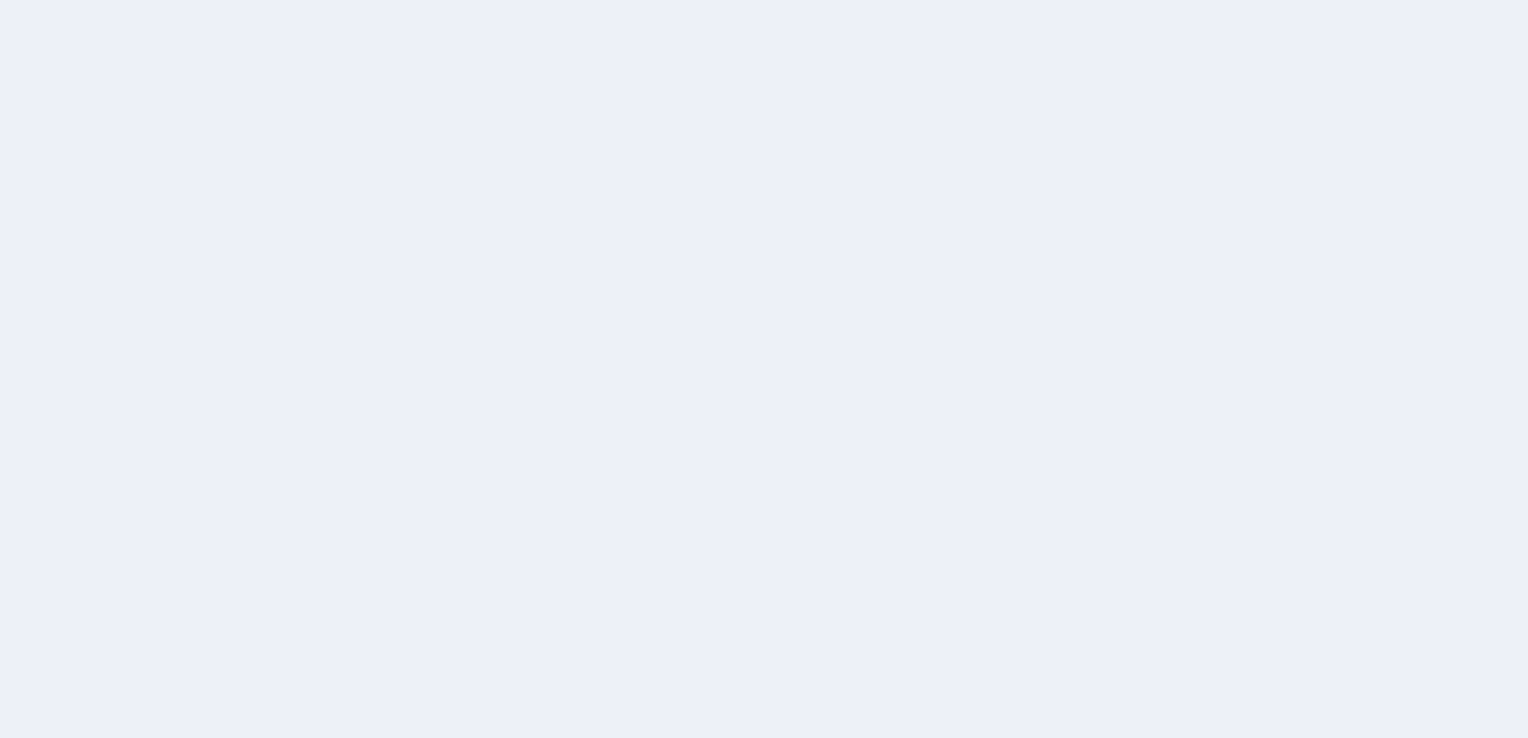 scroll, scrollTop: 0, scrollLeft: 0, axis: both 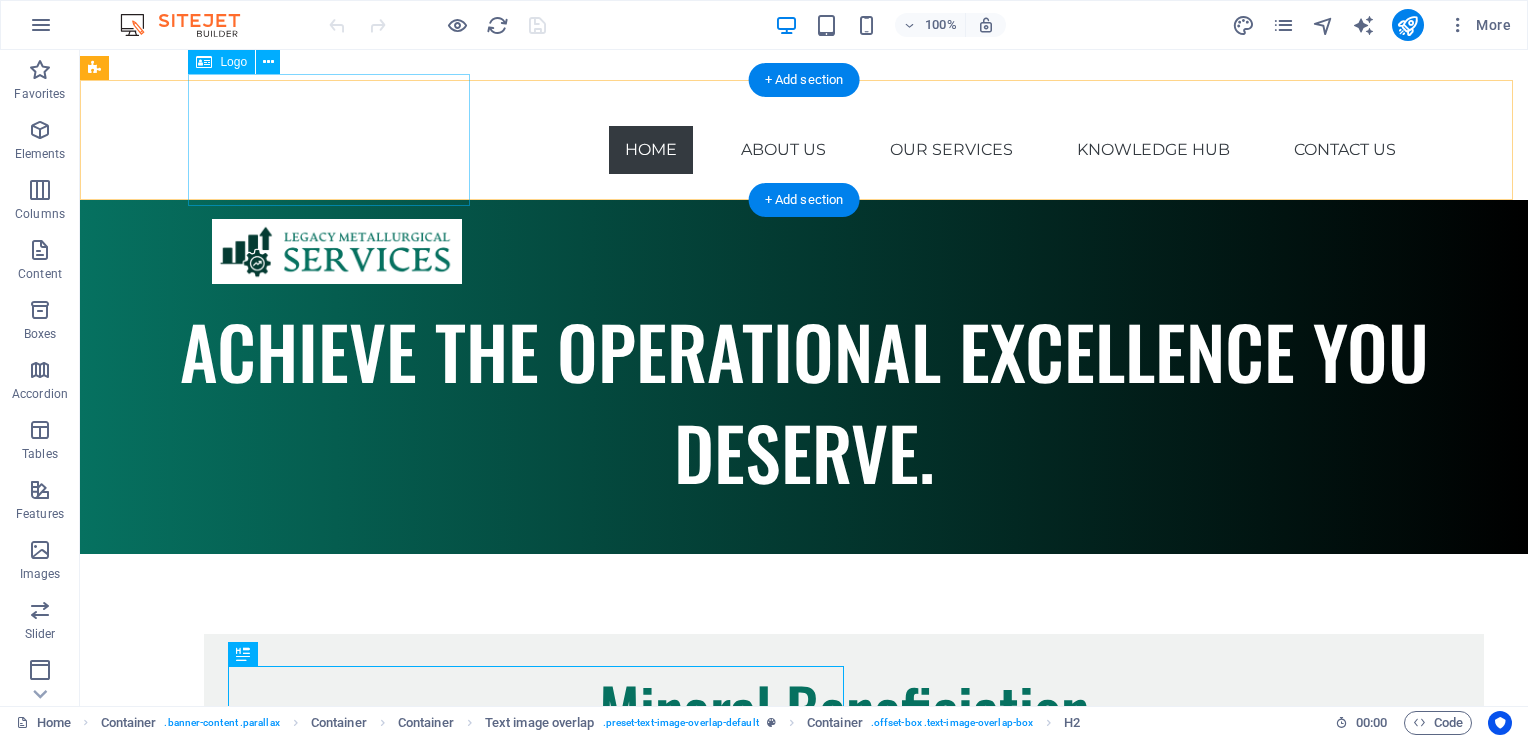 click at bounding box center [337, 240] 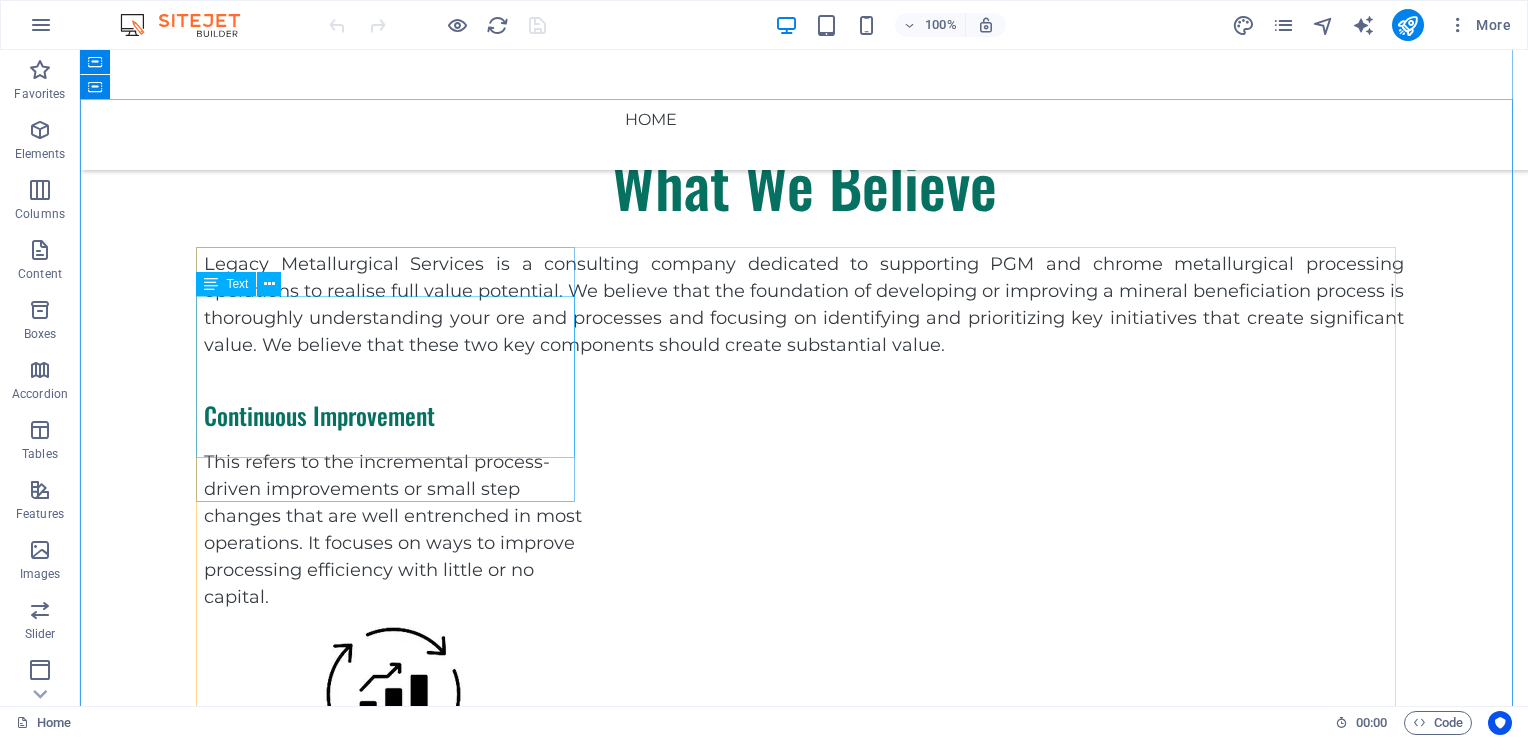 scroll, scrollTop: 1200, scrollLeft: 0, axis: vertical 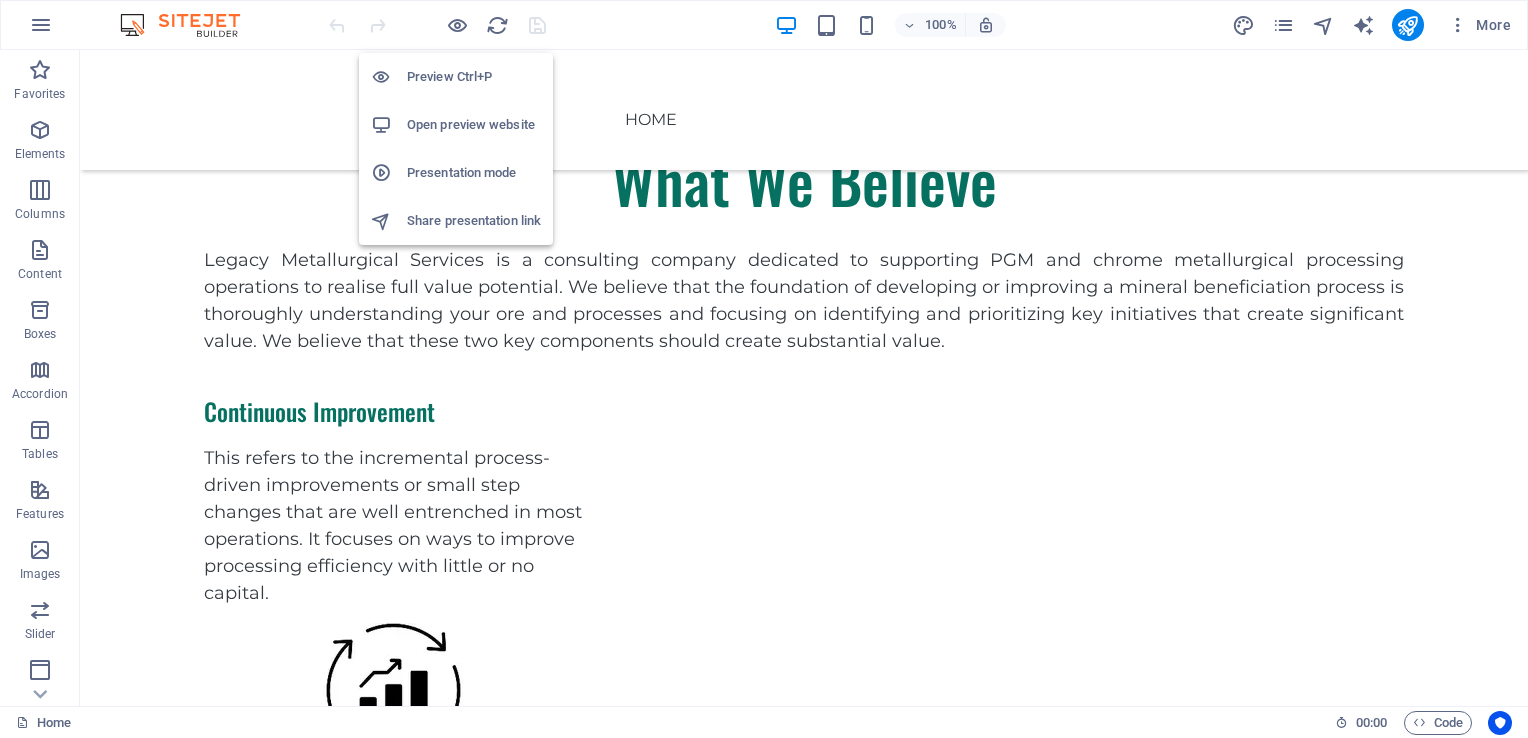 click on "Open preview website" at bounding box center [474, 125] 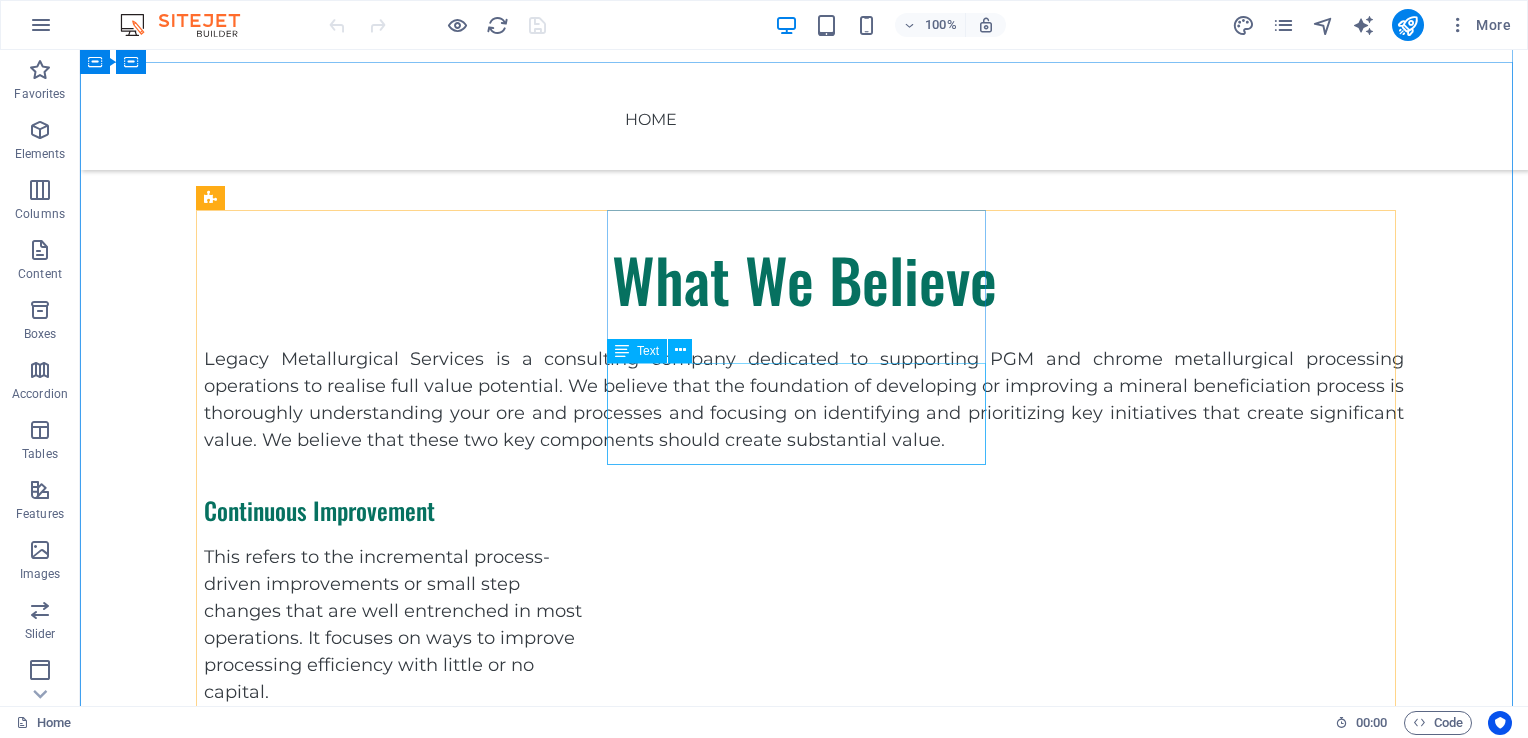 scroll, scrollTop: 1100, scrollLeft: 0, axis: vertical 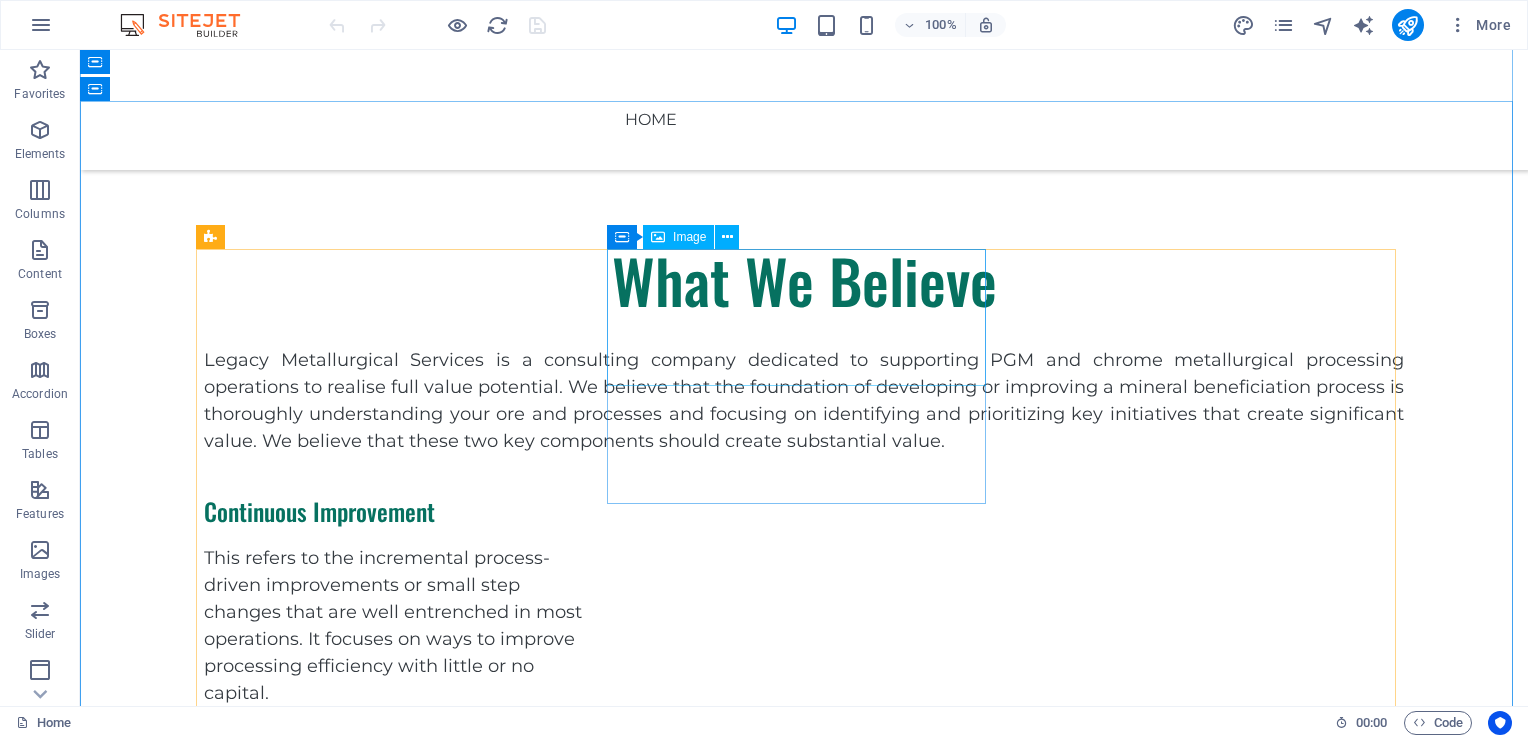 click at bounding box center [393, 791] 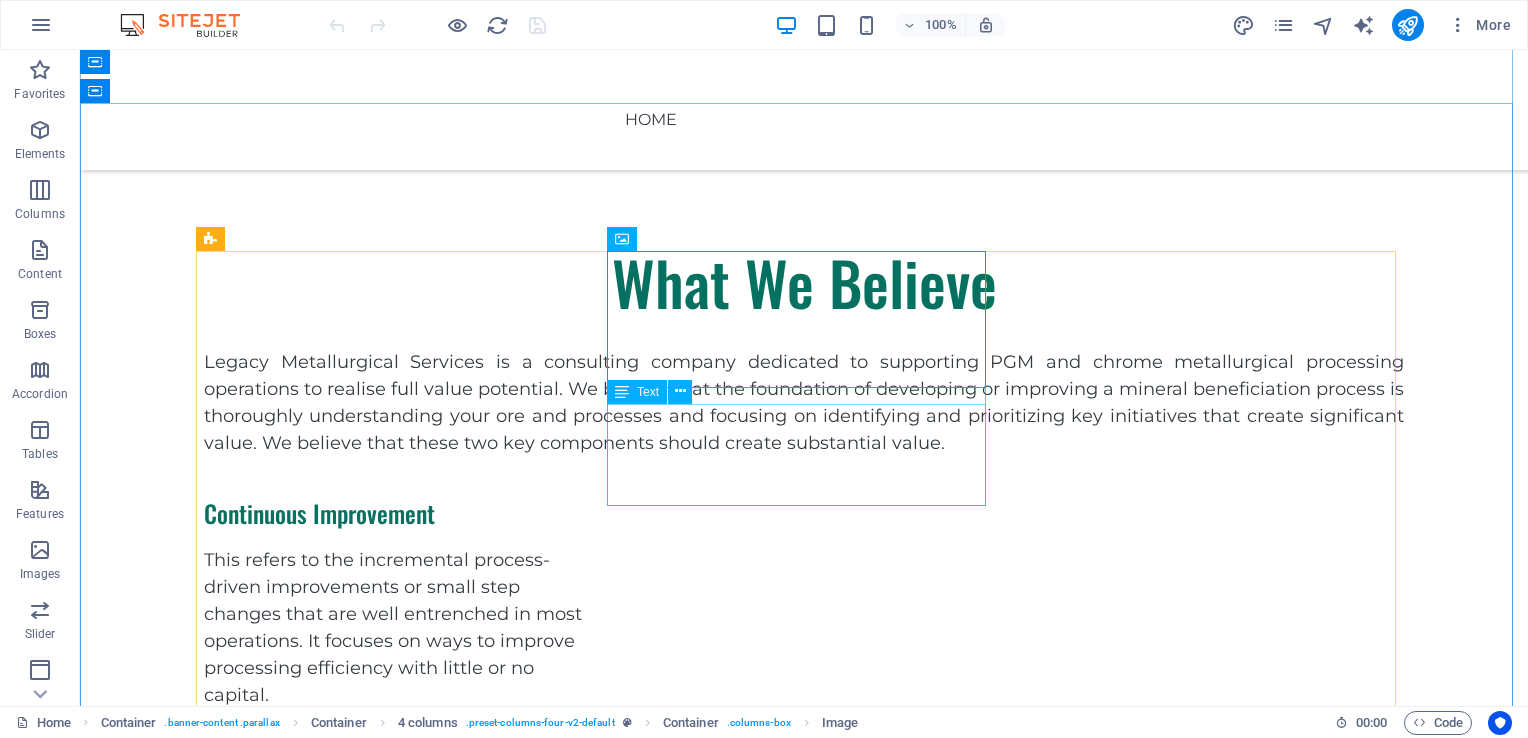 scroll, scrollTop: 1100, scrollLeft: 0, axis: vertical 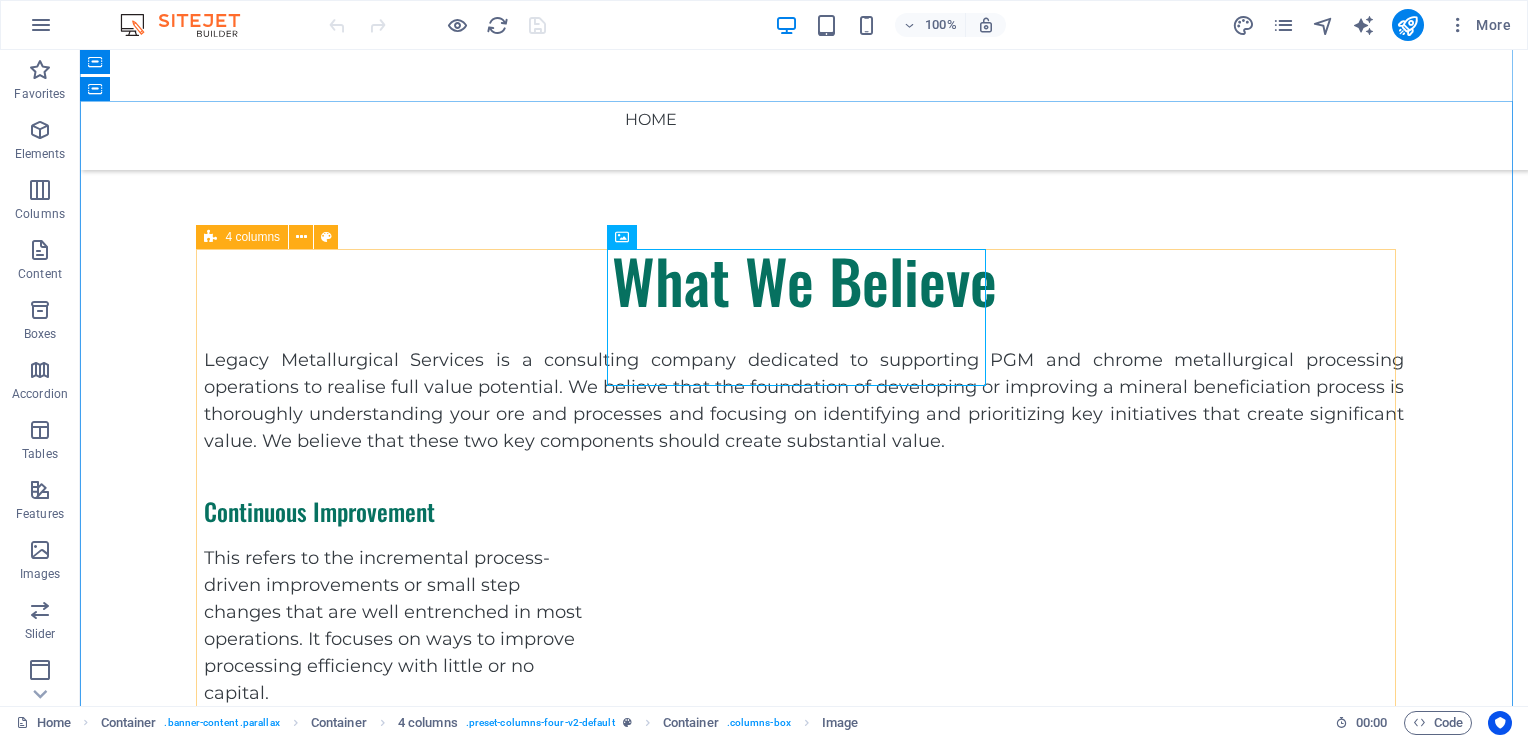 click on "Continuous Improvement This refers to the incremental process-driven improvements or small step changes that are well entrenched in most operations. It focuses on ways to improve processing efficiency with little or no capital.  Identify Key Improvement Initiatives Benchmark Data Implementation Planning Initiative Execution Structured Asset Optimisation This refers to projects that involve radical changes to the operating norm. It focuses on the critical few initiatives that will most help to close the gap to full potential or become best in class.    New processes and technology" at bounding box center [804, 964] 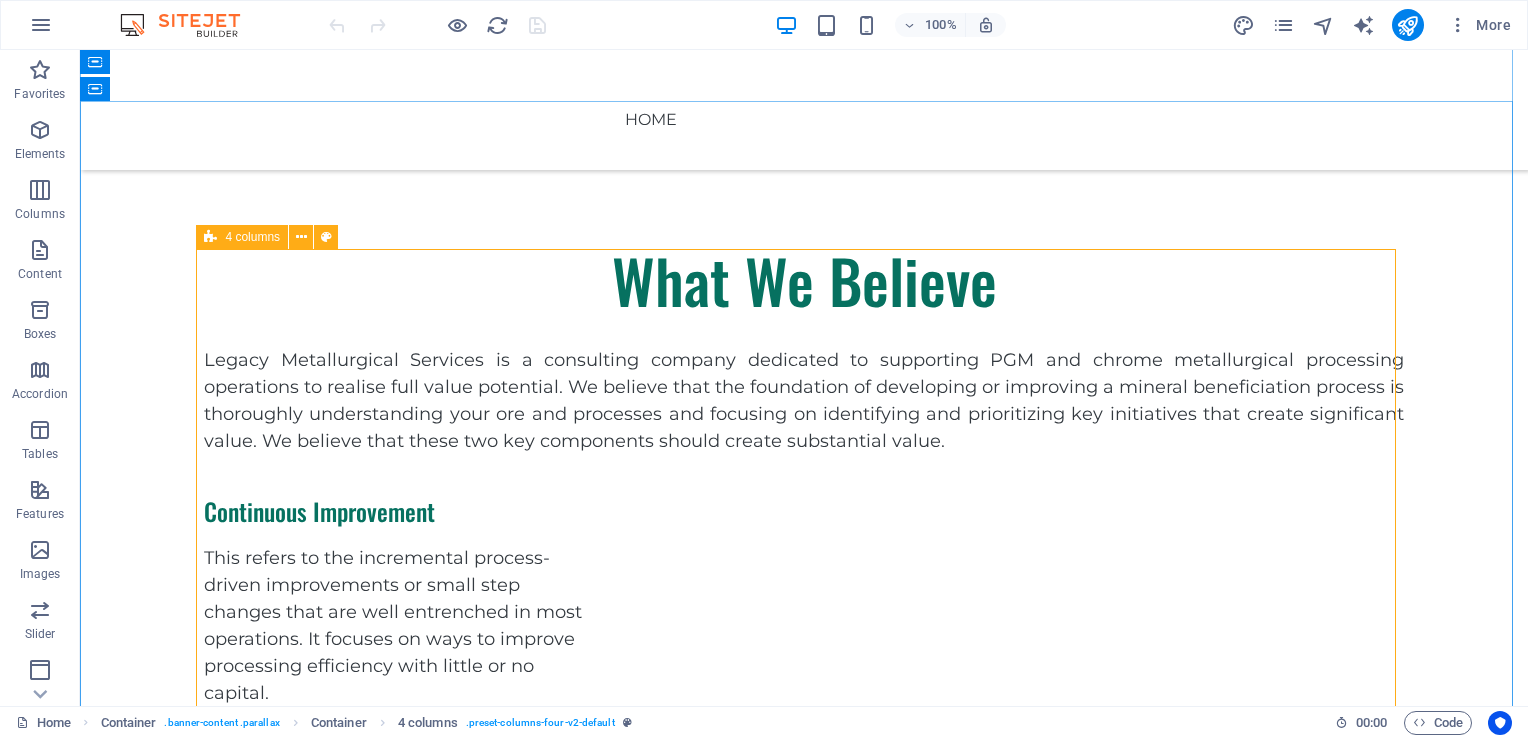 click on "Continuous Improvement This refers to the incremental process-driven improvements or small step changes that are well entrenched in most operations. It focuses on ways to improve processing efficiency with little or no capital.  Identify Key Improvement Initiatives Benchmark Data Implementation Planning Initiative Execution Structured Asset Optimisation This refers to projects that involve radical changes to the operating norm. It focuses on the critical few initiatives that will most help to close the gap to full potential or become best in class.    New processes and technology" at bounding box center [804, 964] 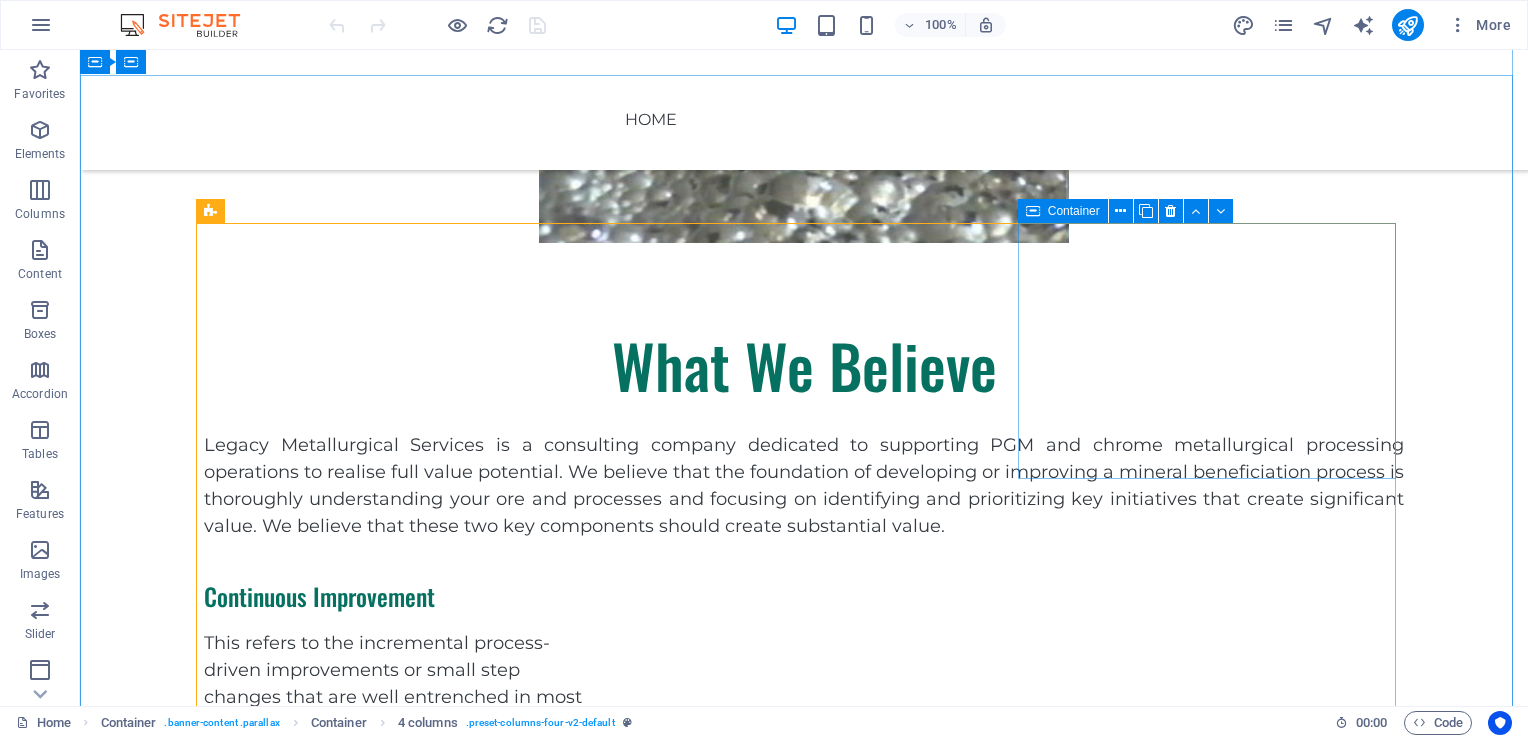 scroll, scrollTop: 1000, scrollLeft: 0, axis: vertical 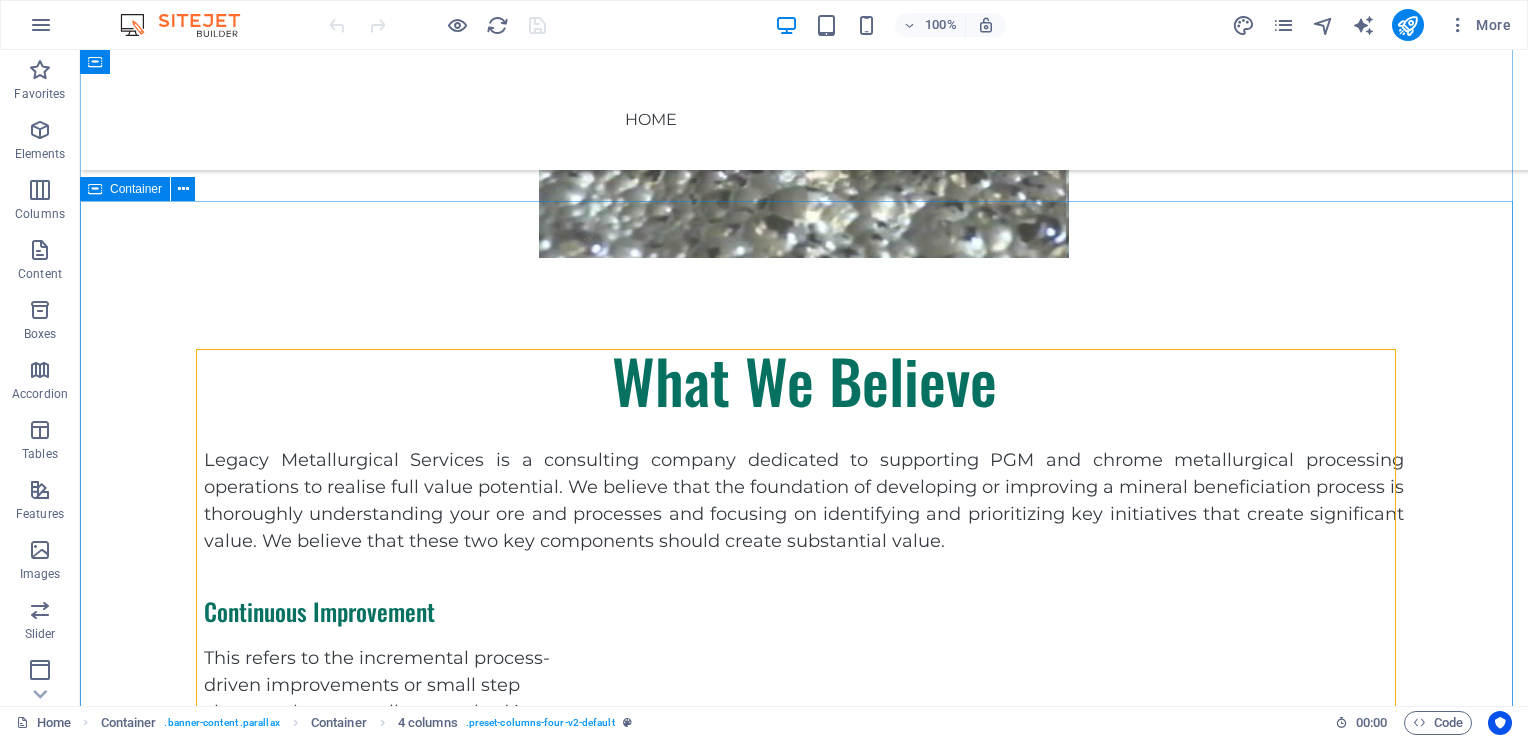 click on "Legacy Metallurgical Services is a consulting company dedicated to supporting PGM and chrome metallurgical processing operations to realise full value potential. W e believe that the foundation of developing or improving a mineral beneficiation process is thoroughly understanding your ore and processes and focusing on identifying and prioritizing key initiatives that create significant value. We believe that these two key components should create substantial value. Continuous Improvement This refers to the incremental process-driven improvements or small step changes that are well entrenched in most operations. It focuses on ways to improve processing efficiency with little or no capital.  Identify Key Improvement Initiatives Benchmark Data Implementation Planning Initiative Execution Structured Asset Optimisation   New processes and technology What We Do Partner with us to unlock new levels of process efficiency and success." at bounding box center [804, 1296] 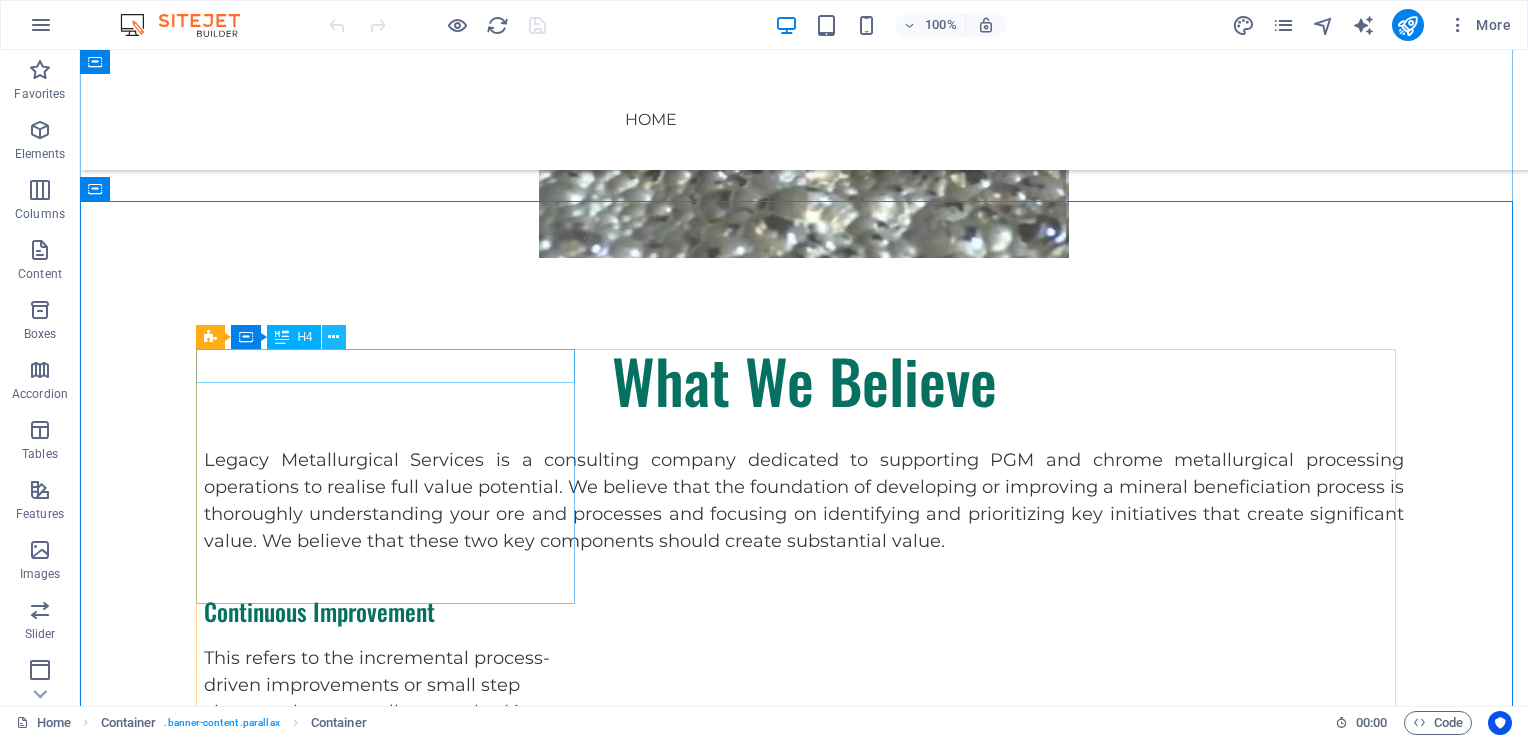 click at bounding box center [333, 337] 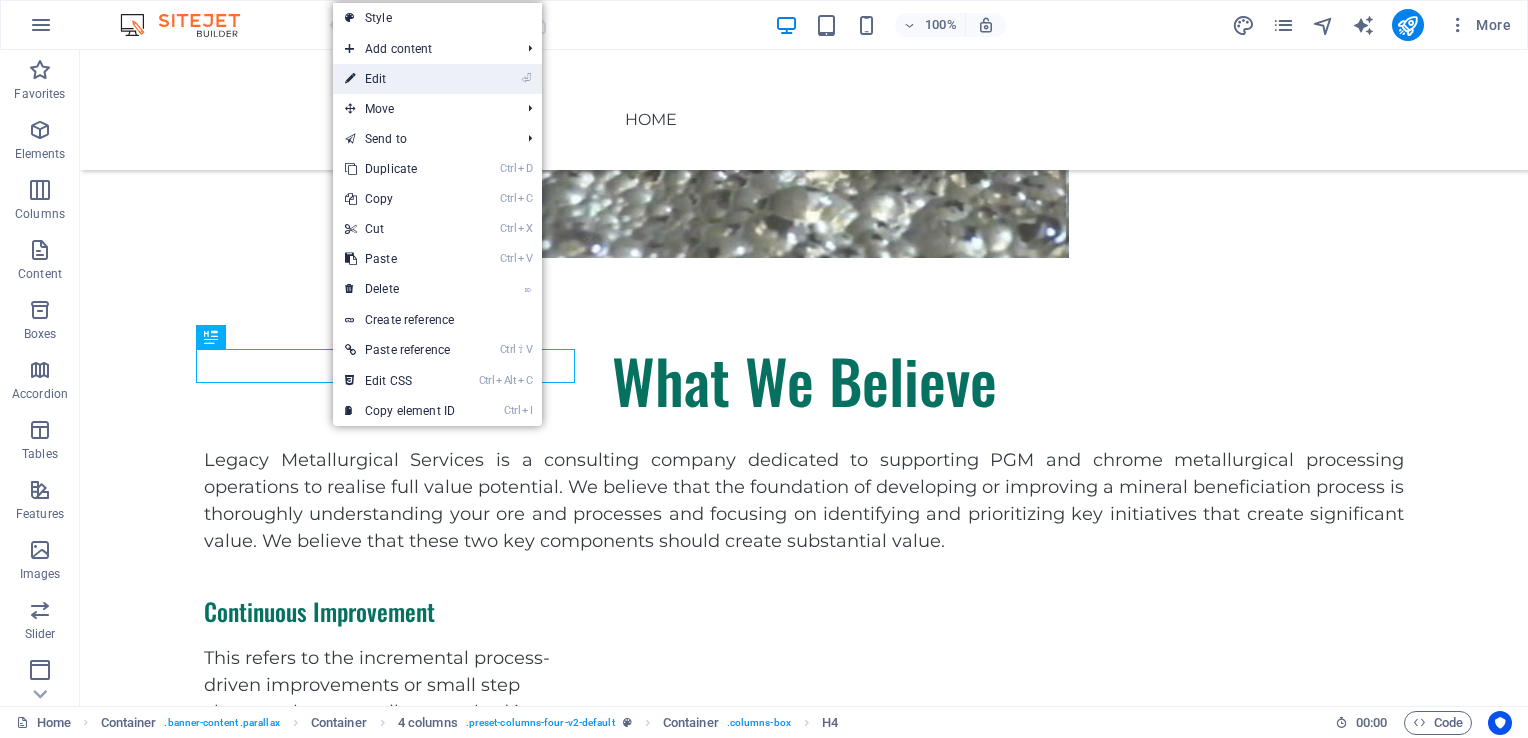 click on "⏎  Edit" at bounding box center [400, 79] 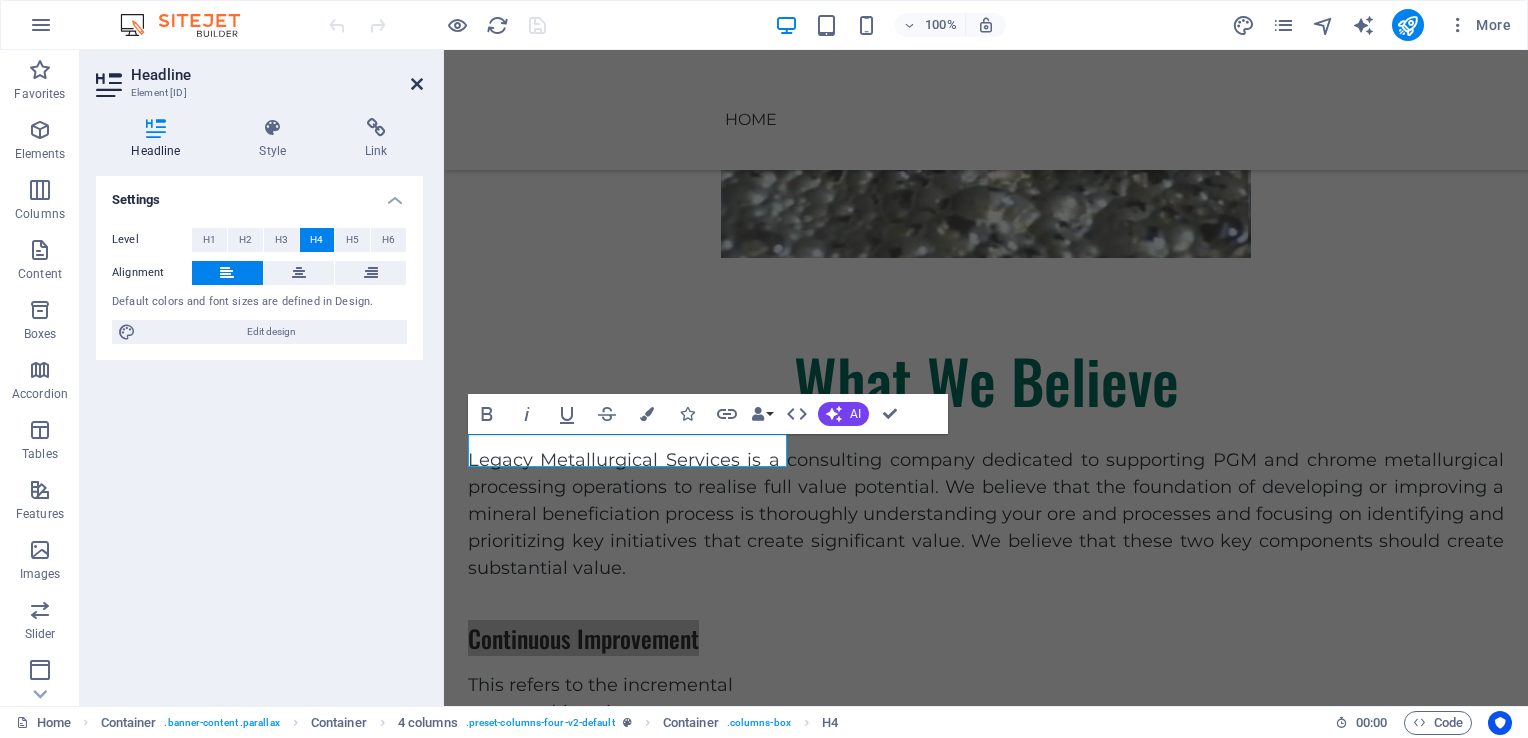click at bounding box center (417, 84) 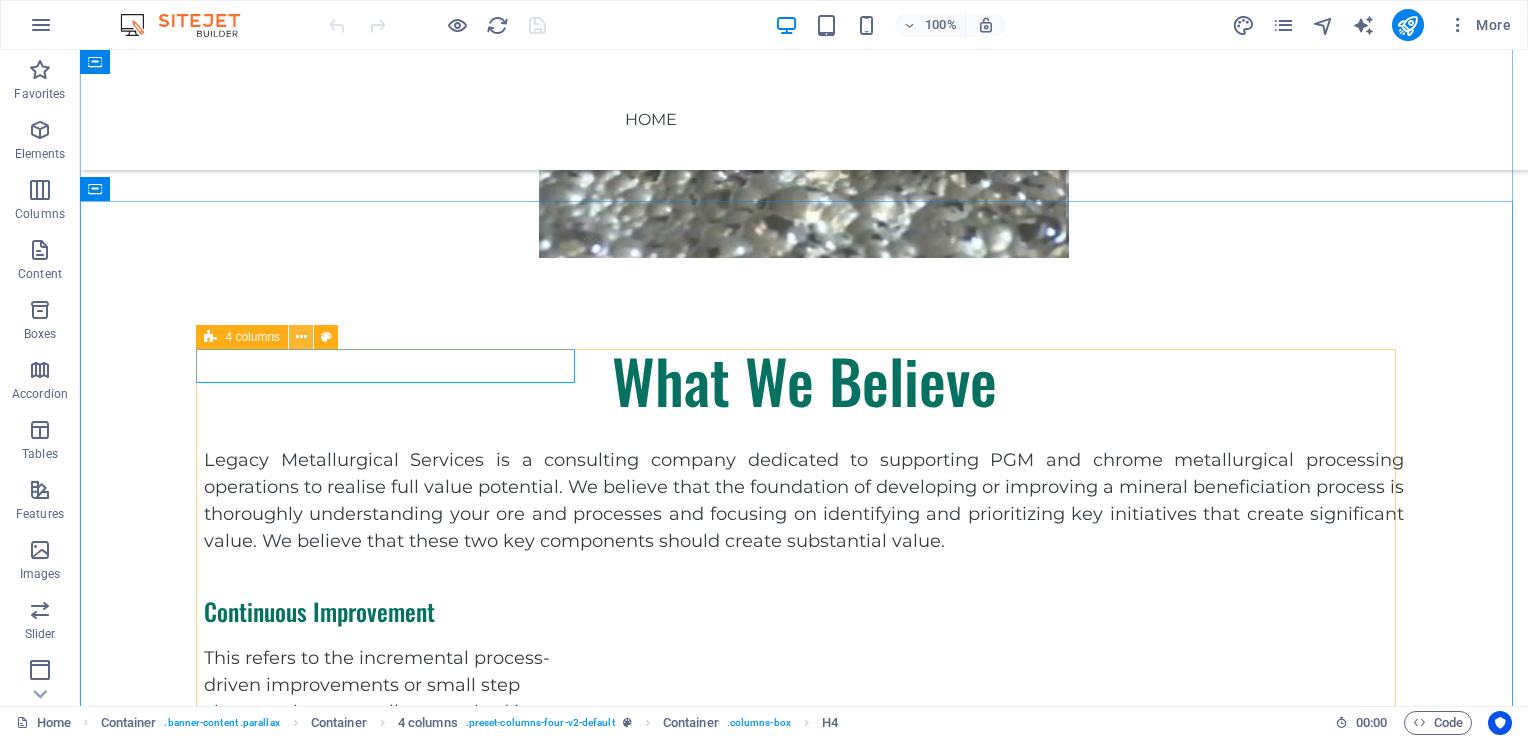 click at bounding box center [301, 337] 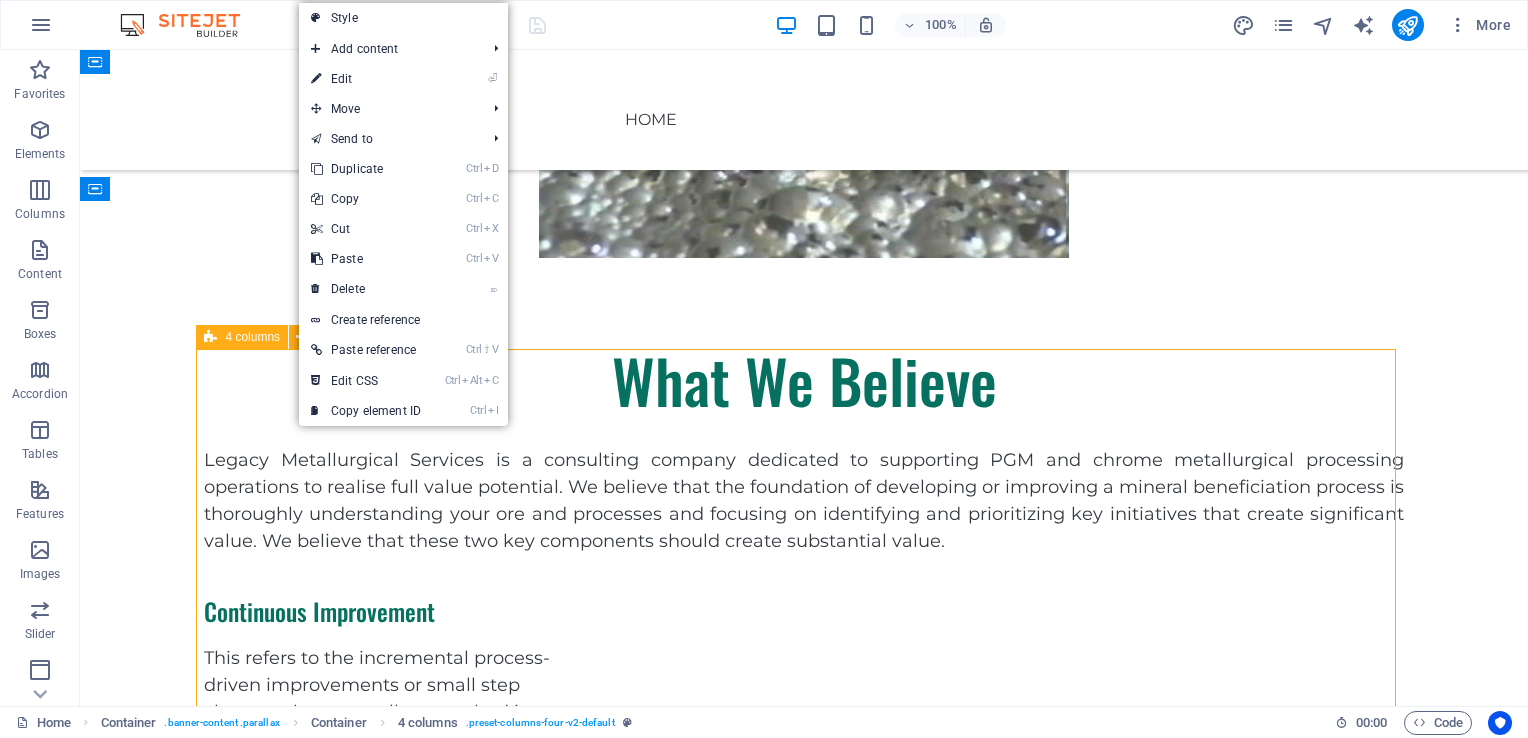 click on "4 columns" at bounding box center [252, 337] 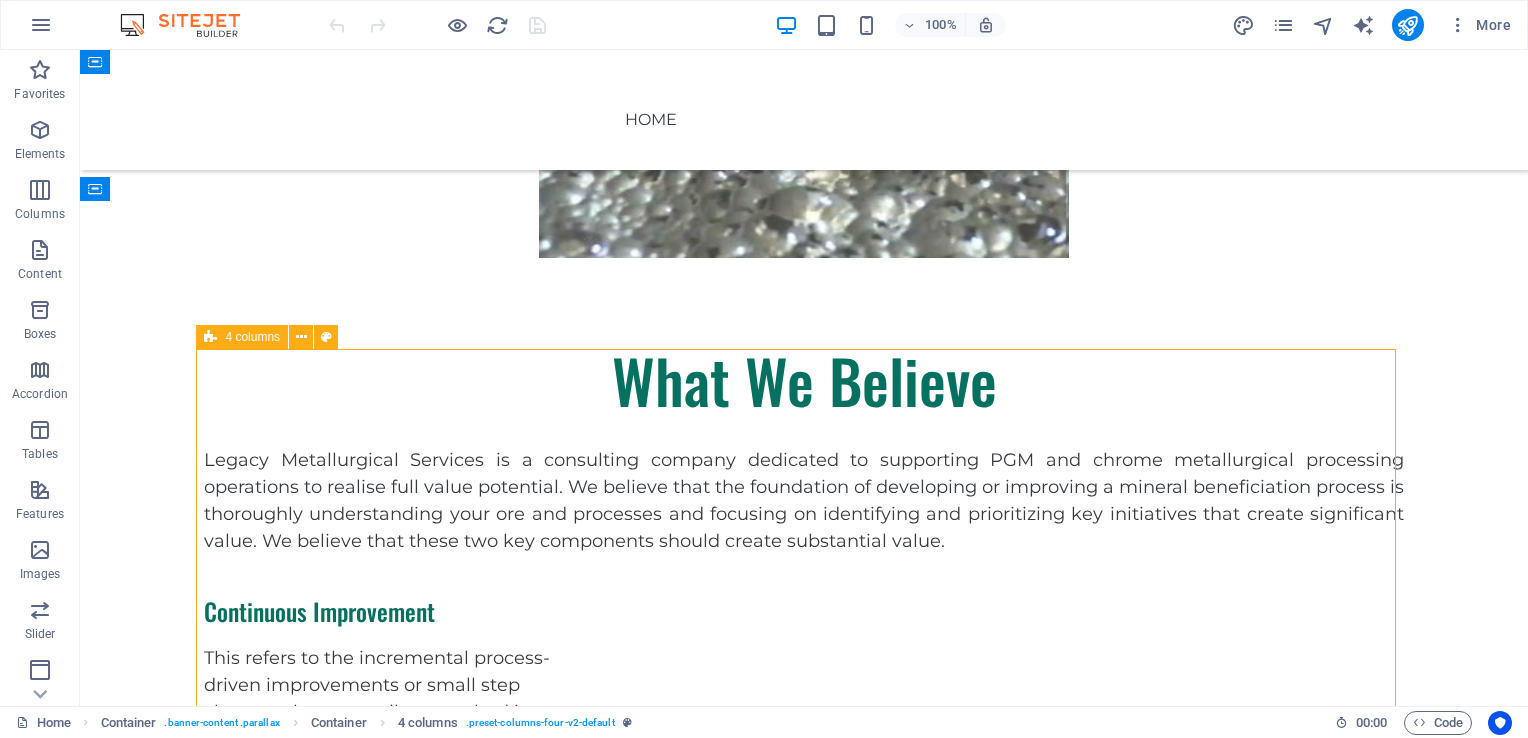 click on "4 columns" at bounding box center (252, 337) 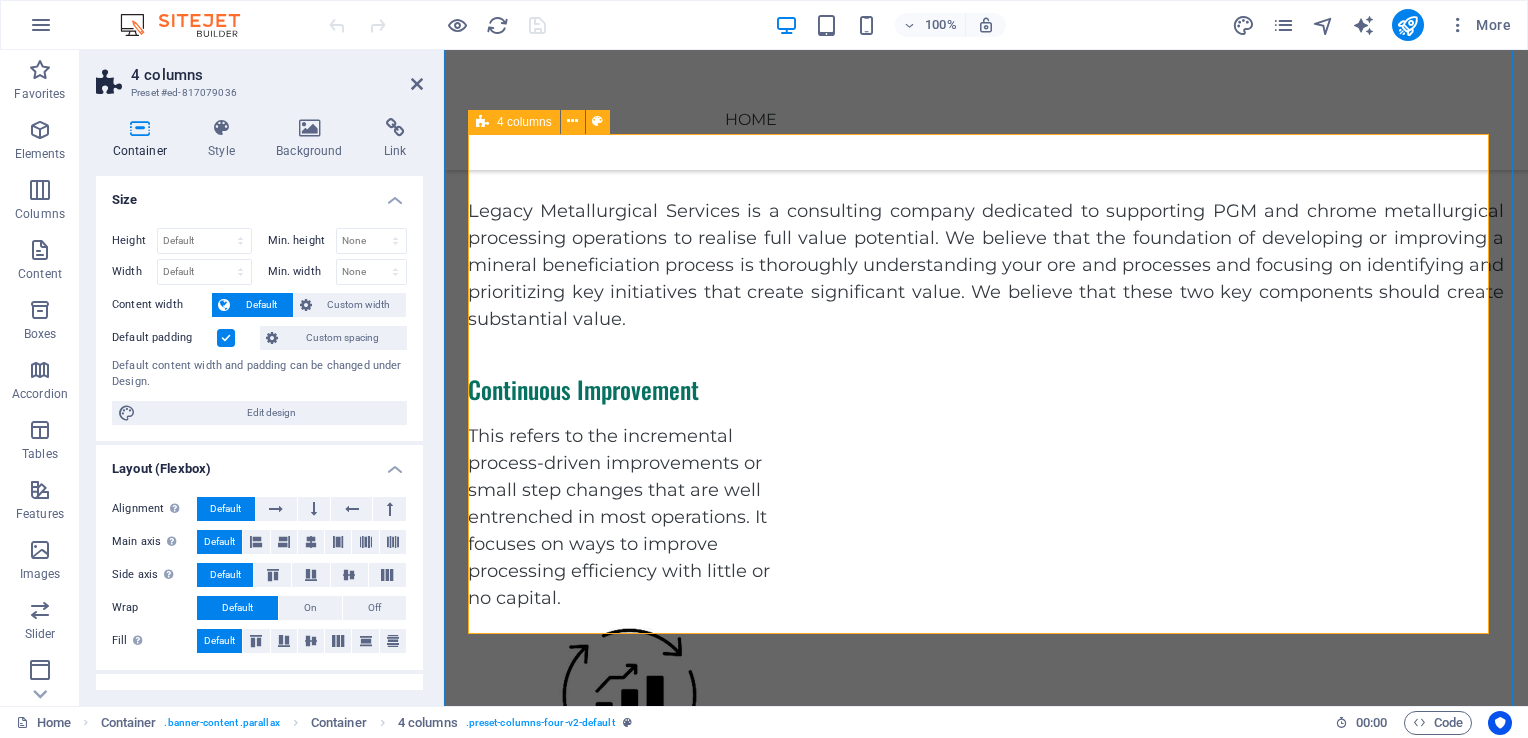 scroll, scrollTop: 1100, scrollLeft: 0, axis: vertical 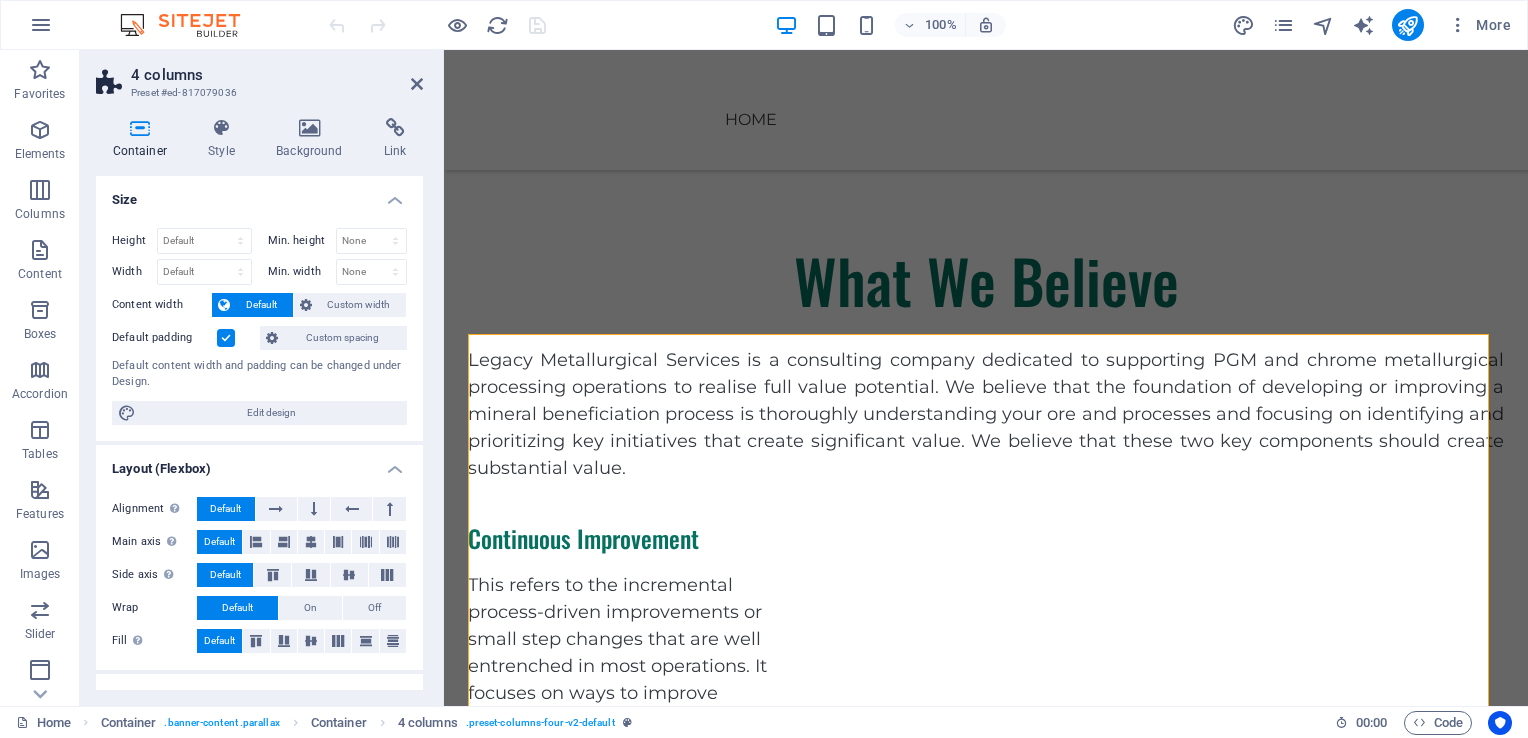 click on "Container" at bounding box center (144, 139) 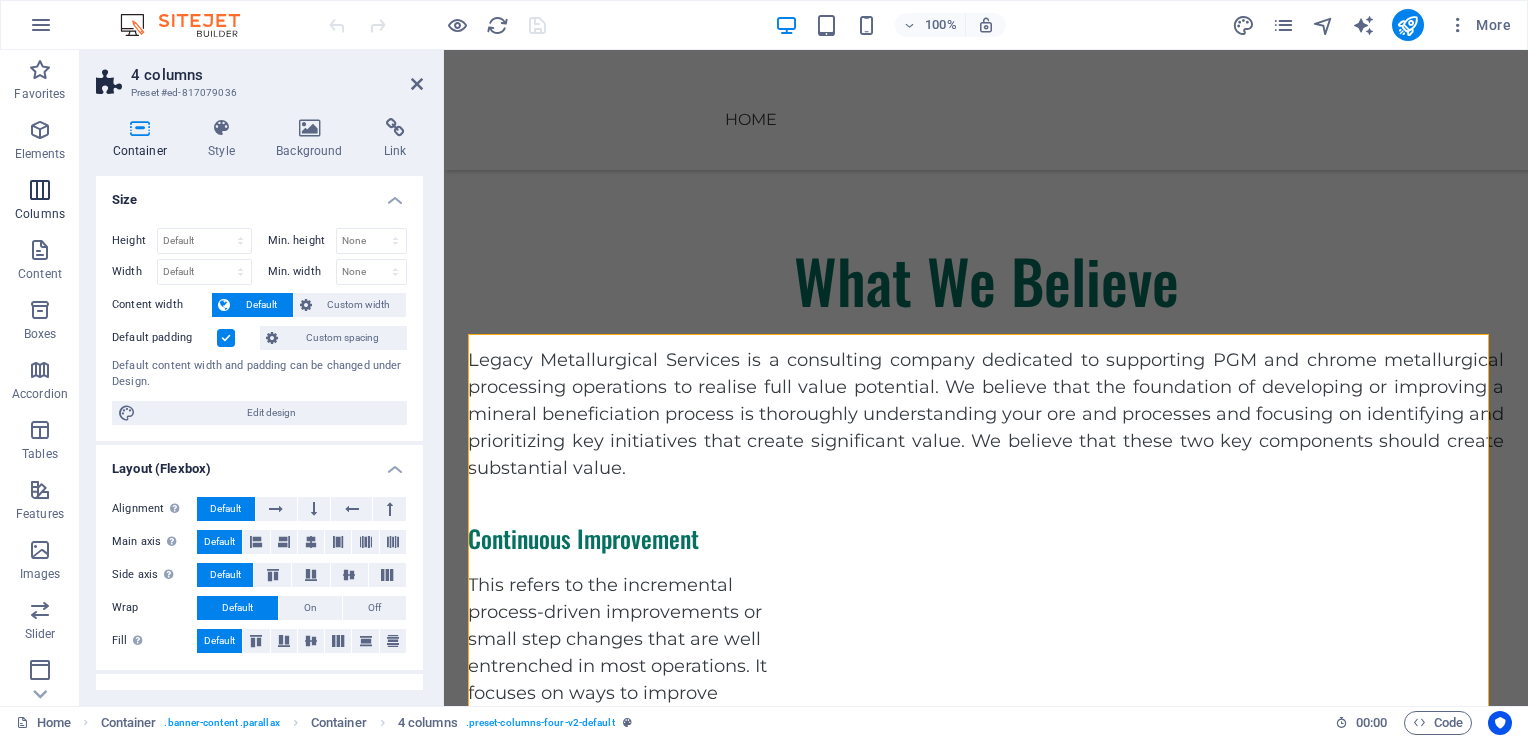 click on "Columns" at bounding box center (40, 202) 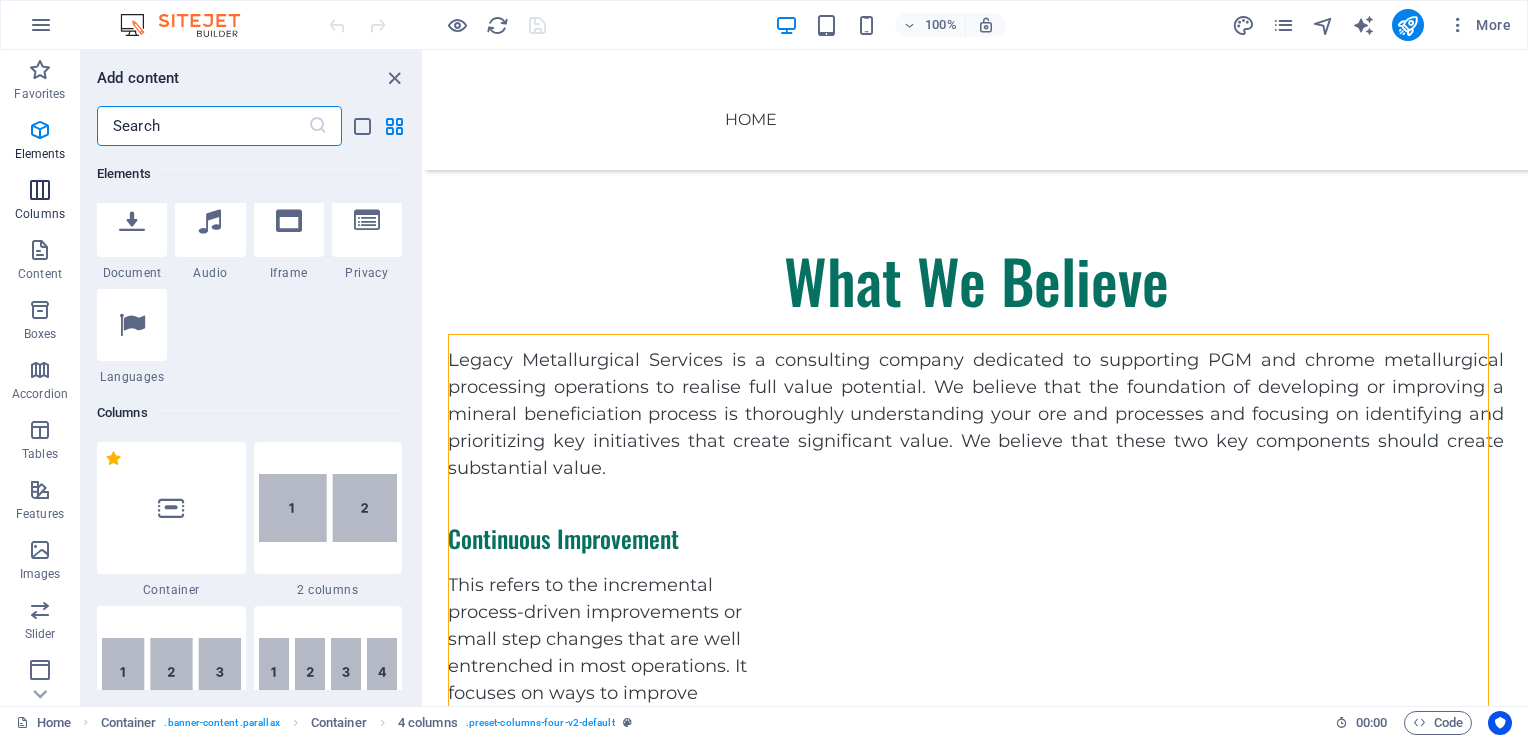 scroll, scrollTop: 990, scrollLeft: 0, axis: vertical 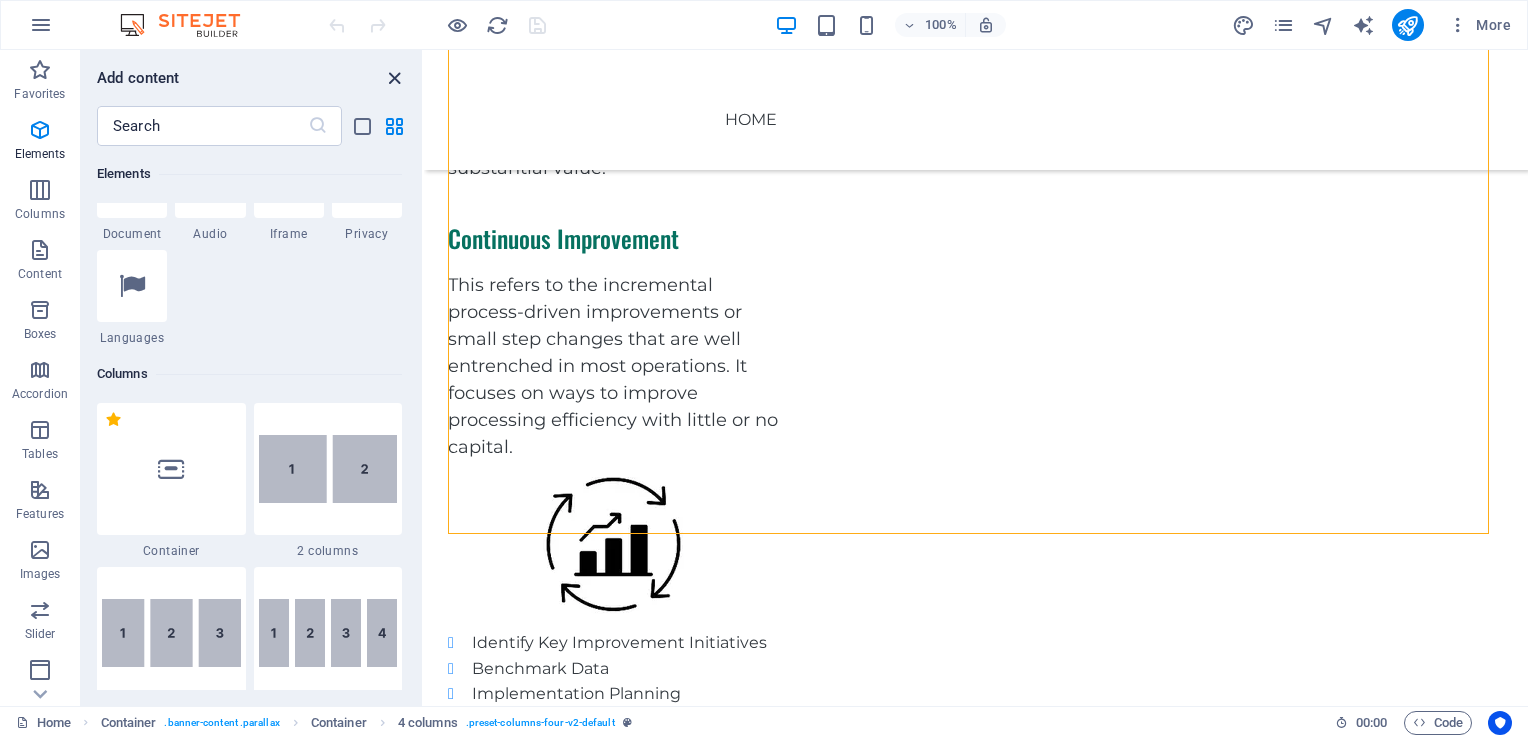 click at bounding box center [394, 78] 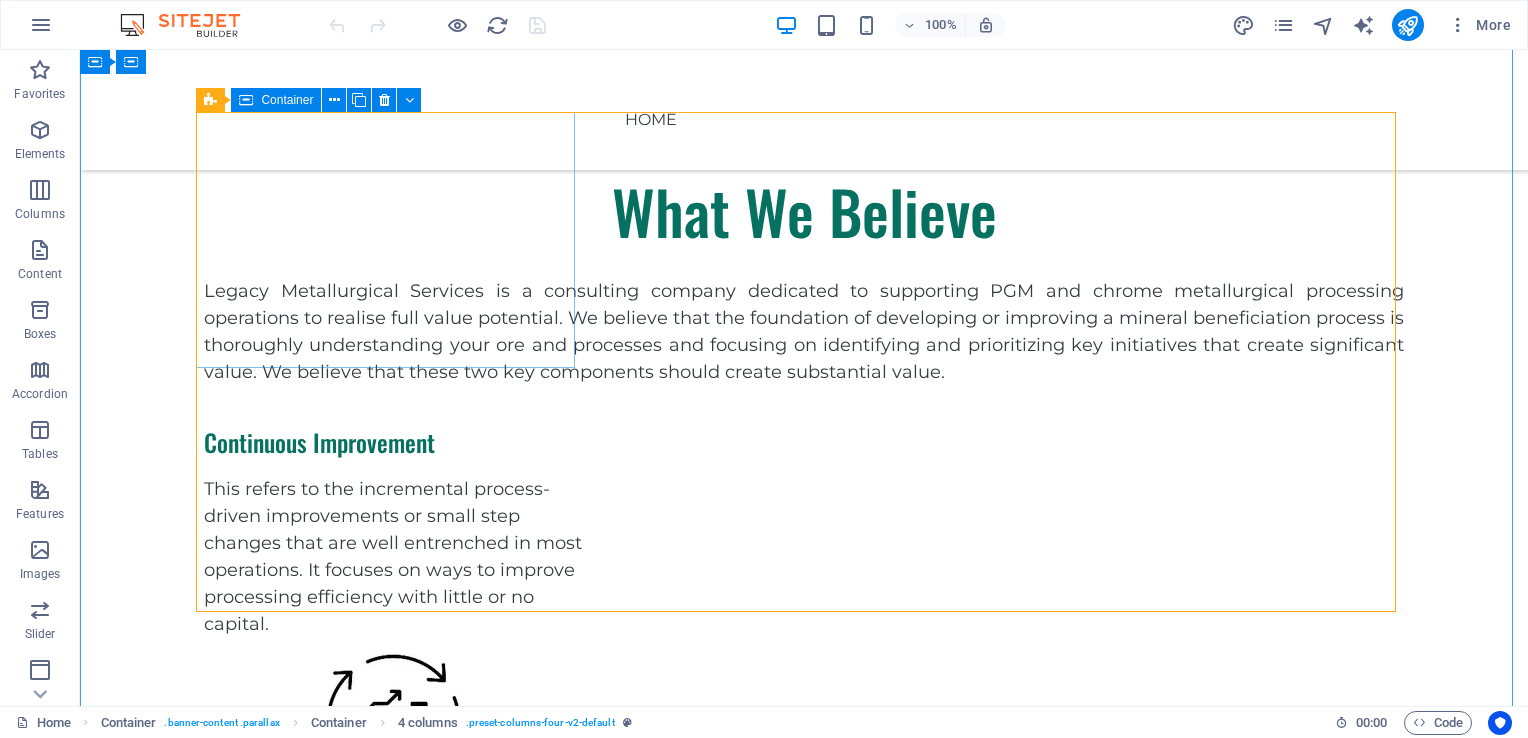 scroll, scrollTop: 1115, scrollLeft: 0, axis: vertical 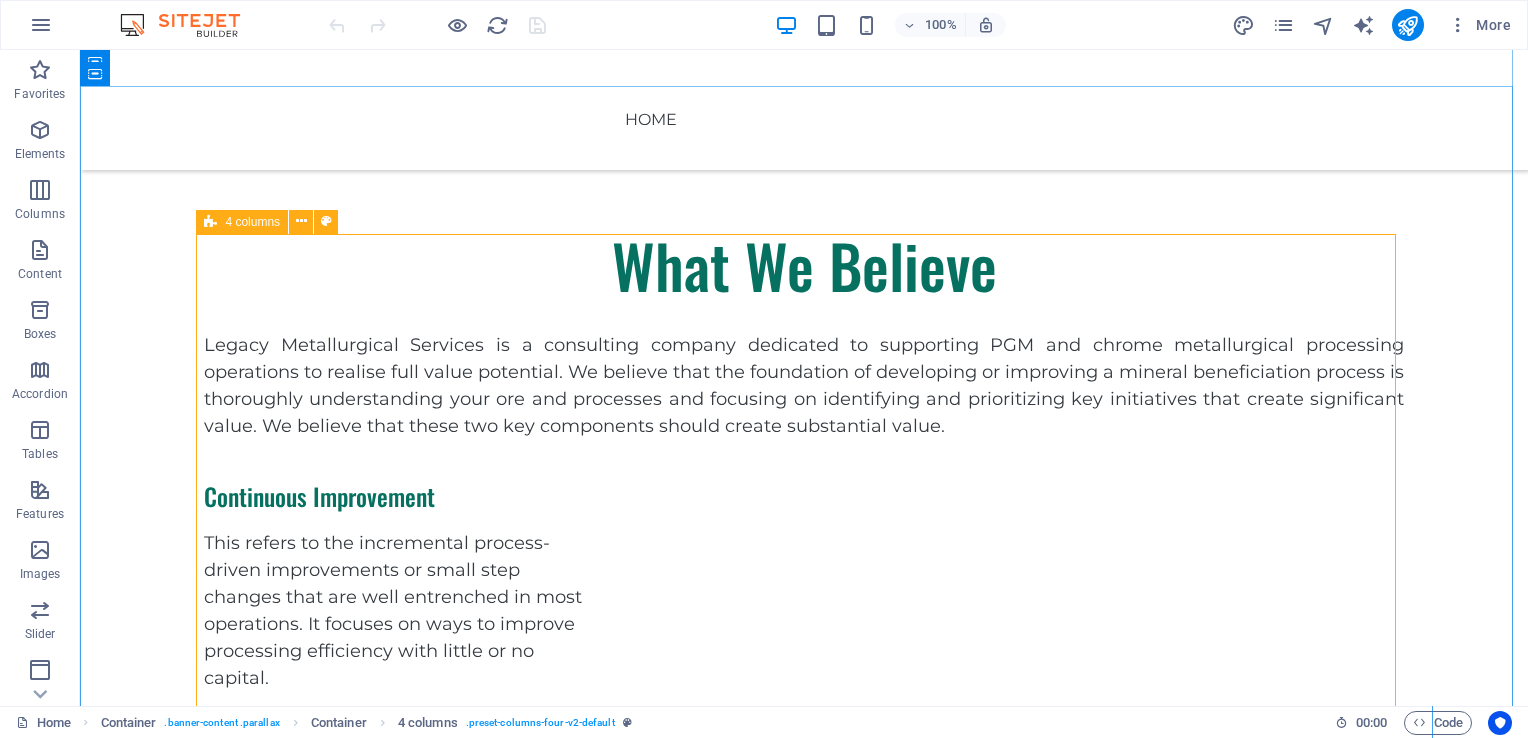 click on "Continuous Improvement This refers to the incremental process-driven improvements or small step changes that are well entrenched in most operations. It focuses on ways to improve processing efficiency with little or no capital.  Identify Key Improvement Initiatives Benchmark Data Implementation Planning Initiative Execution Structured Asset Optimisation This refers to projects that involve radical changes to the operating norm. It focuses on the critical few initiatives that will most help to close the gap to full potential or become best in class.    New processes and technology" at bounding box center [804, 949] 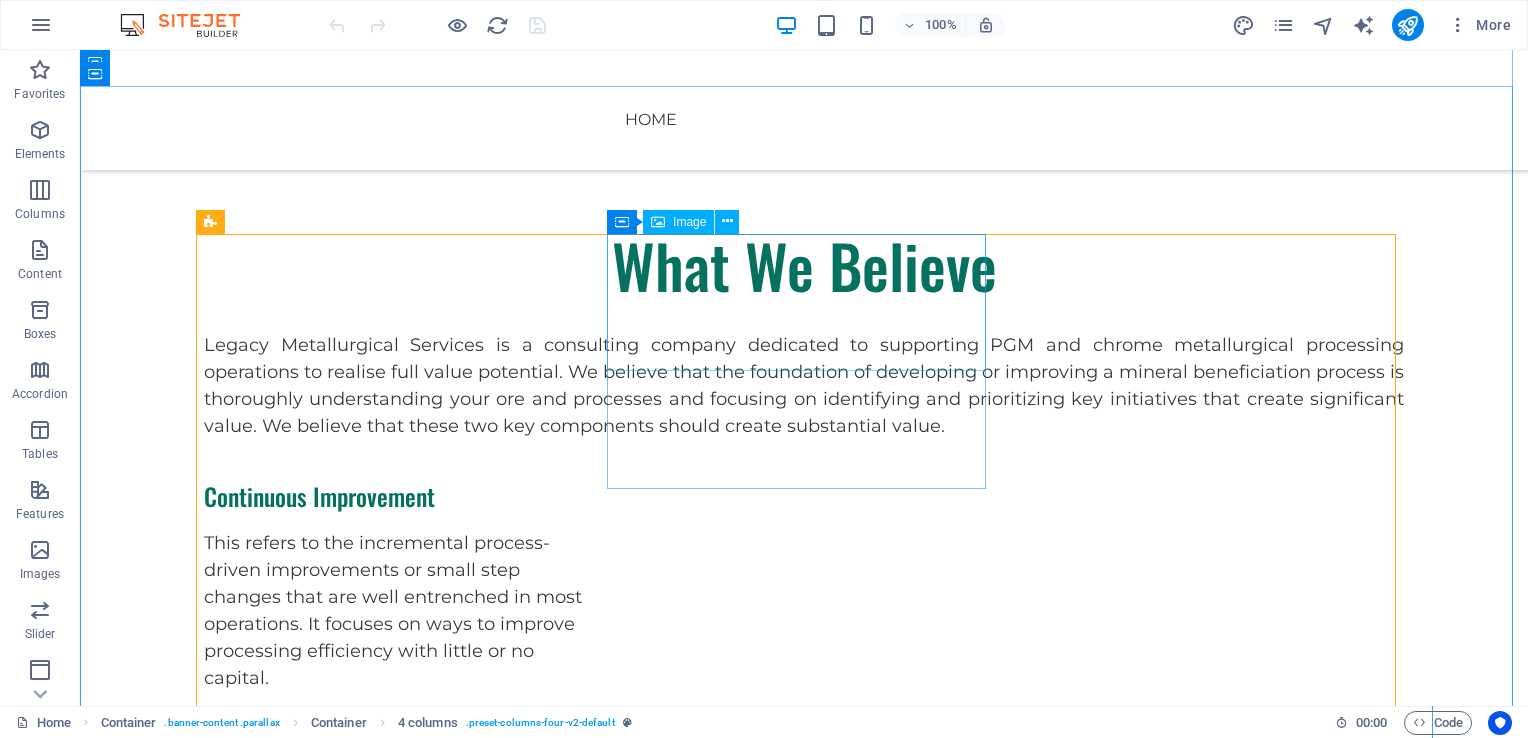 click at bounding box center [393, 776] 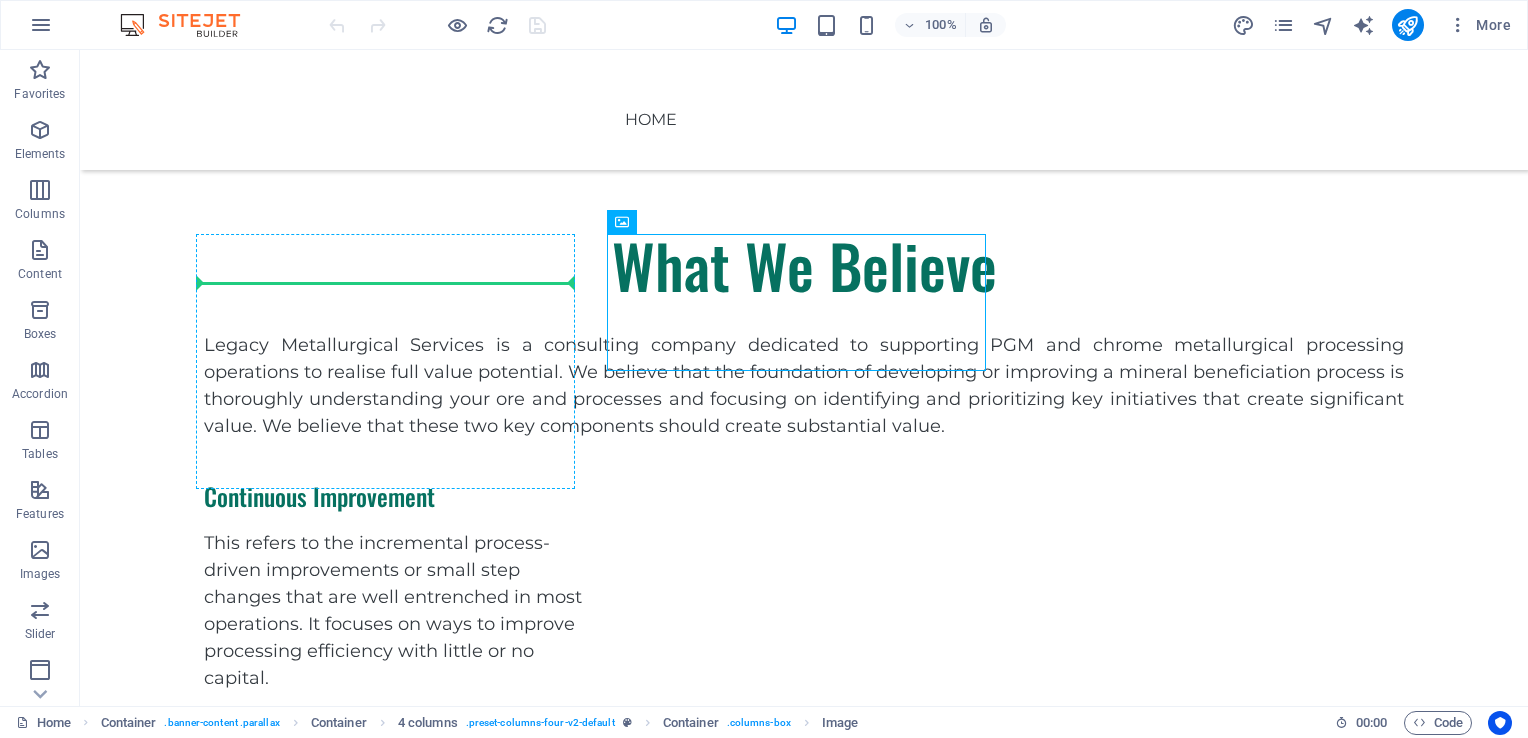 drag, startPoint x: 769, startPoint y: 289, endPoint x: 388, endPoint y: 286, distance: 381.0118 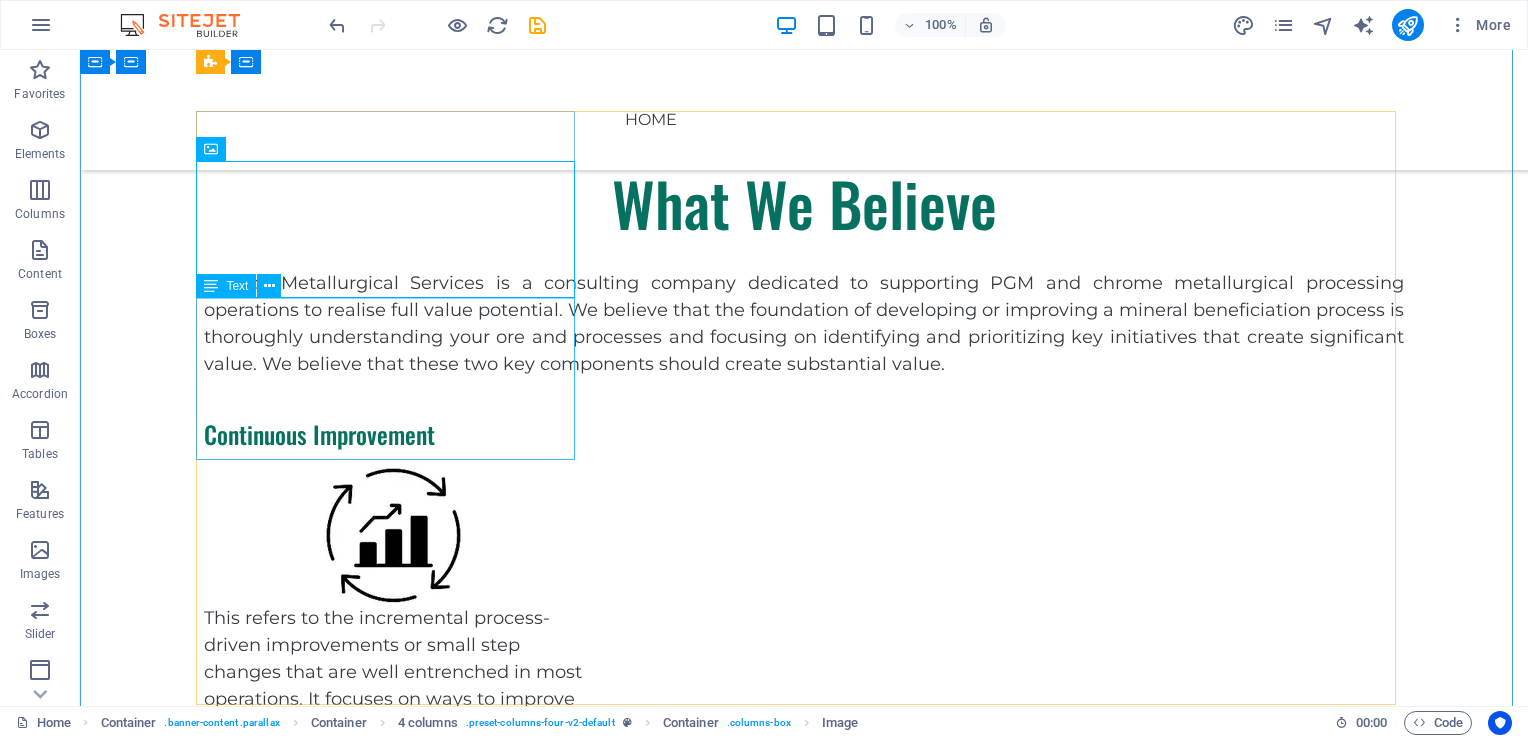 scroll, scrollTop: 1115, scrollLeft: 0, axis: vertical 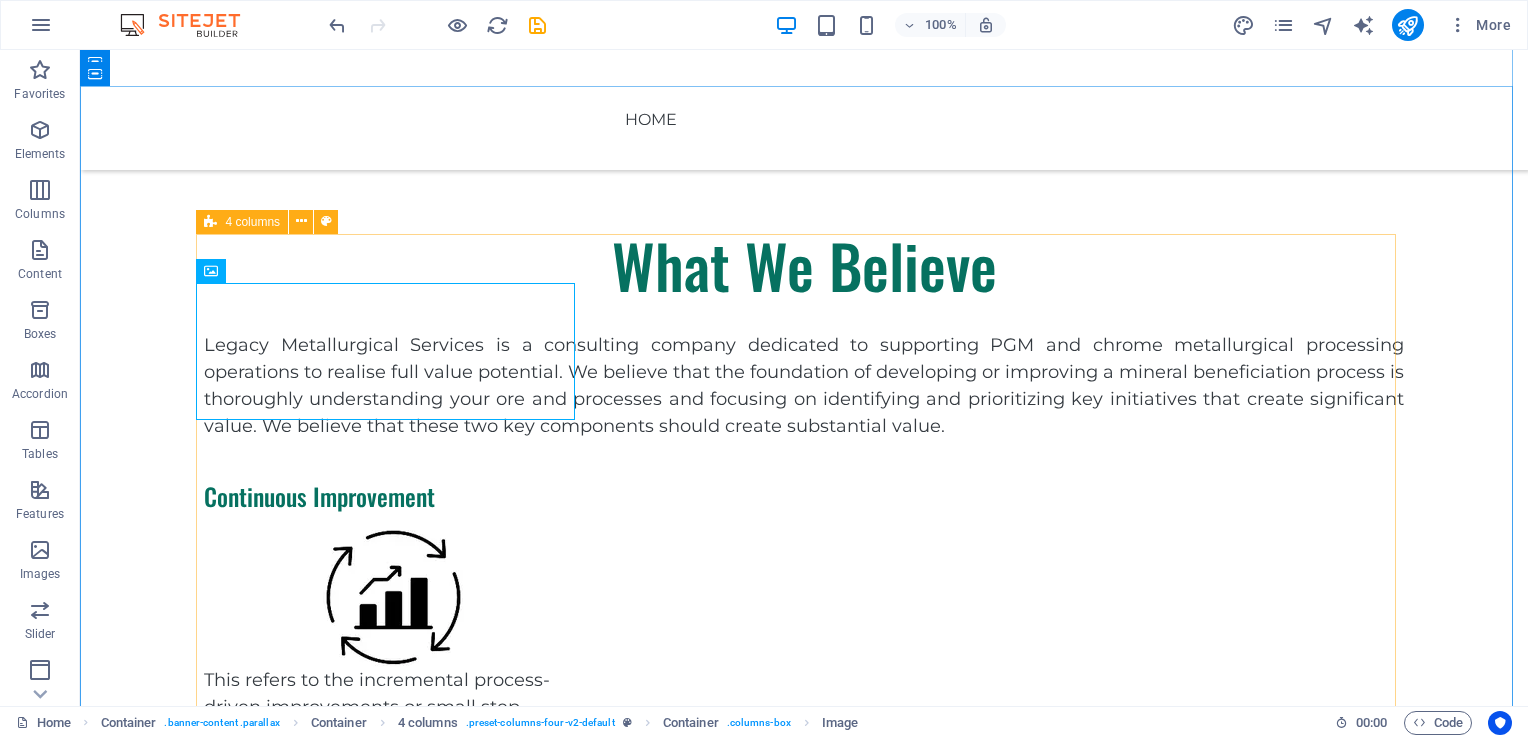 click on "Continuous Improvement This refers to the incremental process-driven improvements or small step changes that are well entrenched in most operations. It focuses on ways to improve processing efficiency with little or no capital.  Identify Key Improvement Initiatives Benchmark Data Implementation Planning Initiative Execution Structured Asset Optimisation This refers to projects that involve radical changes to the operating norm. It focuses on the critical few initiatives that will most help to close the gap to full potential or become best in class.    New processes and technology" at bounding box center (804, 949) 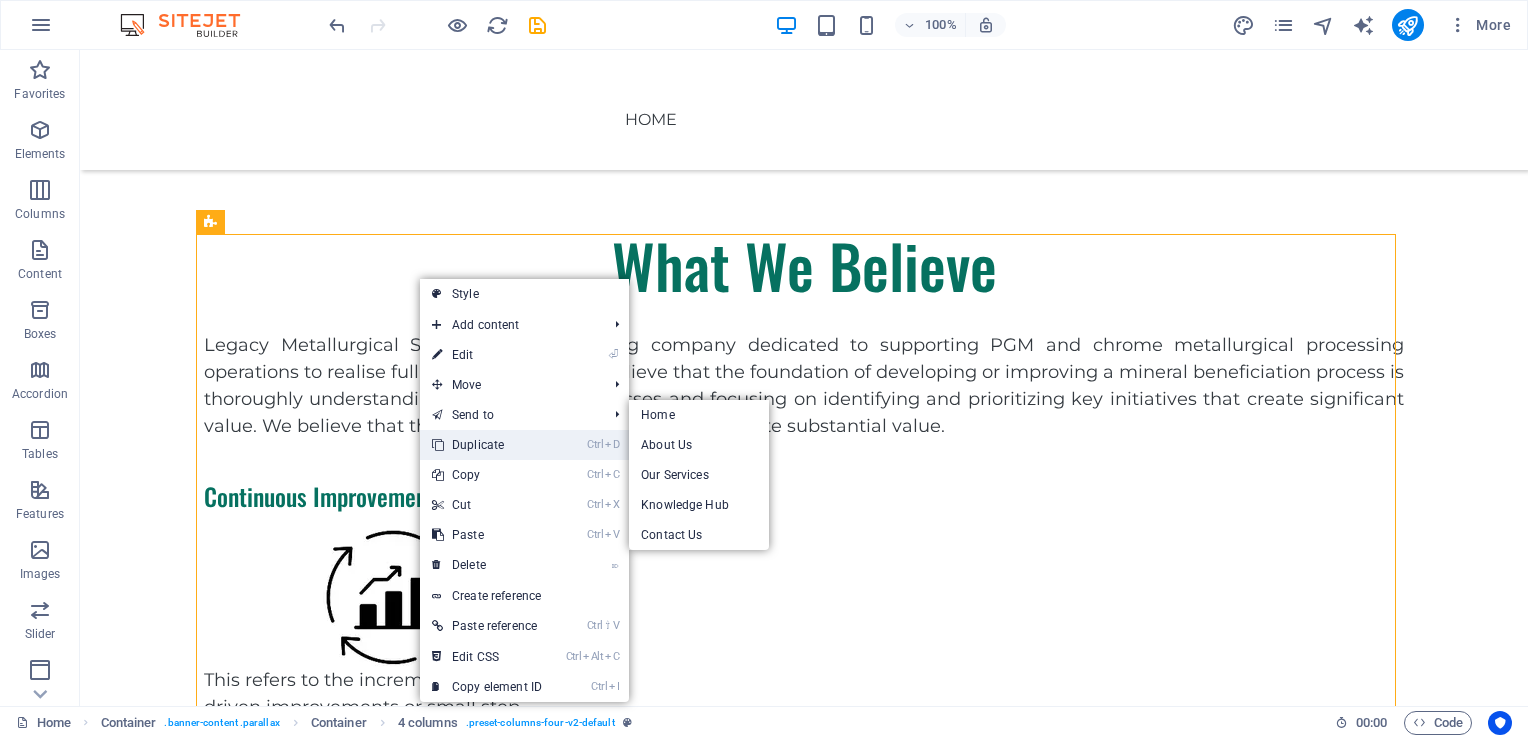 click on "Ctrl D  Duplicate" at bounding box center (487, 445) 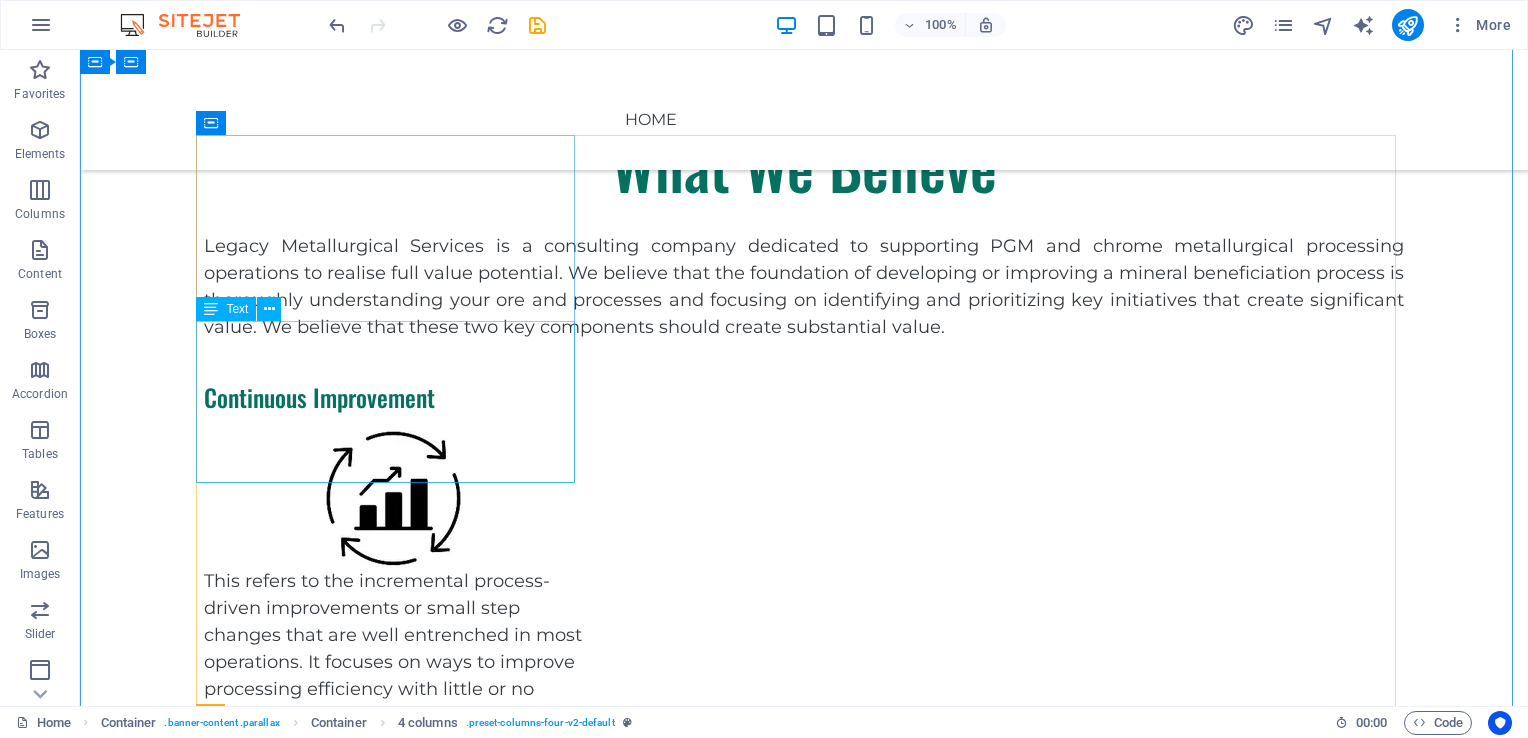 scroll, scrollTop: 1160, scrollLeft: 0, axis: vertical 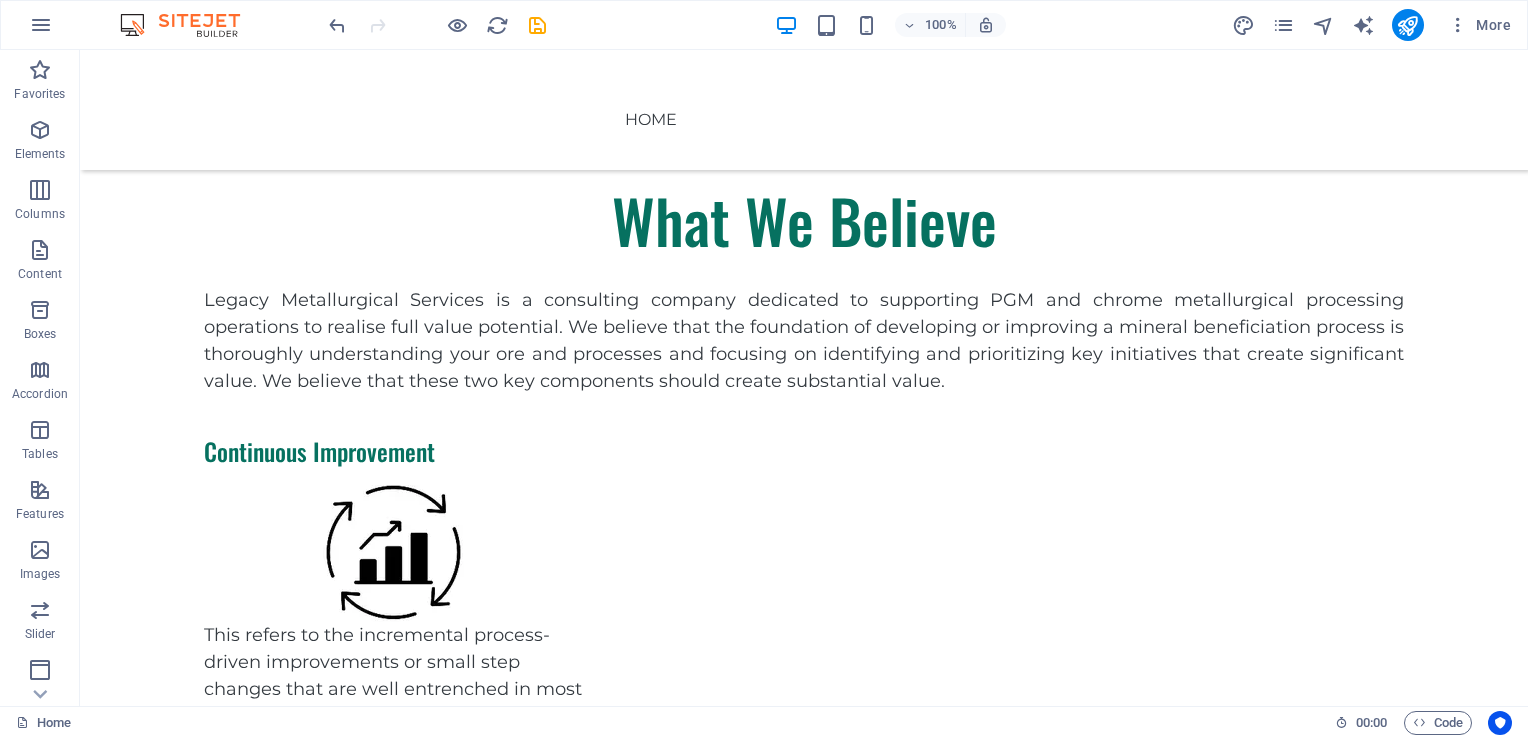 click at bounding box center (437, 25) 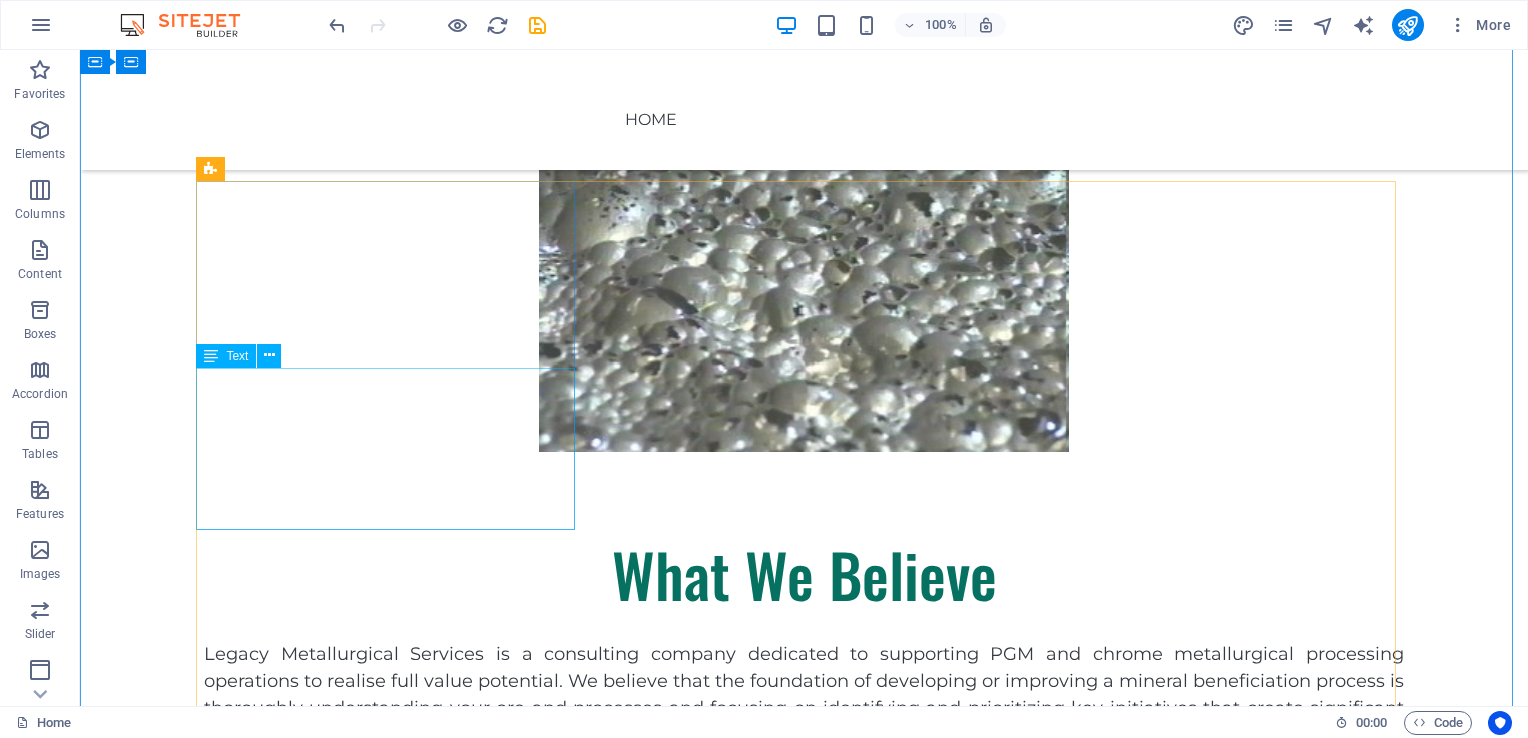 scroll, scrollTop: 760, scrollLeft: 0, axis: vertical 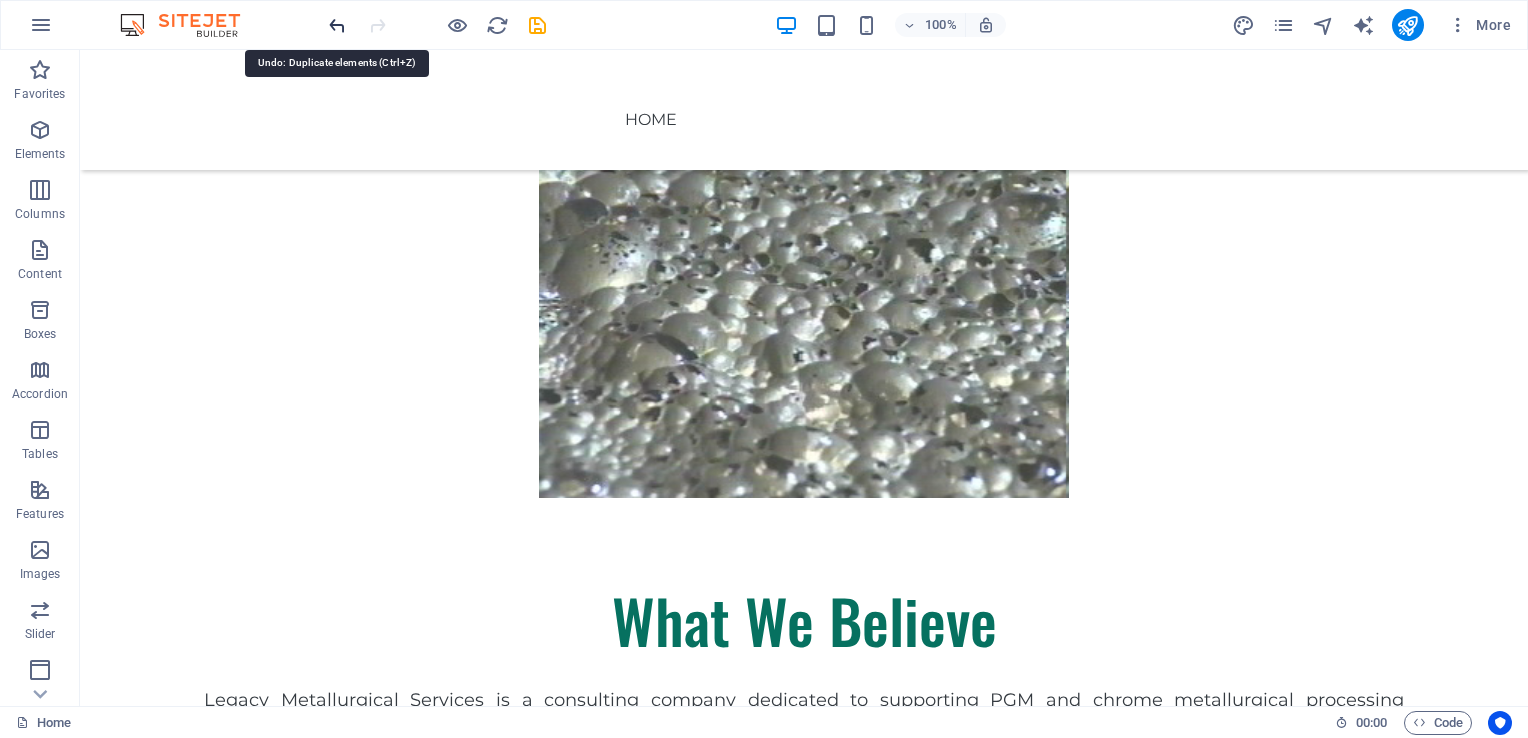 click at bounding box center (337, 25) 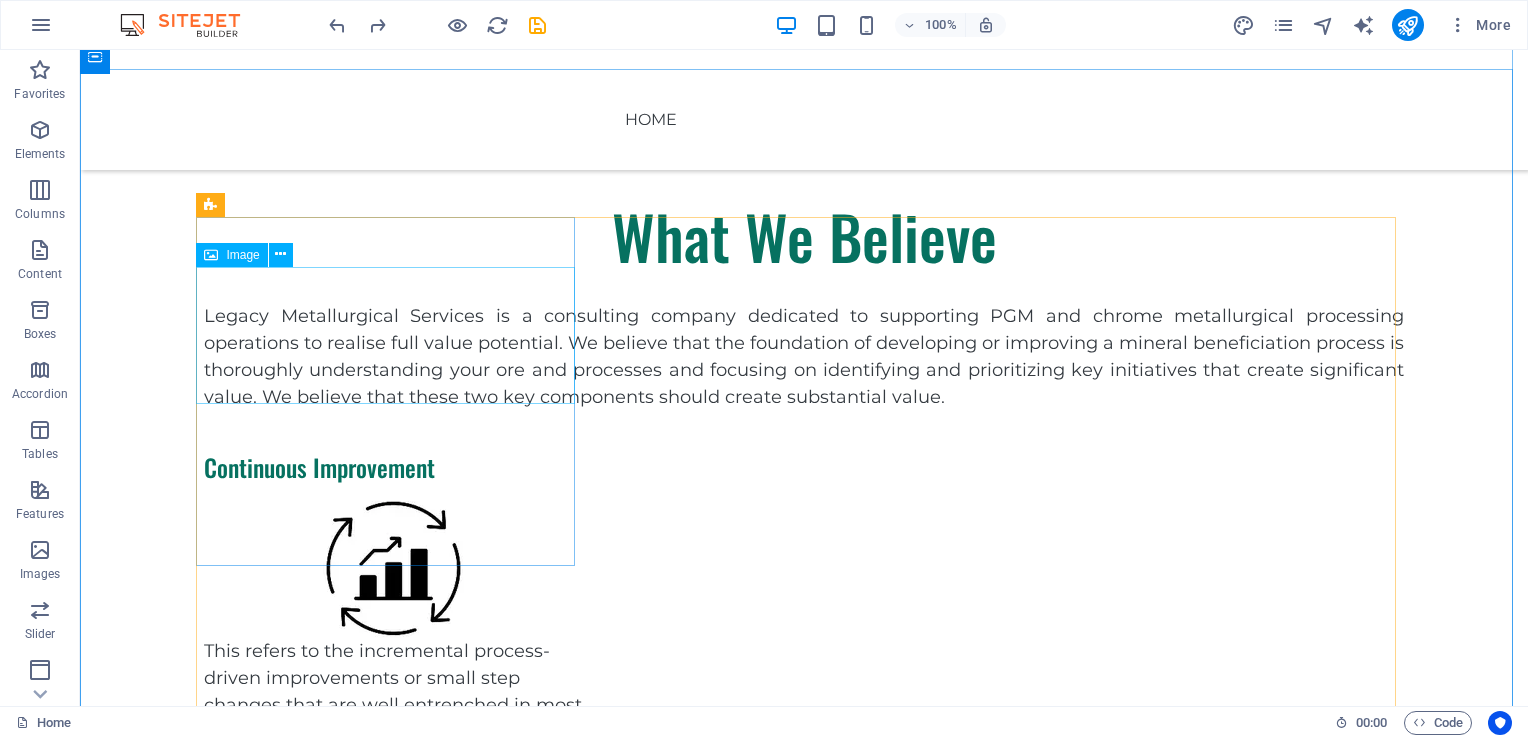scroll, scrollTop: 1160, scrollLeft: 0, axis: vertical 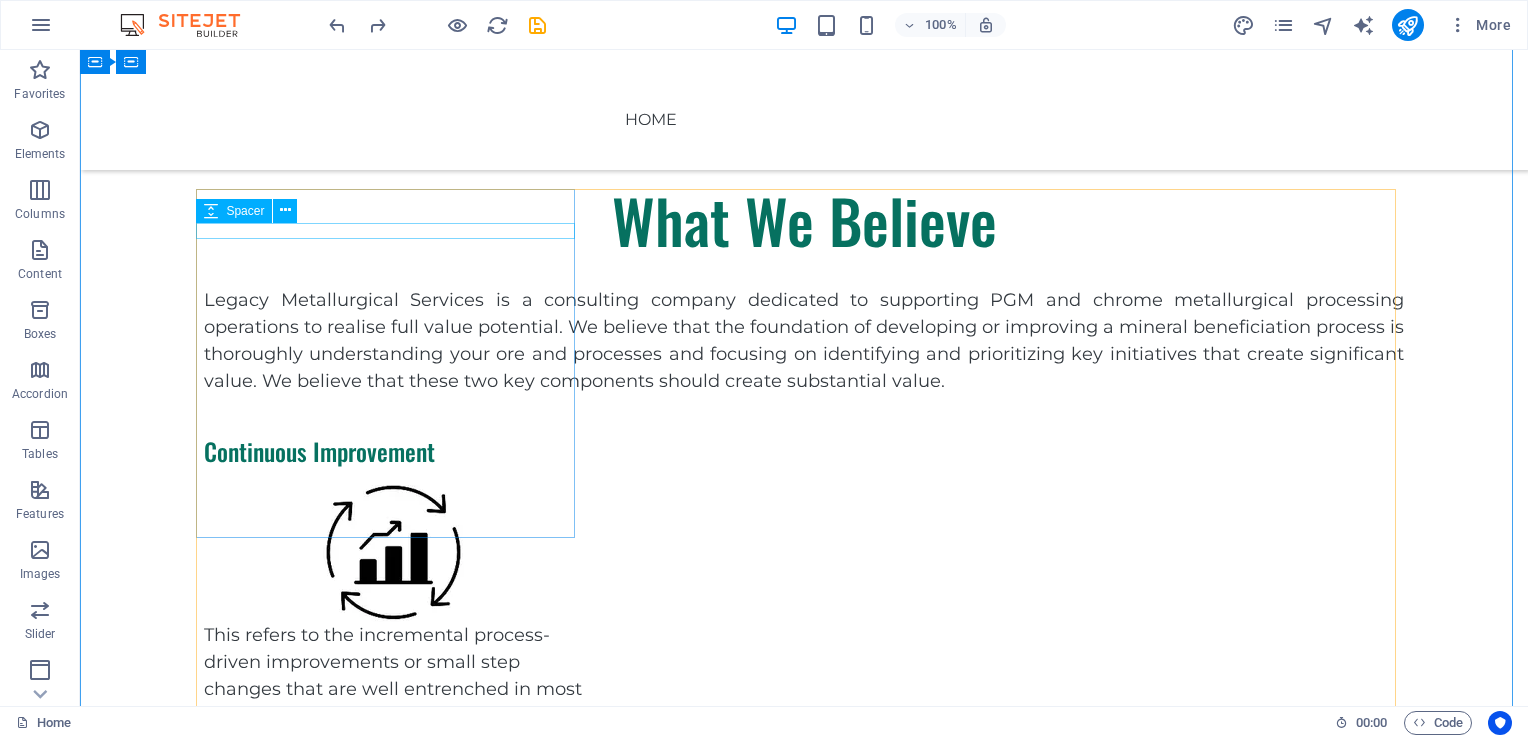 click at bounding box center [393, 477] 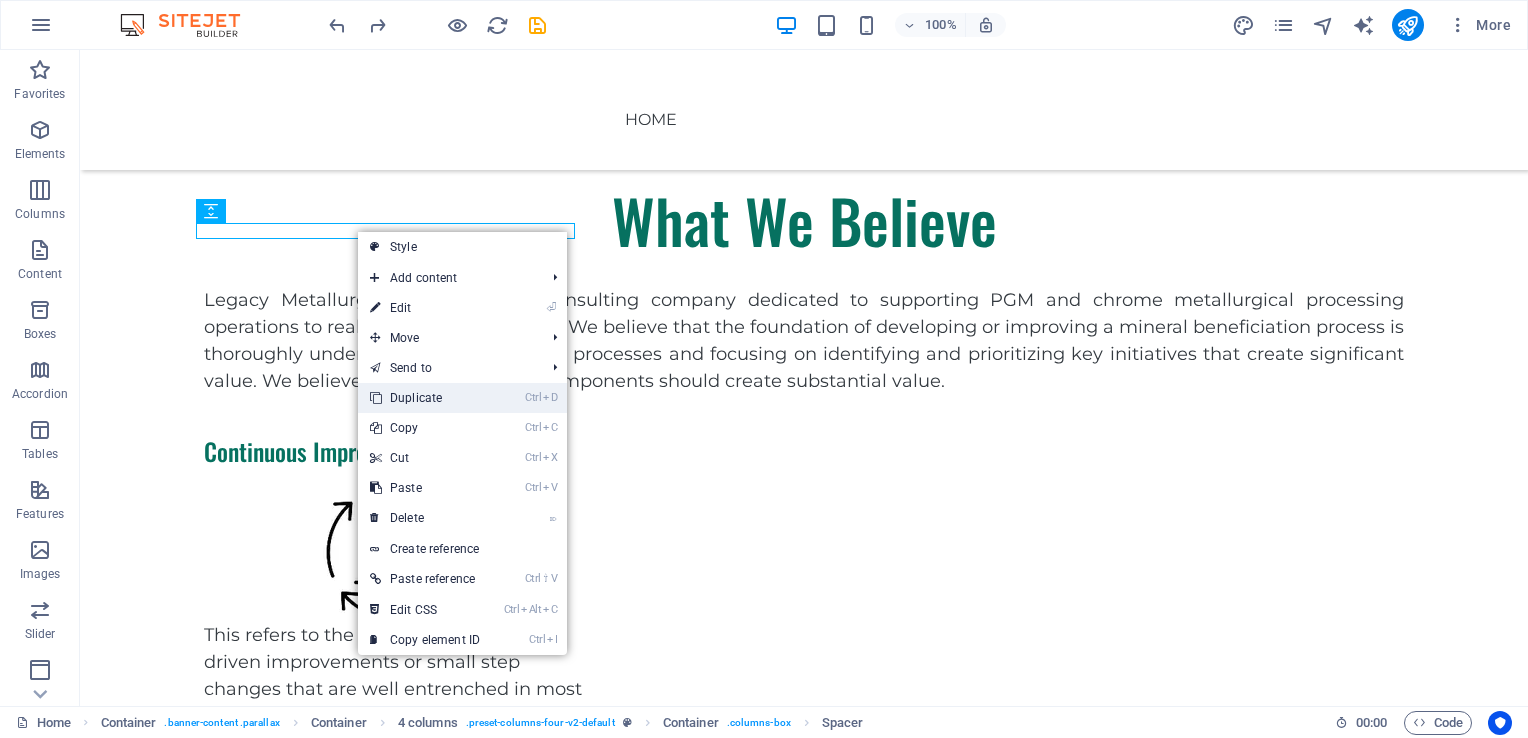 click on "Ctrl D  Duplicate" at bounding box center [425, 398] 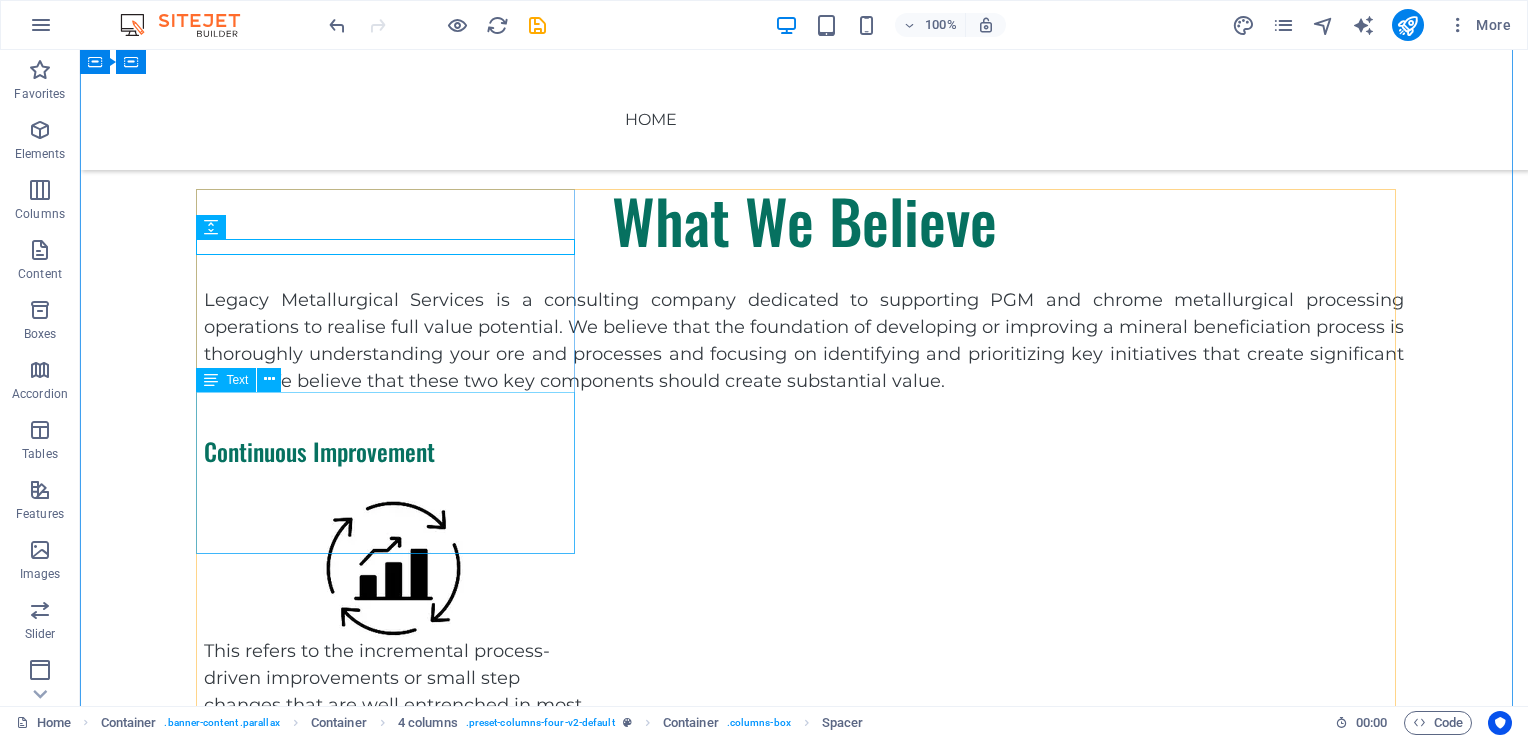drag, startPoint x: 363, startPoint y: 252, endPoint x: 377, endPoint y: 400, distance: 148.66069 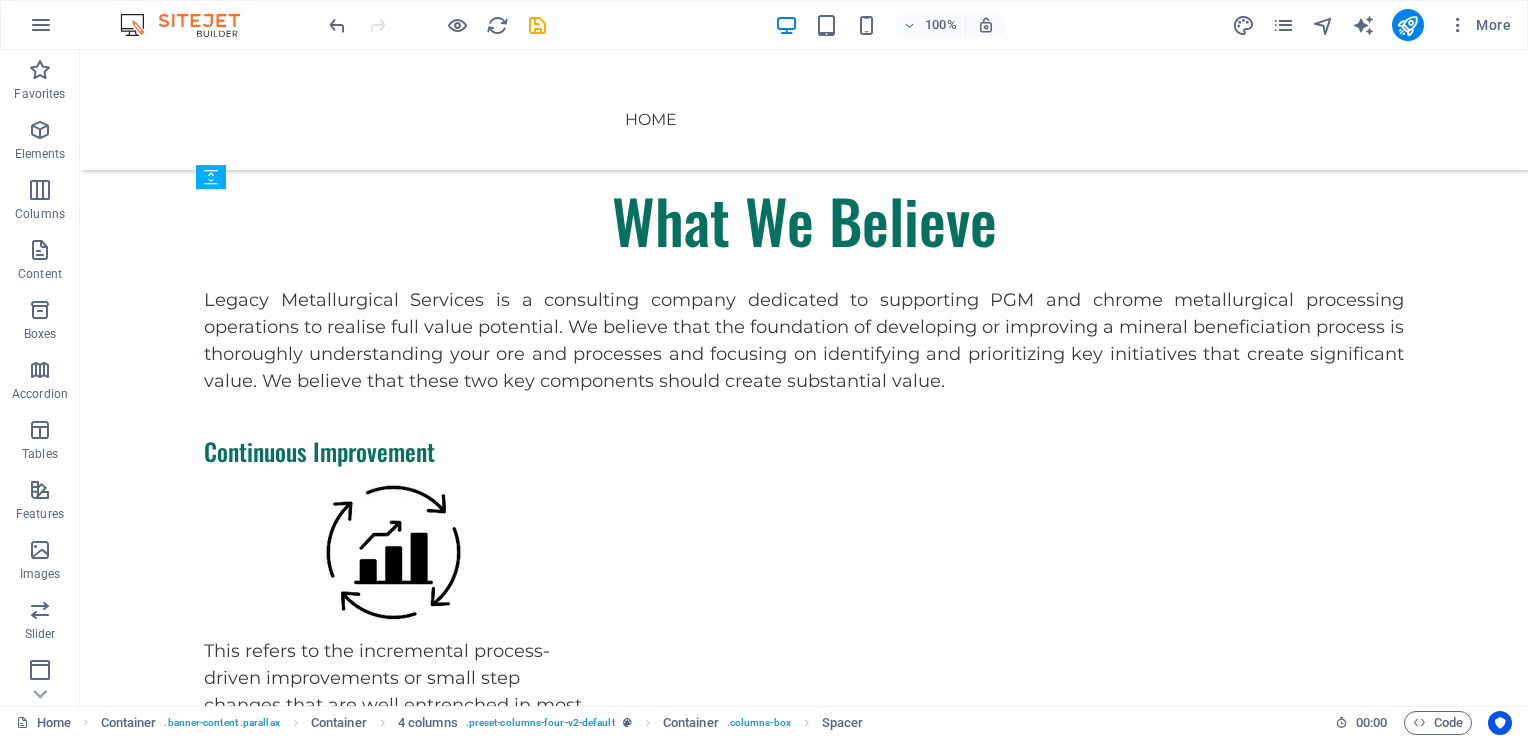 drag, startPoint x: 443, startPoint y: 249, endPoint x: 448, endPoint y: 367, distance: 118.10589 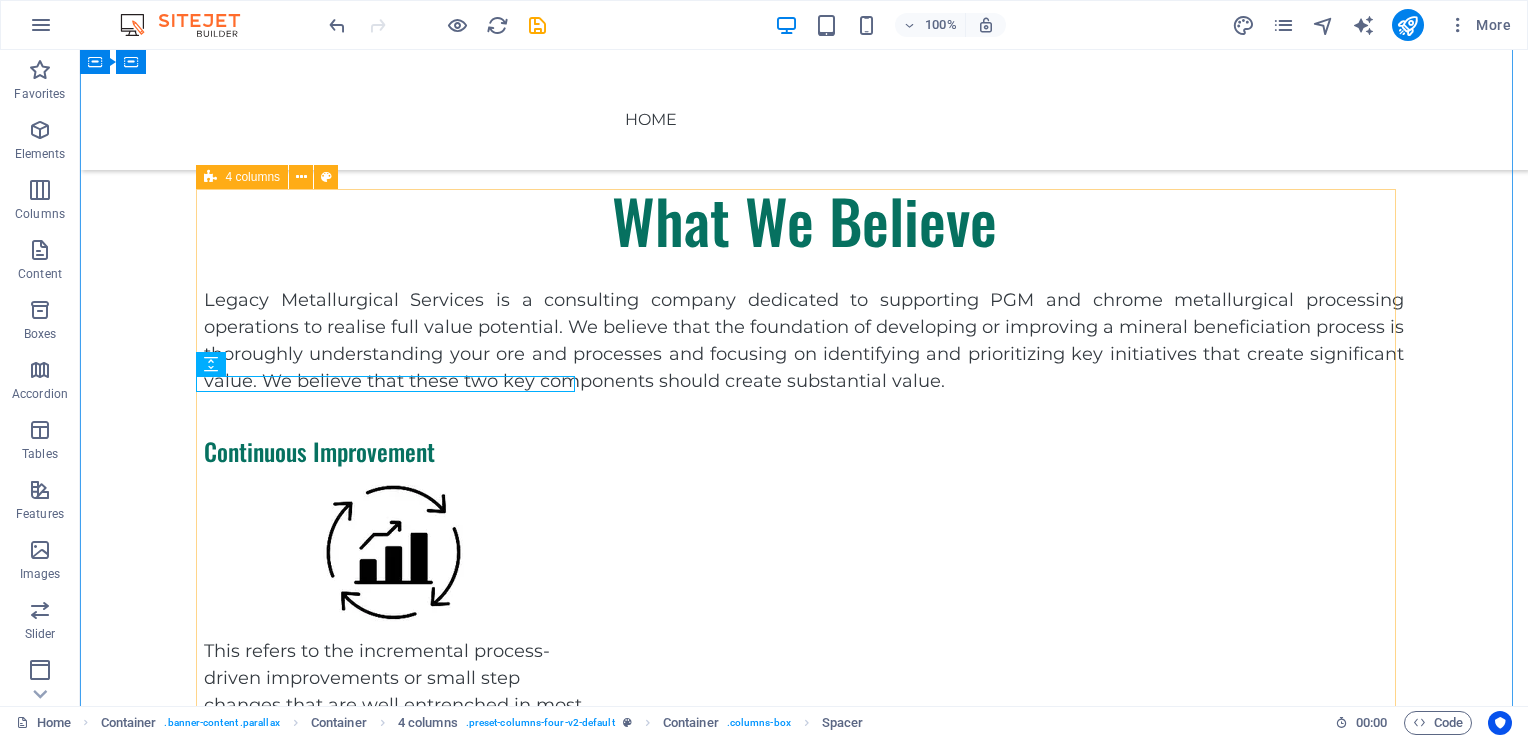 click on "Continuous Improvement This refers to the incremental process-driven improvements or small step changes that are well entrenched in most operations. It focuses on ways to improve processing efficiency with little or no capital.  Identify Key Improvement Initiatives Benchmark Data Implementation Planning Initiative Execution Structured Asset Optimisation This refers to projects that involve radical changes to the operating norm. It focuses on the critical few initiatives that will most help to close the gap to full potential or become best in class.    New processes and technology" at bounding box center [804, 912] 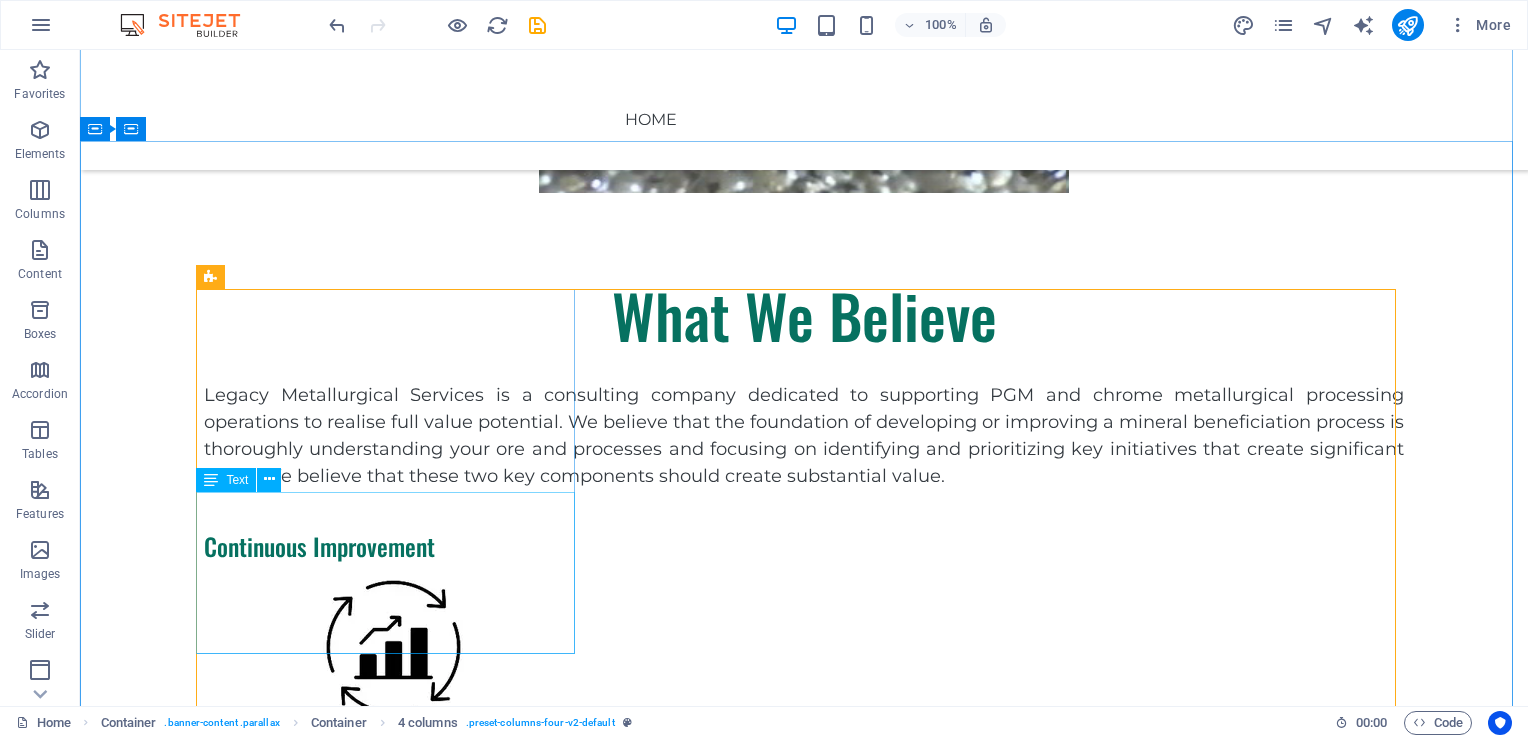 scroll, scrollTop: 1060, scrollLeft: 0, axis: vertical 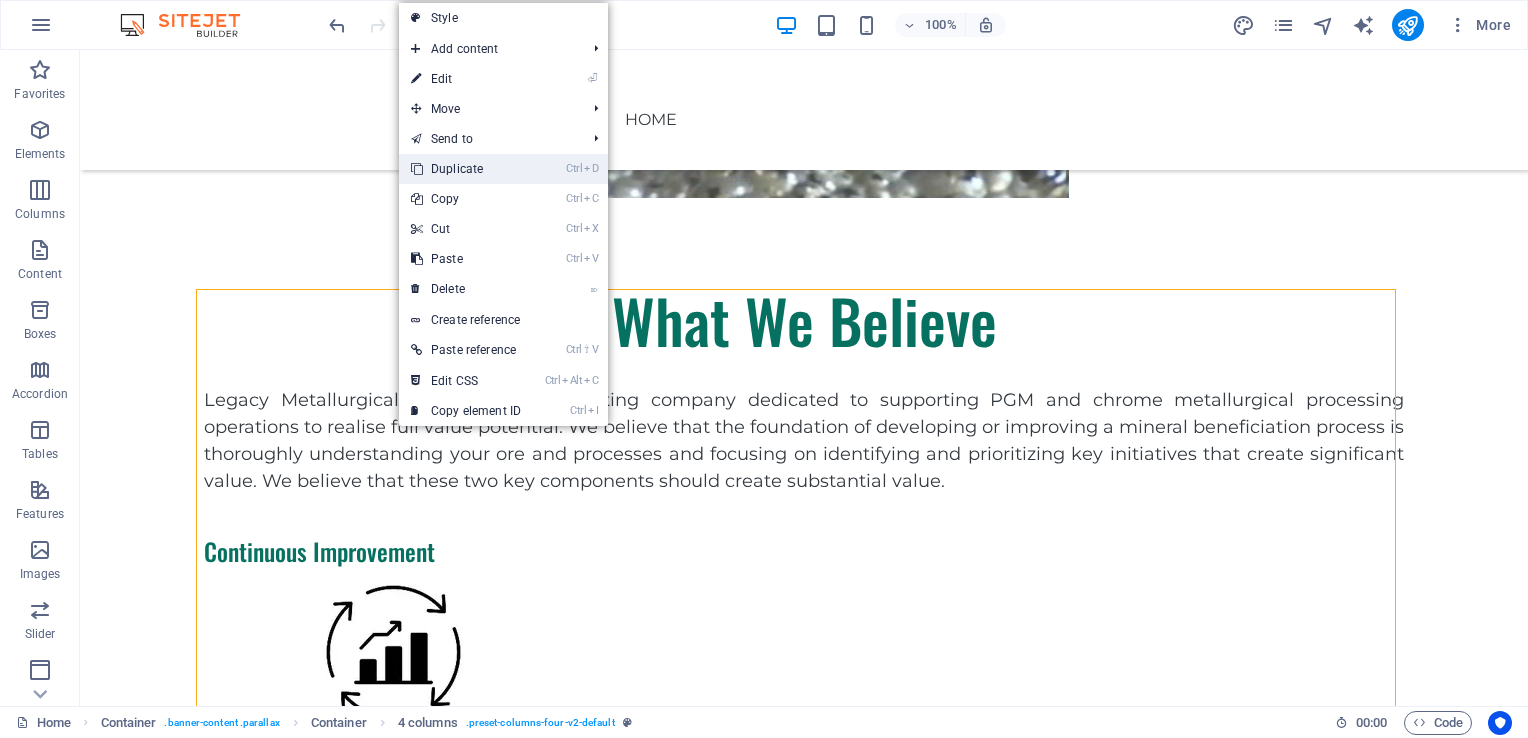 click on "Ctrl D  Duplicate" at bounding box center (466, 169) 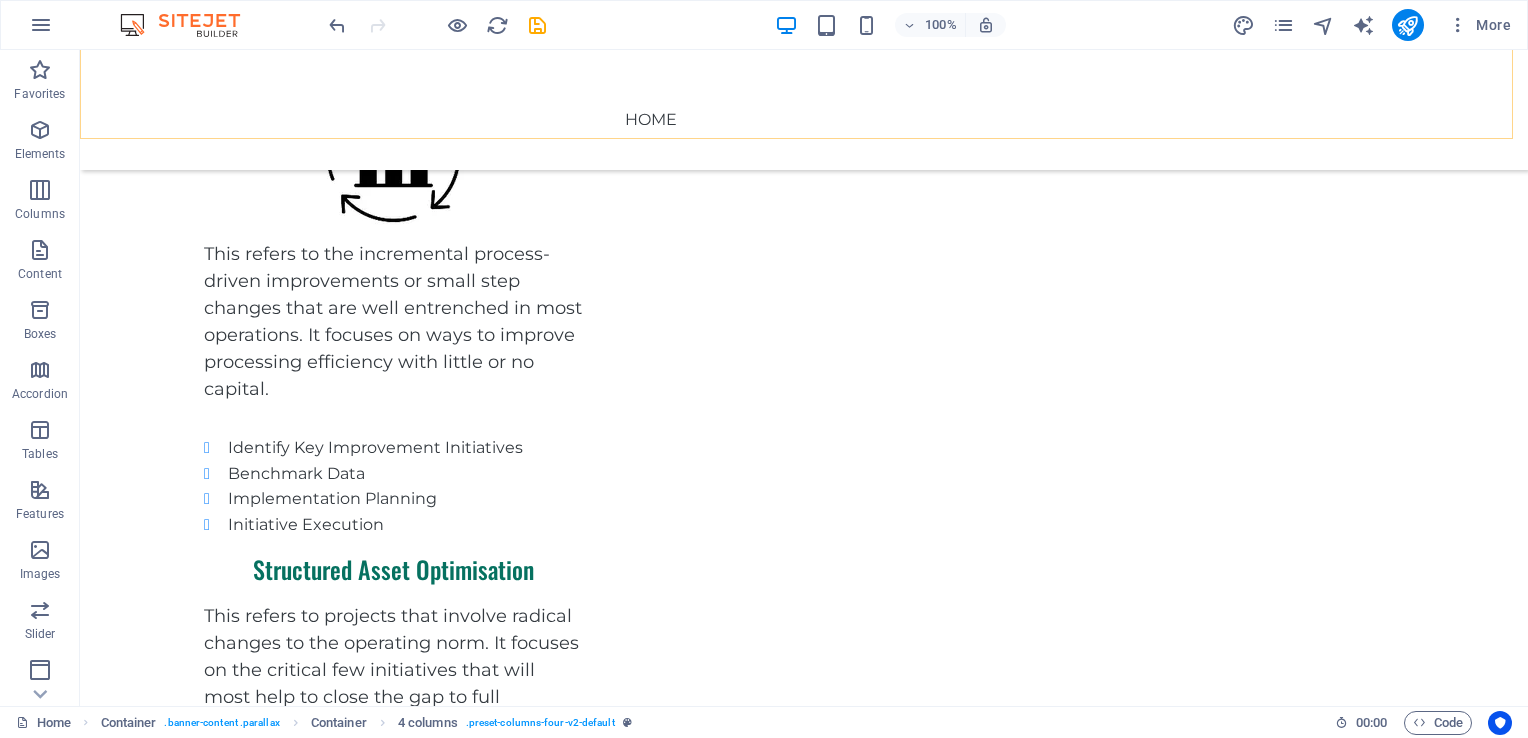scroll, scrollTop: 1884, scrollLeft: 0, axis: vertical 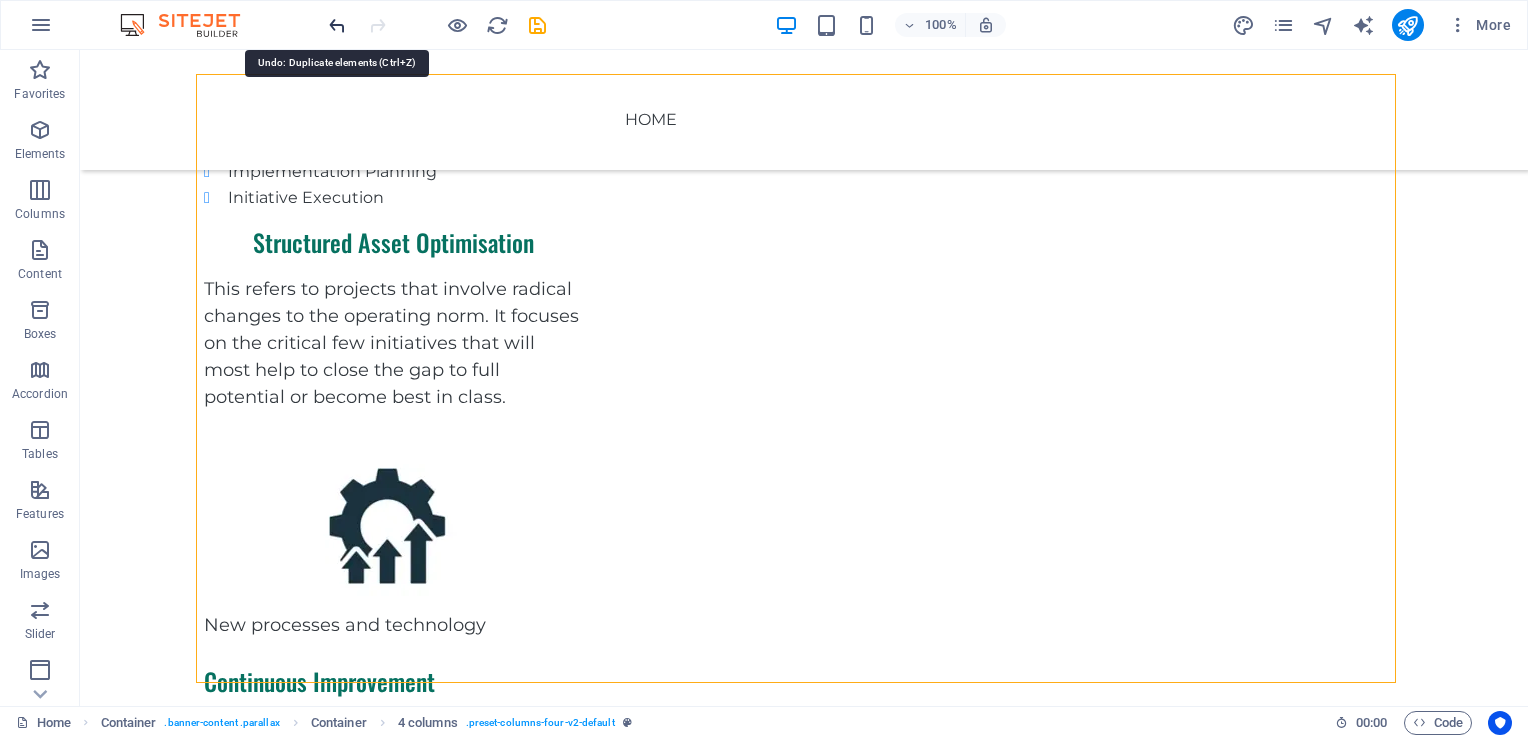 click at bounding box center [337, 25] 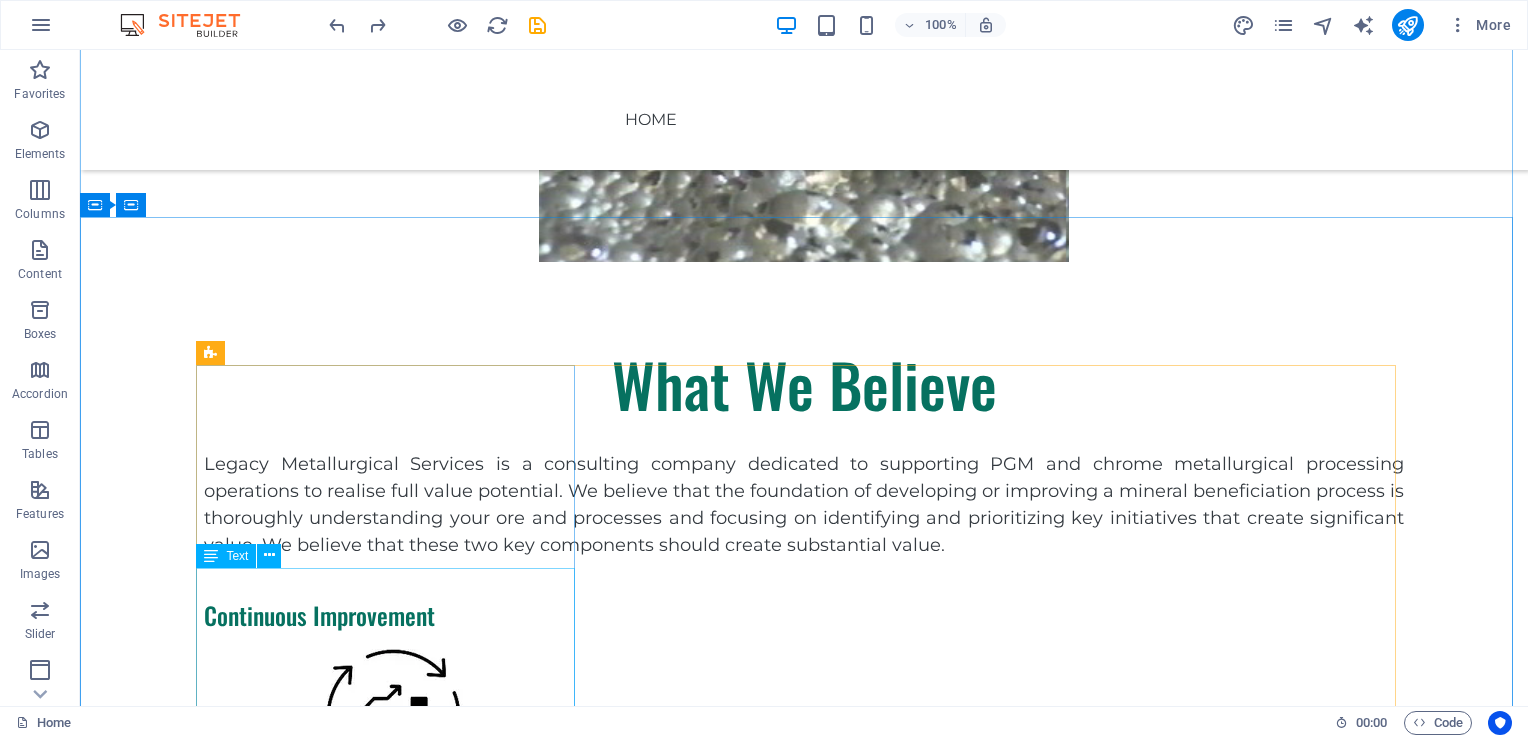 scroll, scrollTop: 984, scrollLeft: 0, axis: vertical 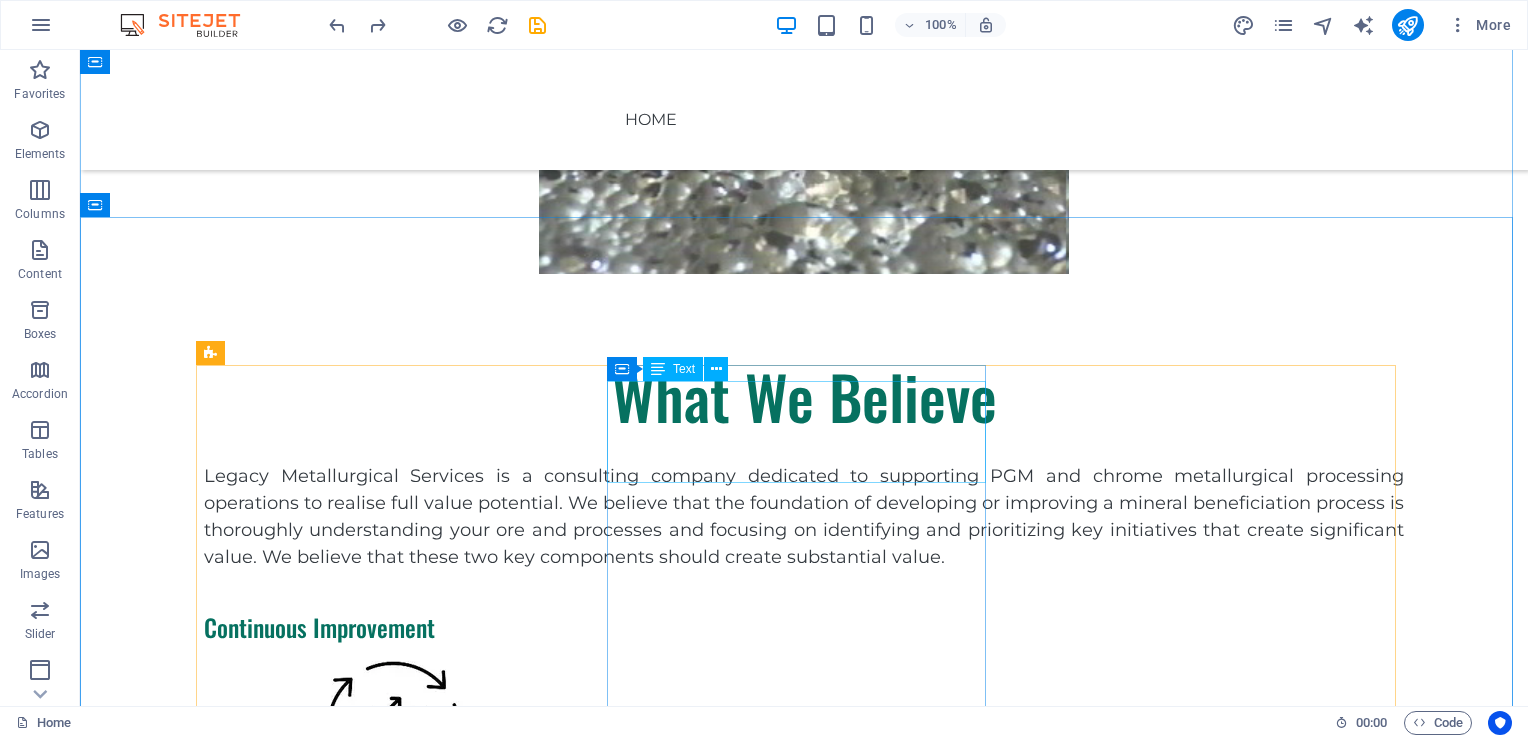 click on "Identify Key Improvement Initiatives Benchmark Data Implementation Planning Initiative Execution" at bounding box center (393, 1059) 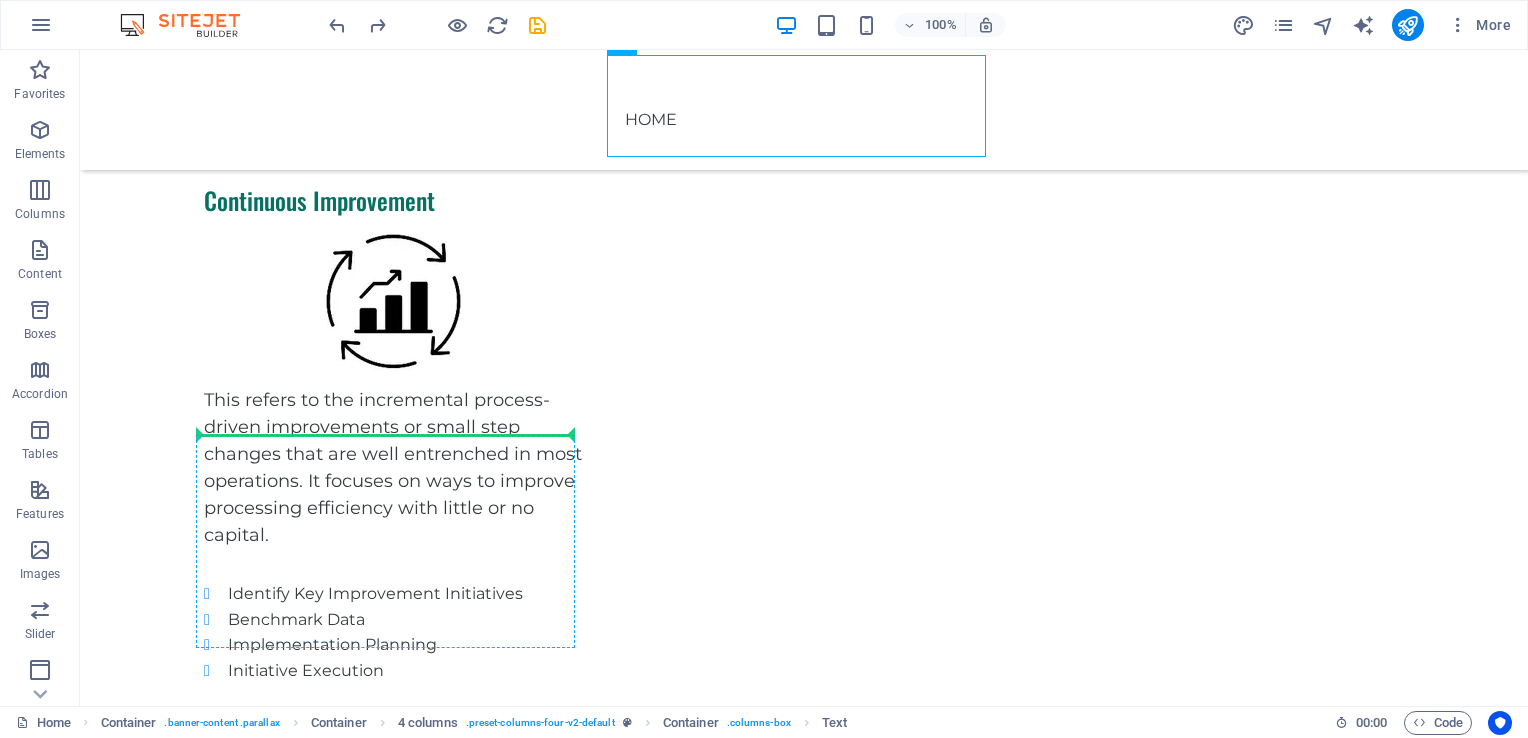 scroll, scrollTop: 1584, scrollLeft: 0, axis: vertical 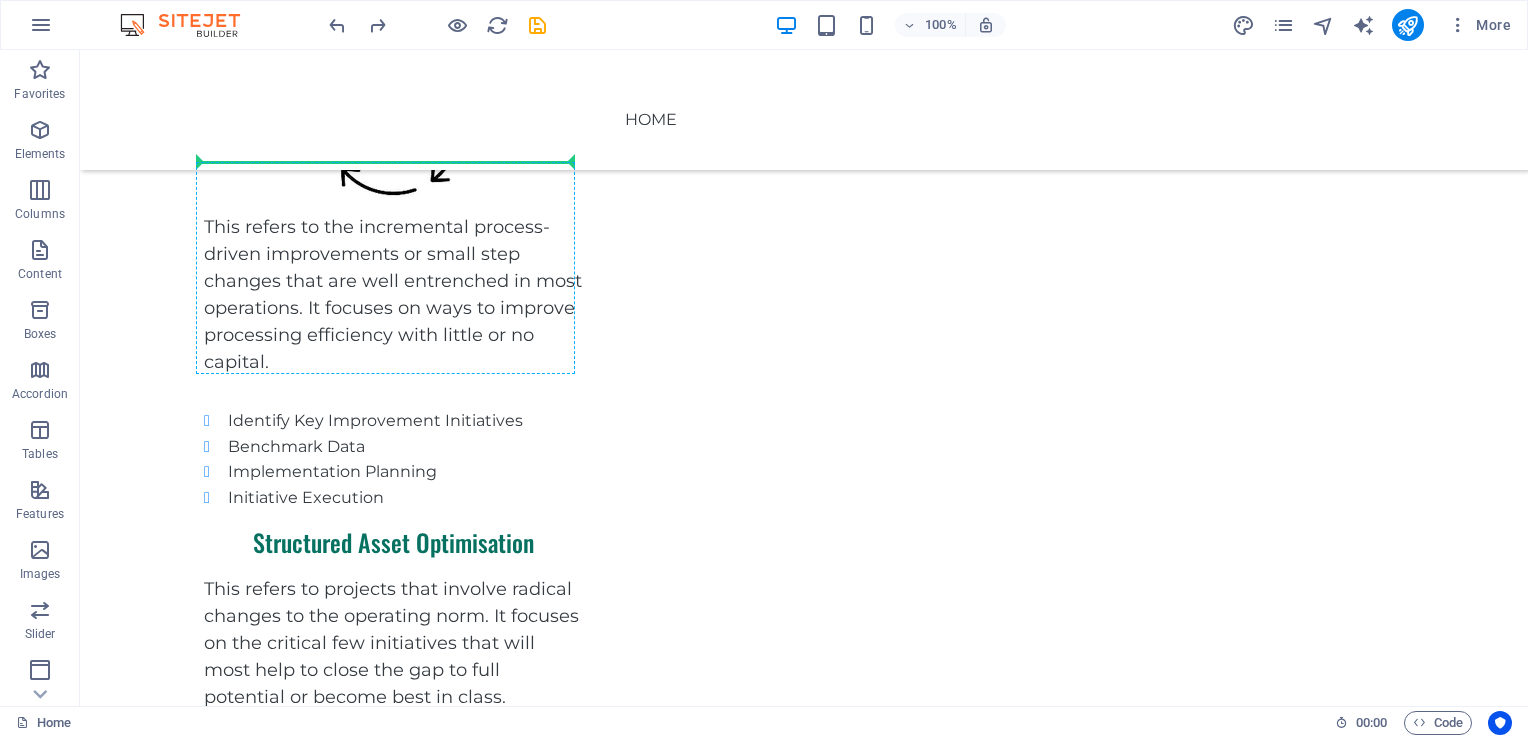 drag, startPoint x: 617, startPoint y: 397, endPoint x: 426, endPoint y: 194, distance: 278.72925 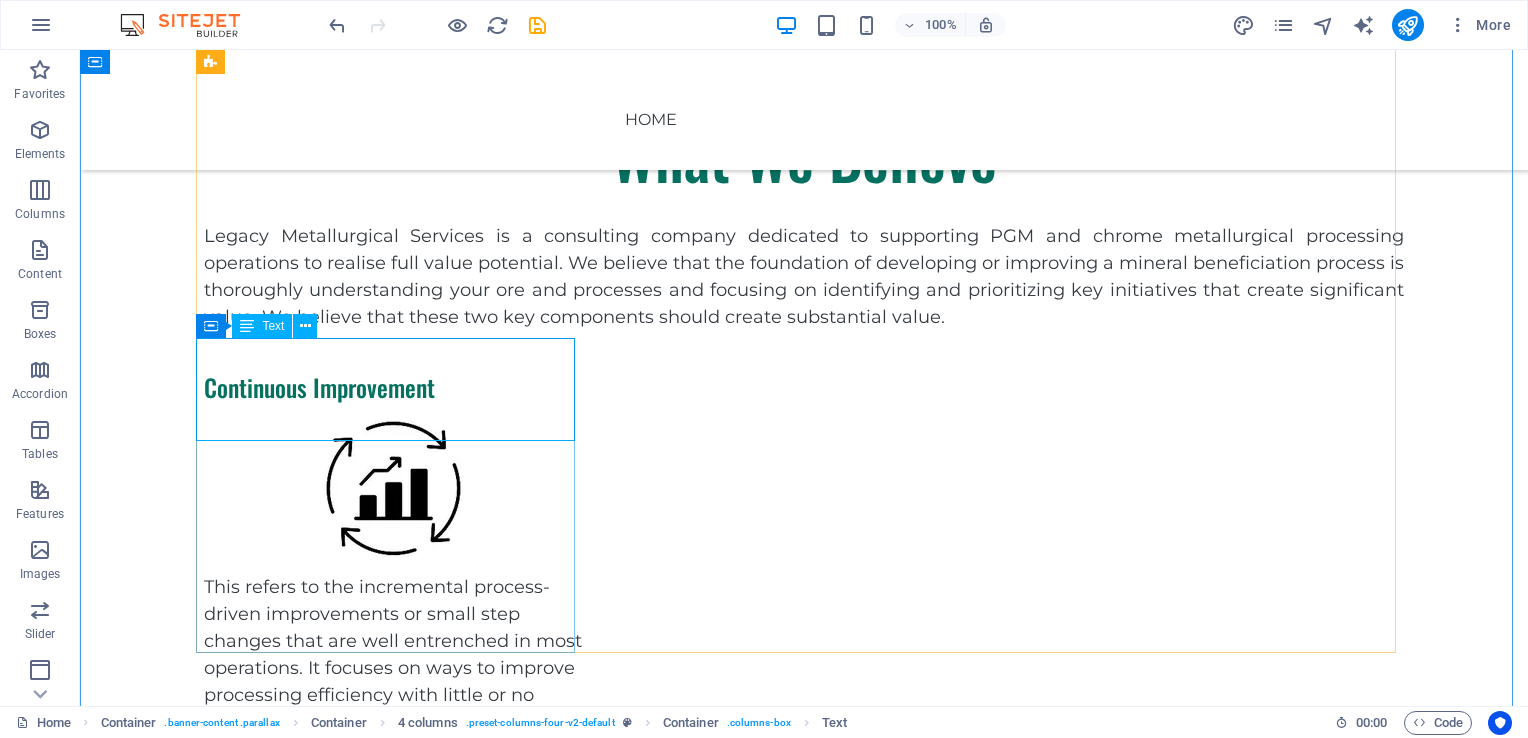 scroll, scrollTop: 1184, scrollLeft: 0, axis: vertical 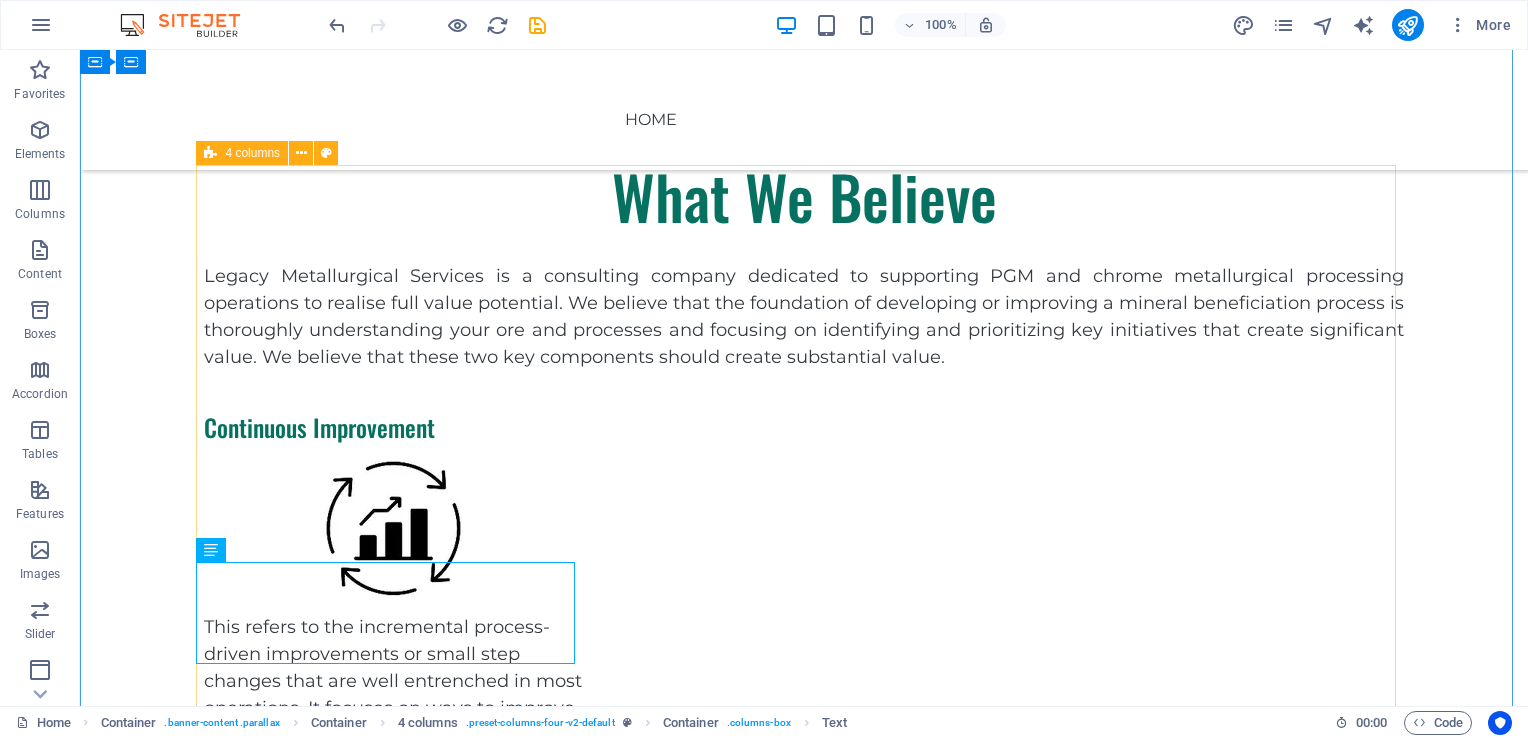 click on "Continuous Improvement This refers to the incremental process-driven improvements or small step changes that are well entrenched in most operations. It focuses on ways to improve processing efficiency with little or no capital.  Structured Asset Optimisation This refers to projects that involve radical changes to the operating norm. It focuses on the critical few initiatives that will most help to close the gap to full potential or become best in class.    Identify Key Improvement Initiatives Benchmark Data Implementation Planning Initiative Execution New processes and technology" at bounding box center (804, 888) 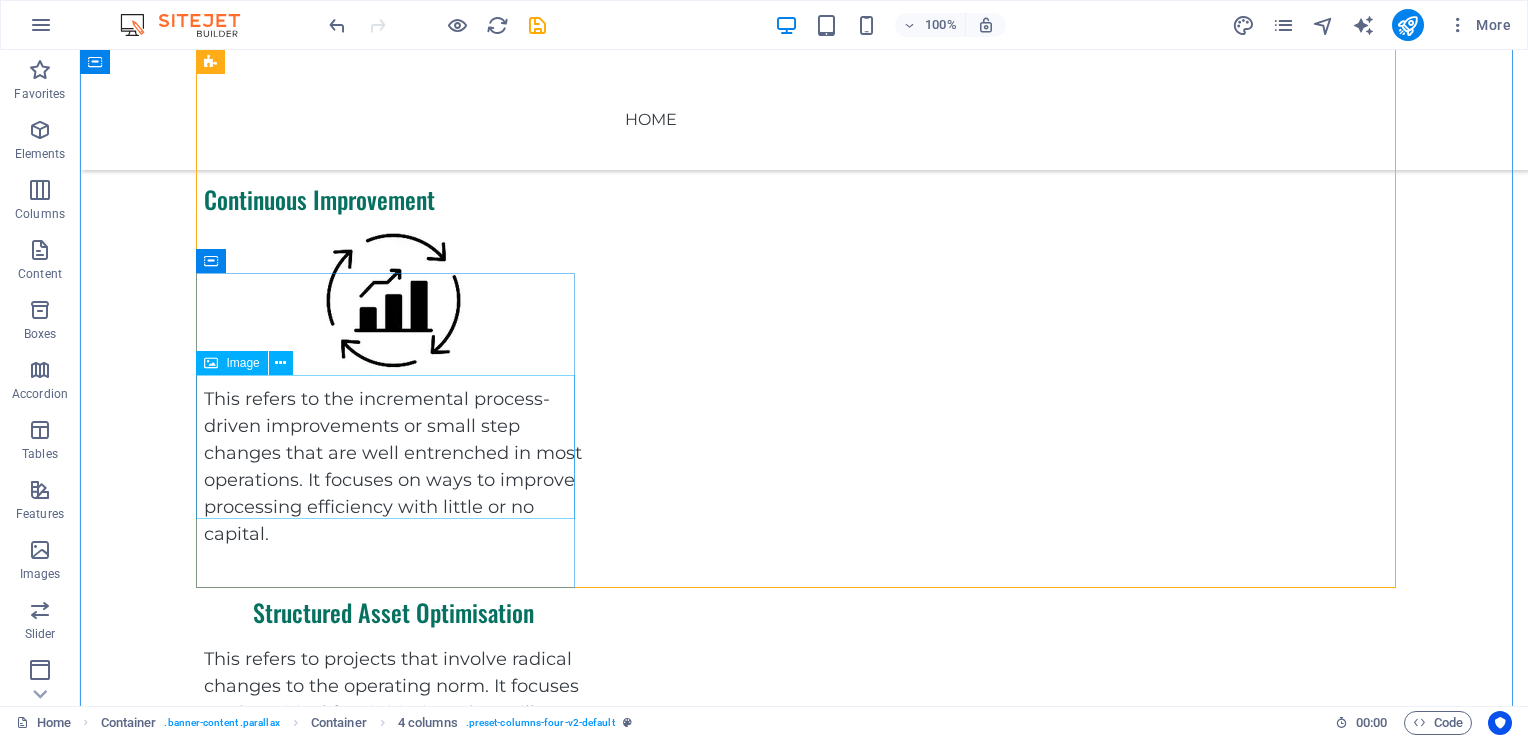 scroll, scrollTop: 1484, scrollLeft: 0, axis: vertical 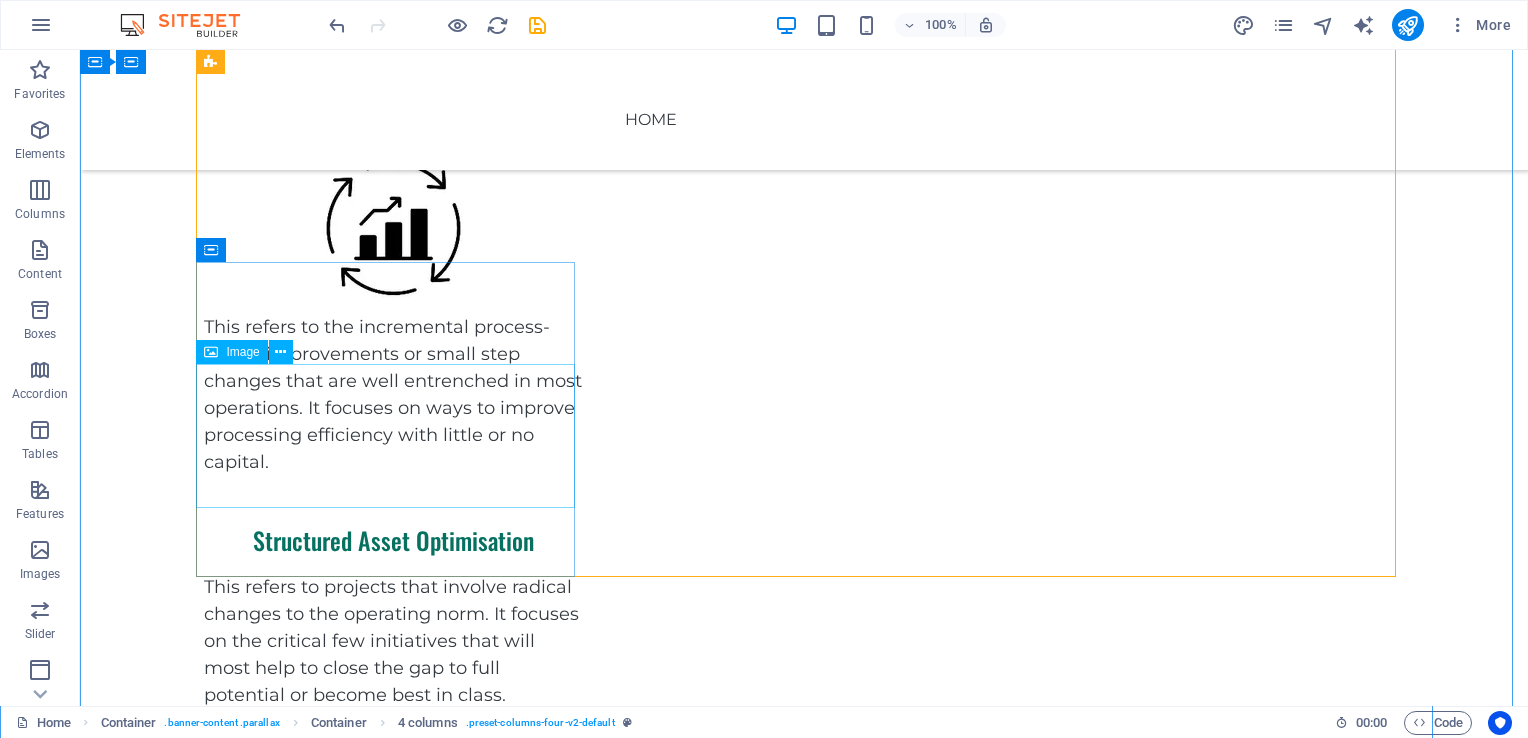 click at bounding box center [393, 924] 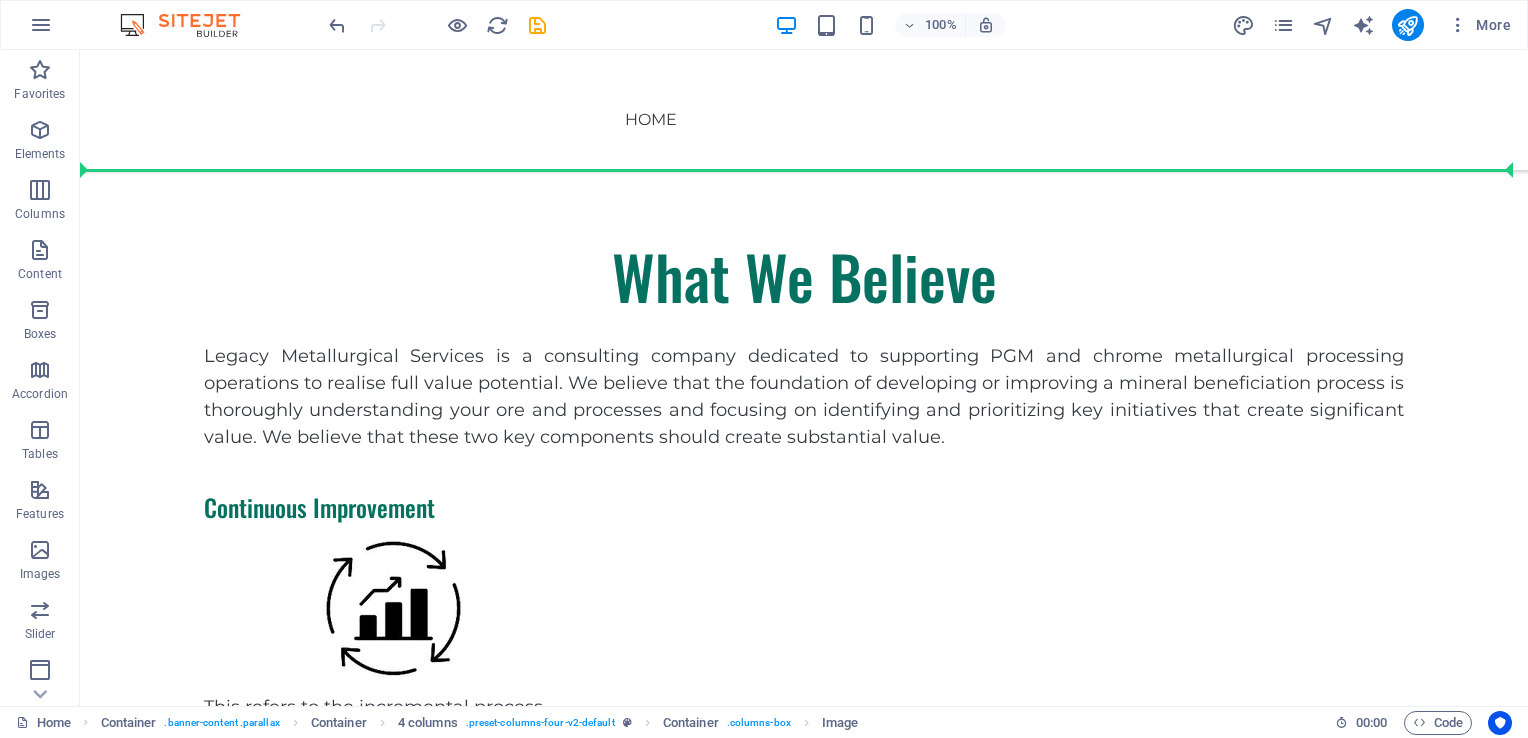 scroll, scrollTop: 1098, scrollLeft: 0, axis: vertical 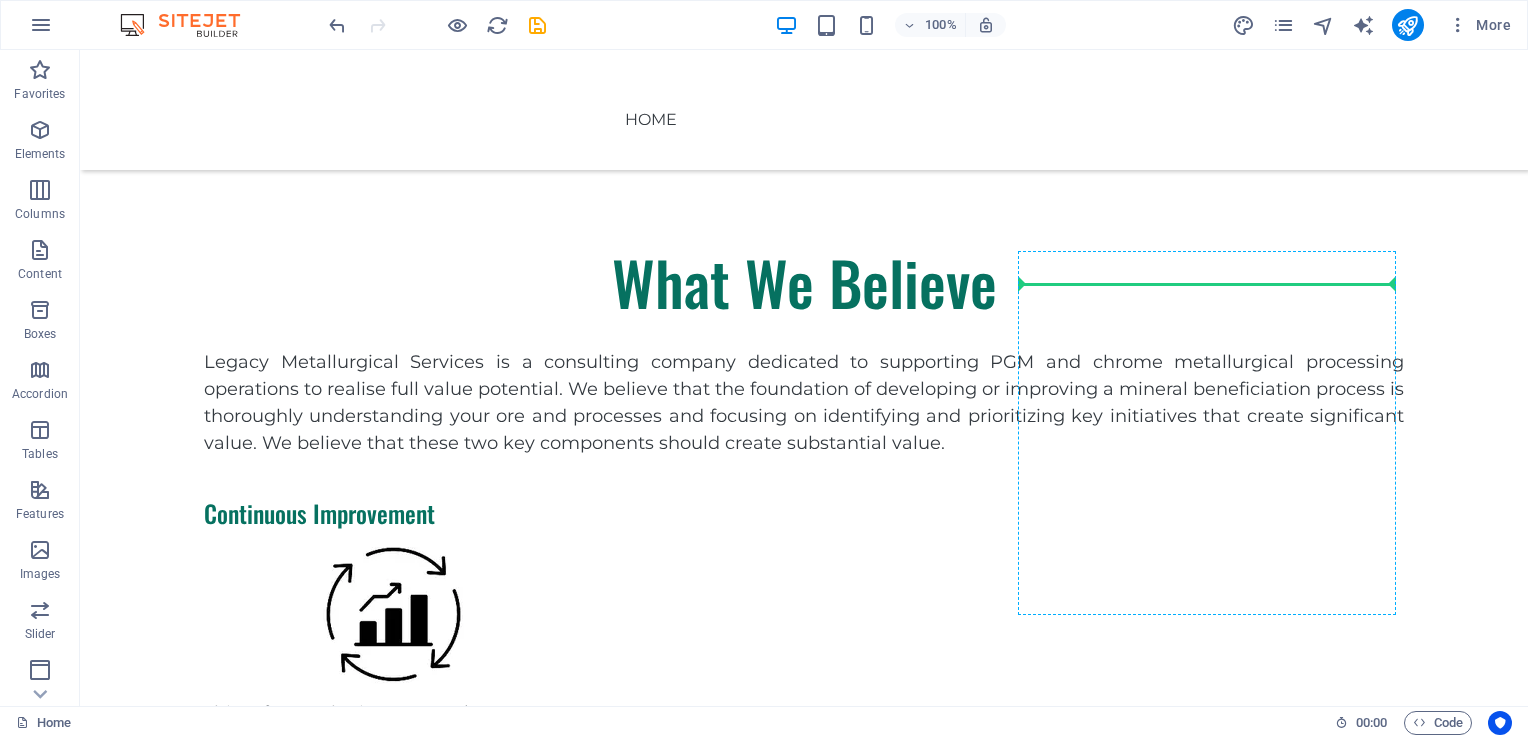 drag, startPoint x: 396, startPoint y: 432, endPoint x: 1159, endPoint y: 279, distance: 778.1889 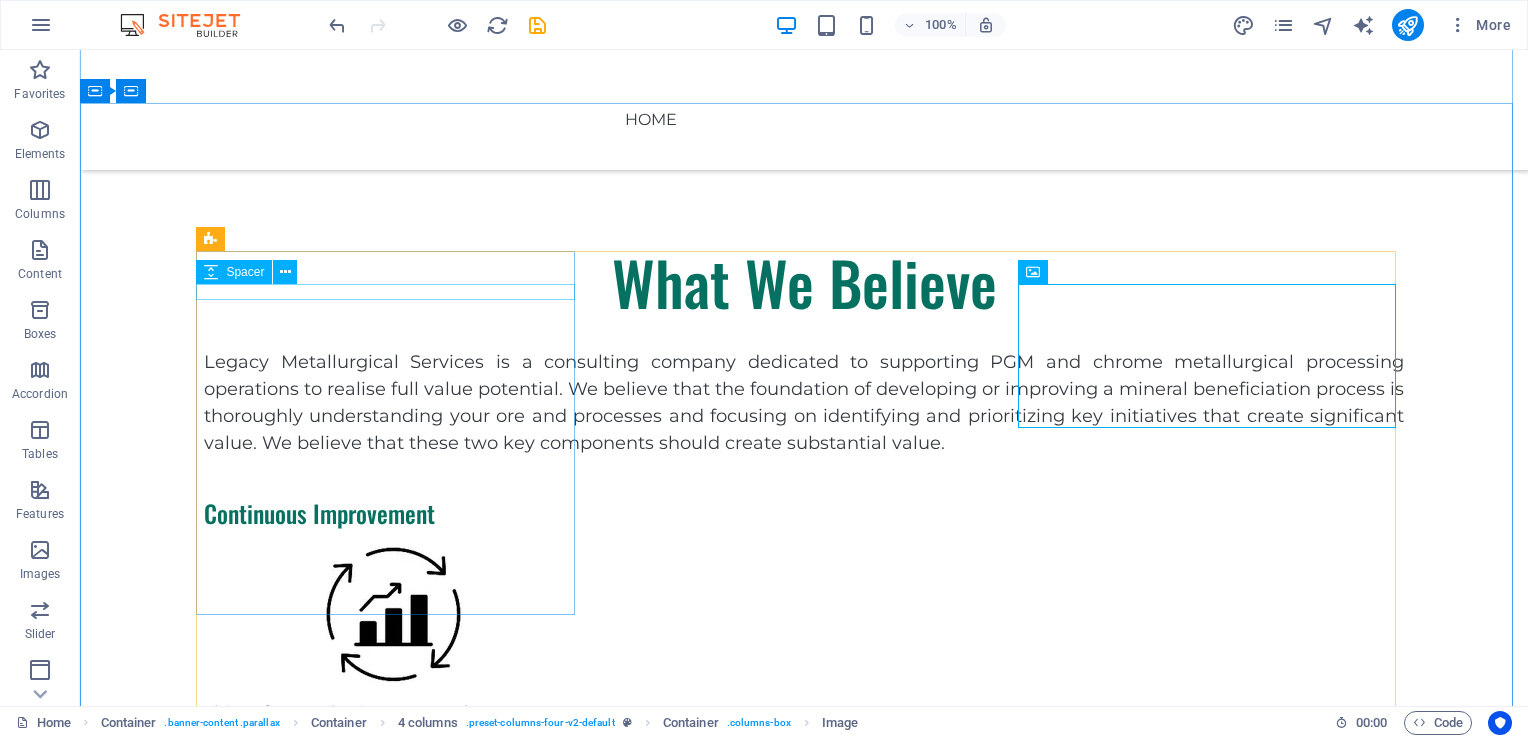click at bounding box center (393, 539) 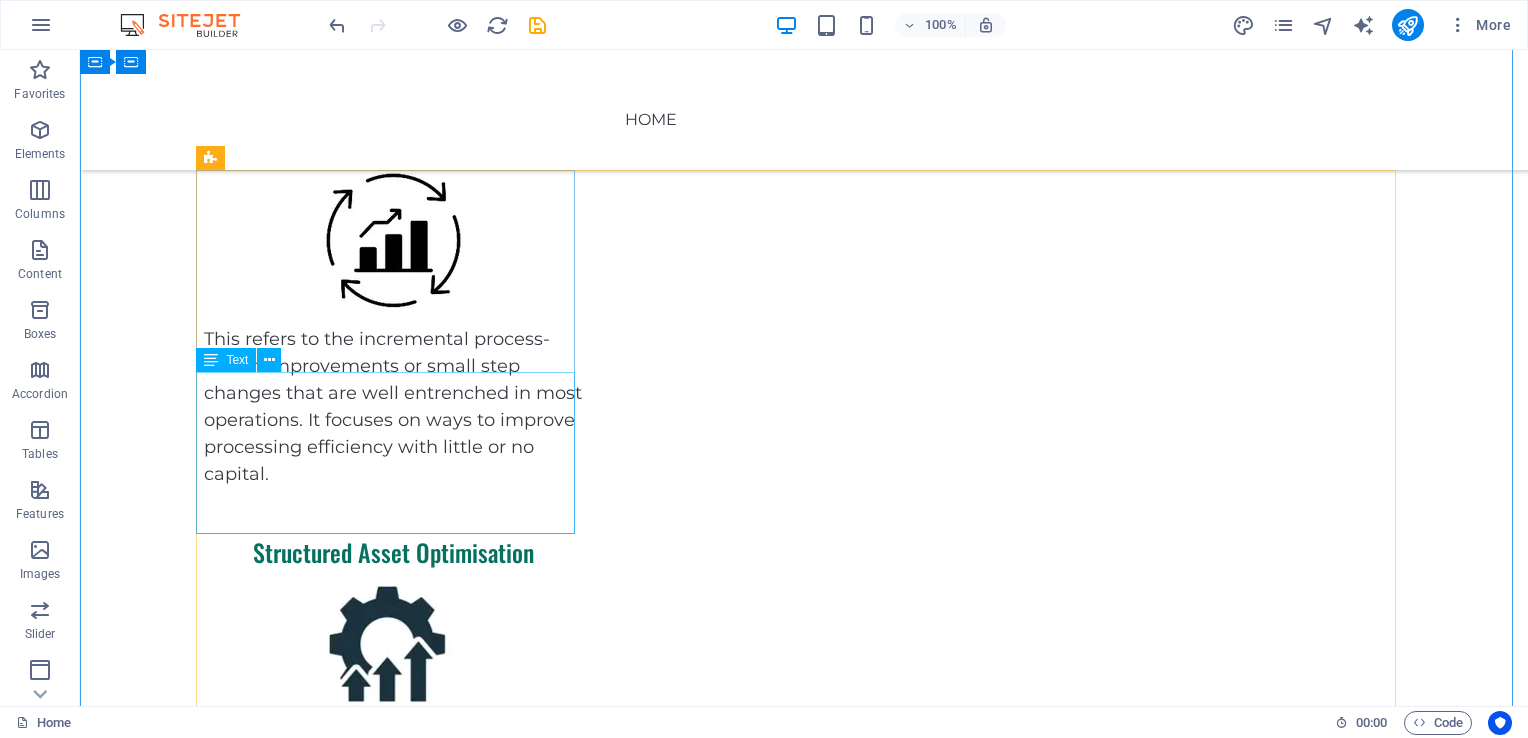scroll, scrollTop: 1498, scrollLeft: 0, axis: vertical 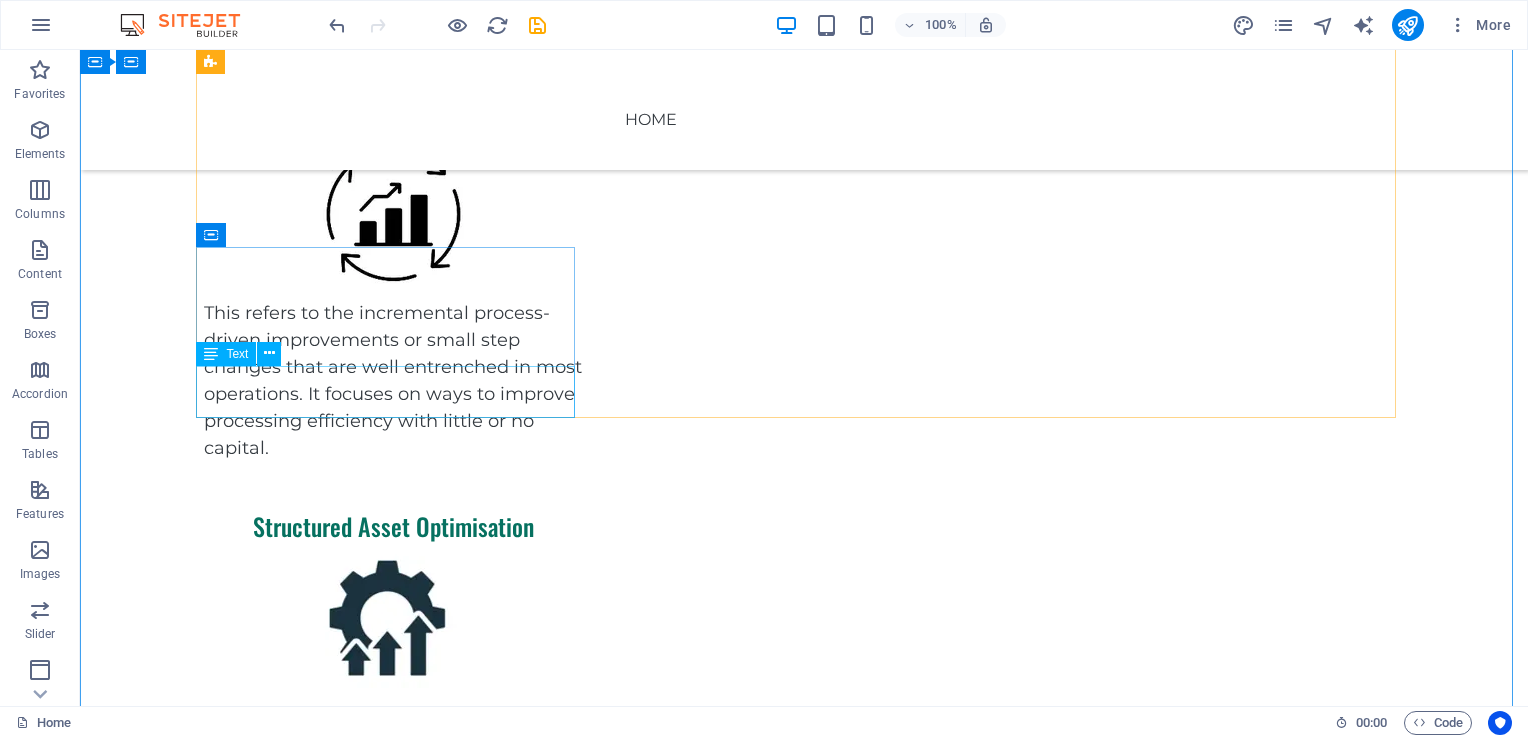 click on "New processes and technology" at bounding box center (393, 1024) 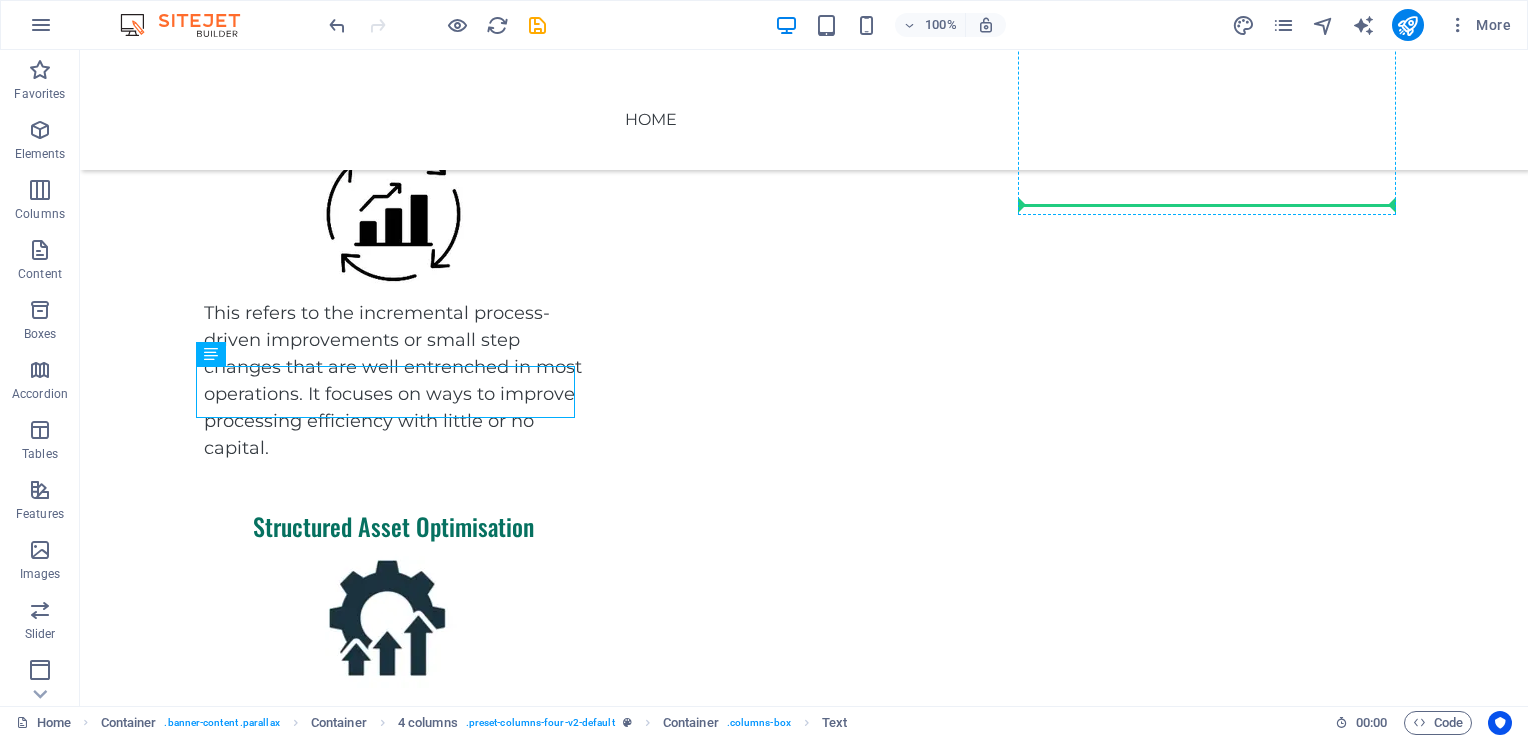 drag, startPoint x: 456, startPoint y: 368, endPoint x: 1220, endPoint y: 198, distance: 782.6851 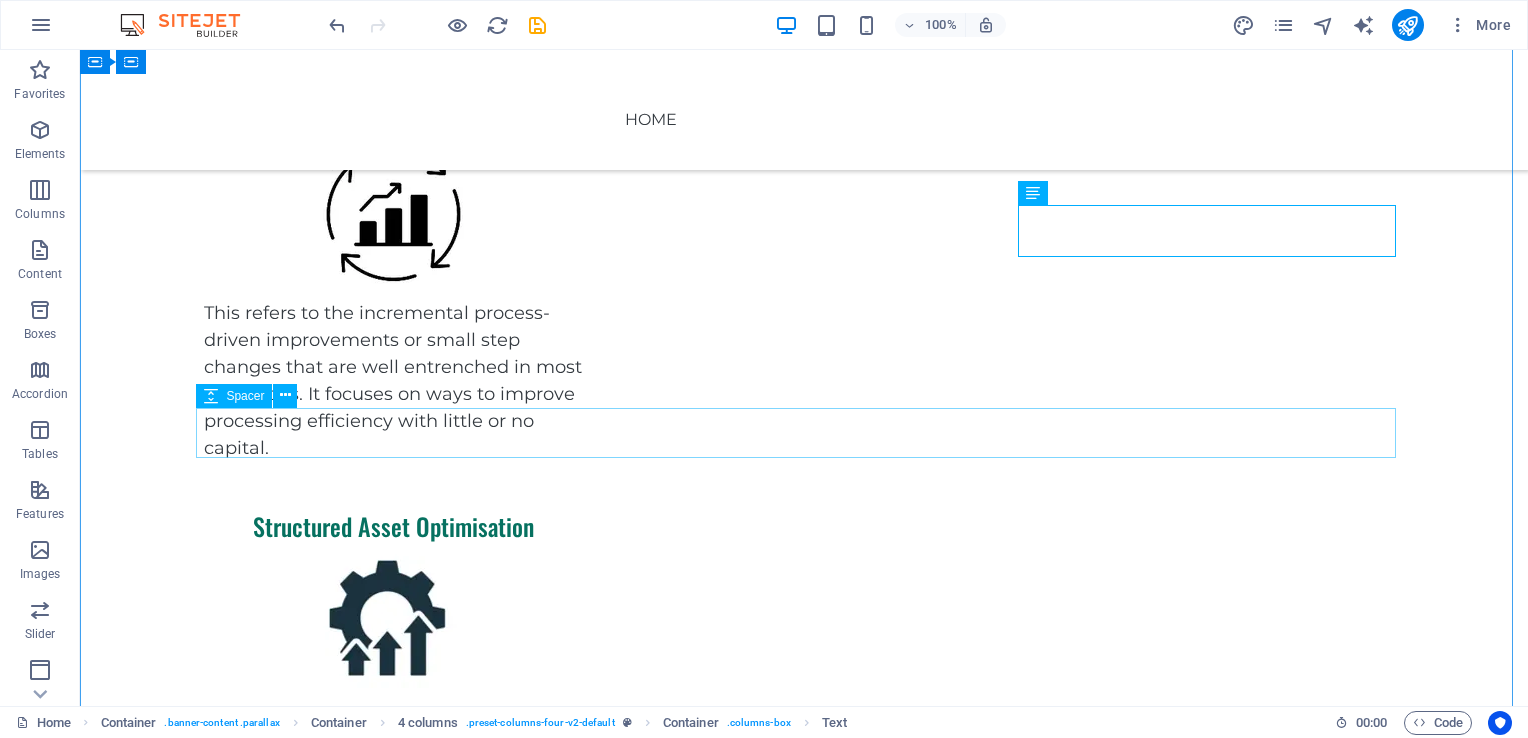 click at bounding box center [804, 1076] 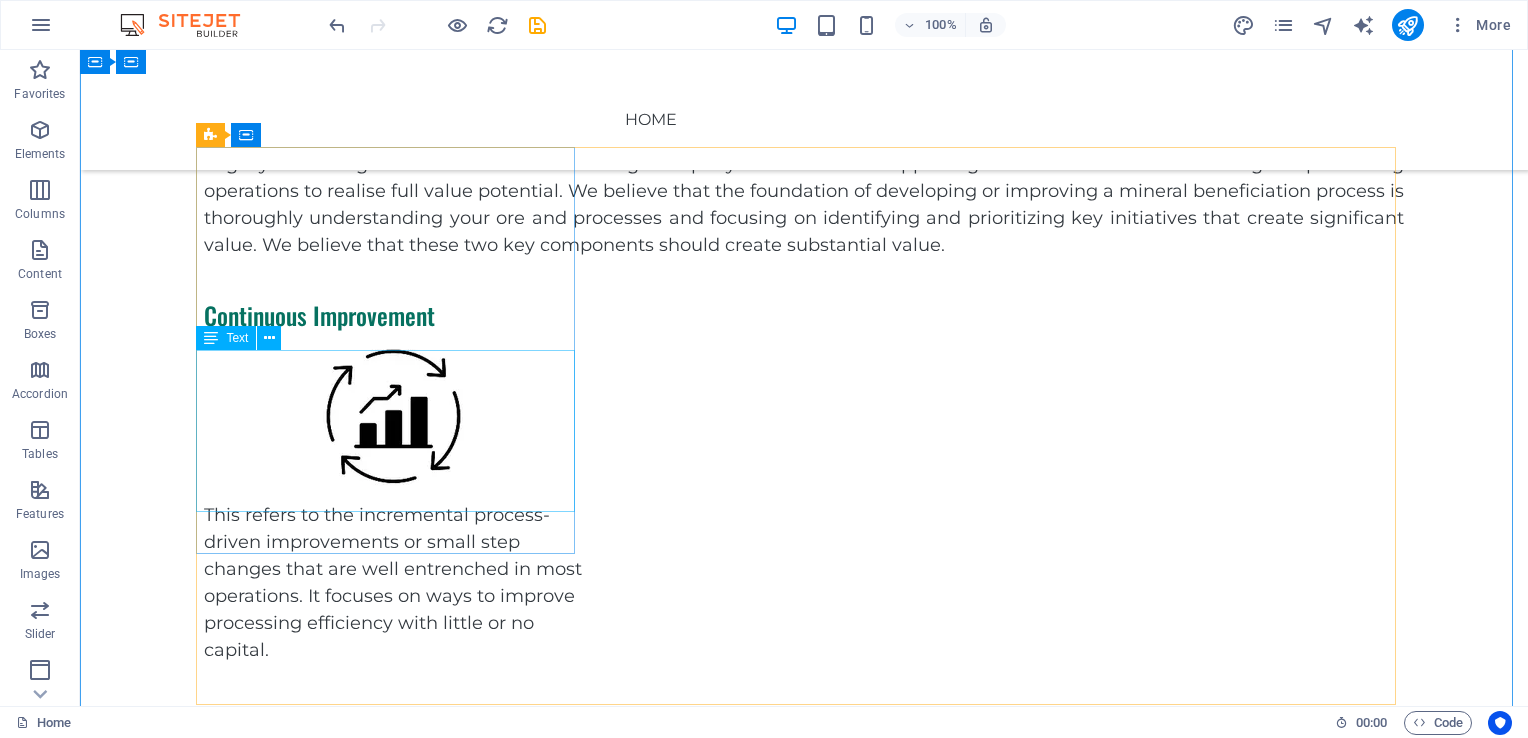 scroll, scrollTop: 1298, scrollLeft: 0, axis: vertical 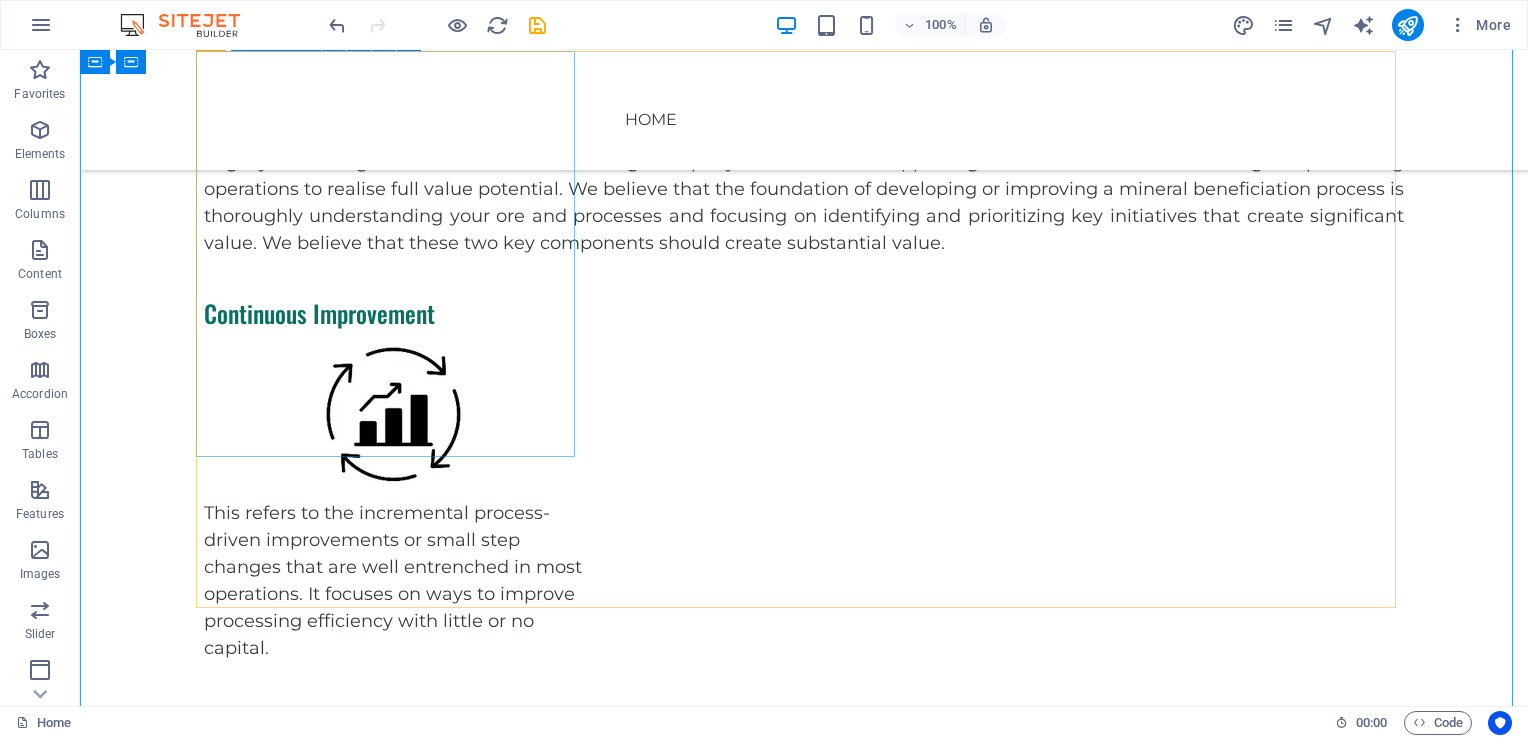 click on "Continuous Improvement This refers to the incremental process-driven improvements or small step changes that are well entrenched in most operations. It focuses on ways to improve processing efficiency with little or no capital." at bounding box center (393, 479) 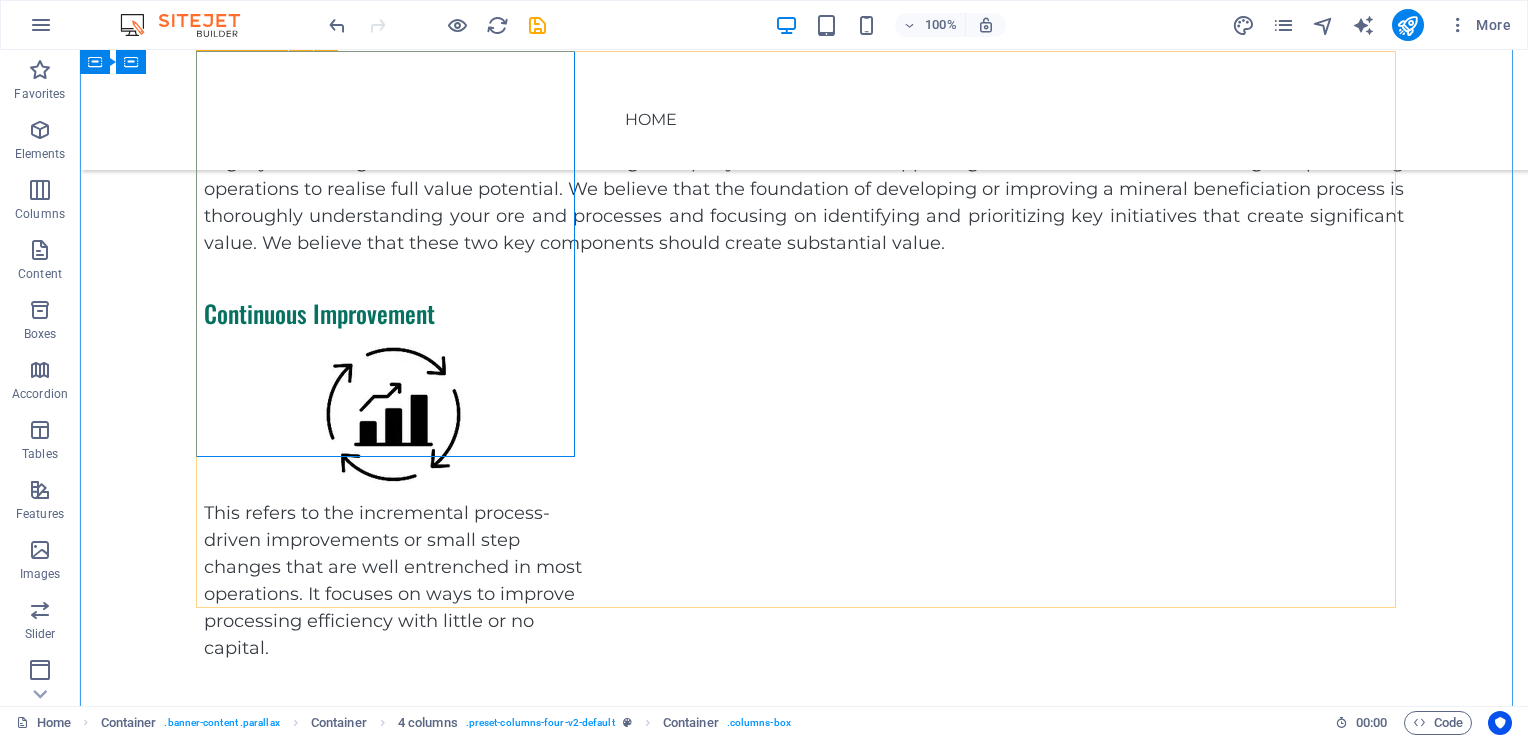 click on "Continuous Improvement This refers to the incremental process-driven improvements or small step changes that are well entrenched in most operations. It focuses on ways to improve processing efficiency with little or no capital.  Structured Asset Optimisation This refers to projects that involve radical changes to the operating norm. It focuses on the critical few initiatives that will most help to close the gap to full potential or become best in class.    New processes and technology Identify Key Improvement Initiatives Benchmark Data Implementation Planning Initiative Execution" at bounding box center (804, 774) 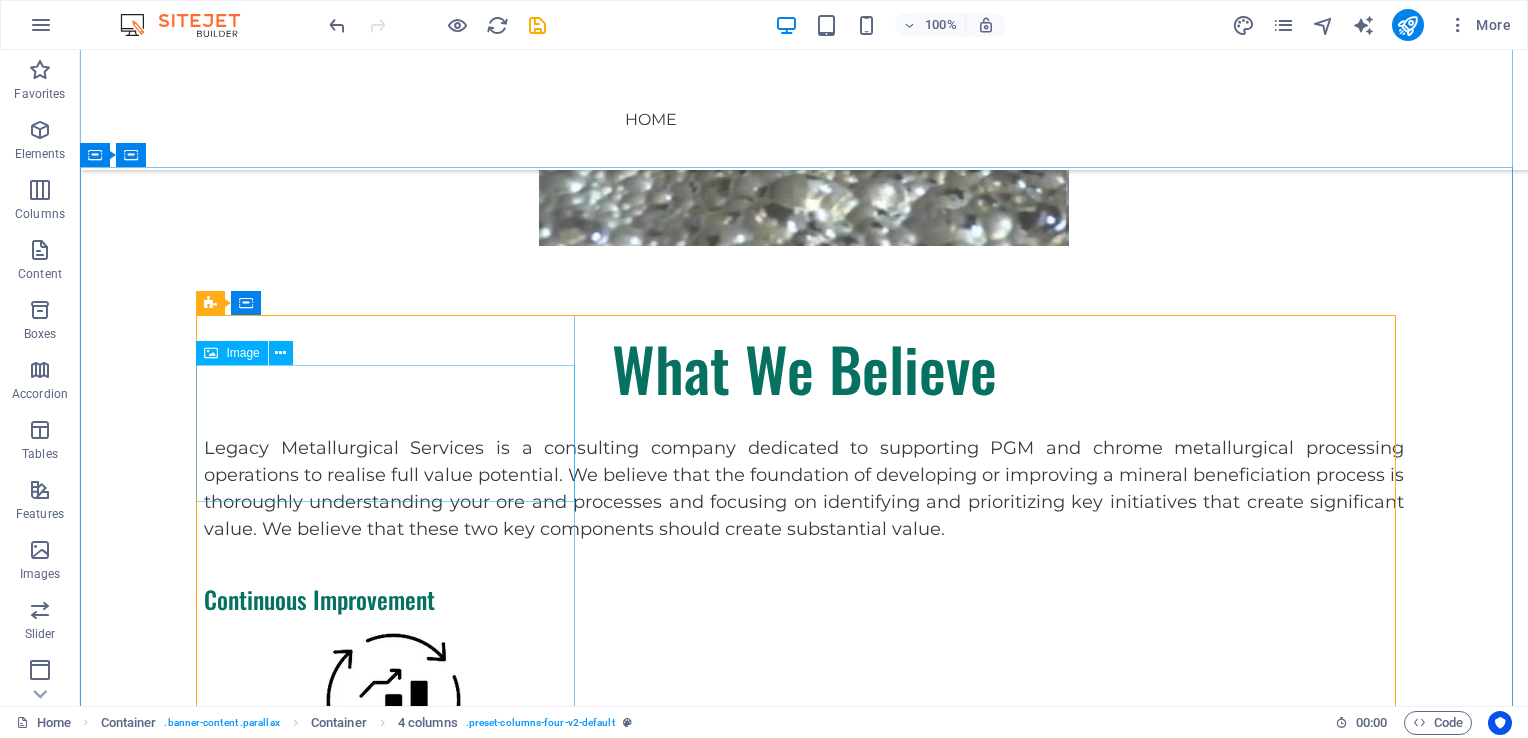 scroll, scrollTop: 998, scrollLeft: 0, axis: vertical 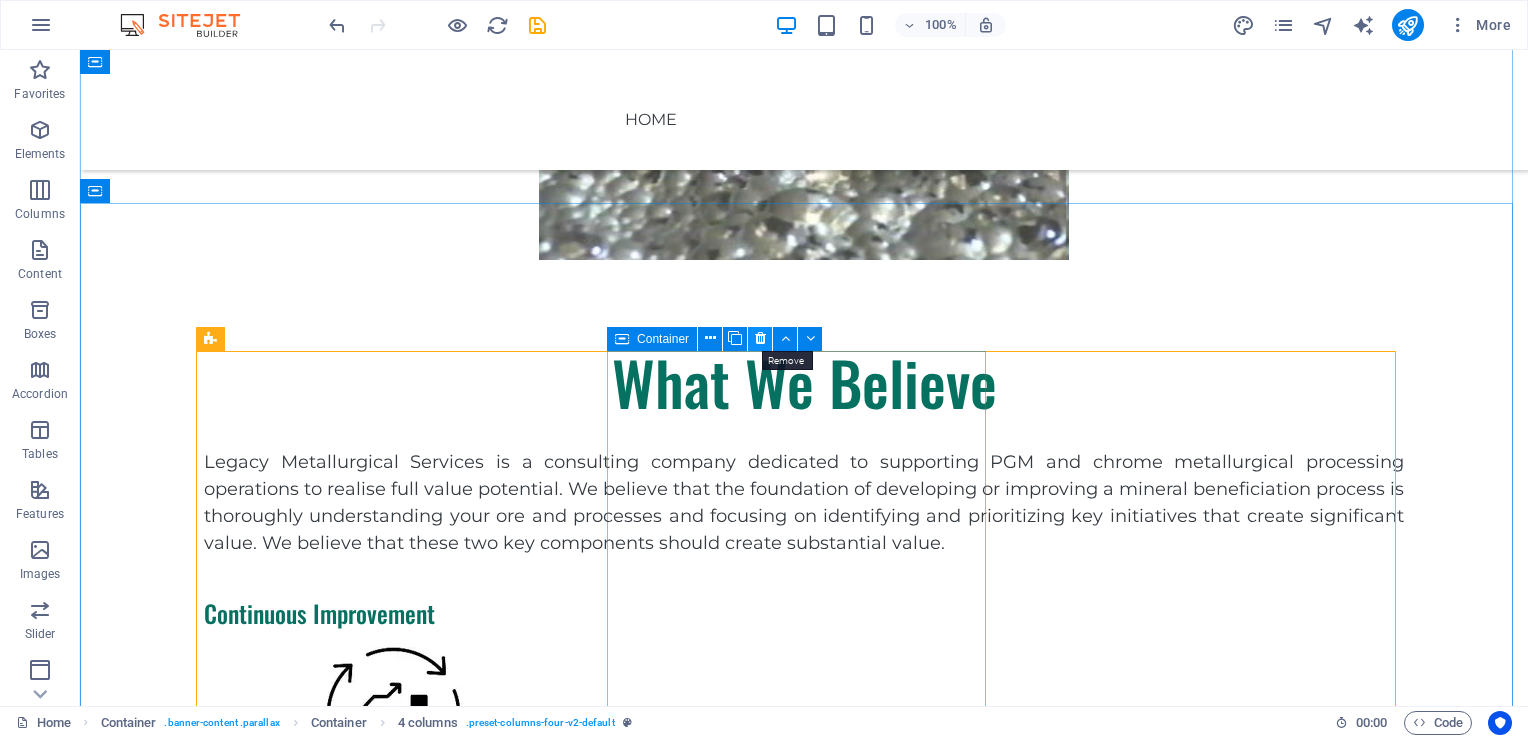 click at bounding box center (760, 338) 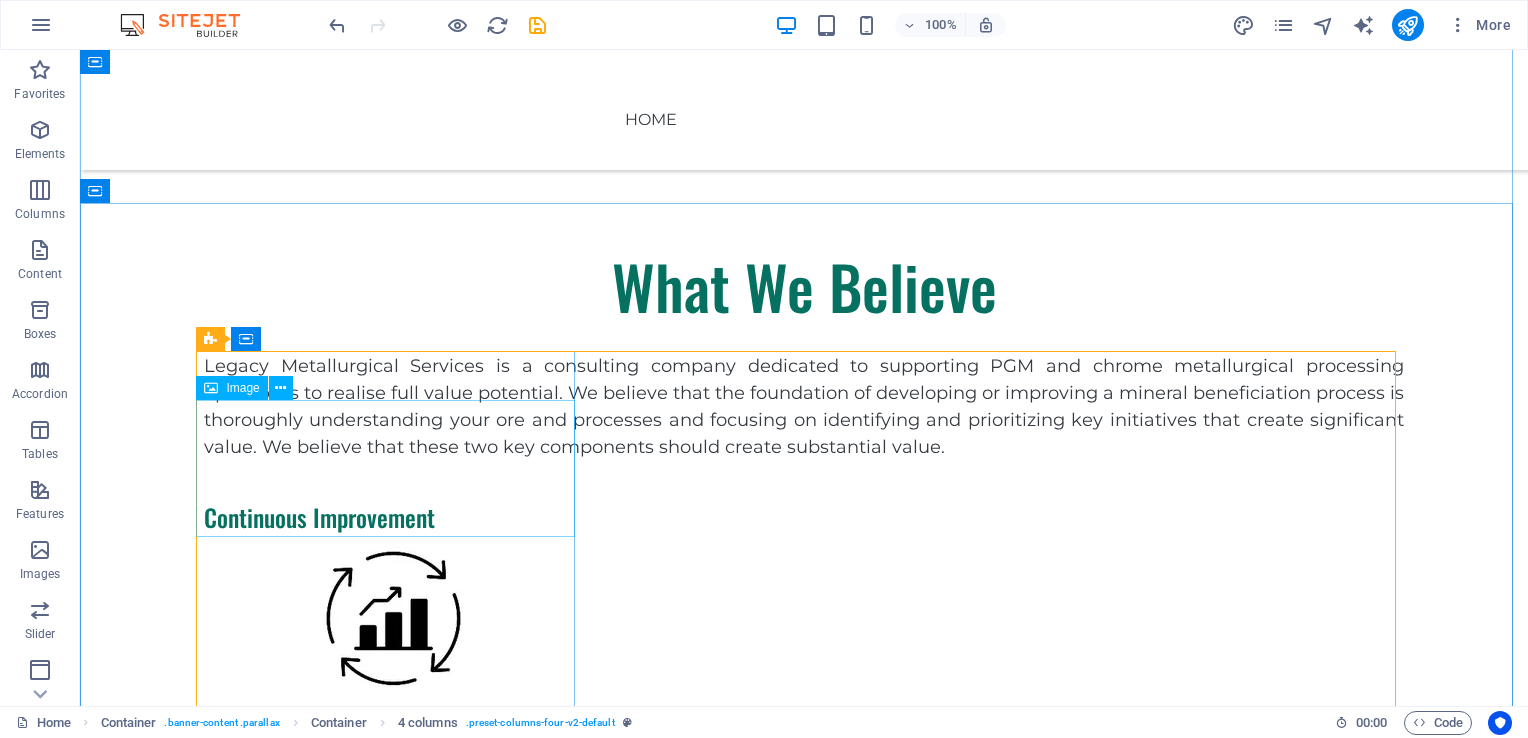 scroll, scrollTop: 1098, scrollLeft: 0, axis: vertical 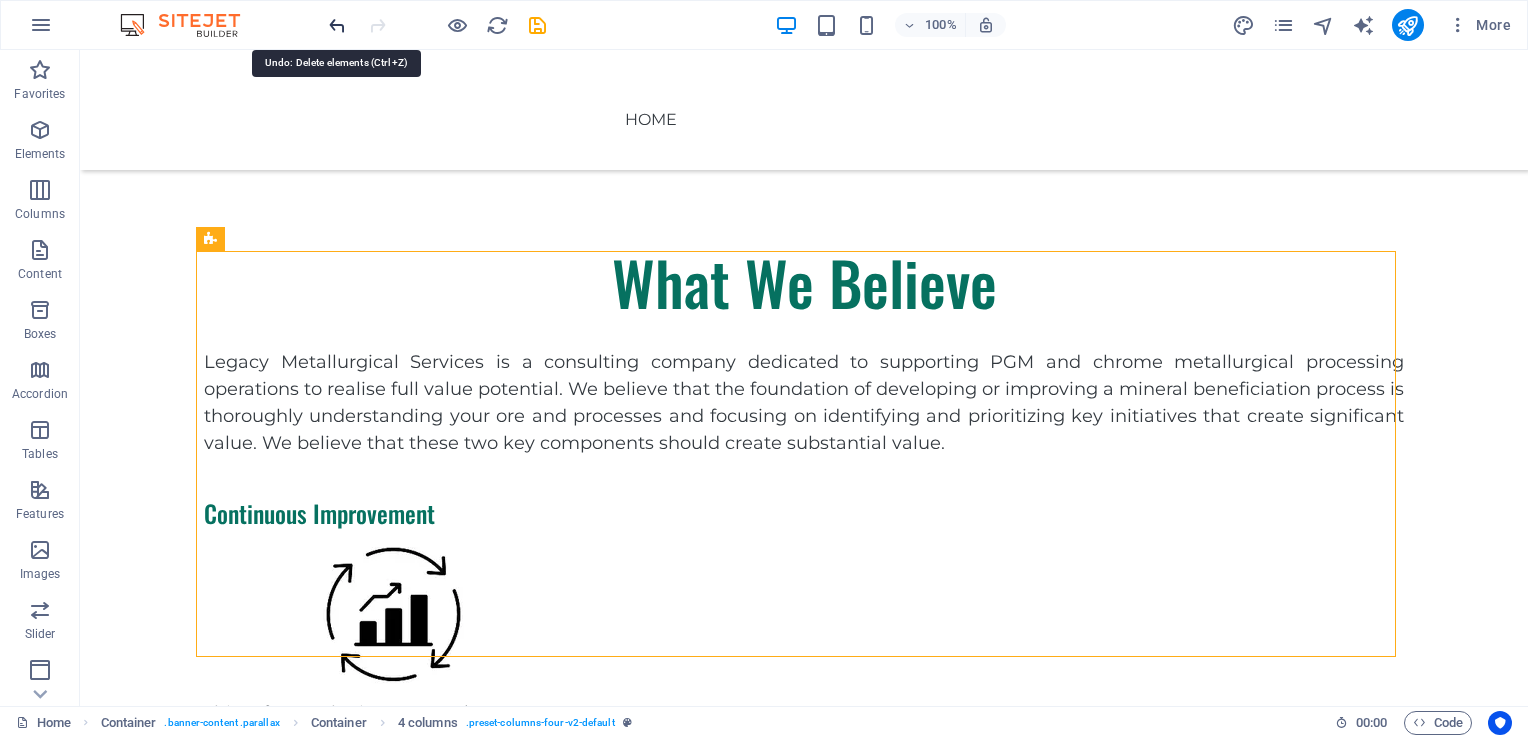 click at bounding box center (337, 25) 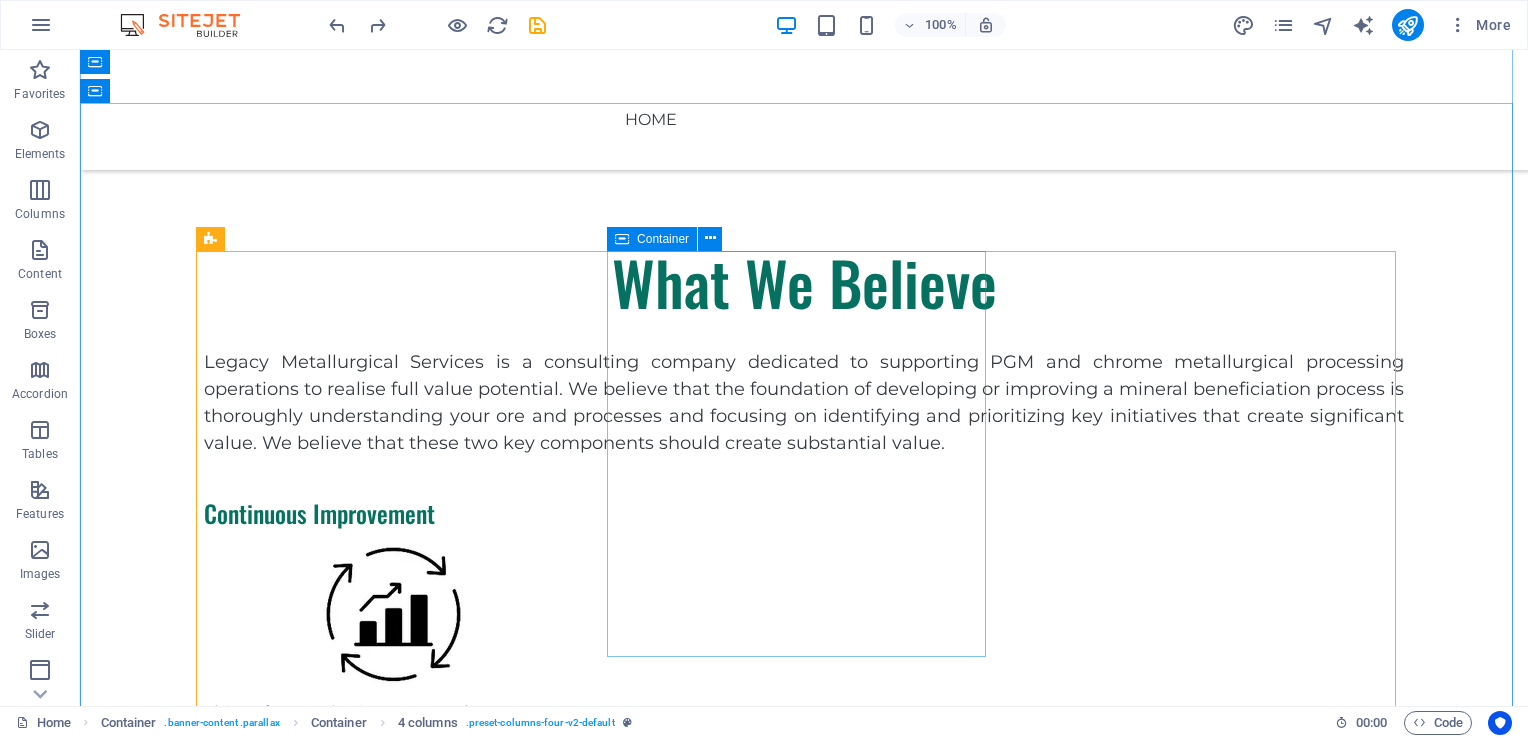 click at bounding box center [393, 886] 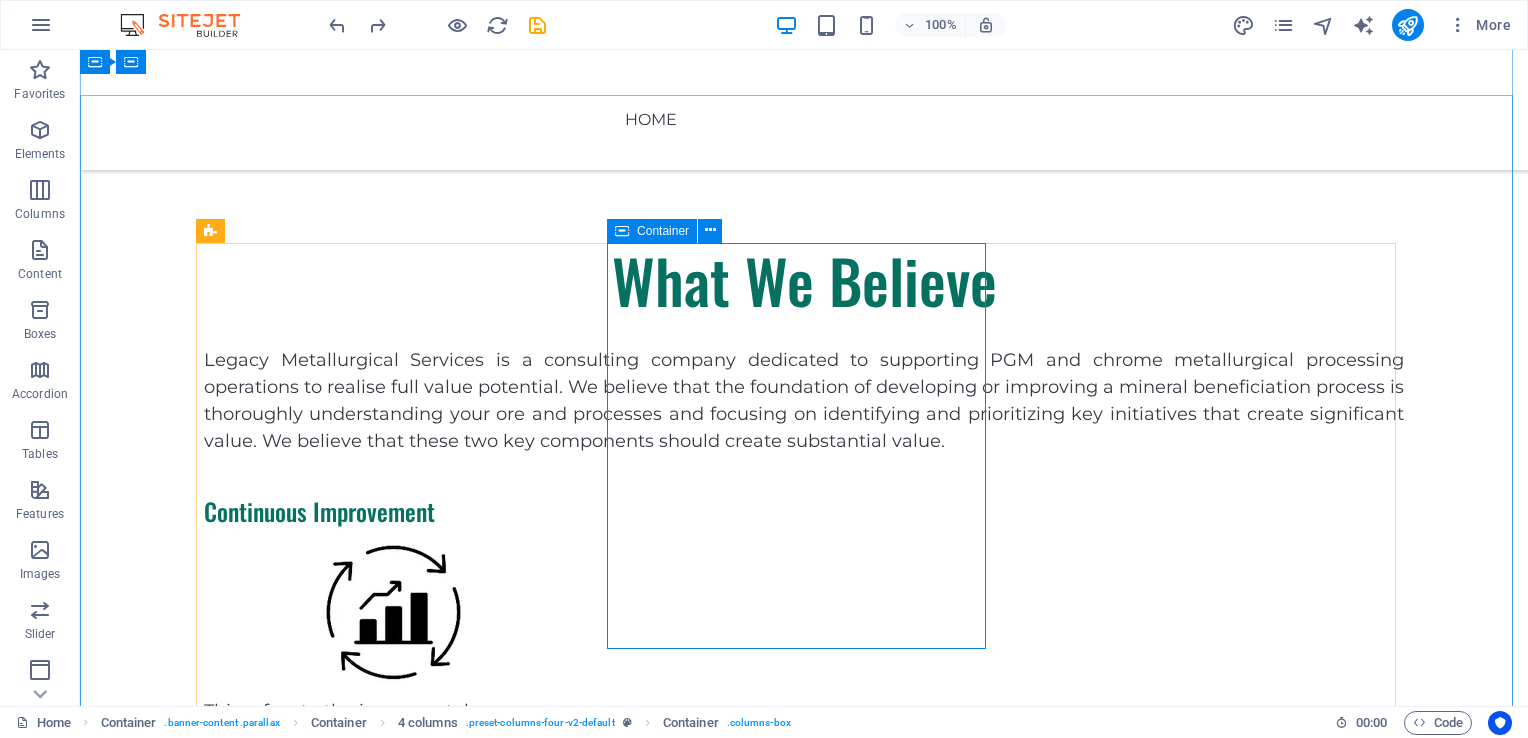 scroll, scrollTop: 1098, scrollLeft: 0, axis: vertical 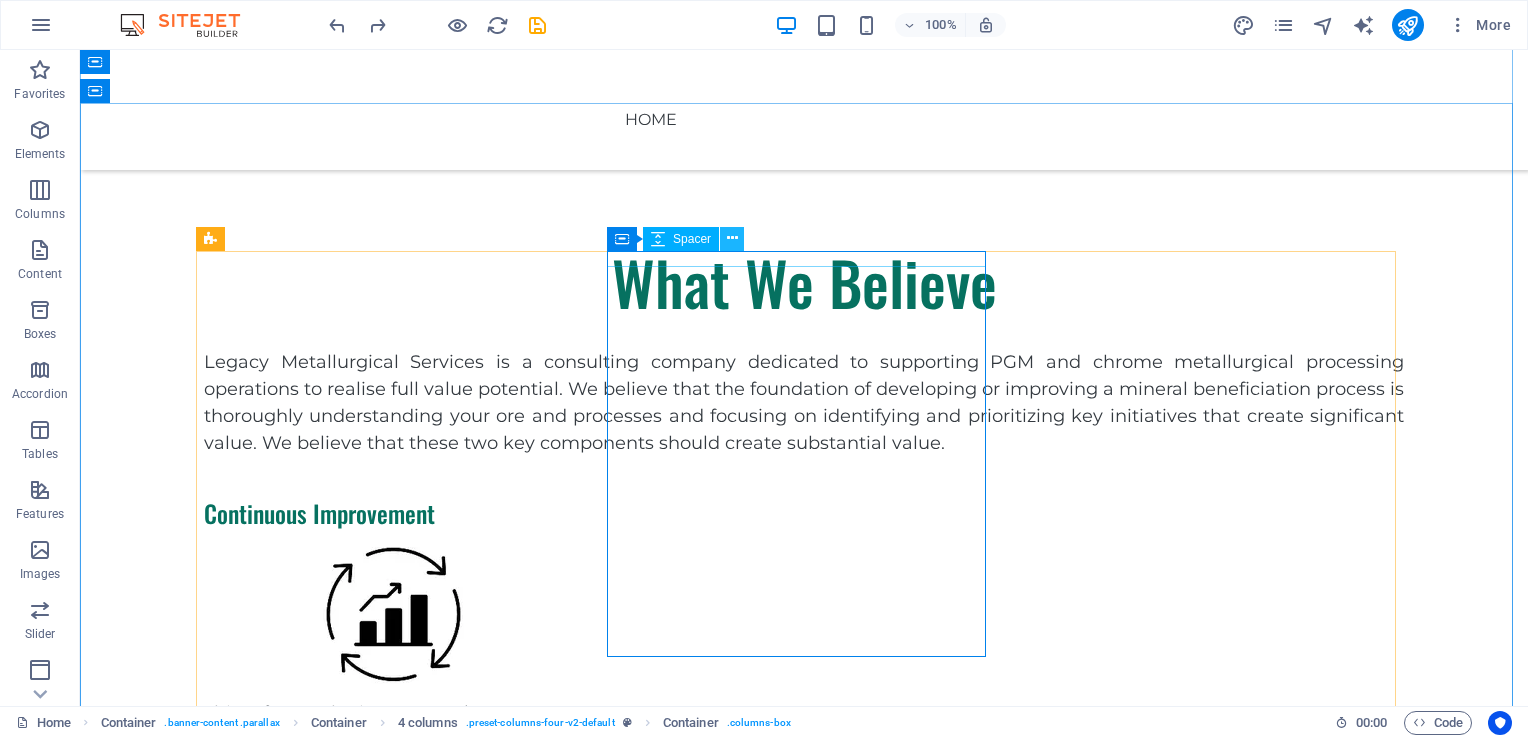 click at bounding box center (732, 239) 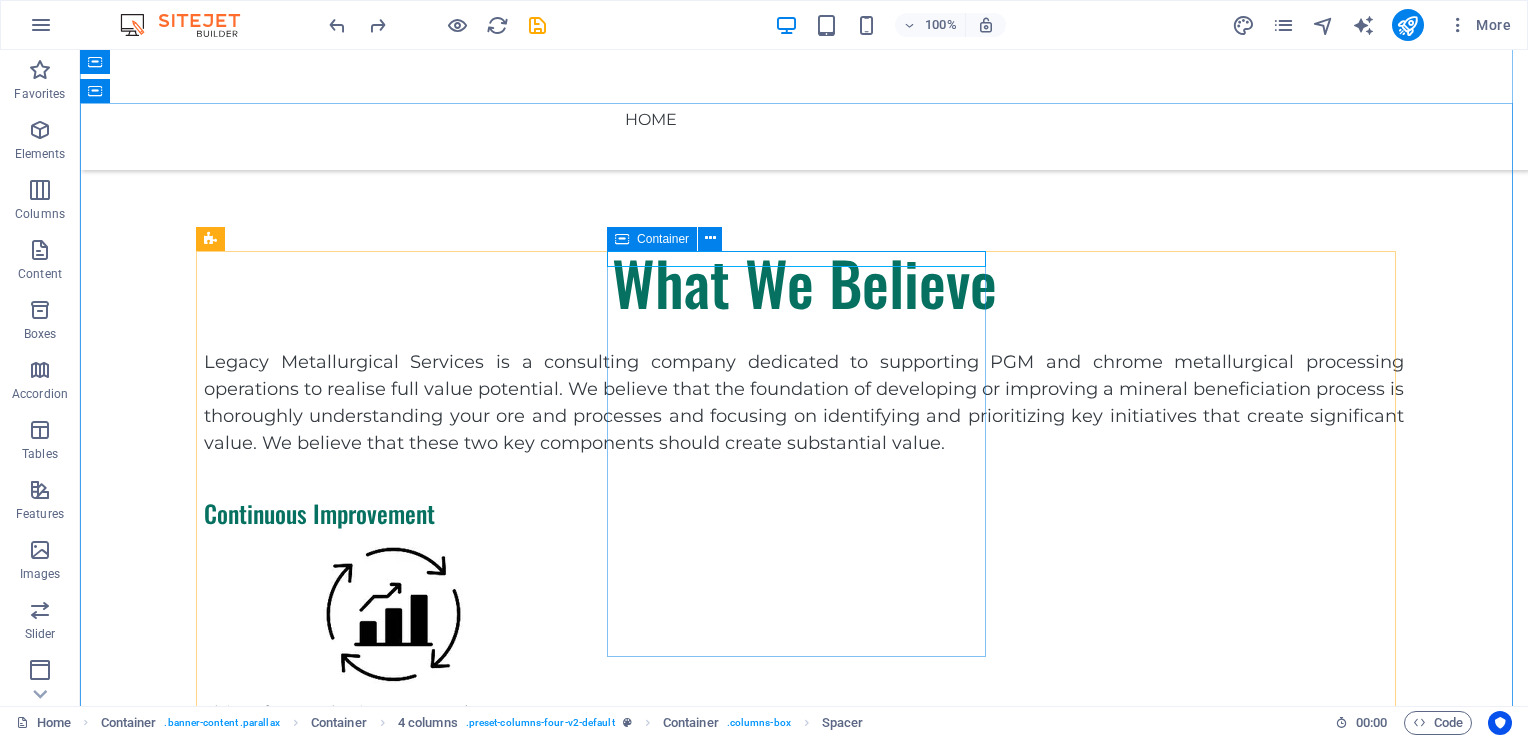 click at bounding box center (393, 886) 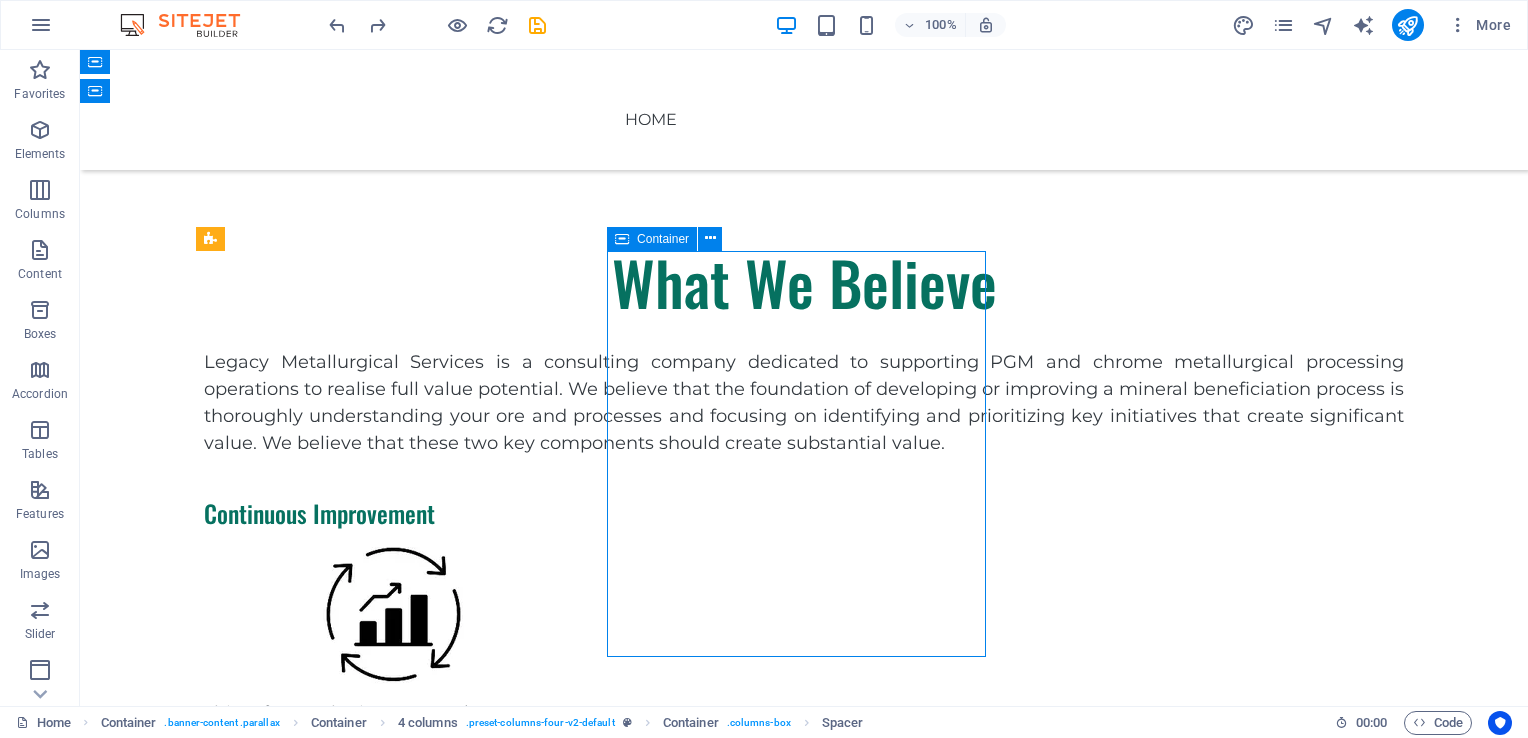 click at bounding box center (393, 886) 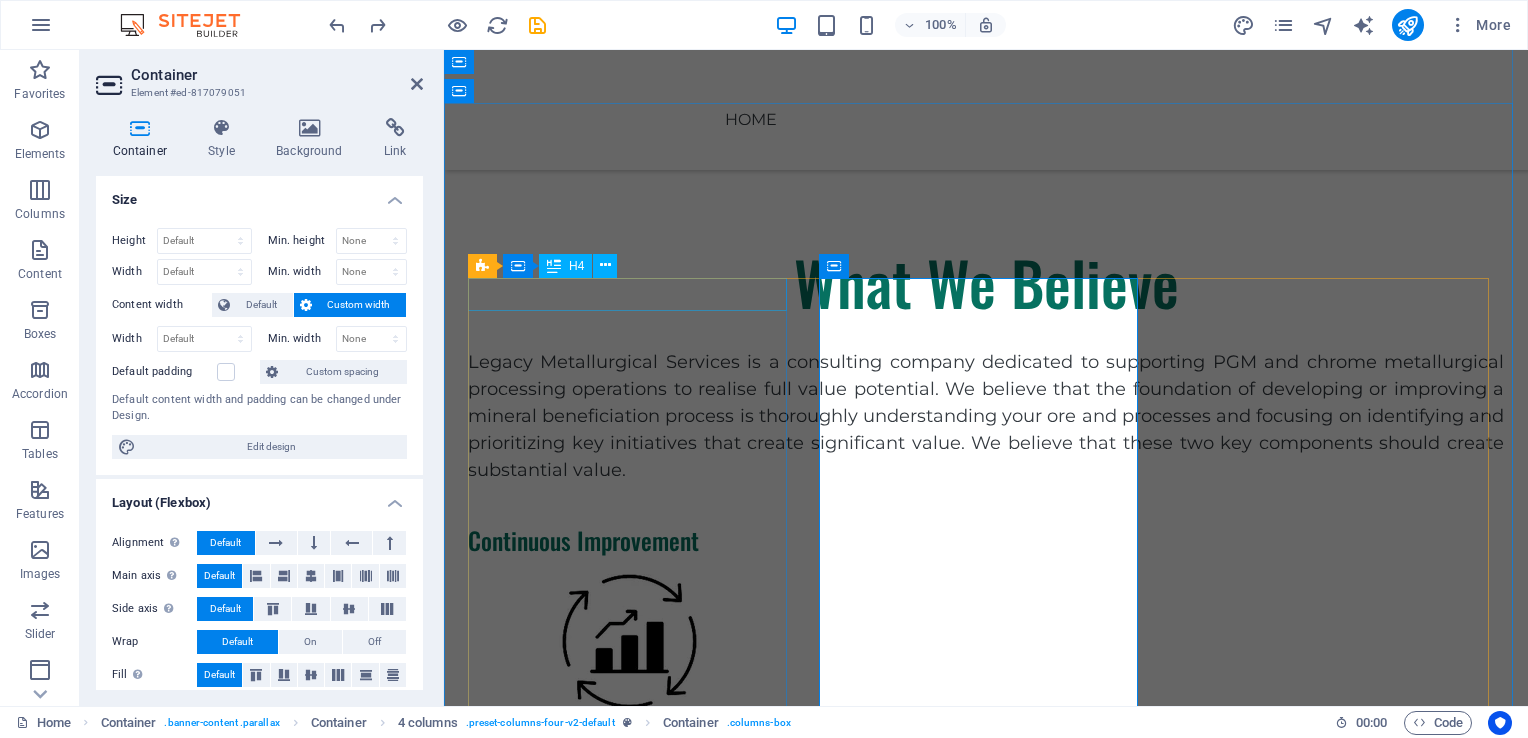 scroll, scrollTop: 1156, scrollLeft: 0, axis: vertical 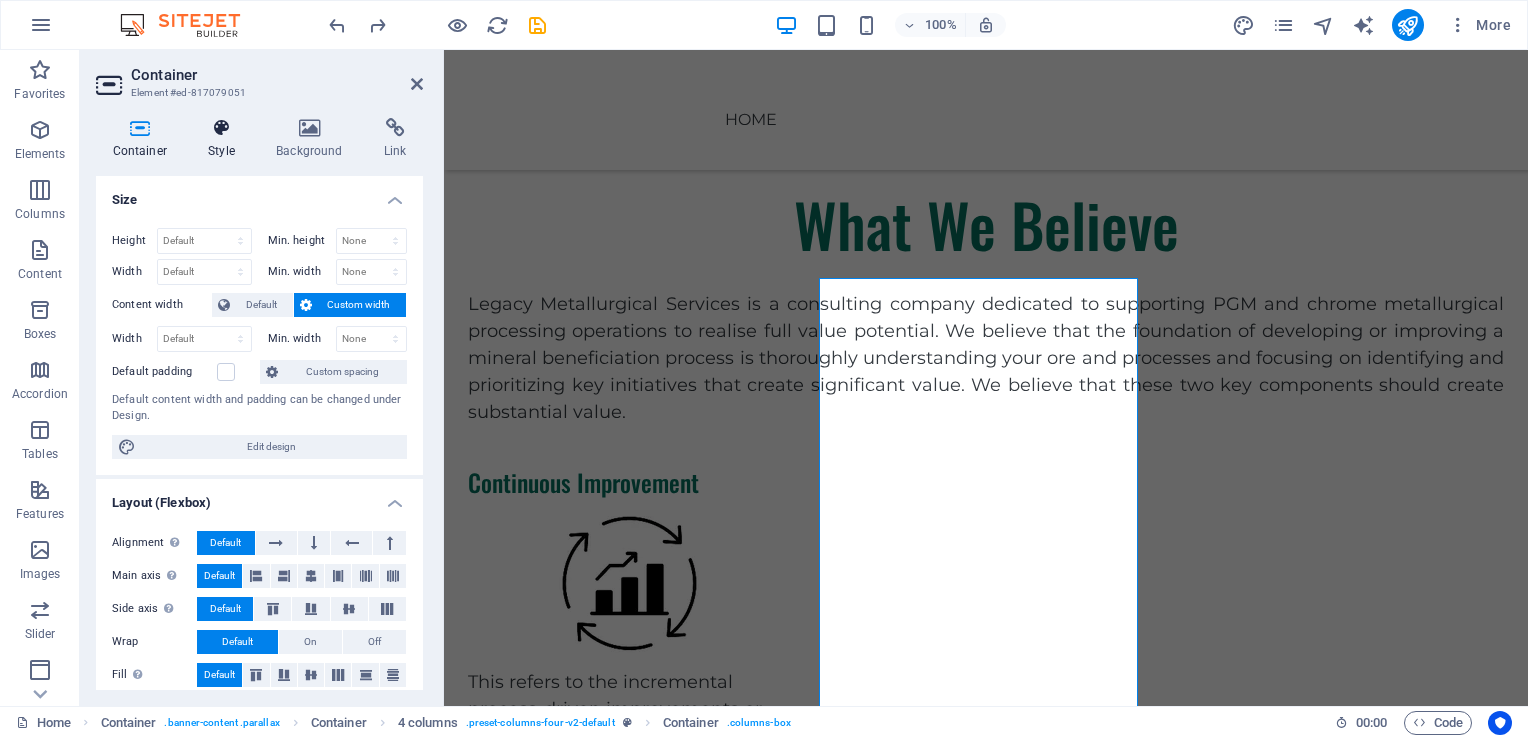 click on "Style" at bounding box center [226, 139] 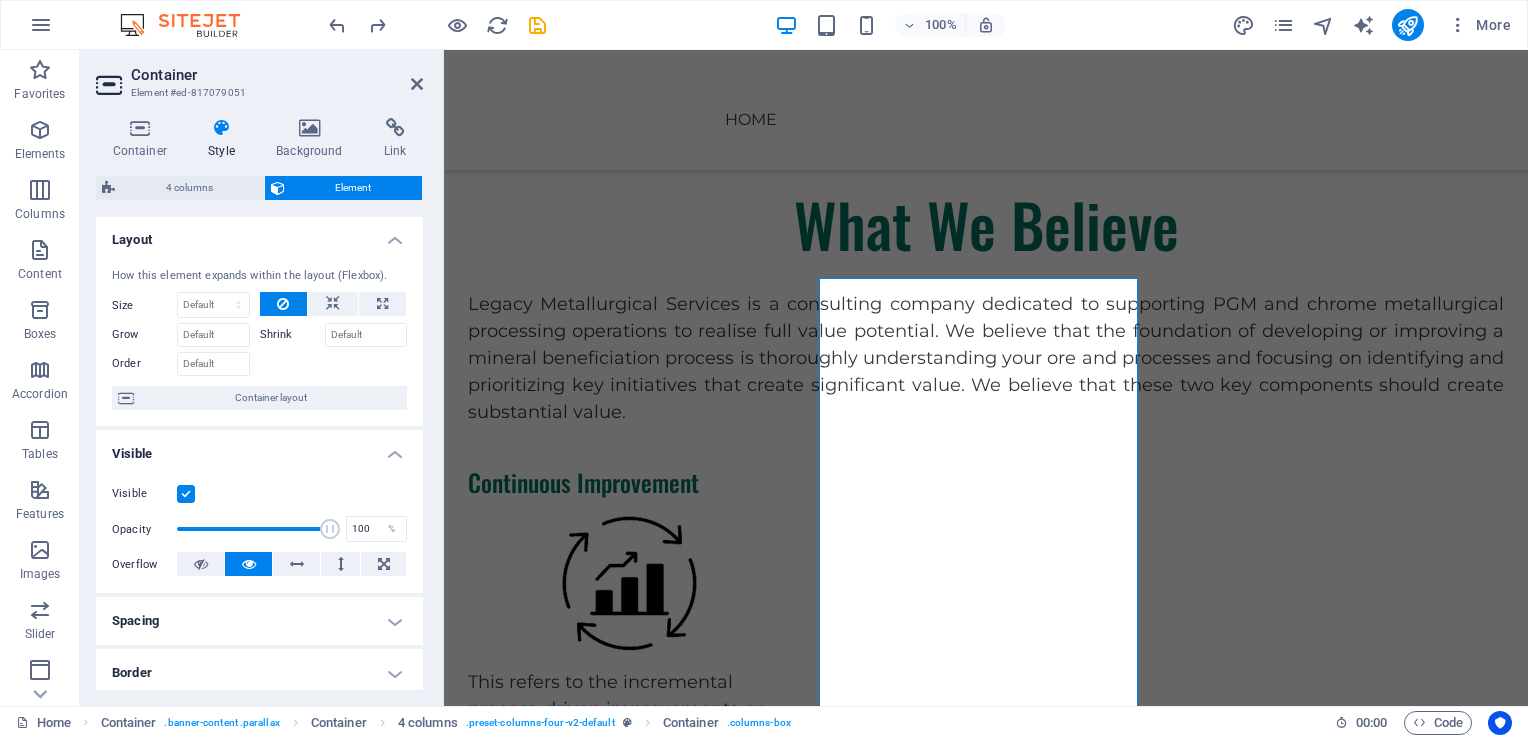 scroll, scrollTop: 0, scrollLeft: 0, axis: both 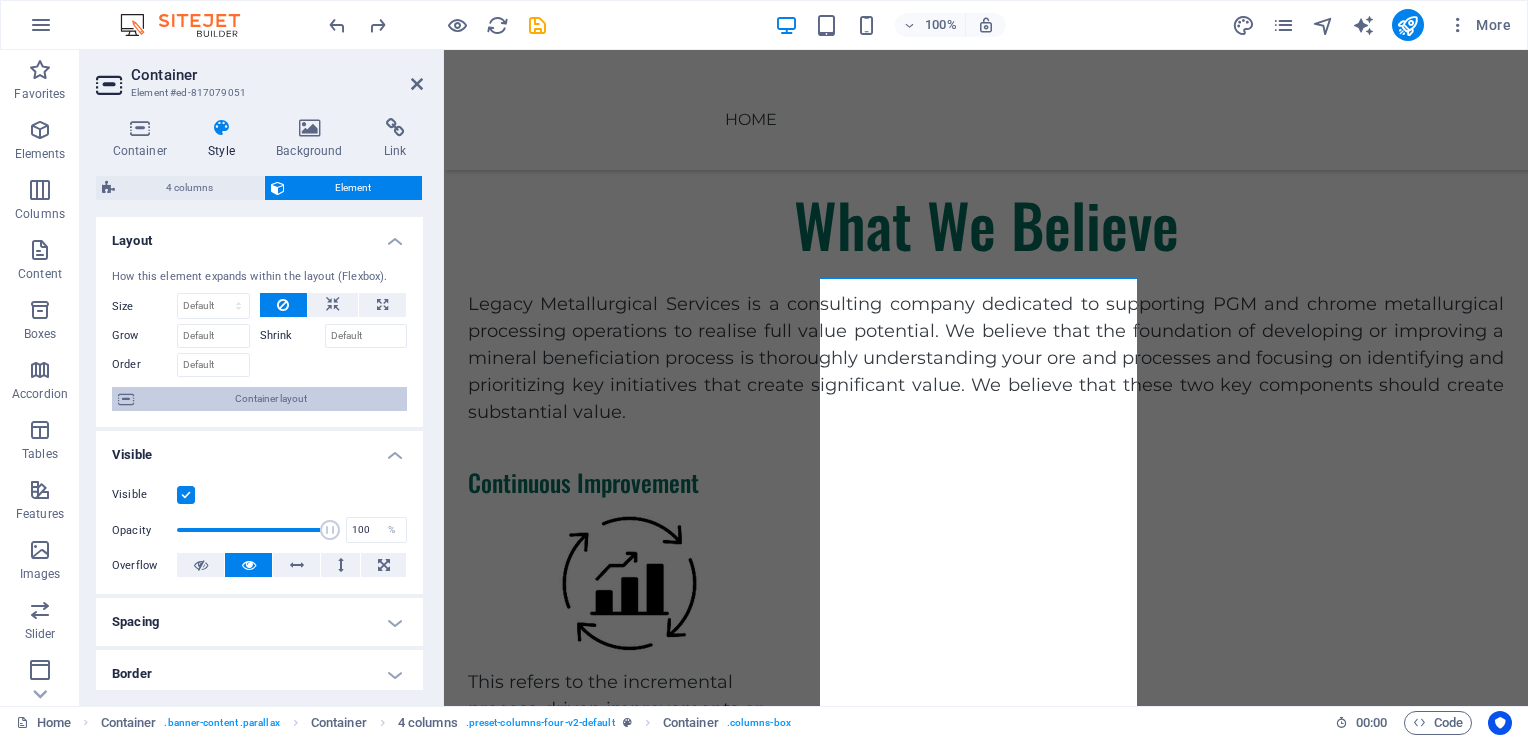 click on "Container layout" at bounding box center (270, 399) 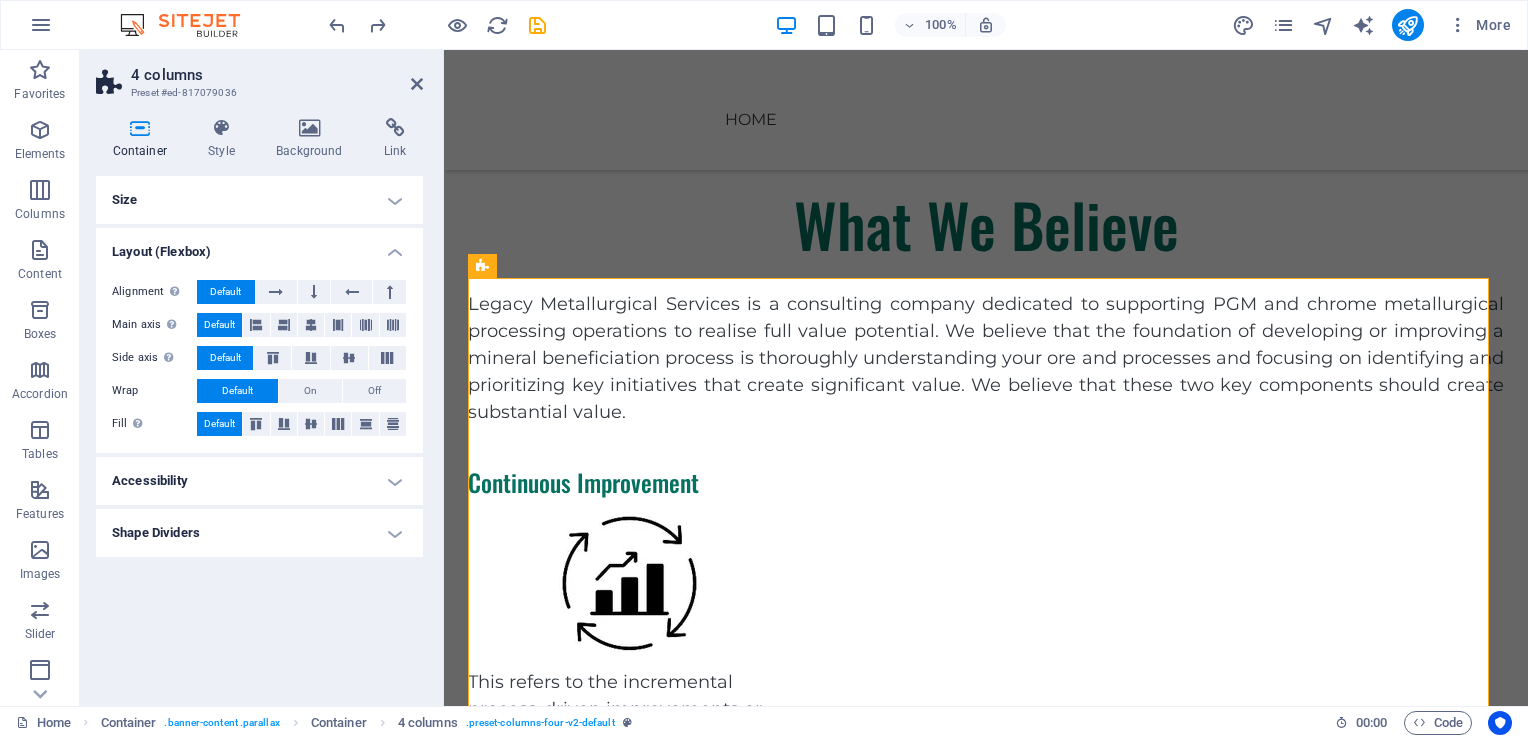 click on "Shape Dividers" at bounding box center (259, 533) 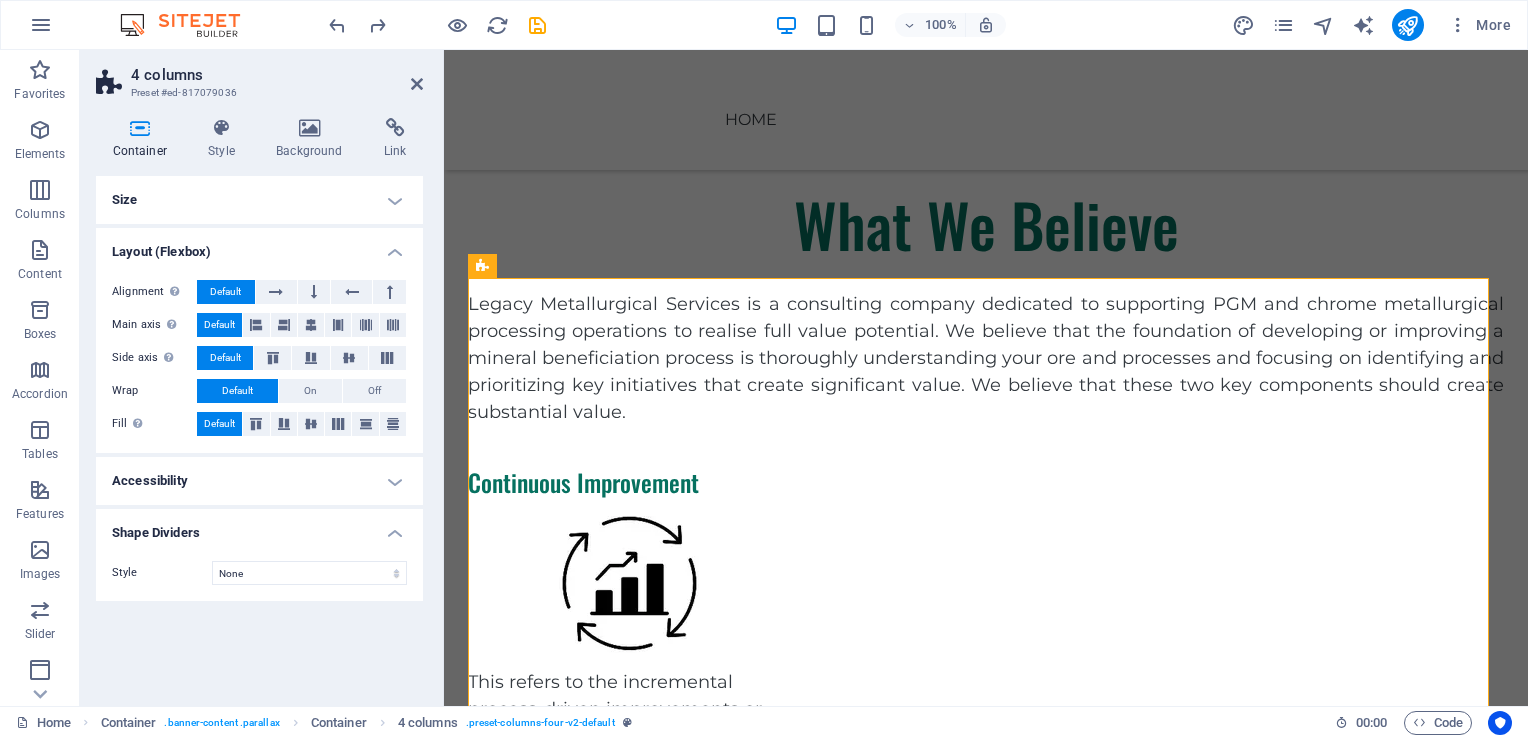click on "Shape Dividers" at bounding box center [259, 527] 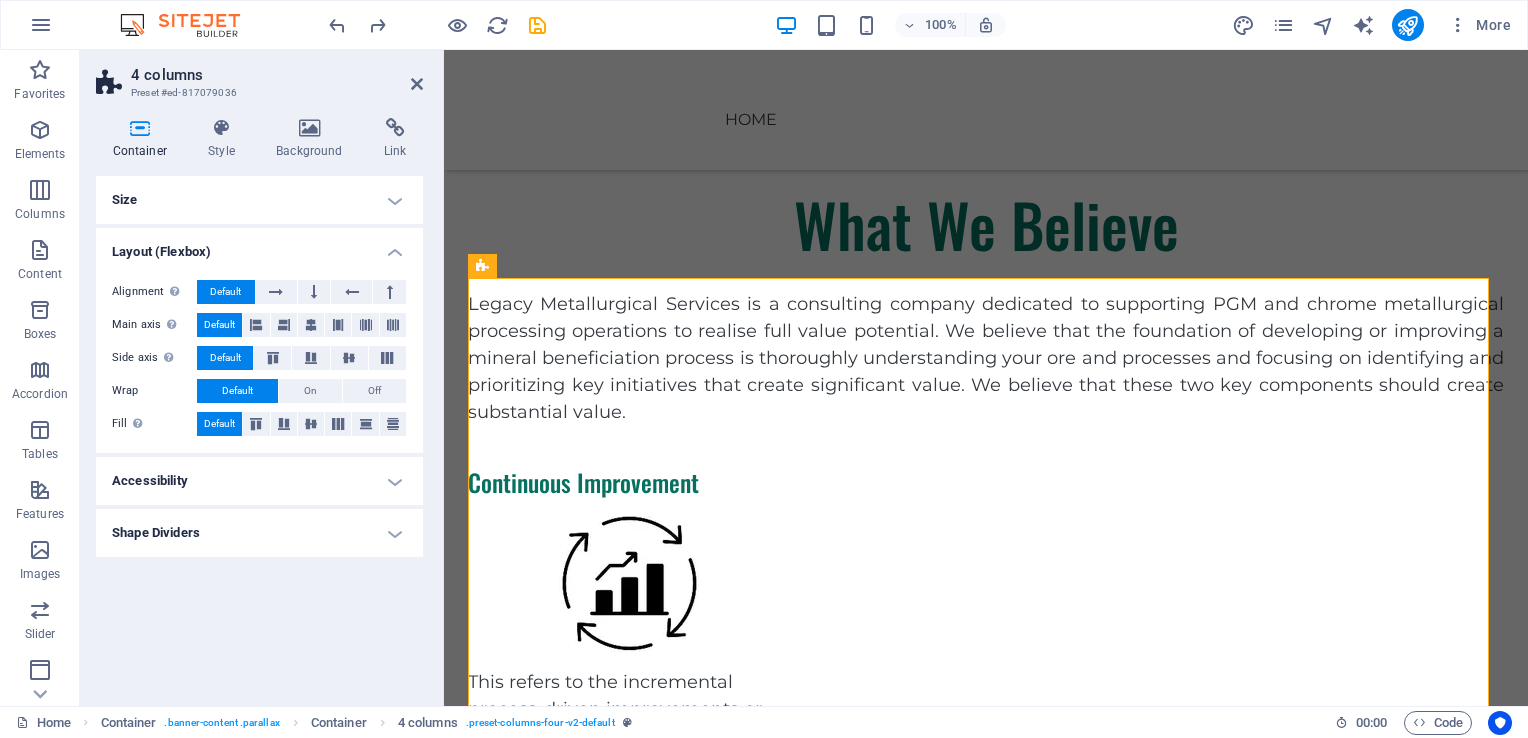 click on "Shape Dividers" at bounding box center [259, 533] 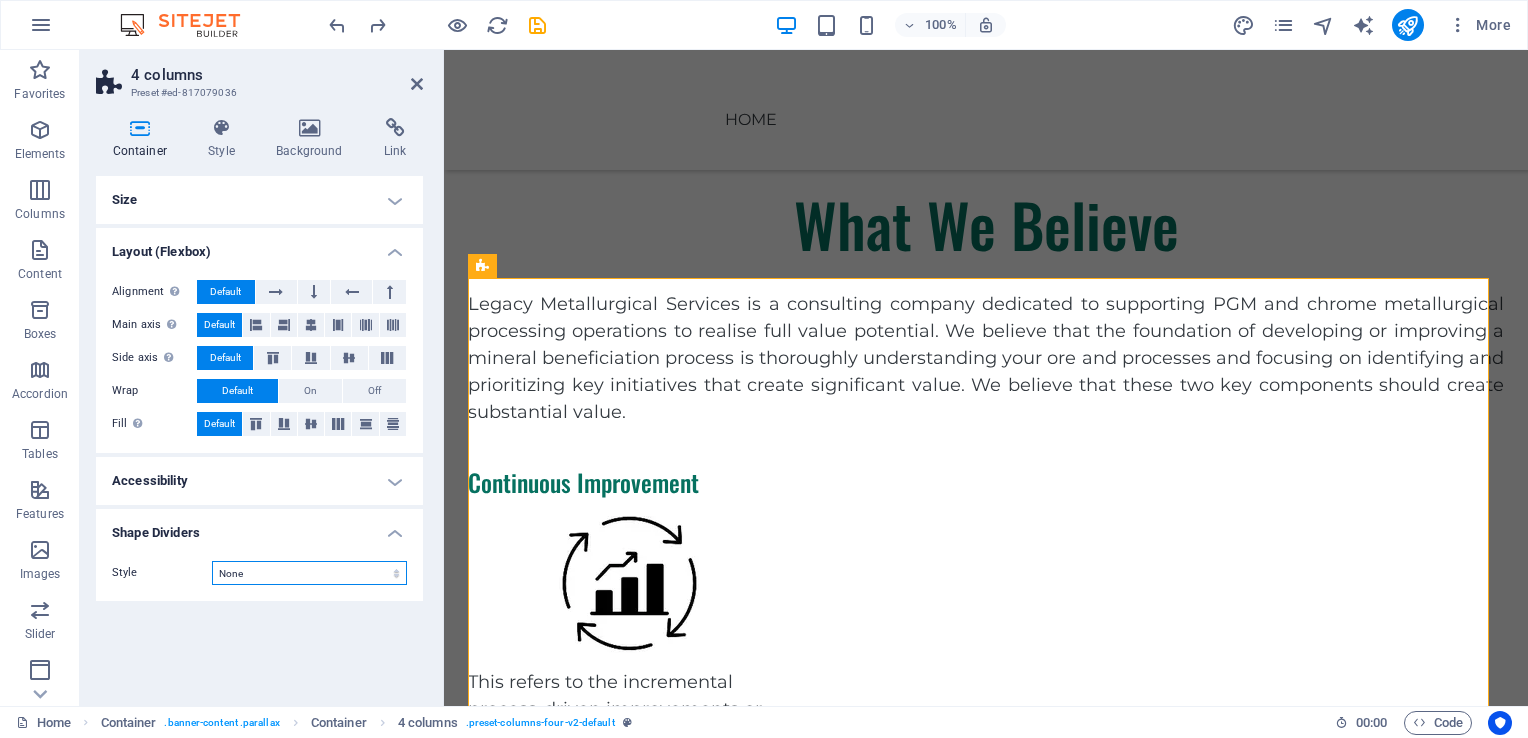 click on "None Triangle Square Diagonal Polygon 1 Polygon 2 Zigzag Multiple Zigzags Waves Multiple Waves Half Circle Circle Circle Shadow Blocks Hexagons Clouds Multiple Clouds Fan Pyramids Book Paint Drip Fire Shredded Paper Arrow" at bounding box center [309, 573] 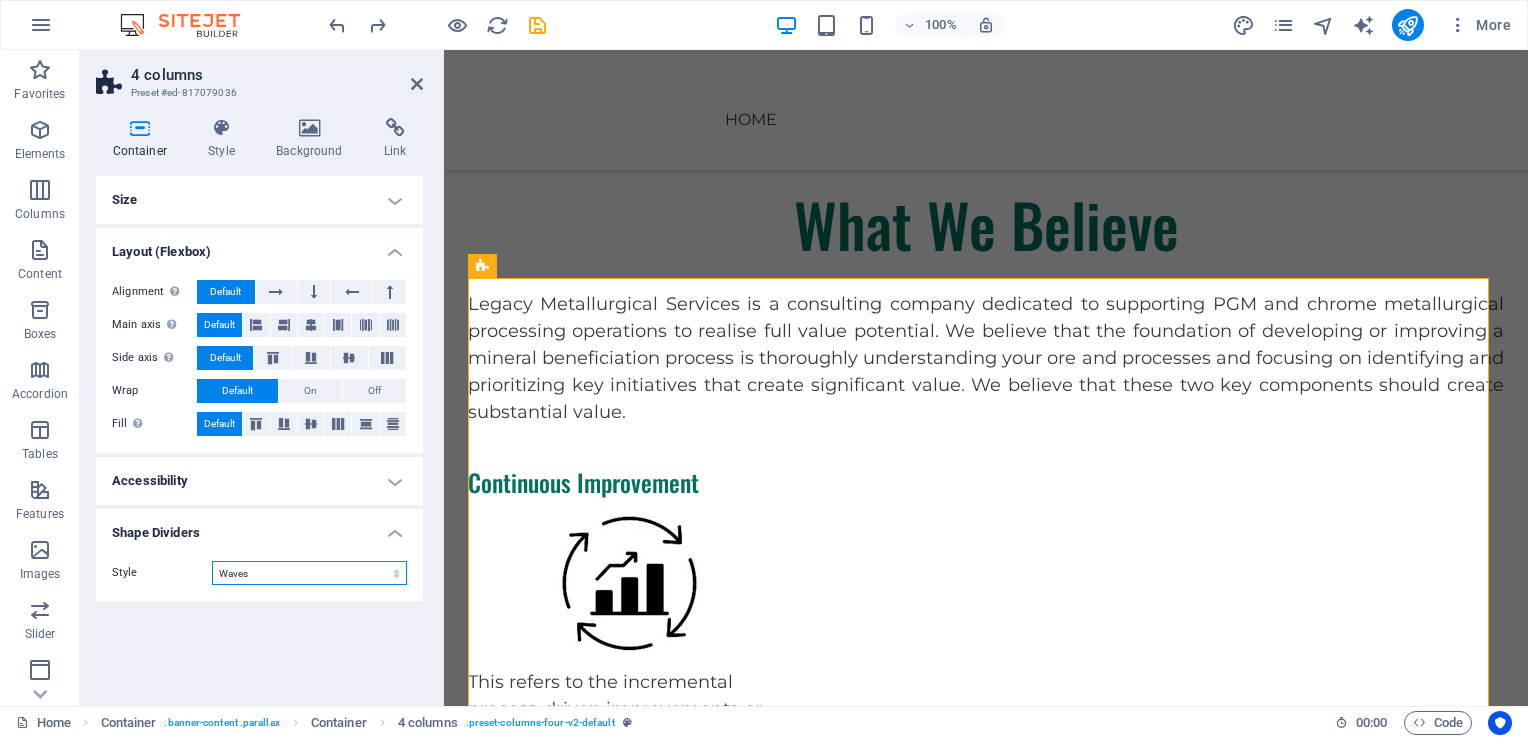 click on "None Triangle Square Diagonal Polygon 1 Polygon 2 Zigzag Multiple Zigzags Waves Multiple Waves Half Circle Circle Circle Shadow Blocks Hexagons Clouds Multiple Clouds Fan Pyramids Book Paint Drip Fire Shredded Paper Arrow" at bounding box center (309, 573) 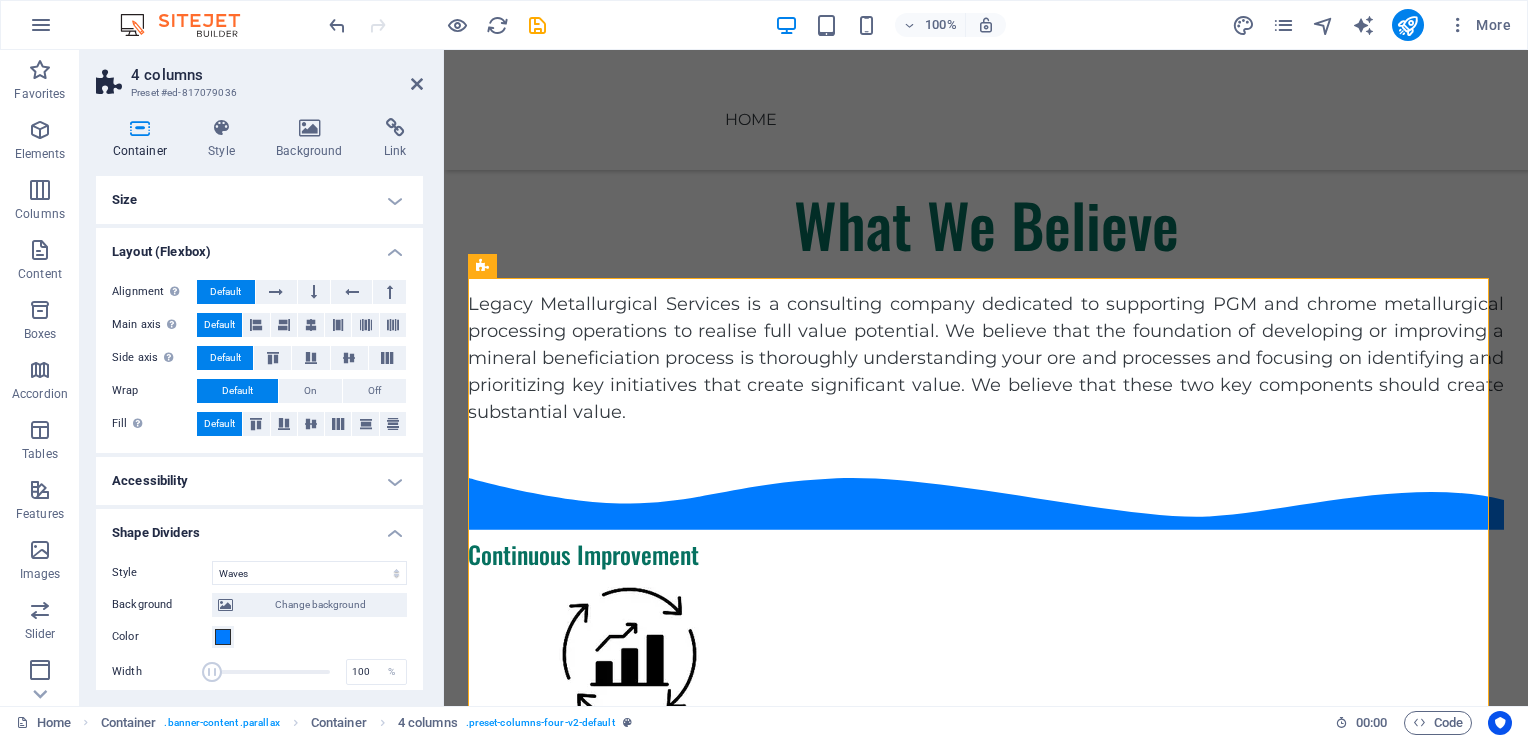 click on "4 columns Preset #ed-817079036
Container Style Background Link Size Height Default px rem % vh vw Min. height None px rem % vh vw Width Default px rem % em vh vw Min. width None px rem % vh vw Content width Default Custom width Width Default px rem % em vh vw Min. width None px rem % vh vw Default padding Custom spacing Default content width and padding can be changed under Design. Edit design Layout (Flexbox) Alignment Determines the flex direction. Default Main axis Determine how elements should behave along the main axis inside this container (justify content). Default Side axis Control the vertical direction of the element inside of the container (align items). Default Wrap Default On Off Fill Controls the distances and direction of elements on the y-axis across several lines (align content). Default Accessibility ARIA helps assistive technologies (like screen readers) to understand the role, state, and behavior of web elements Role The ARIA role defines the purpose of an element.  None %" at bounding box center (262, 378) 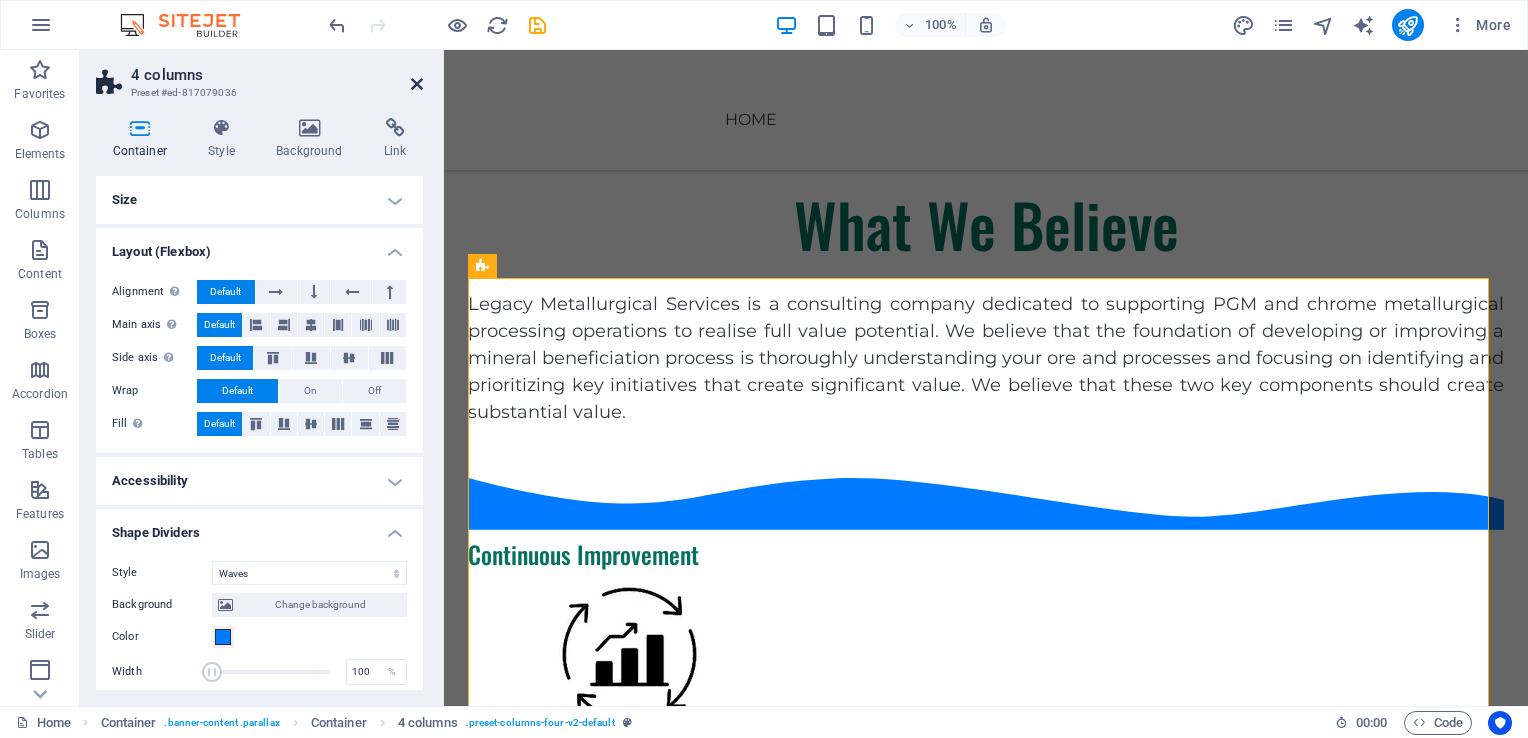 drag, startPoint x: 418, startPoint y: 84, endPoint x: 344, endPoint y: 50, distance: 81.437096 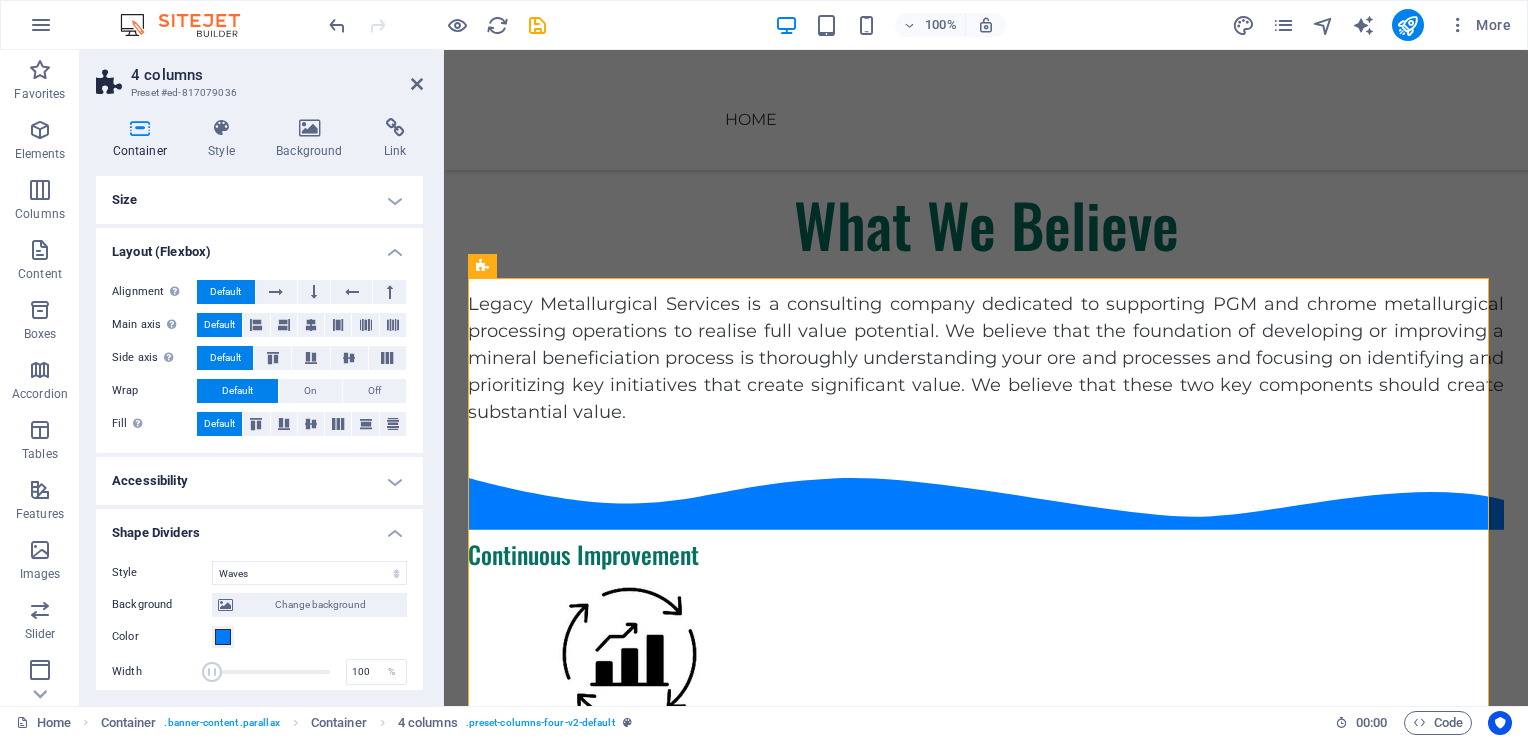 scroll, scrollTop: 1098, scrollLeft: 0, axis: vertical 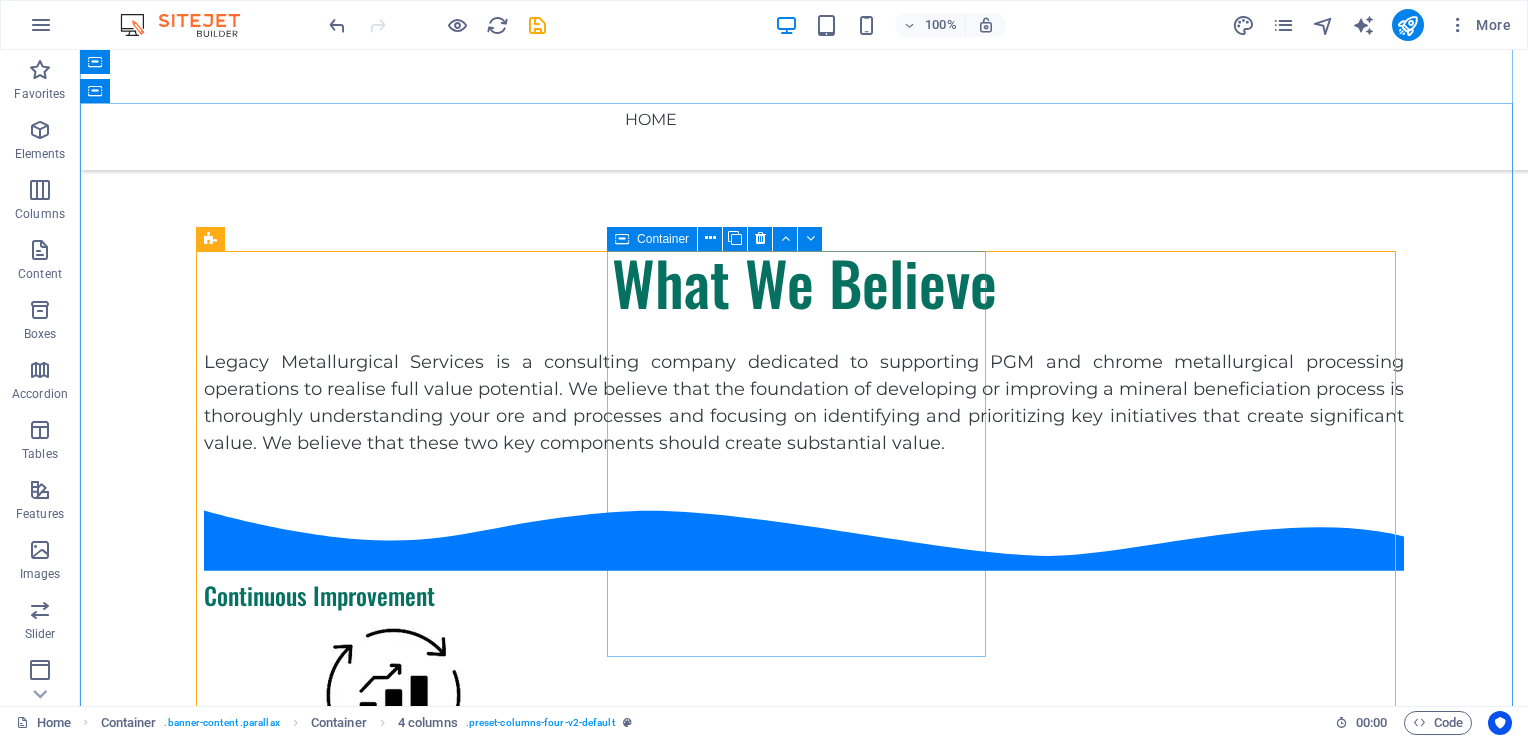 click at bounding box center (393, 967) 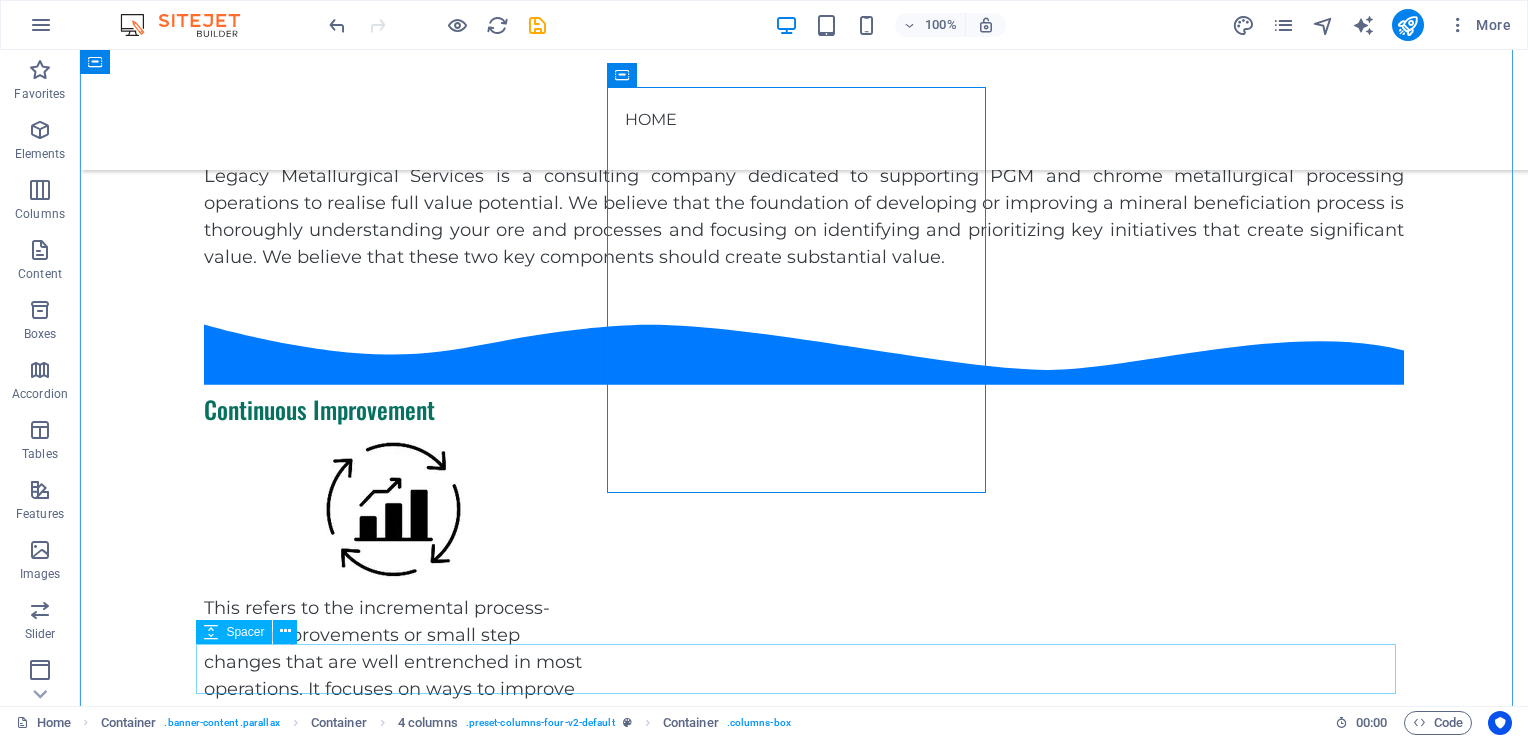 scroll, scrollTop: 1298, scrollLeft: 0, axis: vertical 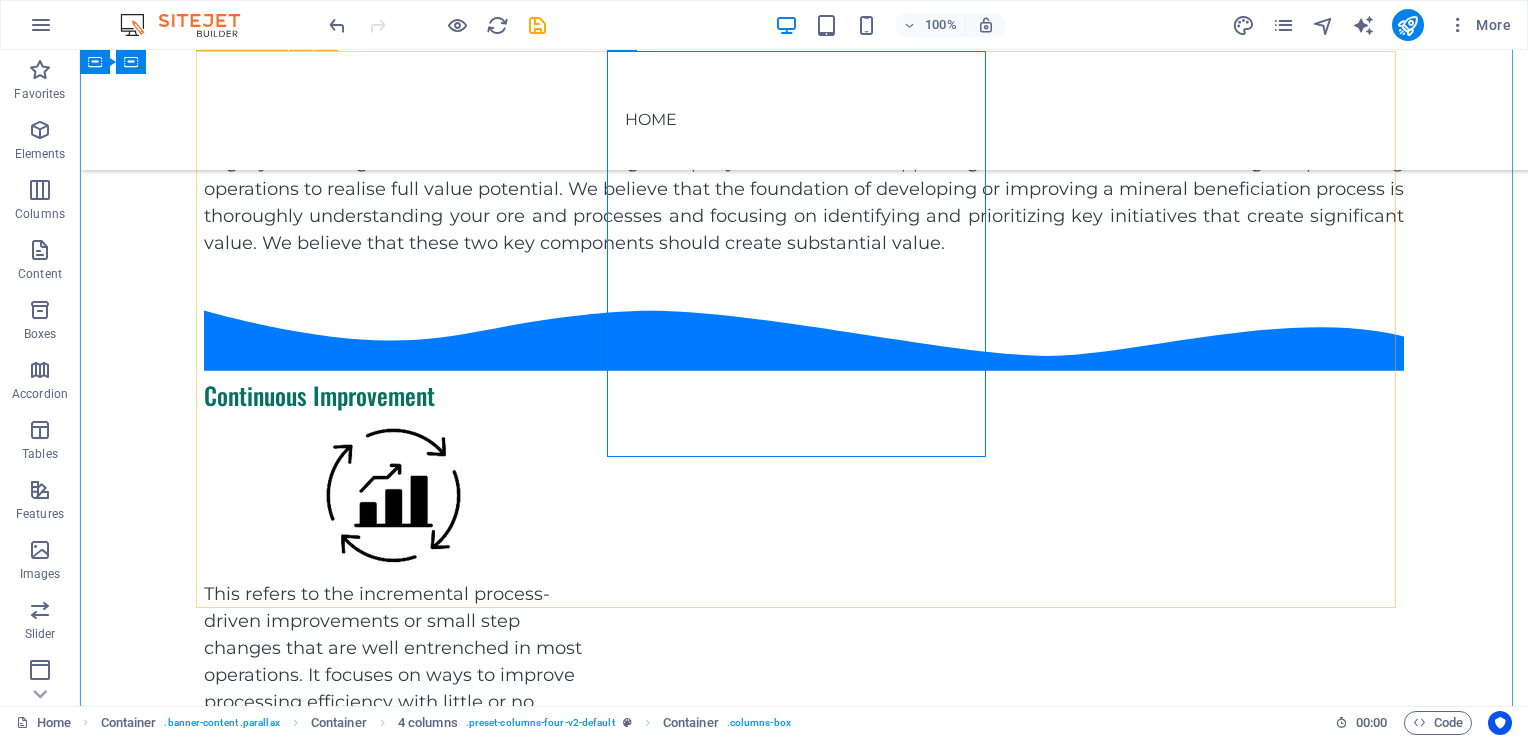 click on "Continuous Improvement This refers to the incremental process-driven improvements or small step changes that are well entrenched in most operations. It focuses on ways to improve processing efficiency with little or no capital.  Structured Asset Optimisation This refers to projects that involve radical changes to the operating norm. It focuses on the critical few initiatives that will most help to close the gap to full potential or become best in class.    New processes and technology Identify Key Improvement Initiatives Benchmark Data Implementation Planning Initiative Execution" at bounding box center (804, 814) 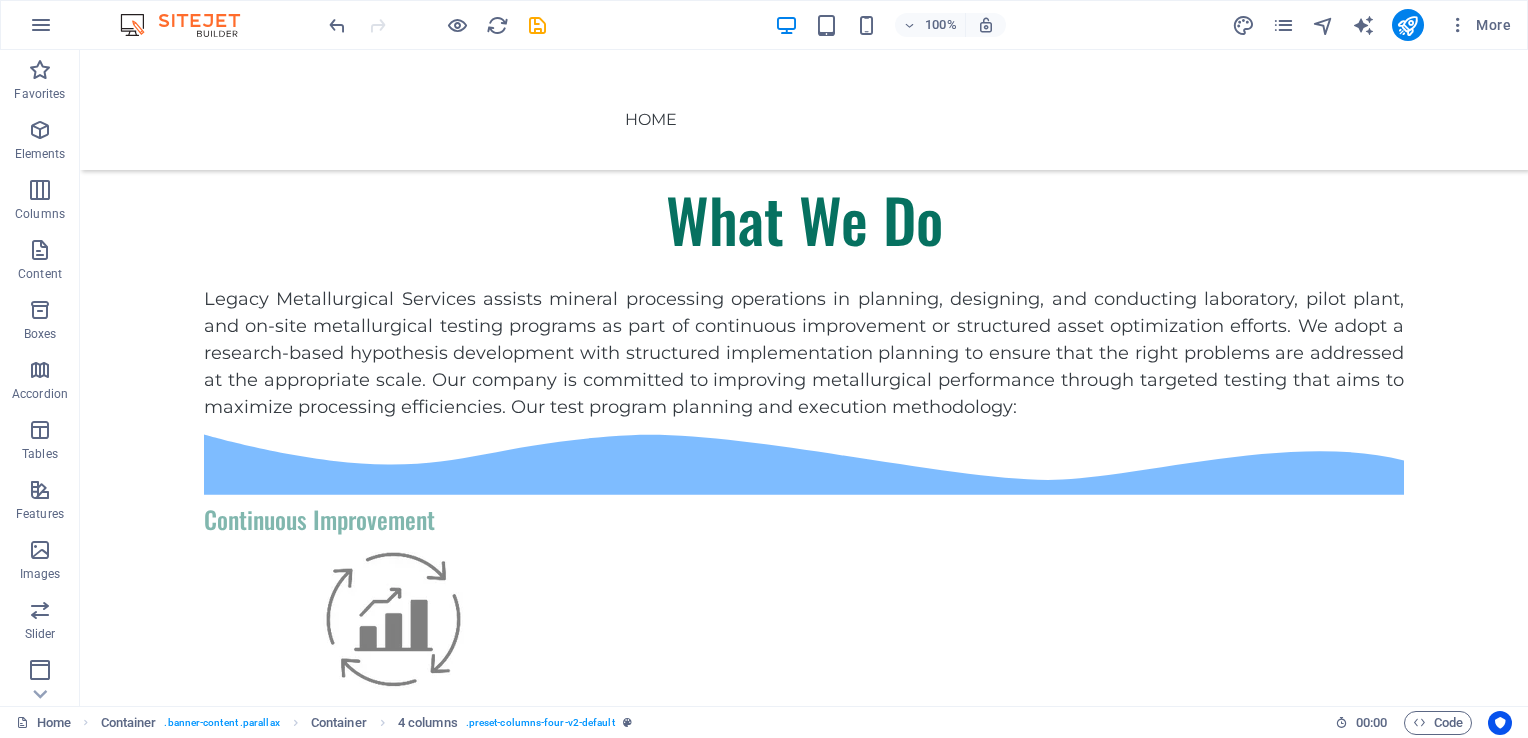 scroll, scrollTop: 964, scrollLeft: 0, axis: vertical 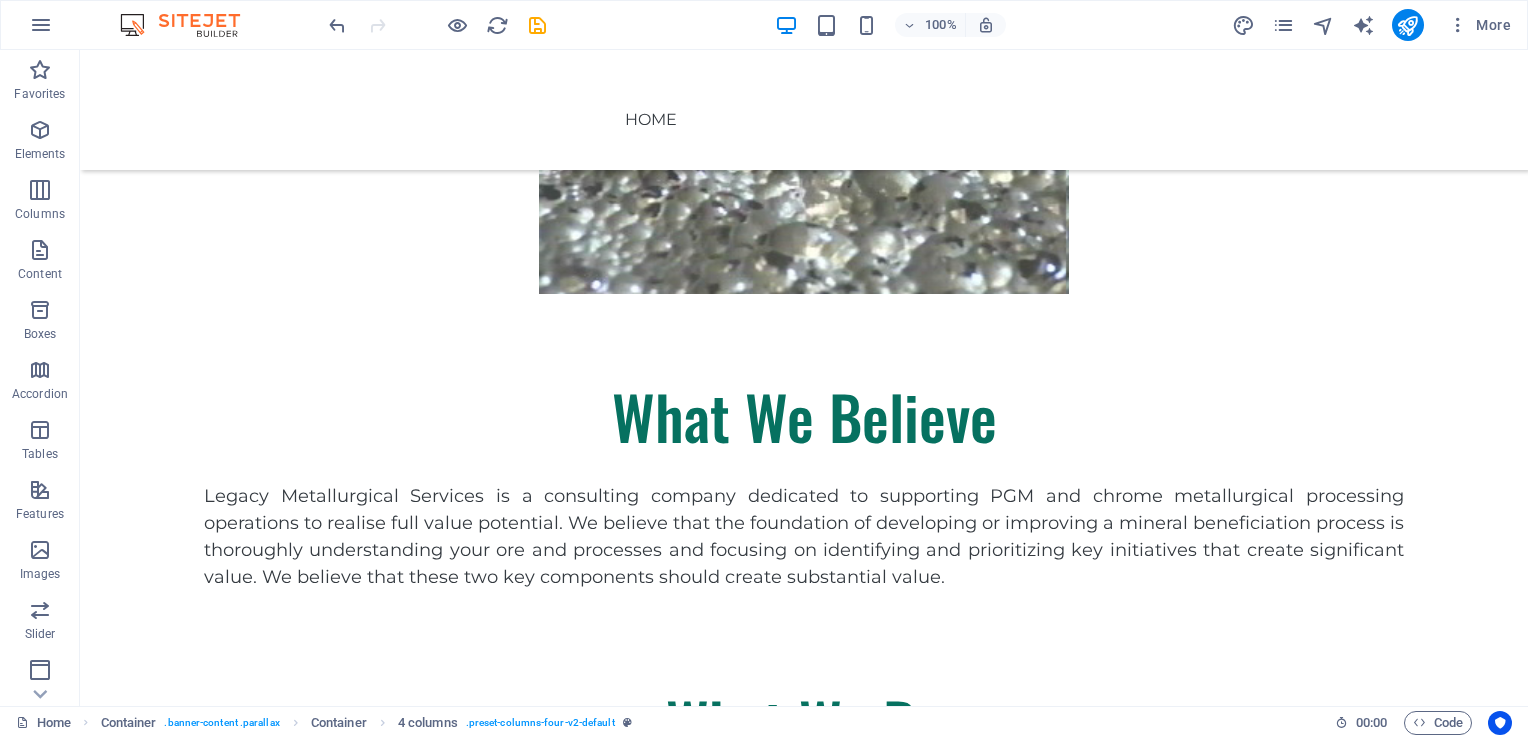 drag, startPoint x: 696, startPoint y: 578, endPoint x: 712, endPoint y: 560, distance: 24.083189 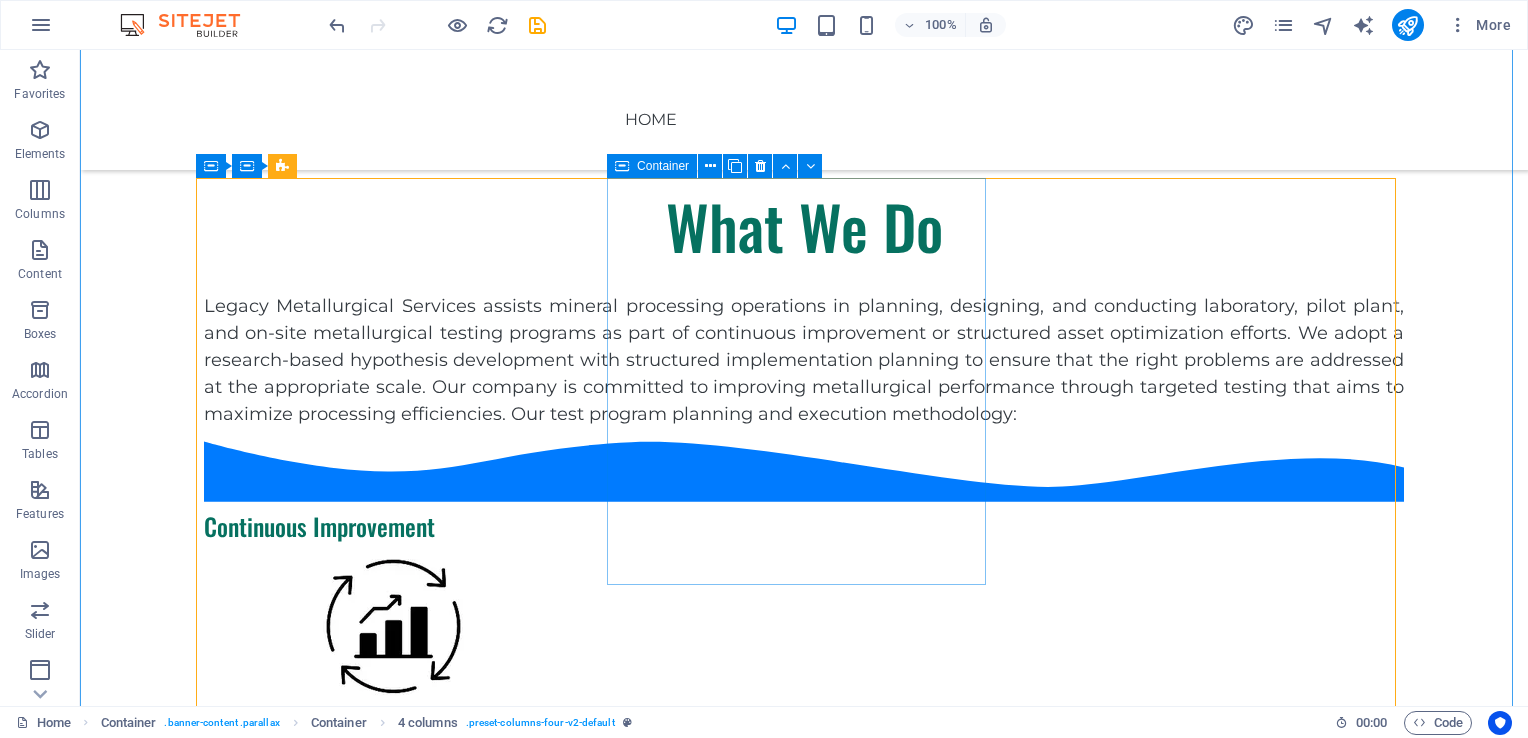 scroll, scrollTop: 1464, scrollLeft: 0, axis: vertical 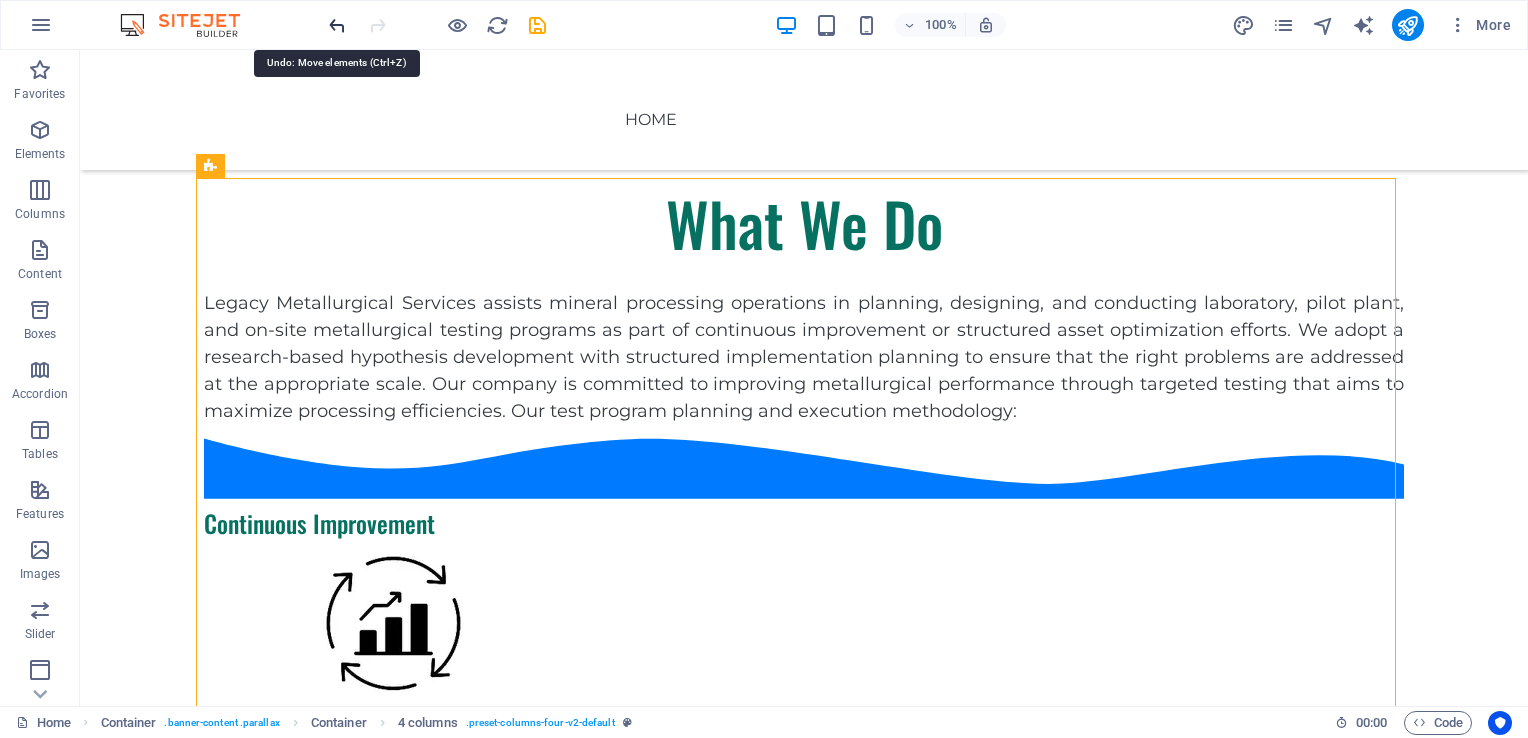 click at bounding box center (337, 25) 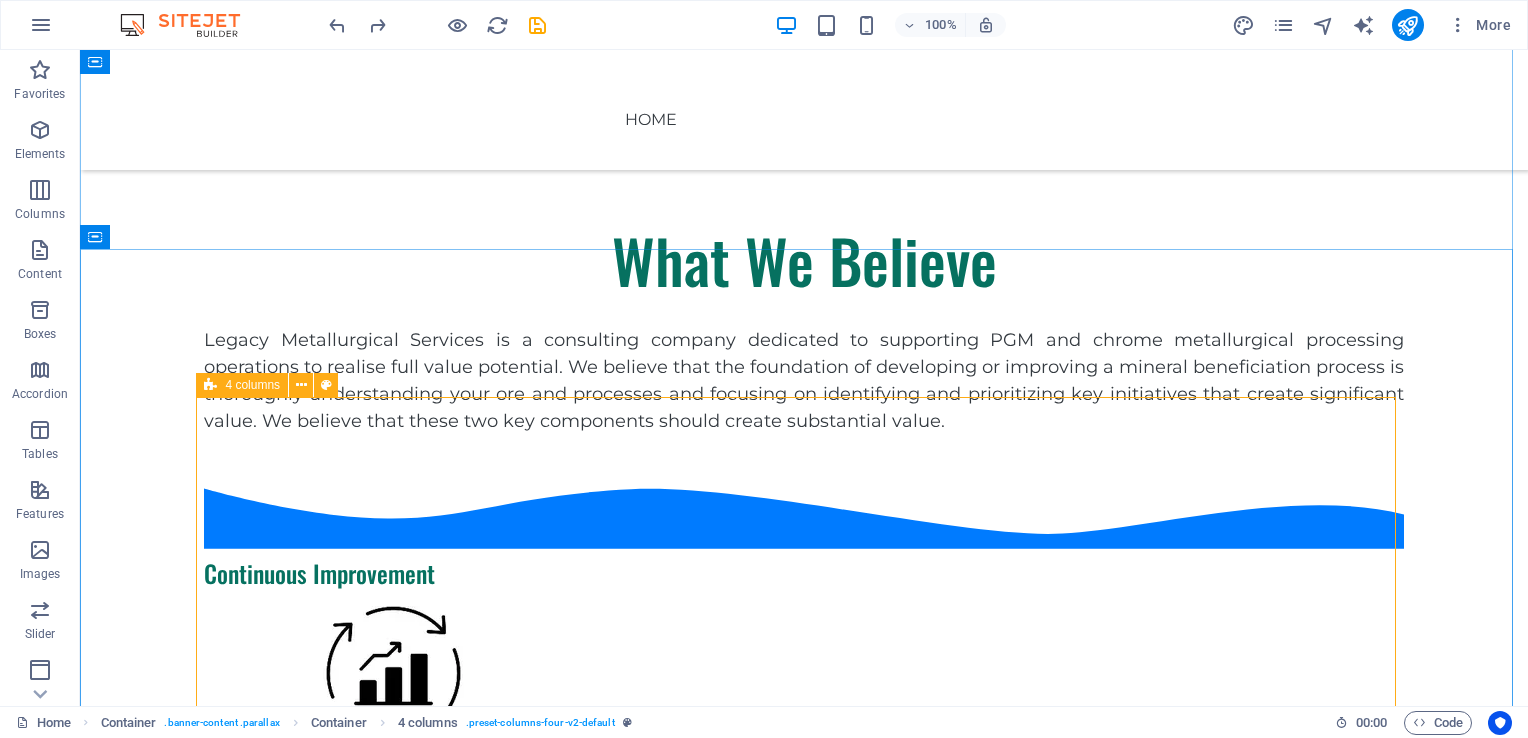 scroll, scrollTop: 1148, scrollLeft: 0, axis: vertical 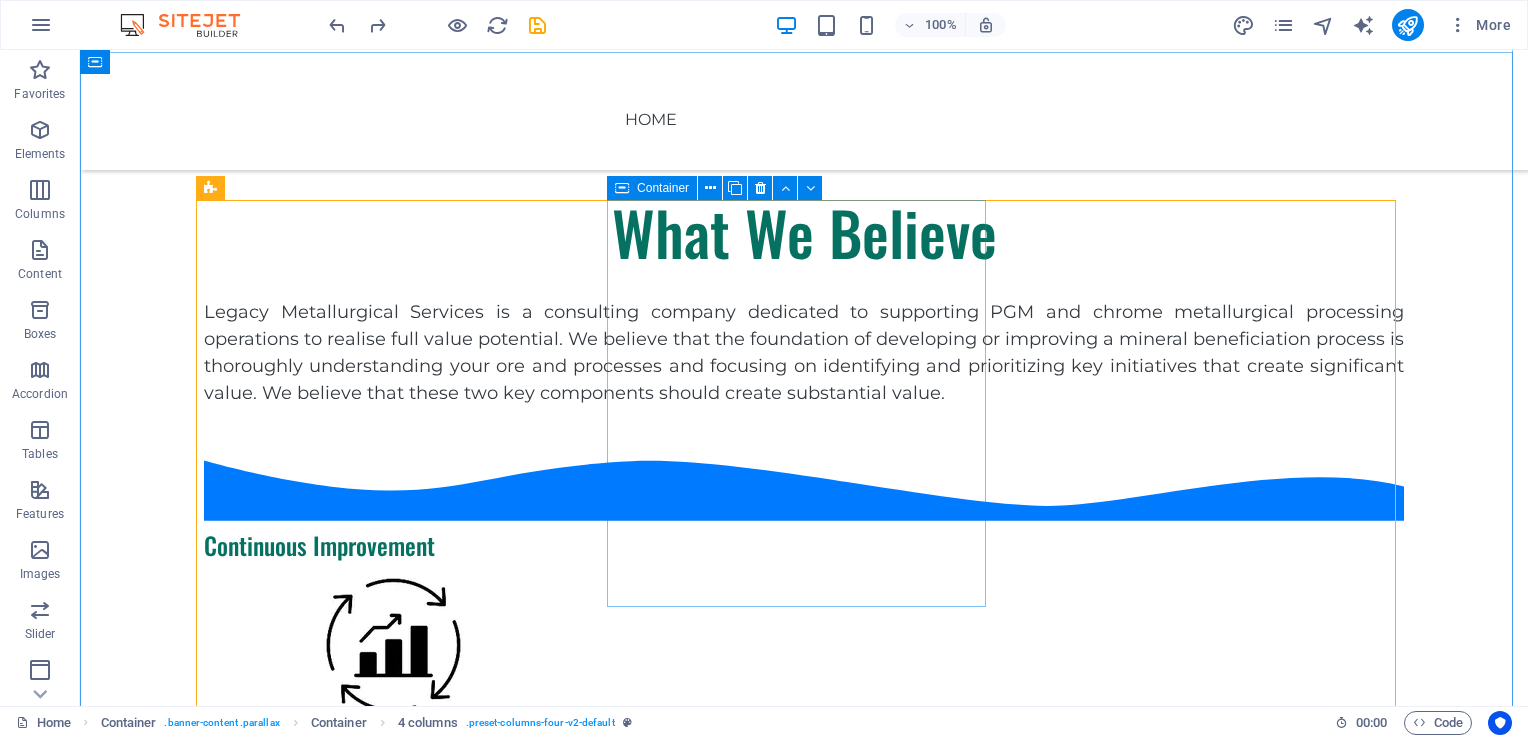 click at bounding box center (393, 917) 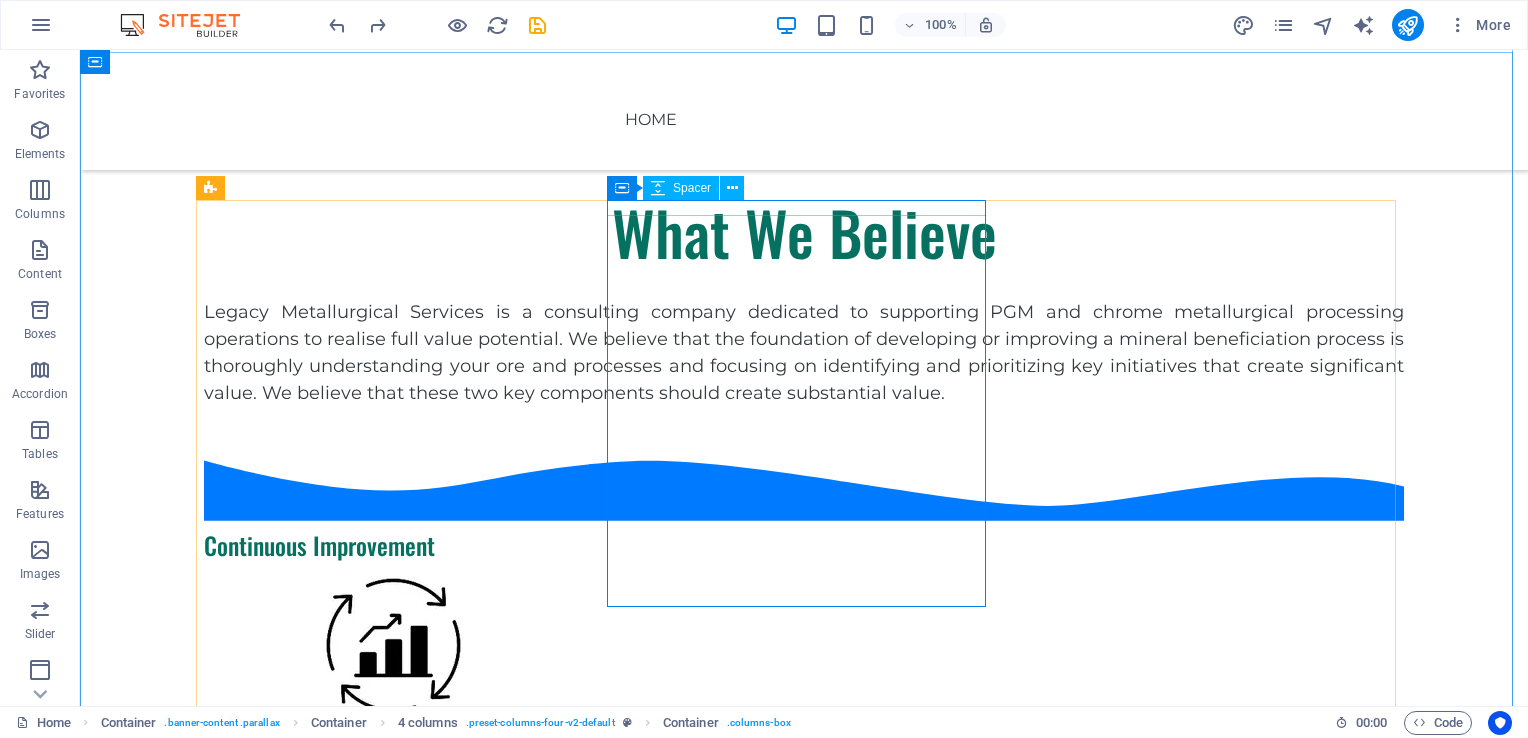 click at bounding box center [393, 917] 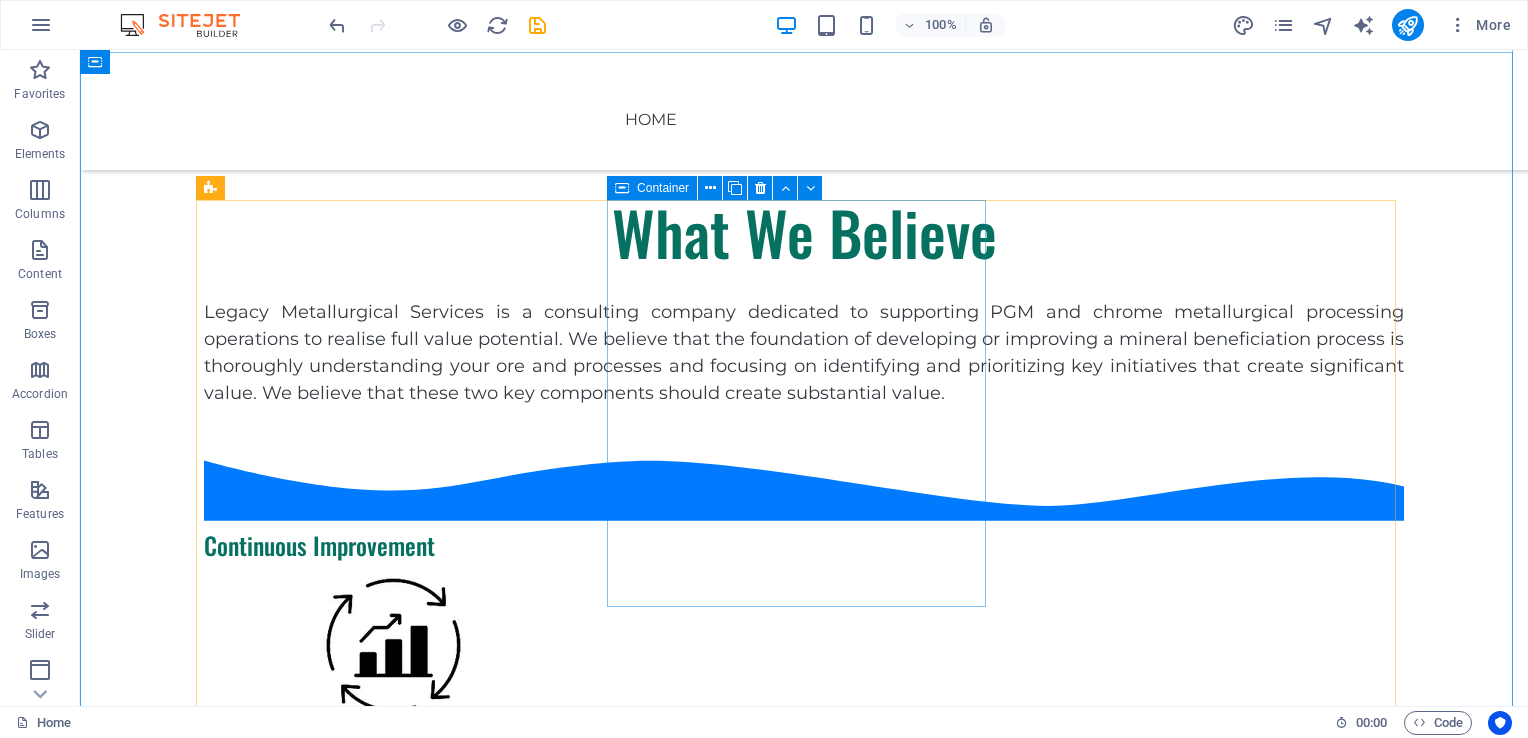 click on "Drop content here or  Add elements  Paste clipboard" at bounding box center [393, 980] 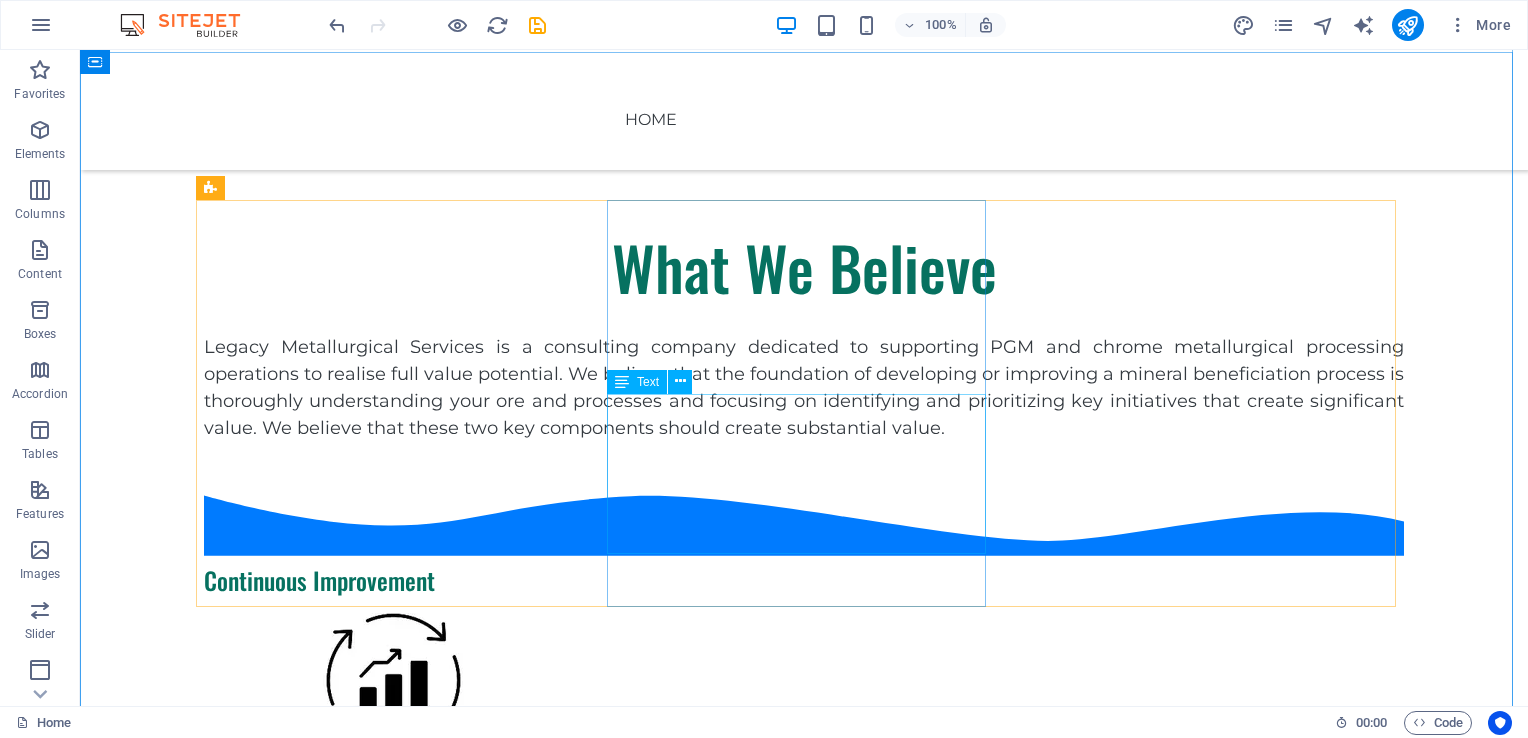 scroll, scrollTop: 1148, scrollLeft: 0, axis: vertical 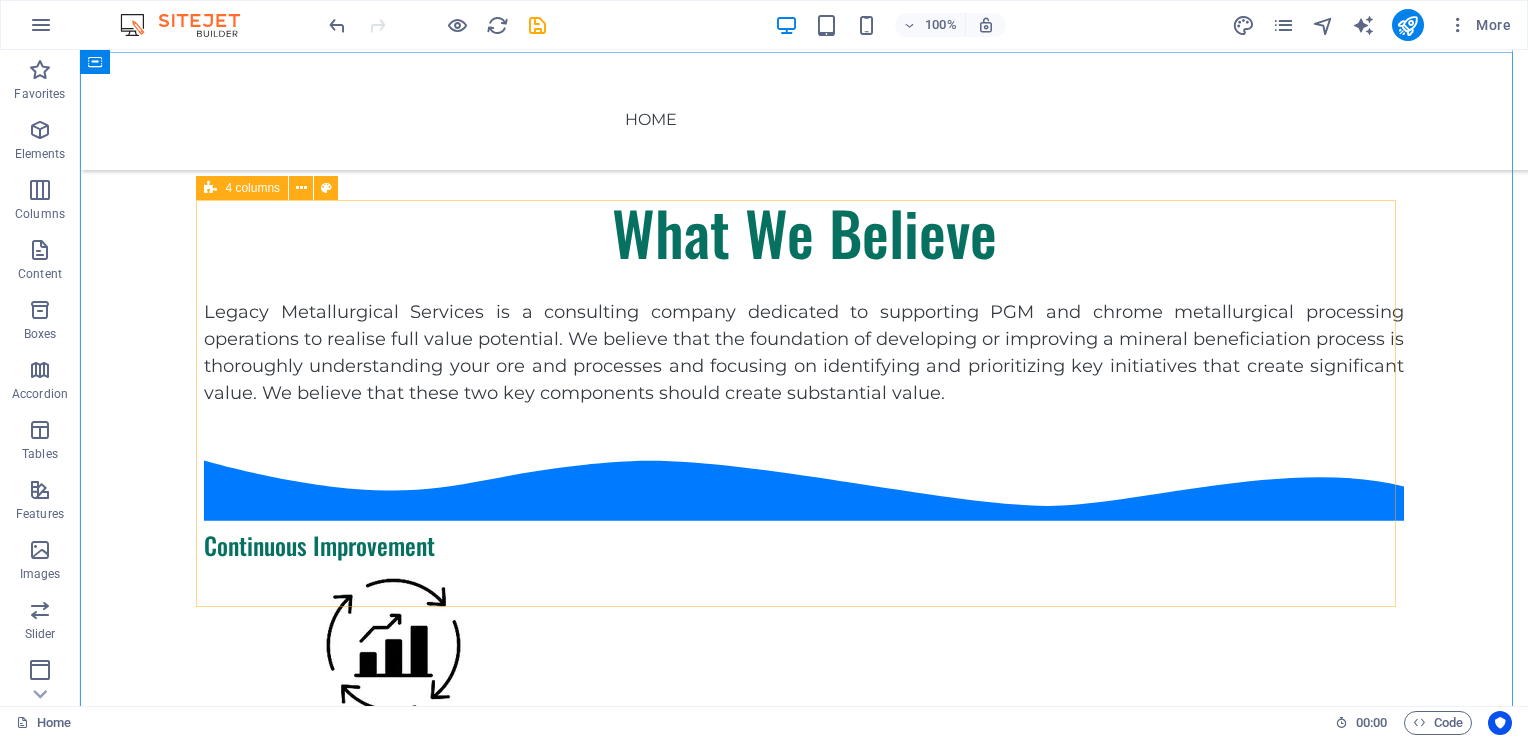 click on "Continuous Improvement This refers to the incremental process-driven improvements or small step changes that are well entrenched in most operations. It focuses on ways to improve processing efficiency with little or no capital.  Structured Asset Optimisation This refers to projects that involve radical changes to the operating norm. It focuses on the critical few initiatives that will most help to close the gap to full potential or become best in class.    New processes and technology Identify Key Improvement Initiatives Benchmark Data Implementation Planning Initiative Execution" at bounding box center (804, 948) 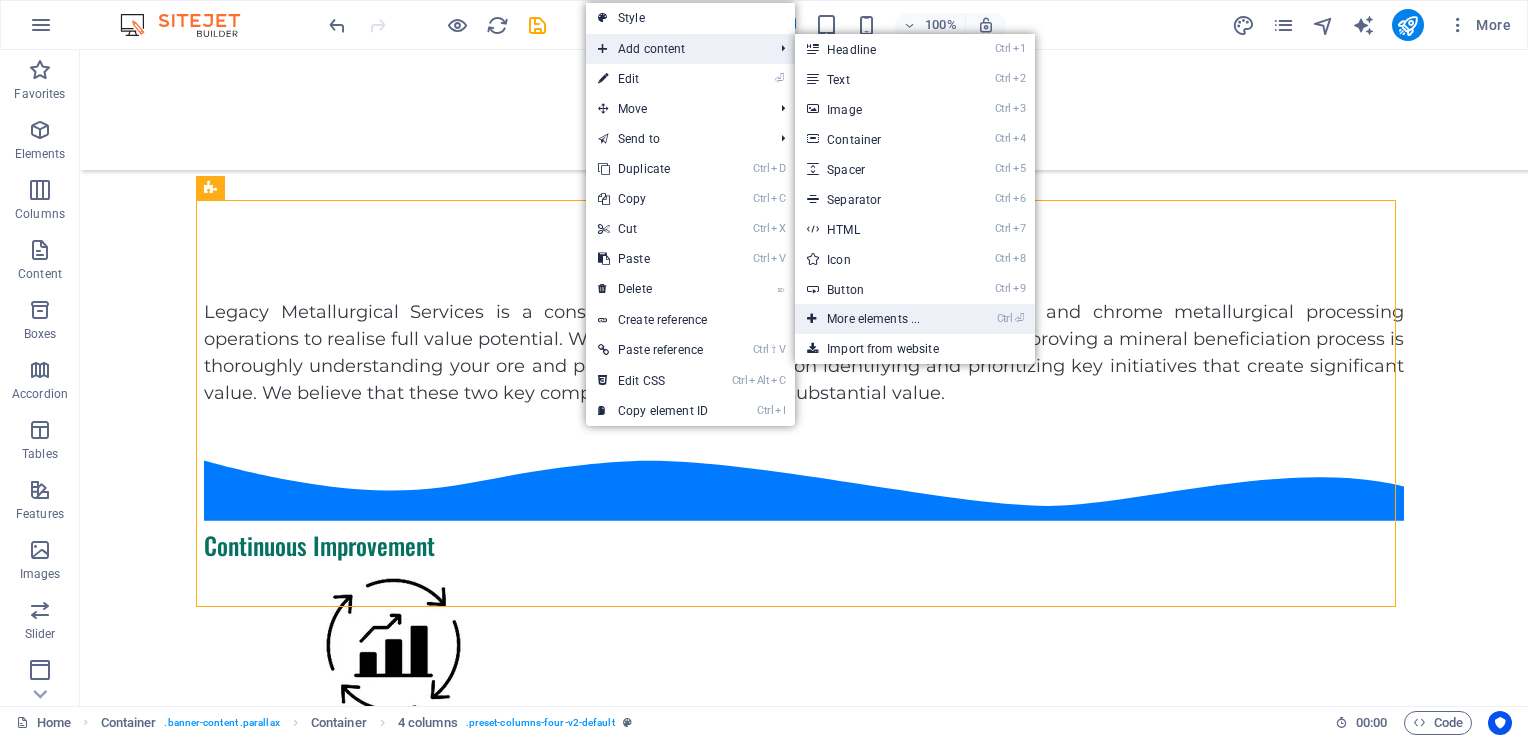 click on "Ctrl ⏎  More elements ..." at bounding box center [877, 319] 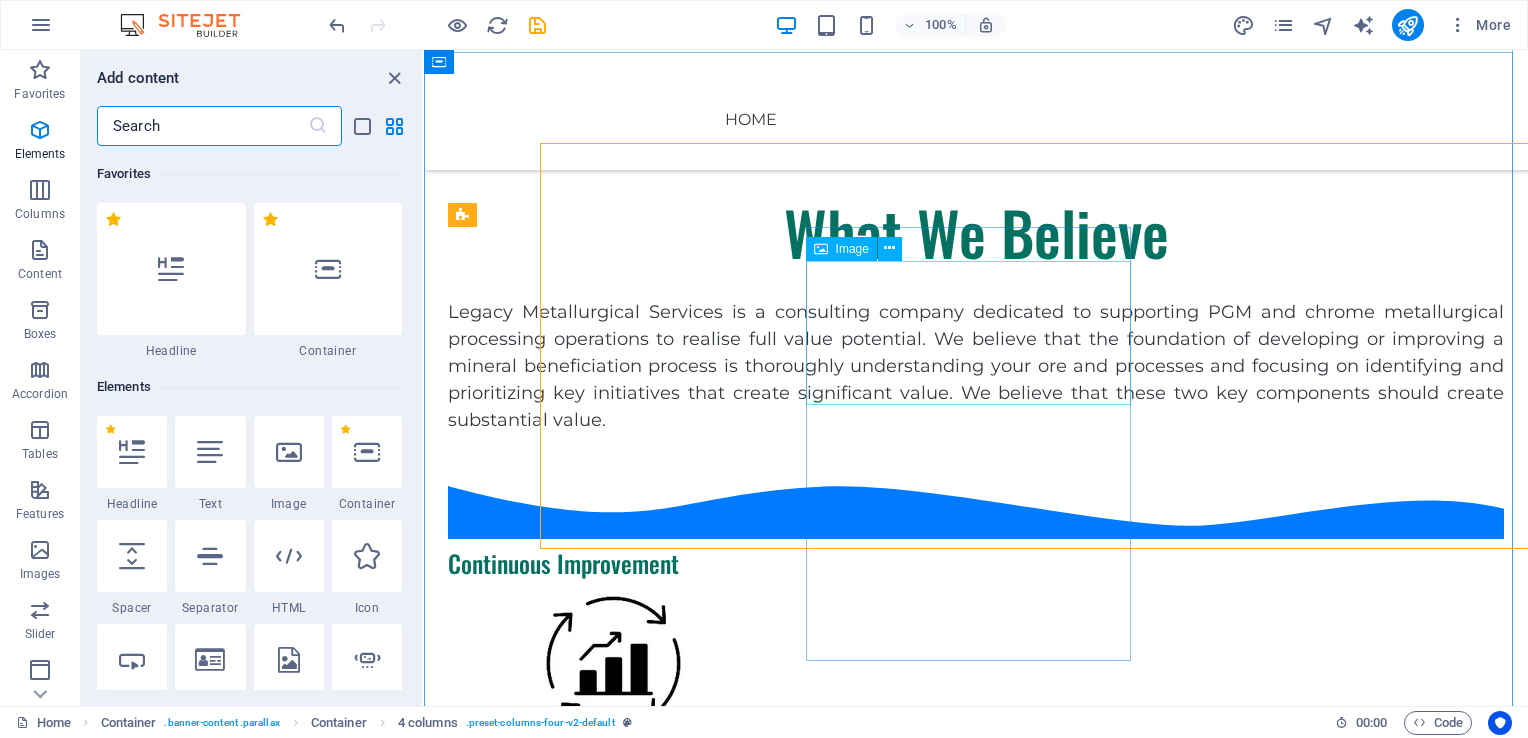 scroll, scrollTop: 1206, scrollLeft: 0, axis: vertical 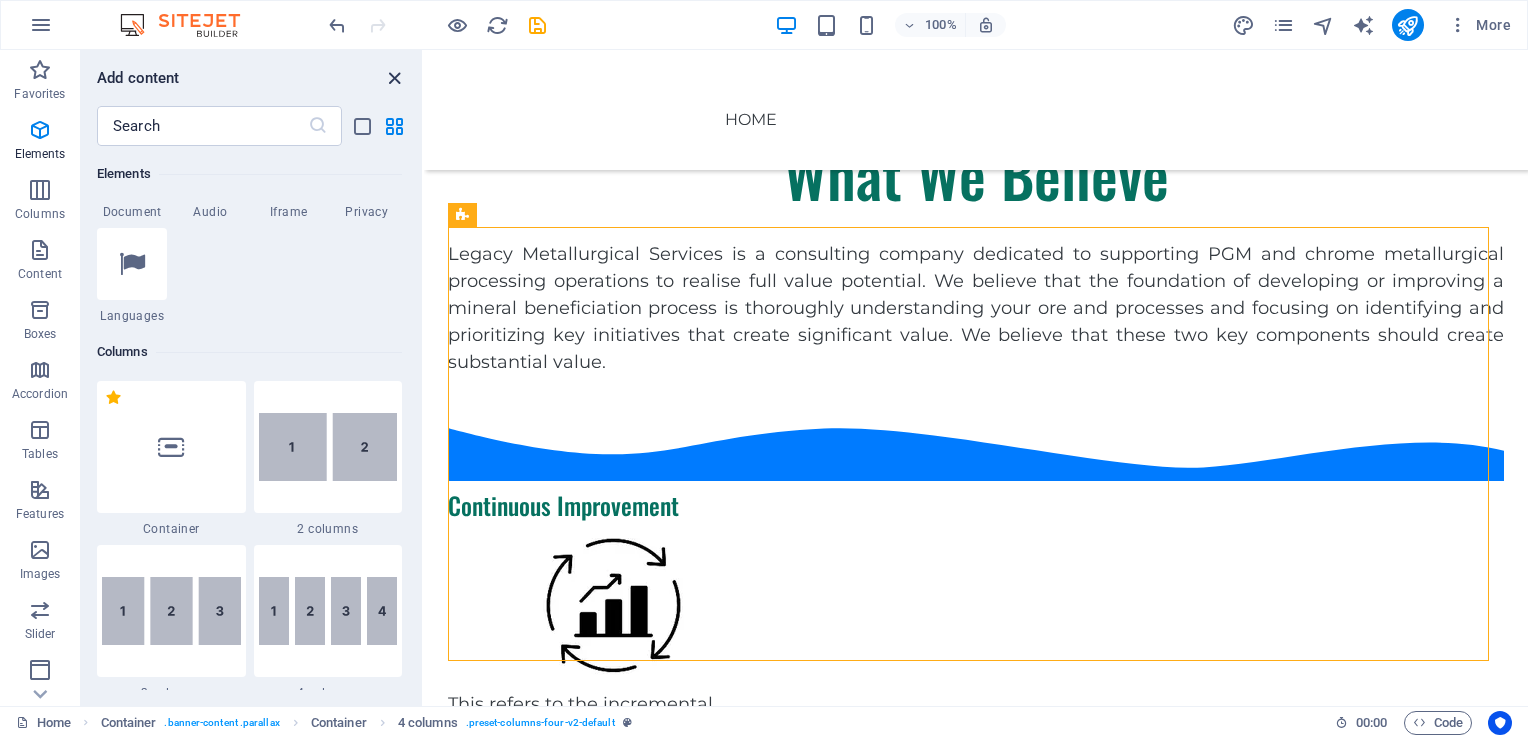 click at bounding box center [394, 78] 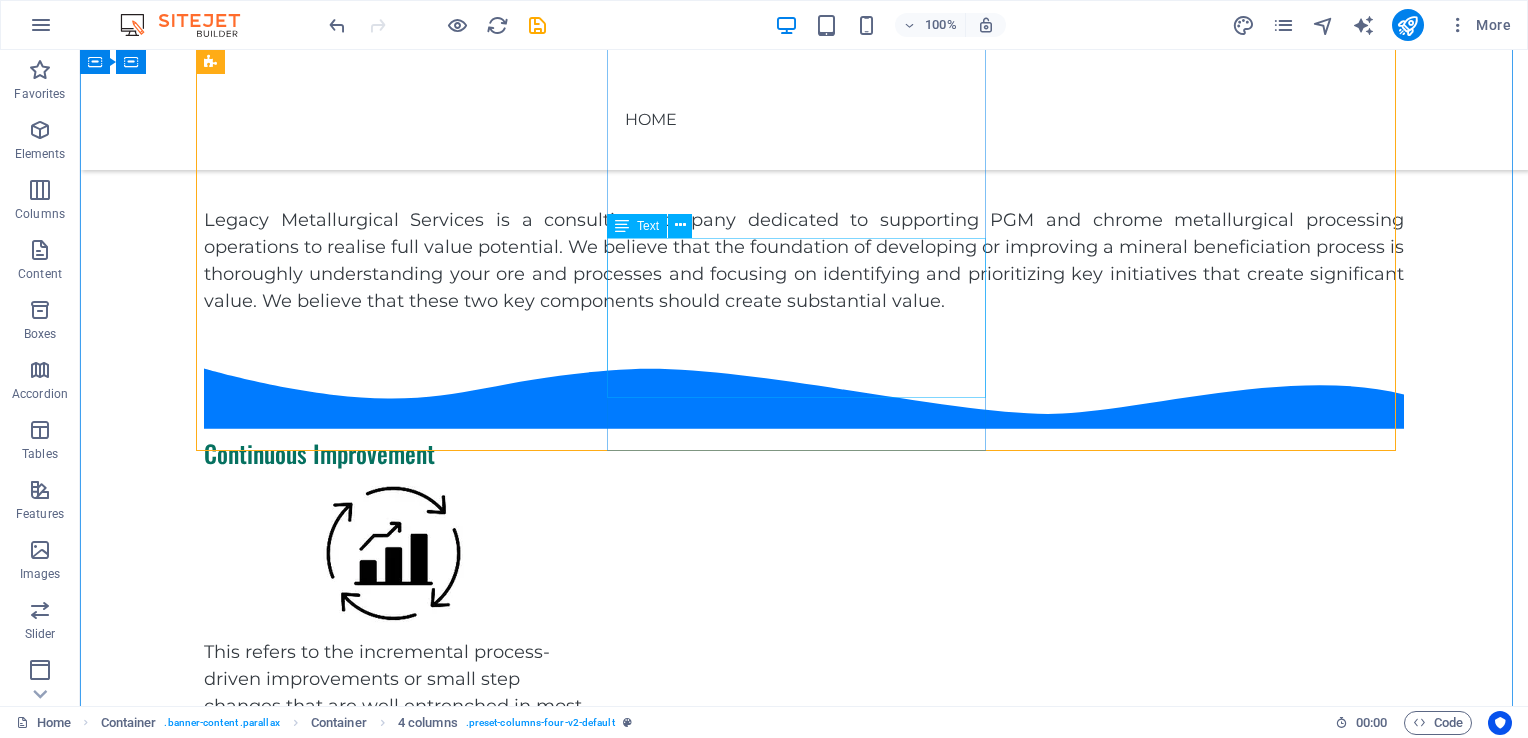 scroll, scrollTop: 1148, scrollLeft: 0, axis: vertical 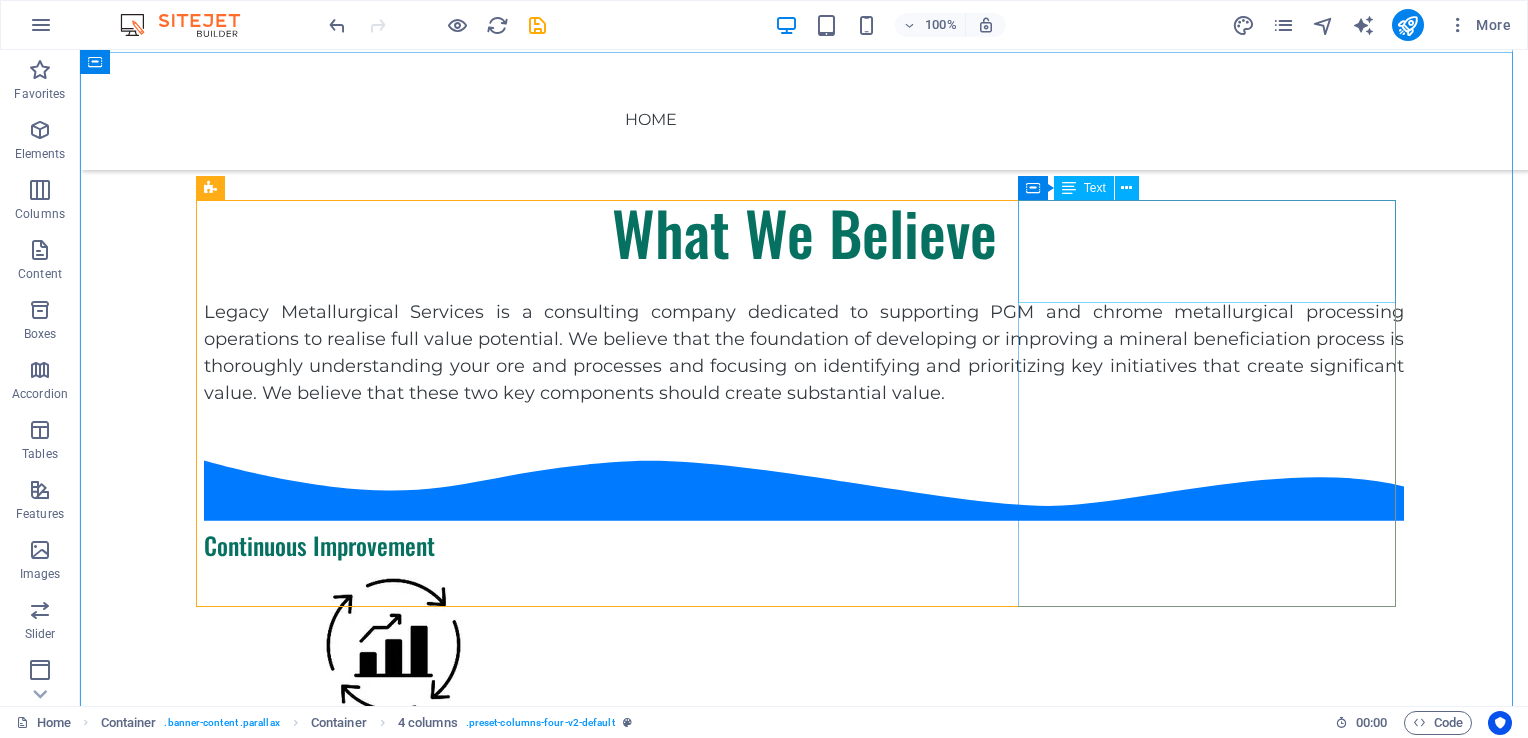 click on "Identify Key Improvement Initiatives Benchmark Data Implementation Planning Initiative Execution" at bounding box center (393, 1383) 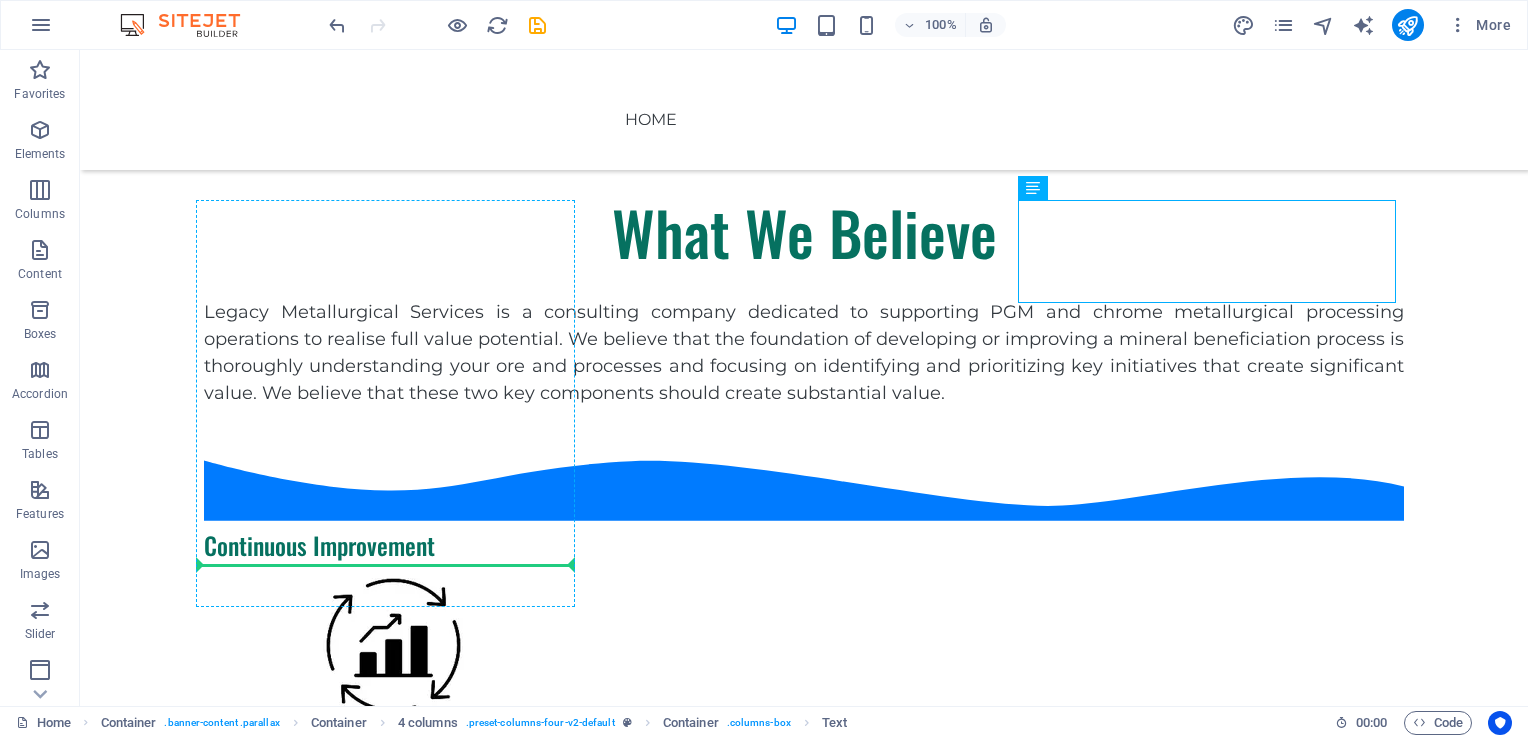 drag, startPoint x: 1050, startPoint y: 265, endPoint x: 310, endPoint y: 550, distance: 792.98486 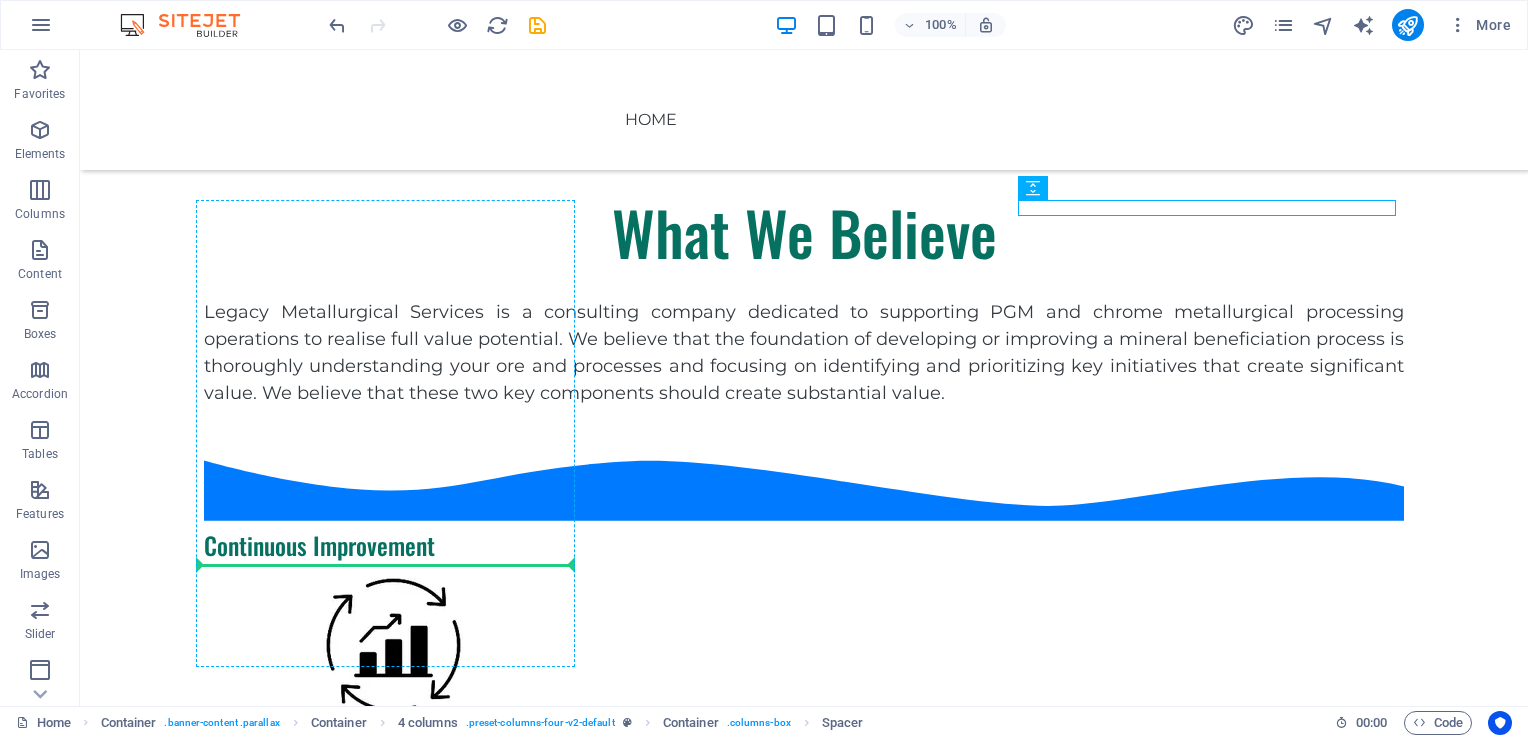 drag, startPoint x: 1118, startPoint y: 213, endPoint x: 356, endPoint y: 532, distance: 826.07806 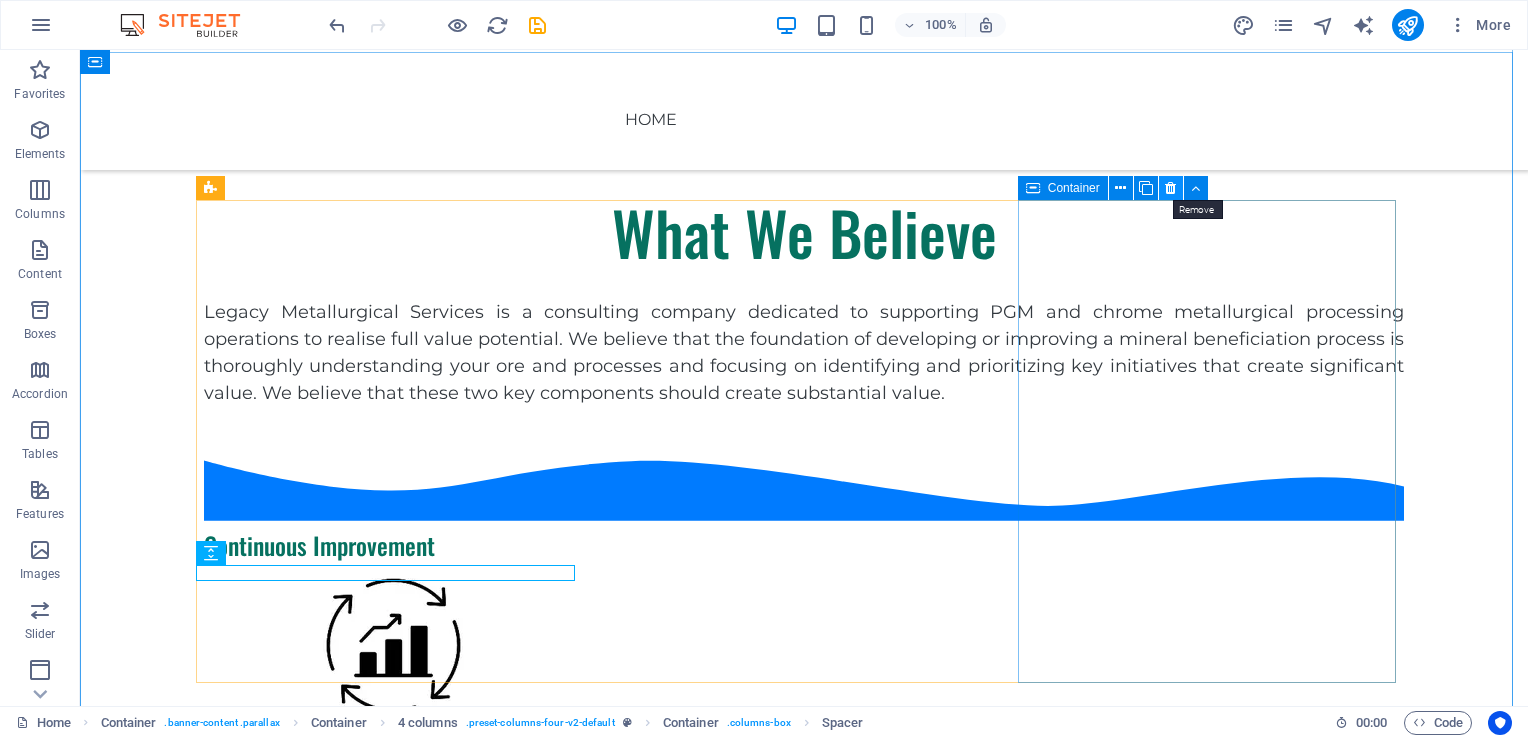 click at bounding box center (1170, 188) 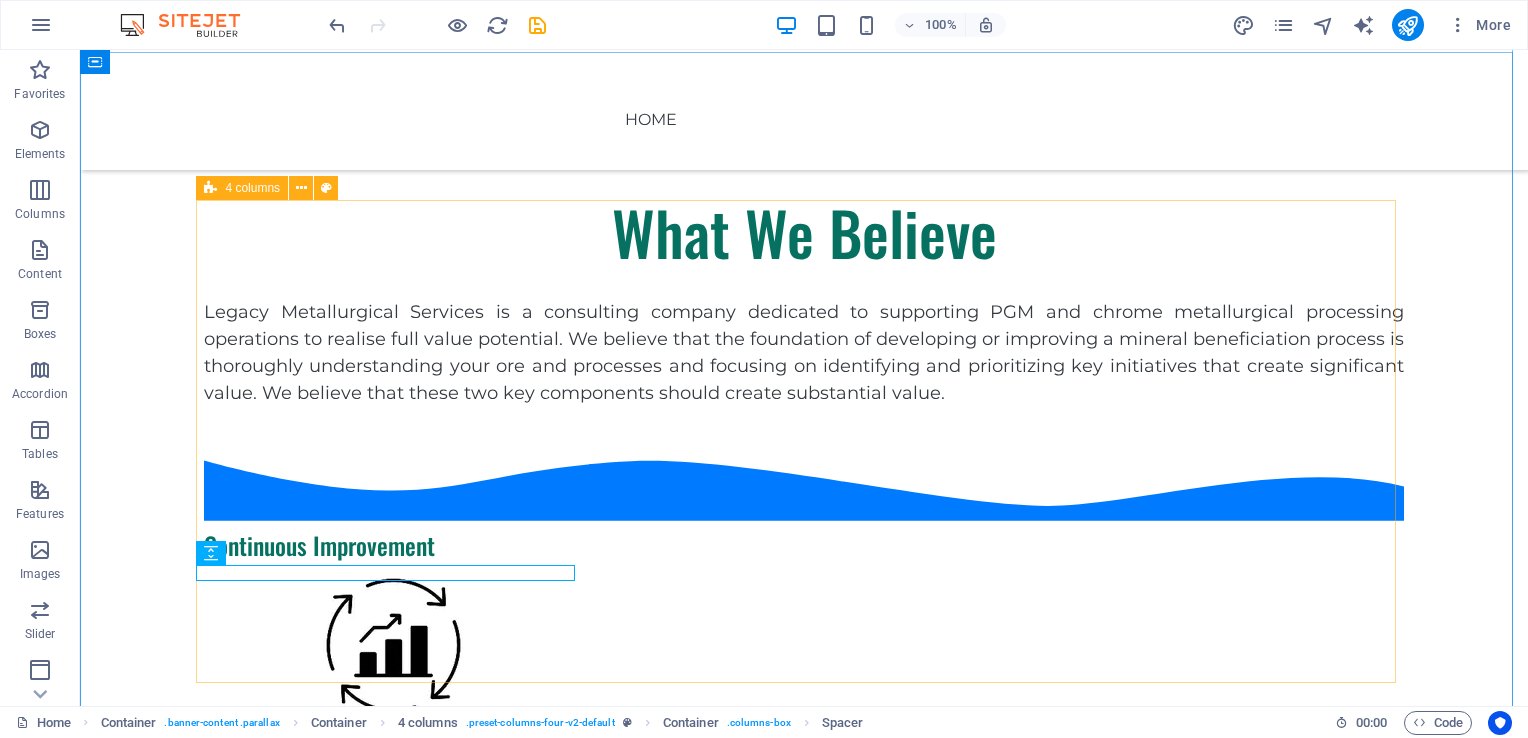 click on "4 columns" at bounding box center [252, 188] 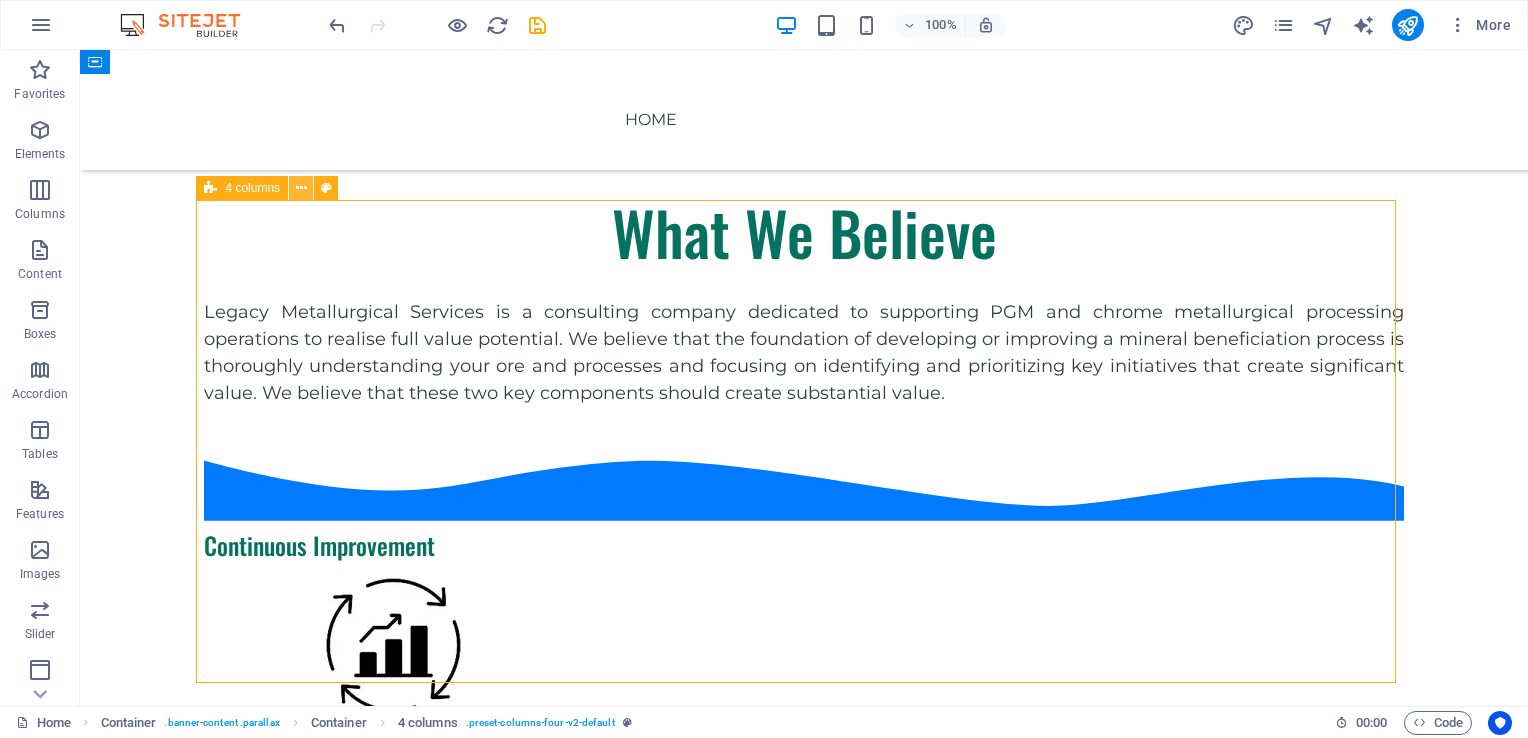 click at bounding box center (301, 188) 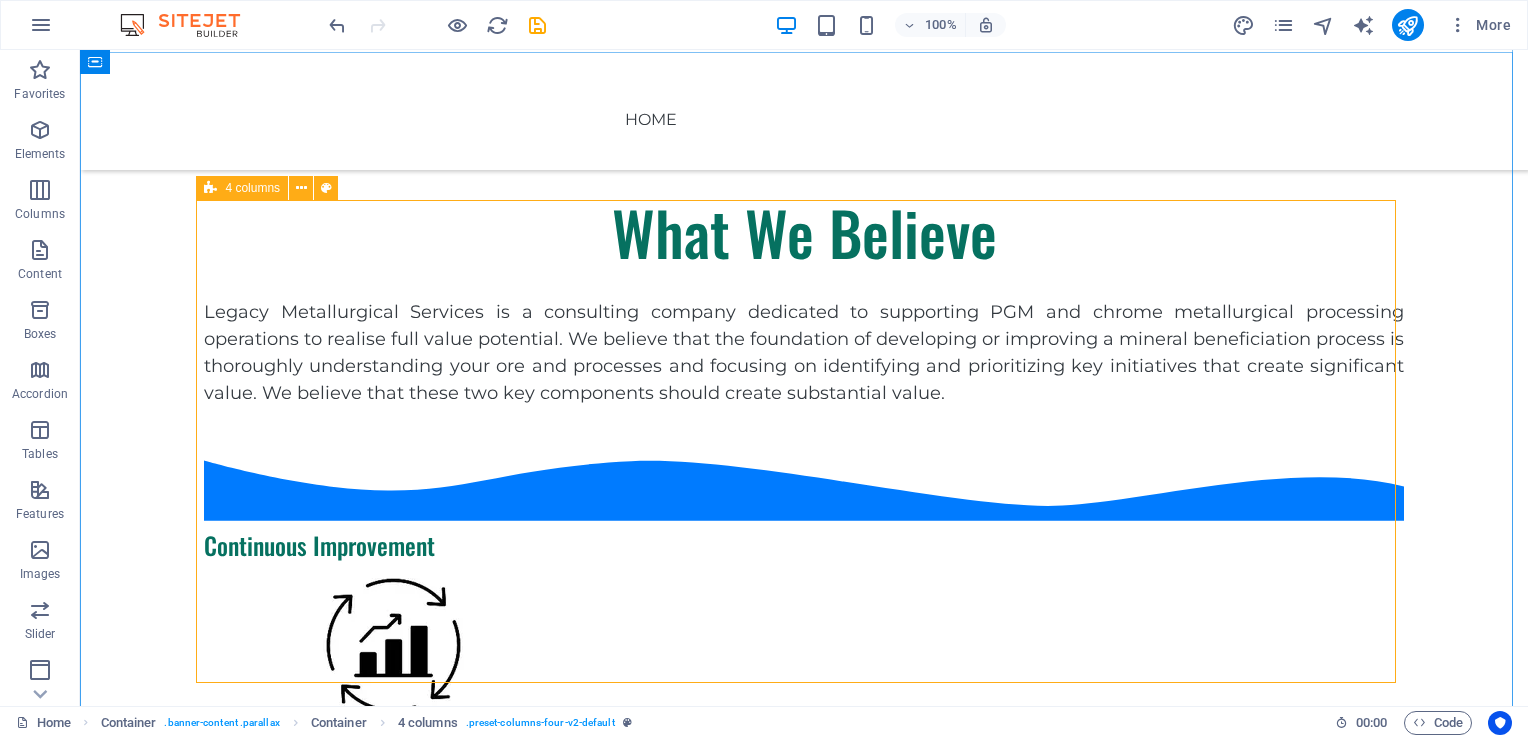 click at bounding box center [210, 188] 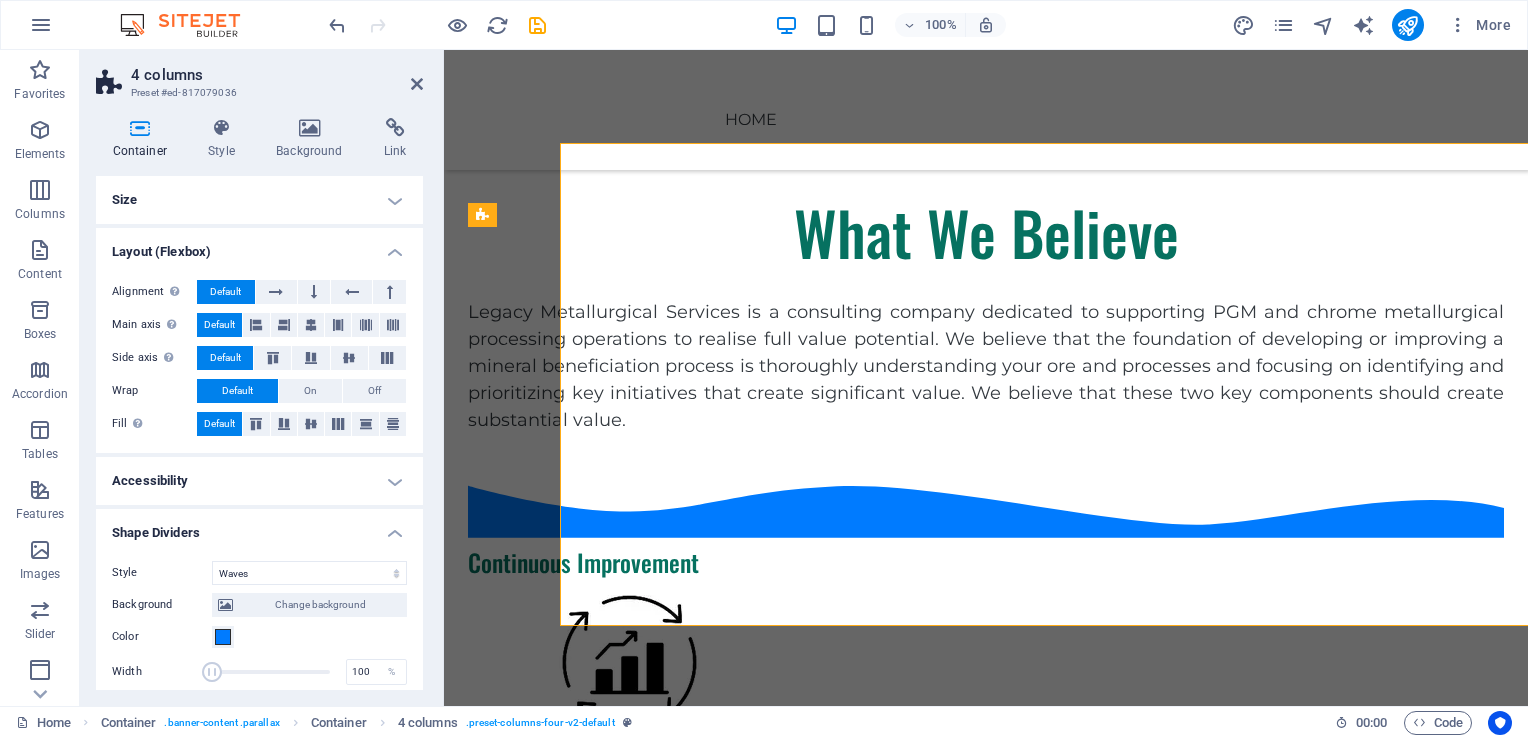 scroll, scrollTop: 1206, scrollLeft: 0, axis: vertical 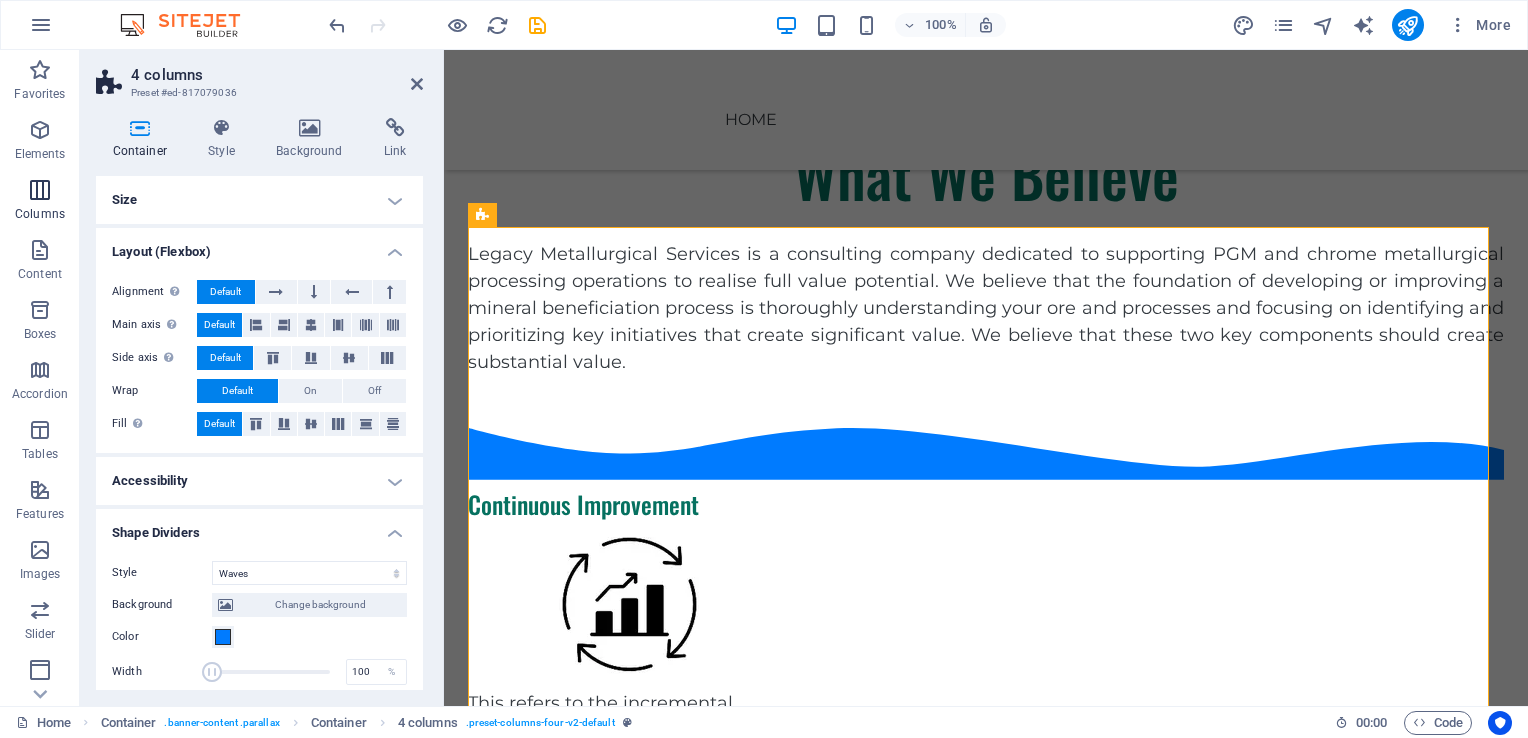 click at bounding box center (40, 190) 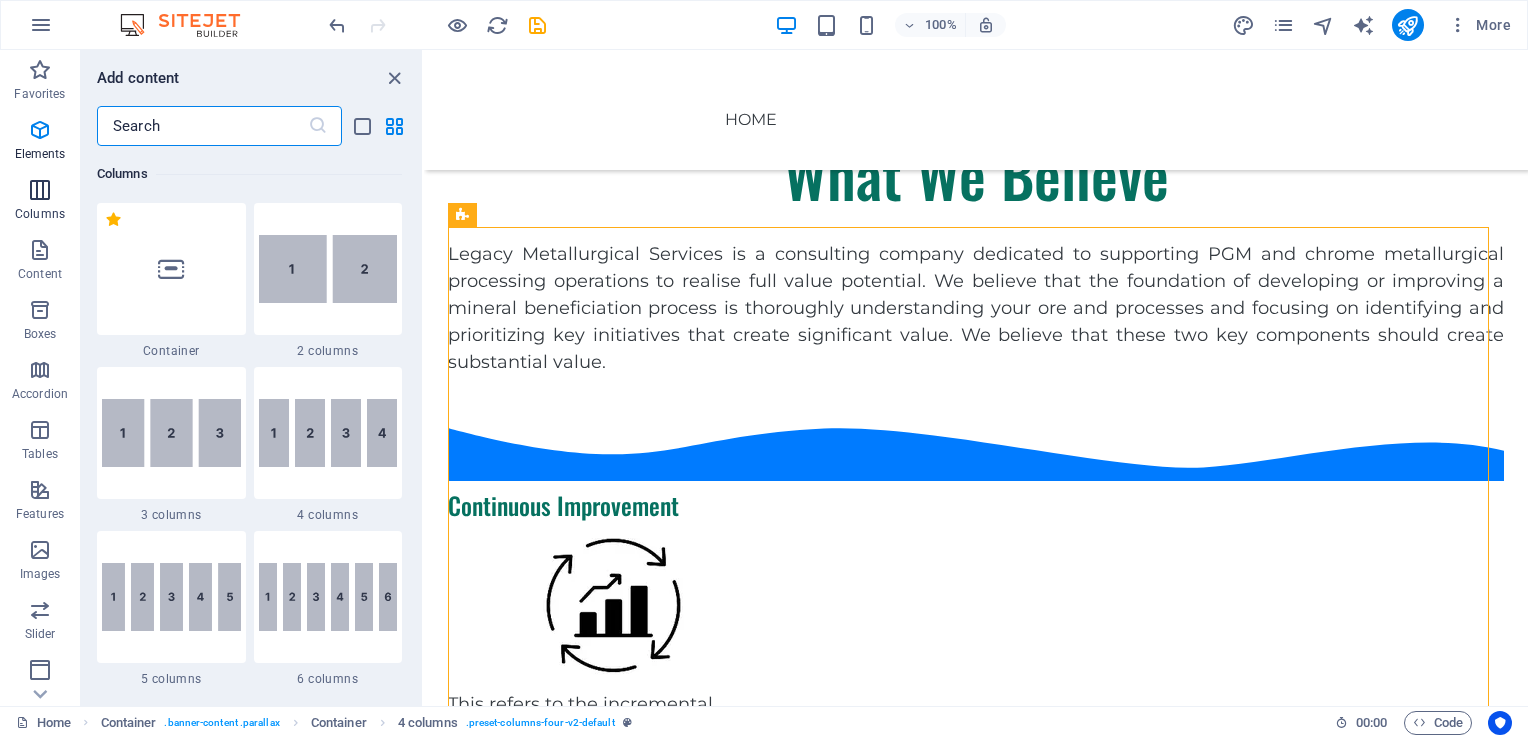 scroll, scrollTop: 990, scrollLeft: 0, axis: vertical 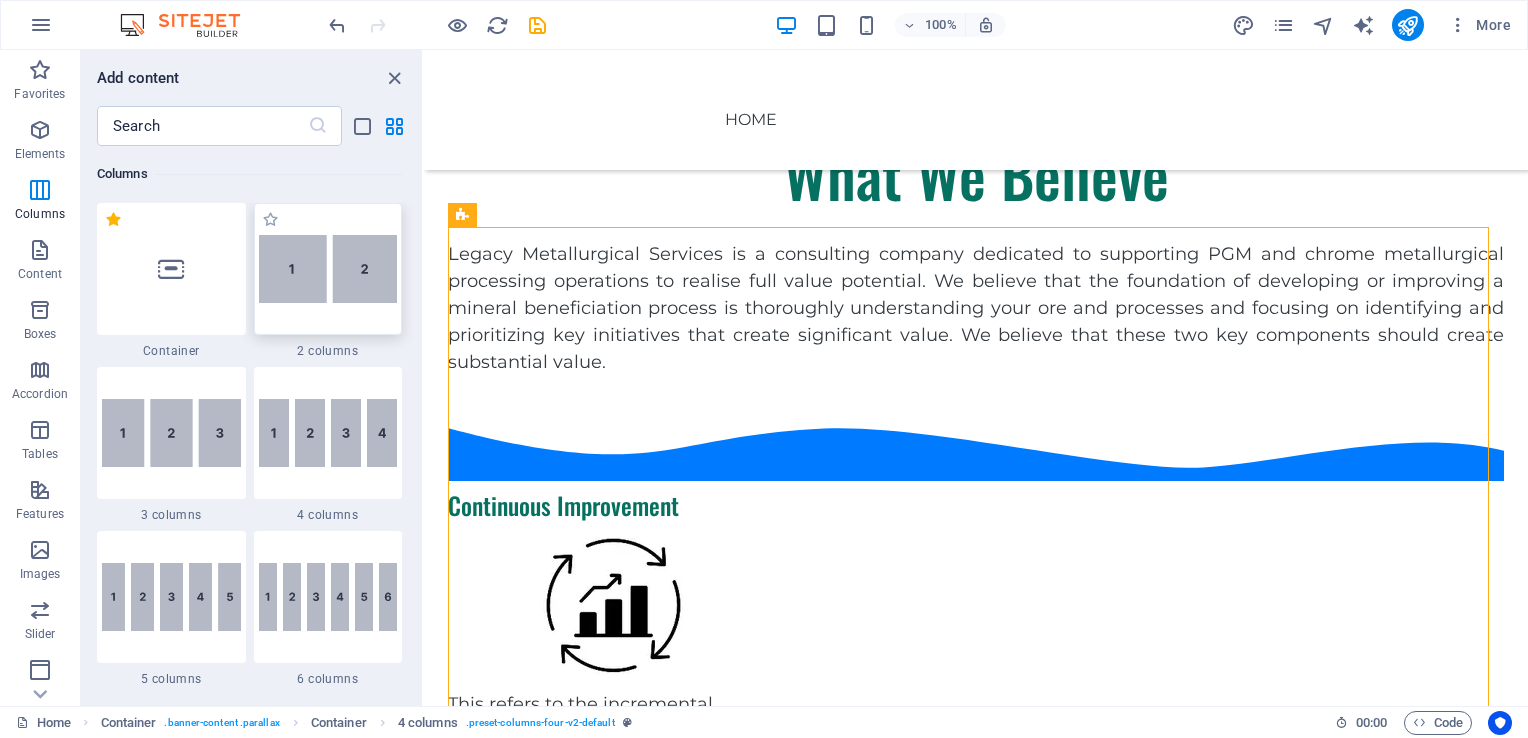 click at bounding box center (328, 269) 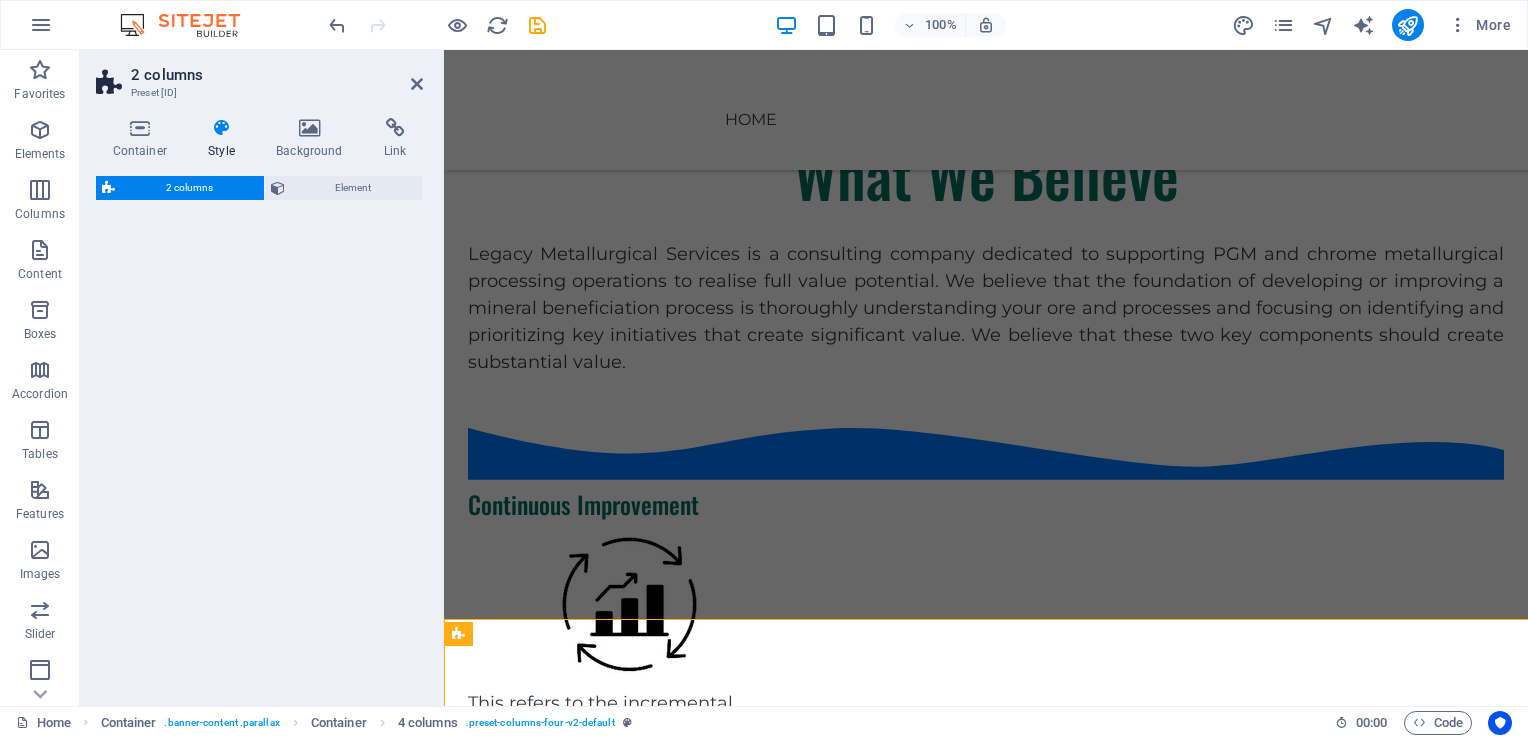 select on "rem" 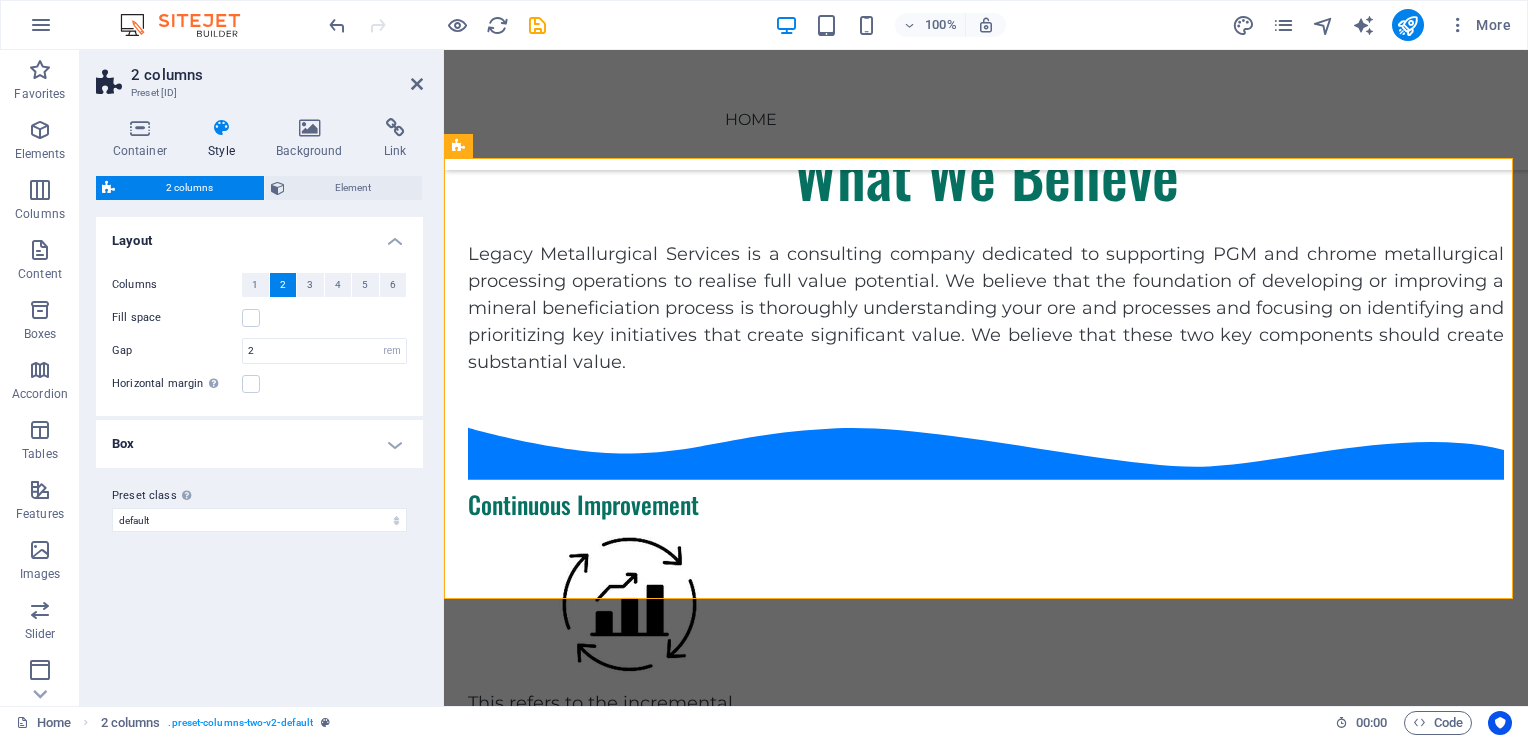scroll, scrollTop: 2503, scrollLeft: 0, axis: vertical 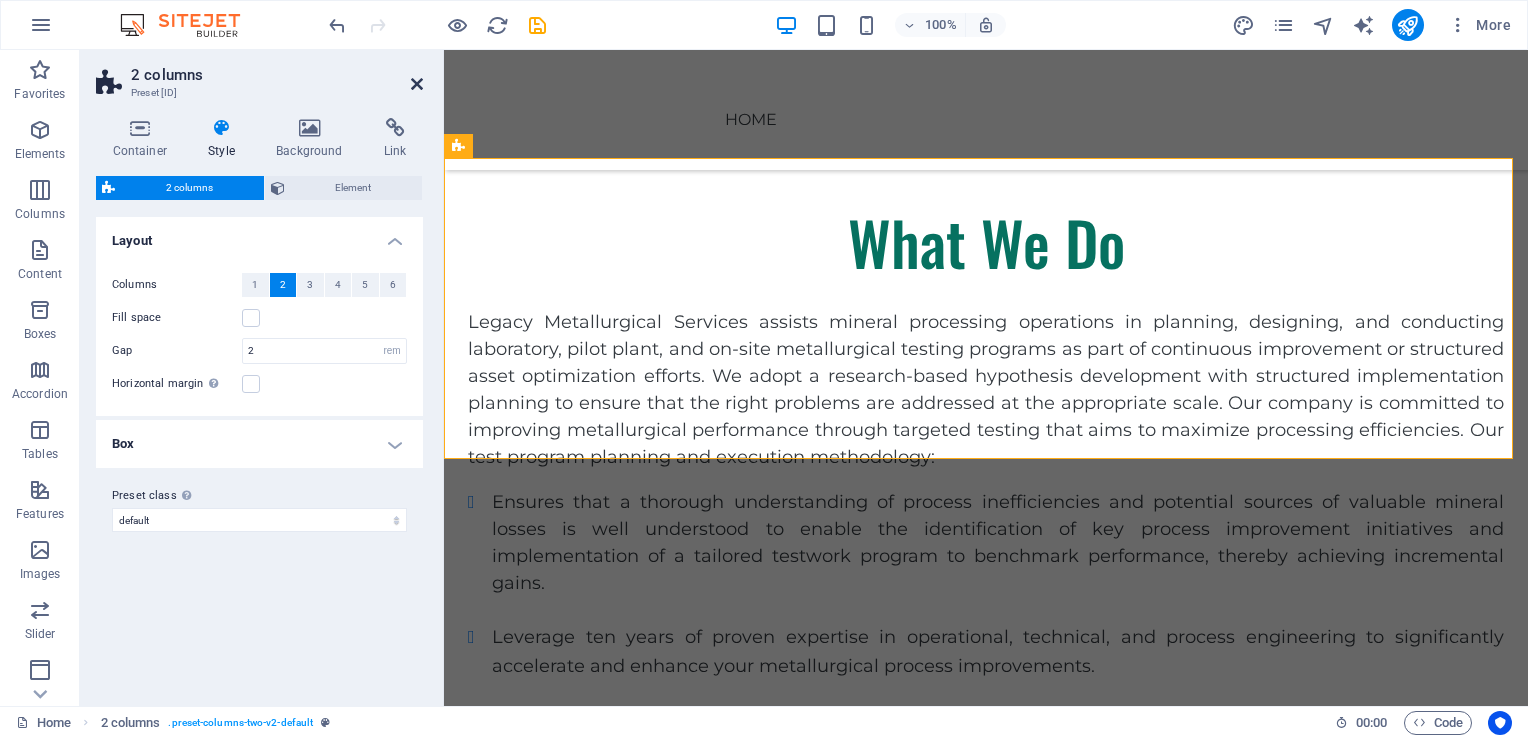 click at bounding box center [417, 84] 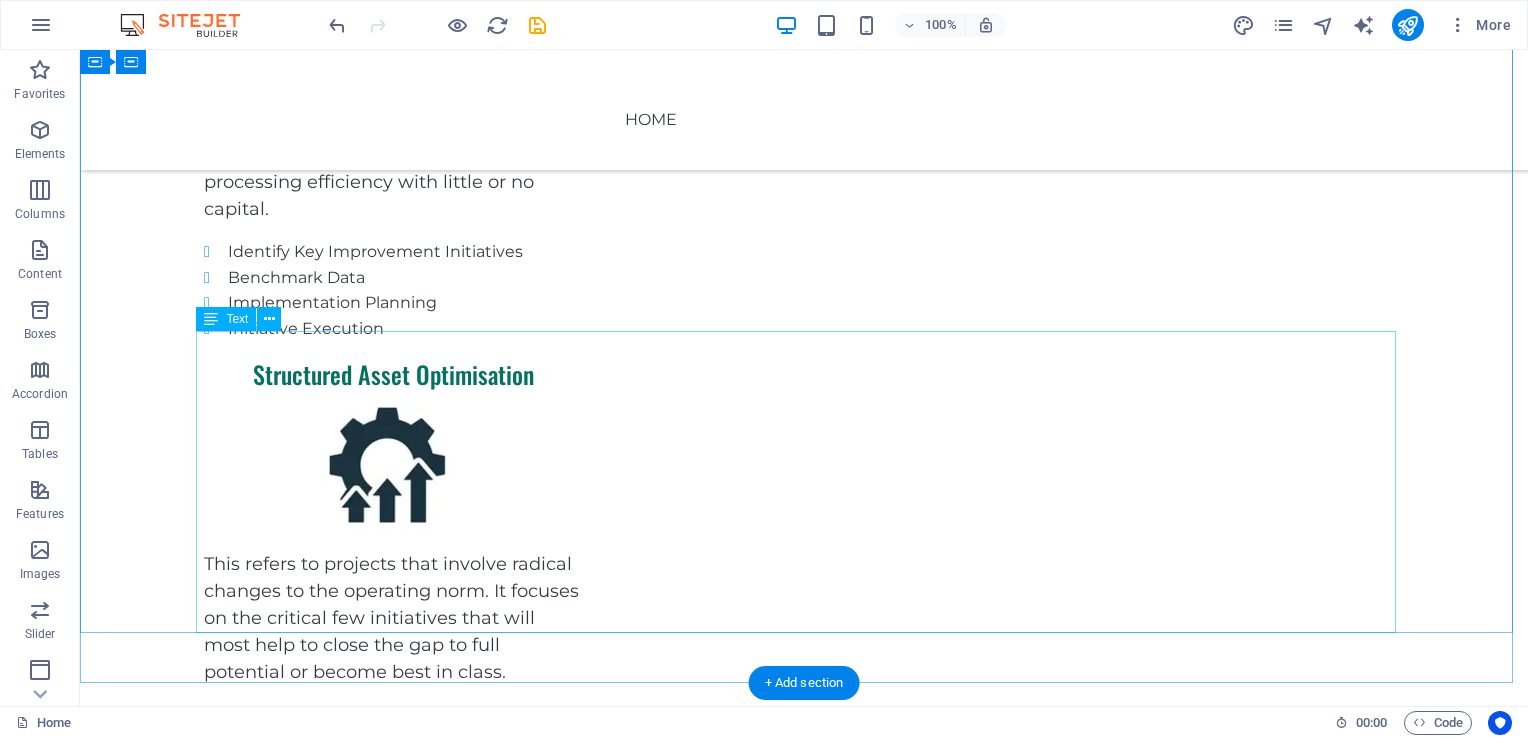 scroll, scrollTop: 1747, scrollLeft: 0, axis: vertical 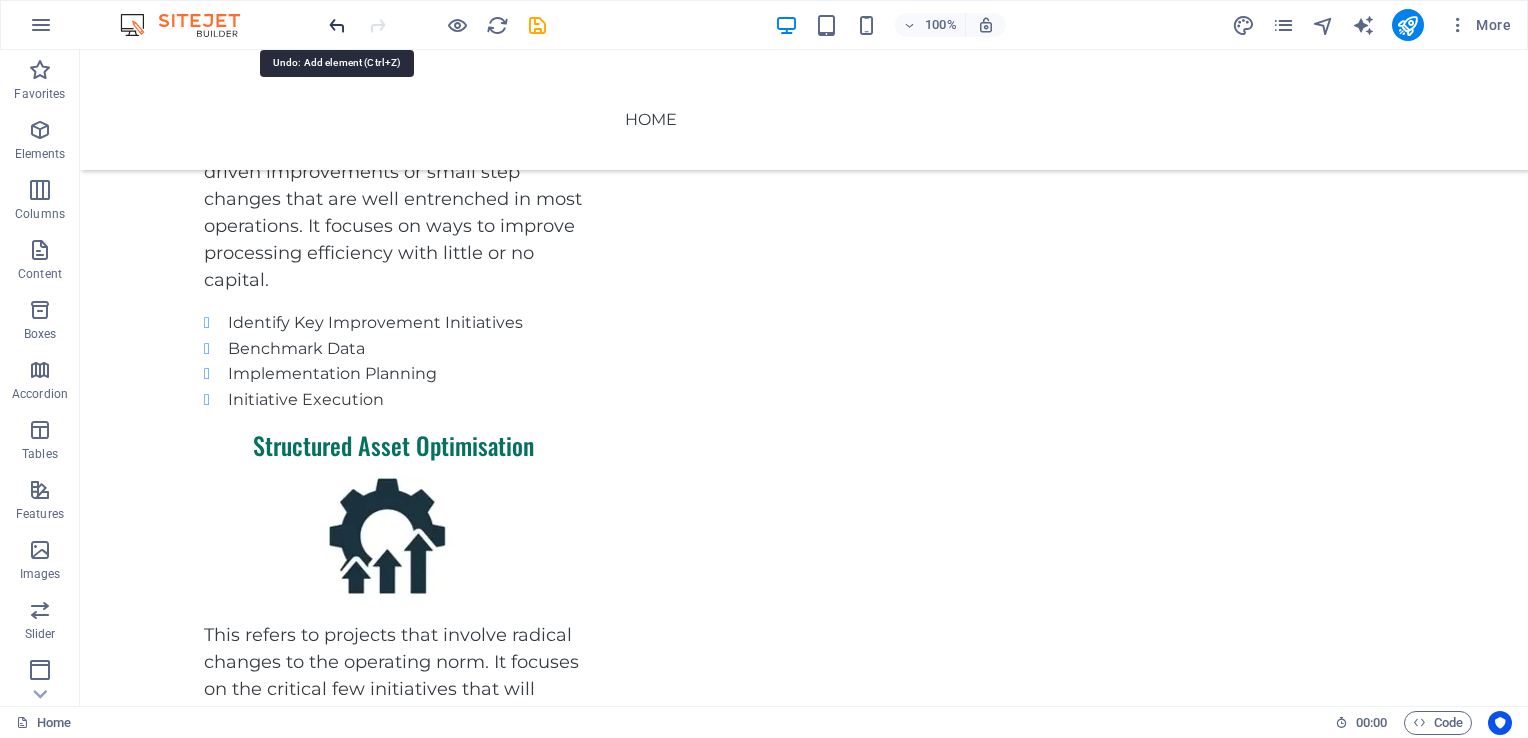 click at bounding box center [337, 25] 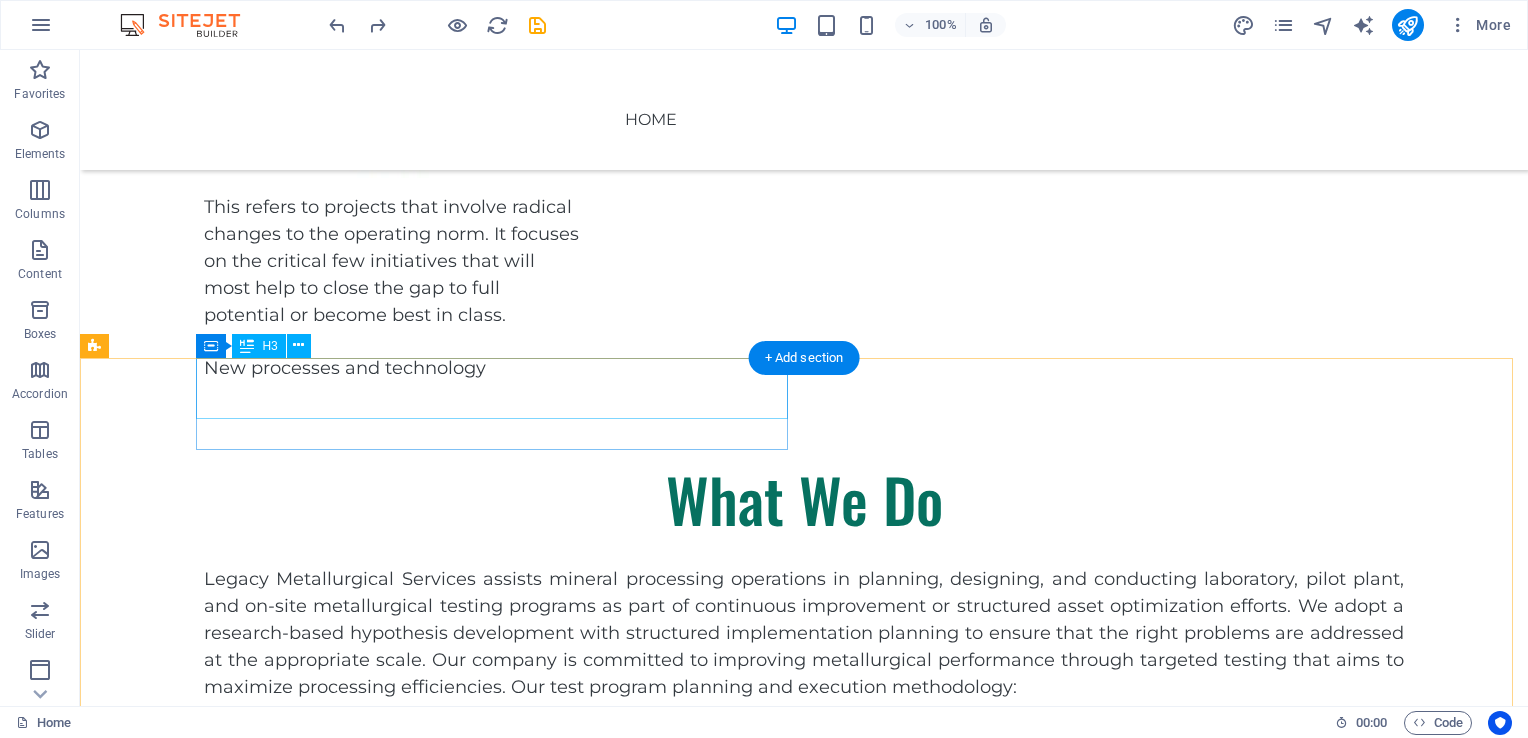 scroll, scrollTop: 1846, scrollLeft: 0, axis: vertical 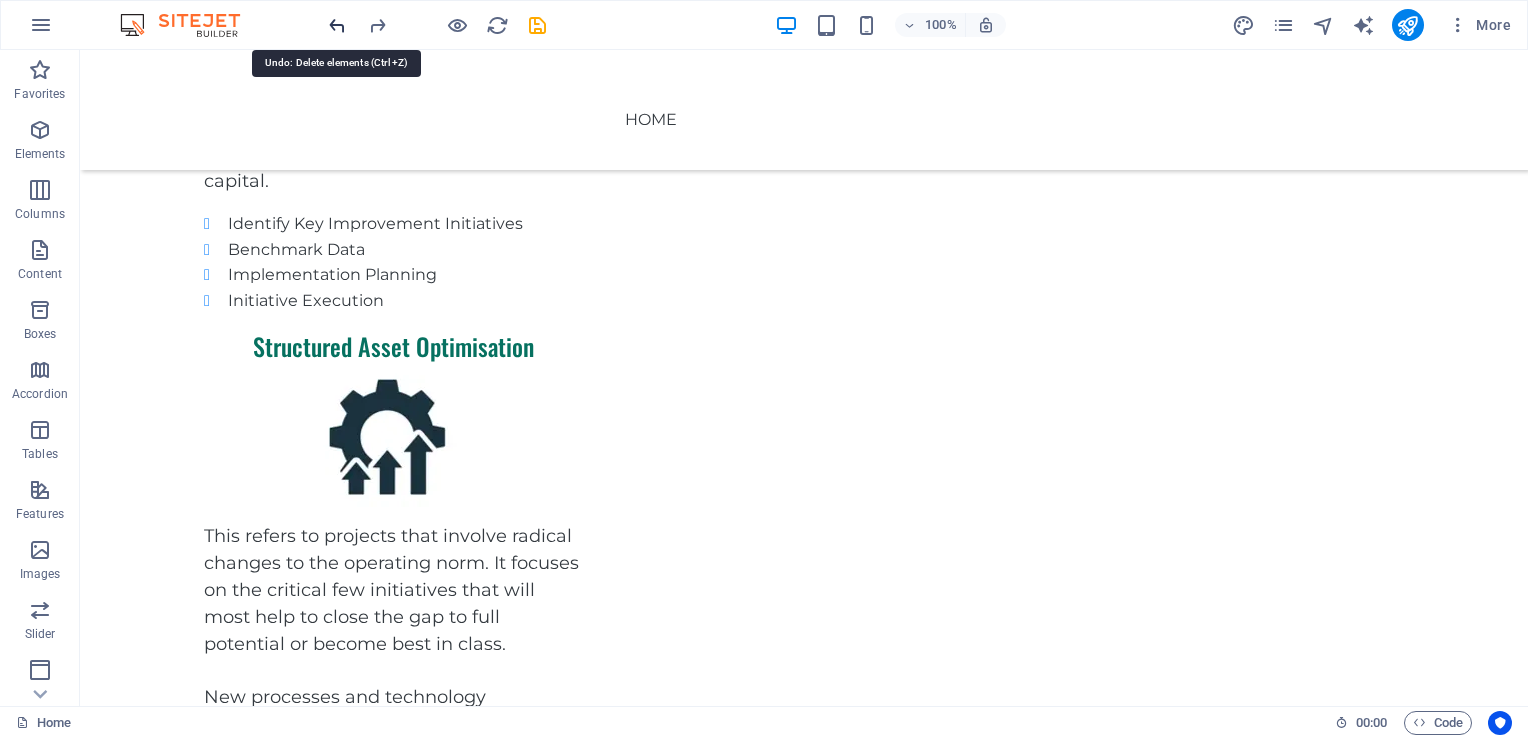 click at bounding box center [337, 25] 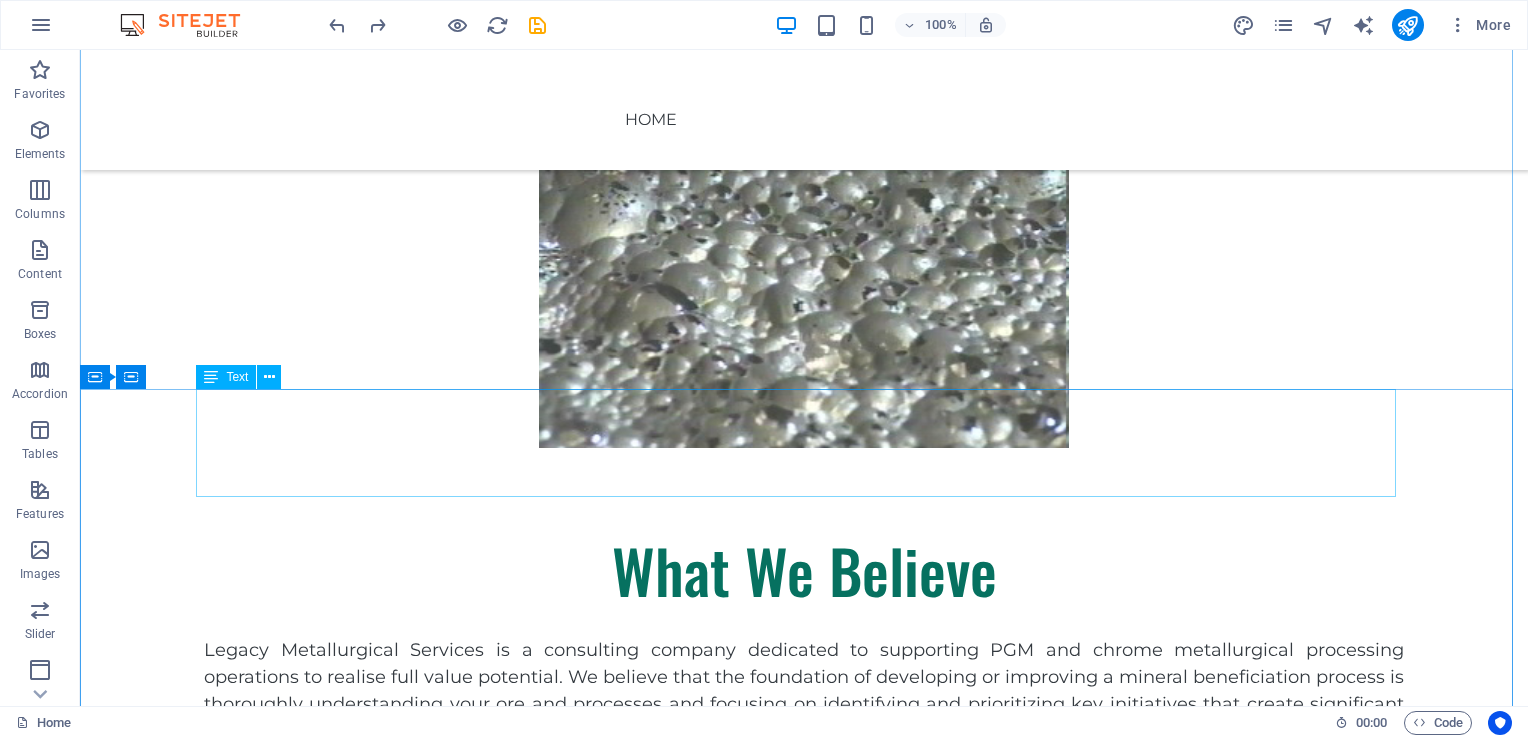 scroll, scrollTop: 812, scrollLeft: 0, axis: vertical 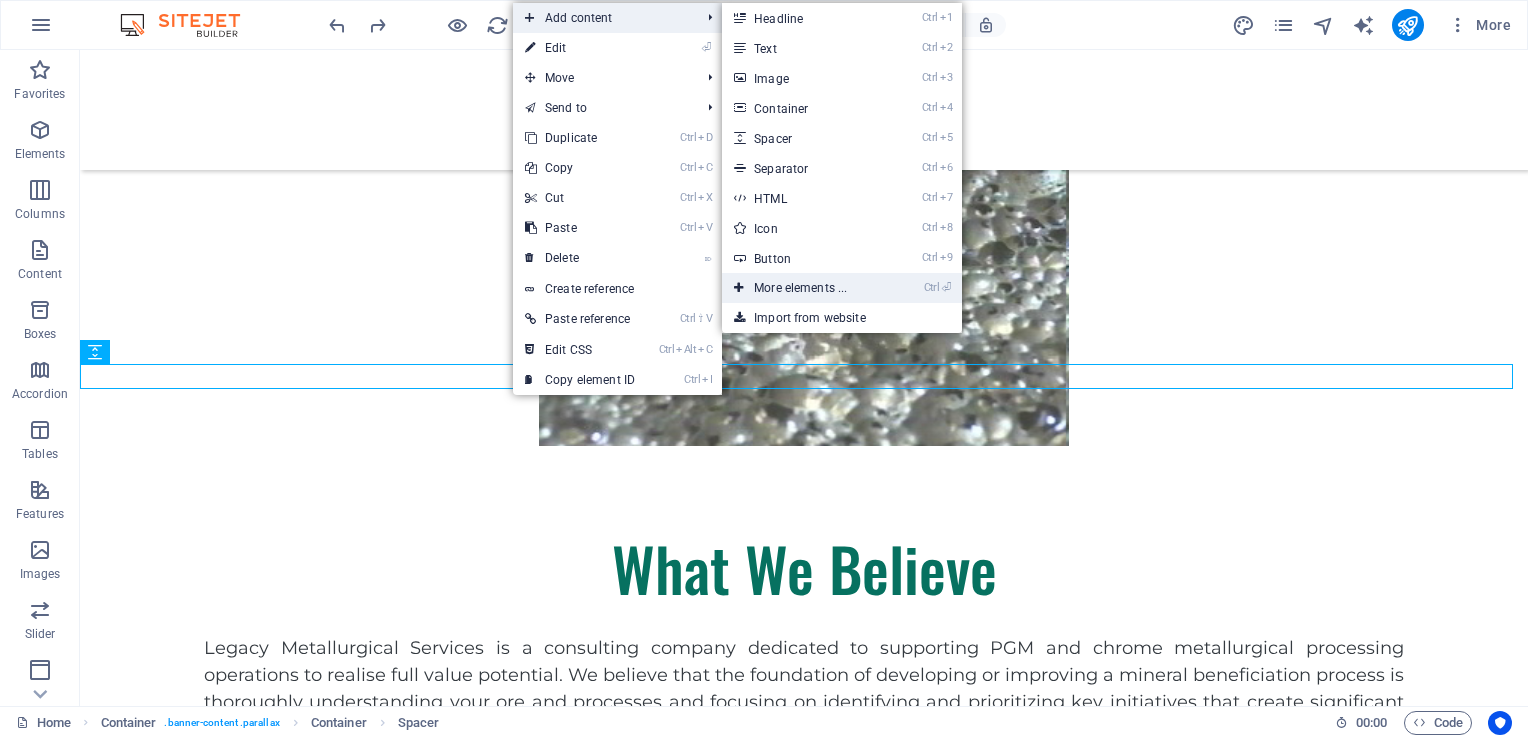 click on "Ctrl ⏎  More elements ..." at bounding box center [804, 288] 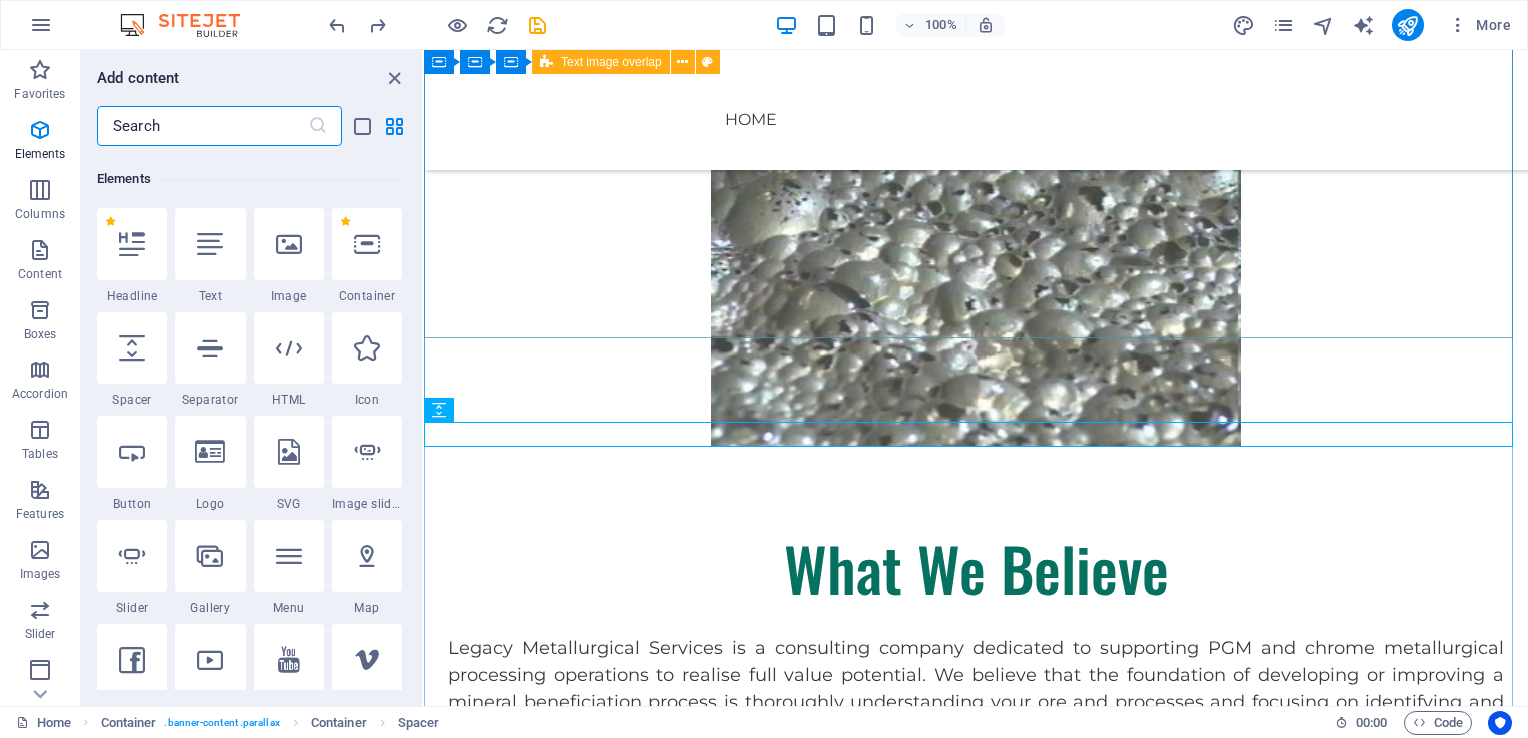 scroll, scrollTop: 212, scrollLeft: 0, axis: vertical 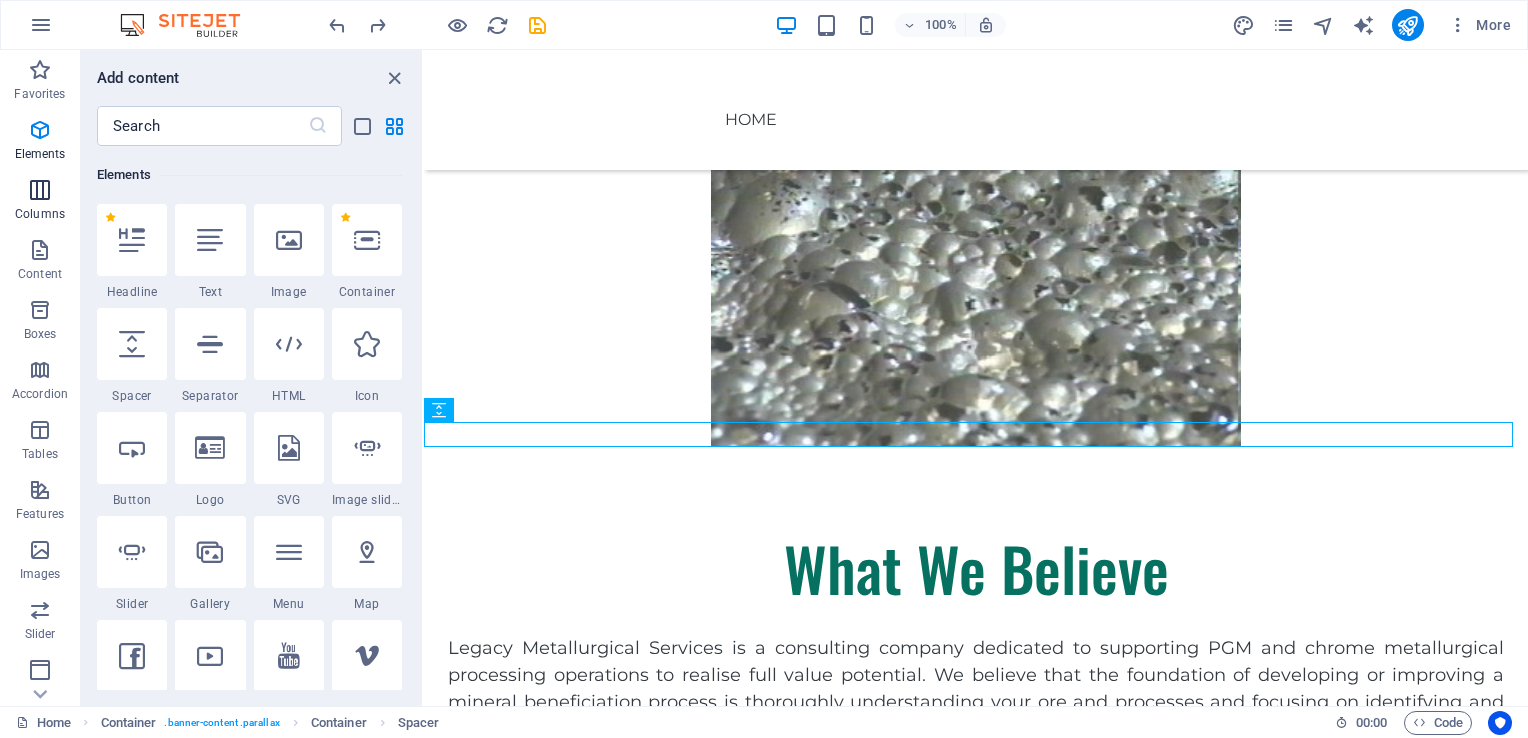 click at bounding box center [40, 190] 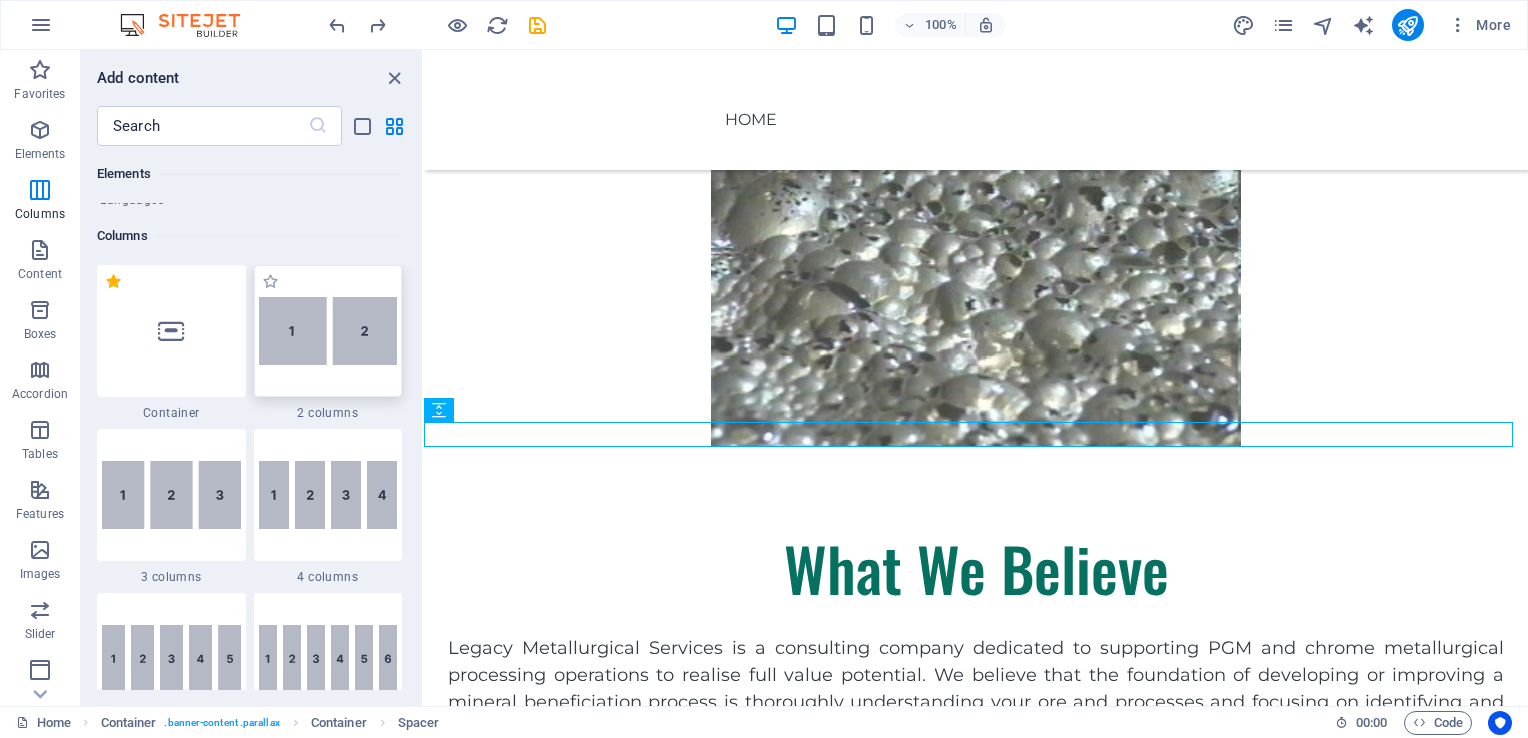 scroll, scrollTop: 989, scrollLeft: 0, axis: vertical 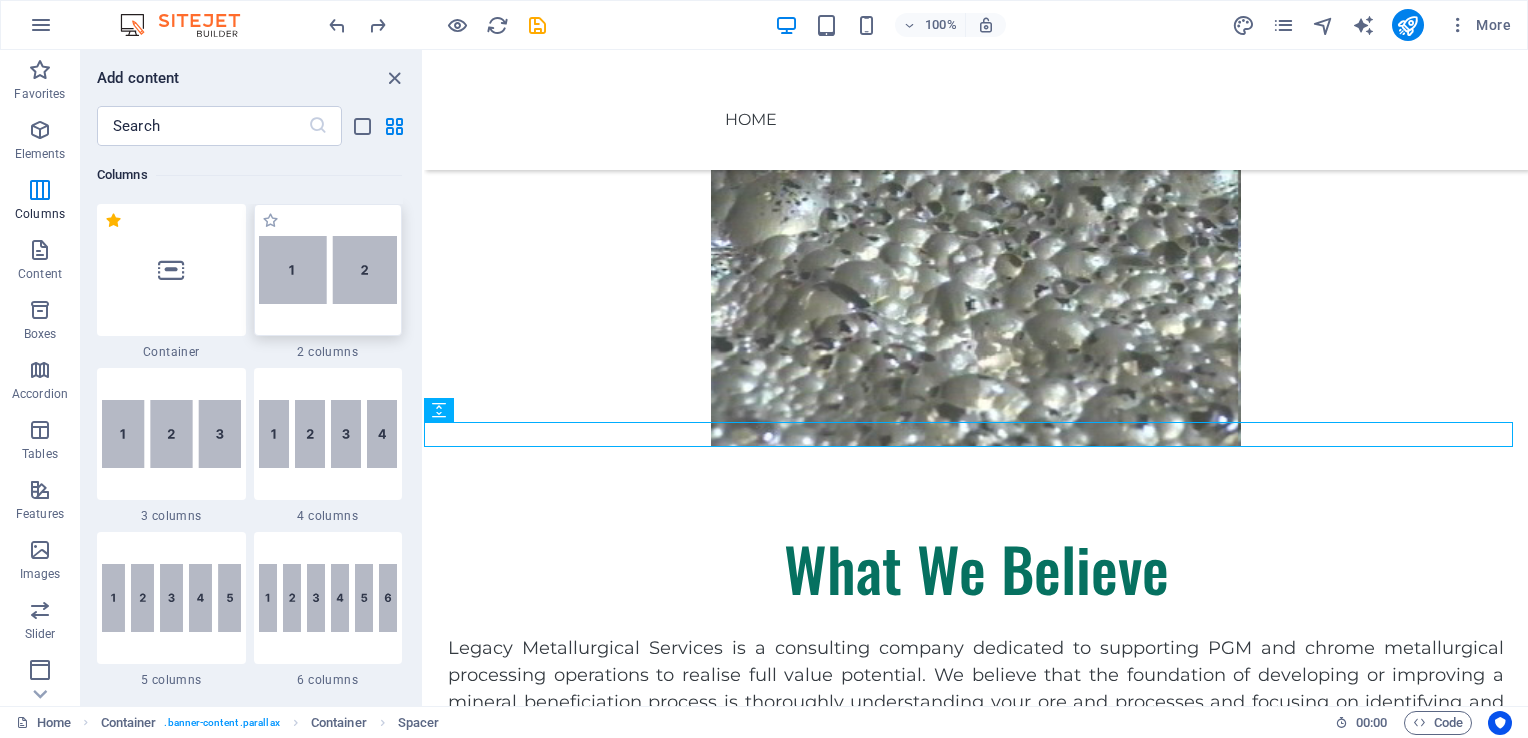 click at bounding box center (328, 270) 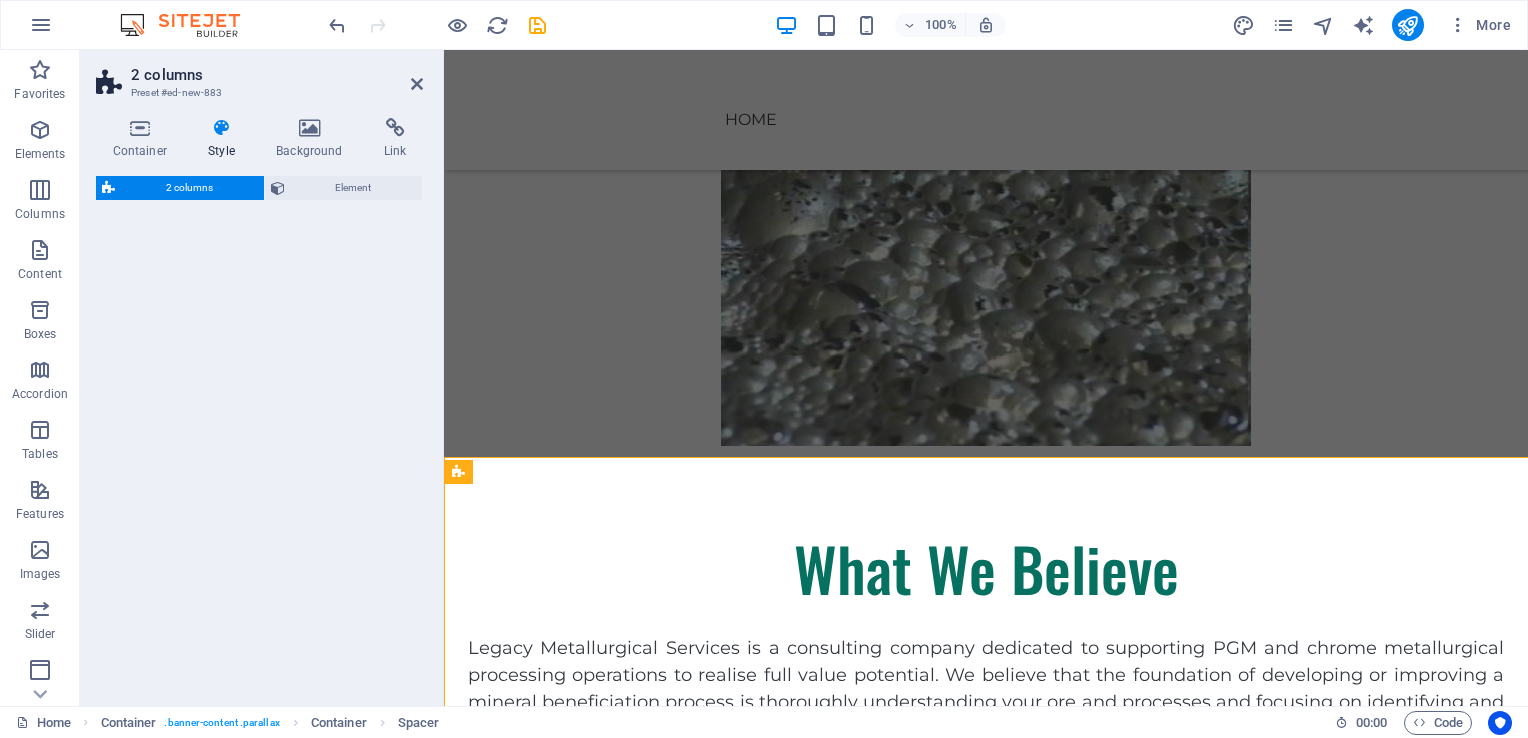 scroll, scrollTop: 2432, scrollLeft: 0, axis: vertical 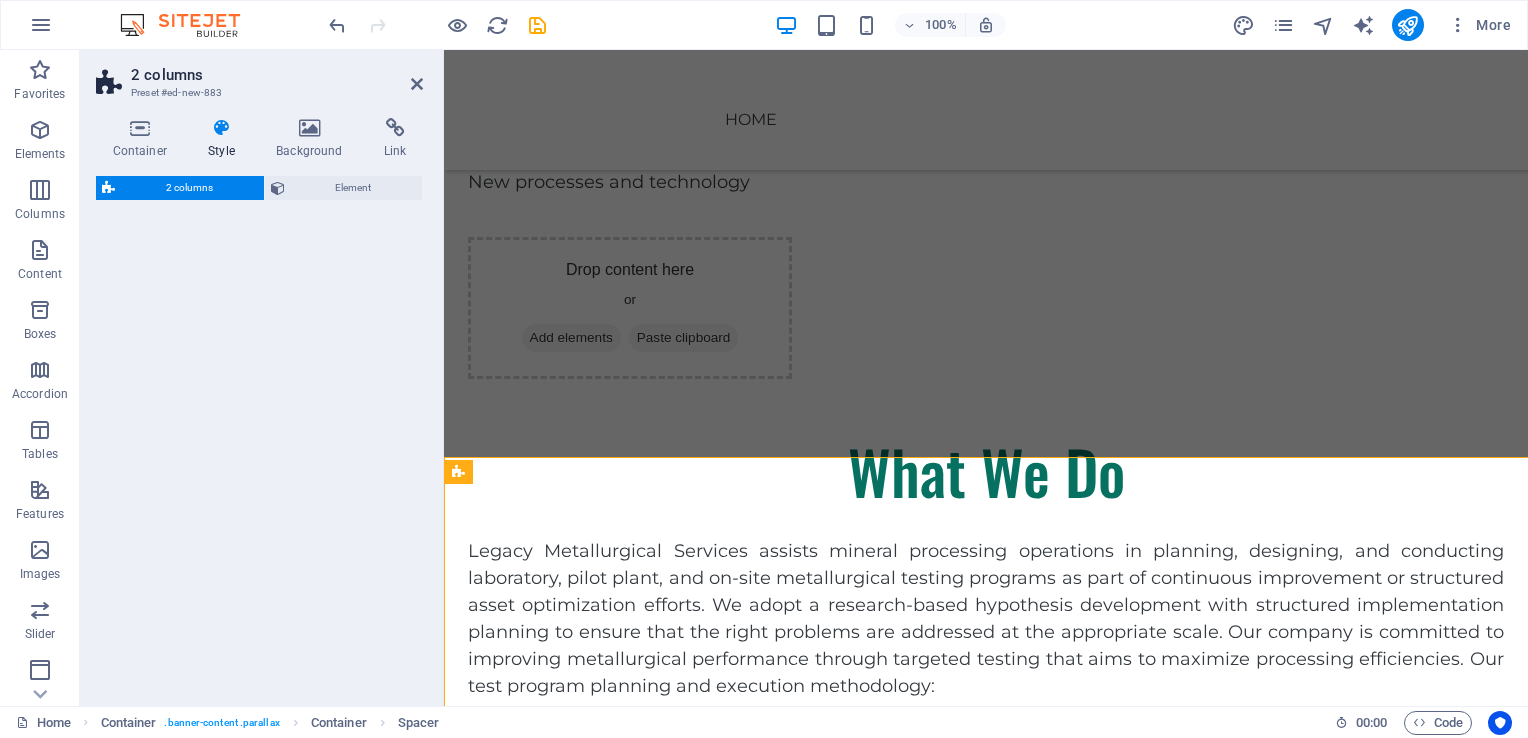 select on "rem" 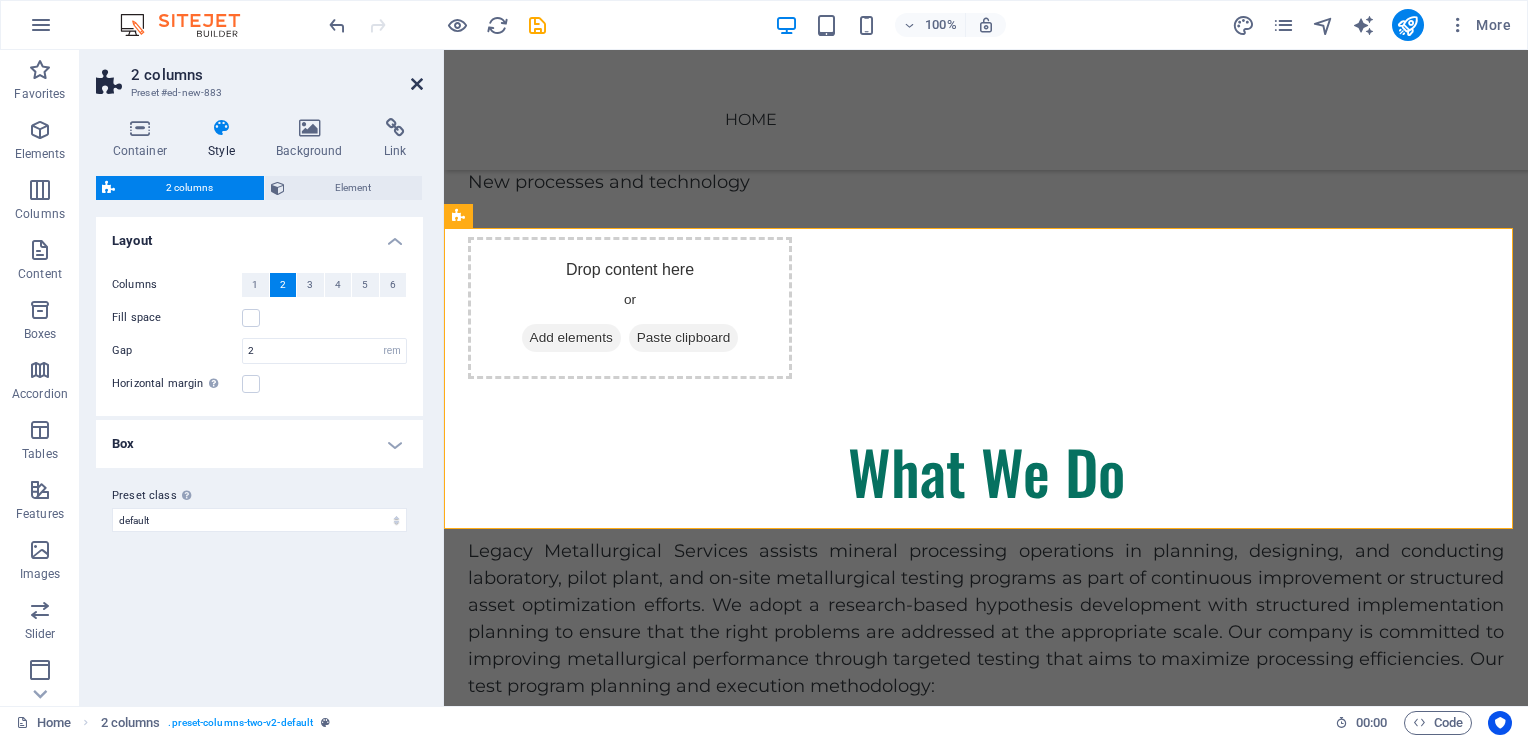 click at bounding box center (417, 84) 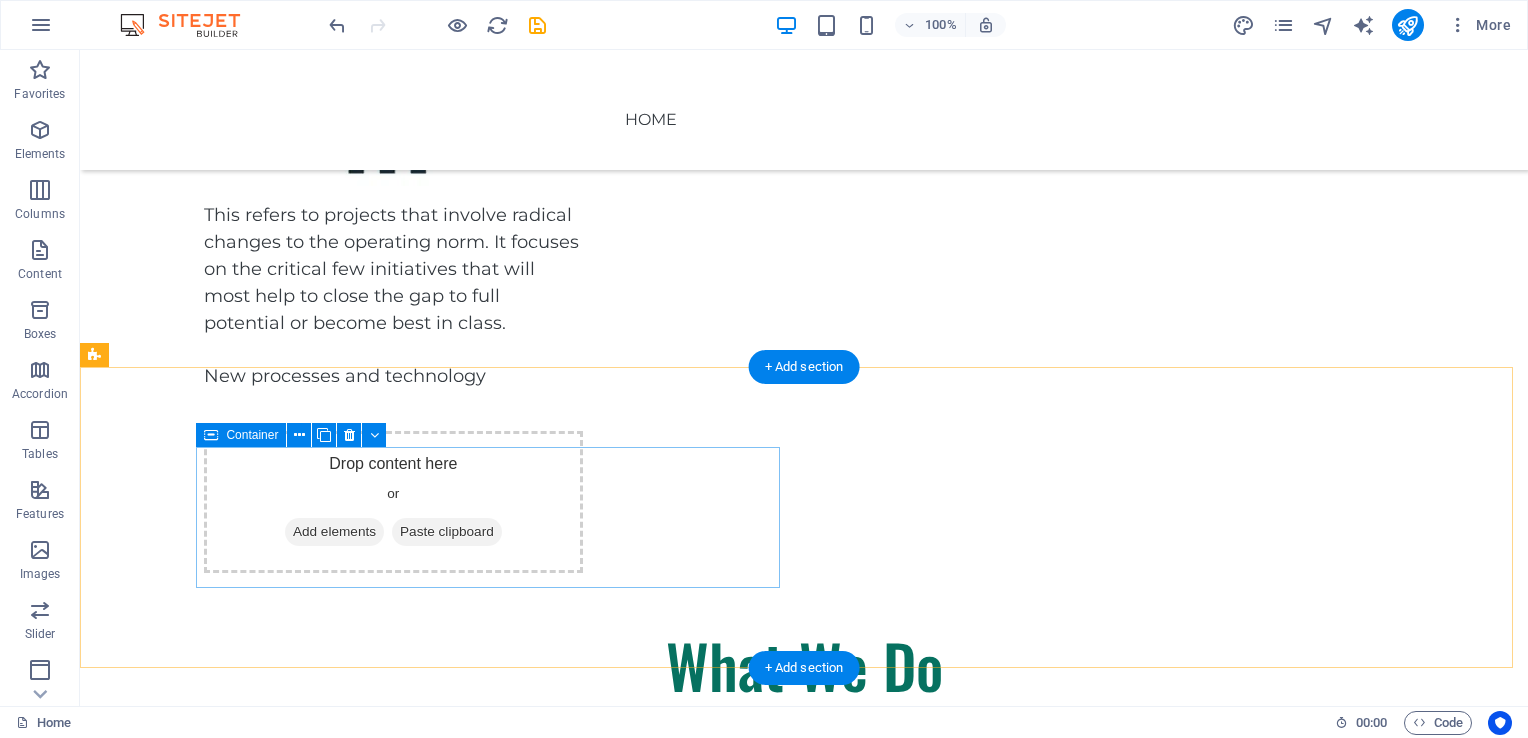 scroll, scrollTop: 2247, scrollLeft: 0, axis: vertical 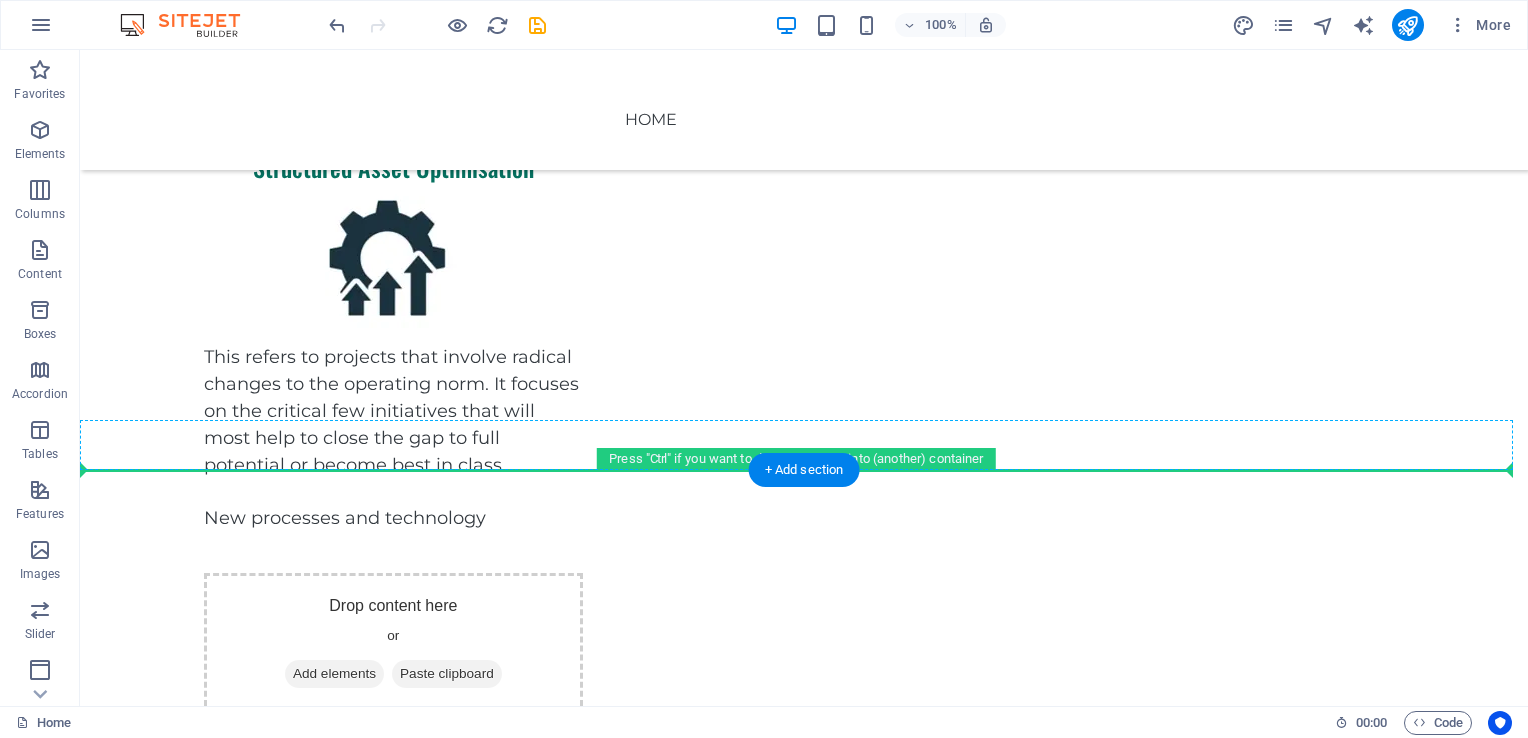drag, startPoint x: 162, startPoint y: 280, endPoint x: 359, endPoint y: 434, distance: 250.04999 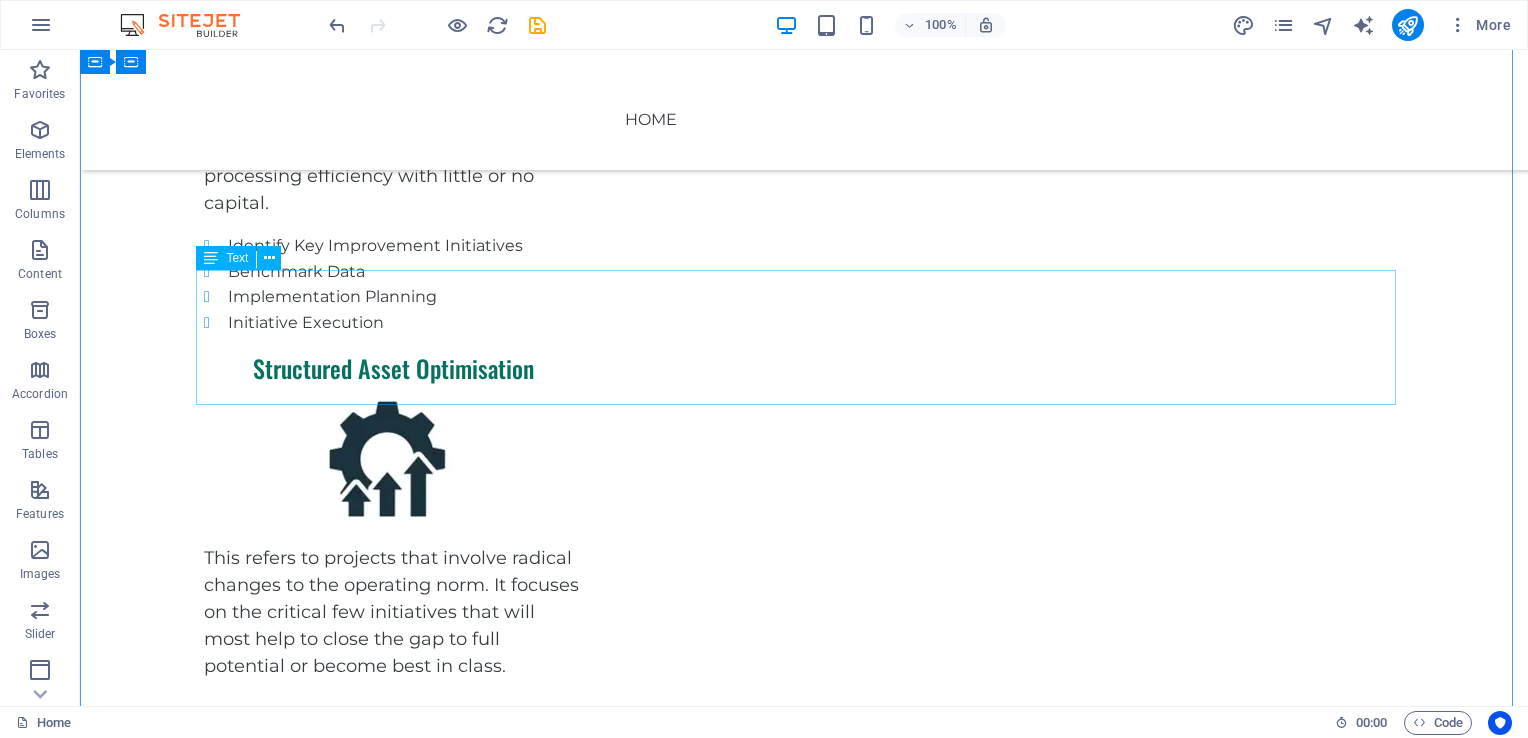 scroll, scrollTop: 1825, scrollLeft: 0, axis: vertical 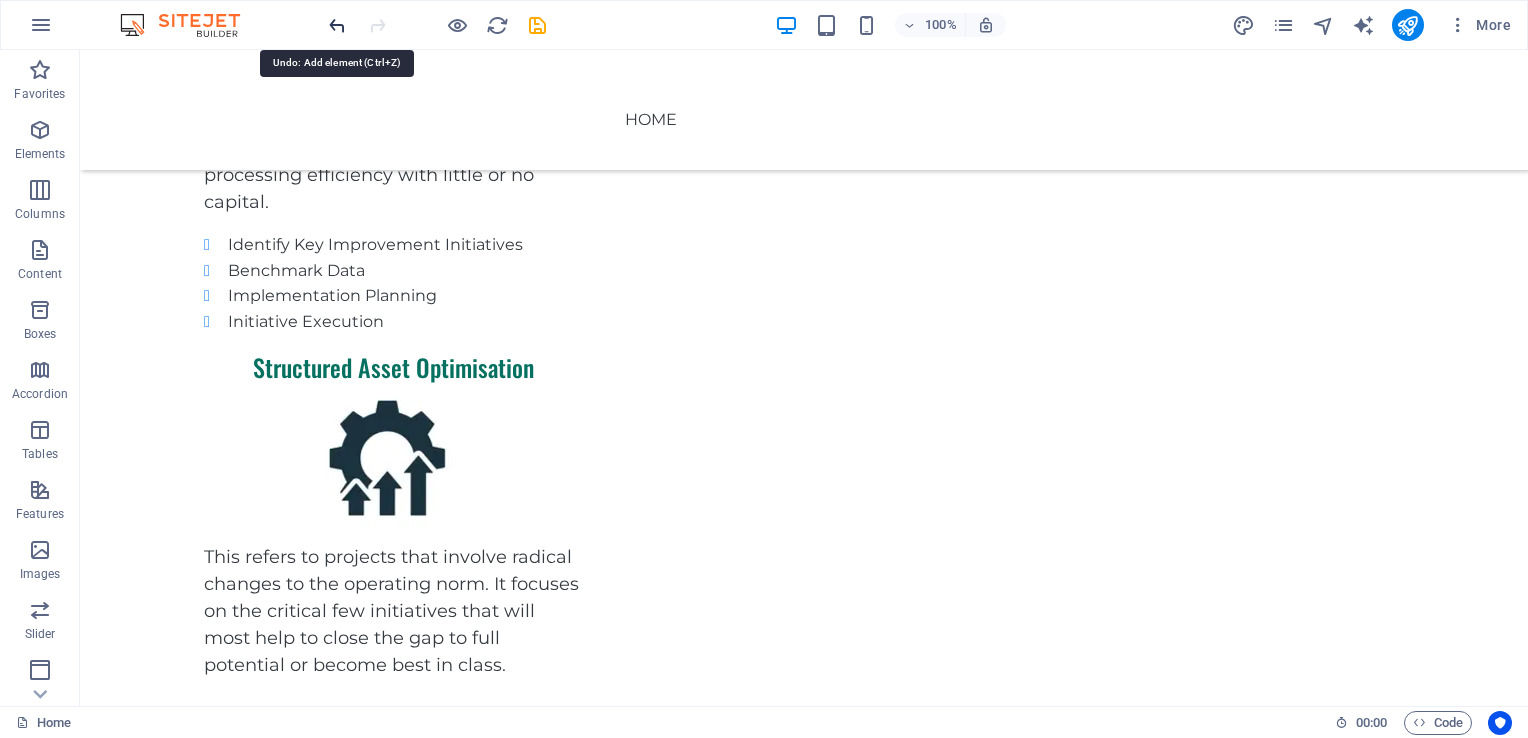 click at bounding box center (337, 25) 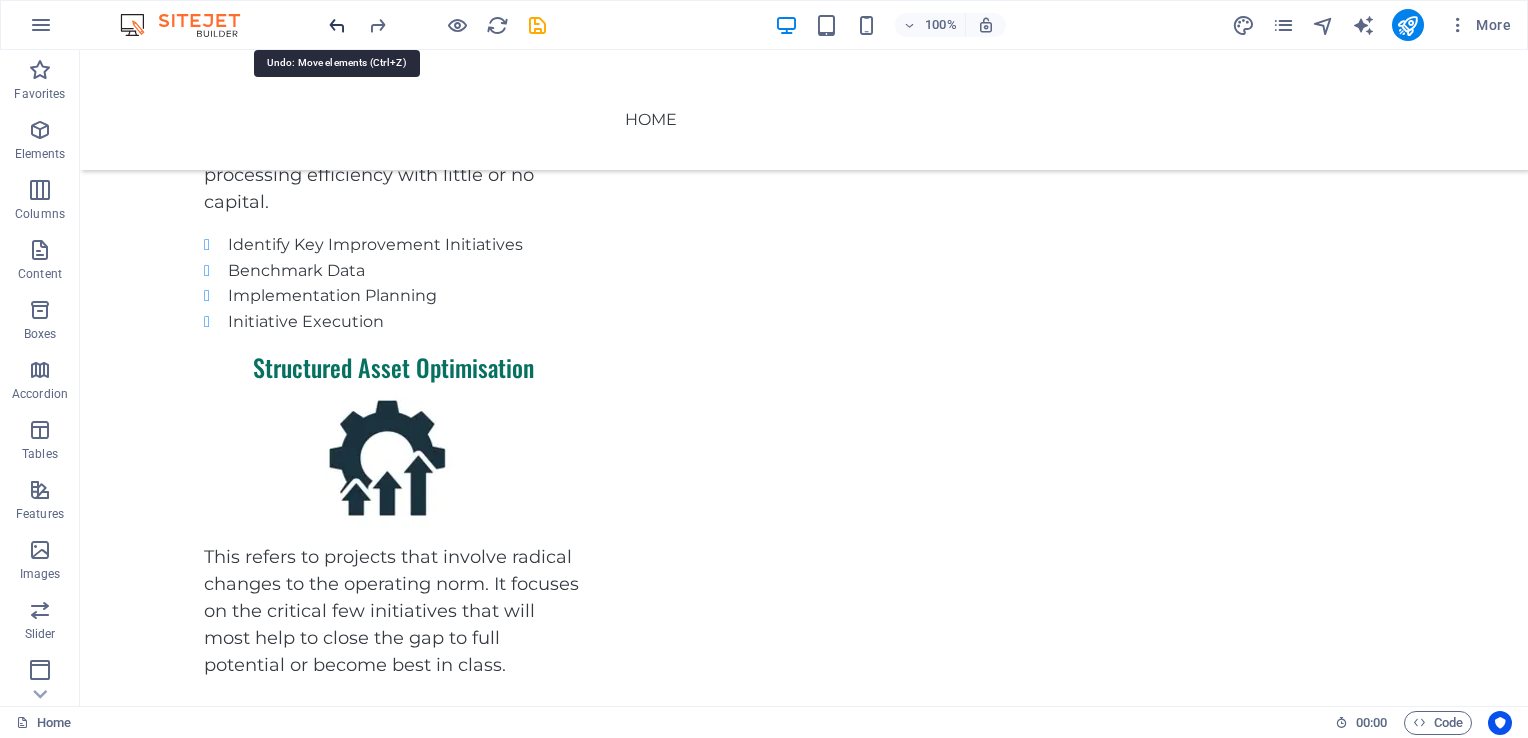 click at bounding box center [337, 25] 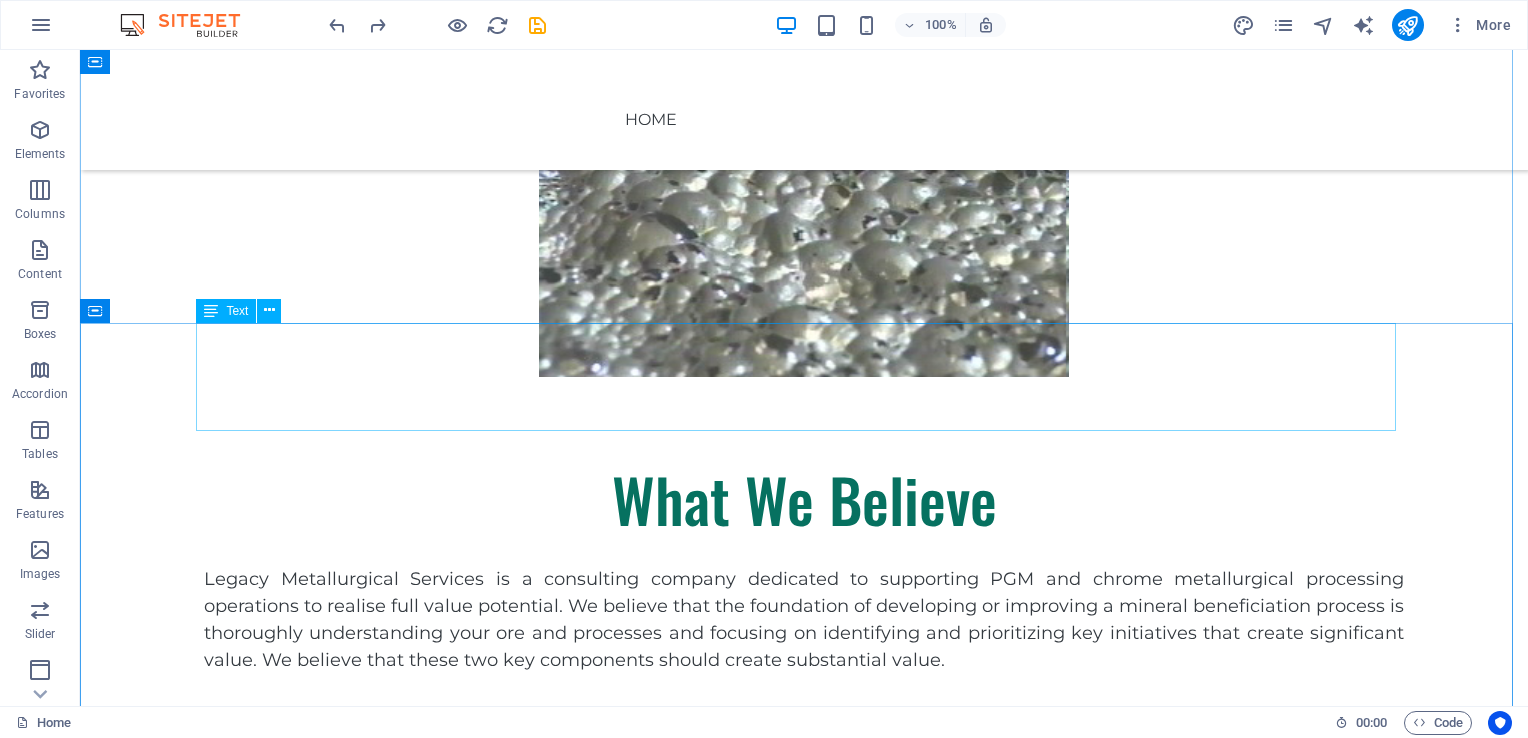 scroll, scrollTop: 878, scrollLeft: 0, axis: vertical 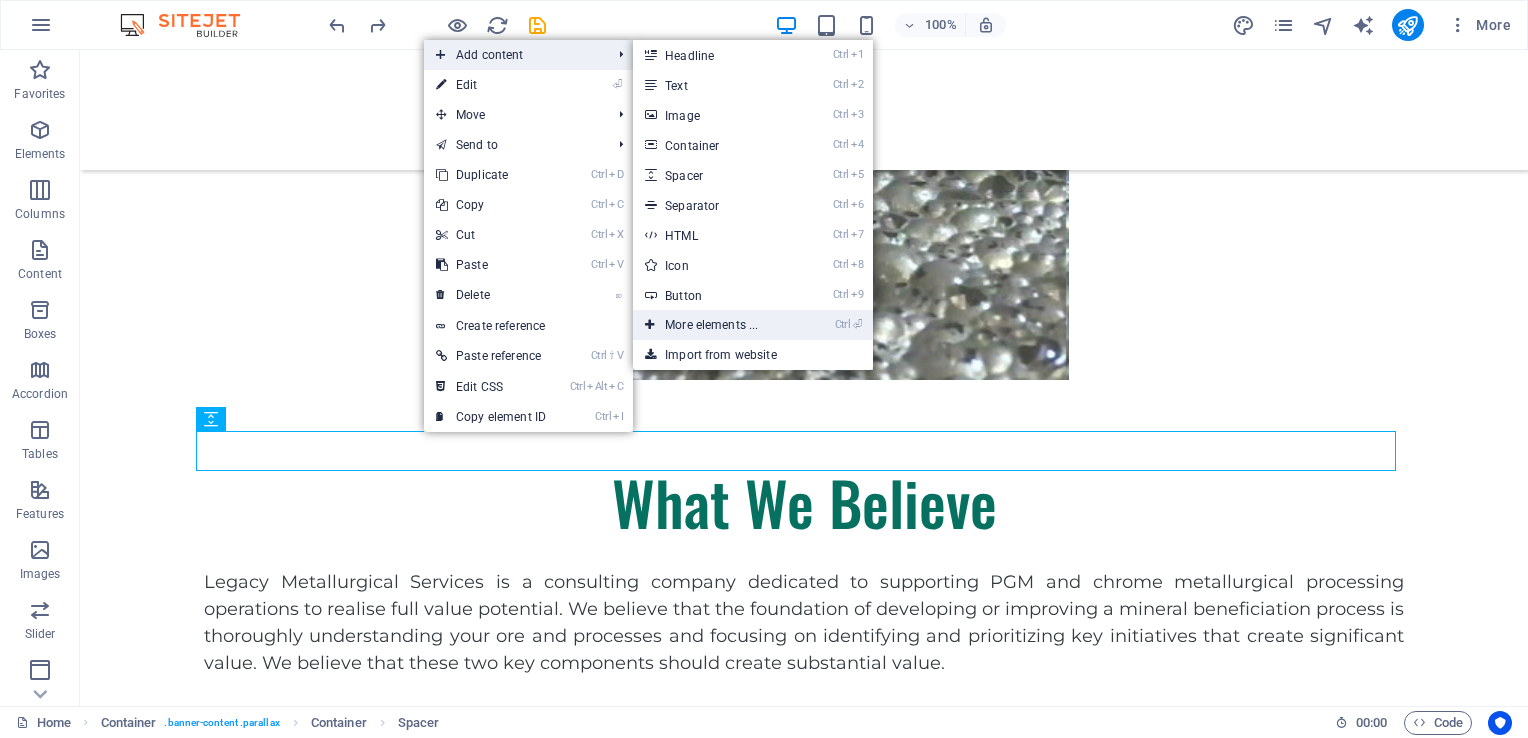 click on "Ctrl ⏎  More elements ..." at bounding box center (715, 325) 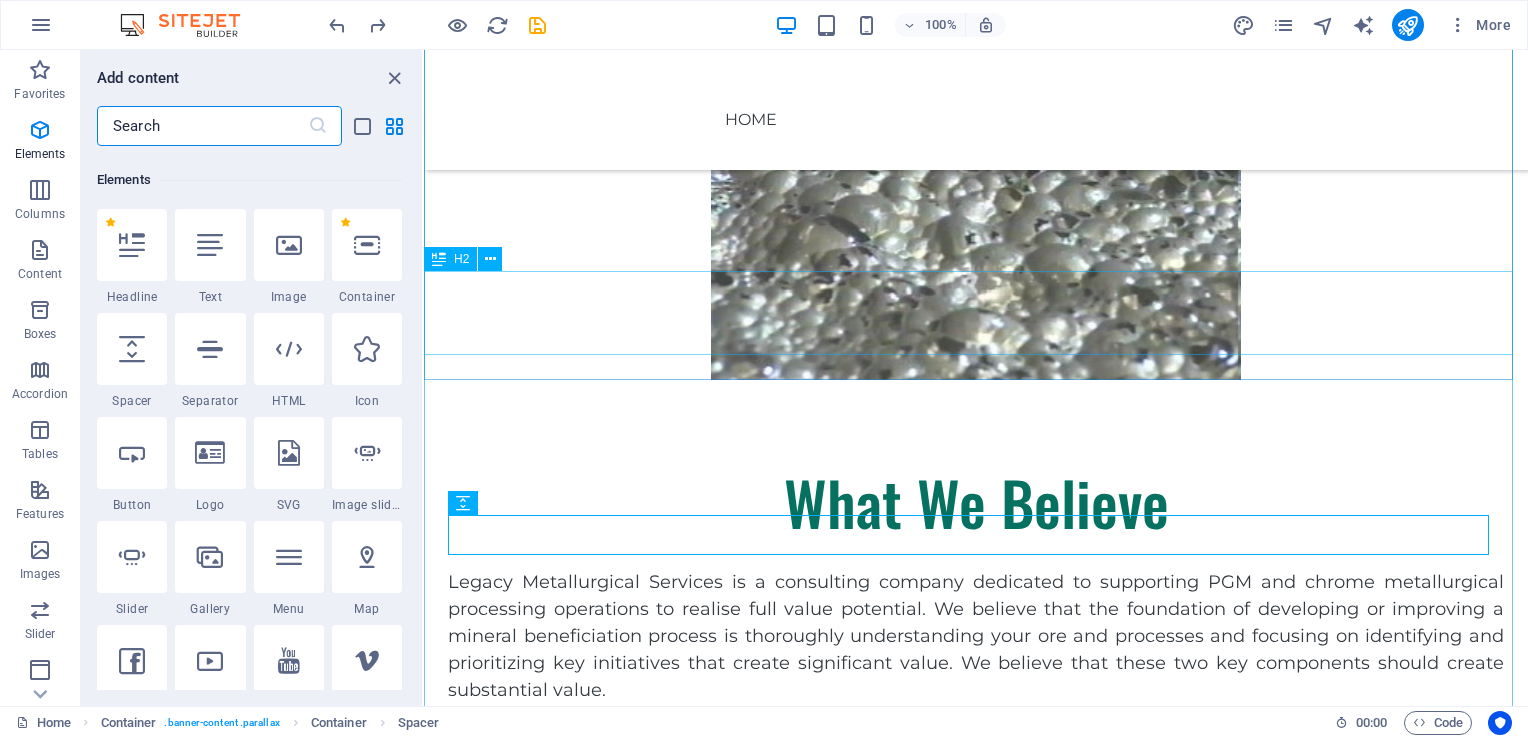 scroll, scrollTop: 212, scrollLeft: 0, axis: vertical 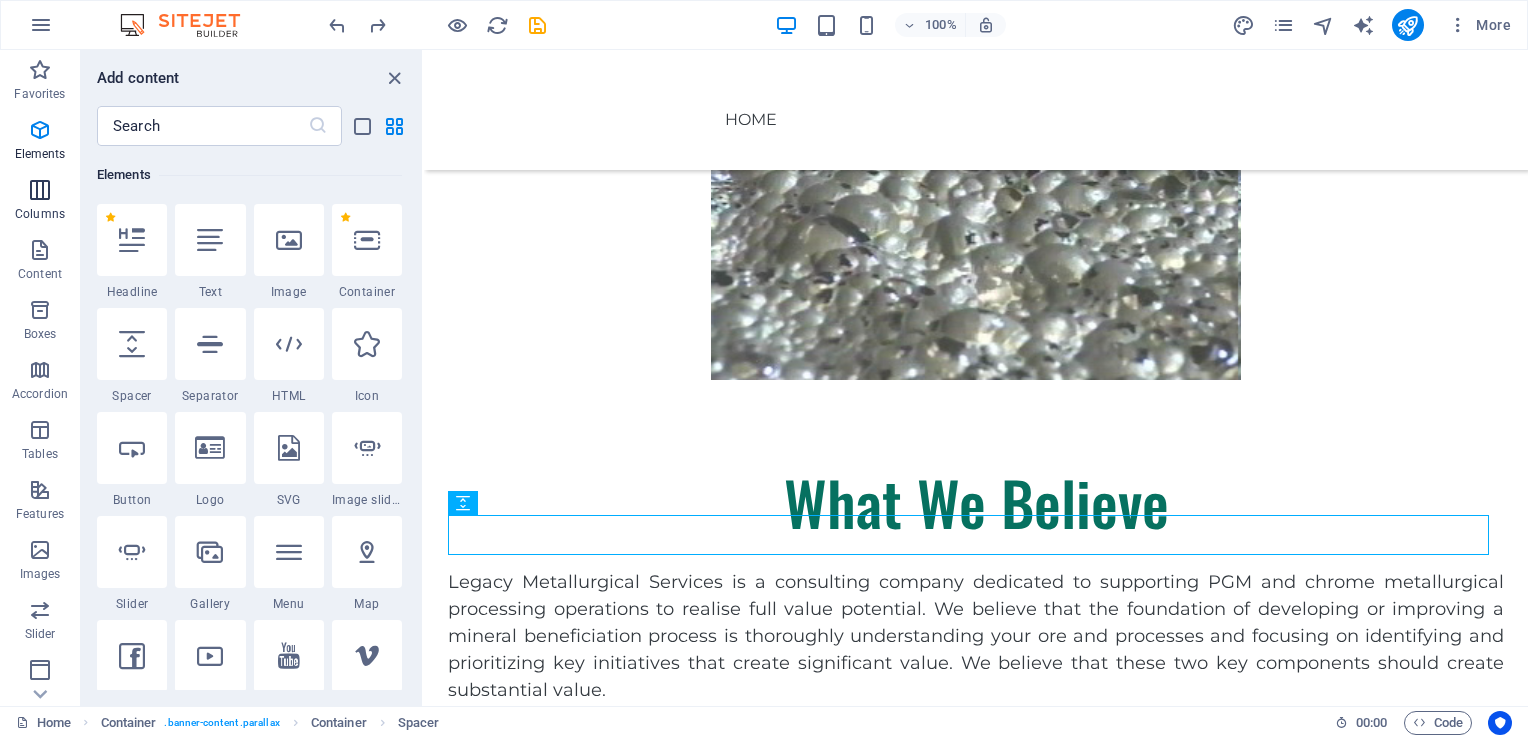 click on "Columns" at bounding box center [40, 202] 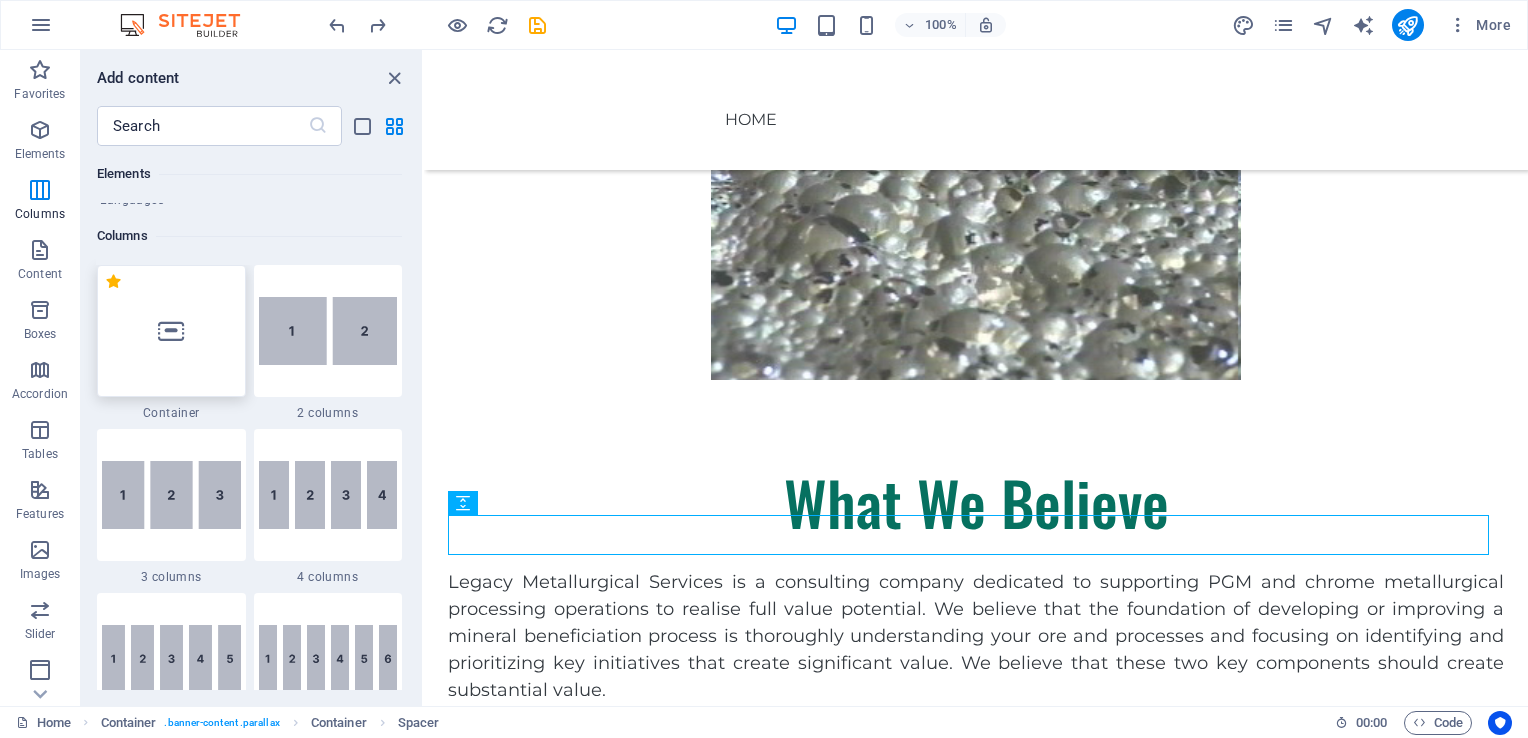 scroll, scrollTop: 989, scrollLeft: 0, axis: vertical 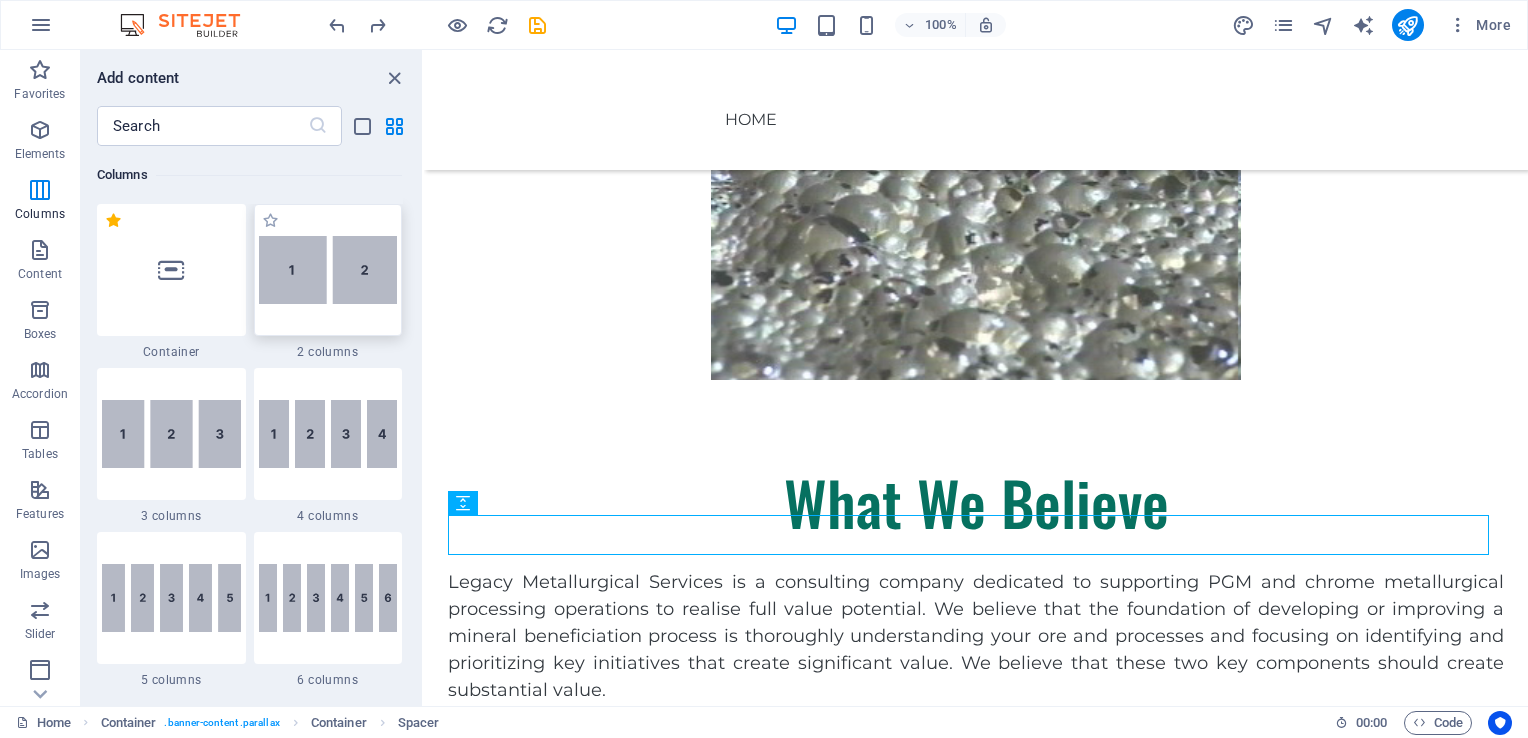 click at bounding box center [328, 270] 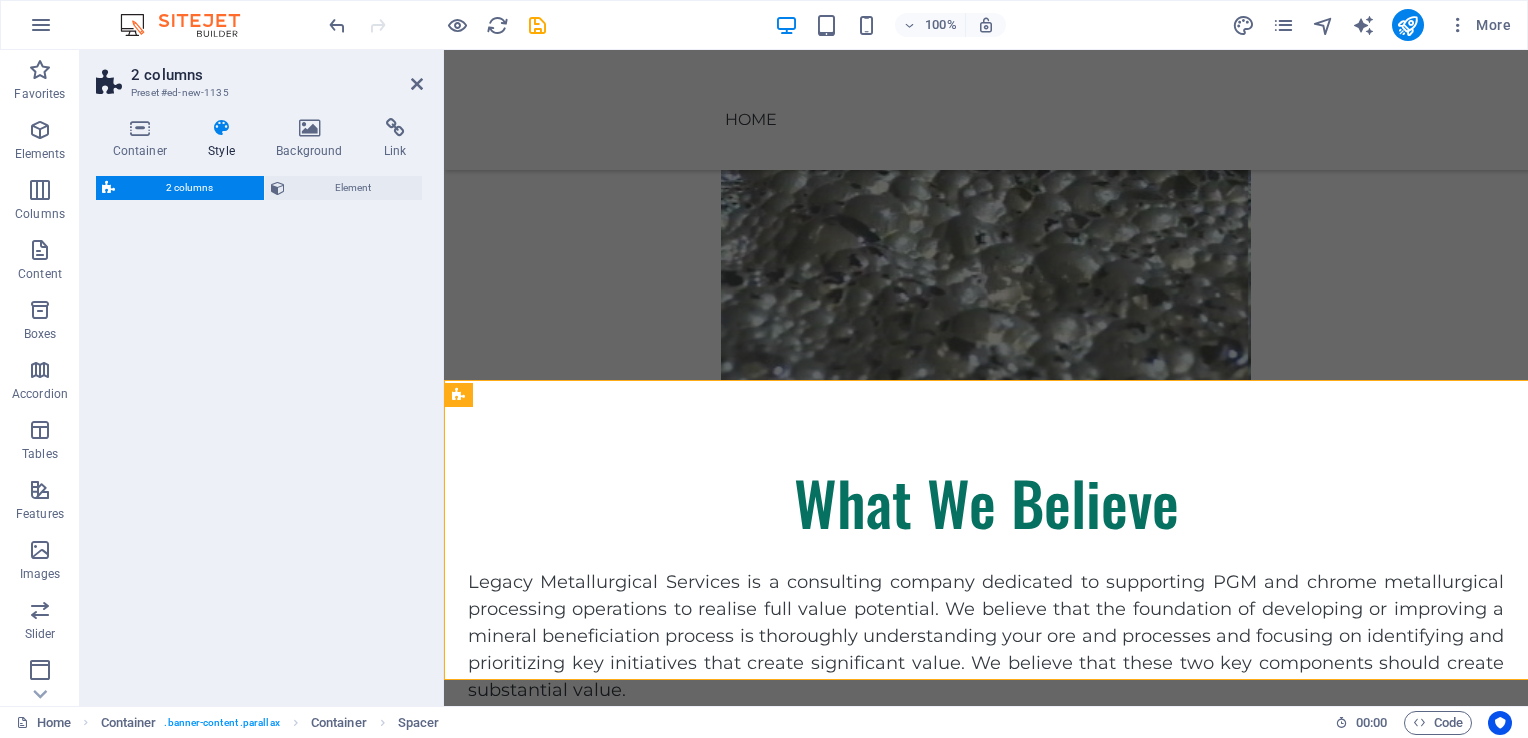scroll, scrollTop: 2416, scrollLeft: 0, axis: vertical 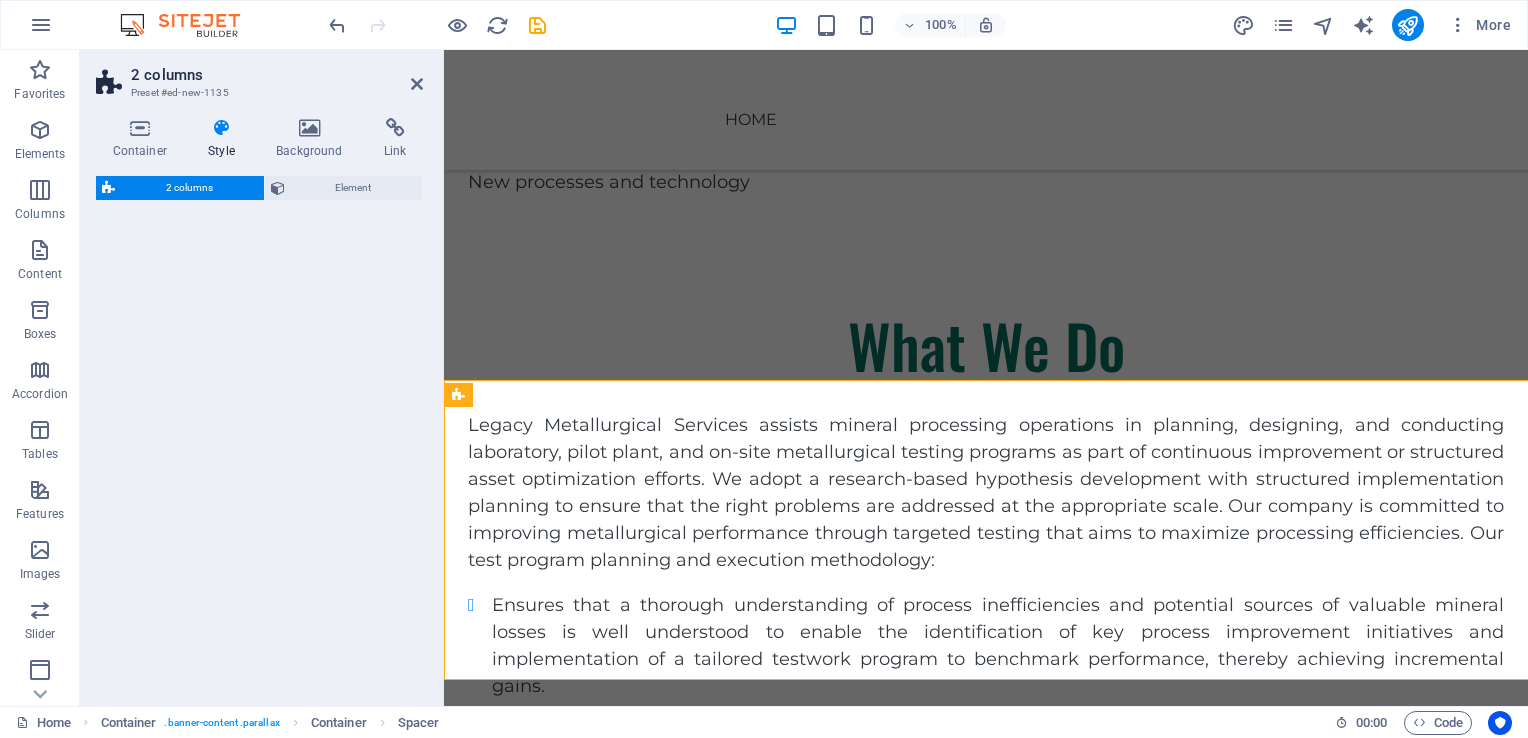 select on "rem" 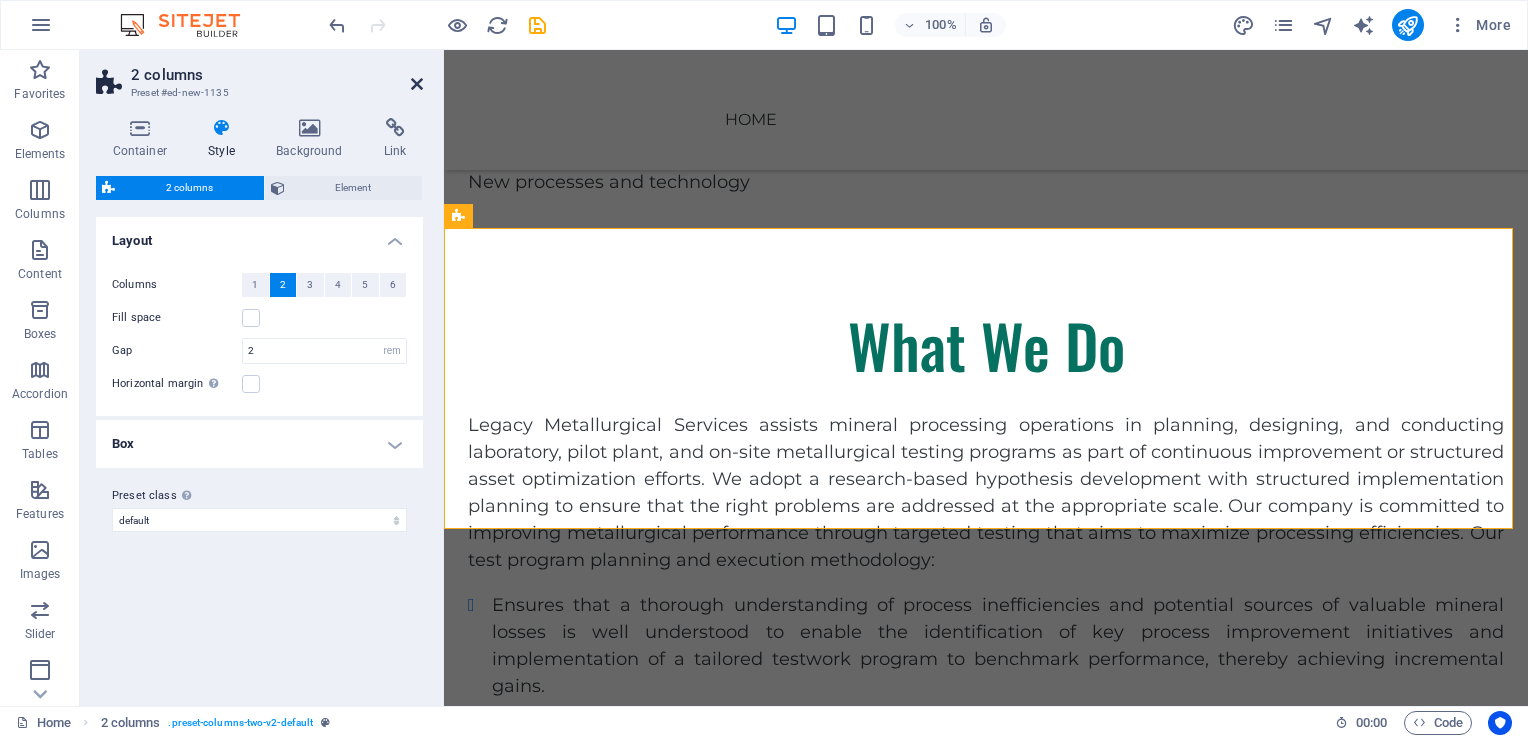 drag, startPoint x: 416, startPoint y: 82, endPoint x: 352, endPoint y: 60, distance: 67.6757 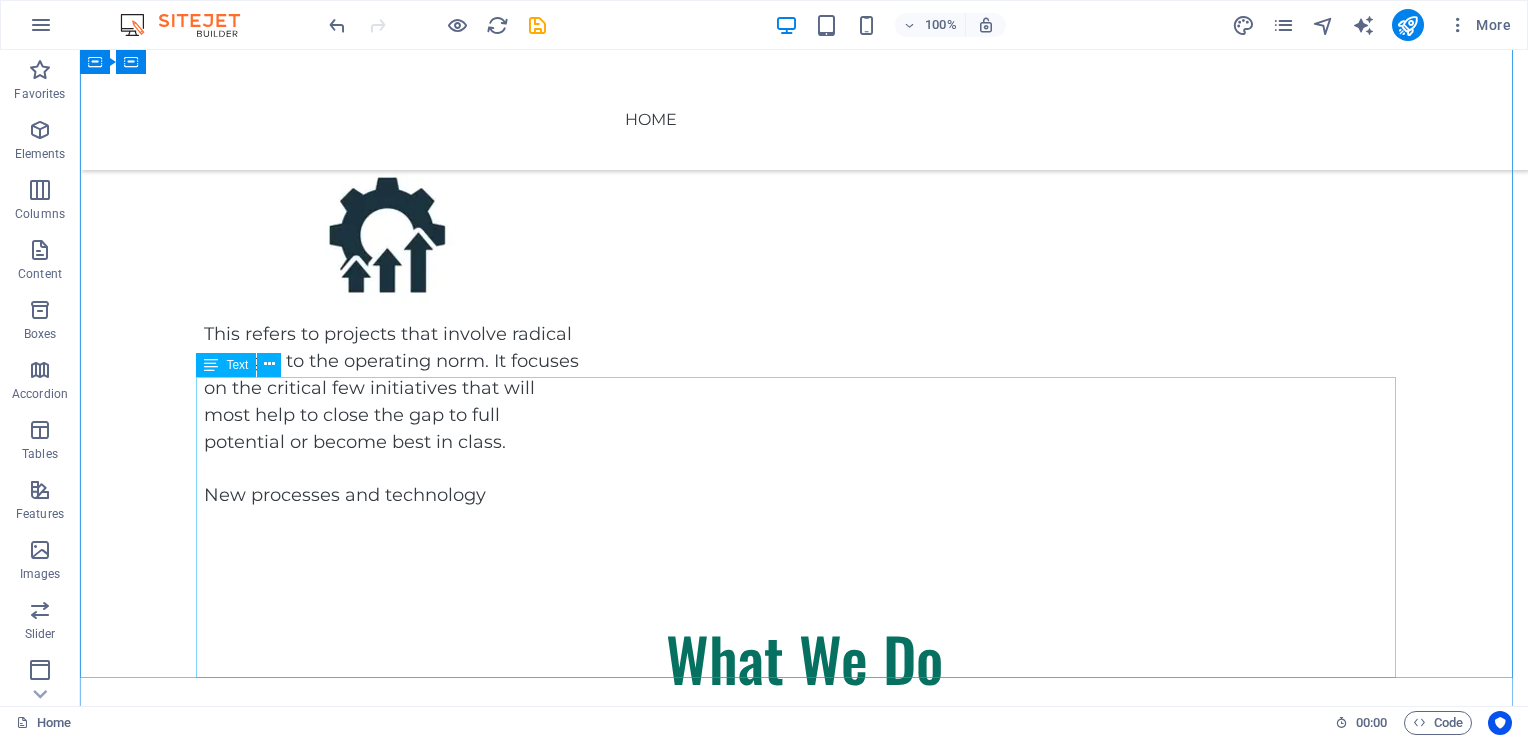 scroll, scrollTop: 2051, scrollLeft: 0, axis: vertical 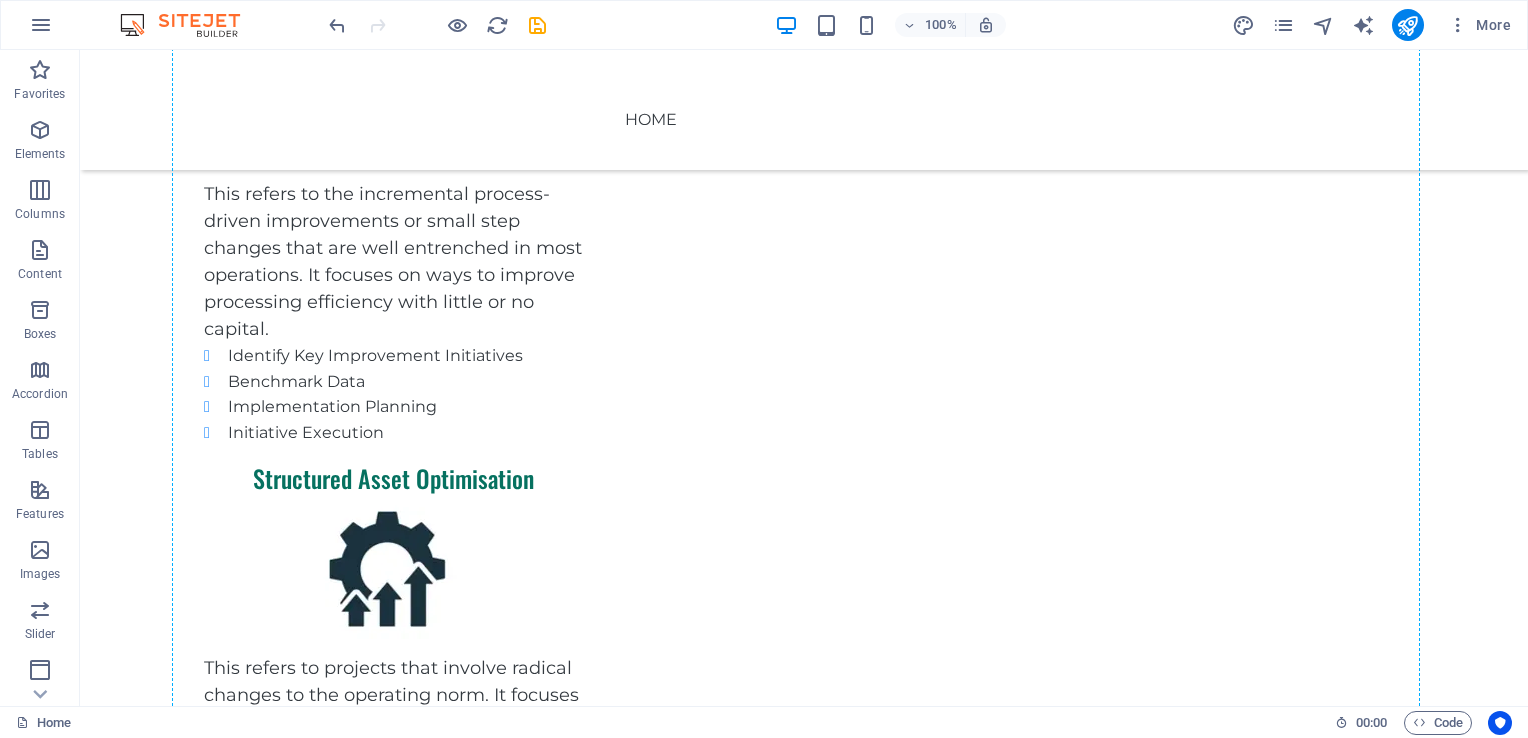 drag, startPoint x: 139, startPoint y: 465, endPoint x: 655, endPoint y: 219, distance: 571.6398 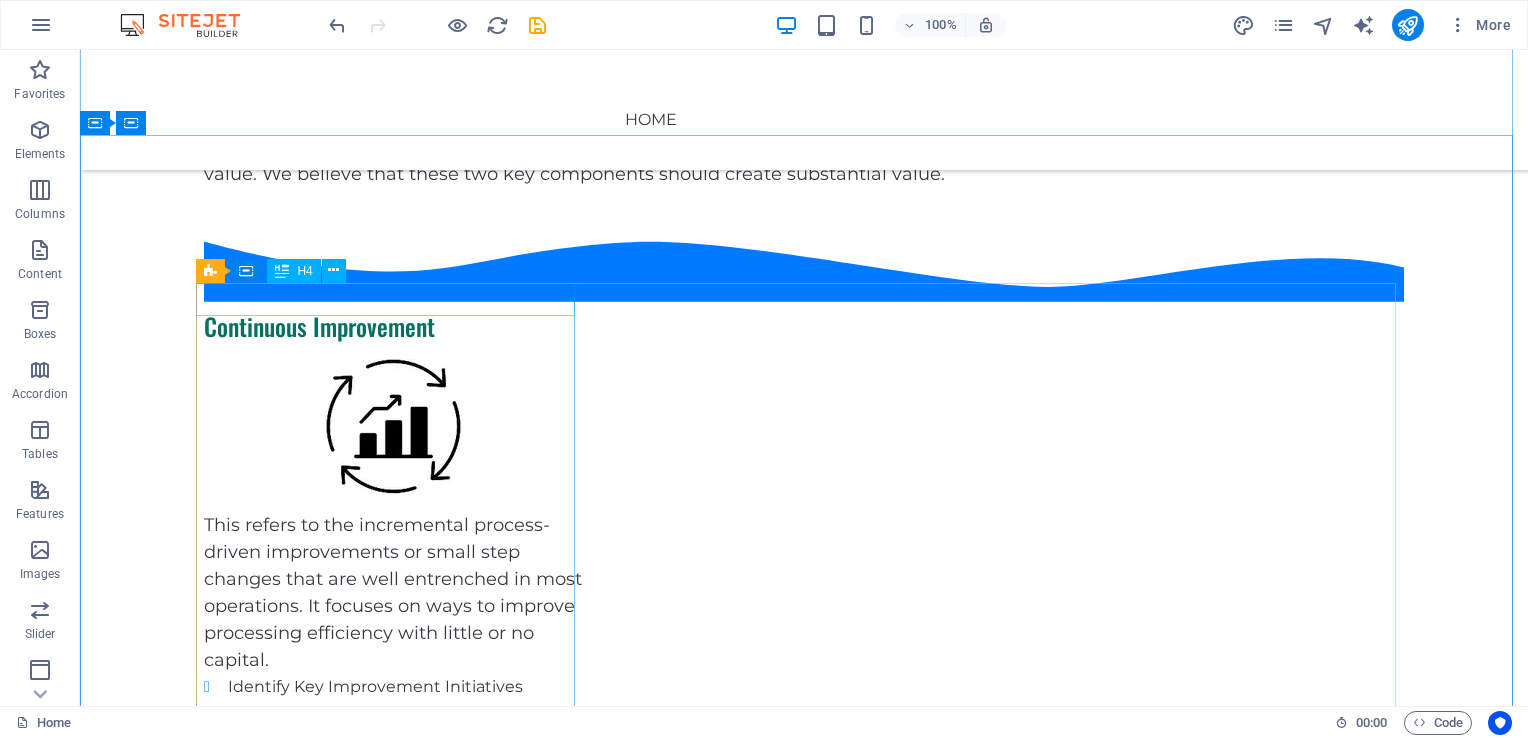 scroll, scrollTop: 1398, scrollLeft: 0, axis: vertical 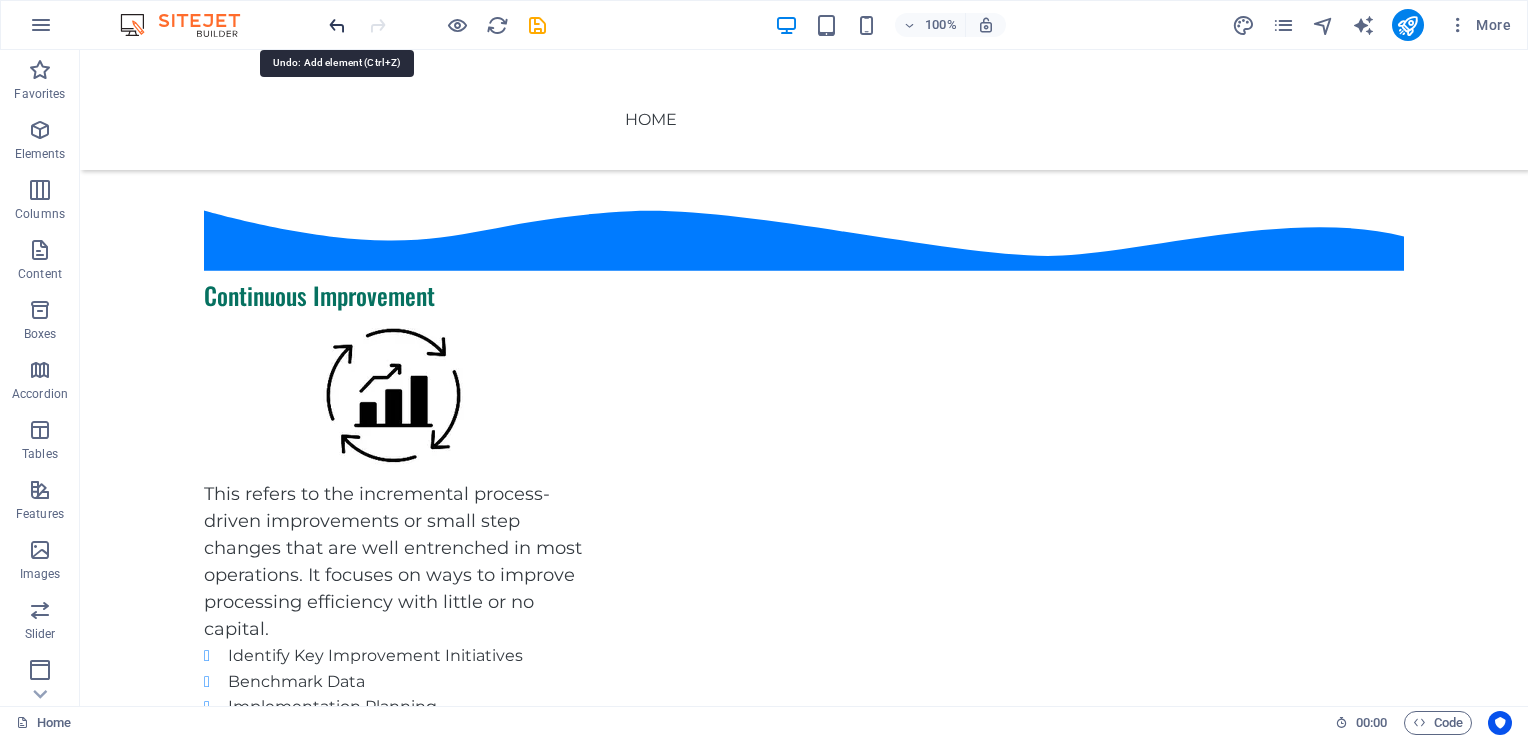 click at bounding box center [337, 25] 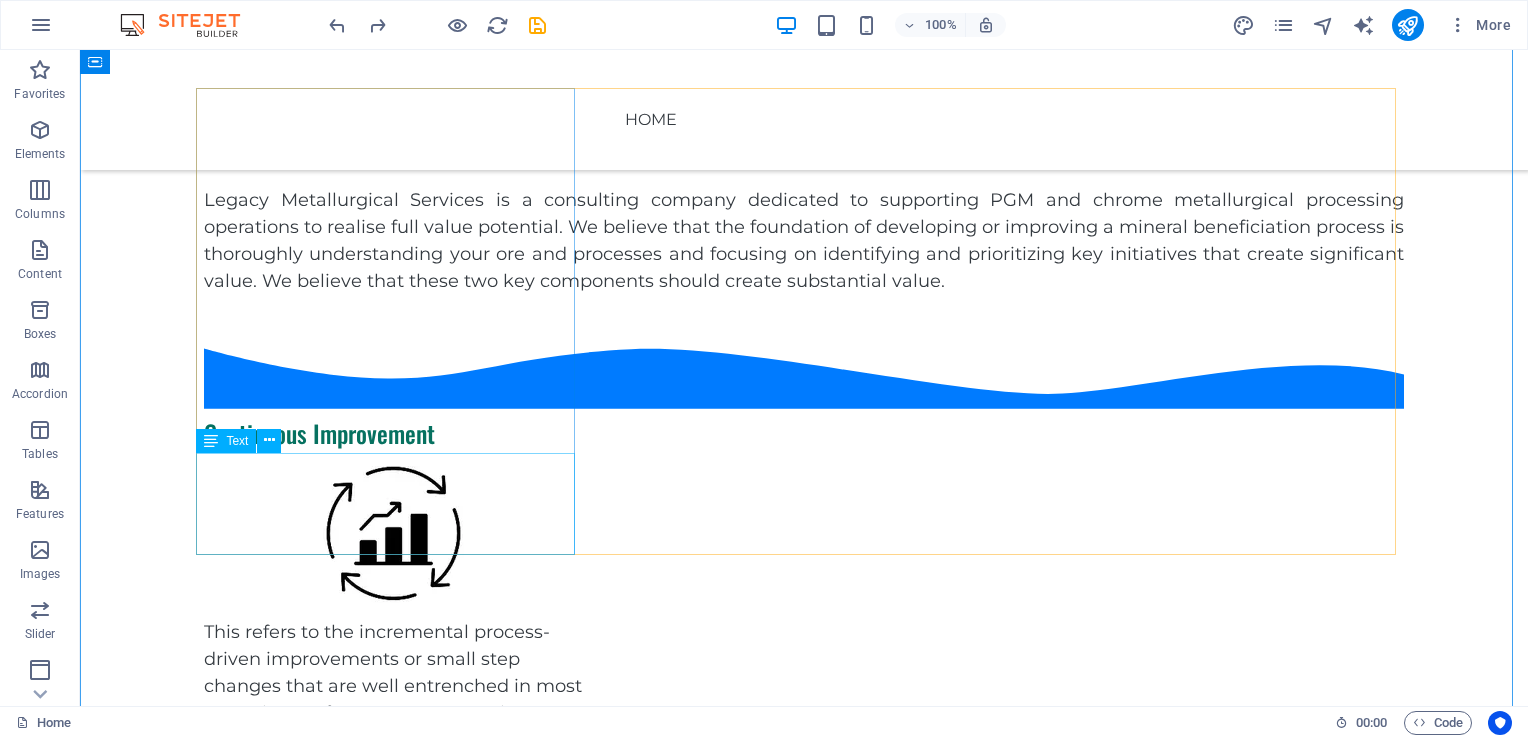scroll, scrollTop: 1330, scrollLeft: 0, axis: vertical 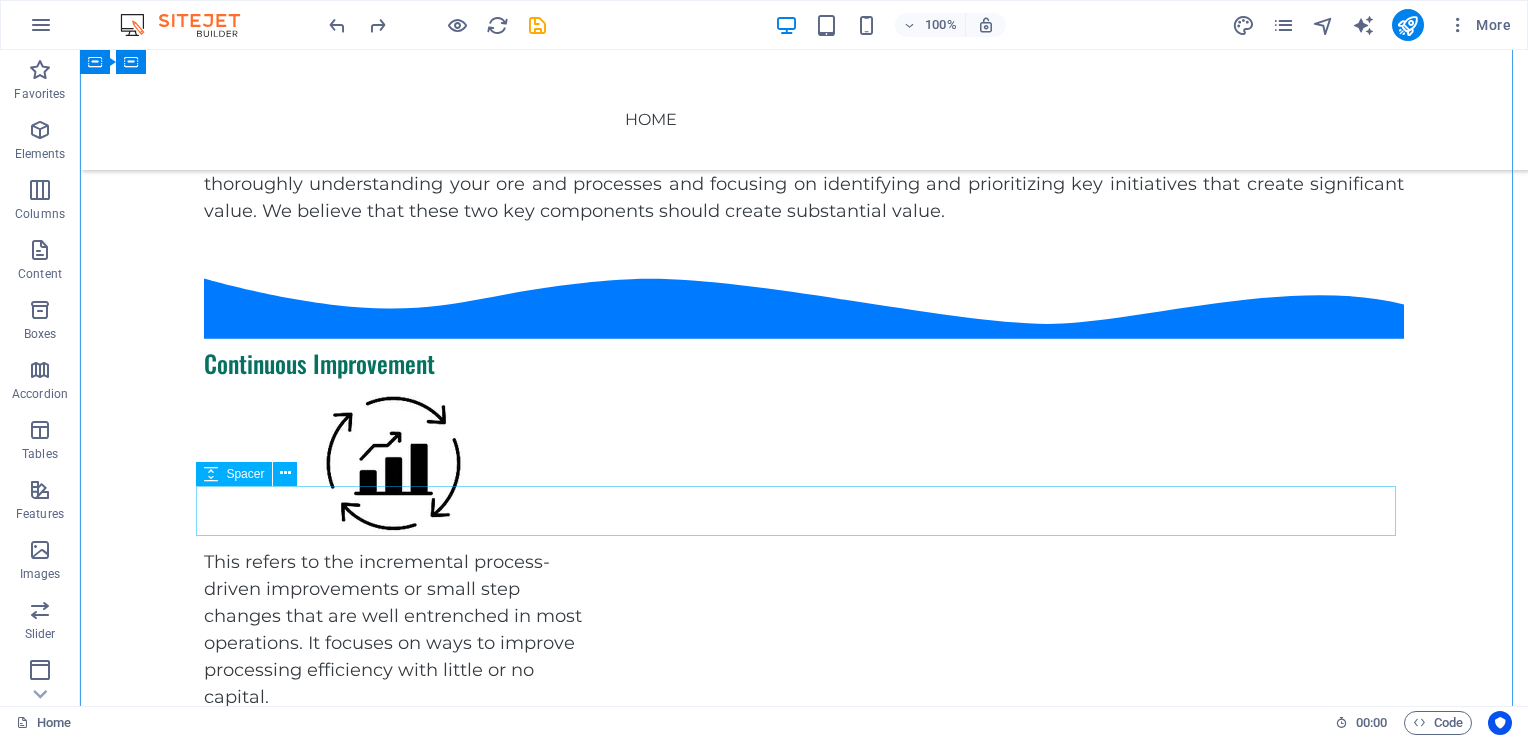 click at bounding box center (804, 1293) 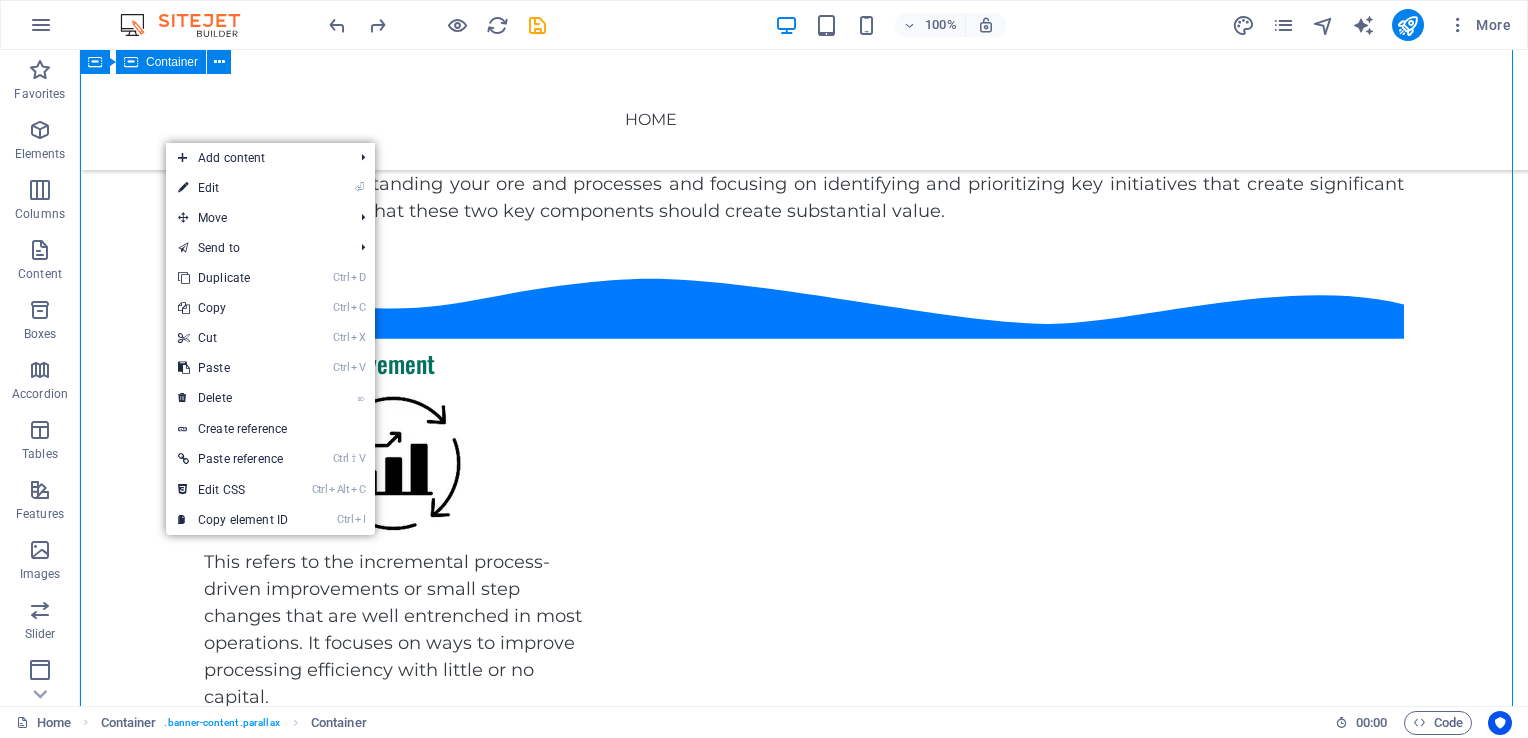 click on "Legacy Metallurgical Services is a consulting company dedicated to supporting PGM and chrome metallurgical processing operations to realise full value potential. W e believe that the foundation of developing or improving a mineral beneficiation process is thoroughly understanding your ore and processes and focusing on identifying and prioritizing key initiatives that create significant value. We believe that these two key components should create substantial value. Continuous Improvement This refers to the incremental process-driven improvements or small step changes that are well entrenched in most operations. It focuses on ways to improve processing efficiency with little or no capital.  Identify Key Improvement Initiatives Benchmark Data Implementation Planning Initiative Execution Structured Asset Optimisation   New processes and technology What We Do Partner with us to unlock new levels of process efficiency and success." at bounding box center (804, 999) 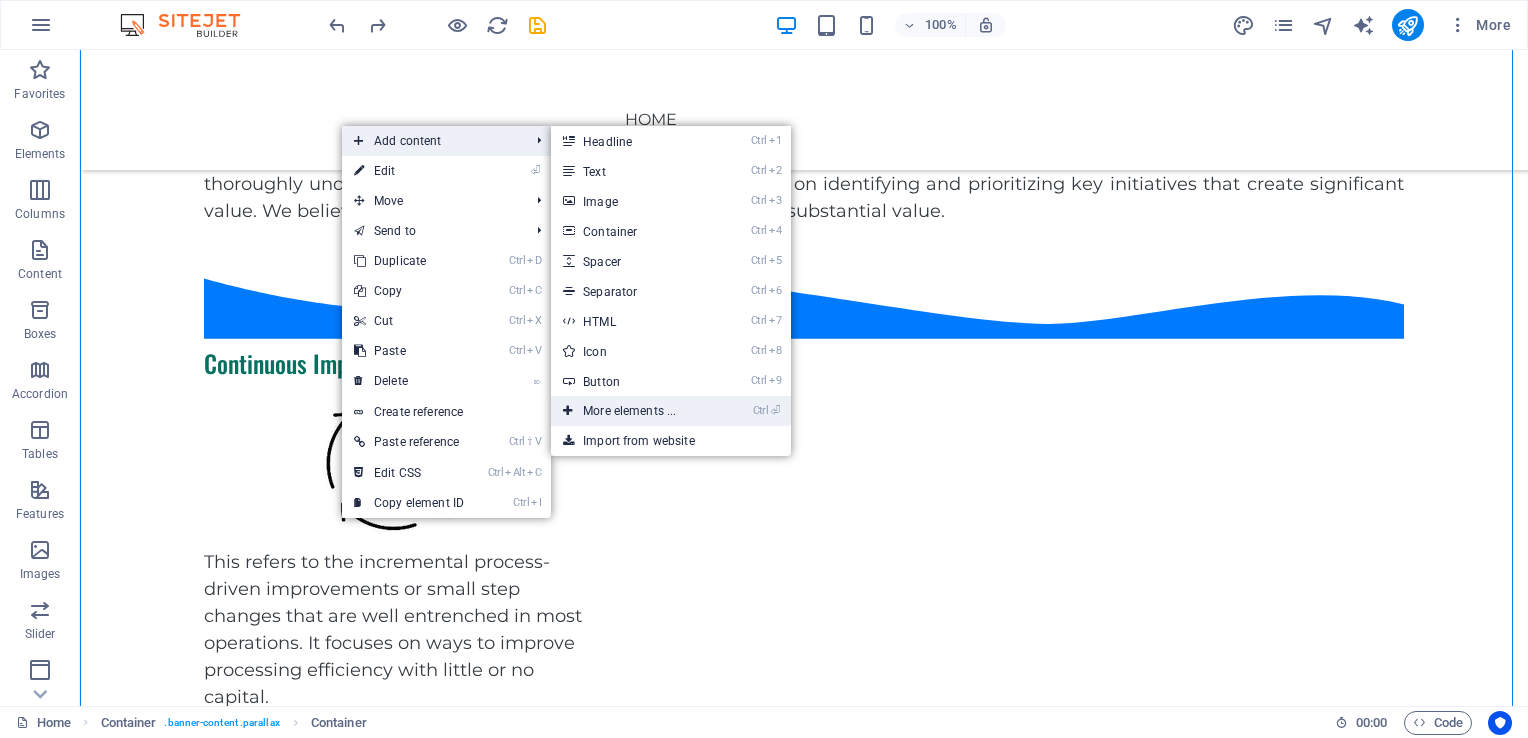 click on "Ctrl ⏎  More elements ..." at bounding box center (633, 411) 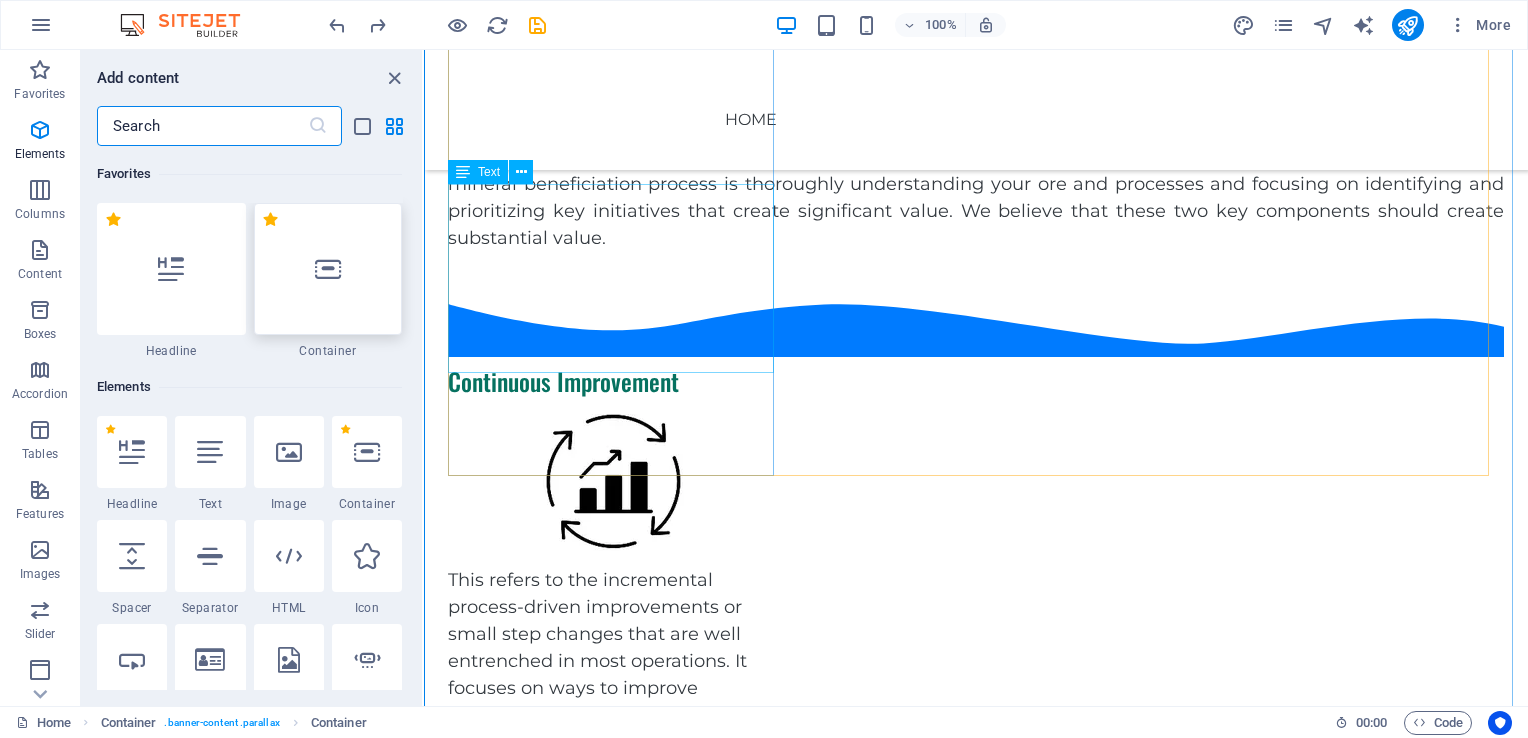 scroll, scrollTop: 1452, scrollLeft: 0, axis: vertical 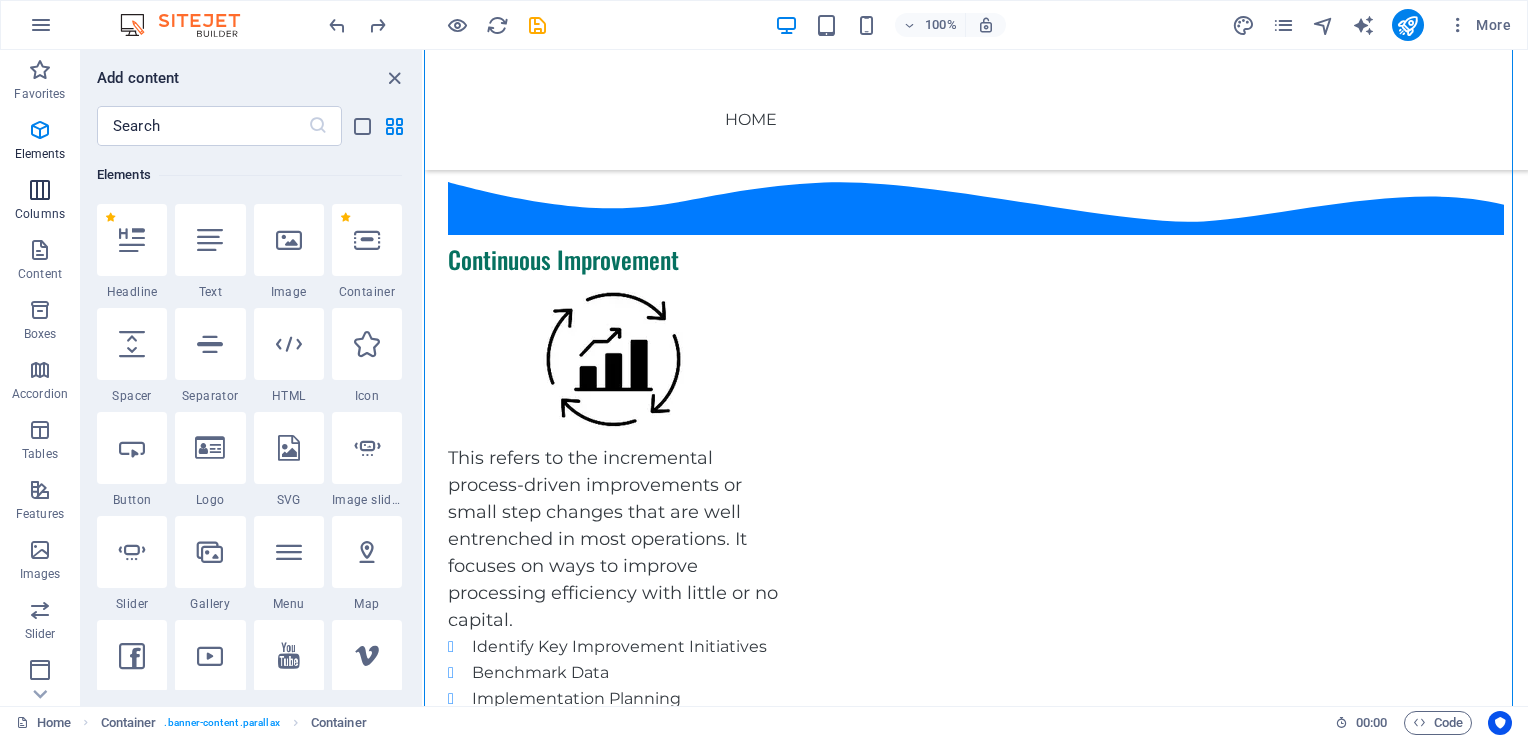 click on "Columns" at bounding box center [40, 202] 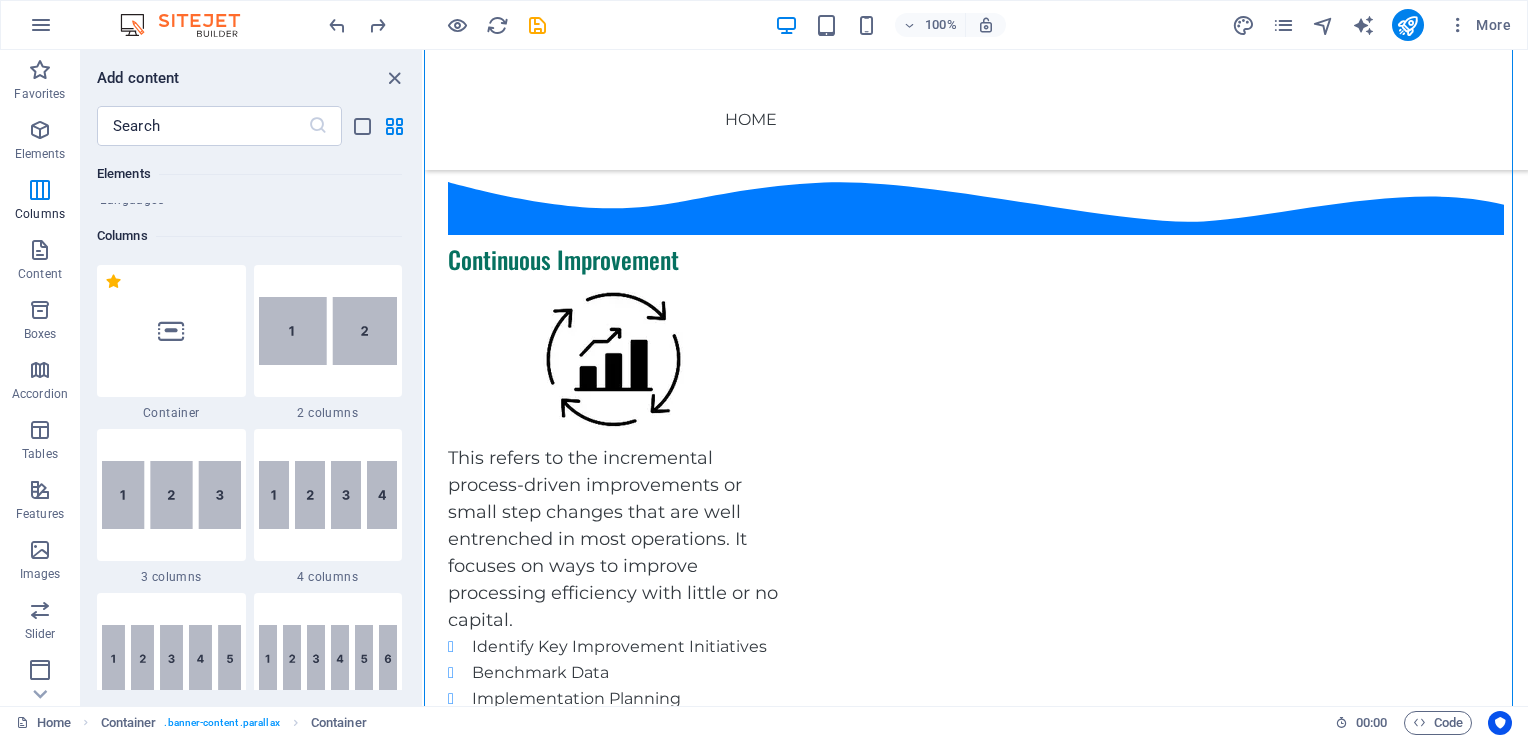 scroll, scrollTop: 989, scrollLeft: 0, axis: vertical 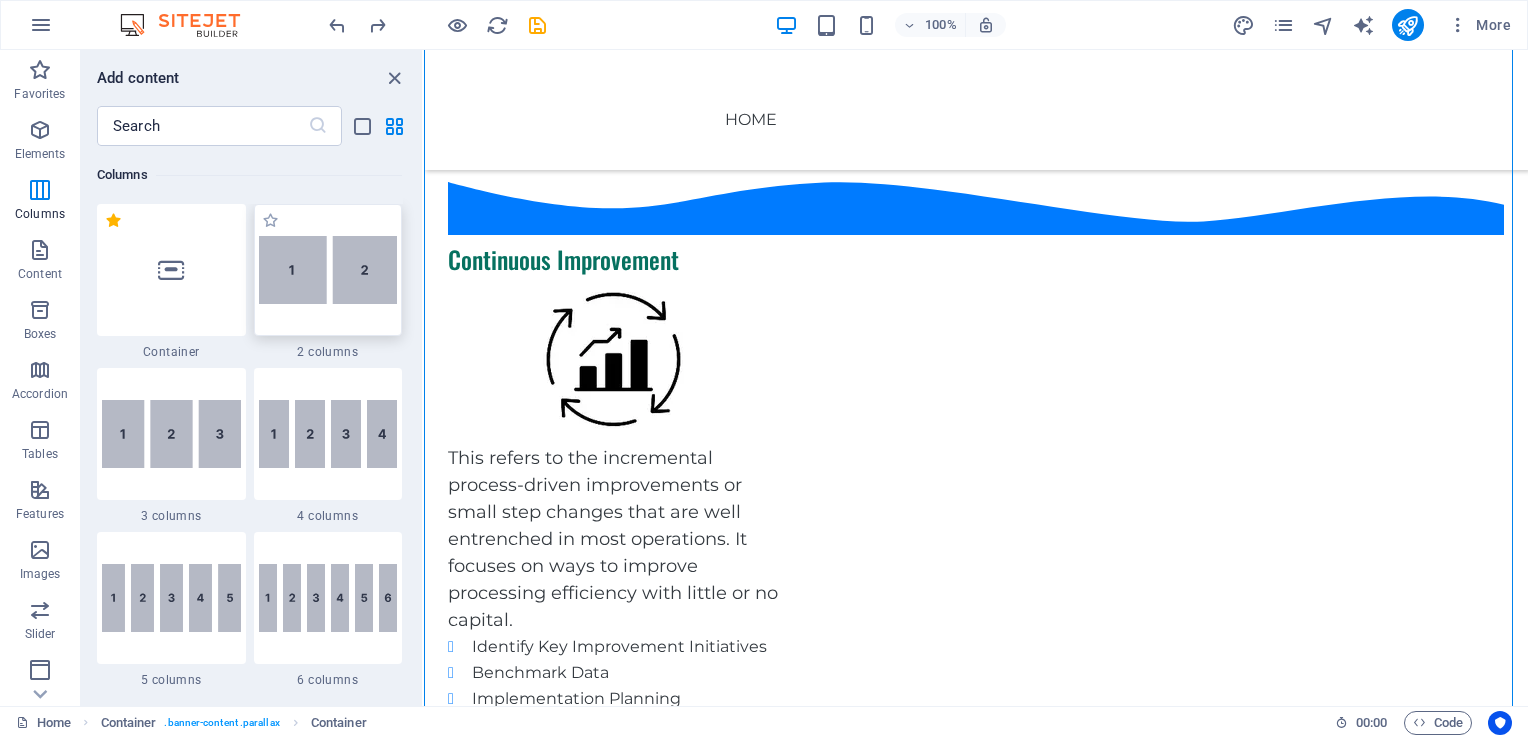 click at bounding box center (328, 270) 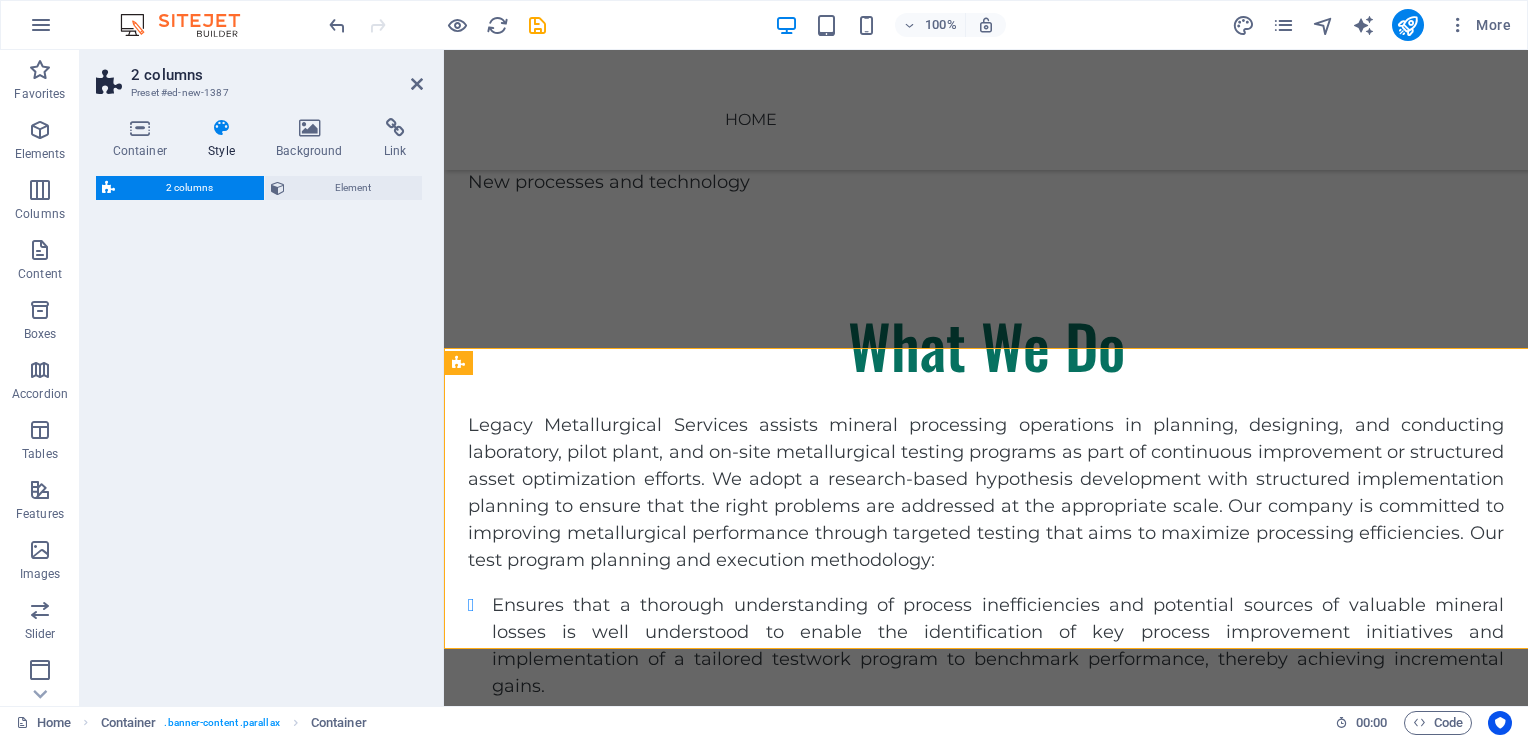 select on "rem" 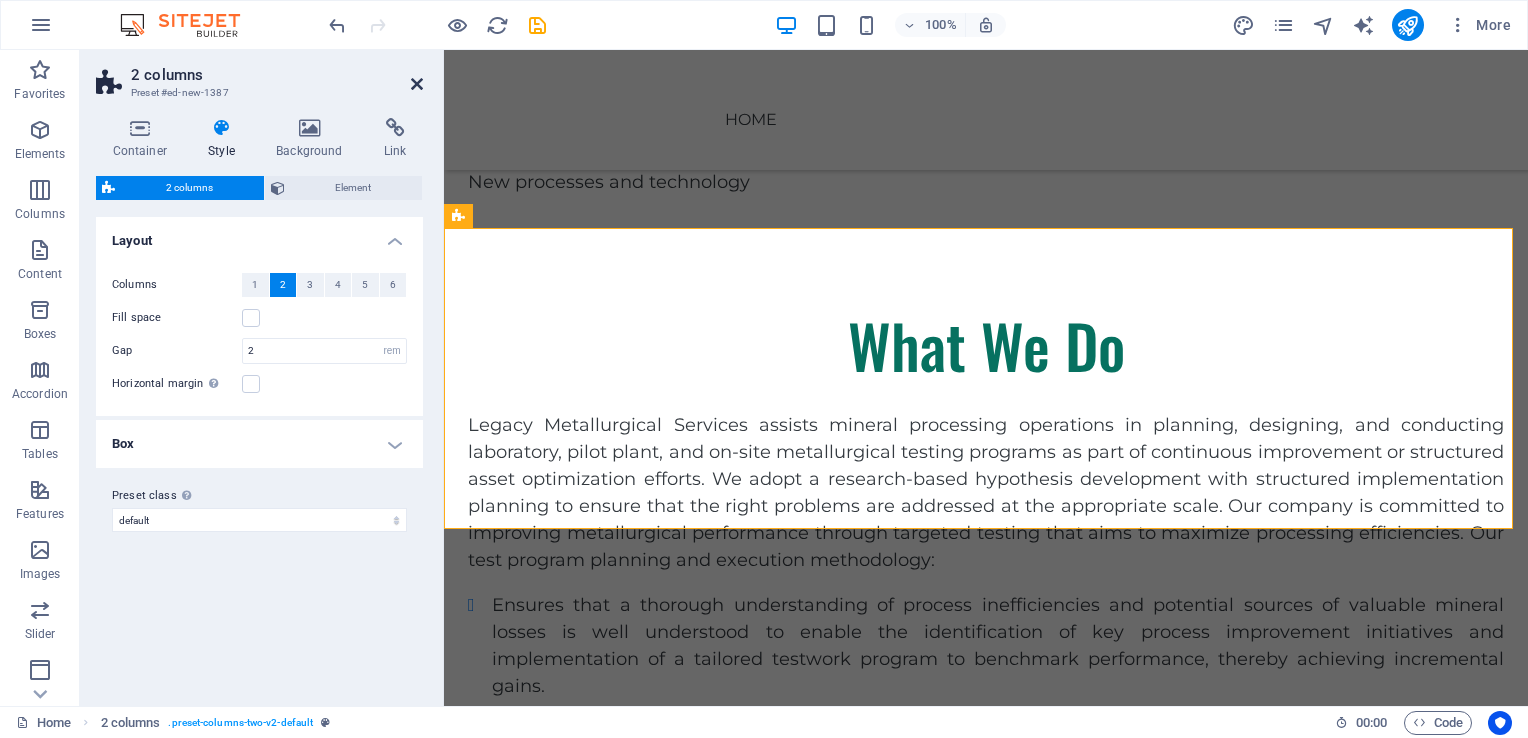 drag, startPoint x: 323, startPoint y: 293, endPoint x: 416, endPoint y: 81, distance: 231.50162 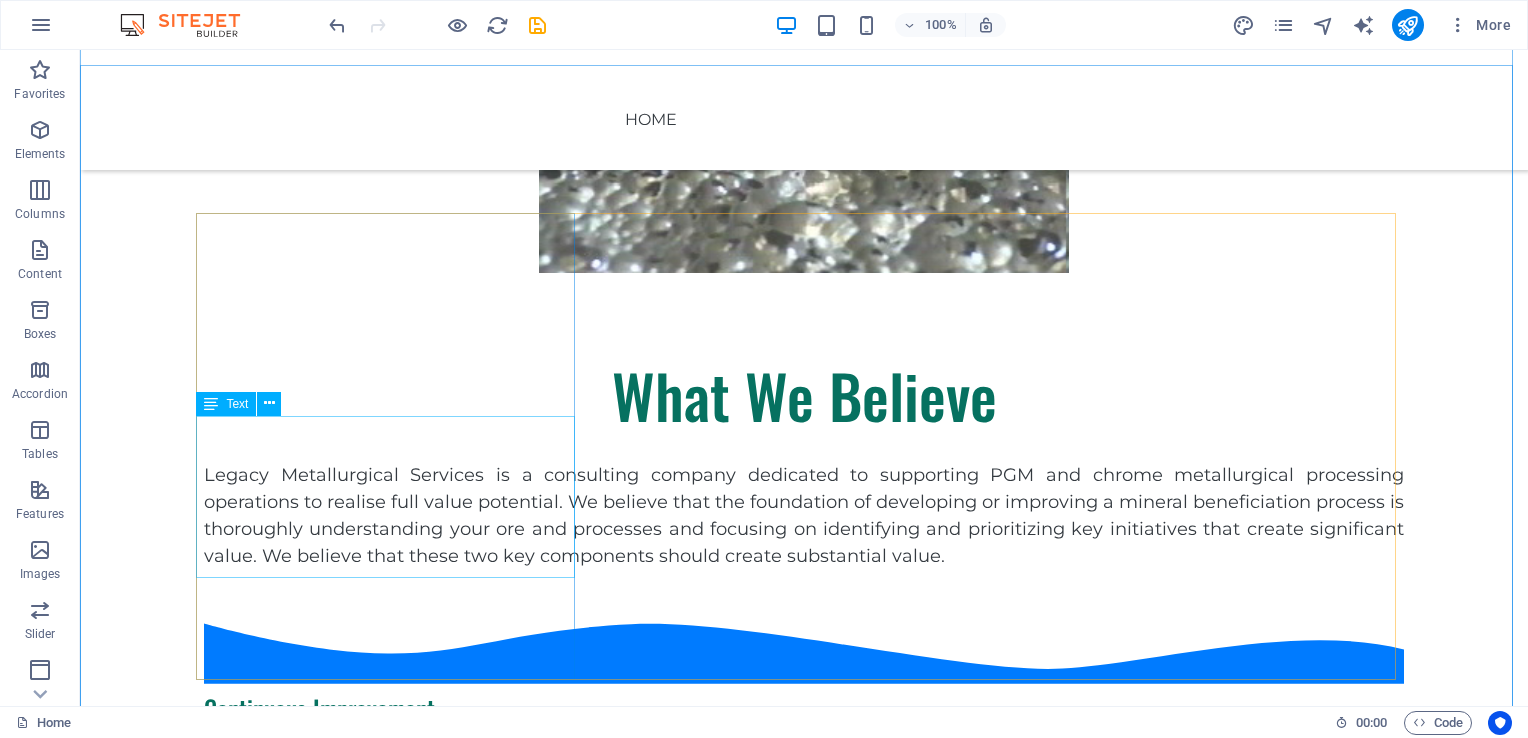 scroll, scrollTop: 951, scrollLeft: 0, axis: vertical 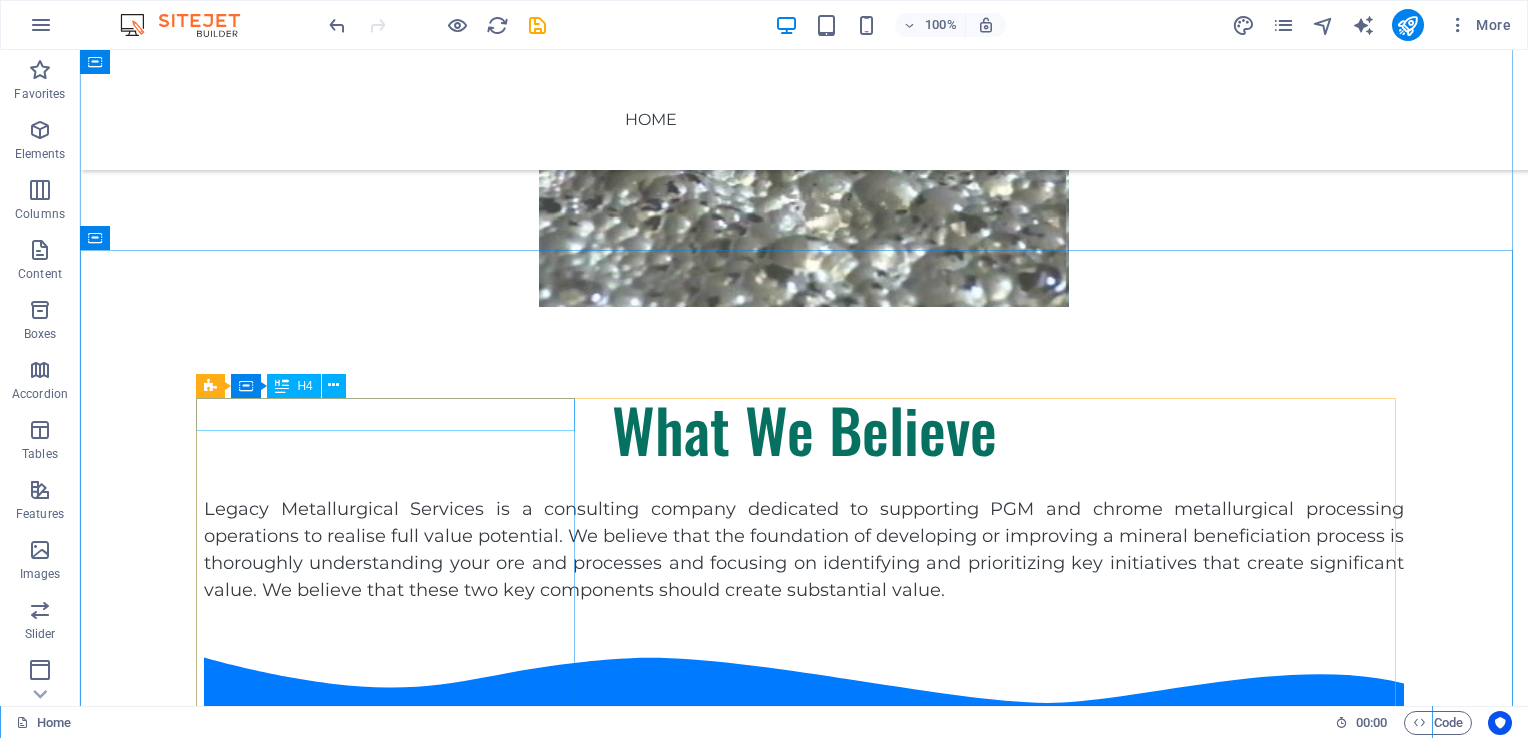 click on "Continuous Improvement" at bounding box center (393, 743) 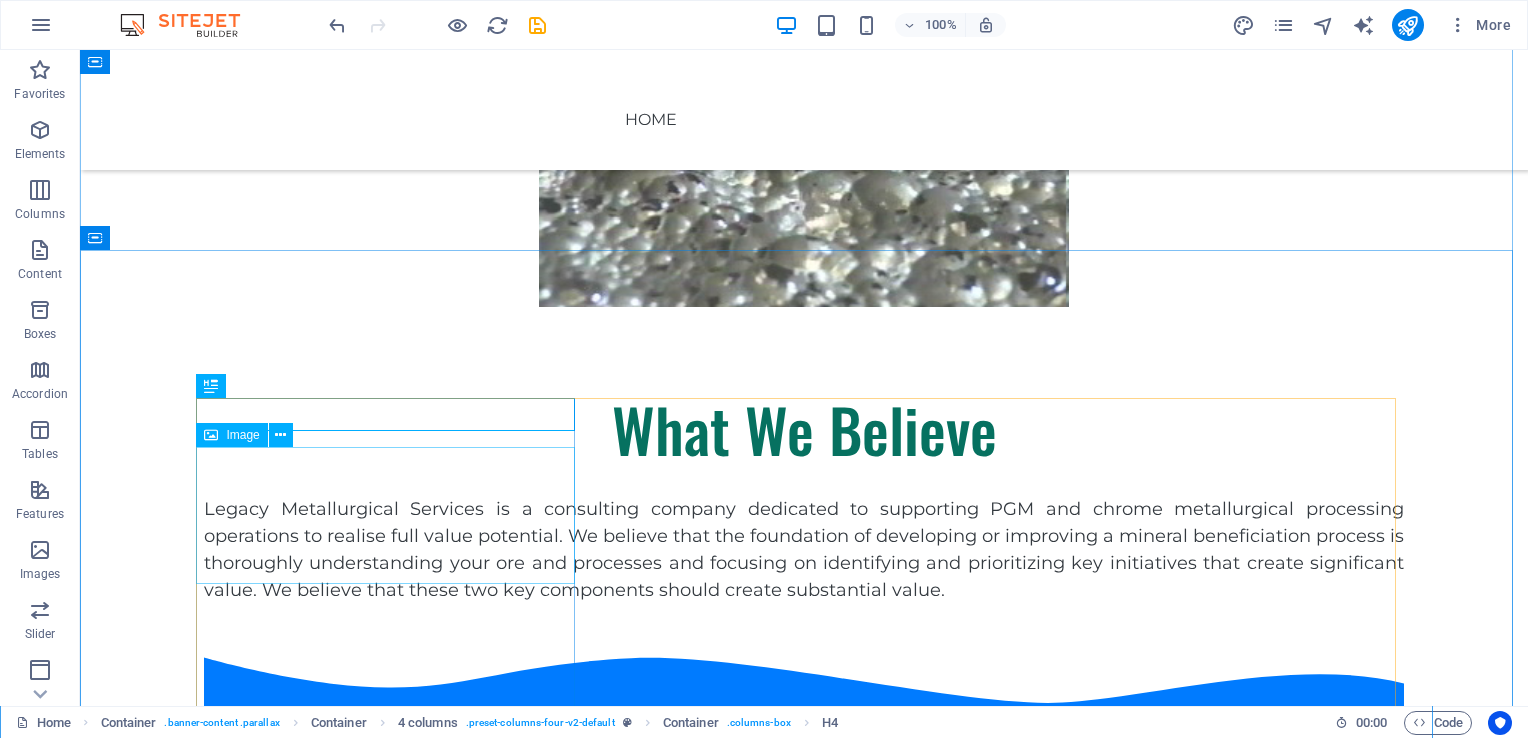 click at bounding box center (393, 843) 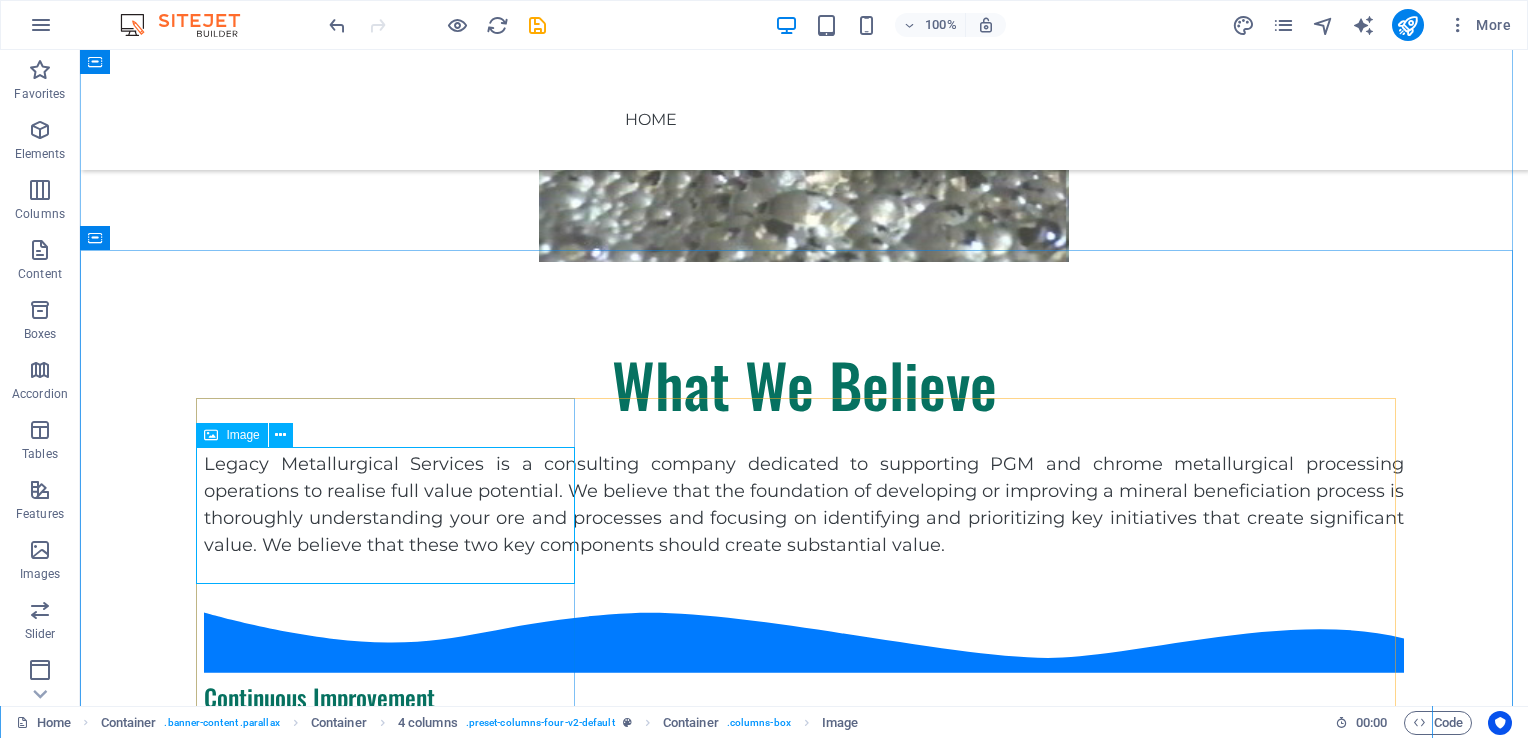 scroll, scrollTop: 1251, scrollLeft: 0, axis: vertical 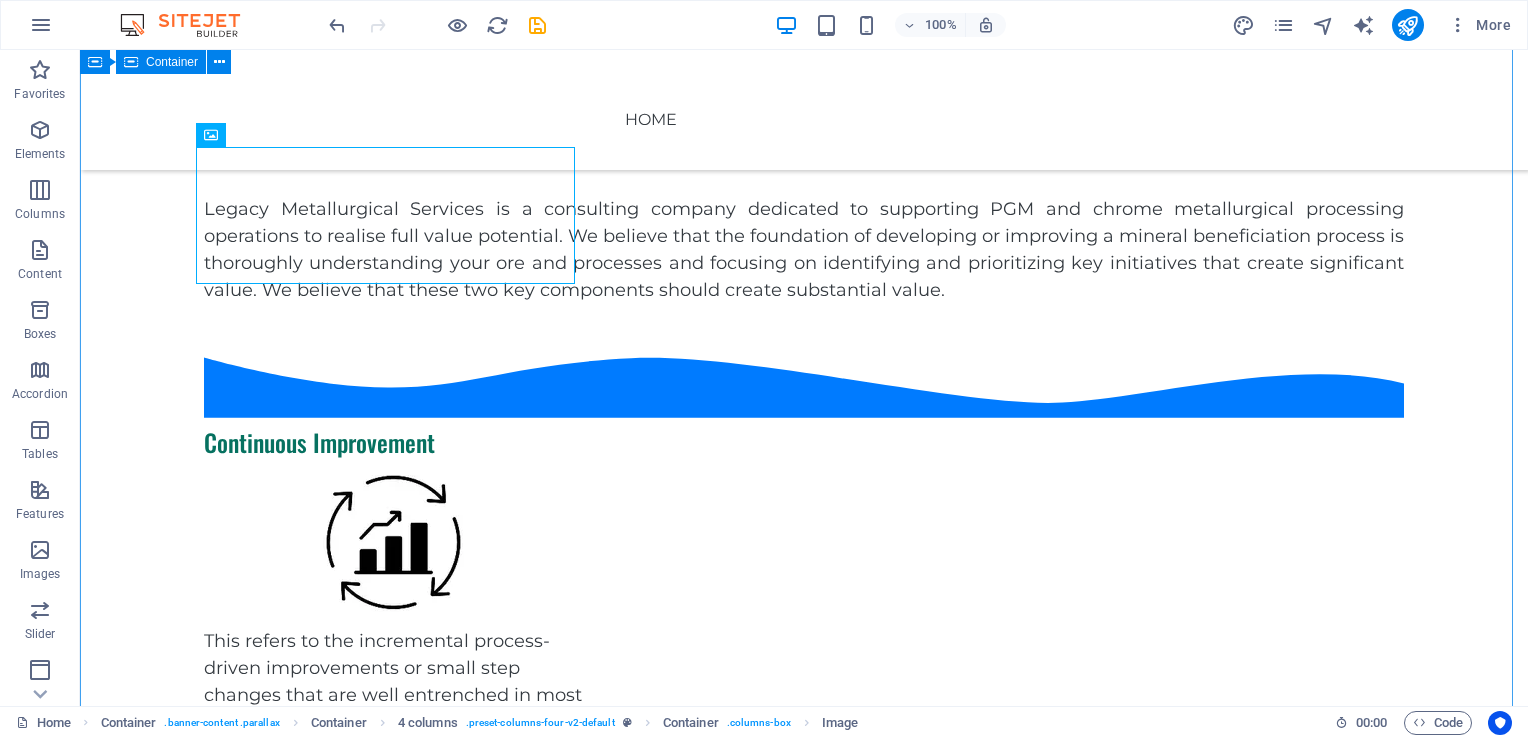 click on "Legacy Metallurgical Services is a consulting company dedicated to supporting PGM and chrome metallurgical processing operations to realise full value potential. W e believe that the foundation of developing or improving a mineral beneficiation process is thoroughly understanding your ore and processes and focusing on identifying and prioritizing key initiatives that create significant value. We believe that these two key components should create substantial value. Continuous Improvement This refers to the incremental process-driven improvements or small step changes that are well entrenched in most operations. It focuses on ways to improve processing efficiency with little or no capital.  Identify Key Improvement Initiatives Benchmark Data Implementation Planning Initiative Execution Structured Asset Optimisation   New processes and technology What We Do Partner with us to unlock new levels of process efficiency and success." at bounding box center (804, 1078) 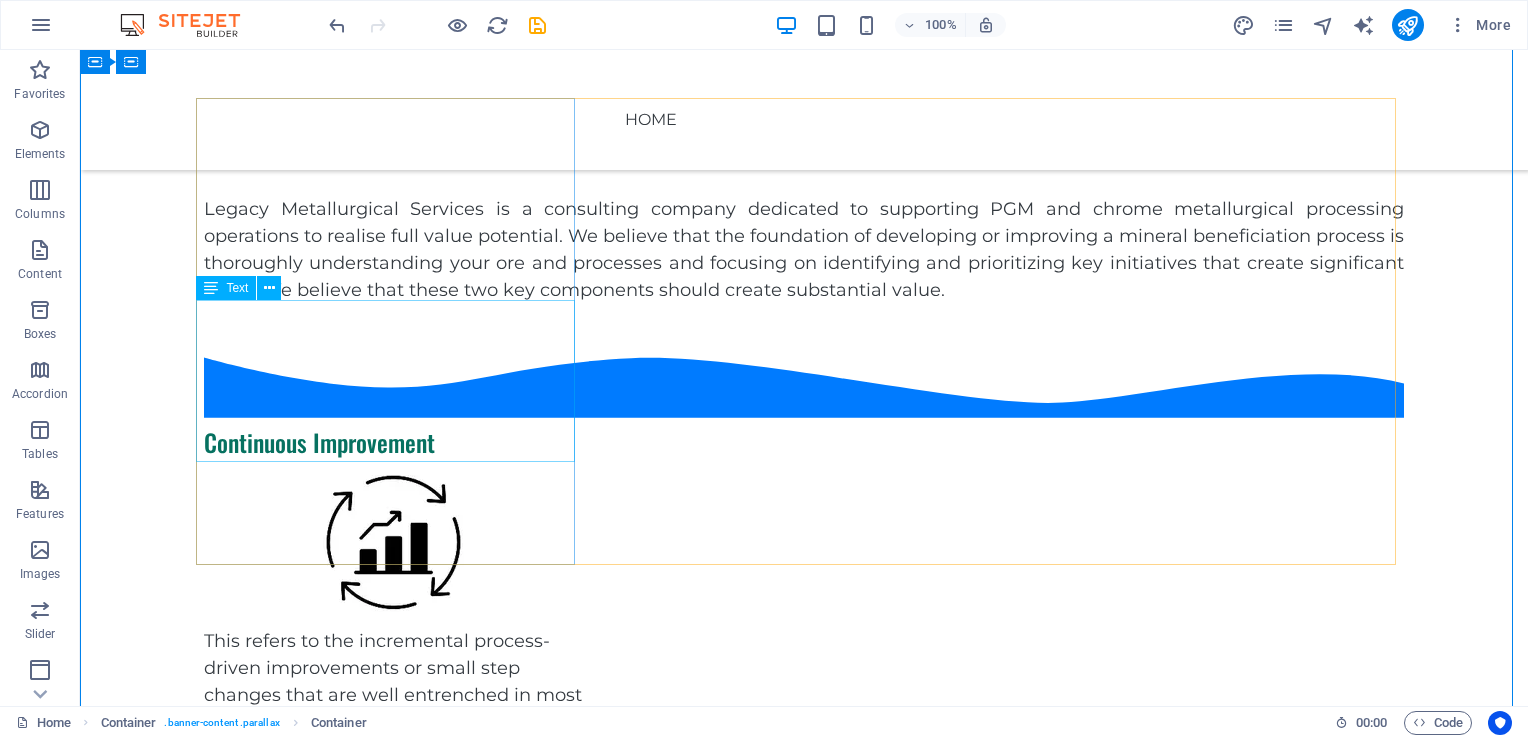 click on "This refers to the incremental process-driven improvements or small step changes that are well entrenched in most operations. It focuses on ways to improve processing efficiency with little or no capital." at bounding box center [393, 709] 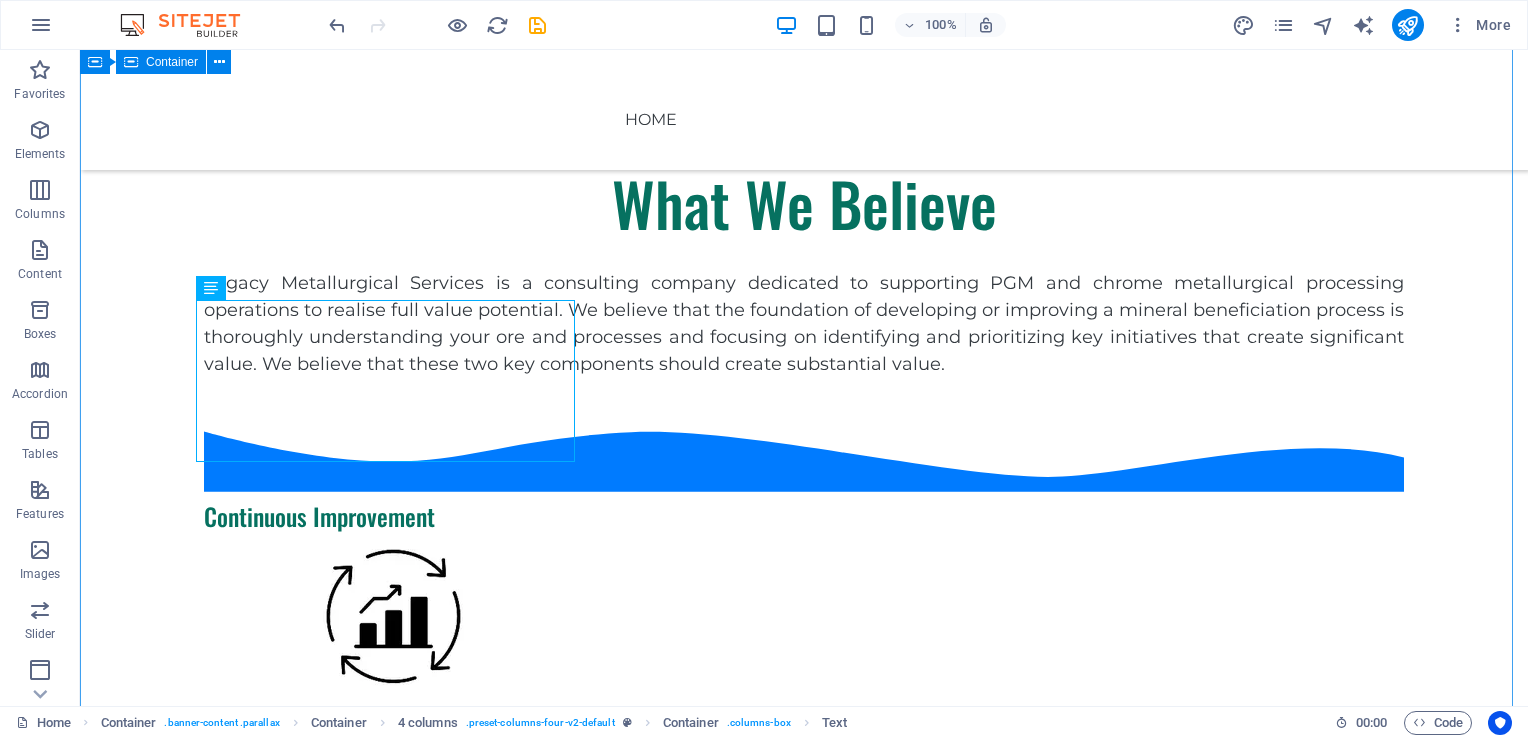 scroll, scrollTop: 951, scrollLeft: 0, axis: vertical 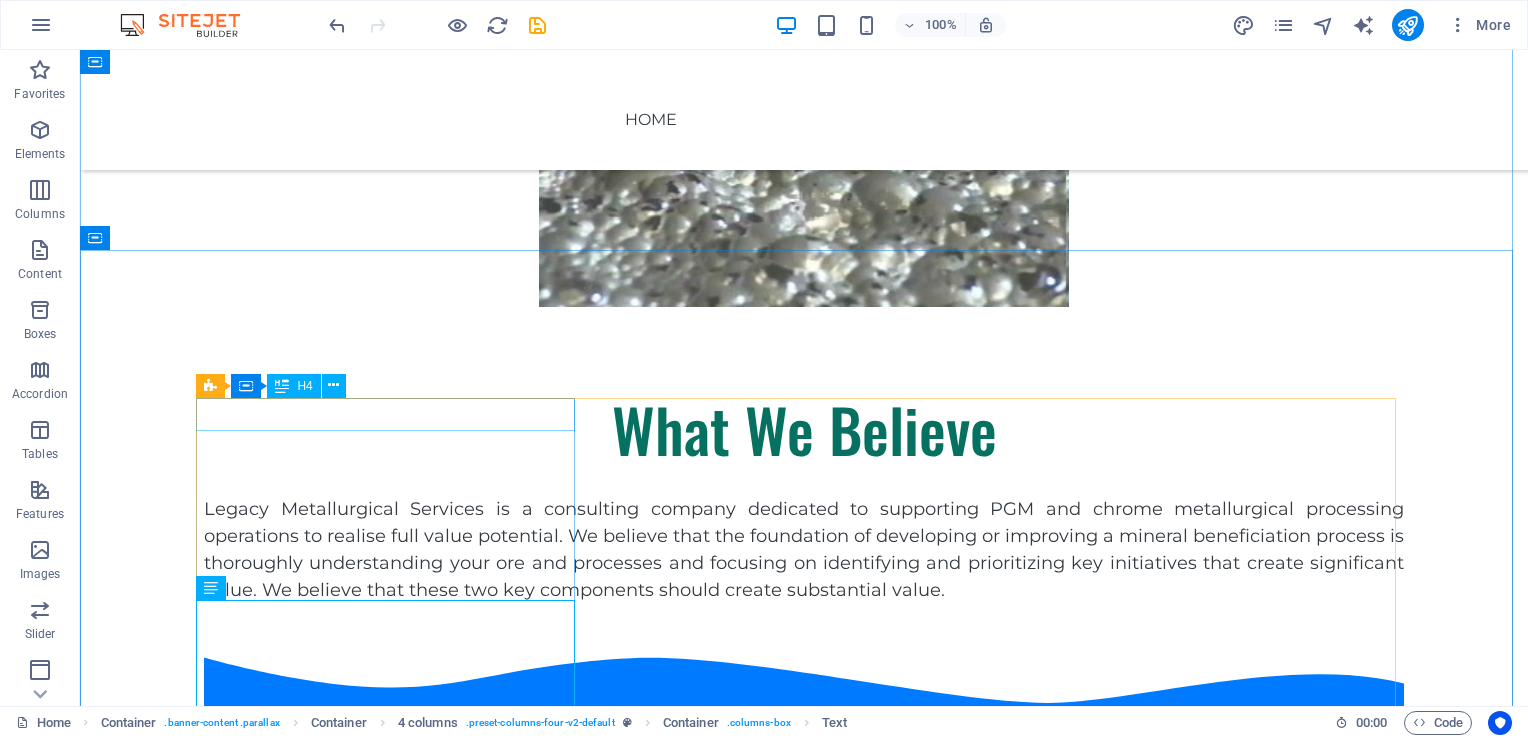 click on "Continuous Improvement" at bounding box center (393, 743) 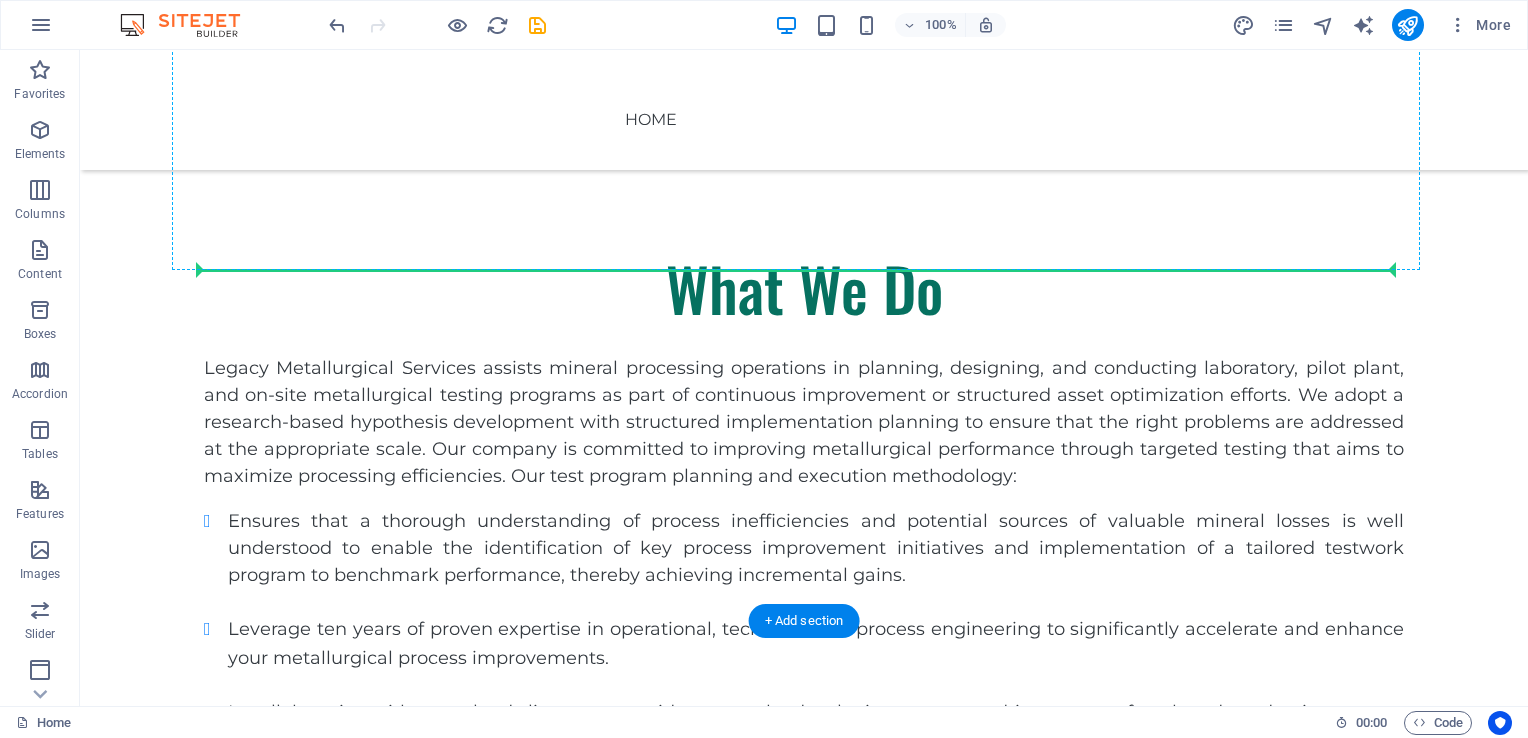 scroll, scrollTop: 2411, scrollLeft: 0, axis: vertical 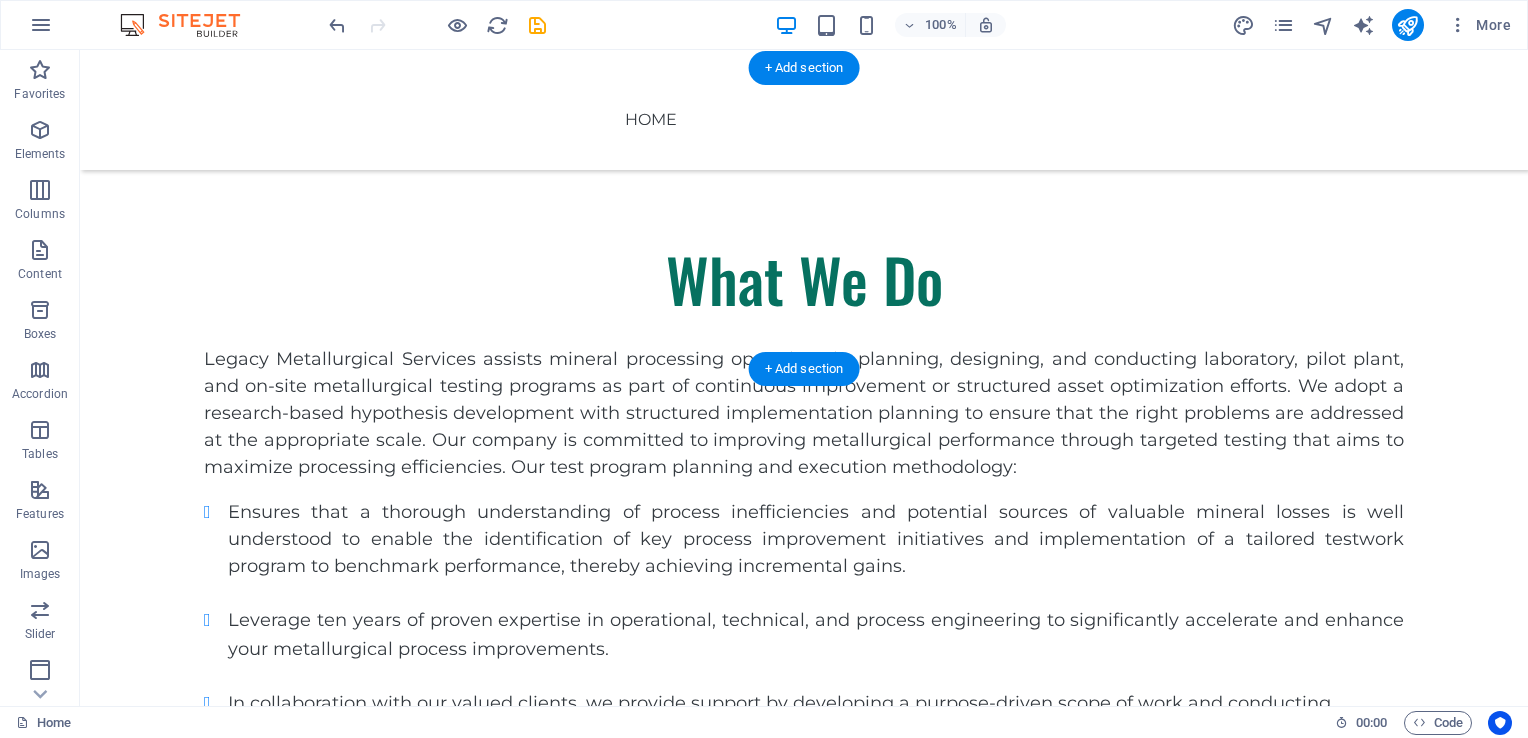 drag, startPoint x: 419, startPoint y: 400, endPoint x: 518, endPoint y: 214, distance: 210.70596 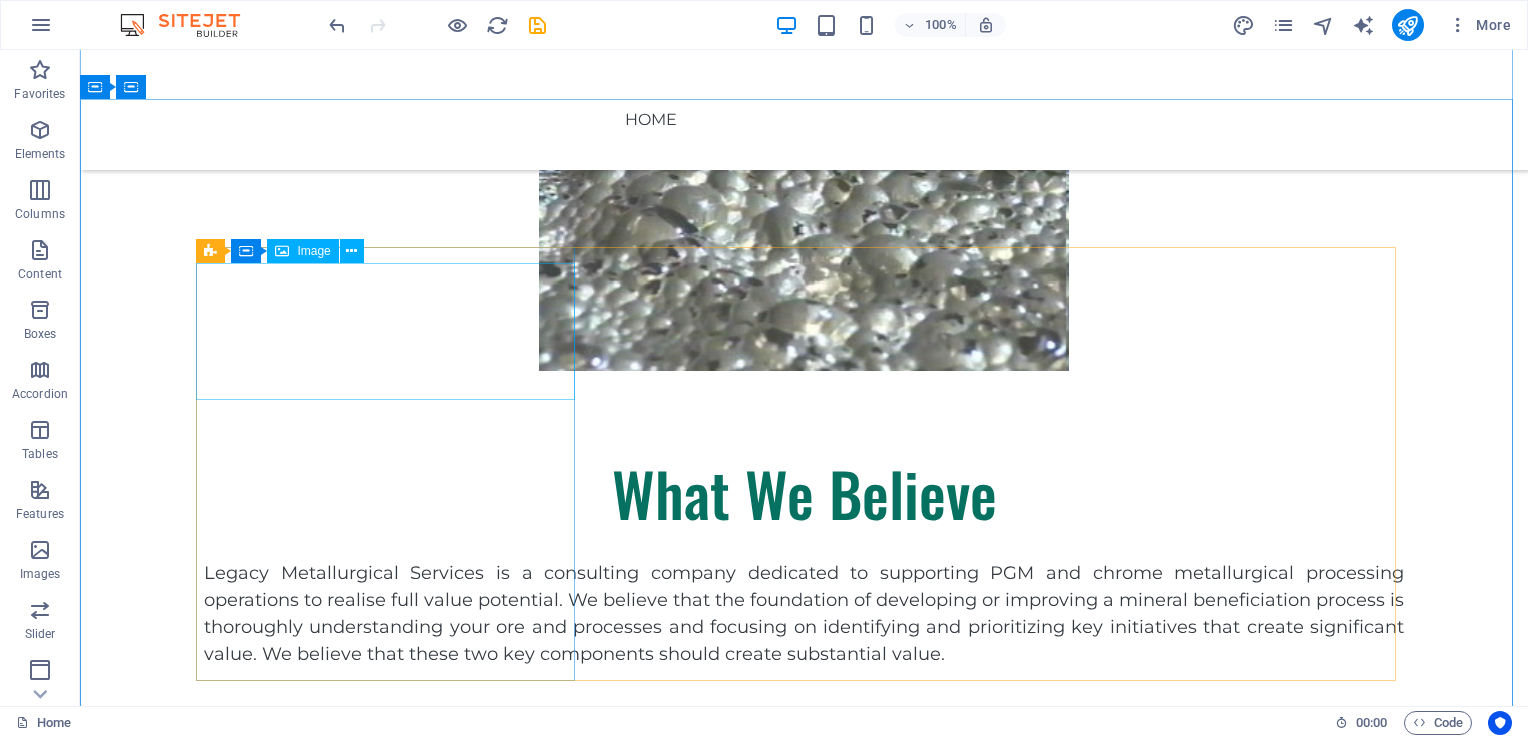 scroll, scrollTop: 877, scrollLeft: 0, axis: vertical 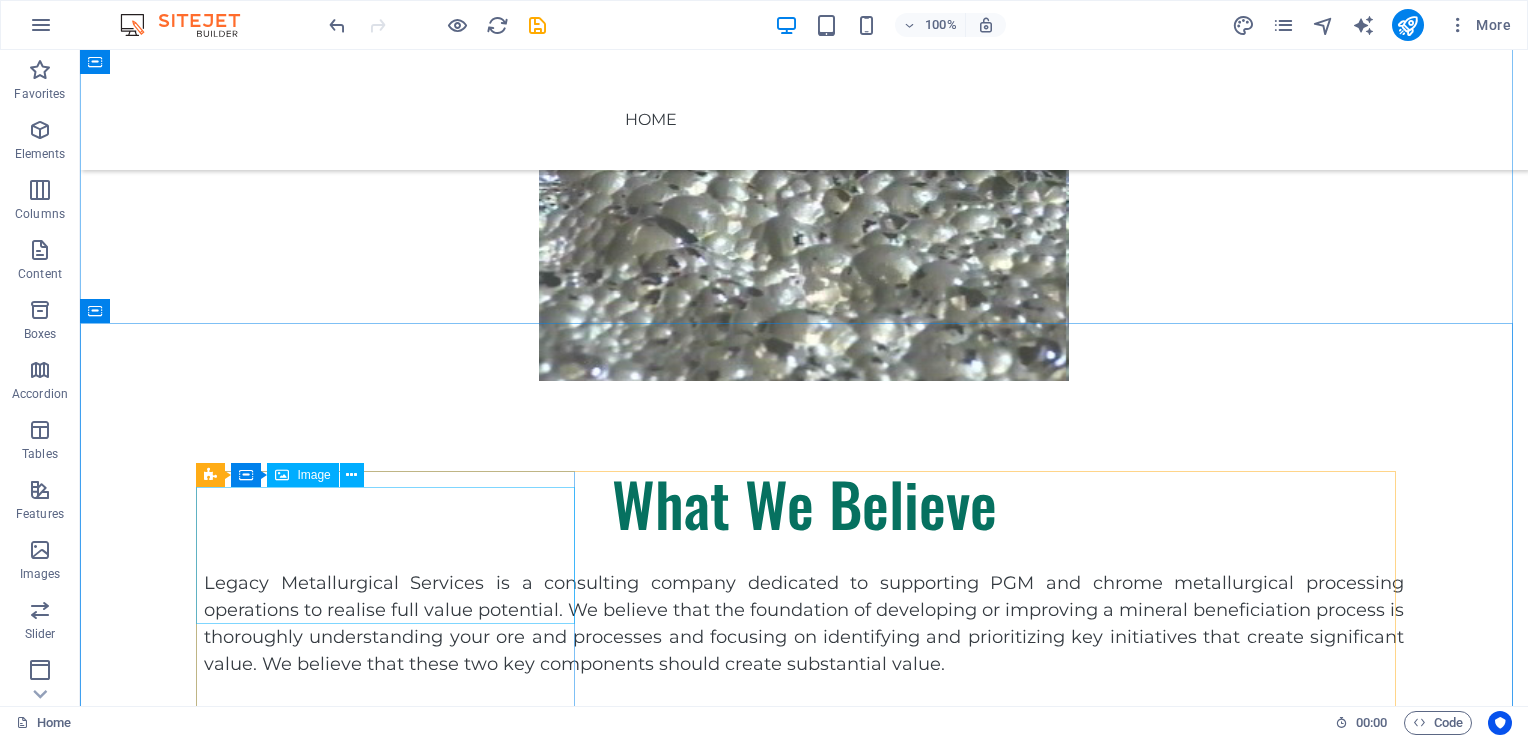 click at bounding box center (393, 884) 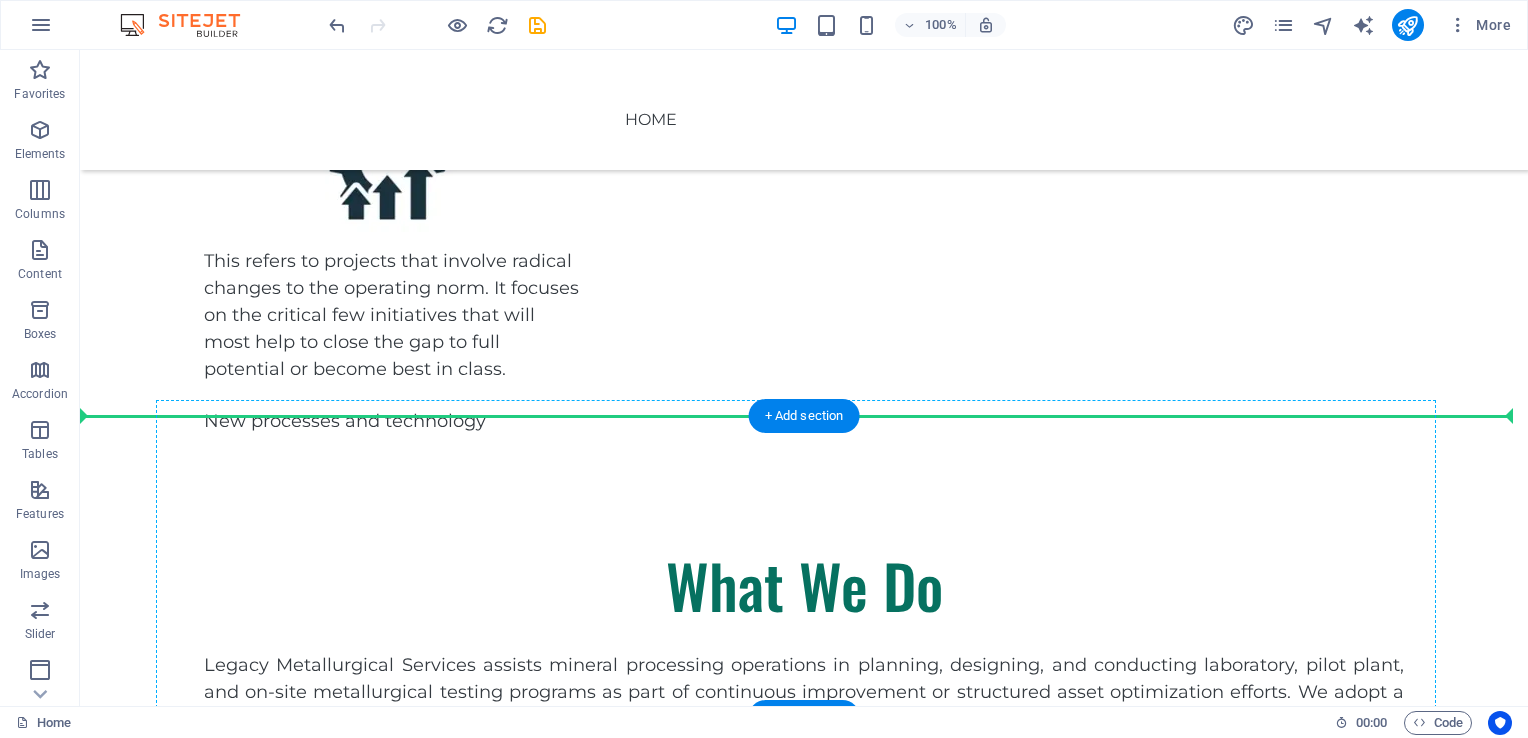 scroll, scrollTop: 2076, scrollLeft: 0, axis: vertical 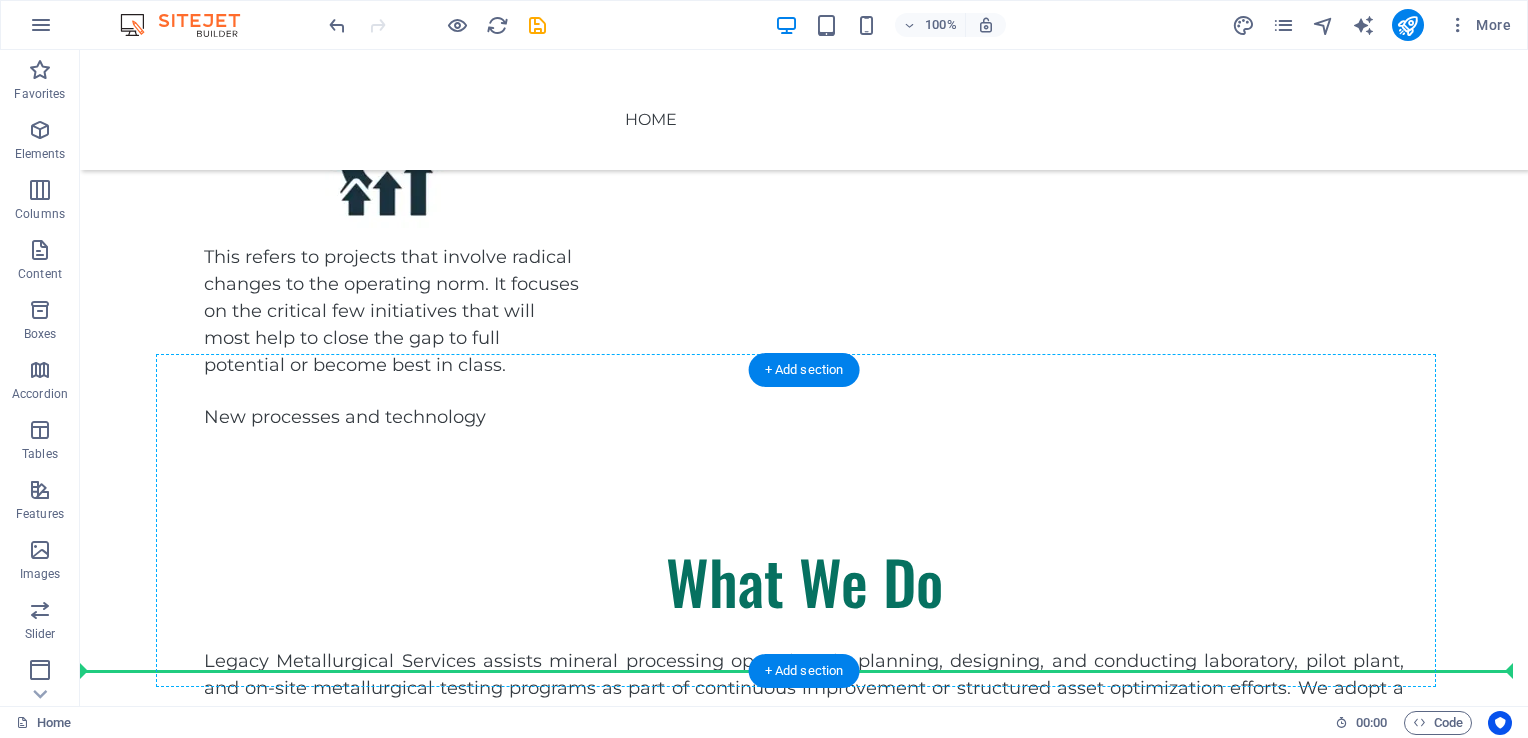 drag, startPoint x: 388, startPoint y: 516, endPoint x: 384, endPoint y: 538, distance: 22.36068 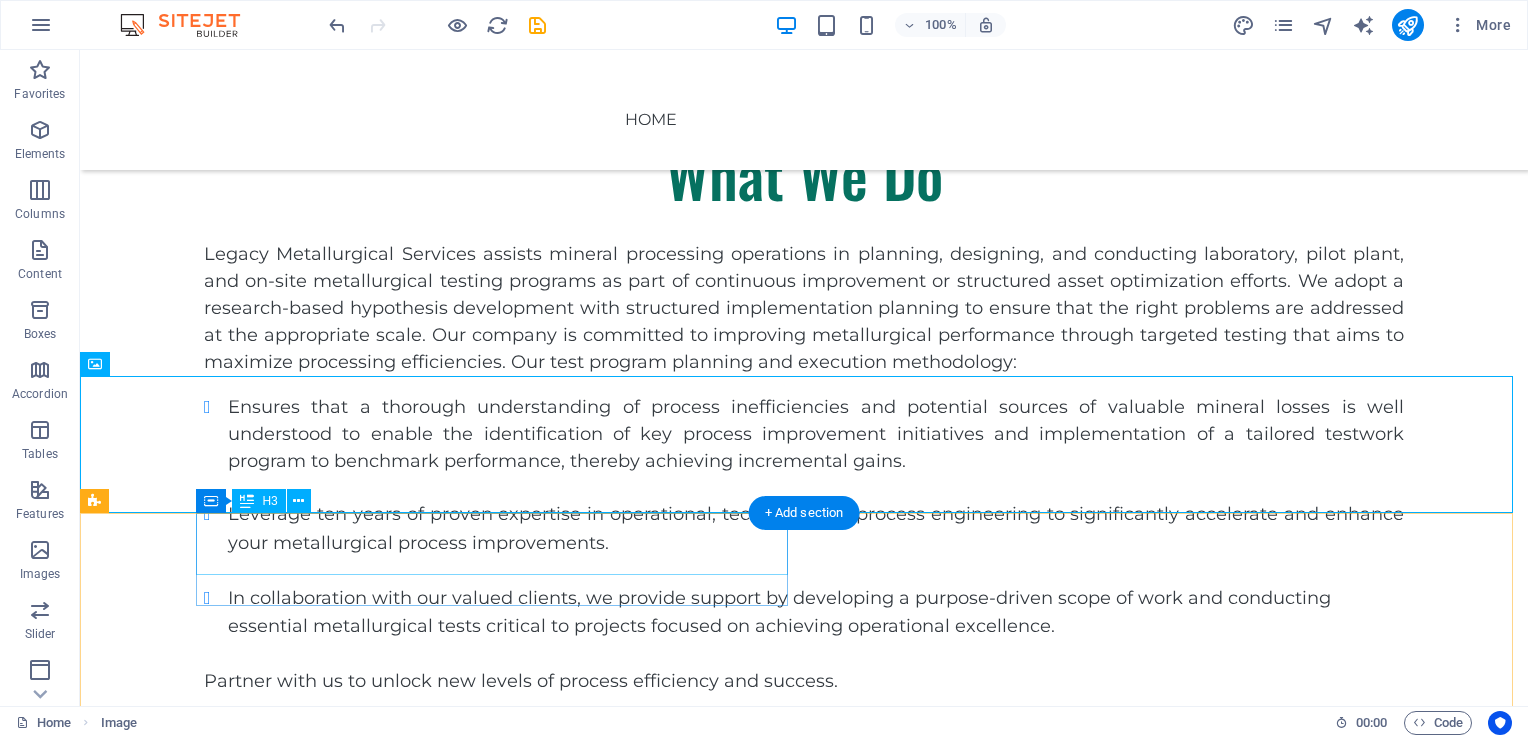 scroll, scrollTop: 2348, scrollLeft: 0, axis: vertical 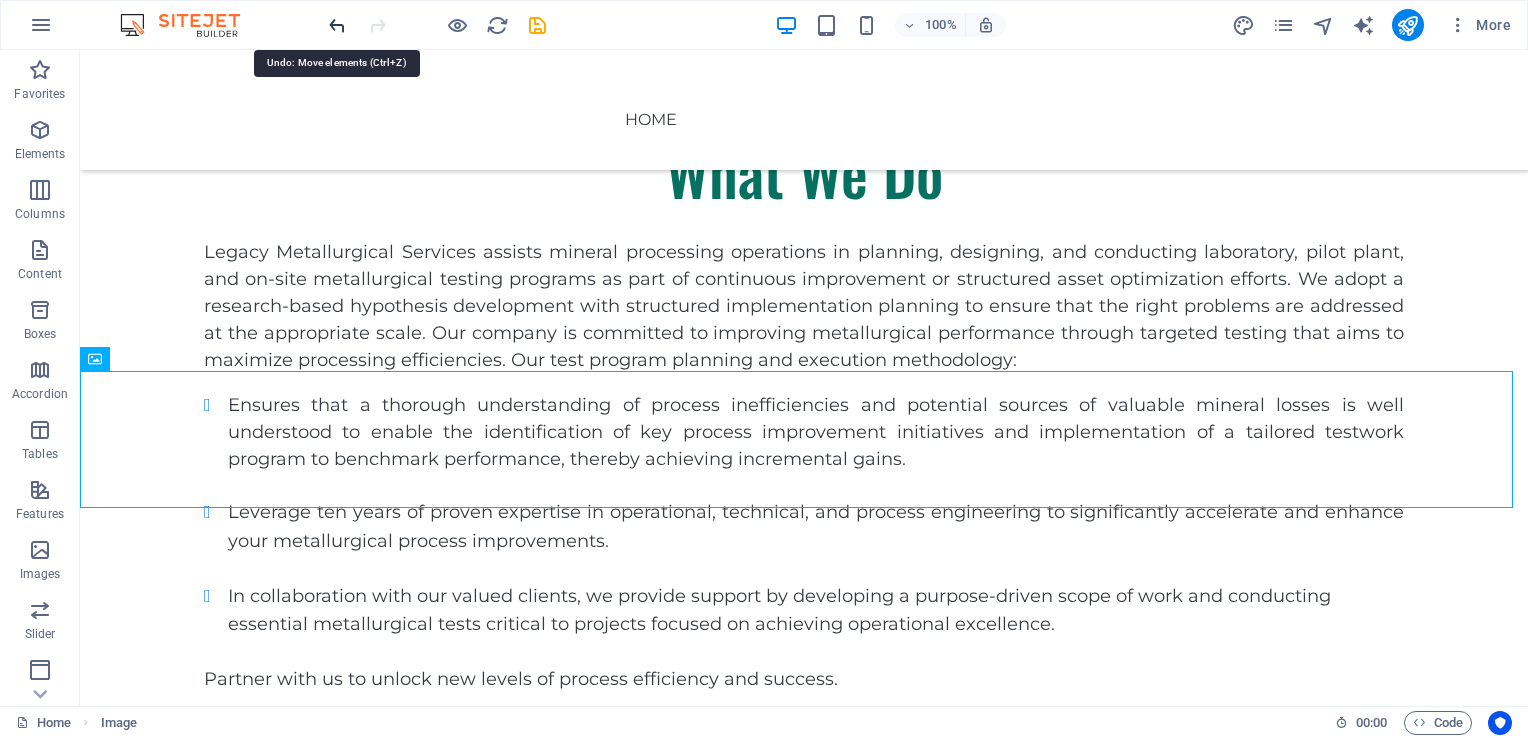 click at bounding box center [337, 25] 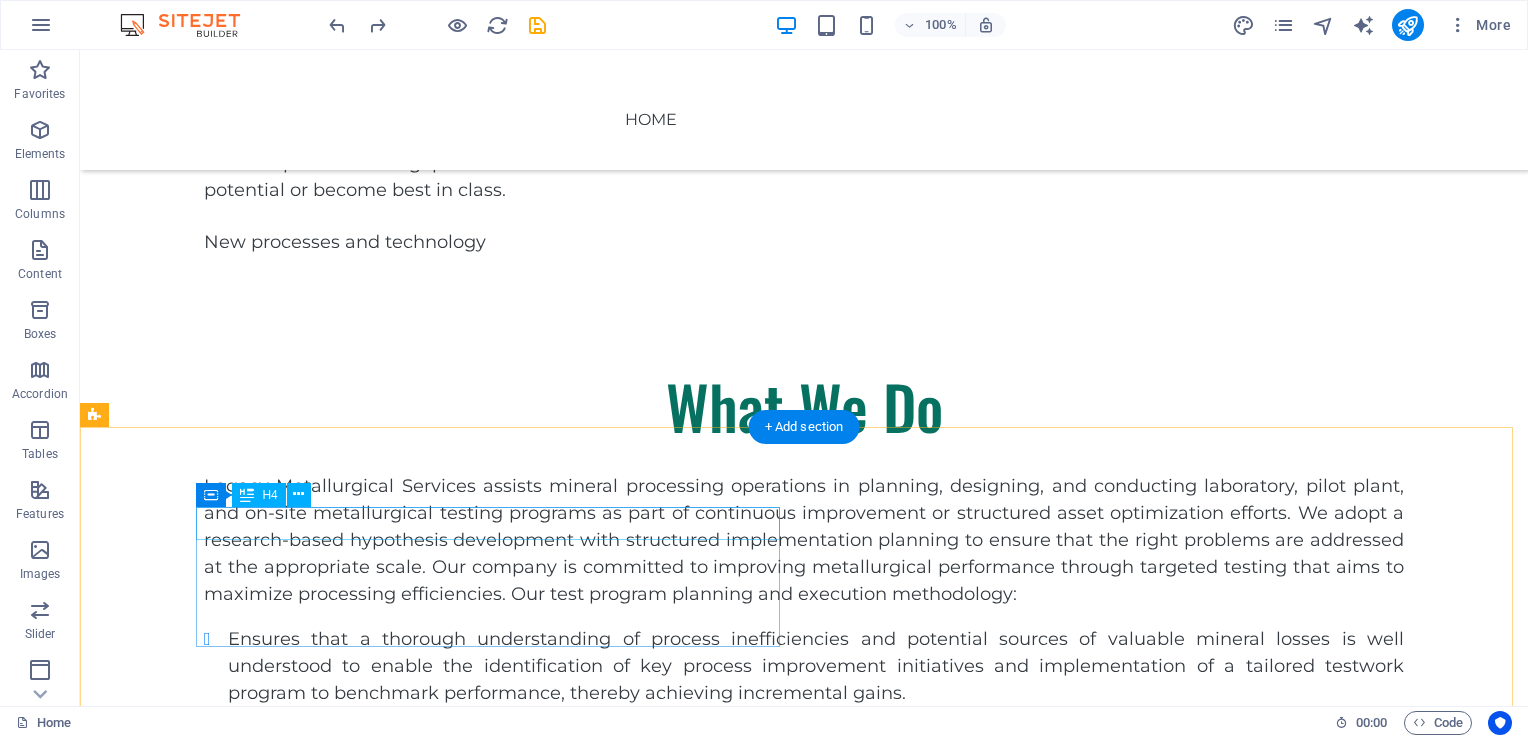 scroll, scrollTop: 2255, scrollLeft: 0, axis: vertical 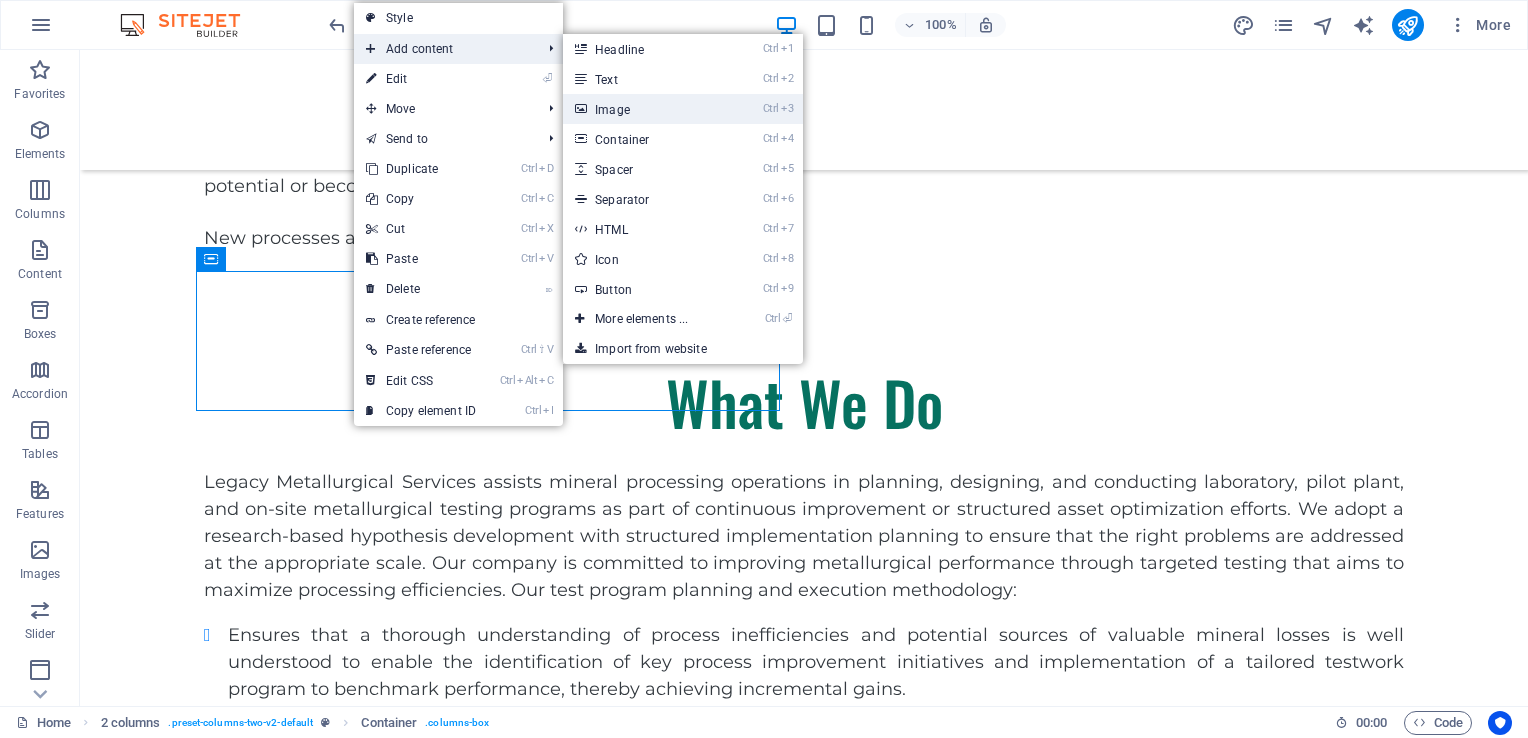 click on "Ctrl 3  Image" at bounding box center (645, 109) 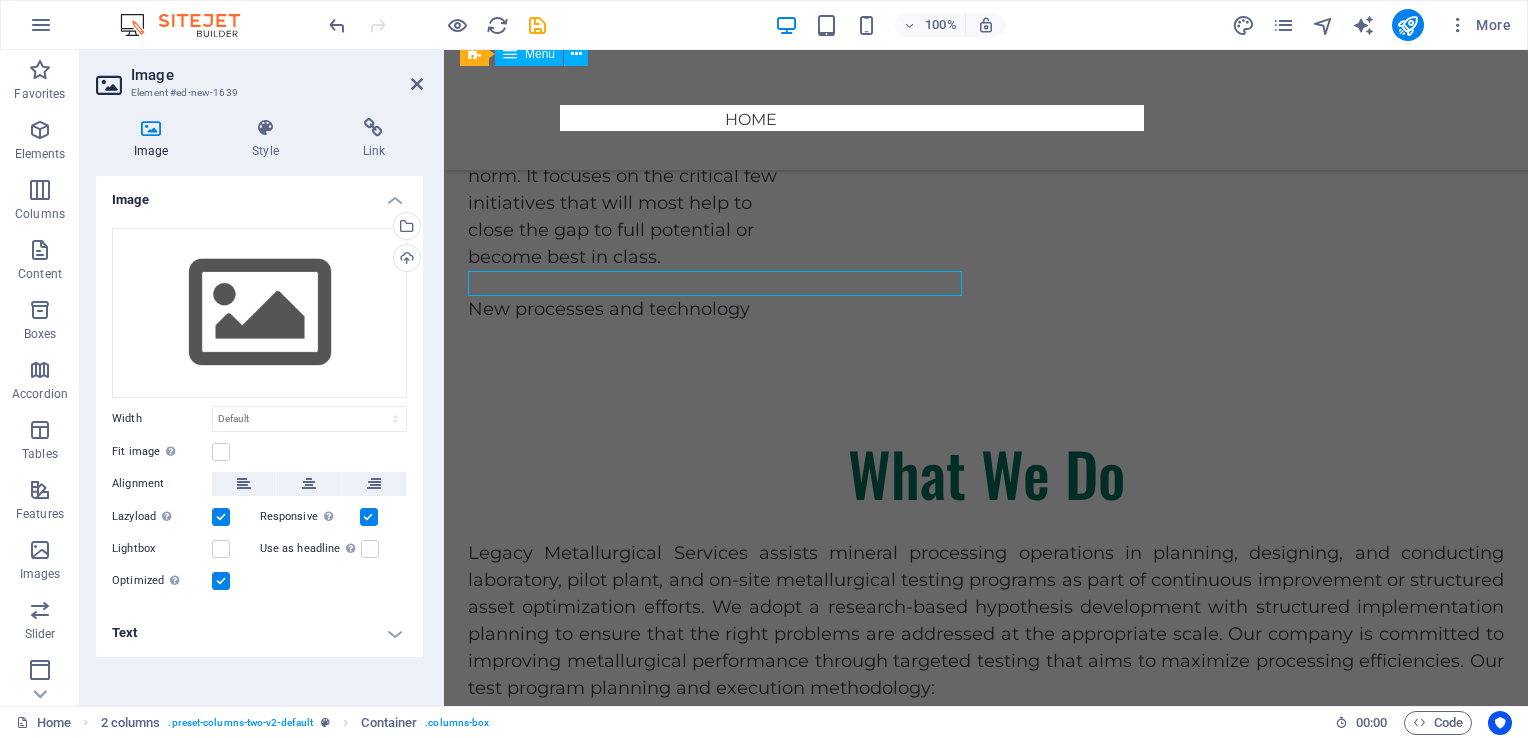 scroll, scrollTop: 2420, scrollLeft: 0, axis: vertical 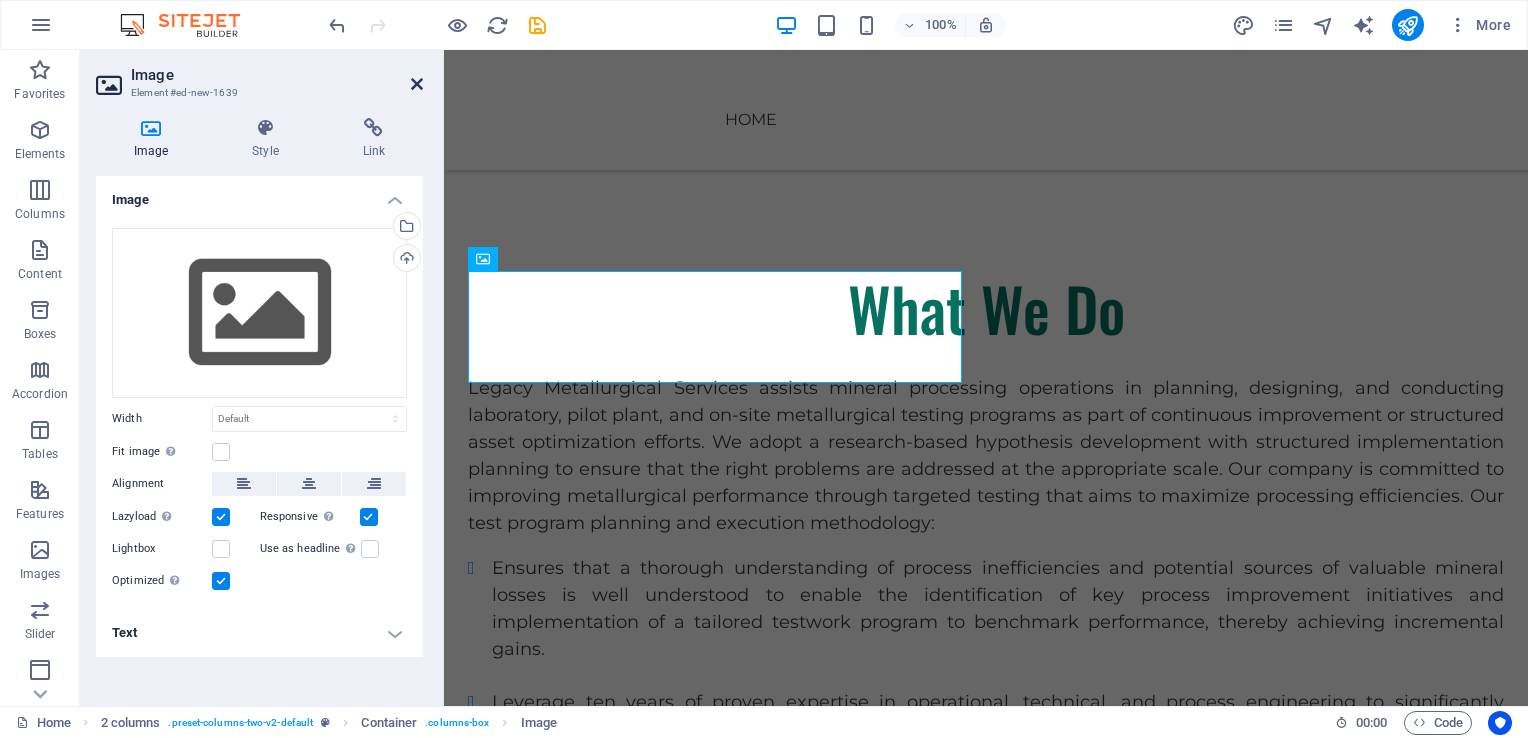 click at bounding box center (417, 84) 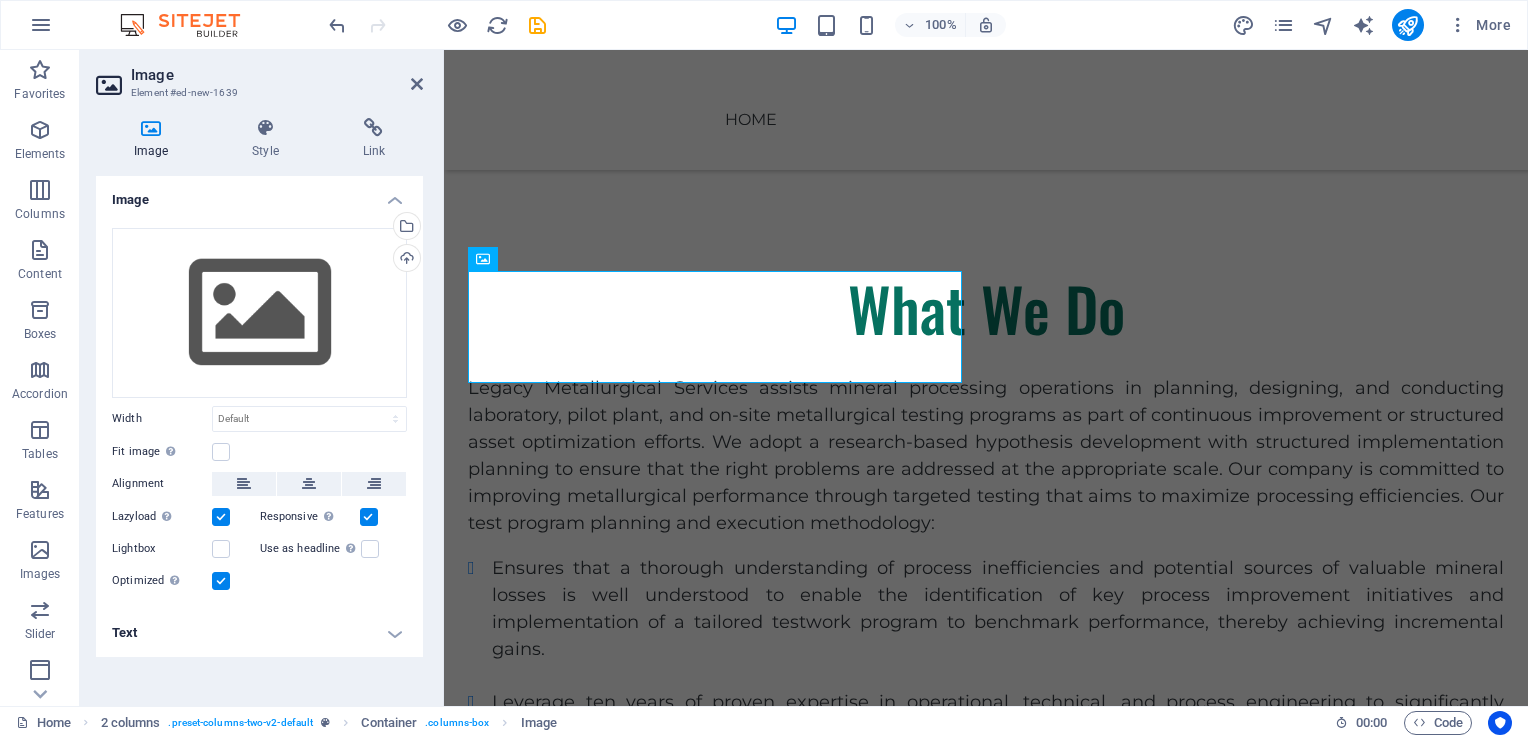 scroll, scrollTop: 2255, scrollLeft: 0, axis: vertical 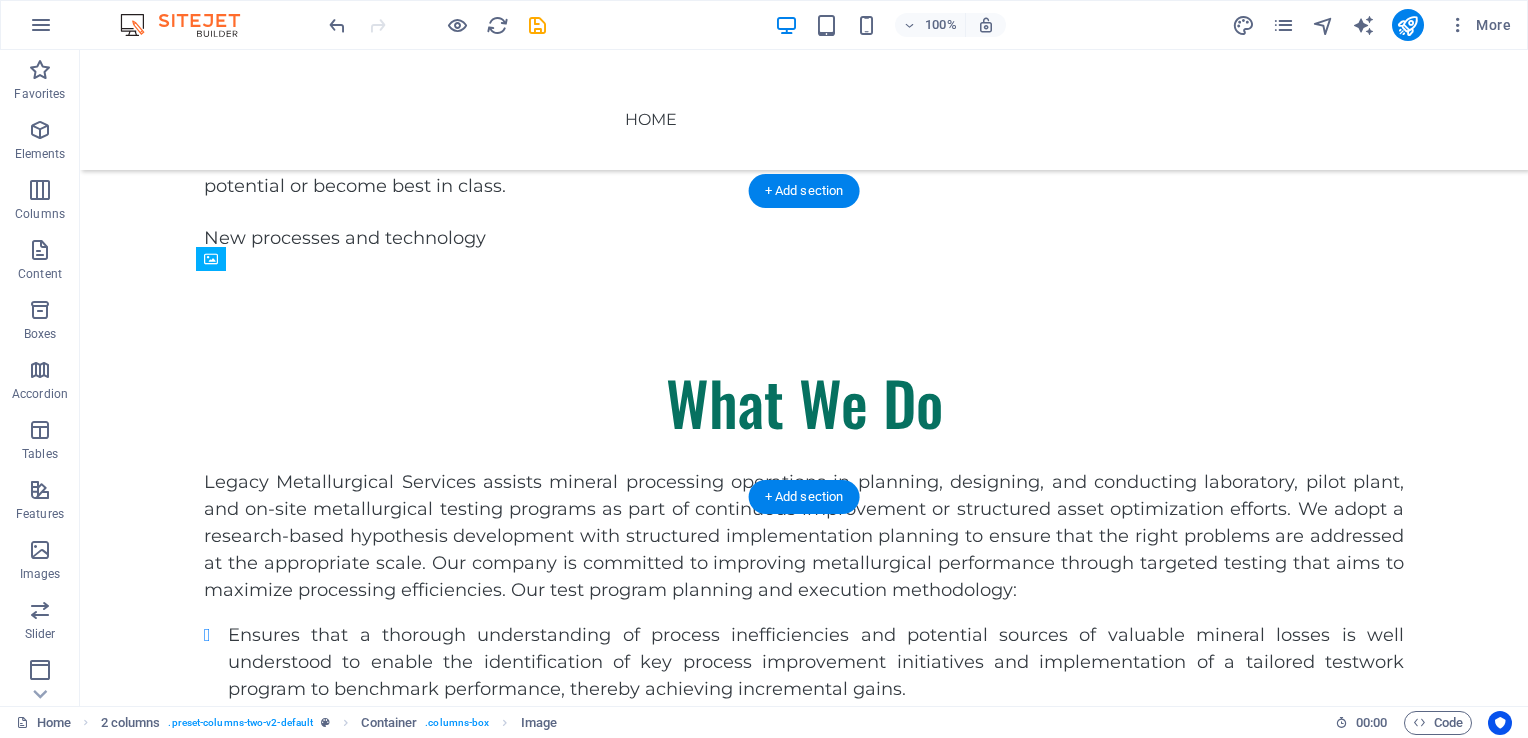 drag, startPoint x: 495, startPoint y: 334, endPoint x: 391, endPoint y: 399, distance: 122.641754 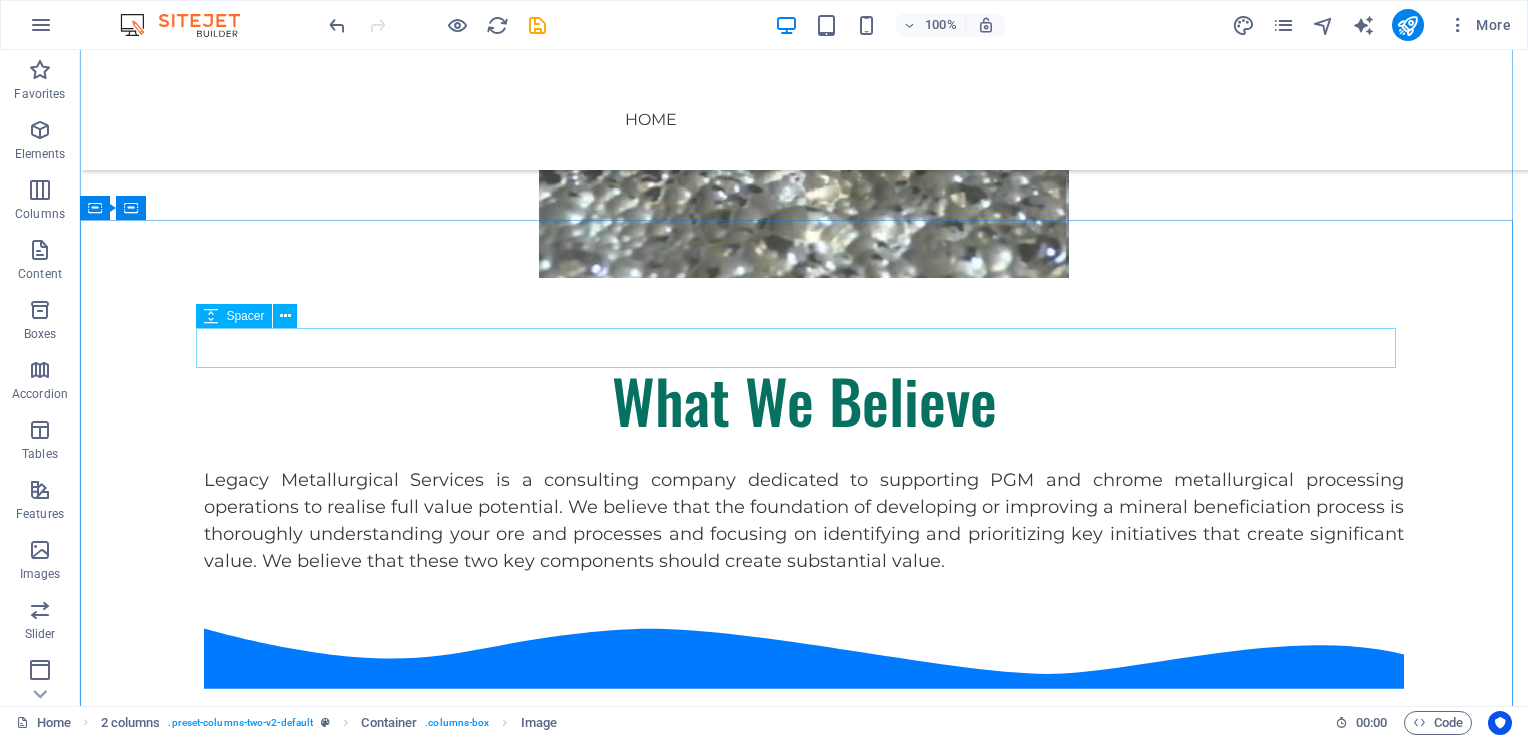 scroll, scrollTop: 955, scrollLeft: 0, axis: vertical 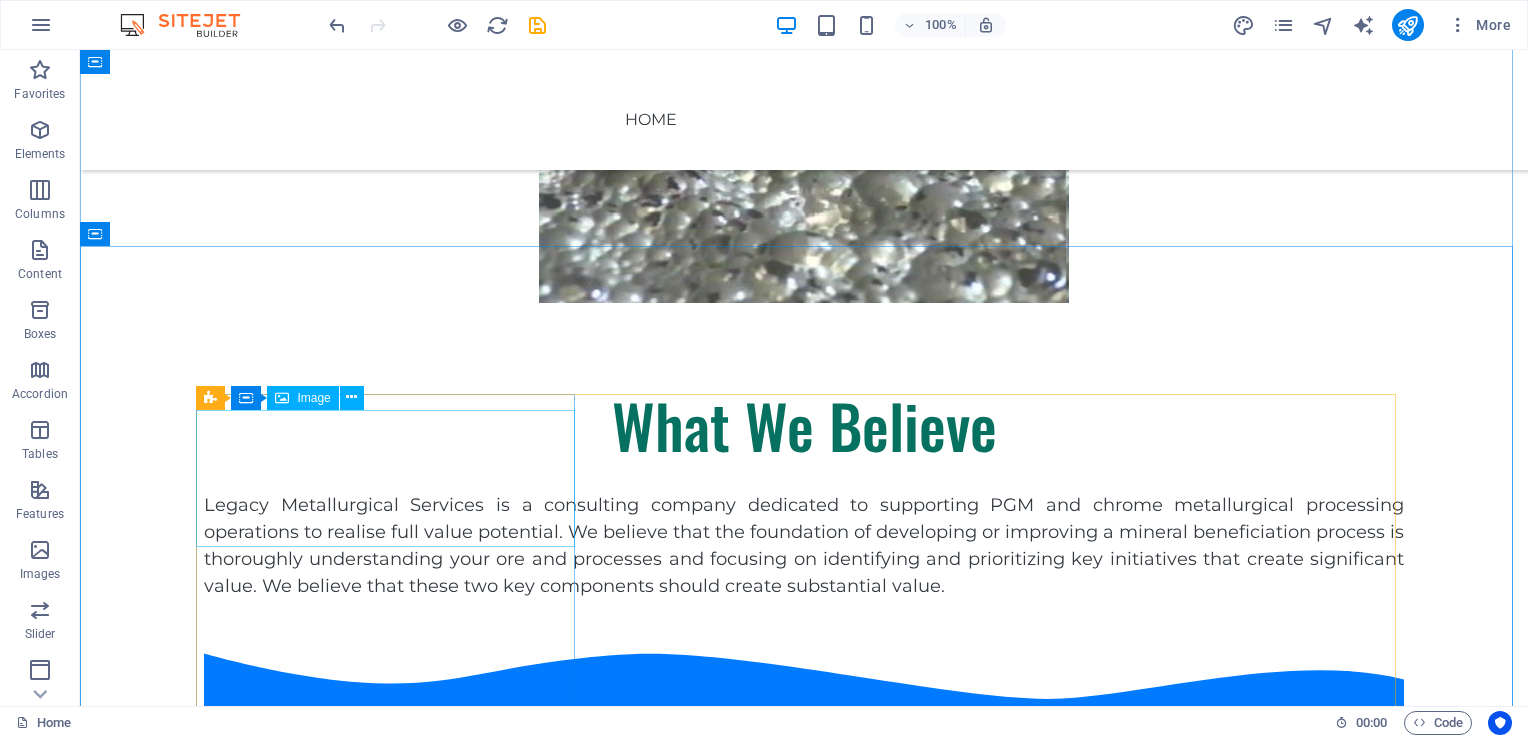 click at bounding box center [393, 806] 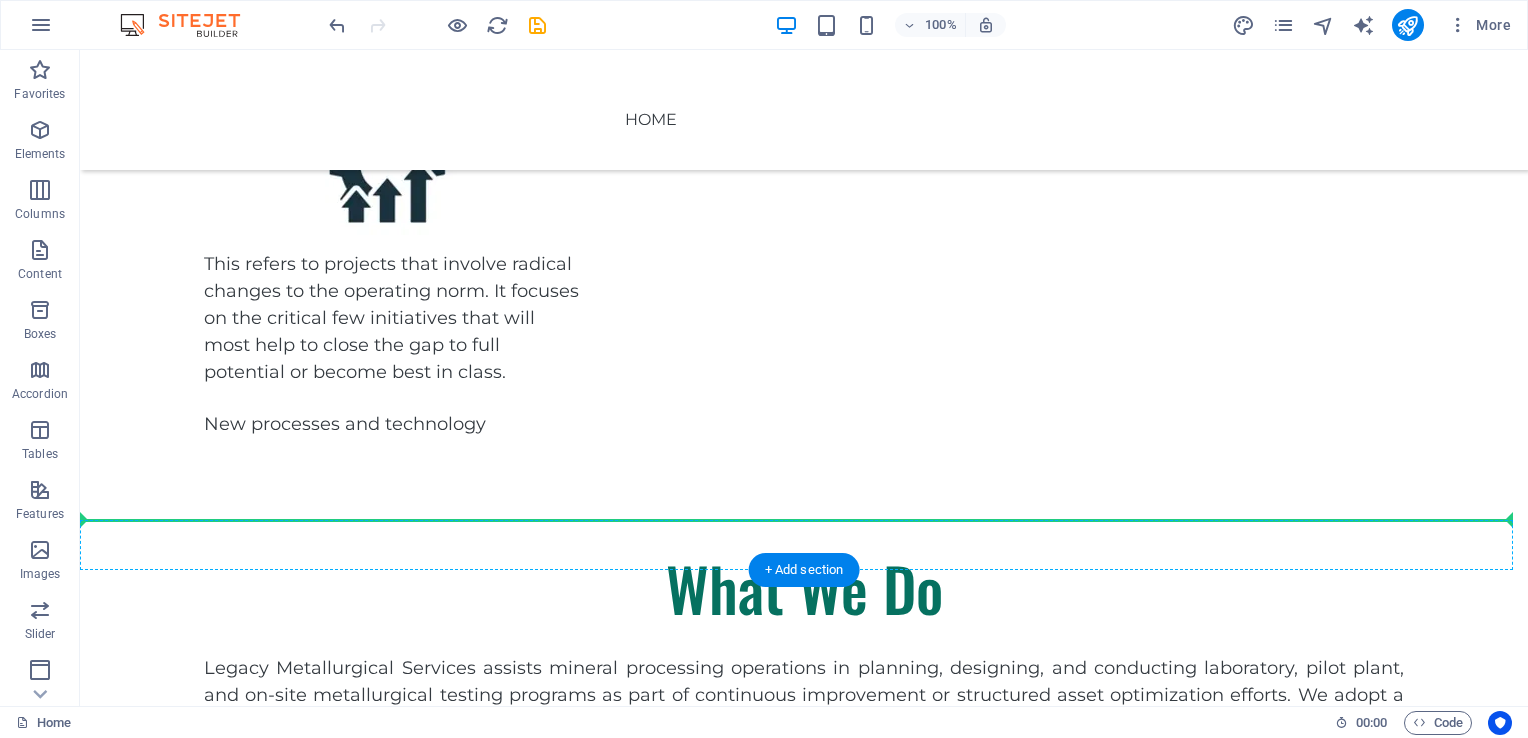 scroll, scrollTop: 2155, scrollLeft: 0, axis: vertical 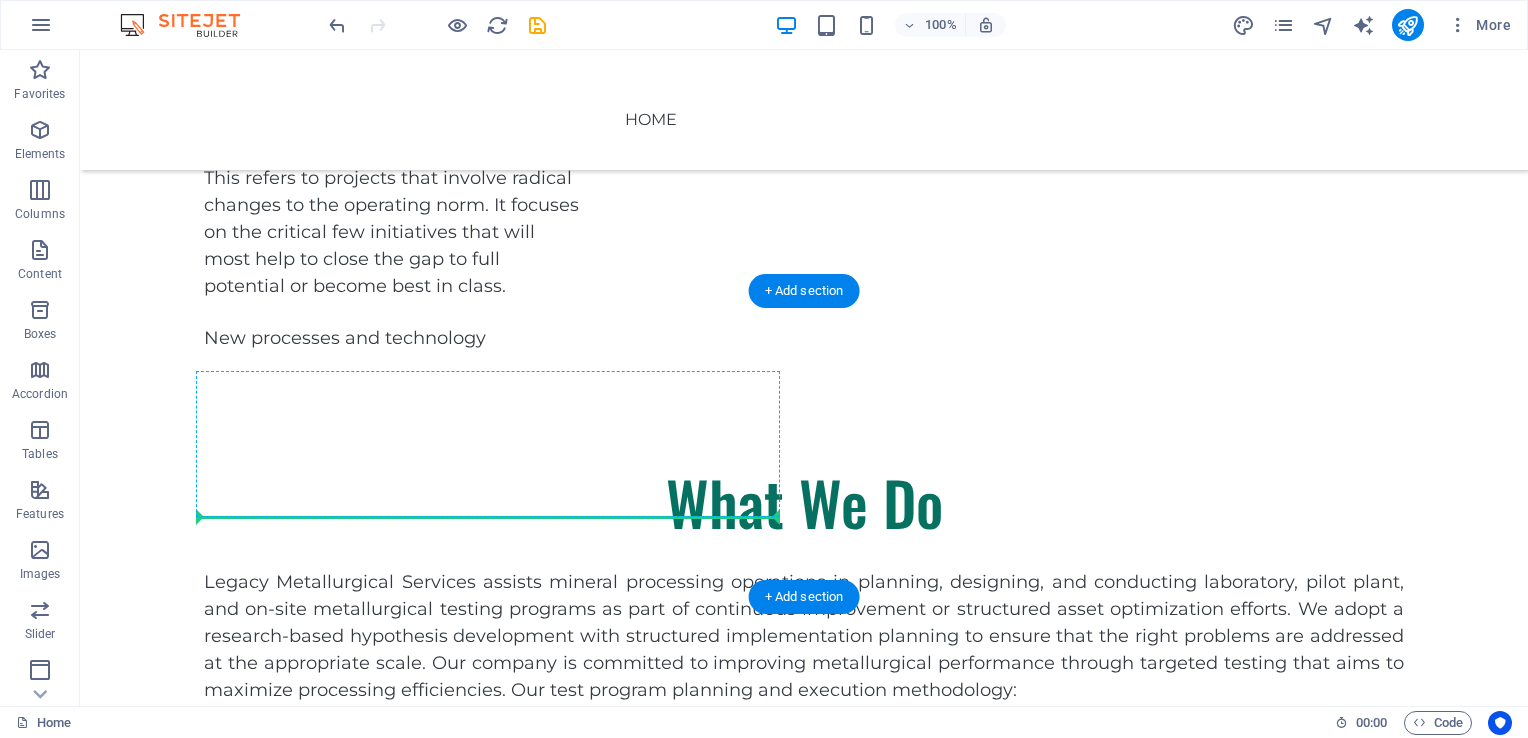 drag, startPoint x: 395, startPoint y: 456, endPoint x: 448, endPoint y: 461, distance: 53.235325 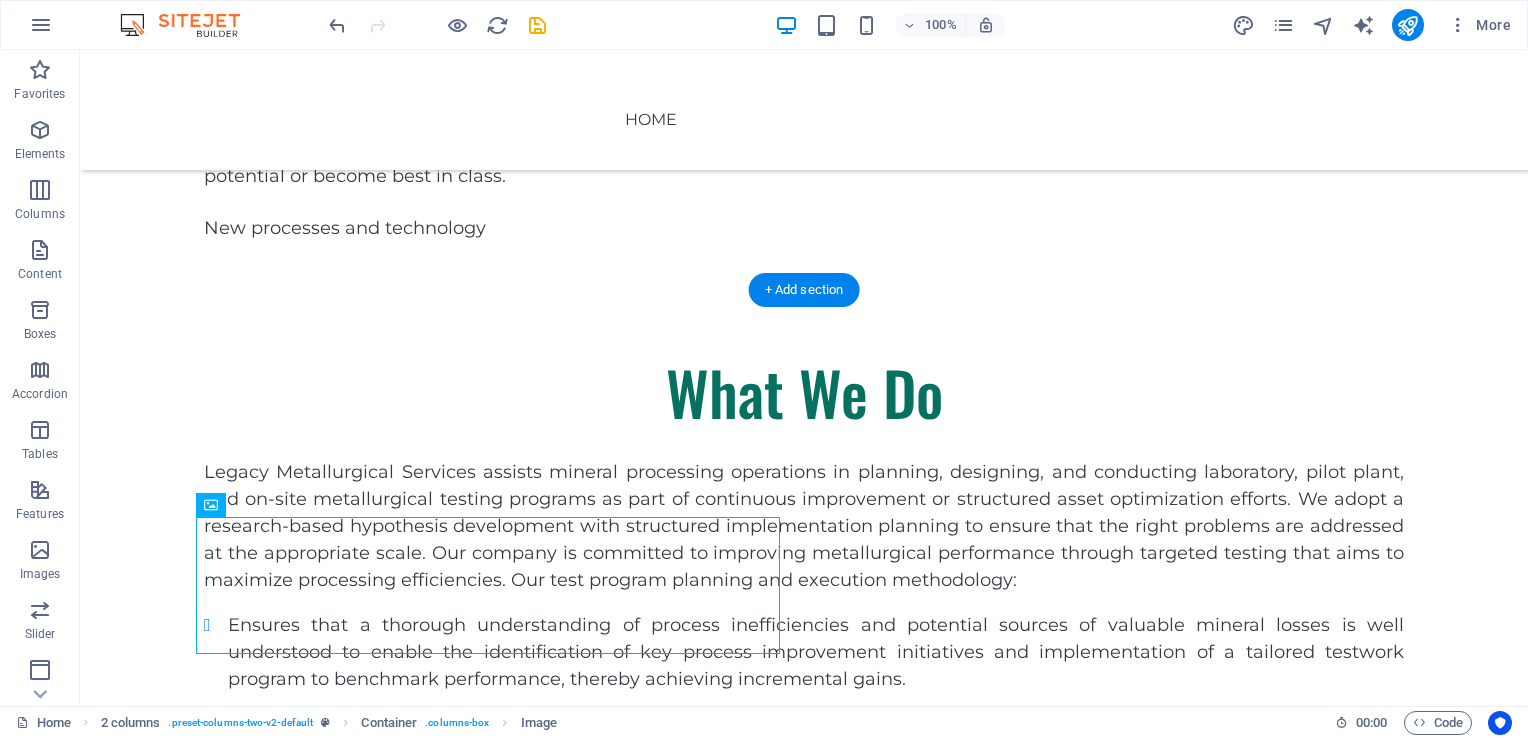 click at bounding box center (396, 1133) 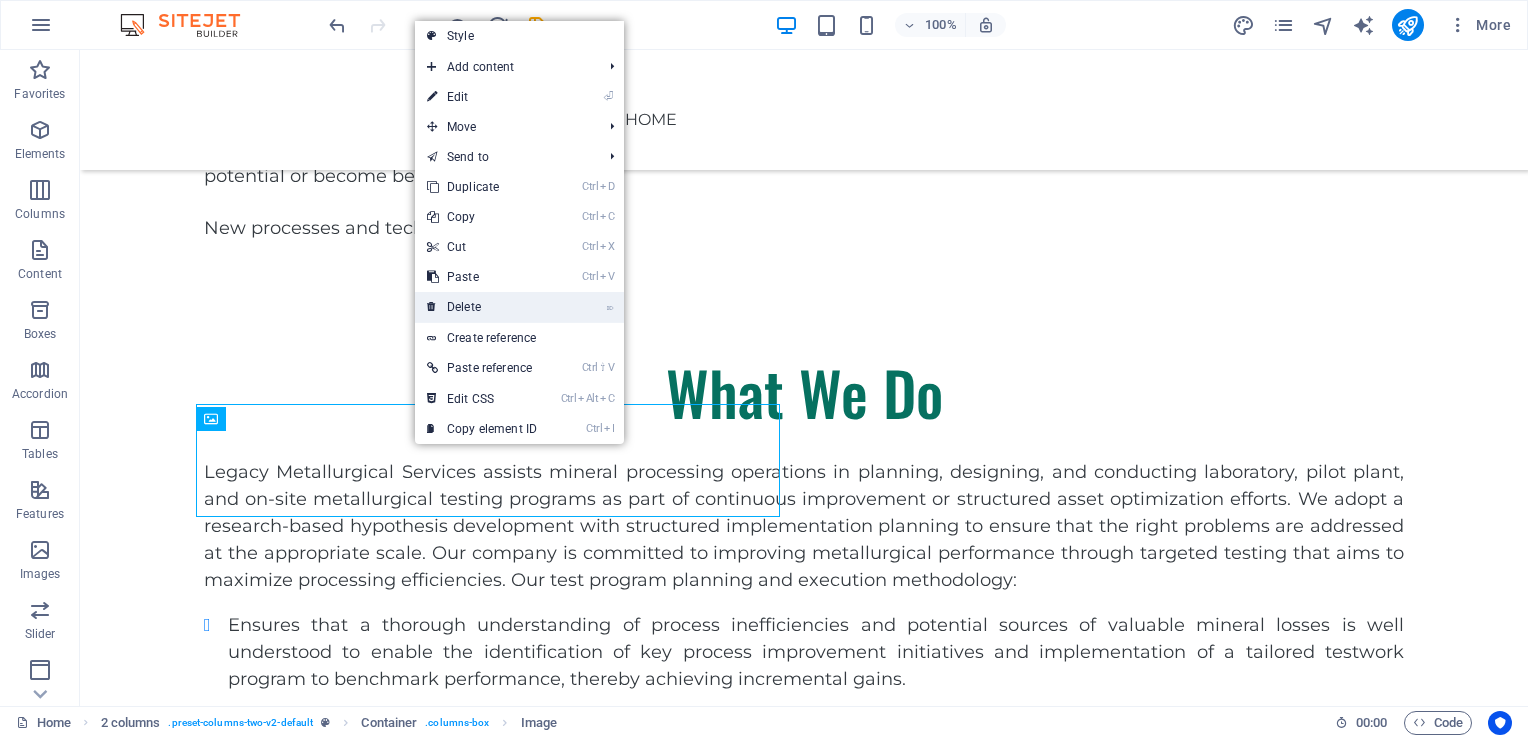 click on "⌦  Delete" at bounding box center (482, 307) 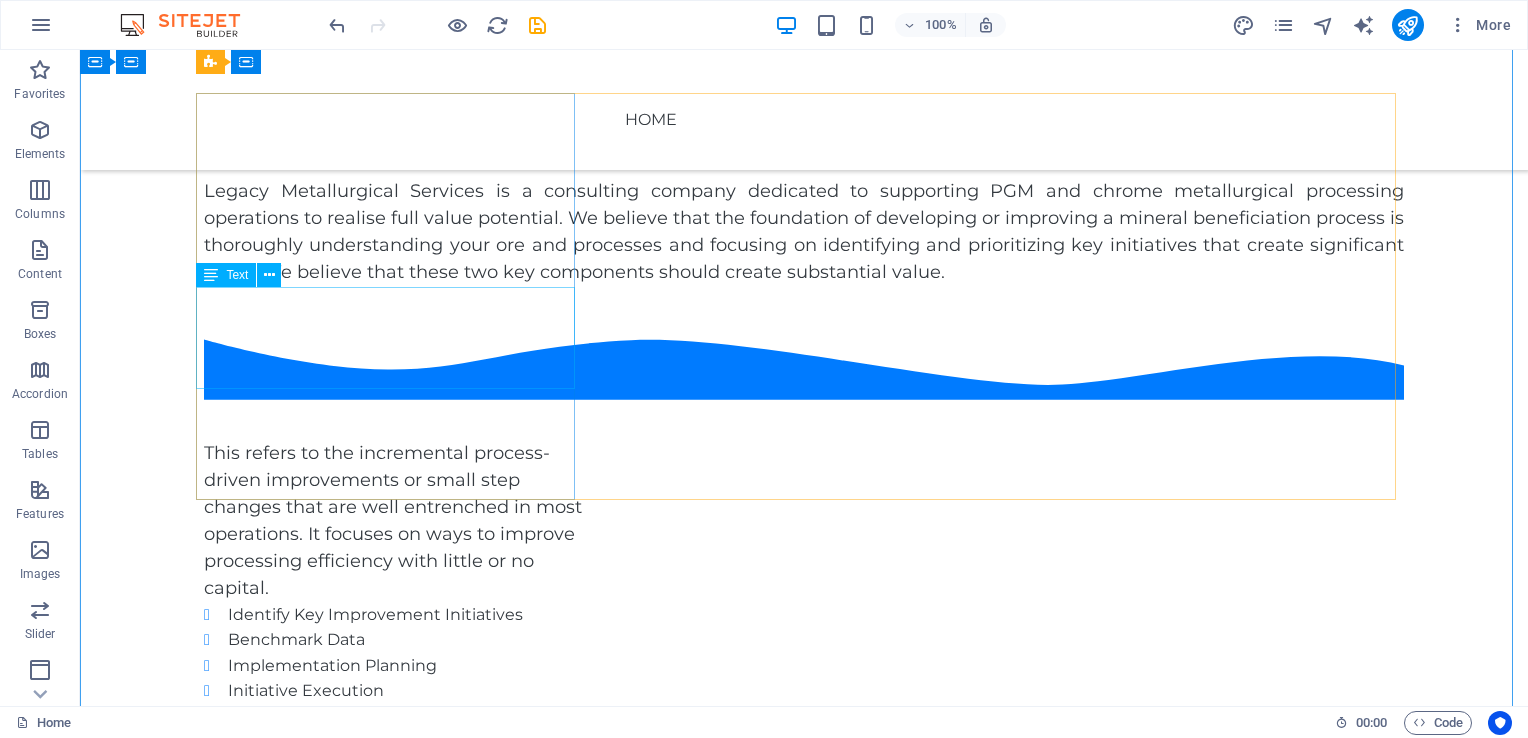scroll, scrollTop: 1028, scrollLeft: 0, axis: vertical 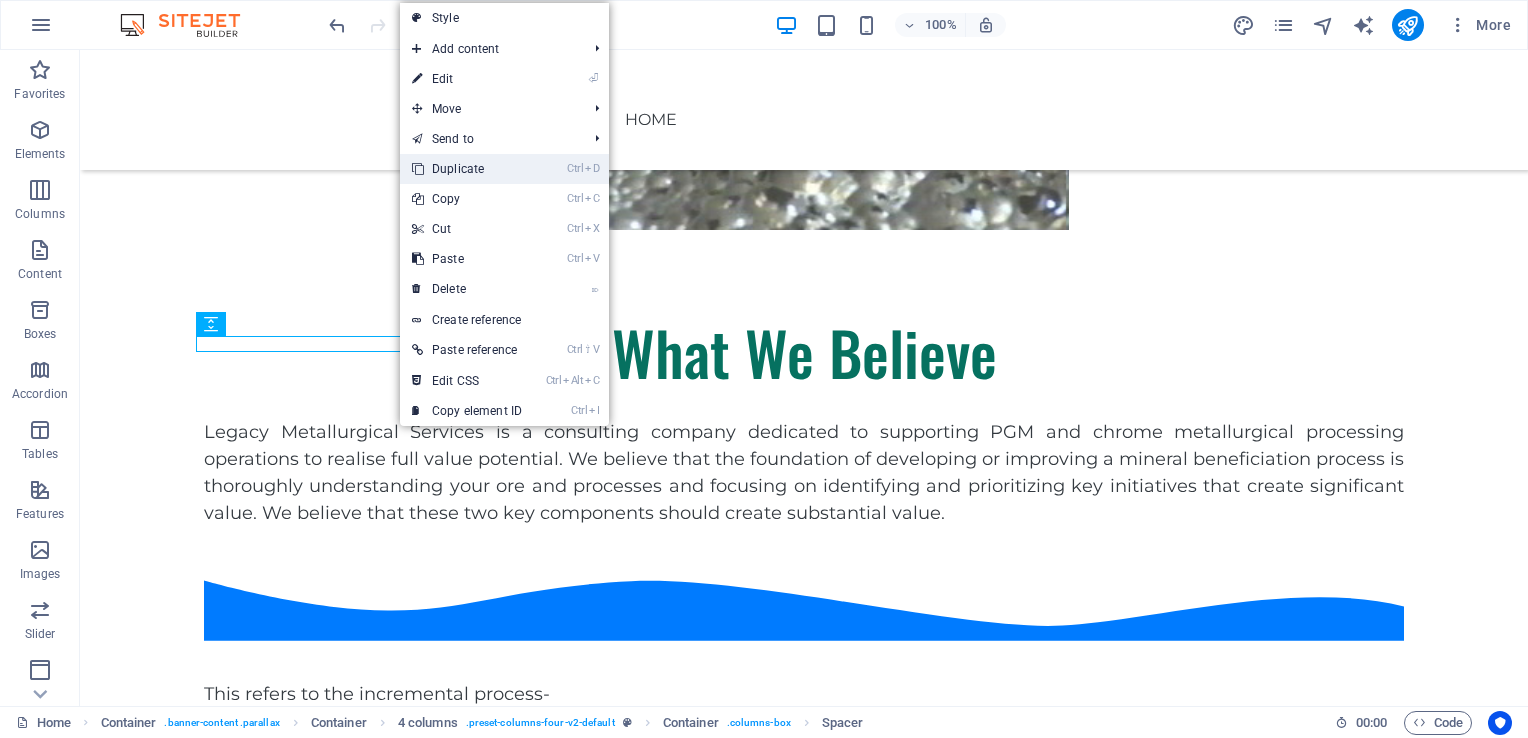 click on "Ctrl D  Duplicate" at bounding box center (467, 169) 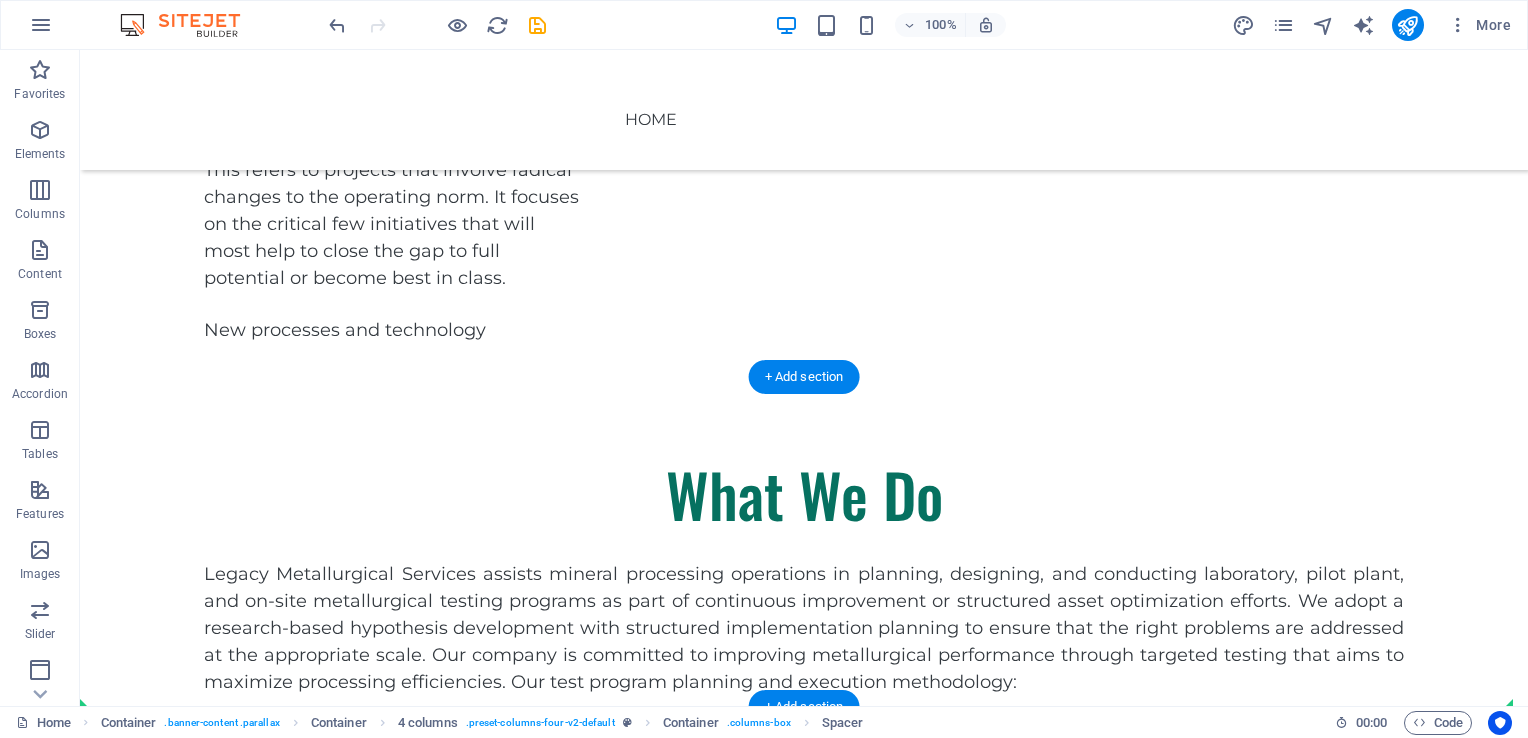 scroll, scrollTop: 2058, scrollLeft: 0, axis: vertical 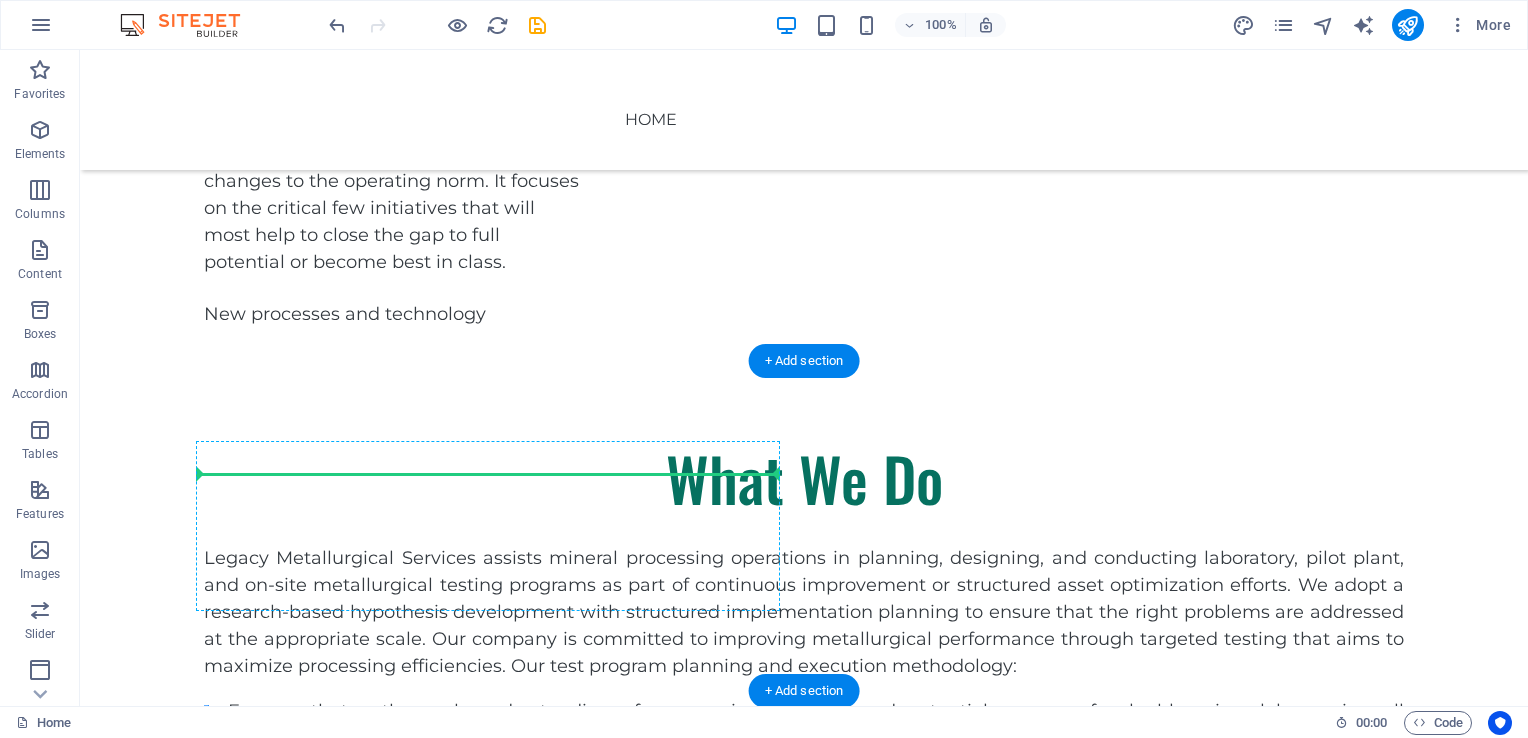 drag, startPoint x: 397, startPoint y: 356, endPoint x: 456, endPoint y: 492, distance: 148.24641 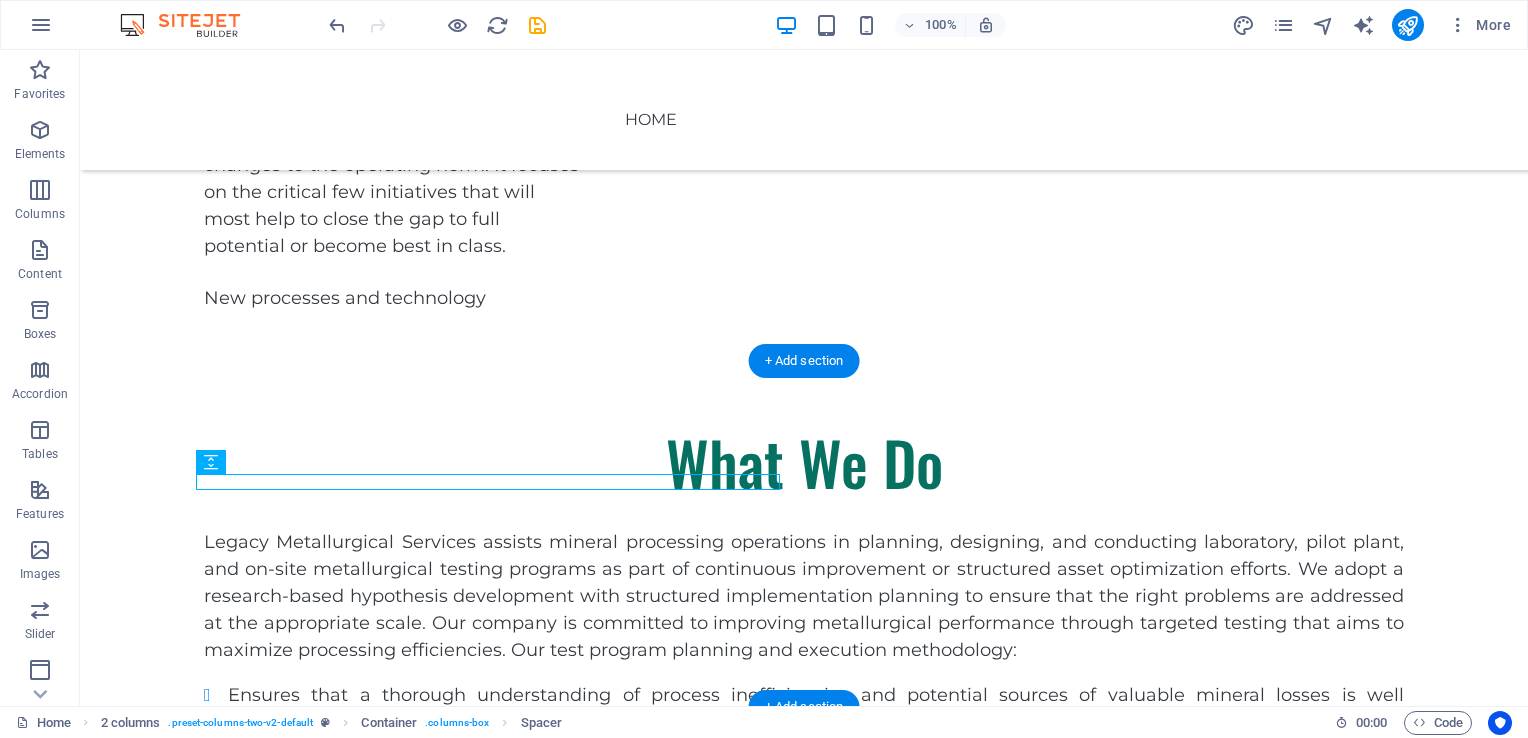 click at bounding box center [396, 1231] 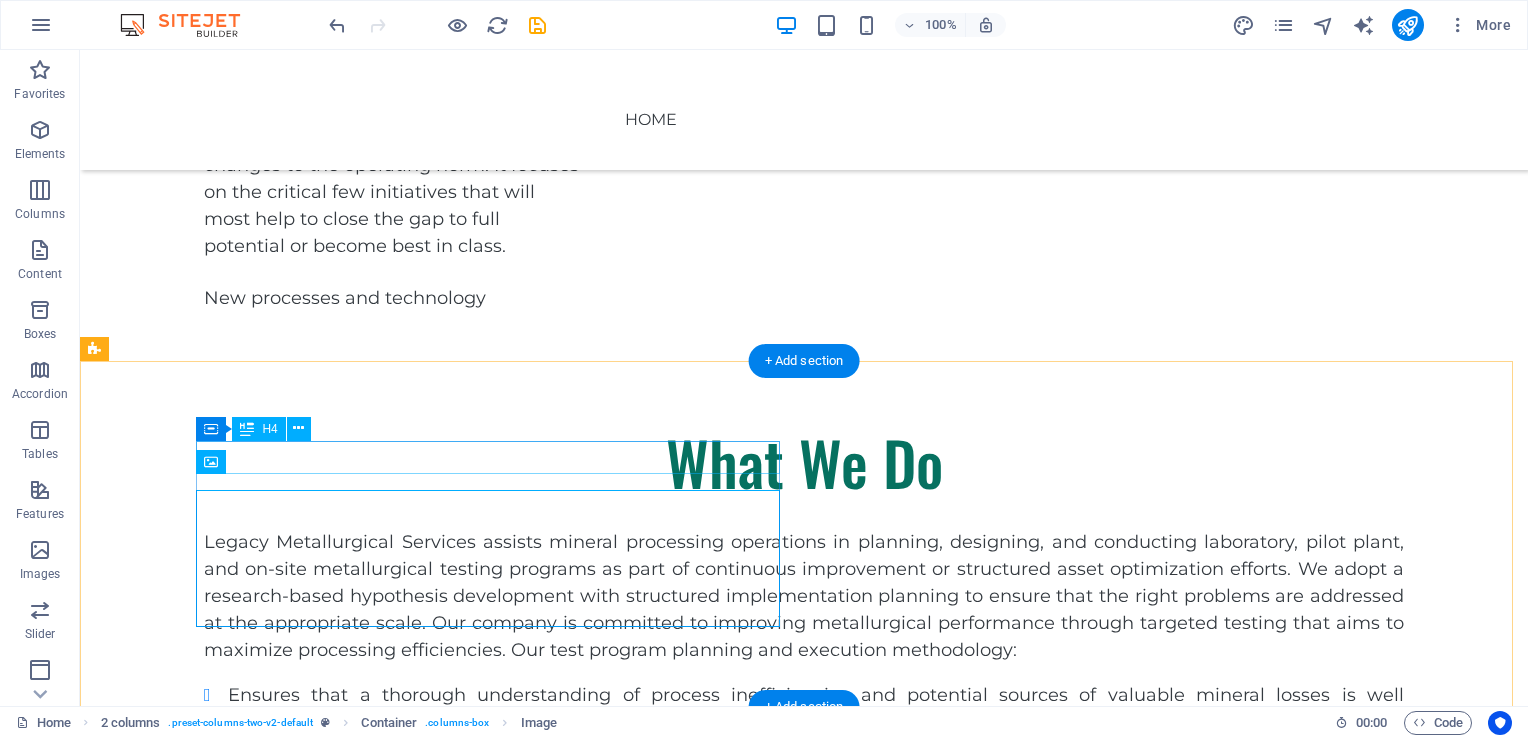 click on "Continuous Improvement" at bounding box center (396, 1130) 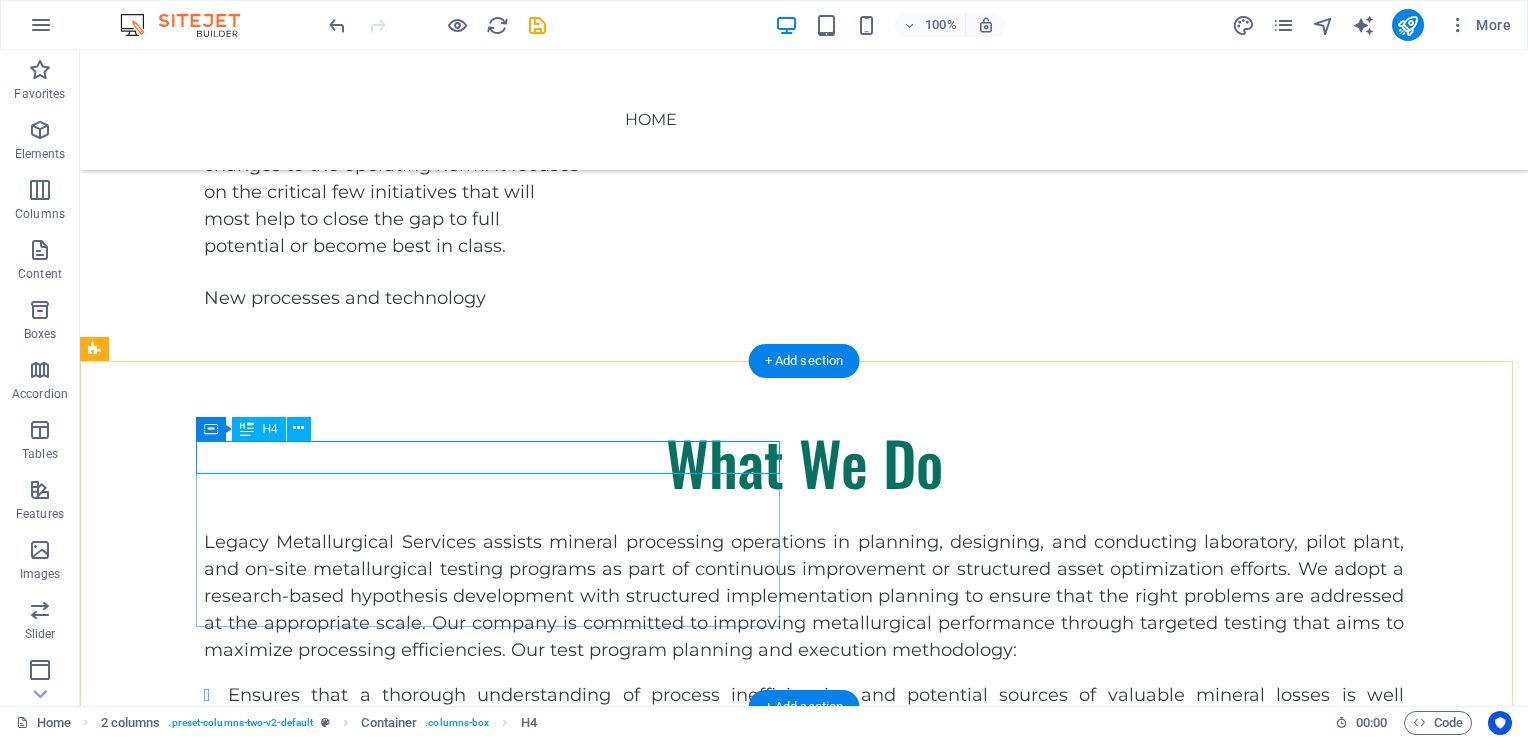 click on "Continuous Improvement" at bounding box center (396, 1130) 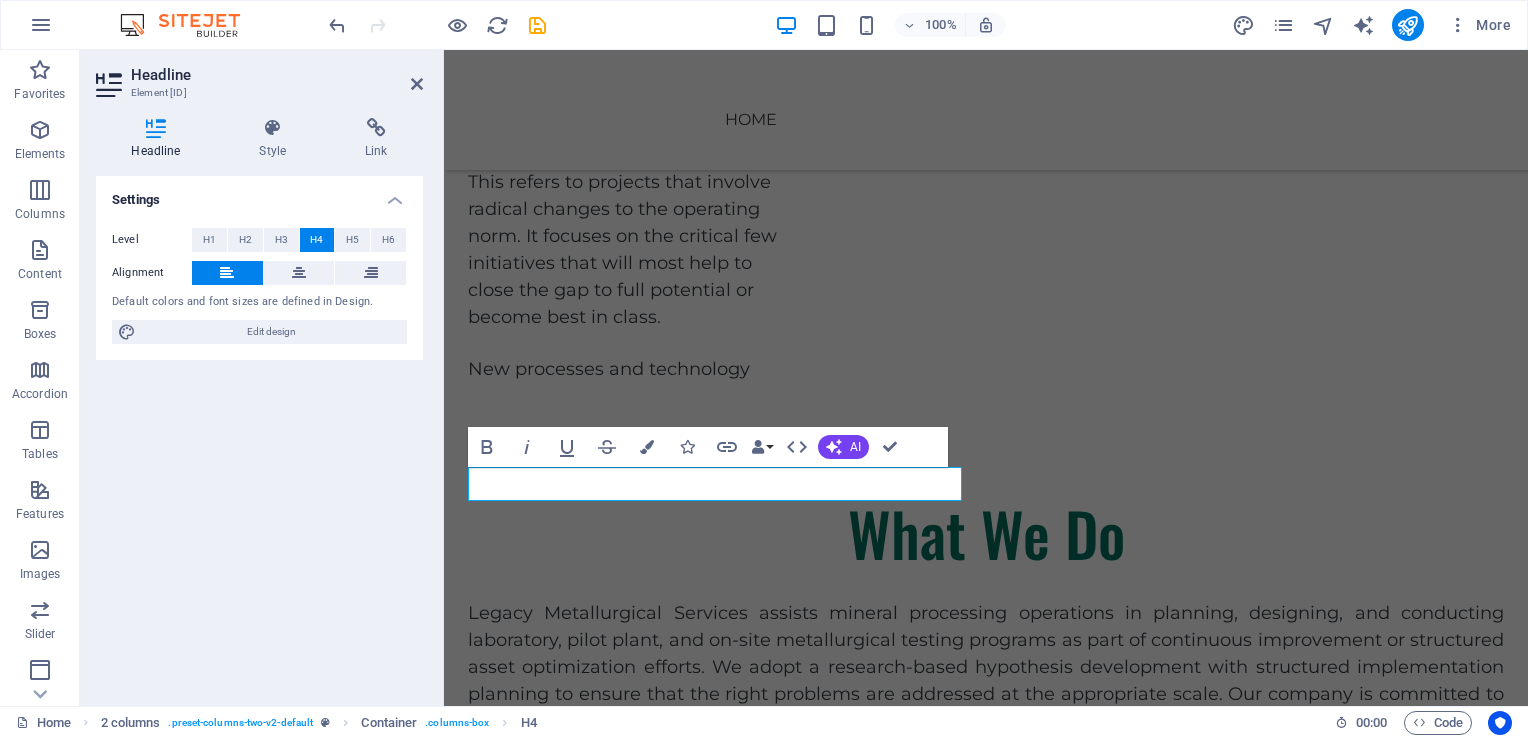 scroll, scrollTop: 2197, scrollLeft: 0, axis: vertical 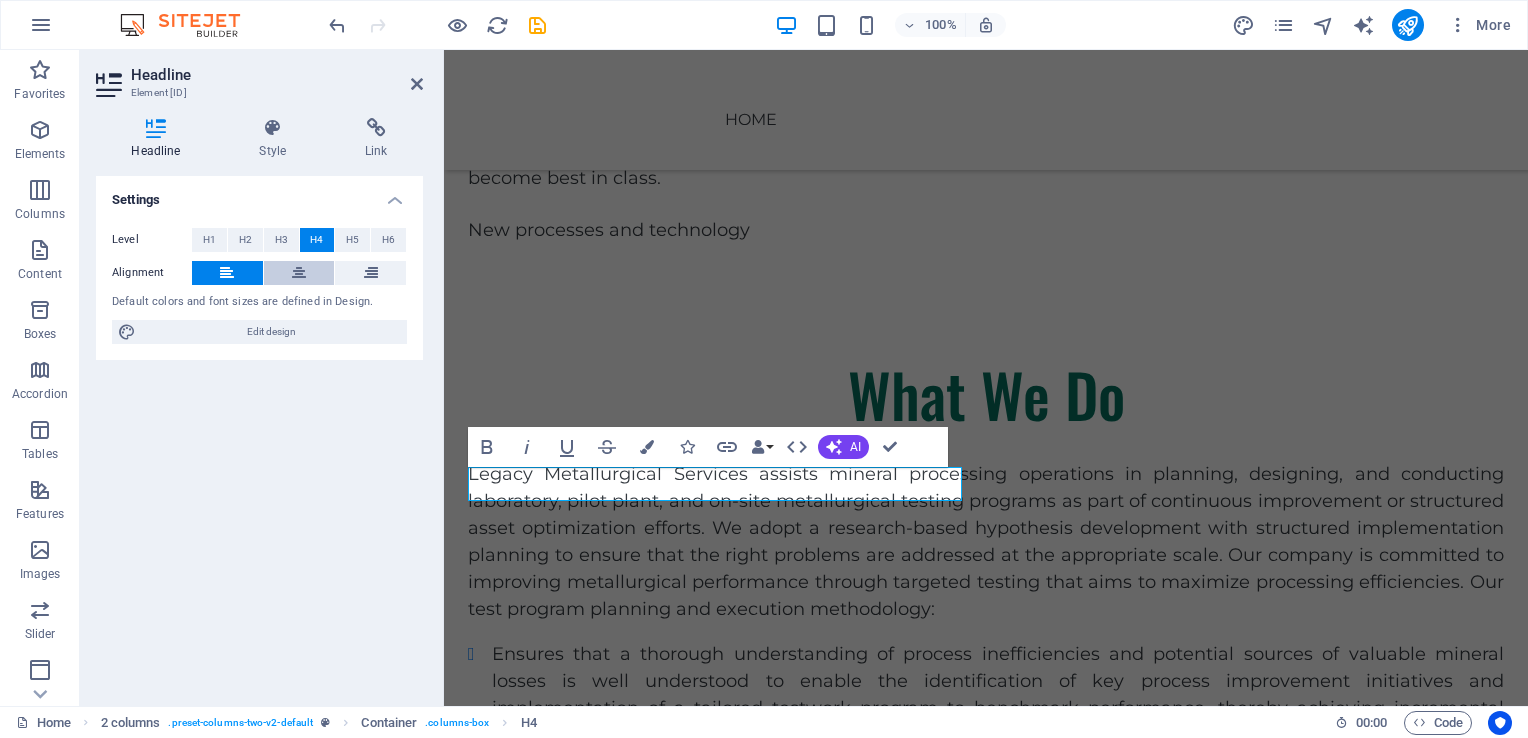 click at bounding box center [299, 273] 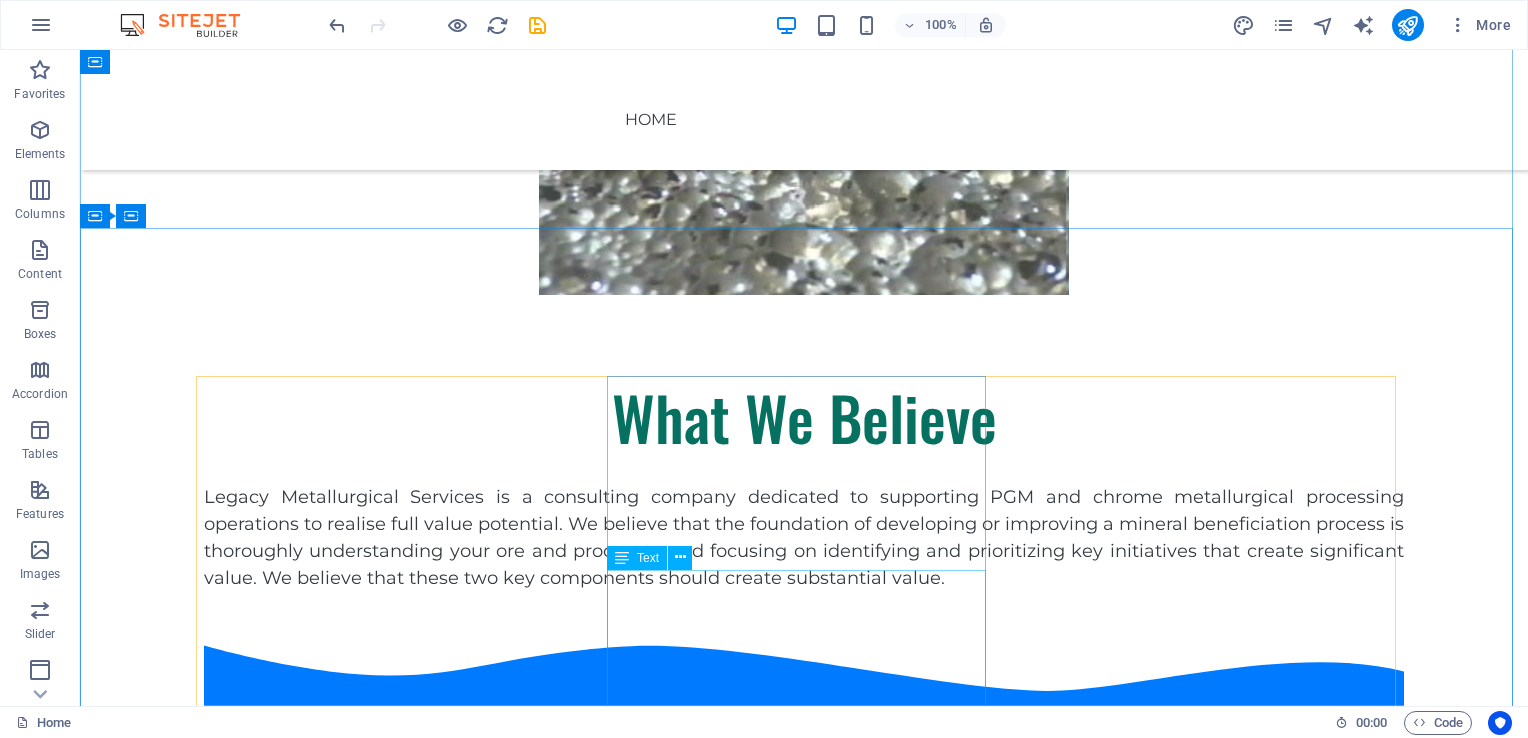 scroll, scrollTop: 958, scrollLeft: 0, axis: vertical 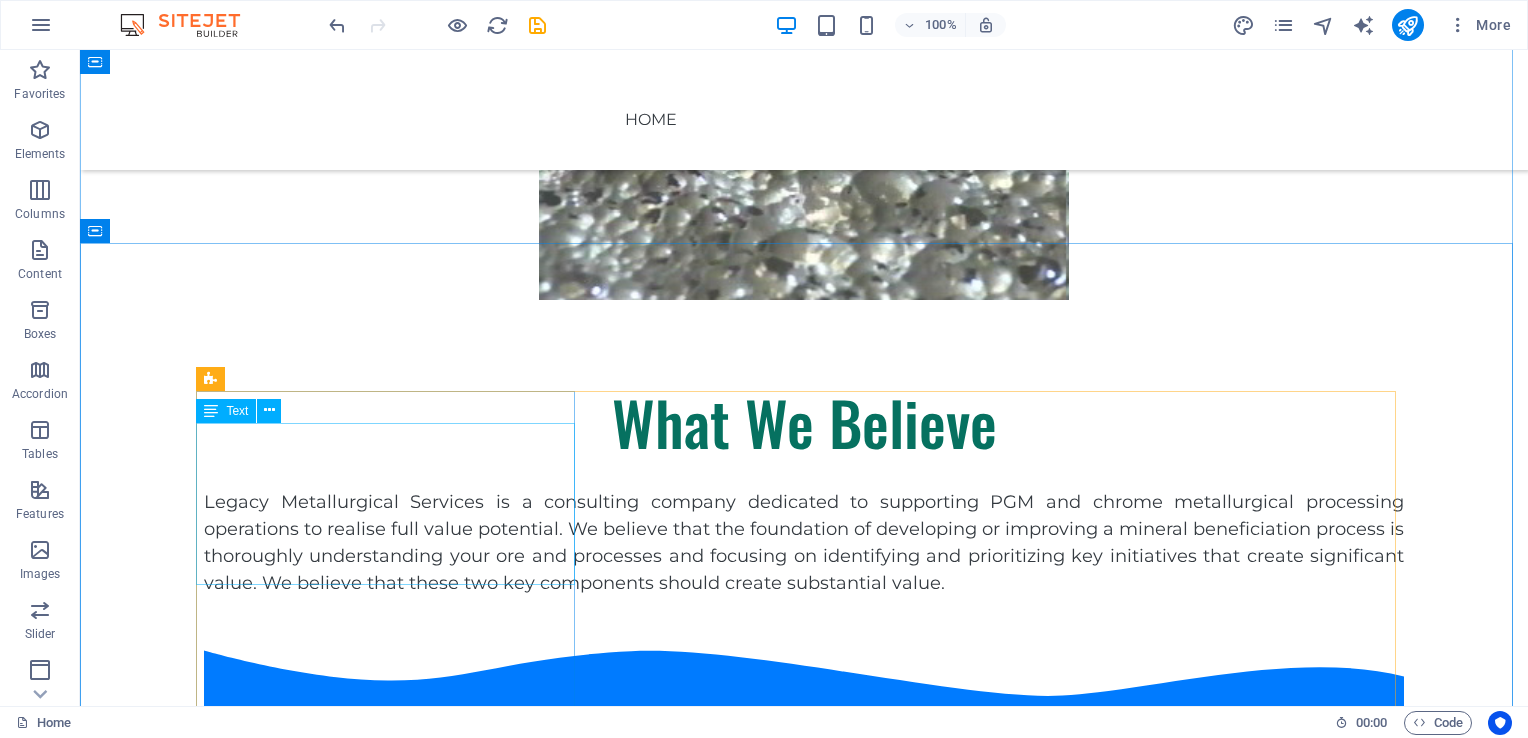 click on "This refers to the incremental process-driven improvements or small step changes that are well entrenched in most operations. It focuses on ways to improve processing efficiency with little or no capital." at bounding box center [393, 832] 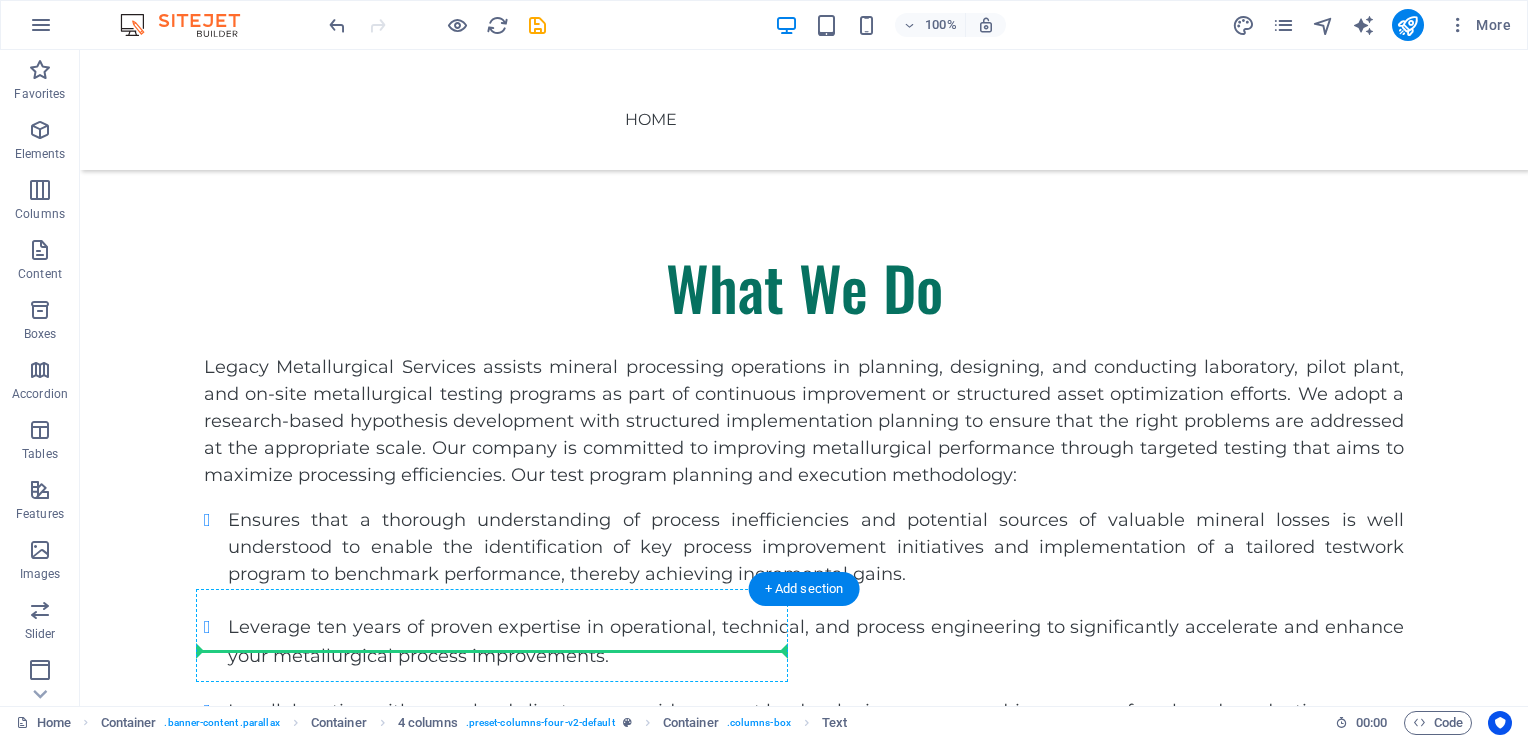 scroll, scrollTop: 2334, scrollLeft: 0, axis: vertical 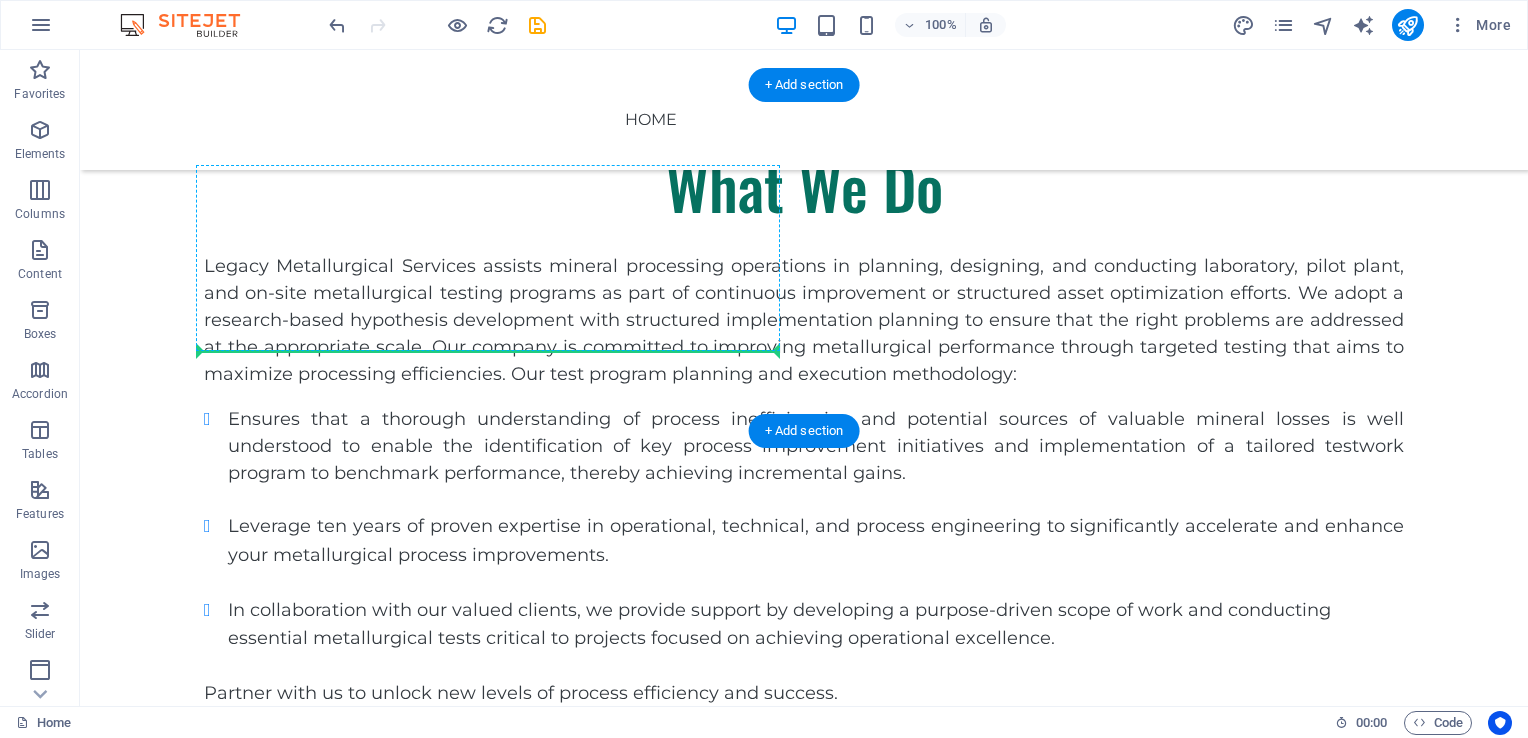 drag, startPoint x: 391, startPoint y: 422, endPoint x: 510, endPoint y: 337, distance: 146.23953 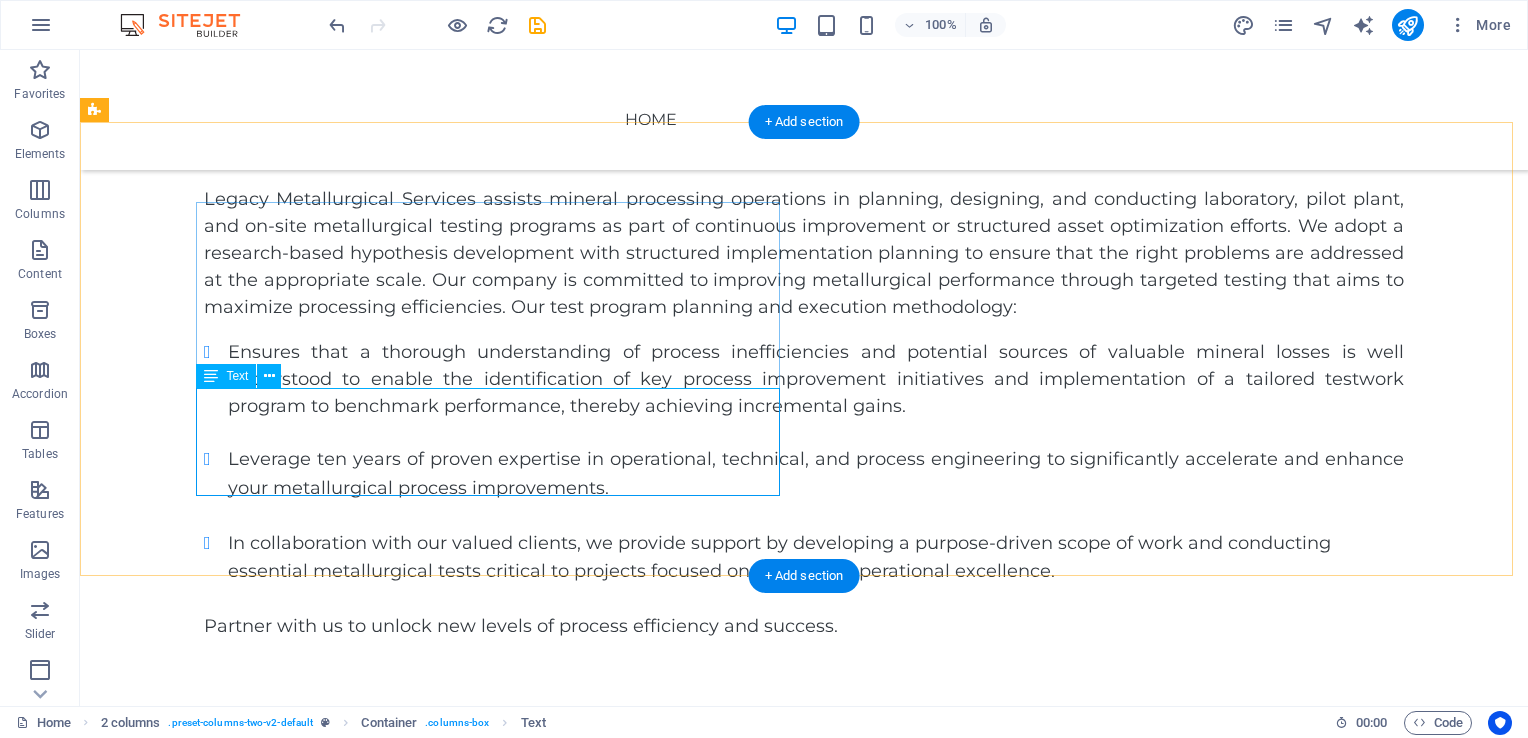 scroll, scrollTop: 2234, scrollLeft: 0, axis: vertical 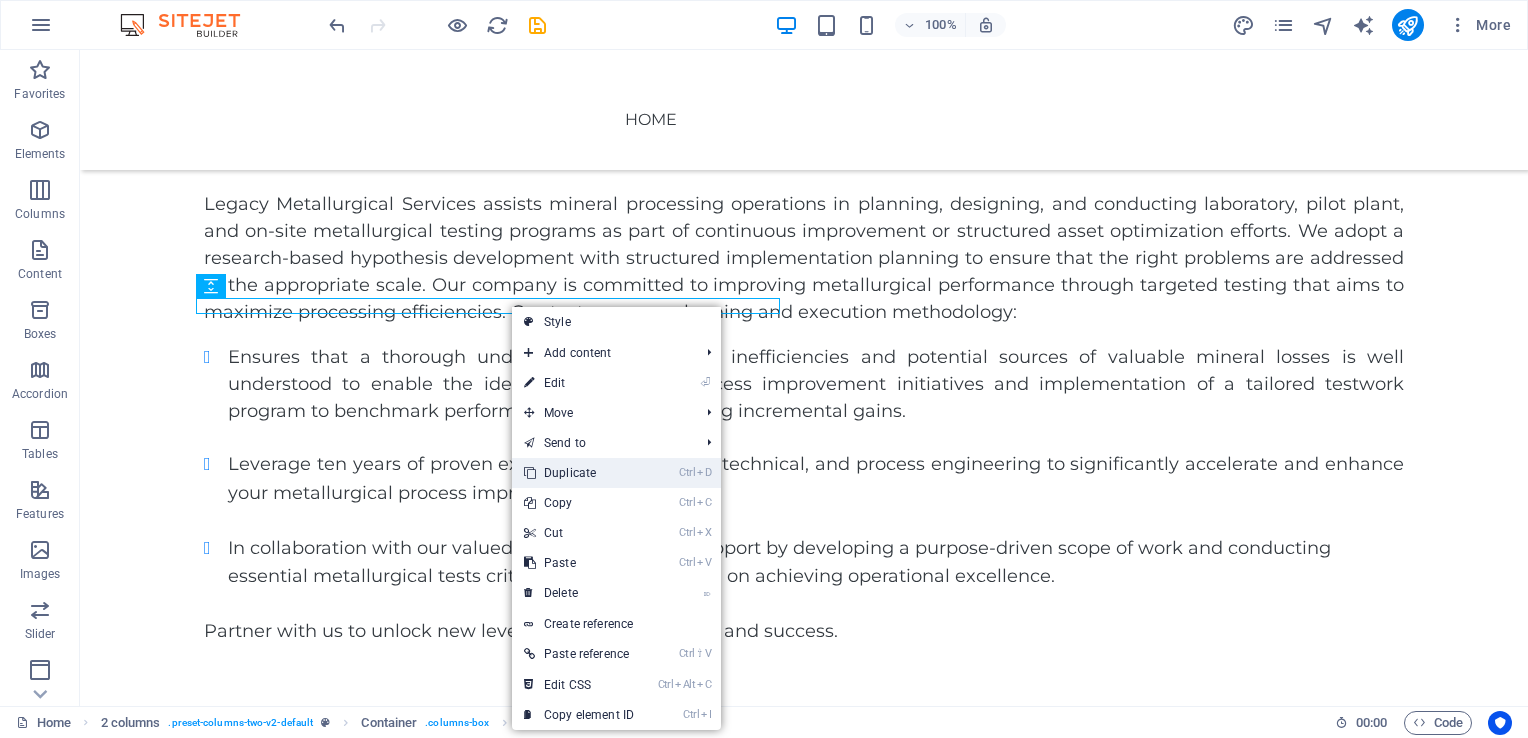 click on "Ctrl D  Duplicate" at bounding box center (579, 473) 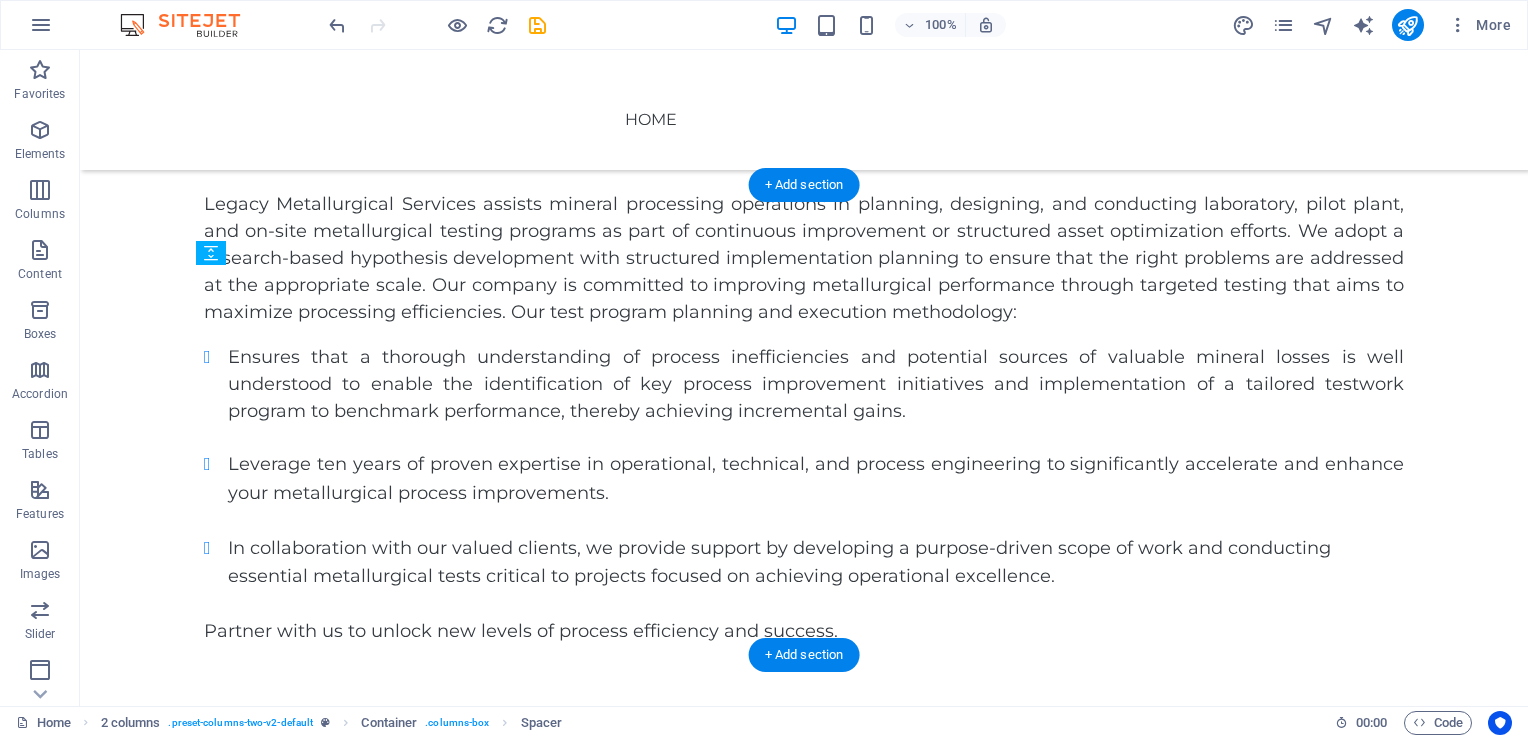 drag, startPoint x: 485, startPoint y: 323, endPoint x: 504, endPoint y: 460, distance: 138.31125 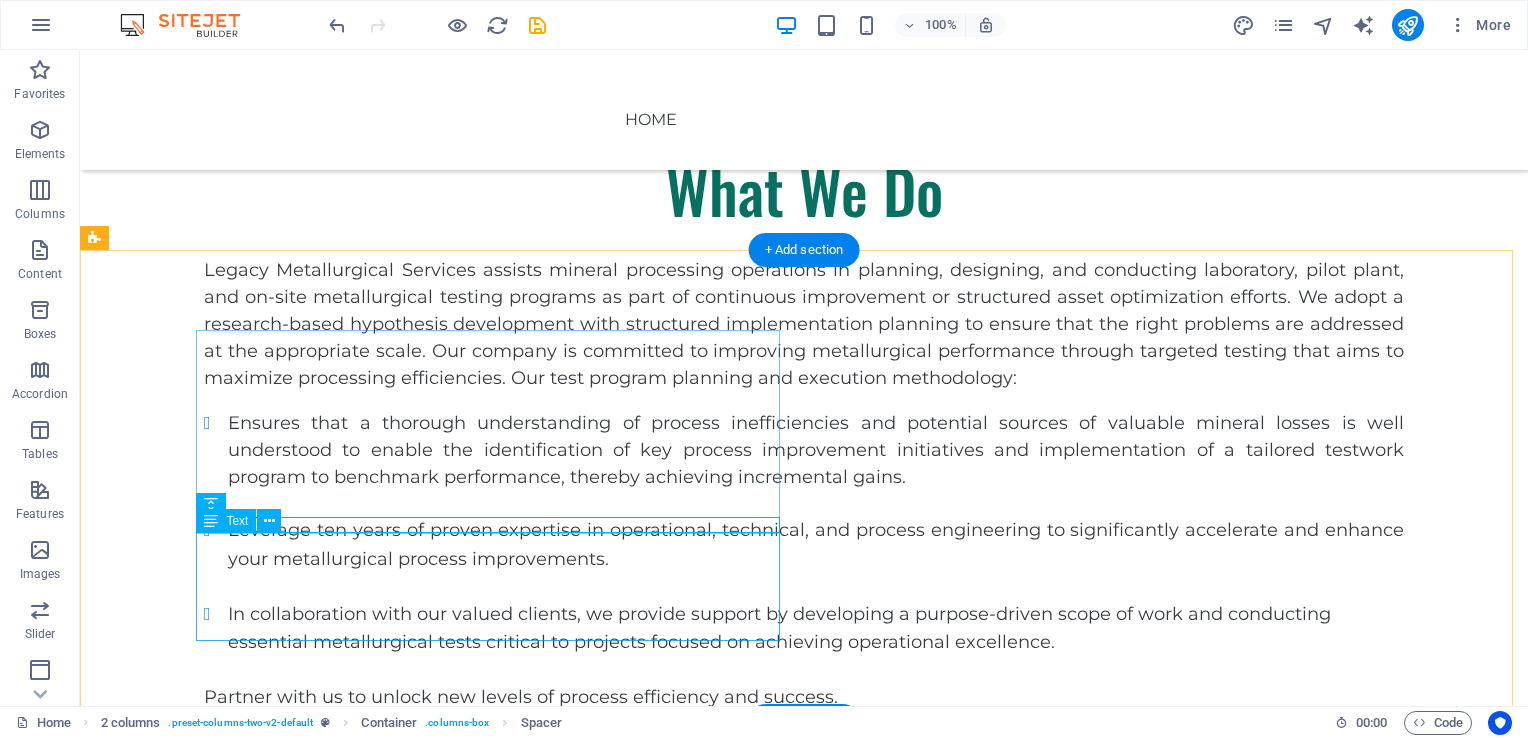 scroll, scrollTop: 2234, scrollLeft: 0, axis: vertical 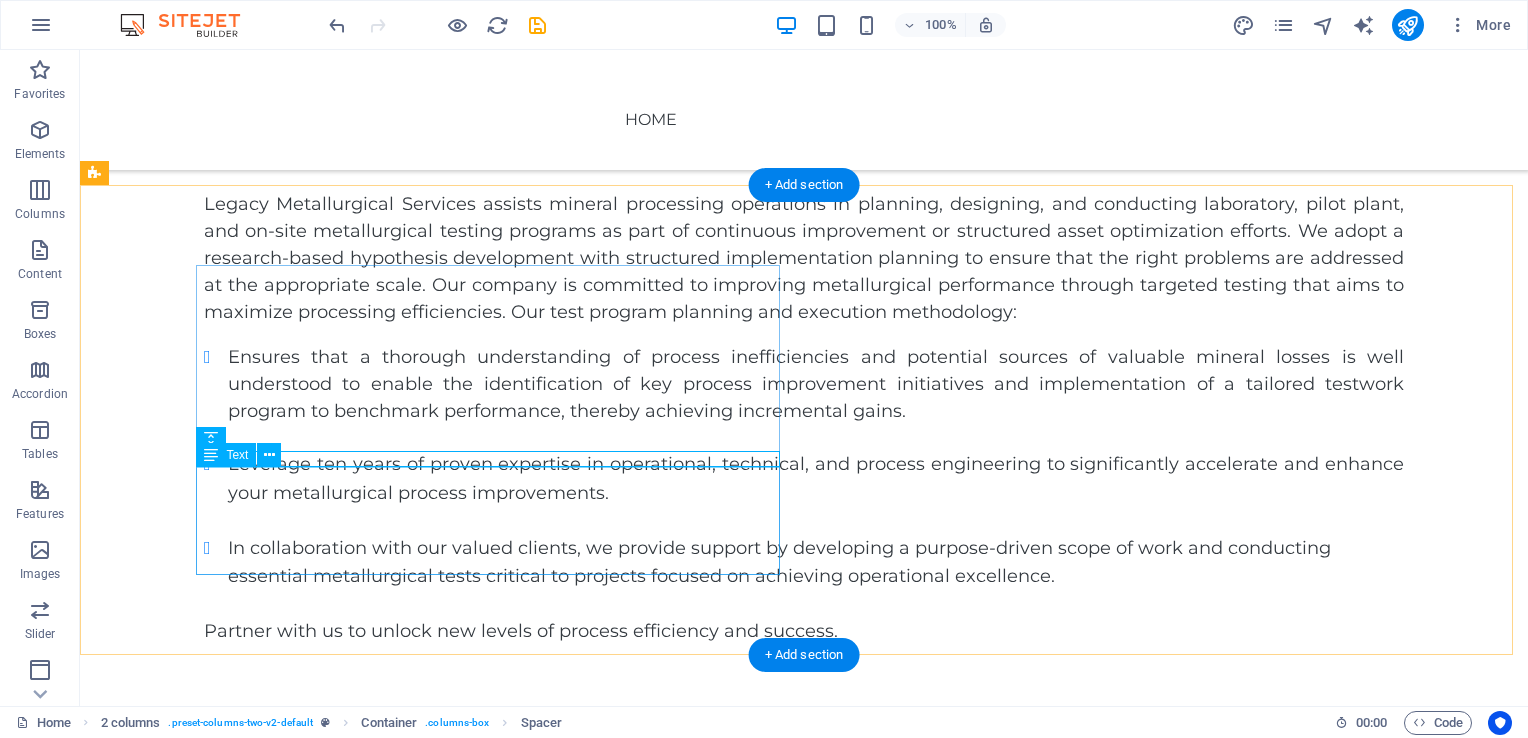 click on "This refers to the incremental process-driven improvements or small step changes that are well entrenched in most operations. It focuses on ways to improve processing efficiency with little or no capital." at bounding box center (396, 1032) 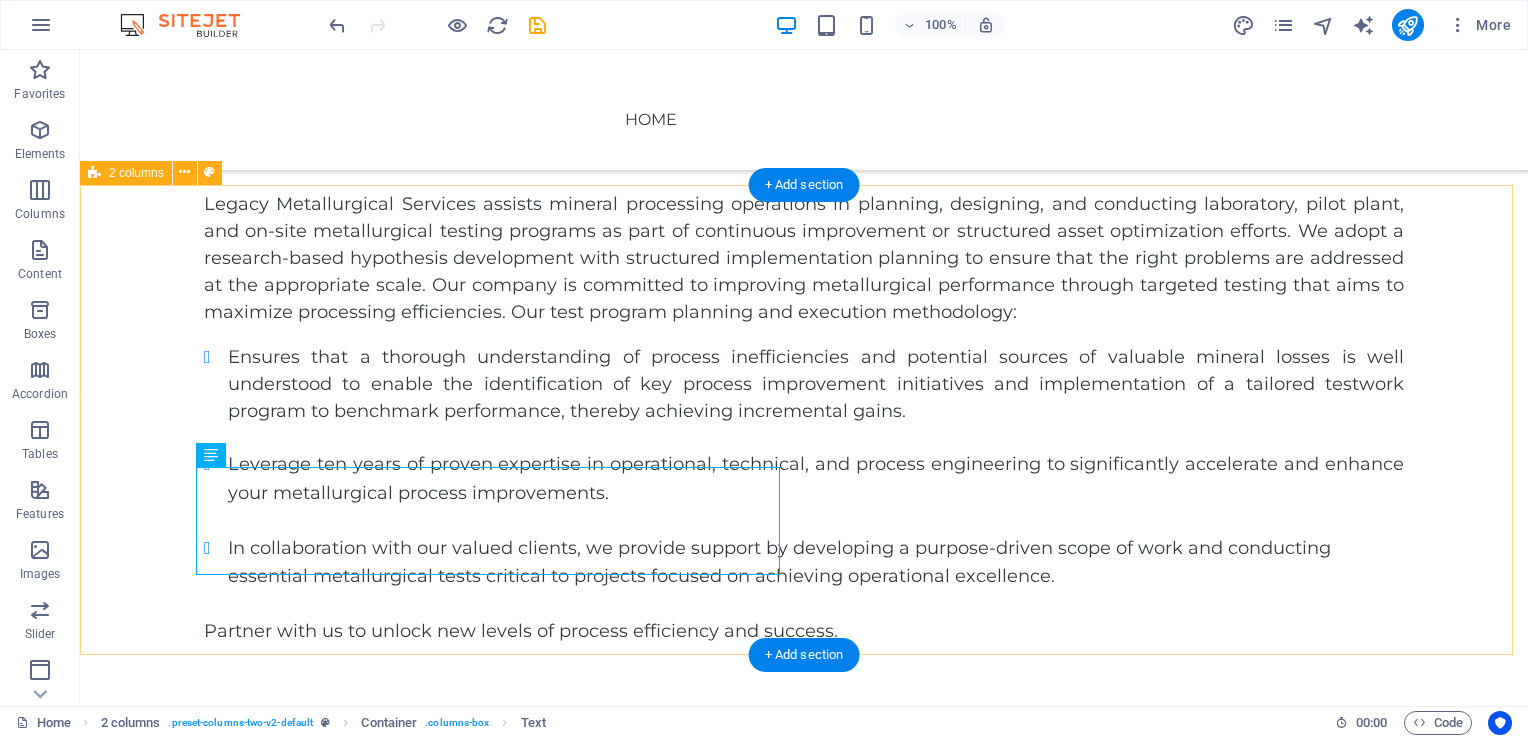 click on "Continuous Improvement This refers to the incremental process-driven improvements or small step changes that are well entrenched in most operations. It focuses on ways to improve processing efficiency with little or no capital.  Drop content here or  Add elements  Paste clipboard" at bounding box center (804, 1009) 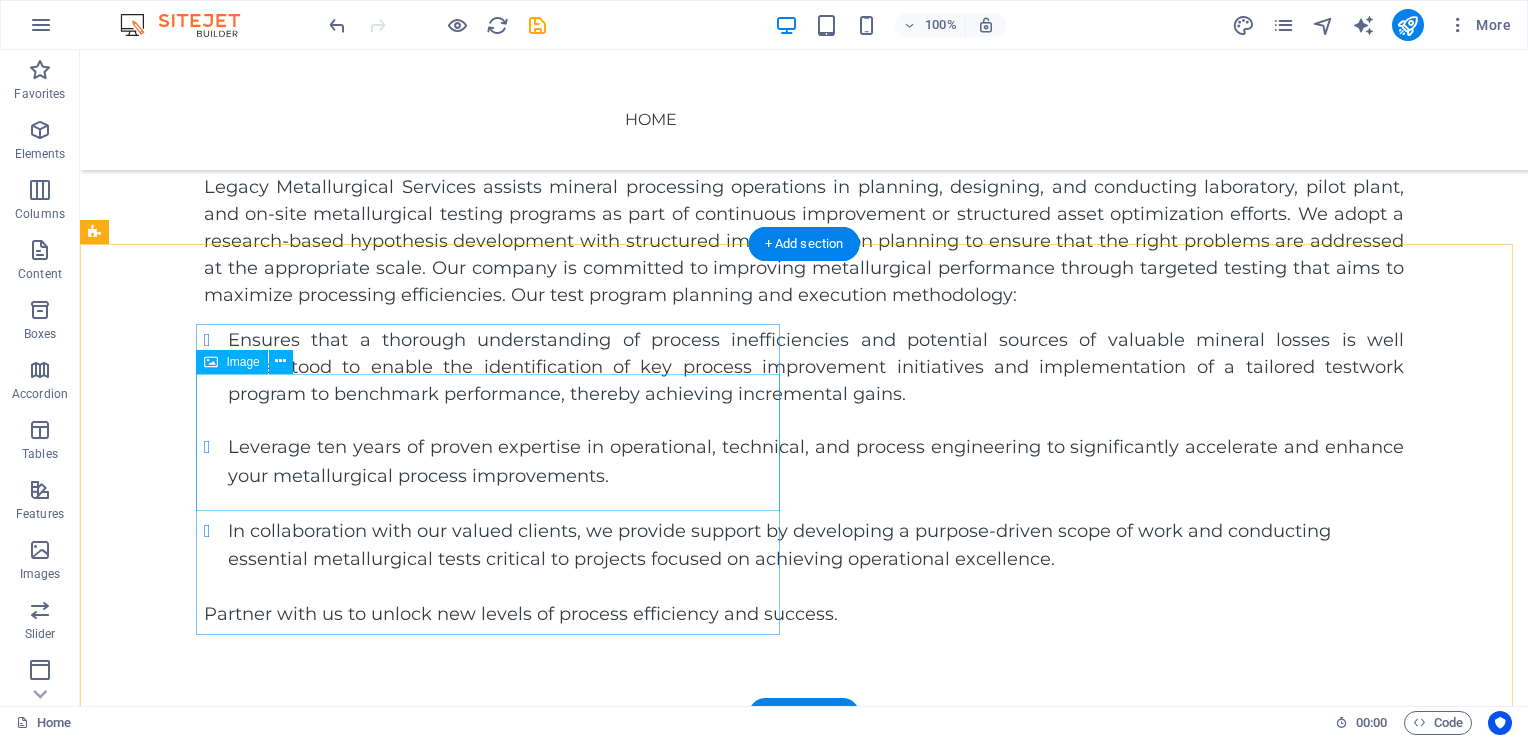 scroll, scrollTop: 2334, scrollLeft: 0, axis: vertical 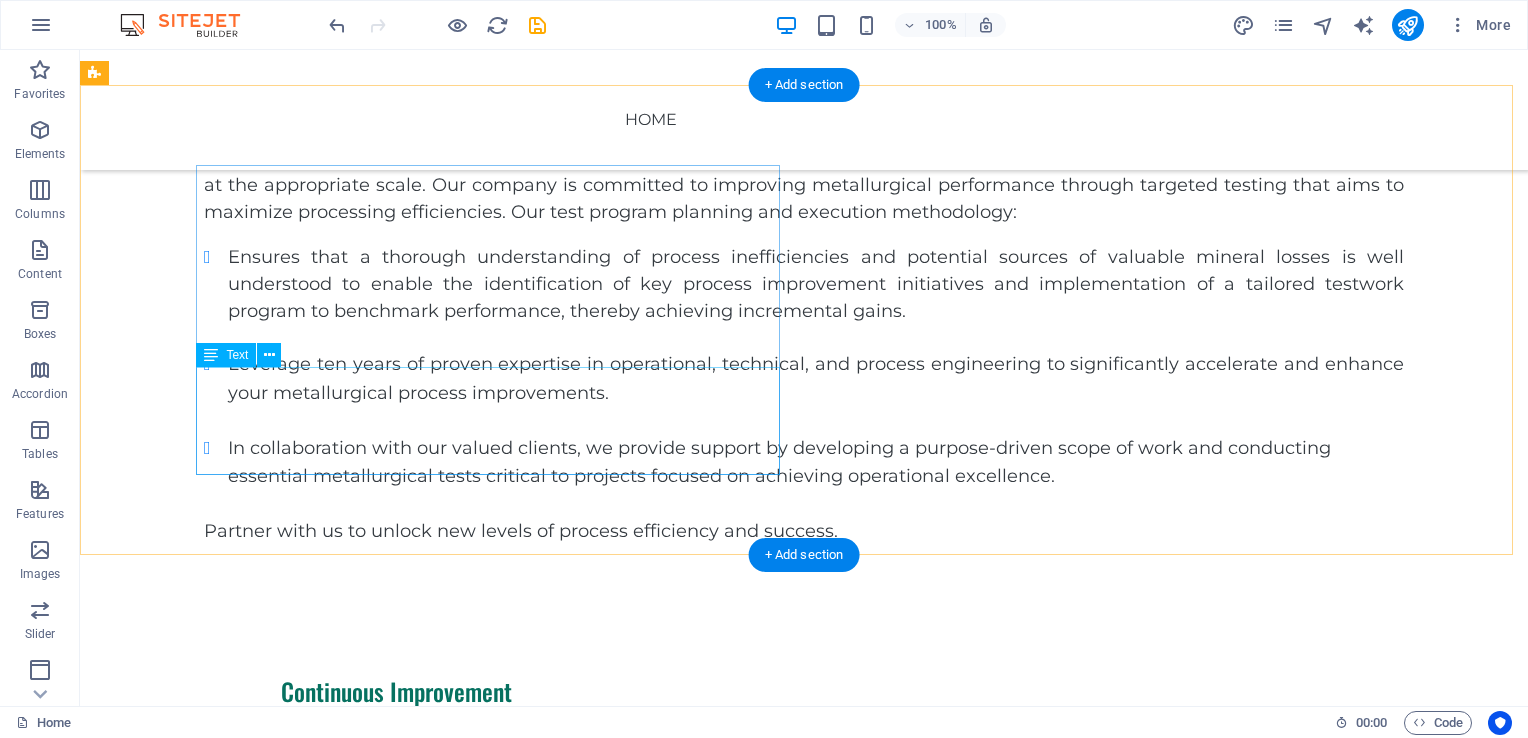 click on "This refers to the incremental process-driven improvements or small step changes that are well entrenched in most operations. It focuses on ways to improve processing efficiency with little or no capital." at bounding box center [396, 932] 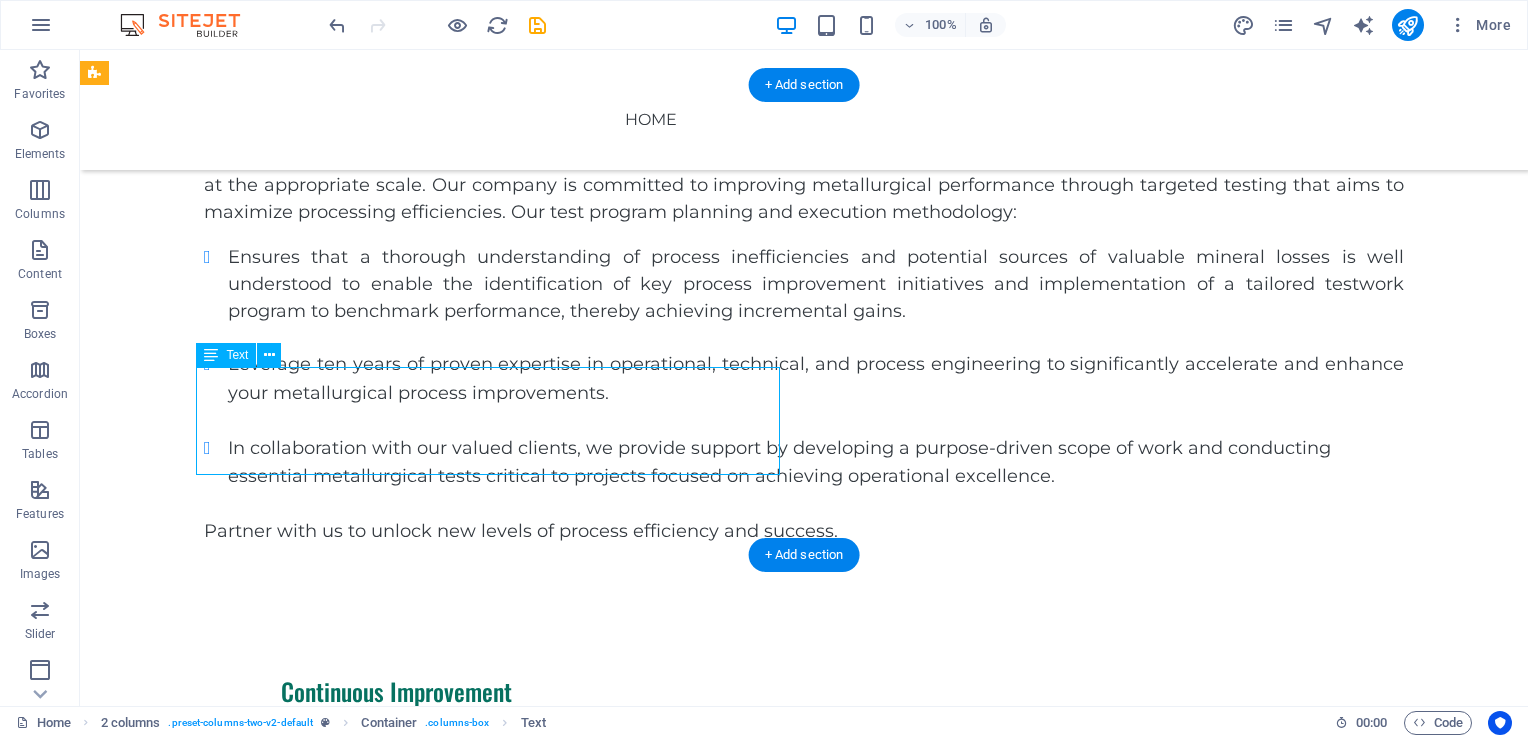 drag, startPoint x: 286, startPoint y: 460, endPoint x: 366, endPoint y: 511, distance: 94.873604 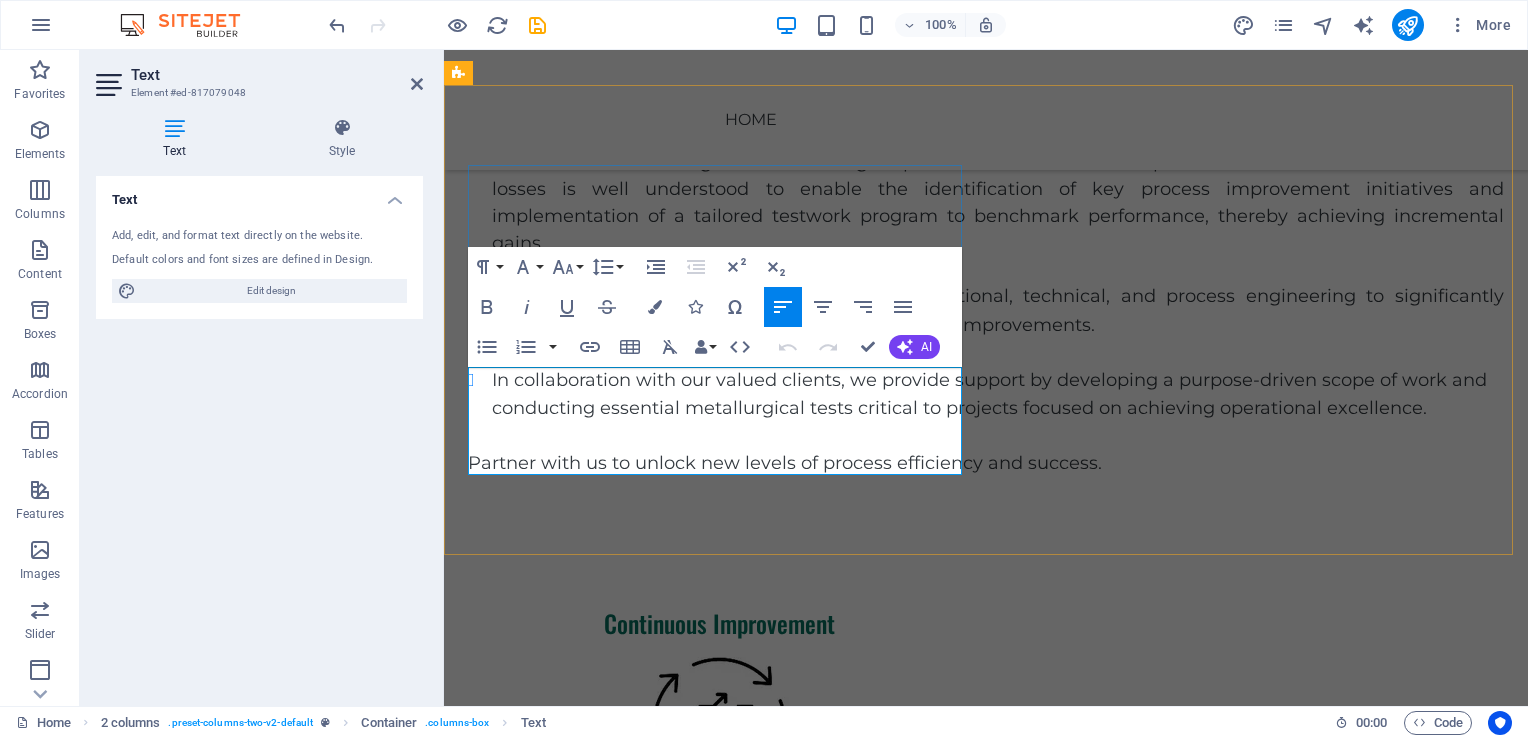 click on "This refers to the incremental process-driven improvements or small step changes that are well entrenched in most operations. It focuses on ways to improve processing efficiency with little or no capital." at bounding box center (708, 863) 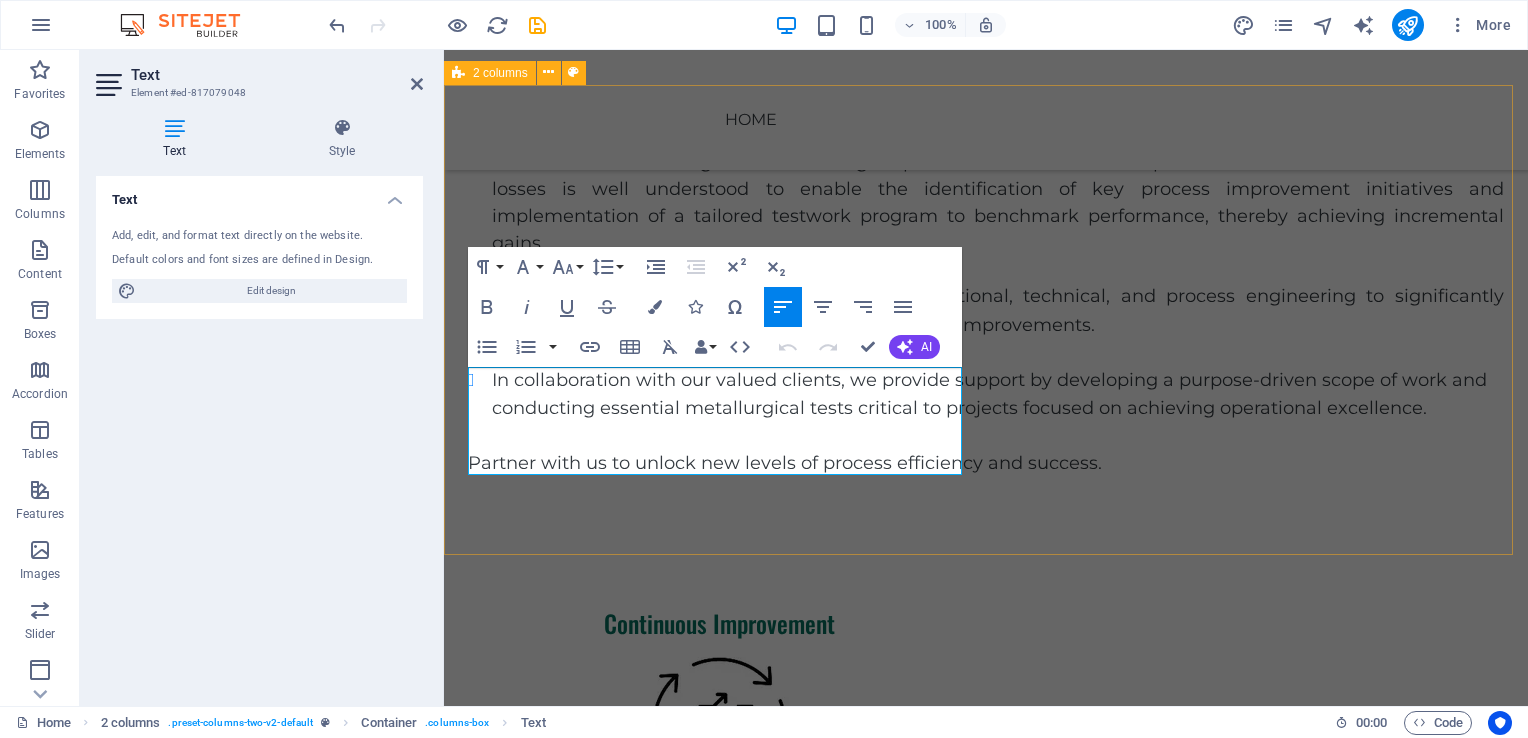 type 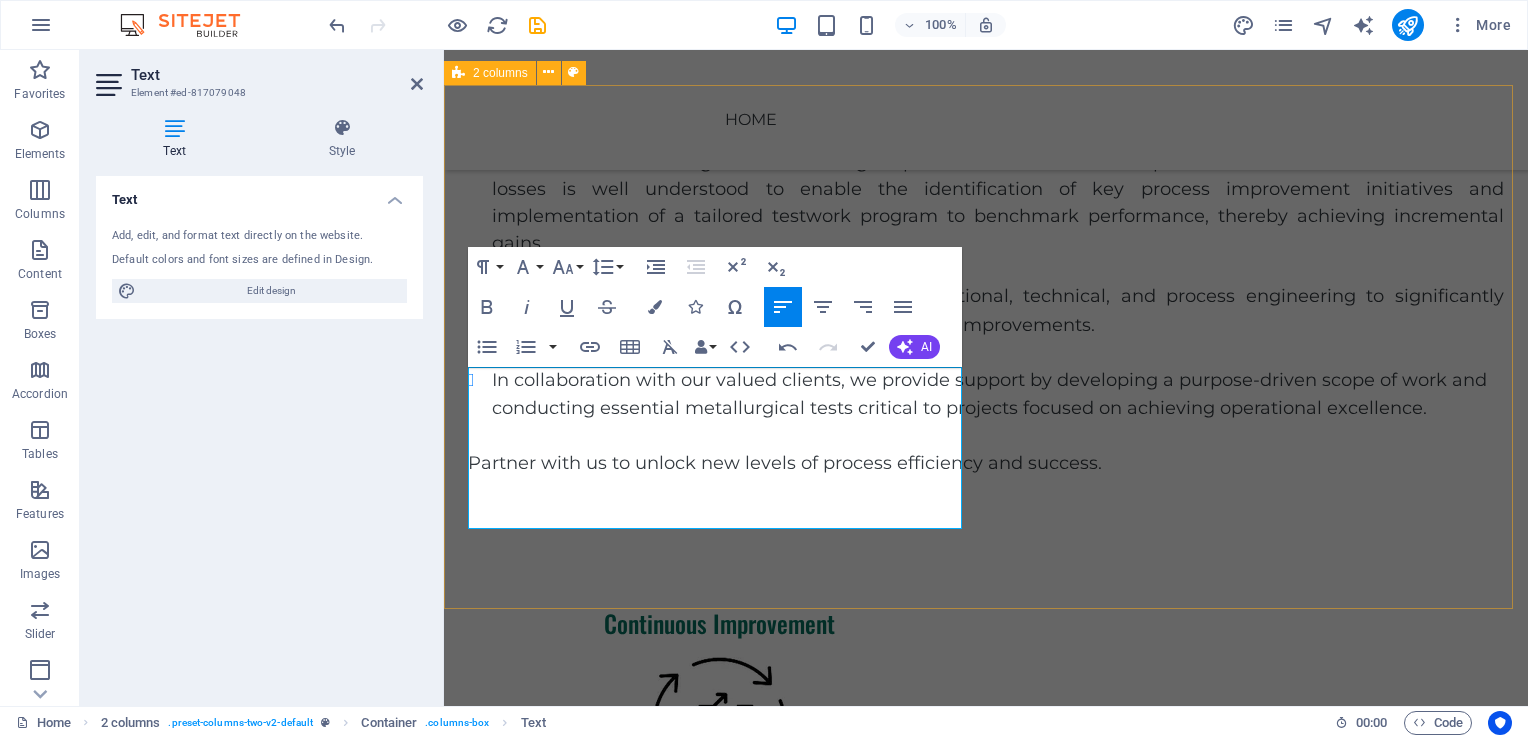drag, startPoint x: 698, startPoint y: 512, endPoint x: 464, endPoint y: 488, distance: 235.22755 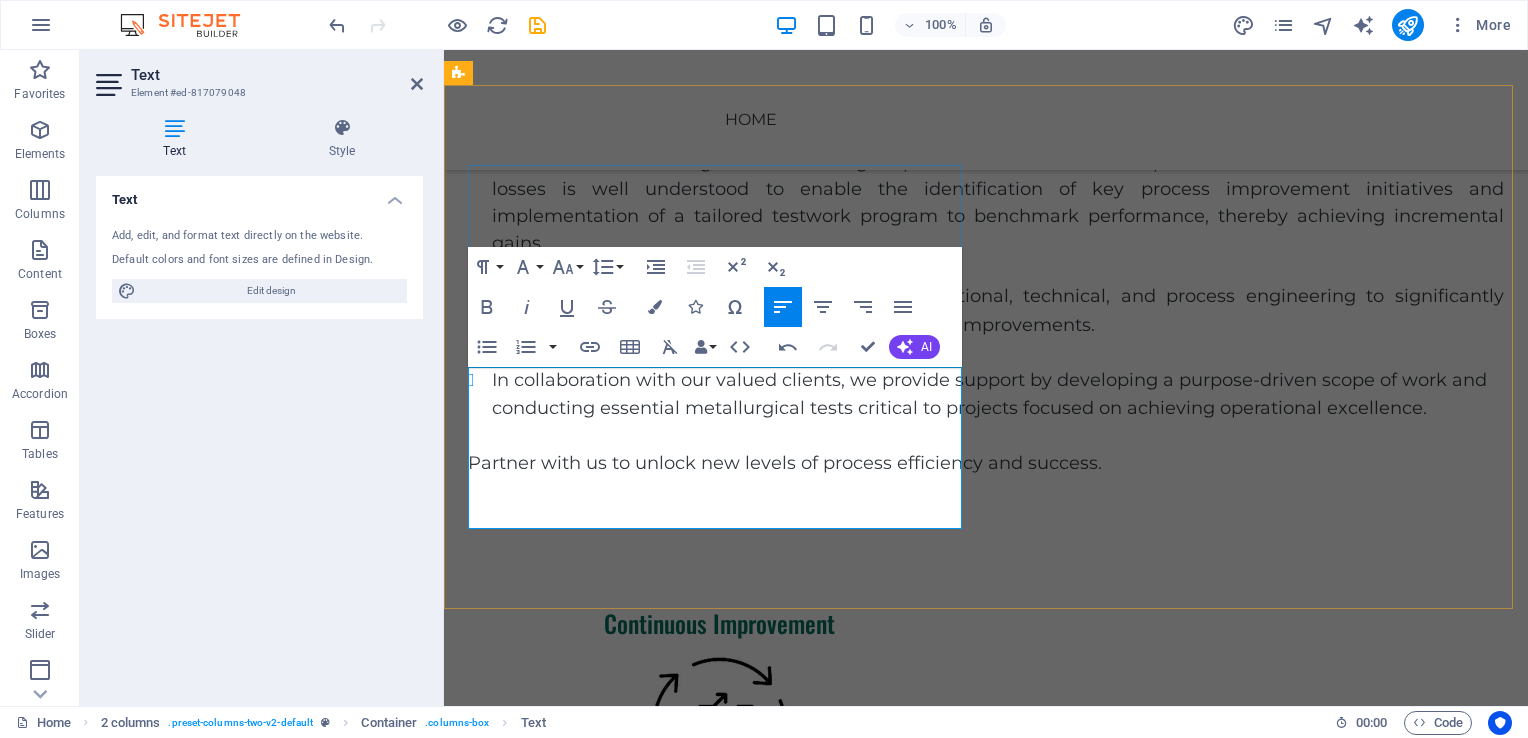 click on "This refers to the incremental process-driven improvements or small step changes that are well entrenched in most operations. It focuses on ways to improve processing efficiency with little or no capital. In executing this process improvement strategy, we broadly follow this steps:" at bounding box center [719, 891] 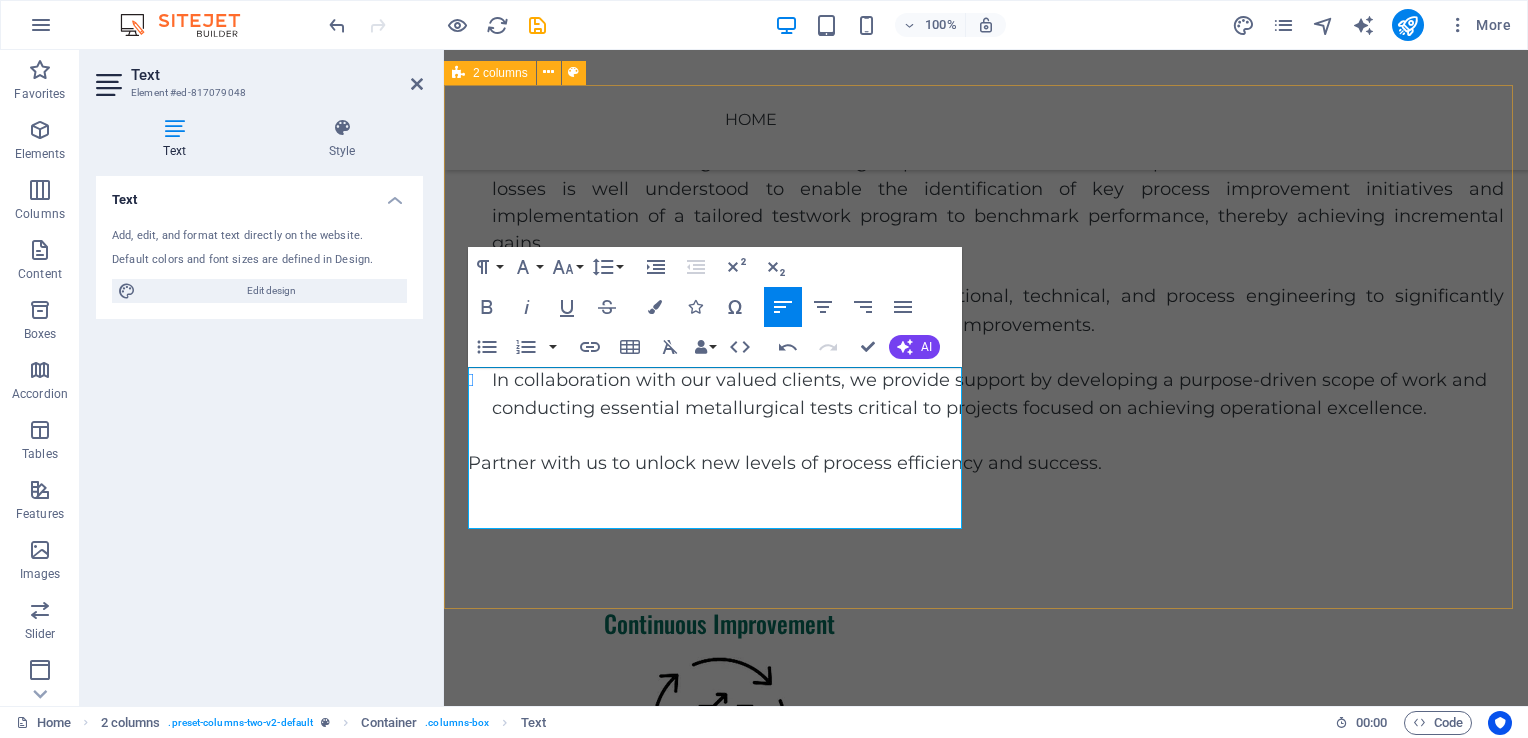 drag, startPoint x: 774, startPoint y: 517, endPoint x: 465, endPoint y: 494, distance: 309.8548 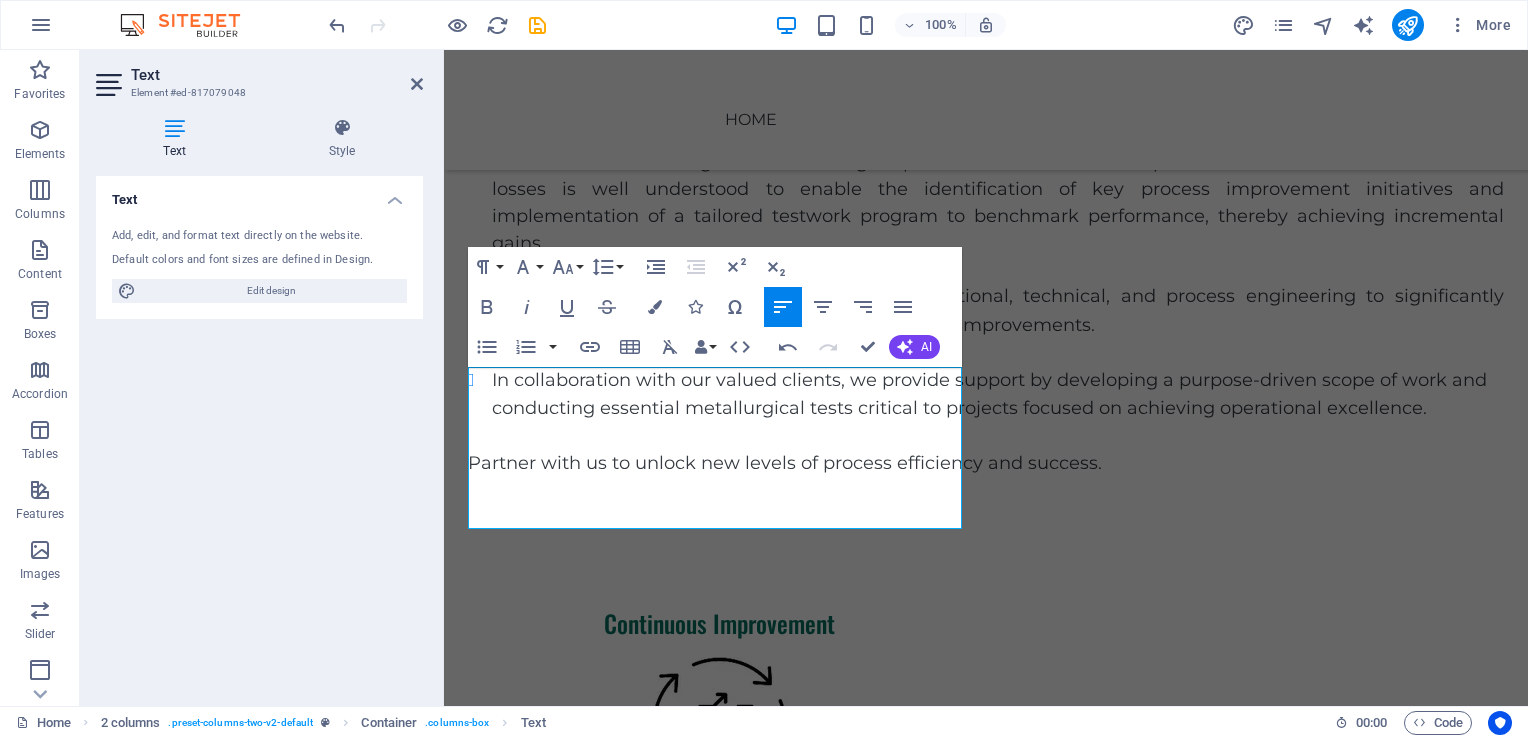 scroll, scrollTop: 1335, scrollLeft: 3, axis: both 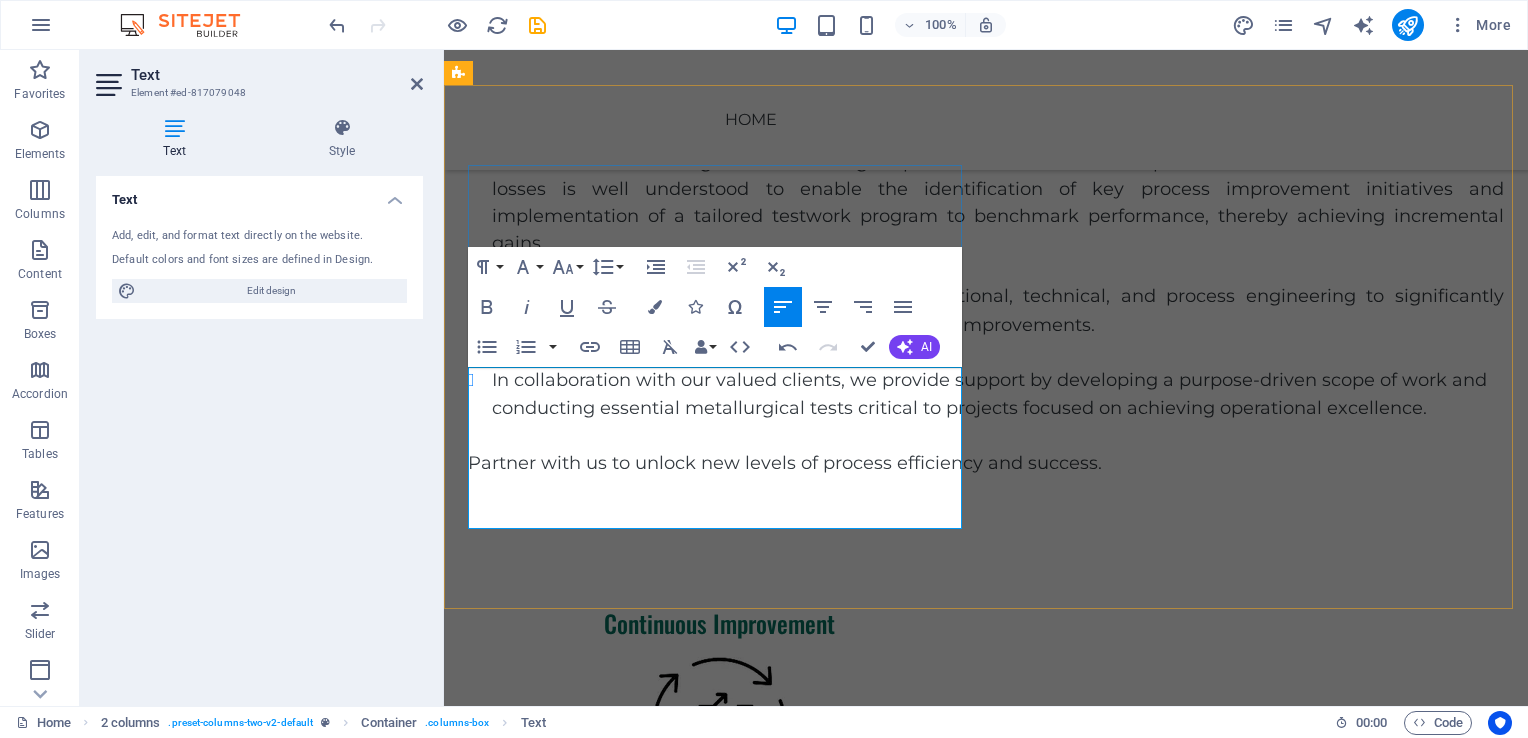 drag, startPoint x: 702, startPoint y: 514, endPoint x: 833, endPoint y: 526, distance: 131.54848 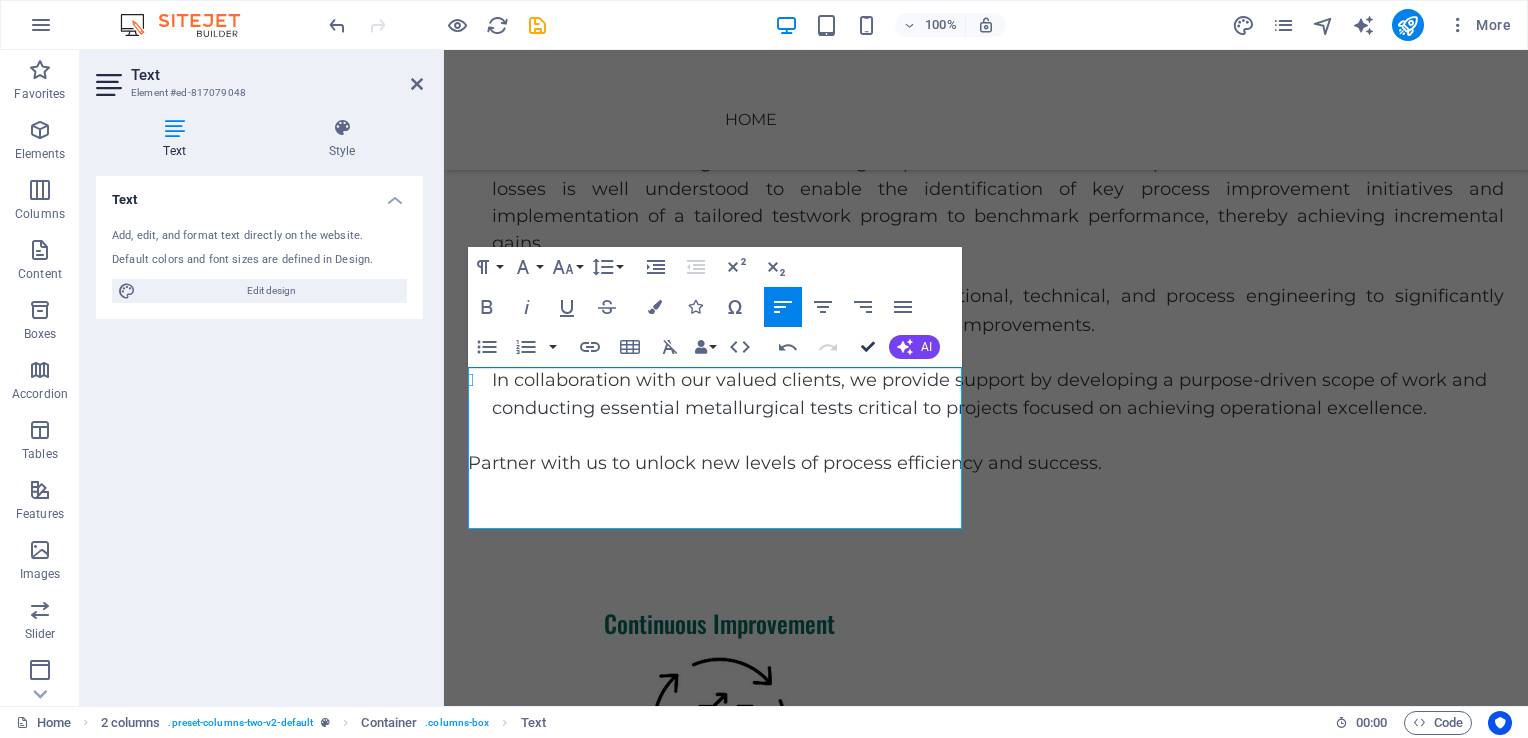scroll, scrollTop: 2334, scrollLeft: 0, axis: vertical 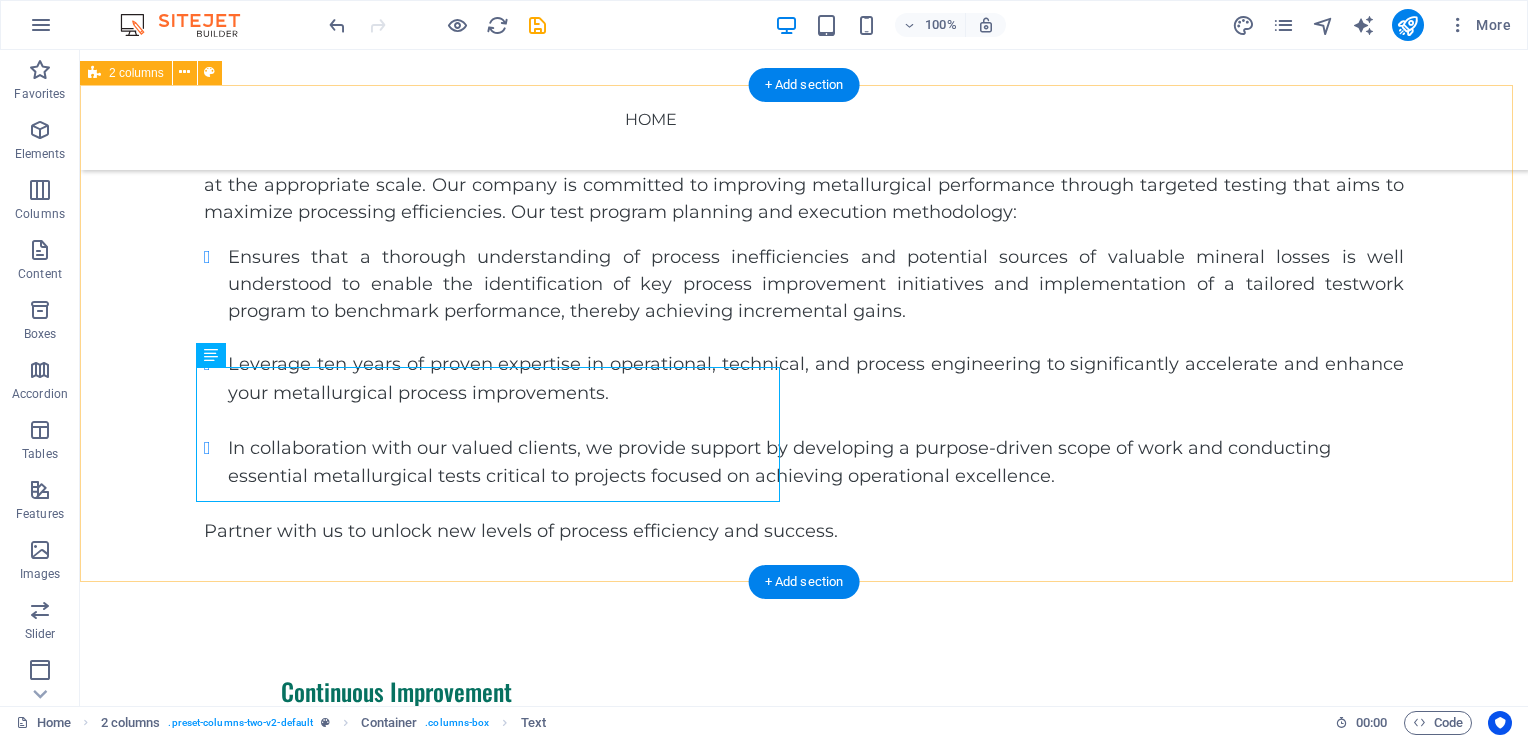 click on "Continuous Improvement This refers to the incremental process-driven improvements or small step changes that are well entrenched in most operations. It focuses on ways to improve processing efficiency with little or no capital. In implementing this process improvement strategy, we generally follow these simple steps:  Drop content here or  Add elements  Paste clipboard" at bounding box center [804, 923] 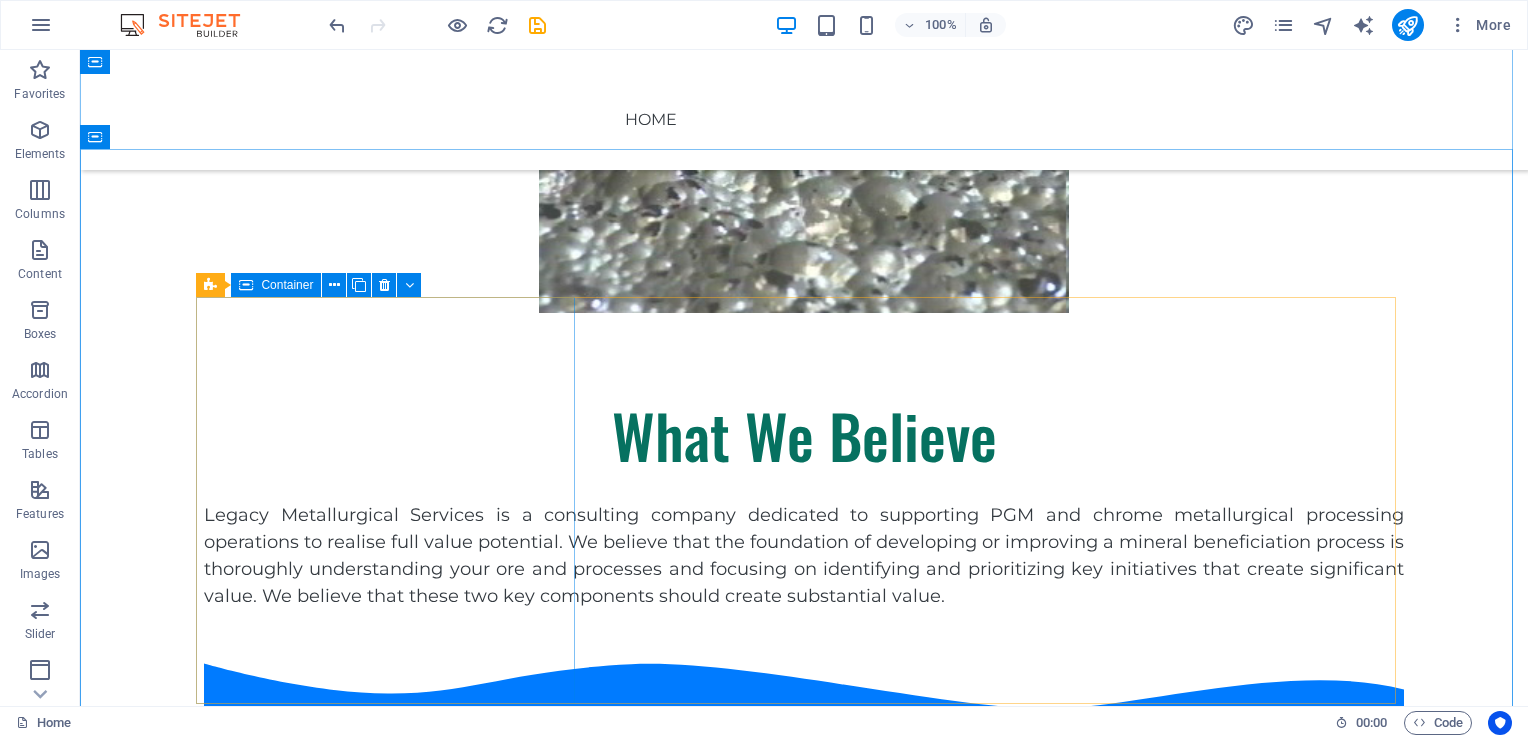 scroll, scrollTop: 934, scrollLeft: 0, axis: vertical 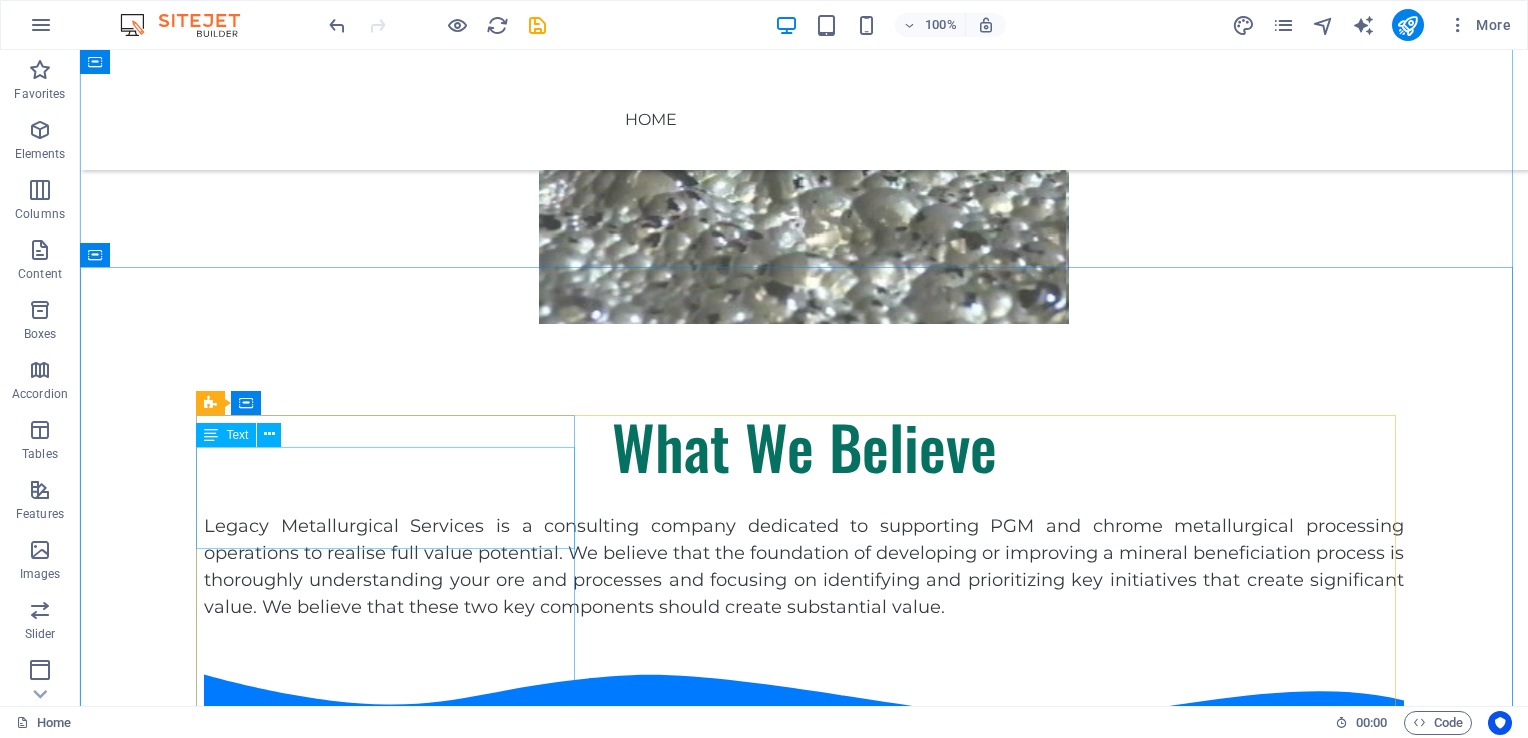 click on "Identify Key Improvement Initiatives Benchmark Data Implementation Planning Initiative Execution" at bounding box center (393, 826) 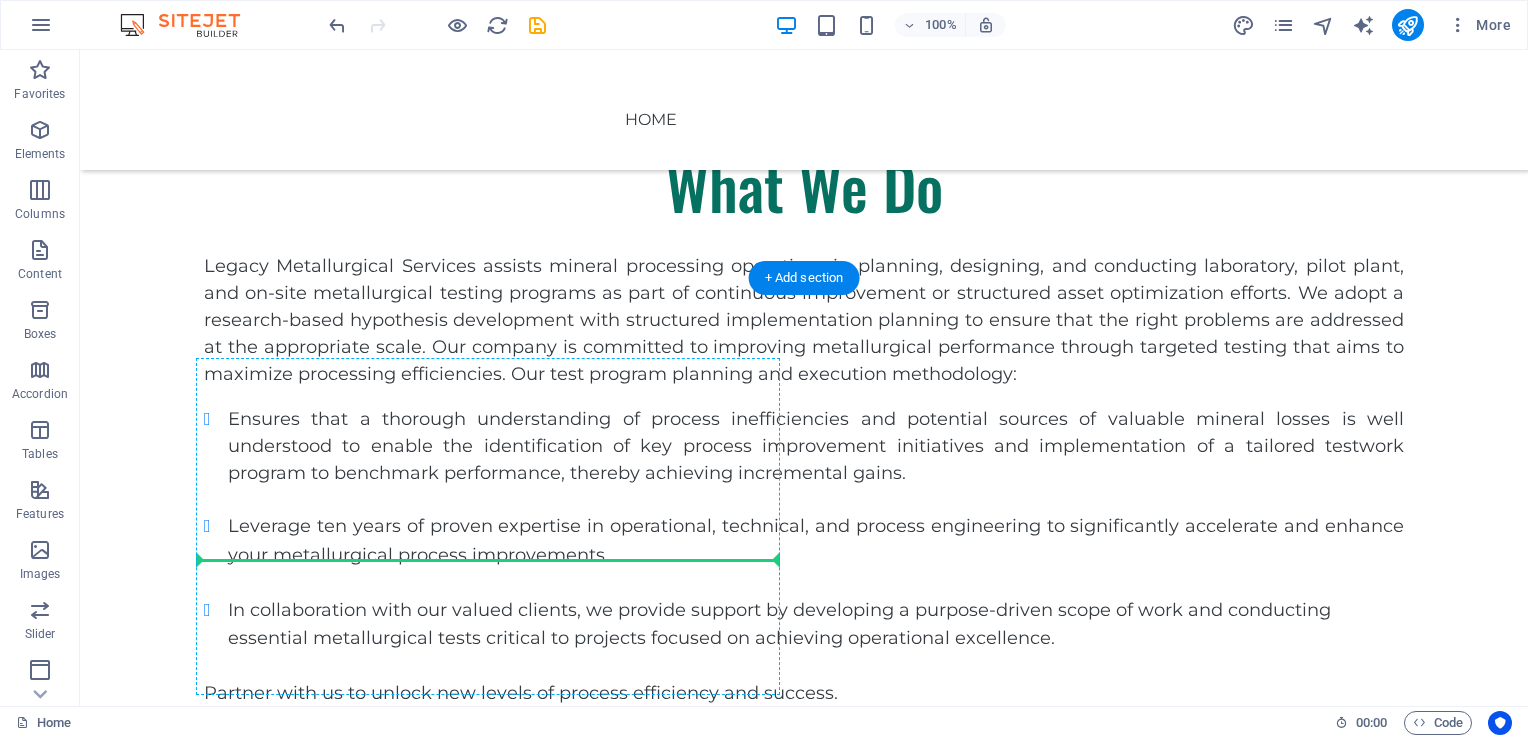 scroll, scrollTop: 2391, scrollLeft: 0, axis: vertical 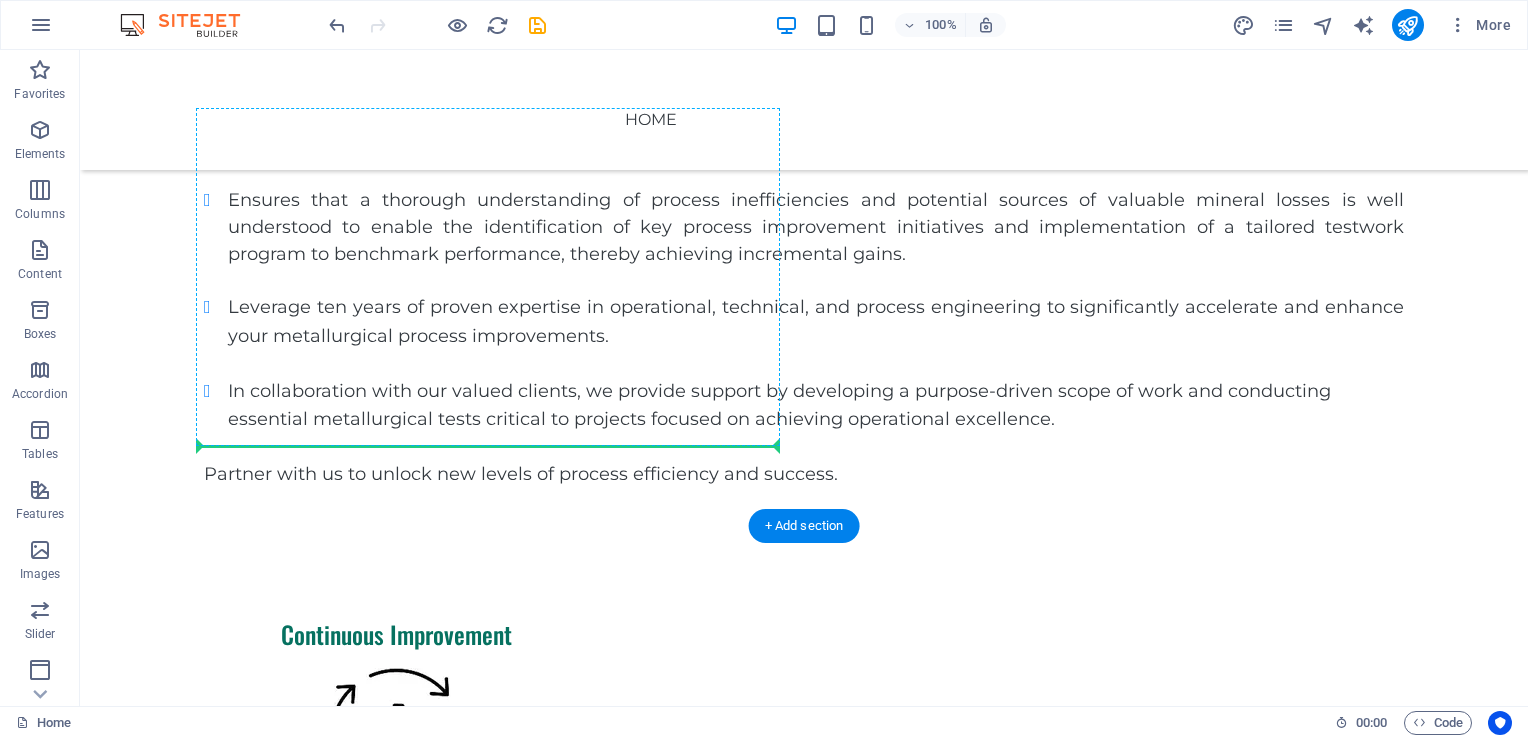 drag, startPoint x: 291, startPoint y: 450, endPoint x: 532, endPoint y: 445, distance: 241.05186 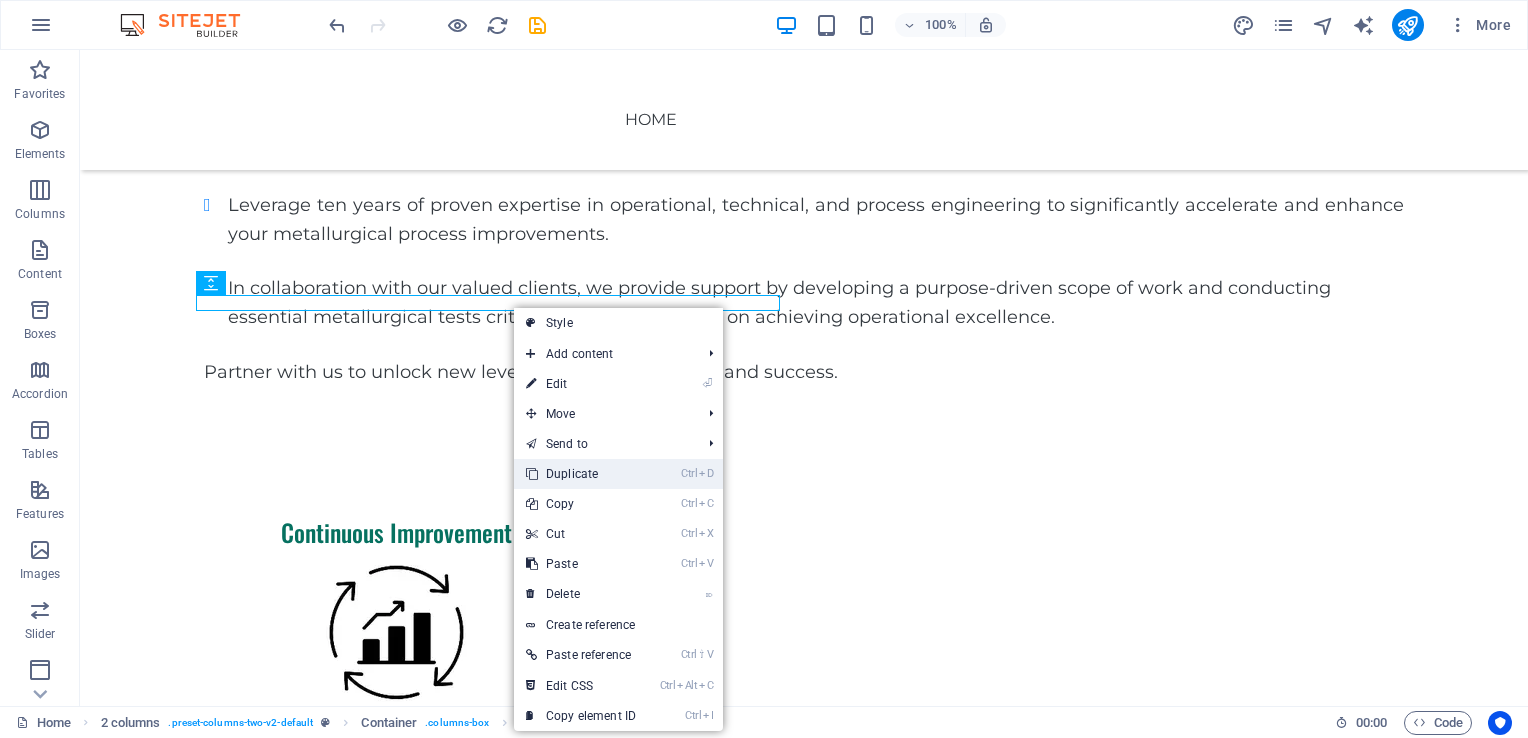 click on "Ctrl D  Duplicate" at bounding box center (581, 474) 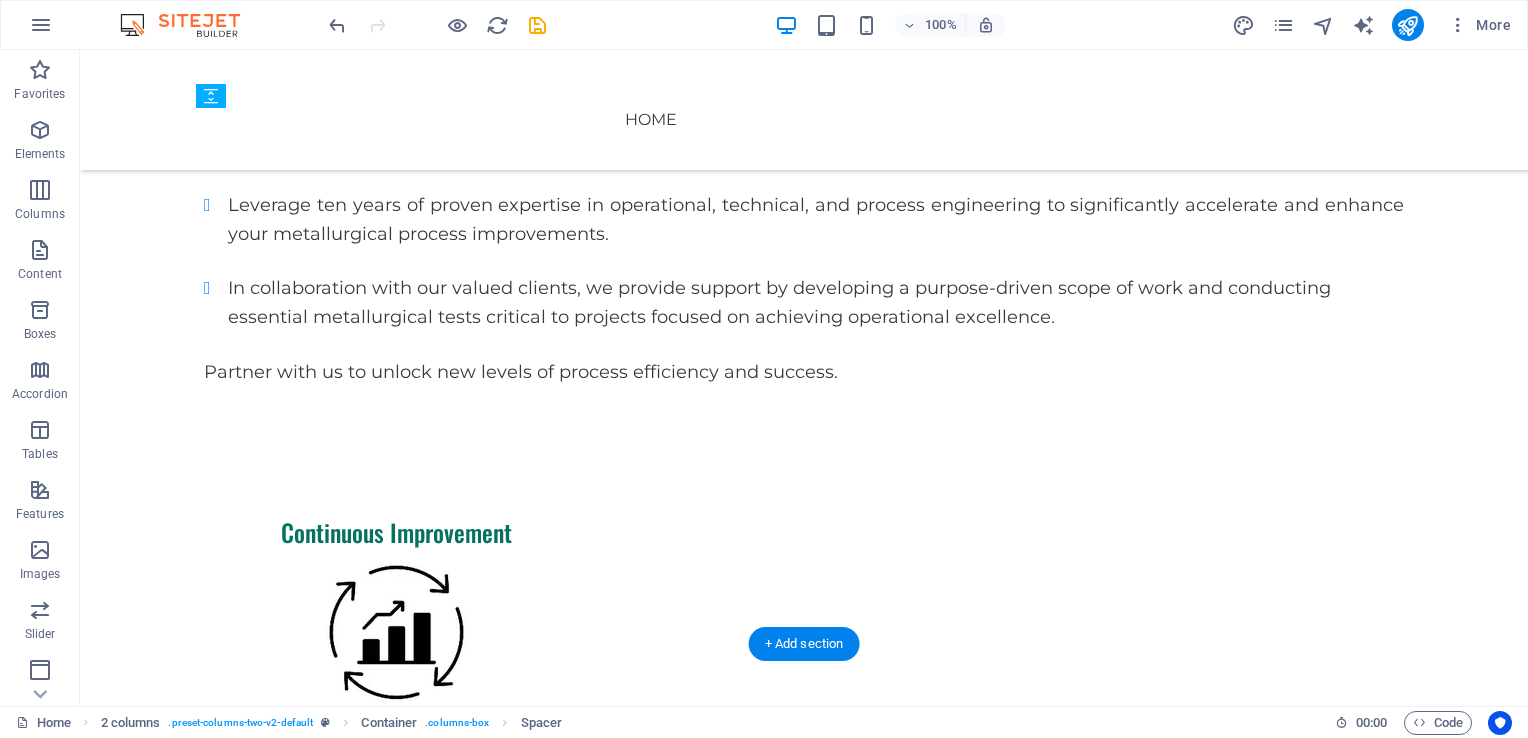drag, startPoint x: 462, startPoint y: 318, endPoint x: 469, endPoint y: 457, distance: 139.17615 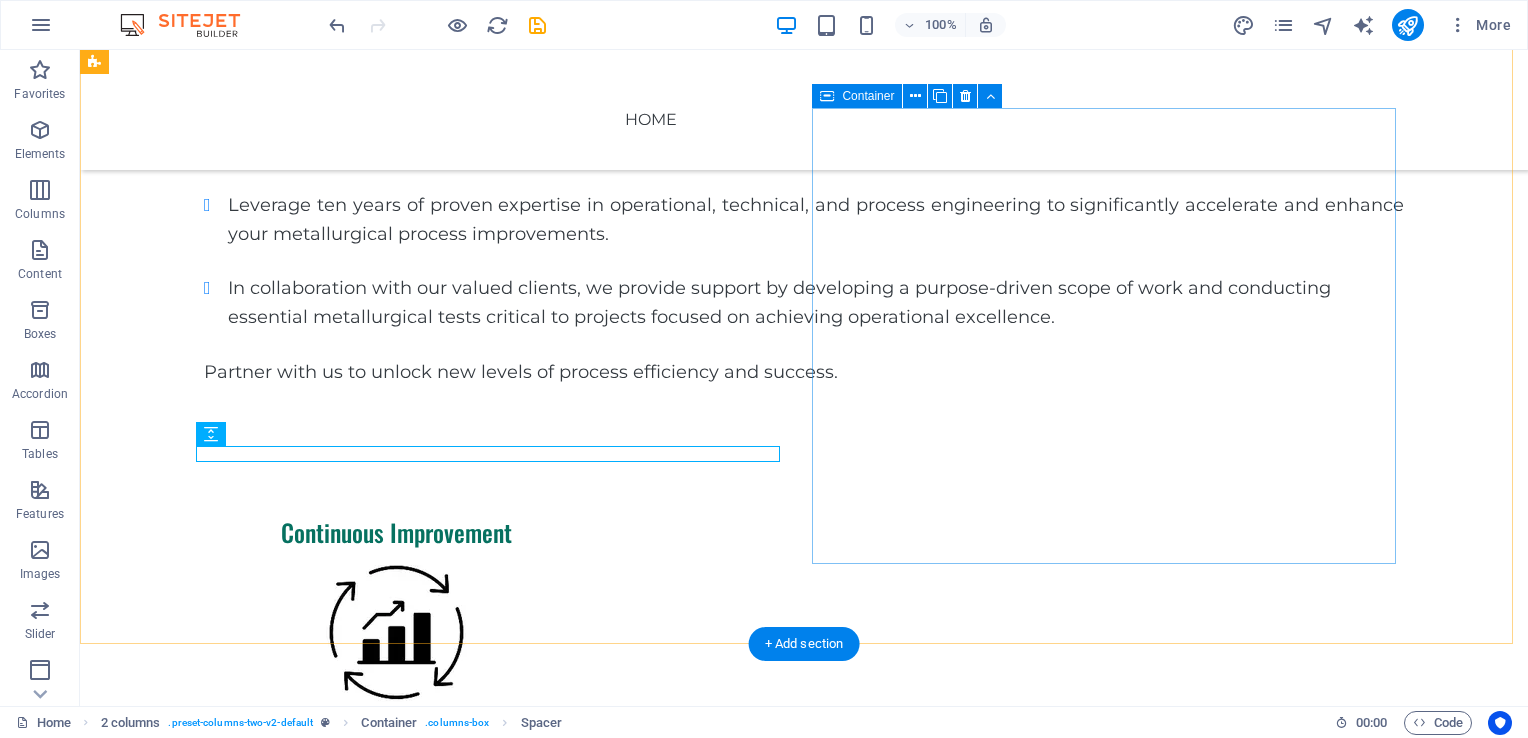 click on "Drop content here or  Add elements  Paste clipboard" at bounding box center (396, 1059) 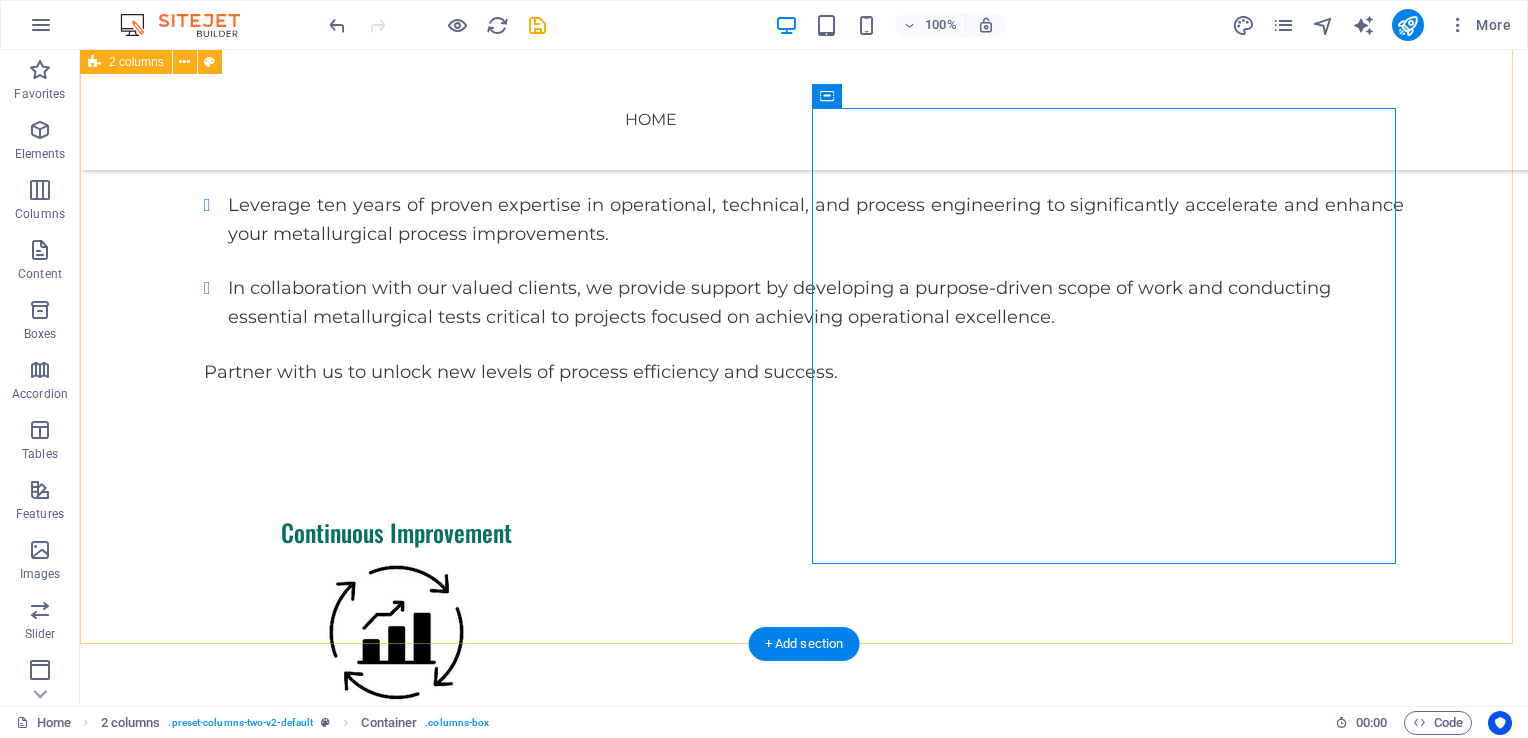 click on "Continuous Improvement This refers to the incremental process-driven improvements or small step changes that are well entrenched in most operations. It focuses on ways to improve processing efficiency with little or no capital. In implementing this process improvement strategy, we generally follow these simple steps:  Identify Key Improvement Initiatives Benchmark Data Implementation Planning Initiative Execution Drop content here or  Add elements  Paste clipboard" at bounding box center (804, 823) 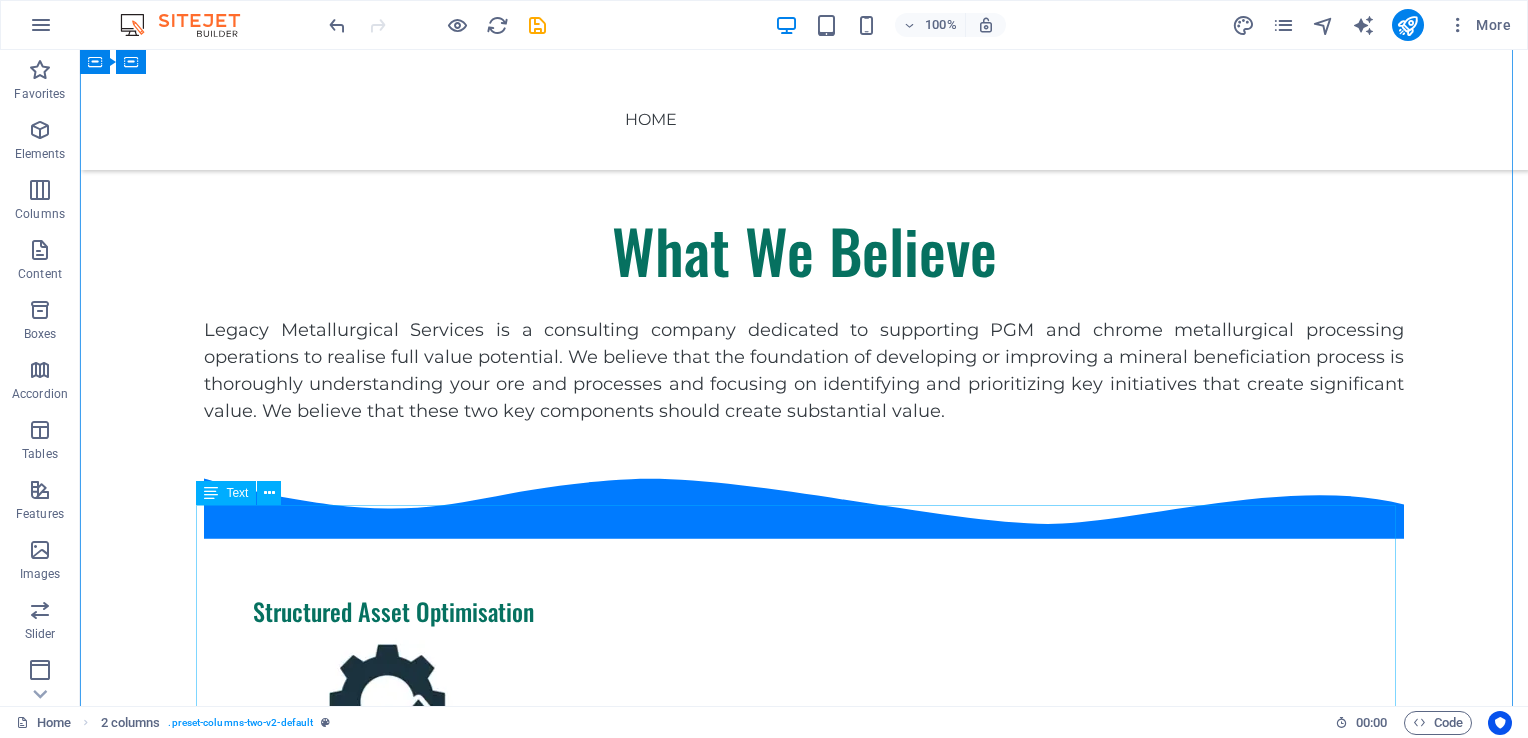 scroll, scrollTop: 1091, scrollLeft: 0, axis: vertical 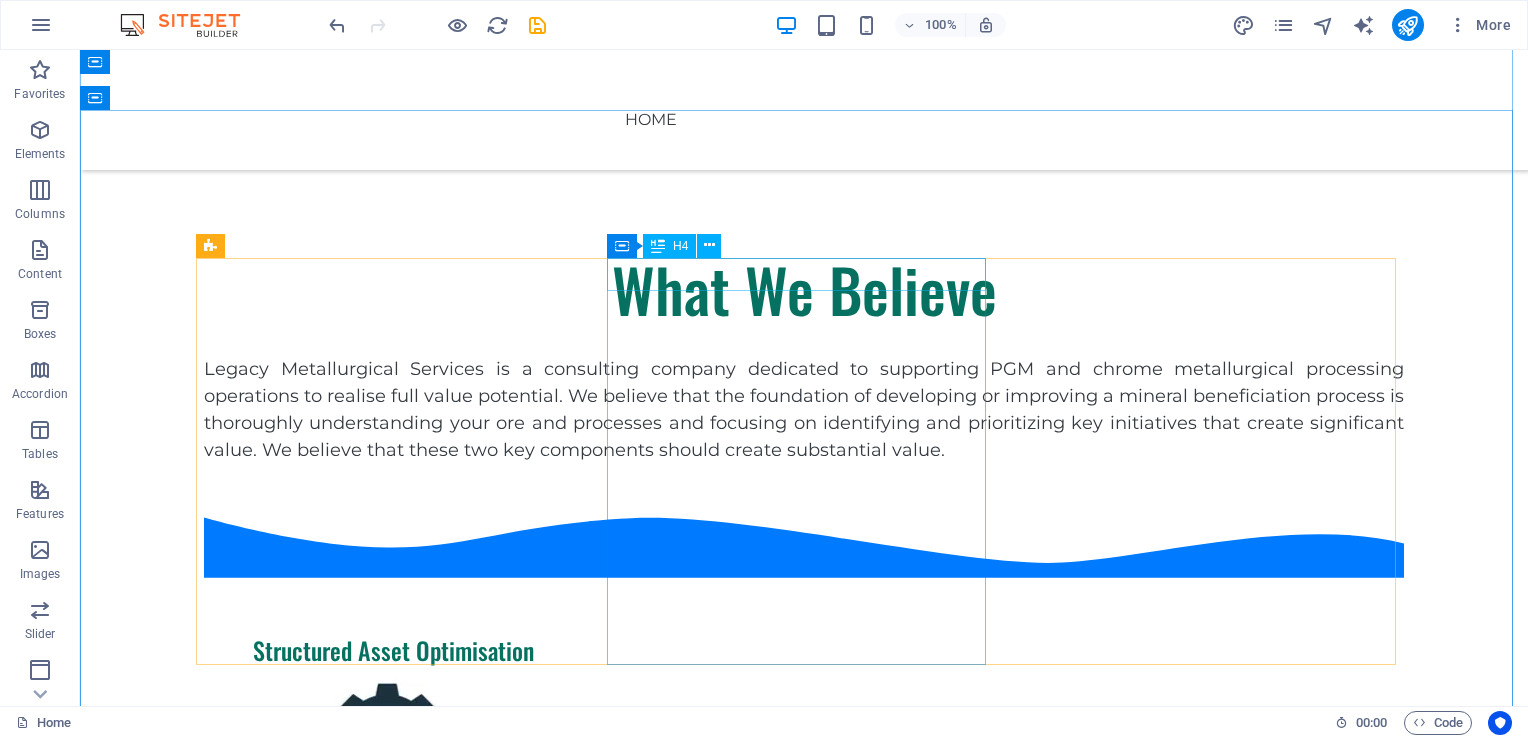 click on "Structured Asset Optimisation" at bounding box center [393, 651] 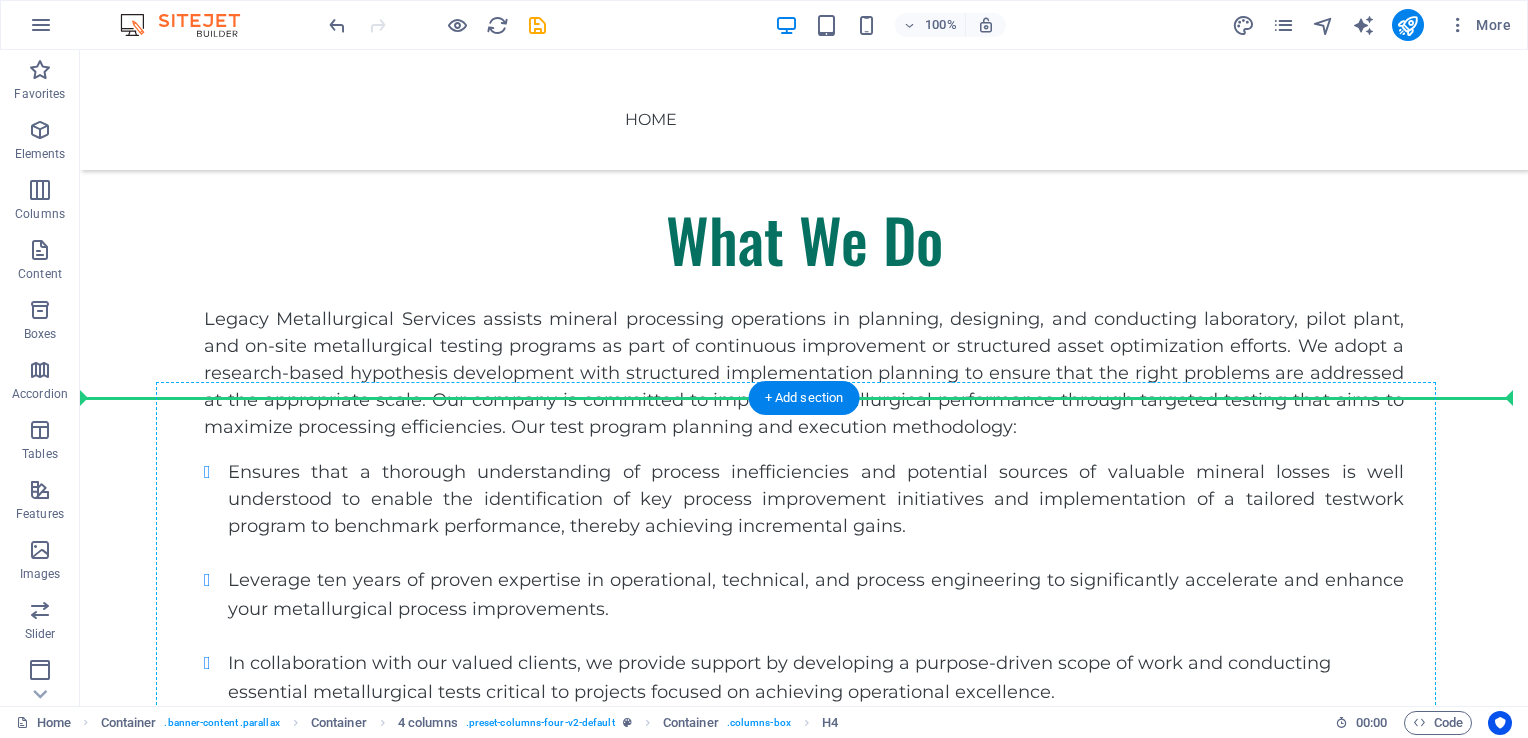 scroll, scrollTop: 2026, scrollLeft: 0, axis: vertical 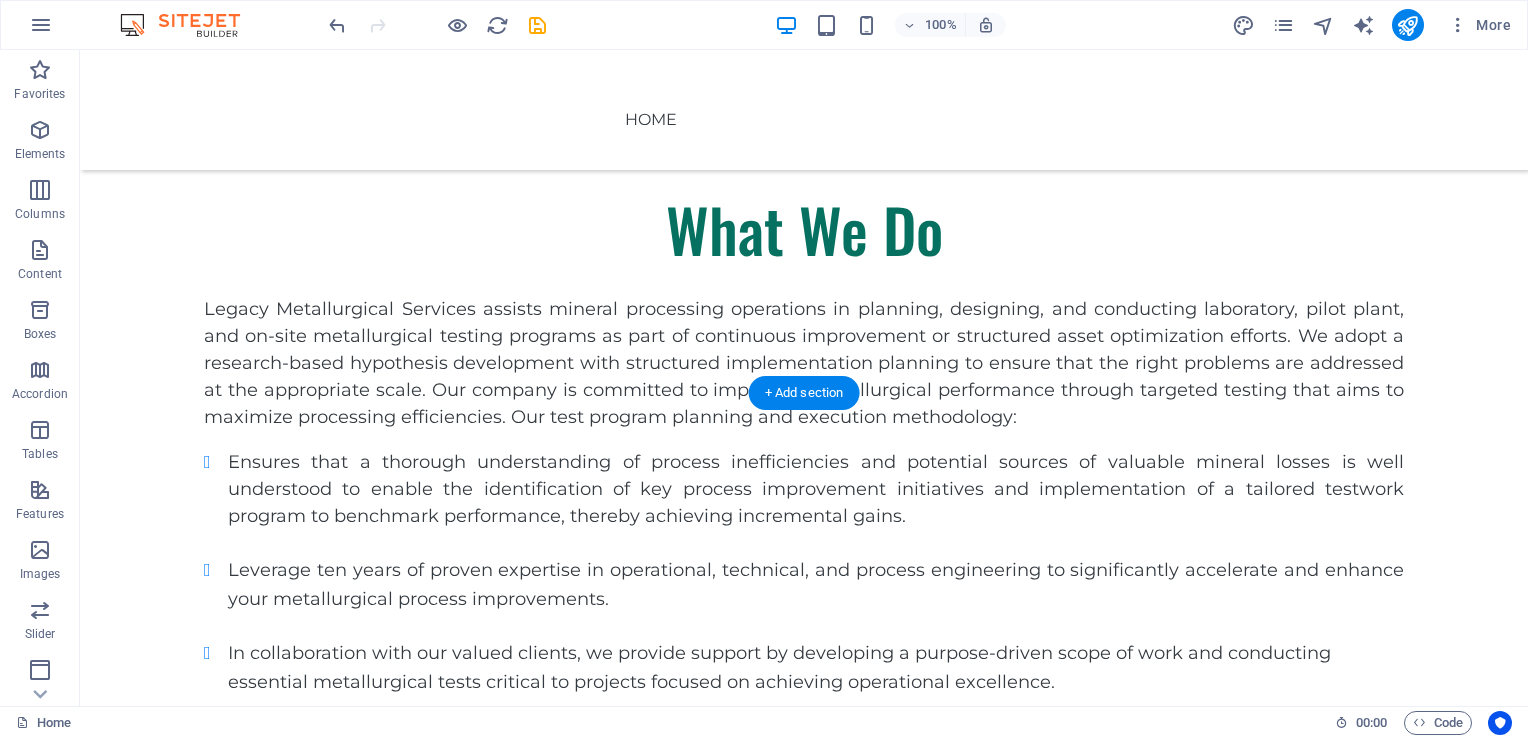 drag, startPoint x: 753, startPoint y: 276, endPoint x: 1080, endPoint y: 515, distance: 405.03085 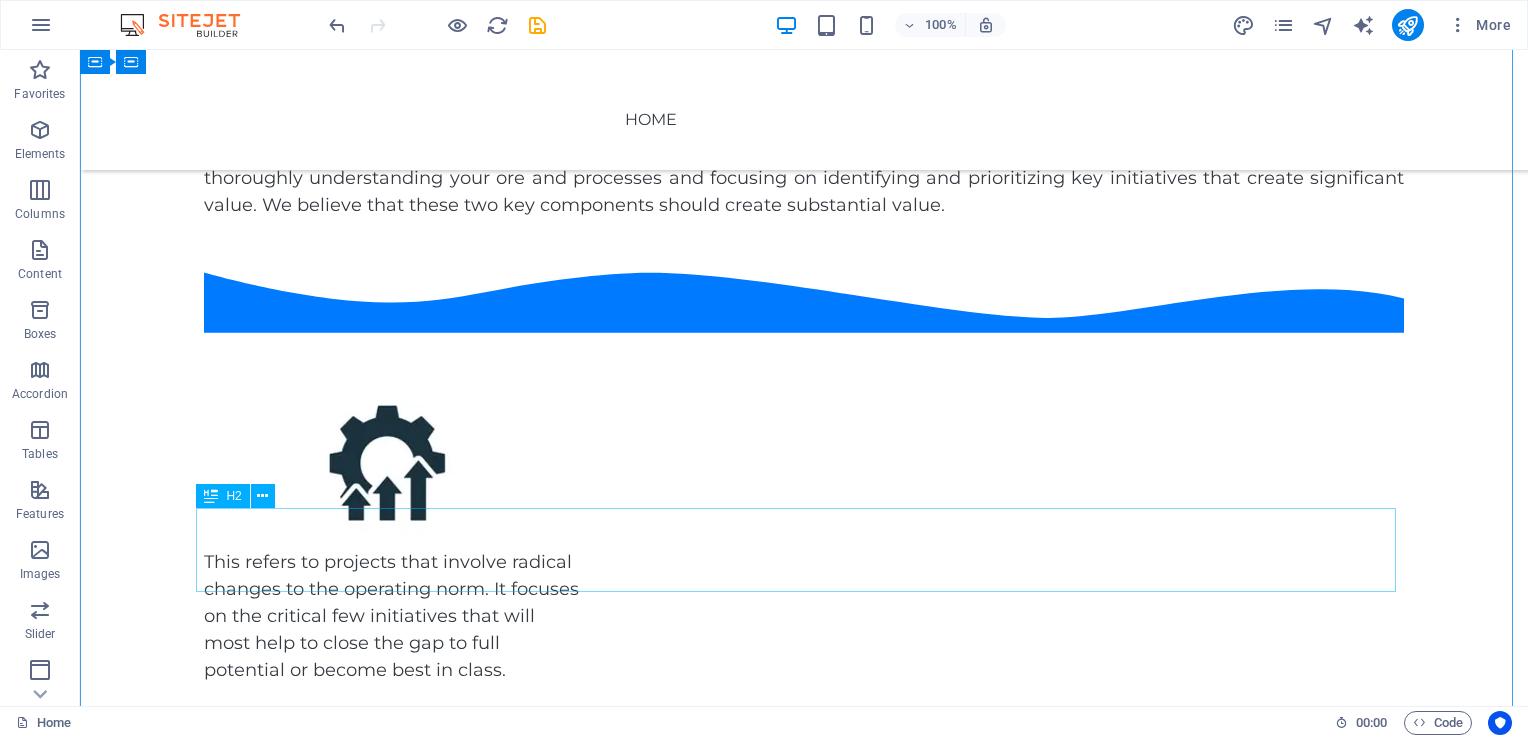 scroll, scrollTop: 1092, scrollLeft: 0, axis: vertical 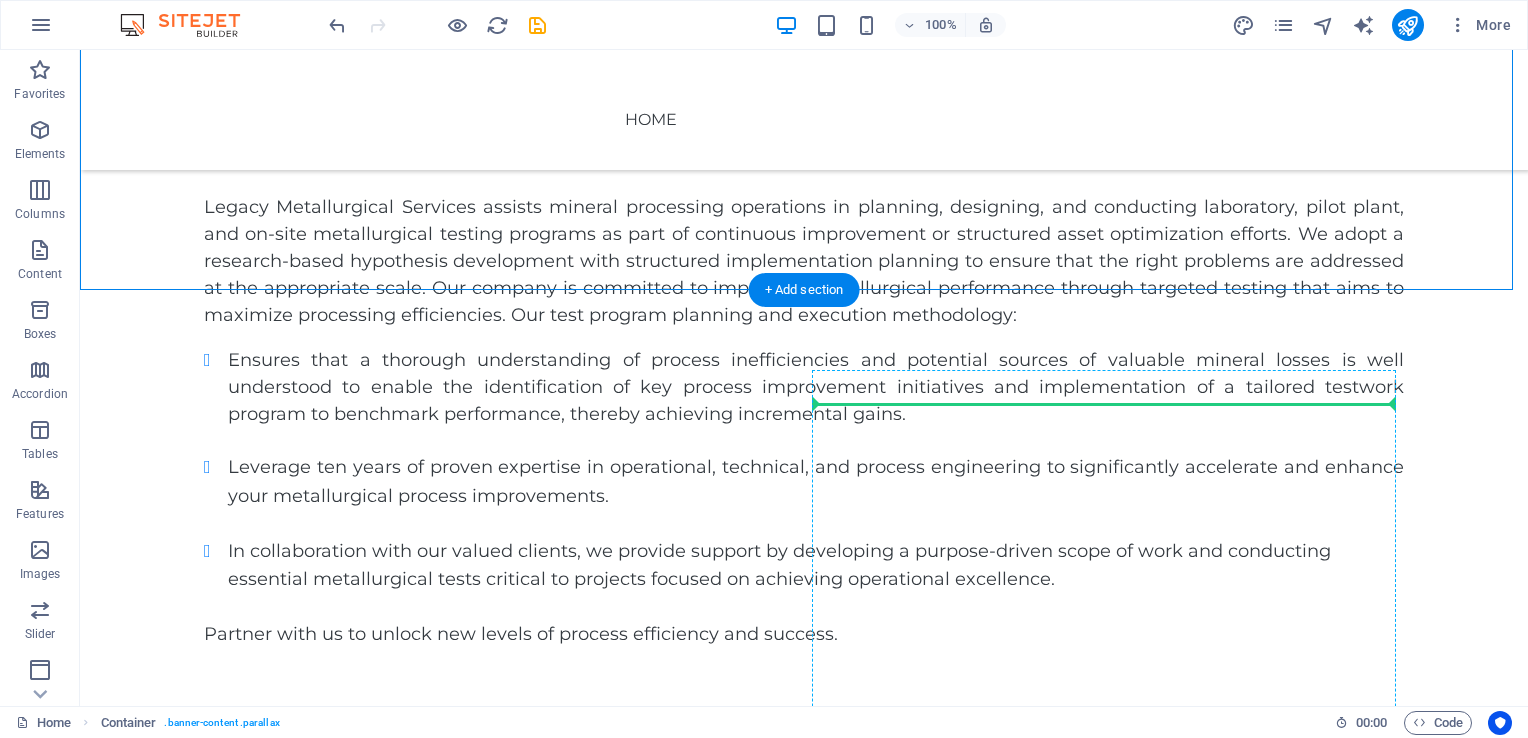 drag, startPoint x: 799, startPoint y: 334, endPoint x: 1105, endPoint y: 398, distance: 312.6212 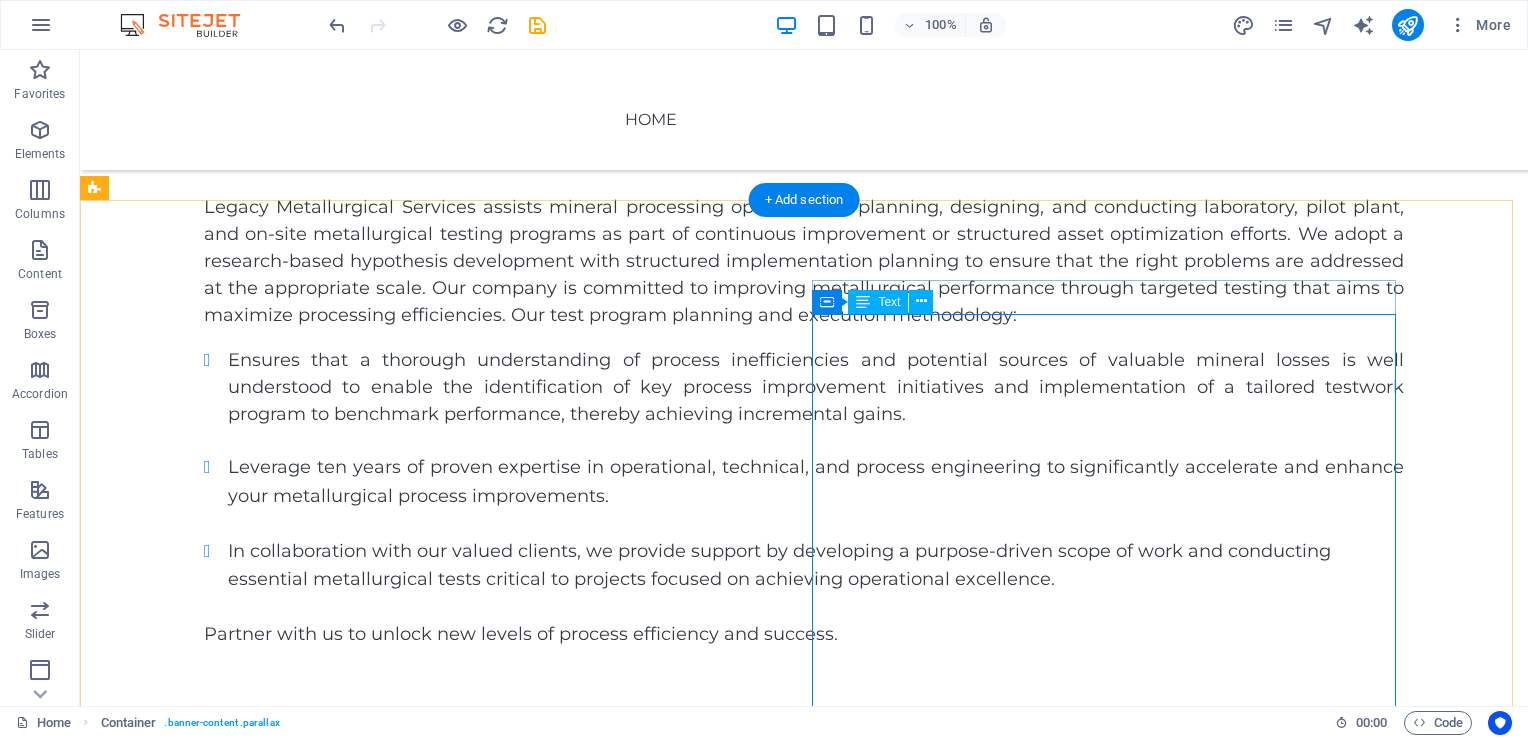 scroll, scrollTop: 0, scrollLeft: 0, axis: both 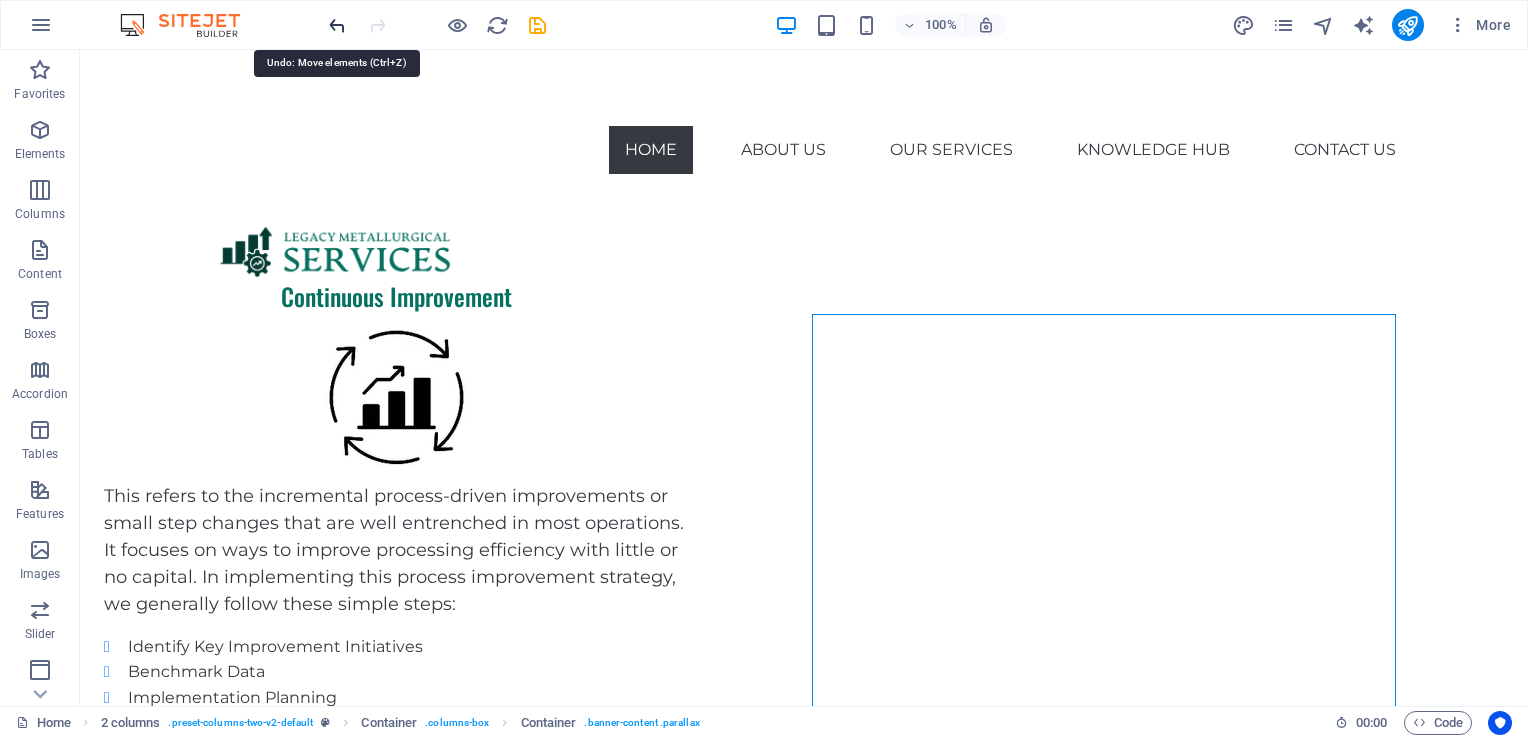 click at bounding box center (337, 25) 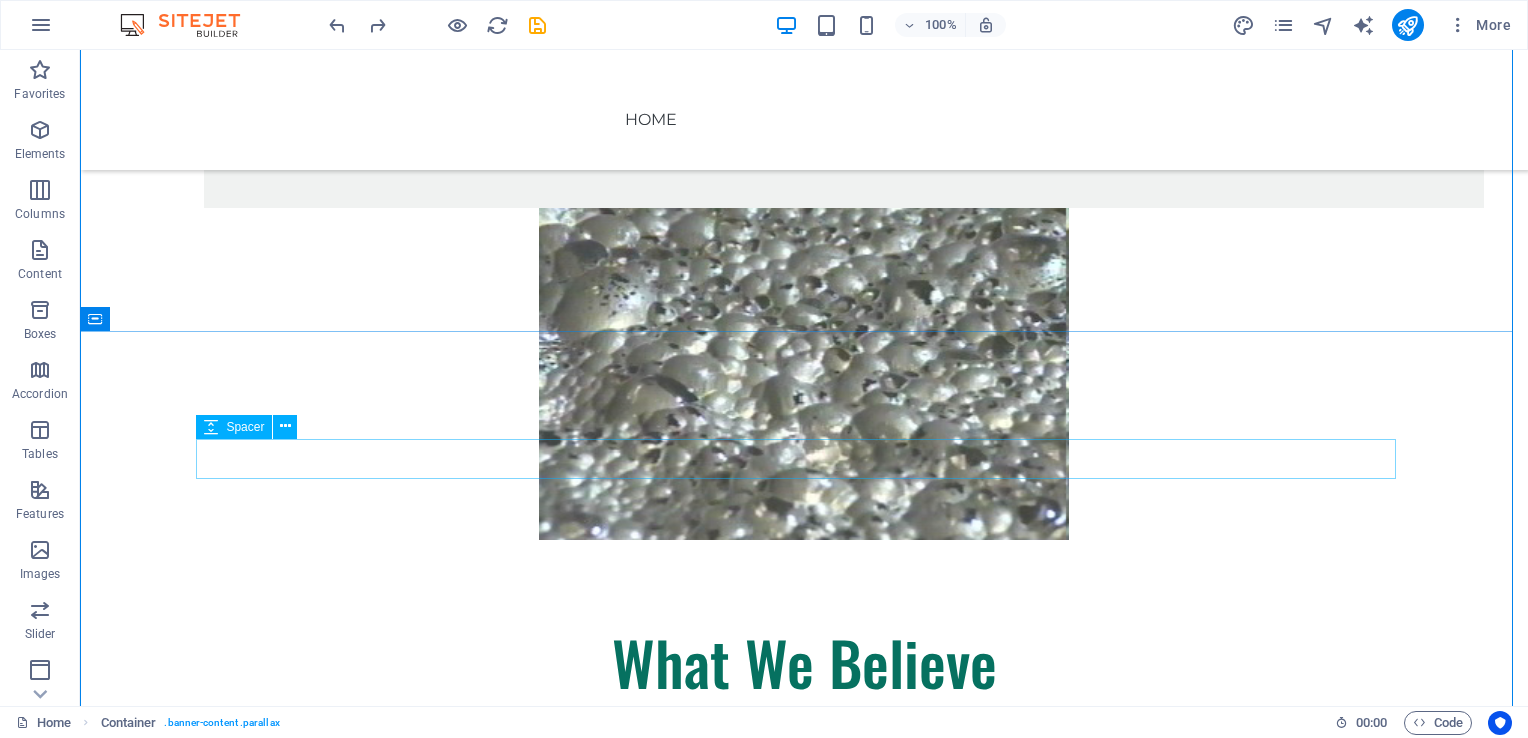 scroll, scrollTop: 1100, scrollLeft: 0, axis: vertical 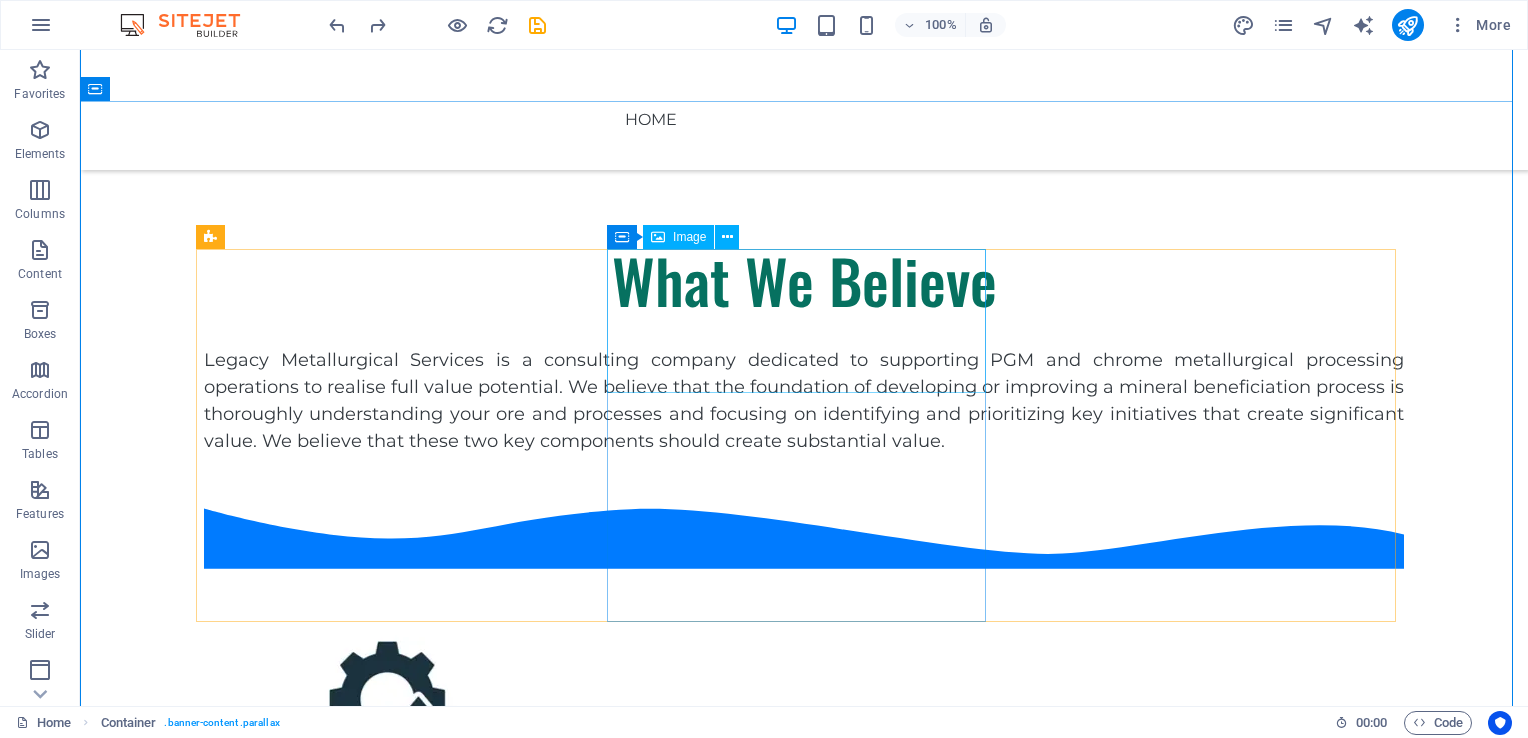 click at bounding box center (393, 697) 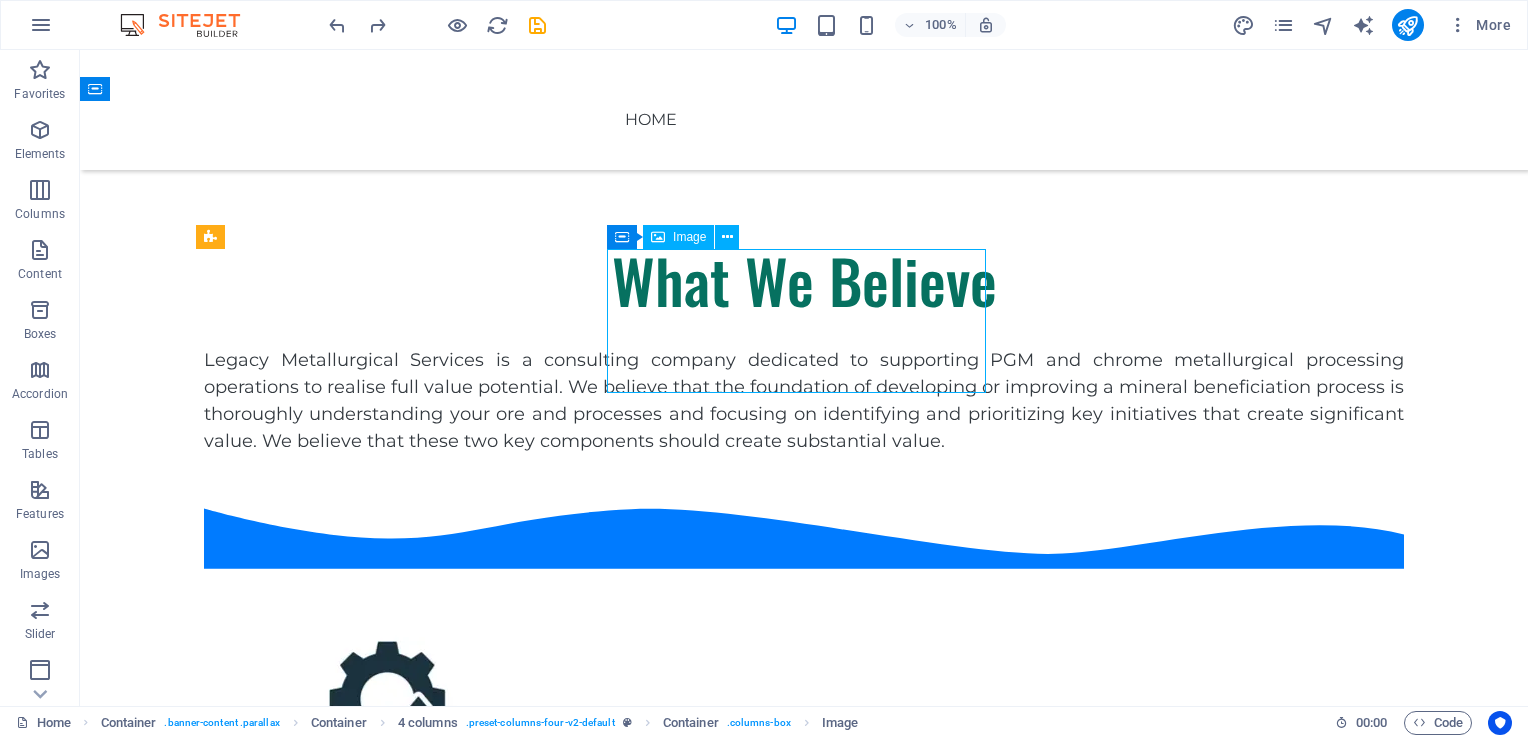 click at bounding box center [393, 697] 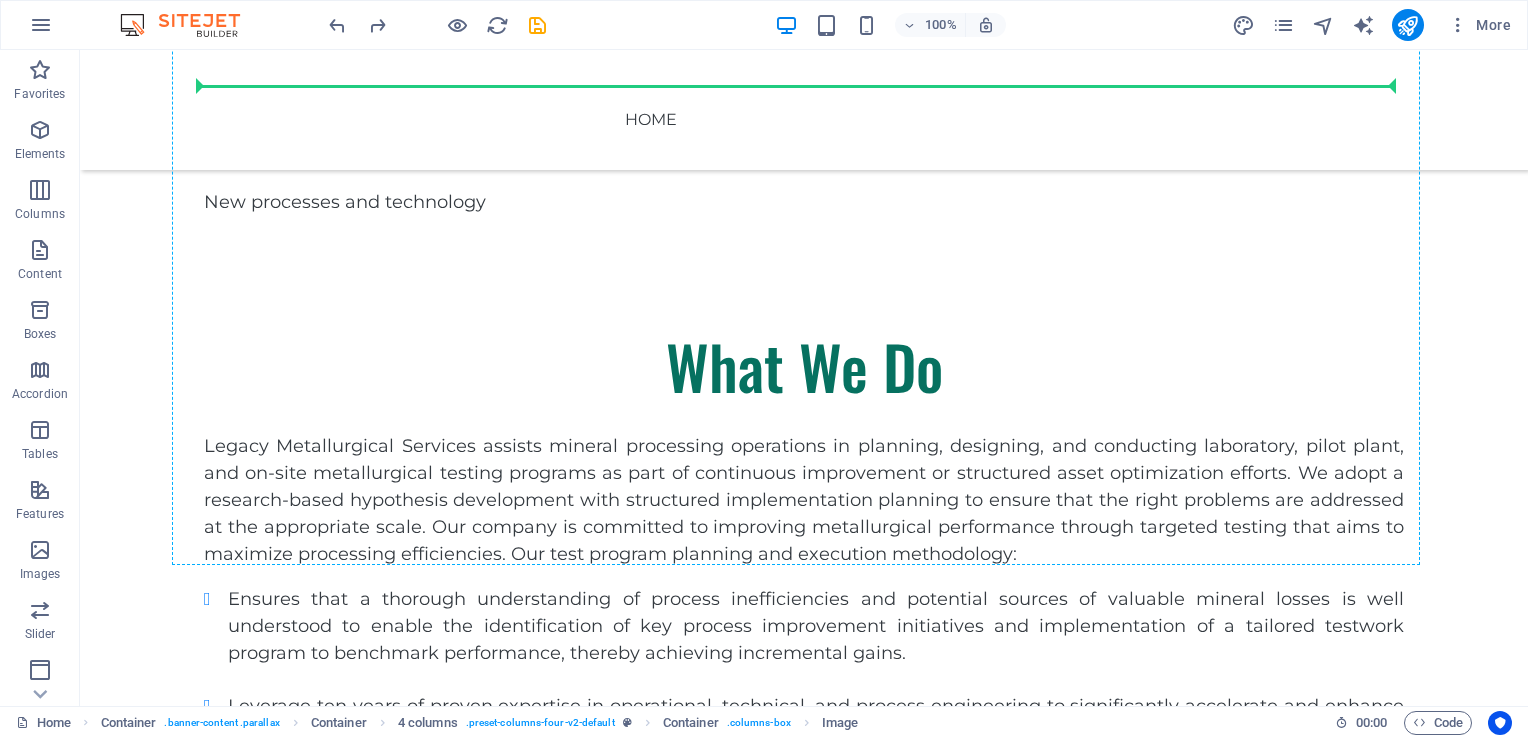 scroll, scrollTop: 1935, scrollLeft: 0, axis: vertical 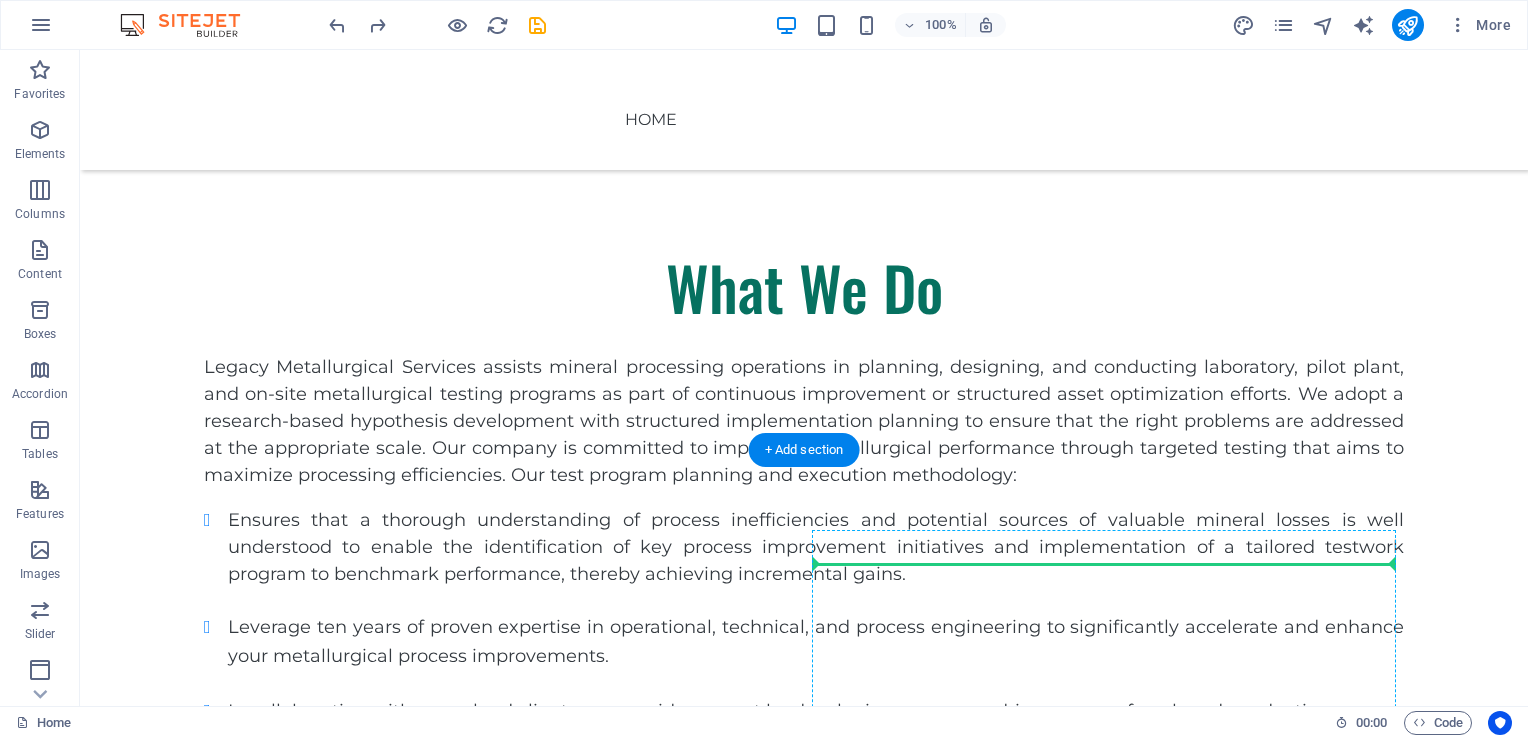 drag, startPoint x: 805, startPoint y: 314, endPoint x: 1044, endPoint y: 562, distance: 344.4198 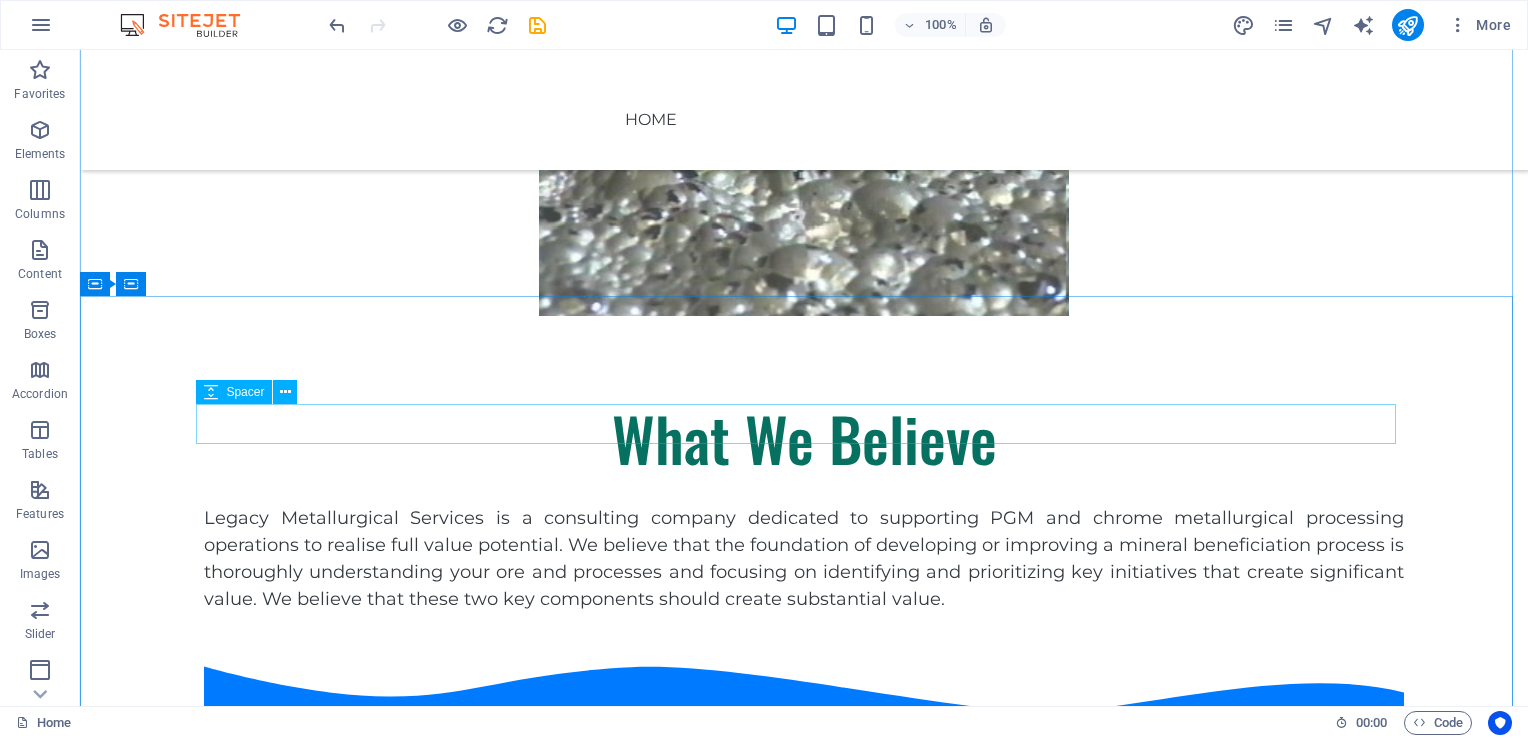 scroll, scrollTop: 891, scrollLeft: 0, axis: vertical 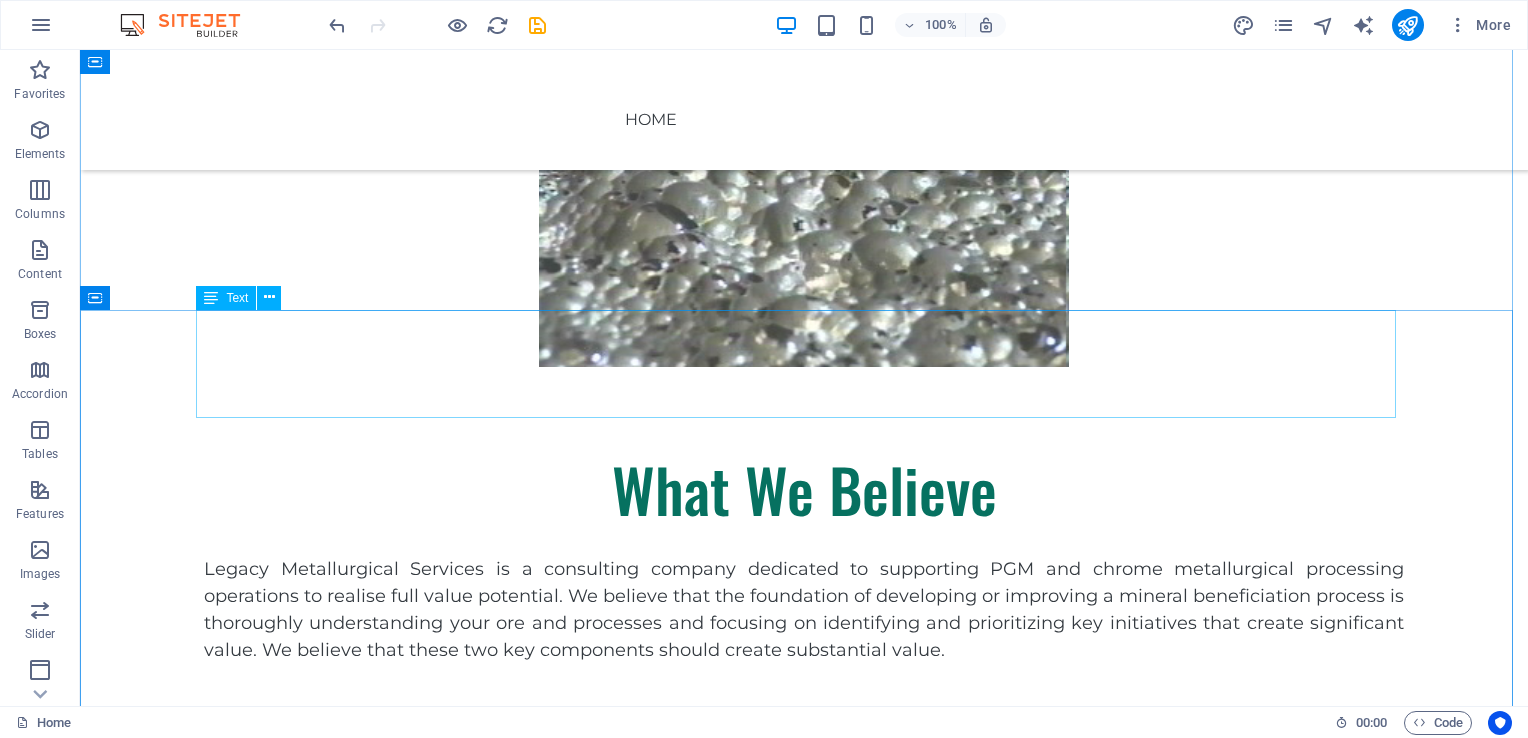 click on "Legacy Metallurgical Services is a consulting company dedicated to supporting PGM and chrome metallurgical processing operations to realise full value potential. W e believe that the foundation of developing or improving a mineral beneficiation process is thoroughly understanding your ore and processes and focusing on identifying and prioritizing key initiatives that create significant value. We believe that these two key components should create substantial value." at bounding box center [804, 610] 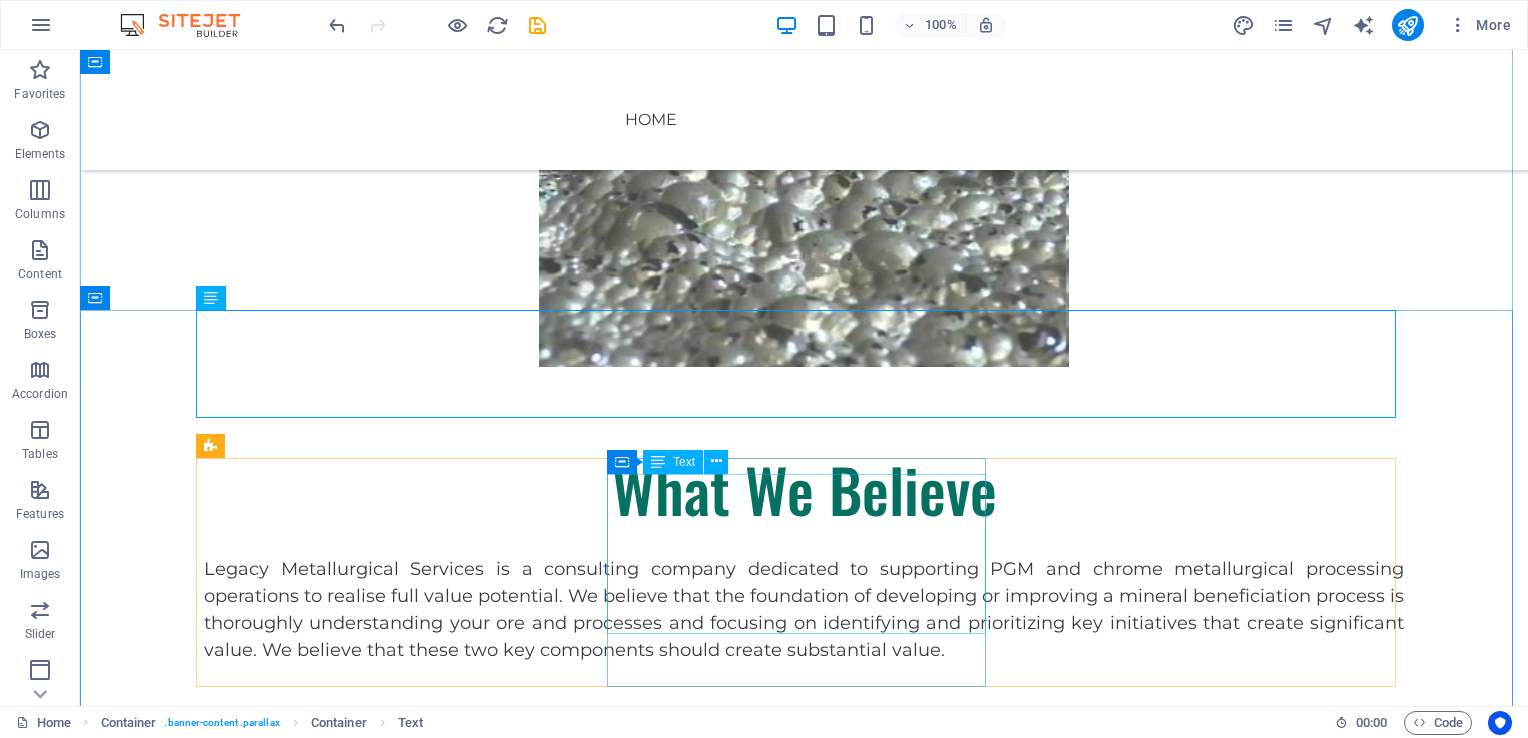 click on "This refers to projects that involve radical changes to the operating norm. It focuses on the critical few initiatives that will most help to close the gap to full potential or become best in class." at bounding box center (393, 930) 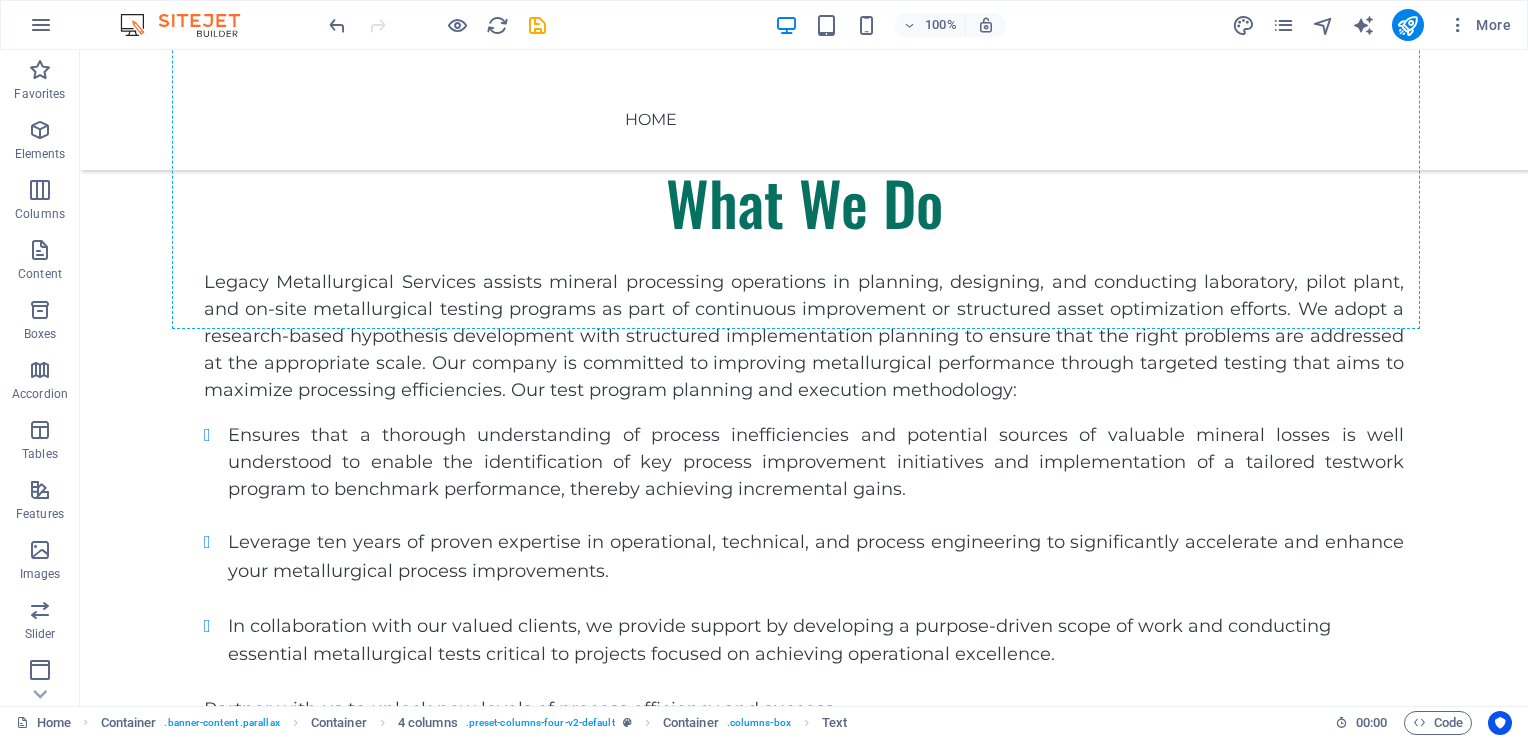 scroll, scrollTop: 1888, scrollLeft: 0, axis: vertical 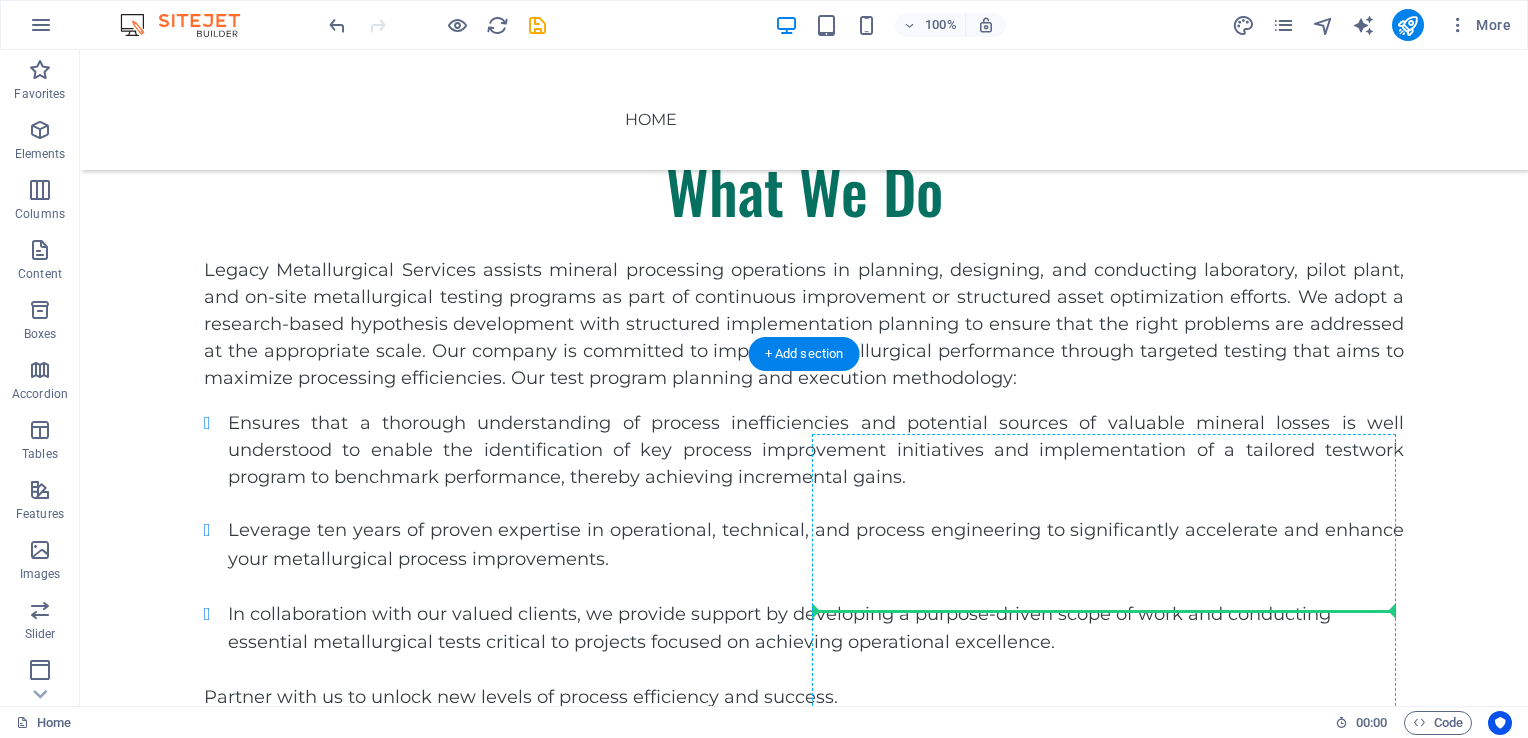 drag, startPoint x: 778, startPoint y: 474, endPoint x: 1148, endPoint y: 606, distance: 392.84094 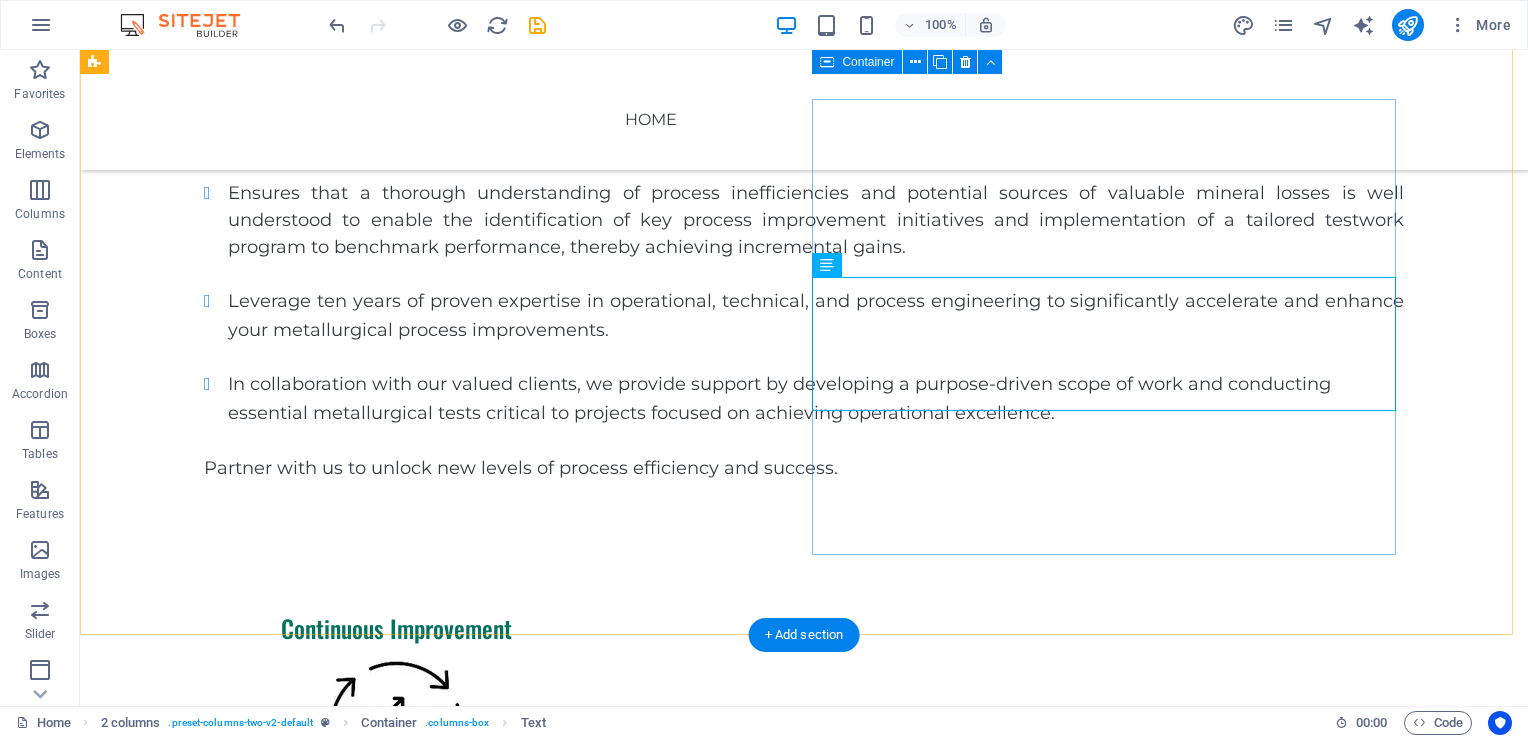 scroll, scrollTop: 1928, scrollLeft: 0, axis: vertical 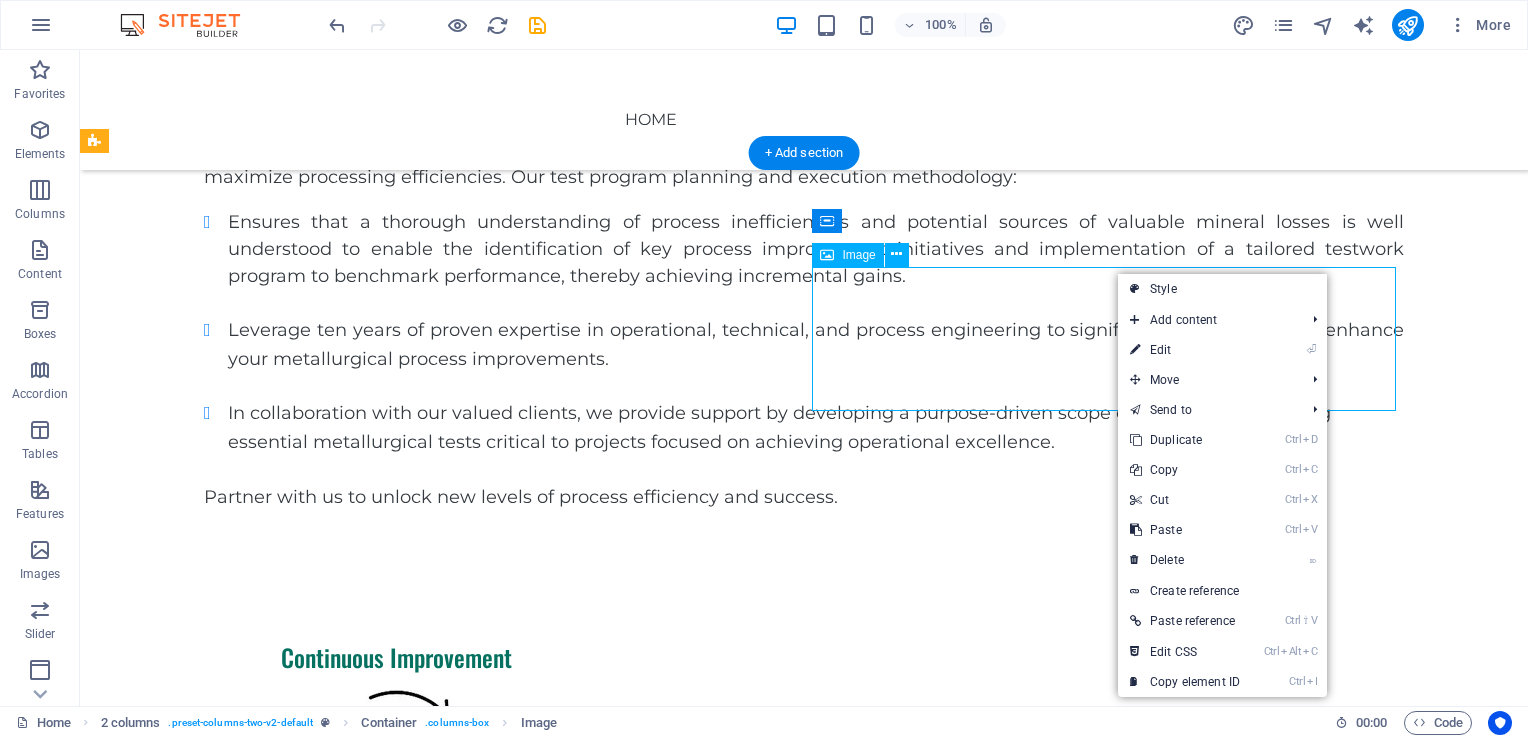 click at bounding box center [396, 1218] 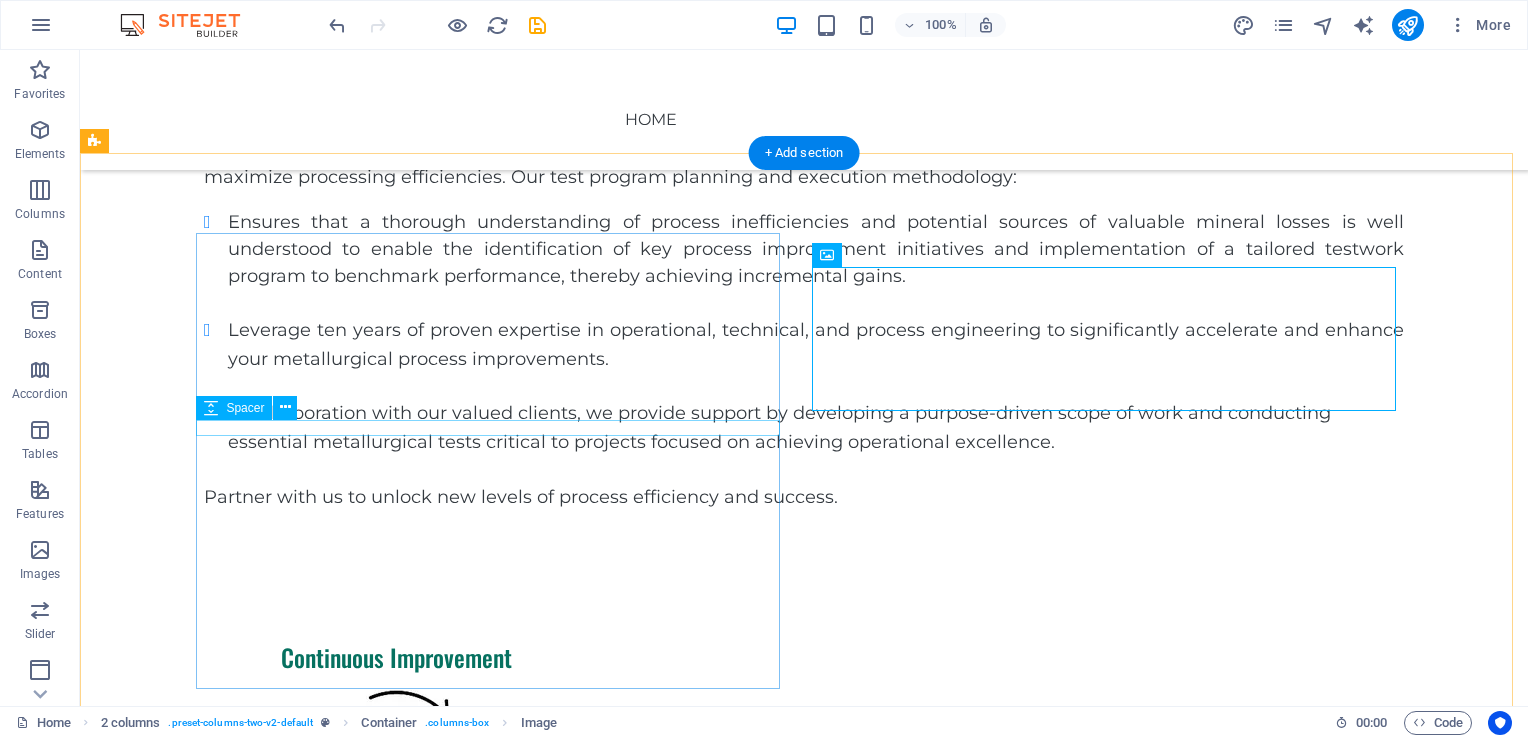 click at bounding box center [396, 835] 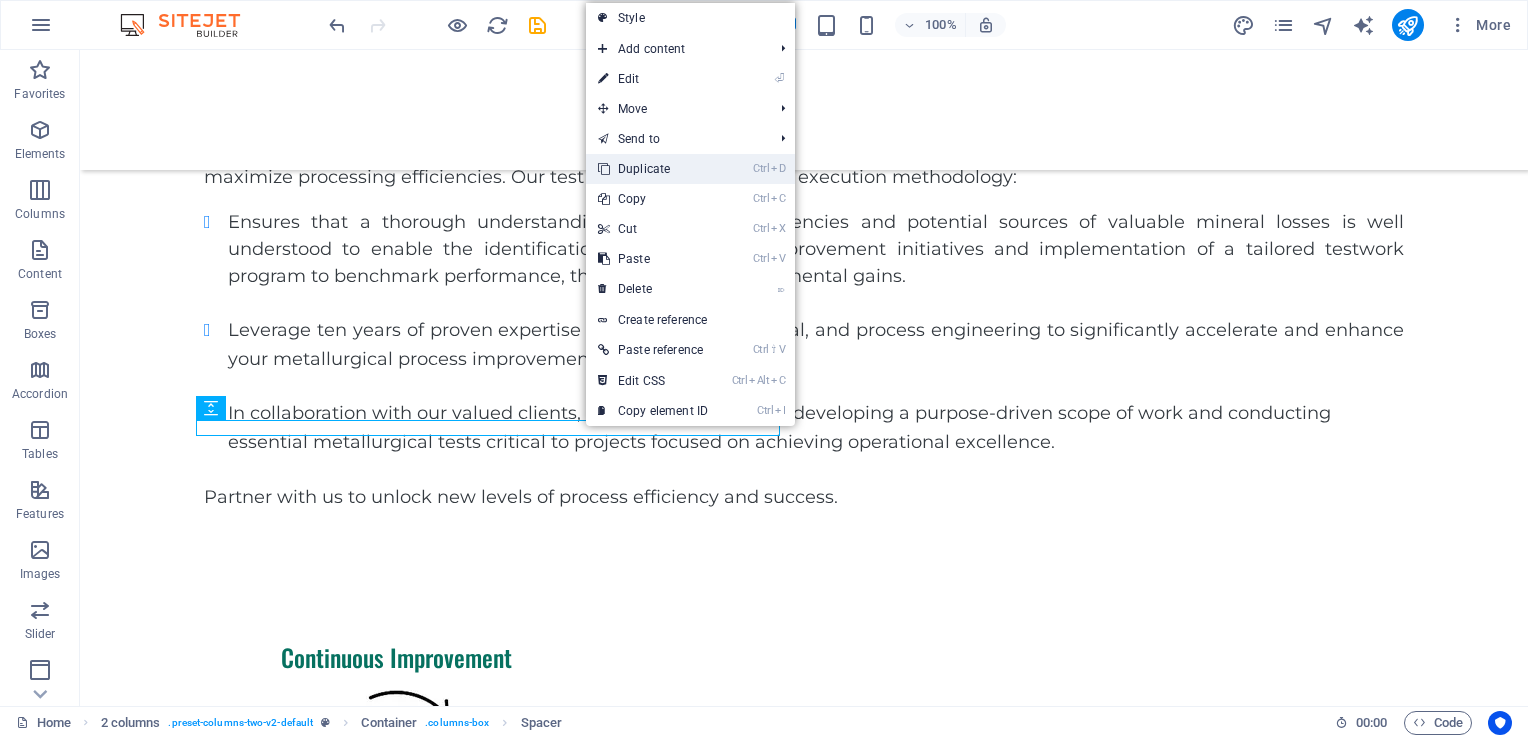 click on "Ctrl D  Duplicate" at bounding box center [653, 169] 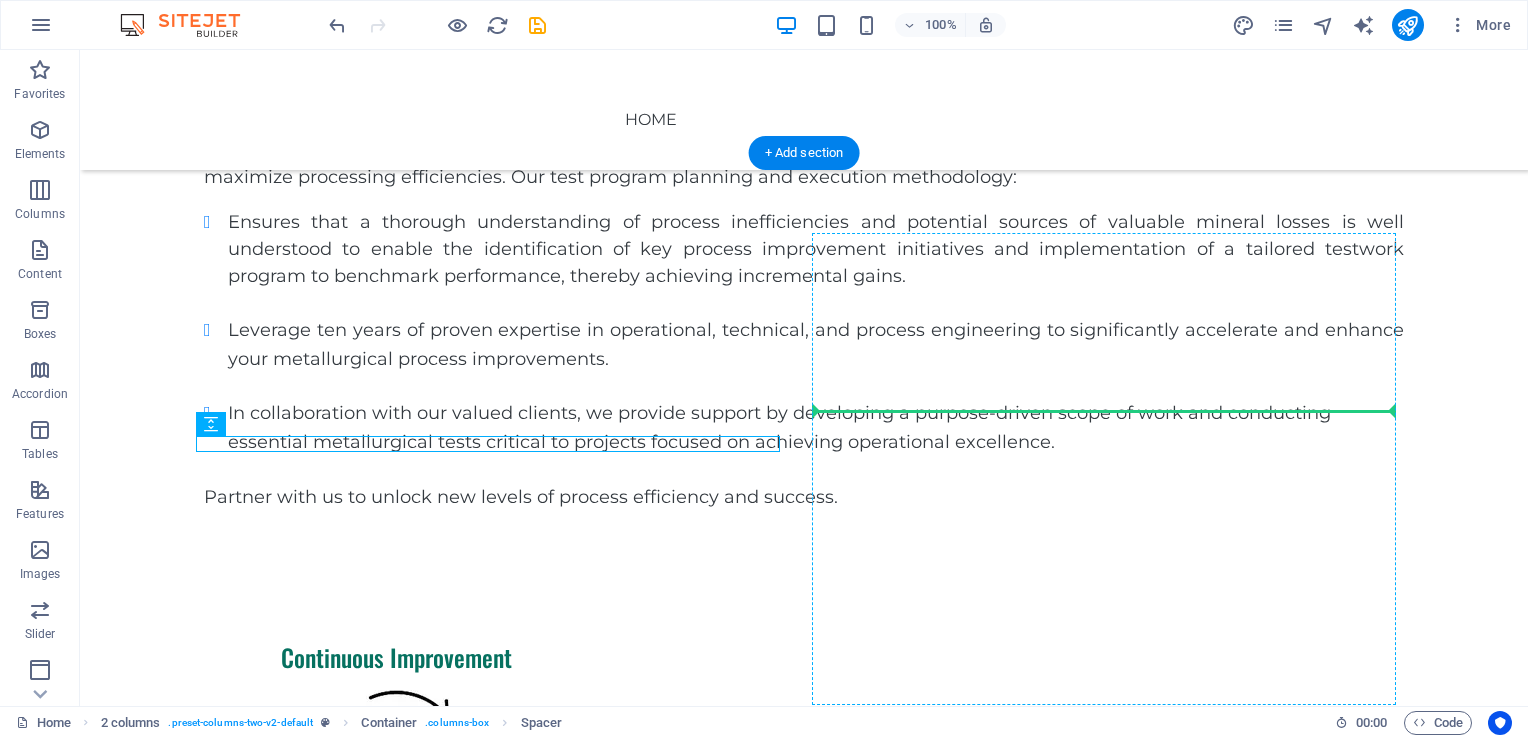 drag, startPoint x: 662, startPoint y: 445, endPoint x: 992, endPoint y: 445, distance: 330 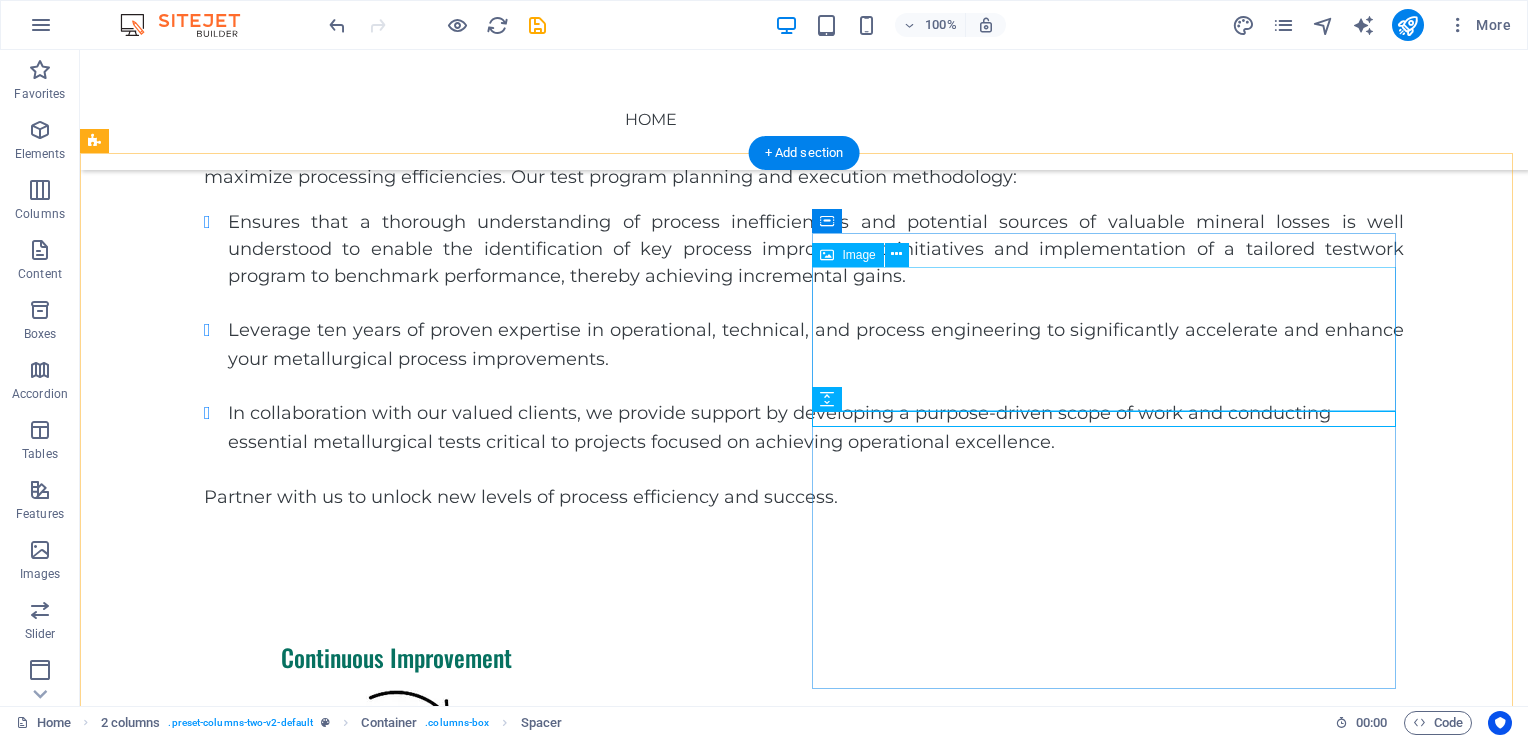 click at bounding box center [396, 1218] 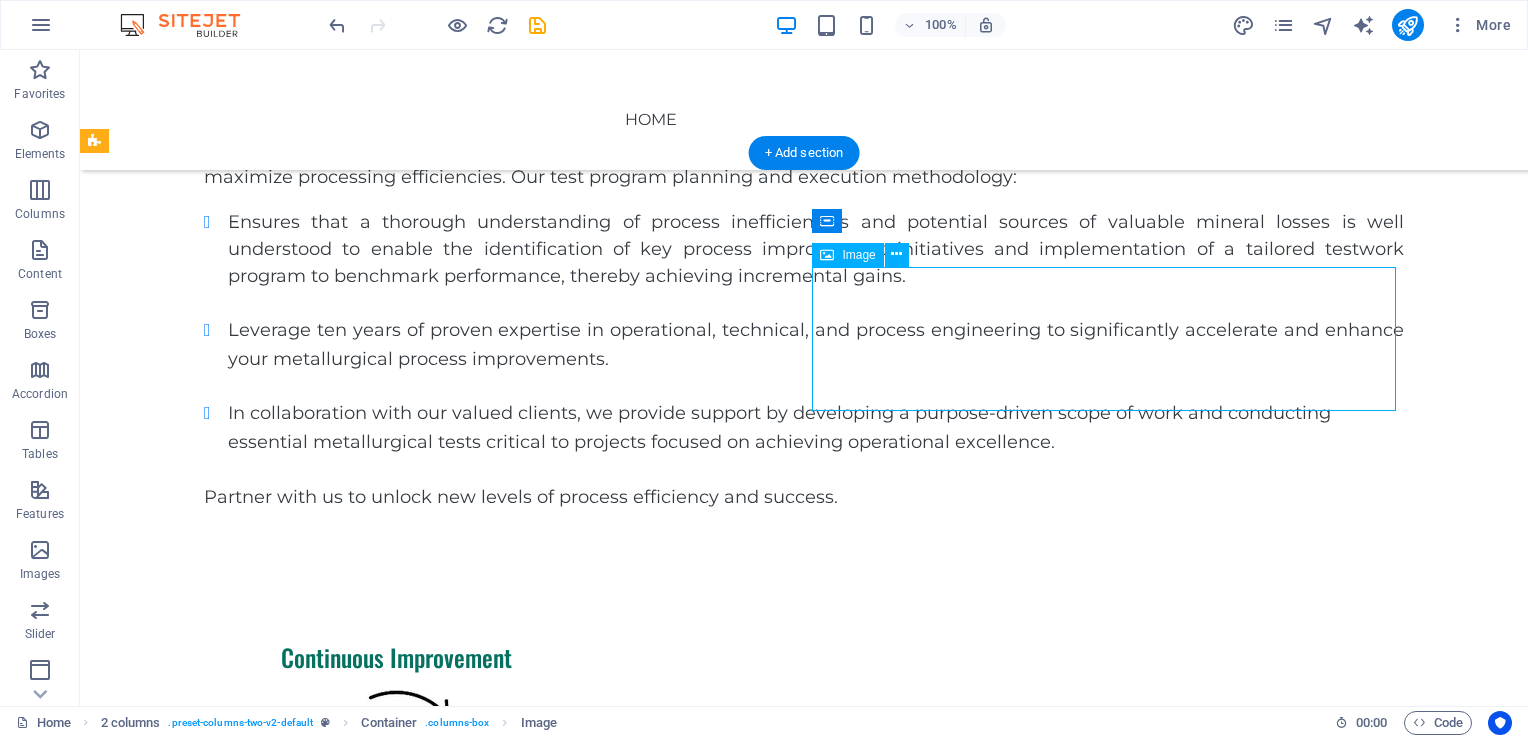 click at bounding box center [396, 1218] 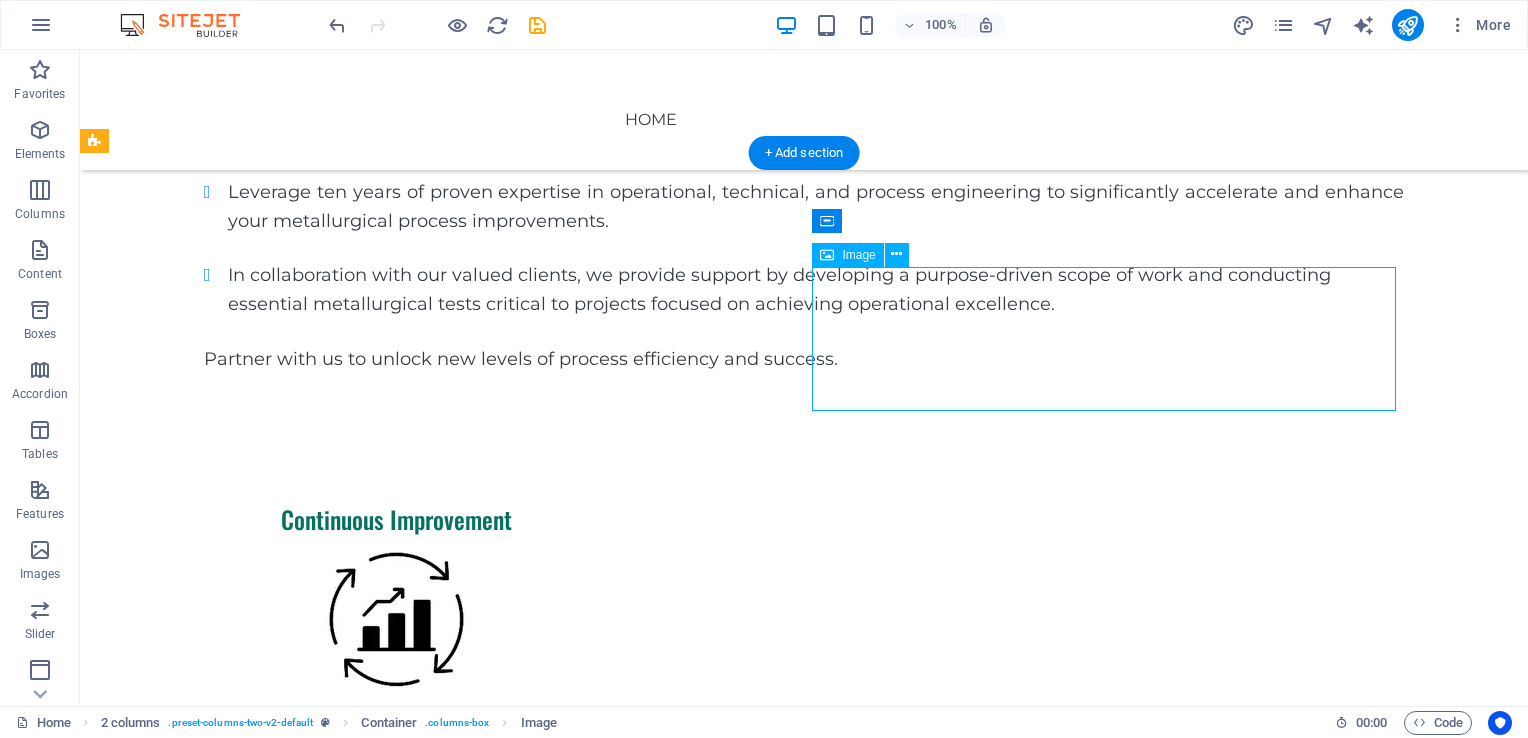 select on "px" 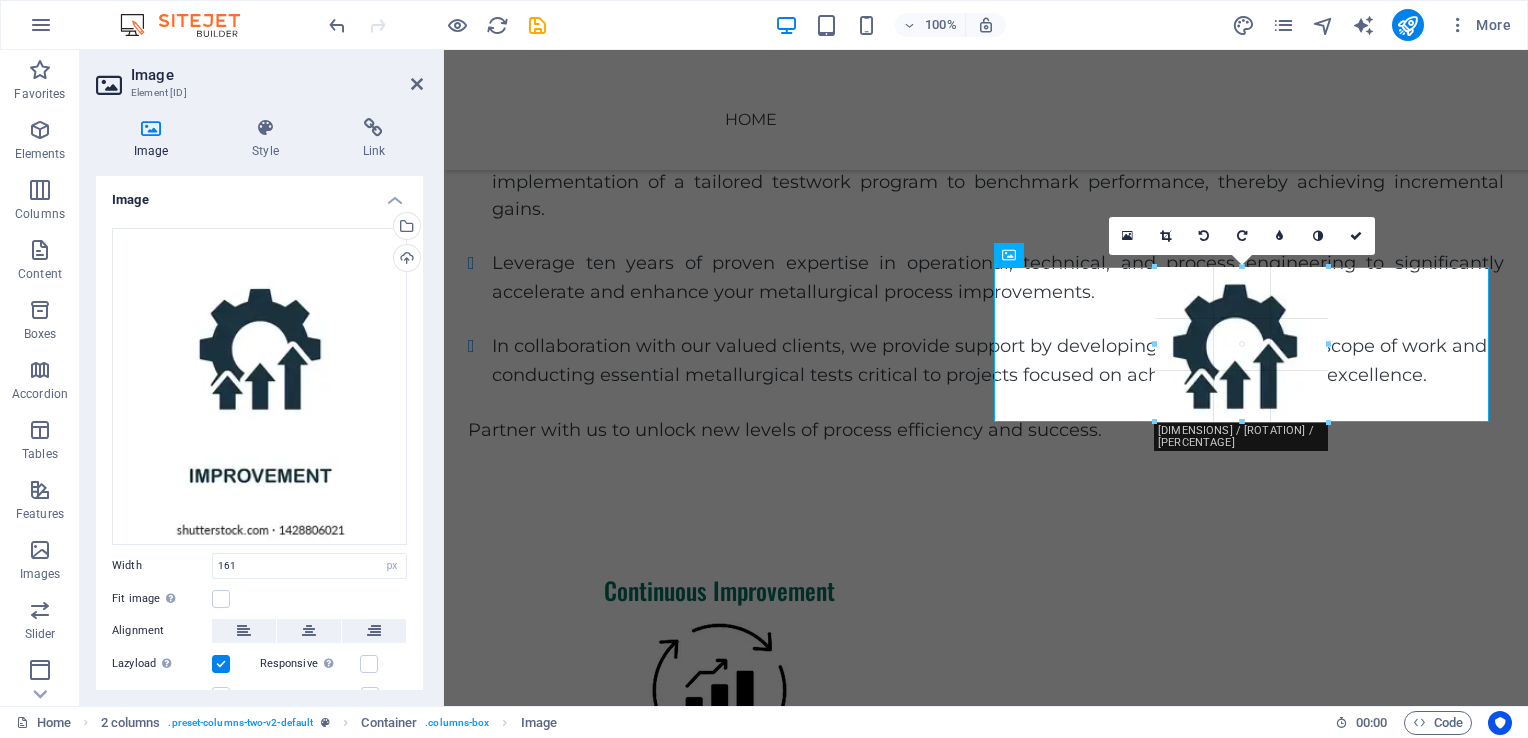 drag, startPoint x: 1242, startPoint y: 408, endPoint x: 1248, endPoint y: 419, distance: 12.529964 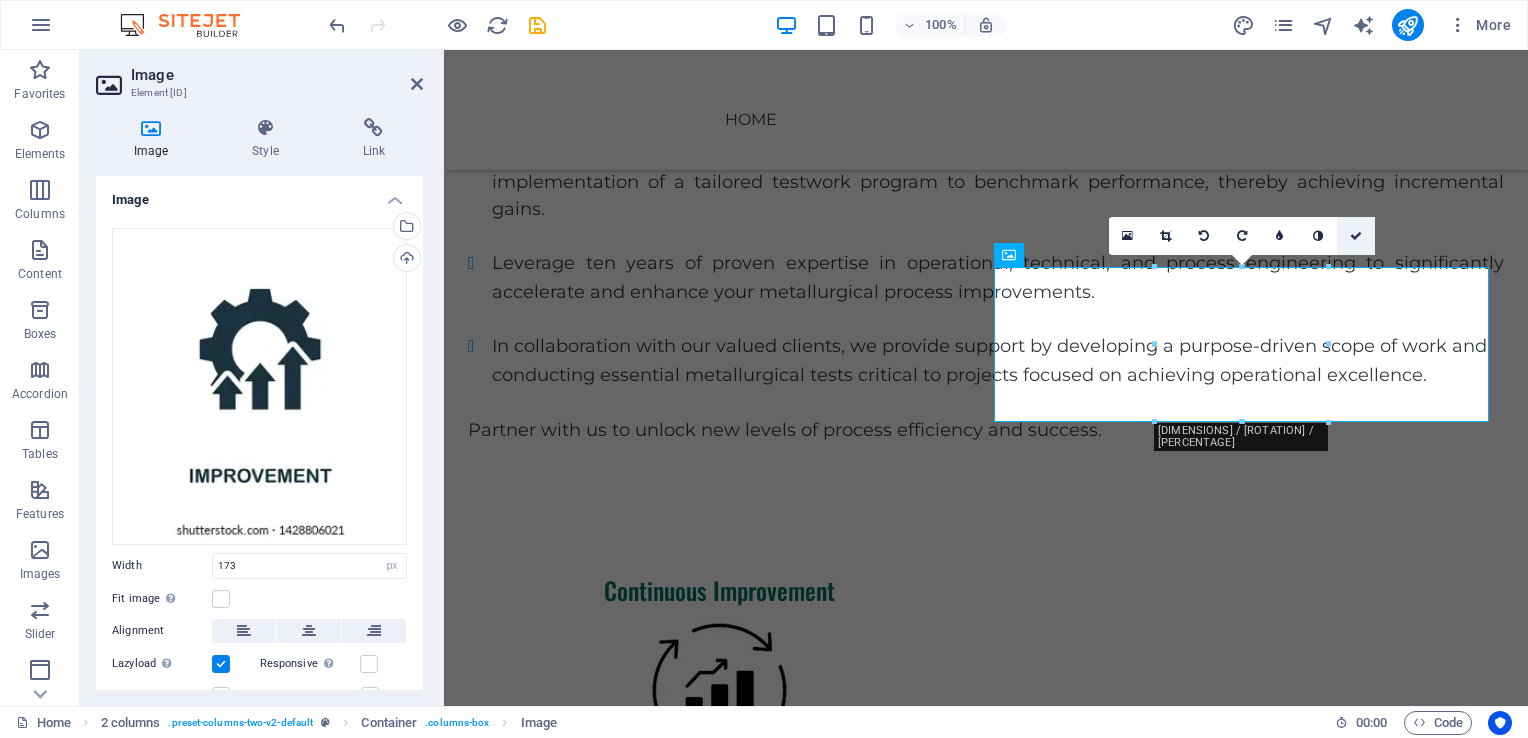 click at bounding box center (1356, 236) 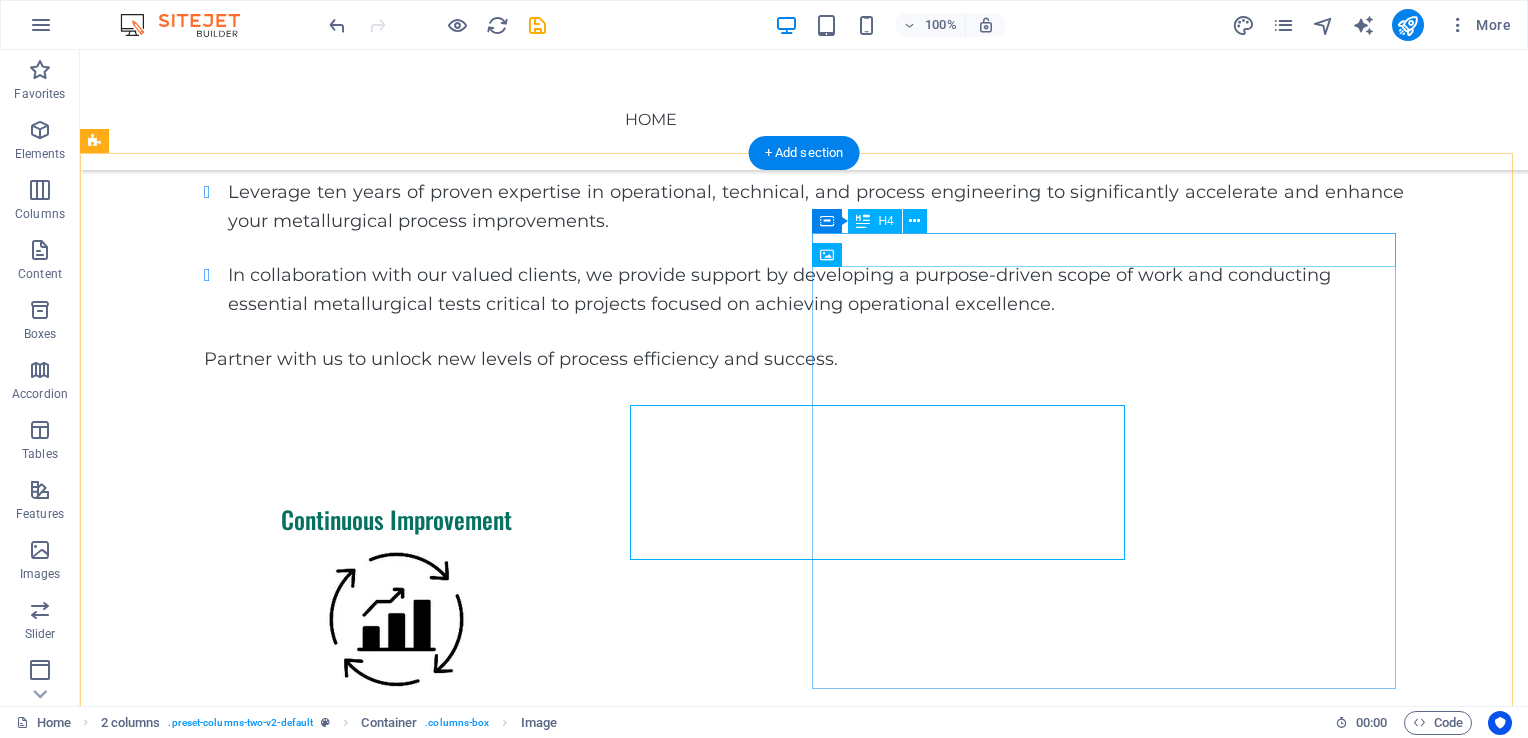 scroll, scrollTop: 1928, scrollLeft: 0, axis: vertical 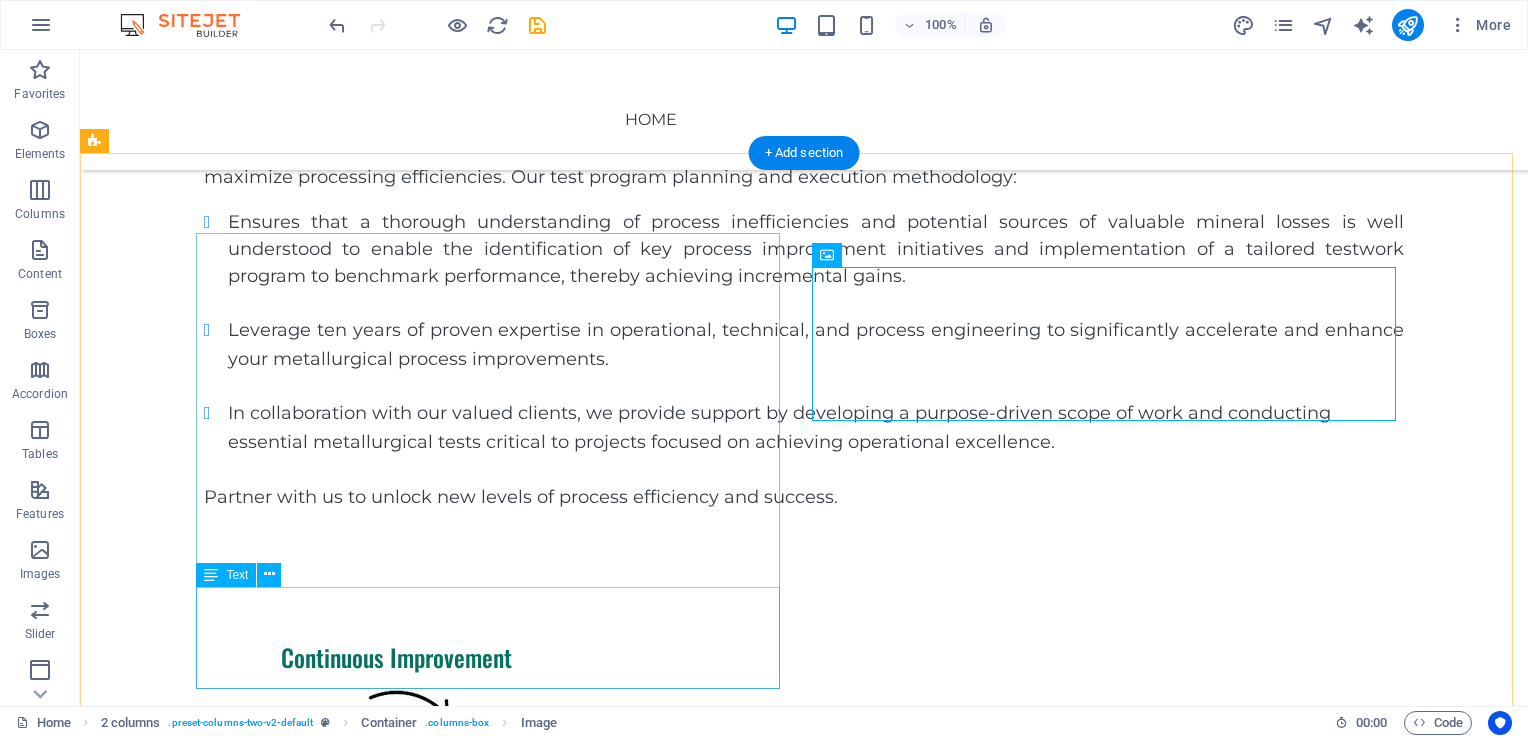 click on "Identify Key Improvement Initiatives Benchmark Data Implementation Planning Initiative Execution" at bounding box center (396, 1045) 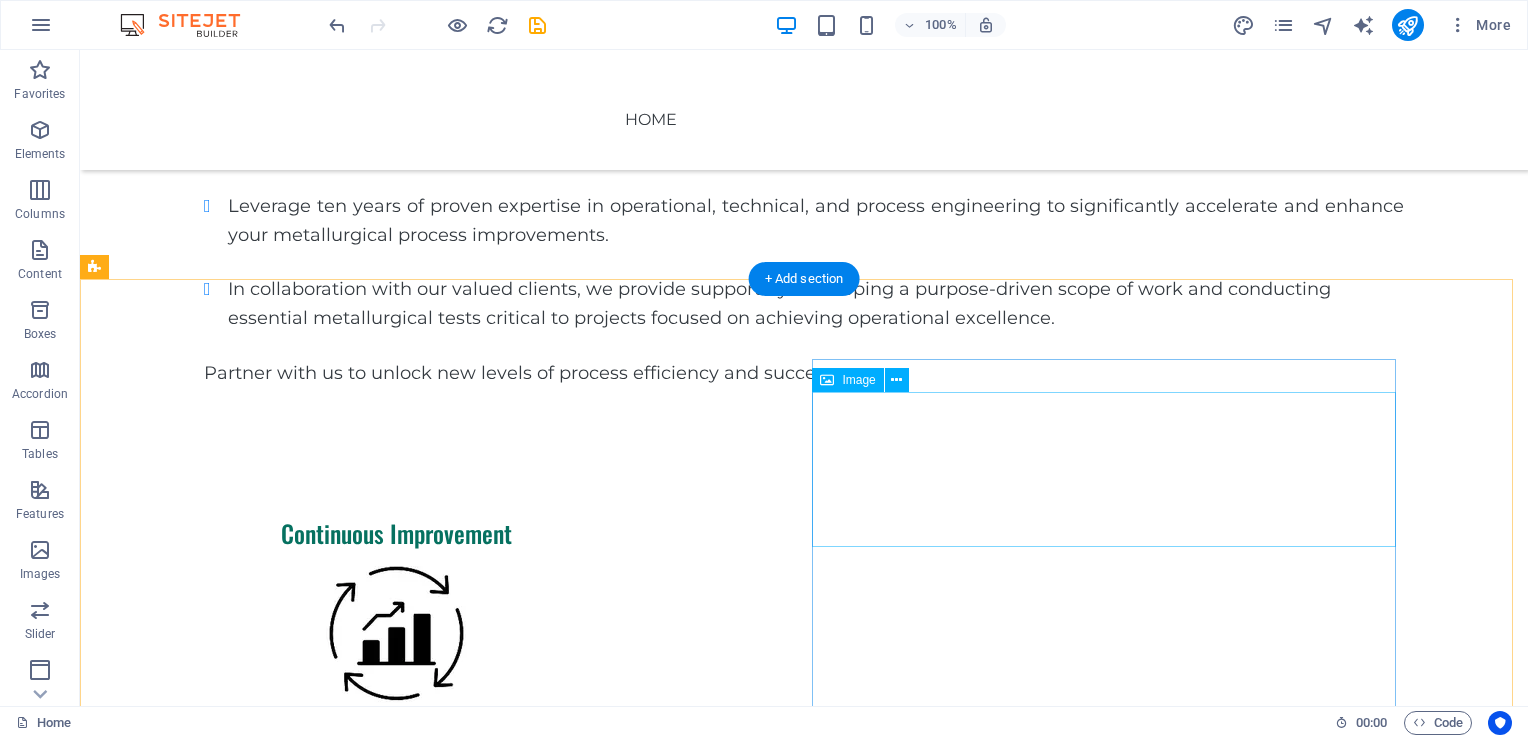 scroll, scrollTop: 2128, scrollLeft: 0, axis: vertical 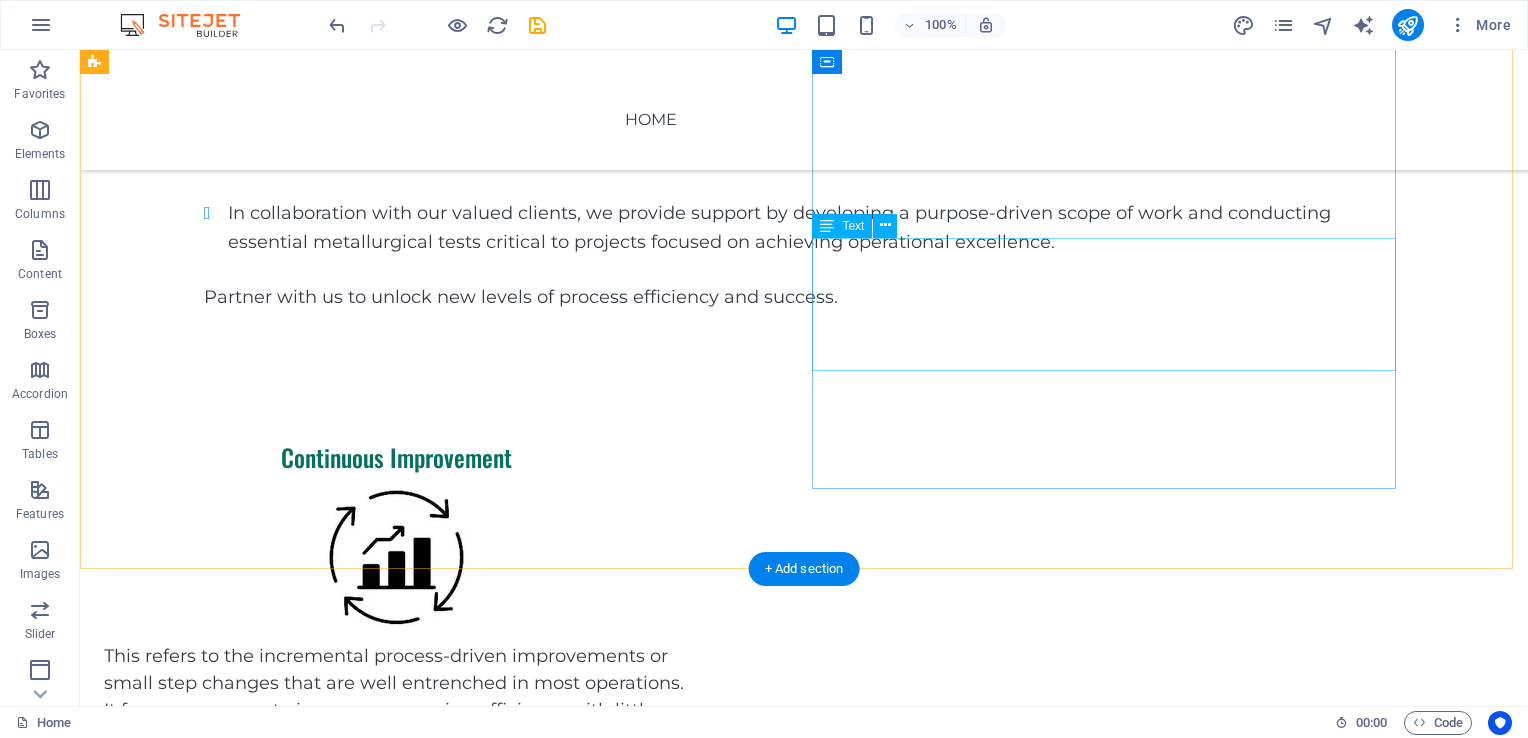 click on "This refers to projects that involve radical changes to the operating norm. It focuses on the critical few initiatives that will most help to close the gap to full potential or become best in class." at bounding box center [396, 1184] 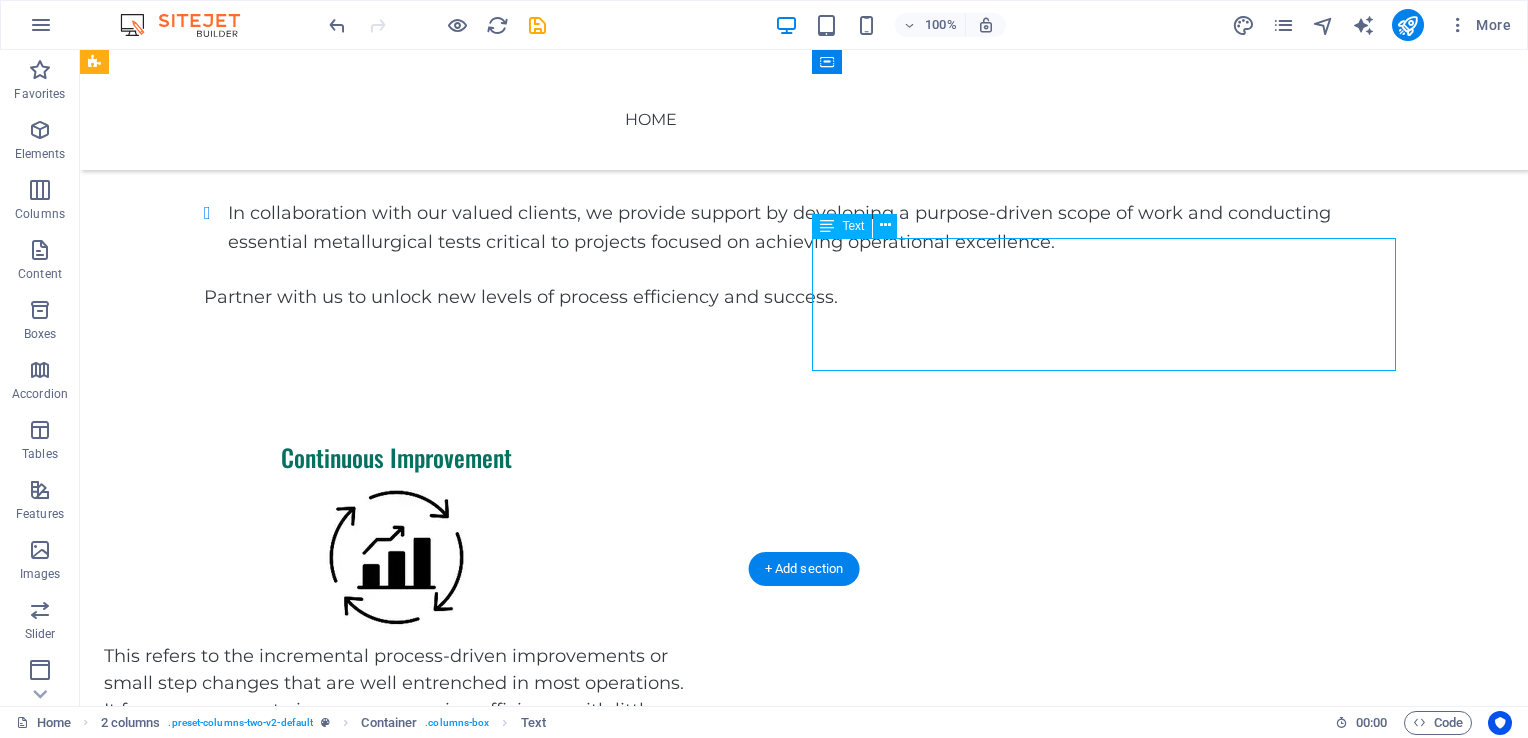 click on "This refers to projects that involve radical changes to the operating norm. It focuses on the critical few initiatives that will most help to close the gap to full potential or become best in class." at bounding box center [396, 1184] 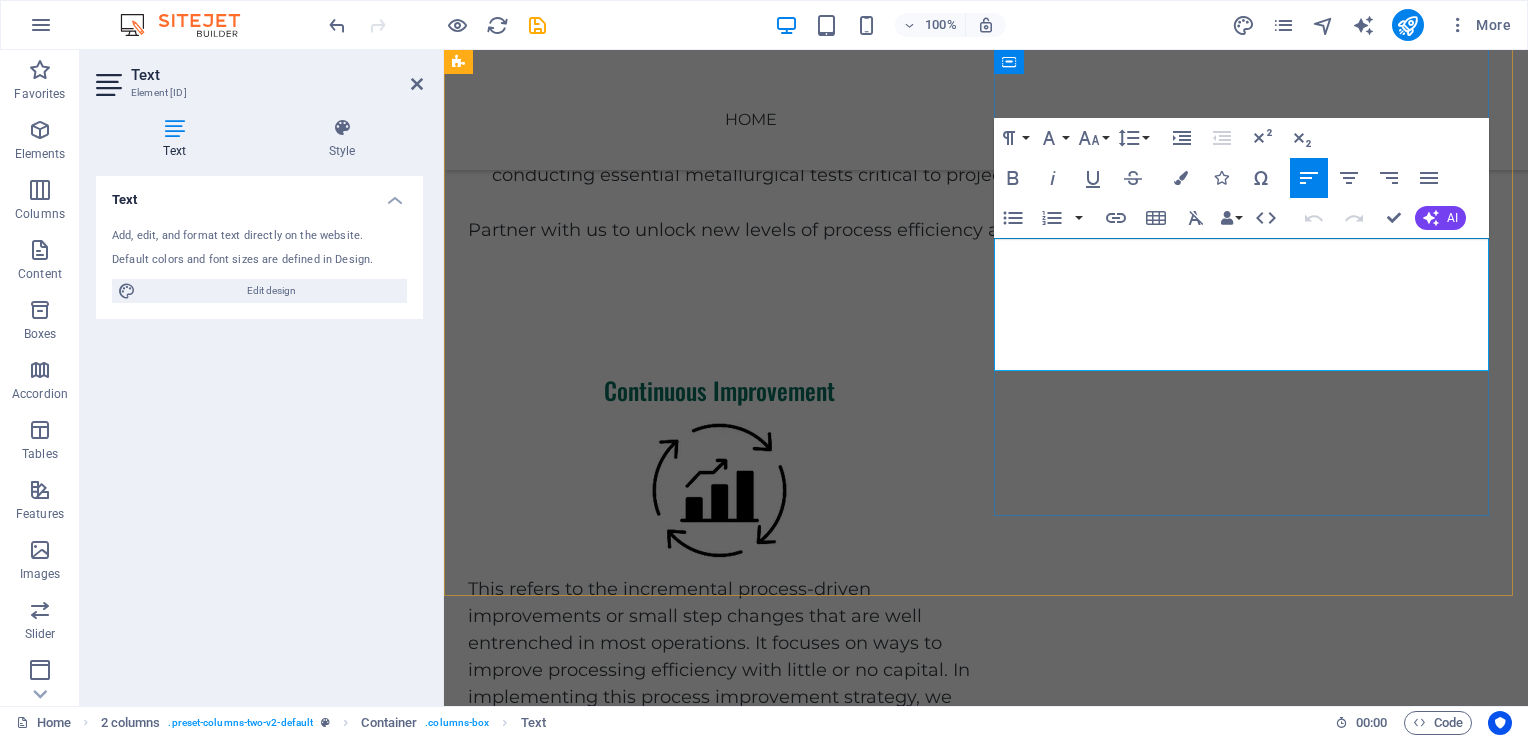 drag, startPoint x: 1169, startPoint y: 276, endPoint x: 1201, endPoint y: 294, distance: 36.71512 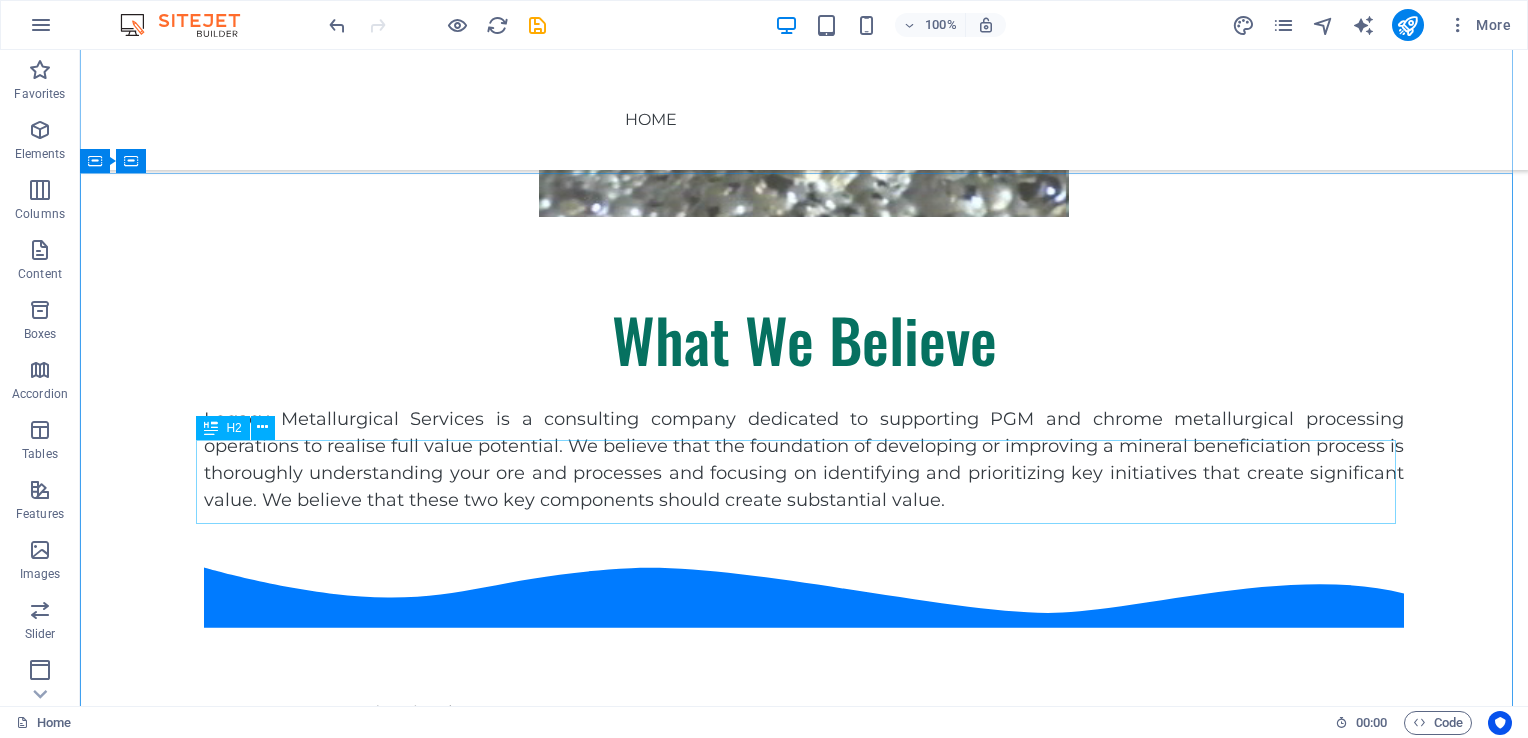 scroll, scrollTop: 1028, scrollLeft: 0, axis: vertical 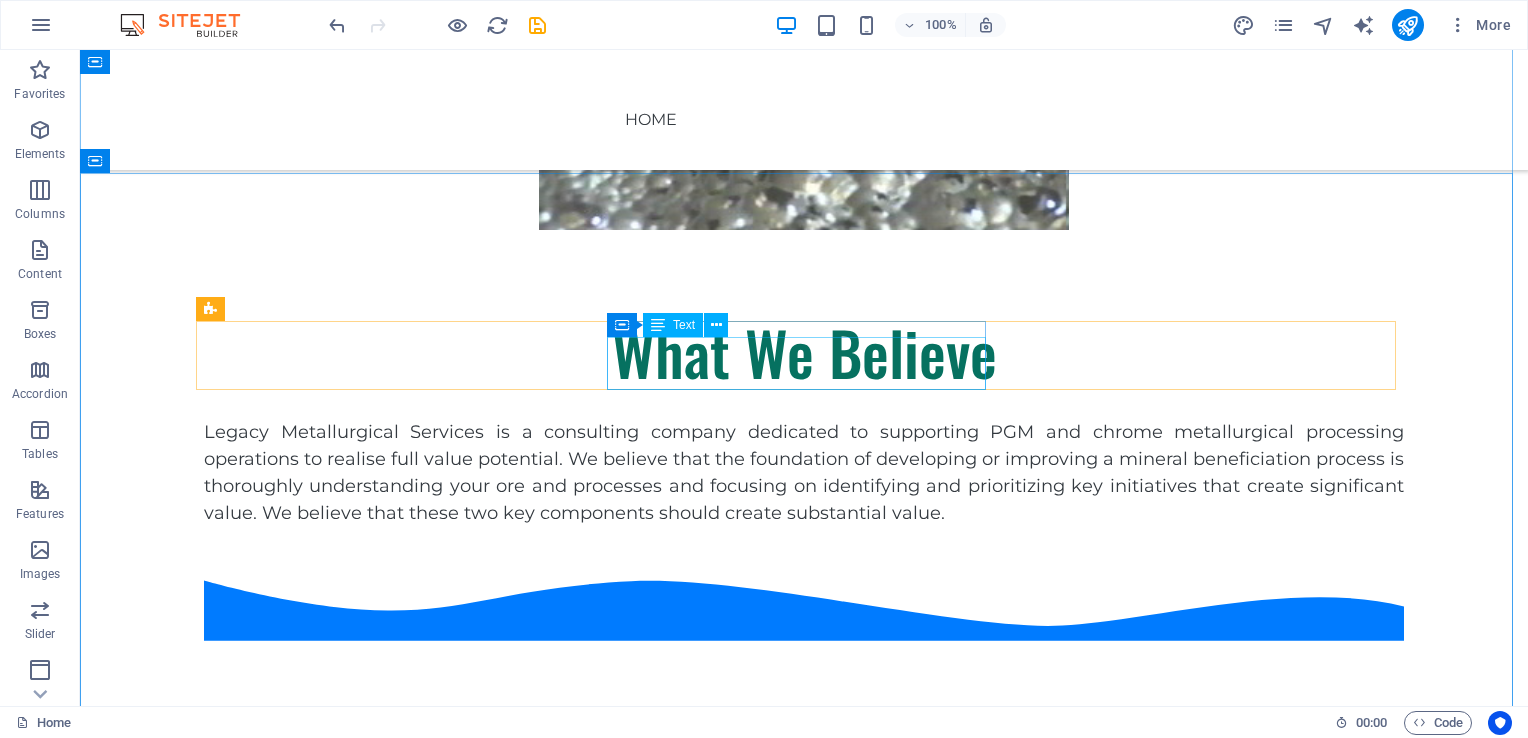 click on "New processes and technology" at bounding box center [393, 739] 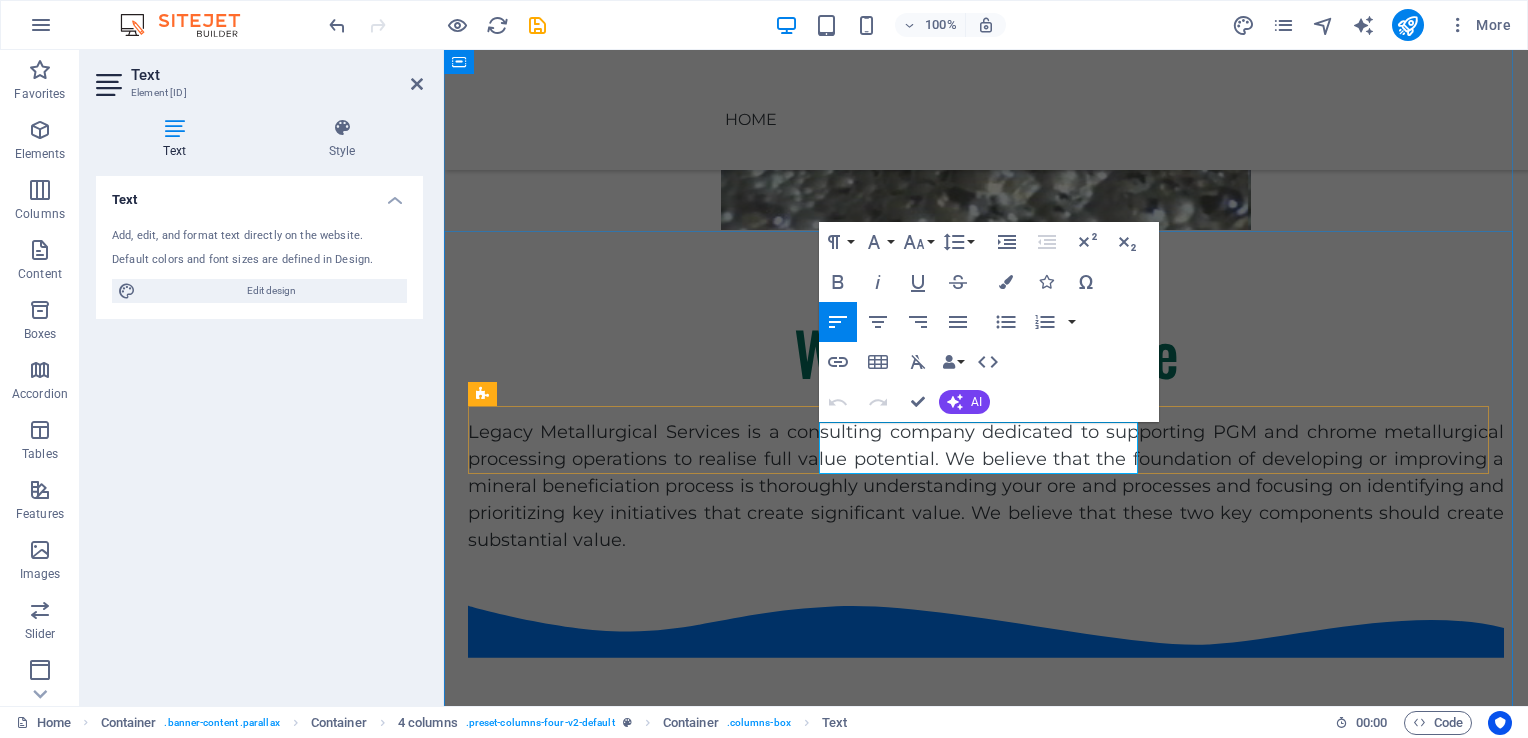 drag, startPoint x: 1098, startPoint y: 441, endPoint x: 822, endPoint y: 446, distance: 276.0453 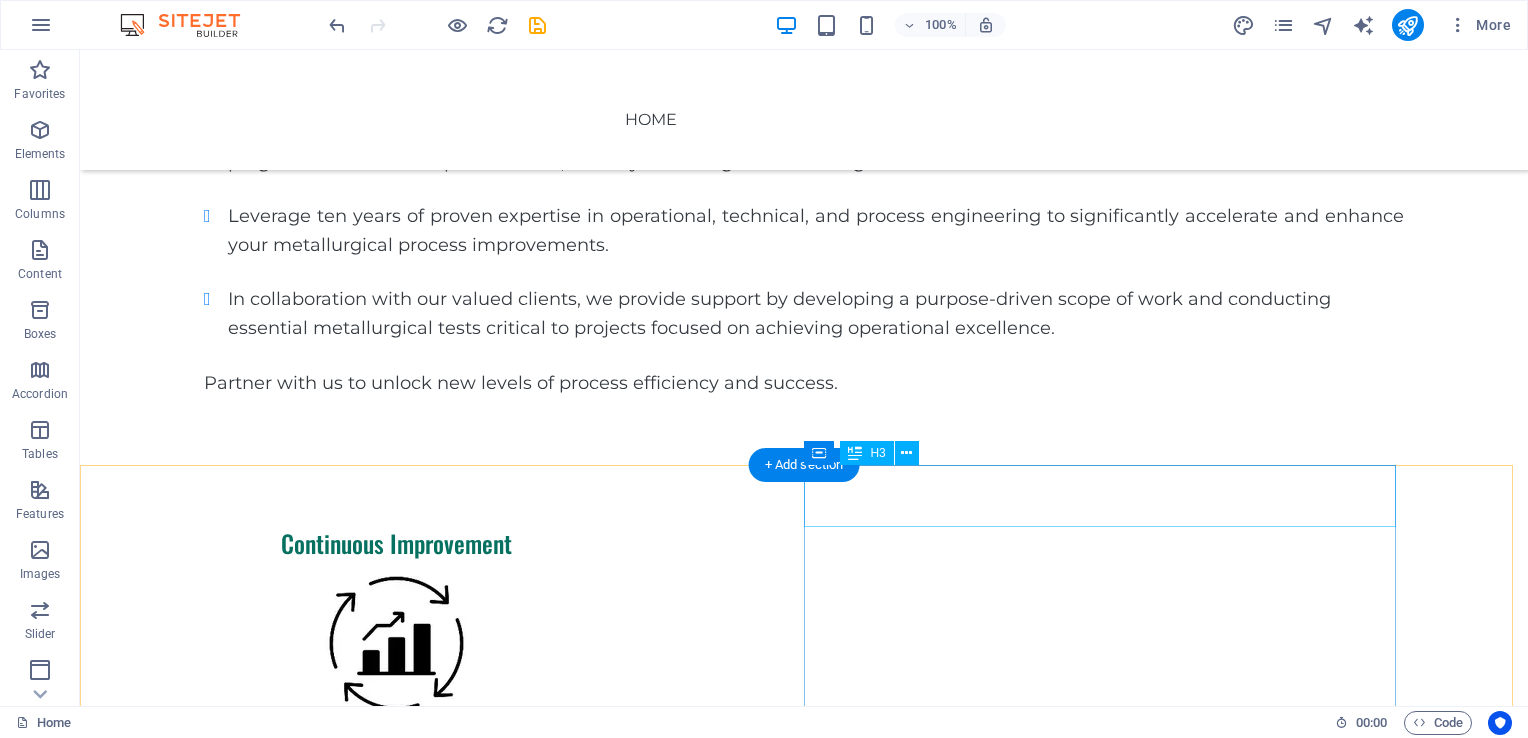 scroll, scrollTop: 1943, scrollLeft: 0, axis: vertical 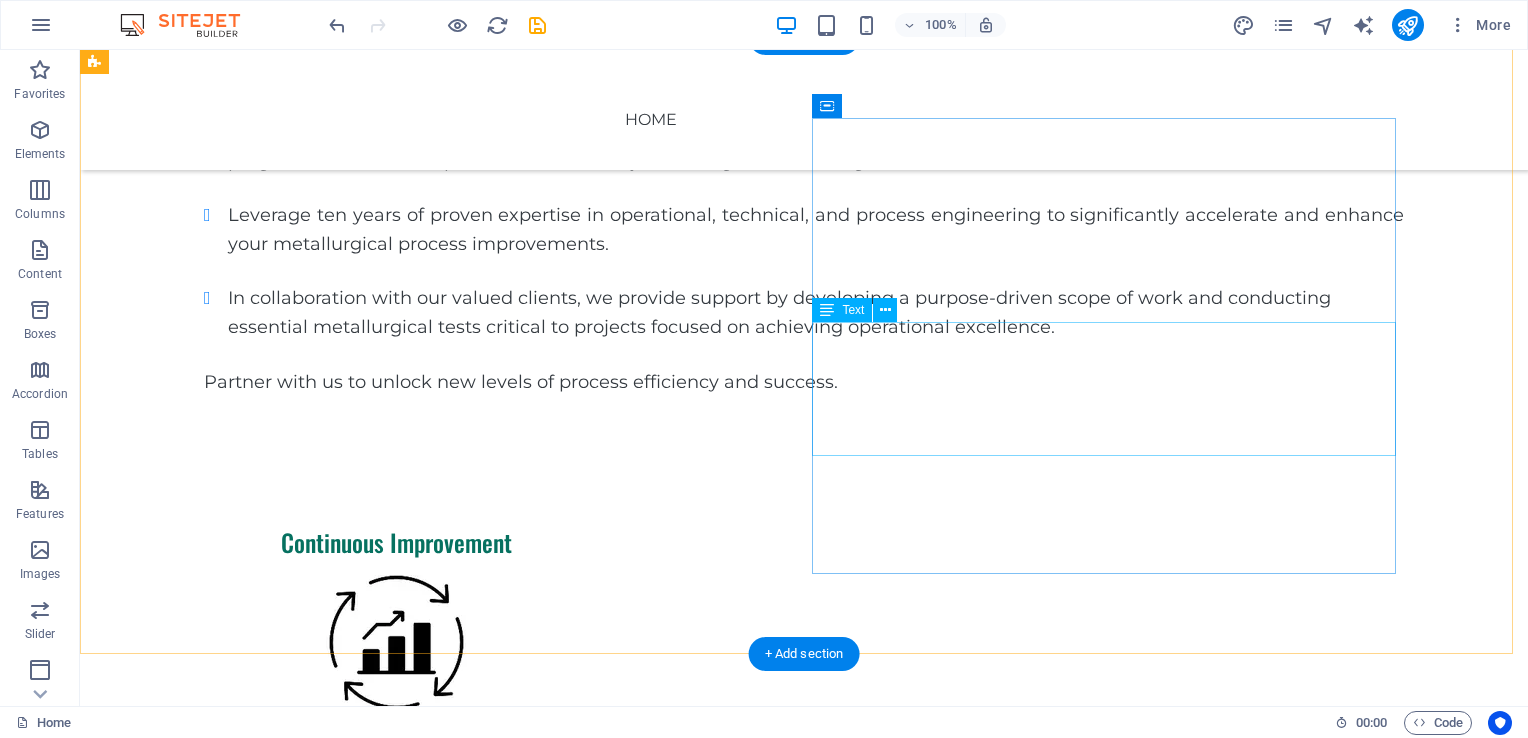 click on "This refers to projects that involve radical changes to the operating norm, such as . It focuses on the critical few initiatives that will most help to close the gap to full potential or become best in class." at bounding box center (396, 1269) 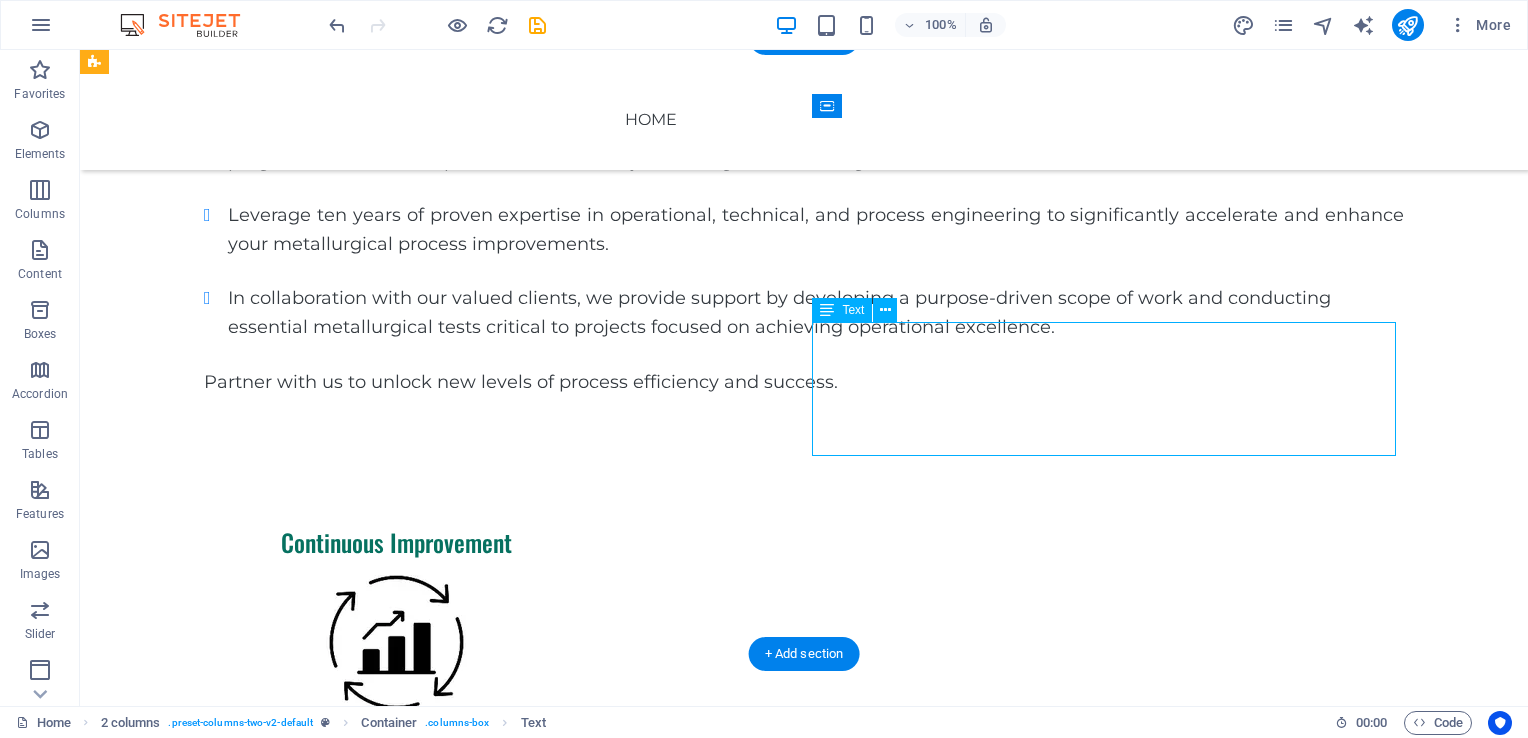 click on "This refers to projects that involve radical changes to the operating norm, such as . It focuses on the critical few initiatives that will most help to close the gap to full potential or become best in class." at bounding box center [396, 1269] 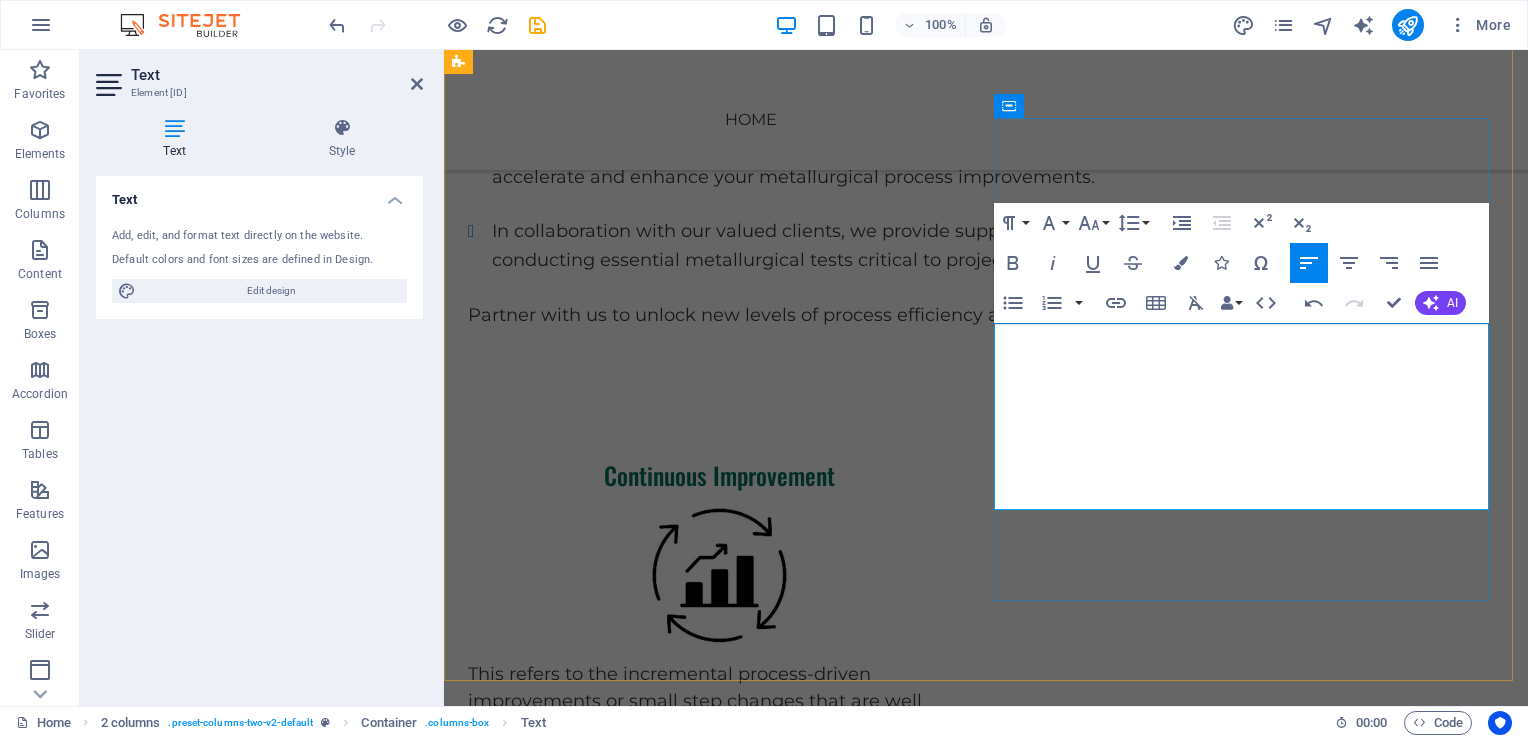 drag, startPoint x: 996, startPoint y: 390, endPoint x: 1006, endPoint y: 394, distance: 10.770329 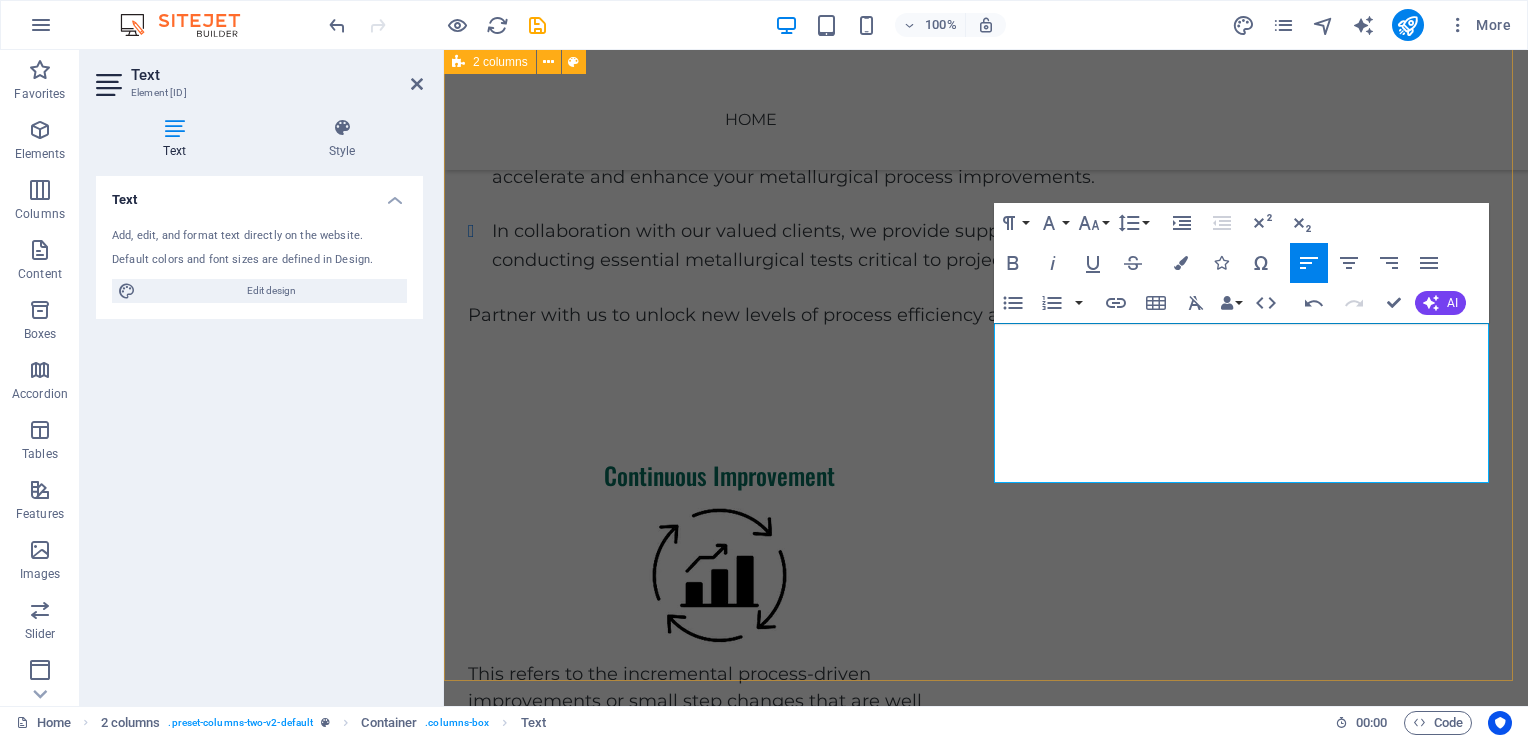 drag, startPoint x: 1099, startPoint y: 391, endPoint x: 993, endPoint y: 341, distance: 117.20068 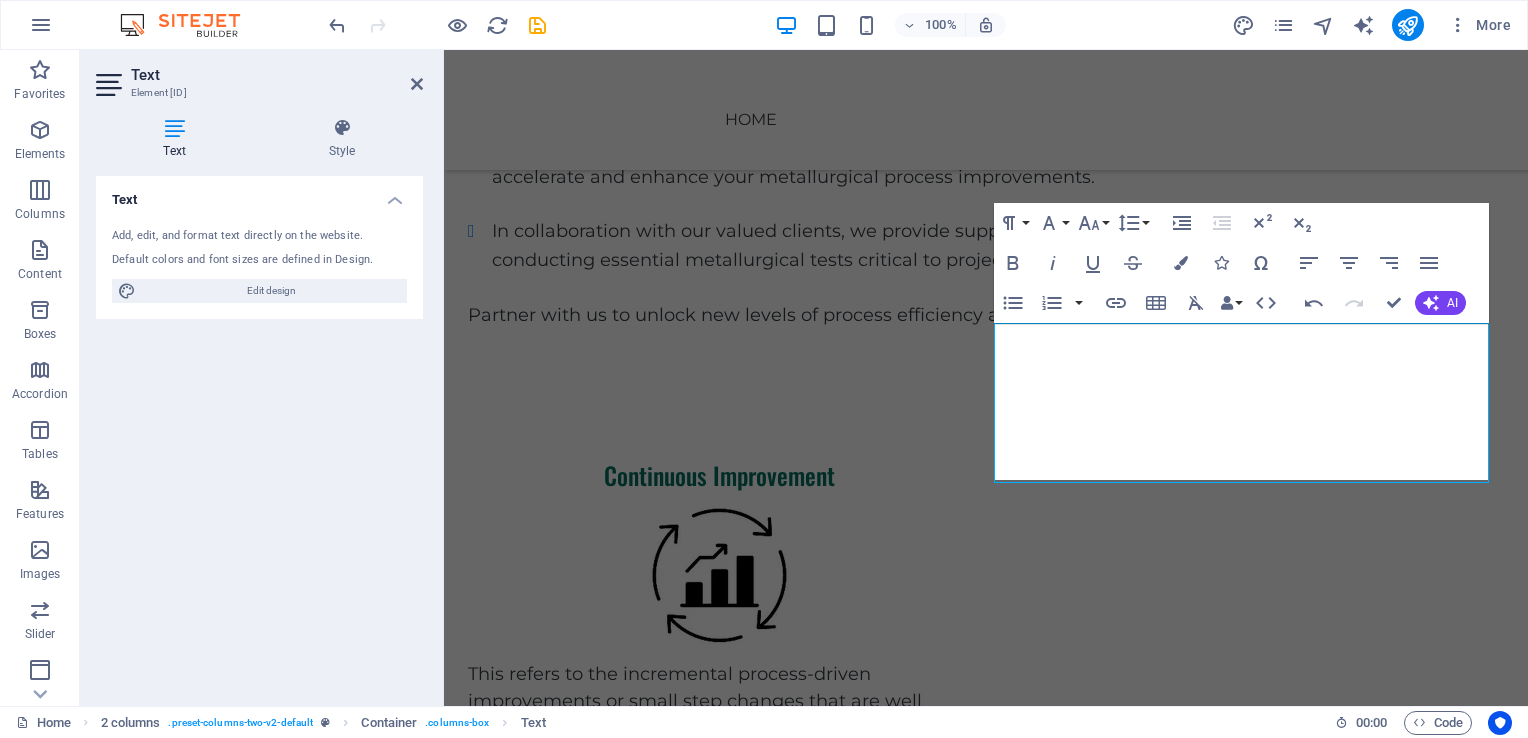 scroll, scrollTop: 1581, scrollLeft: 2, axis: both 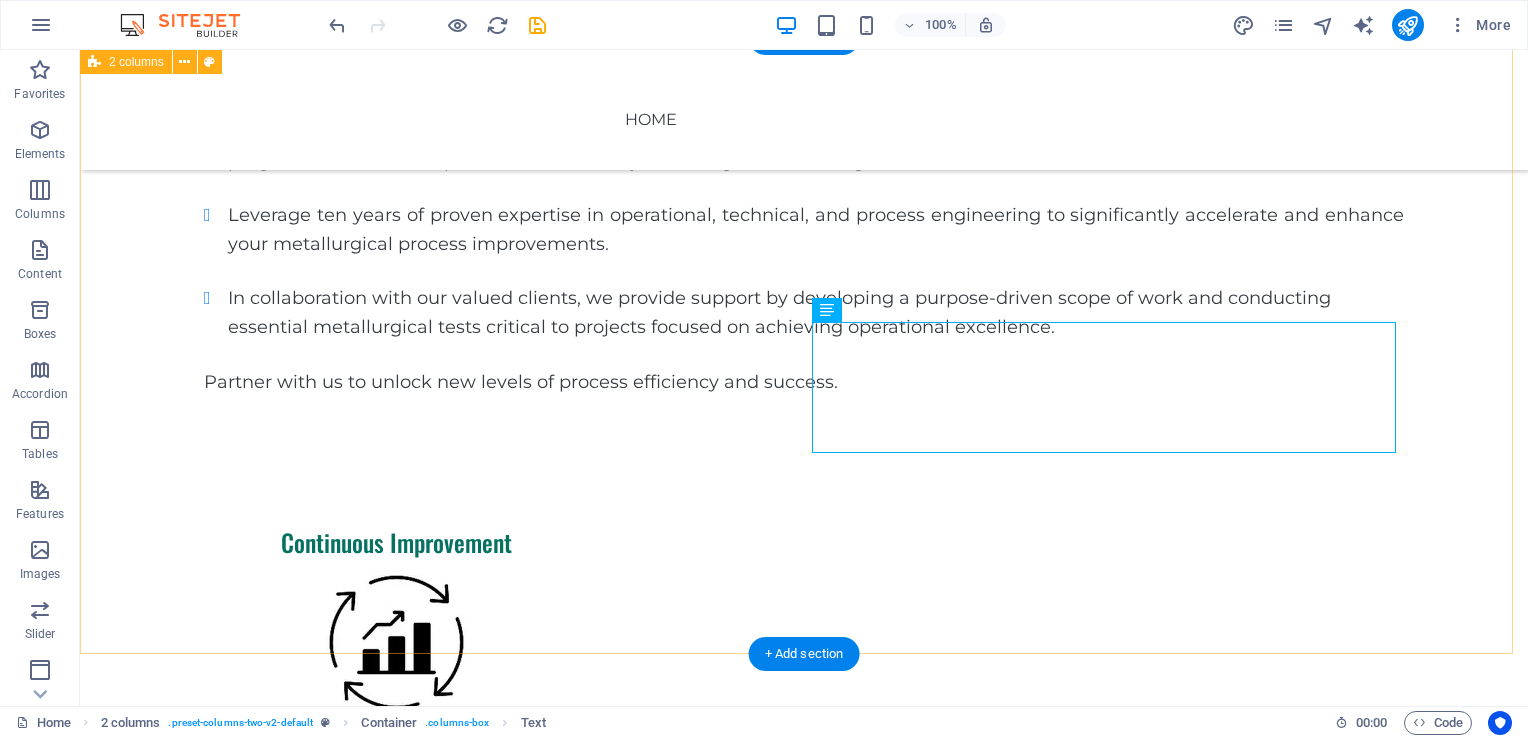 click on "Continuous Improvement This refers to the incremental process-driven improvements or small step changes that are well entrenched in most operations. It focuses on ways to improve processing efficiency with little or no capital. In implementing this process improvement strategy, we generally follow these simple steps:  Identify Key Improvement Initiatives Benchmark Data Implementation Planning Initiative Execution Structured Asset Optimisation This refers to projects that involve radical changes to the standard operation, such as new processes and technology.  It focuses on the critical few initiatives that will most help to close the gap to full potential or become best in class." at bounding box center (804, 929) 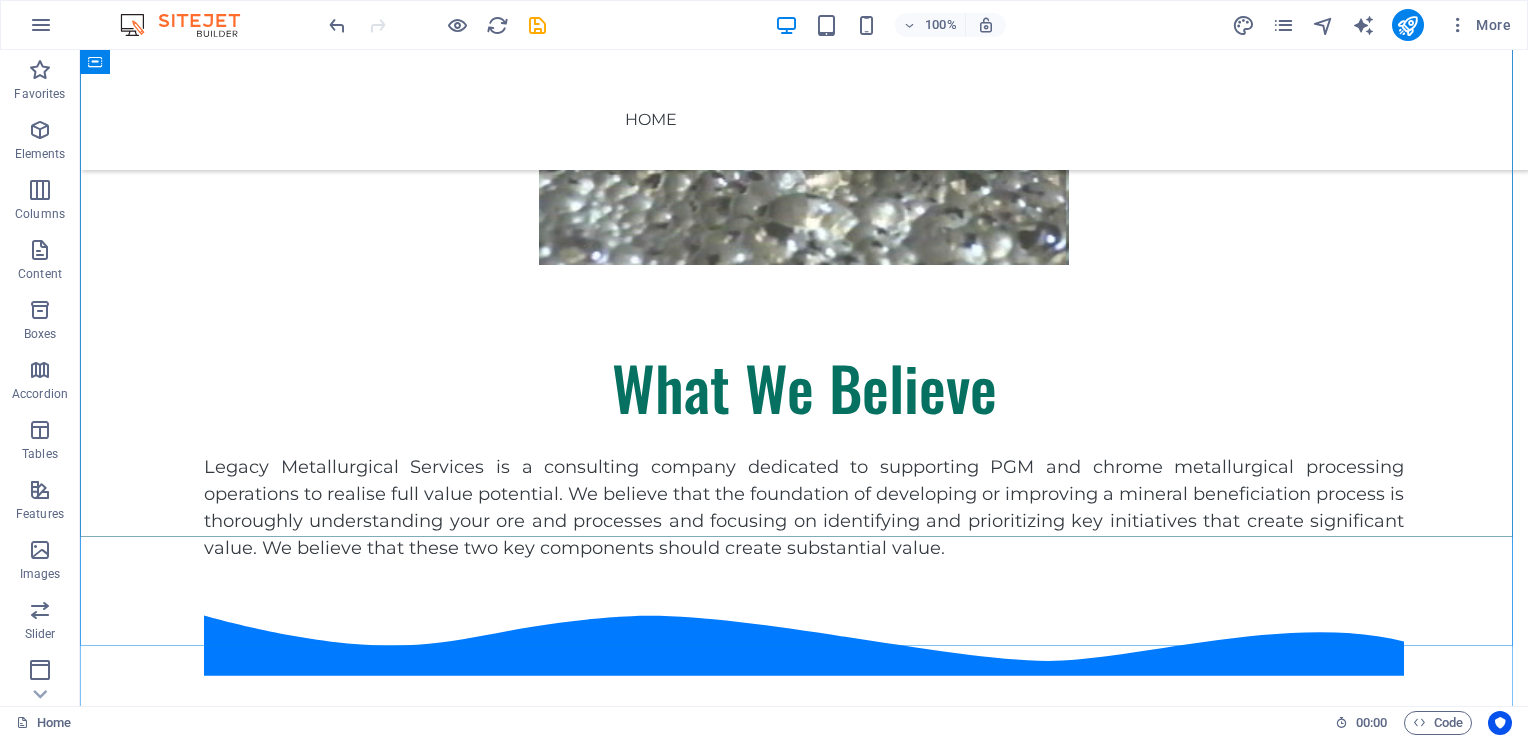 scroll, scrollTop: 1000, scrollLeft: 0, axis: vertical 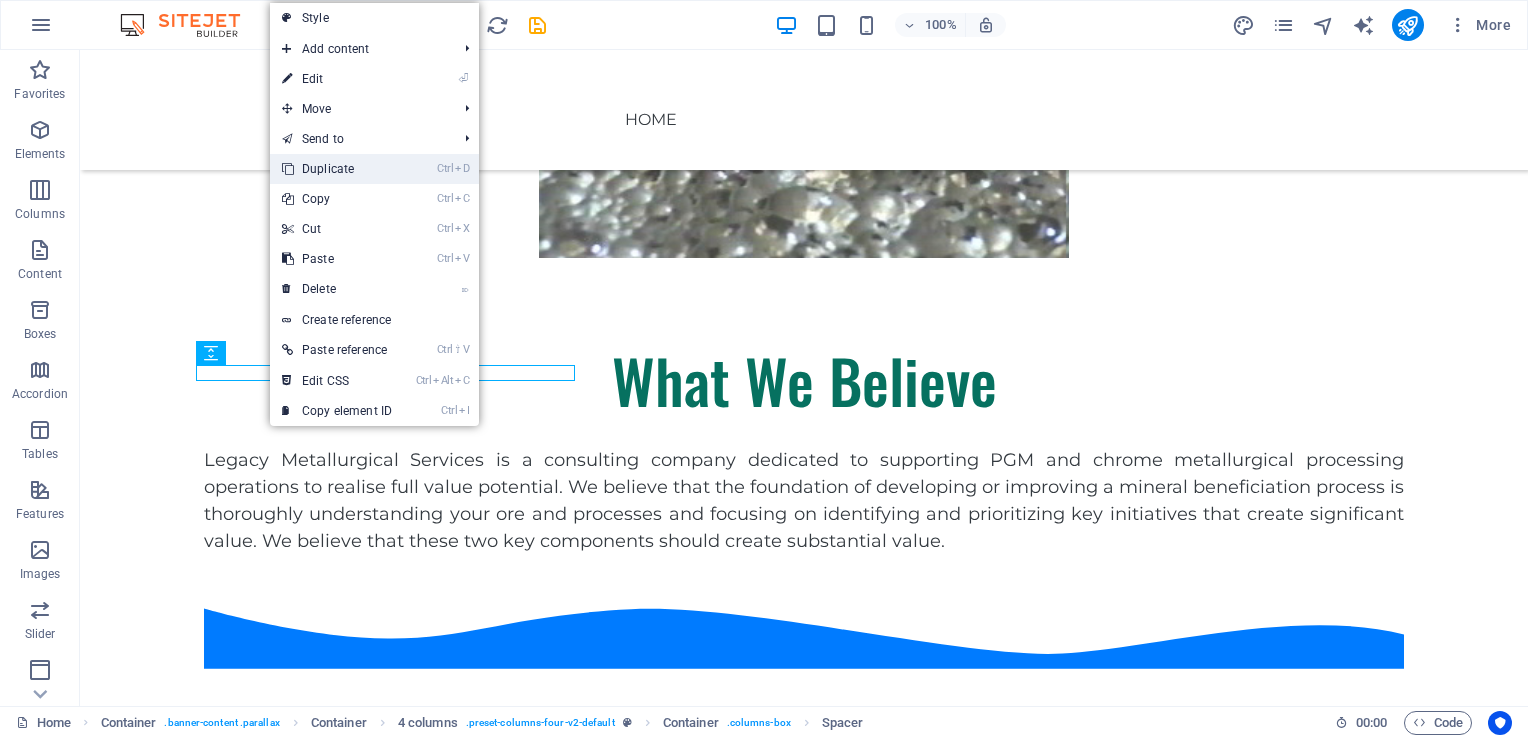 click on "Ctrl D  Duplicate" at bounding box center (337, 169) 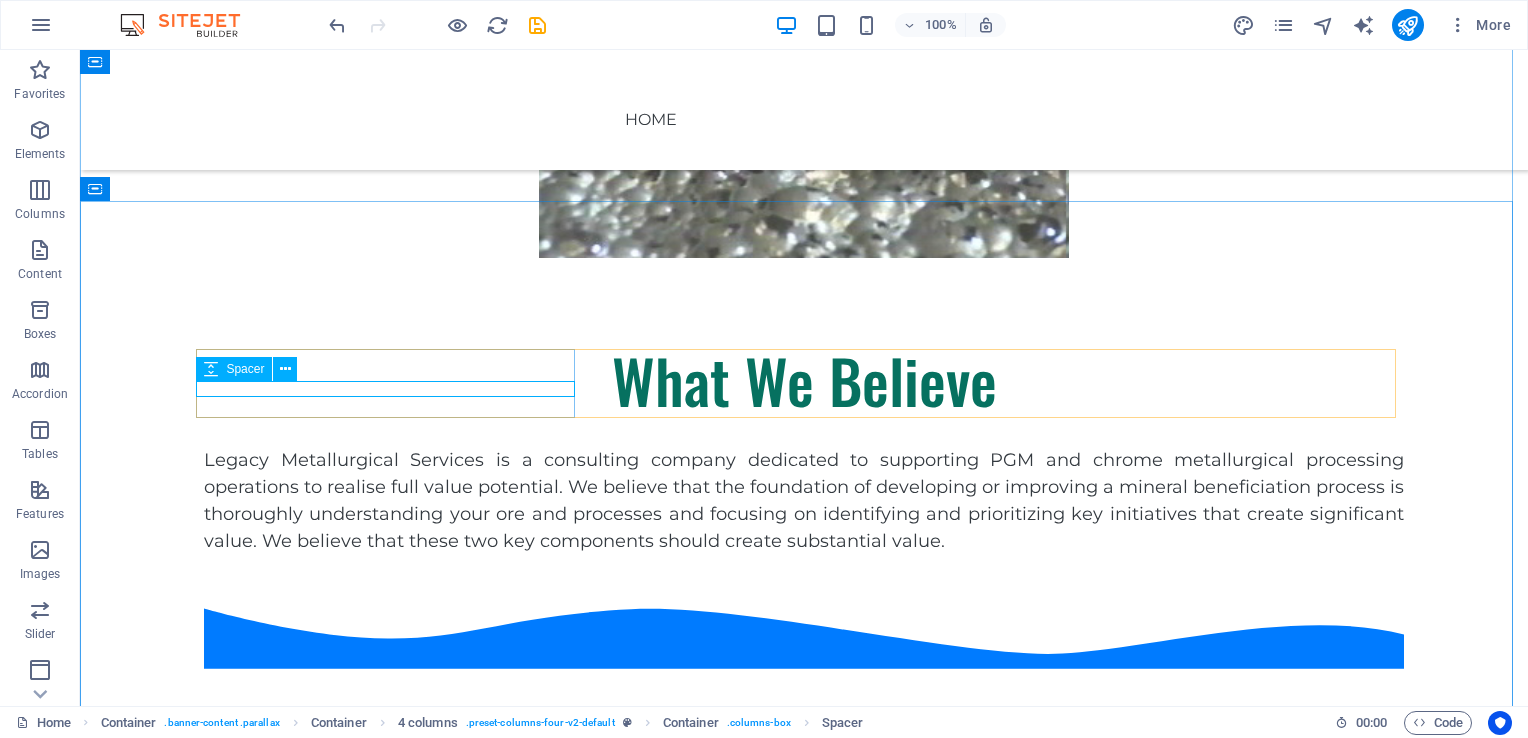 click at bounding box center (393, 717) 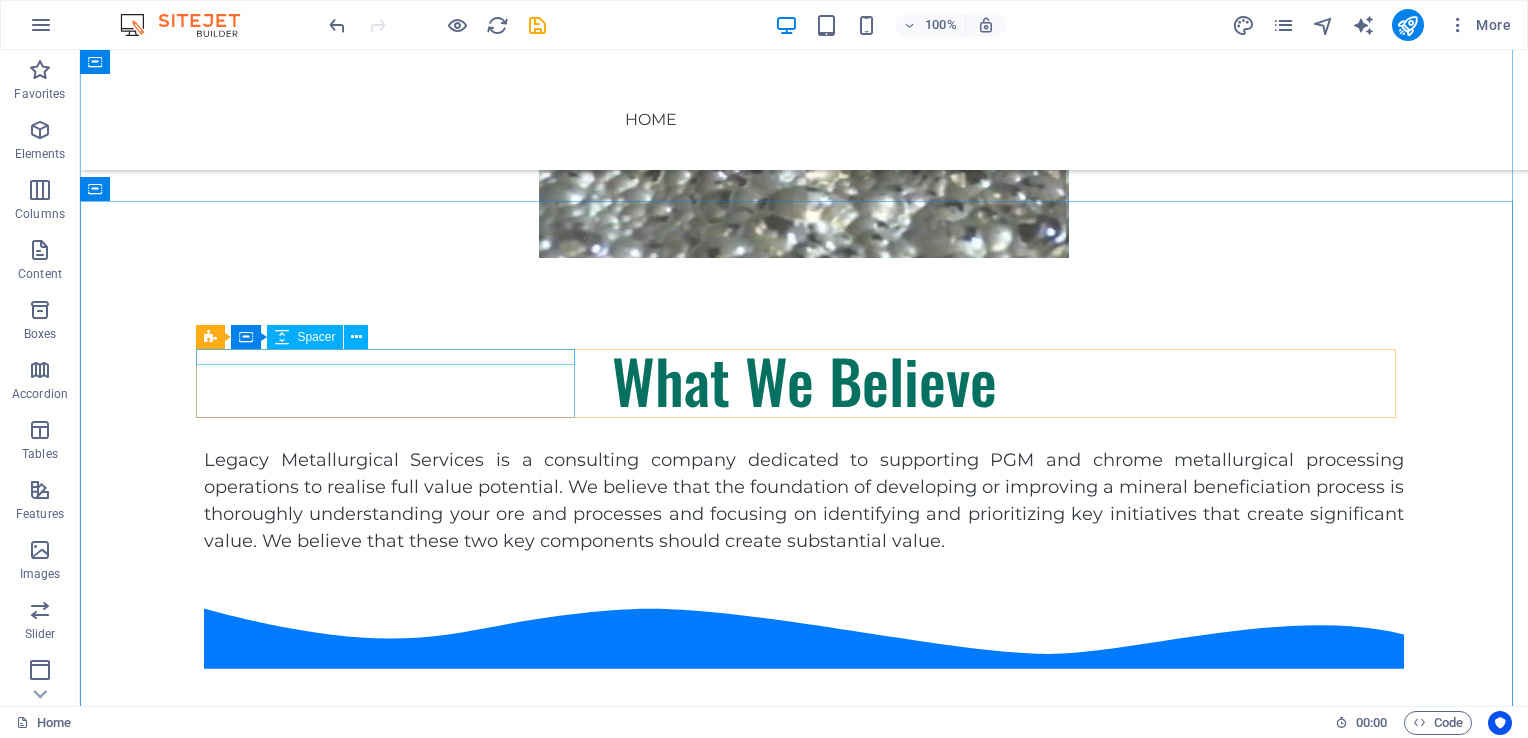 click at bounding box center [393, 685] 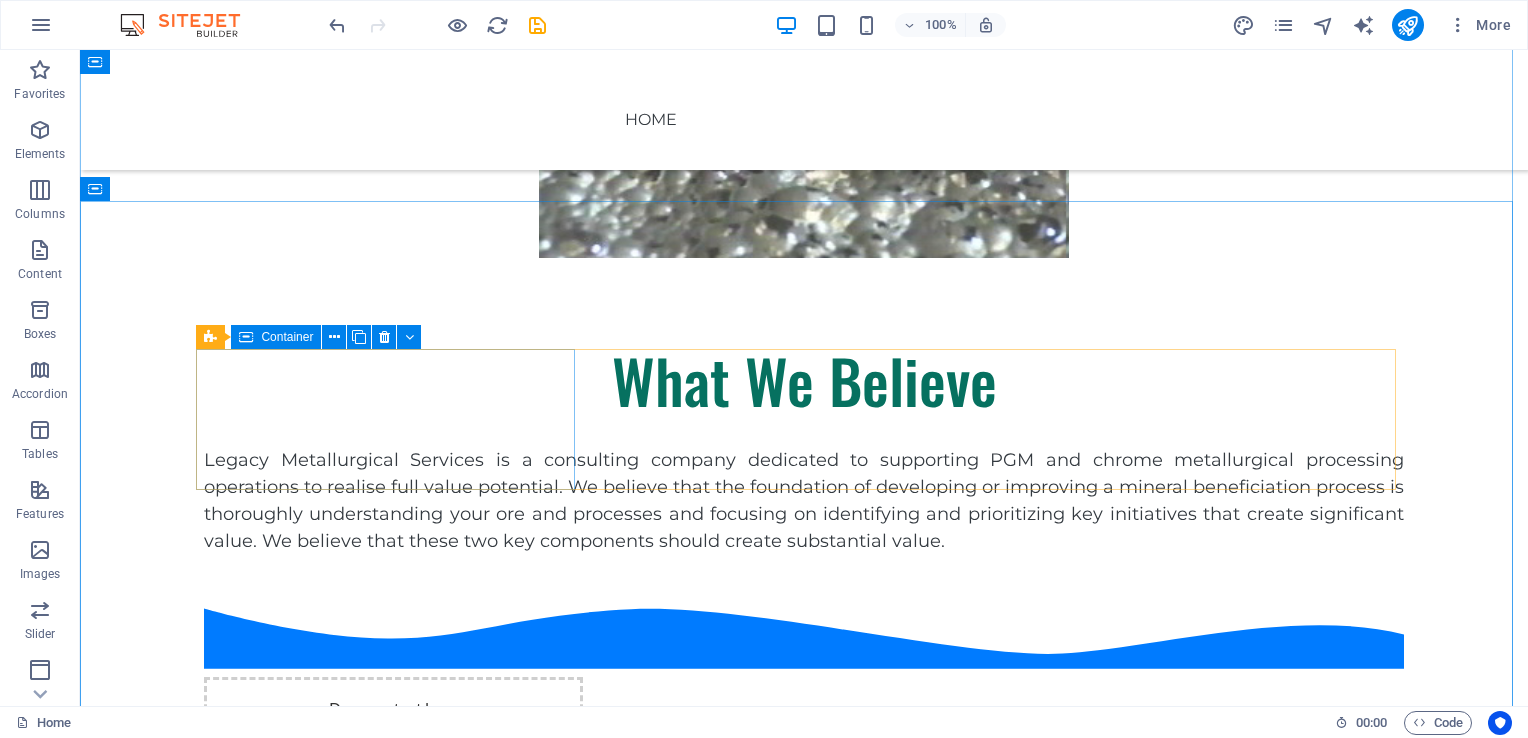 click on "Drop content here or  Add elements  Paste clipboard" at bounding box center [393, 748] 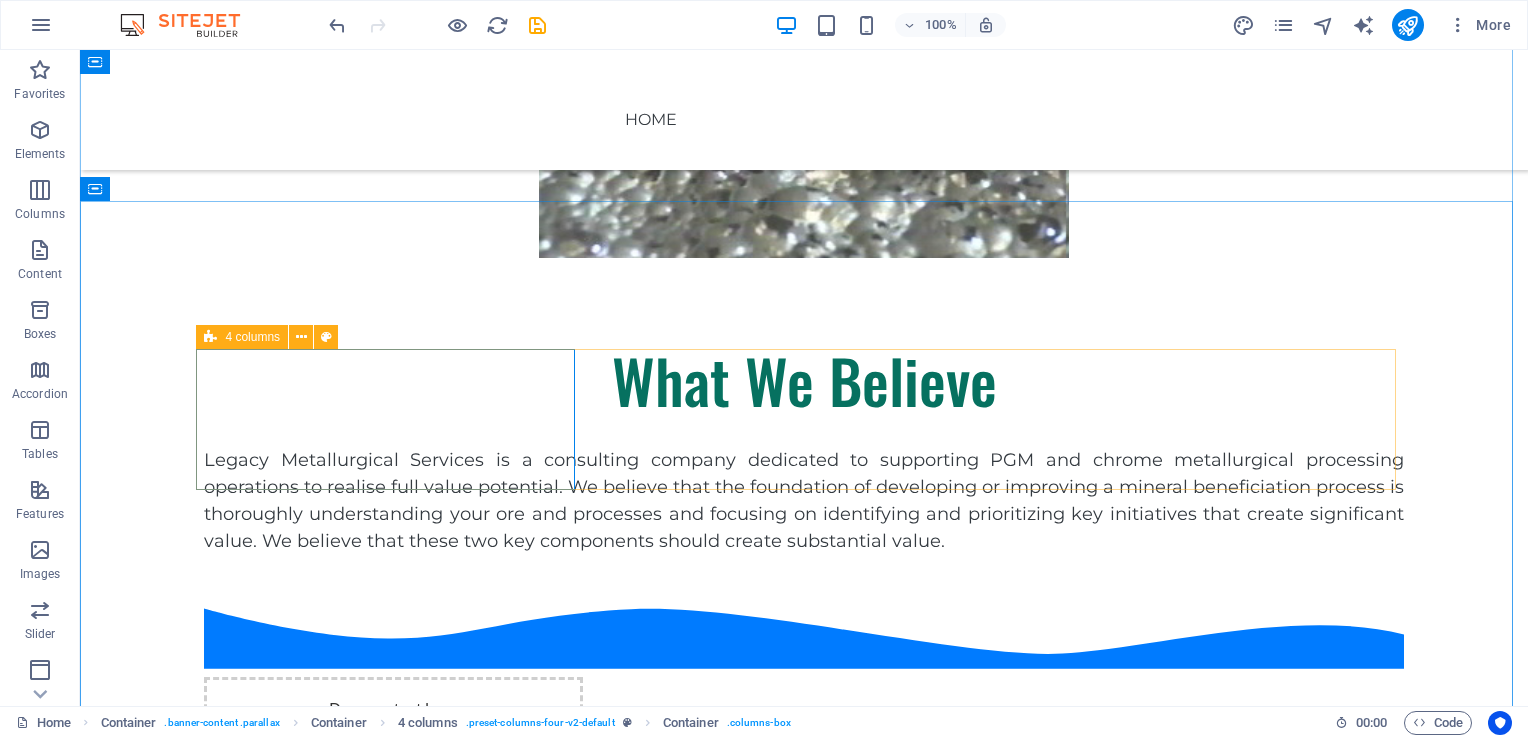 click at bounding box center (210, 337) 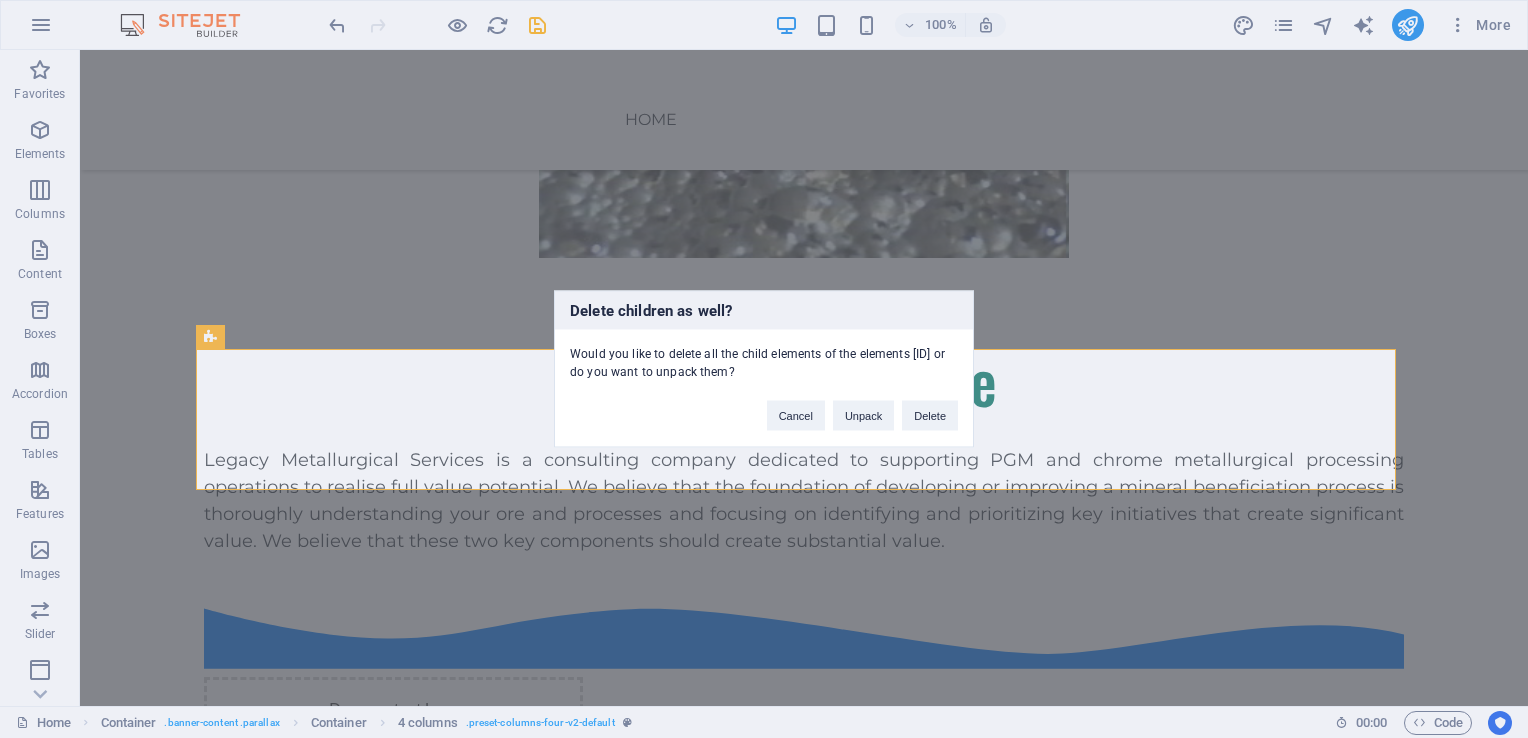 type 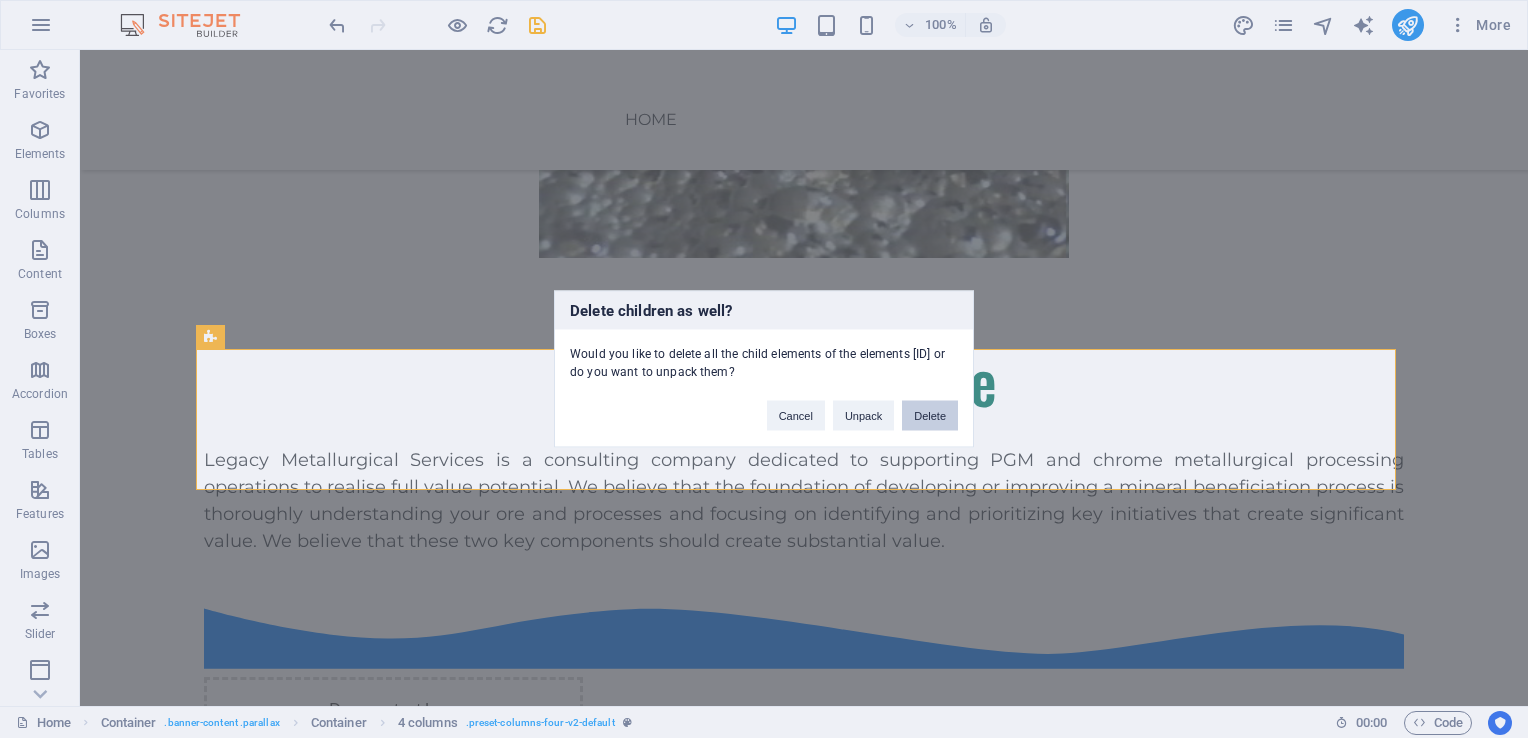 click on "Delete" at bounding box center [930, 416] 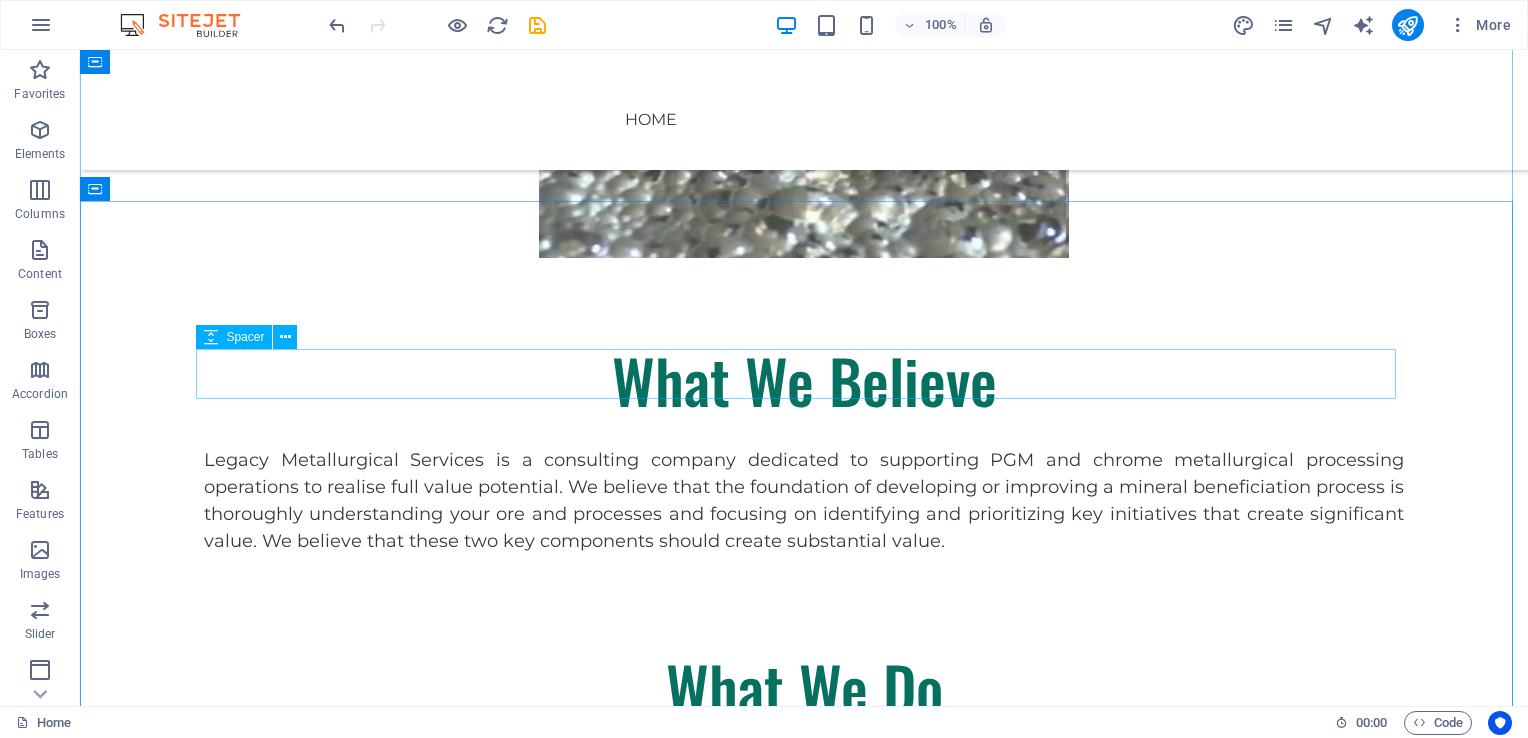 click at bounding box center [804, 620] 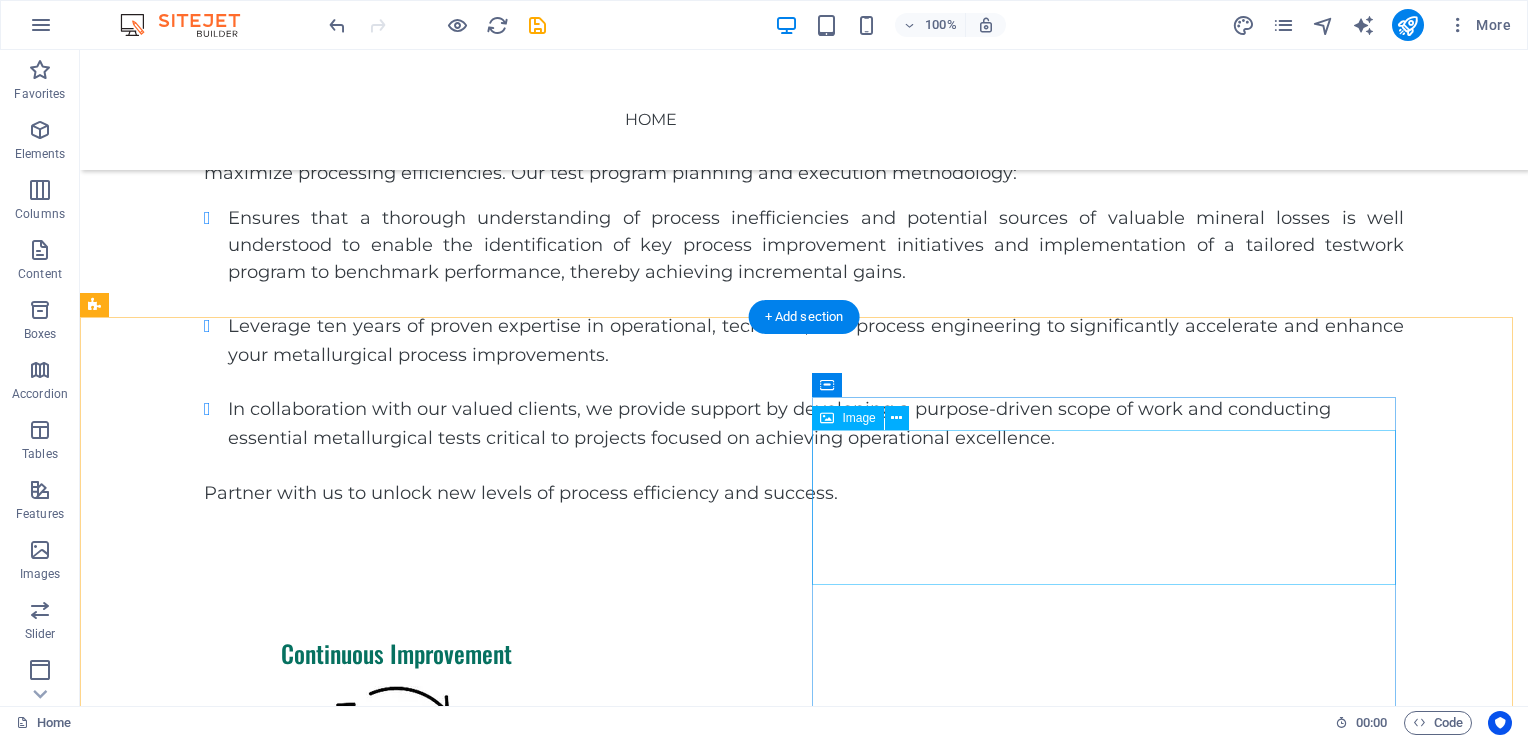 scroll, scrollTop: 1600, scrollLeft: 0, axis: vertical 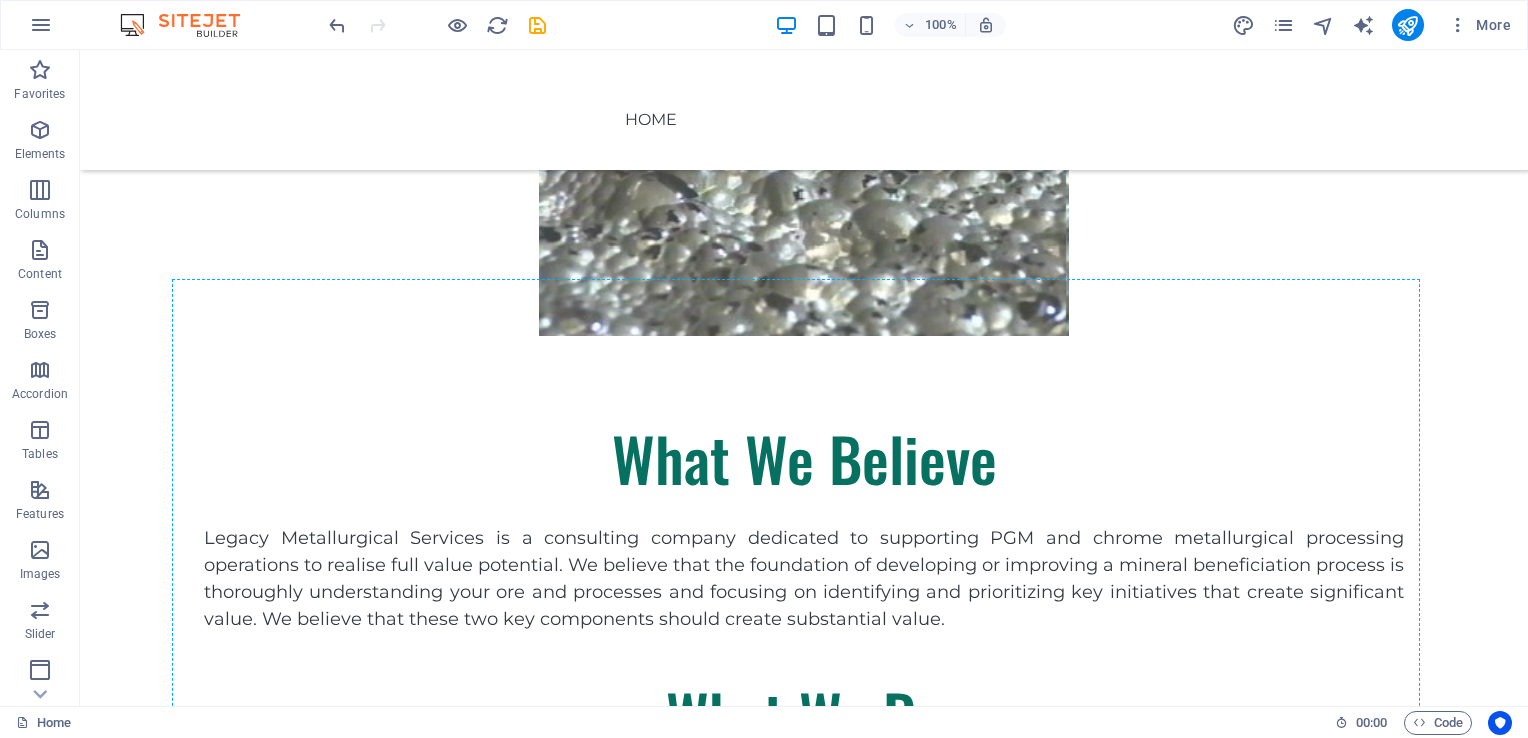 drag, startPoint x: 188, startPoint y: 400, endPoint x: 200, endPoint y: 405, distance: 13 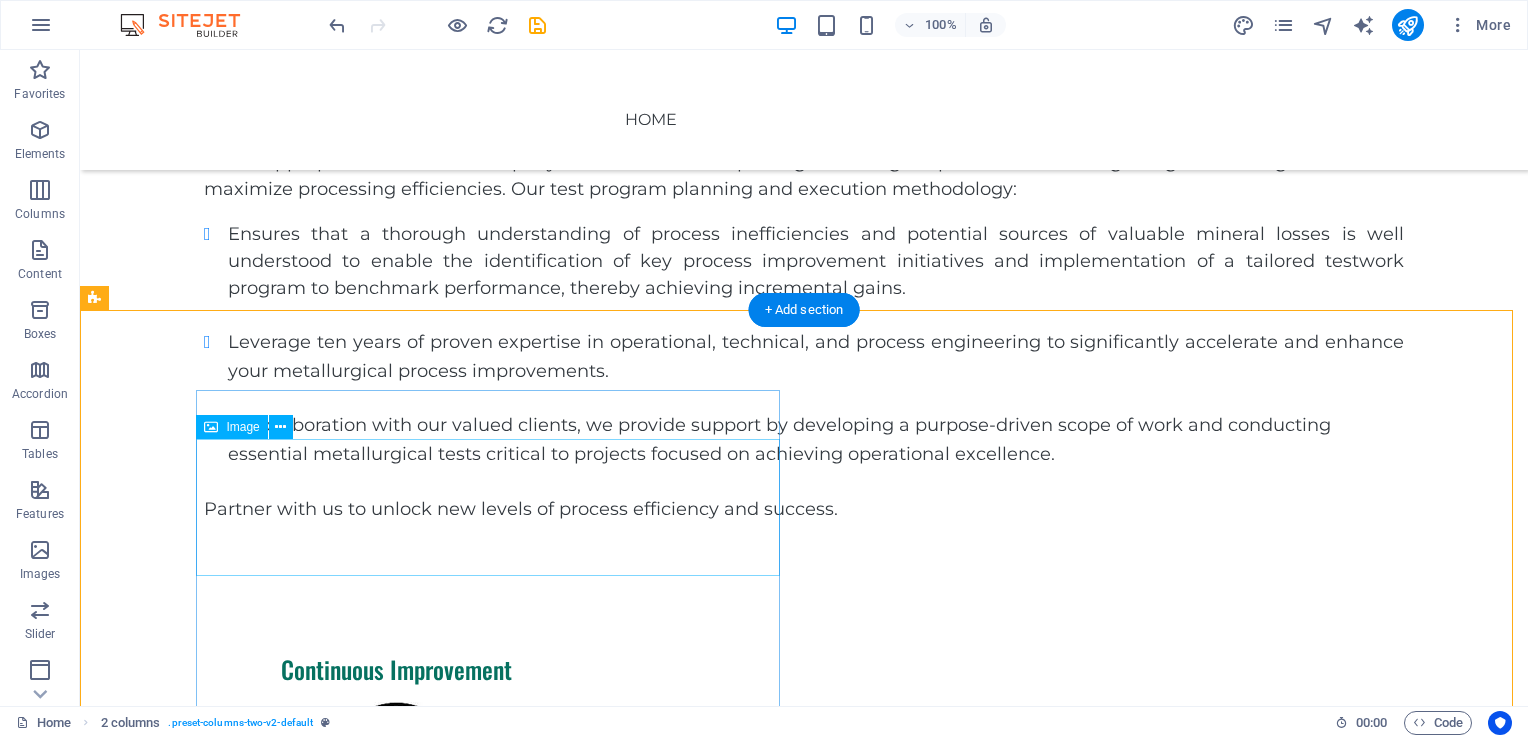 scroll, scrollTop: 1622, scrollLeft: 0, axis: vertical 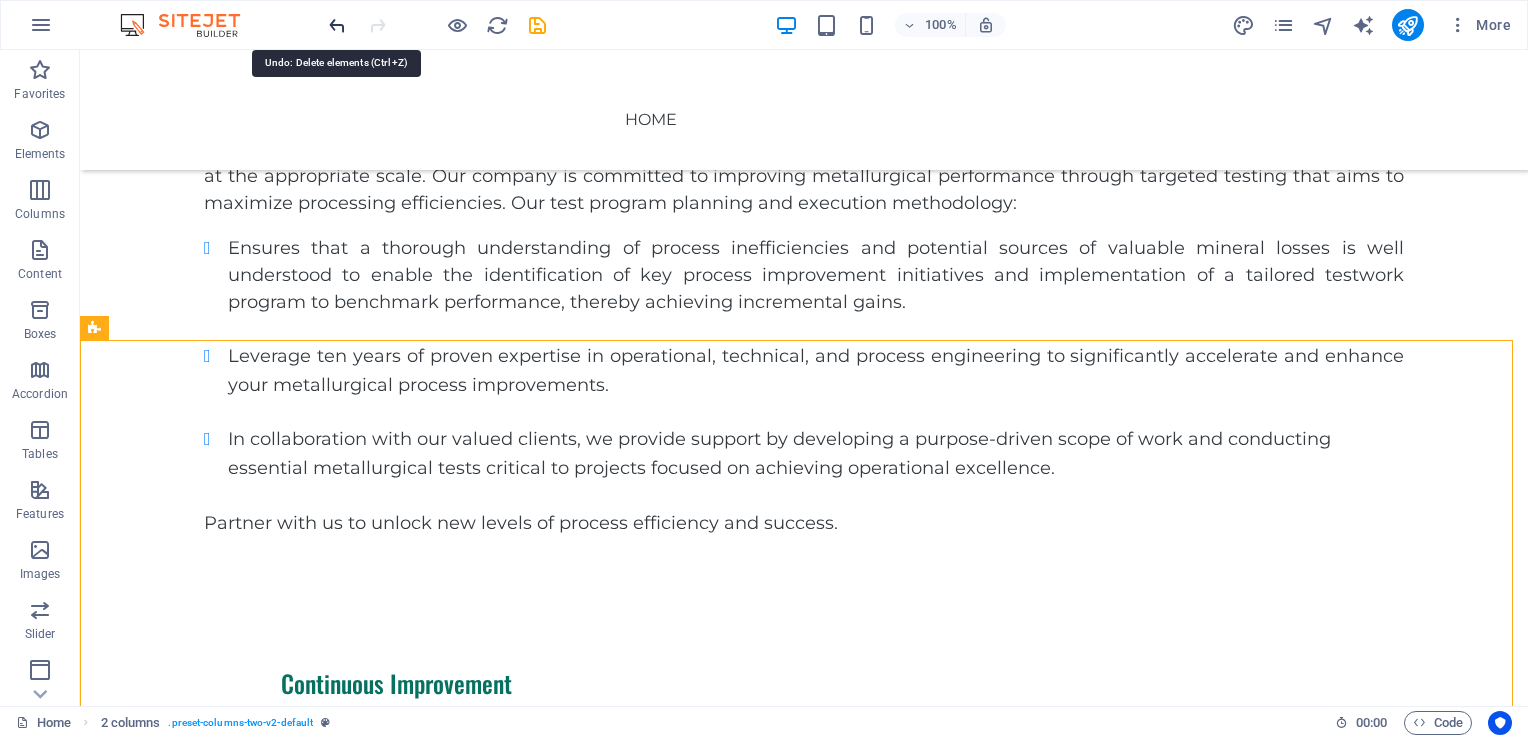 click at bounding box center [337, 25] 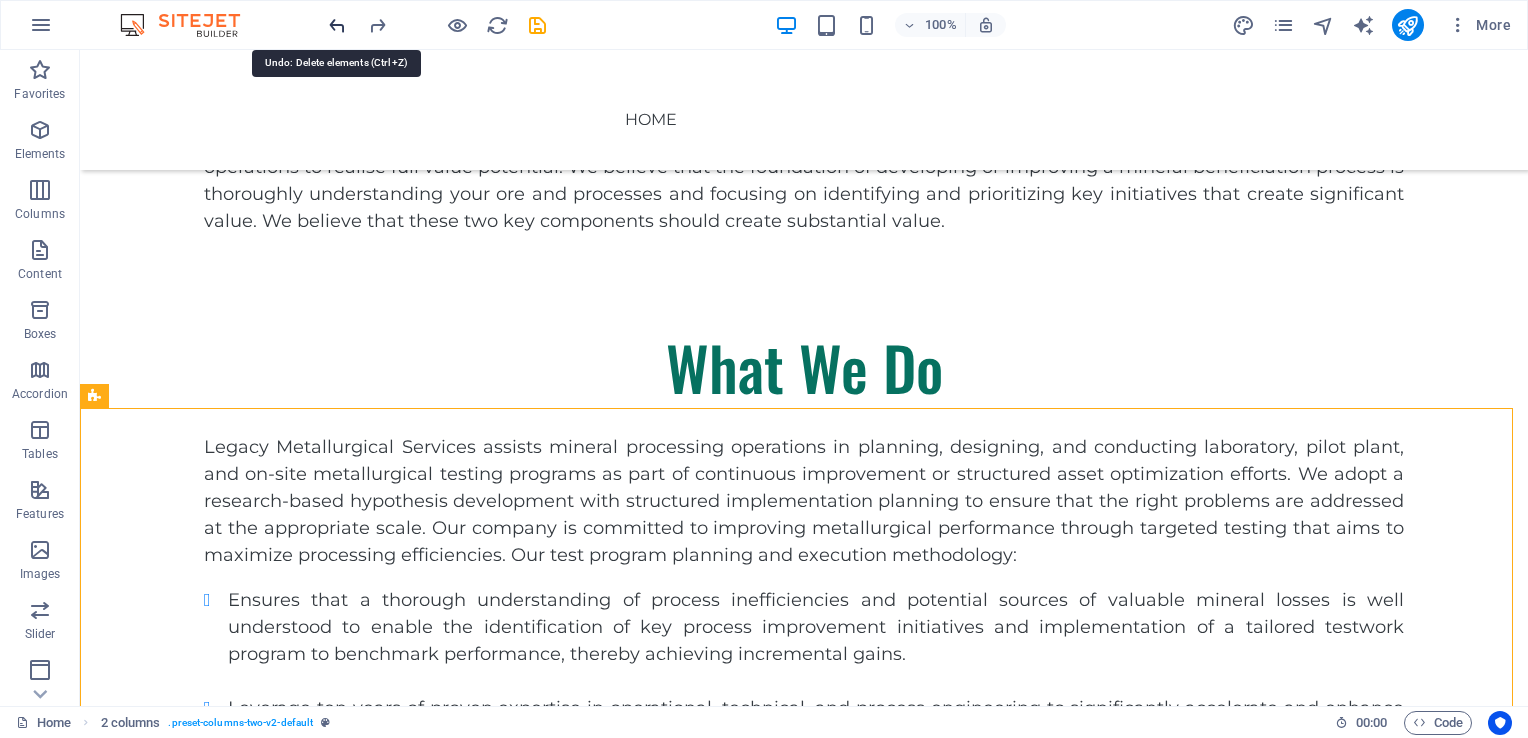 scroll, scrollTop: 995, scrollLeft: 0, axis: vertical 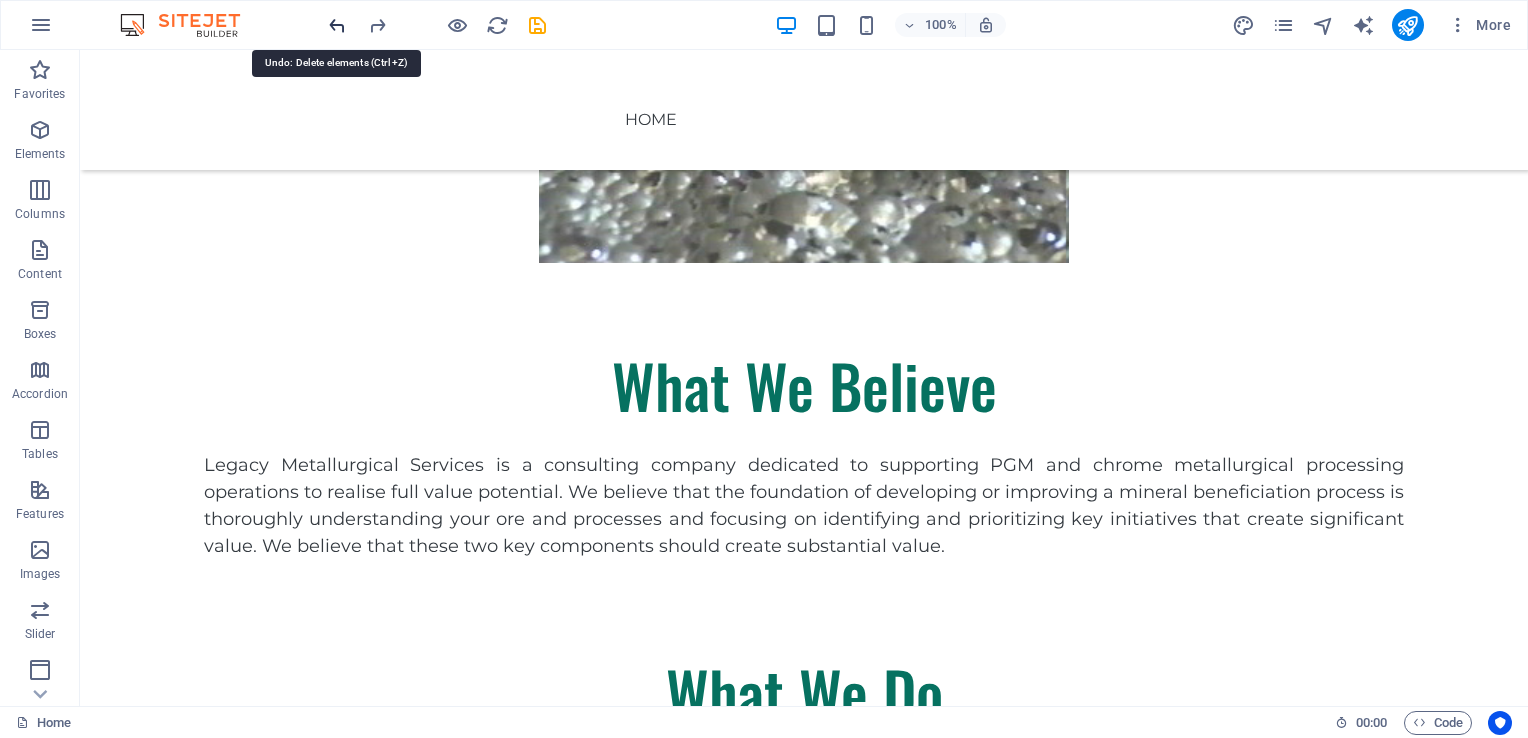 click at bounding box center [337, 25] 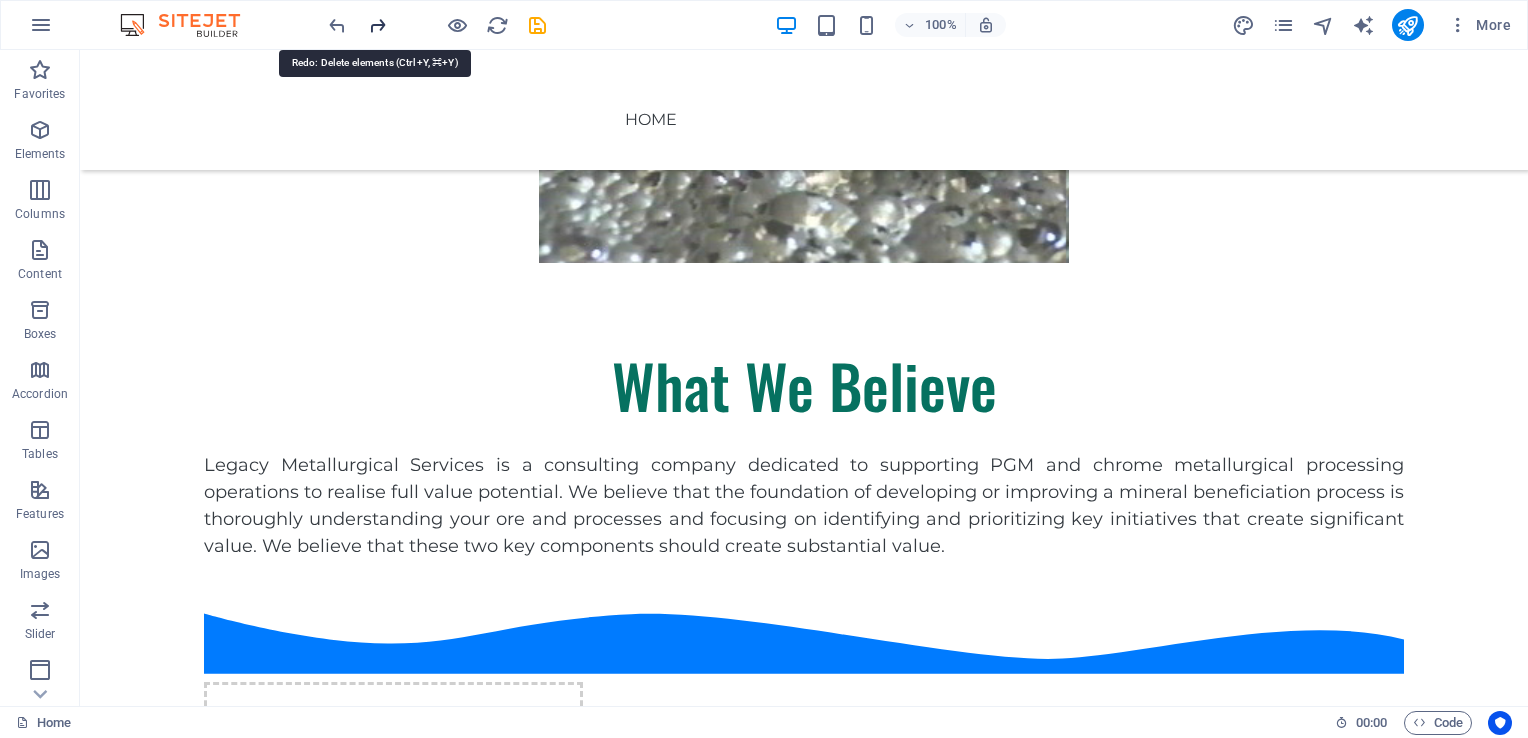 click at bounding box center [377, 25] 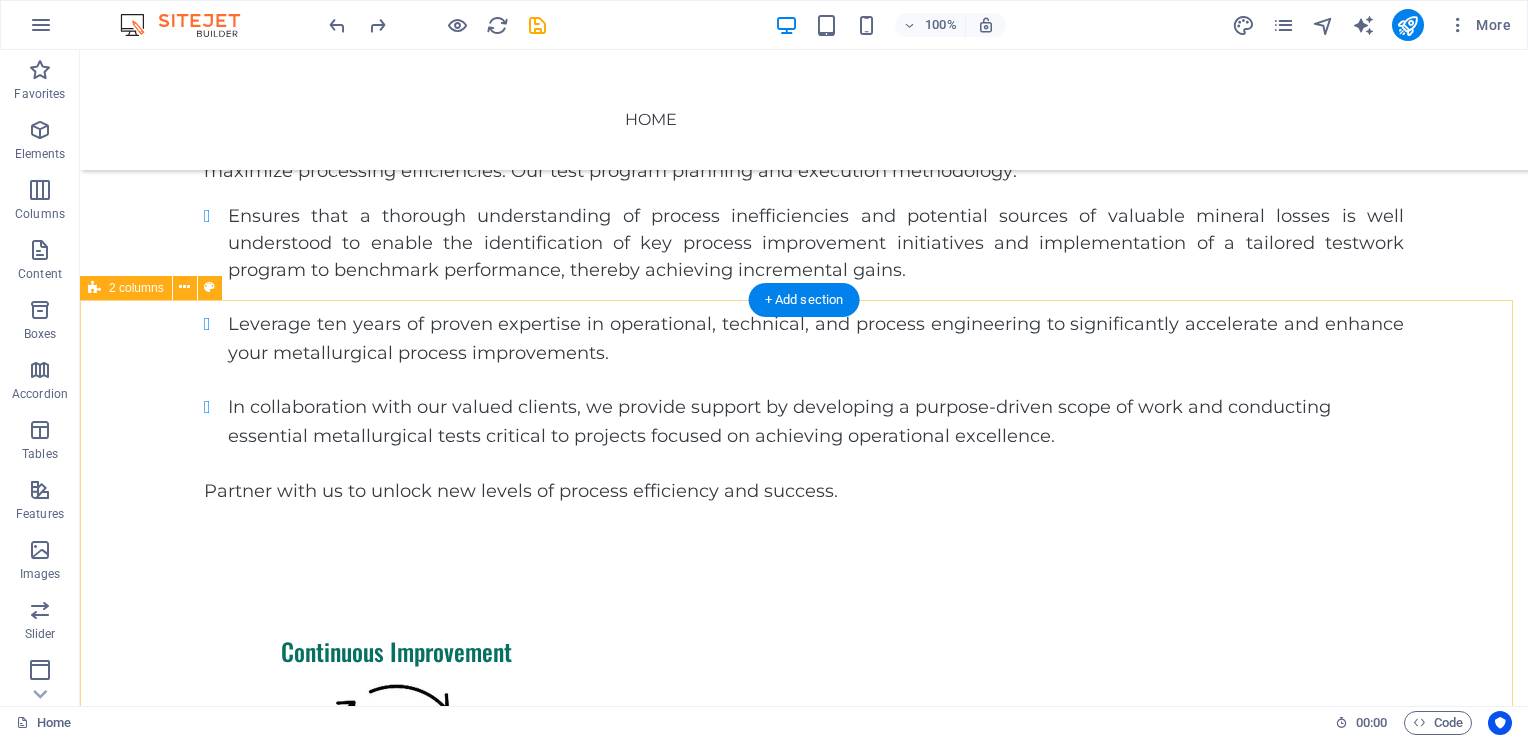 scroll, scrollTop: 1695, scrollLeft: 0, axis: vertical 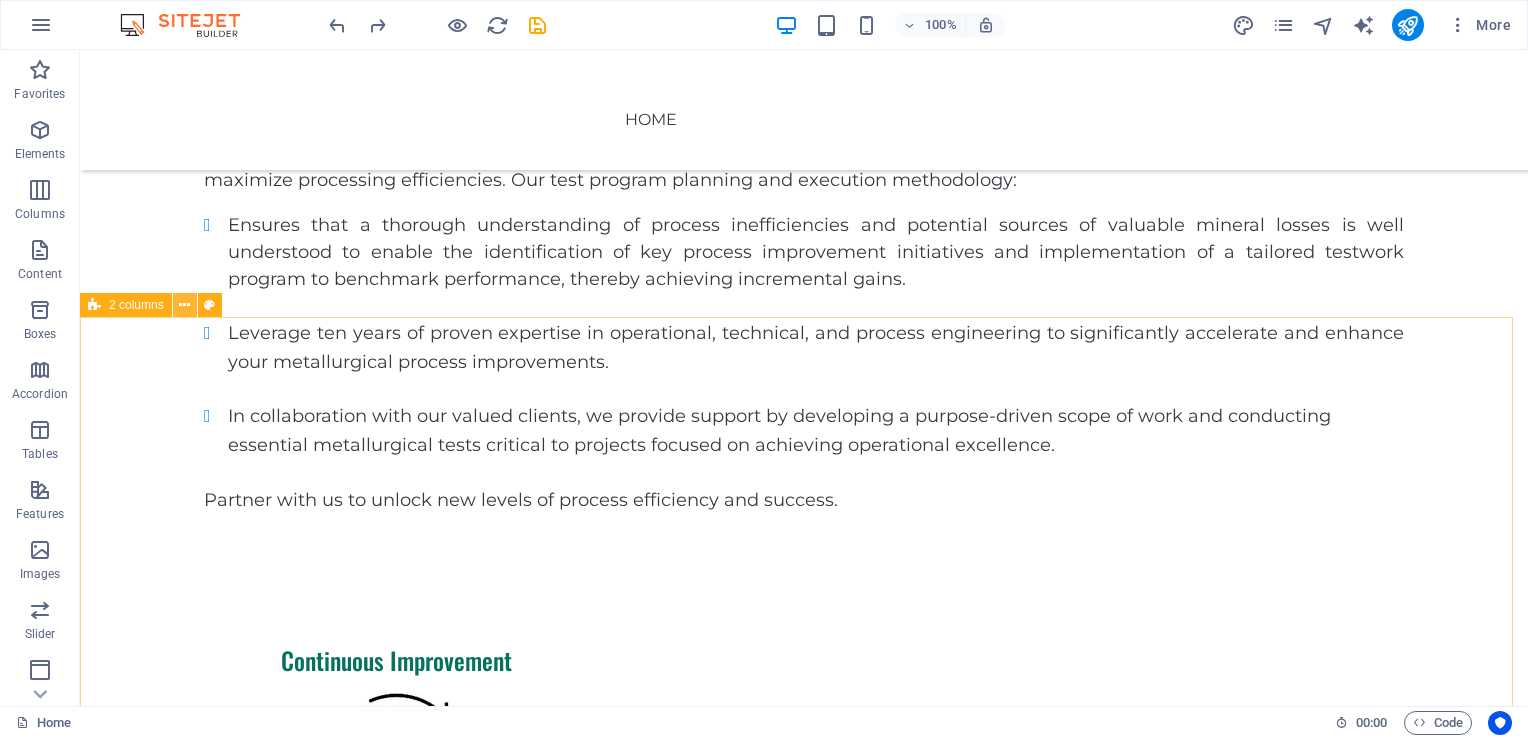 click at bounding box center (185, 305) 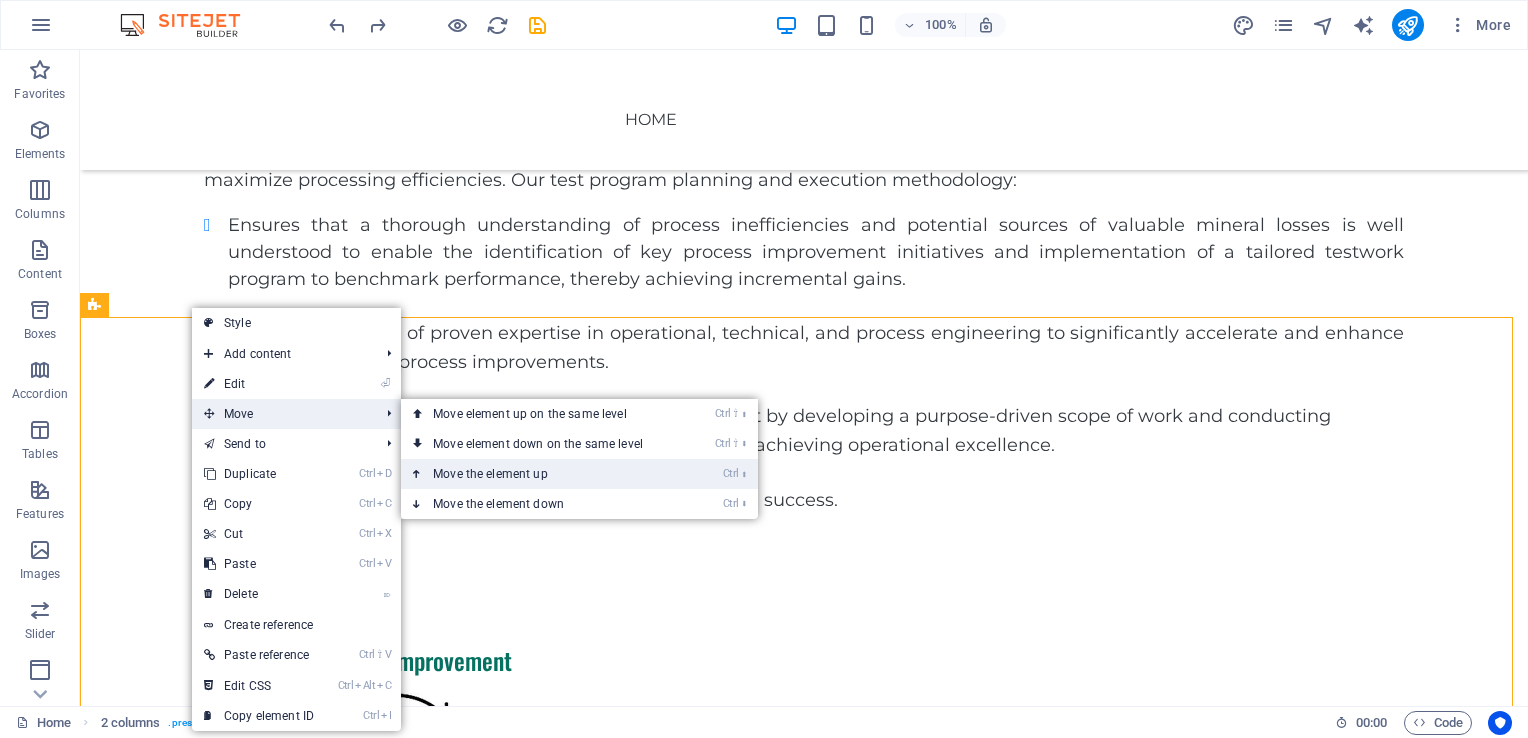 click on "Ctrl ⬆  Move the element up" at bounding box center [542, 474] 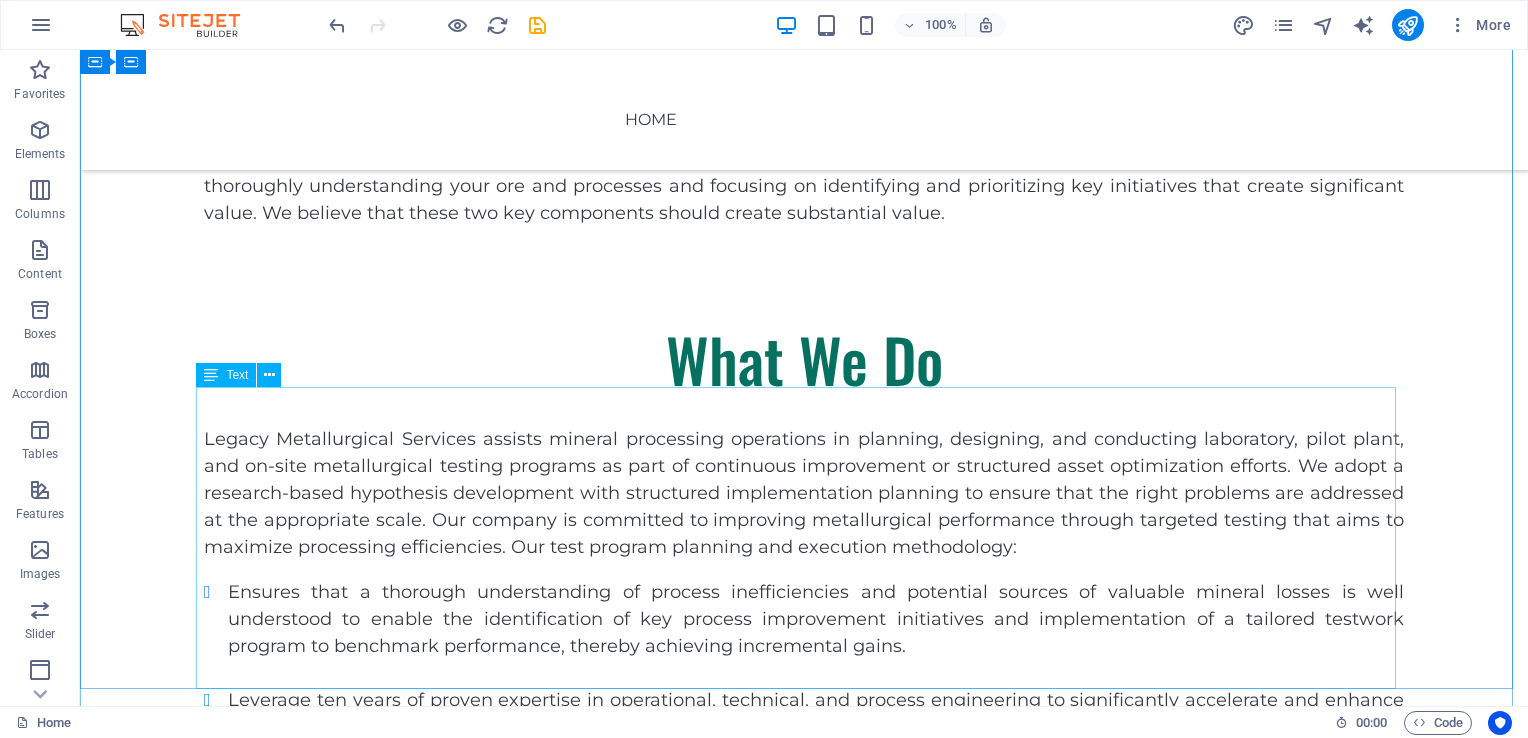 scroll, scrollTop: 1695, scrollLeft: 0, axis: vertical 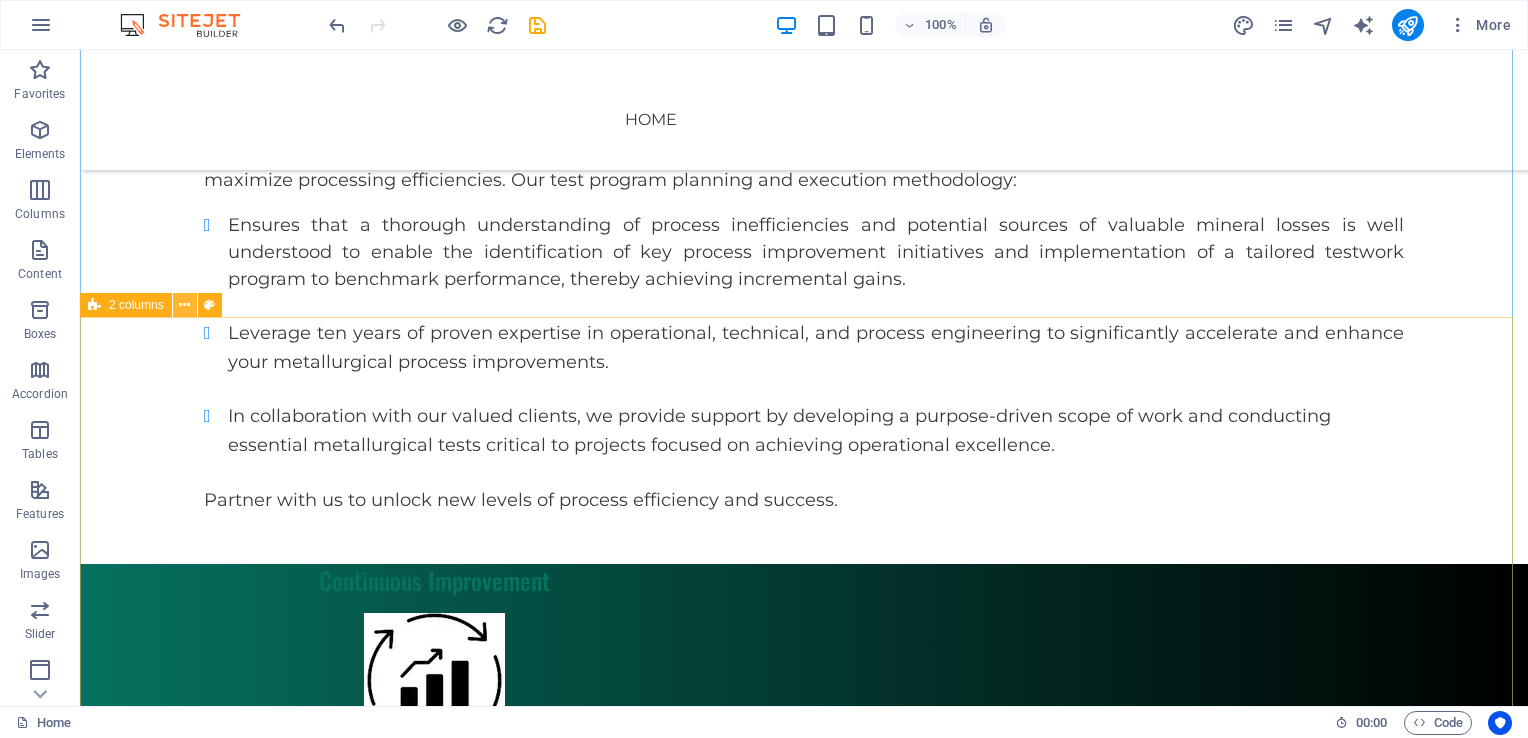 click at bounding box center (184, 305) 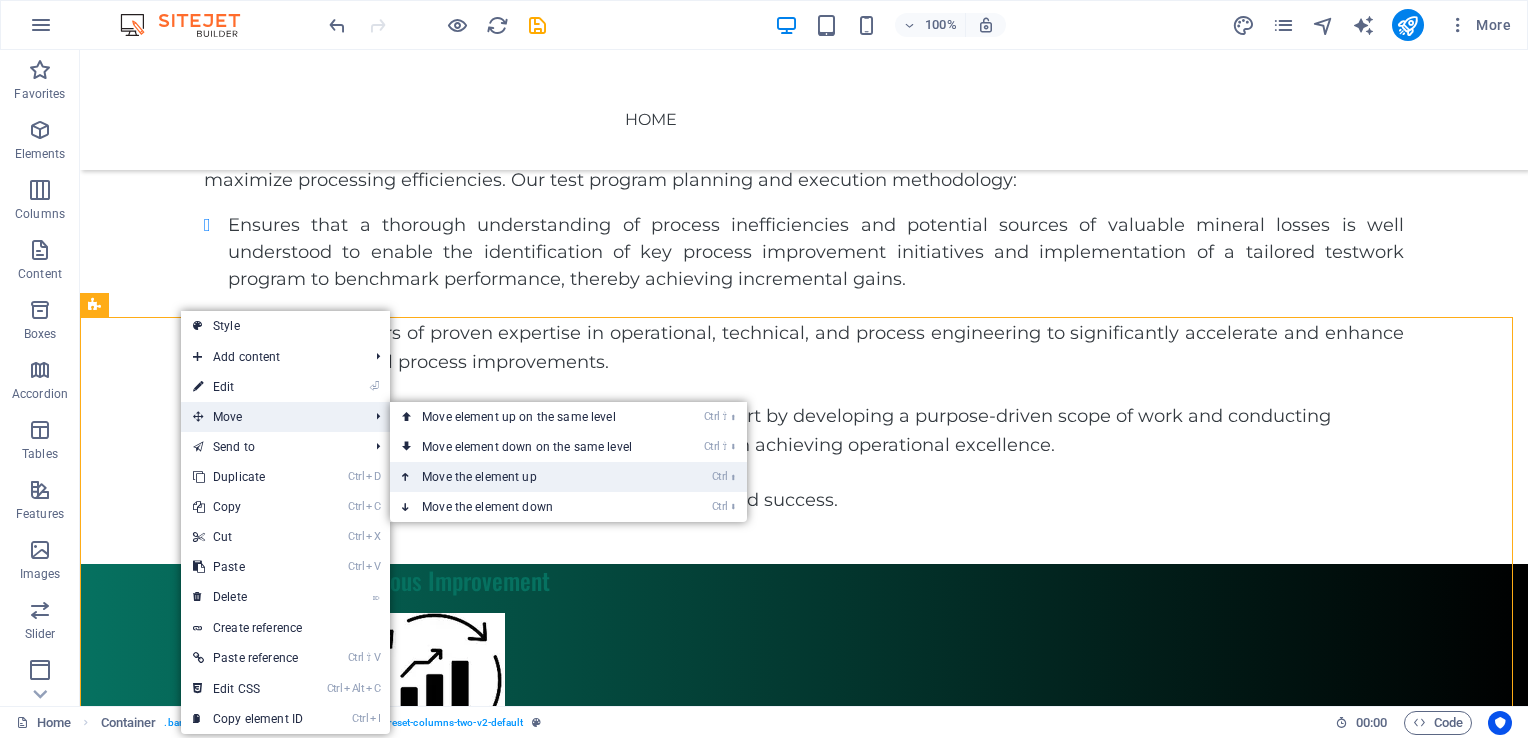 click on "Ctrl ⬆  Move the element up" at bounding box center (531, 477) 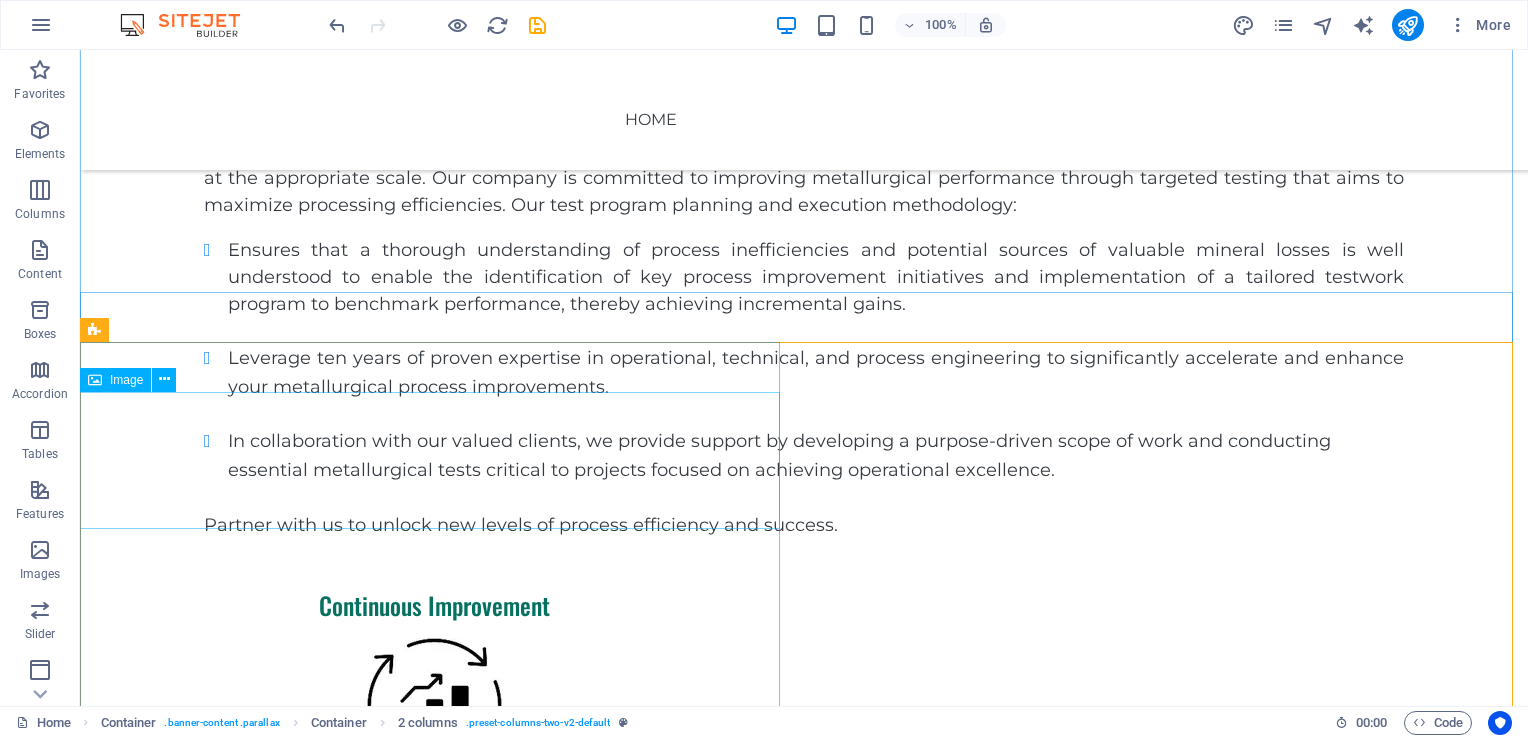 scroll, scrollTop: 1595, scrollLeft: 0, axis: vertical 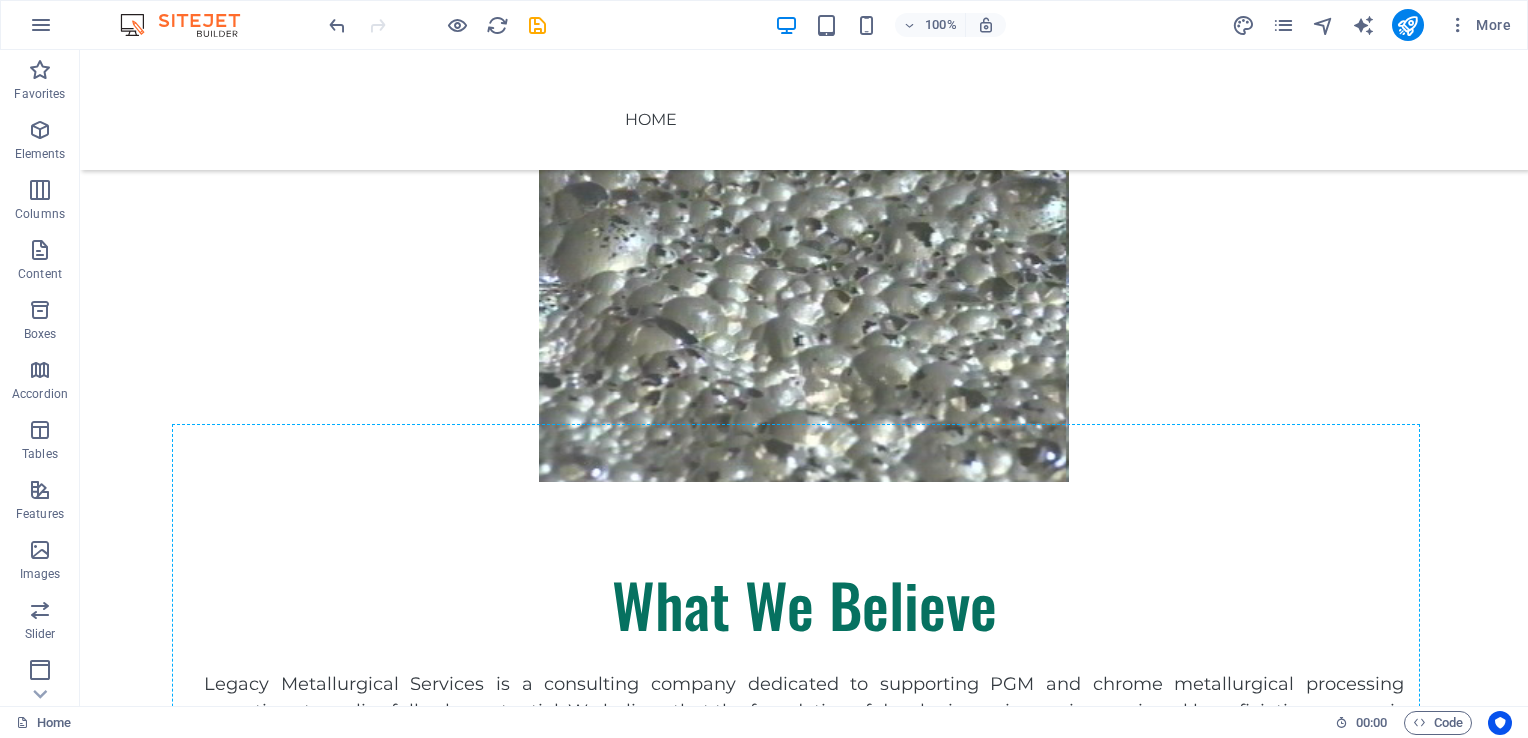 drag, startPoint x: 181, startPoint y: 458, endPoint x: 334, endPoint y: 550, distance: 178.5301 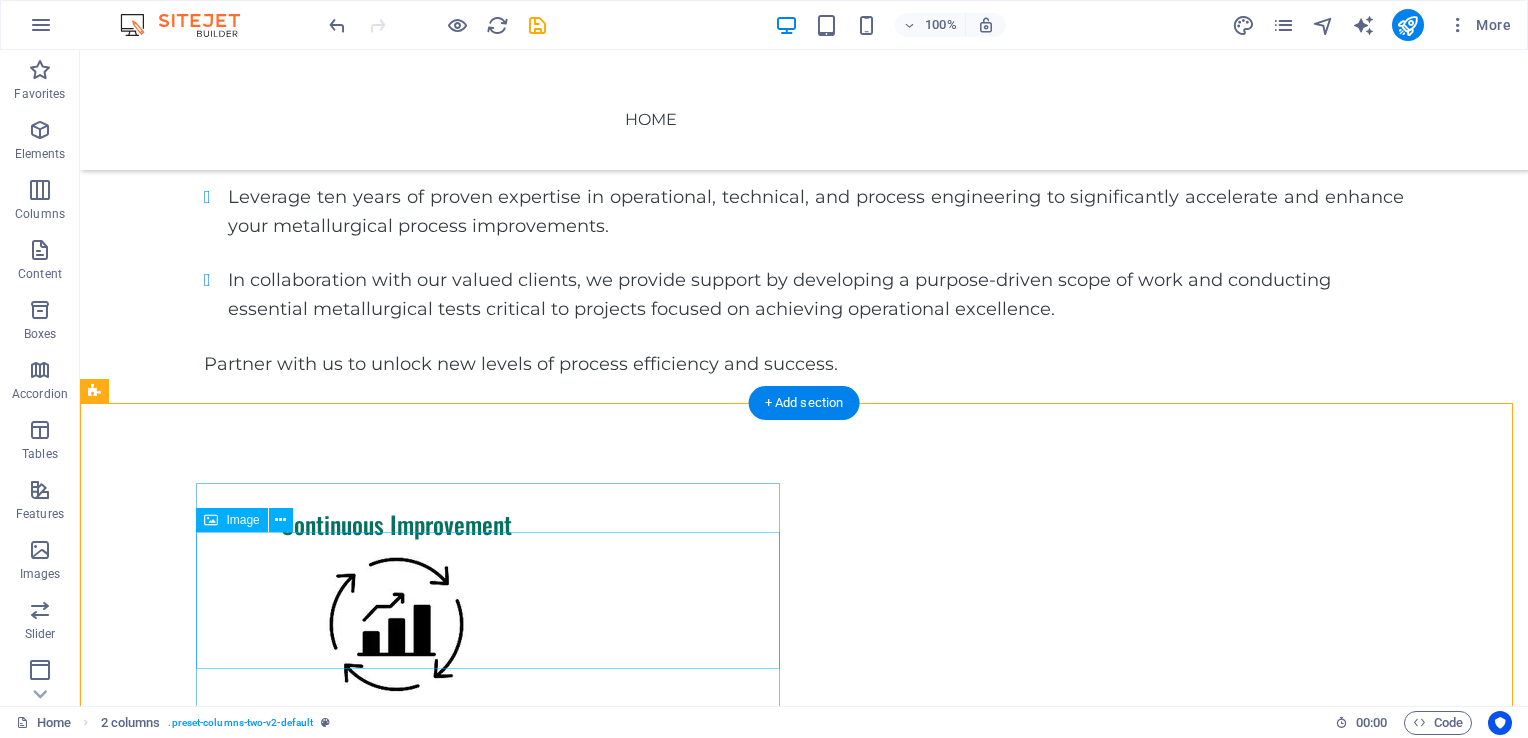 scroll, scrollTop: 1941, scrollLeft: 0, axis: vertical 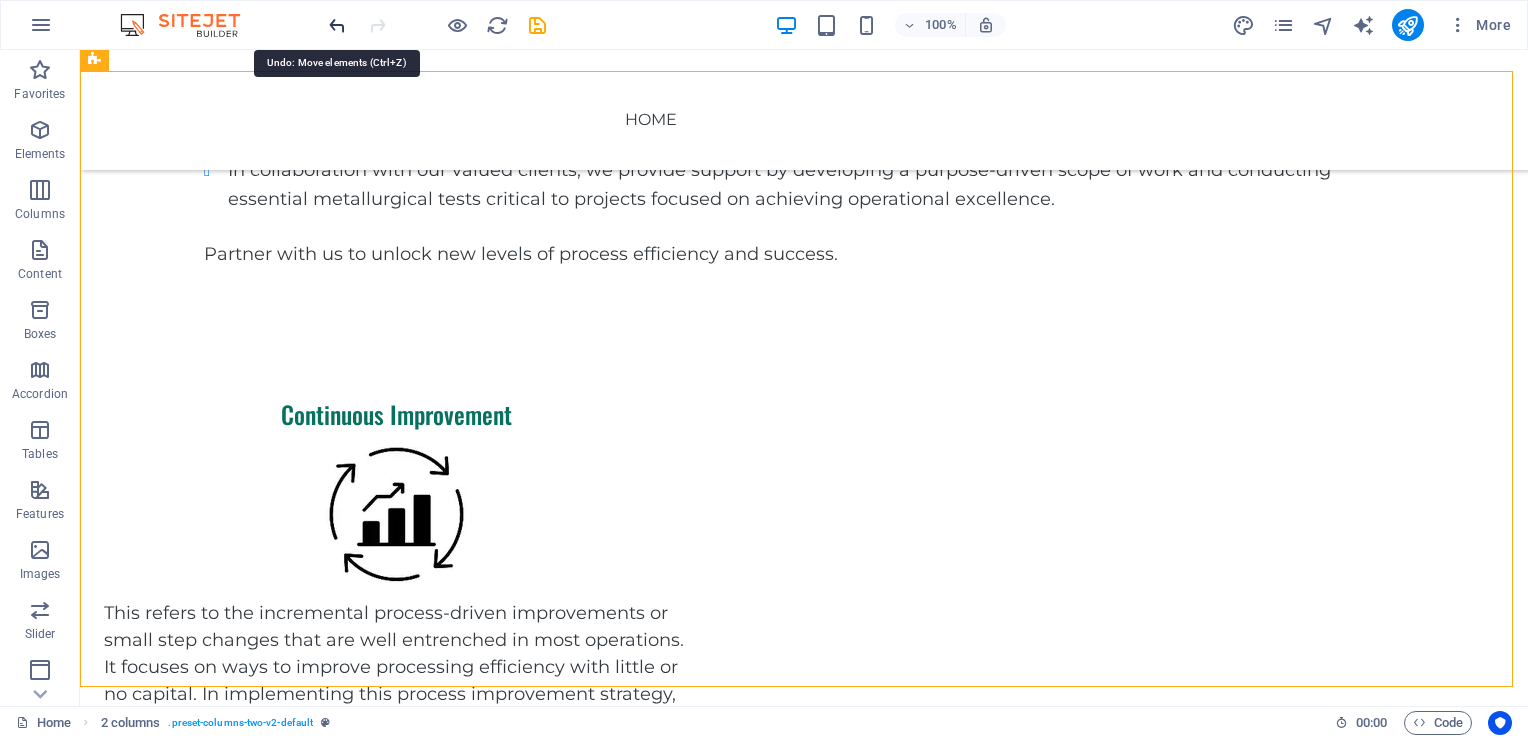click at bounding box center (337, 25) 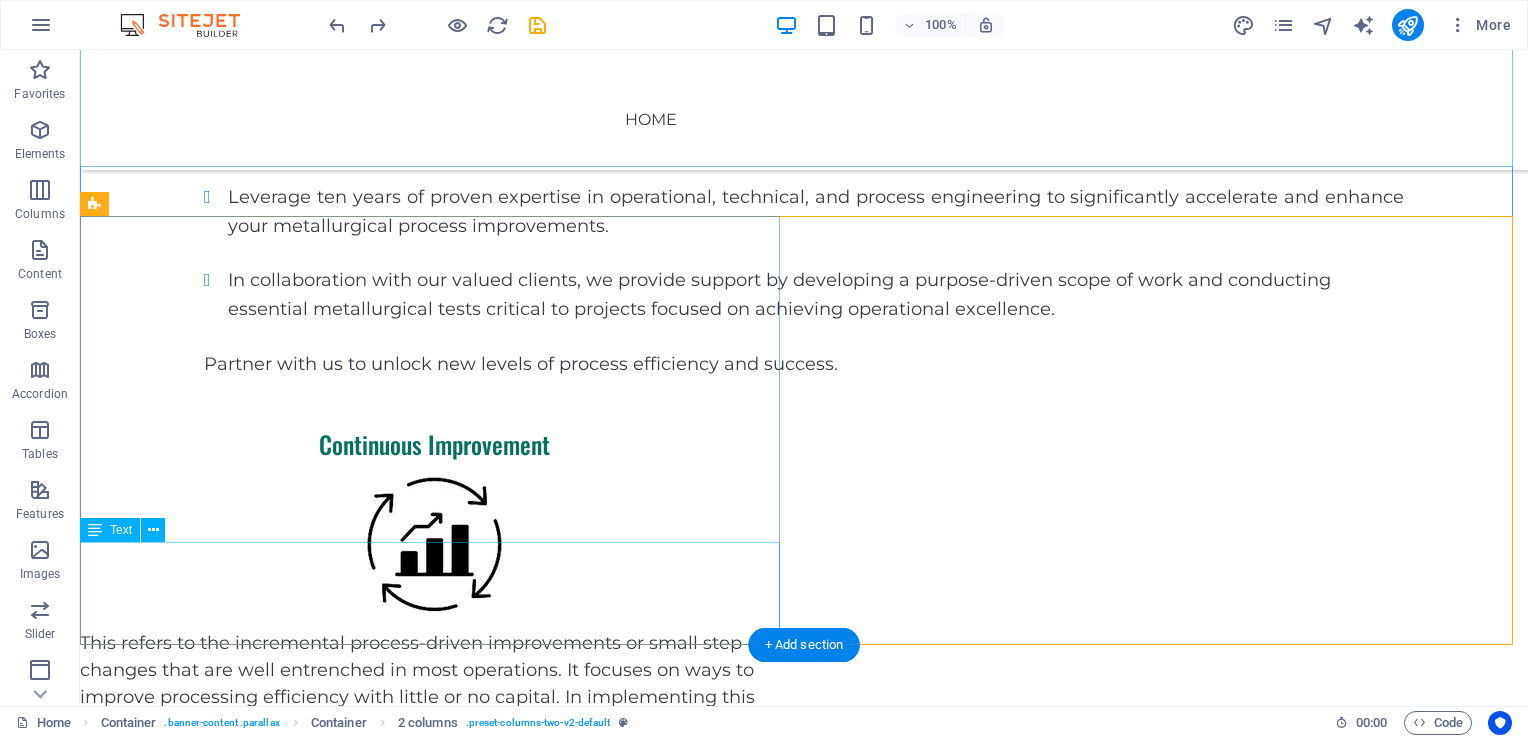 scroll, scrollTop: 1792, scrollLeft: 0, axis: vertical 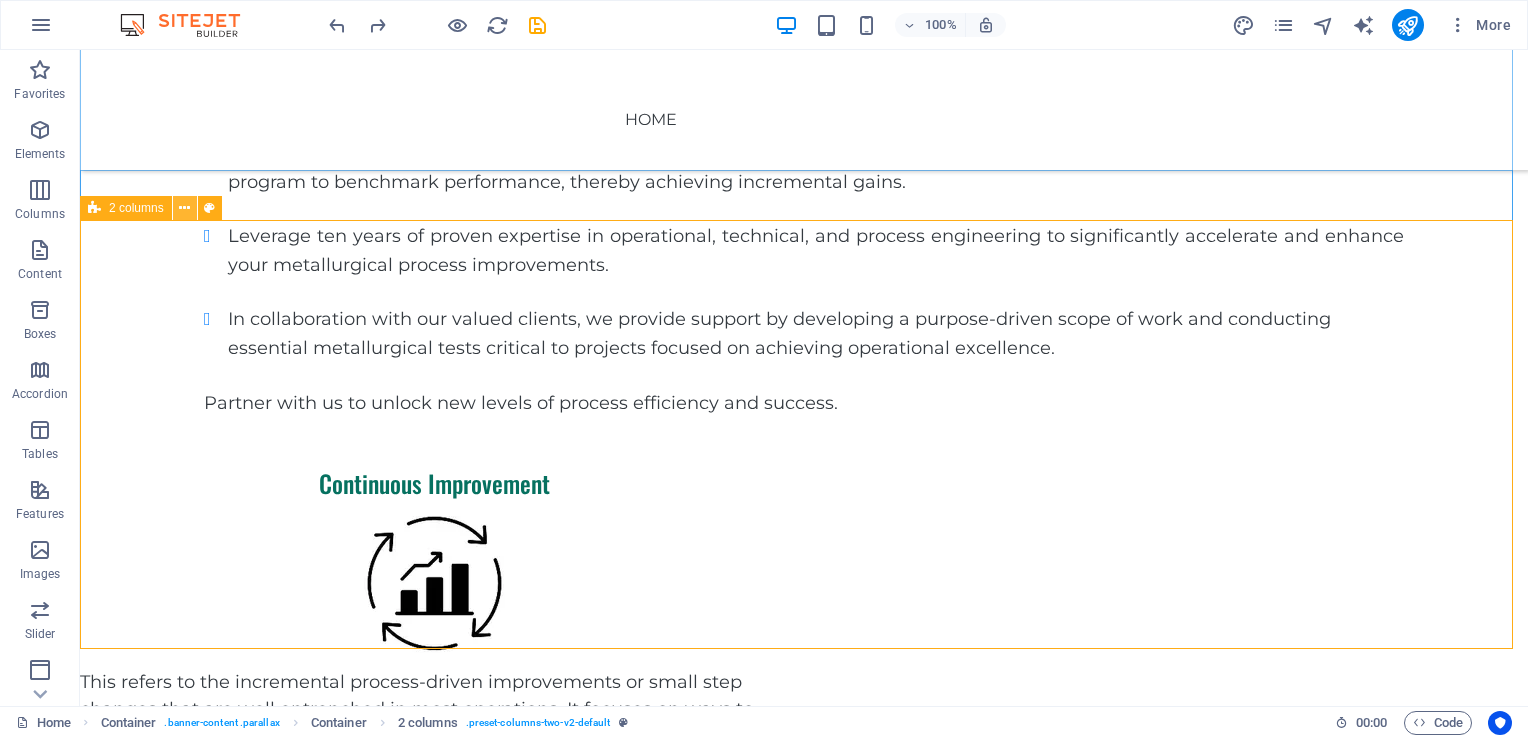 click at bounding box center [184, 208] 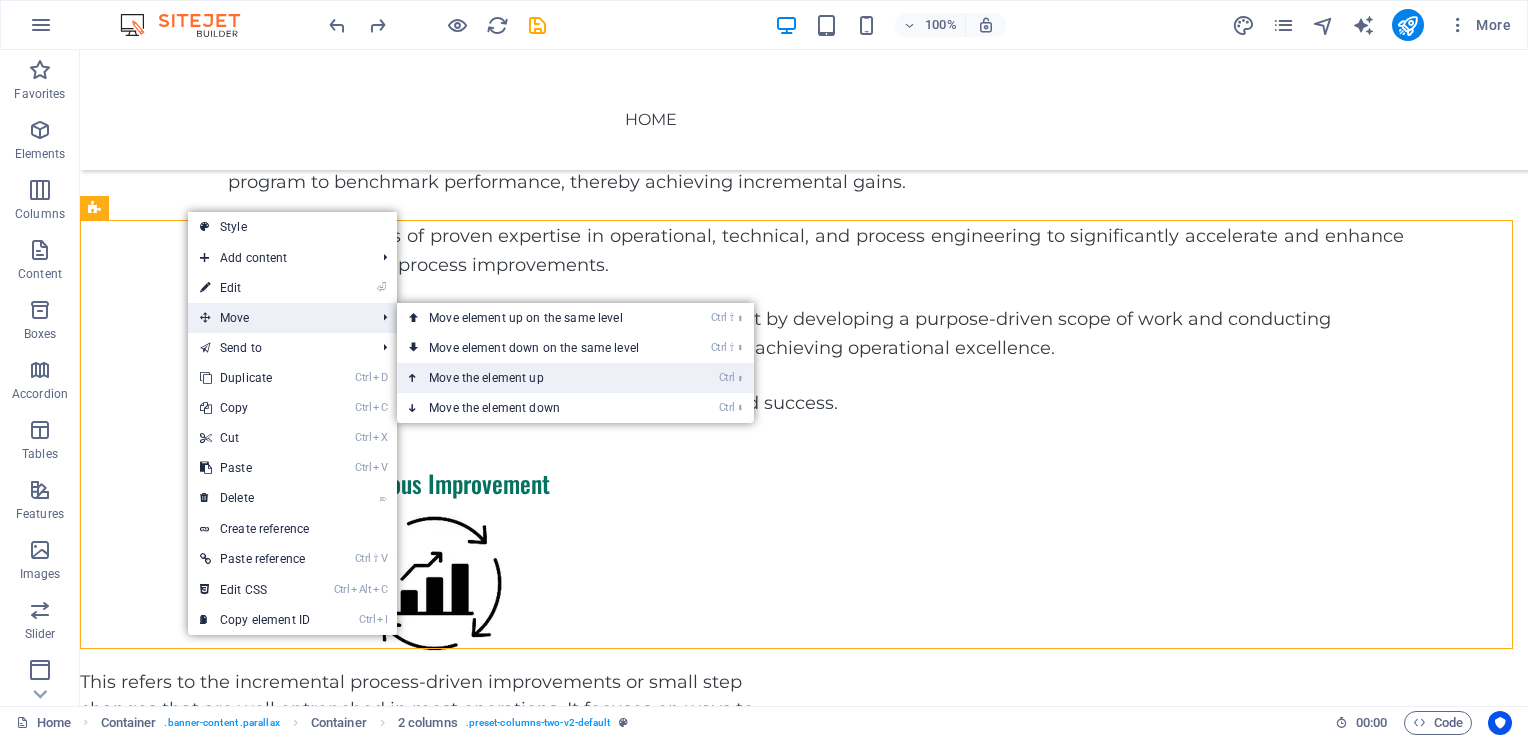 click on "Ctrl ⬆  Move the element up" at bounding box center (538, 378) 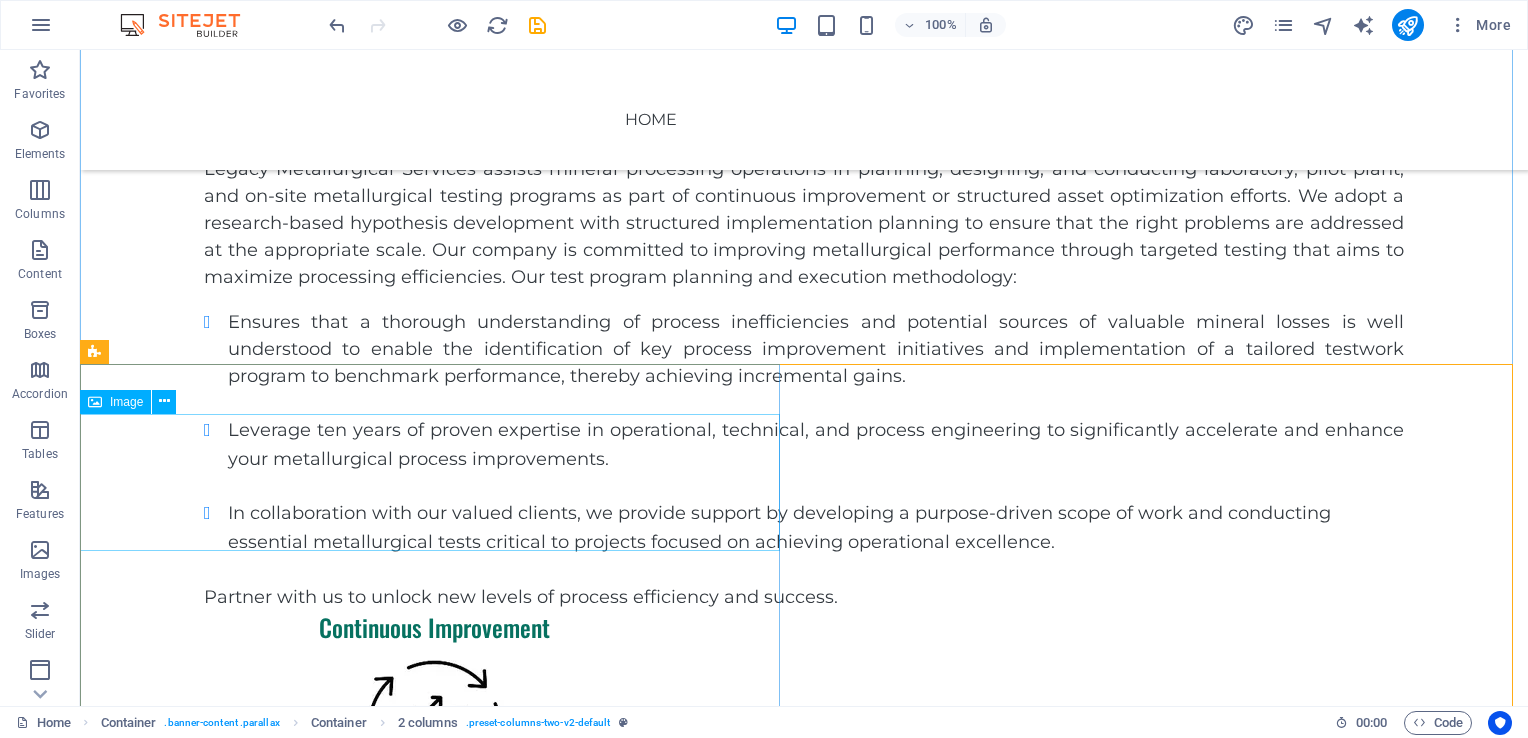 scroll, scrollTop: 1592, scrollLeft: 0, axis: vertical 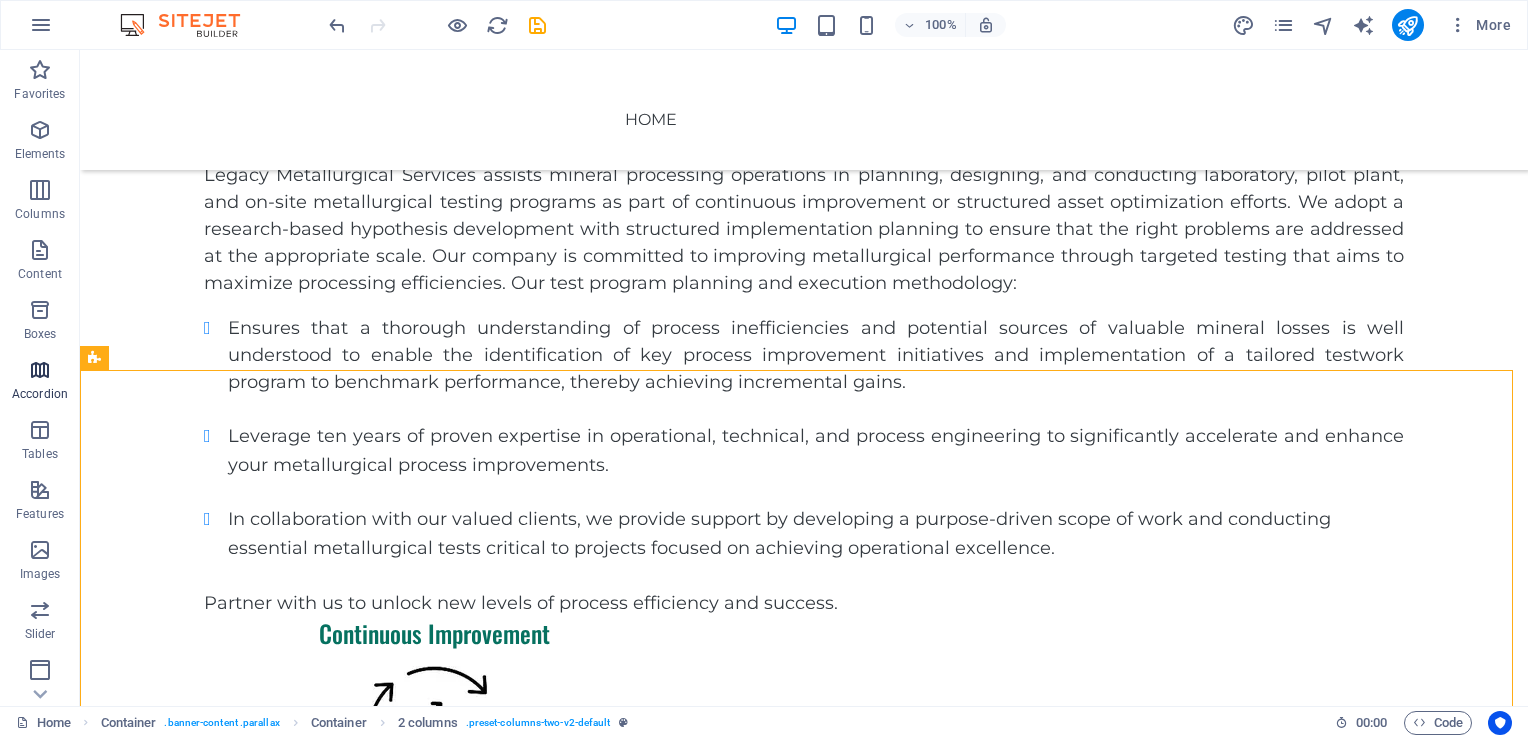 click on "Accordion" at bounding box center (40, 382) 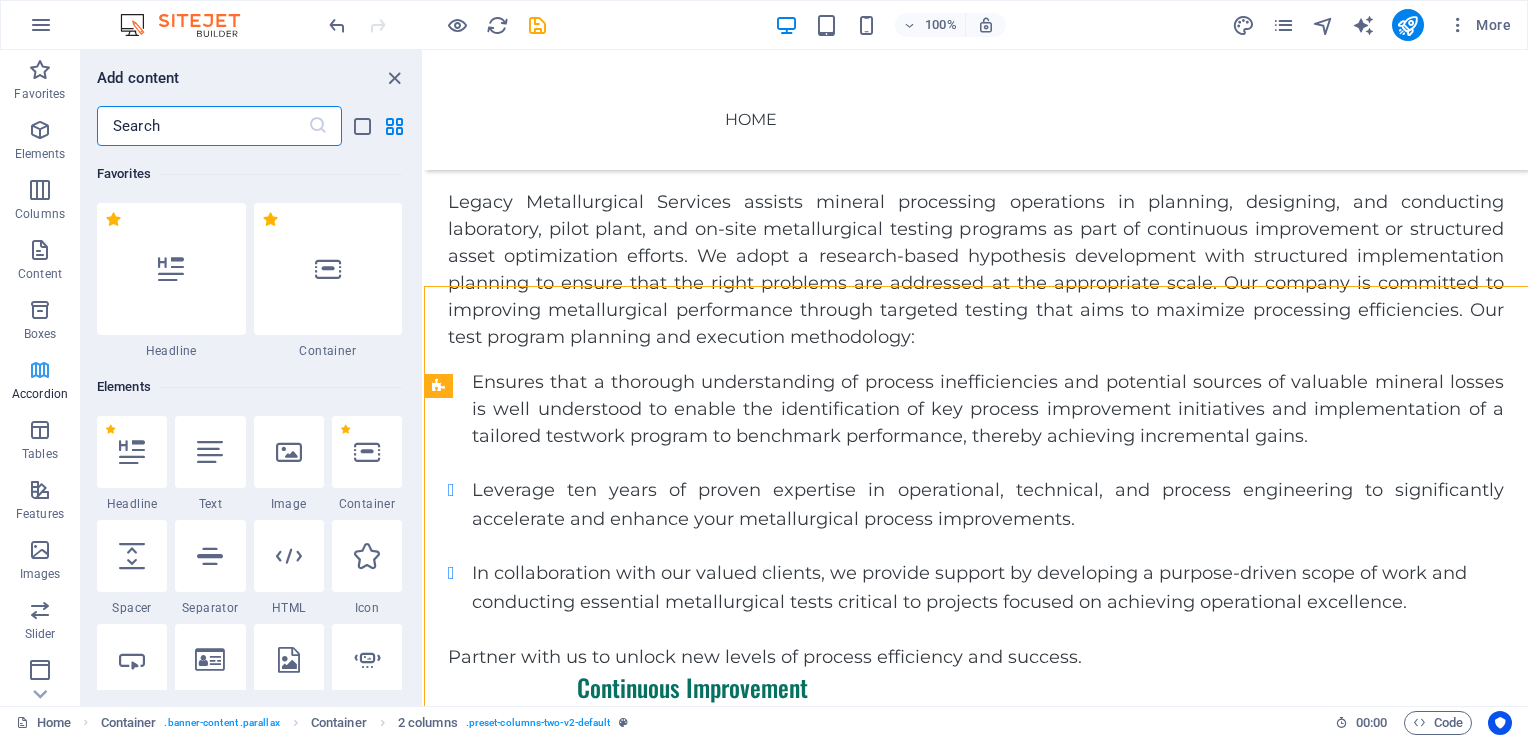 scroll, scrollTop: 1676, scrollLeft: 0, axis: vertical 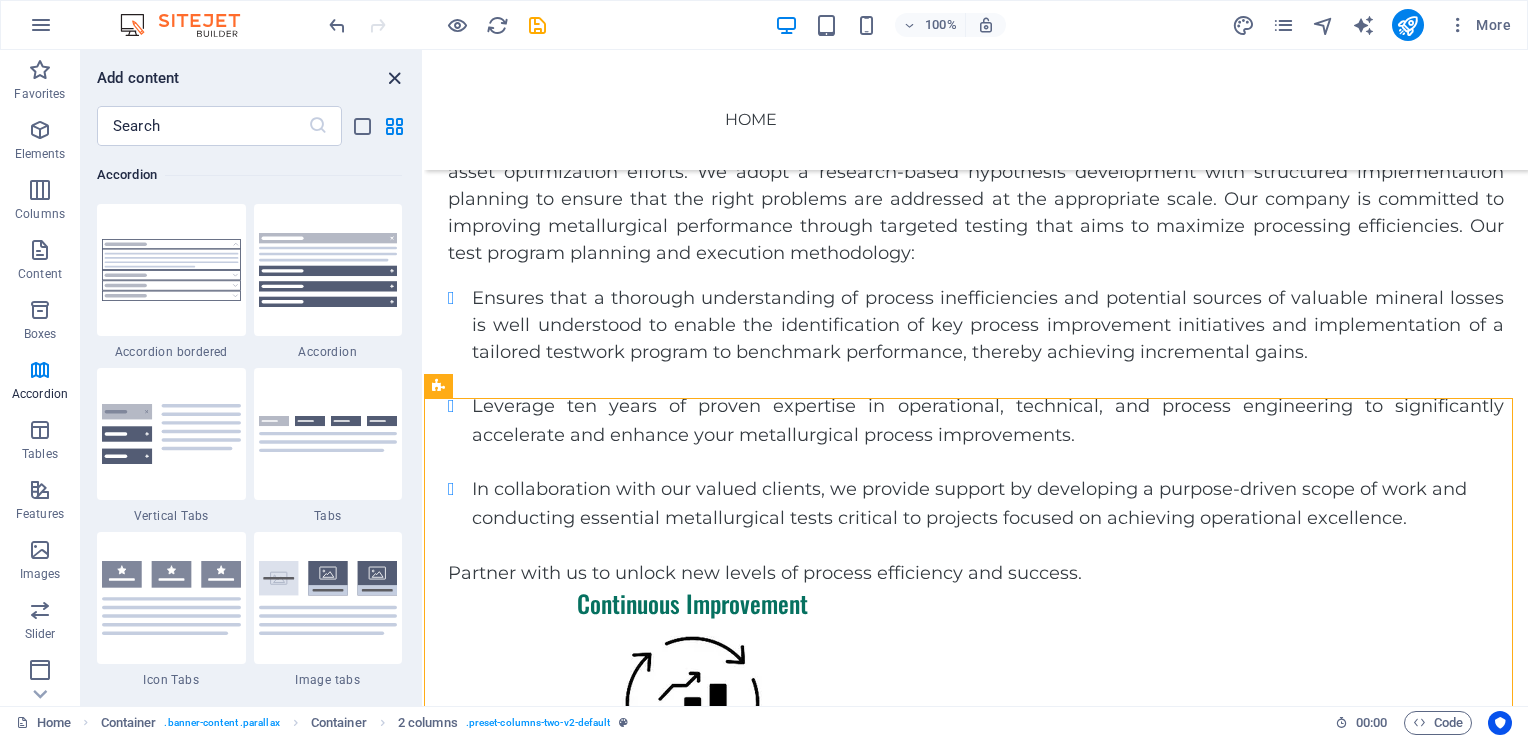 click at bounding box center [394, 78] 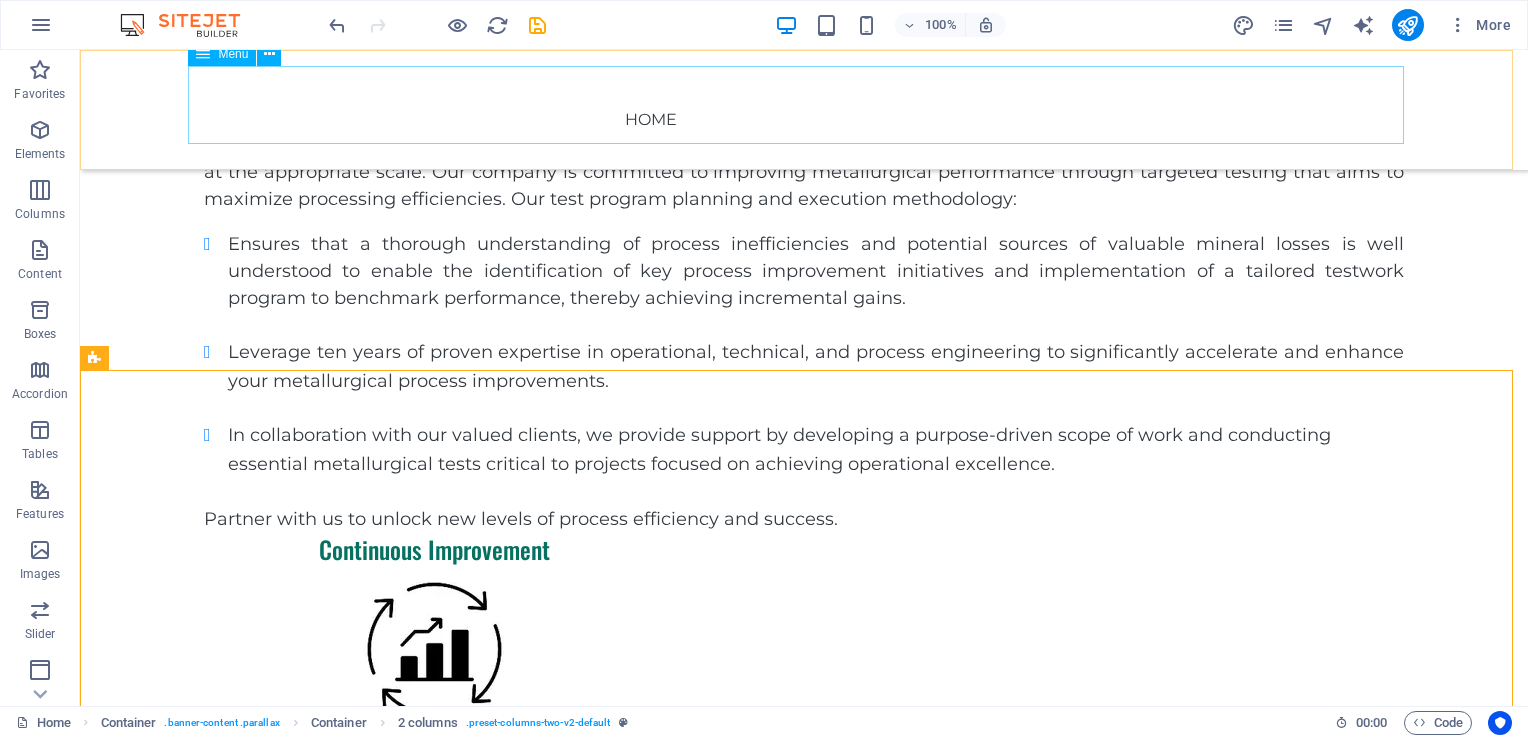 scroll, scrollTop: 1592, scrollLeft: 0, axis: vertical 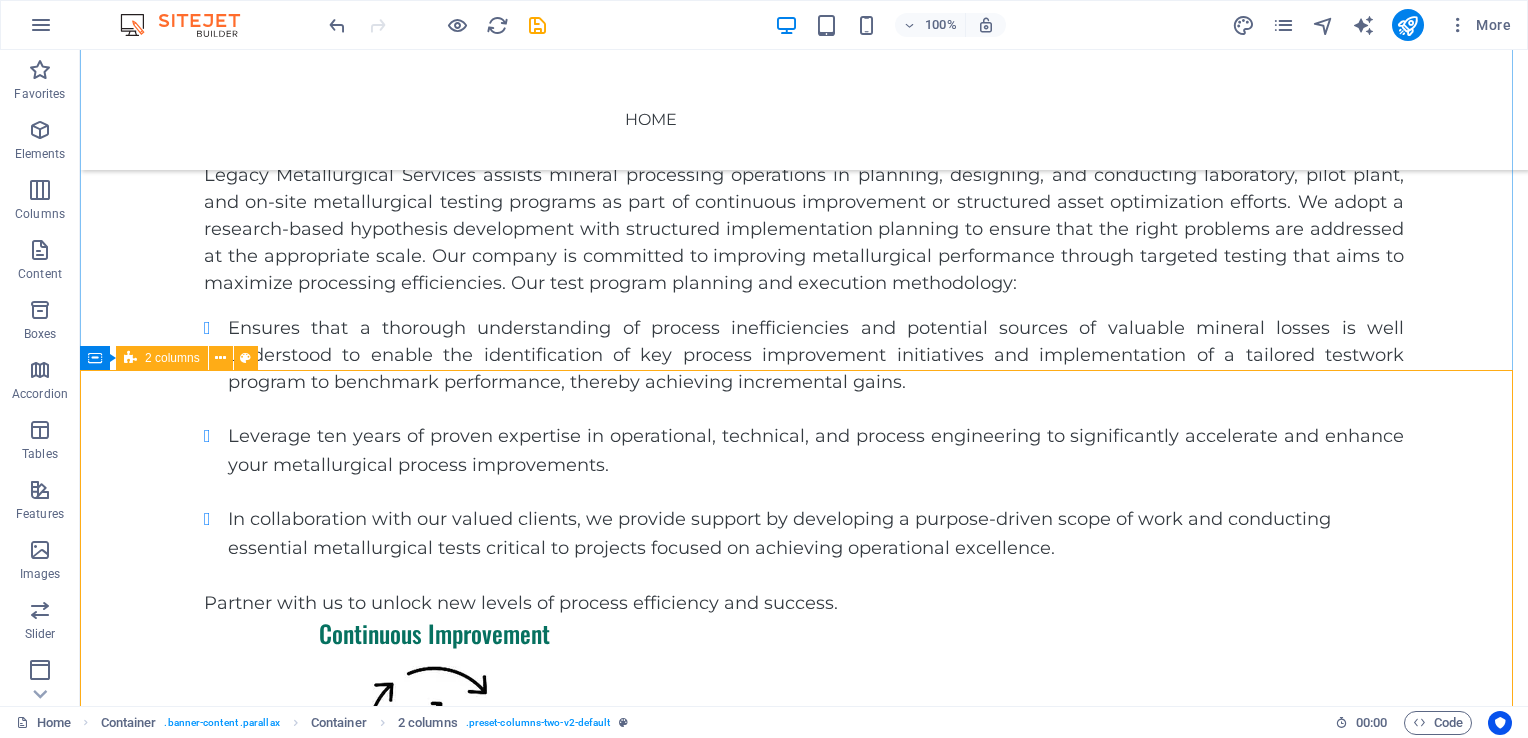 click on "Continuous Improvement This refers to the incremental process-driven improvements or small step changes that are well entrenched in most operations. It focuses on ways to improve processing efficiency with little or no capital. In implementing this process improvement strategy, we generally follow these simple steps:  Identify Key Improvement Initiatives Benchmark Data Implementation Planning Initiative Execution Structured Asset Optimisation This refers to projects that involve radical changes to the standard operation, such as new processes and technology.  It focuses on the critical few initiatives that will most help to close the gap to full potential or become best in class." at bounding box center (804, 993) 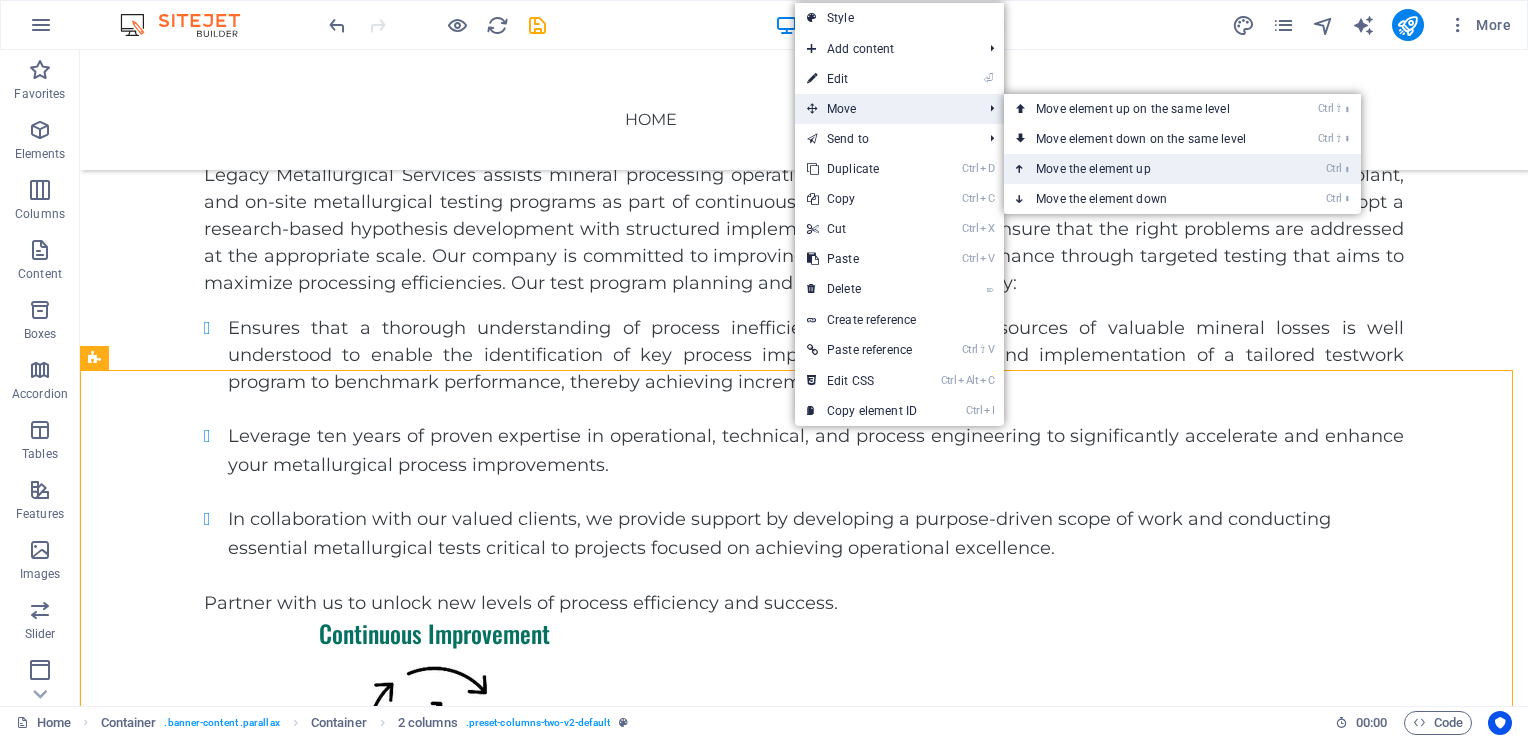 click on "Ctrl ⬆  Move the element up" at bounding box center [1145, 169] 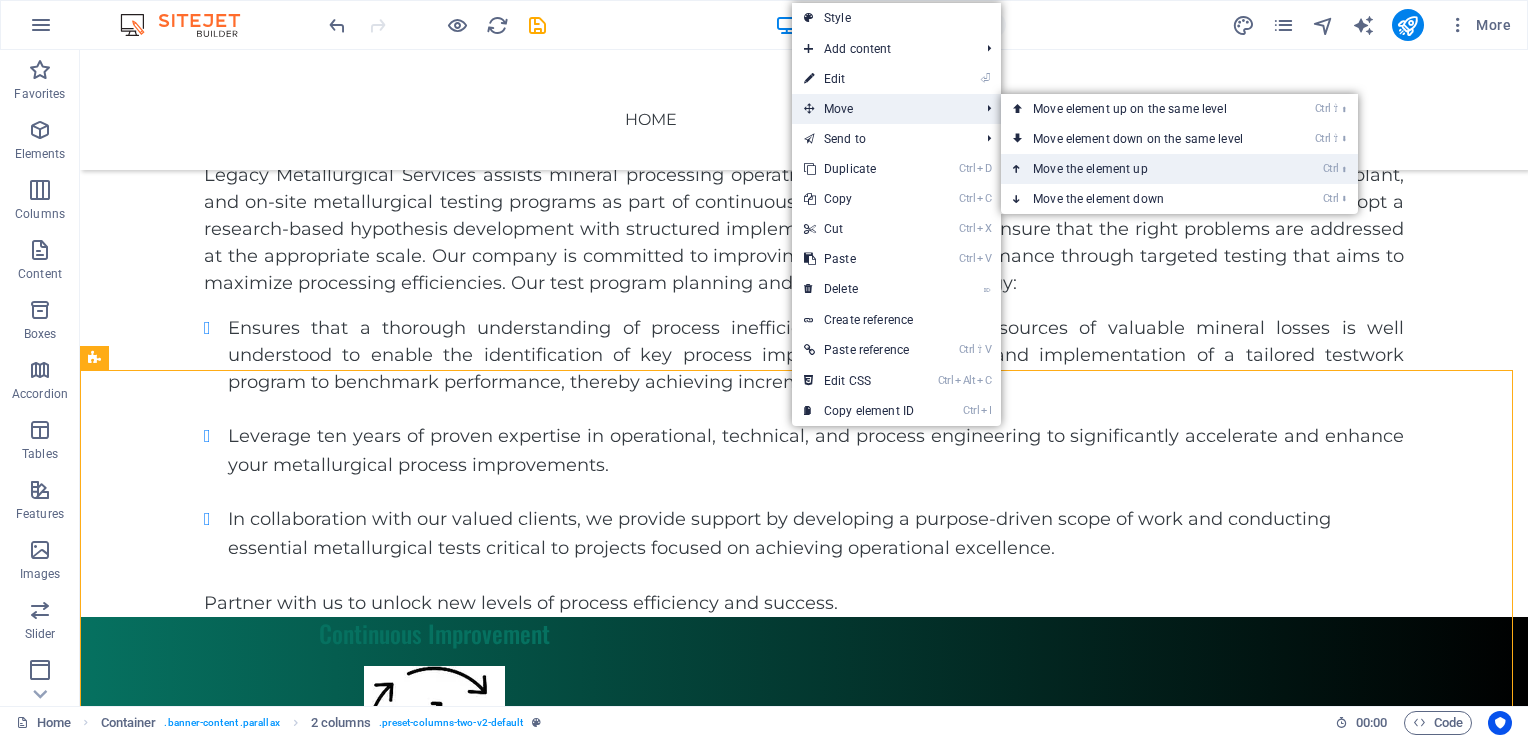 click on "Ctrl ⬆  Move the element up" at bounding box center (1142, 169) 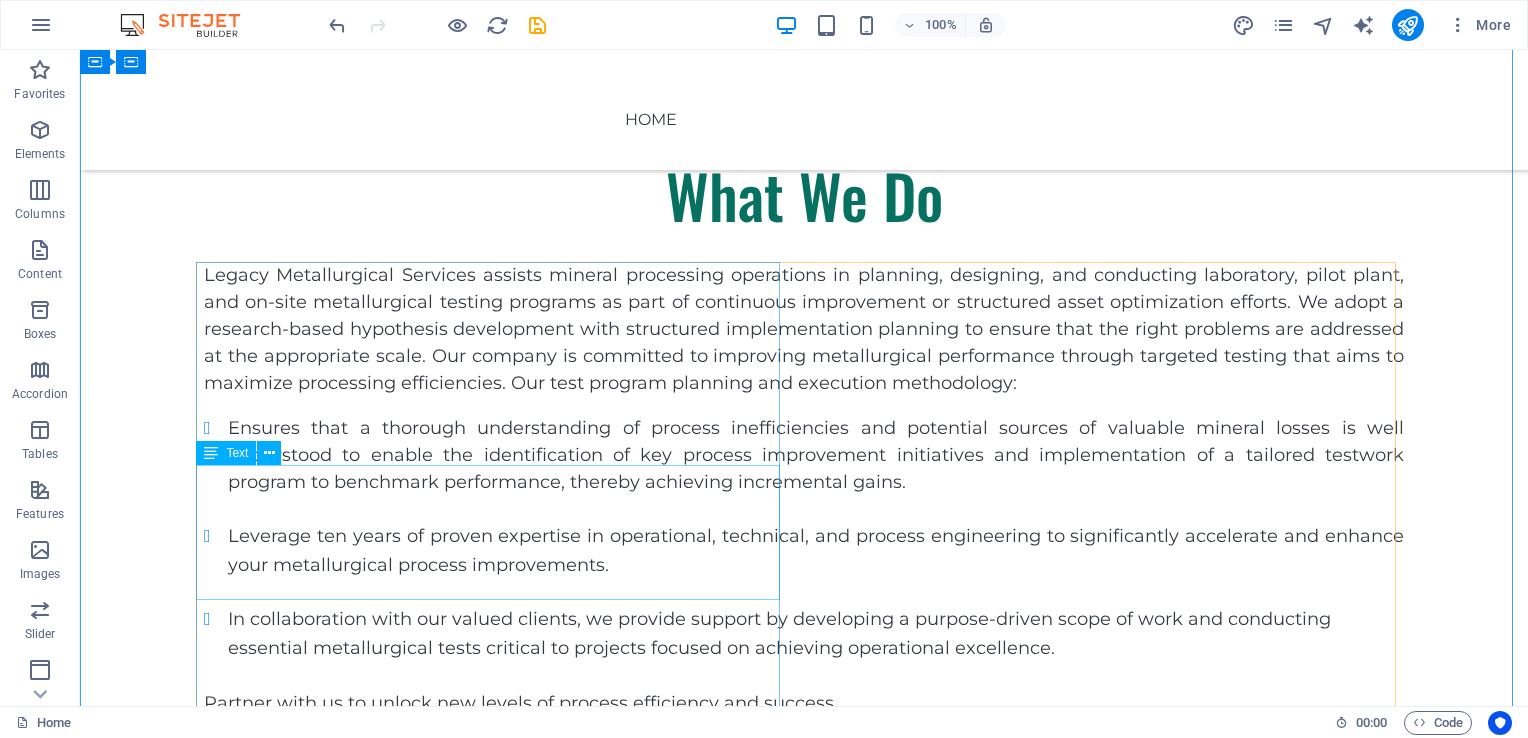 scroll, scrollTop: 1492, scrollLeft: 0, axis: vertical 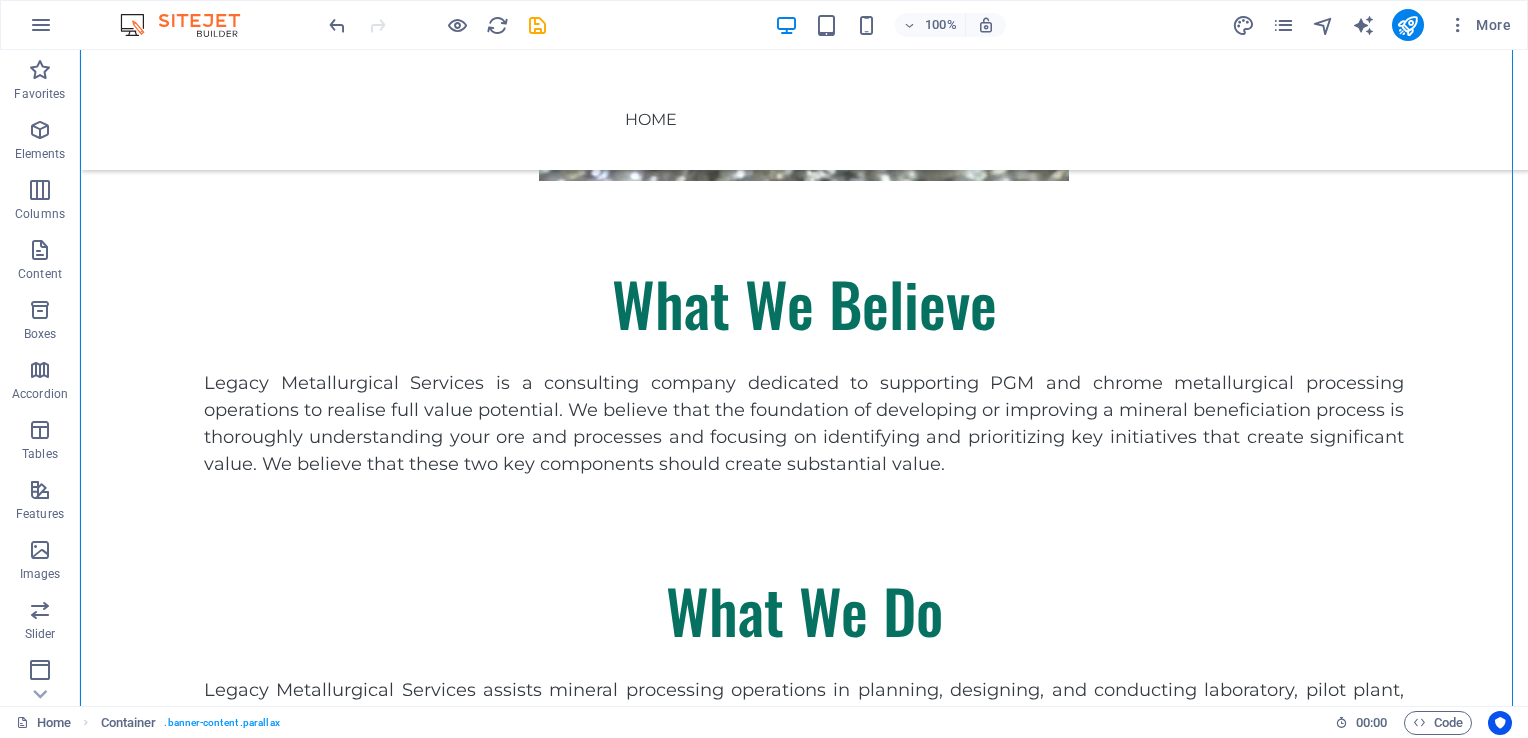 drag, startPoint x: 303, startPoint y: 512, endPoint x: 342, endPoint y: 426, distance: 94.42987 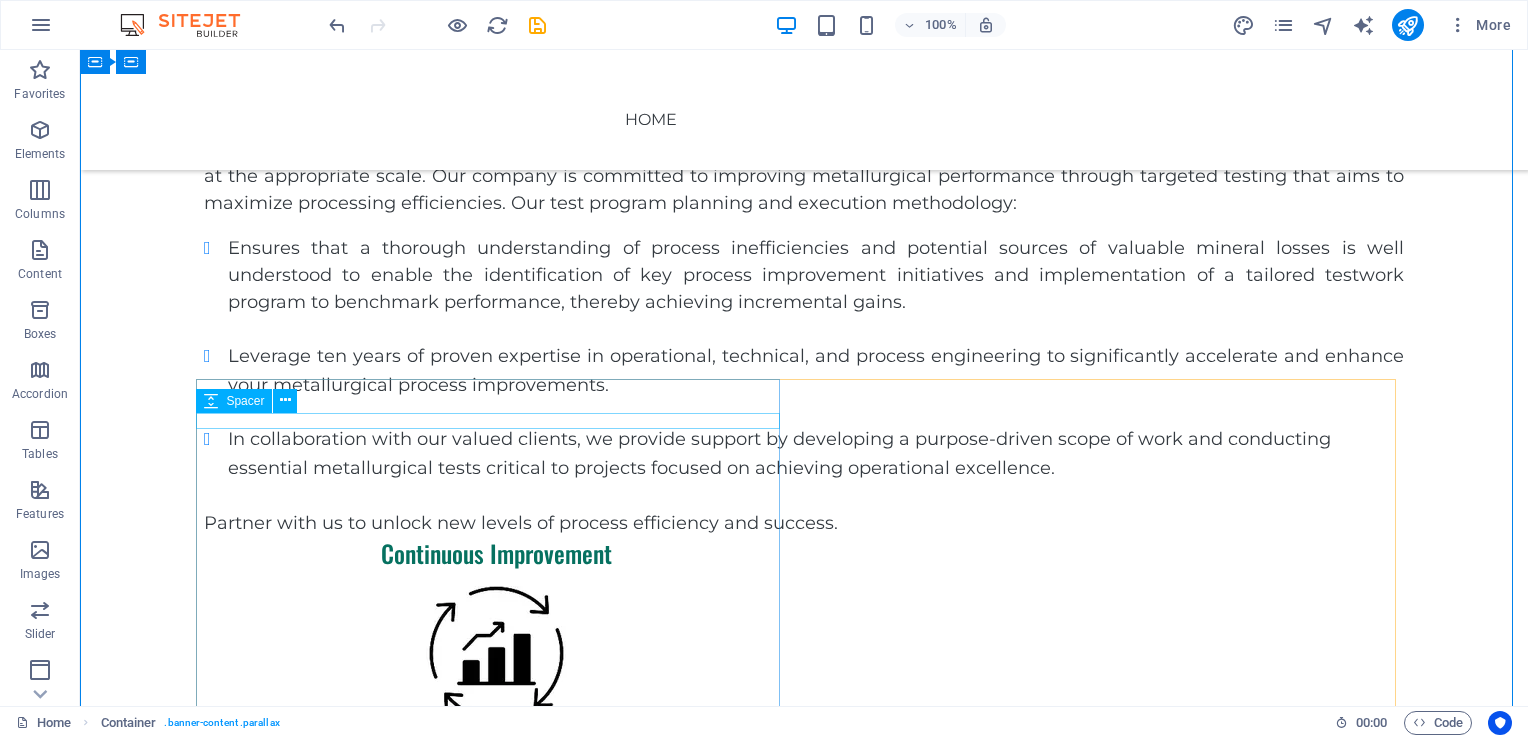 scroll, scrollTop: 1677, scrollLeft: 0, axis: vertical 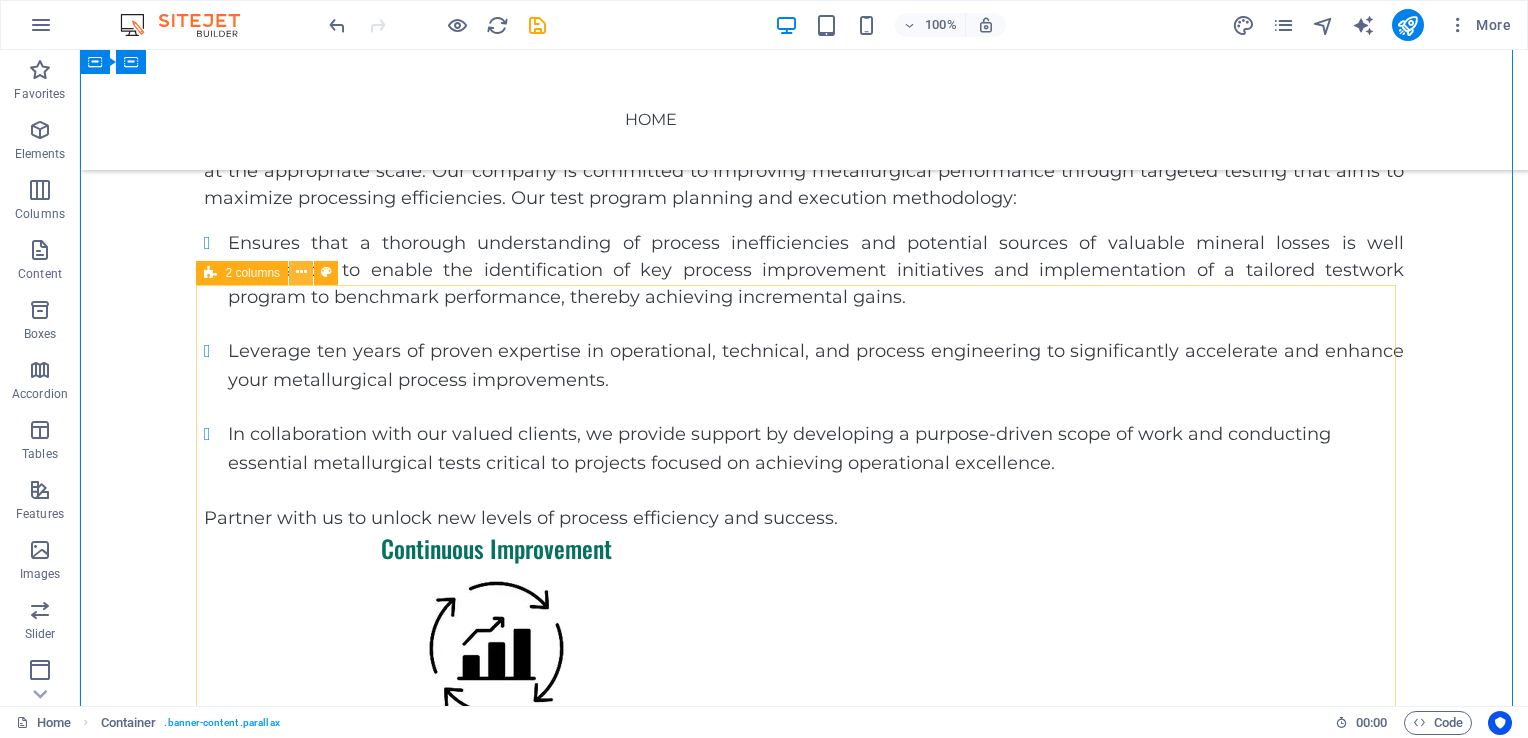 click at bounding box center [301, 273] 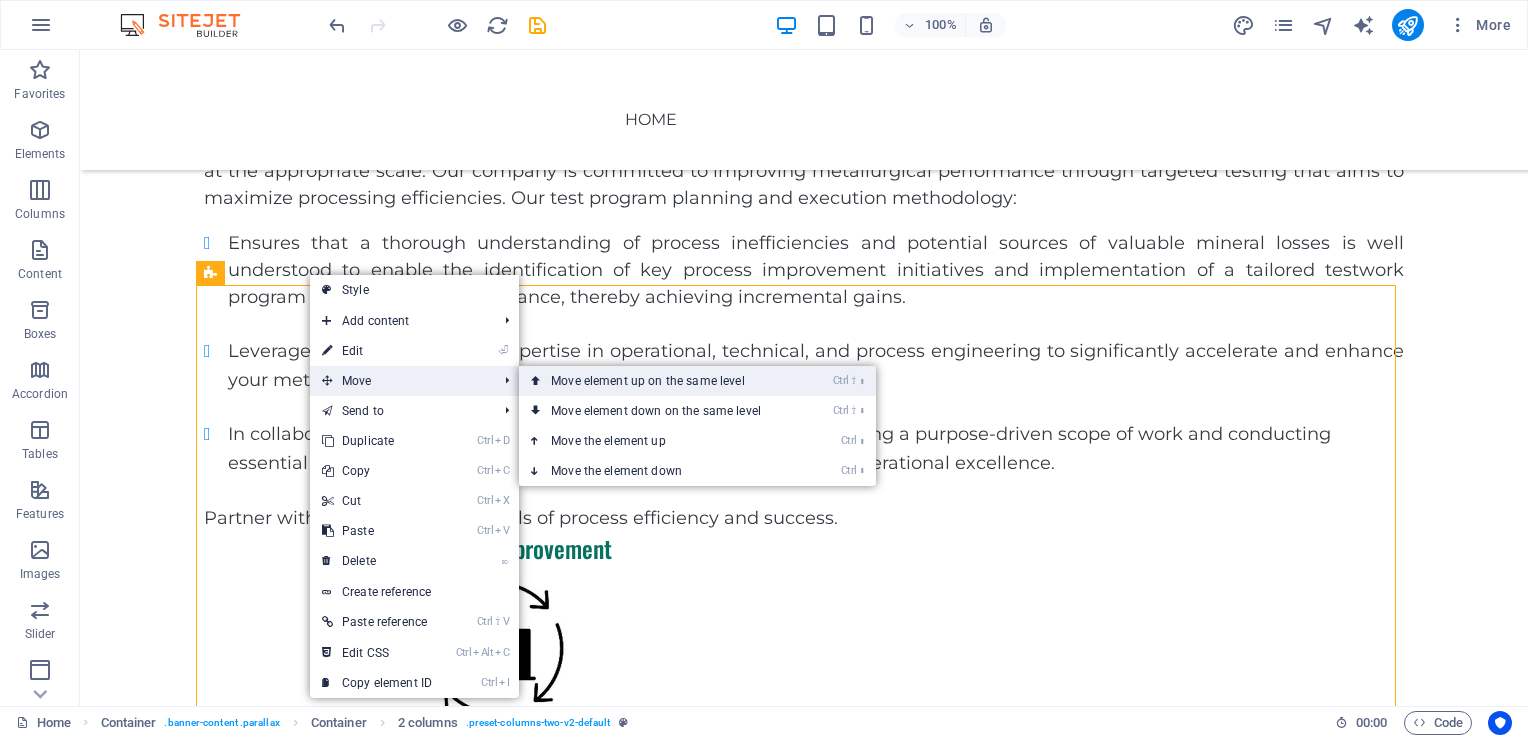 click on "Ctrl ⇧ ⬆  Move element up on the same level" at bounding box center [660, 381] 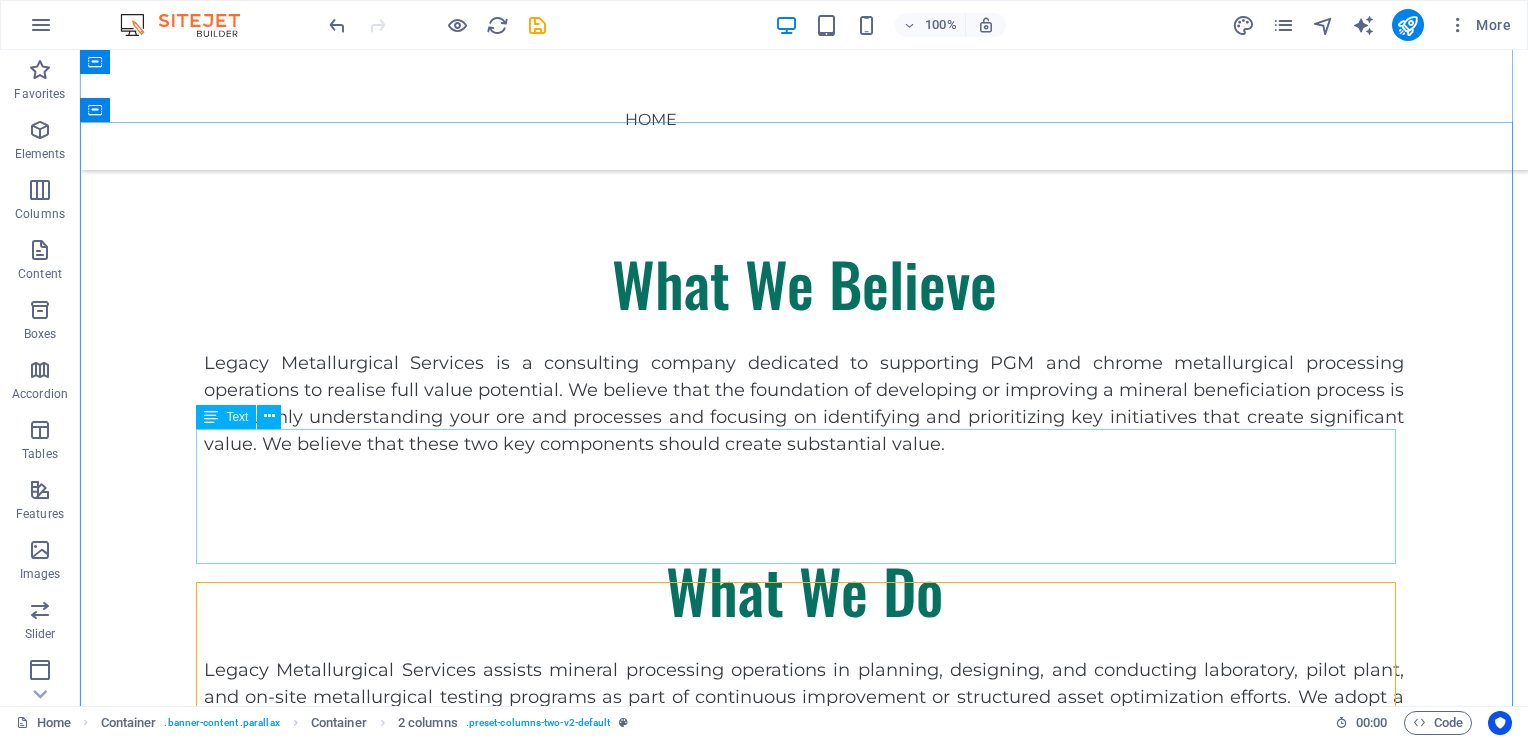 scroll, scrollTop: 1110, scrollLeft: 0, axis: vertical 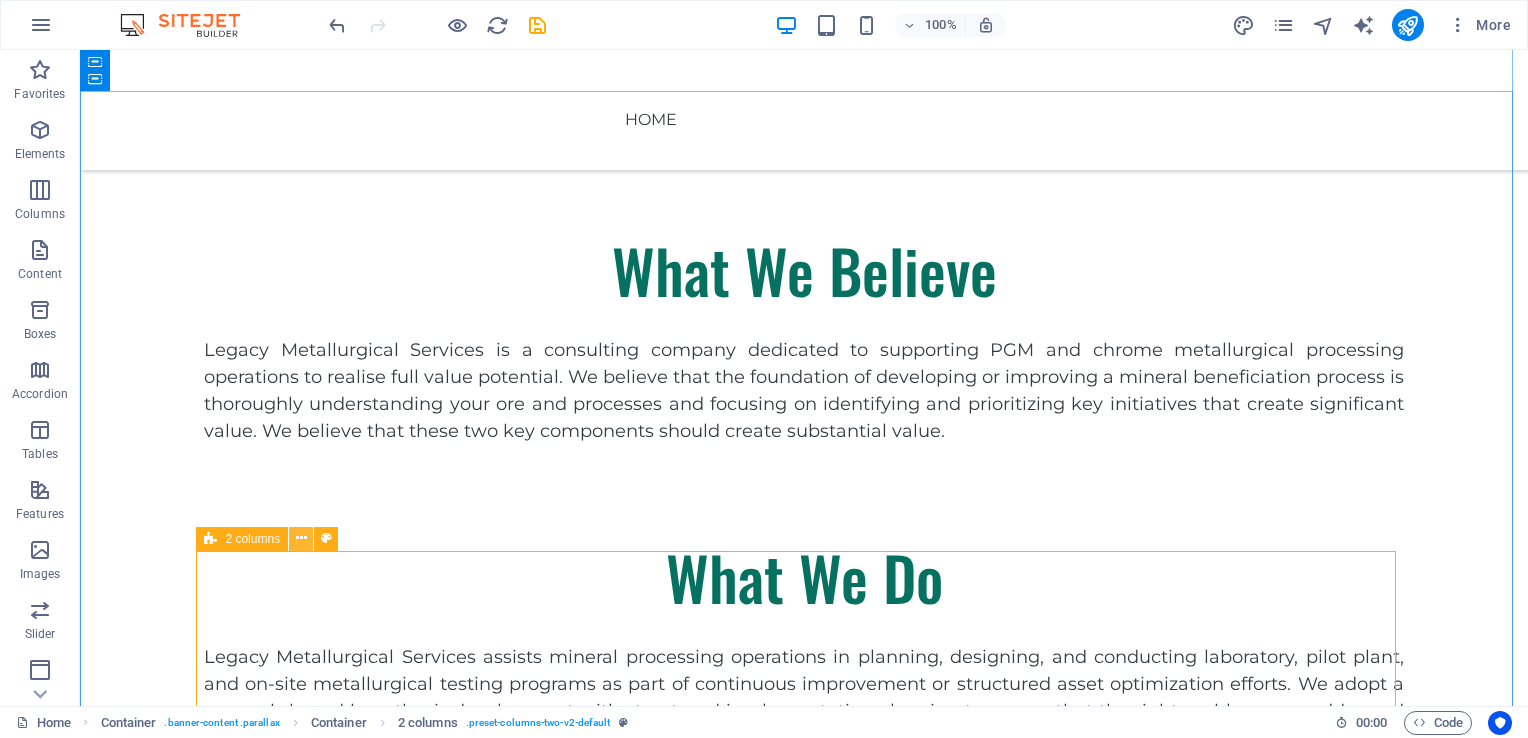 click at bounding box center [301, 538] 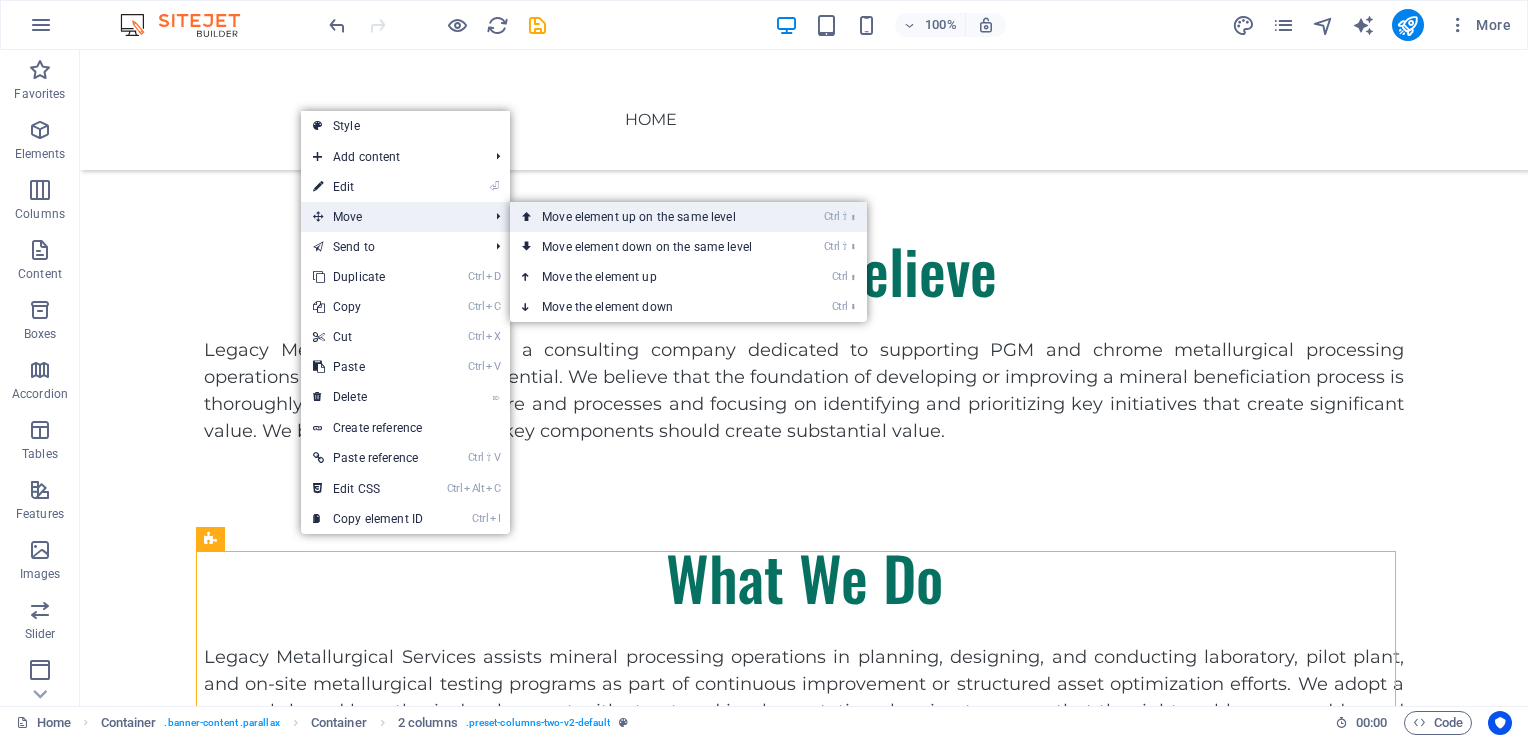 click on "Ctrl ⇧ ⬆  Move element up on the same level" at bounding box center [651, 217] 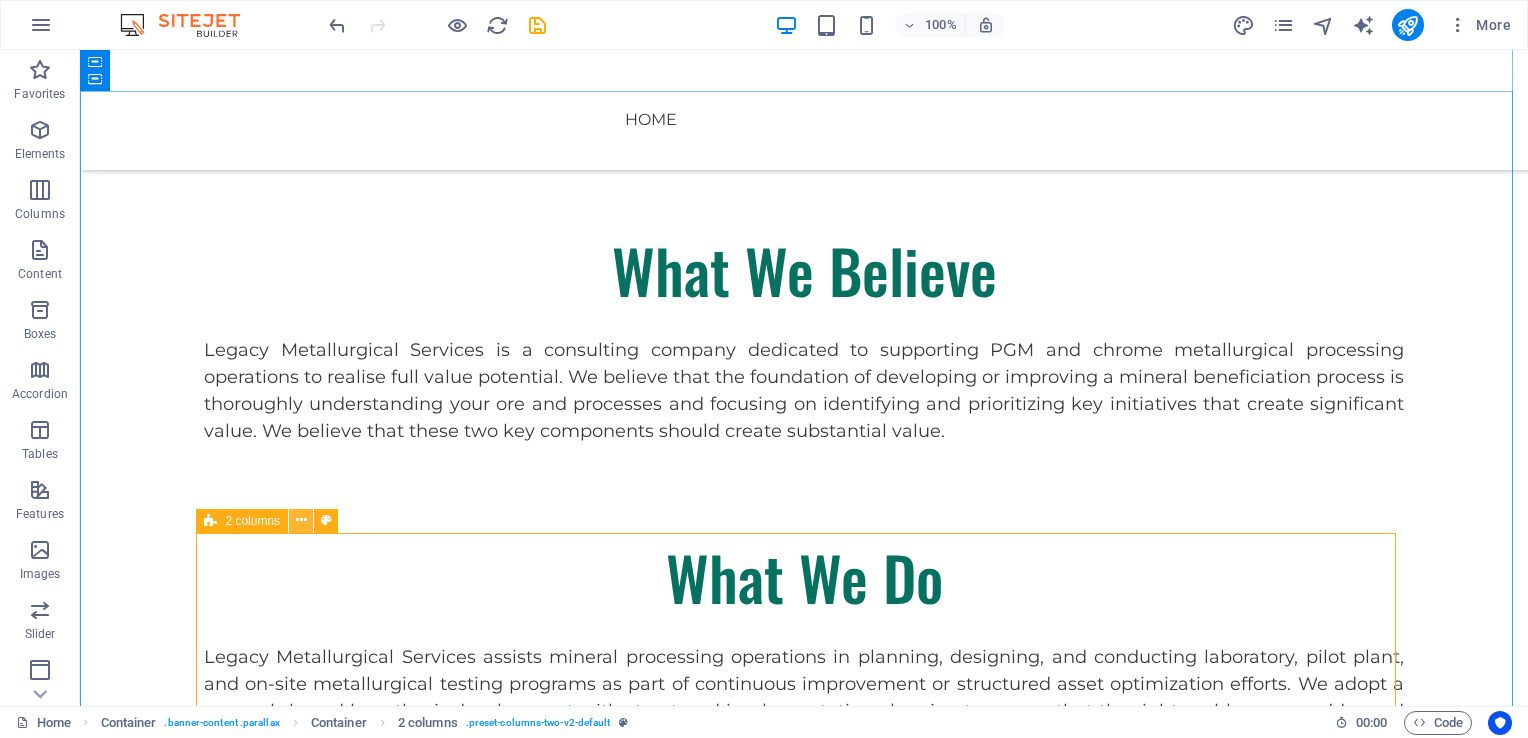 click at bounding box center (301, 520) 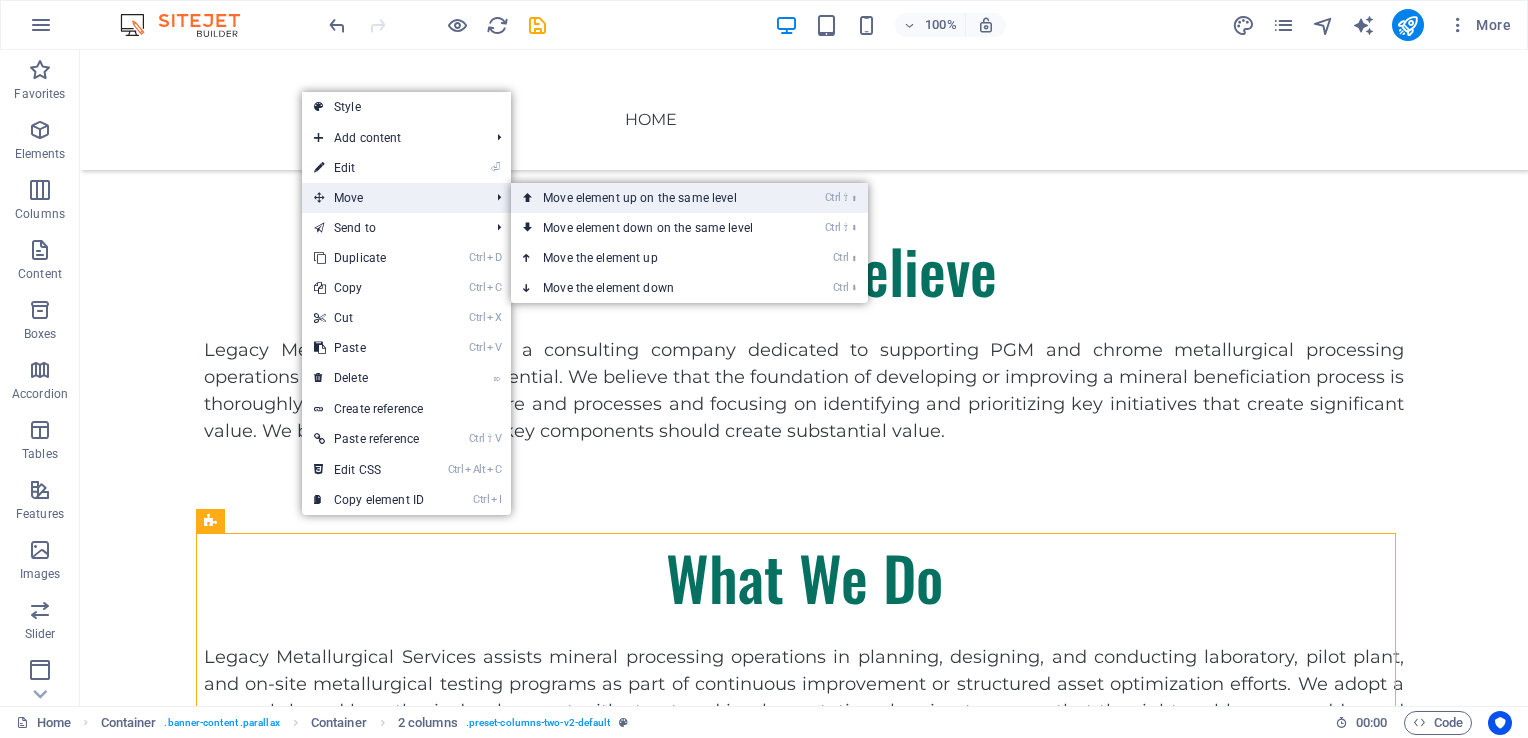 click on "Ctrl ⇧ ⬆  Move element up on the same level" at bounding box center (652, 198) 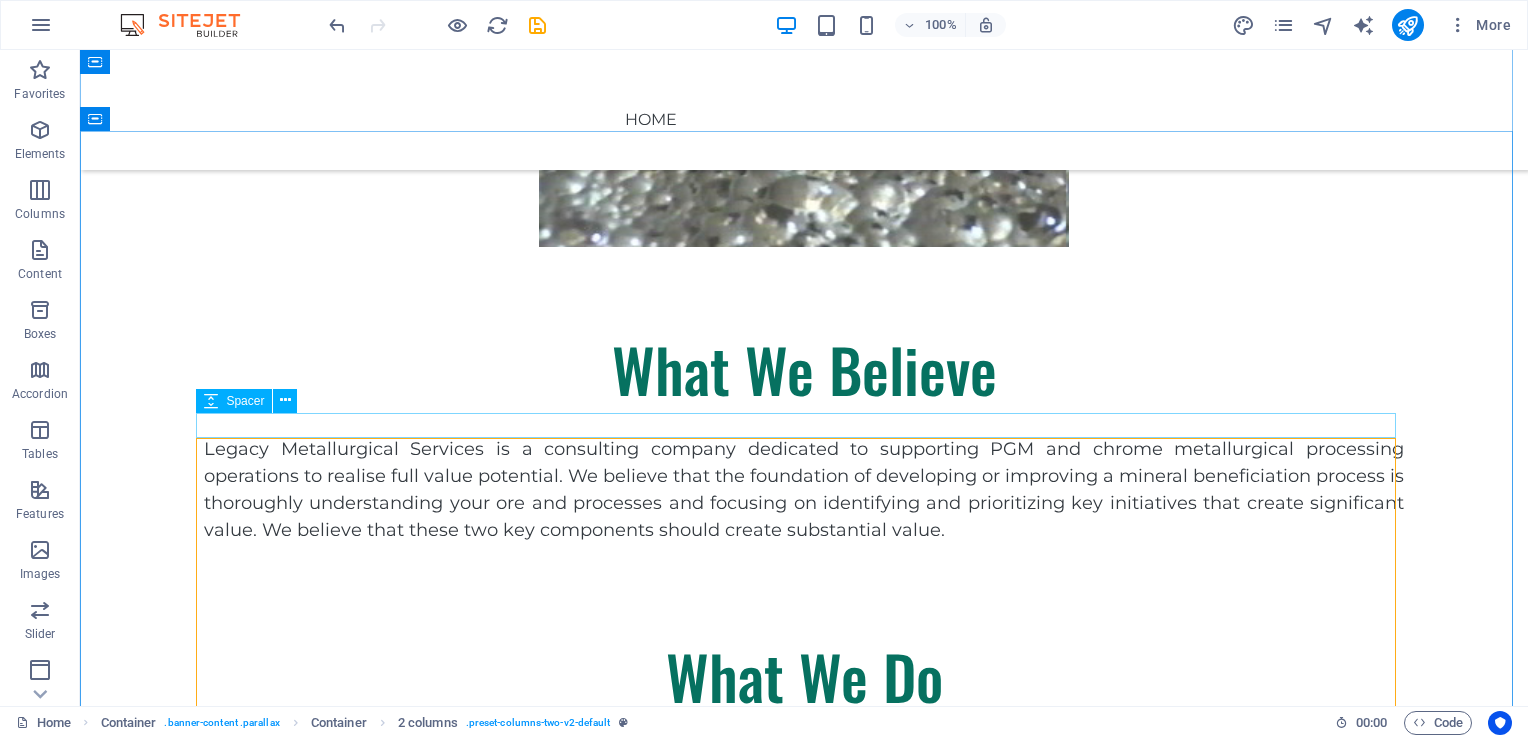 scroll, scrollTop: 1010, scrollLeft: 0, axis: vertical 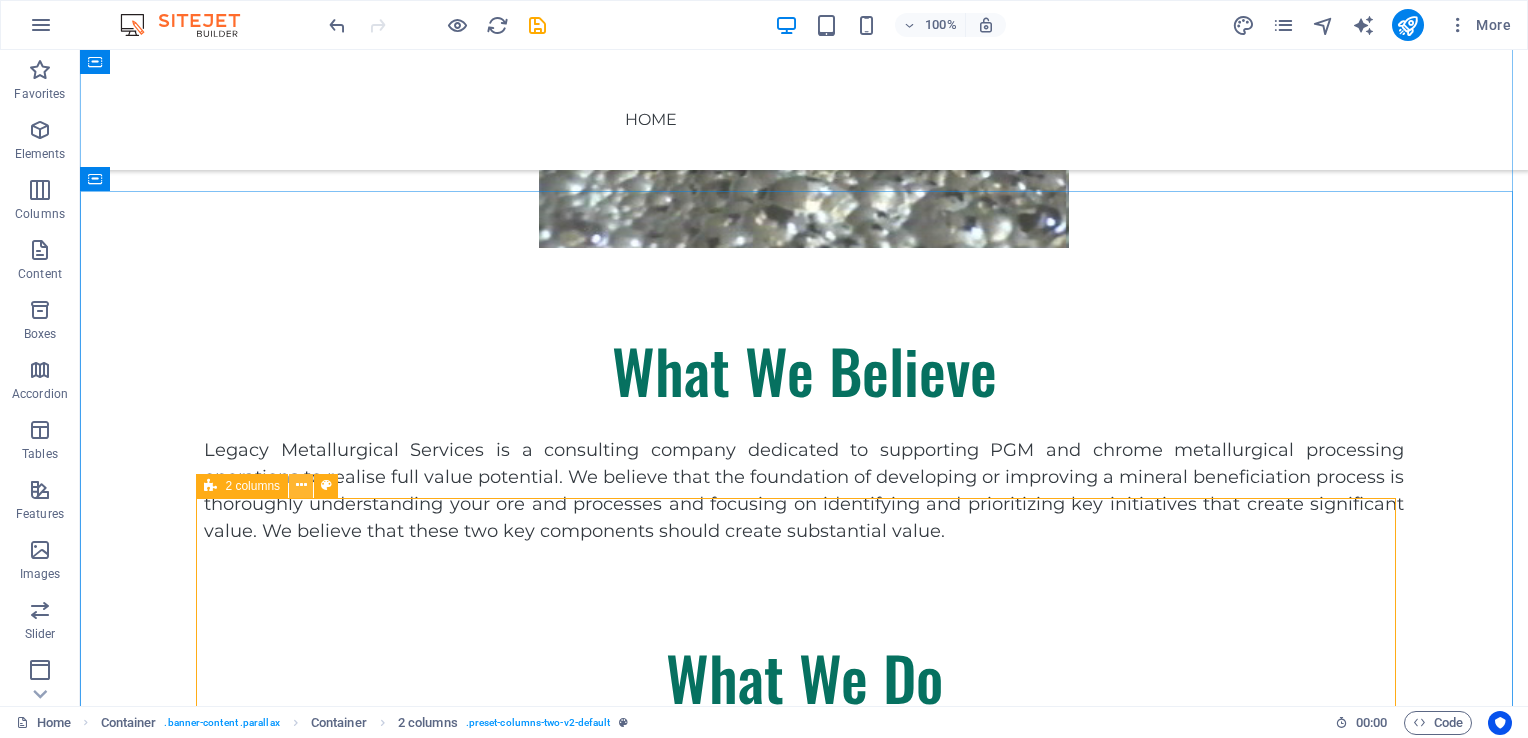 click at bounding box center [301, 485] 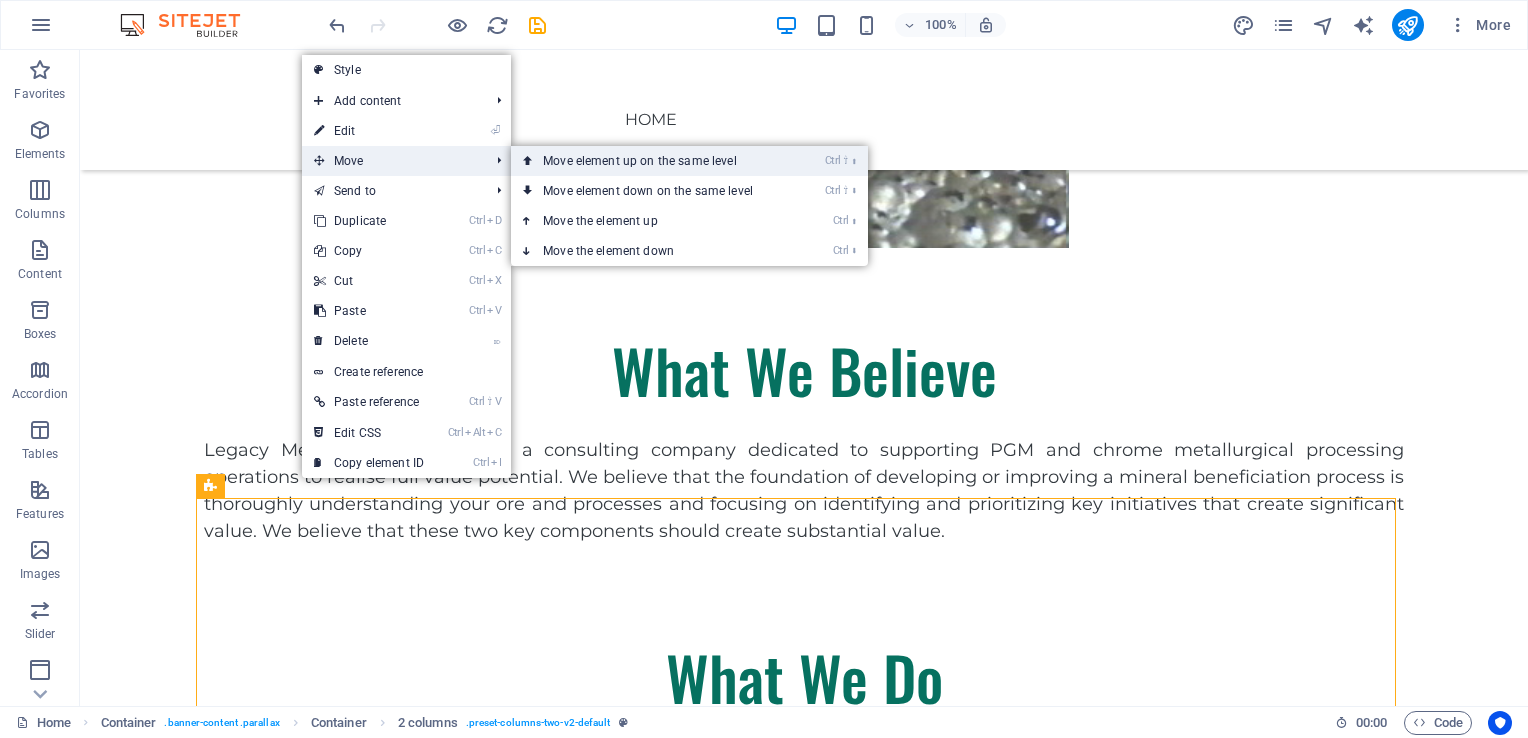 click on "Ctrl ⇧ ⬆  Move element up on the same level" at bounding box center [652, 161] 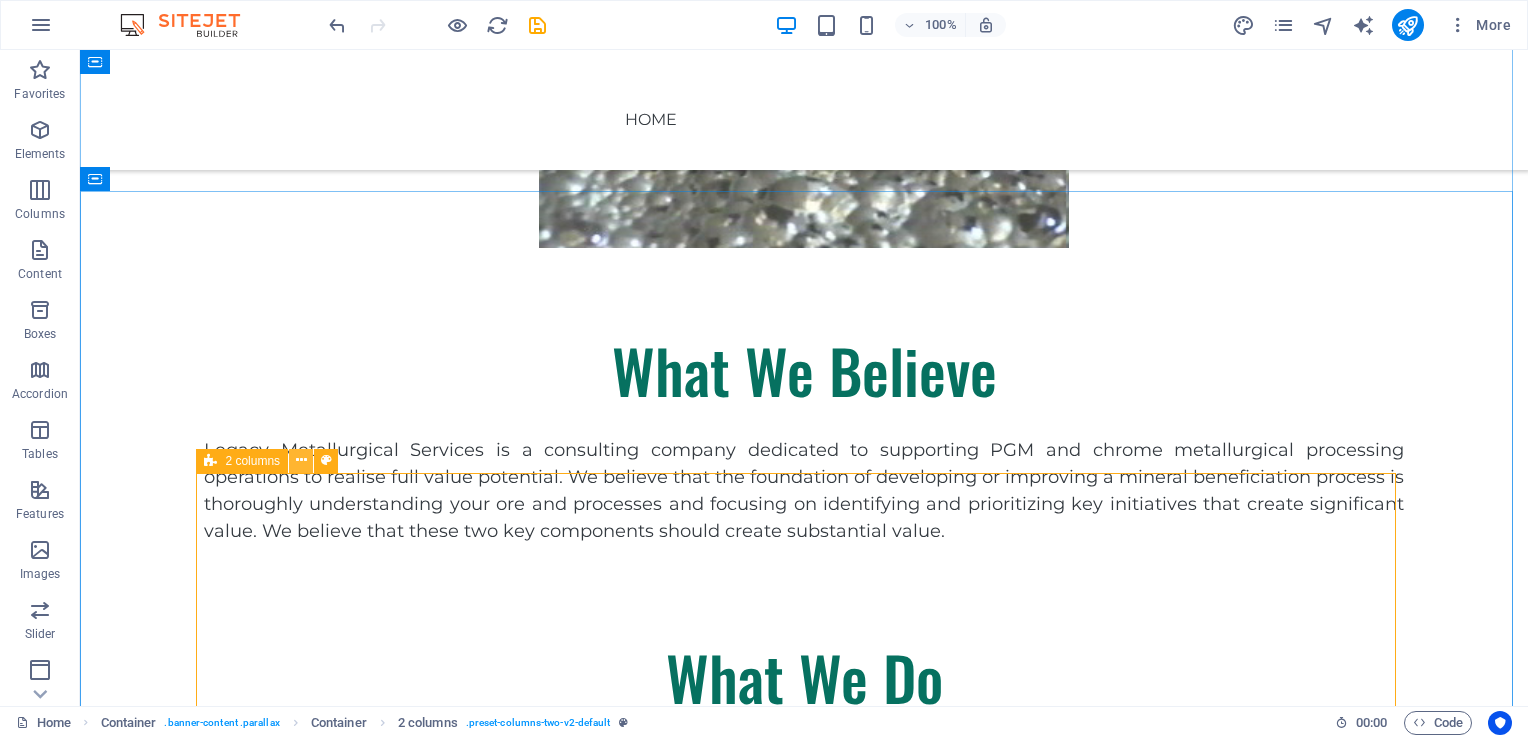 click at bounding box center (301, 460) 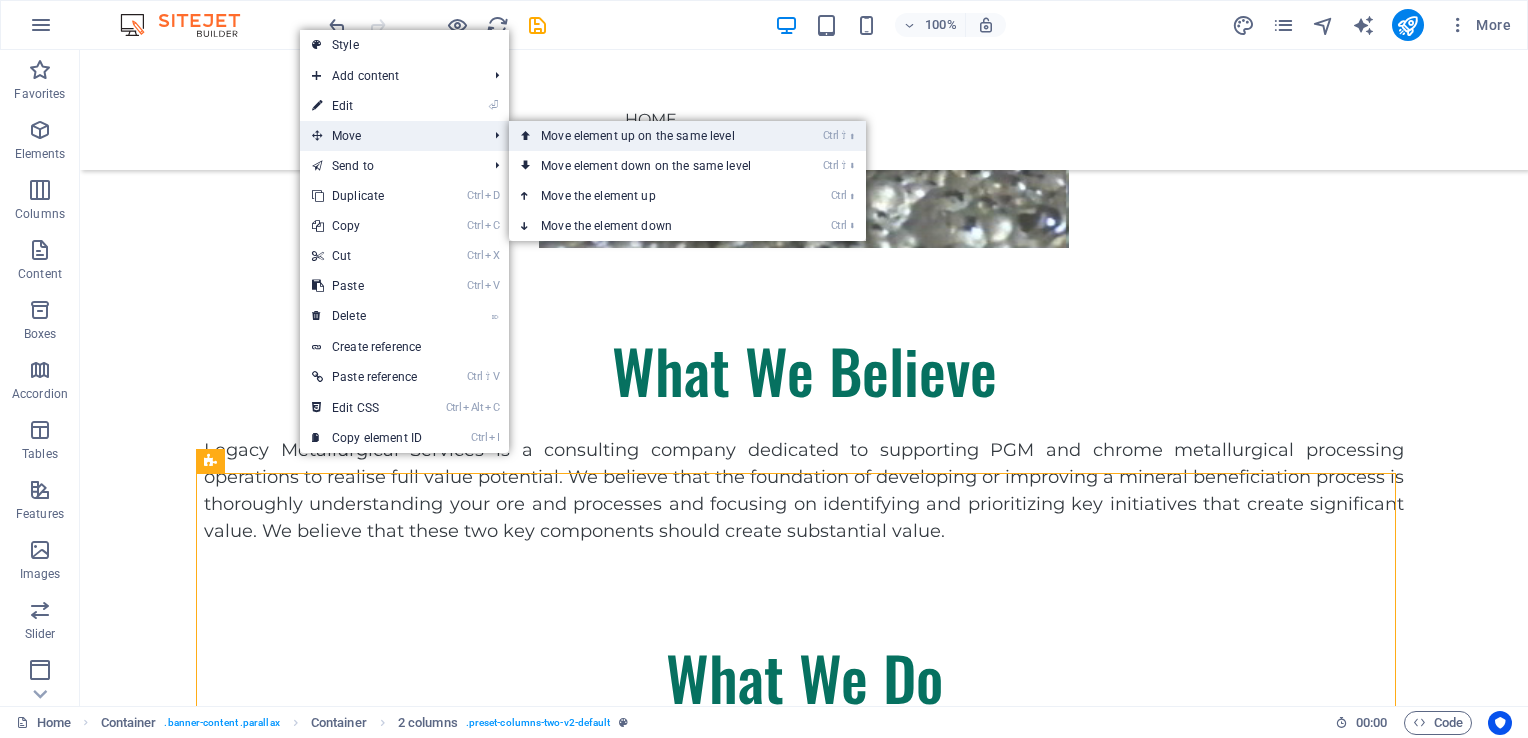 click on "Ctrl ⇧ ⬆  Move element up on the same level" at bounding box center [650, 136] 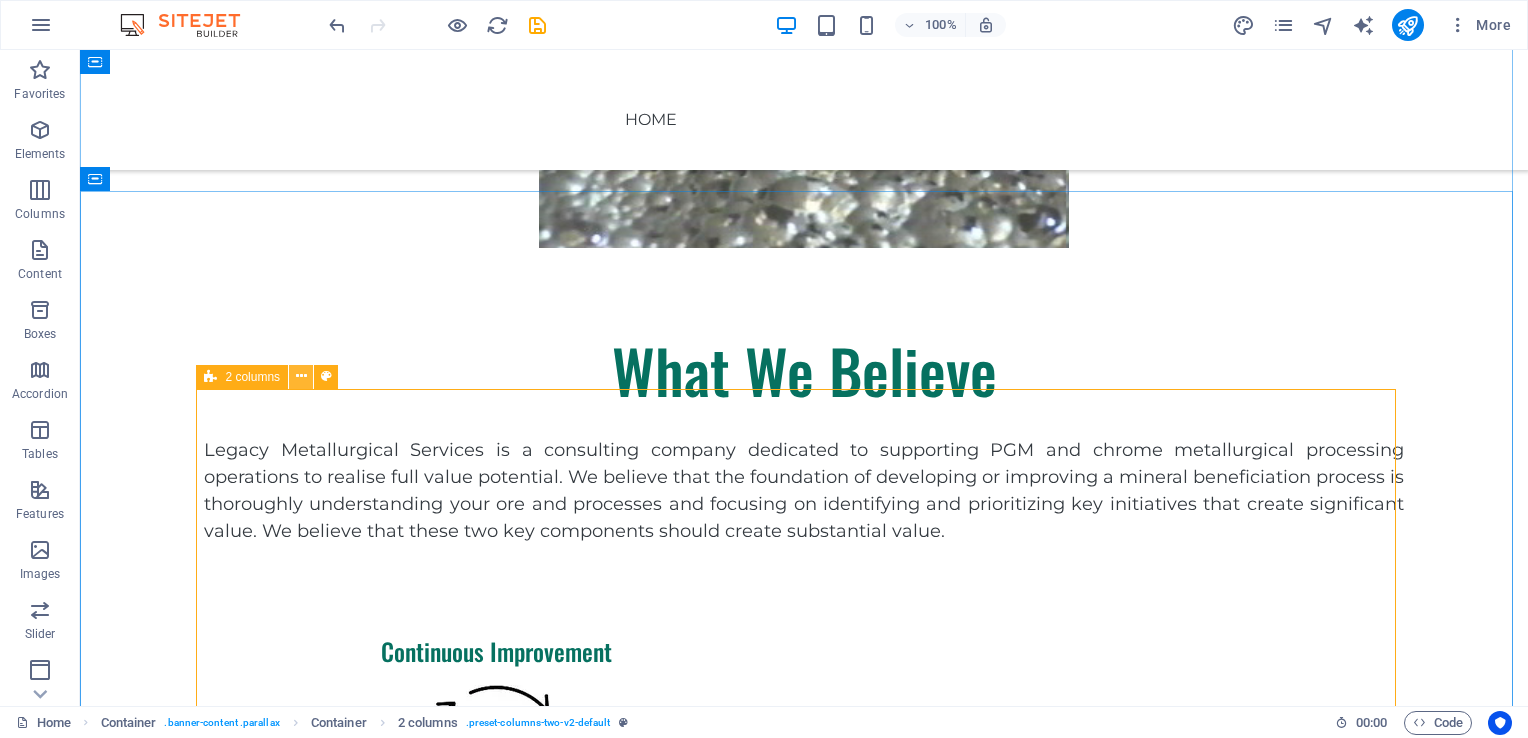 click at bounding box center (301, 376) 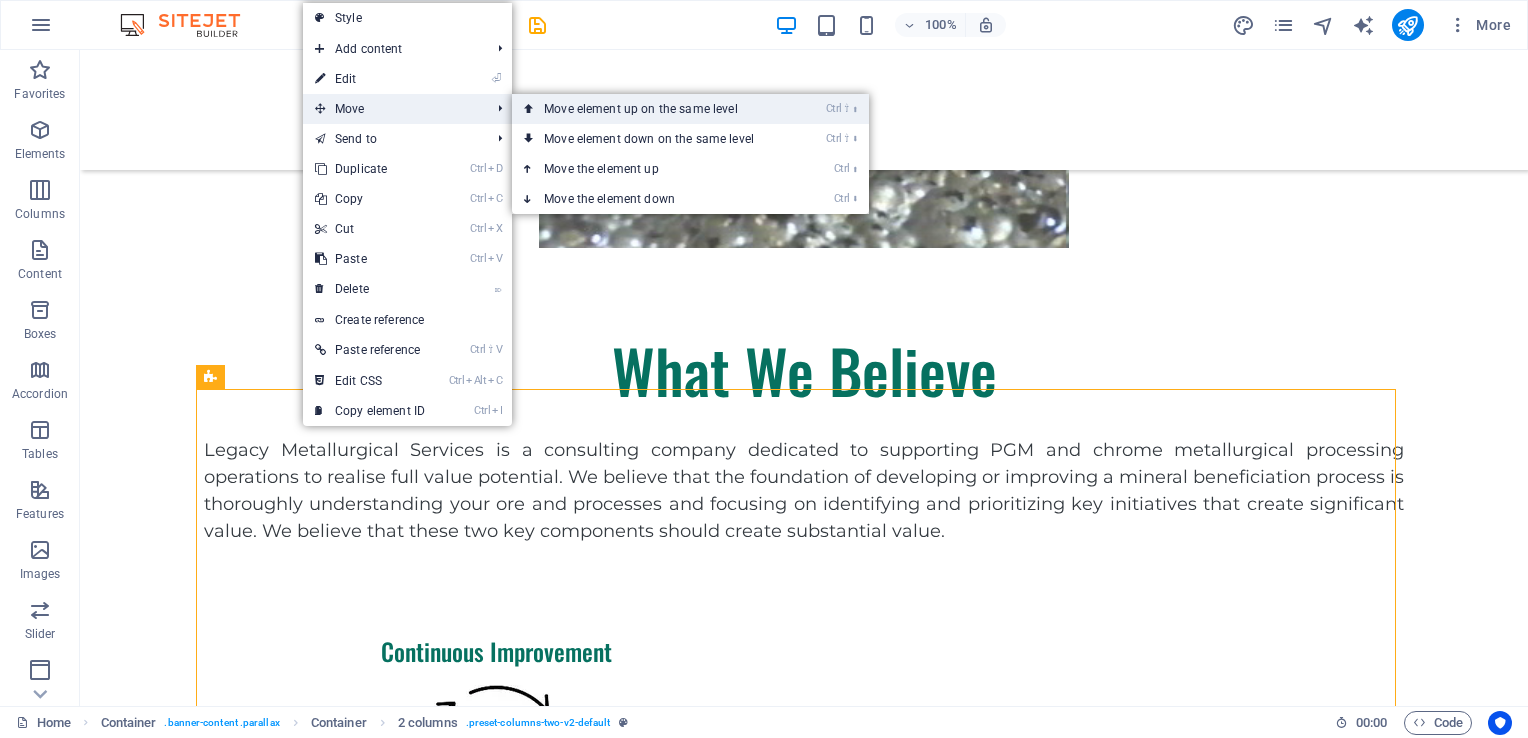 click on "Ctrl ⇧ ⬆  Move element up on the same level" at bounding box center [653, 109] 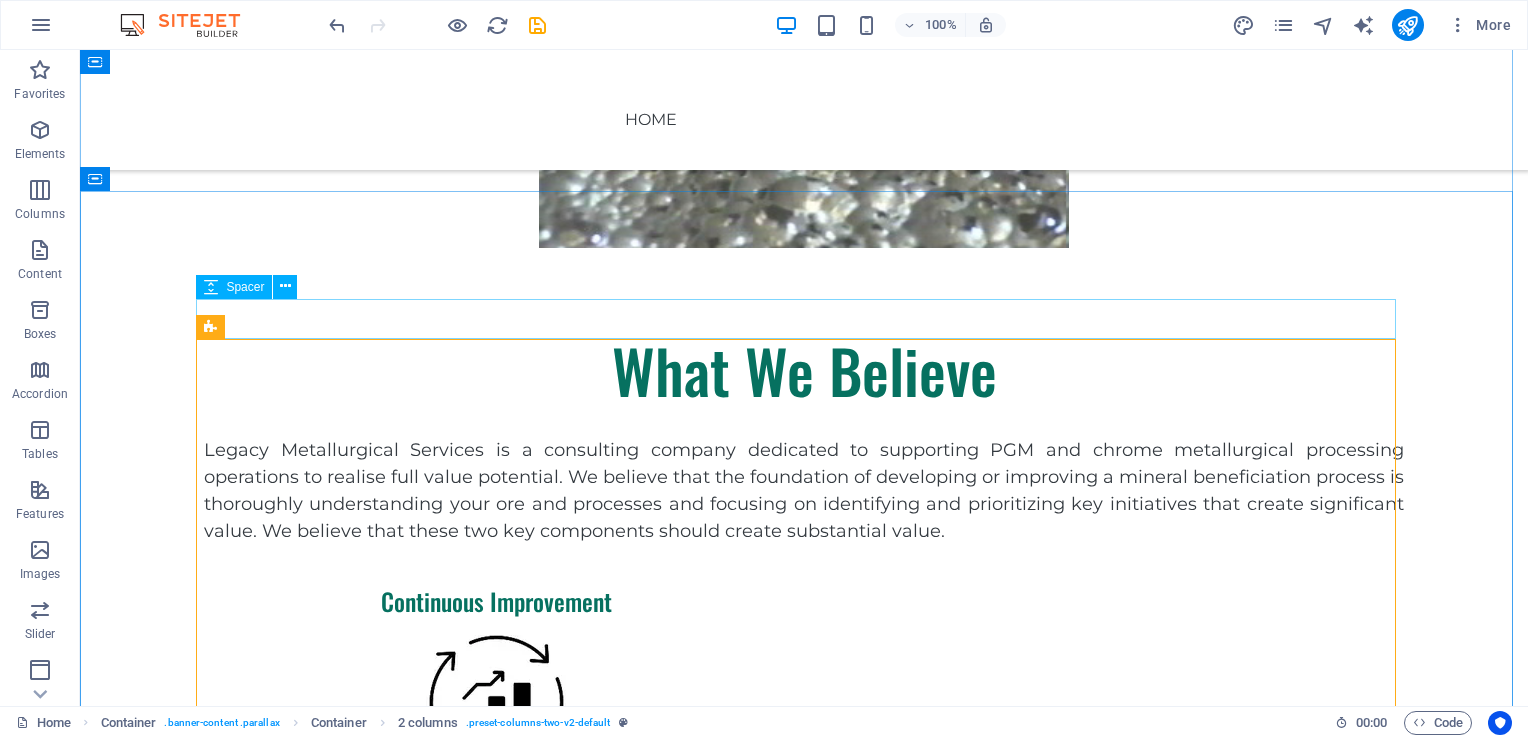 click at bounding box center [804, 565] 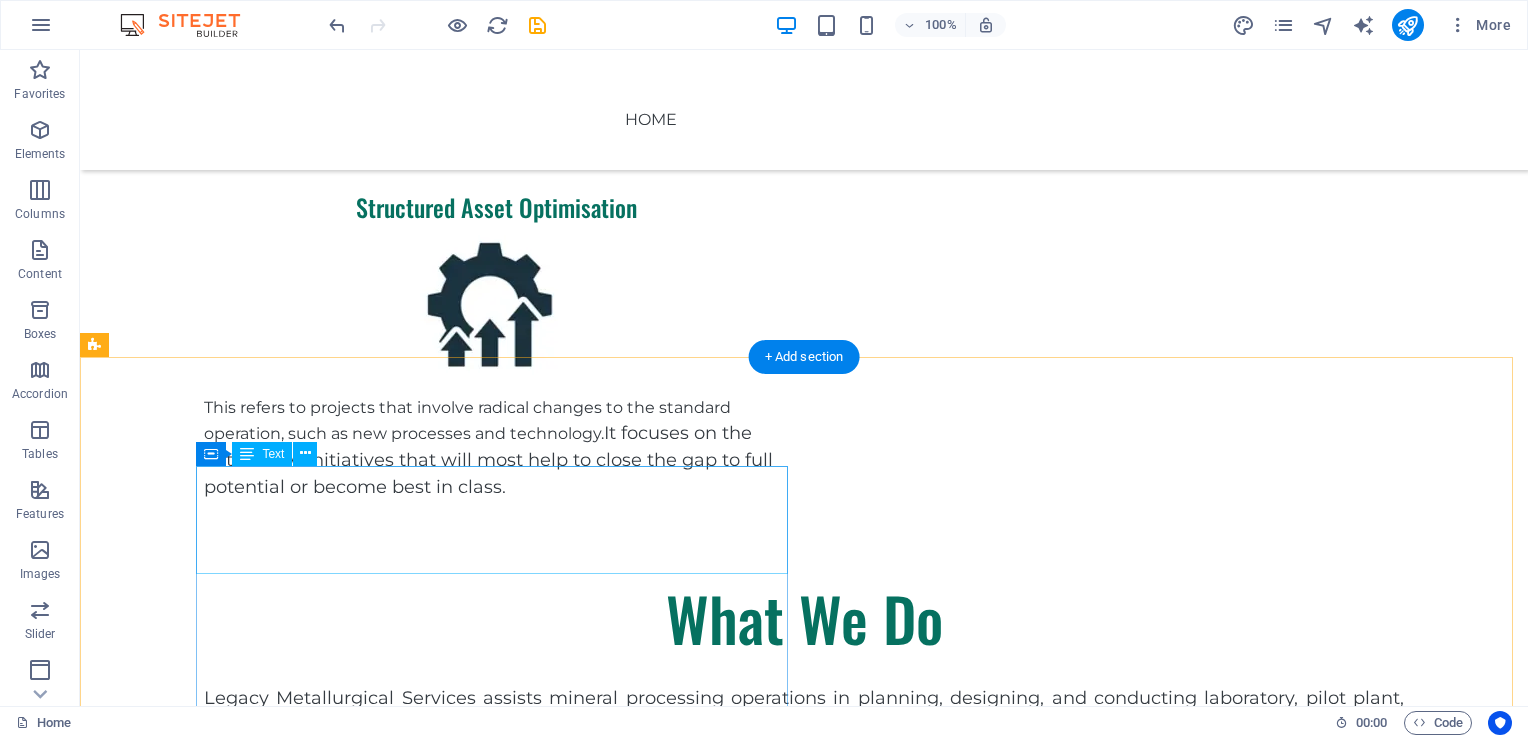 scroll, scrollTop: 1819, scrollLeft: 0, axis: vertical 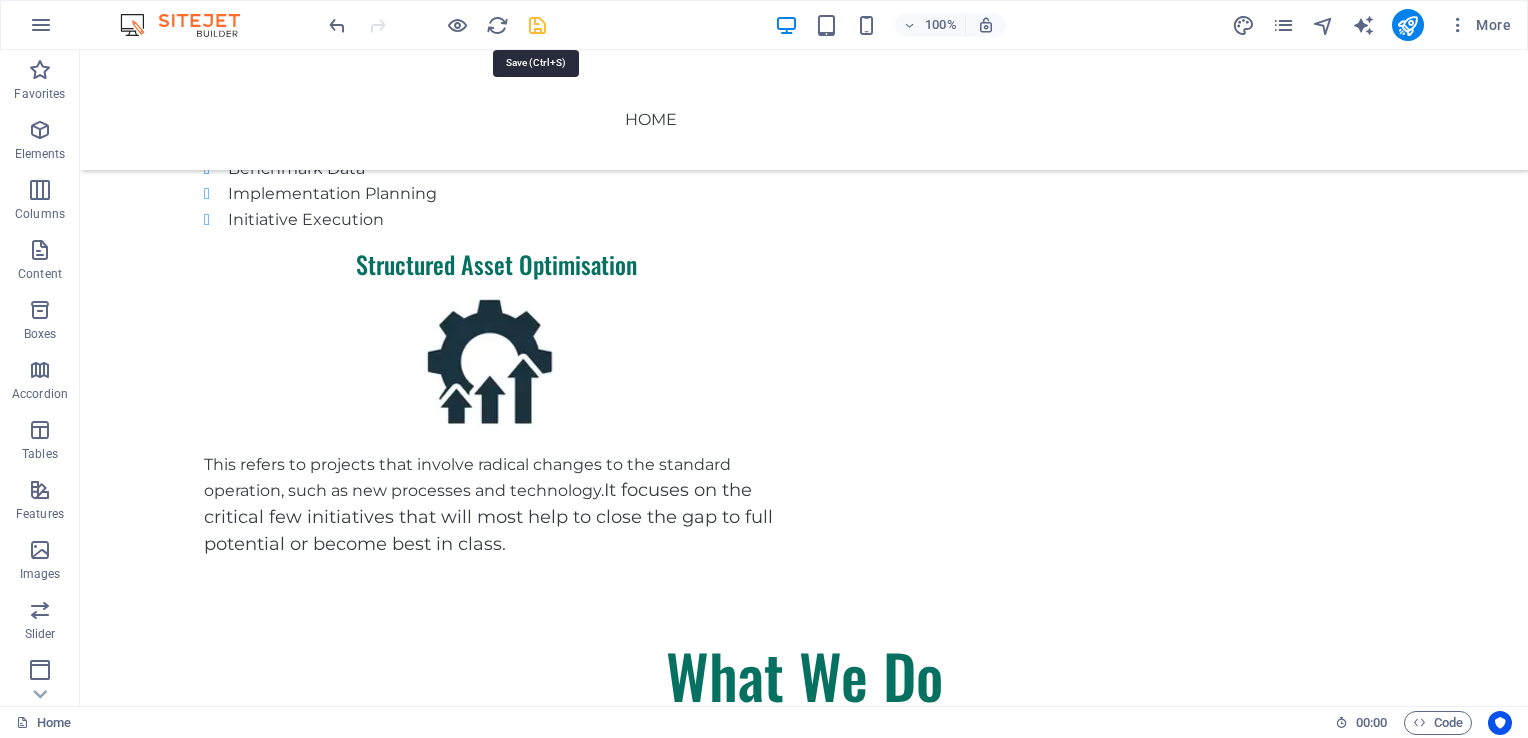 click at bounding box center (537, 25) 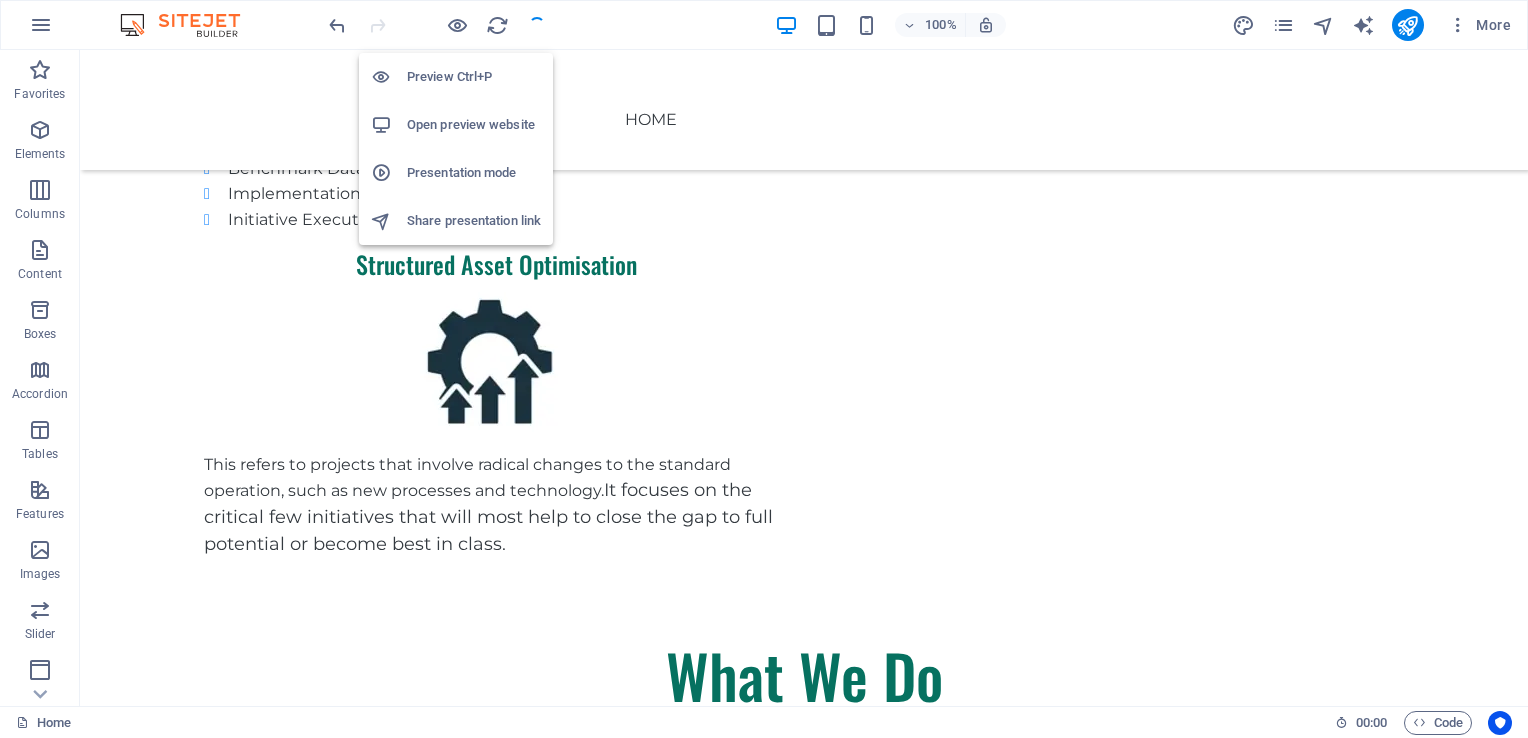 click on "Open preview website" at bounding box center [474, 125] 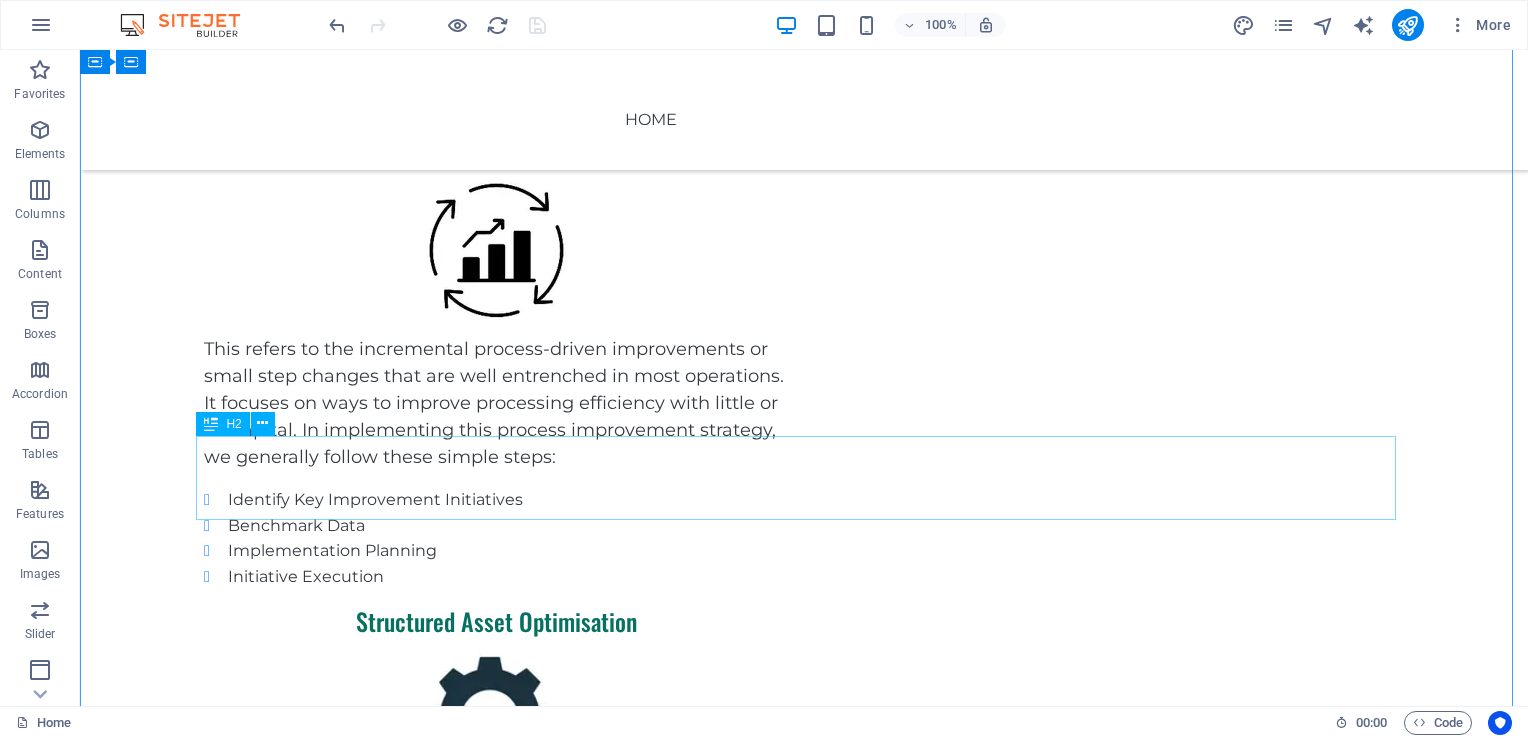 scroll, scrollTop: 1419, scrollLeft: 0, axis: vertical 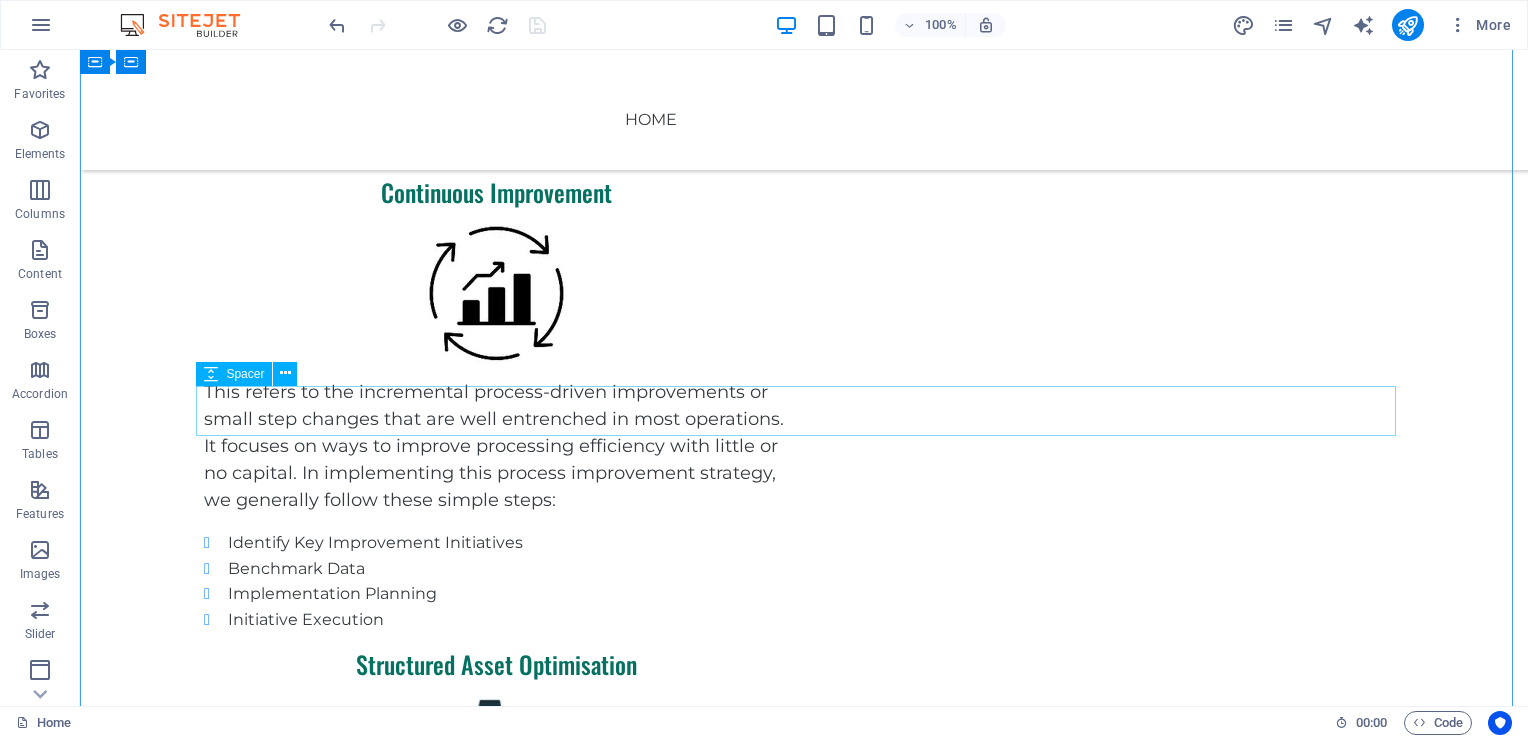 click at bounding box center [804, 1008] 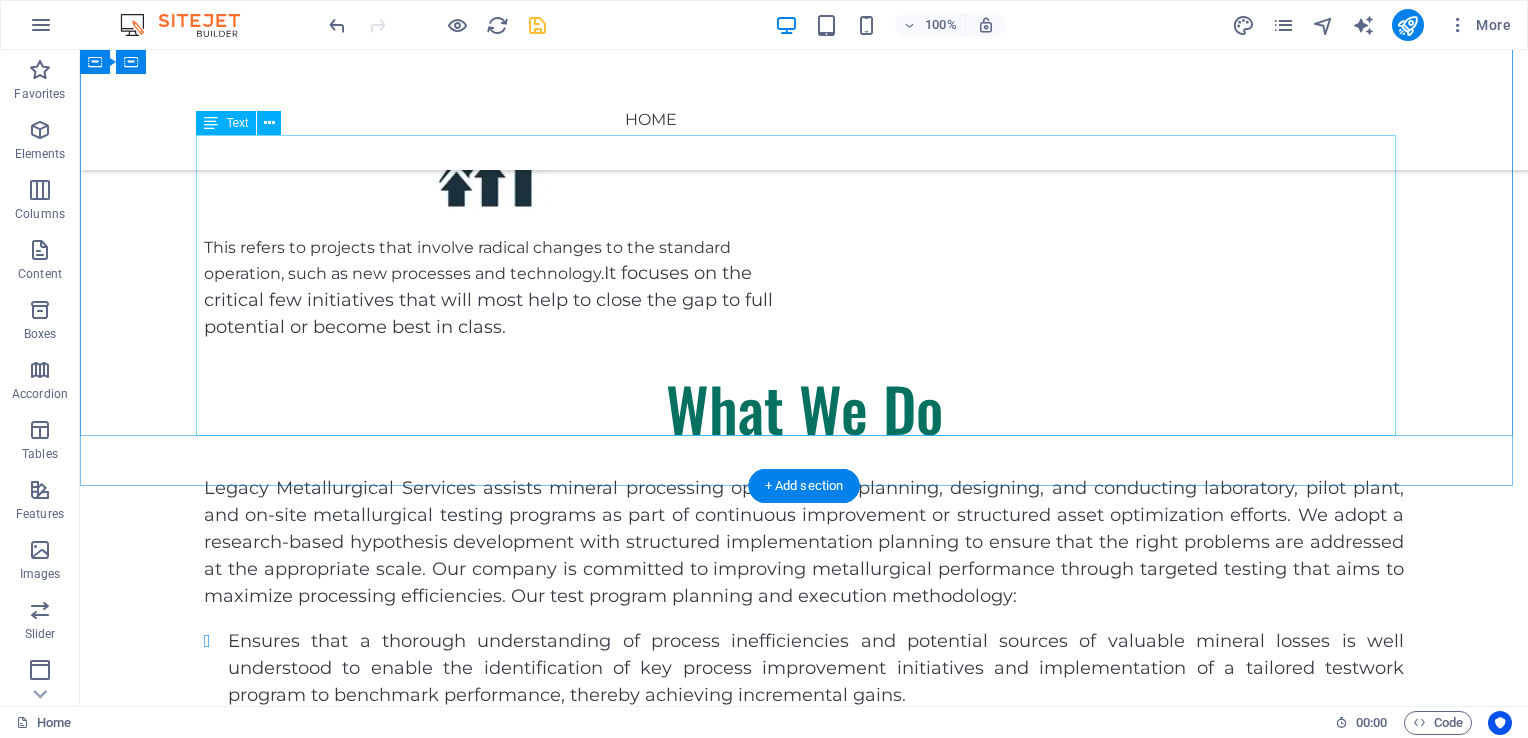 scroll, scrollTop: 2119, scrollLeft: 0, axis: vertical 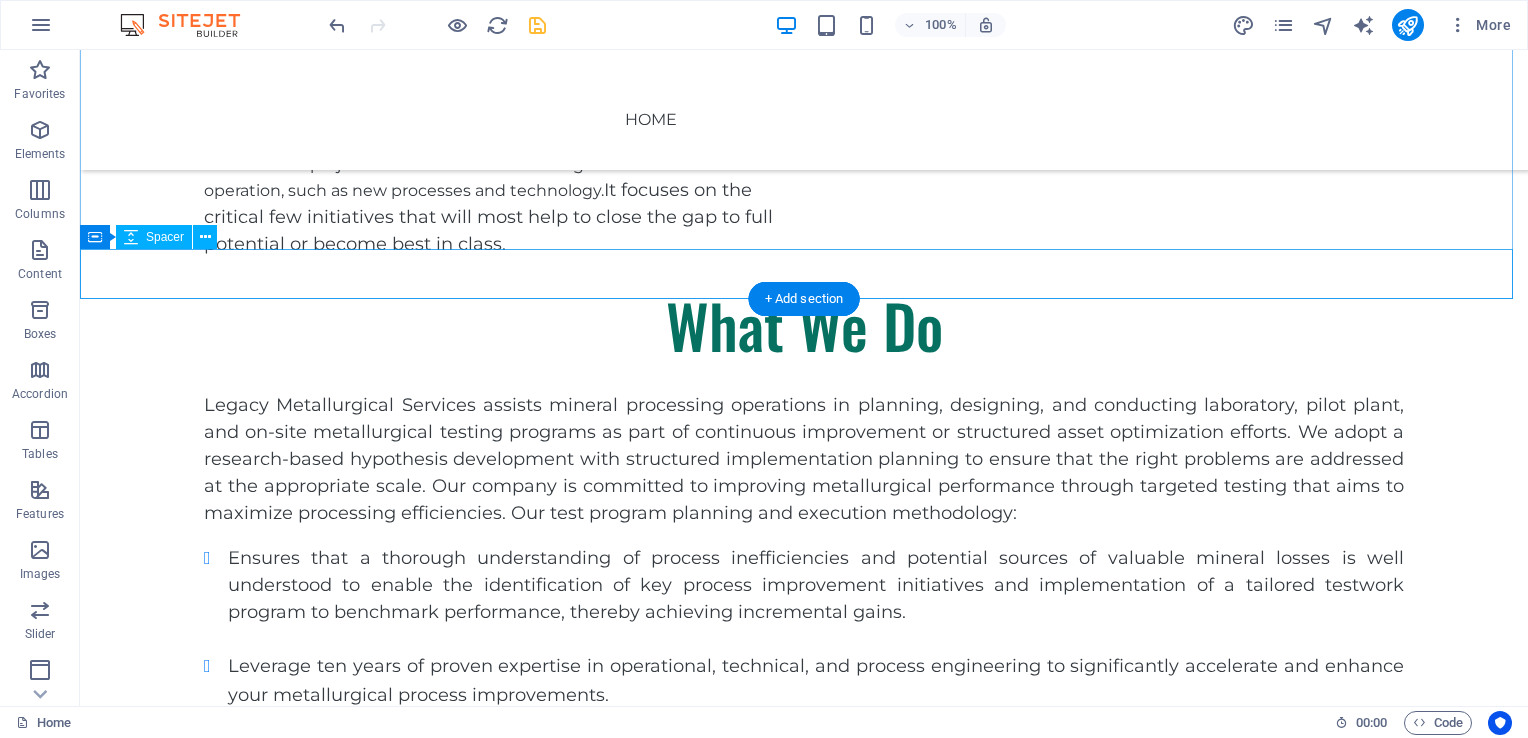 click at bounding box center [804, 872] 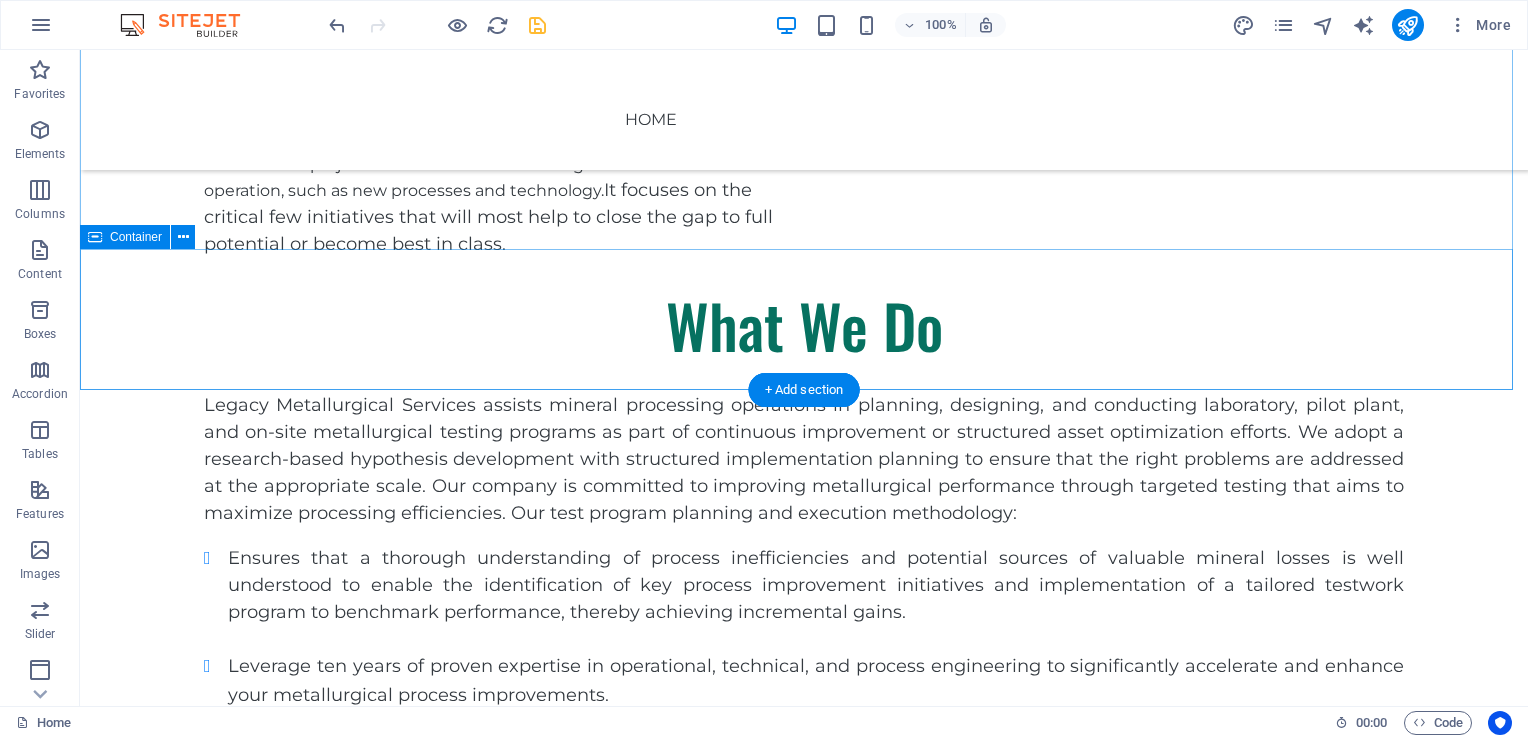 click on "Drop content here or  Add elements  Paste clipboard" at bounding box center [804, 918] 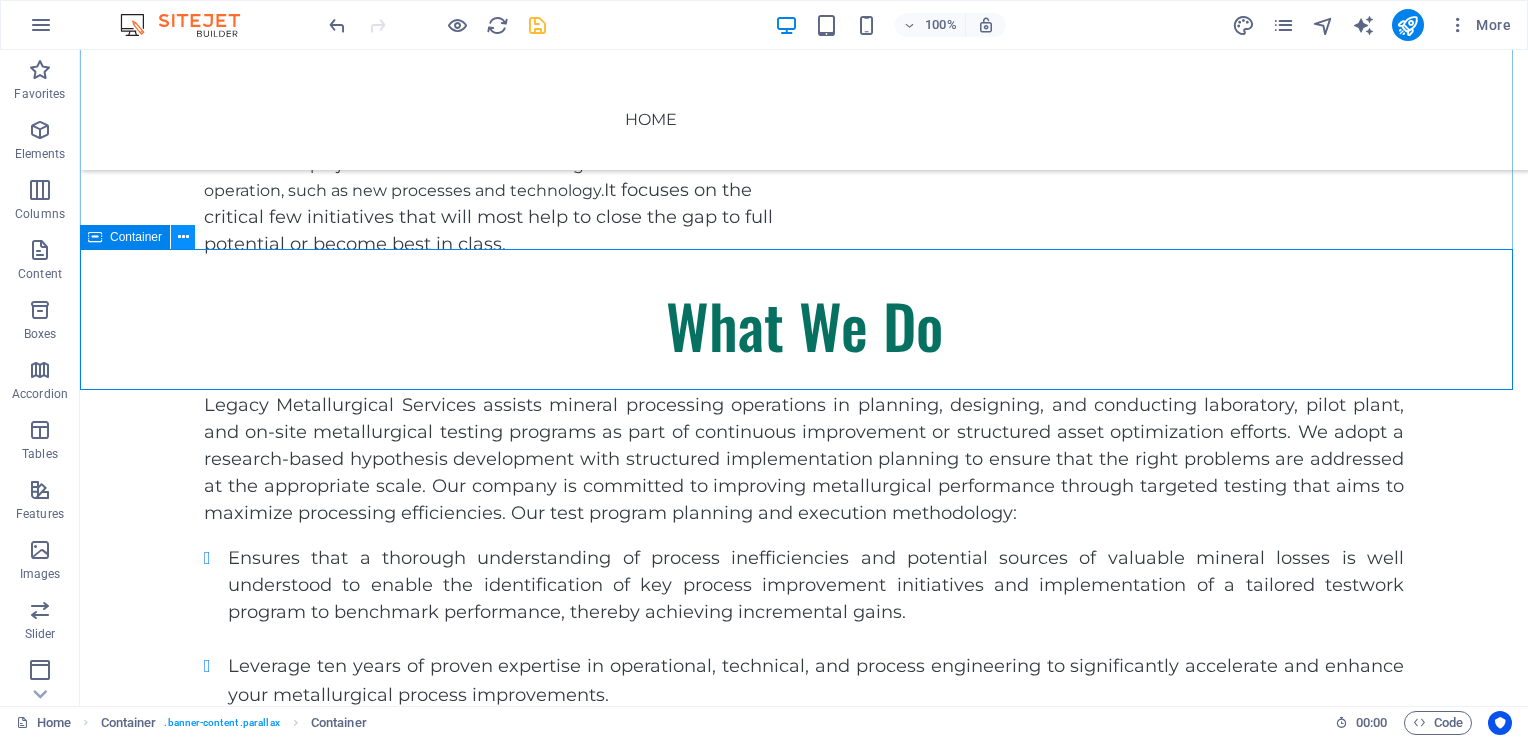 click at bounding box center [183, 237] 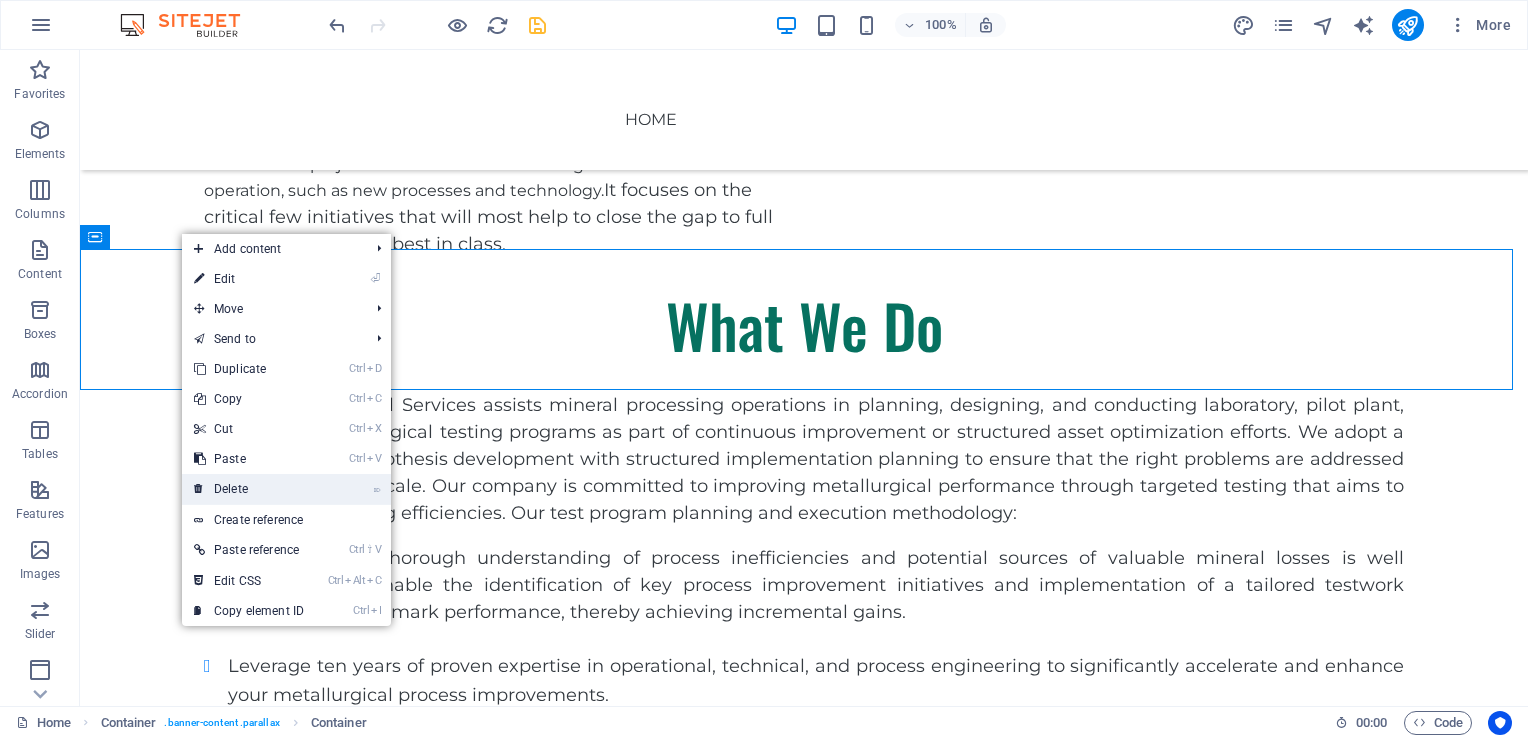 click on "⌦  Delete" at bounding box center (249, 489) 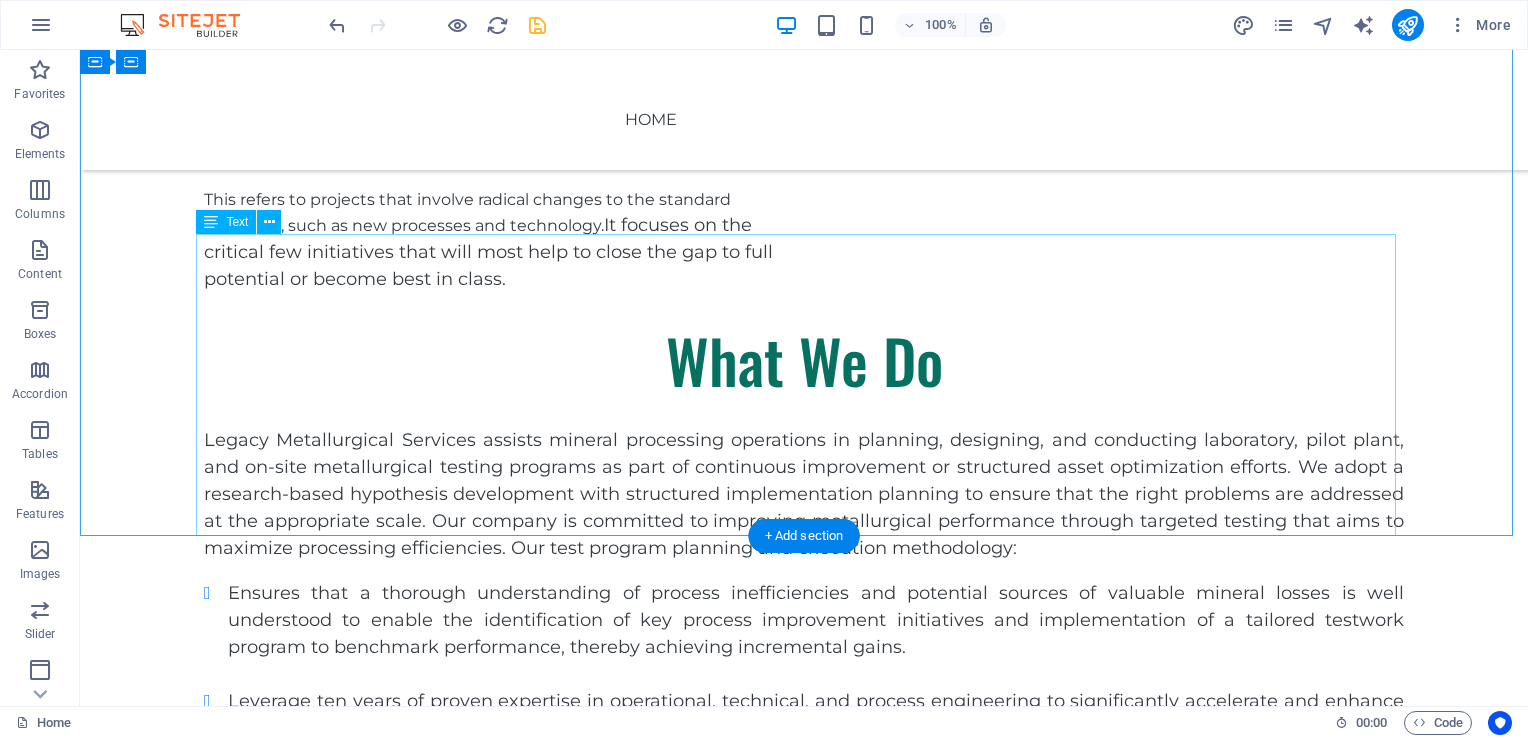scroll, scrollTop: 2119, scrollLeft: 0, axis: vertical 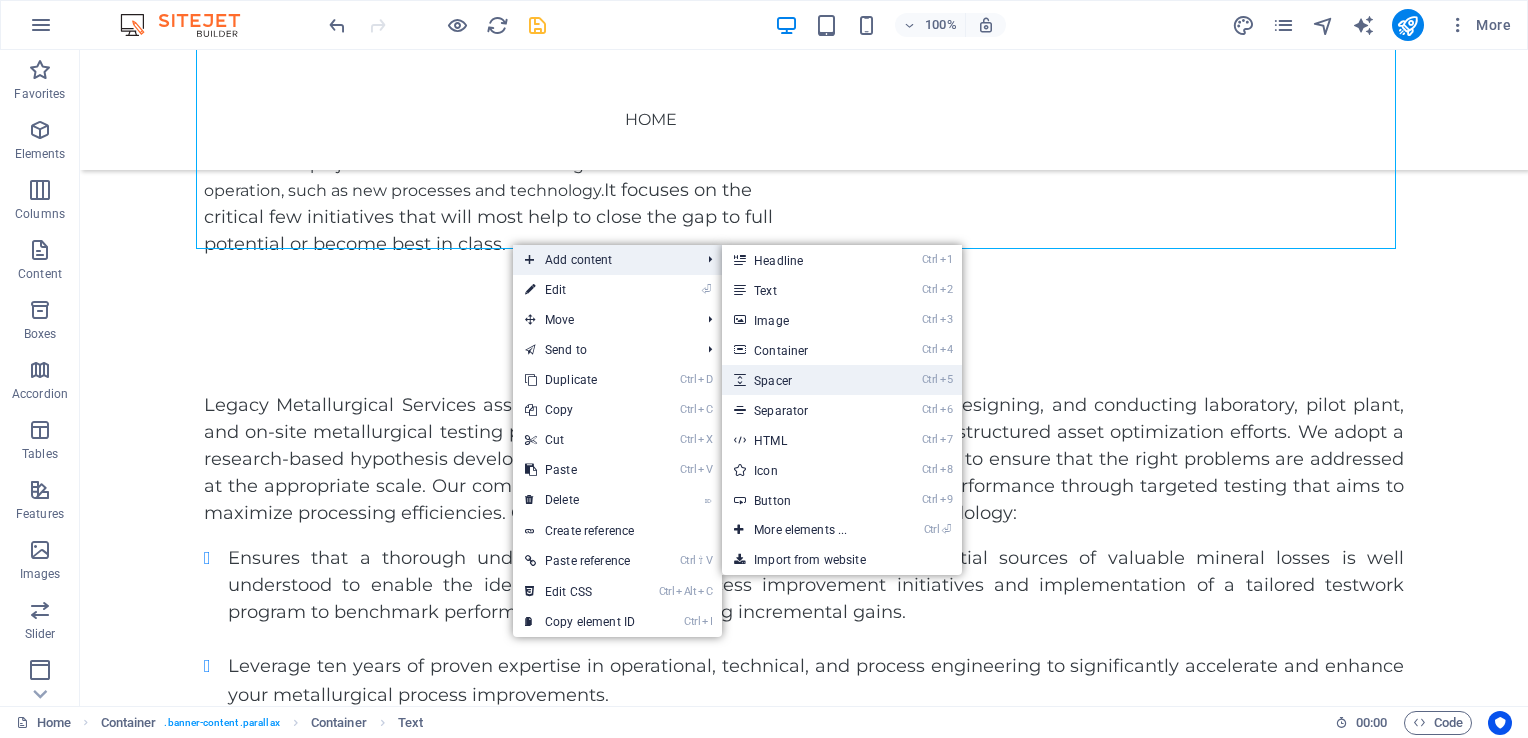 click on "Ctrl 5  Spacer" at bounding box center (804, 380) 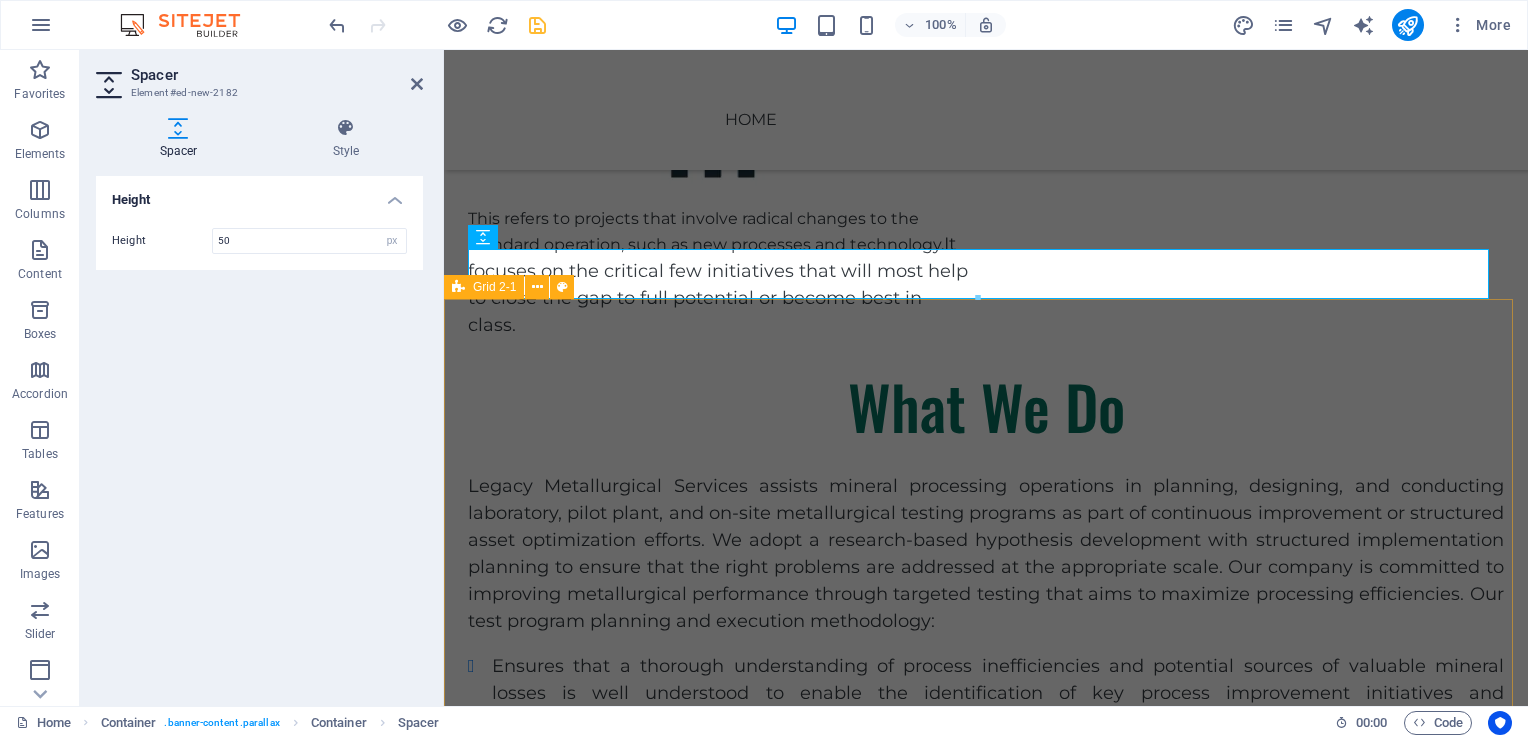 scroll, scrollTop: 2284, scrollLeft: 0, axis: vertical 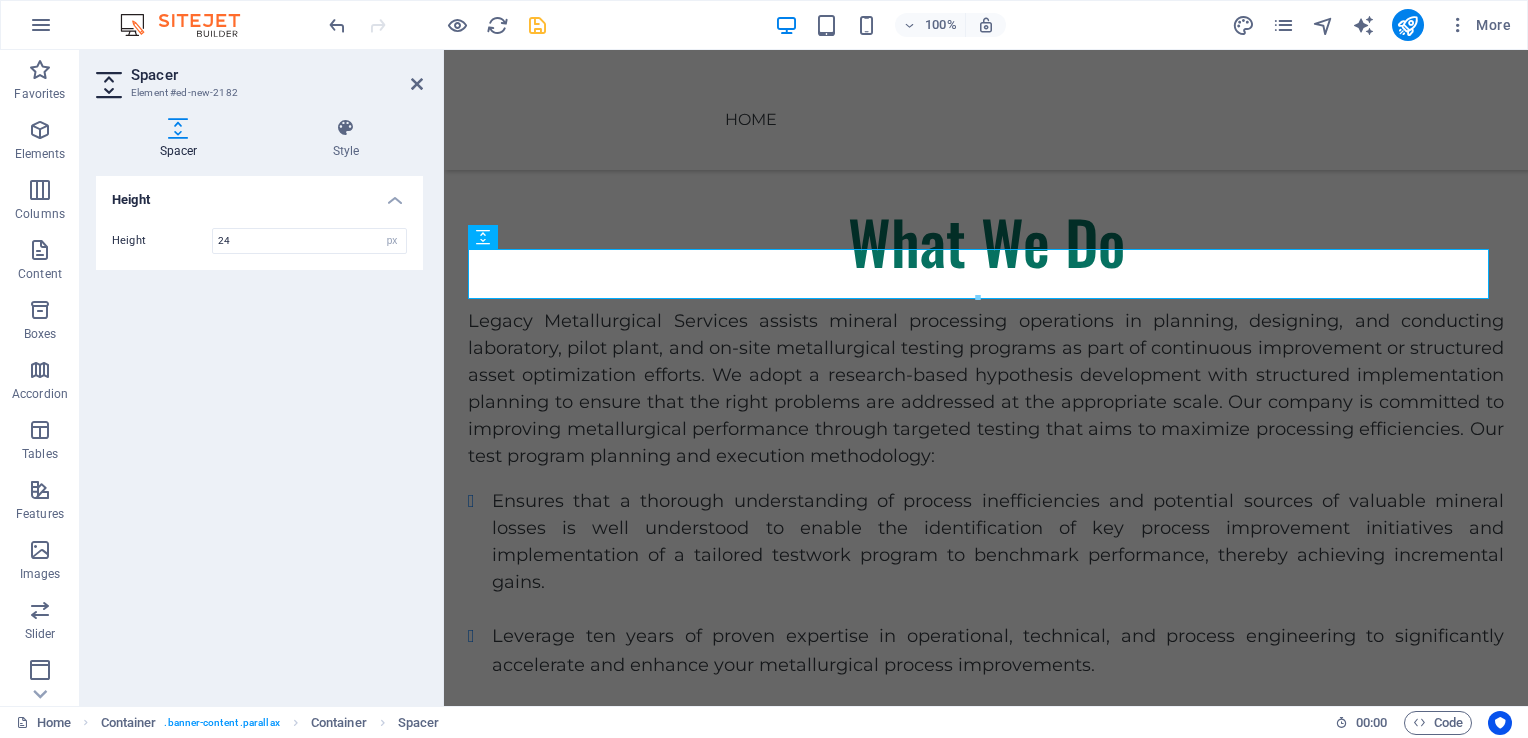 type on "24" 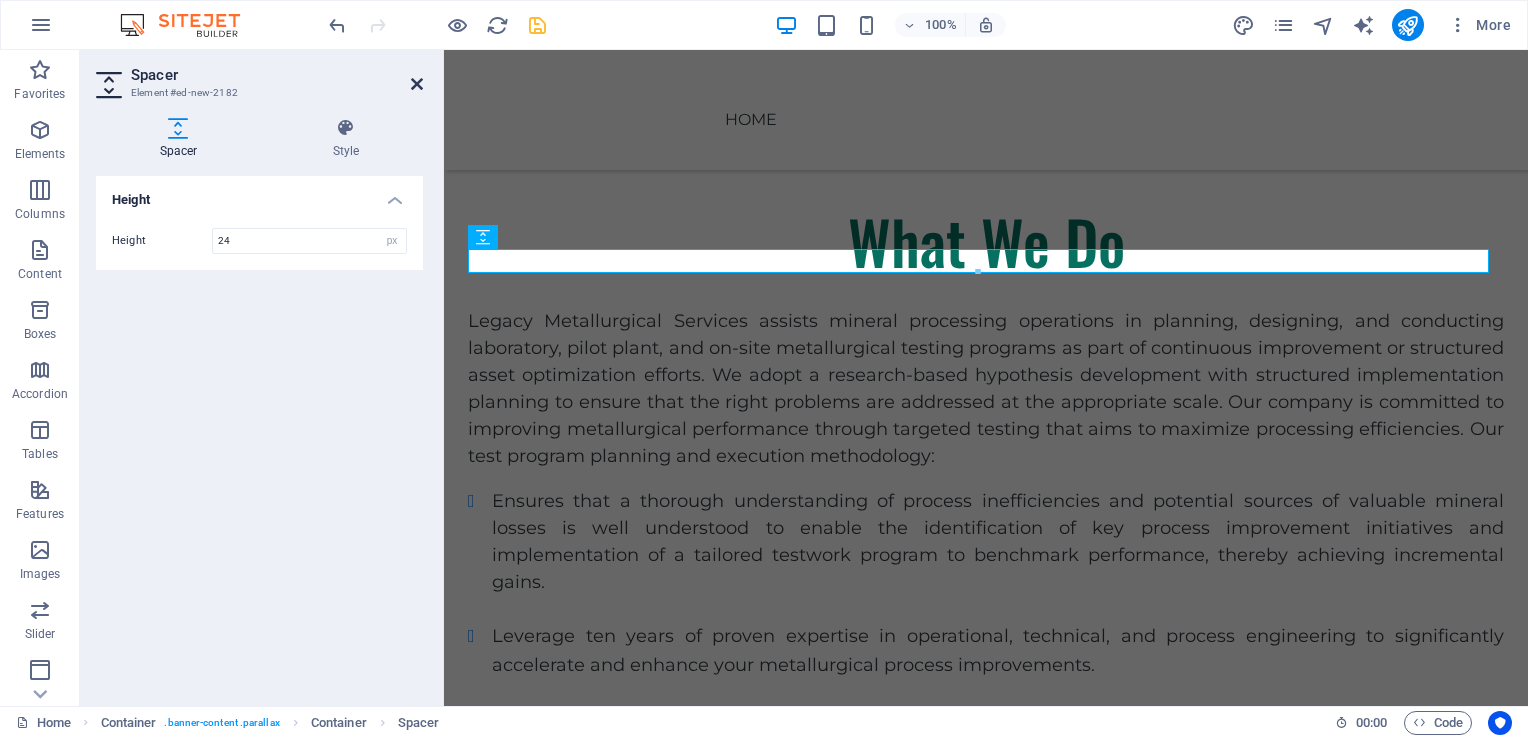 click at bounding box center [417, 84] 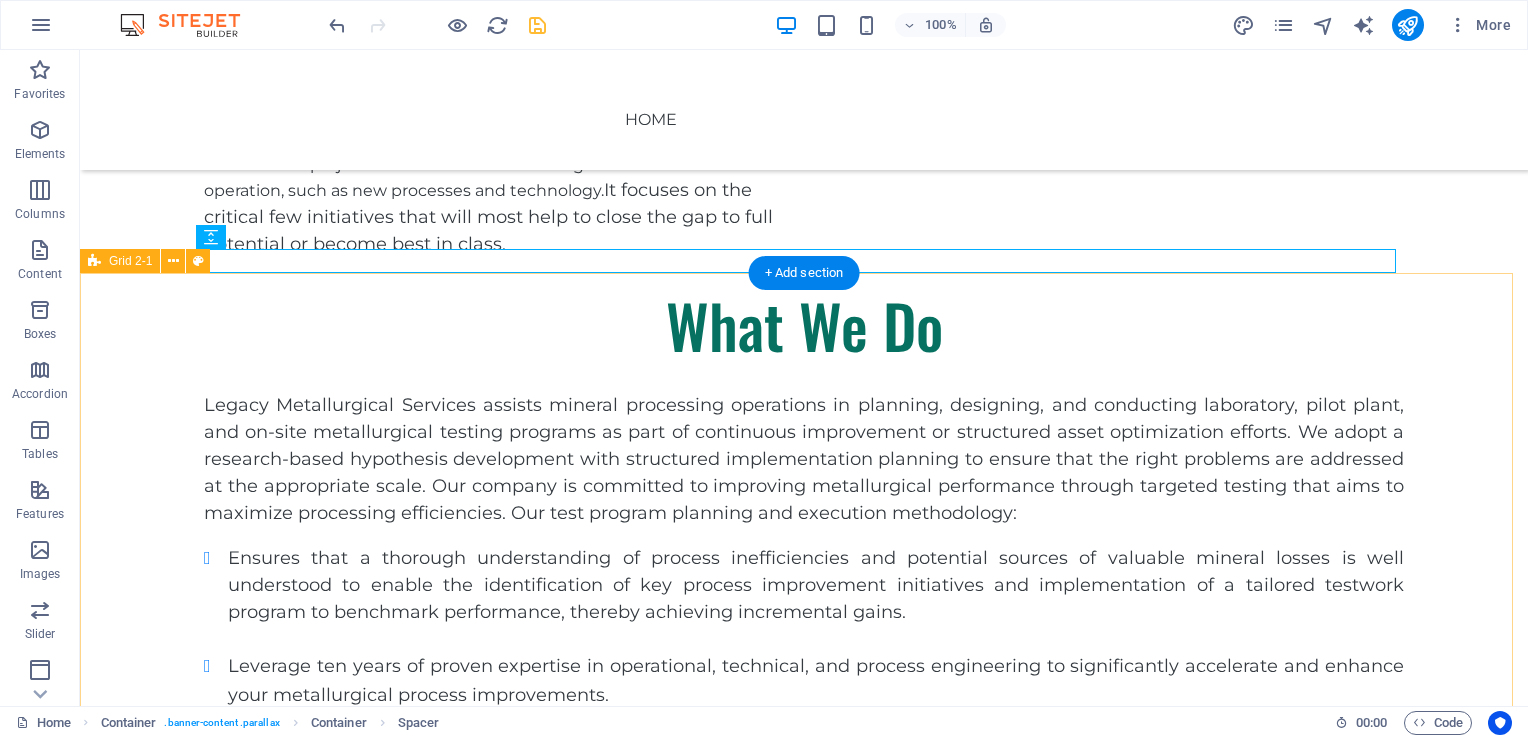 click on "OUR VISION To redefine the future of mineral processing by pioneering a transformative approach to metallurgical support, driven by innovation, collaboration, and scientifically proven methodologies. OUR MISSION To empower mineral processing operations with advanced, evidence-based metallurgical solutions that enhance efficiency, sustainability, and long-term value—unlocking progress through rigorous scientific practice and continuous improvement. OUR VISION To inquire more about our services, please fill out the form below, and we will respond to you shortly. Unreadable? Load new SEND MESSAGE" at bounding box center [804, 1100] 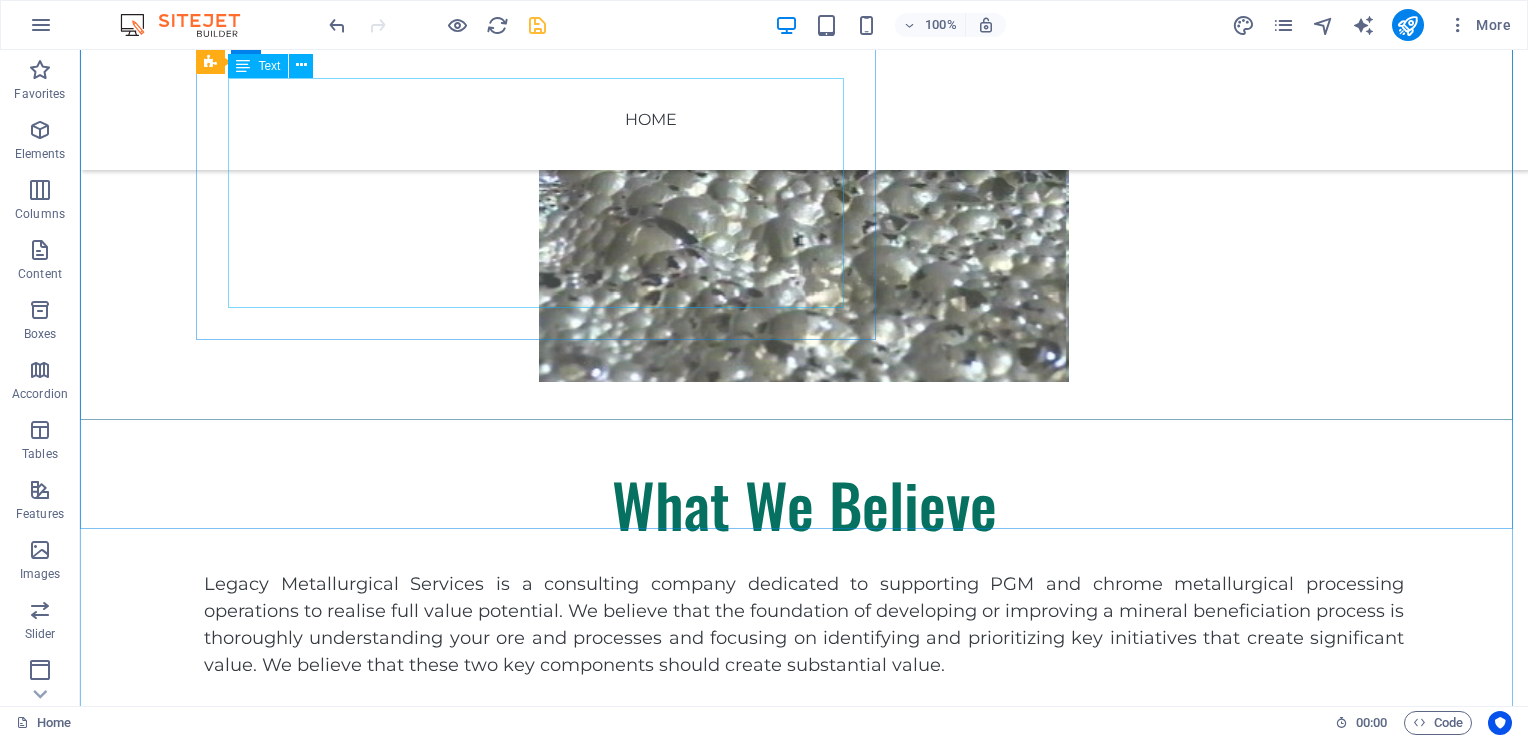 scroll, scrollTop: 919, scrollLeft: 0, axis: vertical 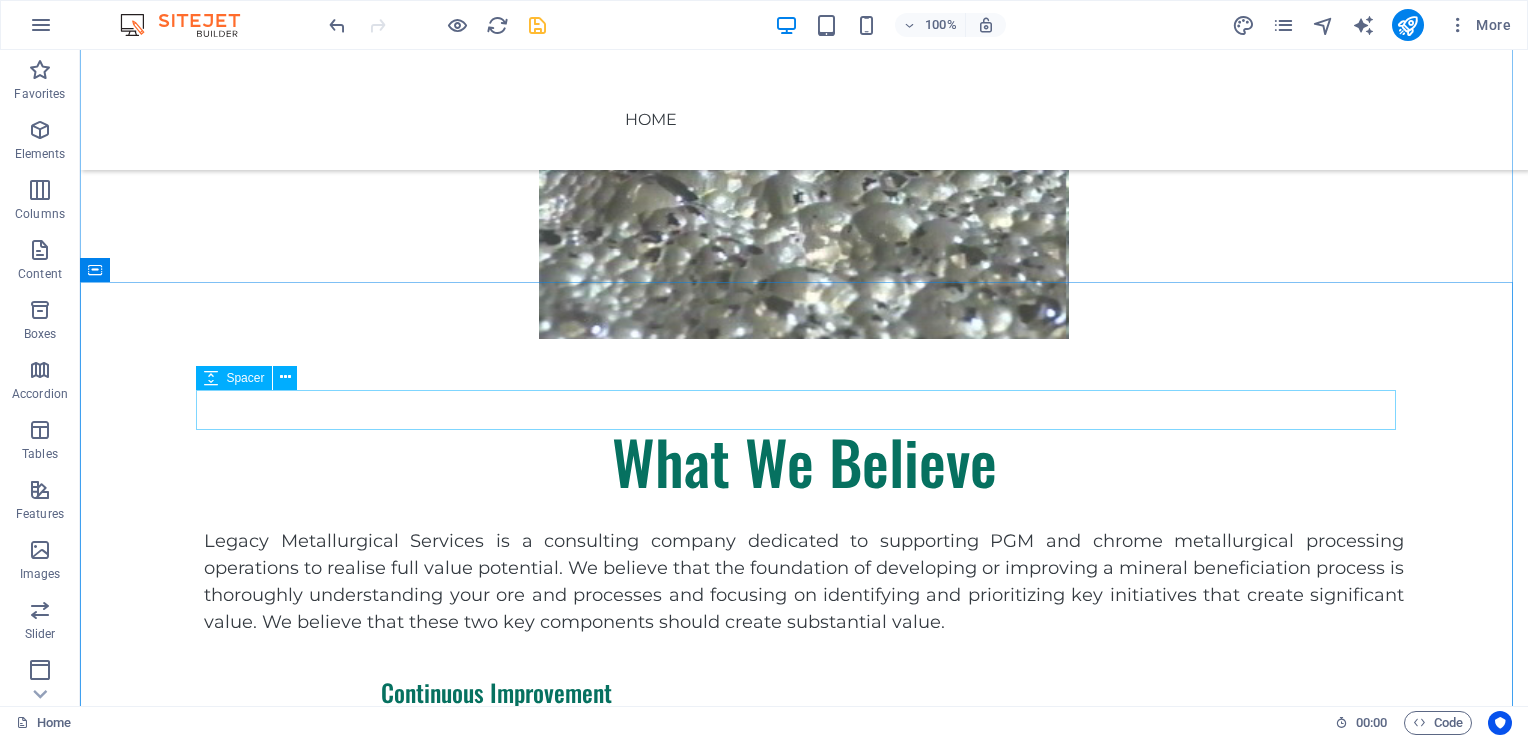 click at bounding box center (804, 656) 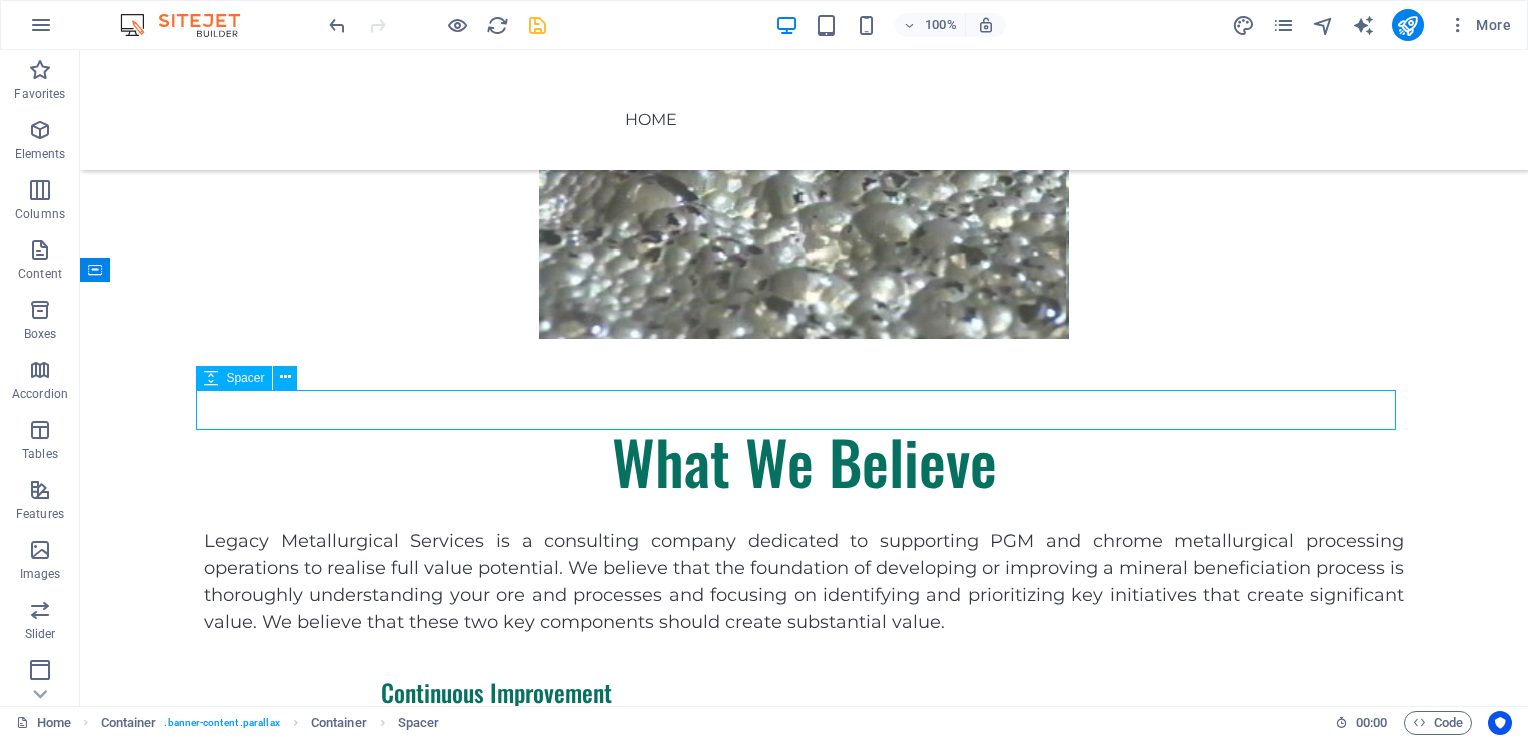 click at bounding box center [804, 656] 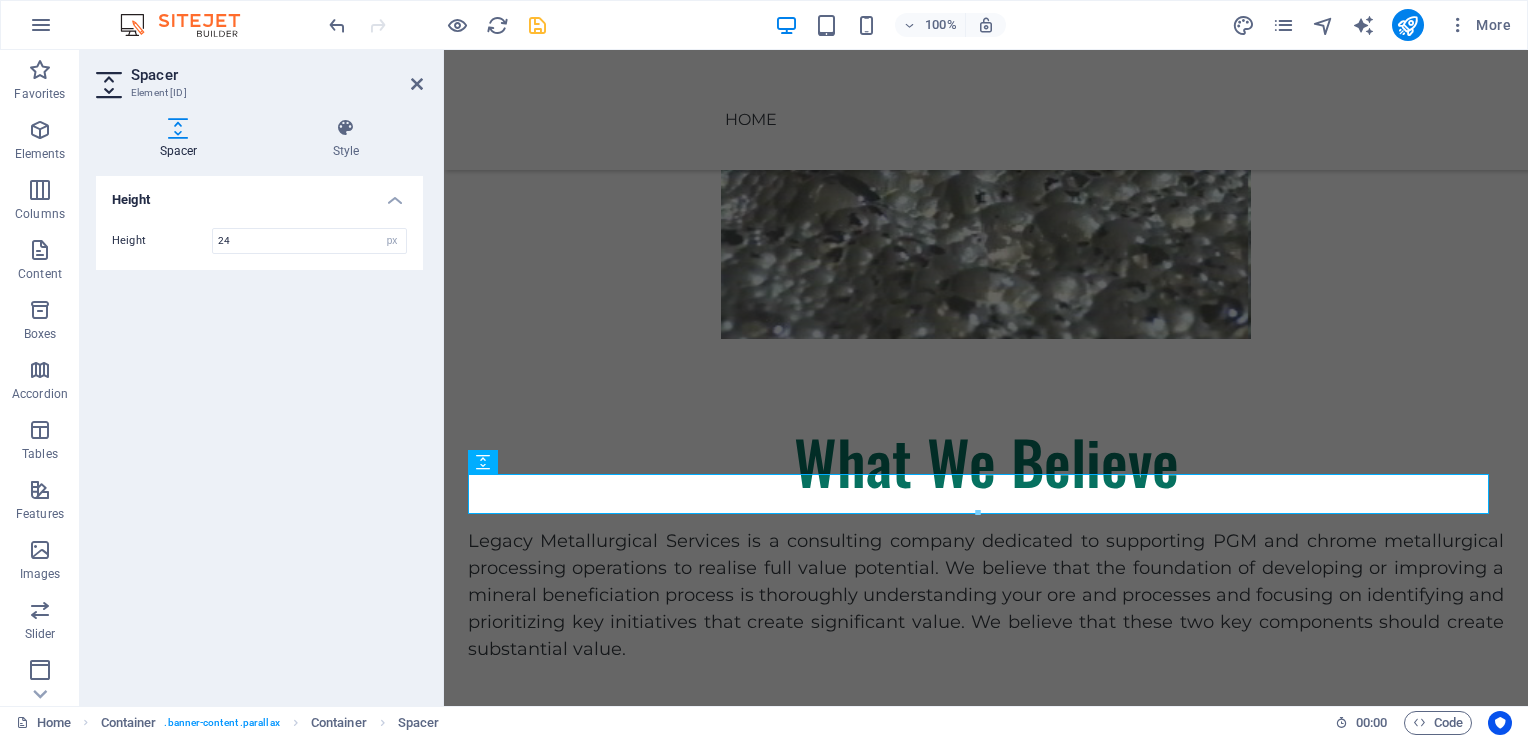 type on "24" 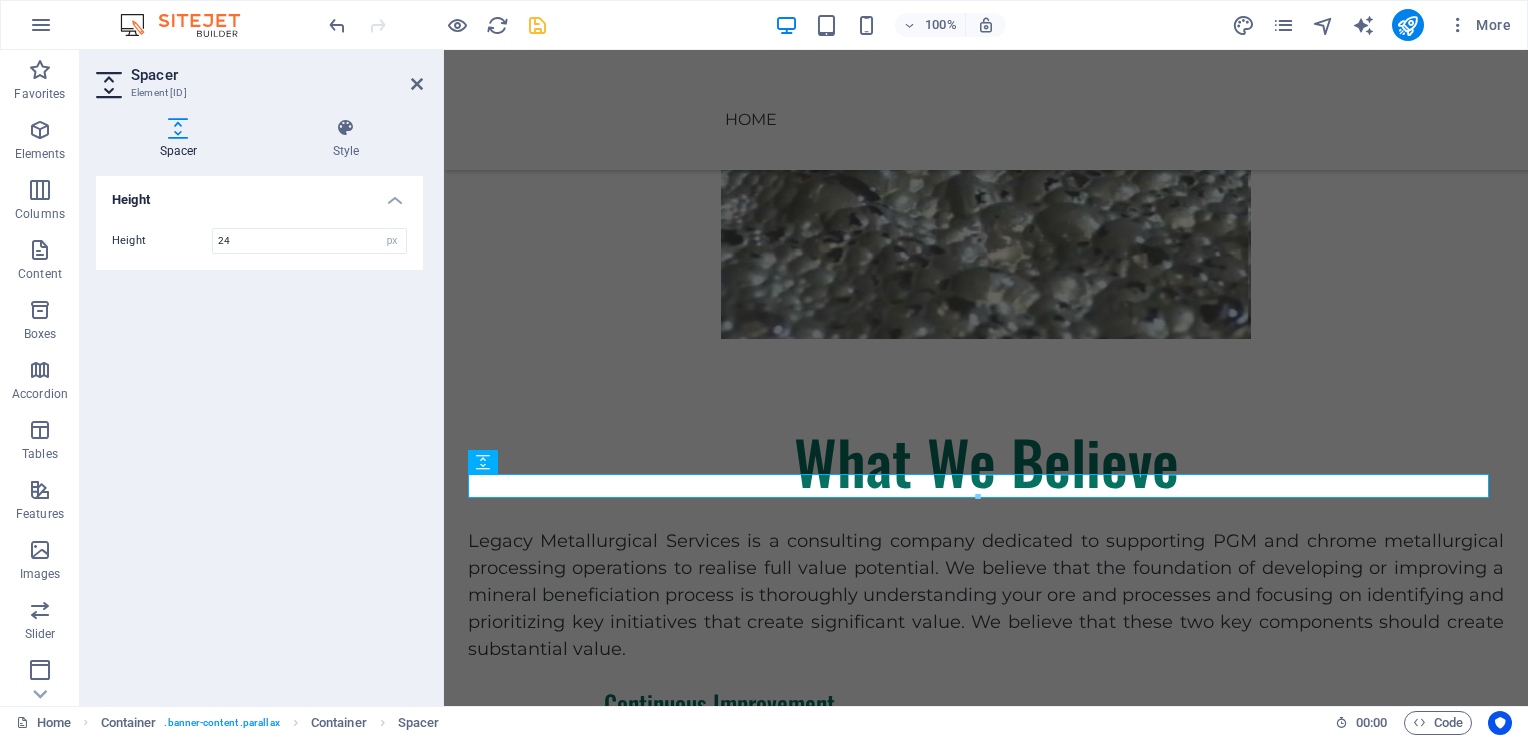 click on "Spacer Element #ed-817051762 Spacer Style Height Height 24 px rem vh vw Preset Element Layout How this element expands within the layout (Flexbox). Size Default auto px % 1/1 1/2 1/3 1/4 1/5 1/6 1/7 1/8 1/9 1/10 Grow Shrink Order Container layout Visible Visible Opacity 100 % Overflow Spacing Margin Default auto px % rem vw vh Custom Custom auto px % rem vw vh auto px % rem vw vh auto px % rem vw vh auto px % rem vw vh Padding Default px rem % vh vw Custom Custom px rem % vh vw px rem % vh vw px rem % vh vw px rem % vh vw Border Style              - Width 1 auto px rem % vh vw Custom Custom 1 auto px rem % vh vw 1 auto px rem % vh vw 1 auto px rem % vh vw 1 auto px rem % vh vw  - Color Round corners Default px rem % vh vw Custom Custom px rem % vh vw px rem % vh vw px rem % vh vw px rem % vh vw Shadow Default None Outside Inside Color X offset 0 px rem vh vw Y offset 0 px rem vh vw Blur 0 px rem % vh vw Spread 0 px rem vh vw Text Shadow Default None Outside Color X offset 0 px rem vh vw Y offset 0 0" at bounding box center (262, 378) 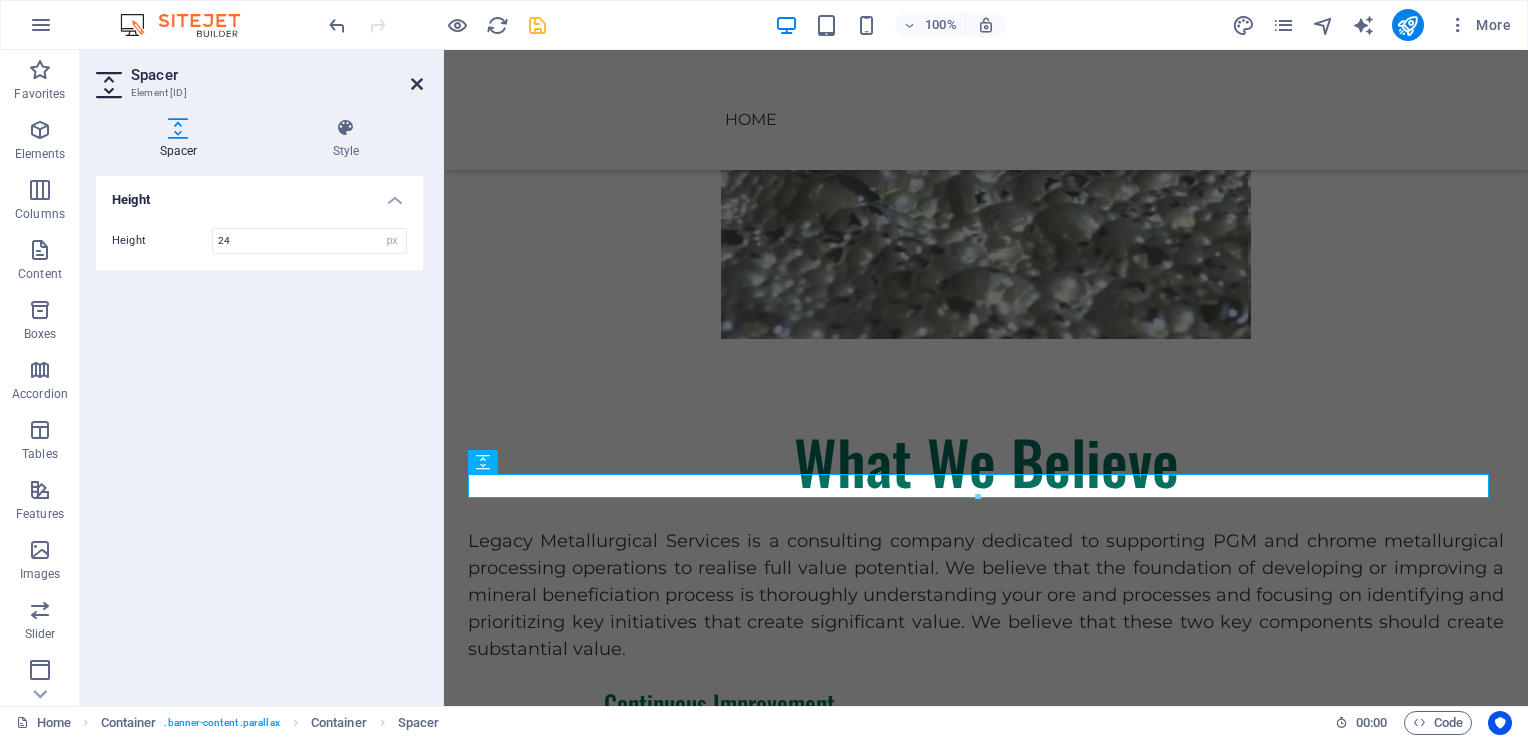 drag, startPoint x: 415, startPoint y: 82, endPoint x: 336, endPoint y: 37, distance: 90.91754 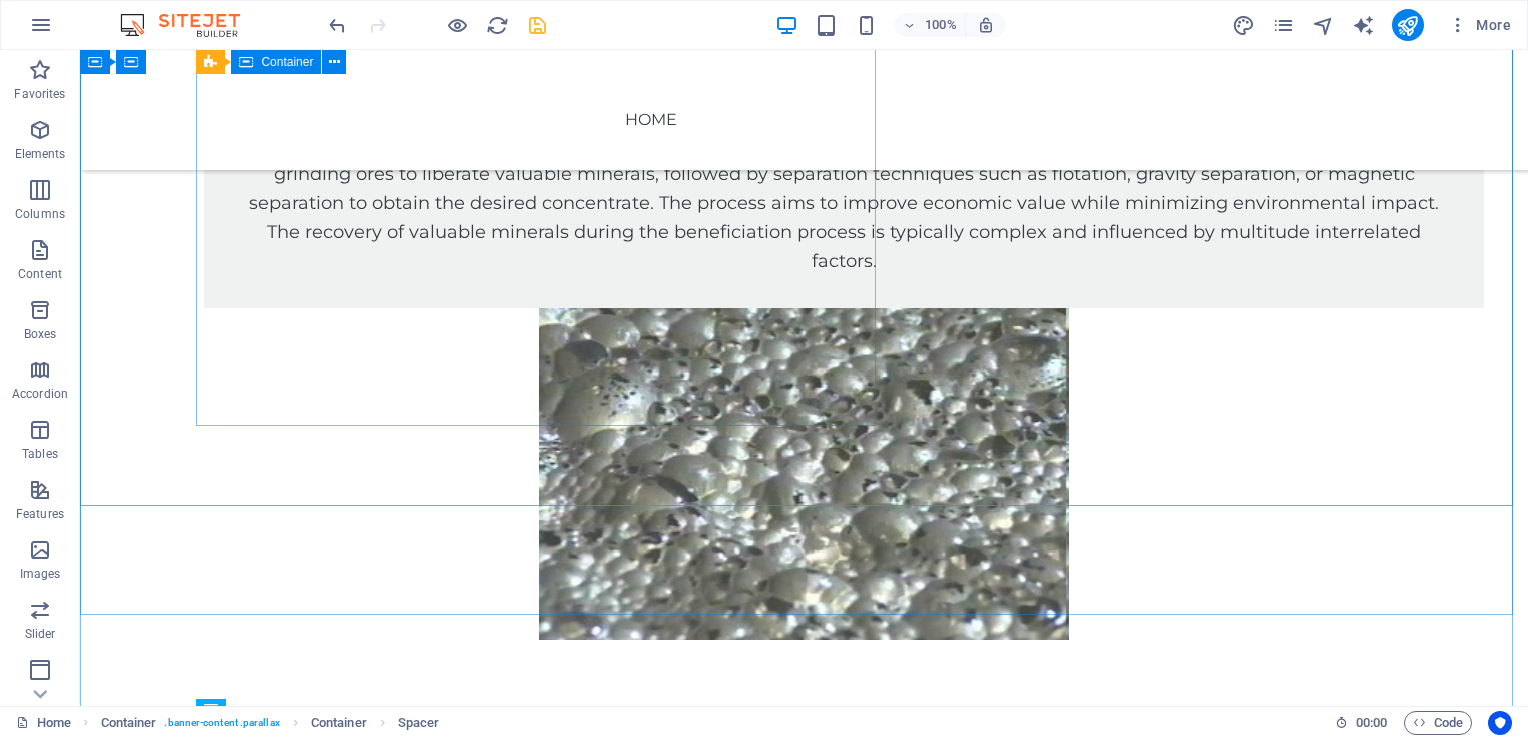 scroll, scrollTop: 619, scrollLeft: 0, axis: vertical 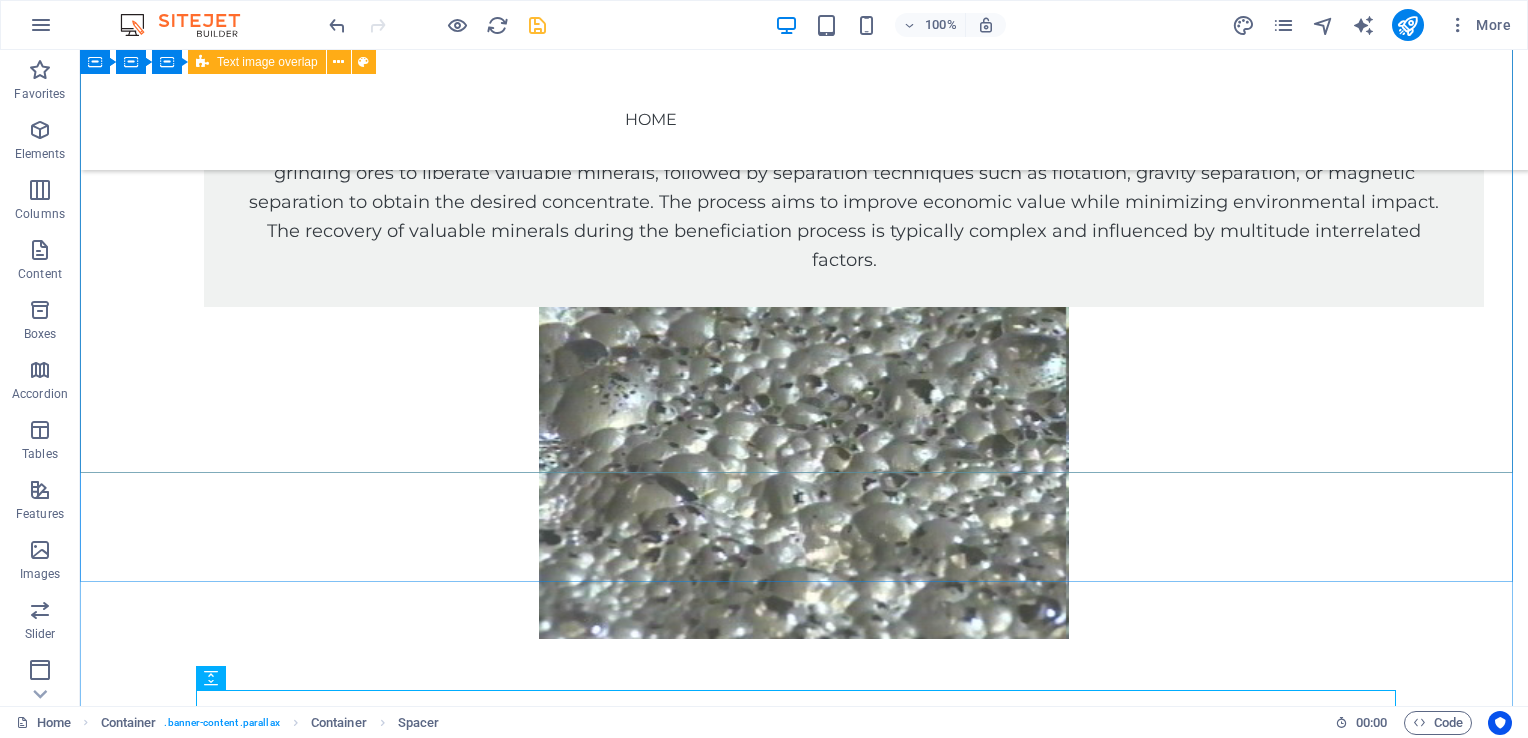 click on "Mineral Beneficiation   Mineral beneficiation involves several key steps required to enhance the quality of valuable minerals. This includes crushing and grinding ores to liberate valuable minerals, followed by separation techniques such as flotation, gravity separation, or magnetic separation to obtain the desired concentrate. The process aims to improve economic value while minimizing environmental impact. The recovery of valuable minerals during the beneficiation process is typically complex and influenced by multitude interrelated factors." at bounding box center (804, 327) 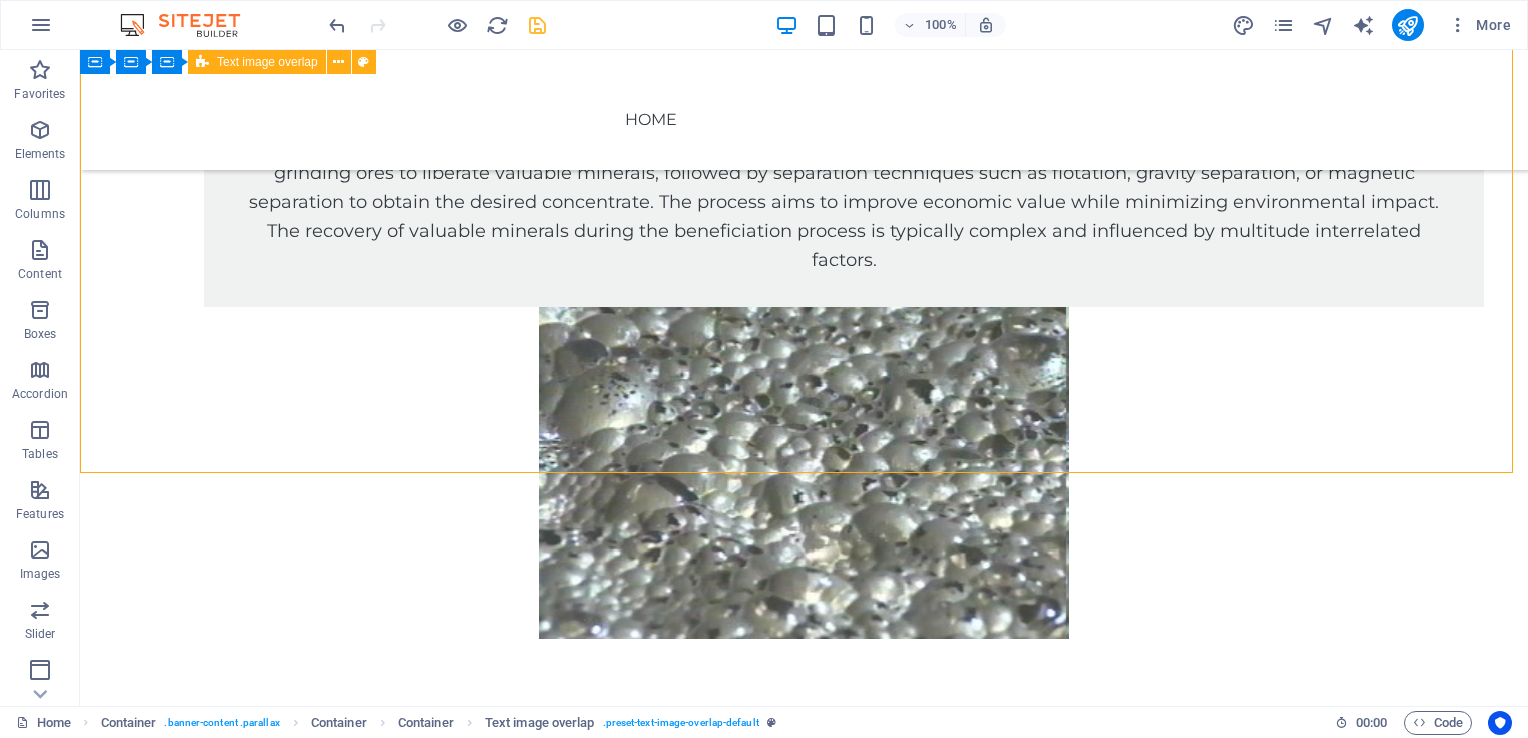 click on "Mineral Beneficiation   Mineral beneficiation involves several key steps required to enhance the quality of valuable minerals. This includes crushing and grinding ores to liberate valuable minerals, followed by separation techniques such as flotation, gravity separation, or magnetic separation to obtain the desired concentrate. The process aims to improve economic value while minimizing environmental impact. The recovery of valuable minerals during the beneficiation process is typically complex and influenced by multitude interrelated factors." at bounding box center [804, 327] 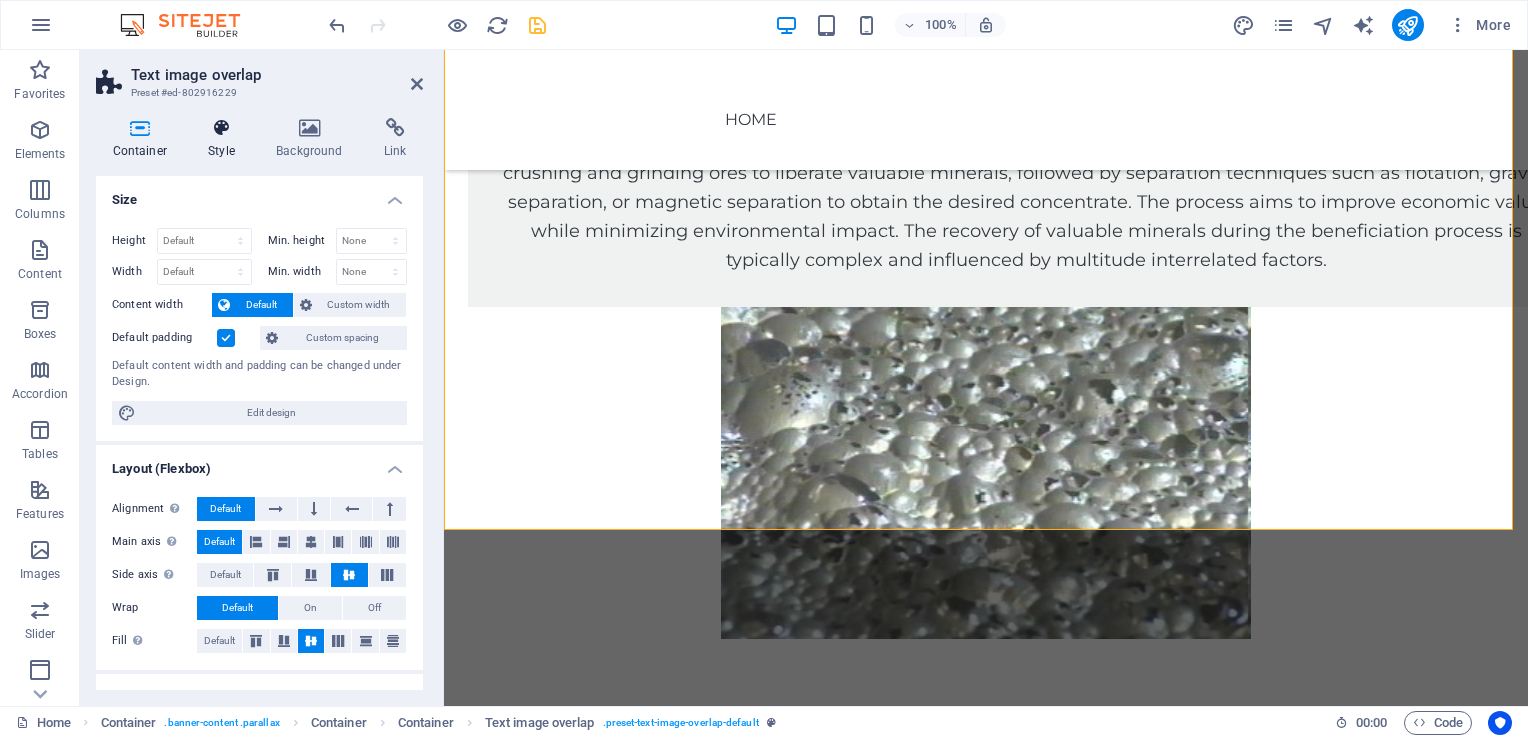 click on "Style" at bounding box center (226, 139) 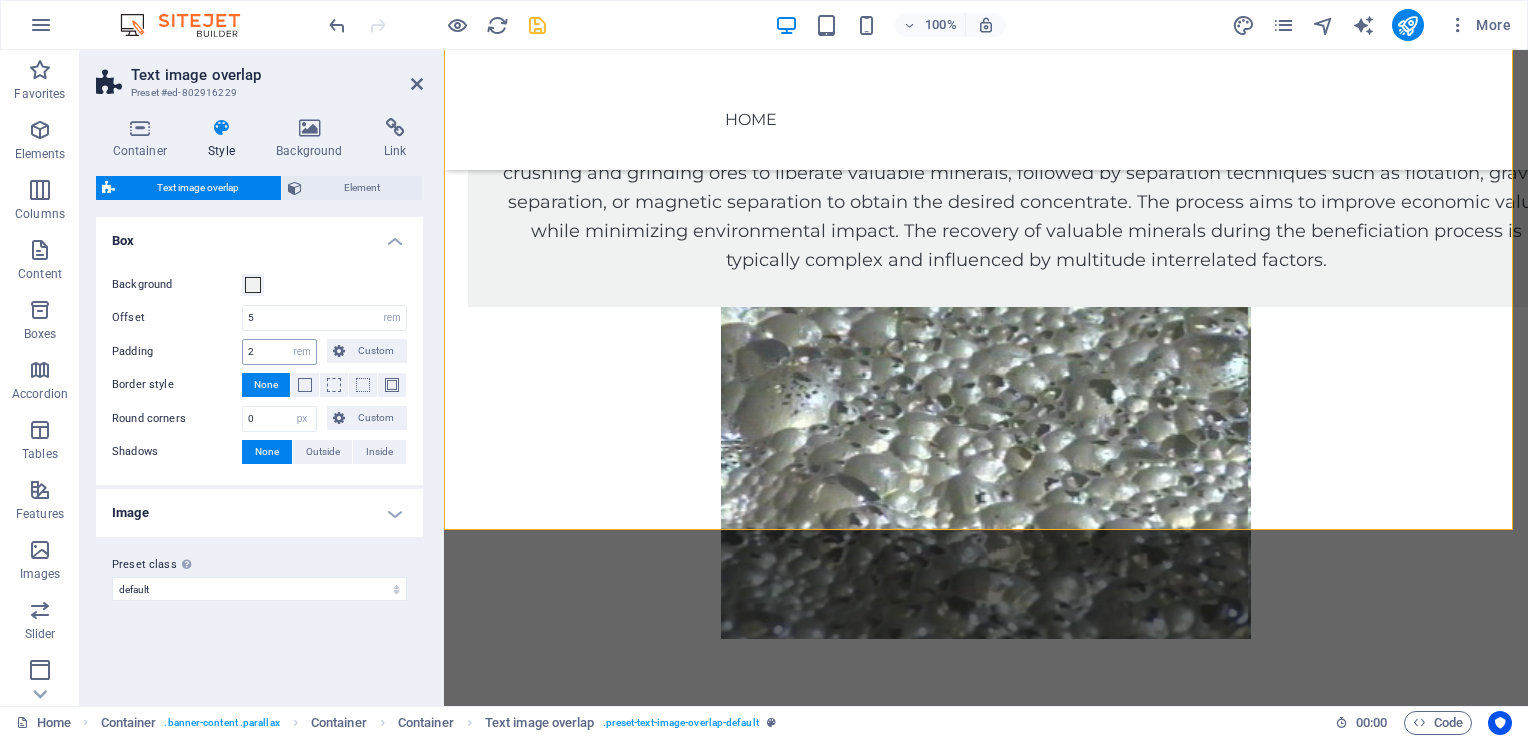 drag, startPoint x: 241, startPoint y: 349, endPoint x: 271, endPoint y: 354, distance: 30.413813 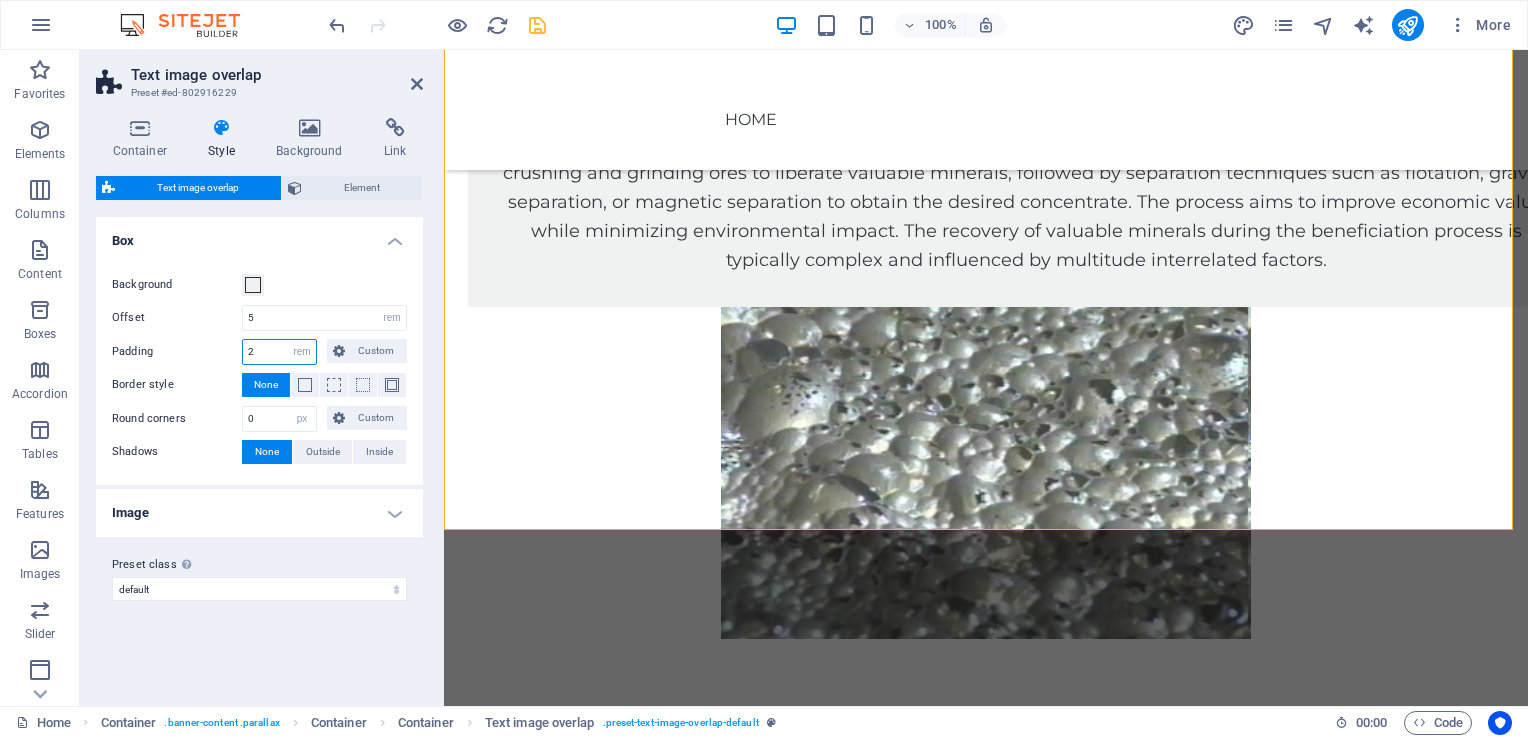 drag, startPoint x: 261, startPoint y: 350, endPoint x: 237, endPoint y: 350, distance: 24 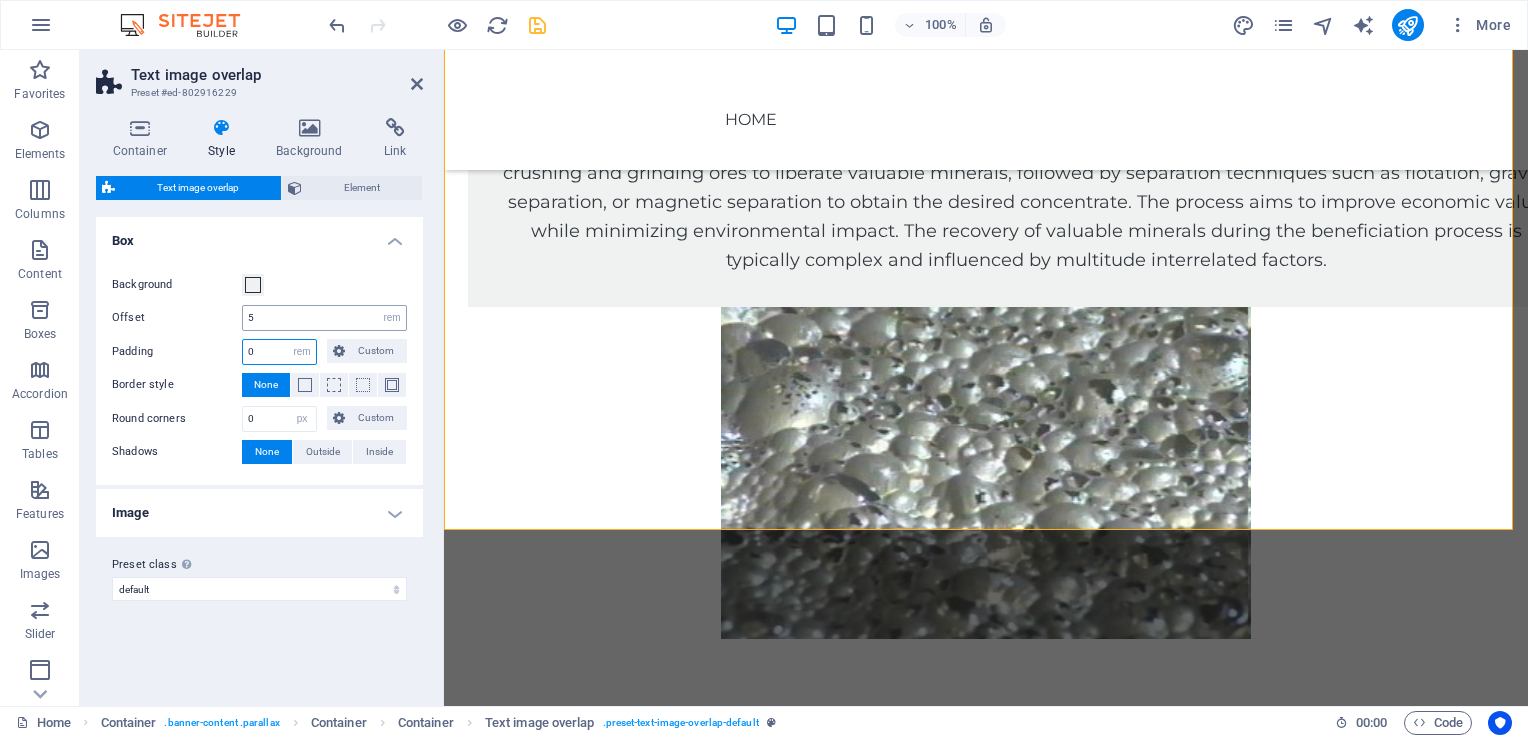 type on "0" 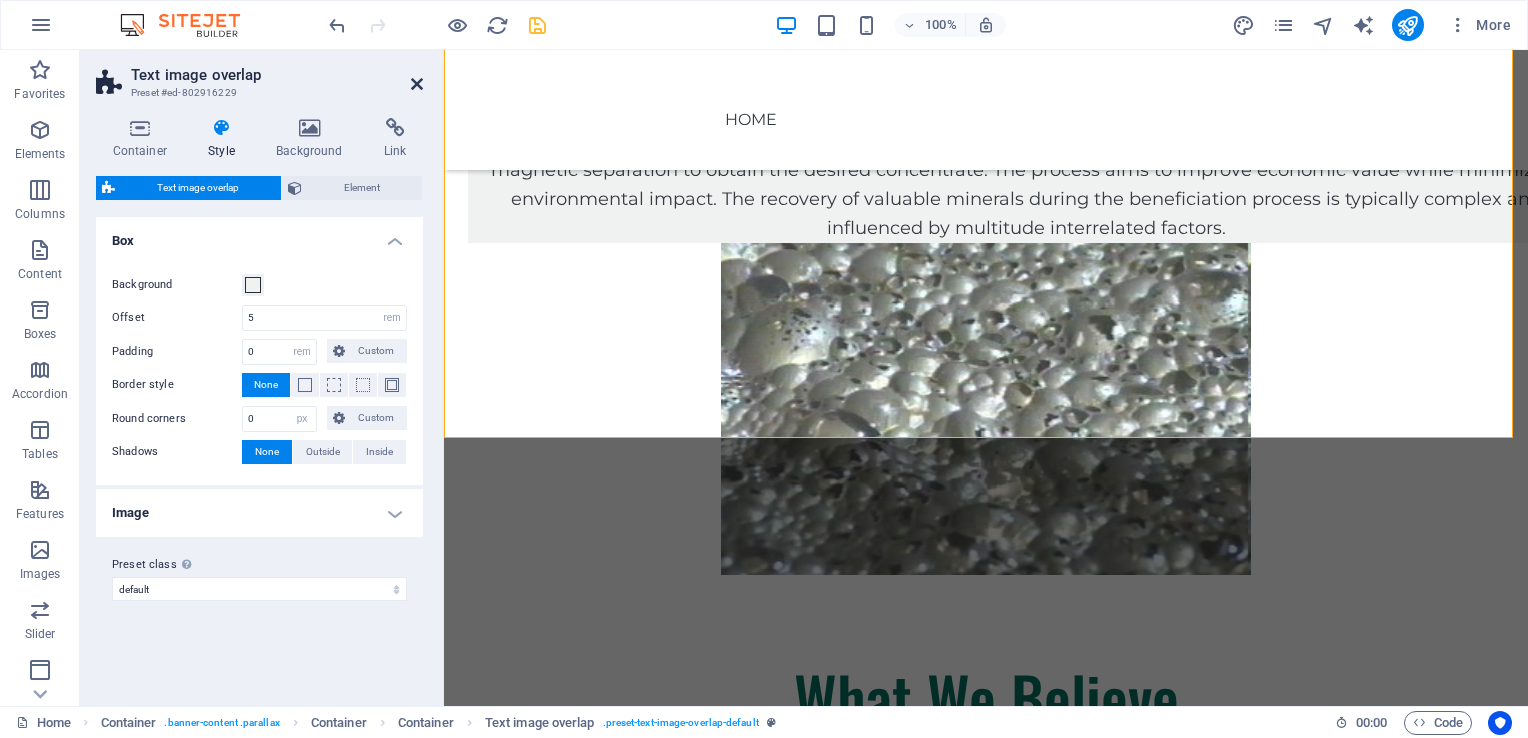 click at bounding box center (417, 84) 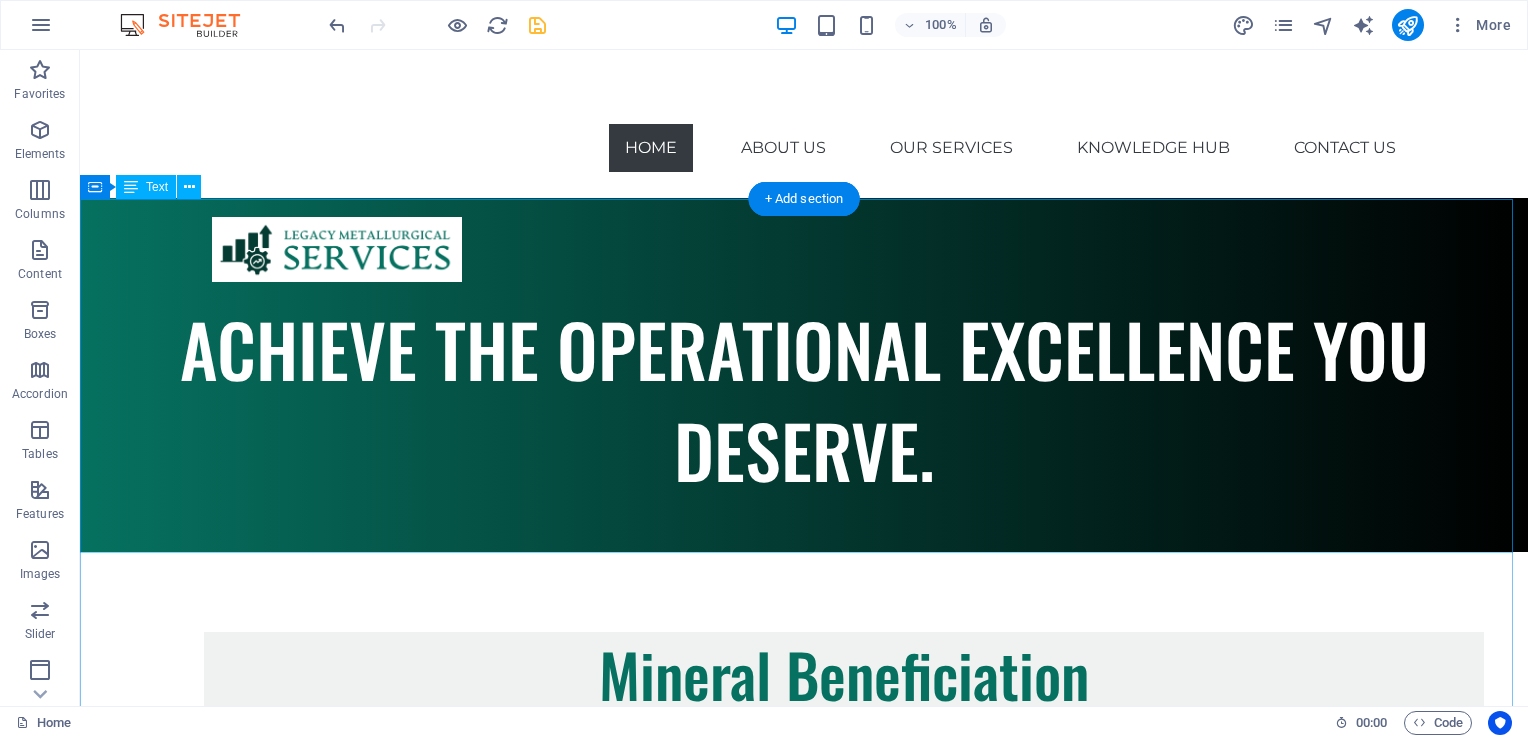 scroll, scrollTop: 0, scrollLeft: 0, axis: both 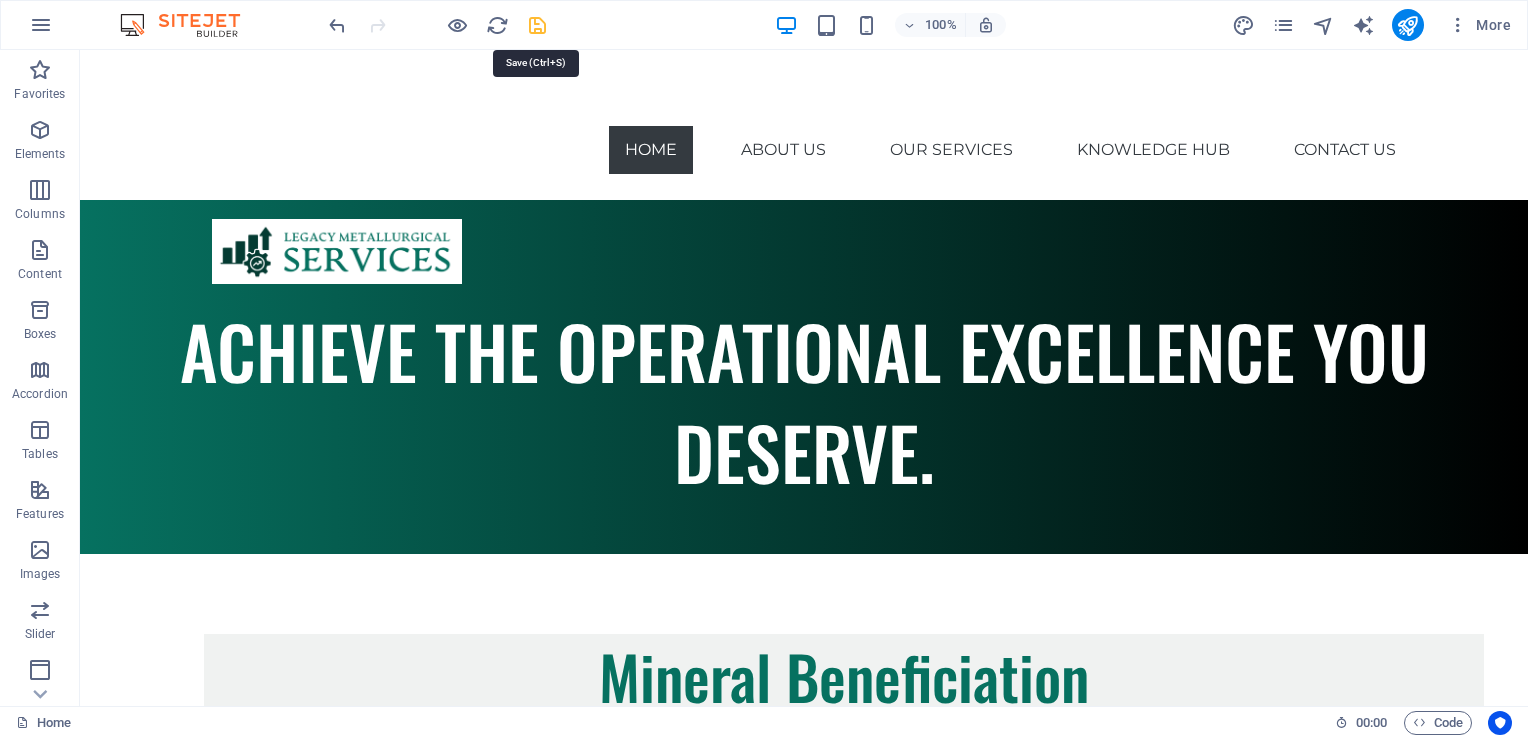 click at bounding box center [537, 25] 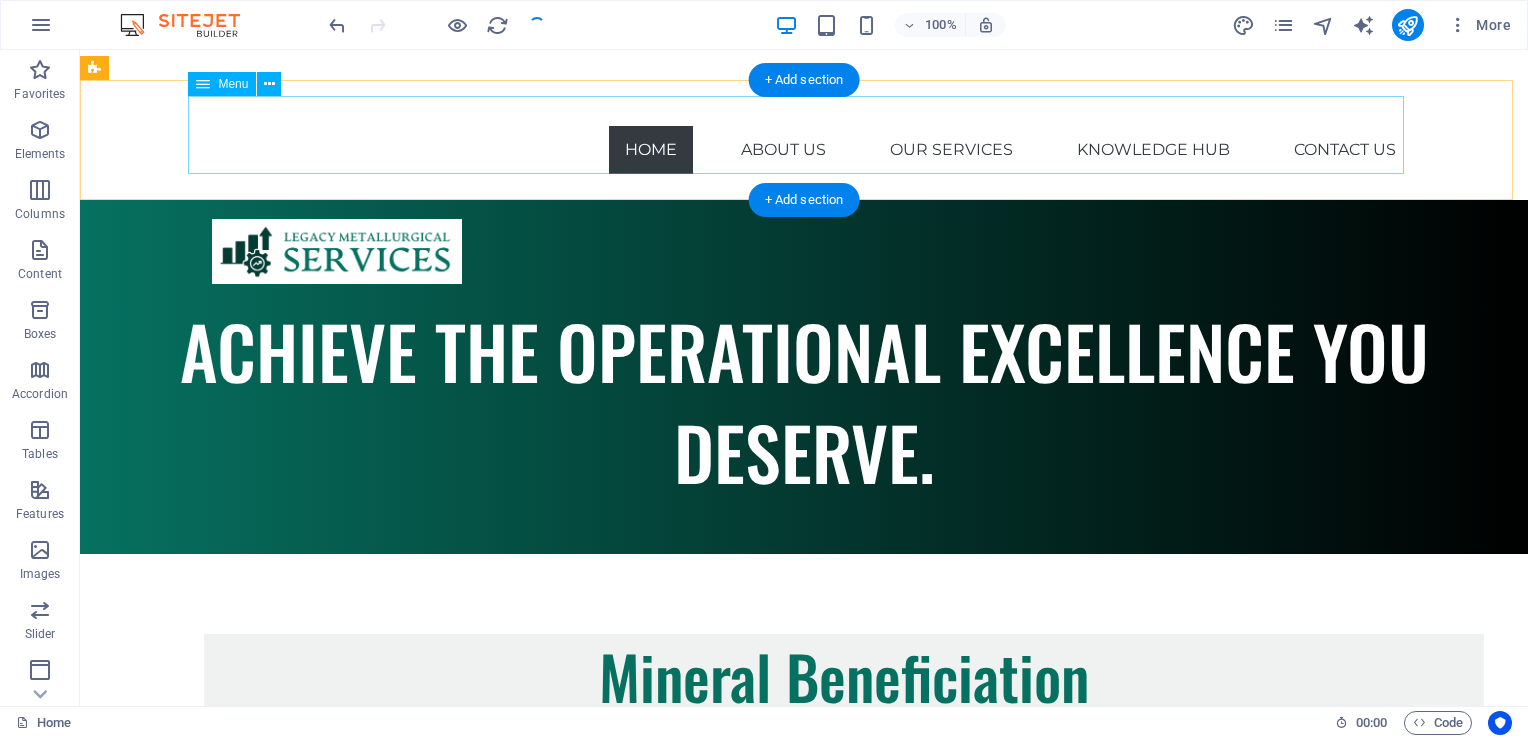 click on "Home About Us Our Services Knowledge Hub Contact Us" at bounding box center (804, 135) 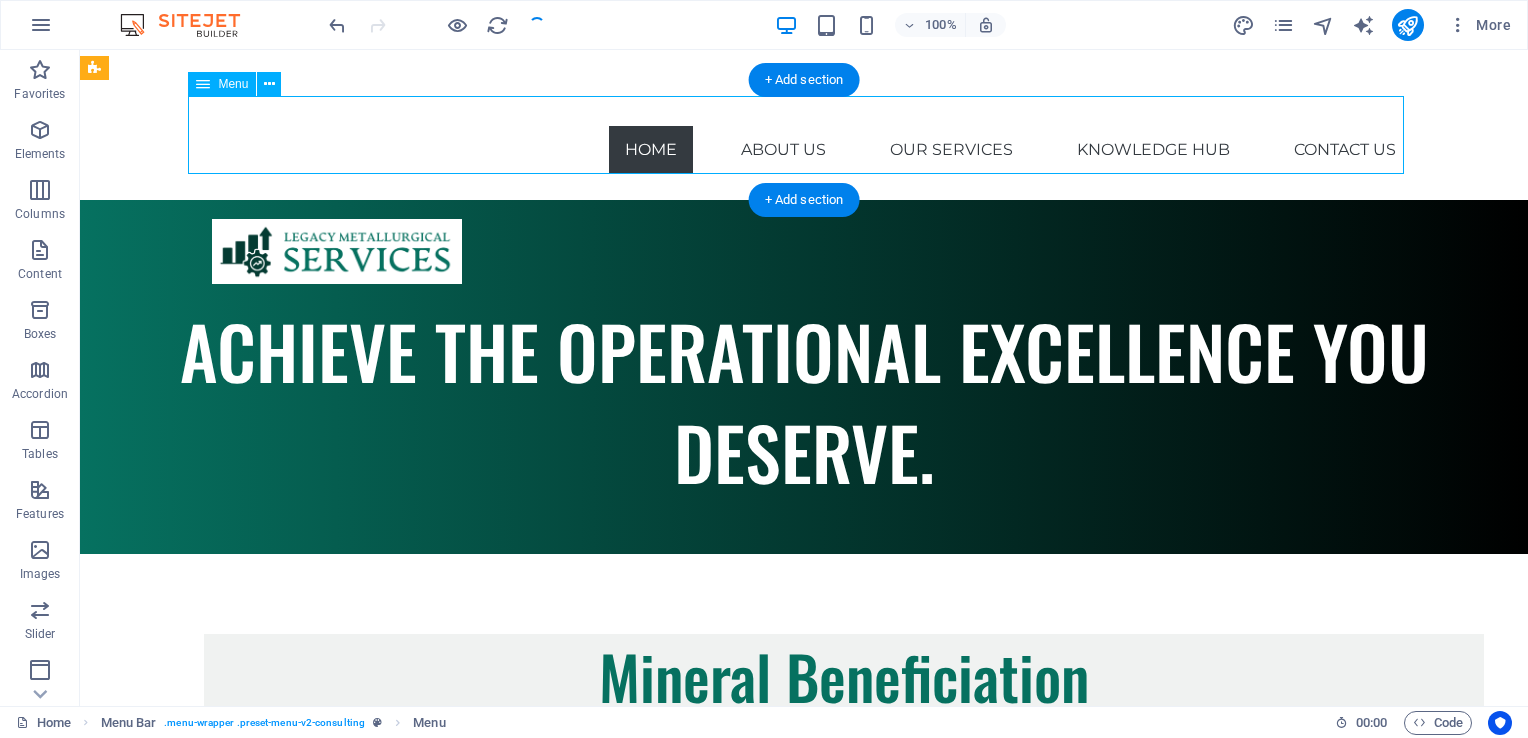 click on "Home About Us Our Services Knowledge Hub Contact Us" at bounding box center [804, 135] 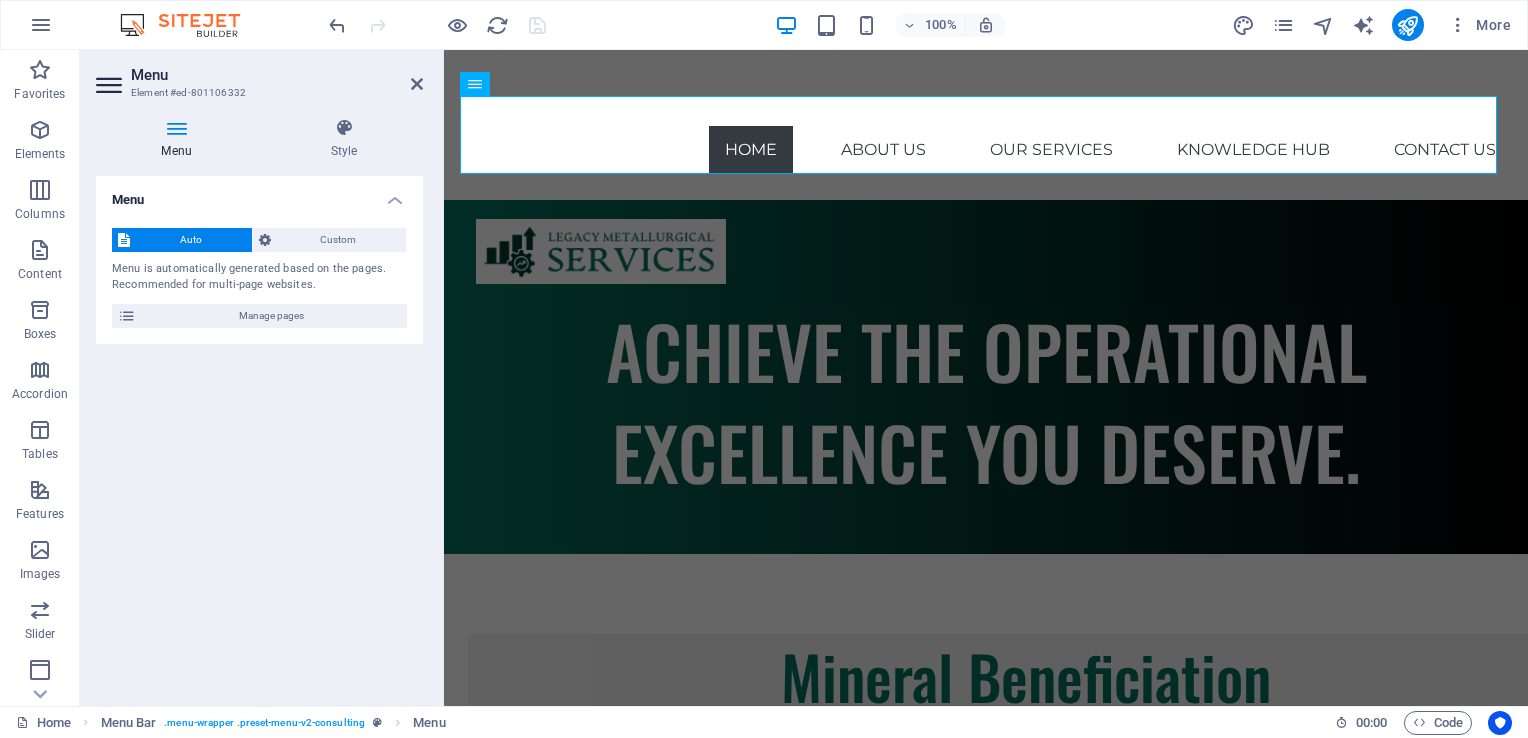 click on "Menu" at bounding box center (180, 139) 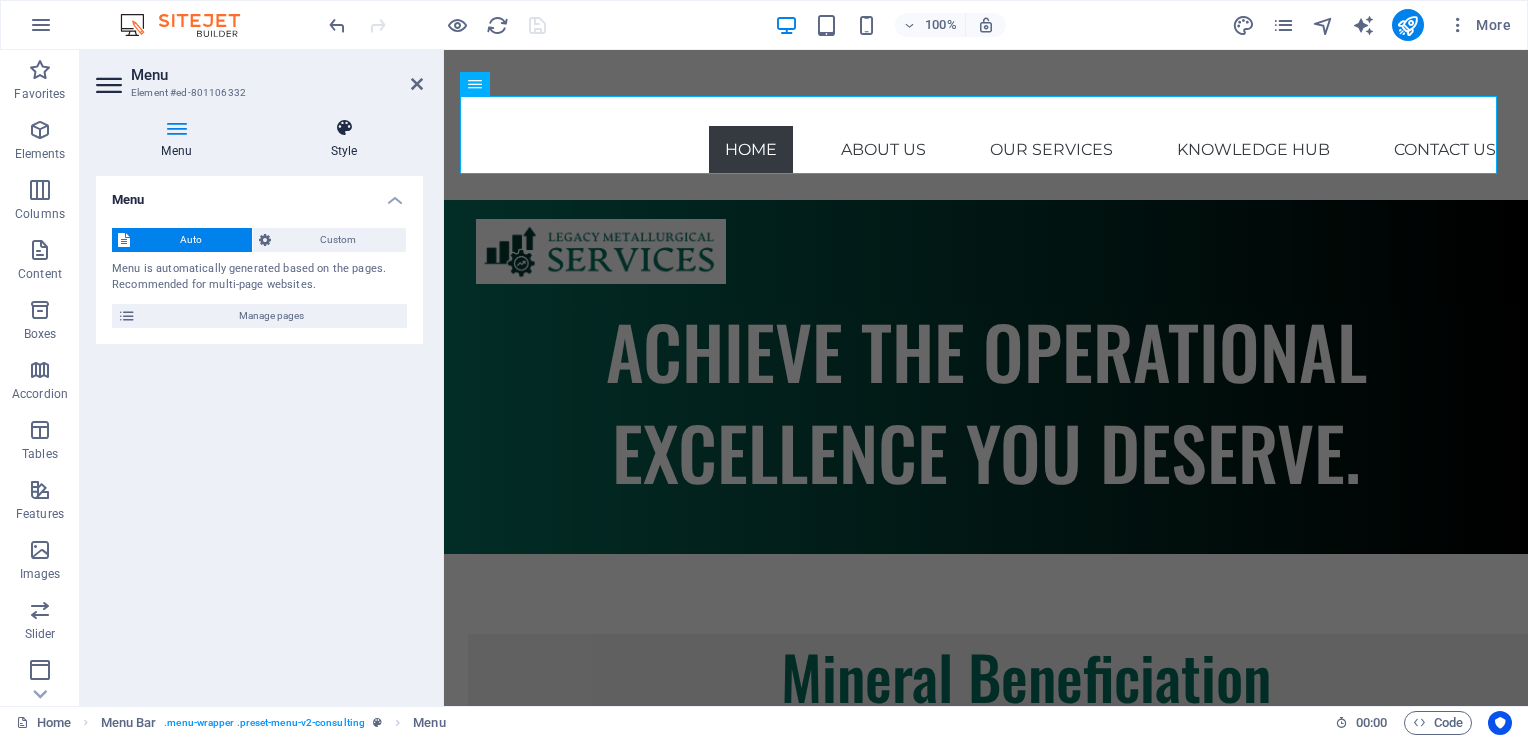 click at bounding box center [344, 128] 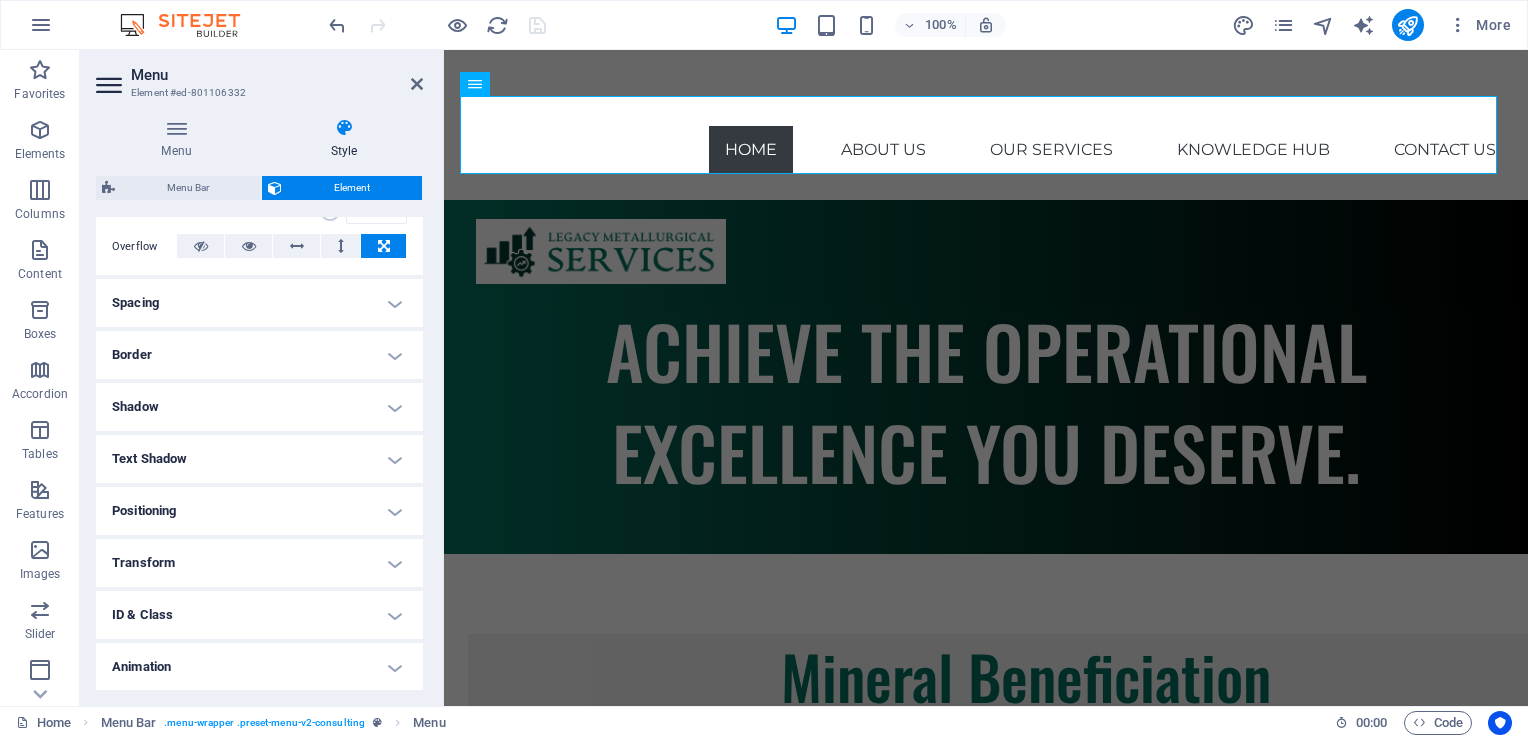 scroll, scrollTop: 371, scrollLeft: 0, axis: vertical 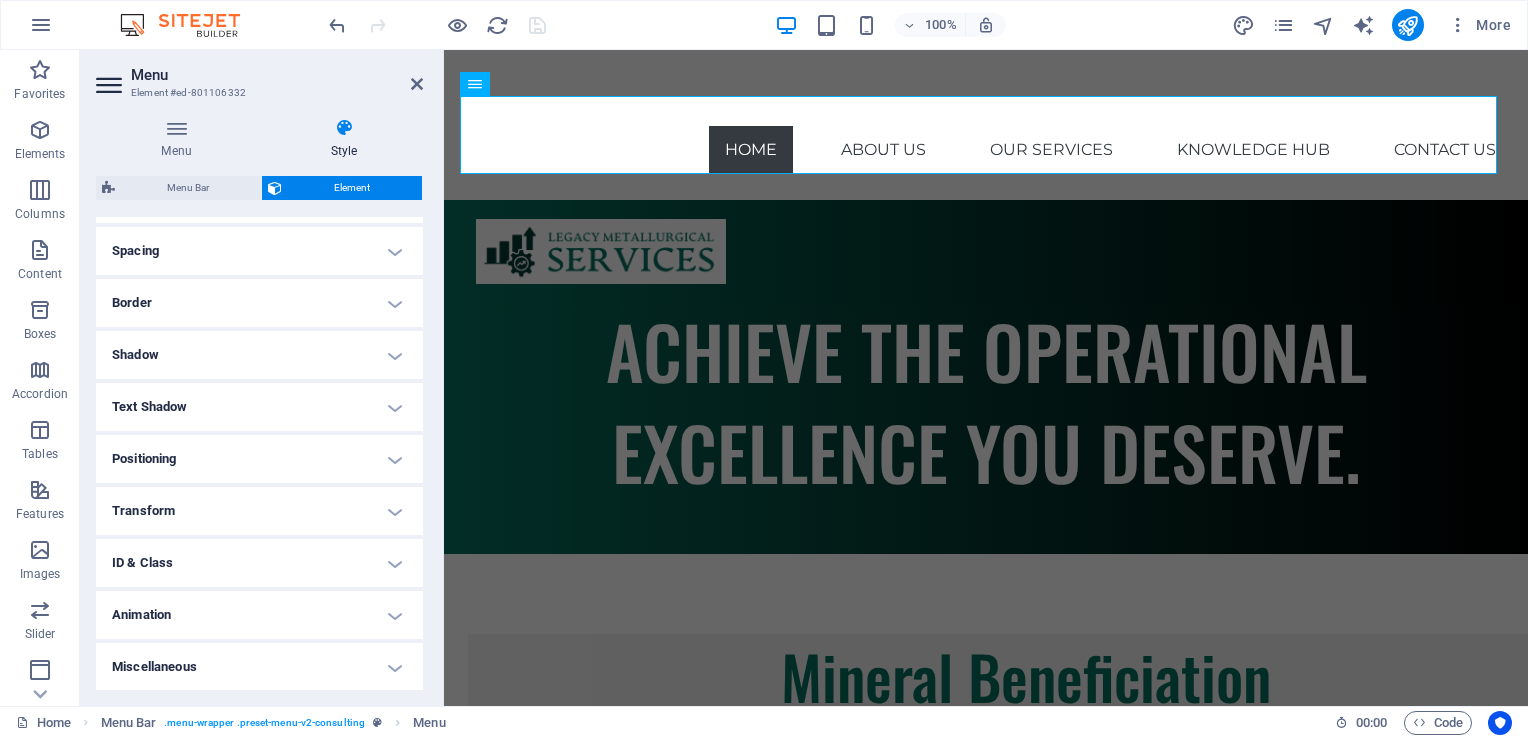 click on "Positioning" at bounding box center (259, 459) 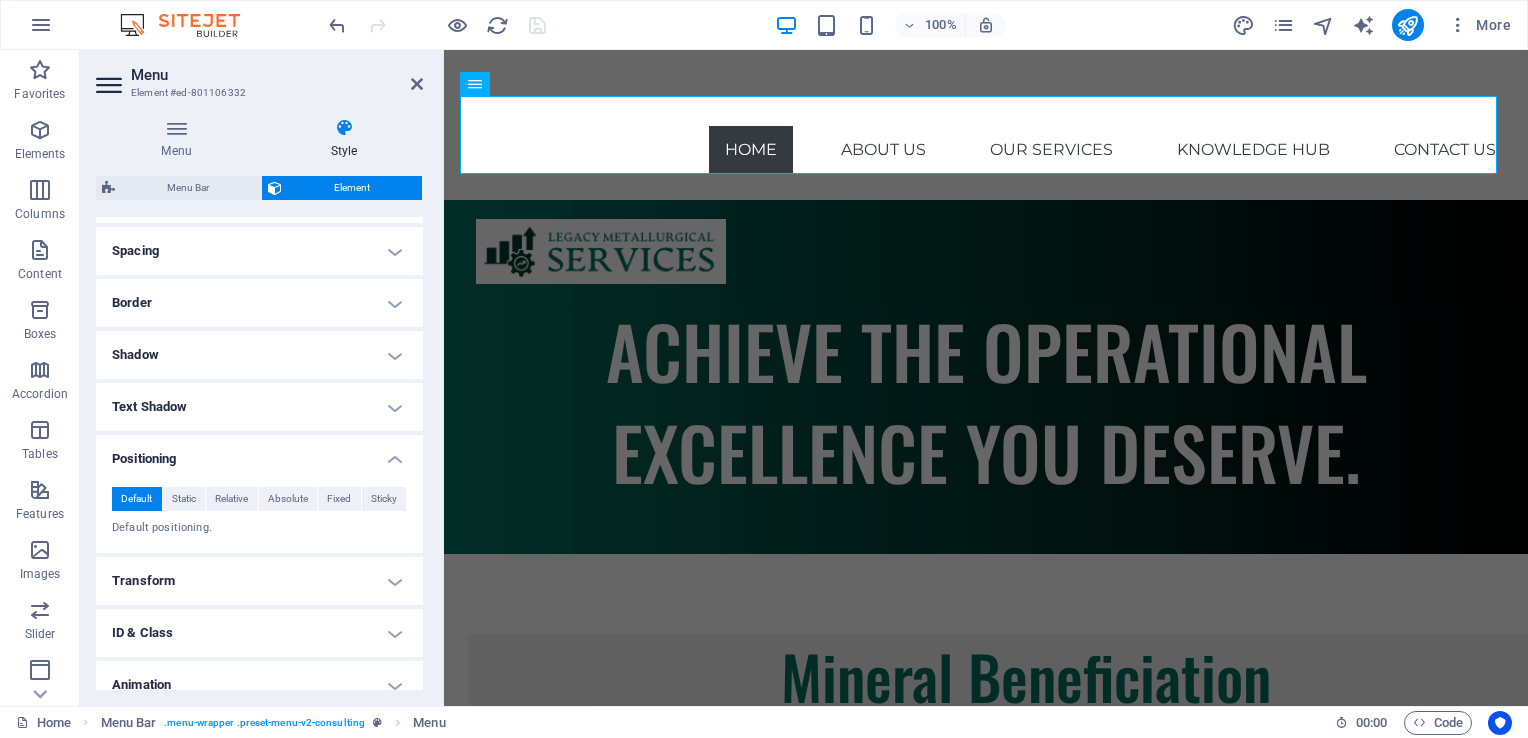 click on "Positioning" at bounding box center [259, 453] 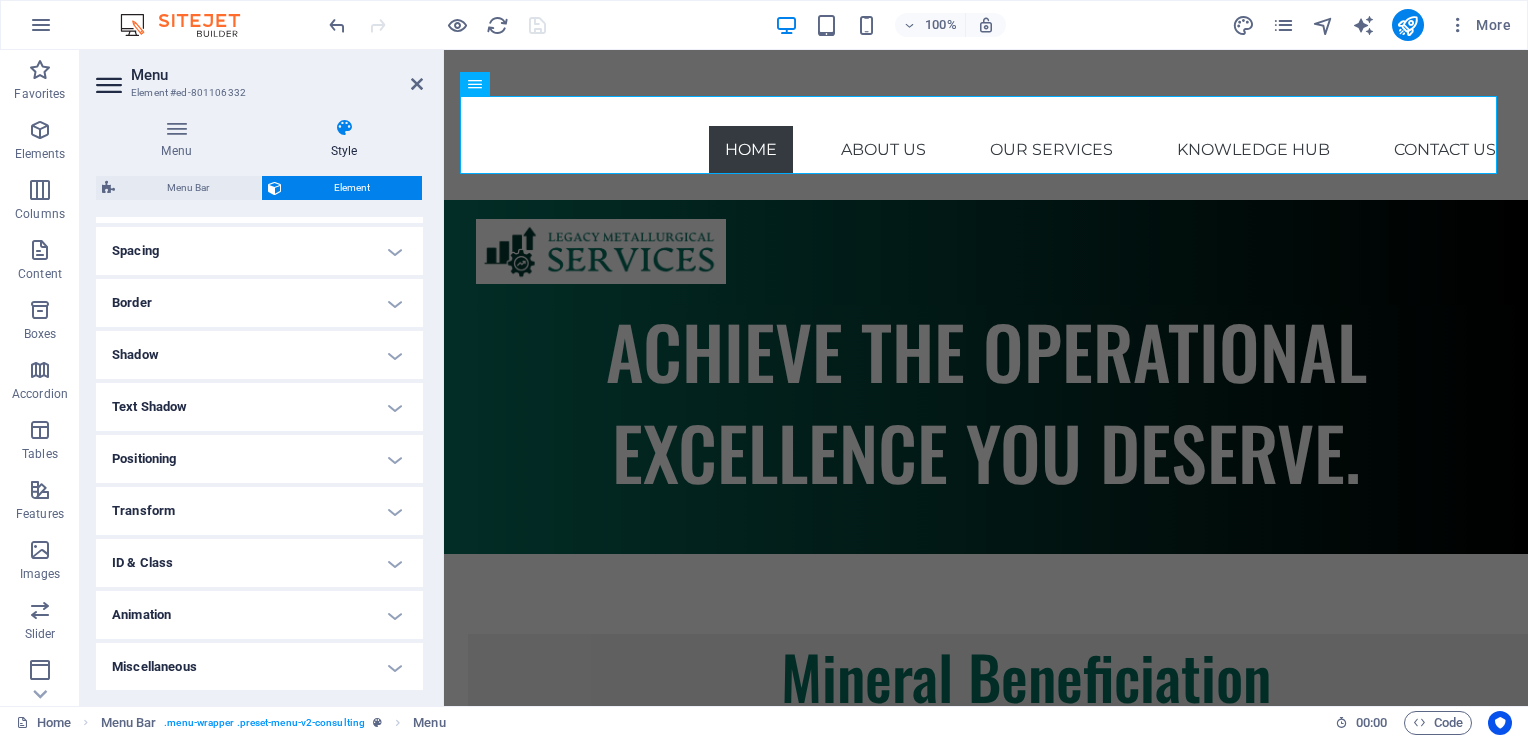 click on "Transform" at bounding box center (259, 511) 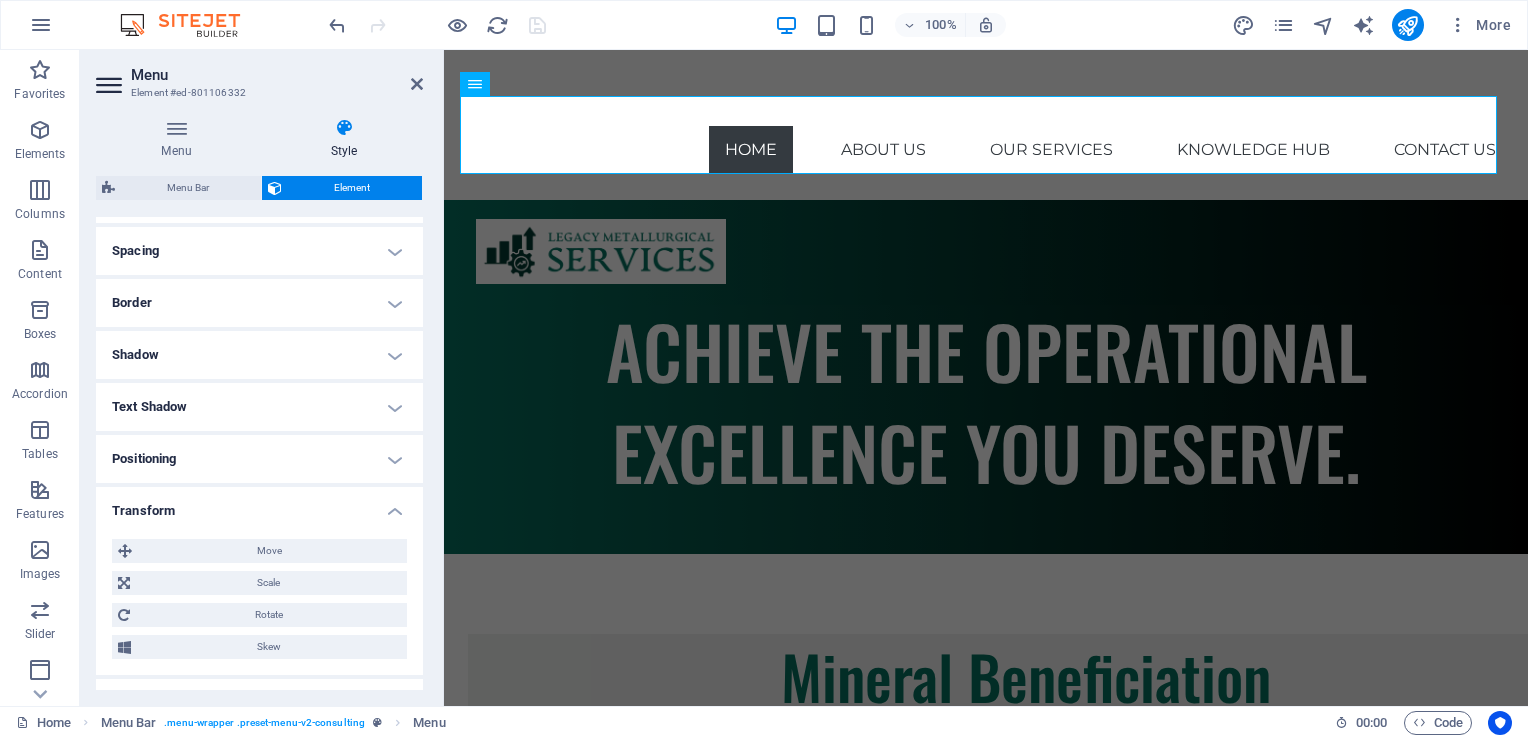 click on "Transform" at bounding box center (259, 505) 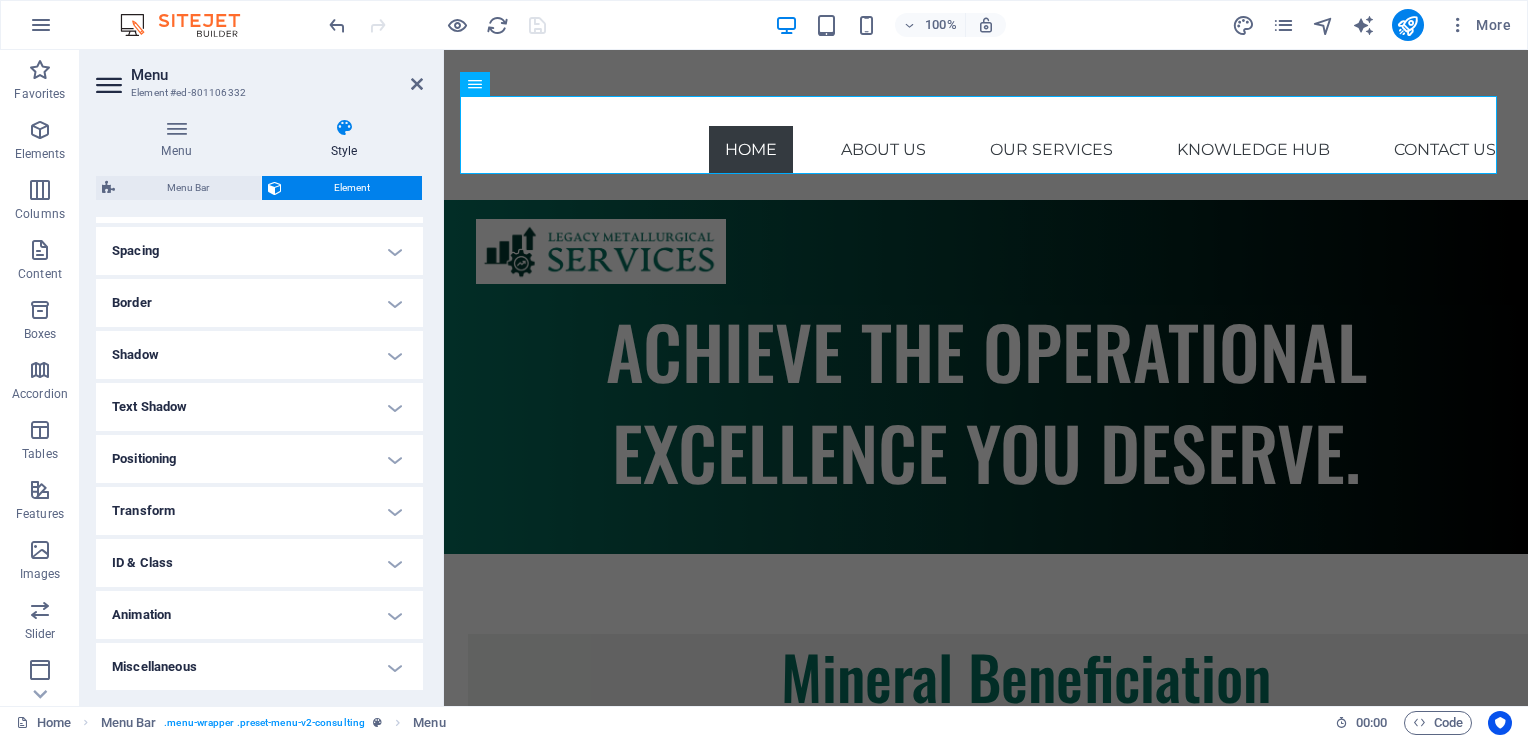 click on "ID & Class" at bounding box center [259, 563] 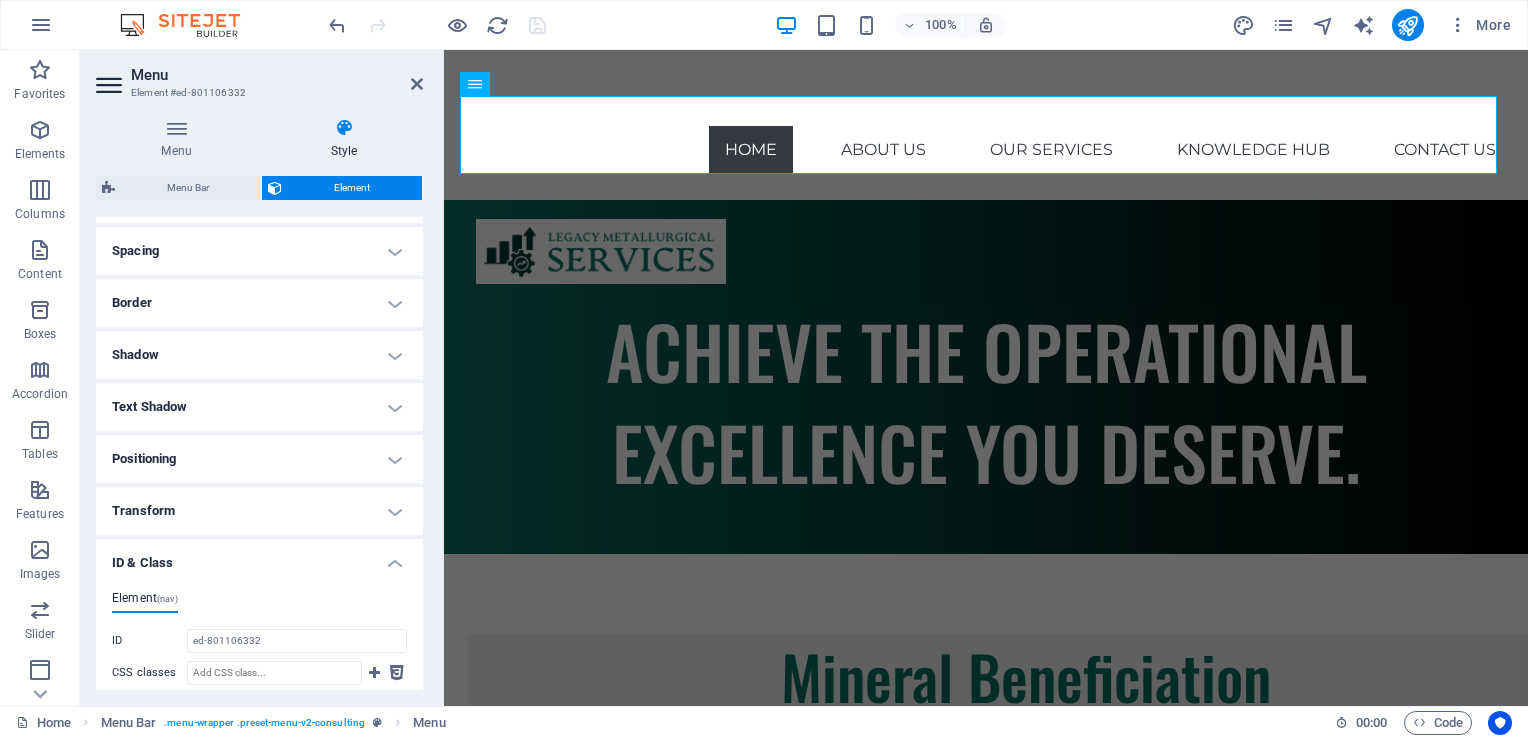 click on "ID & Class" at bounding box center [259, 557] 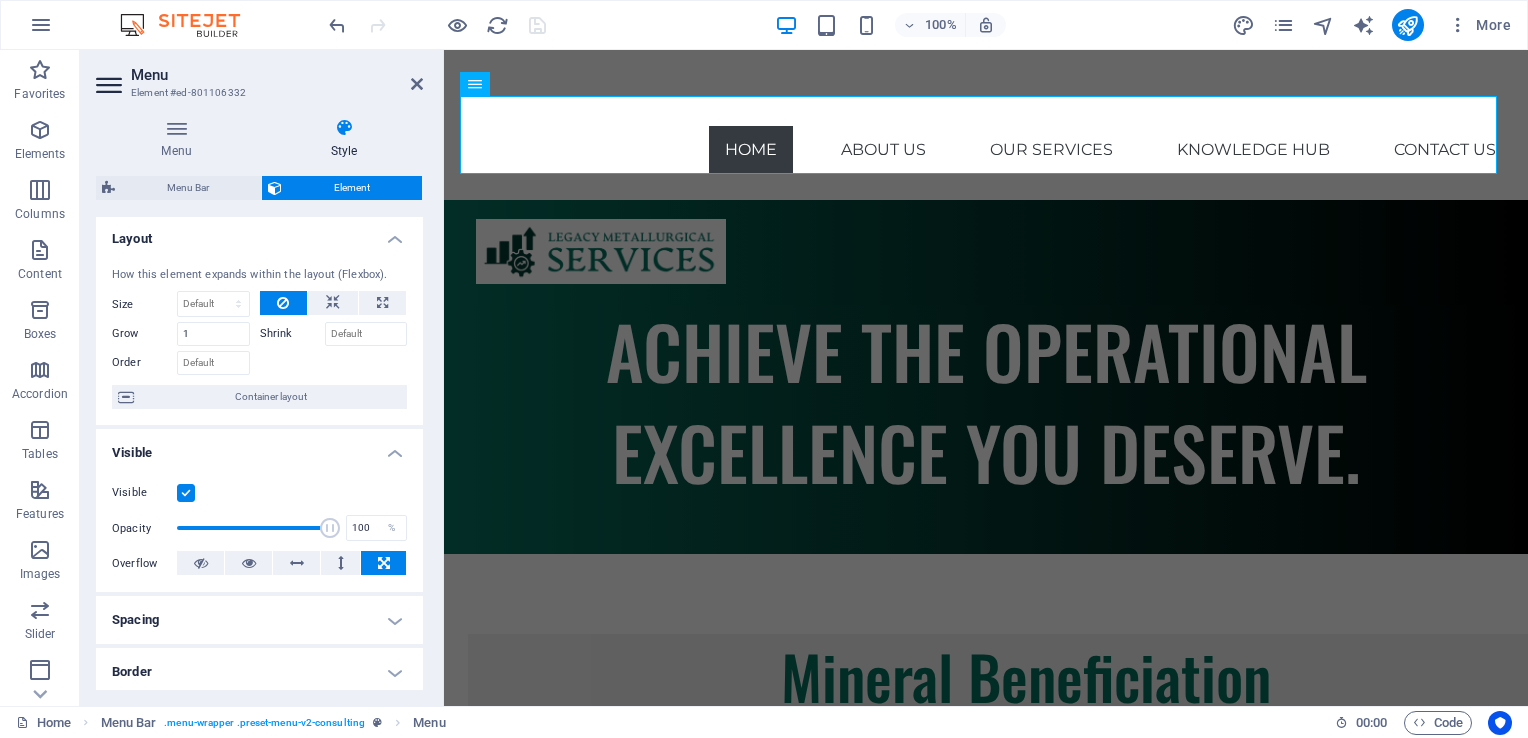 scroll, scrollTop: 0, scrollLeft: 0, axis: both 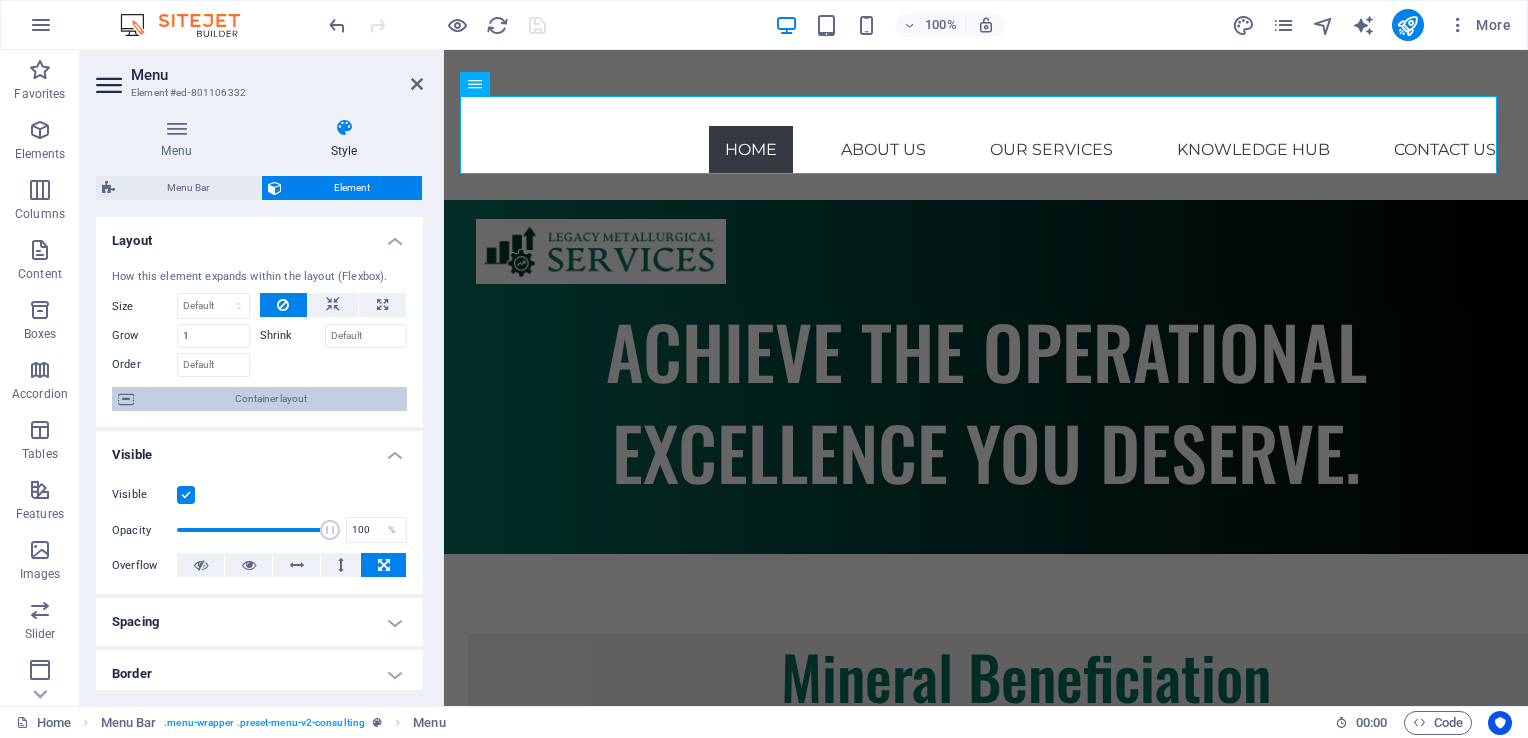 click on "Container layout" at bounding box center (270, 399) 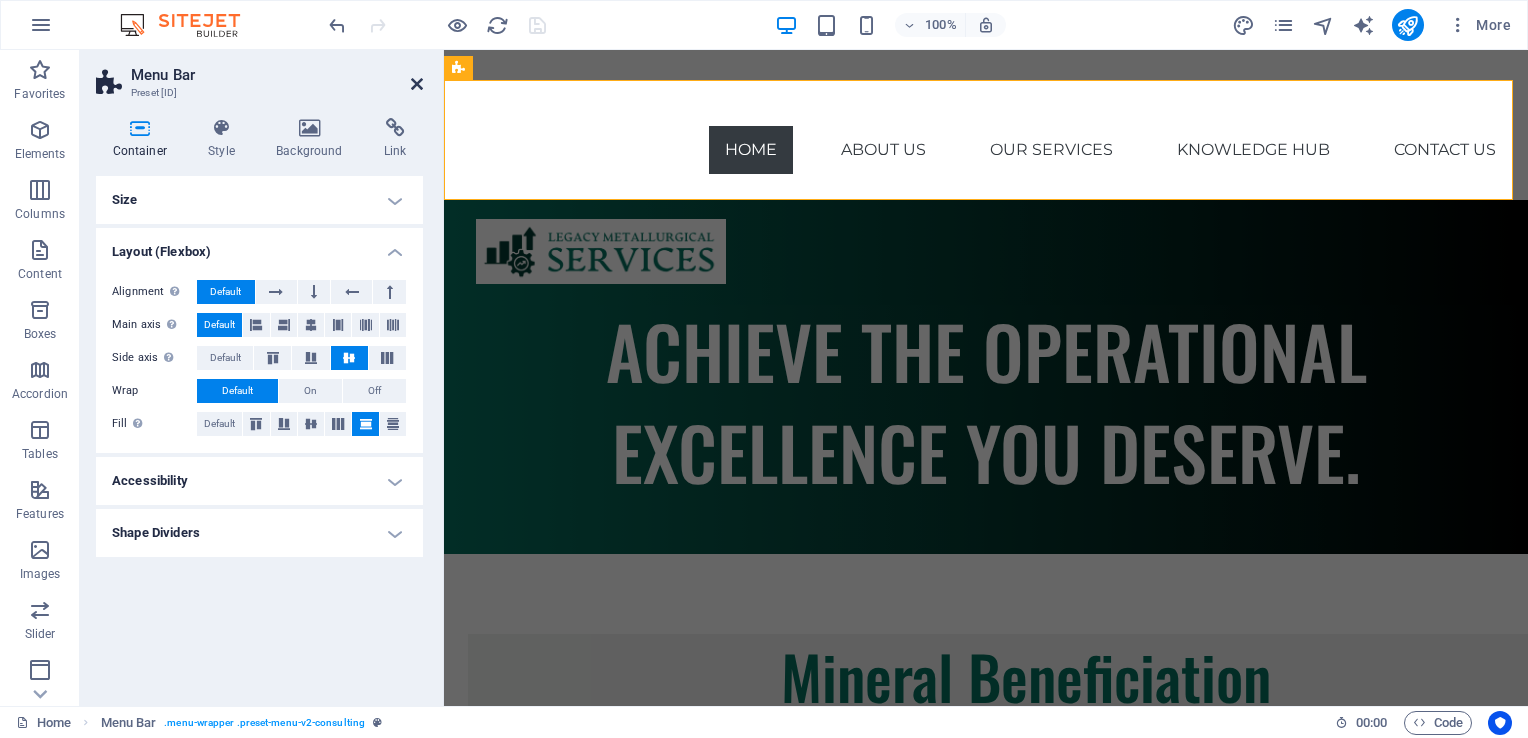 click at bounding box center (417, 84) 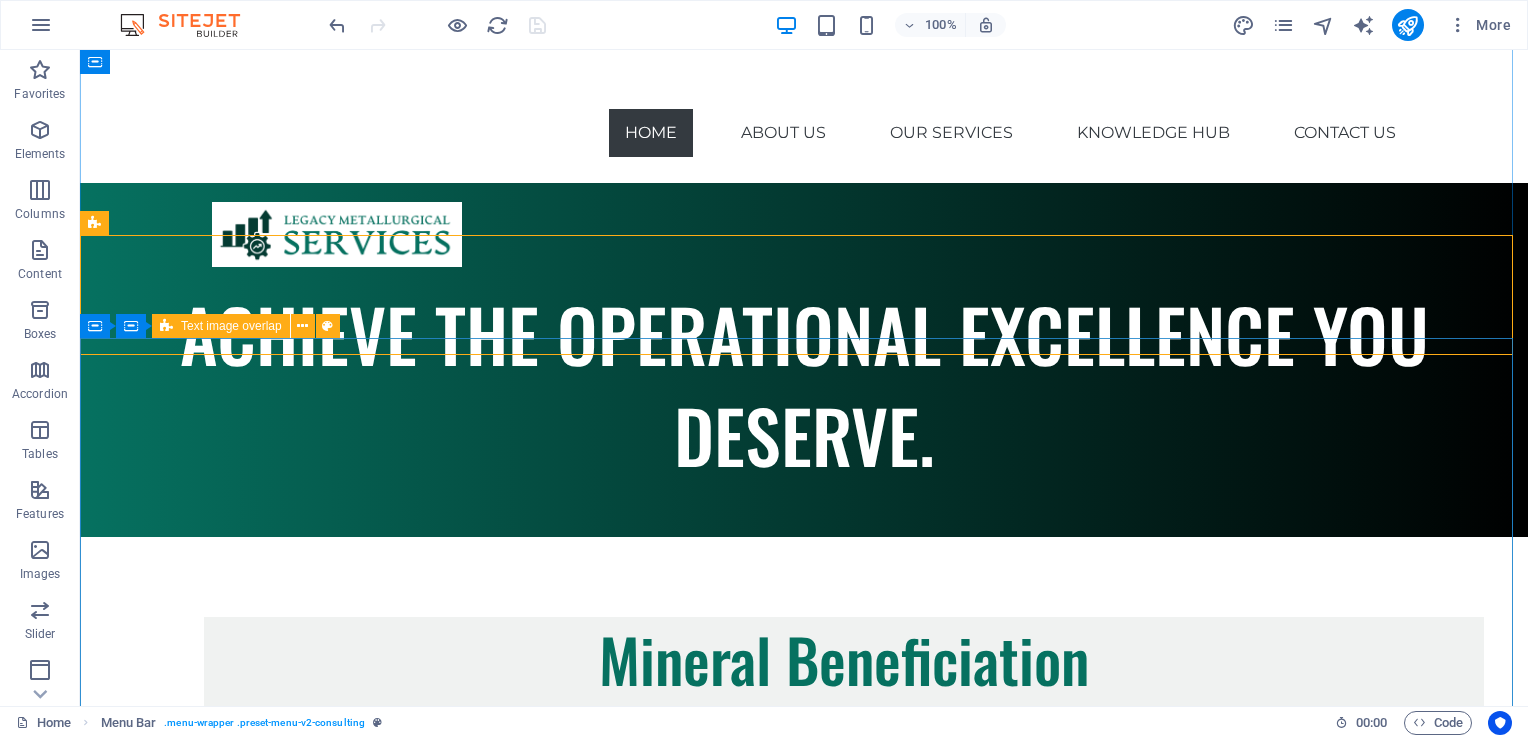 scroll, scrollTop: 0, scrollLeft: 0, axis: both 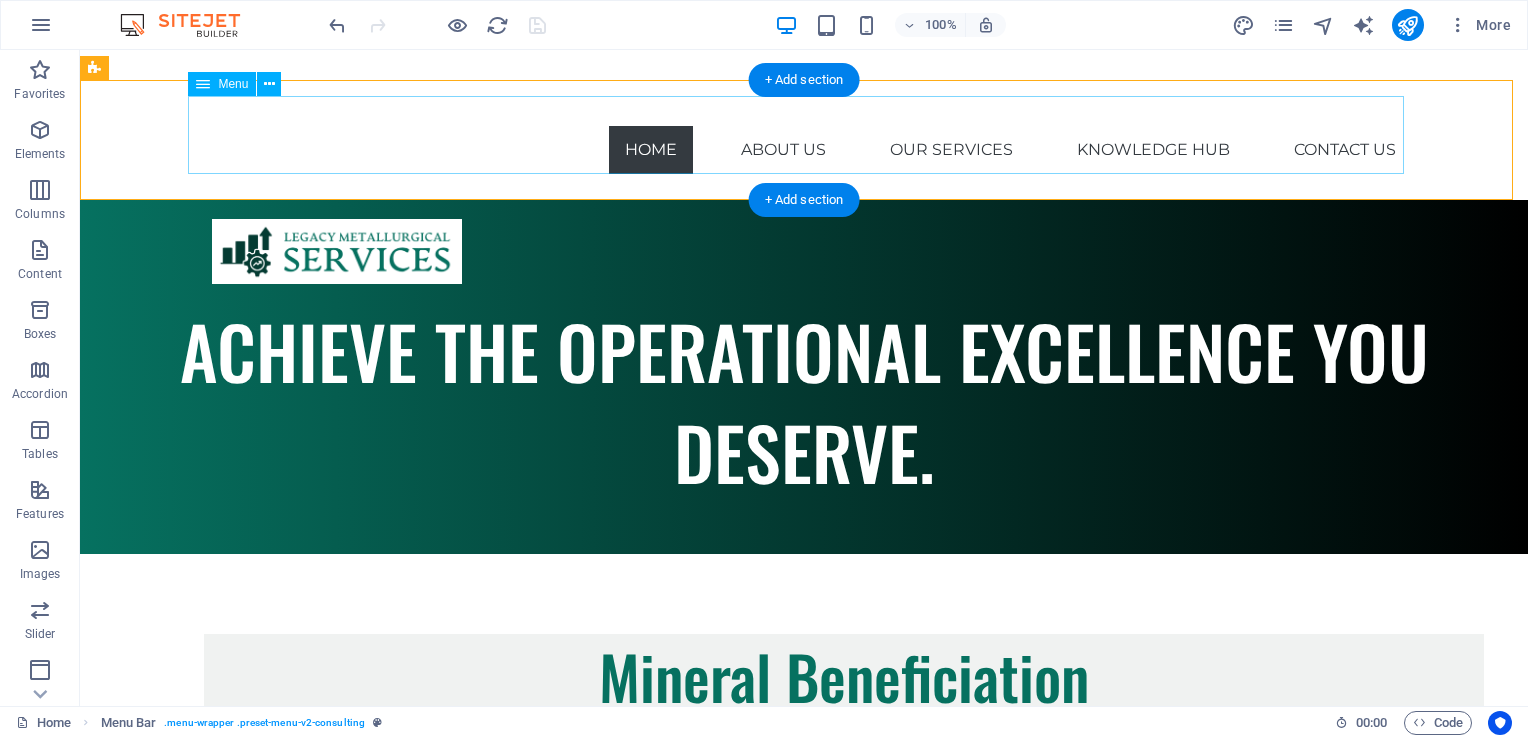 click on "Home About Us Our Services Knowledge Hub Contact Us" at bounding box center (804, 135) 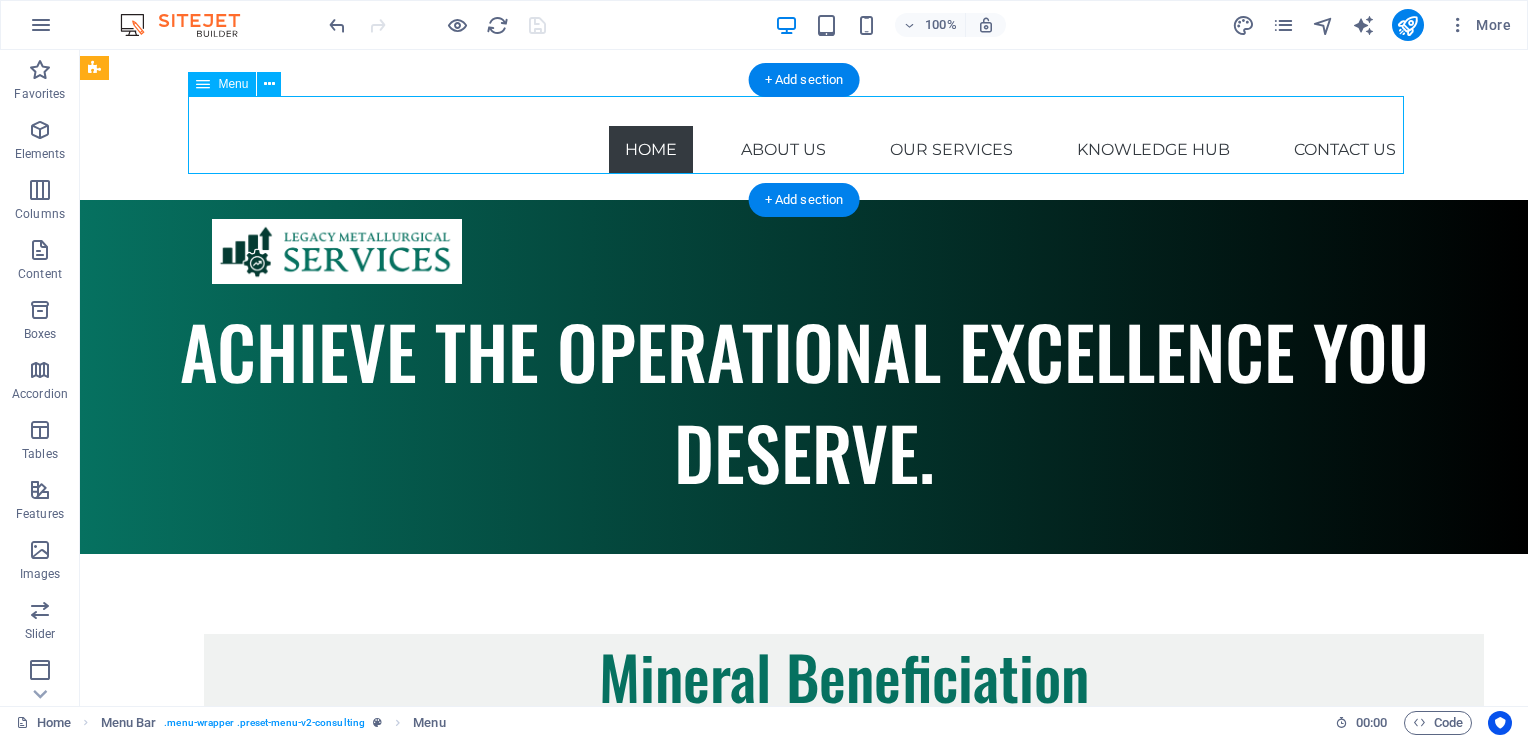 click on "Home About Us Our Services Knowledge Hub Contact Us" at bounding box center (804, 135) 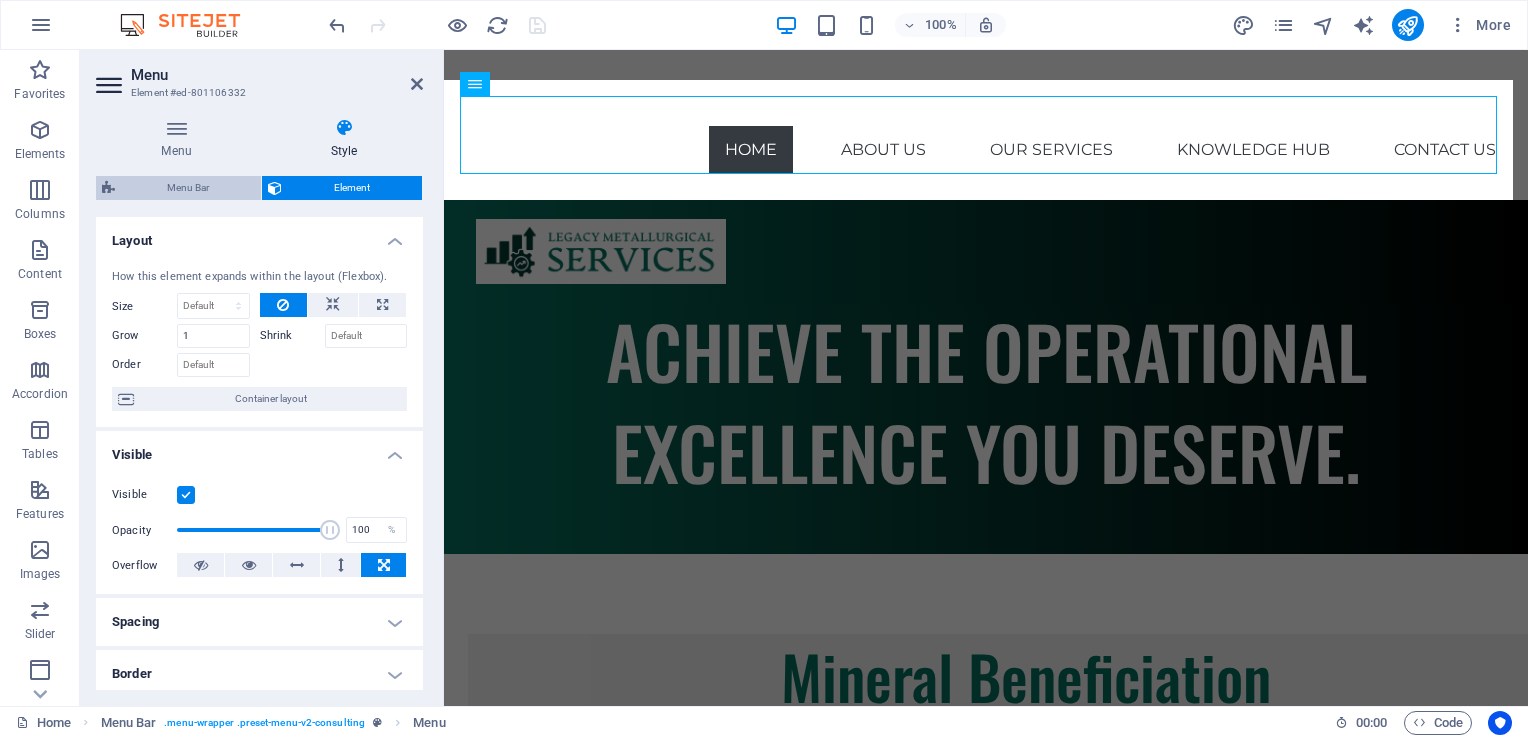 click on "Menu Bar" at bounding box center (188, 188) 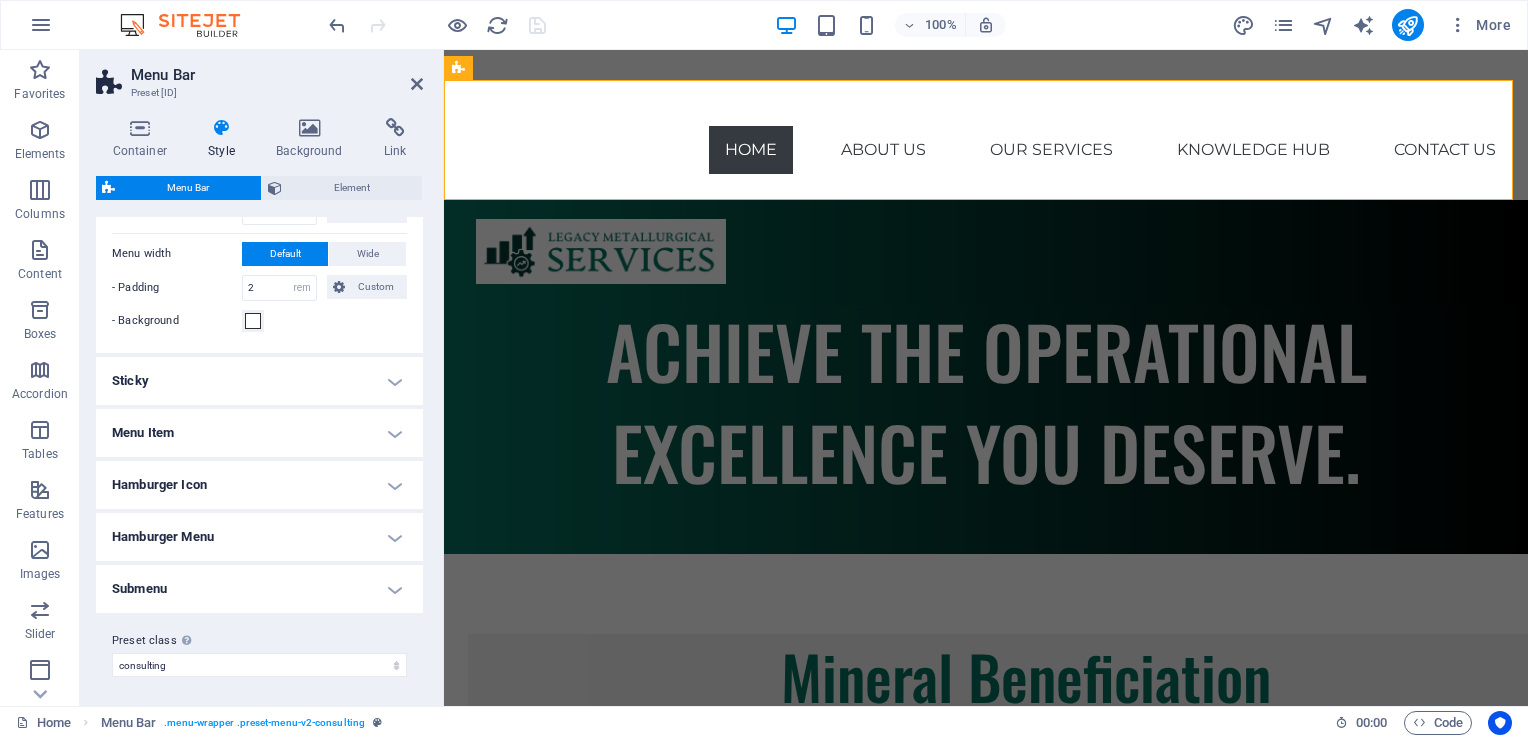 scroll, scrollTop: 548, scrollLeft: 0, axis: vertical 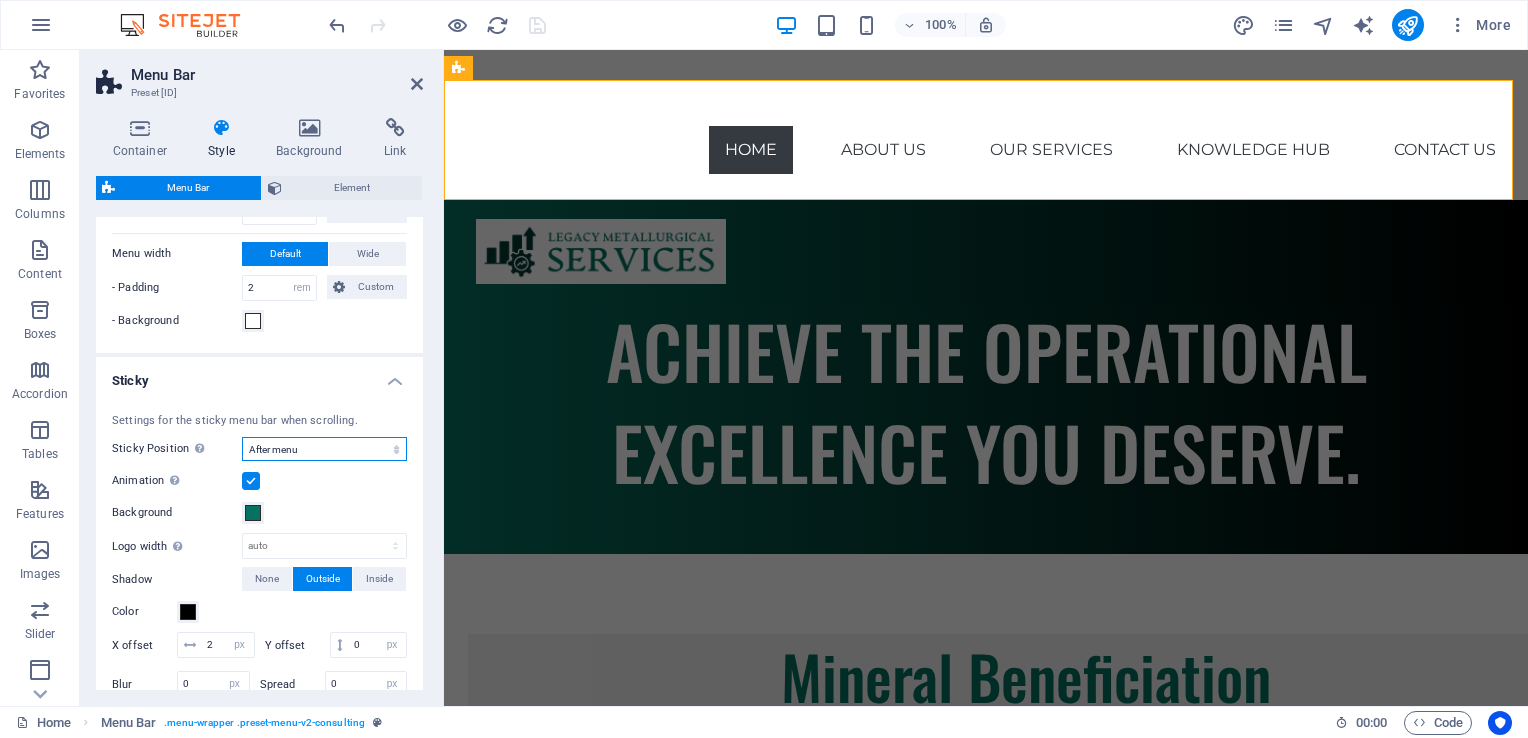 click on "Off Instant After menu After banner When scrolling up" at bounding box center (324, 449) 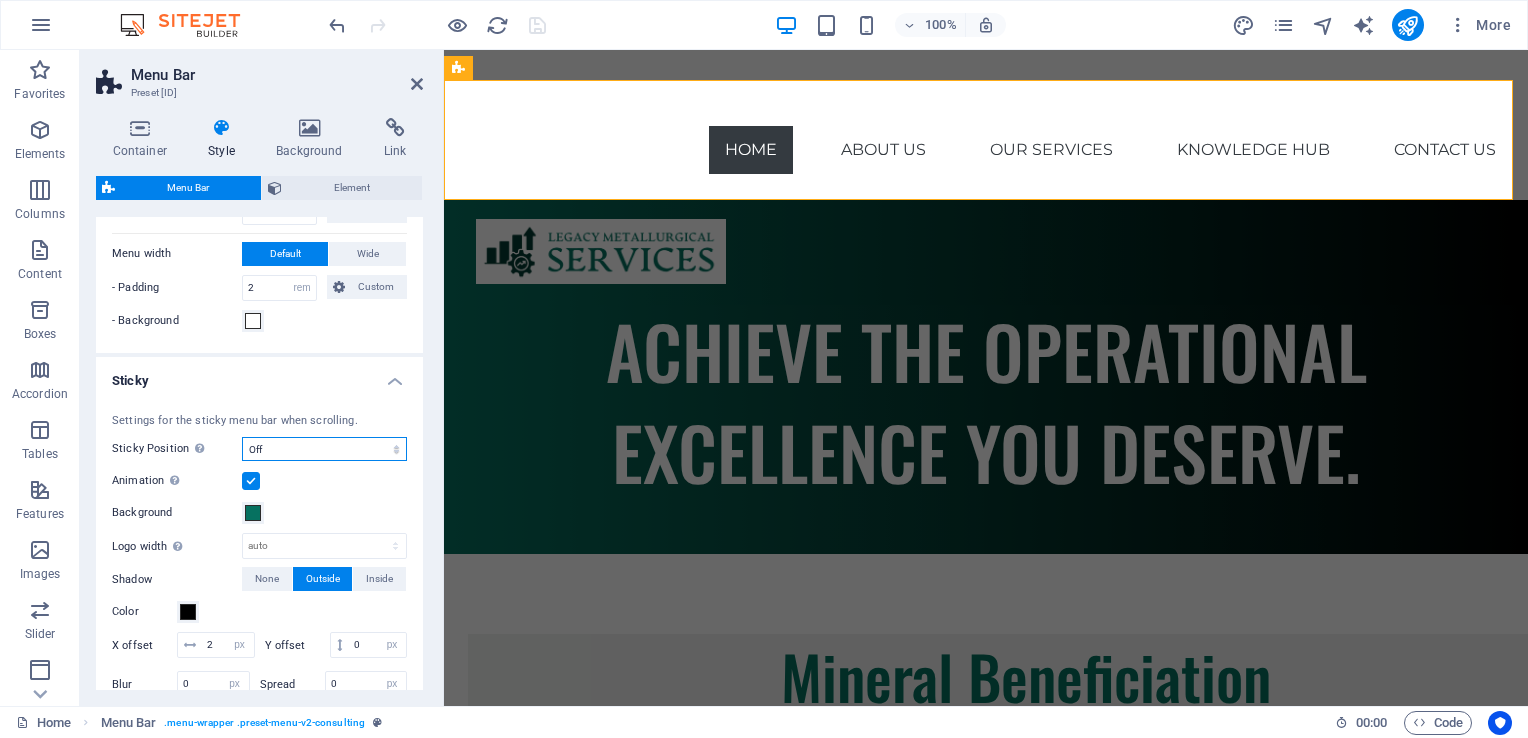 click on "Off Instant After menu After banner When scrolling up" at bounding box center [324, 449] 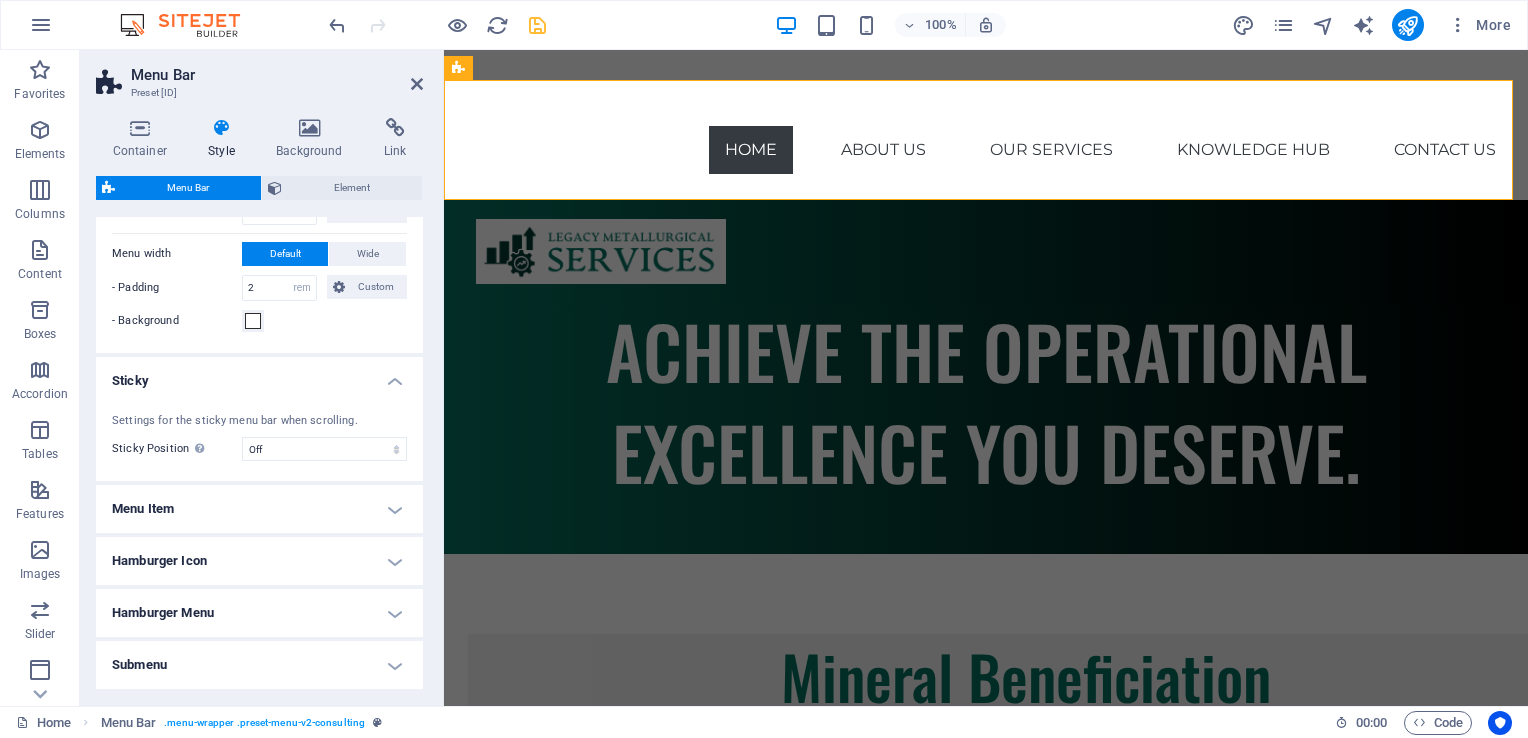 click on "Menu Item" at bounding box center [259, 509] 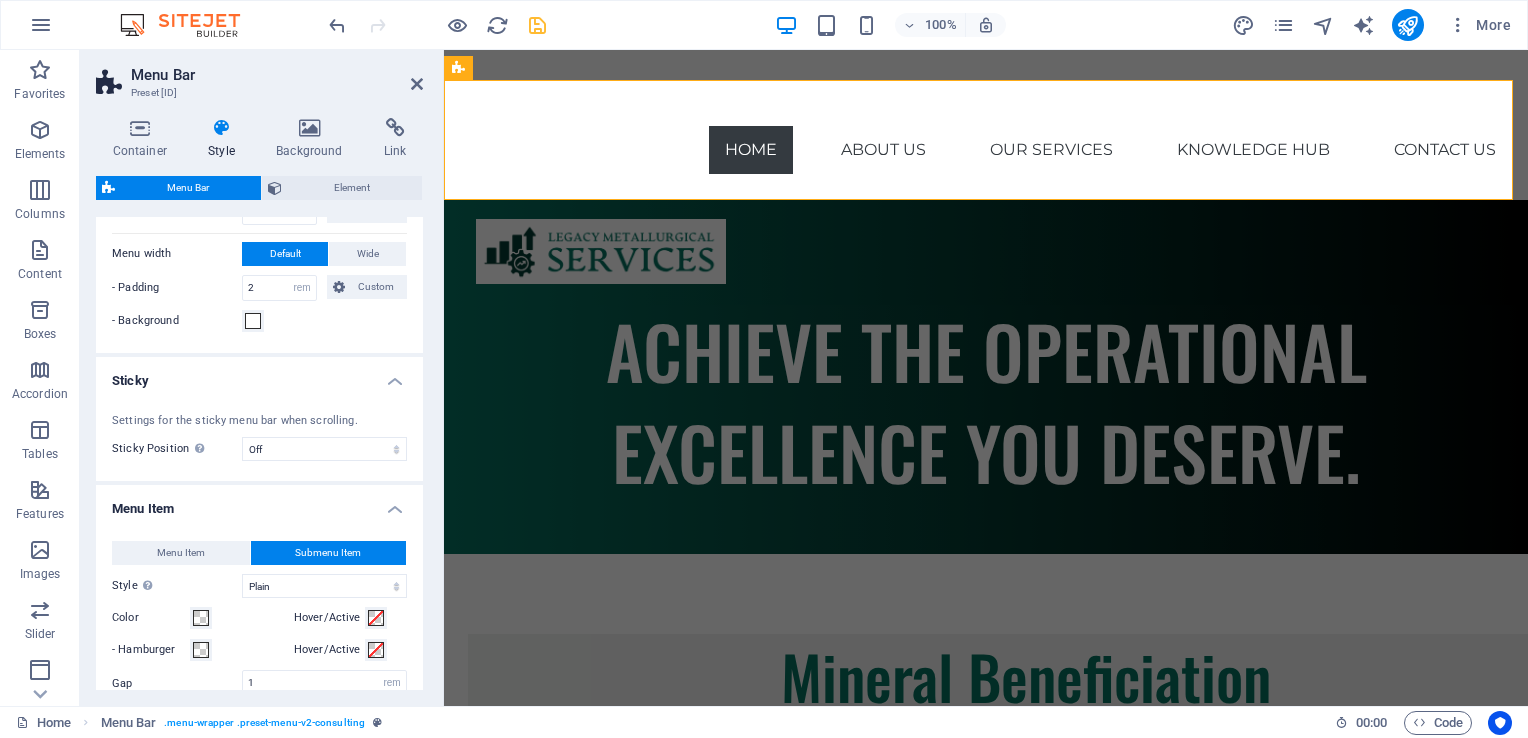 click on "Menu Item" at bounding box center (259, 503) 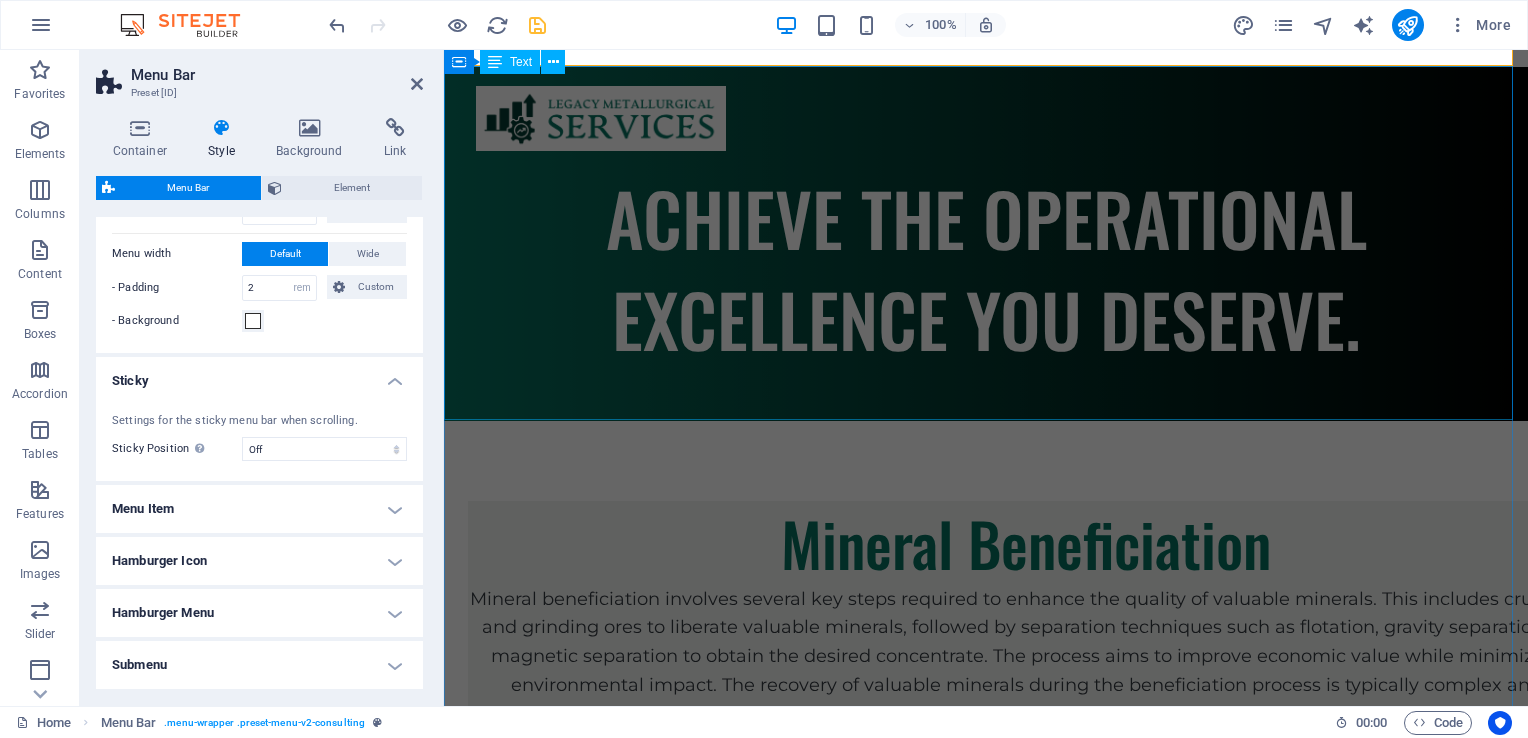 scroll, scrollTop: 0, scrollLeft: 0, axis: both 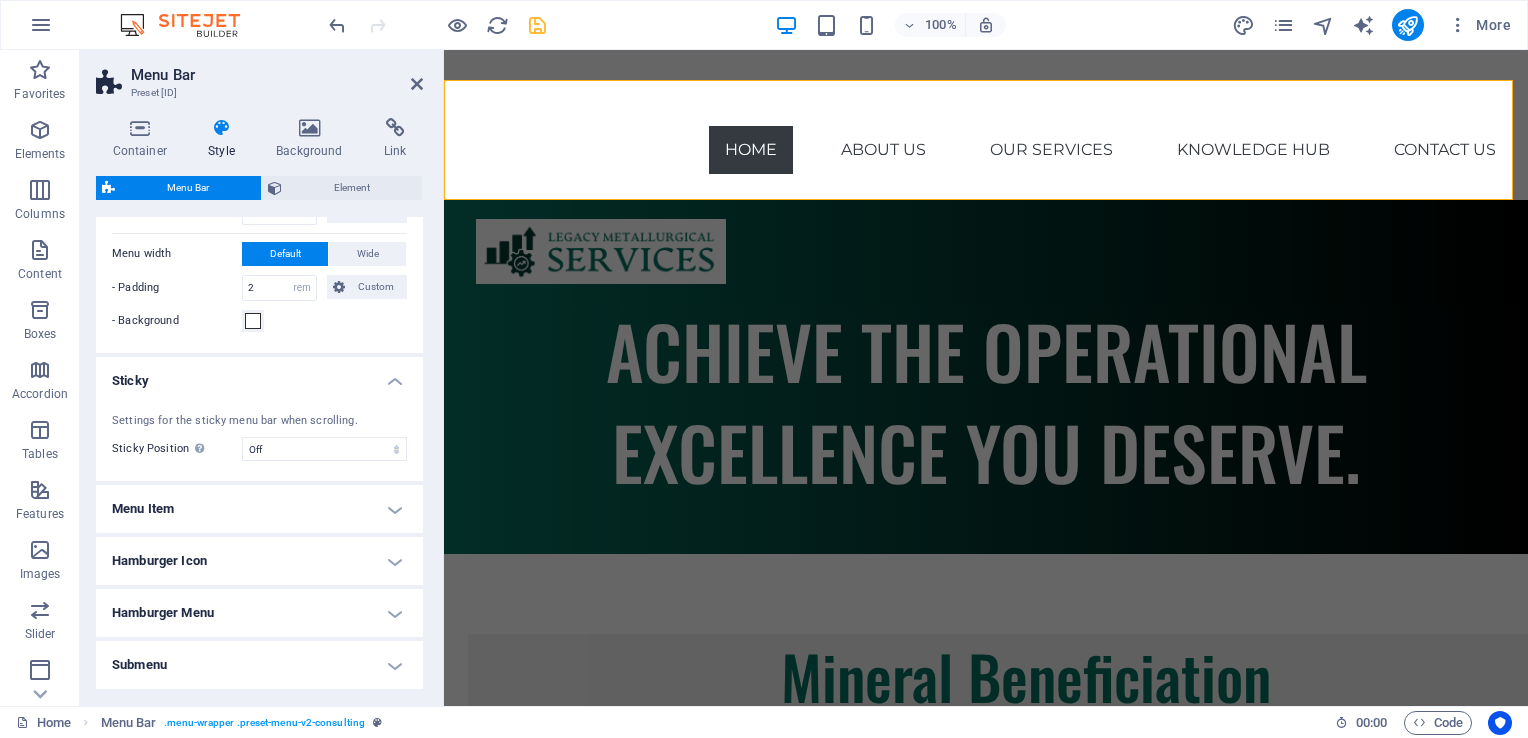 click on "Menu Item" at bounding box center [259, 509] 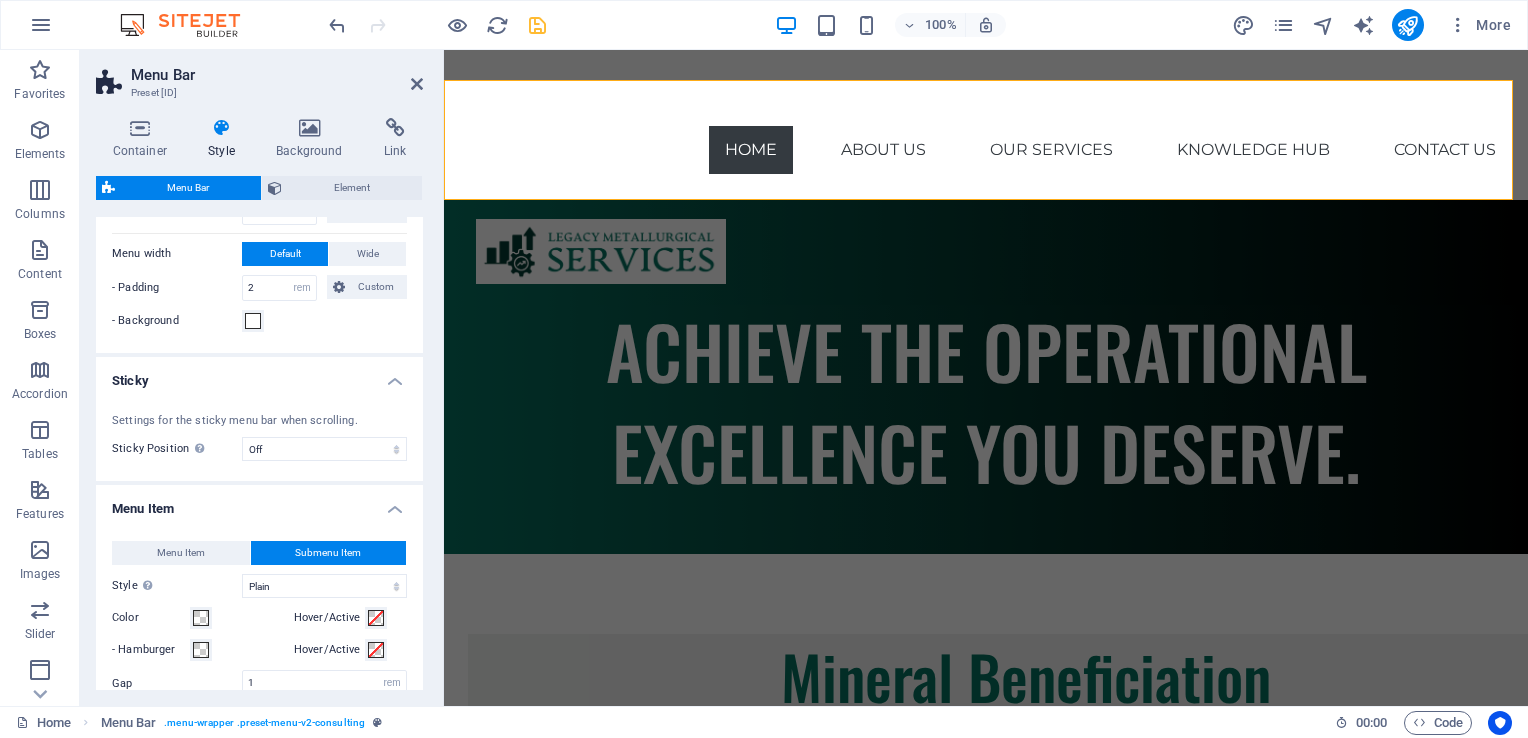 click on "Menu Item" at bounding box center (259, 503) 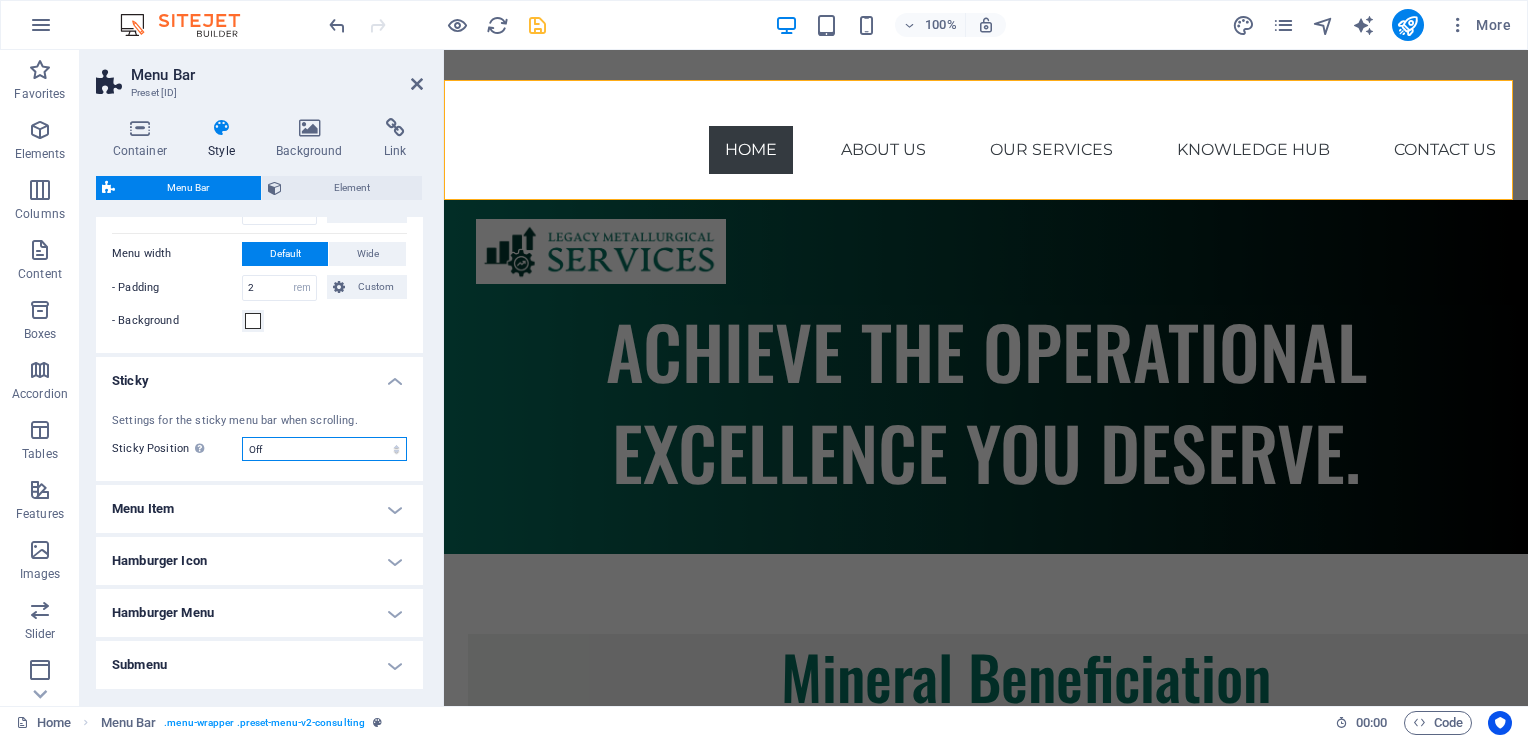 click on "Off Instant After menu After banner When scrolling up" at bounding box center [324, 449] 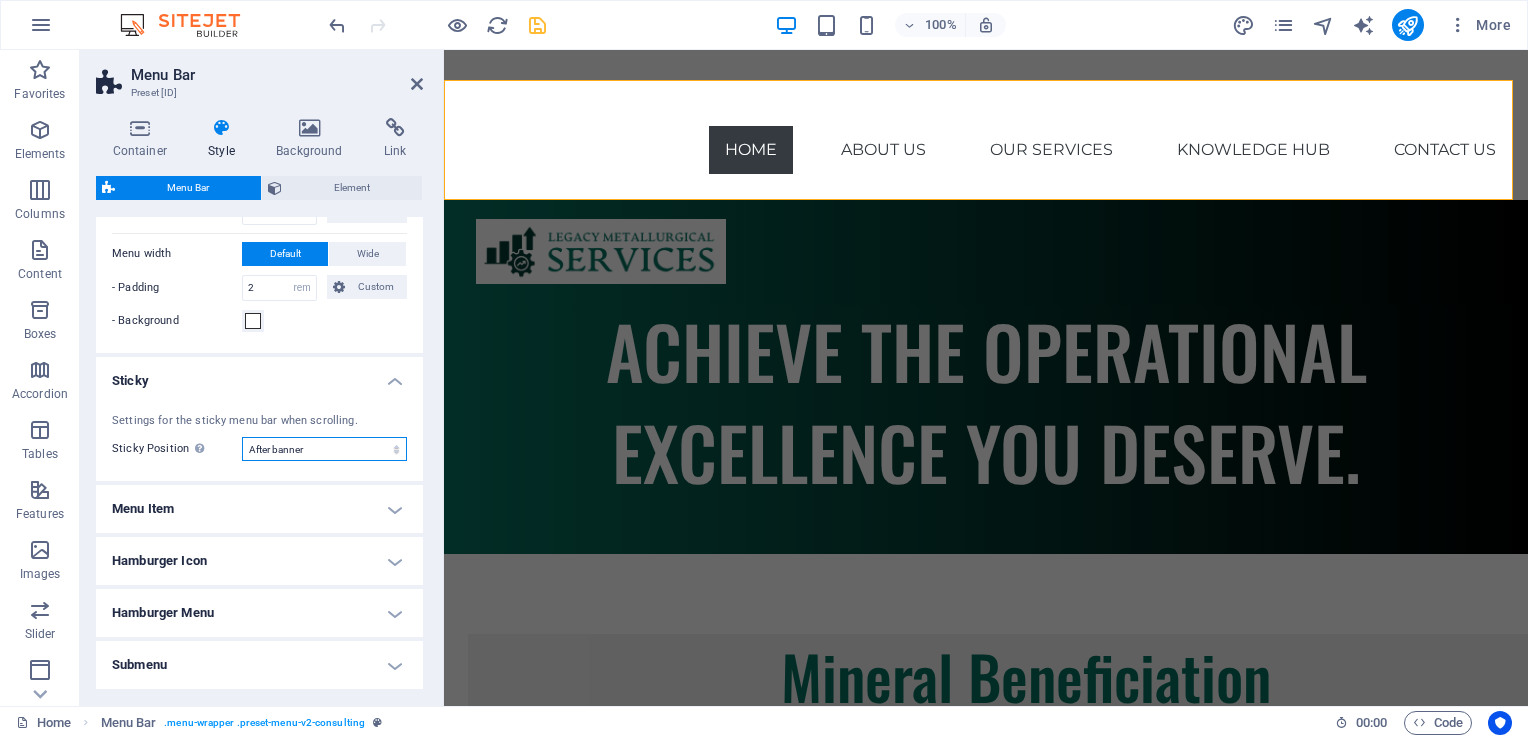 click on "Off Instant After menu After banner When scrolling up" at bounding box center [324, 449] 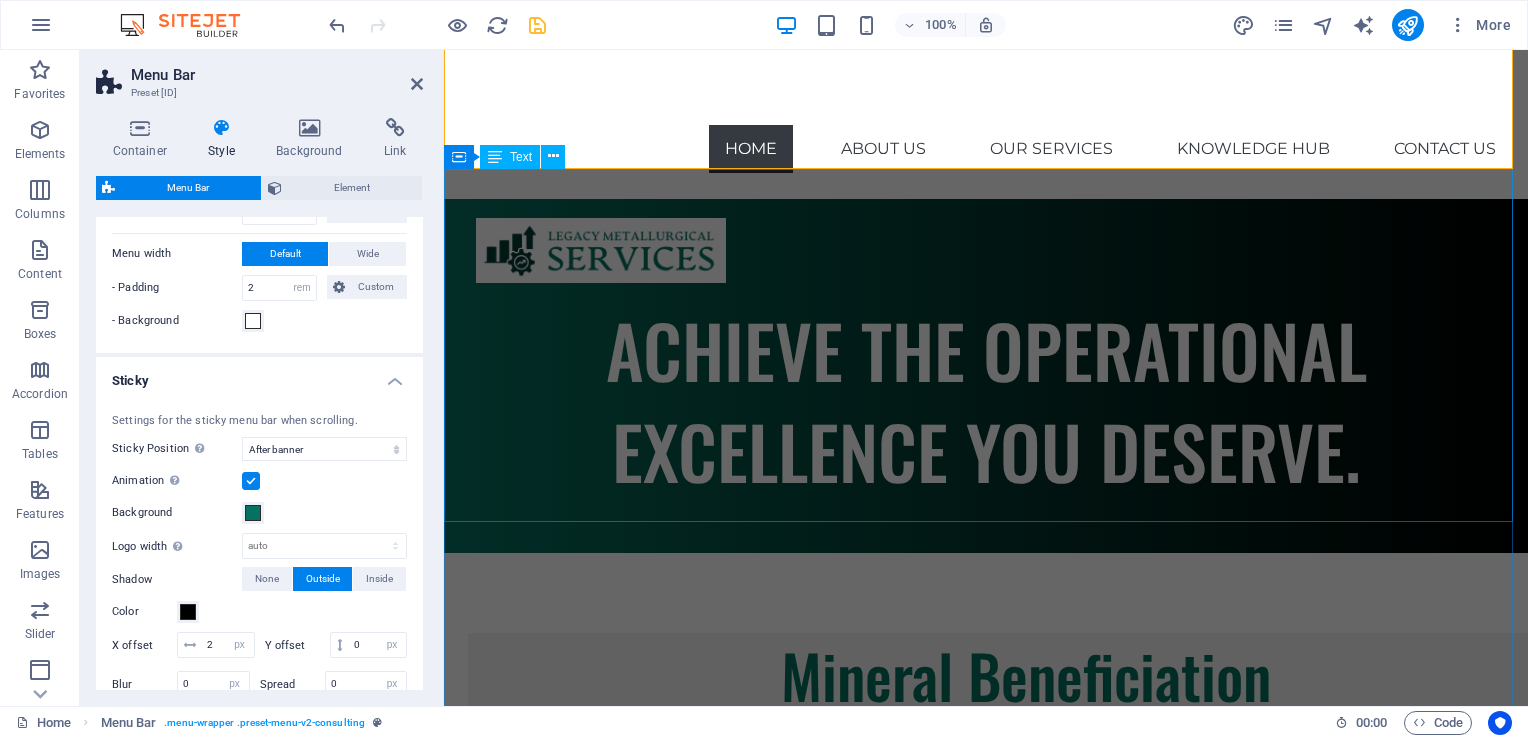 scroll, scrollTop: 0, scrollLeft: 0, axis: both 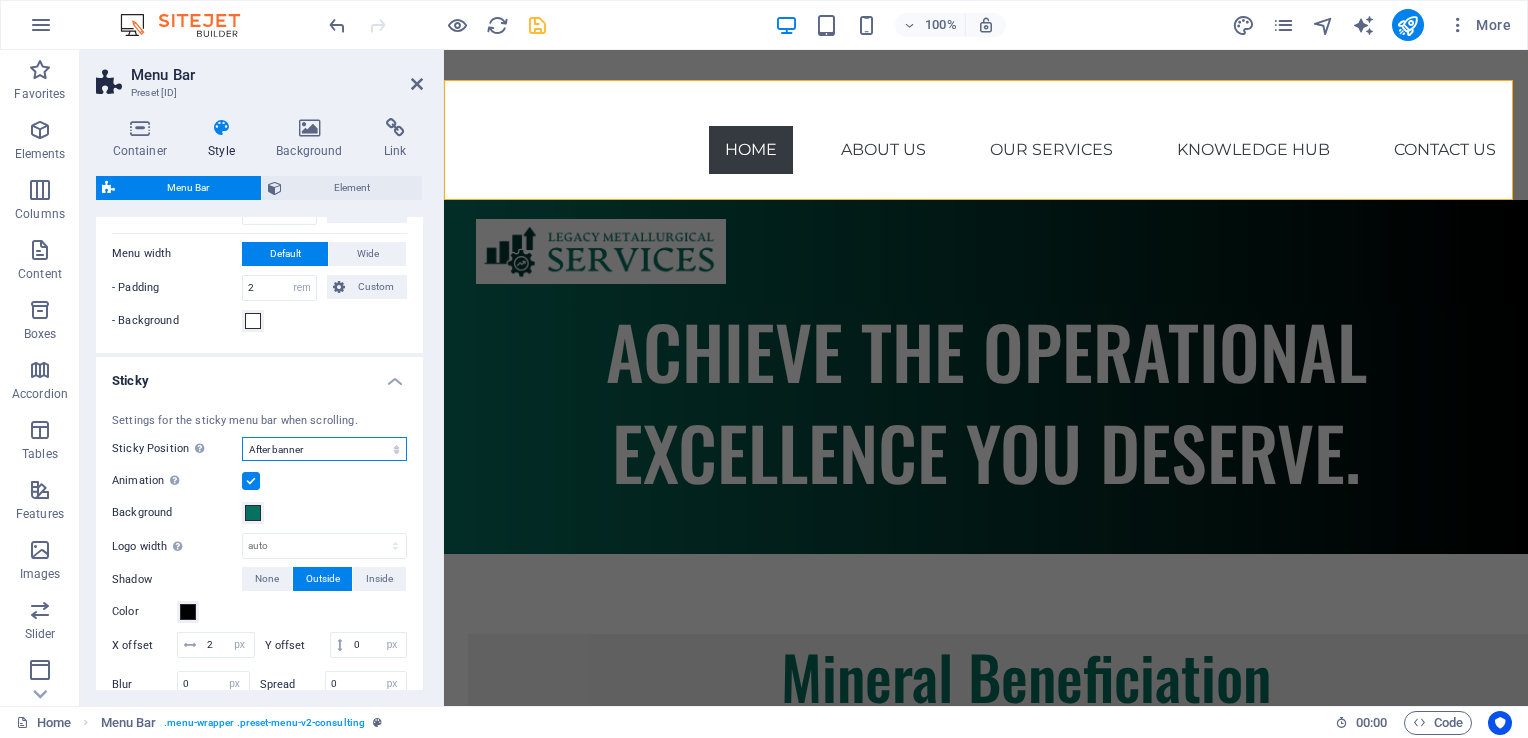 click on "Off Instant After menu After banner When scrolling up" at bounding box center (324, 449) 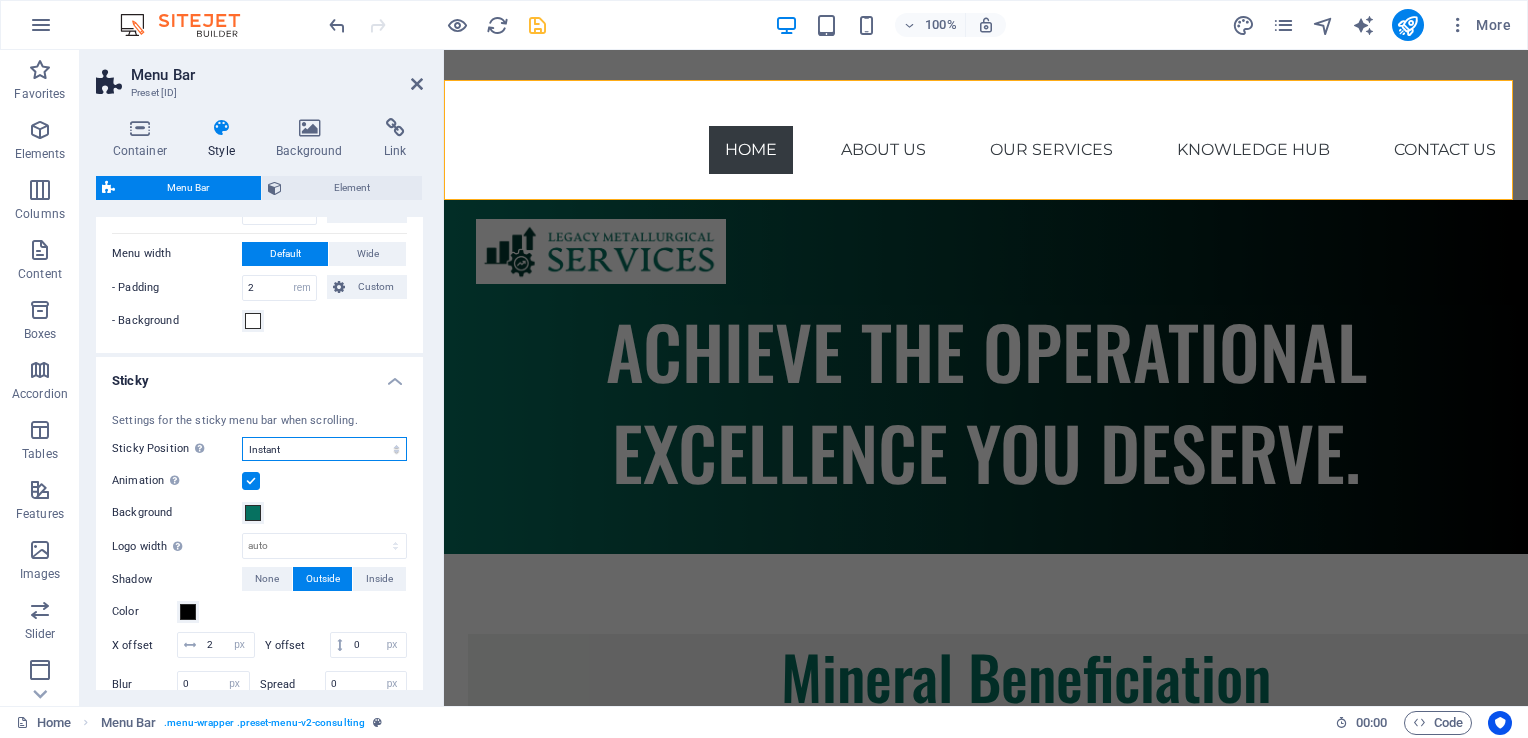 click on "Off Instant After menu After banner When scrolling up" at bounding box center [324, 449] 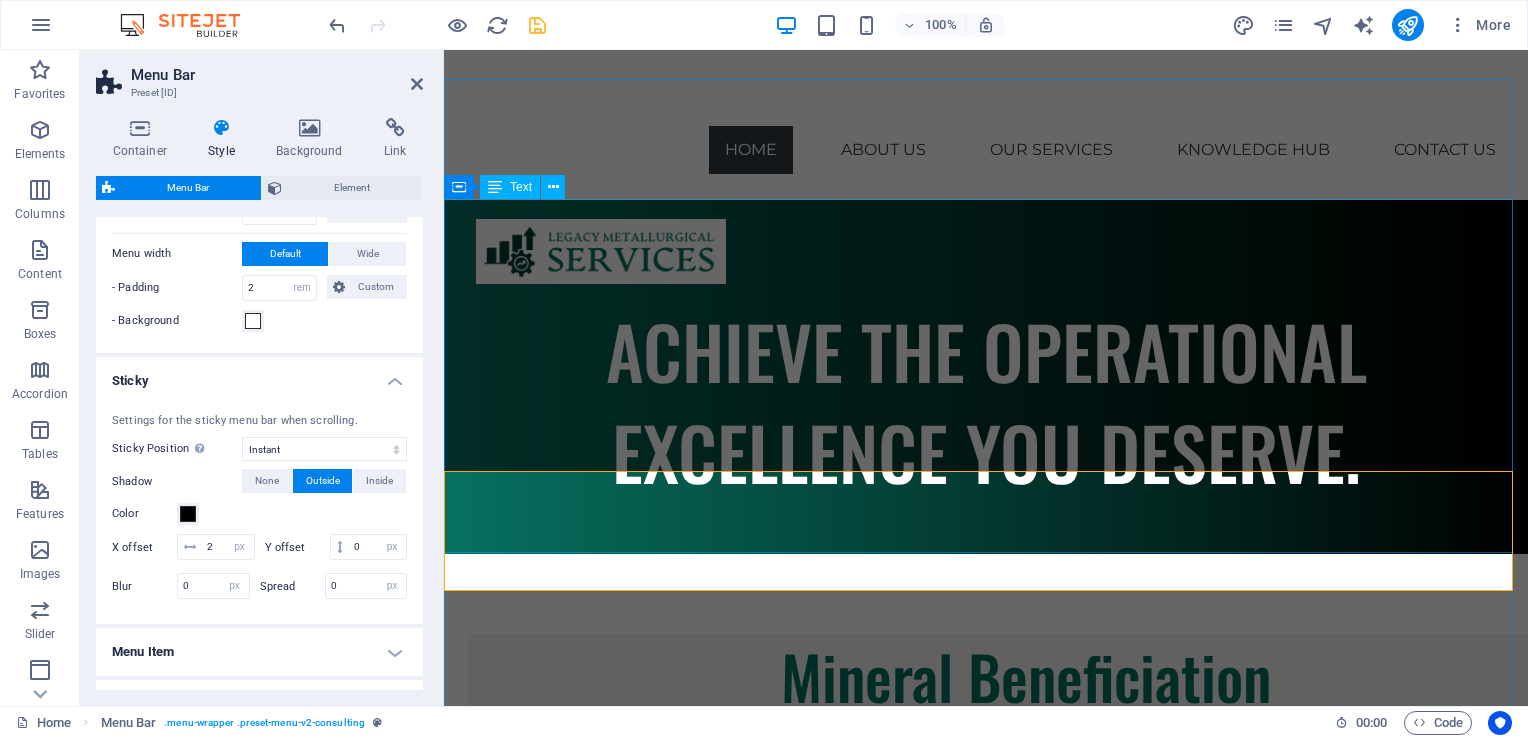 scroll, scrollTop: 0, scrollLeft: 0, axis: both 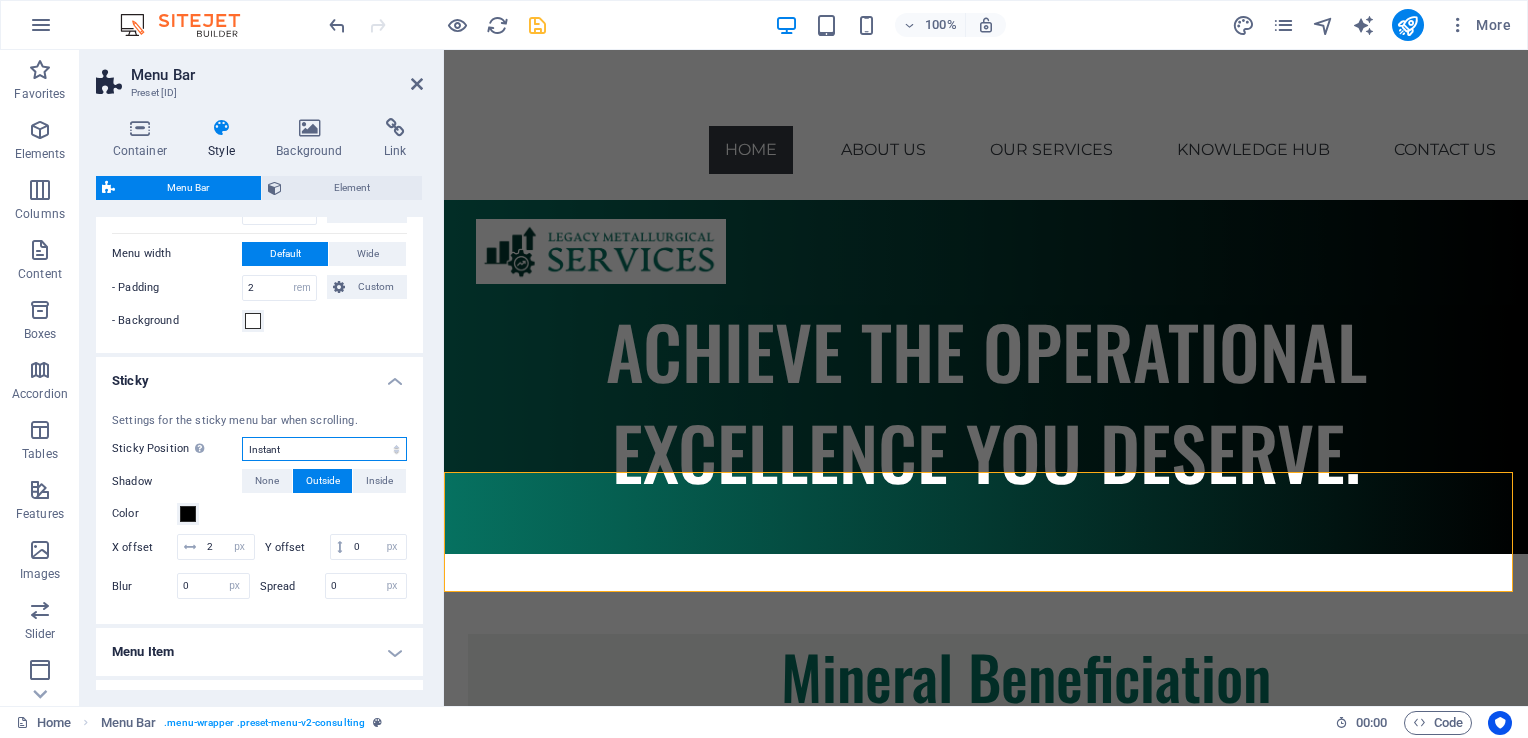 click on "Off Instant After menu After banner When scrolling up" at bounding box center (324, 449) 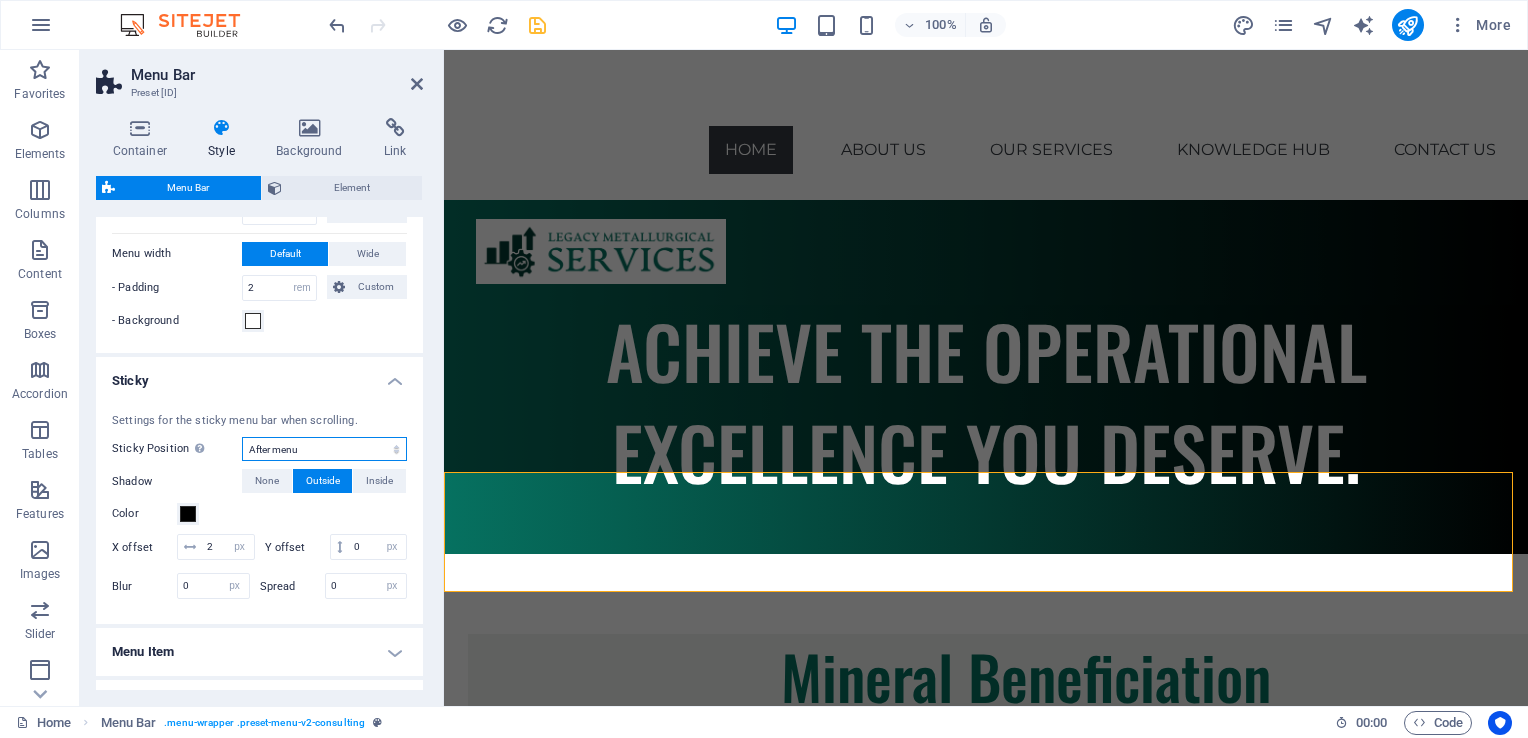 click on "Off Instant After menu After banner When scrolling up" at bounding box center (324, 449) 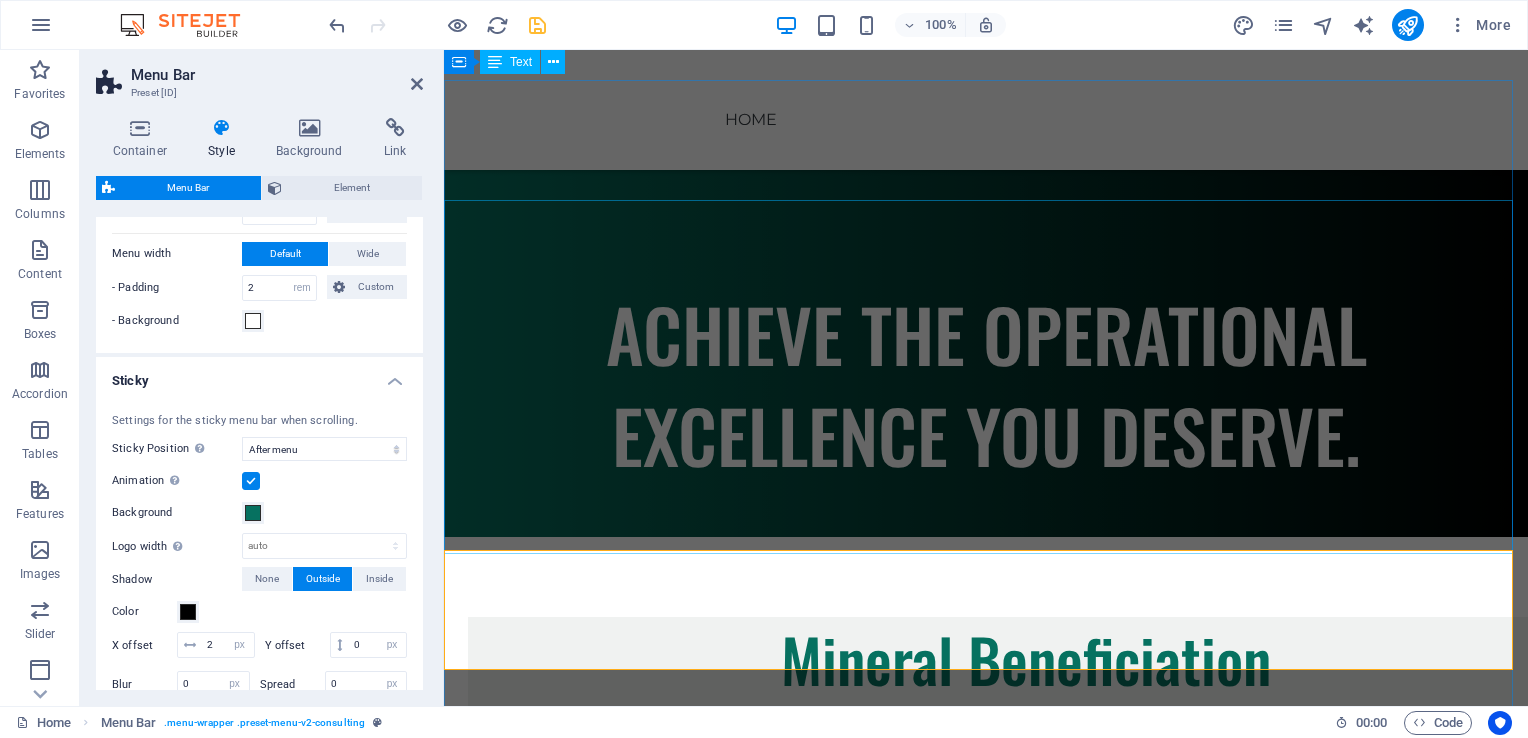 scroll, scrollTop: 0, scrollLeft: 0, axis: both 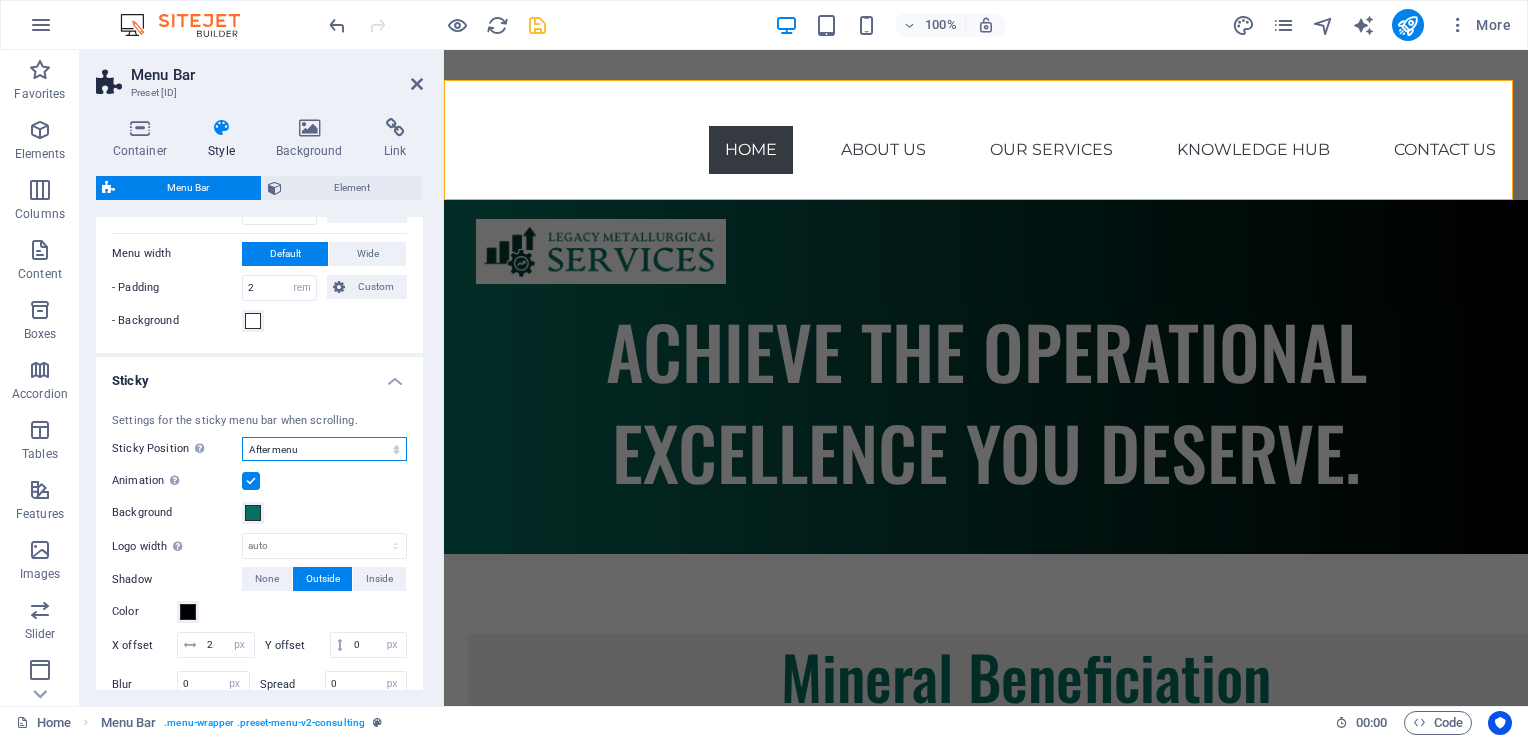 click on "Off Instant After menu After banner When scrolling up" at bounding box center [324, 449] 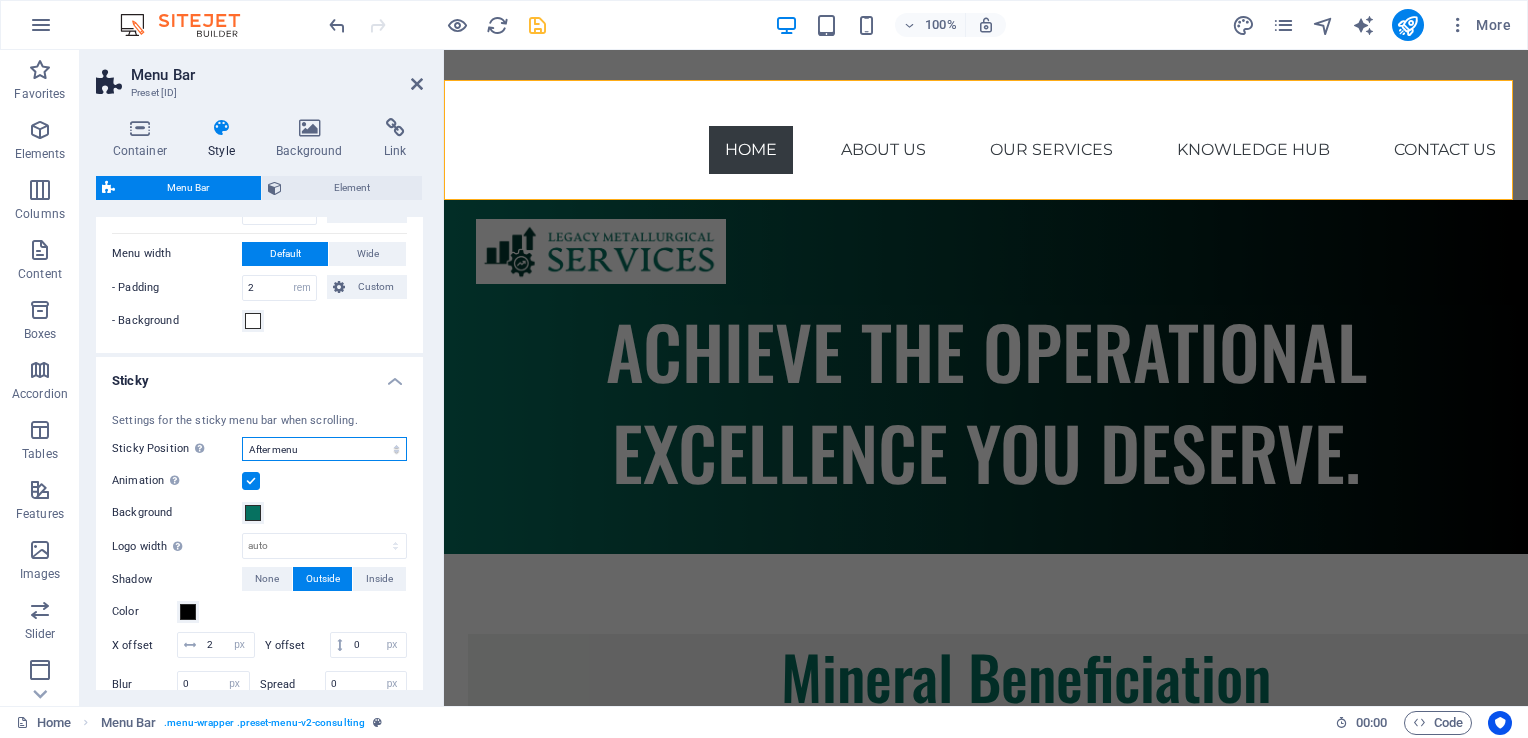 select on "sticky_none" 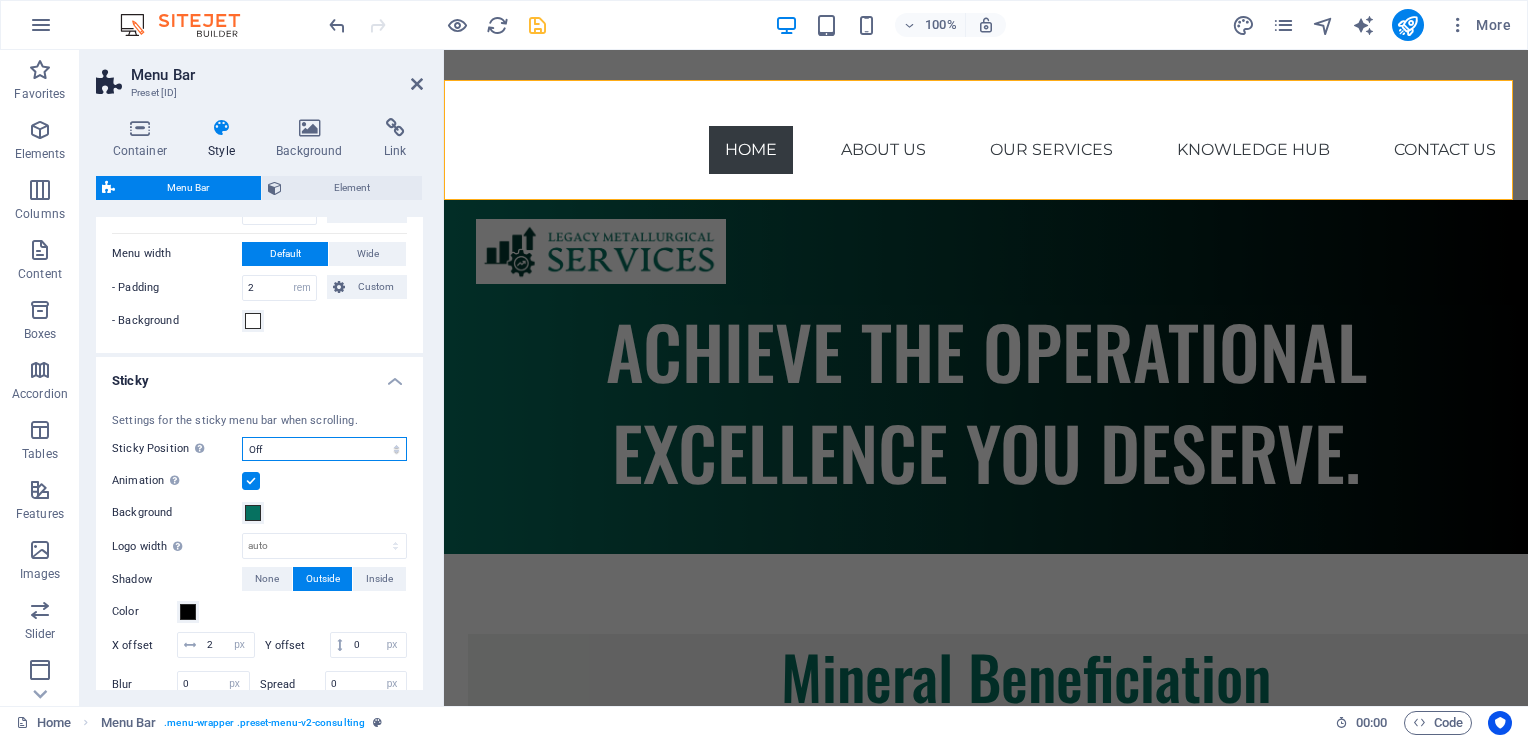 click on "Off Instant After menu After banner When scrolling up" at bounding box center [324, 449] 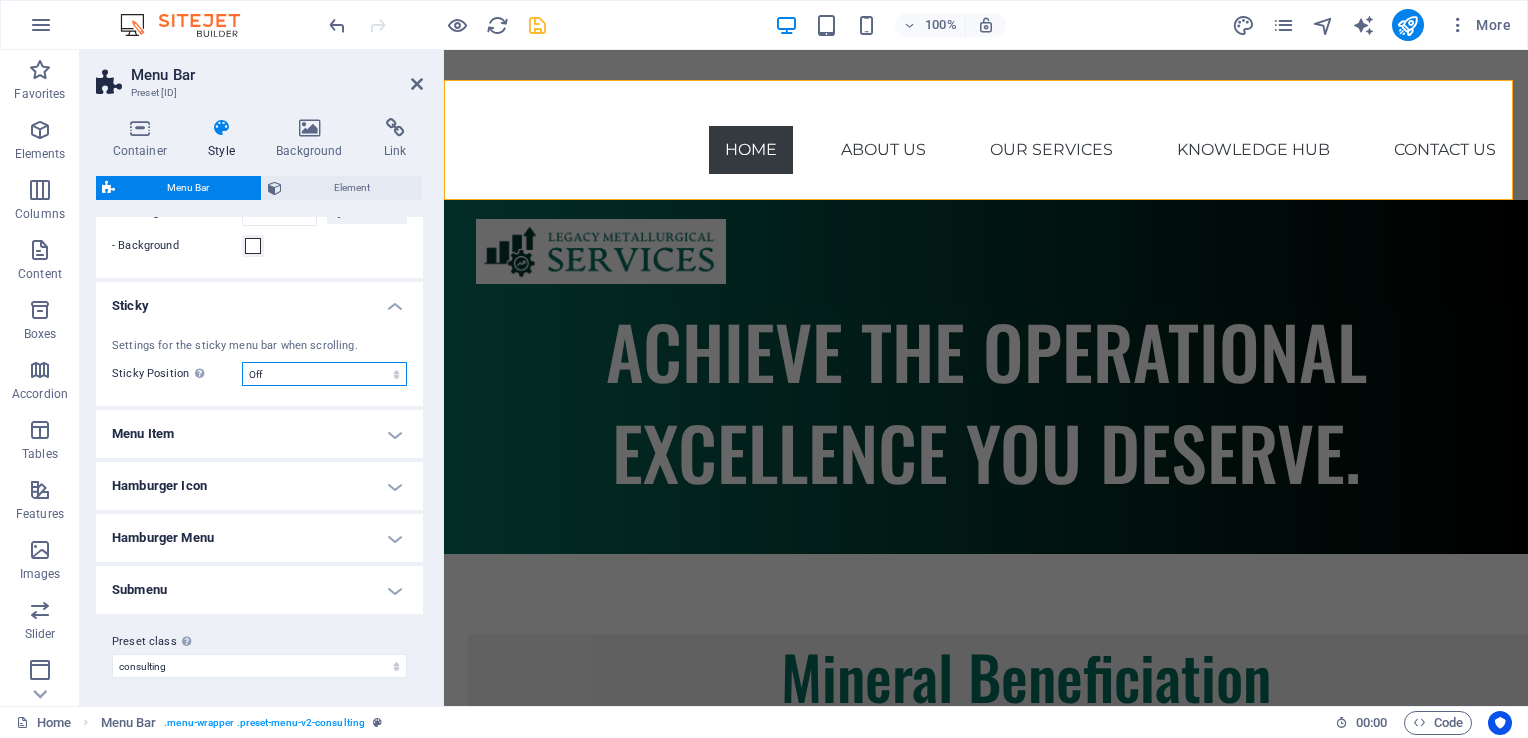 scroll, scrollTop: 624, scrollLeft: 0, axis: vertical 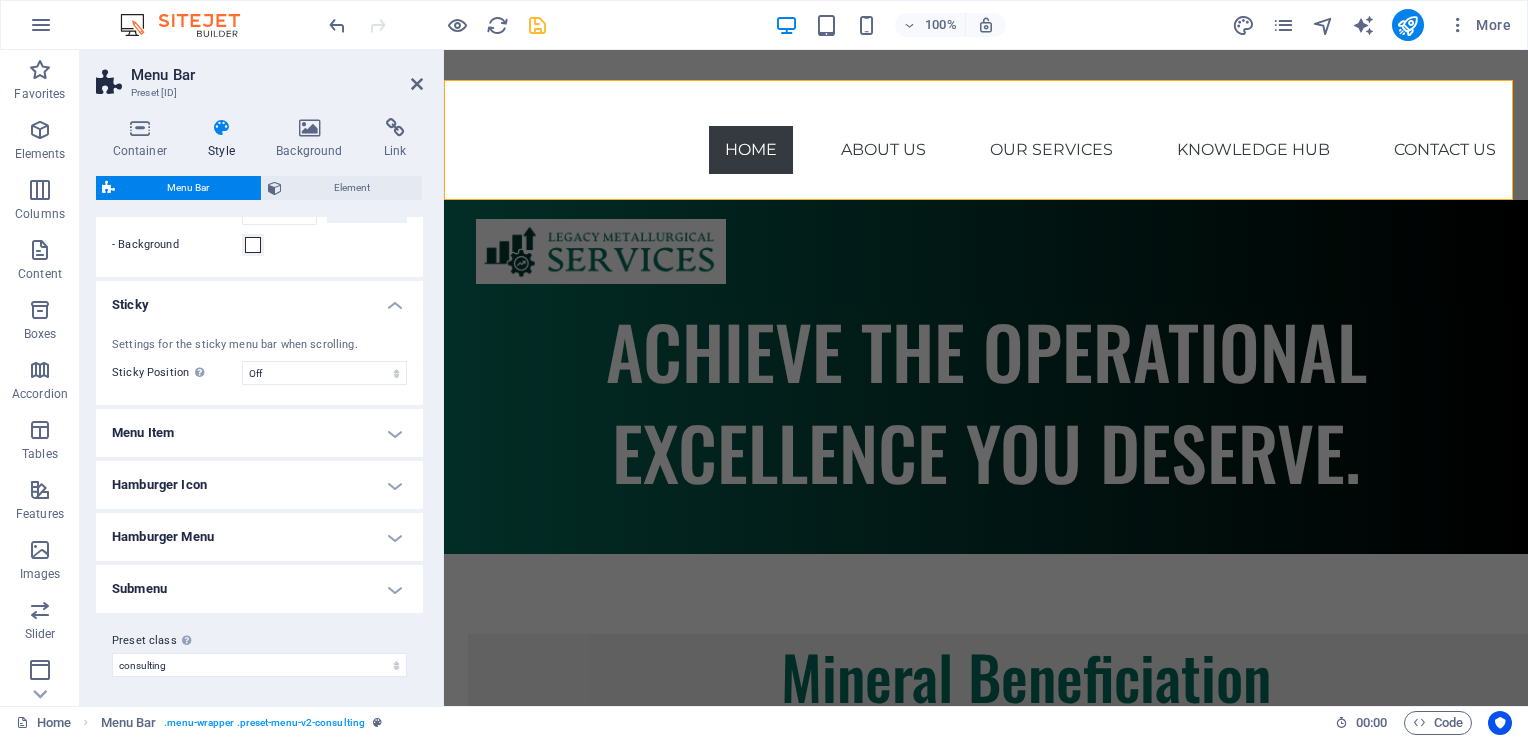 click on "Hamburger Icon" at bounding box center (259, 485) 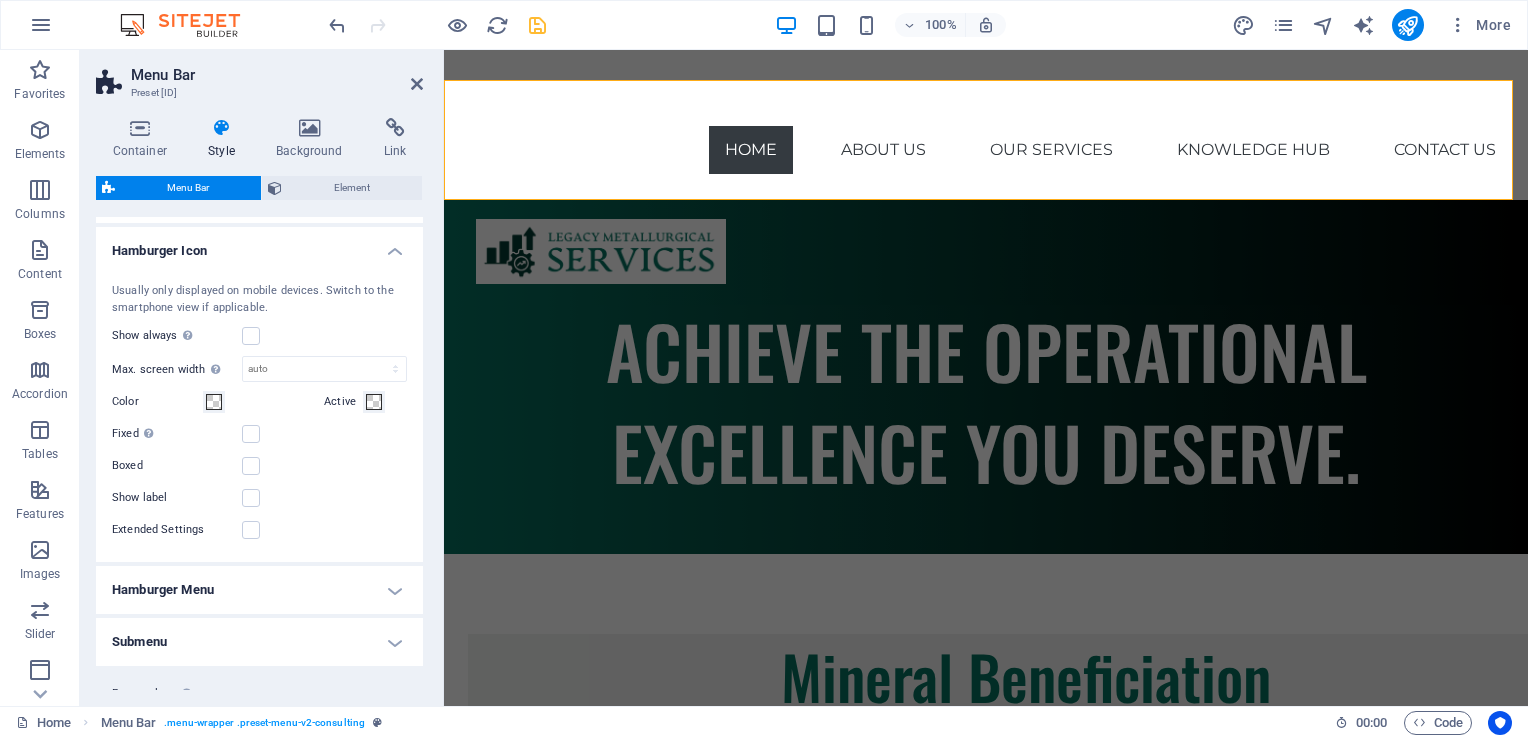 scroll, scrollTop: 911, scrollLeft: 0, axis: vertical 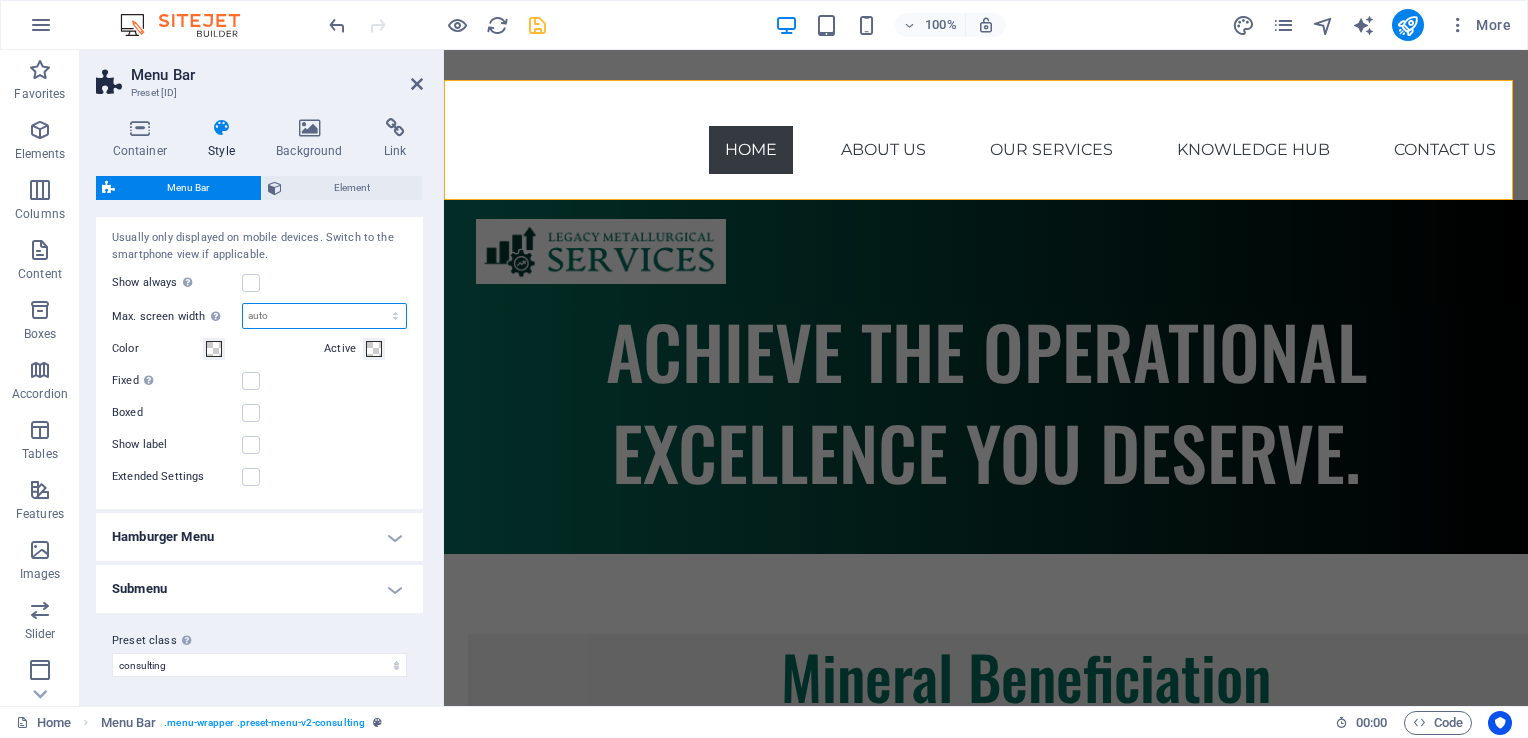 click on "auto px rem vh vw" at bounding box center (324, 316) 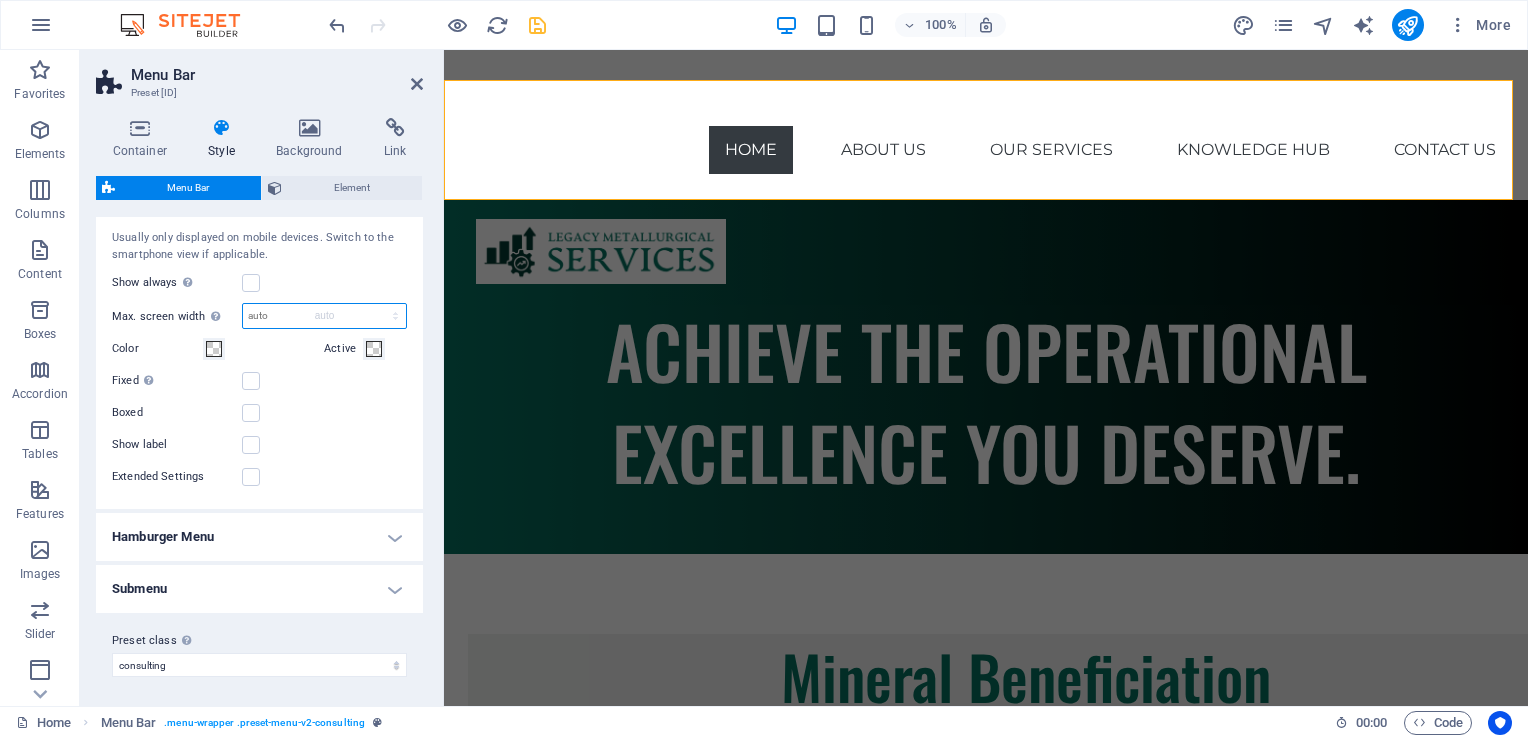 click on "auto px rem vh vw" at bounding box center [324, 316] 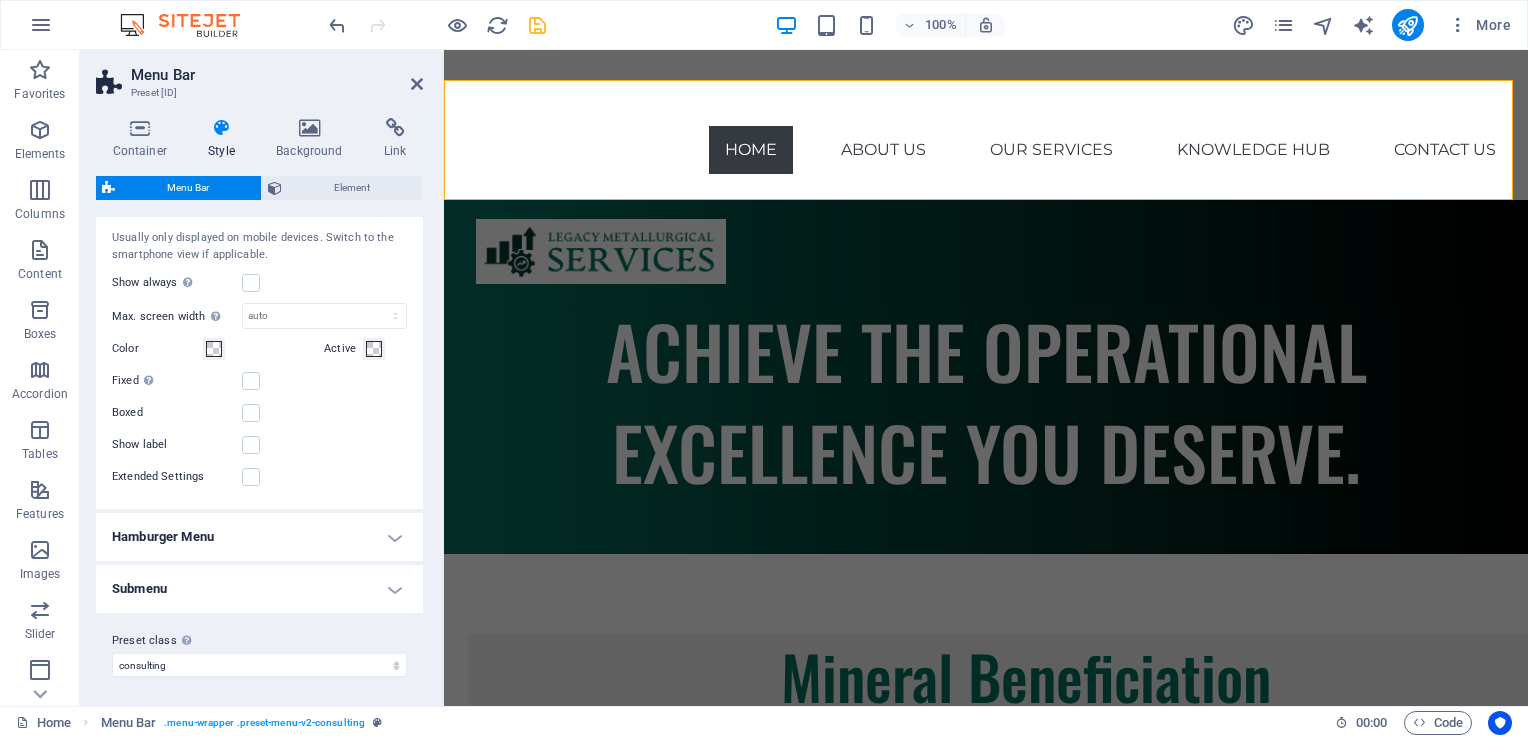 click on "Hamburger Menu" at bounding box center (259, 537) 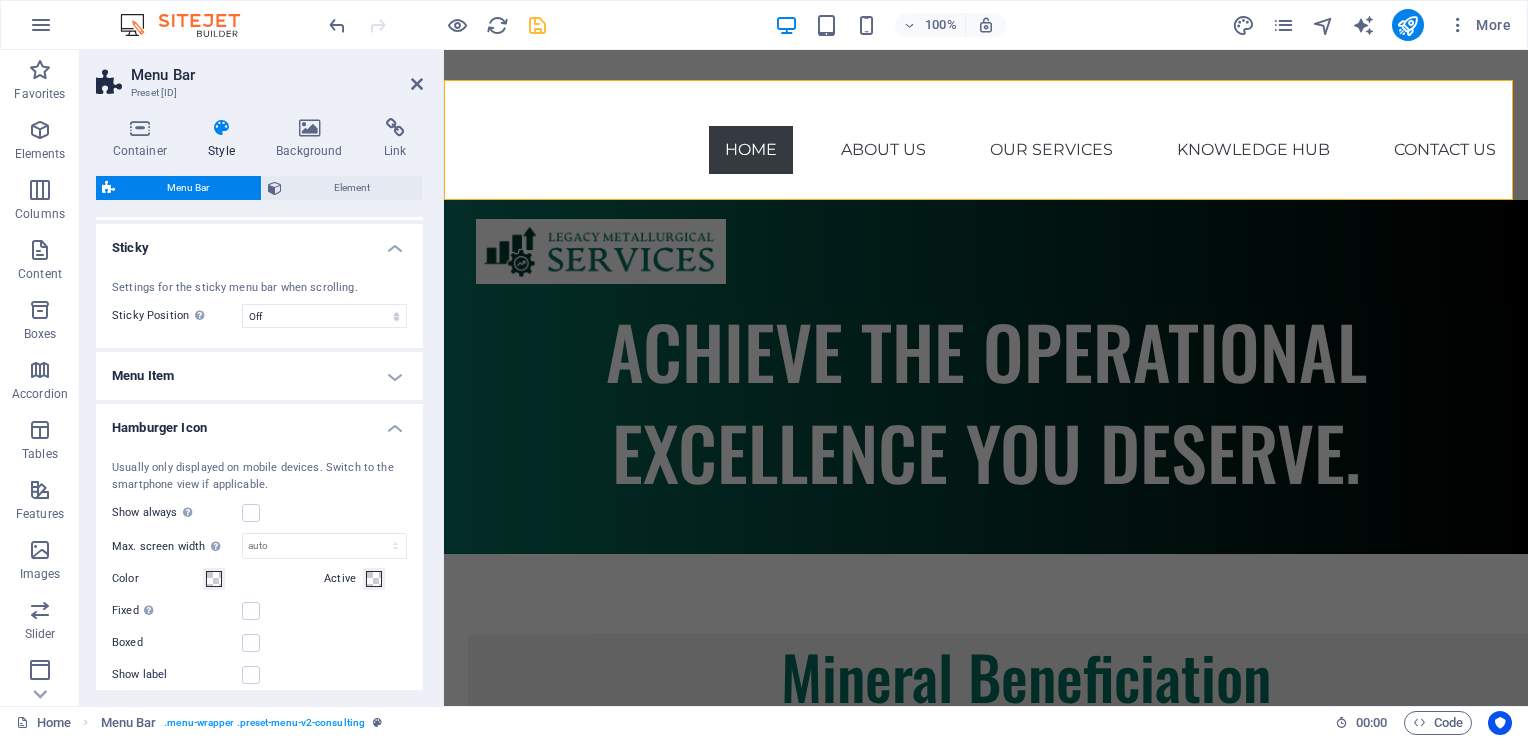 scroll, scrollTop: 608, scrollLeft: 0, axis: vertical 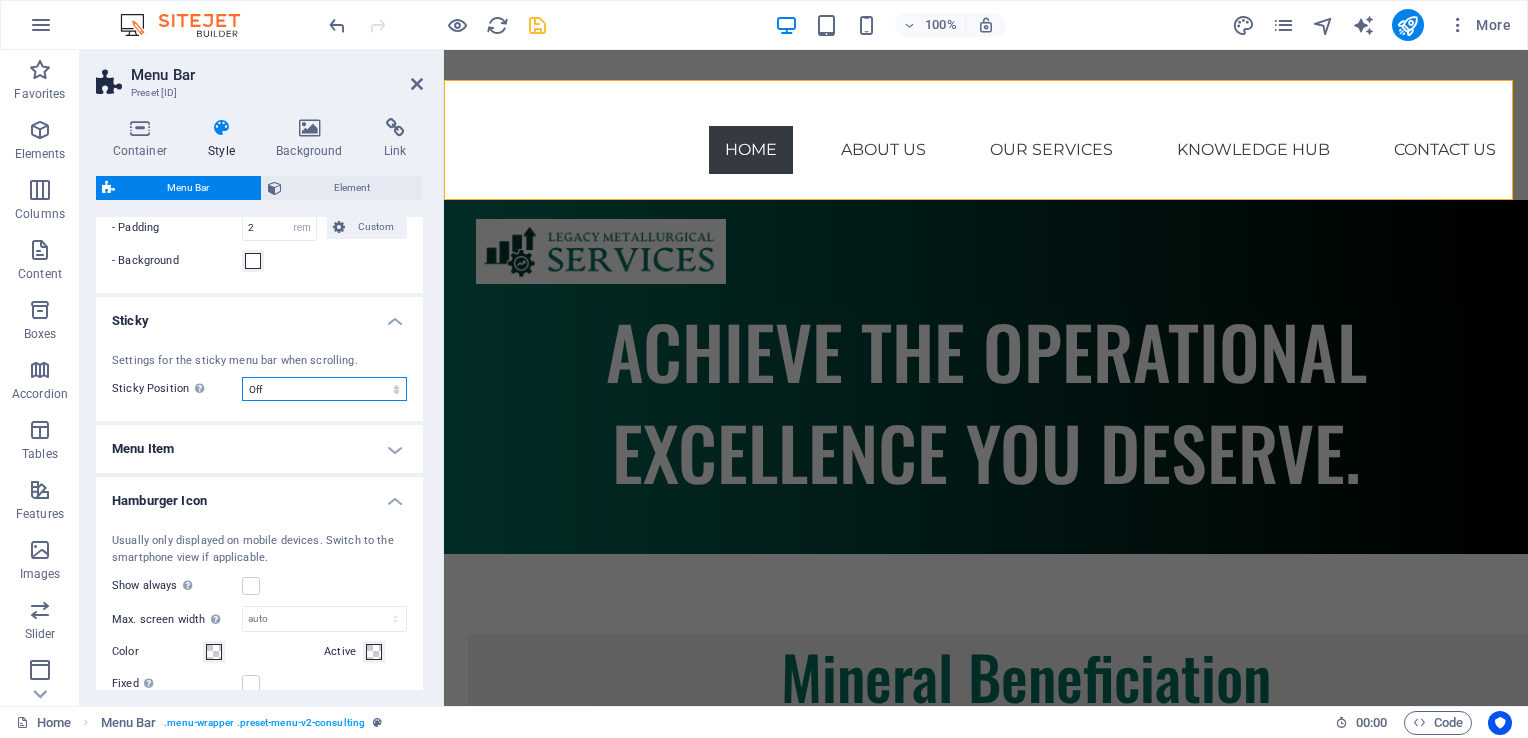 click on "Off Instant After menu After banner When scrolling up" at bounding box center [324, 389] 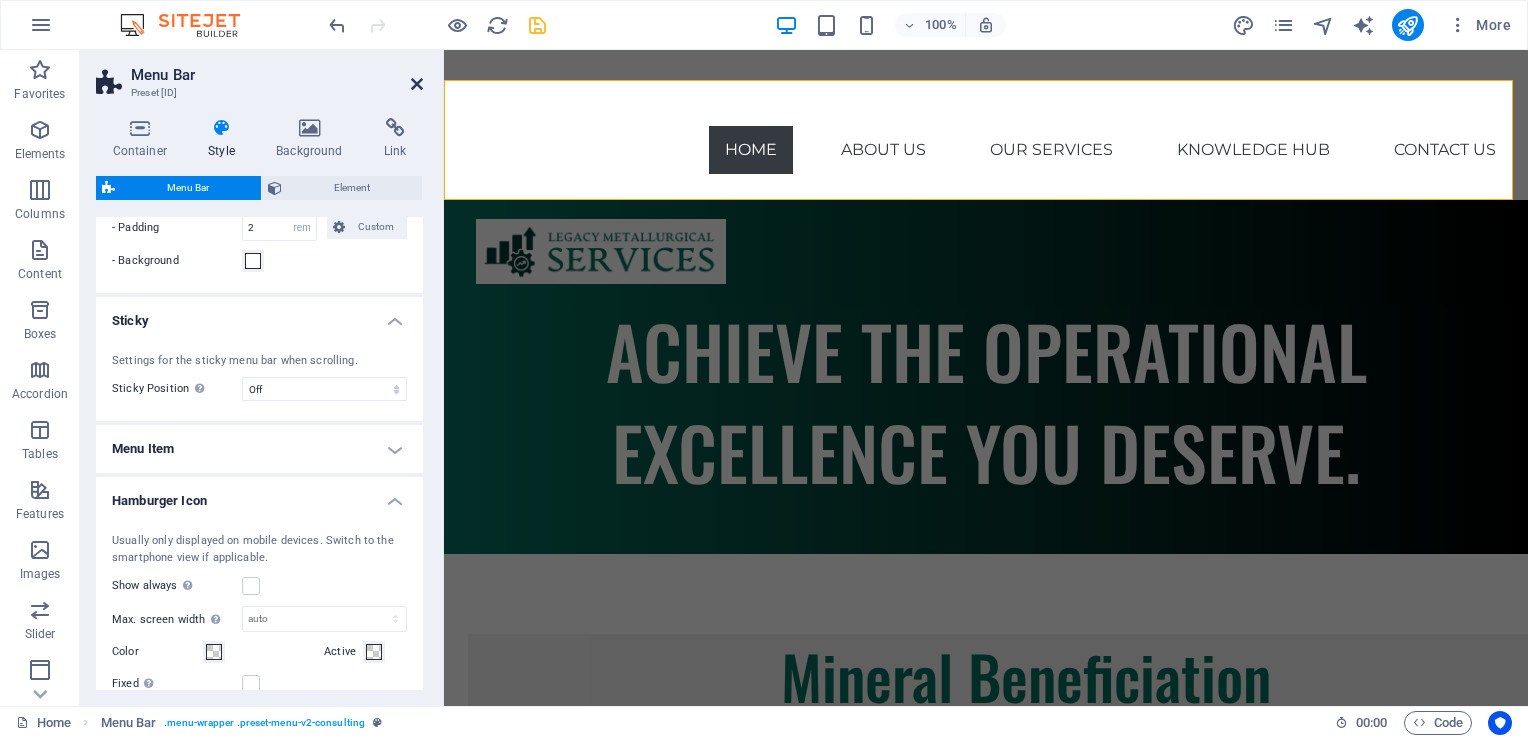 click at bounding box center (417, 84) 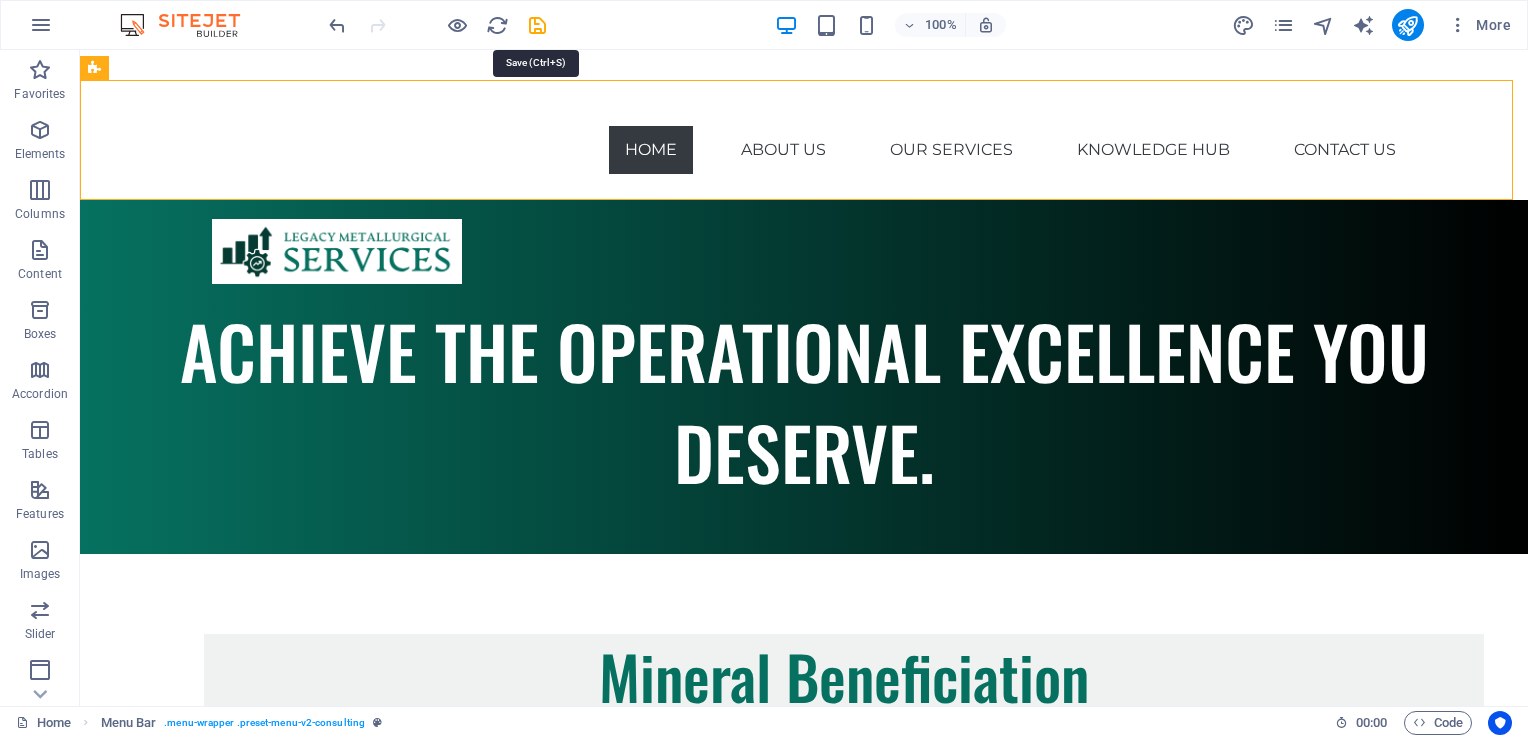 click at bounding box center [537, 25] 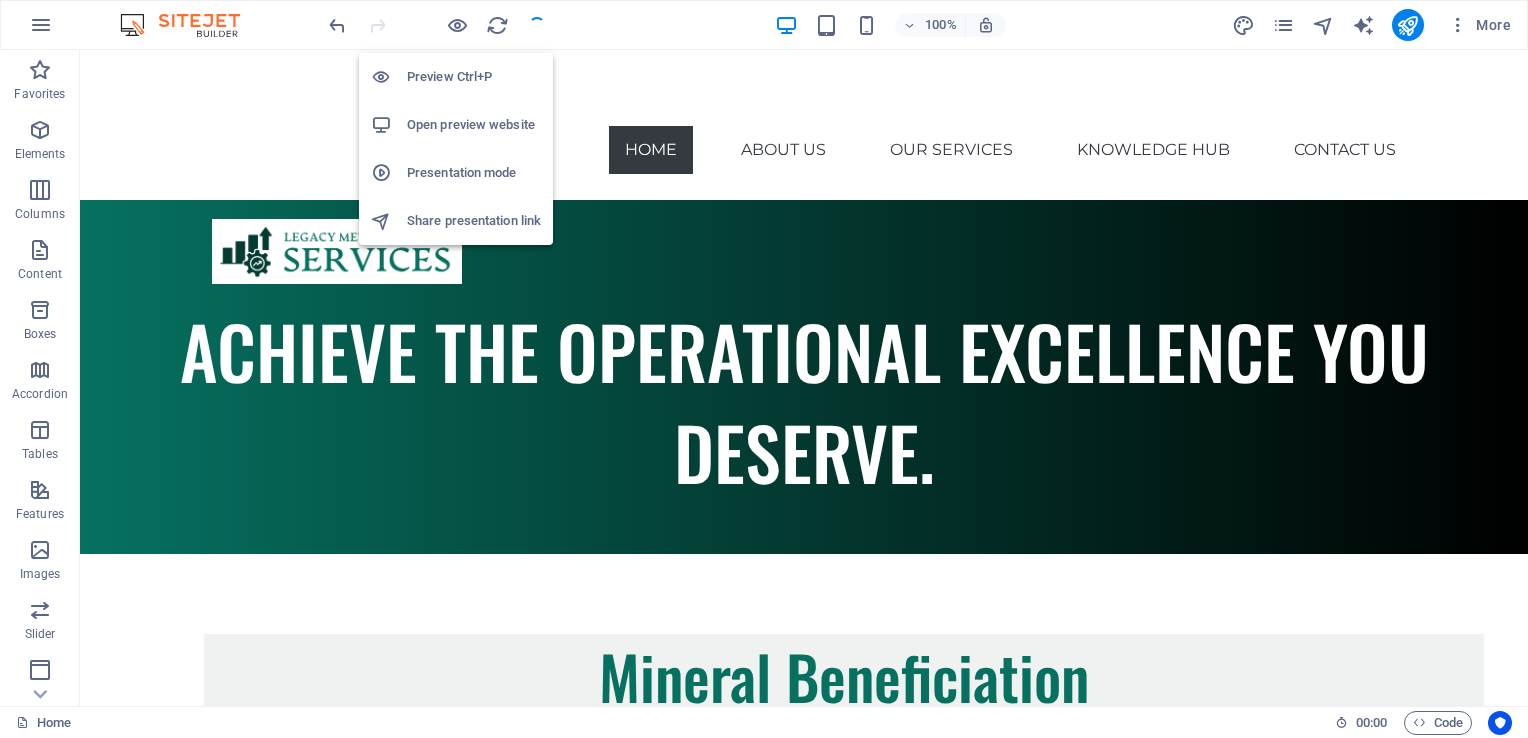 click on "Open preview website" at bounding box center [474, 125] 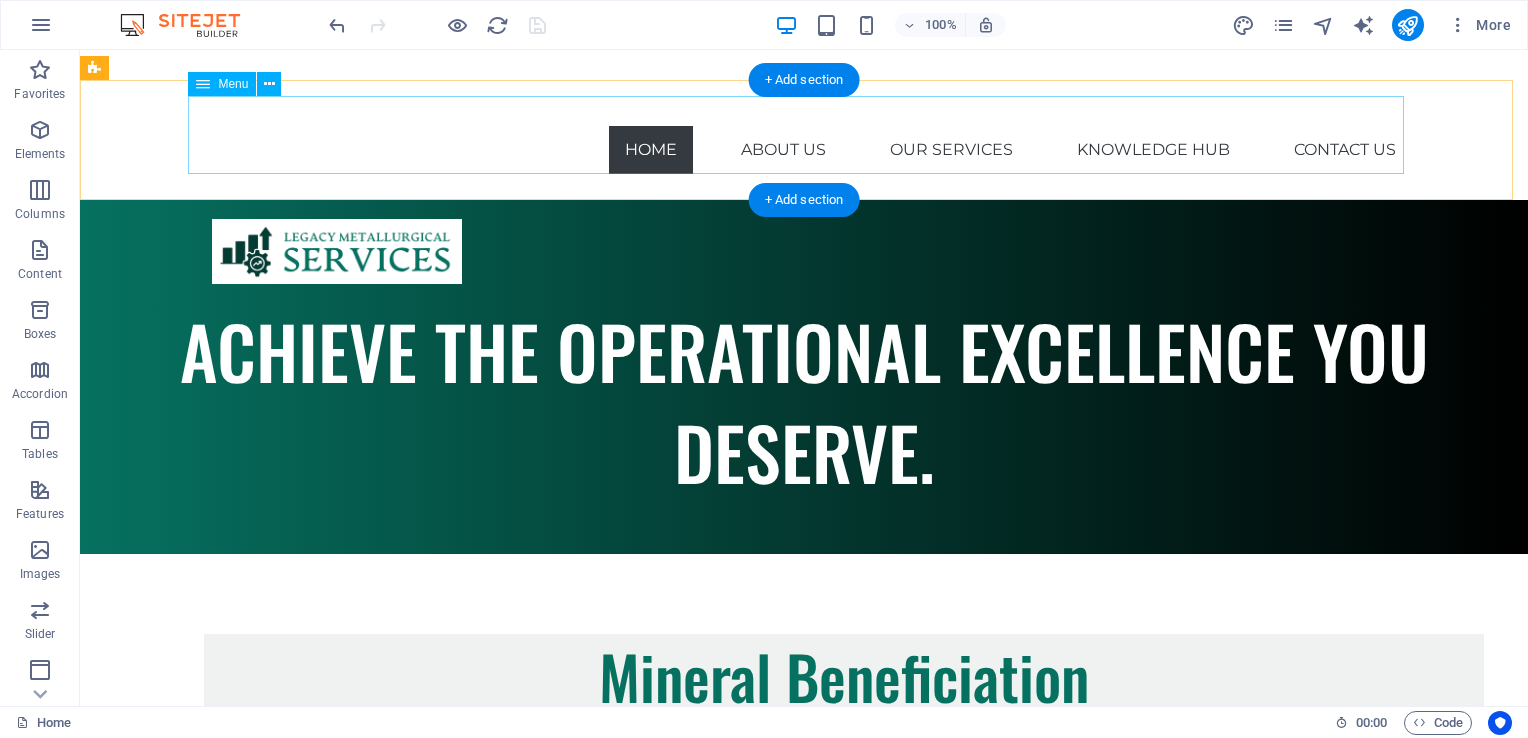 click on "Home About Us Our Services Knowledge Hub Contact Us" at bounding box center [804, 135] 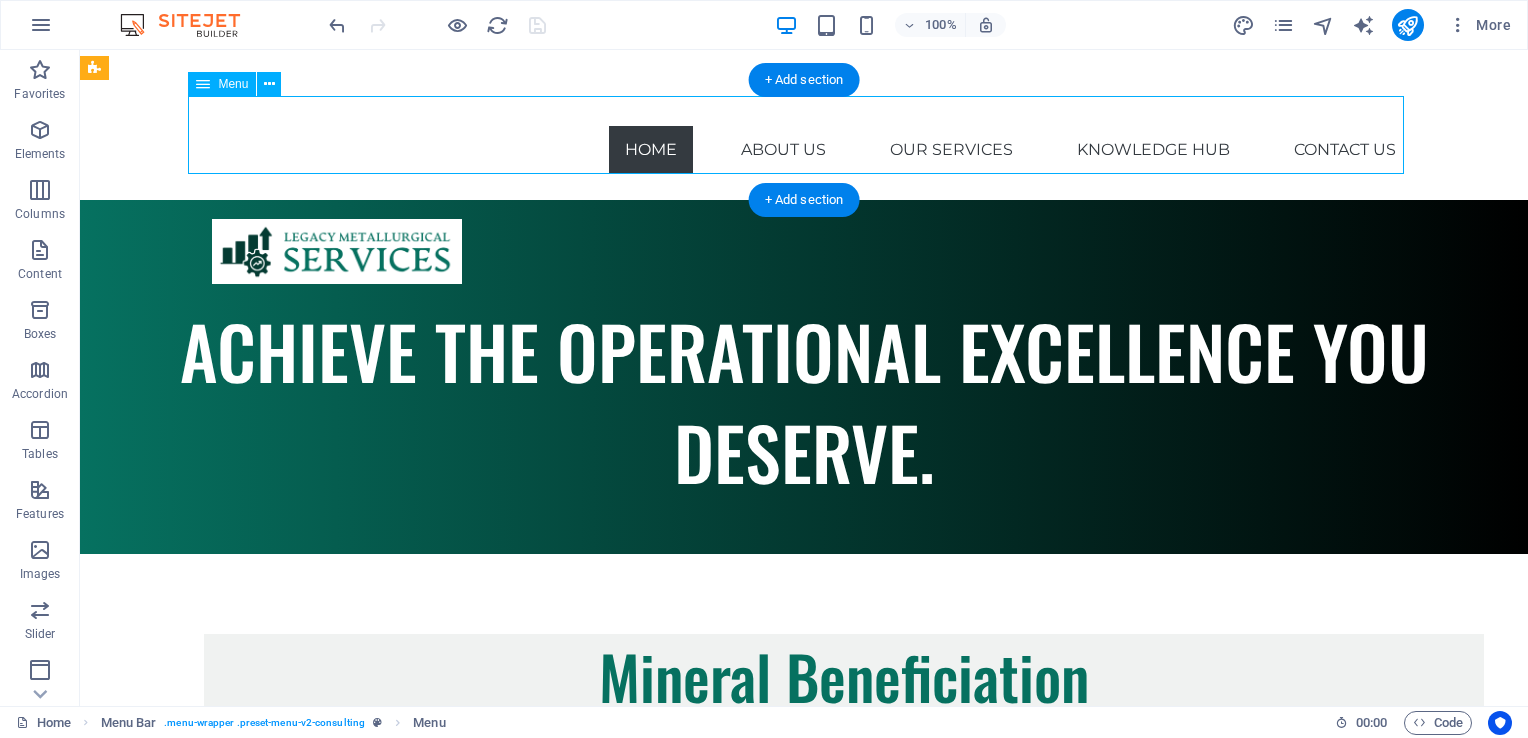 click on "Home About Us Our Services Knowledge Hub Contact Us" at bounding box center (804, 135) 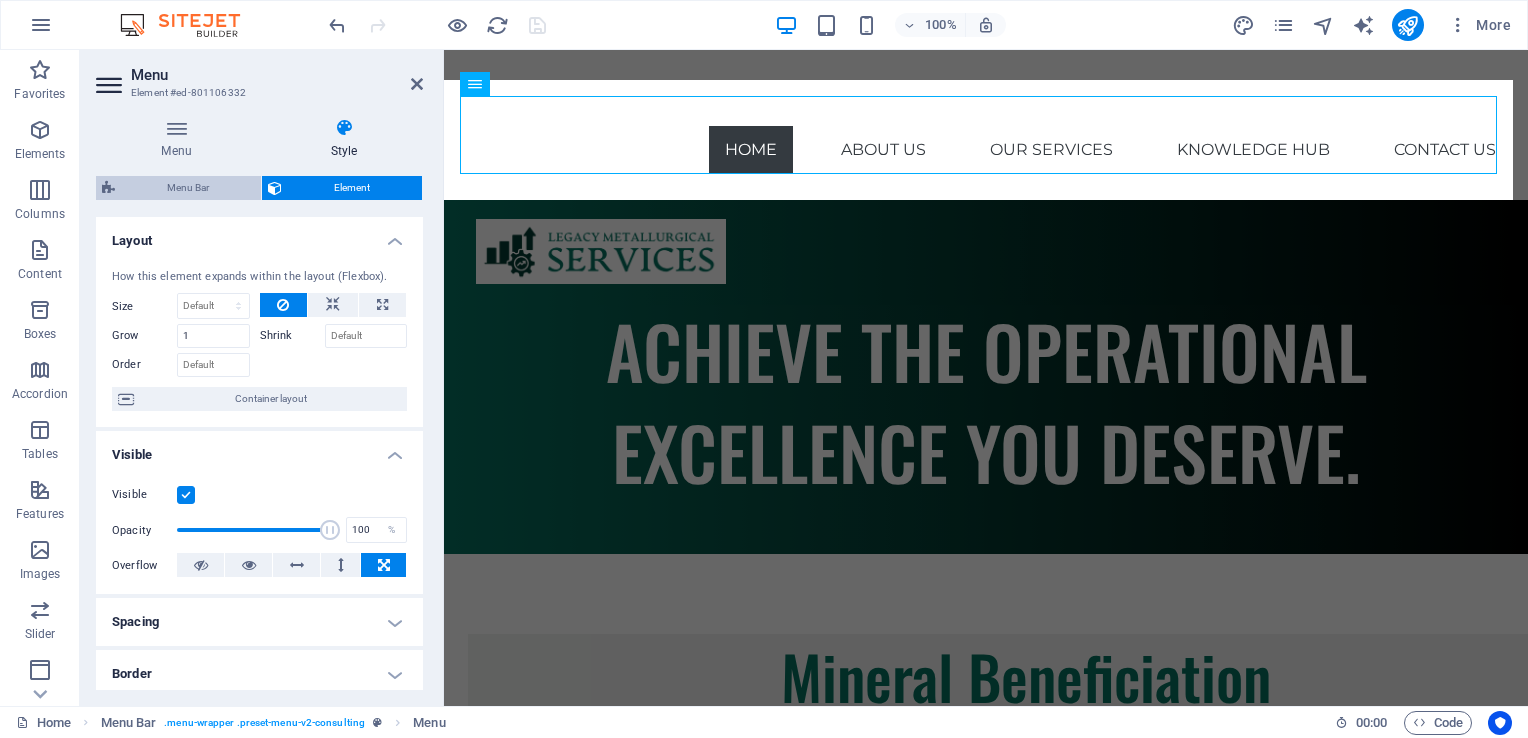 click on "Menu Bar" at bounding box center [188, 188] 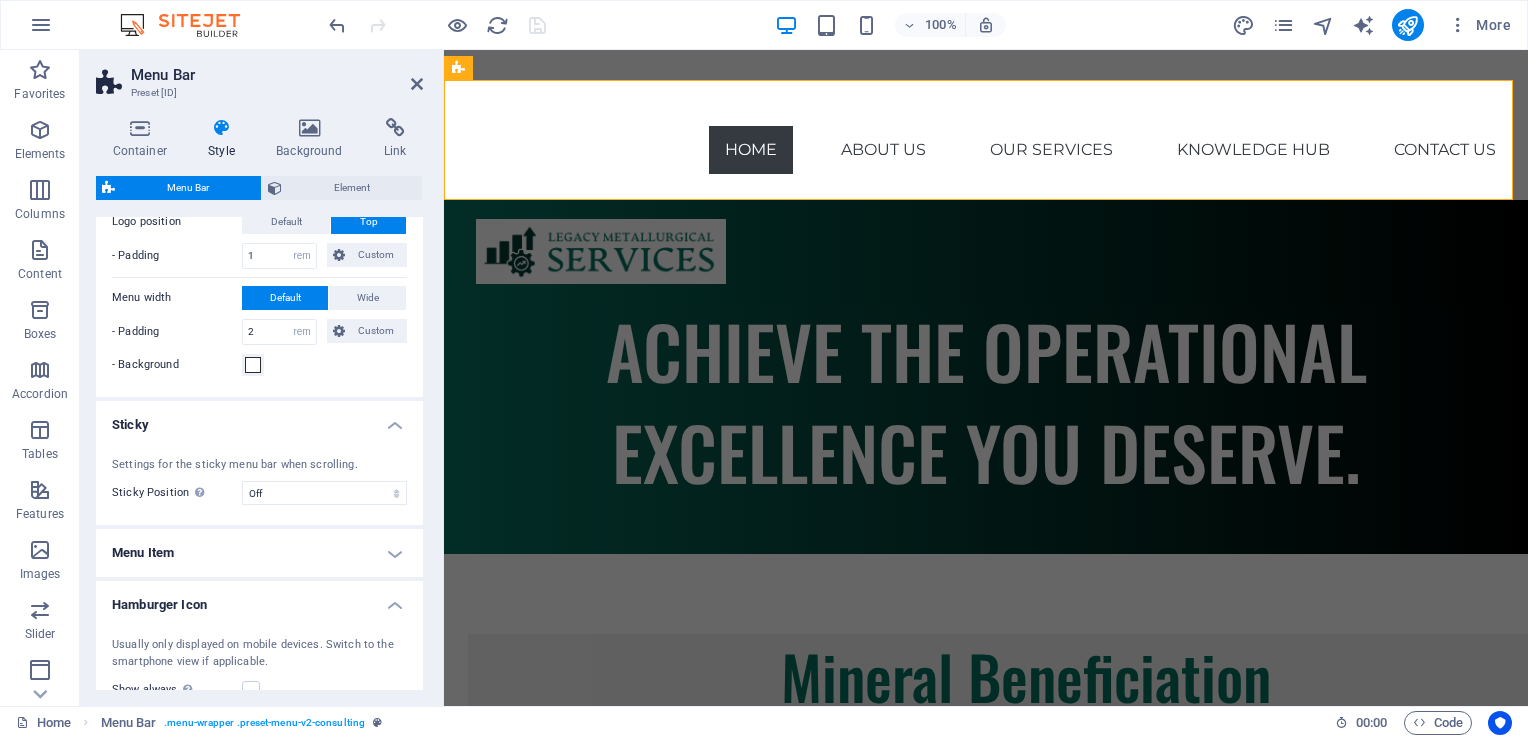 scroll, scrollTop: 500, scrollLeft: 0, axis: vertical 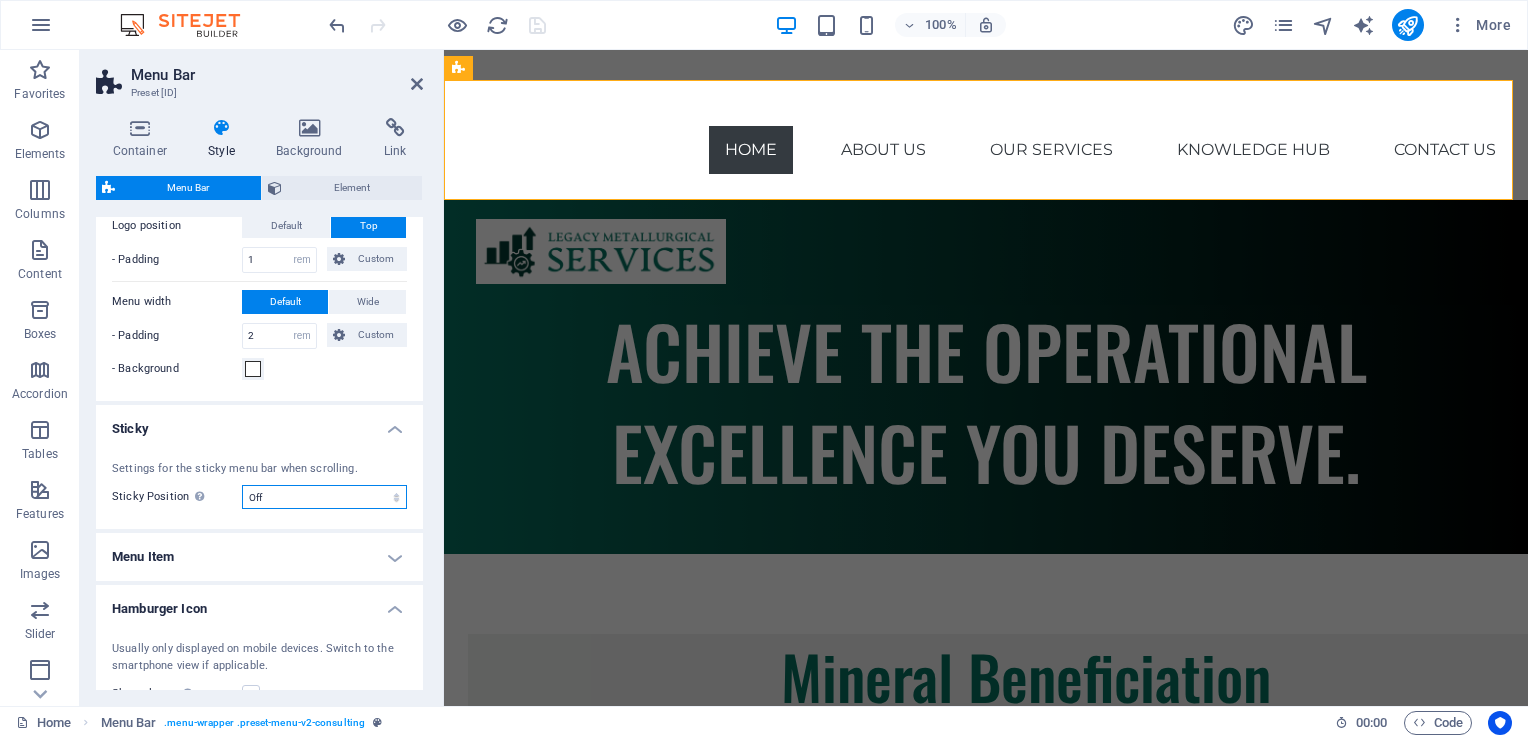 click on "Off Instant After menu After banner When scrolling up" at bounding box center (324, 497) 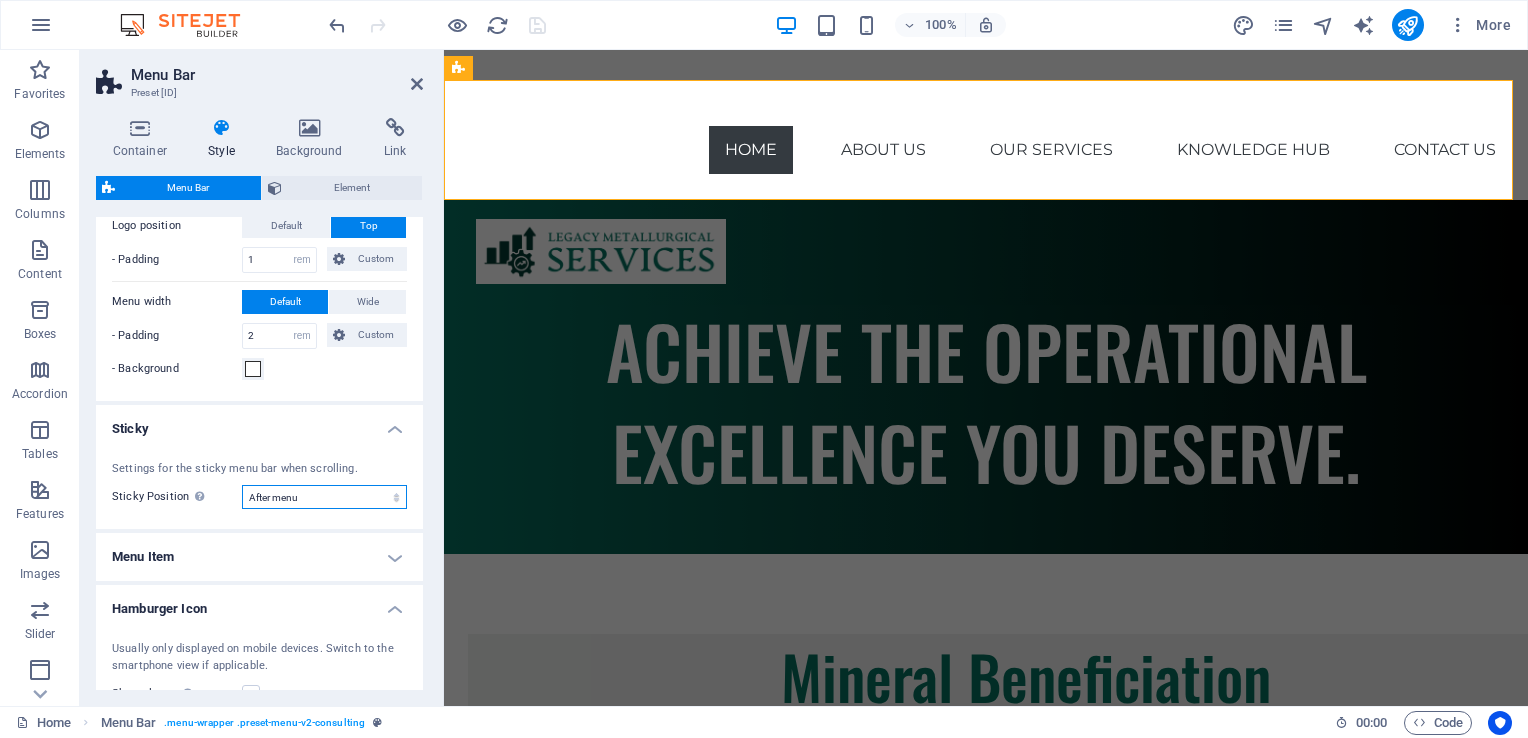 click on "Off Instant After menu After banner When scrolling up" at bounding box center (324, 497) 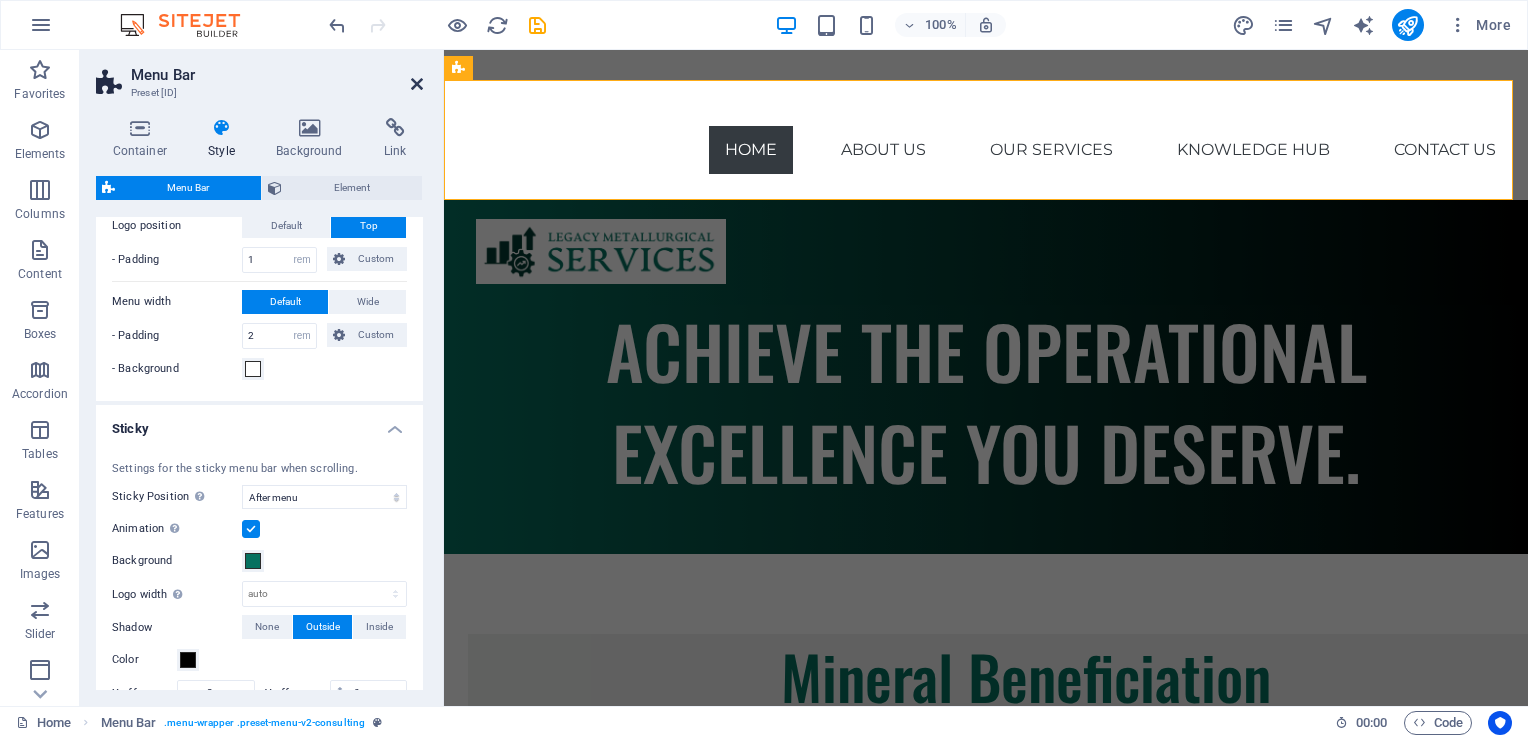 click at bounding box center [417, 84] 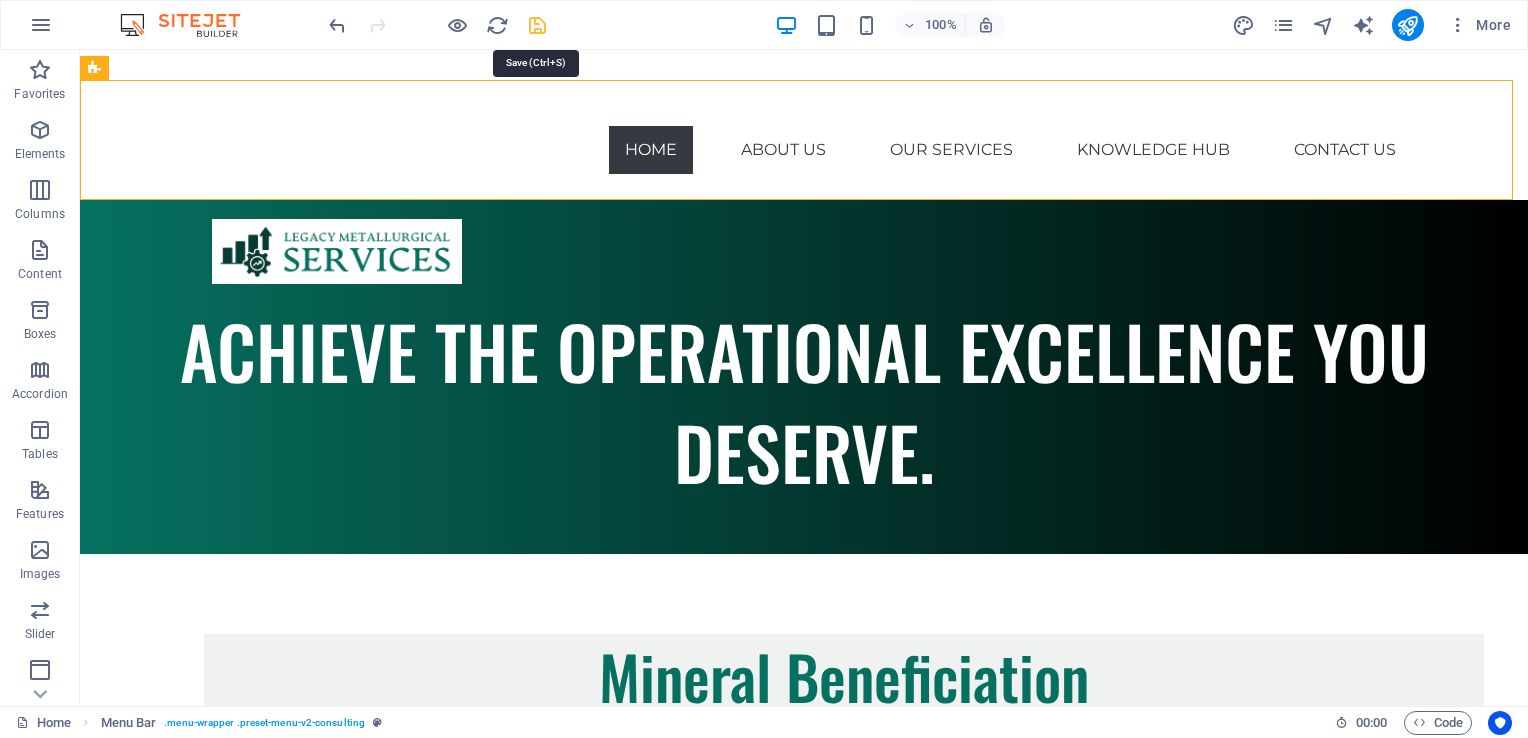 click at bounding box center (537, 25) 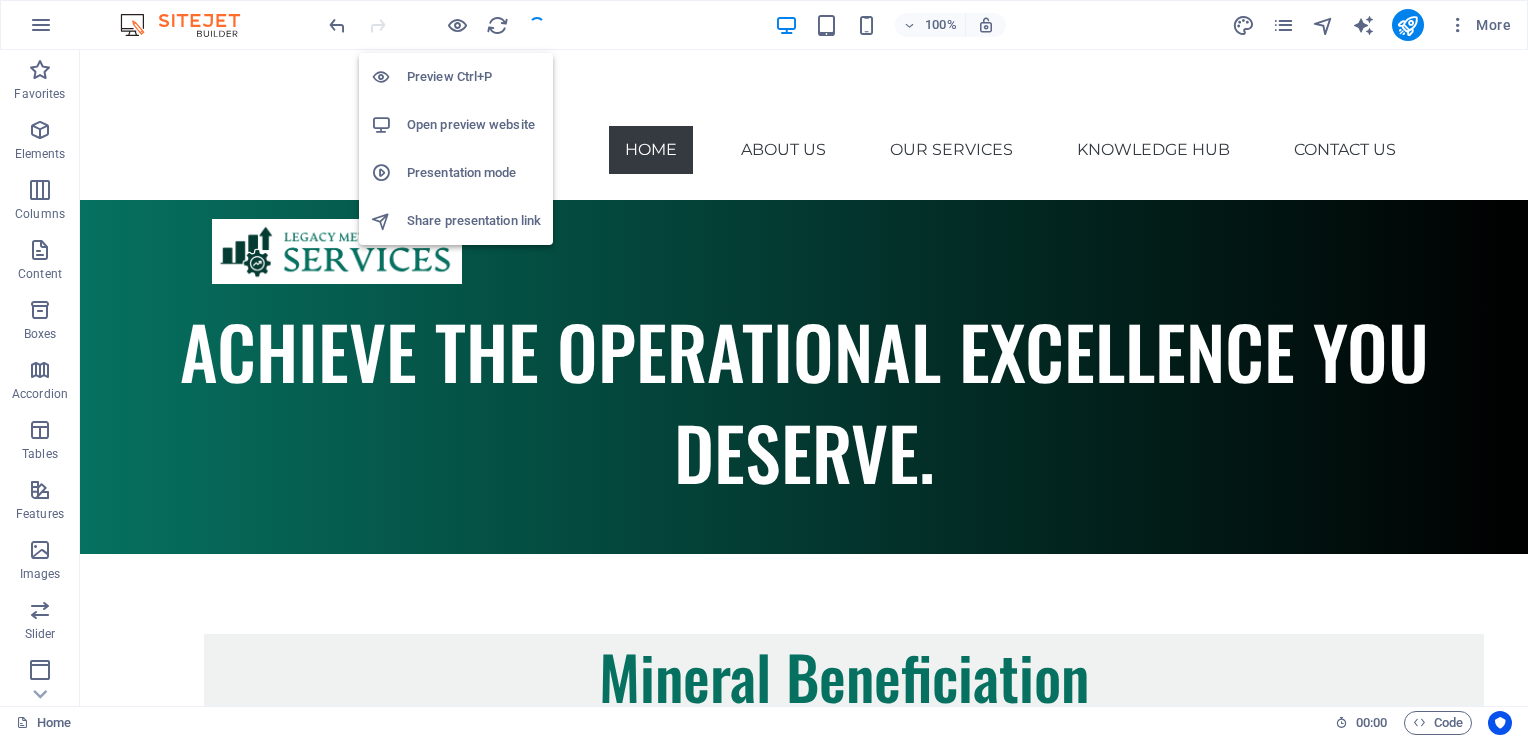 click on "Open preview website" at bounding box center (474, 125) 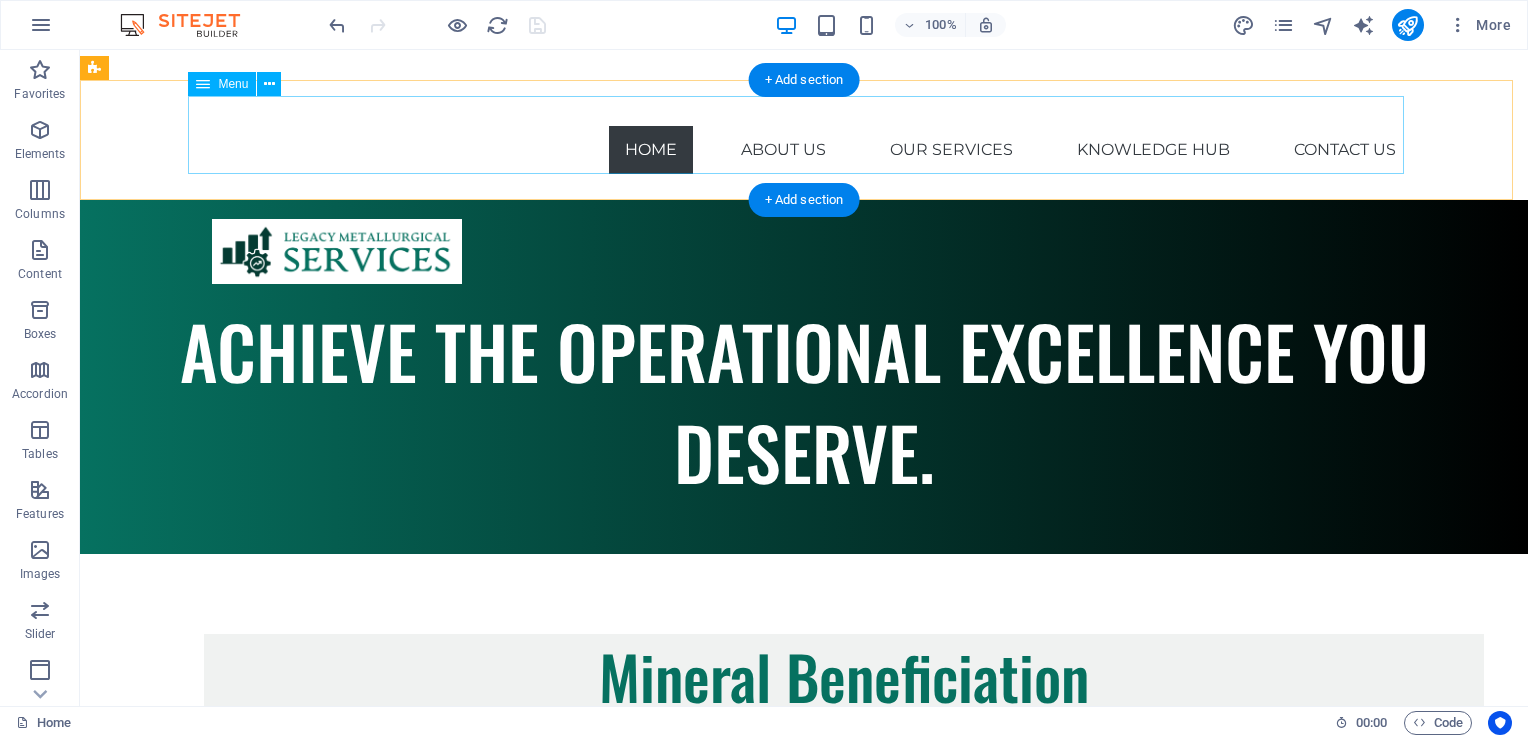 click on "Home About Us Our Services Knowledge Hub Contact Us" at bounding box center (804, 135) 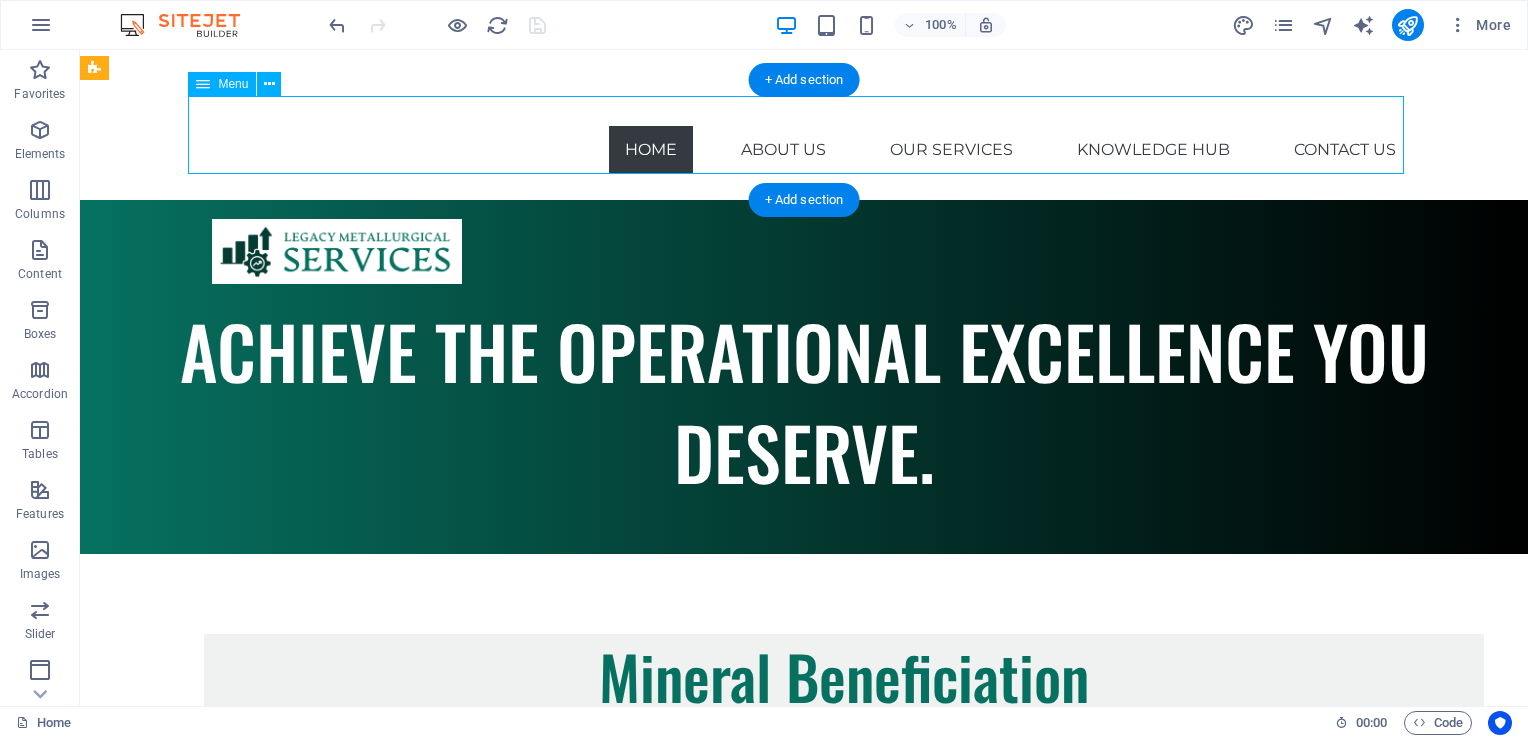 click on "Home About Us Our Services Knowledge Hub Contact Us" at bounding box center (804, 135) 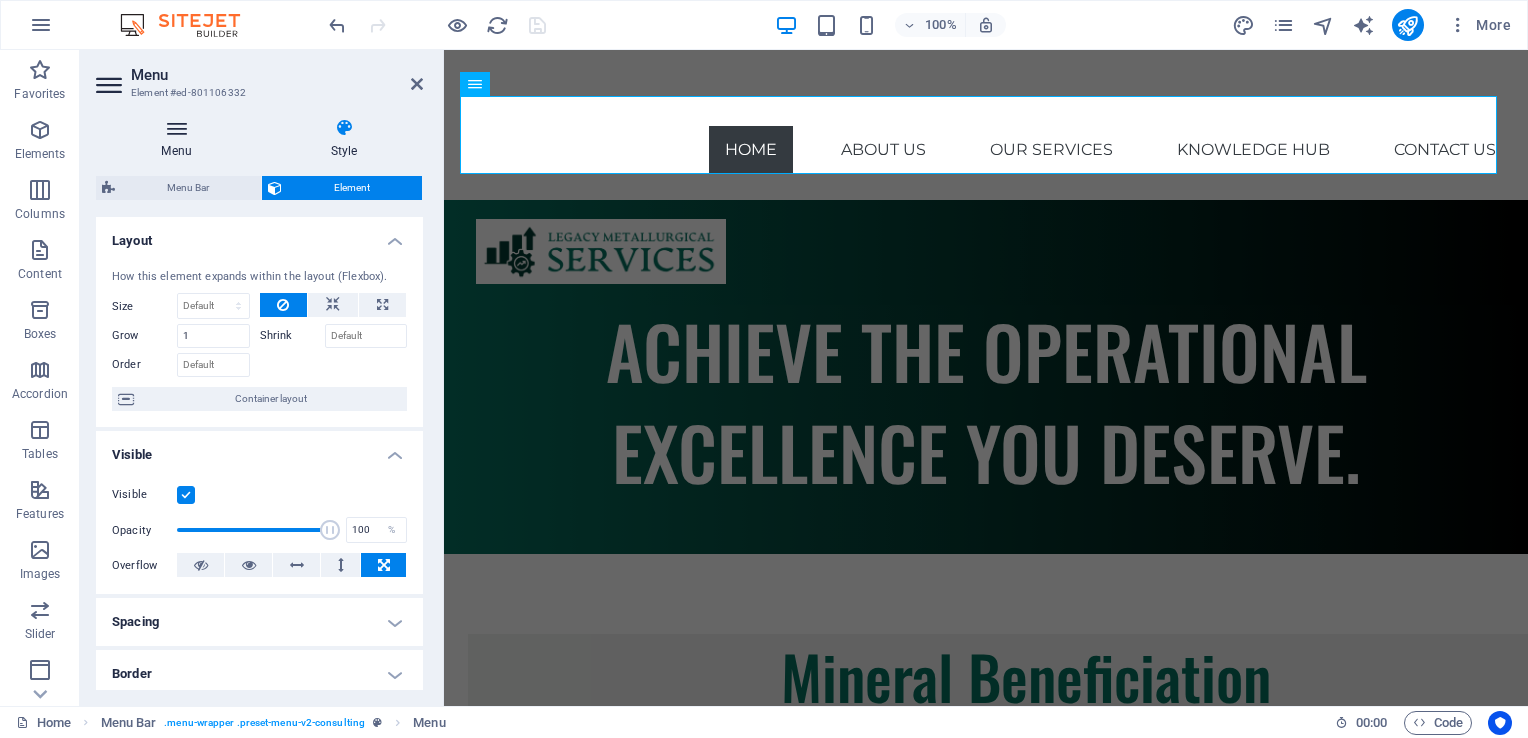 click on "Menu" at bounding box center (180, 139) 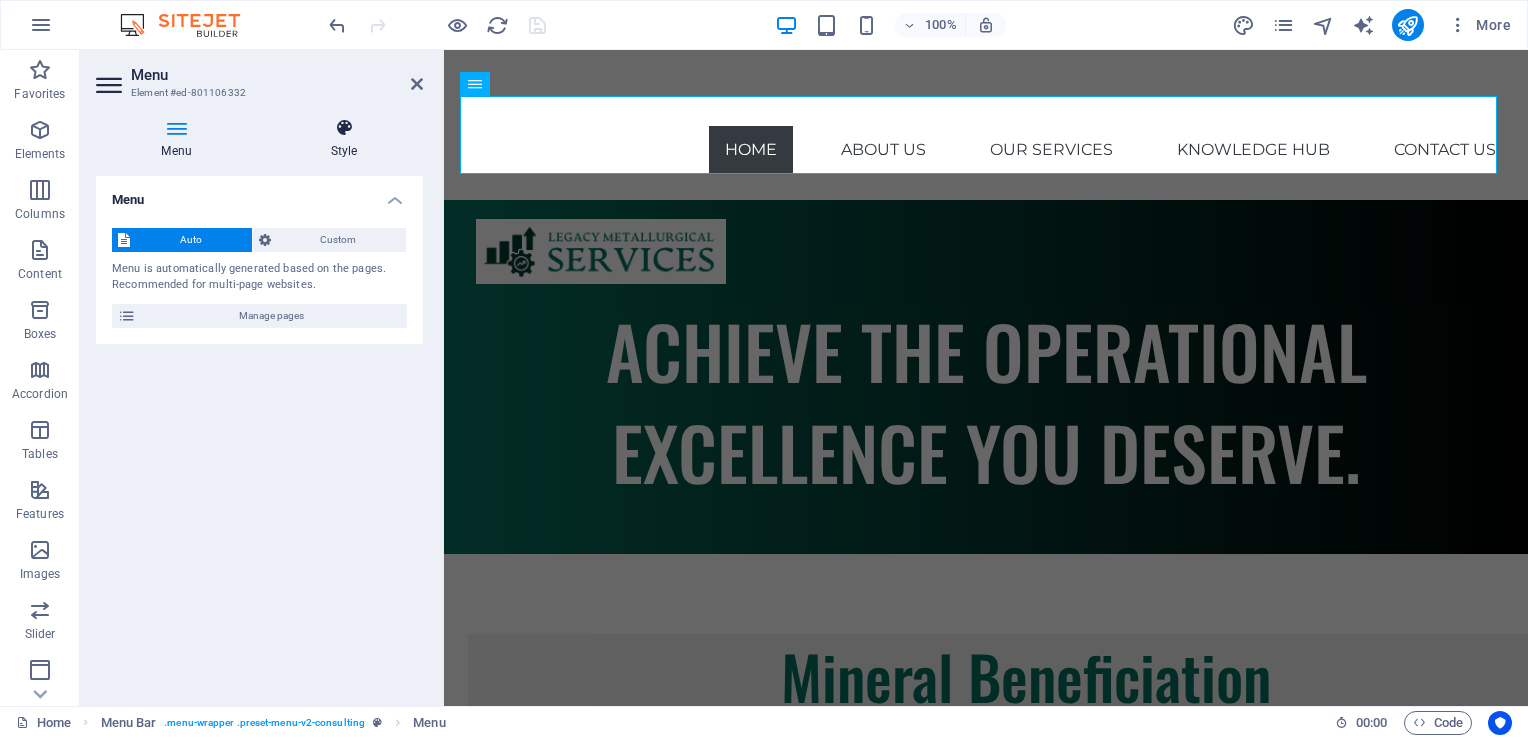 click at bounding box center [344, 128] 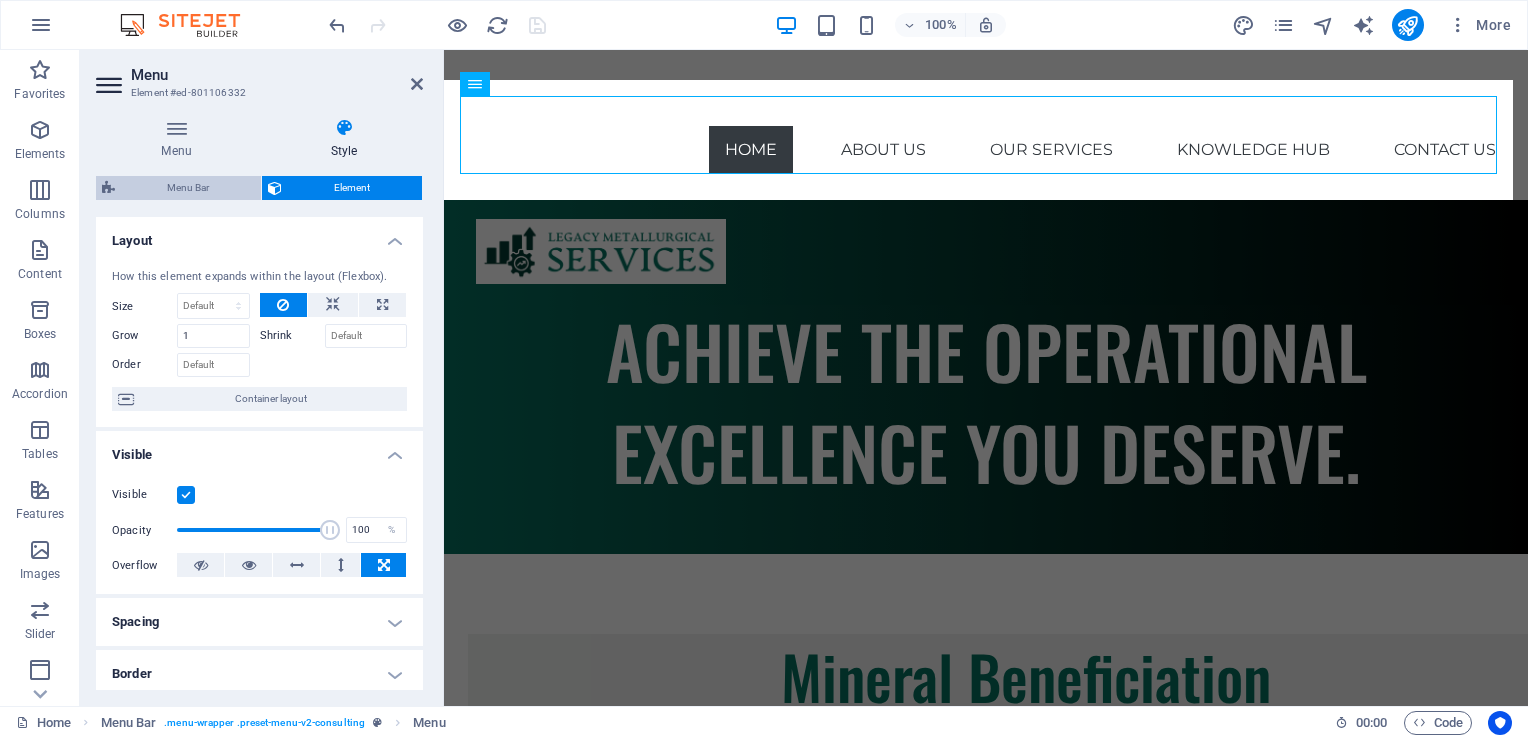 click on "Menu Bar" at bounding box center [188, 188] 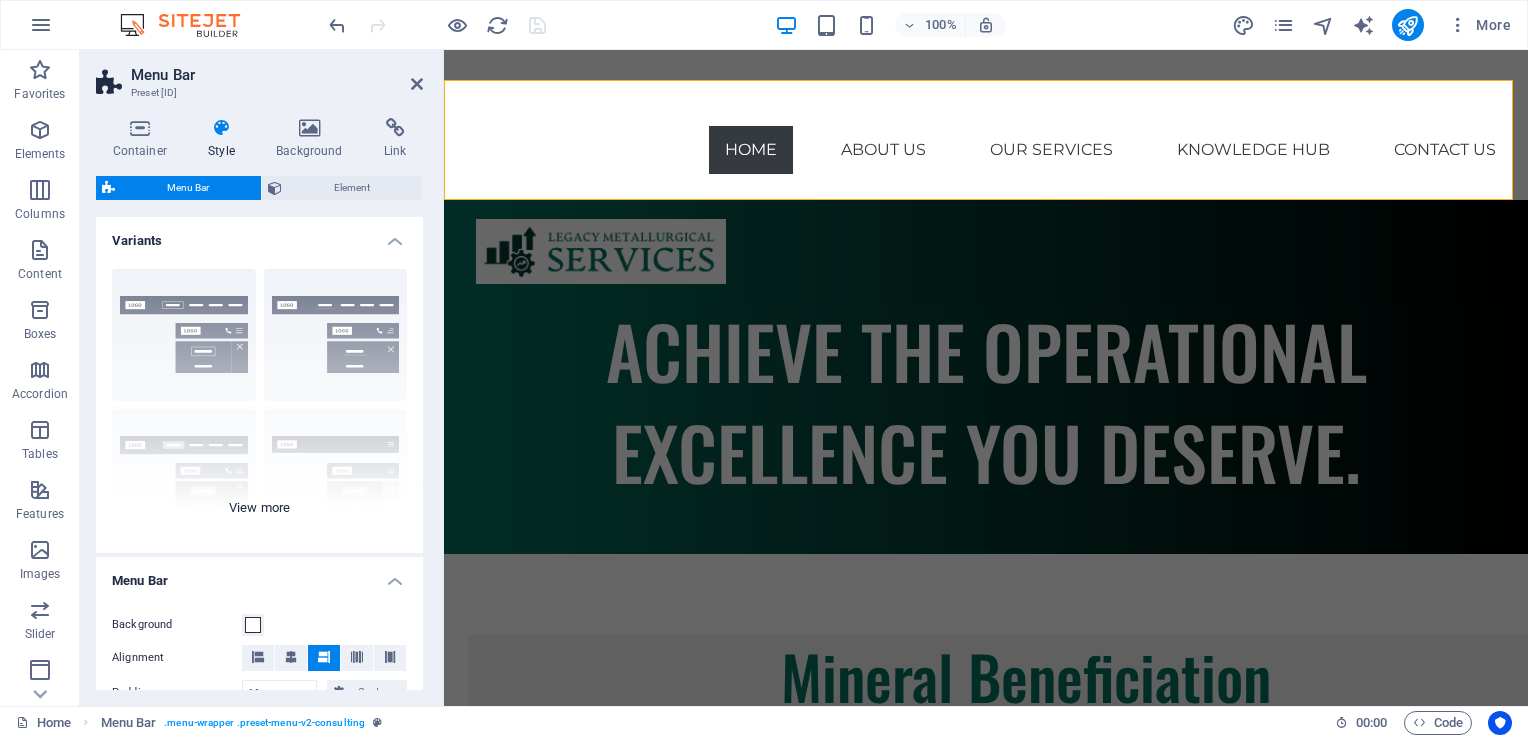 click on "Border Centered Default Fixed Loki Trigger Wide XXL" at bounding box center [259, 403] 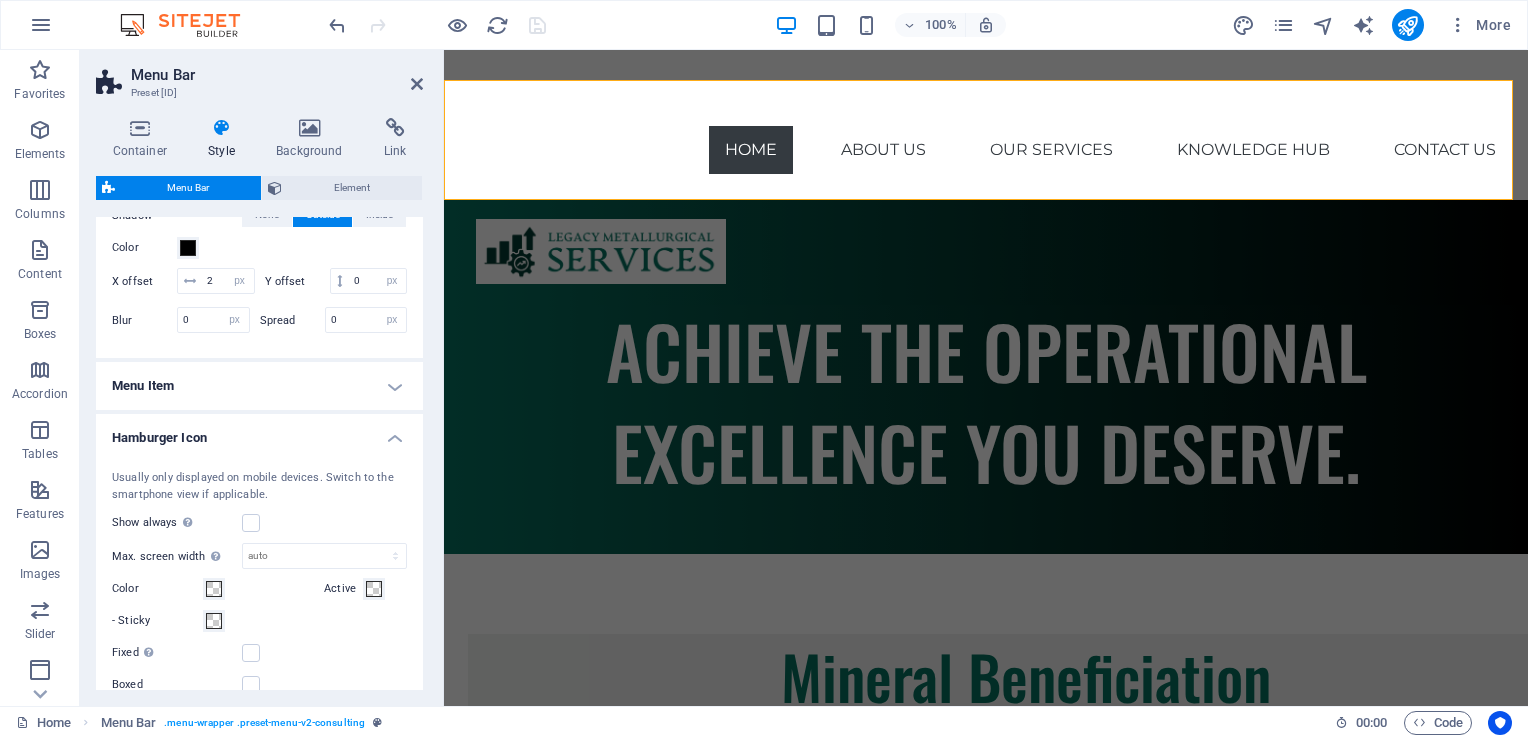 scroll, scrollTop: 1200, scrollLeft: 0, axis: vertical 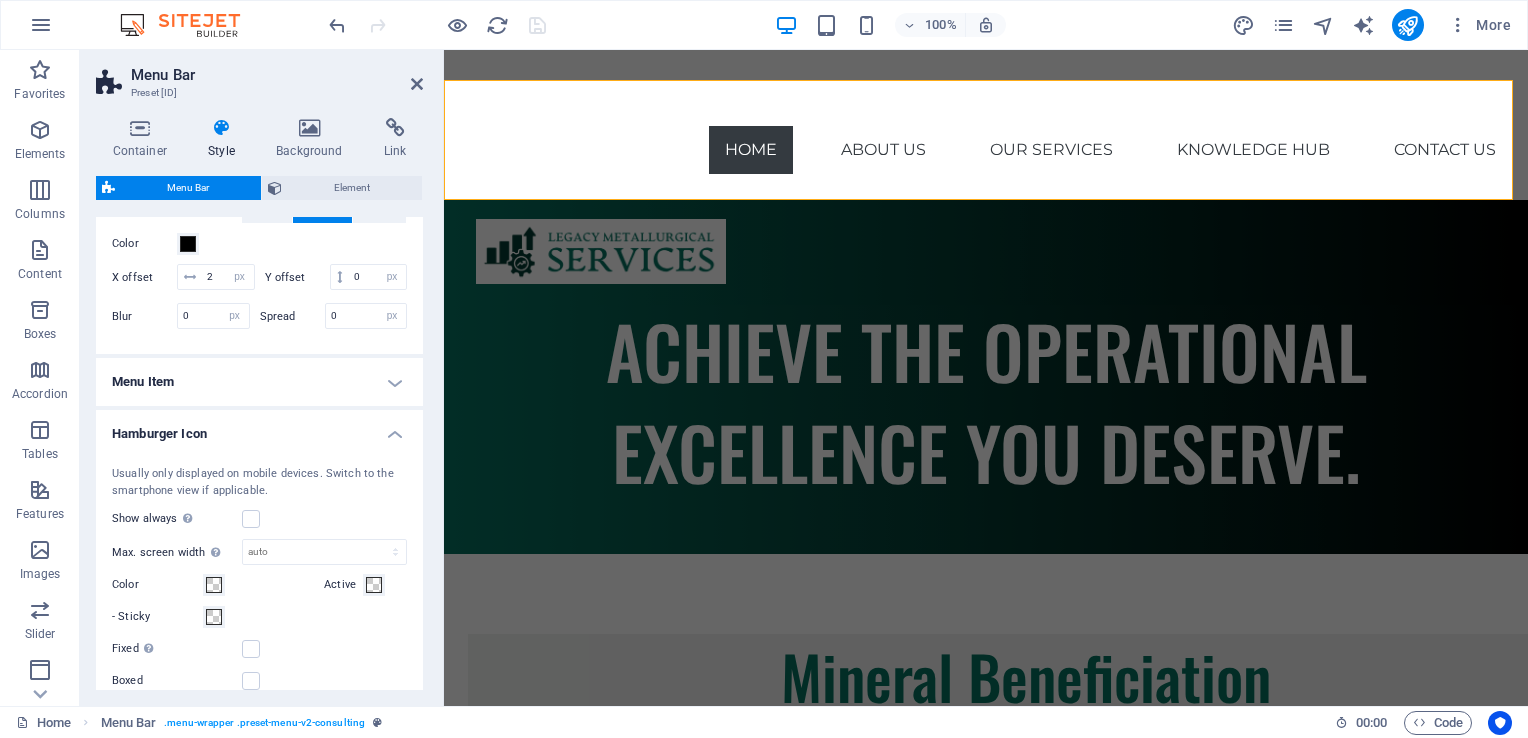 click on "Menu Item" at bounding box center [259, 382] 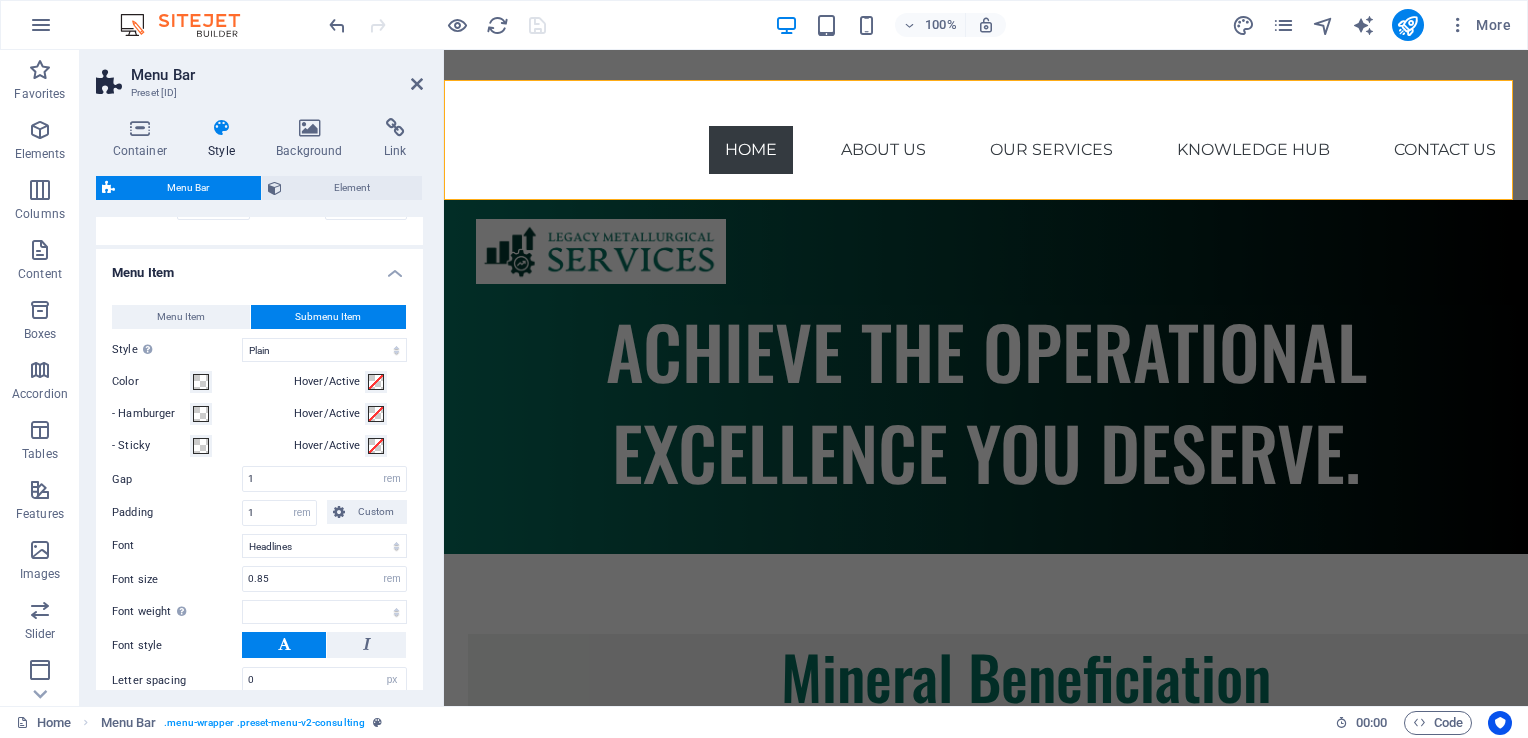 scroll, scrollTop: 1400, scrollLeft: 0, axis: vertical 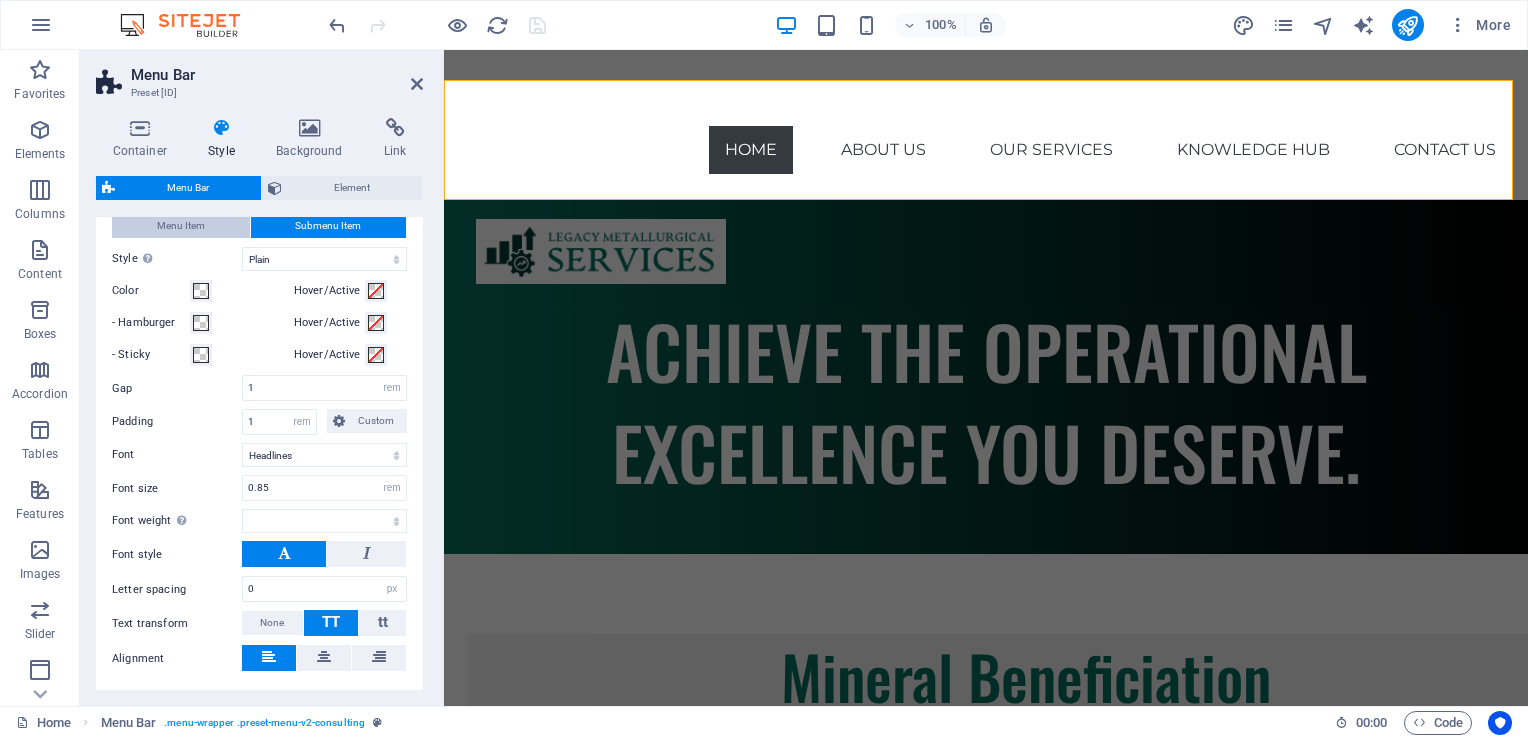 click on "Menu Item" at bounding box center (181, 226) 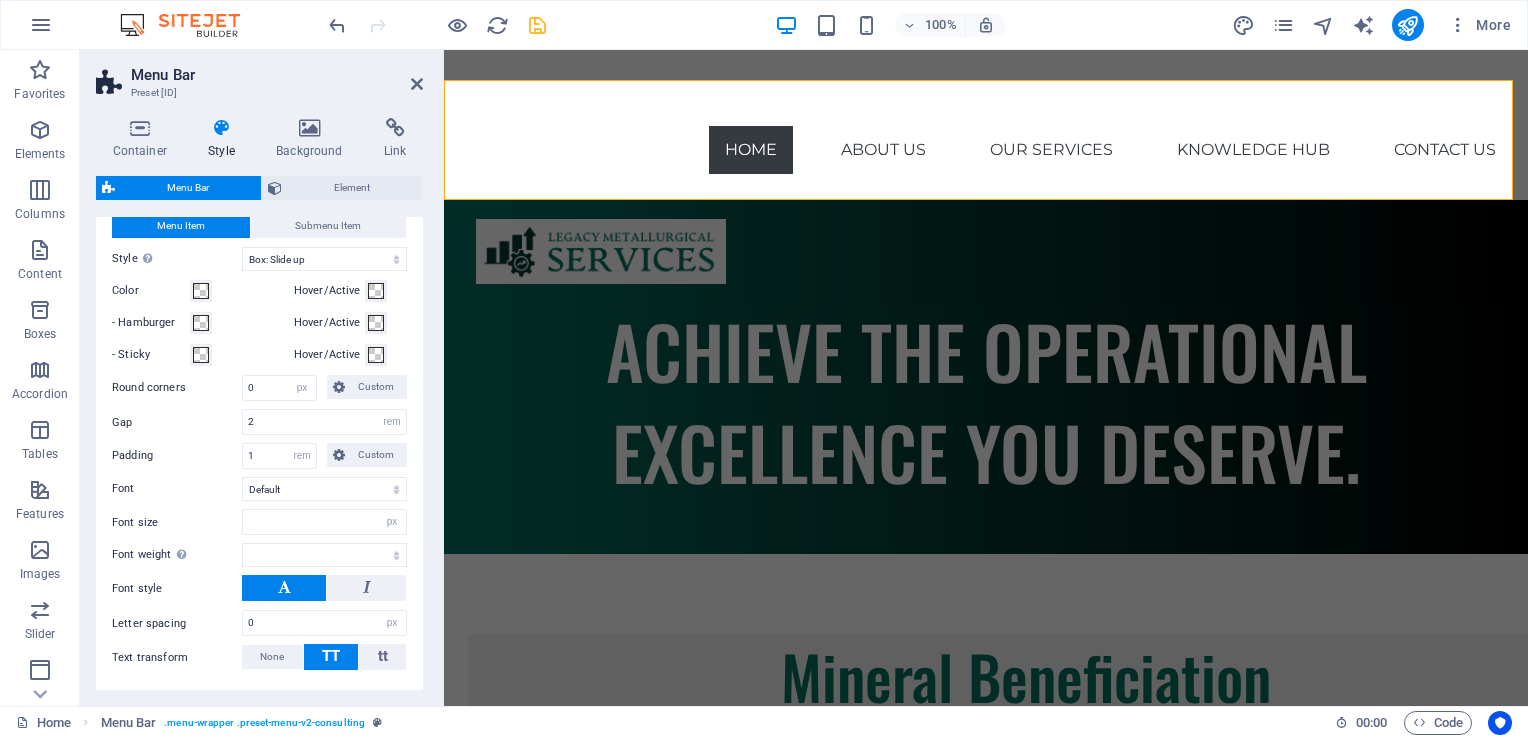 type 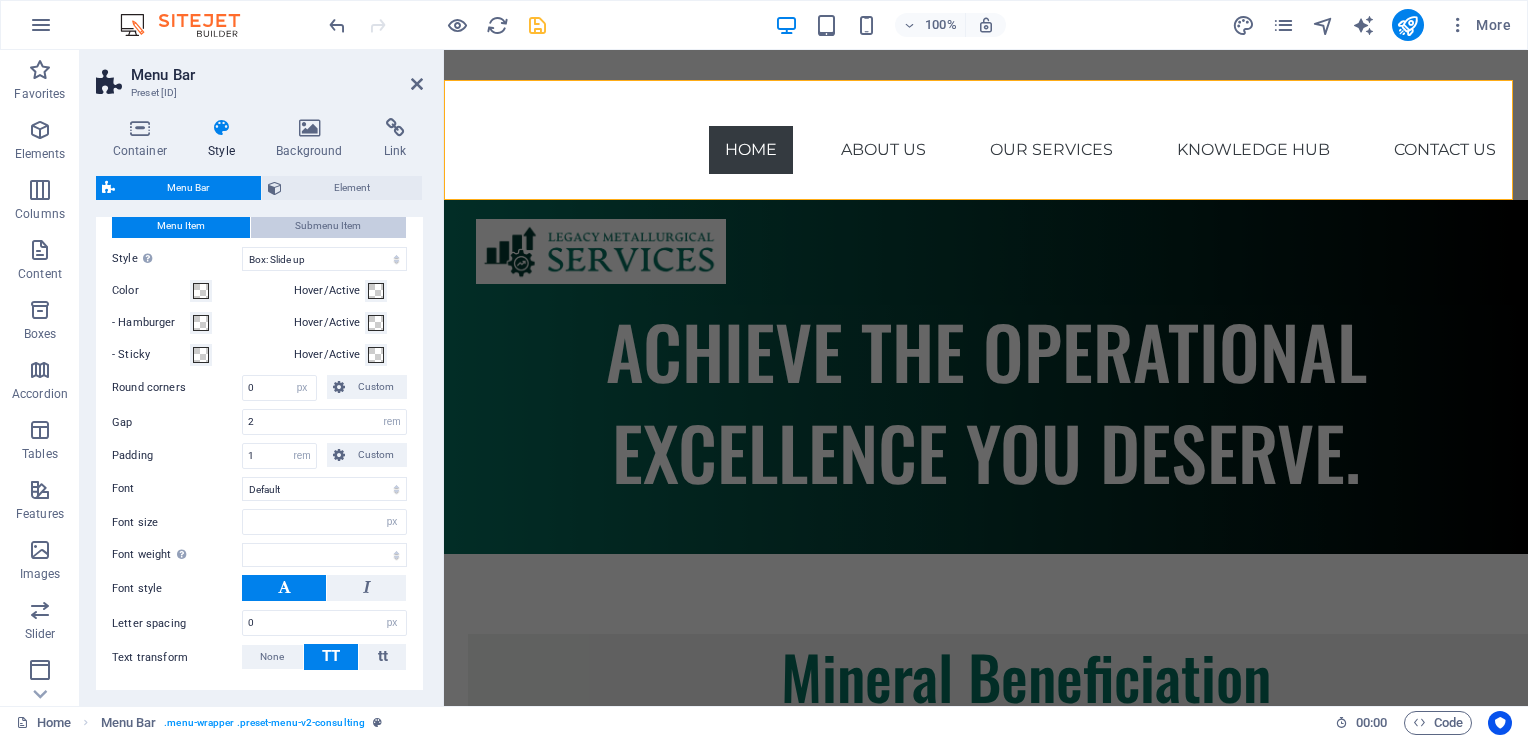 click on "Submenu Item" at bounding box center (328, 226) 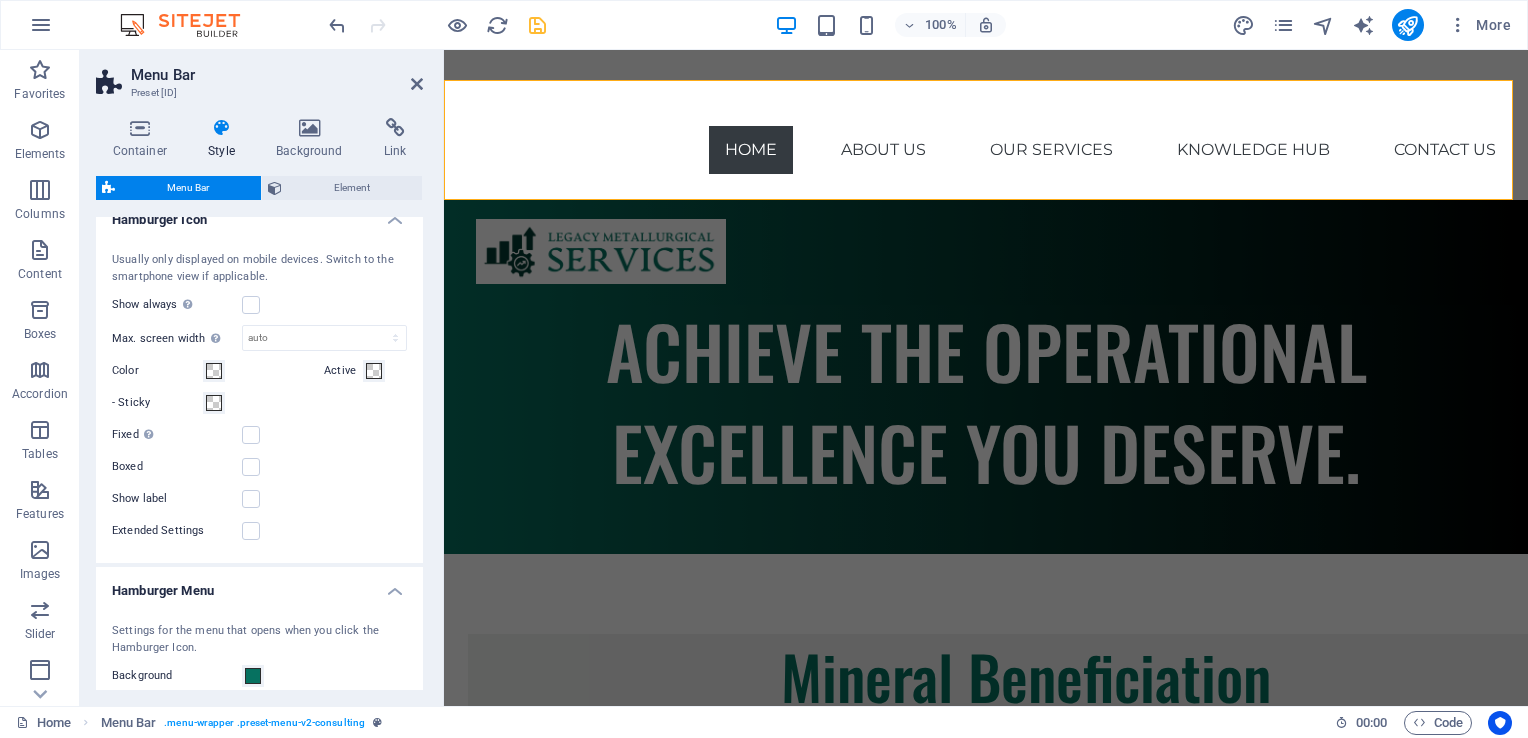 scroll, scrollTop: 1900, scrollLeft: 0, axis: vertical 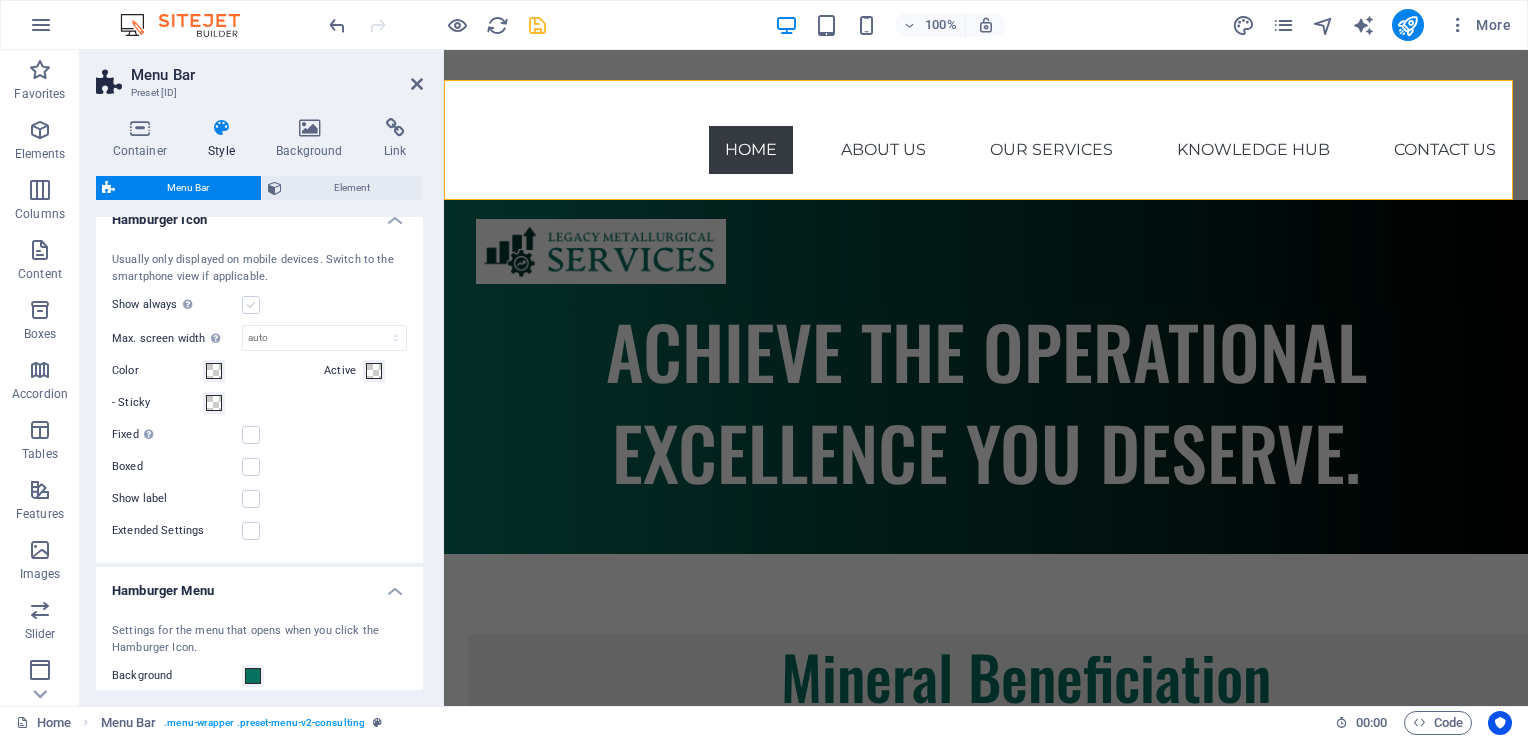 click at bounding box center (251, 305) 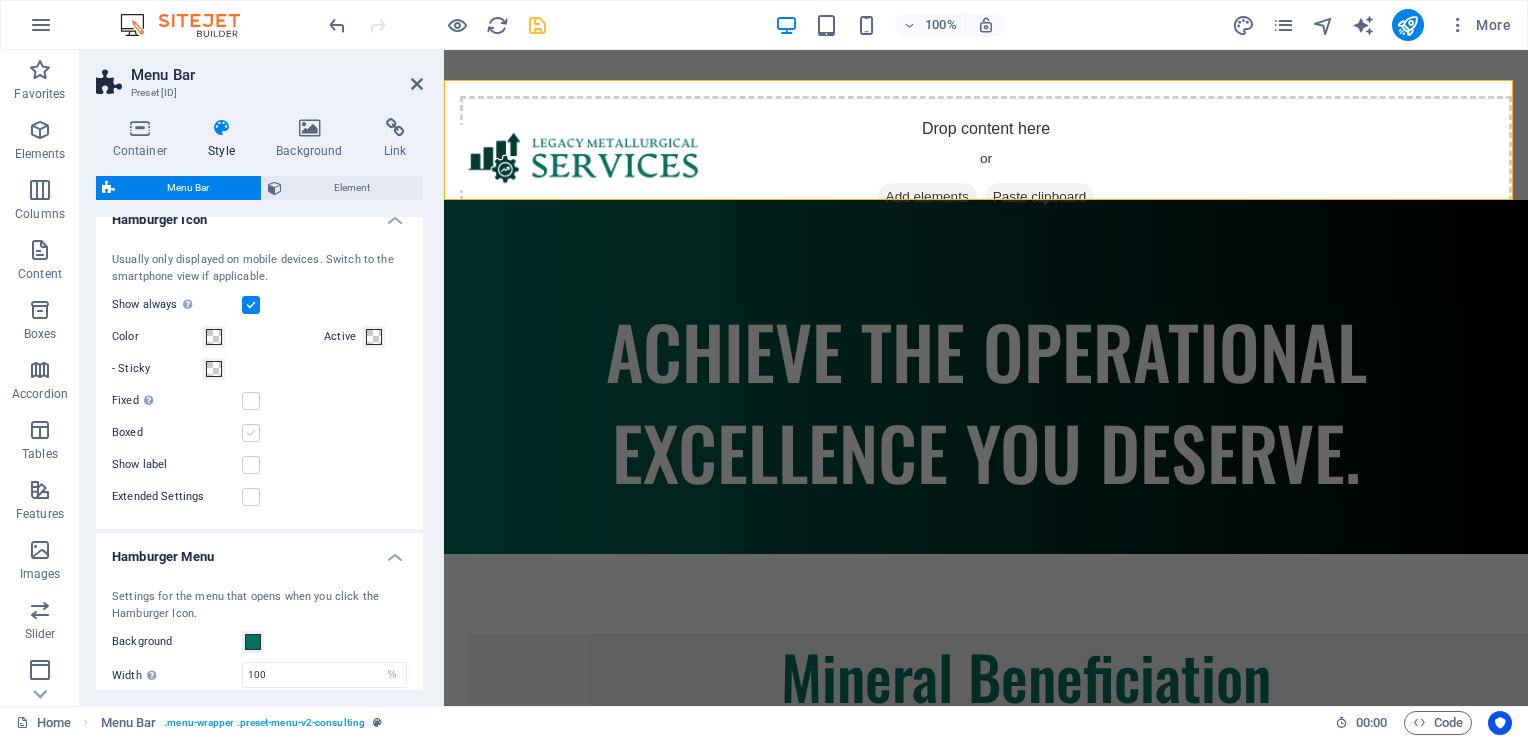 click at bounding box center (251, 433) 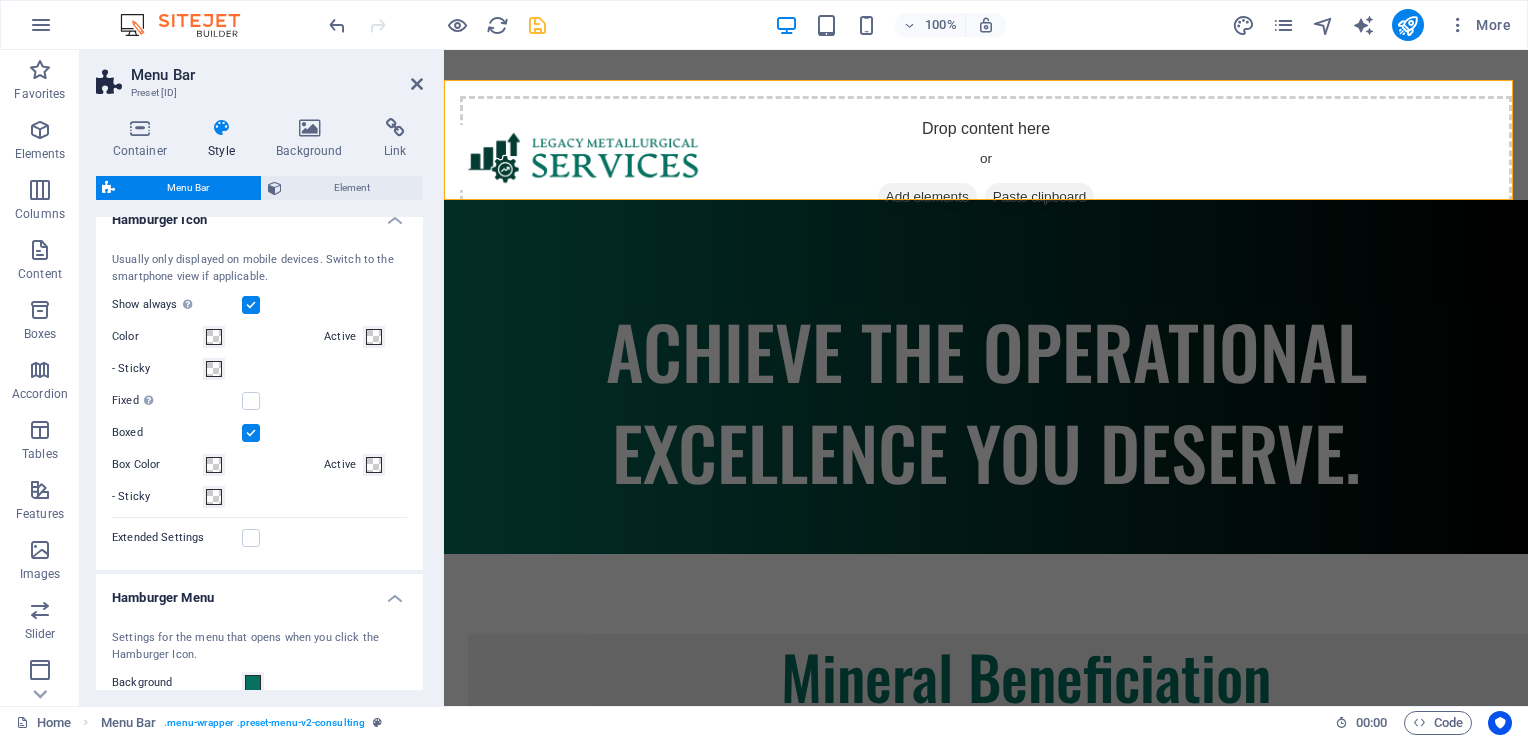 select 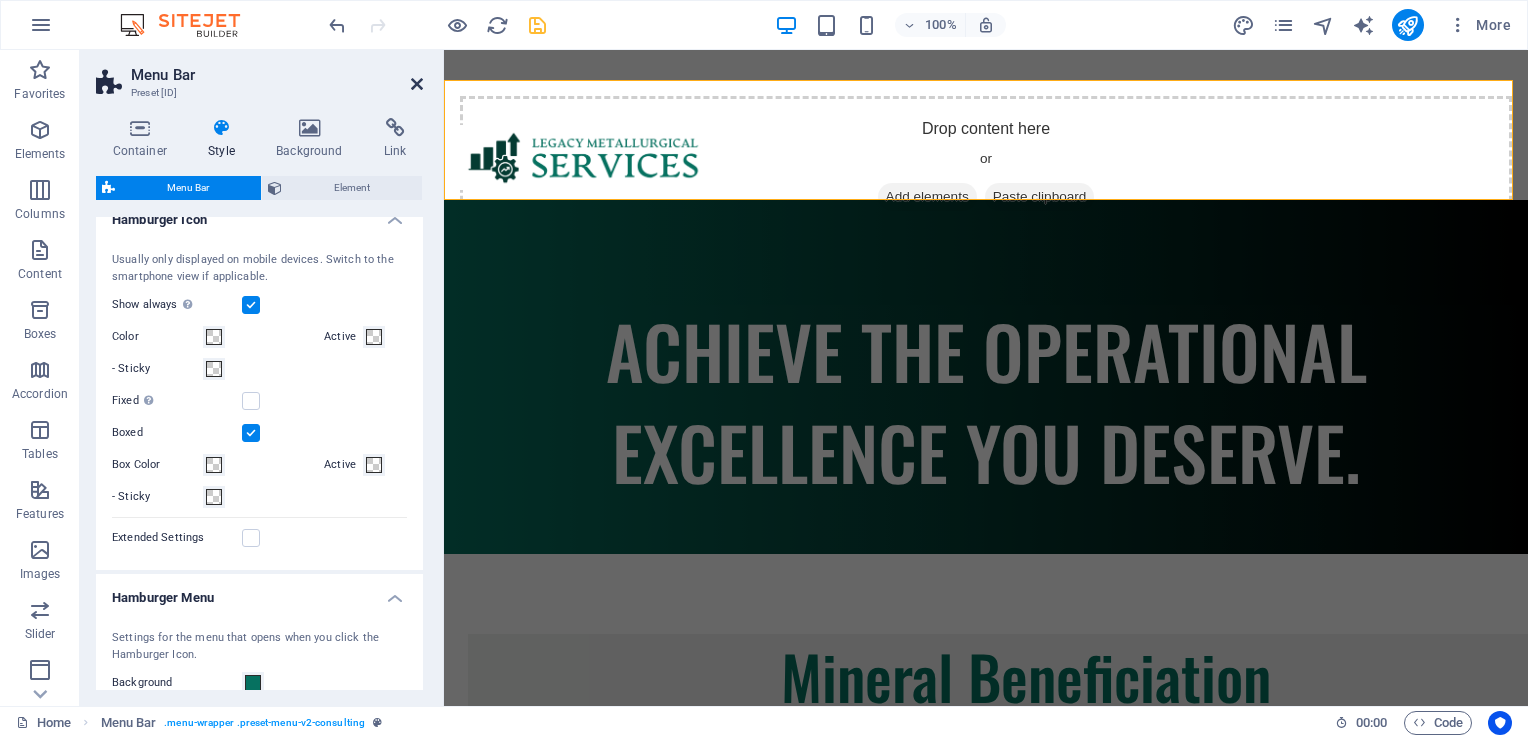 click at bounding box center (417, 84) 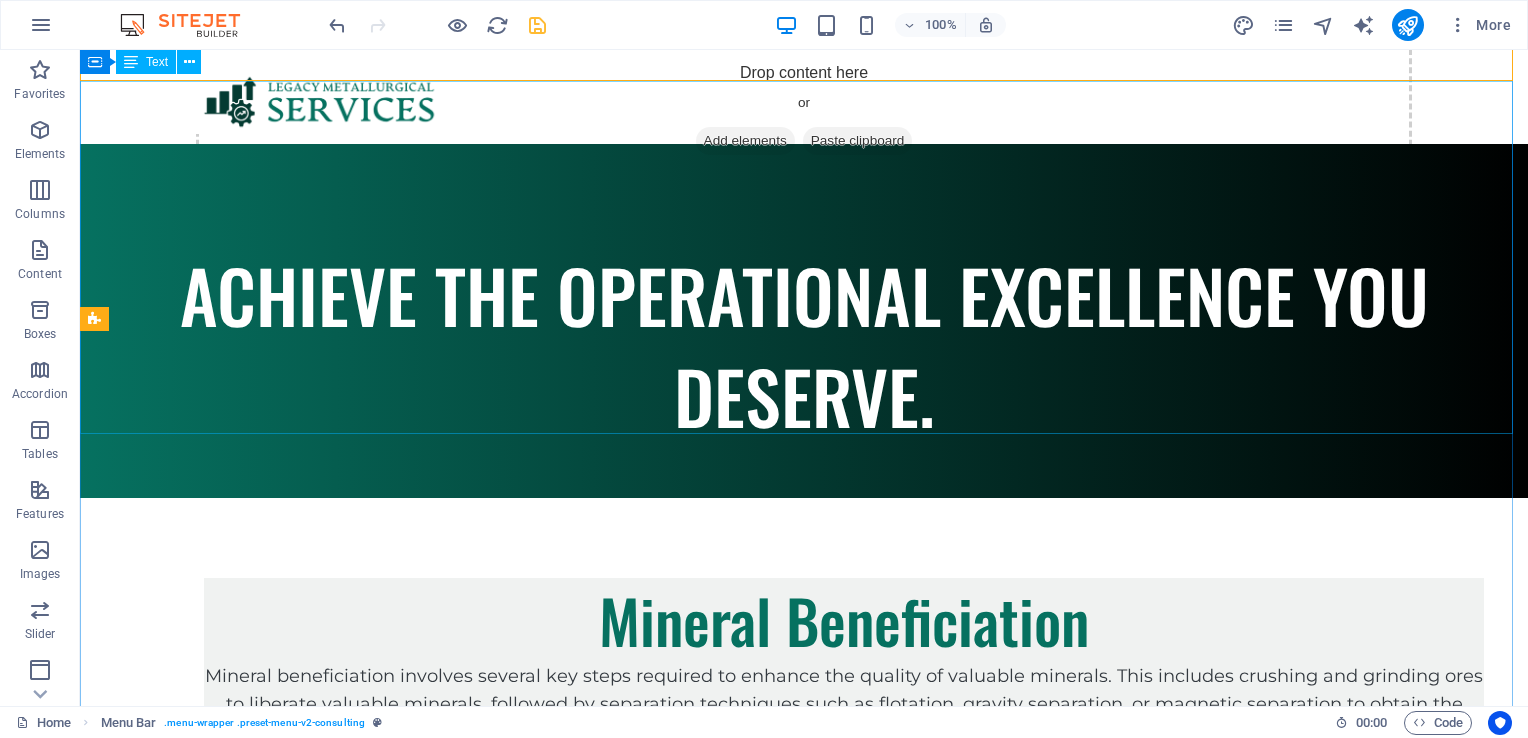 scroll, scrollTop: 0, scrollLeft: 0, axis: both 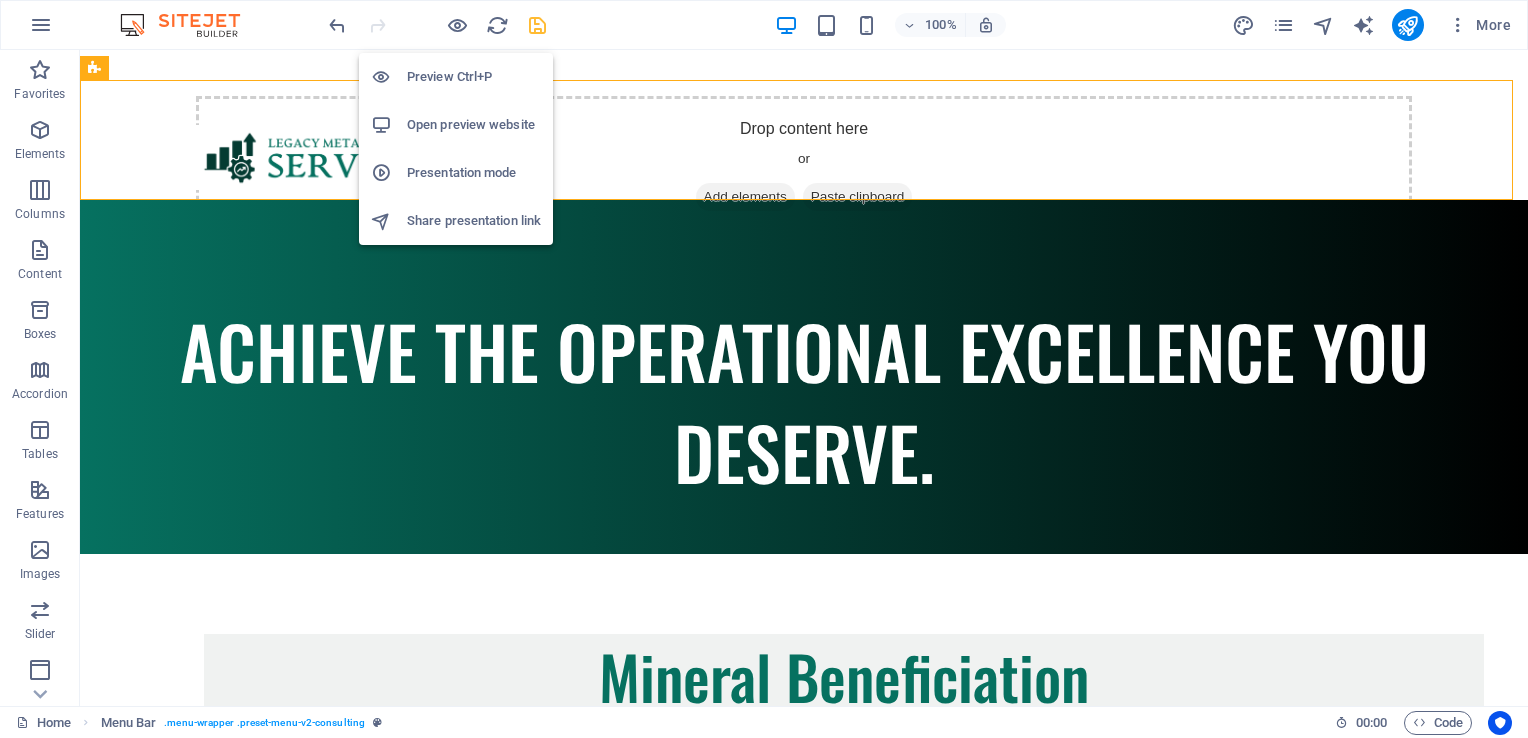 click on "Open preview website" at bounding box center [474, 125] 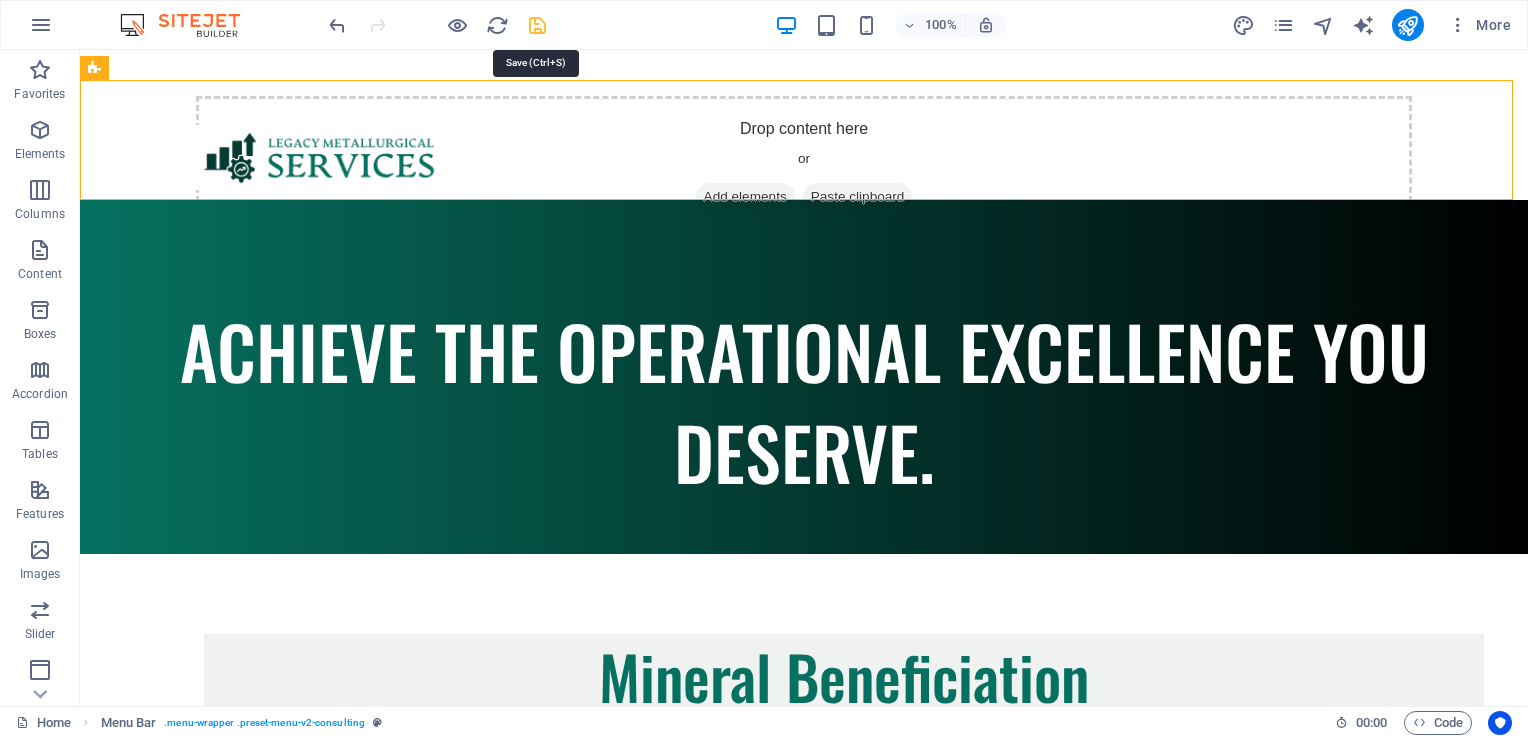 click at bounding box center (537, 25) 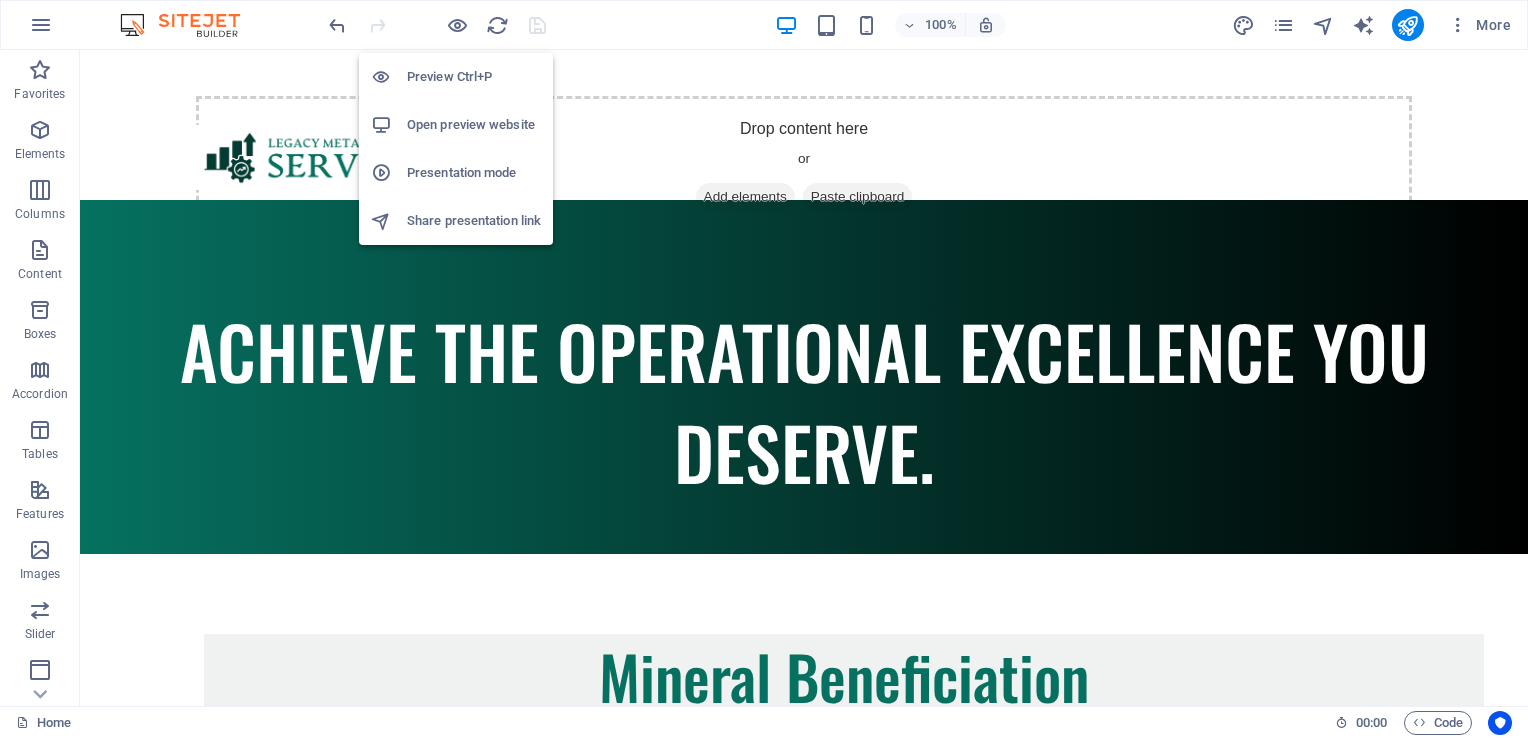 click on "Open preview website" at bounding box center [474, 125] 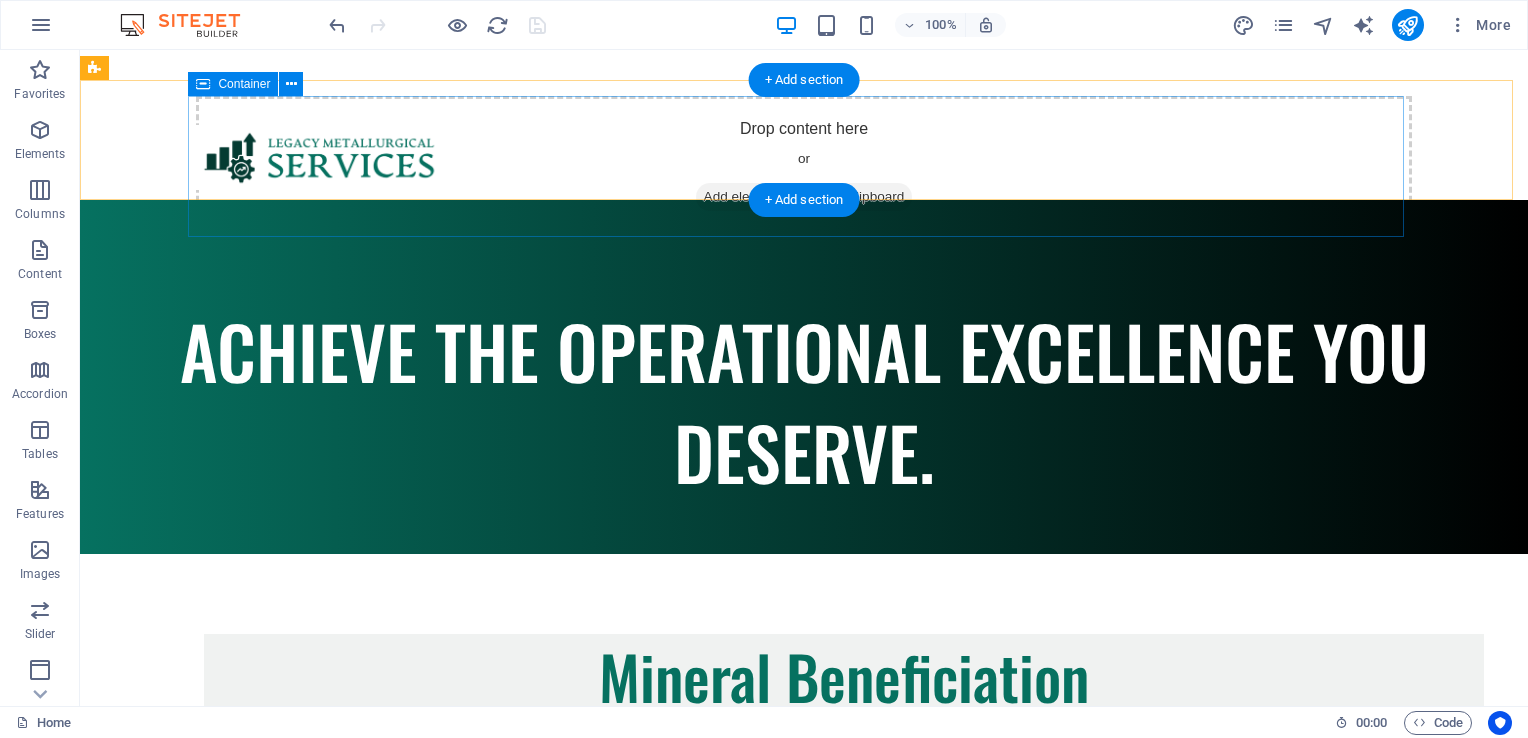 click on "Drop content here or  Add elements  Paste clipboard" at bounding box center (804, 167) 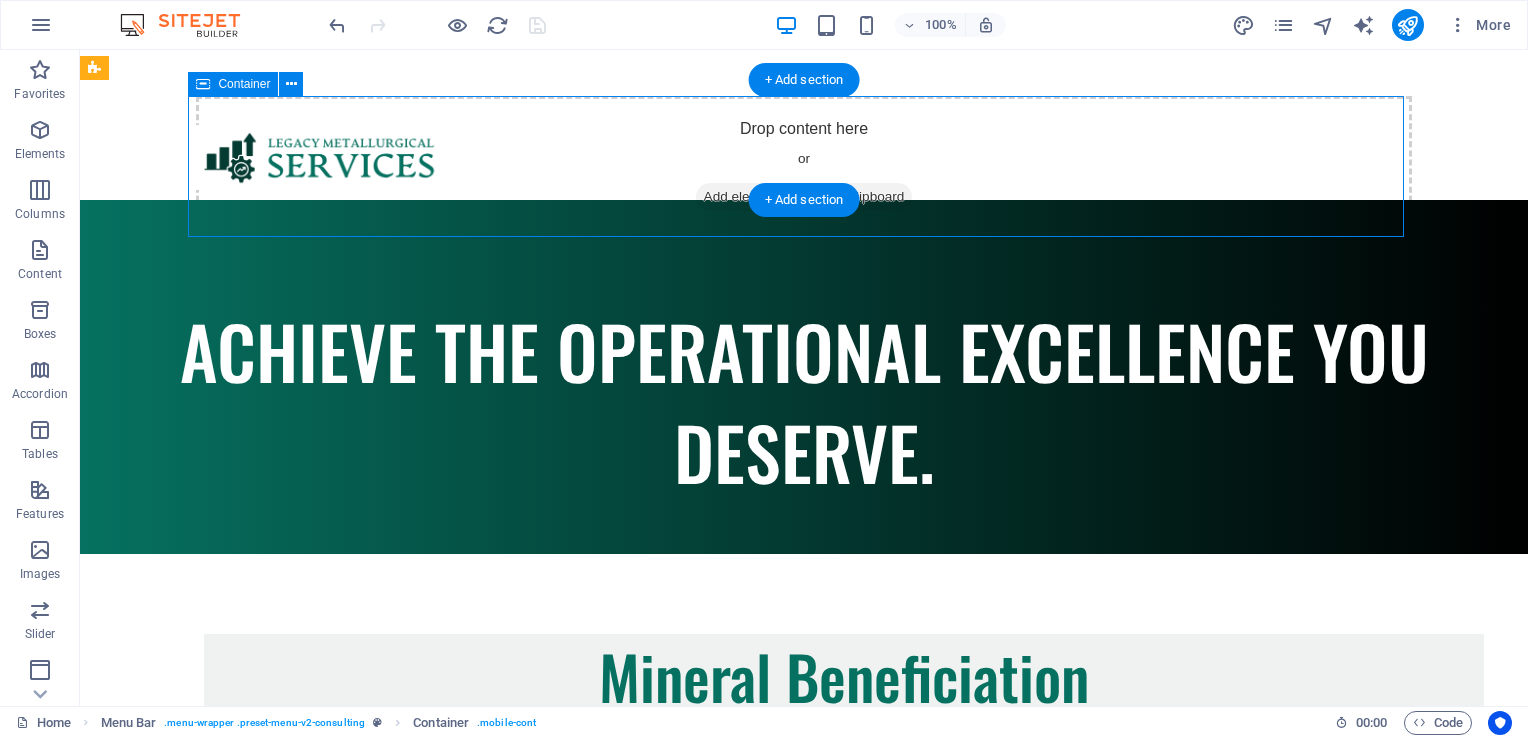 click on "Drop content here or  Add elements  Paste clipboard" at bounding box center [804, 167] 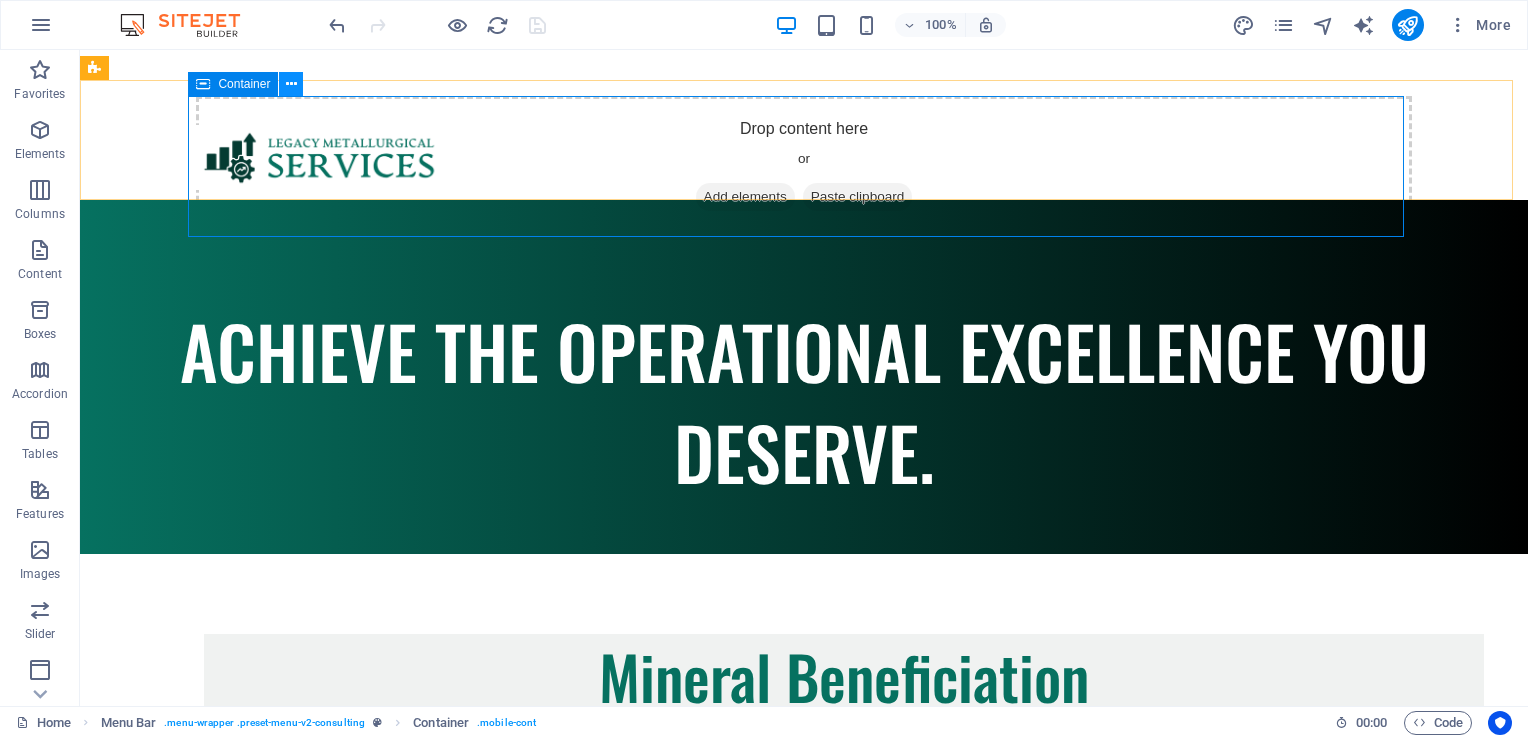 click at bounding box center [291, 84] 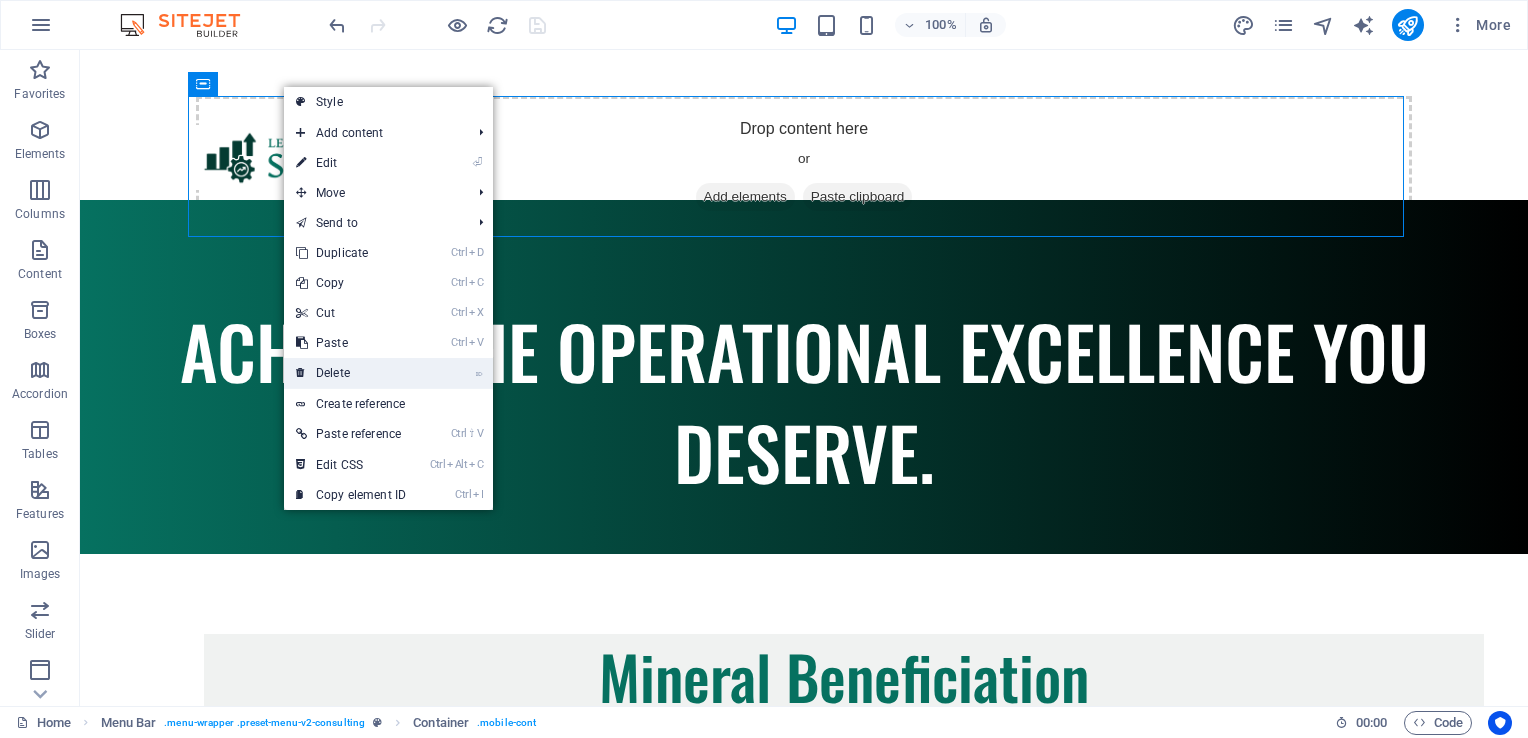 click on "⌦  Delete" at bounding box center (351, 373) 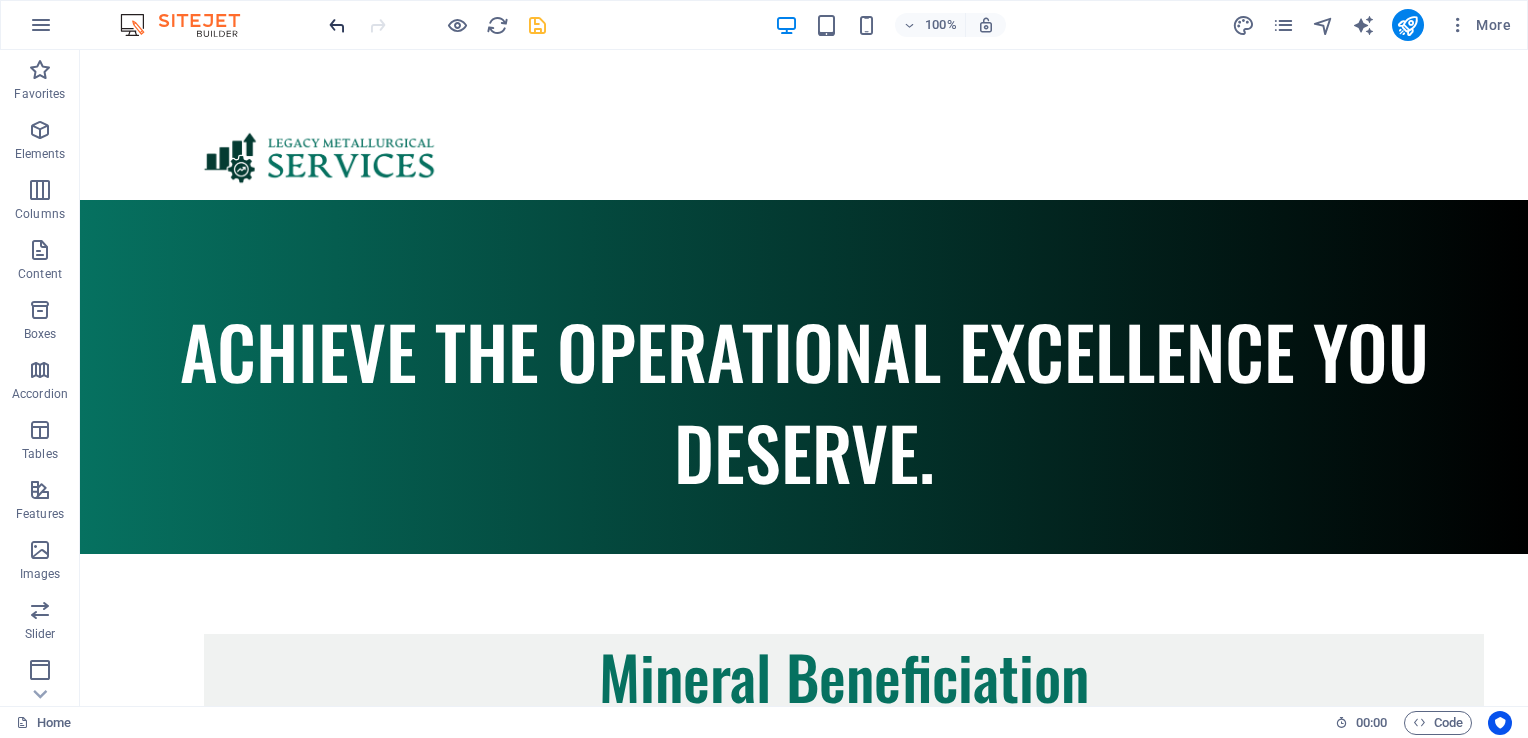 click at bounding box center [337, 25] 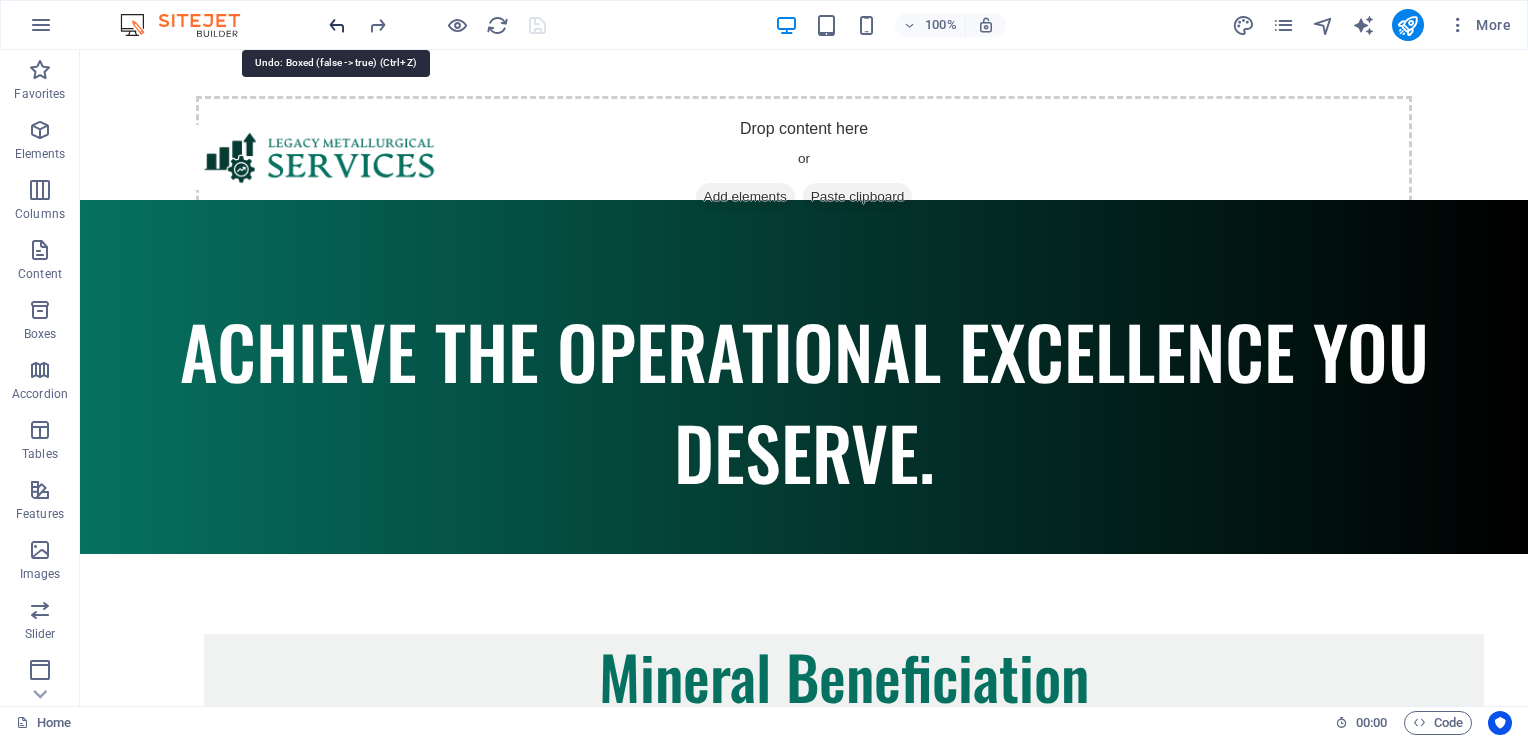 click at bounding box center (337, 25) 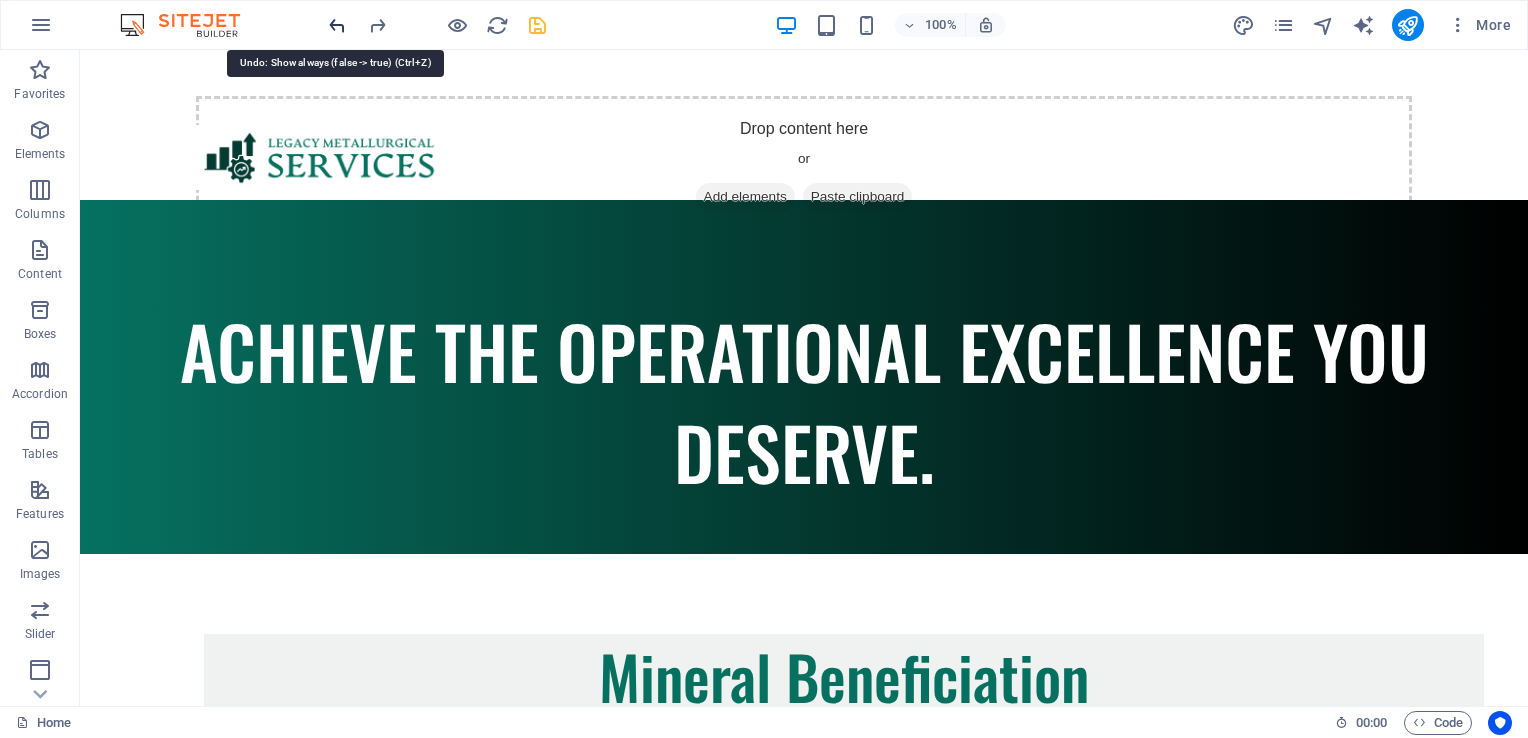 click at bounding box center [337, 25] 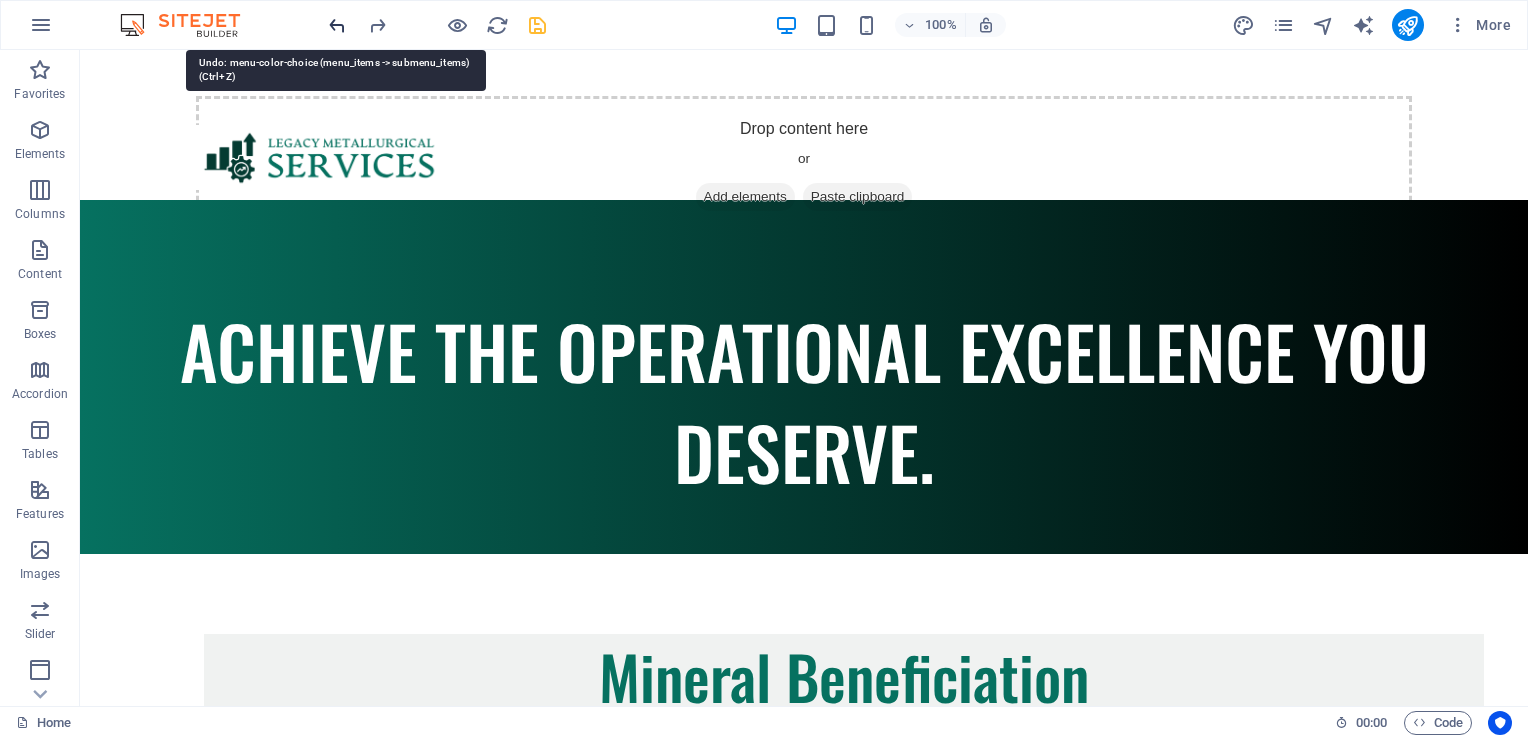 click at bounding box center [337, 25] 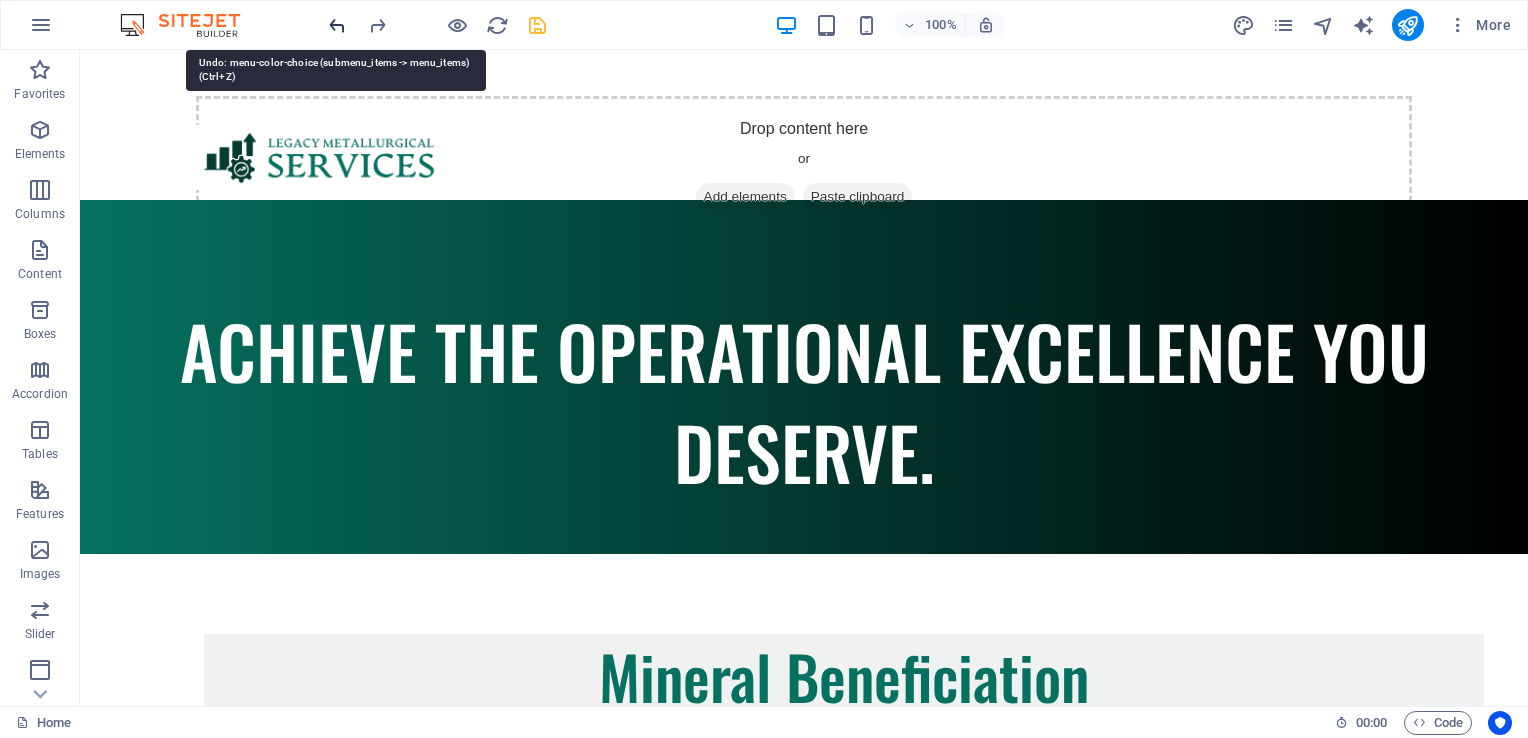 click at bounding box center [337, 25] 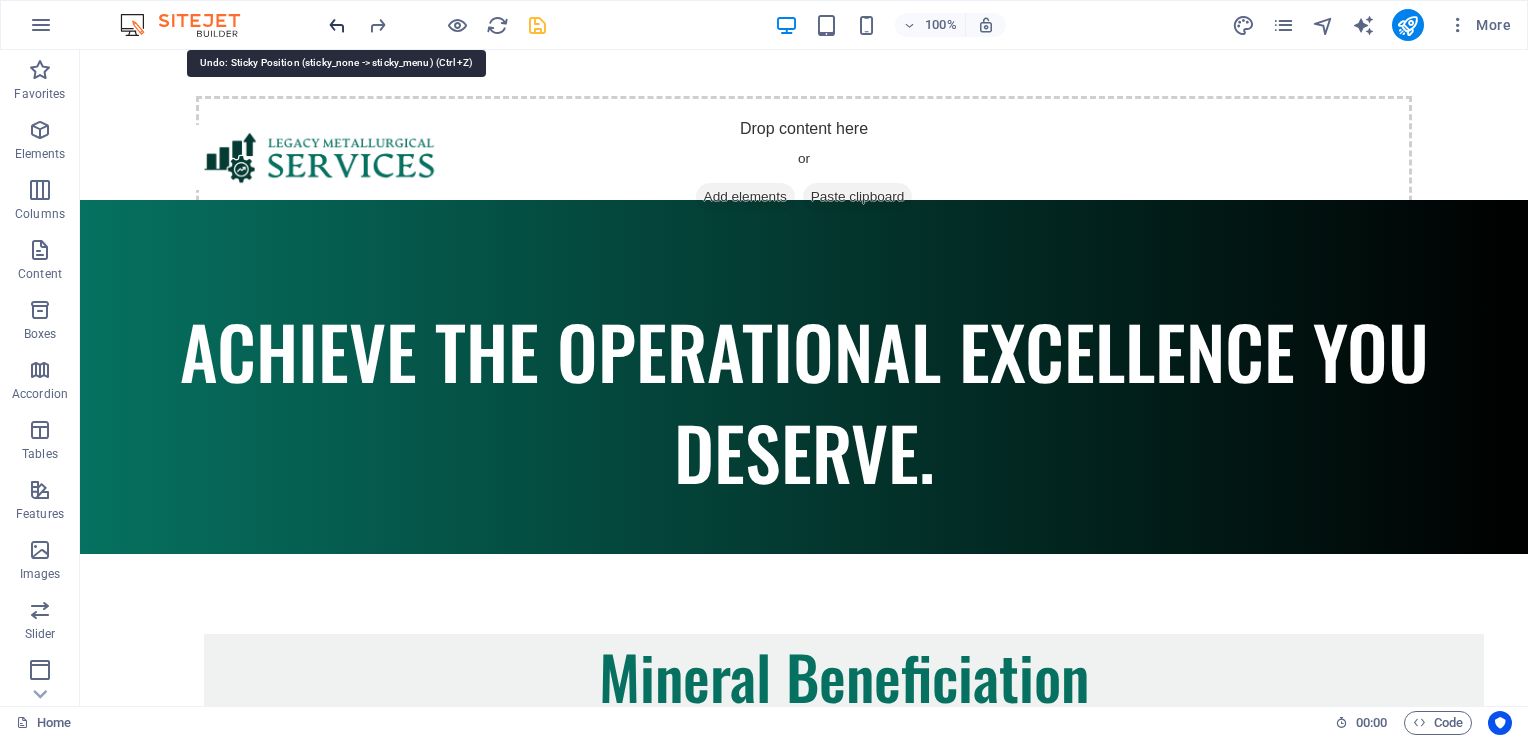 click at bounding box center [337, 25] 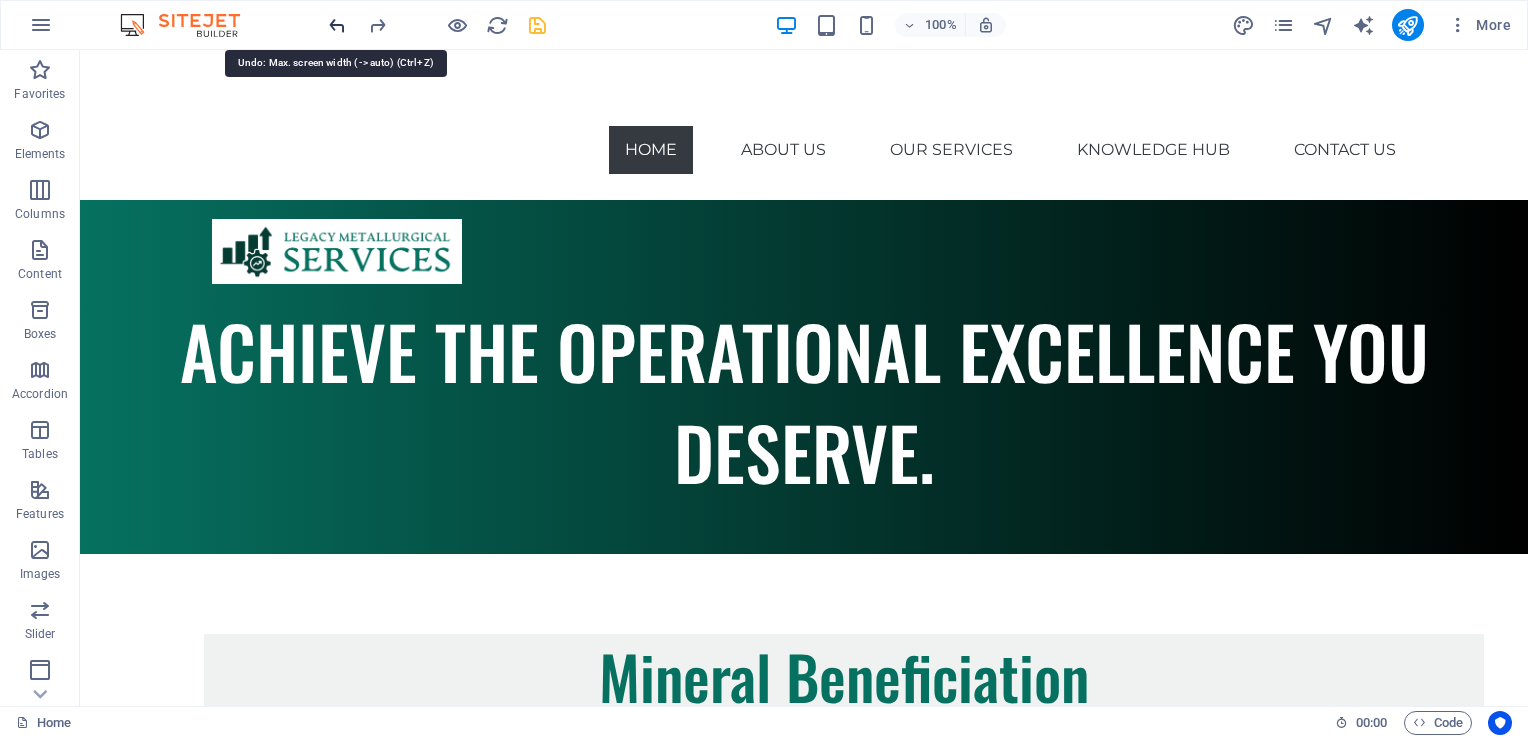 click at bounding box center [337, 25] 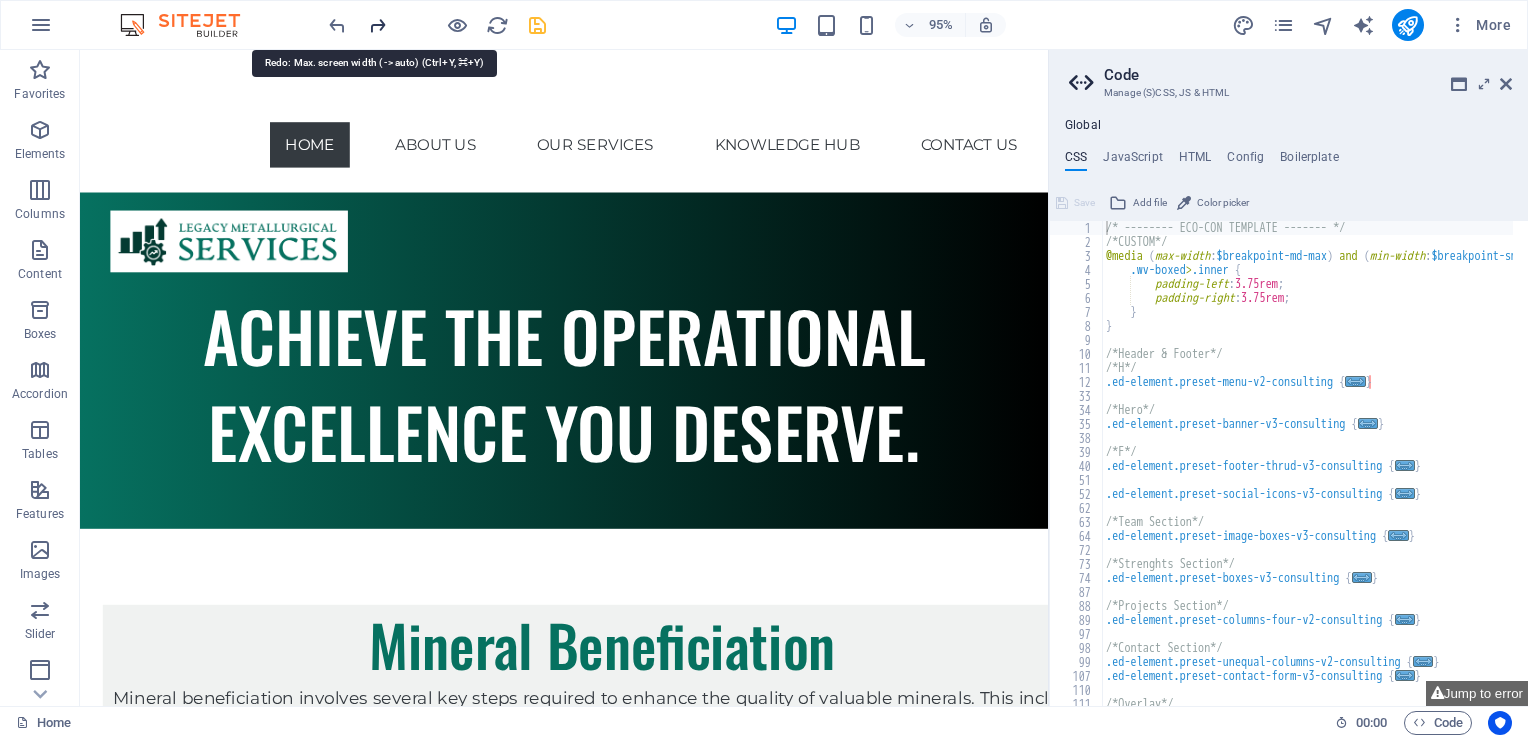 click at bounding box center [377, 25] 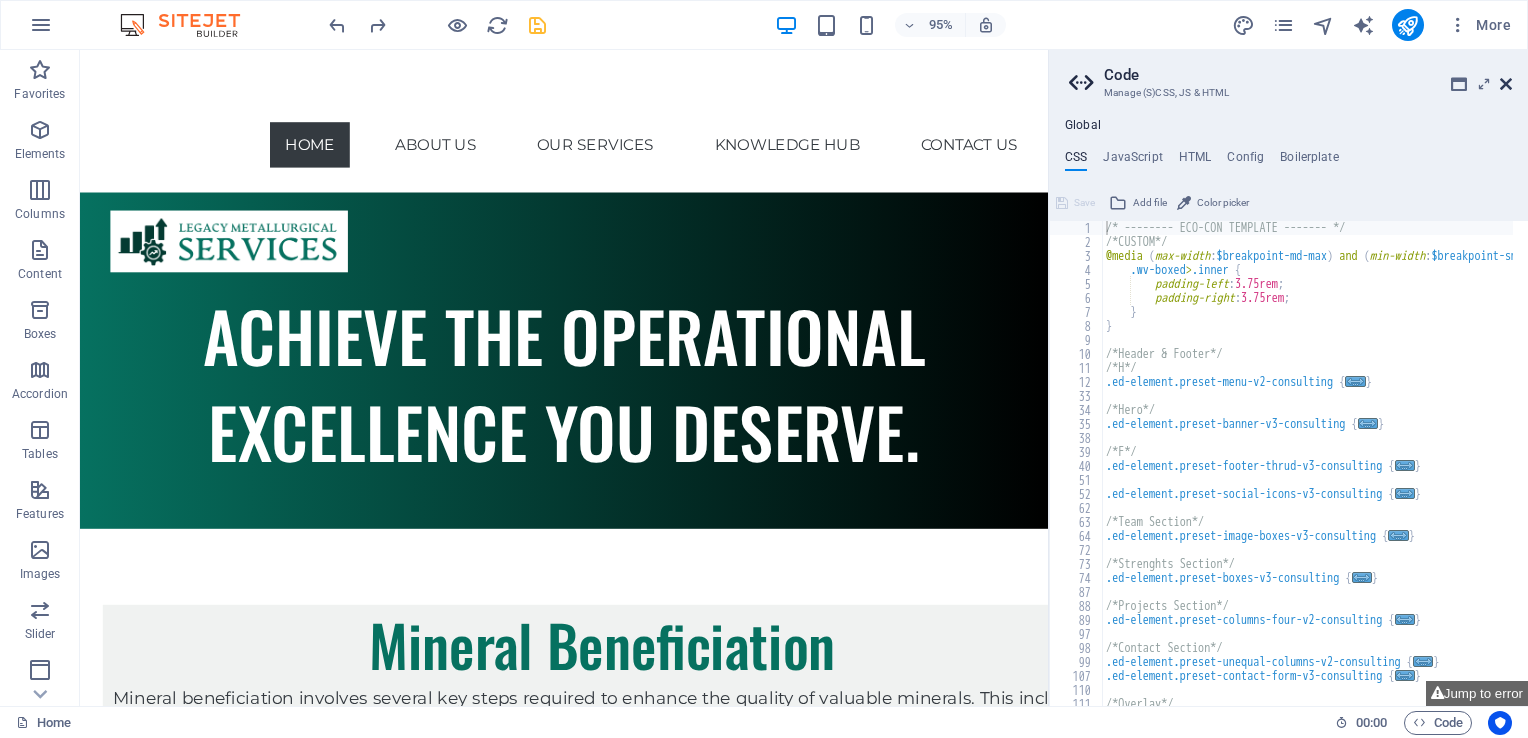 click at bounding box center (1506, 84) 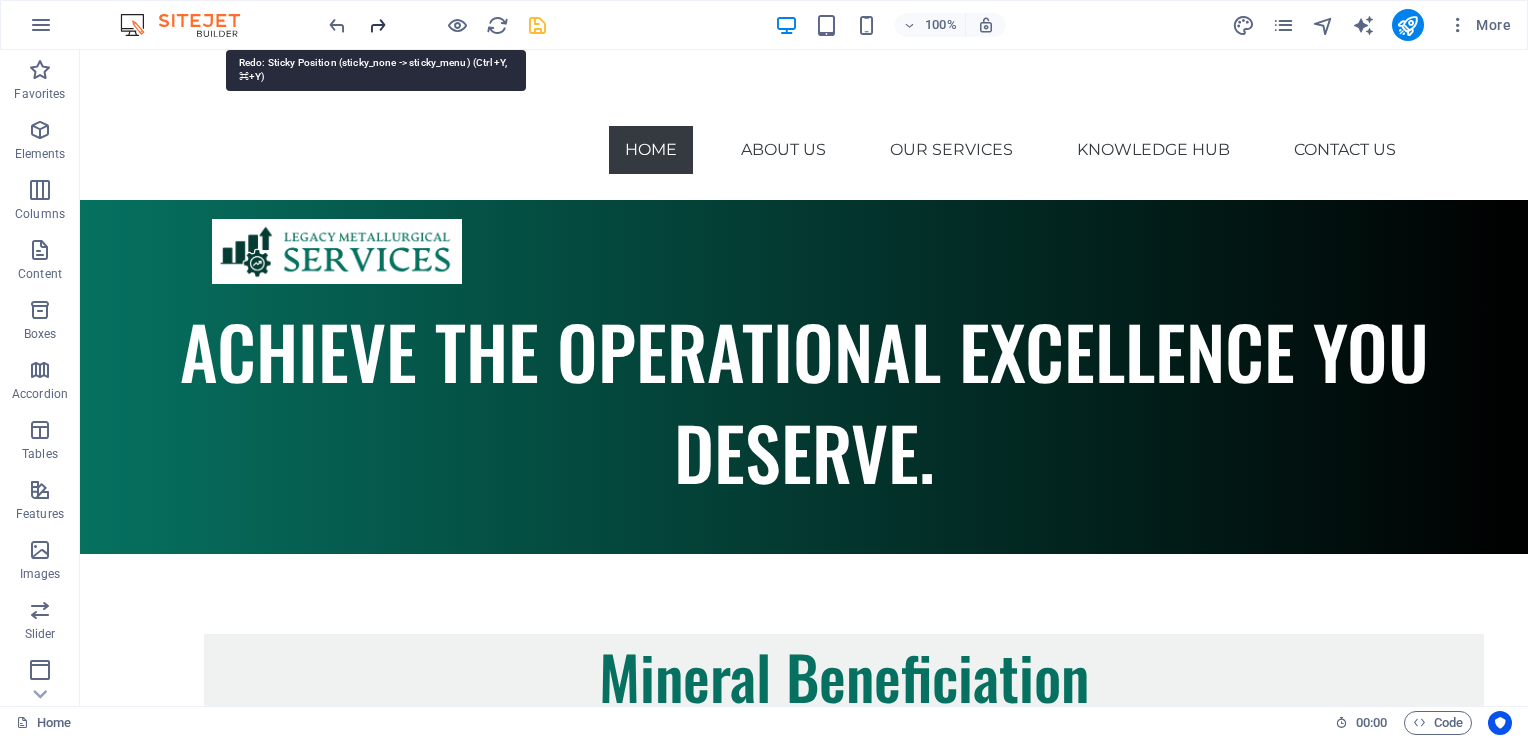 click at bounding box center [377, 25] 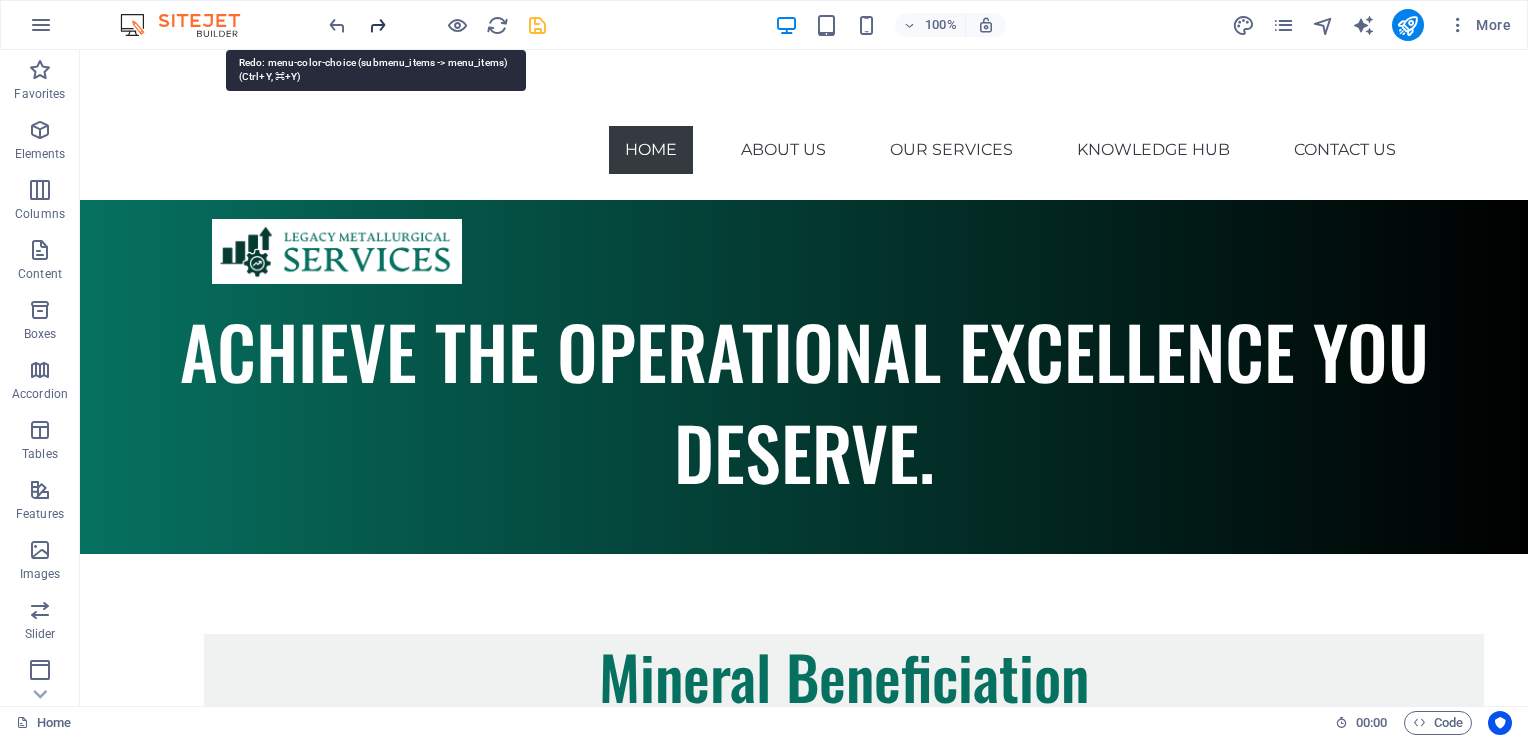 click at bounding box center [377, 25] 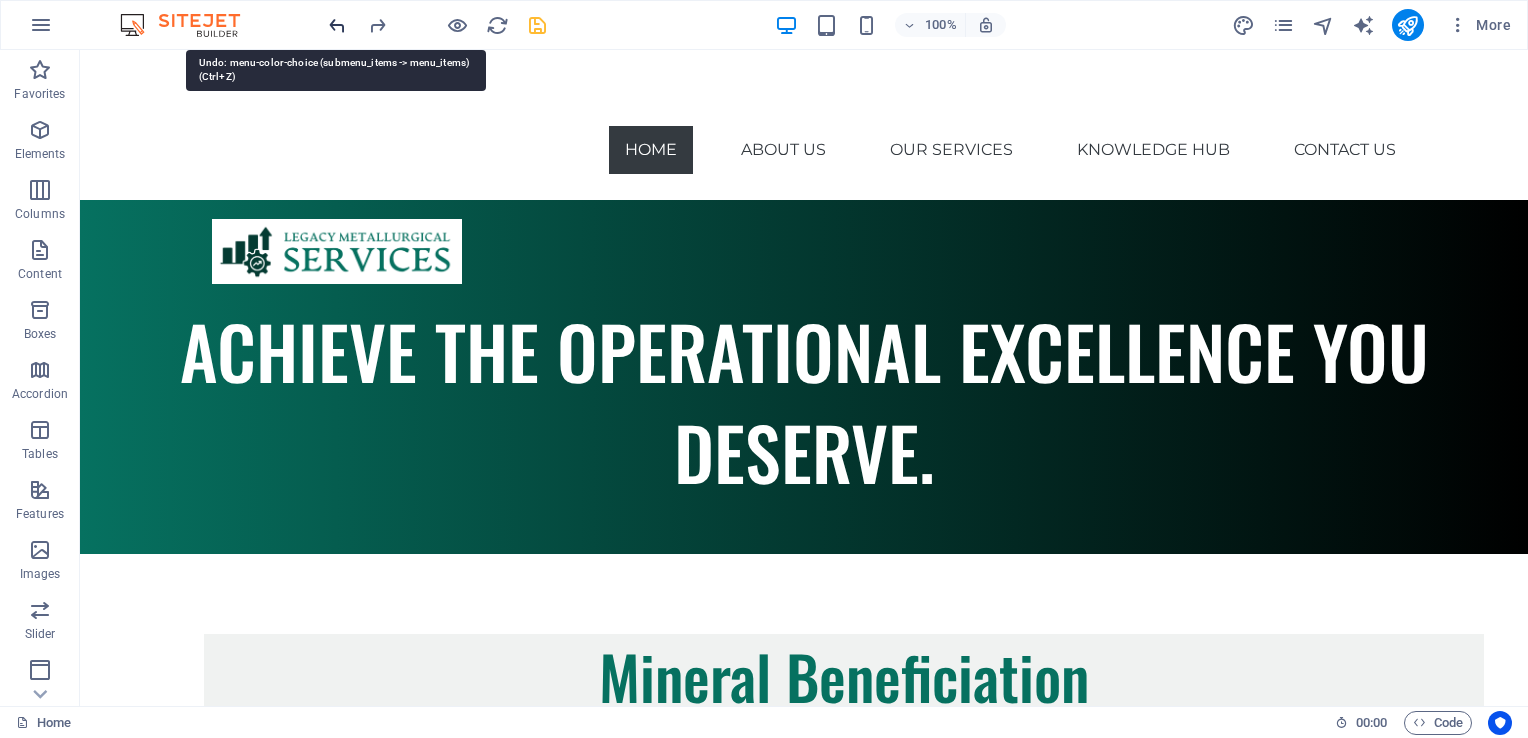 click at bounding box center [337, 25] 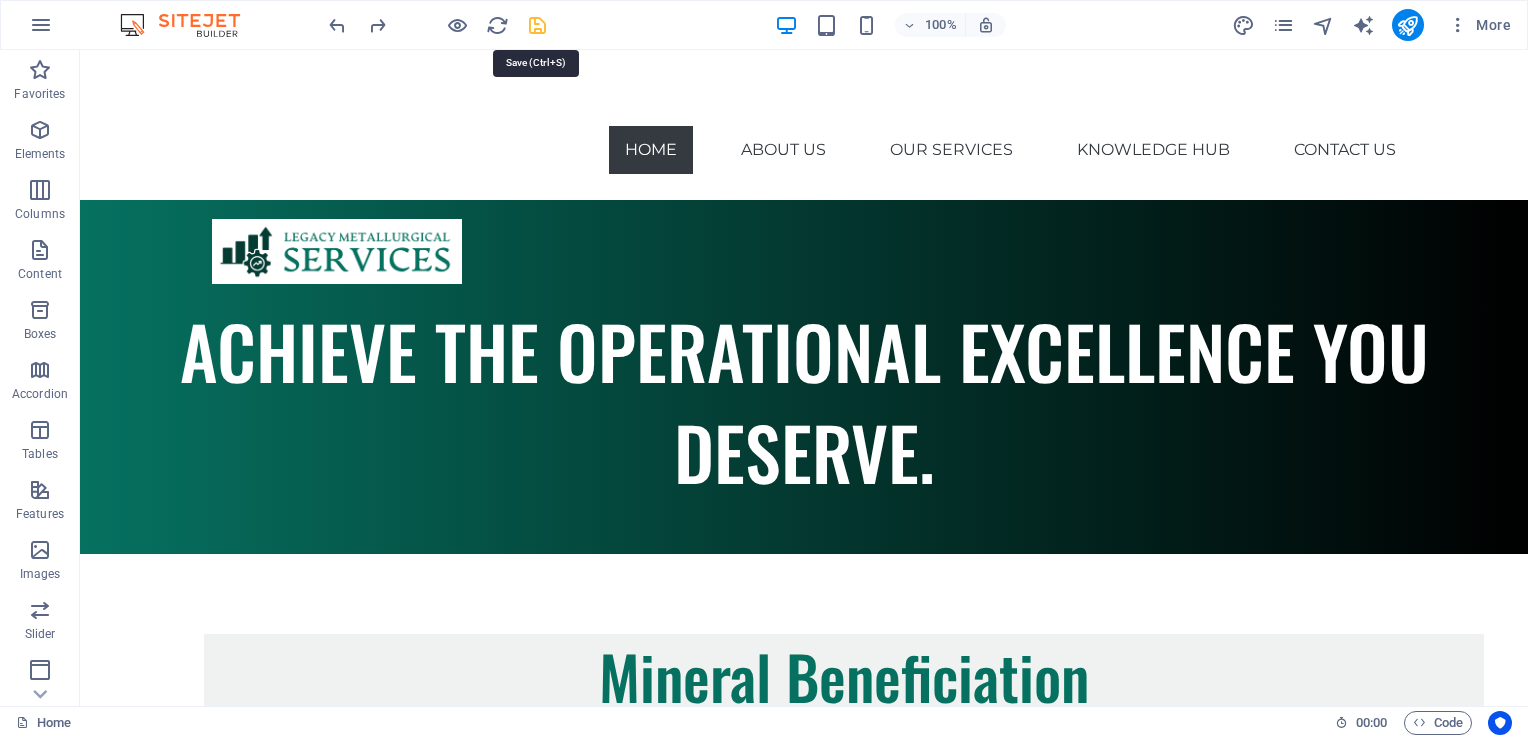 click at bounding box center [537, 25] 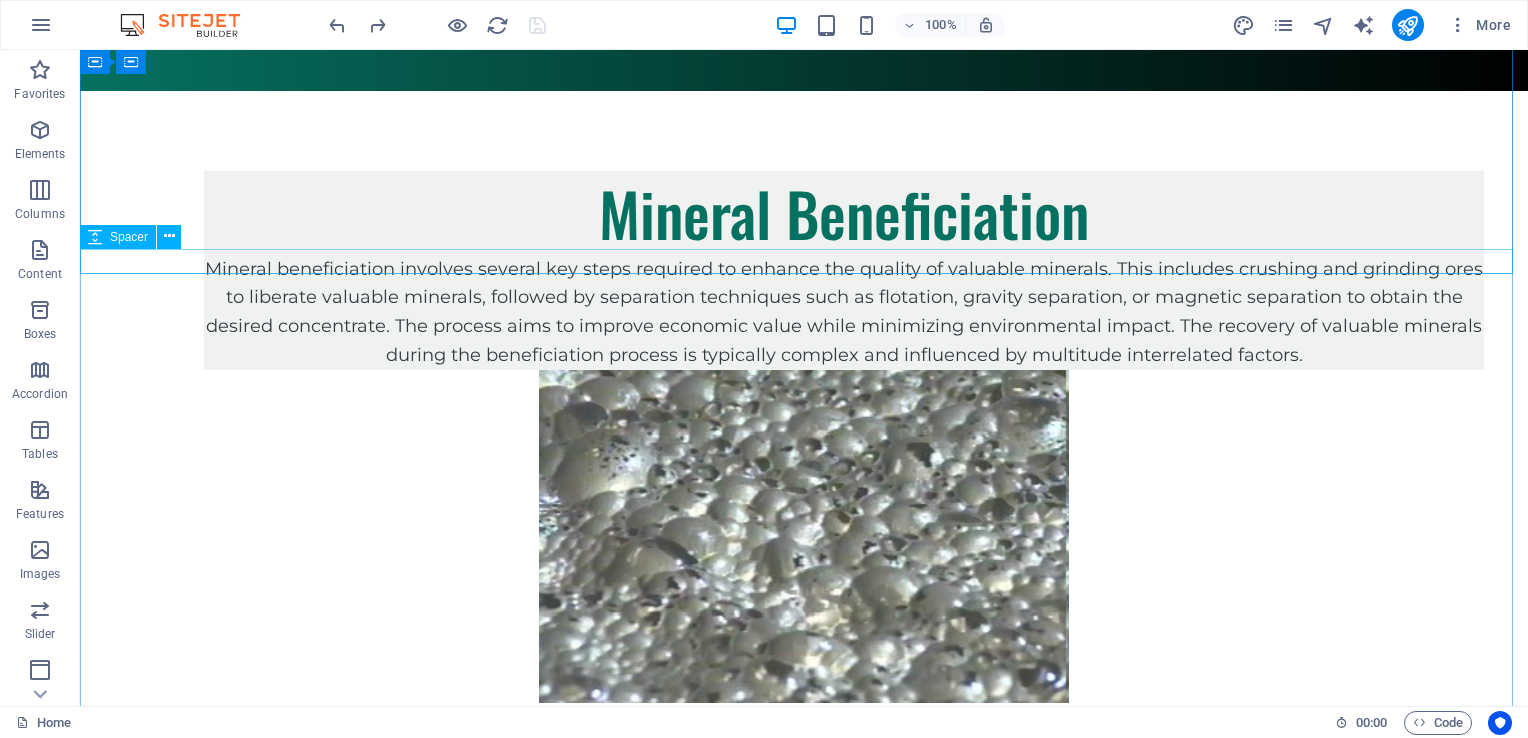scroll, scrollTop: 381, scrollLeft: 0, axis: vertical 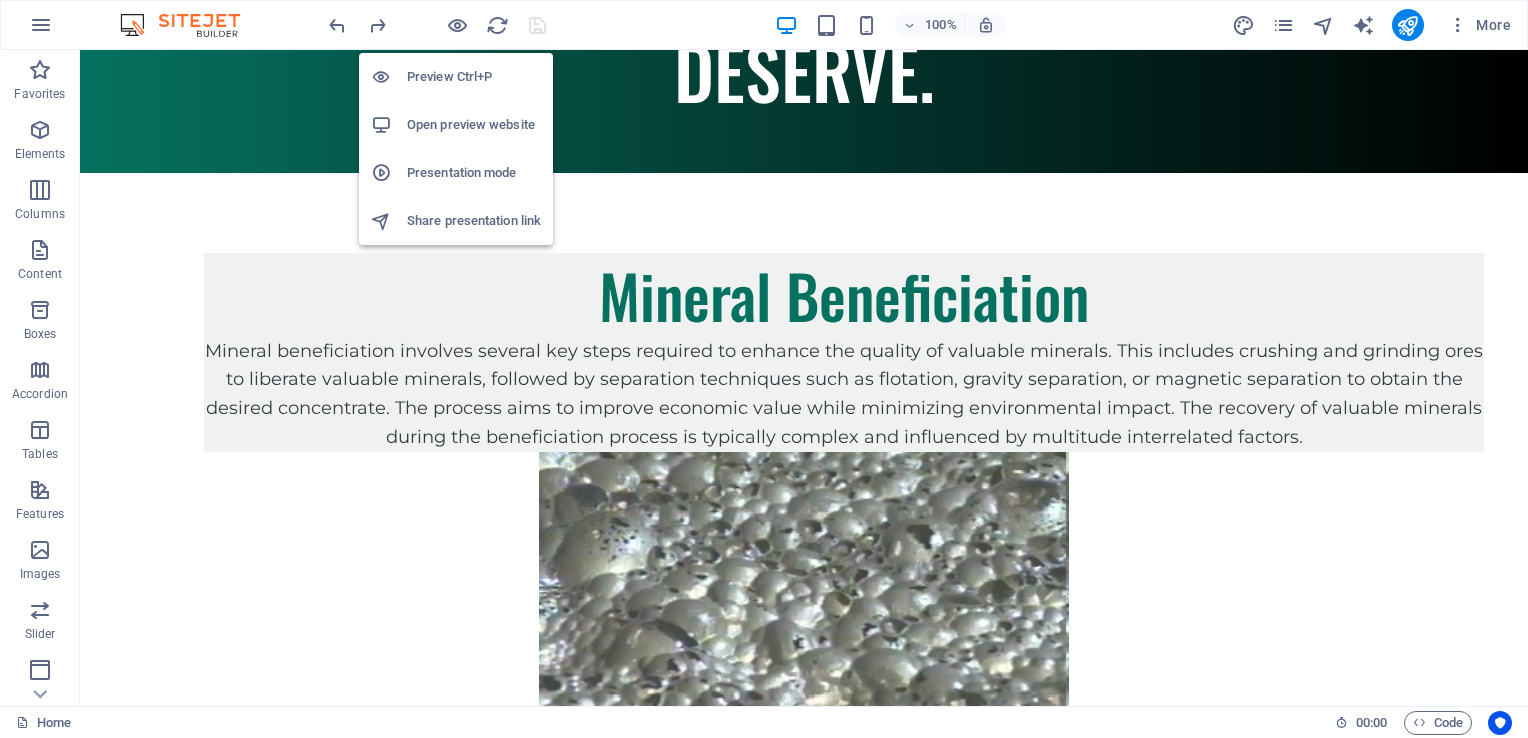 click on "Open preview website" at bounding box center [474, 125] 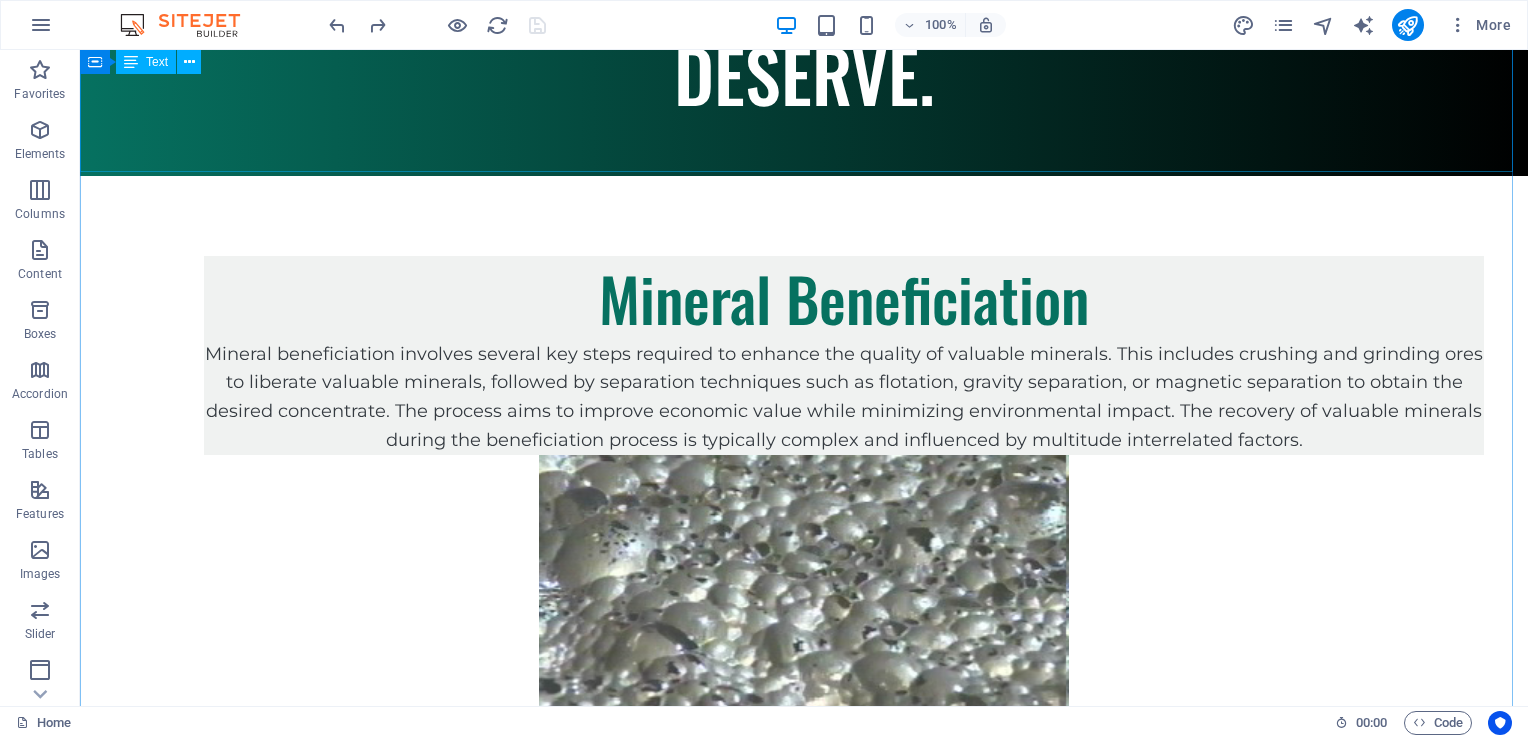 scroll, scrollTop: 0, scrollLeft: 0, axis: both 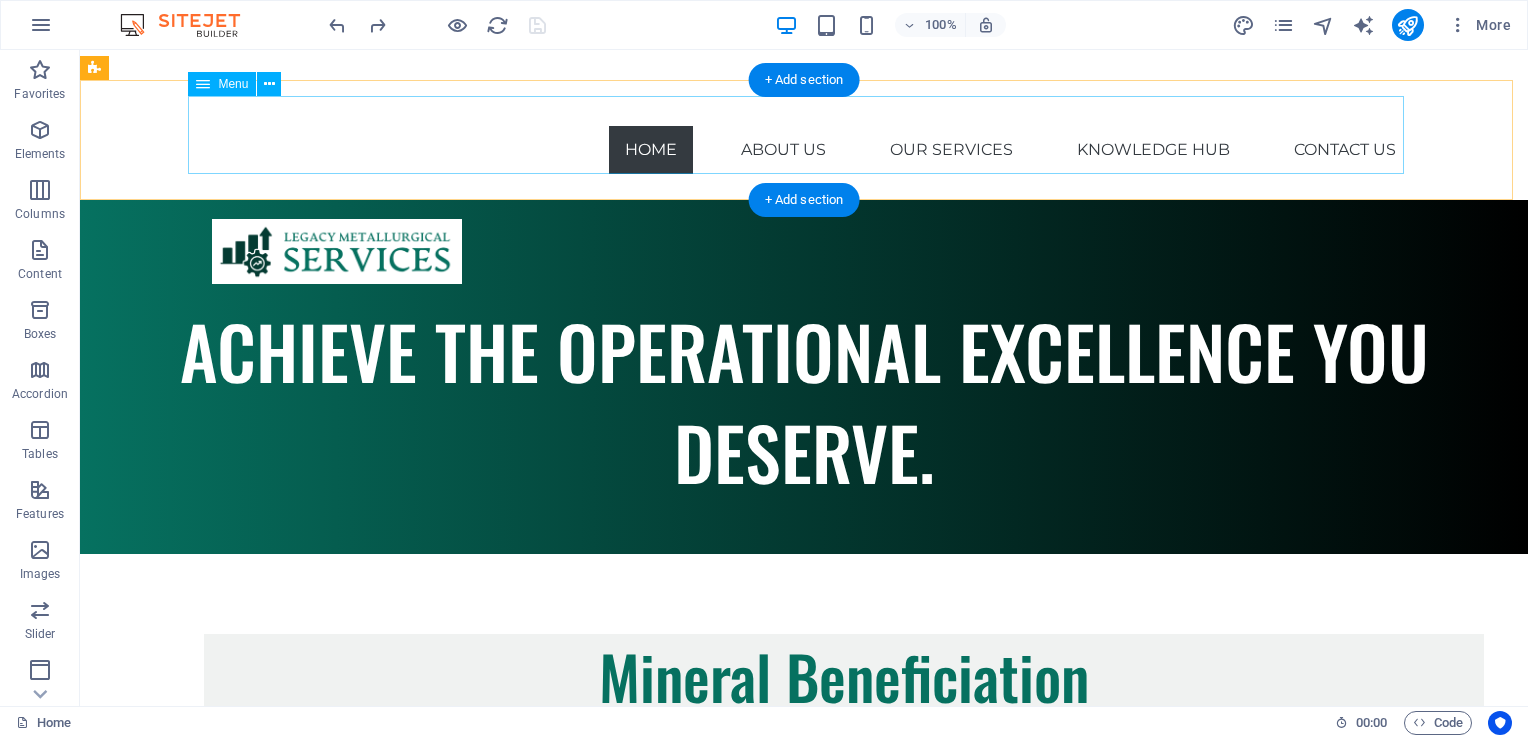 click on "Home About Us Our Services Knowledge Hub Contact Us" at bounding box center [804, 135] 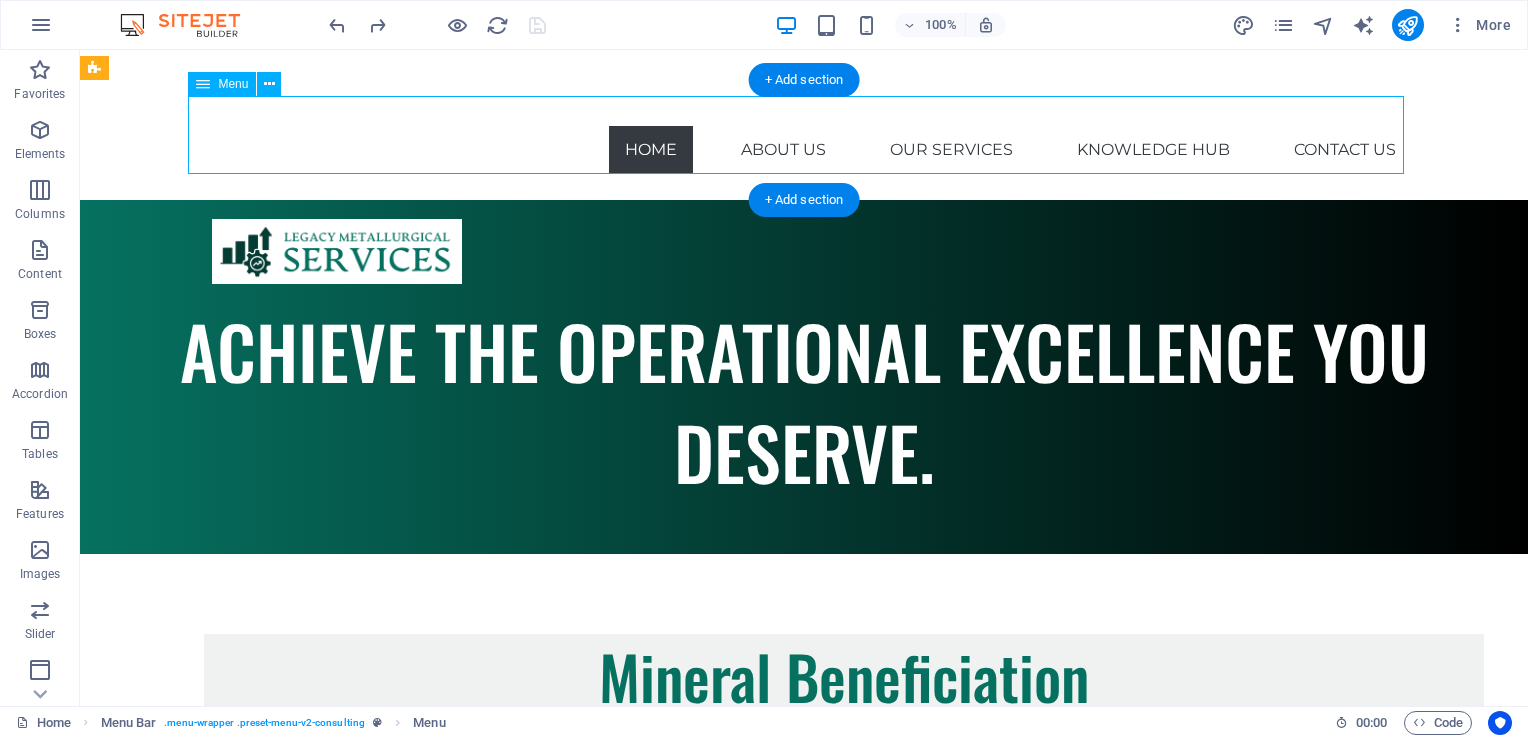 click on "Home About Us Our Services Knowledge Hub Contact Us" at bounding box center (804, 135) 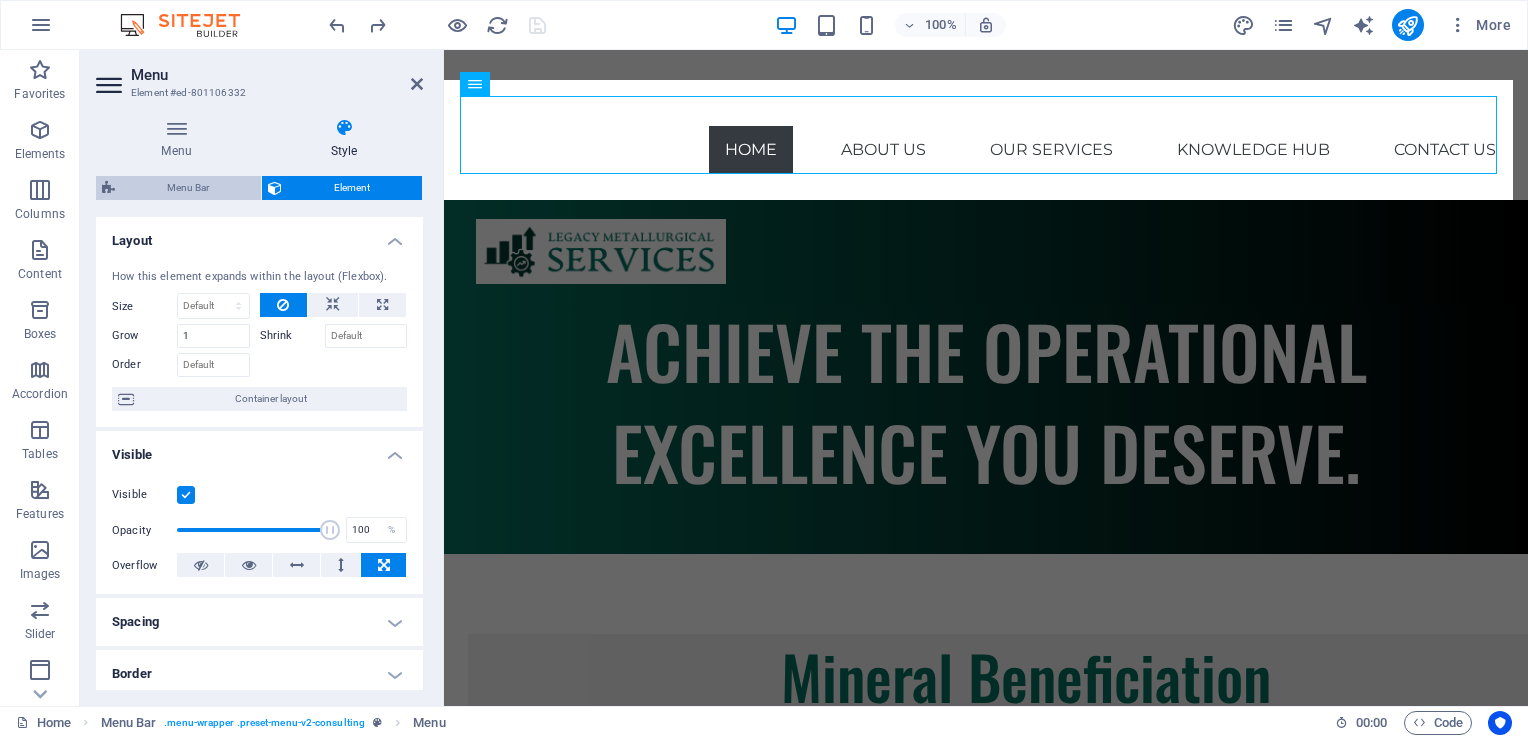 click on "Menu Bar" at bounding box center (188, 188) 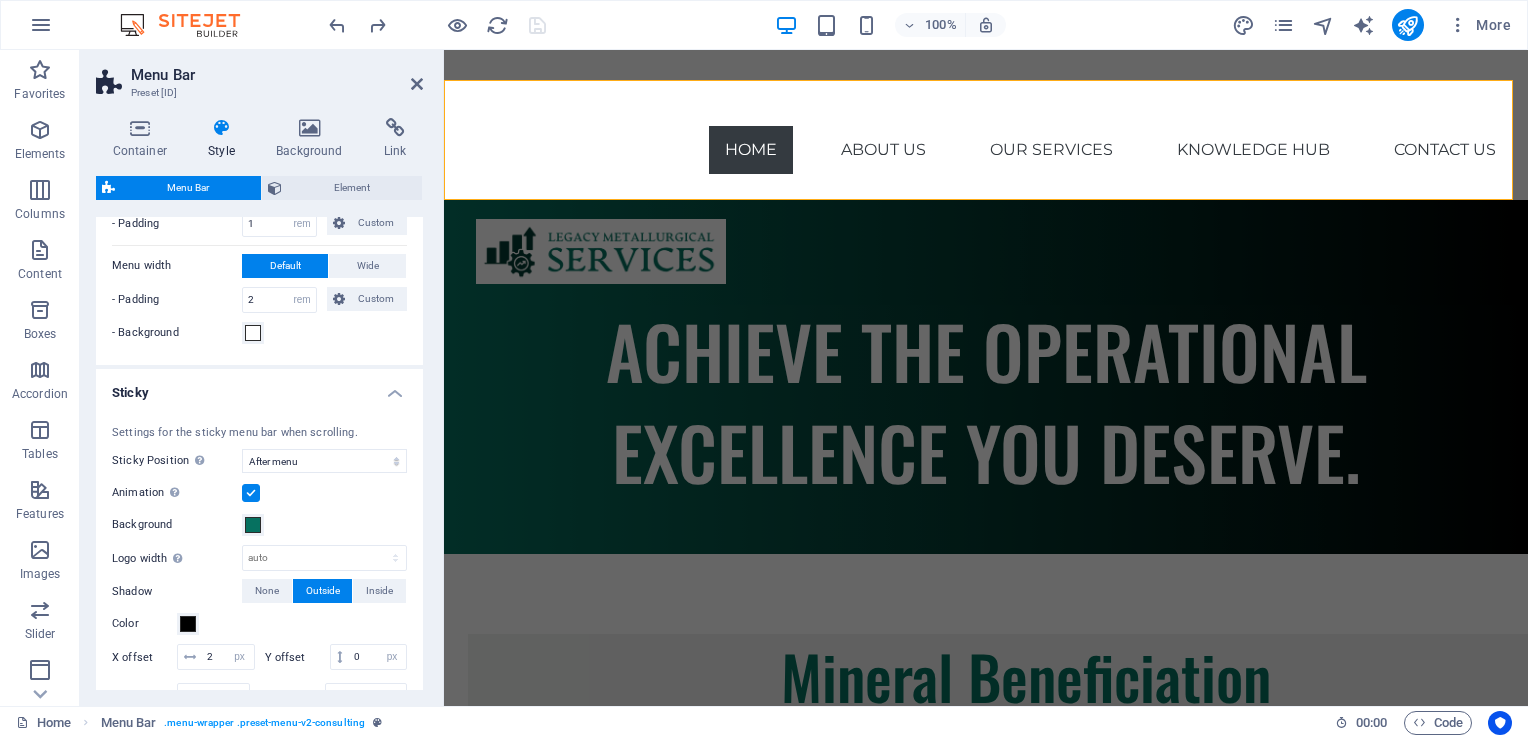 scroll, scrollTop: 773, scrollLeft: 0, axis: vertical 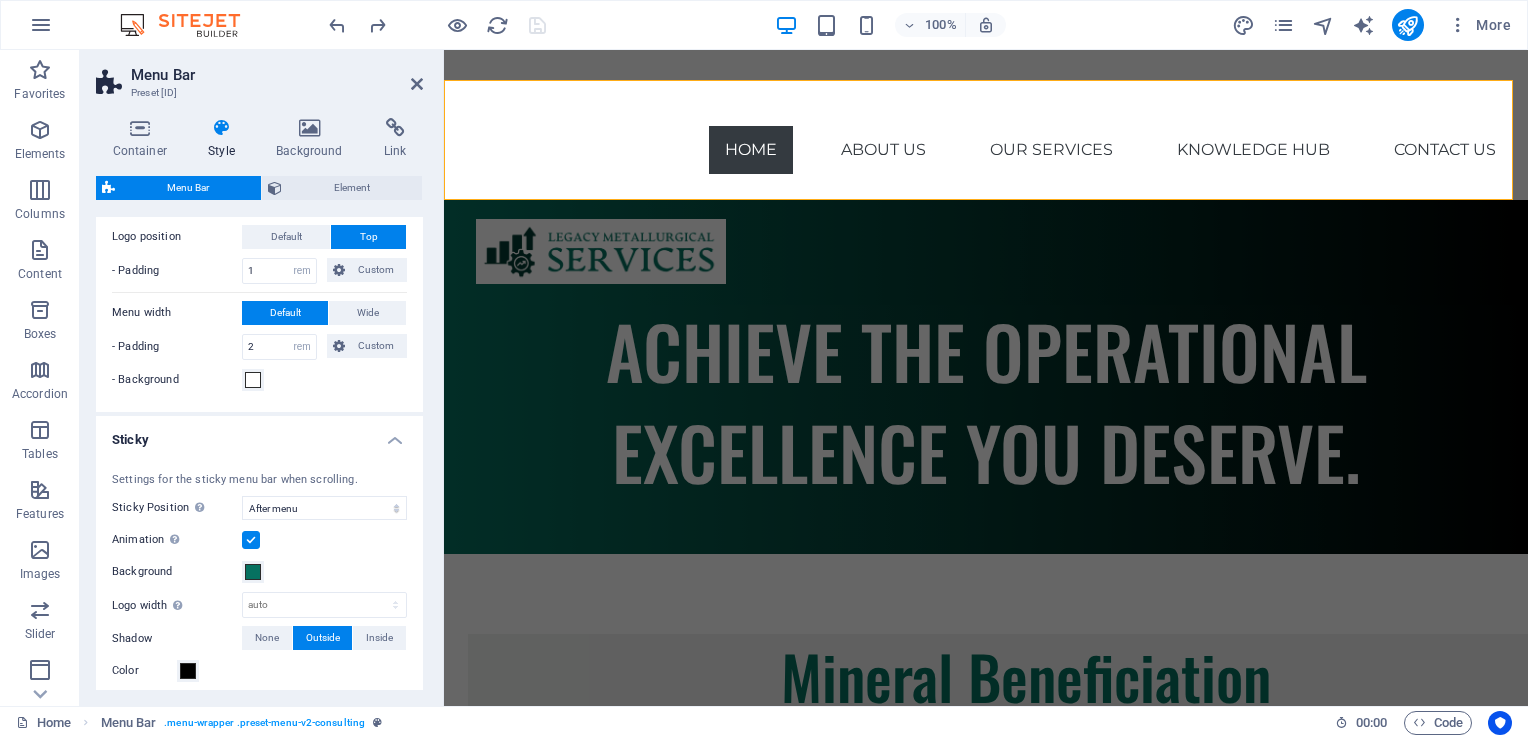 drag, startPoint x: 248, startPoint y: 541, endPoint x: 271, endPoint y: 542, distance: 23.021729 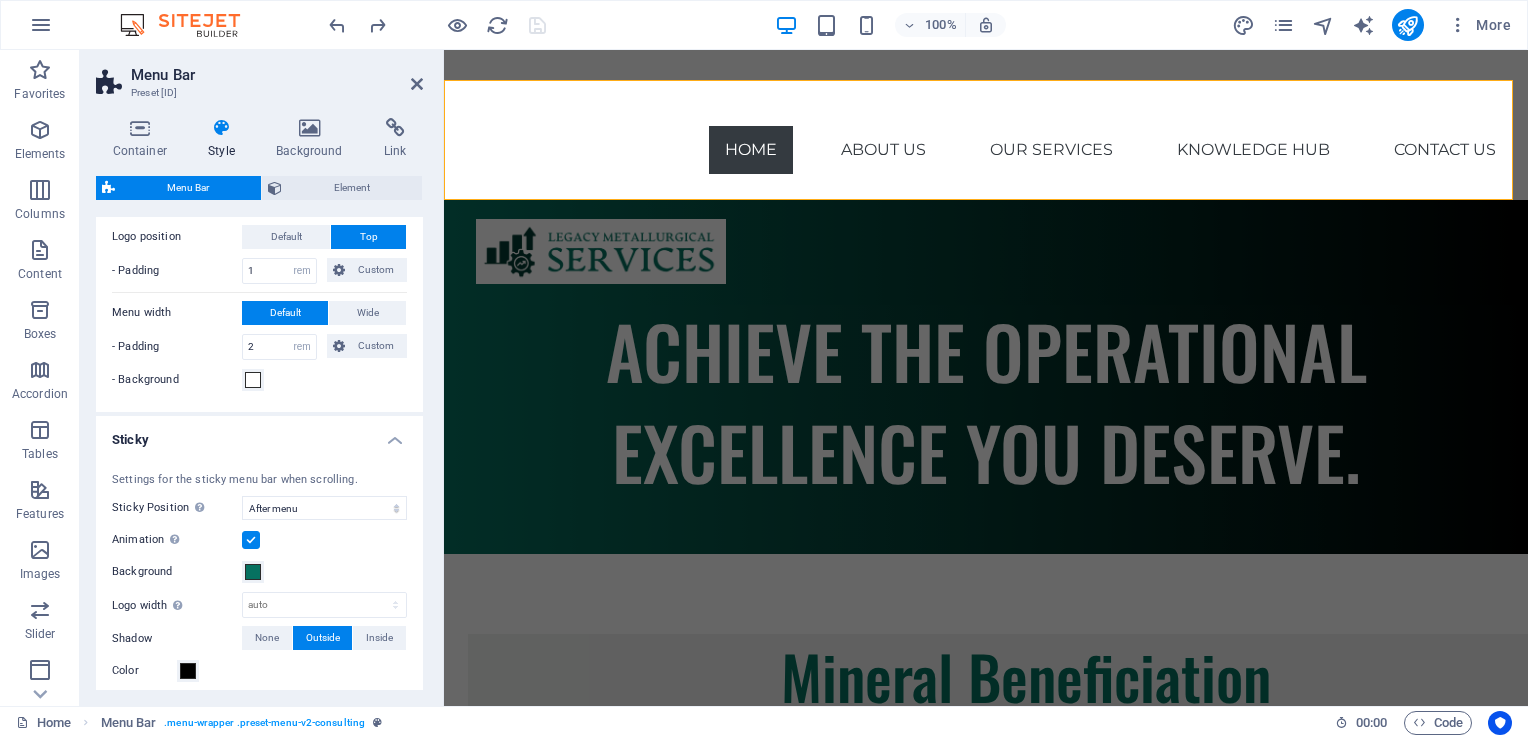 click at bounding box center (251, 540) 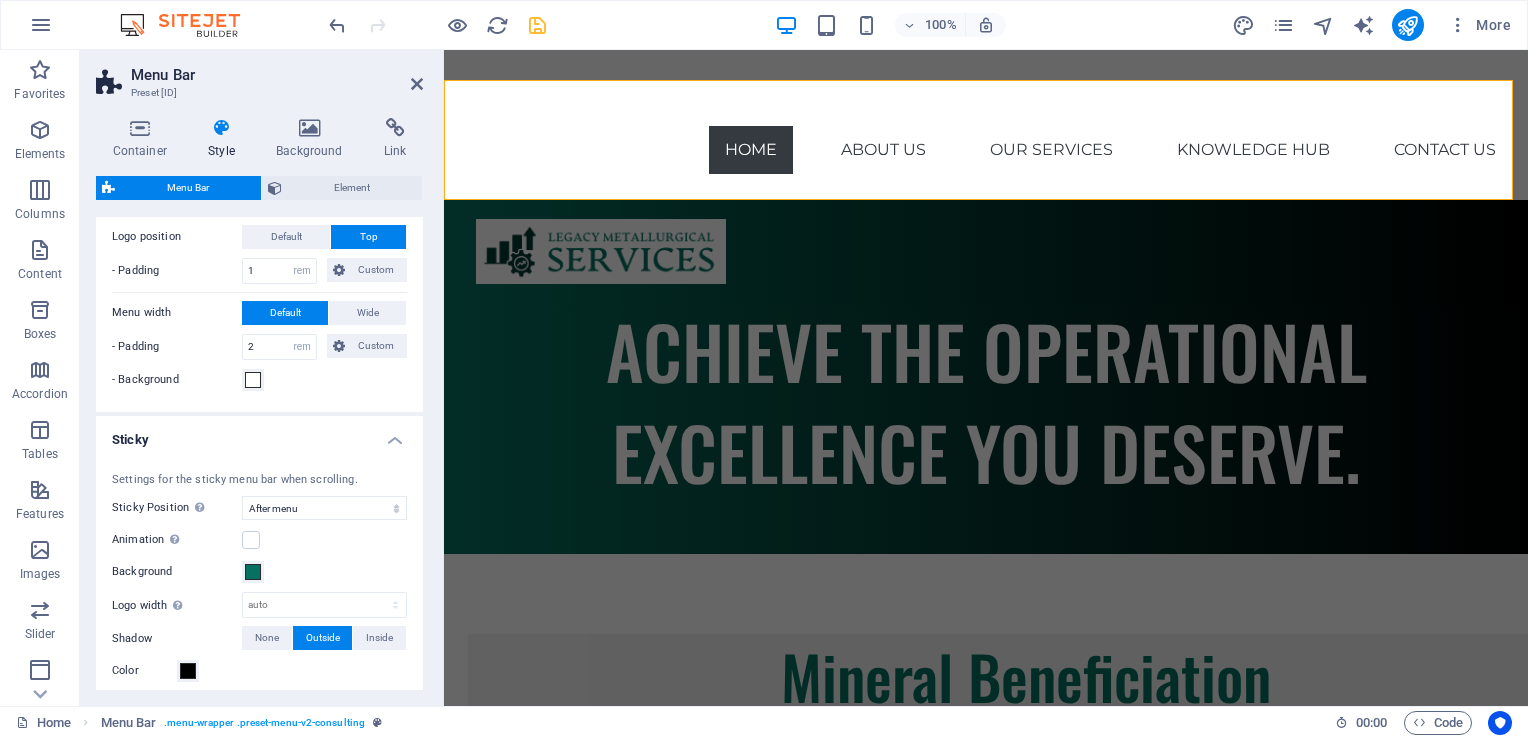 select 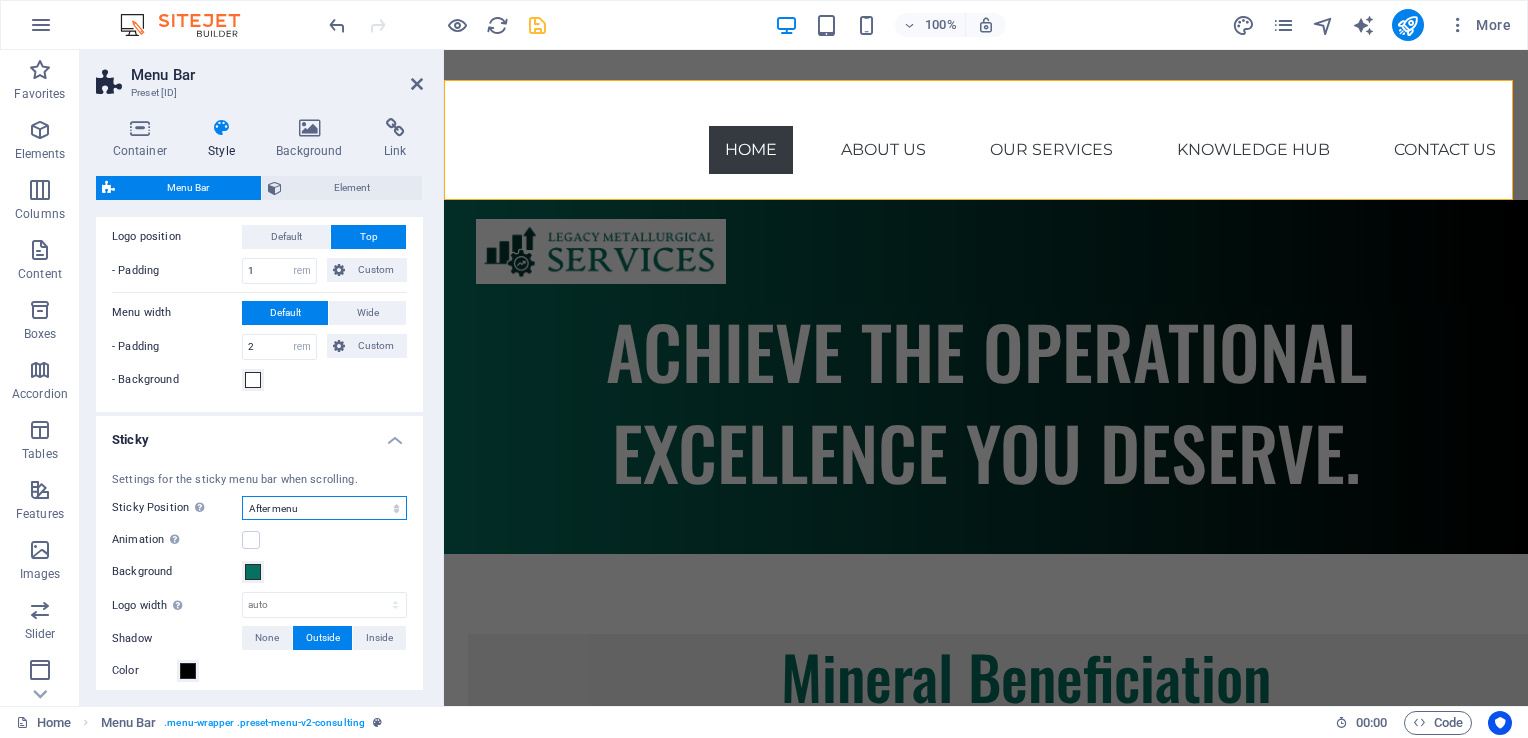 click on "Off Instant After menu After banner When scrolling up" at bounding box center (324, 508) 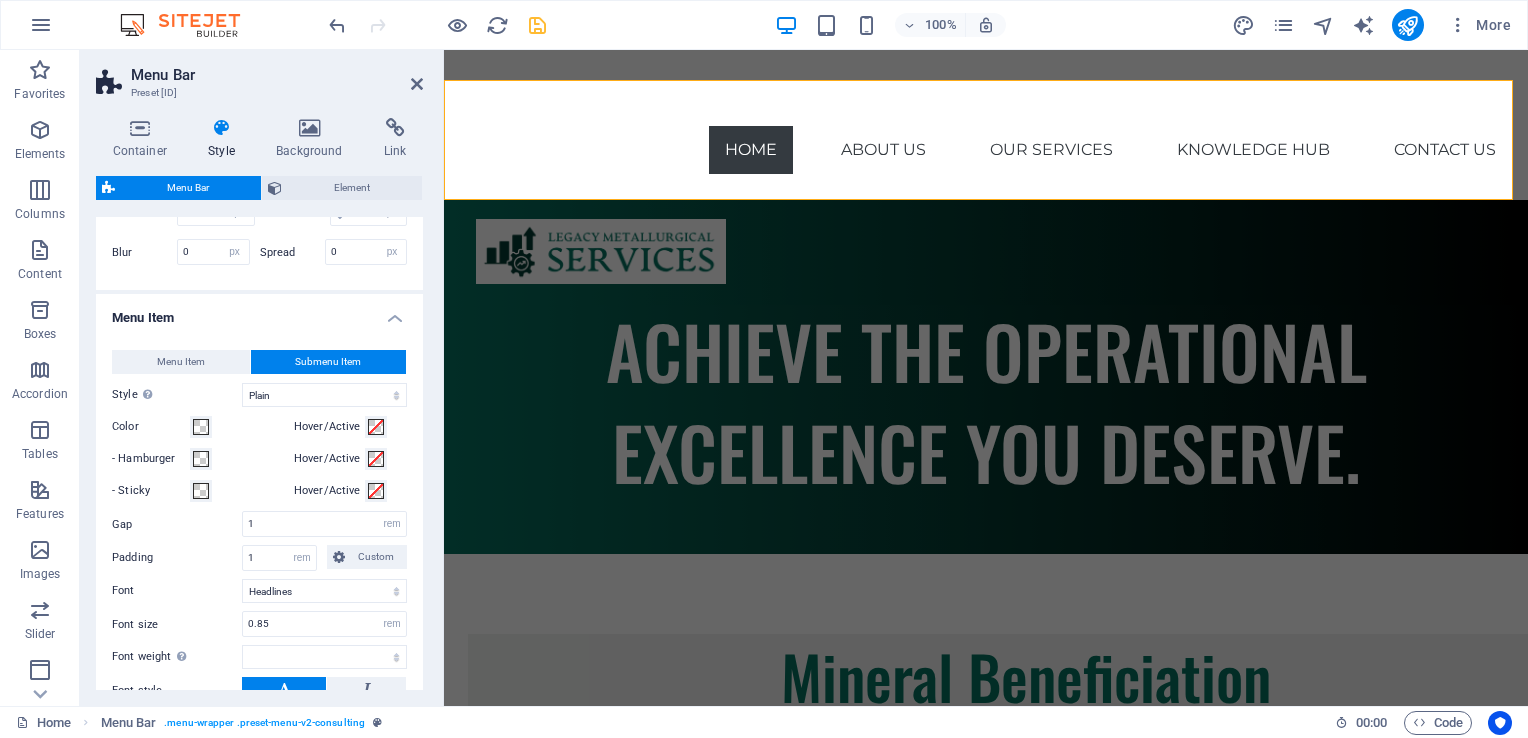 scroll, scrollTop: 1273, scrollLeft: 0, axis: vertical 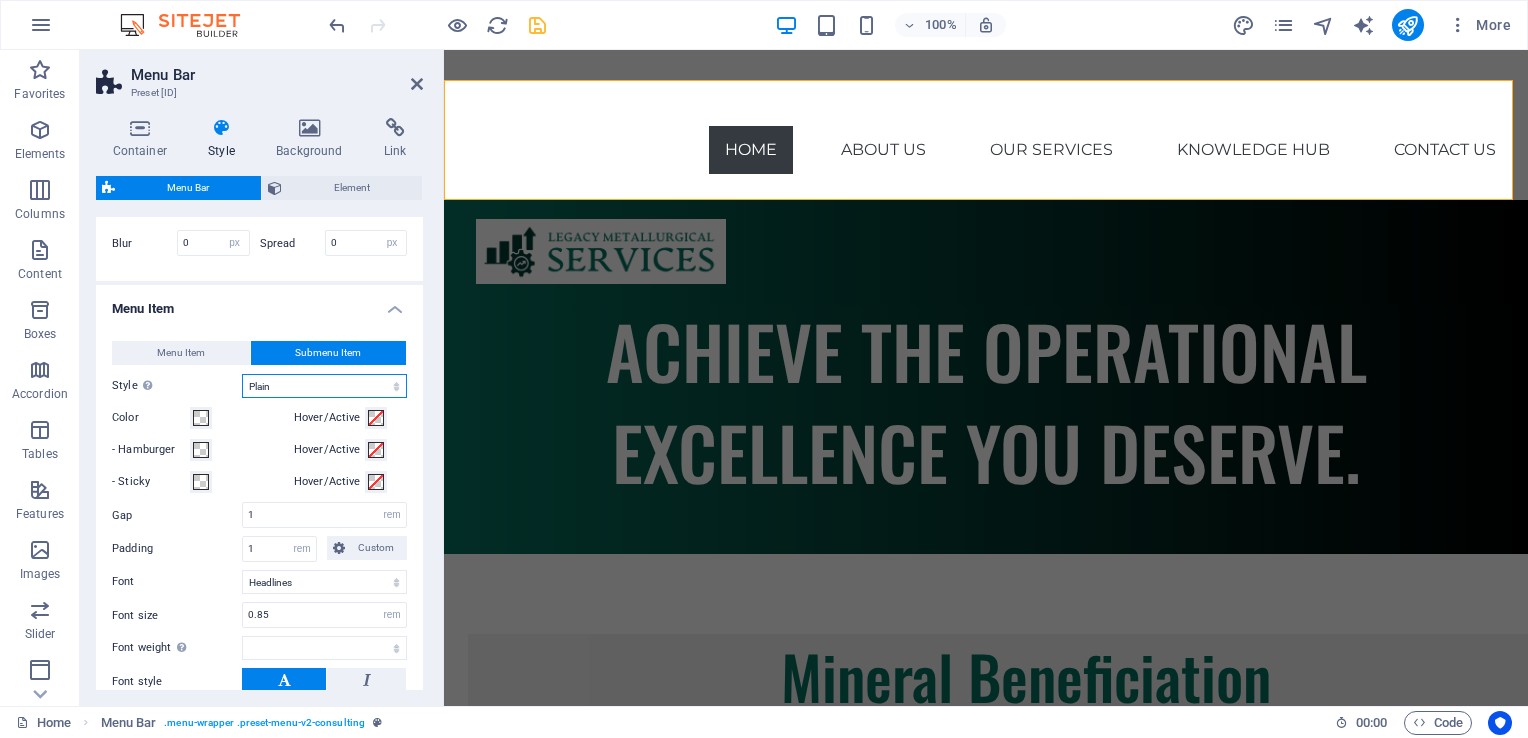 click on "Plain Text color Box: Fade Box: Flip vertical Box: Flip horizontal Box: Slide down Box: Slide up Box: Slide right Box: Slide left Box: Zoom effect Border Border top & bottom Border left & right Border top Border bottom" at bounding box center [324, 386] 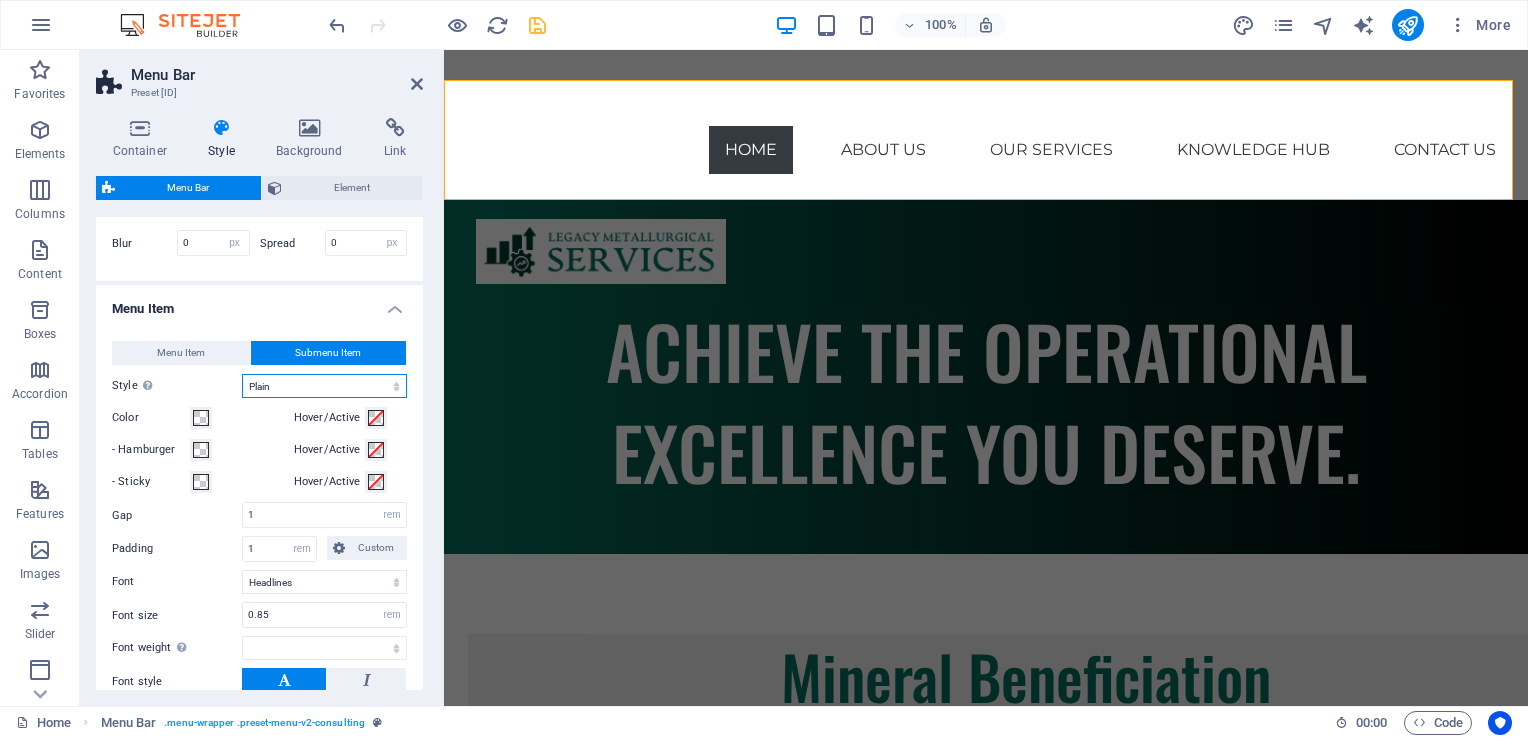 click on "Plain Text color Box: Fade Box: Flip vertical Box: Flip horizontal Box: Slide down Box: Slide up Box: Slide right Box: Slide left Box: Zoom effect Border Border top & bottom Border left & right Border top Border bottom" at bounding box center [324, 386] 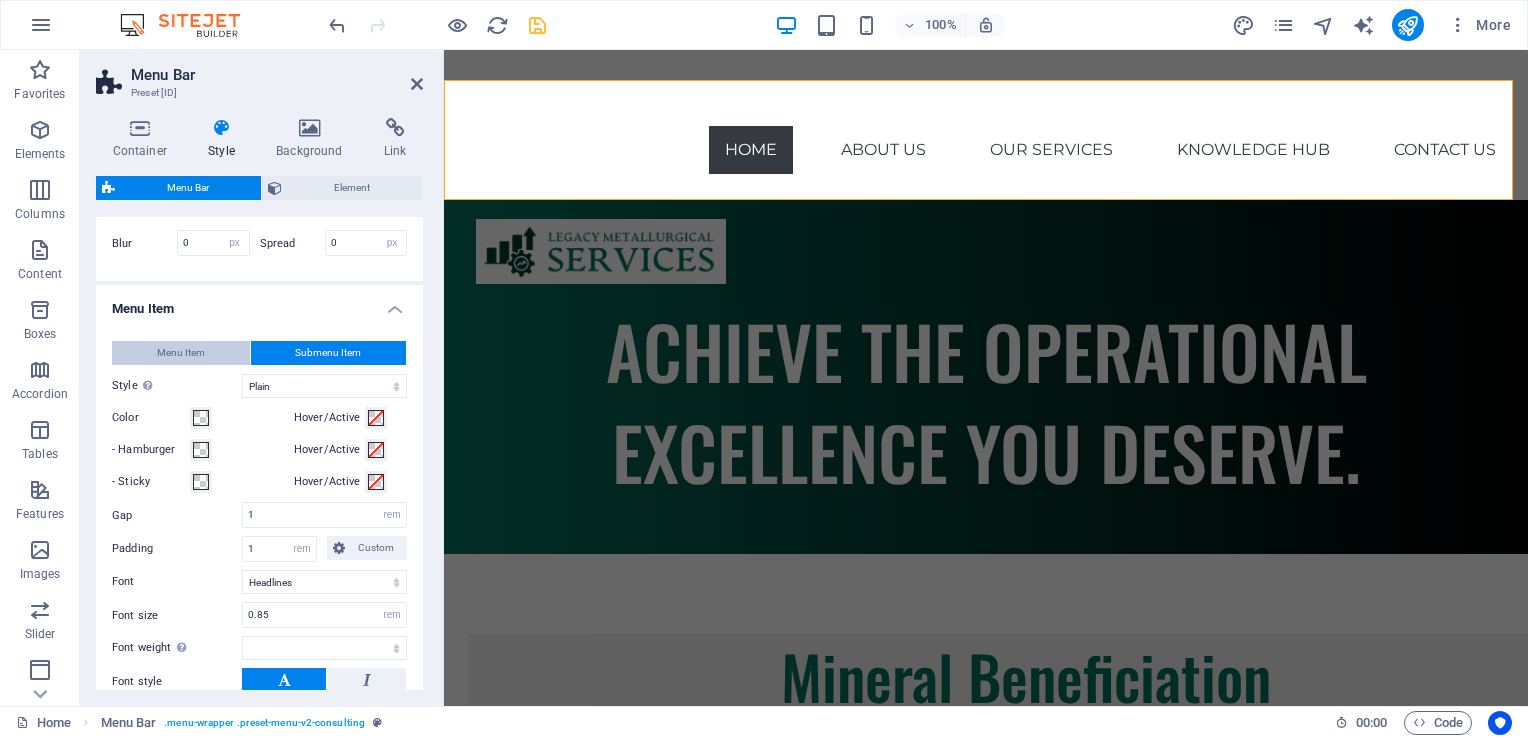 click on "Menu Item" at bounding box center (181, 353) 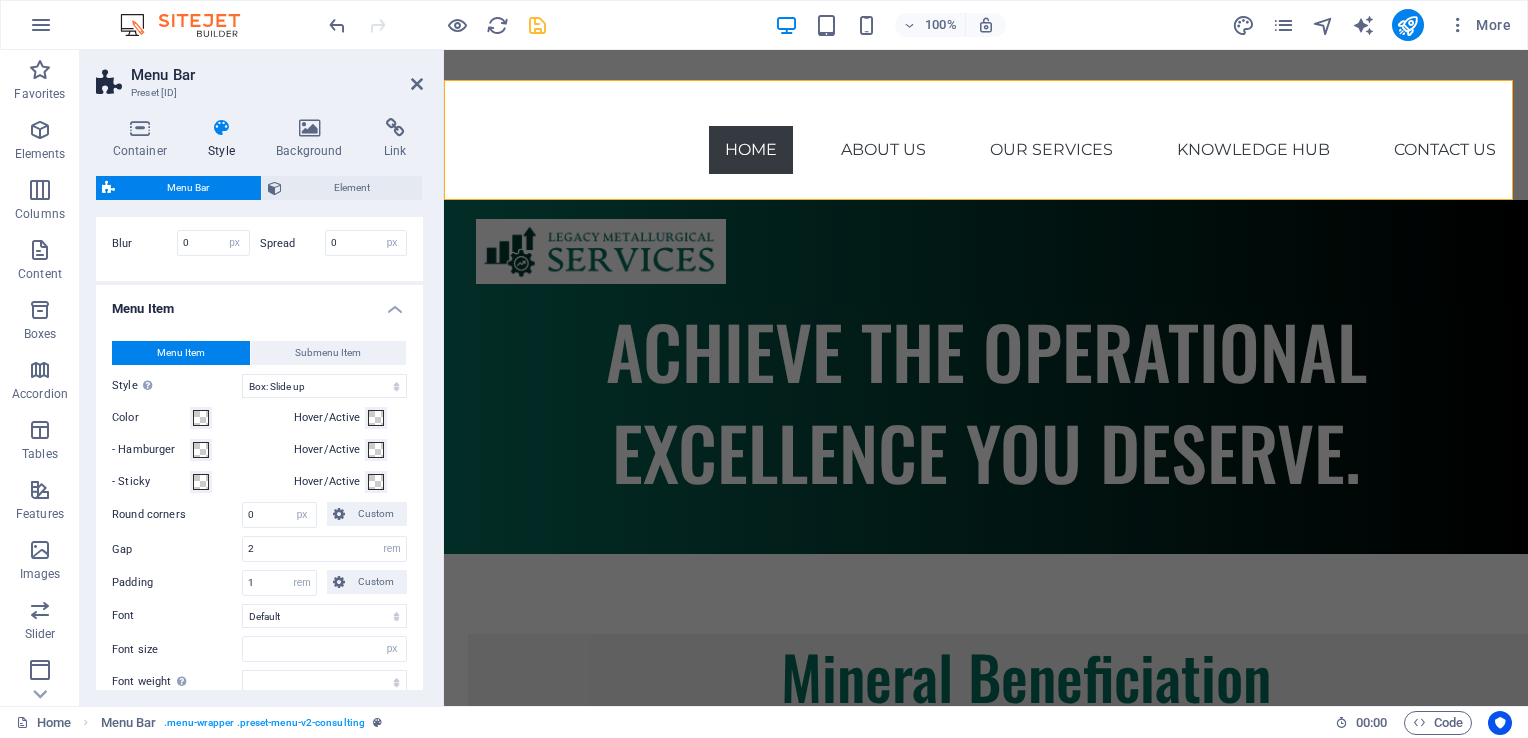 type 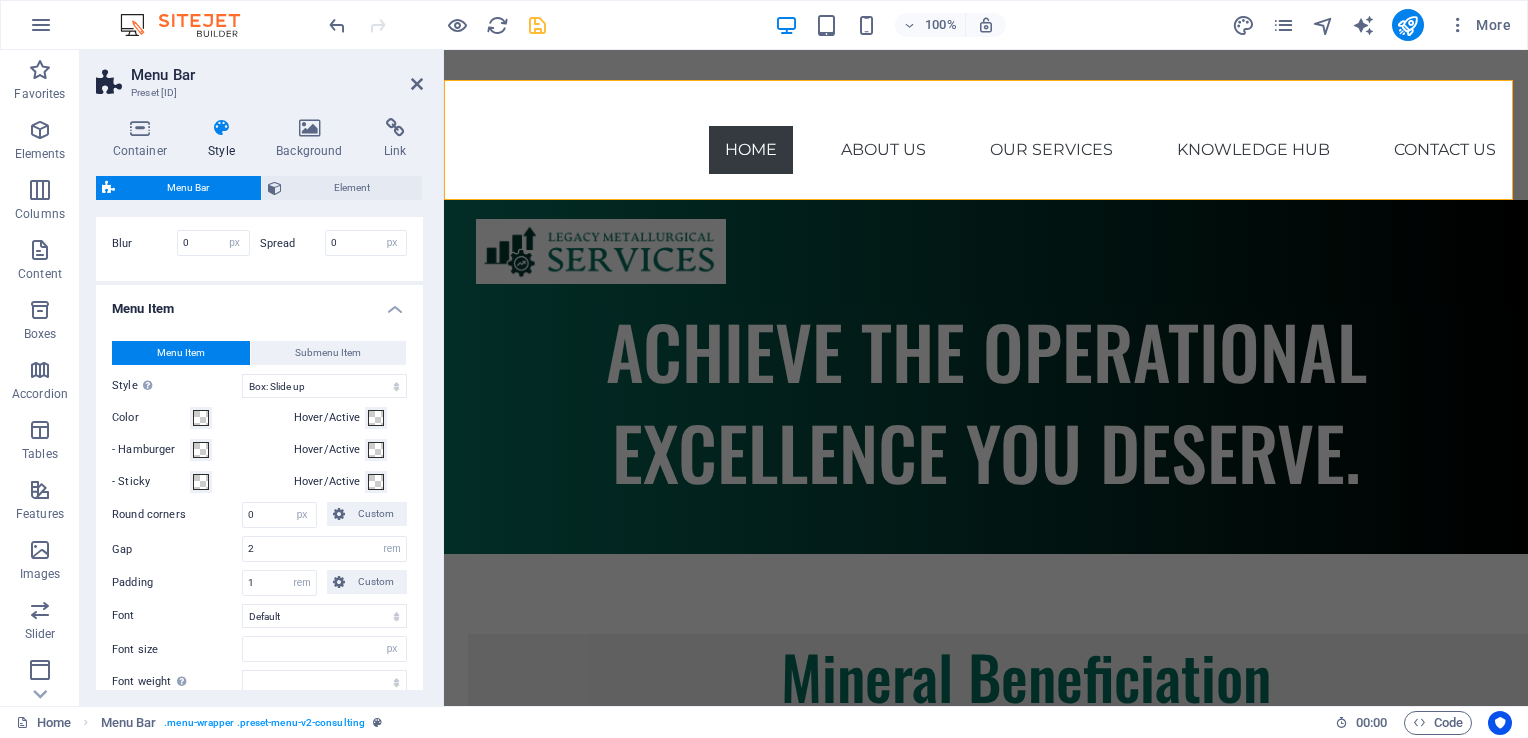 select 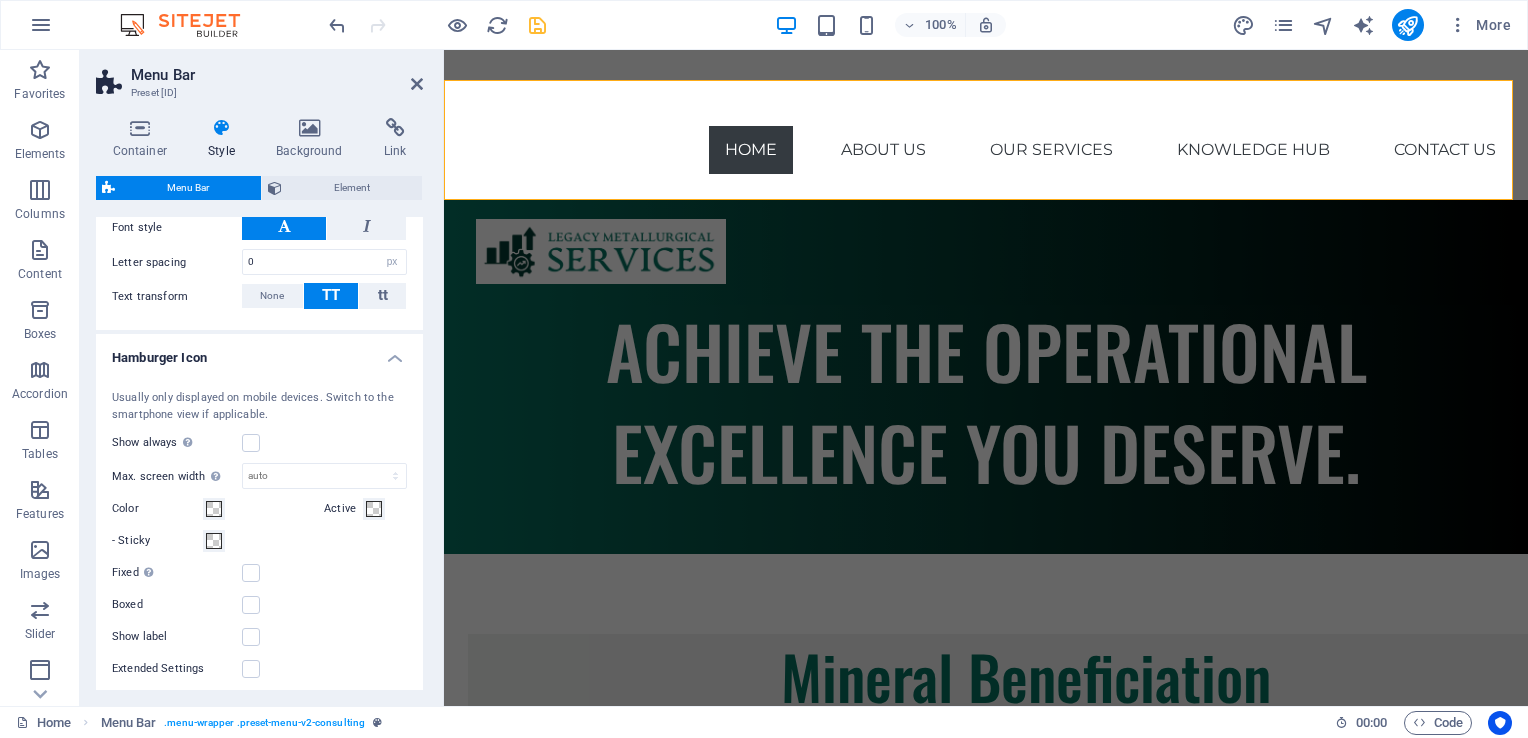 scroll, scrollTop: 1773, scrollLeft: 0, axis: vertical 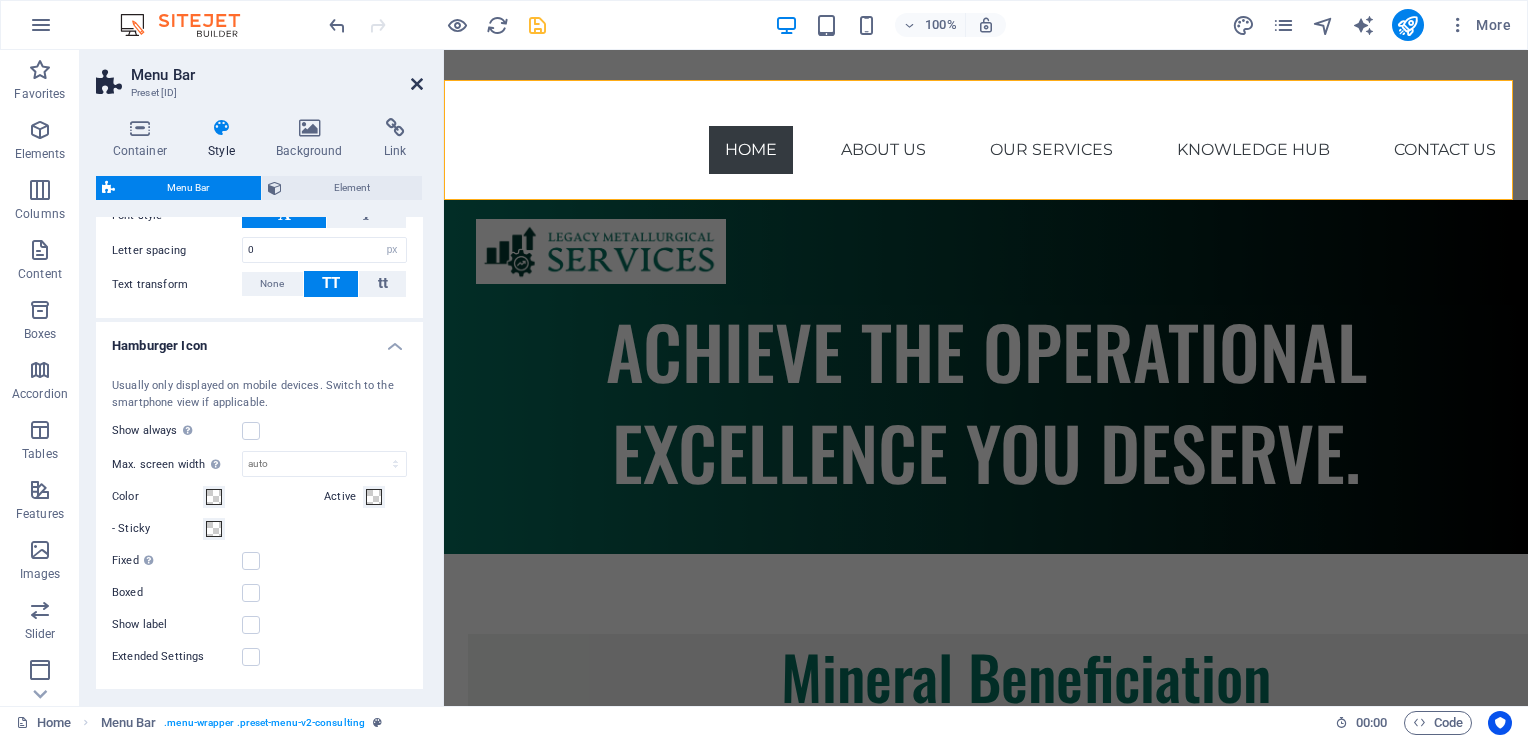 click at bounding box center [417, 84] 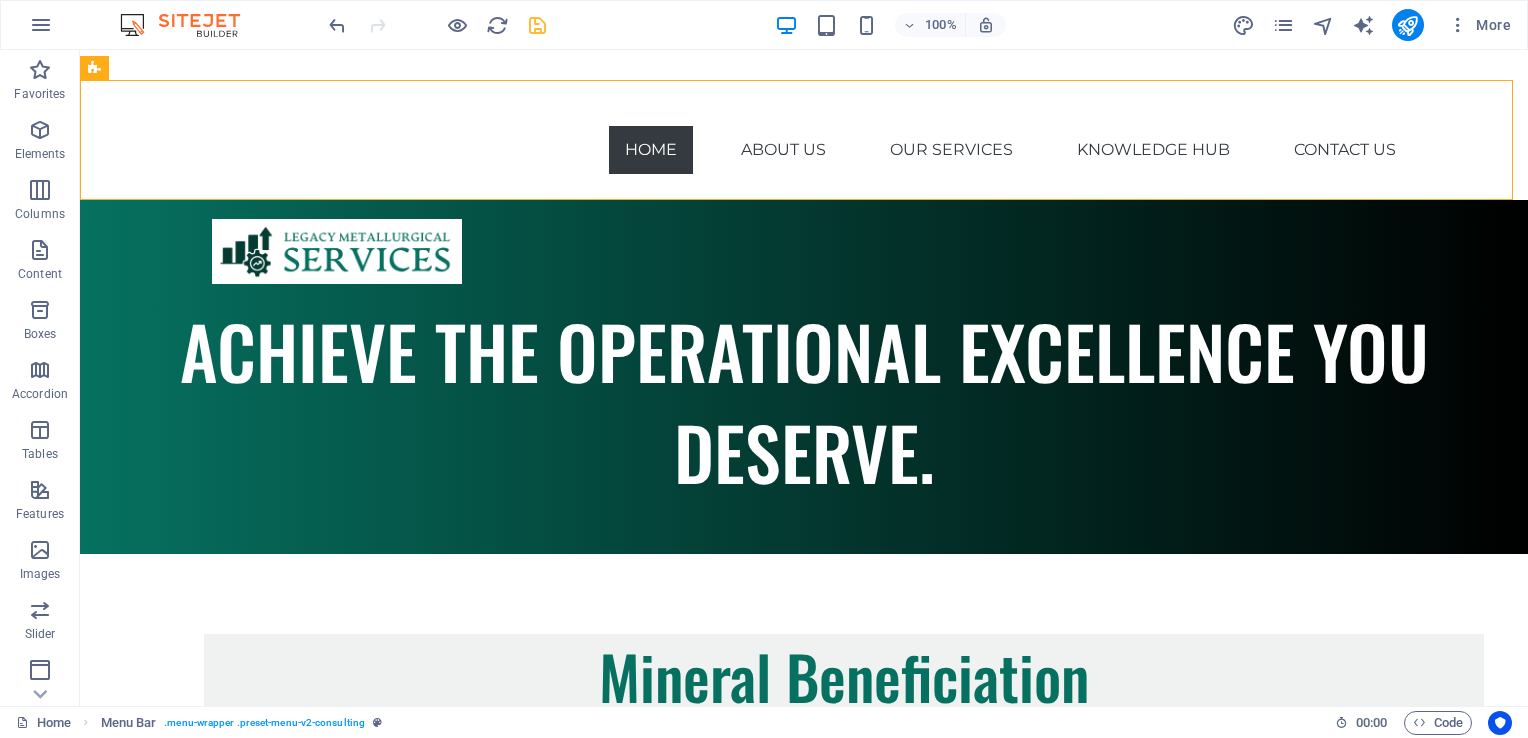 click at bounding box center [437, 25] 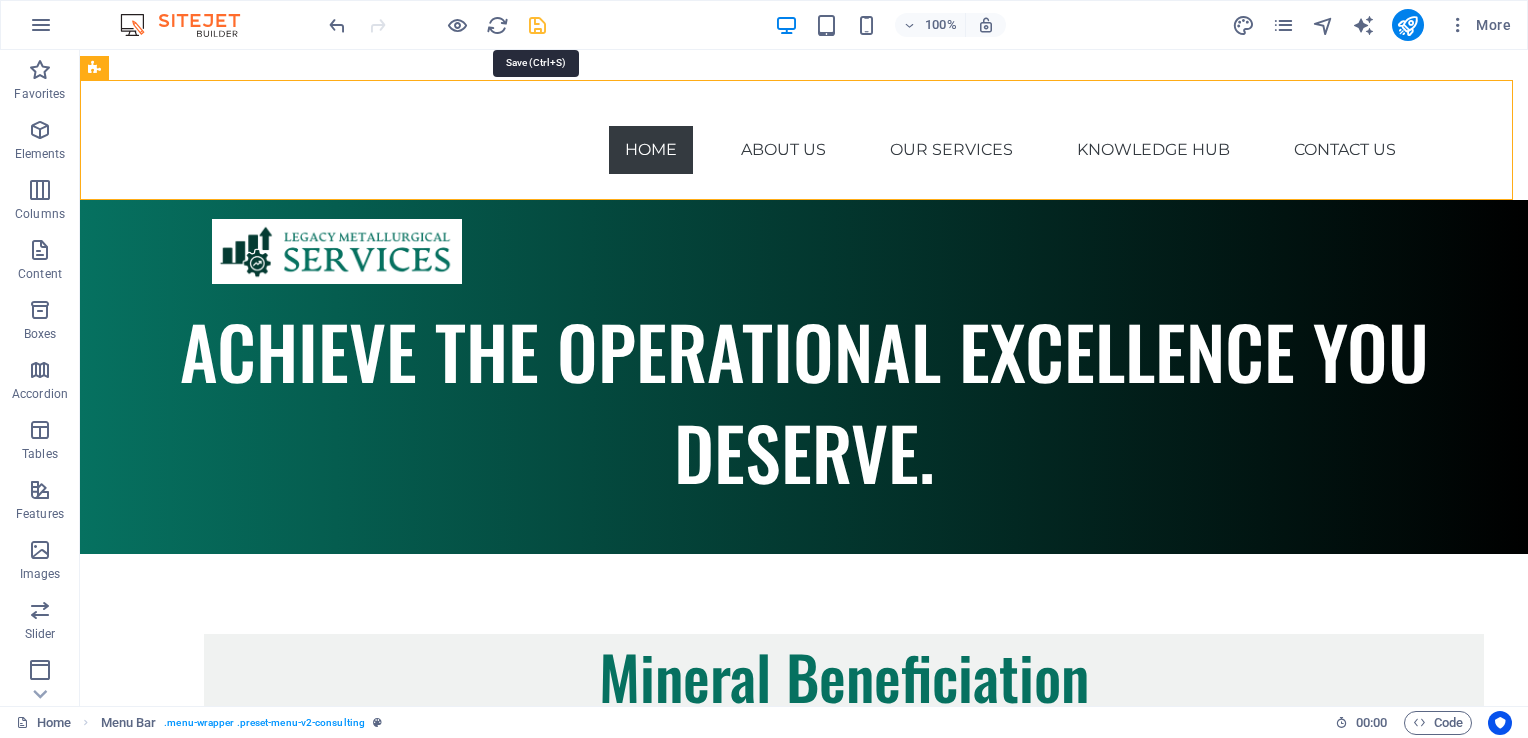 click at bounding box center [537, 25] 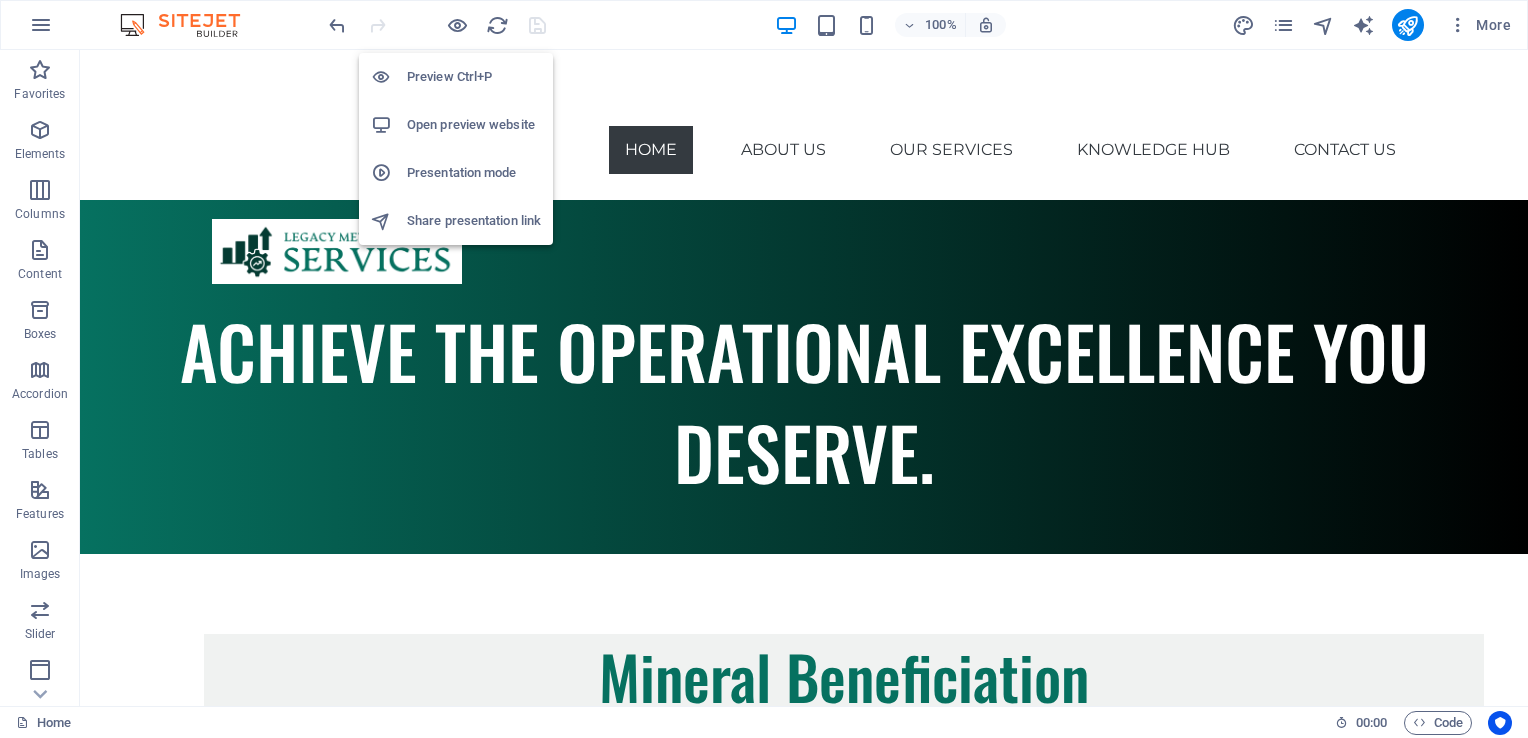 click on "Open preview website" at bounding box center [474, 125] 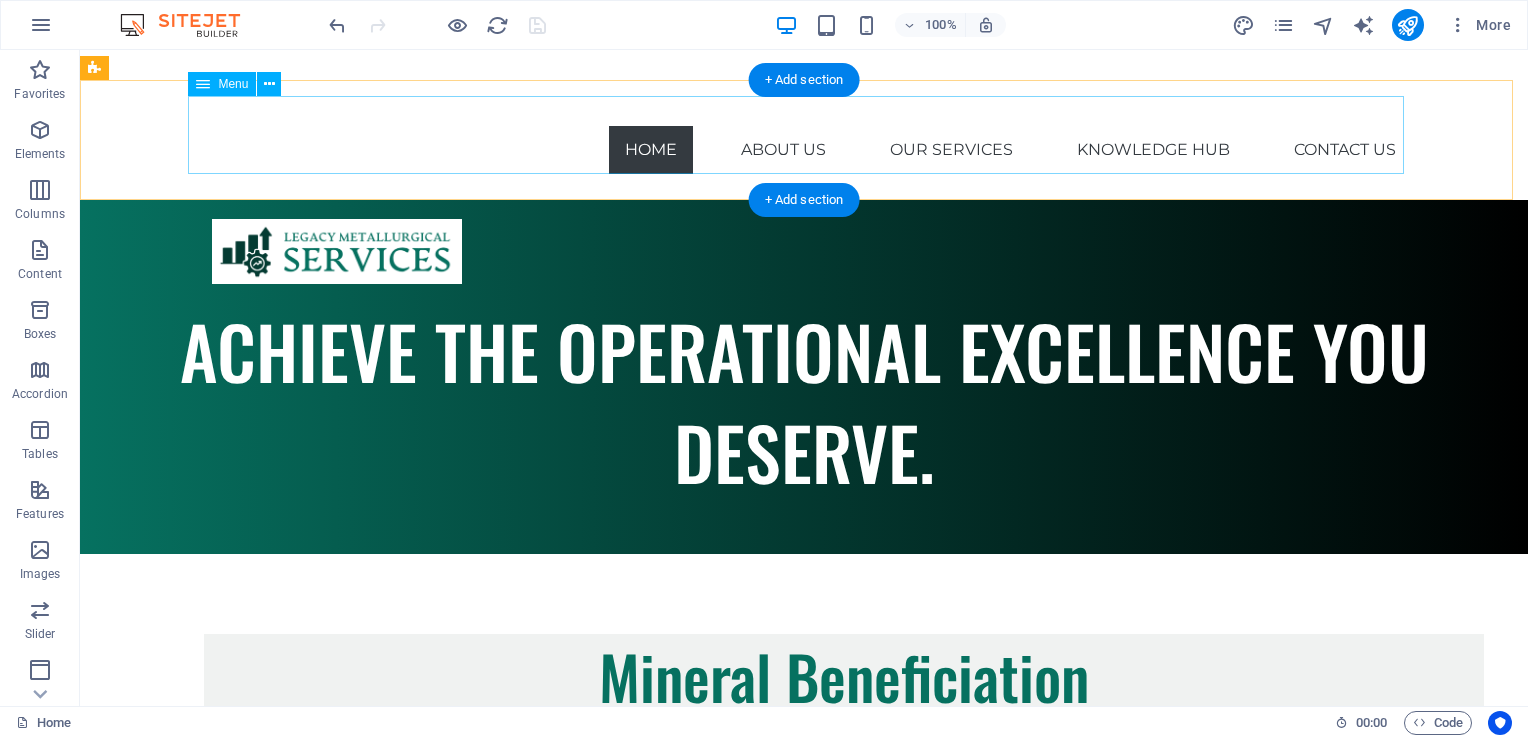 click on "Home About Us Our Services Knowledge Hub Contact Us" at bounding box center [804, 135] 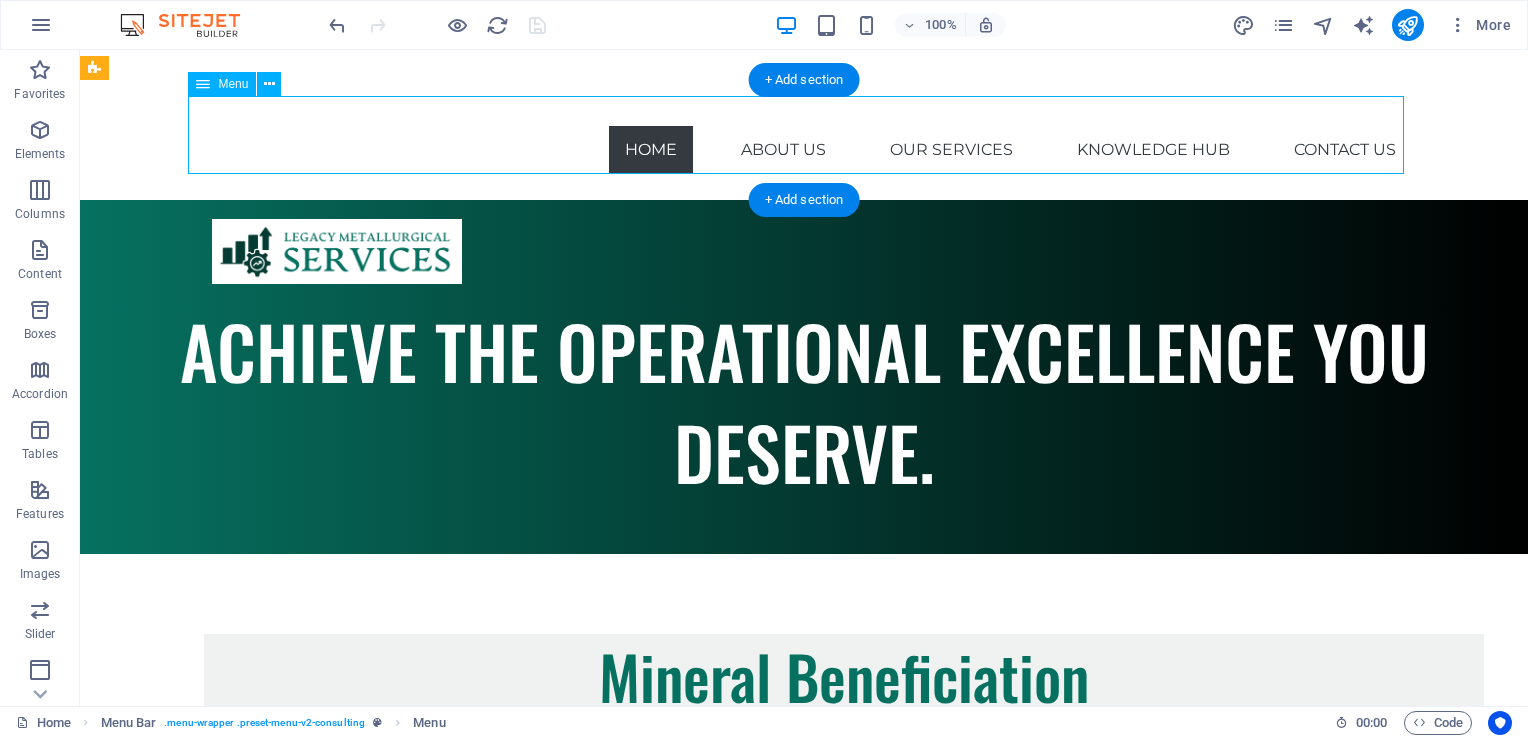 click on "Home About Us Our Services Knowledge Hub Contact Us" at bounding box center (804, 135) 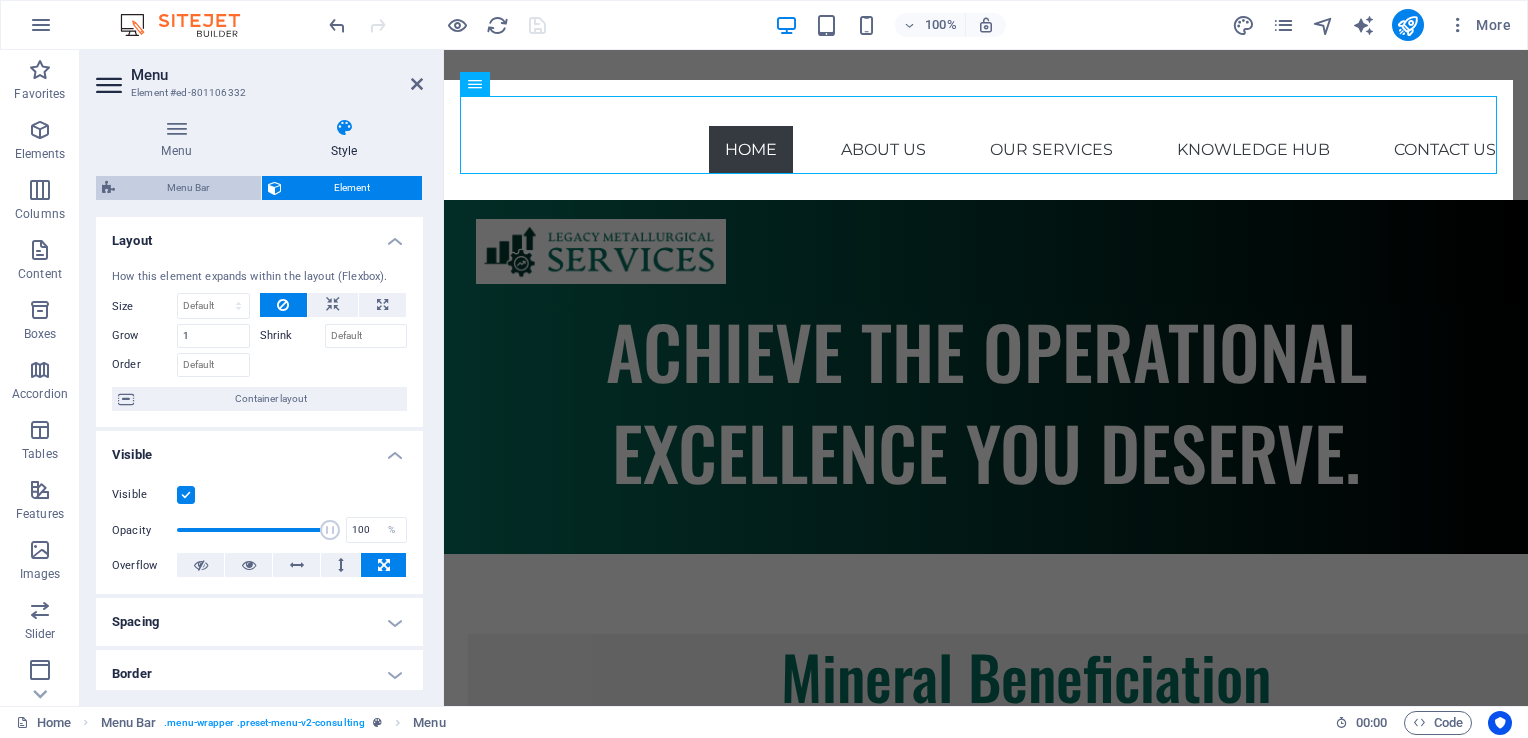 click on "Menu Bar" at bounding box center [188, 188] 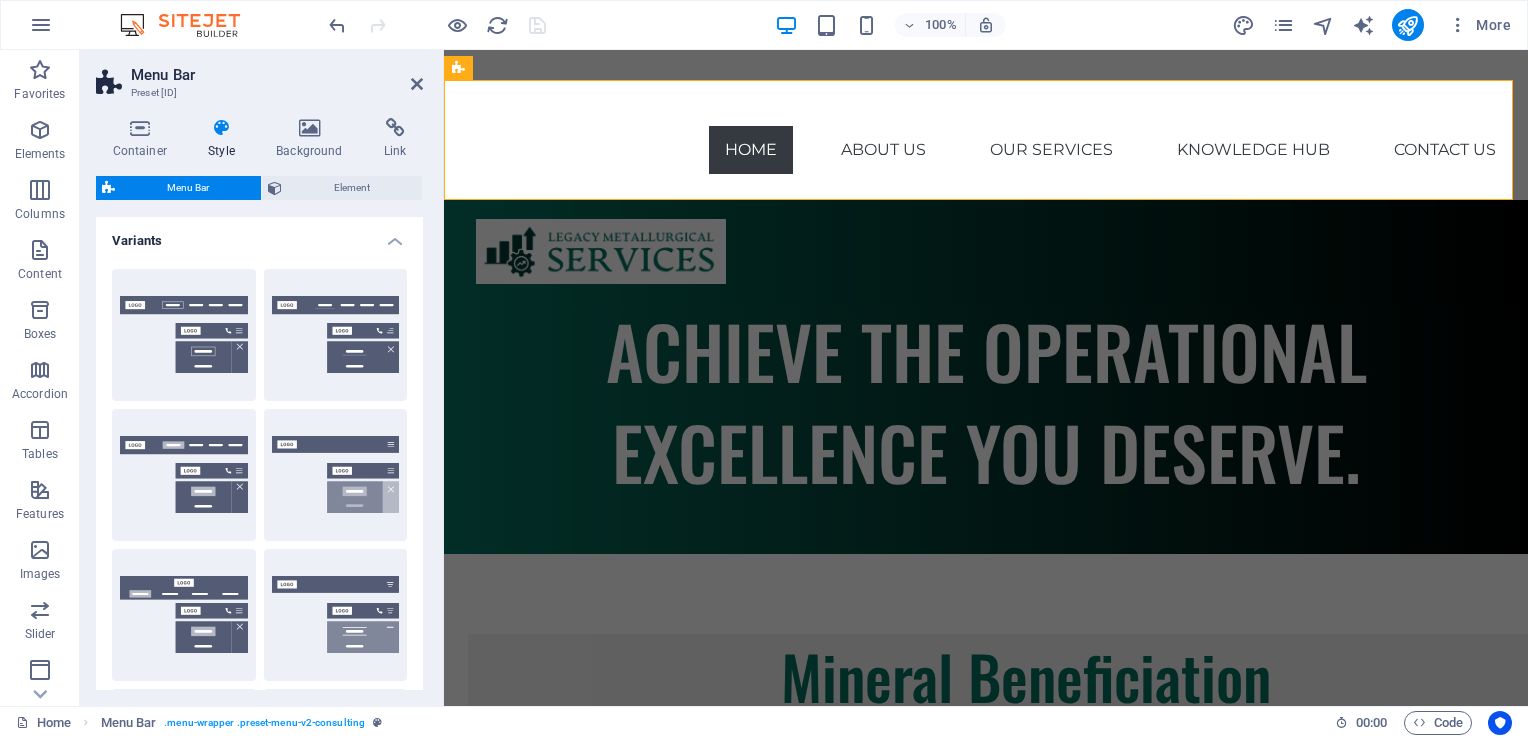type 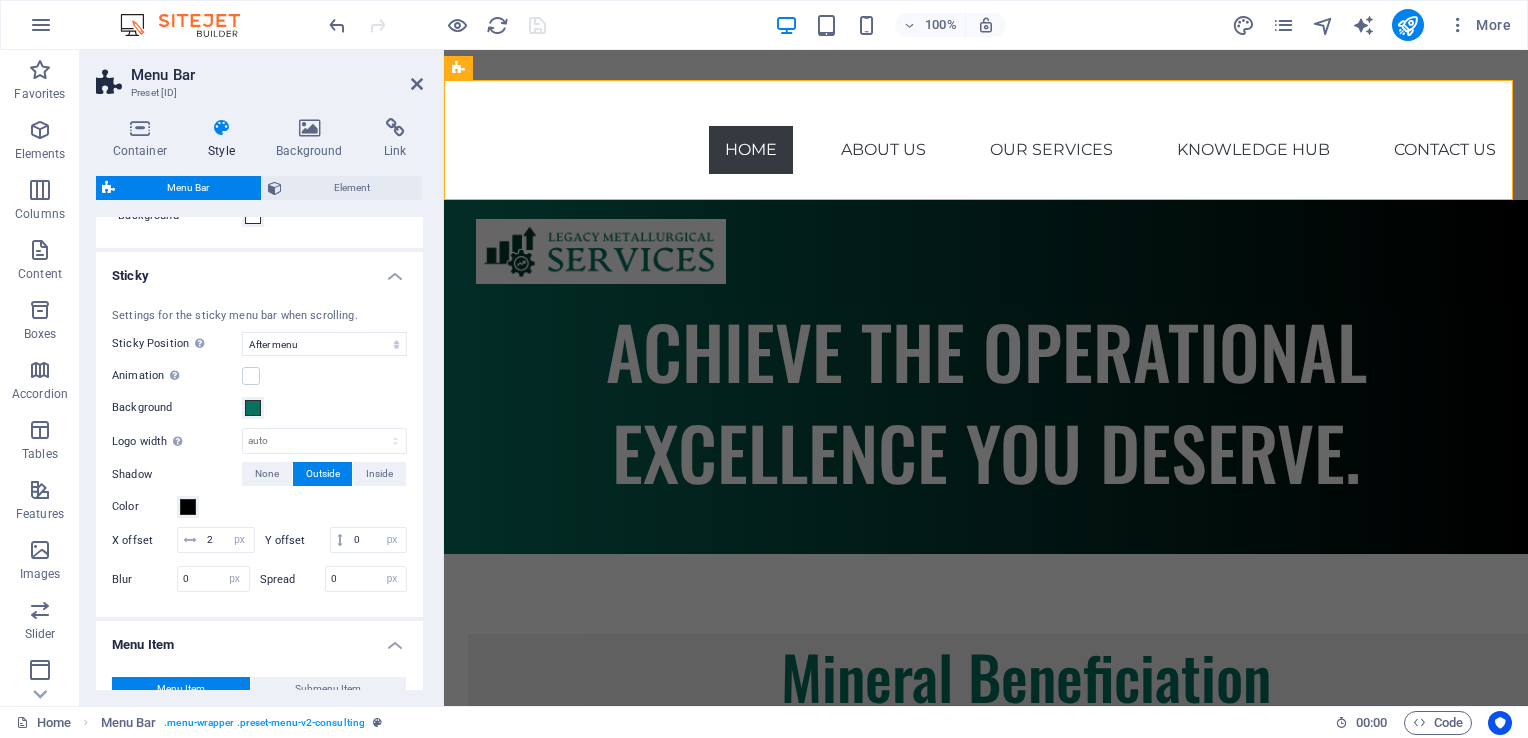 scroll, scrollTop: 1000, scrollLeft: 0, axis: vertical 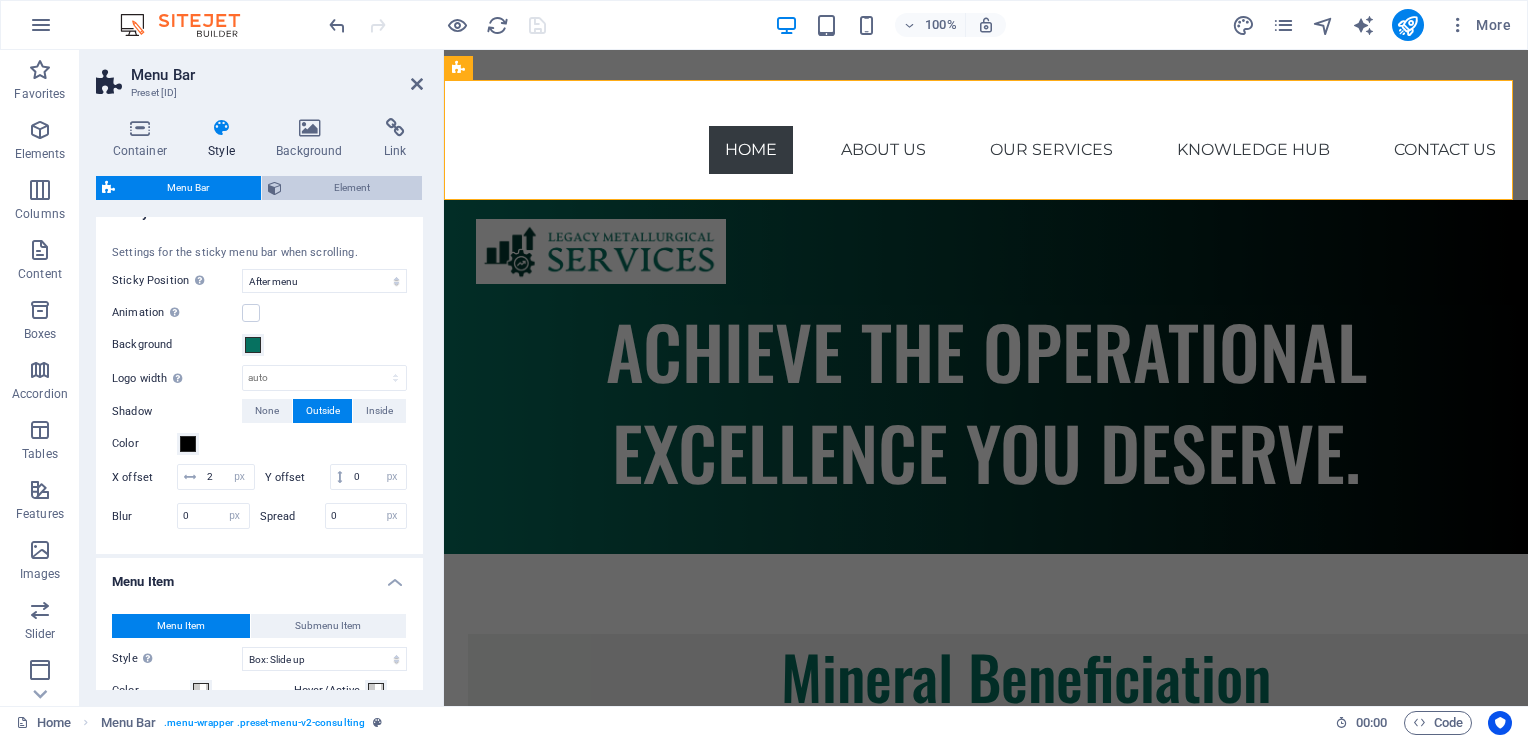 click on "Element" at bounding box center [352, 188] 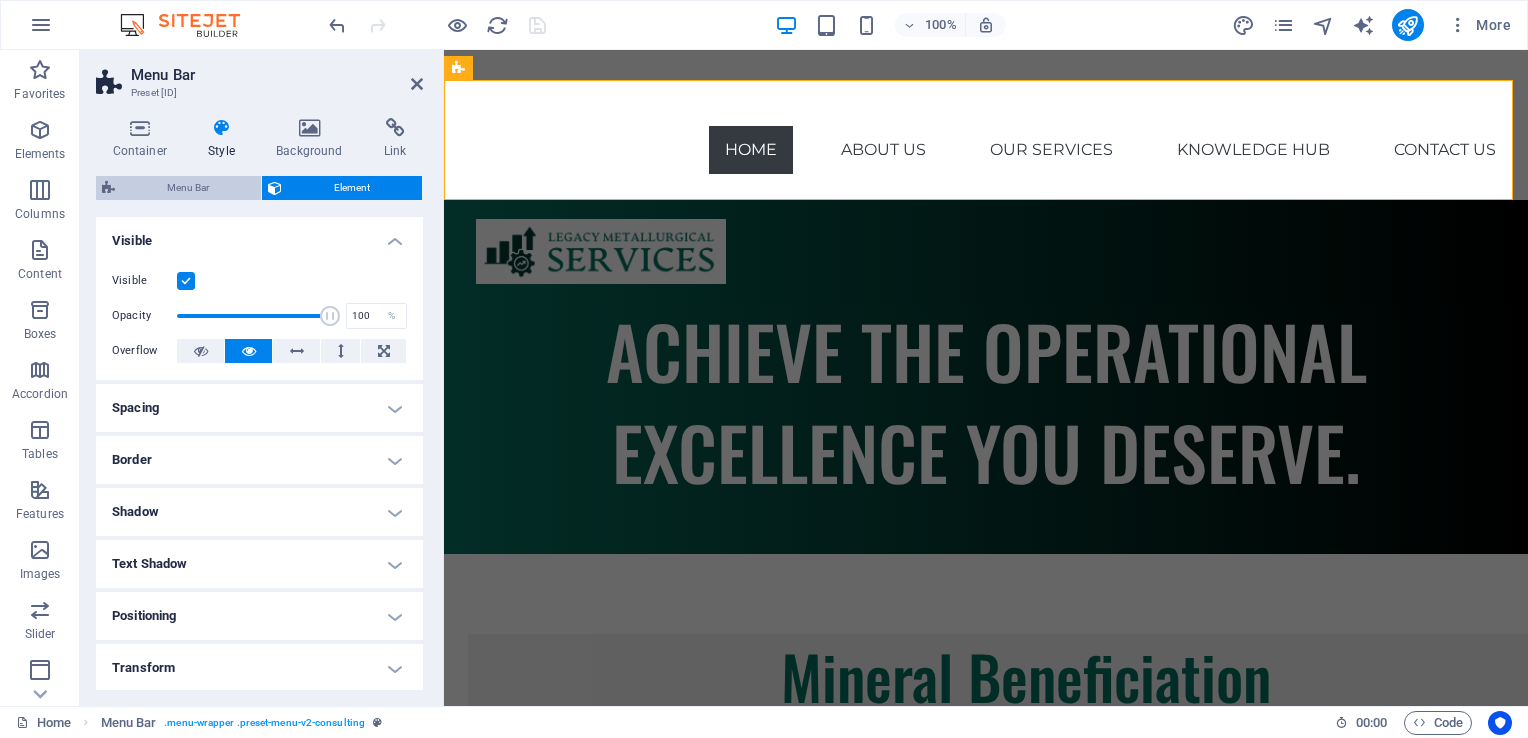 click on "Menu Bar" at bounding box center [188, 188] 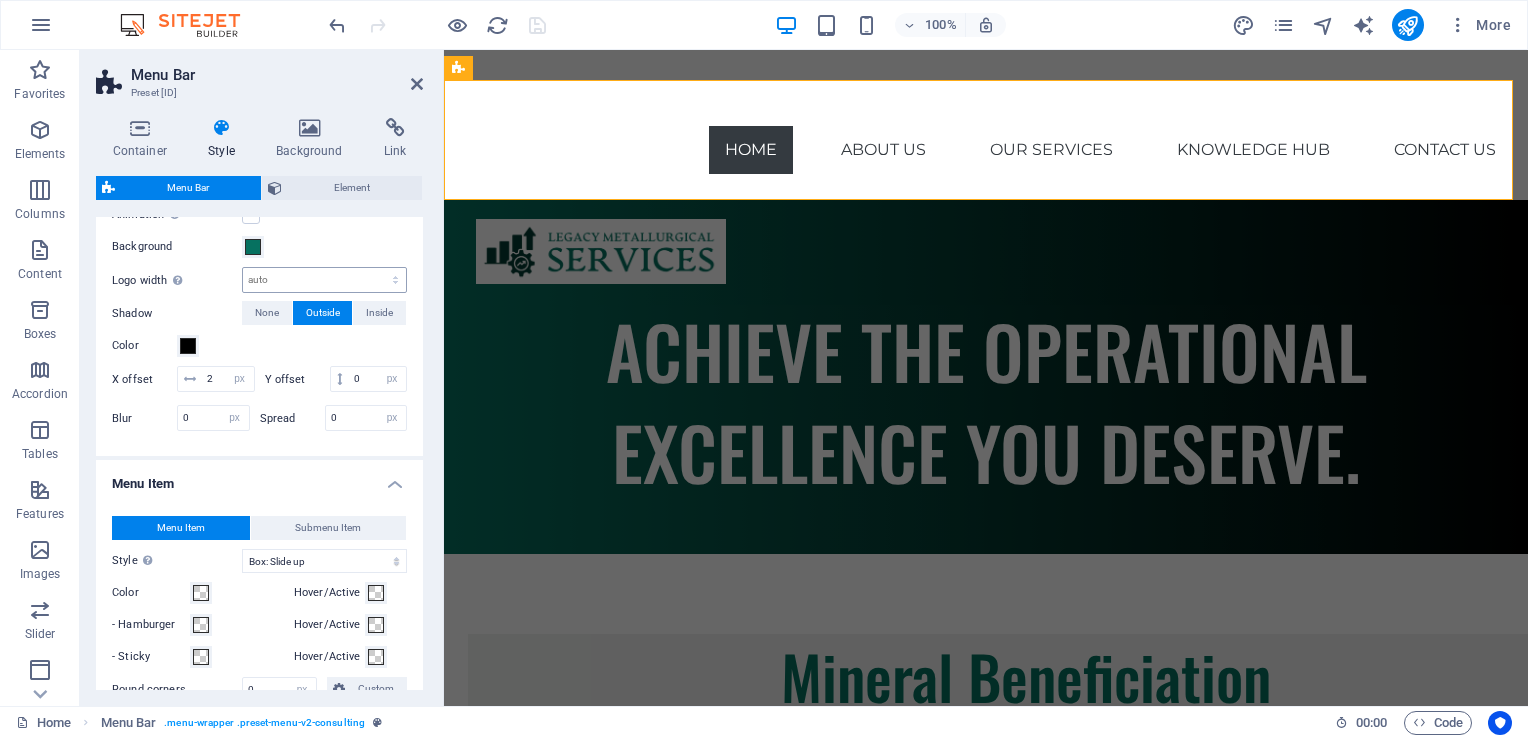 scroll, scrollTop: 1100, scrollLeft: 0, axis: vertical 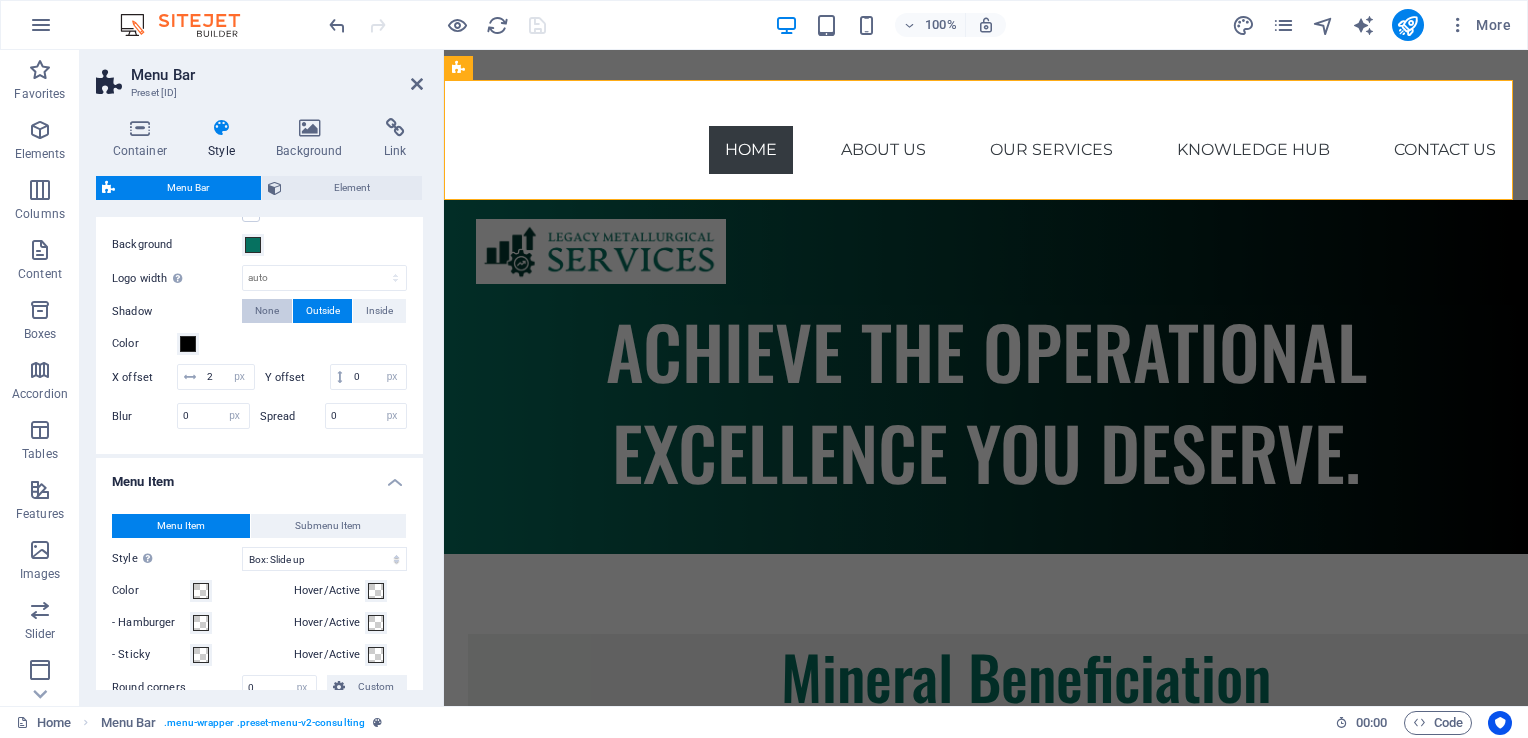 click on "None" at bounding box center [267, 311] 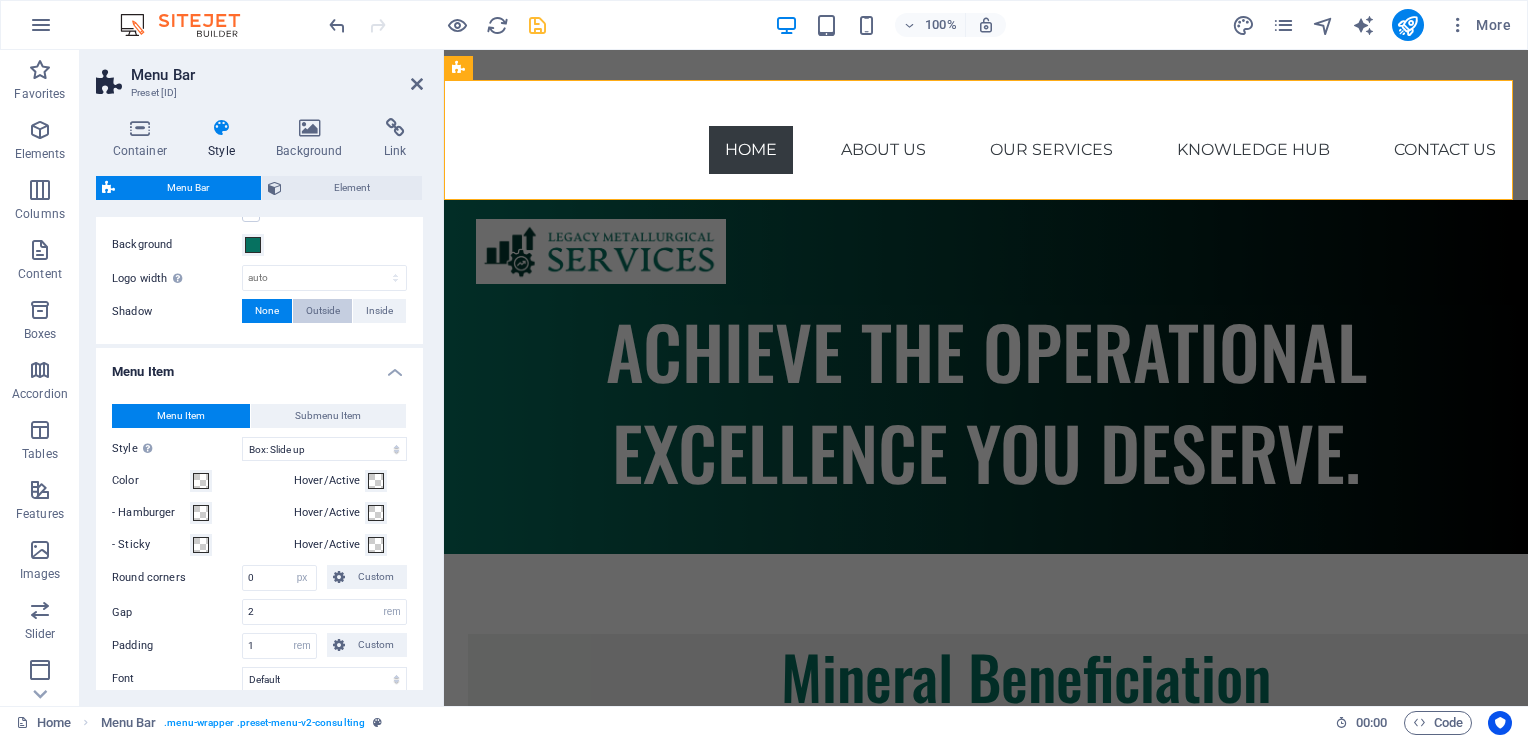 click on "Outside" at bounding box center (323, 311) 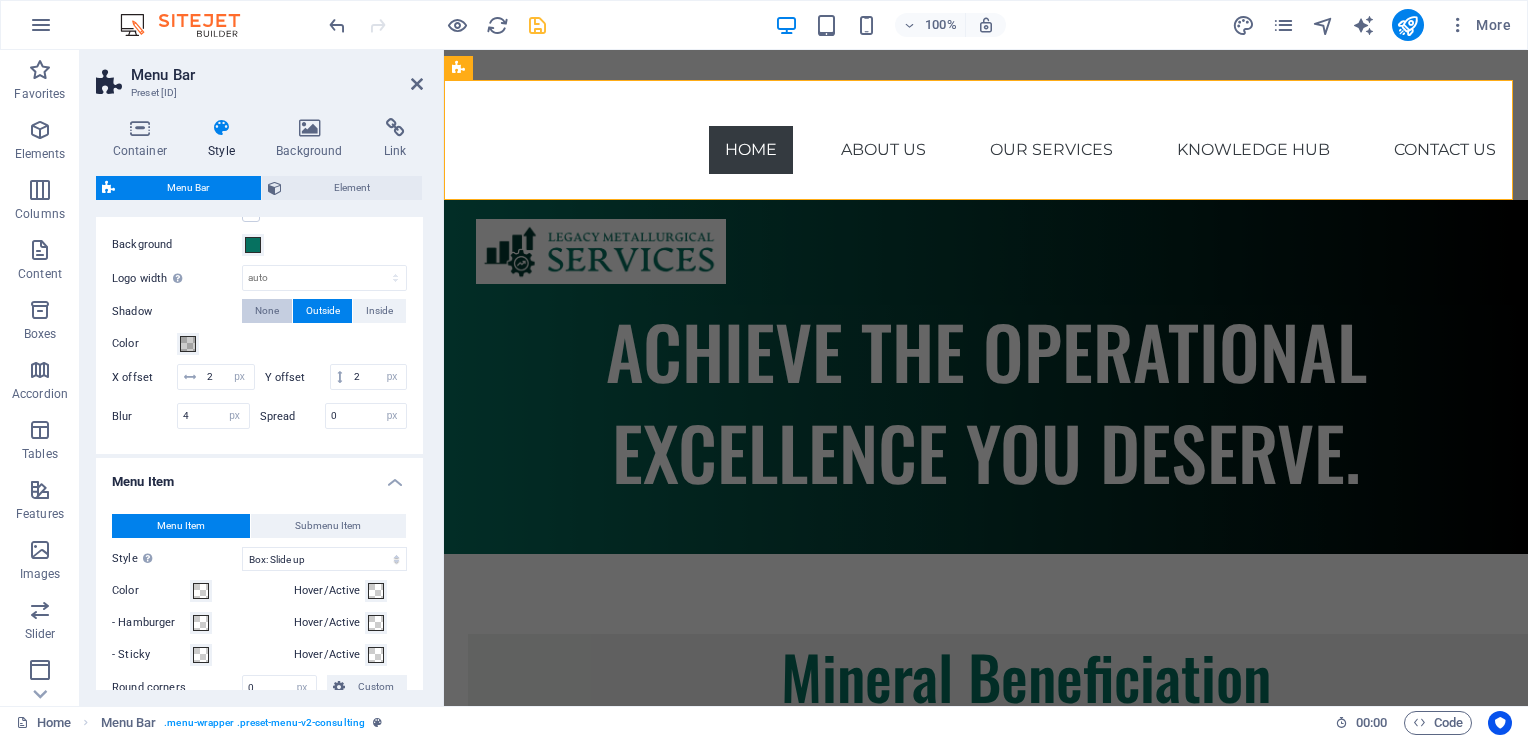 click on "None" at bounding box center [267, 311] 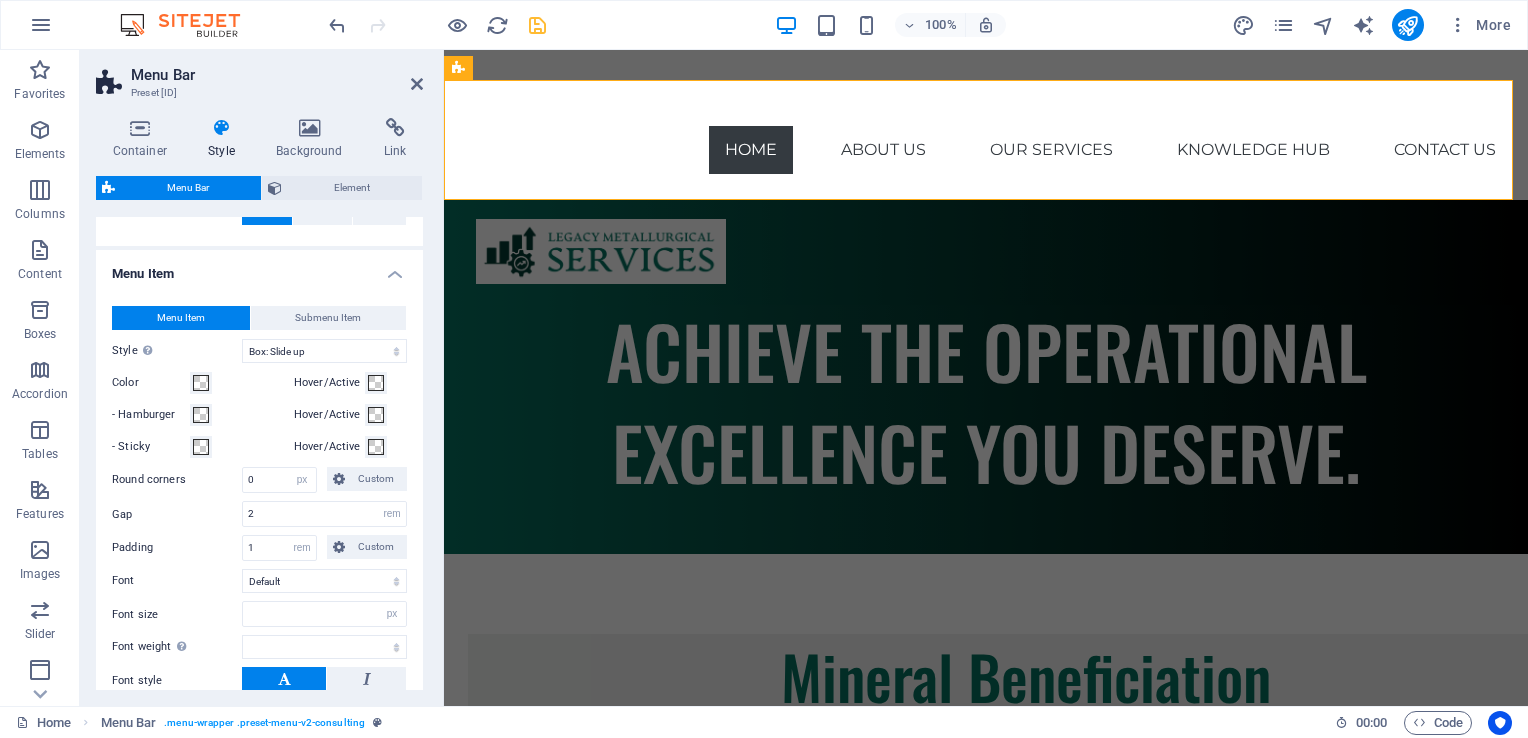 scroll, scrollTop: 1200, scrollLeft: 0, axis: vertical 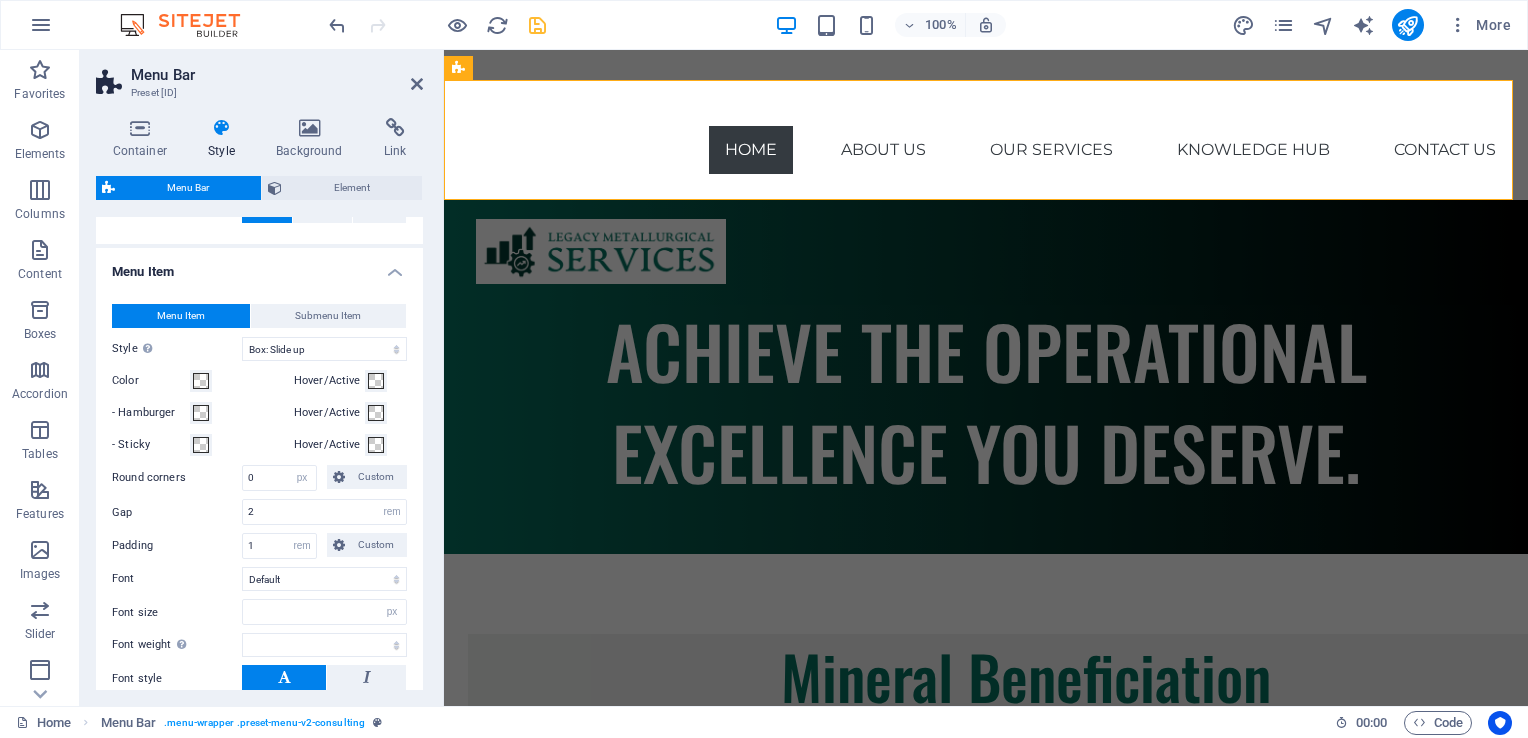 type 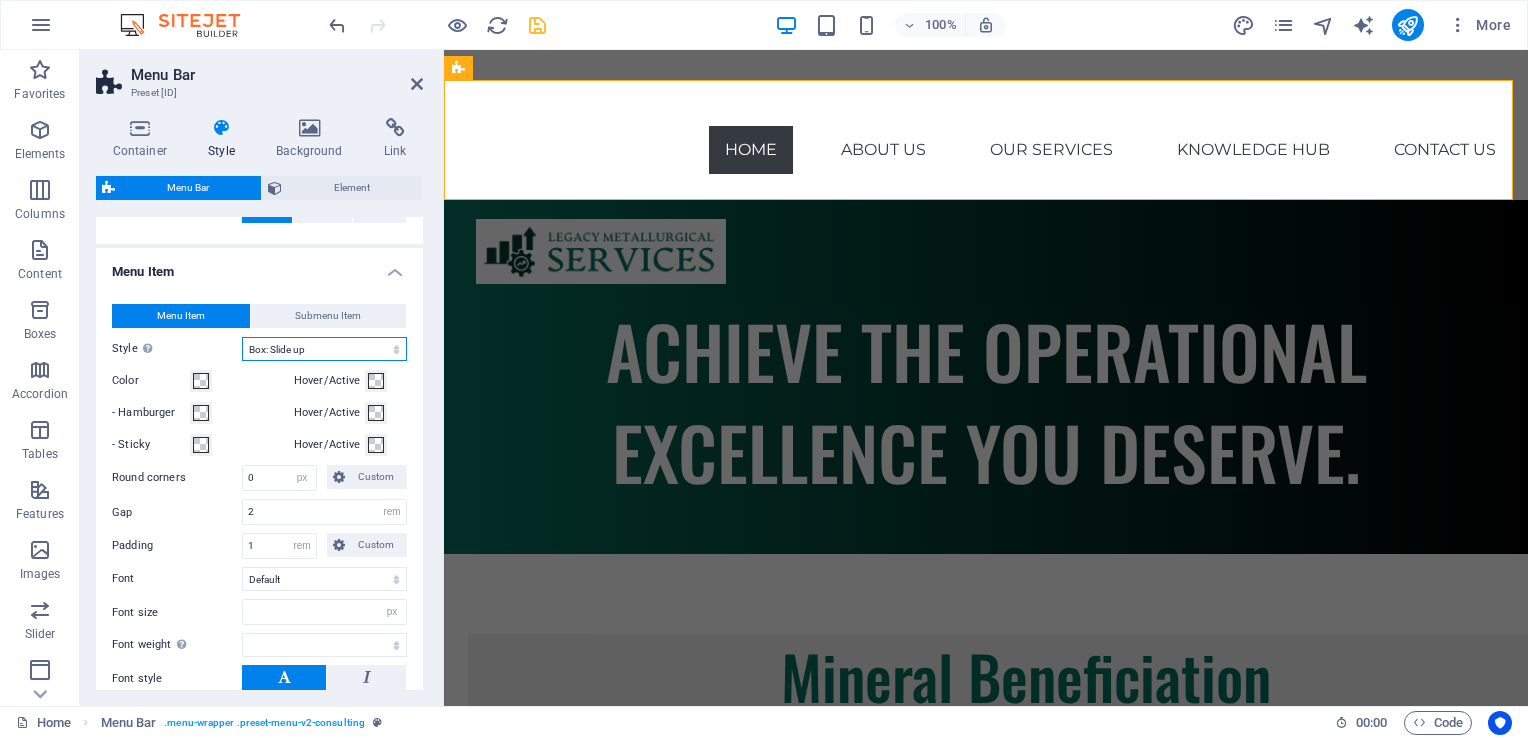click on "Plain Text color Box: Fade Box: Flip vertical Box: Flip horizontal Box: Slide down Box: Slide up Box: Slide right Box: Slide left Box: Zoom effect Border Border top & bottom Border left & right Border top Border bottom" at bounding box center (324, 349) 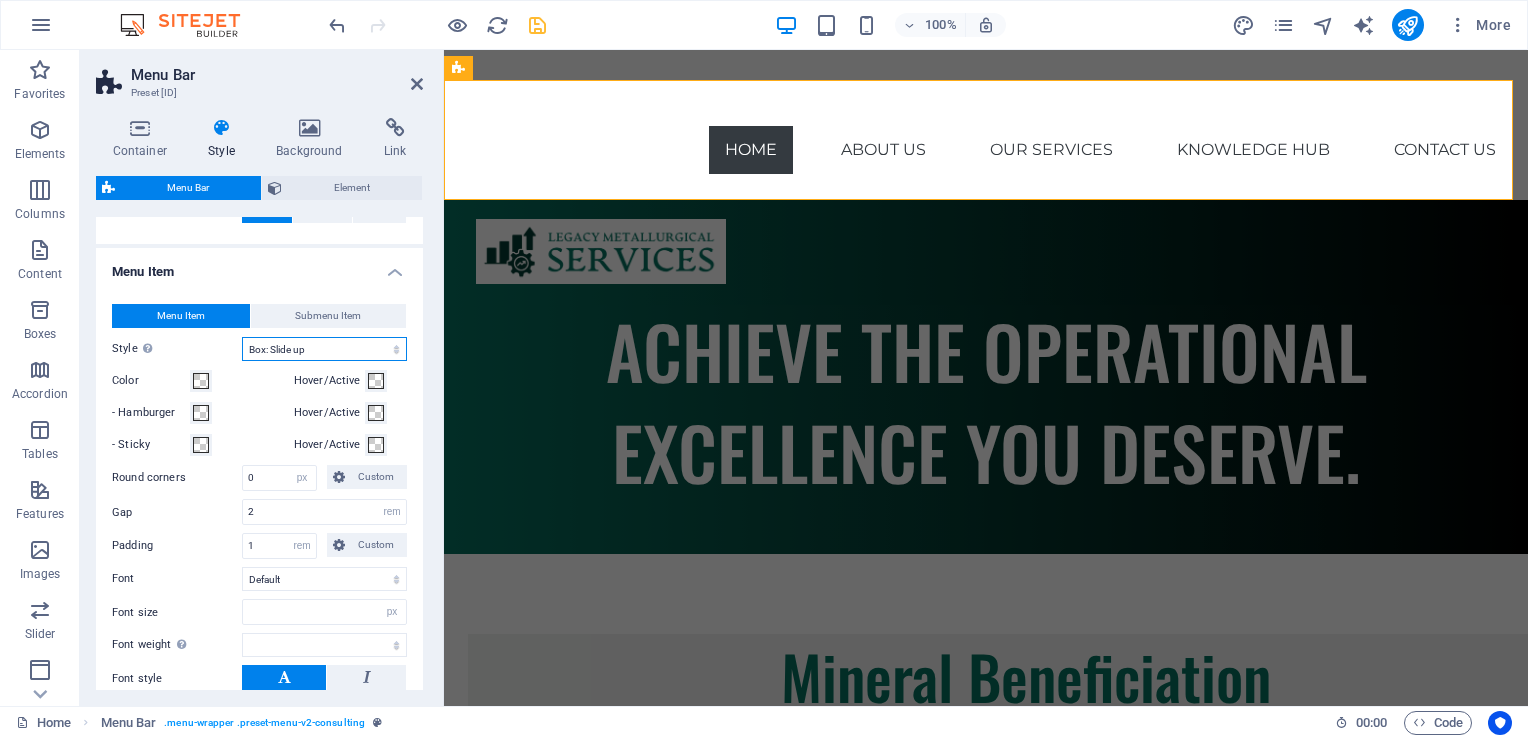 select on "hover_none" 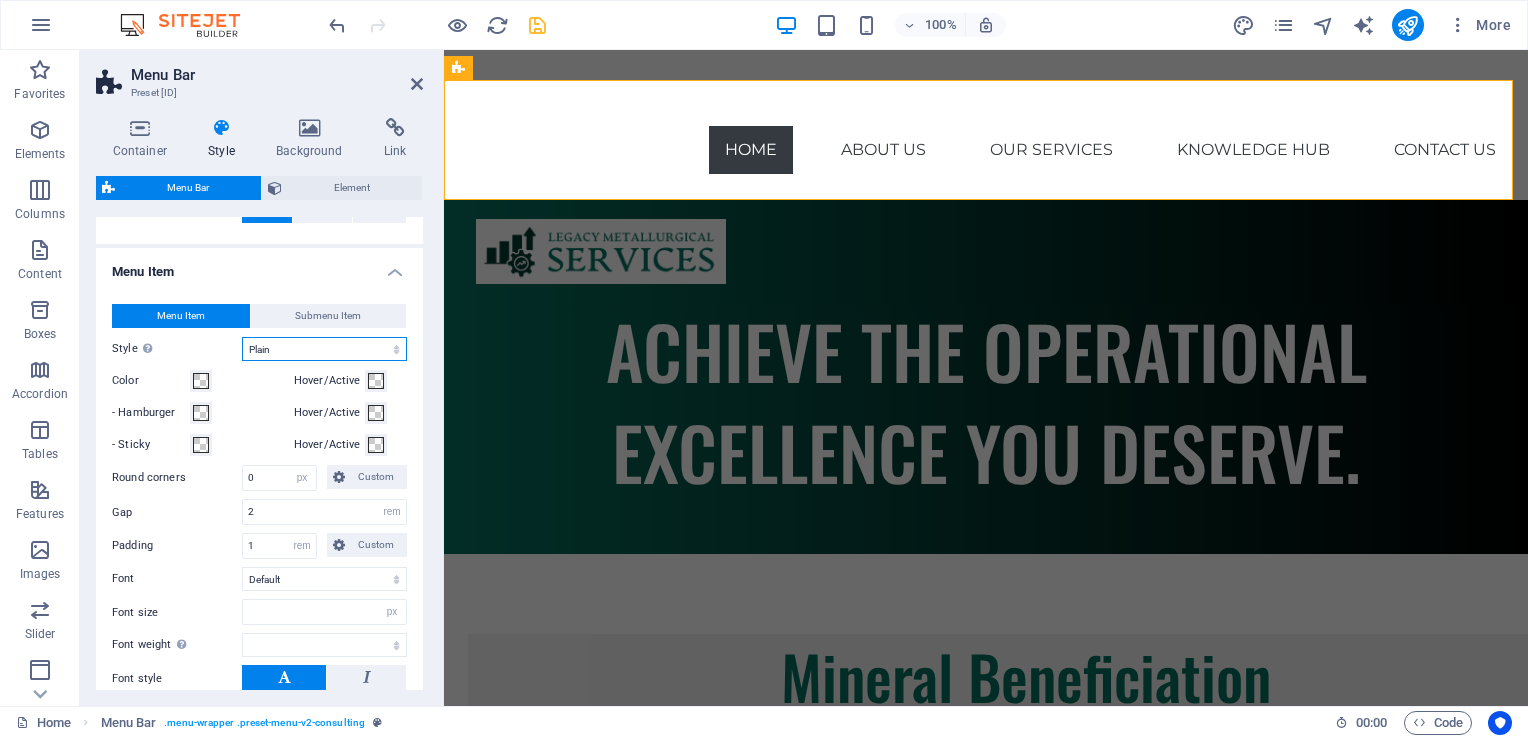click on "Plain Text color Box: Fade Box: Flip vertical Box: Flip horizontal Box: Slide down Box: Slide up Box: Slide right Box: Slide left Box: Zoom effect Border Border top & bottom Border left & right Border top Border bottom" at bounding box center [324, 349] 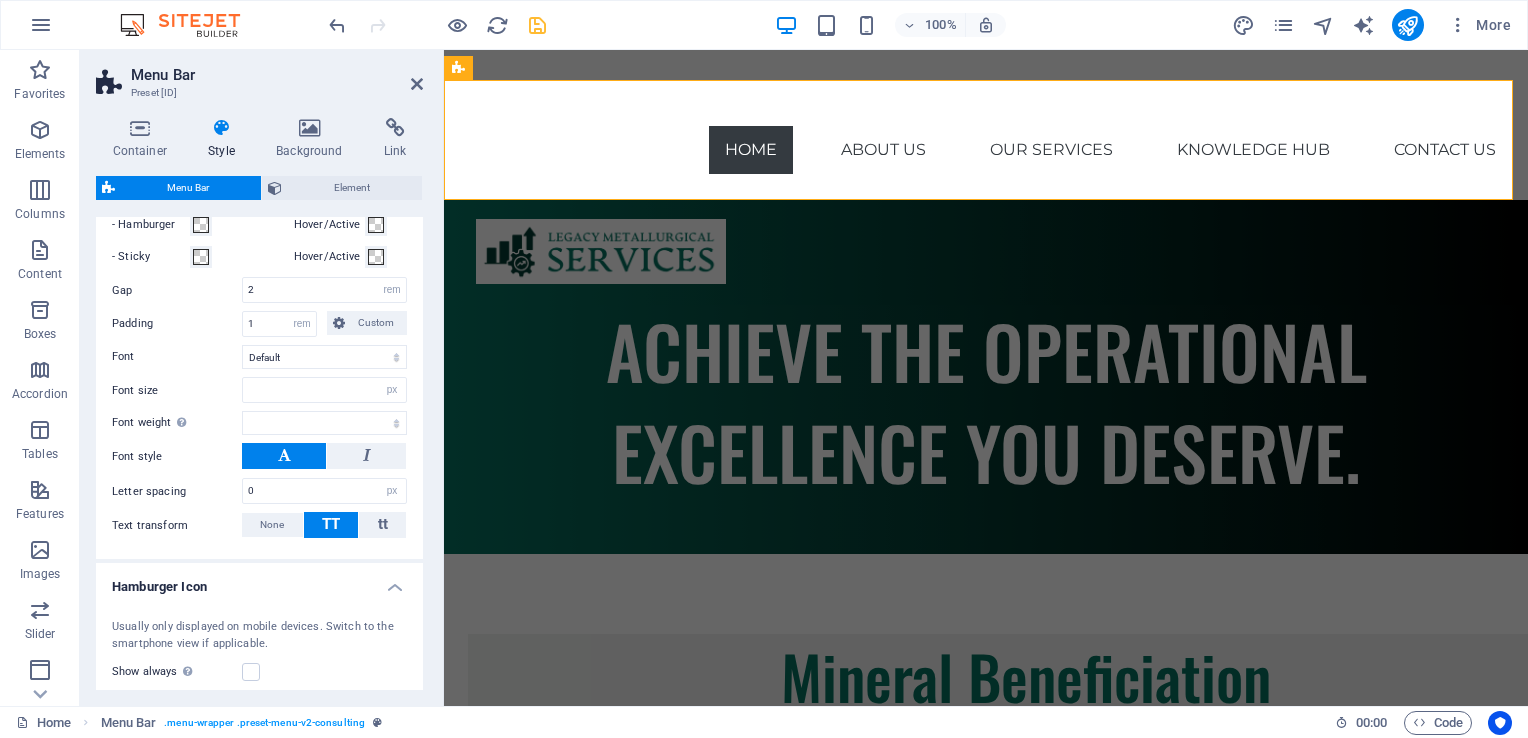 scroll, scrollTop: 1400, scrollLeft: 0, axis: vertical 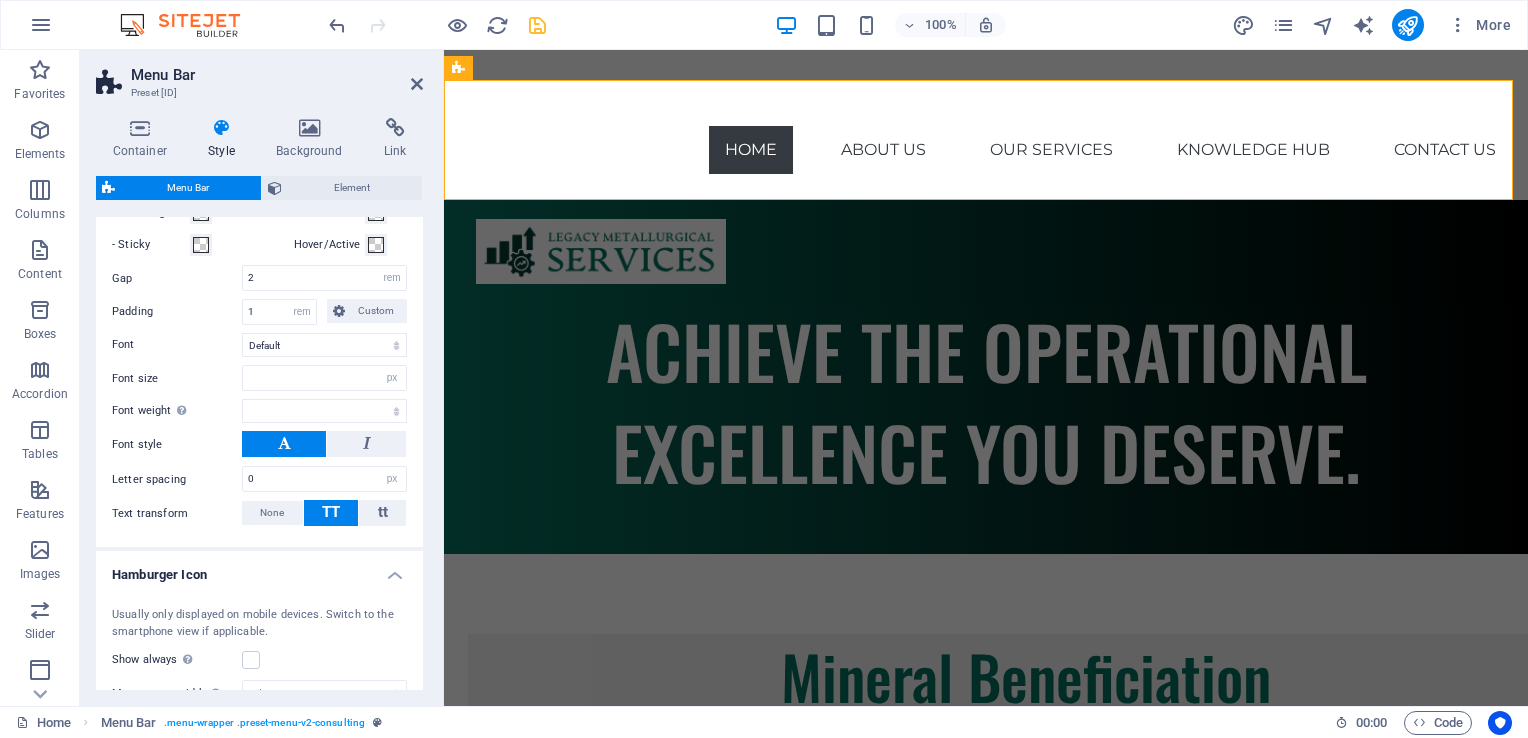 type 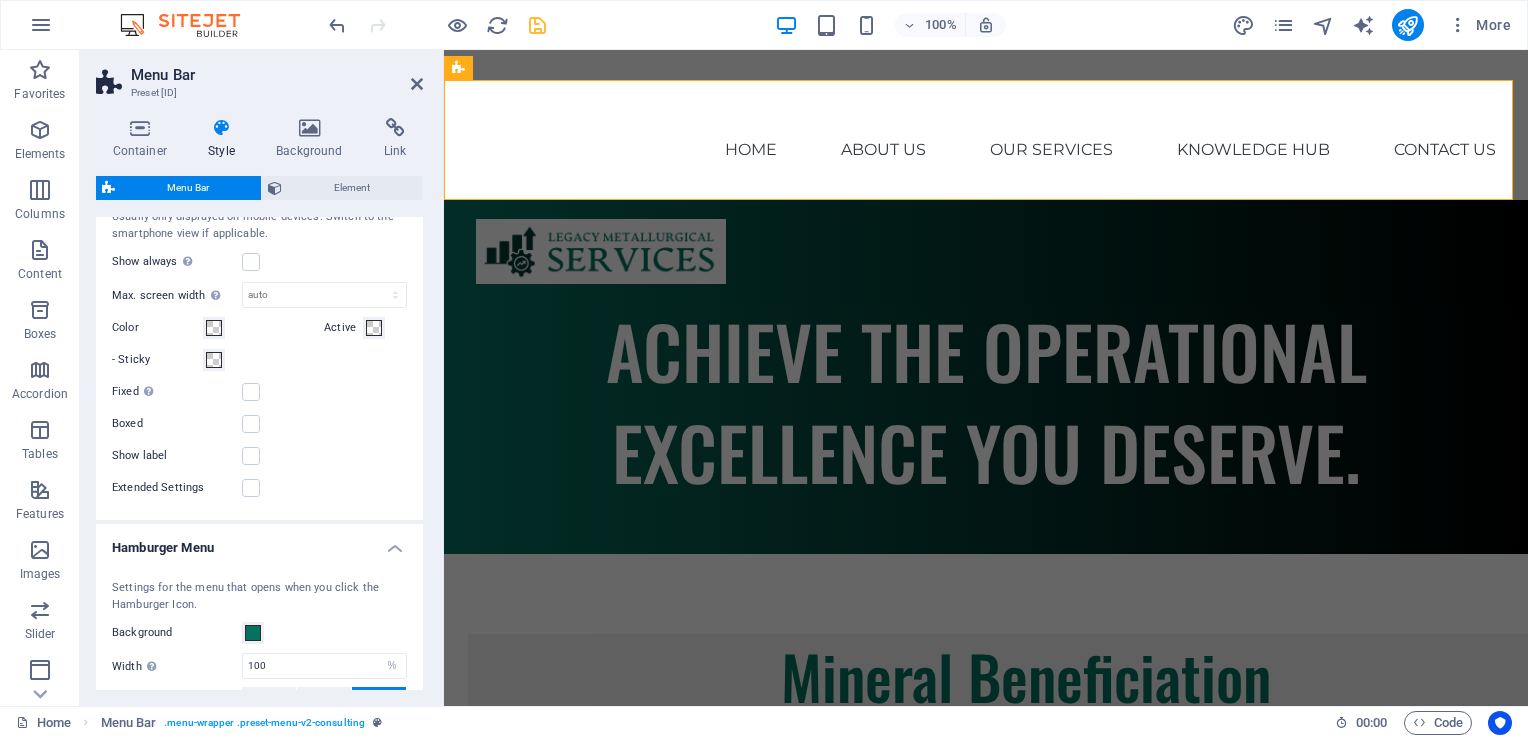 scroll, scrollTop: 1800, scrollLeft: 0, axis: vertical 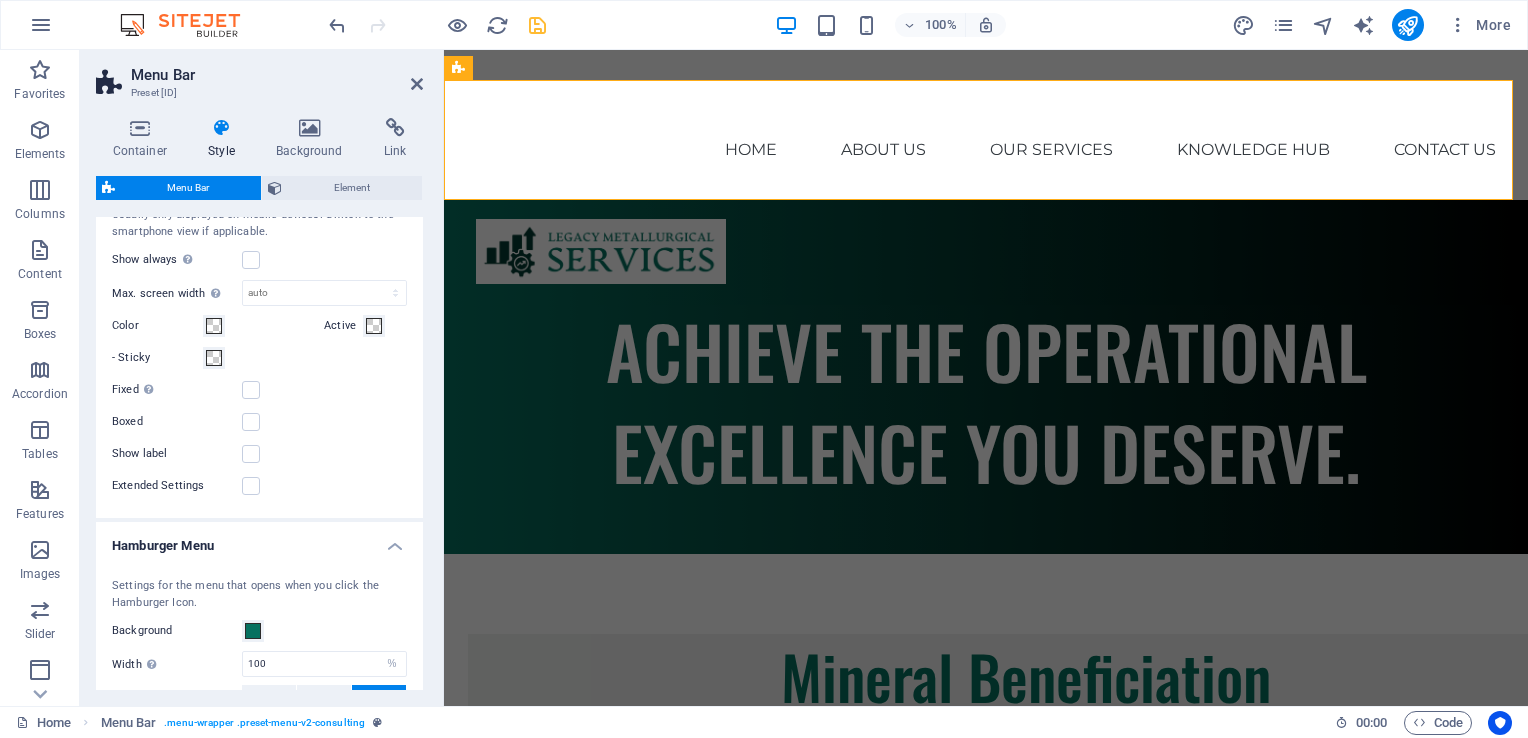 click on "Fixed Positions the trigger in a fixed state so that it is constantly in the viewport." at bounding box center (259, 390) 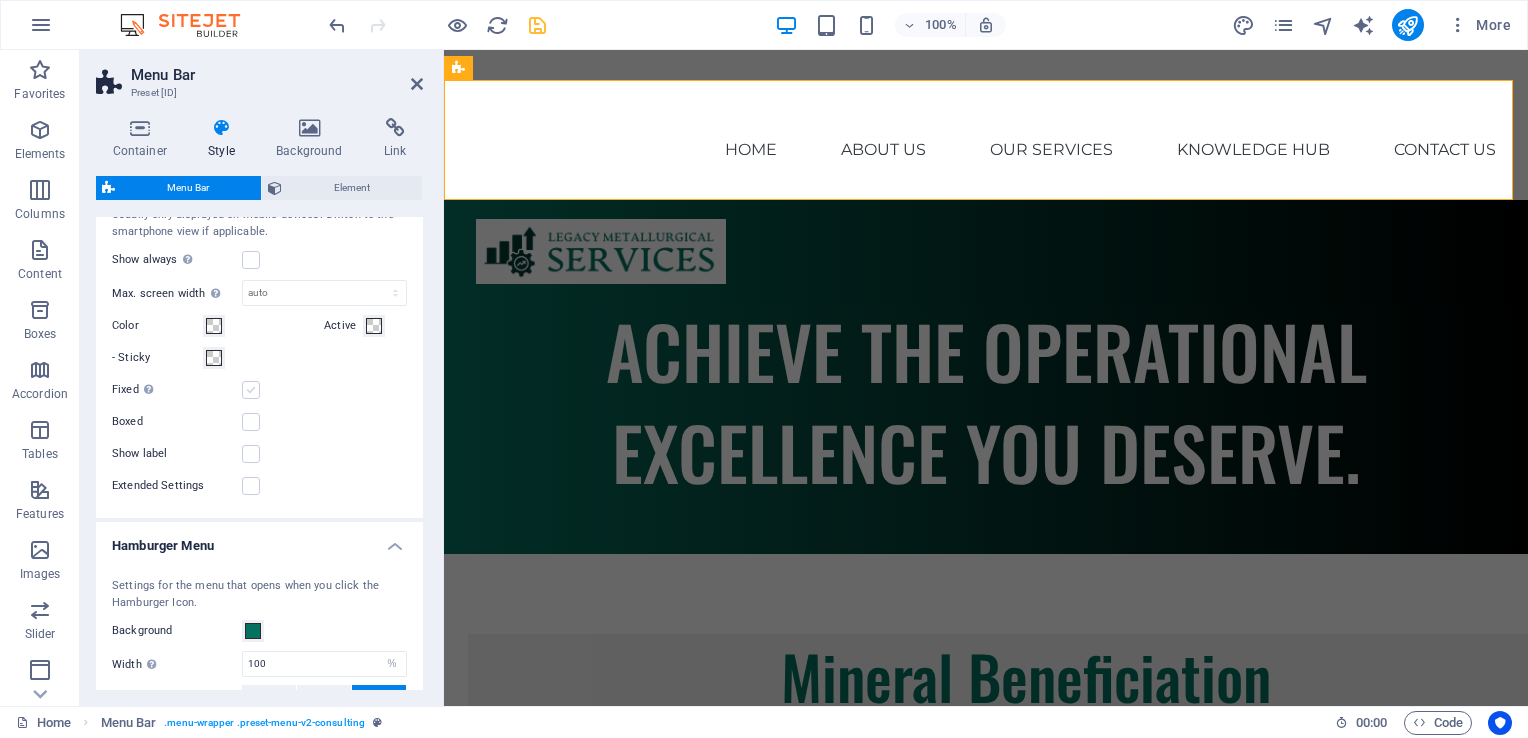 click at bounding box center (251, 390) 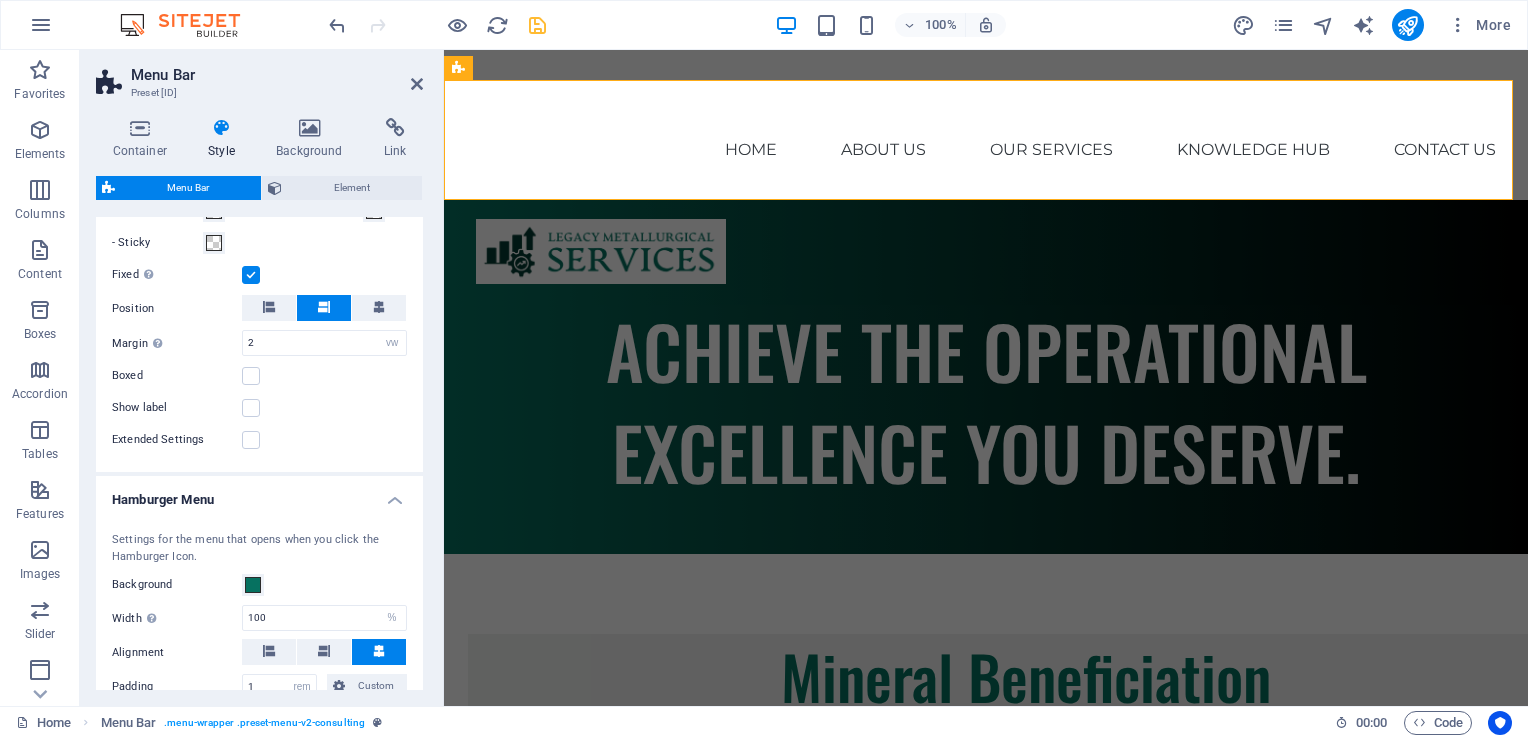 scroll, scrollTop: 2000, scrollLeft: 0, axis: vertical 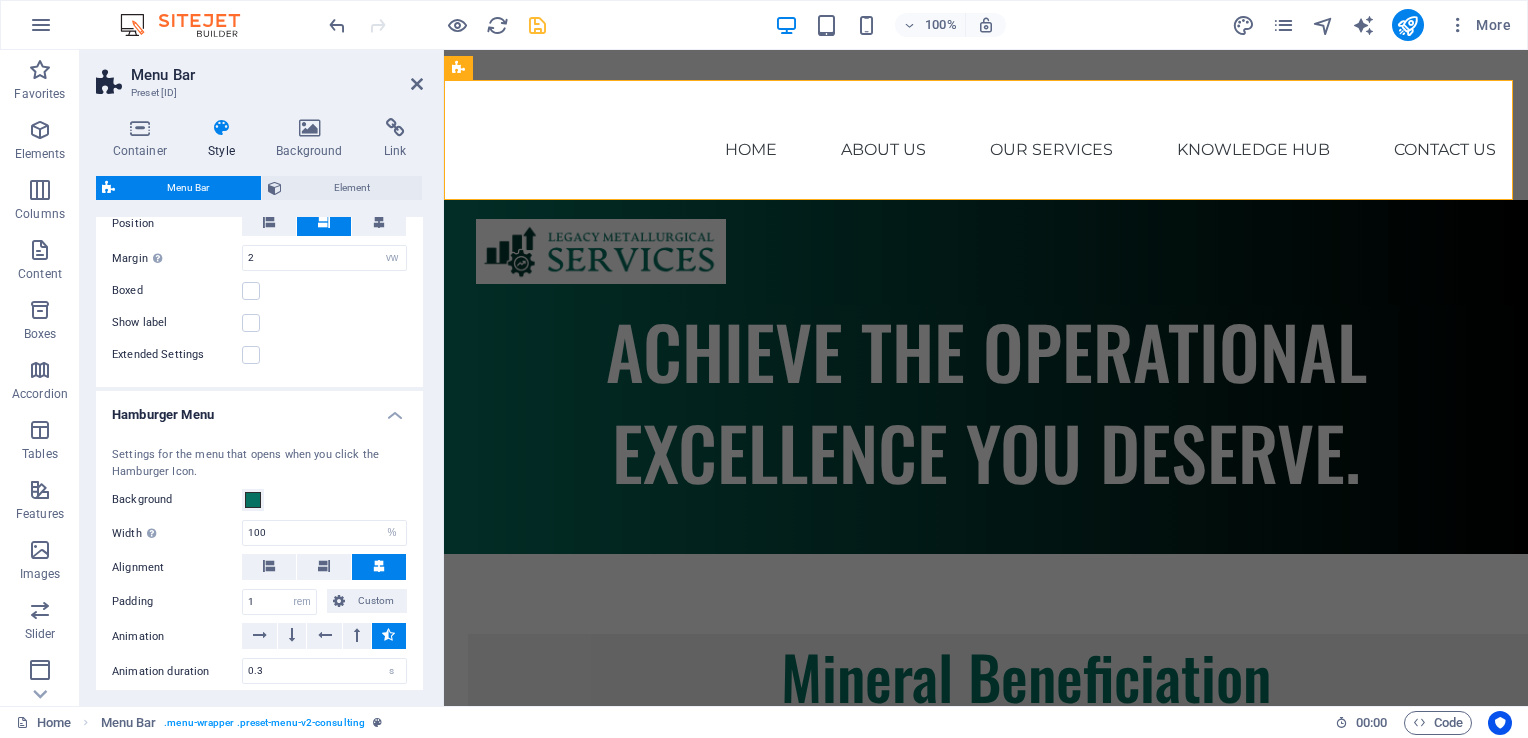 type 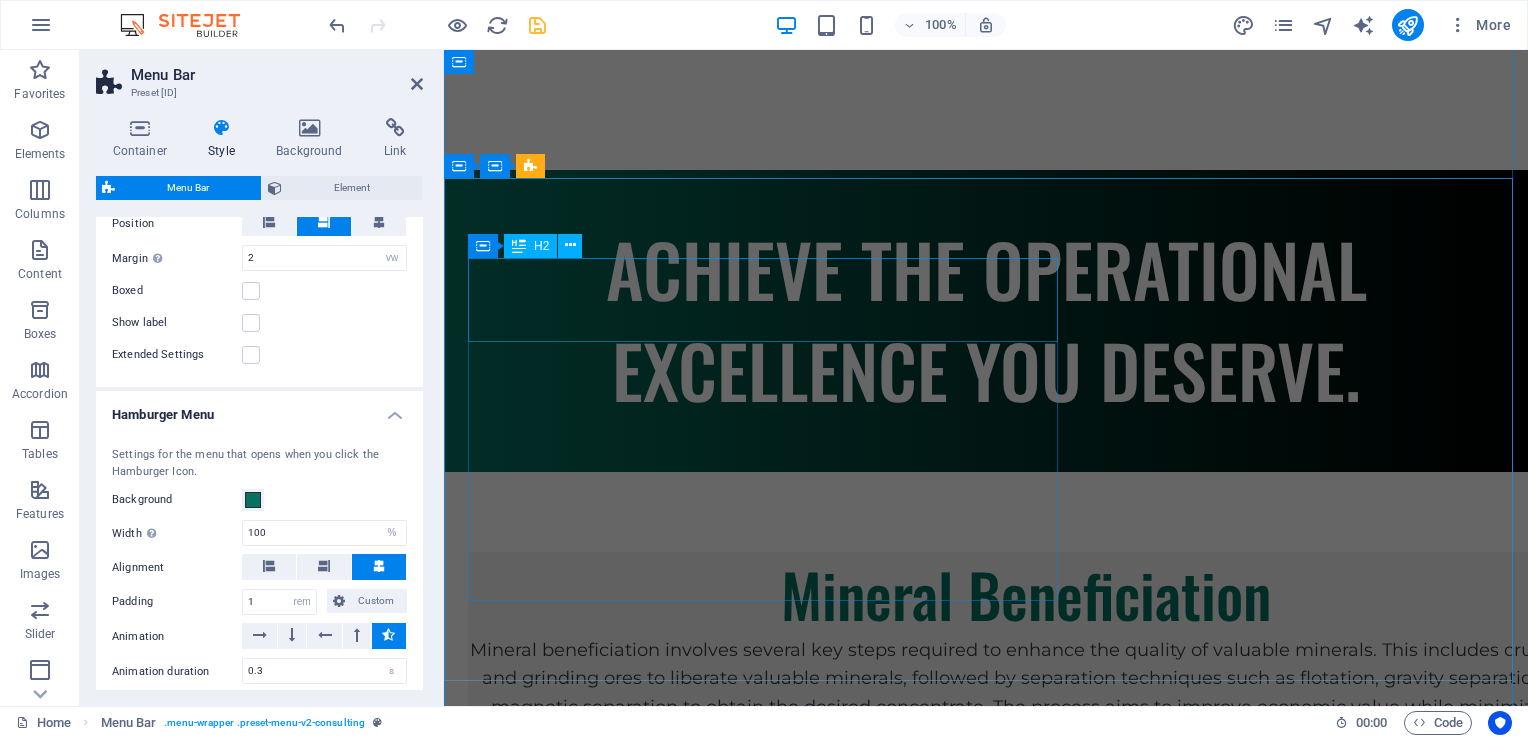 scroll, scrollTop: 0, scrollLeft: 0, axis: both 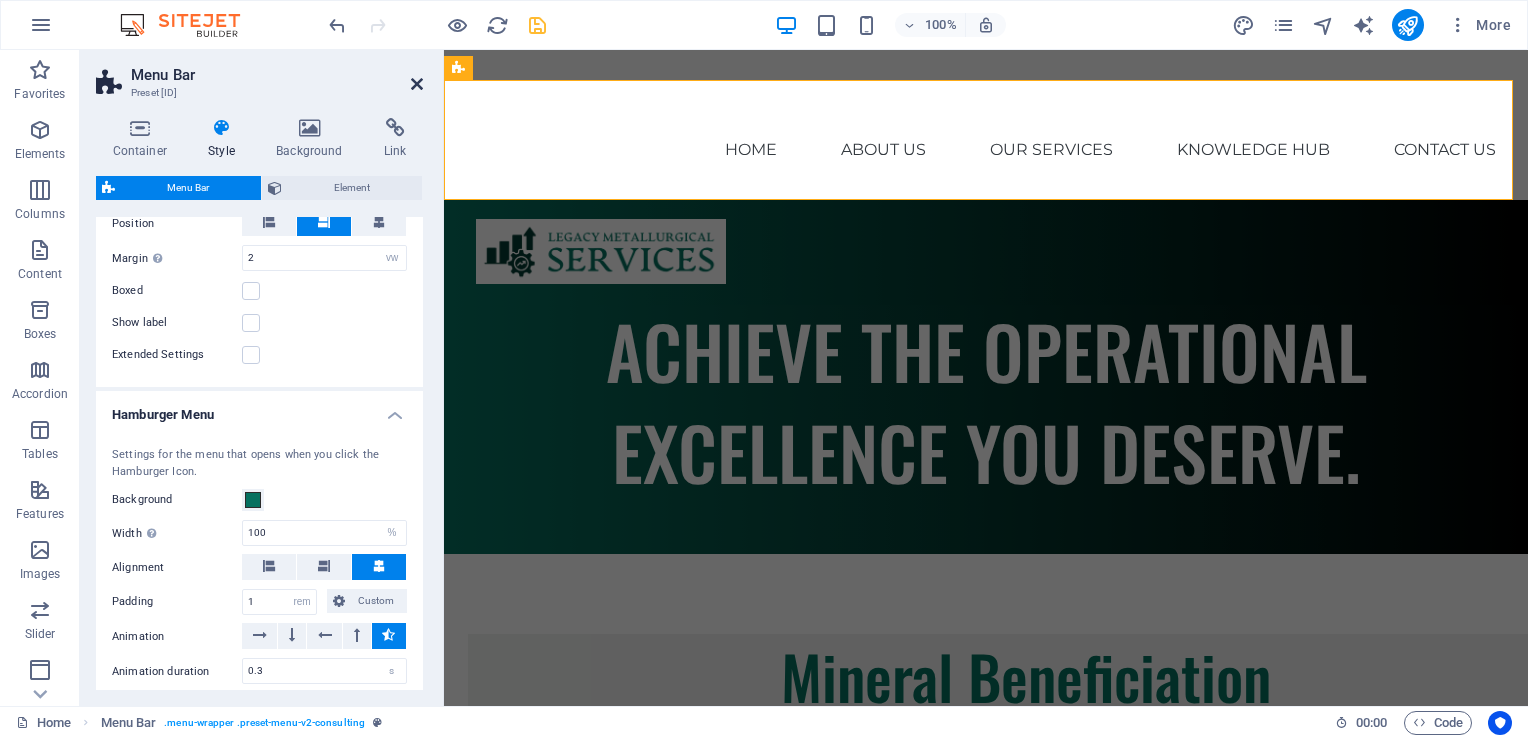 click at bounding box center (417, 84) 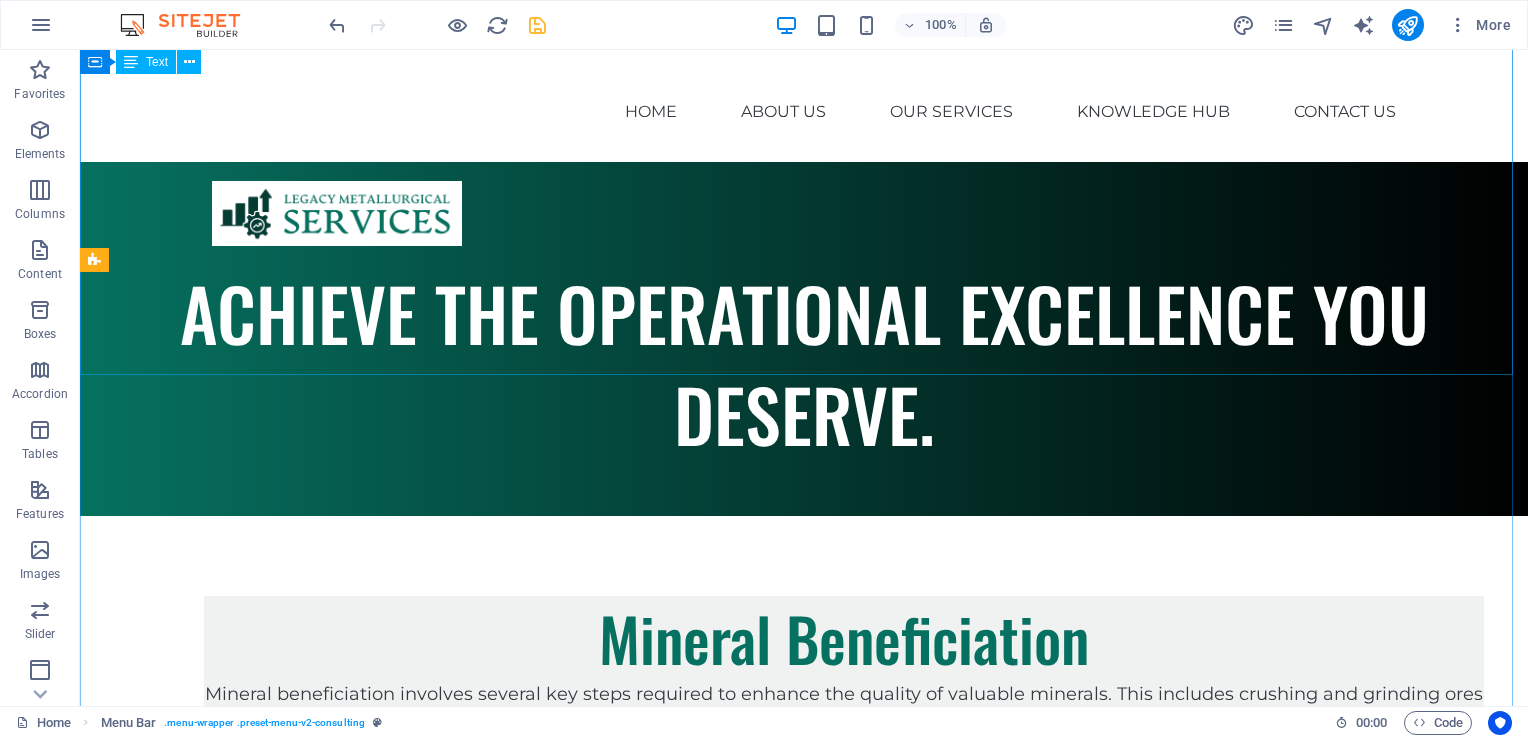 scroll, scrollTop: 0, scrollLeft: 0, axis: both 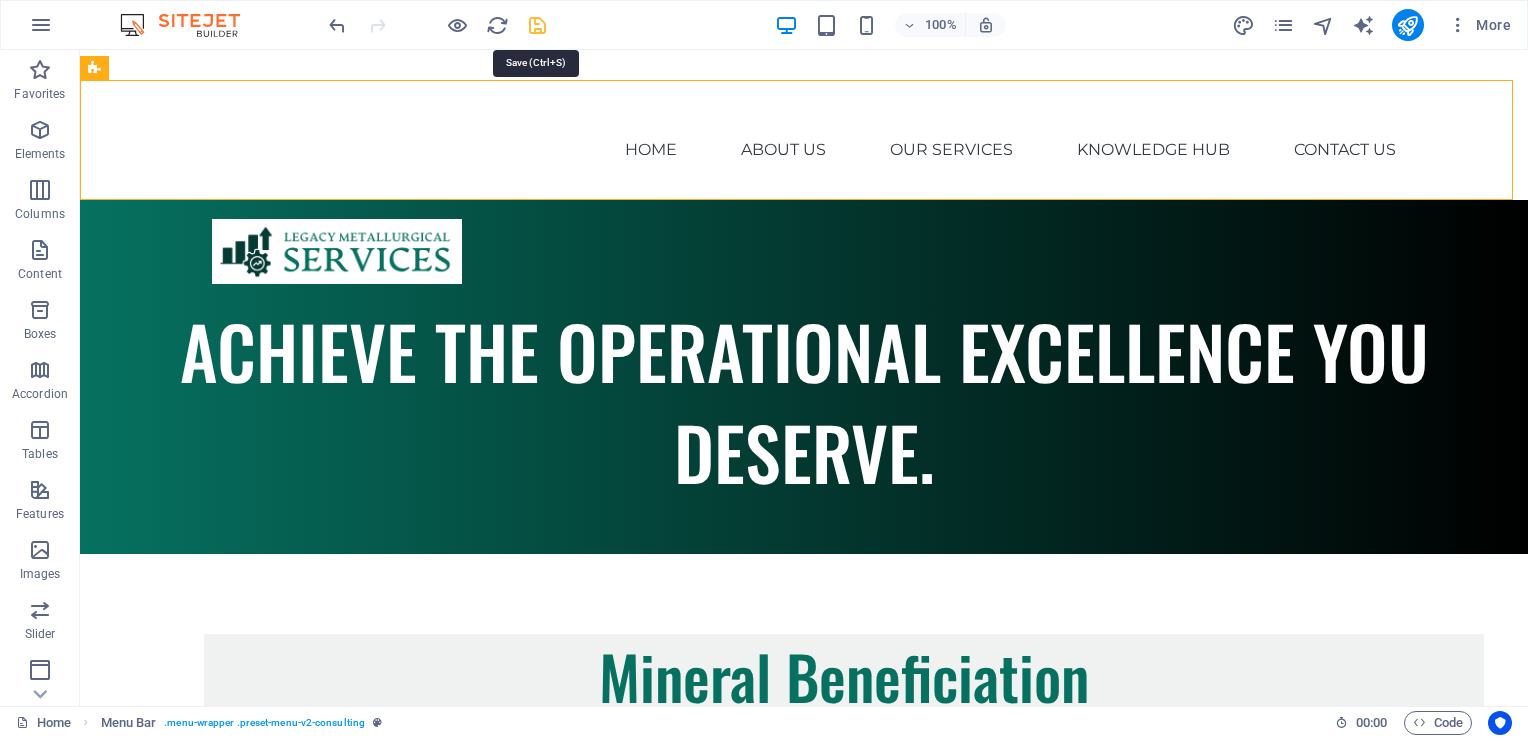 click at bounding box center (537, 25) 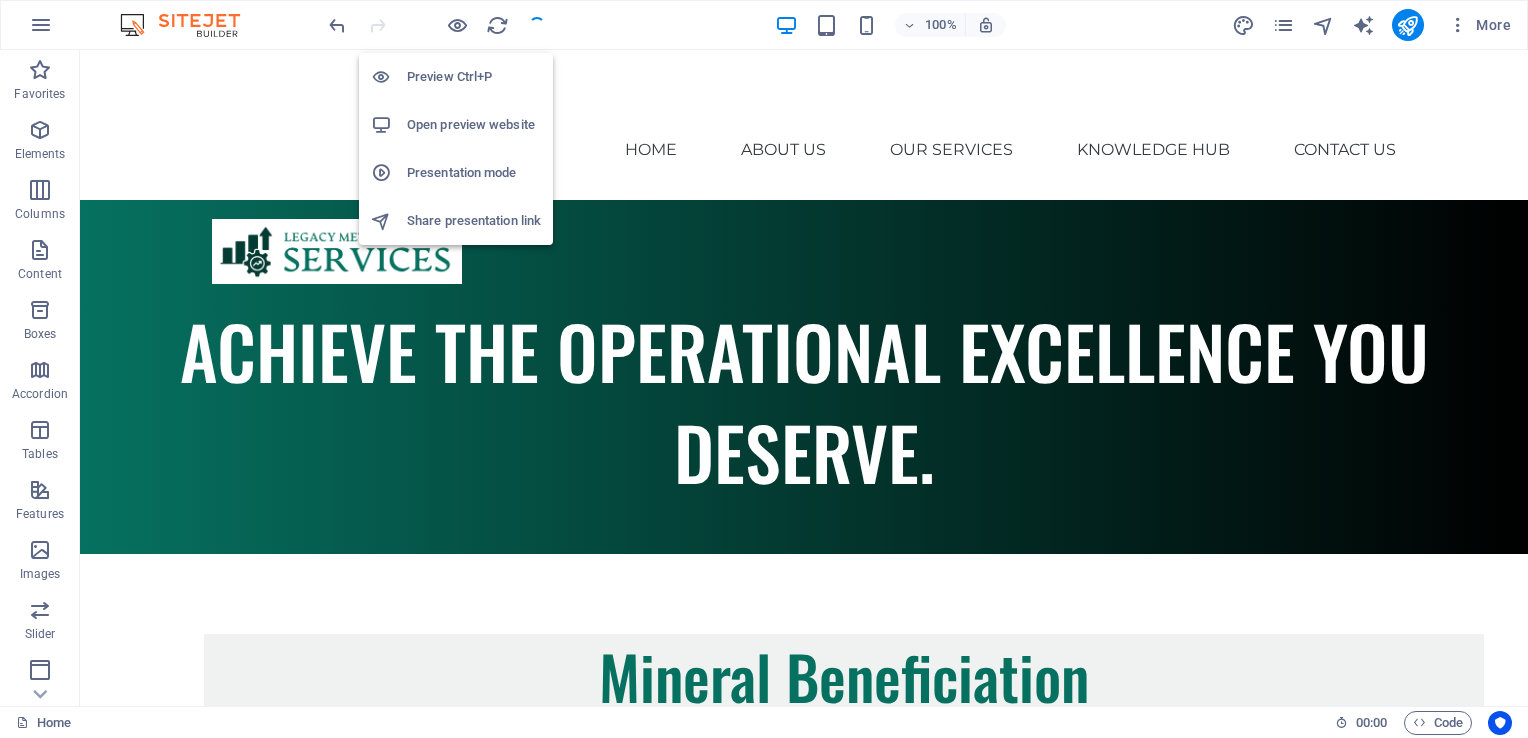 click on "Open preview website" at bounding box center (474, 125) 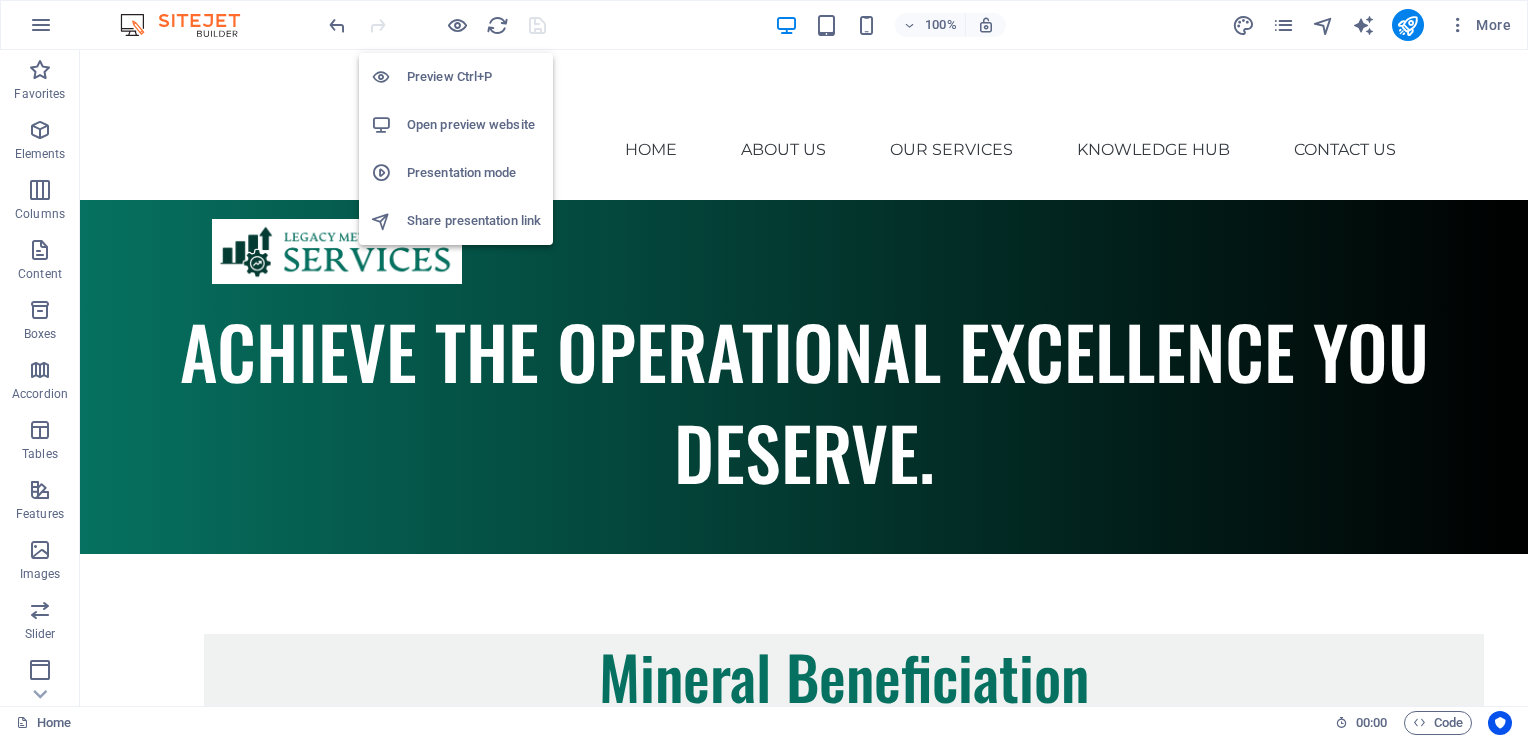 click on "Open preview website" at bounding box center (474, 125) 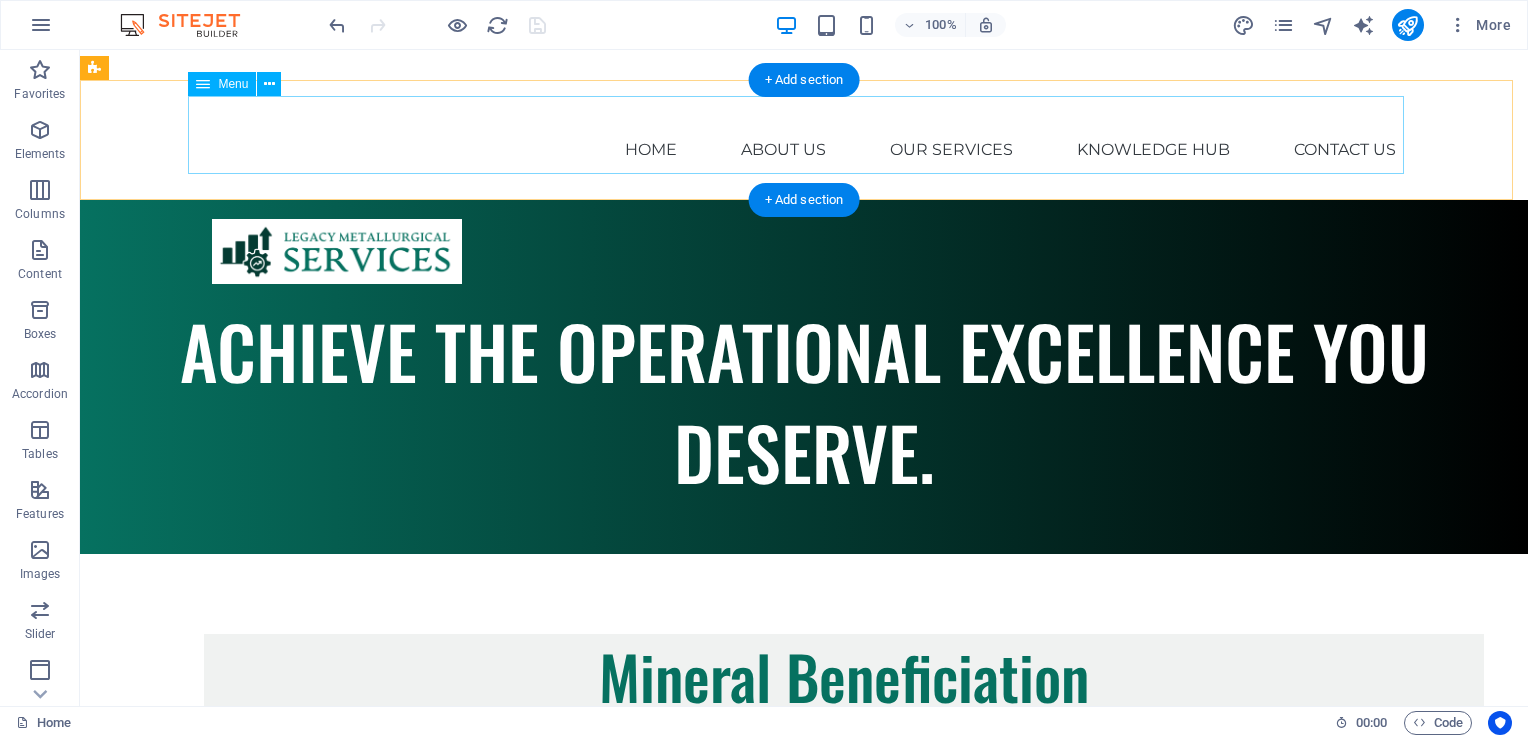 click on "Home About Us Our Services Knowledge Hub Contact Us" at bounding box center (804, 135) 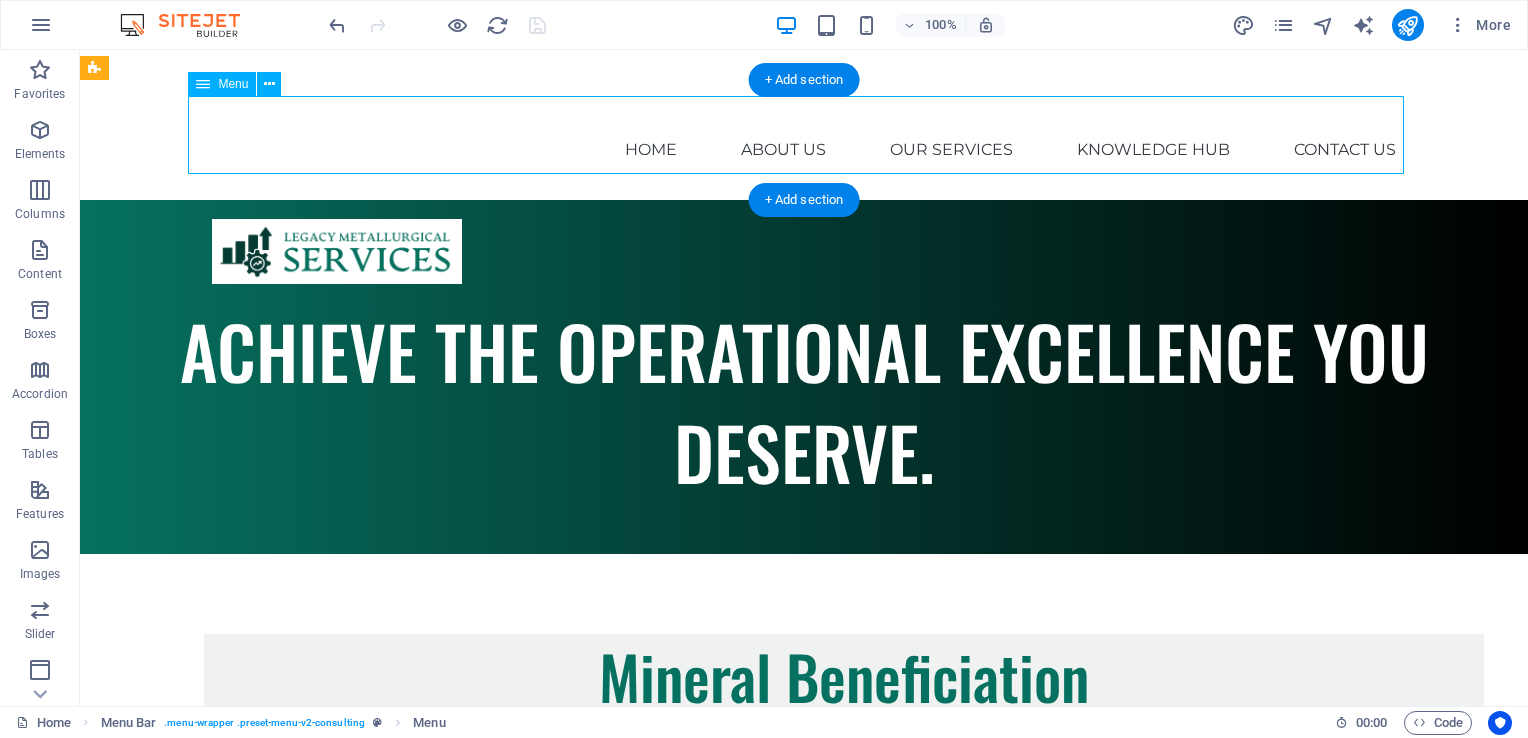click on "Home About Us Our Services Knowledge Hub Contact Us" at bounding box center [804, 135] 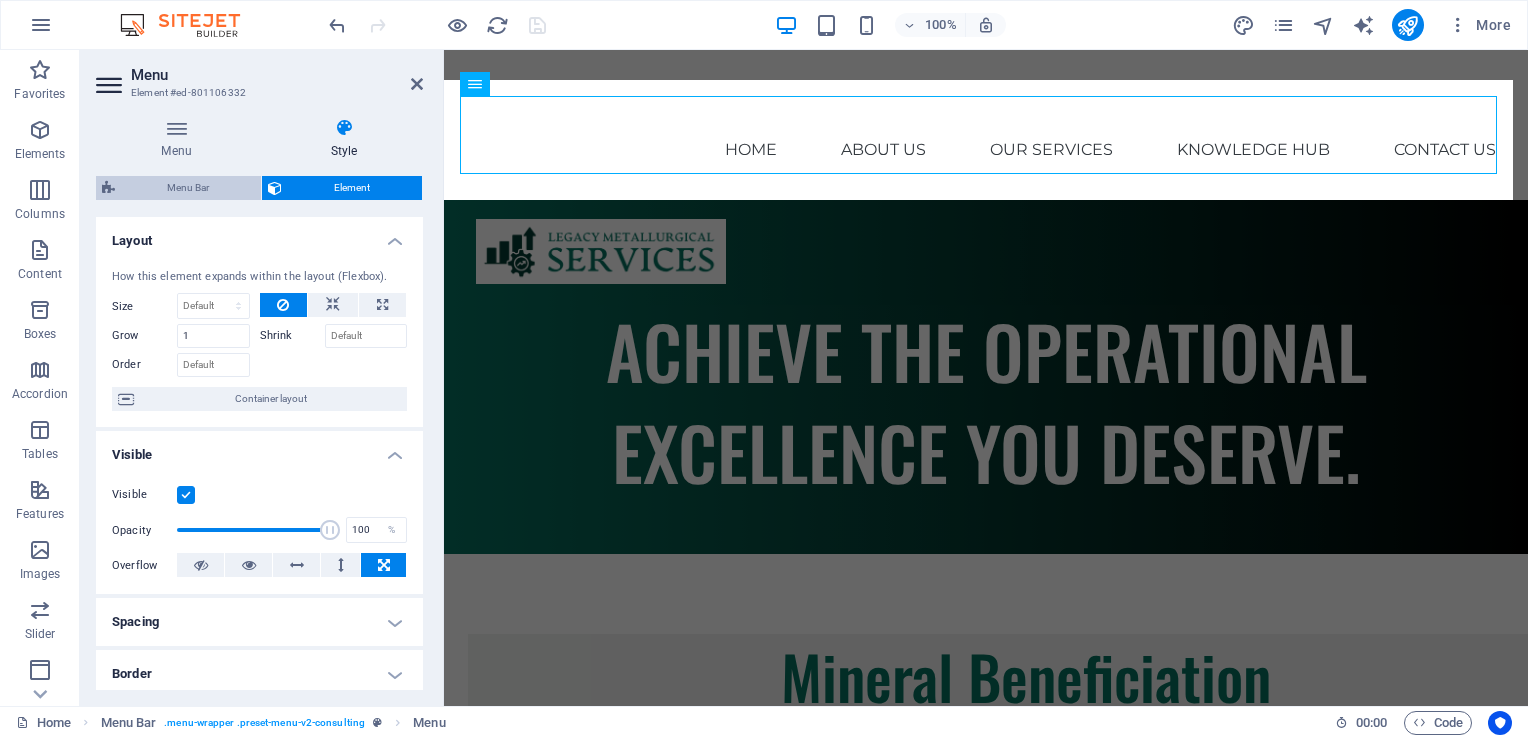 click on "Menu Bar" at bounding box center (188, 188) 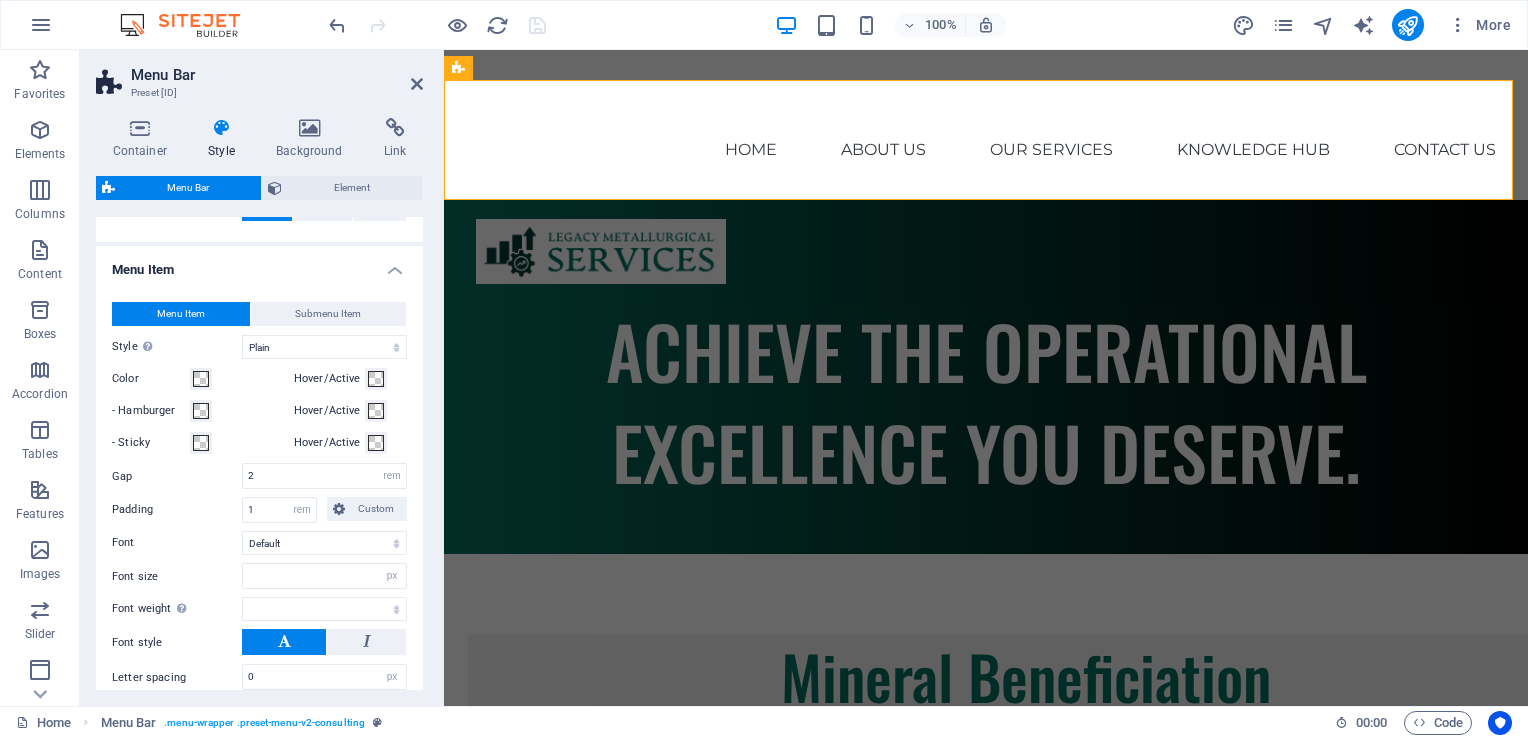 scroll, scrollTop: 1200, scrollLeft: 0, axis: vertical 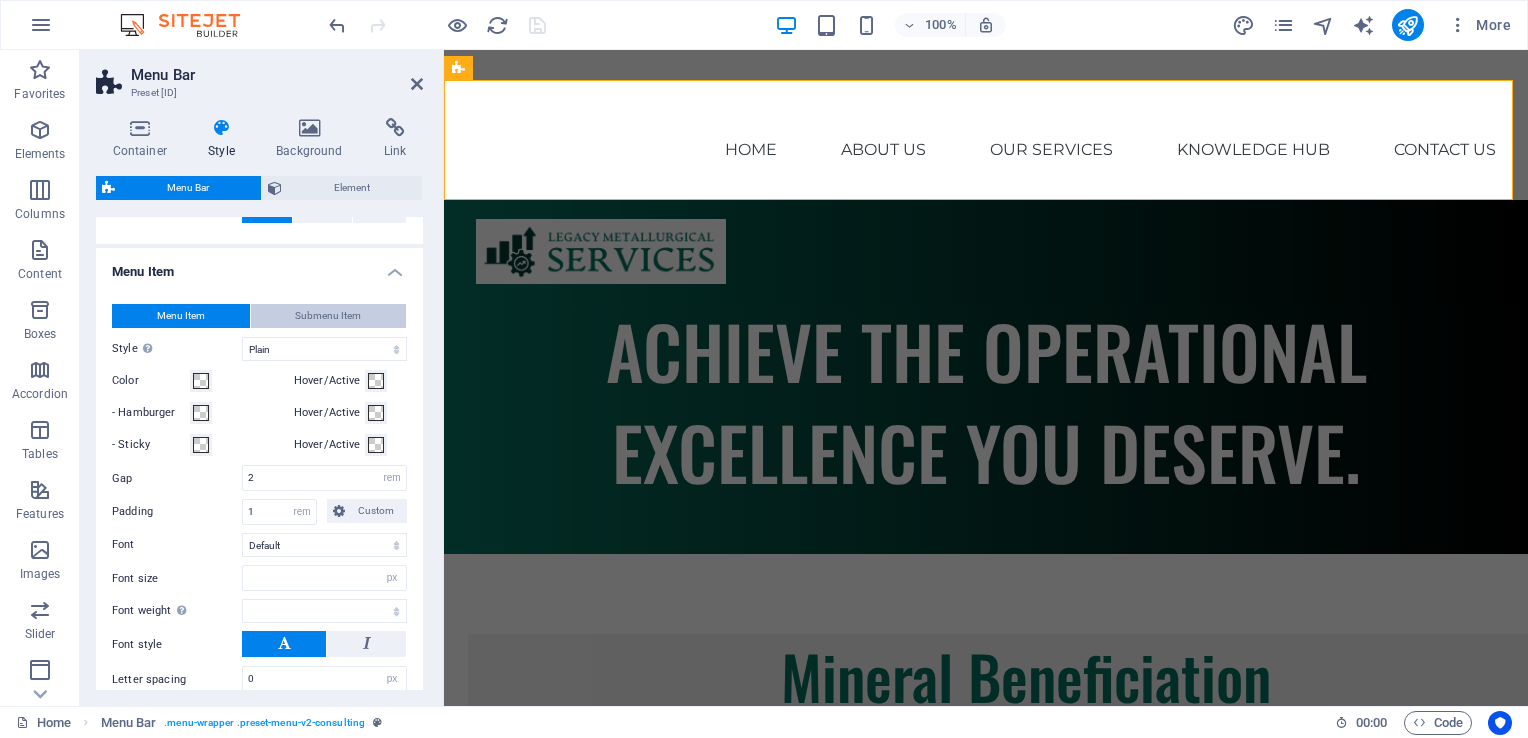 click on "Submenu Item" at bounding box center [328, 316] 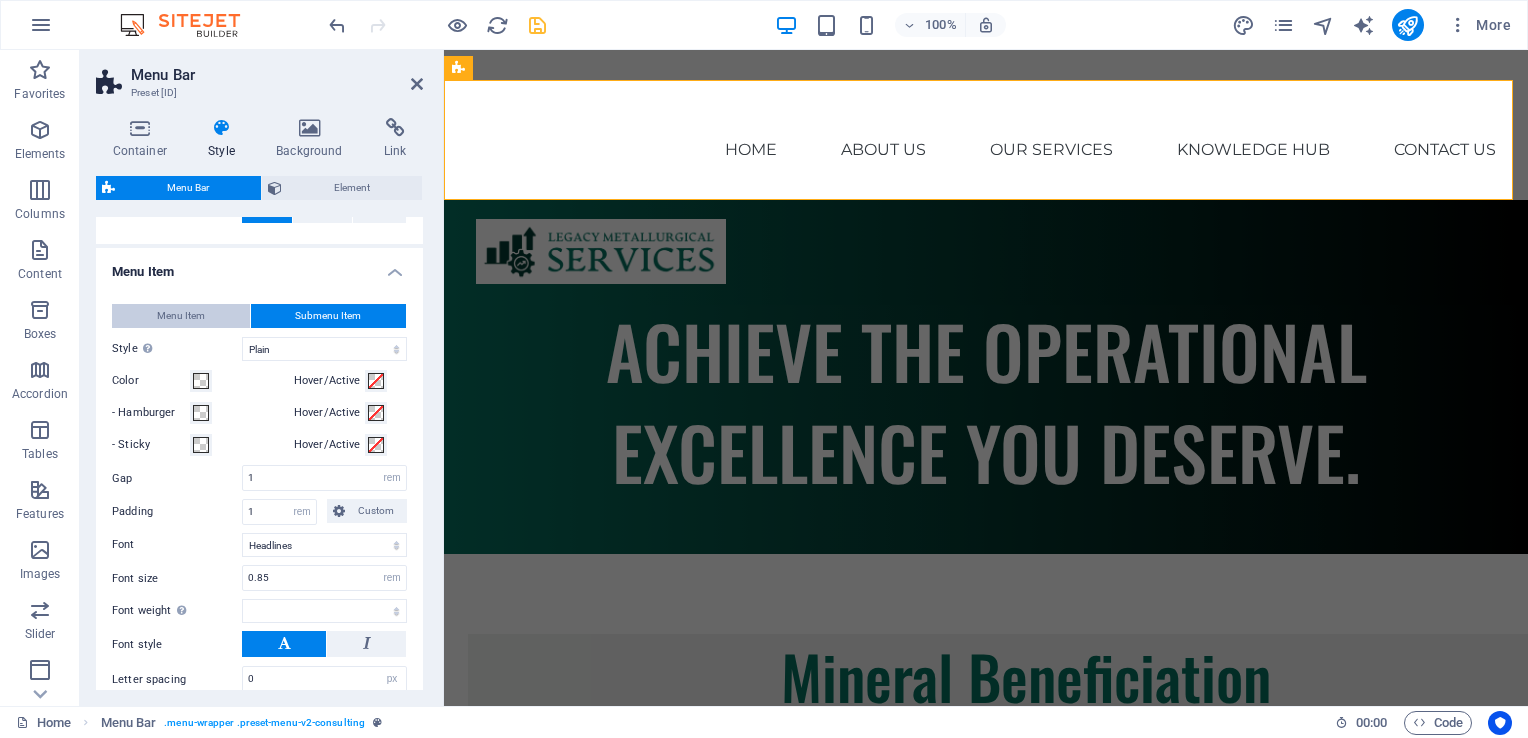 click on "Menu Item" at bounding box center (181, 316) 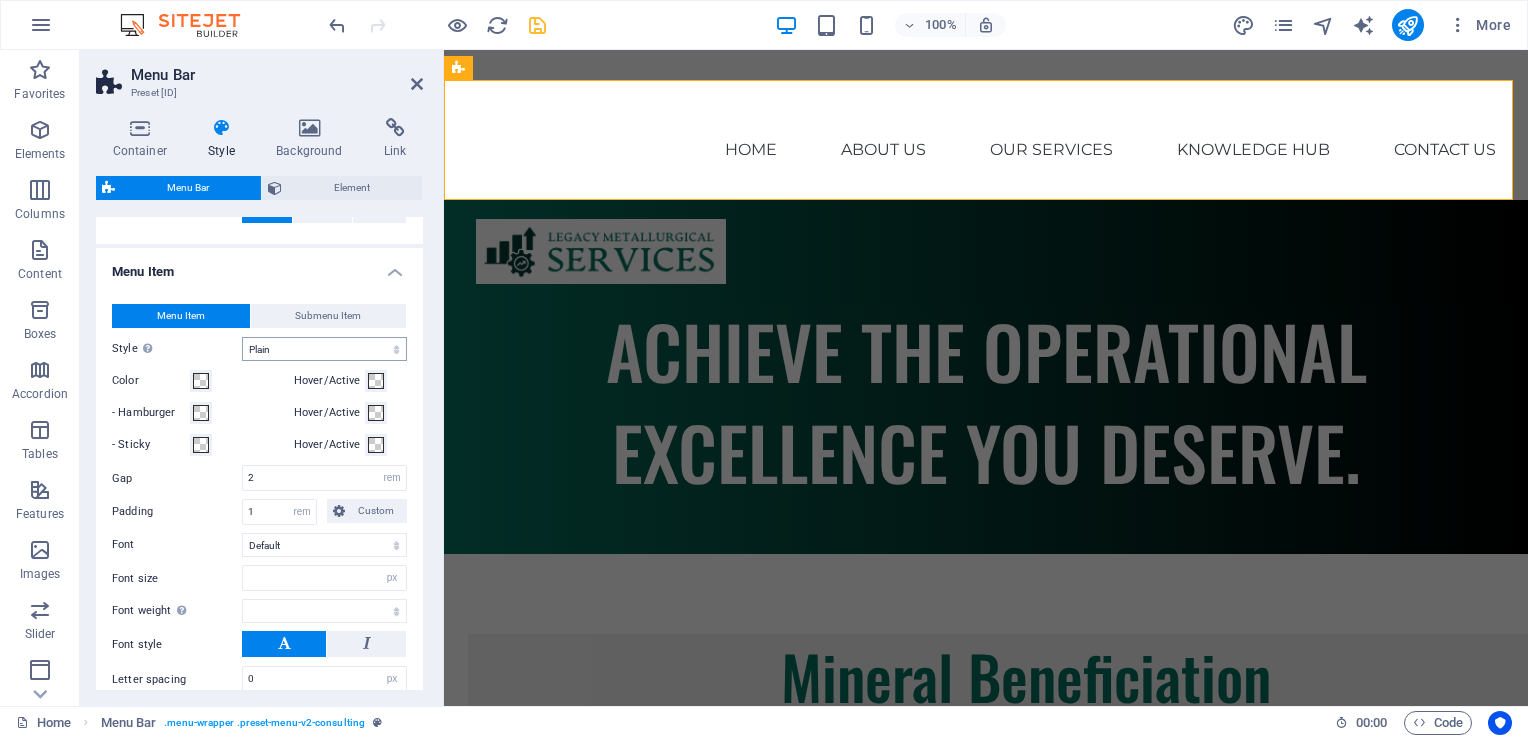 type 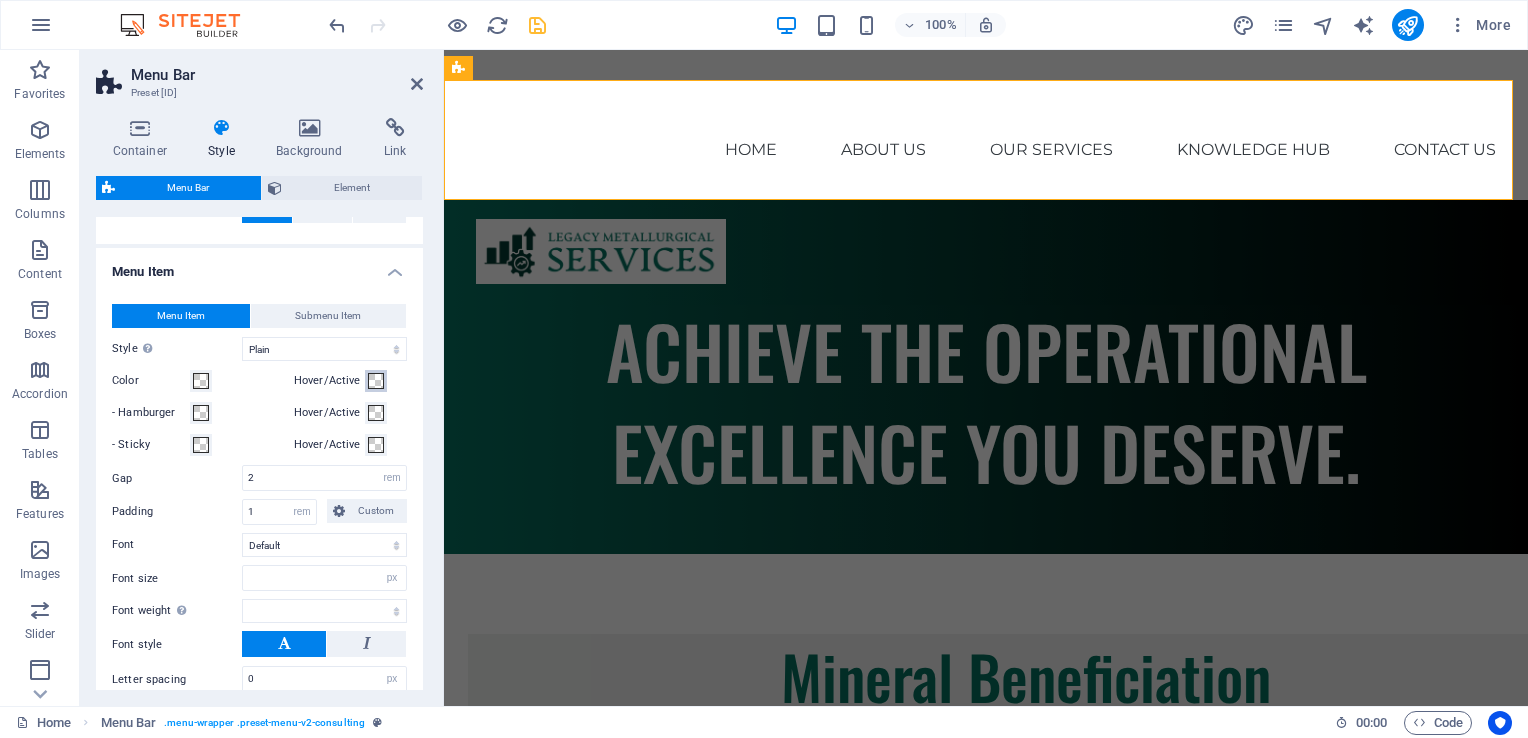 click at bounding box center (376, 381) 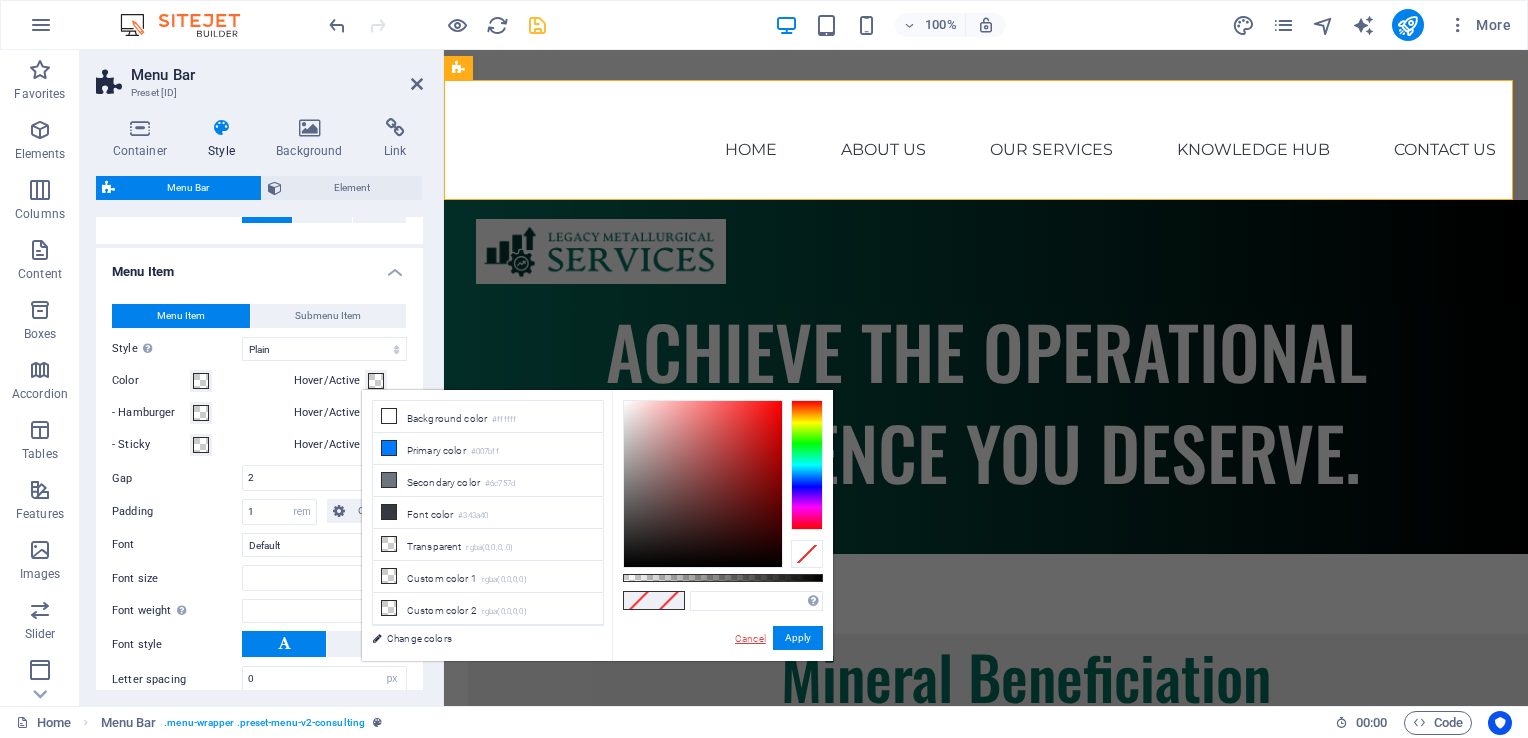 click on "Cancel" at bounding box center [750, 638] 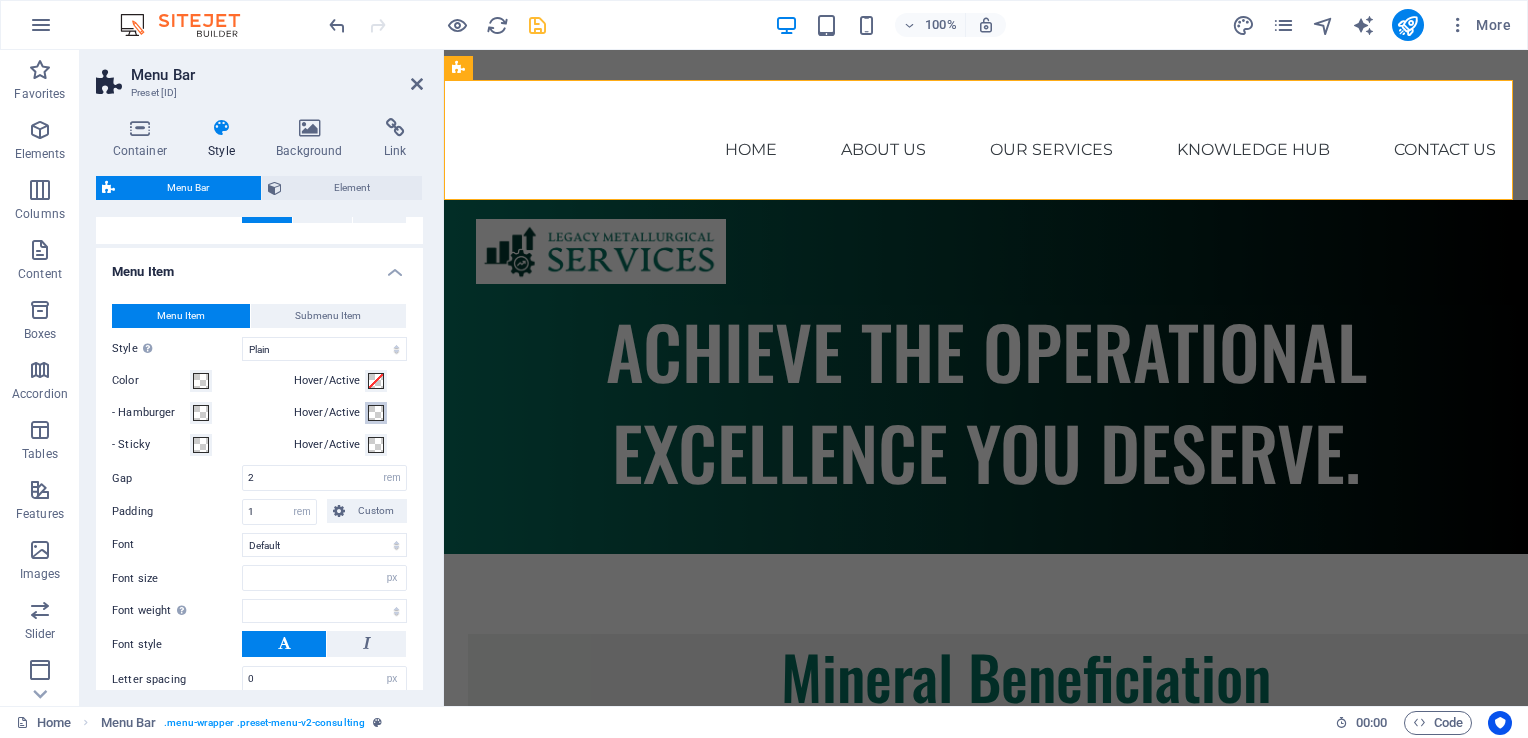 click at bounding box center (376, 413) 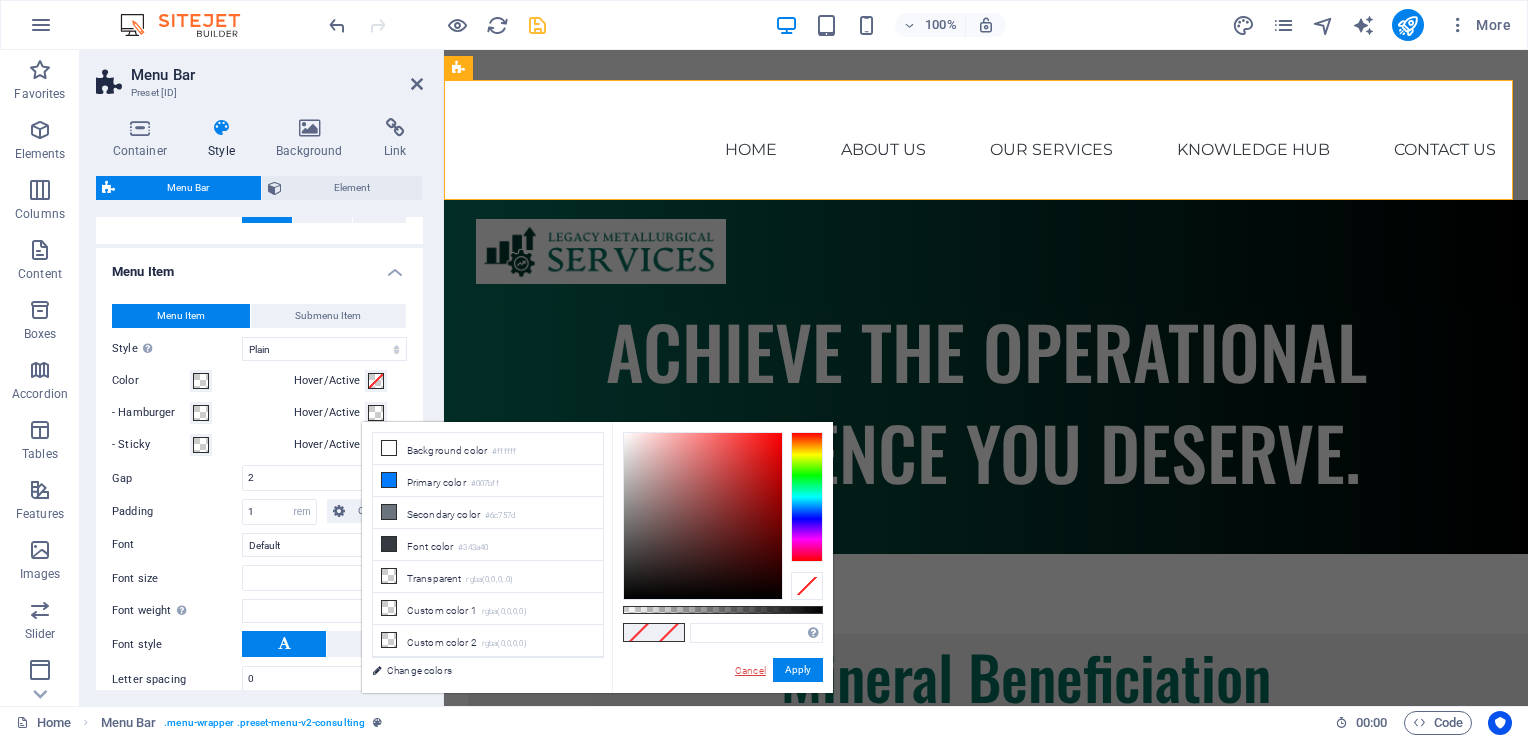 click on "Cancel" at bounding box center [750, 670] 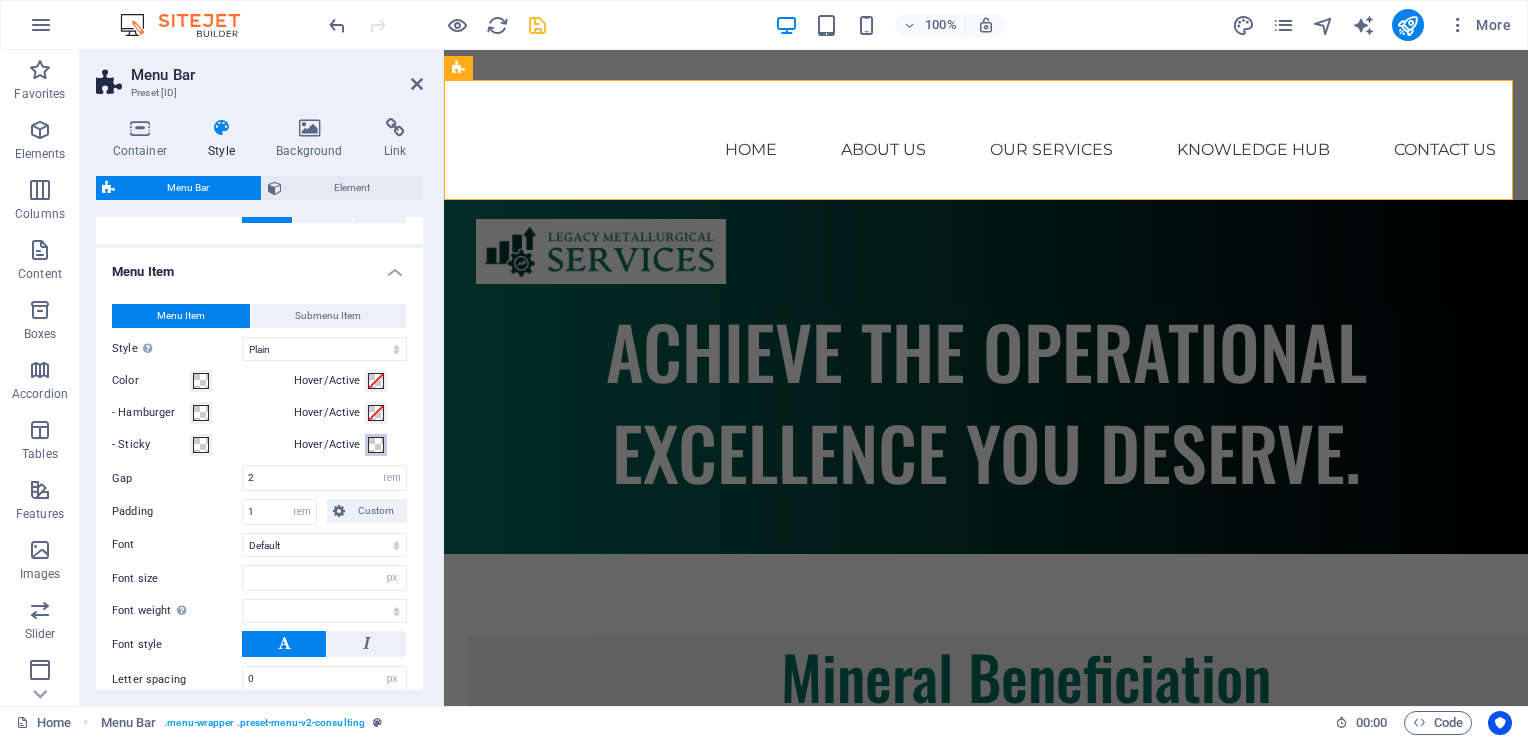 drag, startPoint x: 380, startPoint y: 446, endPoint x: 420, endPoint y: 476, distance: 50 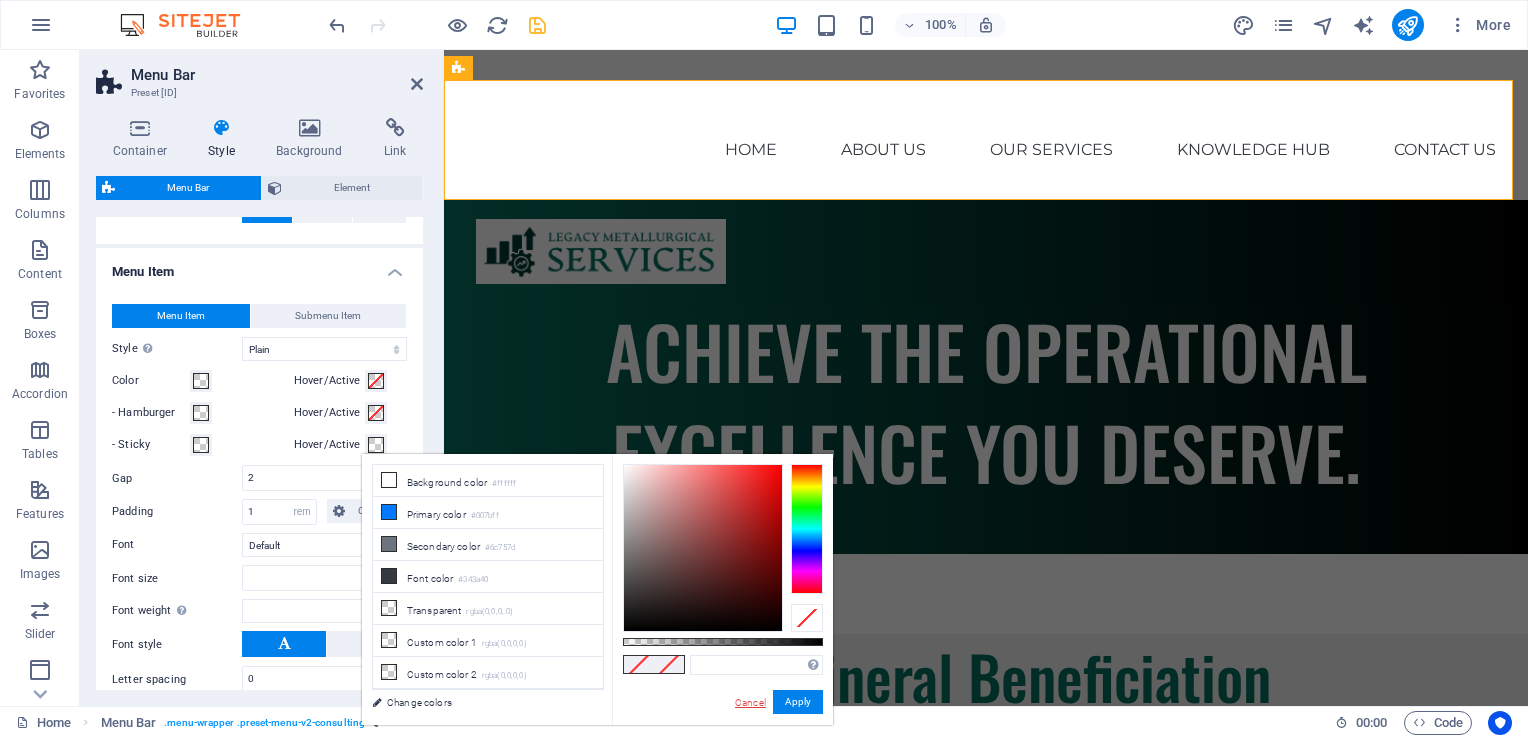 drag, startPoint x: 748, startPoint y: 702, endPoint x: 183, endPoint y: 597, distance: 574.6738 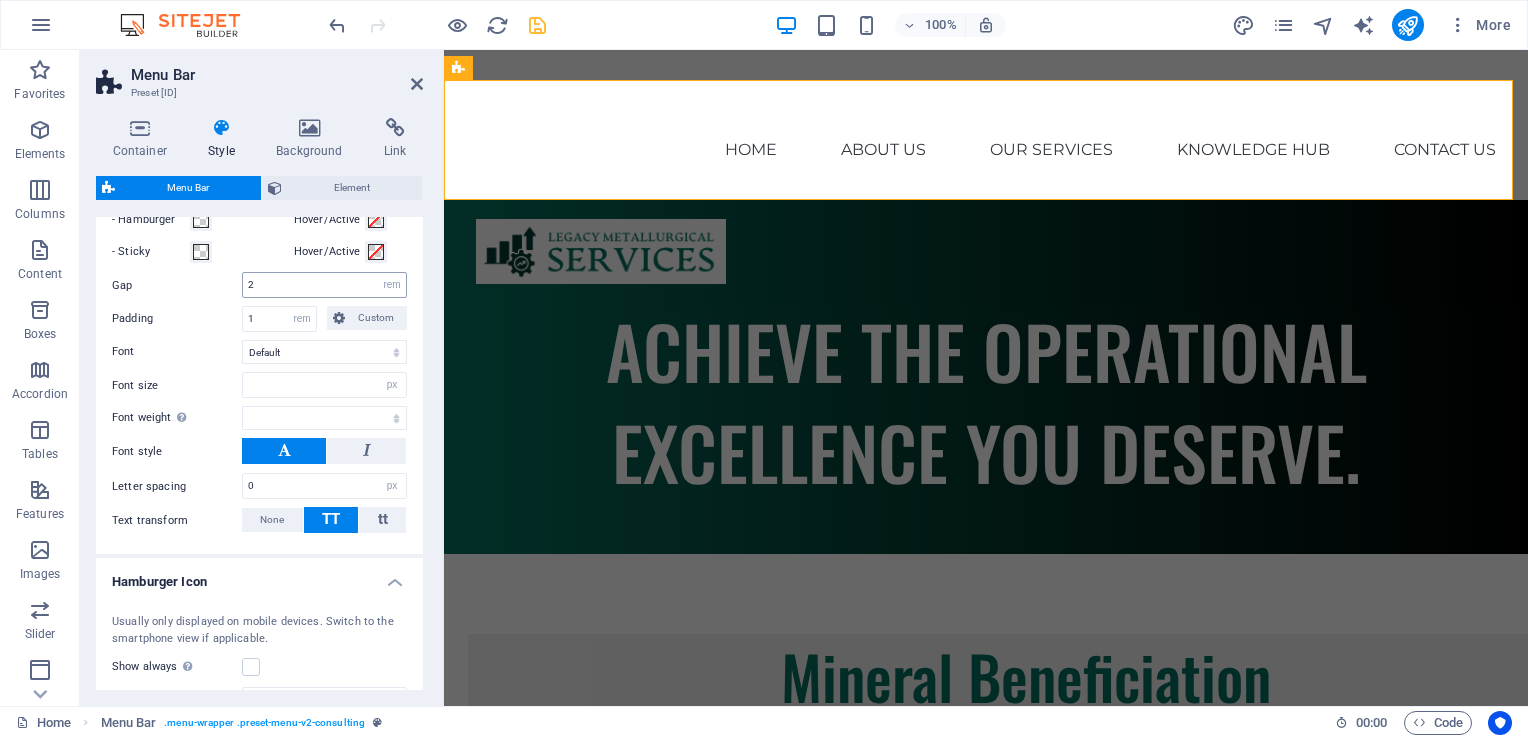 scroll, scrollTop: 1400, scrollLeft: 0, axis: vertical 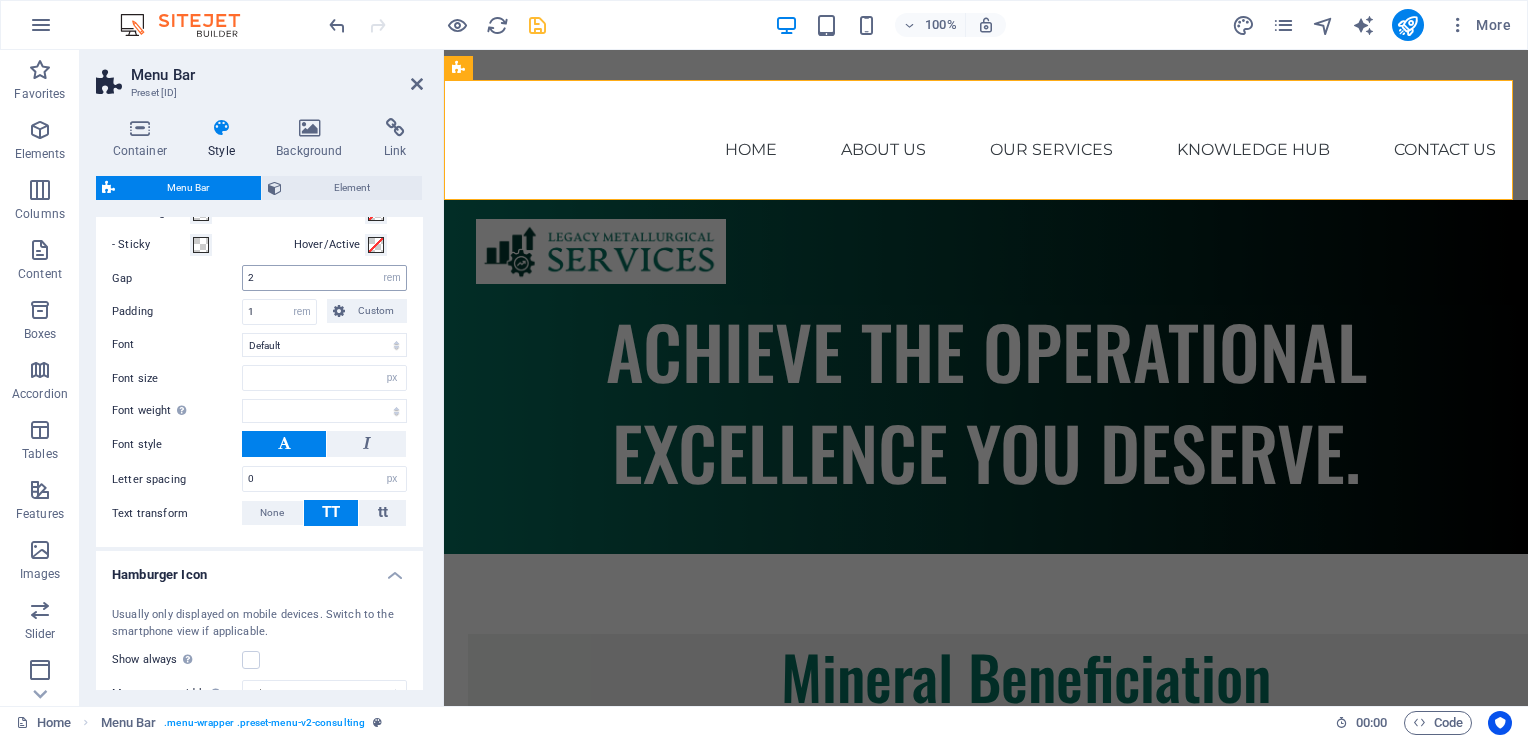 type 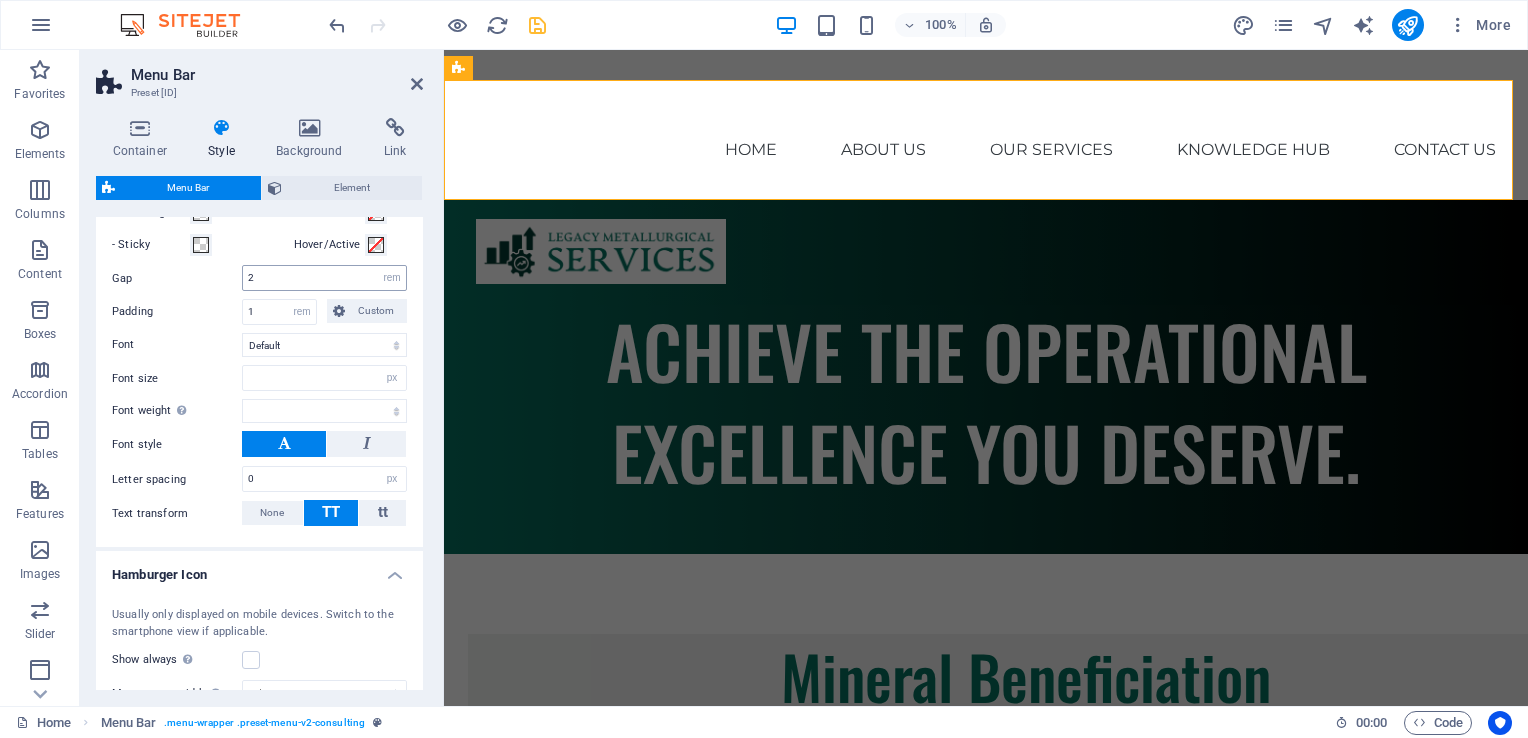 select 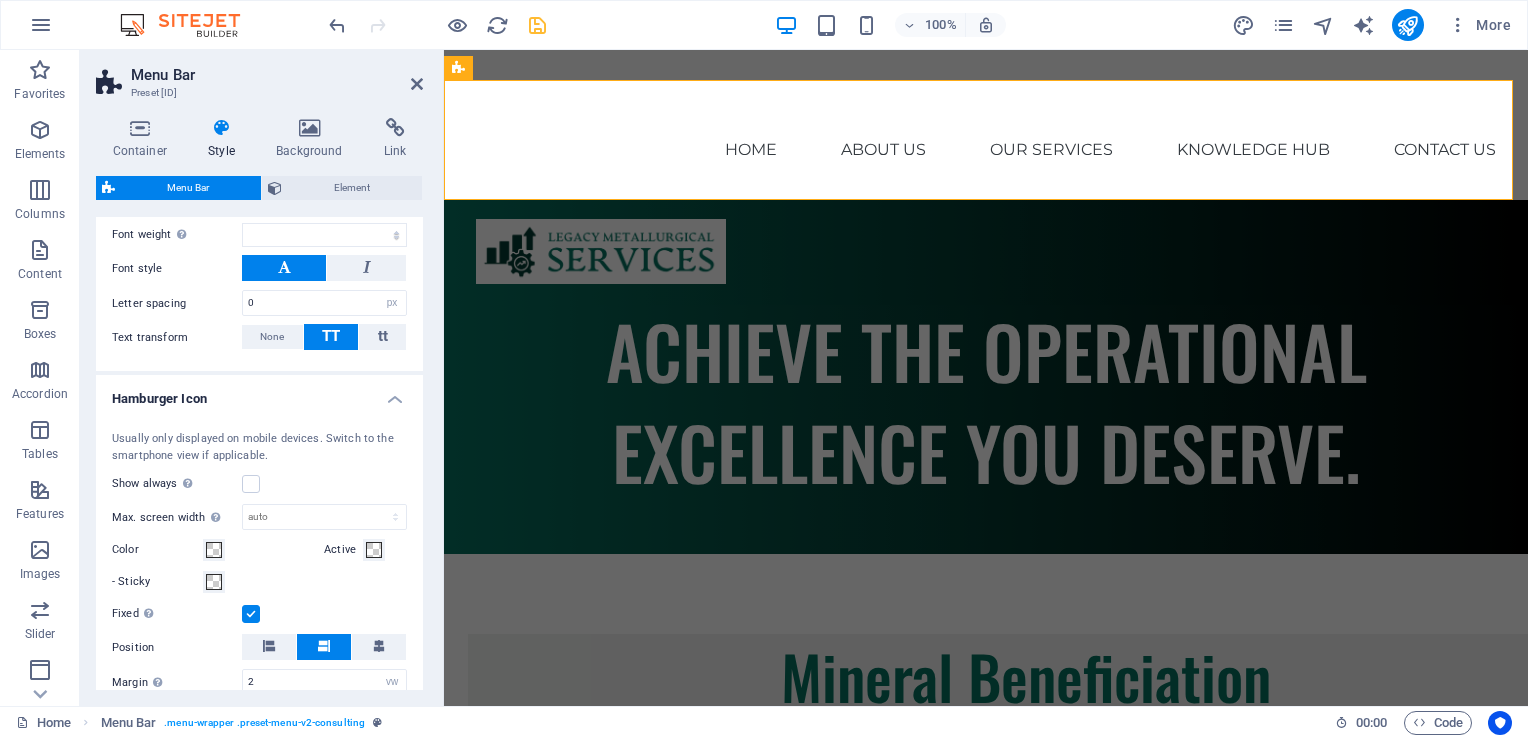 scroll, scrollTop: 1600, scrollLeft: 0, axis: vertical 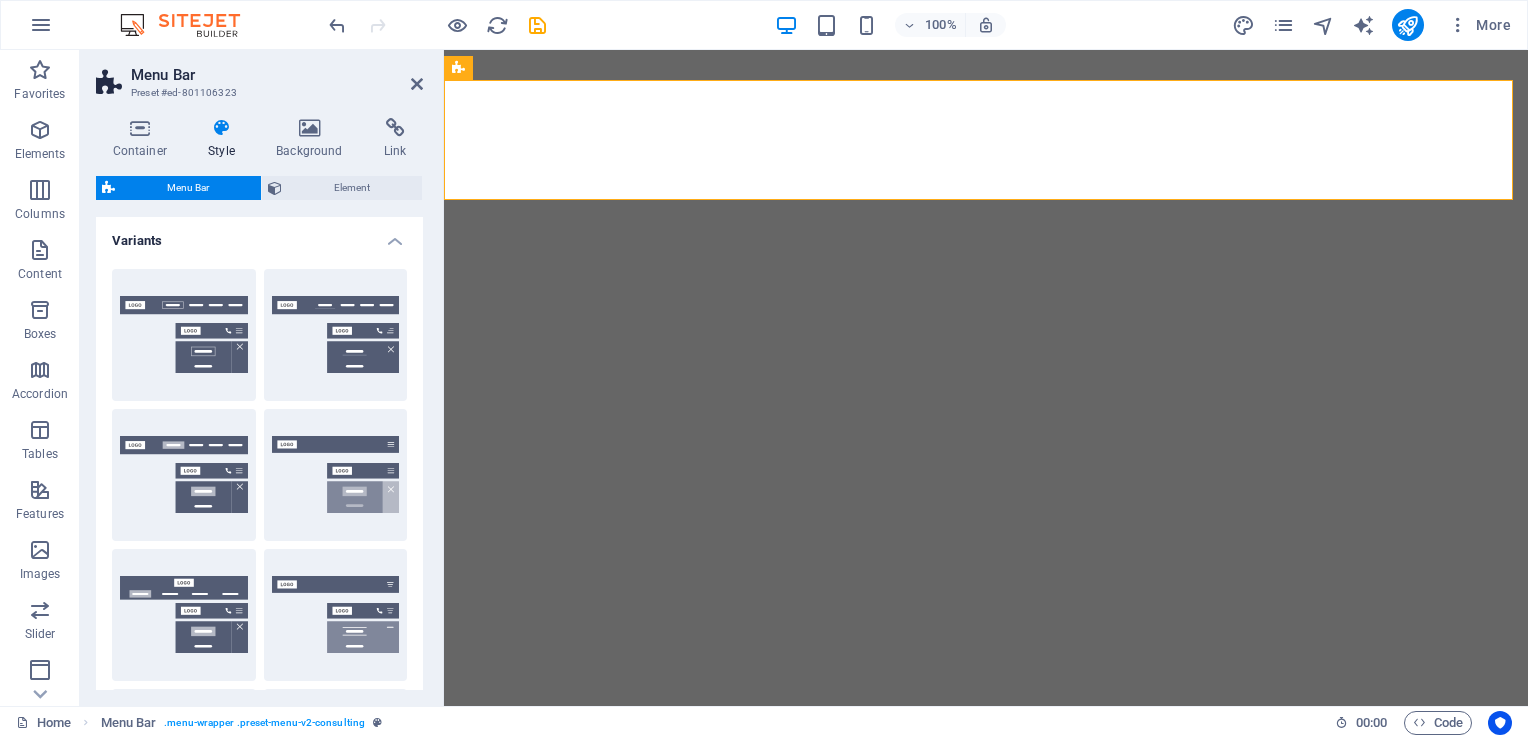select on "px" 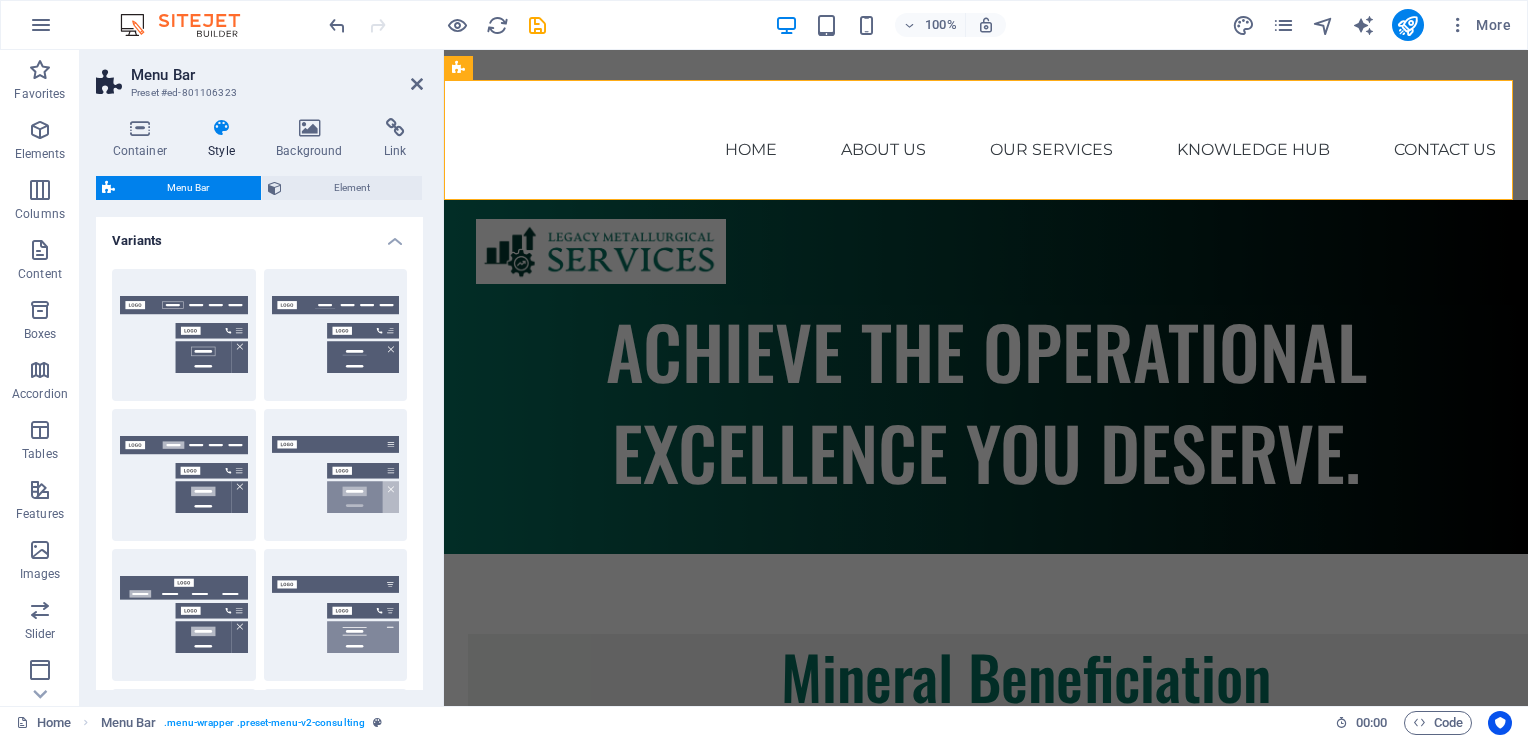 scroll, scrollTop: 0, scrollLeft: 0, axis: both 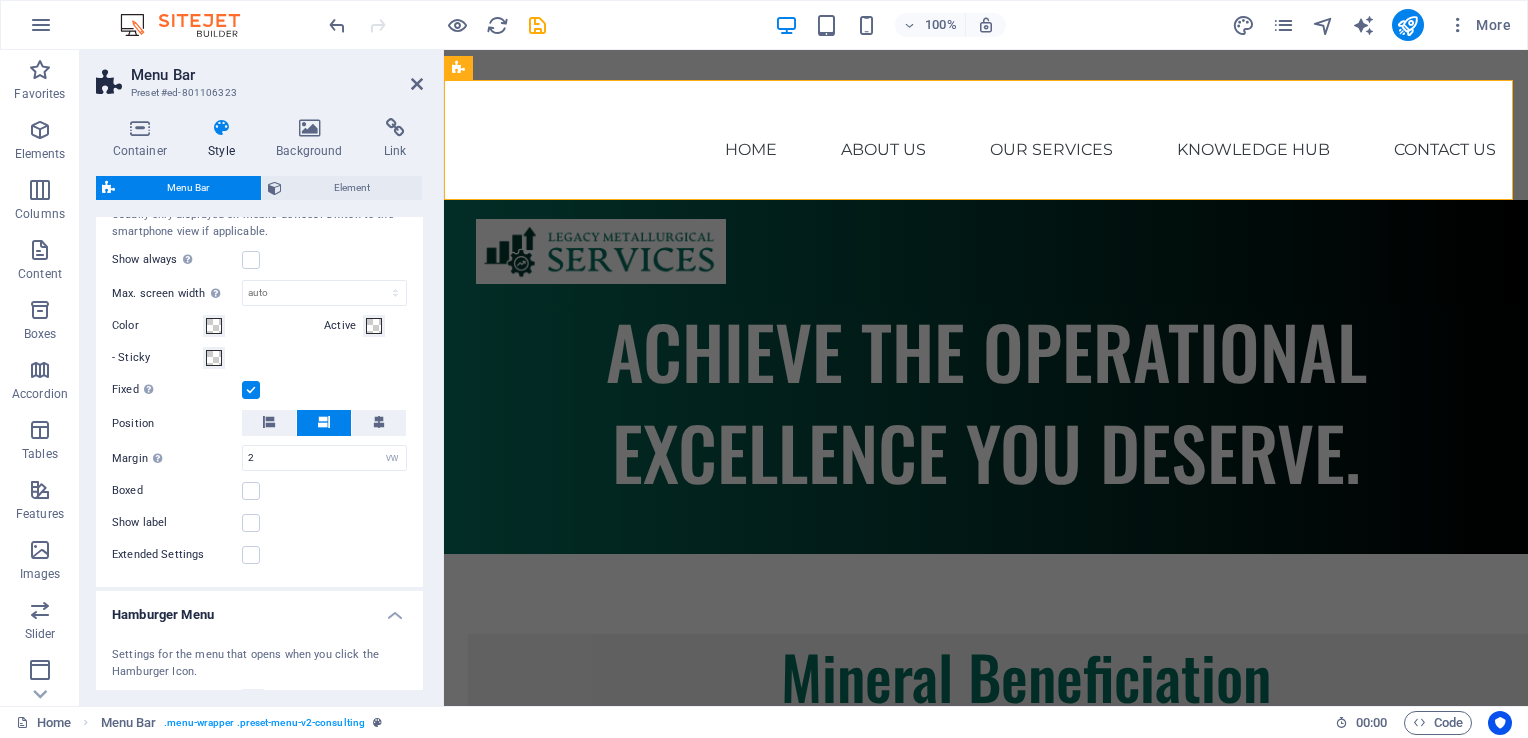 click at bounding box center [251, 390] 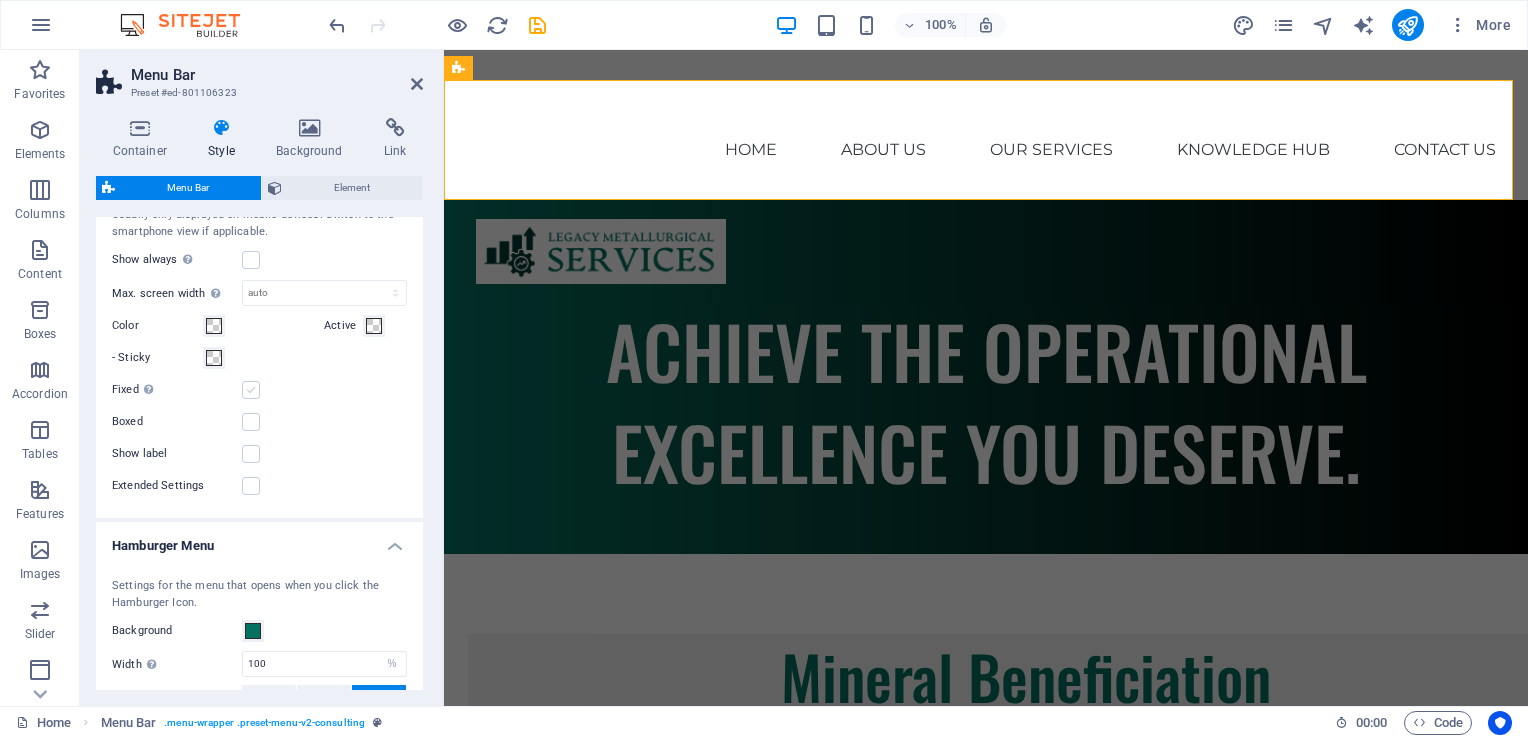 type 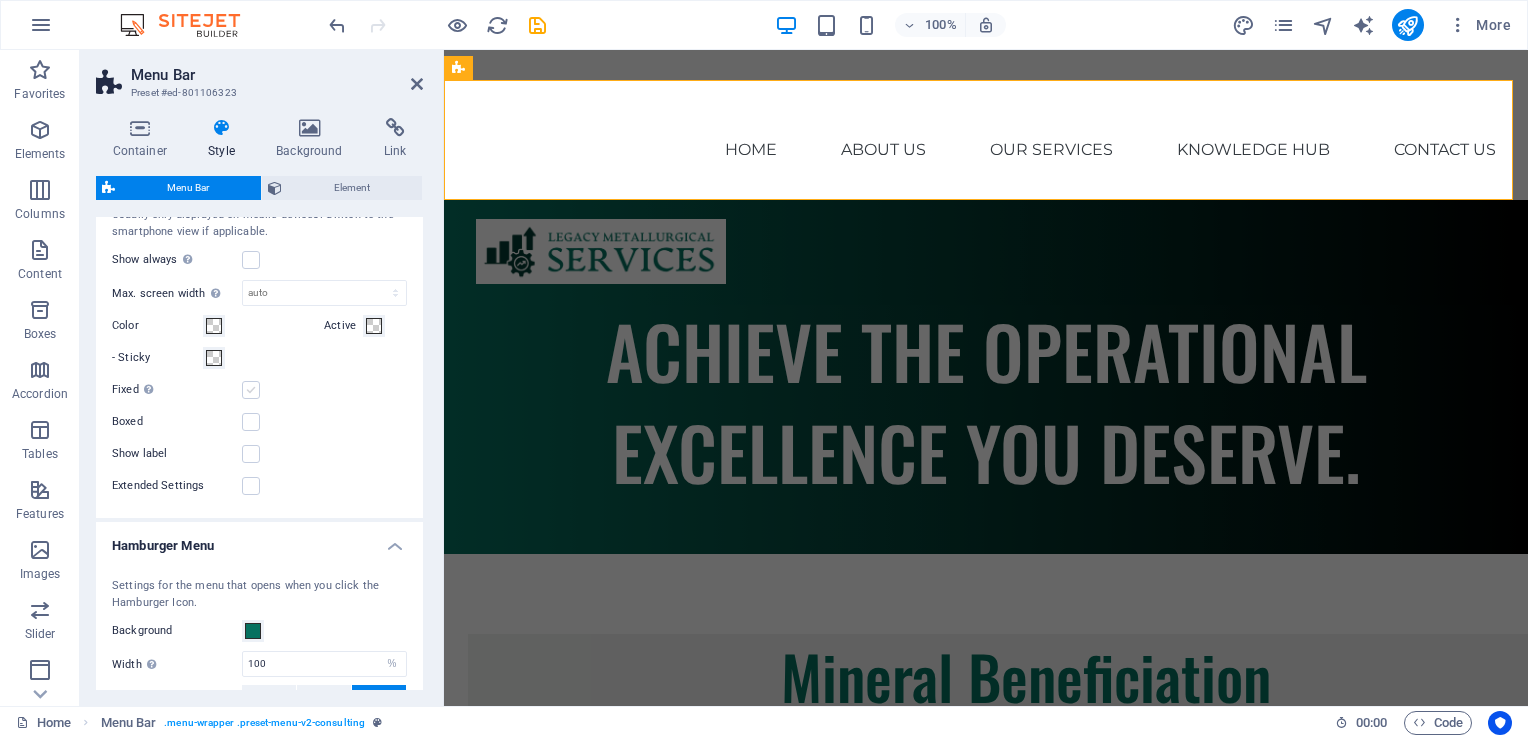 select 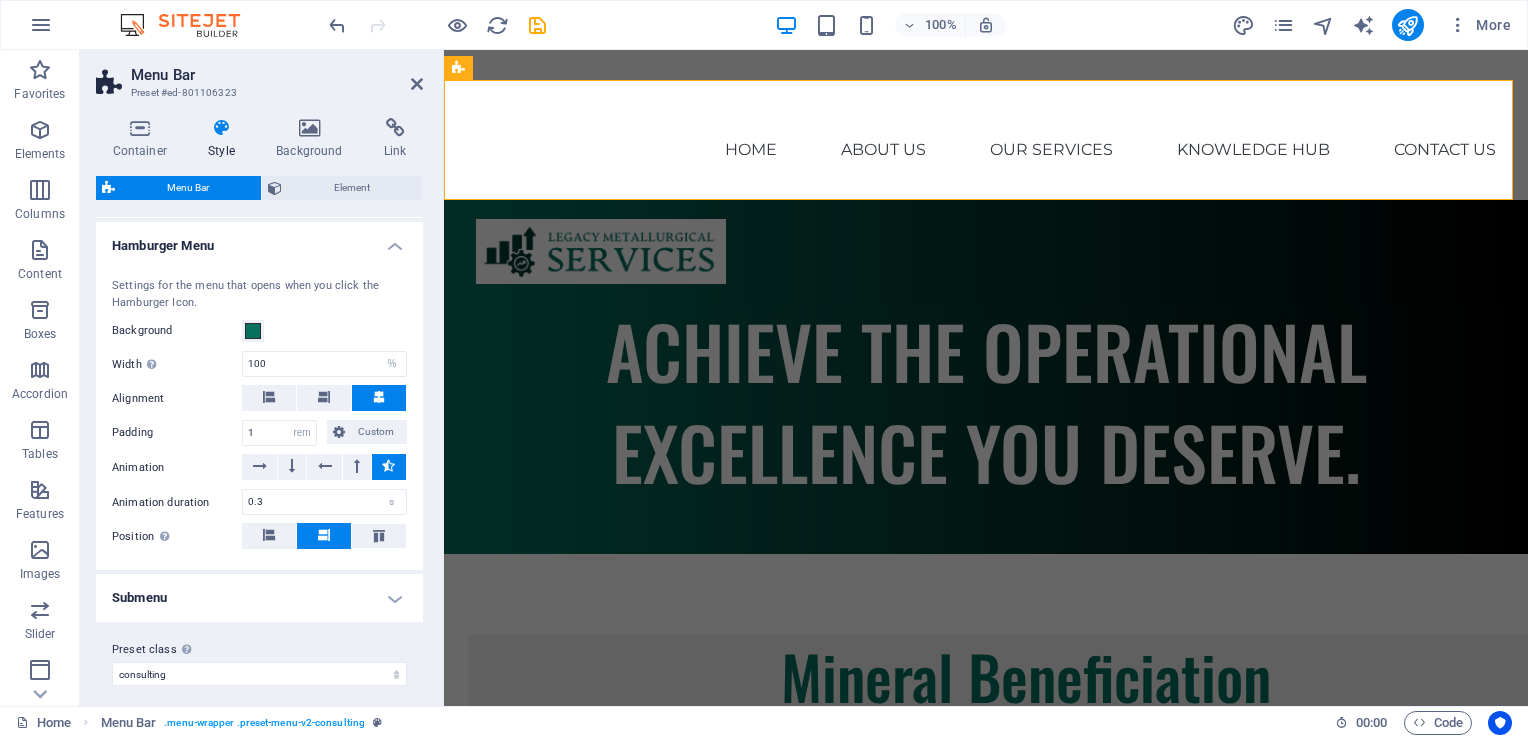 scroll, scrollTop: 2104, scrollLeft: 0, axis: vertical 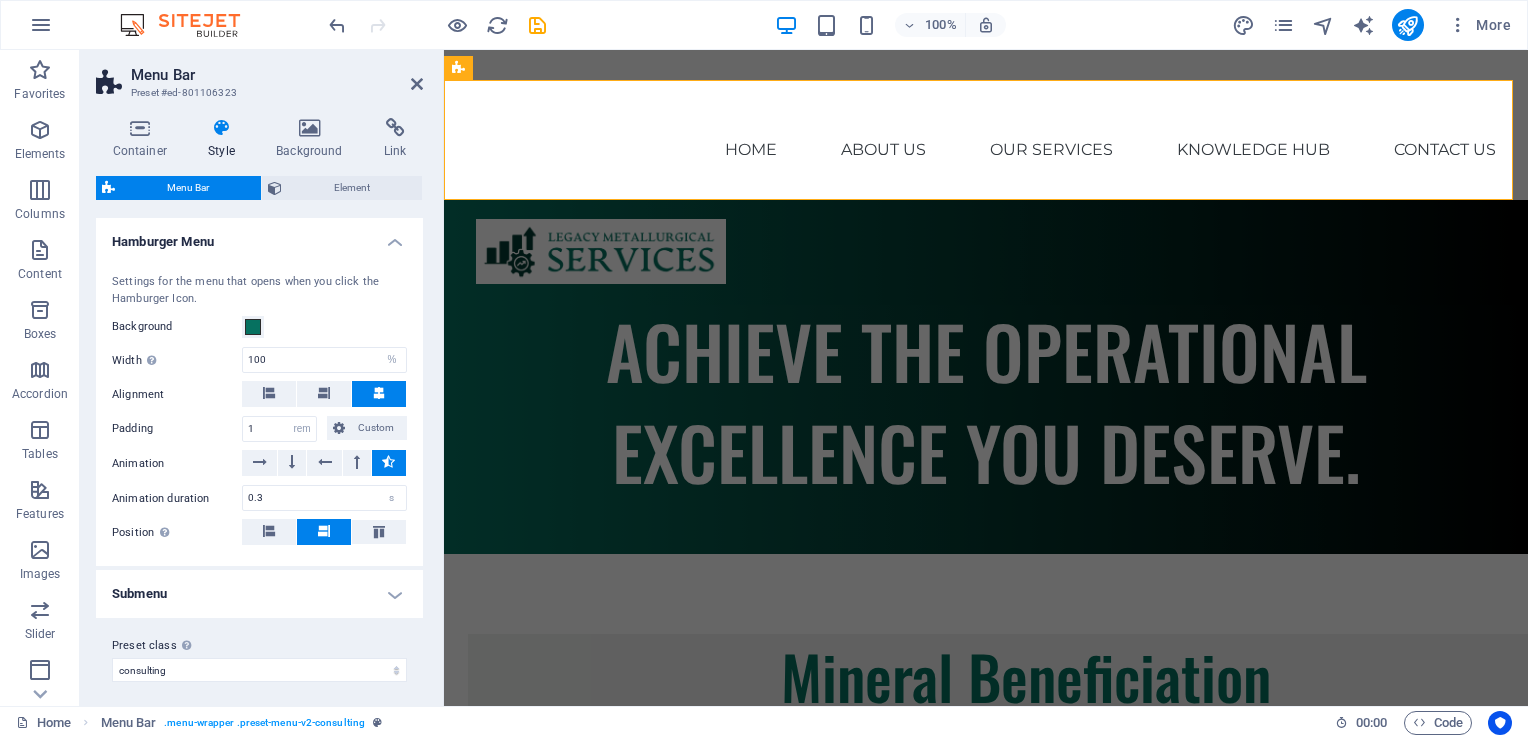 click on "Submenu" at bounding box center [259, 594] 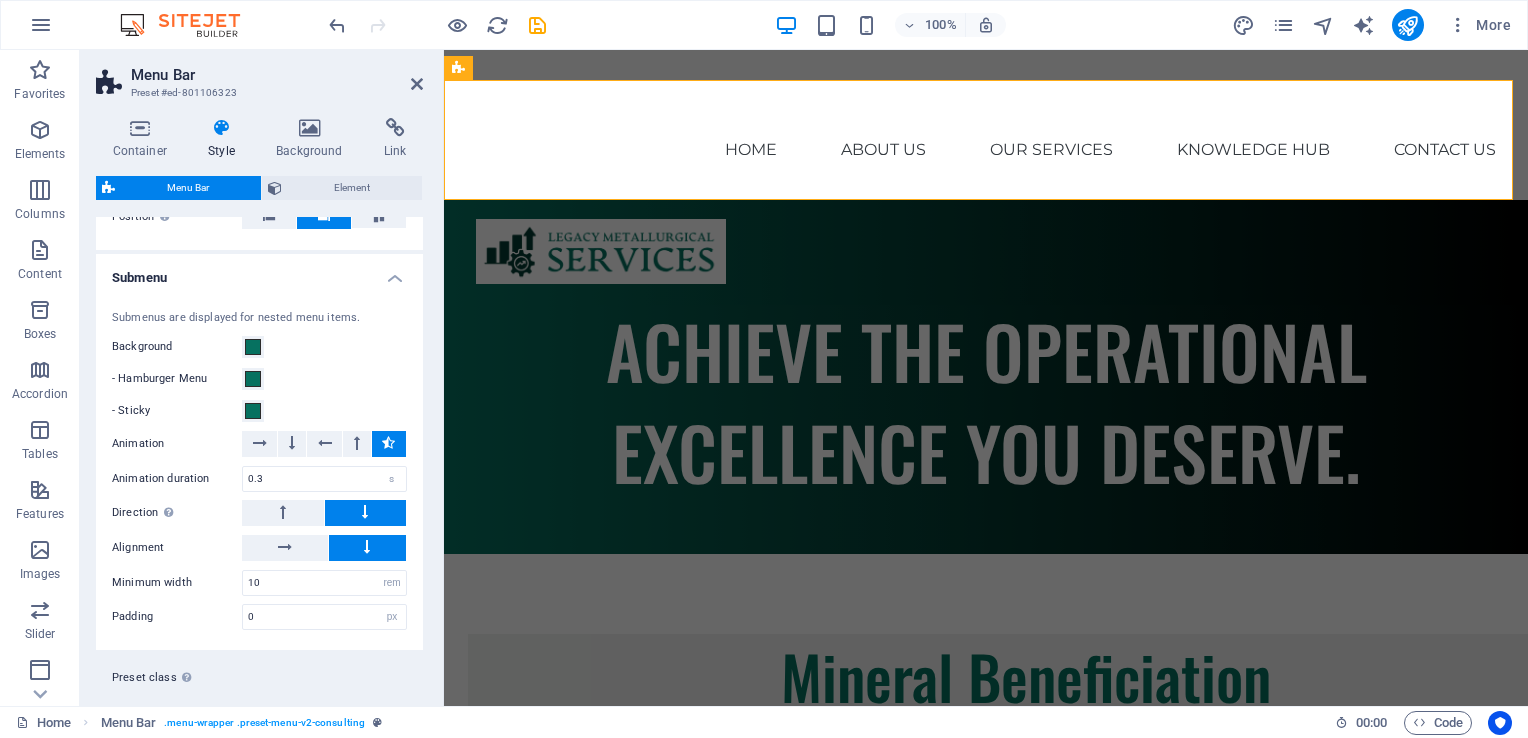scroll, scrollTop: 2449, scrollLeft: 0, axis: vertical 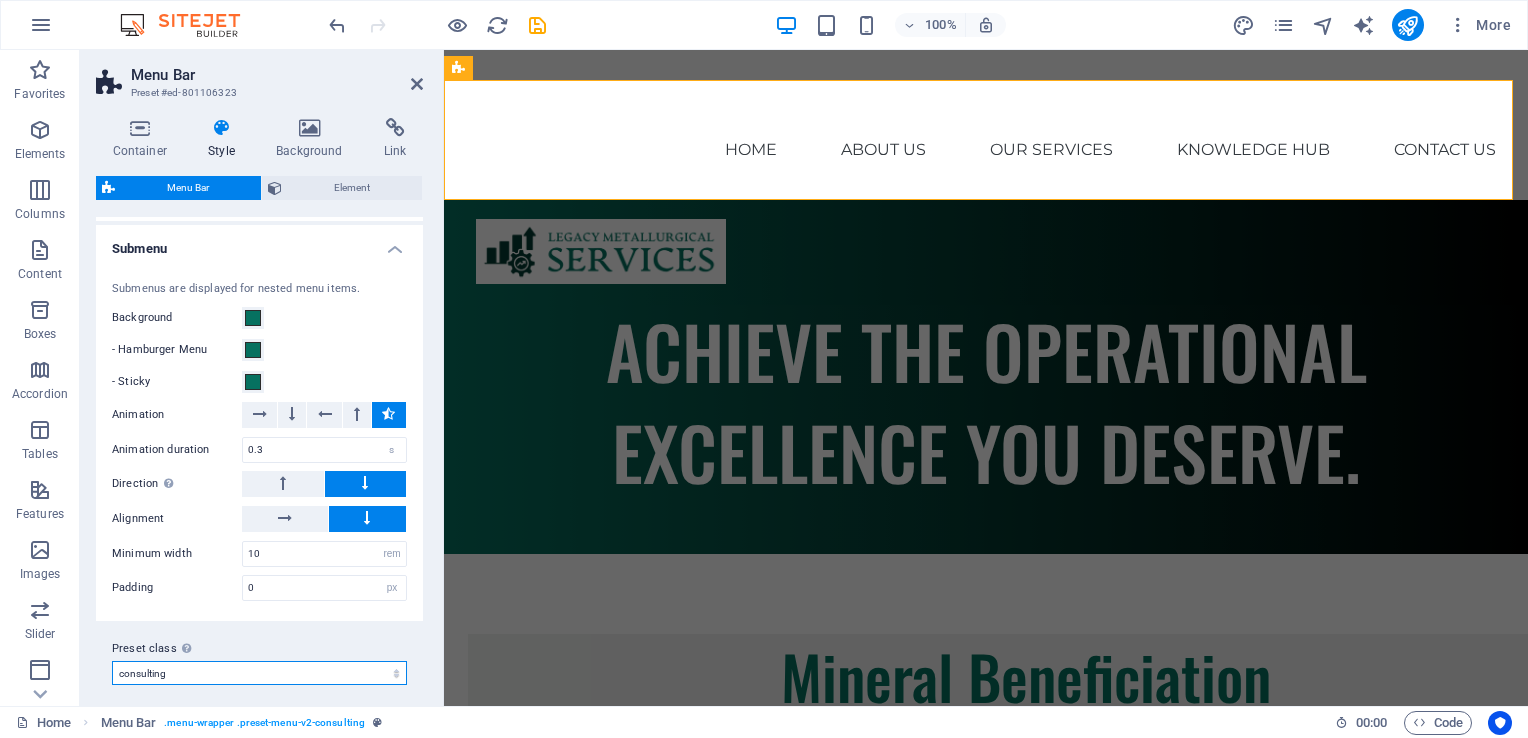 click on "consulting Add preset class" at bounding box center (259, 673) 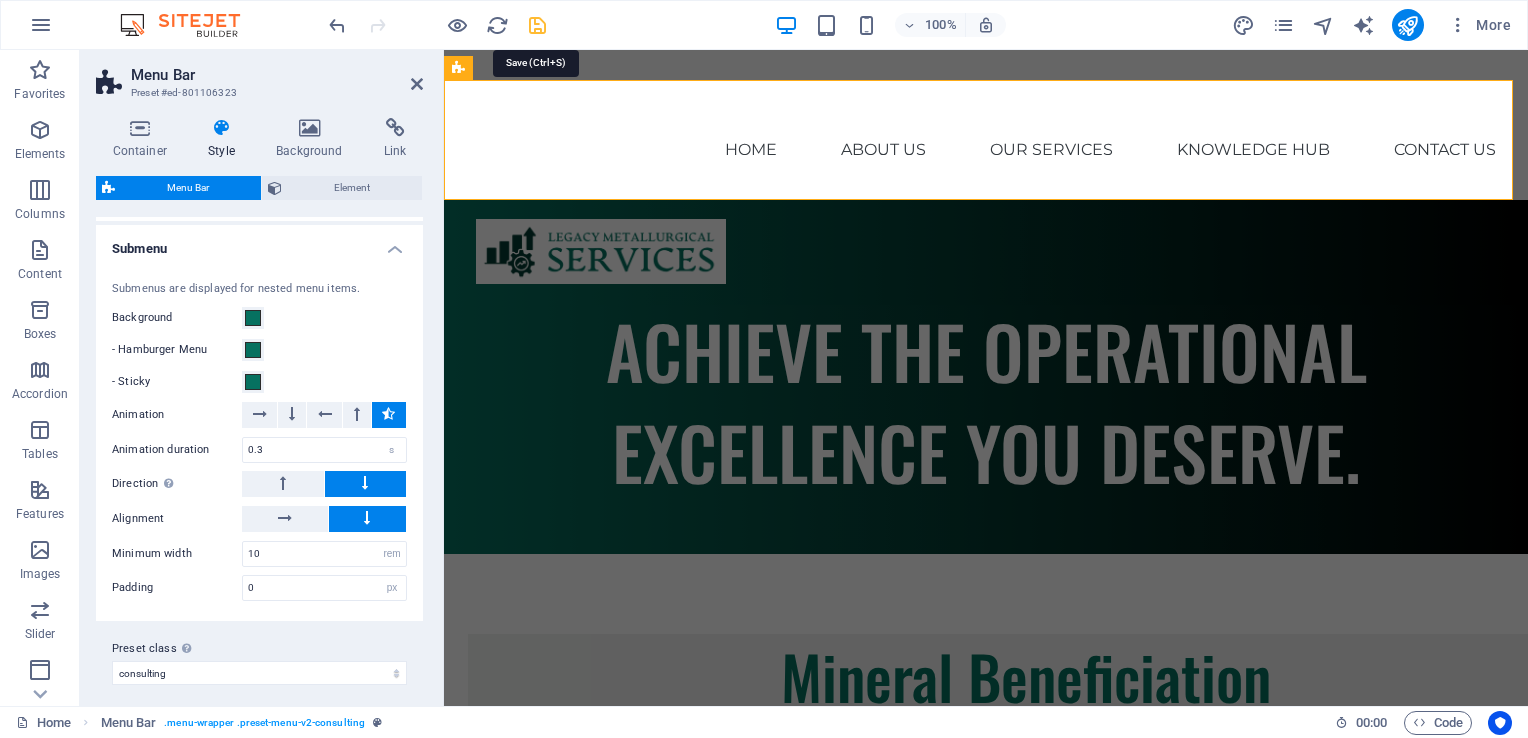 click at bounding box center (537, 25) 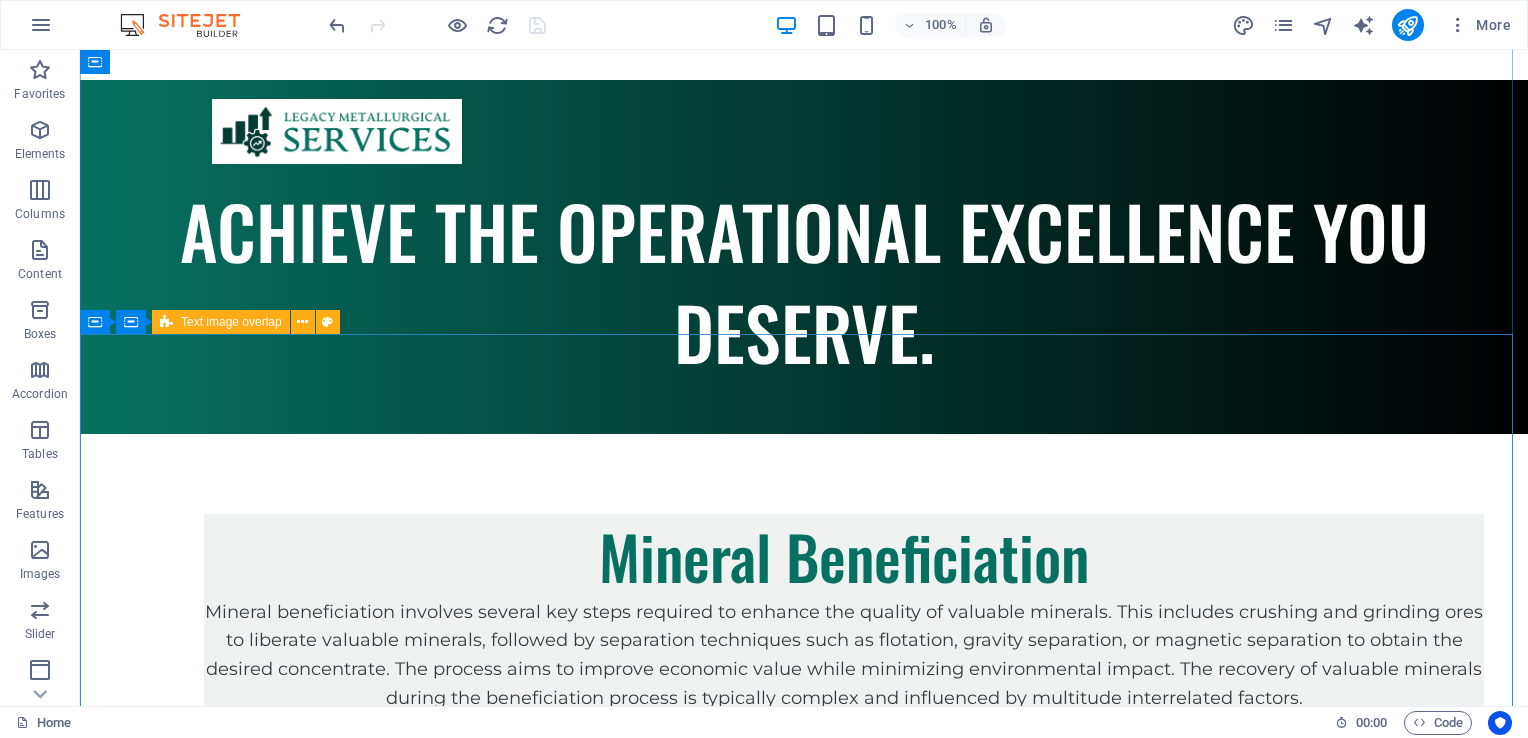 scroll, scrollTop: 0, scrollLeft: 0, axis: both 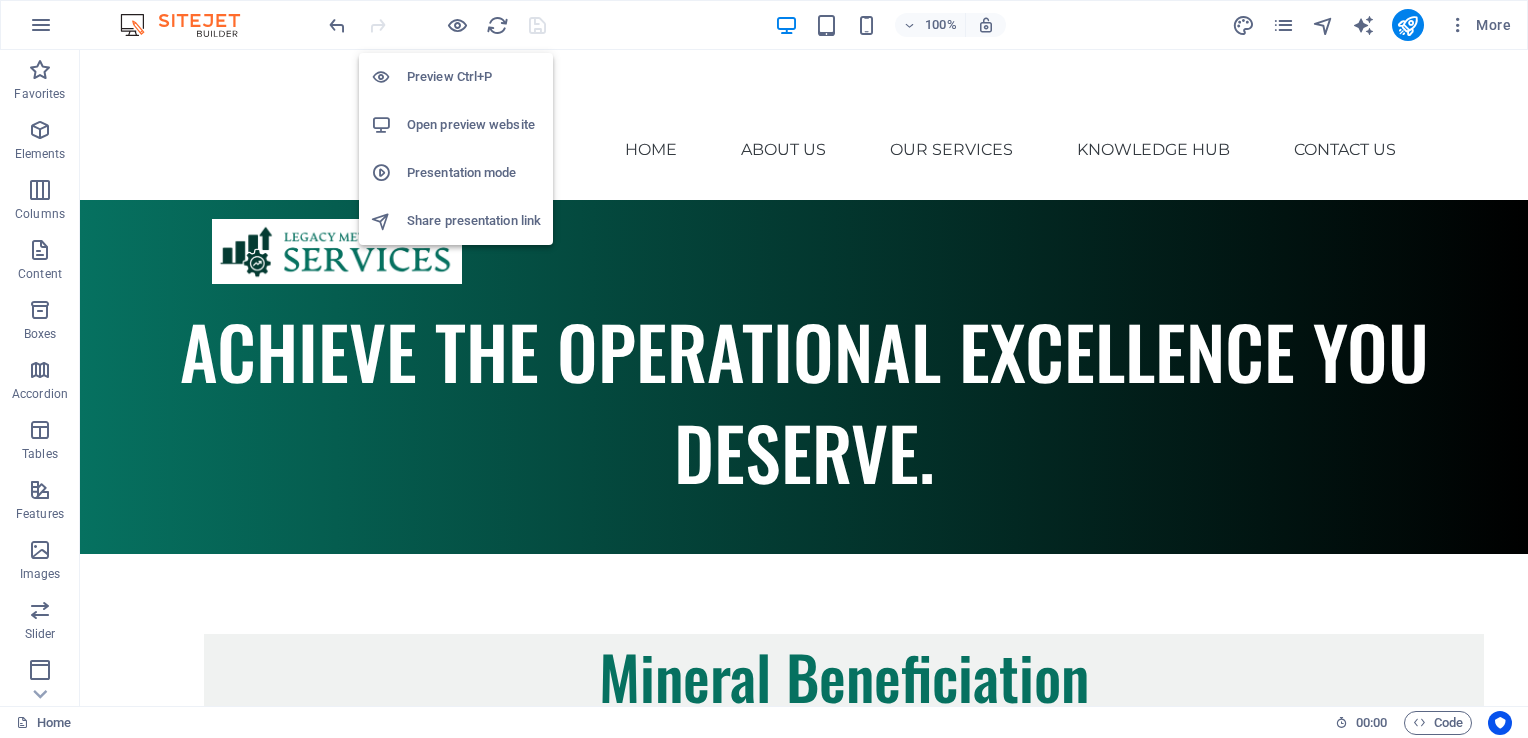 click on "Open preview website" at bounding box center [456, 125] 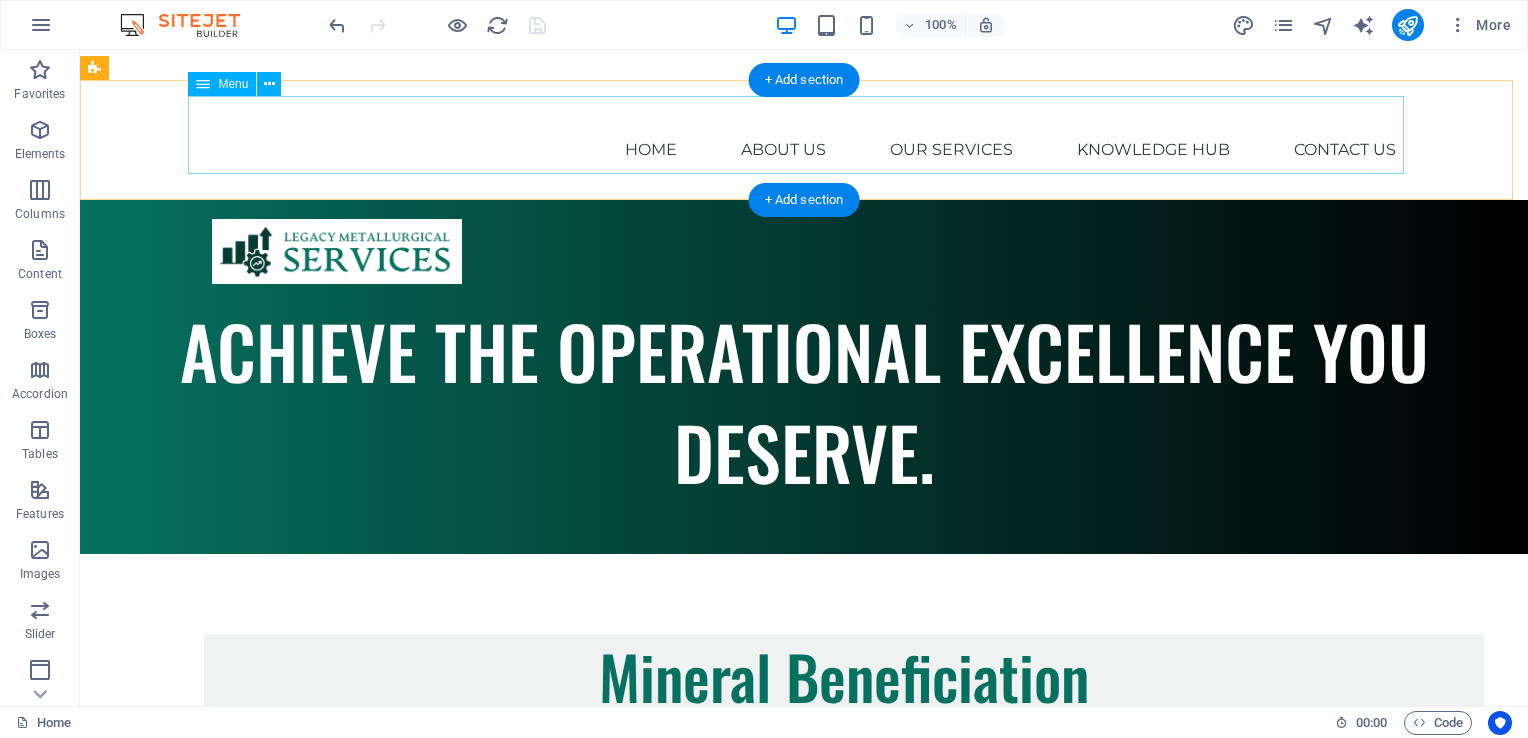 click on "Home About Us Our Services Knowledge Hub Contact Us" at bounding box center [804, 135] 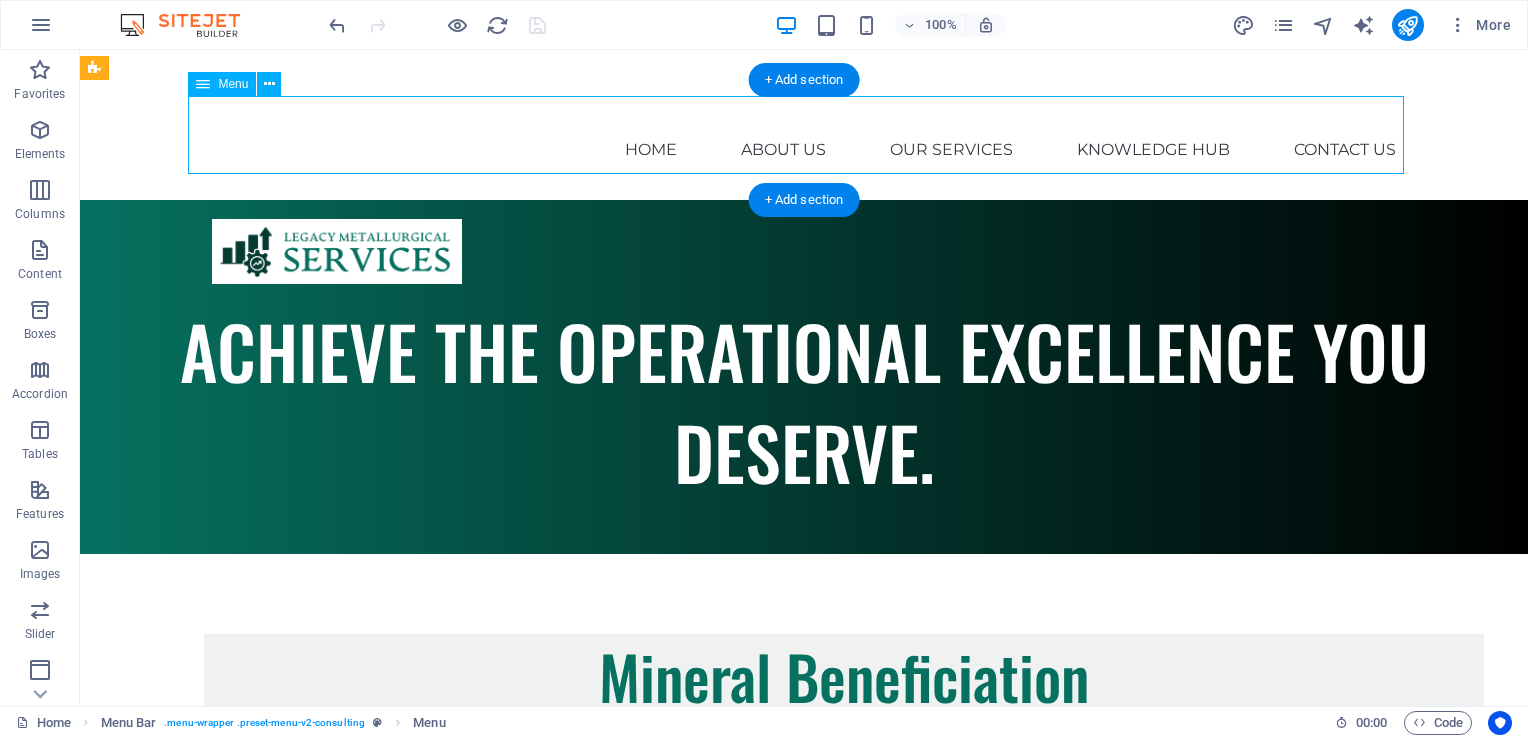 click on "Home About Us Our Services Knowledge Hub Contact Us" at bounding box center [804, 135] 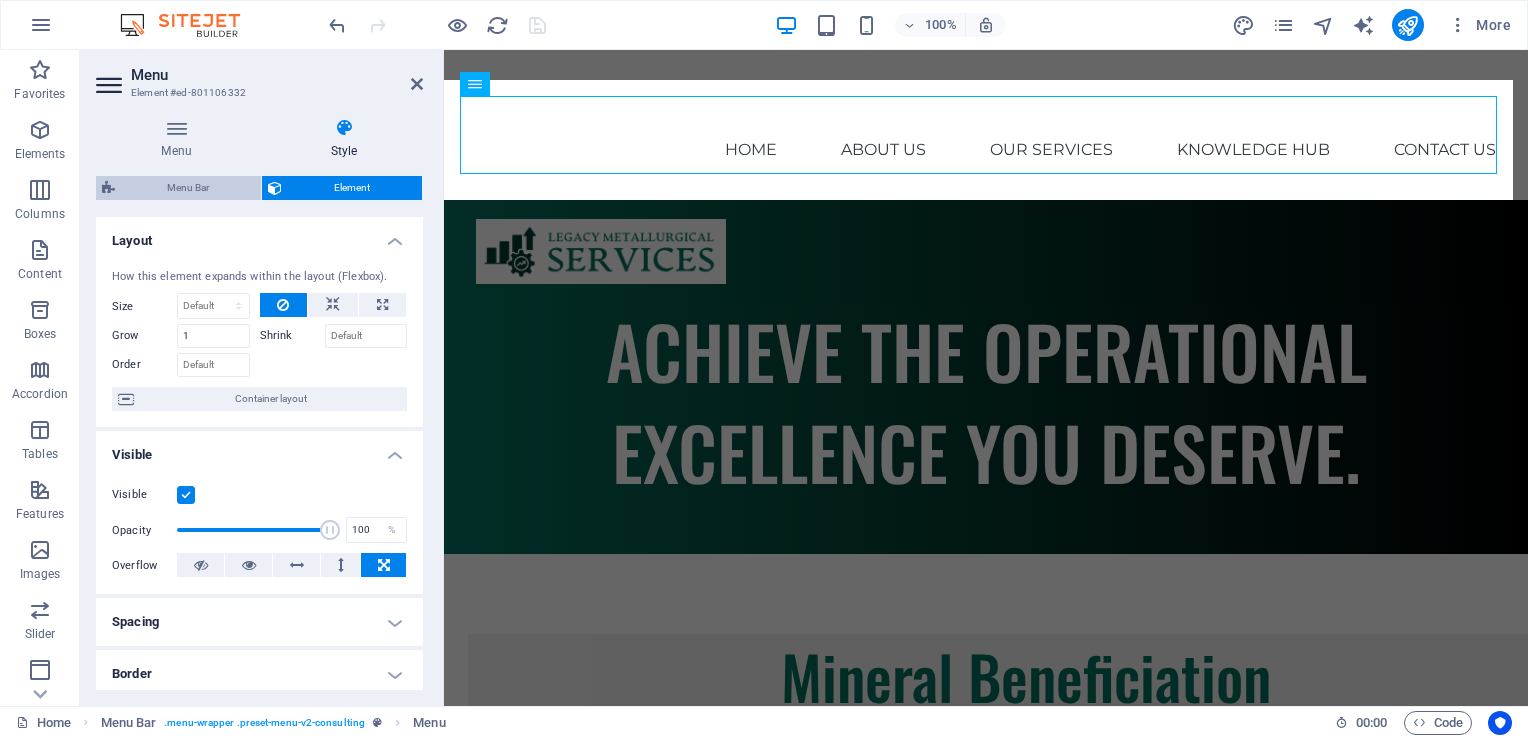 click on "Menu Bar" at bounding box center (188, 188) 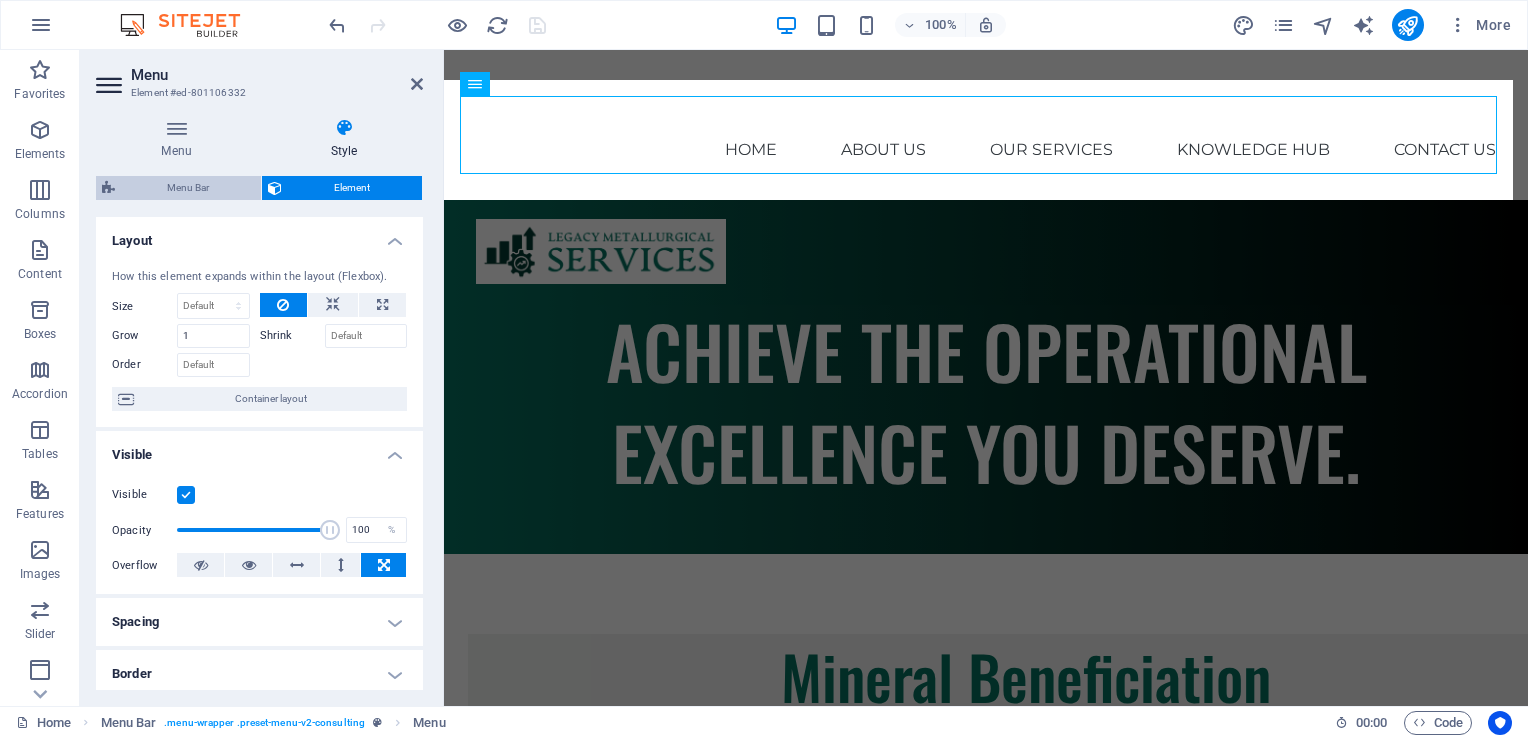 select on "sticky_menu" 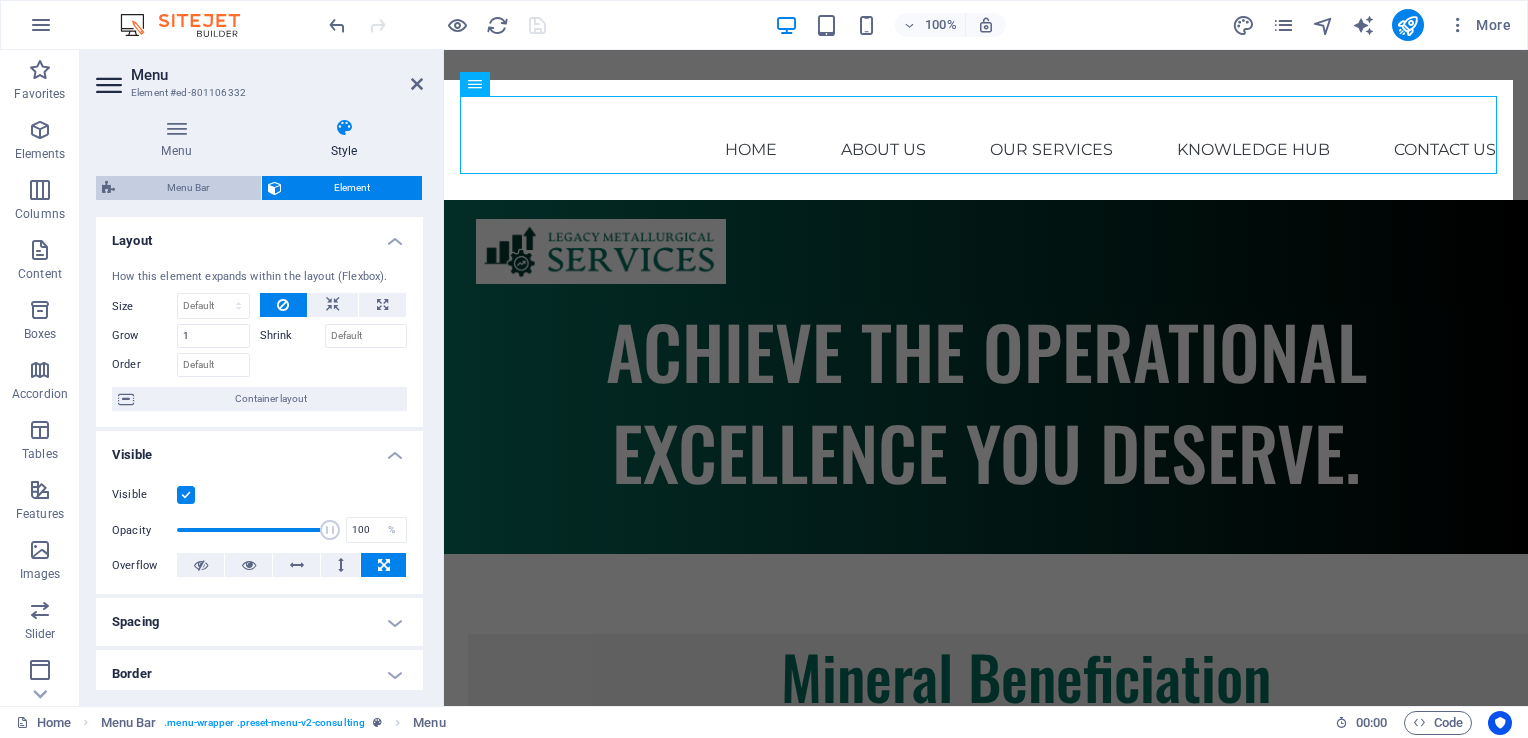 select on "rem" 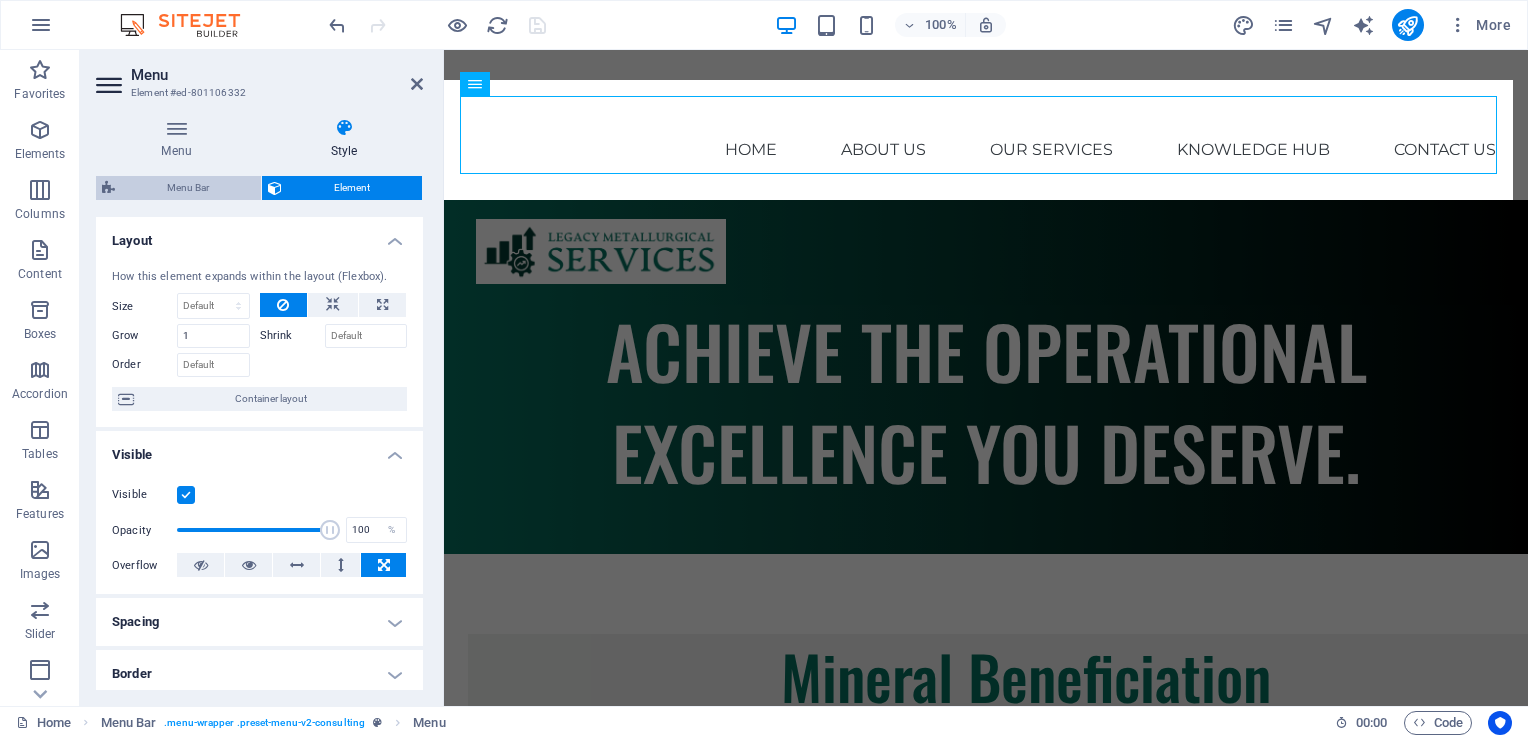 select on "rem" 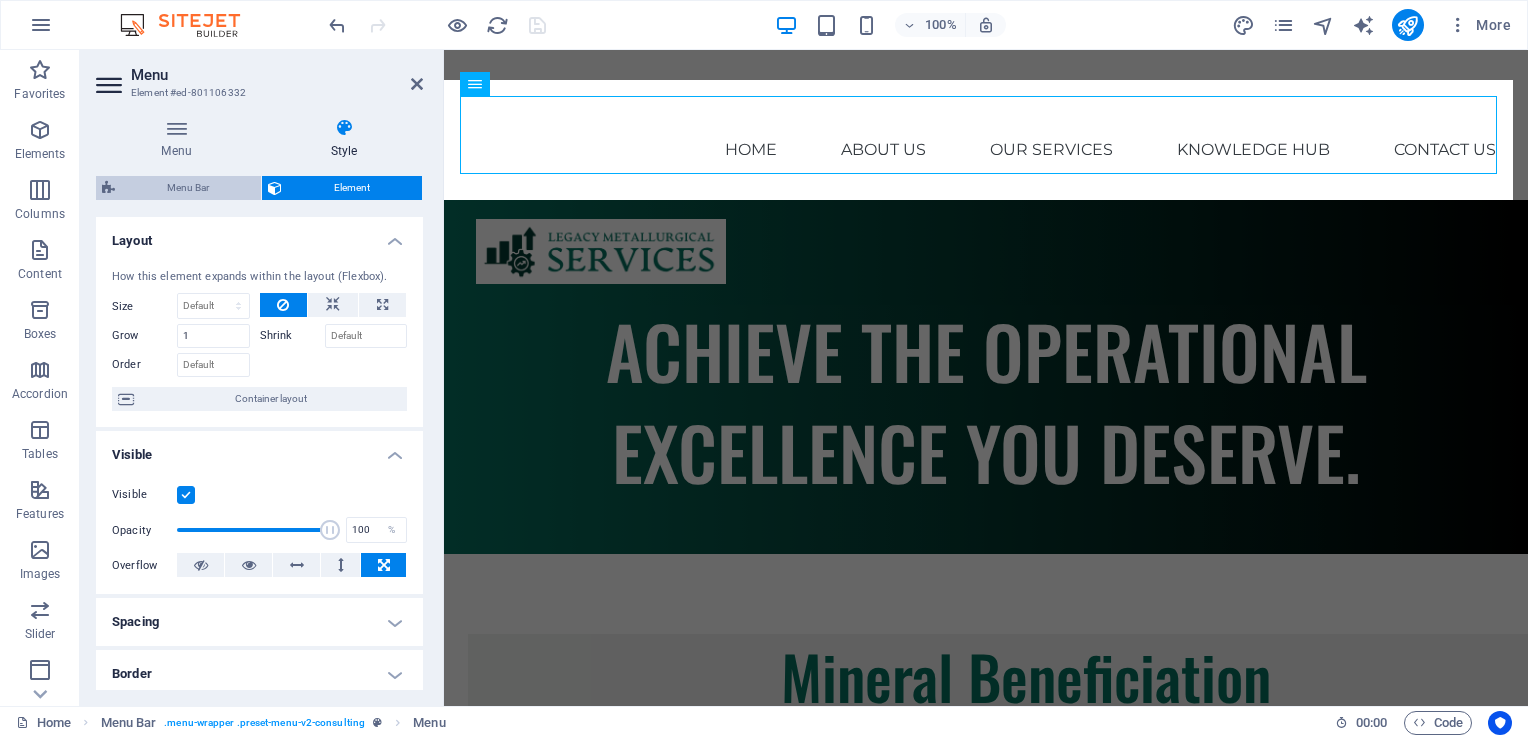 select on "rem" 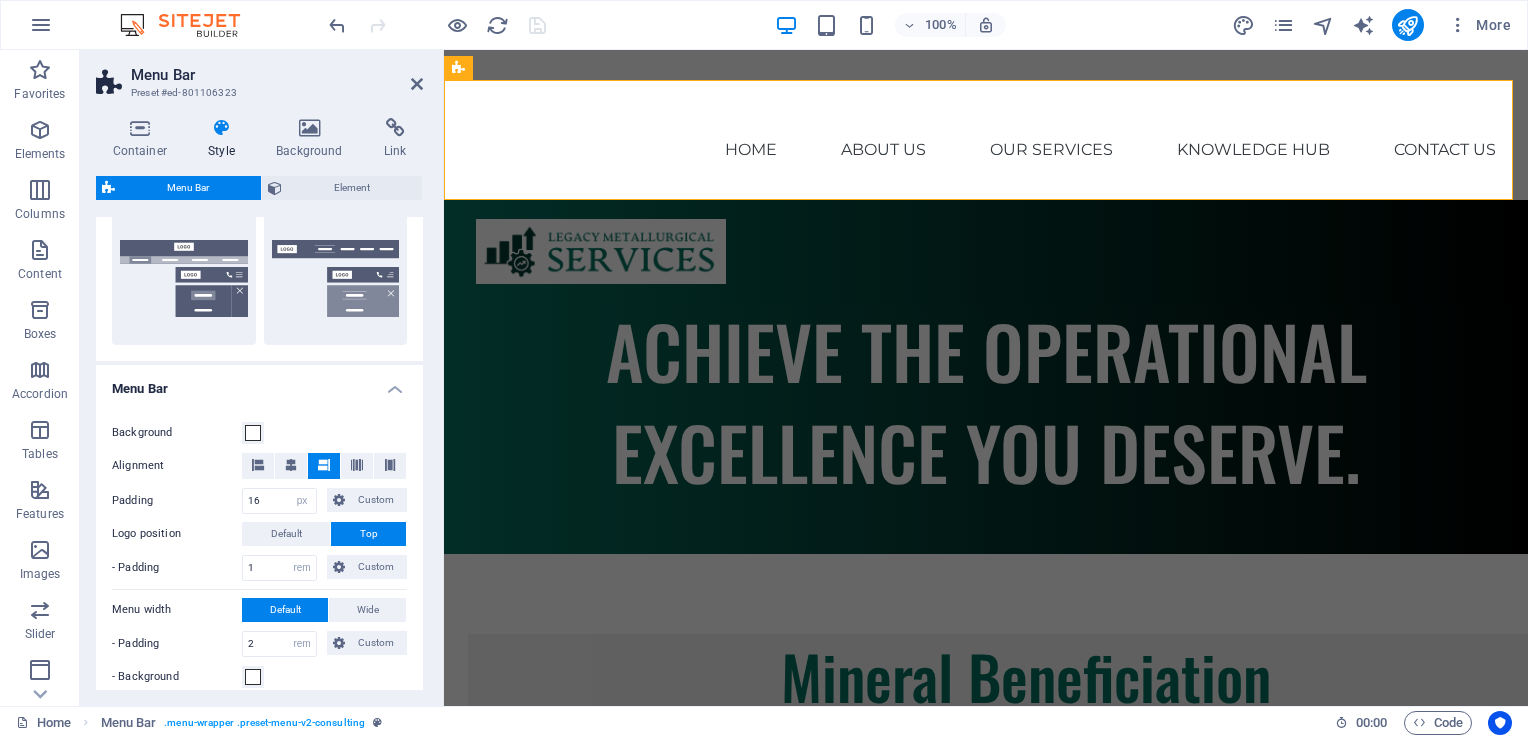 scroll, scrollTop: 500, scrollLeft: 0, axis: vertical 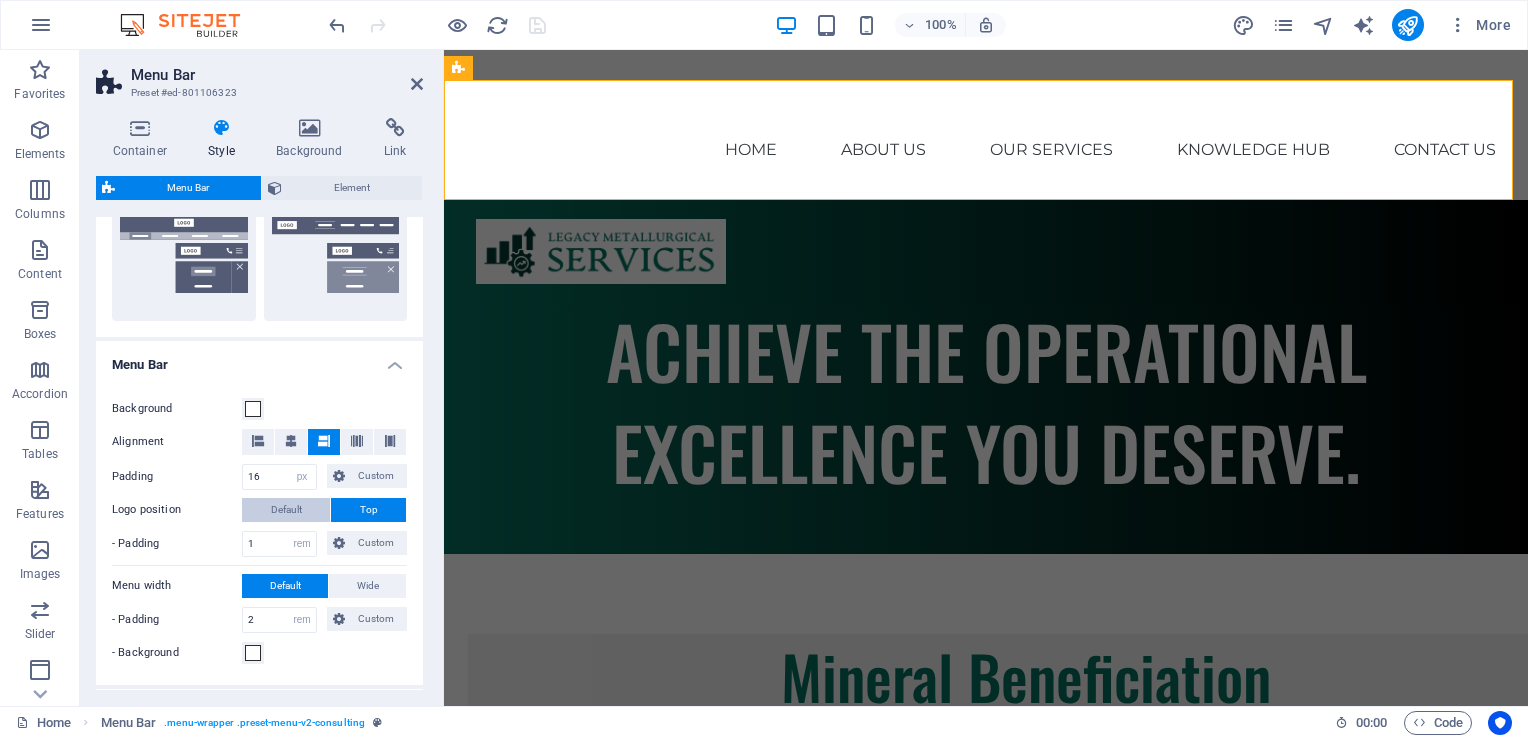 click on "Default" at bounding box center [286, 510] 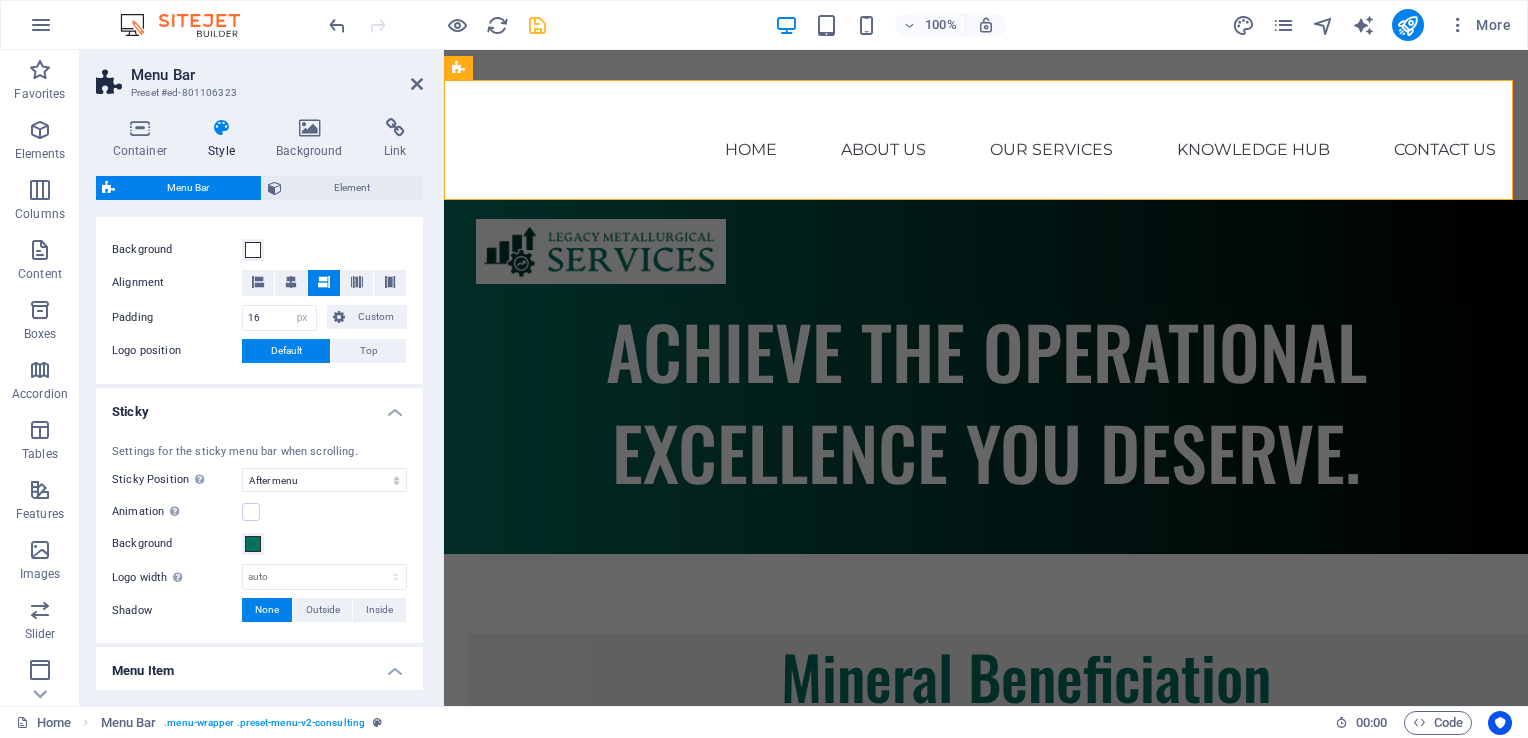 scroll, scrollTop: 800, scrollLeft: 0, axis: vertical 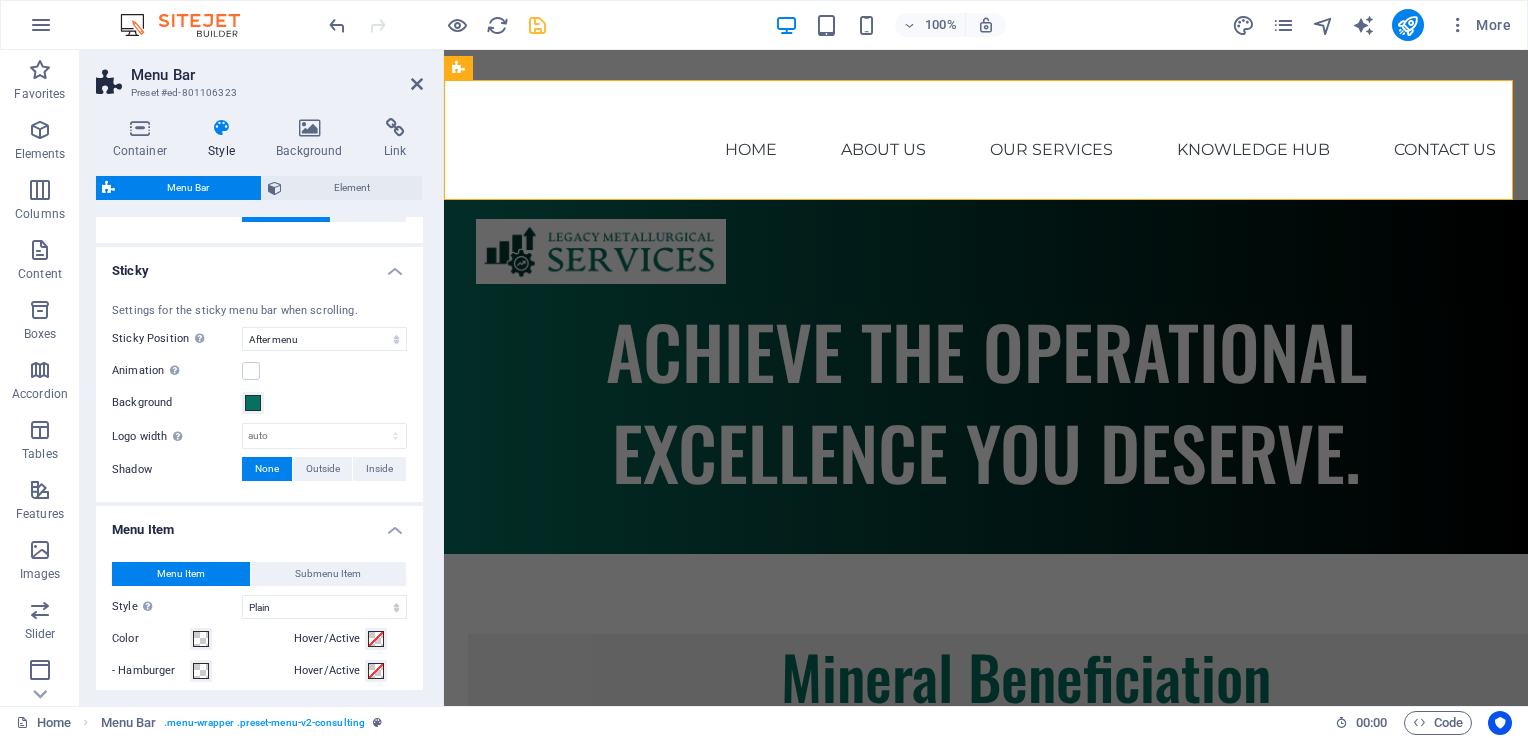 type 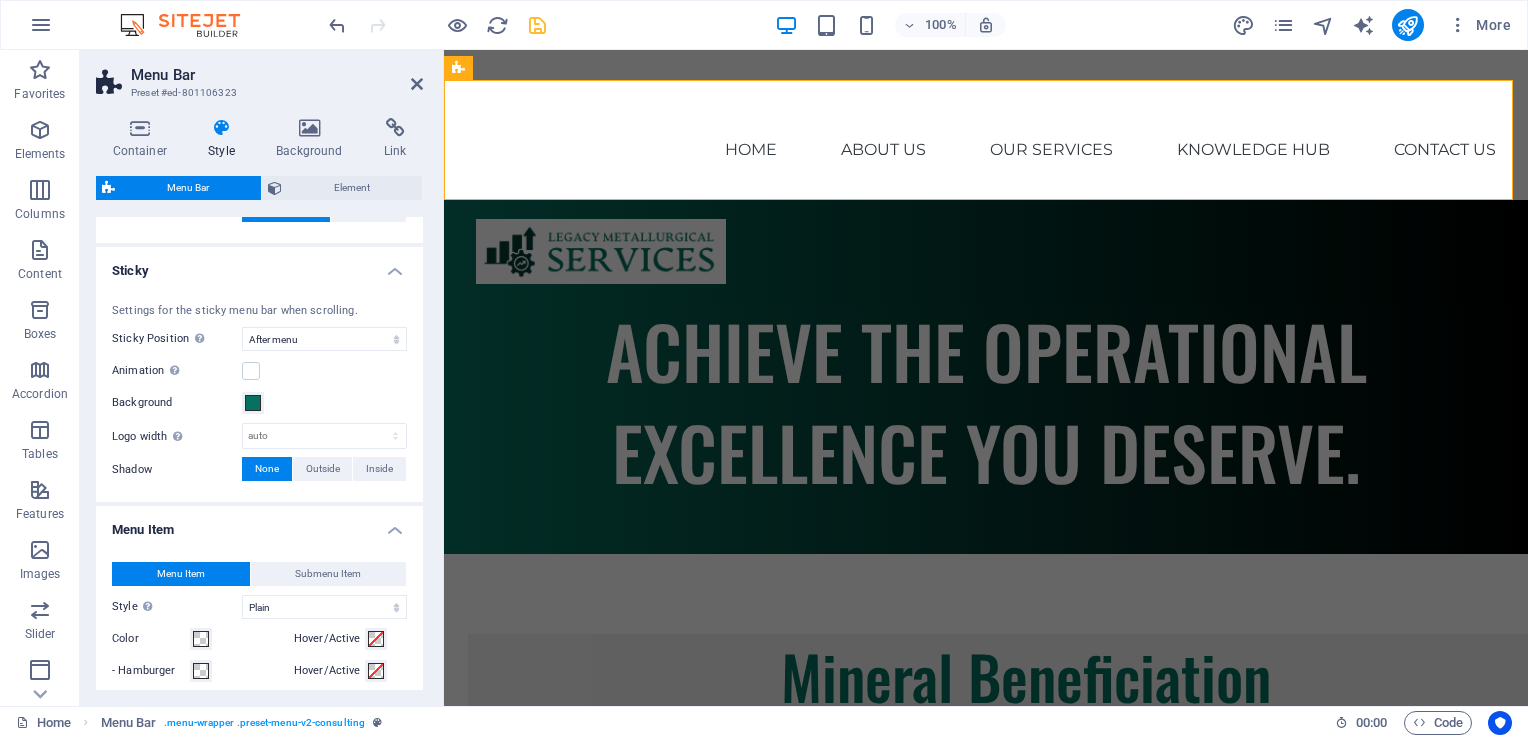 select 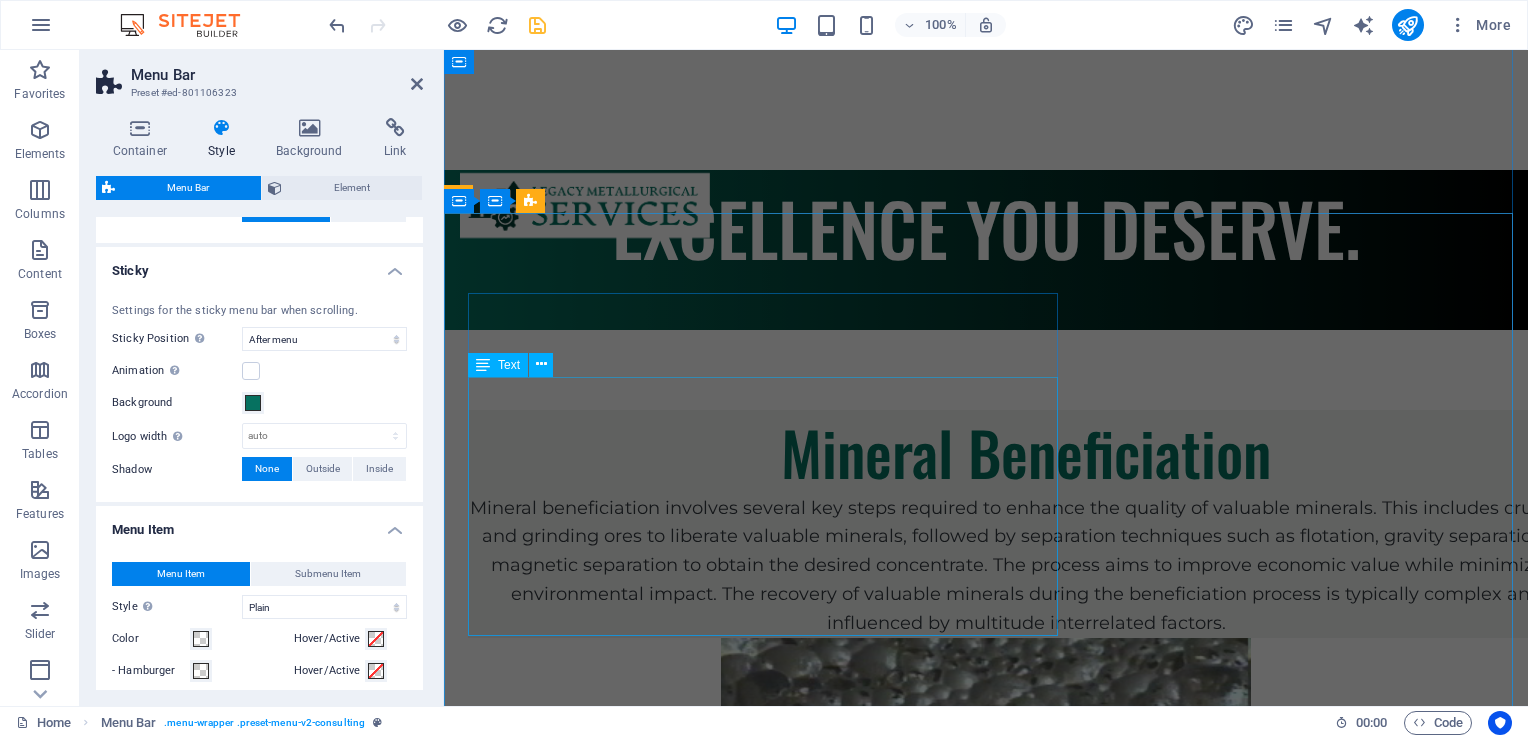 scroll, scrollTop: 200, scrollLeft: 0, axis: vertical 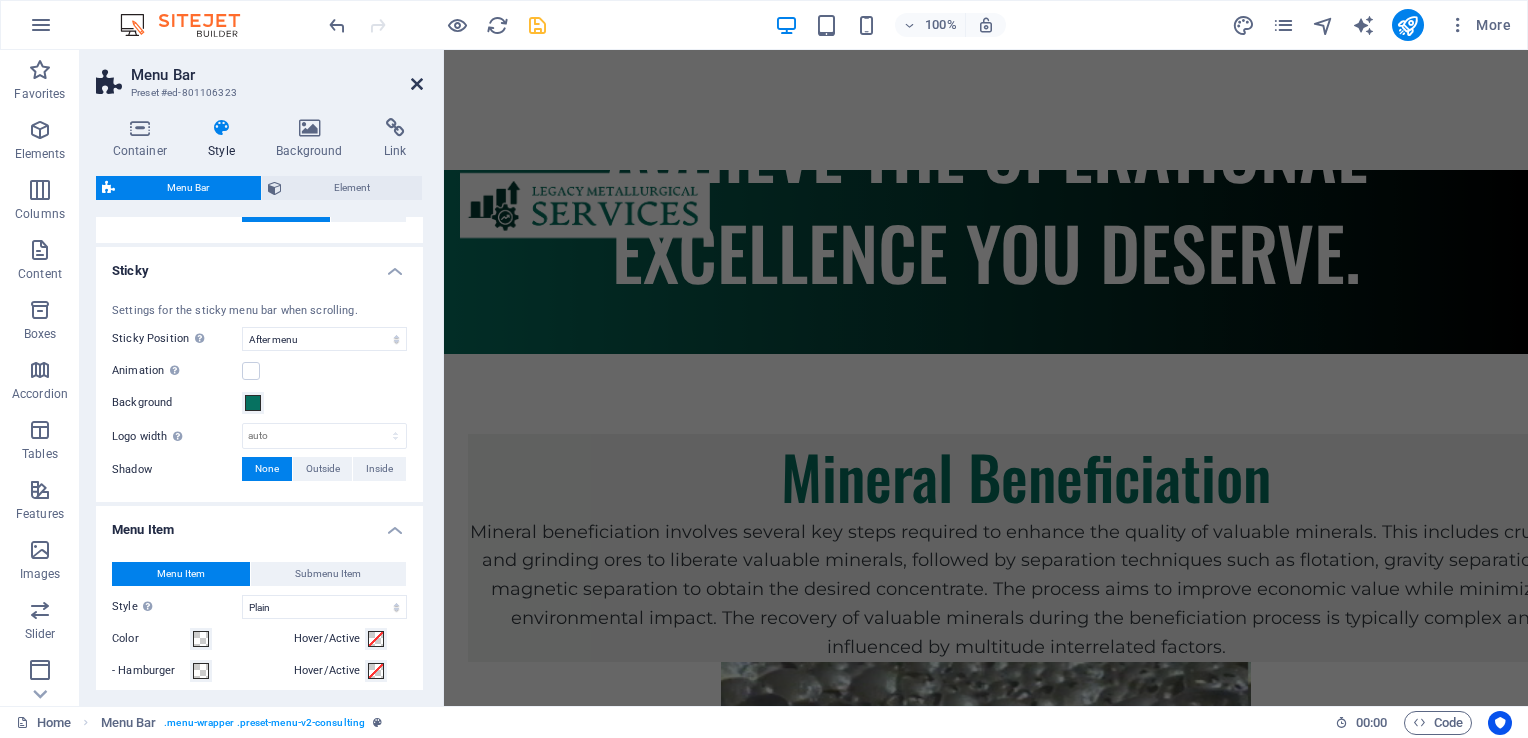 click at bounding box center [417, 84] 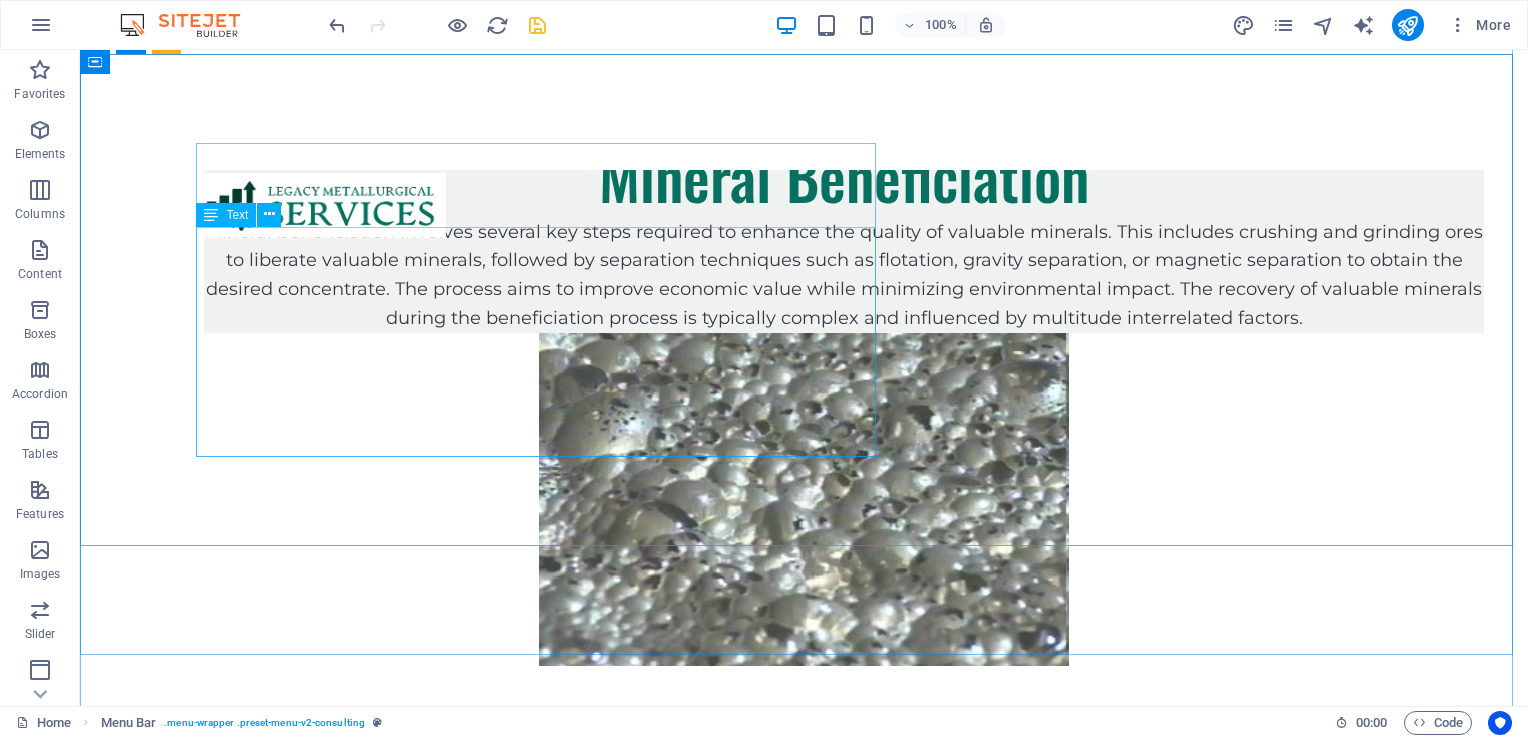 scroll, scrollTop: 0, scrollLeft: 0, axis: both 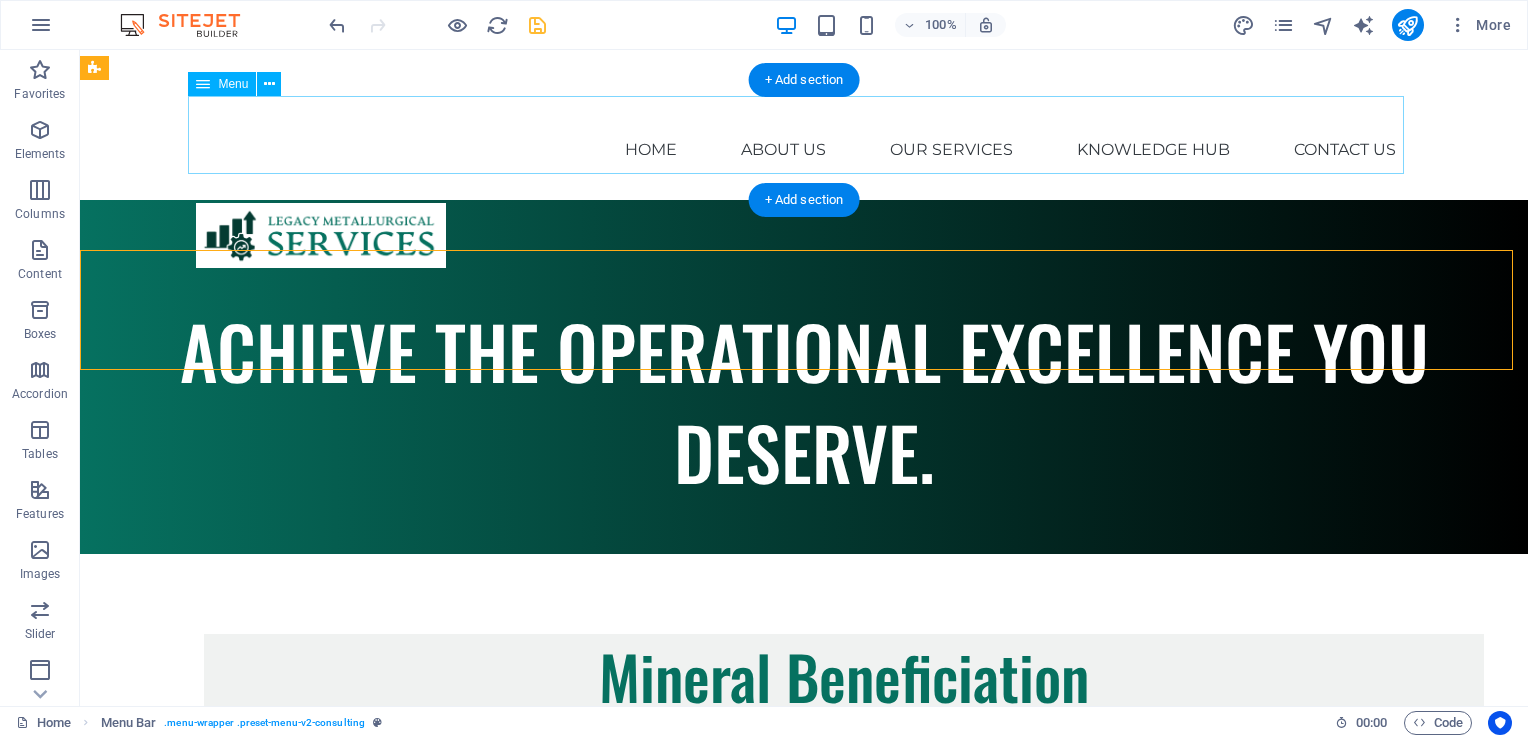click on "Home About Us Our Services Knowledge Hub Contact Us" at bounding box center (804, 135) 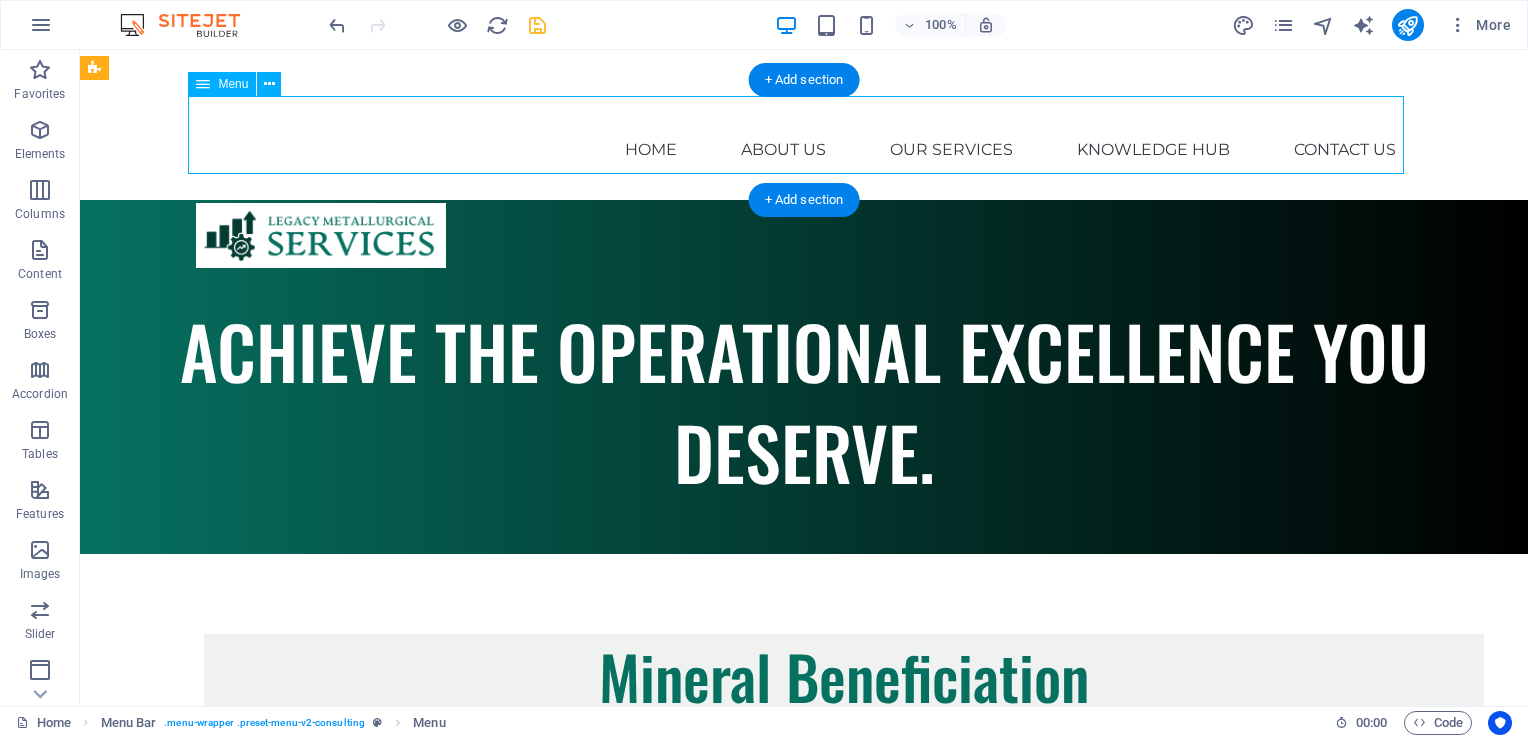 click on "Home About Us Our Services Knowledge Hub Contact Us" at bounding box center [804, 135] 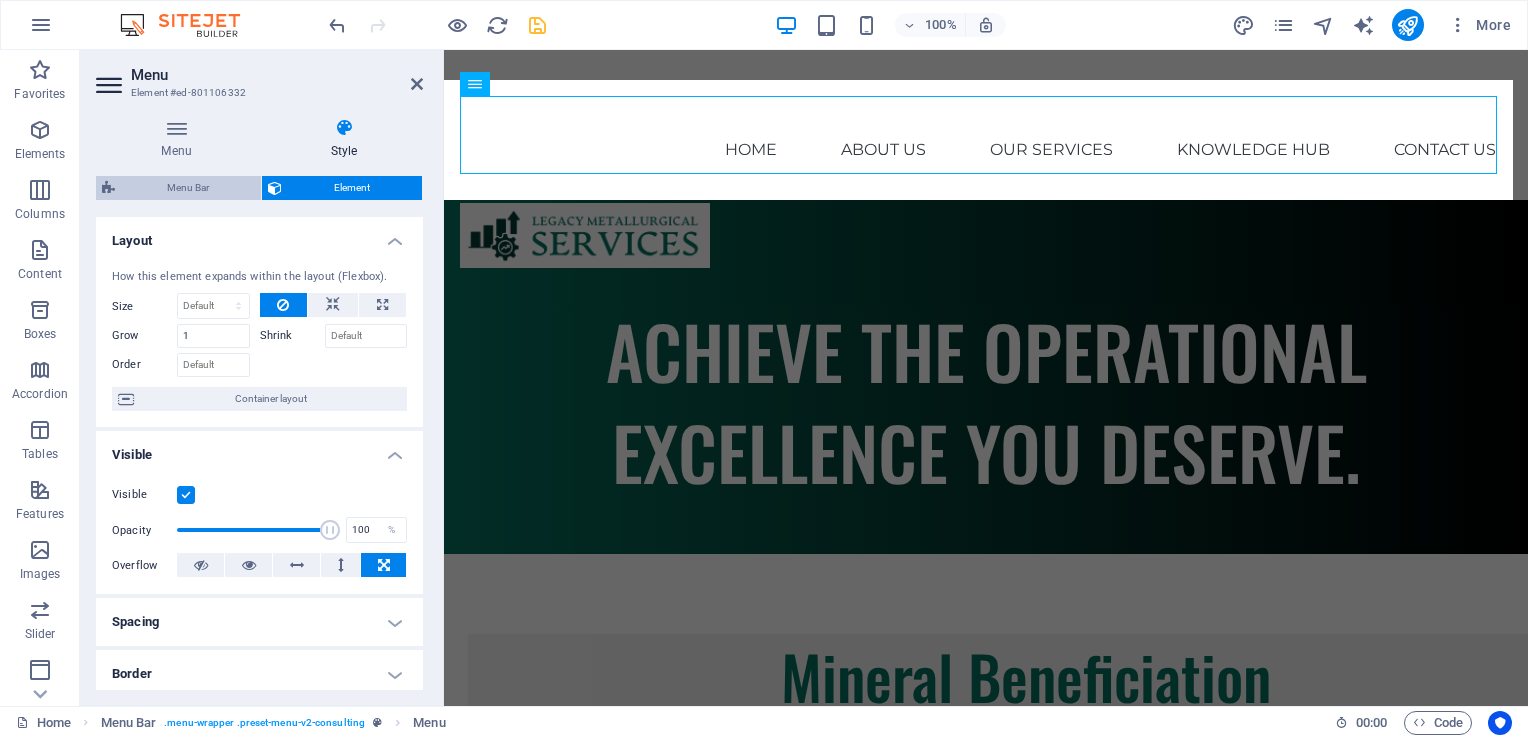 click on "Menu Bar" at bounding box center [188, 188] 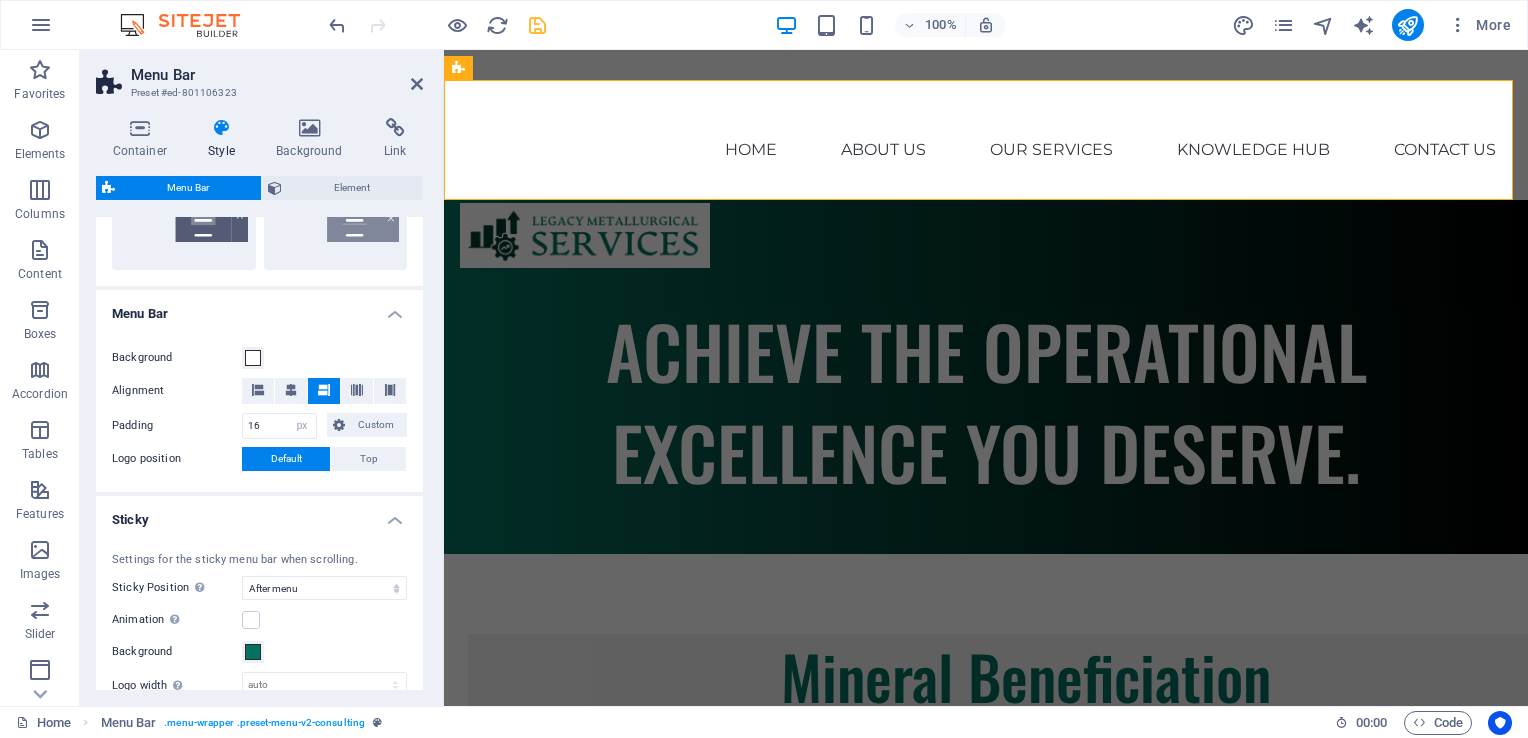 scroll, scrollTop: 600, scrollLeft: 0, axis: vertical 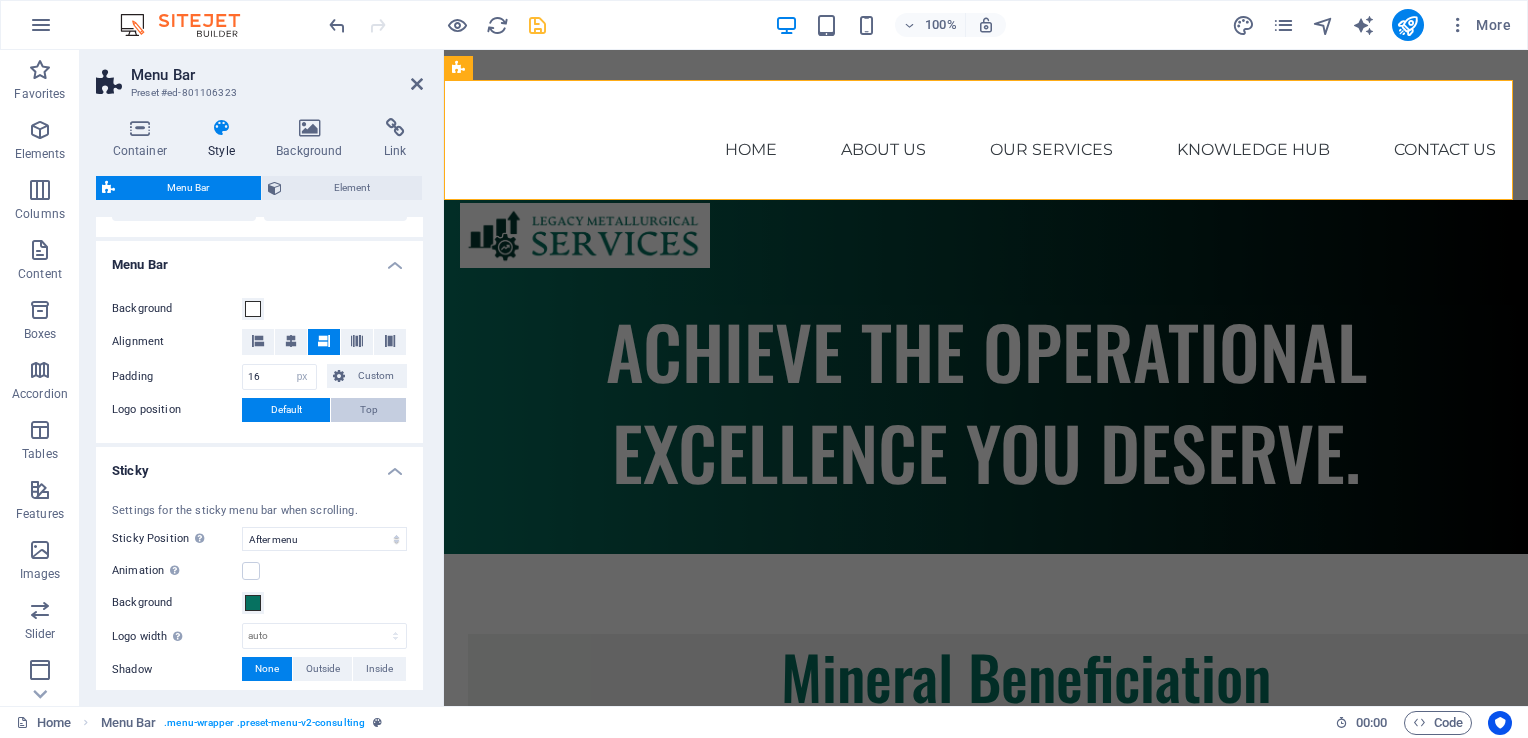 click on "Top" at bounding box center [369, 410] 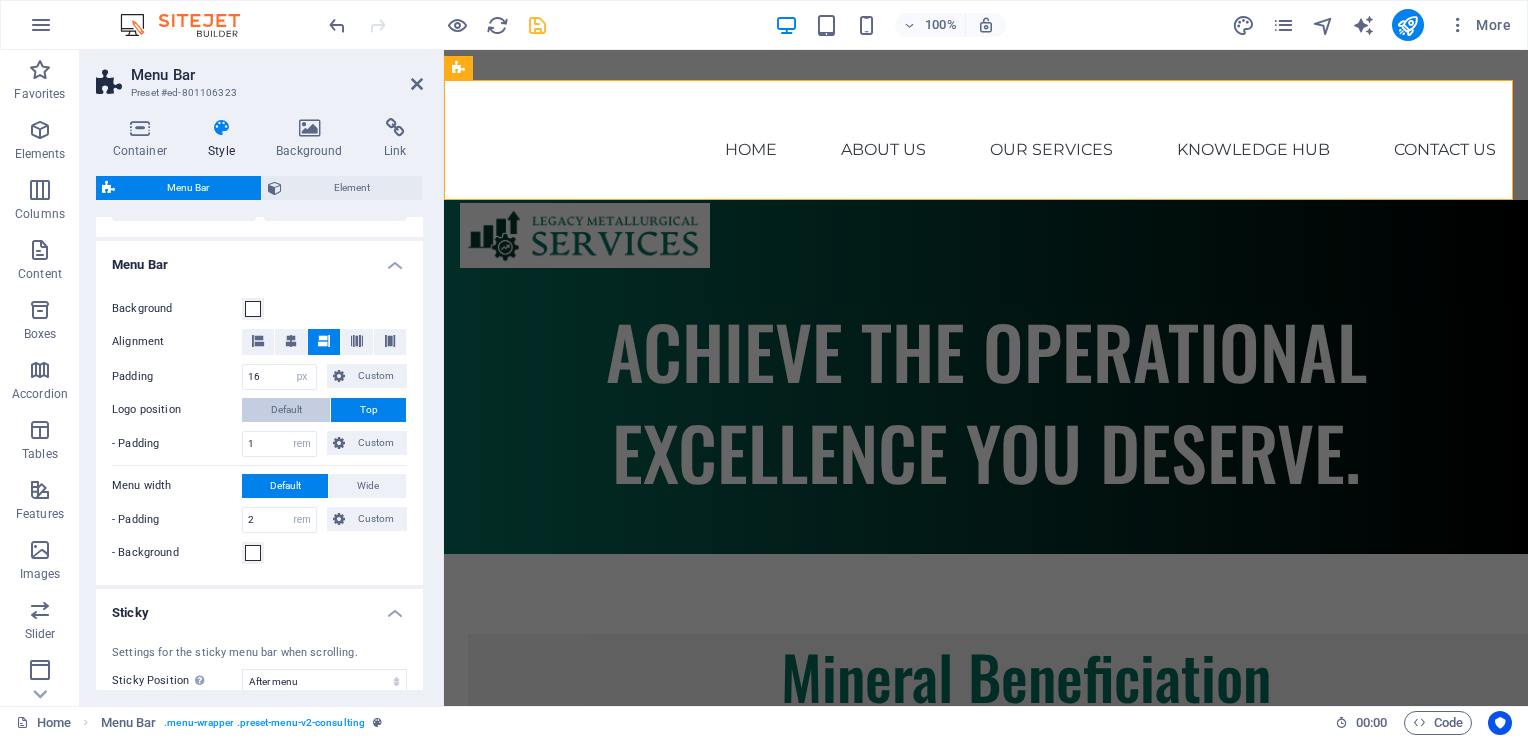 type 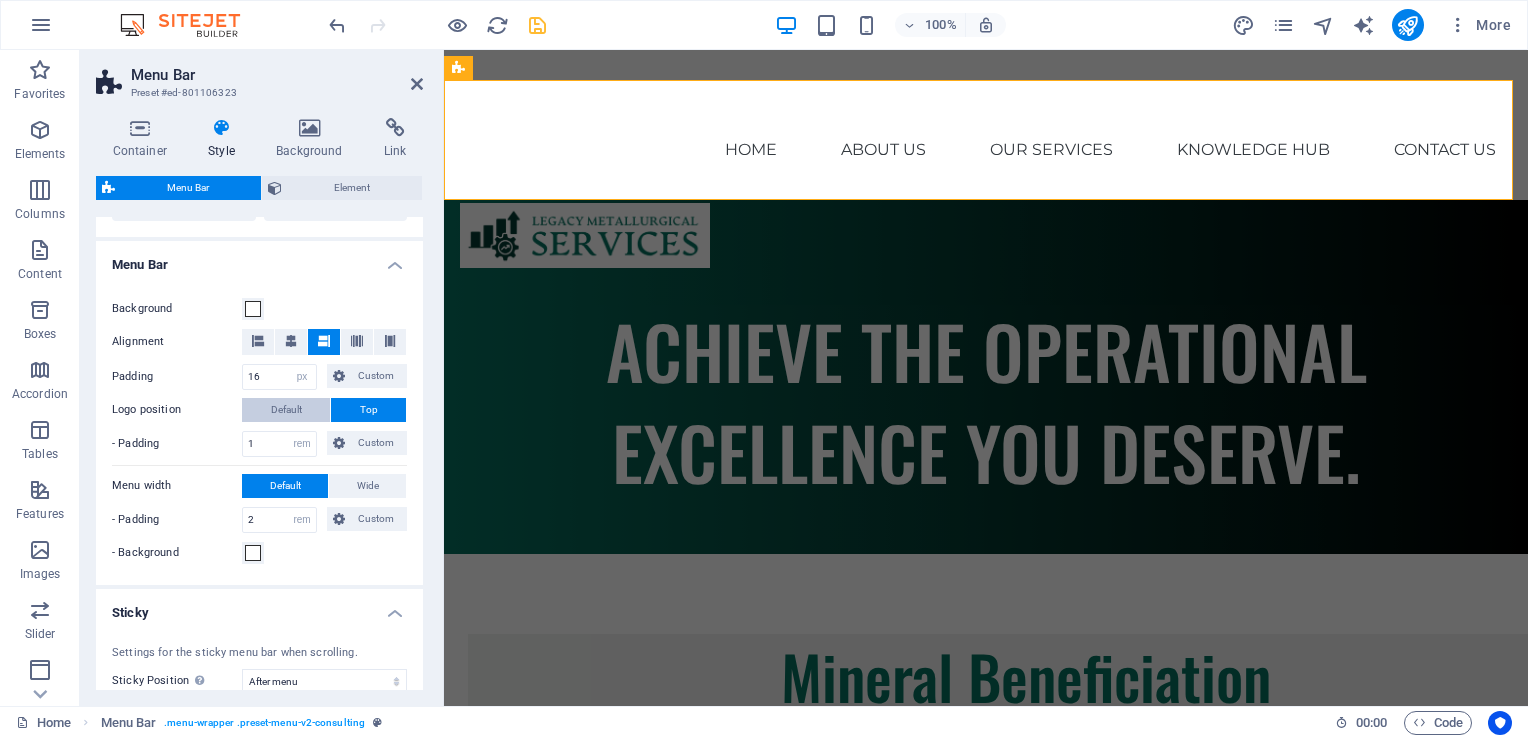 select 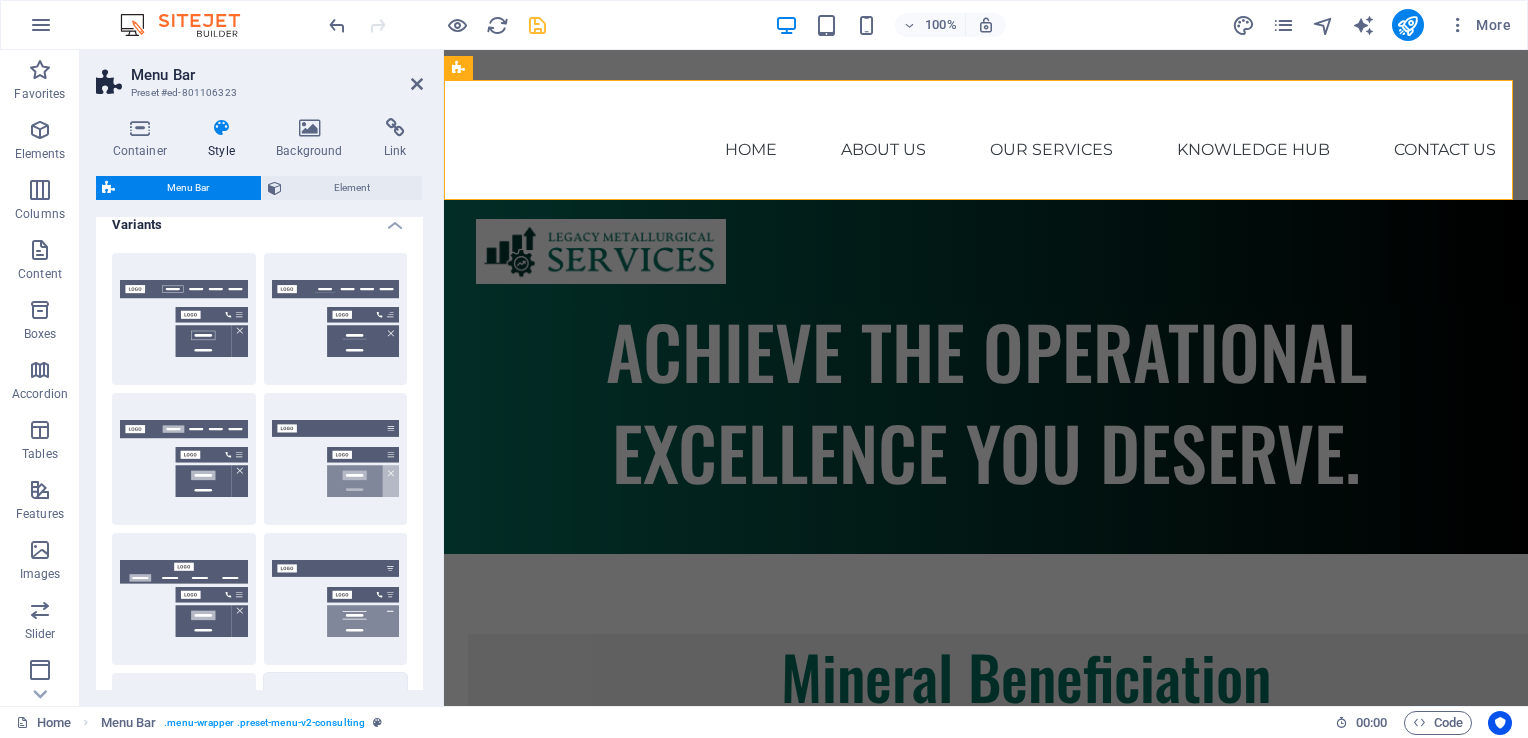 scroll, scrollTop: 0, scrollLeft: 0, axis: both 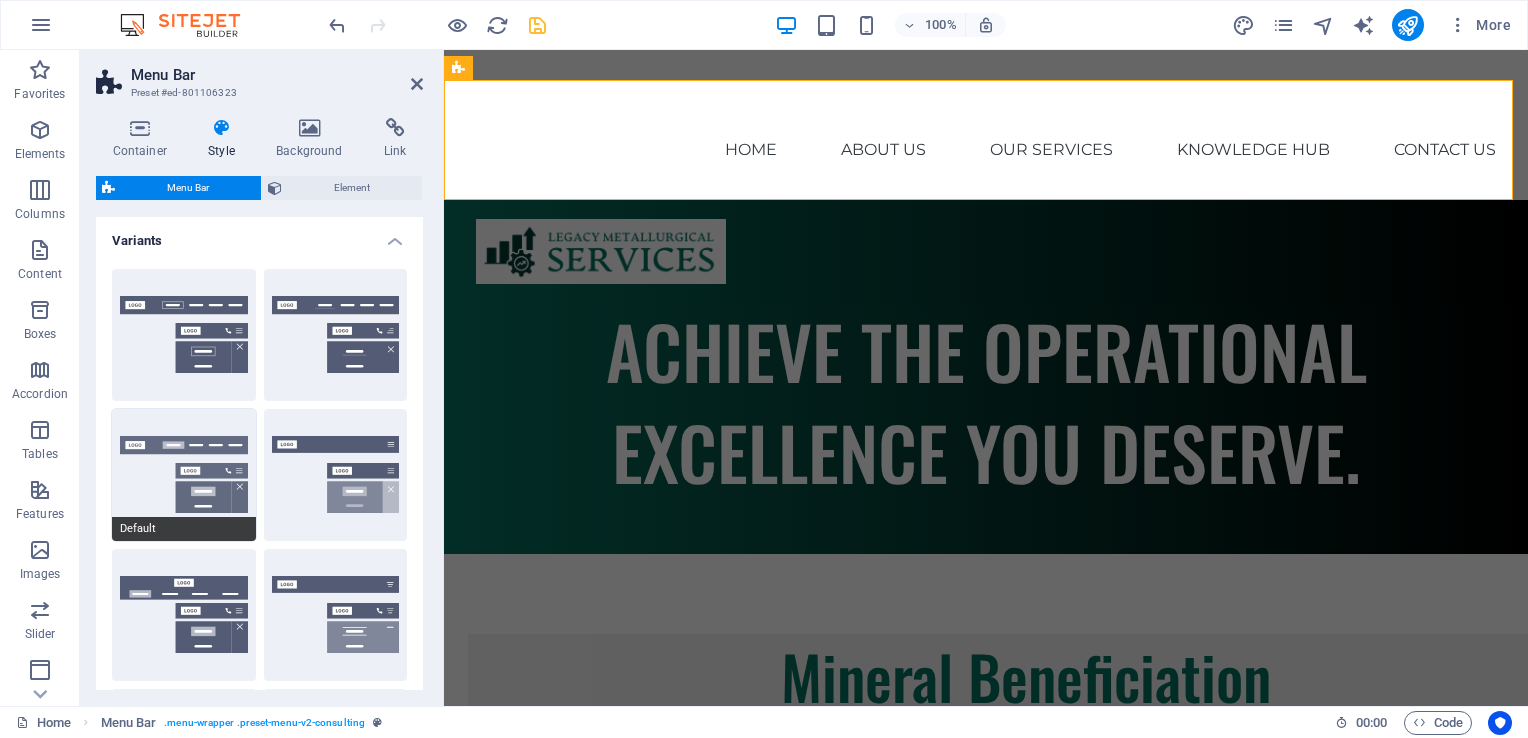 click on "Default" at bounding box center (184, 475) 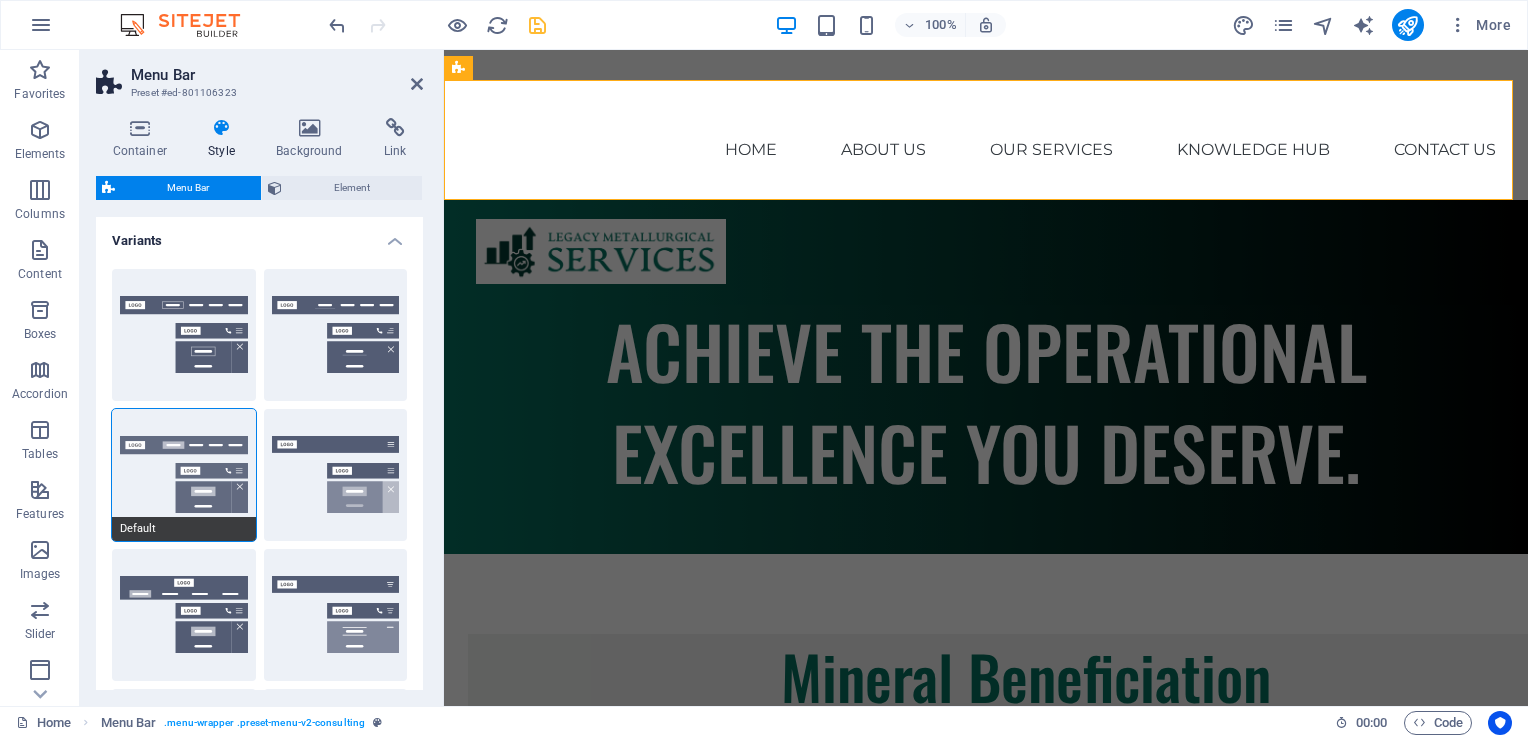 type 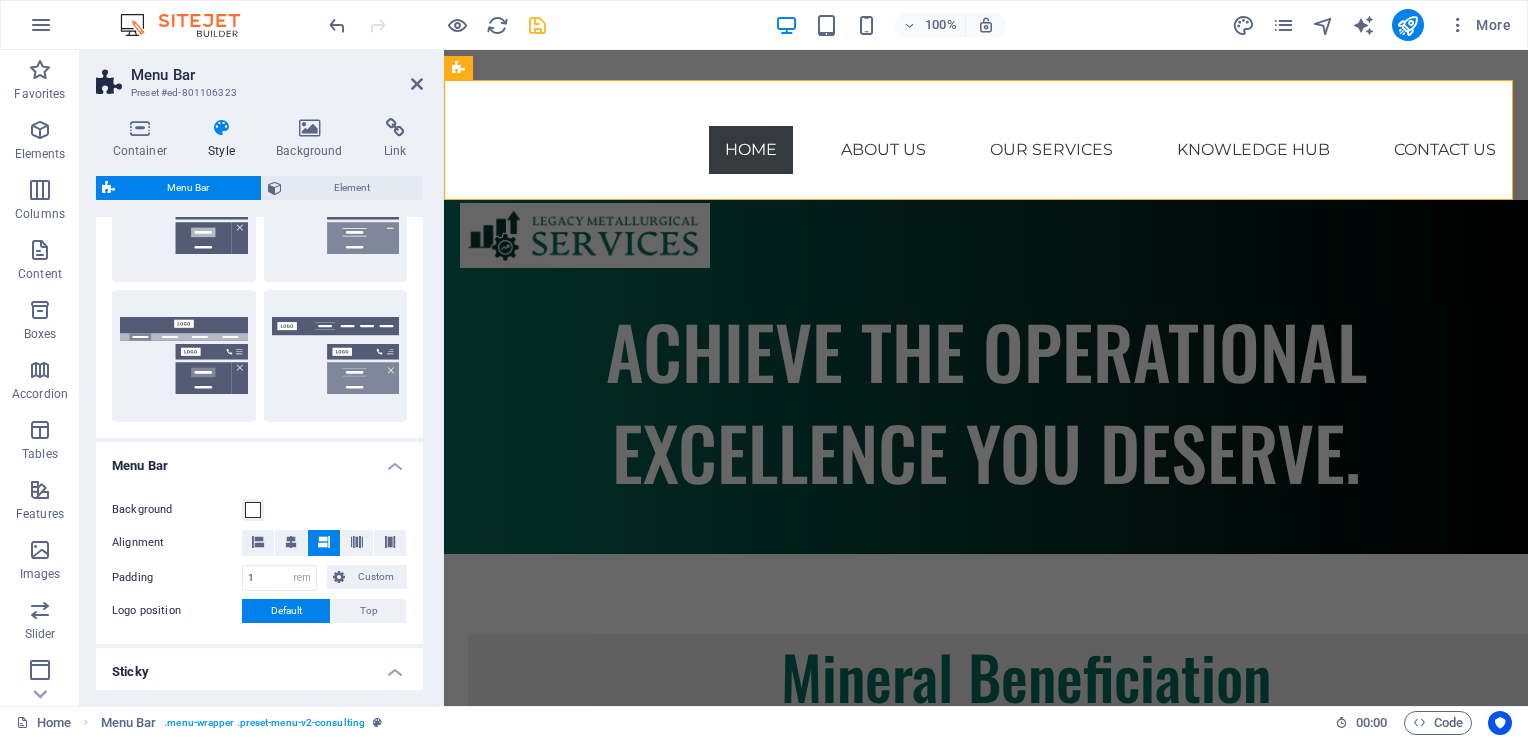 scroll, scrollTop: 400, scrollLeft: 0, axis: vertical 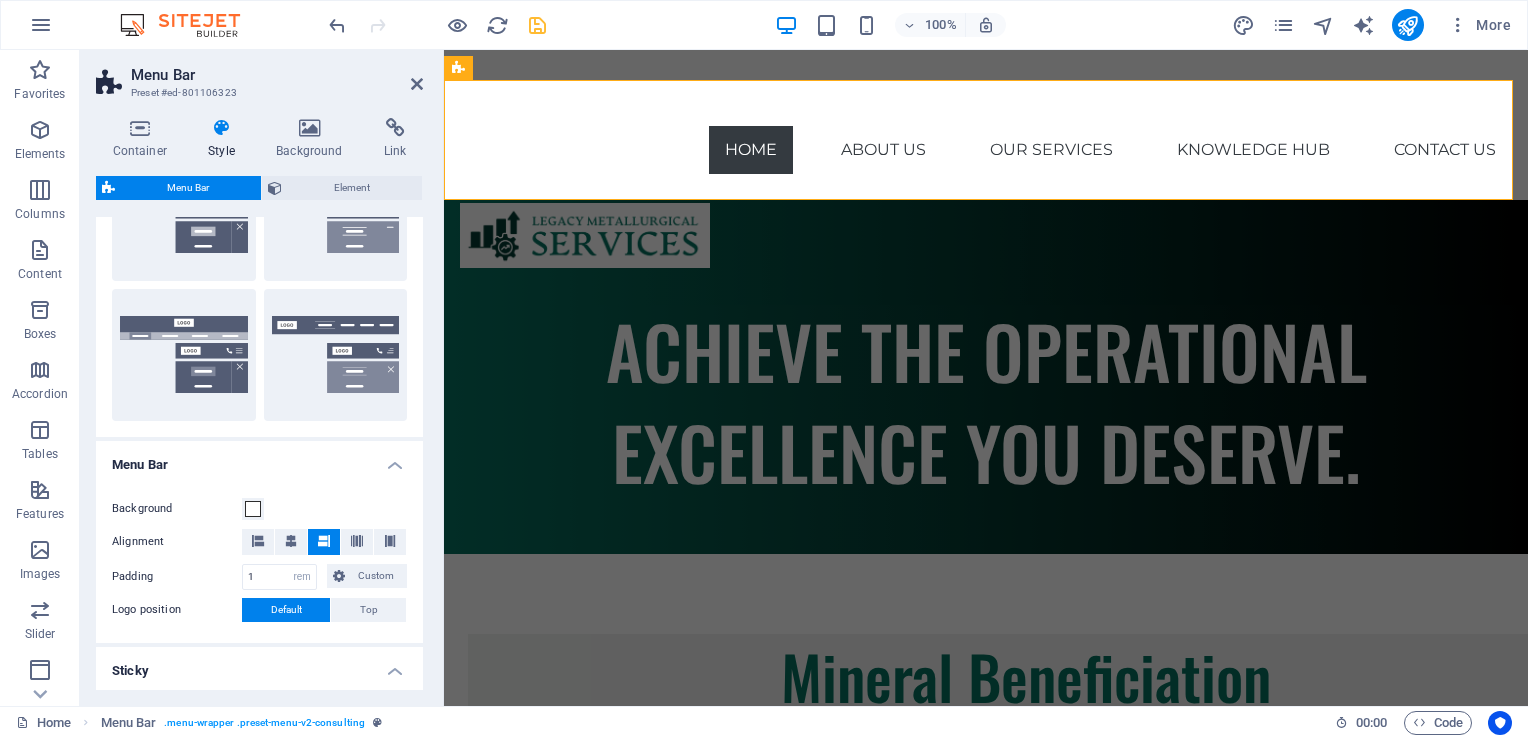 click on "Menu Bar" at bounding box center (277, 75) 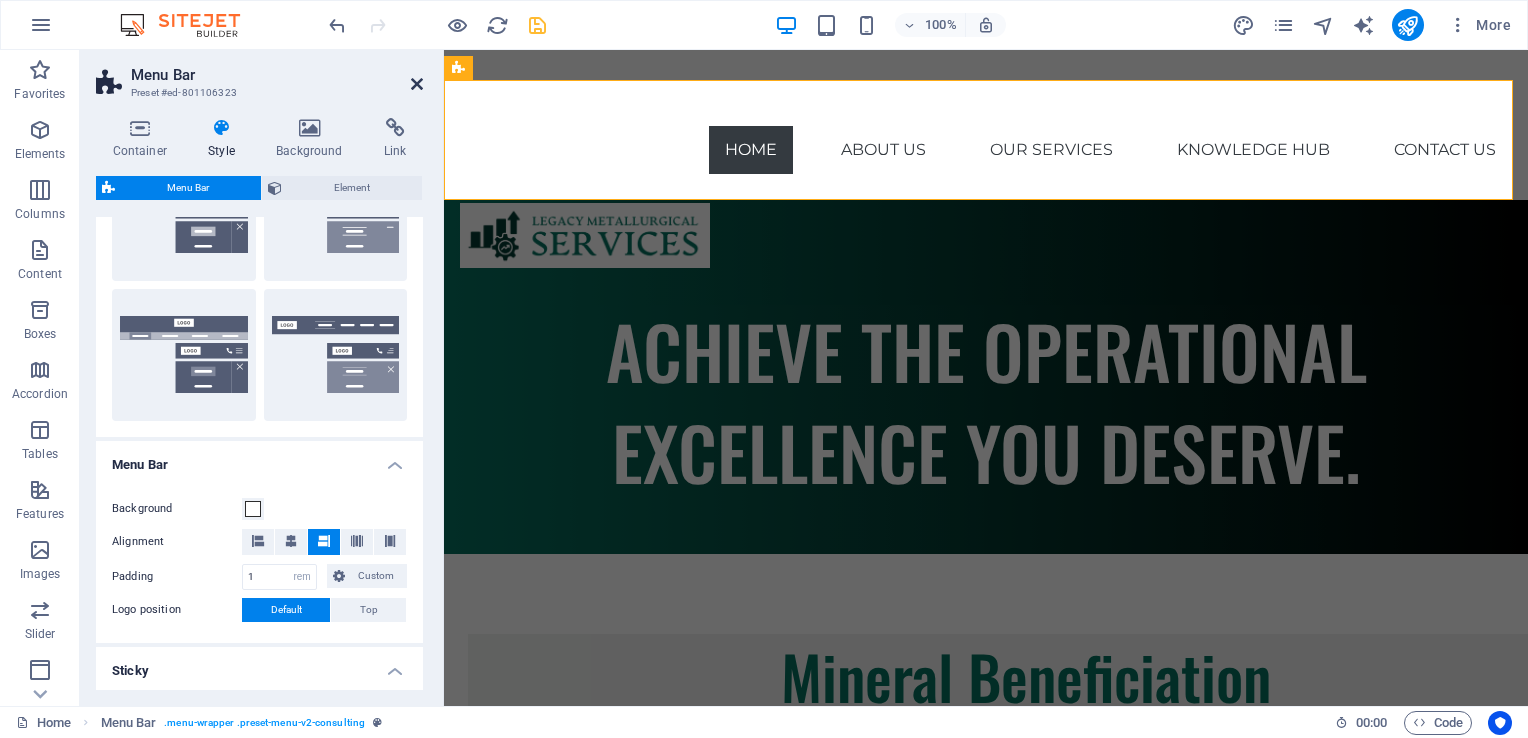 click at bounding box center [417, 84] 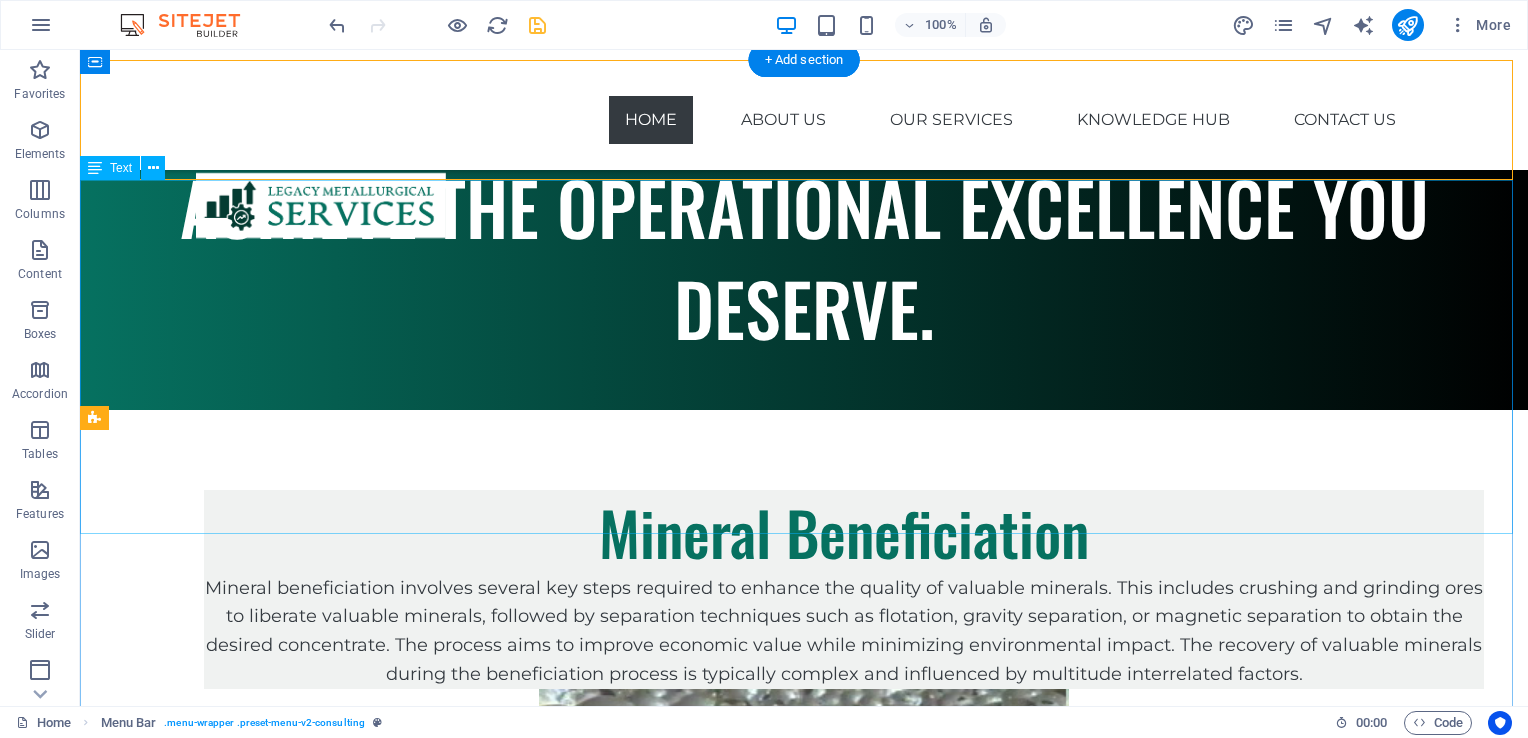 scroll, scrollTop: 0, scrollLeft: 0, axis: both 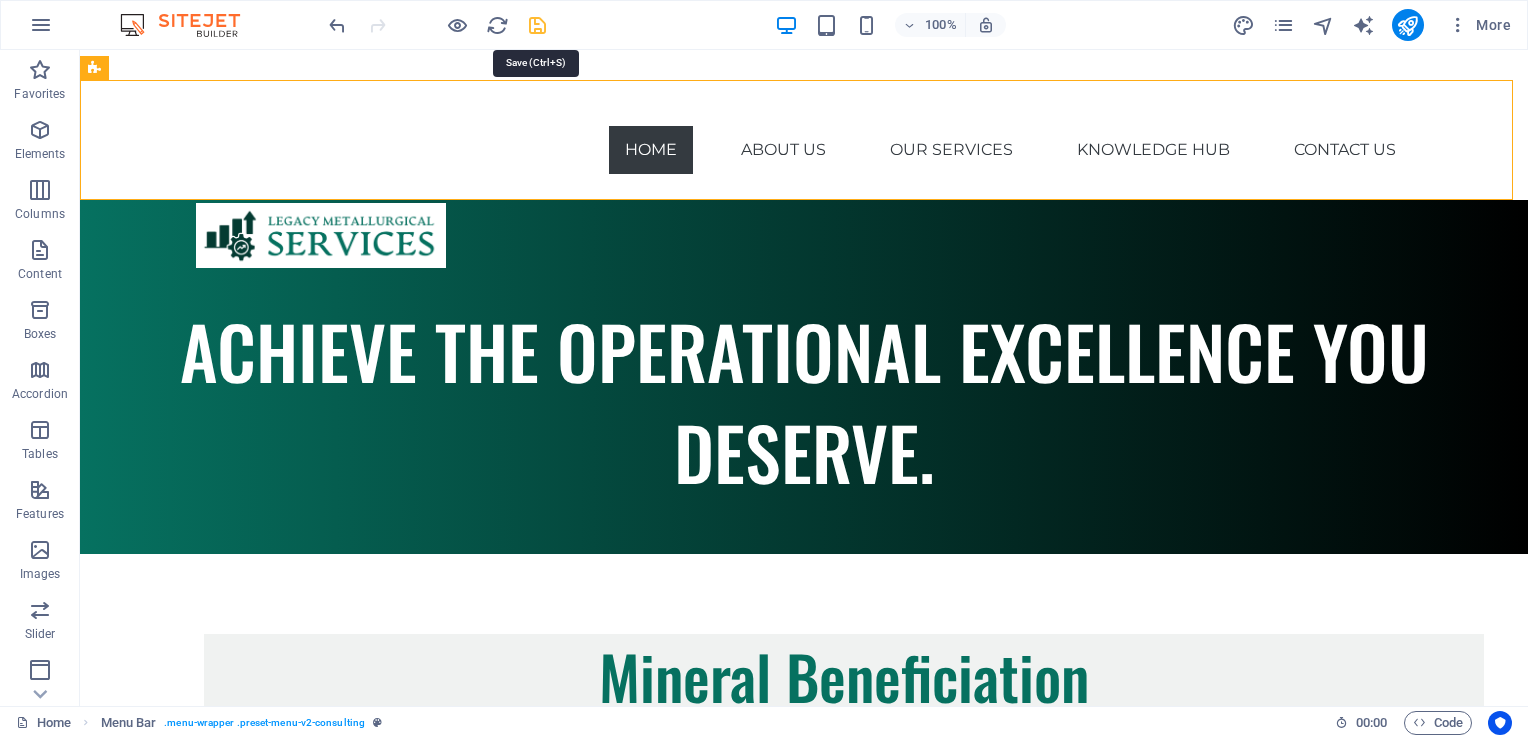 click at bounding box center [537, 25] 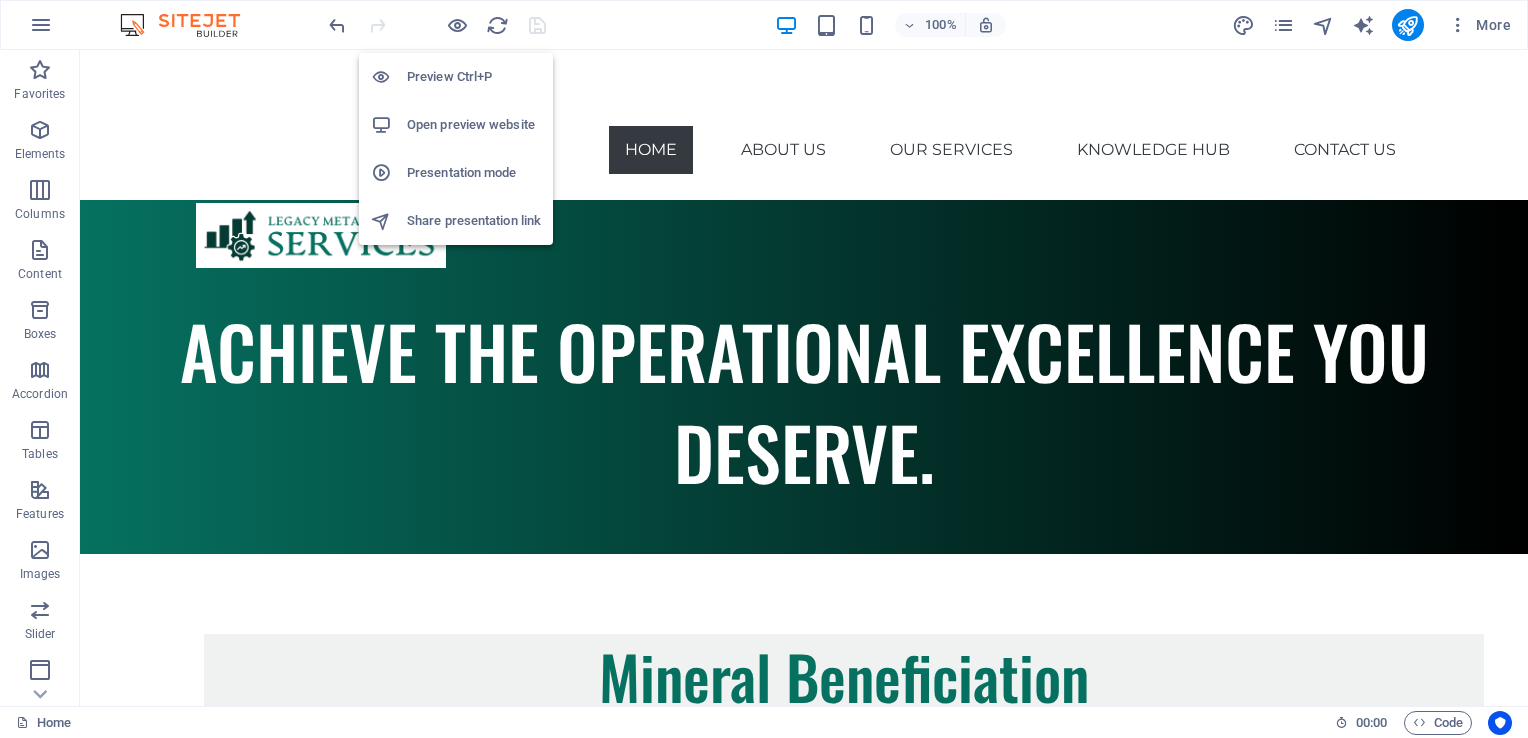 click on "Open preview website" at bounding box center [474, 125] 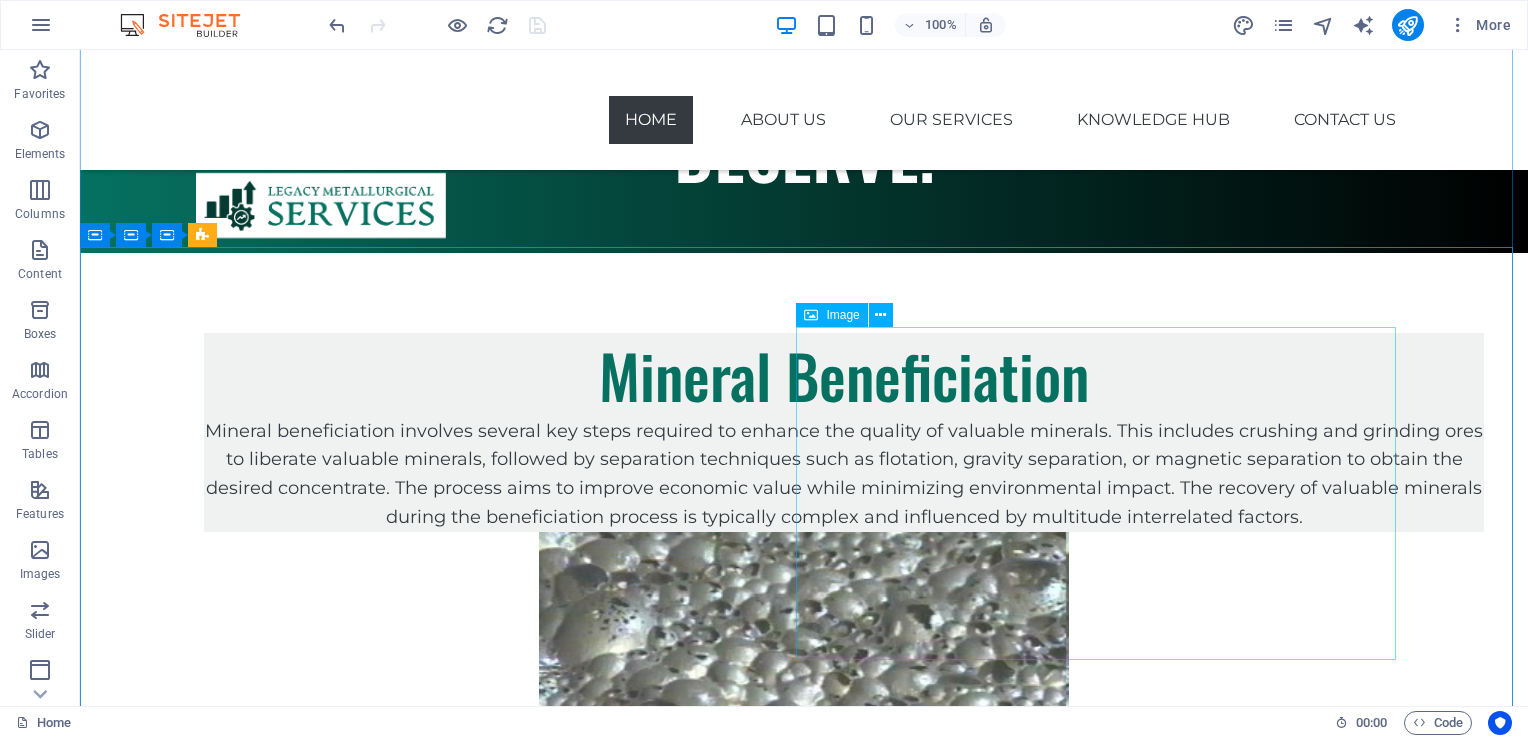 scroll, scrollTop: 300, scrollLeft: 0, axis: vertical 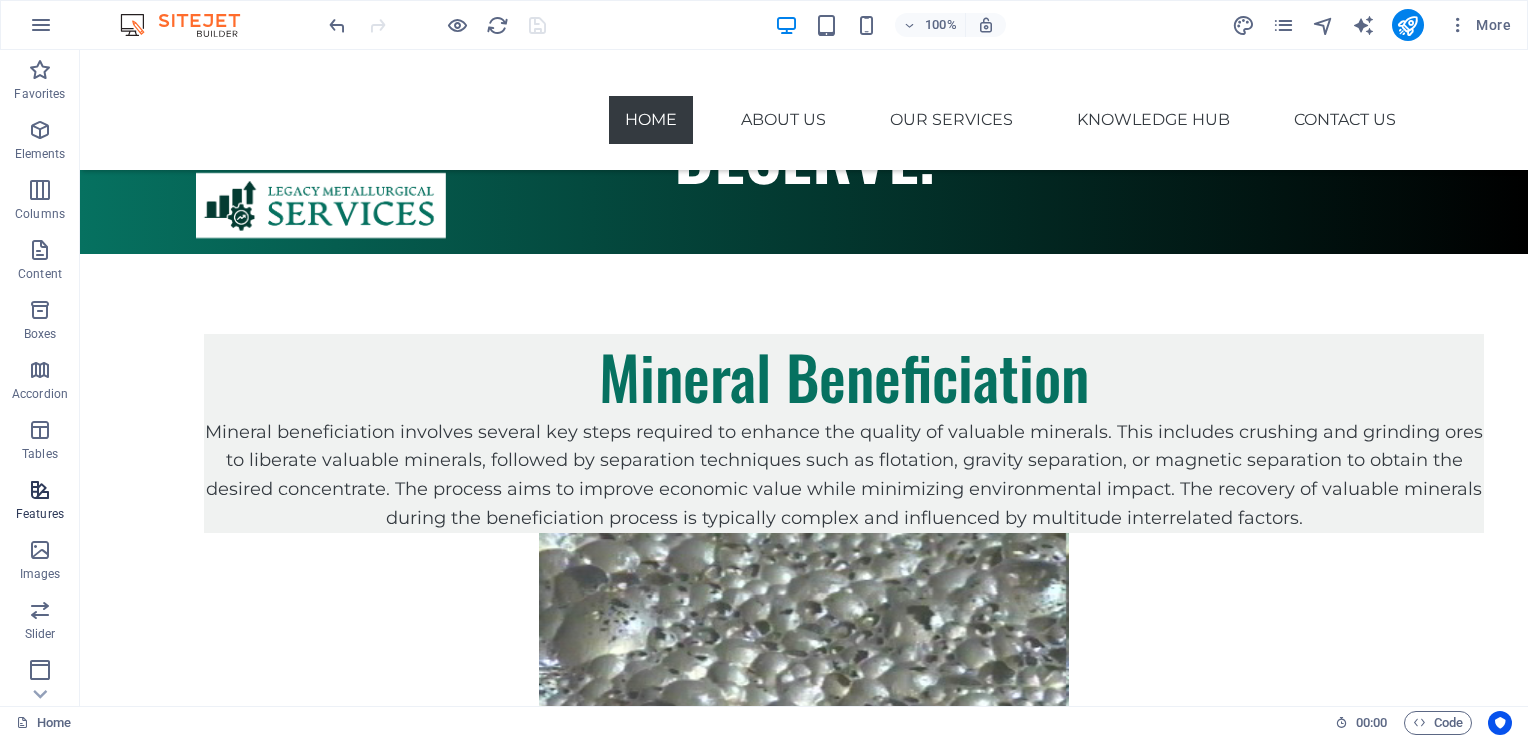 click at bounding box center (40, 490) 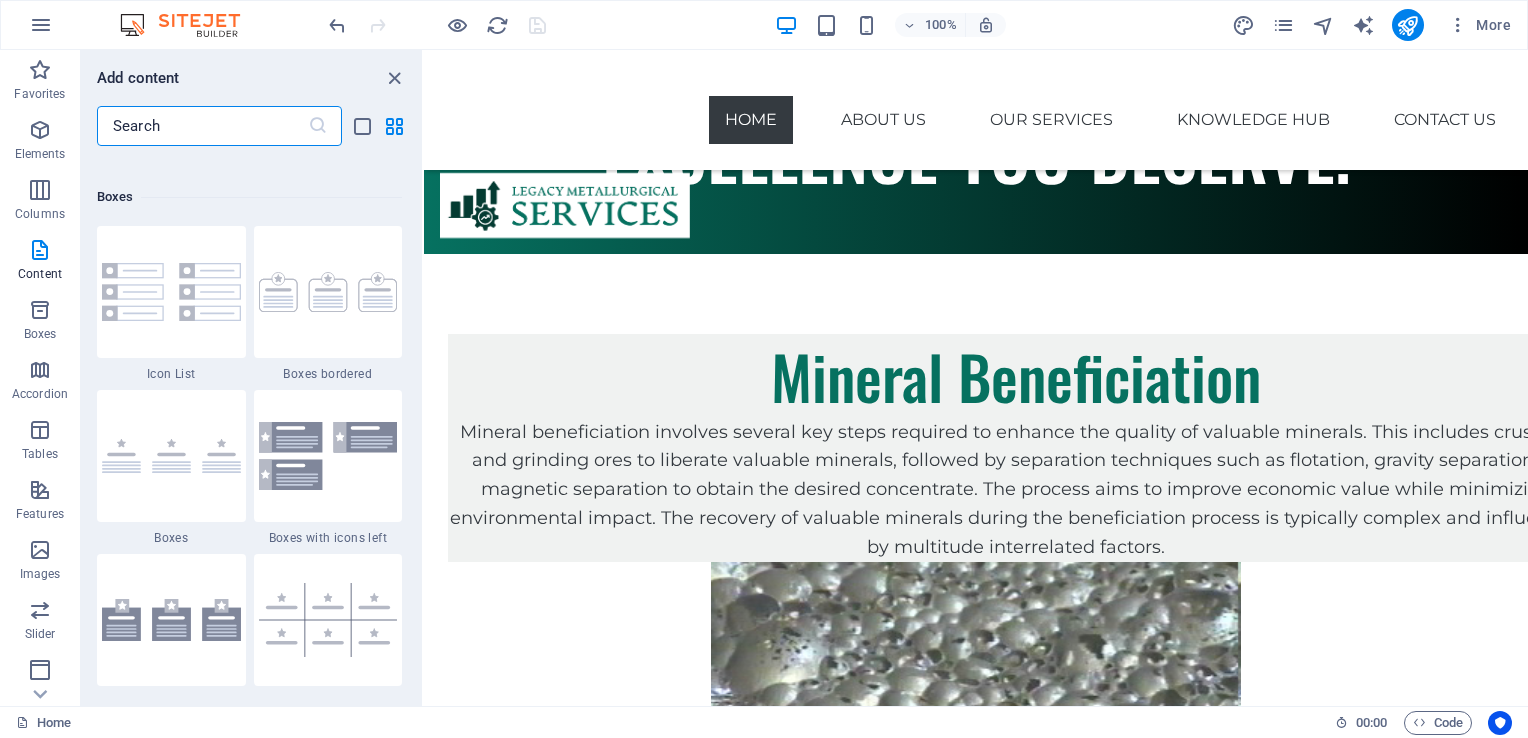 scroll, scrollTop: 5495, scrollLeft: 0, axis: vertical 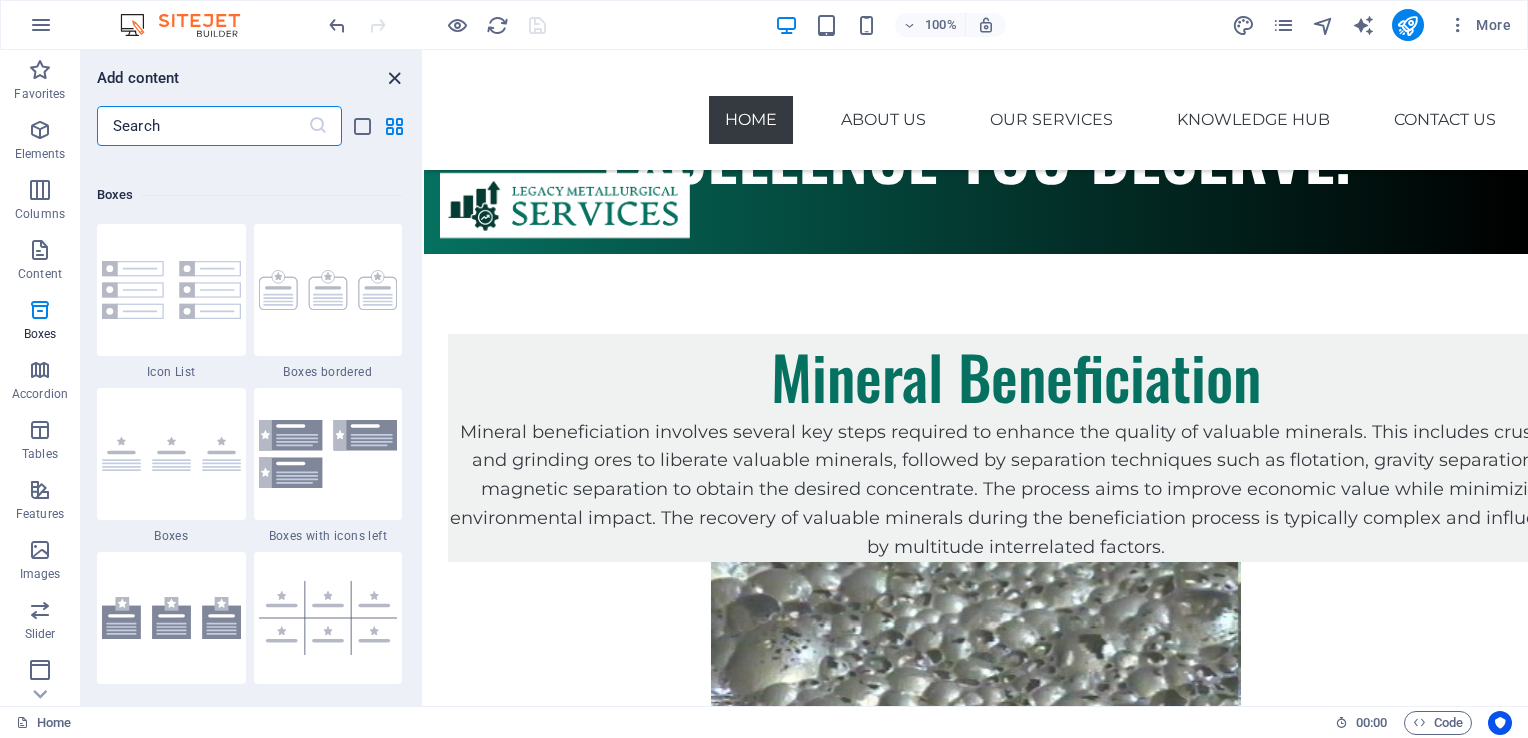 click at bounding box center (394, 78) 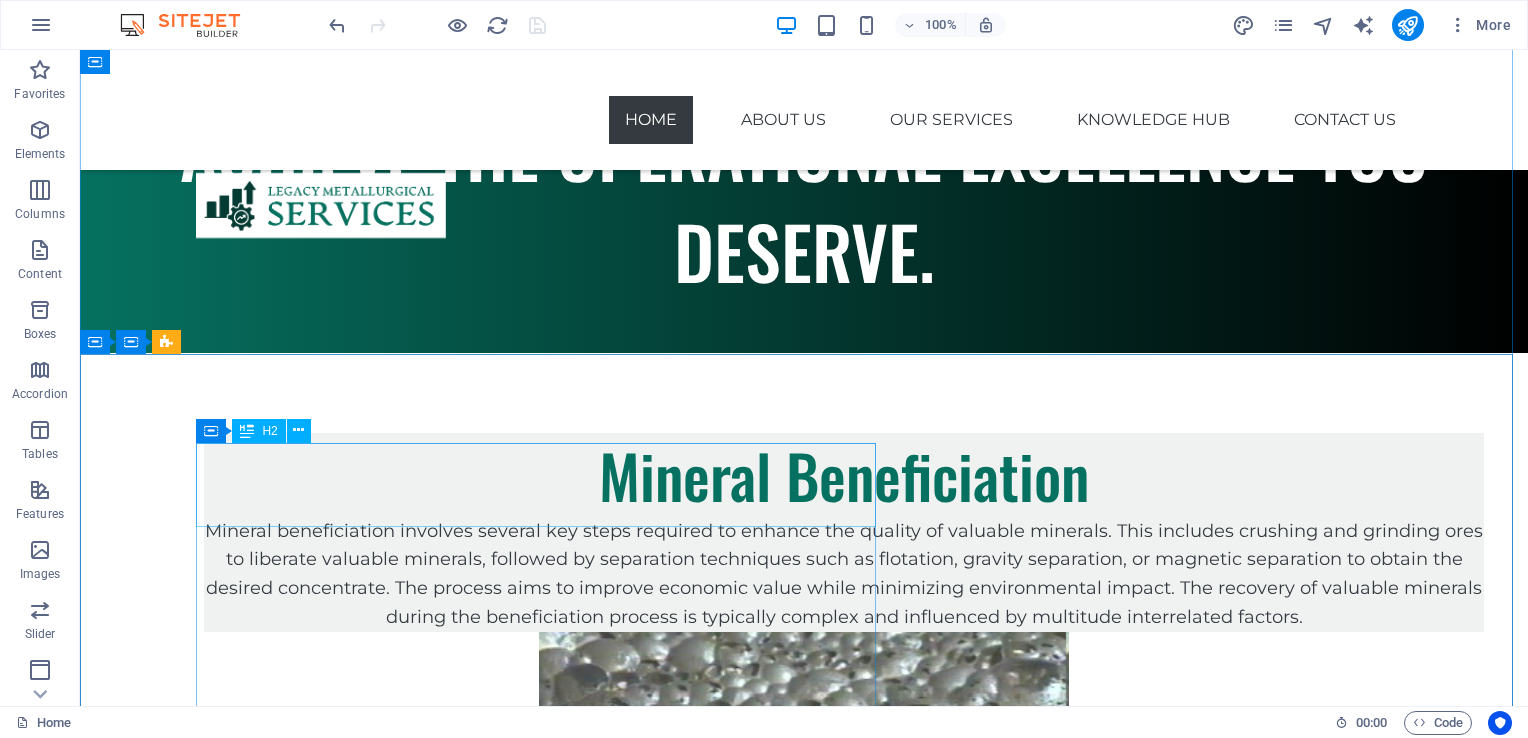 scroll, scrollTop: 200, scrollLeft: 0, axis: vertical 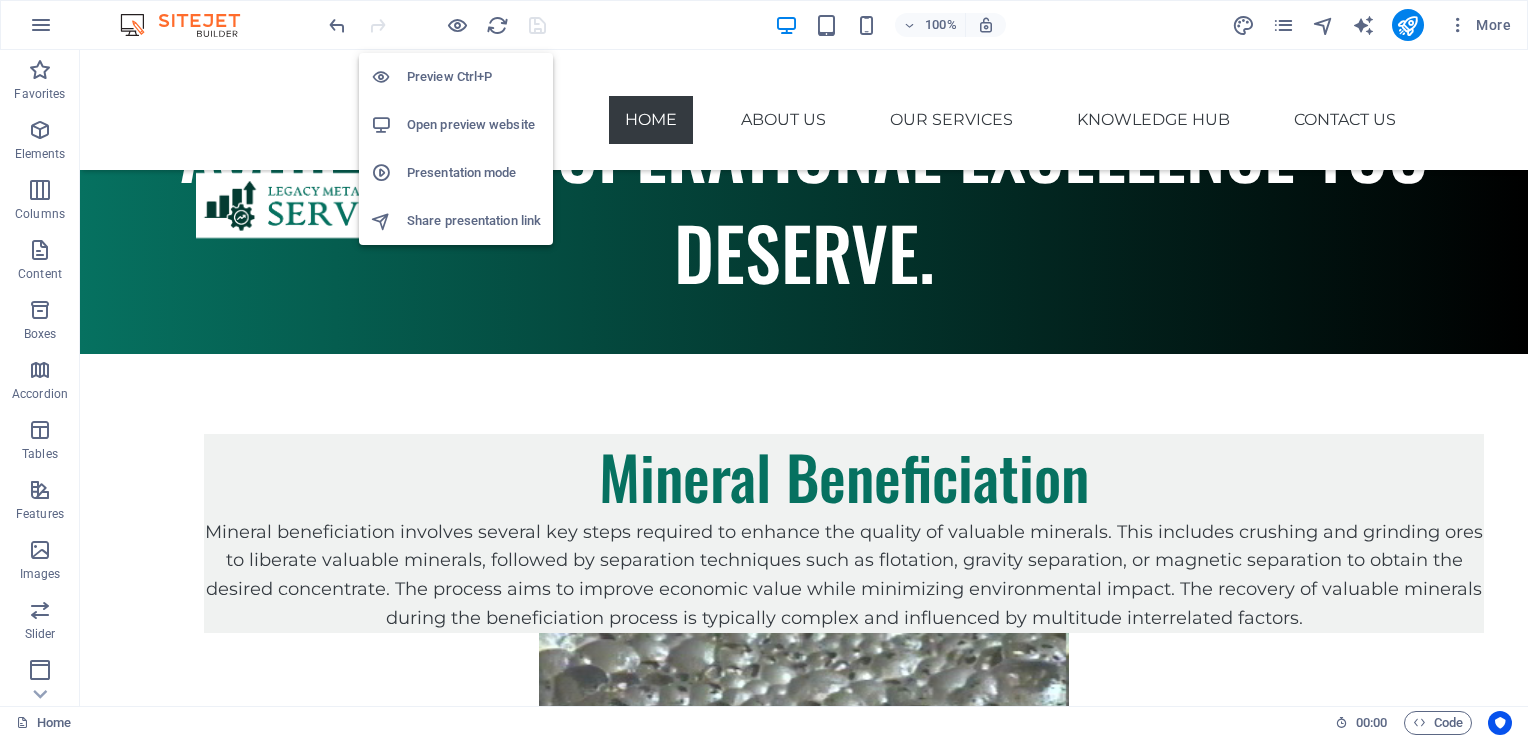 click on "Open preview website" at bounding box center [474, 125] 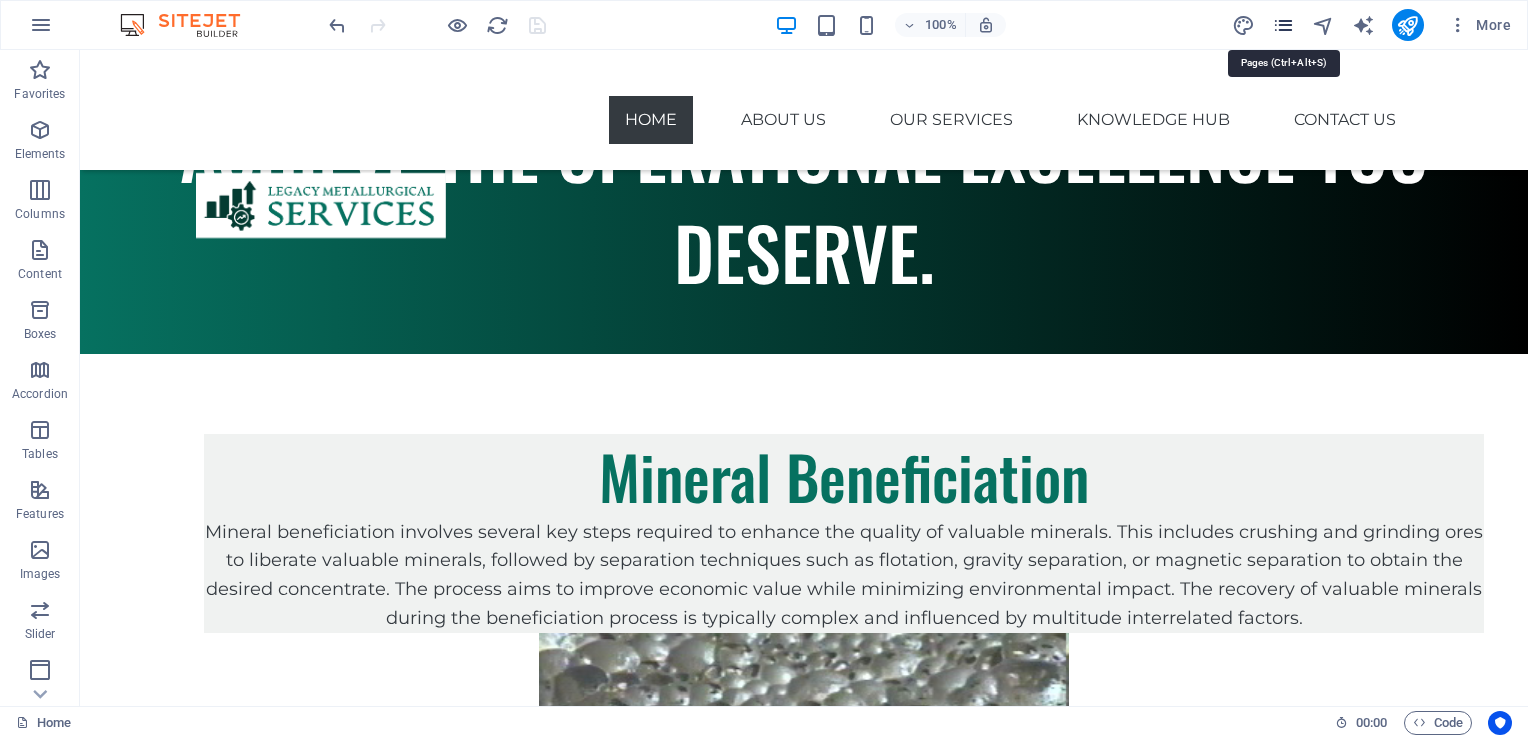 click at bounding box center (1283, 25) 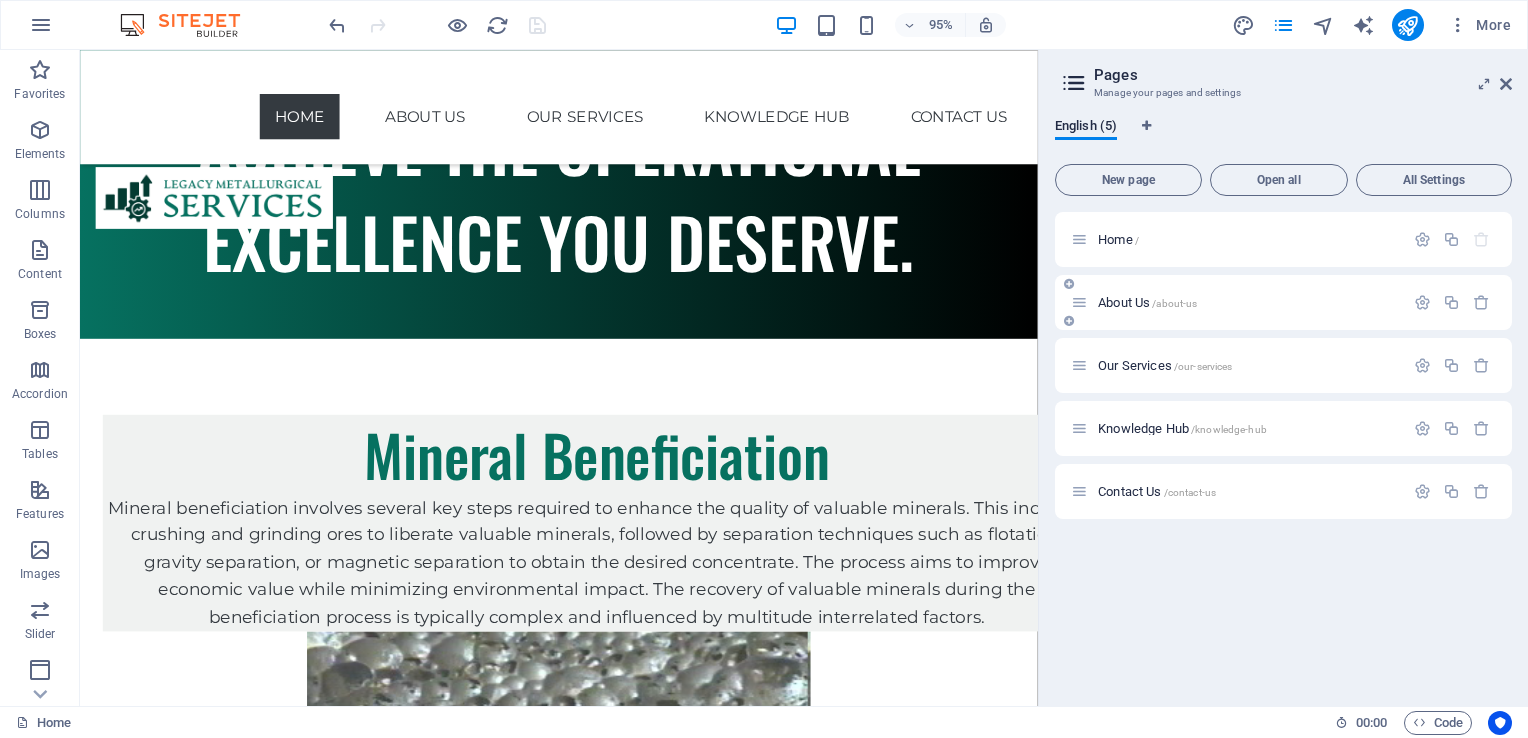 click on "About Us /about-us" at bounding box center [1147, 302] 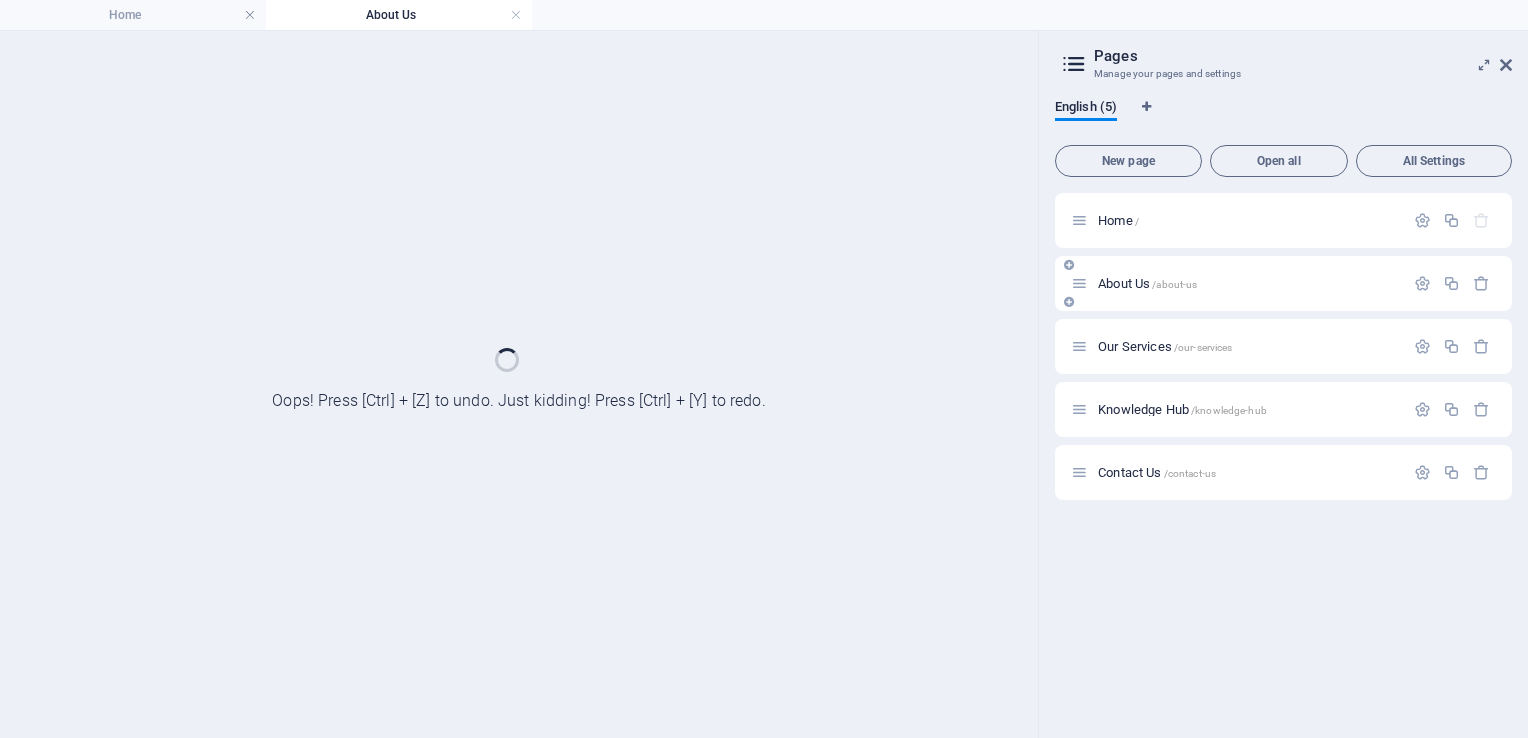 scroll, scrollTop: 0, scrollLeft: 0, axis: both 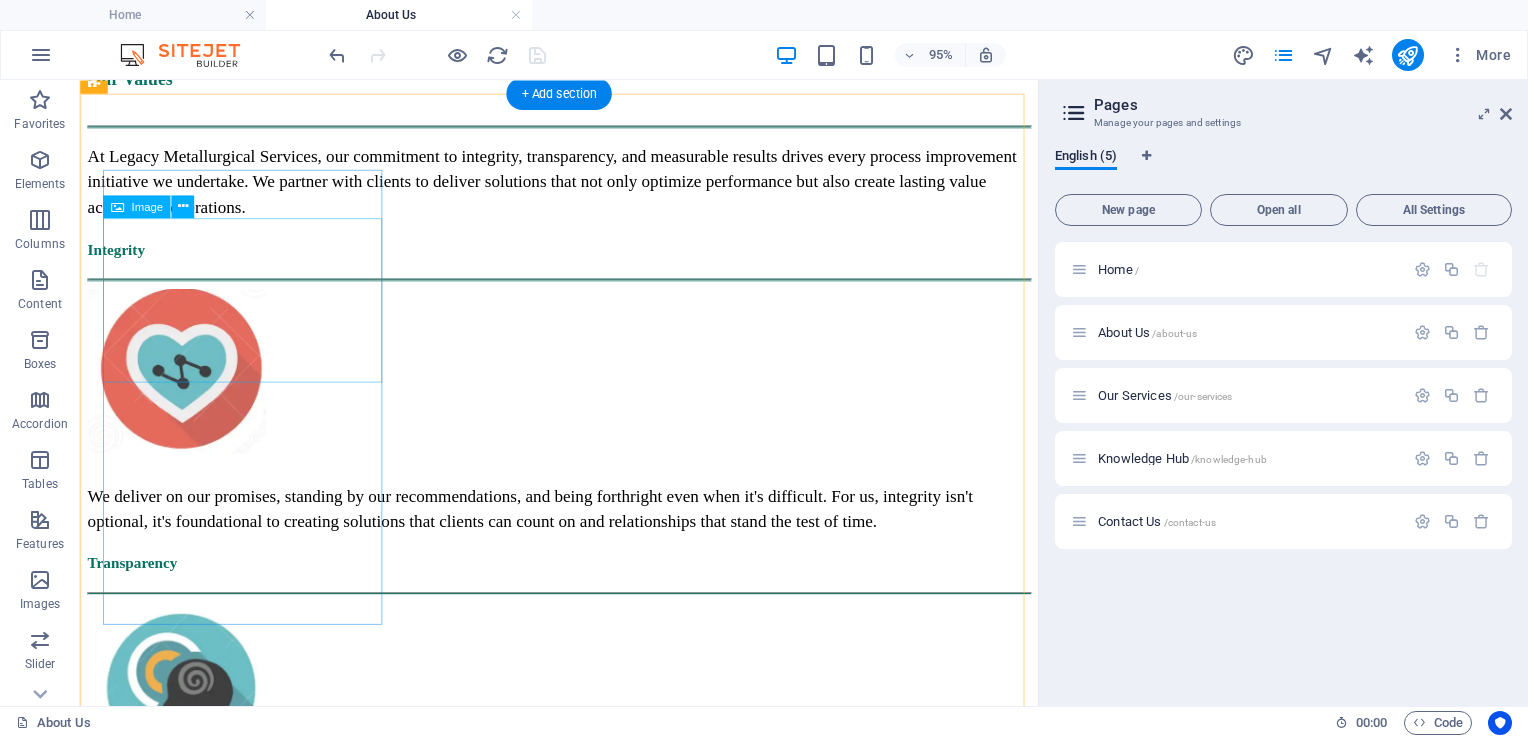 click at bounding box center [584, 388] 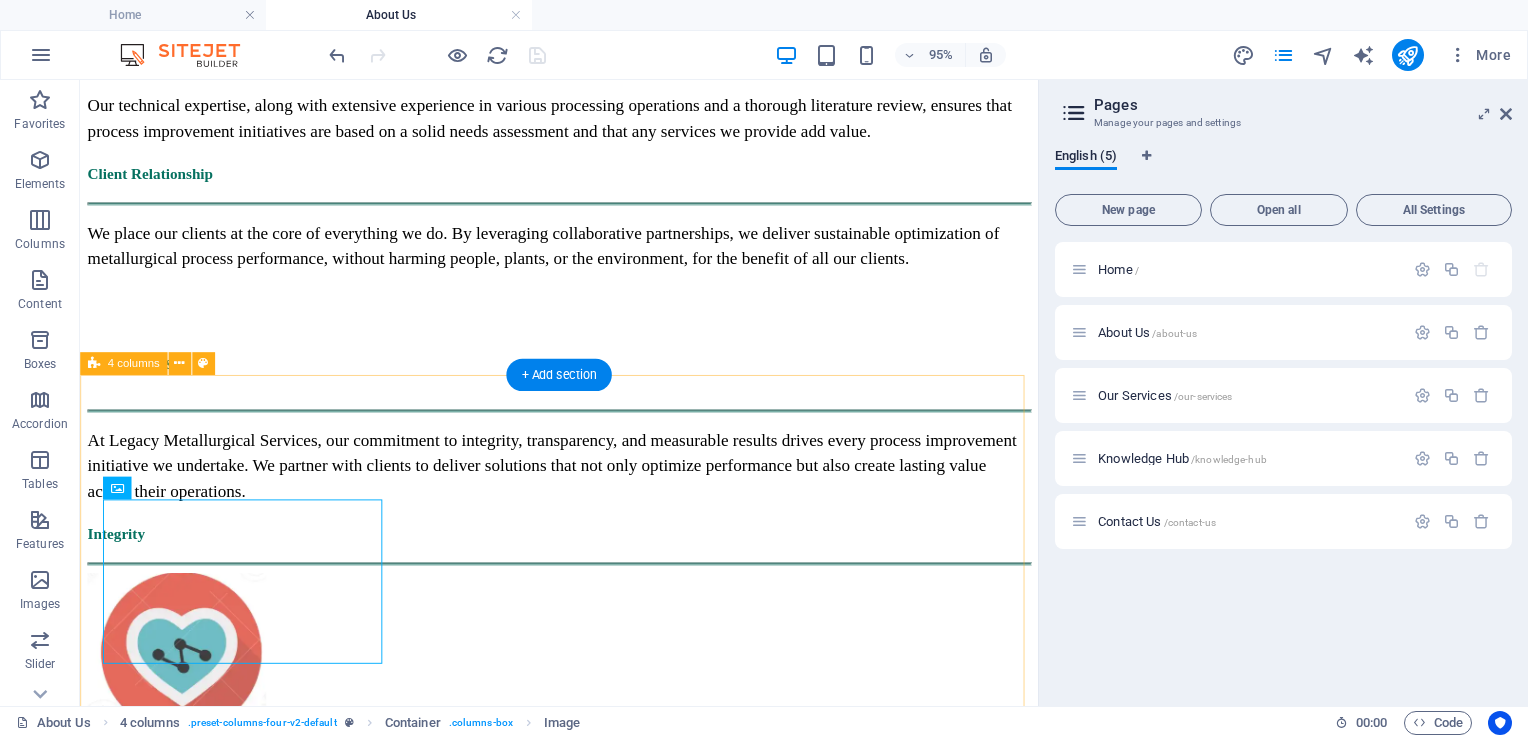 scroll, scrollTop: 1300, scrollLeft: 0, axis: vertical 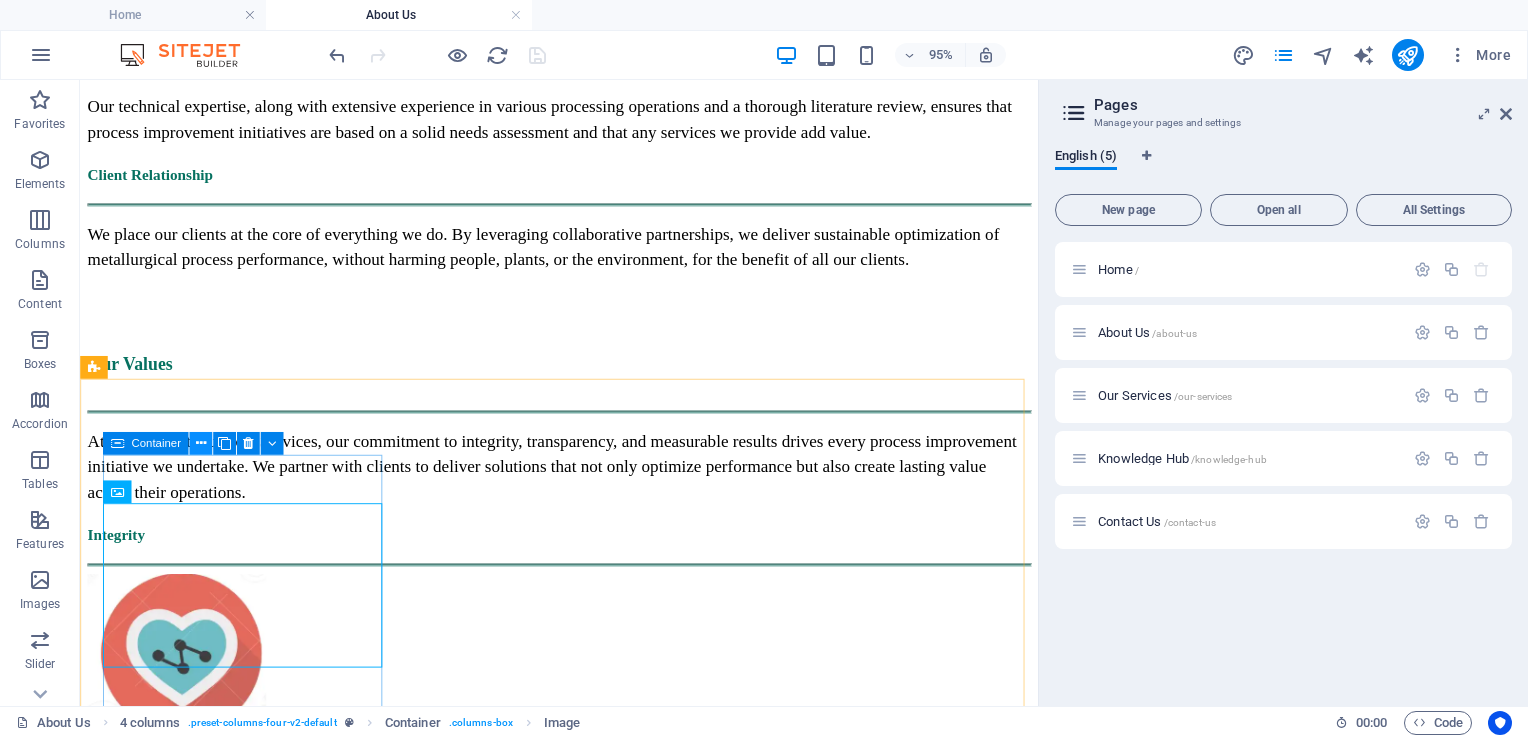 click at bounding box center (200, 443) 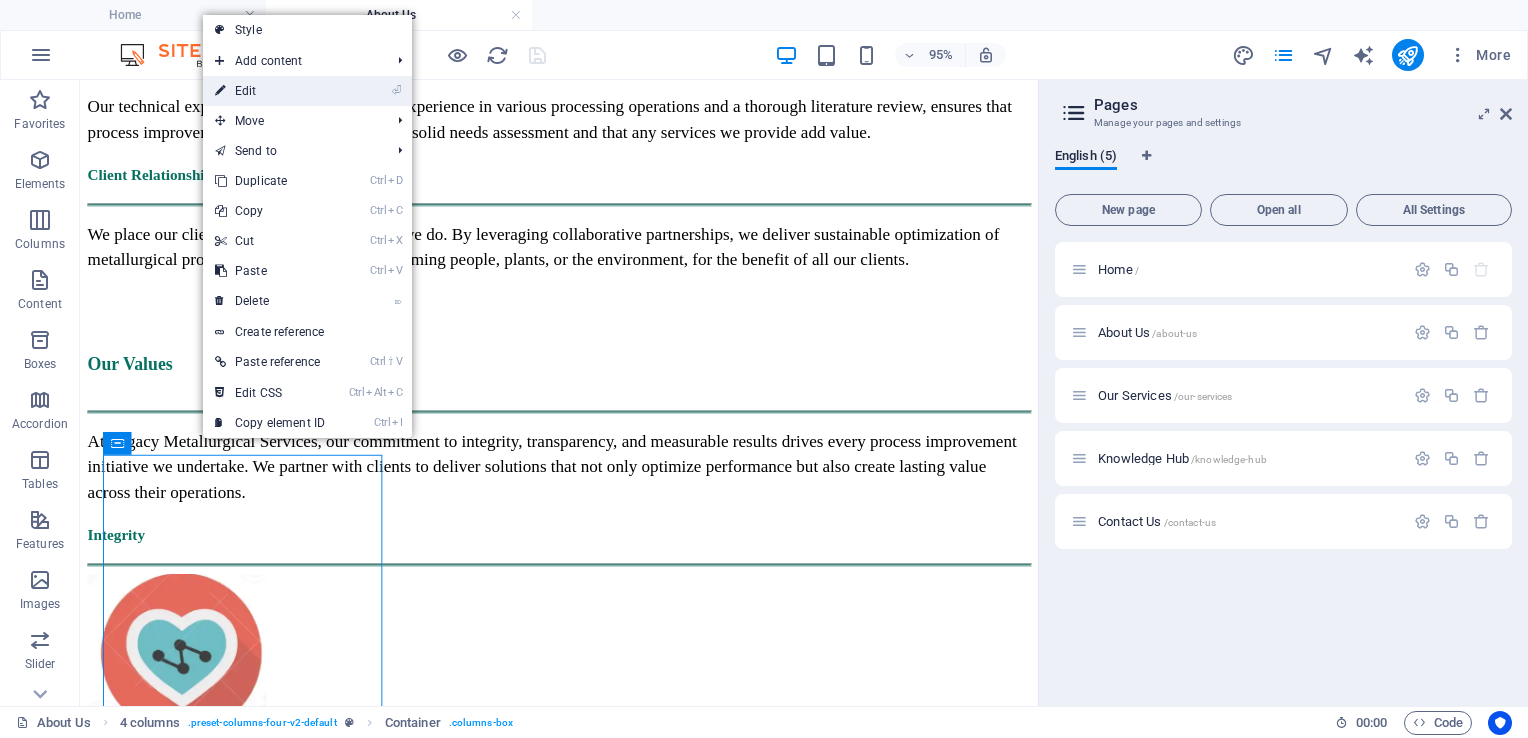 click on "⏎  Edit" at bounding box center (270, 91) 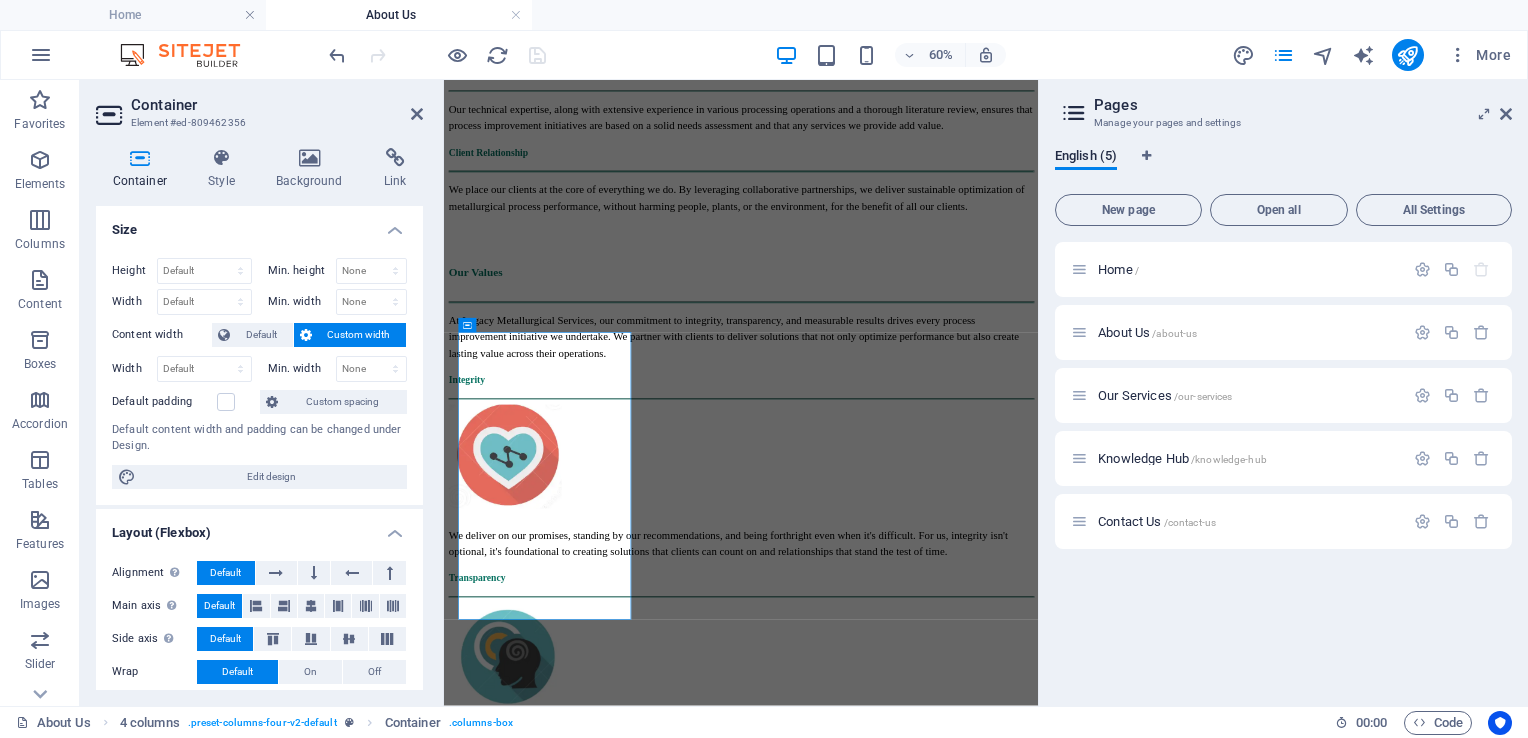 drag, startPoint x: 228, startPoint y: 171, endPoint x: 246, endPoint y: 196, distance: 30.805843 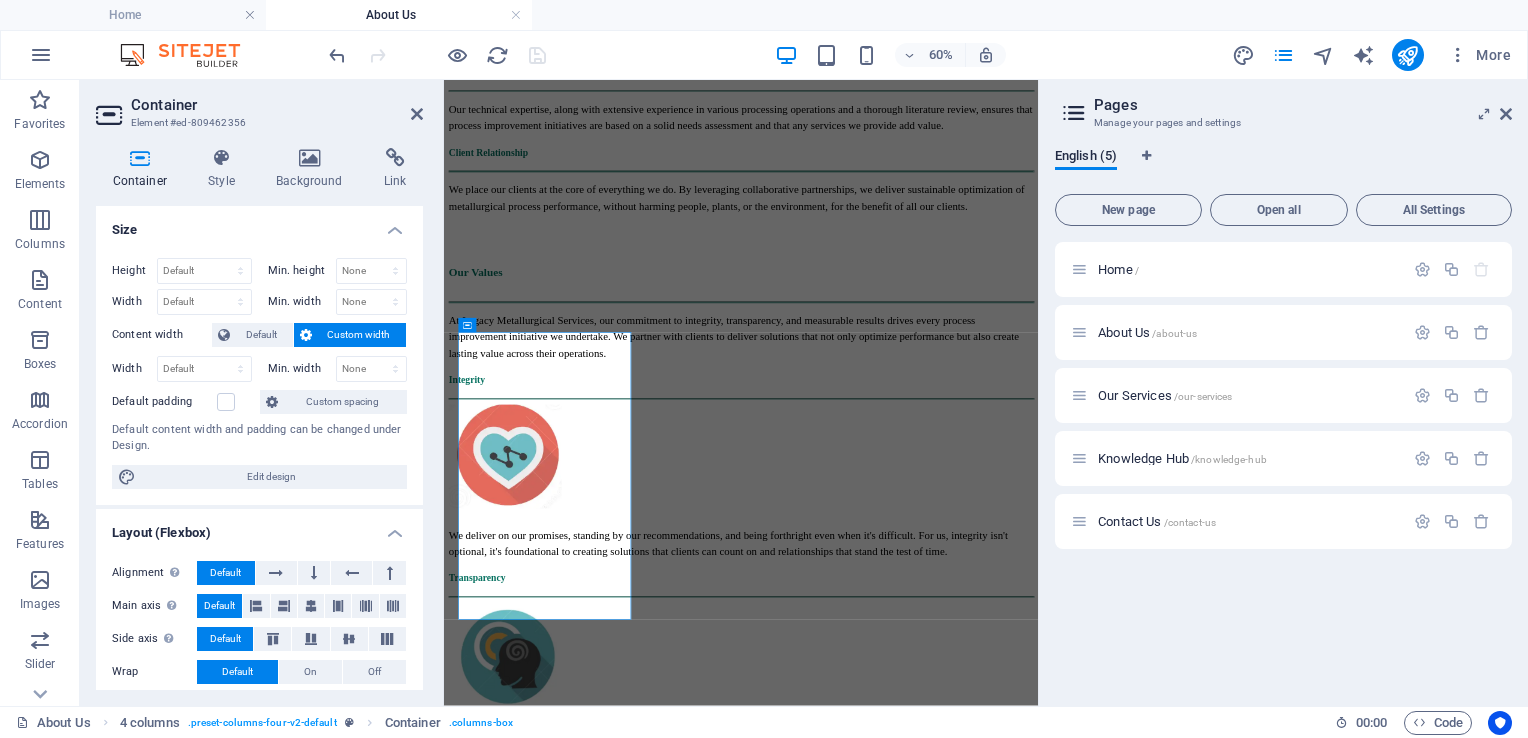 click on "Container Style Background Link Size Height Default px rem % vh vw Min. height None px rem % vh vw Width Default px rem % em vh vw Min. width None px rem % vh vw Content width Default Custom width Width Default px rem % em vh vw Min. width None px rem % vh vw Default padding Custom spacing Default content width and padding can be changed under Design. Edit design Layout (Flexbox) Alignment Determines the flex direction. Default Main axis Determine how elements should behave along the main axis inside this container (justify content). Default Side axis Control the vertical direction of the element inside of the container (align items). Default Wrap Default On Off Fill Controls the distances and direction of elements on the y-axis across several lines (align content). Default Accessibility ARIA helps assistive technologies (like screen readers) to understand the role, state, and behavior of web elements Role The ARIA role defines the purpose of an element.  None Alert Article Banner Comment Fan" at bounding box center [259, 419] 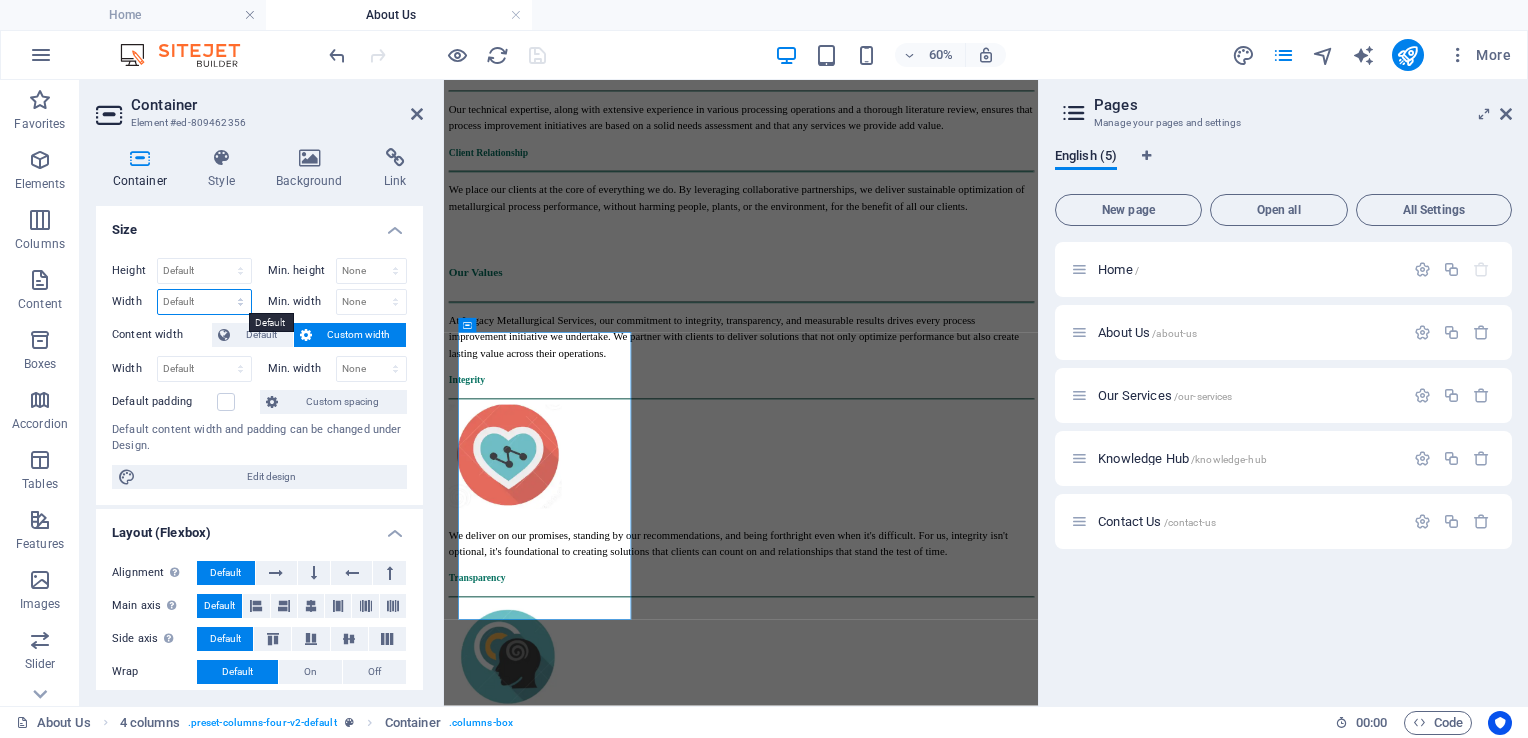 click on "Default px rem % em vh vw" at bounding box center [204, 302] 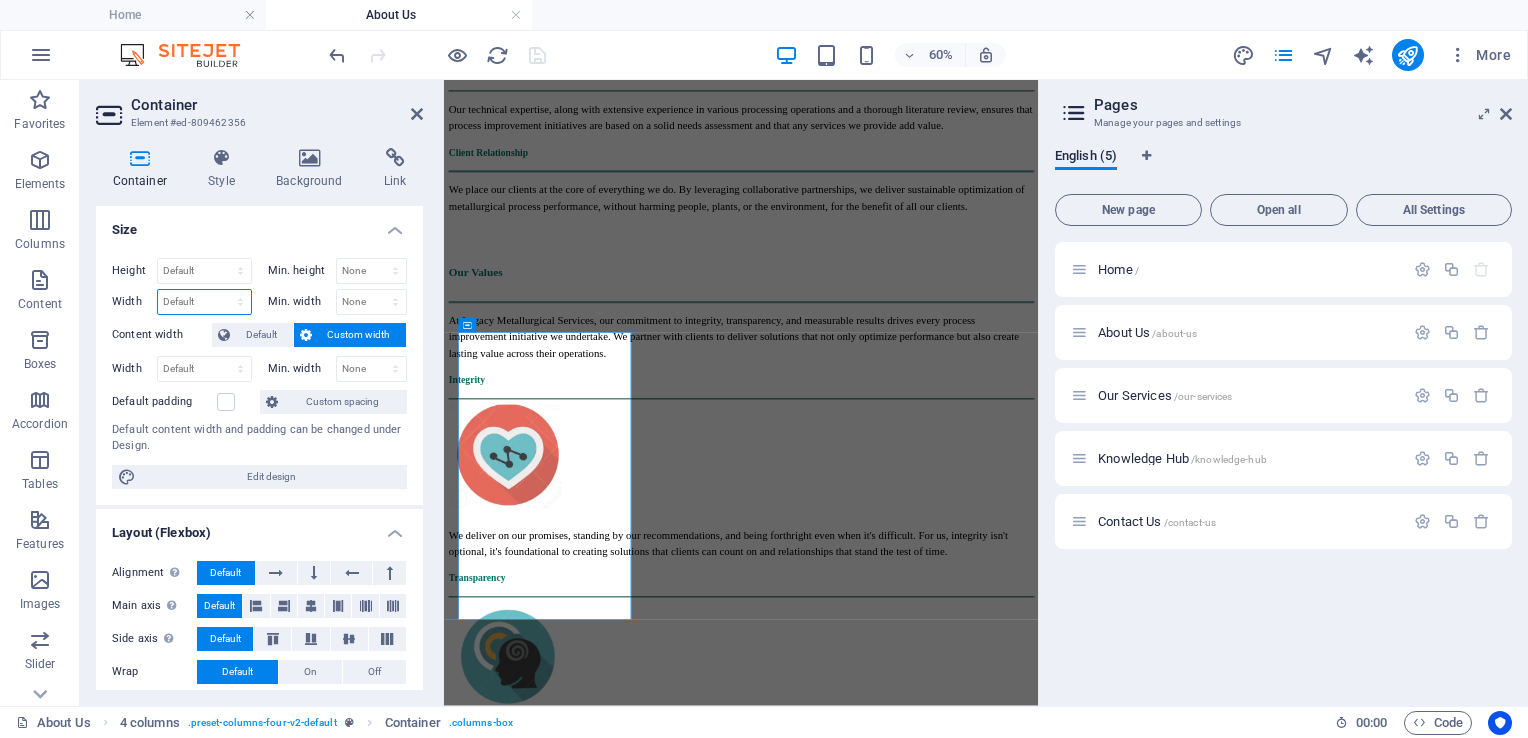select on "px" 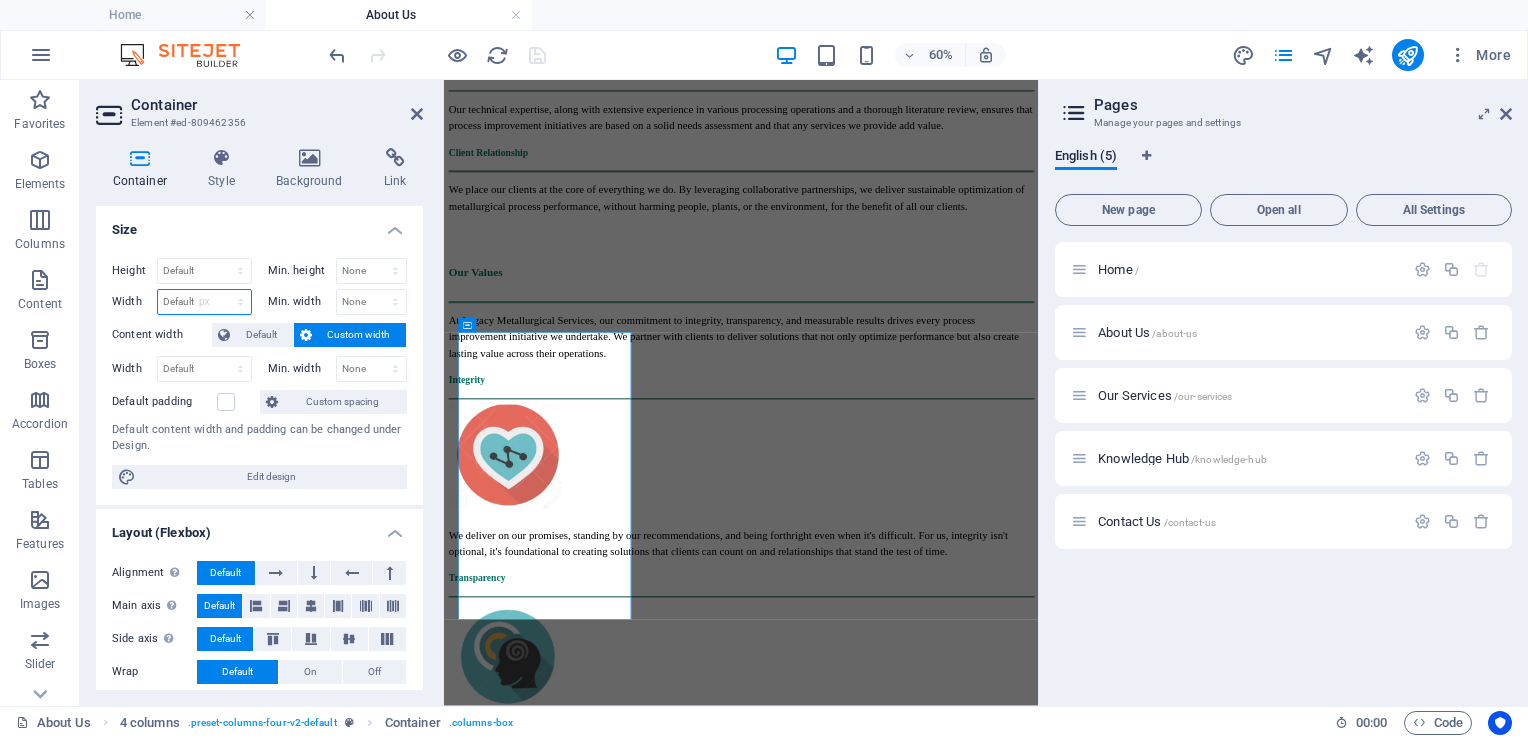click on "Default px rem % em vh vw" at bounding box center (204, 302) 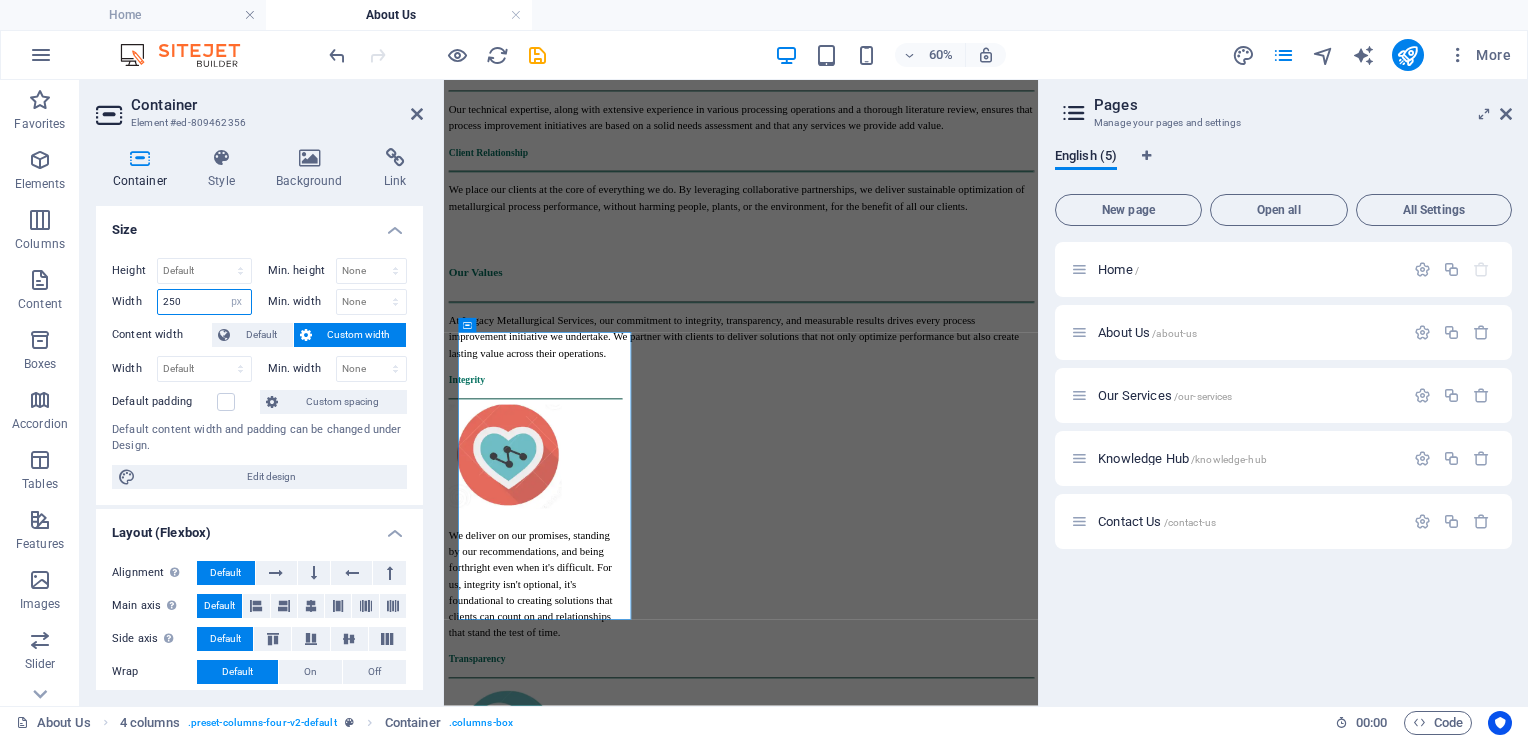 type on "250" 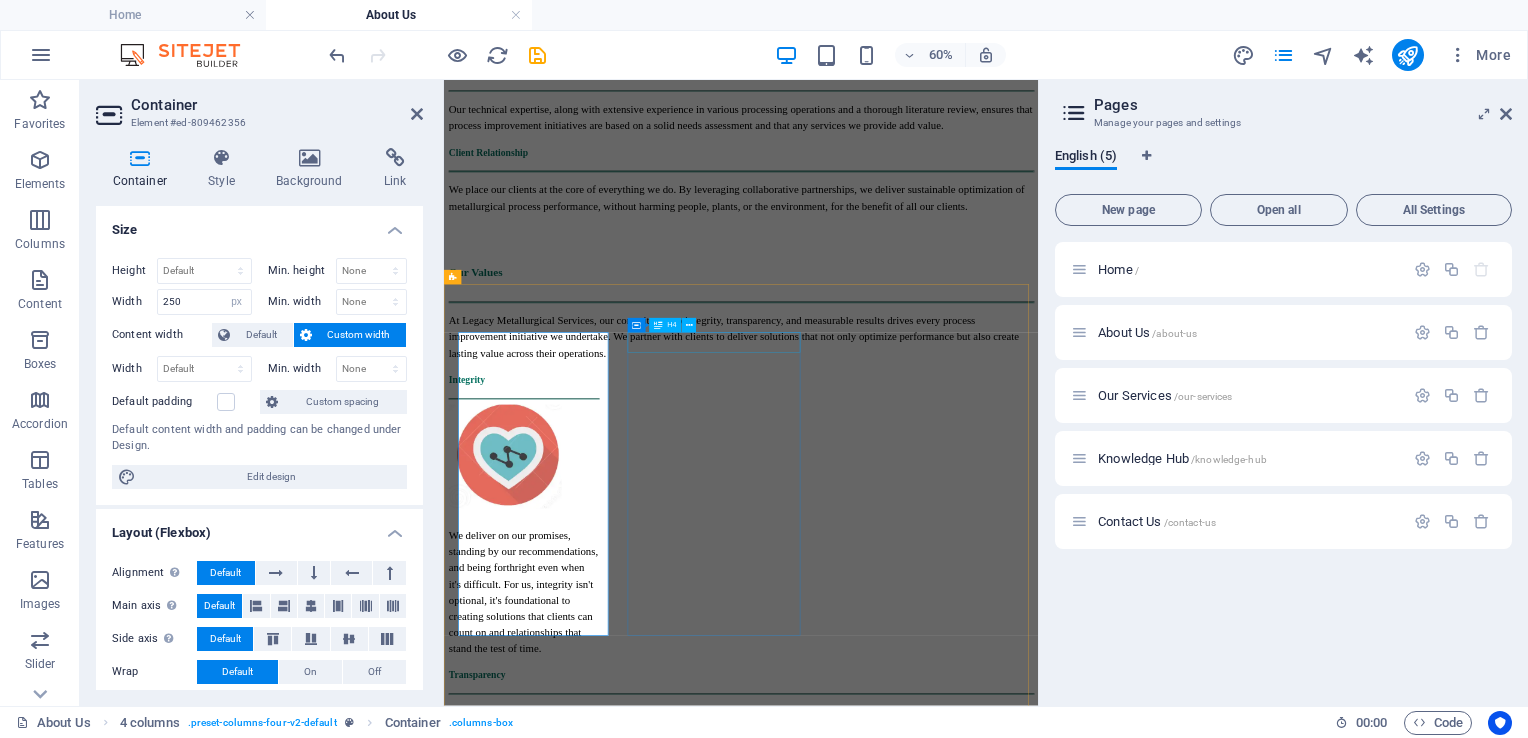 click on "Transparency" at bounding box center (939, 1072) 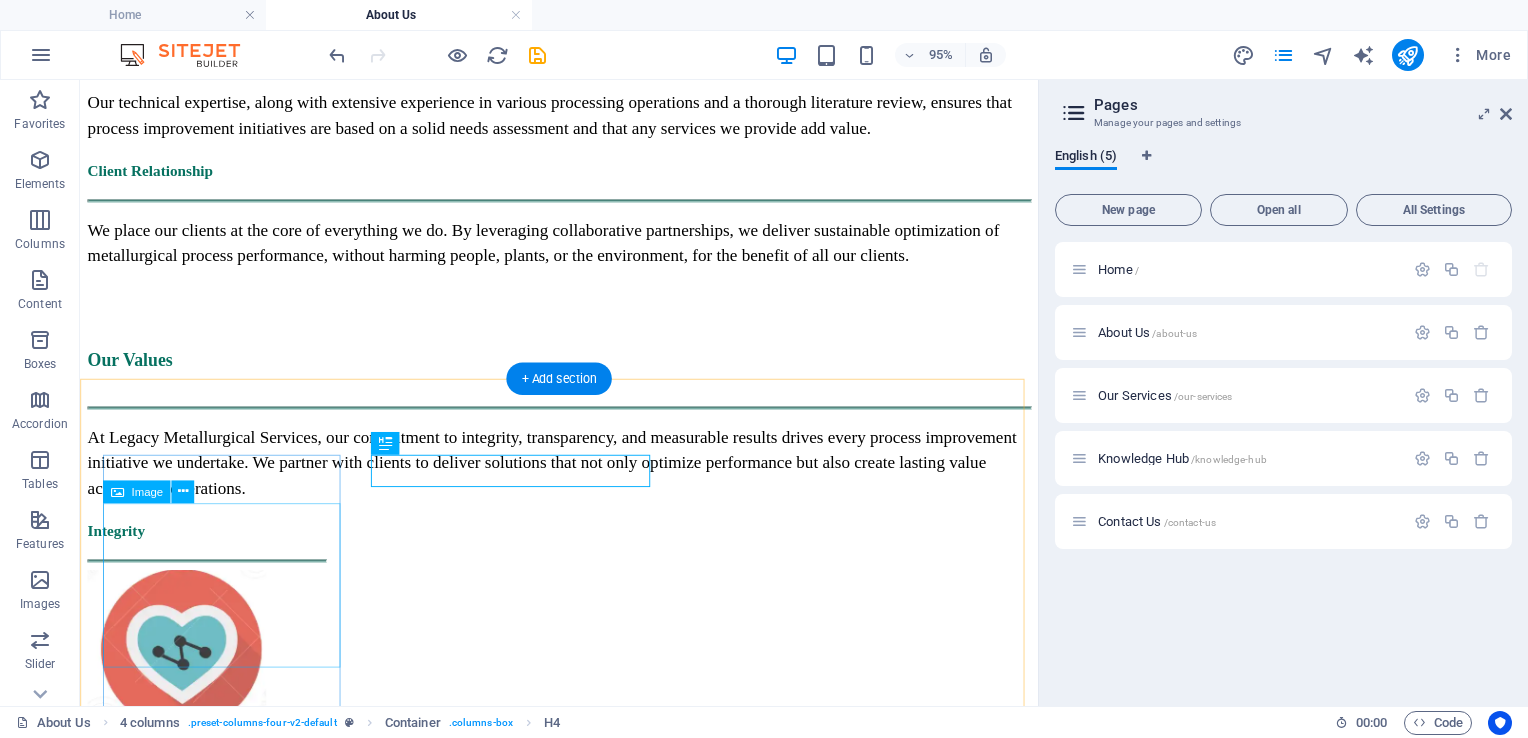 scroll, scrollTop: 1300, scrollLeft: 0, axis: vertical 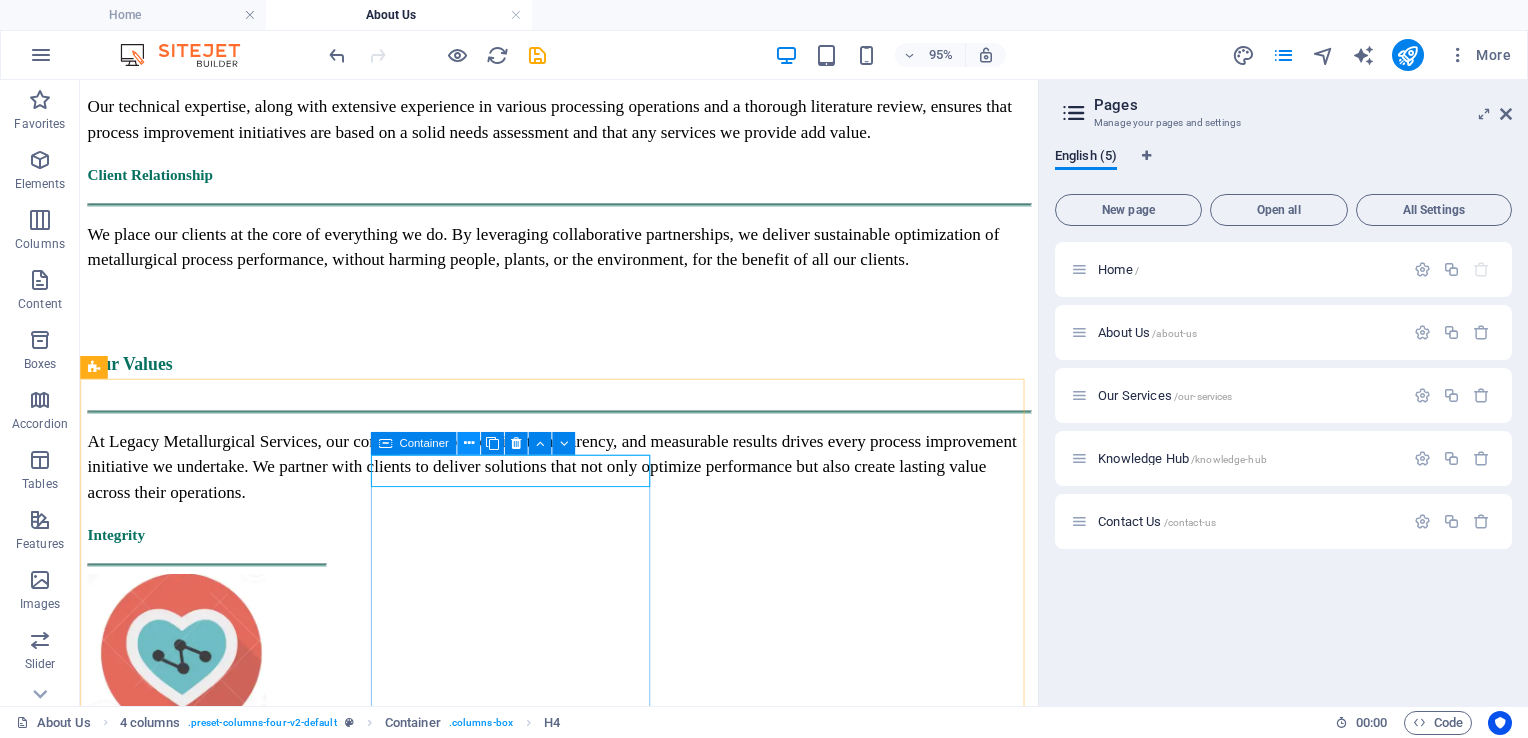 click at bounding box center [468, 443] 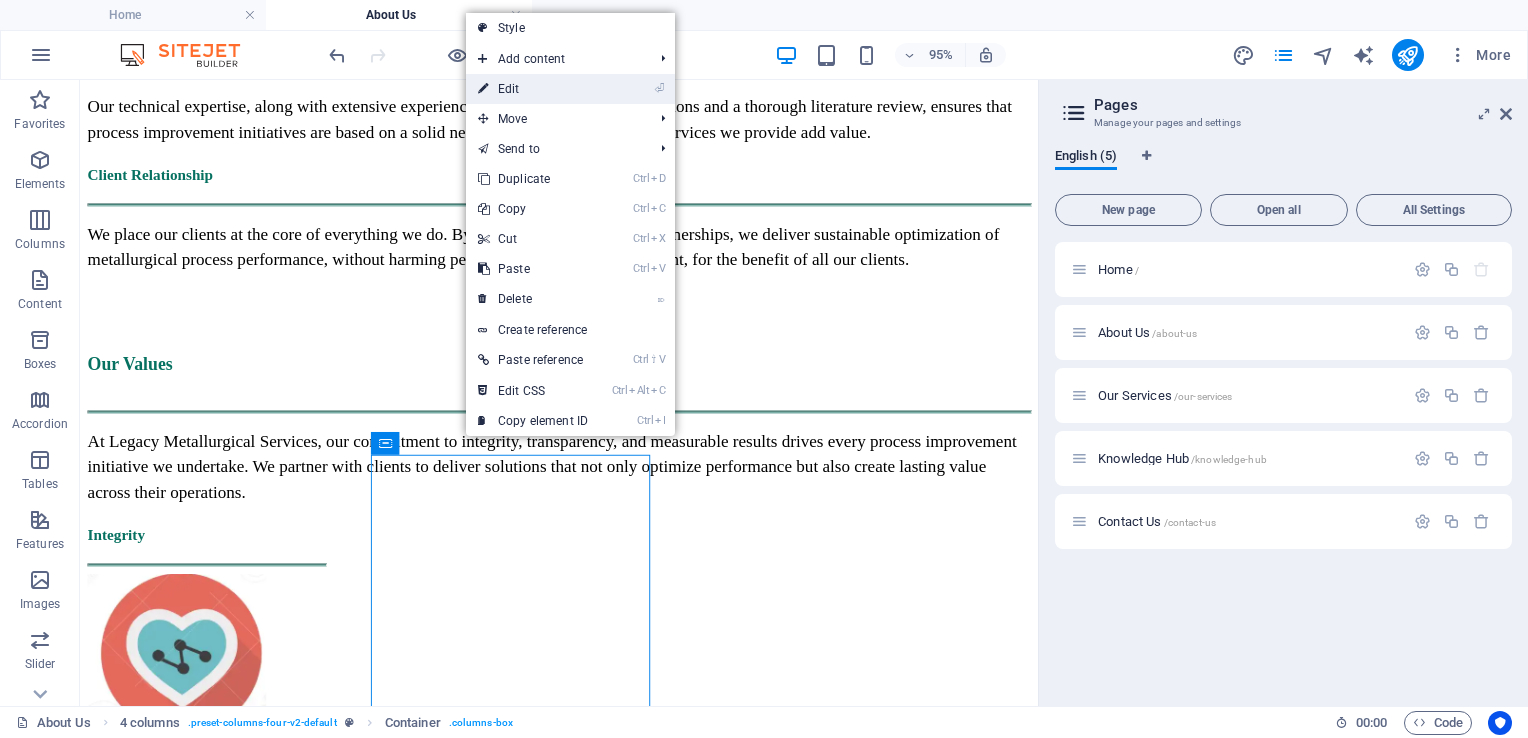 click on "⏎  Edit" at bounding box center (533, 89) 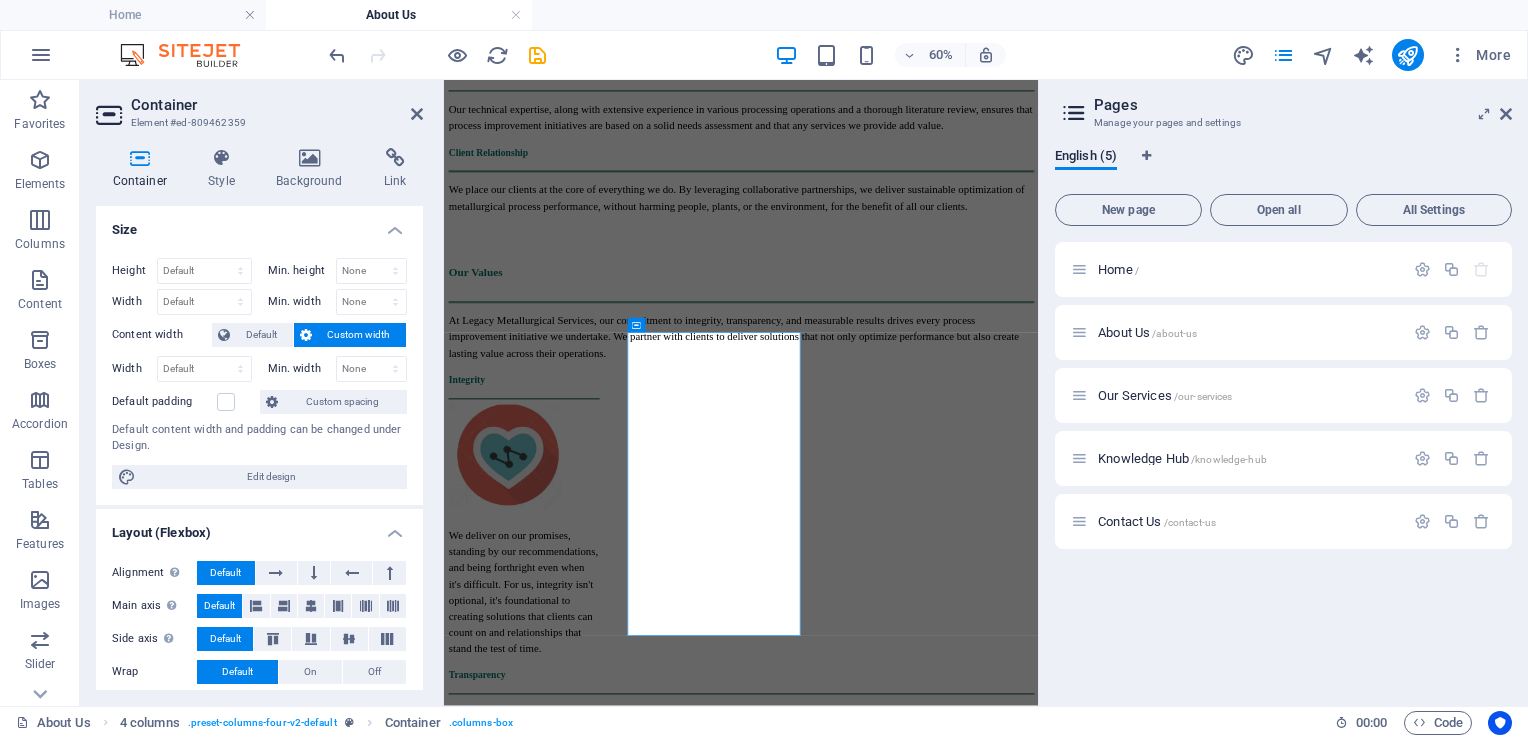 click on "Content width" at bounding box center (162, 335) 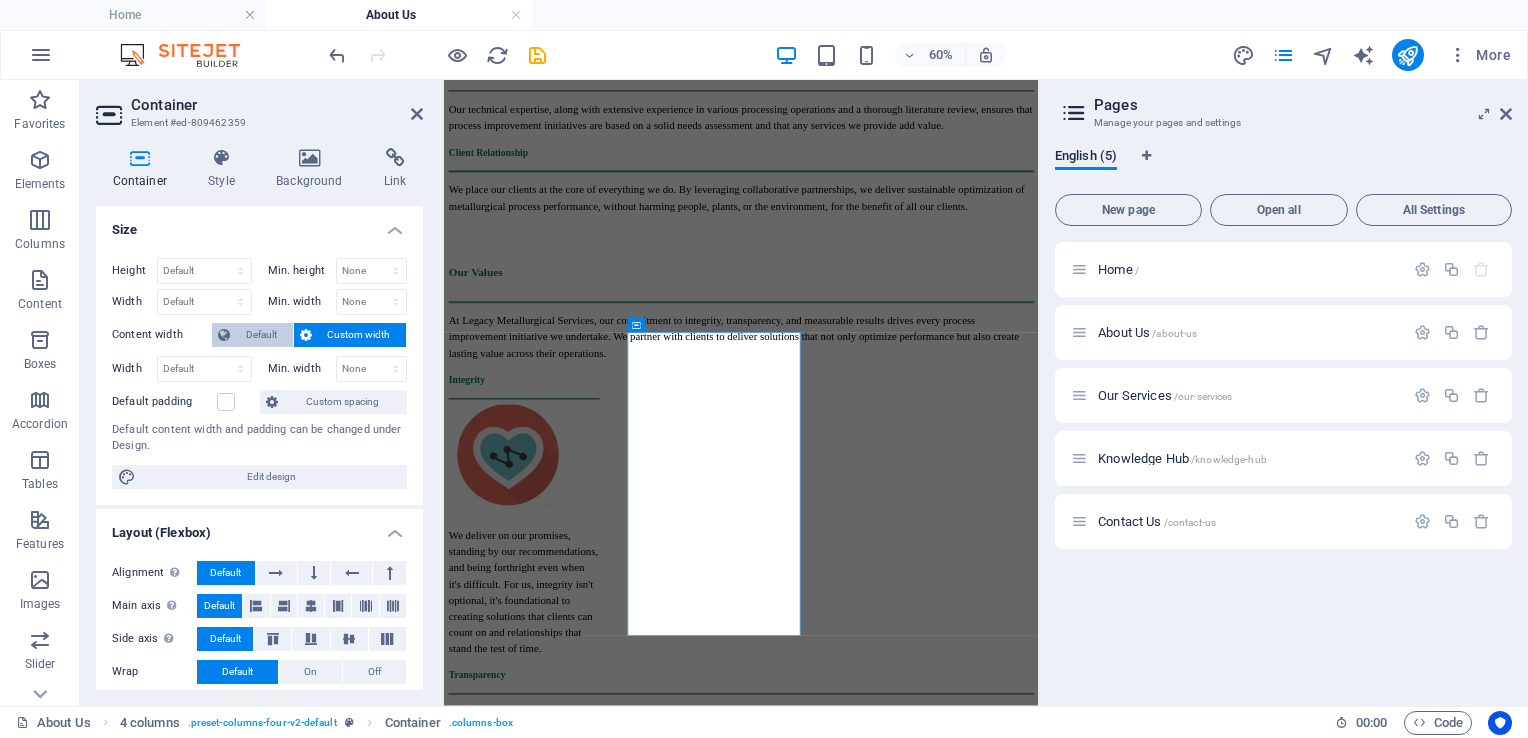 click on "Default" at bounding box center (261, 335) 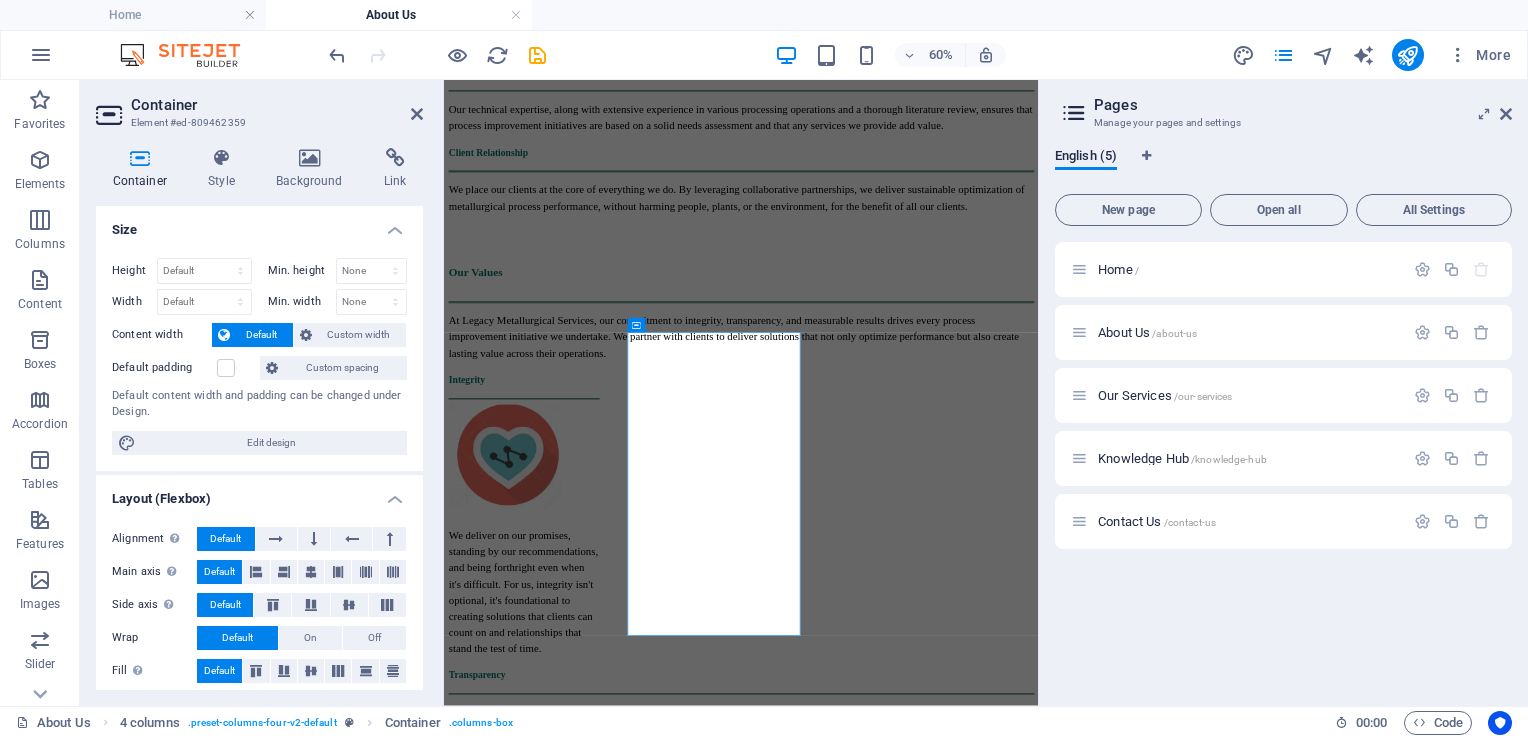 click on "Default" at bounding box center (261, 335) 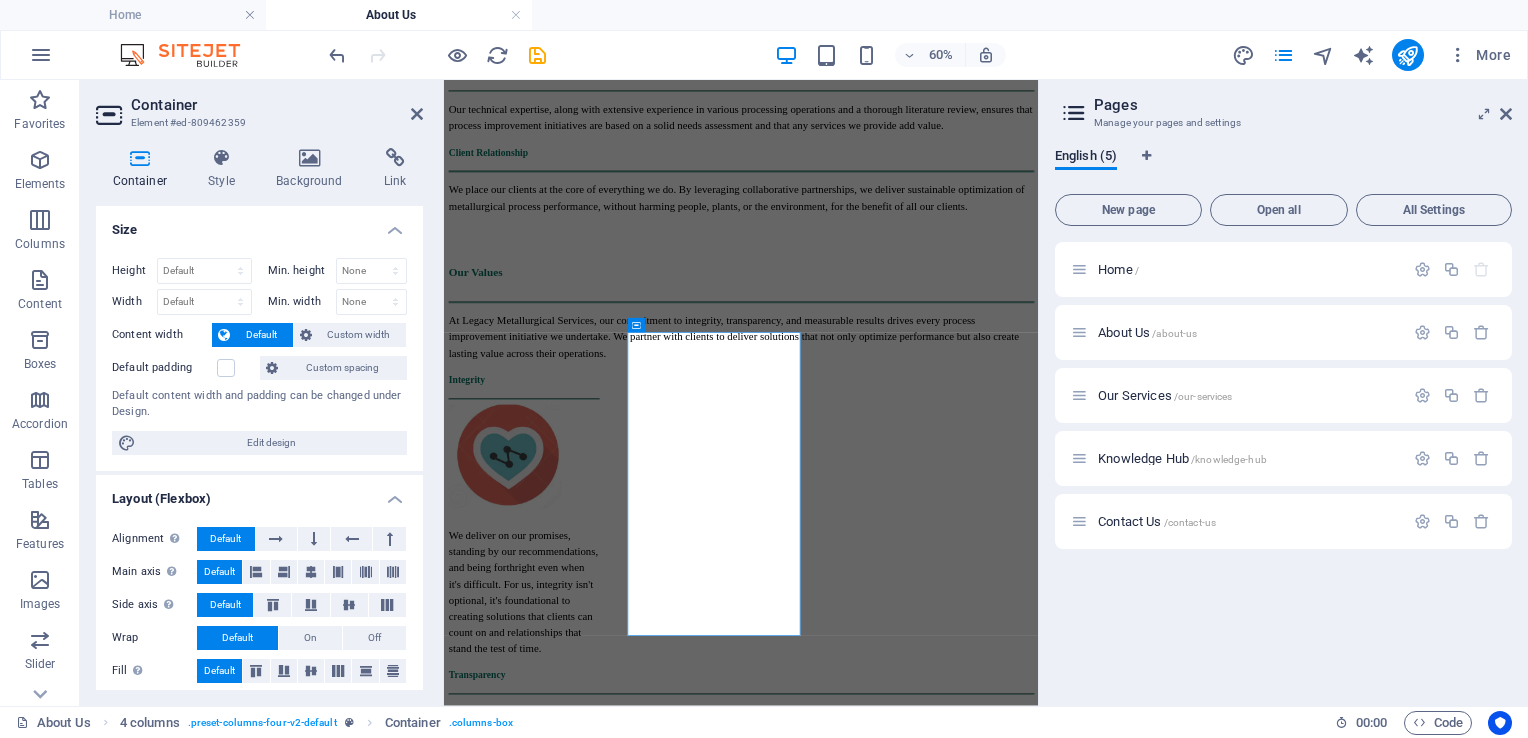 click on "Default" at bounding box center (261, 335) 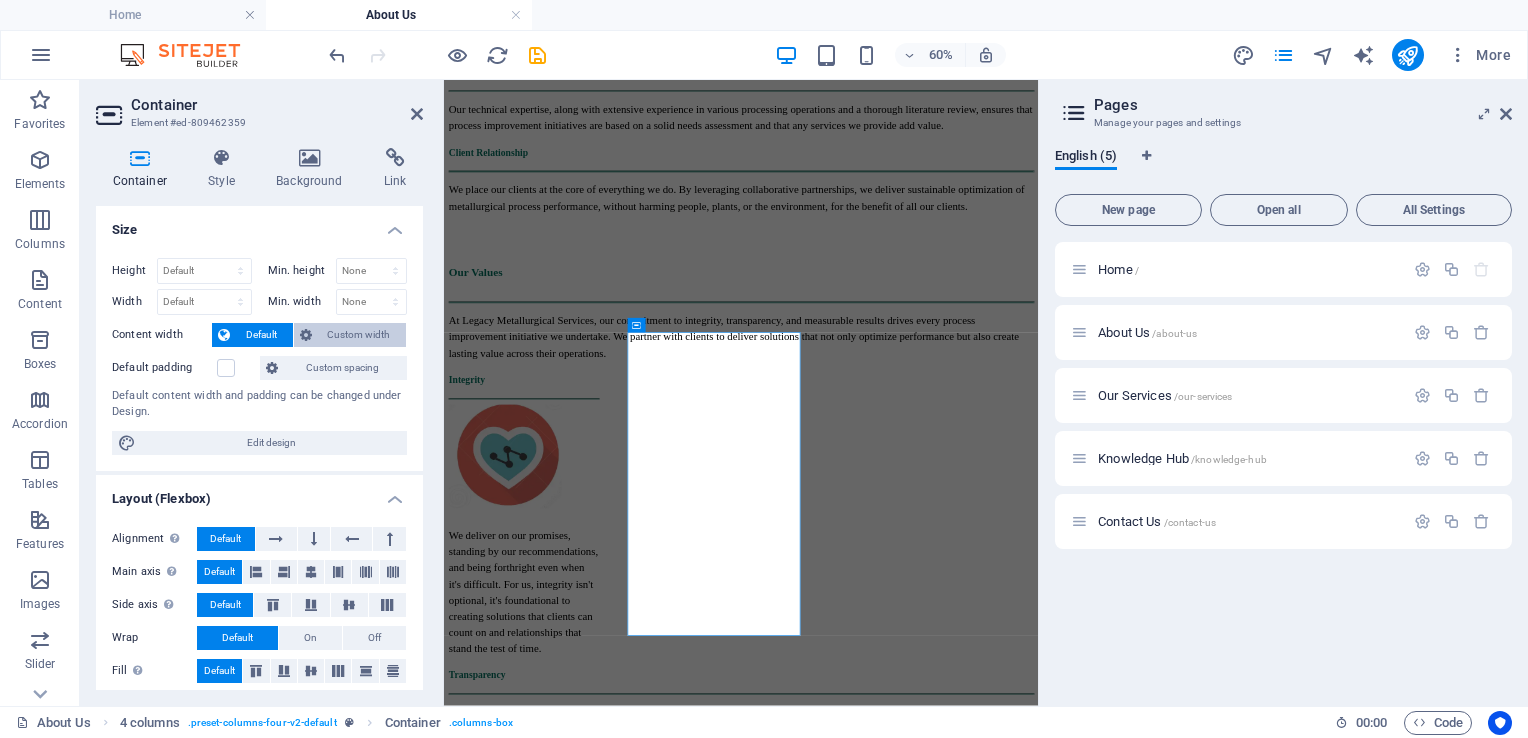 click on "Custom width" at bounding box center (359, 335) 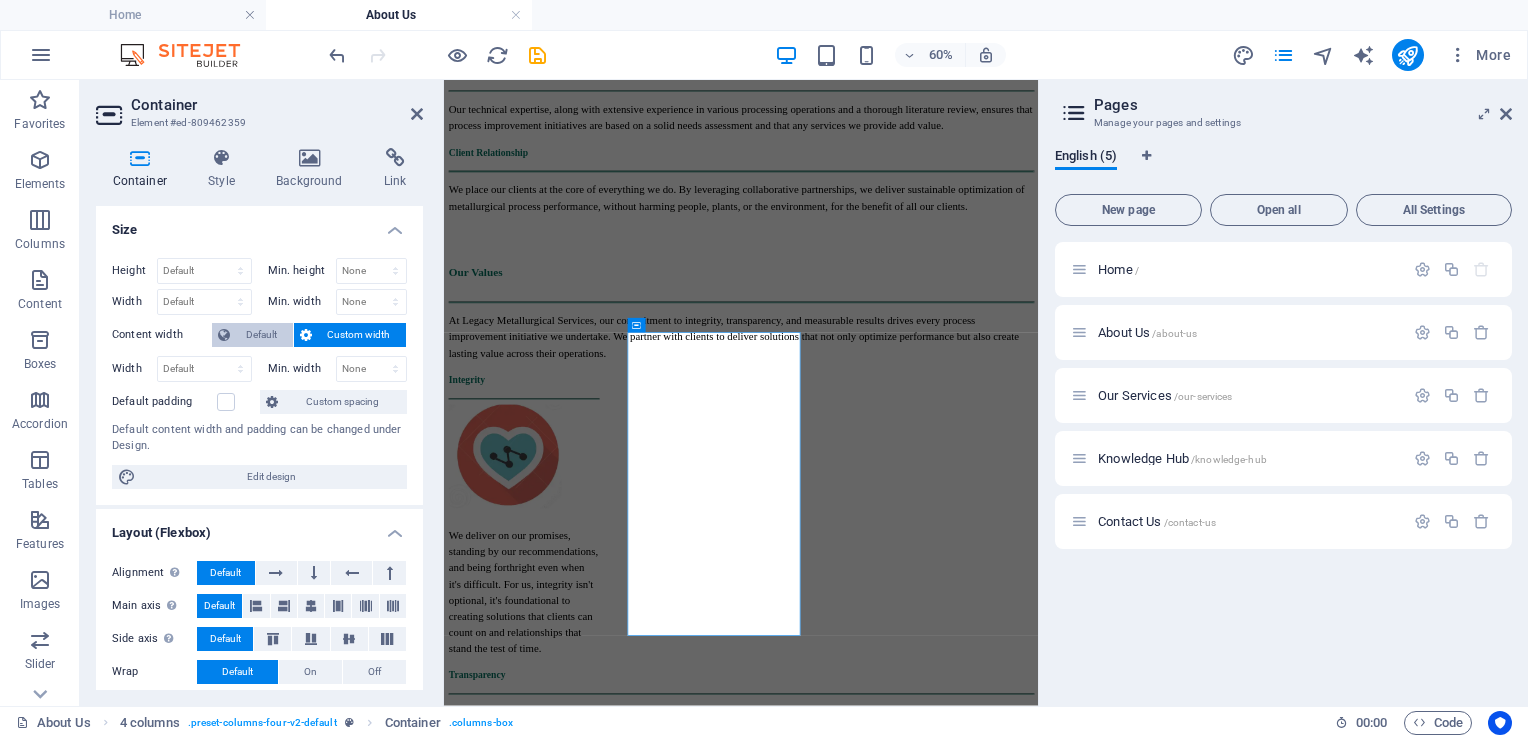 click on "Default" at bounding box center [261, 335] 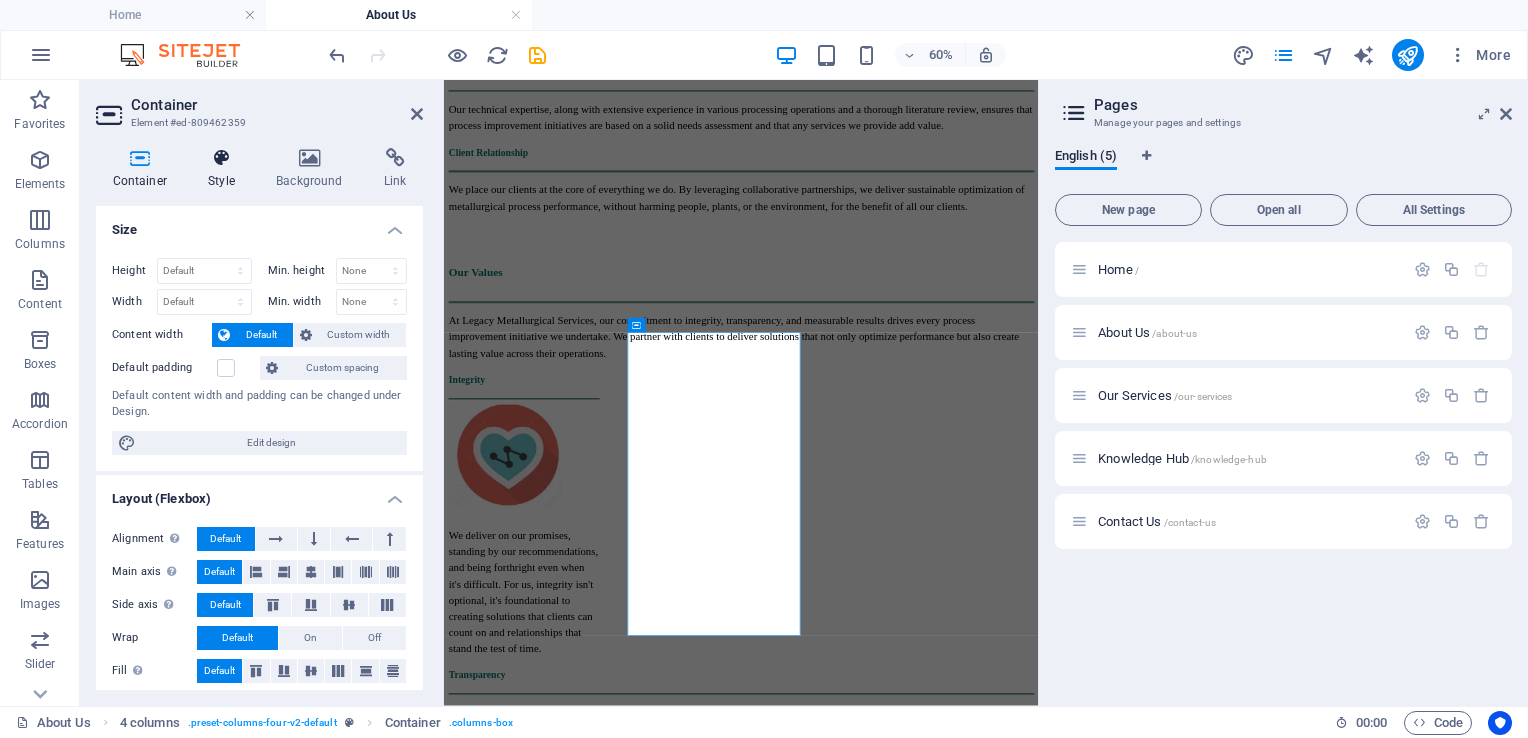 click at bounding box center (222, 158) 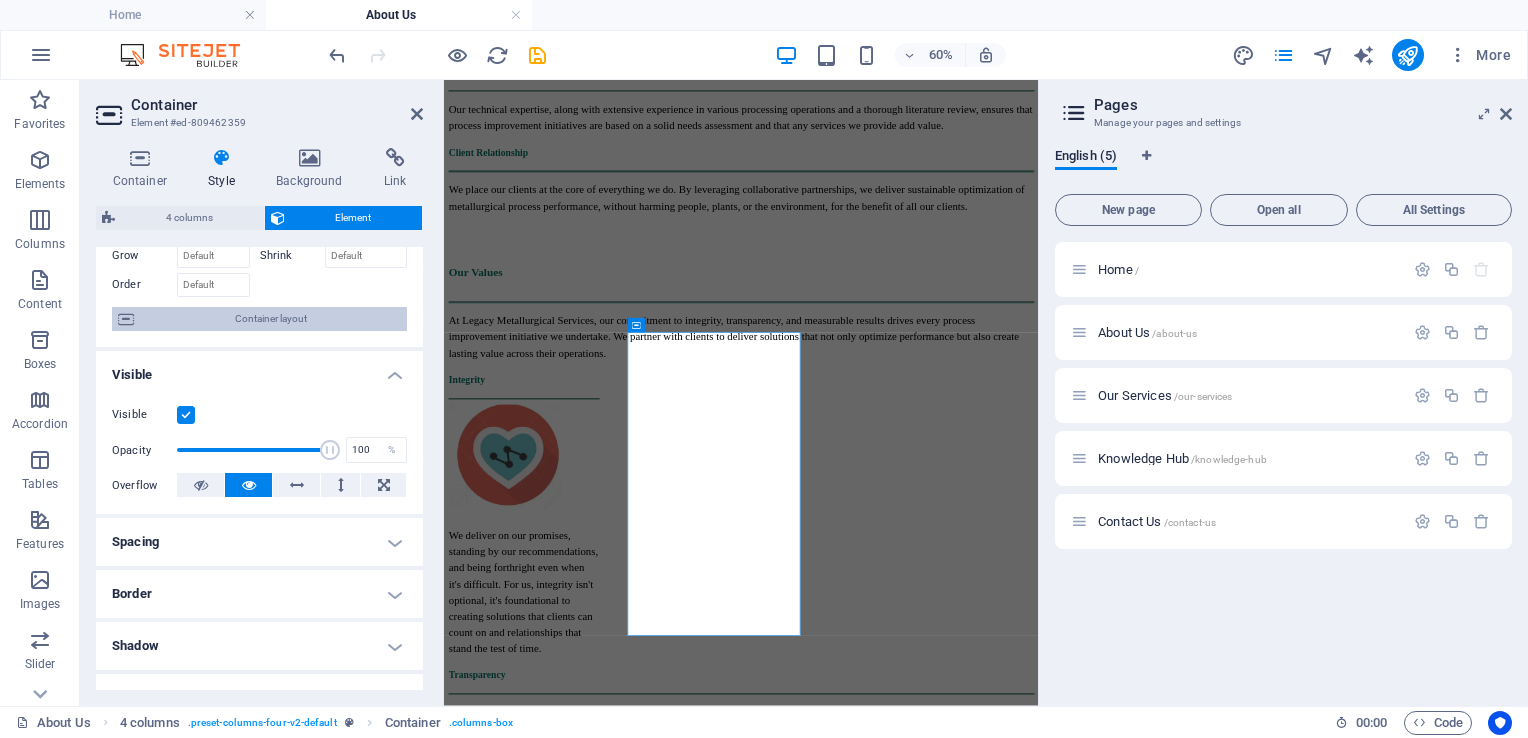scroll, scrollTop: 0, scrollLeft: 0, axis: both 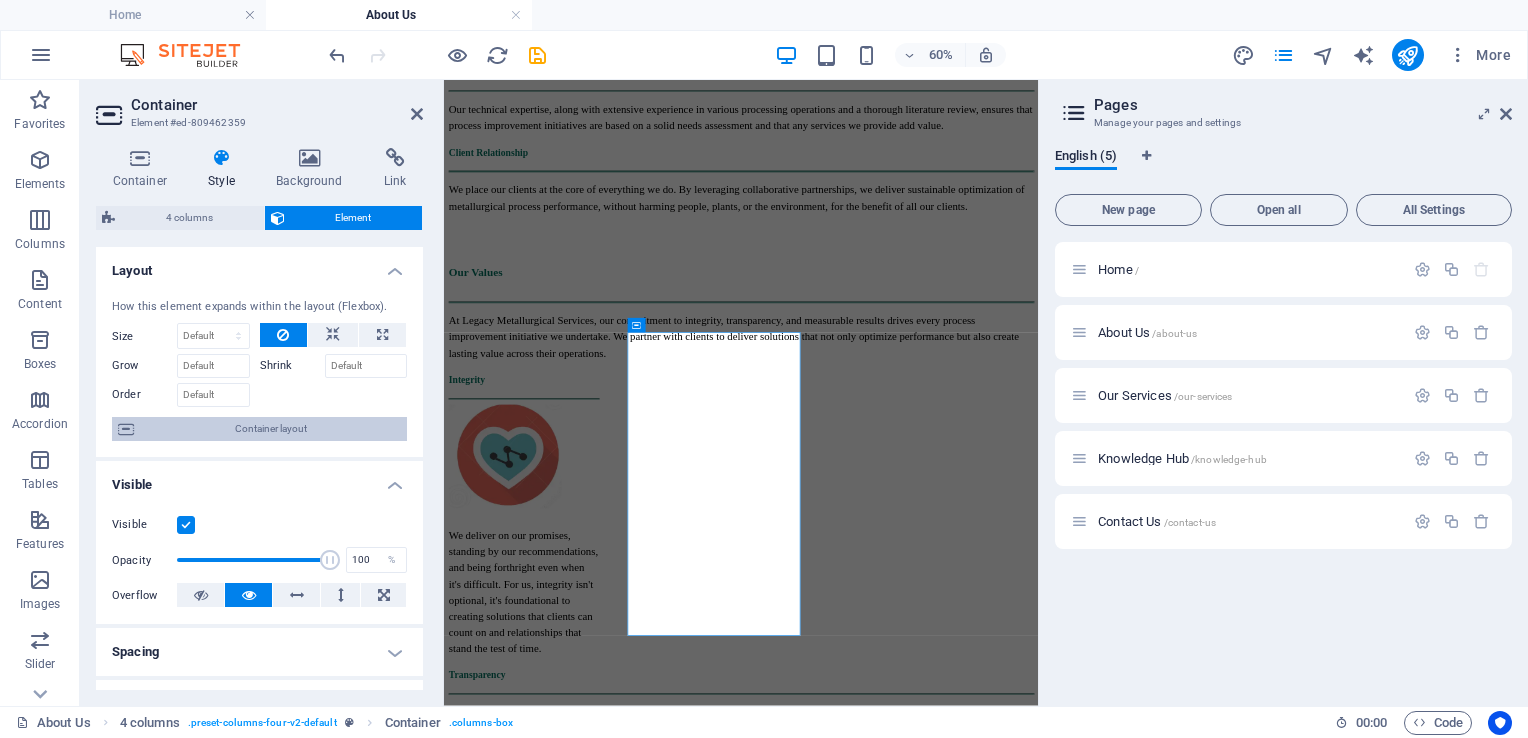 click on "Container layout" at bounding box center [270, 429] 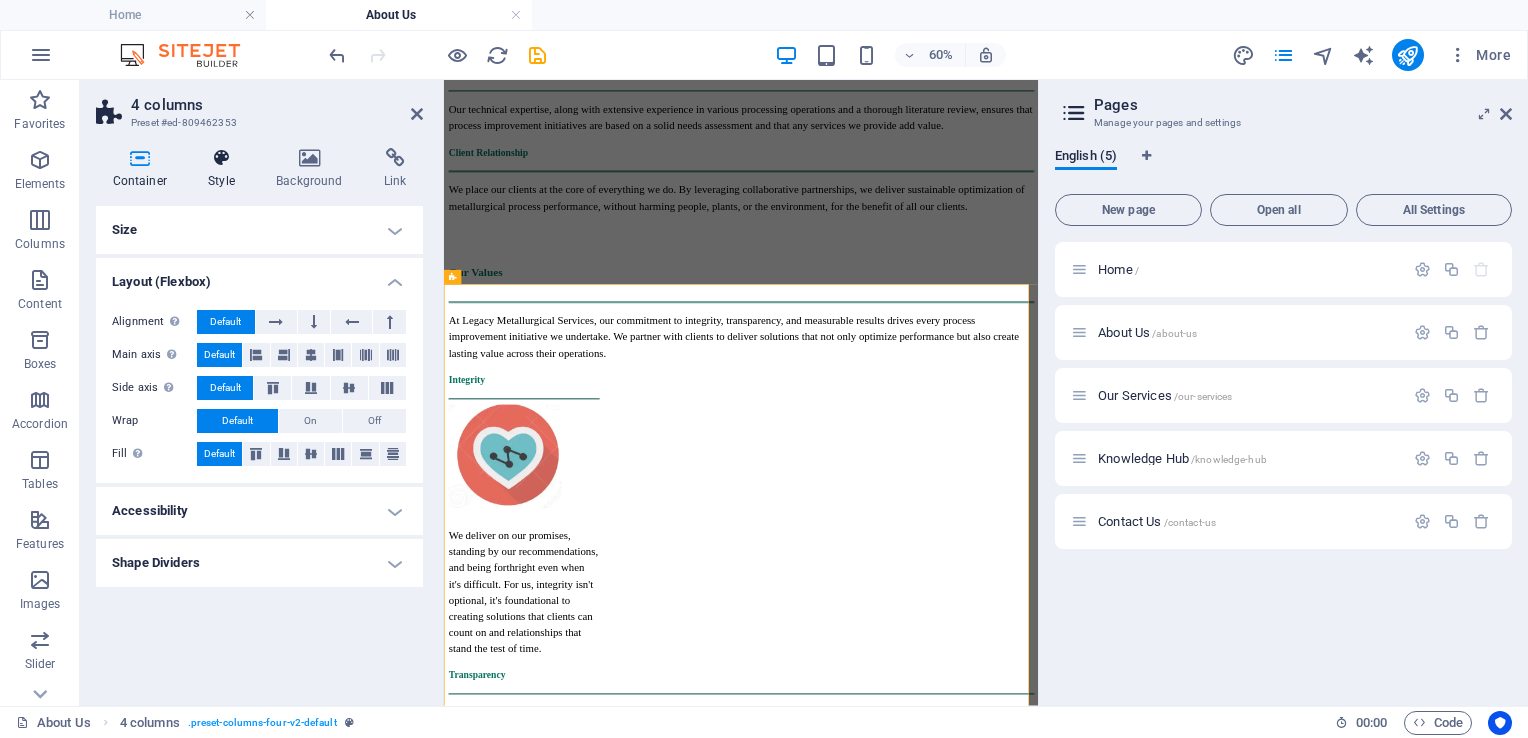 click on "Style" at bounding box center [226, 169] 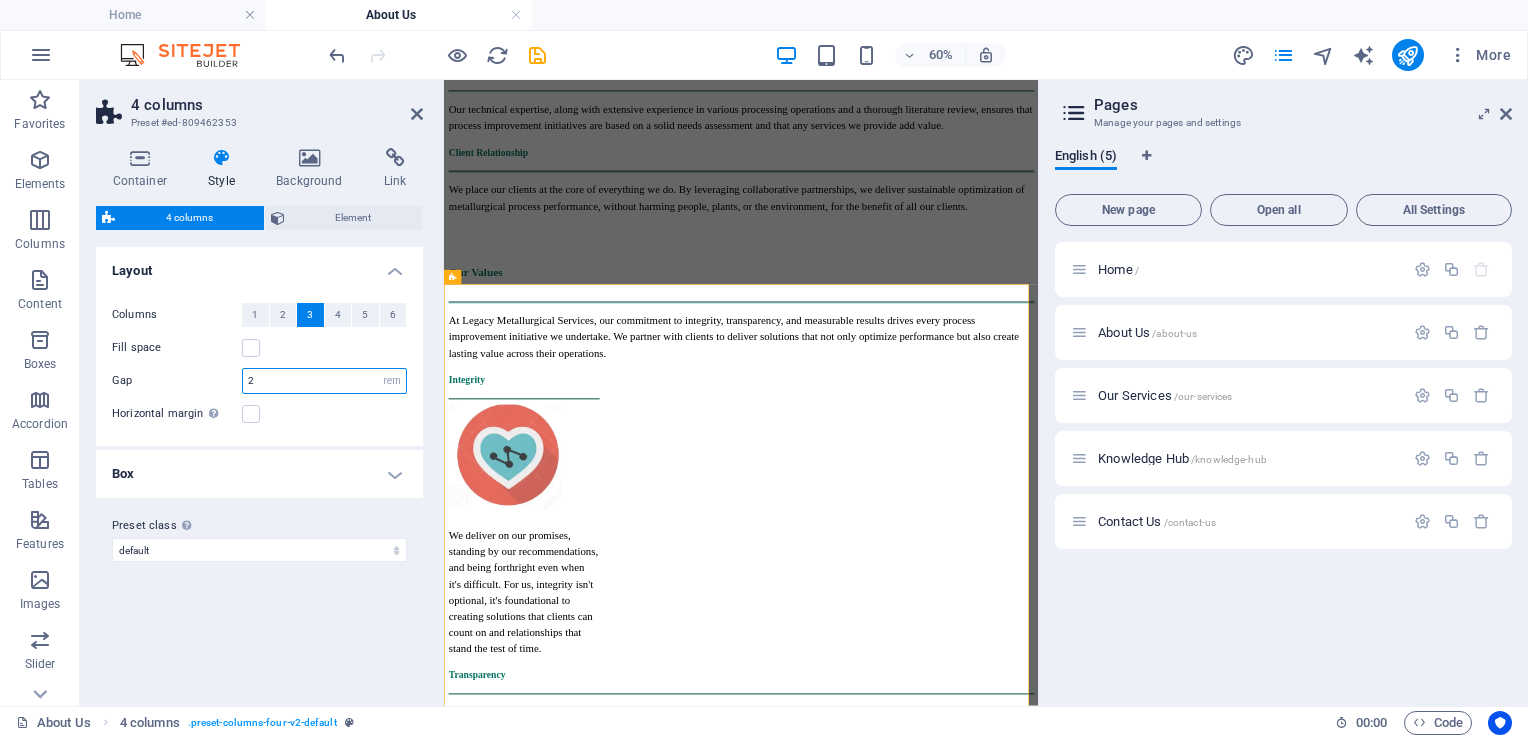 drag, startPoint x: 265, startPoint y: 380, endPoint x: 218, endPoint y: 373, distance: 47.518417 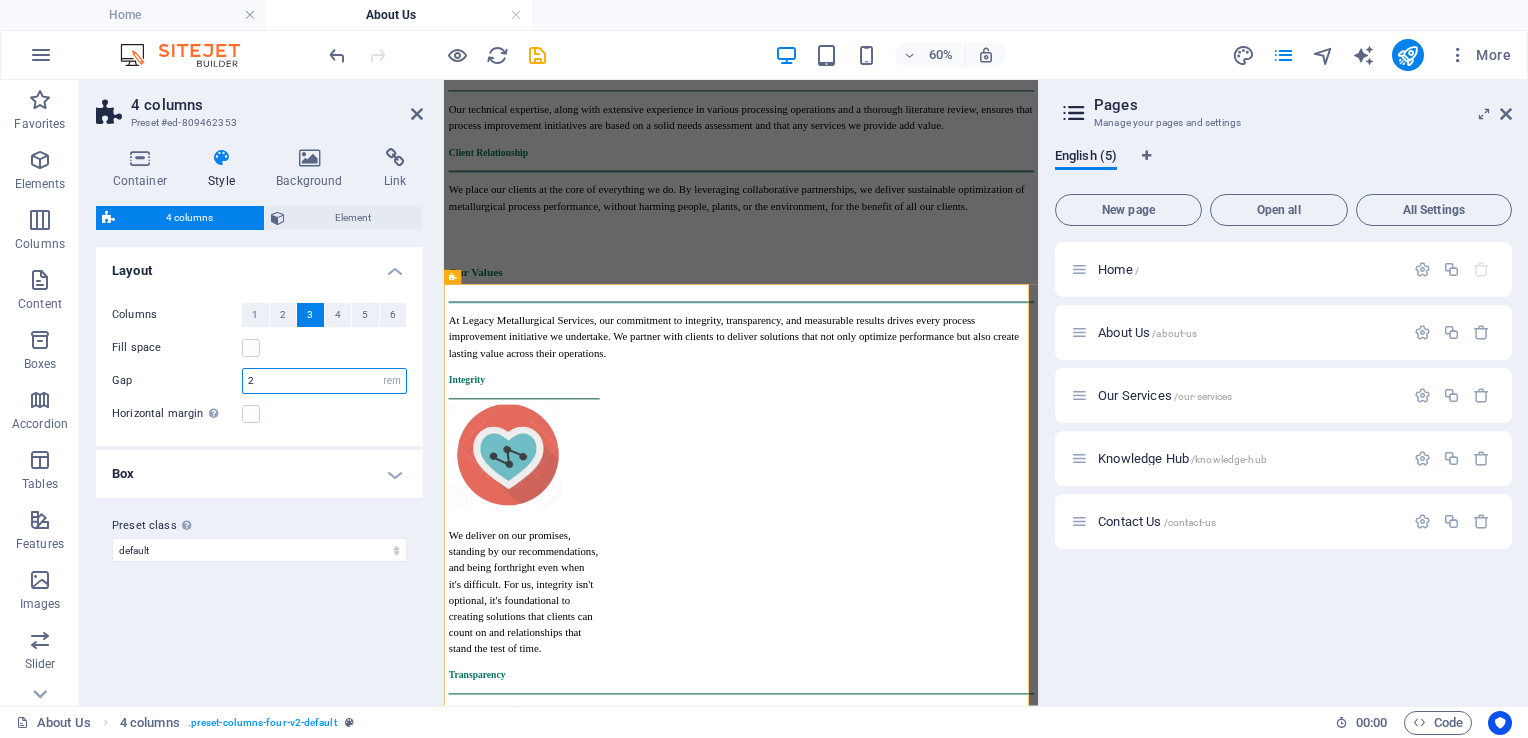 click on "Gap 2 px rem % vw vh" at bounding box center (259, 381) 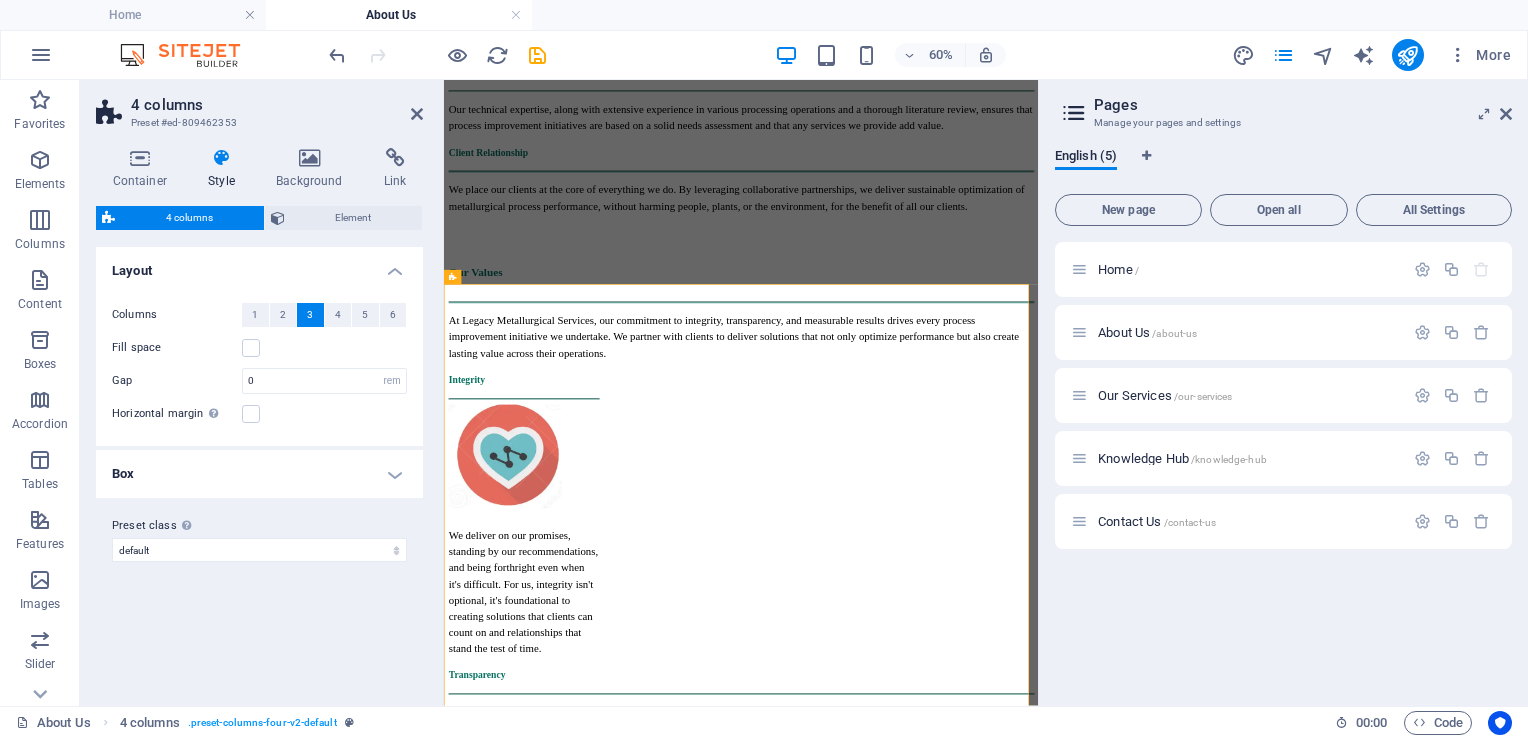 click on "Columns 1 2 3 4 5 6 Fill space Gap 0 px rem % vw vh Horizontal margin Only if the containers "Content width" is not set to "Default"" at bounding box center (259, 364) 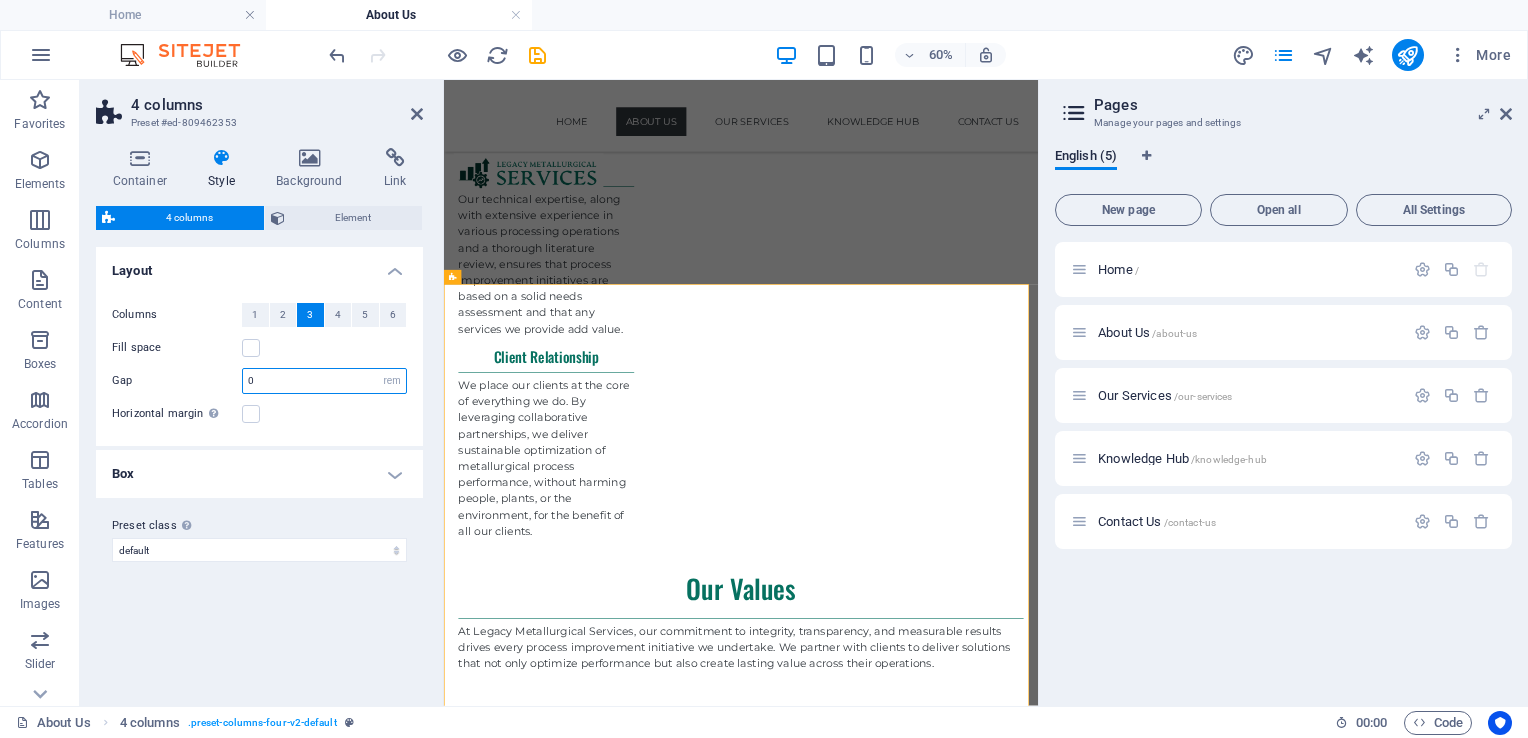 drag, startPoint x: 266, startPoint y: 379, endPoint x: 231, endPoint y: 379, distance: 35 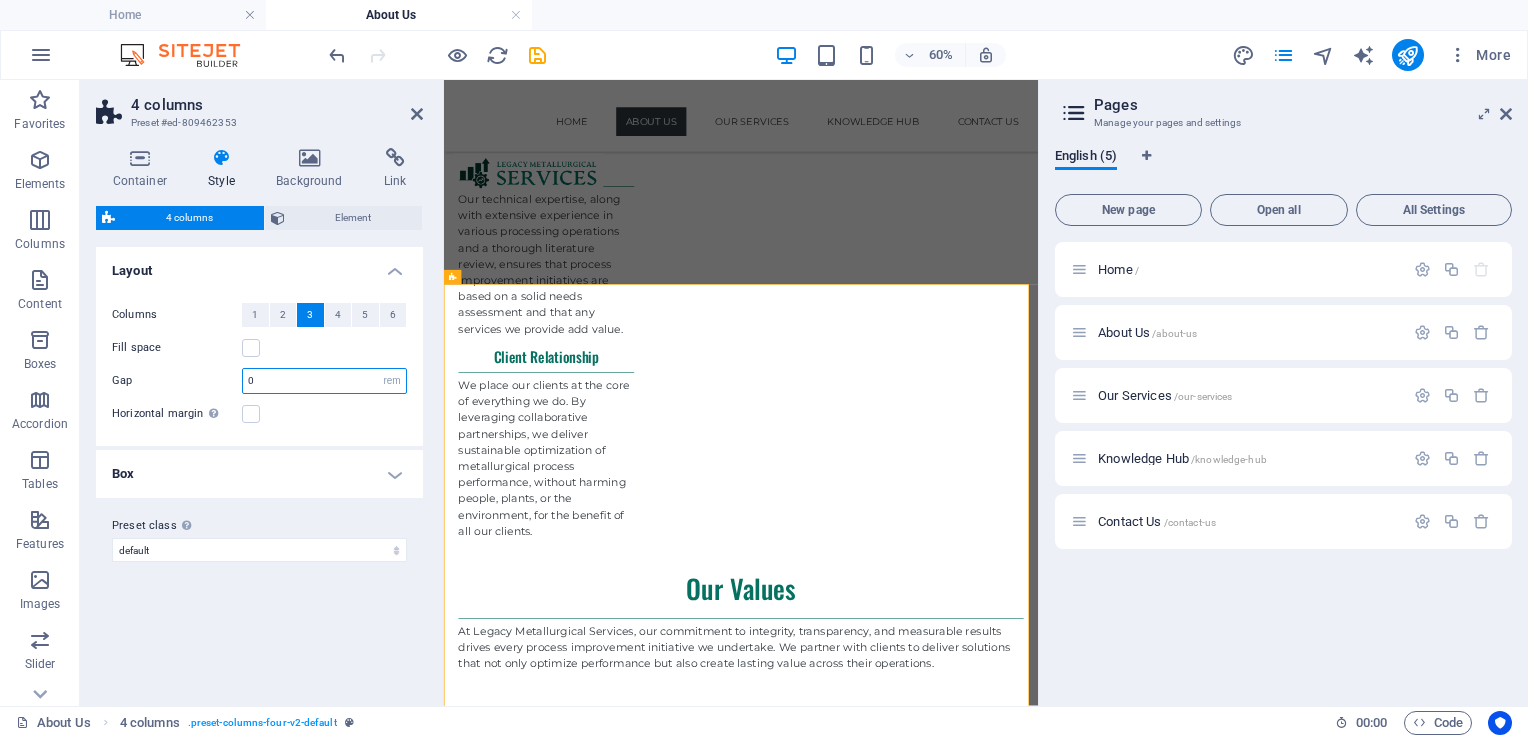 click on "Gap 0 px rem % vw vh" at bounding box center [259, 381] 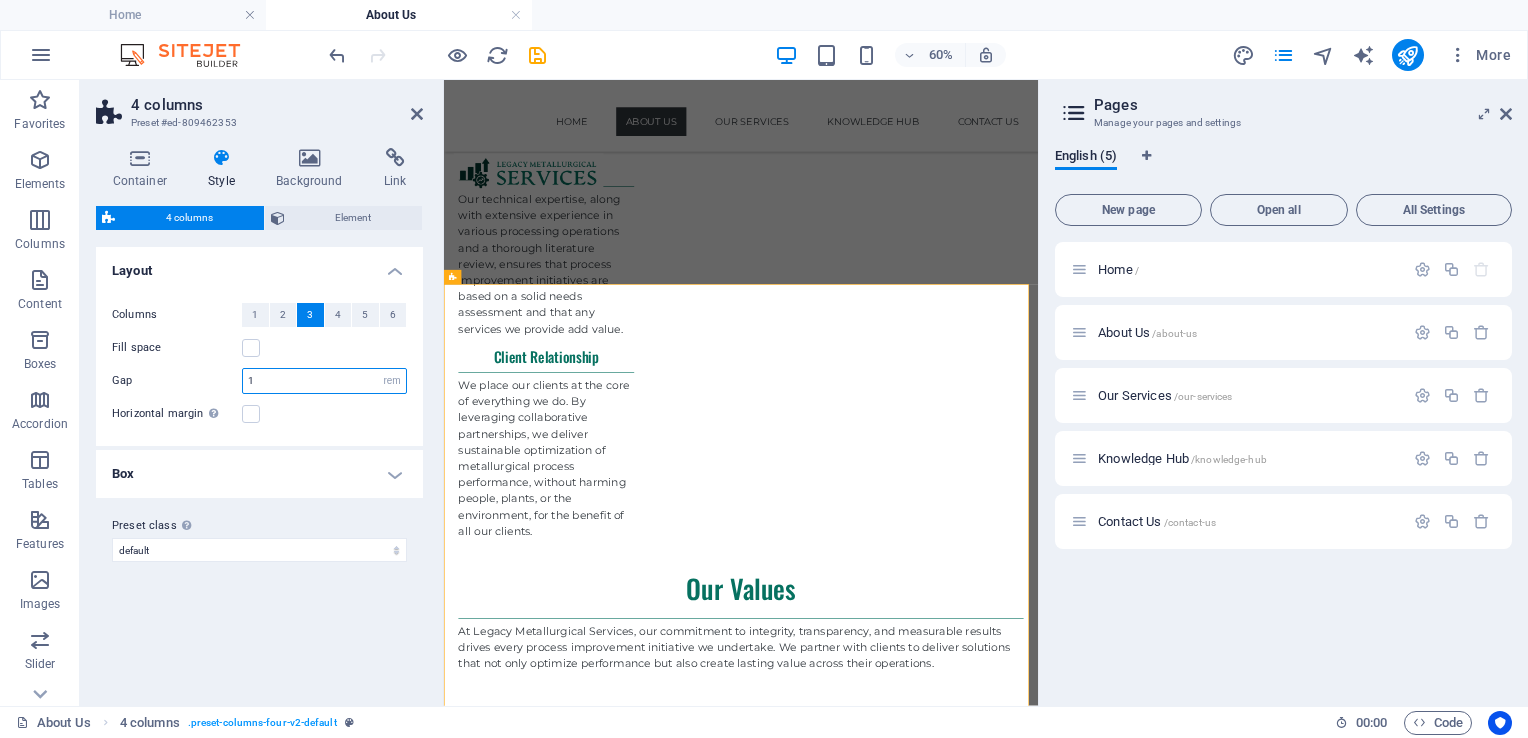 drag, startPoint x: 284, startPoint y: 386, endPoint x: 232, endPoint y: 378, distance: 52.611786 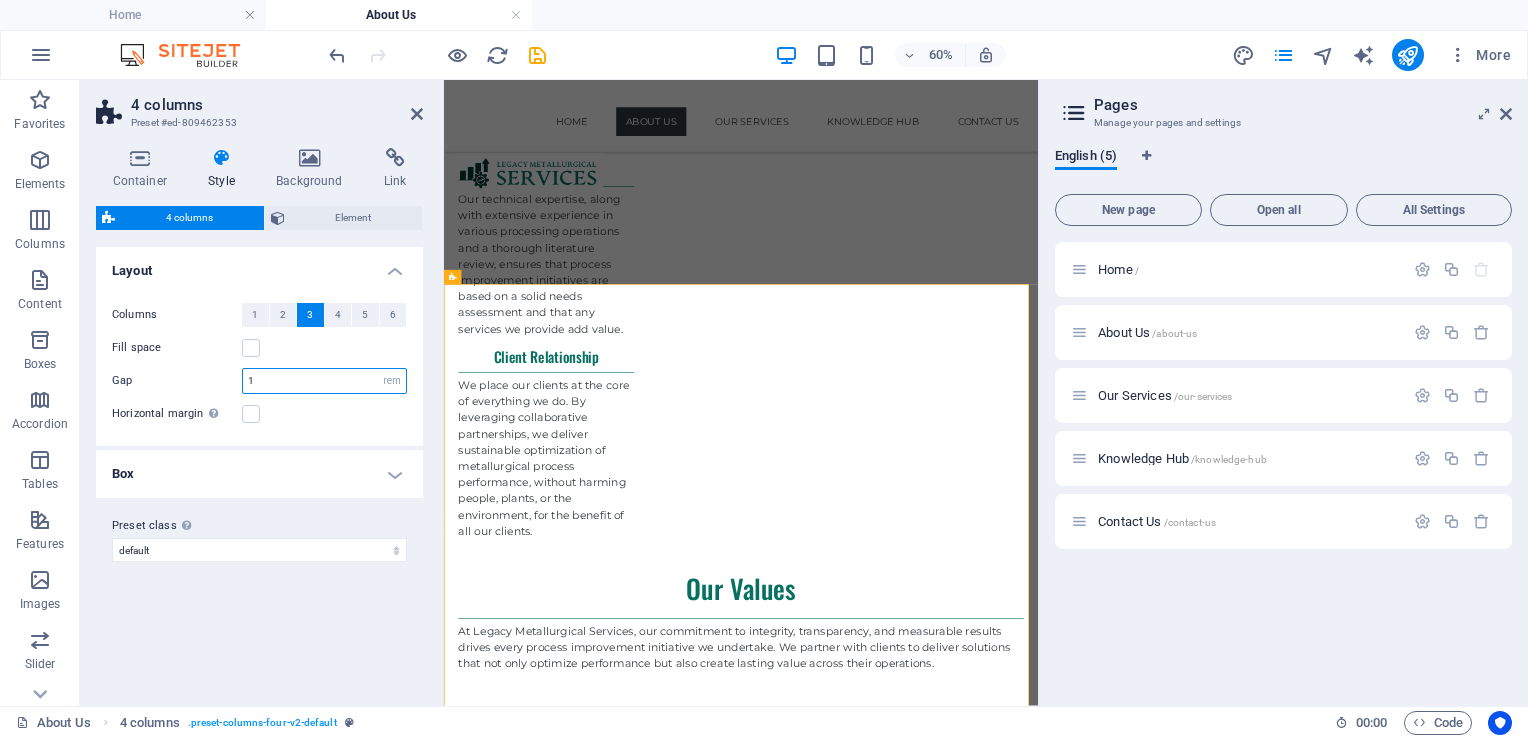 click on "Gap 1 px rem % vw vh" at bounding box center (259, 381) 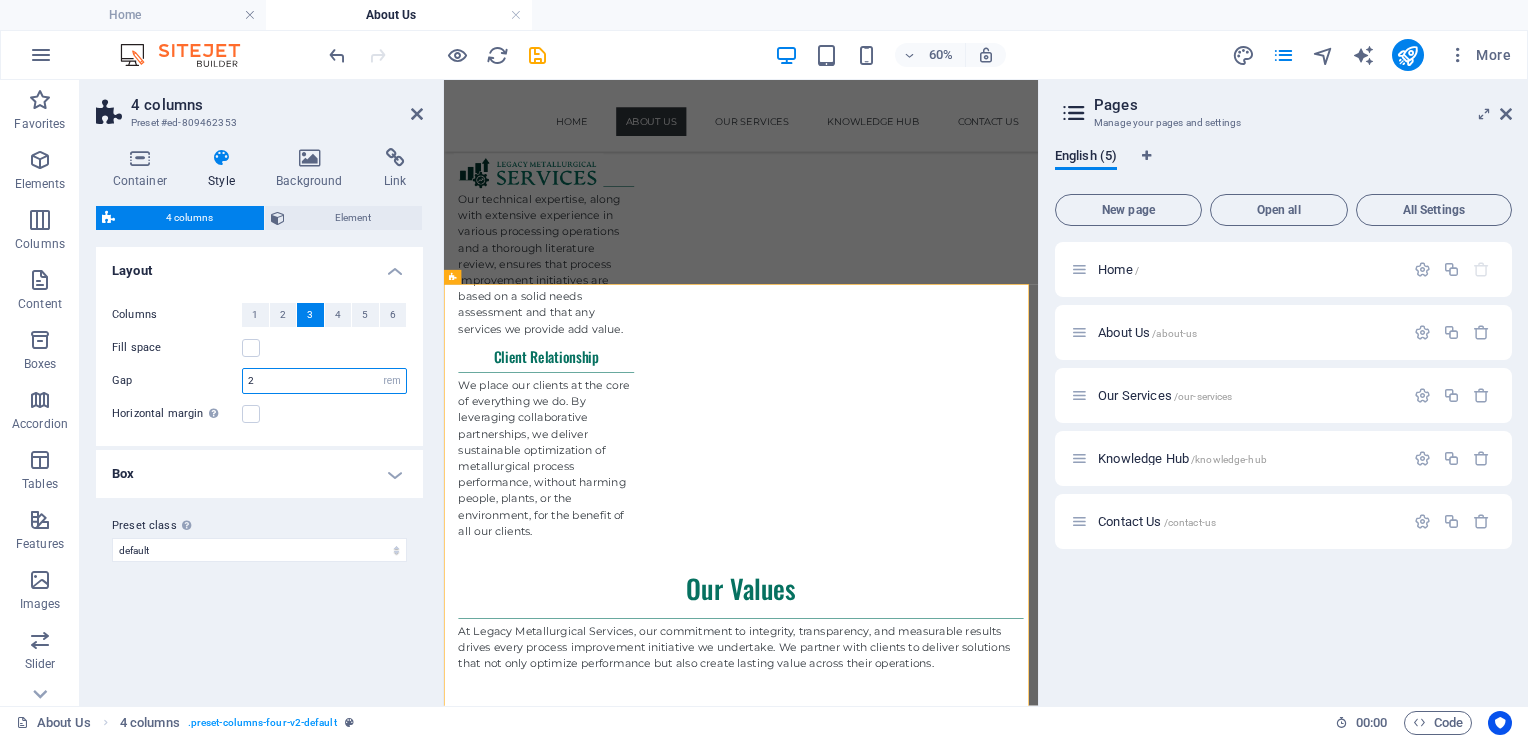 type on "2" 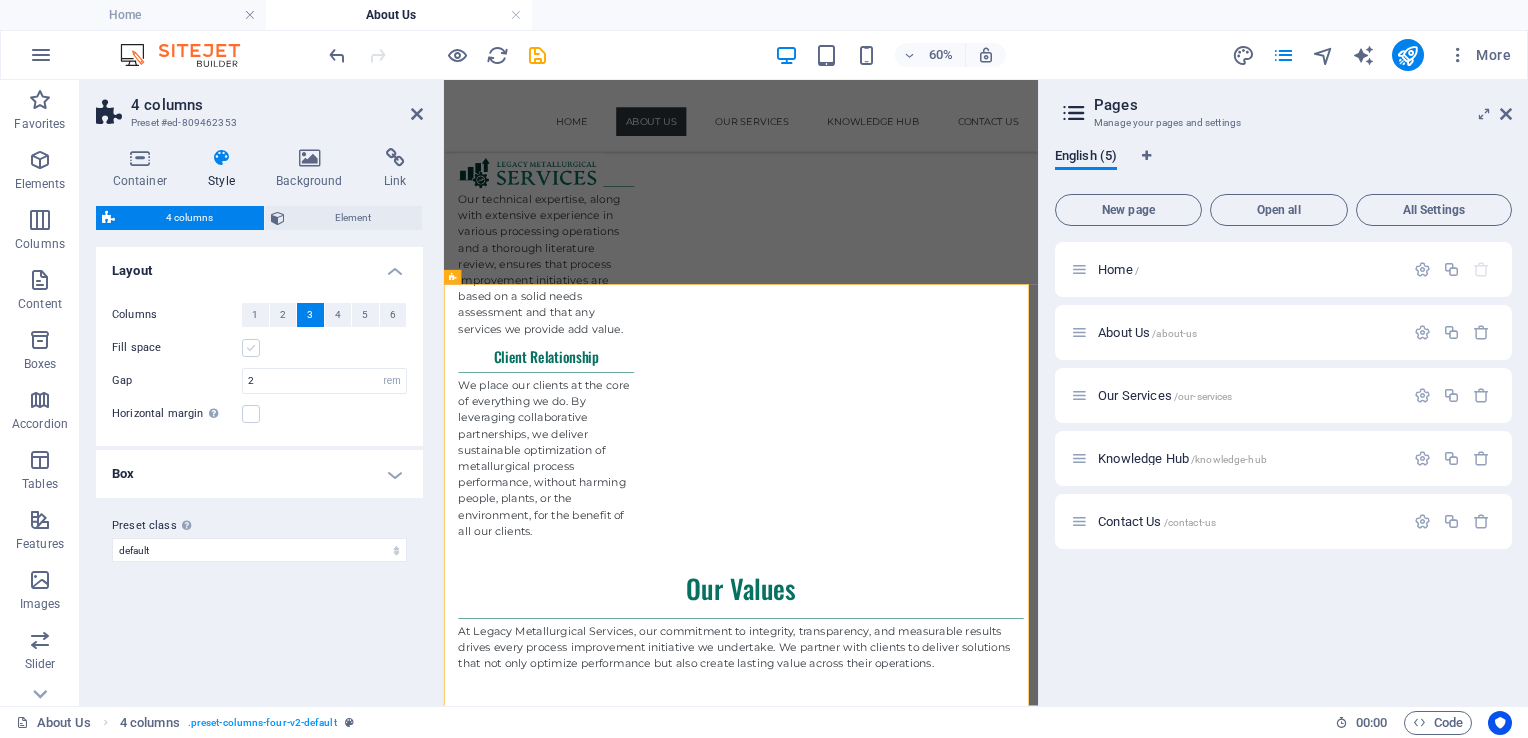 click at bounding box center [251, 348] 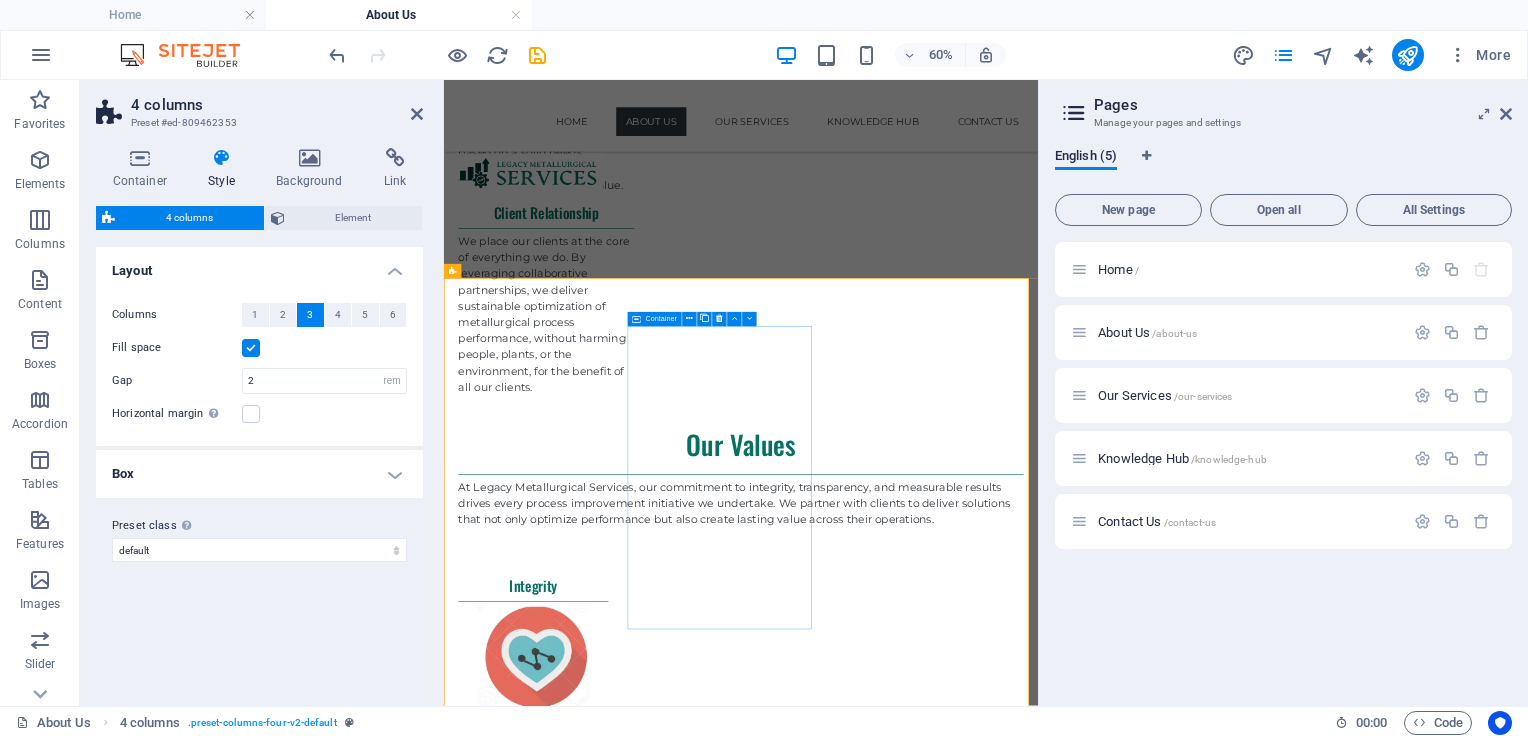scroll, scrollTop: 1600, scrollLeft: 0, axis: vertical 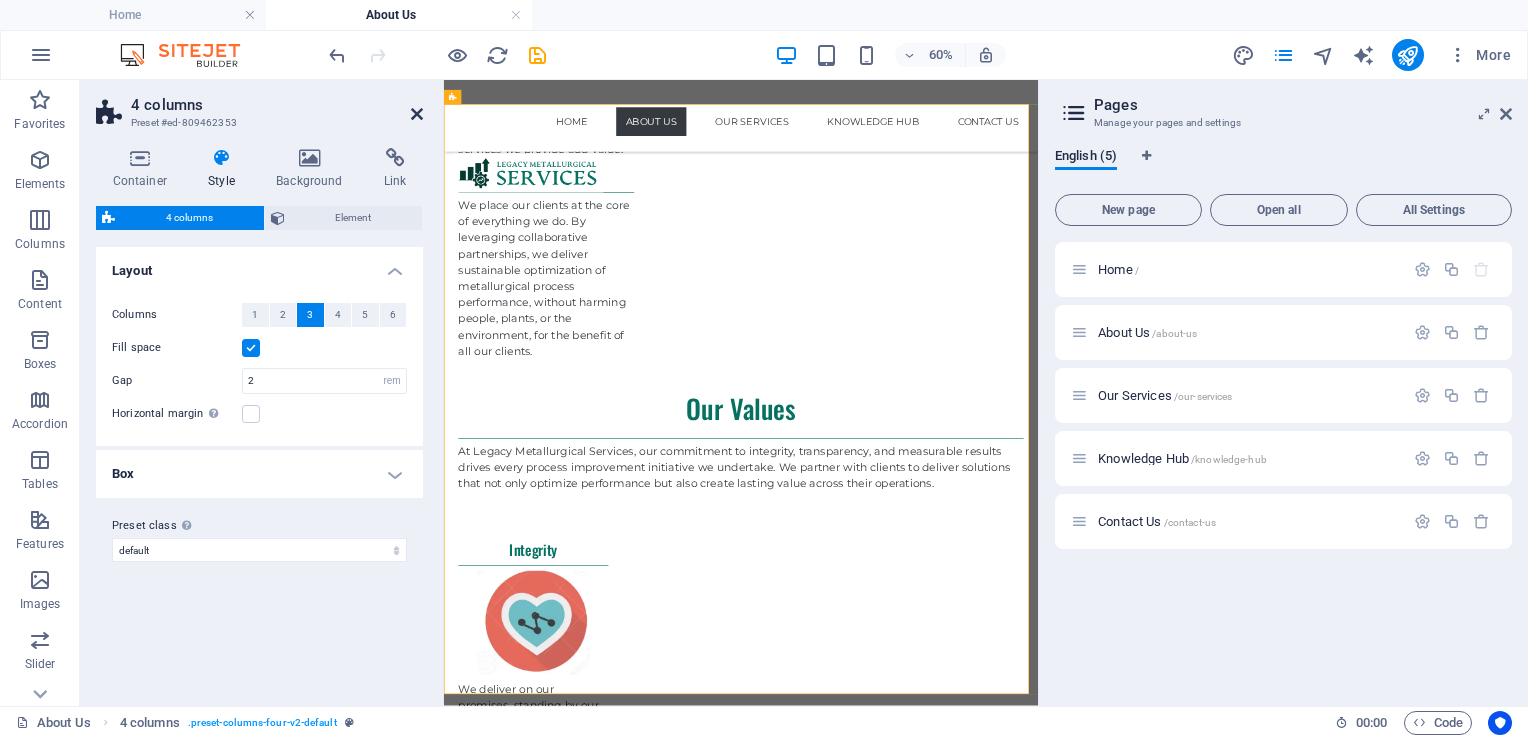 click at bounding box center (417, 114) 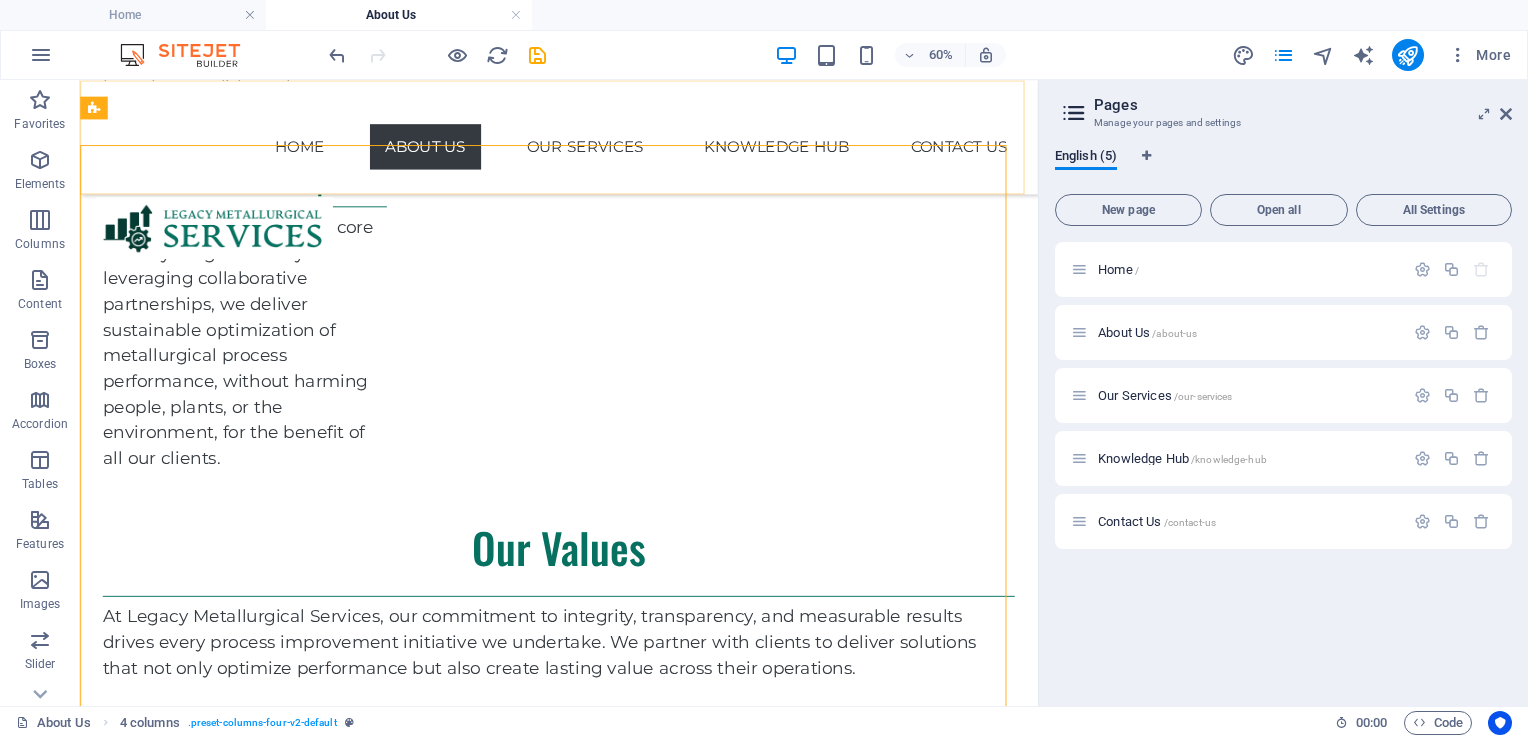 scroll, scrollTop: 1572, scrollLeft: 0, axis: vertical 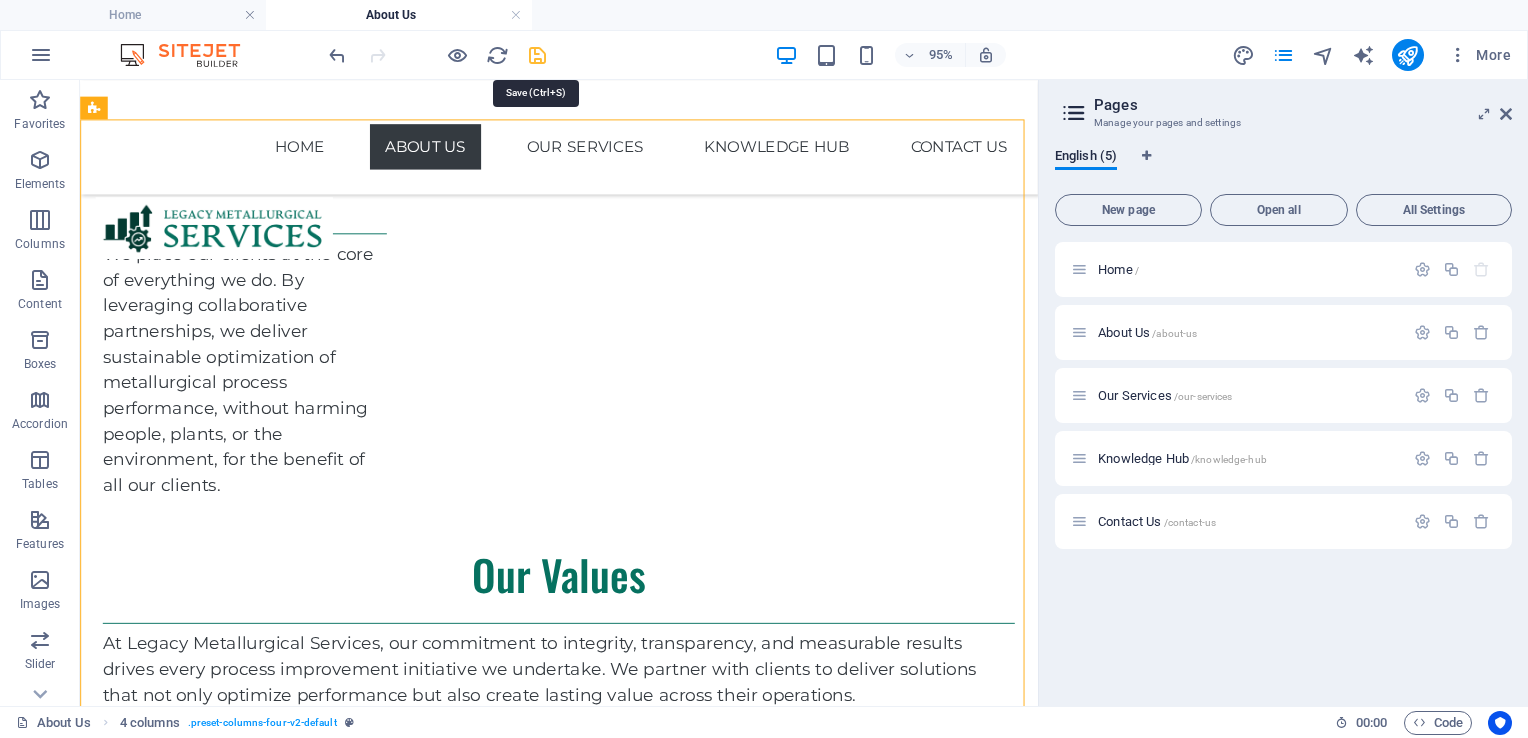 click at bounding box center [537, 55] 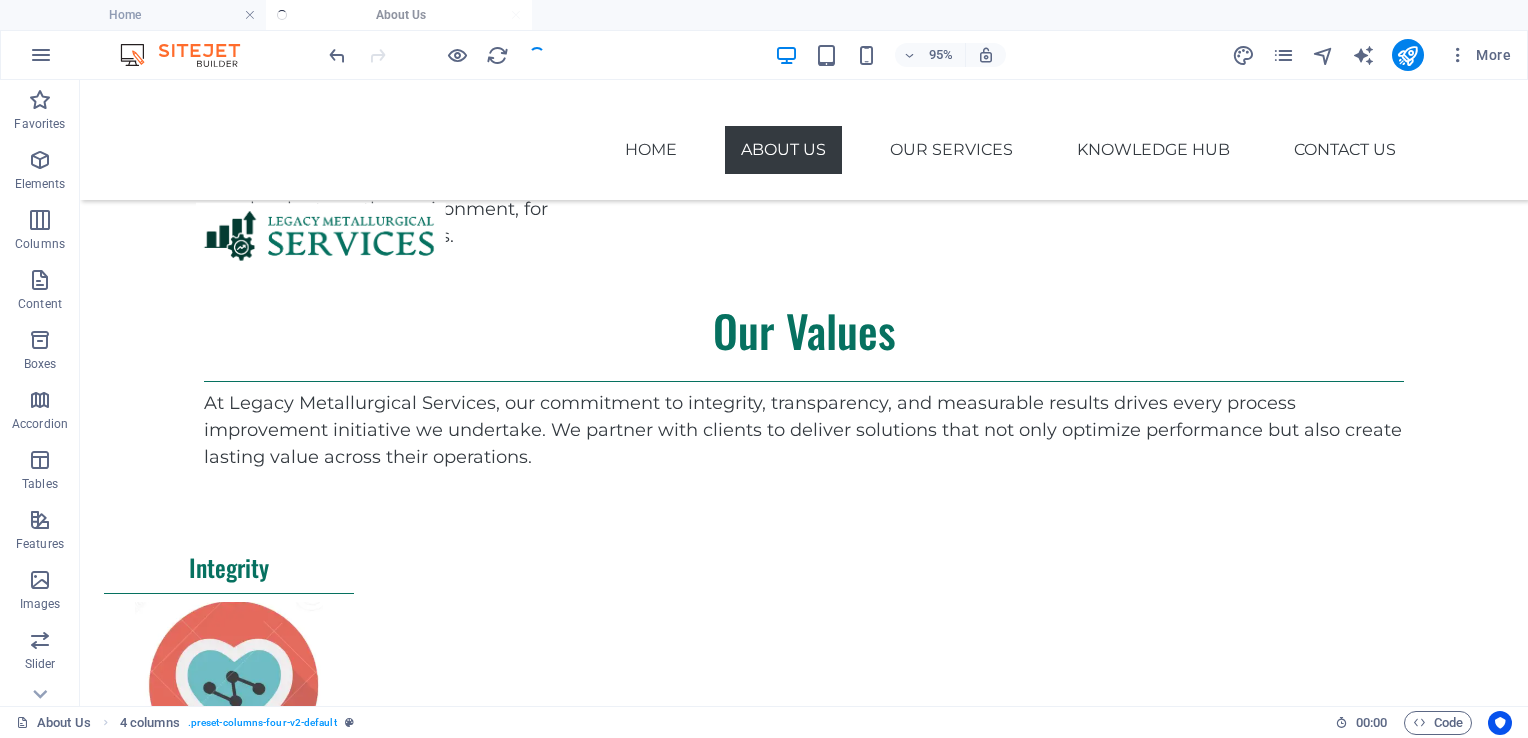 scroll, scrollTop: 1411, scrollLeft: 0, axis: vertical 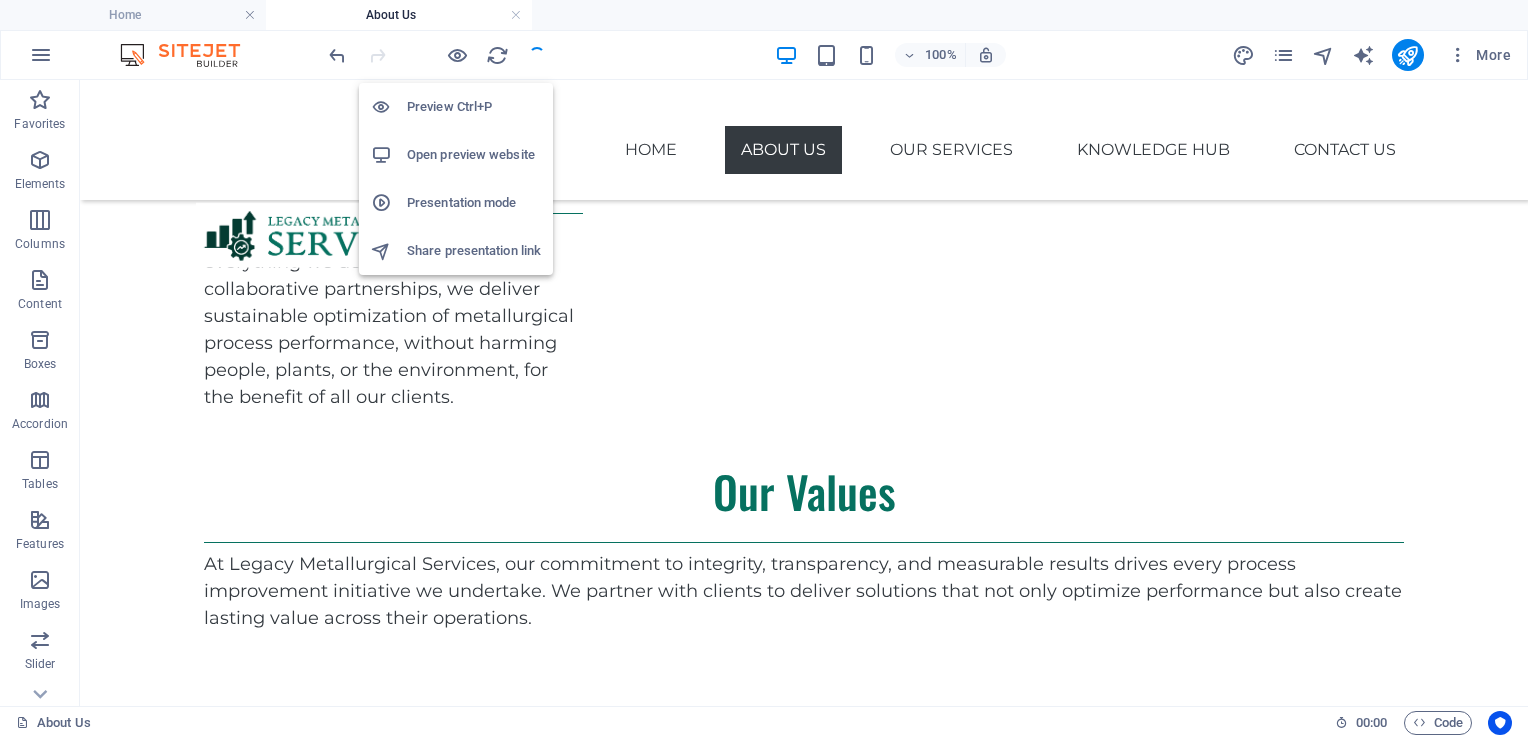 click on "Open preview website" at bounding box center [474, 155] 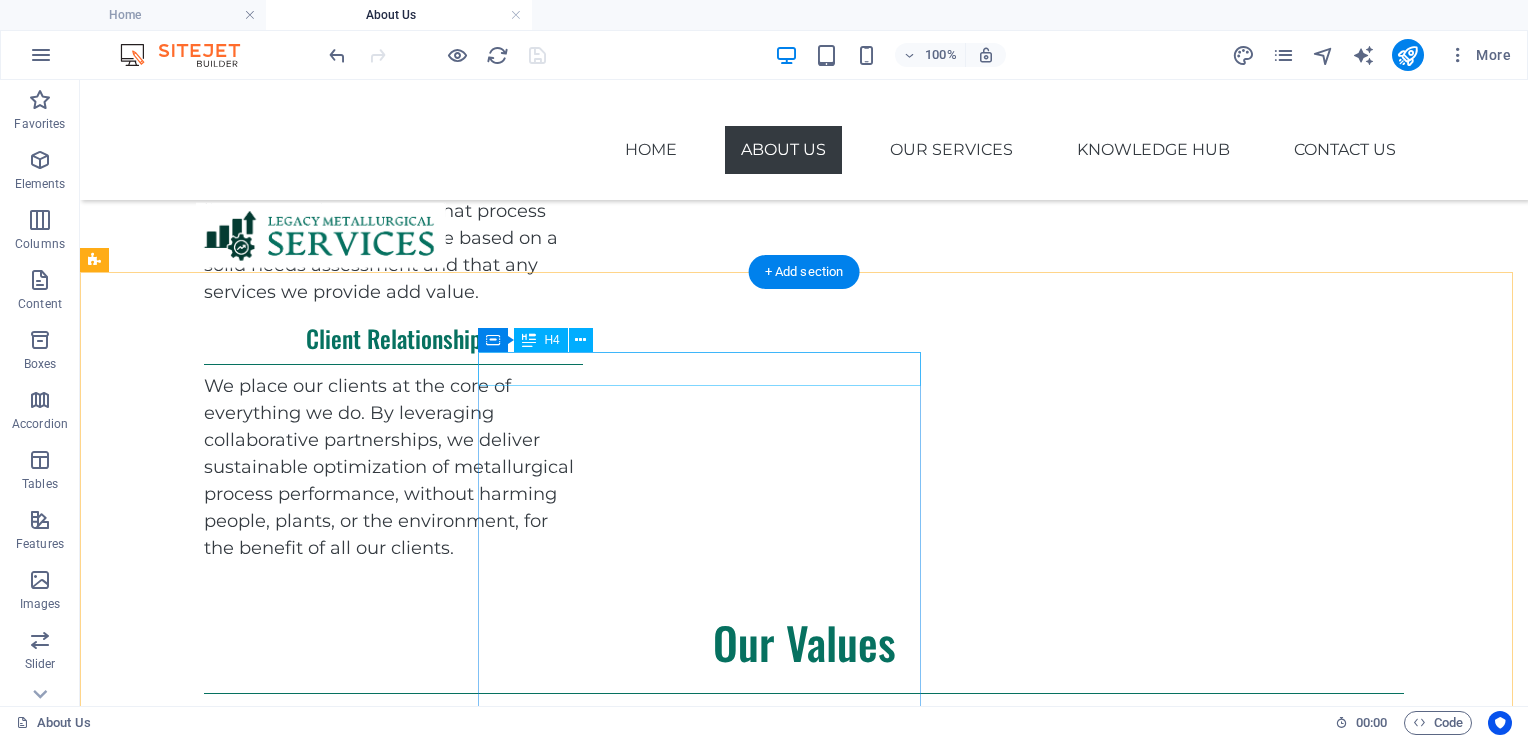 scroll, scrollTop: 1311, scrollLeft: 0, axis: vertical 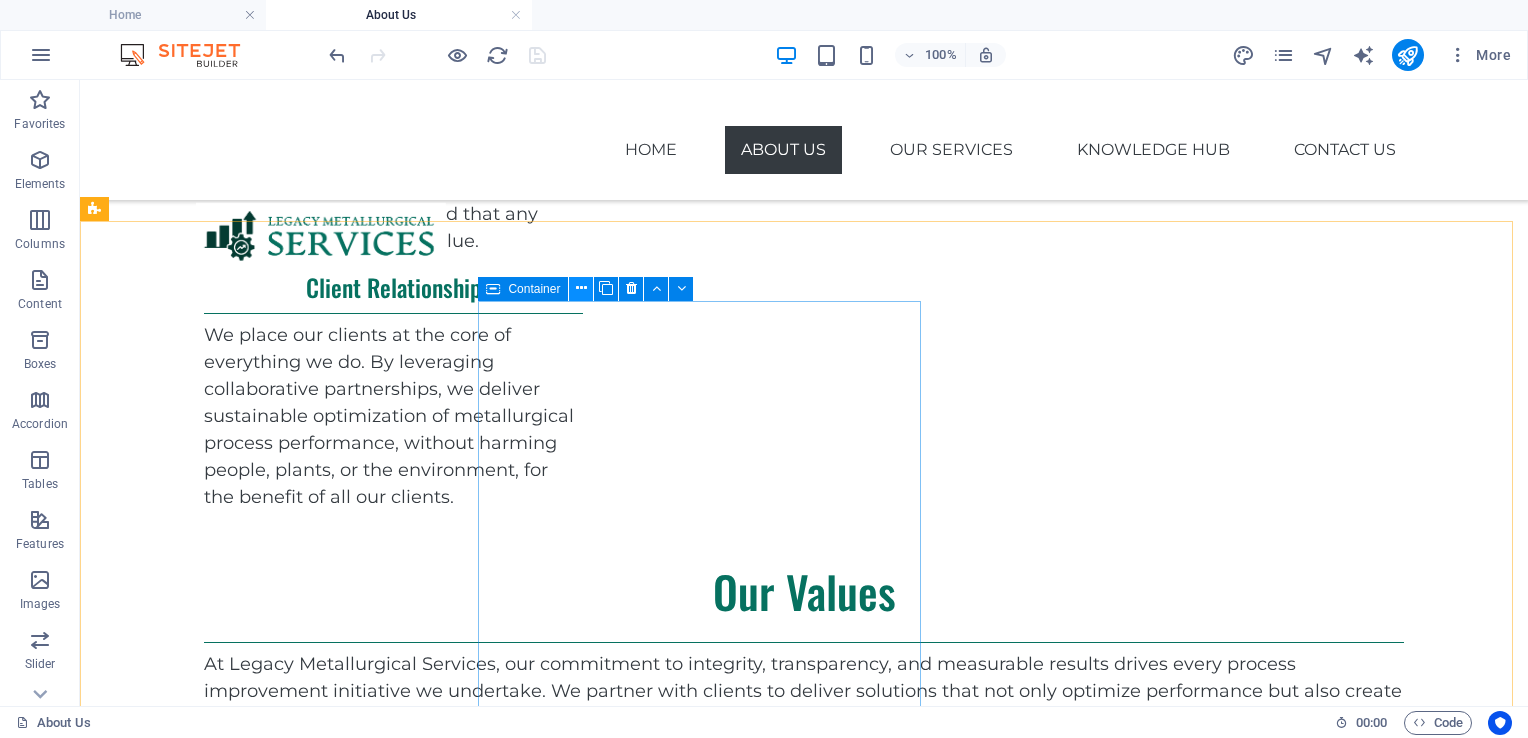 click at bounding box center (581, 288) 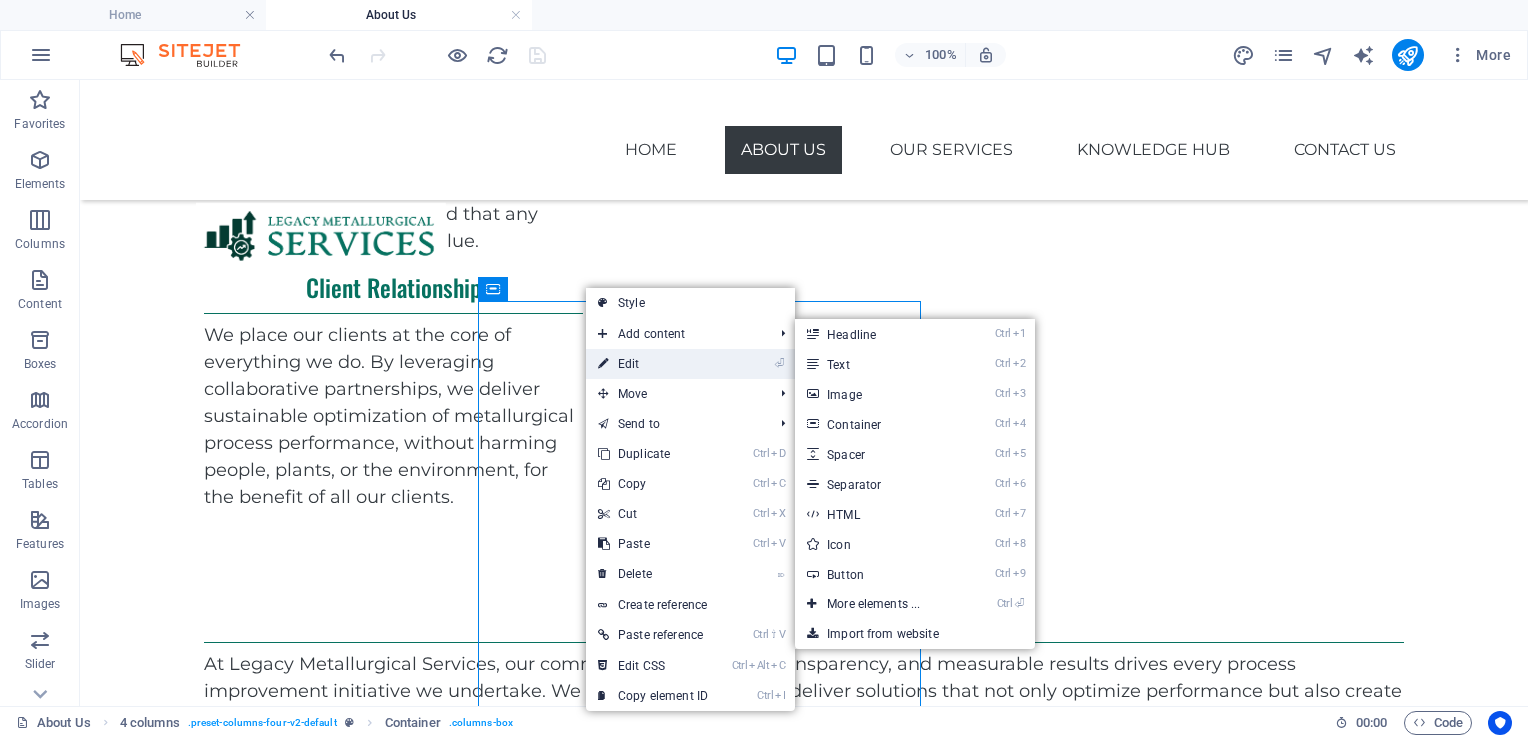 click on "⏎  Edit" at bounding box center (653, 364) 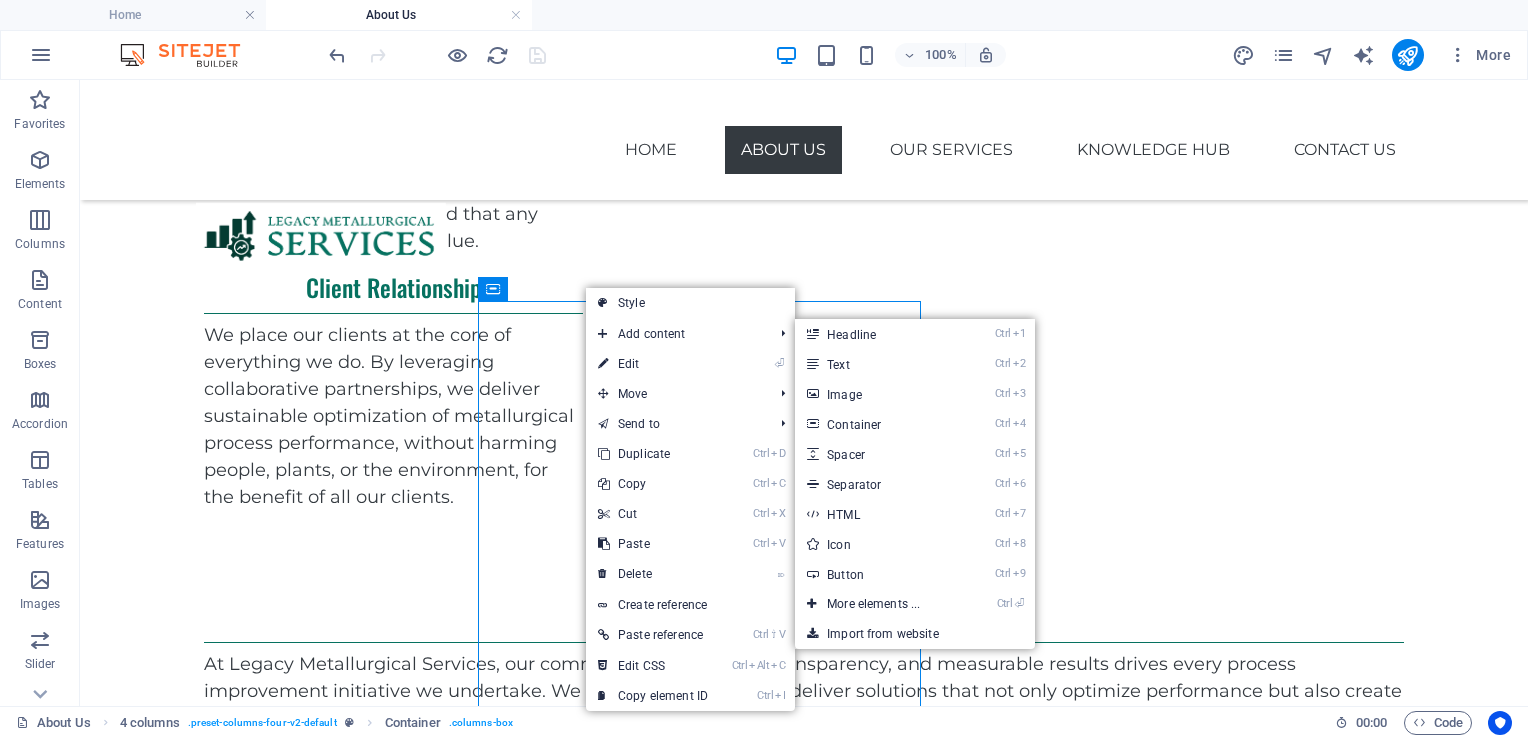 scroll, scrollTop: 1419, scrollLeft: 0, axis: vertical 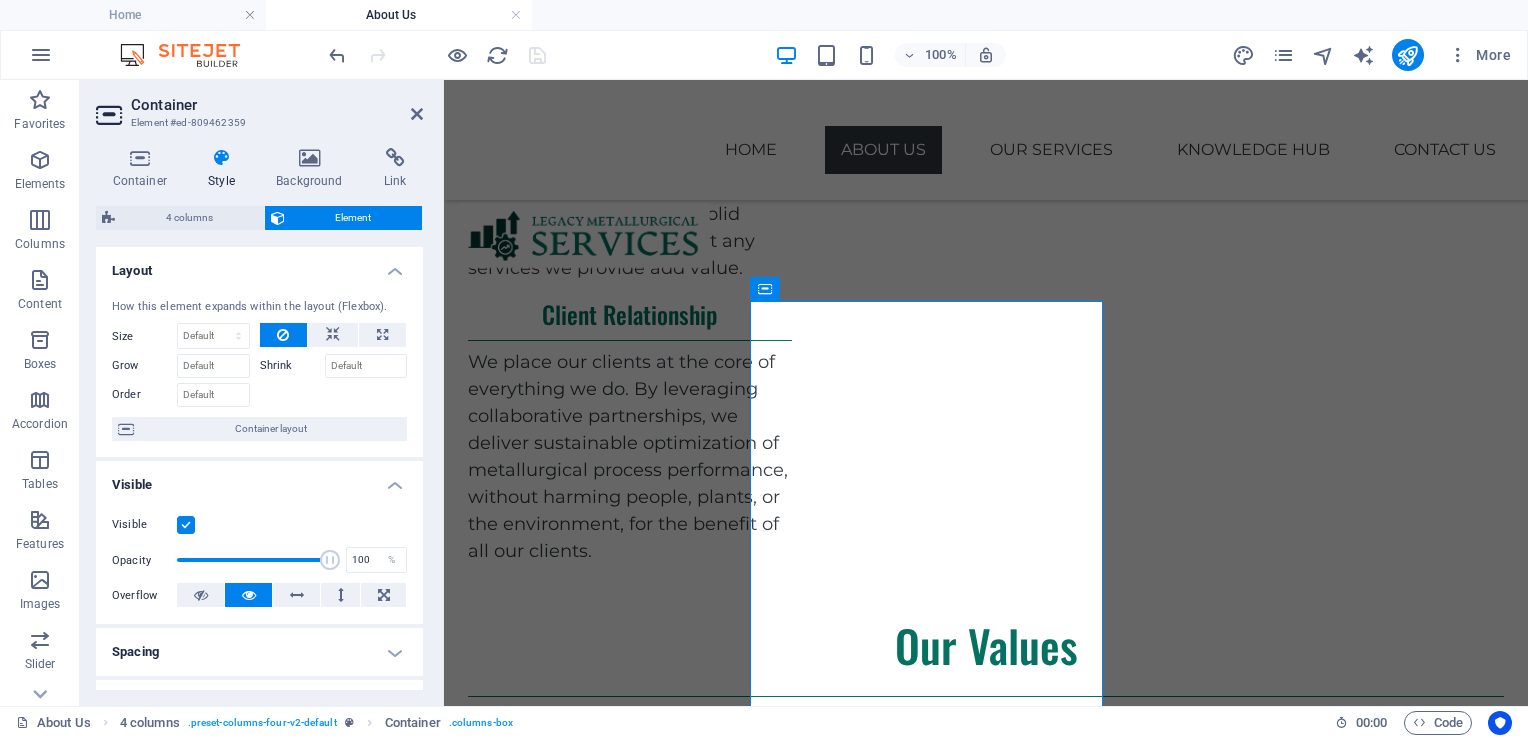 click at bounding box center [222, 158] 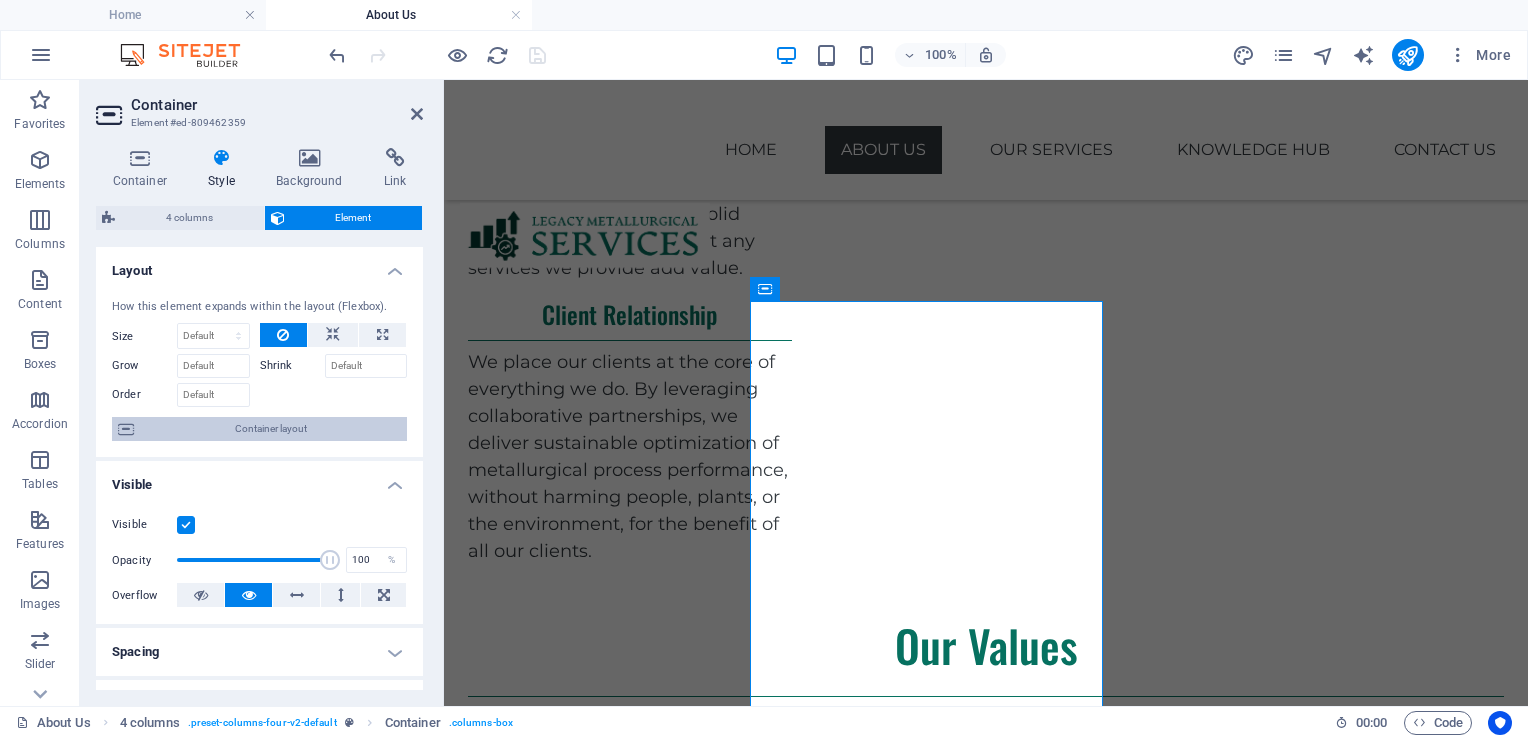 click on "Container layout" at bounding box center (270, 429) 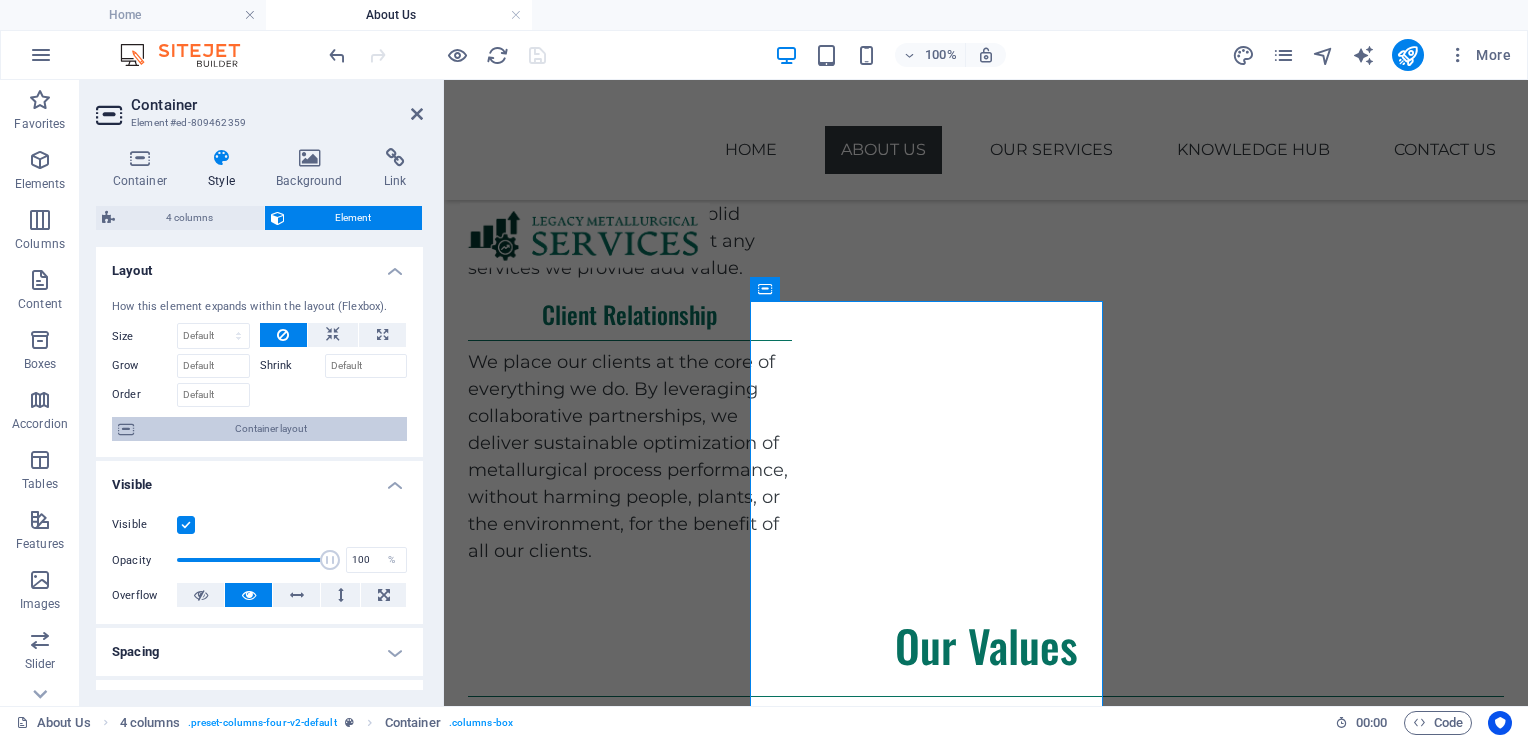 select on "preset-columns-four-v2-default" 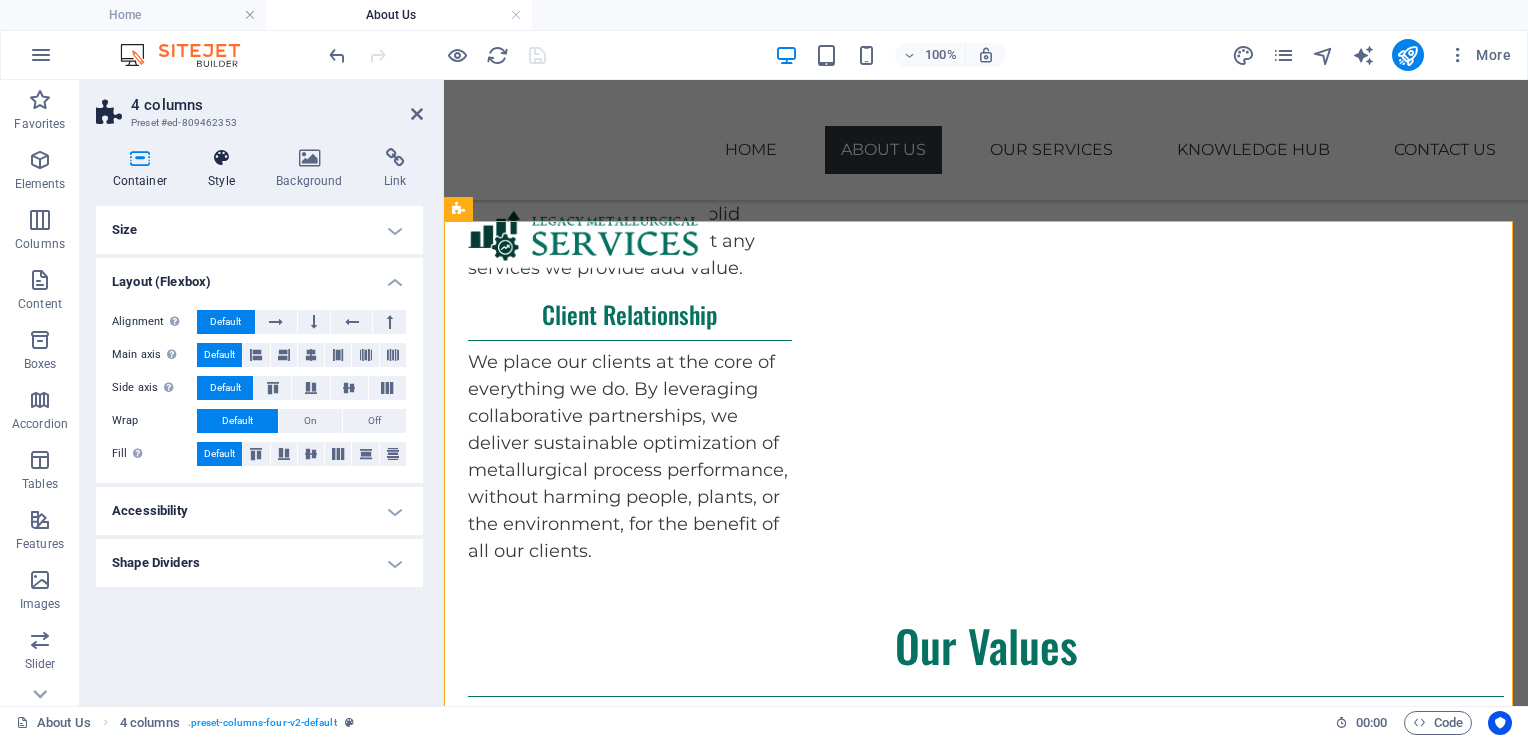 click at bounding box center (222, 158) 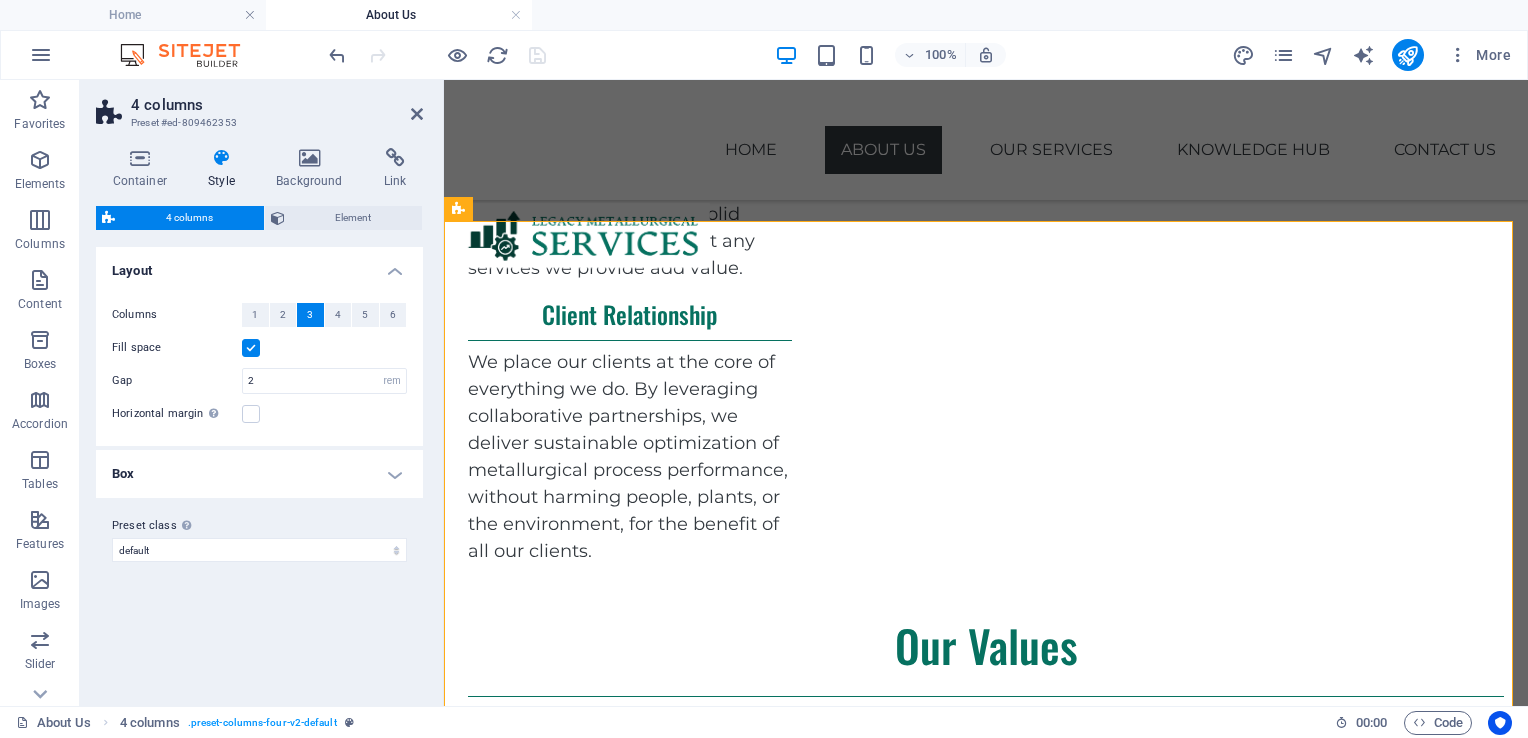 click at bounding box center (251, 348) 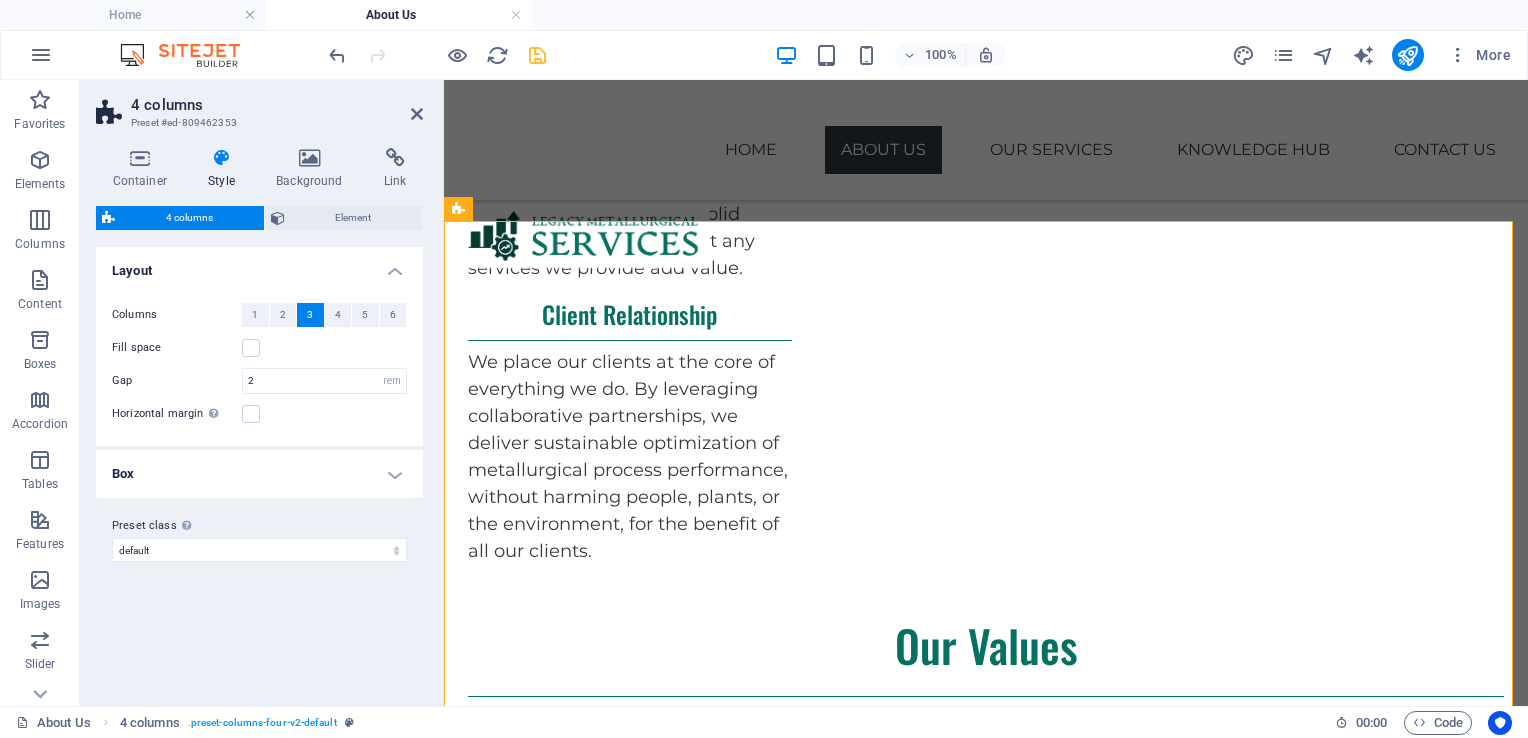 click at bounding box center (222, 158) 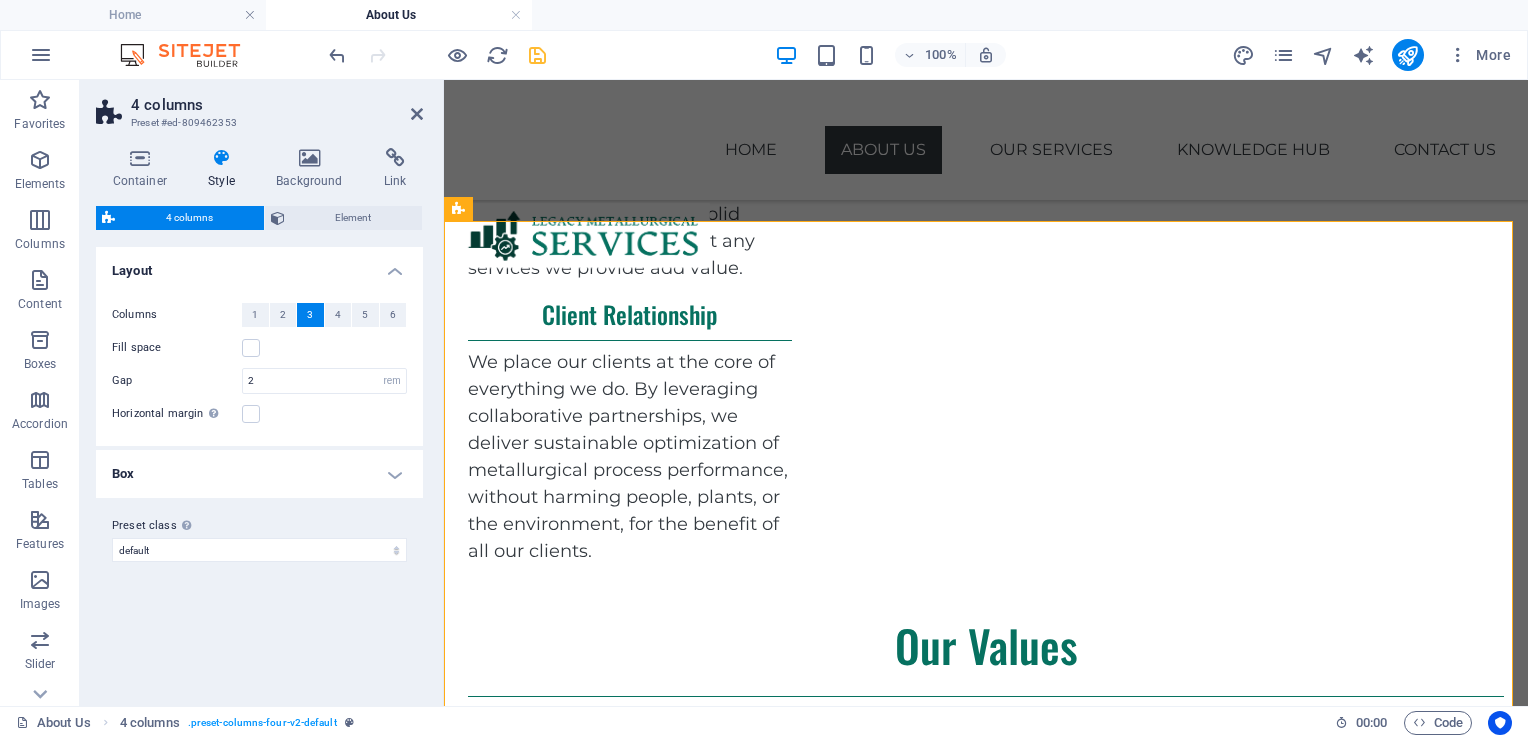 click on "Box" at bounding box center (259, 474) 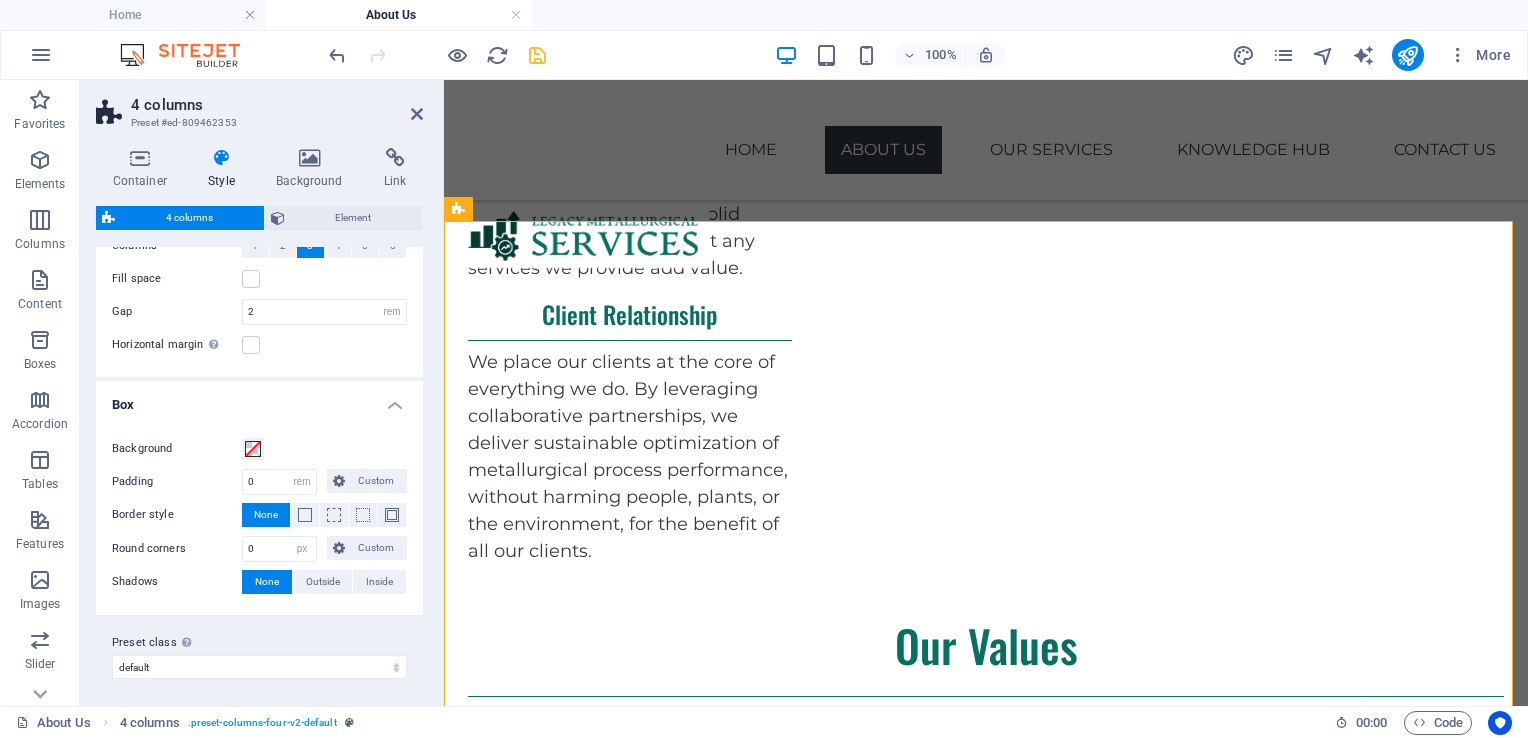 scroll, scrollTop: 72, scrollLeft: 0, axis: vertical 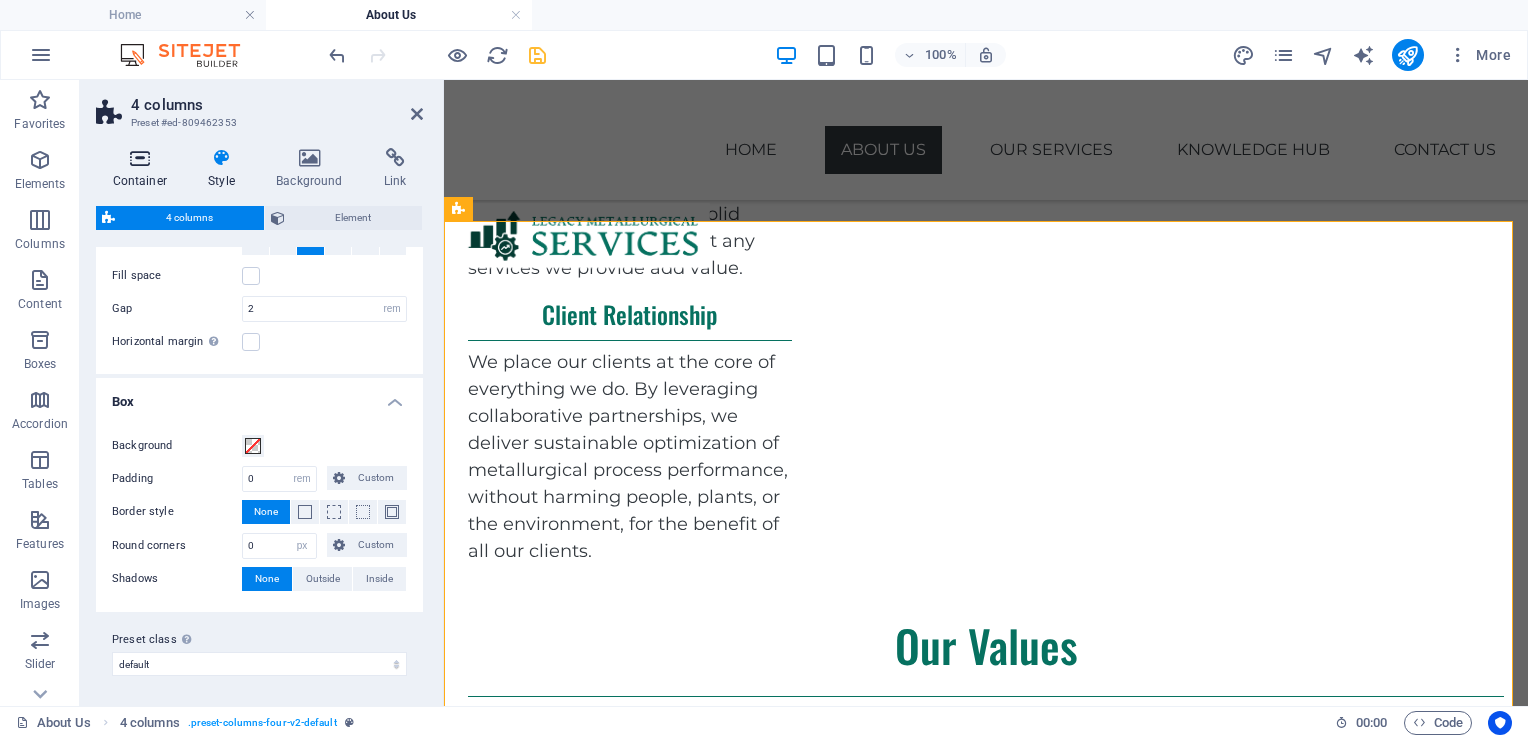 click on "Container" at bounding box center [144, 169] 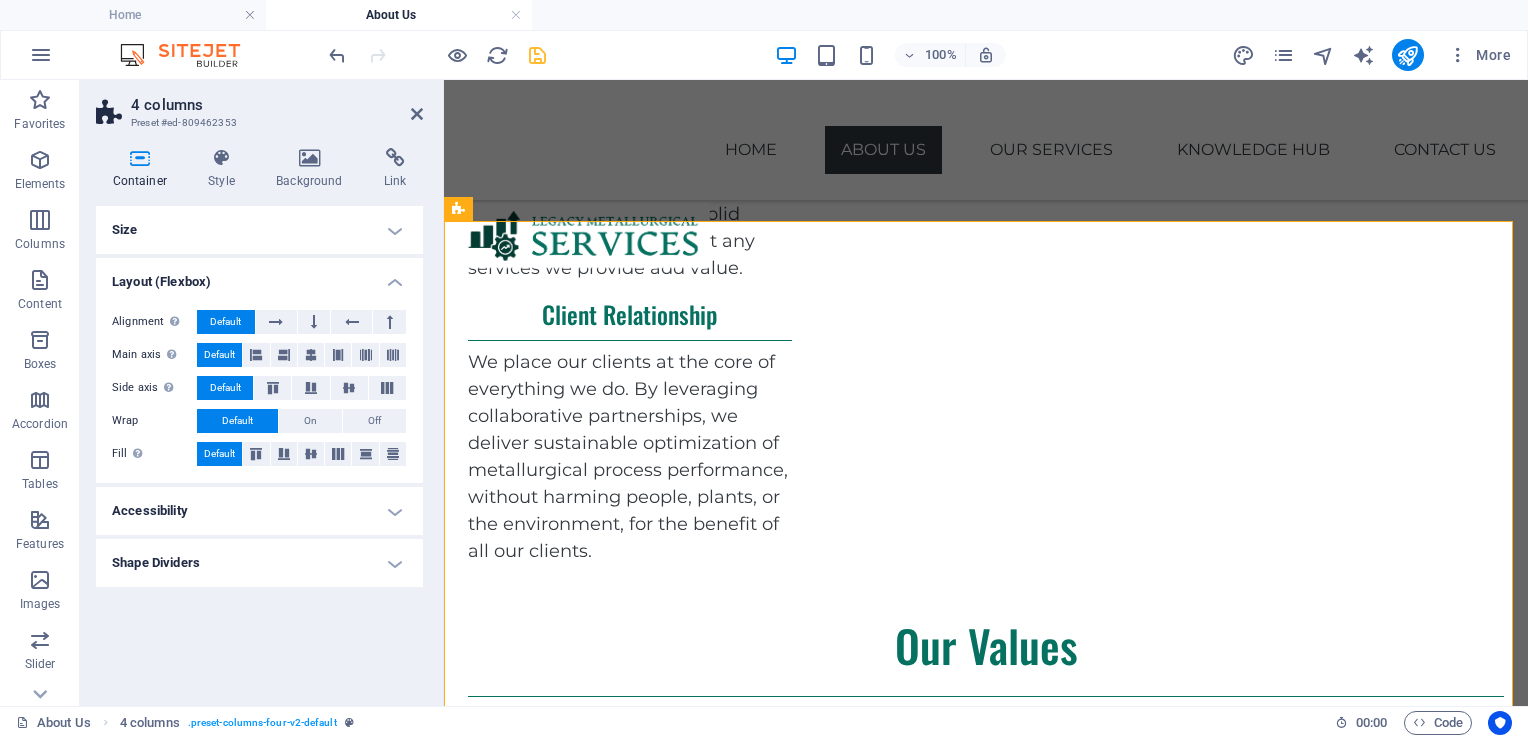 click on "Accessibility" at bounding box center [259, 511] 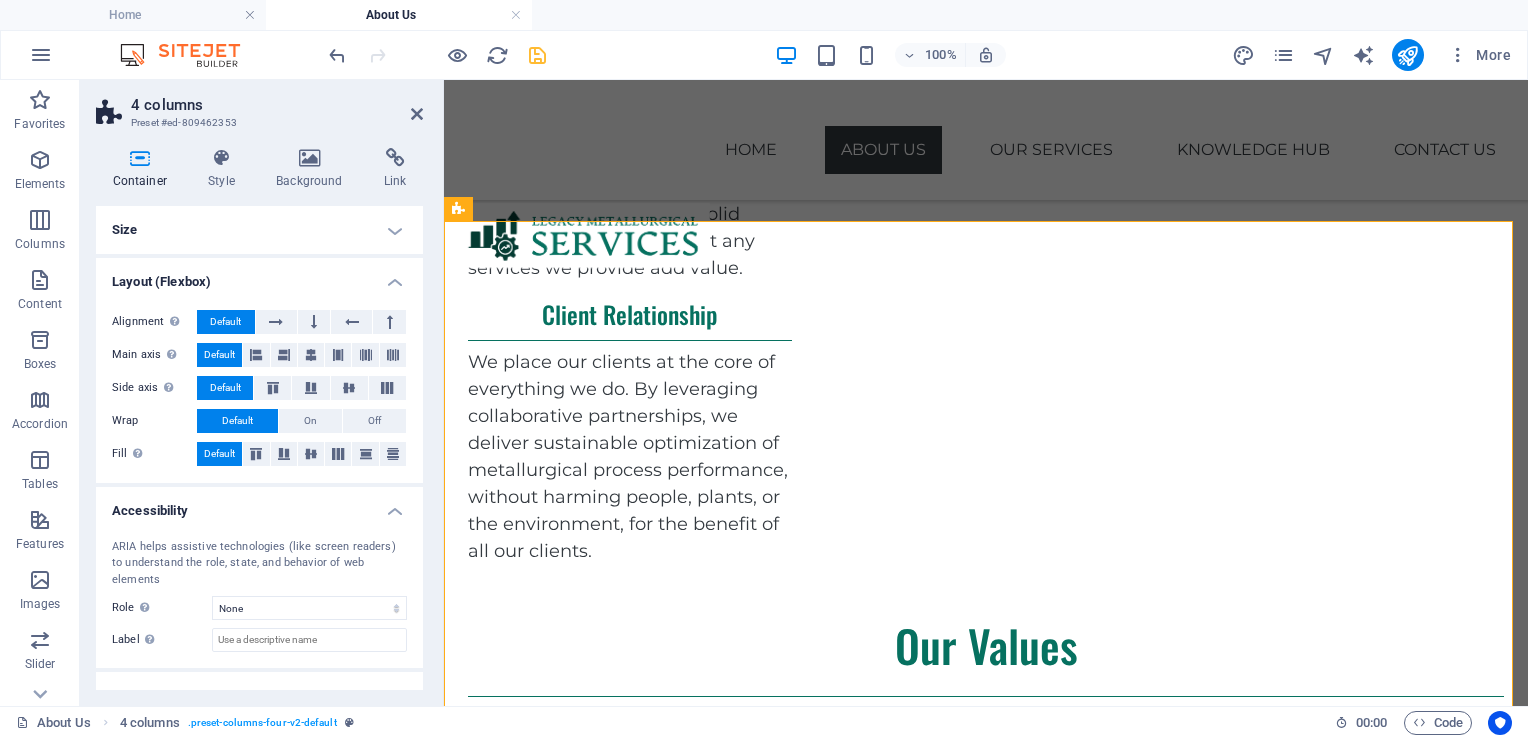 click on "Accessibility" at bounding box center (259, 505) 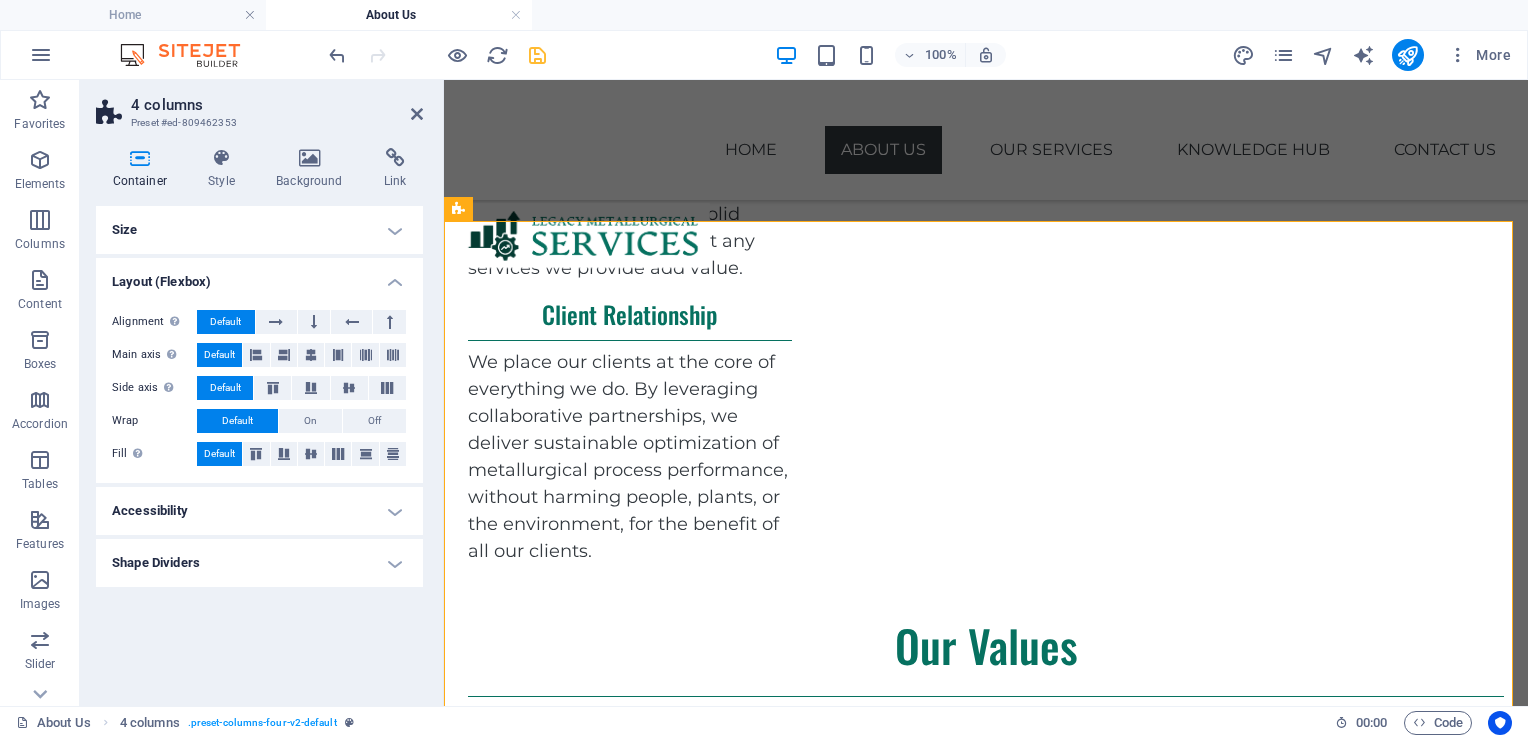 click on "Accessibility" at bounding box center [259, 511] 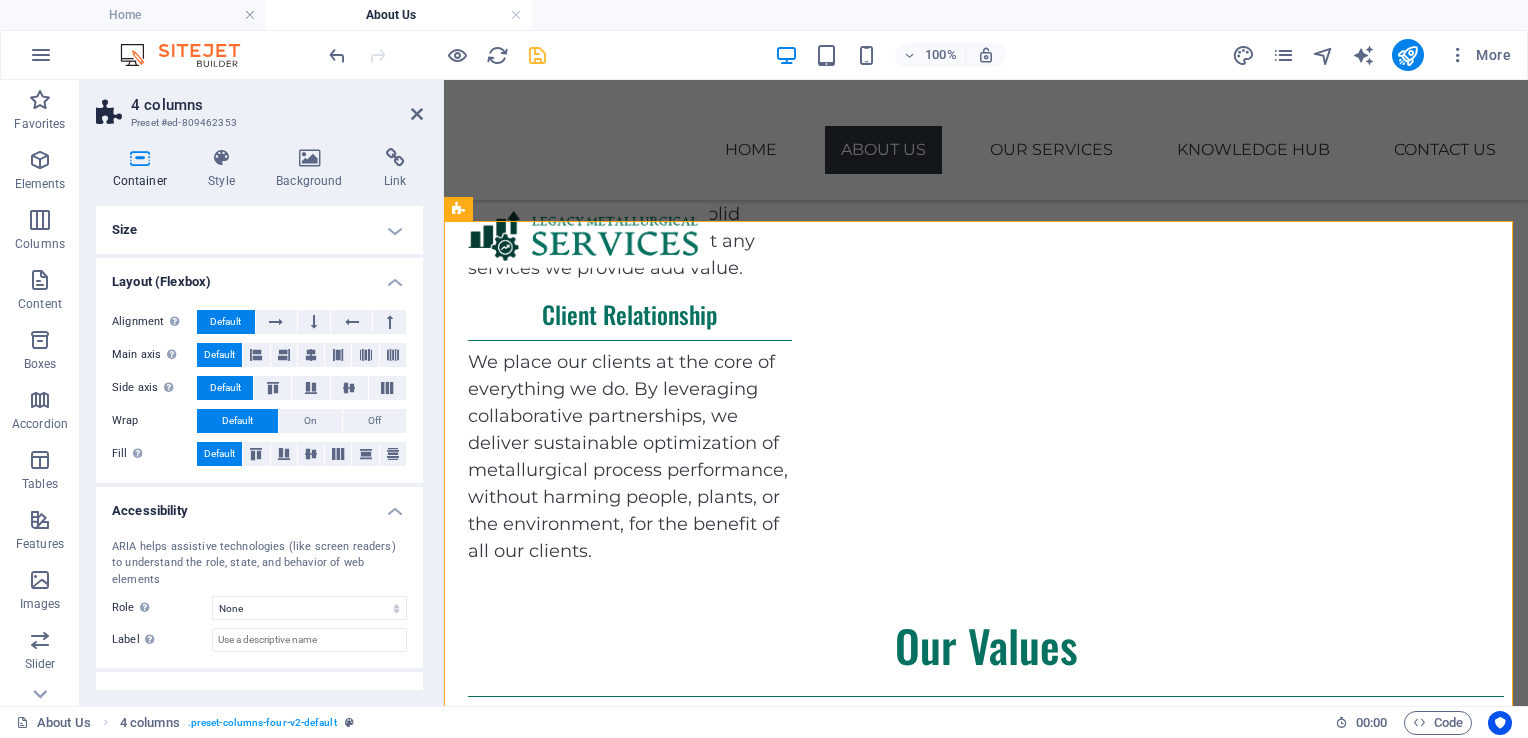 click on "Accessibility" at bounding box center (259, 505) 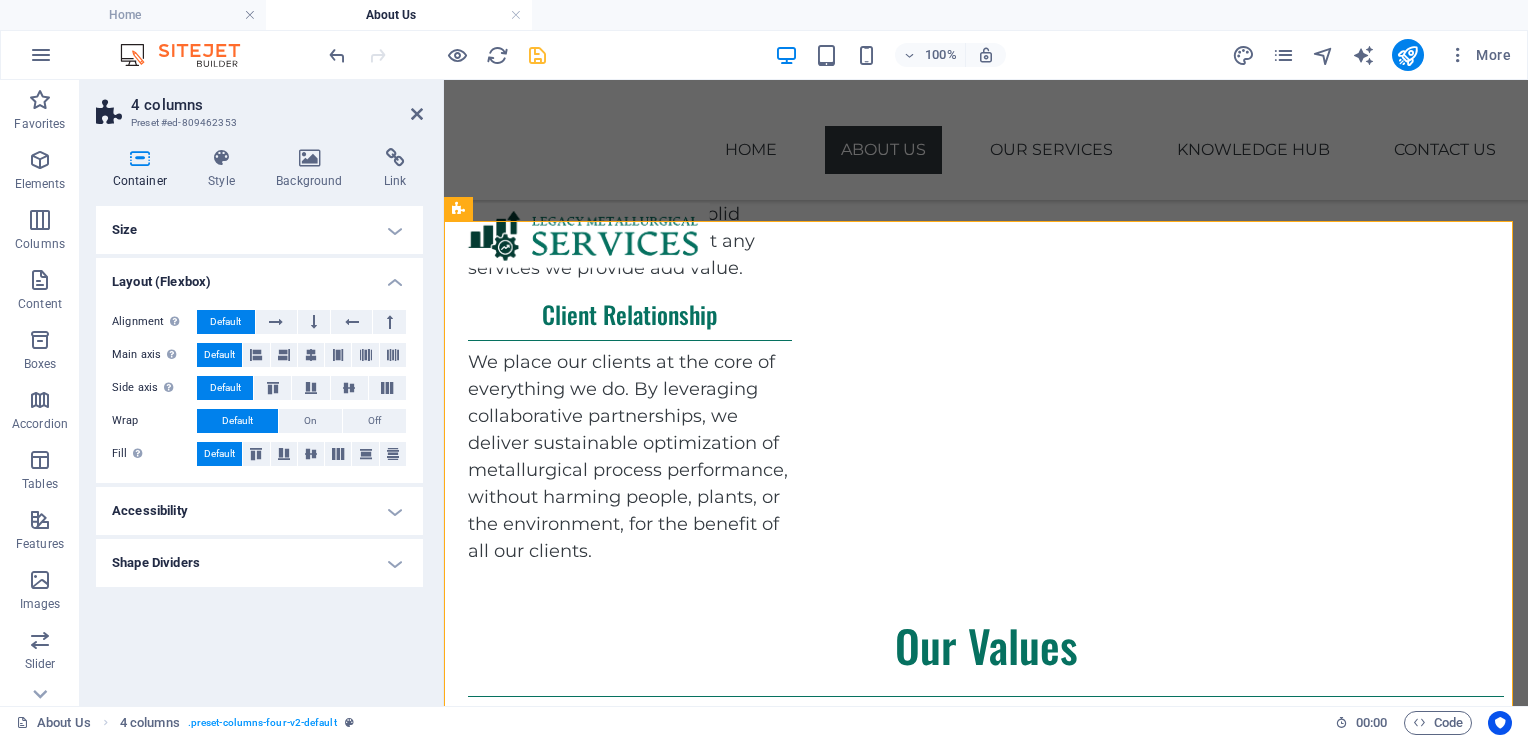 click on "Size" at bounding box center [259, 230] 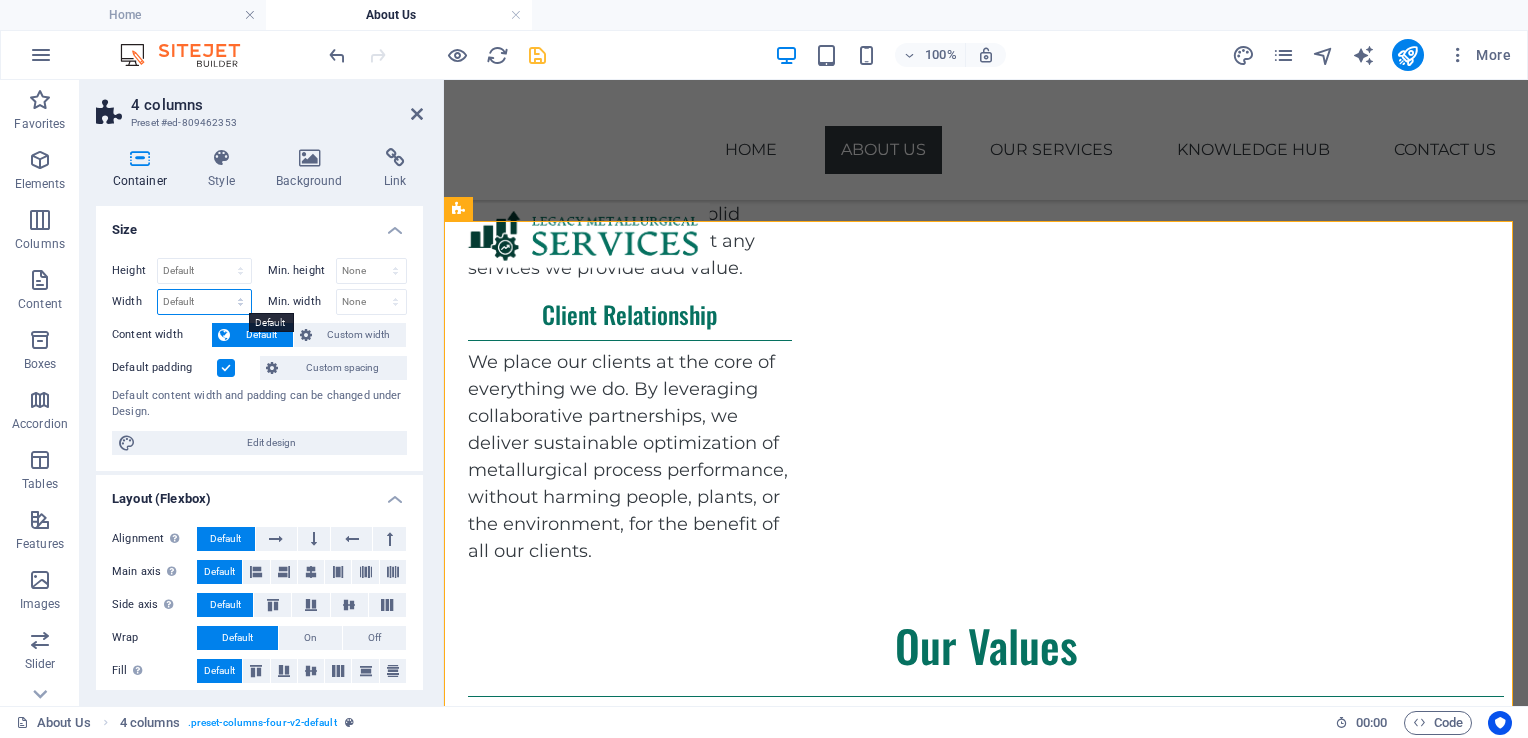 click on "Default px rem % em vh vw" at bounding box center (204, 302) 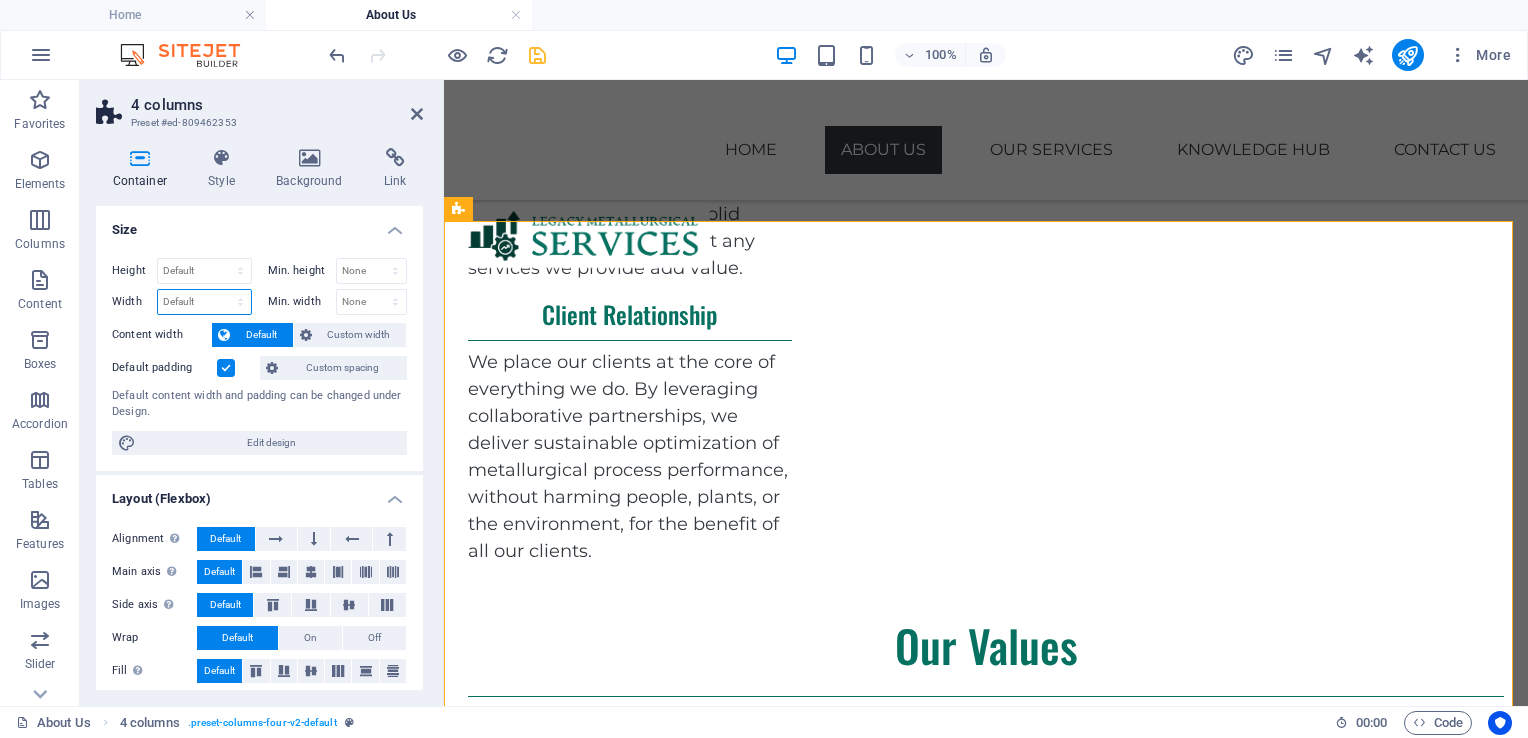 select on "px" 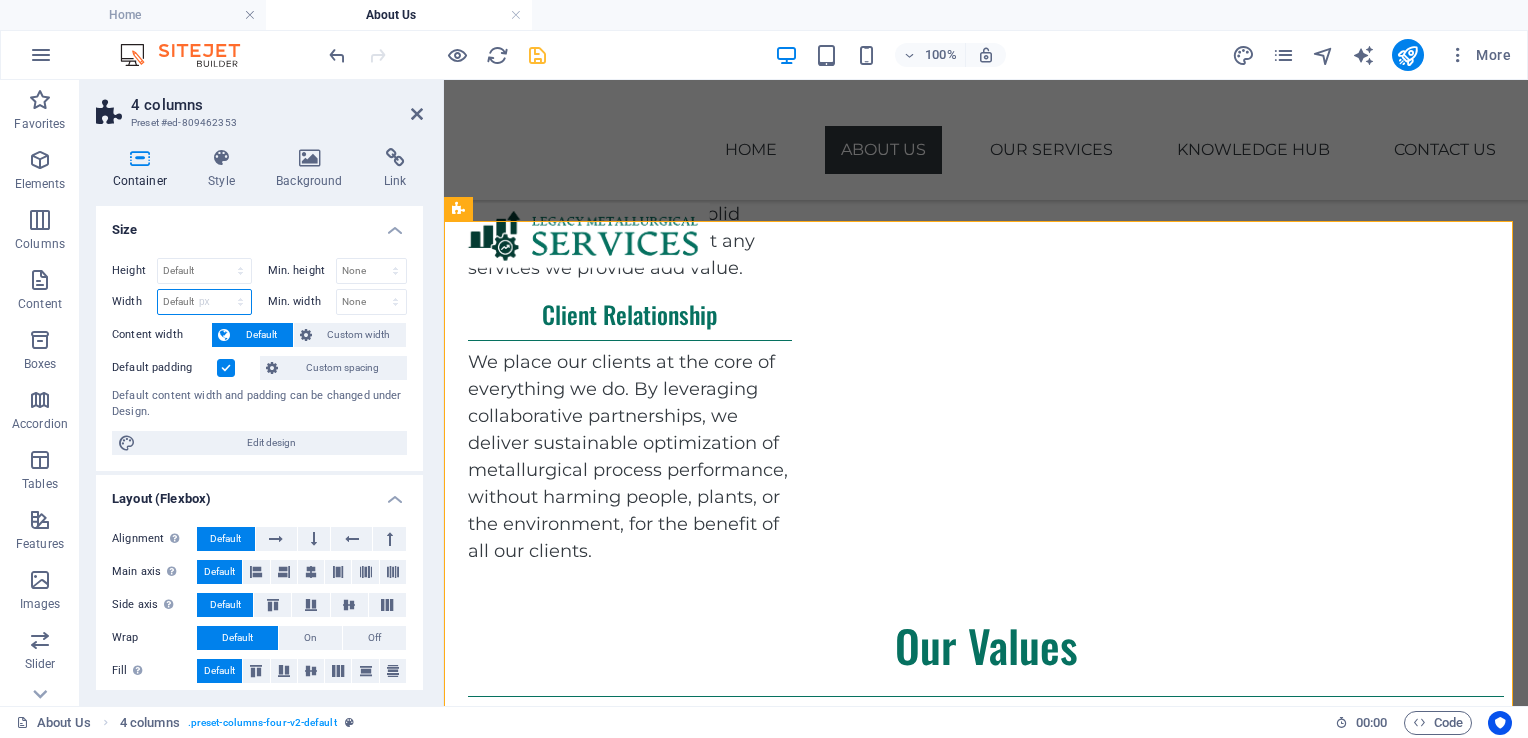 click on "Default px rem % em vh vw" at bounding box center (204, 302) 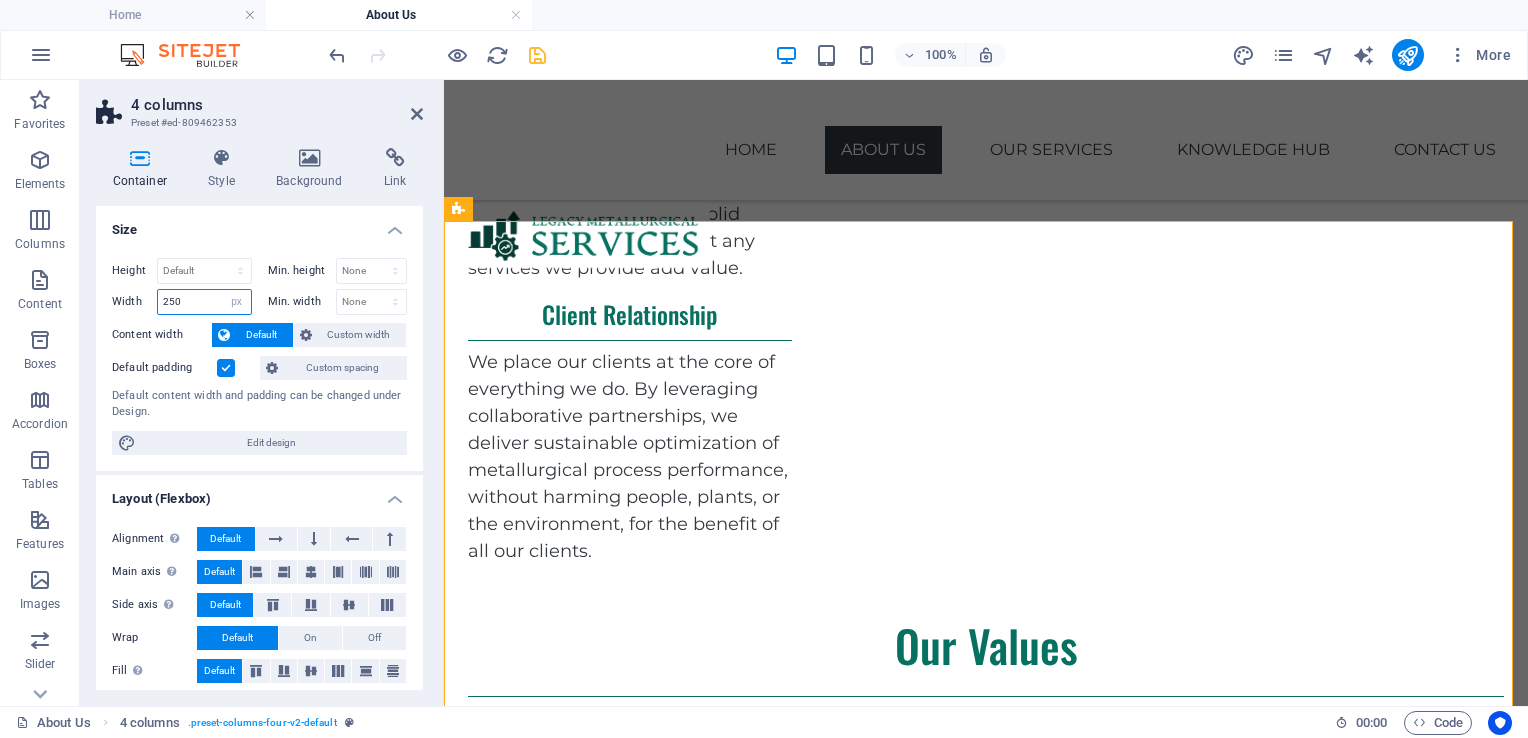 type on "250" 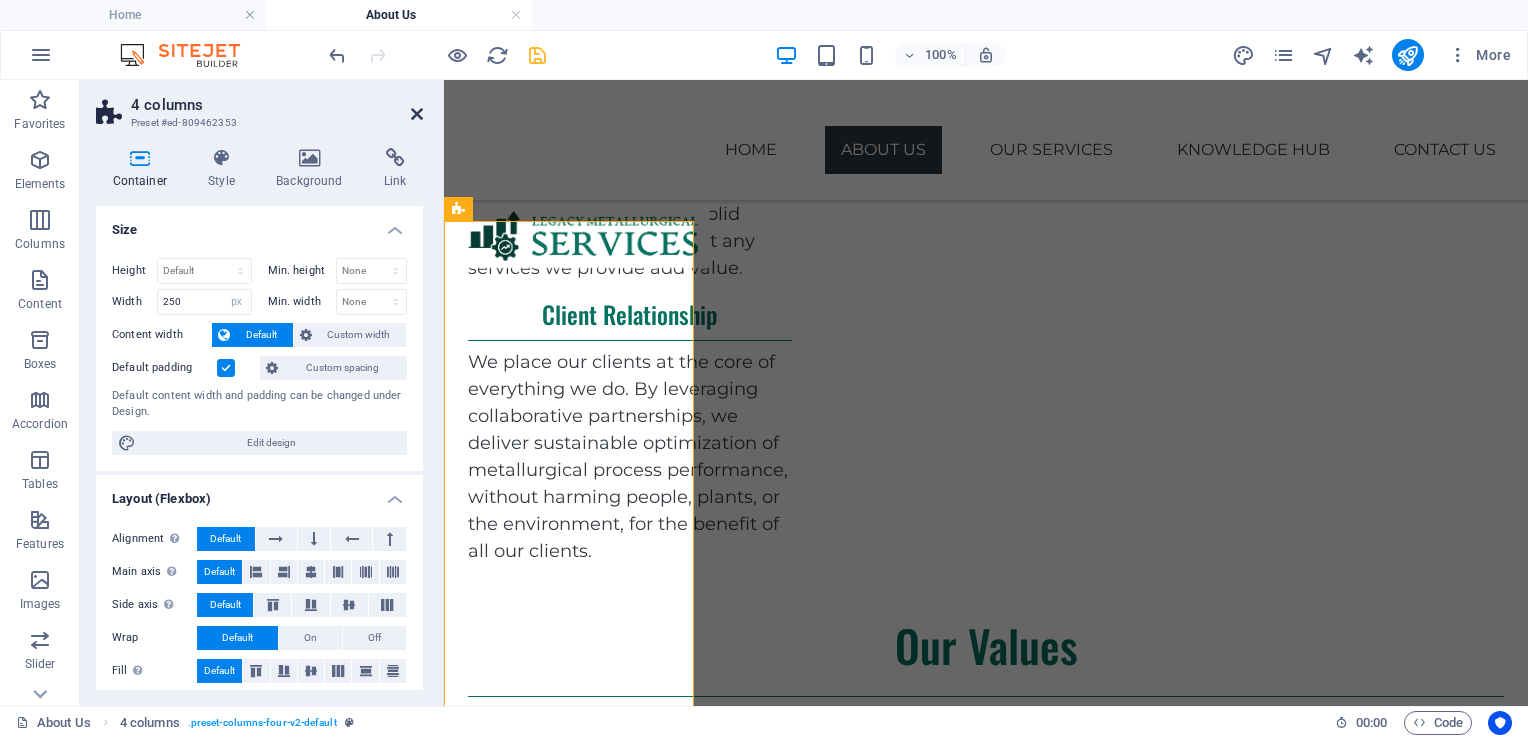 click at bounding box center (417, 114) 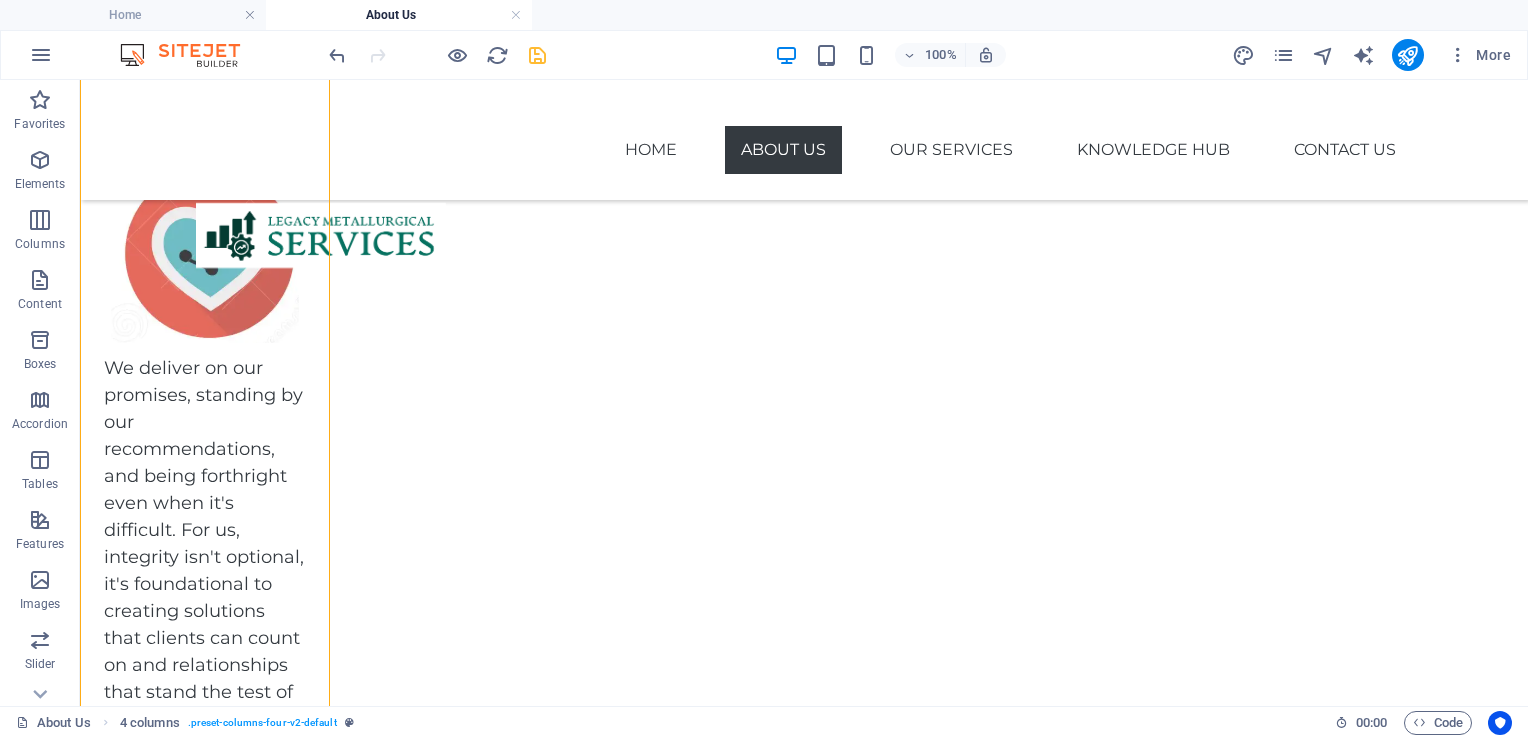 scroll, scrollTop: 1811, scrollLeft: 0, axis: vertical 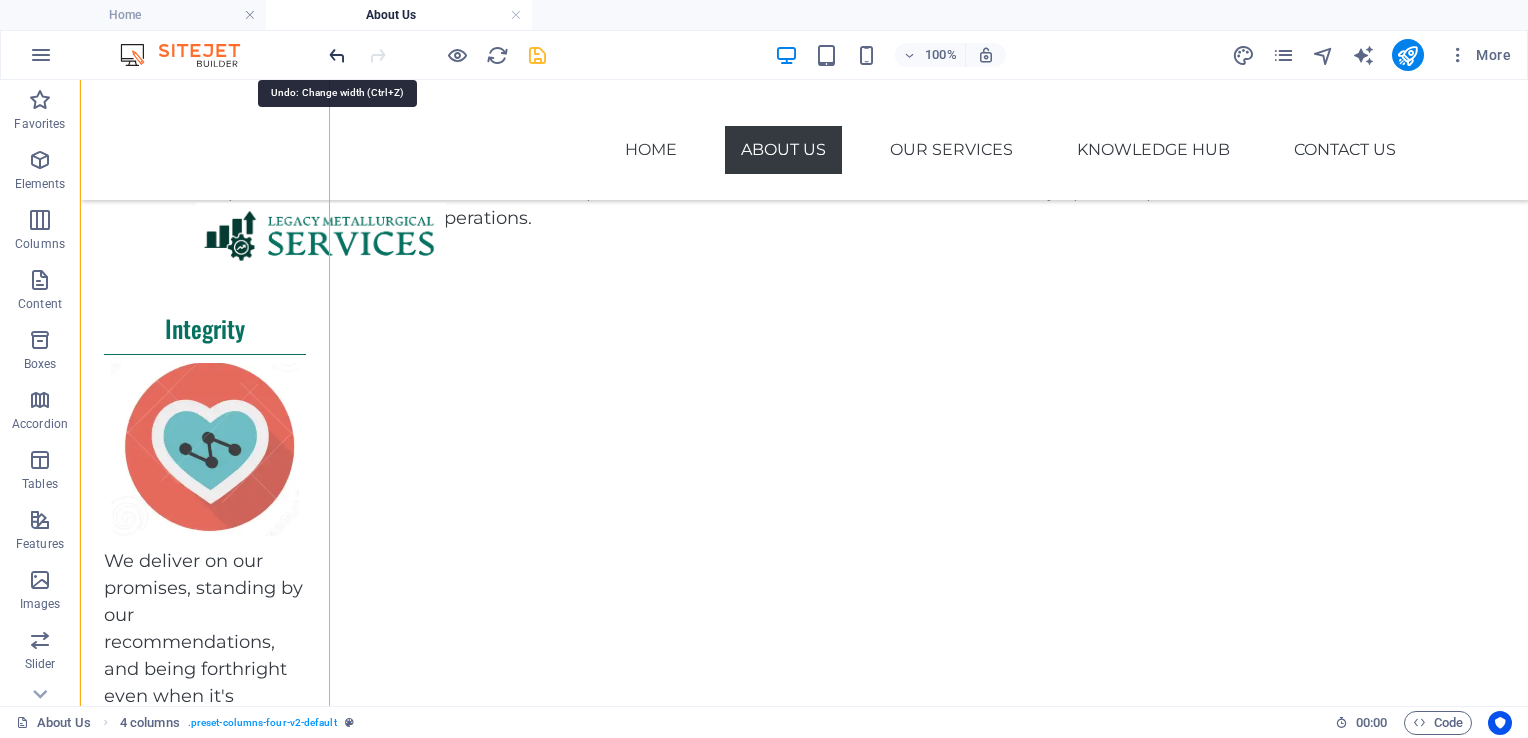 click at bounding box center [337, 55] 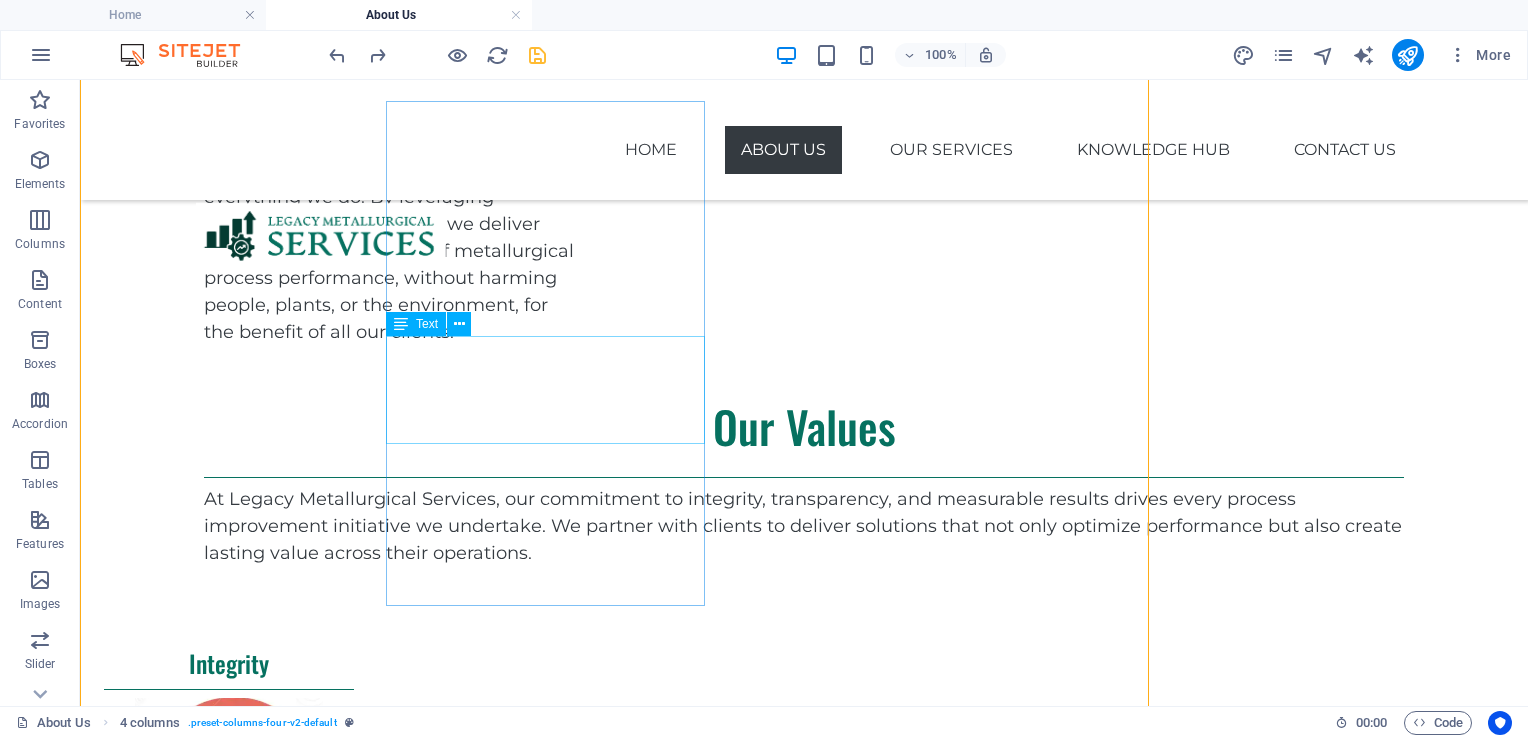 scroll, scrollTop: 1511, scrollLeft: 0, axis: vertical 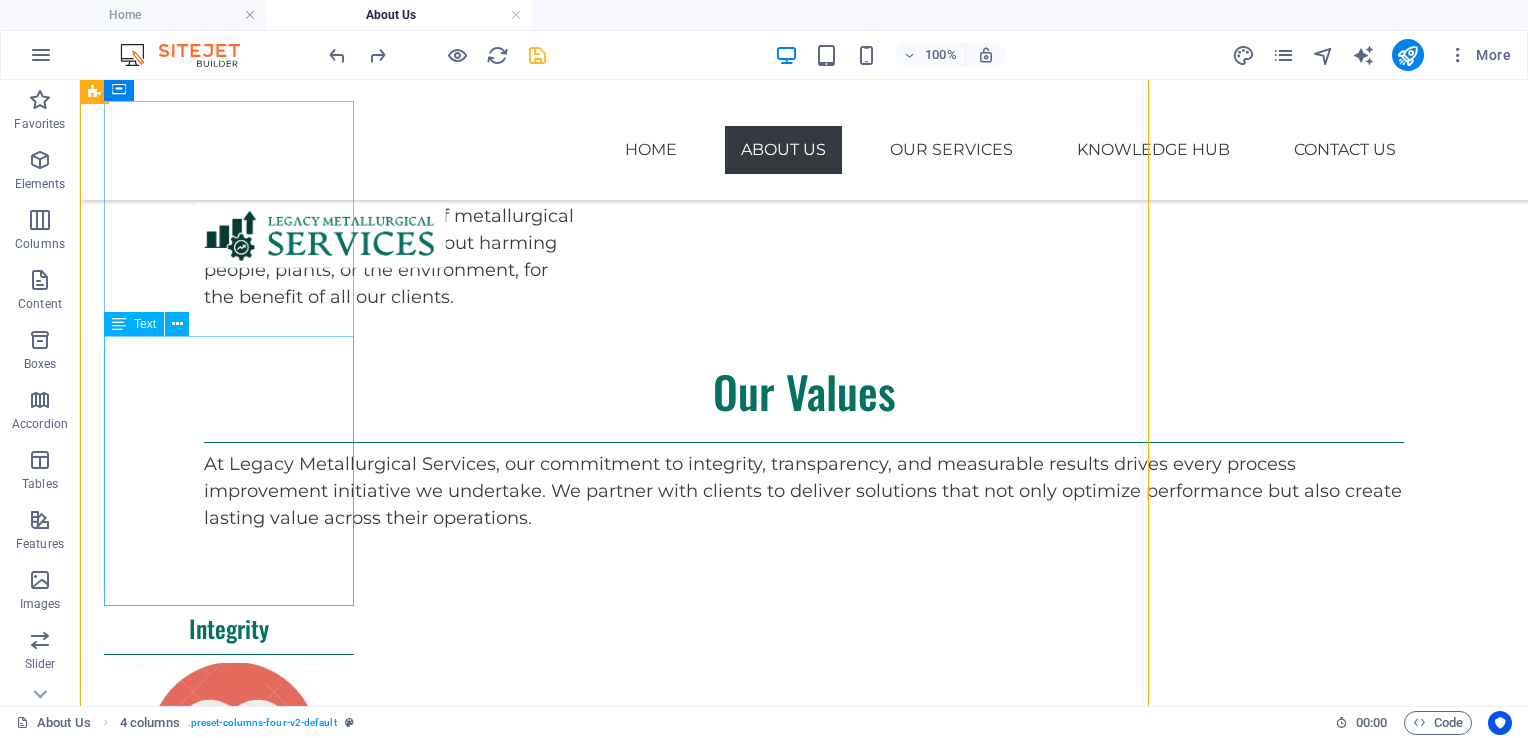 click on "We deliver on our promises, standing by our recommendations, and being forthright even when it's difficult. For us, integrity isn't optional, it's foundational to creating solutions that clients can count on and relationships that stand the test of time." at bounding box center [229, 983] 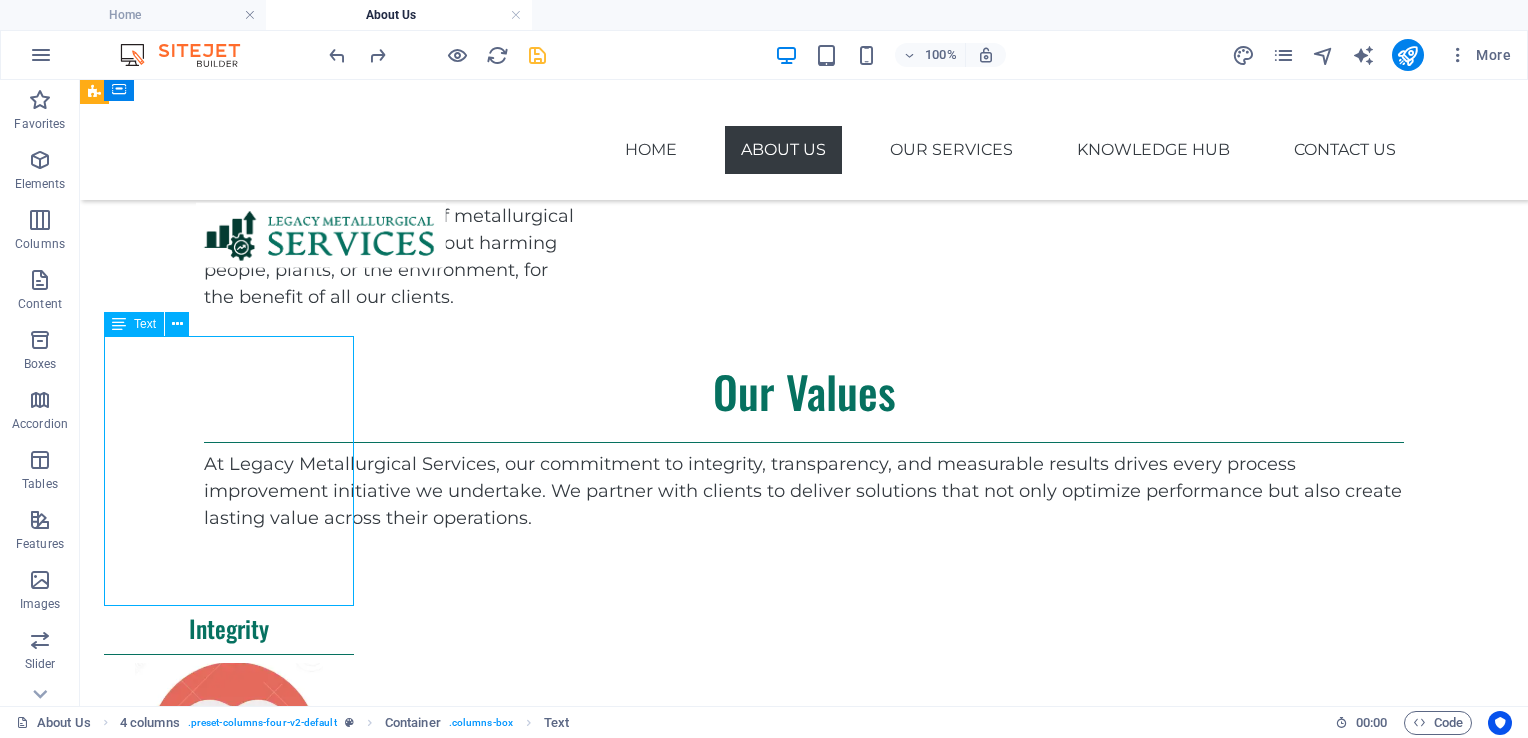 click on "We deliver on our promises, standing by our recommendations, and being forthright even when it's difficult. For us, integrity isn't optional, it's foundational to creating solutions that clients can count on and relationships that stand the test of time." at bounding box center [229, 983] 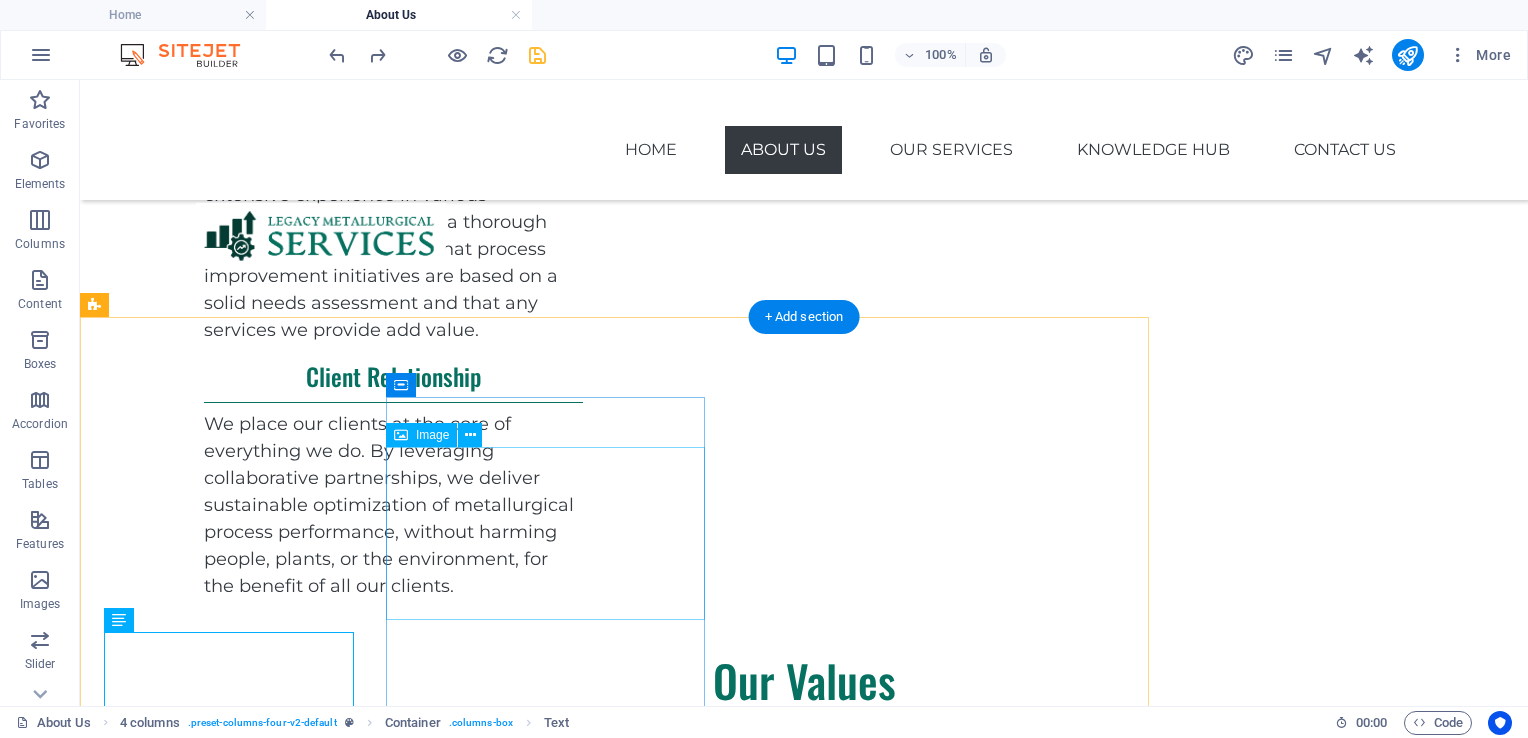 scroll, scrollTop: 1211, scrollLeft: 0, axis: vertical 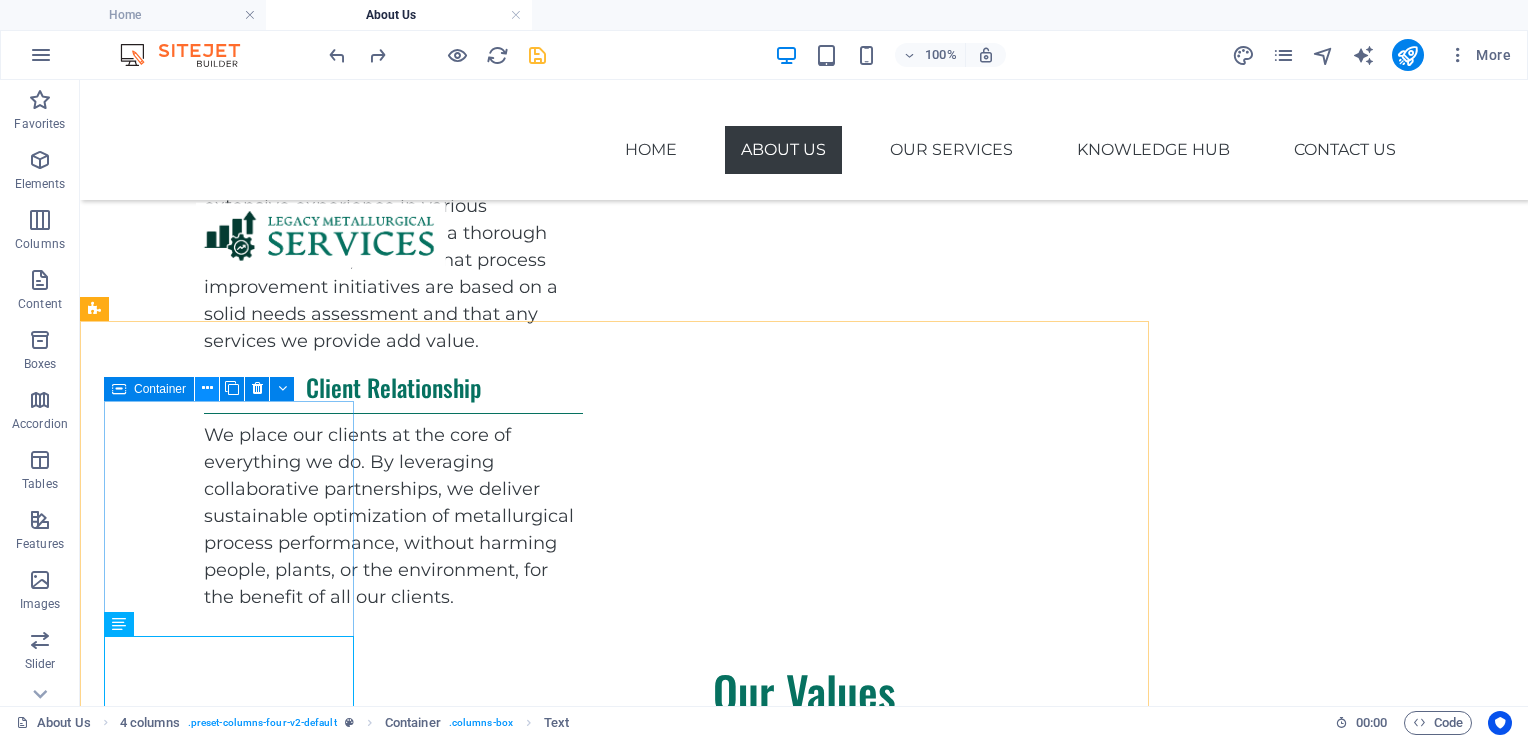 click at bounding box center (207, 388) 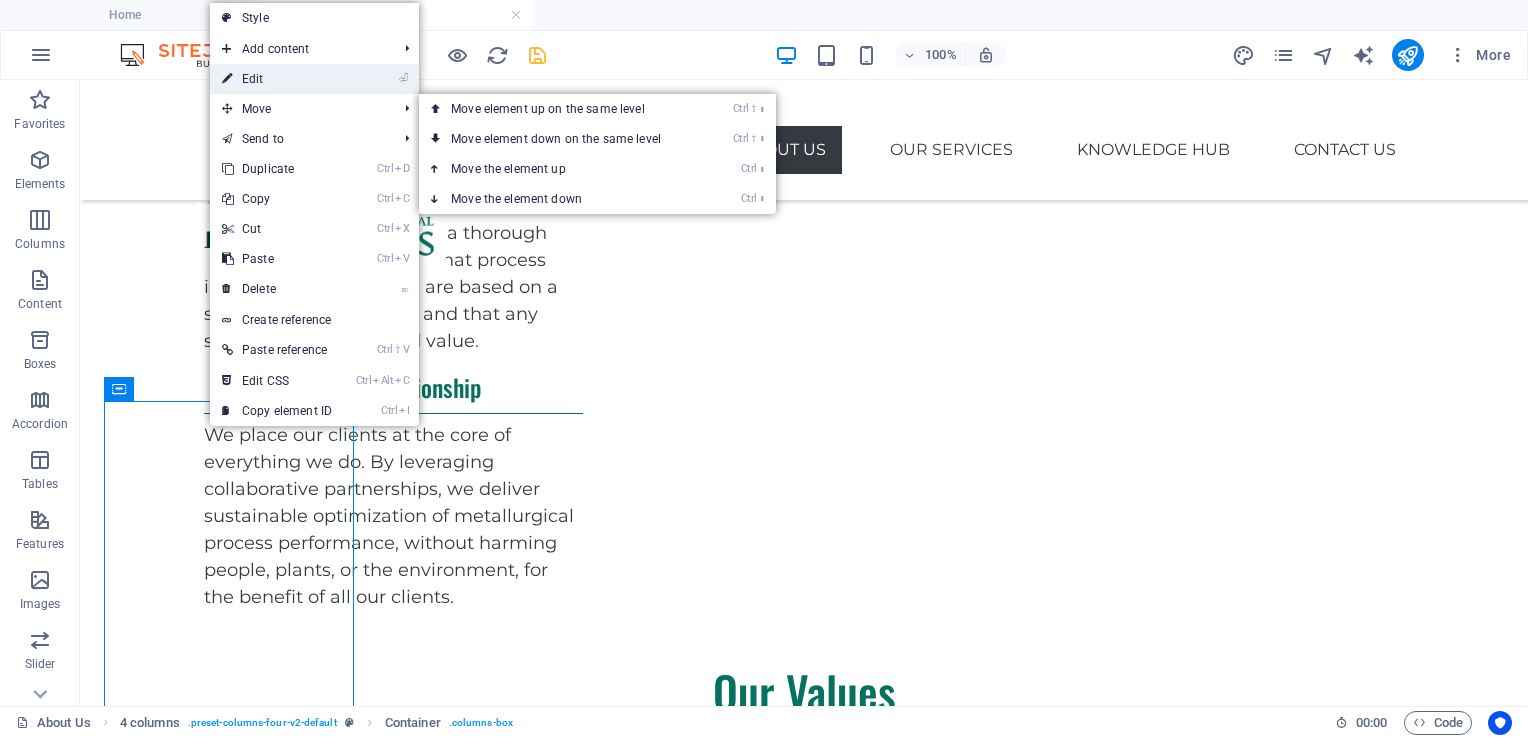 click on "⏎  Edit" at bounding box center [277, 79] 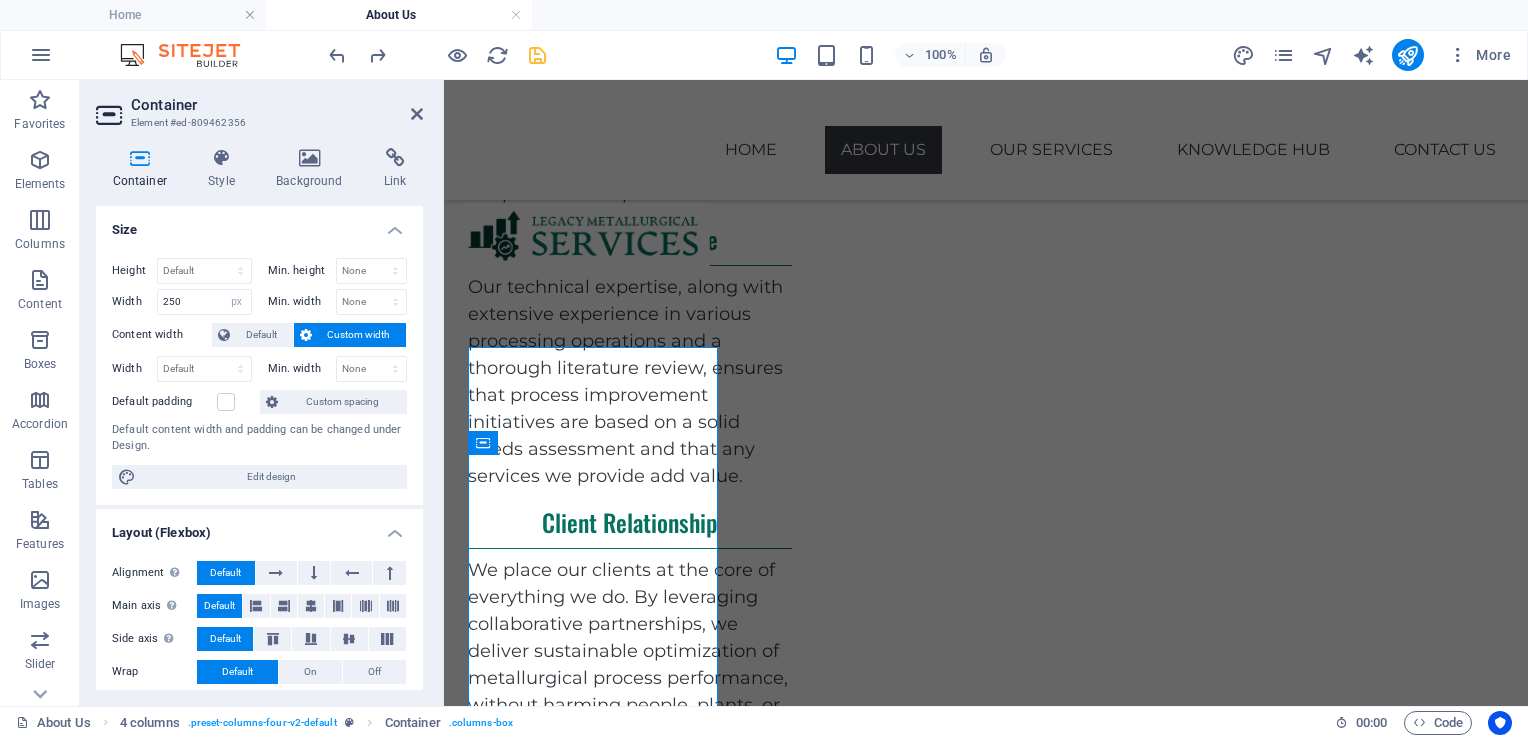 scroll, scrollTop: 1264, scrollLeft: 0, axis: vertical 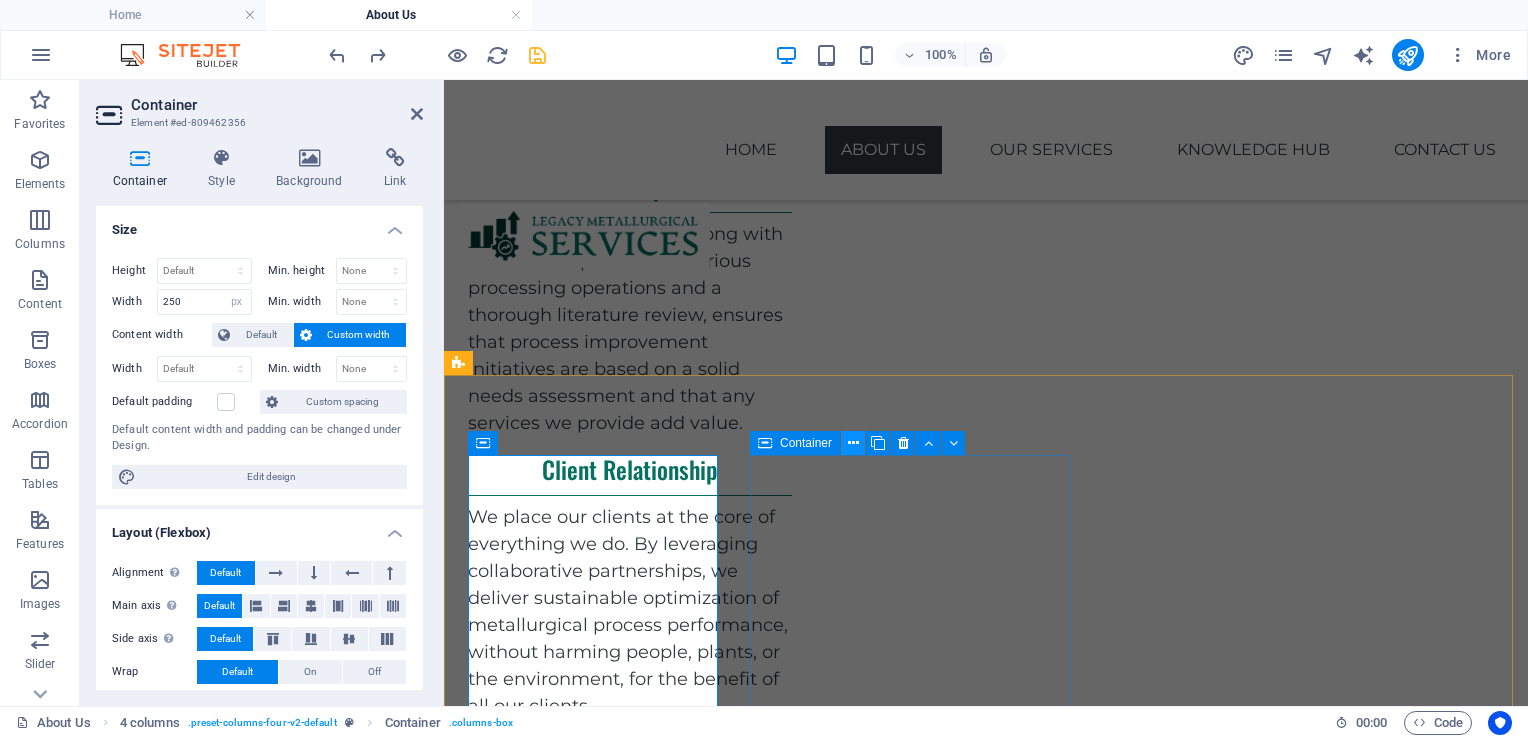 click at bounding box center (853, 443) 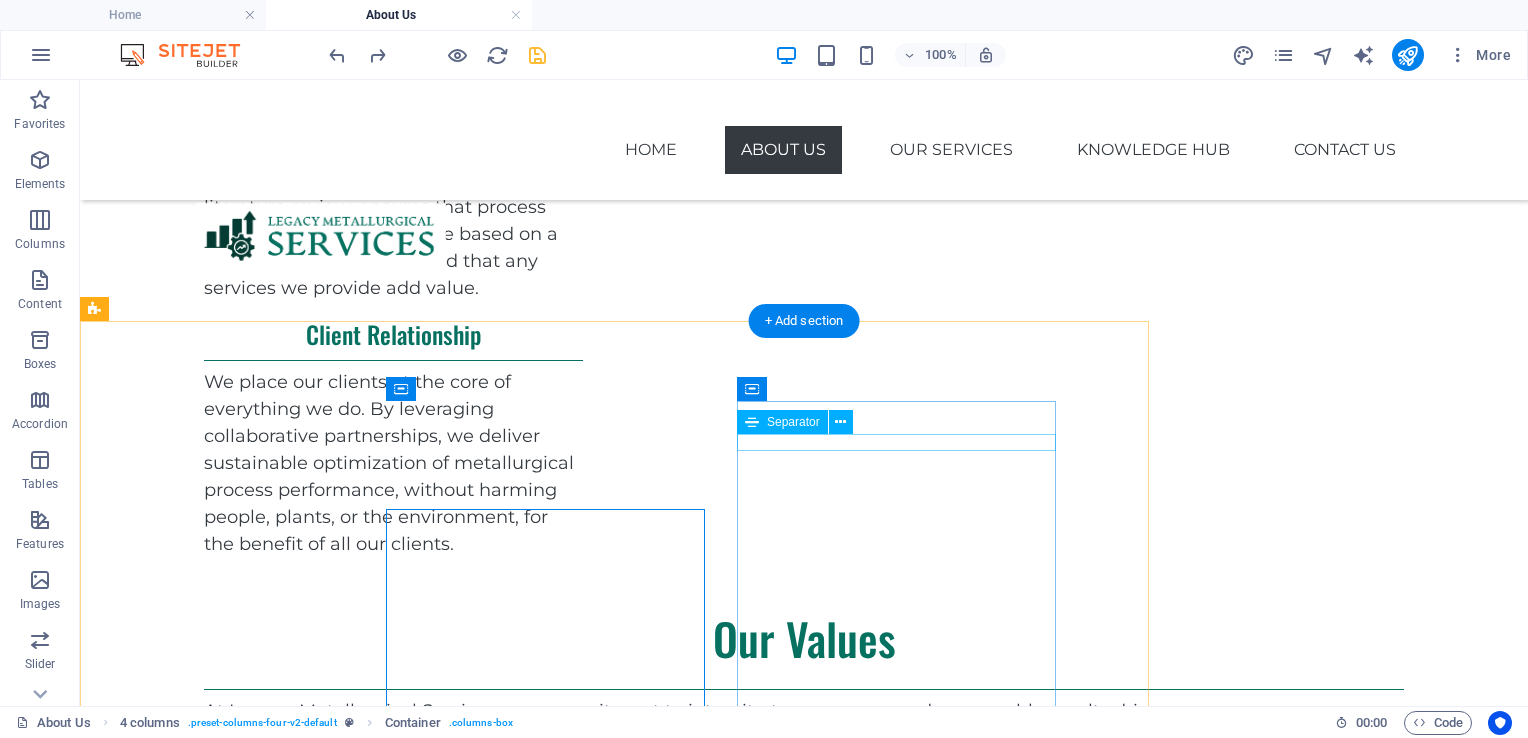 scroll, scrollTop: 1211, scrollLeft: 0, axis: vertical 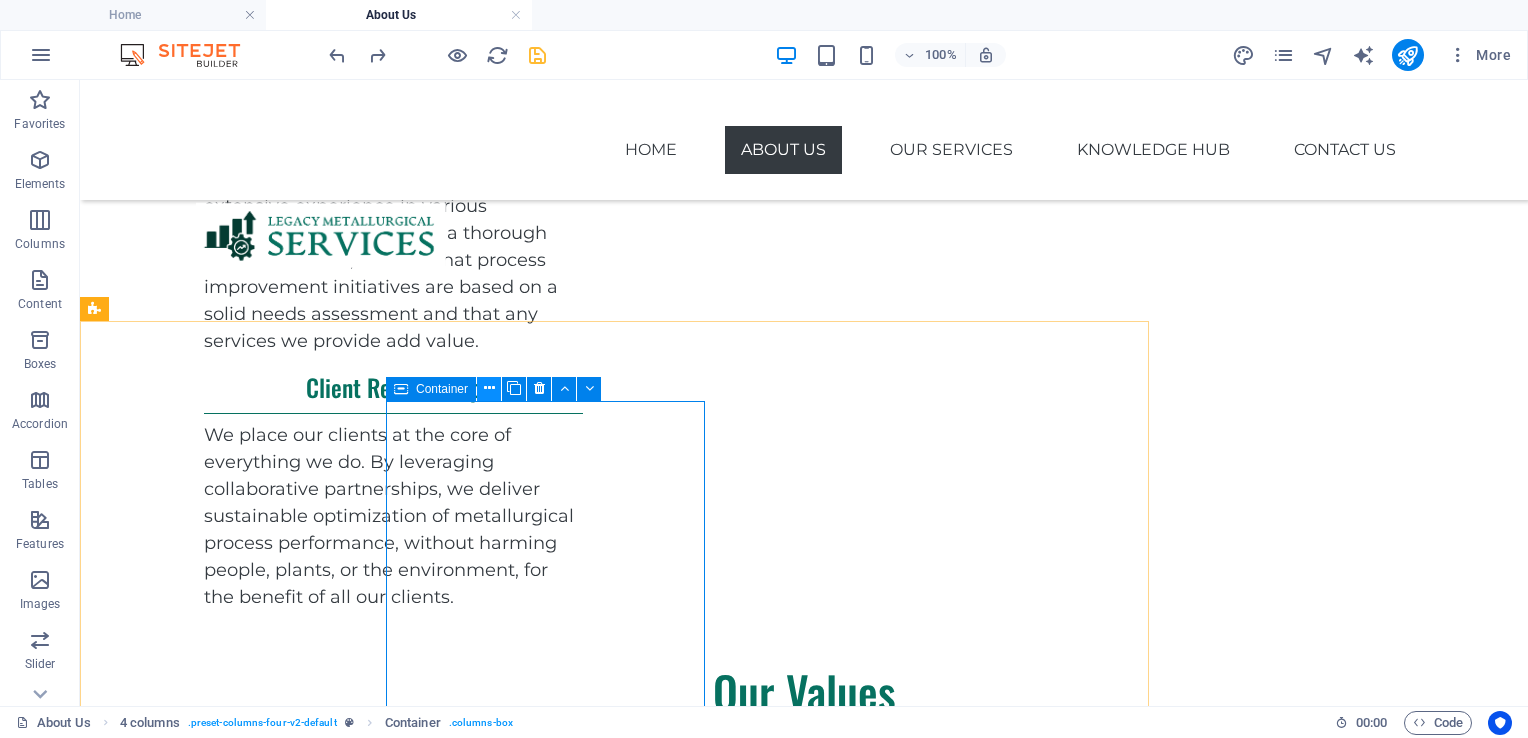 click at bounding box center (489, 388) 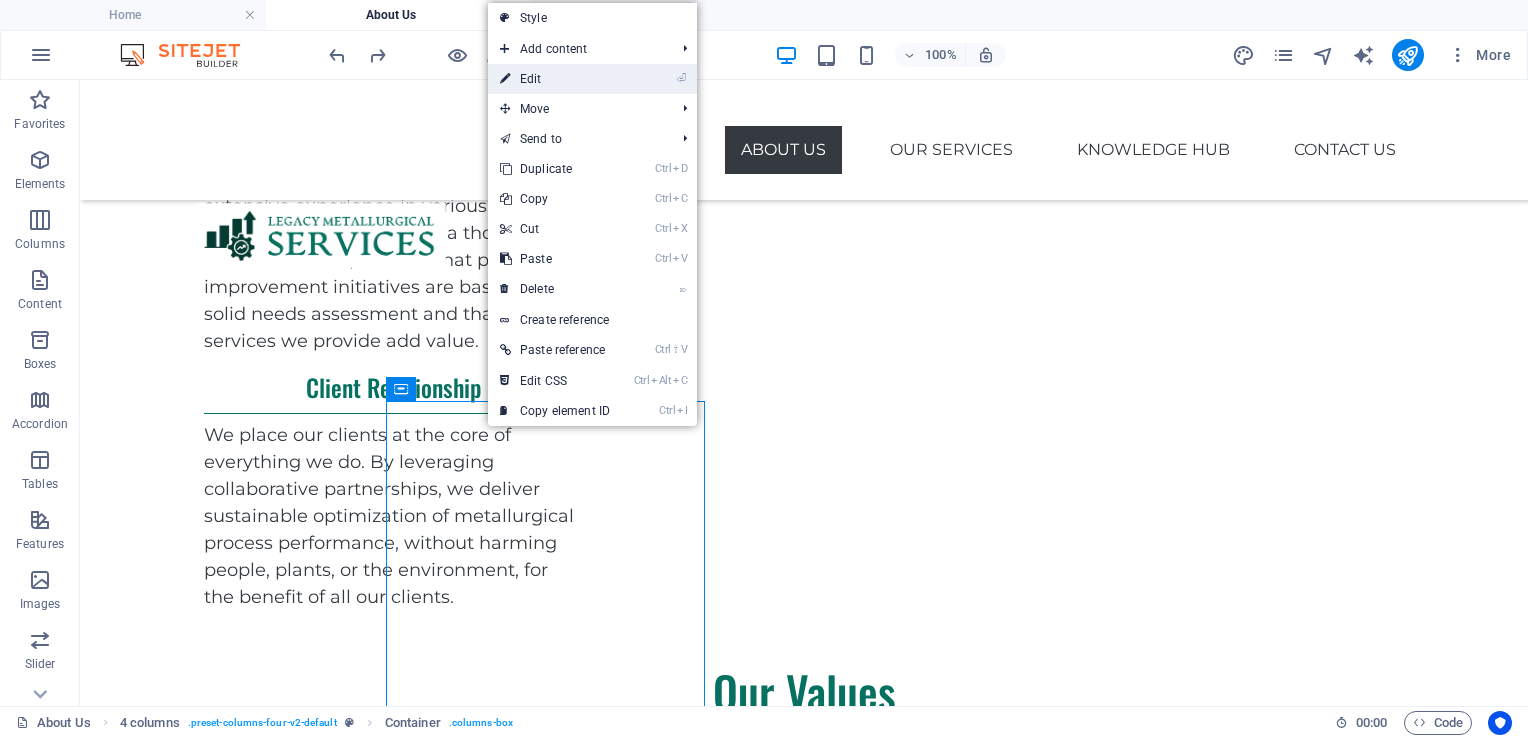 click on "⏎  Edit" at bounding box center [555, 79] 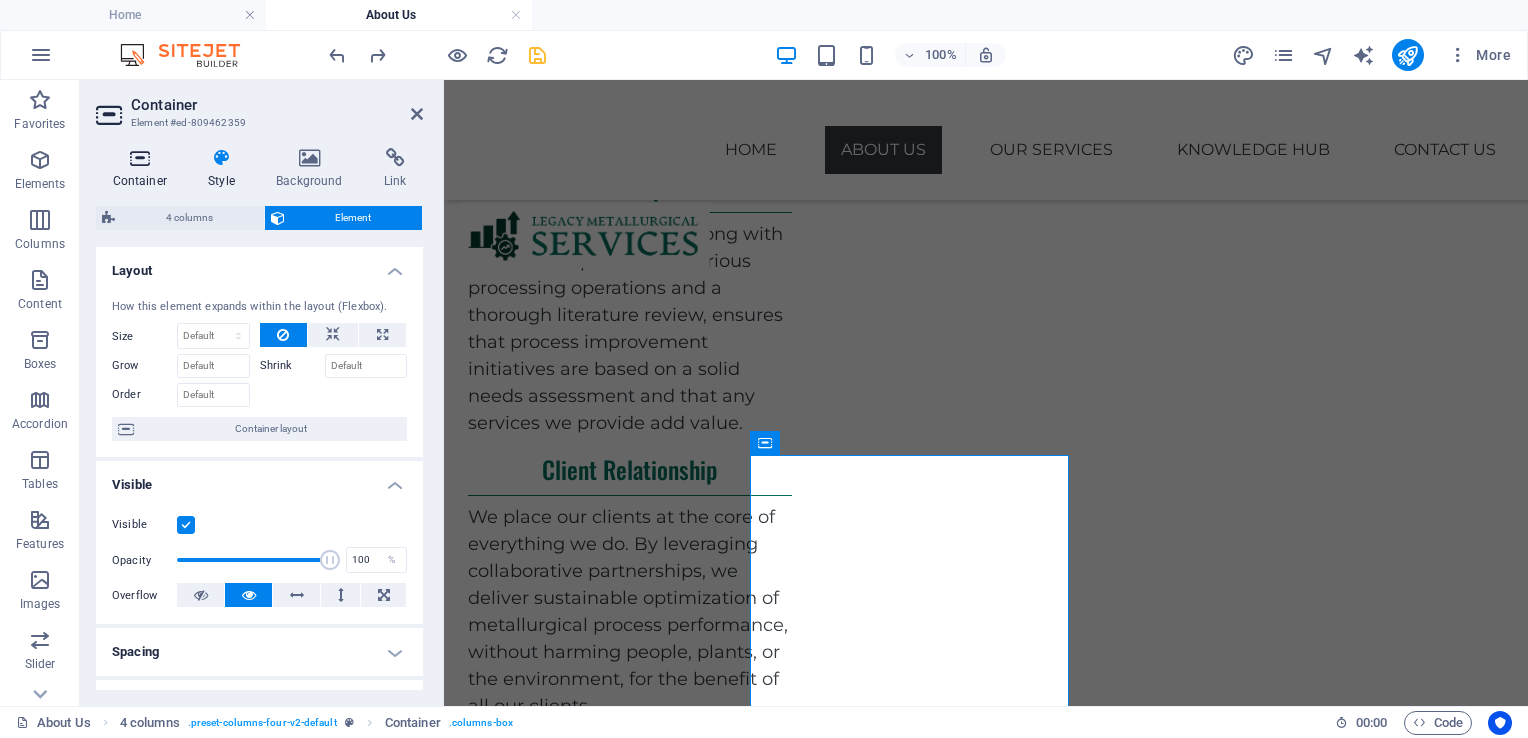 click at bounding box center (140, 158) 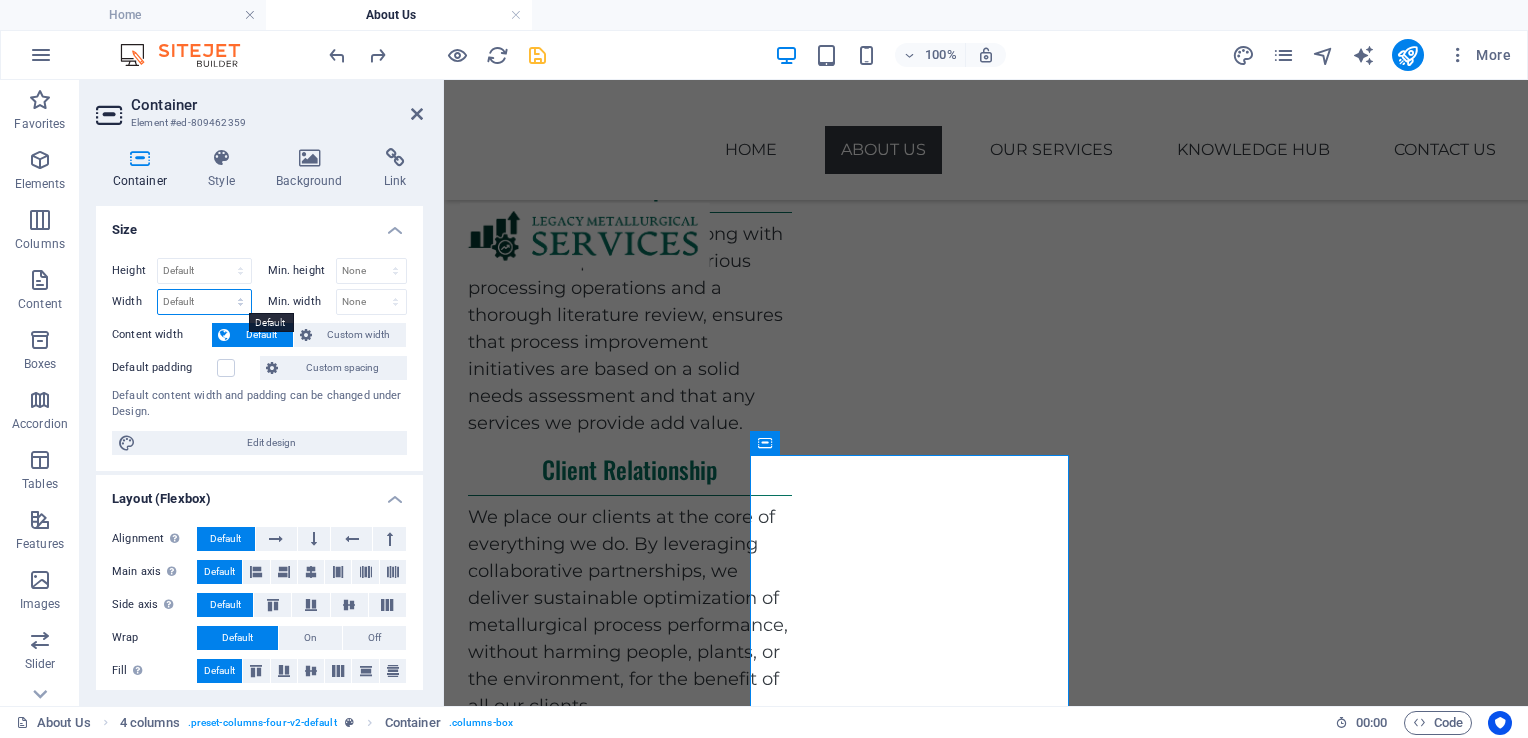 click on "Default px rem % em vh vw" at bounding box center [204, 302] 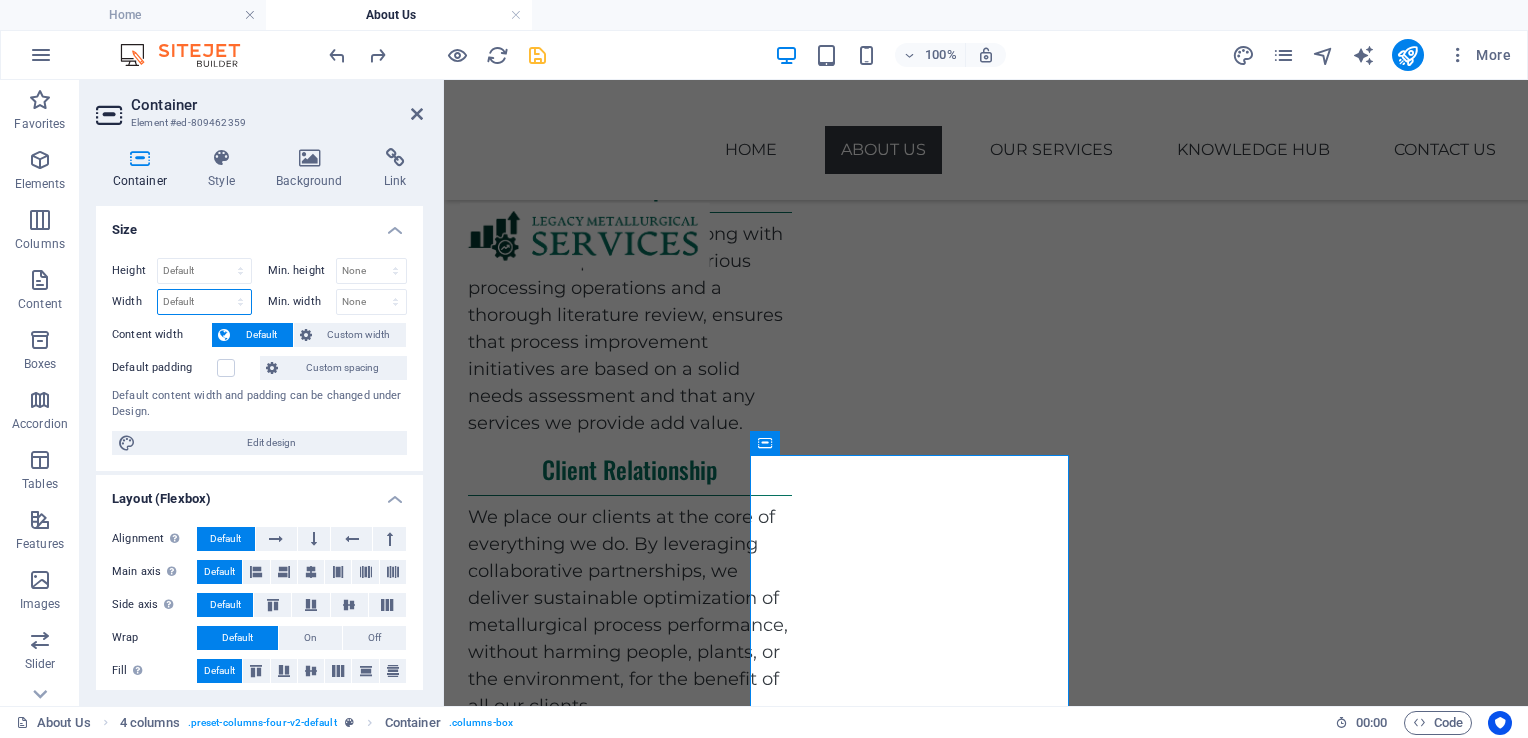 select on "px" 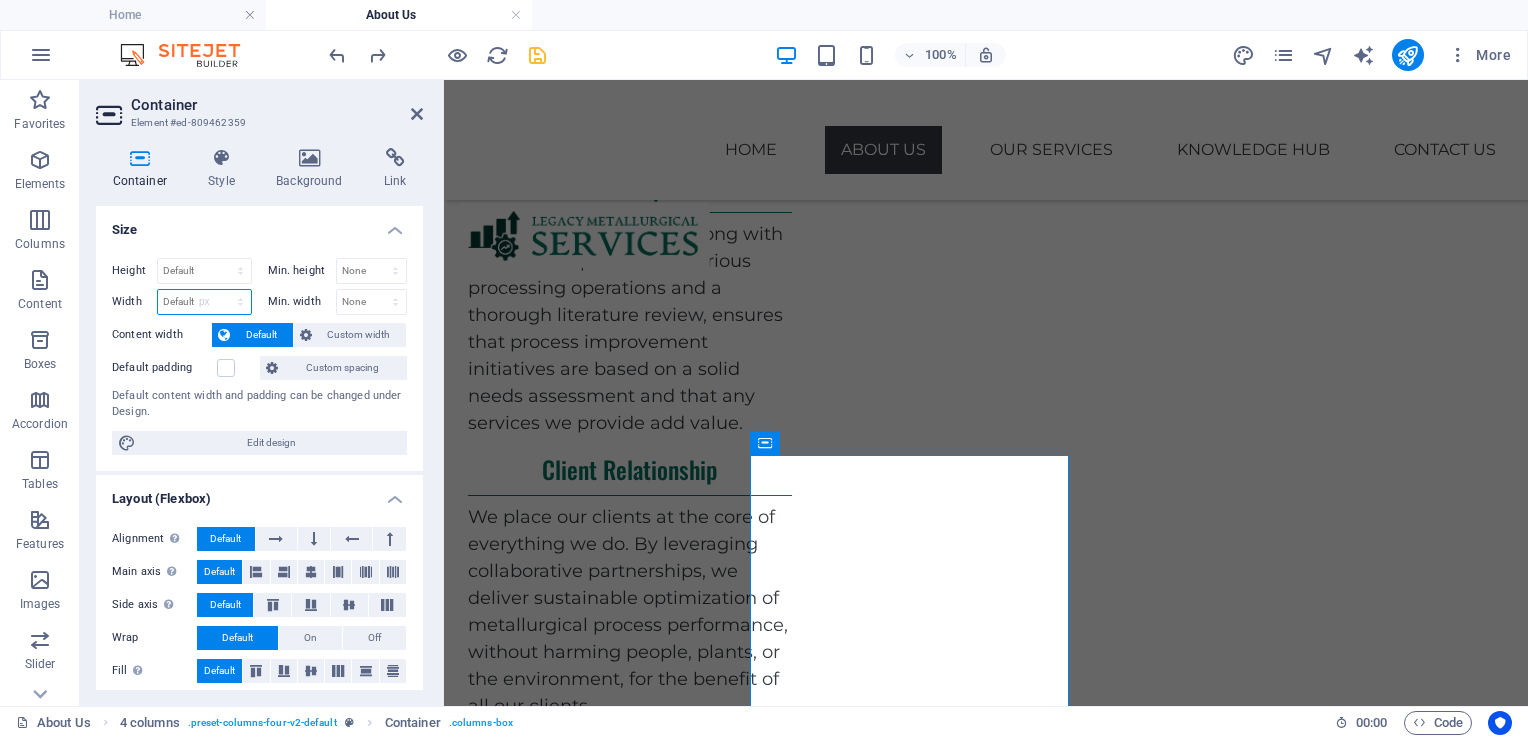 click on "Default px rem % em vh vw" at bounding box center (204, 302) 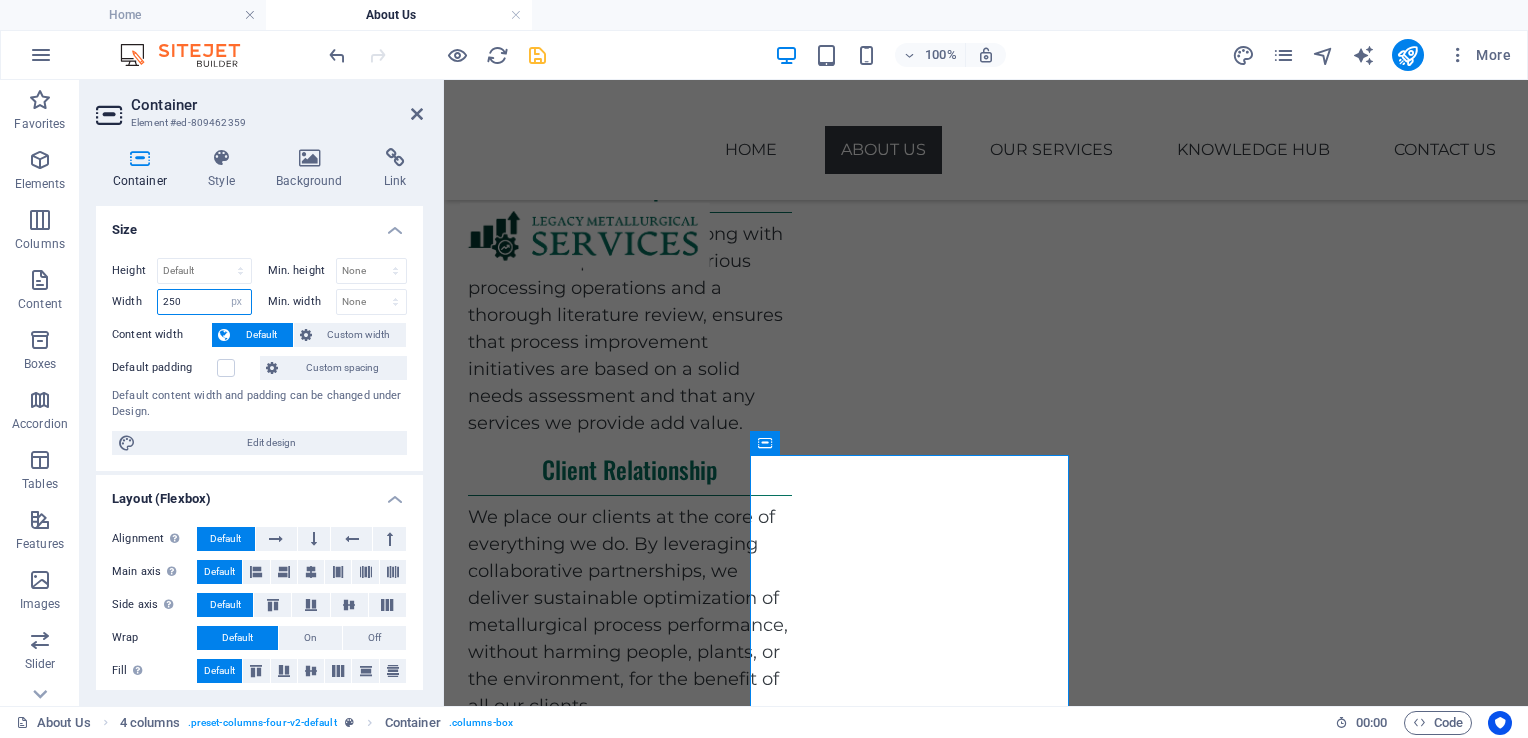 type on "250" 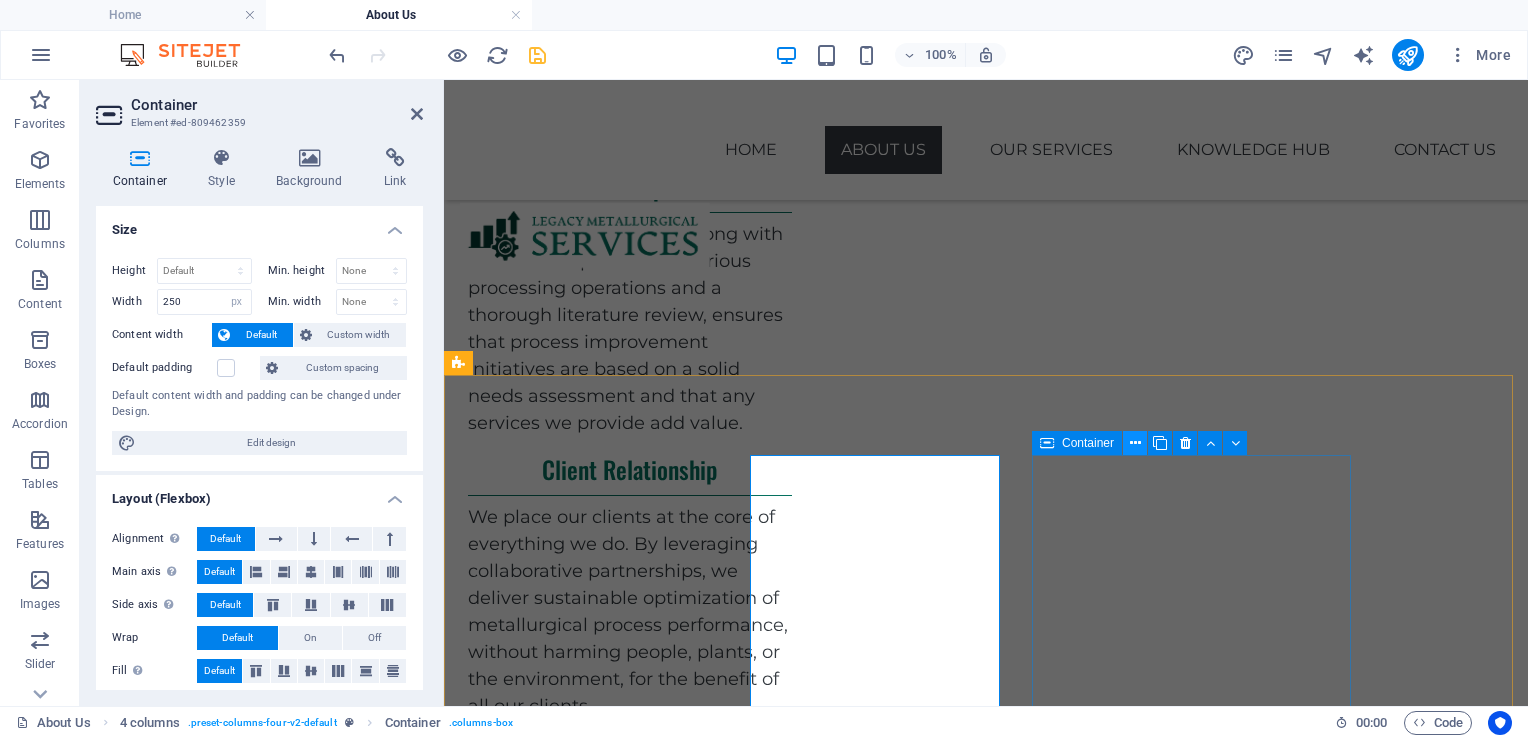 click at bounding box center (1135, 443) 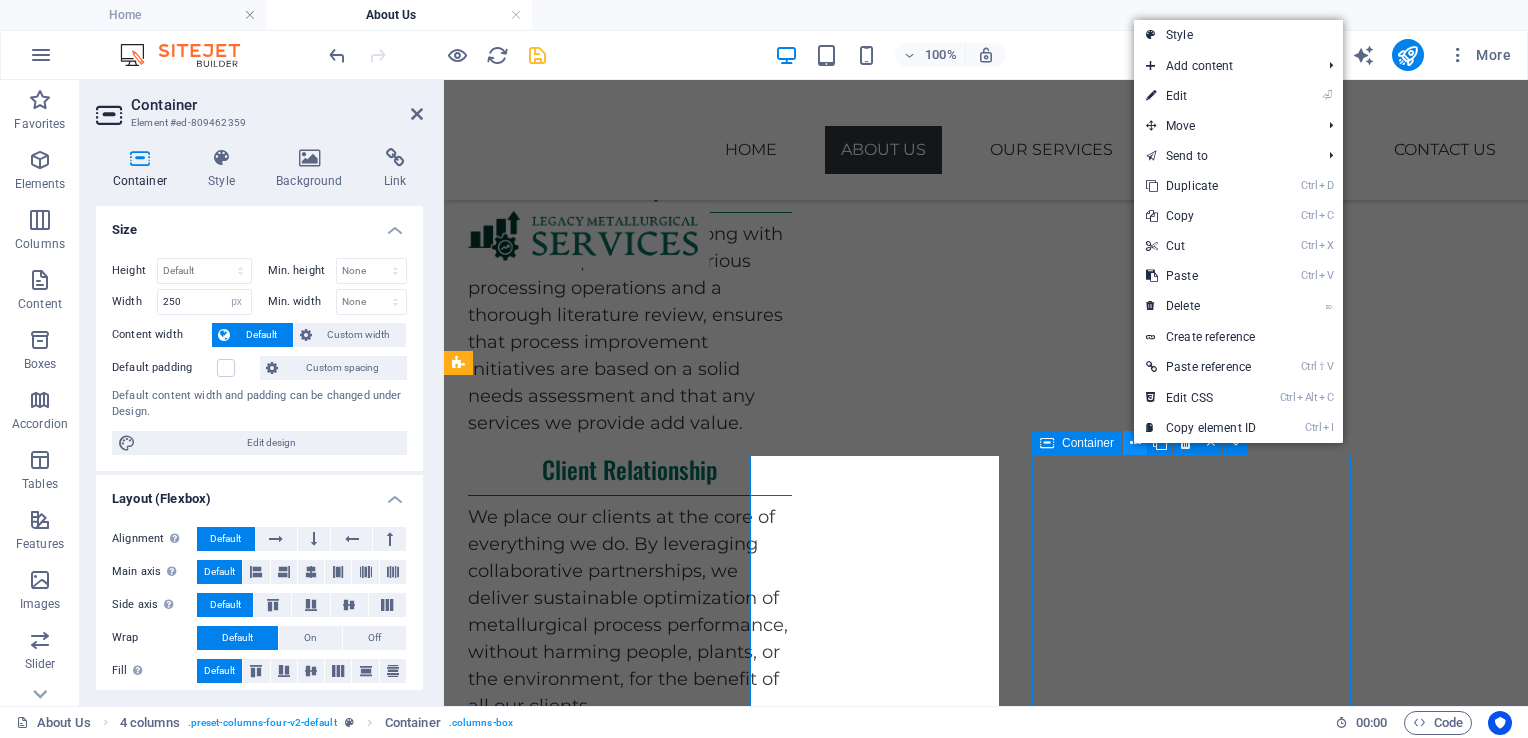scroll, scrollTop: 1211, scrollLeft: 0, axis: vertical 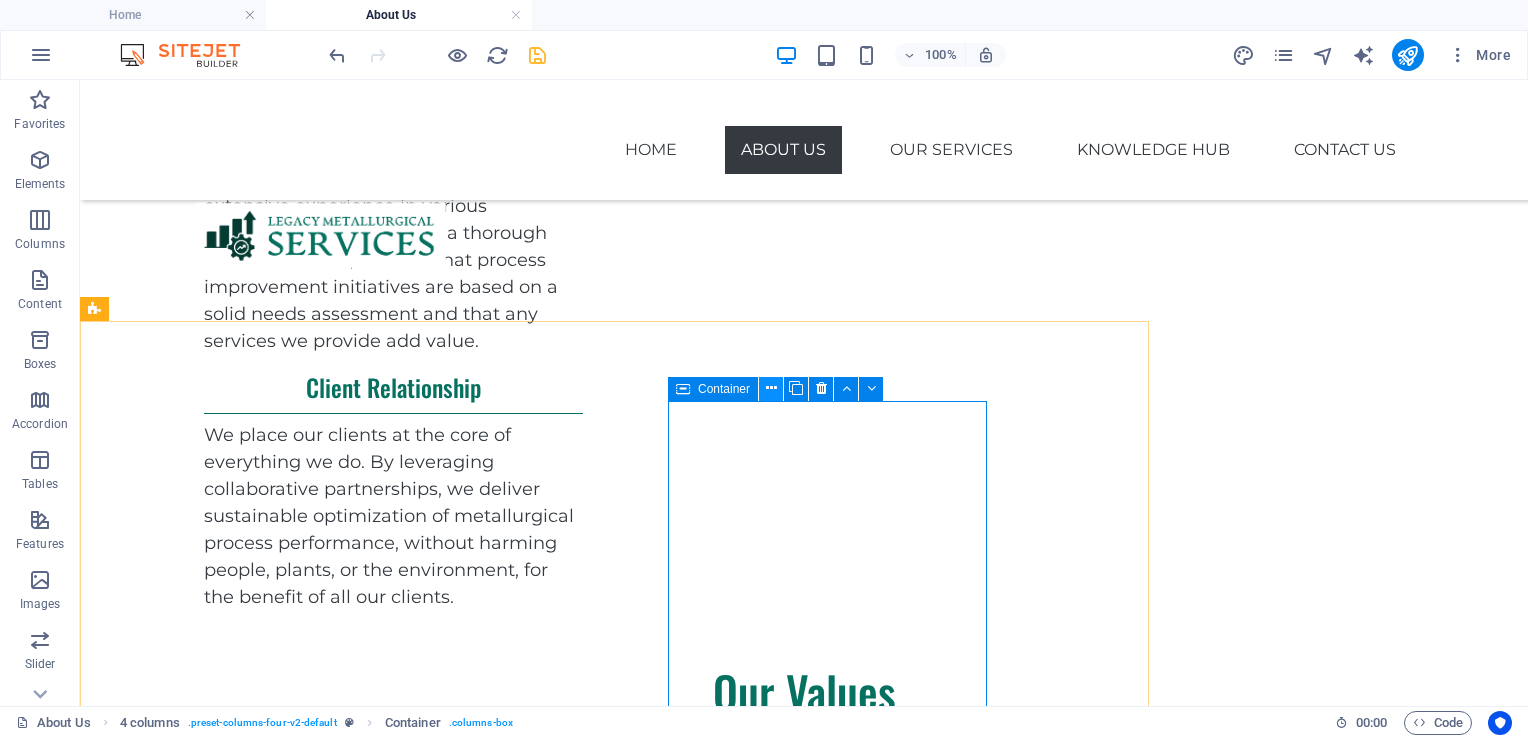 click at bounding box center (771, 388) 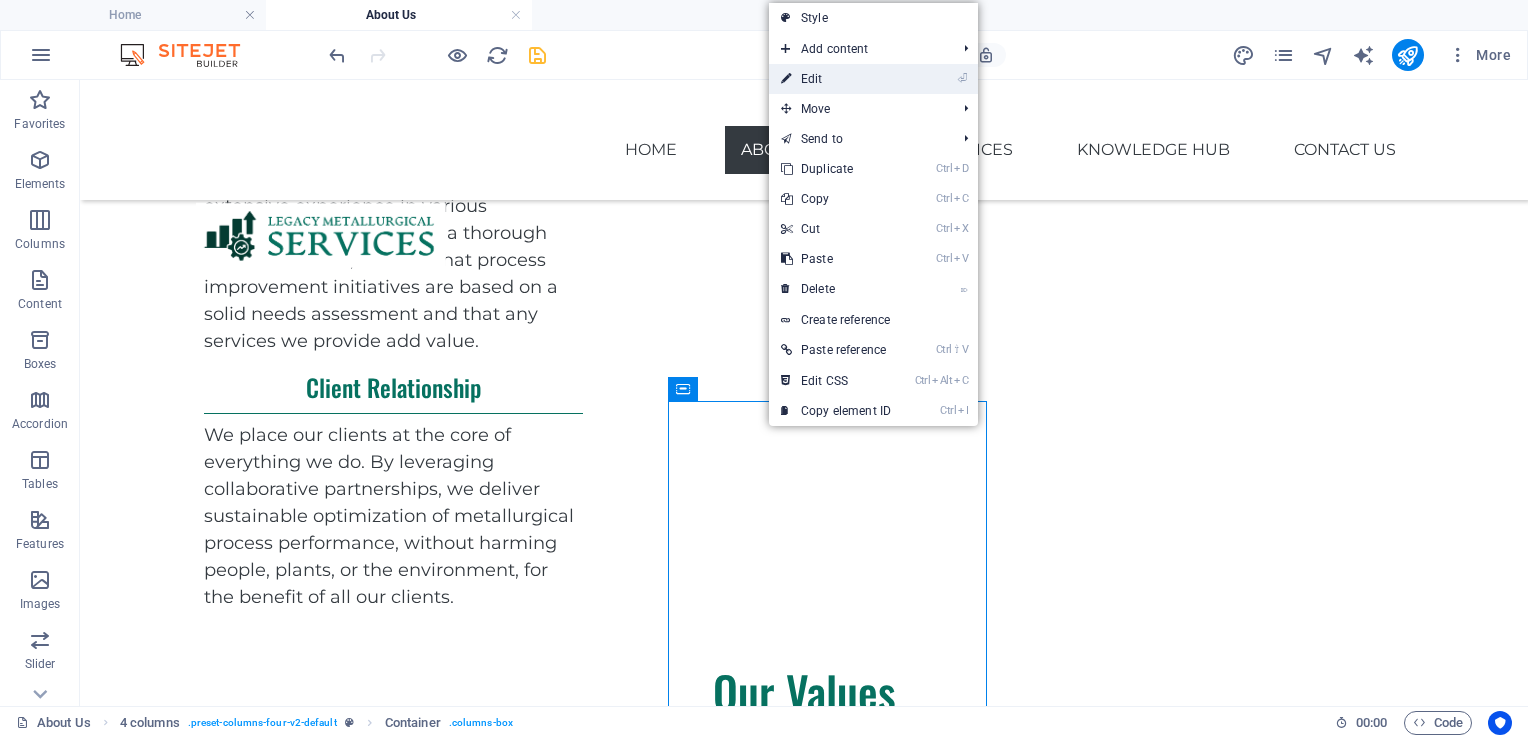drag, startPoint x: 828, startPoint y: 86, endPoint x: 341, endPoint y: 11, distance: 492.7413 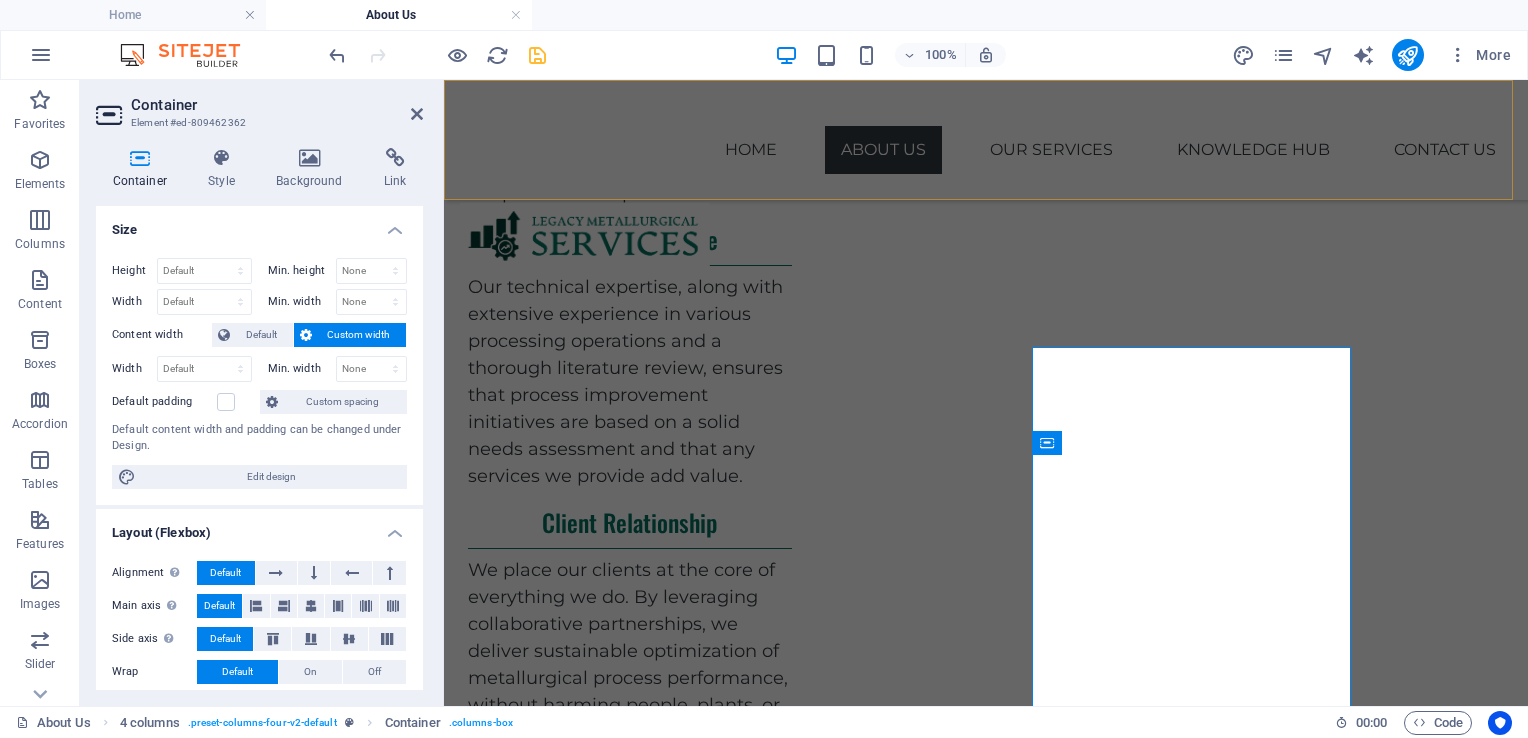 scroll, scrollTop: 1264, scrollLeft: 0, axis: vertical 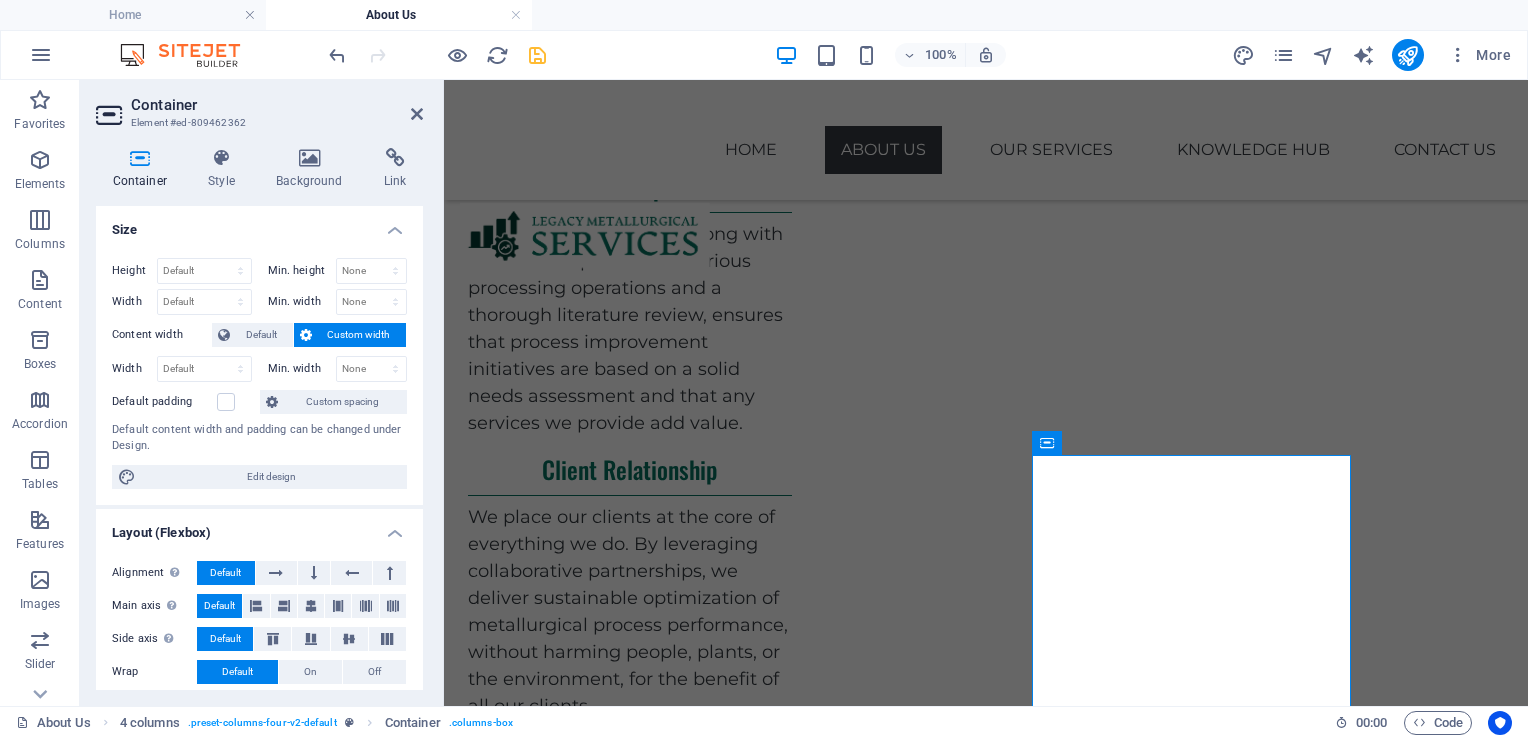 click at bounding box center [140, 158] 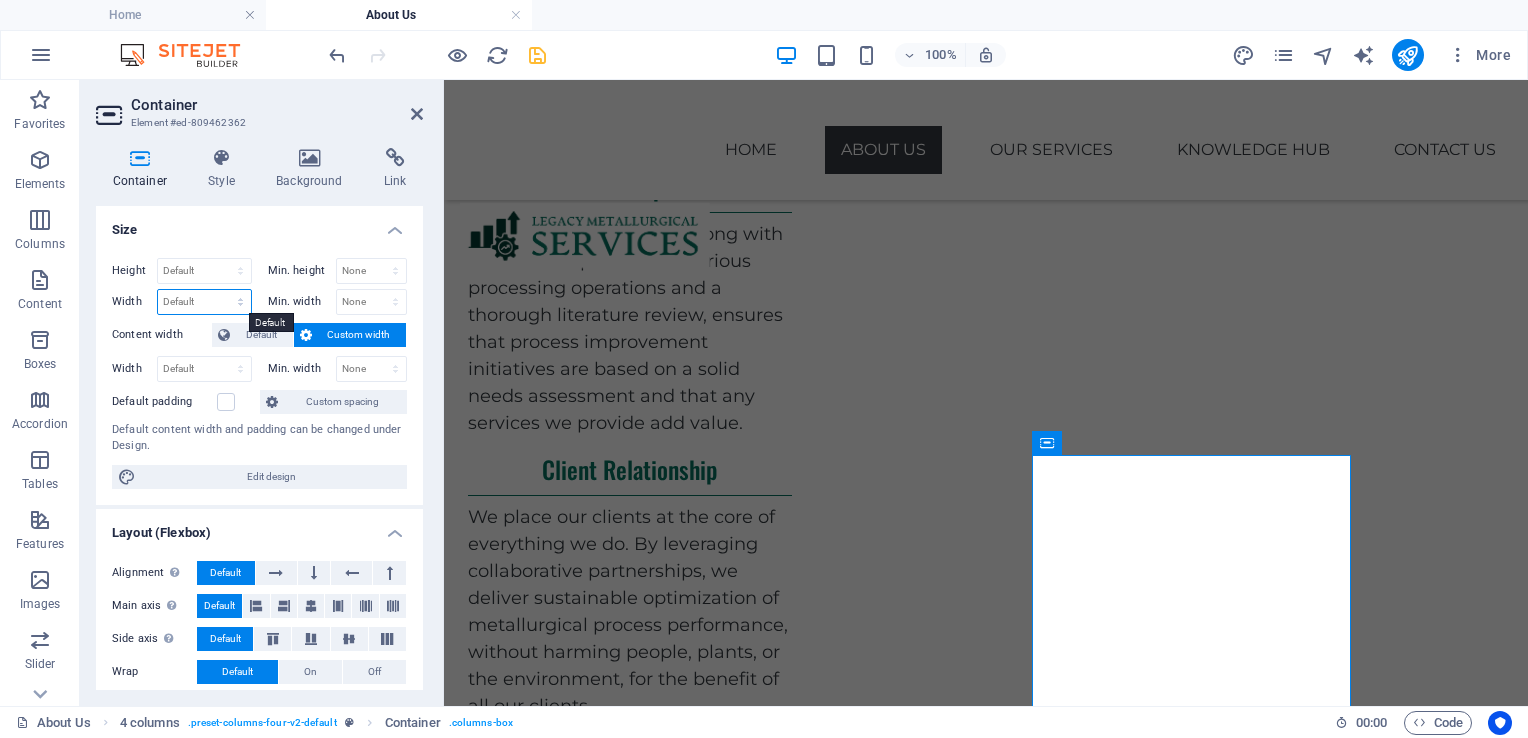 click on "Default px rem % em vh vw" at bounding box center (204, 302) 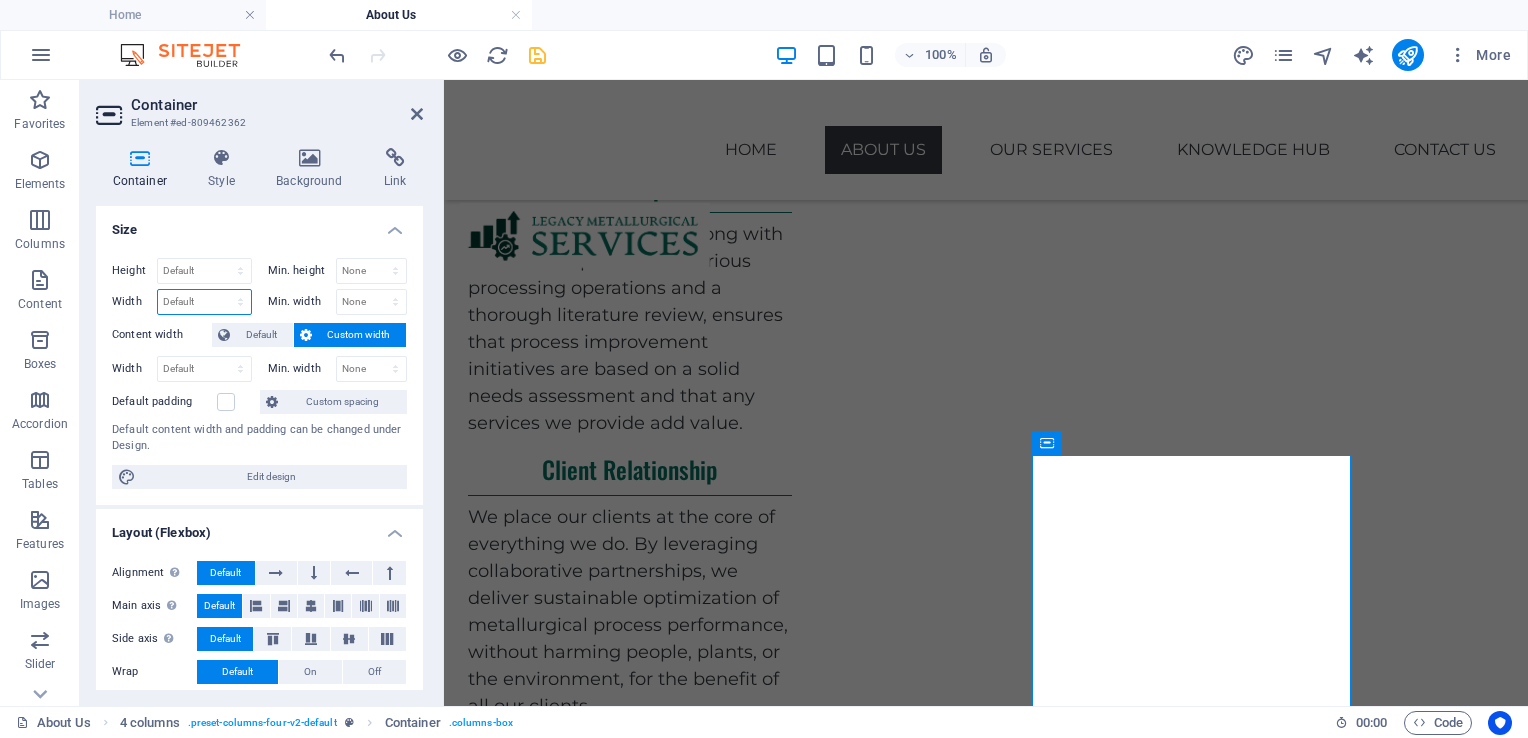 select on "px" 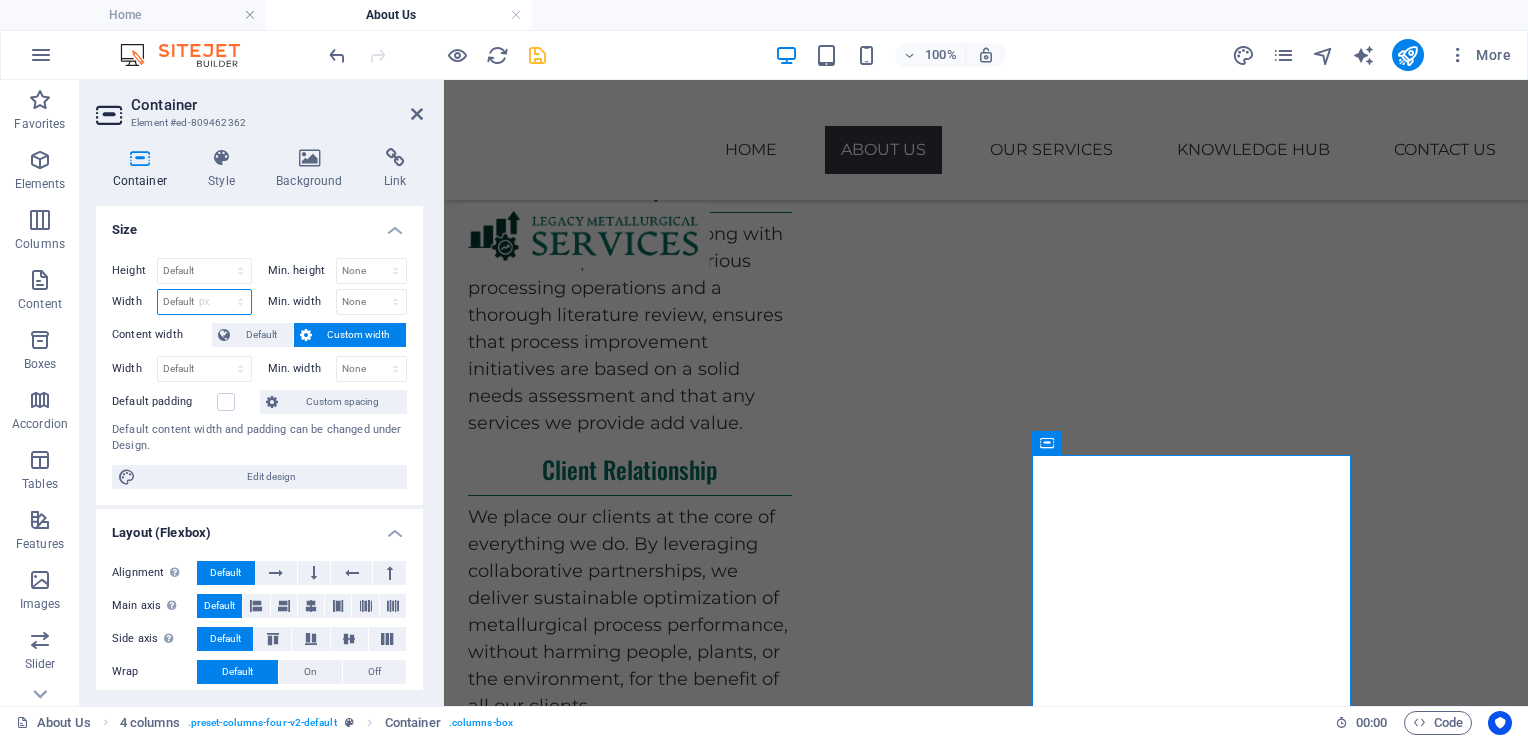 click on "Default px rem % em vh vw" at bounding box center (204, 302) 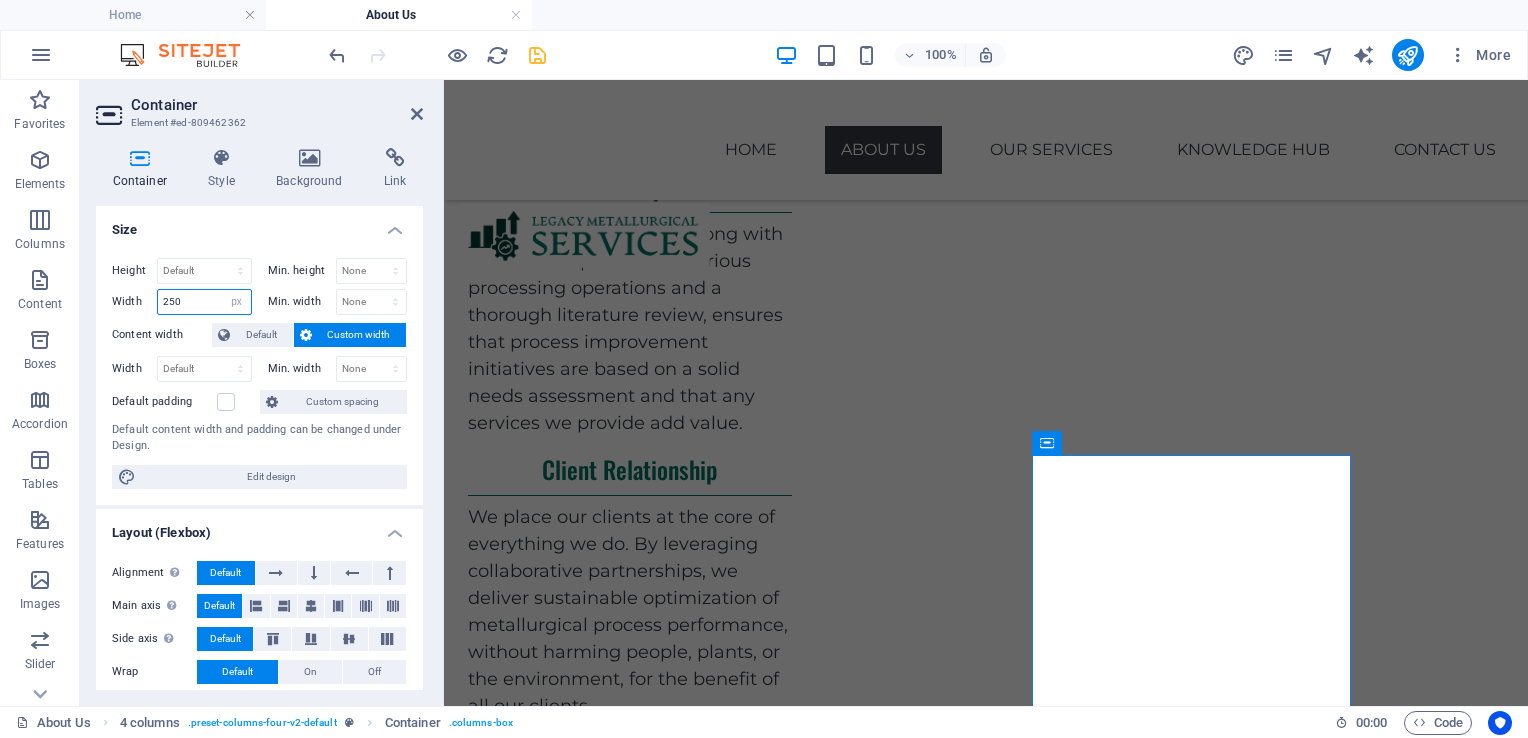 type on "250" 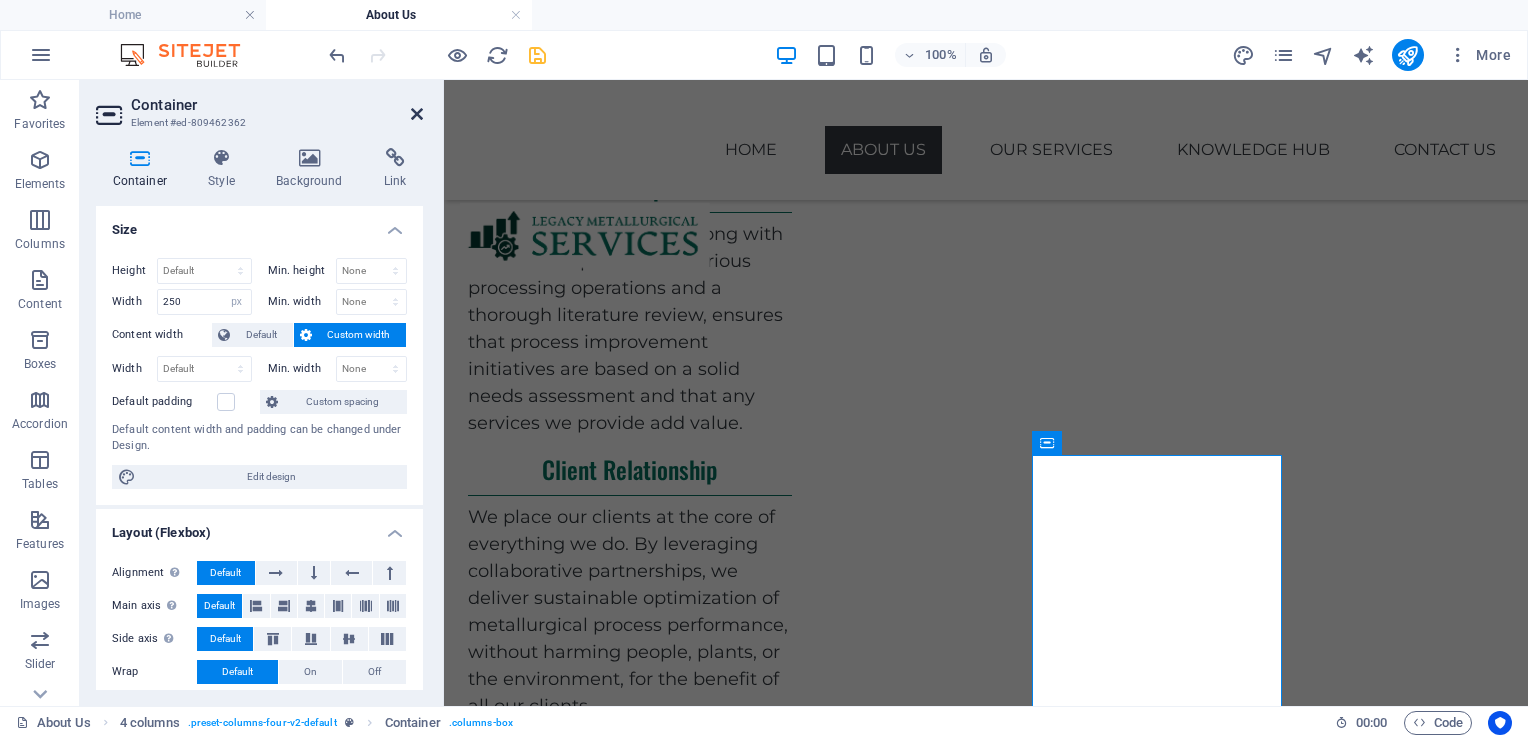 click at bounding box center [417, 114] 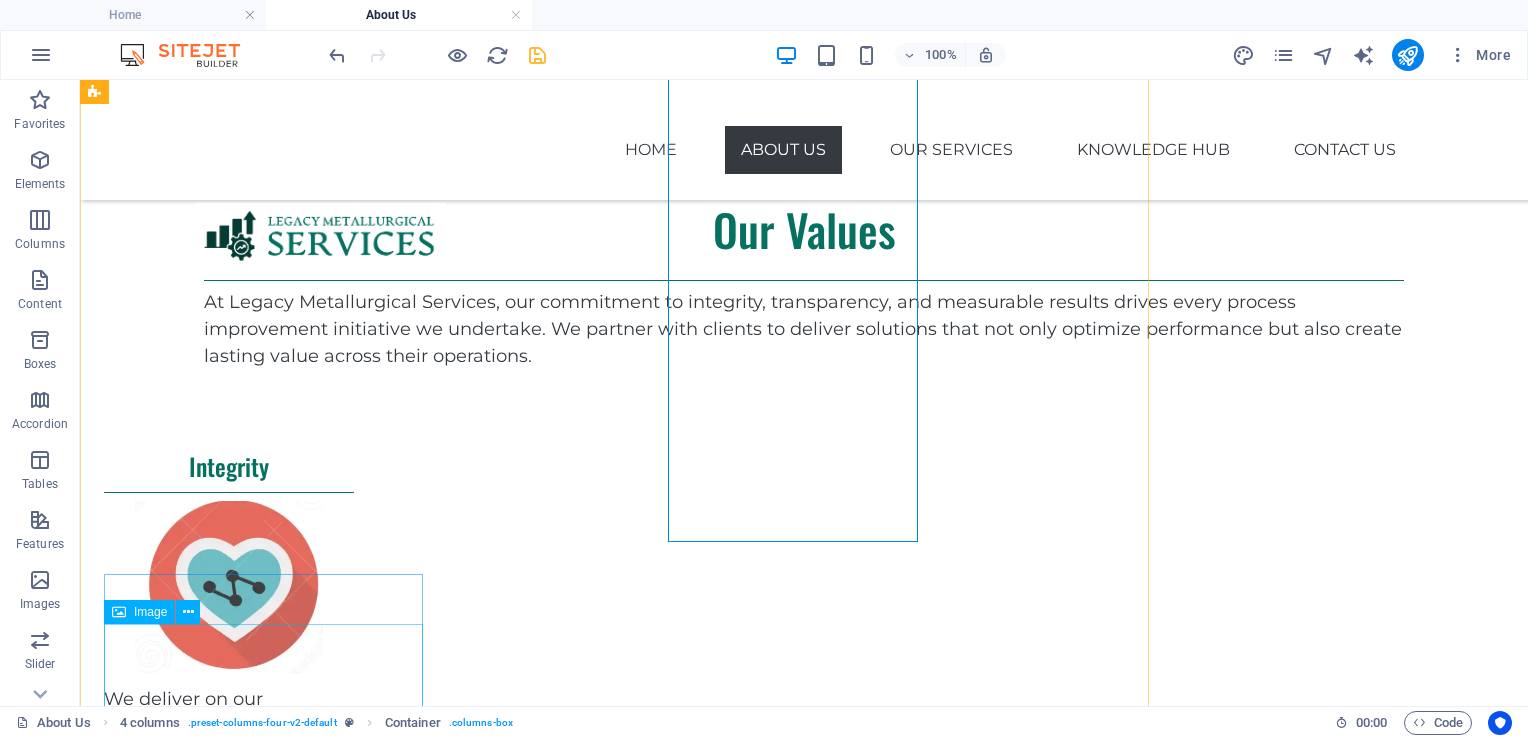 scroll, scrollTop: 1811, scrollLeft: 0, axis: vertical 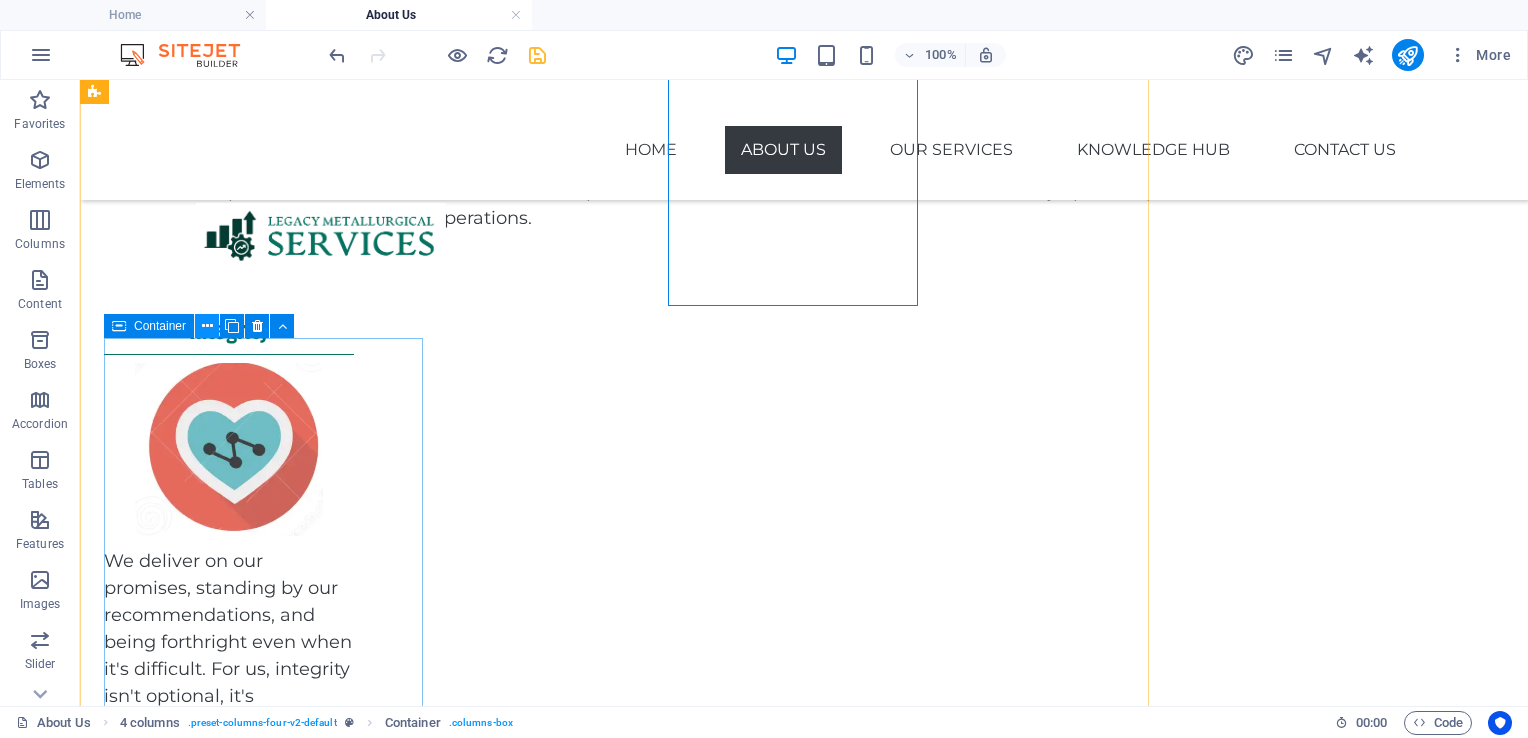 click at bounding box center (207, 326) 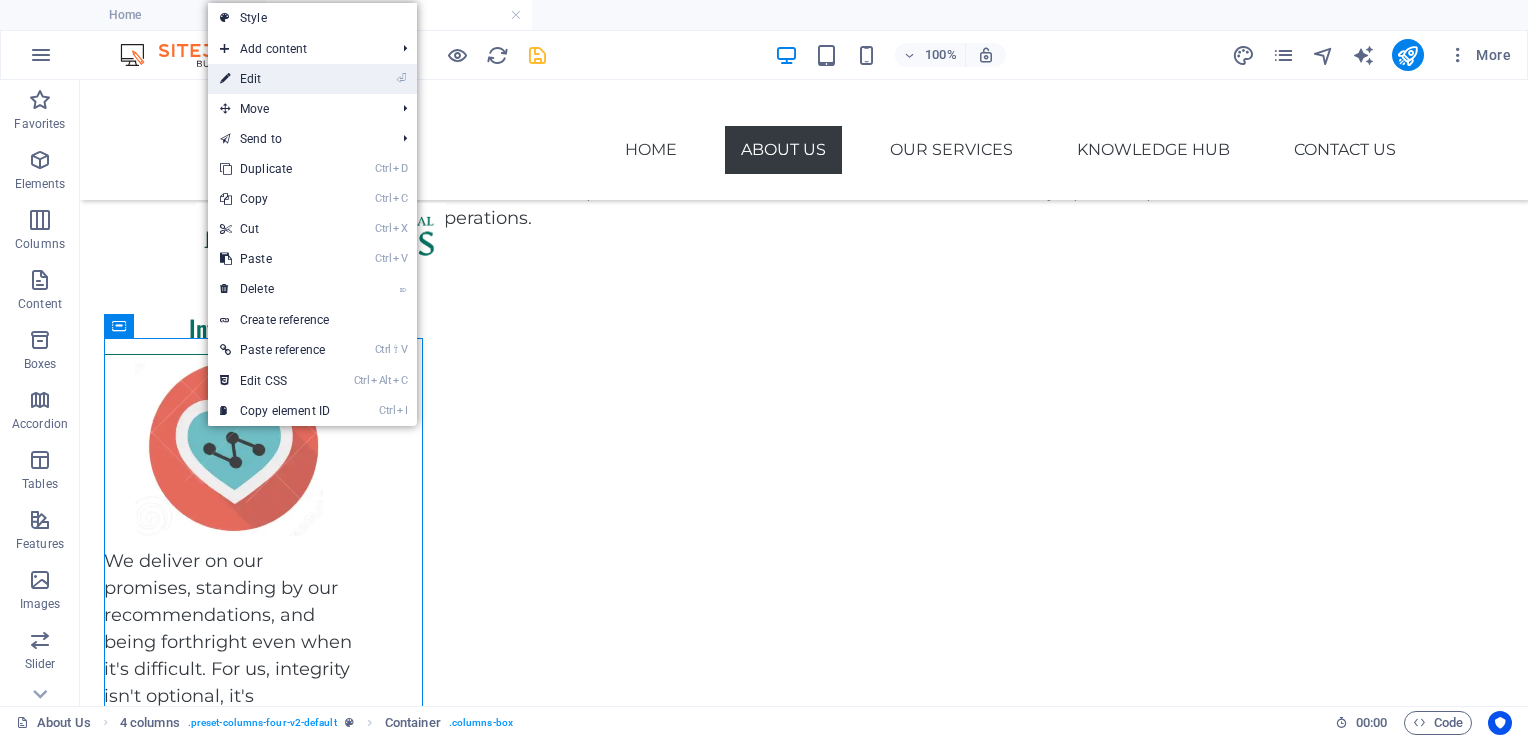 click on "⏎  Edit" at bounding box center [275, 79] 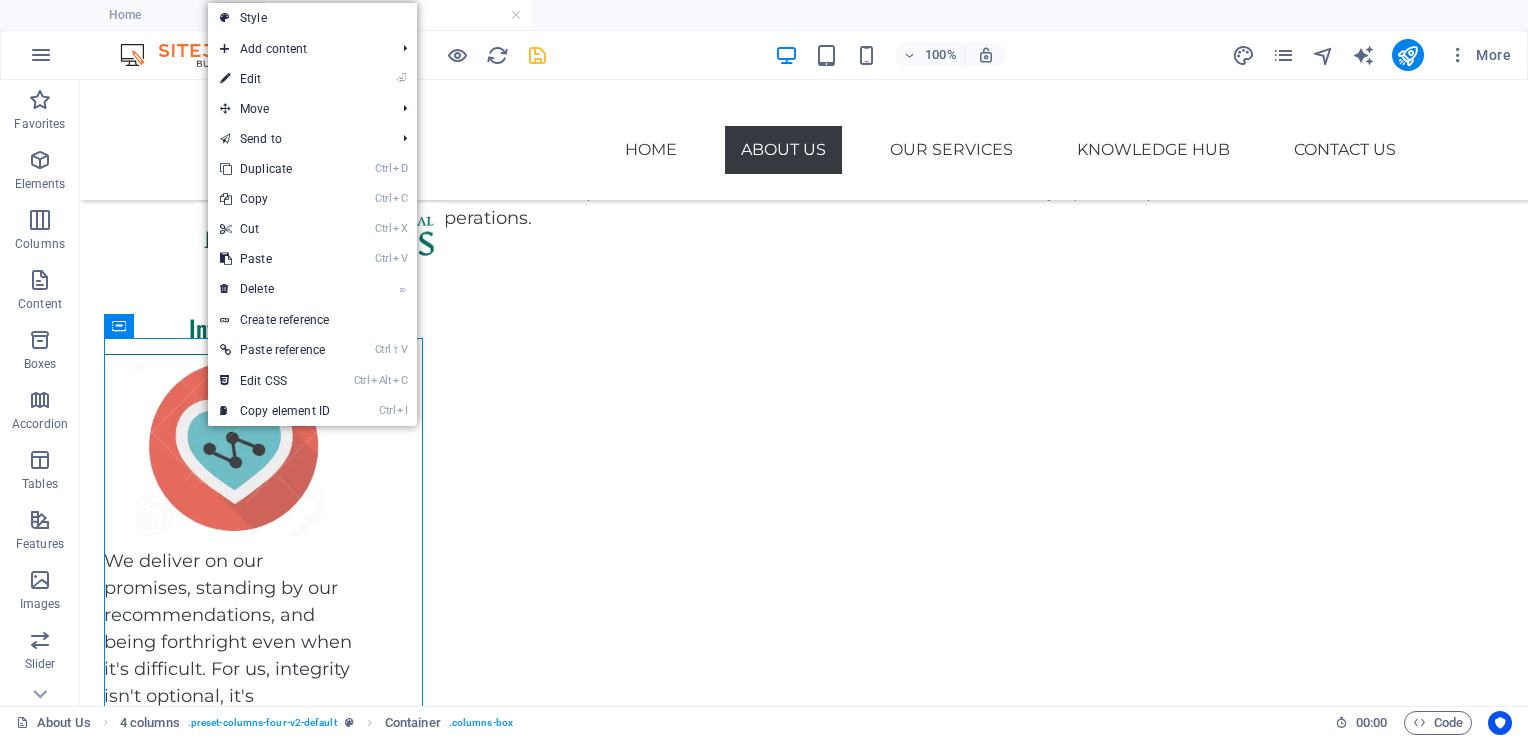 scroll, scrollTop: 1919, scrollLeft: 0, axis: vertical 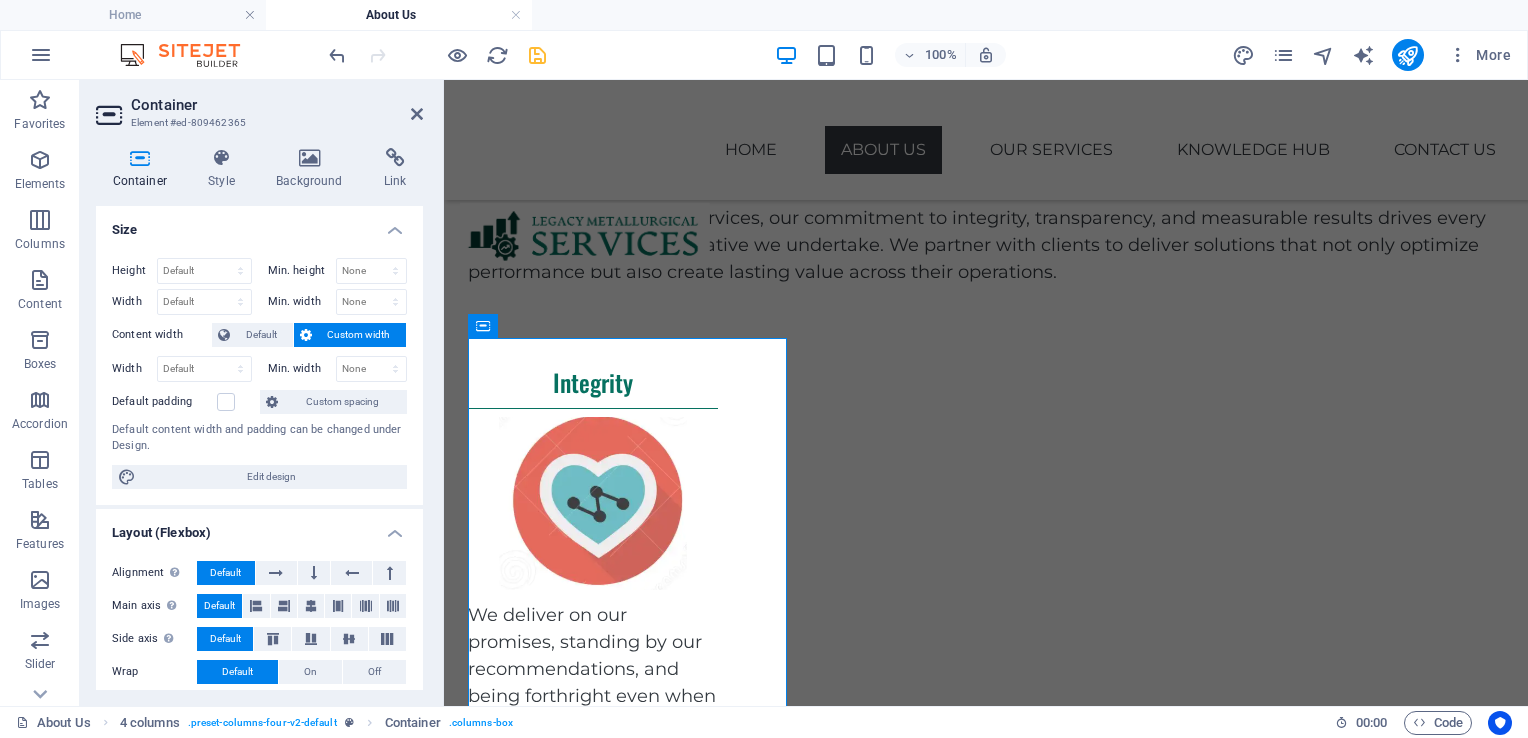click at bounding box center [140, 158] 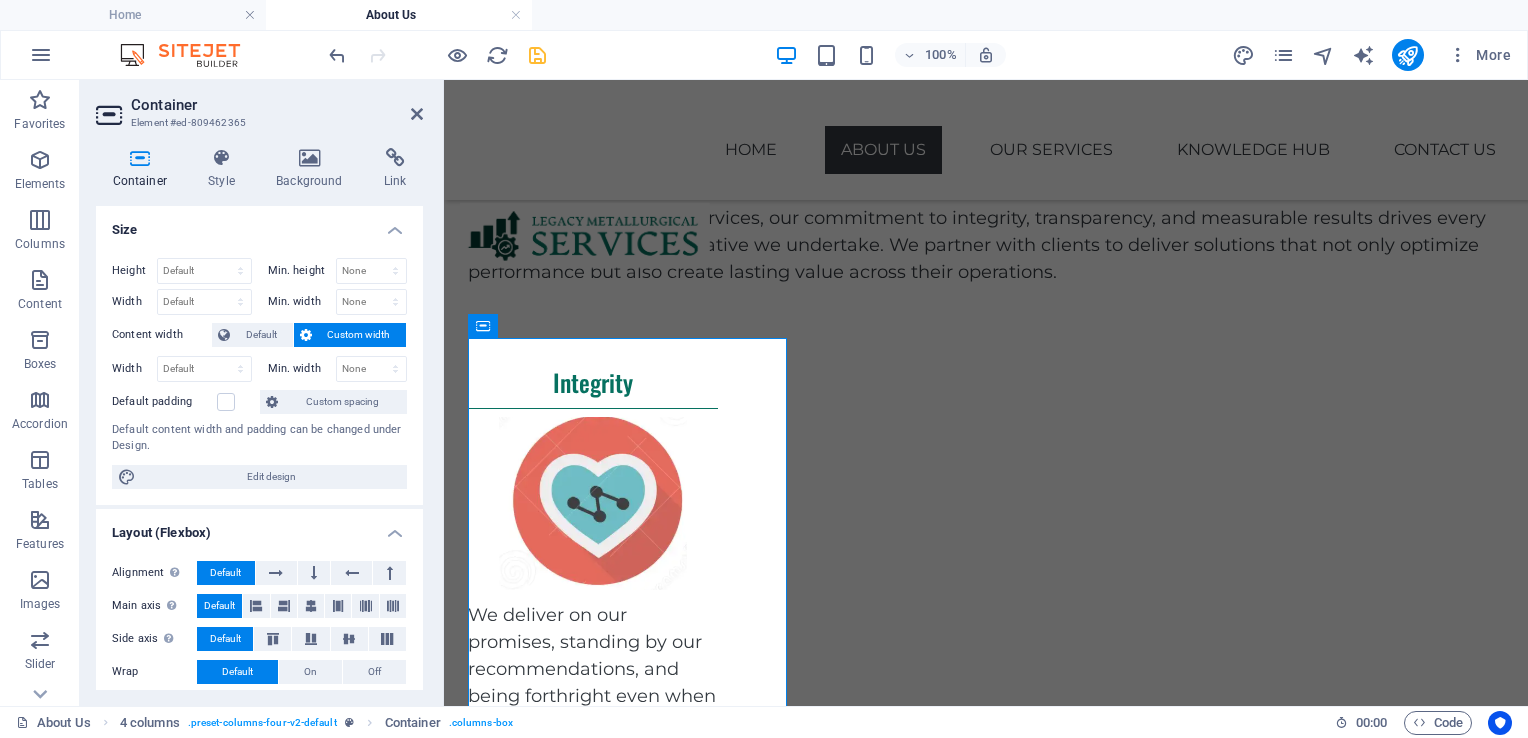 click at bounding box center [140, 158] 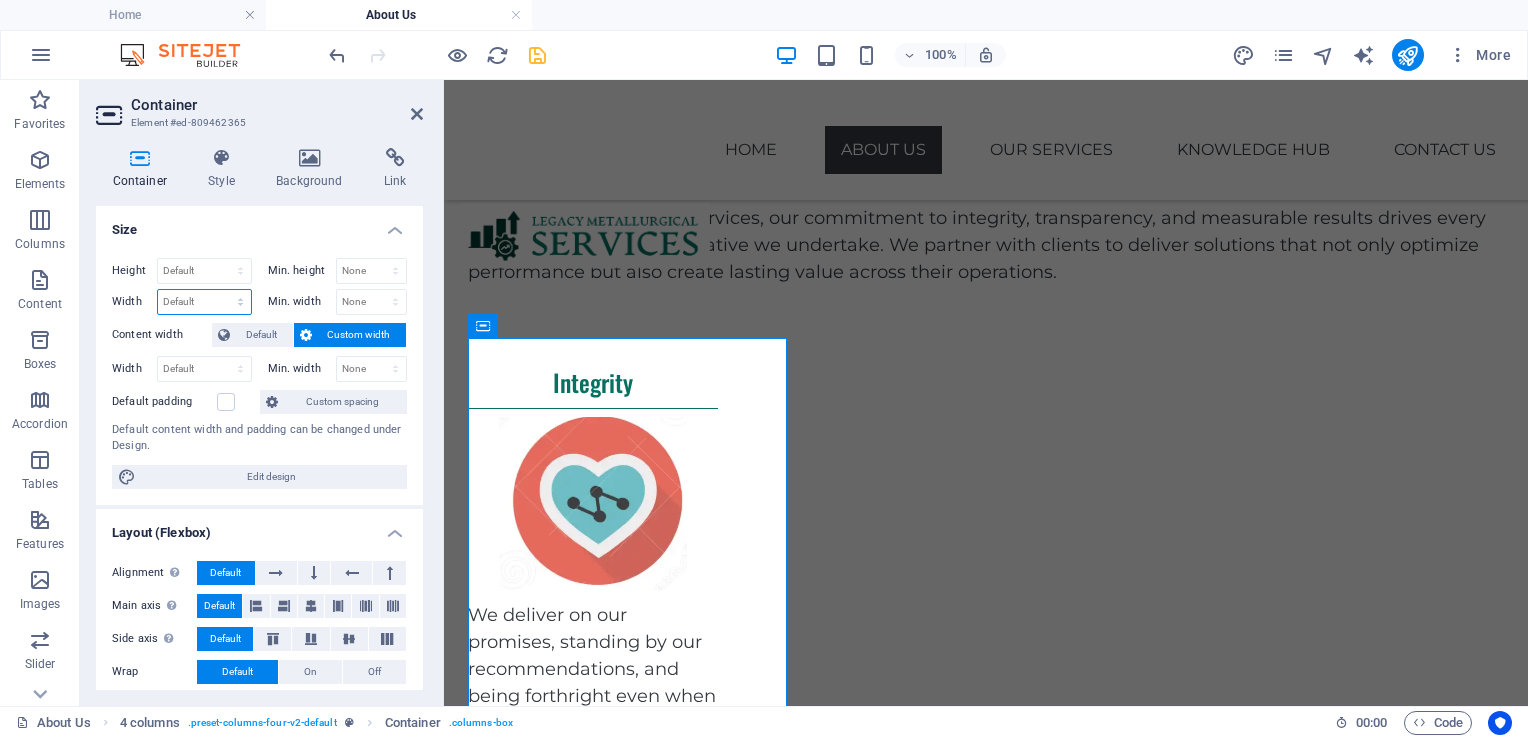 click on "Default px rem % em vh vw" at bounding box center [204, 302] 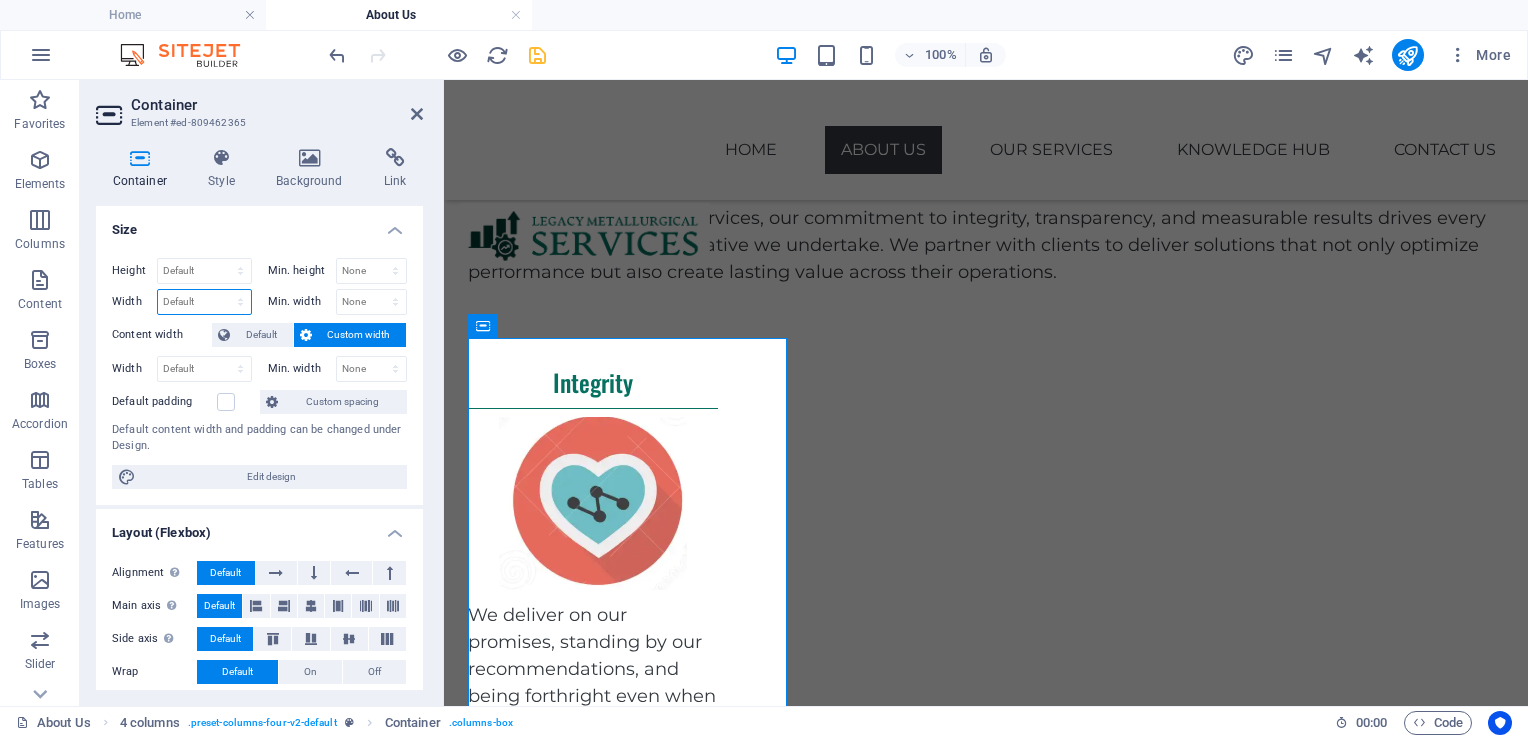 select on "px" 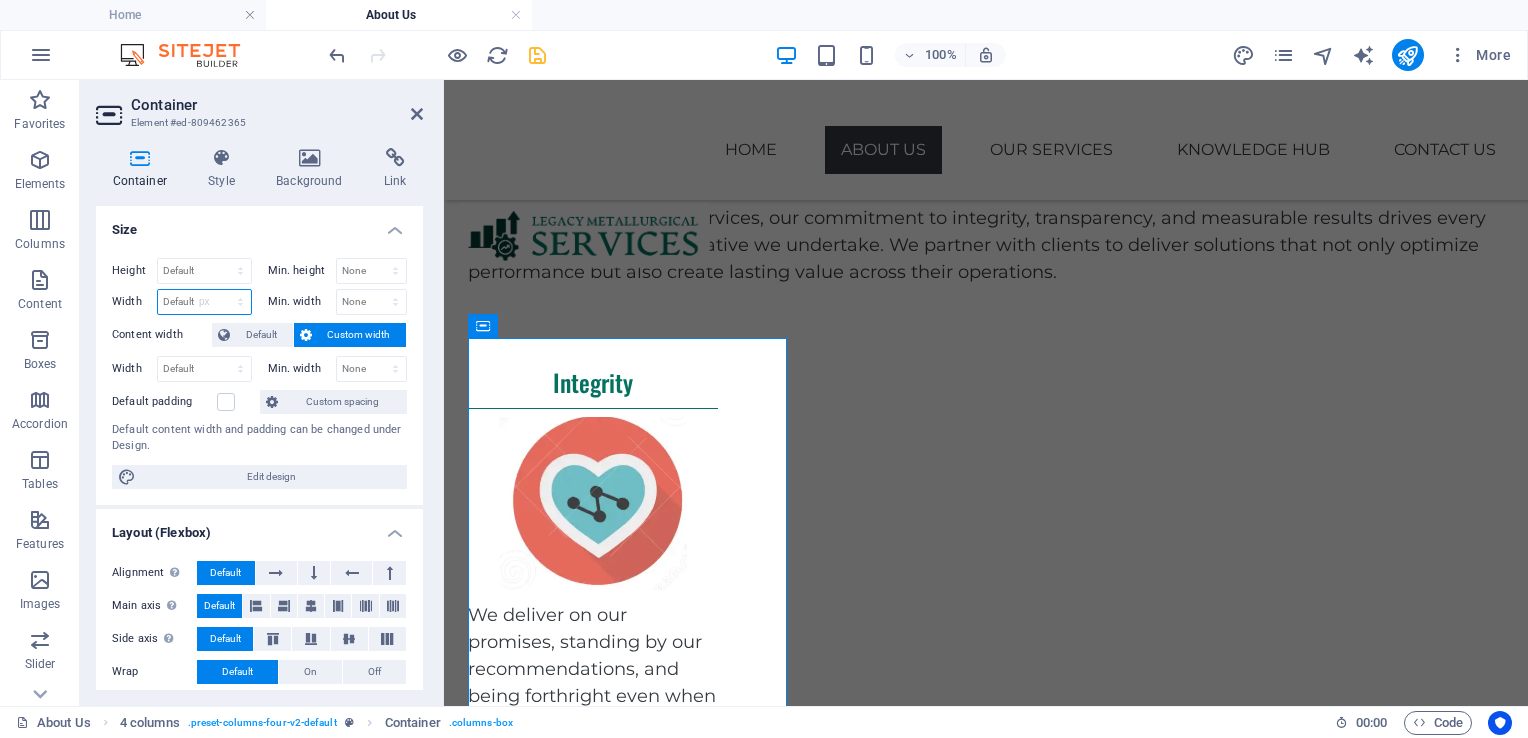 click on "Default px rem % em vh vw" at bounding box center [204, 302] 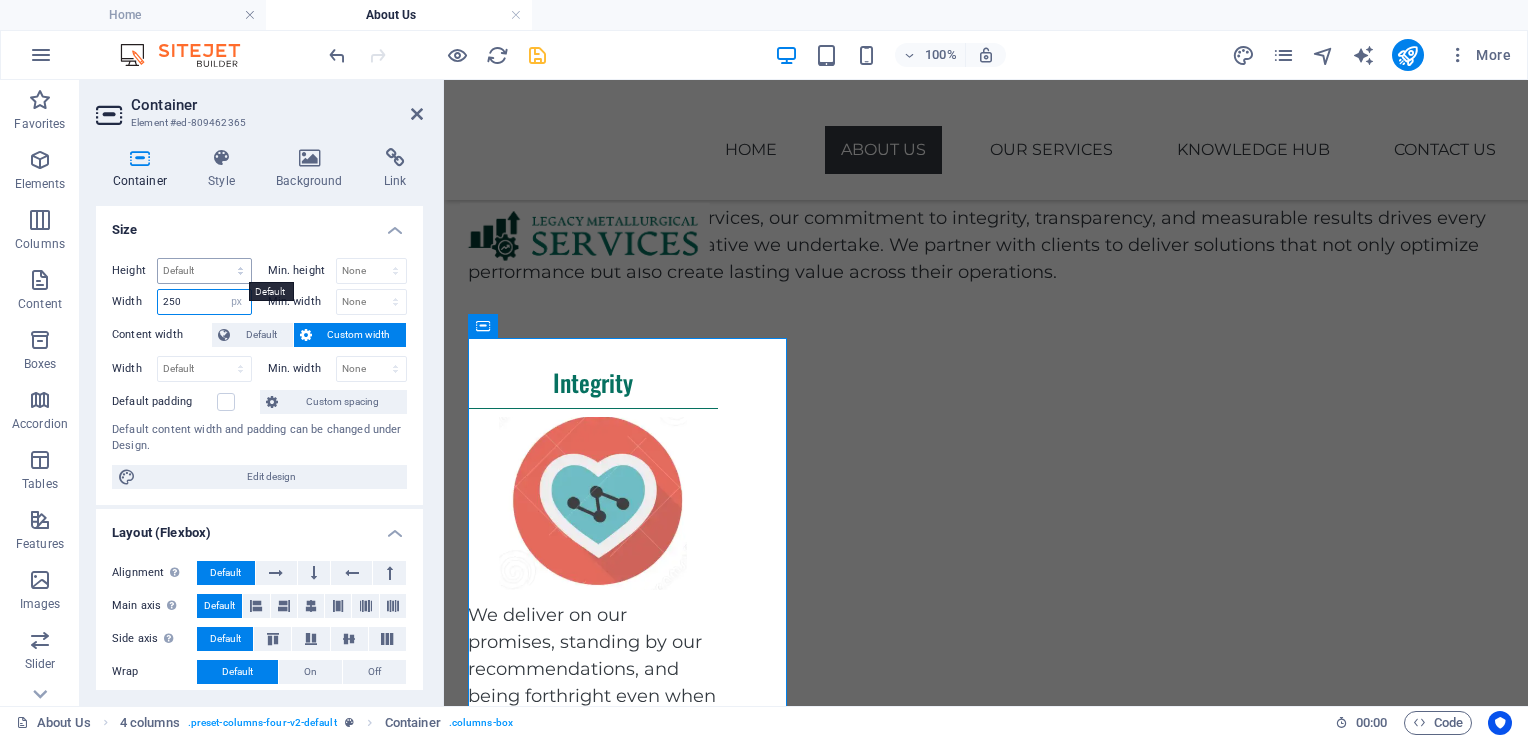 type on "250" 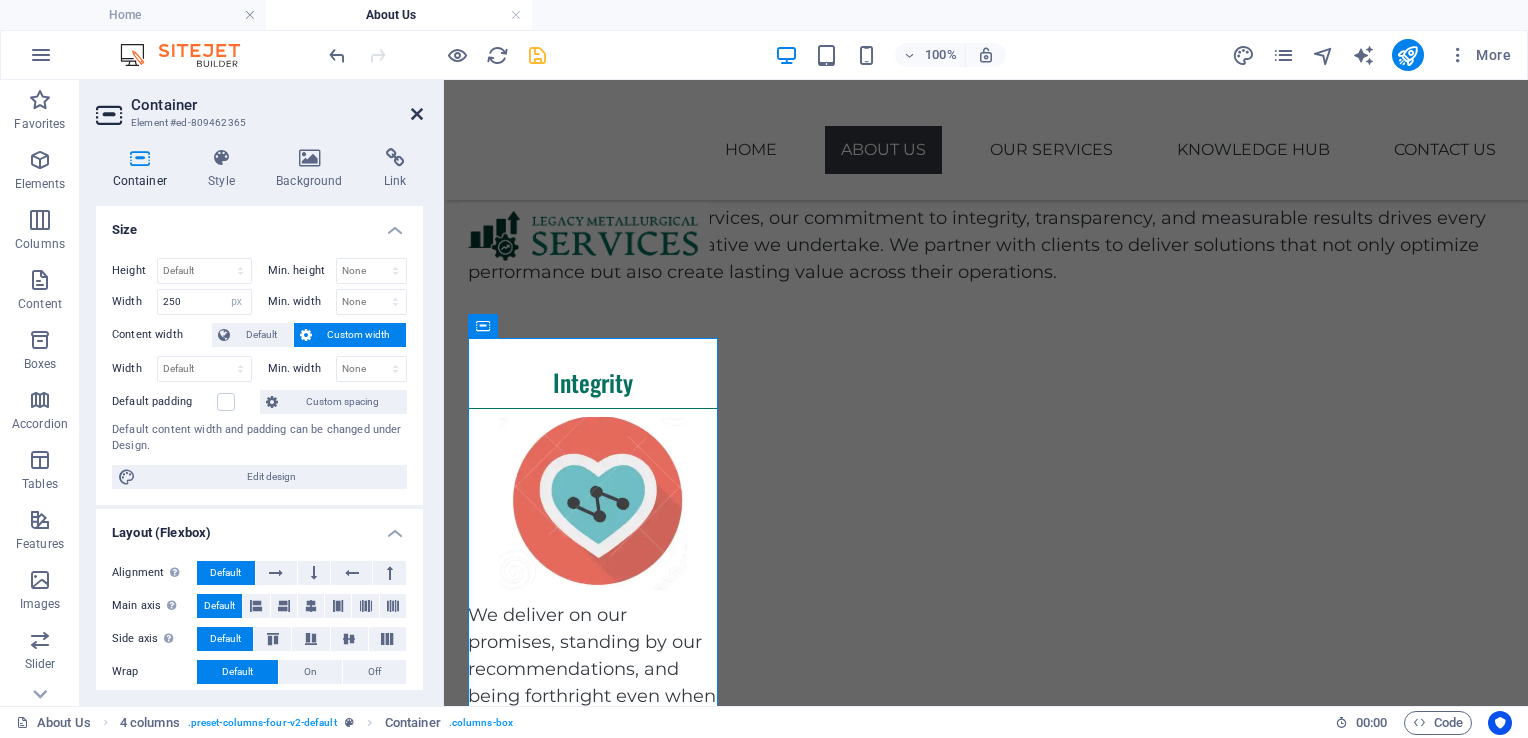 click at bounding box center (417, 114) 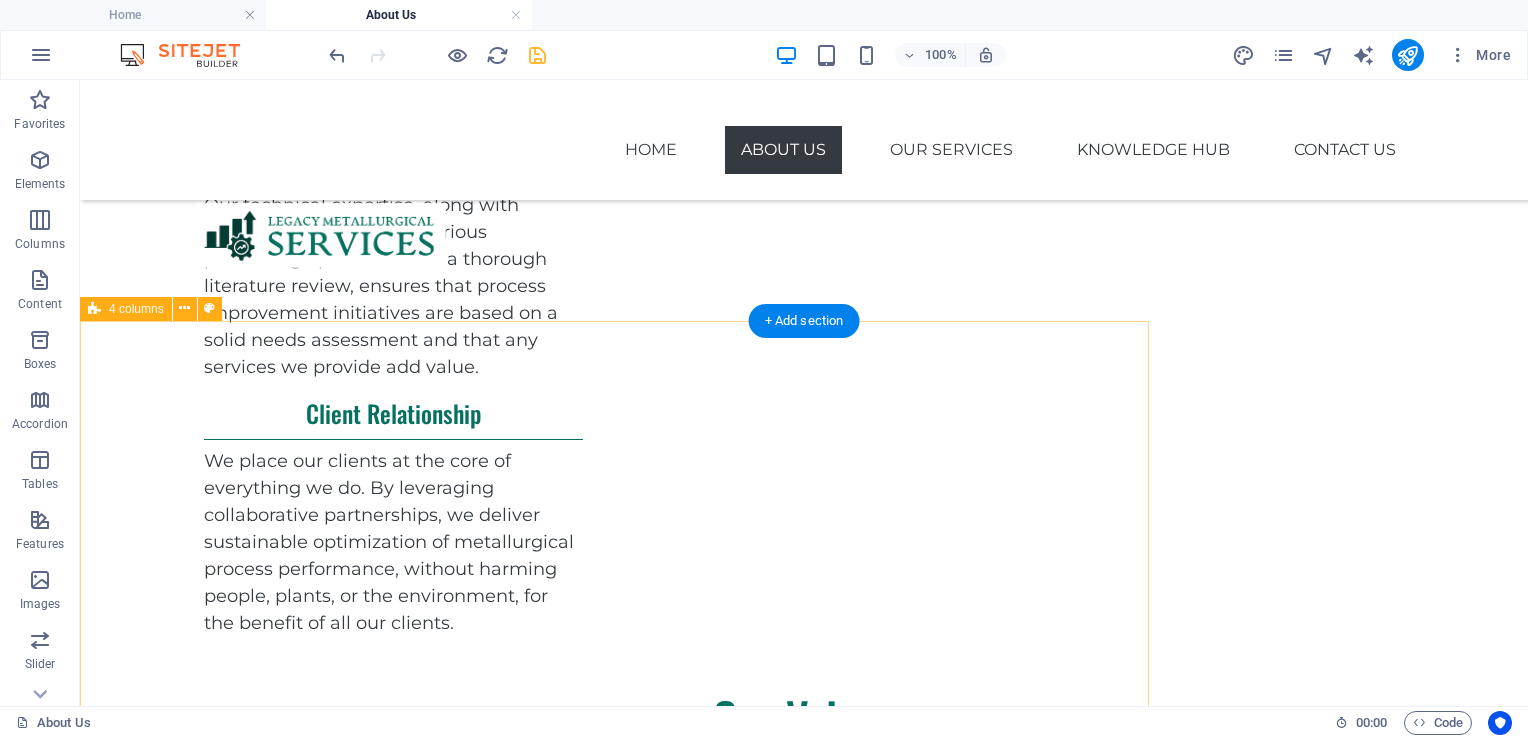 scroll, scrollTop: 1211, scrollLeft: 0, axis: vertical 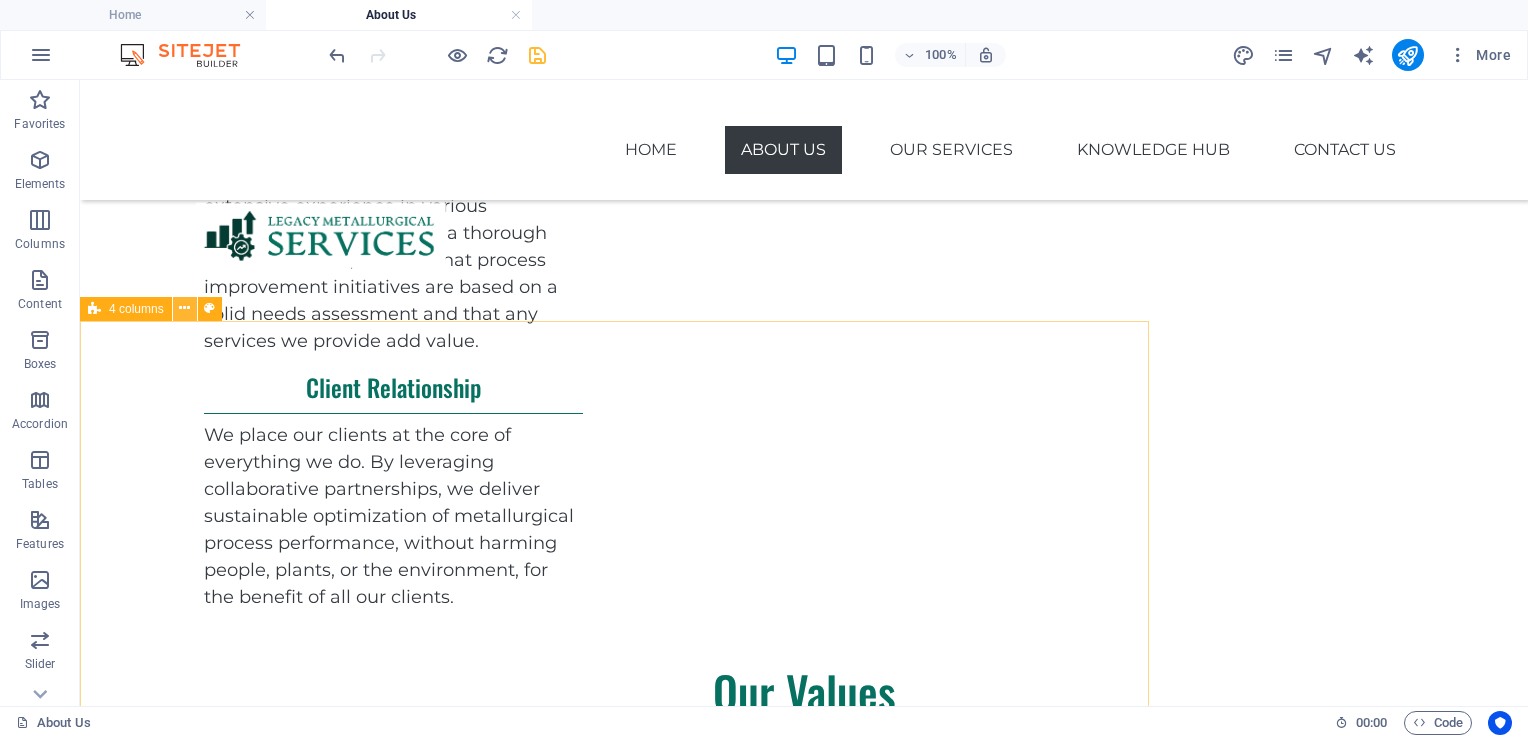 click at bounding box center (184, 308) 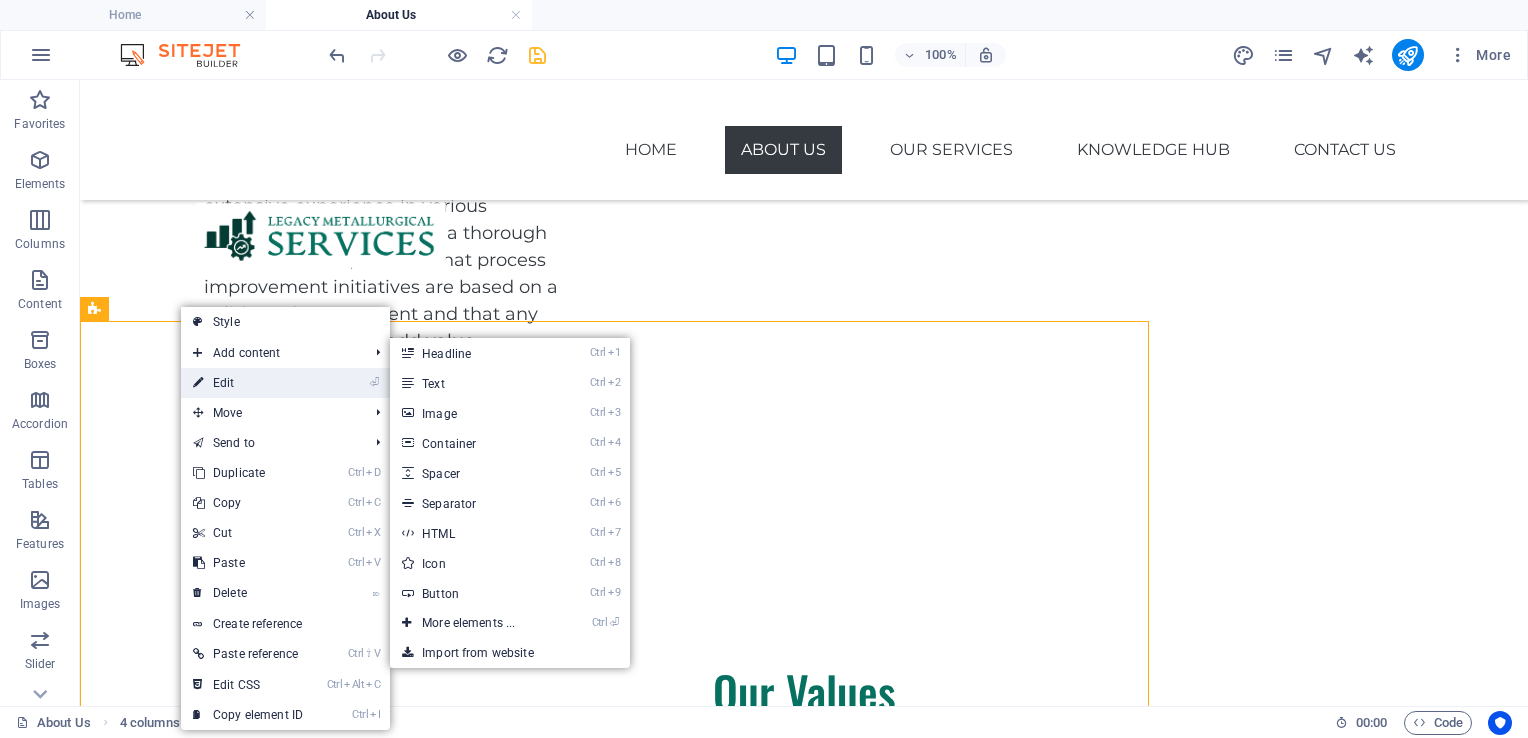 click on "⏎  Edit" at bounding box center (248, 383) 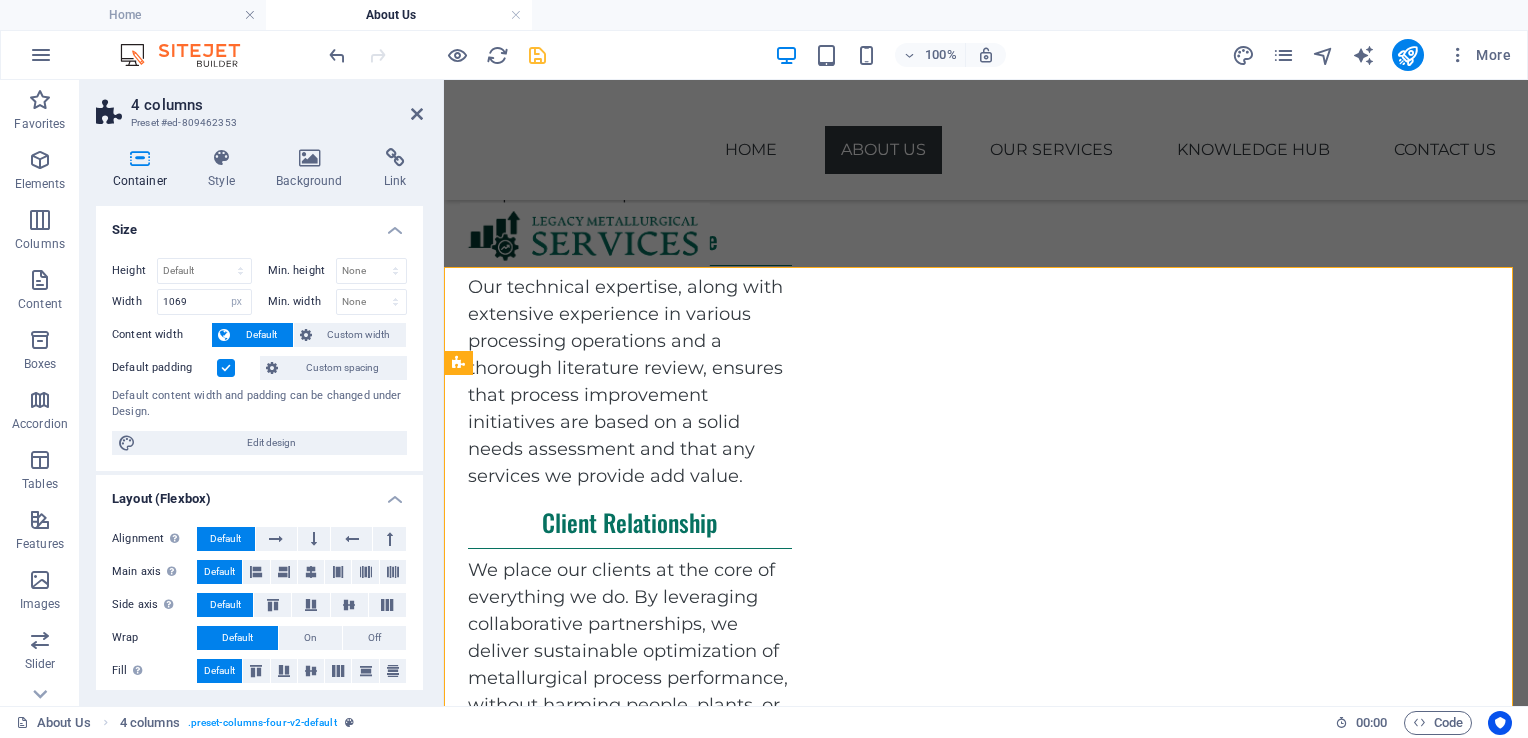 scroll, scrollTop: 1264, scrollLeft: 0, axis: vertical 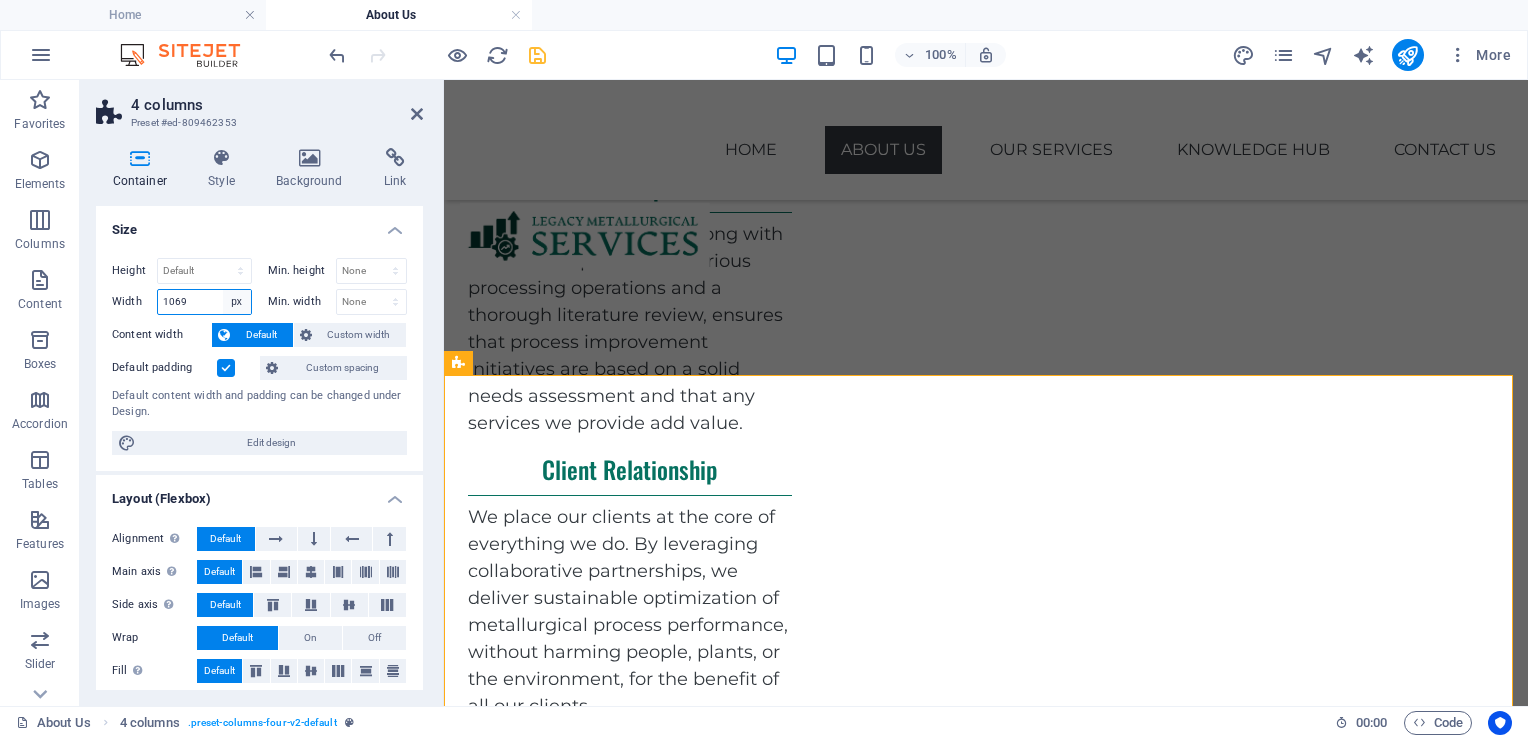 click on "Default px rem % em vh vw" at bounding box center [237, 302] 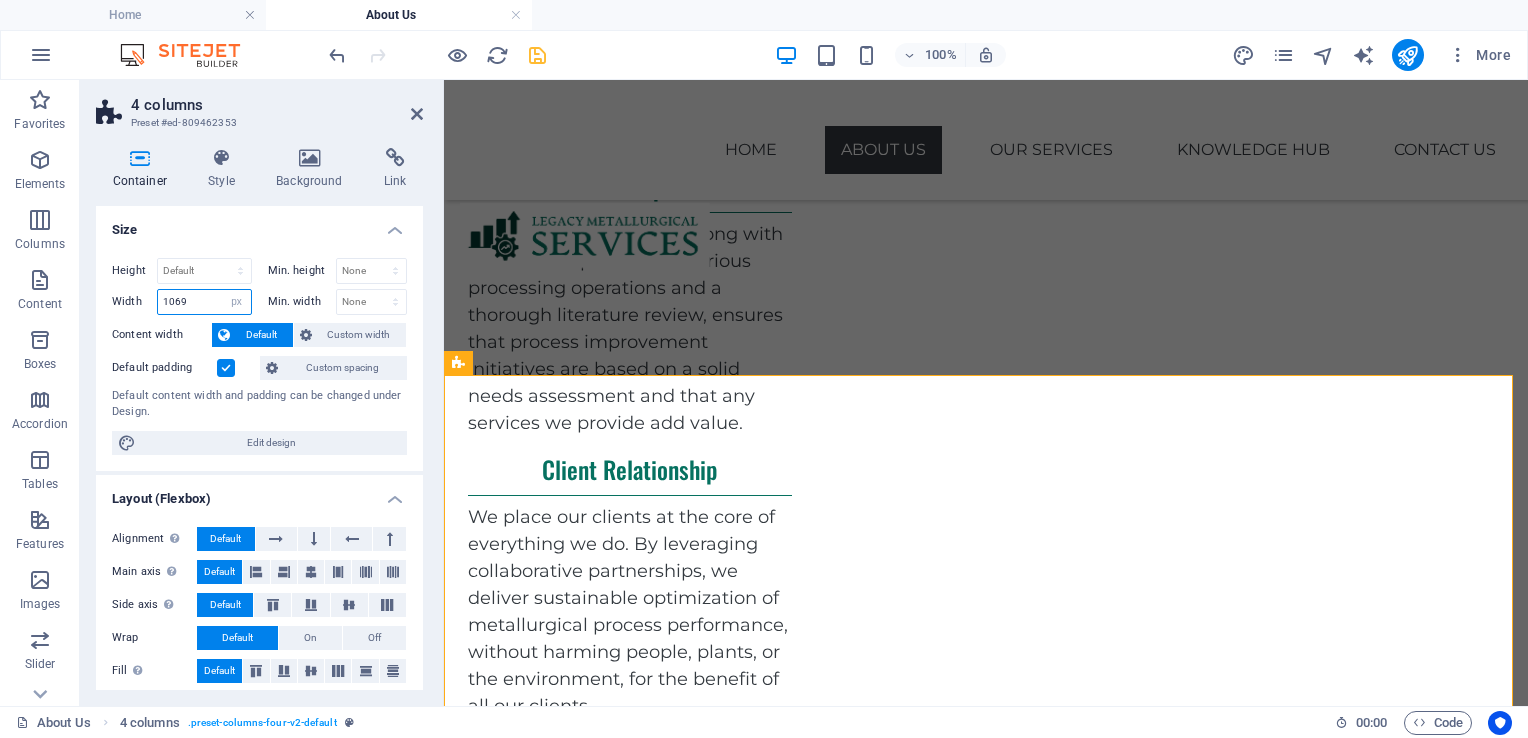 select on "default" 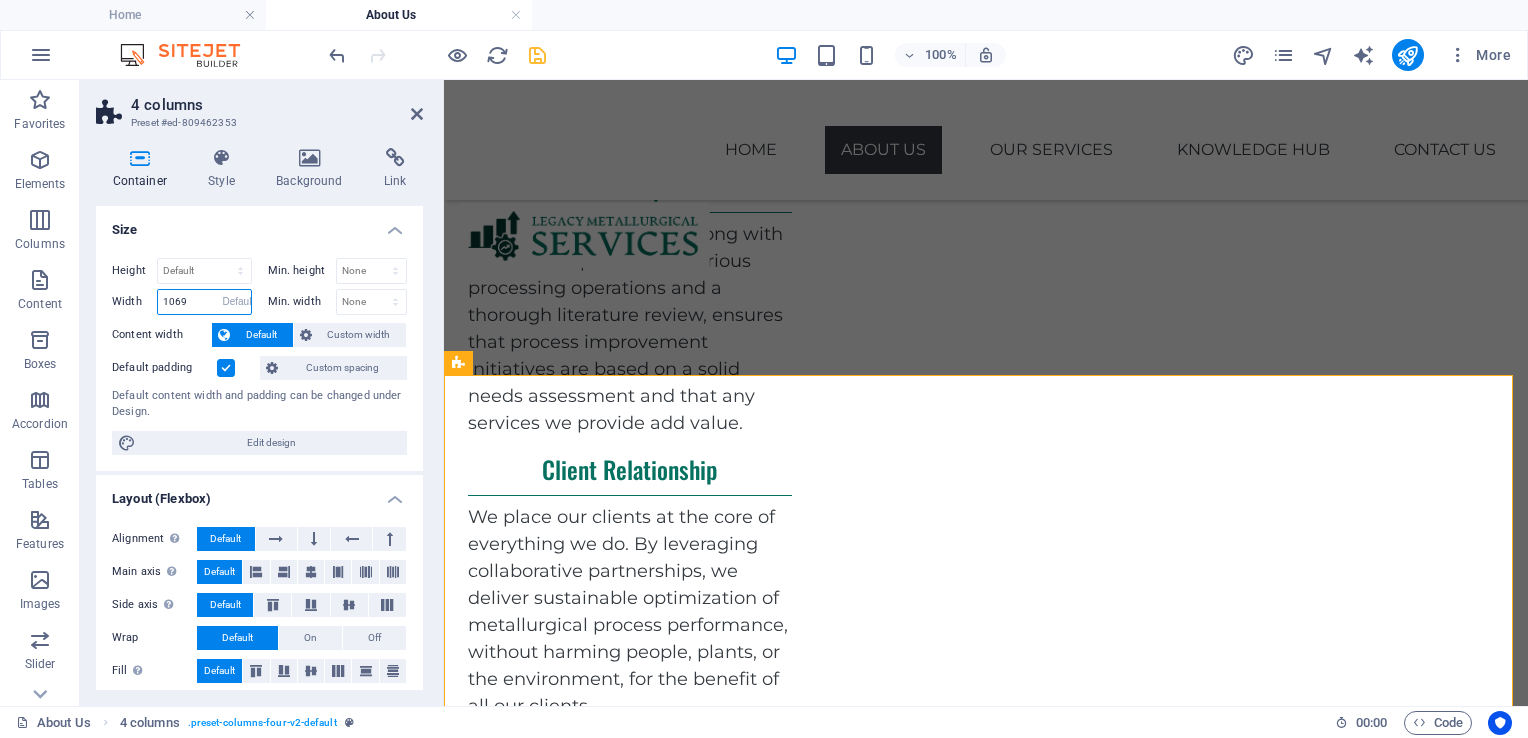 click on "Default px rem % em vh vw" at bounding box center [237, 302] 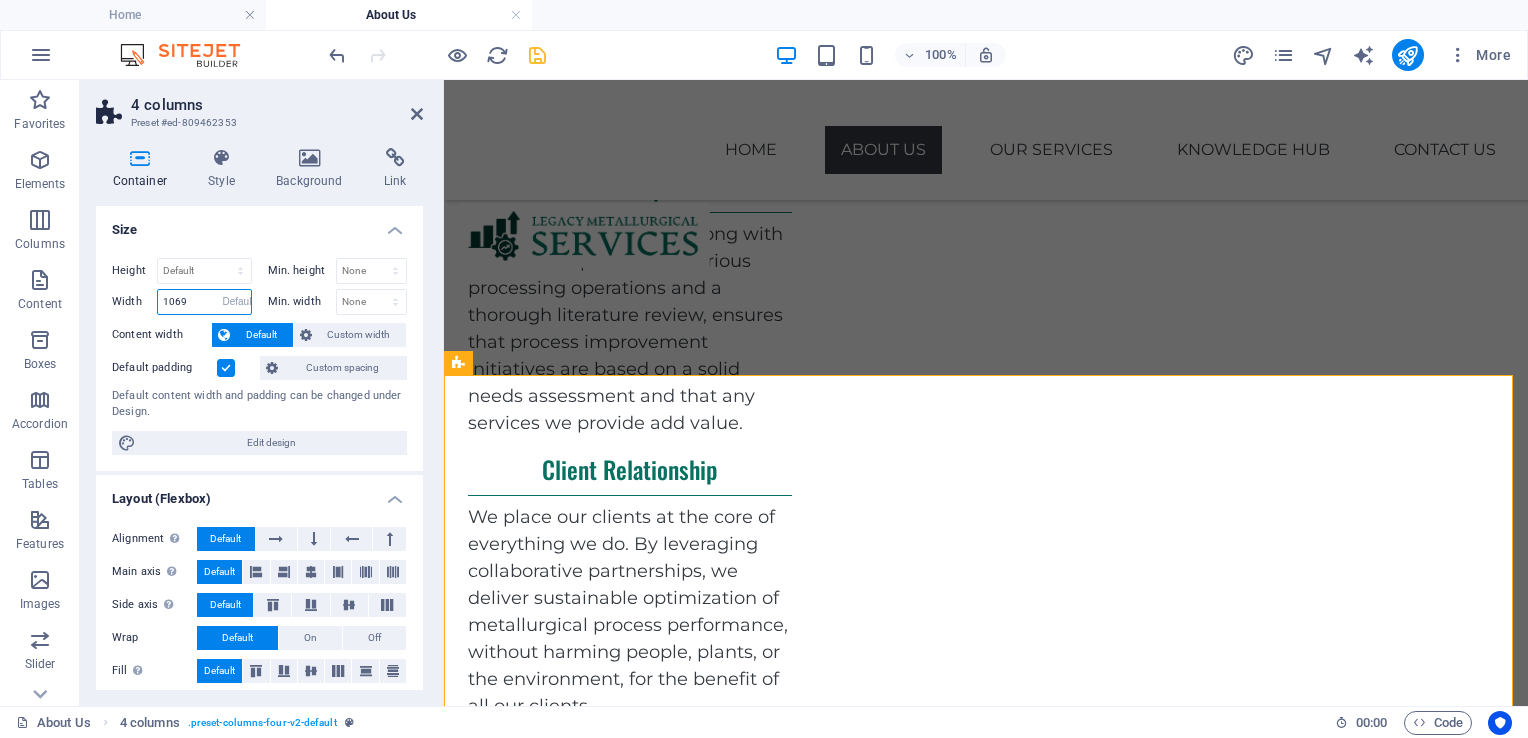 select on "DISABLED_OPTION_VALUE" 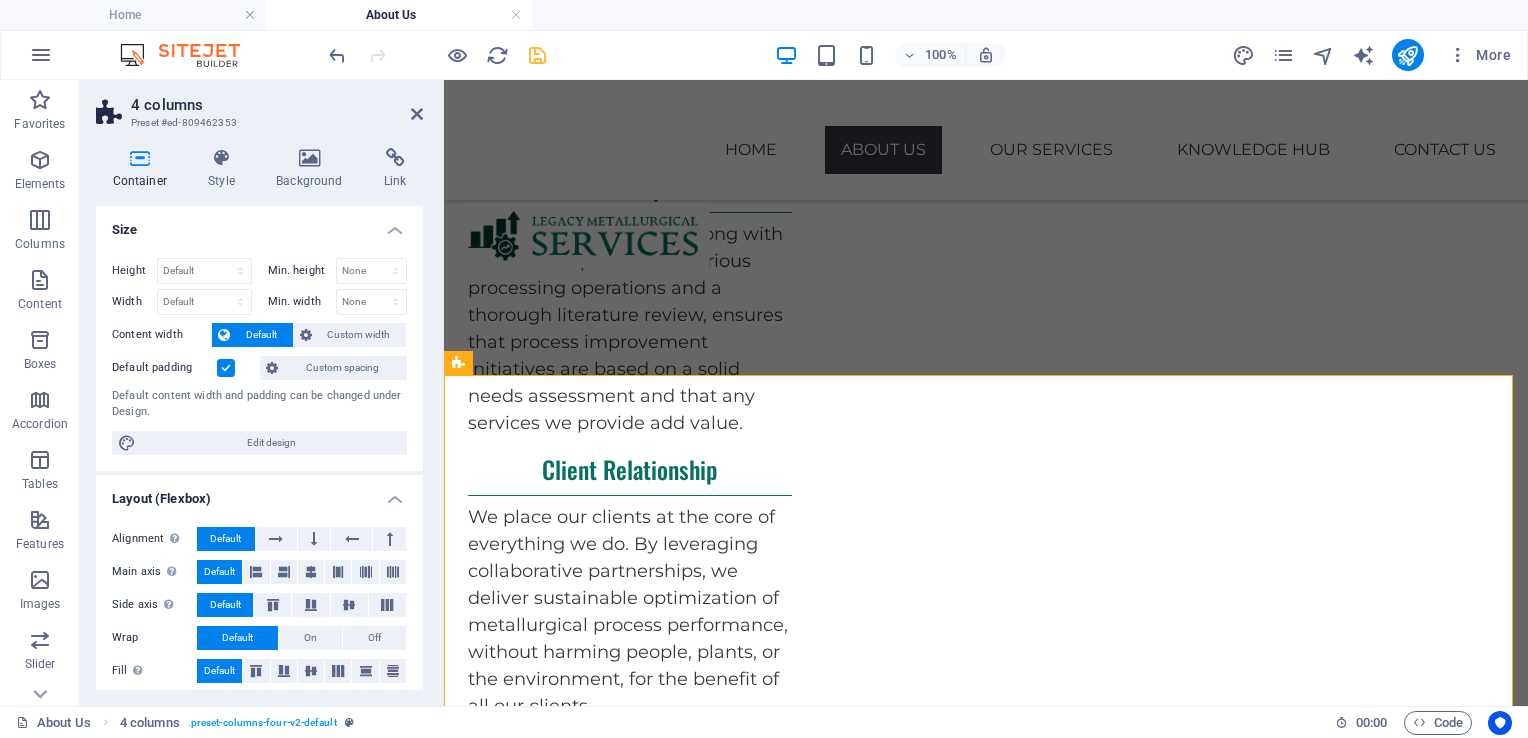 click at bounding box center [140, 158] 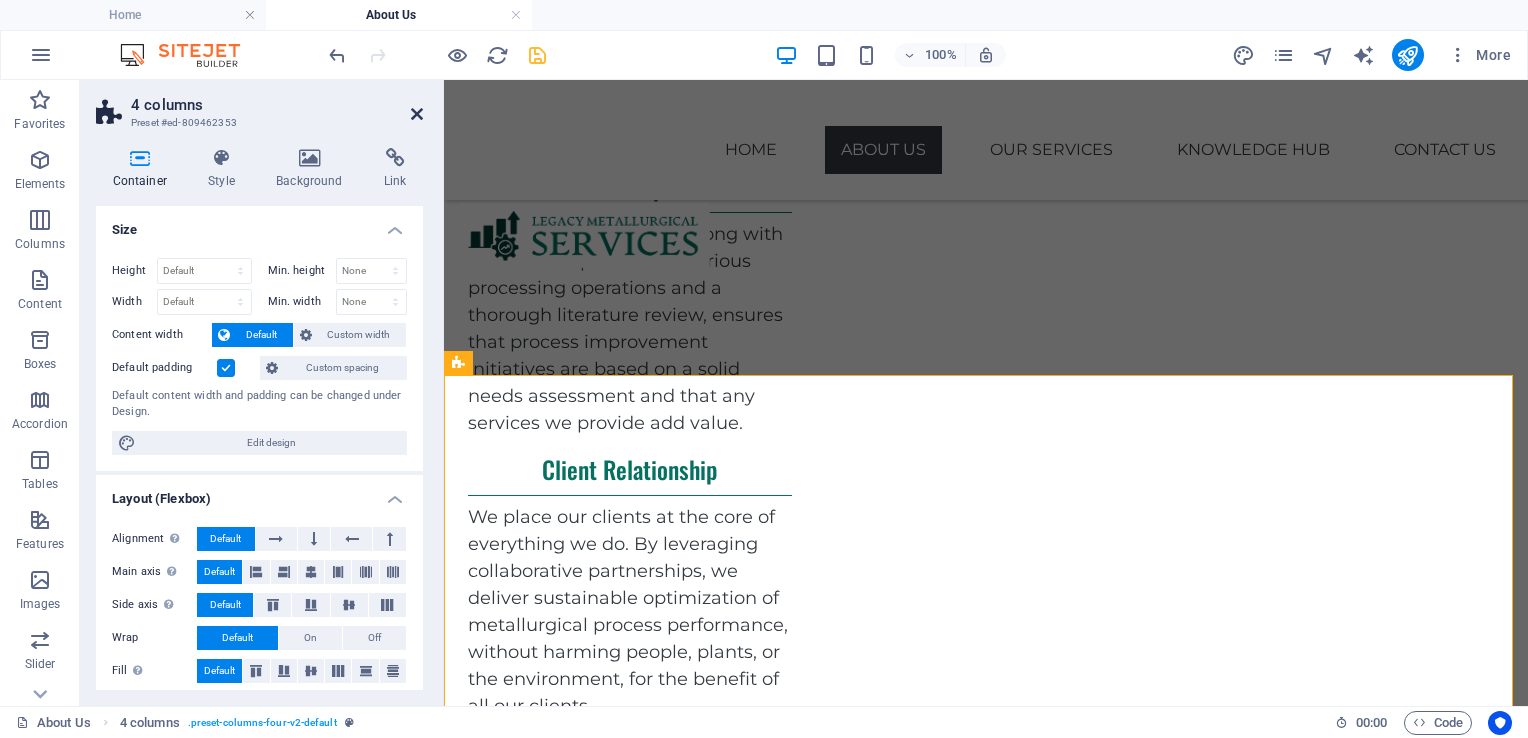 click at bounding box center (417, 114) 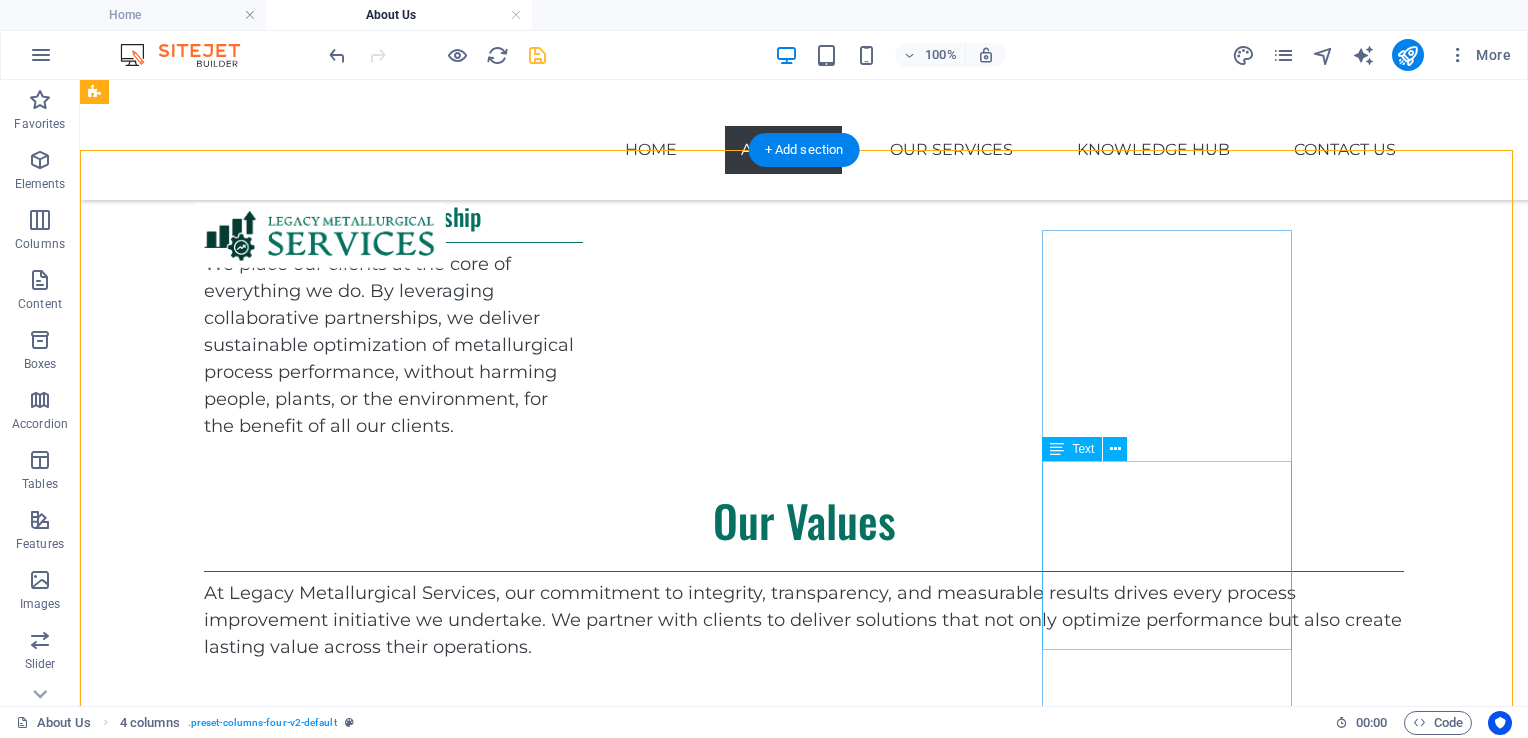 scroll, scrollTop: 1311, scrollLeft: 0, axis: vertical 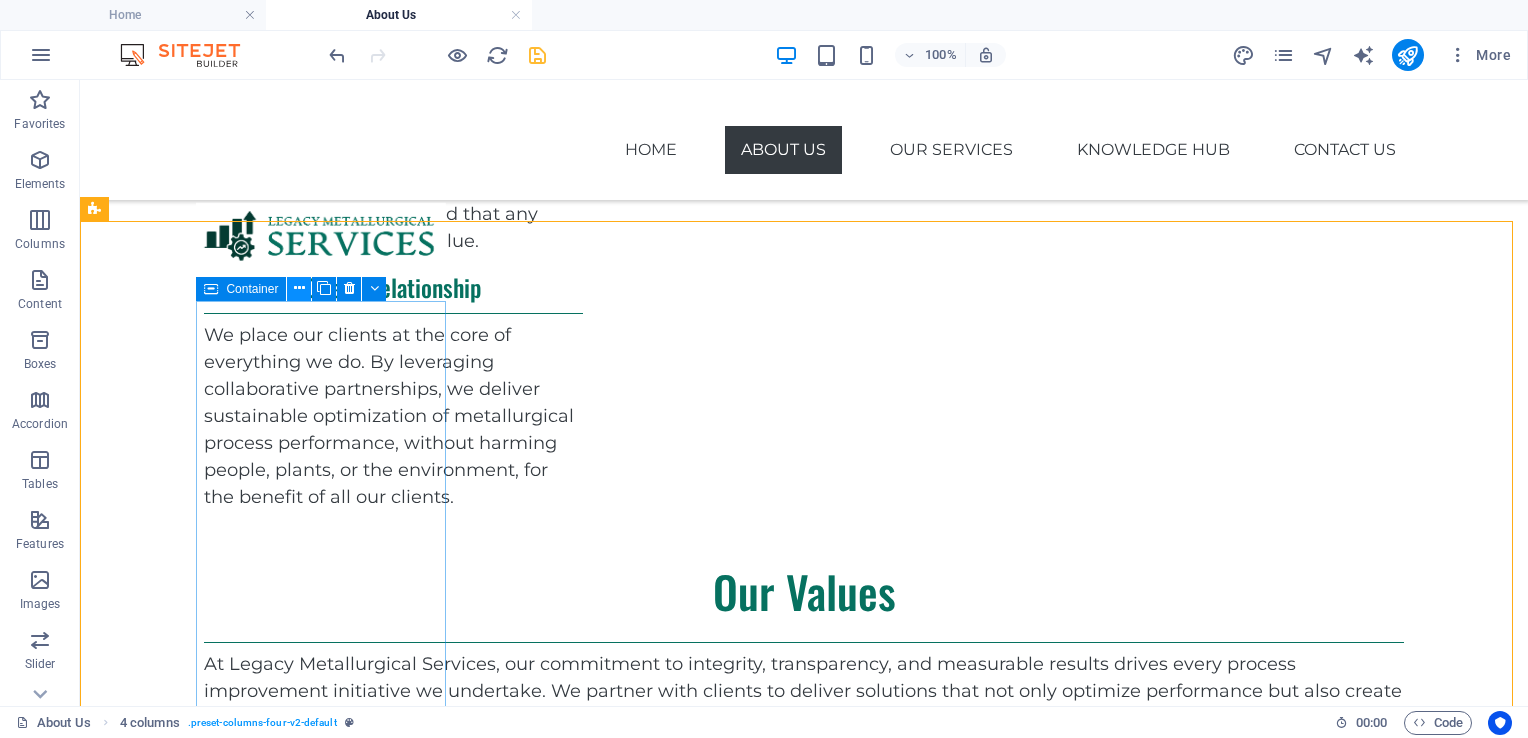 click at bounding box center (299, 288) 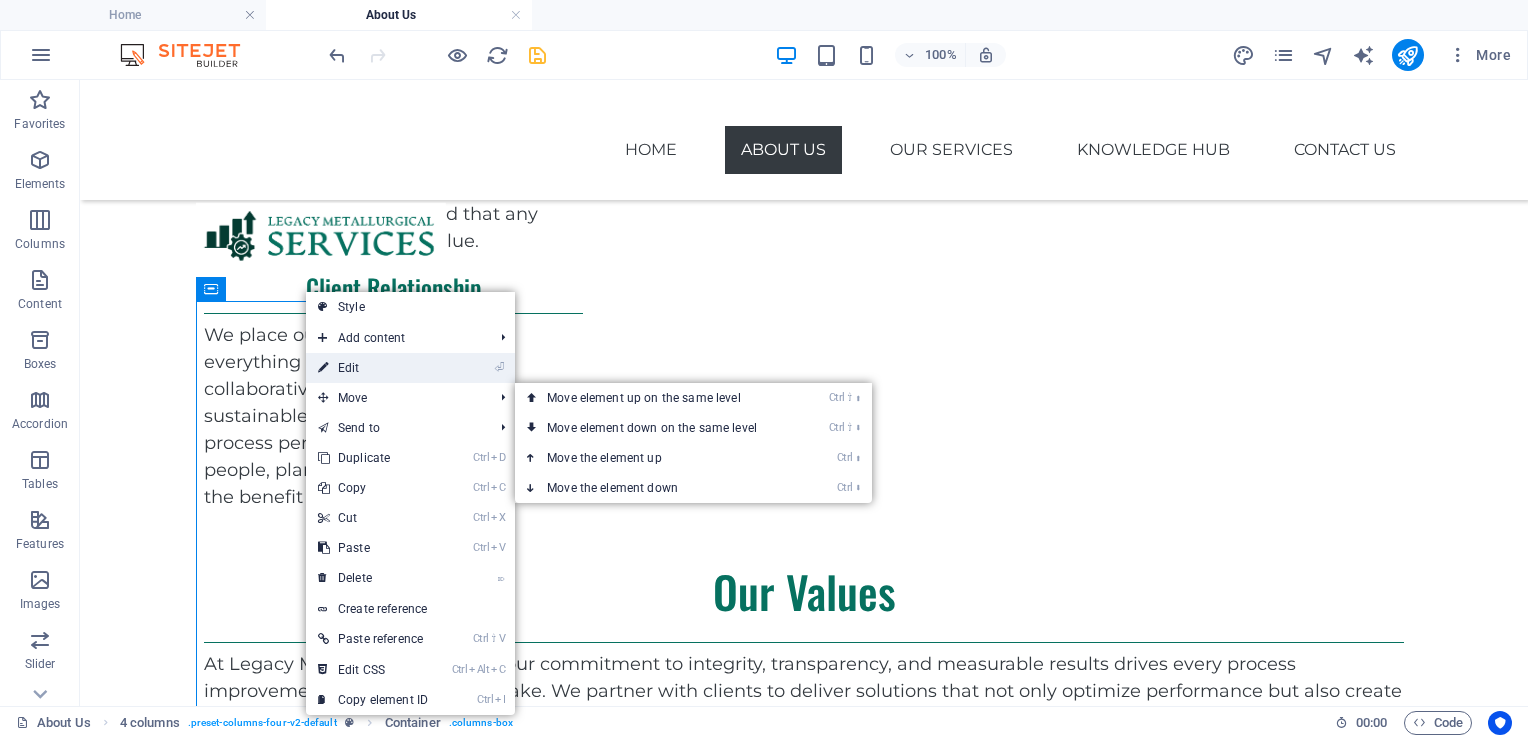 click on "⏎  Edit" at bounding box center [373, 368] 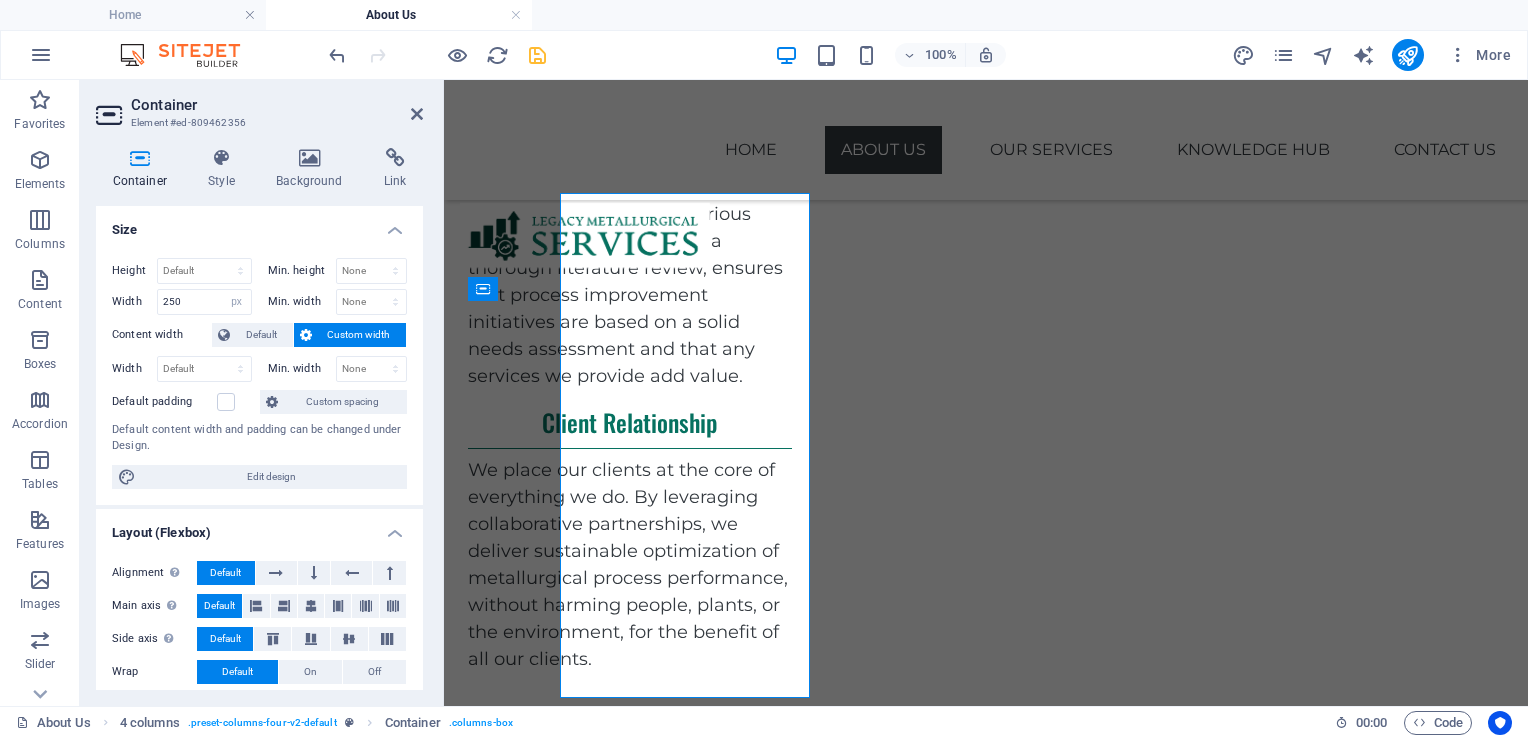 scroll, scrollTop: 1419, scrollLeft: 0, axis: vertical 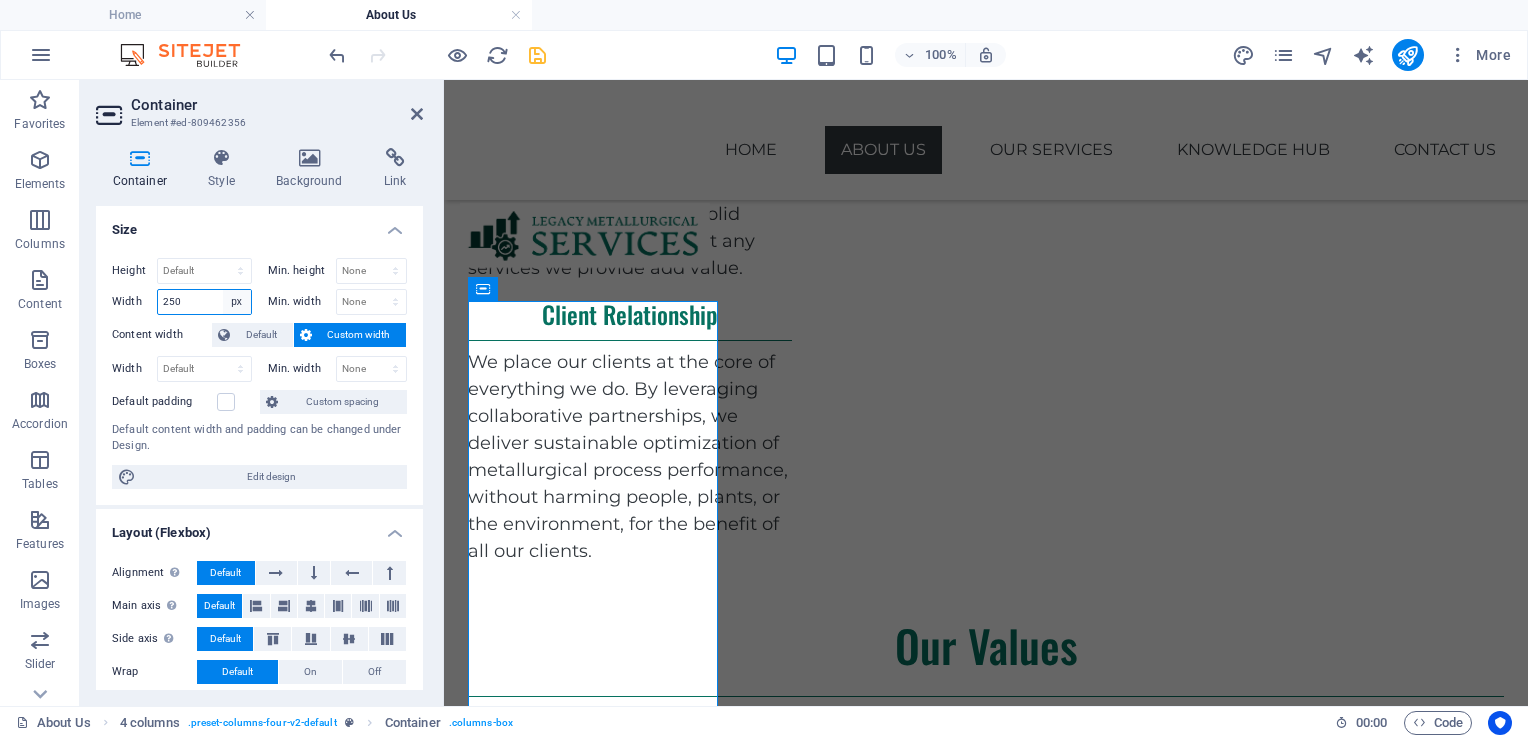 click on "Default px rem % em vh vw" at bounding box center (237, 302) 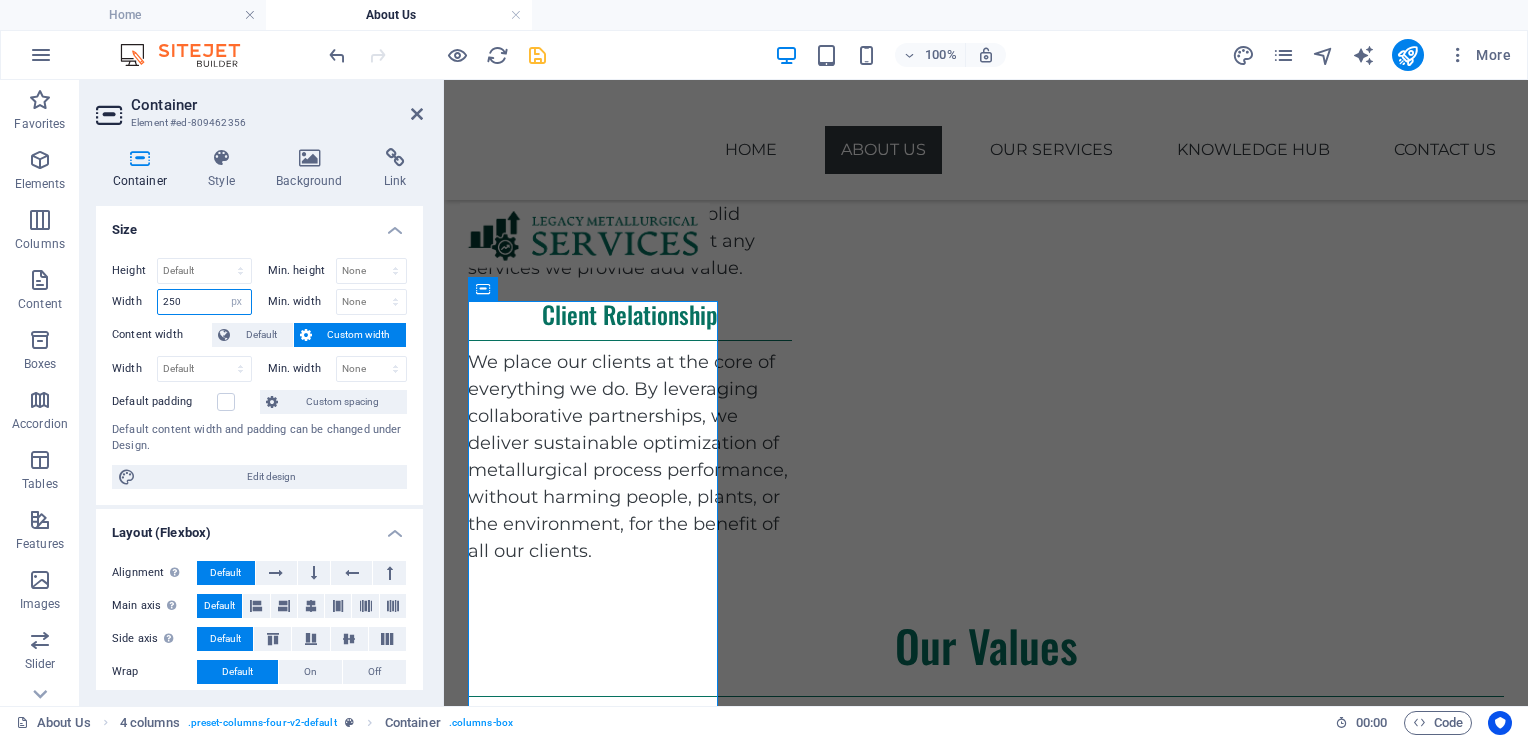 select on "default" 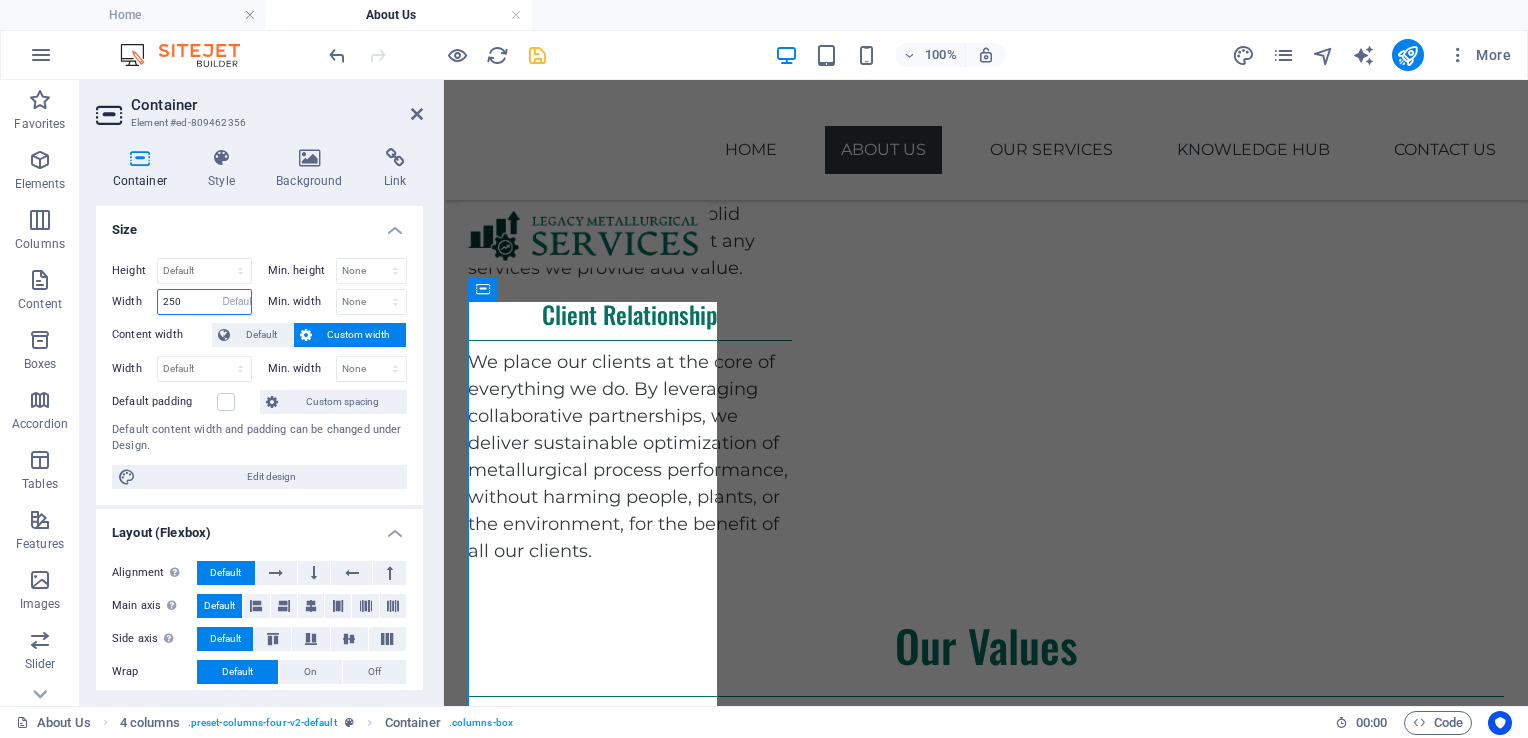click on "Default px rem % em vh vw" at bounding box center (237, 302) 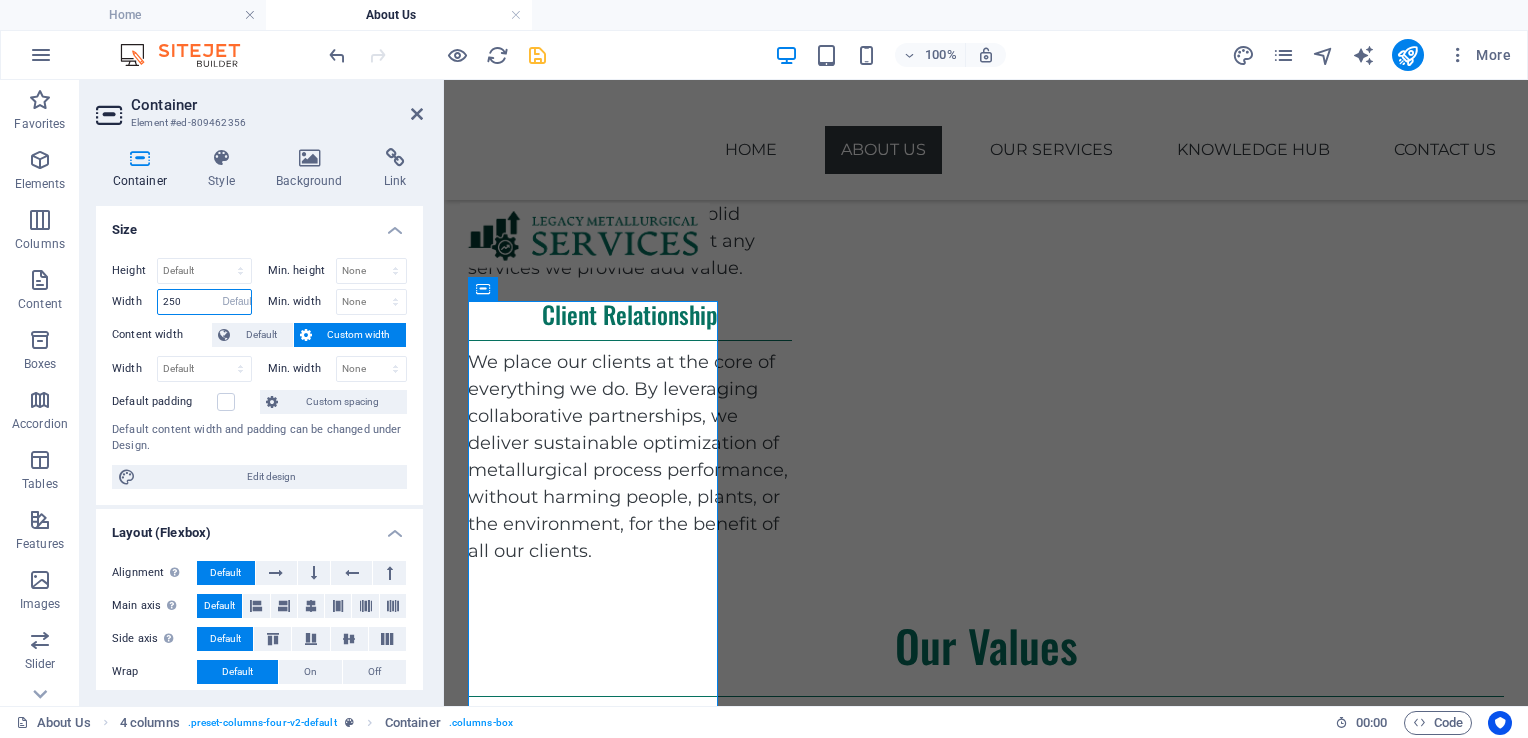 type 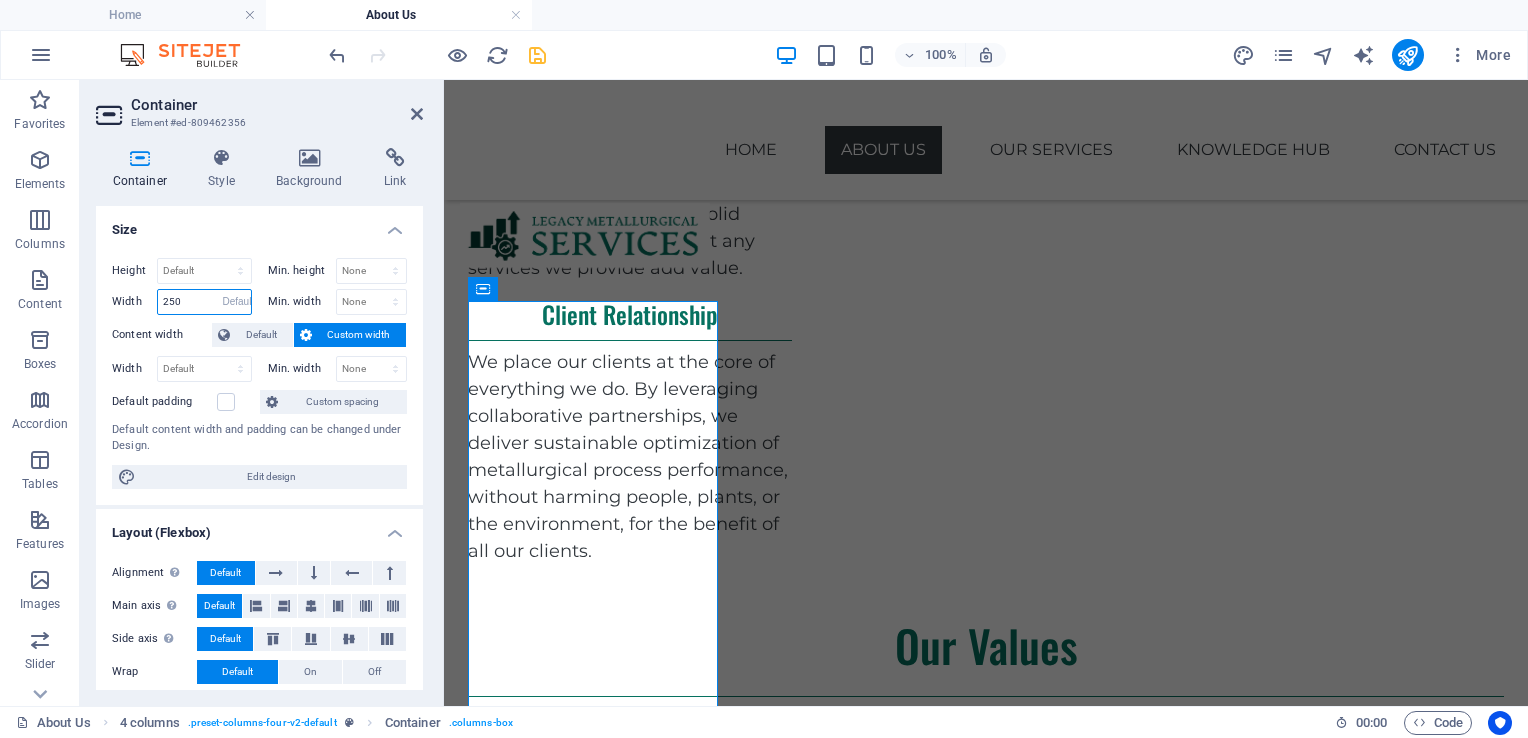 select on "DISABLED_OPTION_VALUE" 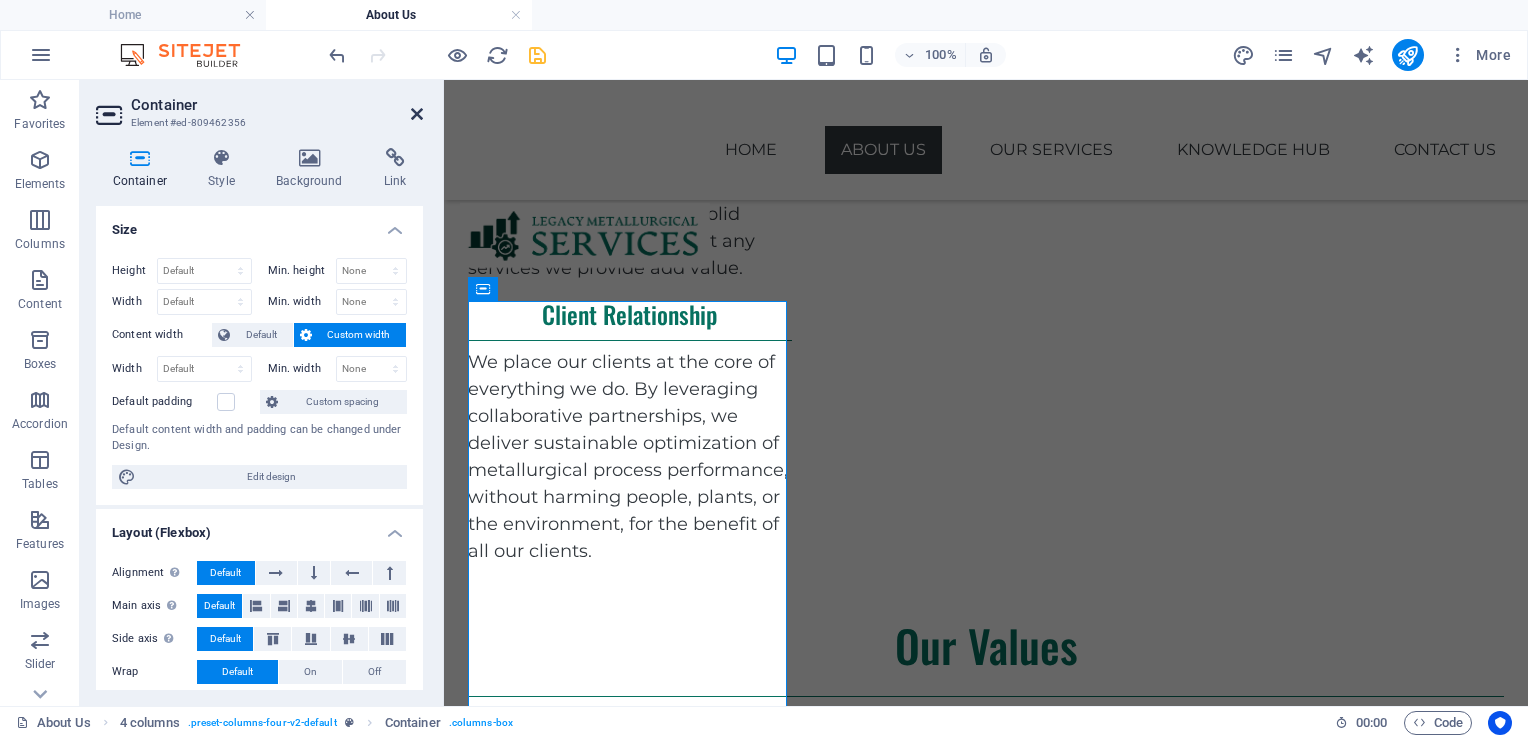 click at bounding box center [417, 114] 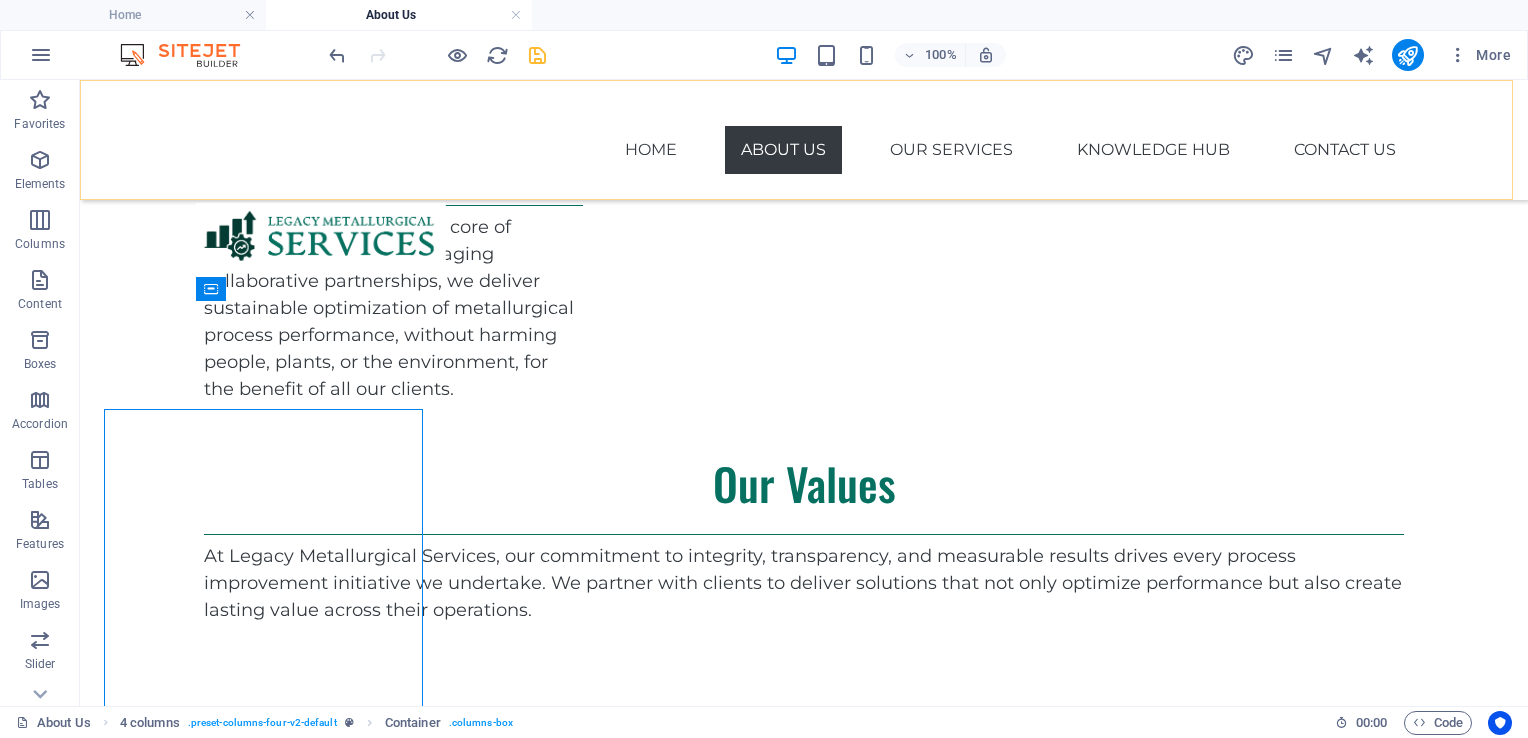 scroll, scrollTop: 1311, scrollLeft: 0, axis: vertical 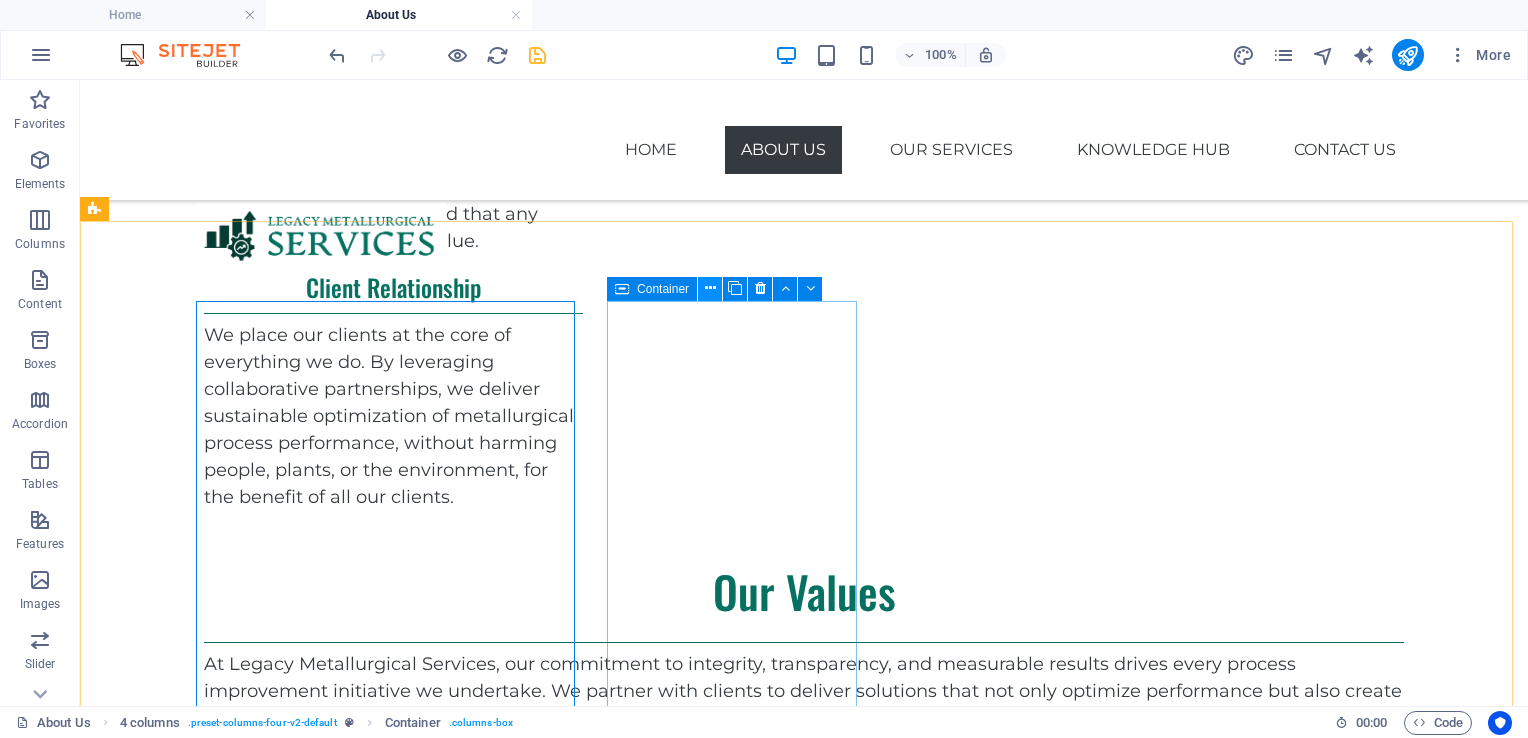 click at bounding box center (710, 288) 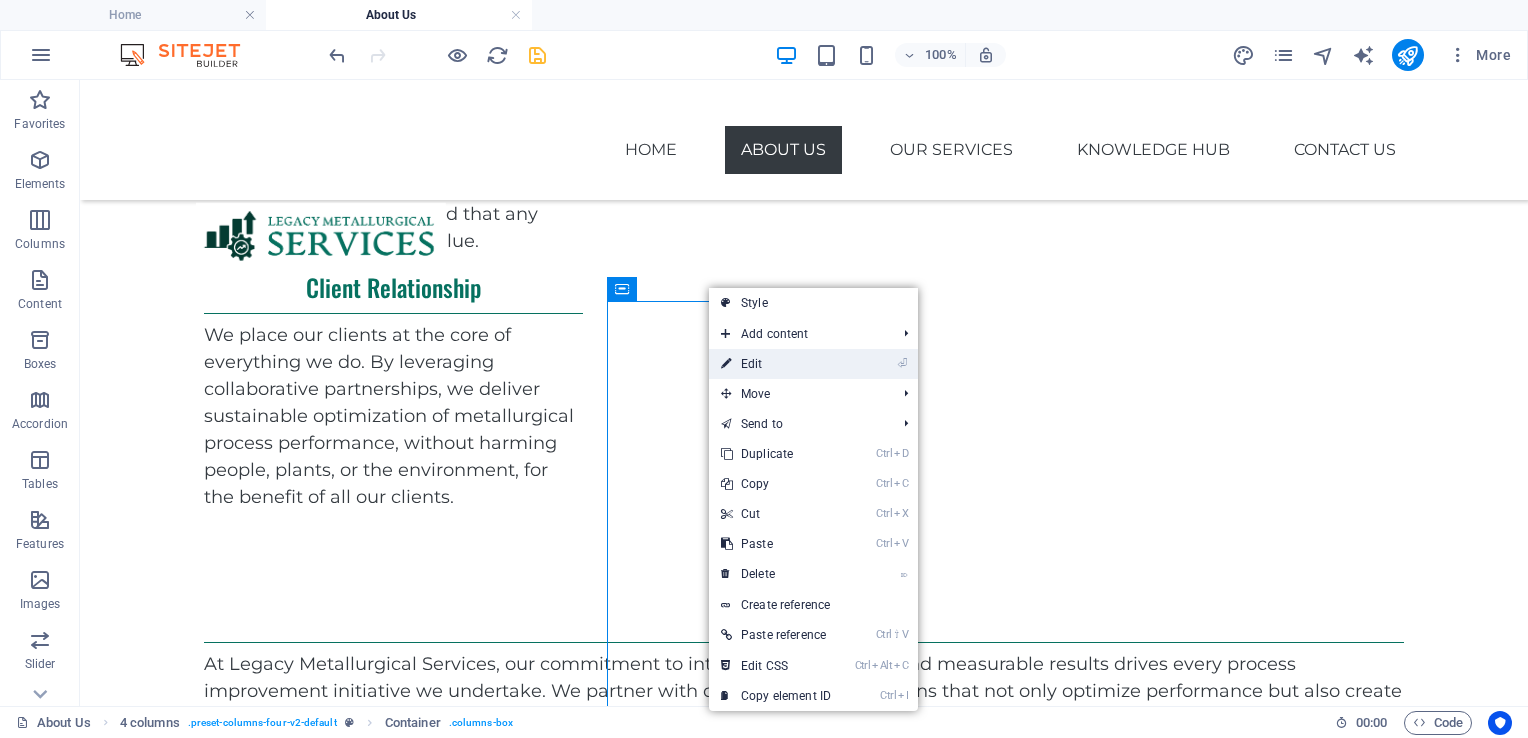 click on "⏎  Edit" at bounding box center (776, 364) 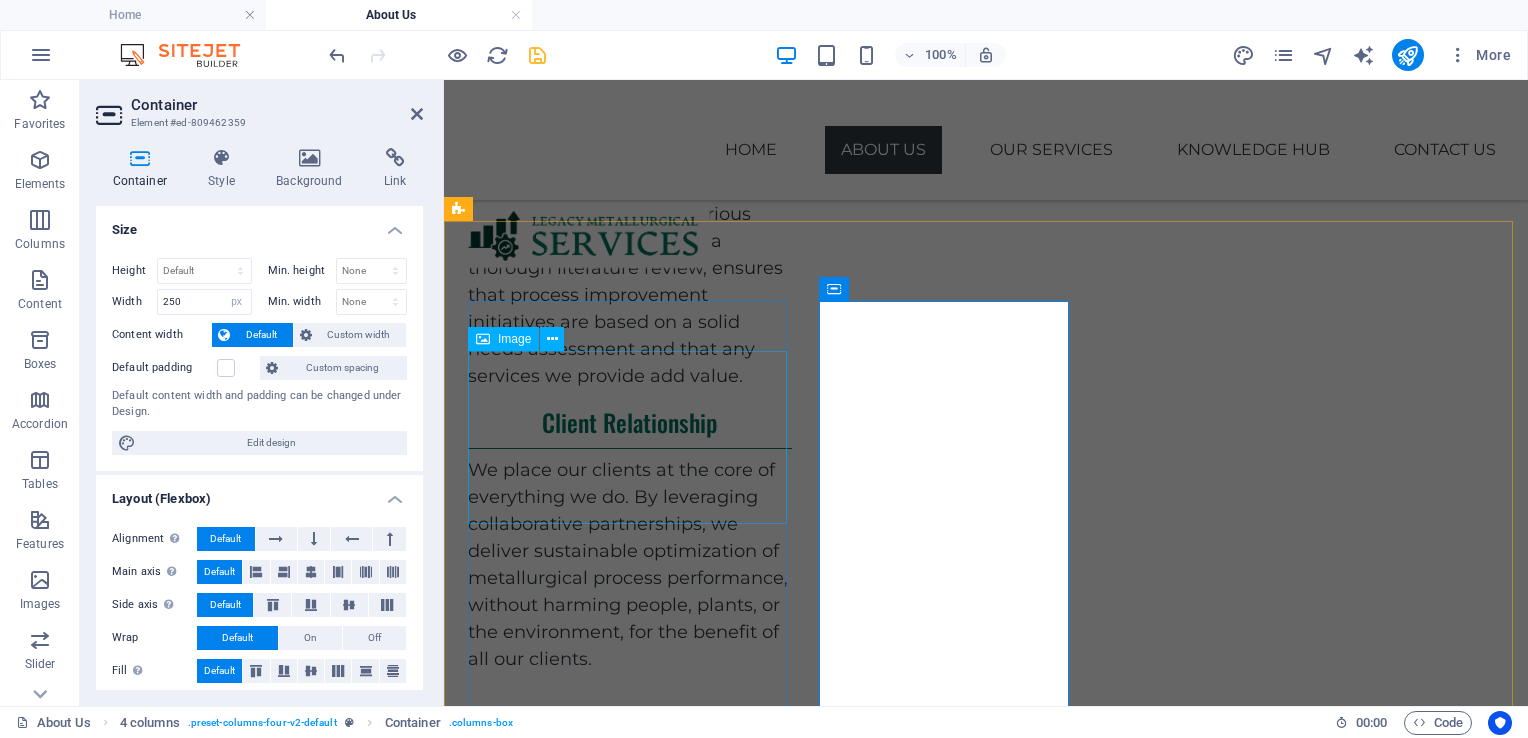 scroll, scrollTop: 1419, scrollLeft: 0, axis: vertical 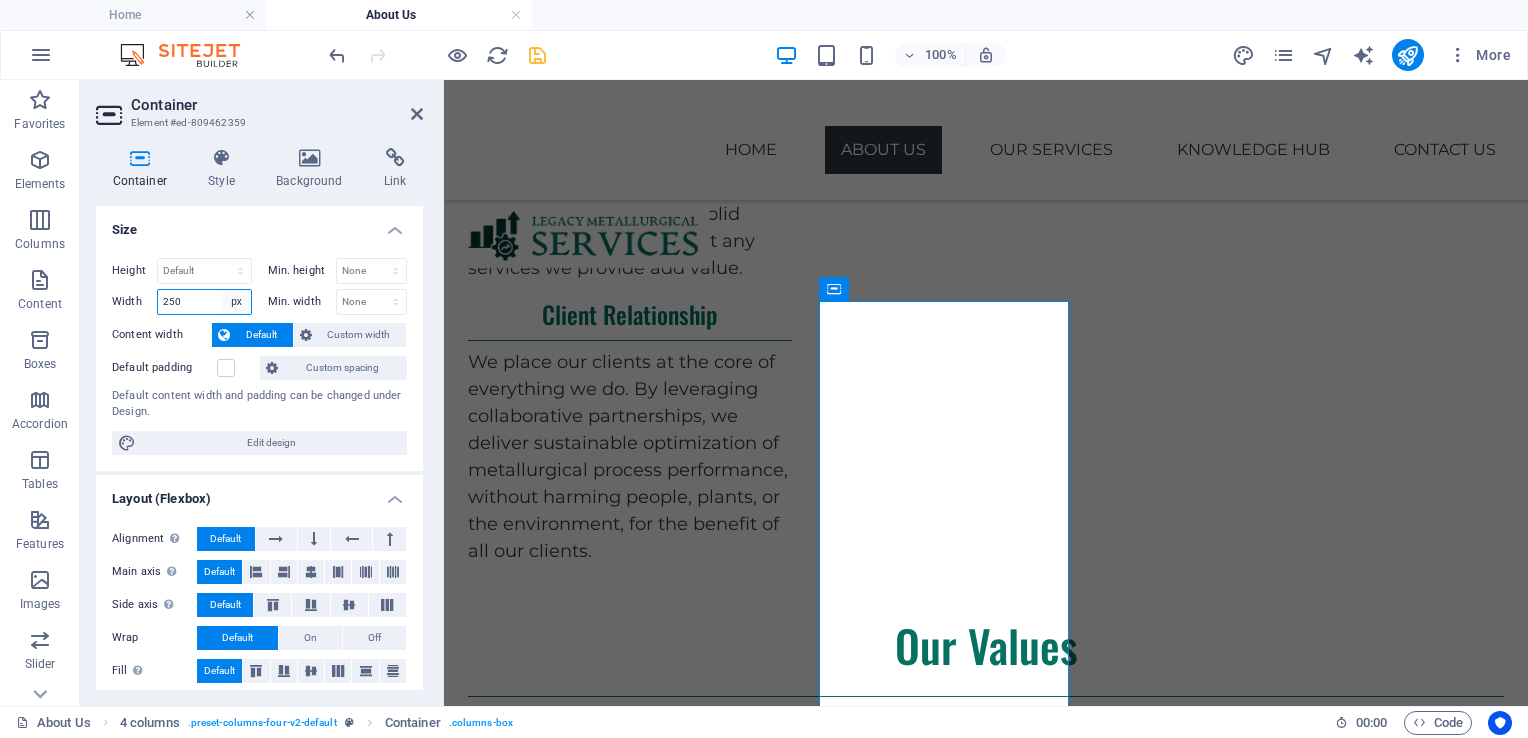 click on "Default px rem % em vh vw" at bounding box center (237, 302) 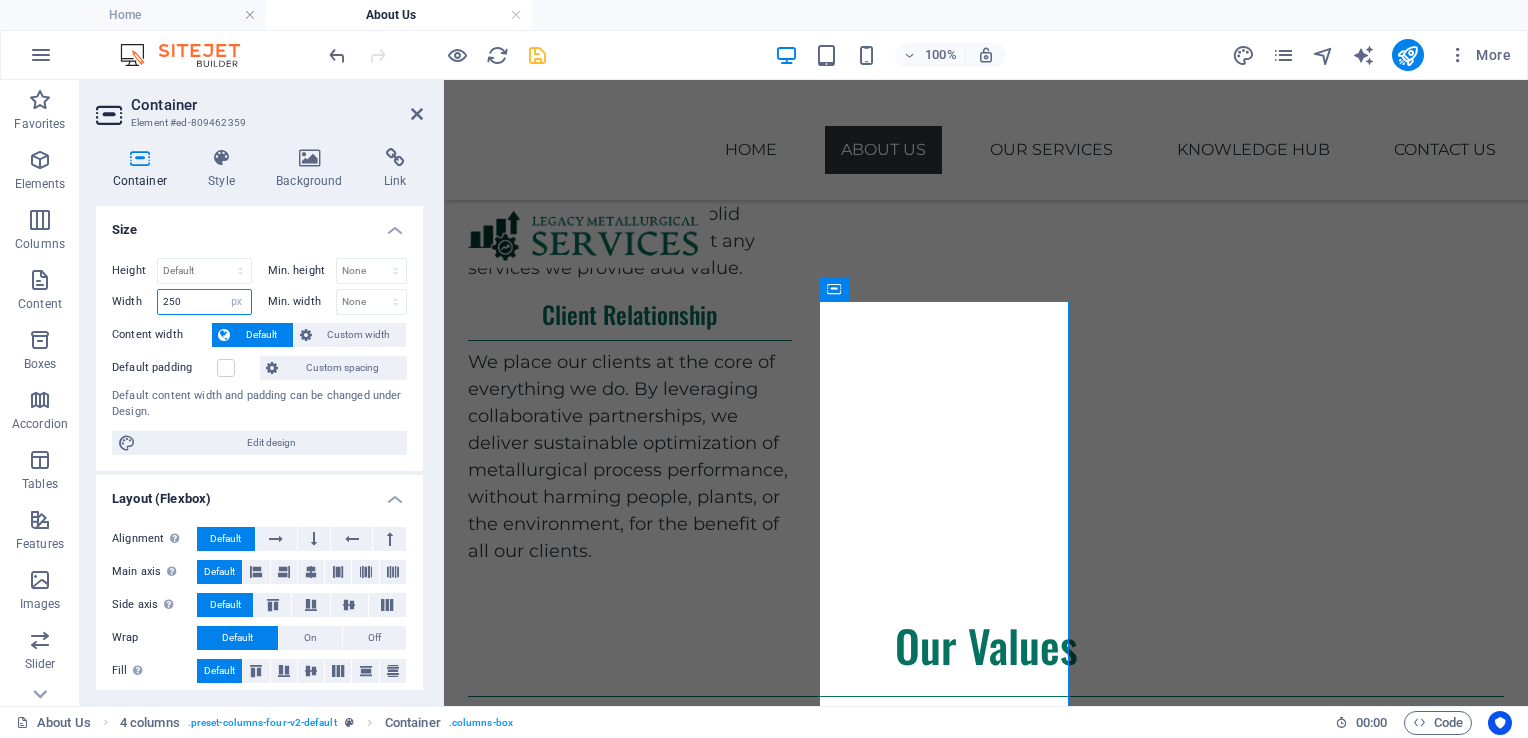 select on "default" 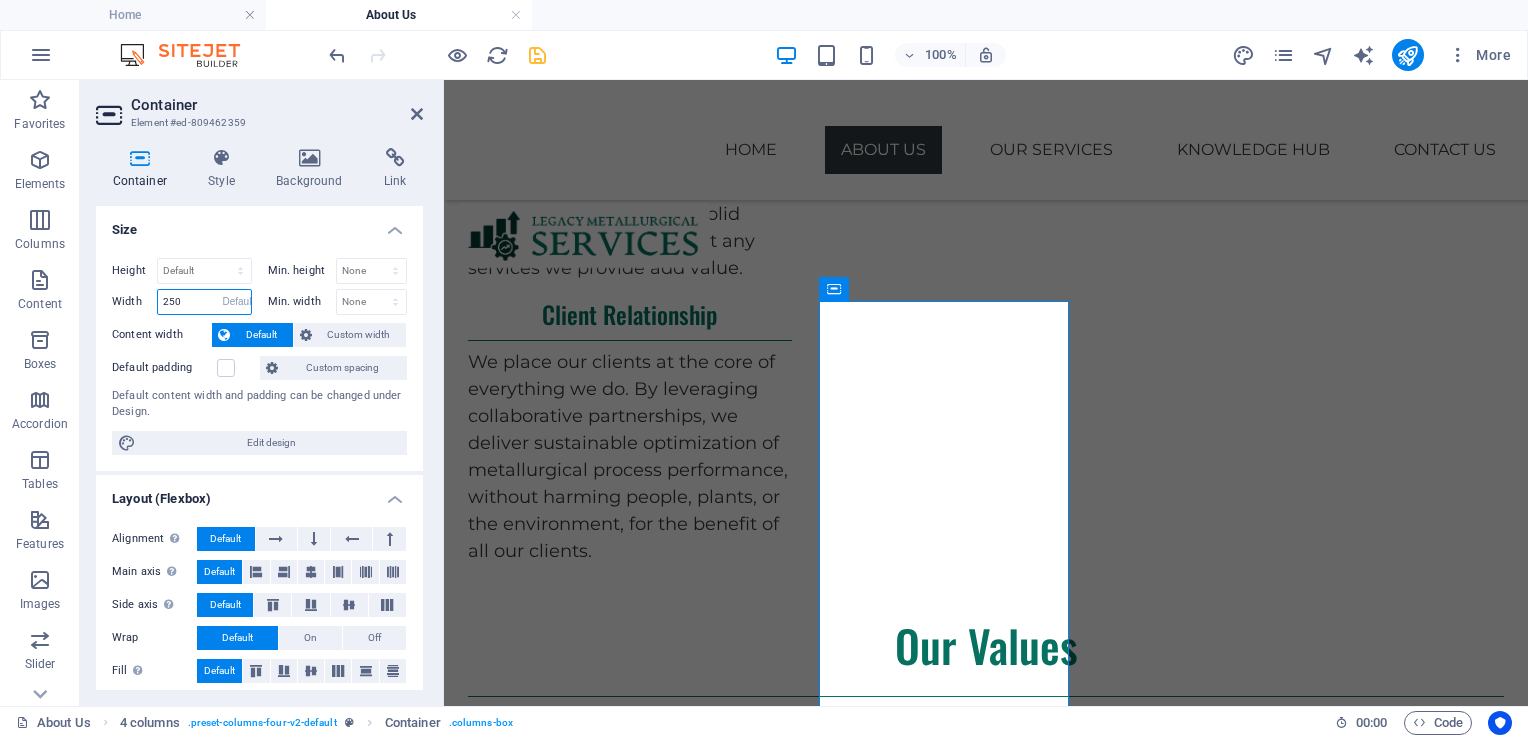 click on "Default px rem % em vh vw" at bounding box center [237, 302] 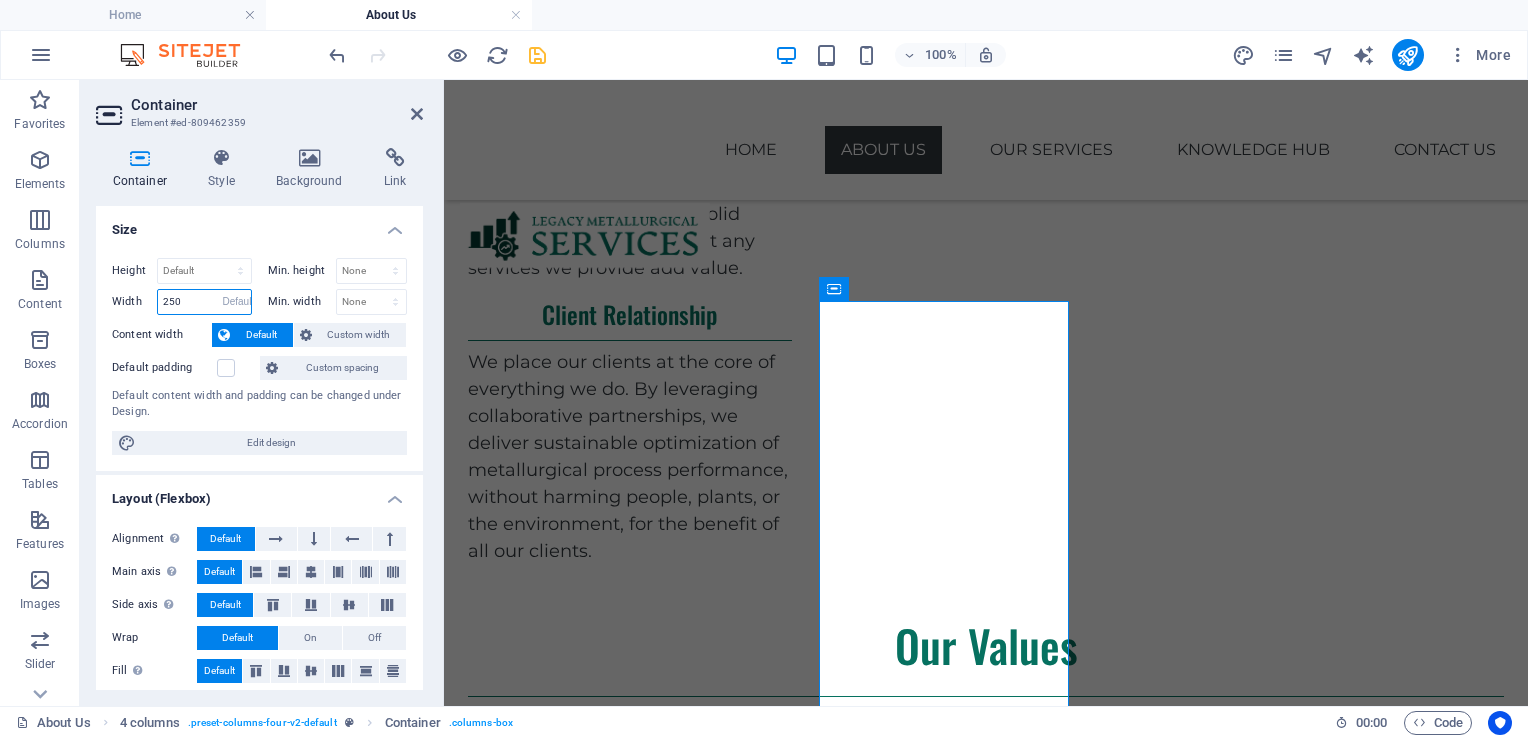 select on "DISABLED_OPTION_VALUE" 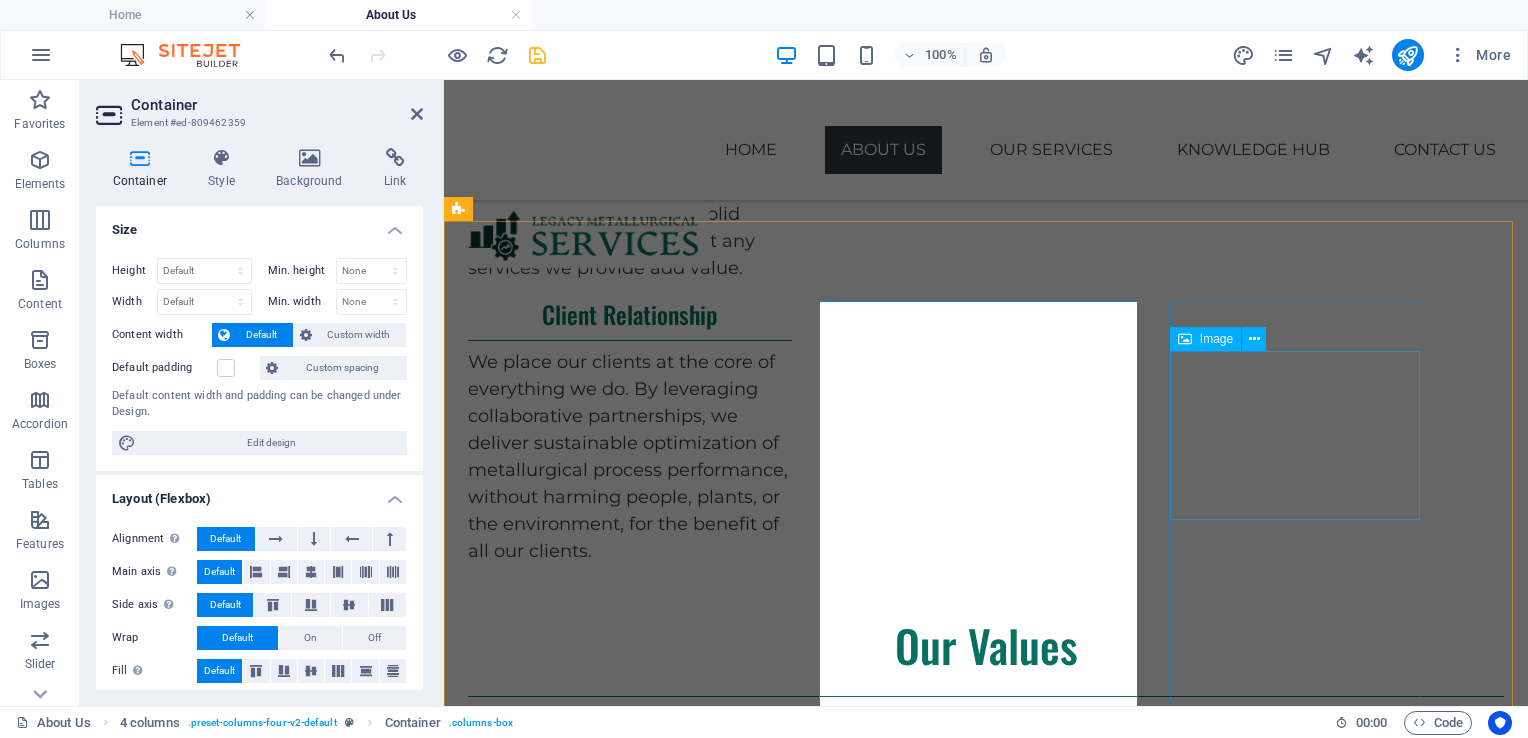 click at bounding box center [593, 1828] 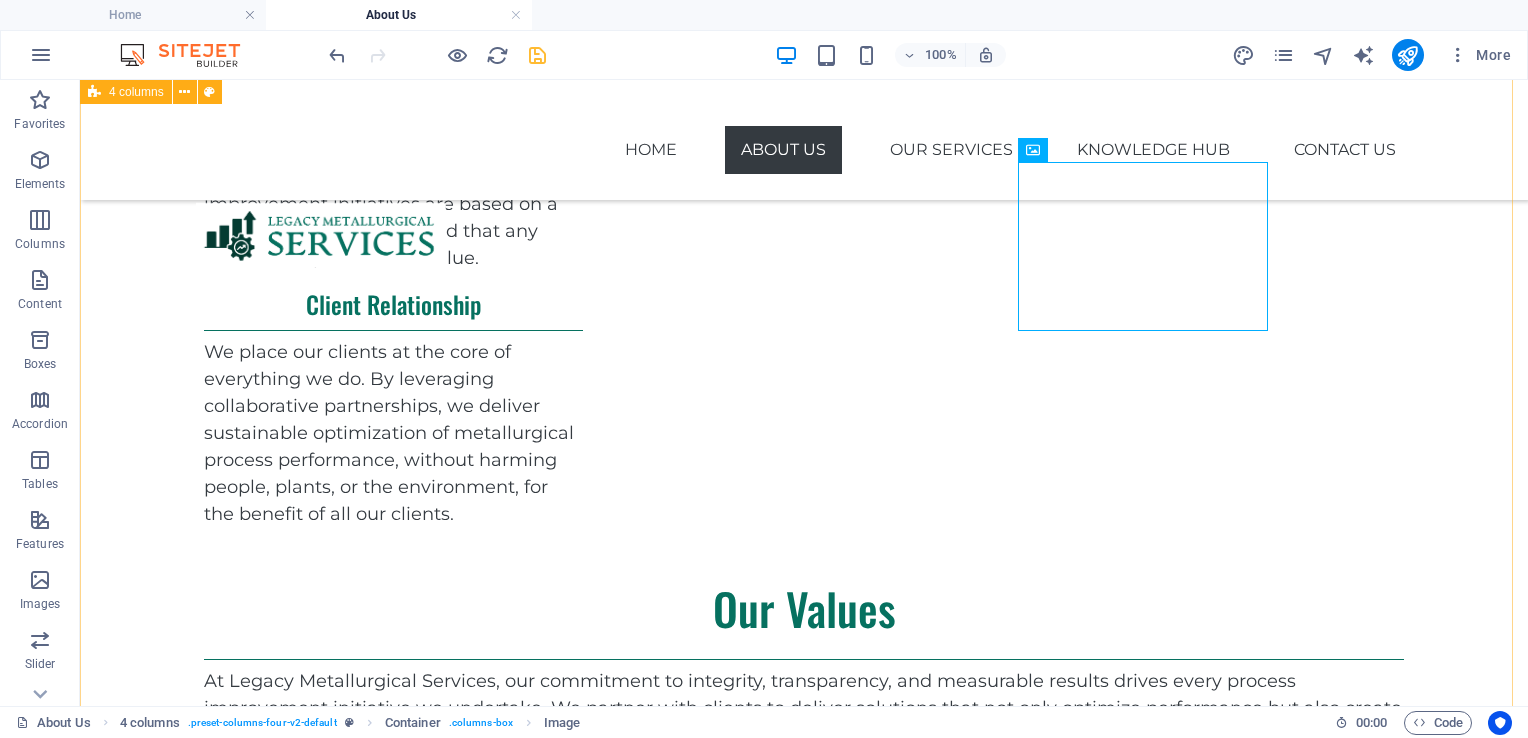 scroll, scrollTop: 1211, scrollLeft: 0, axis: vertical 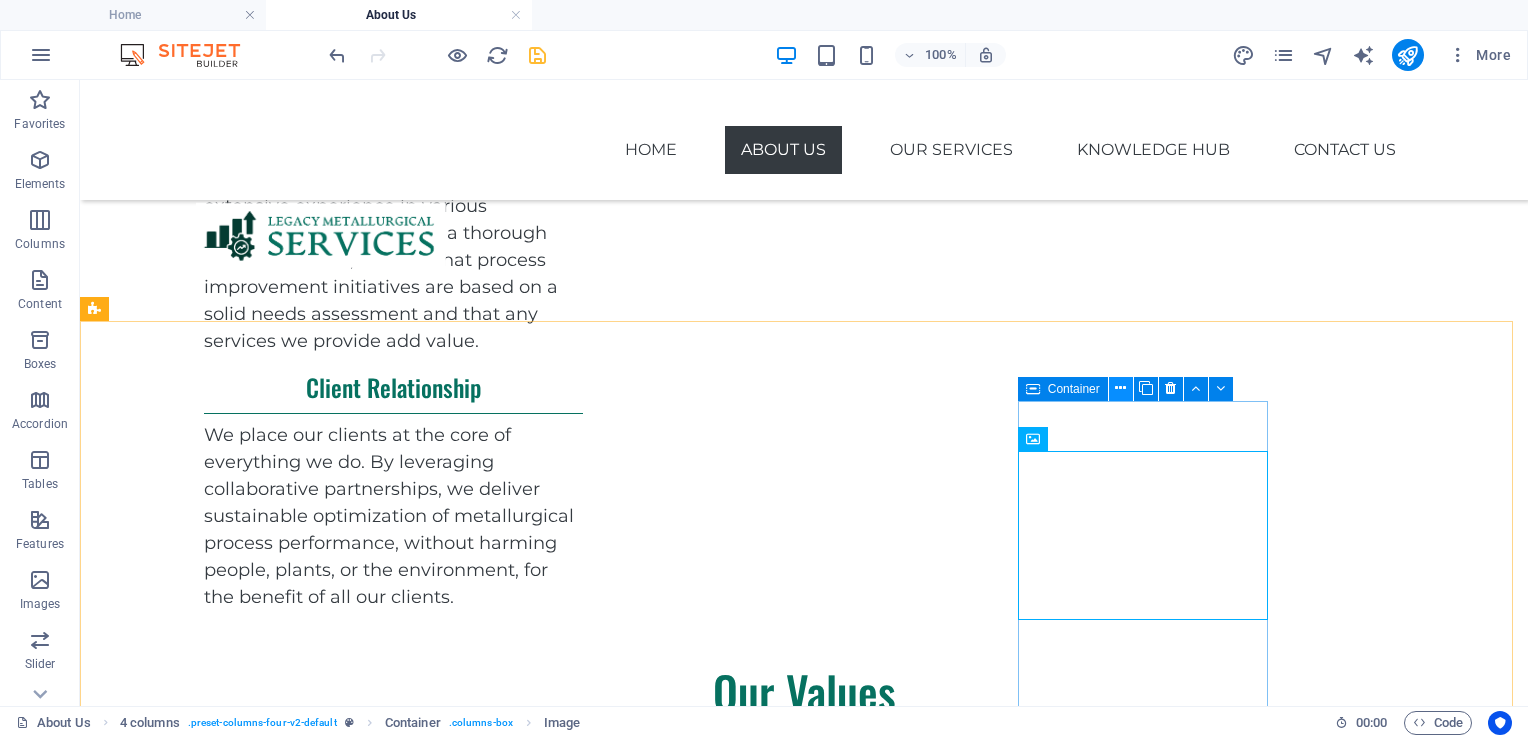 click at bounding box center [1120, 388] 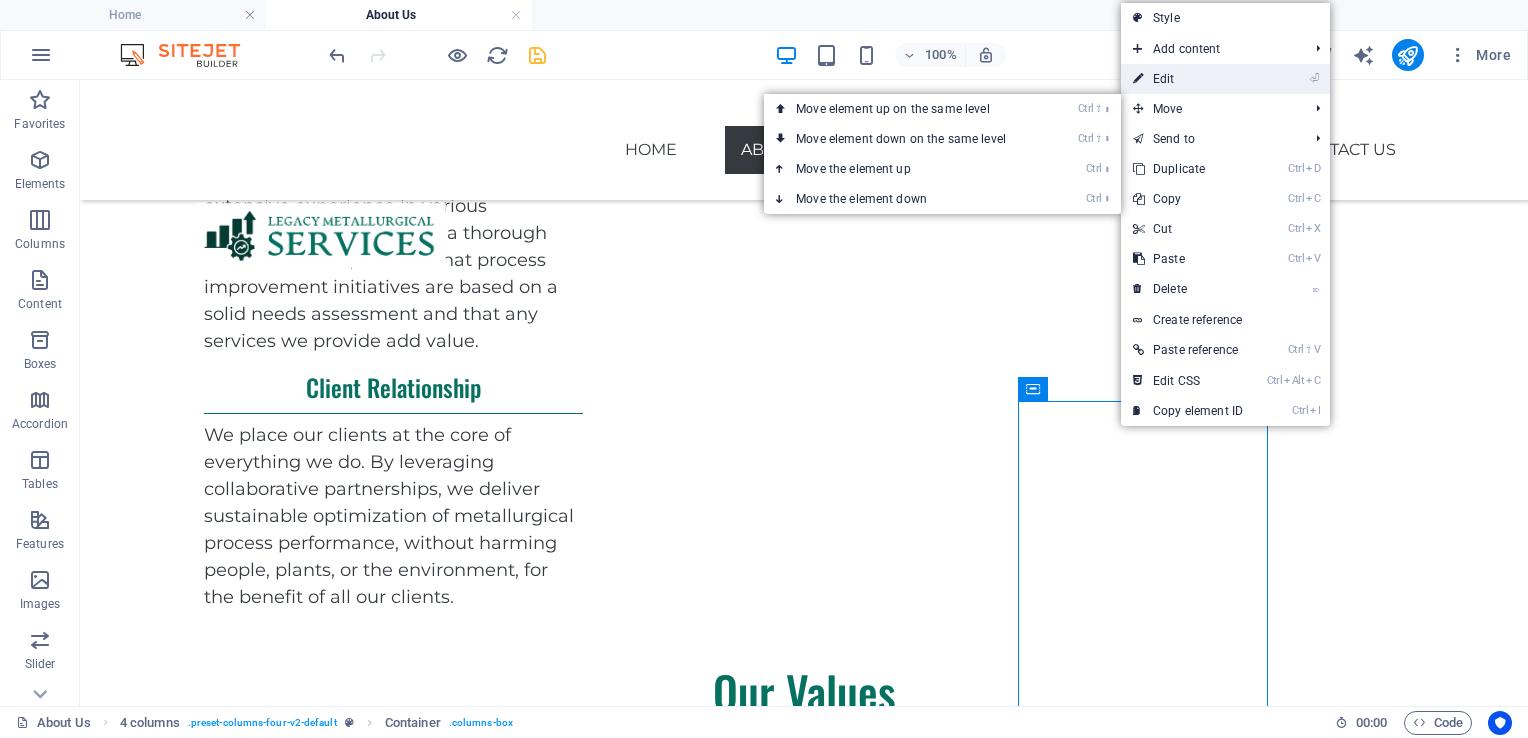 click on "⏎  Edit" at bounding box center [1188, 79] 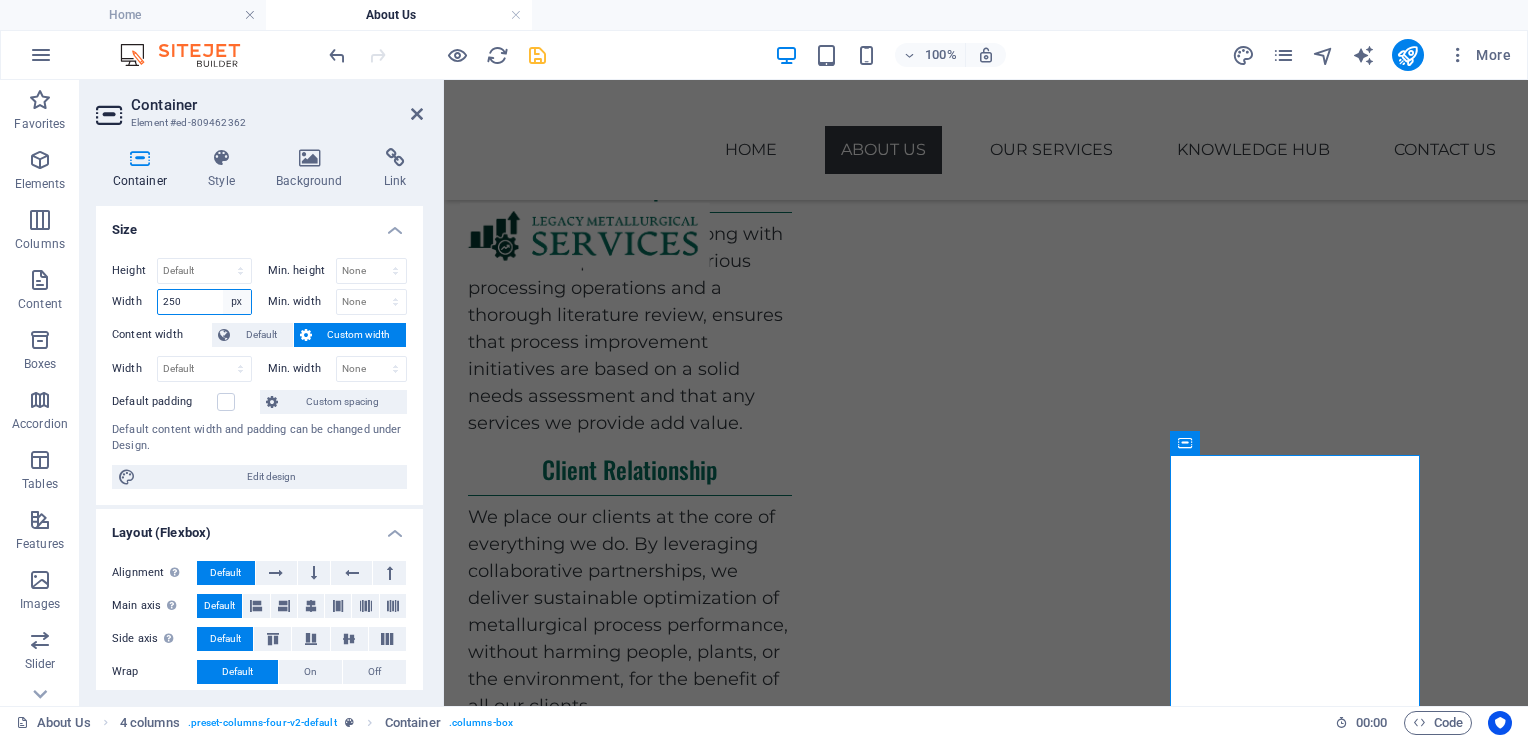 click on "Default px rem % em vh vw" at bounding box center (237, 302) 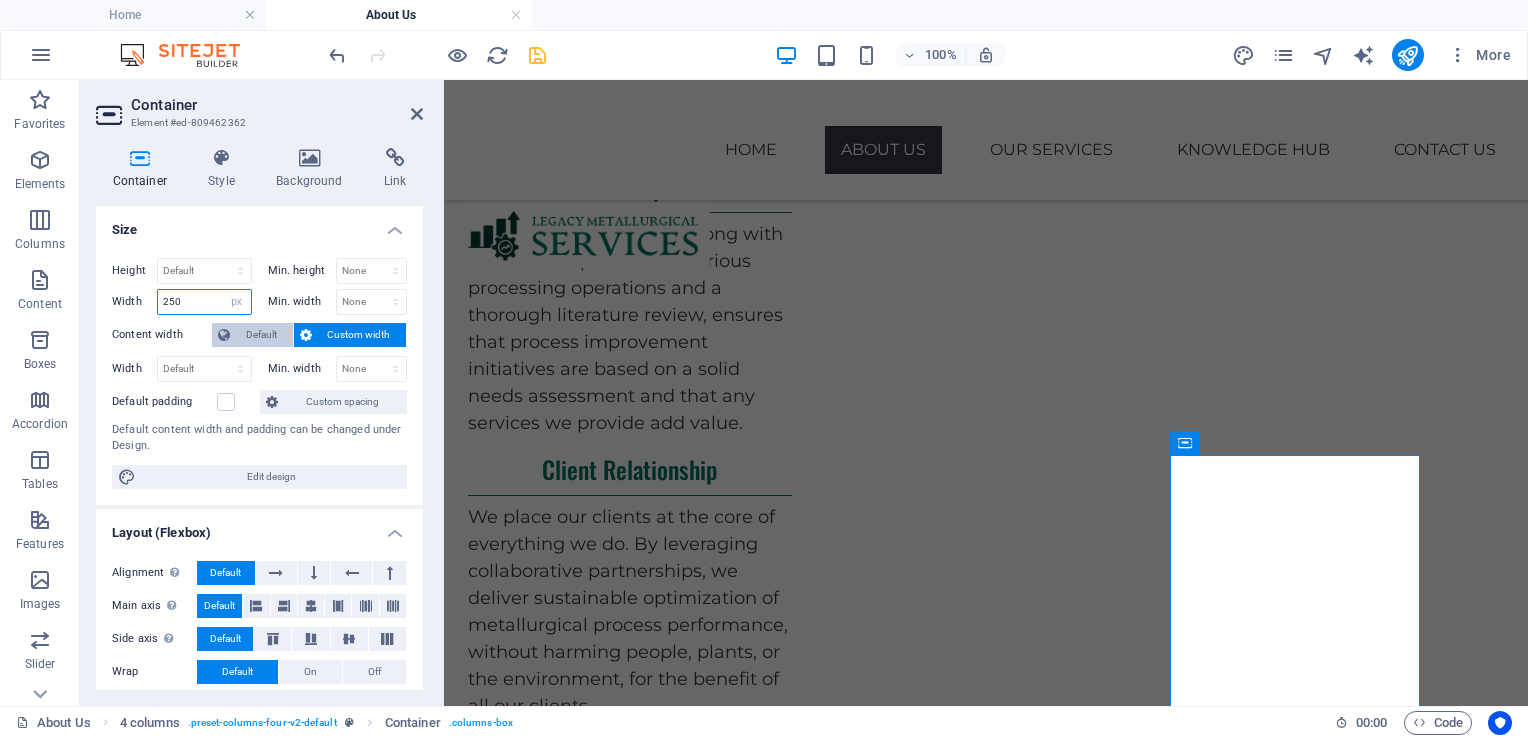 select on "default" 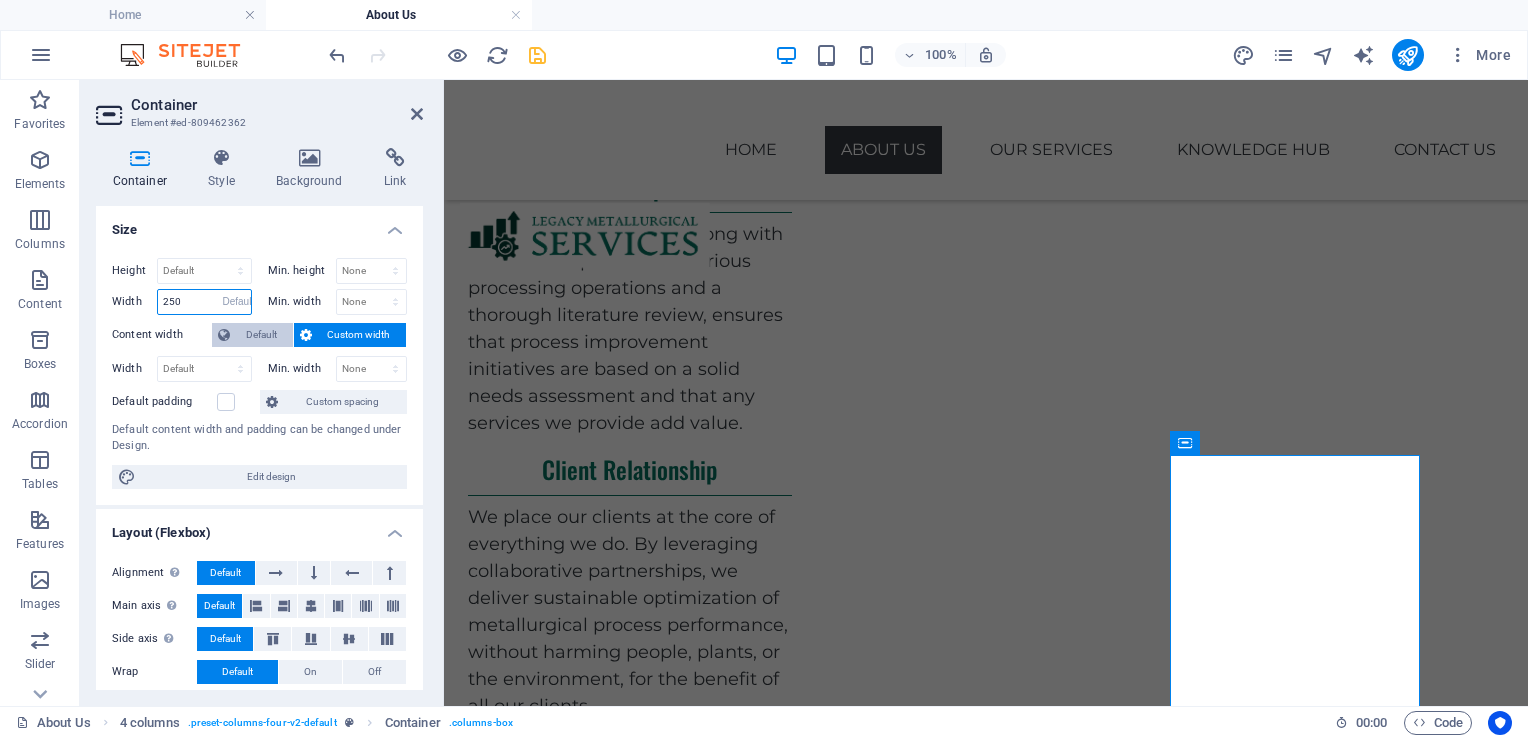 click on "Default px rem % em vh vw" at bounding box center (237, 302) 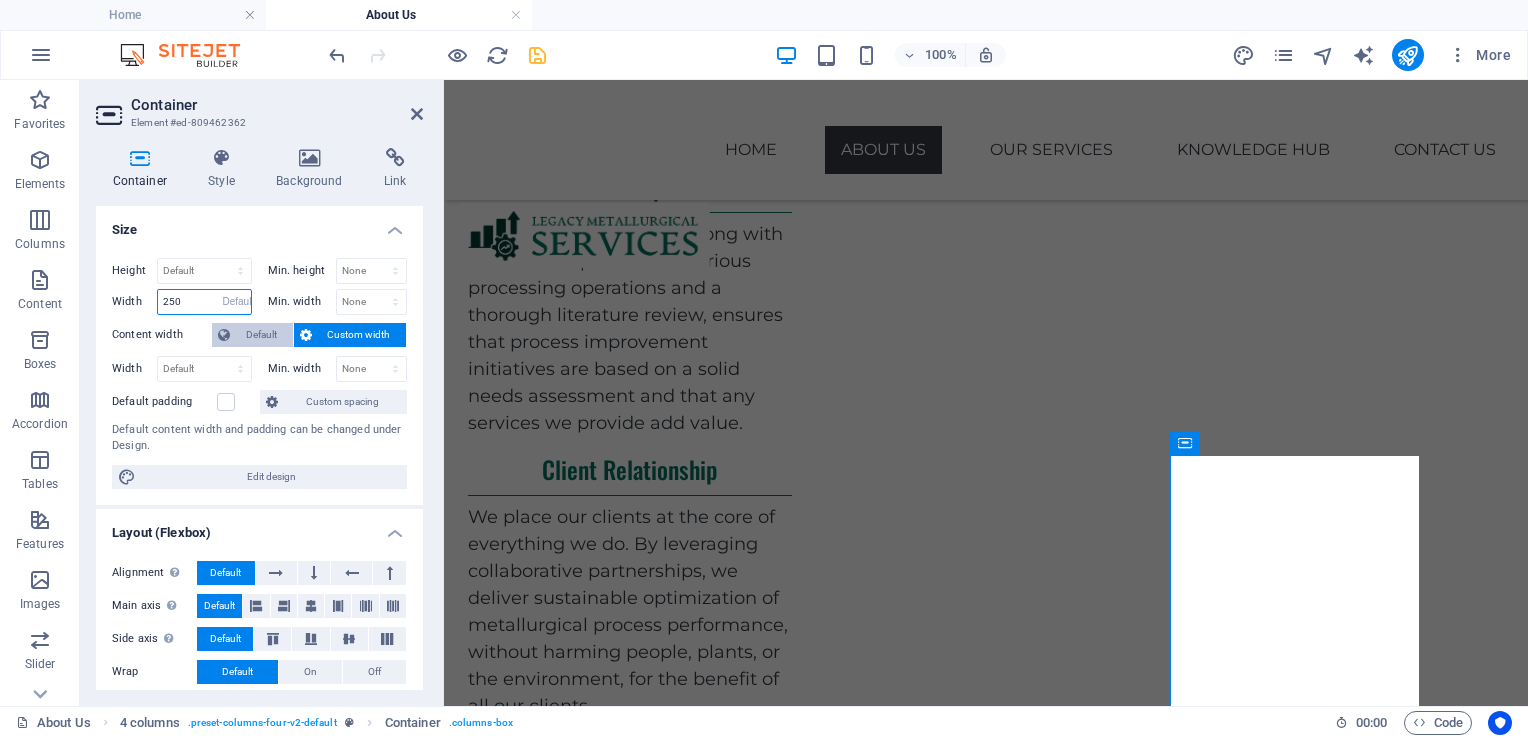 type 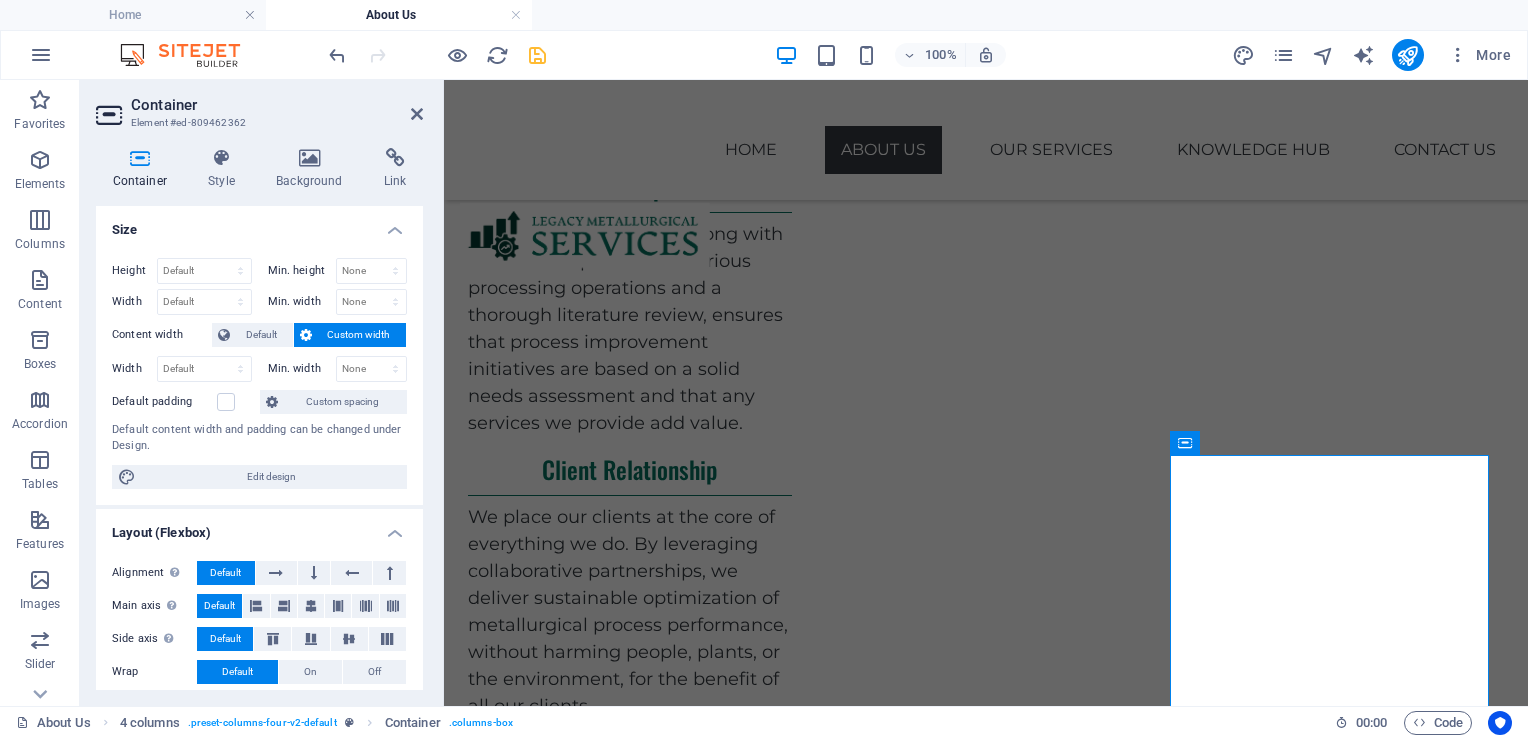 click on "Container Element #ed-809462362
Container Style Background Link Size Height Default px rem % vh vw Min. height None px rem % vh vw Width Default px rem % em vh vw Min. width None px rem % vh vw Content width Default Custom width Width Default px rem % em vh vw Min. width None px rem % vh vw Default padding Custom spacing Default content width and padding can be changed under Design. Edit design Layout (Flexbox) Alignment Determines the flex direction. Default Main axis Determine how elements should behave along the main axis inside this container (justify content). Default Side axis Control the vertical direction of the element inside of the container (align items). Default Wrap Default On Off Fill Controls the distances and direction of elements on the y-axis across several lines (align content). Default Accessibility ARIA helps assistive technologies (like screen readers) to understand the role, state, and behavior of web elements Role The ARIA role defines the purpose of an element.  None" at bounding box center (262, 393) 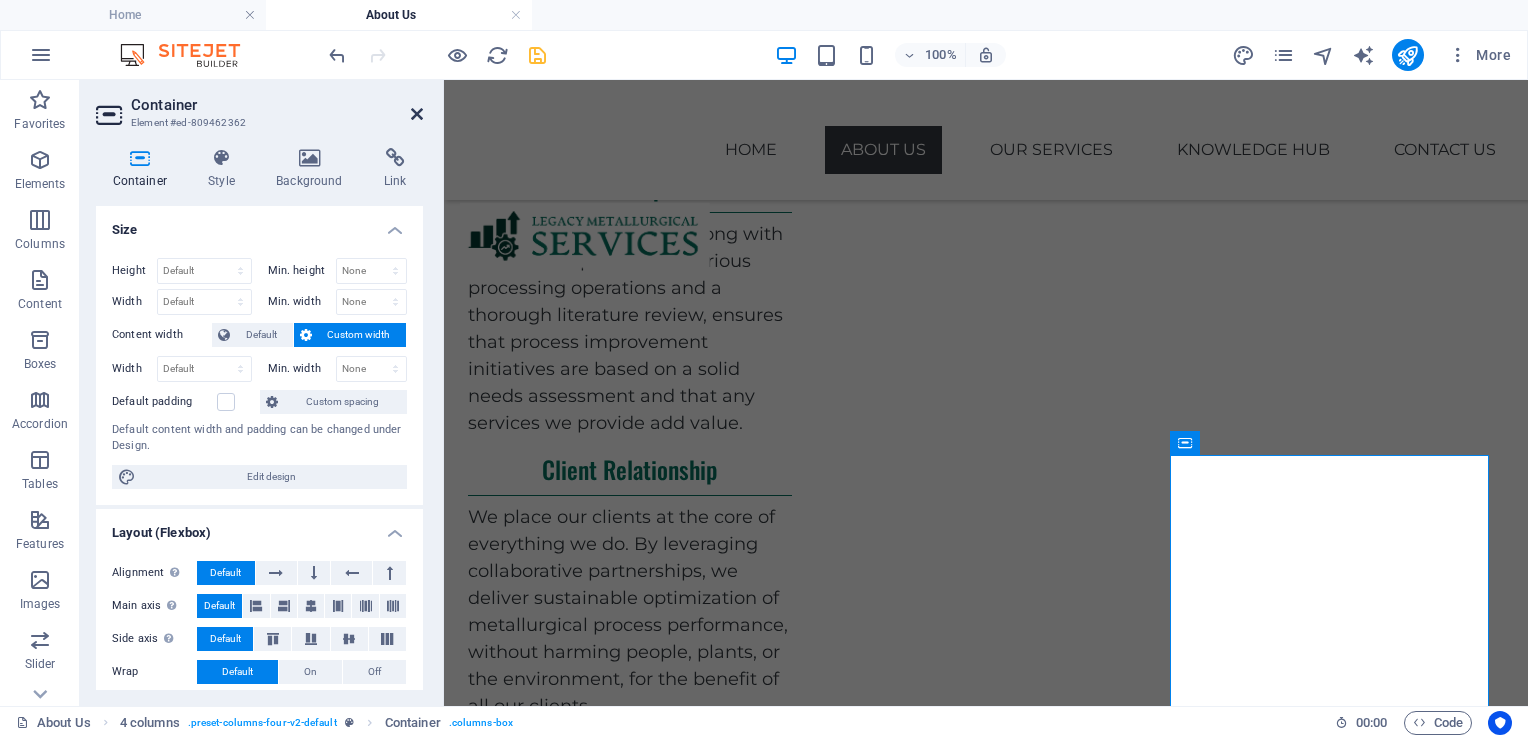 click at bounding box center [417, 114] 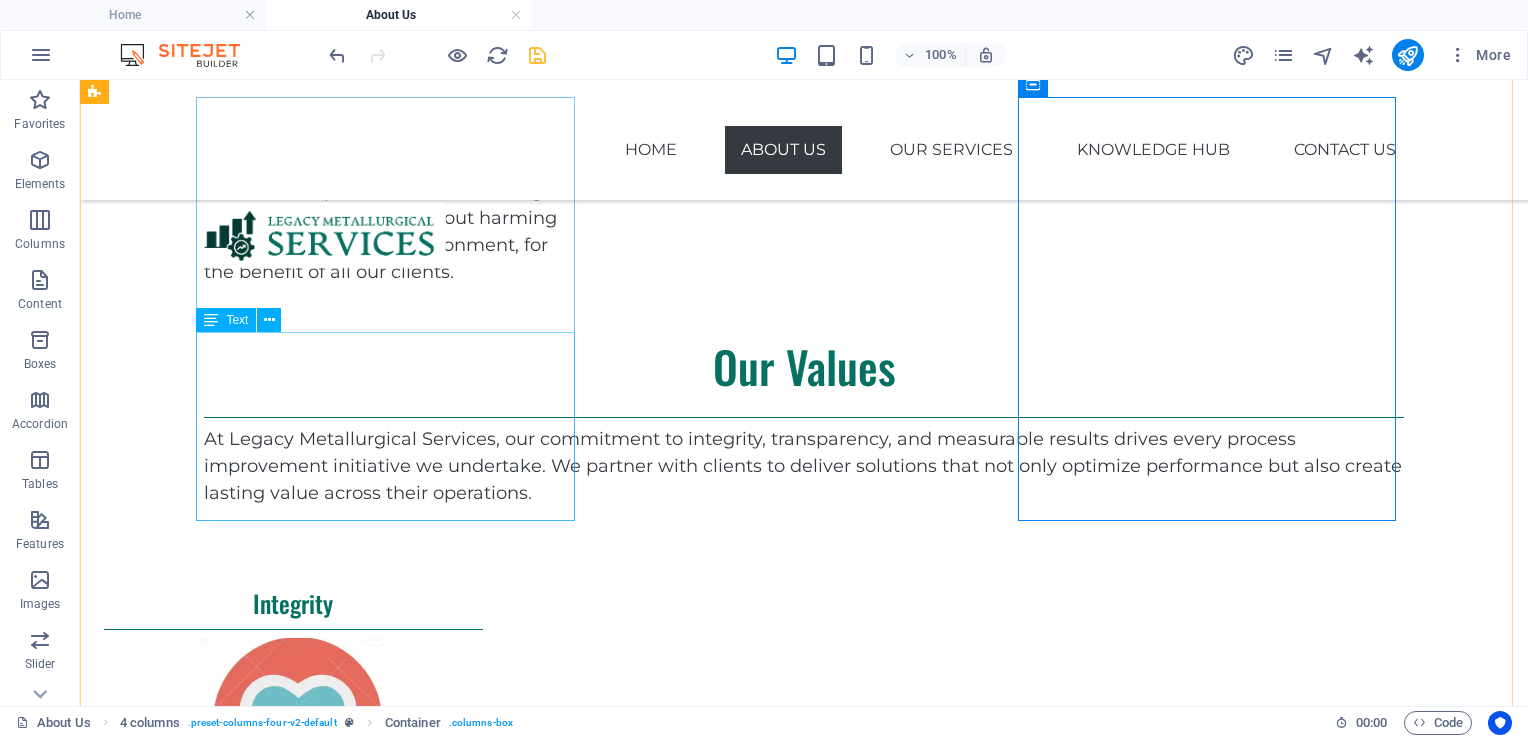 scroll, scrollTop: 1611, scrollLeft: 0, axis: vertical 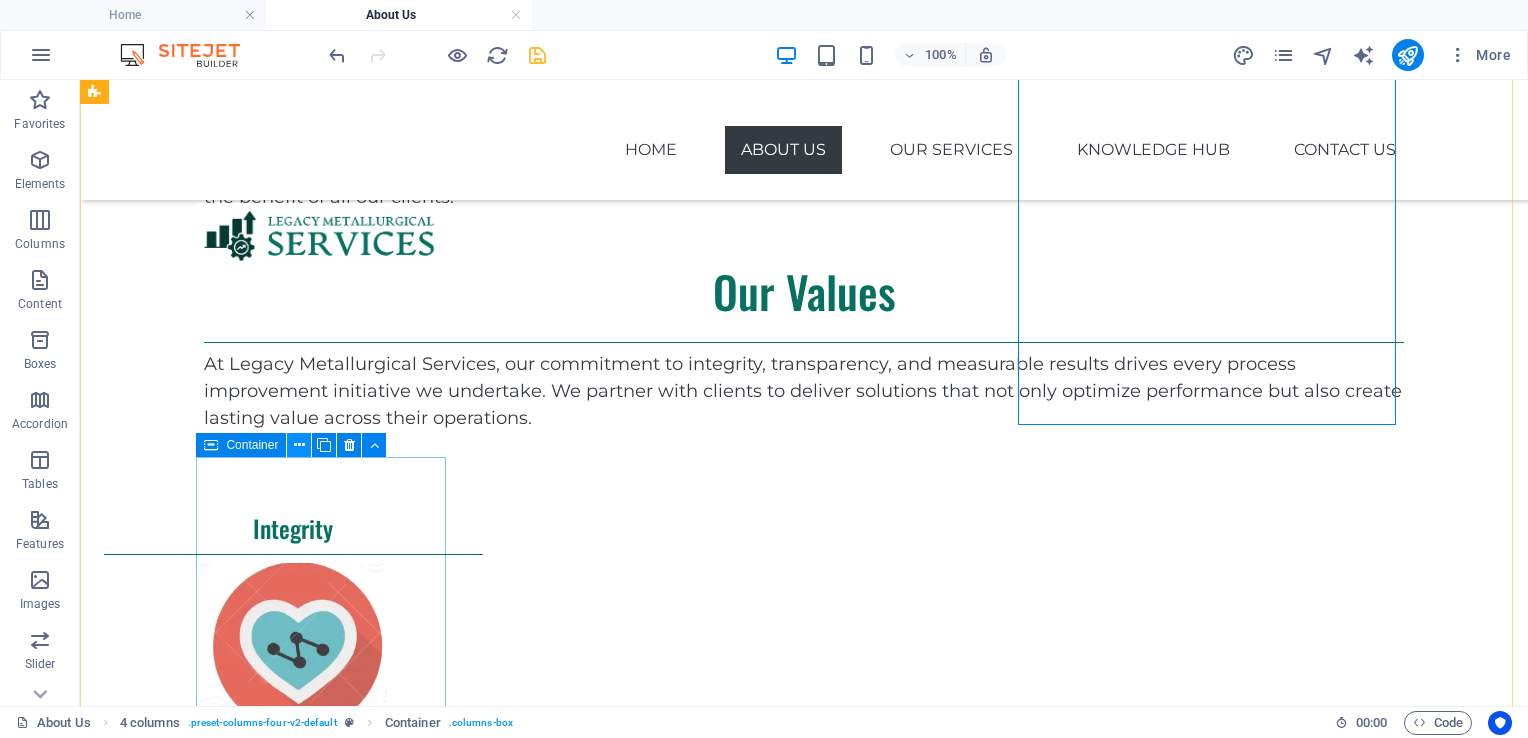 click at bounding box center [299, 445] 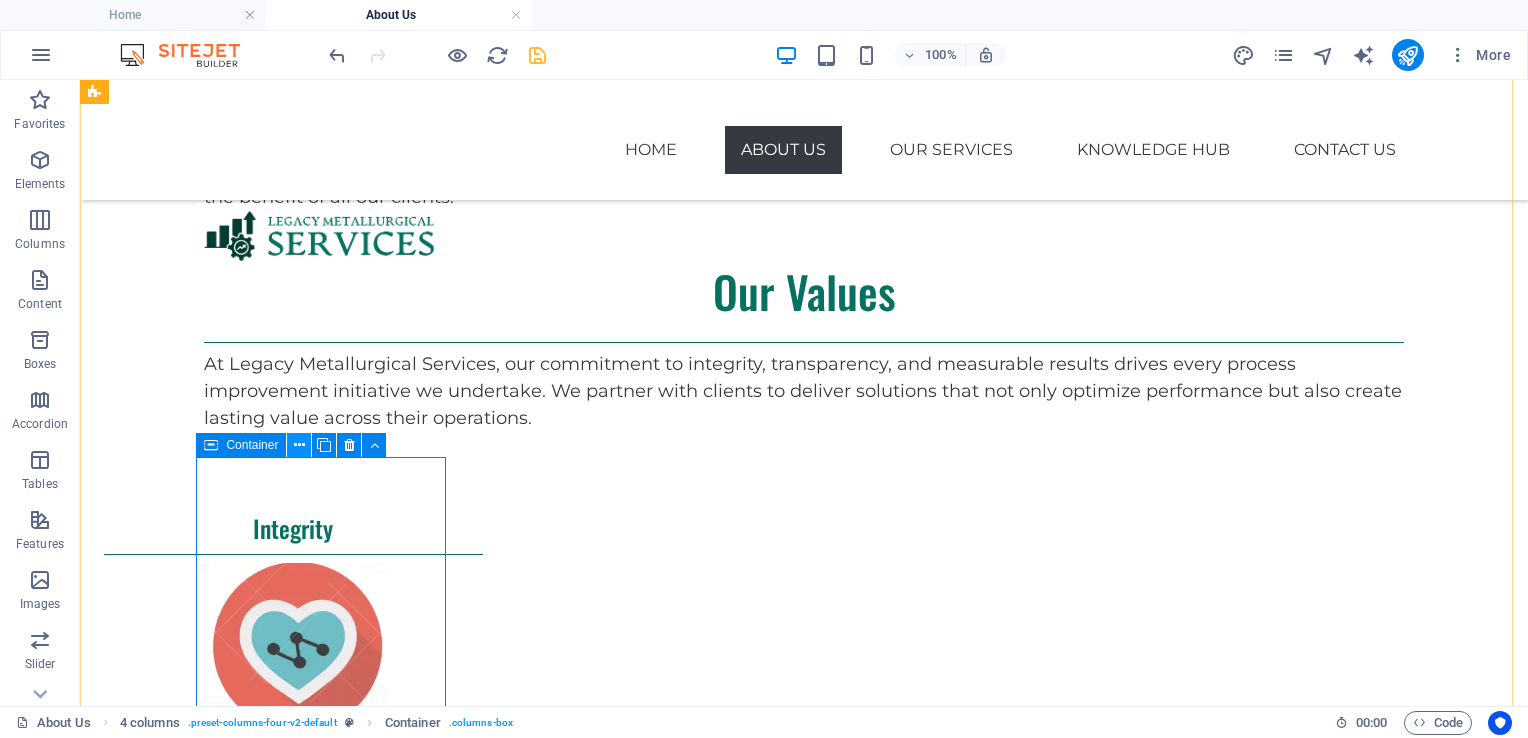 click at bounding box center [299, 445] 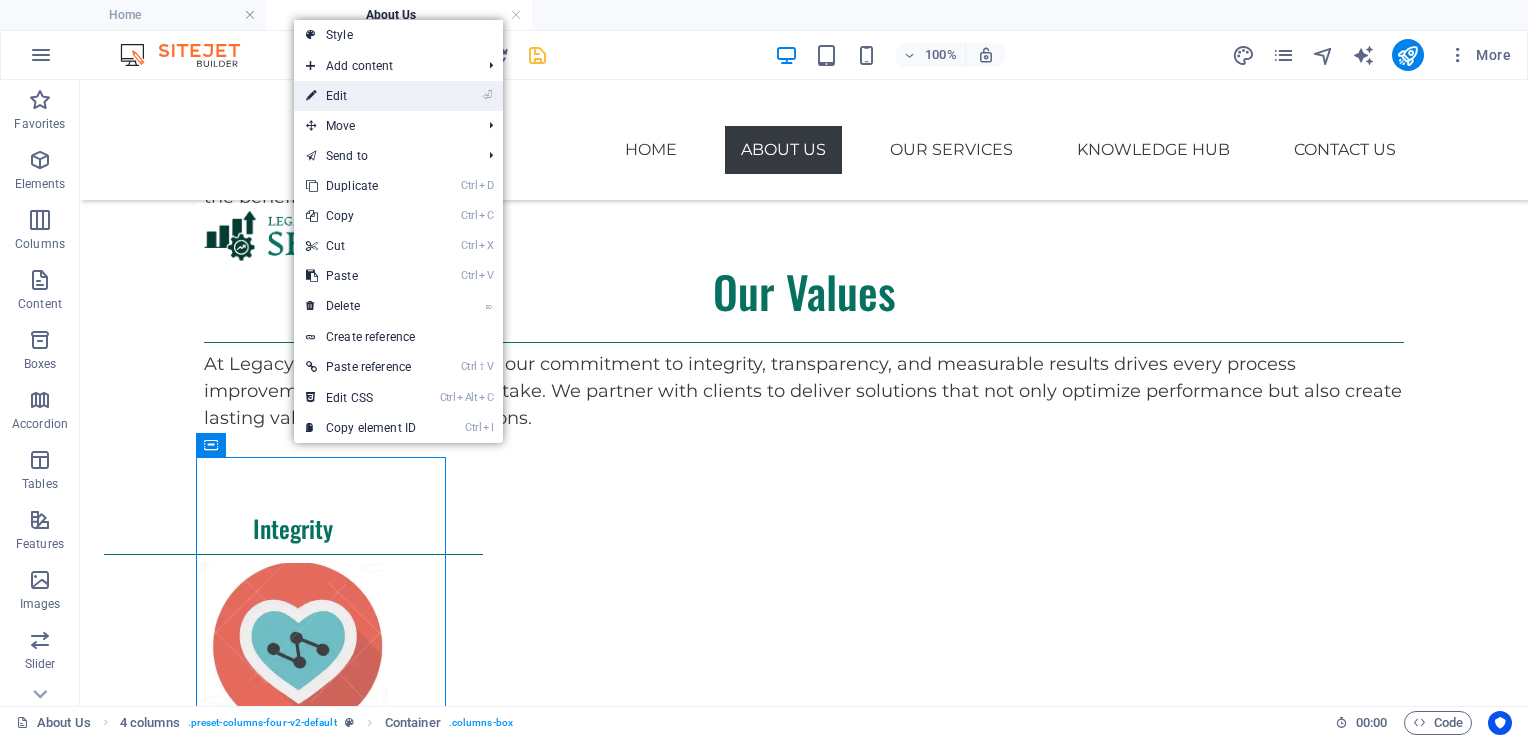 click on "⏎  Edit" at bounding box center [361, 96] 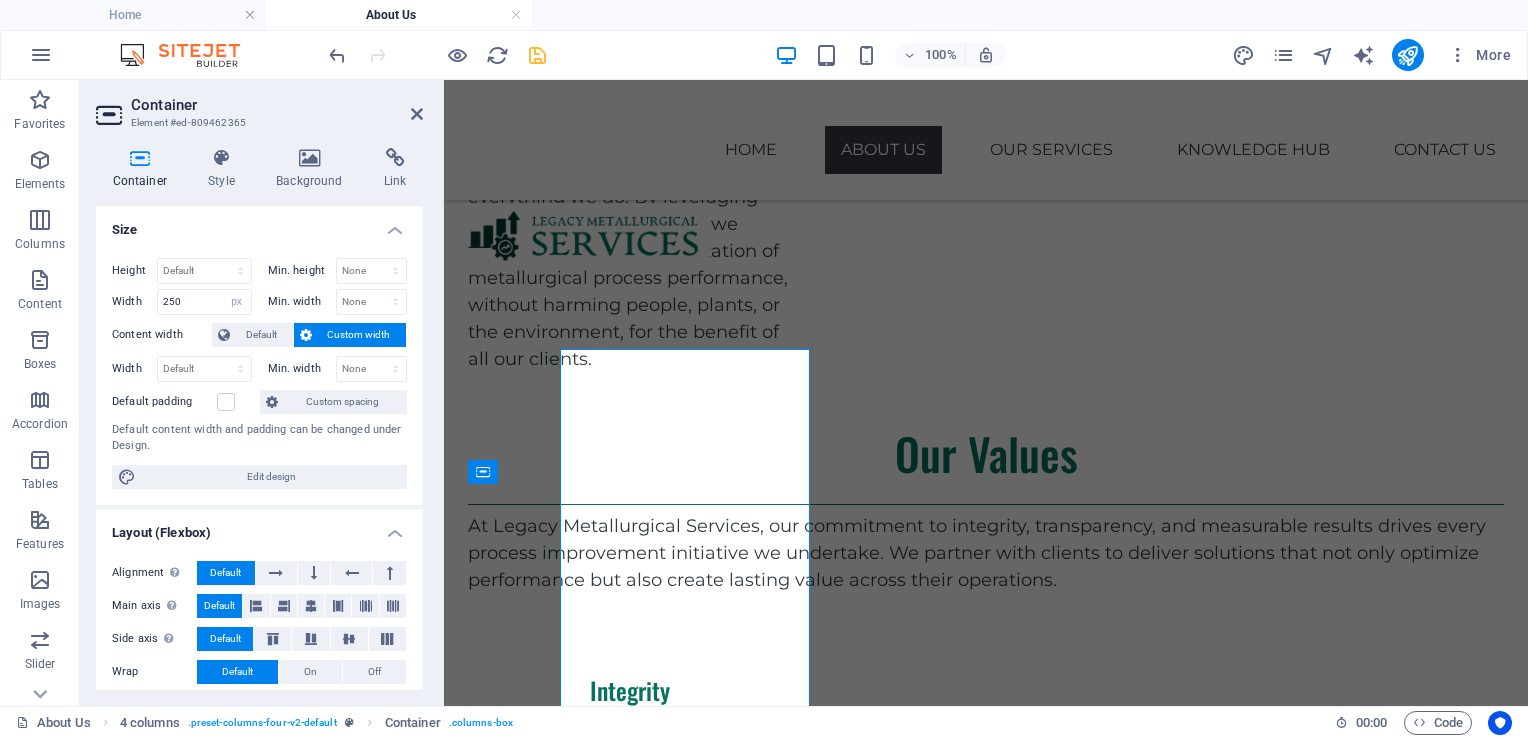 scroll, scrollTop: 1719, scrollLeft: 0, axis: vertical 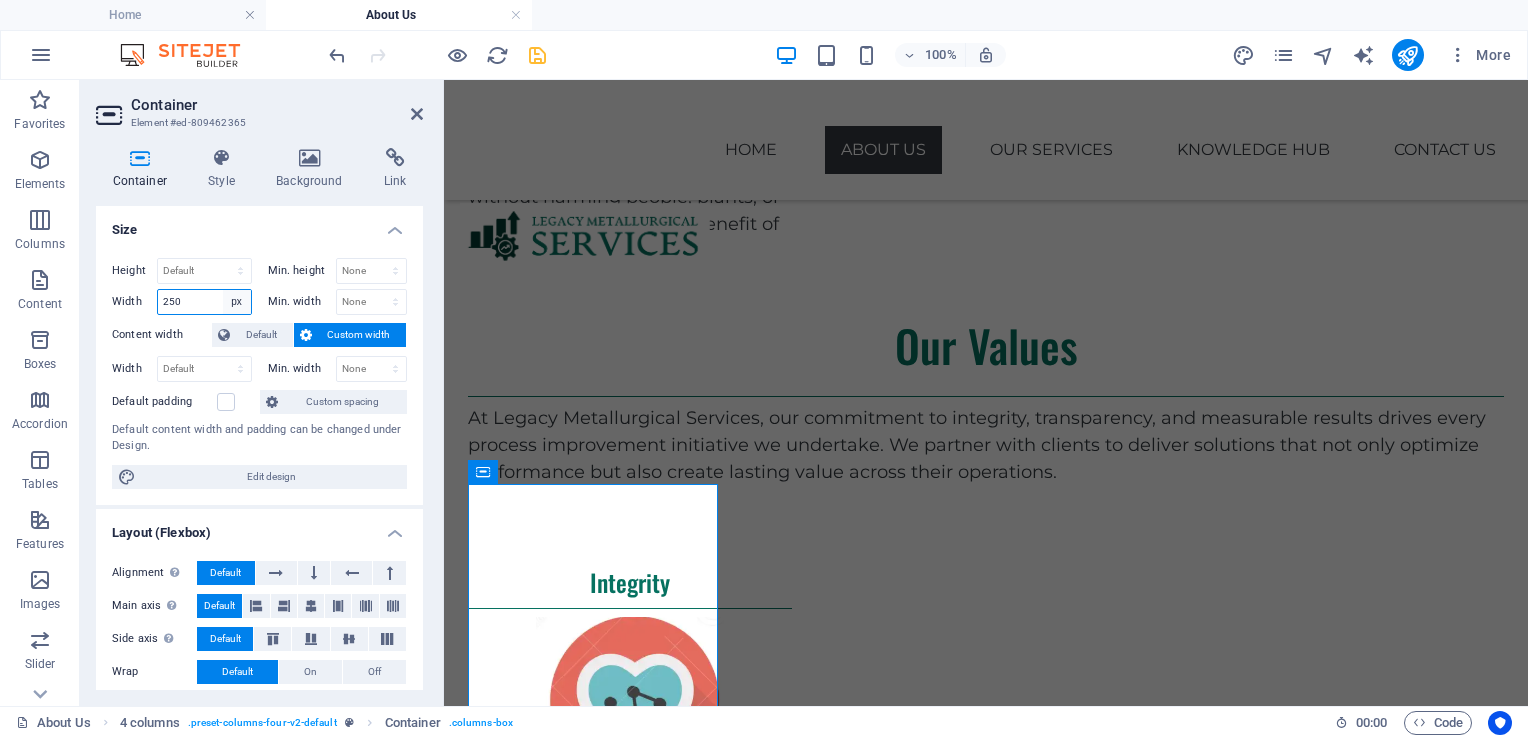 click on "Default px rem % em vh vw" at bounding box center [237, 302] 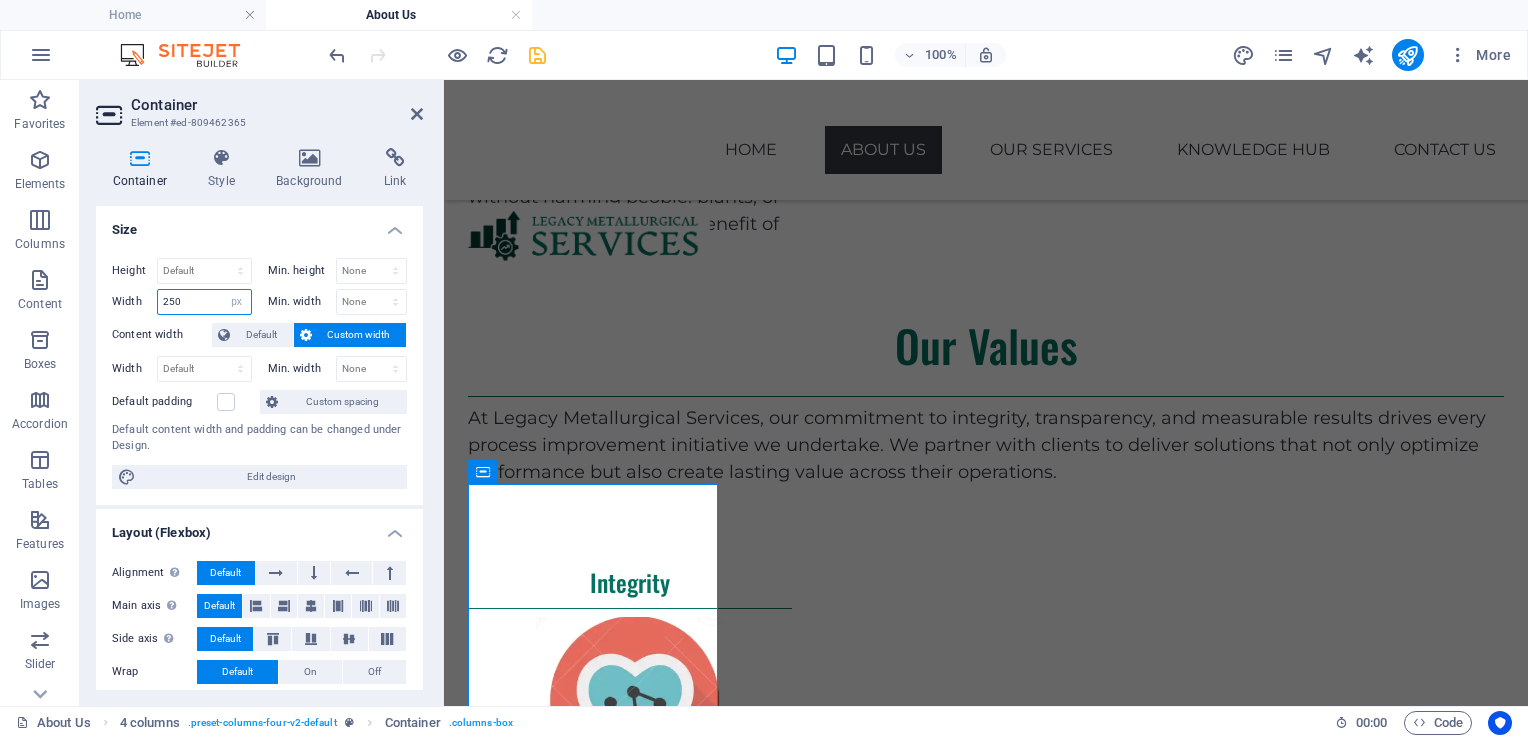 select on "default" 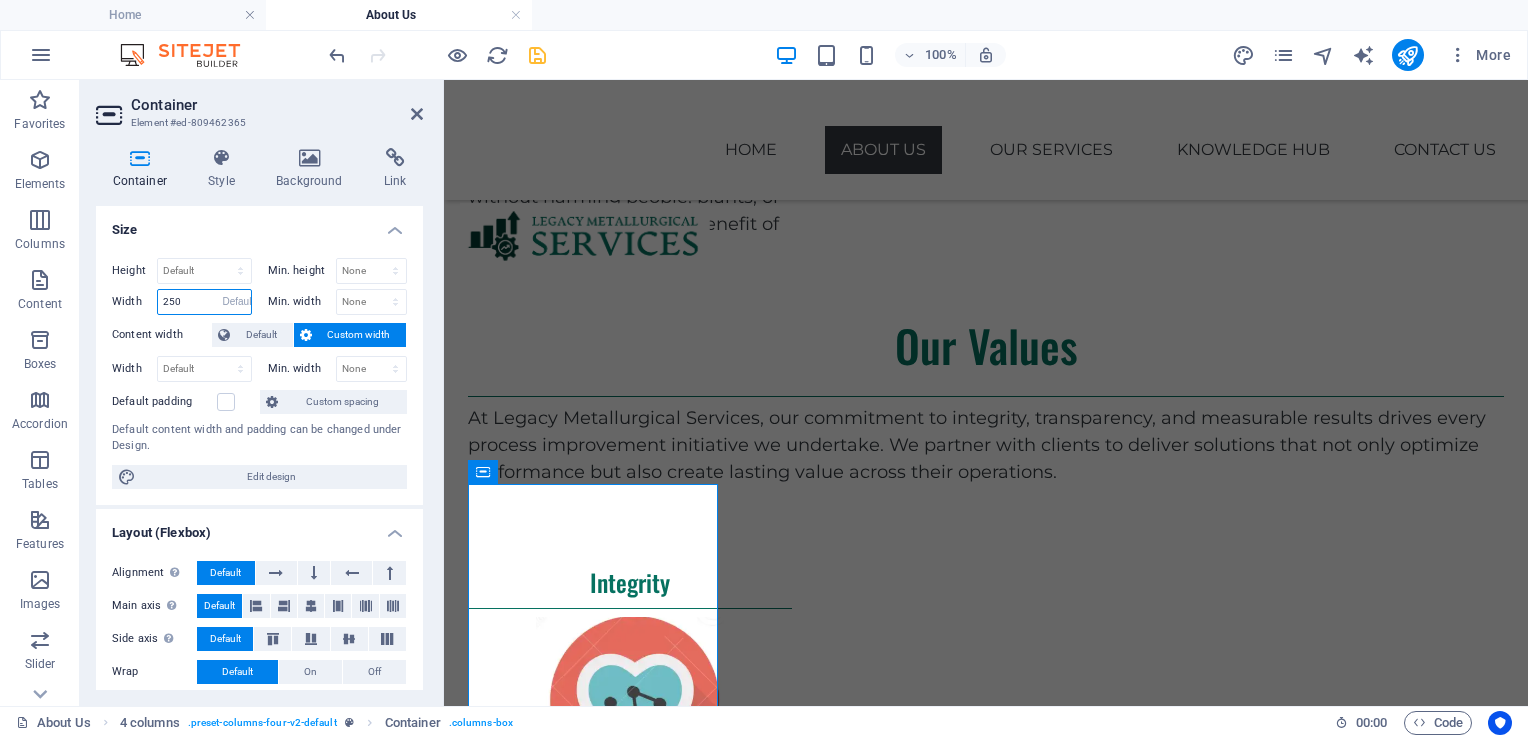 click on "Default px rem % em vh vw" at bounding box center [237, 302] 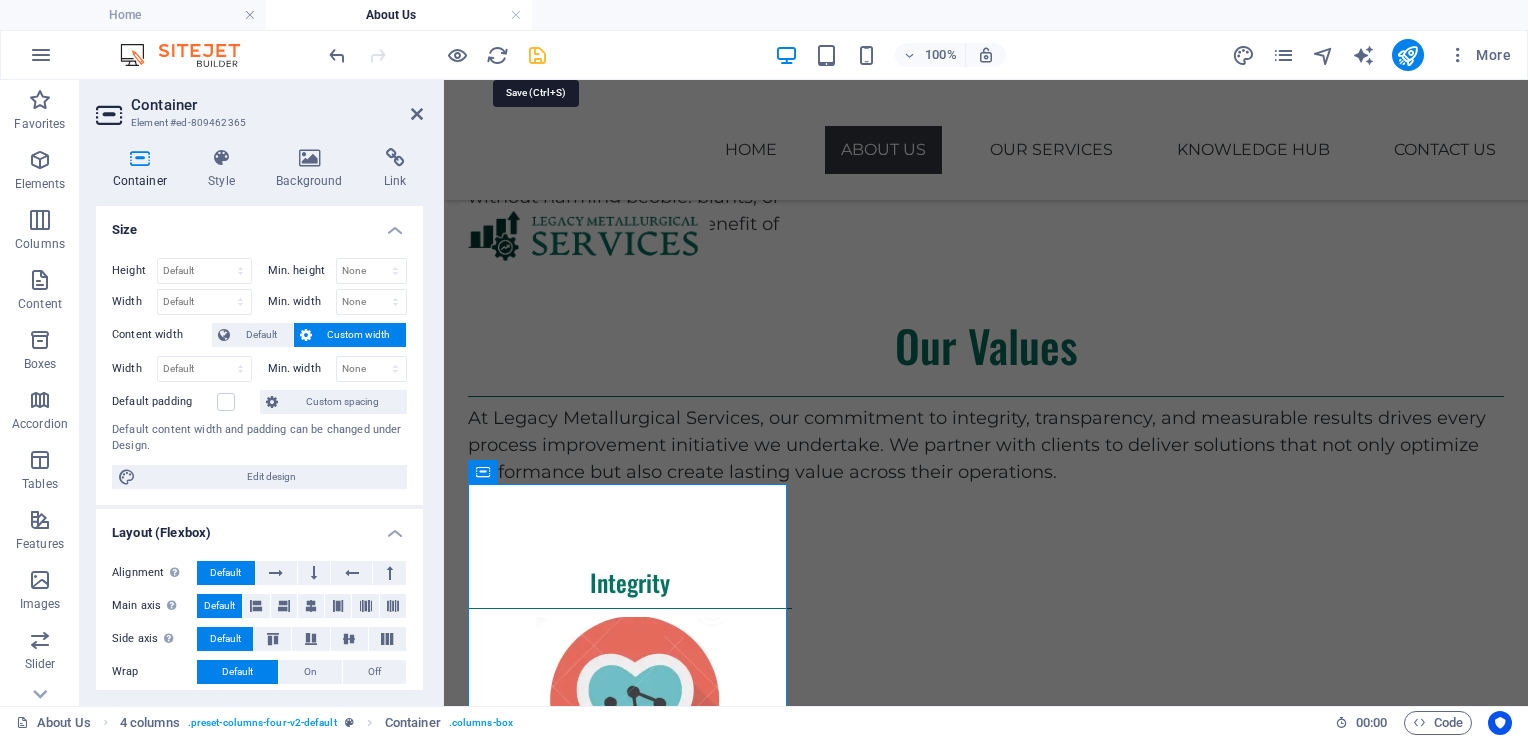 click at bounding box center (537, 55) 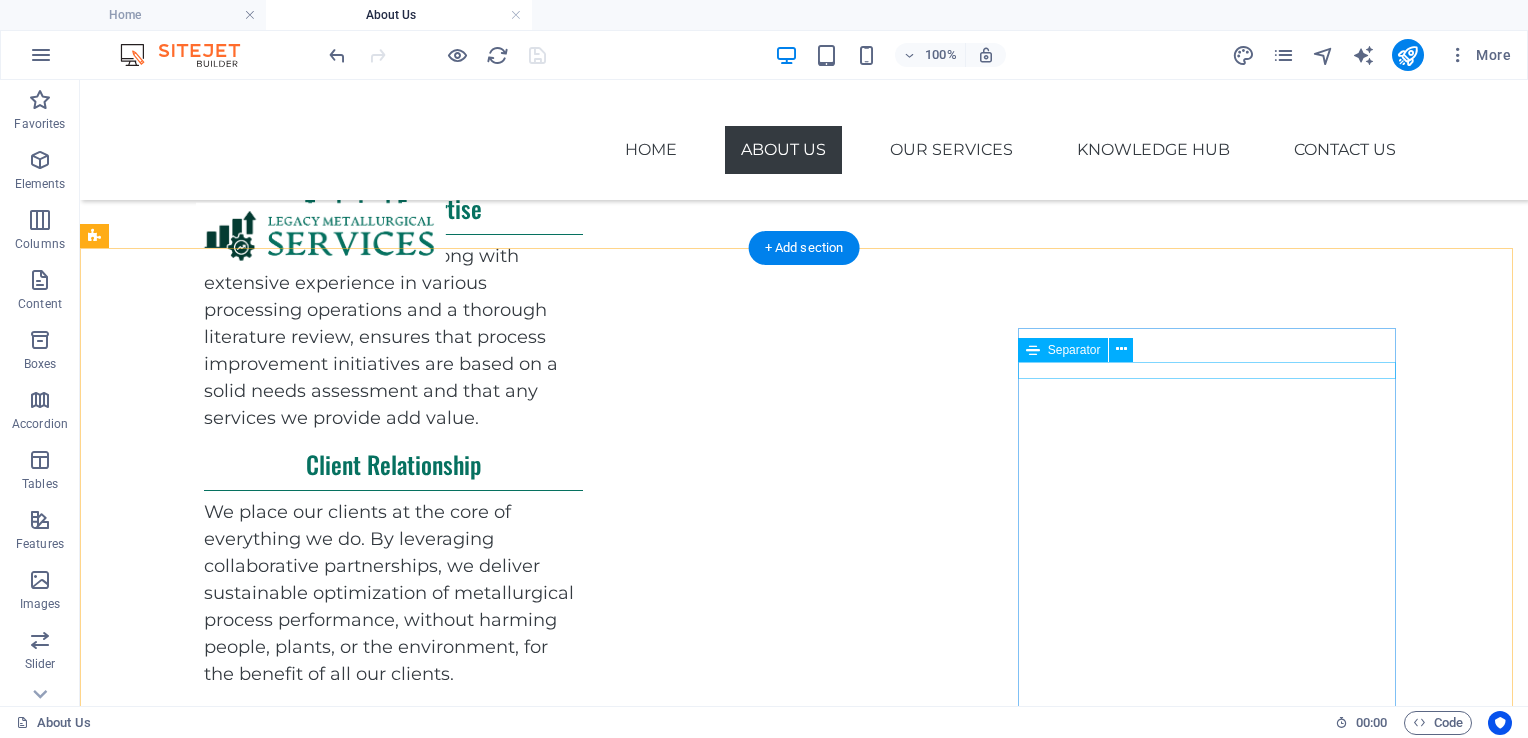 scroll, scrollTop: 1011, scrollLeft: 0, axis: vertical 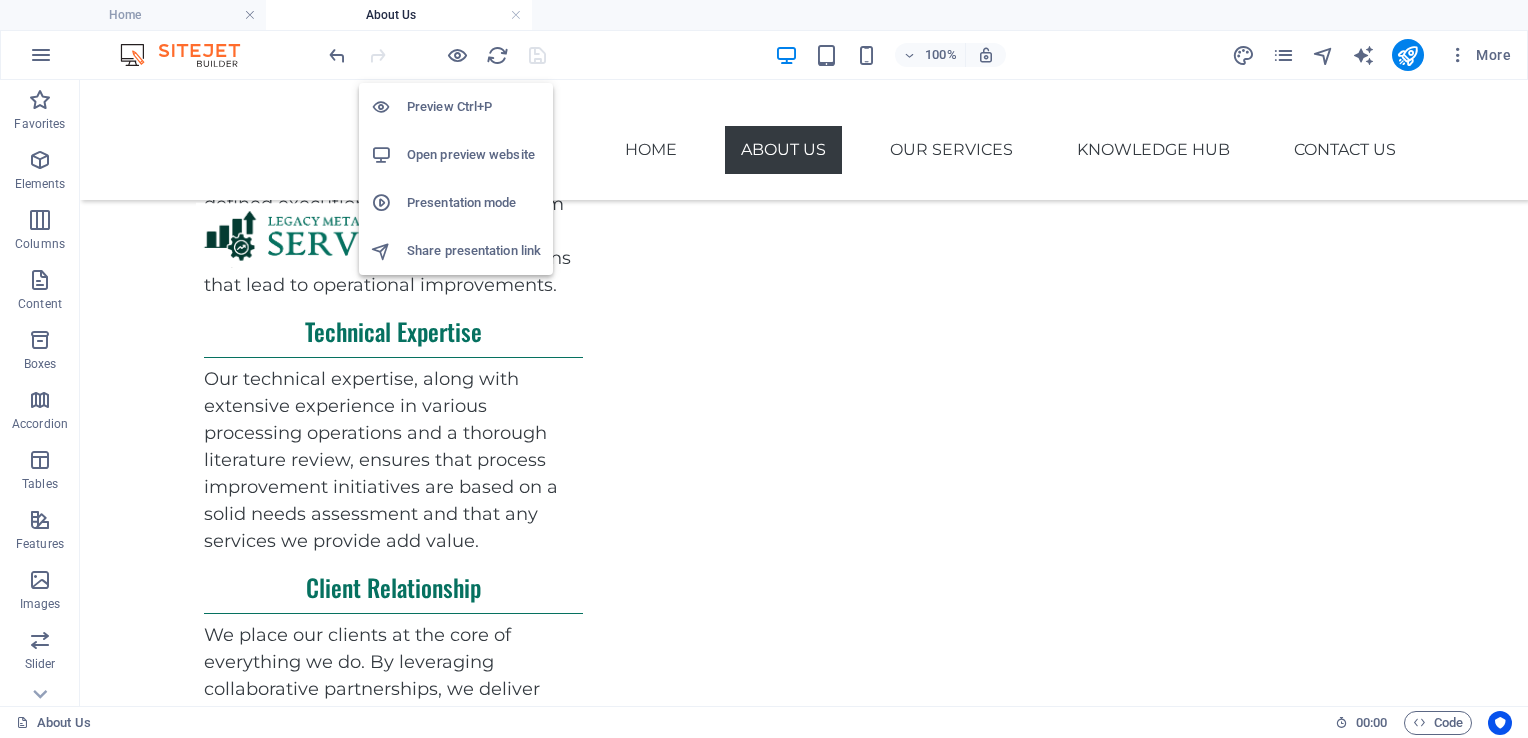 click on "Open preview website" at bounding box center [474, 155] 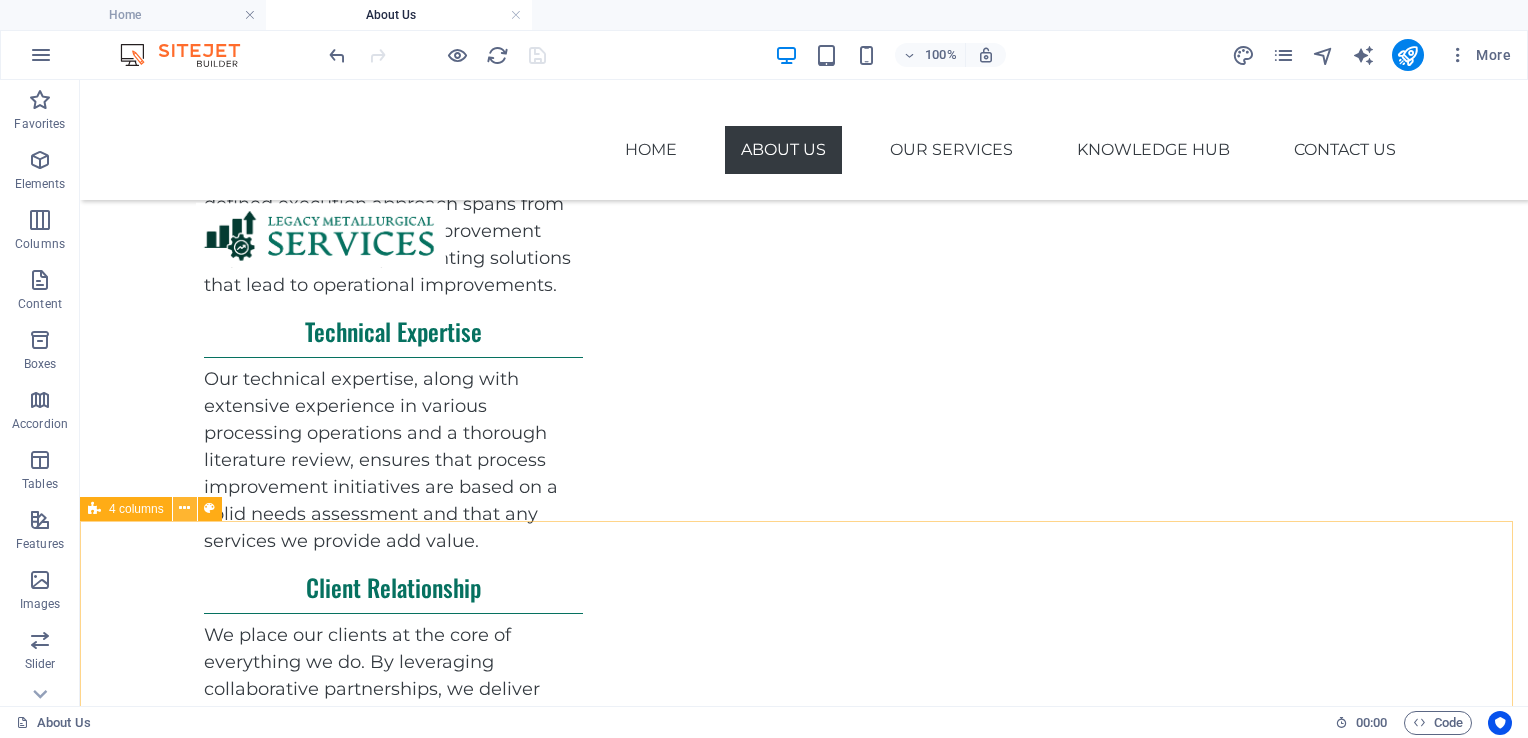 click at bounding box center [184, 508] 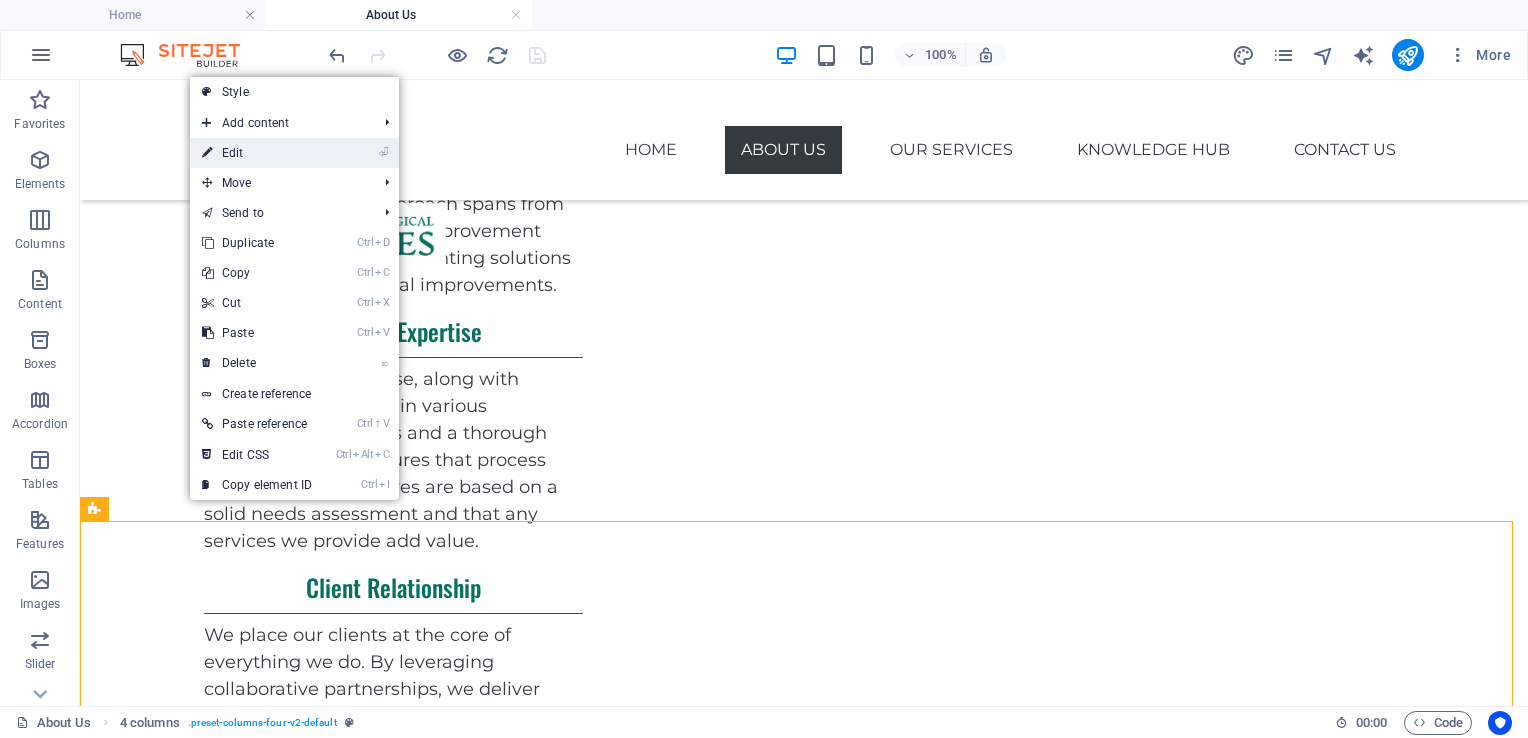 click on "⏎  Edit" at bounding box center [257, 153] 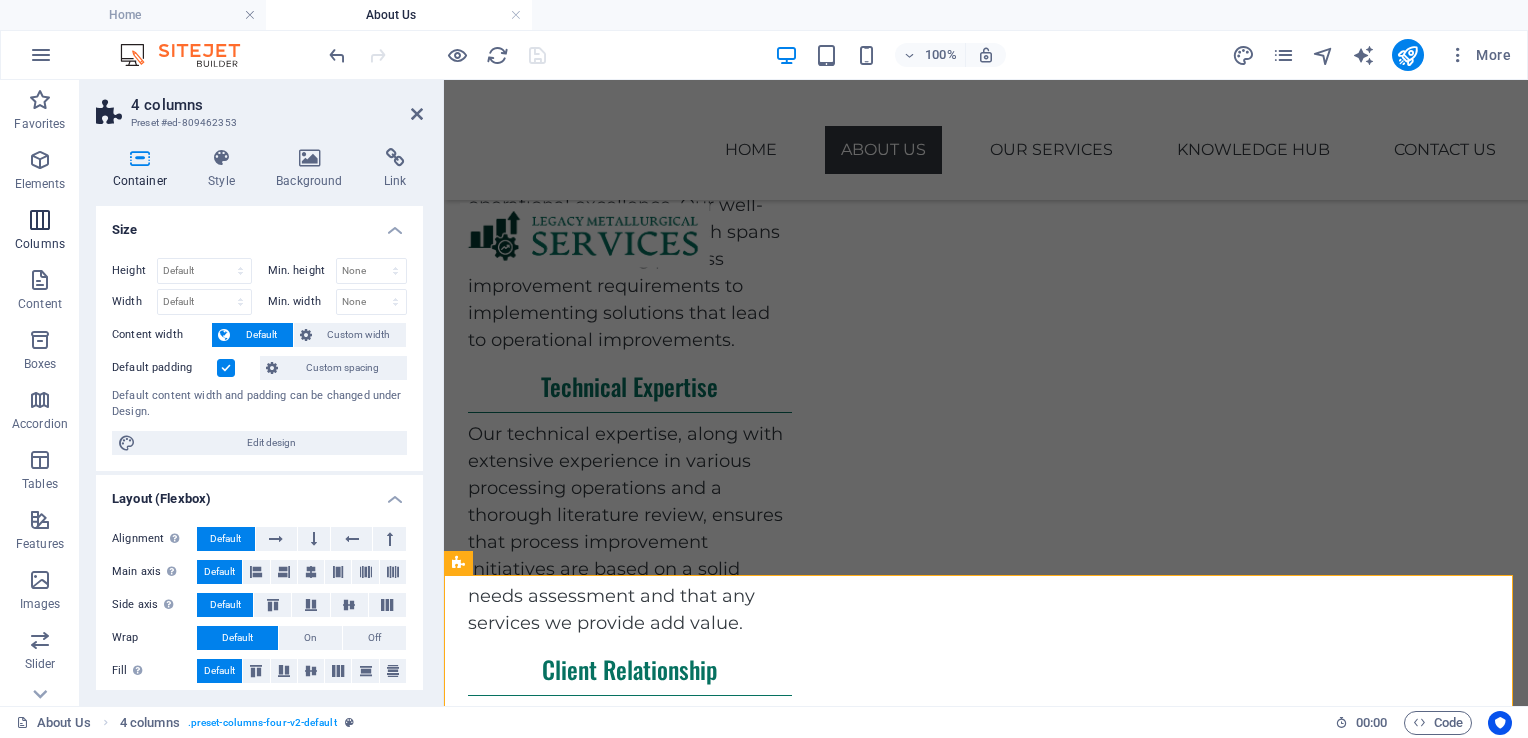 click at bounding box center (40, 220) 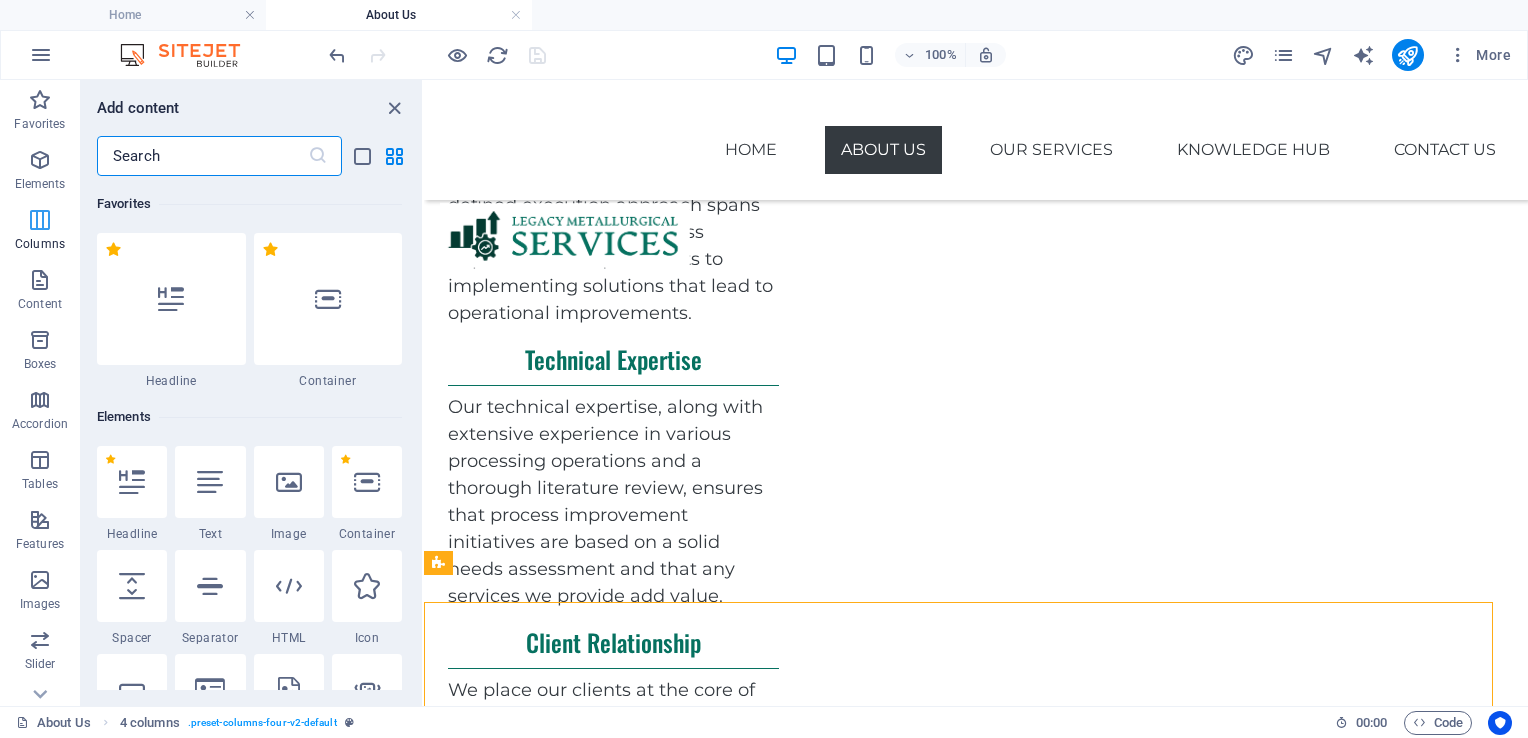 scroll, scrollTop: 1037, scrollLeft: 0, axis: vertical 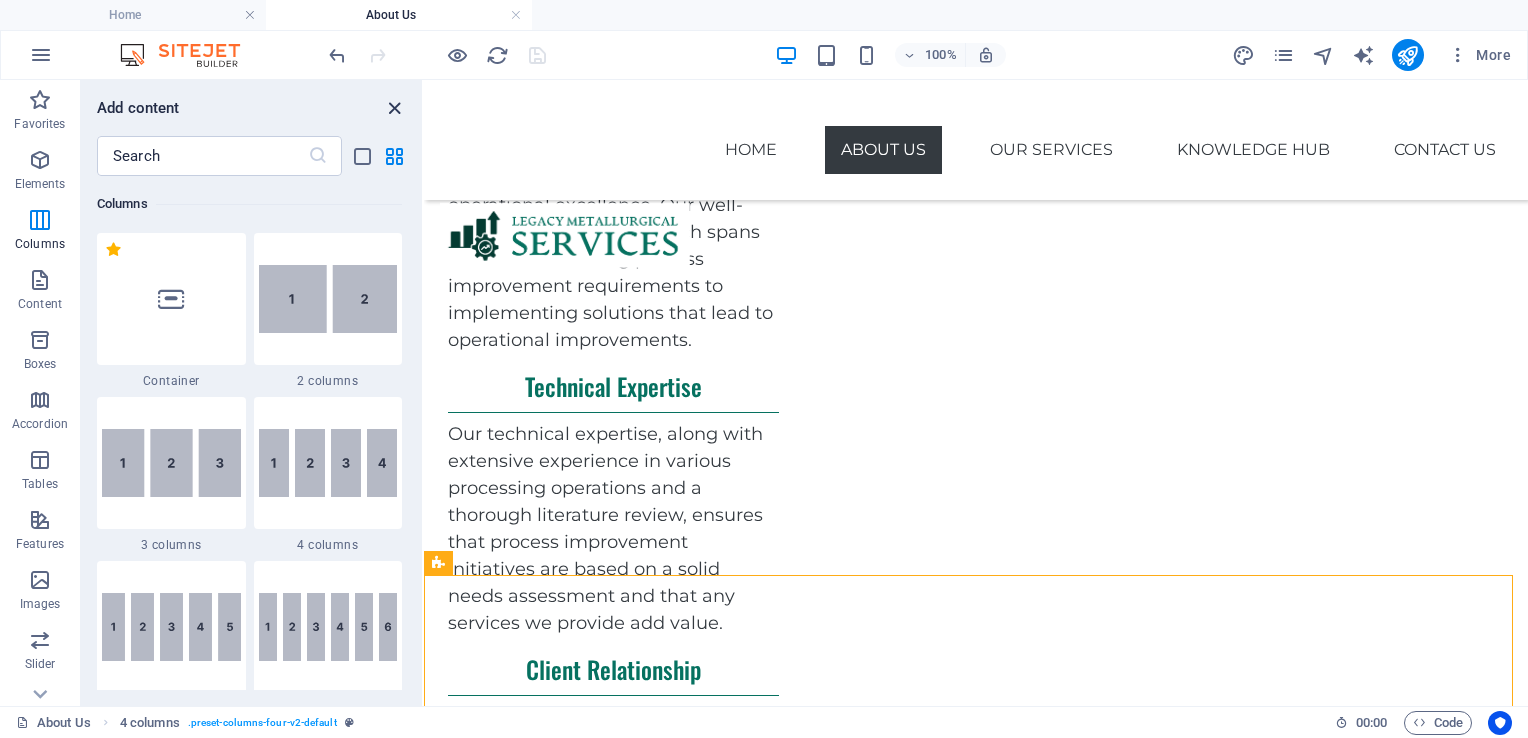 click at bounding box center (394, 108) 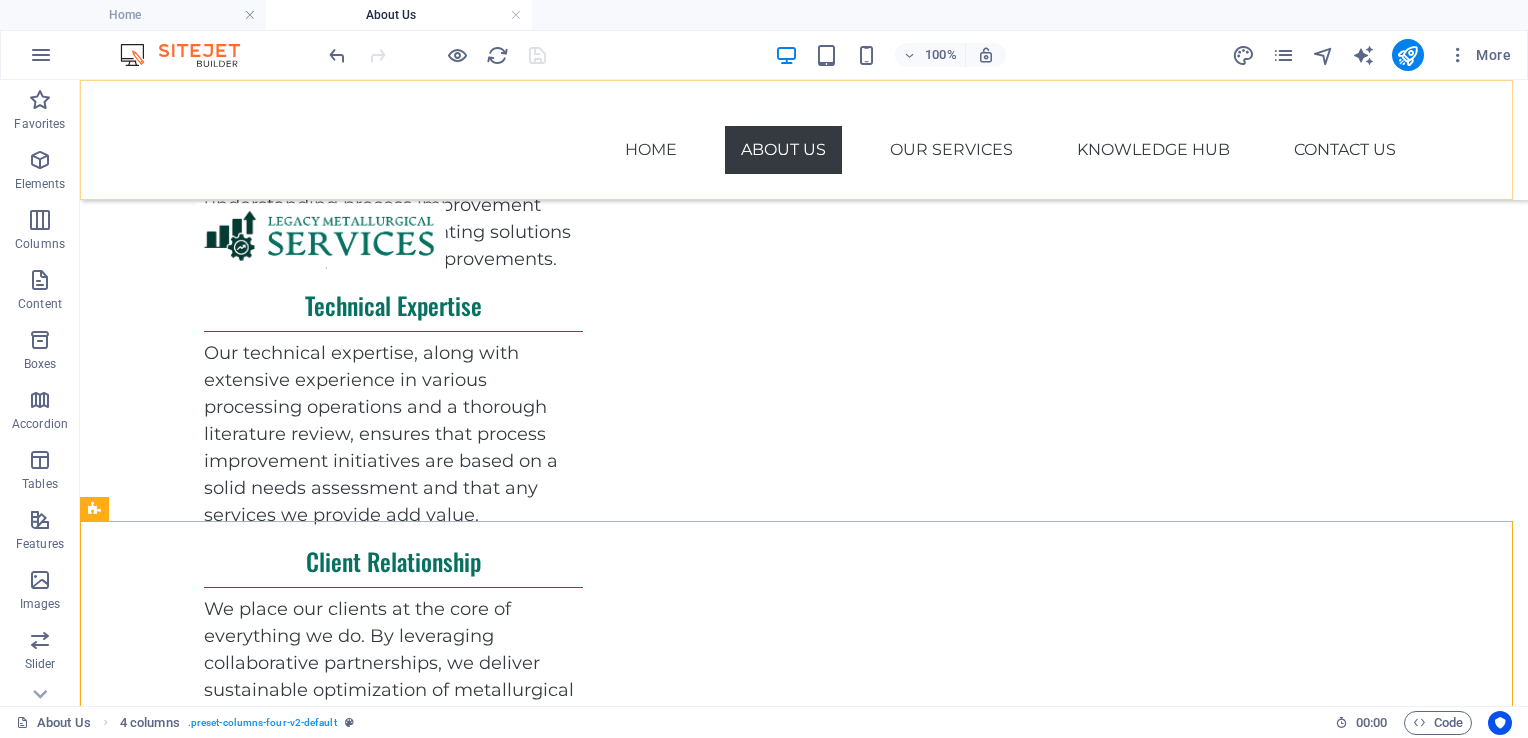 scroll, scrollTop: 1011, scrollLeft: 0, axis: vertical 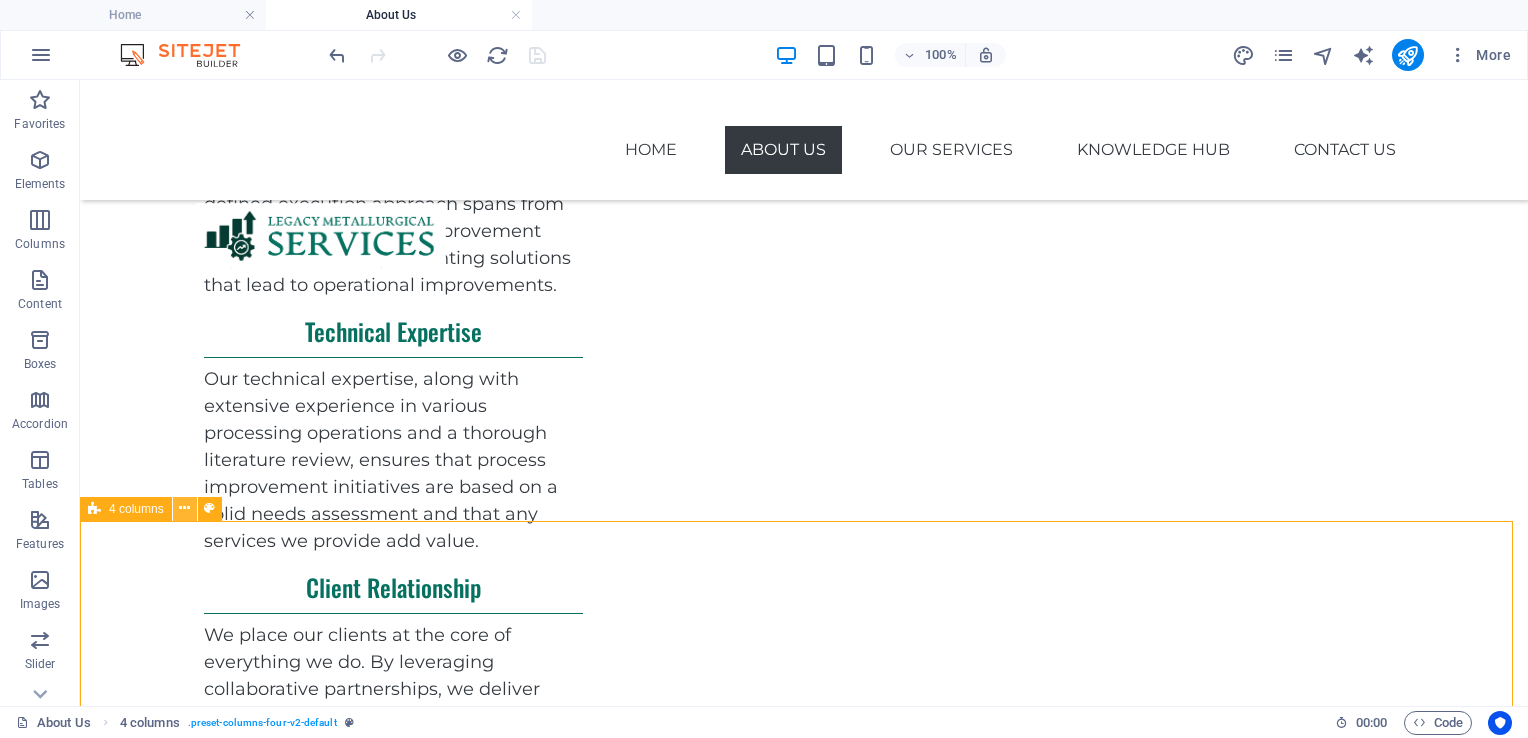 click at bounding box center (184, 508) 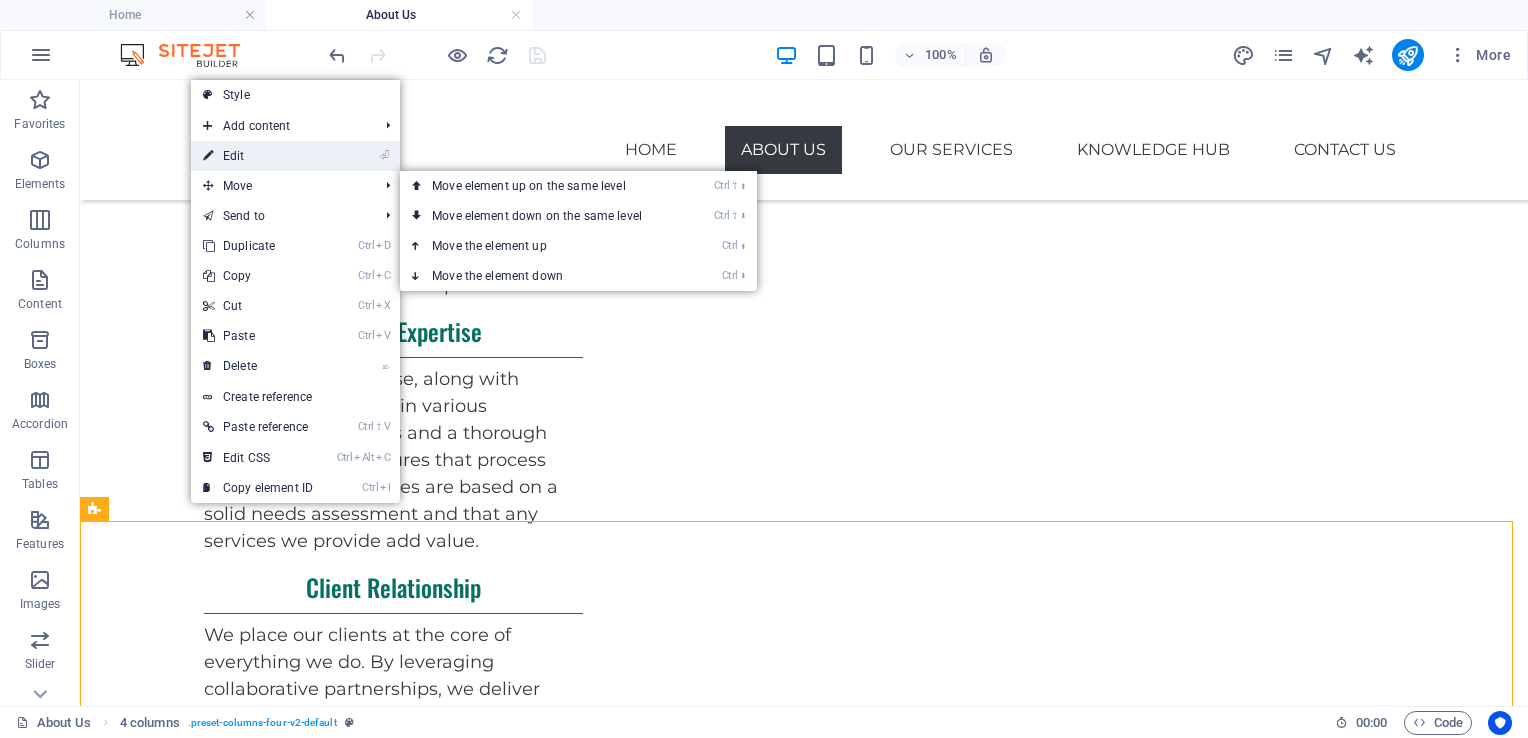 click on "⏎  Edit" at bounding box center [258, 156] 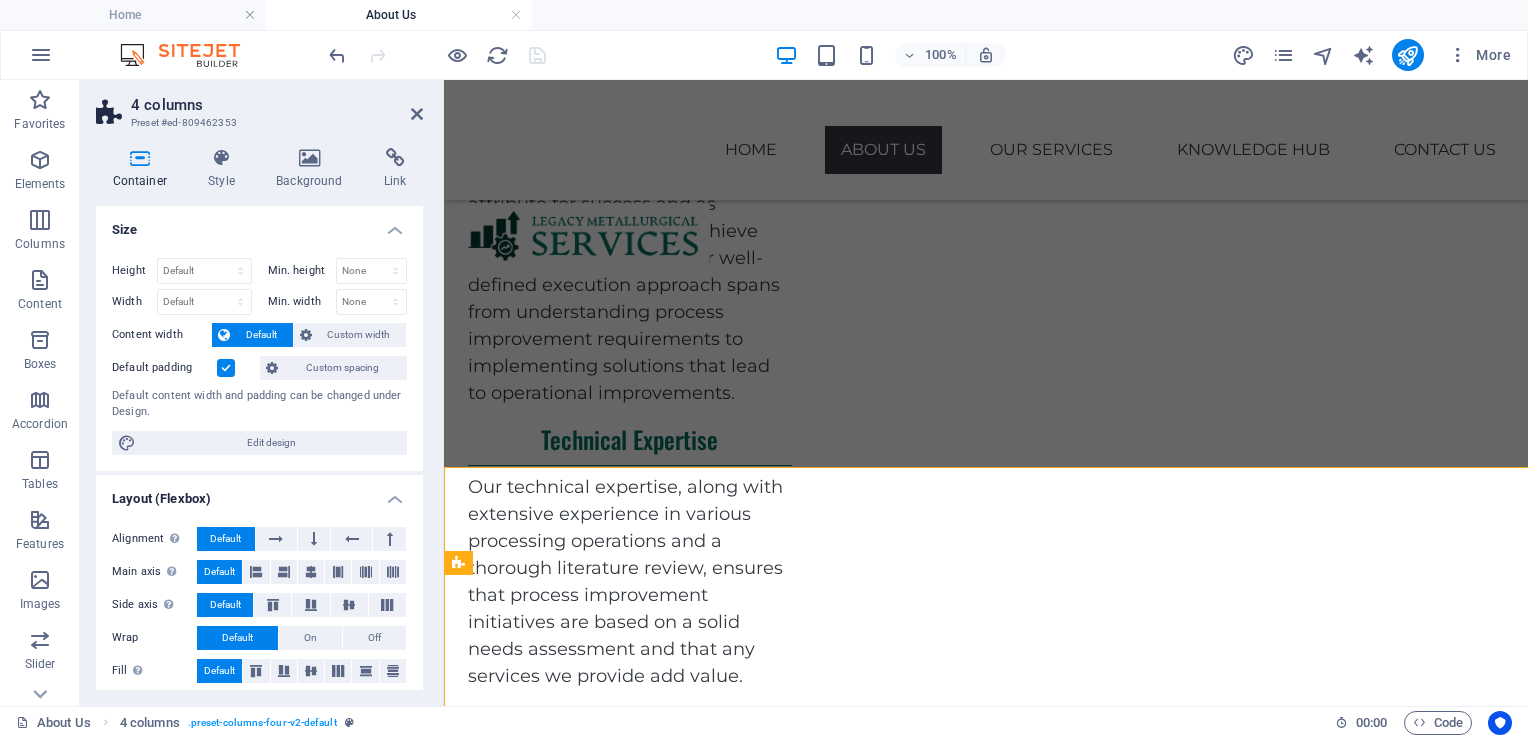 scroll, scrollTop: 1064, scrollLeft: 0, axis: vertical 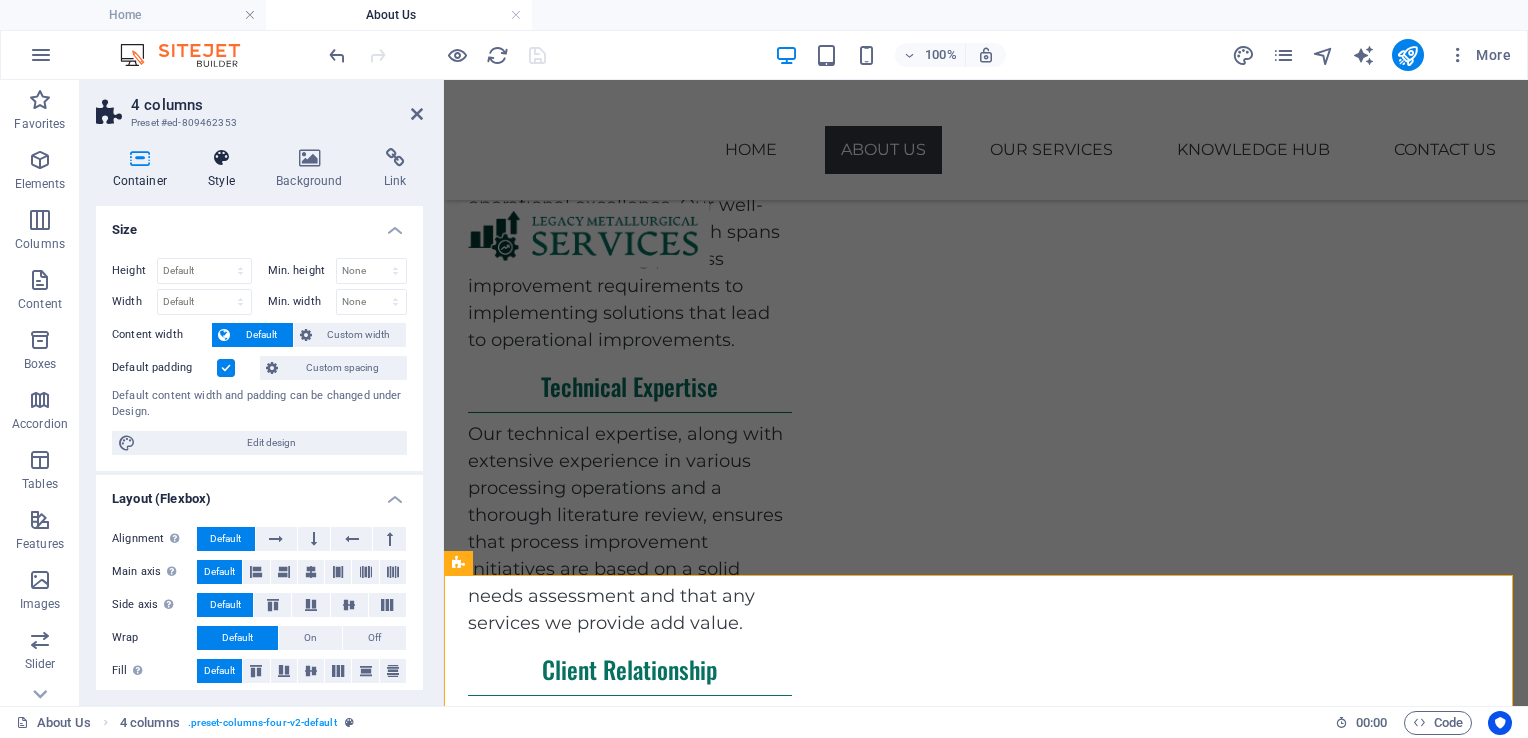 click on "Style" at bounding box center (226, 169) 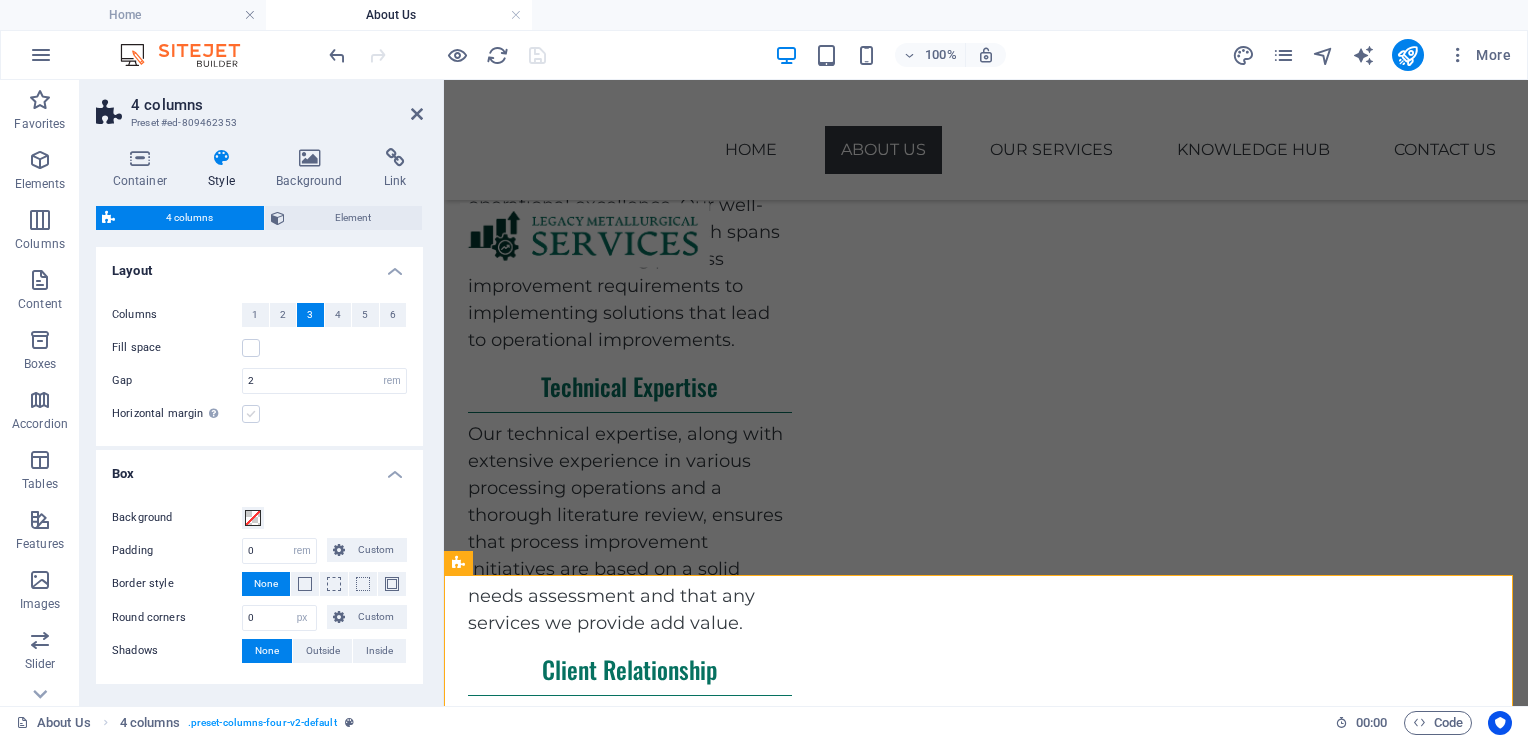 click at bounding box center [251, 414] 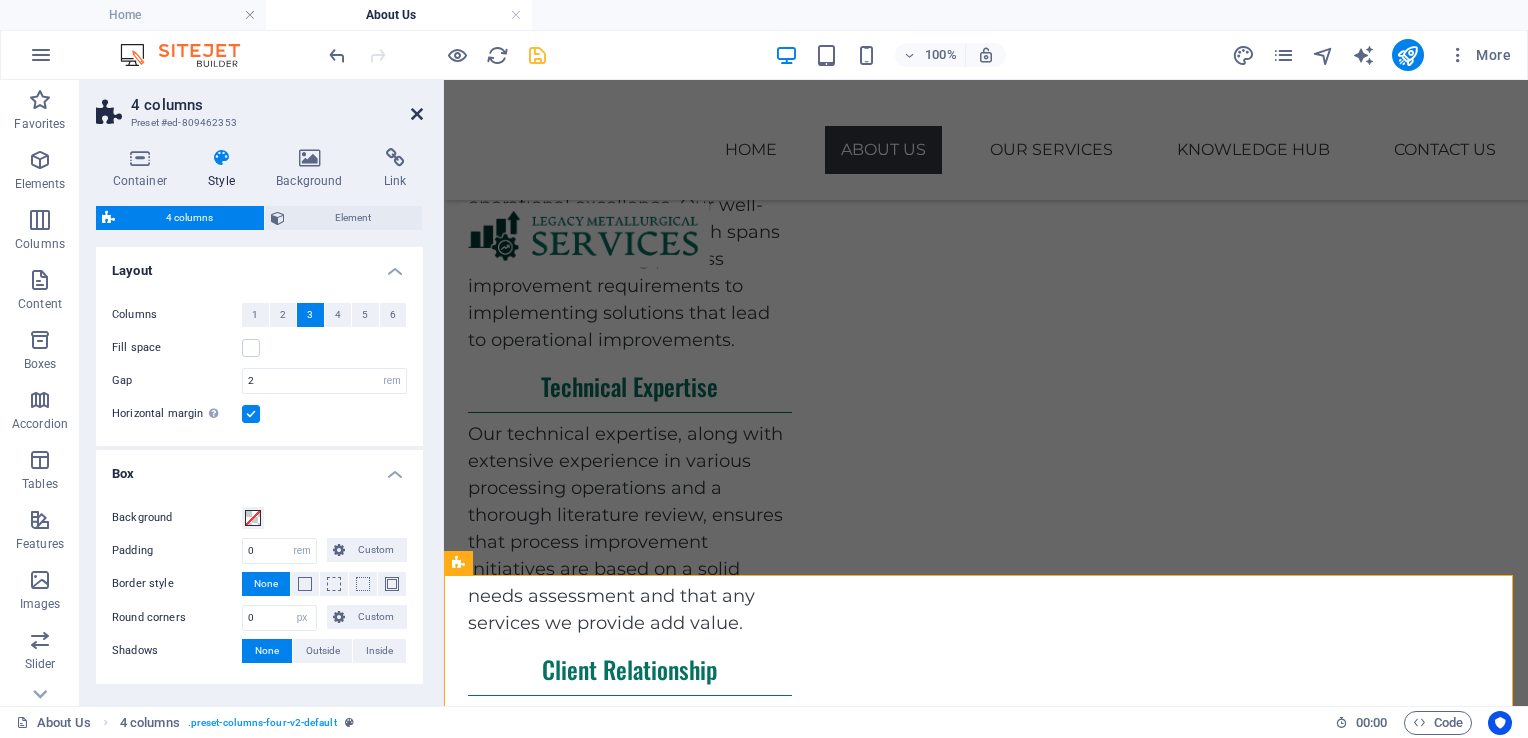 click at bounding box center (417, 114) 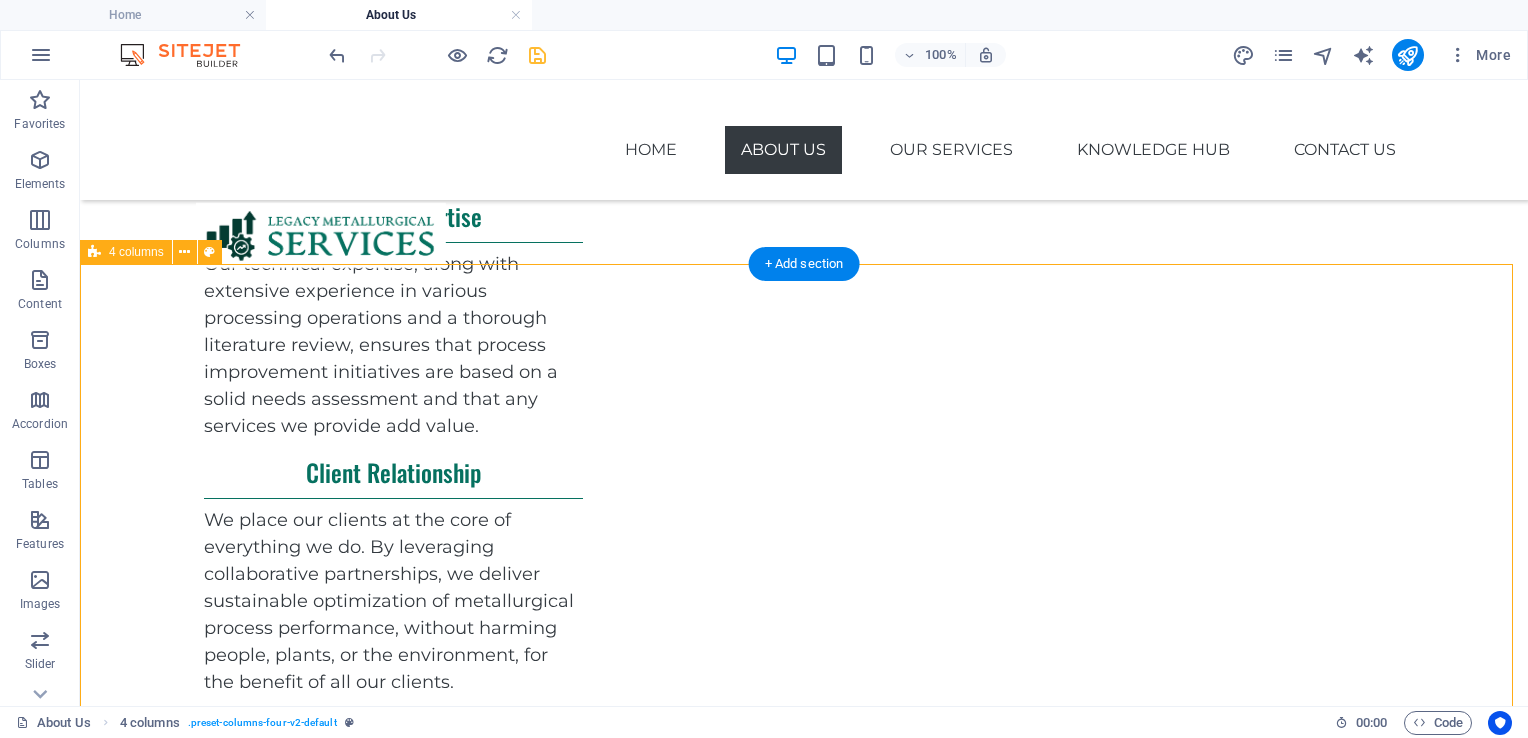 scroll, scrollTop: 1111, scrollLeft: 0, axis: vertical 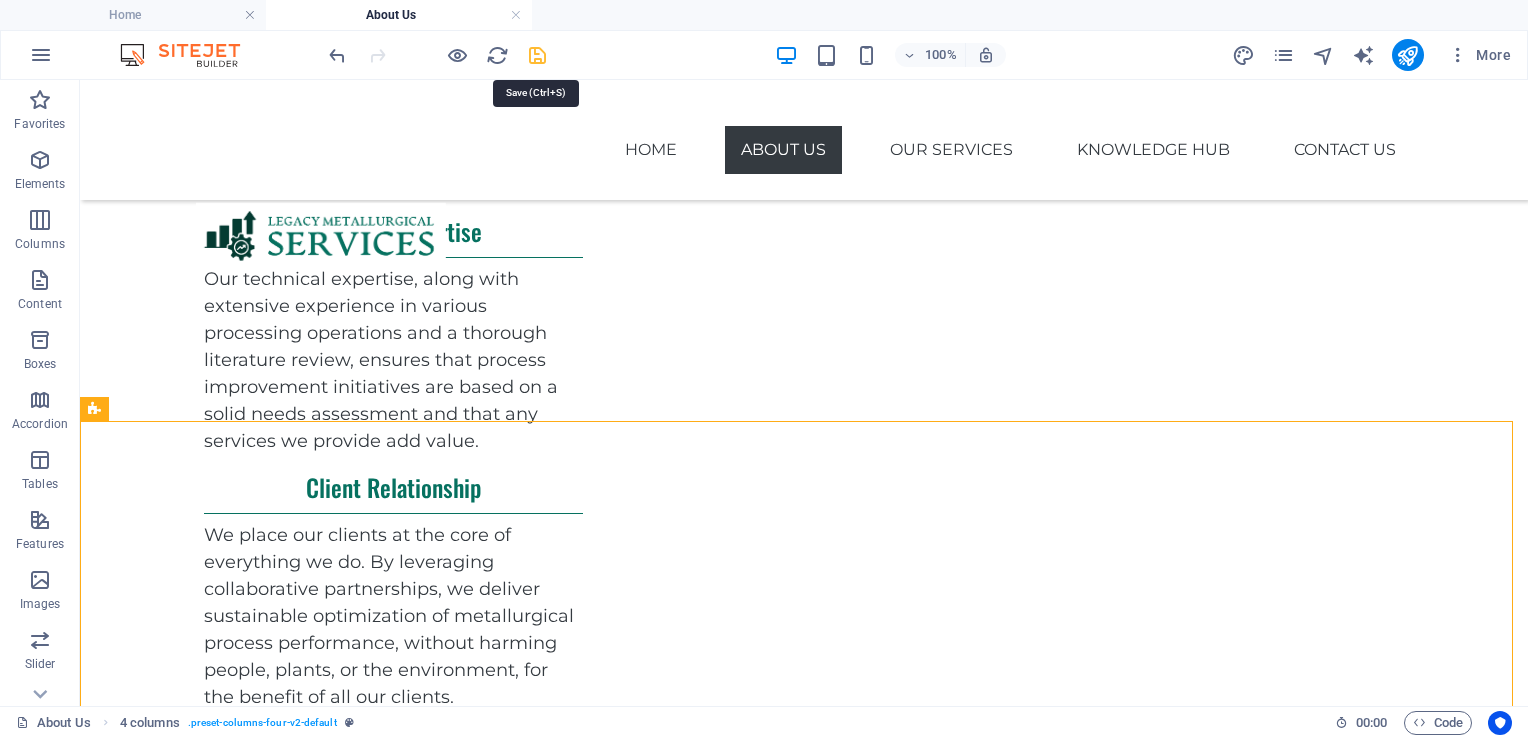 click at bounding box center [537, 55] 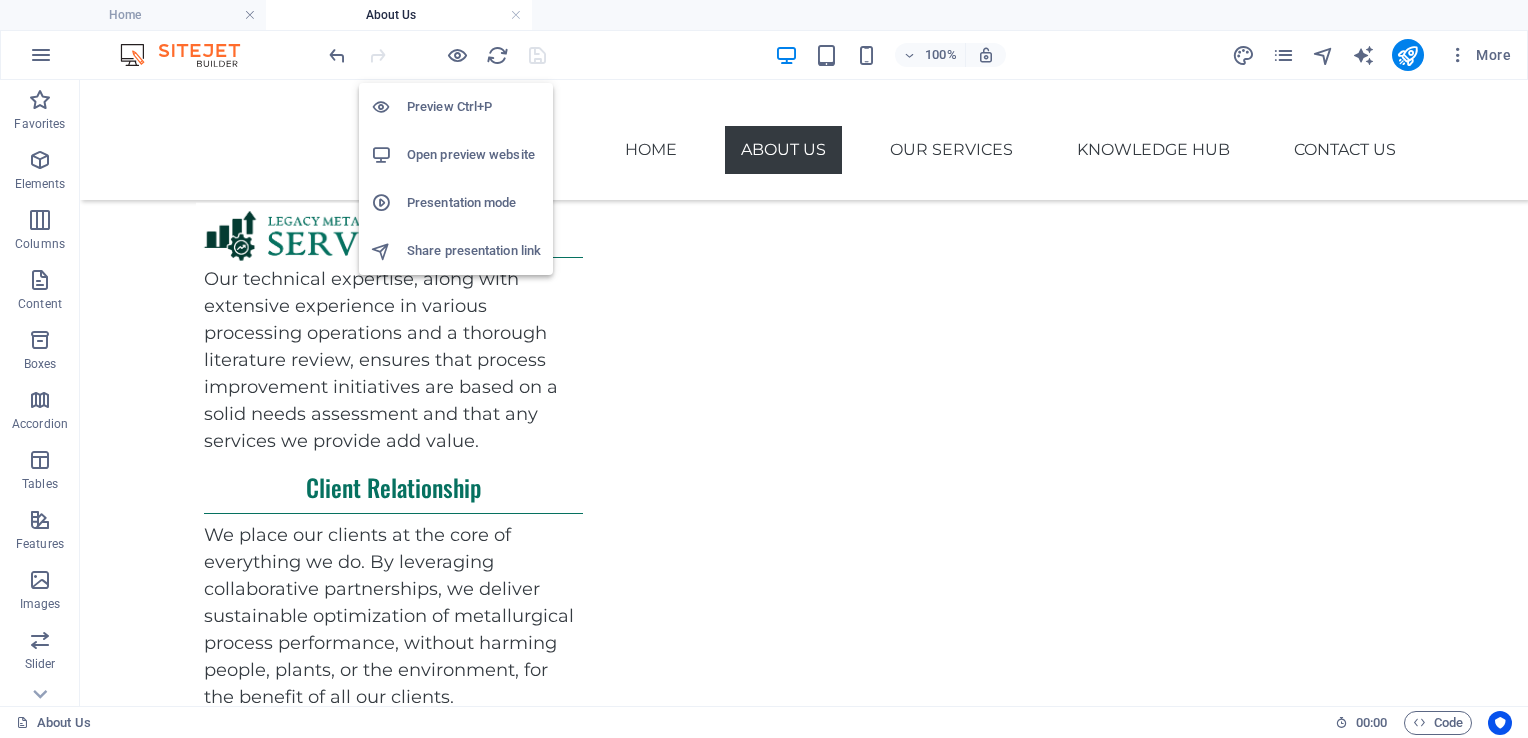 click on "Open preview website" at bounding box center [474, 155] 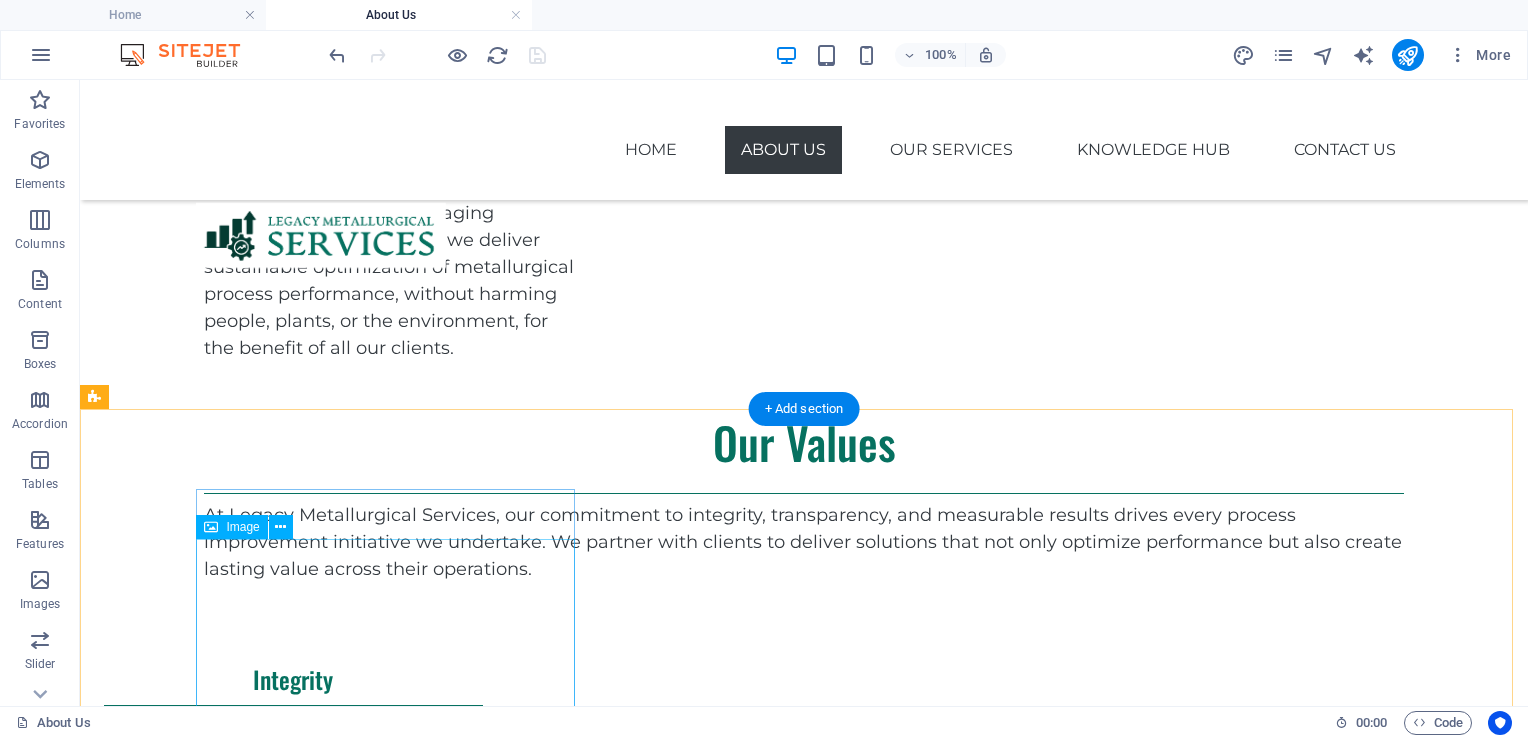 scroll, scrollTop: 1511, scrollLeft: 0, axis: vertical 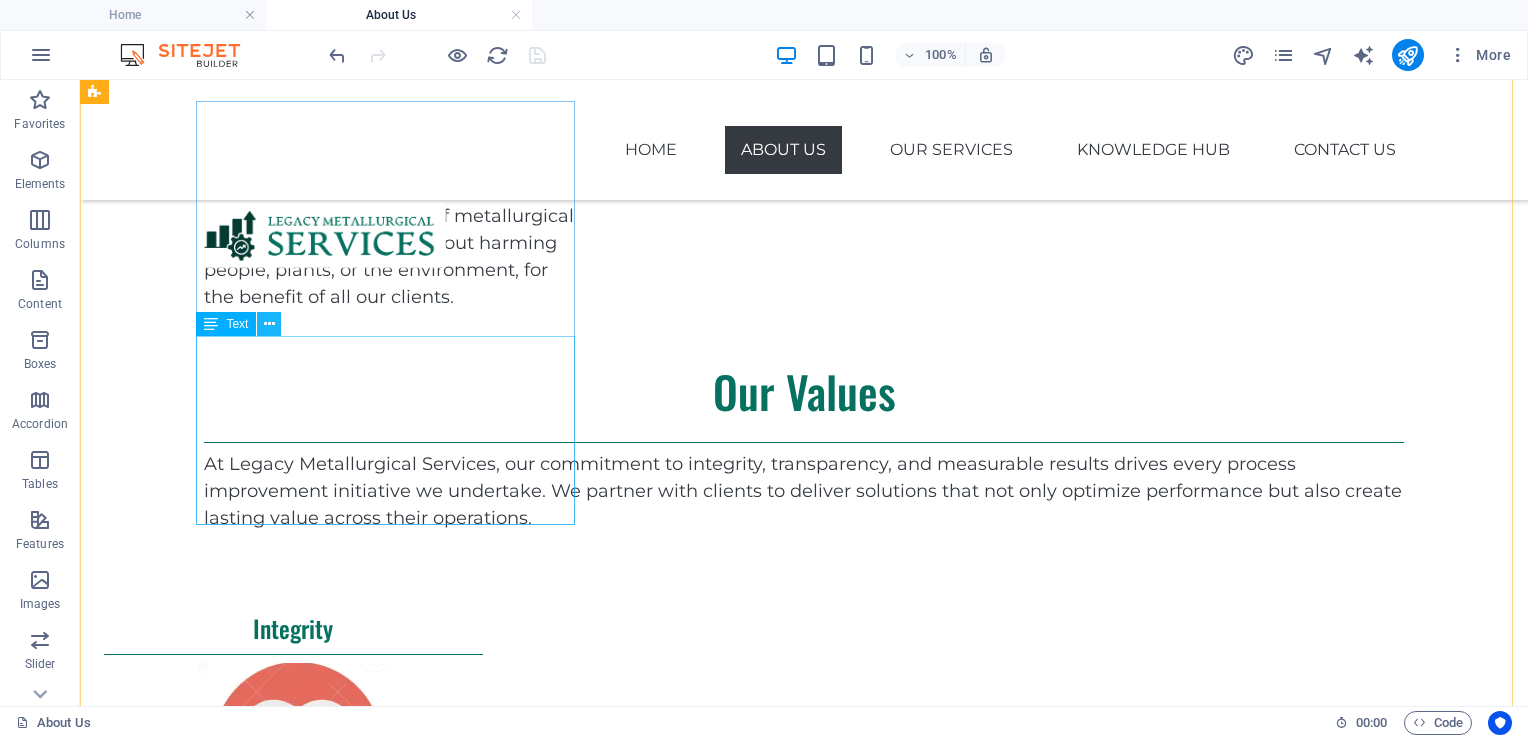 click at bounding box center (269, 324) 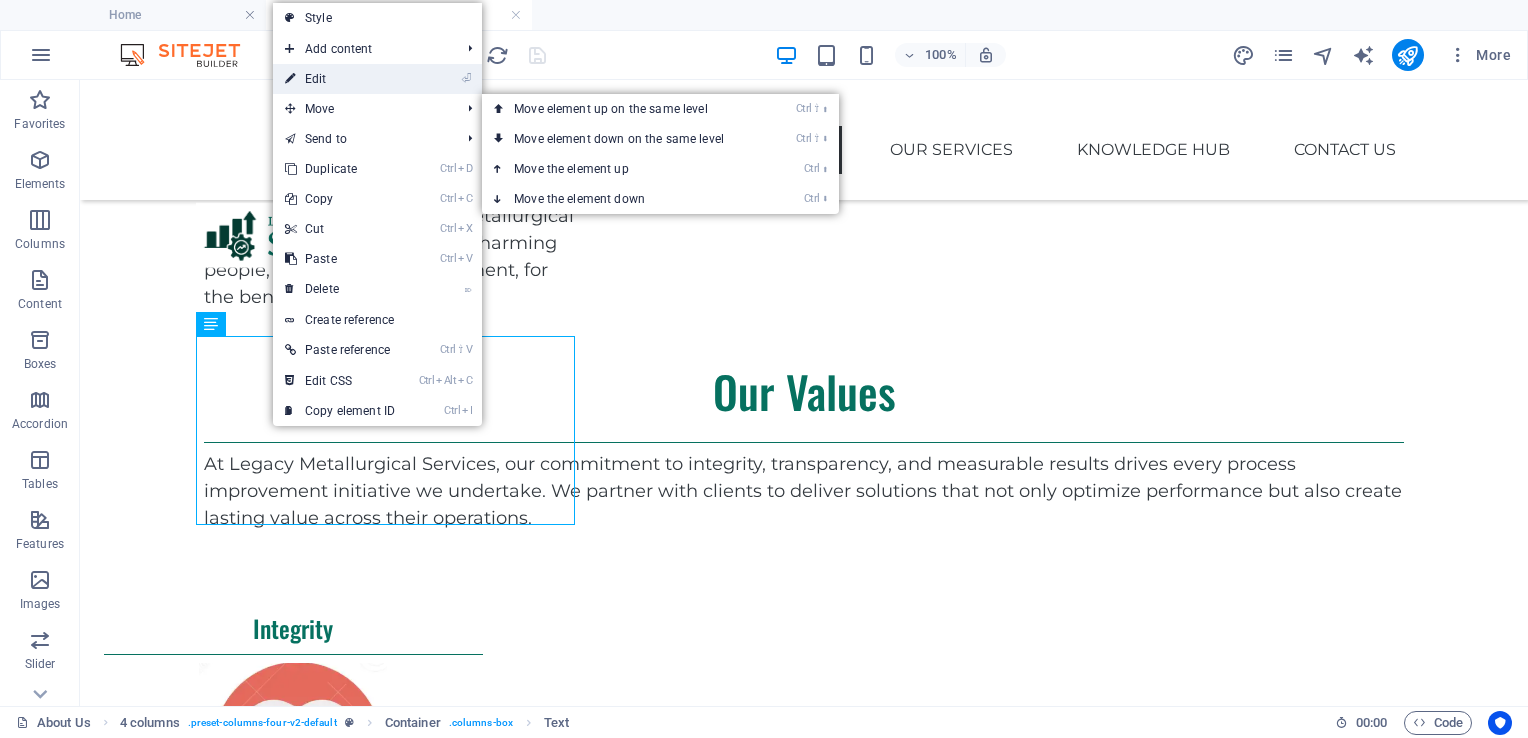 click on "⏎  Edit" at bounding box center [340, 79] 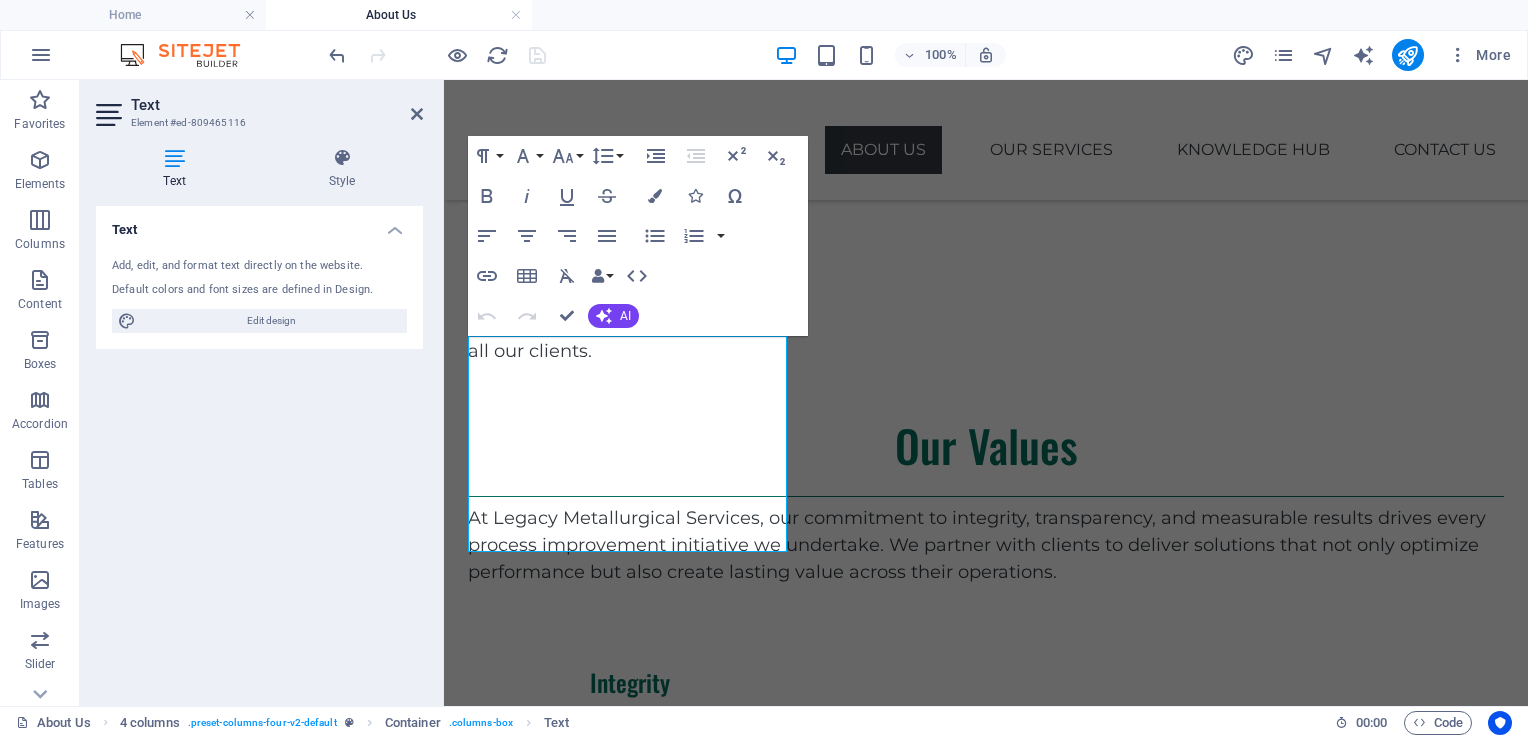 click at bounding box center [174, 158] 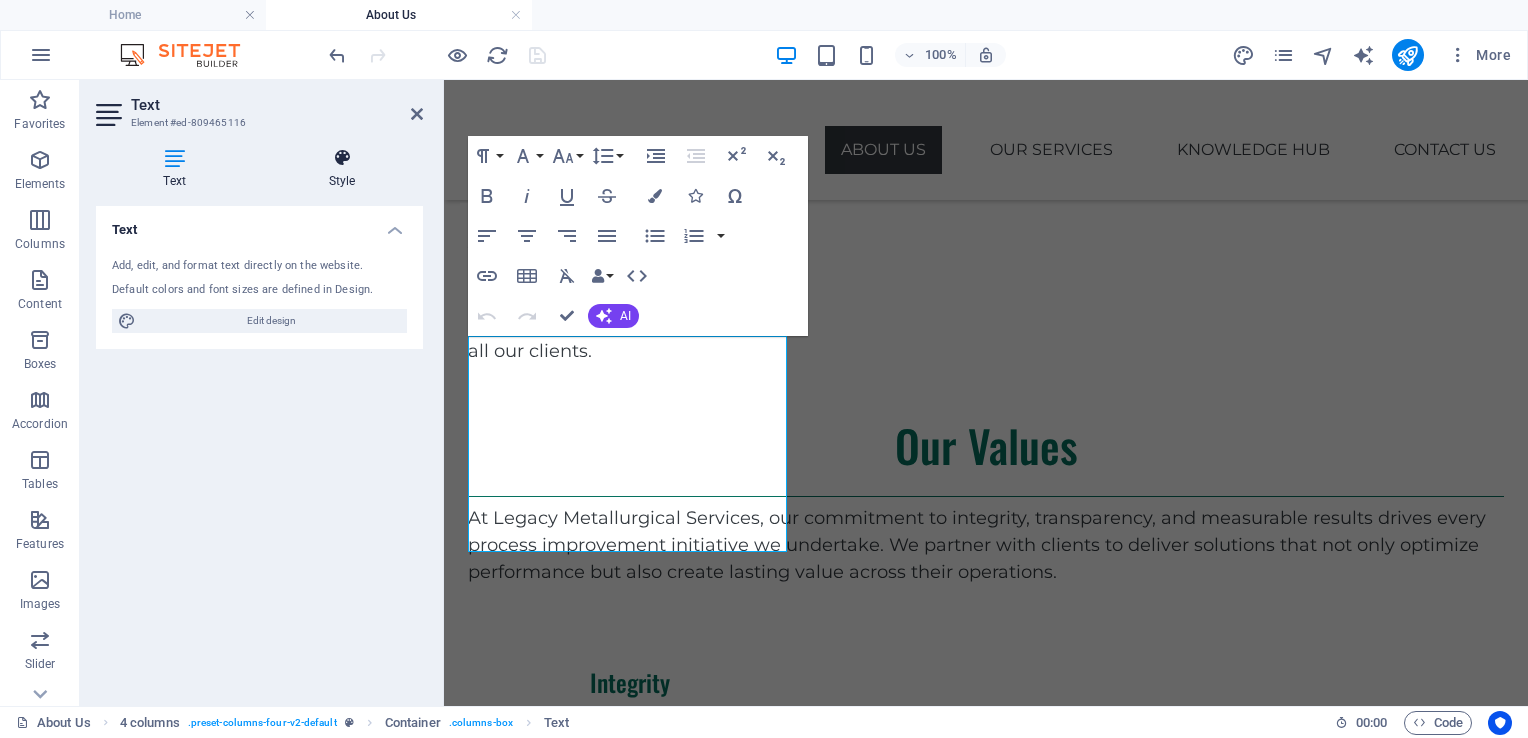 click at bounding box center (342, 158) 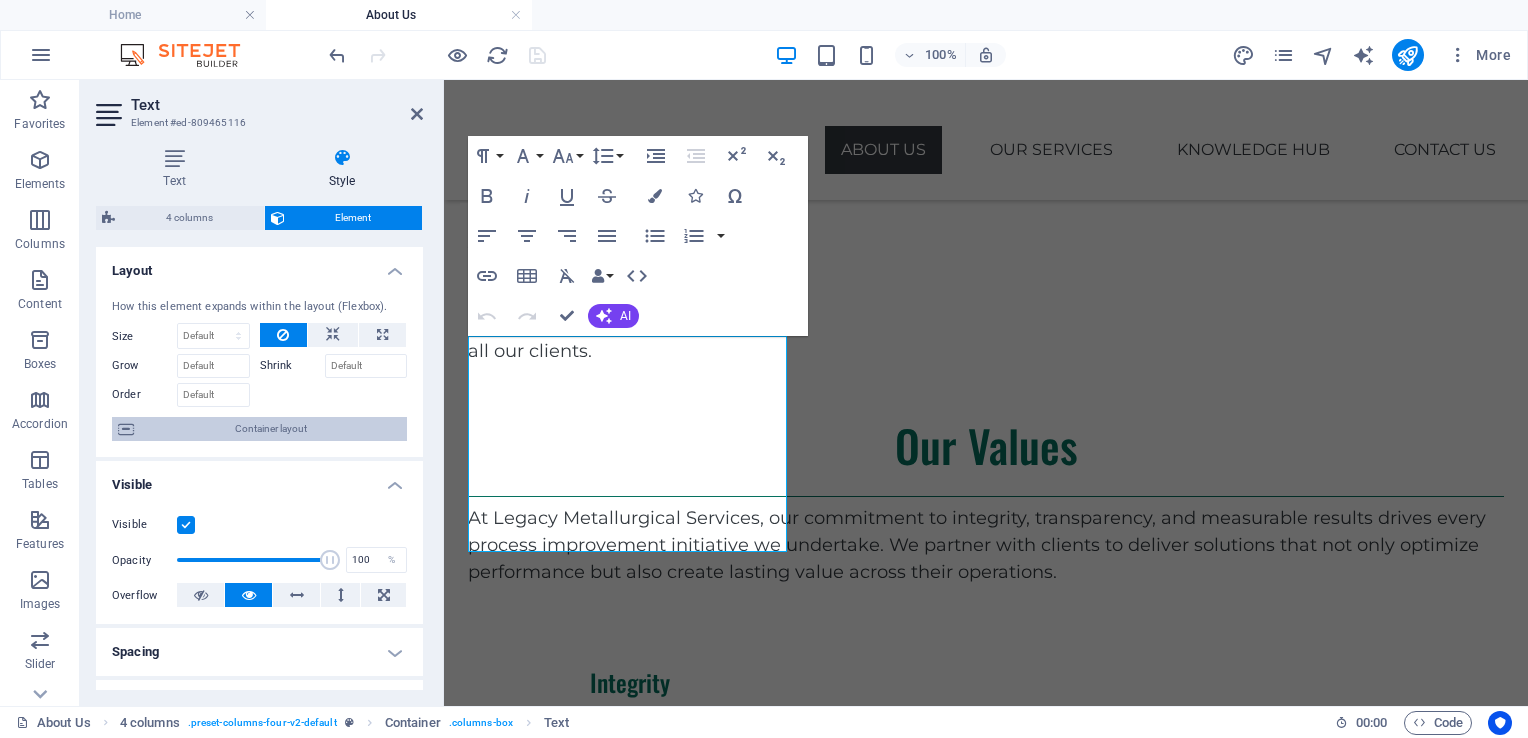 click on "Container layout" at bounding box center (270, 429) 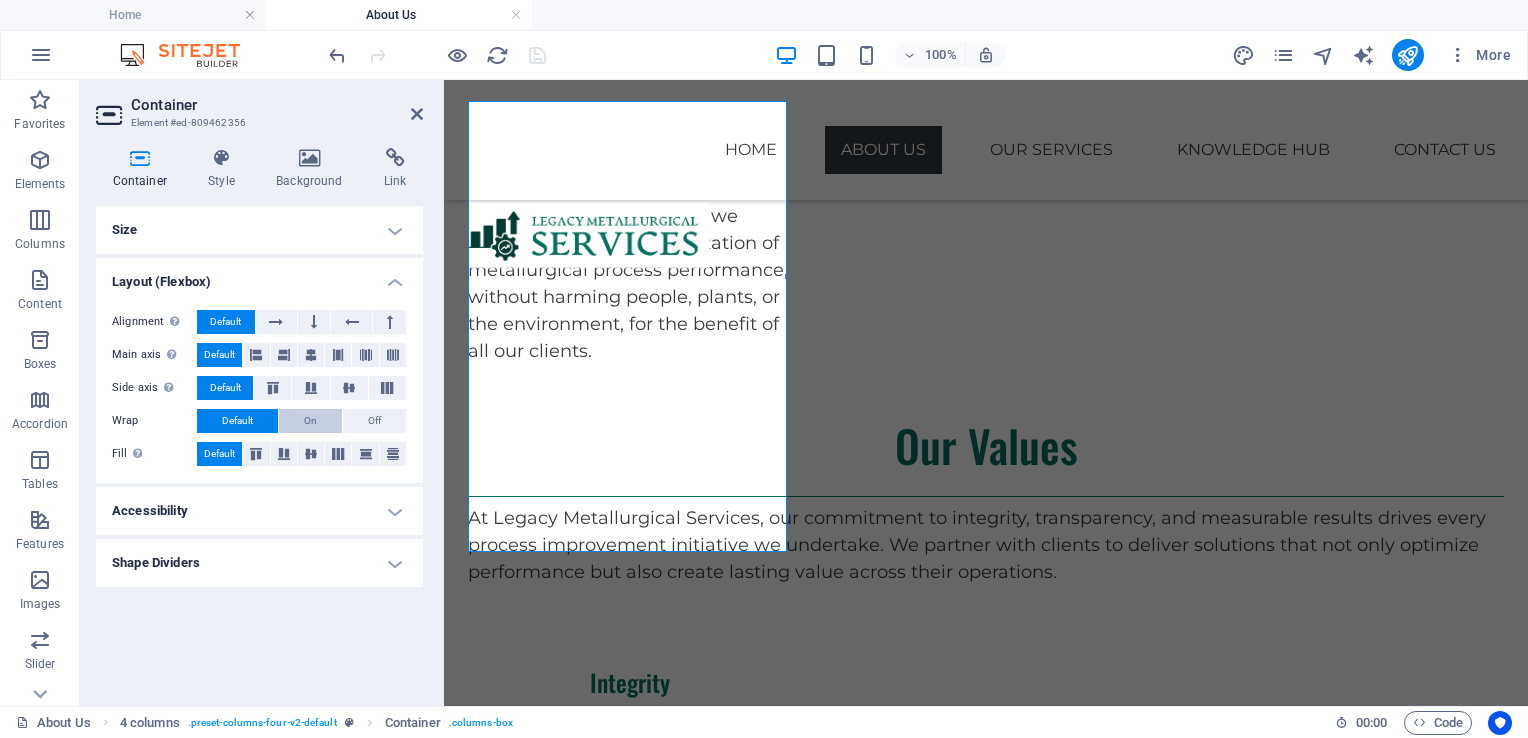 click on "On" at bounding box center (310, 421) 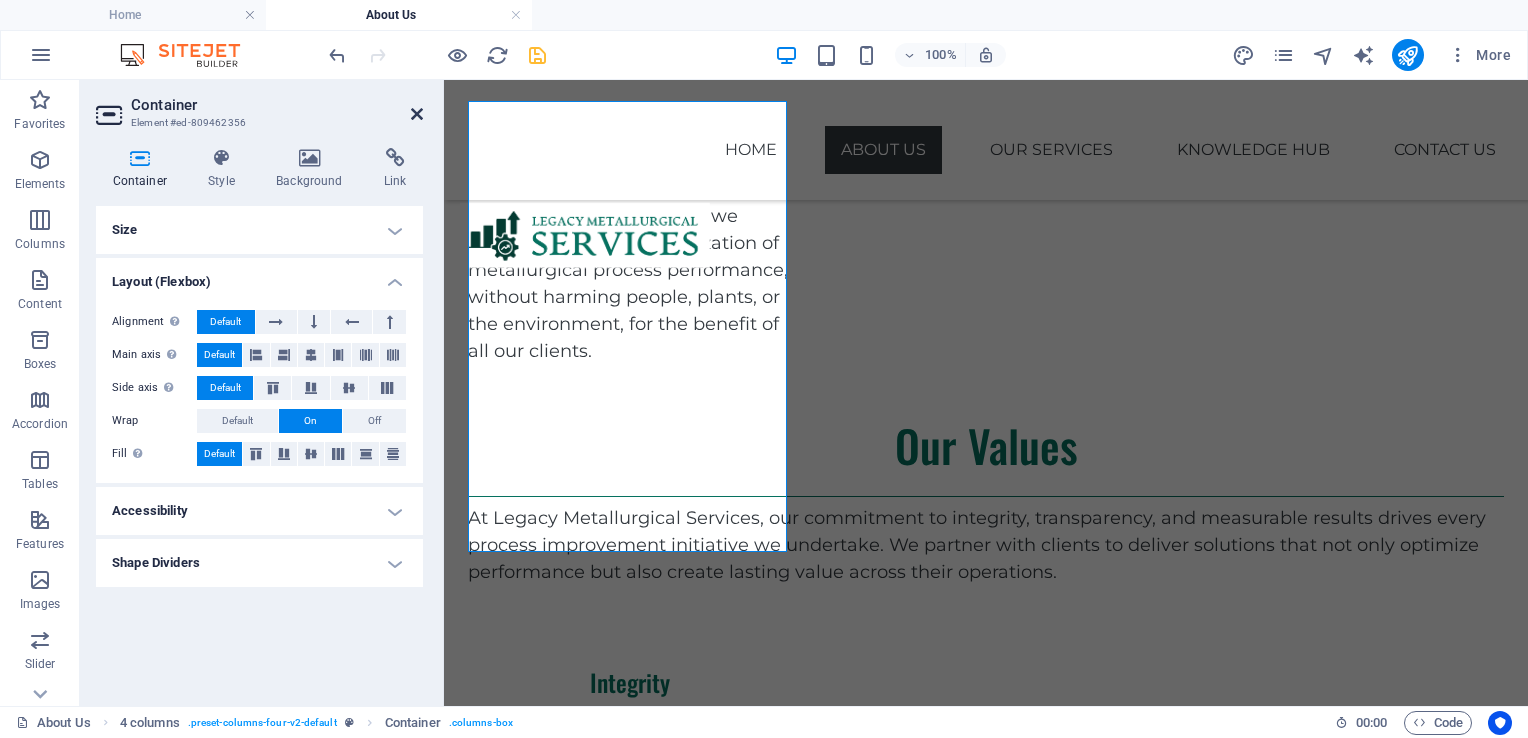 click at bounding box center (417, 114) 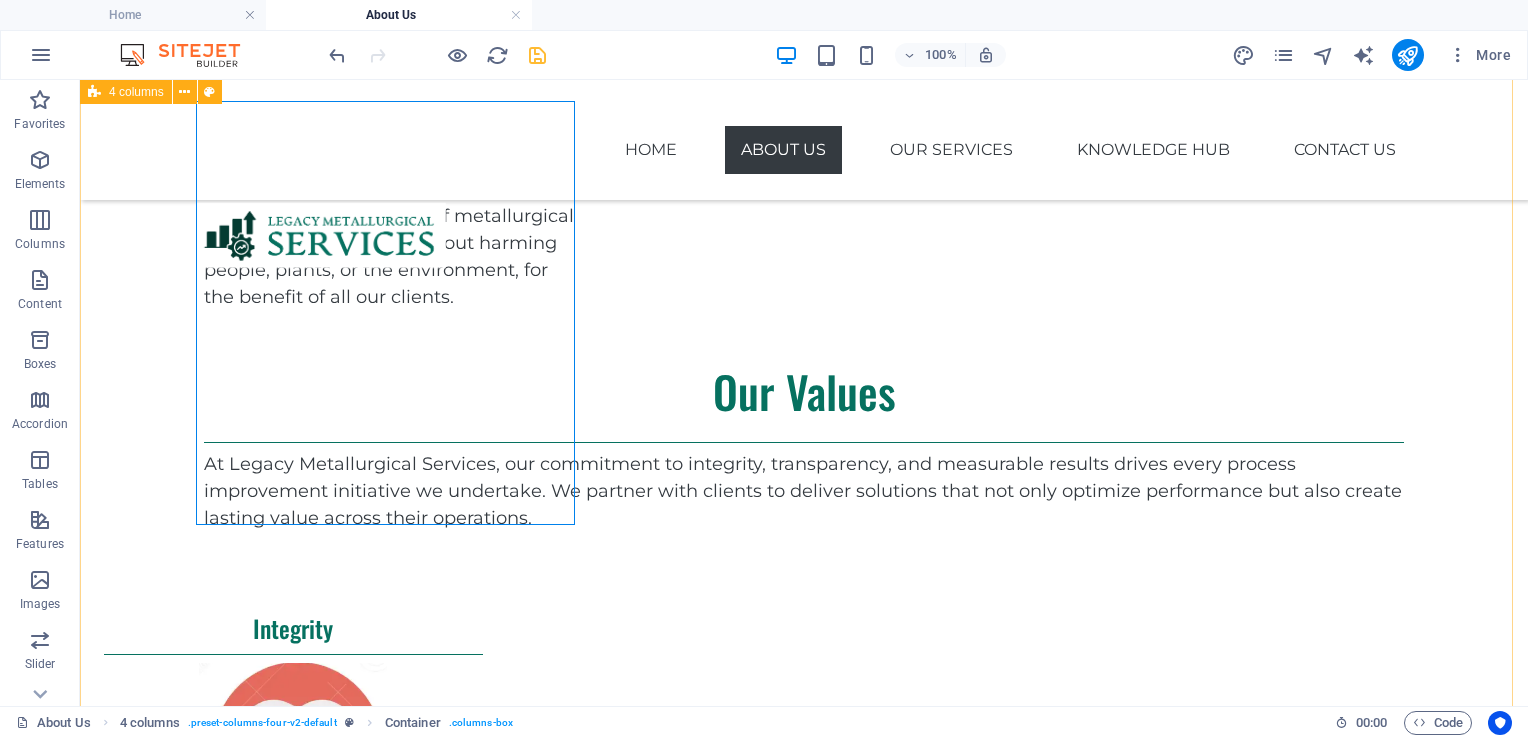 click on "Integrity We deliver on our promises, standing by our recommendations, and being forthright even when it's difficult. For us, integrity isn't optional, it's foundational to creating solutions that clients can count on and relationships that stand the test of time. Transparency We operate with complete transparency and accountability throughout every phase of our process. Result-oriented Our team brings deep technical expertise and hands-on experience to every project, ensuring that improvements aren’t just theoretical but create tangible impact. Partnership for Progress Our collaborative approach means we understand your unique challenges, tailor our solutions accordingly, and remain committed to your success every step of the way." at bounding box center (804, 1373) 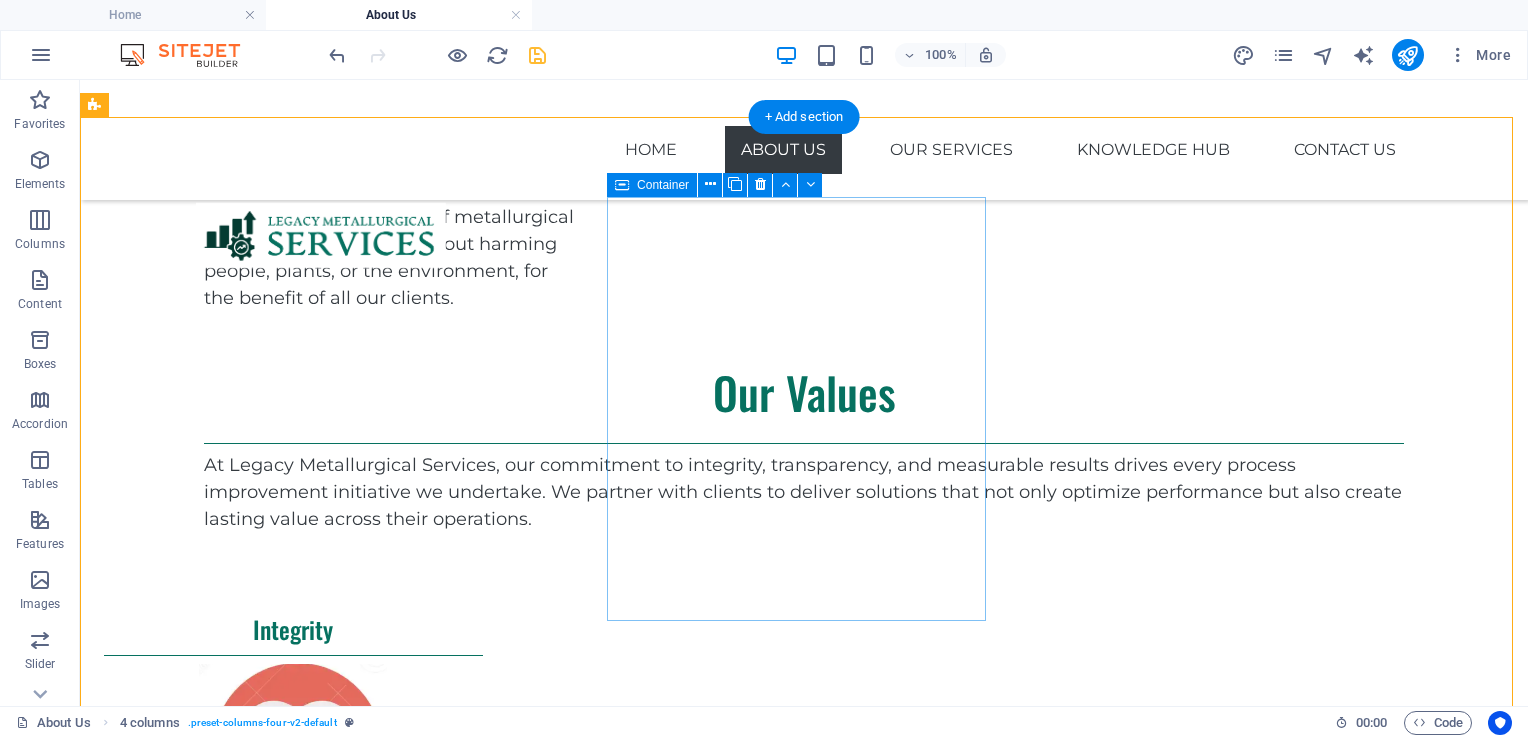 scroll, scrollTop: 1511, scrollLeft: 0, axis: vertical 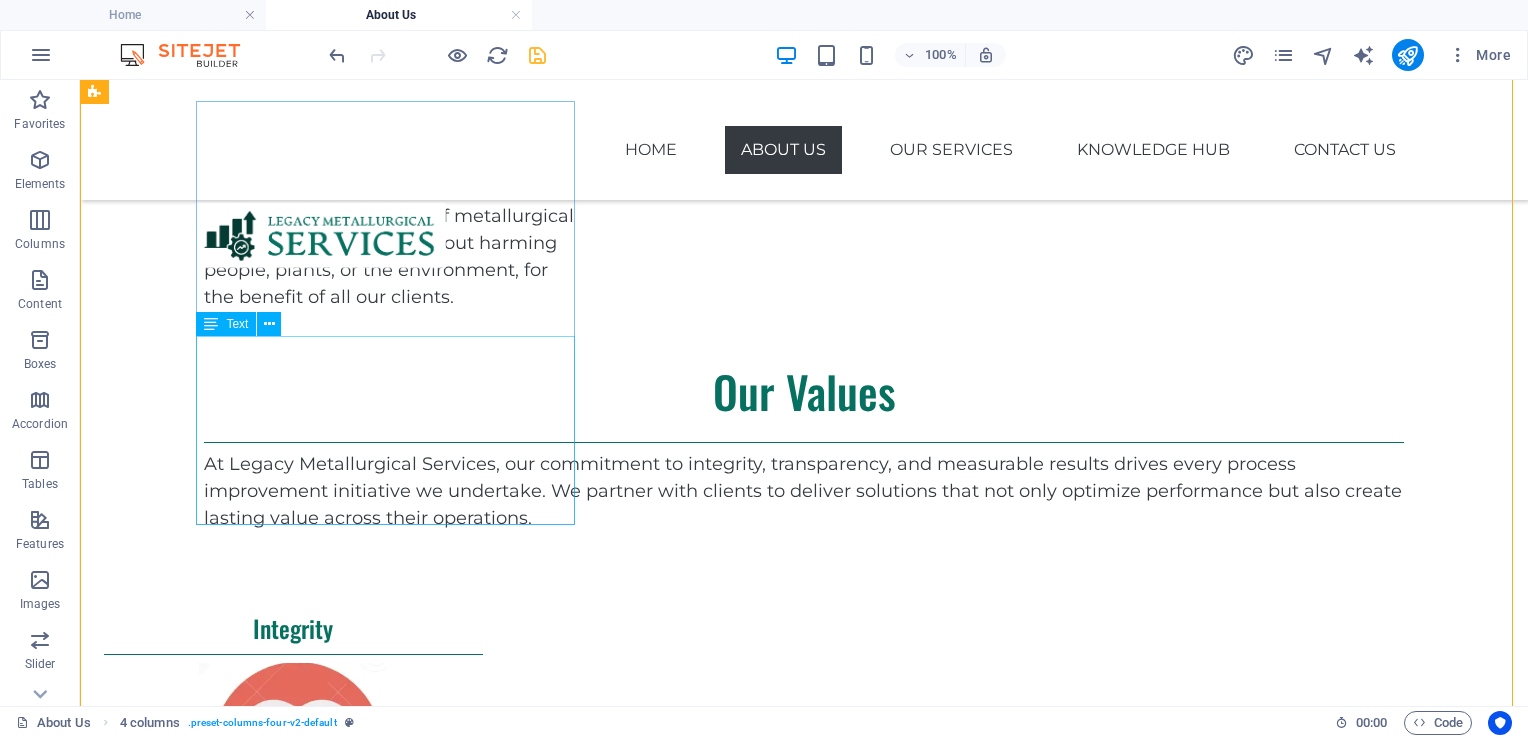 click on "We deliver on our promises, standing by our recommendations, and being forthright even when it's difficult. For us, integrity isn't optional, it's foundational to creating solutions that clients can count on and relationships that stand the test of time." at bounding box center [293, 942] 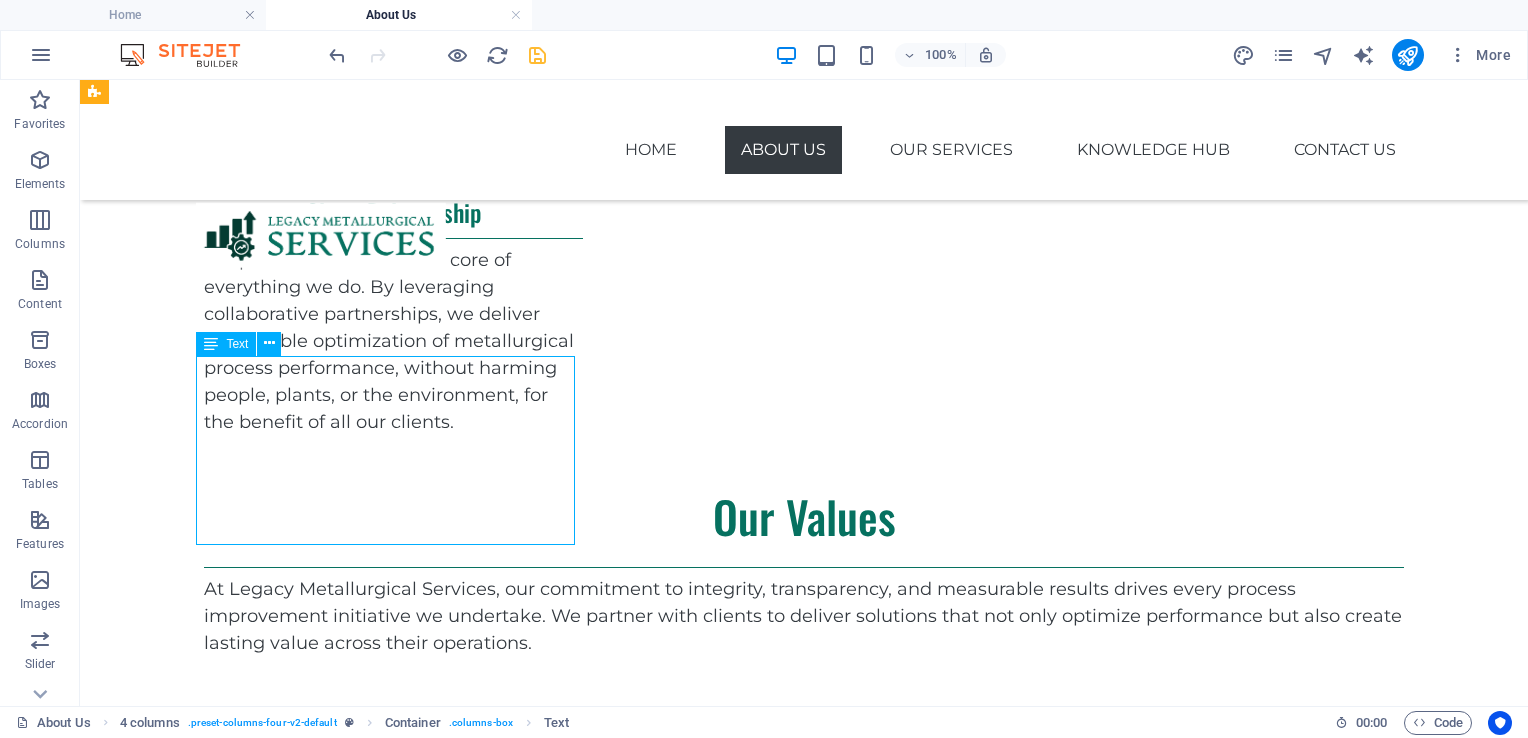 scroll, scrollTop: 1311, scrollLeft: 0, axis: vertical 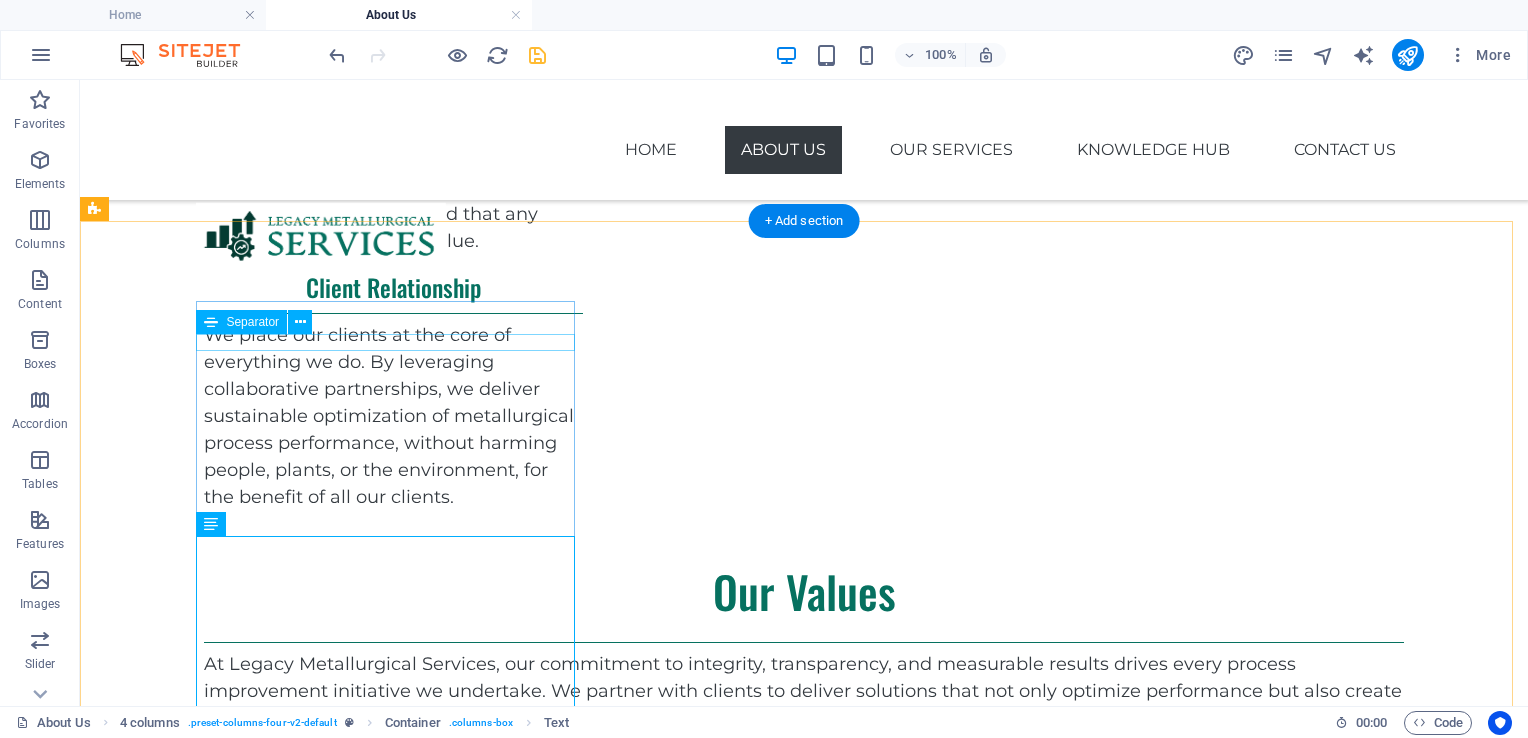 click at bounding box center (293, 949) 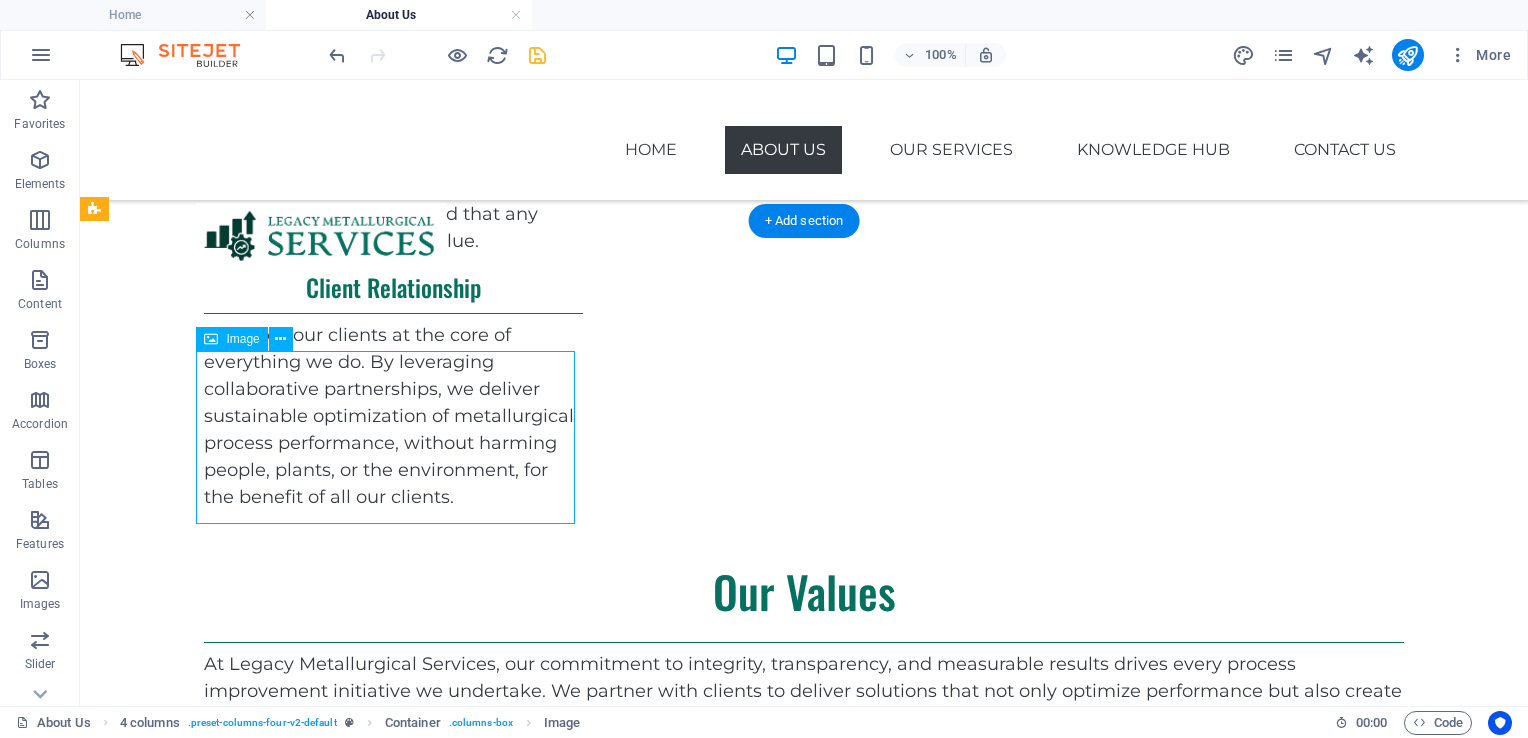 click at bounding box center (293, 949) 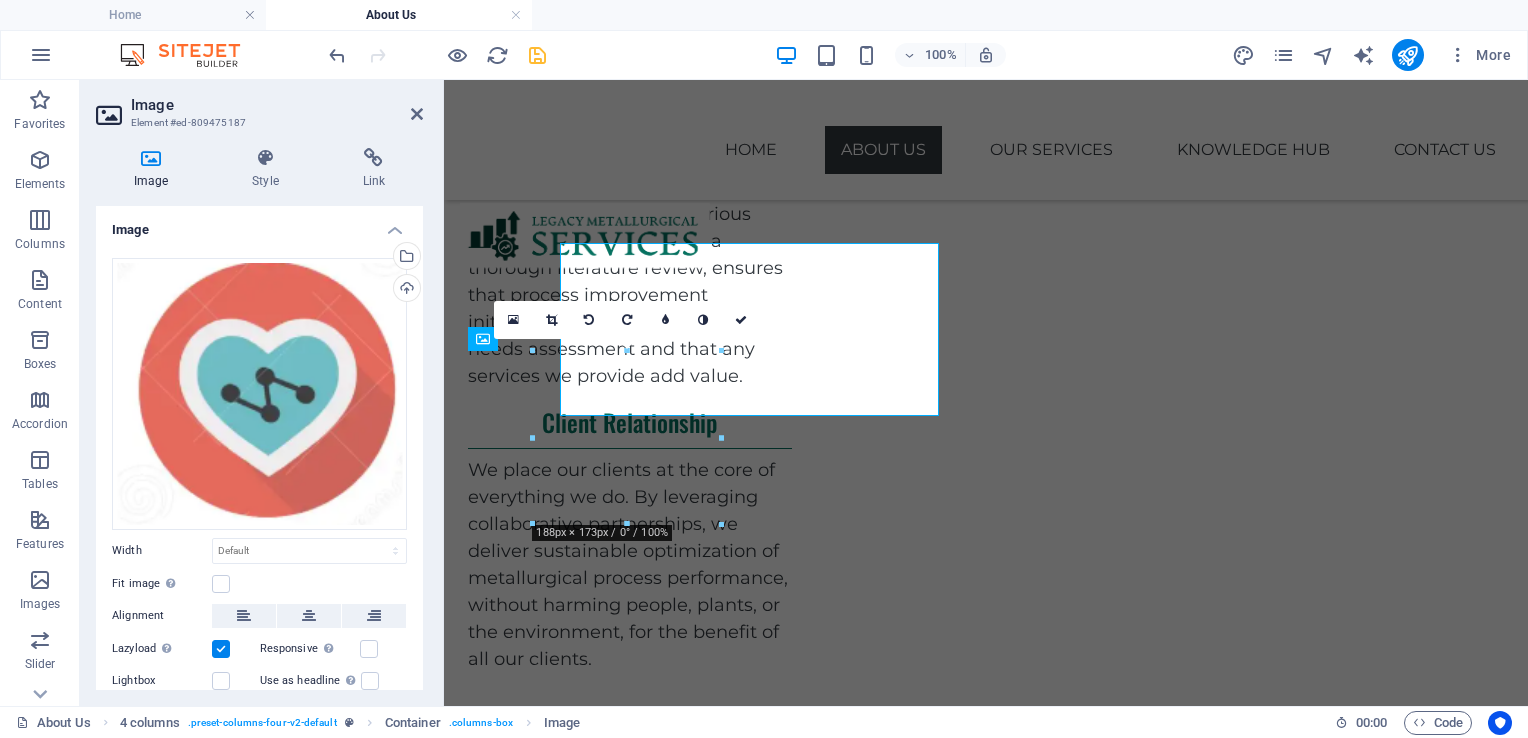 scroll, scrollTop: 1419, scrollLeft: 0, axis: vertical 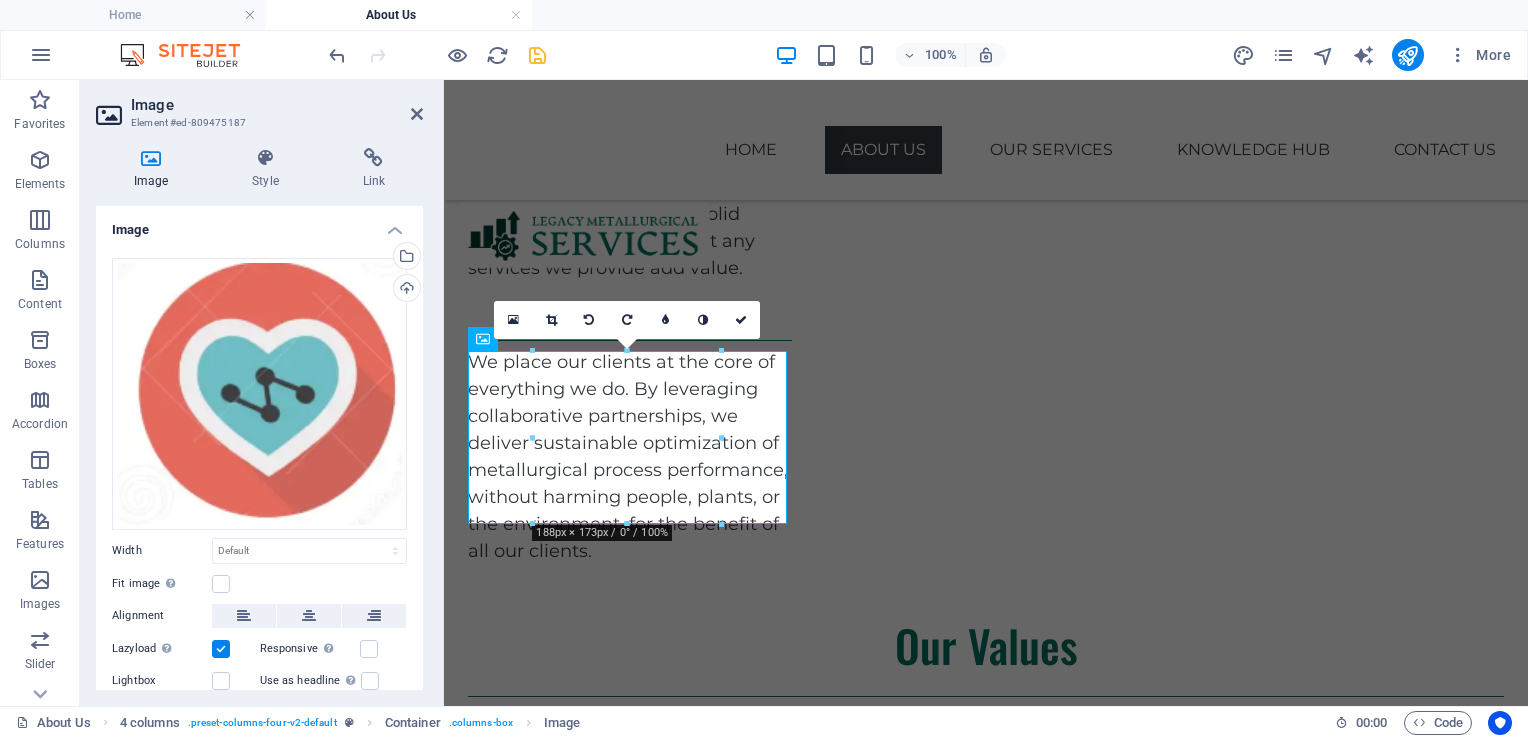 click on "Image Element #ed-809475187" at bounding box center [259, 106] 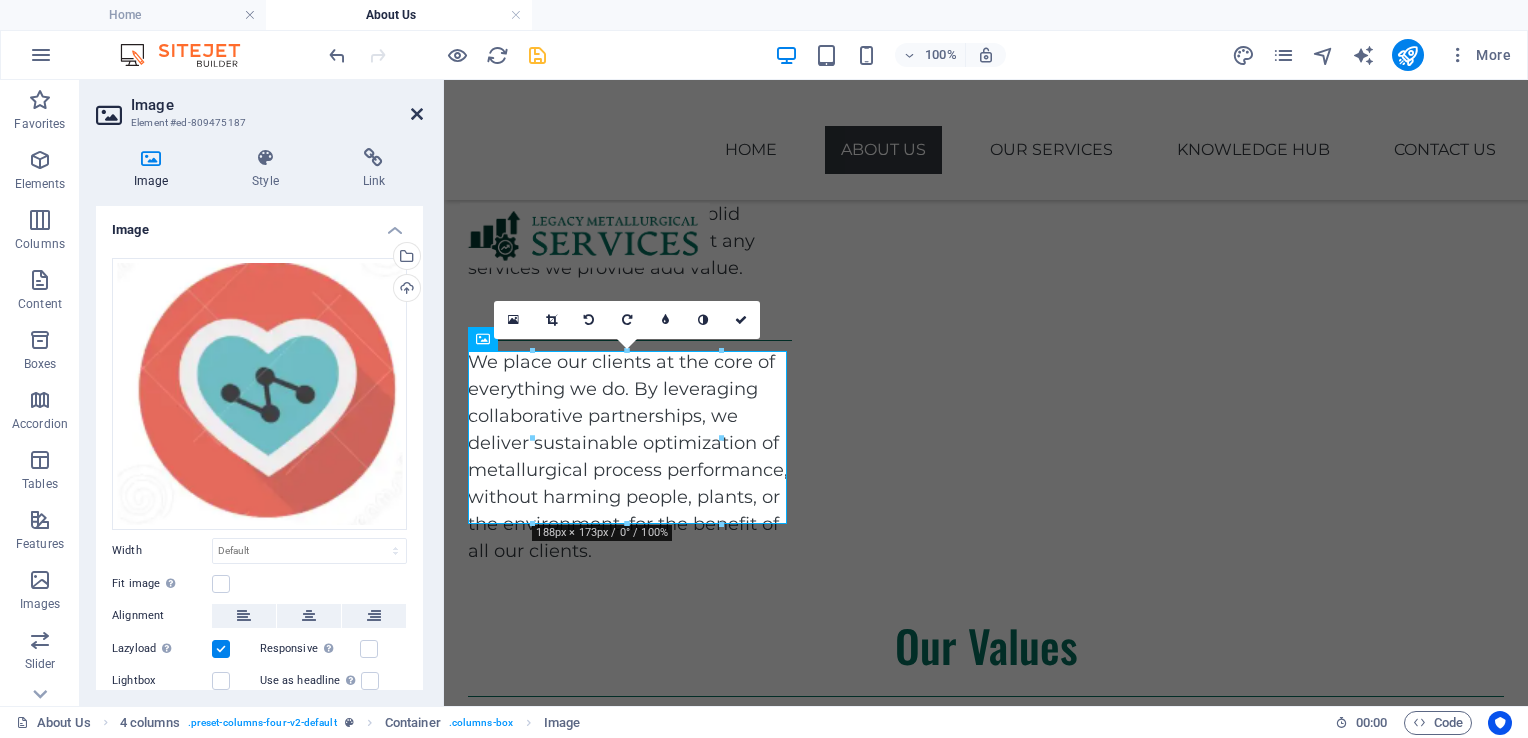 click at bounding box center (417, 114) 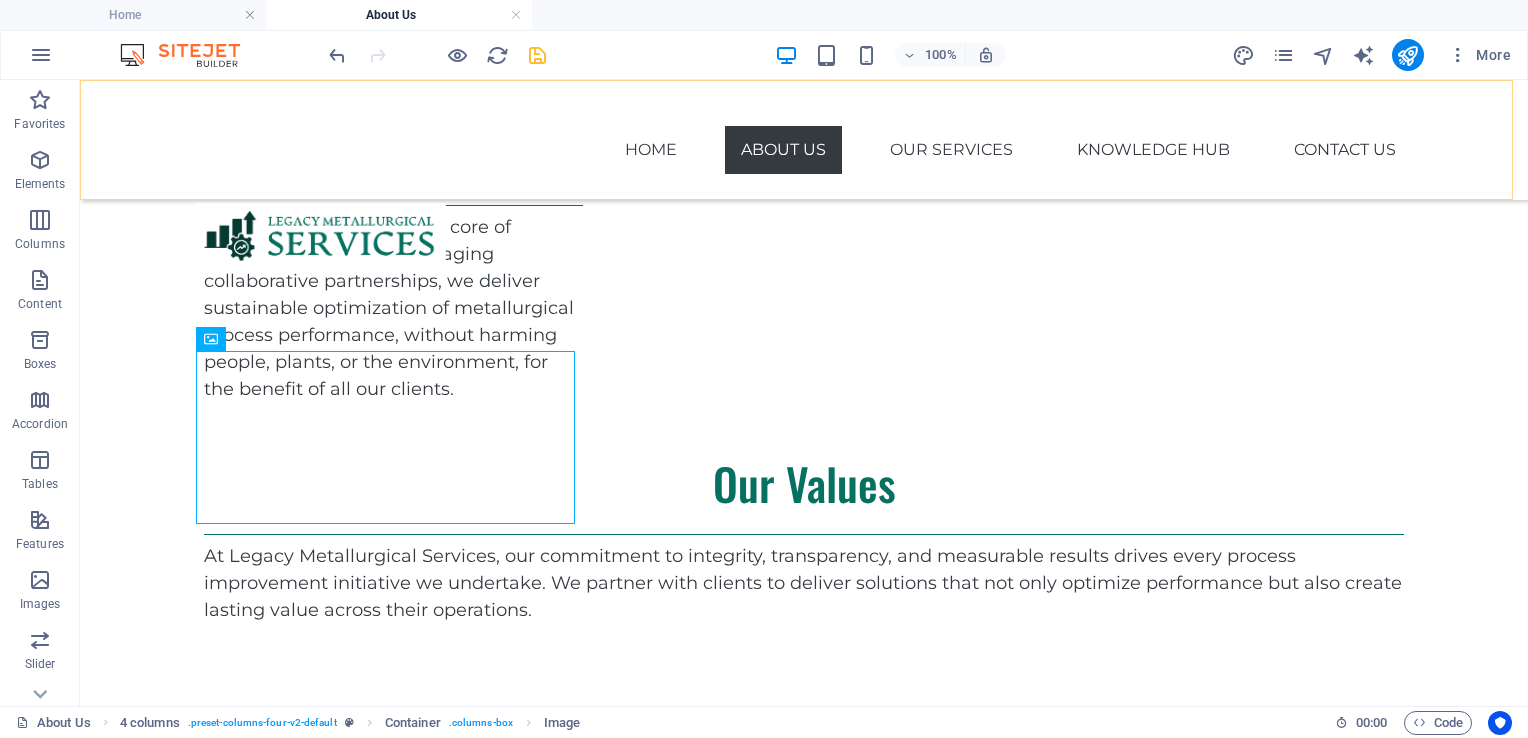 scroll, scrollTop: 1311, scrollLeft: 0, axis: vertical 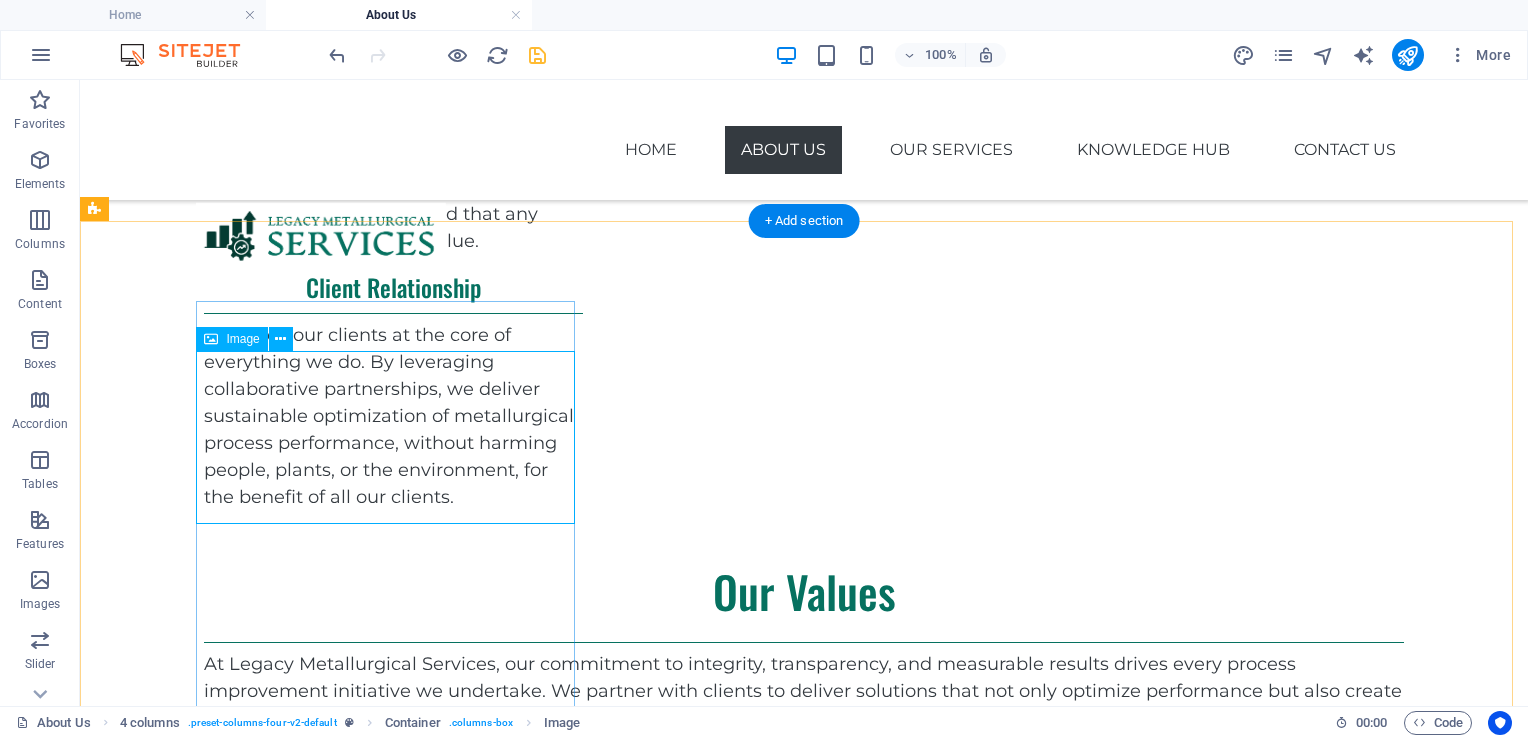 click at bounding box center (293, 949) 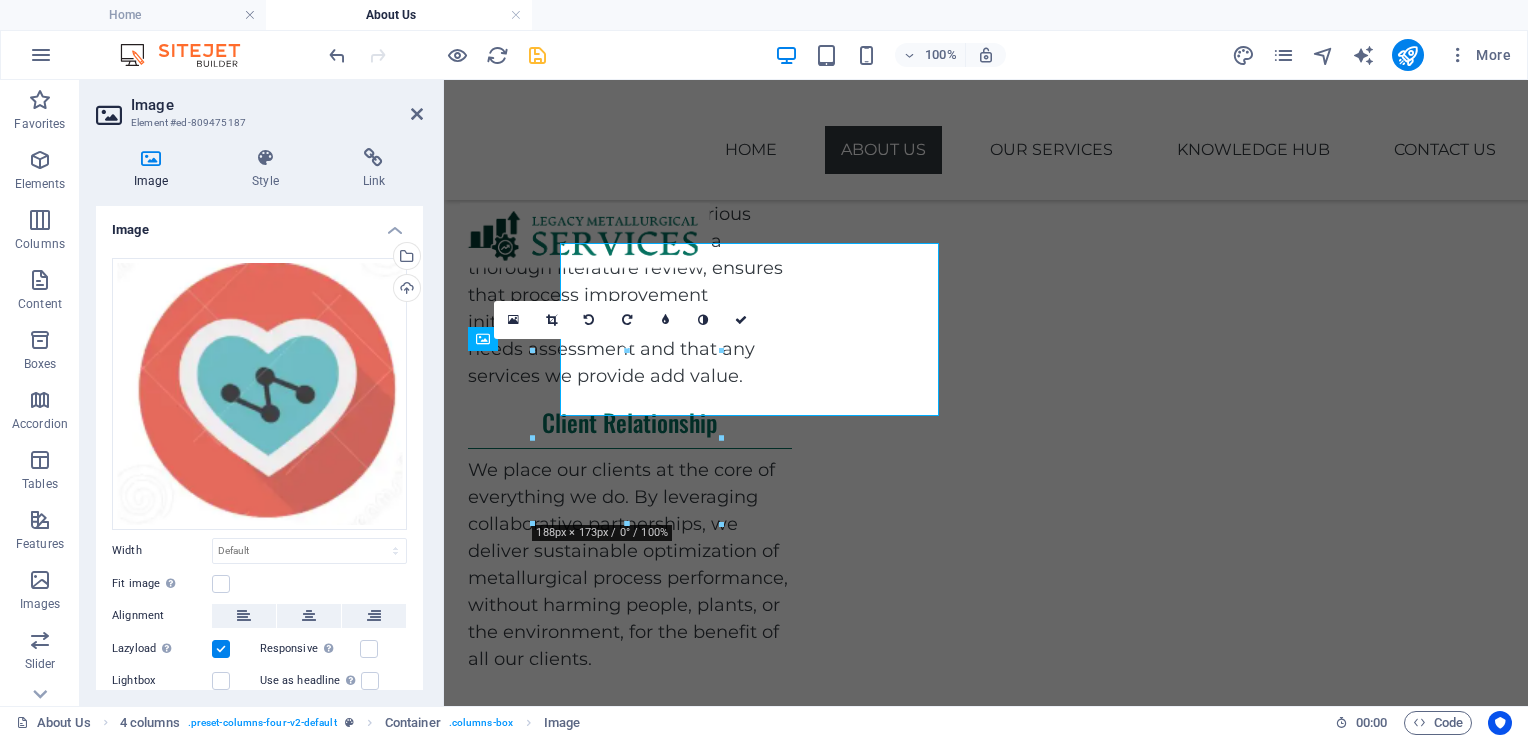scroll, scrollTop: 1419, scrollLeft: 0, axis: vertical 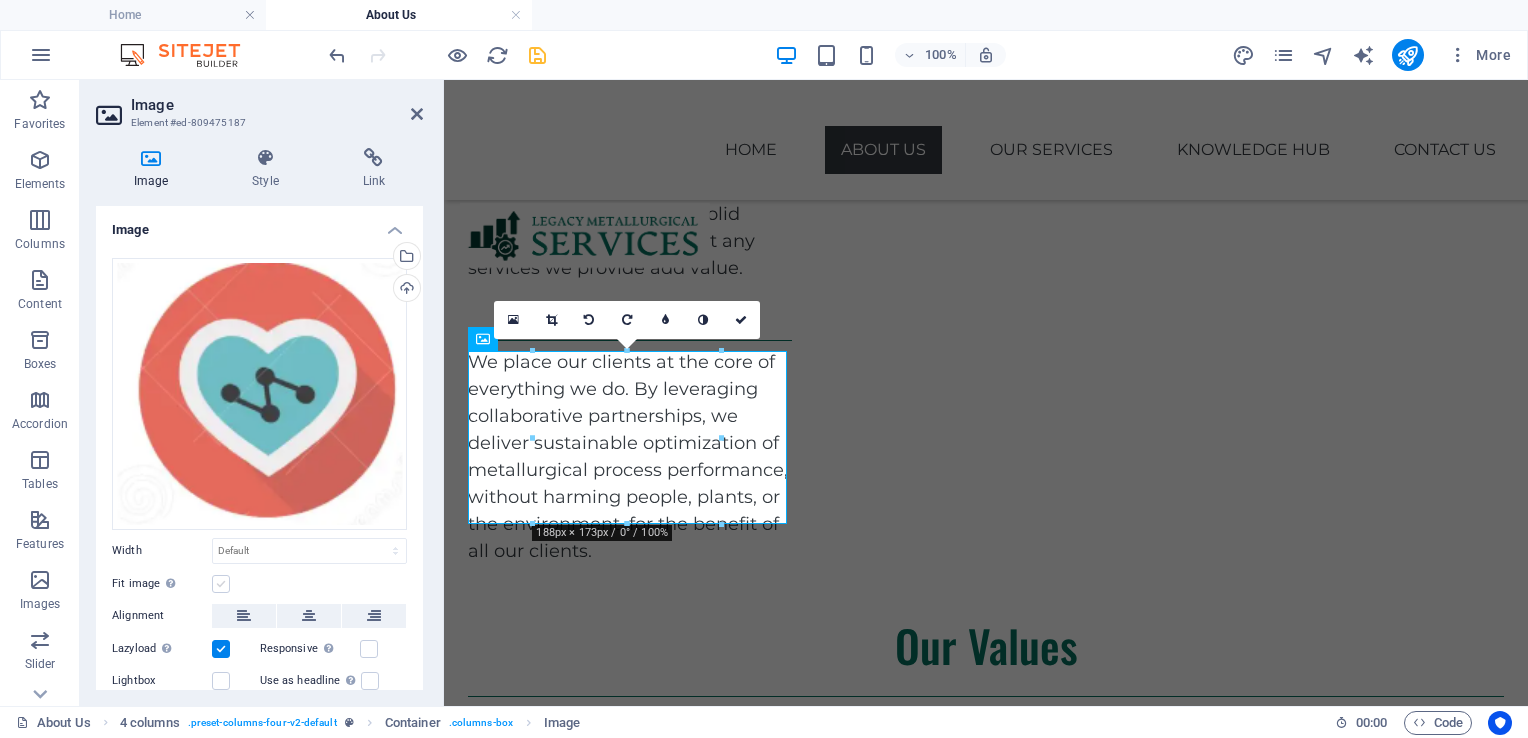 click at bounding box center [221, 584] 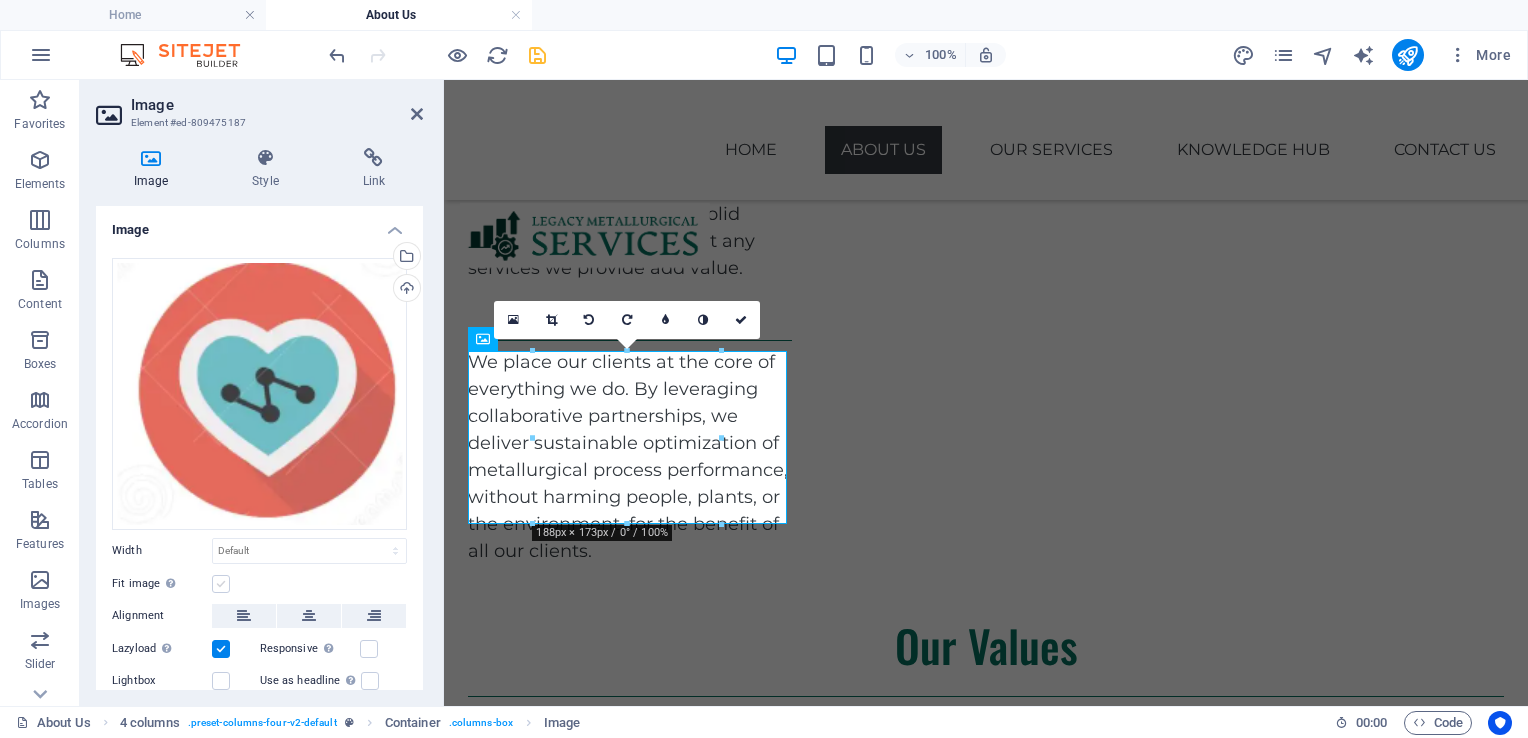 click on "Fit image Automatically fit image to a fixed width and height" at bounding box center (0, 0) 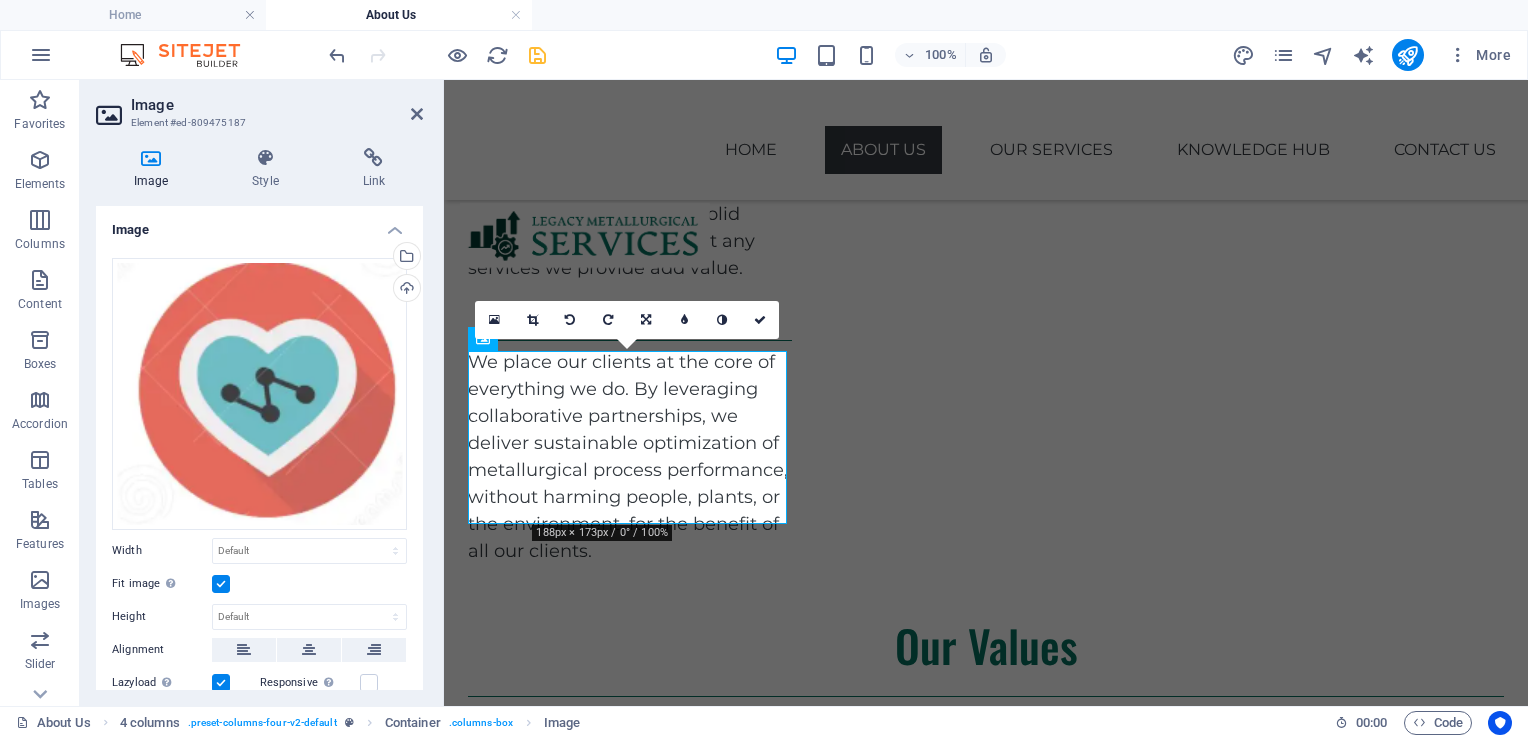 click on "Image Element #ed-809475187 Image Style Link Image Drag files here, click to choose files or select files from Files or our free stock photos & videos Select files from the file manager, stock photos, or upload file(s) Upload Width Default auto px rem % em vh vw Fit image Automatically fit image to a fixed width and height Height Default auto px Alignment Lazyload Loading images after the page loads improves page speed. Responsive Automatically load retina image and smartphone optimized sizes. Lightbox Use as headline The image will be wrapped in an H1 headline tag. Useful for giving alternative text the weight of an H1 headline, e.g. for the logo. Leave unchecked if uncertain. Optimized Images are compressed to improve page speed. Position Direction Custom X offset 50 px rem % vh vw Y offset 50 px rem % vh vw Text Float No float Image left Image right Determine how text should behave around the image. Text Alternative text Image caption Paragraph Format Normal Heading 1 Heading 2 Heading 3 Heading 4 Code 8 9" at bounding box center (262, 393) 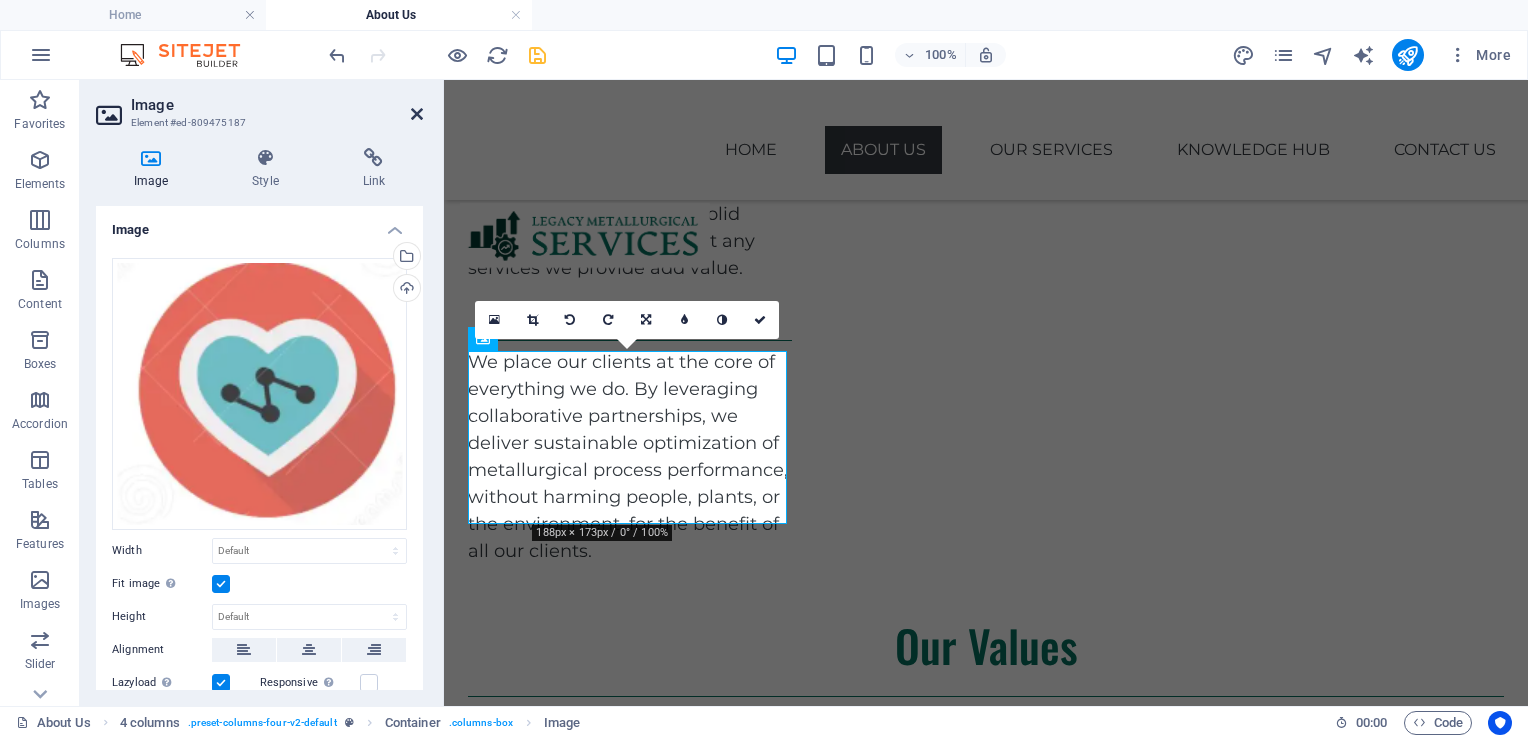 click at bounding box center [417, 114] 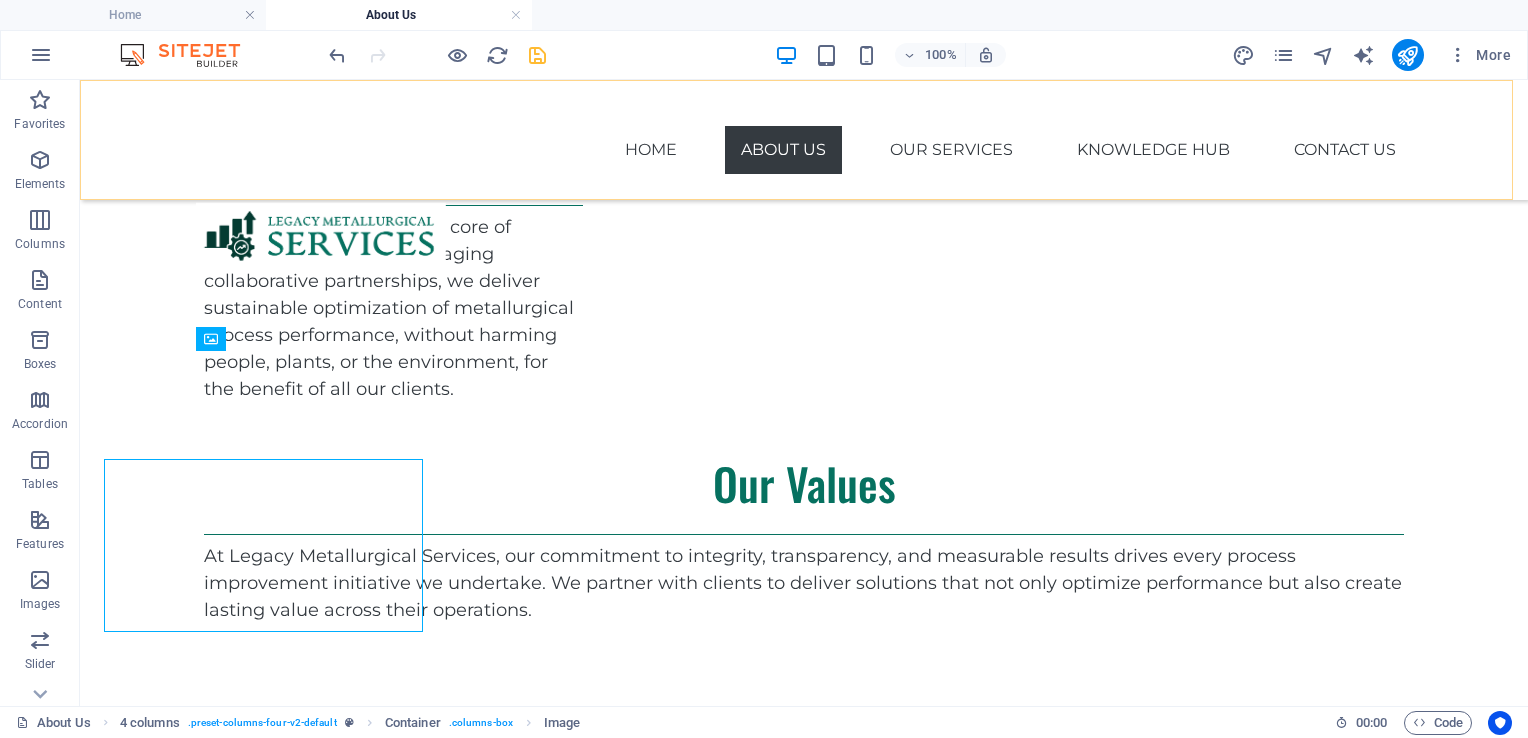 scroll, scrollTop: 1311, scrollLeft: 0, axis: vertical 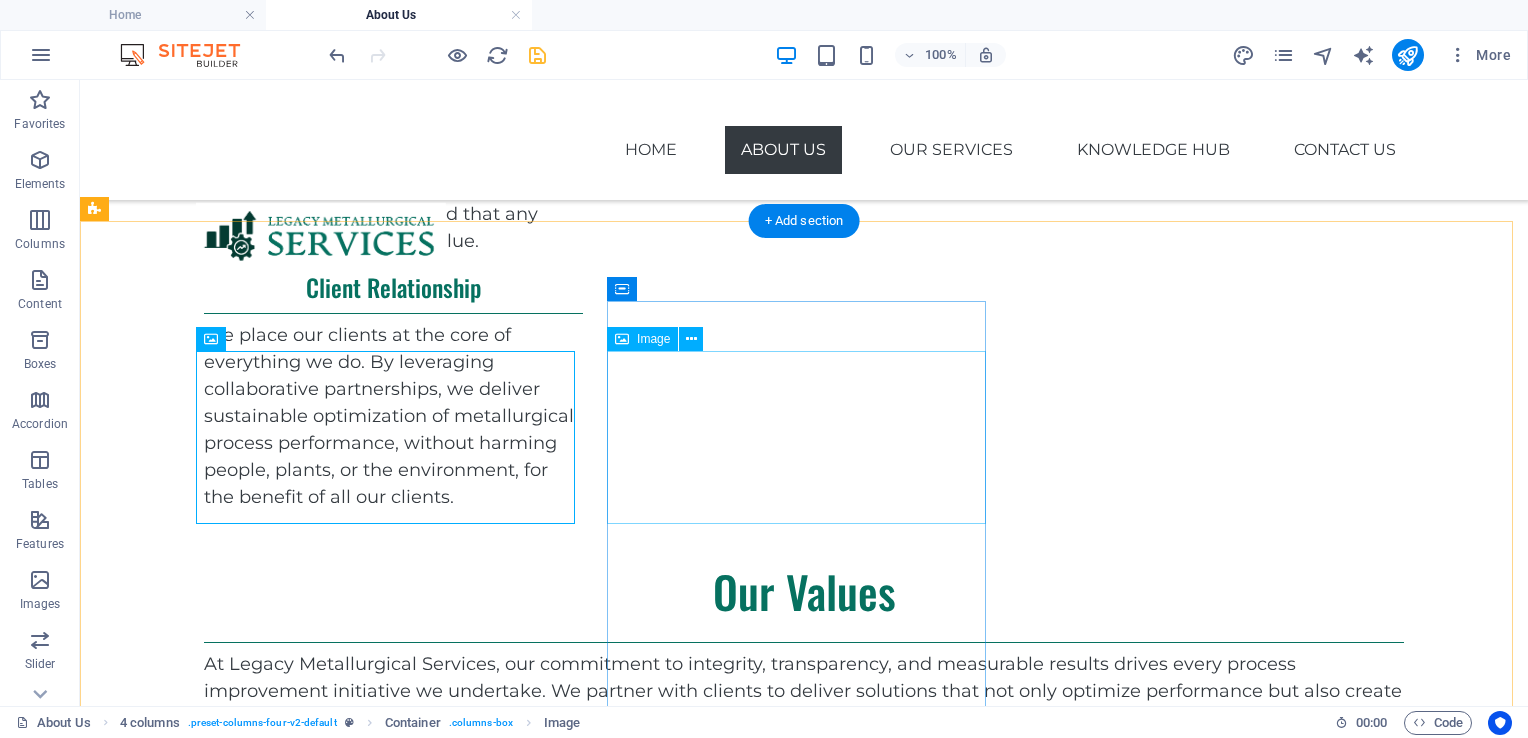 click at bounding box center [293, 1389] 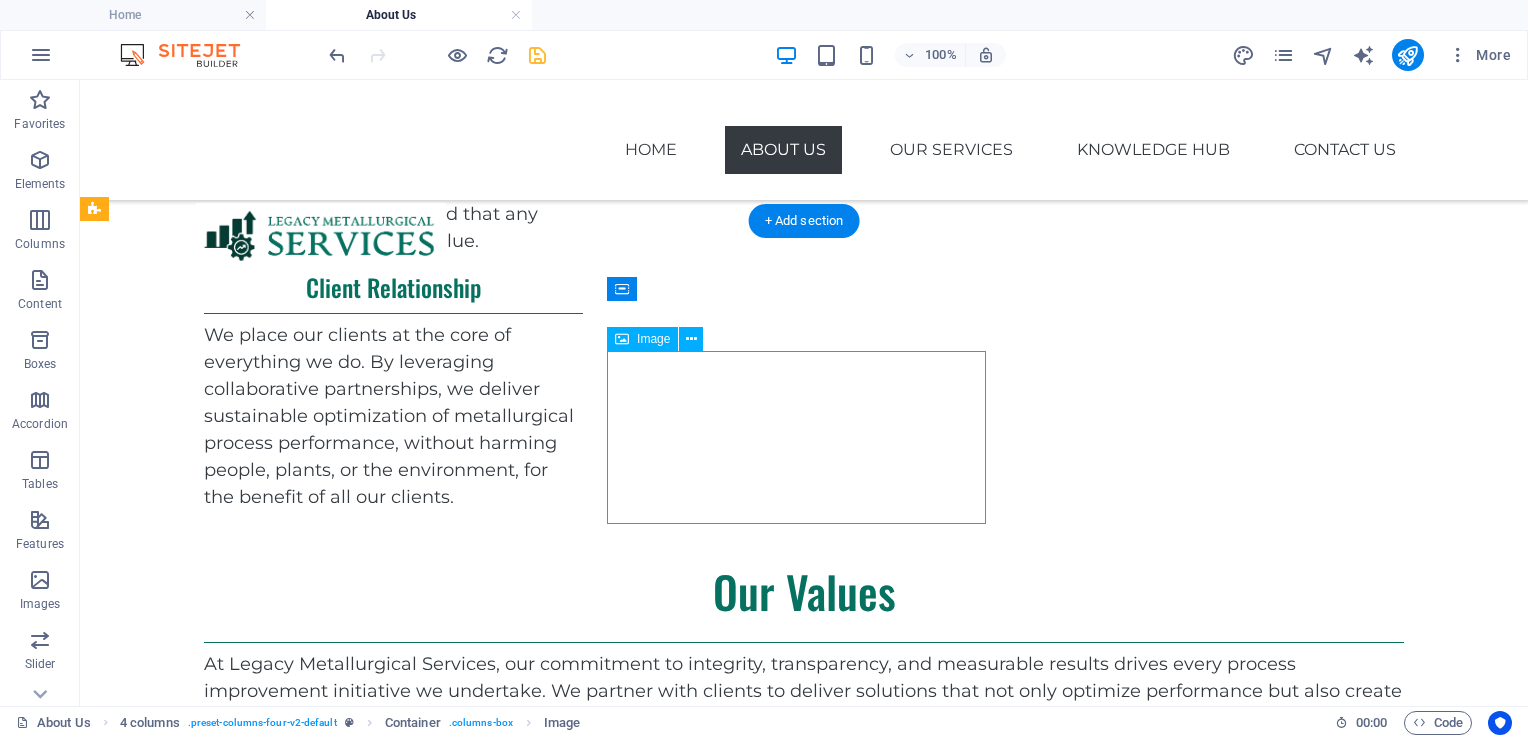 click at bounding box center (293, 1389) 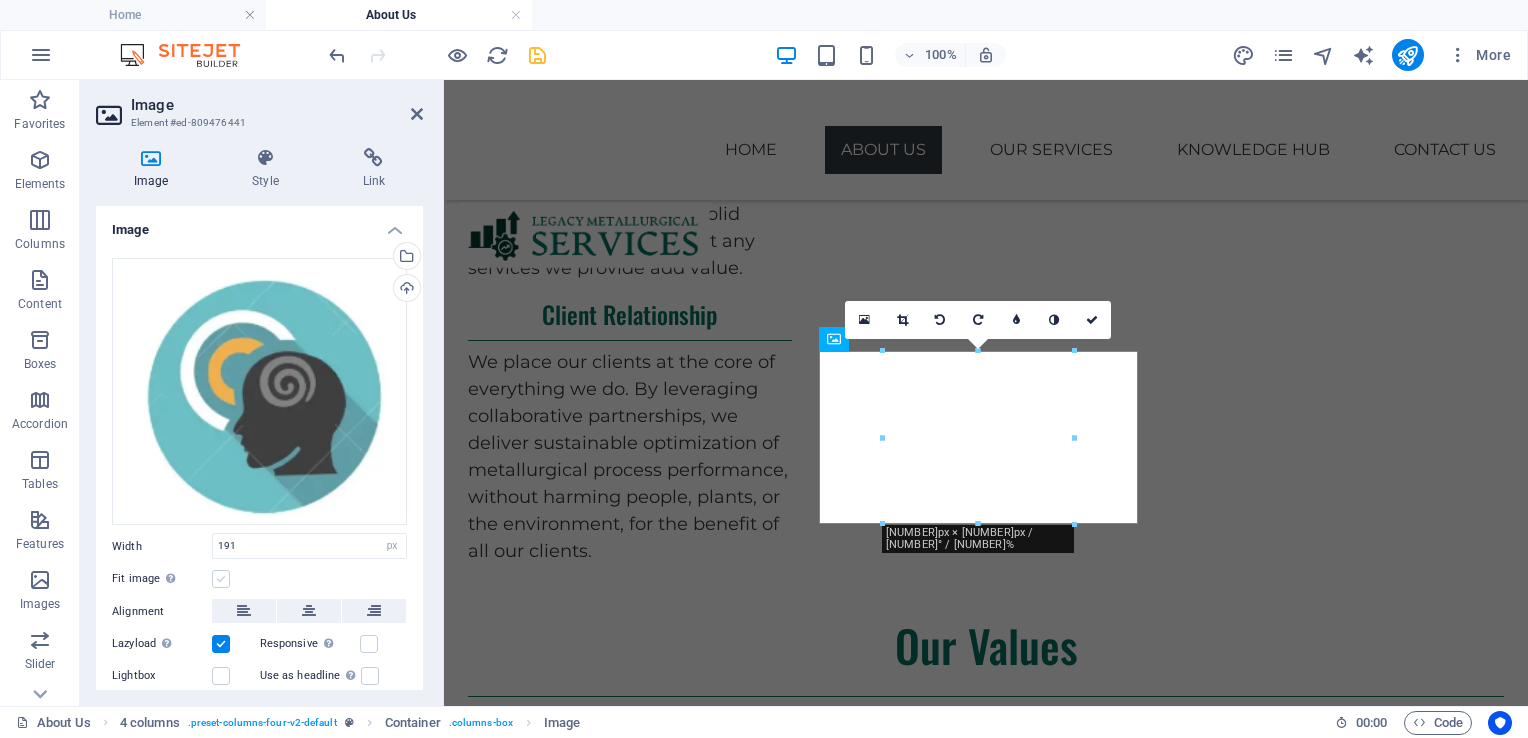 click at bounding box center [221, 579] 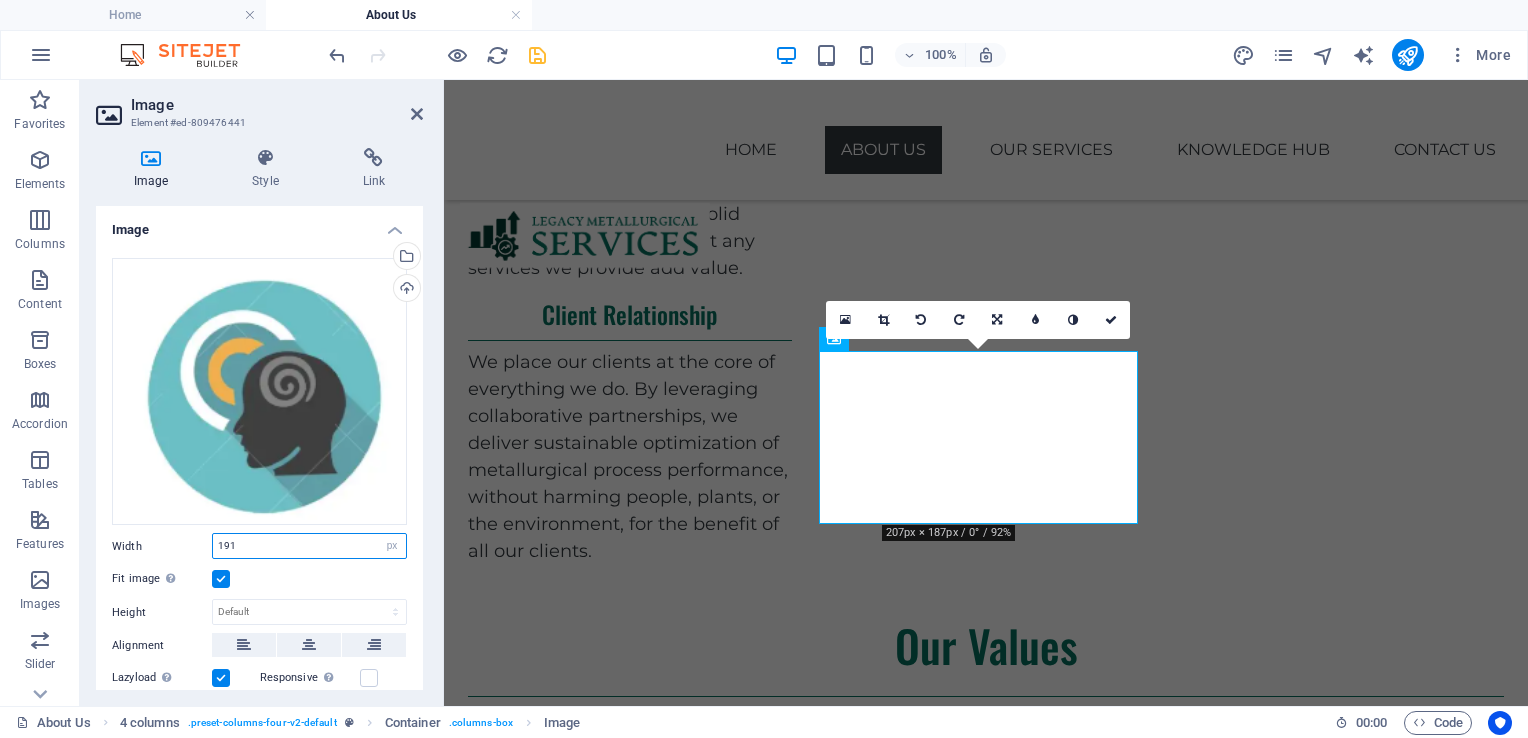 click on "191" at bounding box center (309, 546) 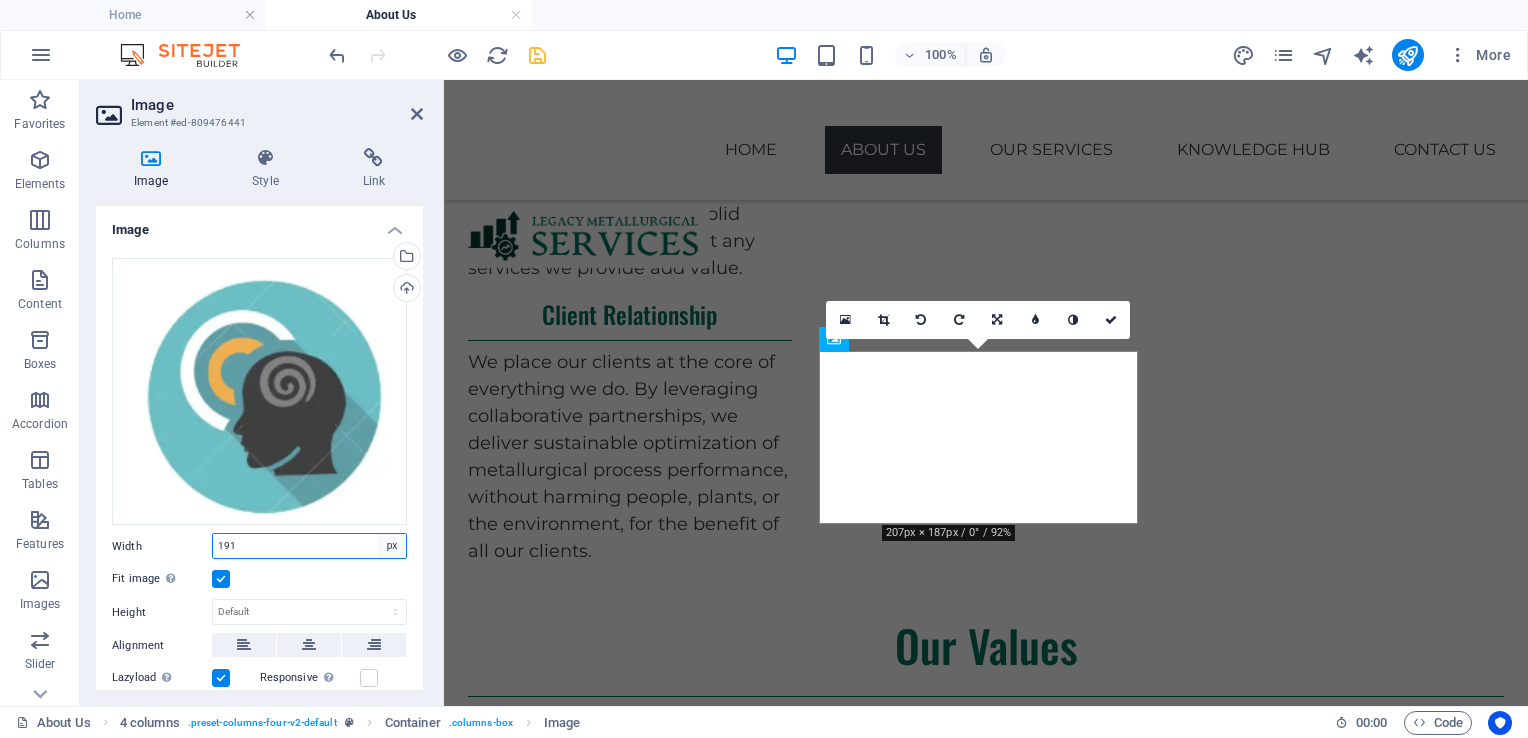 click on "Default auto px rem % em vh vw" at bounding box center (392, 546) 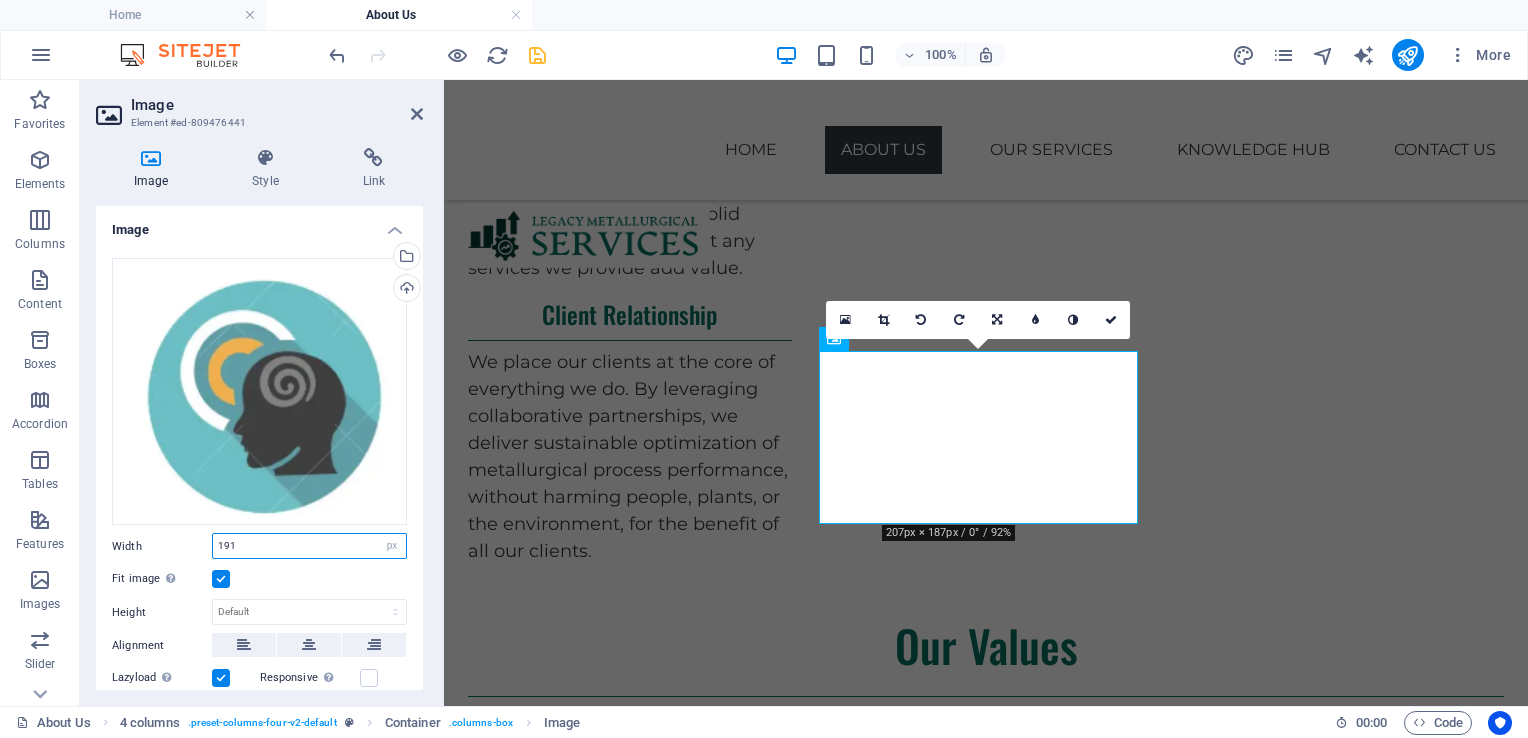 select on "auto" 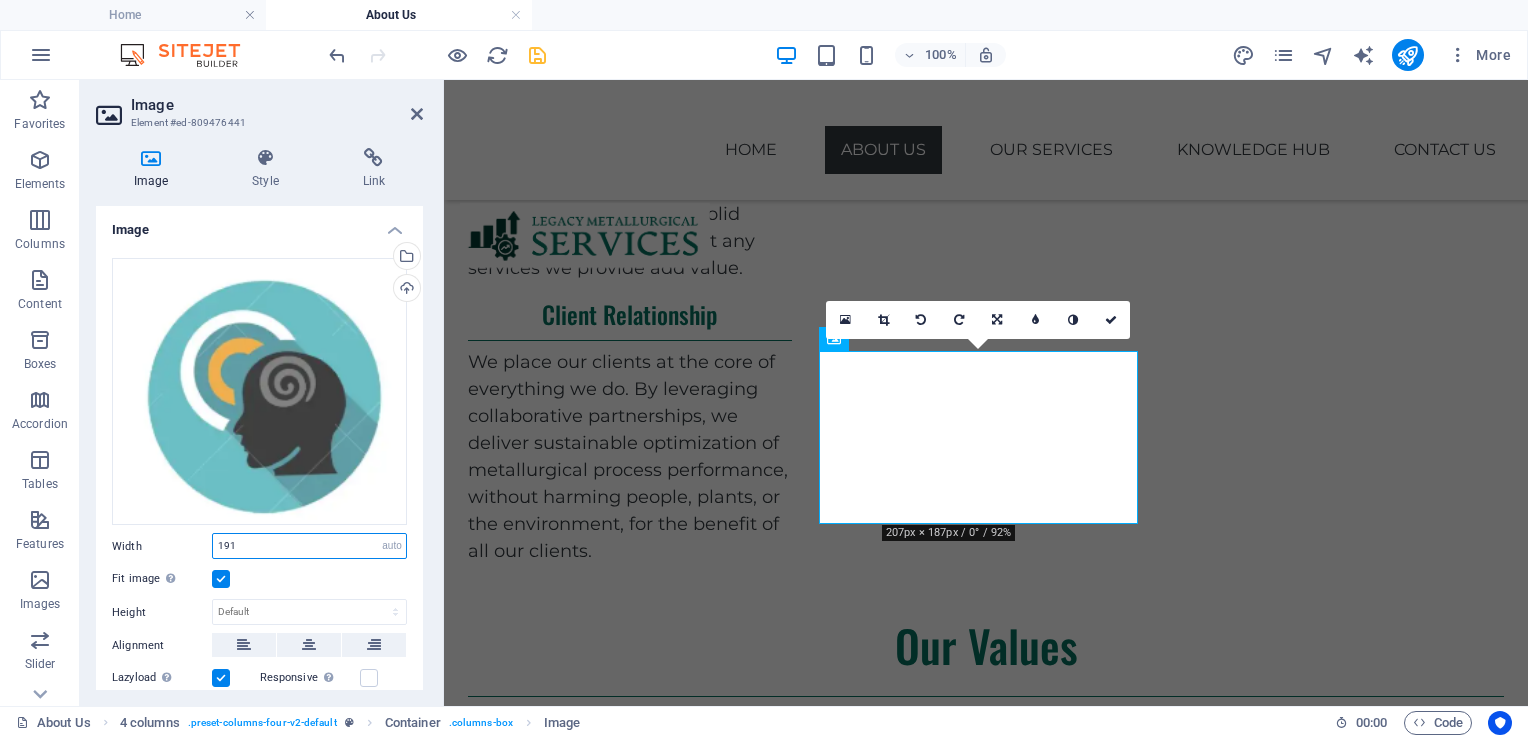 click on "Default auto px rem % em vh vw" at bounding box center (392, 546) 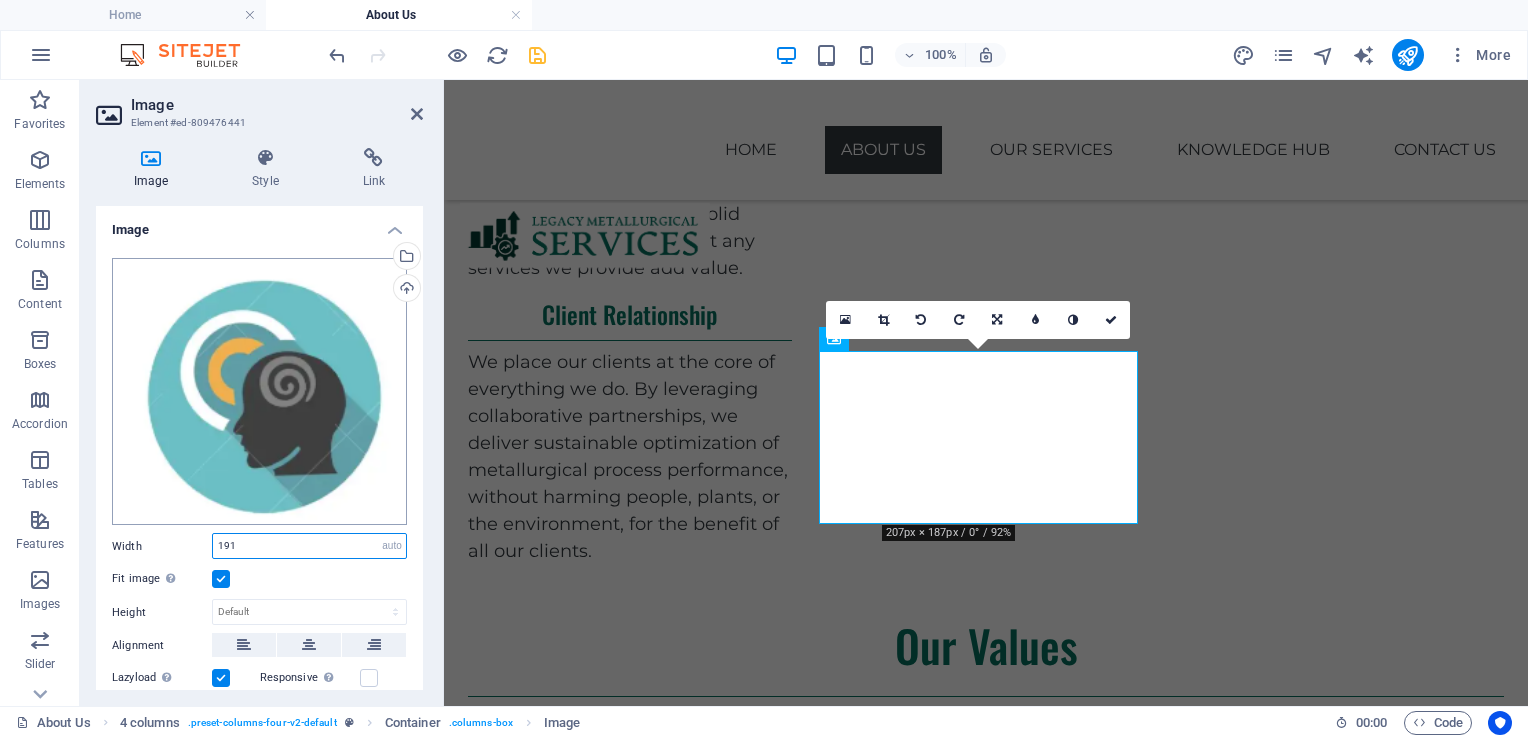 type 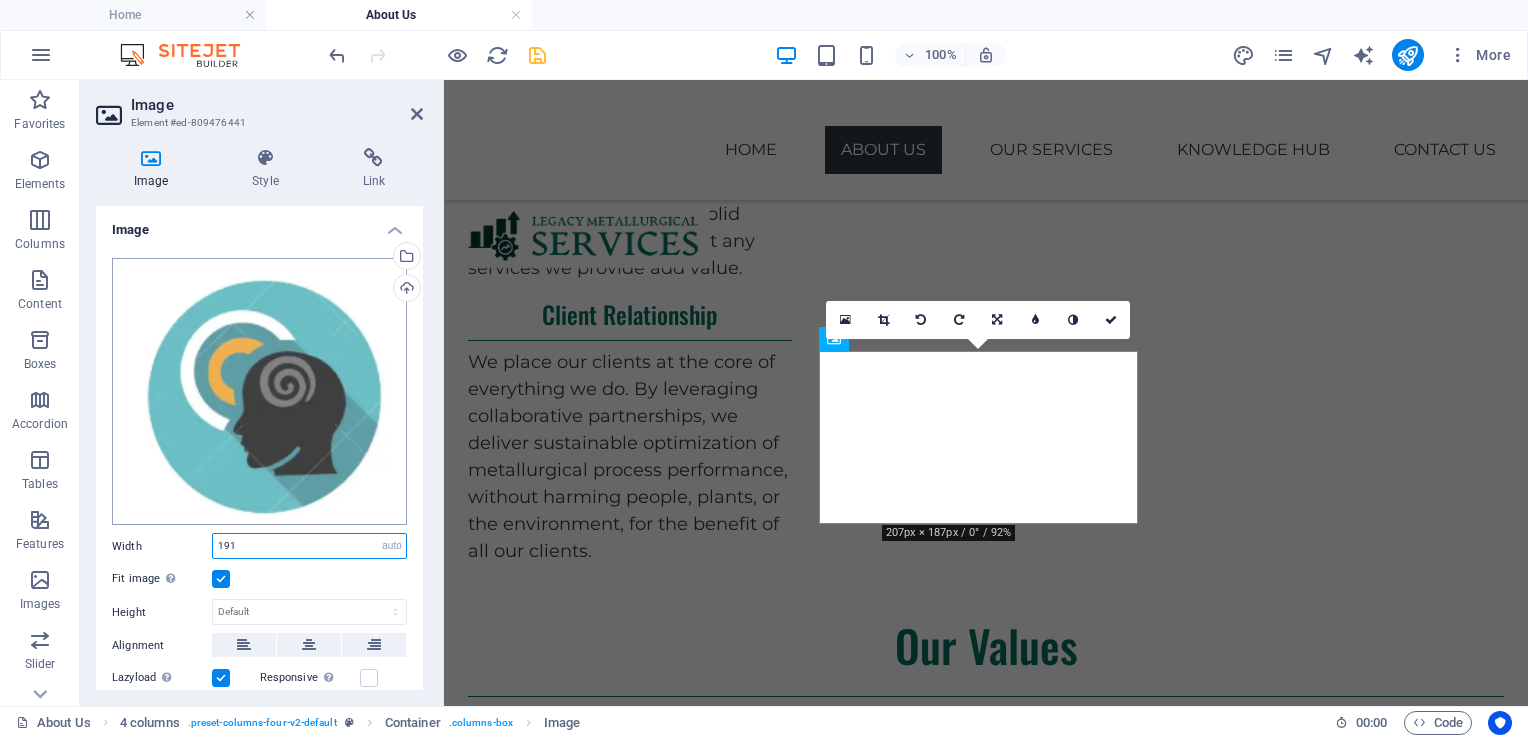 select on "DISABLED_OPTION_VALUE" 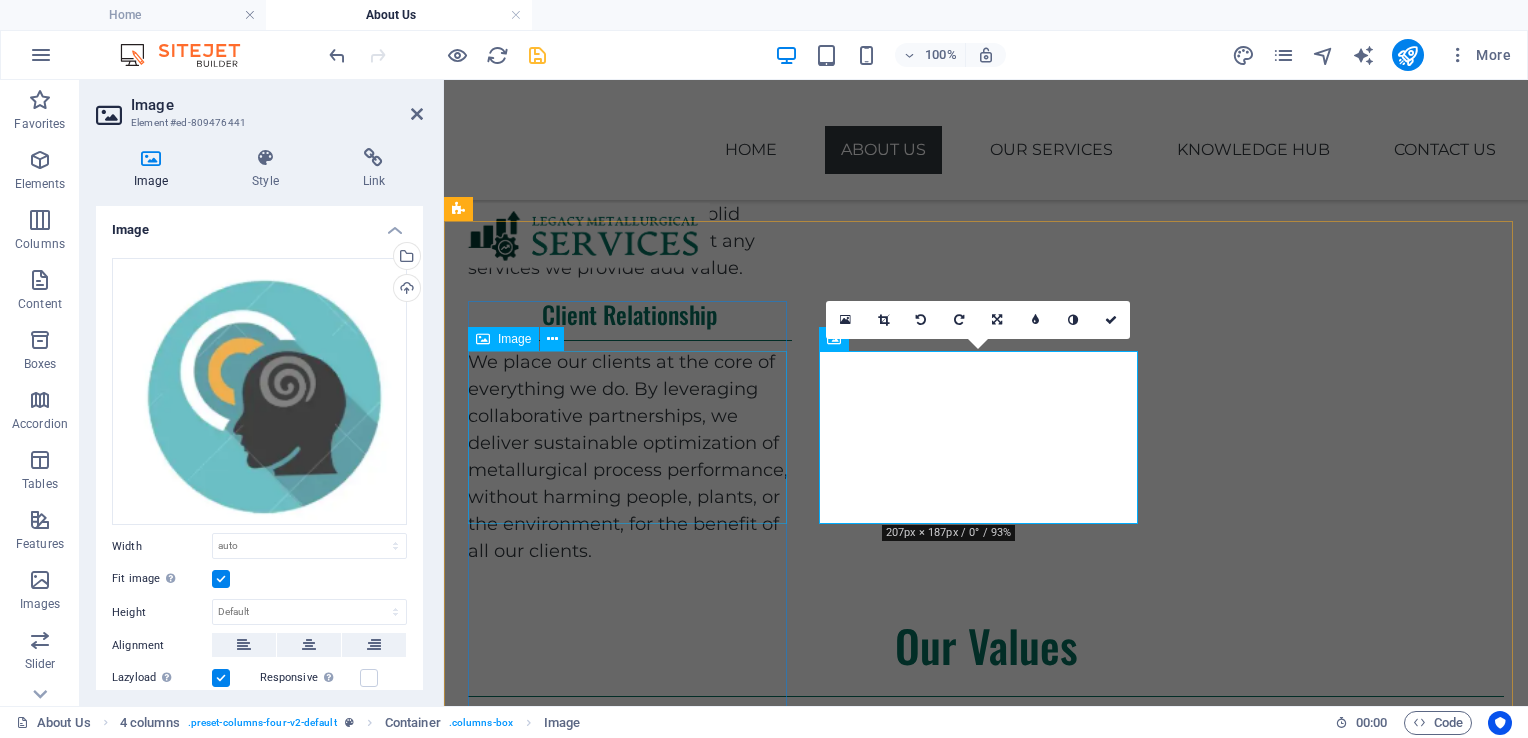 click at bounding box center (630, 1003) 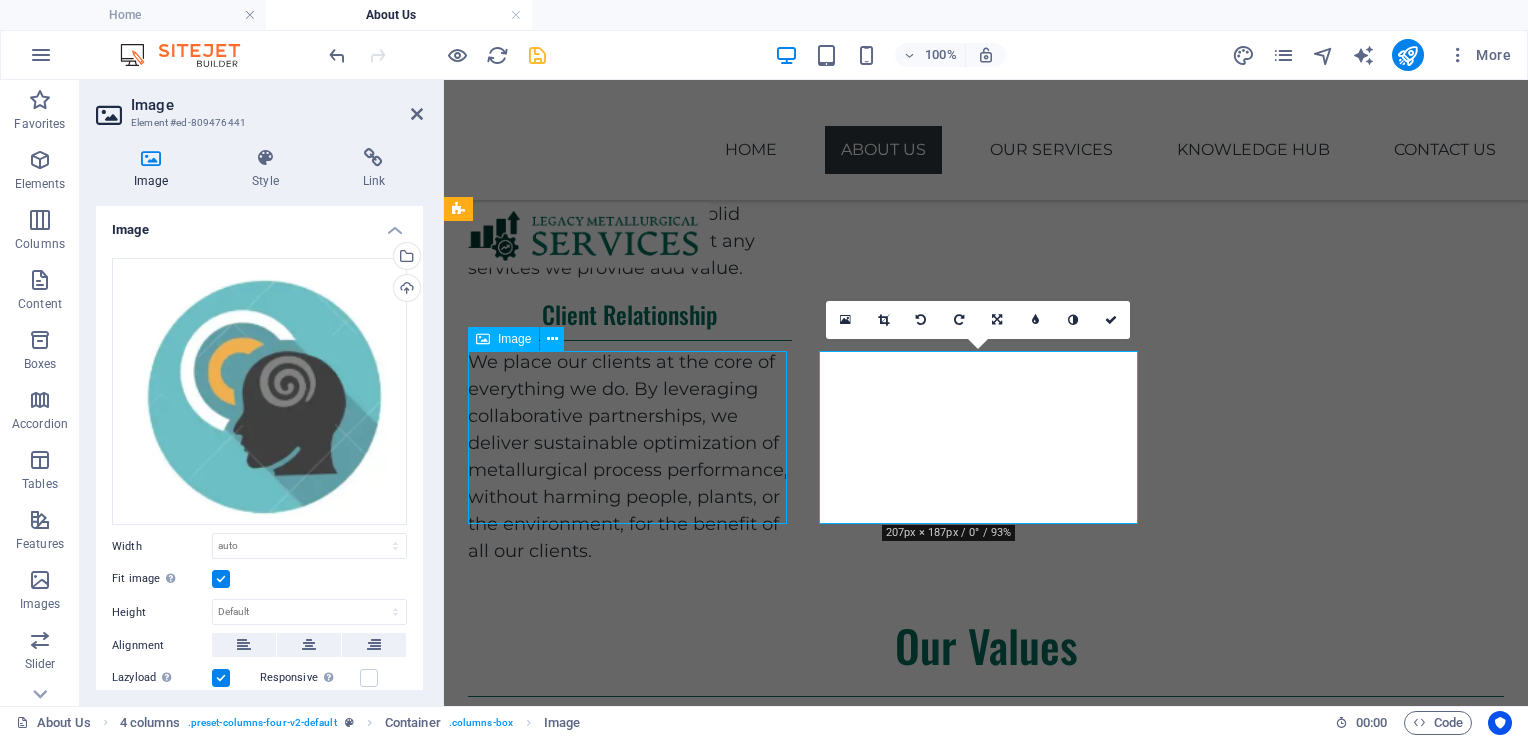 click on "Integrity We deliver on our promises, standing by our recommendations, and being forthright even when it's difficult. For us, integrity isn't optional, it's foundational to creating solutions that clients can count on and relationships that stand the test of time. Transparency We operate with complete transparency and accountability throughout every phase of our process. Result-oriented Our team brings deep technical expertise and hands-on experience to every project, ensuring that improvements aren’t just theoretical but create tangible impact. Partnership for Progress Our collaborative approach means we understand your unique challenges, tailor our solutions accordingly, and remain committed to your success every step of the way." at bounding box center (986, 1681) 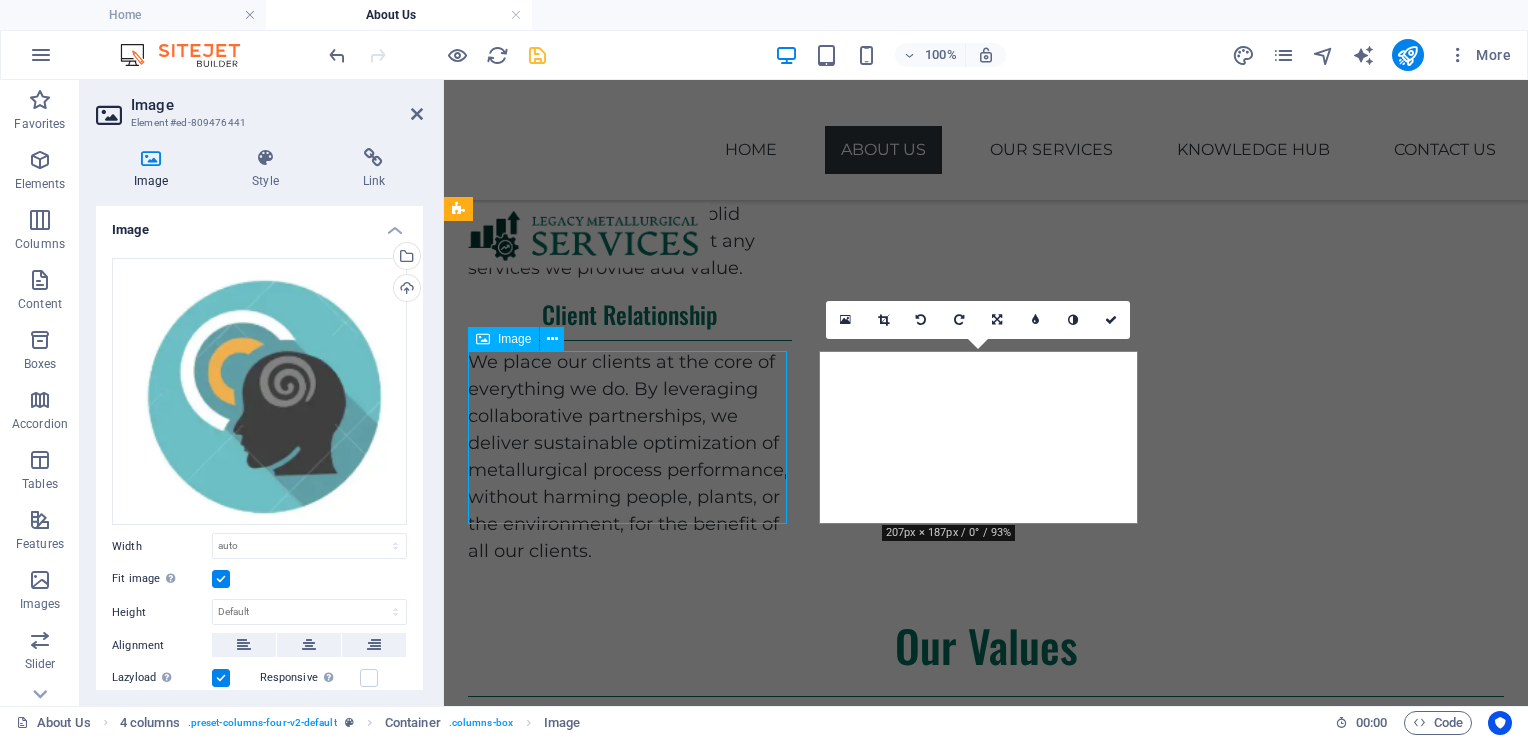 select on "rem" 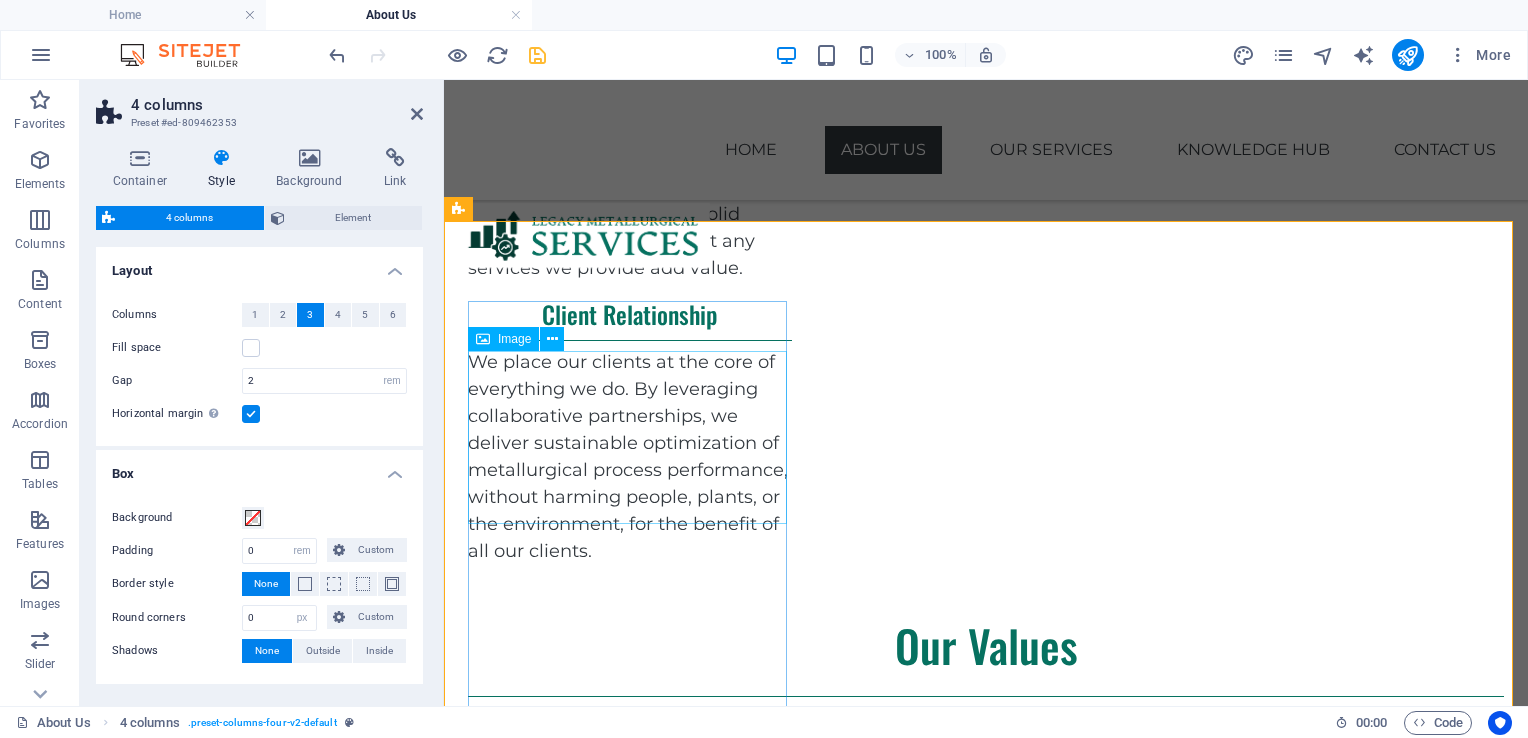 click at bounding box center [630, 1003] 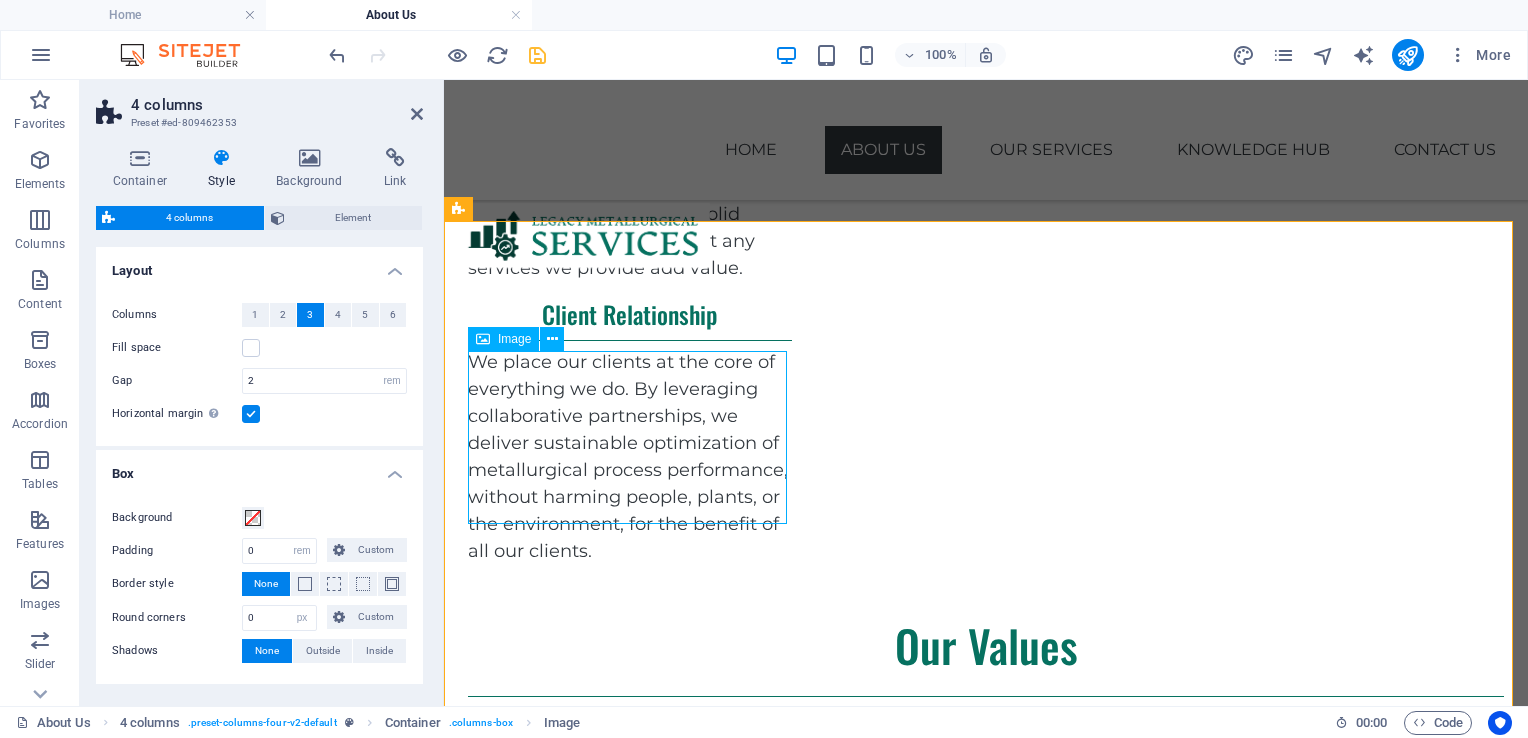 click at bounding box center (630, 1003) 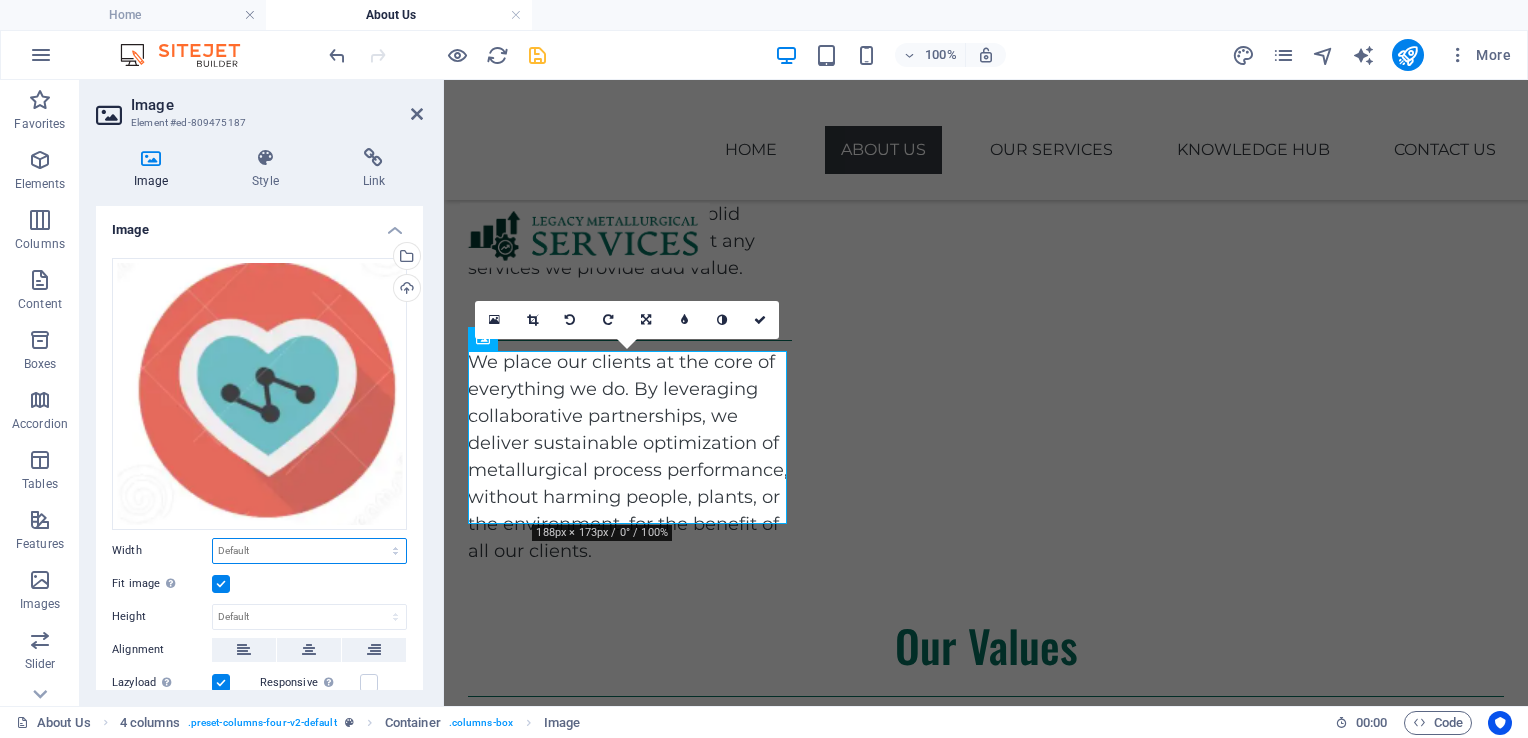 click on "Default auto px rem % em vh vw" at bounding box center (309, 551) 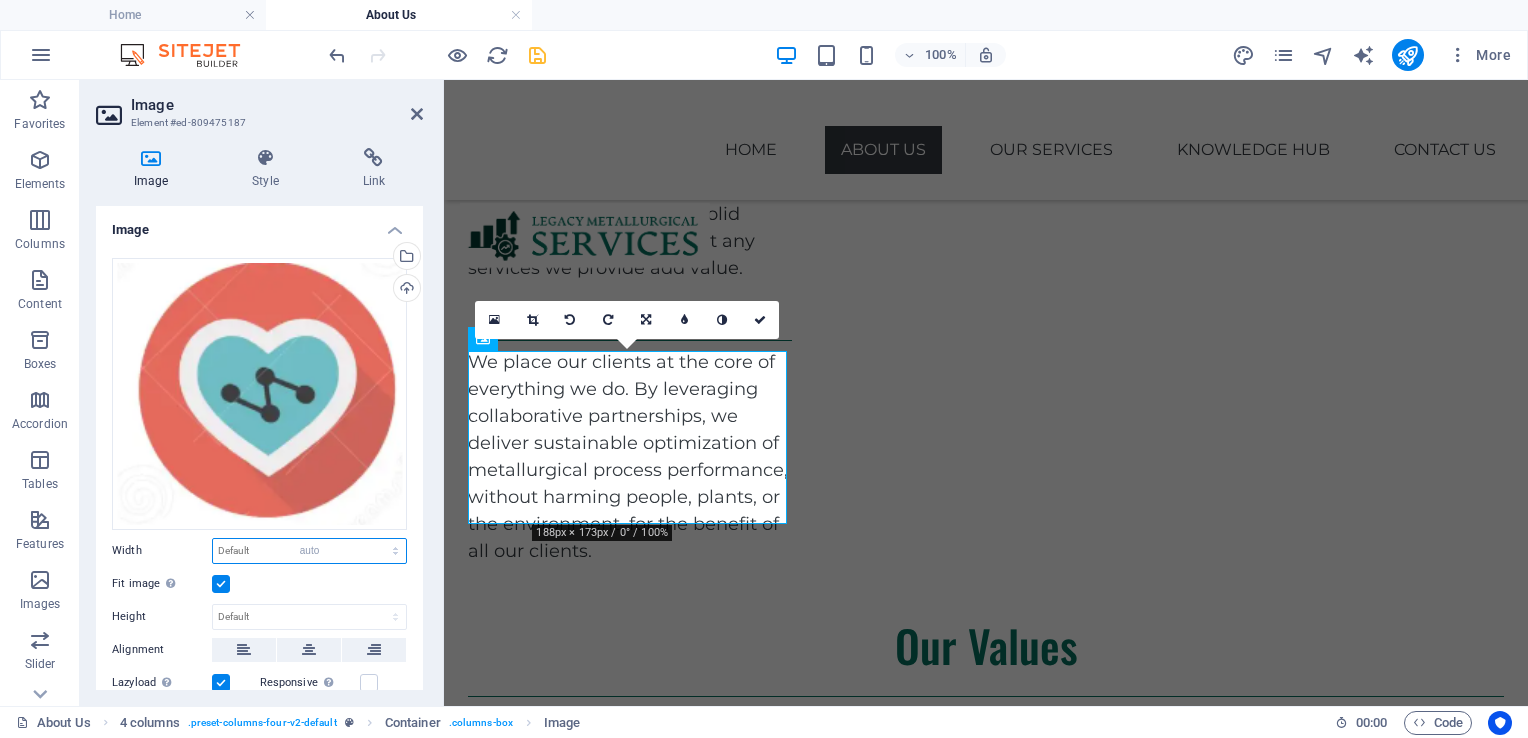 click on "Default auto px rem % em vh vw" at bounding box center [309, 551] 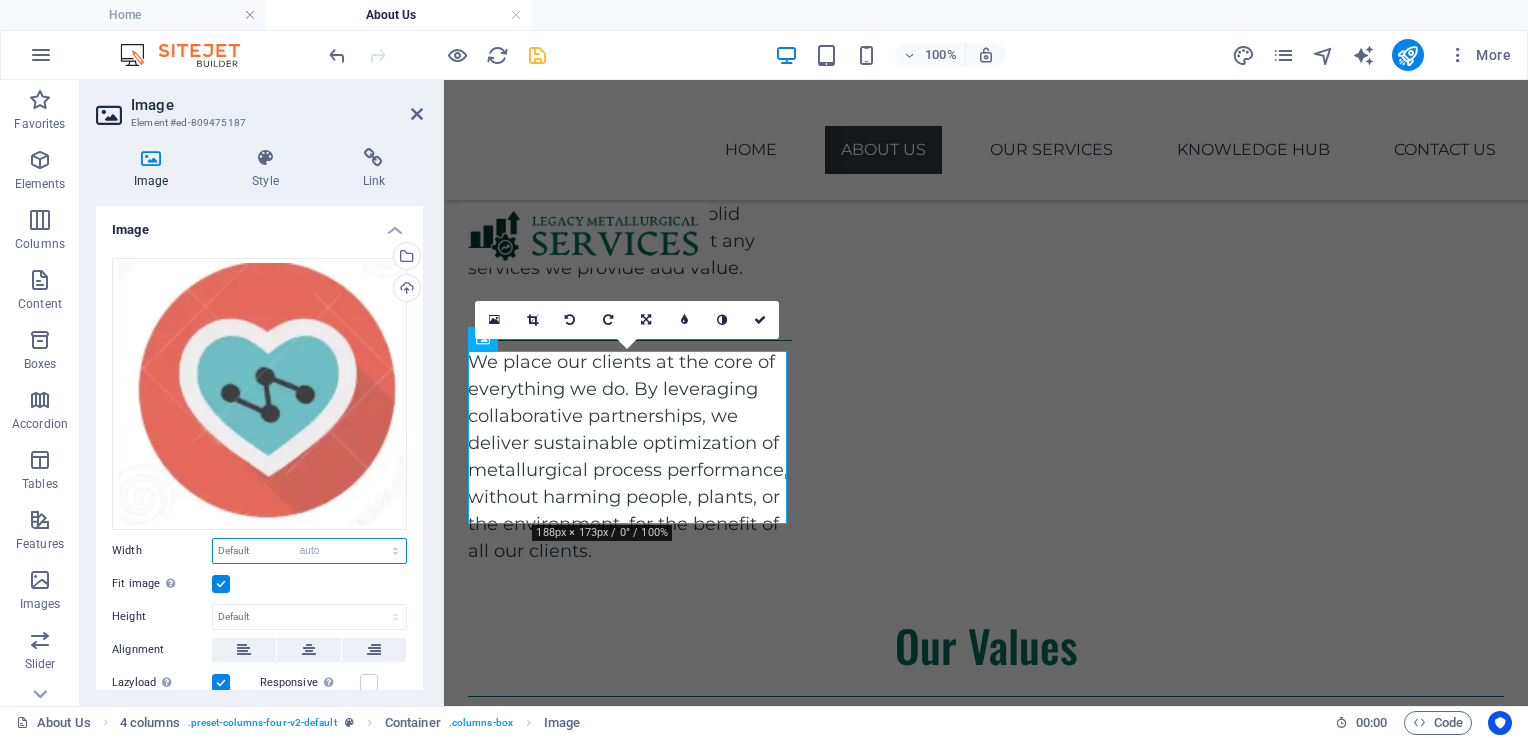 select on "DISABLED_OPTION_VALUE" 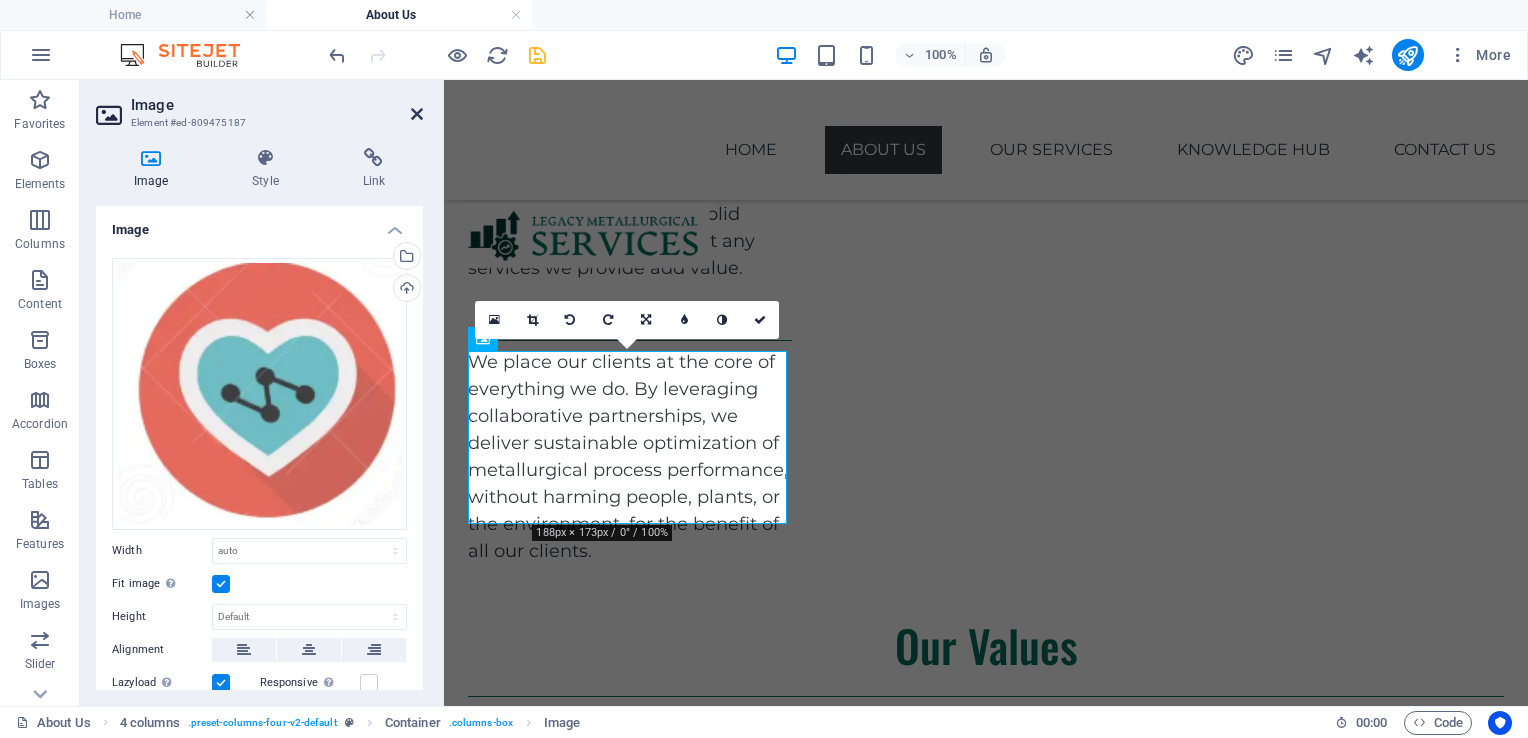click at bounding box center [417, 114] 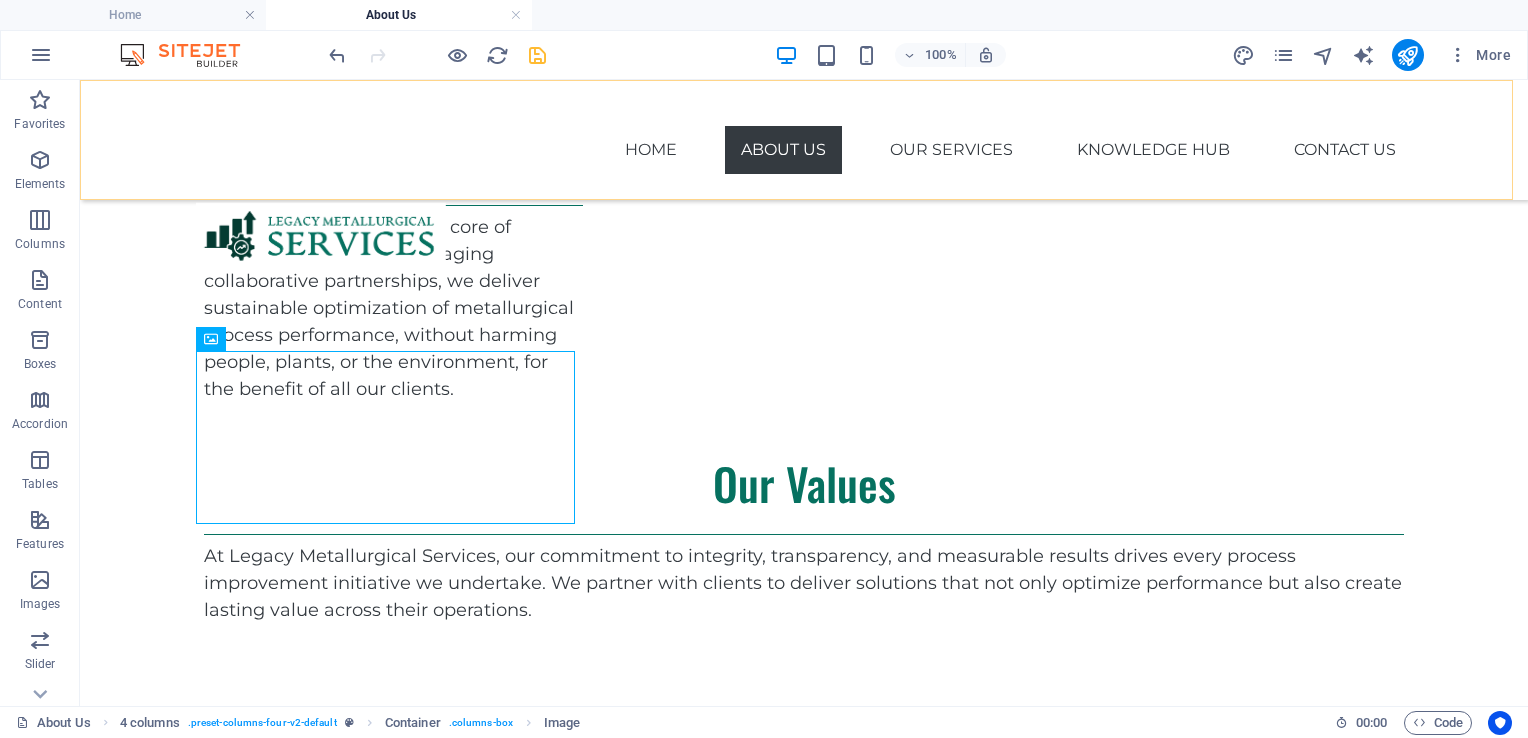 scroll, scrollTop: 1311, scrollLeft: 0, axis: vertical 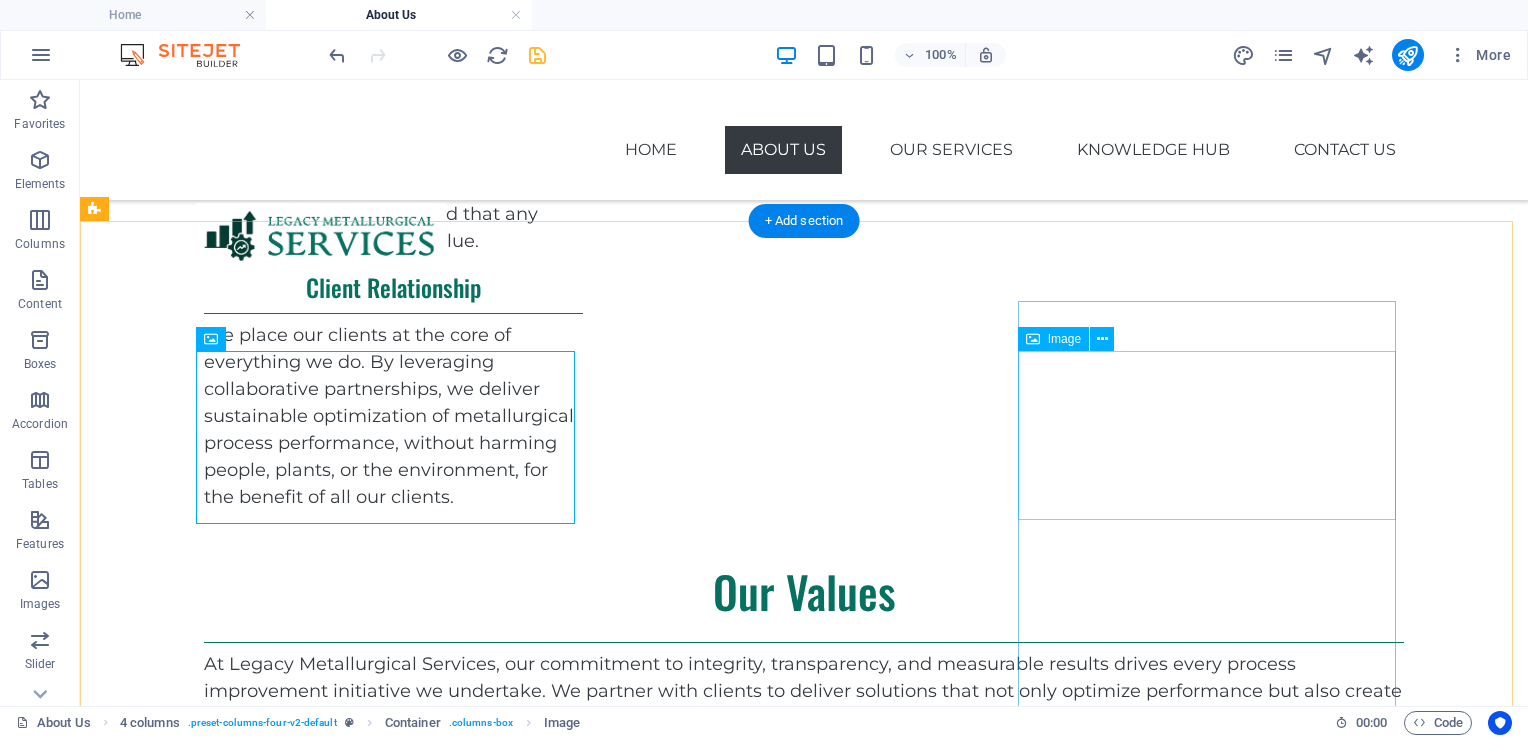 click at bounding box center [293, 1720] 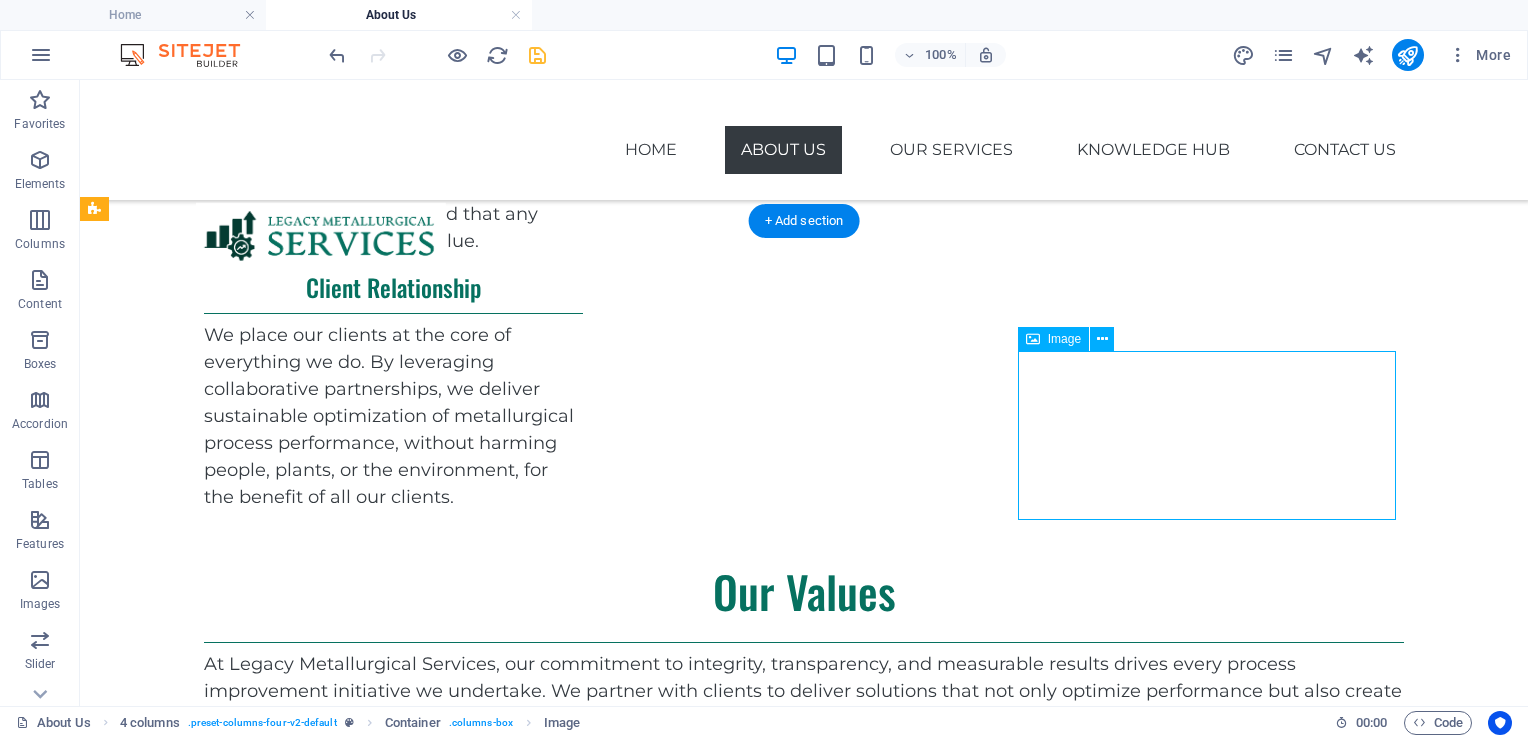 click at bounding box center (293, 1720) 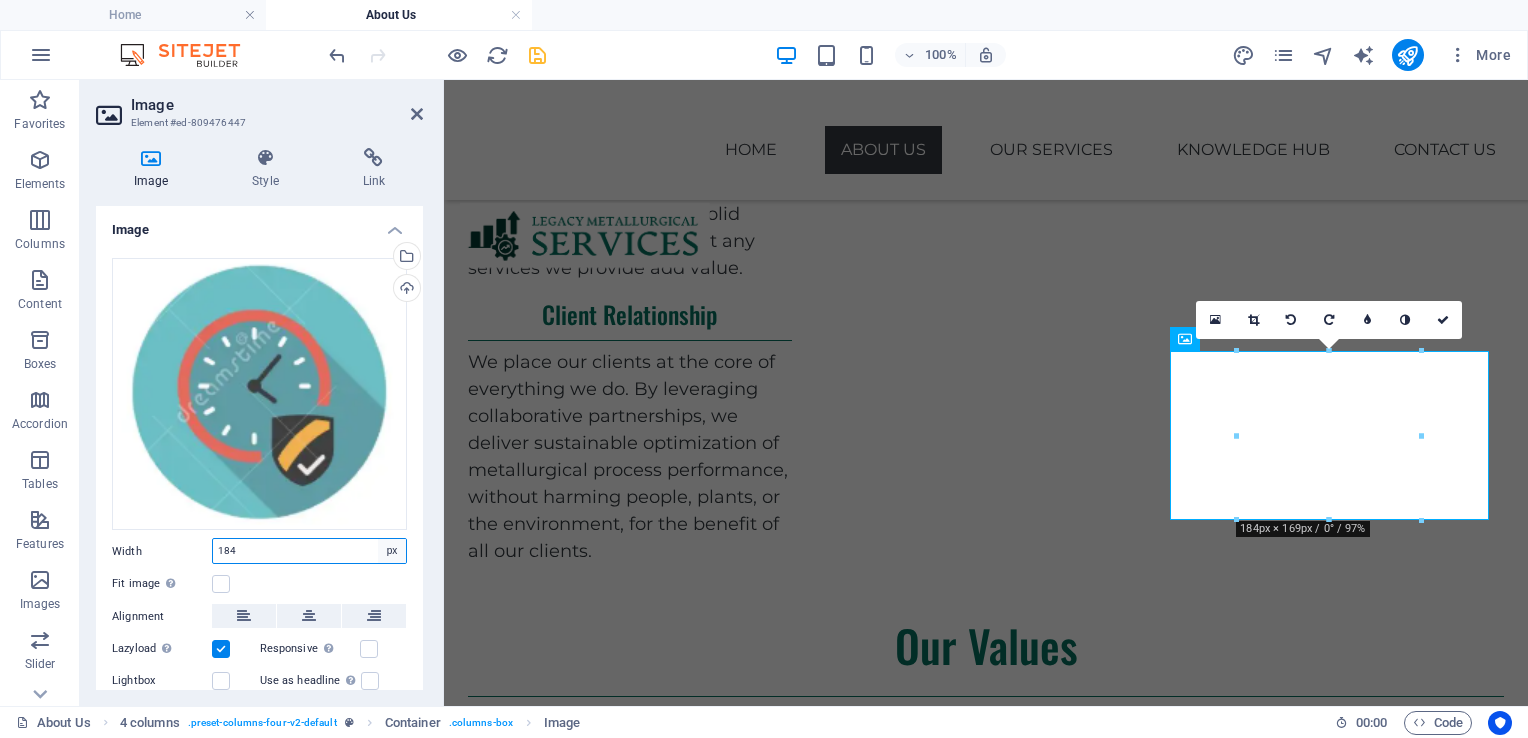 click on "Default auto px rem % em vh vw" at bounding box center [392, 551] 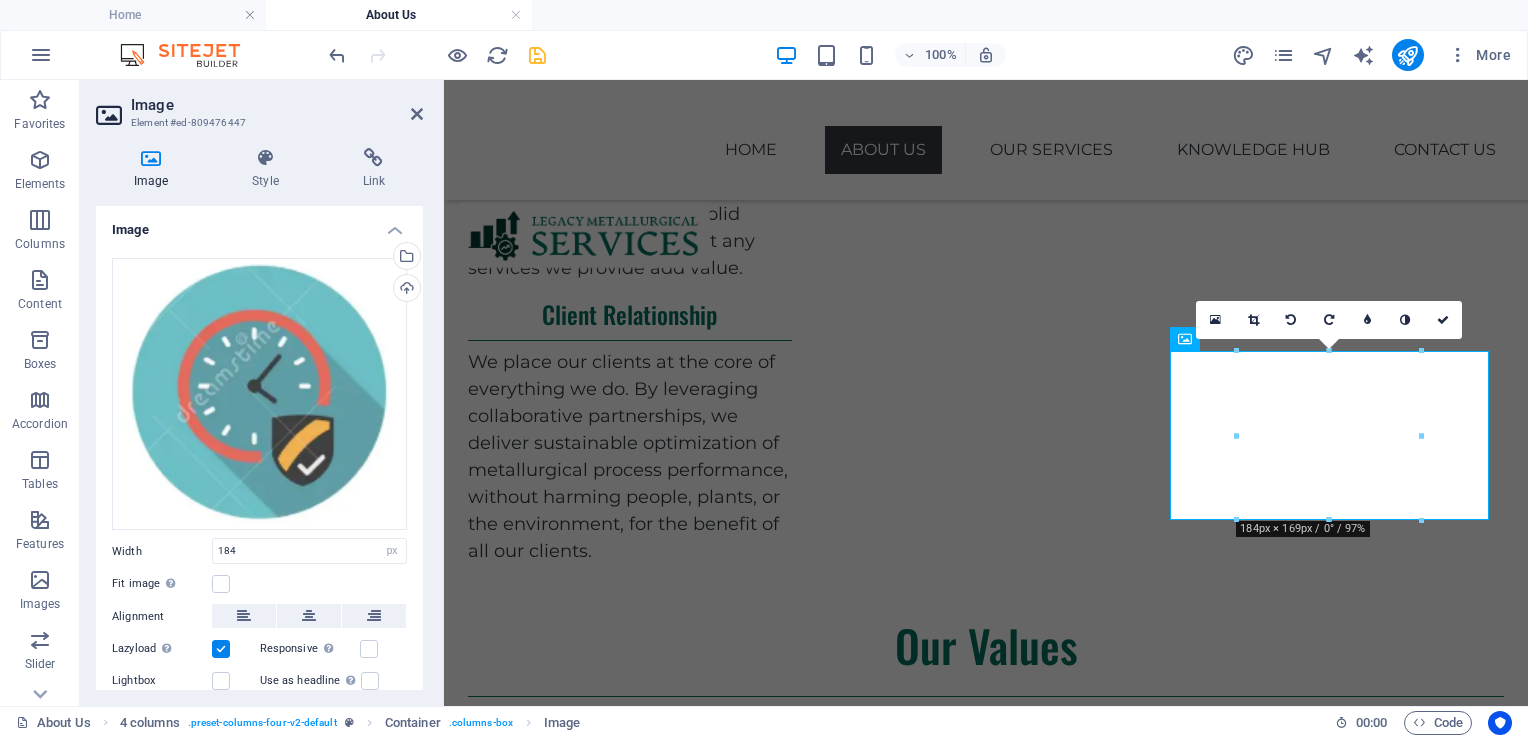 click on "Drag files here, click to choose files or select files from Files or our free stock photos & videos Select files from the file manager, stock photos, or upload file(s) Upload Width 184 Default auto px rem % em vh vw Fit image Automatically fit image to a fixed width and height Height Default auto px Alignment Lazyload Loading images after the page loads improves page speed. Responsive Automatically load retina image and smartphone optimized sizes. Lightbox Use as headline The image will be wrapped in an H1 headline tag. Useful for giving alternative text the weight of an H1 headline, e.g. for the logo. Leave unchecked if uncertain. Optimized Images are compressed to improve page speed. Position Direction Custom X offset 50 px rem % vh vw Y offset 50 px rem % vh vw" at bounding box center [259, 492] 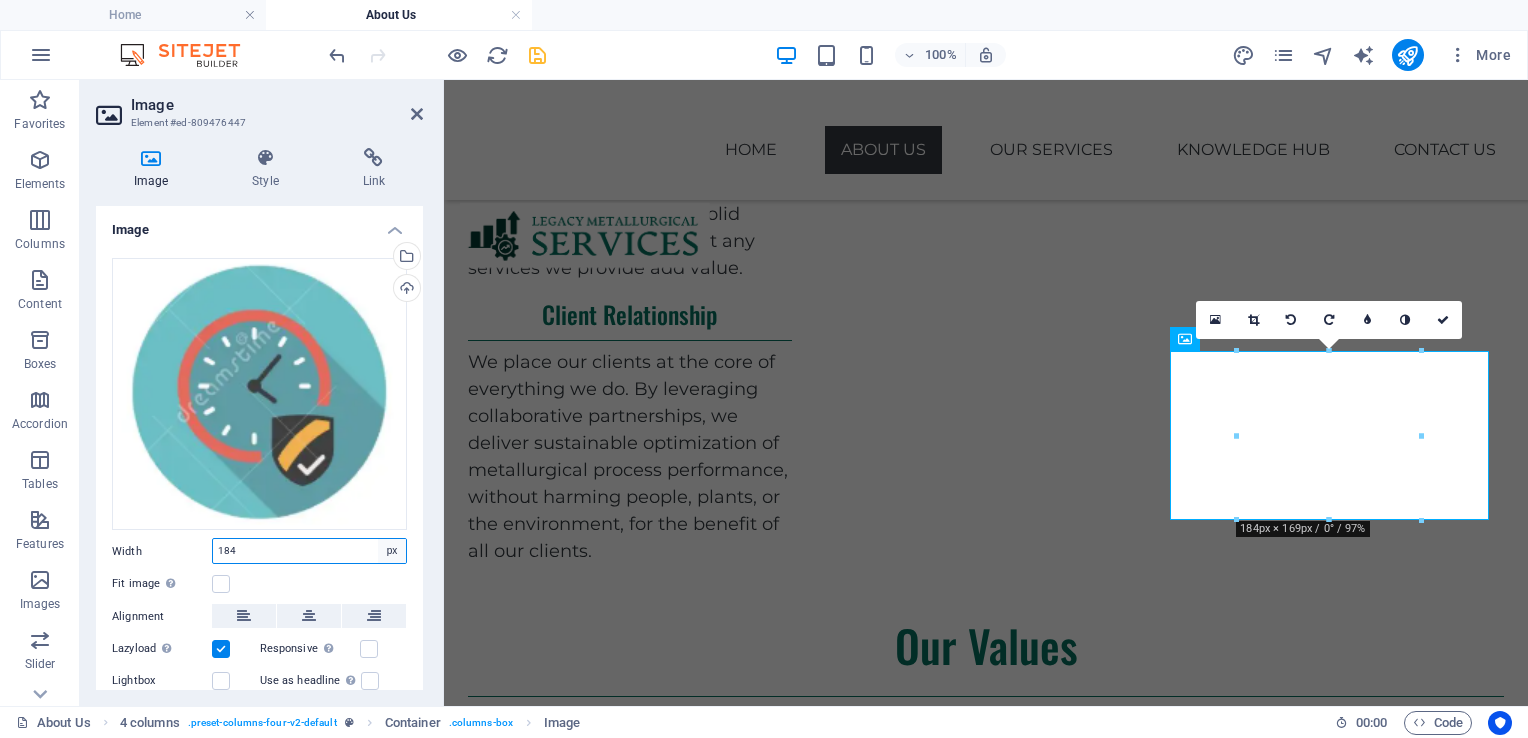 click on "Default auto px rem % em vh vw" at bounding box center [392, 551] 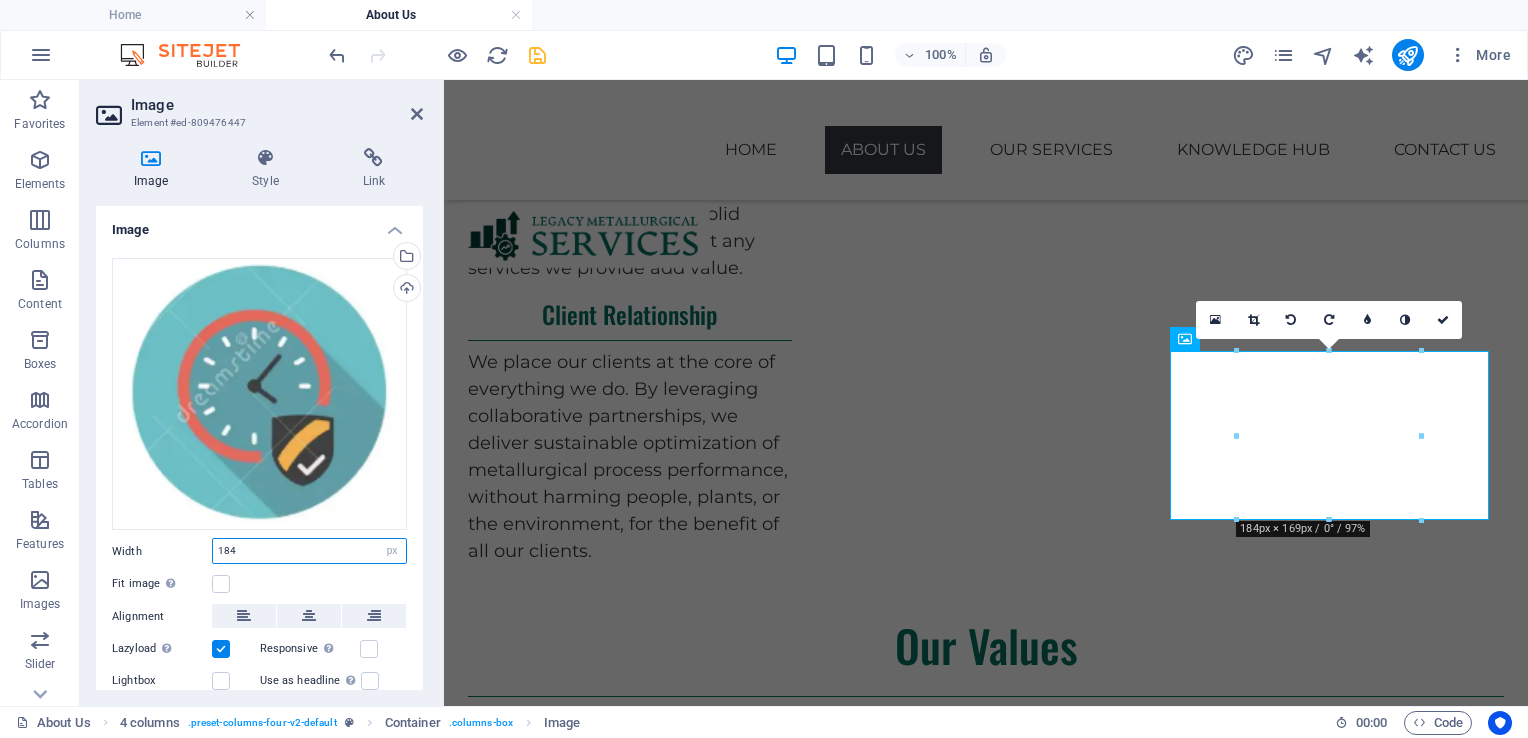 select on "auto" 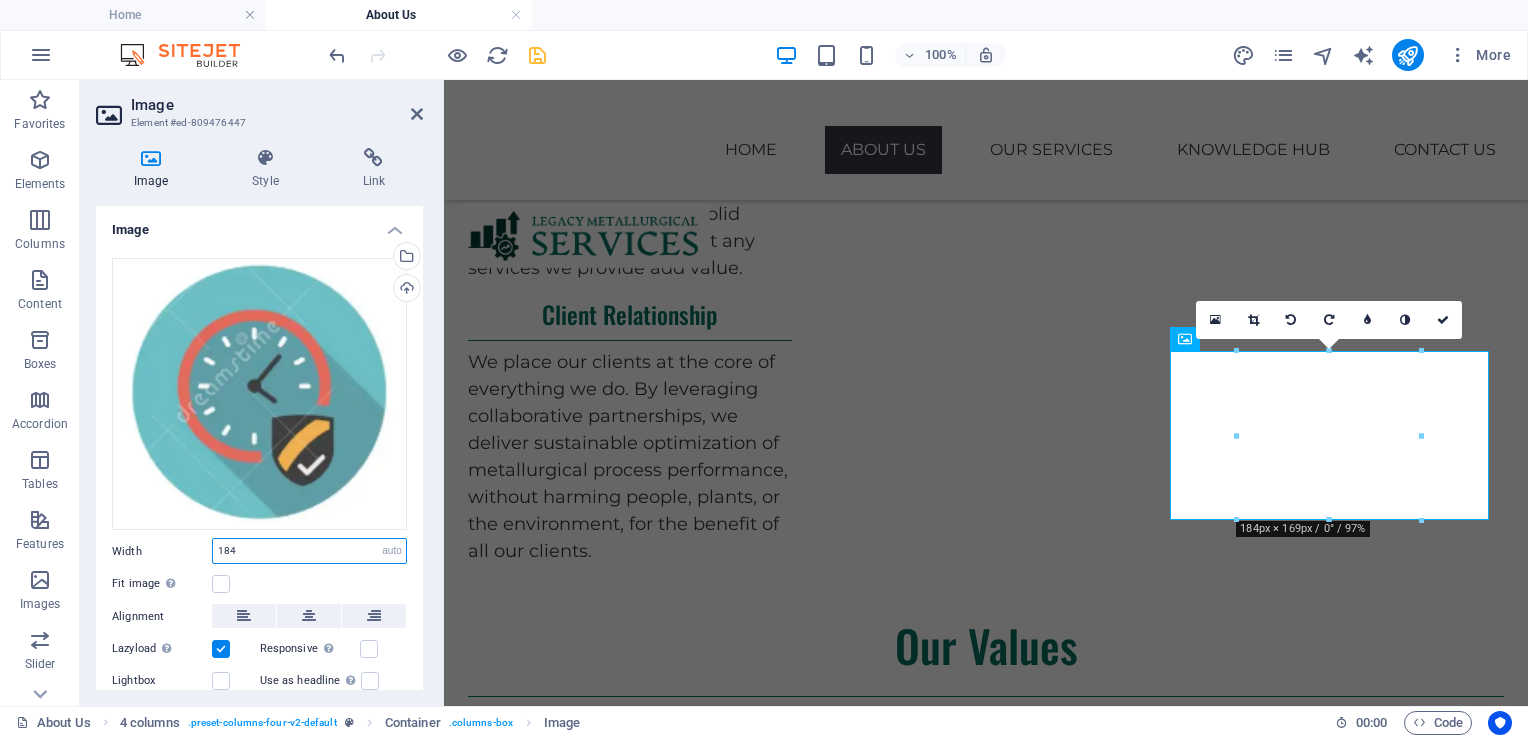 click on "Default auto px rem % em vh vw" at bounding box center [392, 551] 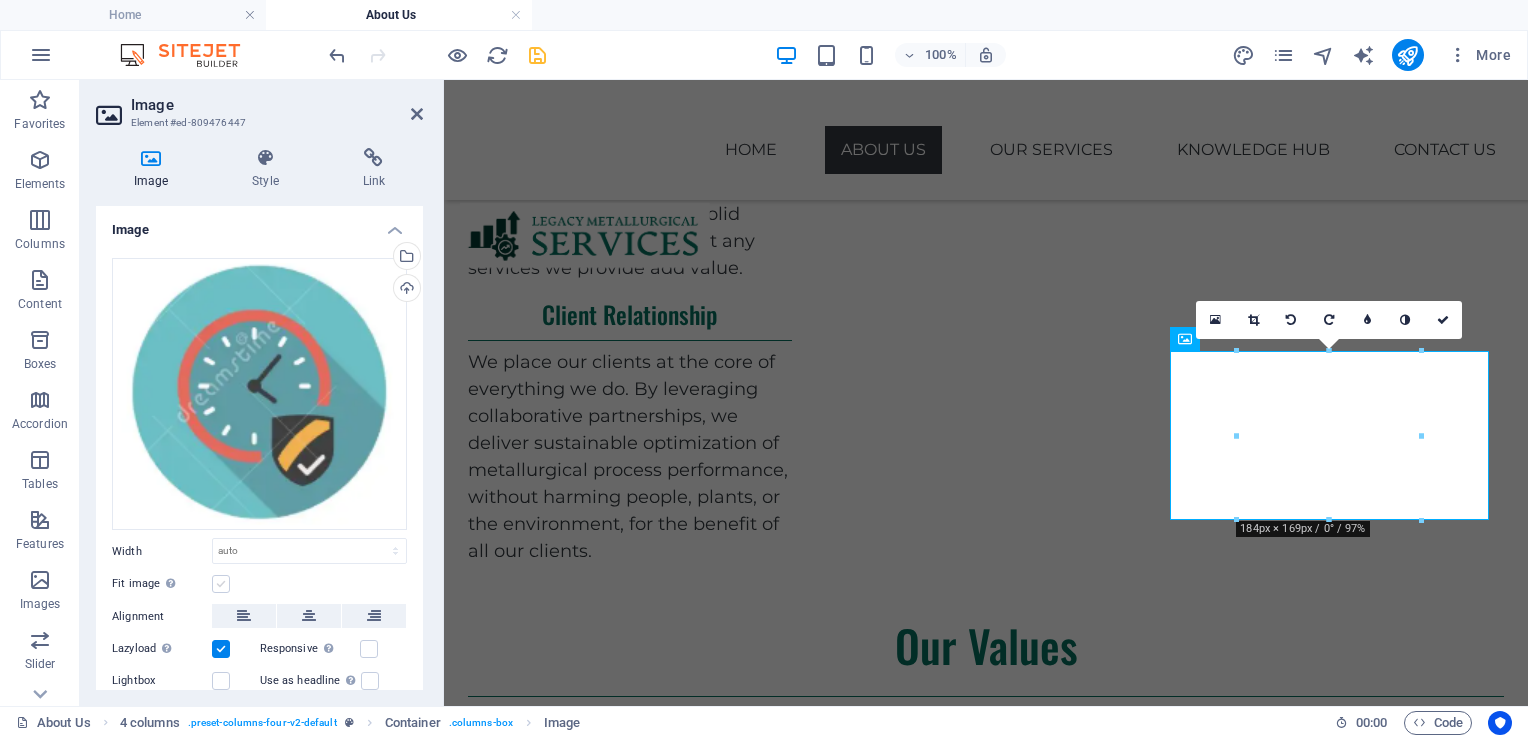 click at bounding box center (221, 584) 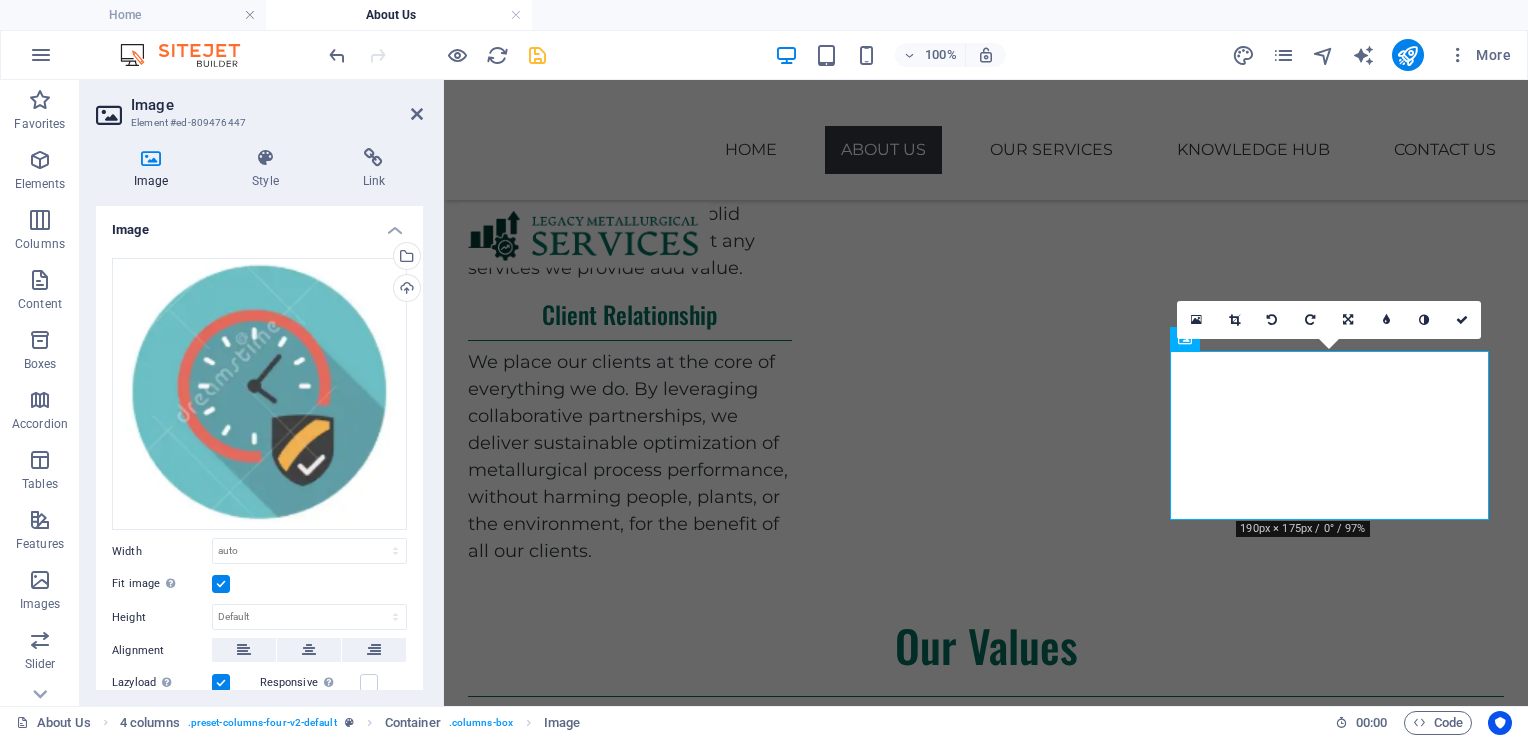 click on "Image Element #ed-809476447" at bounding box center (259, 106) 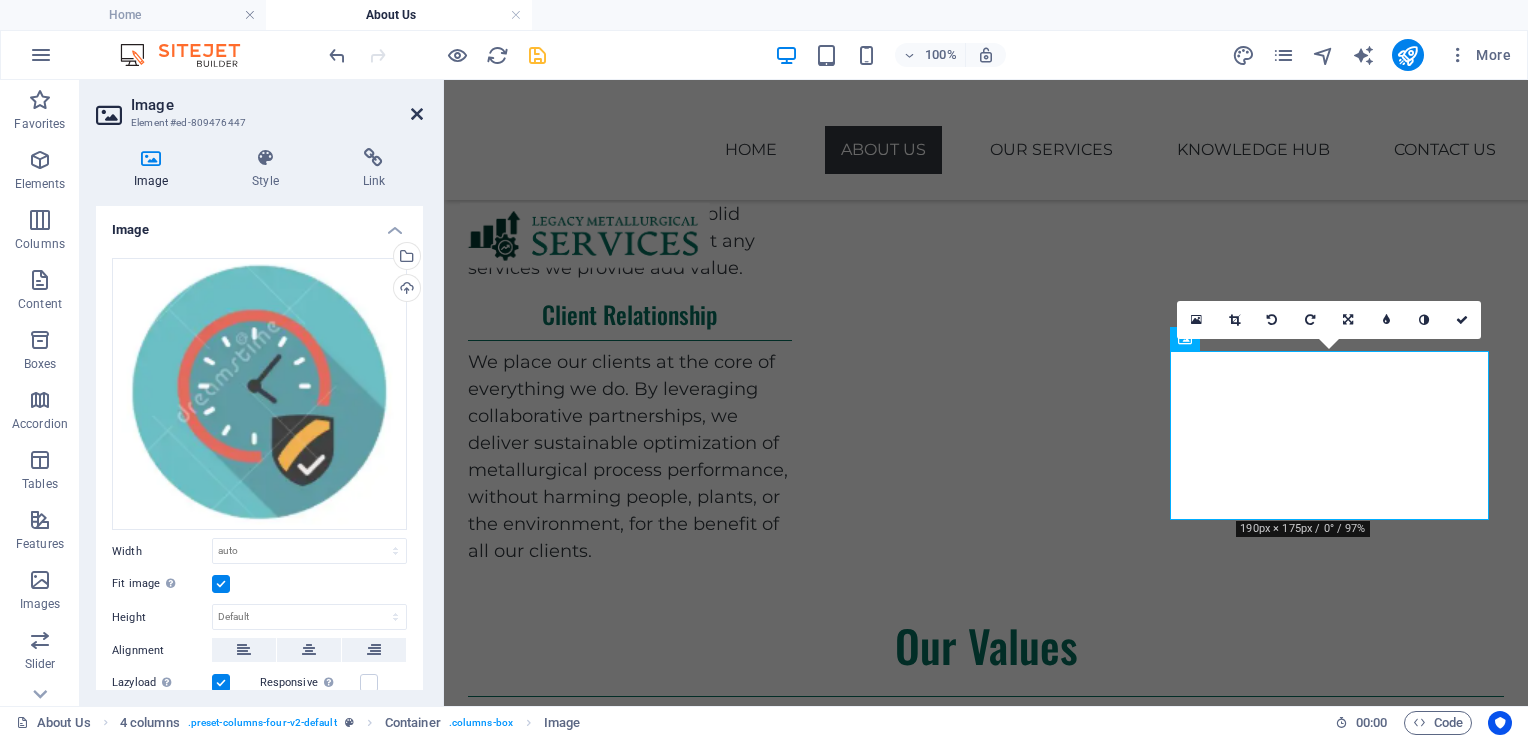 click at bounding box center (417, 114) 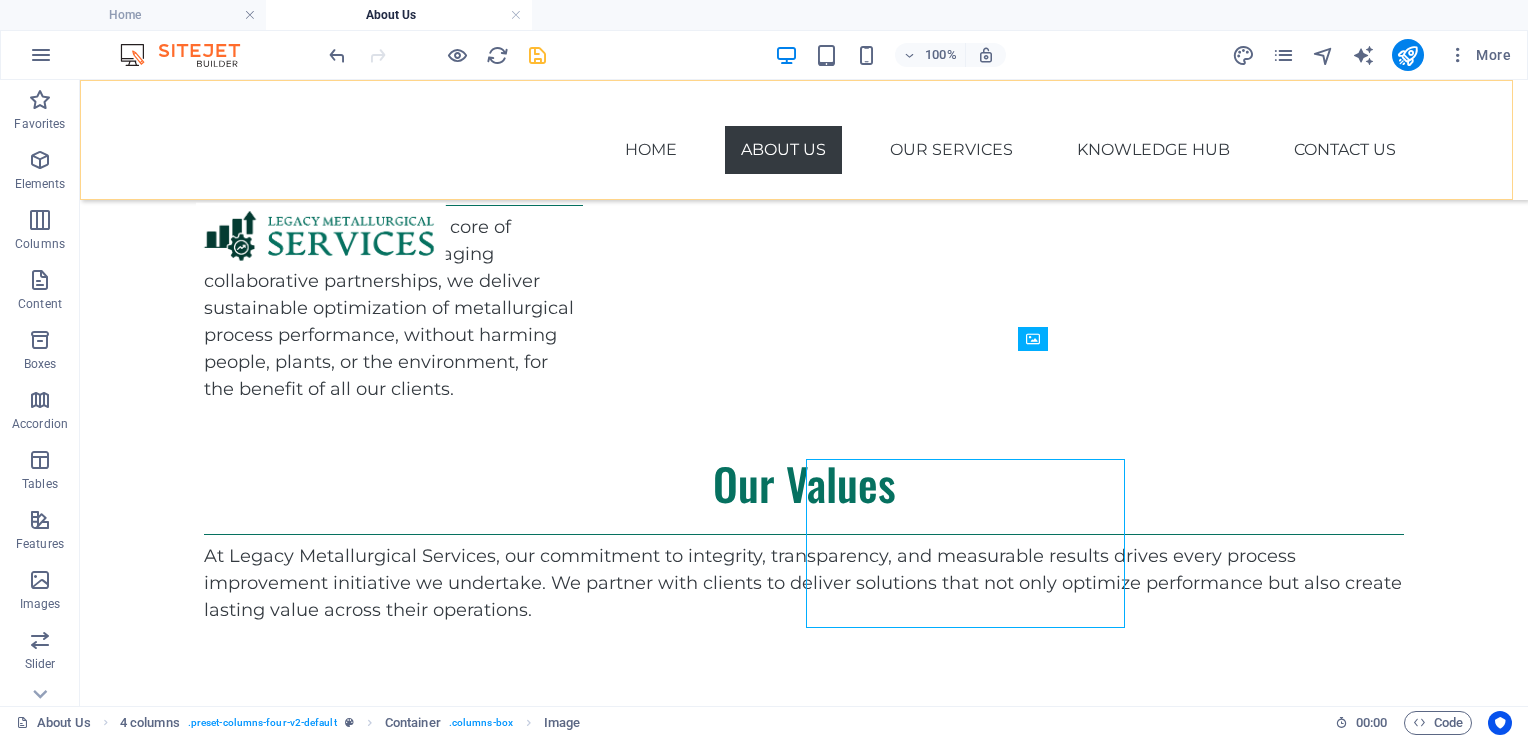 scroll, scrollTop: 1311, scrollLeft: 0, axis: vertical 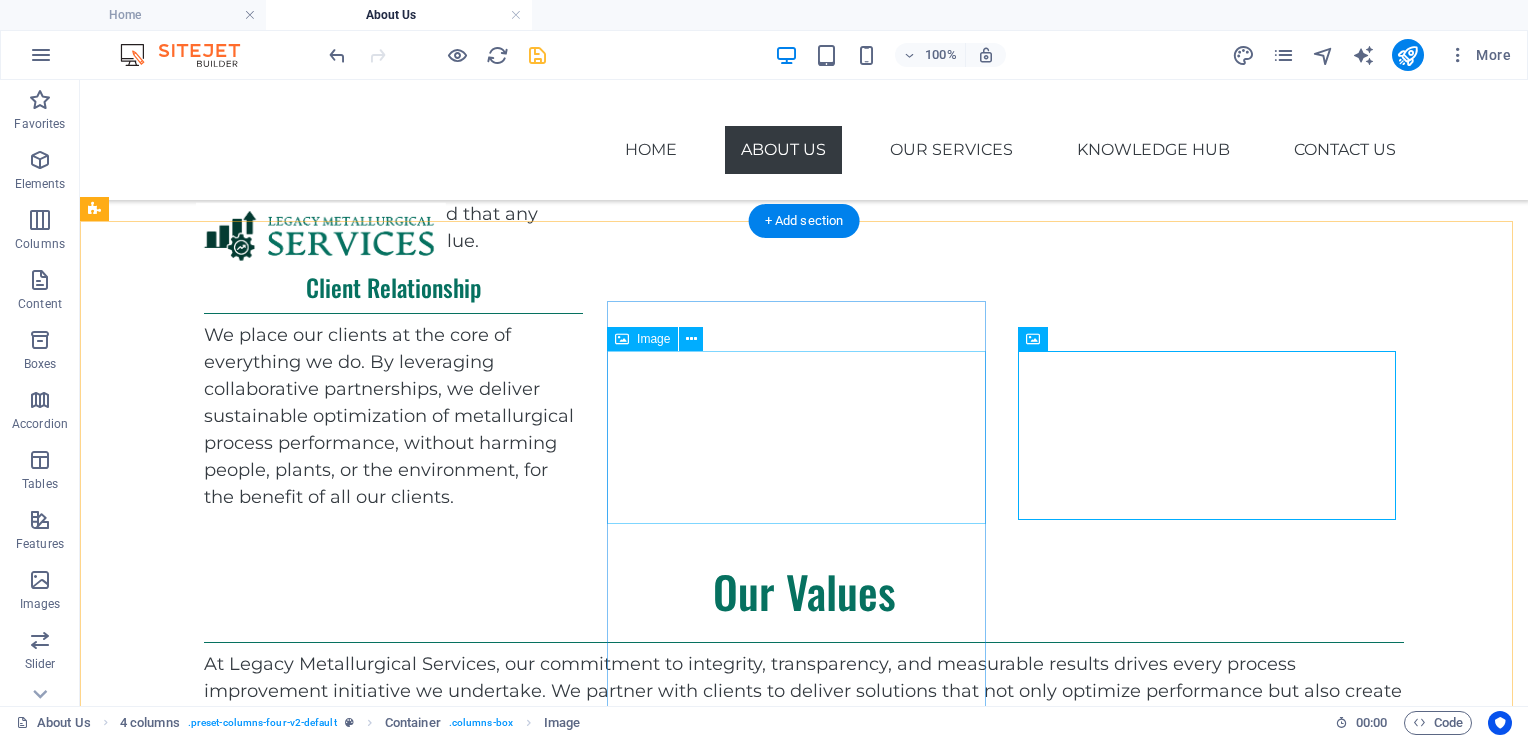 click at bounding box center [293, 1389] 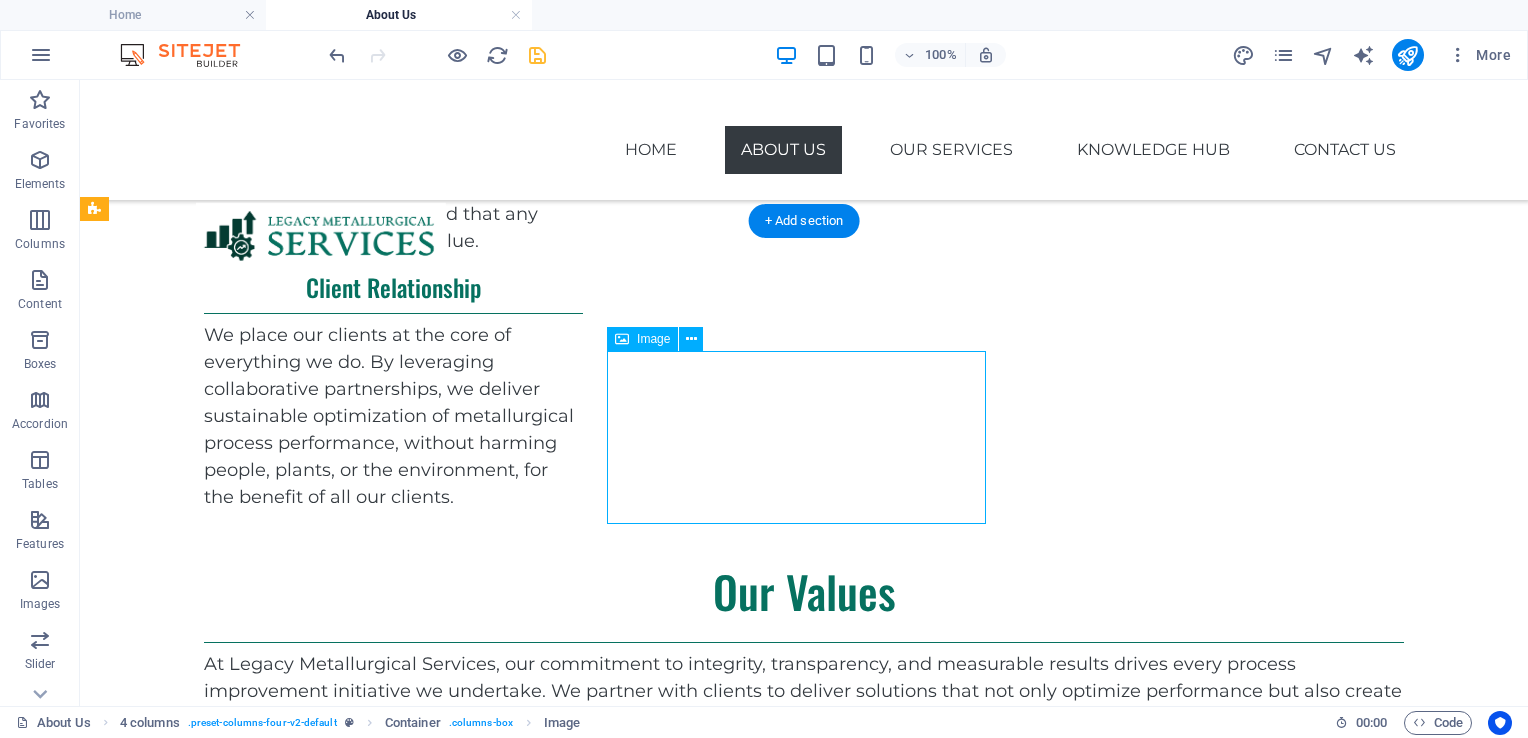 click at bounding box center (293, 1389) 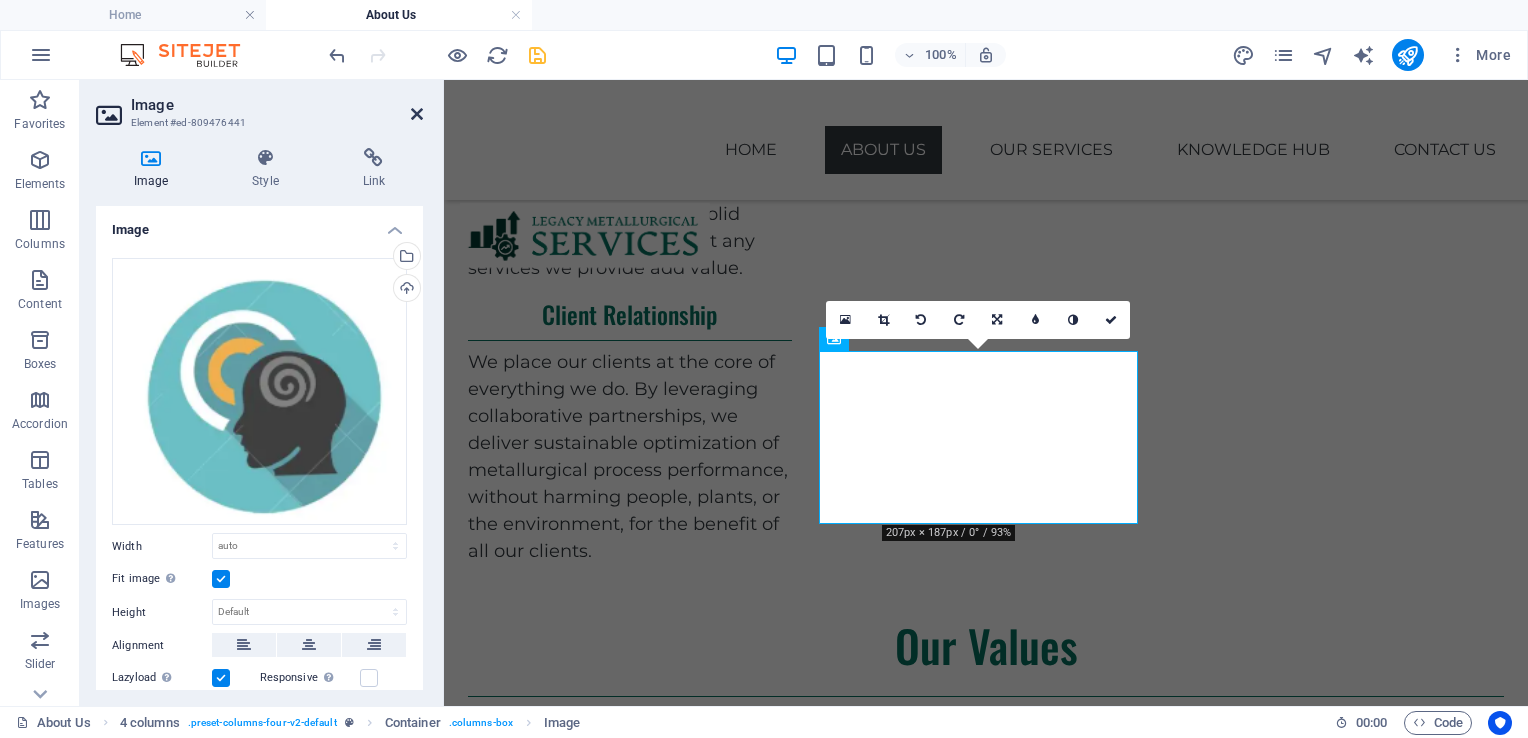 click at bounding box center [417, 114] 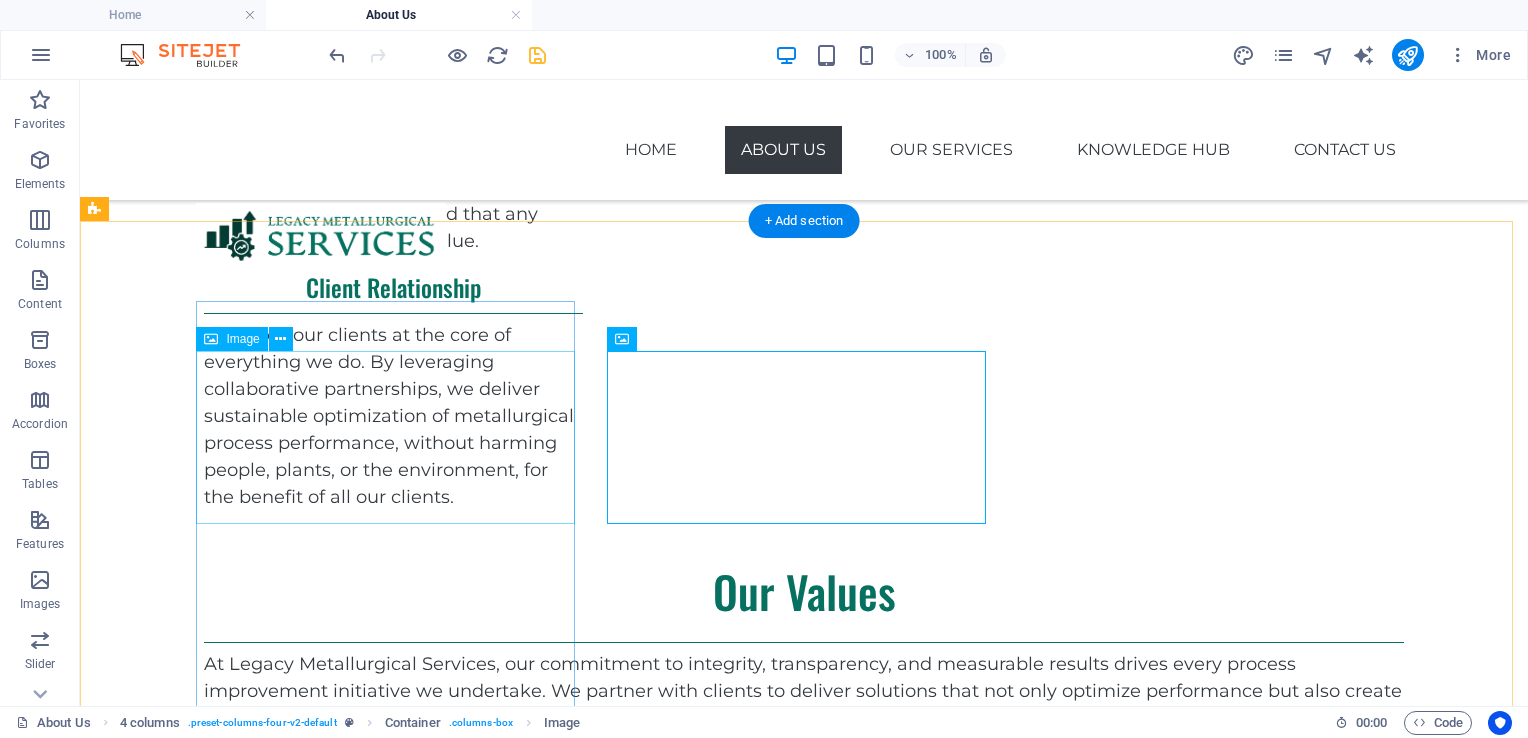 click at bounding box center (293, 949) 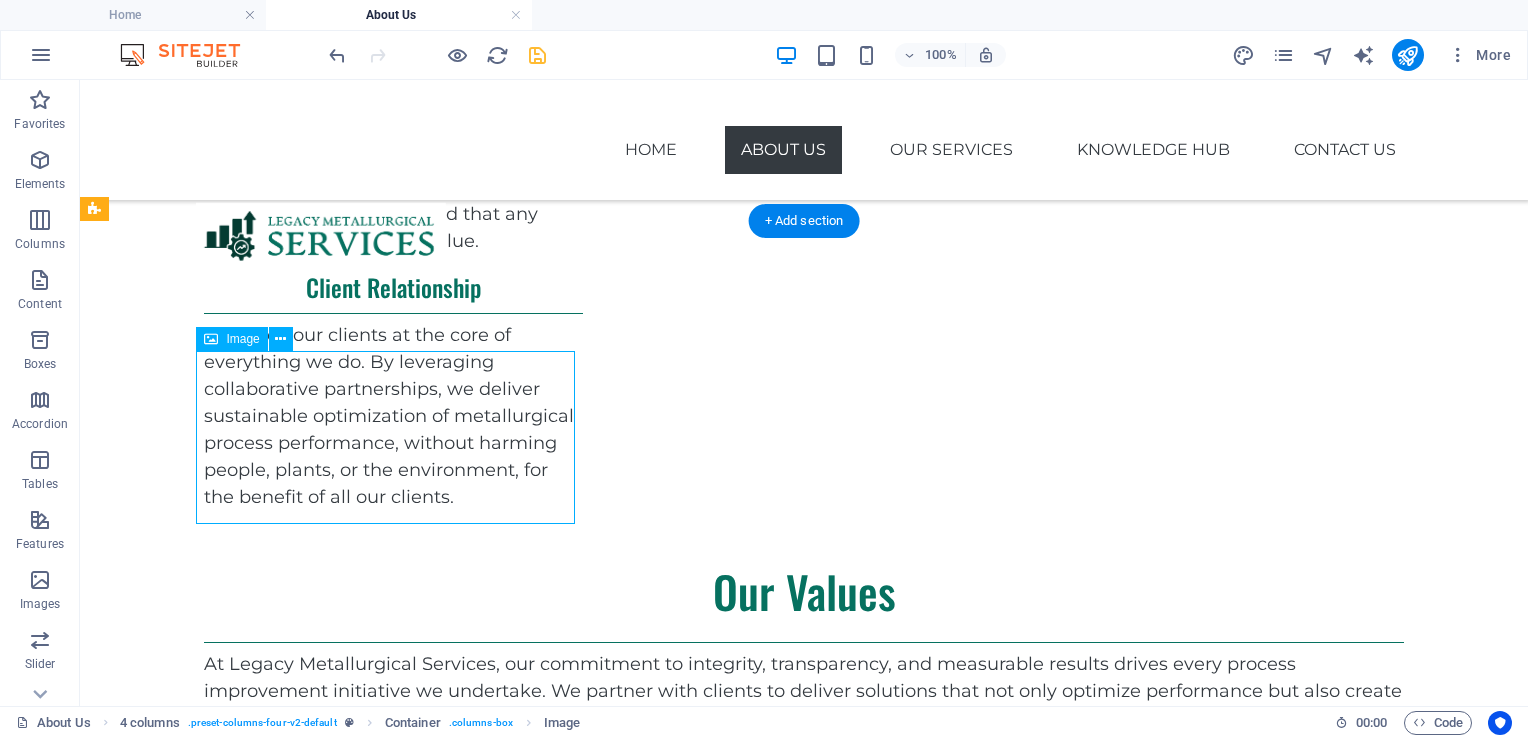 click at bounding box center (293, 949) 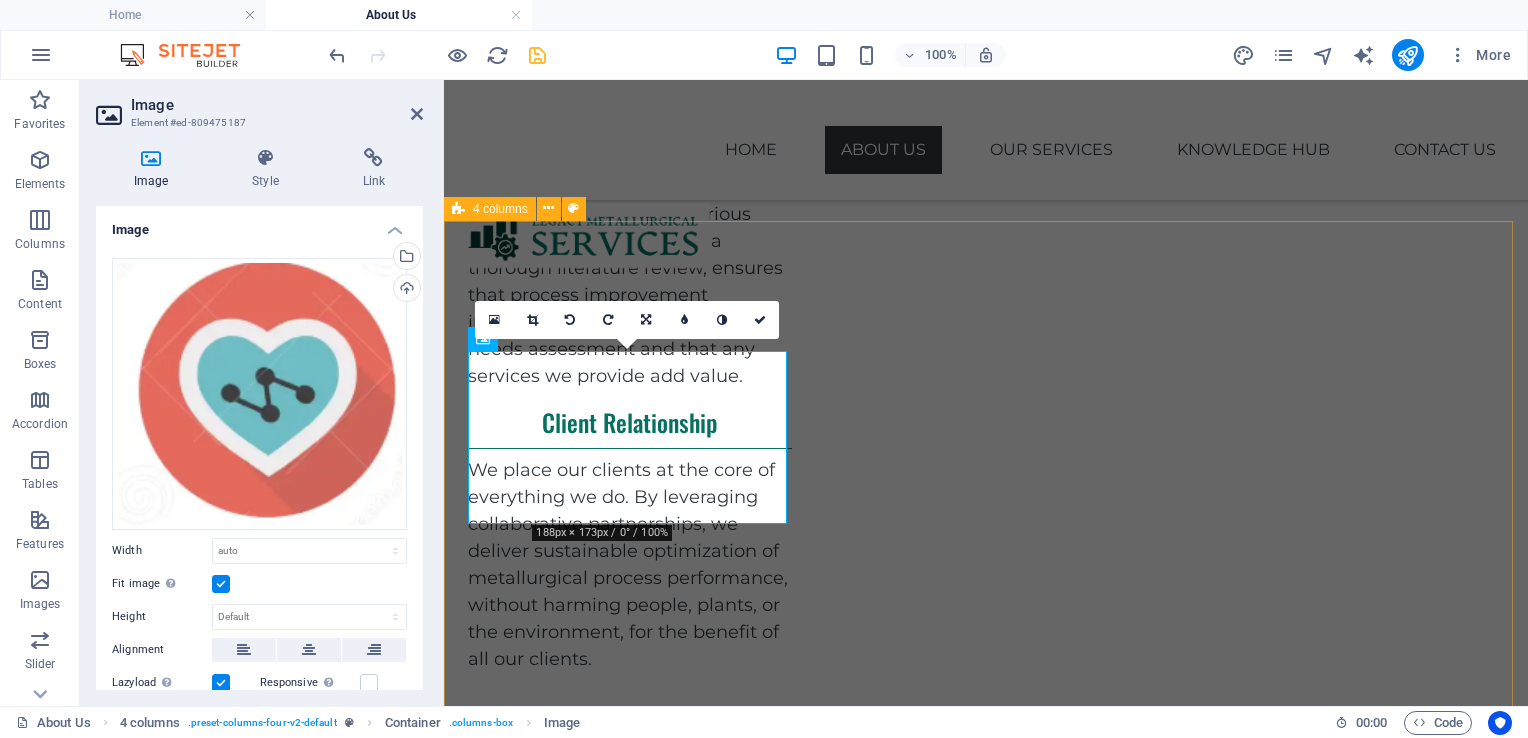 scroll, scrollTop: 1419, scrollLeft: 0, axis: vertical 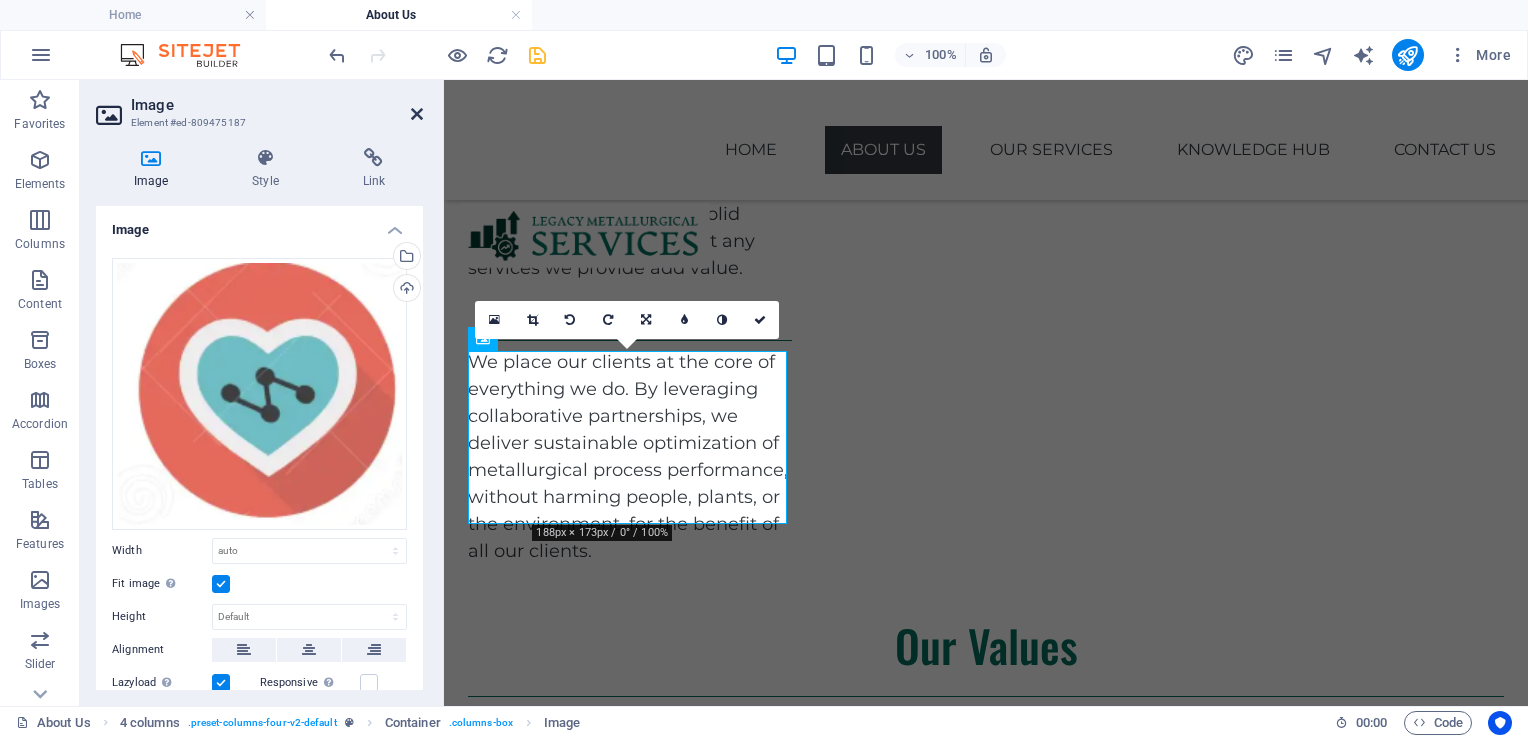 click at bounding box center [417, 114] 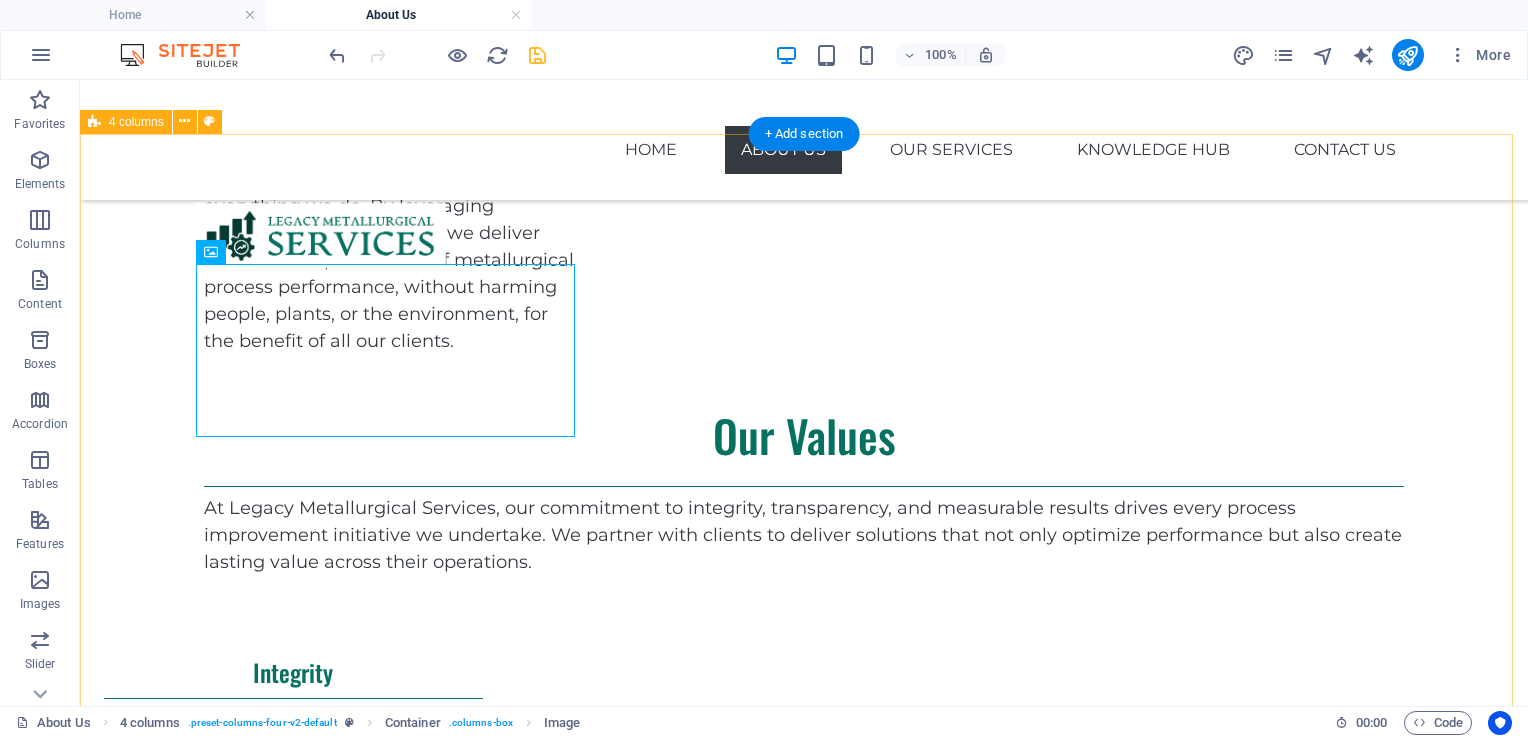 scroll, scrollTop: 1511, scrollLeft: 0, axis: vertical 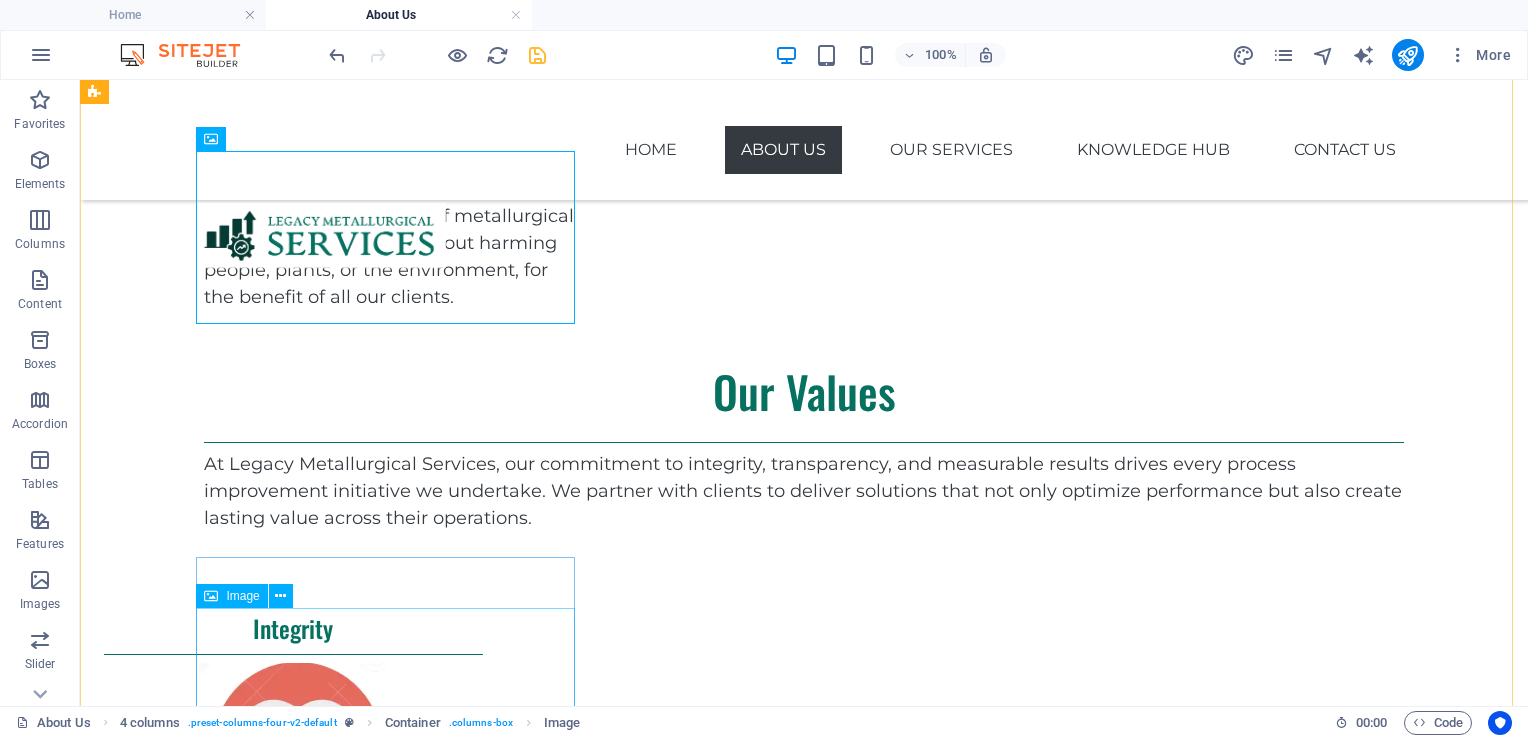 click at bounding box center [293, 1903] 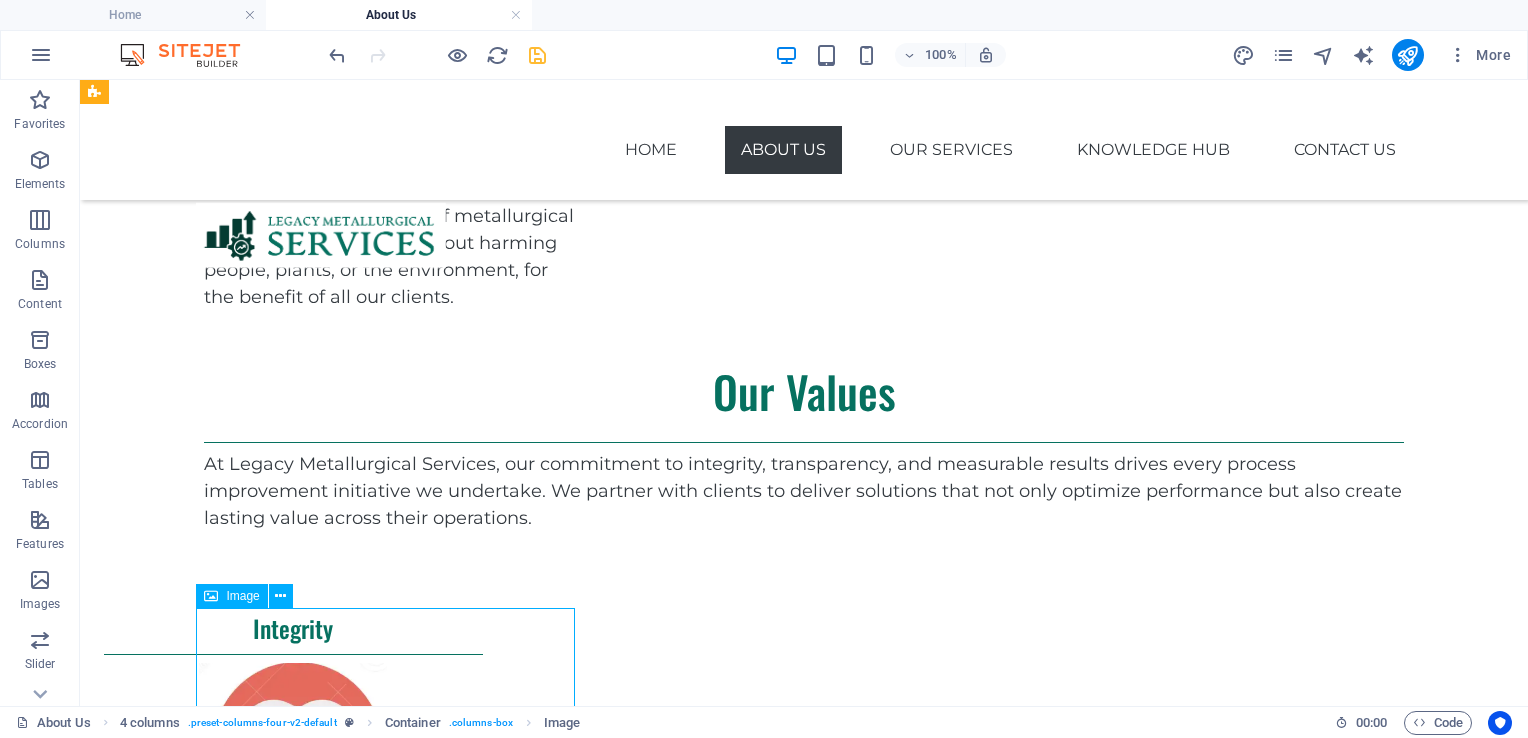 click at bounding box center [293, 1903] 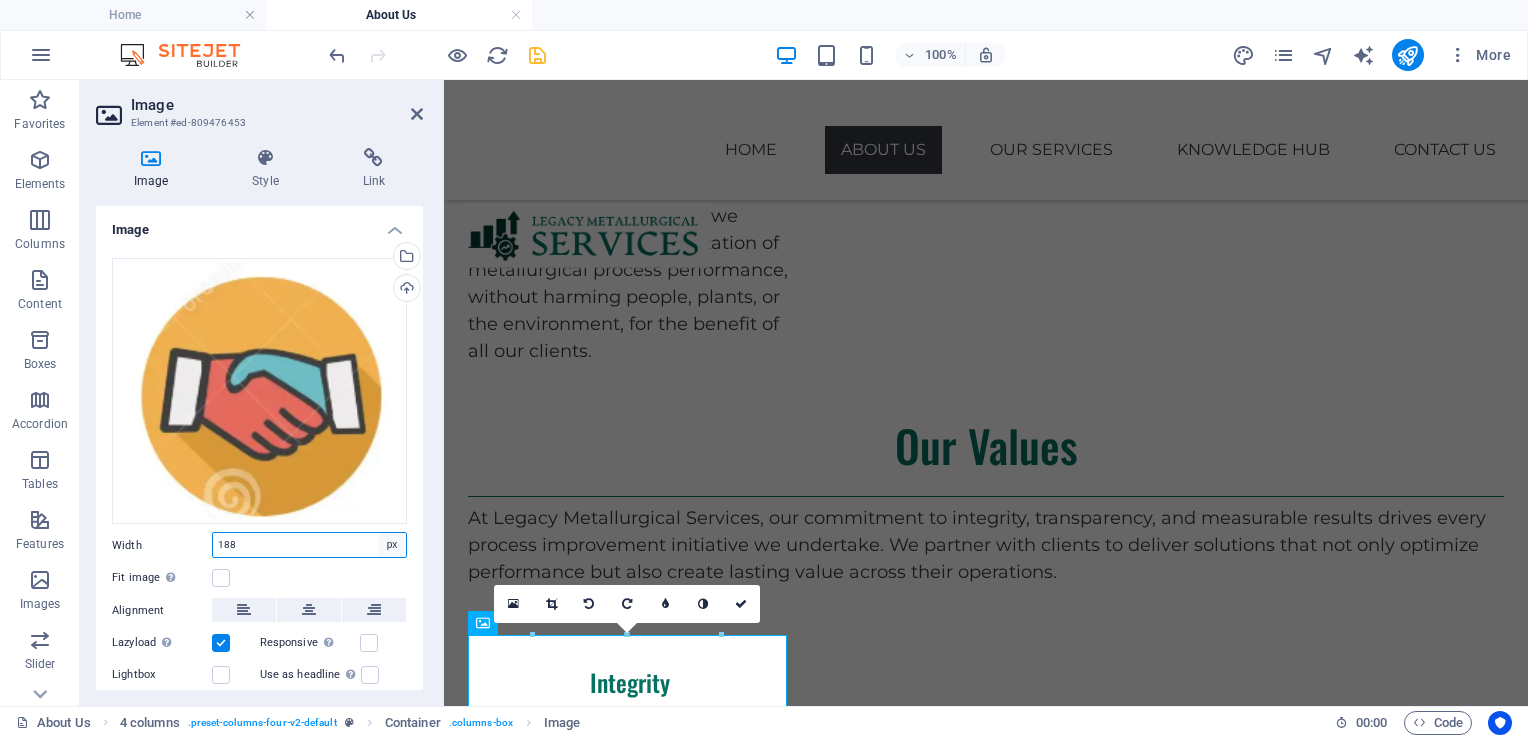 click on "Default auto px rem % em vh vw" at bounding box center (392, 545) 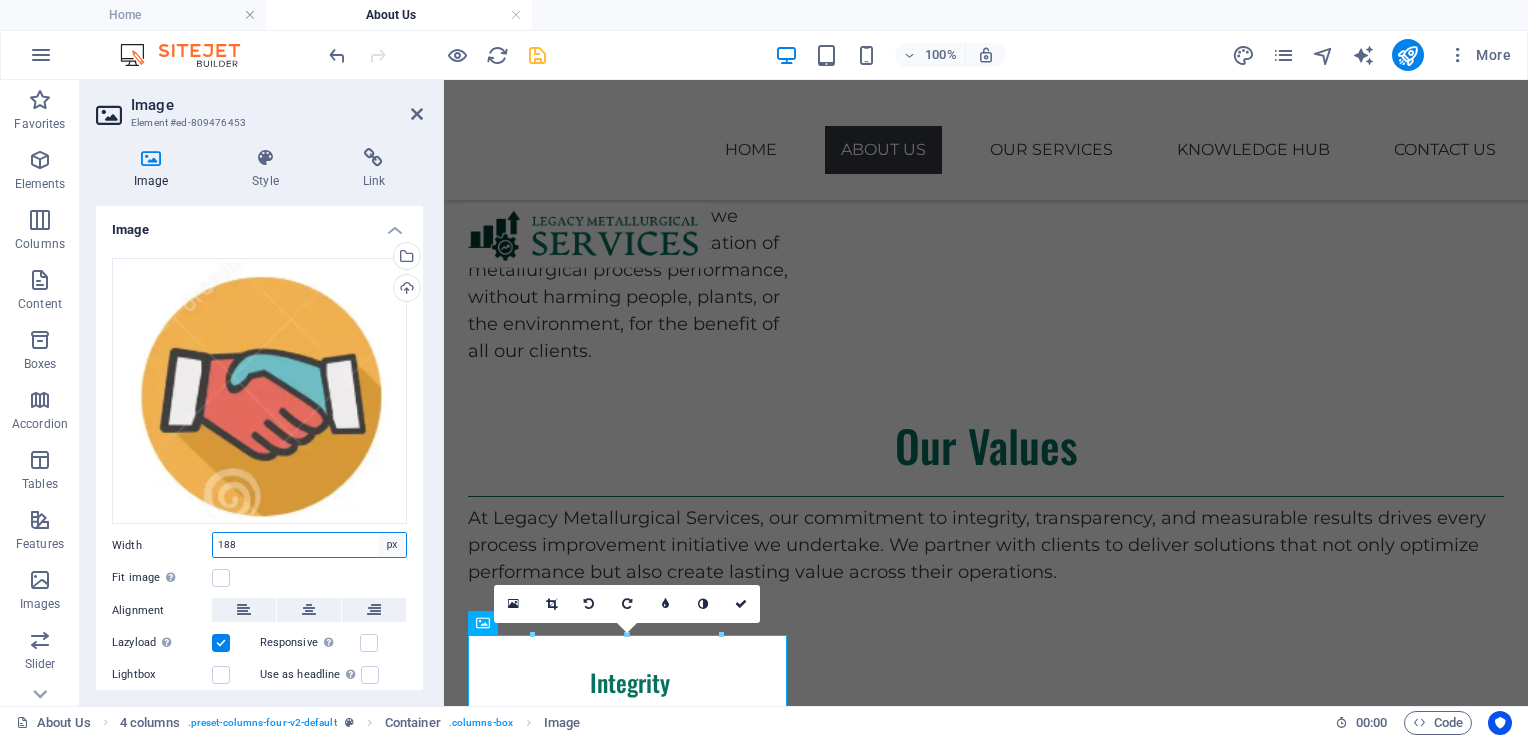 select on "auto" 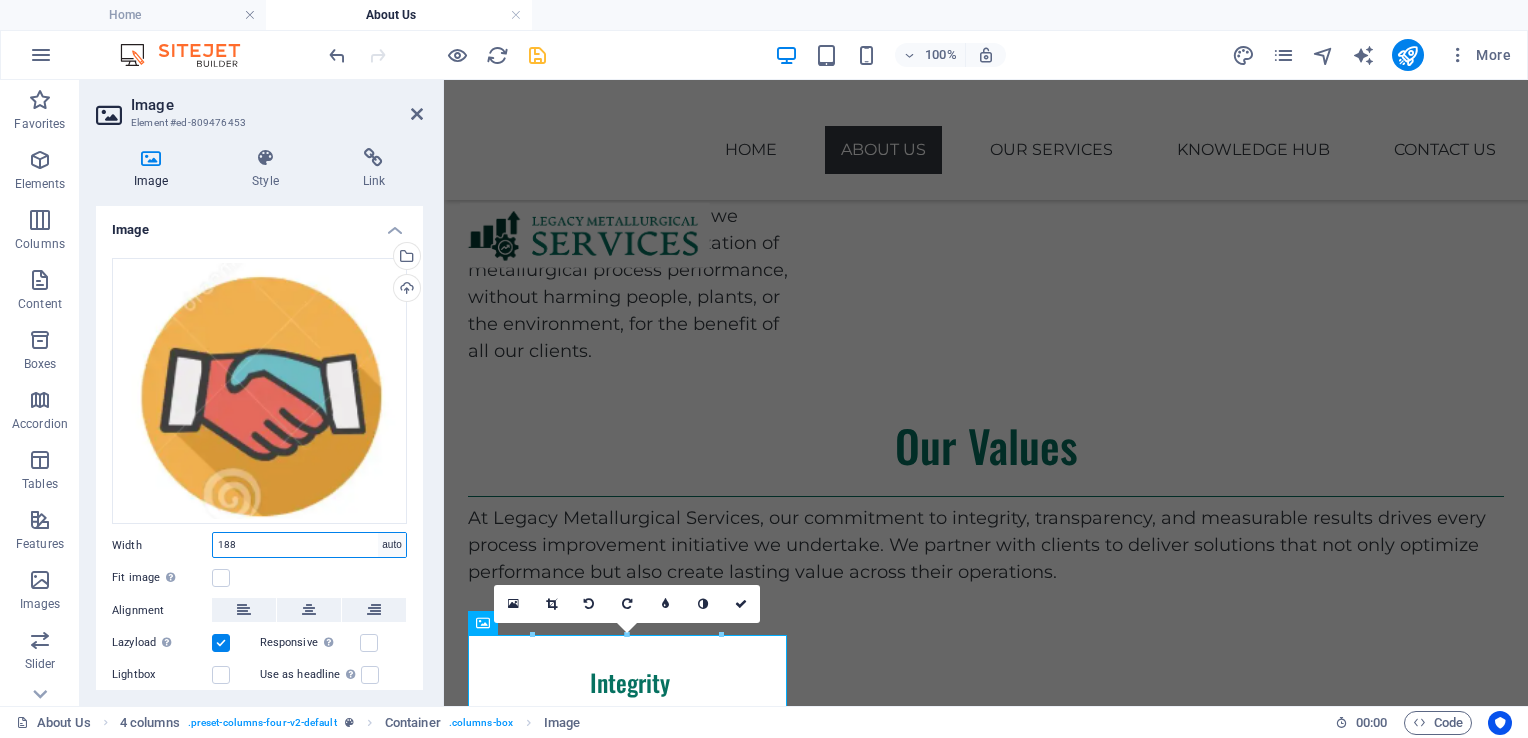 click on "Default auto px rem % em vh vw" at bounding box center [392, 545] 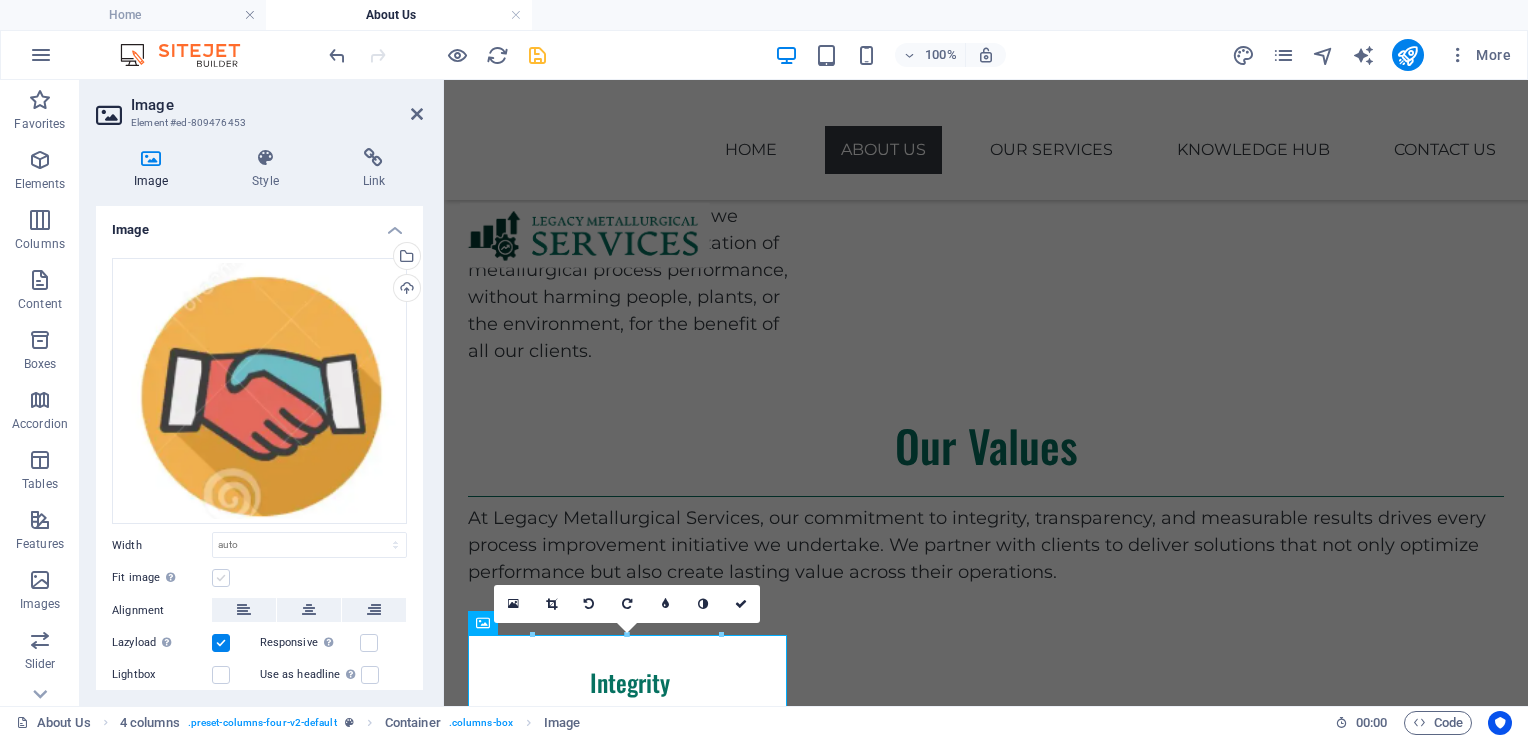 click at bounding box center (221, 578) 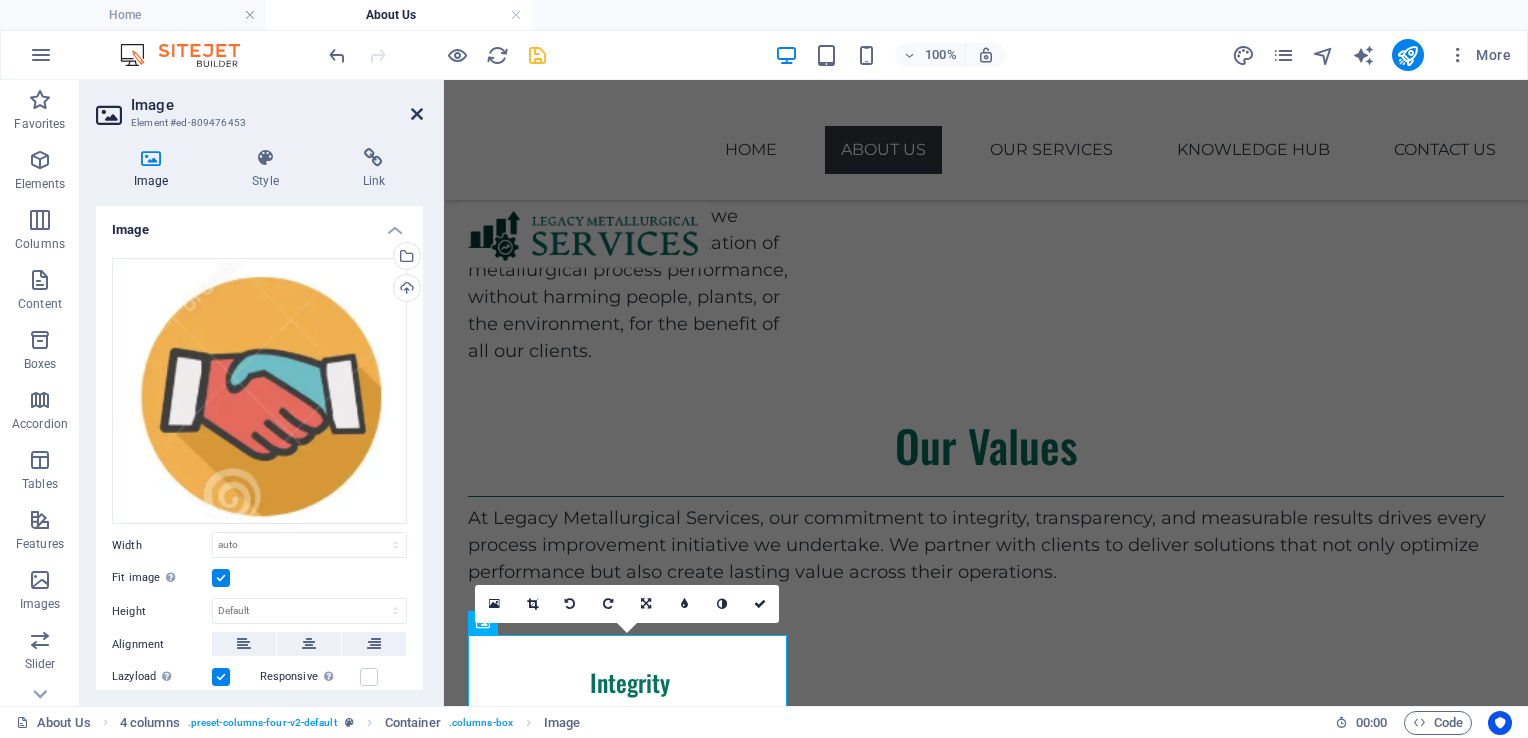 click at bounding box center [417, 114] 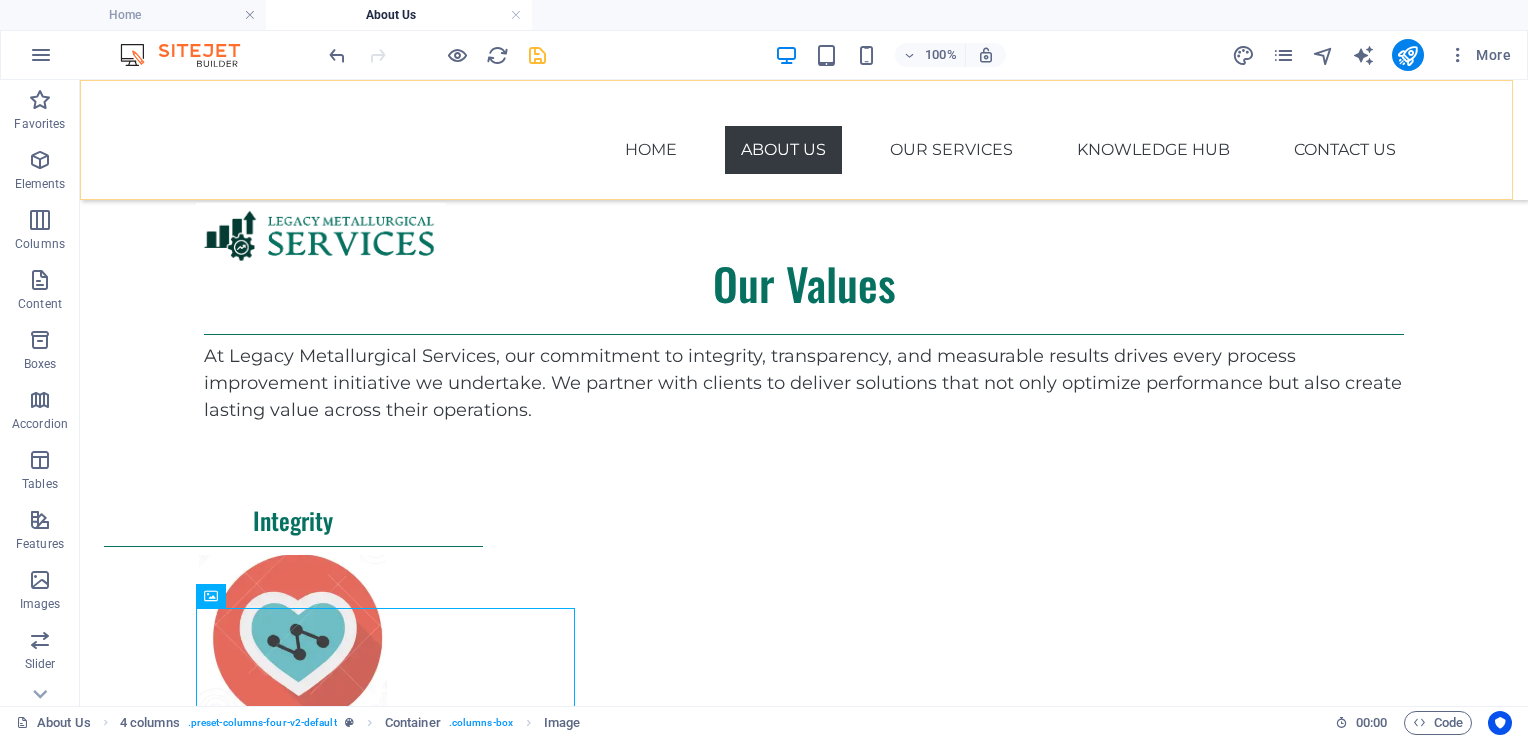 scroll, scrollTop: 1511, scrollLeft: 0, axis: vertical 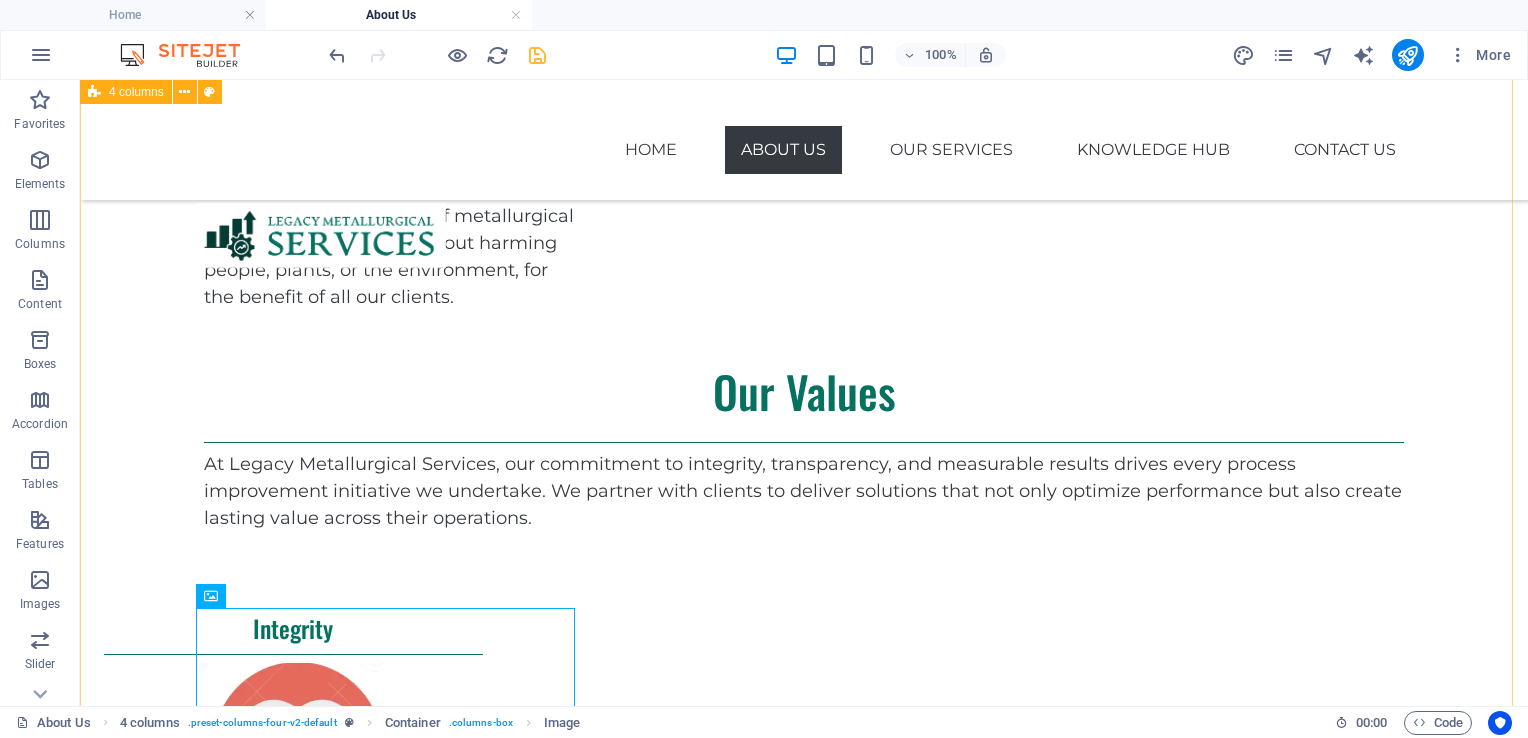 click on "Integrity We deliver on our promises, standing by our recommendations, and being forthright even when it's difficult. For us, integrity isn't optional, it's foundational to creating solutions that clients can count on and relationships that stand the test of time. Transparency We operate with complete transparency and accountability throughout every phase of our process. Result-oriented Our team brings deep technical expertise and hands-on experience to every project, ensuring that improvements aren’t just theoretical but create tangible impact. Partnership for Progress Our collaborative approach means we understand your unique challenges, tailor our solutions accordingly, and remain committed to your success every step of the way." at bounding box center (804, 1373) 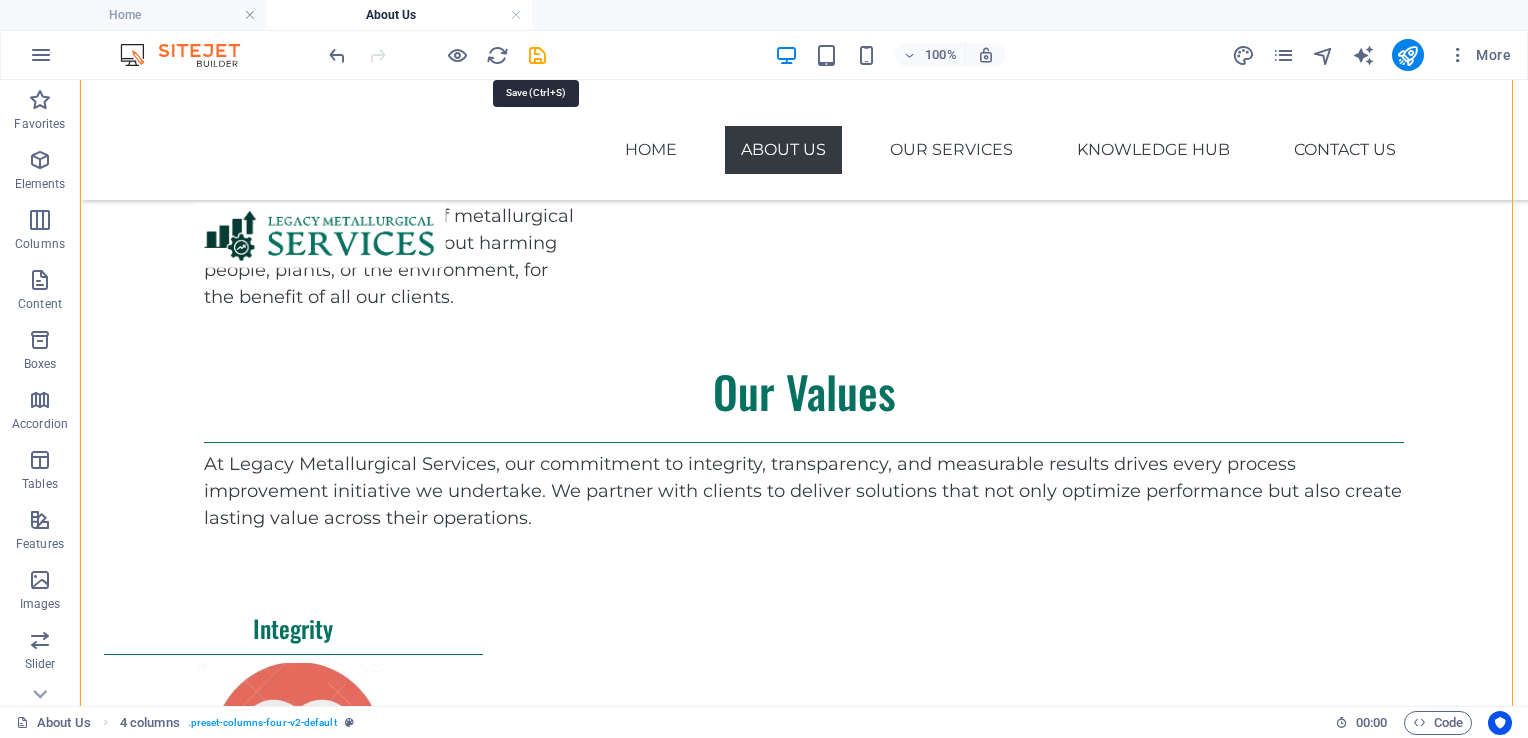 click at bounding box center [537, 55] 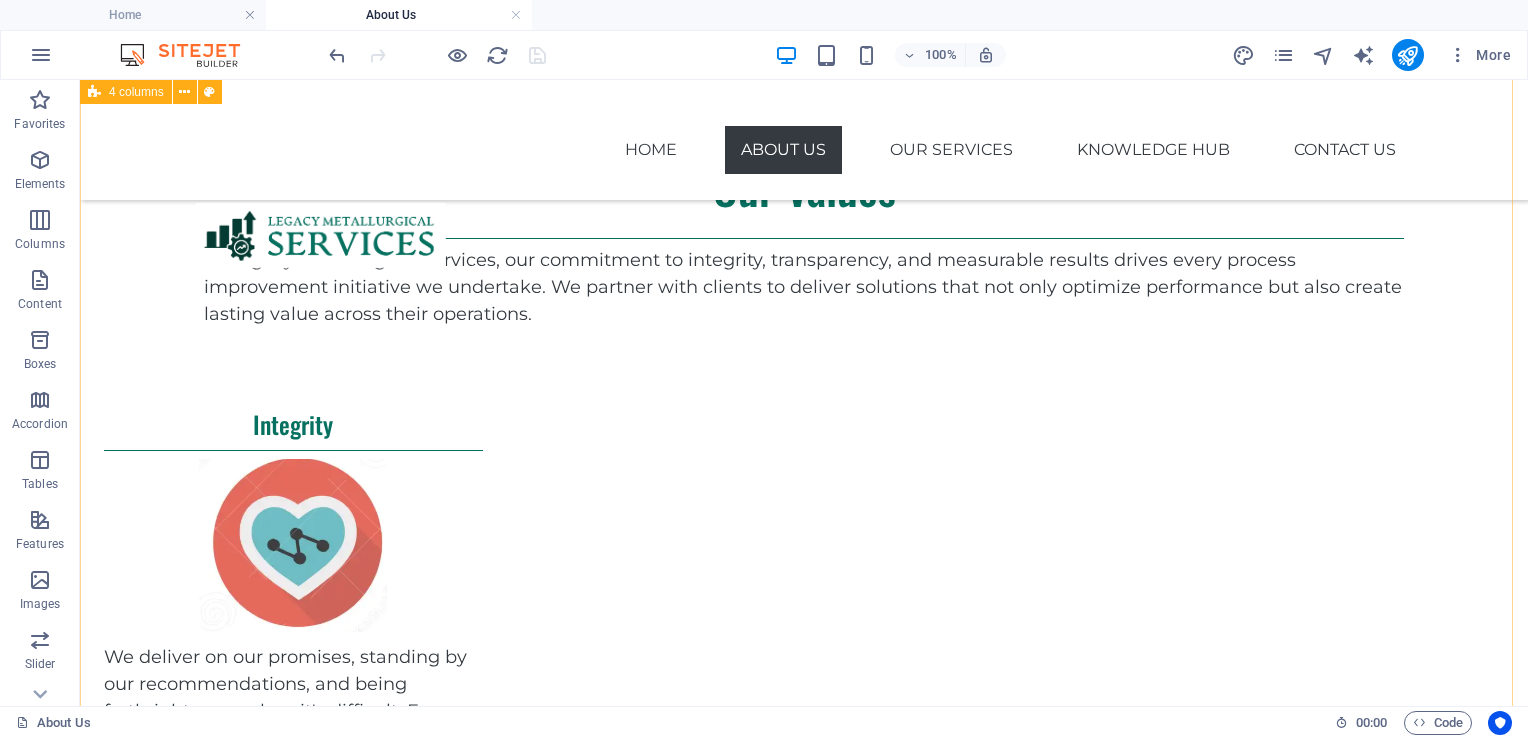 scroll, scrollTop: 1611, scrollLeft: 0, axis: vertical 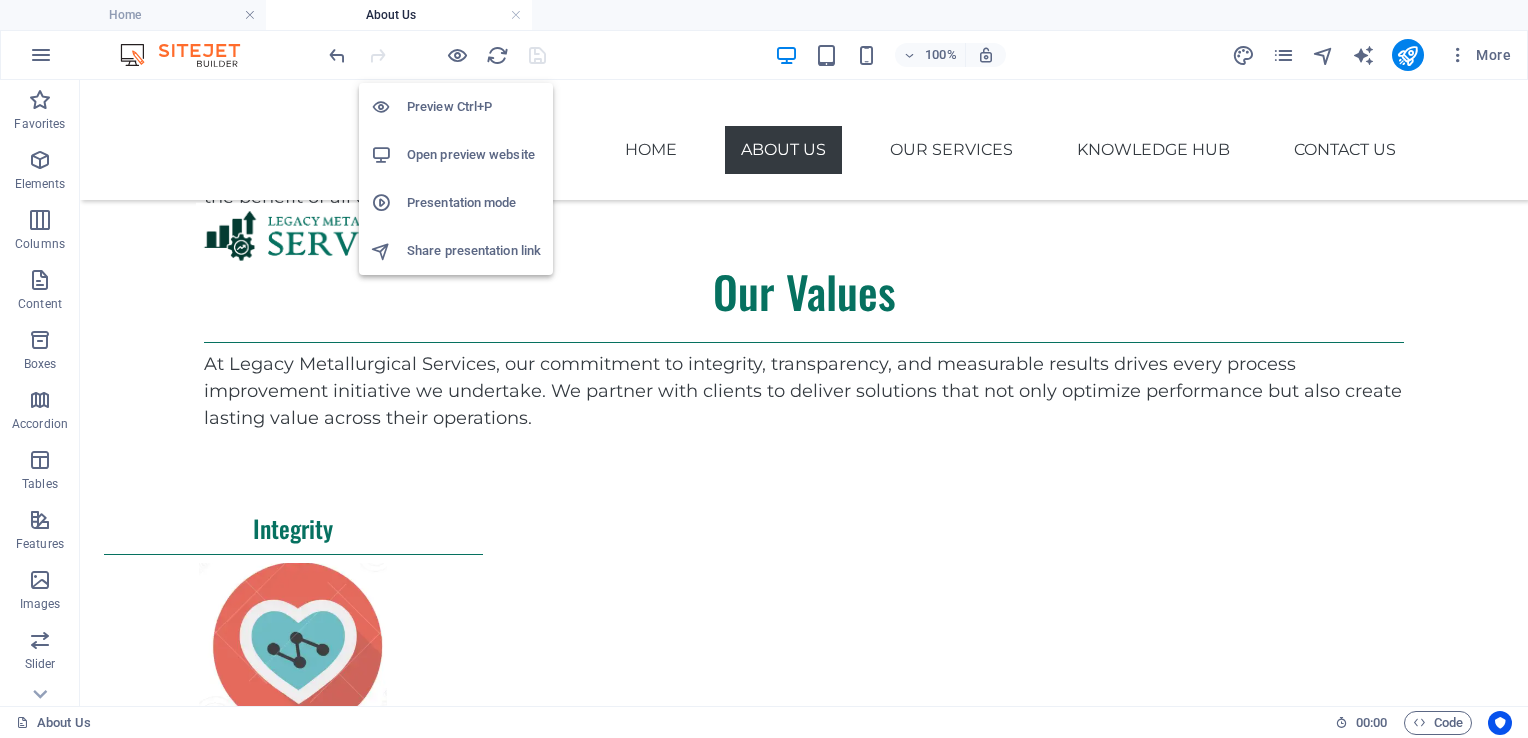 click on "Open preview website" at bounding box center [474, 155] 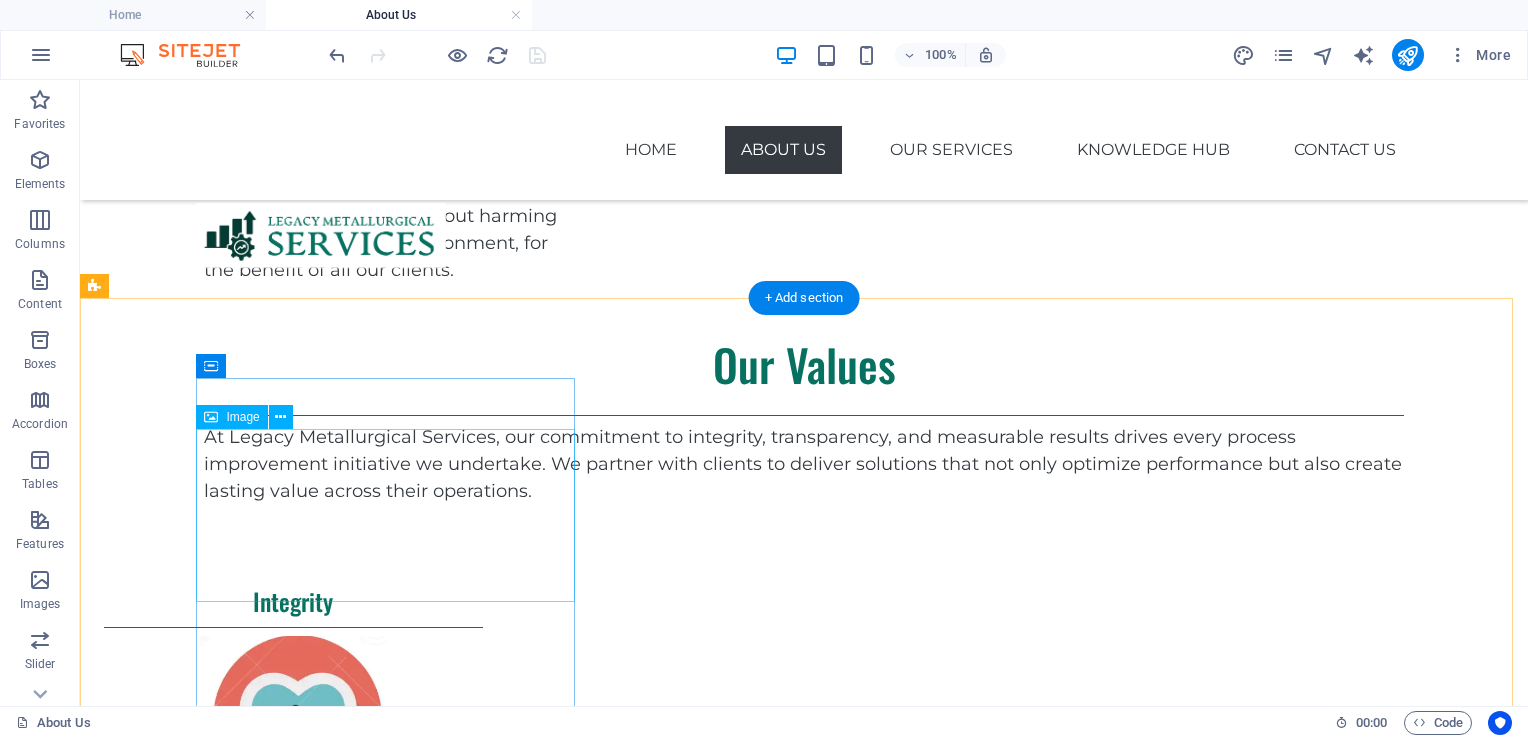 scroll, scrollTop: 1211, scrollLeft: 0, axis: vertical 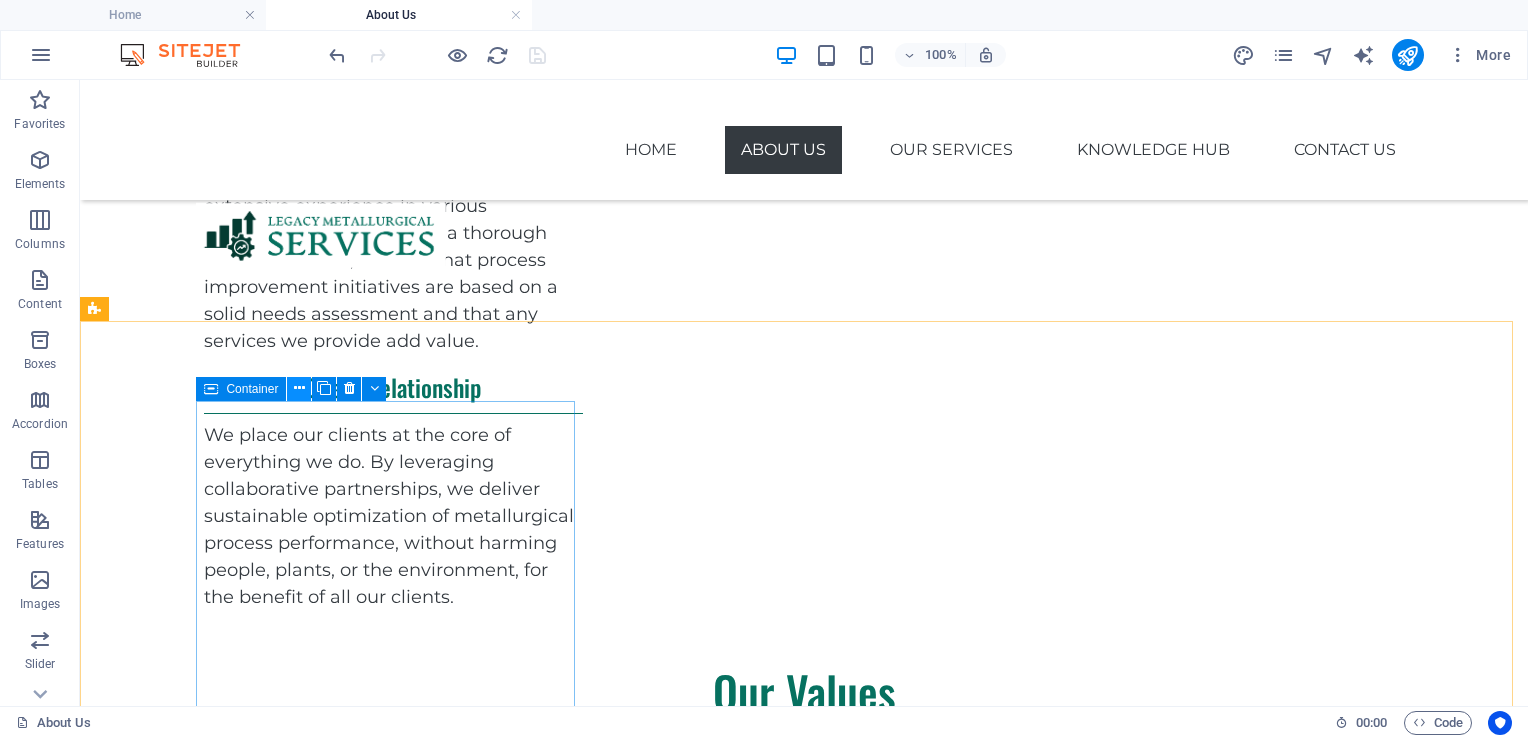 click at bounding box center (299, 388) 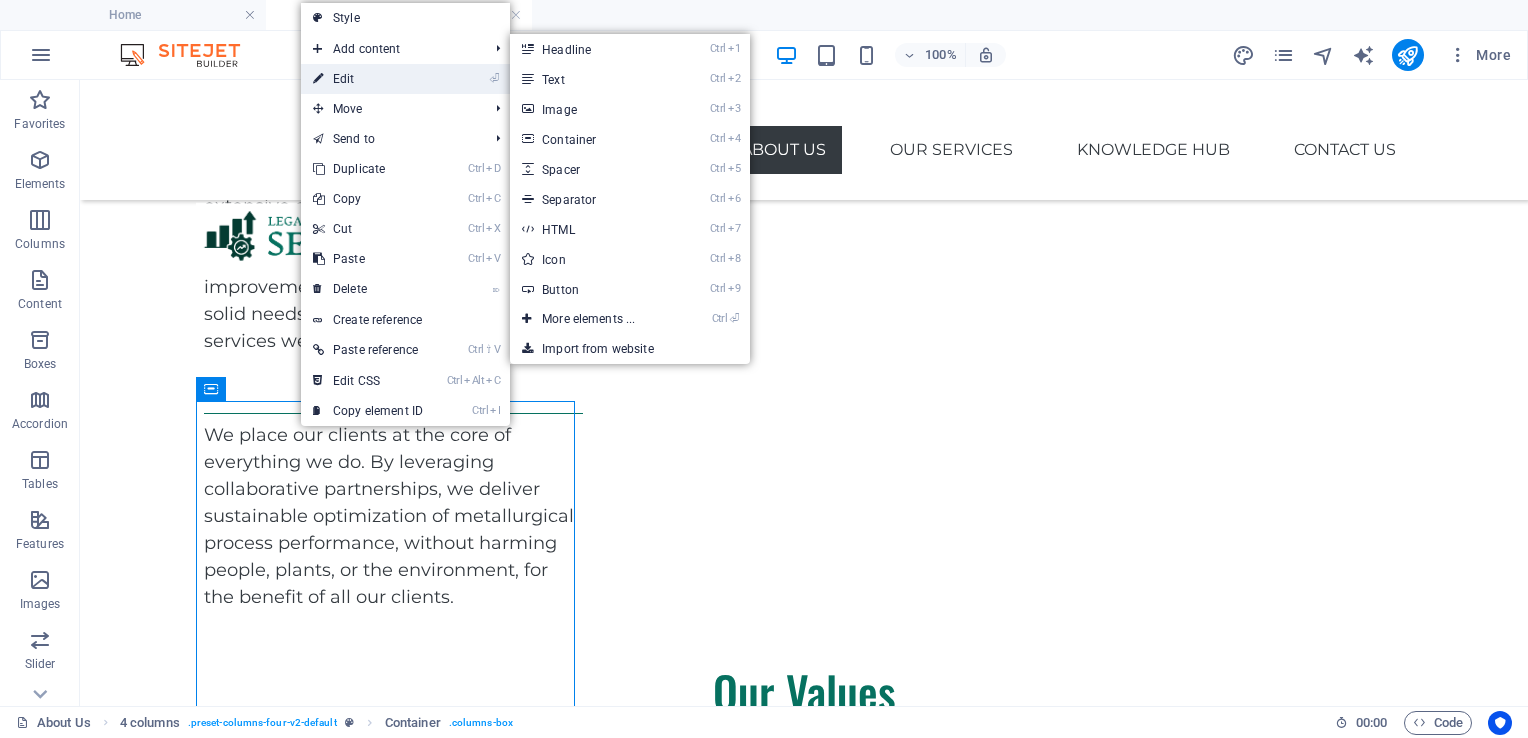 click on "⏎  Edit" at bounding box center [368, 79] 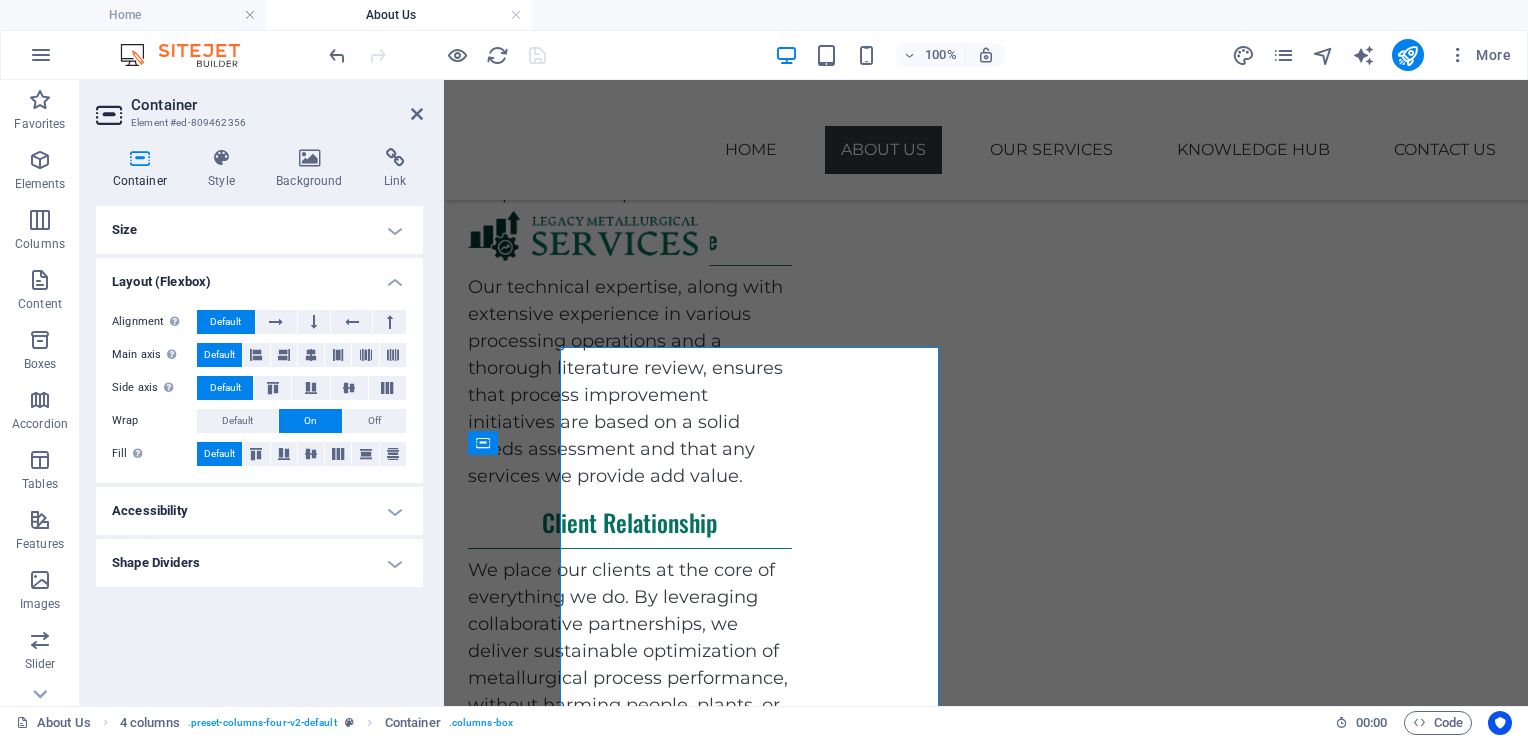 scroll, scrollTop: 1264, scrollLeft: 0, axis: vertical 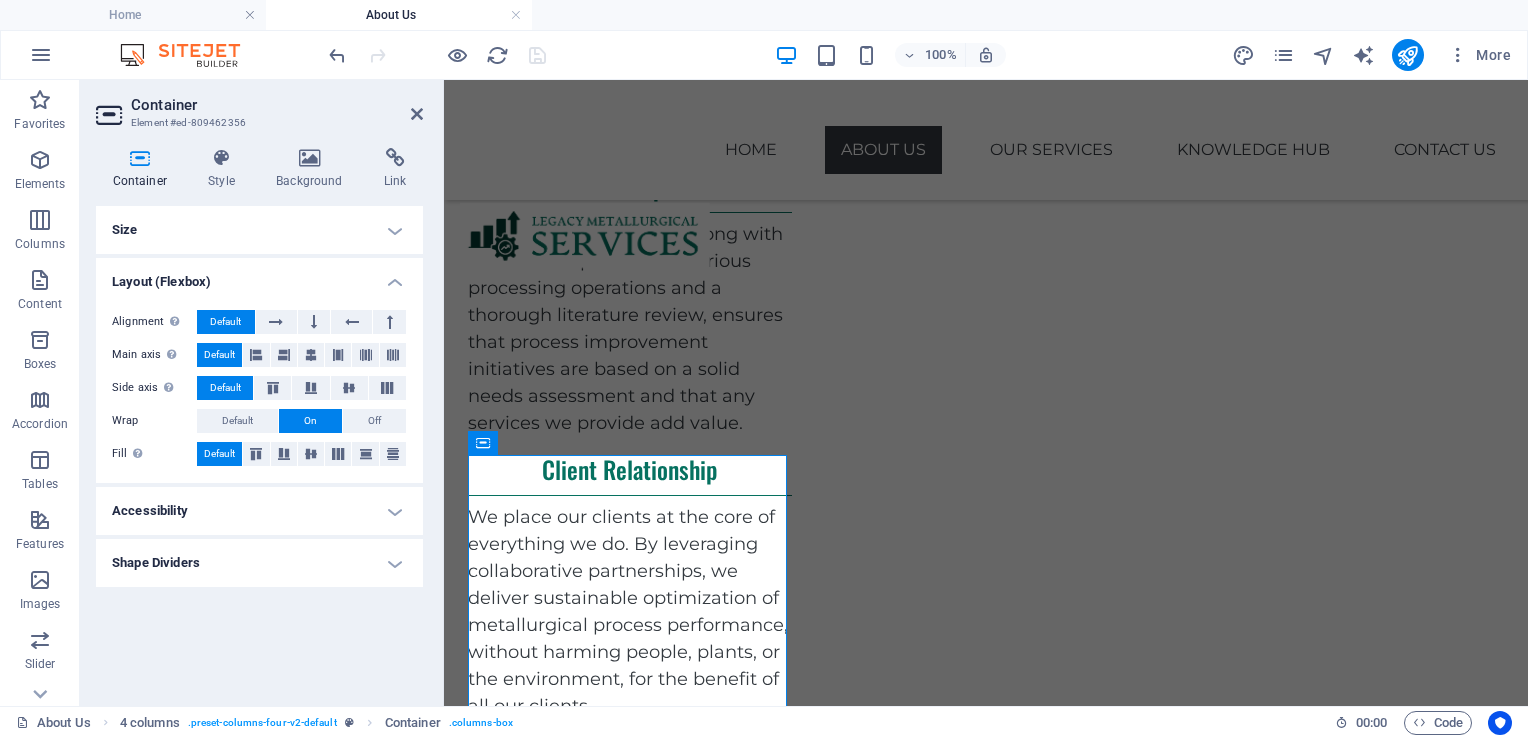 click on "Container" at bounding box center (144, 169) 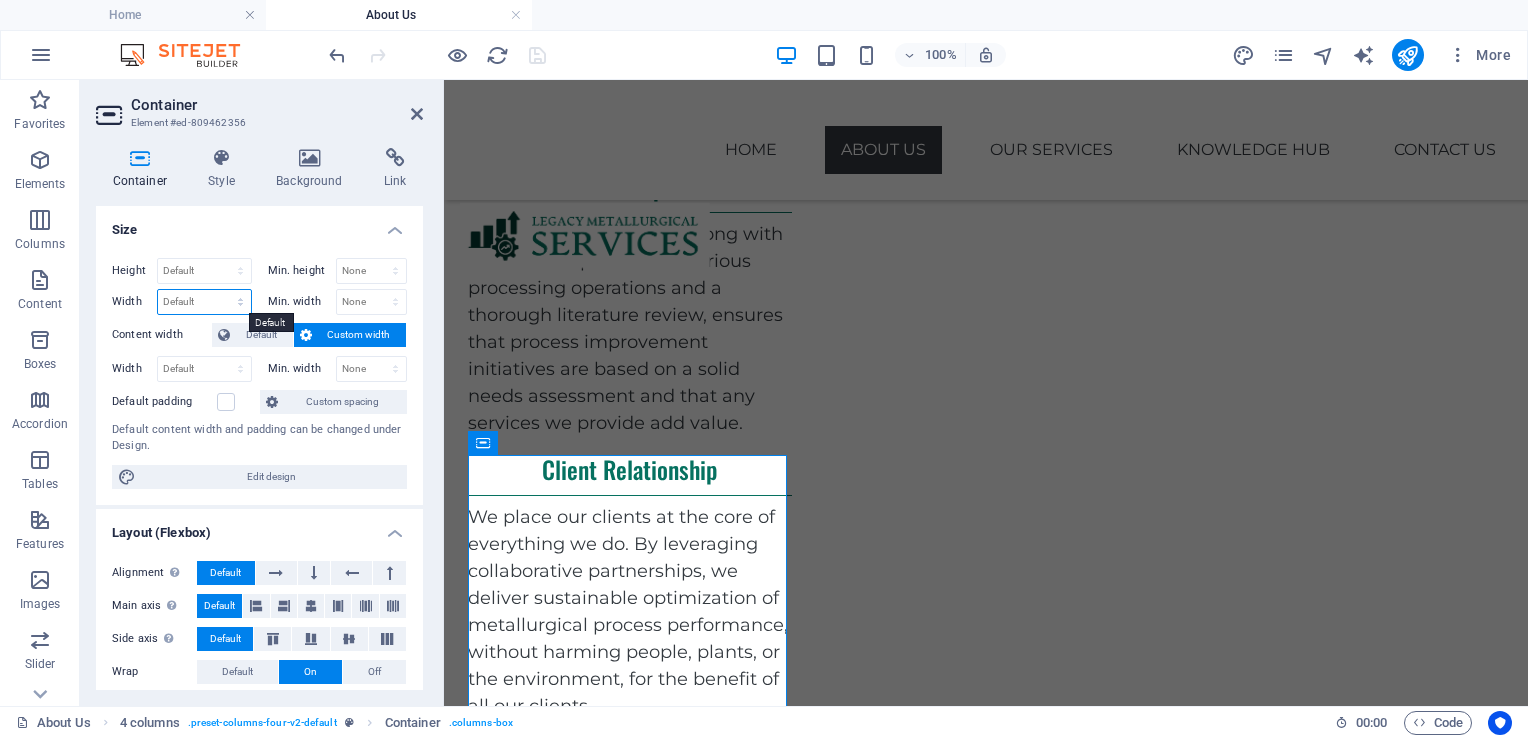 click on "Default px rem % em vh vw" at bounding box center [204, 302] 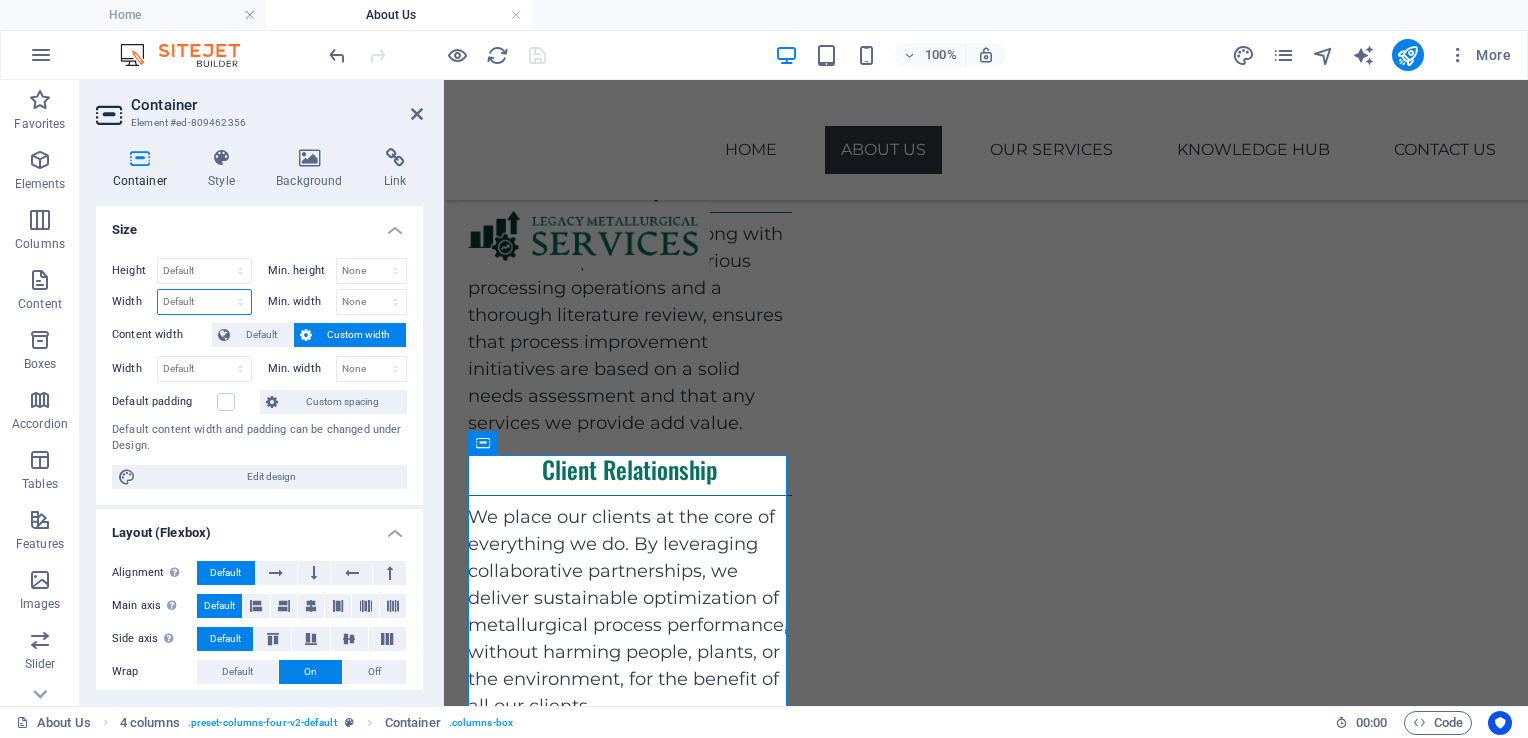 select on "px" 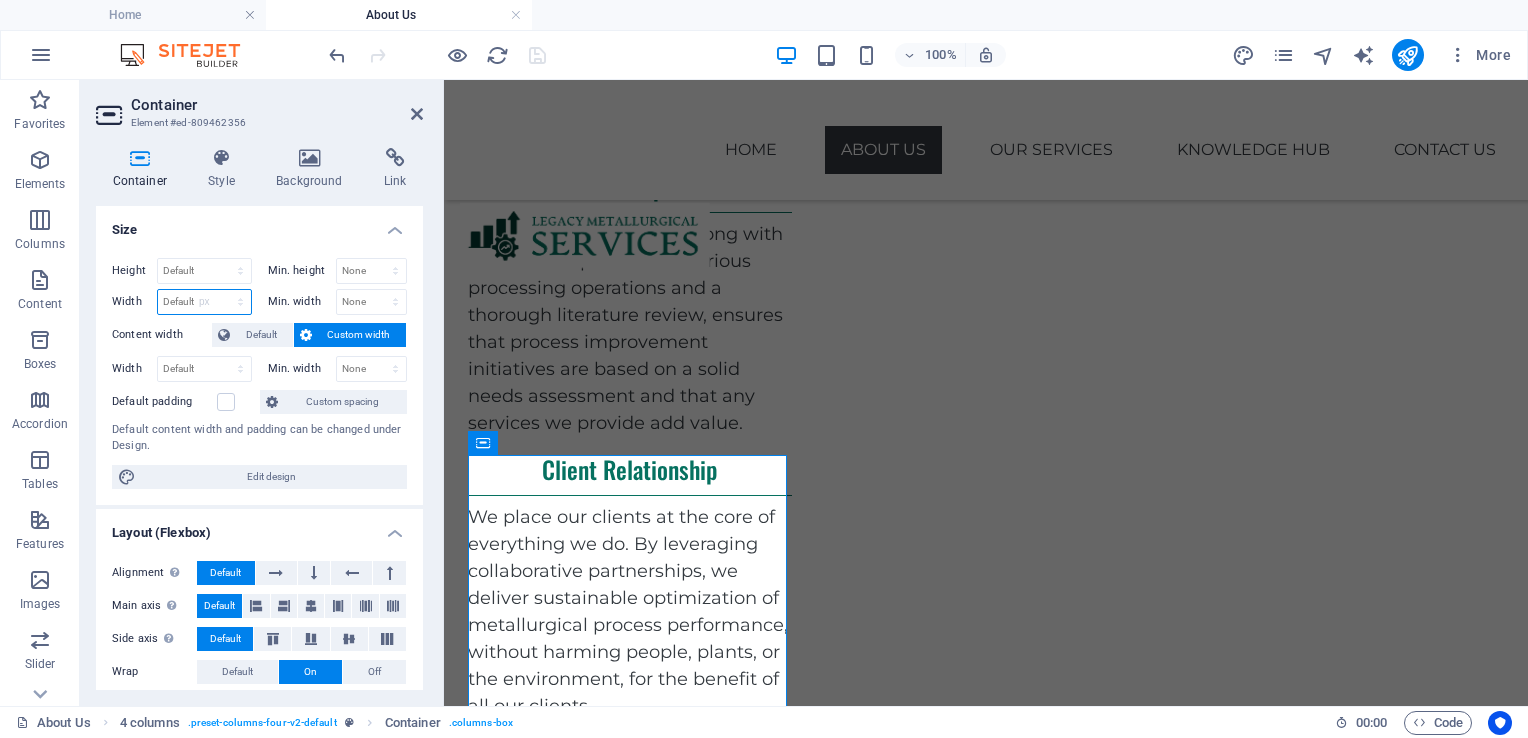 click on "Default px rem % em vh vw" at bounding box center (204, 302) 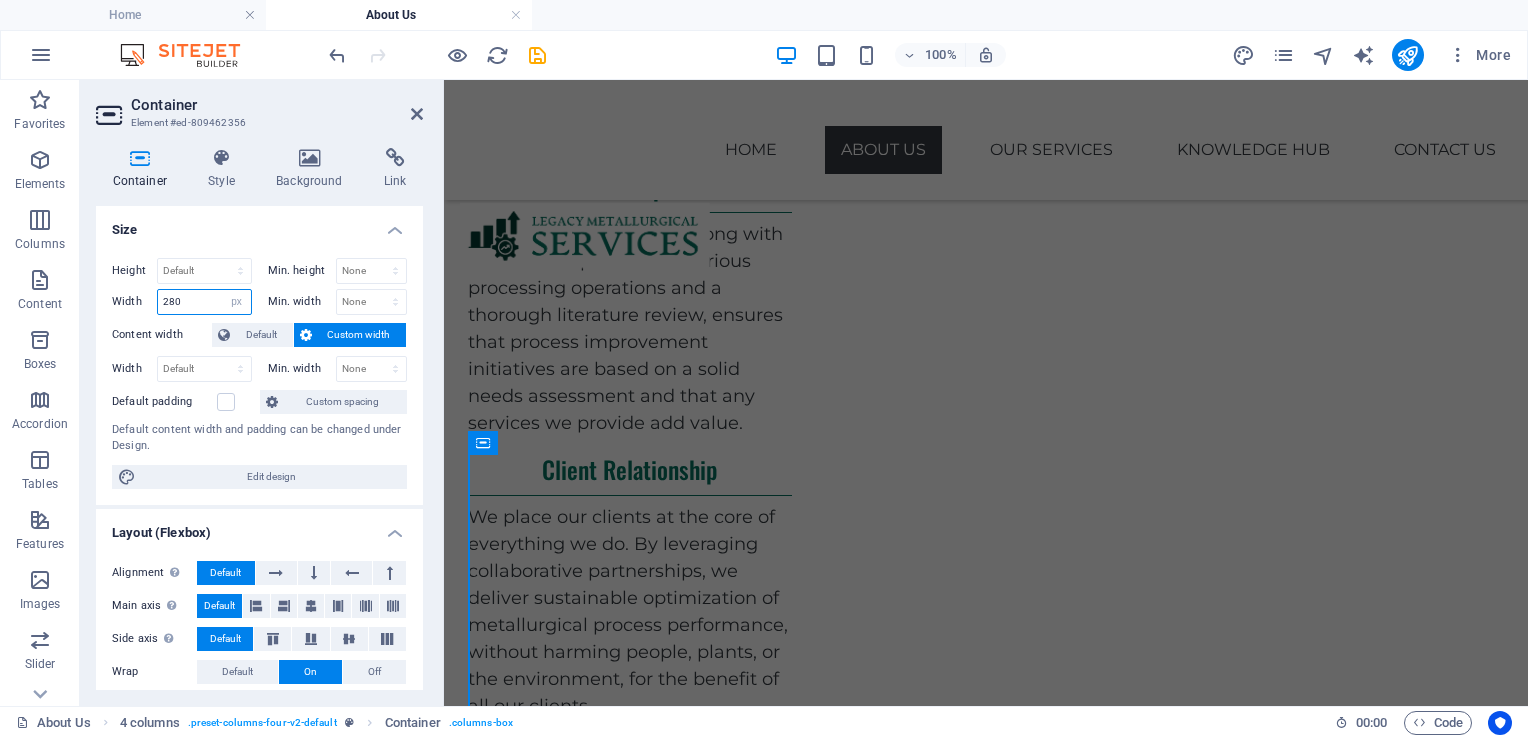 type on "280" 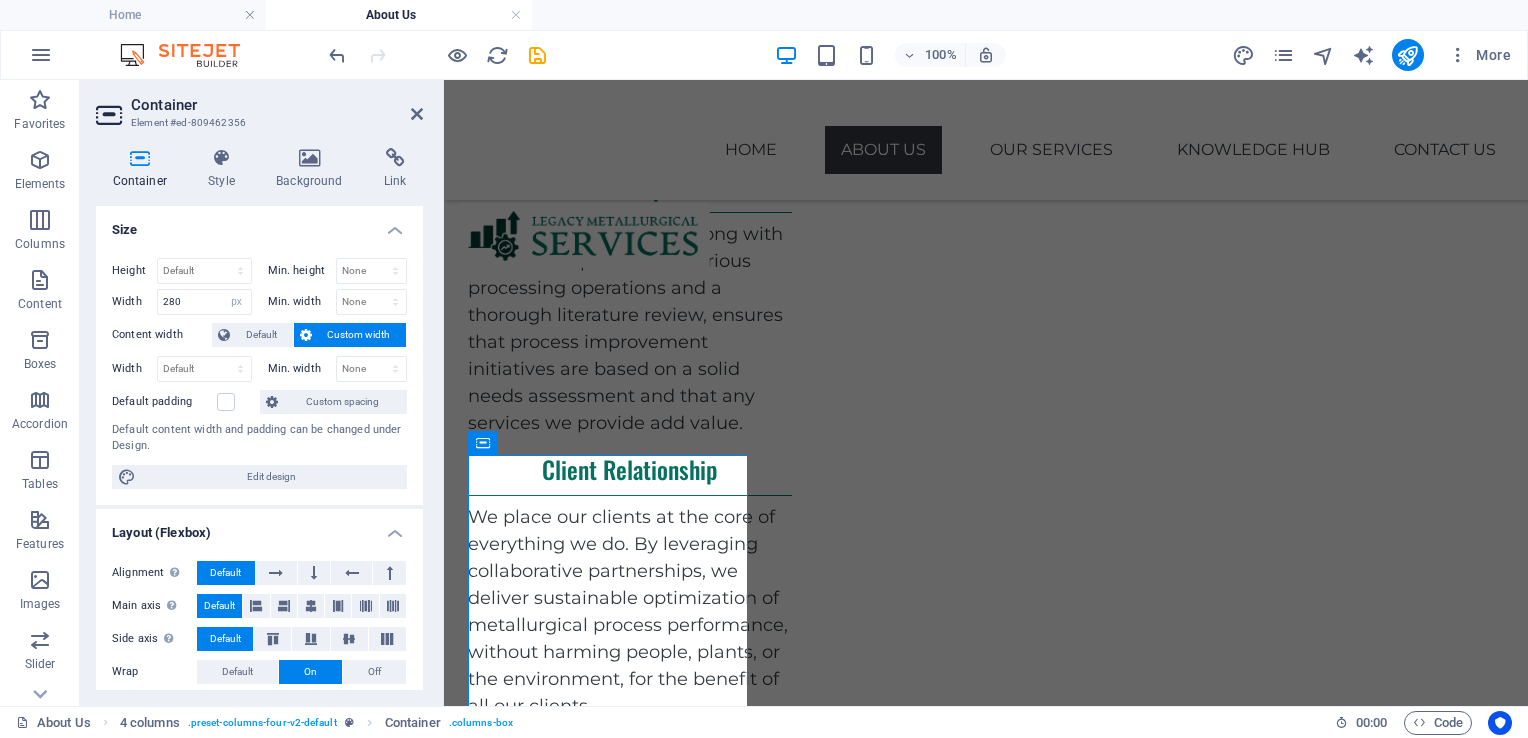 drag, startPoint x: 423, startPoint y: 107, endPoint x: 442, endPoint y: 116, distance: 21.023796 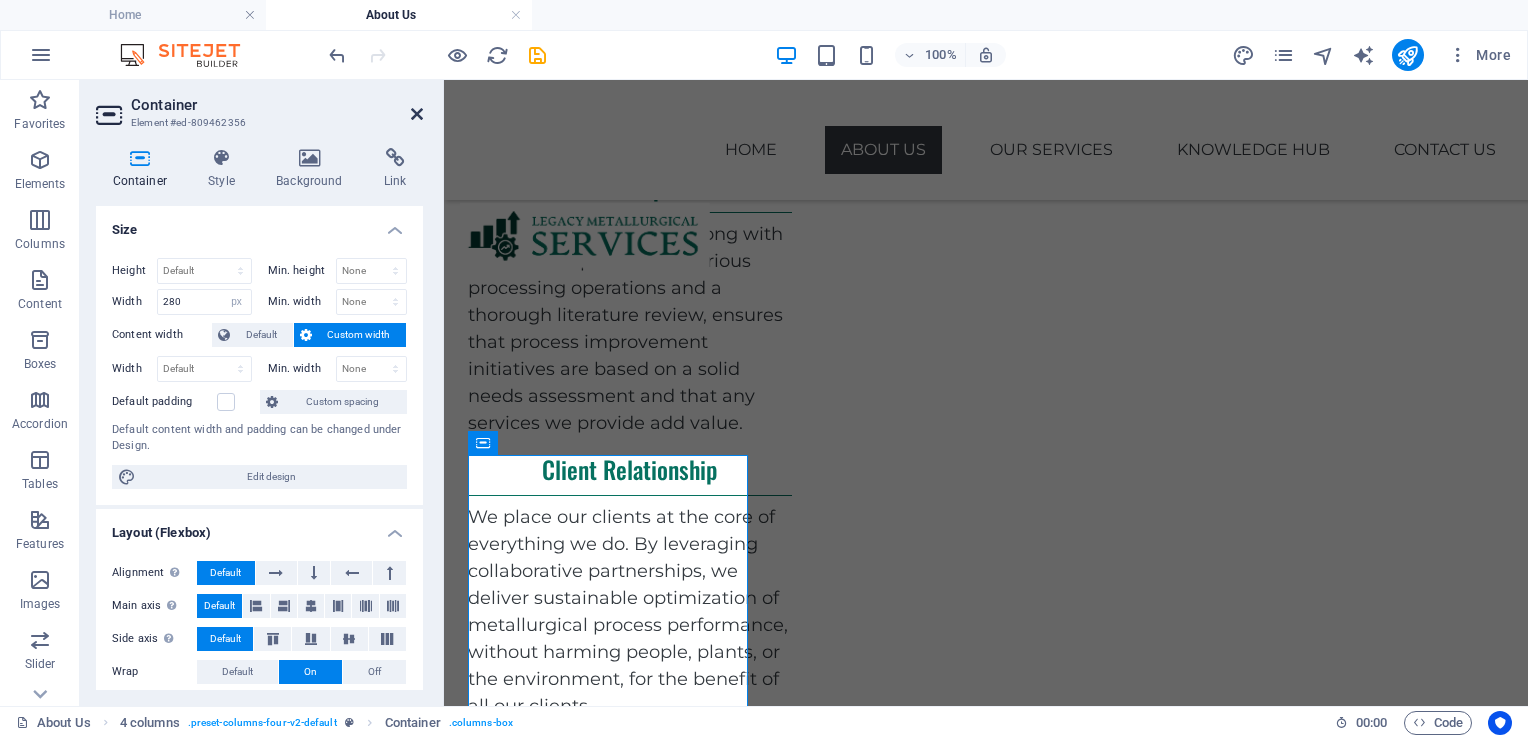 click at bounding box center (417, 114) 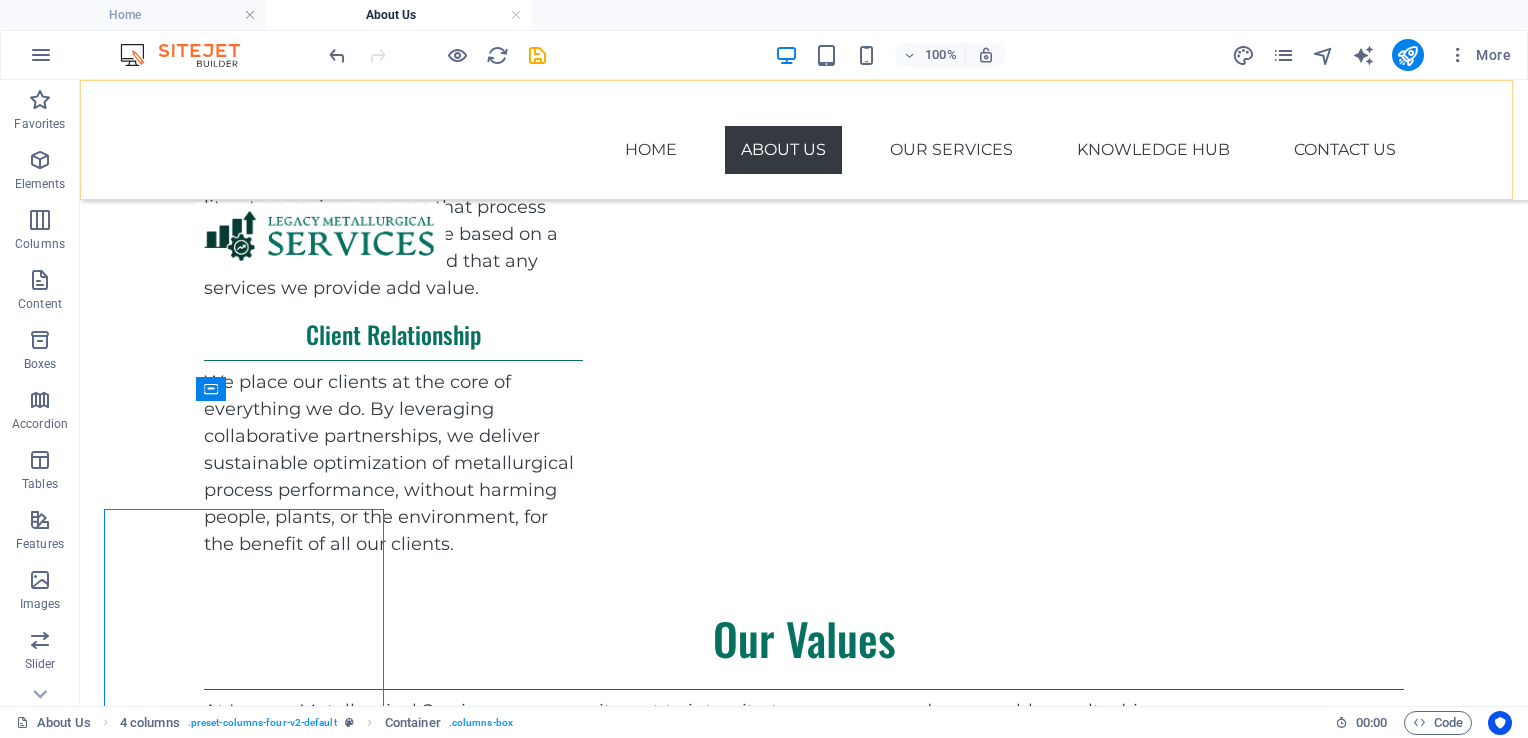 scroll, scrollTop: 1211, scrollLeft: 0, axis: vertical 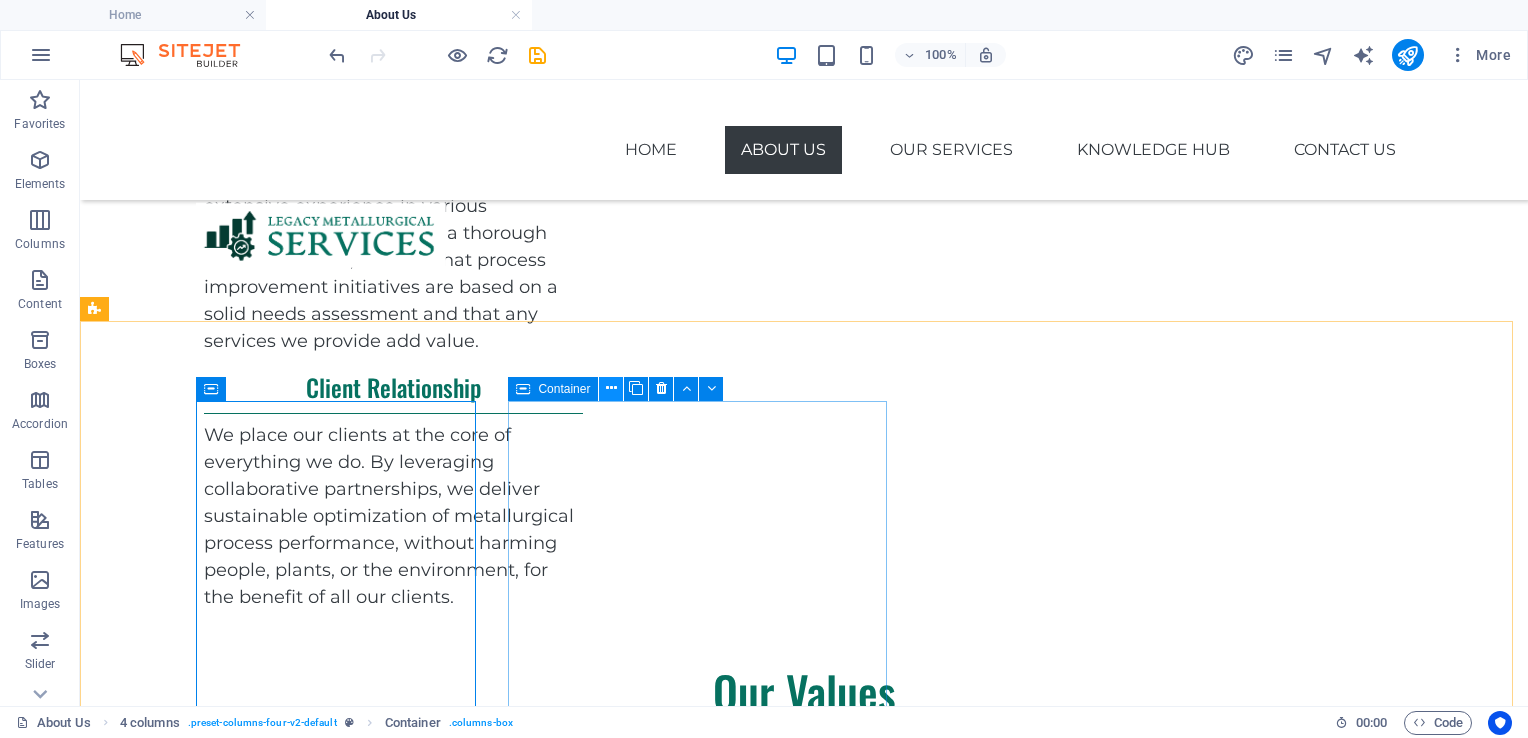 click at bounding box center [611, 388] 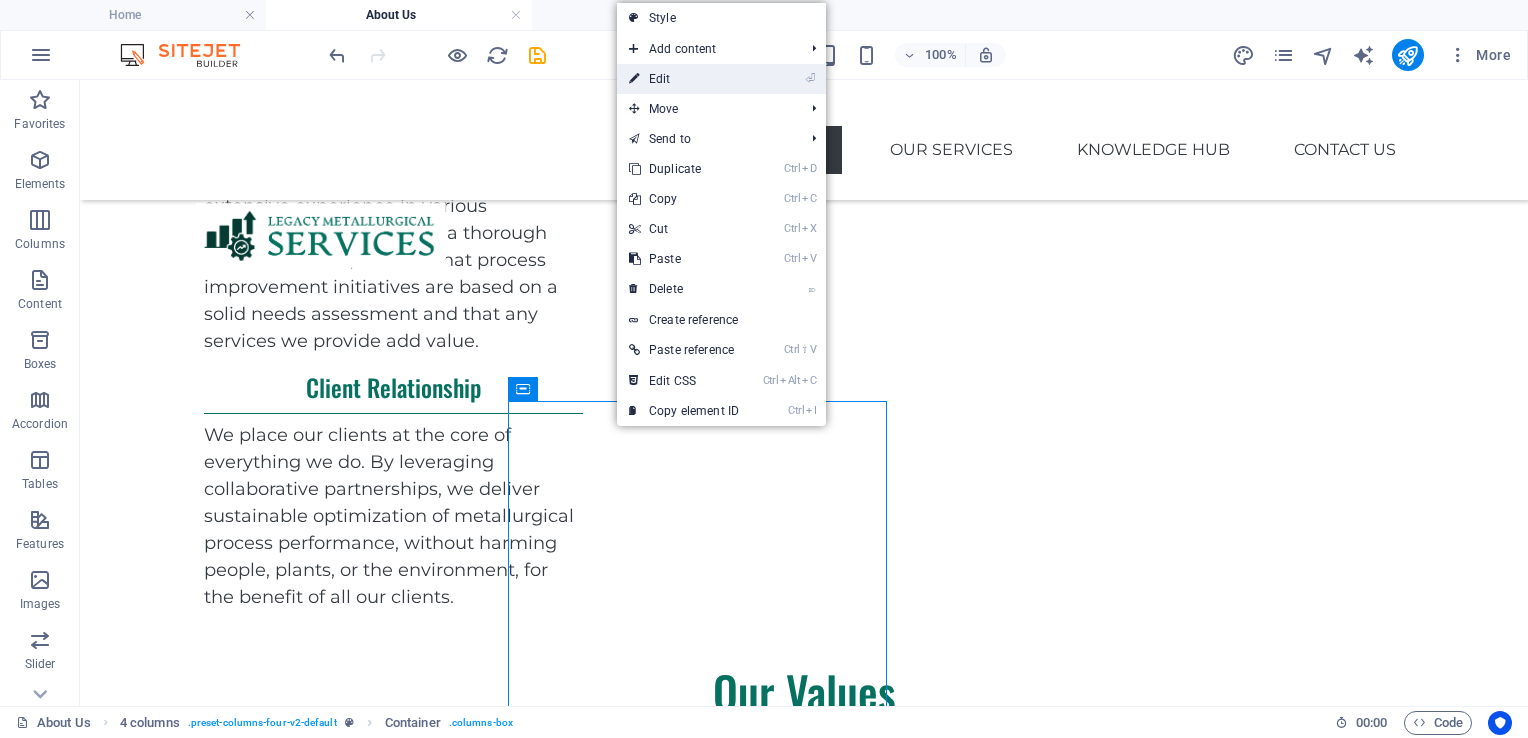click on "⏎  Edit" at bounding box center [684, 79] 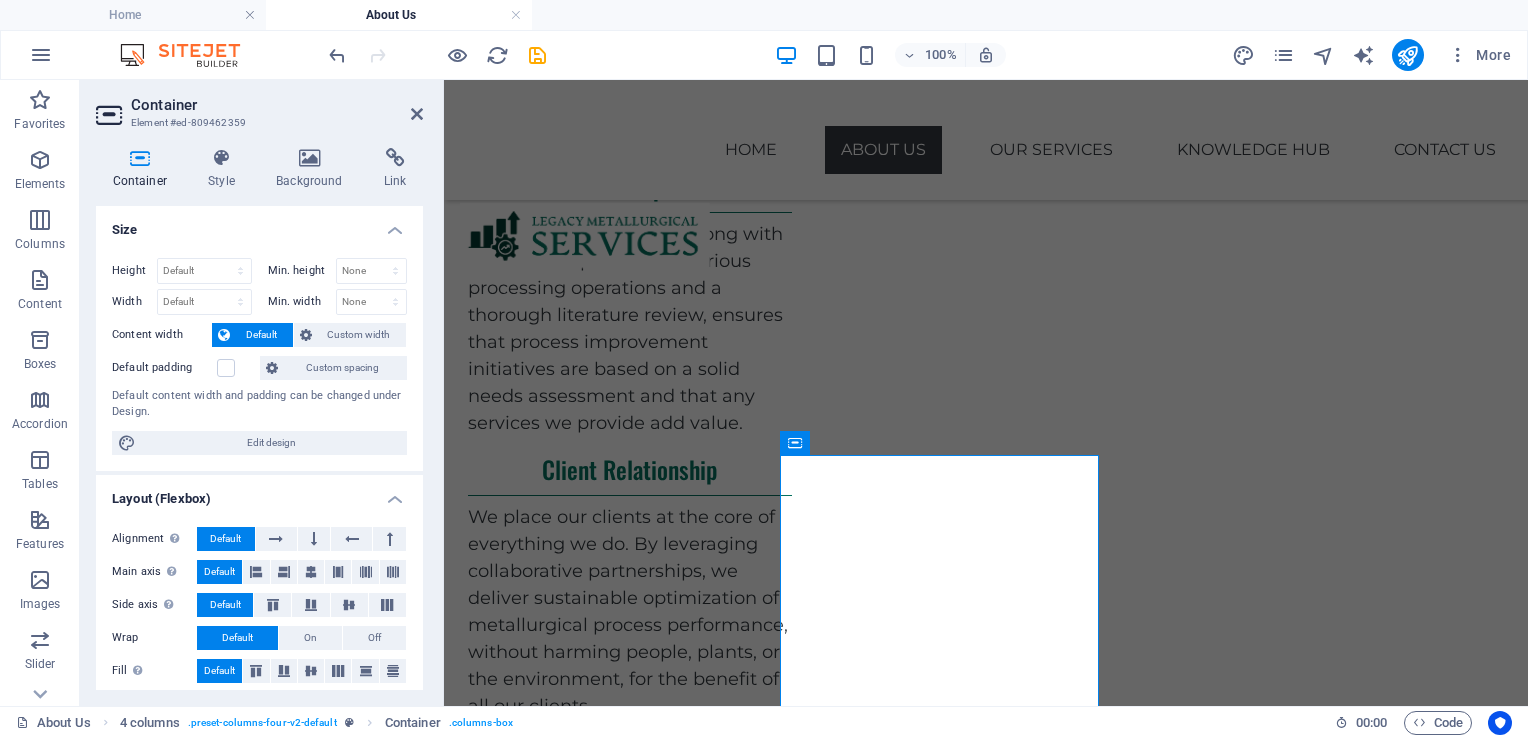 click at bounding box center [140, 158] 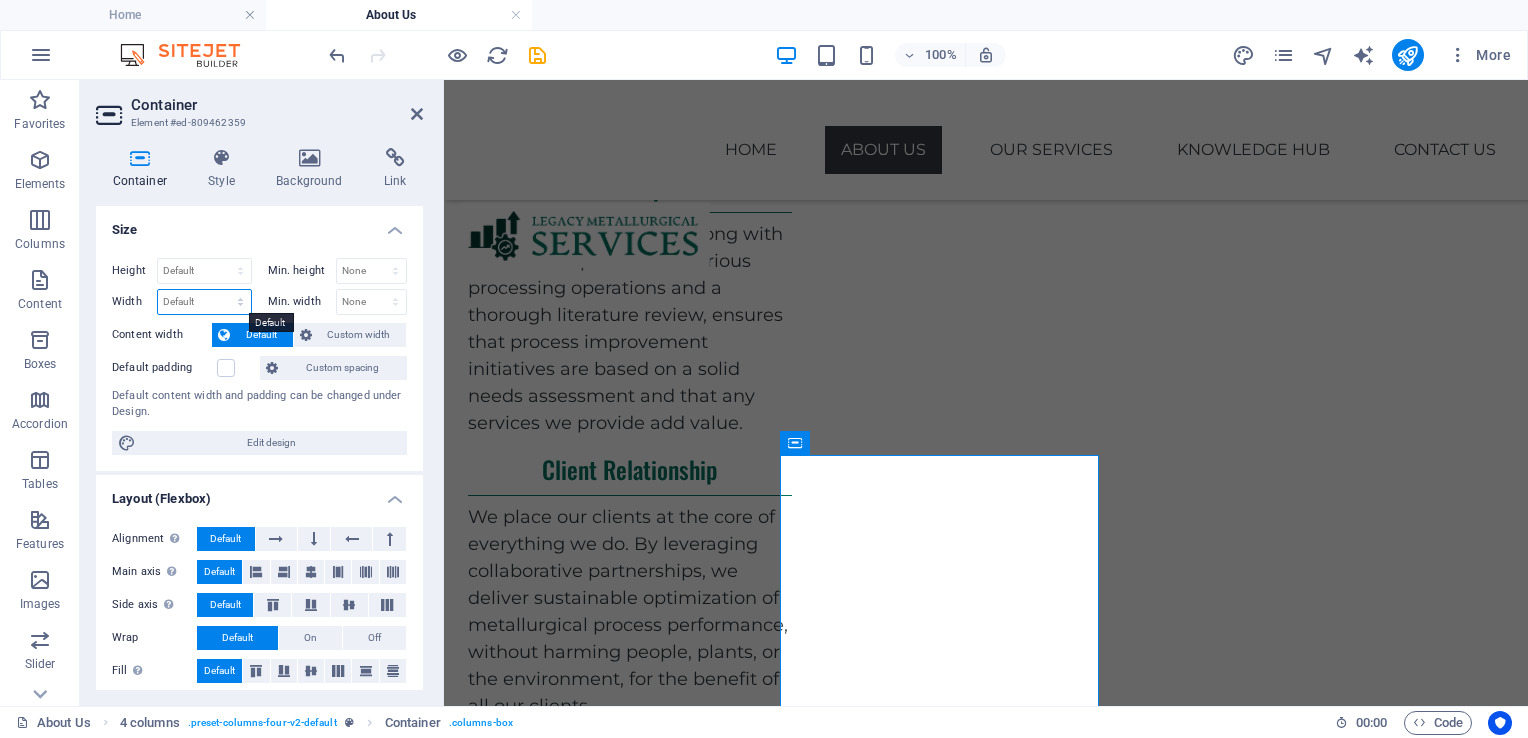 click on "Default px rem % em vh vw" at bounding box center (204, 302) 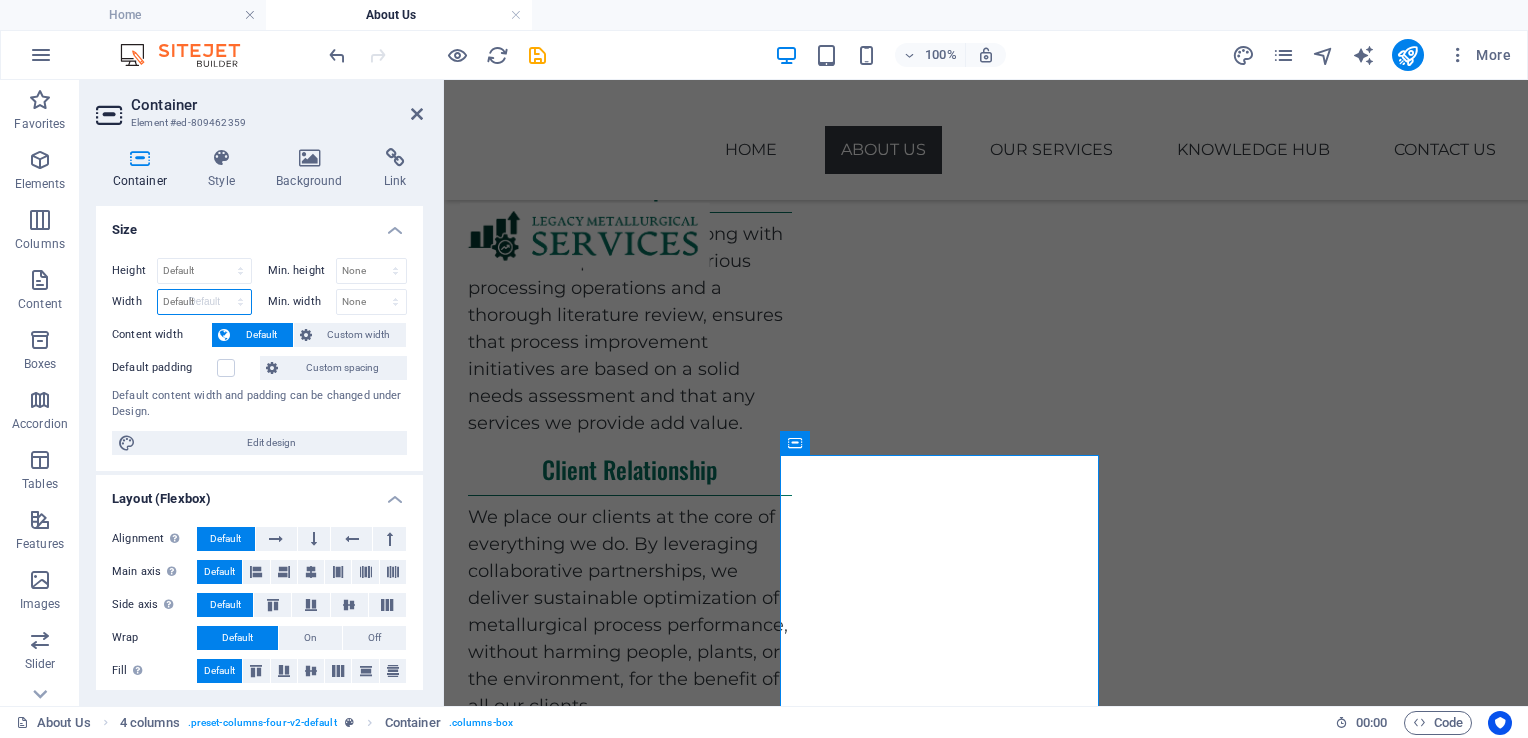 click on "Default px rem % em vh vw" at bounding box center [204, 302] 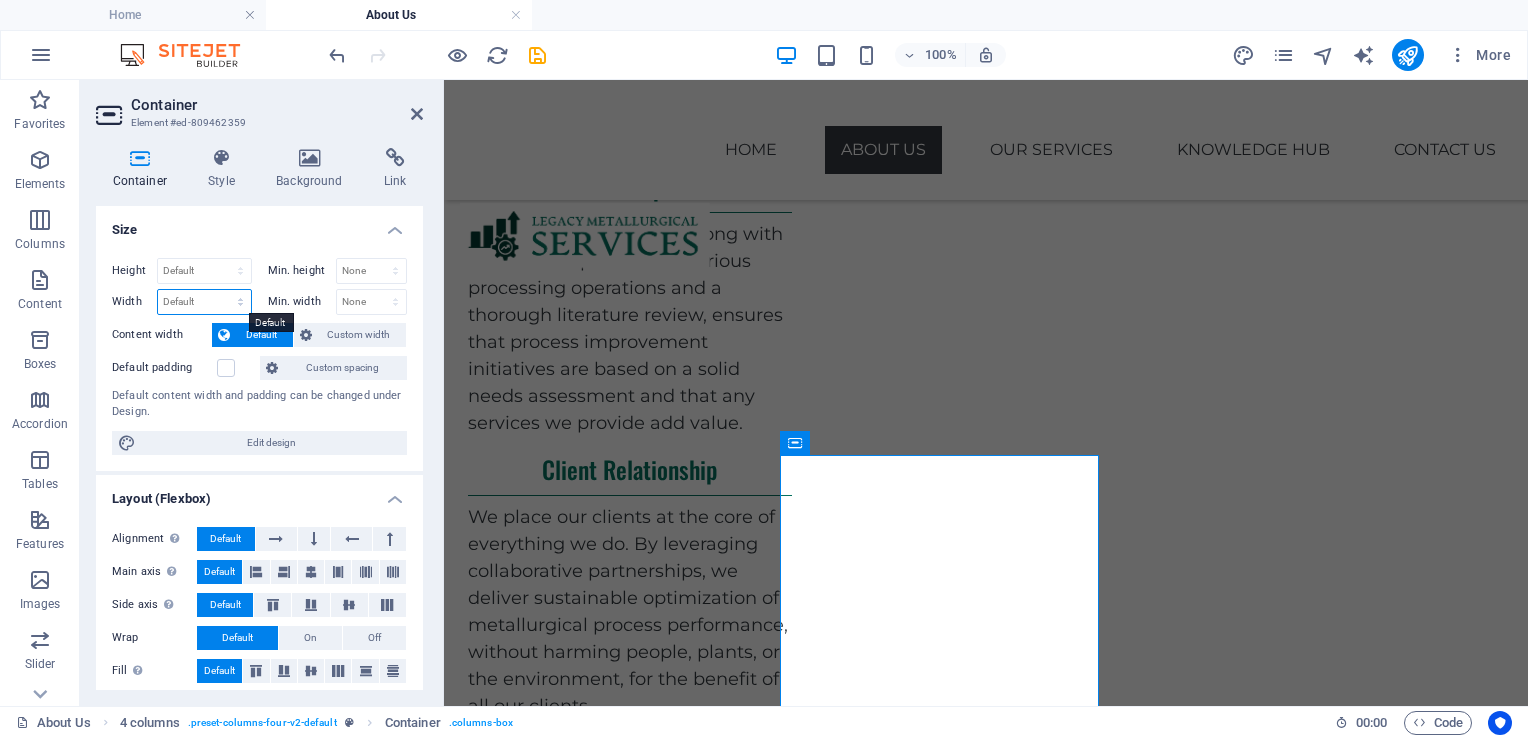 click on "Default px rem % em vh vw" at bounding box center [204, 302] 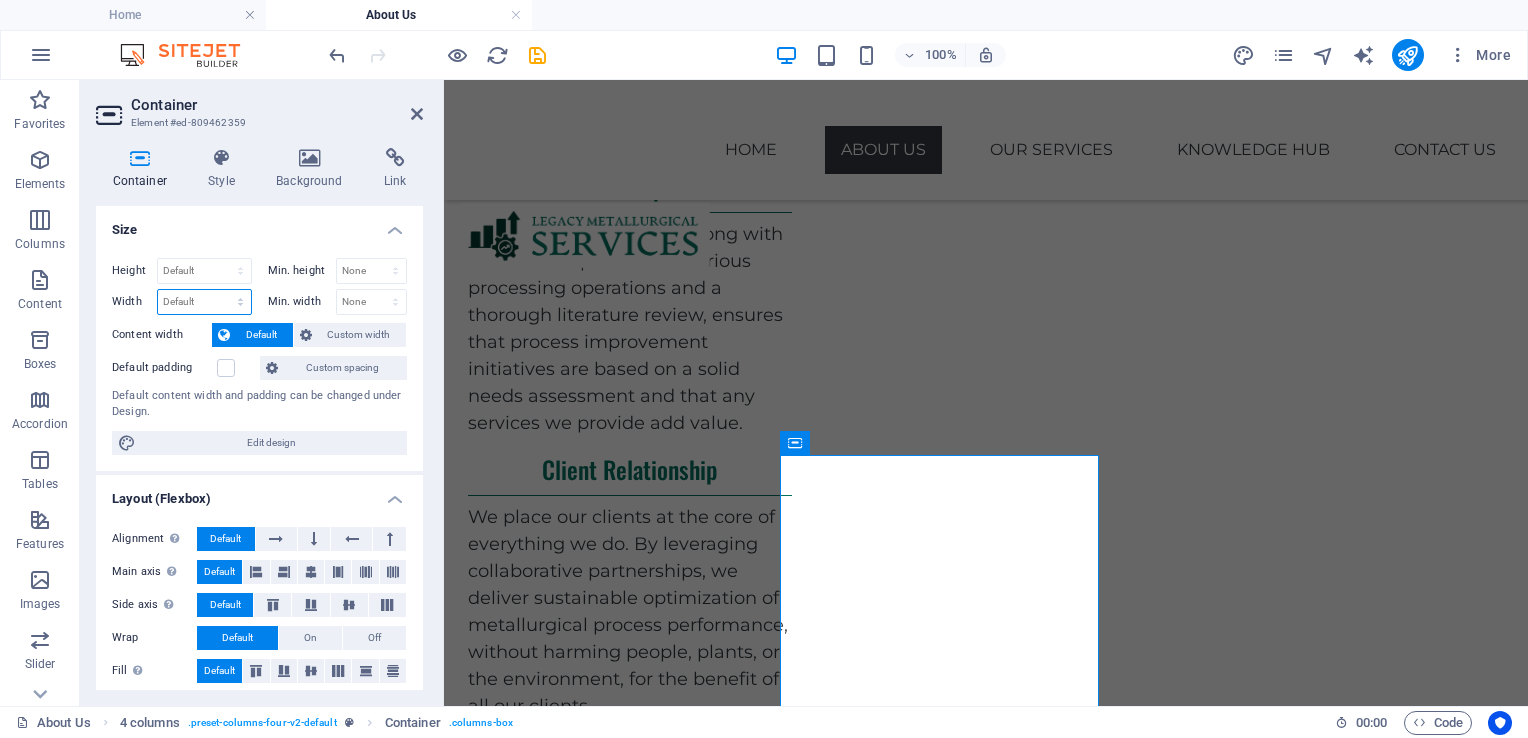 select on "px" 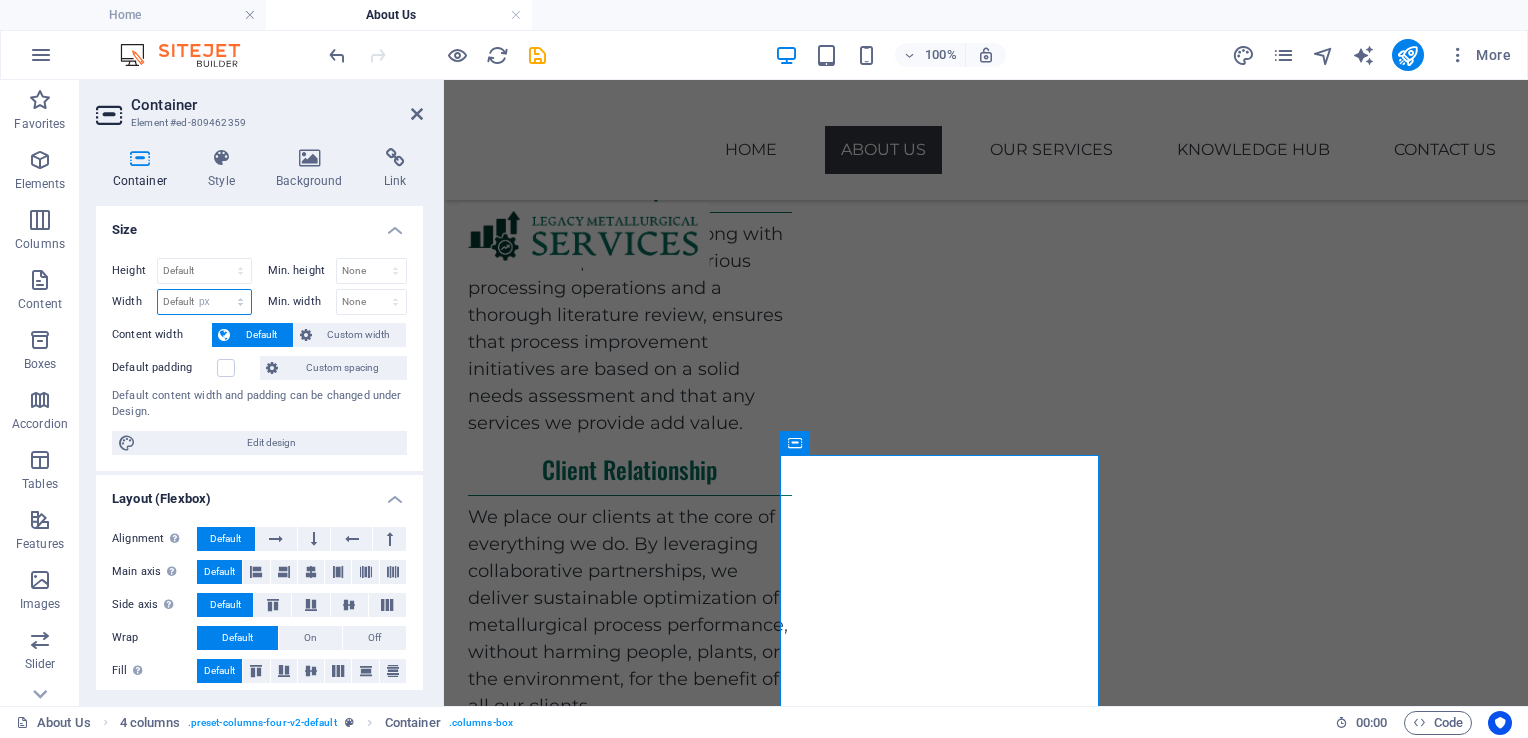 click on "Default px rem % em vh vw" at bounding box center (204, 302) 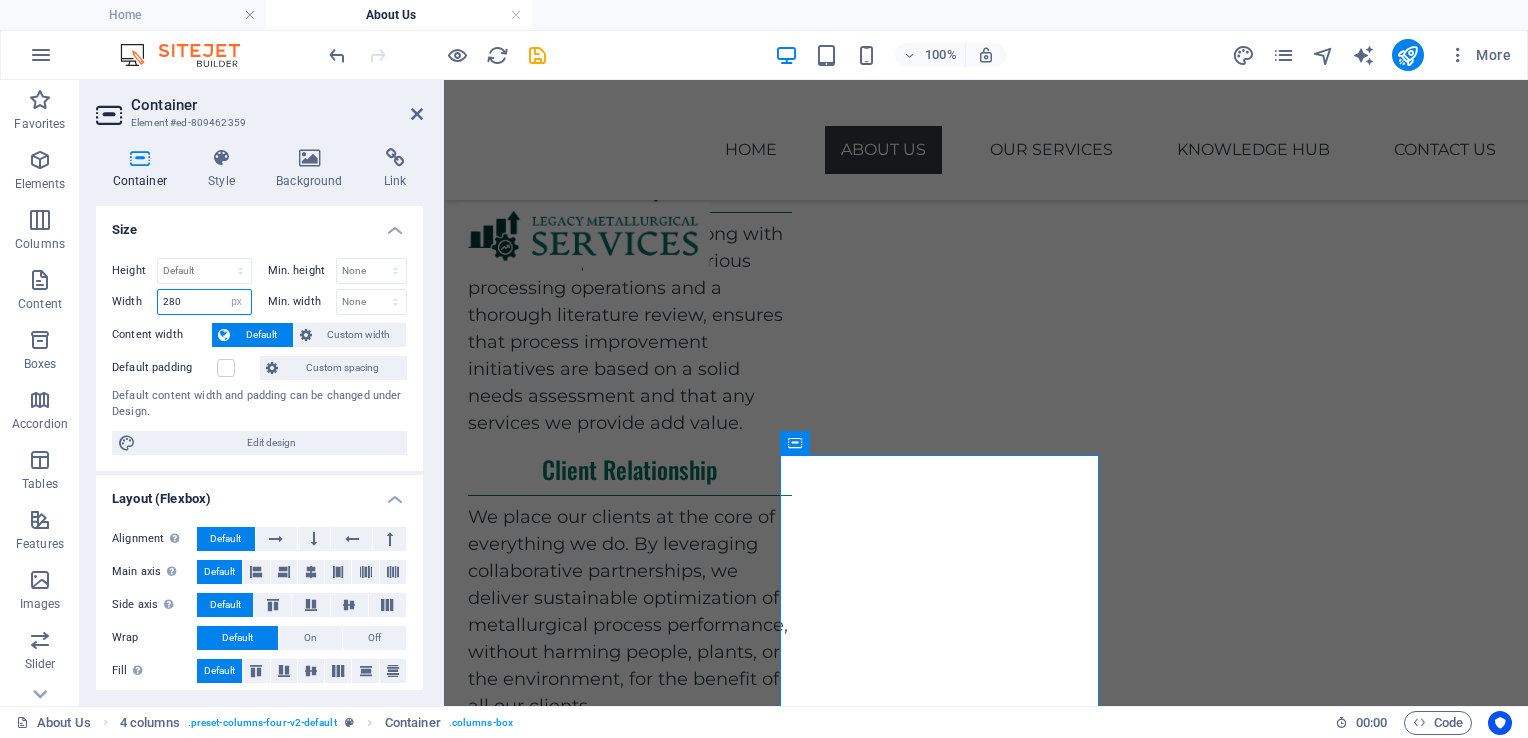 type on "280" 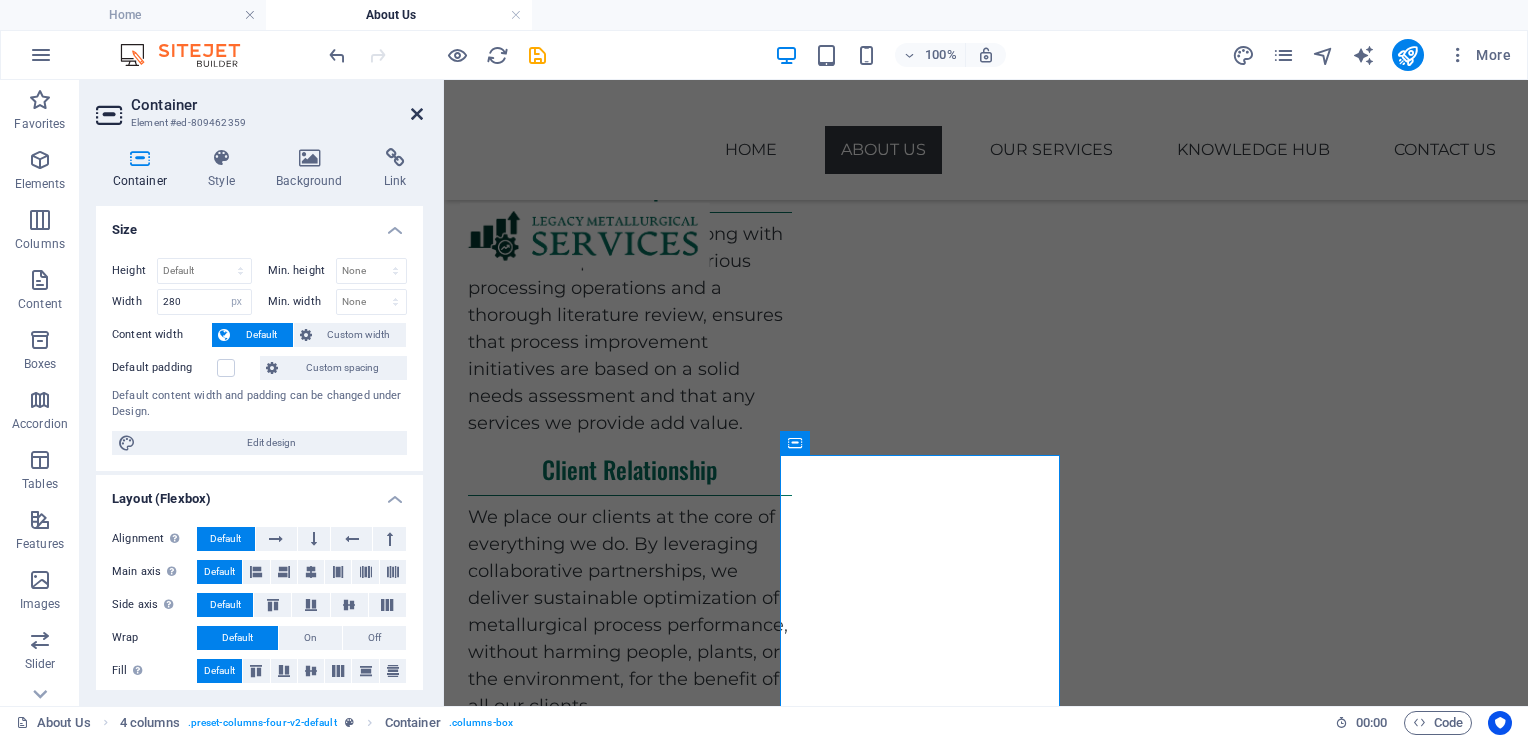 click at bounding box center [417, 114] 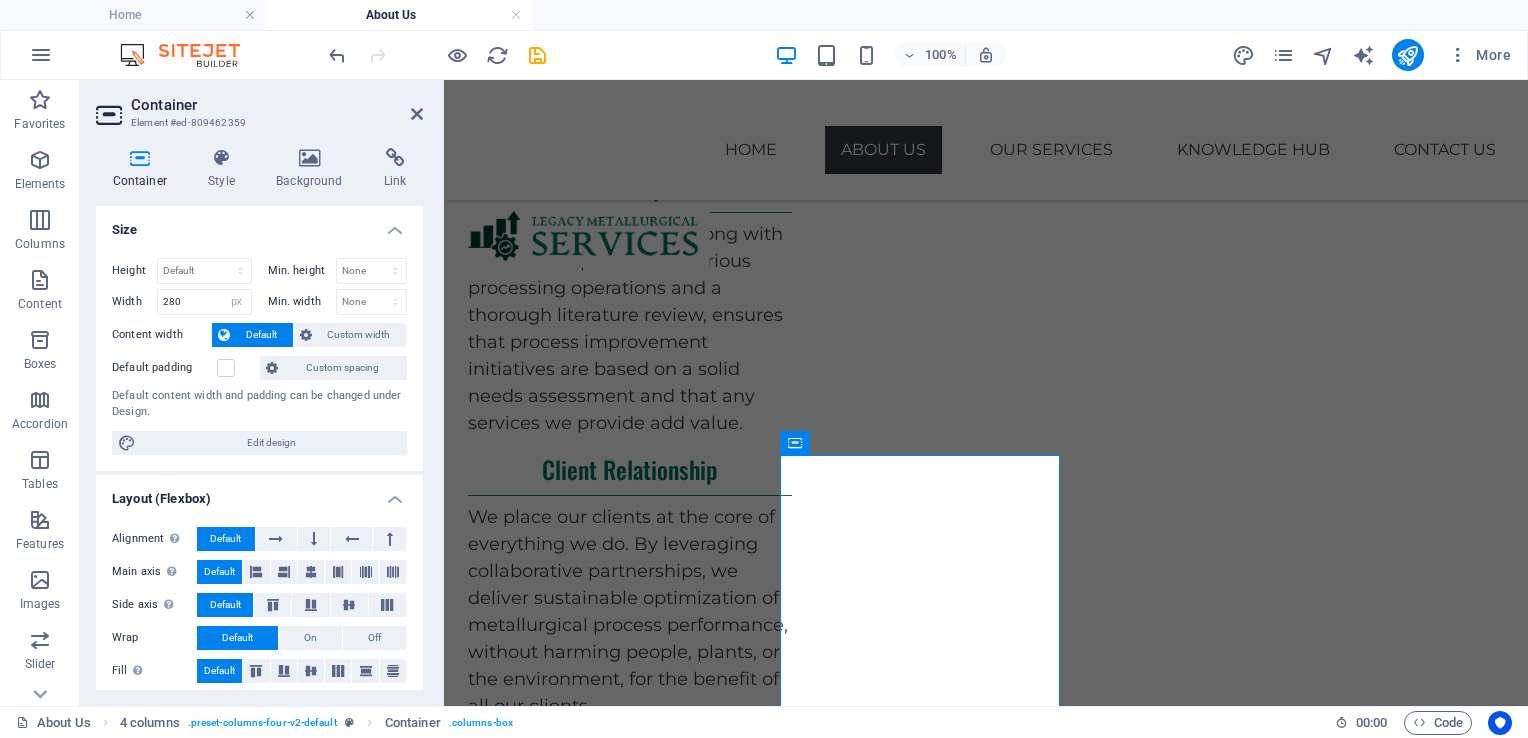 scroll, scrollTop: 1211, scrollLeft: 0, axis: vertical 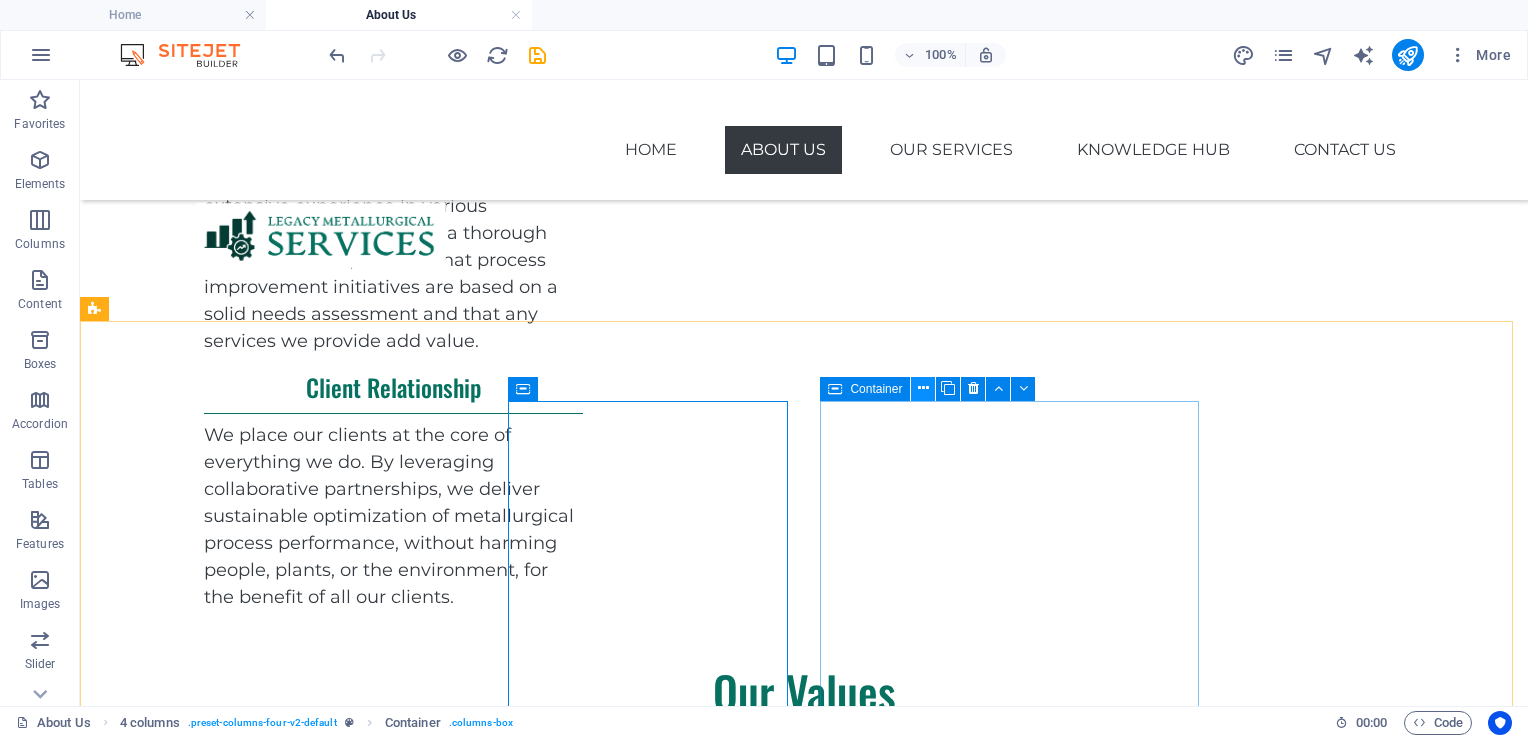 click at bounding box center [923, 388] 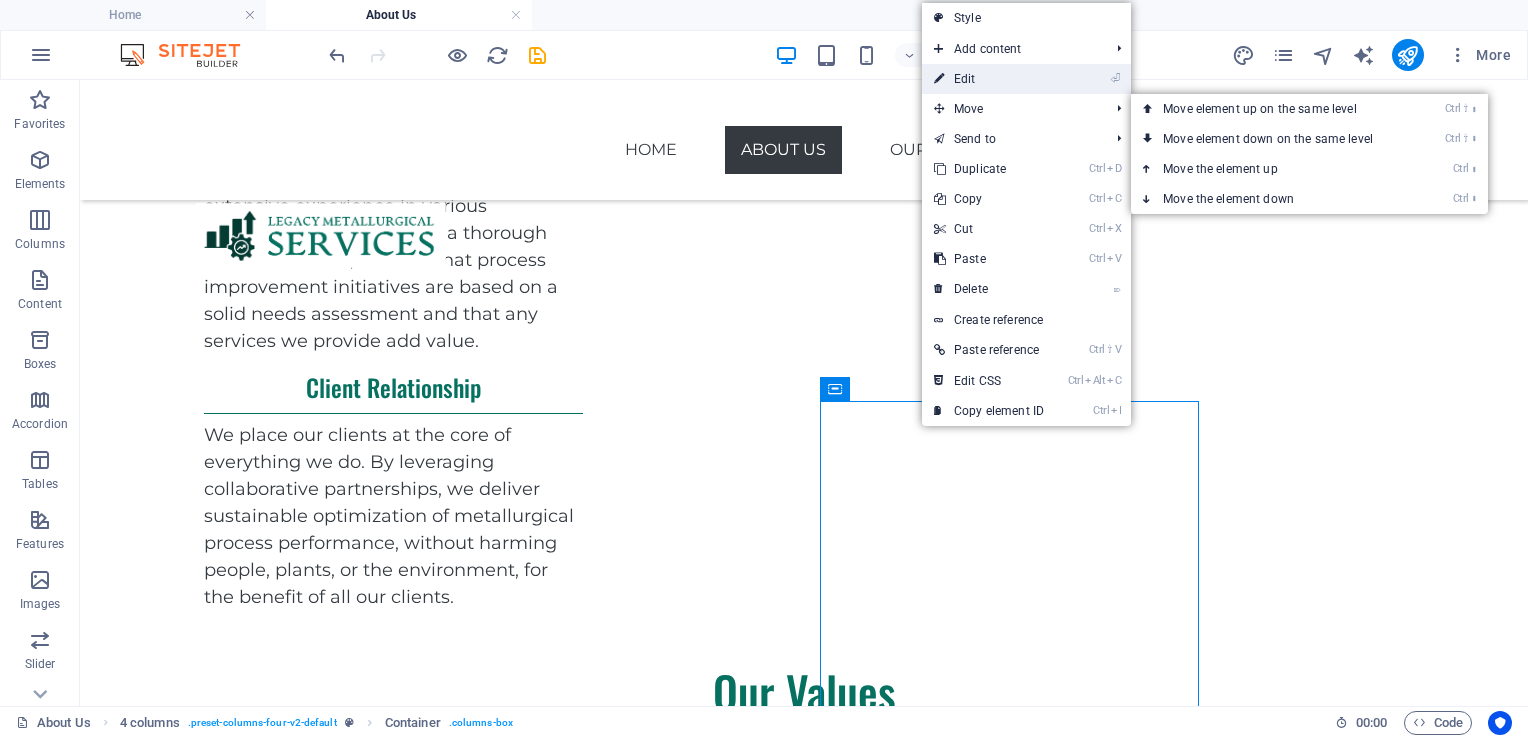 click on "⏎  Edit" at bounding box center (989, 79) 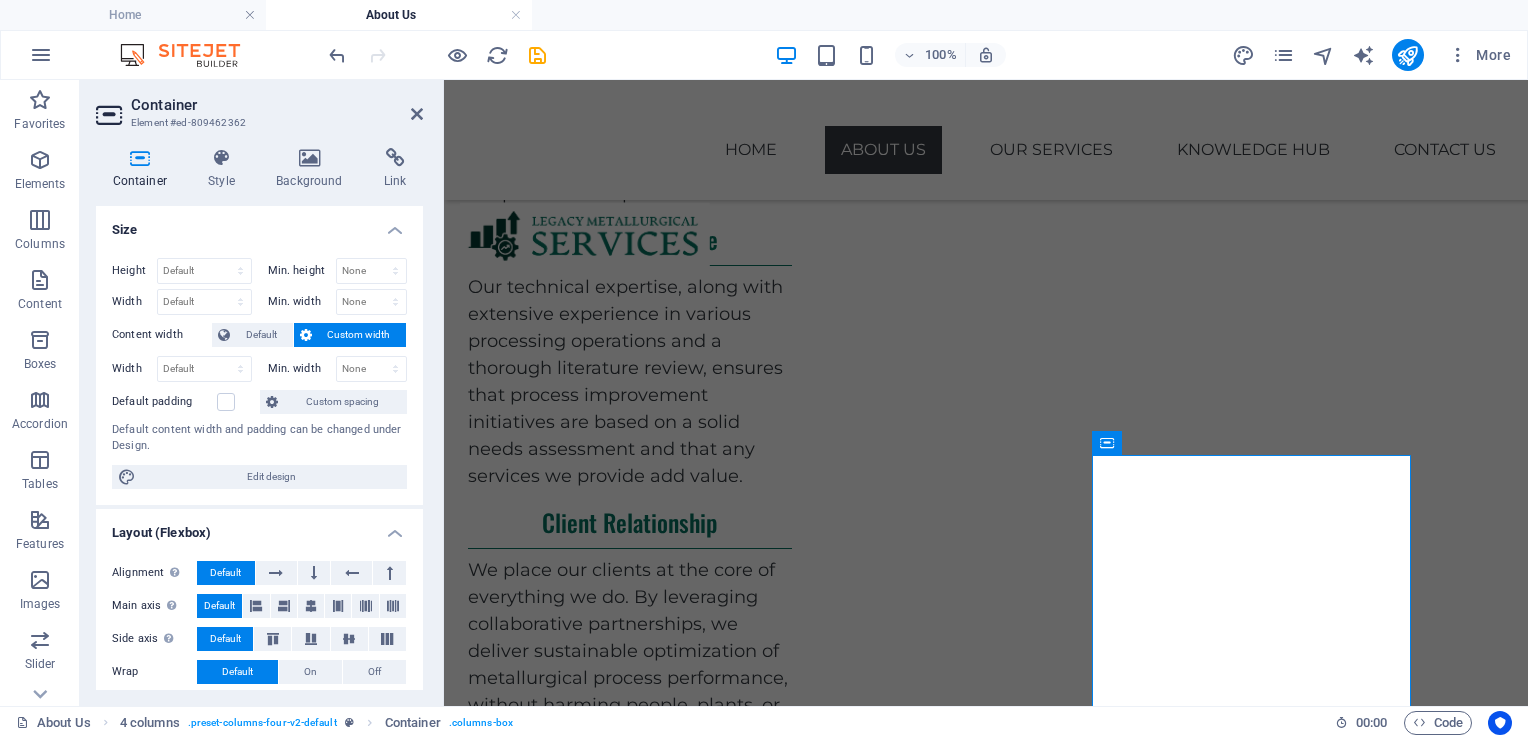scroll, scrollTop: 1264, scrollLeft: 0, axis: vertical 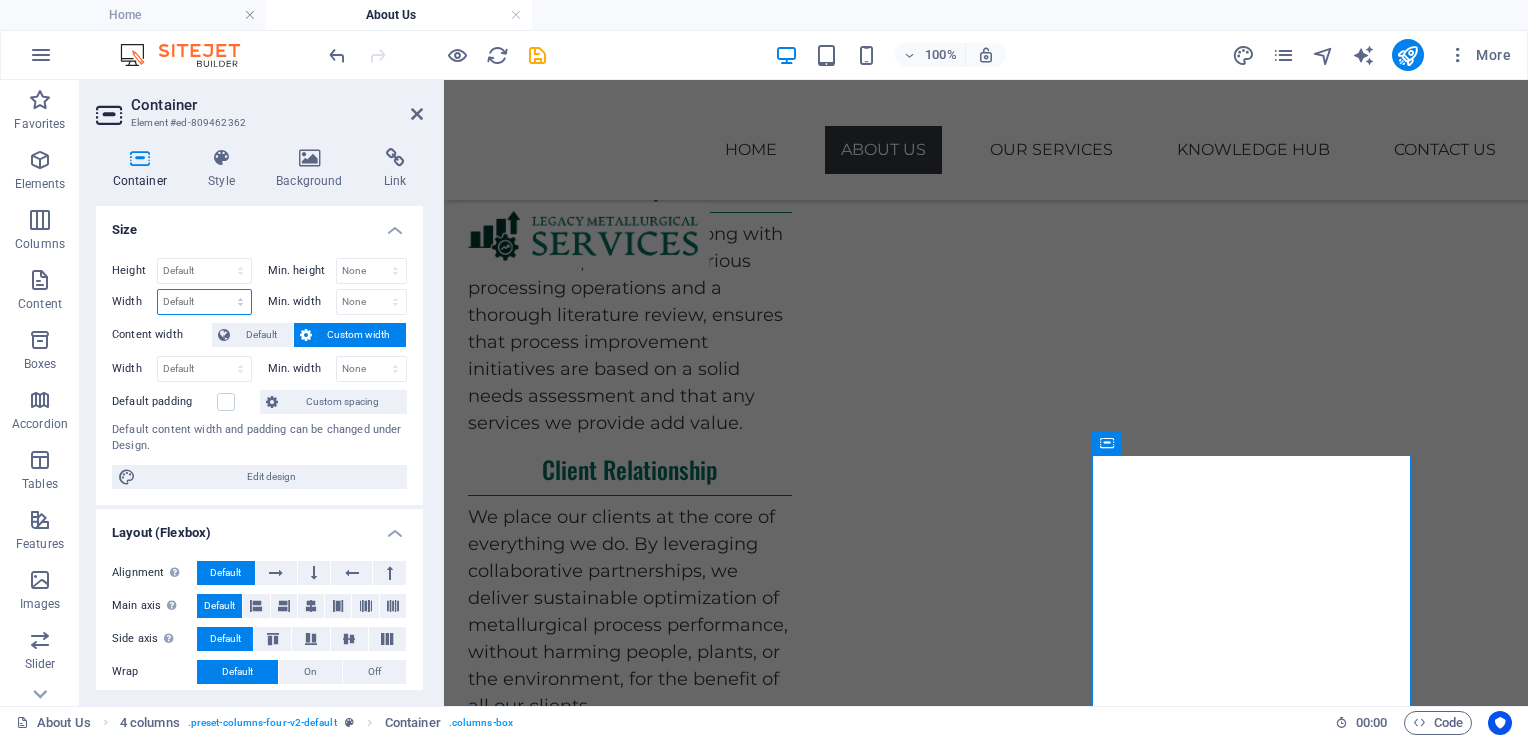 click on "Default px rem % em vh vw" at bounding box center (204, 302) 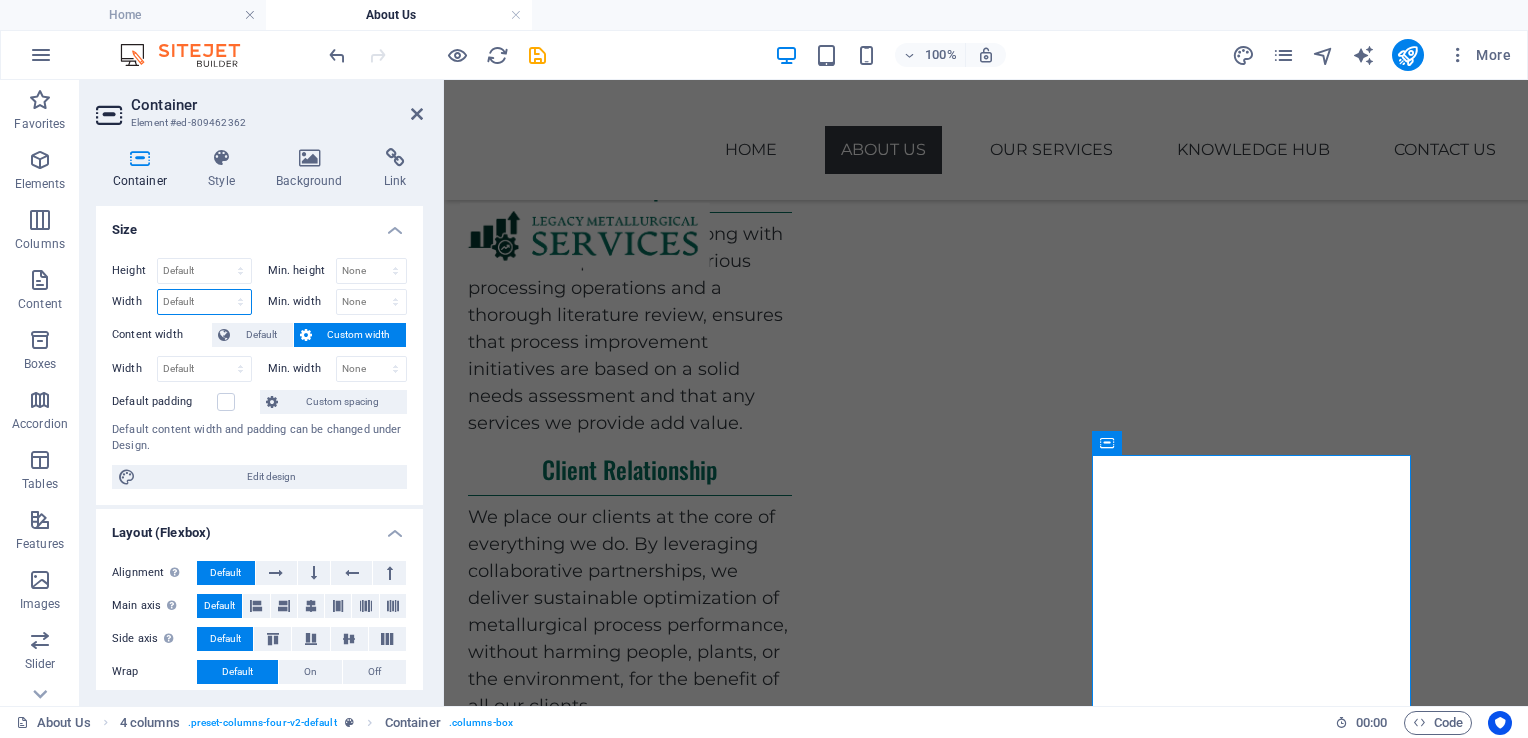 select on "px" 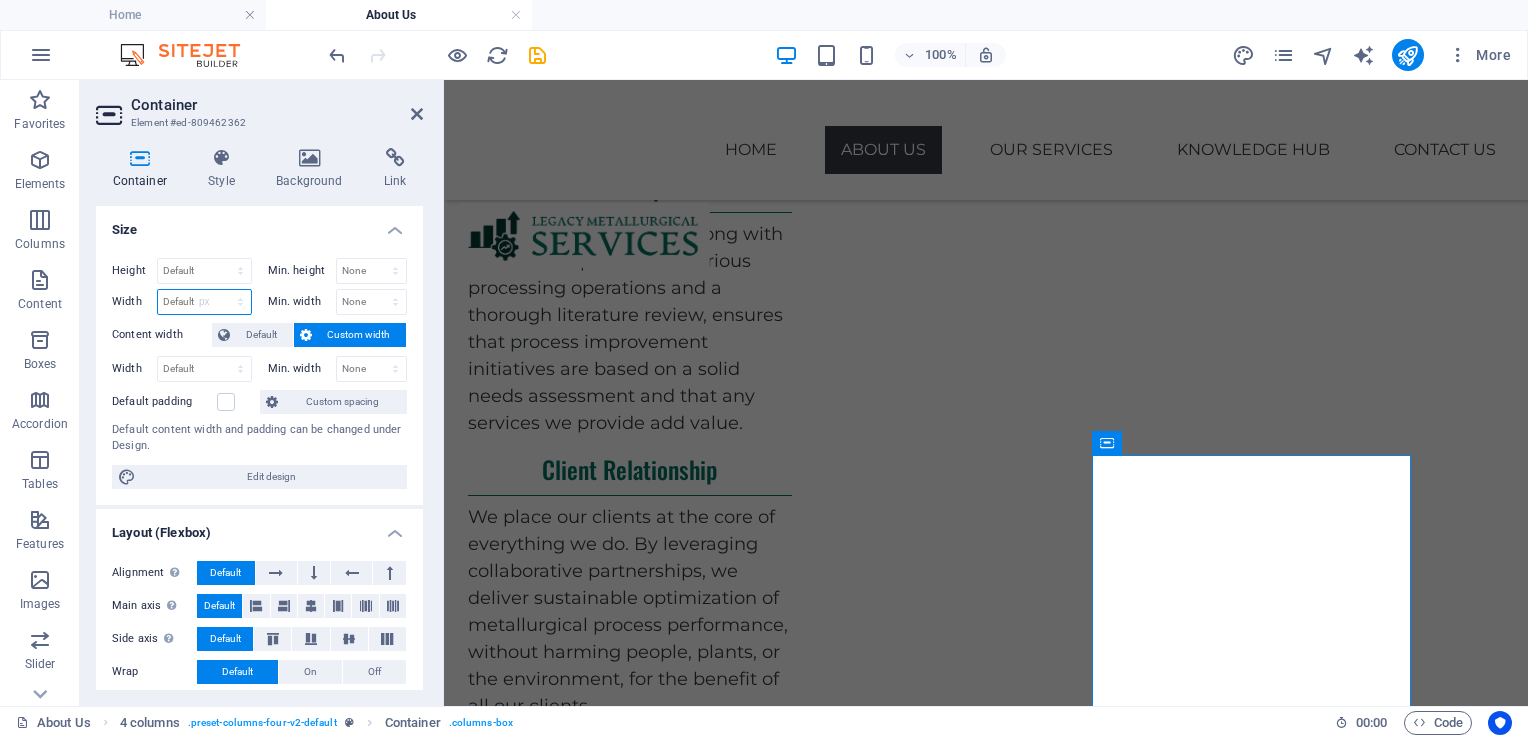 click on "Default px rem % em vh vw" at bounding box center (204, 302) 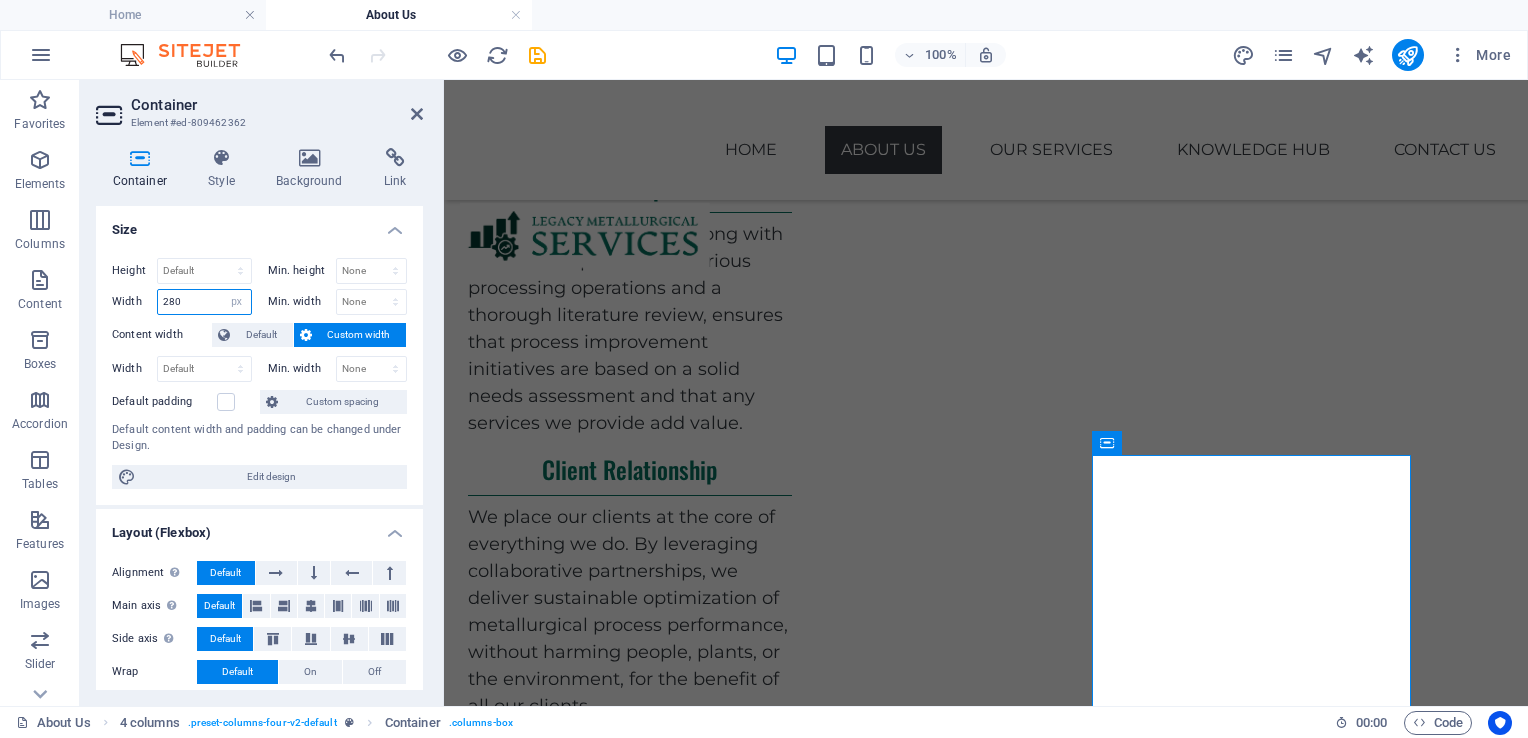 type on "280" 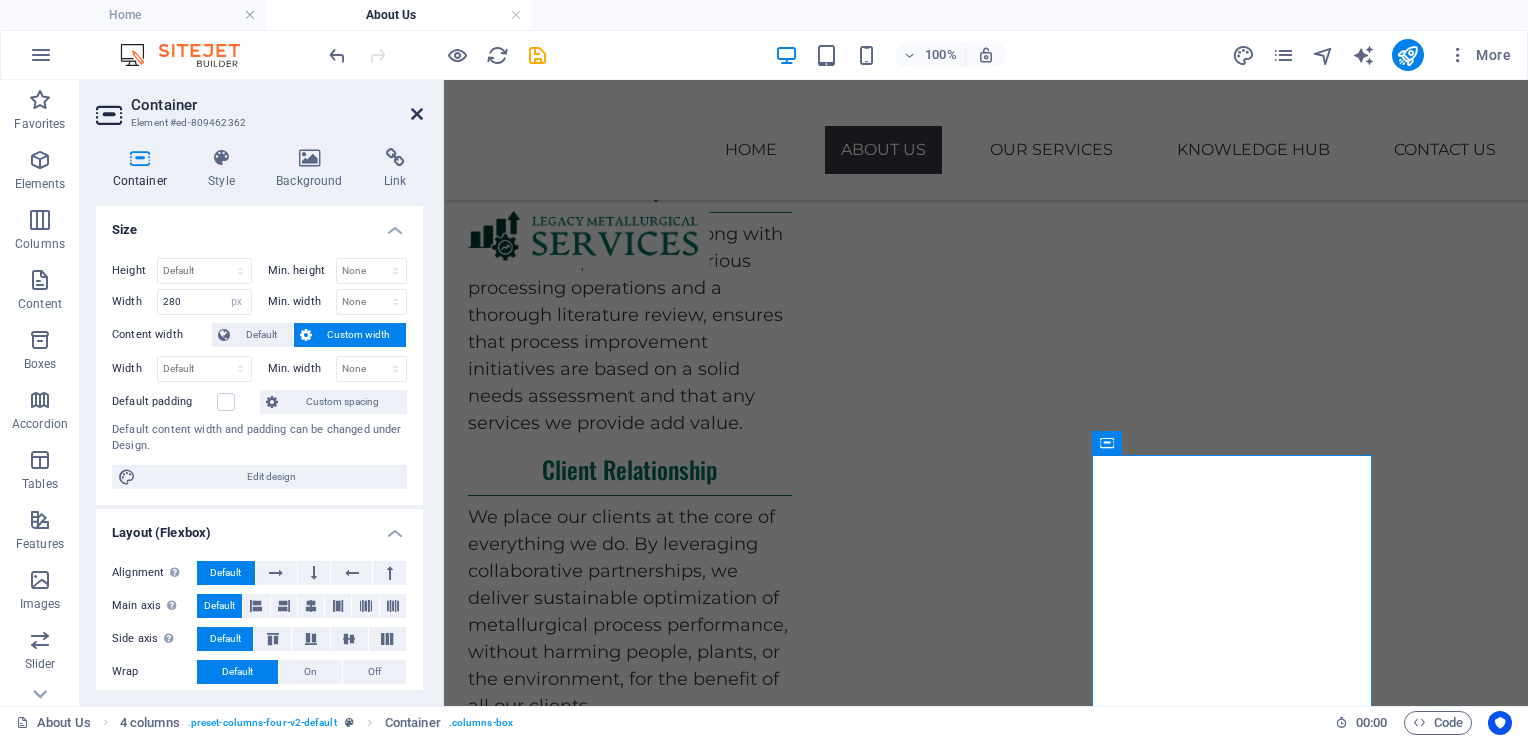 drag, startPoint x: 414, startPoint y: 111, endPoint x: 610, endPoint y: 95, distance: 196.65198 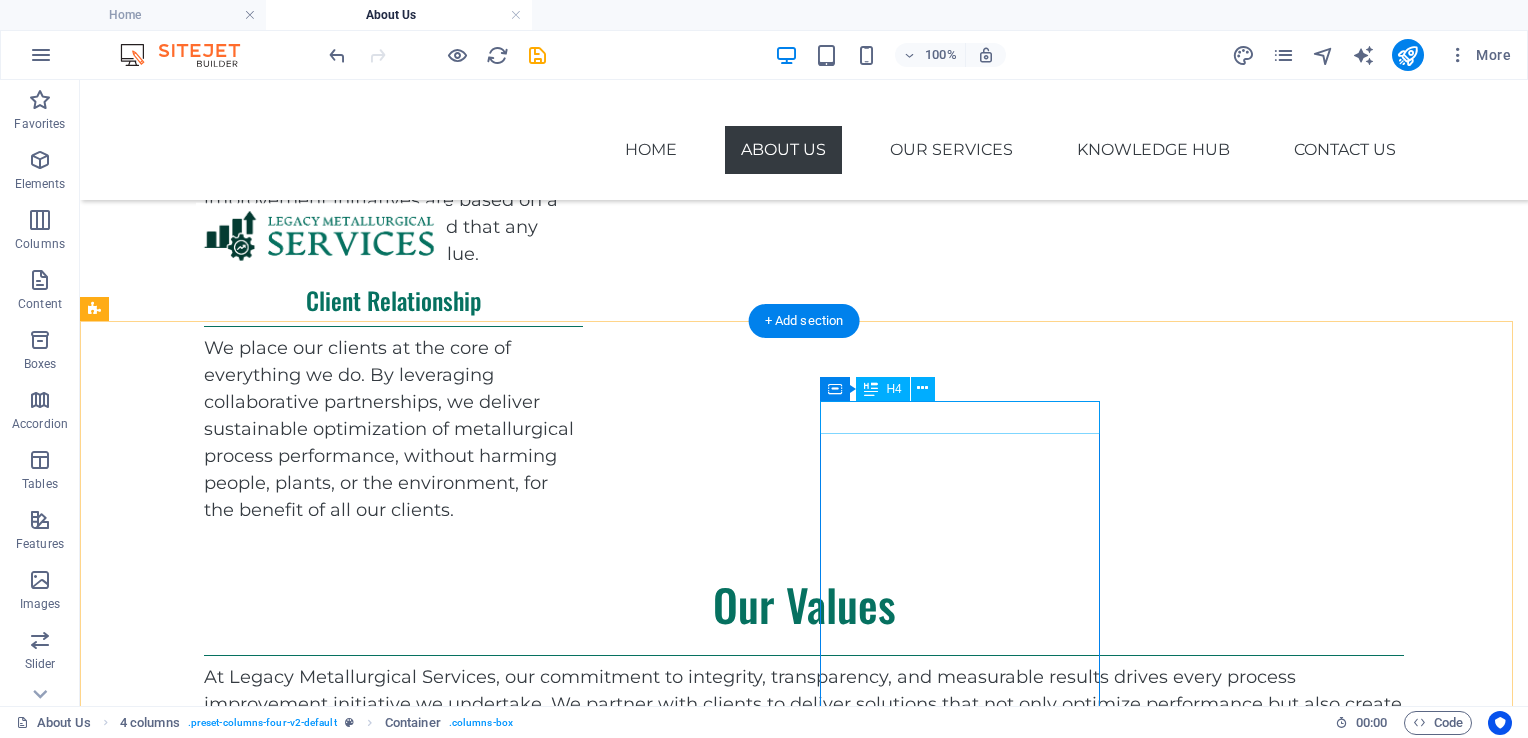scroll, scrollTop: 1511, scrollLeft: 0, axis: vertical 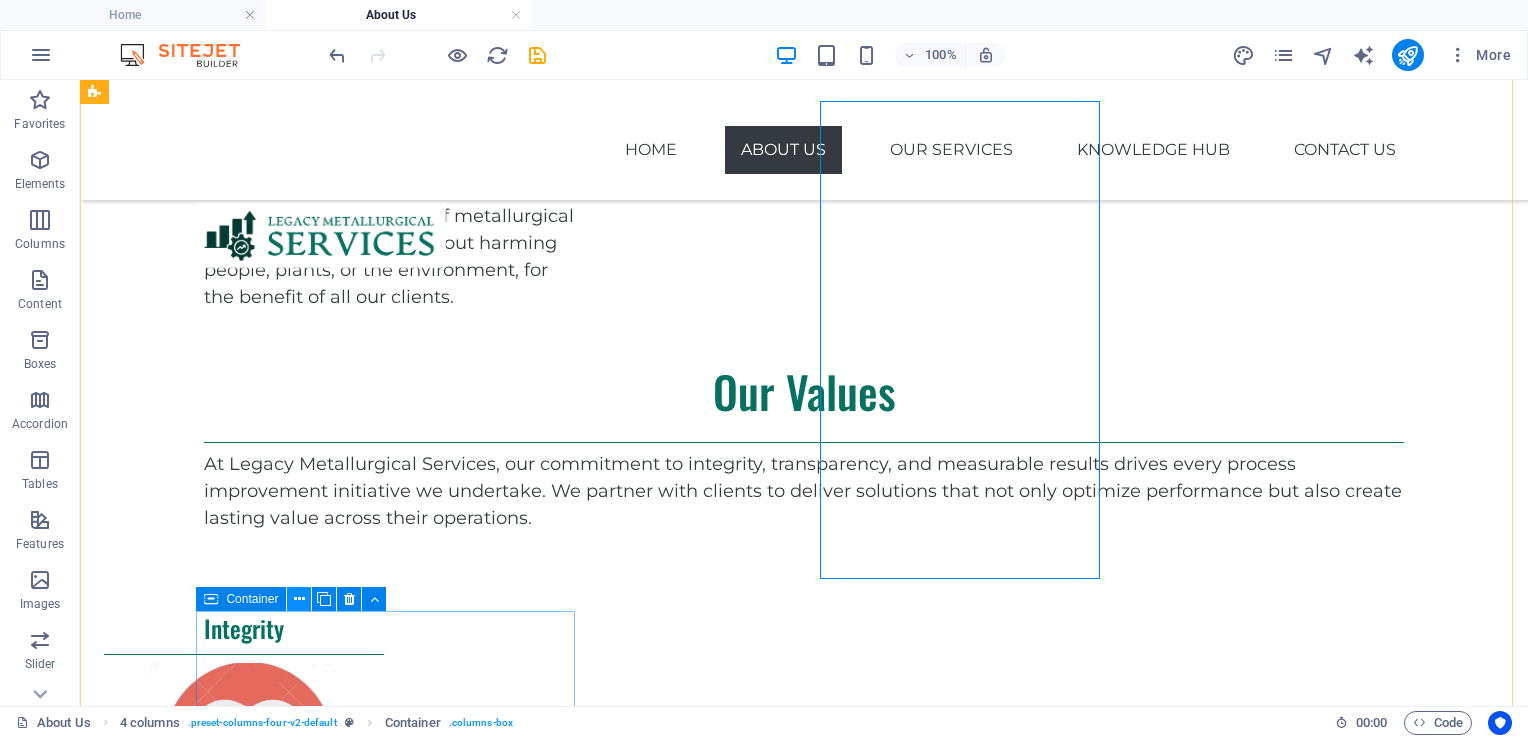 click at bounding box center [299, 599] 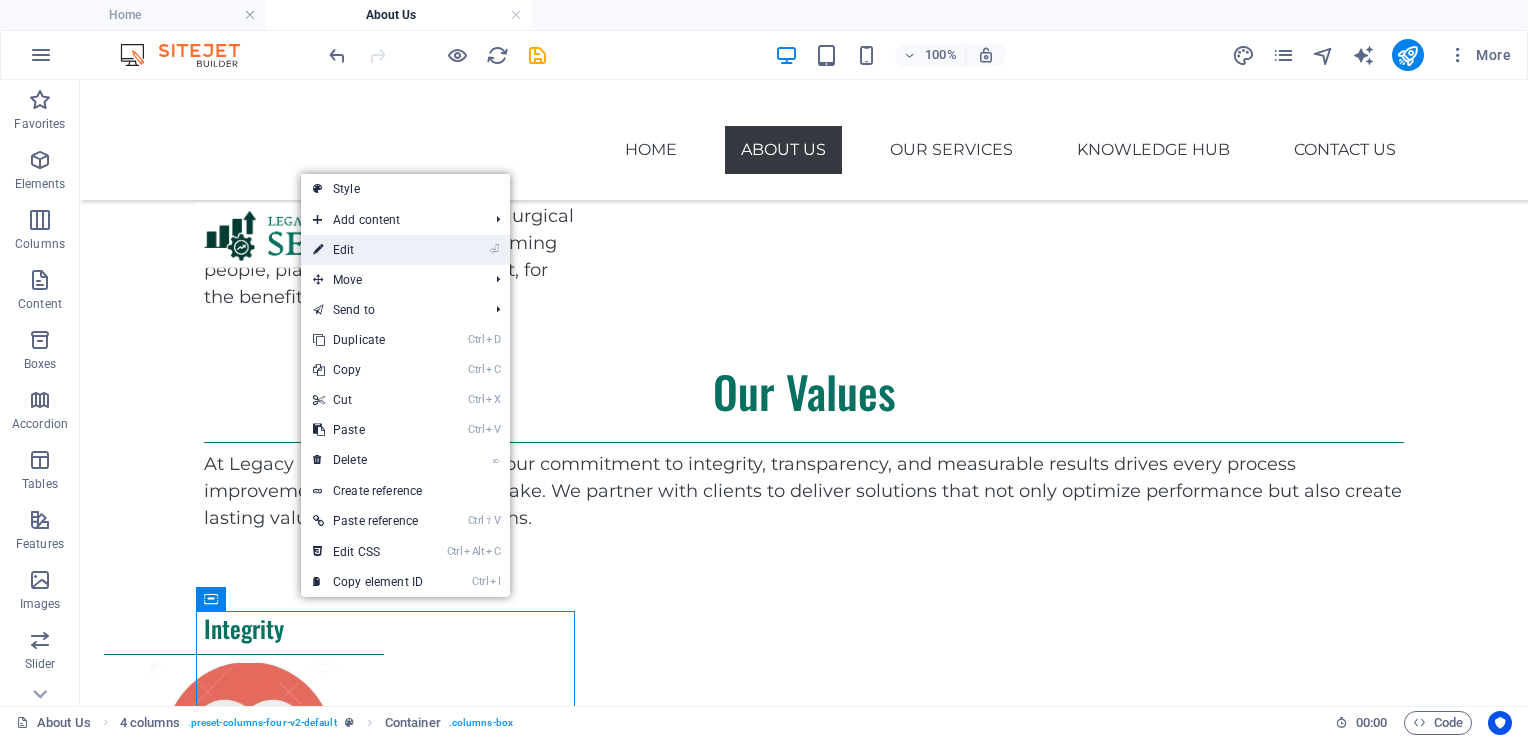 click on "⏎  Edit" at bounding box center (368, 250) 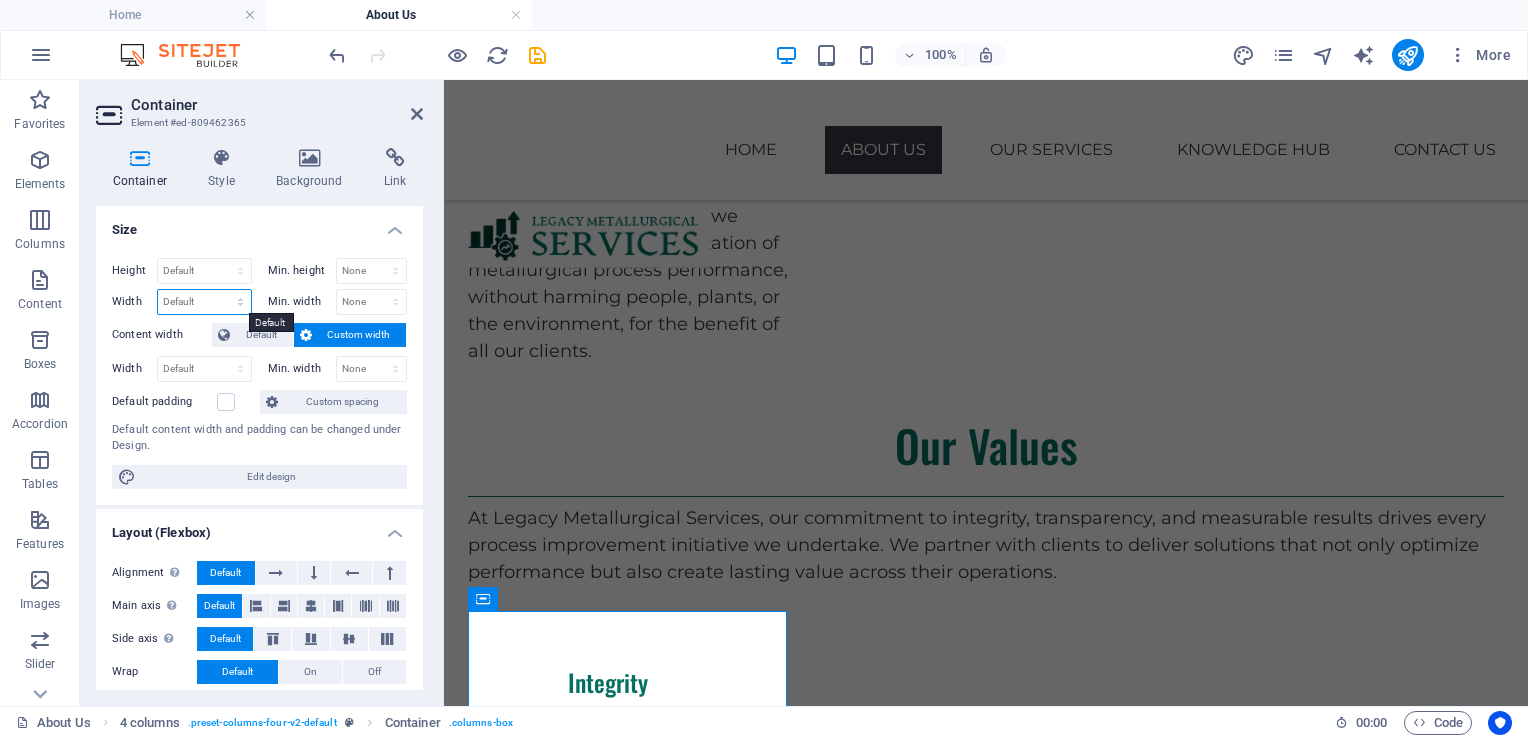 click on "Default px rem % em vh vw" at bounding box center [204, 302] 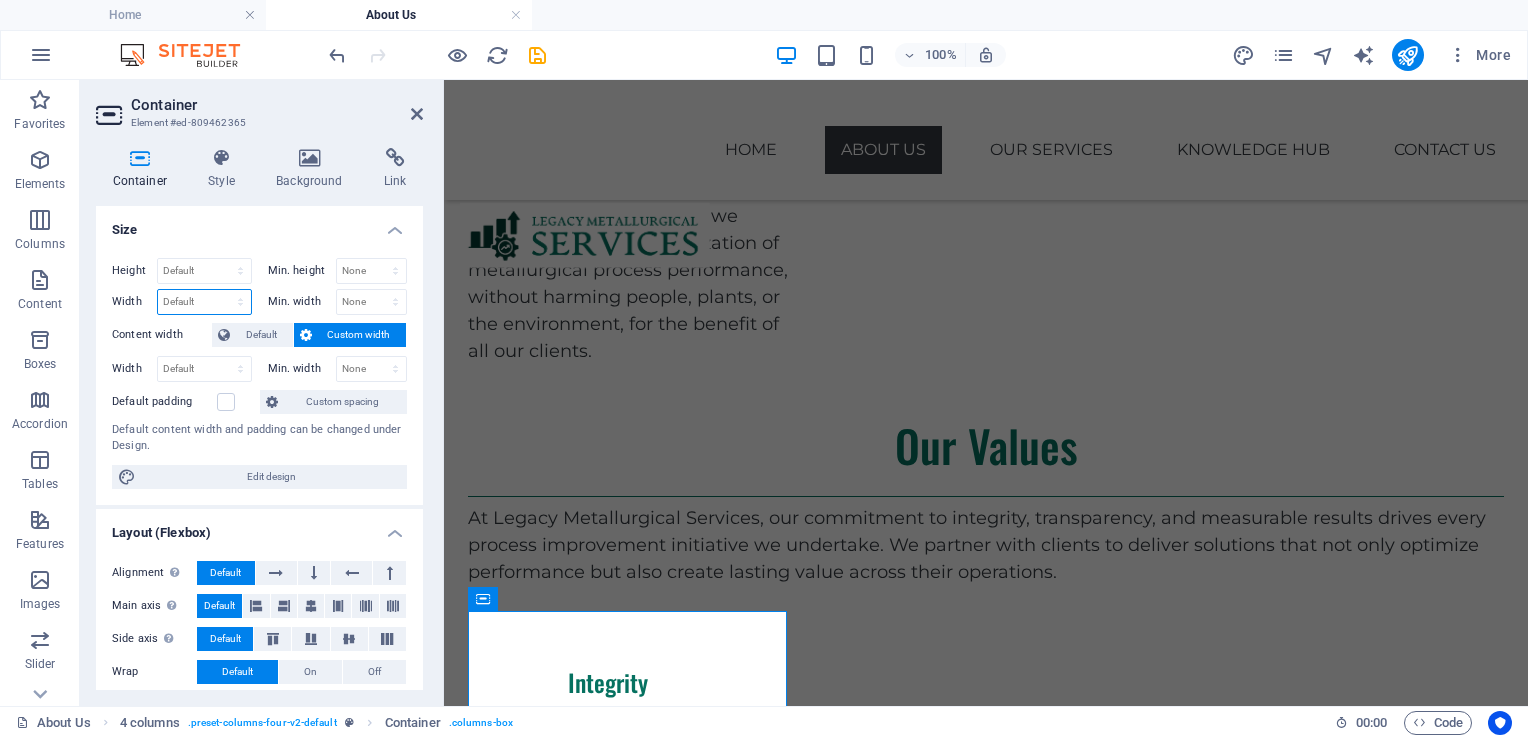 select on "px" 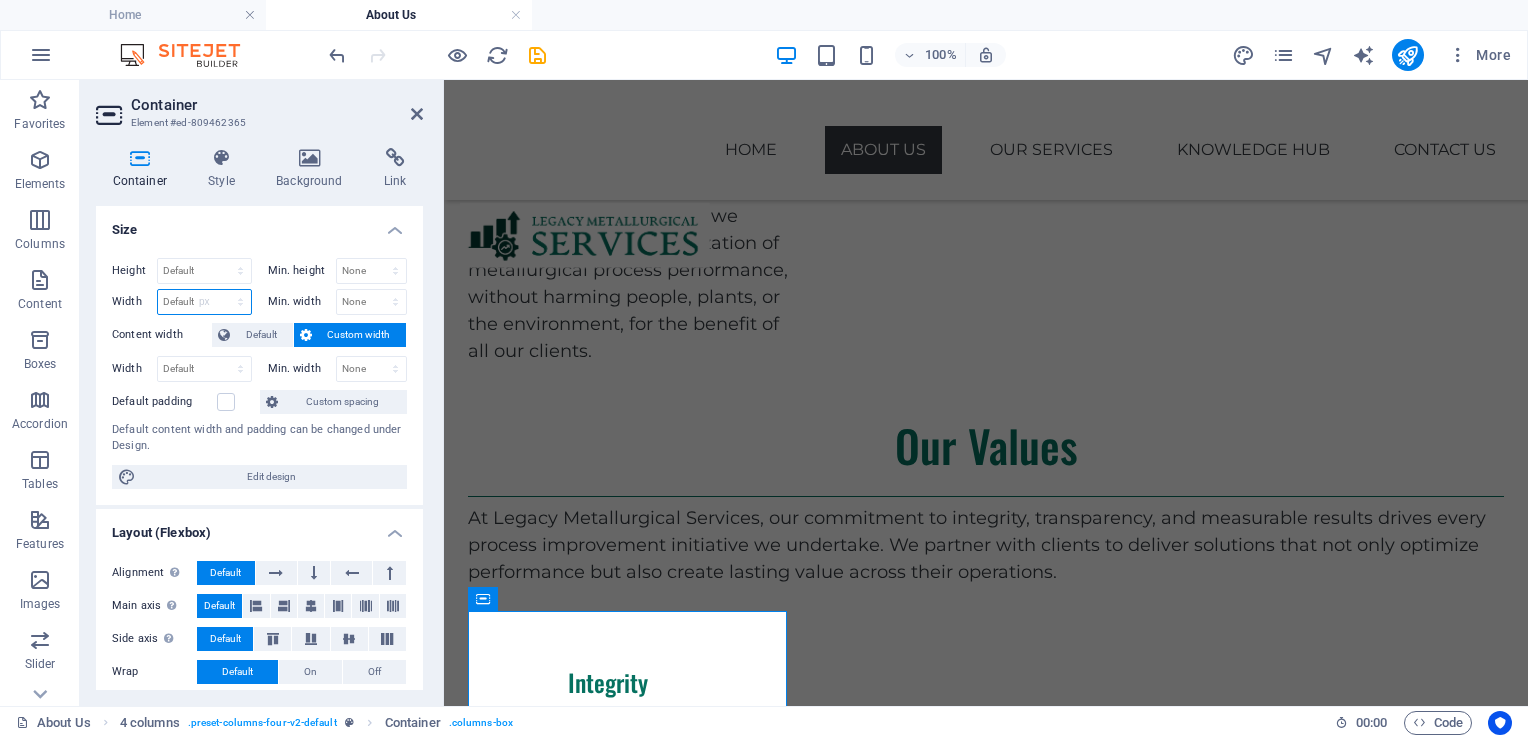 click on "Default px rem % em vh vw" at bounding box center [204, 302] 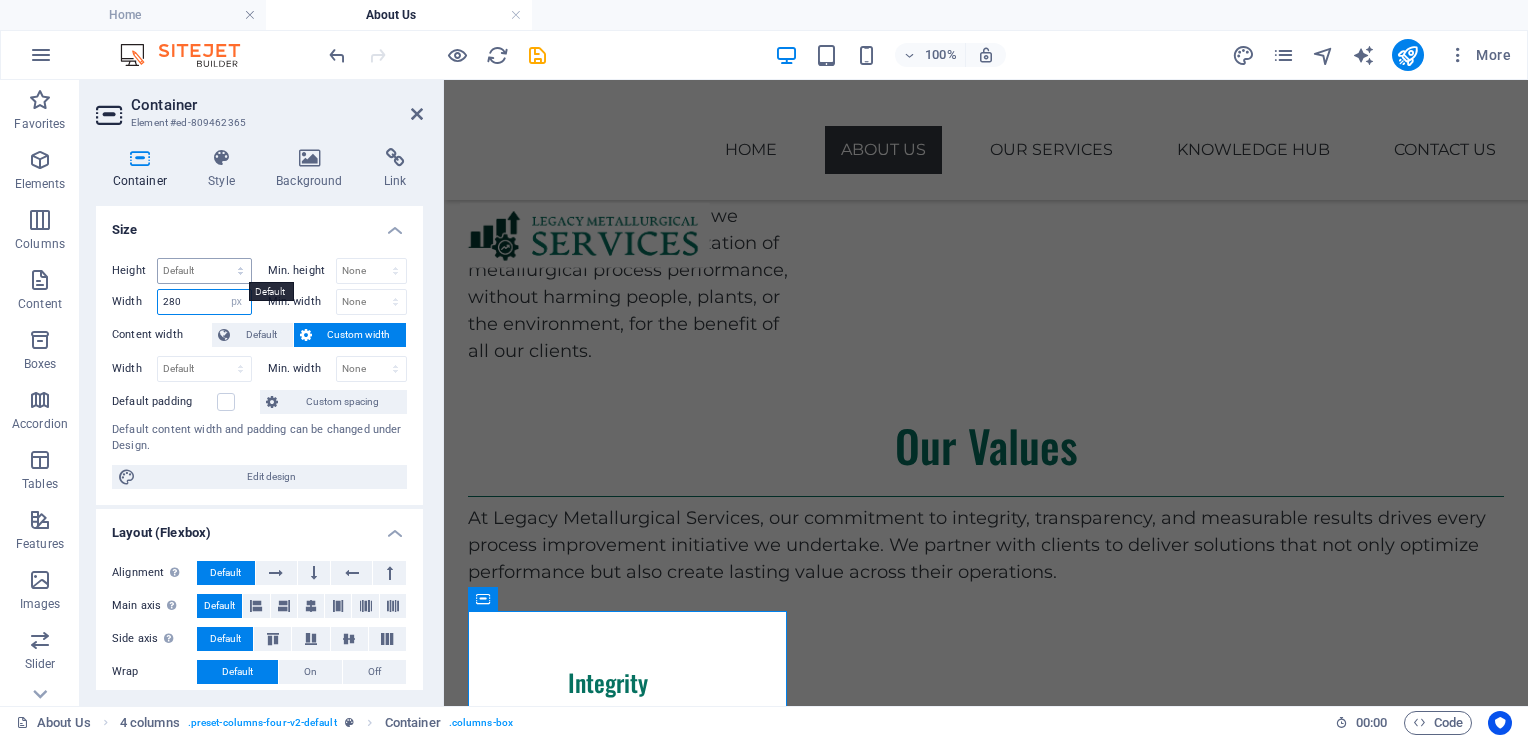 type on "280" 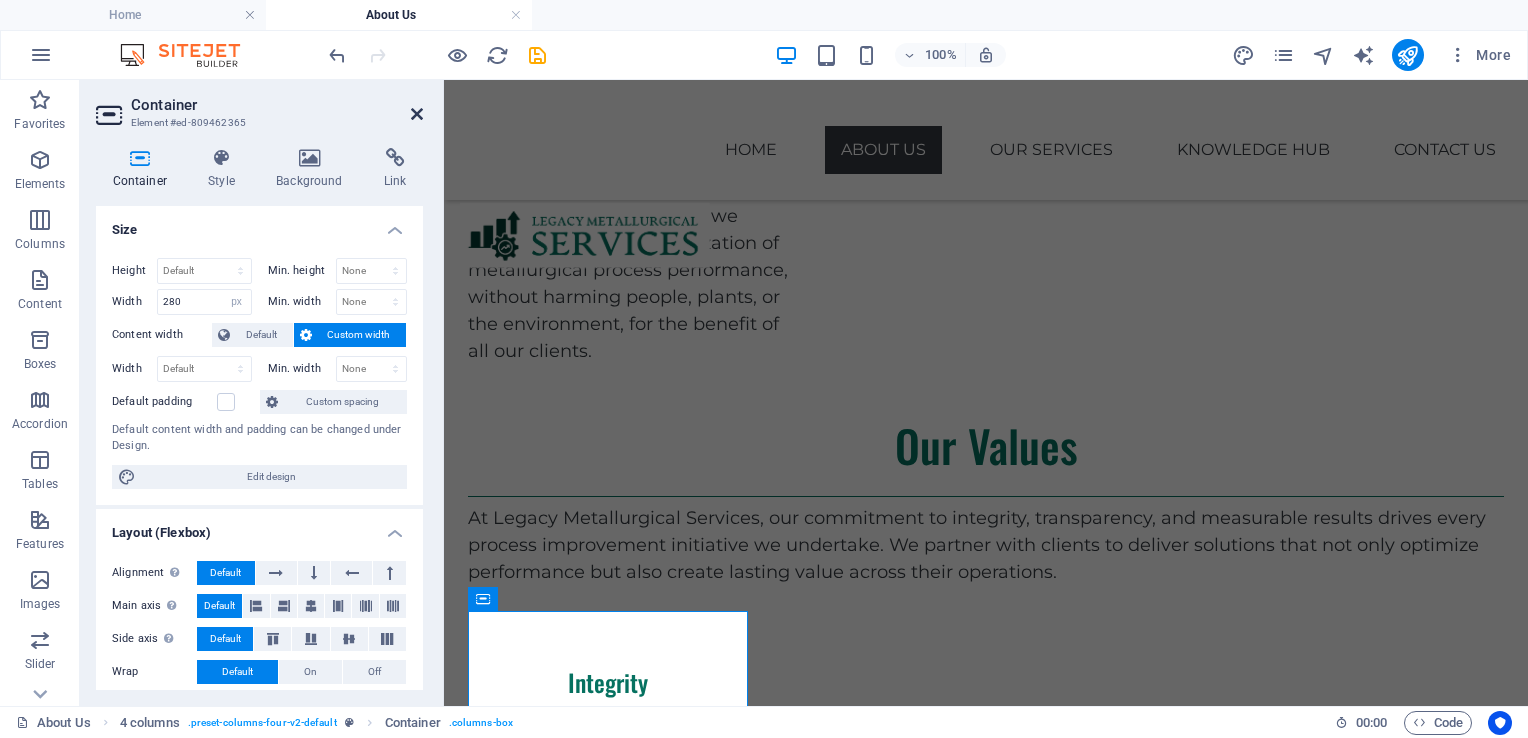 click at bounding box center [417, 114] 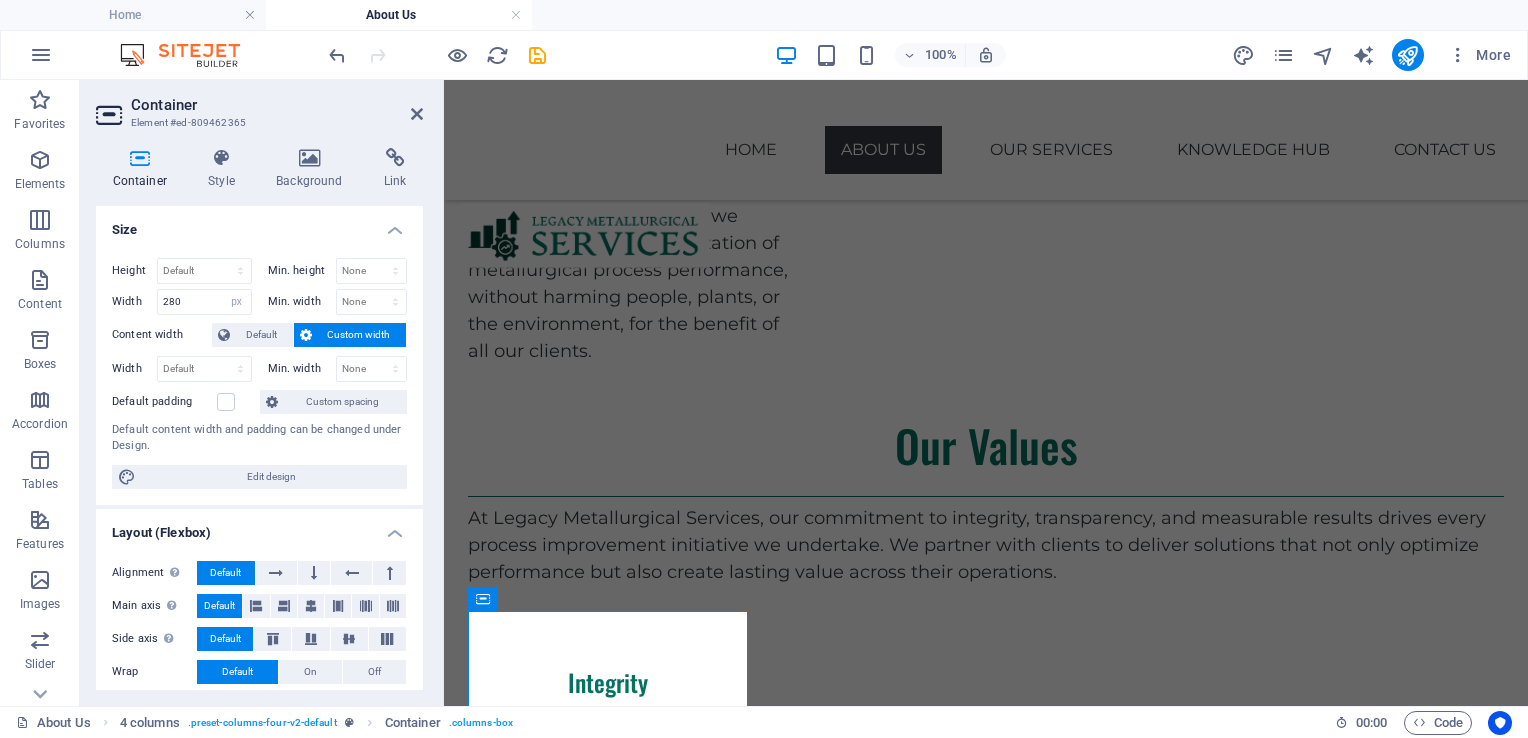 scroll, scrollTop: 1511, scrollLeft: 0, axis: vertical 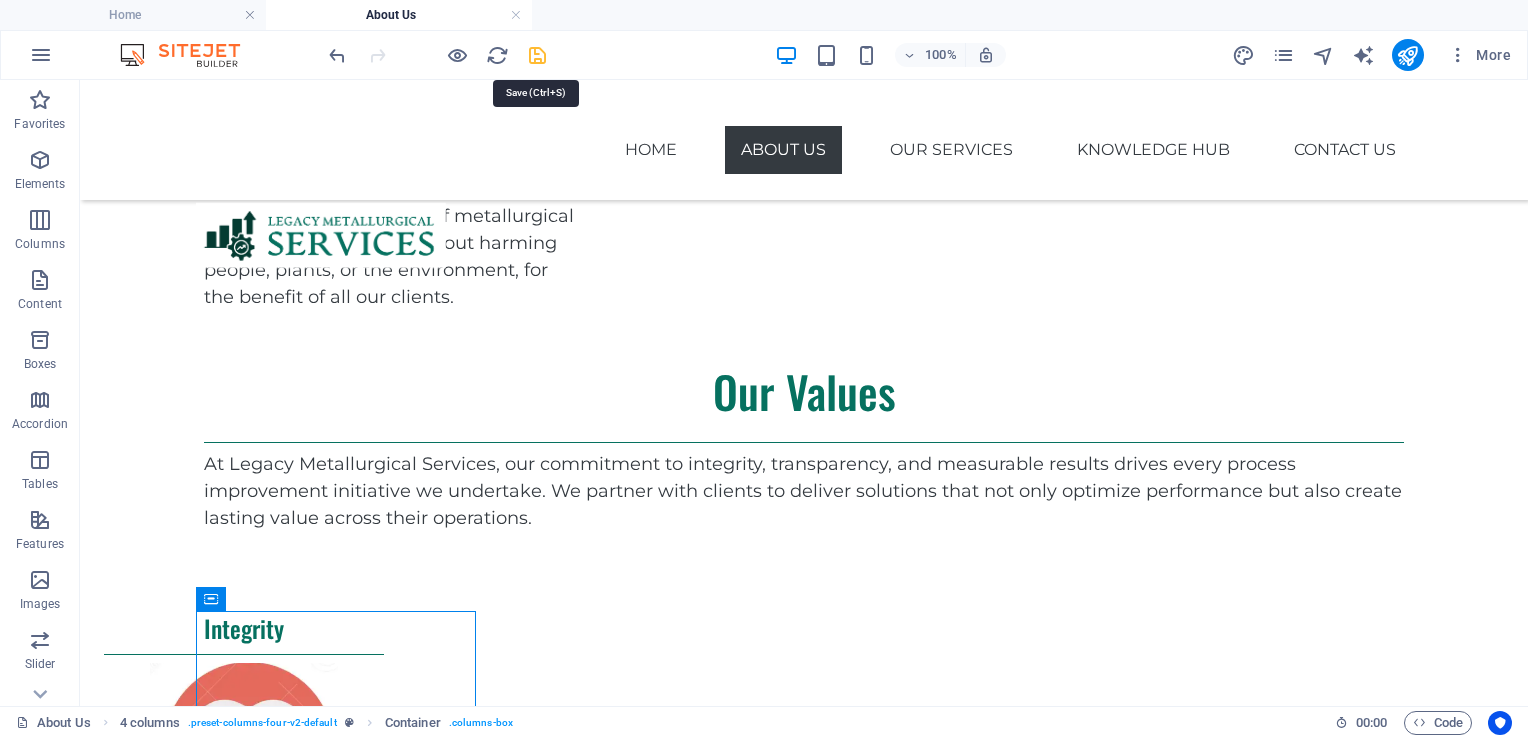 click at bounding box center [537, 55] 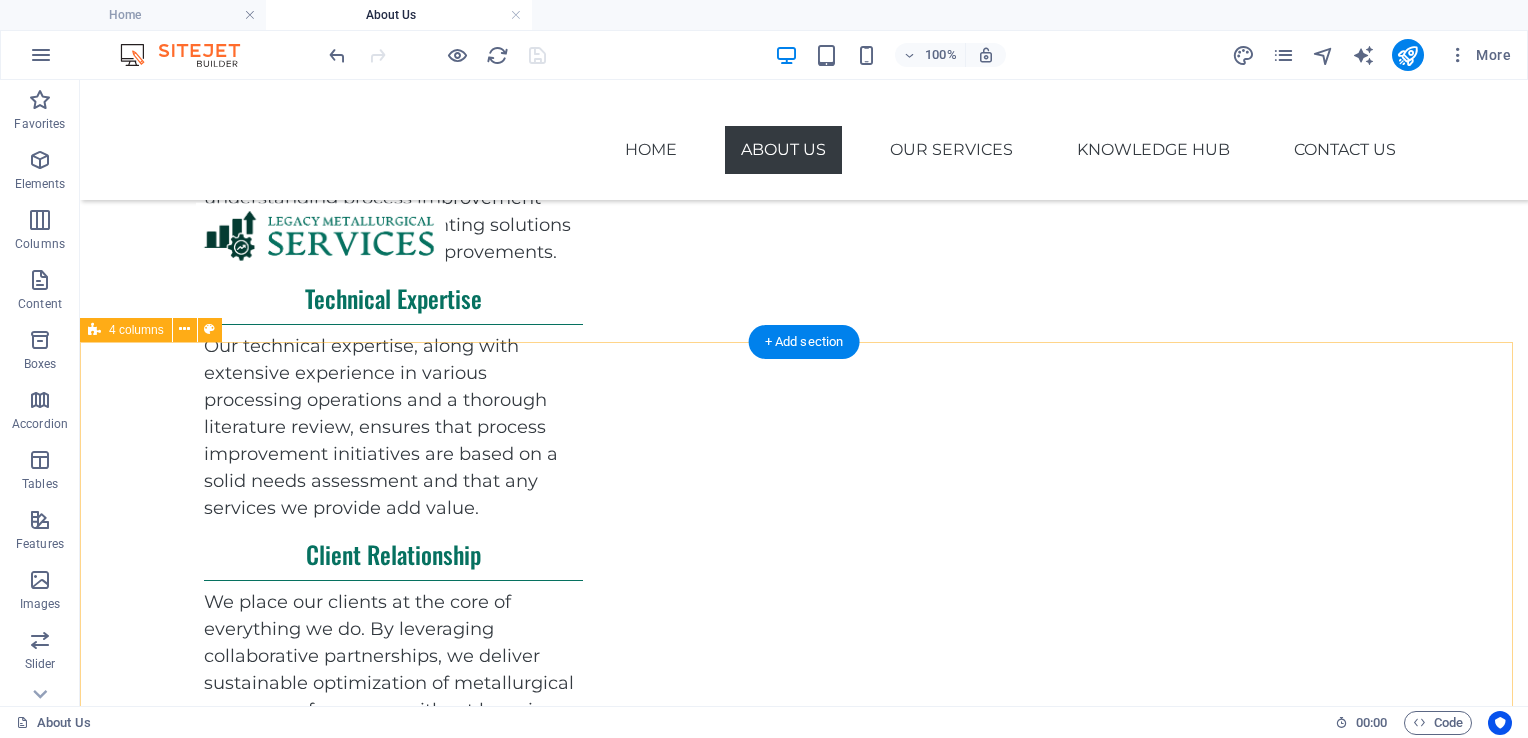scroll, scrollTop: 1011, scrollLeft: 0, axis: vertical 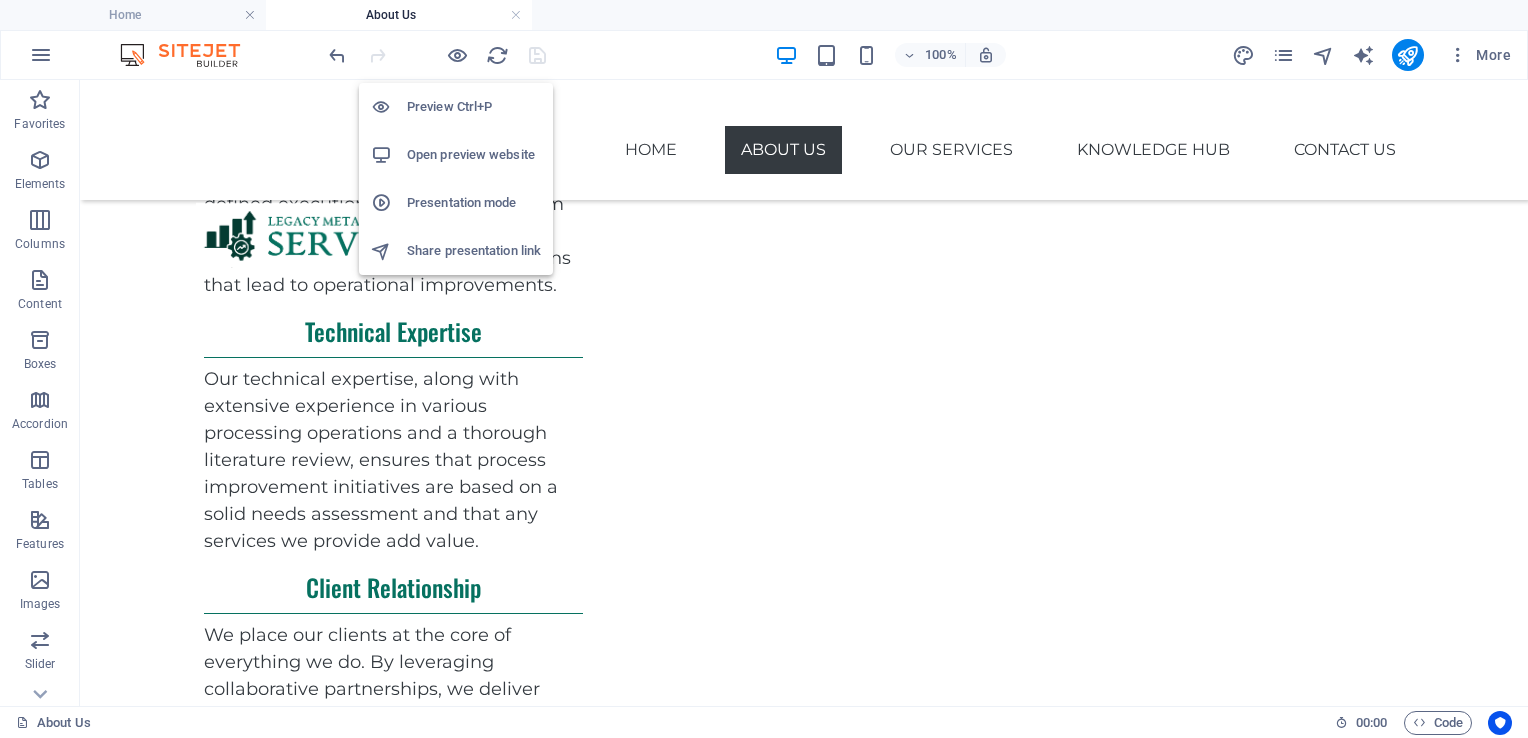click on "Open preview website" at bounding box center (474, 155) 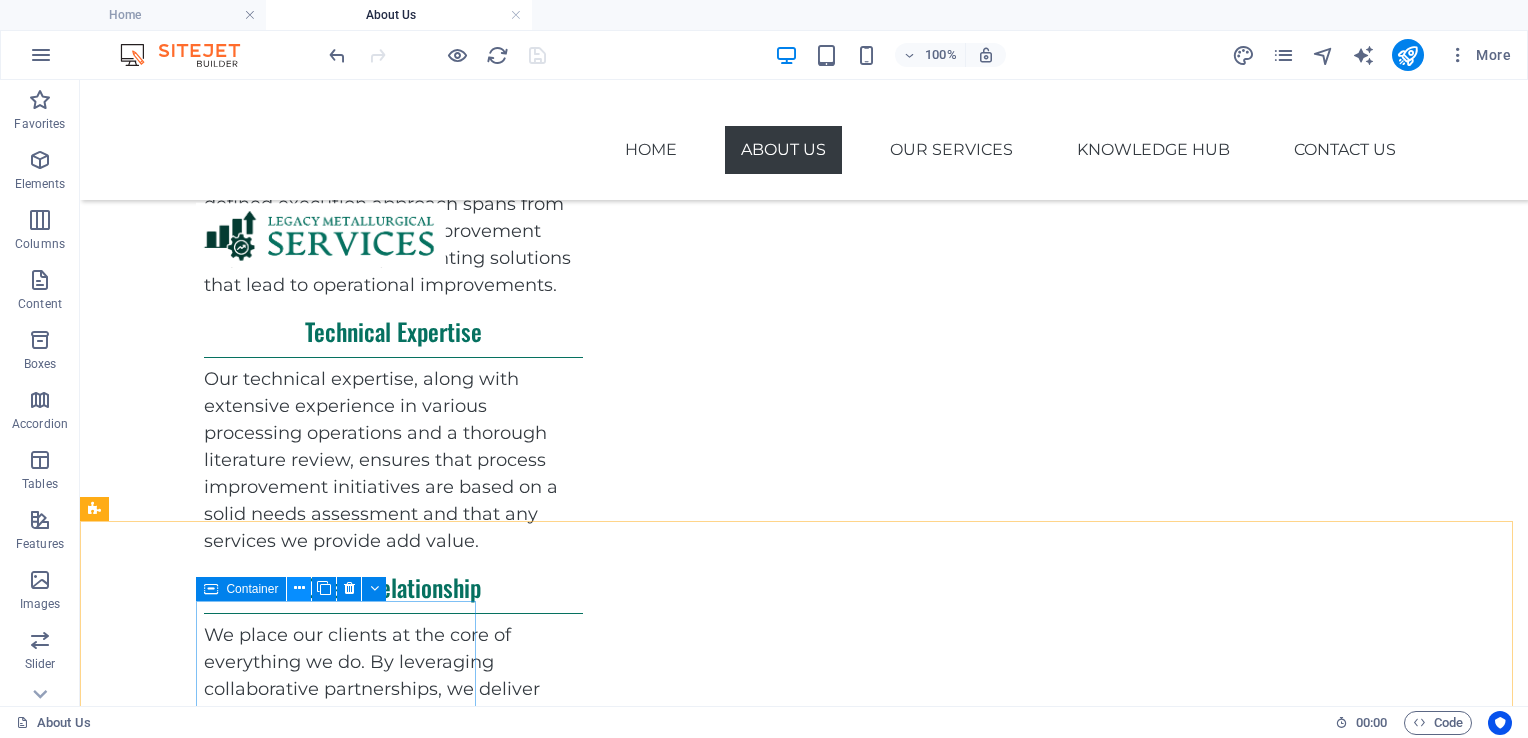 click at bounding box center (299, 588) 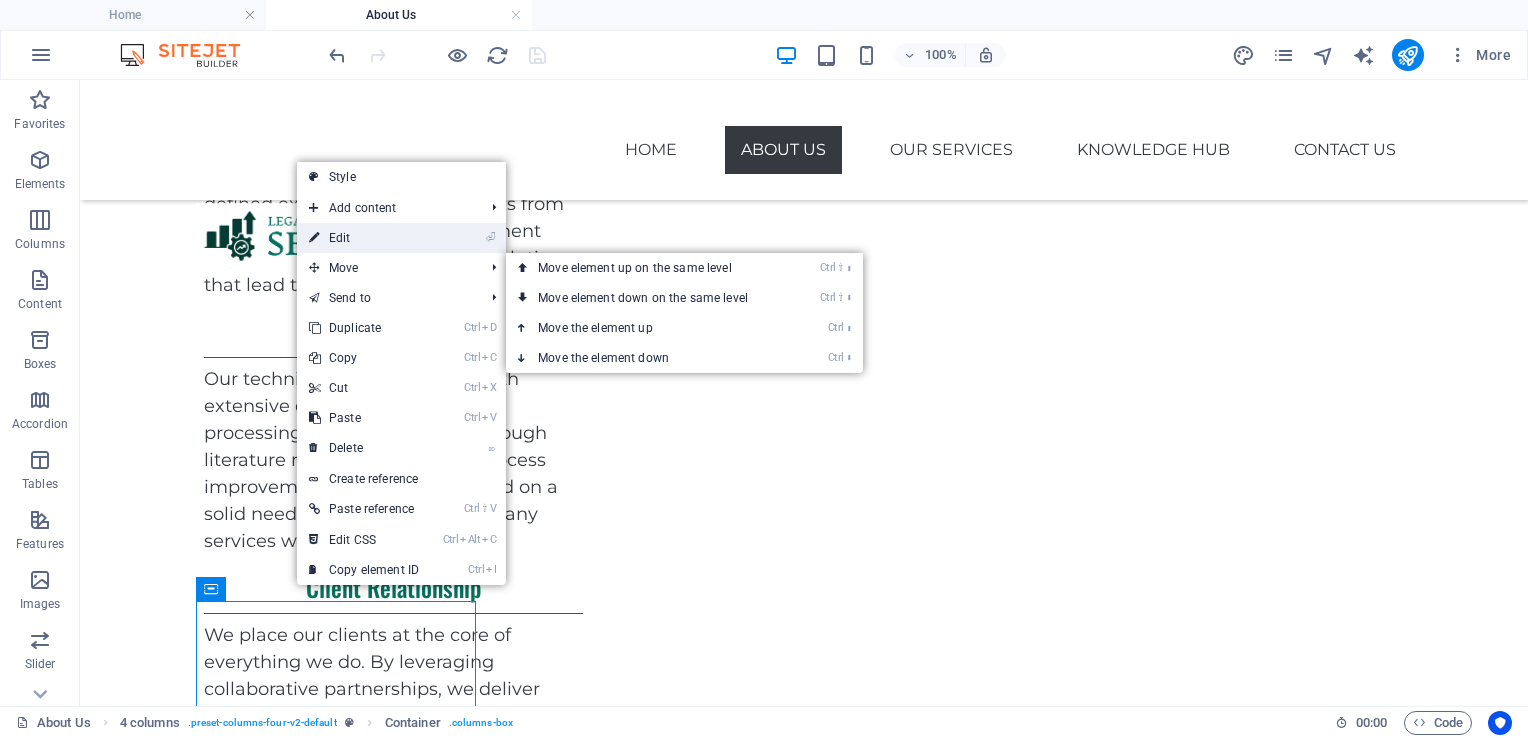 click on "⏎  Edit" at bounding box center [364, 238] 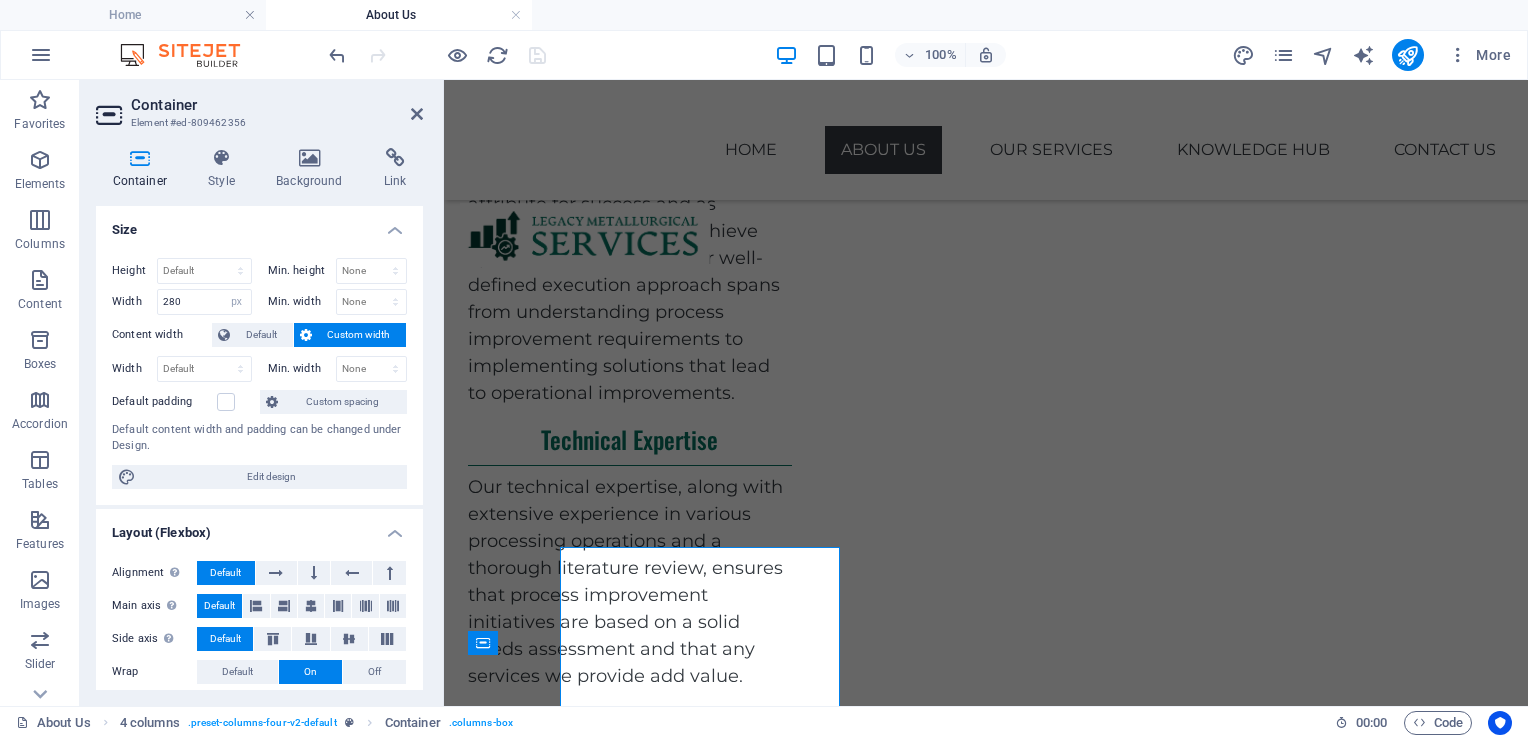 scroll, scrollTop: 1064, scrollLeft: 0, axis: vertical 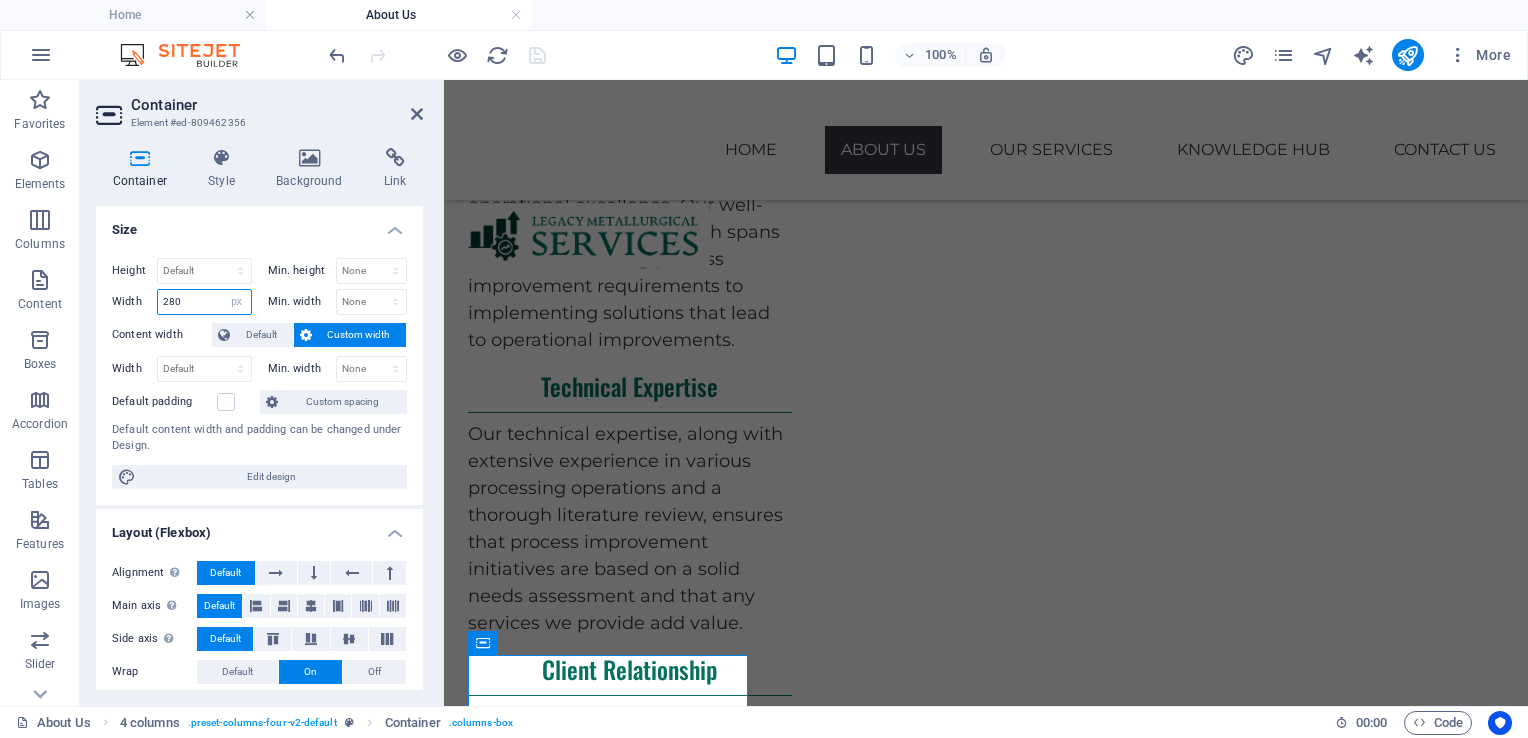 drag, startPoint x: 189, startPoint y: 298, endPoint x: 168, endPoint y: 294, distance: 21.377558 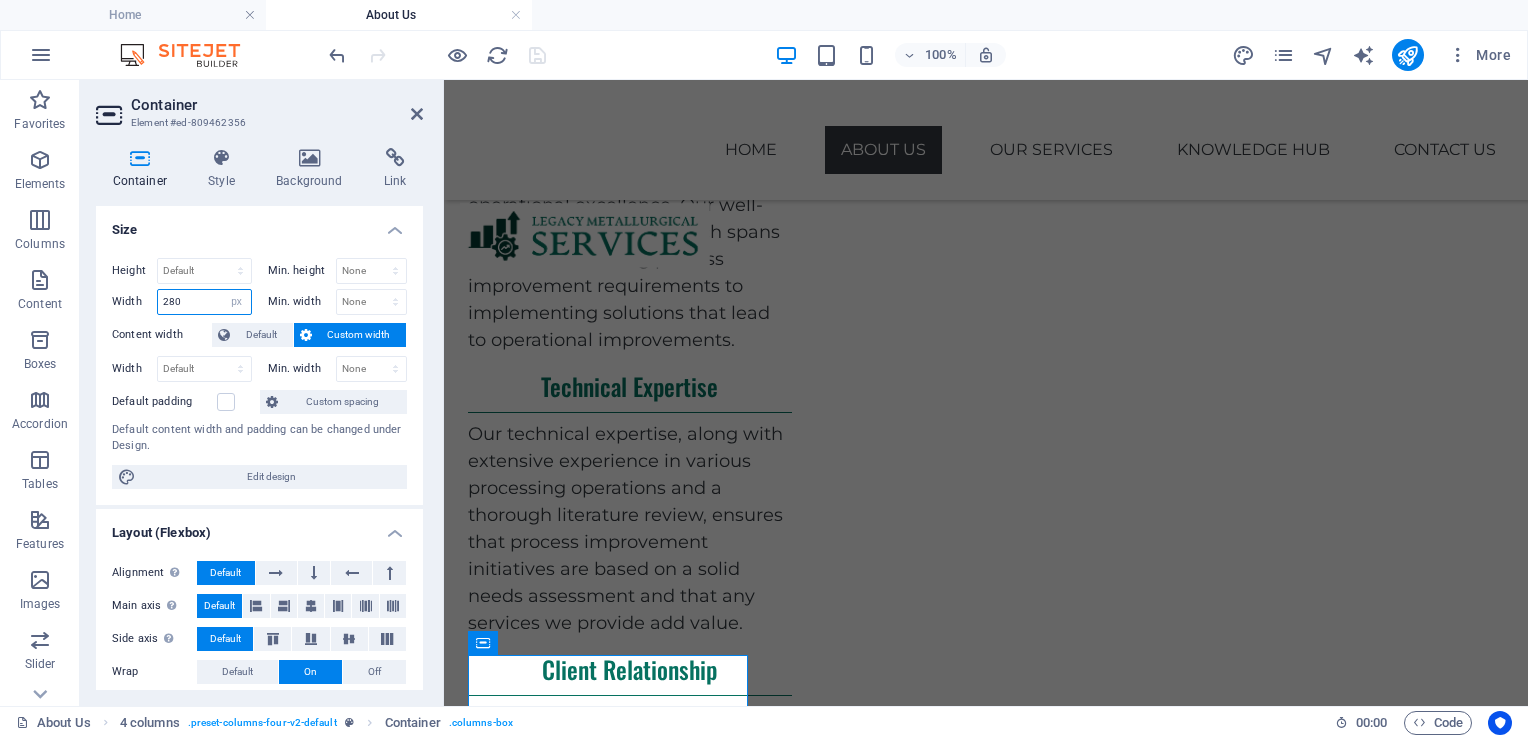 click on "280" at bounding box center (204, 302) 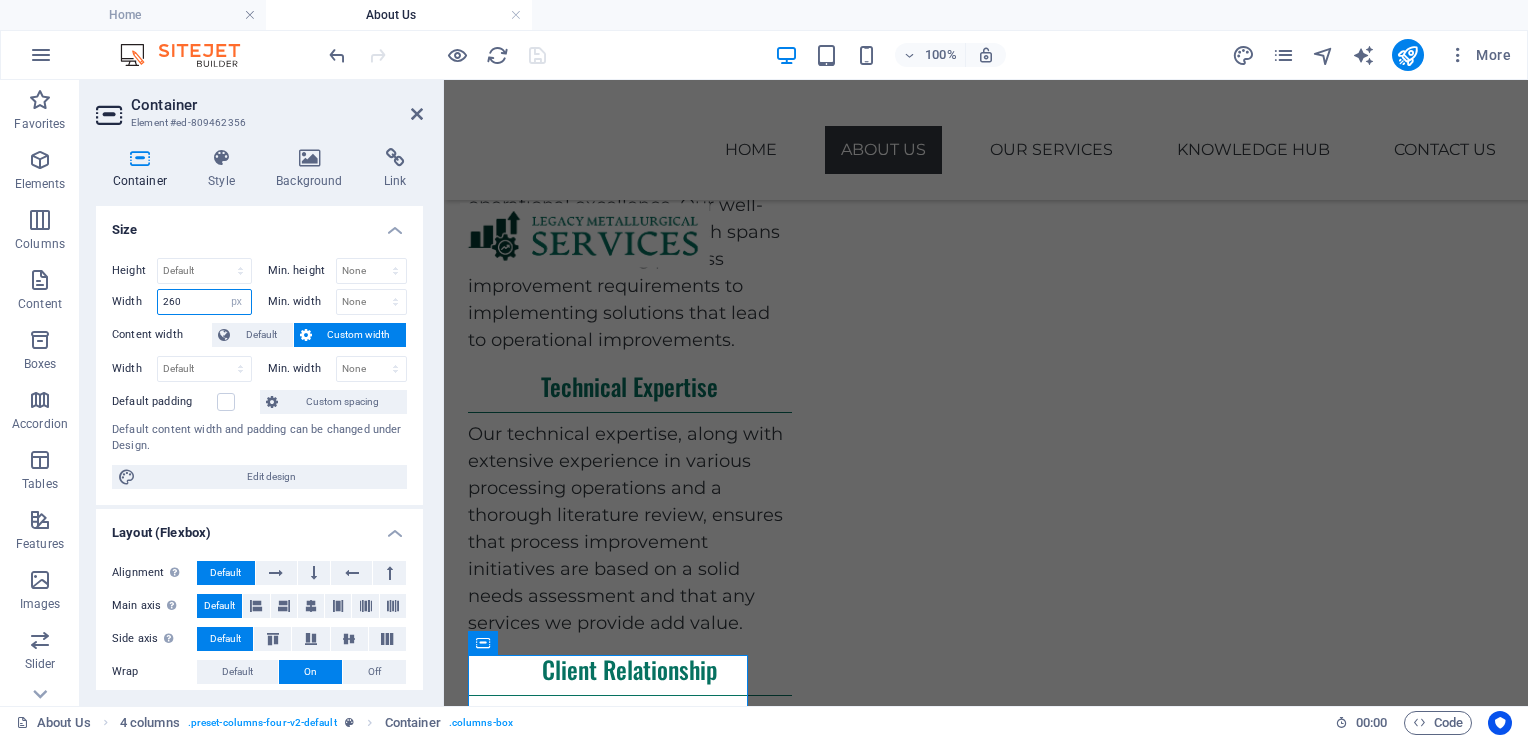 type on "260" 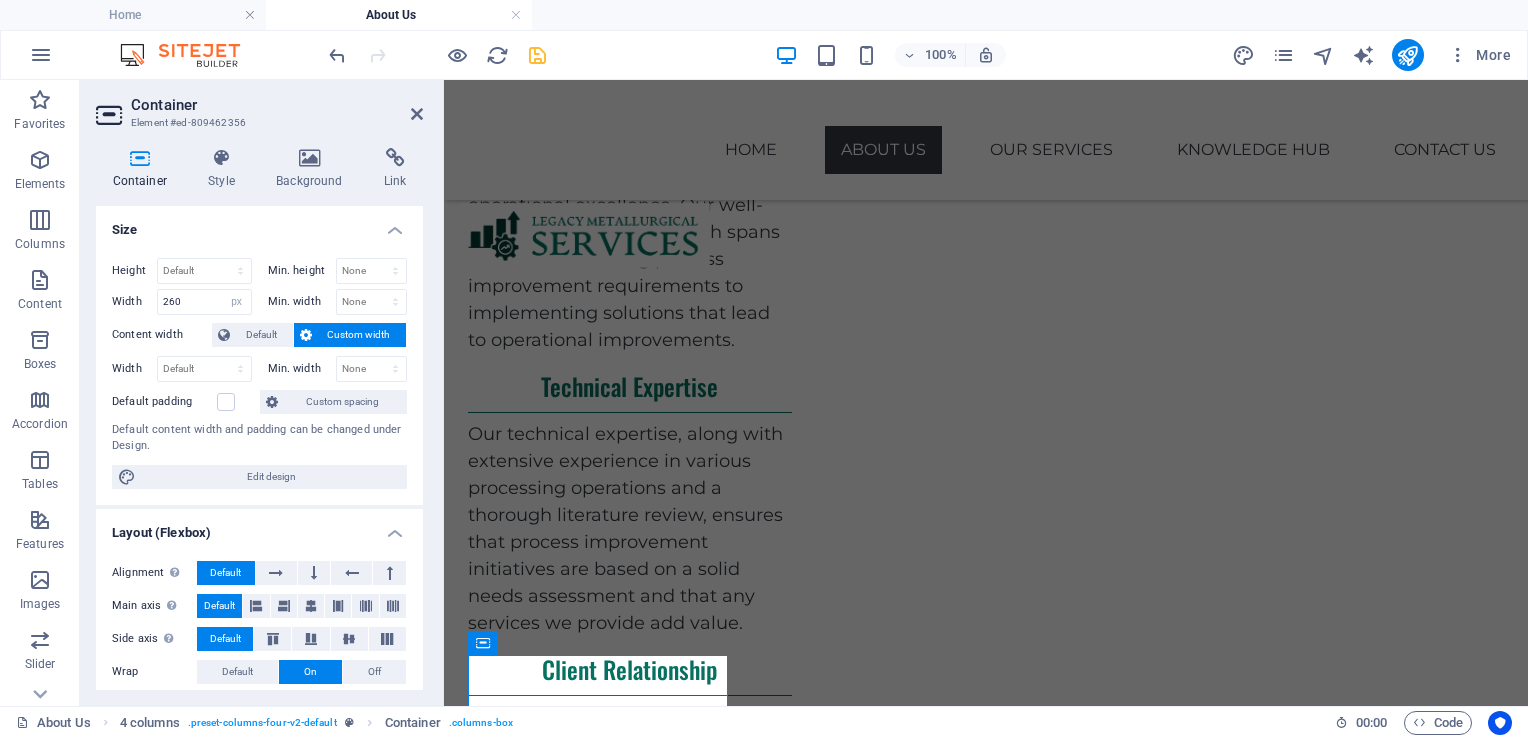 click on "Container" at bounding box center [277, 105] 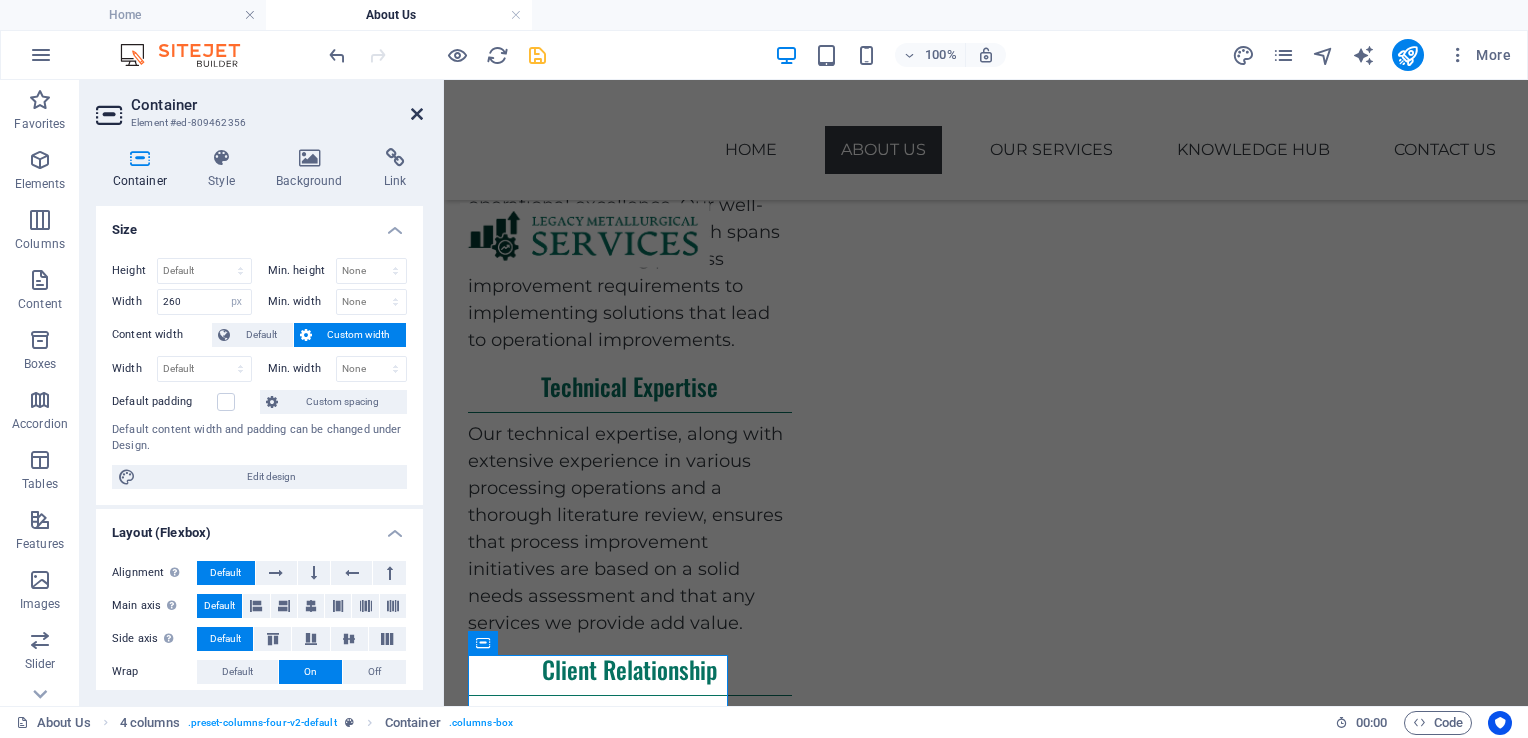 drag, startPoint x: 418, startPoint y: 111, endPoint x: 361, endPoint y: 165, distance: 78.51752 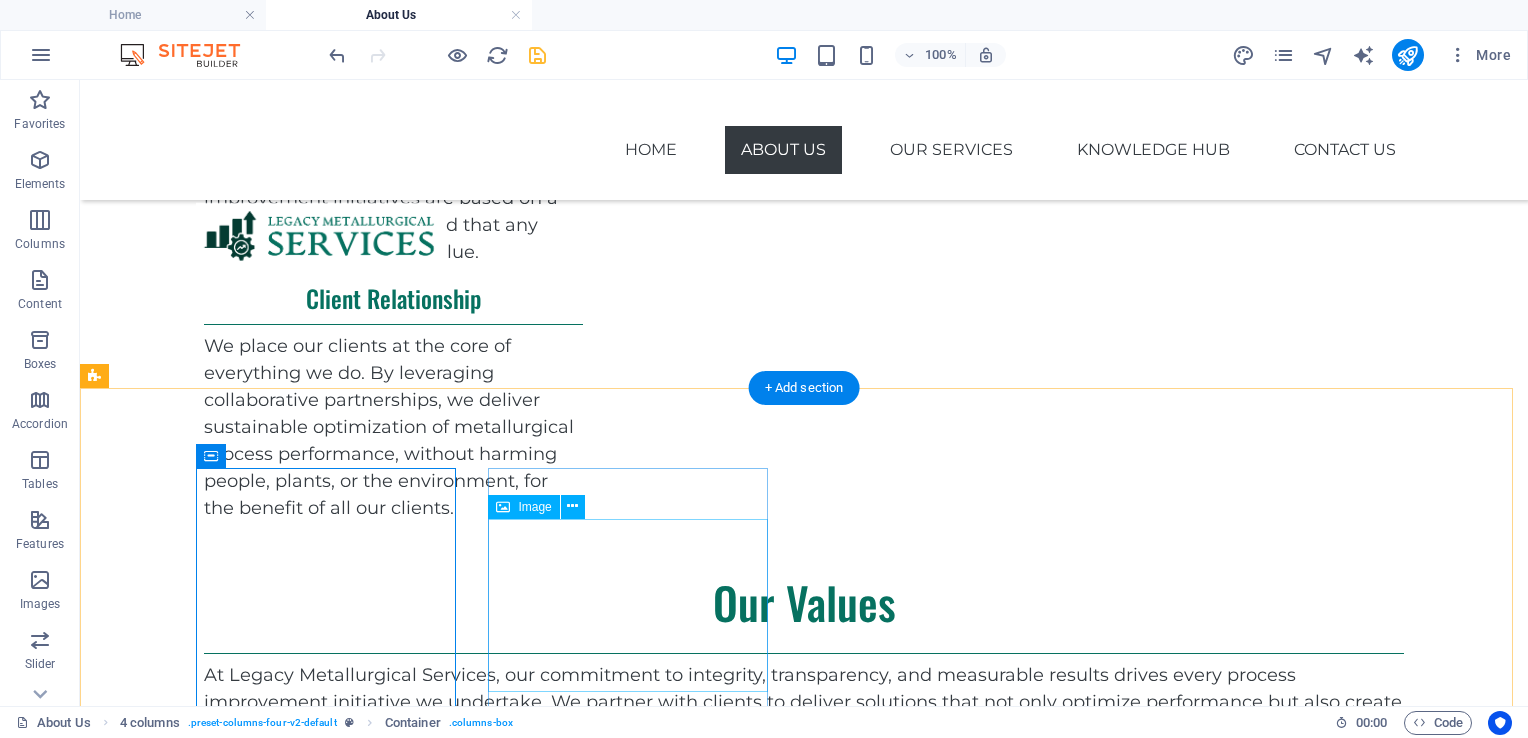 scroll, scrollTop: 1311, scrollLeft: 0, axis: vertical 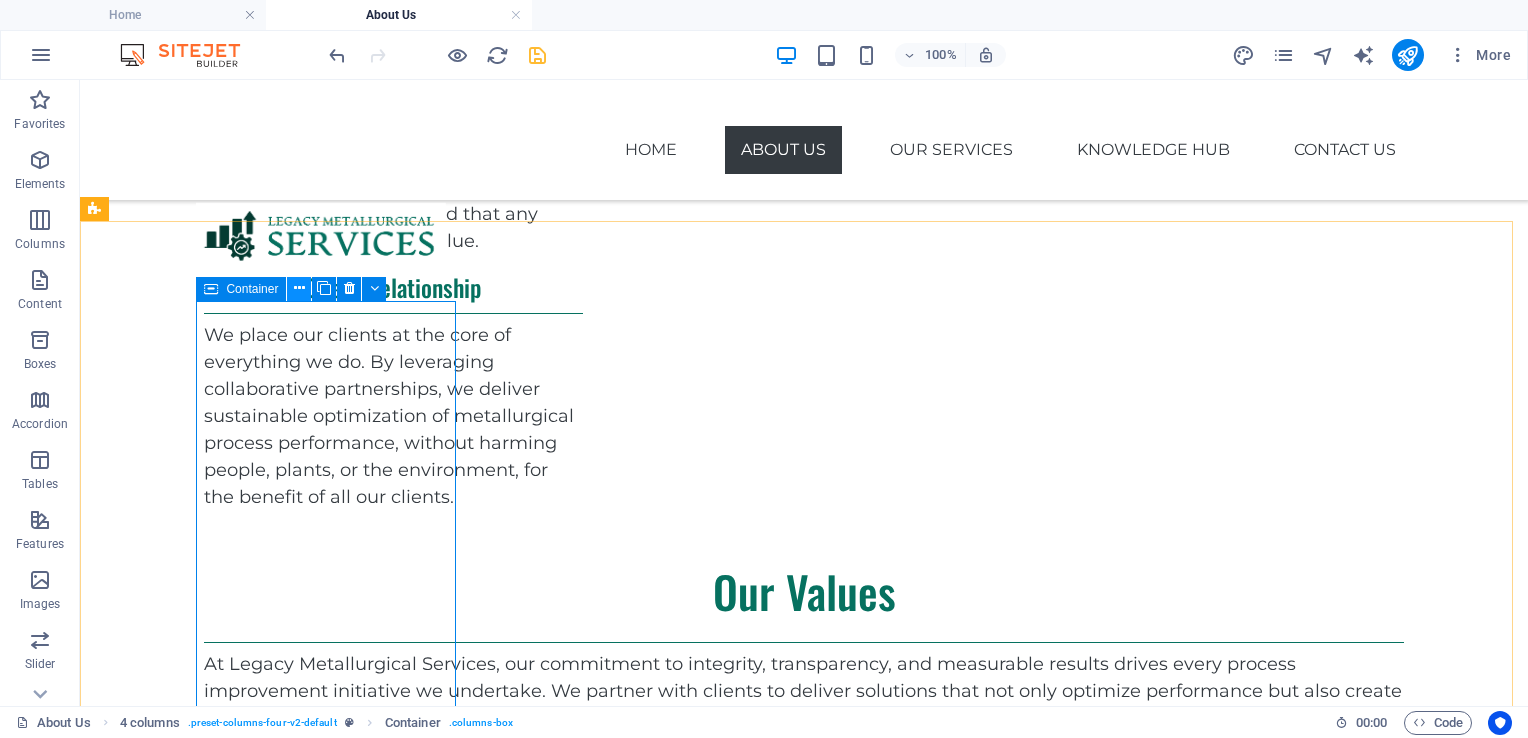 click at bounding box center (299, 288) 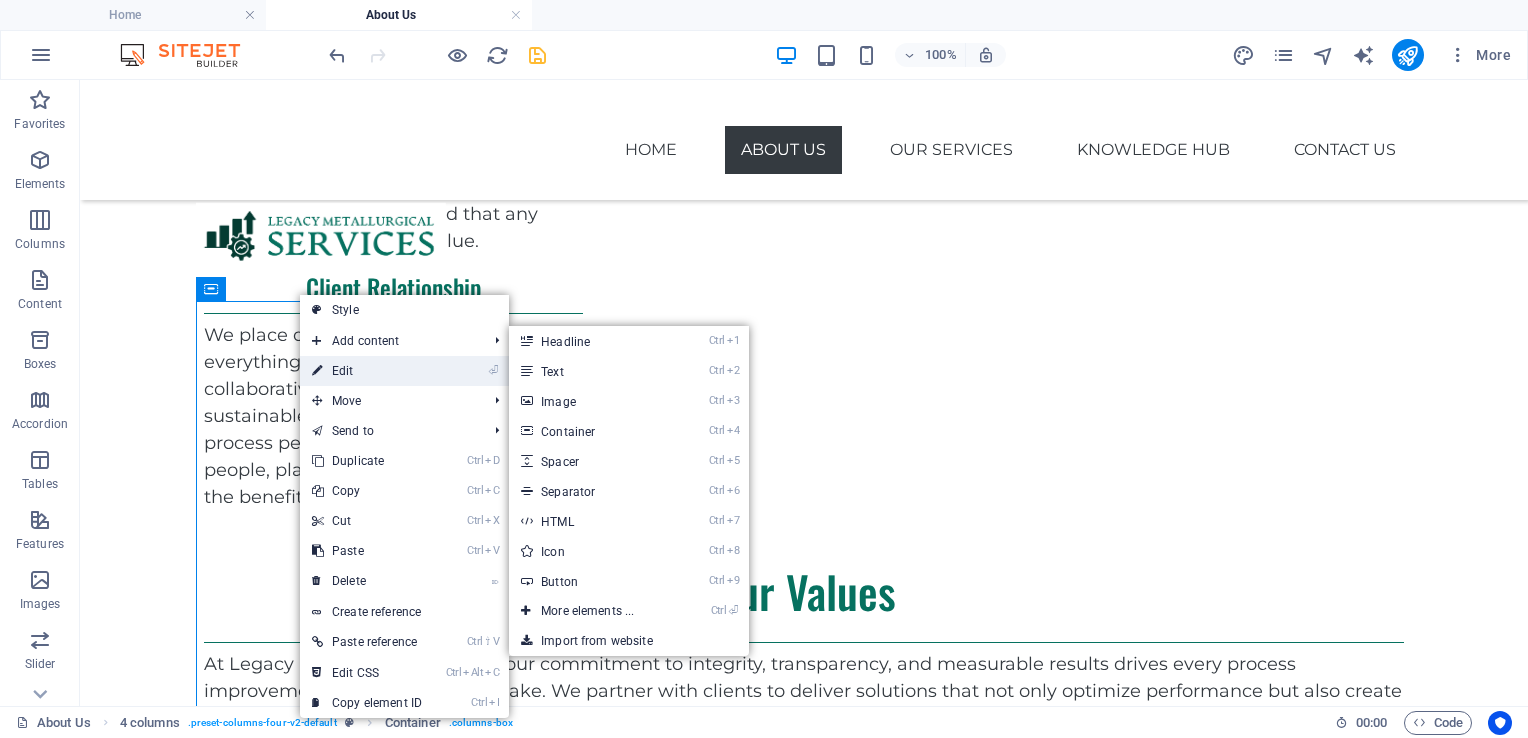 click on "⏎  Edit" at bounding box center [367, 371] 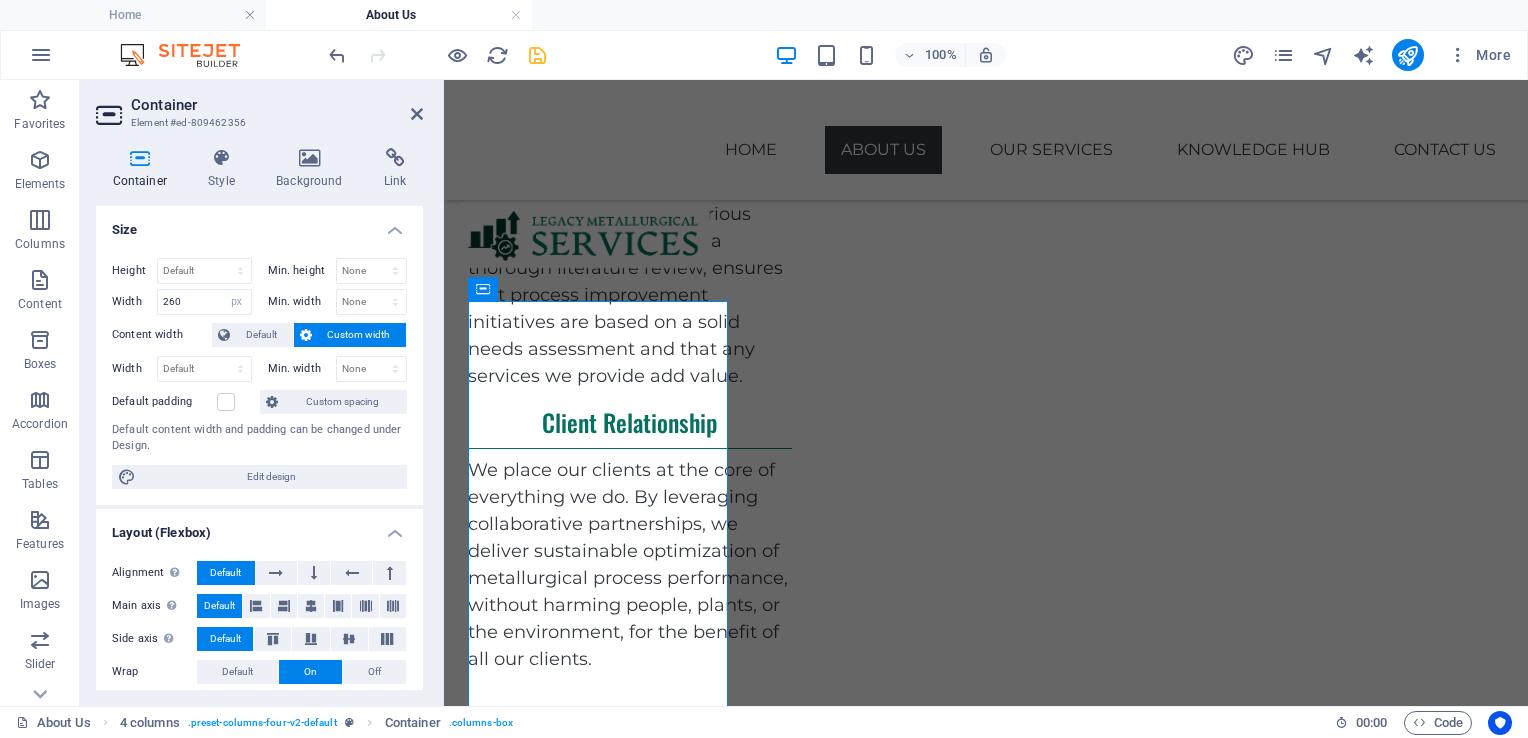 scroll, scrollTop: 1419, scrollLeft: 0, axis: vertical 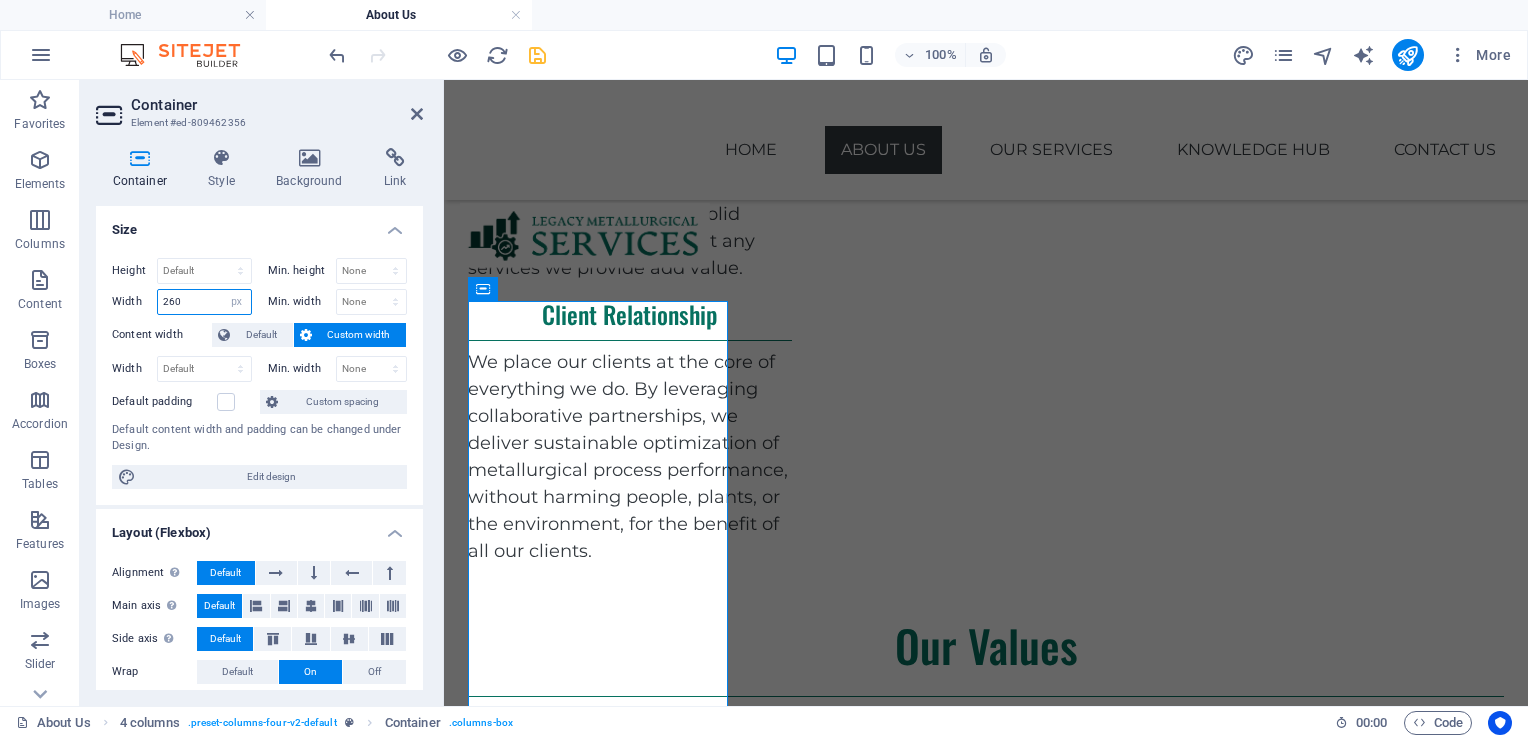 click on "260" at bounding box center (204, 302) 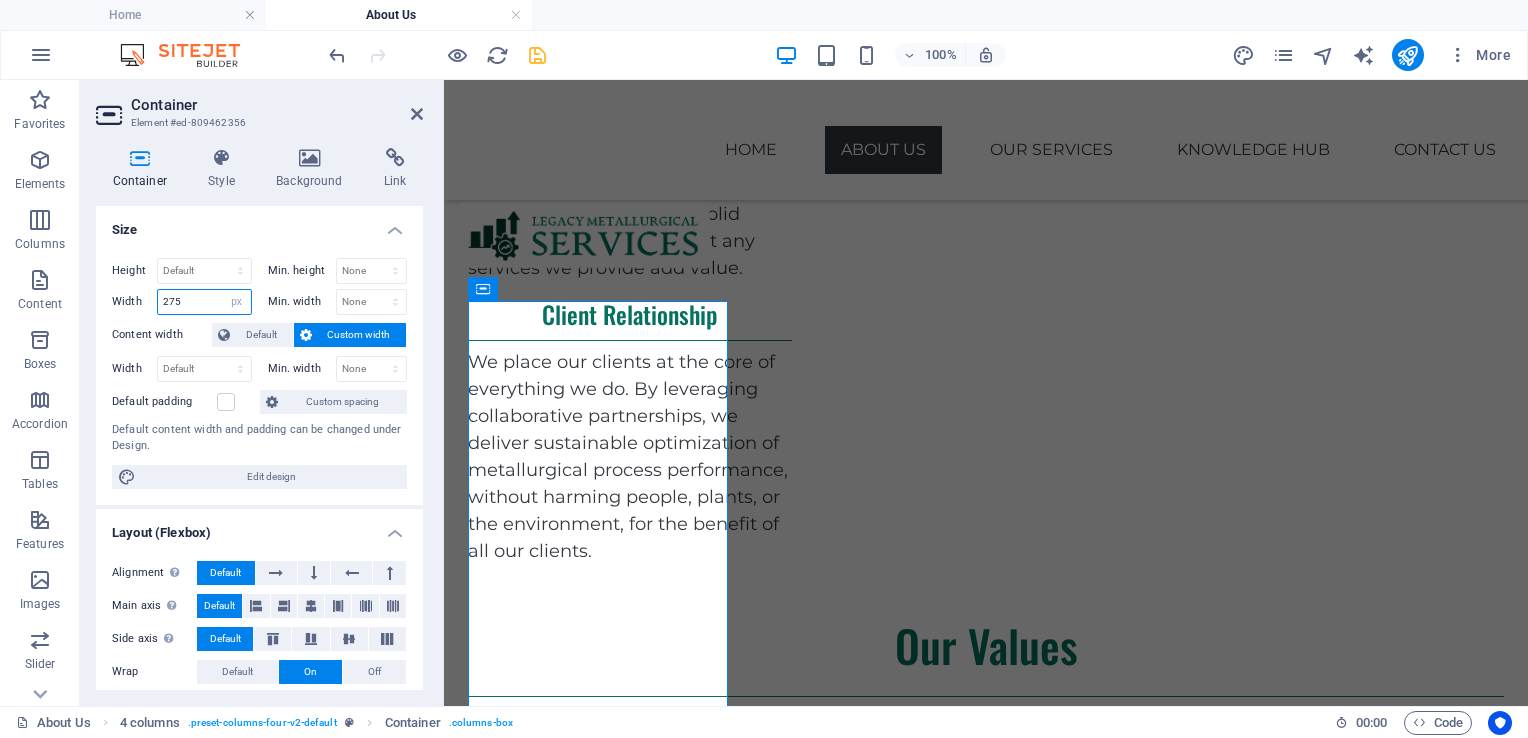 type on "275" 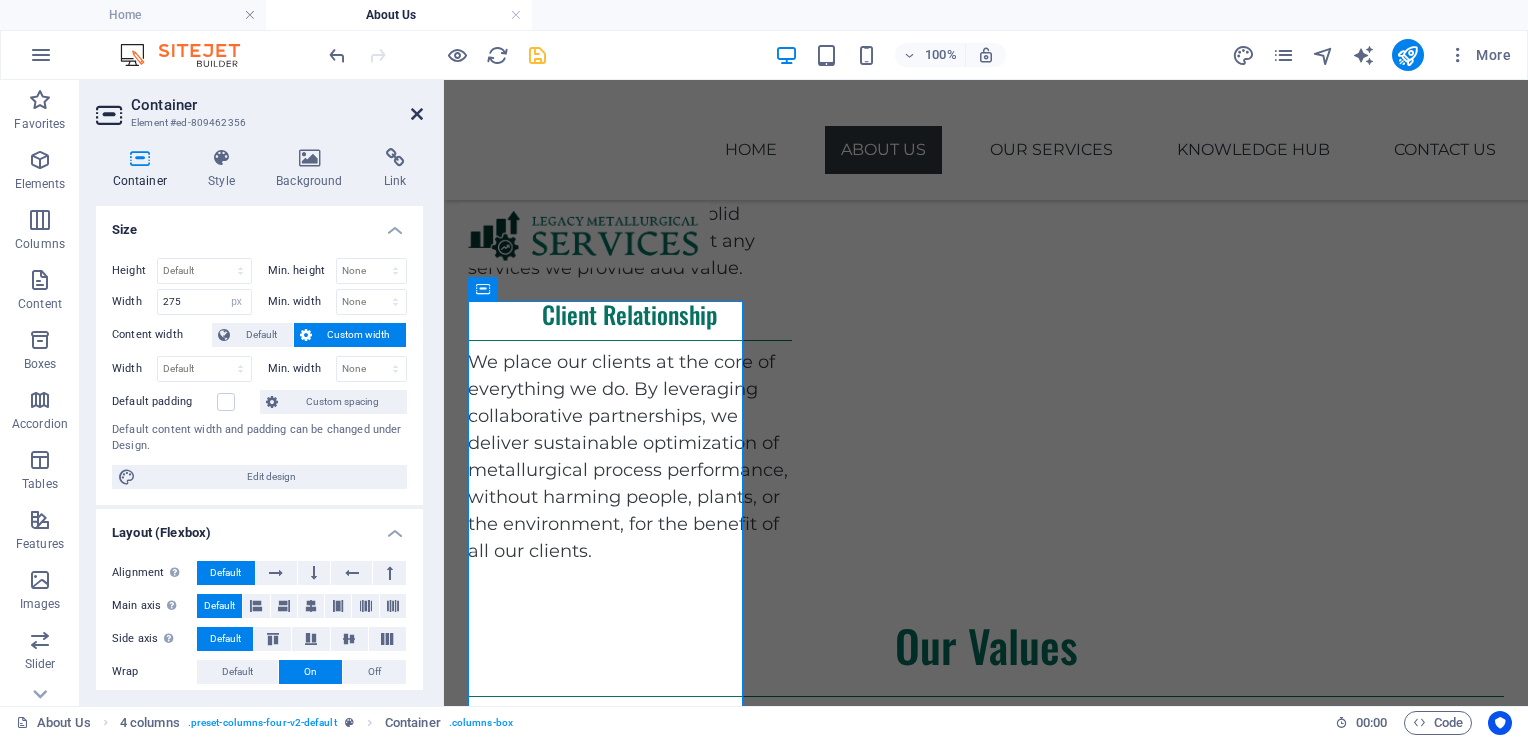 drag, startPoint x: 412, startPoint y: 112, endPoint x: 393, endPoint y: 85, distance: 33.01515 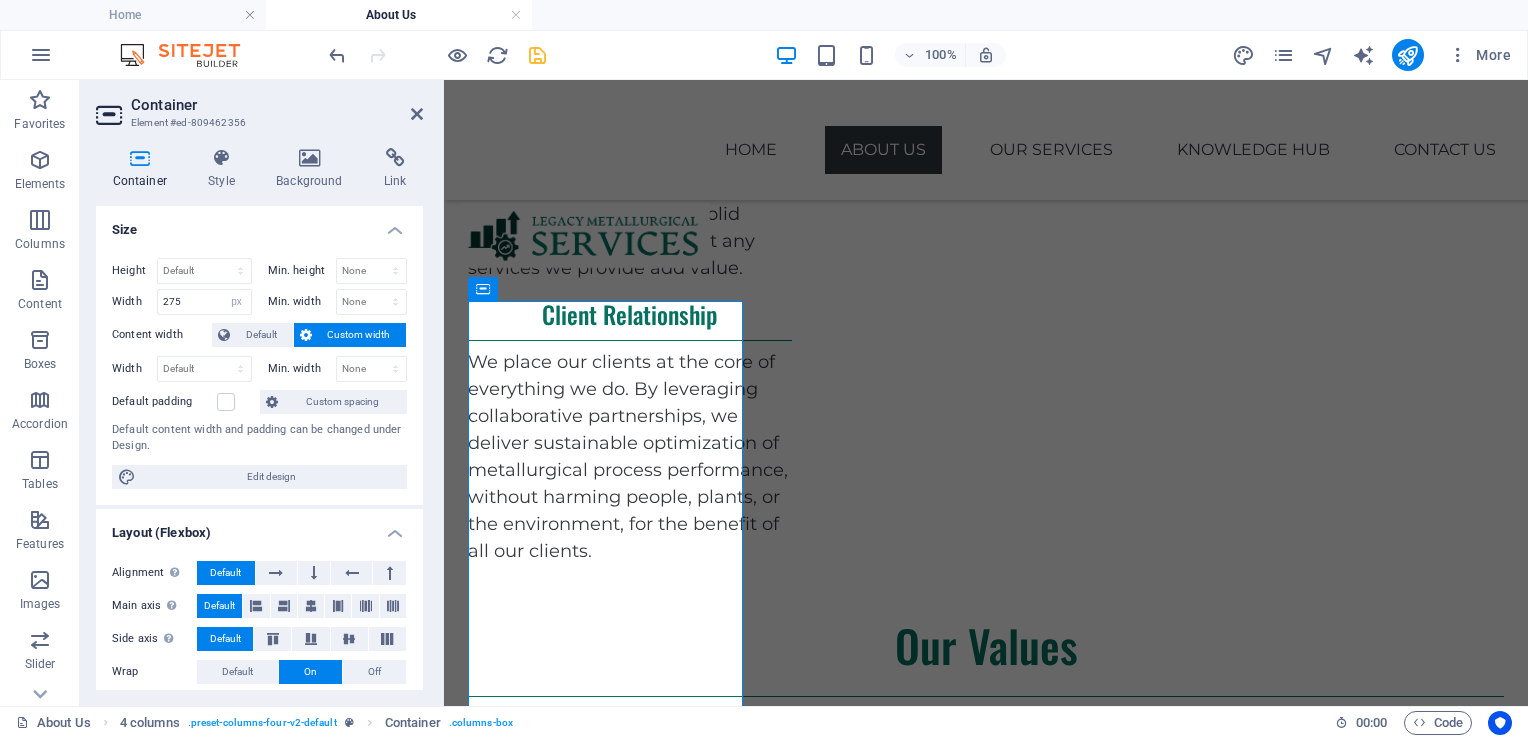 scroll, scrollTop: 1311, scrollLeft: 0, axis: vertical 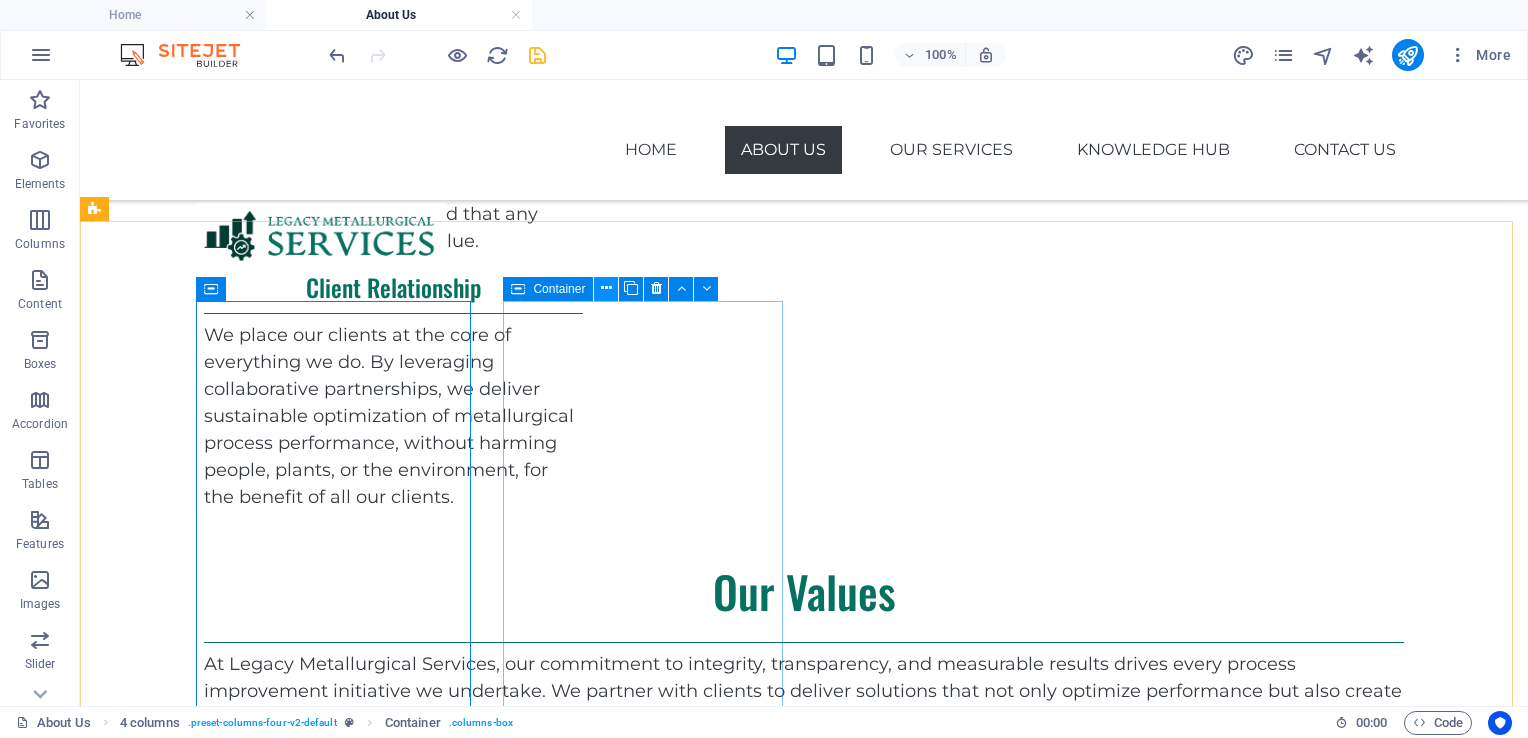 click at bounding box center (606, 288) 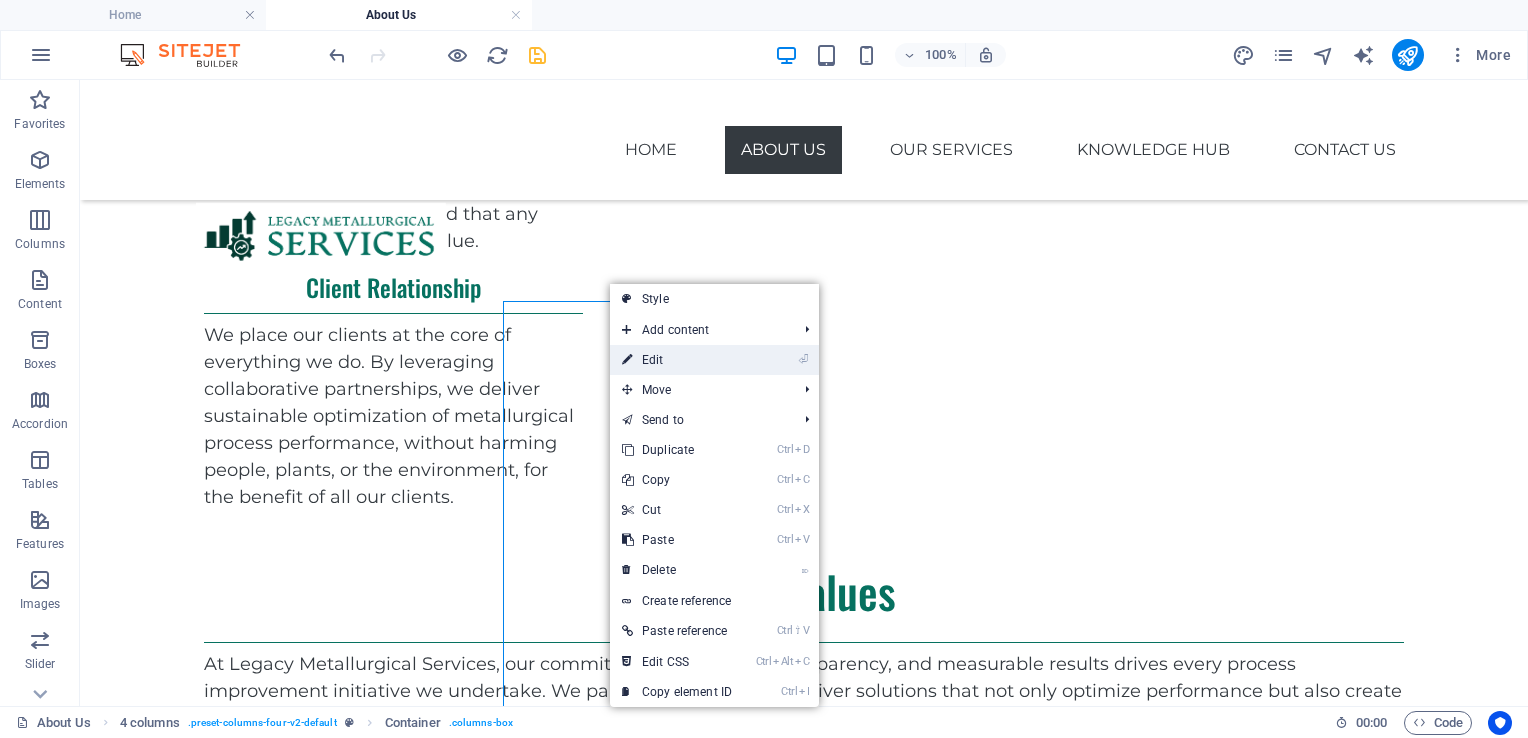 click on "⏎  Edit" at bounding box center [677, 360] 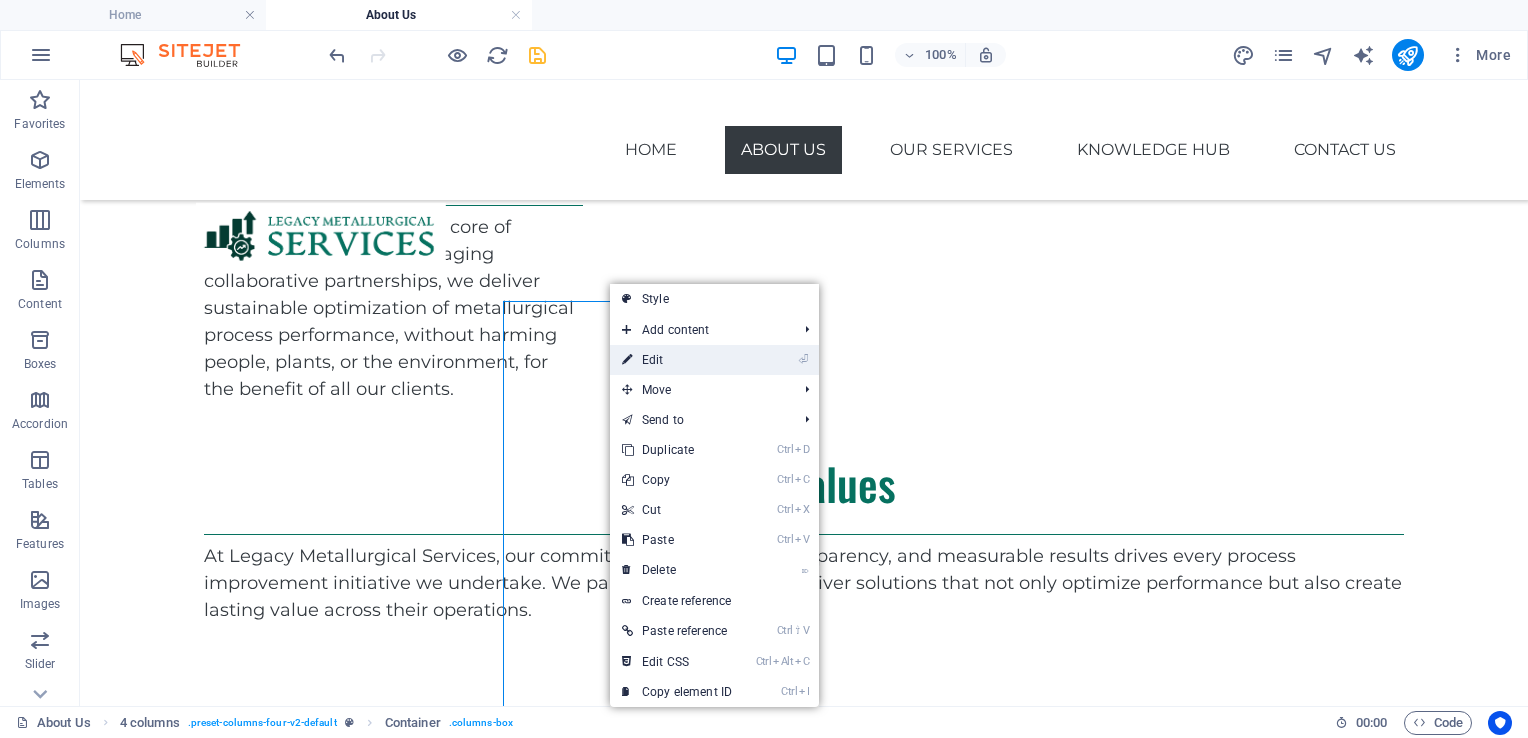 select on "px" 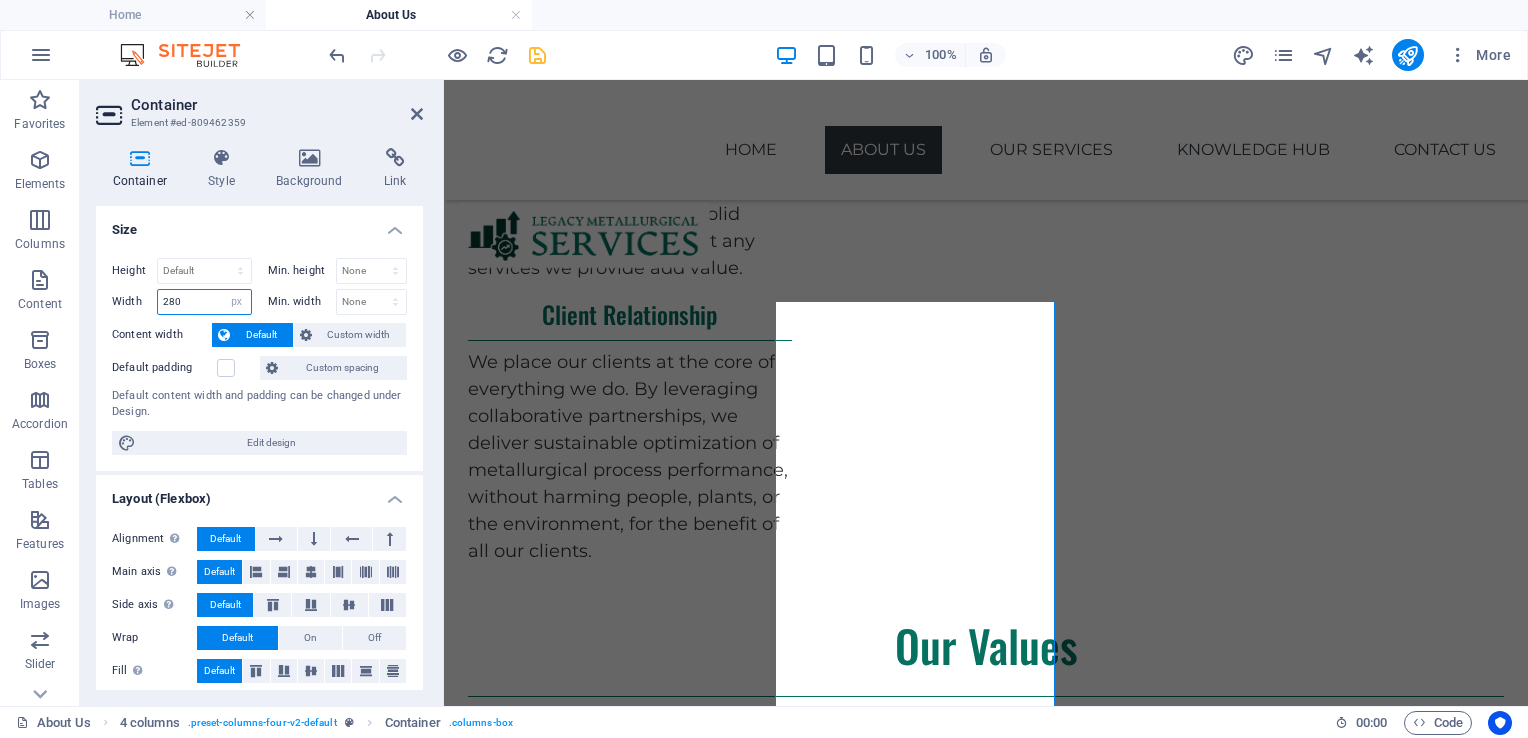 drag, startPoint x: 180, startPoint y: 298, endPoint x: 168, endPoint y: 299, distance: 12.0415945 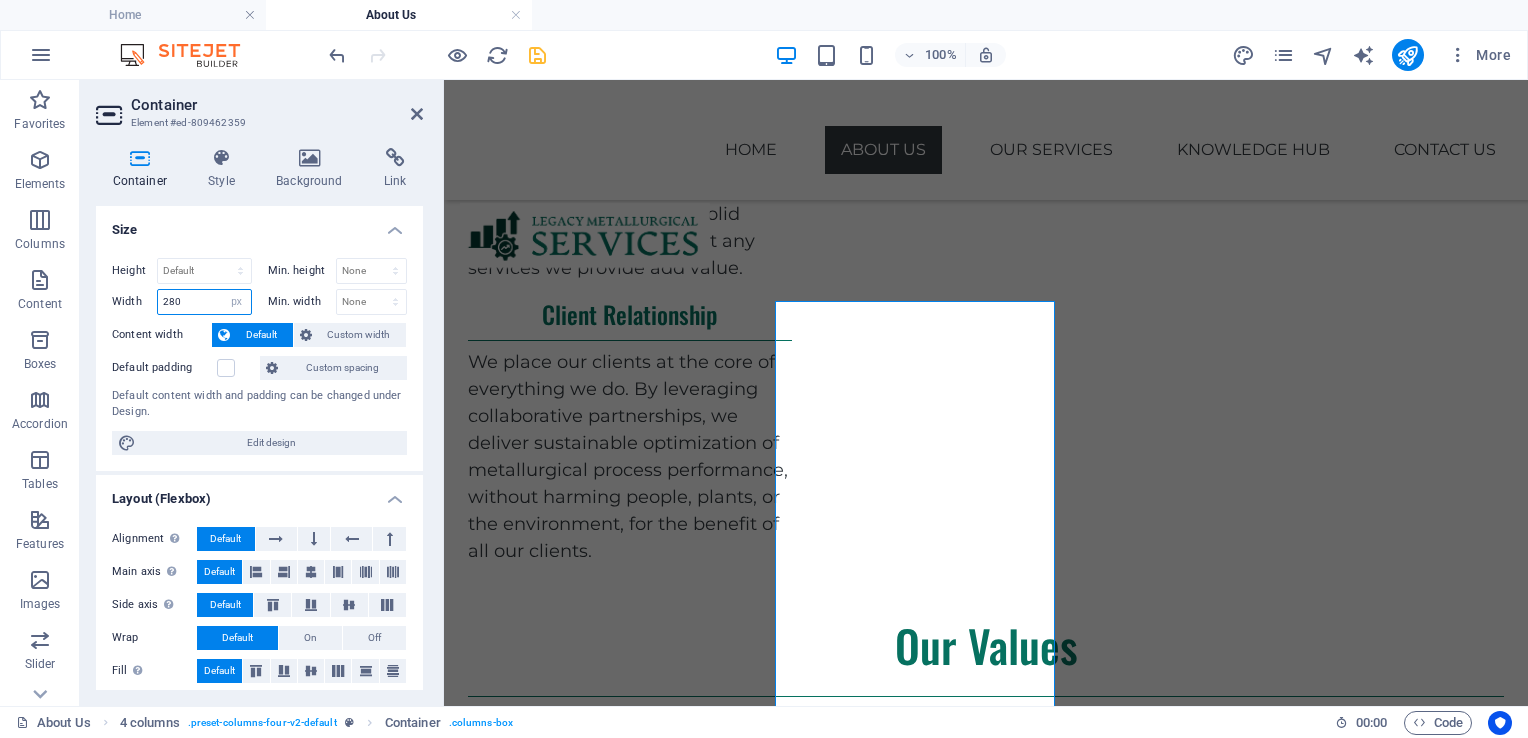 click on "280" at bounding box center [204, 302] 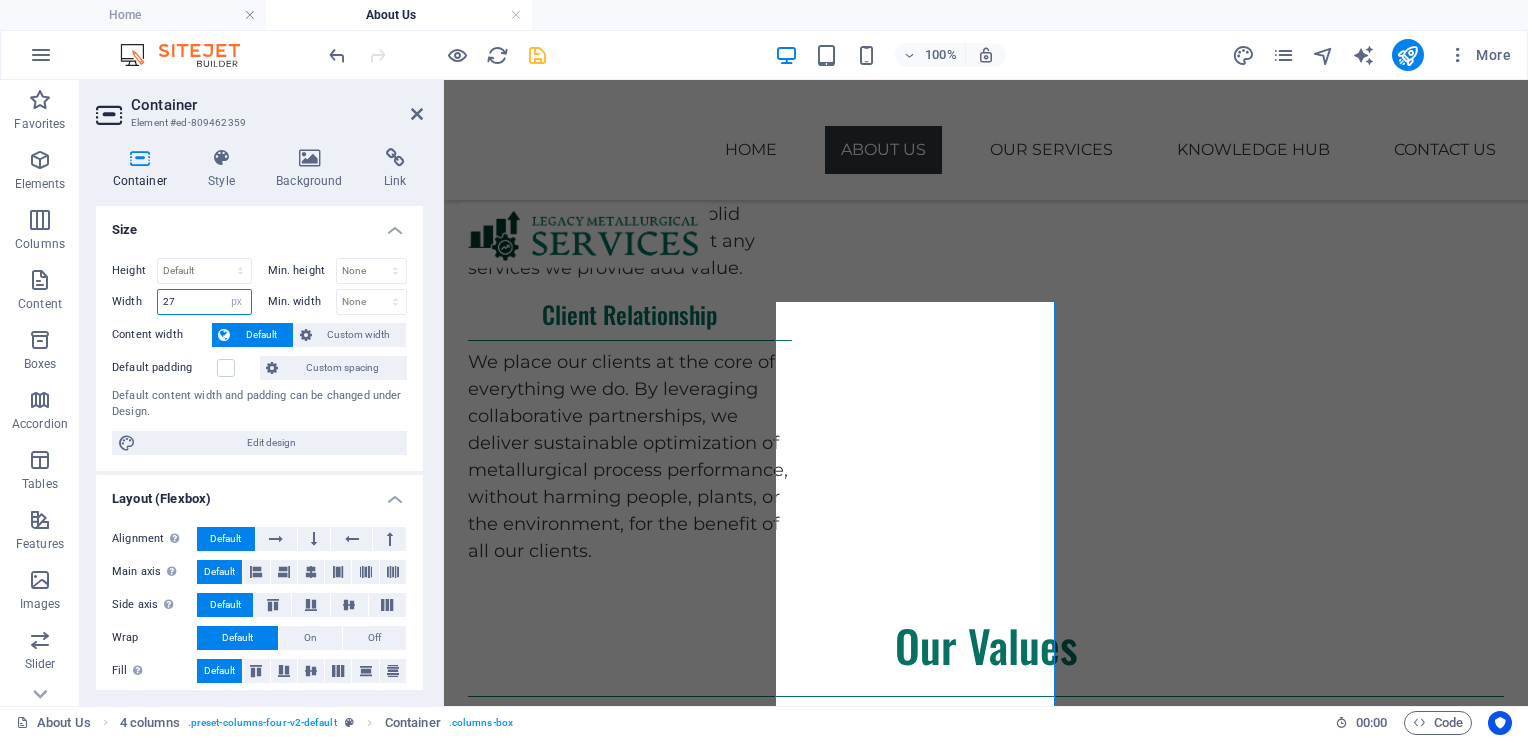 type on "275" 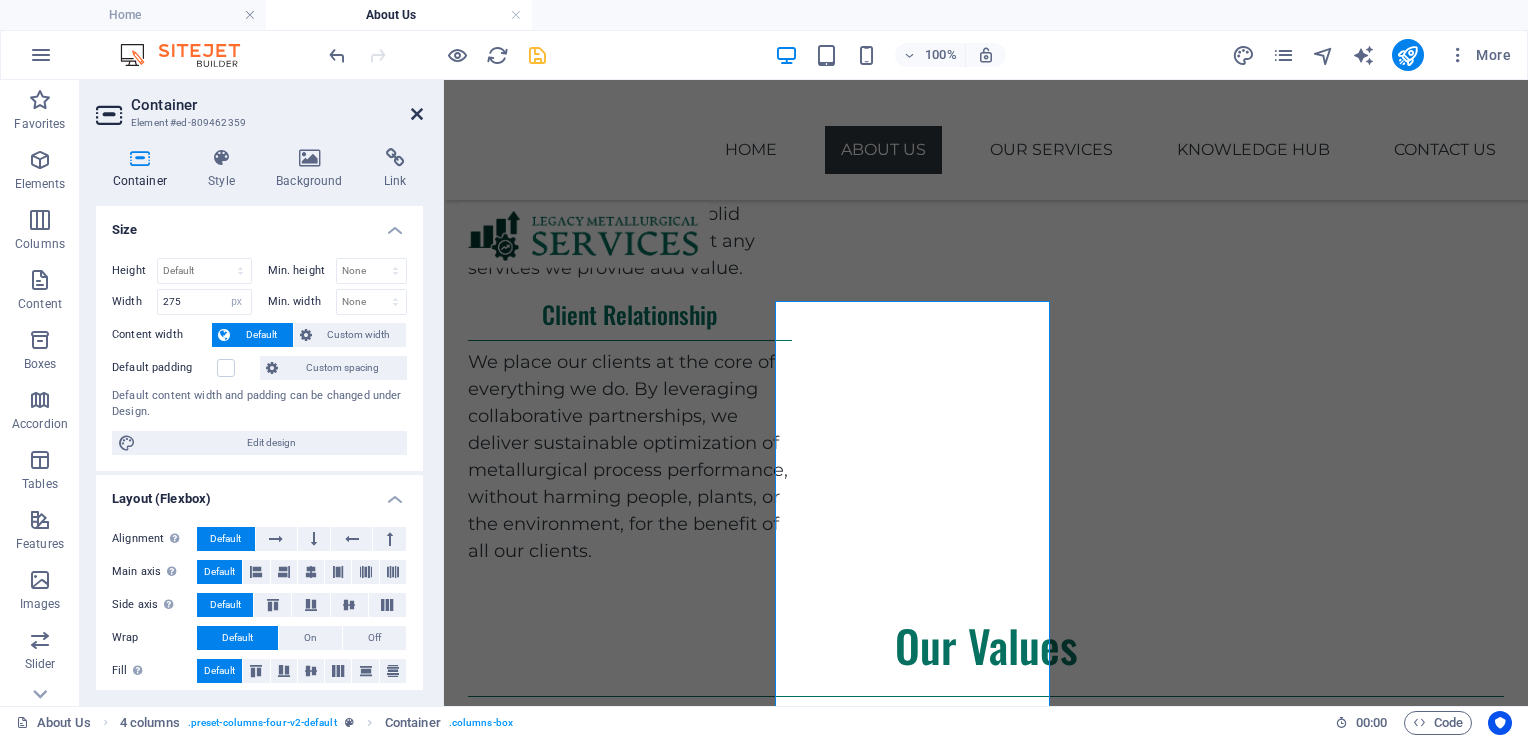 click at bounding box center (417, 114) 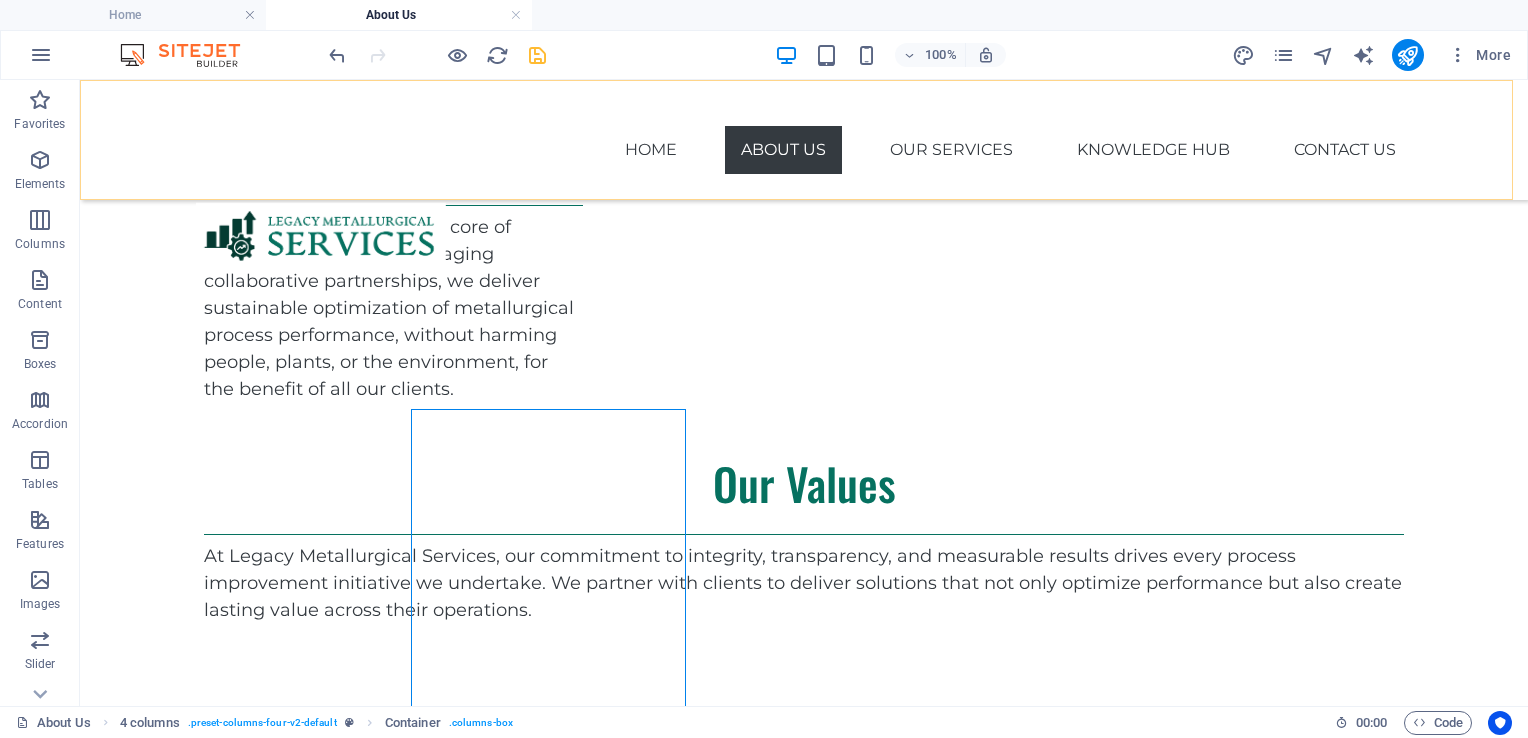 scroll, scrollTop: 1311, scrollLeft: 0, axis: vertical 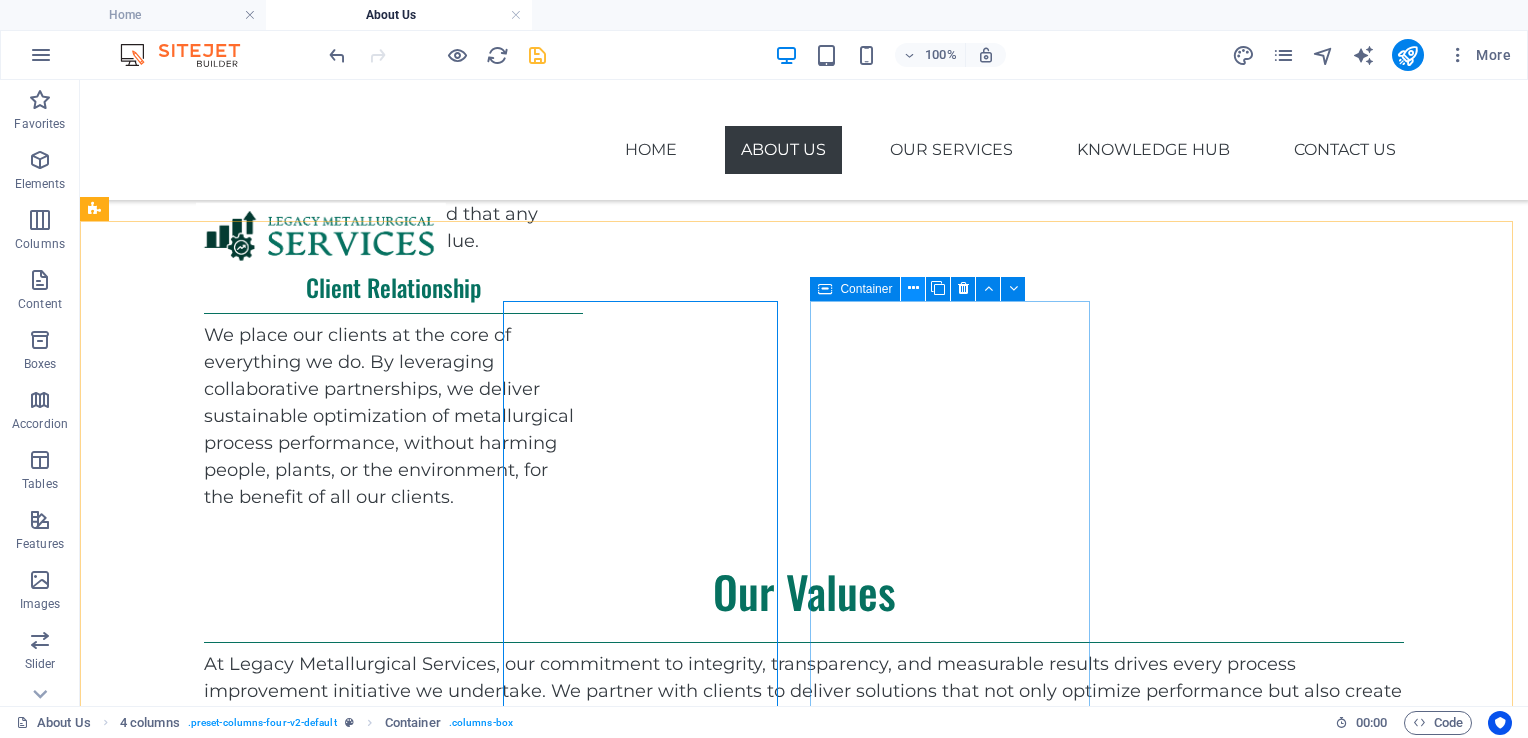 click at bounding box center (913, 288) 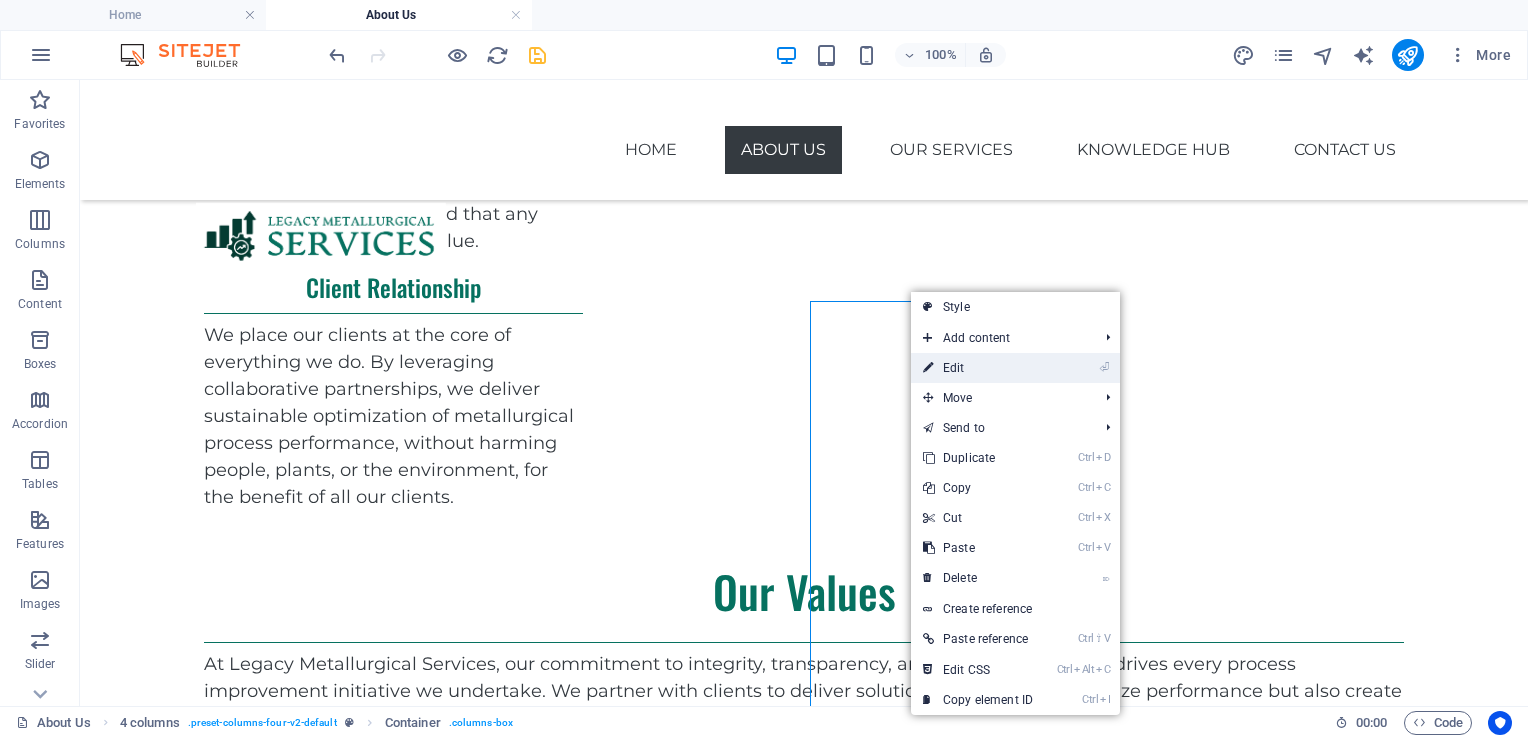 click on "⏎  Edit" at bounding box center (978, 368) 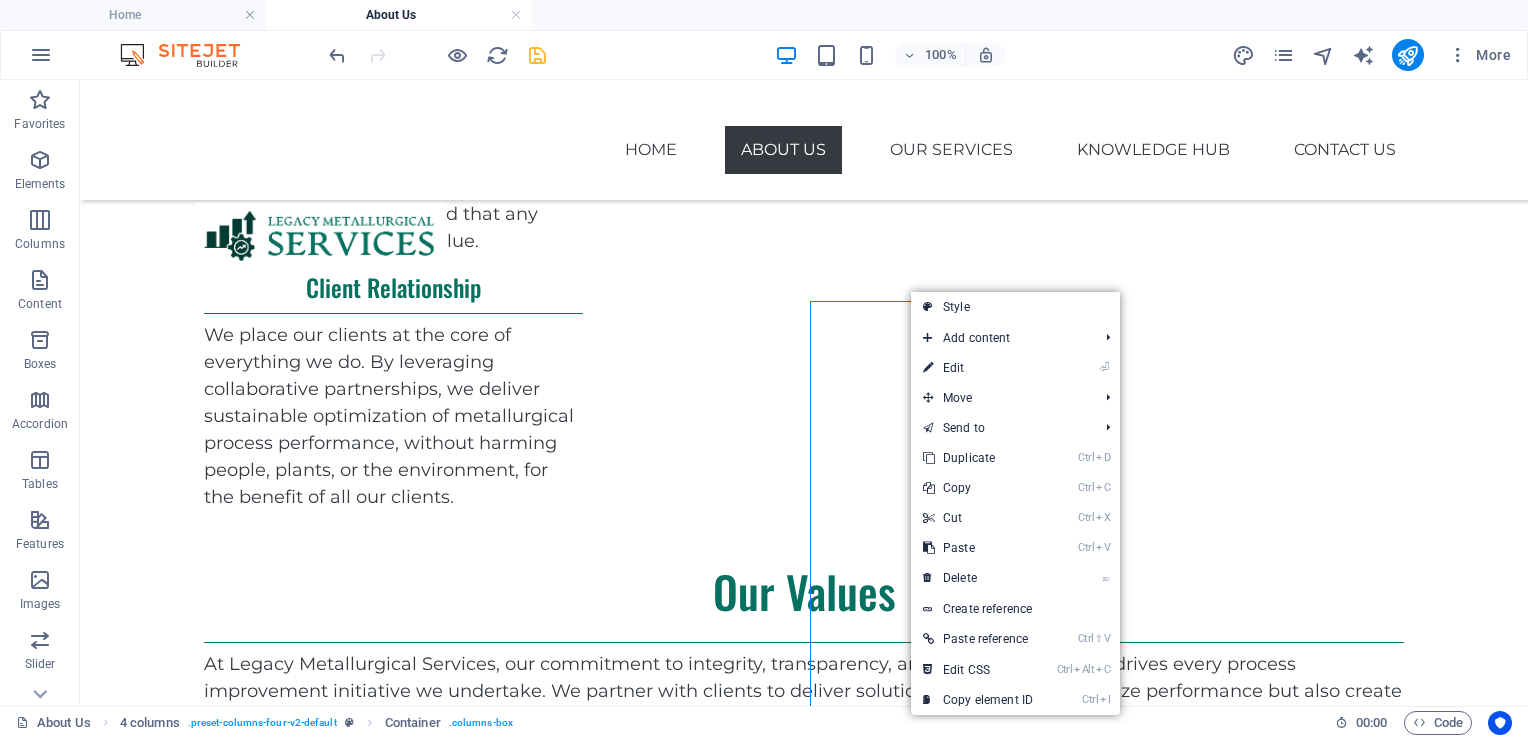 select on "px" 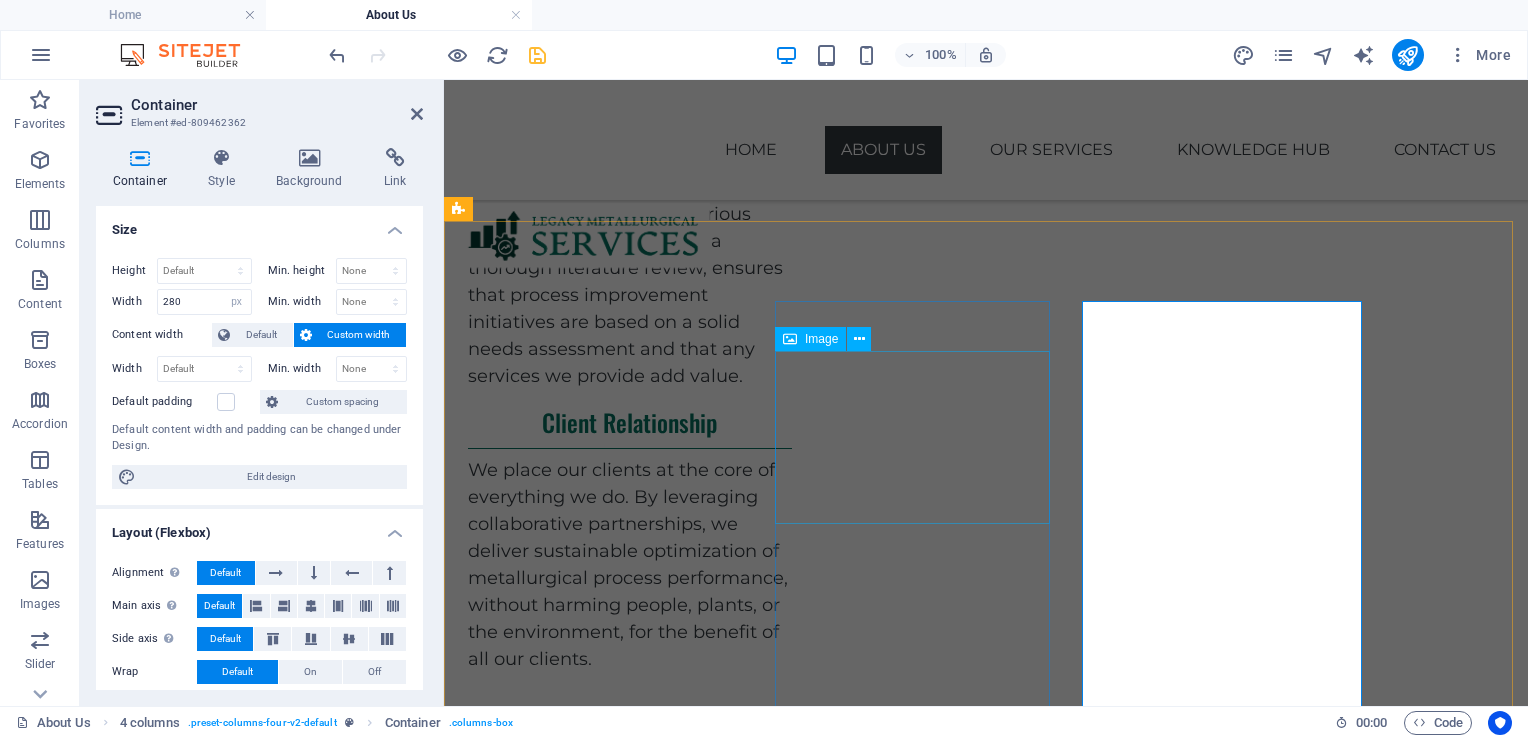 scroll, scrollTop: 1419, scrollLeft: 0, axis: vertical 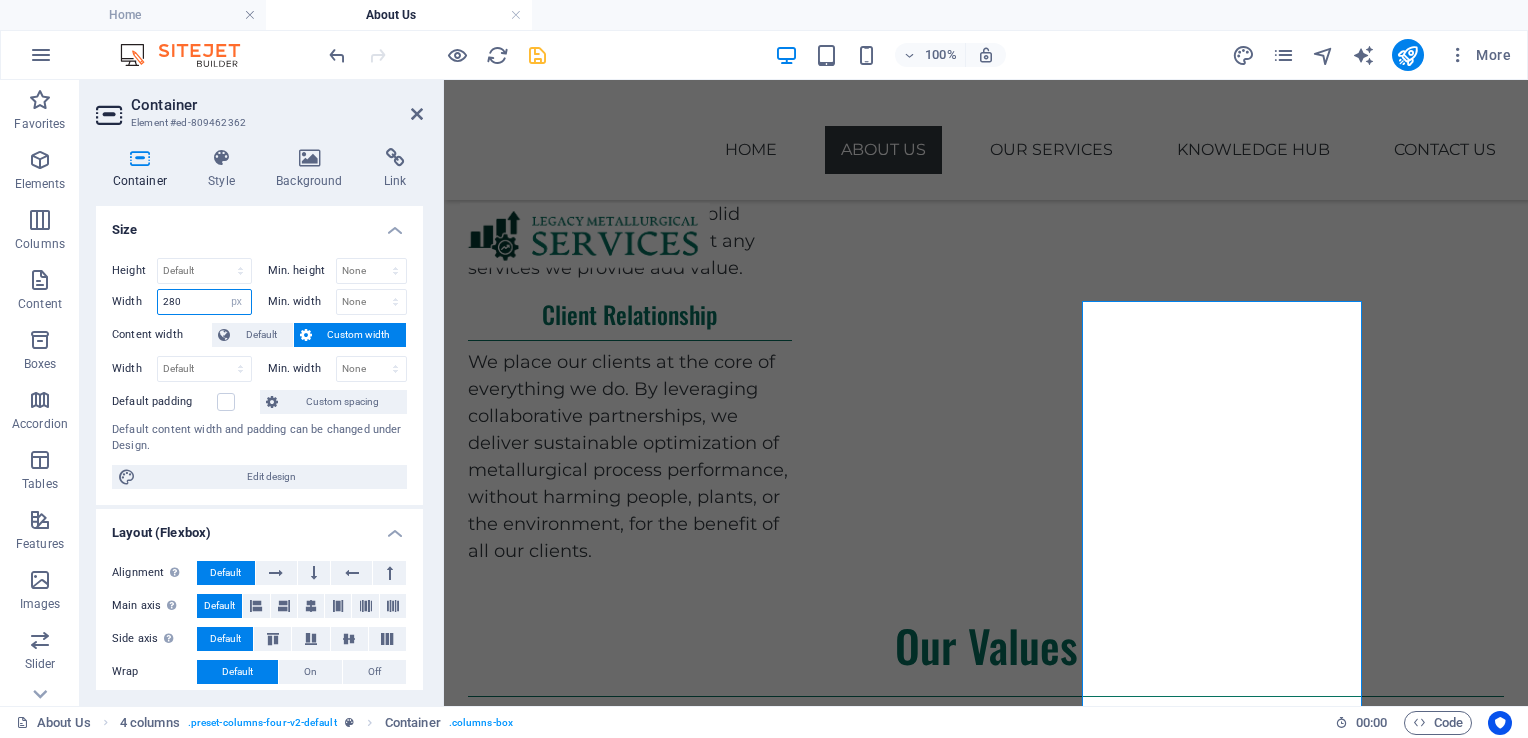 drag, startPoint x: 202, startPoint y: 306, endPoint x: 168, endPoint y: 297, distance: 35.17101 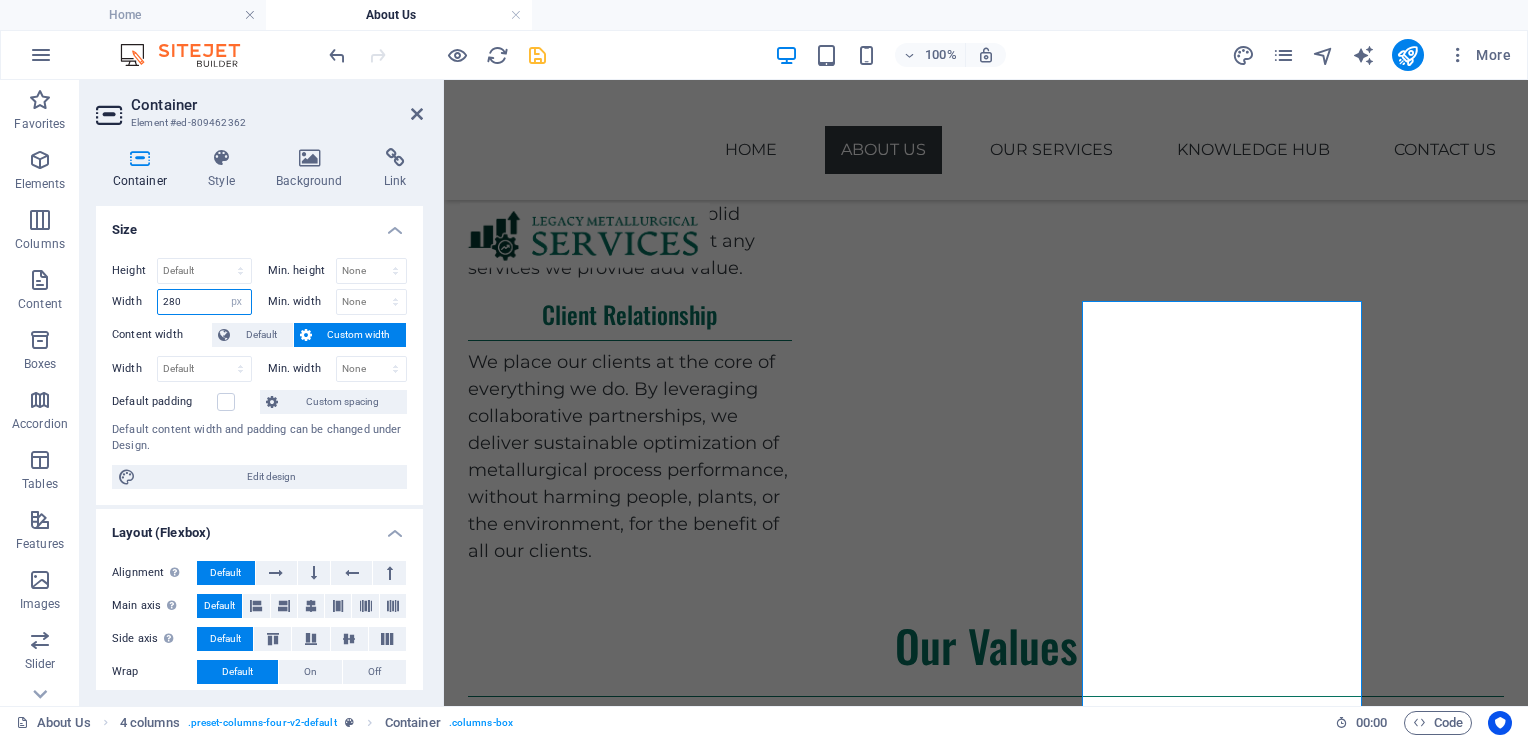 click on "280" at bounding box center (204, 302) 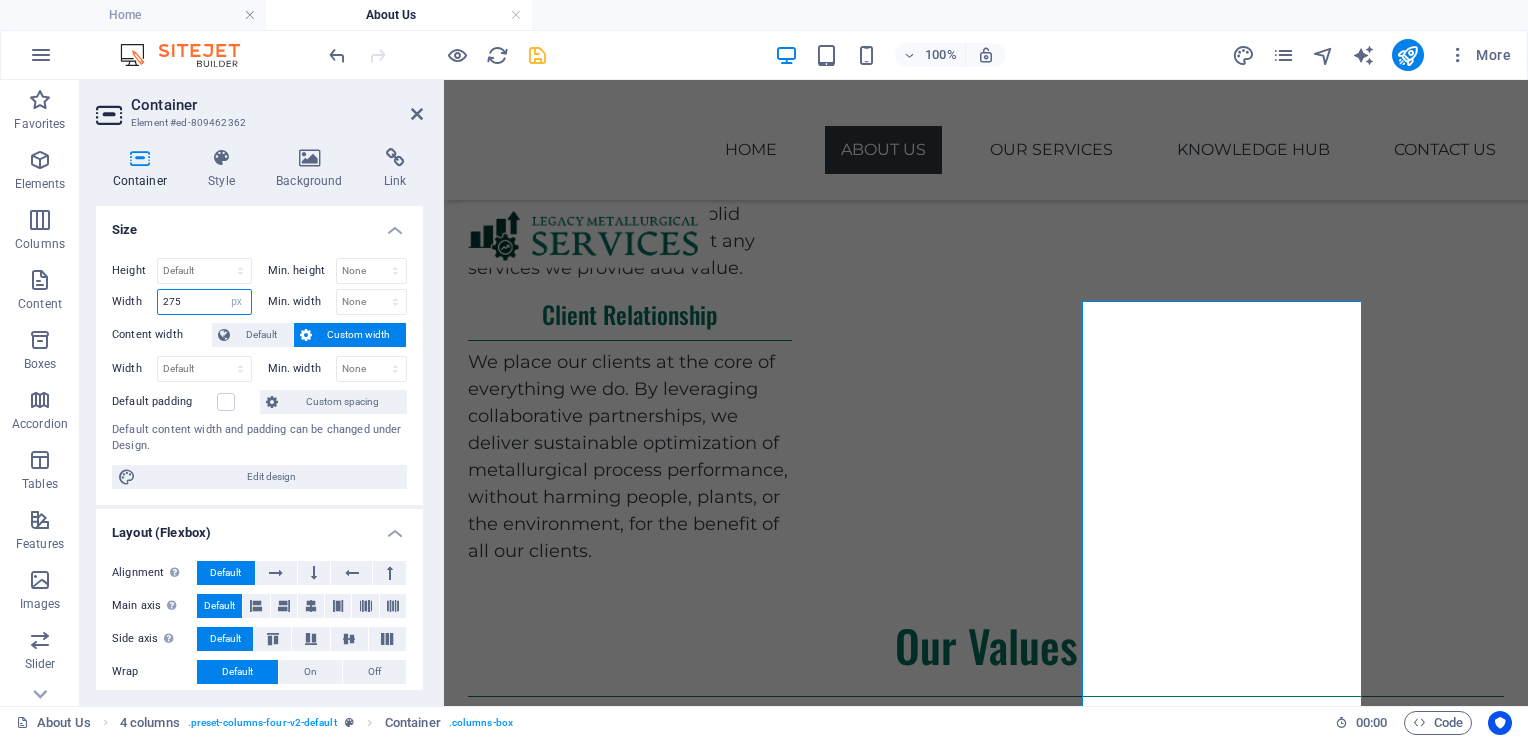 type on "275" 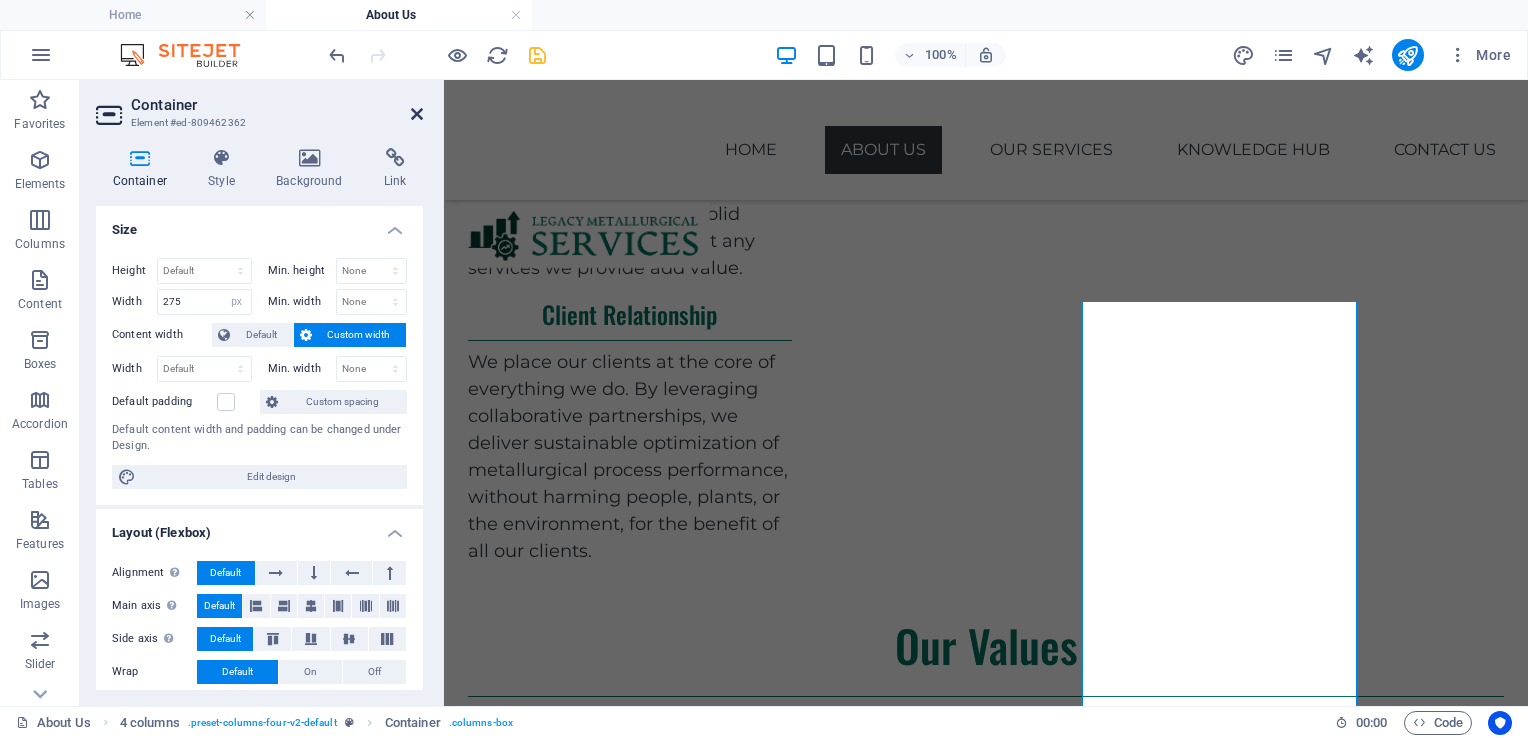 click at bounding box center [417, 114] 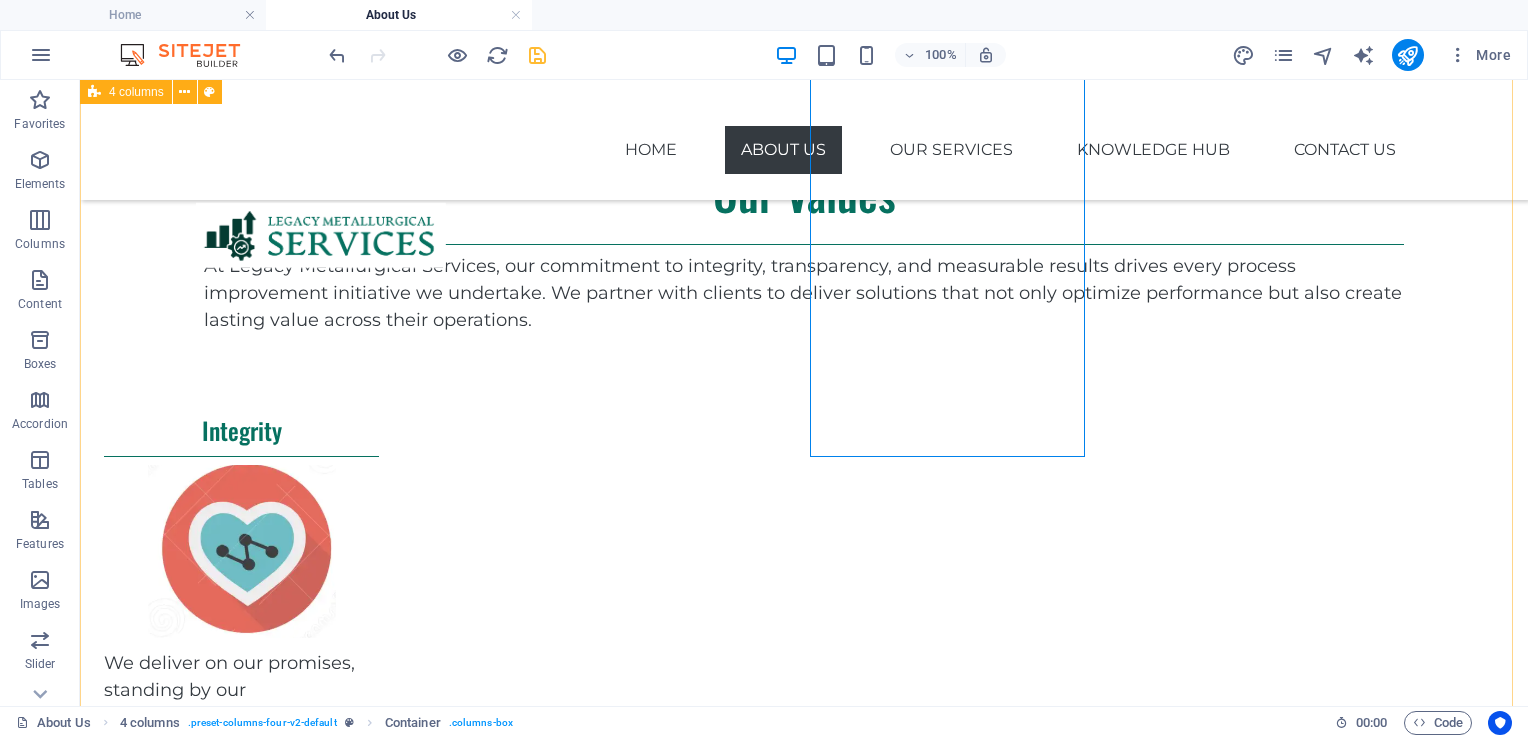 scroll, scrollTop: 1711, scrollLeft: 0, axis: vertical 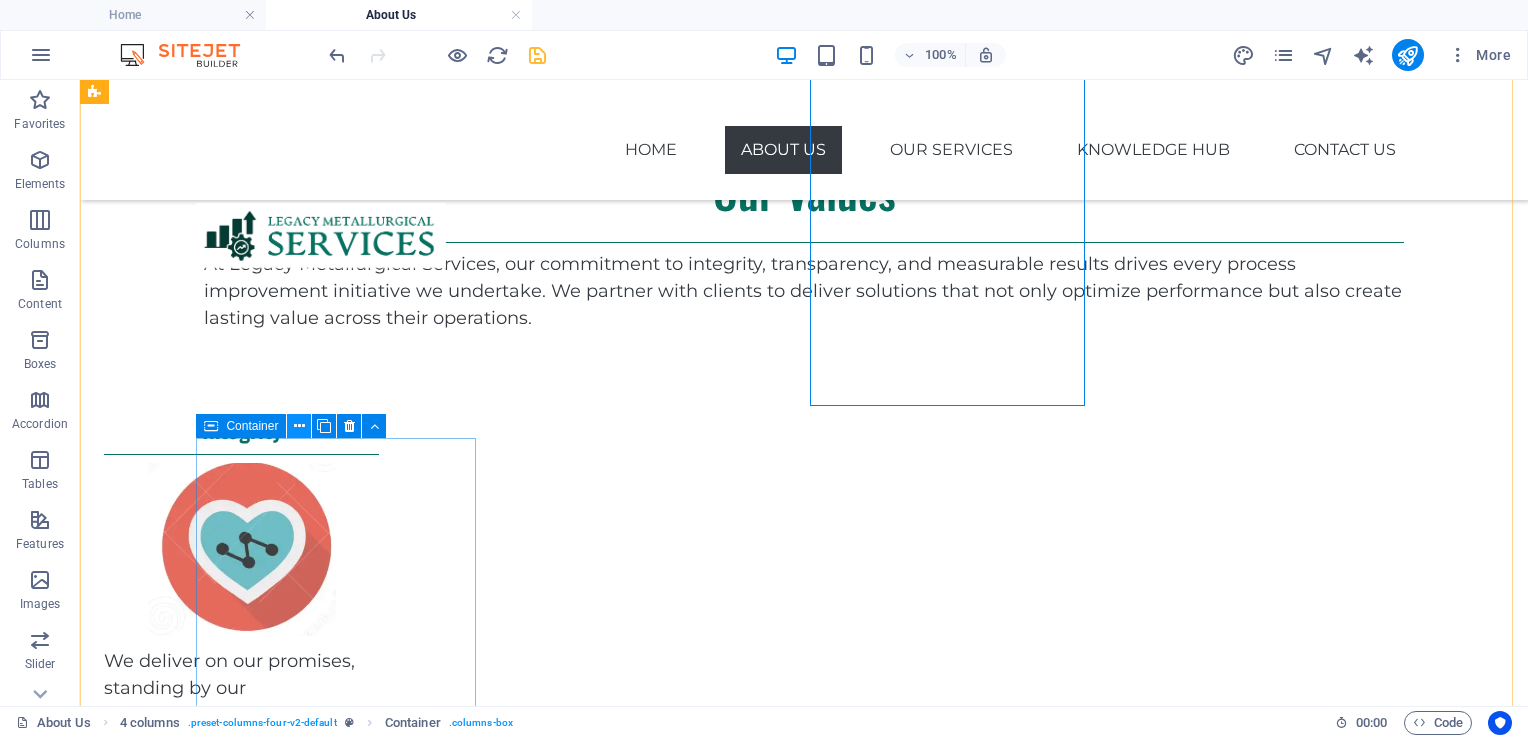 click at bounding box center (299, 426) 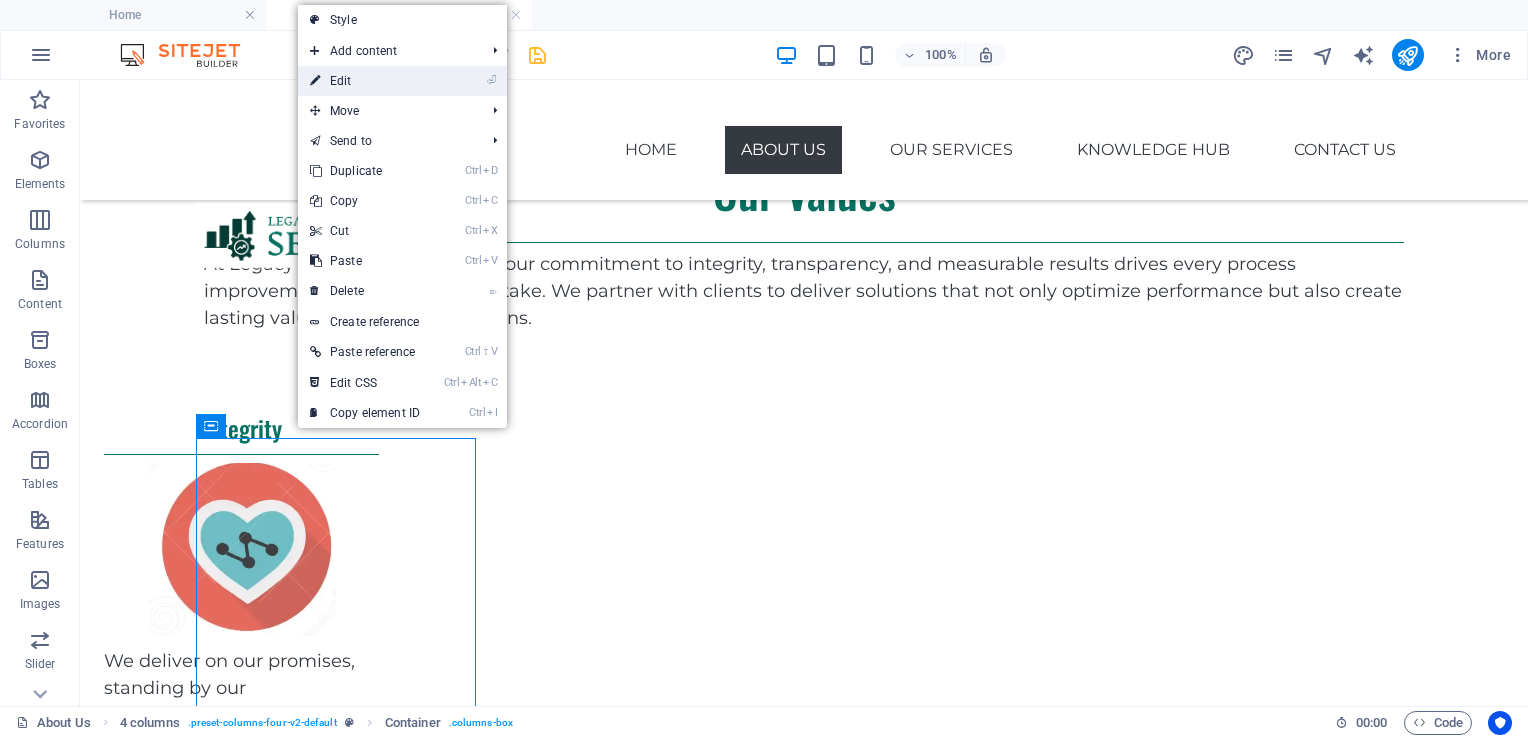 click on "⏎  Edit" at bounding box center [365, 81] 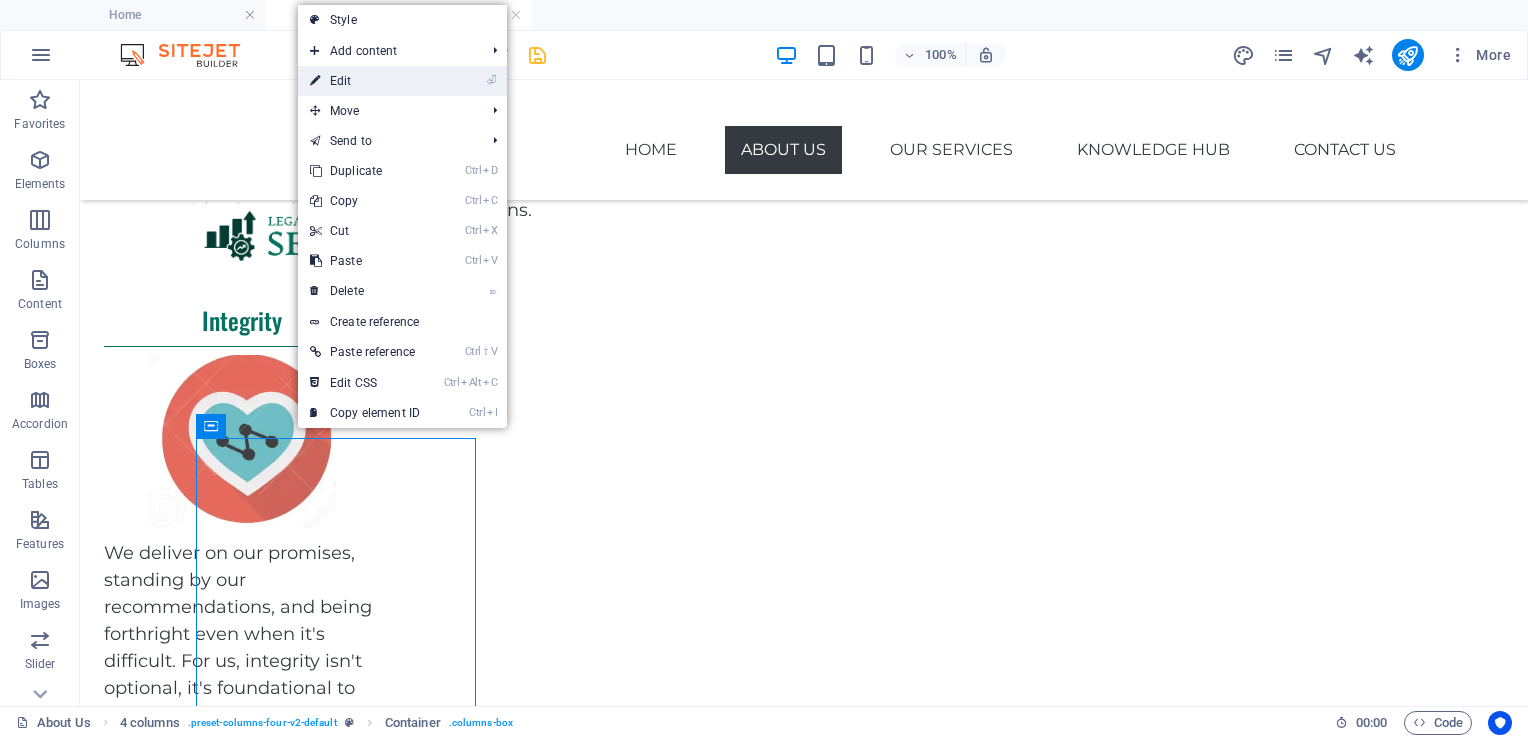 select on "px" 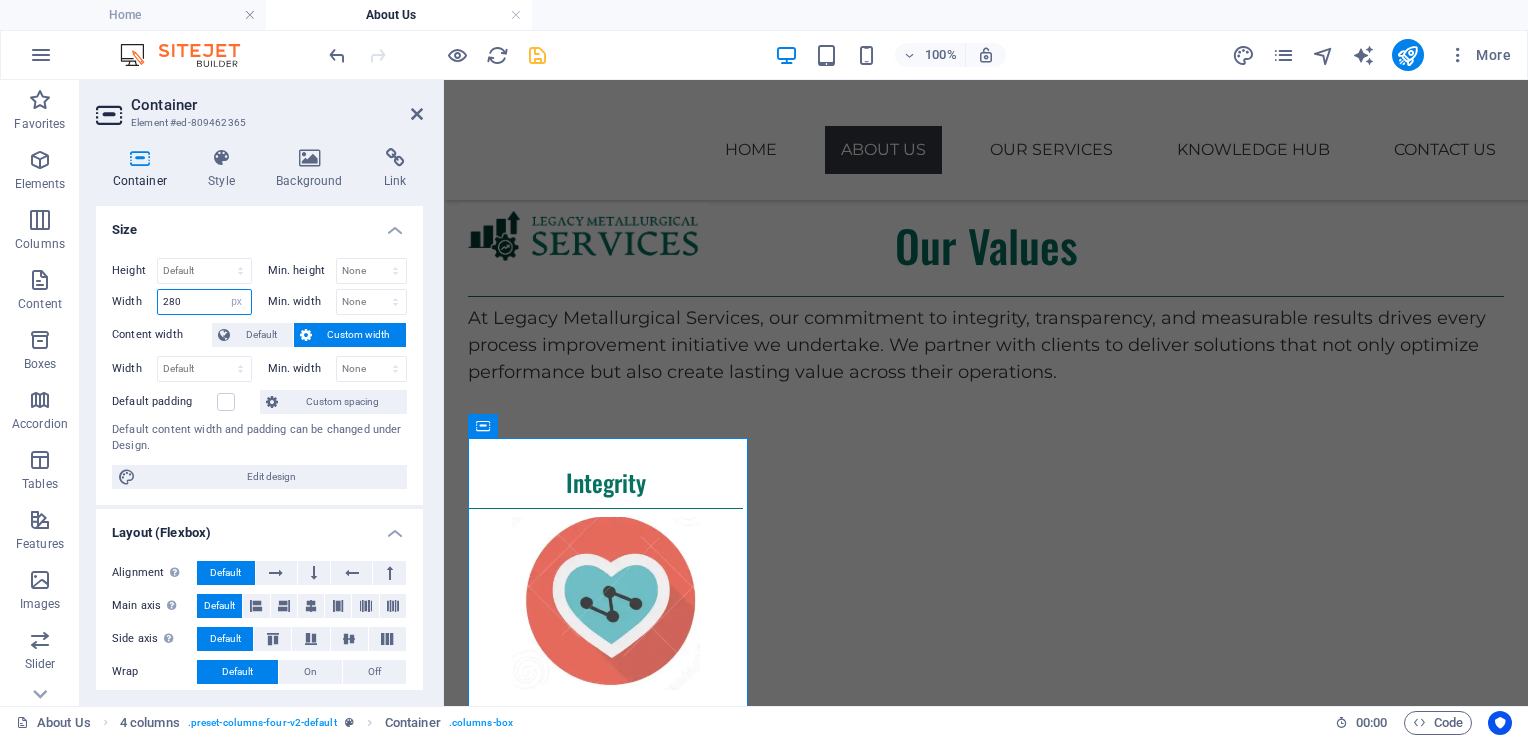 drag, startPoint x: 194, startPoint y: 309, endPoint x: 170, endPoint y: 297, distance: 26.832815 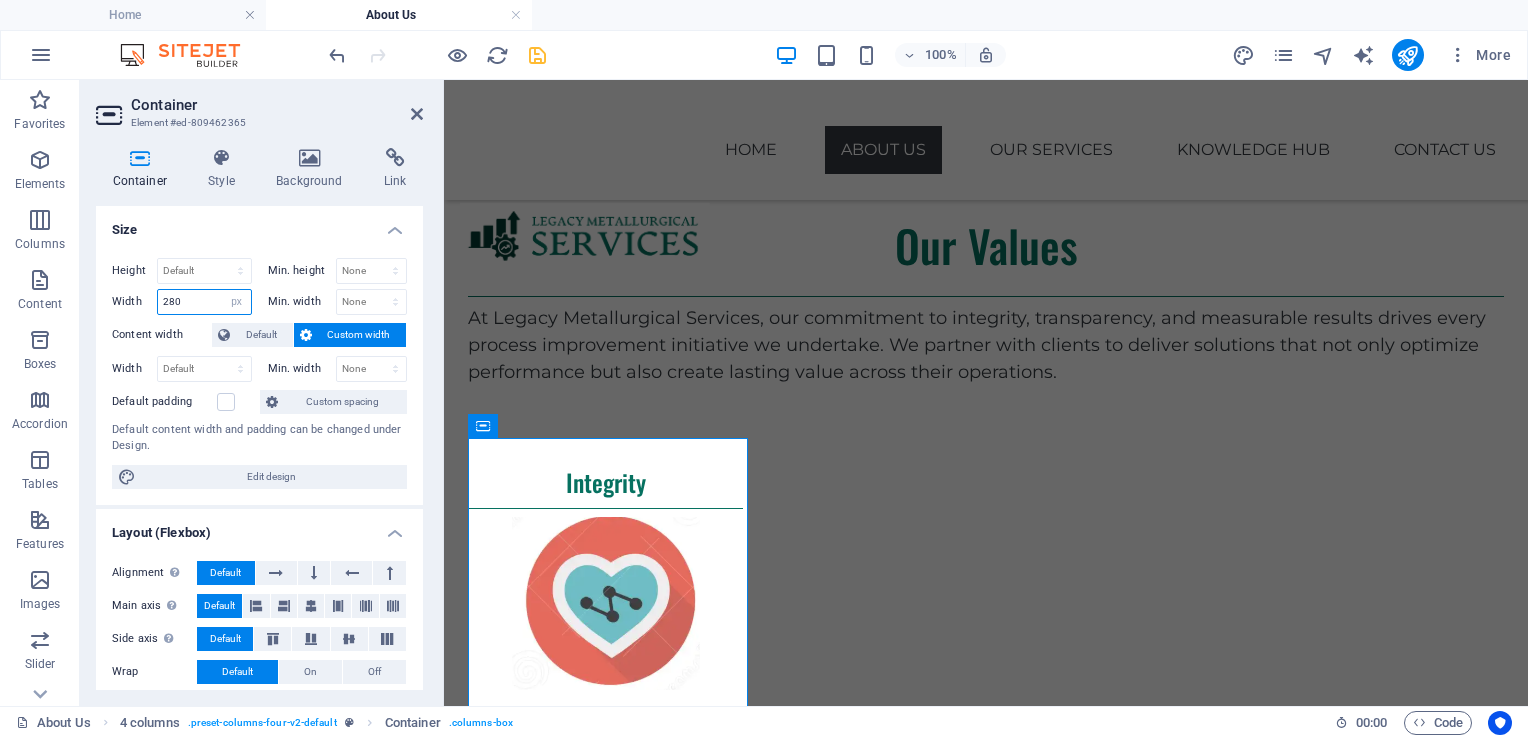 click on "280" at bounding box center (204, 302) 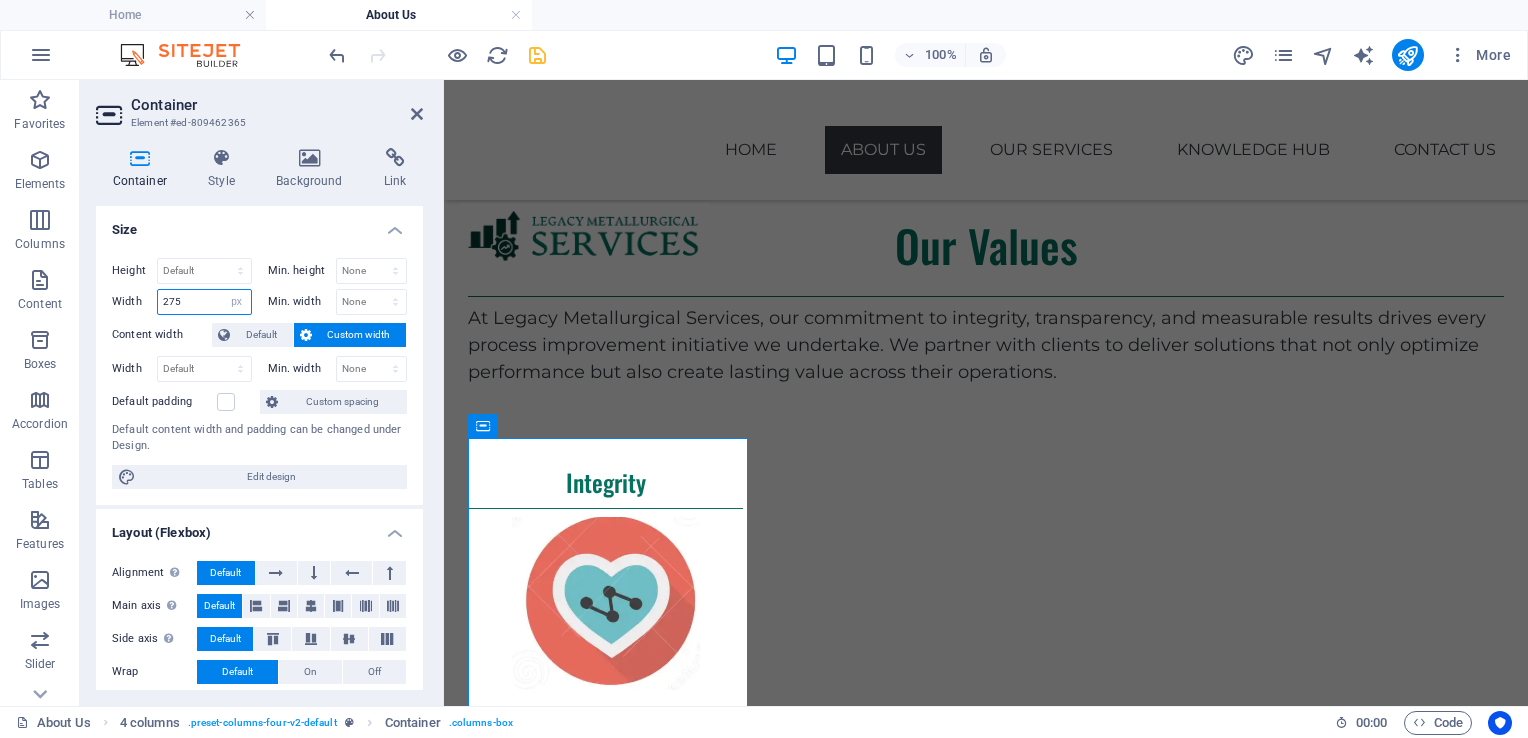 type on "275" 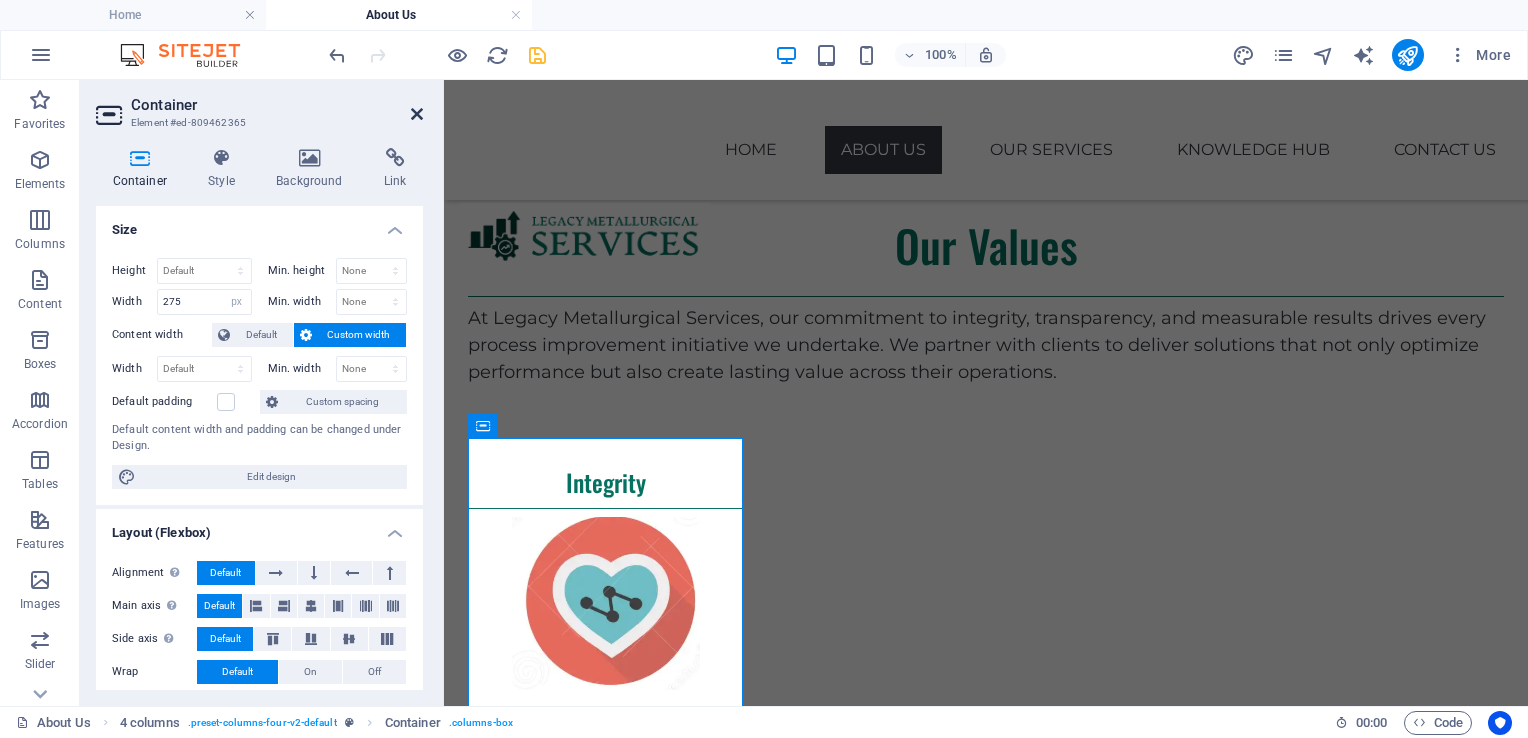 click at bounding box center [417, 114] 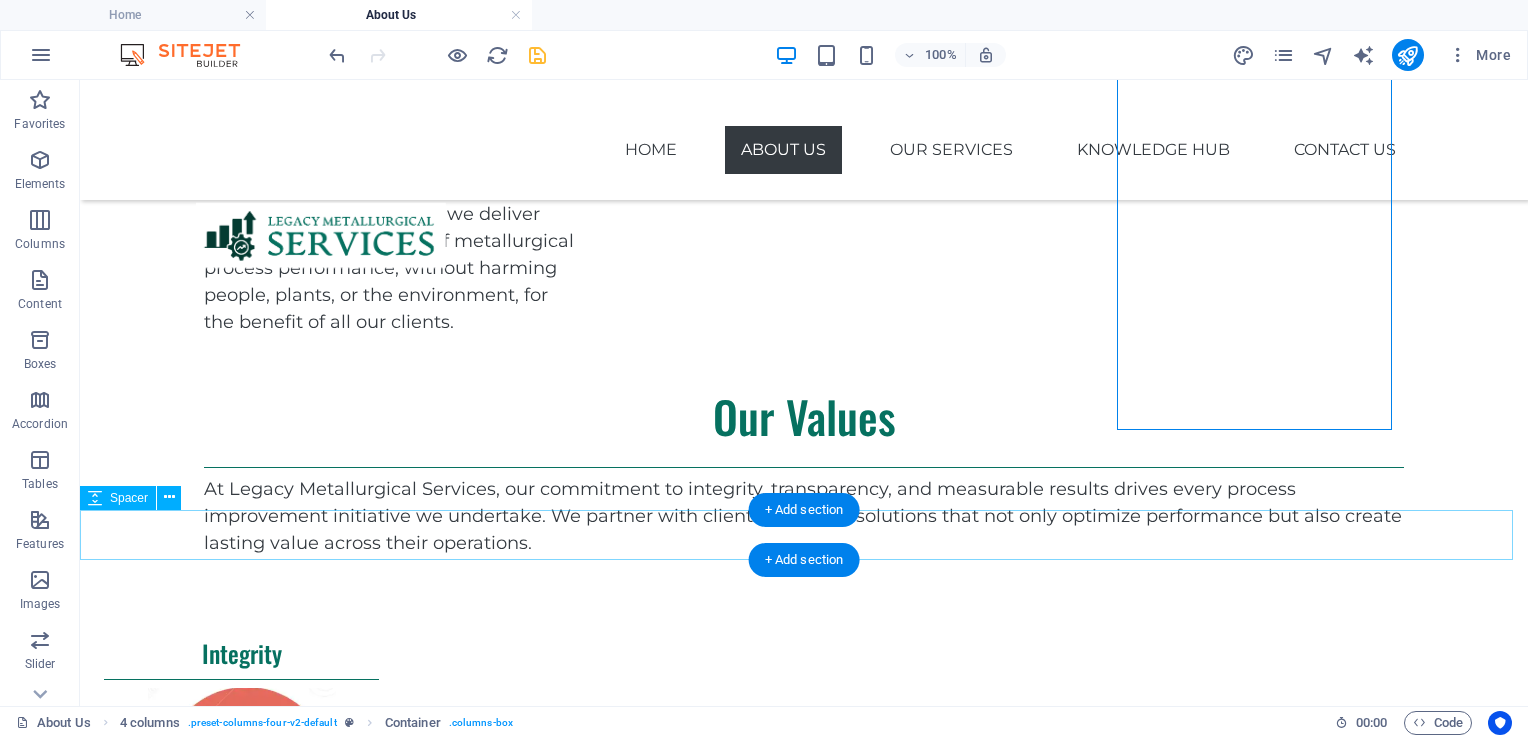 scroll, scrollTop: 1411, scrollLeft: 0, axis: vertical 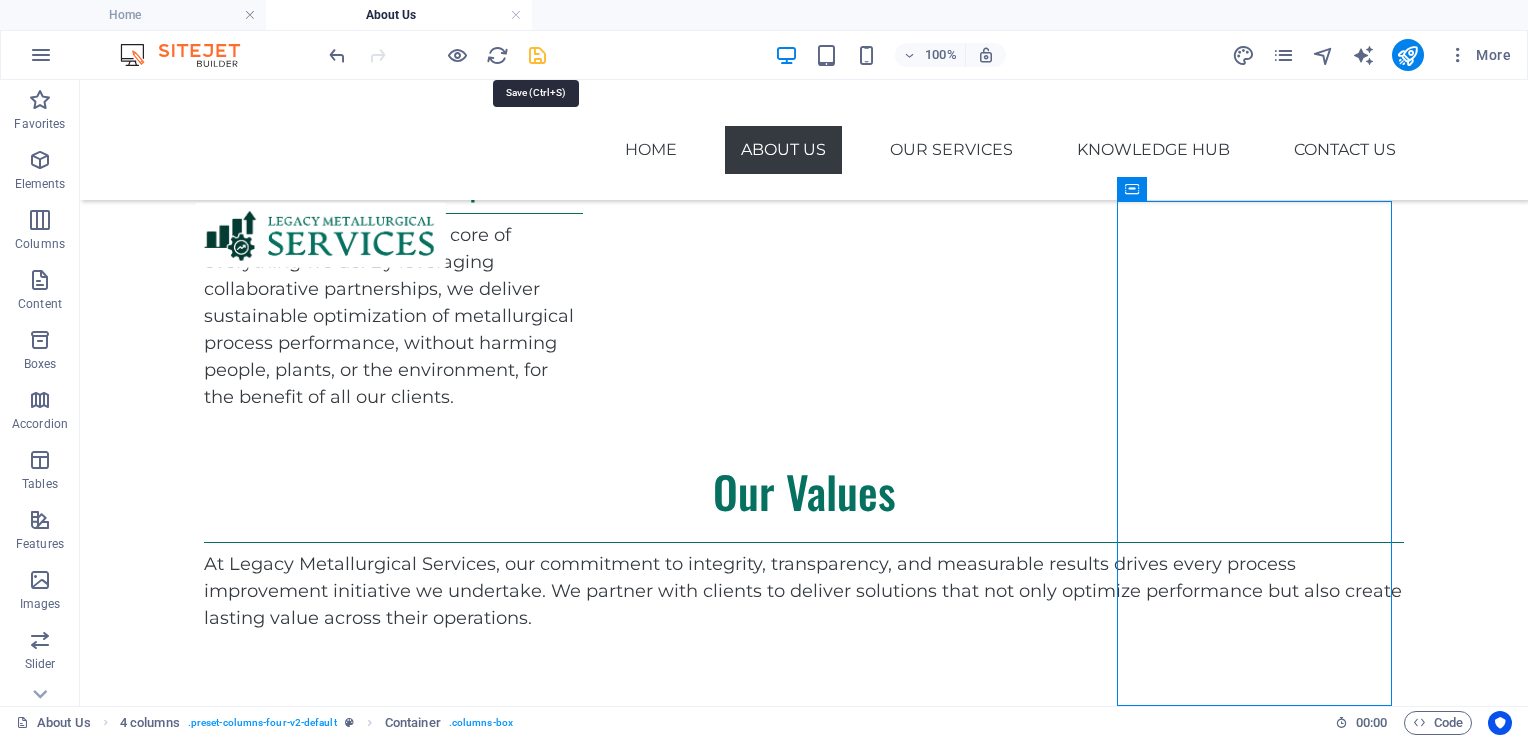 click at bounding box center [537, 55] 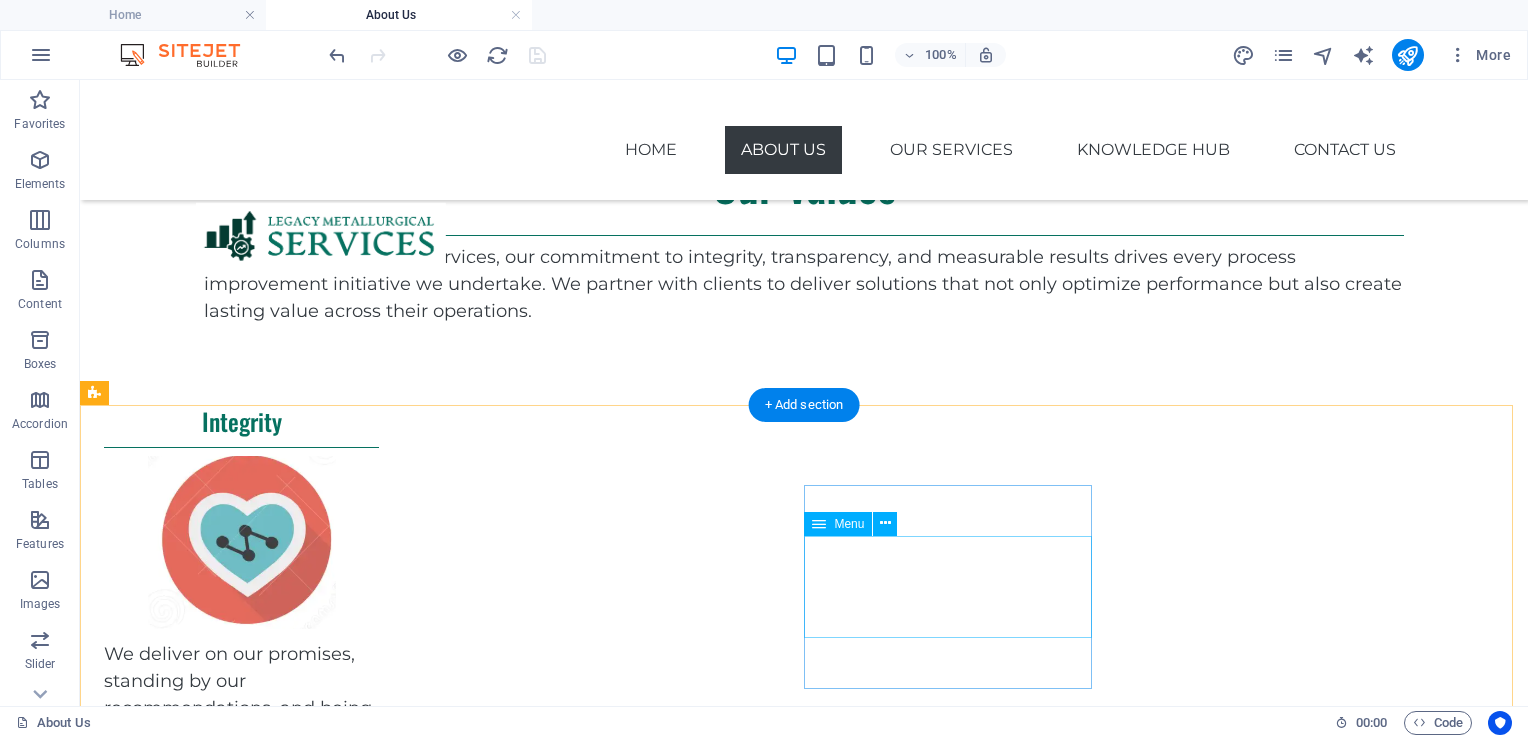 scroll, scrollTop: 1711, scrollLeft: 0, axis: vertical 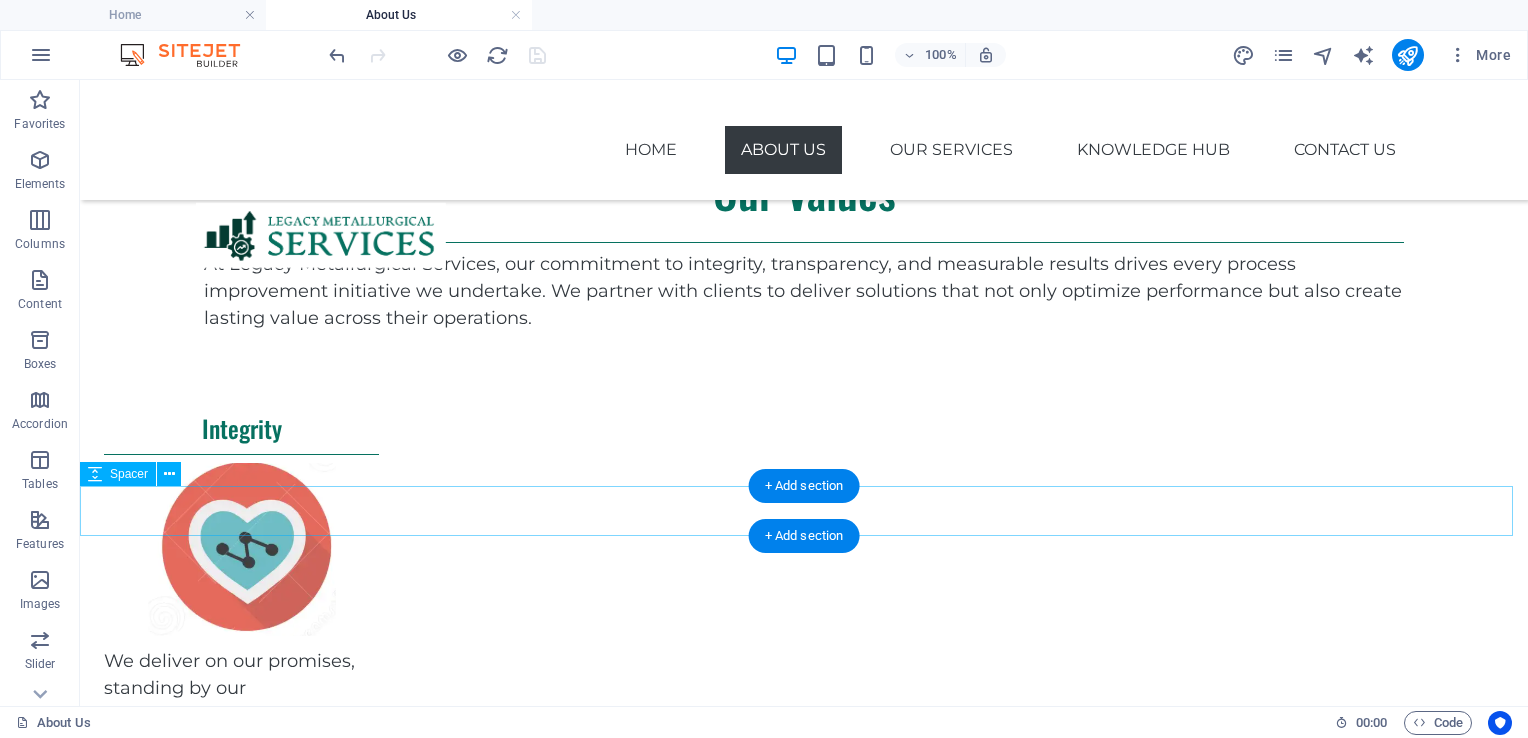 click at bounding box center (804, 2229) 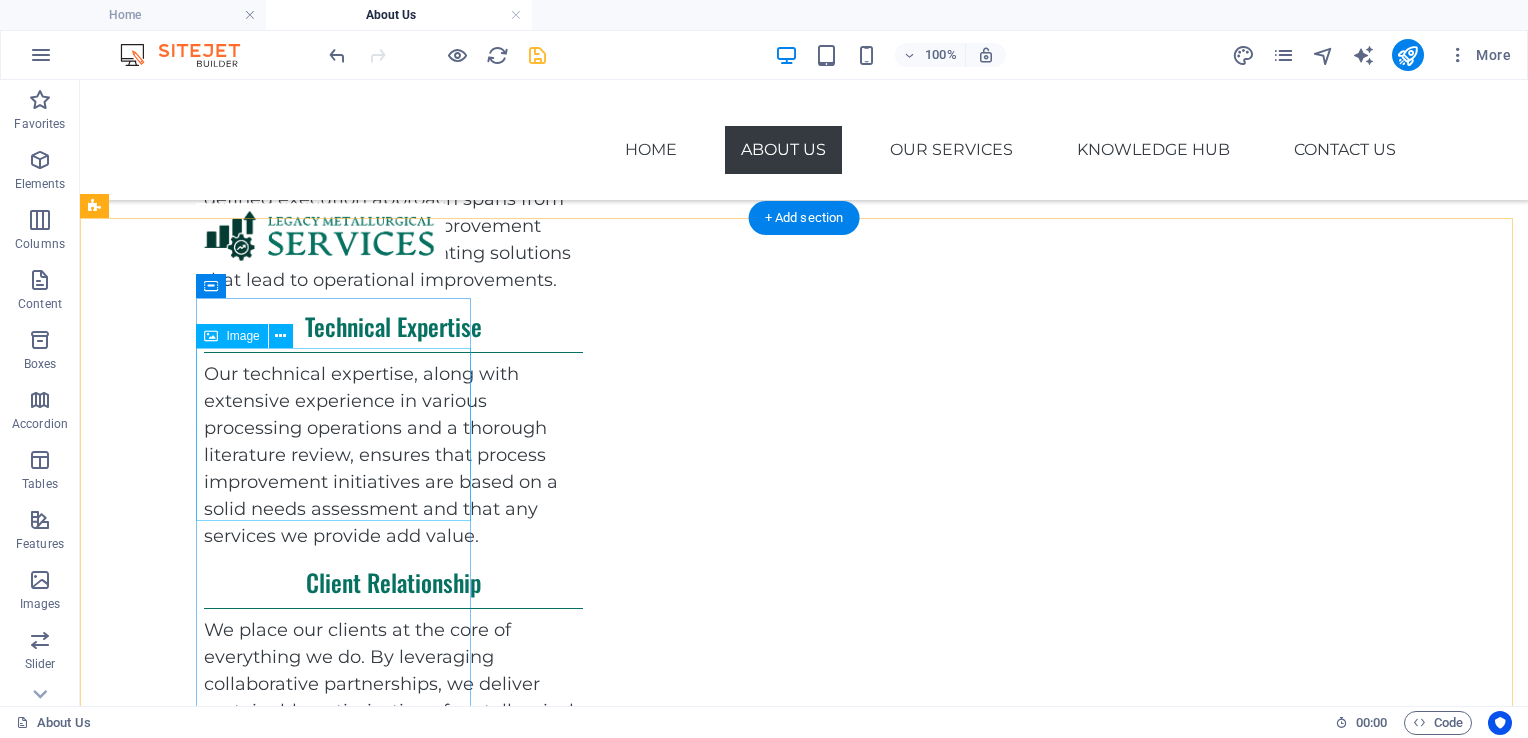 scroll, scrollTop: 1011, scrollLeft: 0, axis: vertical 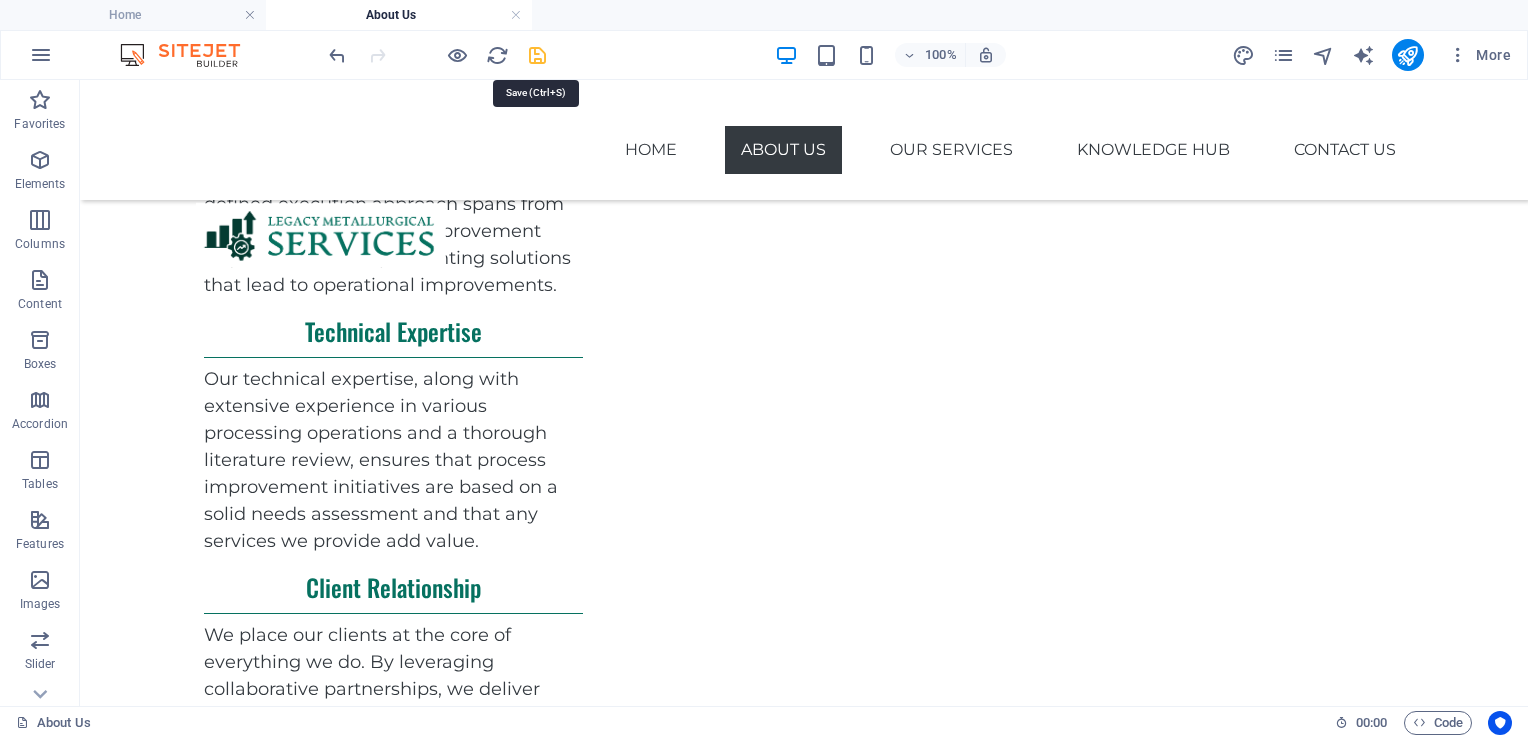 click at bounding box center [537, 55] 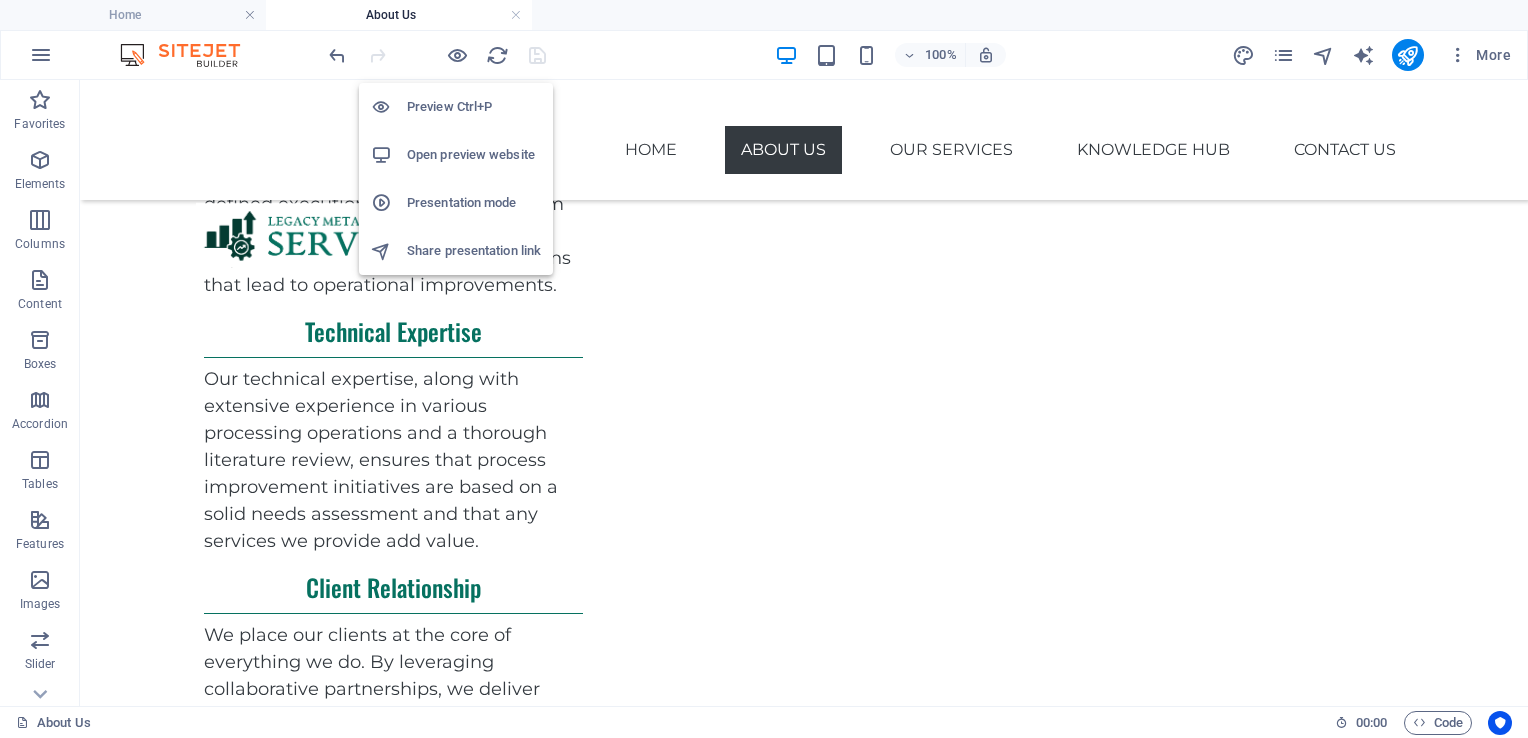click on "Open preview website" at bounding box center (474, 155) 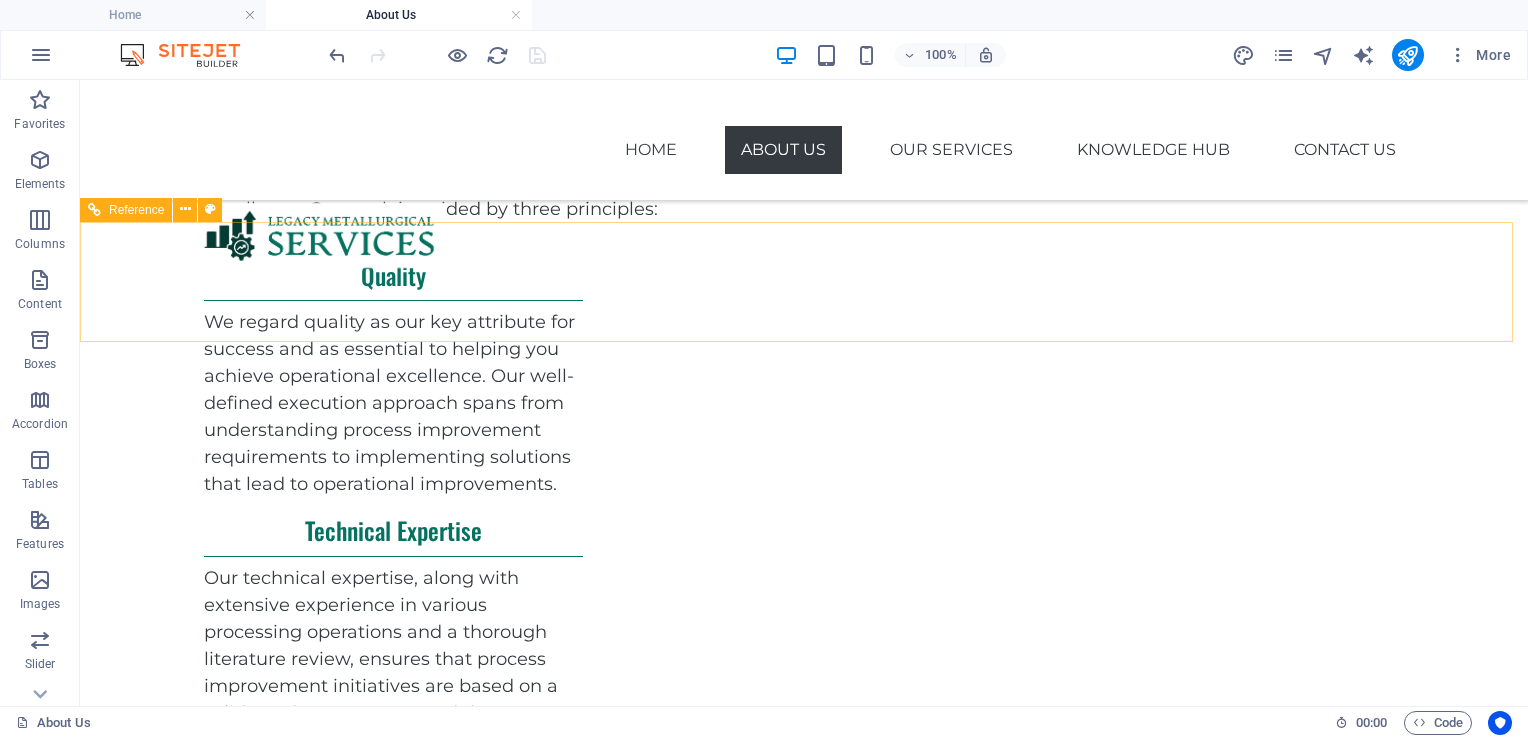 scroll, scrollTop: 811, scrollLeft: 0, axis: vertical 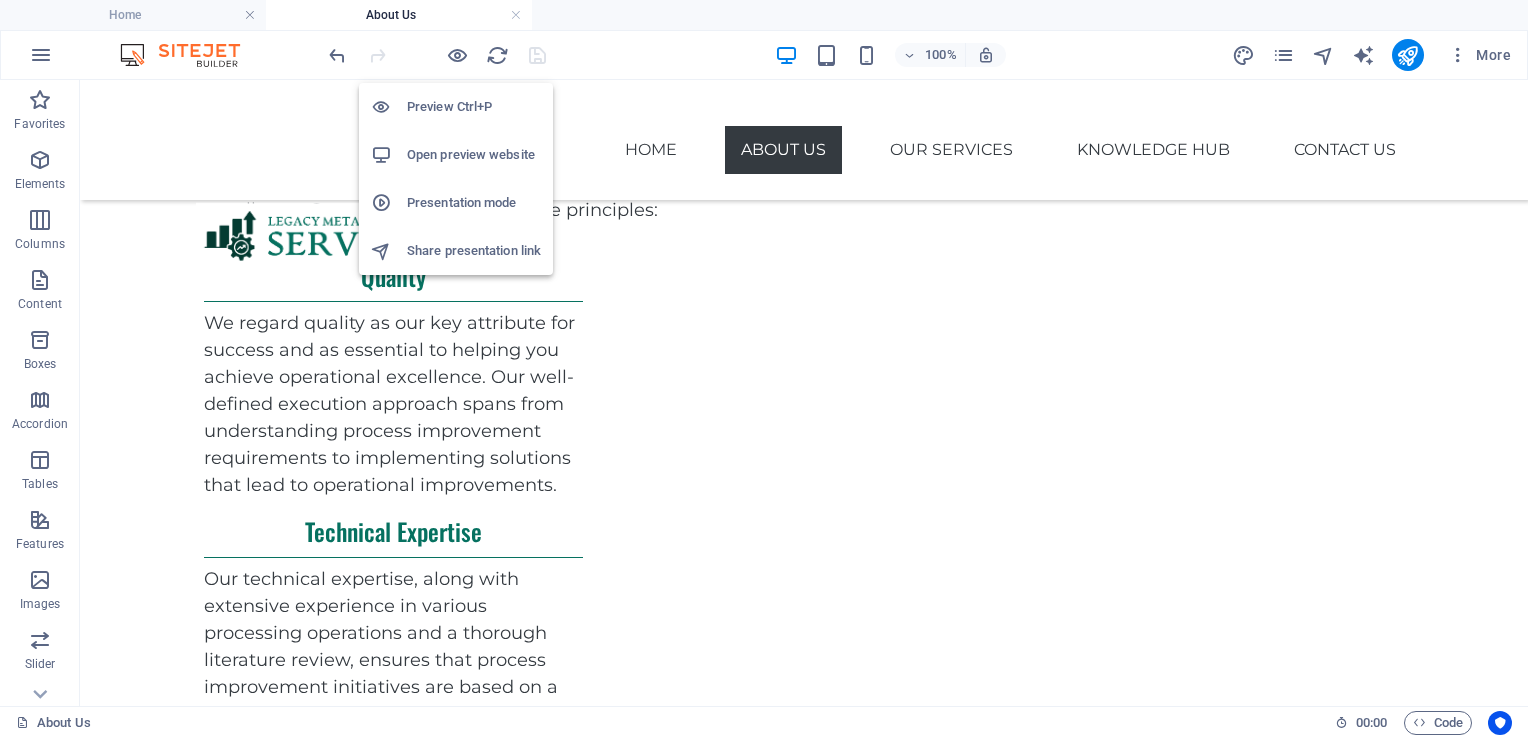 click on "Open preview website" at bounding box center [474, 155] 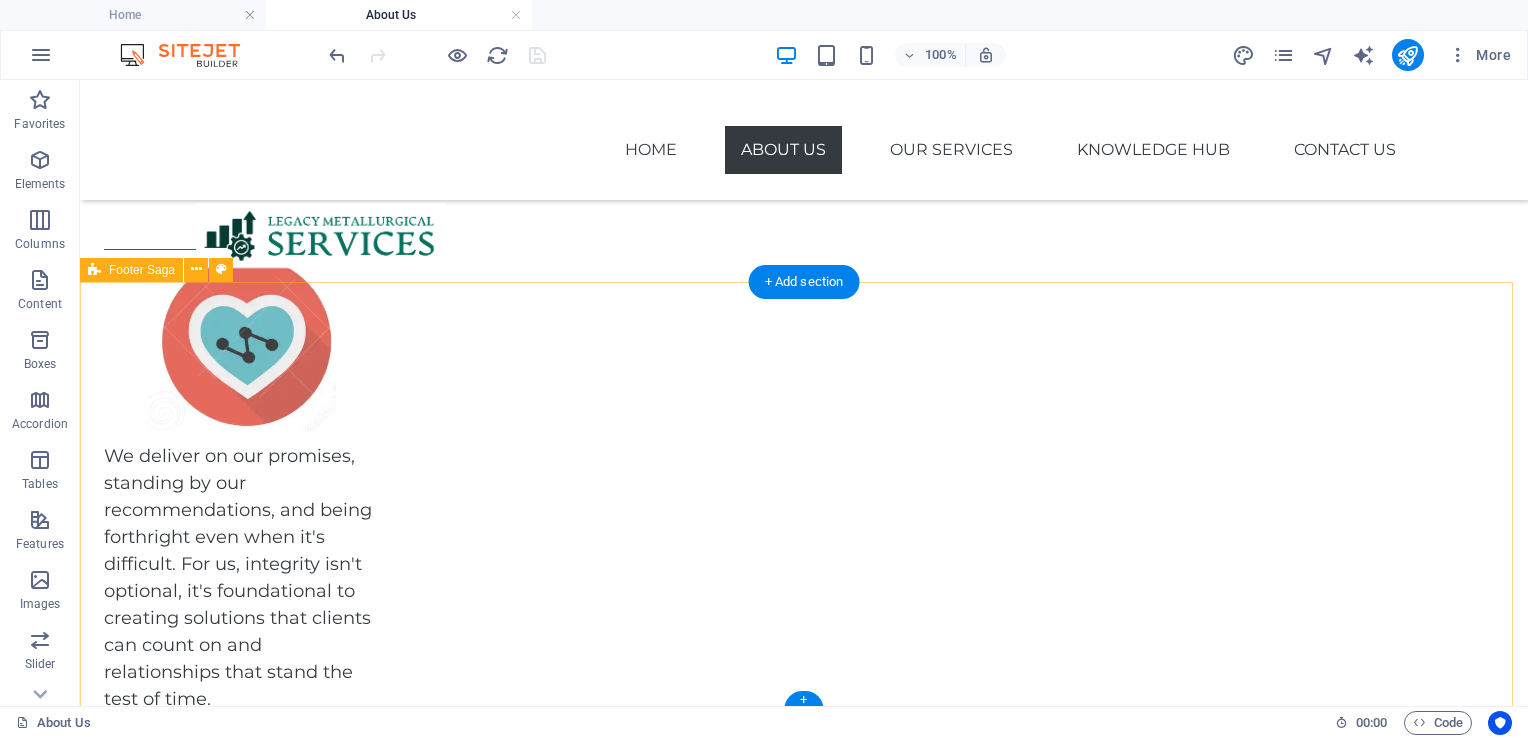 scroll, scrollTop: 1919, scrollLeft: 0, axis: vertical 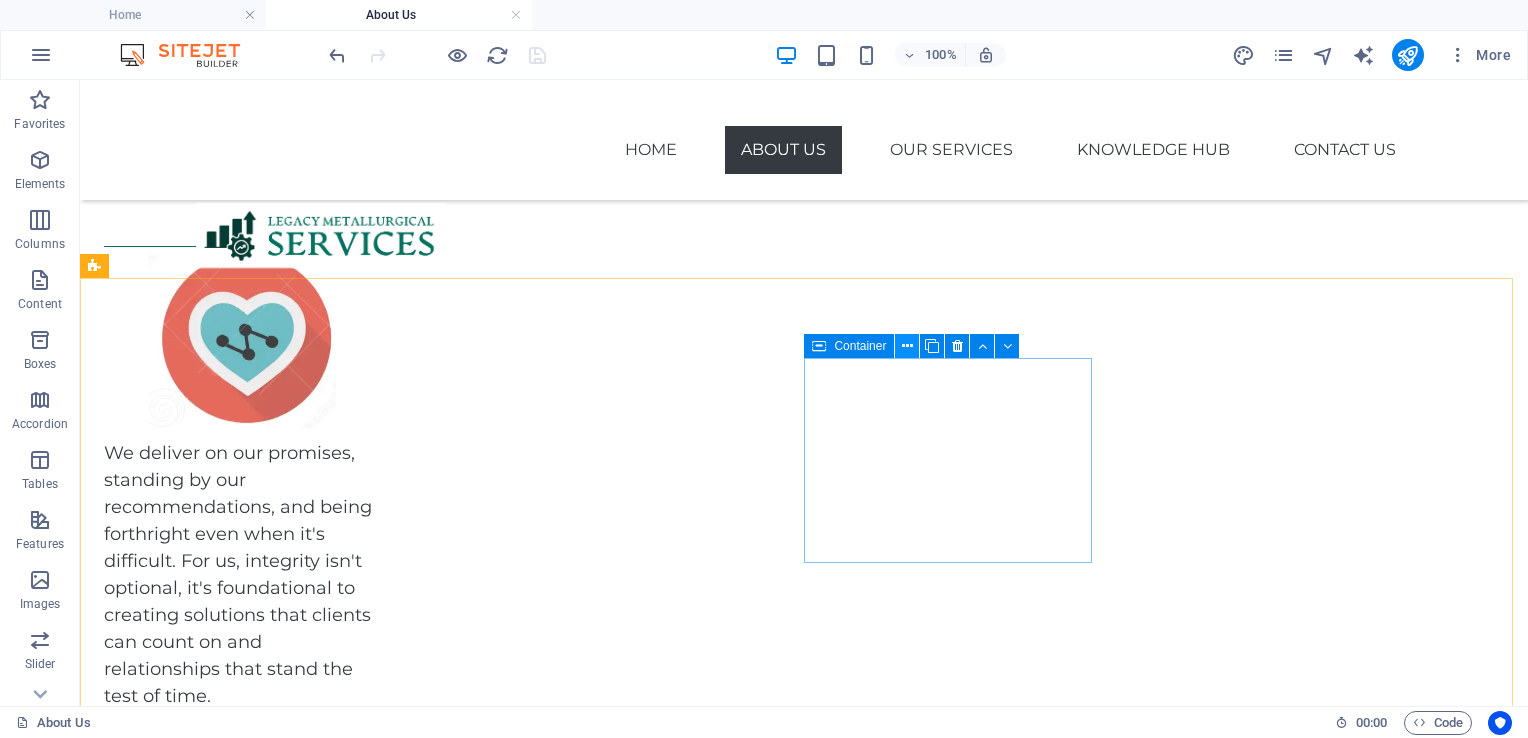click at bounding box center (907, 346) 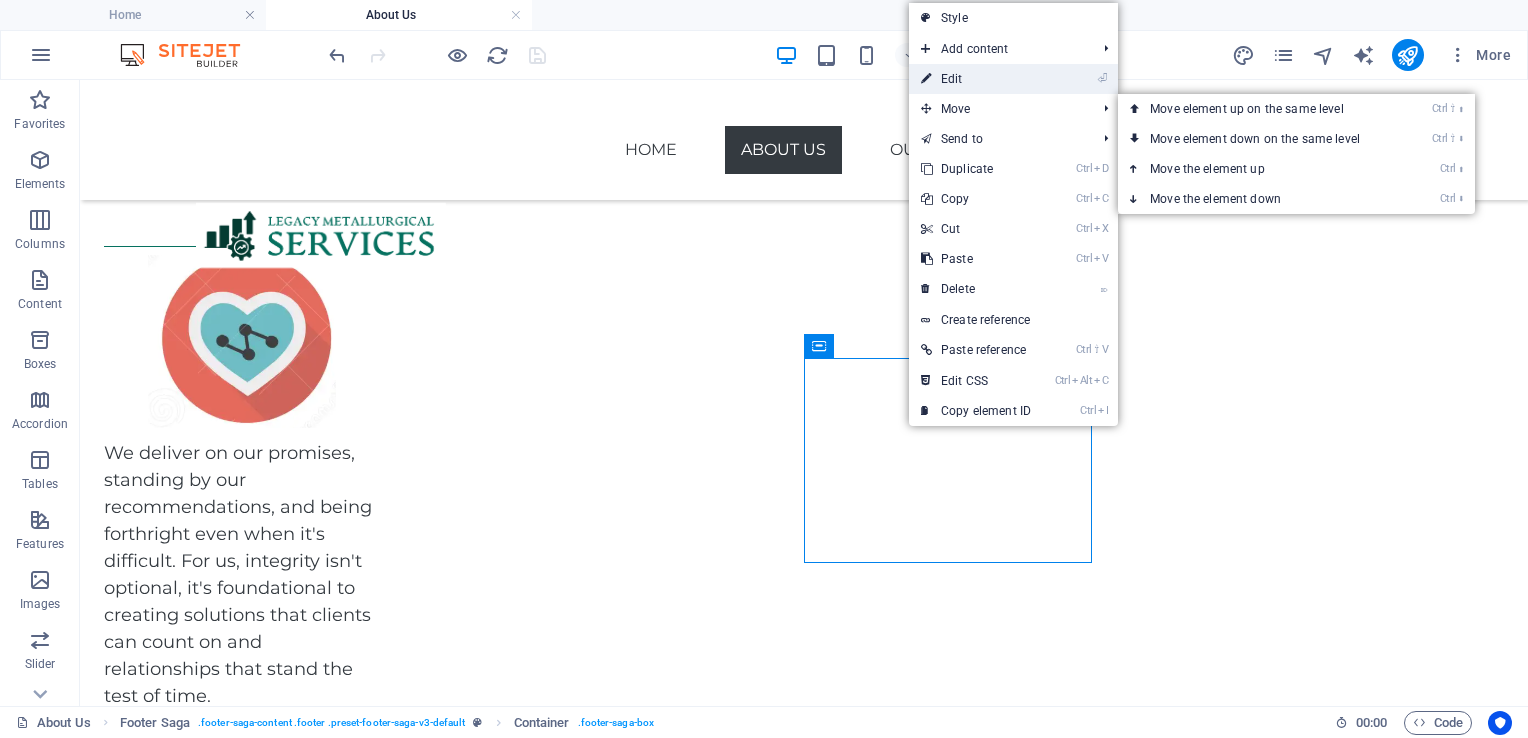 click on "⏎  Edit" at bounding box center [976, 79] 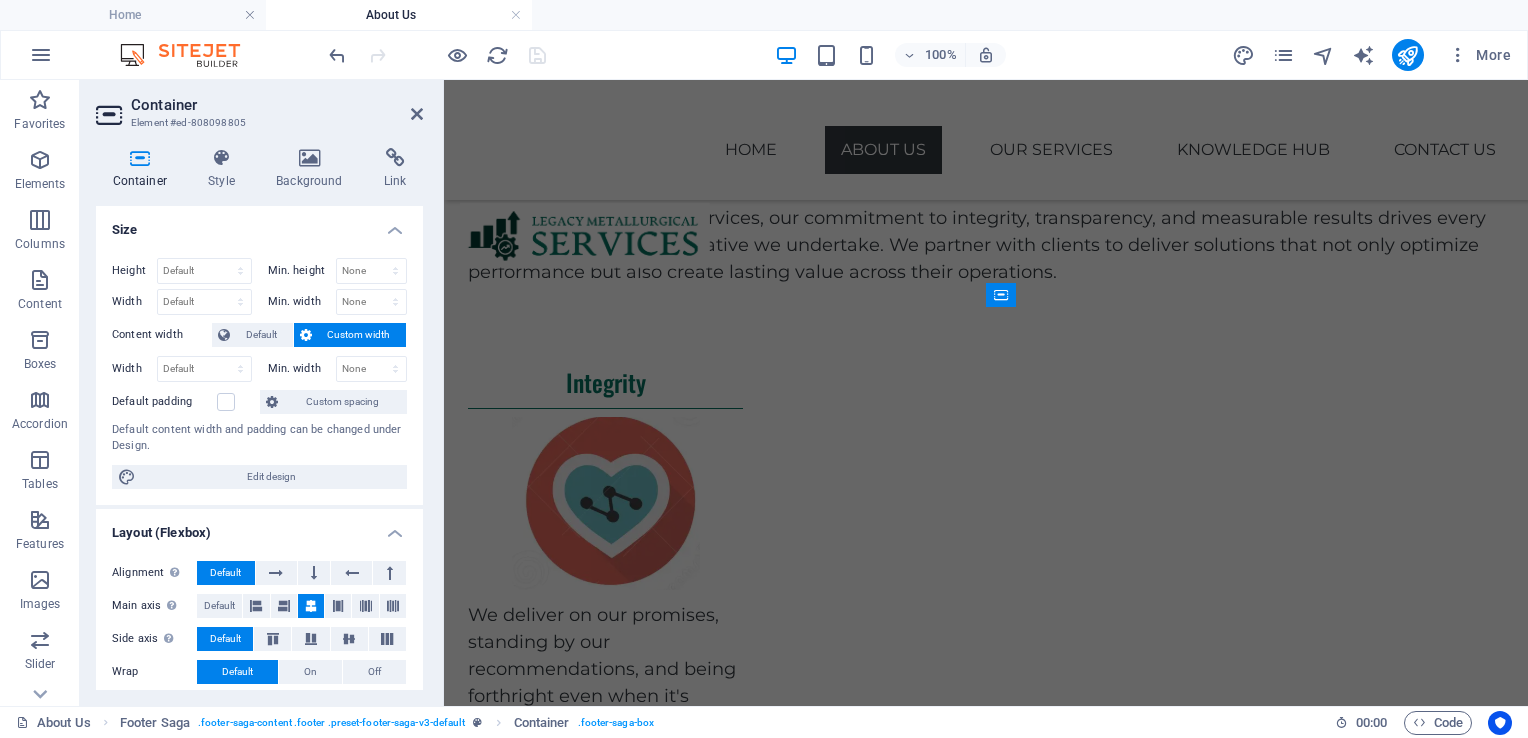 scroll, scrollTop: 2504, scrollLeft: 0, axis: vertical 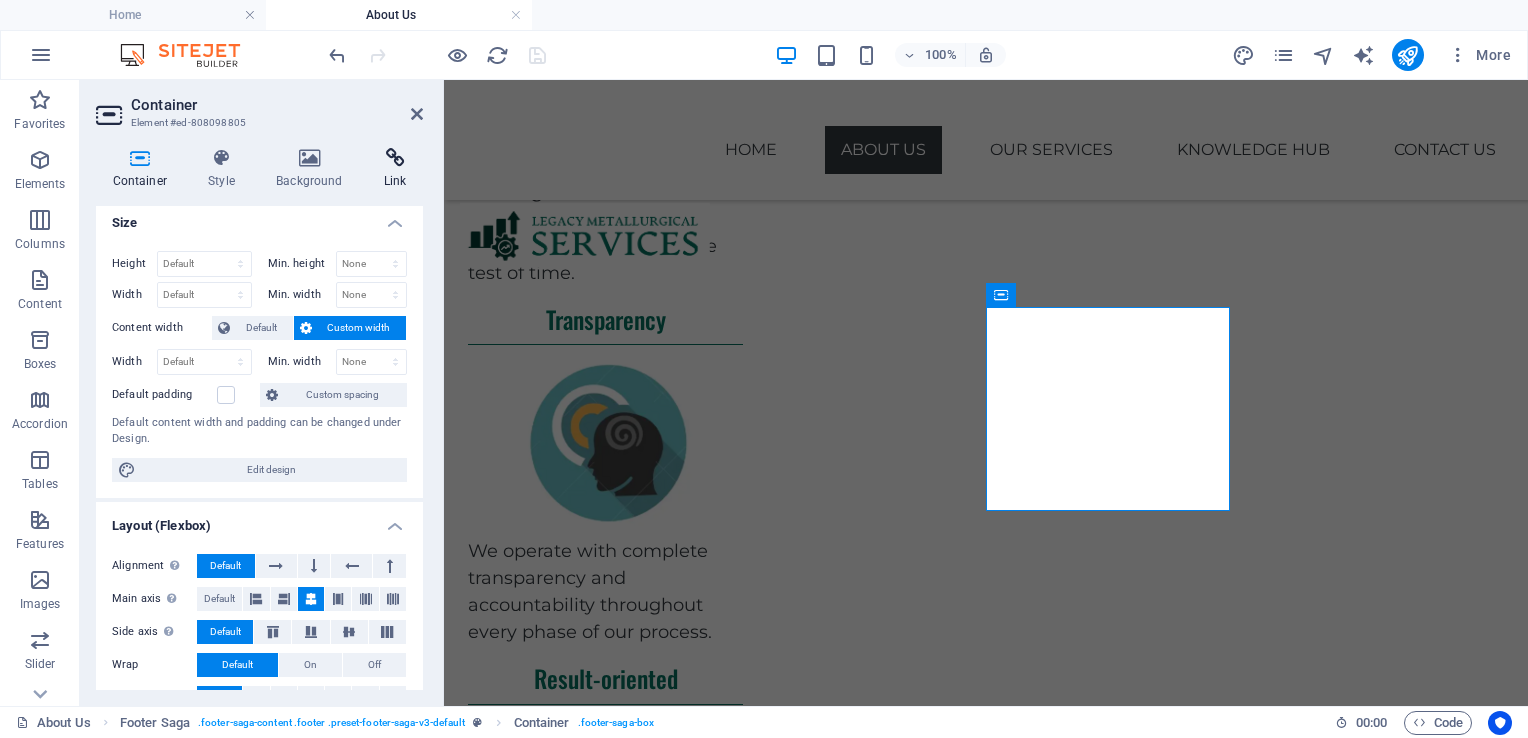 click on "Link" at bounding box center [395, 169] 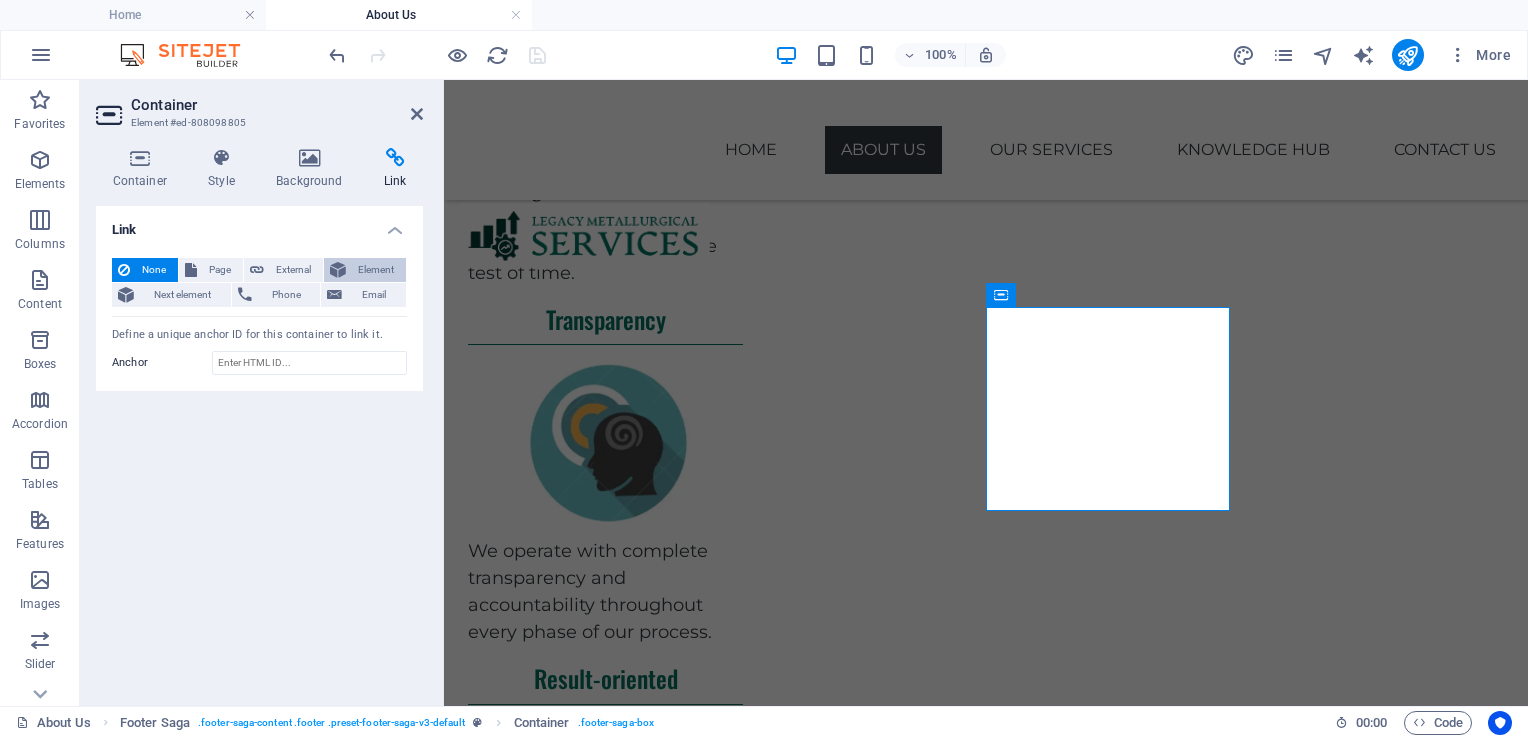click on "Element" at bounding box center [365, 270] 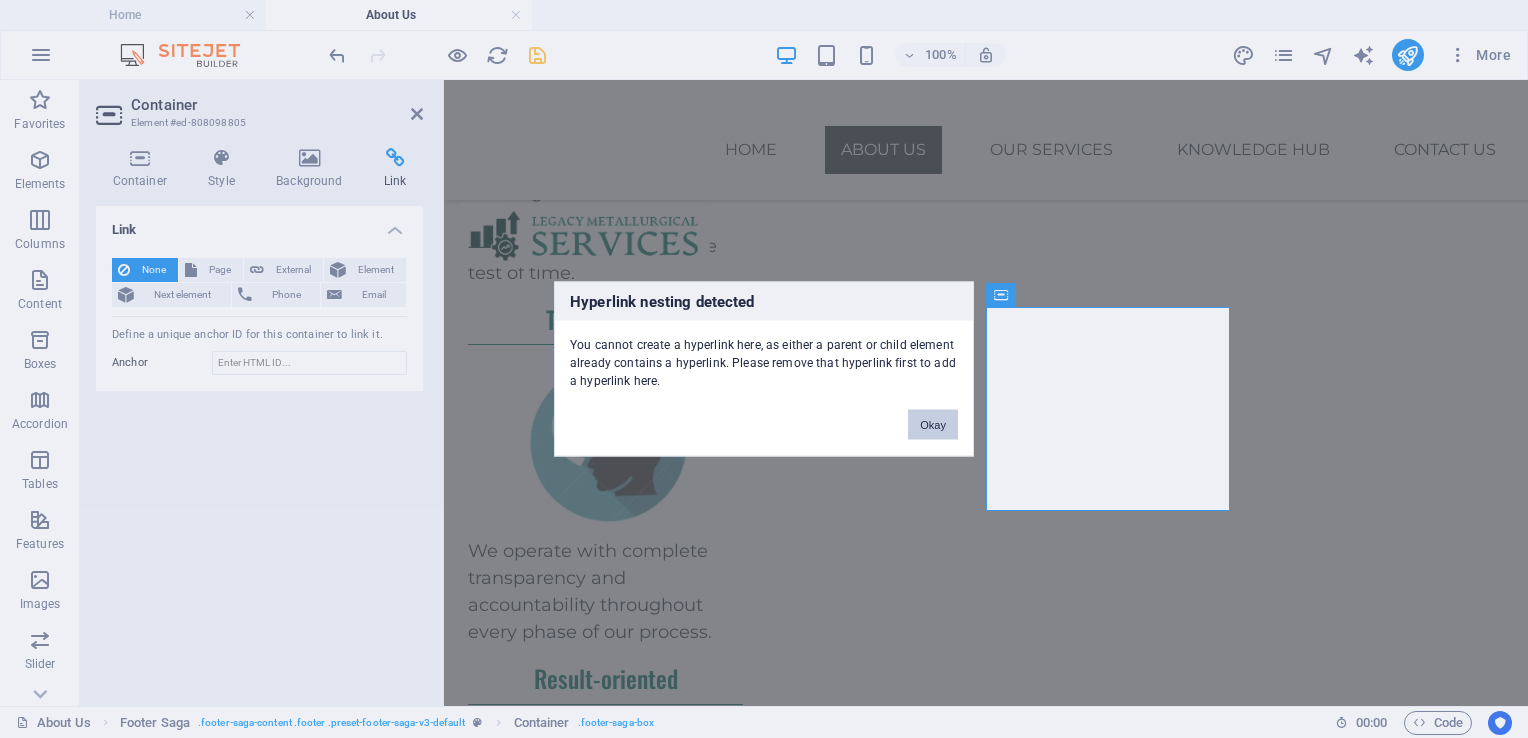 click on "Okay" at bounding box center [933, 425] 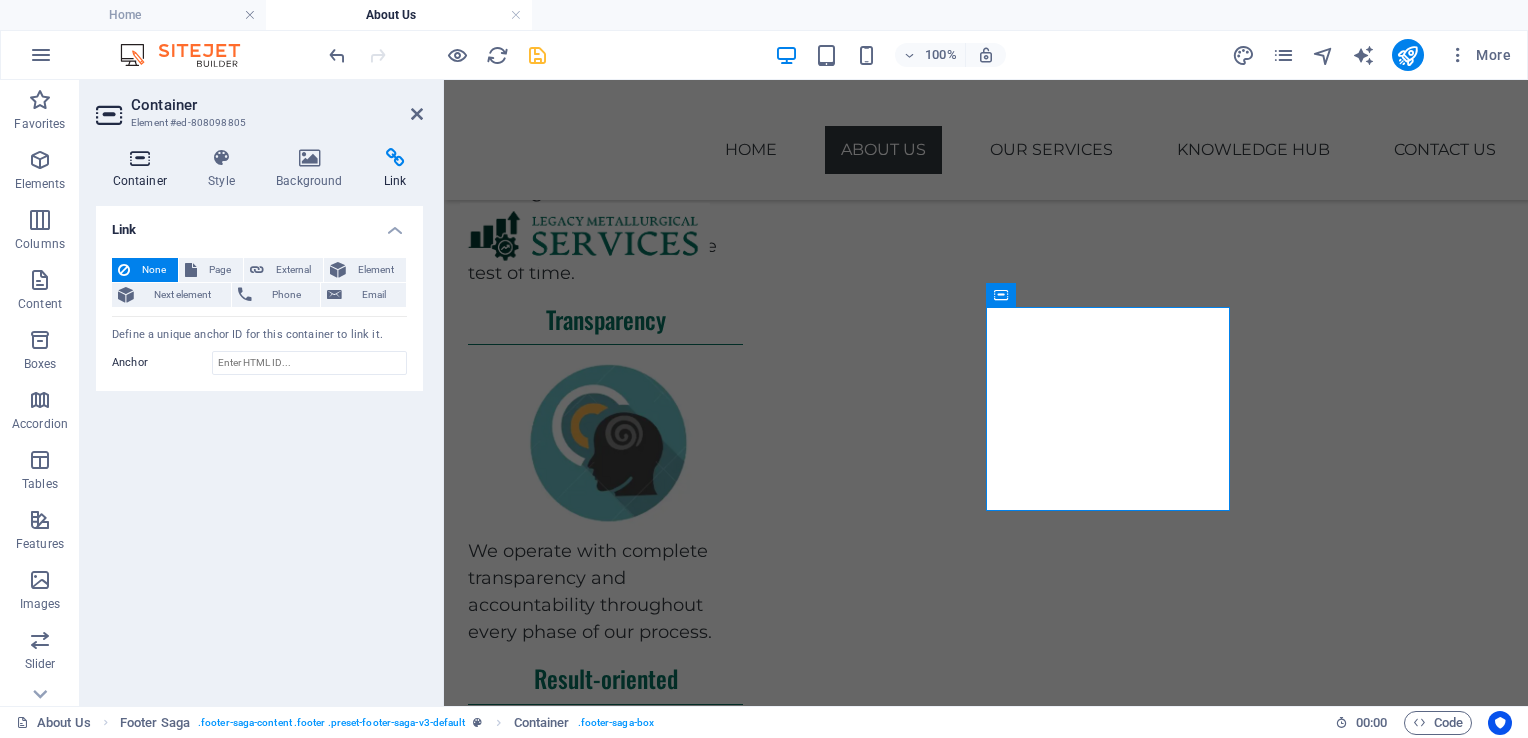 click at bounding box center [140, 158] 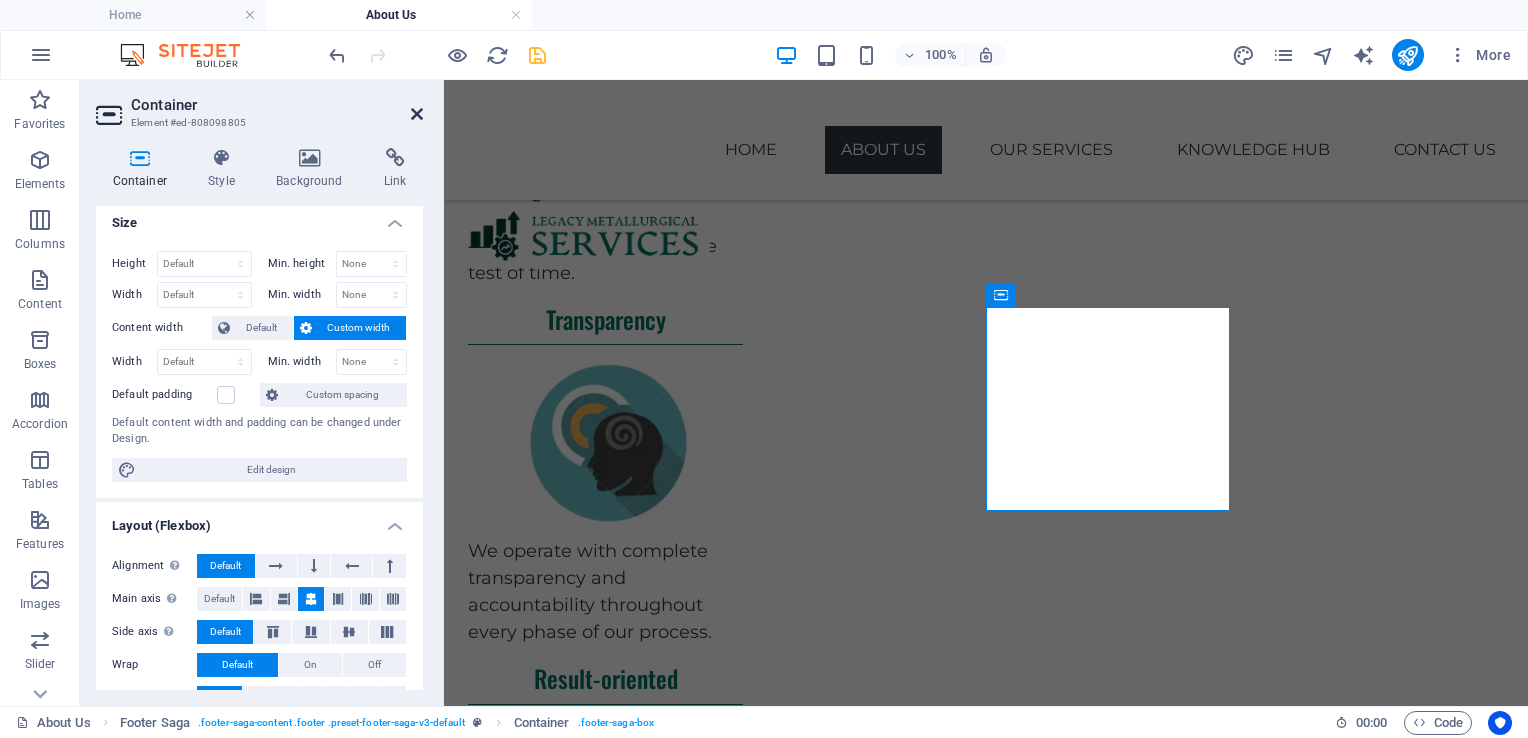 click at bounding box center [417, 114] 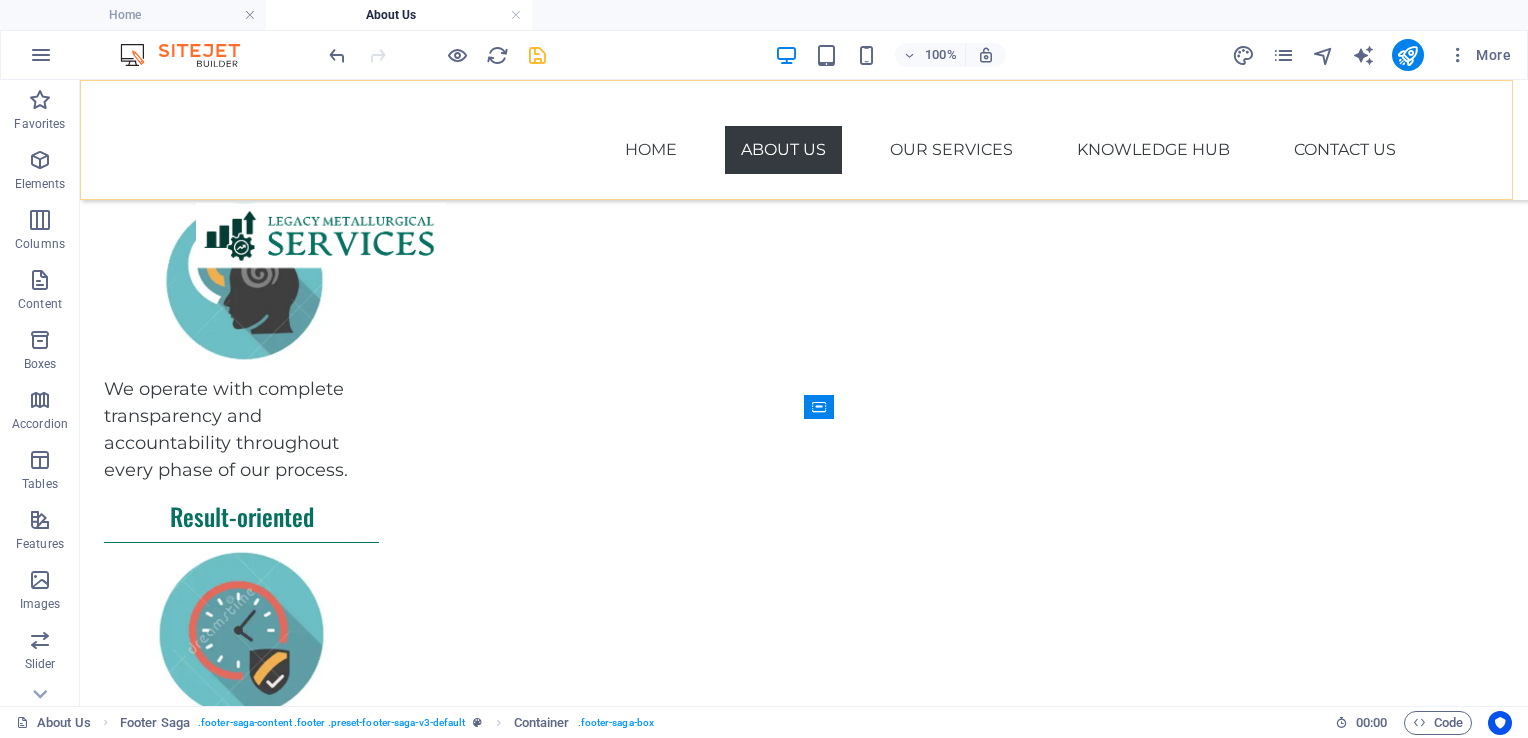 scroll, scrollTop: 1858, scrollLeft: 0, axis: vertical 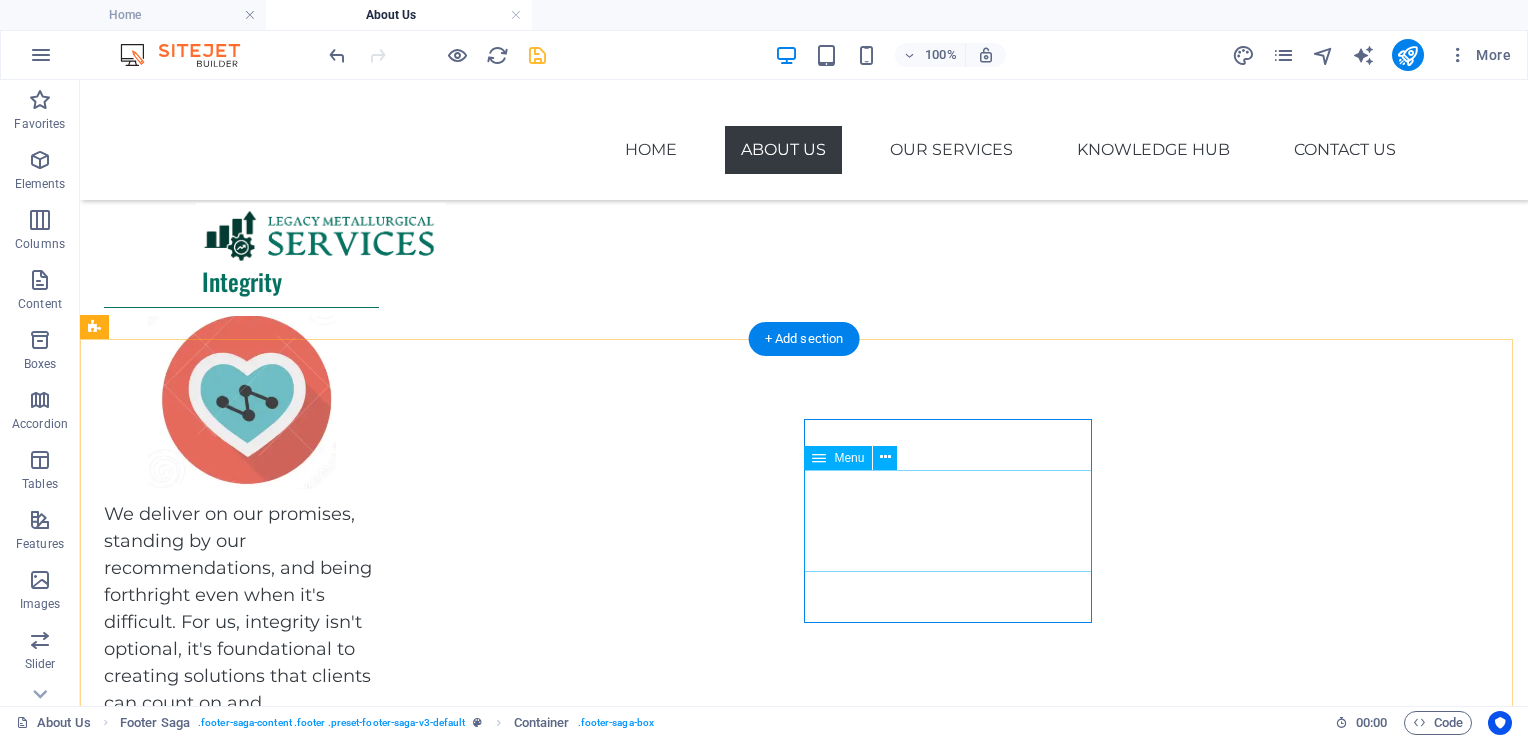 click on "Home About Service Contact" at bounding box center (248, 2701) 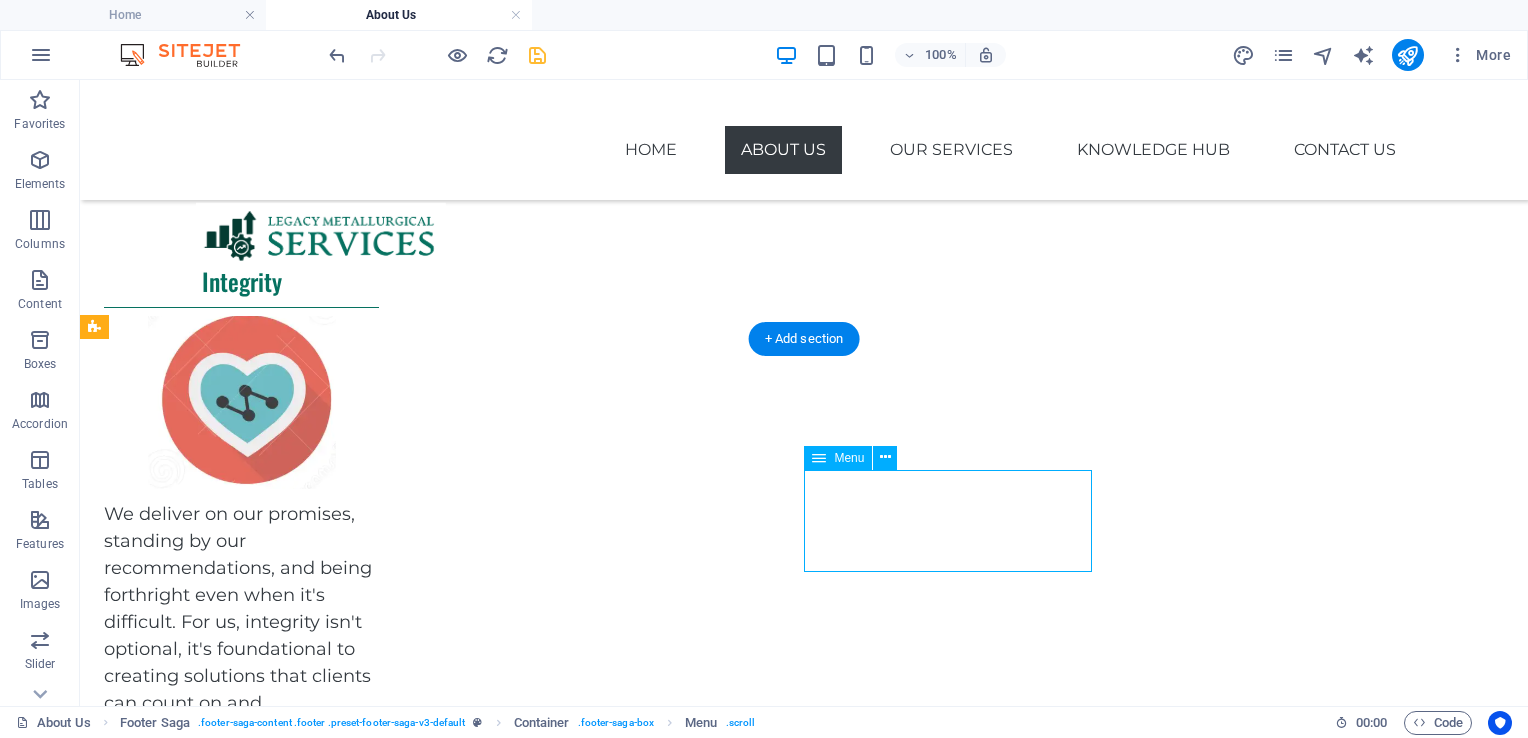 click on "Home About Service Contact" at bounding box center [248, 2701] 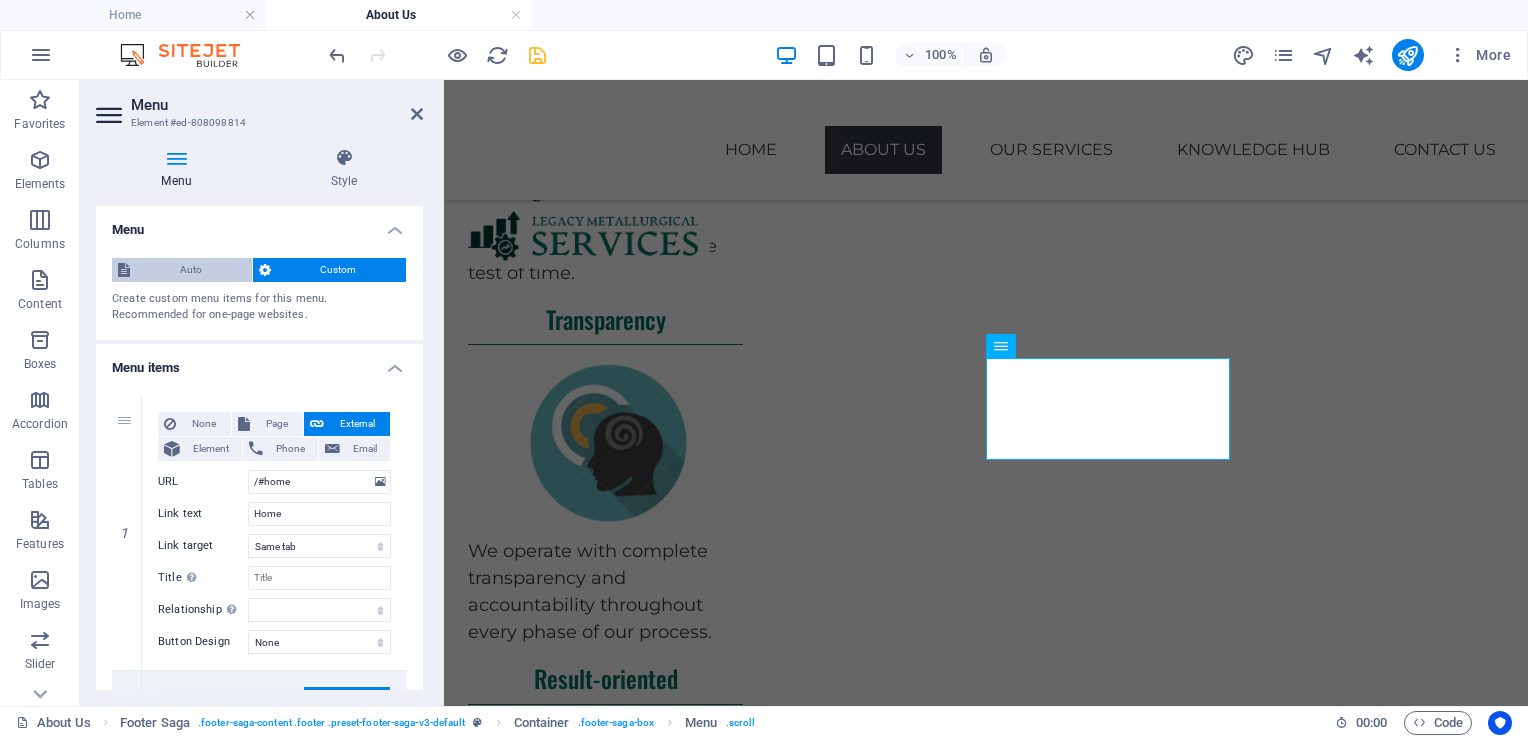 click on "Auto" at bounding box center [191, 270] 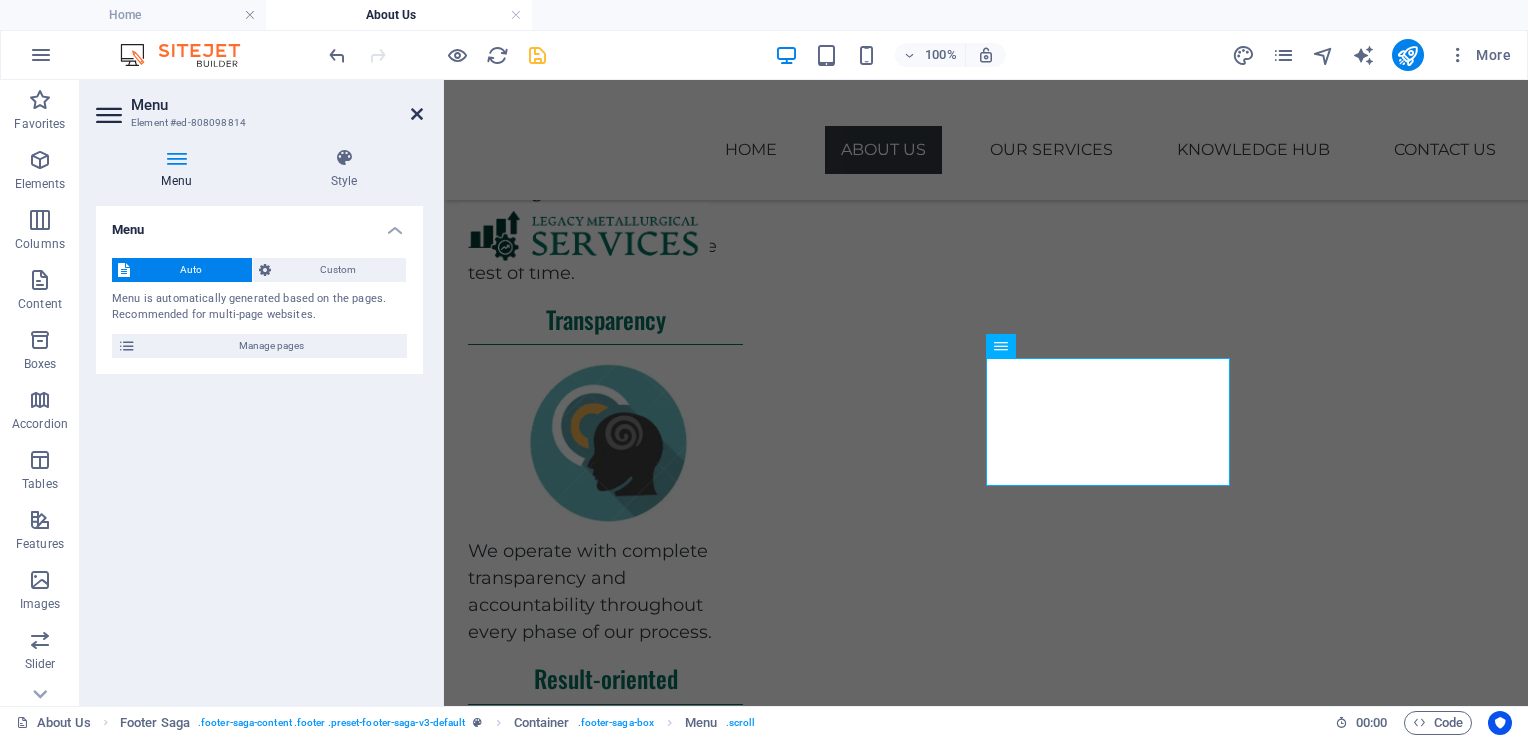 drag, startPoint x: 413, startPoint y: 107, endPoint x: 334, endPoint y: 27, distance: 112.432205 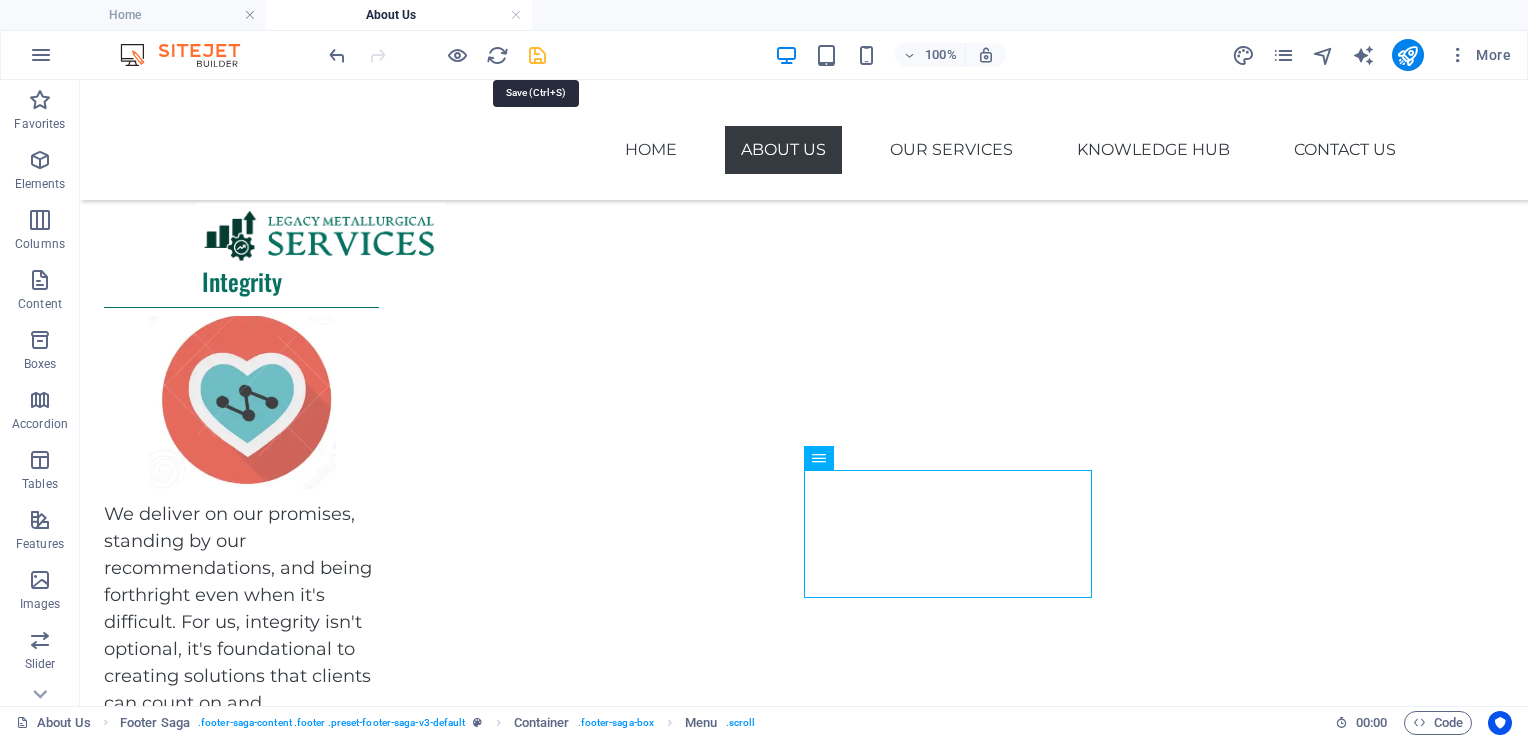 click at bounding box center [537, 55] 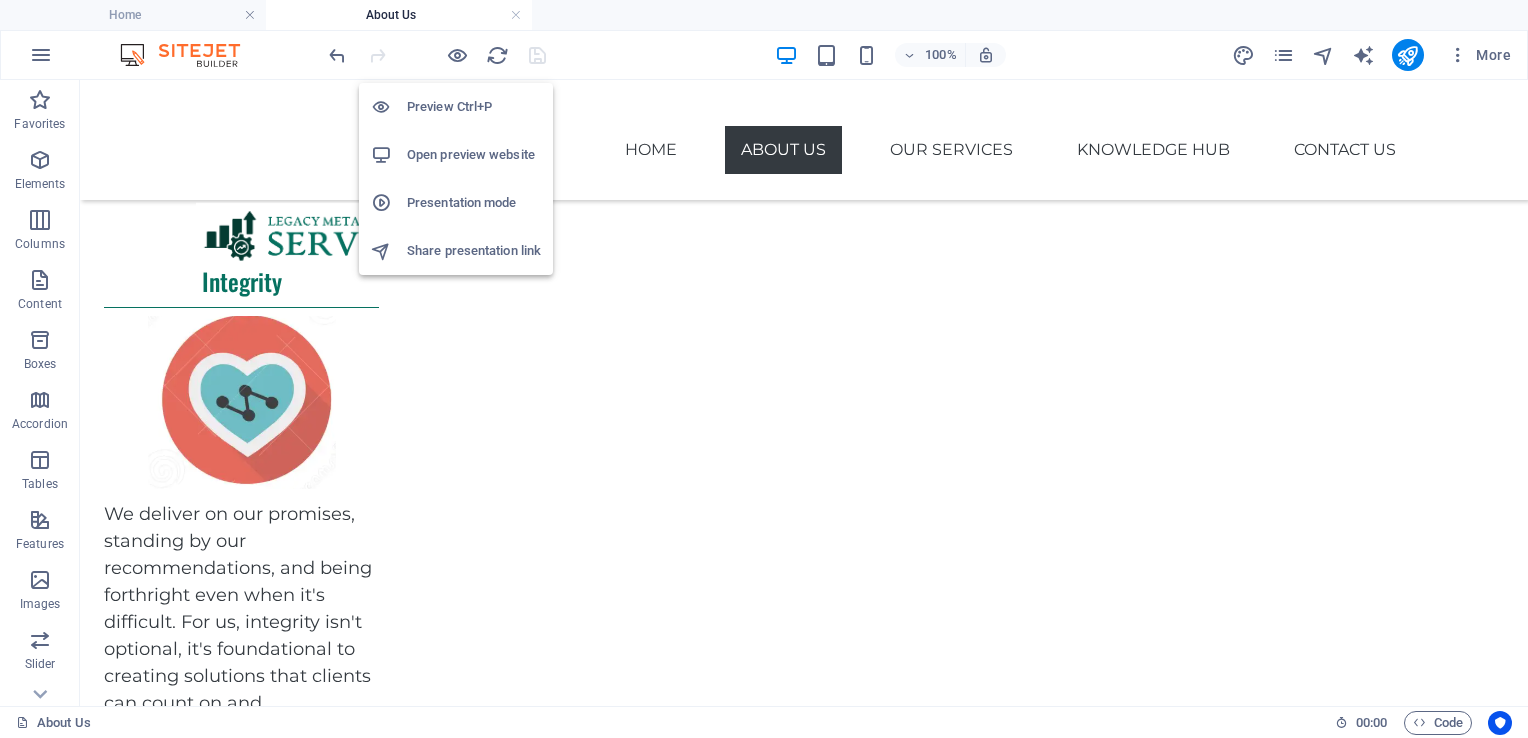 click on "Open preview website" at bounding box center (474, 155) 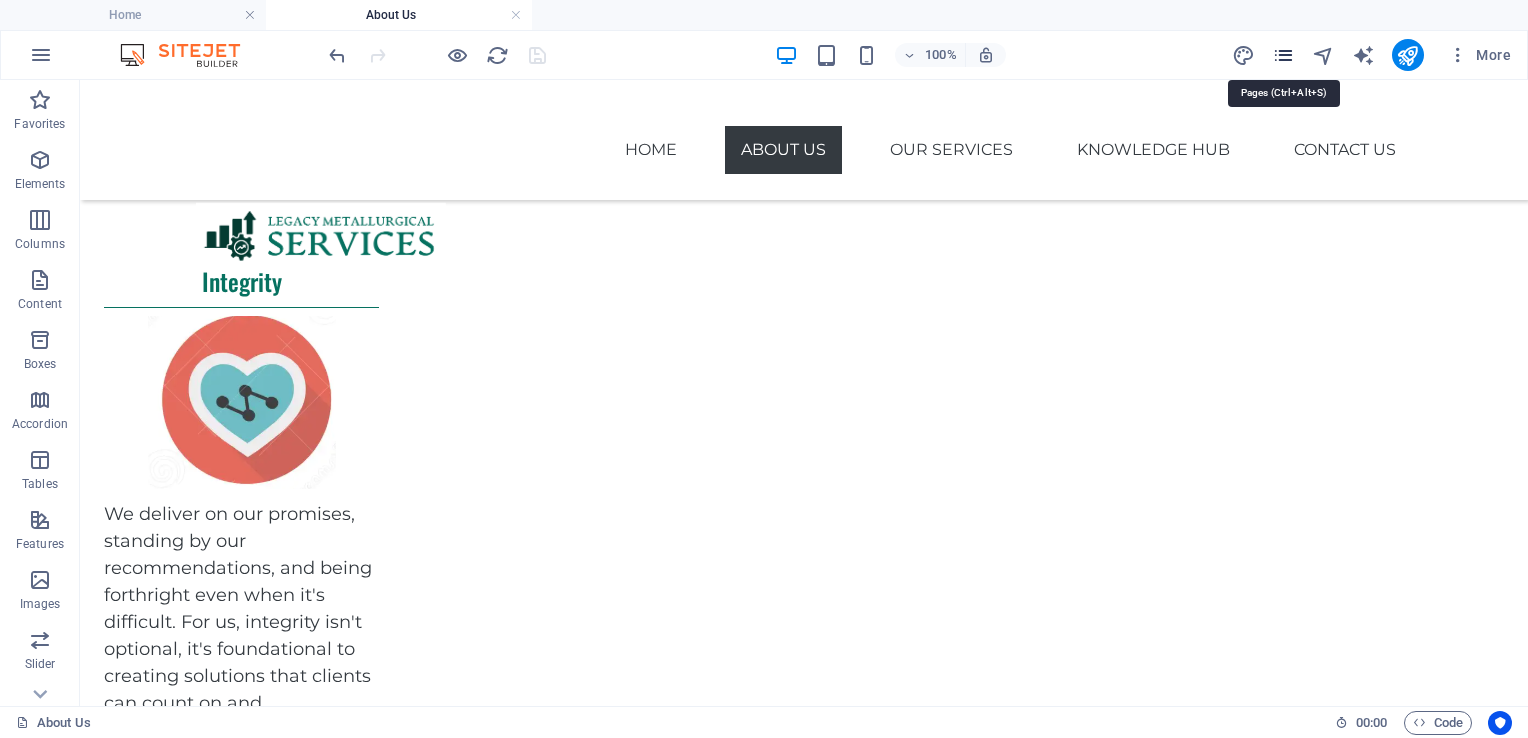 click at bounding box center (1283, 55) 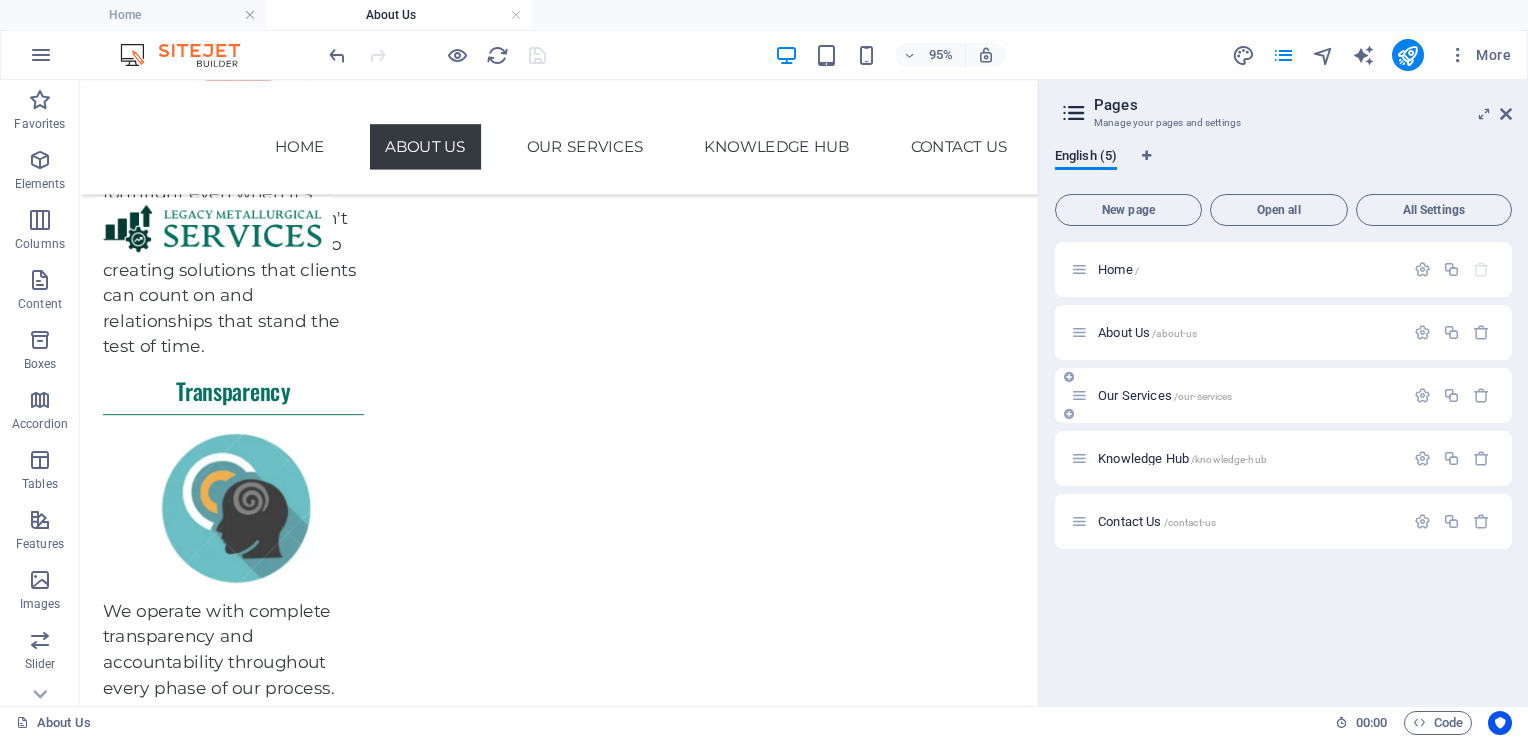 click on "Our Services /our-services" at bounding box center [1165, 395] 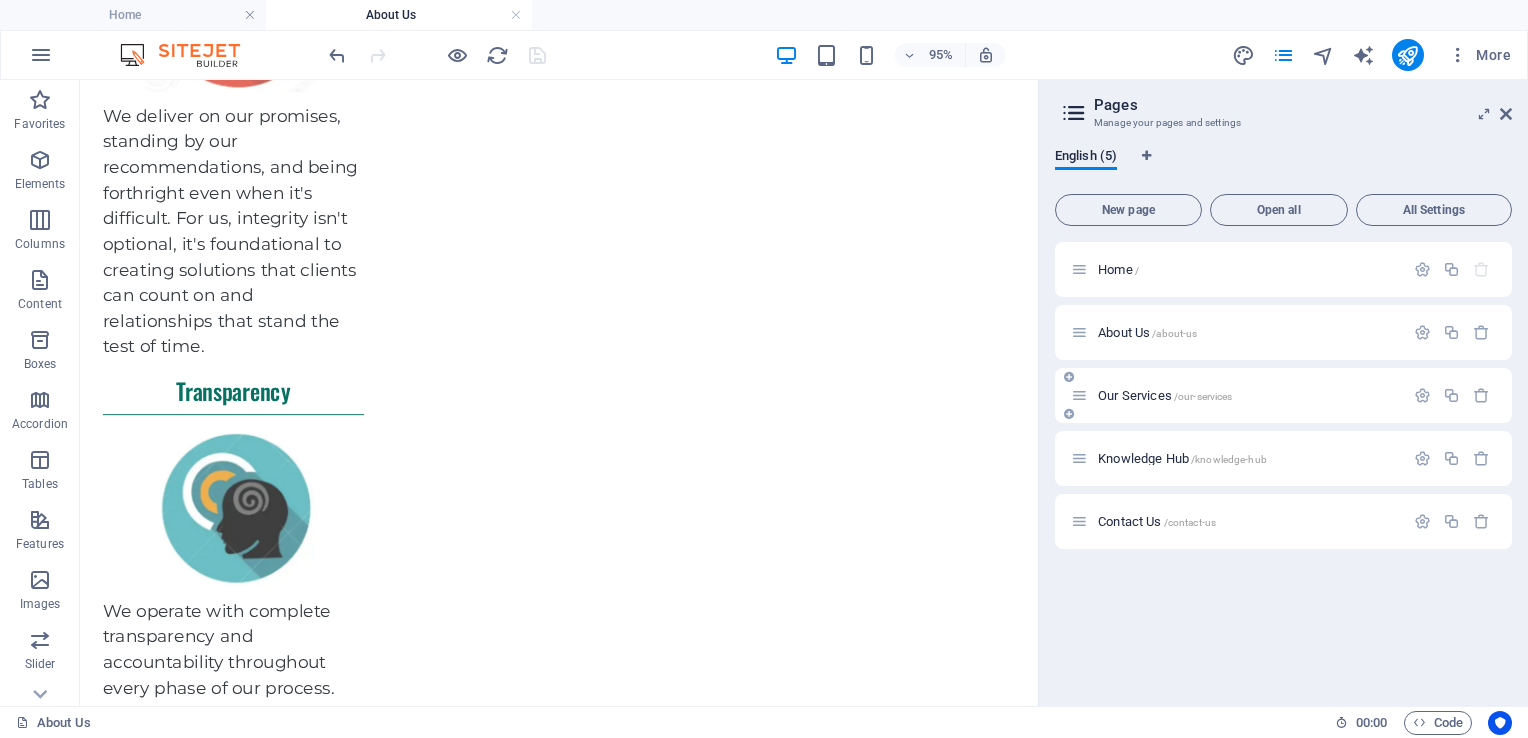 scroll, scrollTop: 0, scrollLeft: 0, axis: both 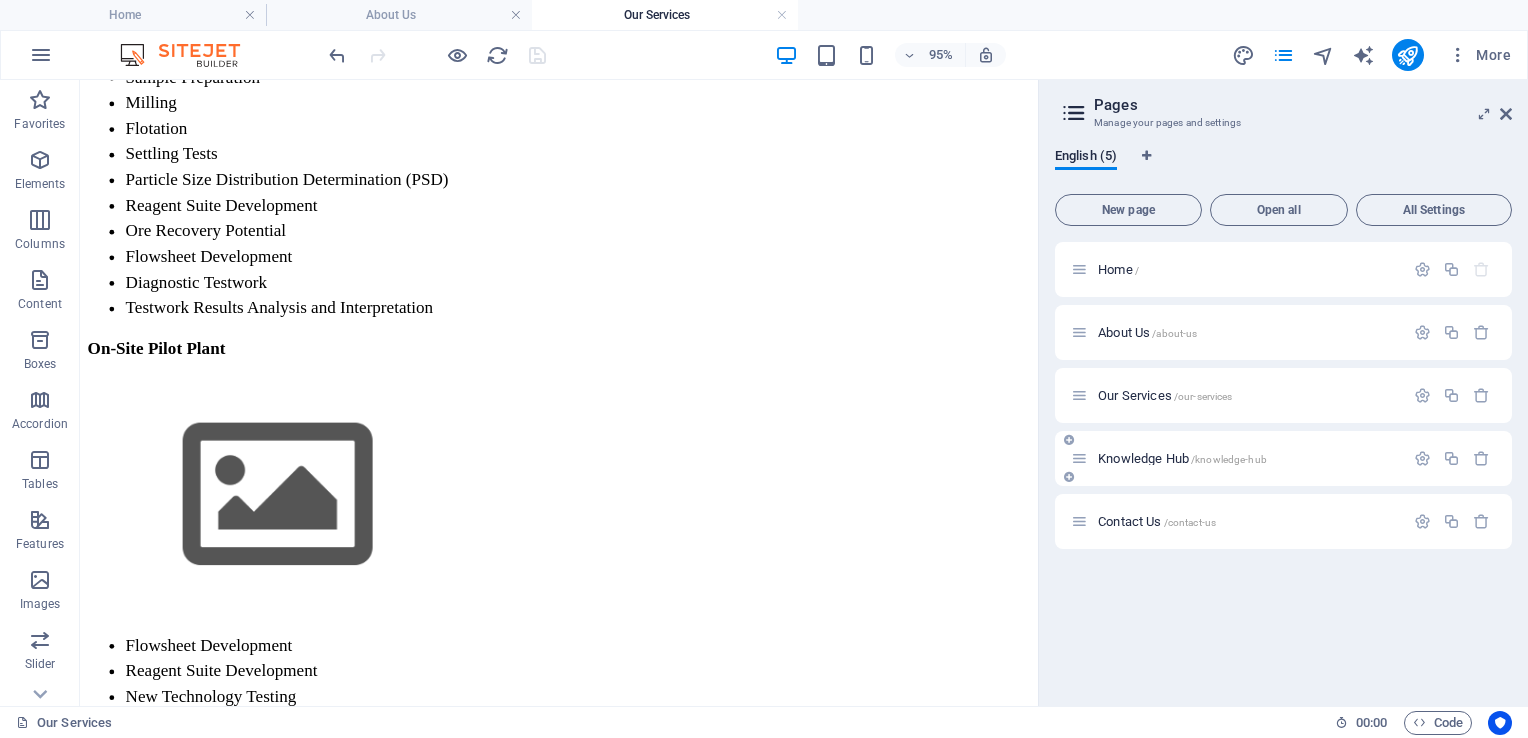 click on "Knowledge Hub /knowledge-hub" at bounding box center [1182, 458] 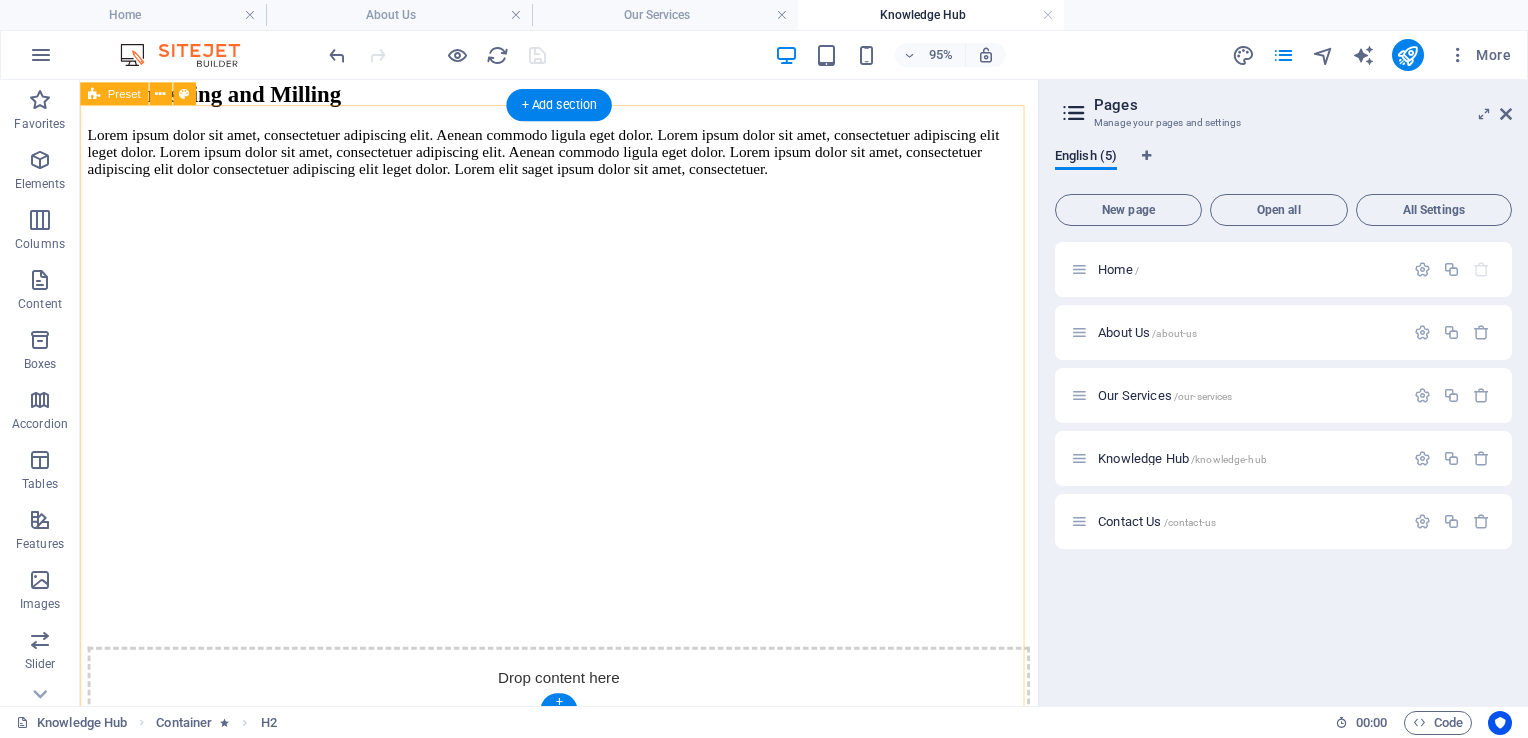 scroll, scrollTop: 664, scrollLeft: 0, axis: vertical 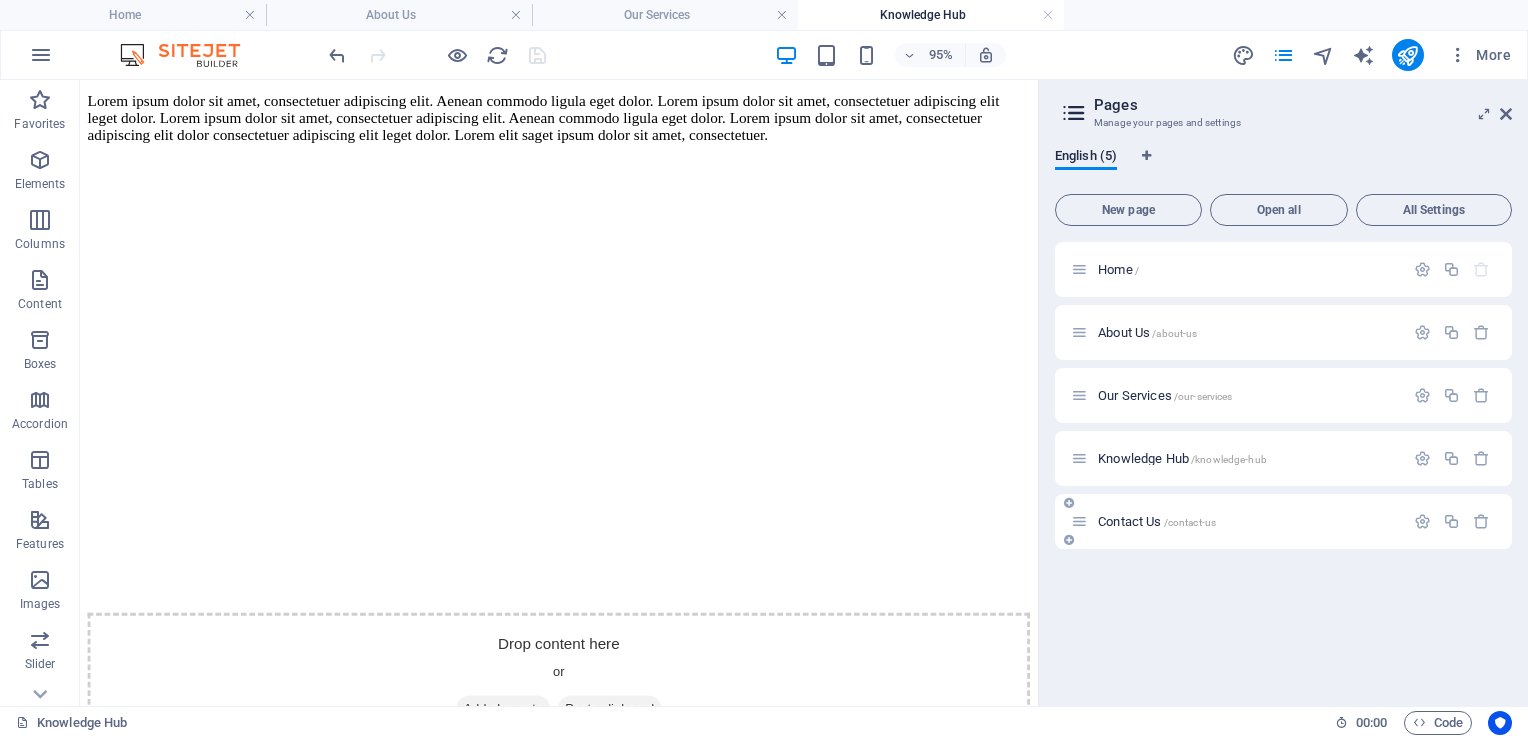 click on "Contact Us /contact-us" at bounding box center [1157, 521] 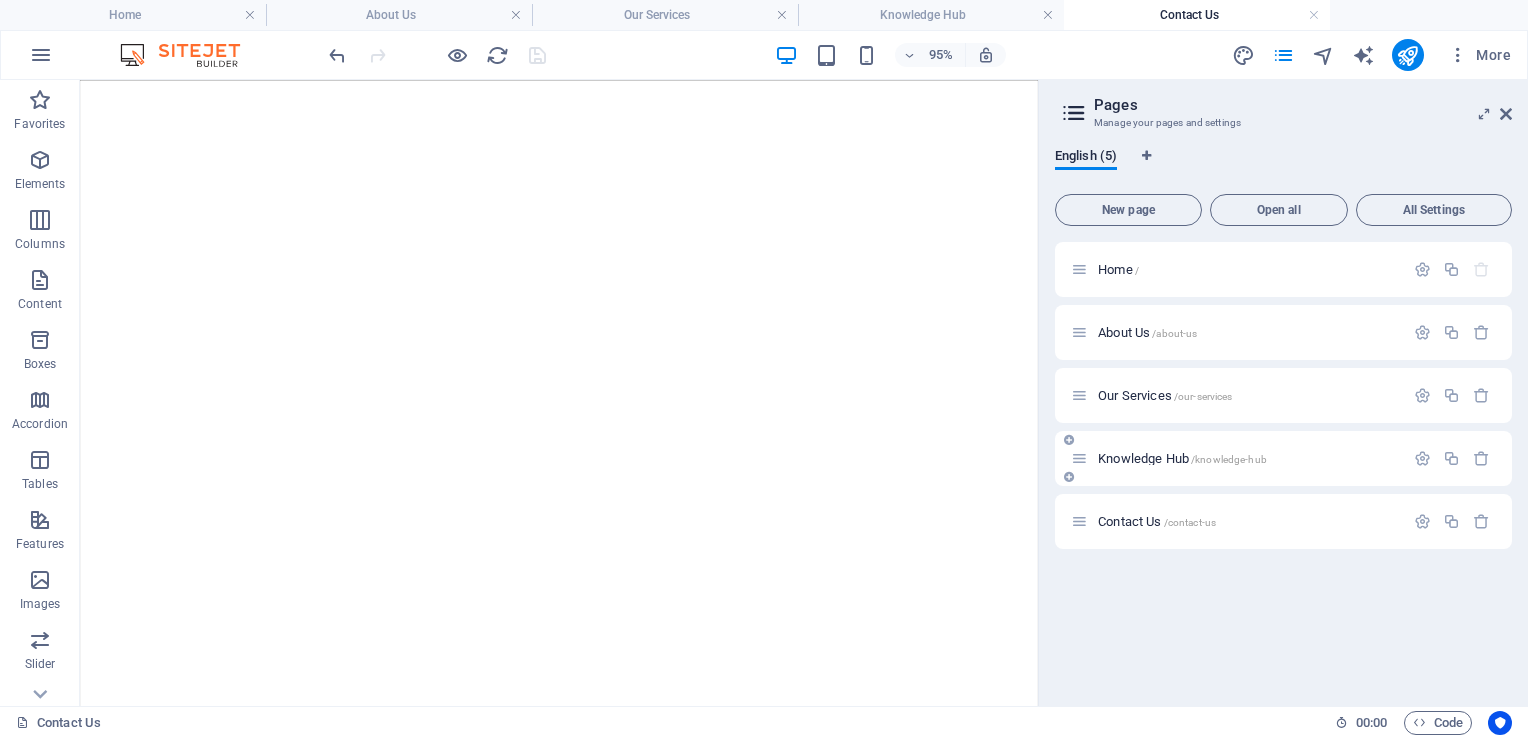 click on "Knowledge Hub /knowledge-hub" at bounding box center [1182, 458] 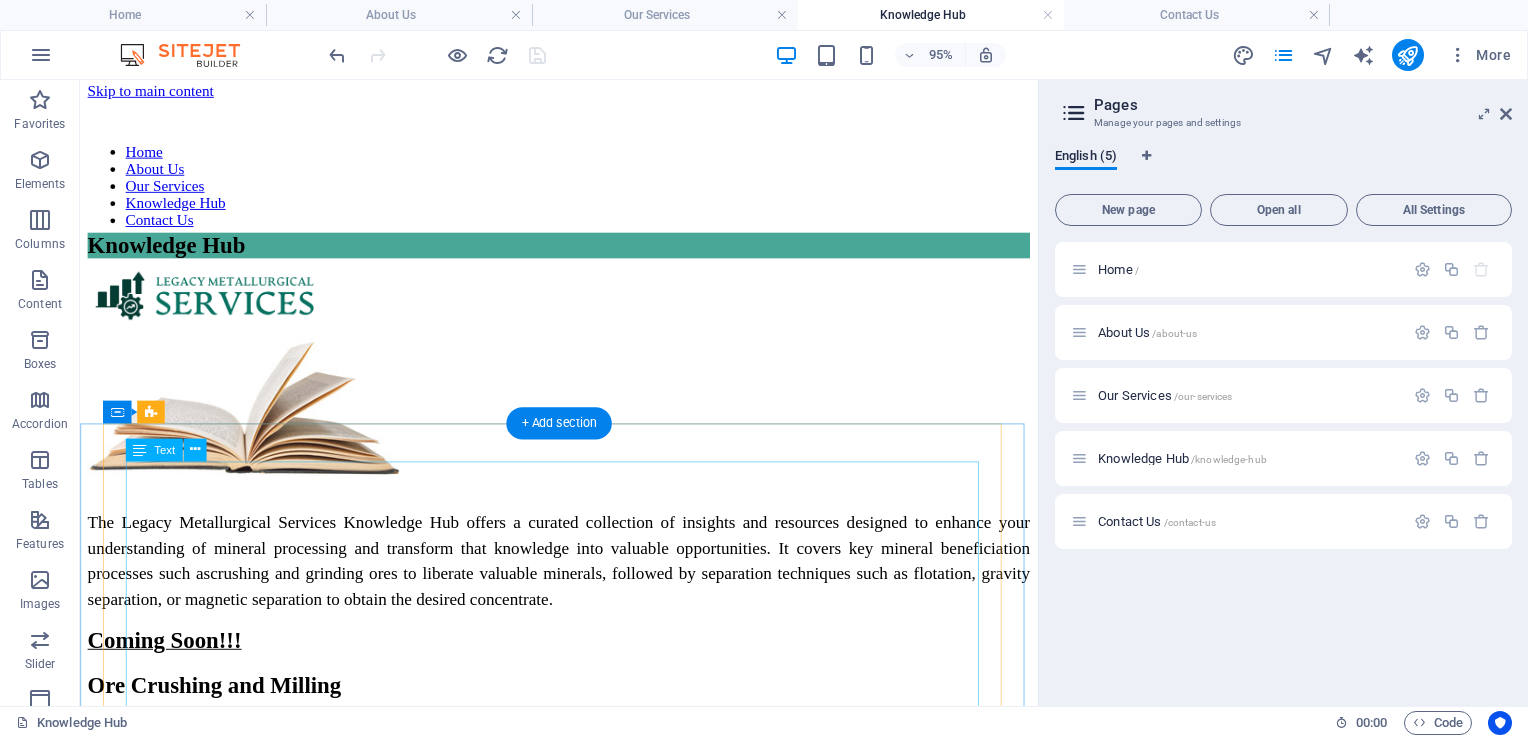 scroll, scrollTop: 0, scrollLeft: 0, axis: both 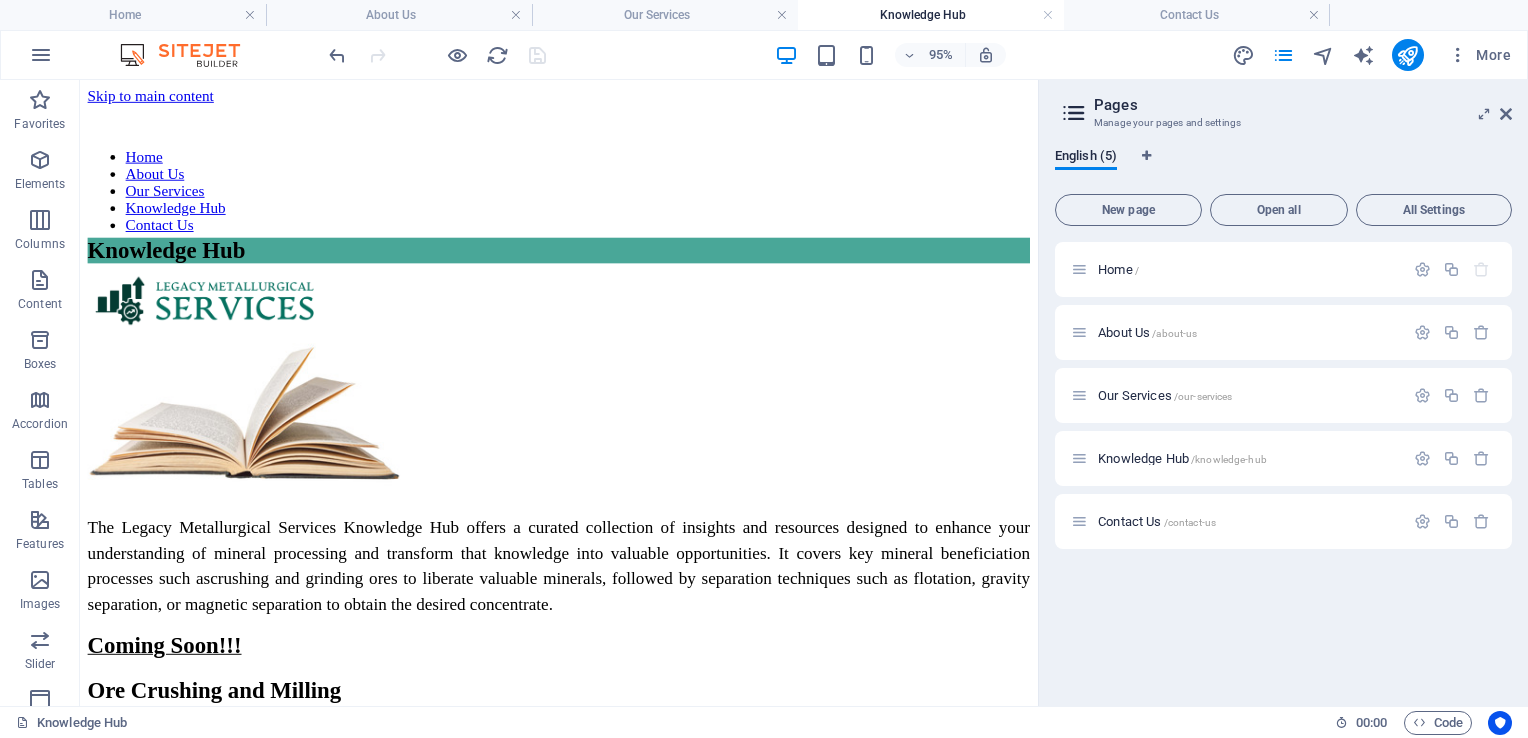 click on "Pages Manage your pages and settings English (5) New page Open all All Settings Home / About Us /about-us Our Services /our-services Knowledge Hub /knowledge-hub Contact Us /contact-us" at bounding box center [1283, 393] 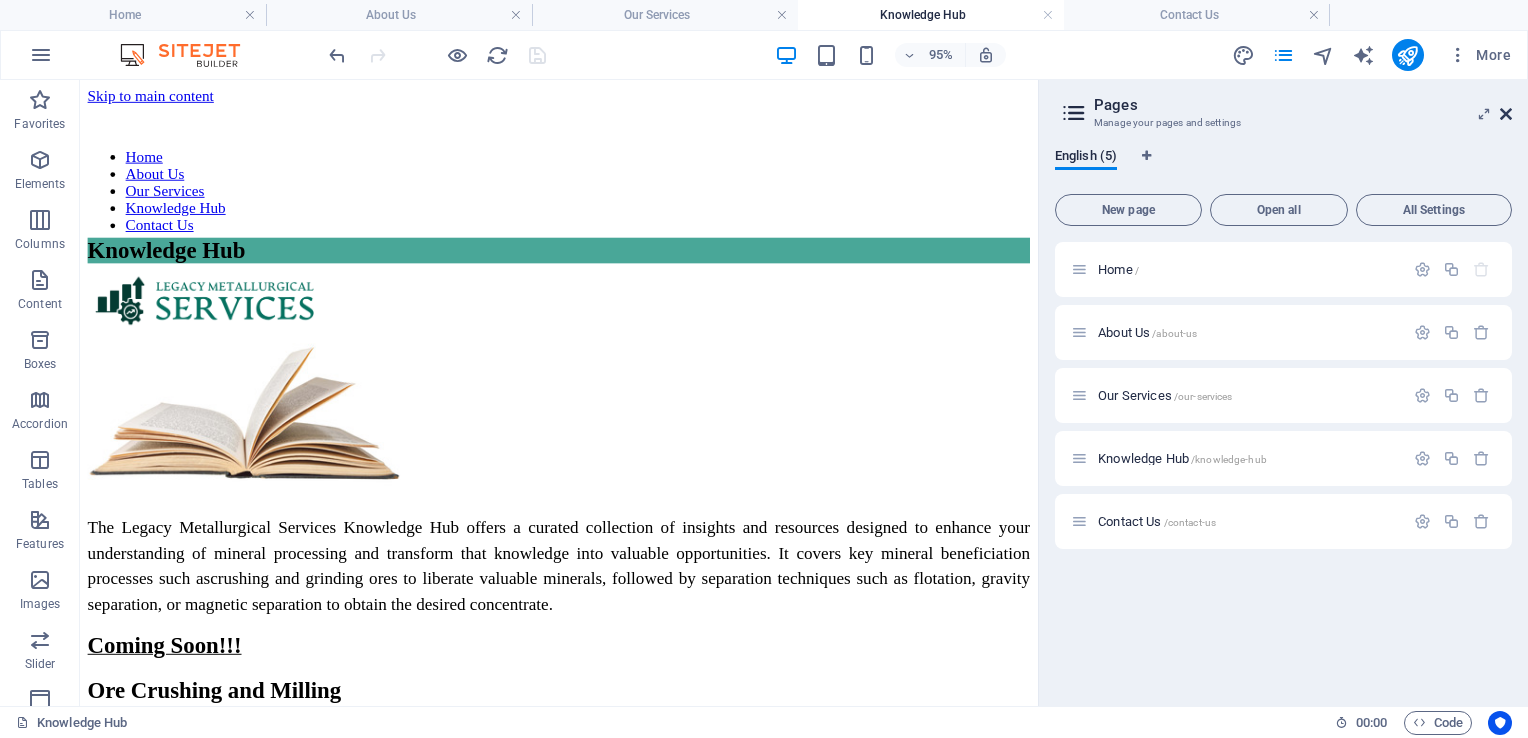 click at bounding box center [1506, 114] 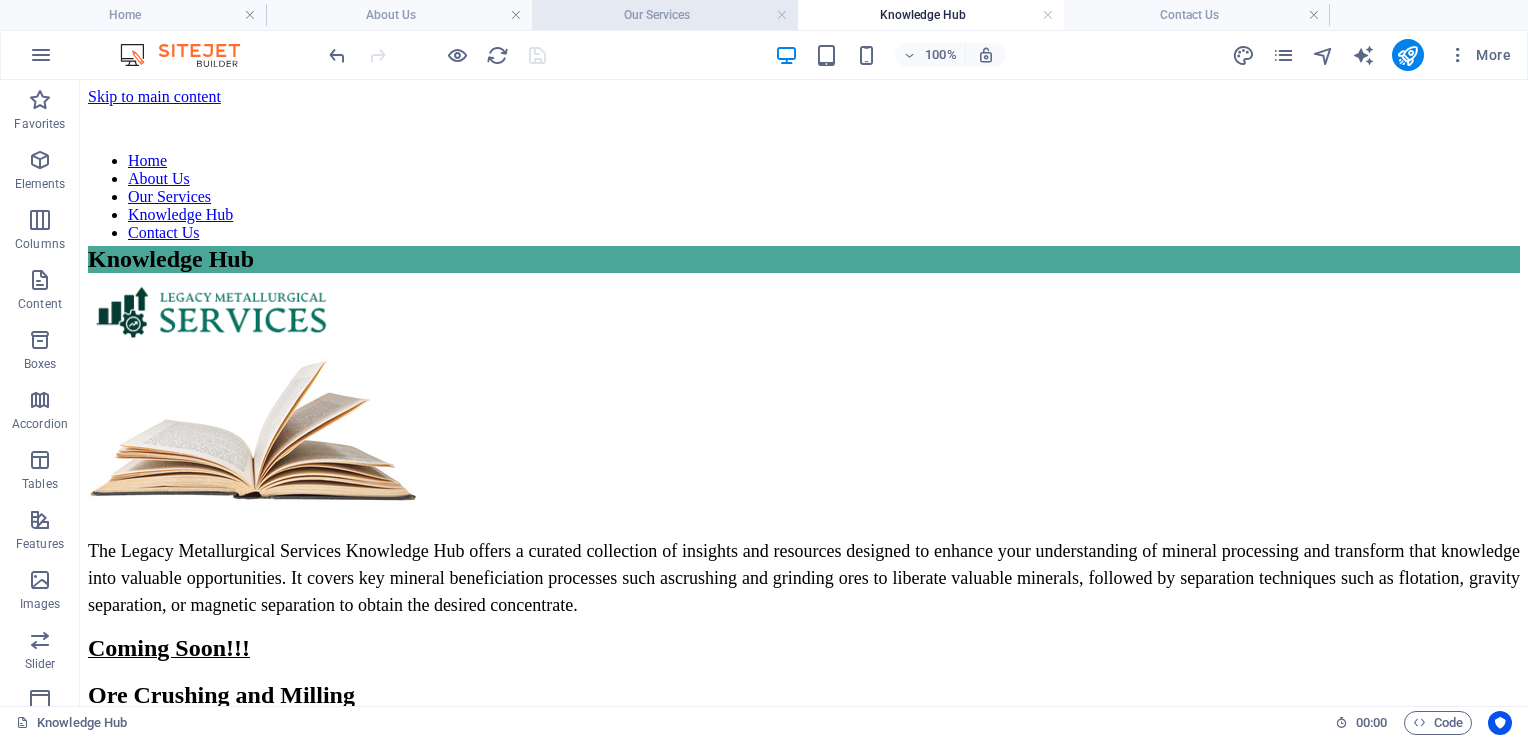 click on "Our Services" at bounding box center (665, 15) 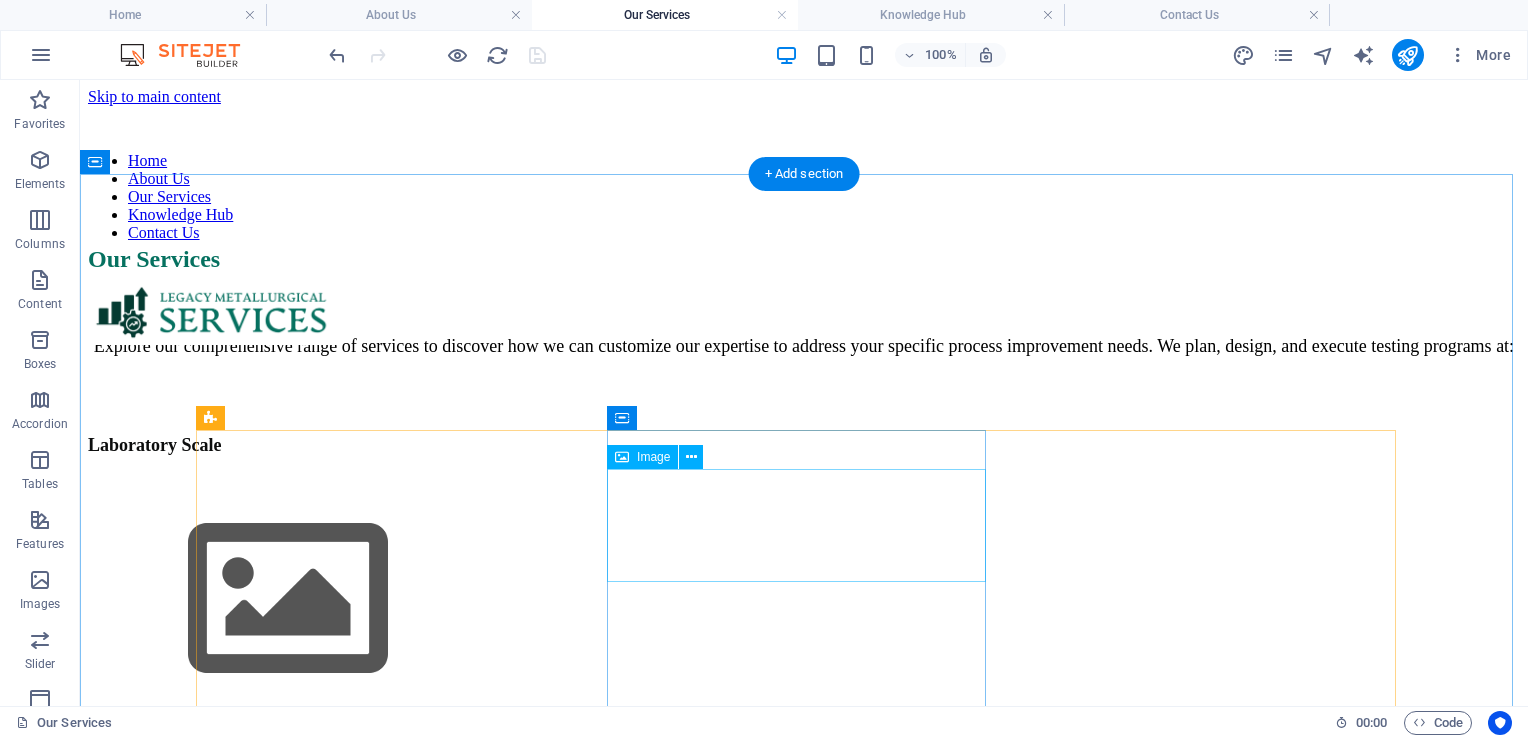 scroll, scrollTop: 0, scrollLeft: 0, axis: both 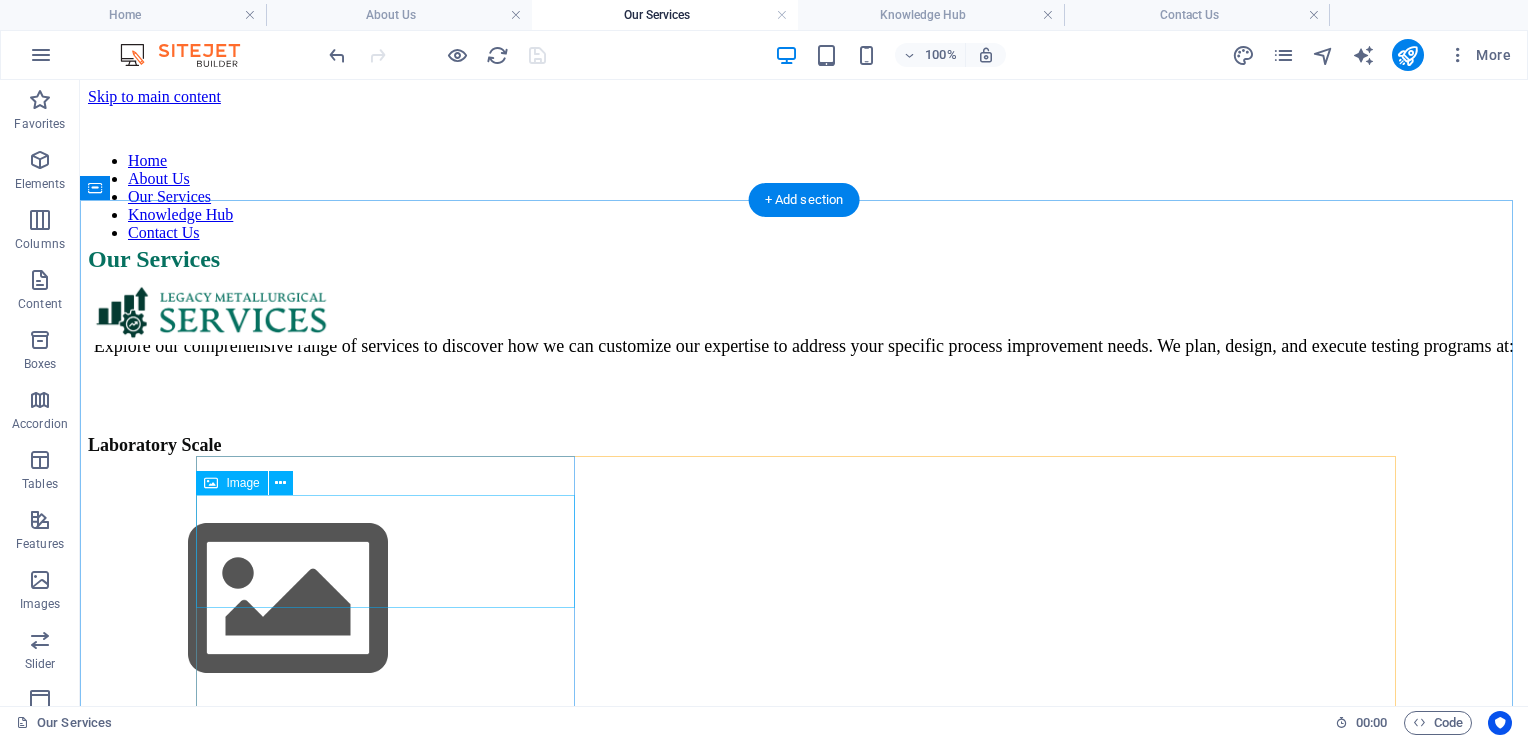 click at bounding box center (804, 601) 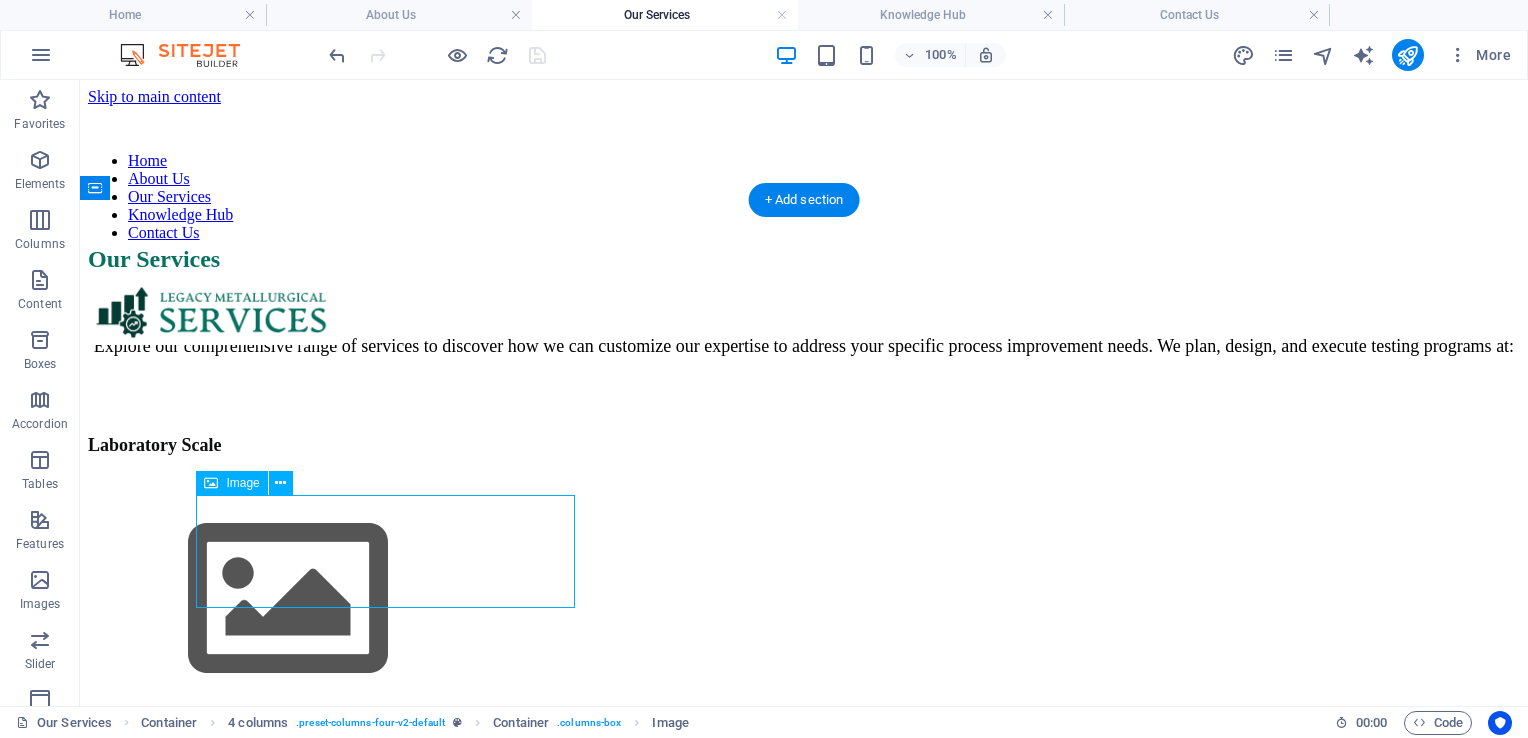 click at bounding box center (804, 601) 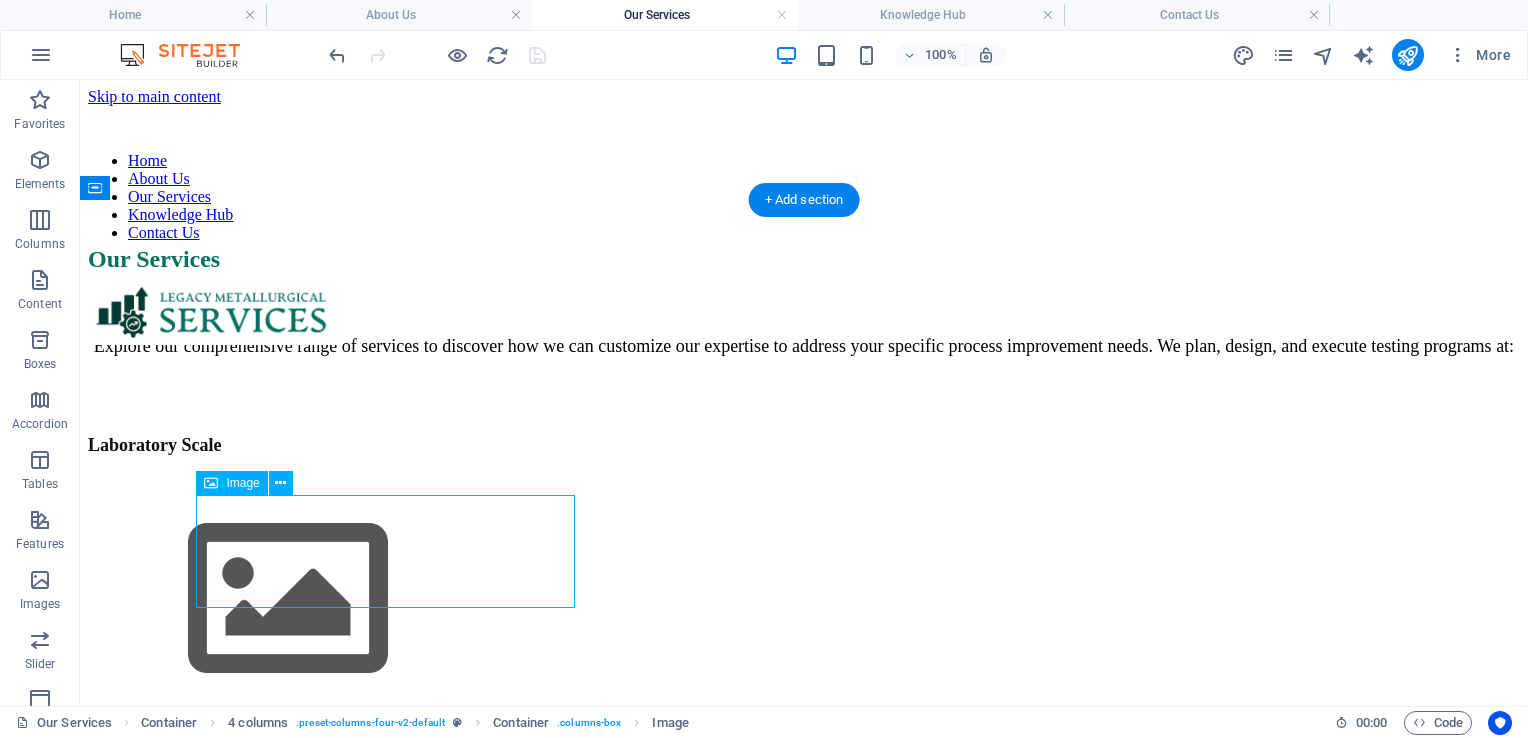 click at bounding box center [804, 601] 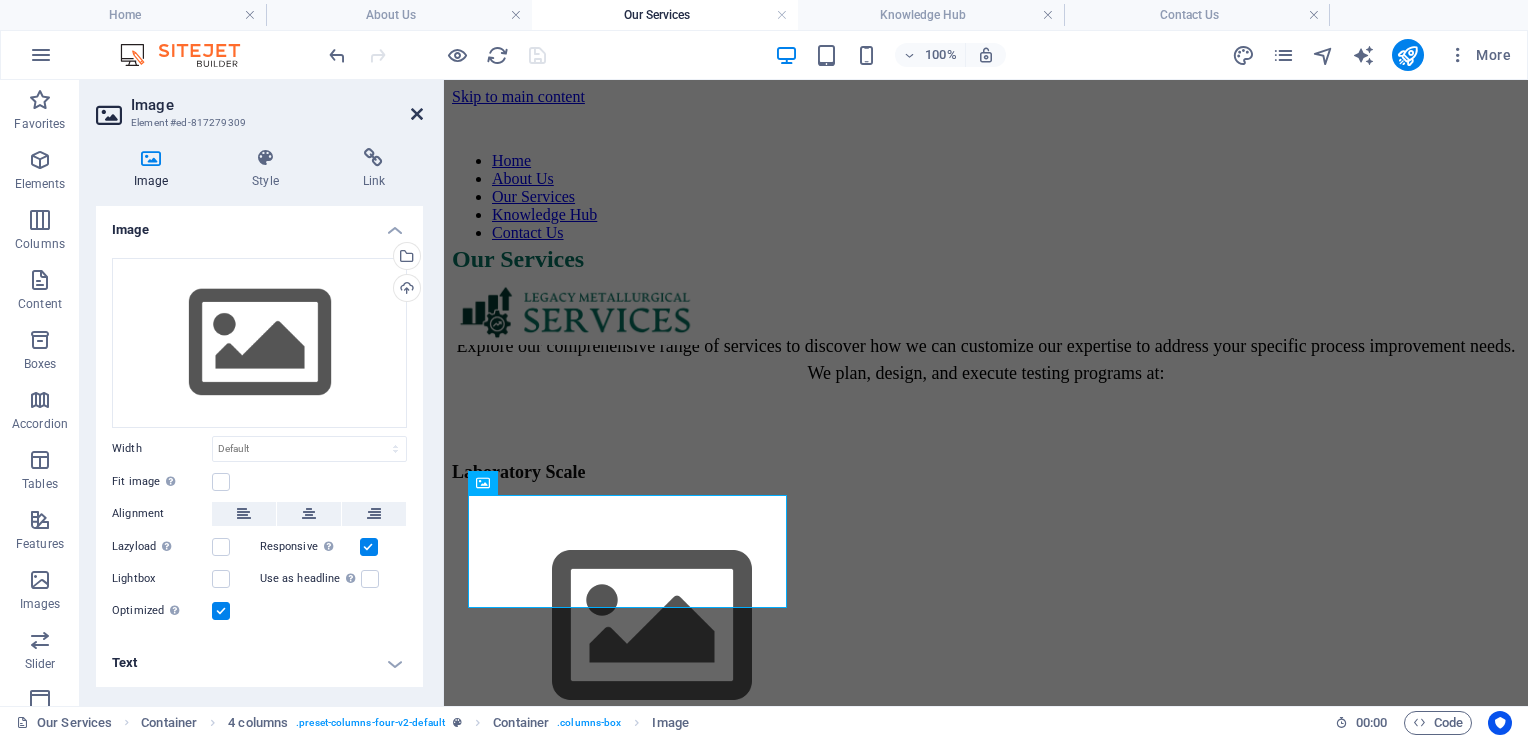 click at bounding box center (417, 114) 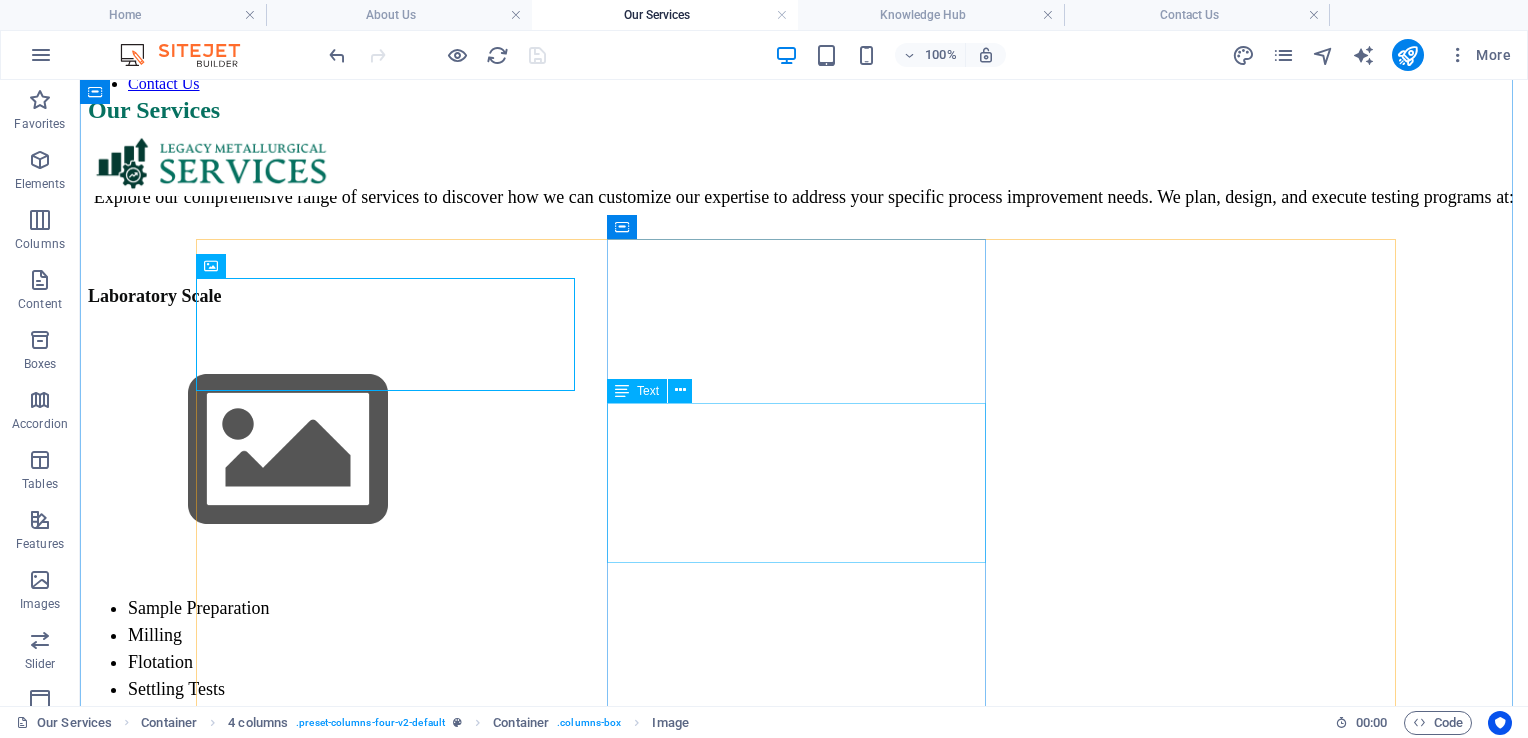 scroll, scrollTop: 100, scrollLeft: 0, axis: vertical 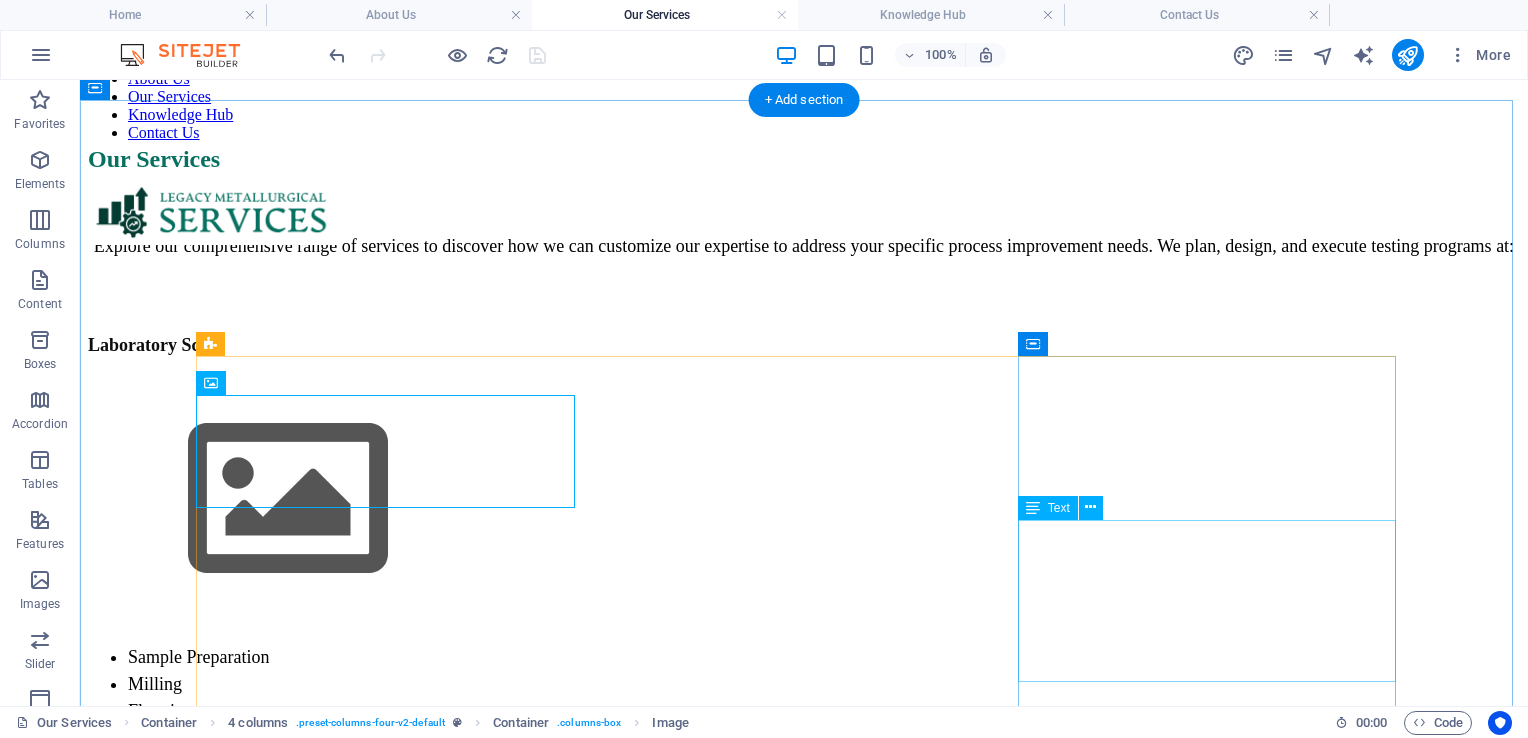 click on "Metallurgical Problem Solving Plant Optimisation Plant Trials and Surveys Mass Balancing and Modelling Process Flowsheet Development Testwork Program Management" at bounding box center [804, 1793] 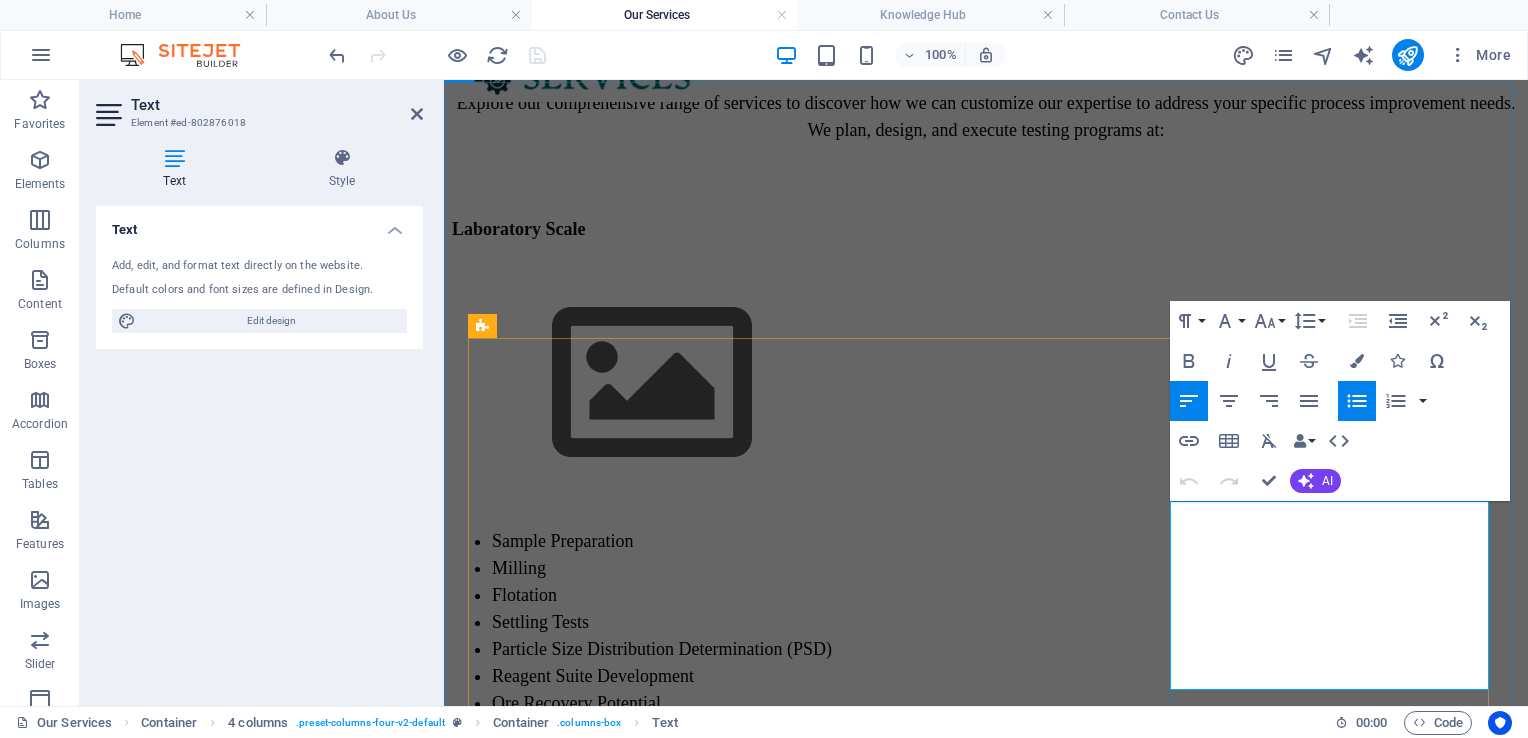 scroll, scrollTop: 400, scrollLeft: 0, axis: vertical 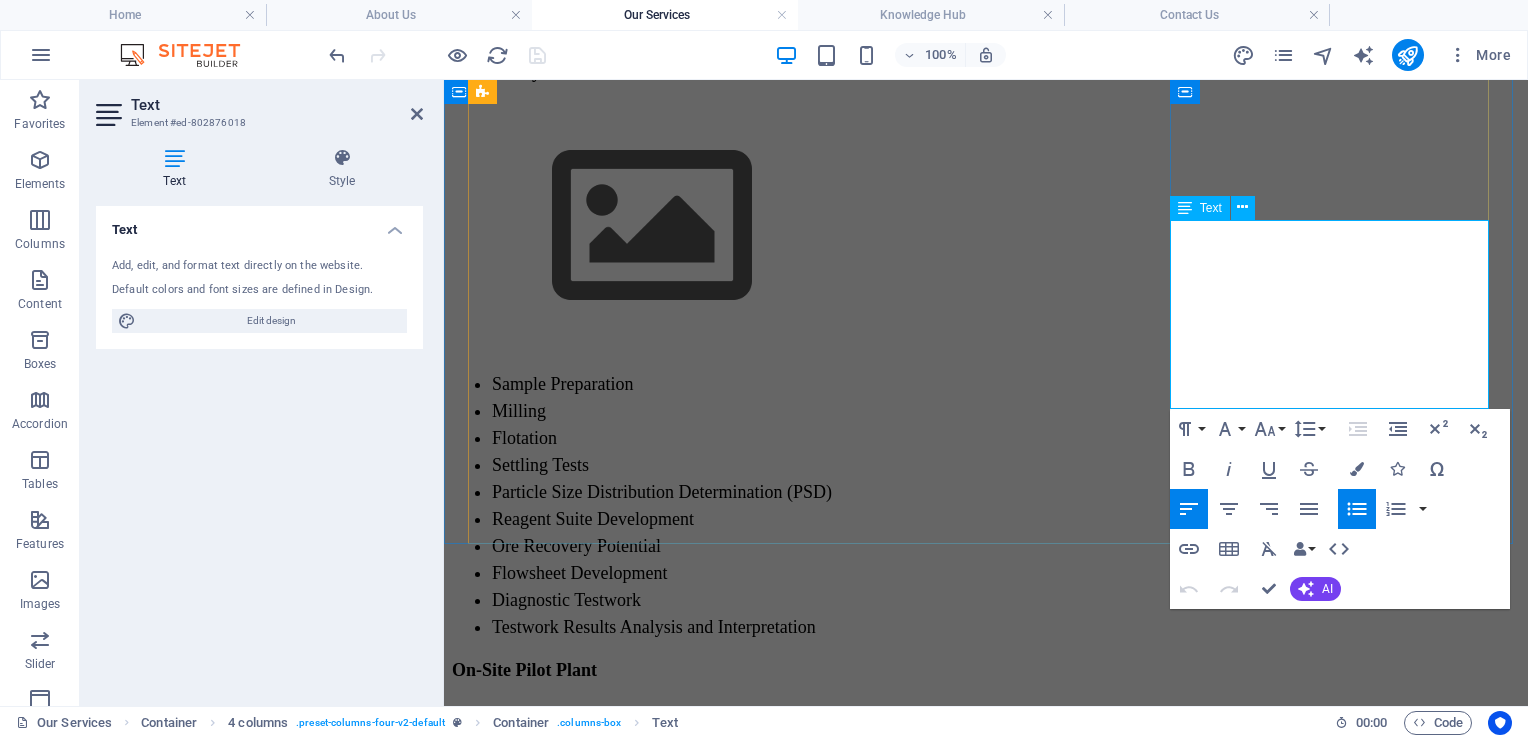 click on "Testwork Program Management" at bounding box center [1006, 1587] 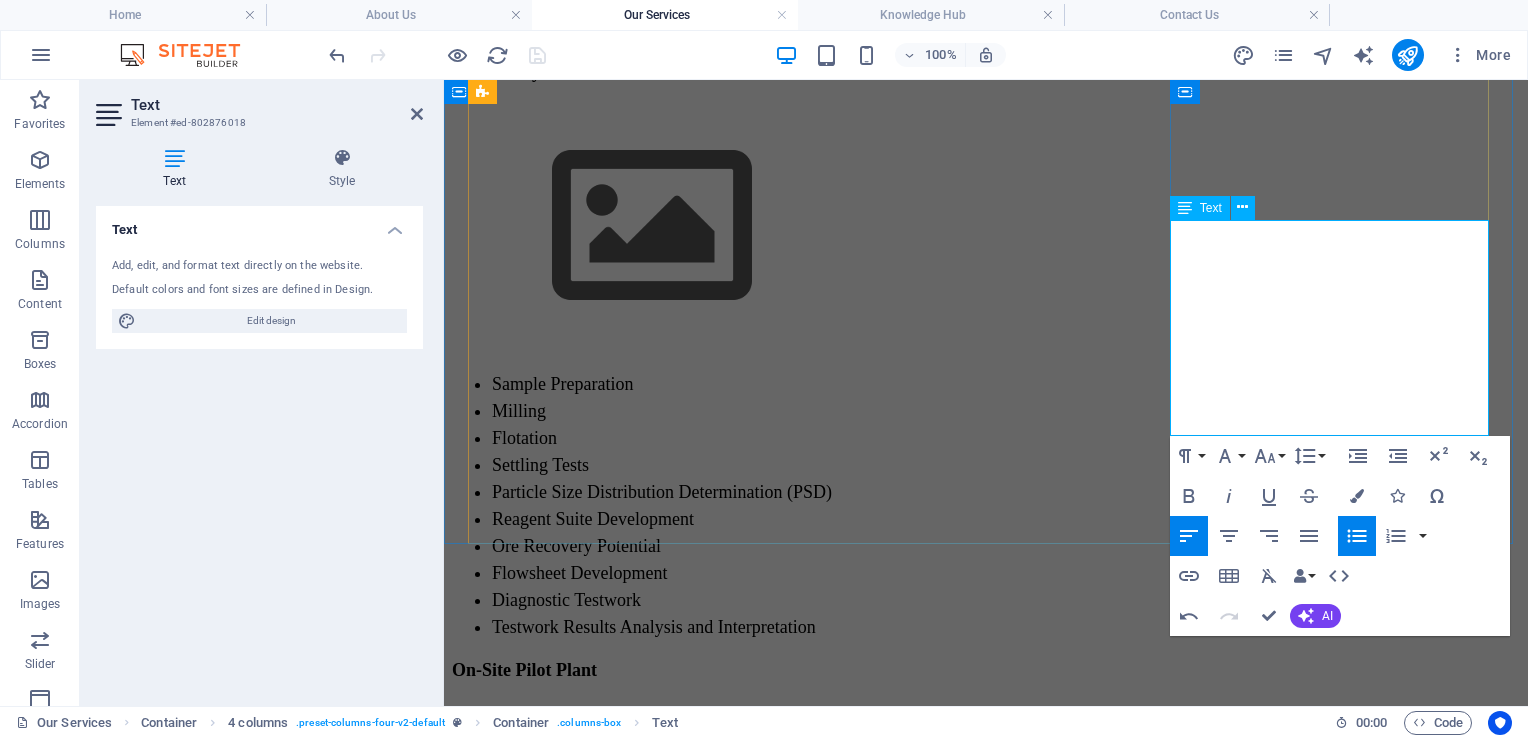 type 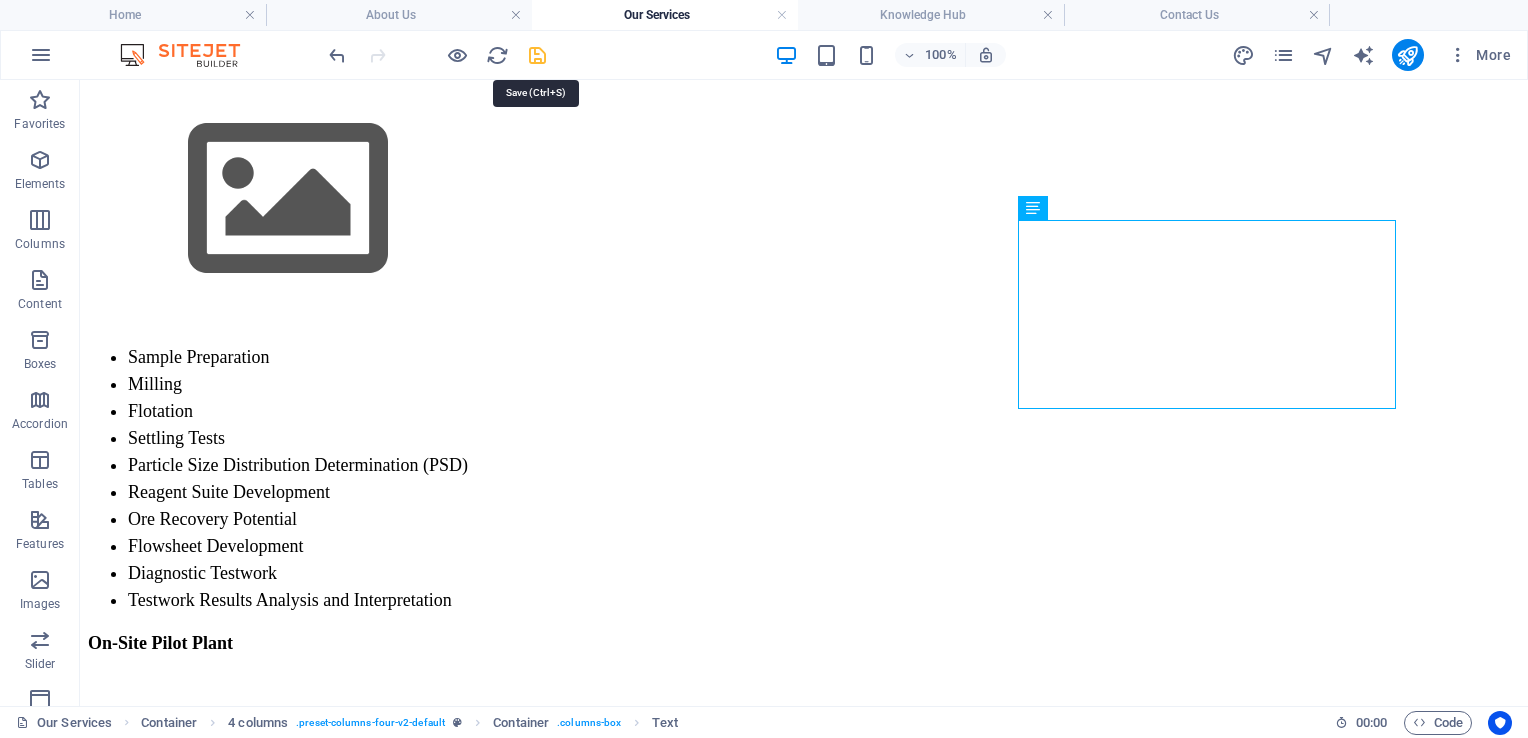 click at bounding box center (537, 55) 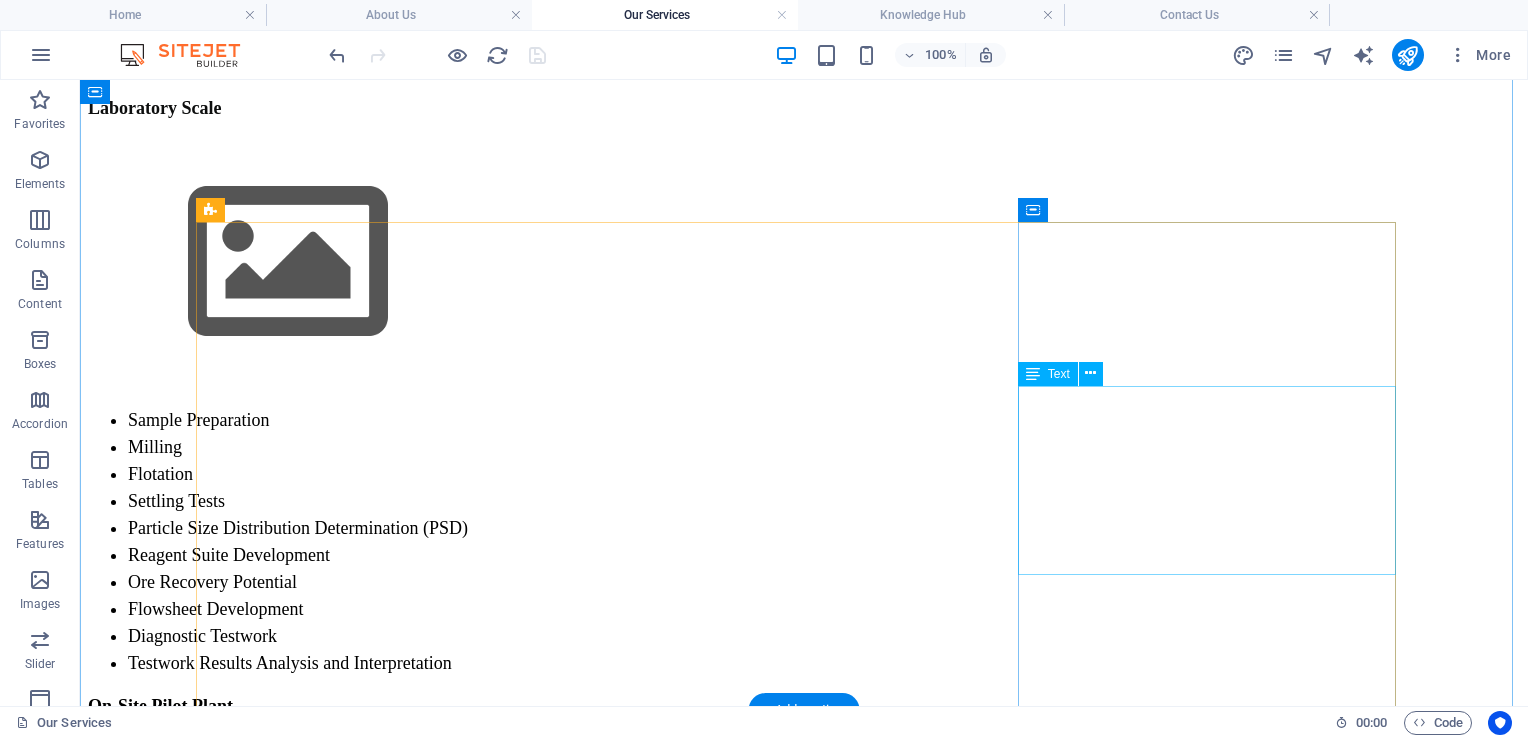 scroll, scrollTop: 400, scrollLeft: 0, axis: vertical 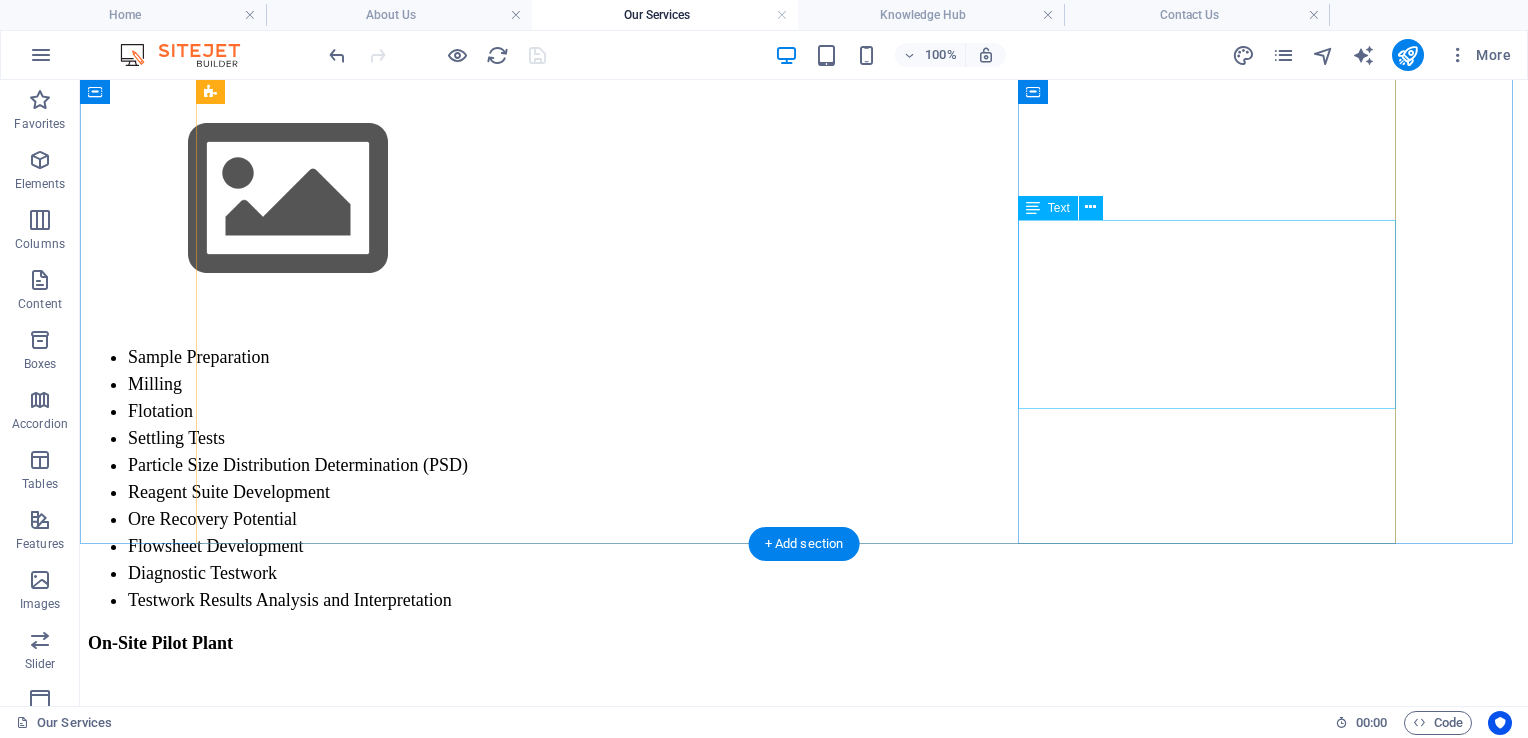 click on "Metallurgical Problem Solving Plant Optimisation Plant Trials and Surveys Mass Balancing and Modelling Process Flowsheet Development Testwork Program Management SOP Development" at bounding box center (804, 1506) 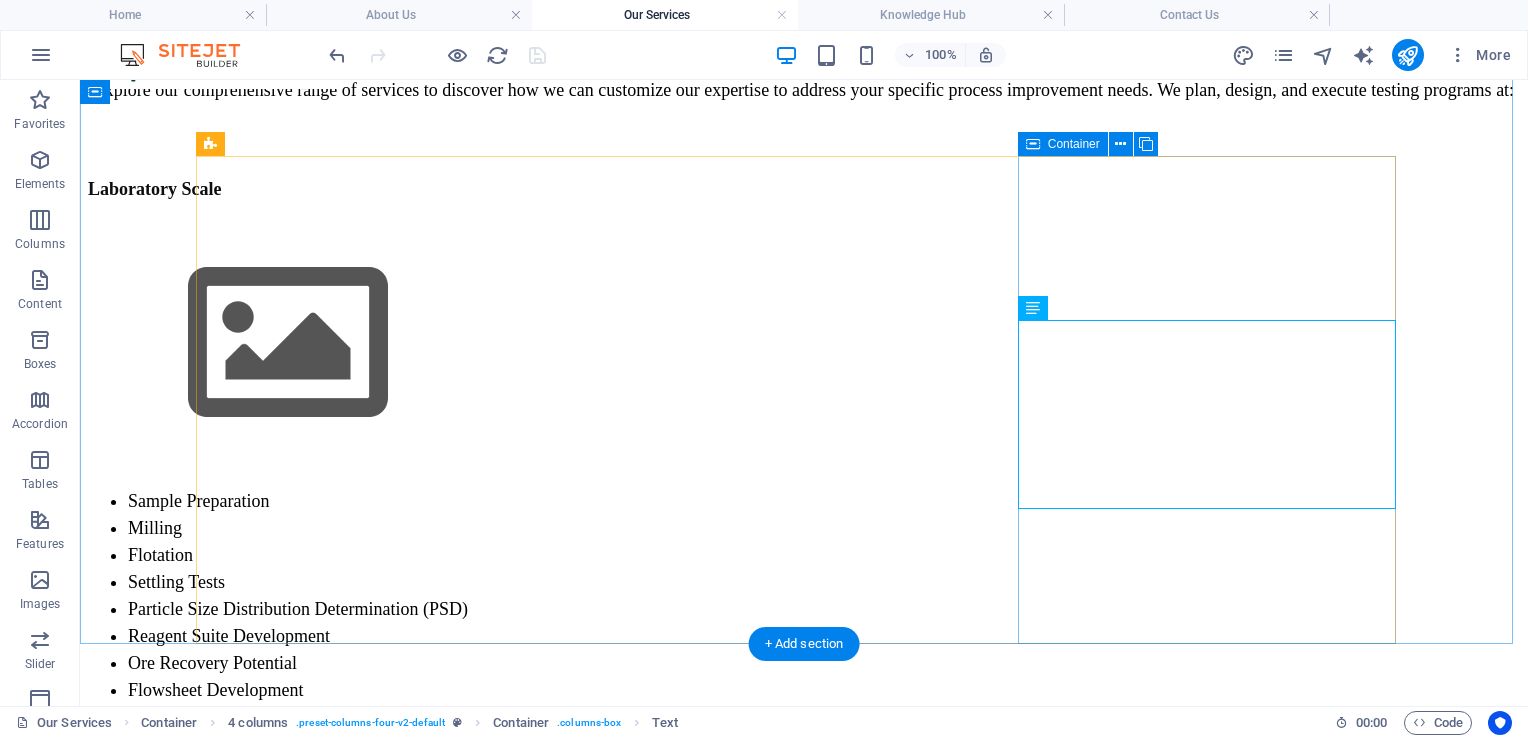scroll, scrollTop: 200, scrollLeft: 0, axis: vertical 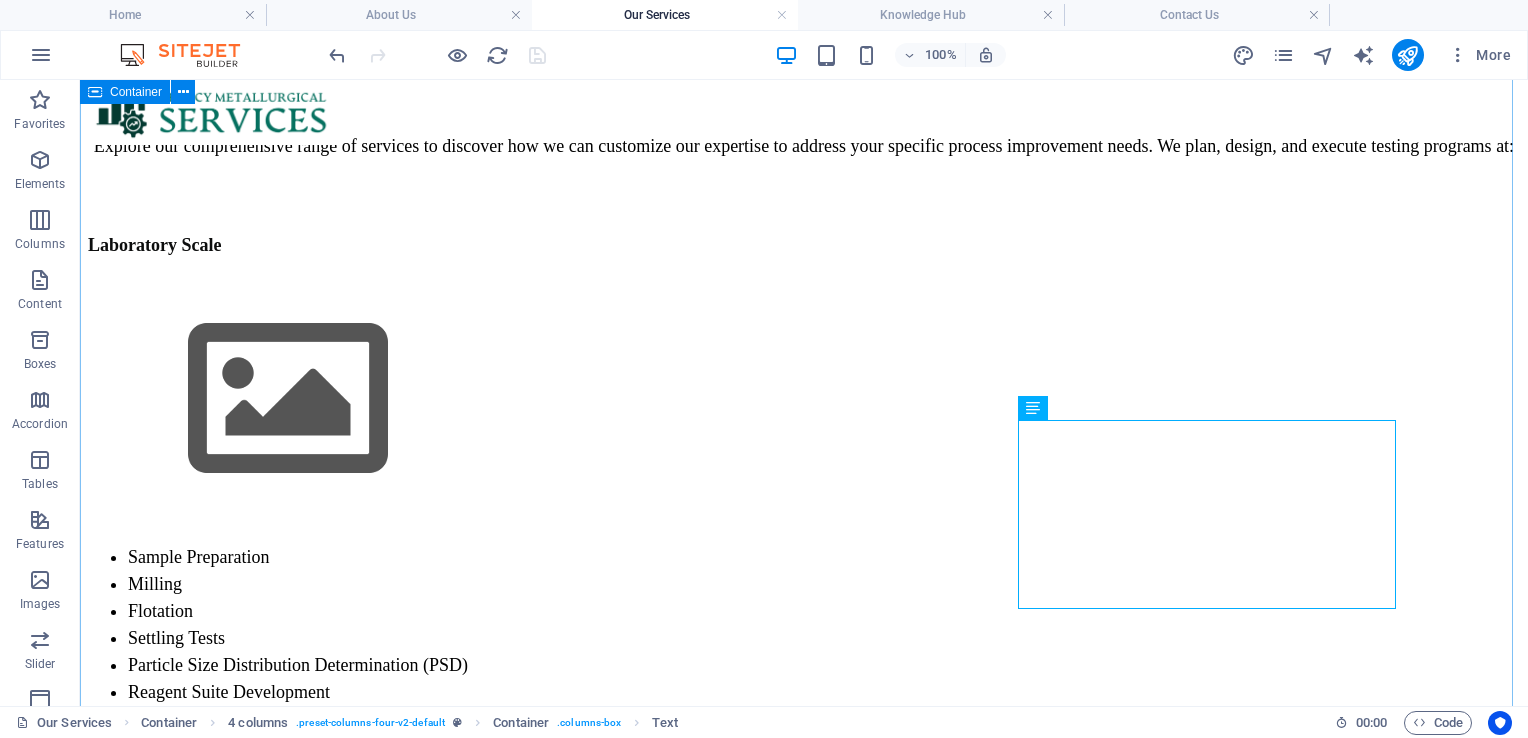 click on "Our Services Explore our comprehensive range of services to discover how we can customize our expertise to address your specific process improvement needs. We plan, design, and execute testing programs at: Laboratory Scale Sample Preparation Milling Flotation Settling Tests Particle Size Distribution Determination (PSD) Reagent Suite Development Ore Recovery Potential Flowsheet Development Diagnostic Testwork Testwork Results Analysis and Interpretation On-Site Pilot Plant Flowsheet Development Reagent Suite Development New Technology Testing Testwork Results Analysis and Interpretation Metallurgical Support Metallurgical Problem Solving Plant Optimisation Plant Trials and Surveys Mass Balancing and Modelling Process Flowsheet Development Testwork Program Management SOP Development" at bounding box center [804, 923] 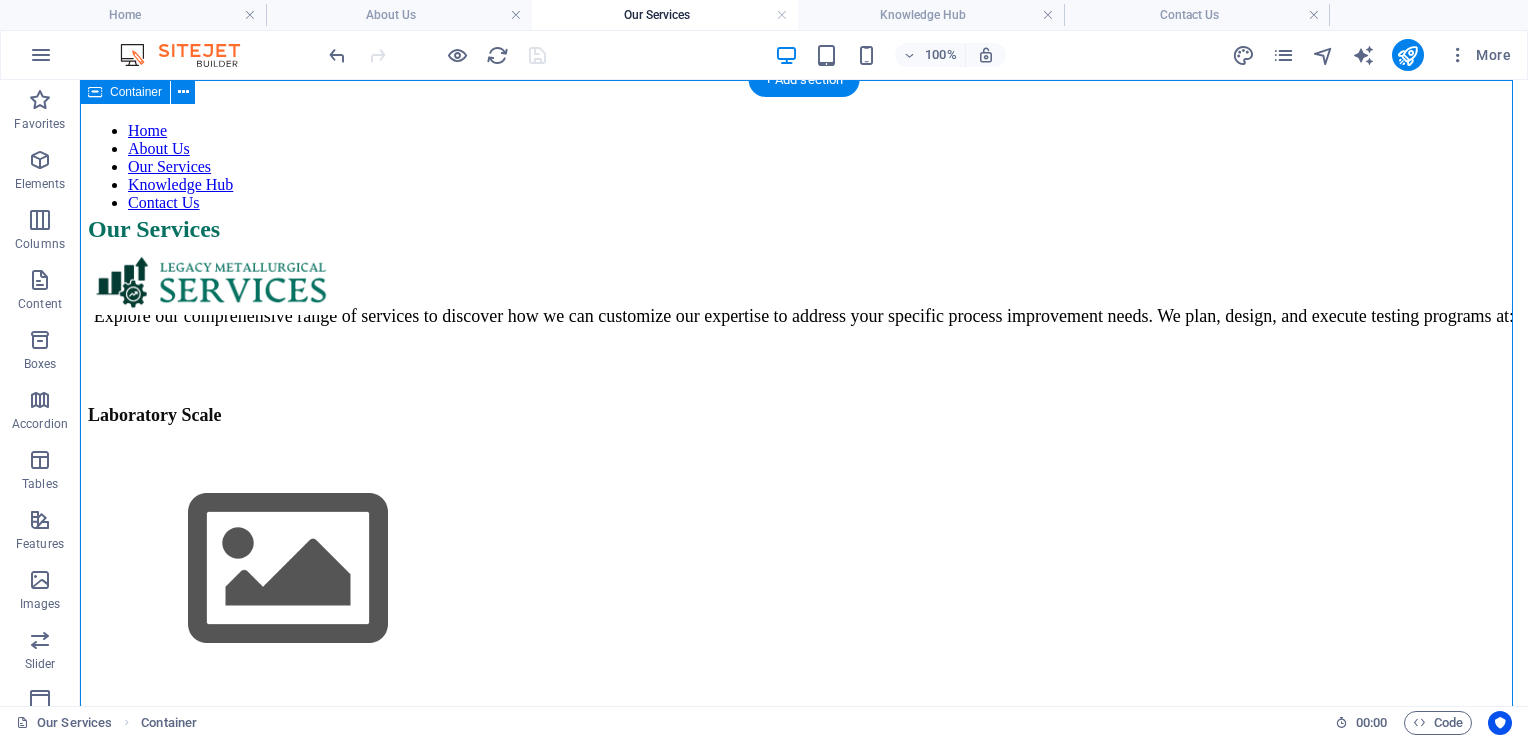 scroll, scrollTop: 0, scrollLeft: 0, axis: both 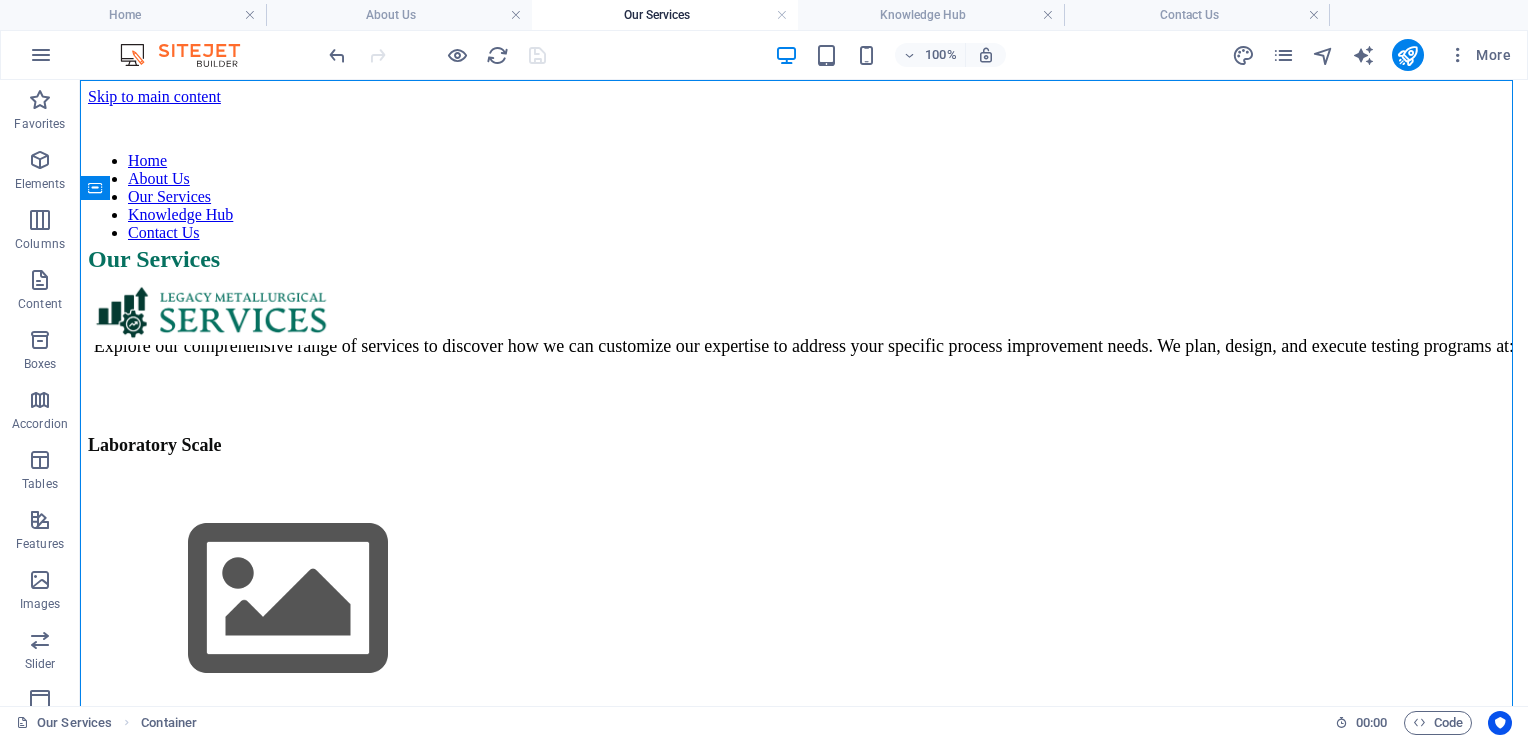 click on "Our Services" at bounding box center [665, 15] 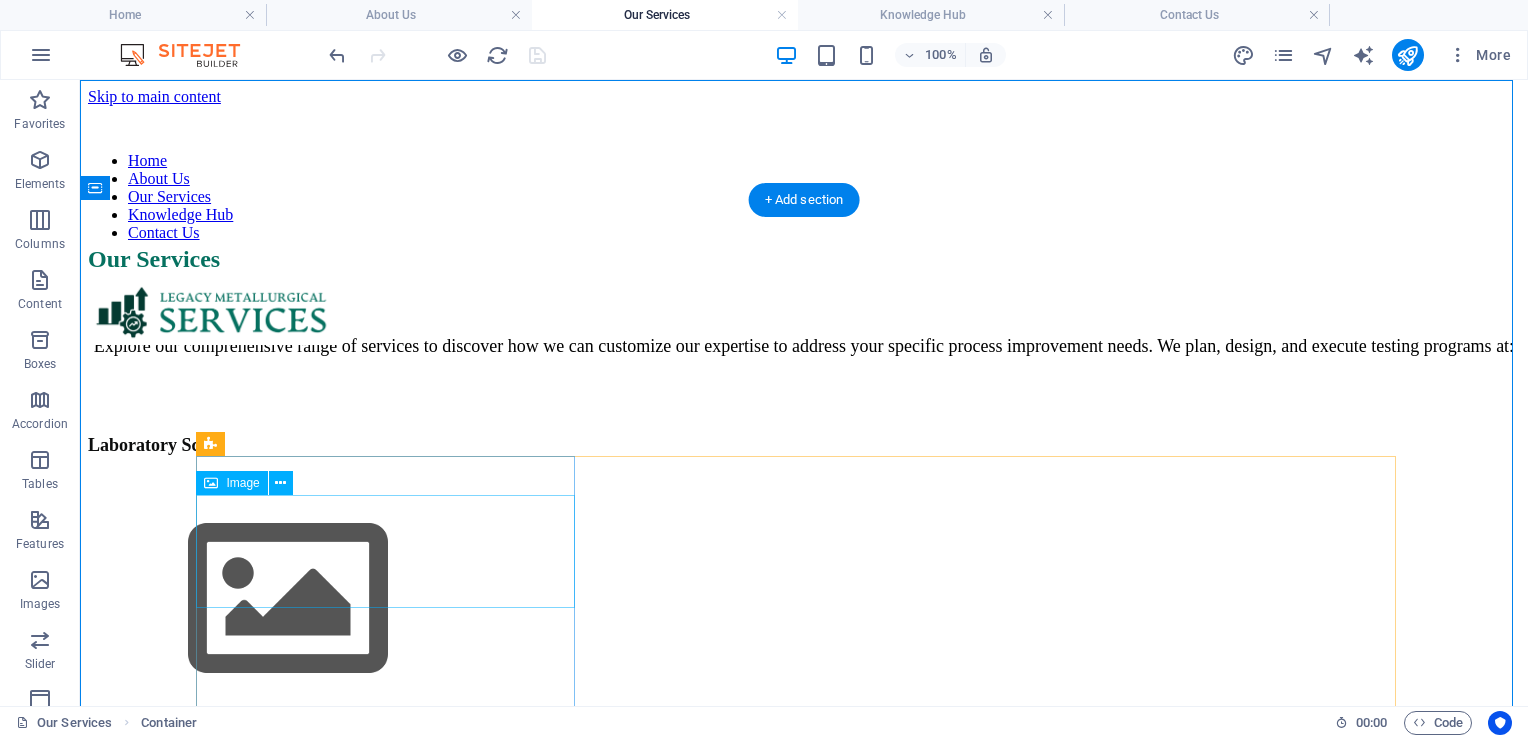click at bounding box center (804, 601) 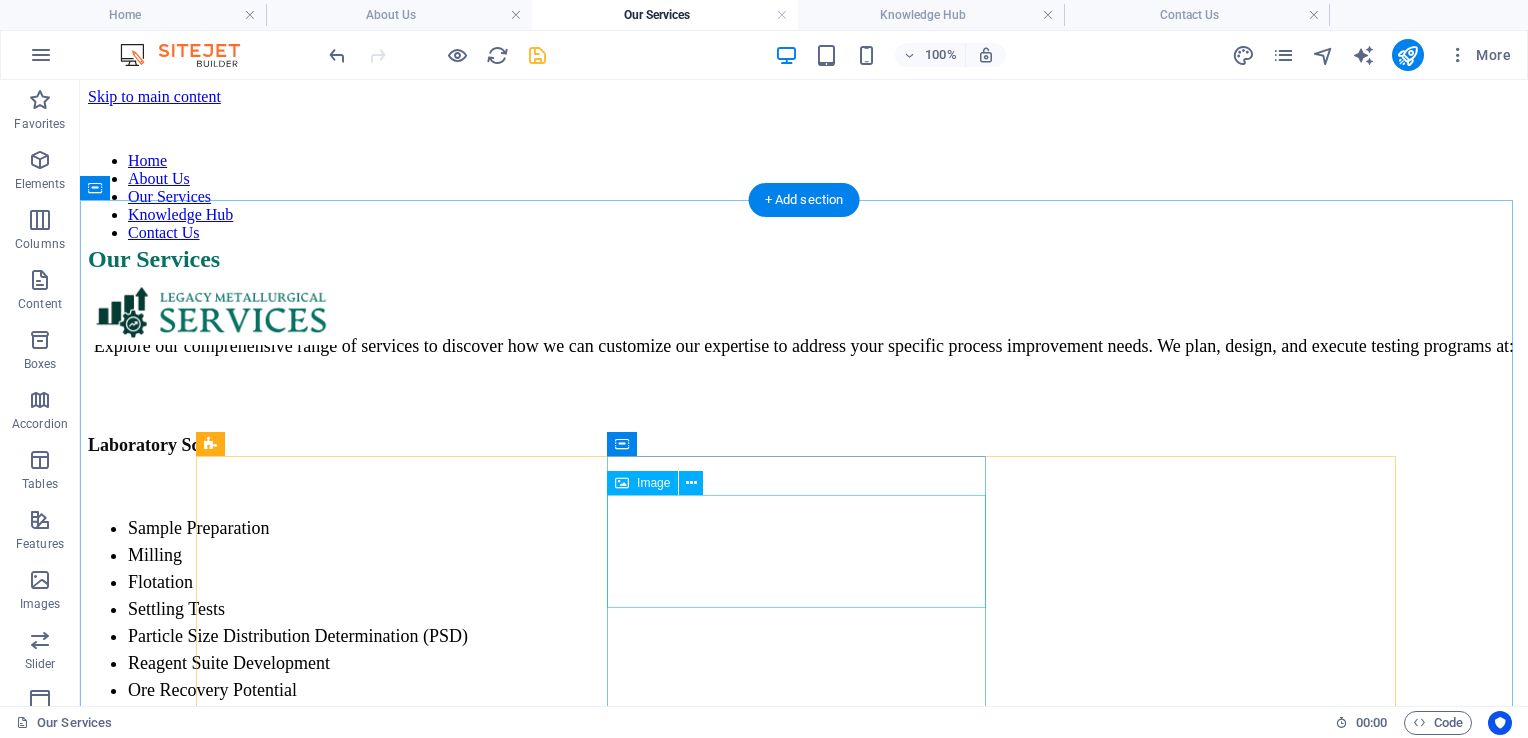 click at bounding box center (804, 970) 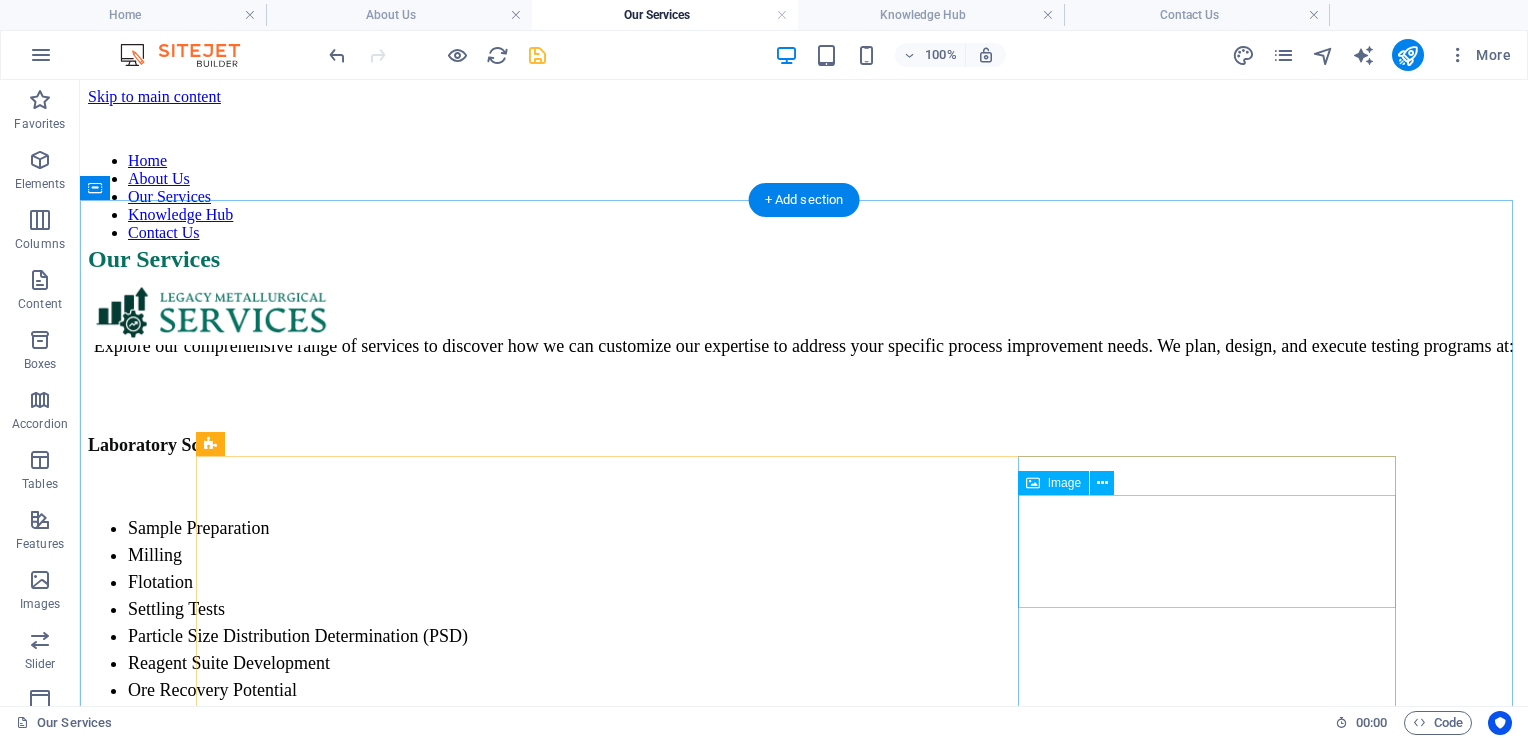 click at bounding box center (804, 1211) 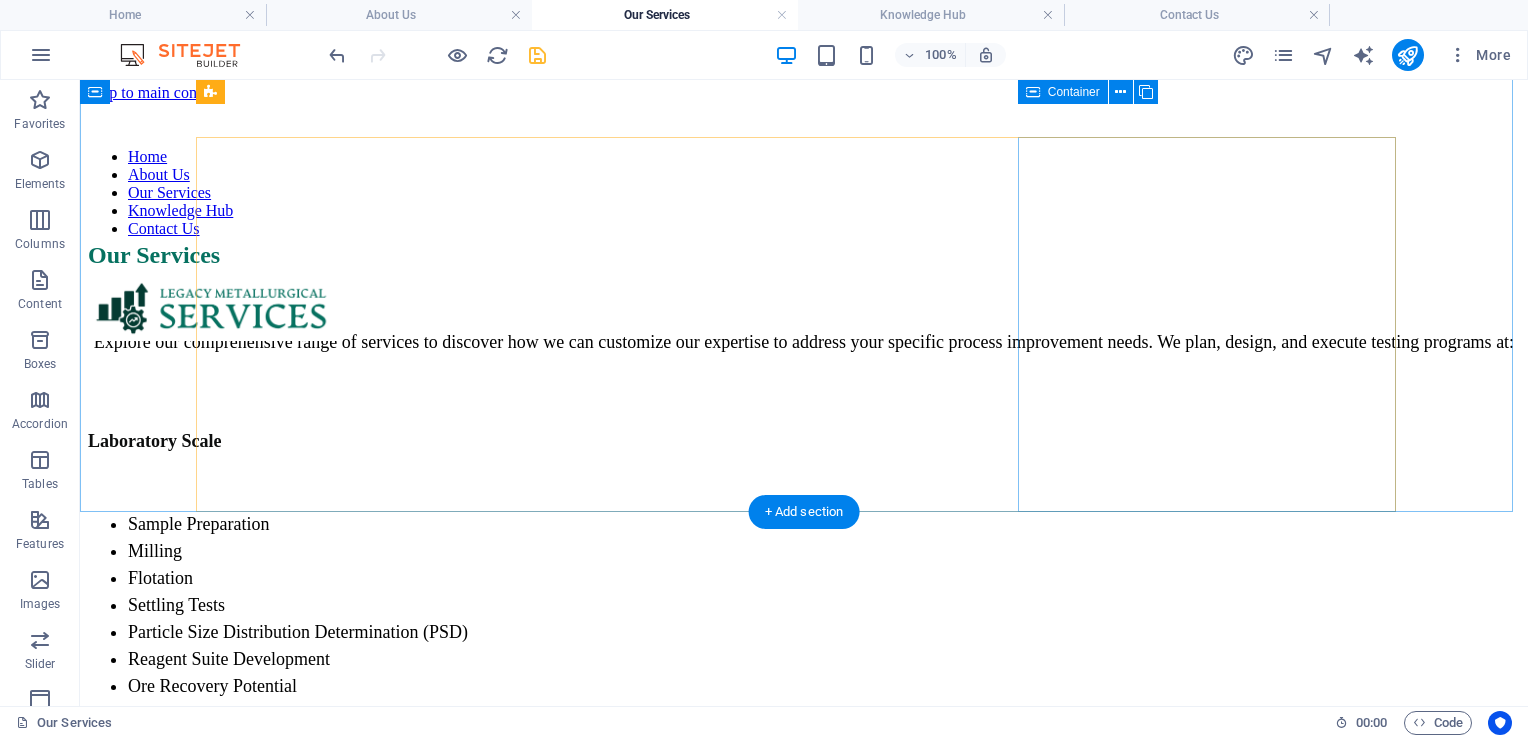 scroll, scrollTop: 0, scrollLeft: 0, axis: both 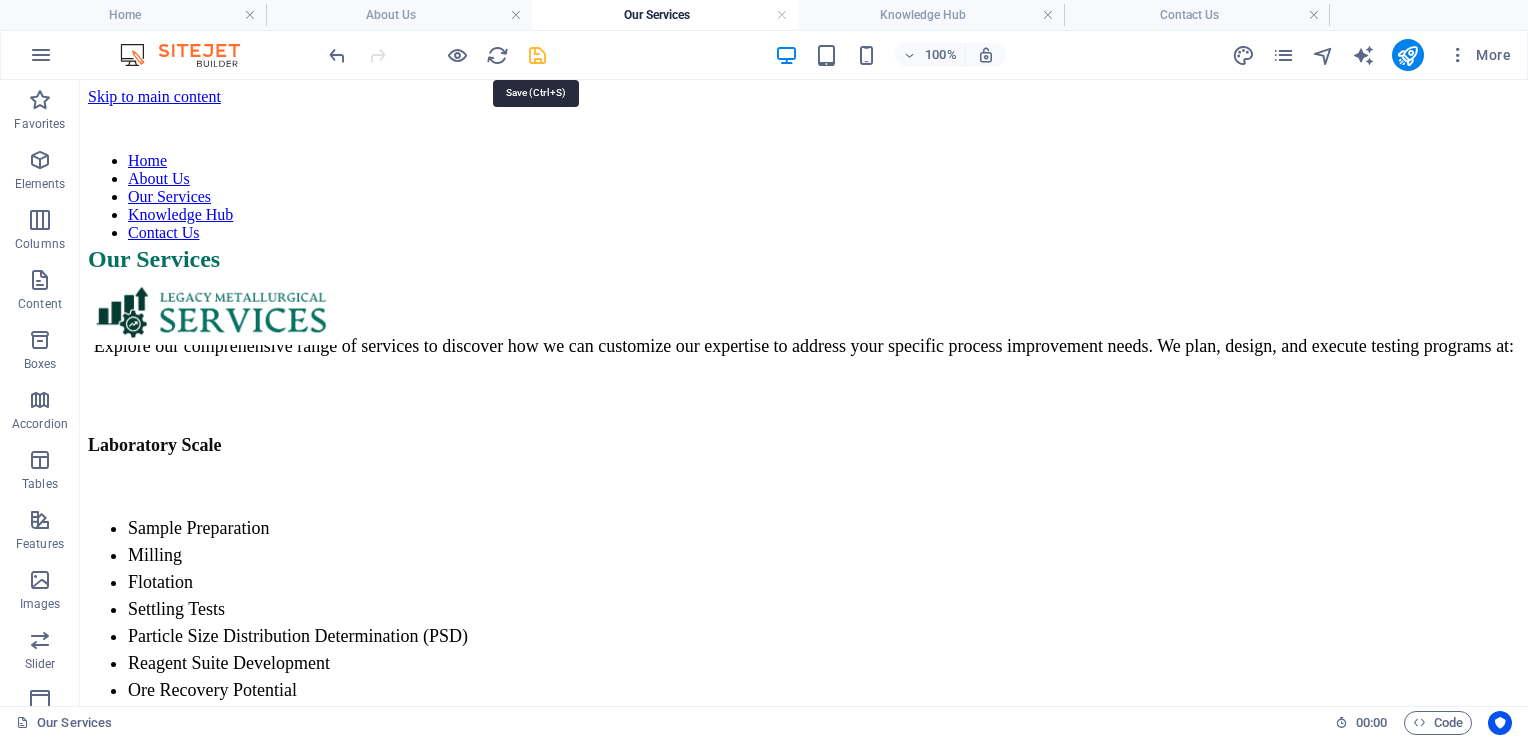 click at bounding box center (537, 55) 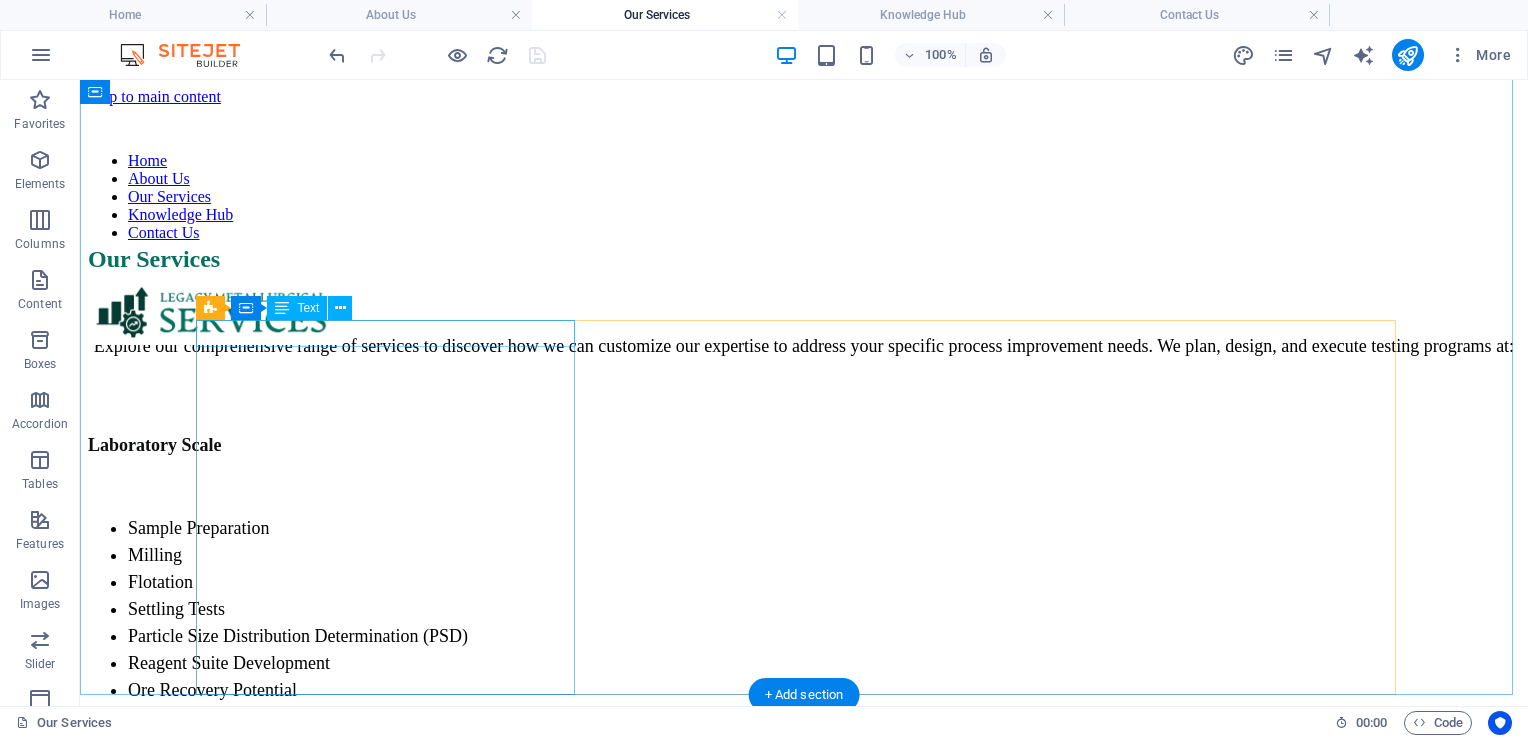 scroll, scrollTop: 0, scrollLeft: 0, axis: both 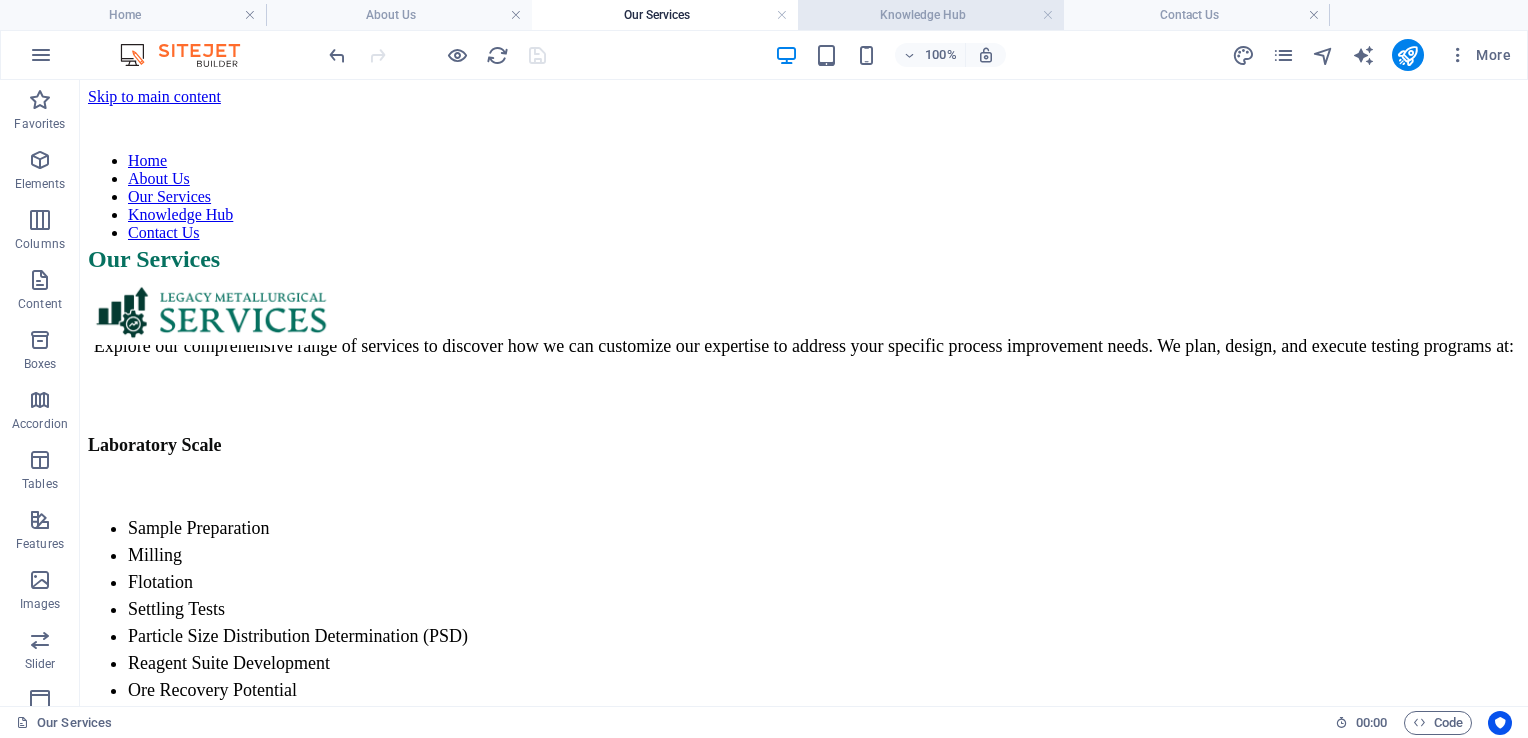 click on "Knowledge Hub" at bounding box center [931, 15] 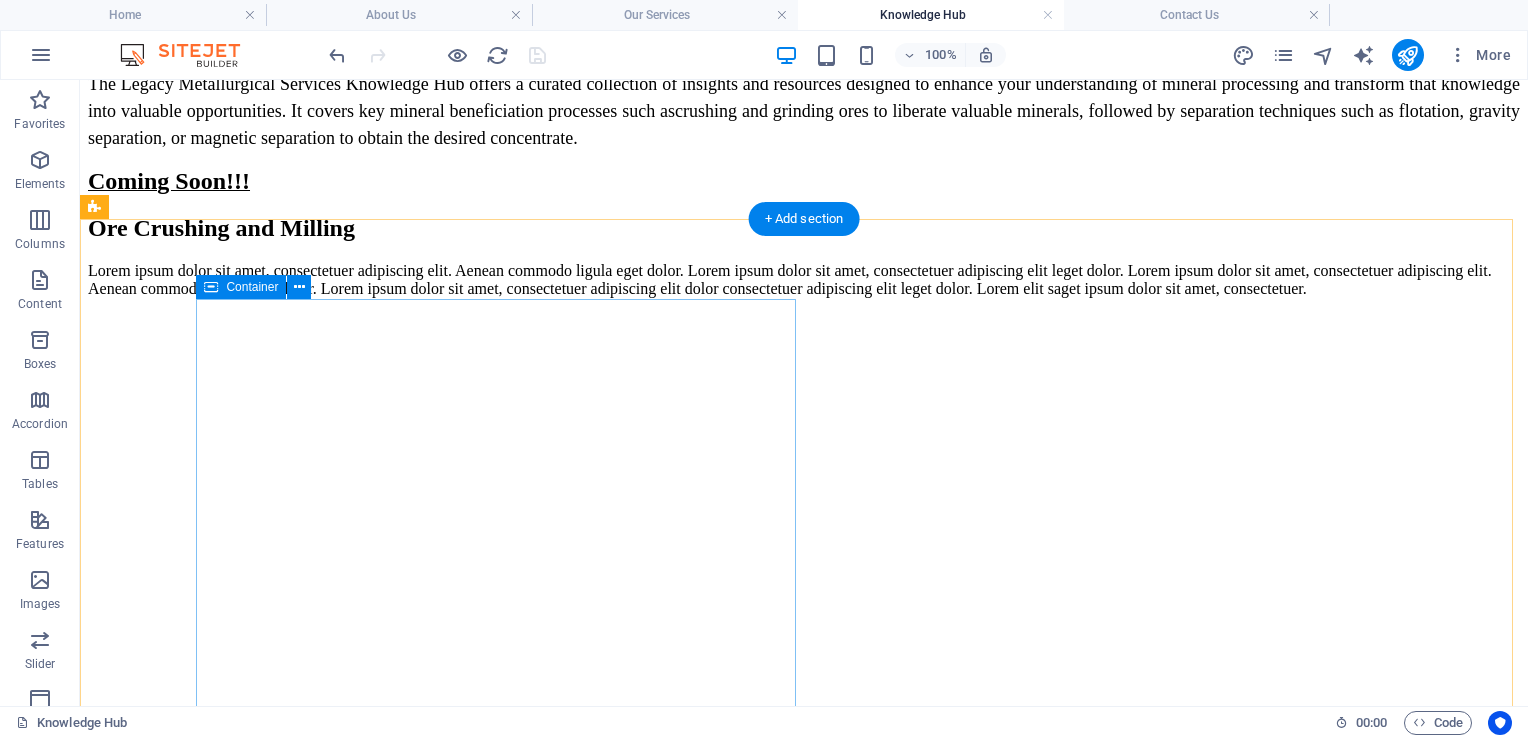 scroll, scrollTop: 492, scrollLeft: 0, axis: vertical 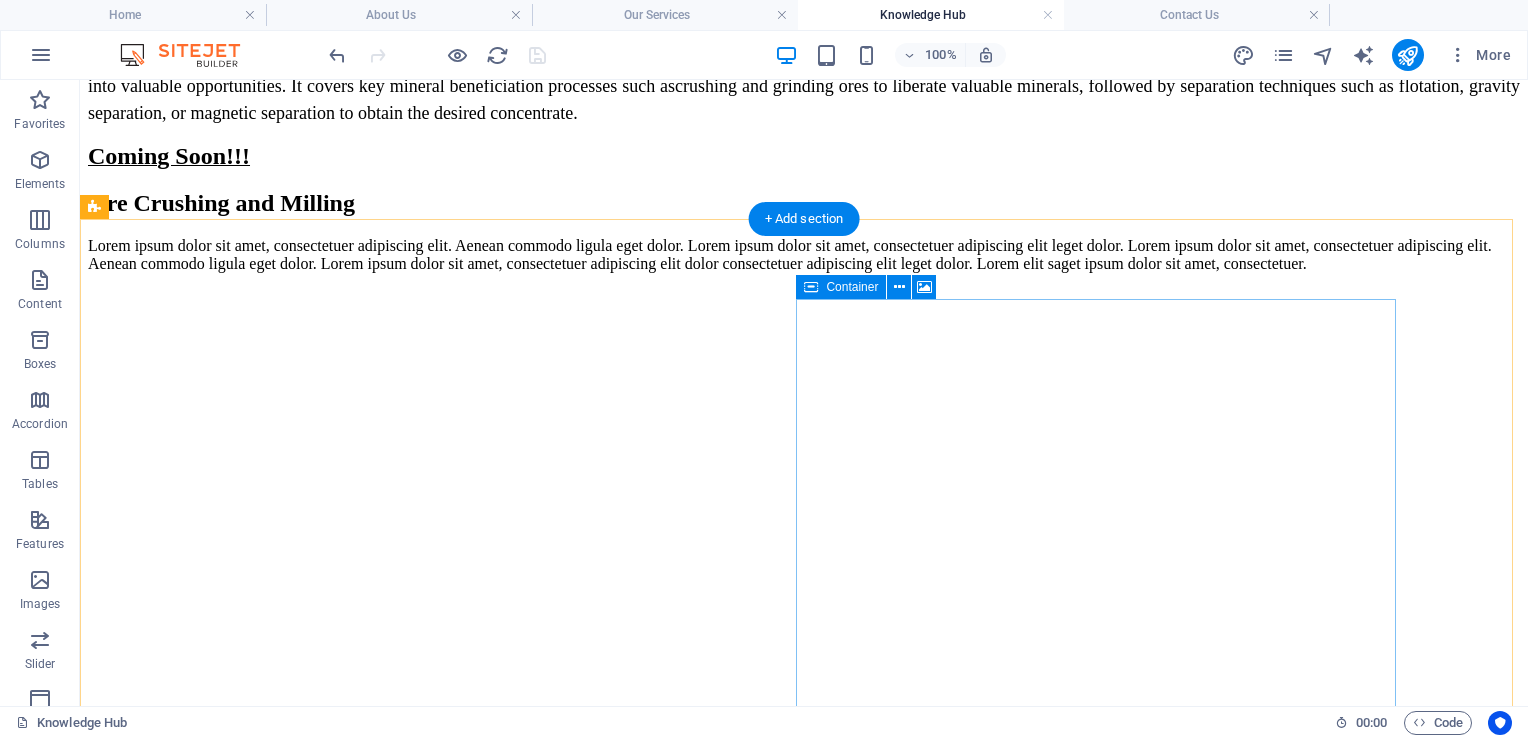 click on "Drop content here or  Add elements  Paste clipboard" at bounding box center [804, 787] 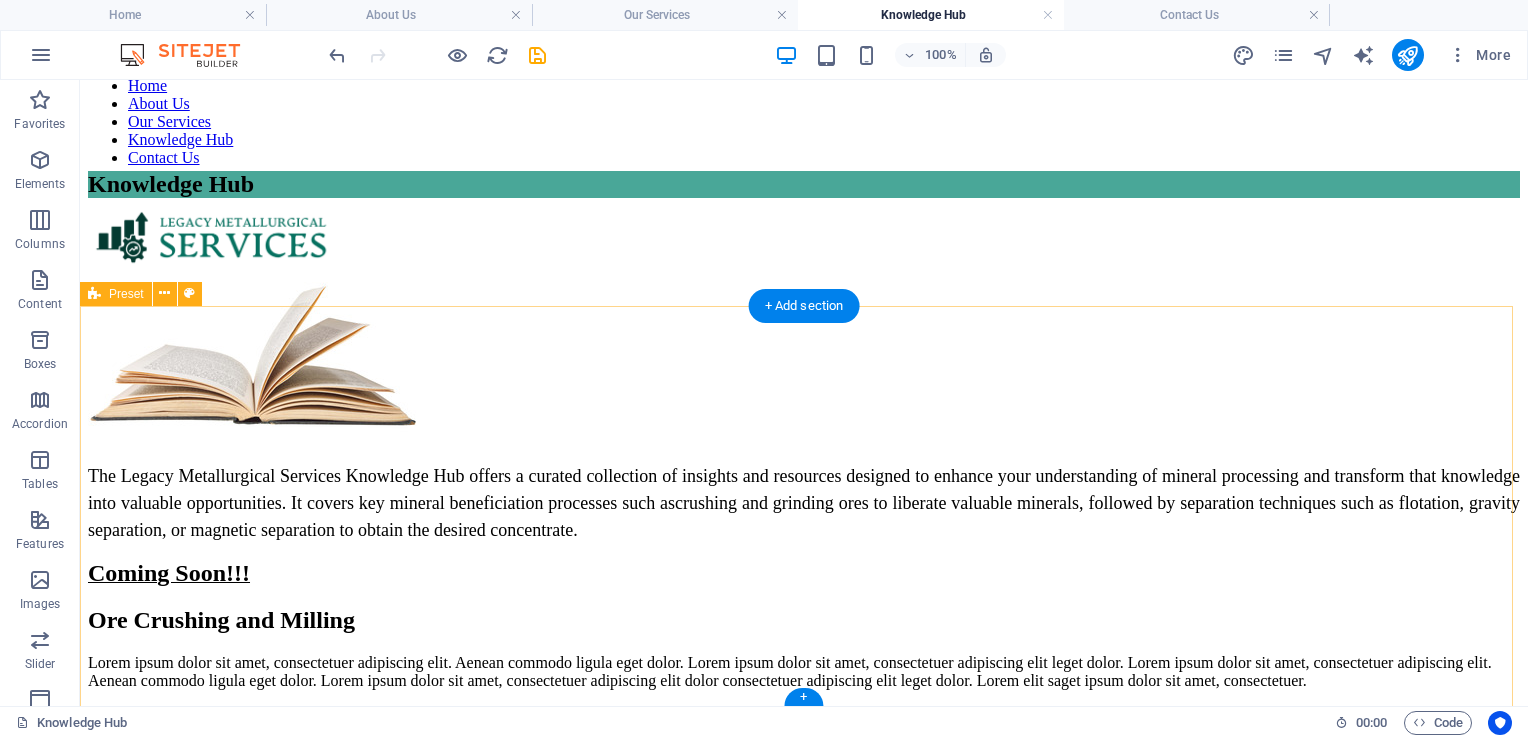 scroll, scrollTop: 405, scrollLeft: 0, axis: vertical 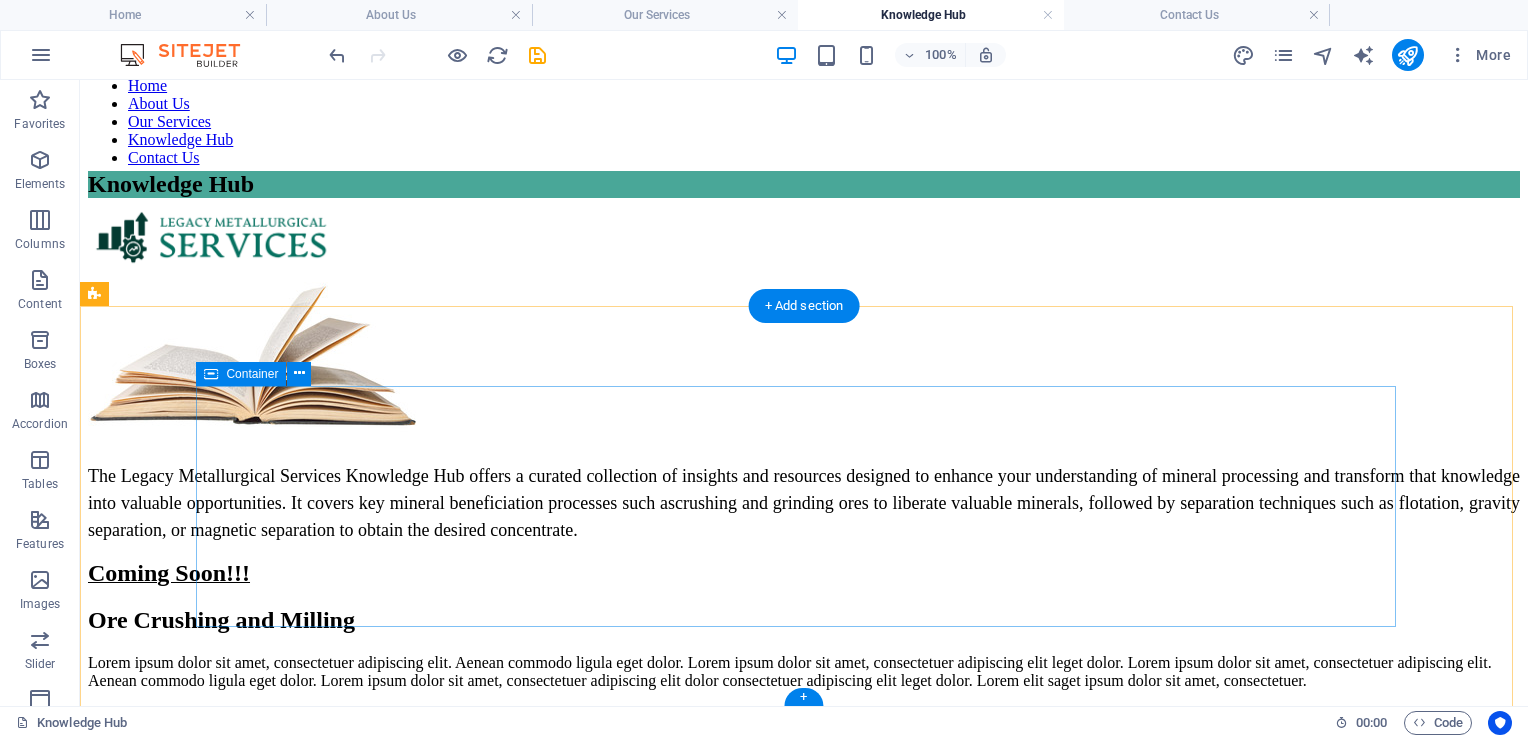 click on "Ore Crushing and Milling  Lorem ipsum dolor sit amet, consectetuer adipiscing elit. Aenean commodo ligula eget dolor. Lorem ipsum dolor sit amet, consectetuer adipiscing elit leget dolor. Lorem ipsum dolor sit amet, consectetuer adipiscing elit. Aenean commodo ligula eget dolor. Lorem ipsum dolor sit amet, consectetuer adipiscing elit dolor consectetuer adipiscing elit leget dolor. Lorem elit saget ipsum dolor sit amet, consectetuer." at bounding box center (804, 648) 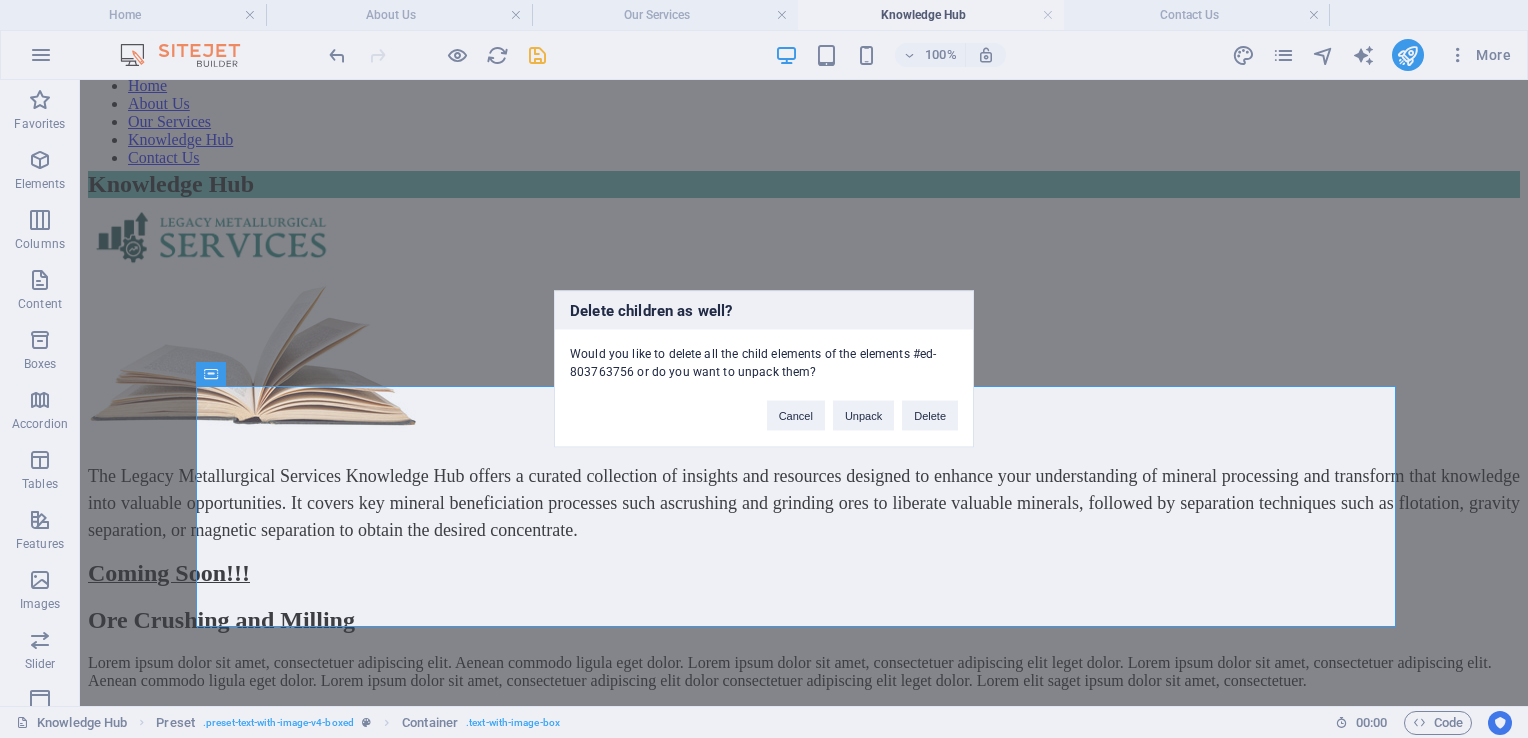 type 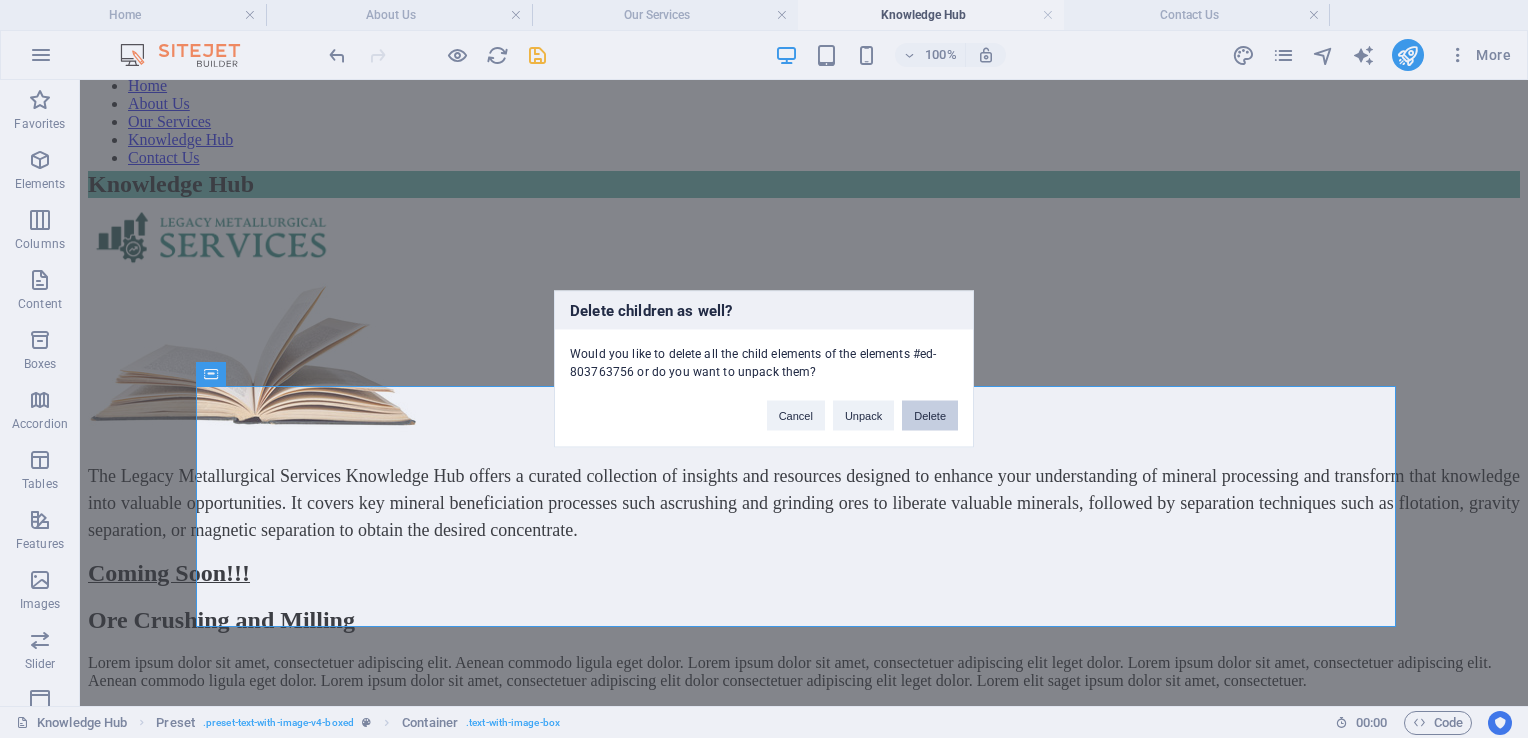 click on "Delete" at bounding box center [930, 416] 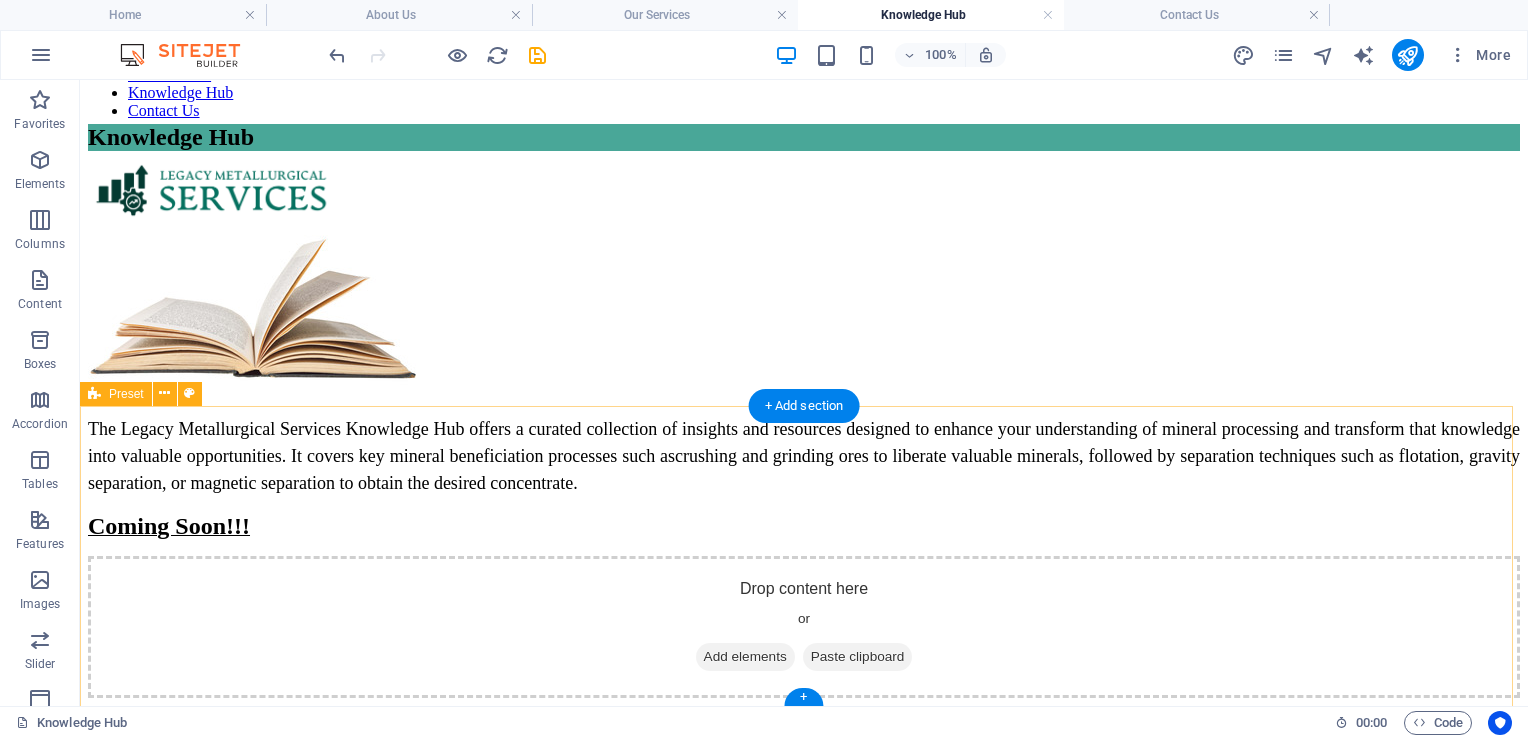 scroll, scrollTop: 305, scrollLeft: 0, axis: vertical 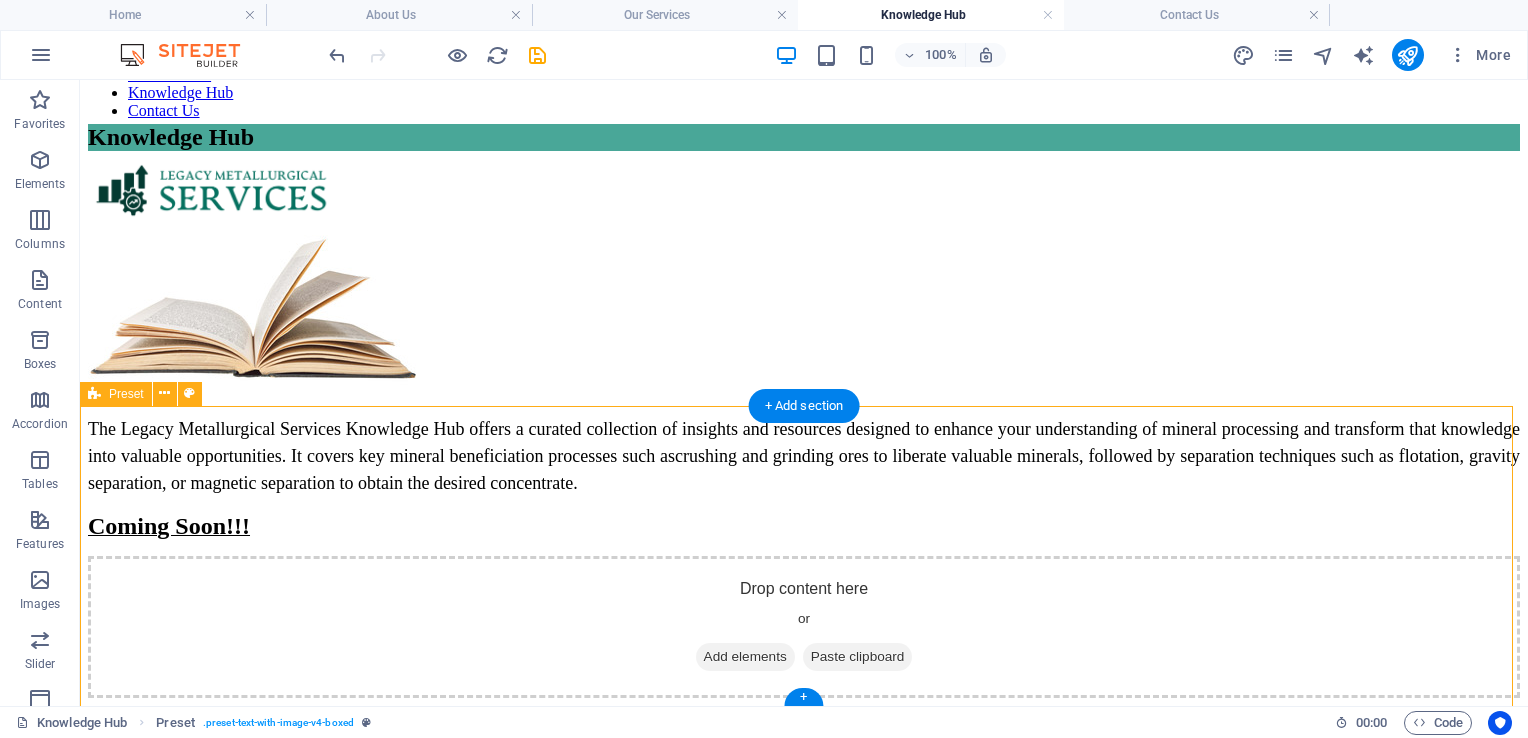 click on "Drop content here or  Add elements  Paste clipboard" at bounding box center [804, 627] 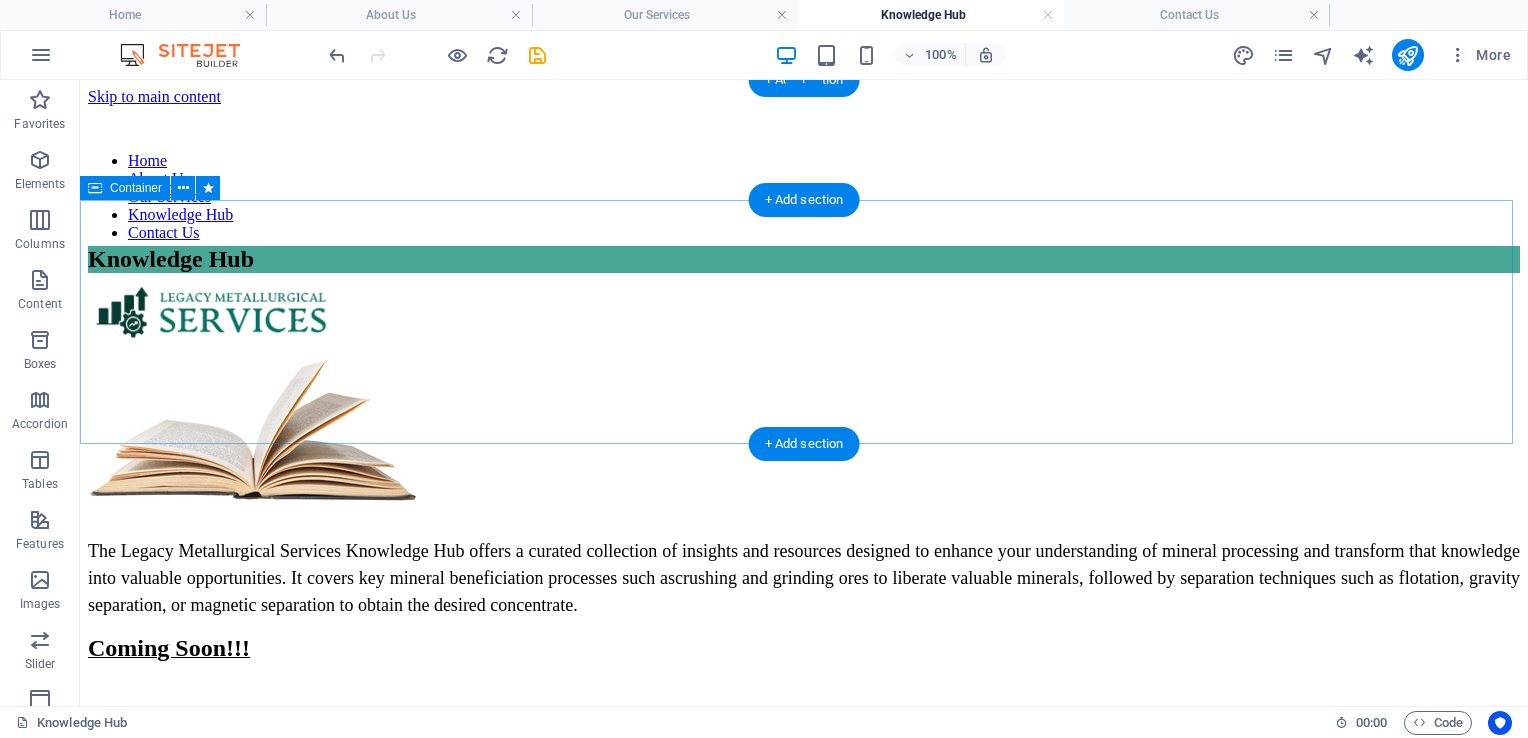 scroll, scrollTop: 4, scrollLeft: 0, axis: vertical 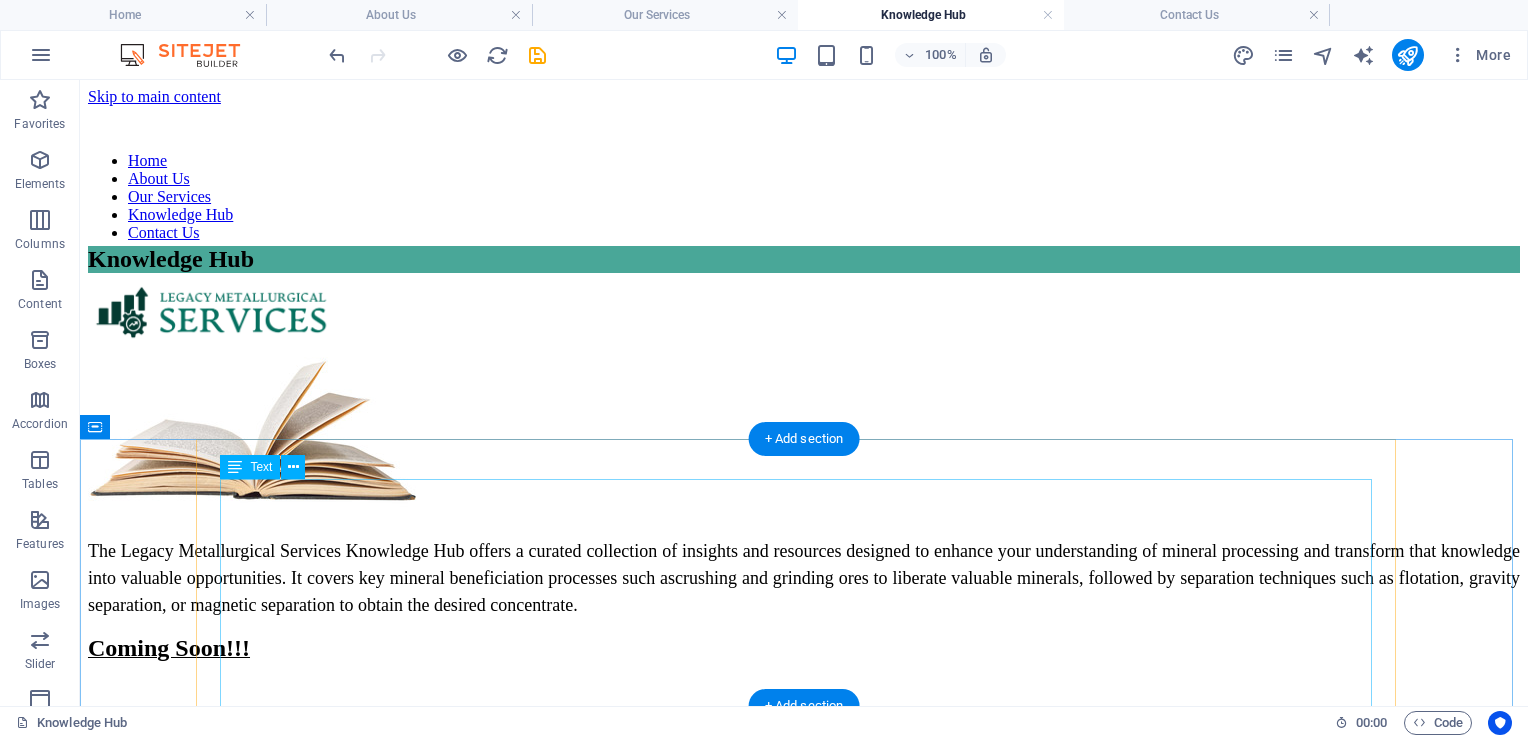 click on "The Legacy Metallurgical Services Knowledge Hub offers a curated collection of insights and resources designed to enhance your understanding of mineral processing and transform that knowledge into valuable opportunities. It covers key mineral beneficiation processes such as  crushing and grinding ores to liberate valuable minerals, followed by separation techniques such as flotation, gravity separation, or magnetic separation to obtain the desired concentrate.    Coming Soon!!!" at bounding box center (804, 600) 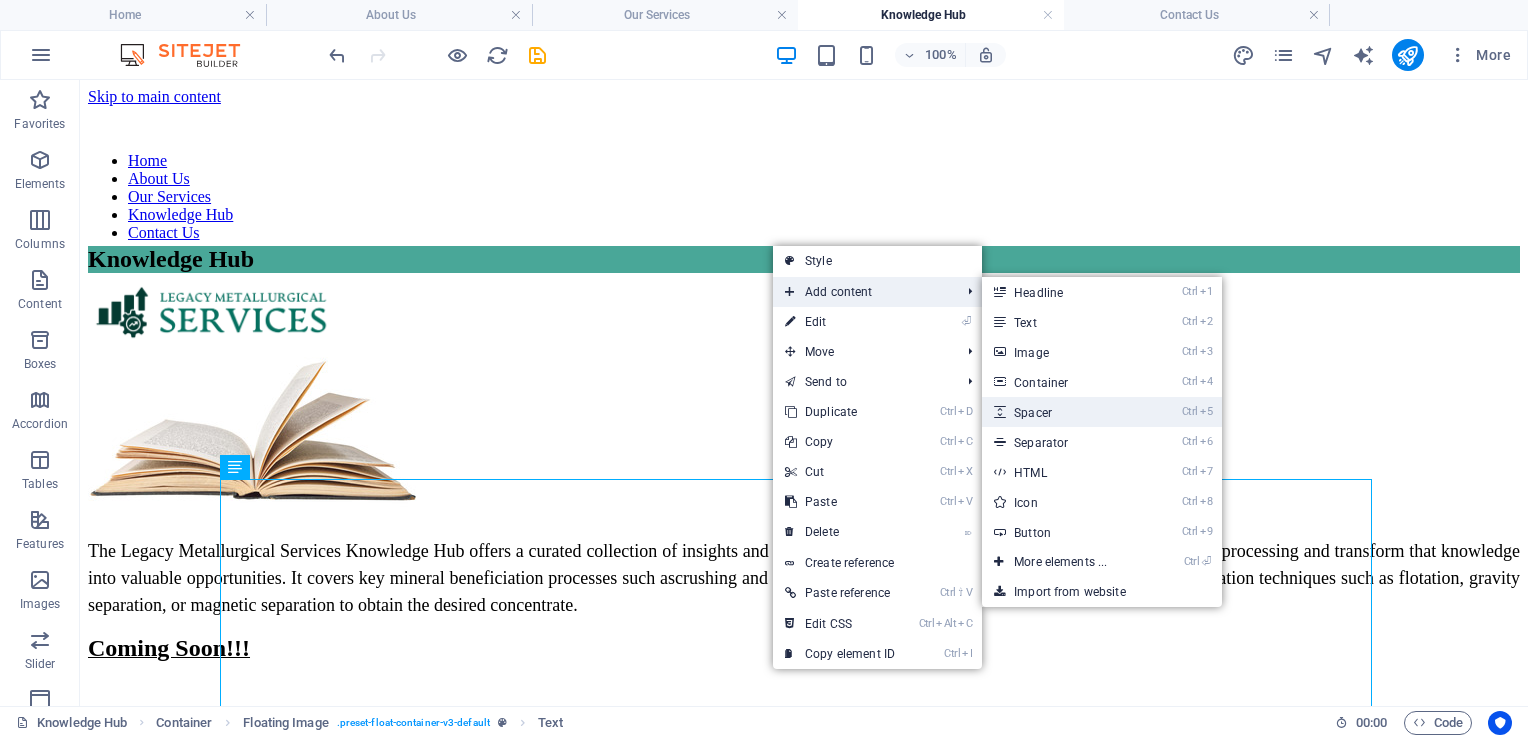 click on "Ctrl 5  Spacer" at bounding box center [1064, 412] 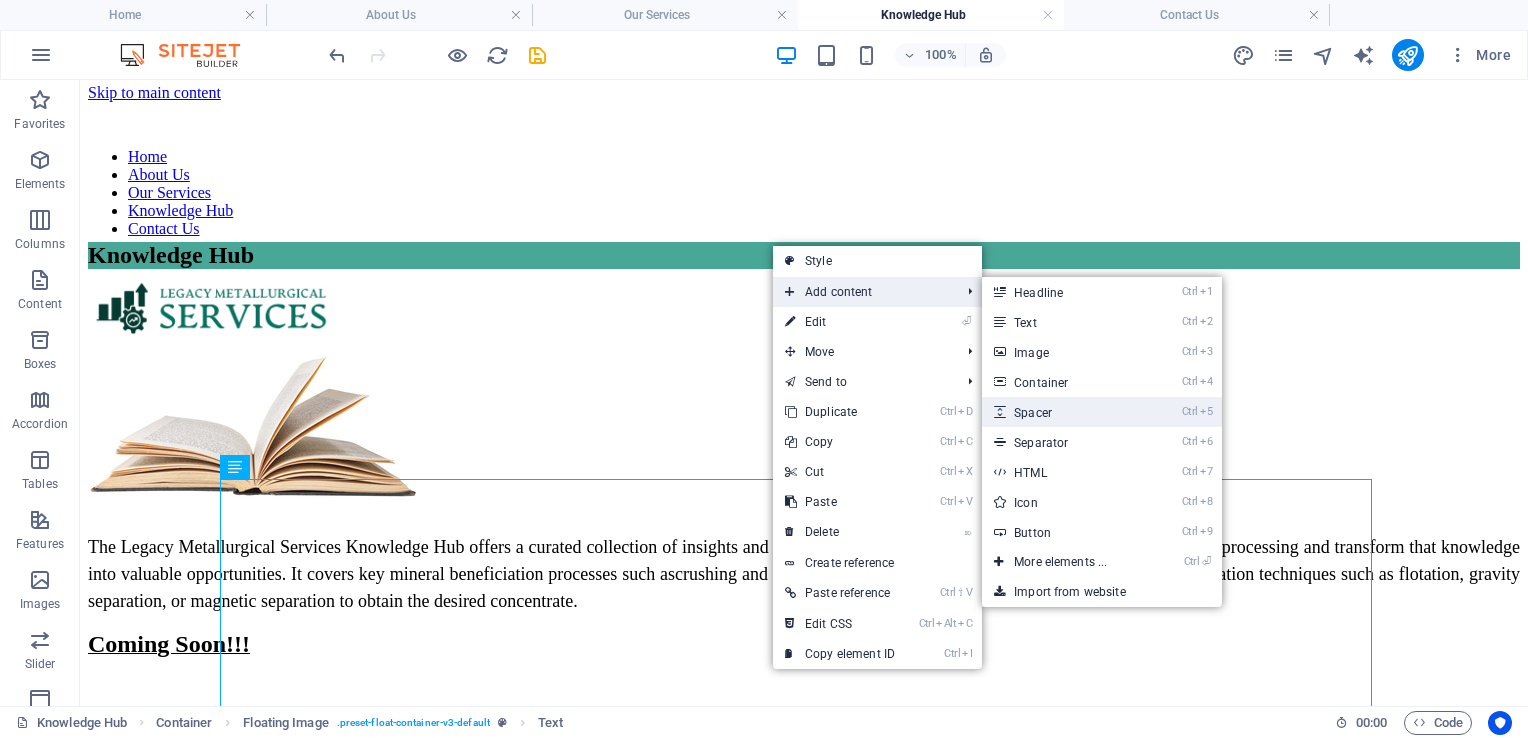 select on "px" 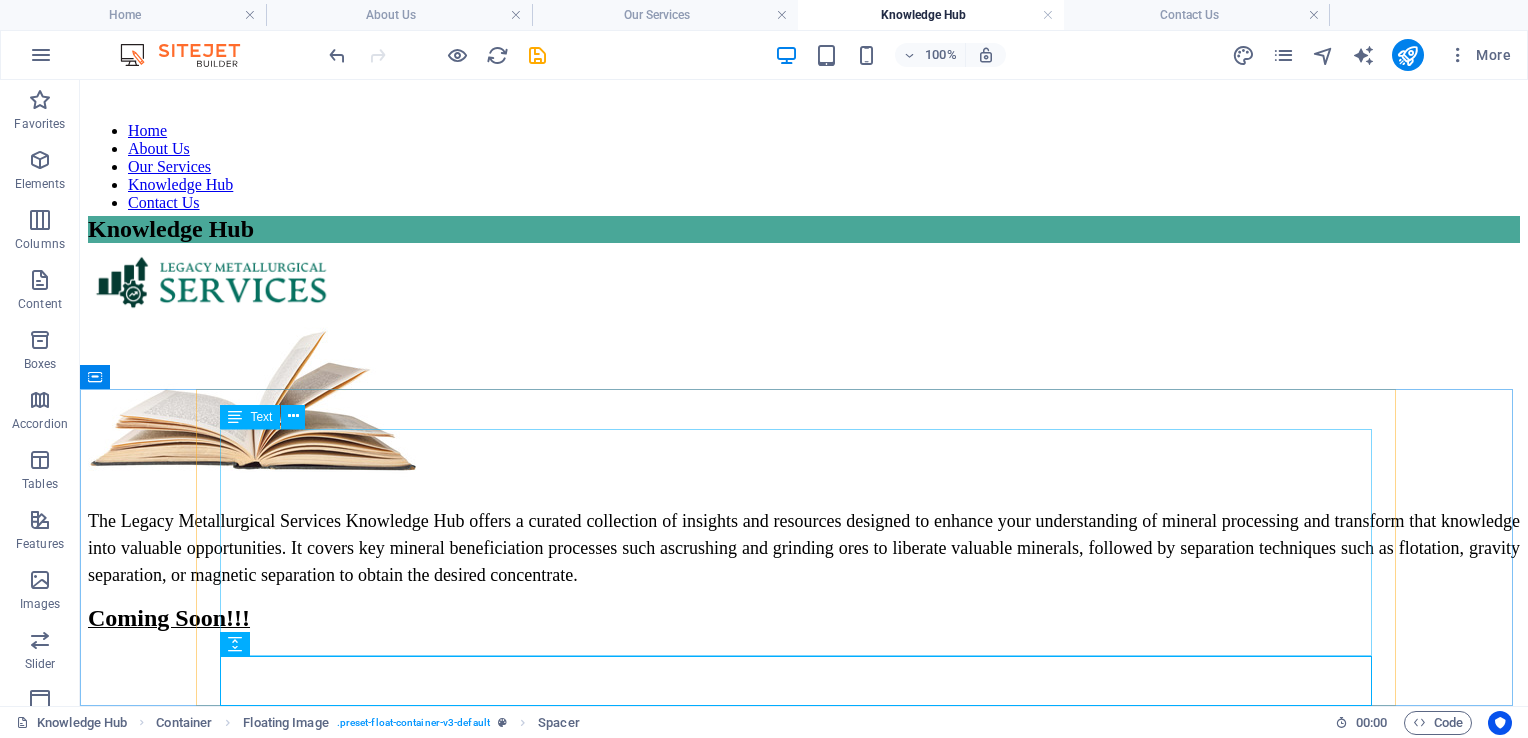scroll, scrollTop: 55, scrollLeft: 0, axis: vertical 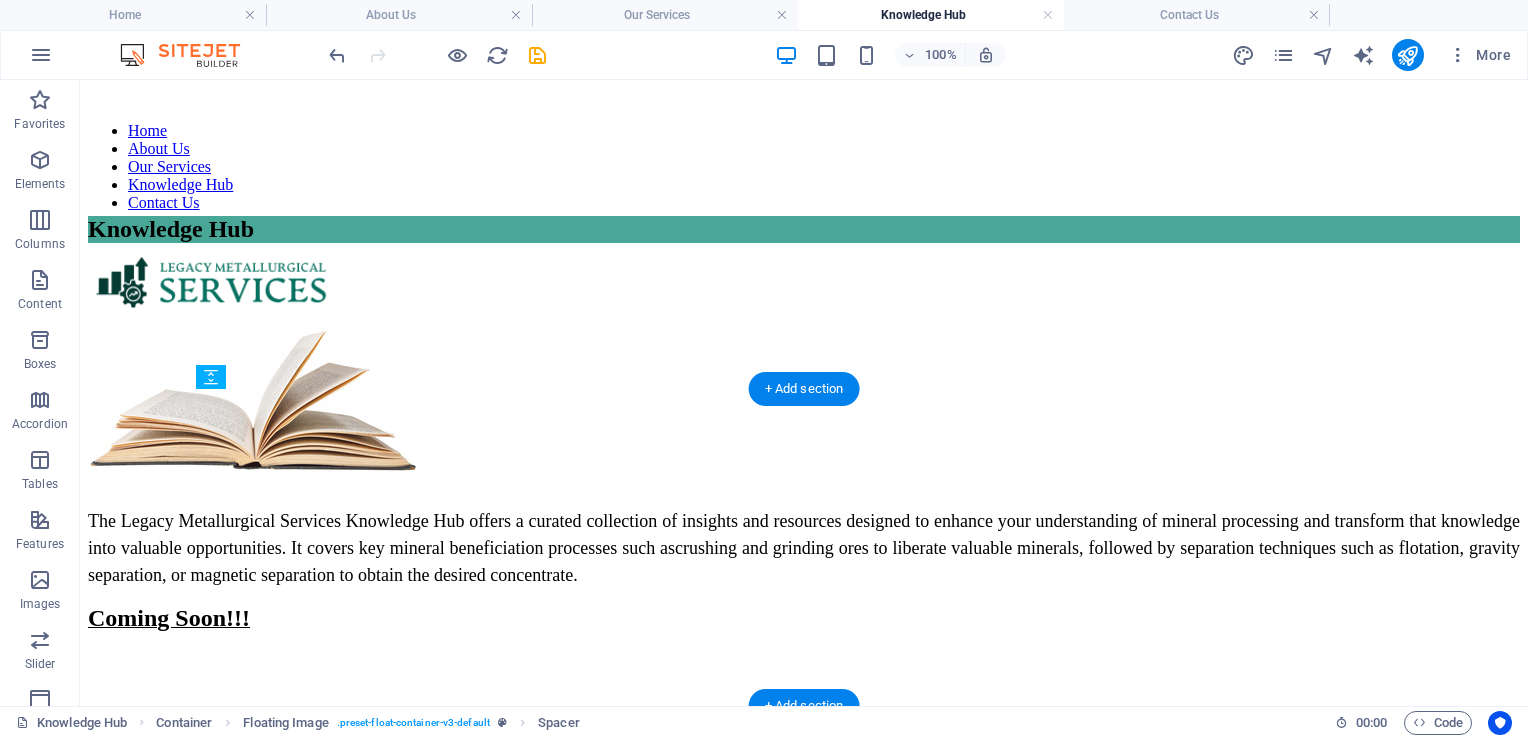 drag, startPoint x: 784, startPoint y: 673, endPoint x: 890, endPoint y: 773, distance: 145.72577 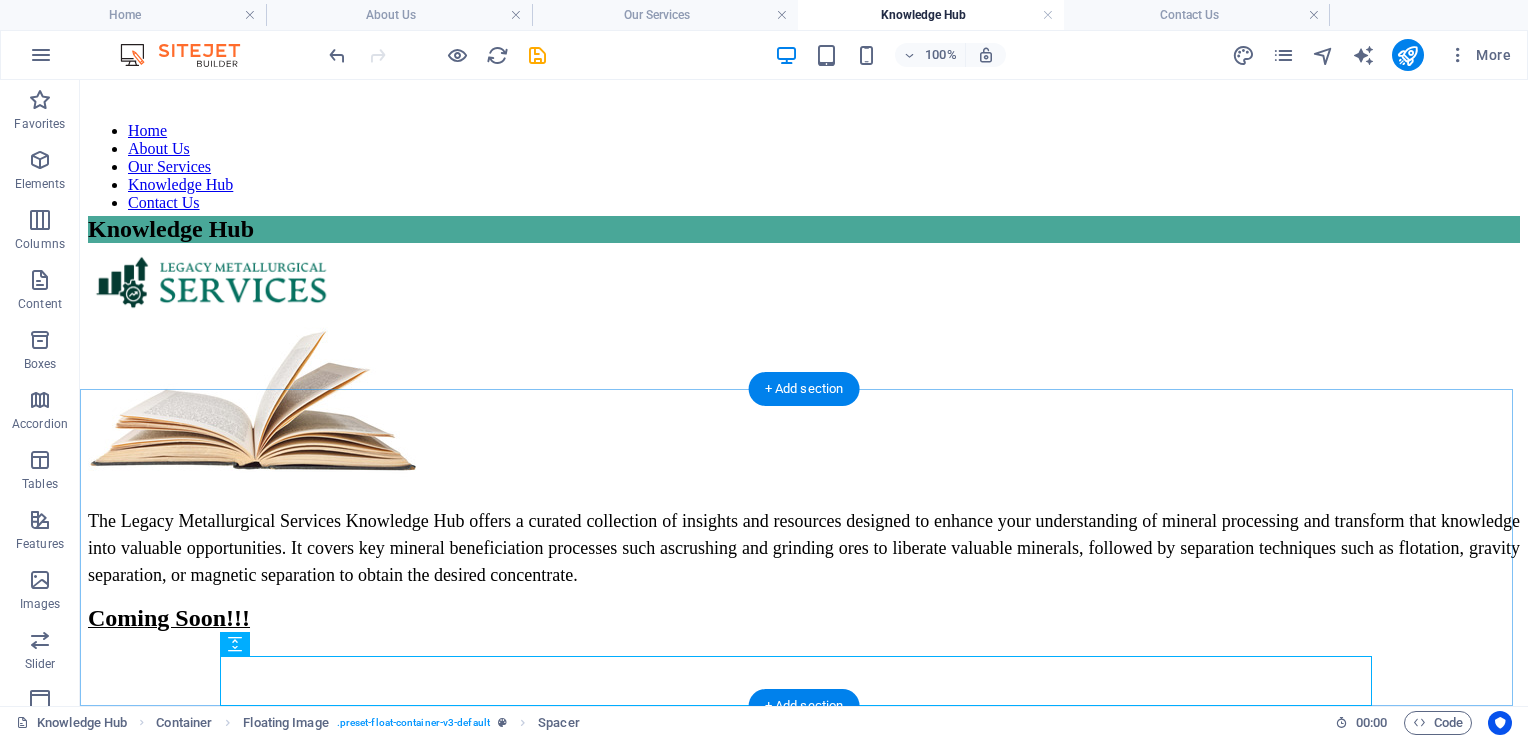 scroll, scrollTop: 4, scrollLeft: 0, axis: vertical 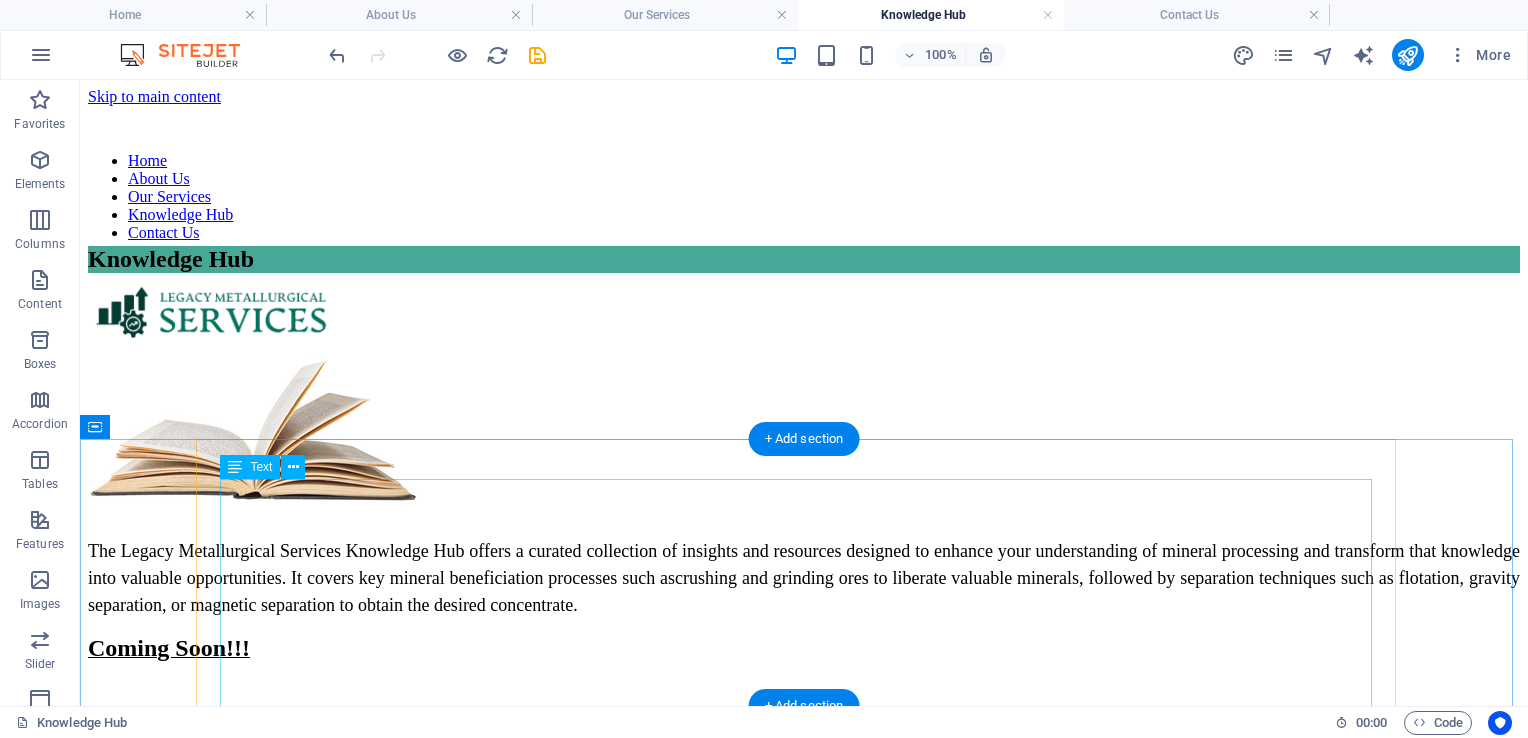 click on "The Legacy Metallurgical Services Knowledge Hub offers a curated collection of insights and resources designed to enhance your understanding of mineral processing and transform that knowledge into valuable opportunities. It covers key mineral beneficiation processes such as  crushing and grinding ores to liberate valuable minerals, followed by separation techniques such as flotation, gravity separation, or magnetic separation to obtain the desired concentrate.    Coming Soon!!!" at bounding box center (804, 600) 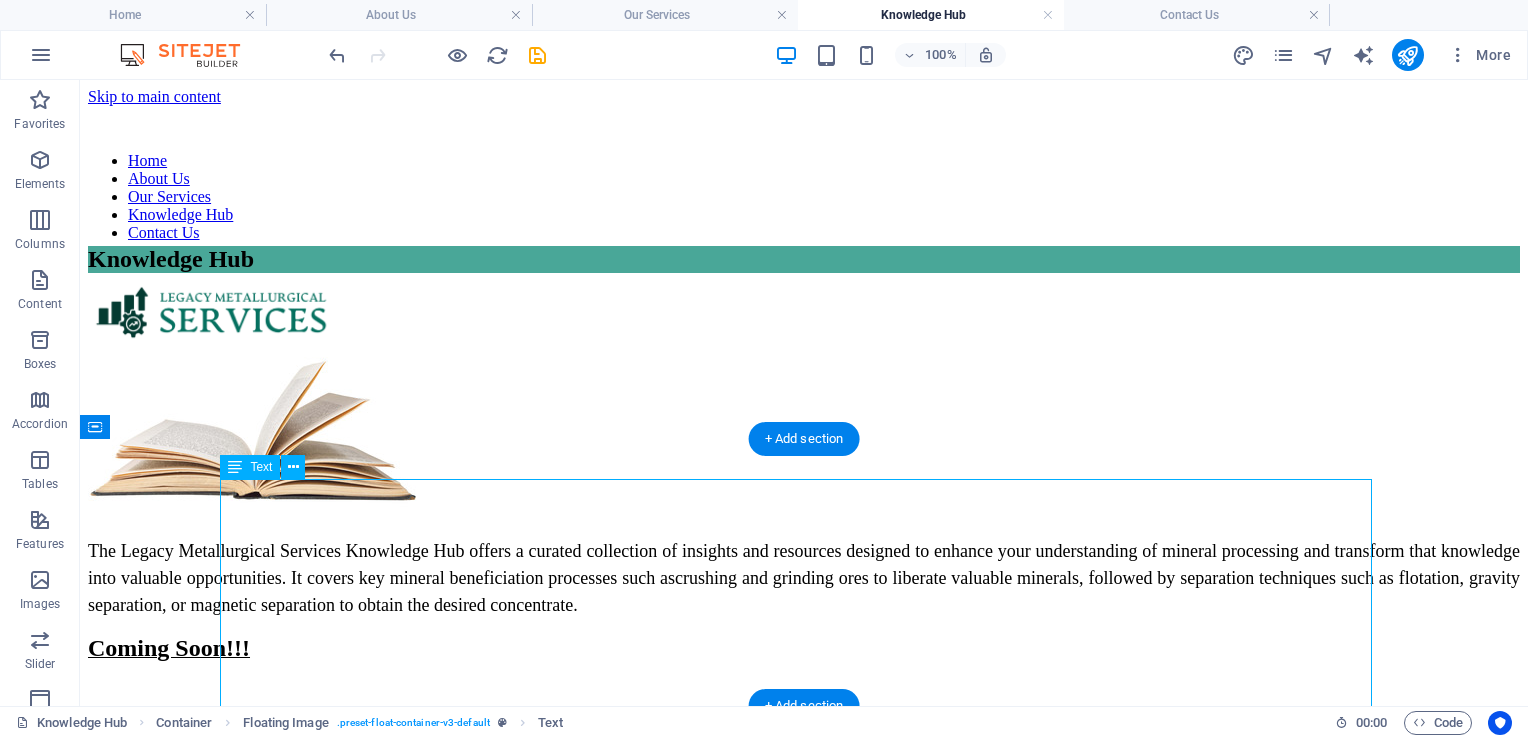 click on "The Legacy Metallurgical Services Knowledge Hub offers a curated collection of insights and resources designed to enhance your understanding of mineral processing and transform that knowledge into valuable opportunities. It covers key mineral beneficiation processes such as  crushing and grinding ores to liberate valuable minerals, followed by separation techniques such as flotation, gravity separation, or magnetic separation to obtain the desired concentrate.    Coming Soon!!!" at bounding box center (804, 600) 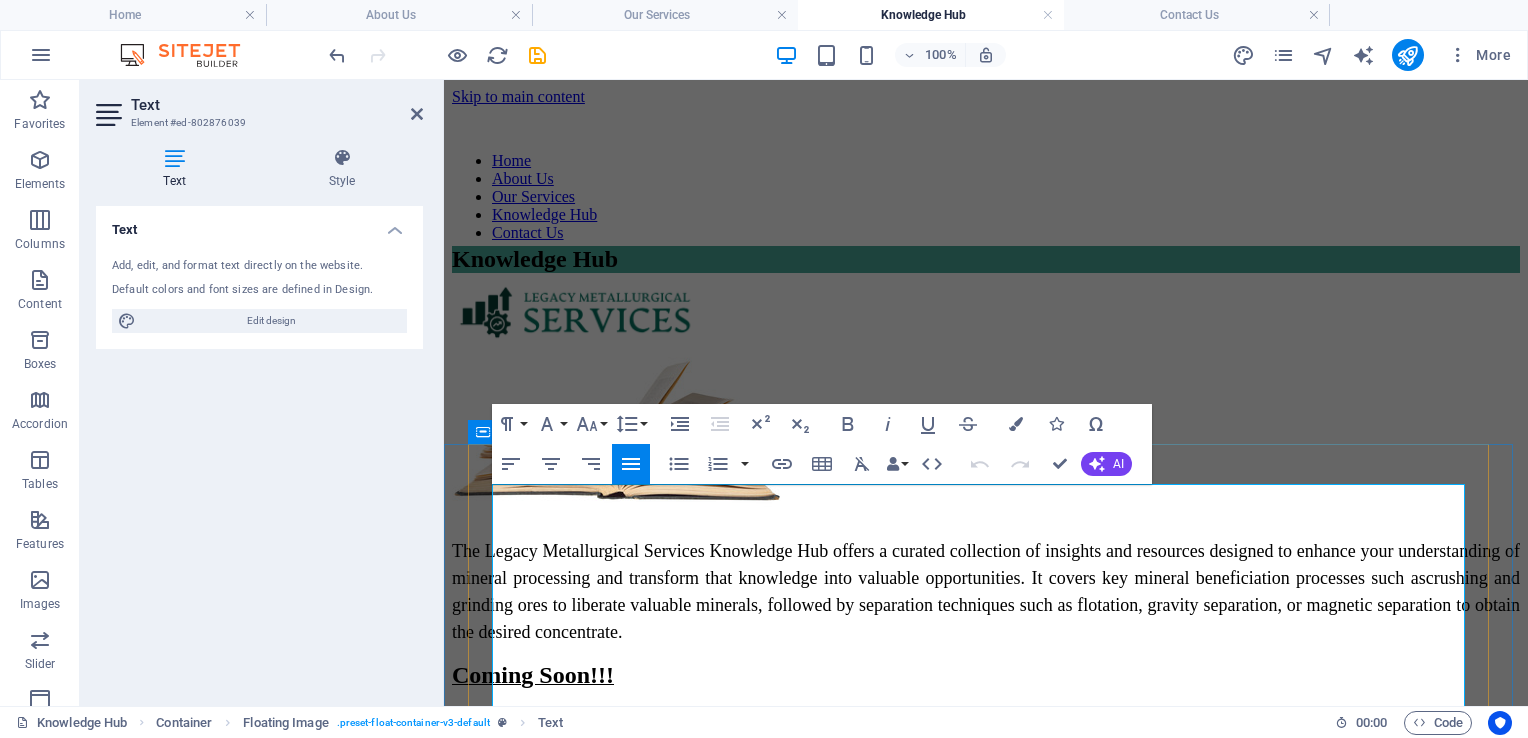 scroll, scrollTop: 32, scrollLeft: 0, axis: vertical 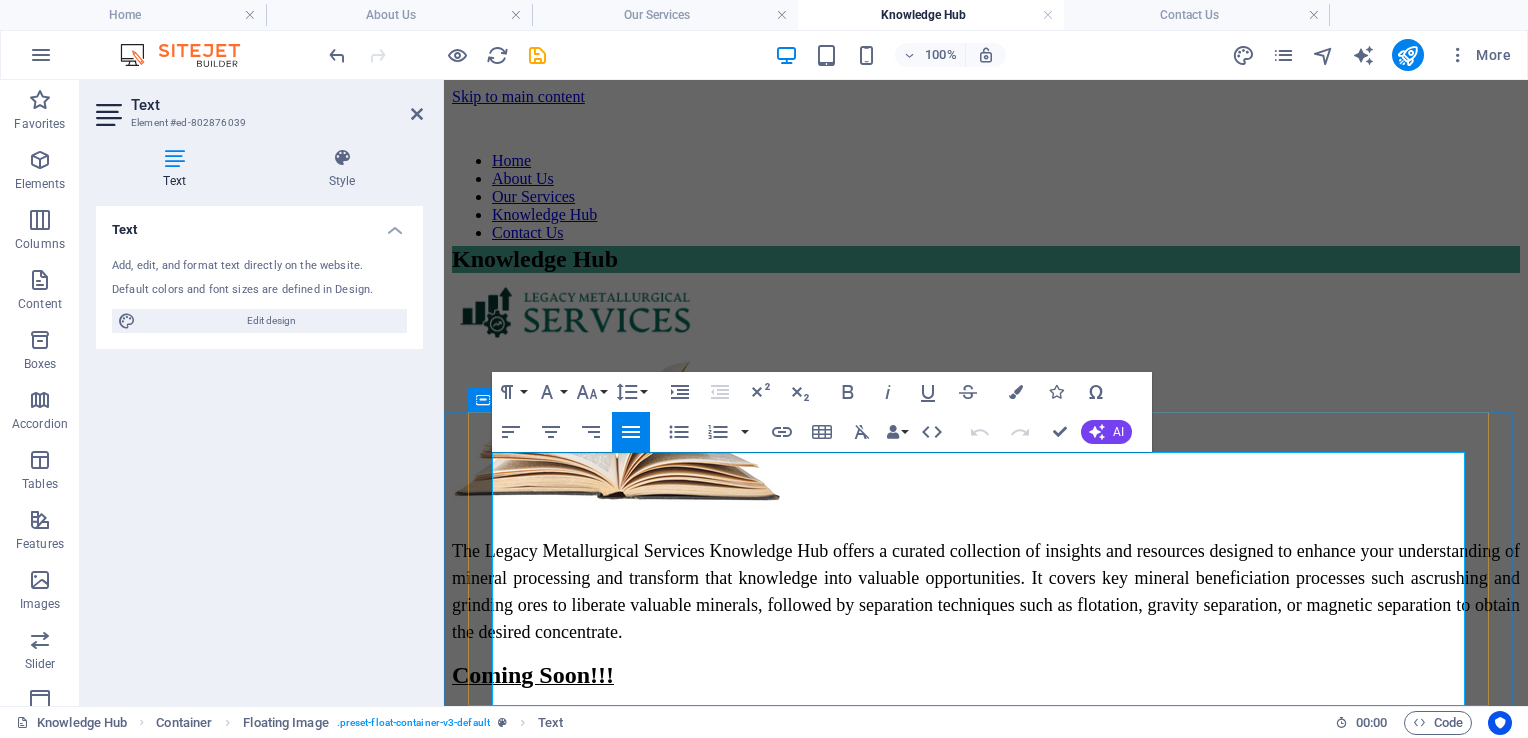 click on "The Legacy Metallurgical Services Knowledge Hub offers a curated collection of insights and resources designed to enhance your understanding of mineral processing and transform that knowledge into valuable opportunities. It covers key mineral beneficiation processes such as  crushing and grinding ores to liberate valuable minerals, followed by separation techniques such as flotation, gravity separation, or magnetic separation to obtain the desired concentrate." at bounding box center [986, 592] 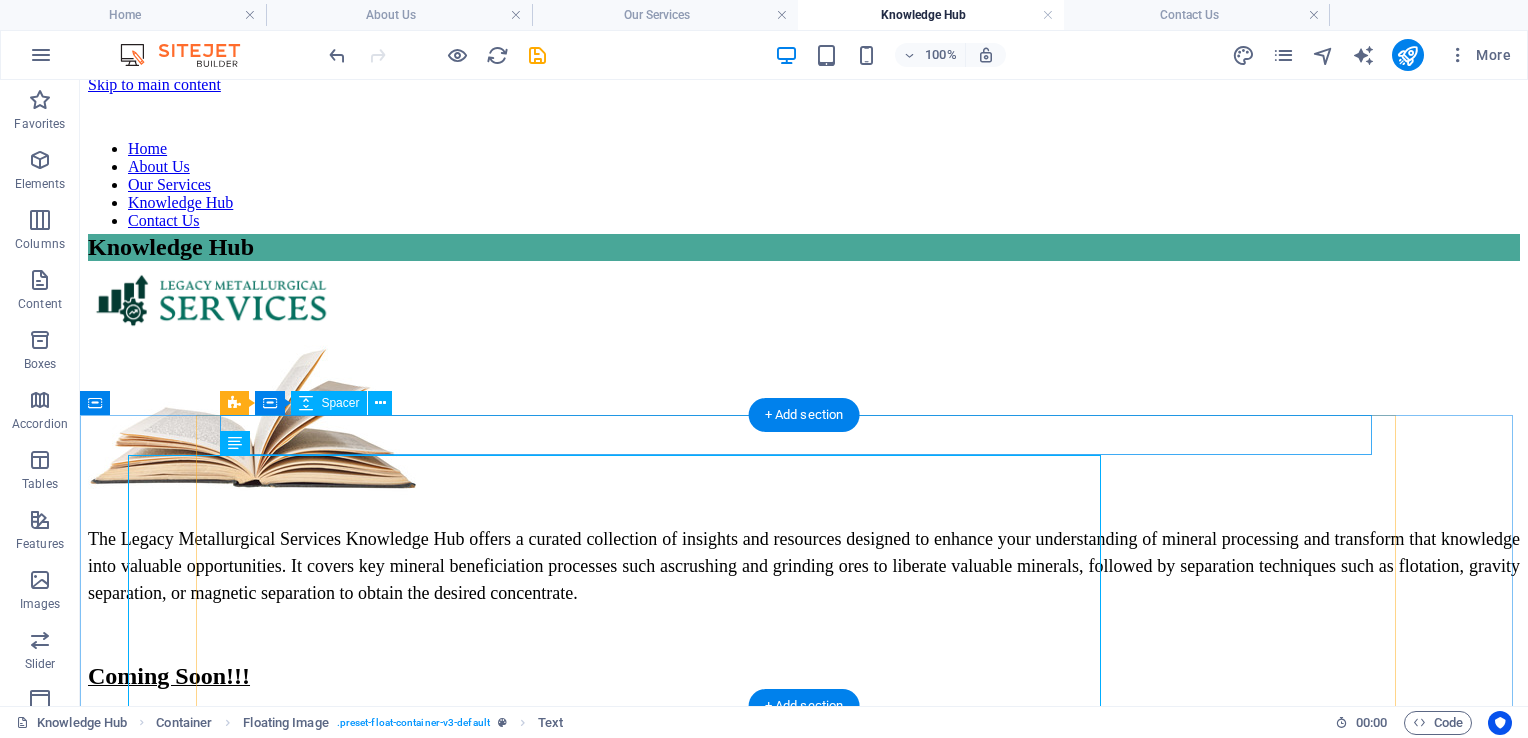 scroll, scrollTop: 28, scrollLeft: 0, axis: vertical 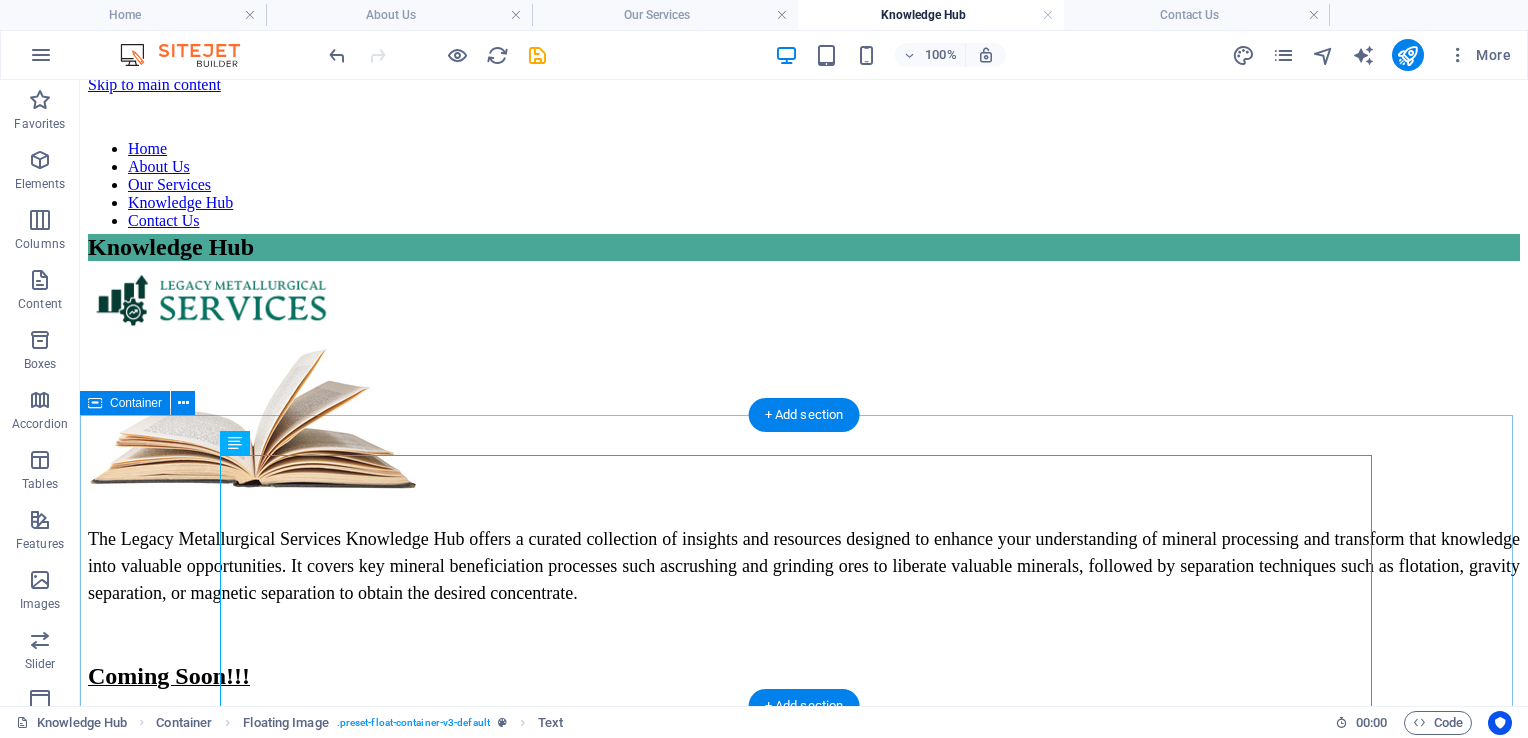 click on "The Legacy Metallurgical Services Knowledge Hub offers a curated collection of insights and resources designed to enhance your understanding of mineral processing and transform that knowledge into valuable opportunities. It covers key mineral beneficiation processes such as  crushing and grinding ores to liberate valuable minerals, followed by separation techniques such as flotation, gravity separation, or magnetic separation to obtain the desired concentrate.    Coming Soon!!!" at bounding box center [804, 485] 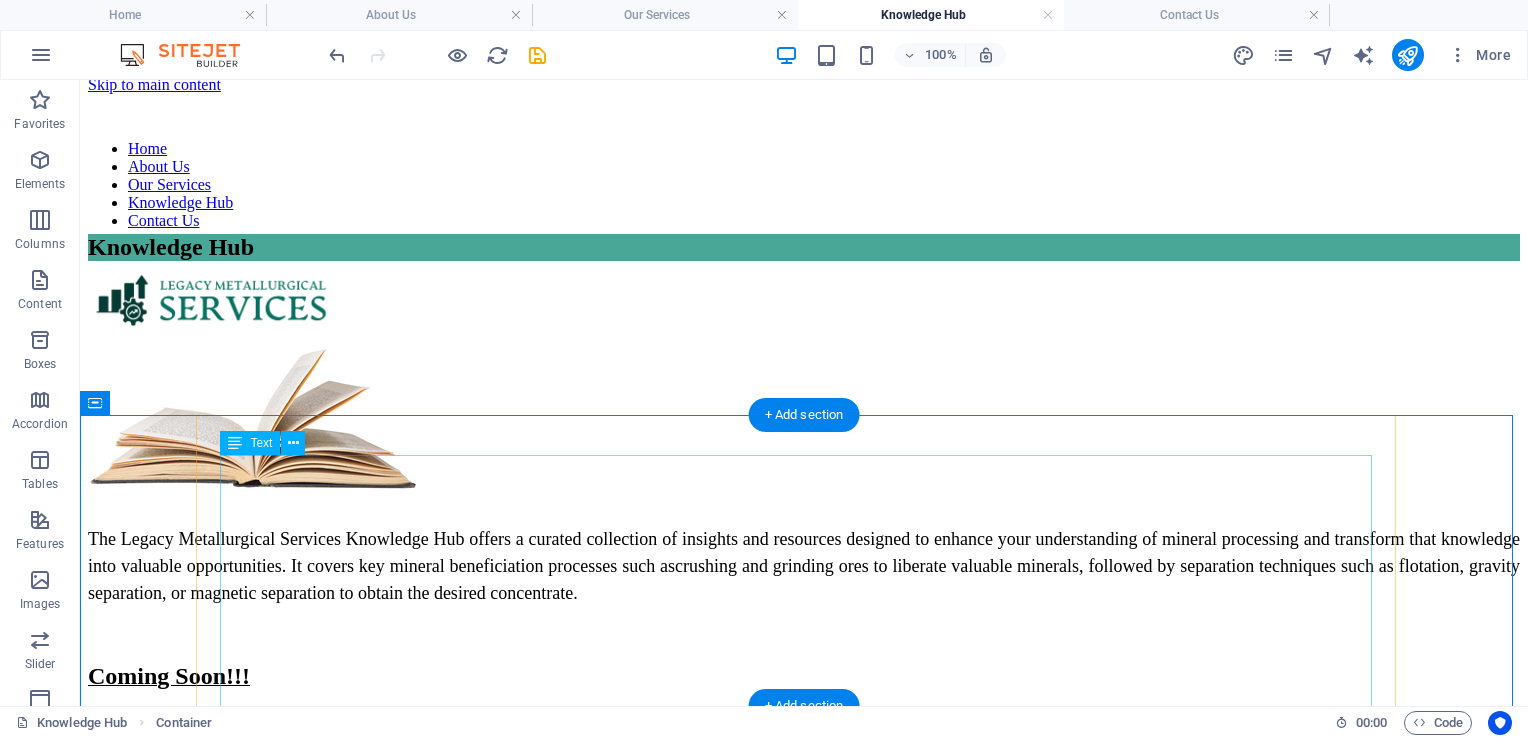 click on "The Legacy Metallurgical Services Knowledge Hub offers a curated collection of insights and resources designed to enhance your understanding of mineral processing and transform that knowledge into valuable opportunities. It covers key mineral beneficiation processes such as  crushing and grinding ores to liberate valuable minerals, followed by separation techniques such as flotation, gravity separation, or magnetic separation to obtain the desired concentrate.    Coming Soon!!!" at bounding box center [804, 608] 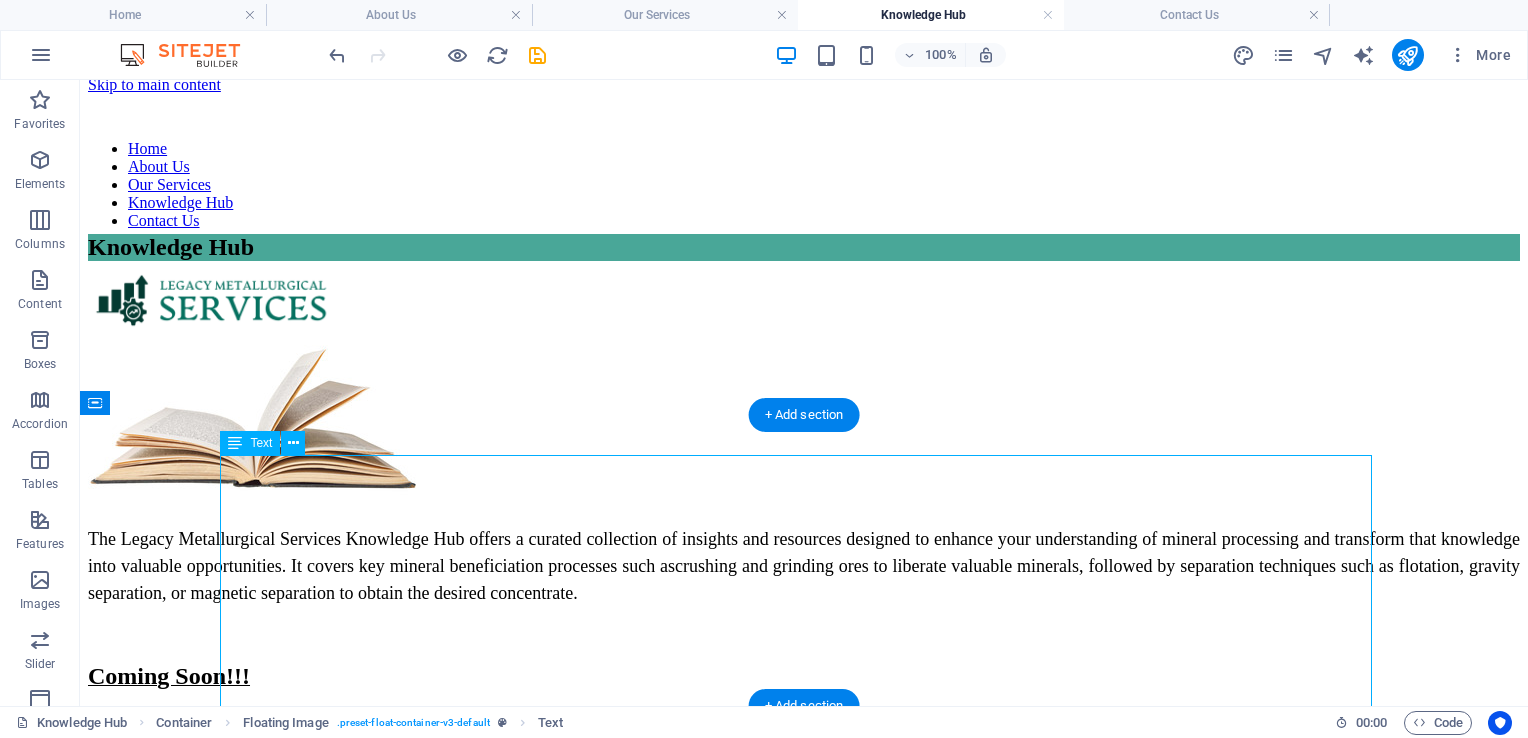 click on "The Legacy Metallurgical Services Knowledge Hub offers a curated collection of insights and resources designed to enhance your understanding of mineral processing and transform that knowledge into valuable opportunities. It covers key mineral beneficiation processes such as  crushing and grinding ores to liberate valuable minerals, followed by separation techniques such as flotation, gravity separation, or magnetic separation to obtain the desired concentrate.    Coming Soon!!!" at bounding box center (804, 608) 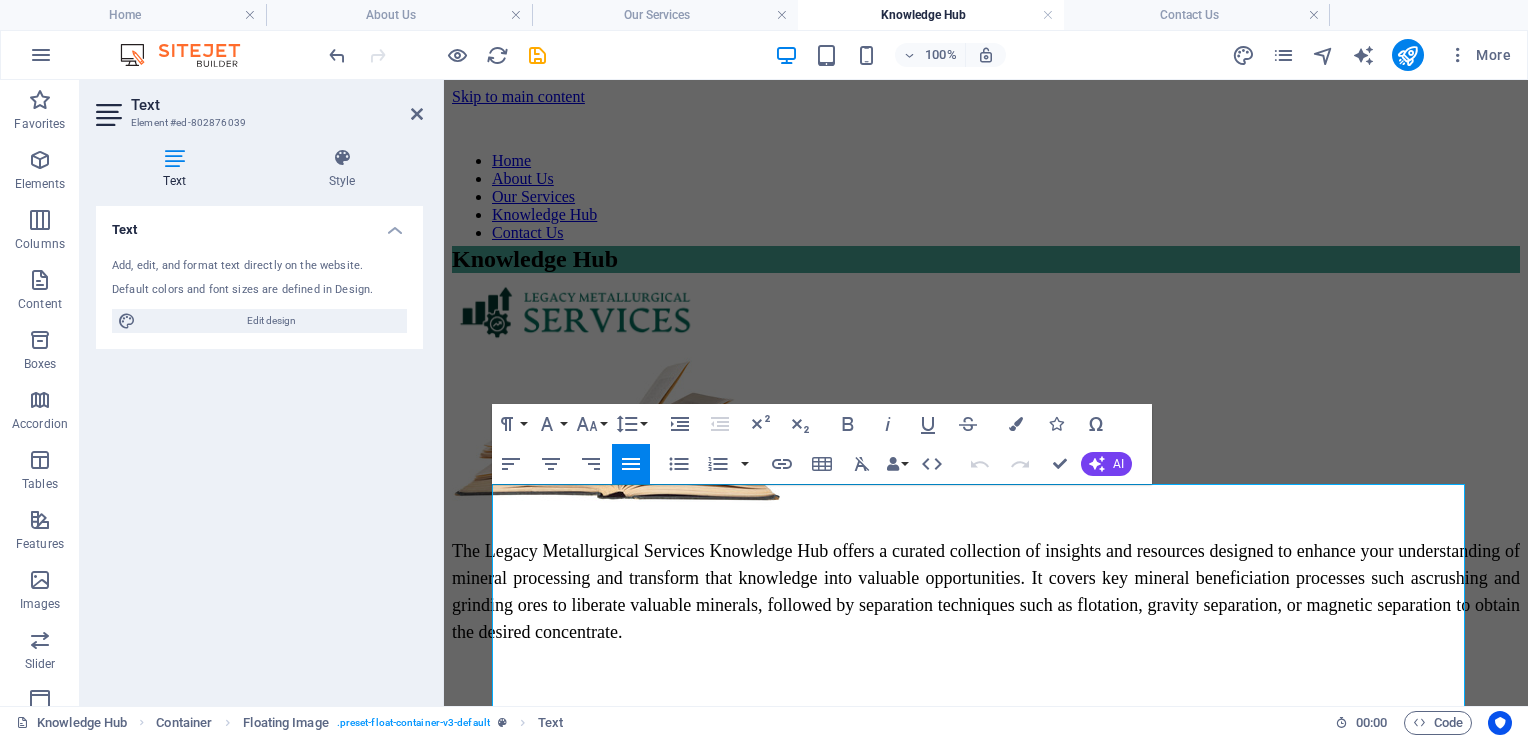 click on "Text Add, edit, and format text directly on the website. Default colors and font sizes are defined in Design. Edit design Alignment Left aligned Centered Right aligned" at bounding box center [259, 448] 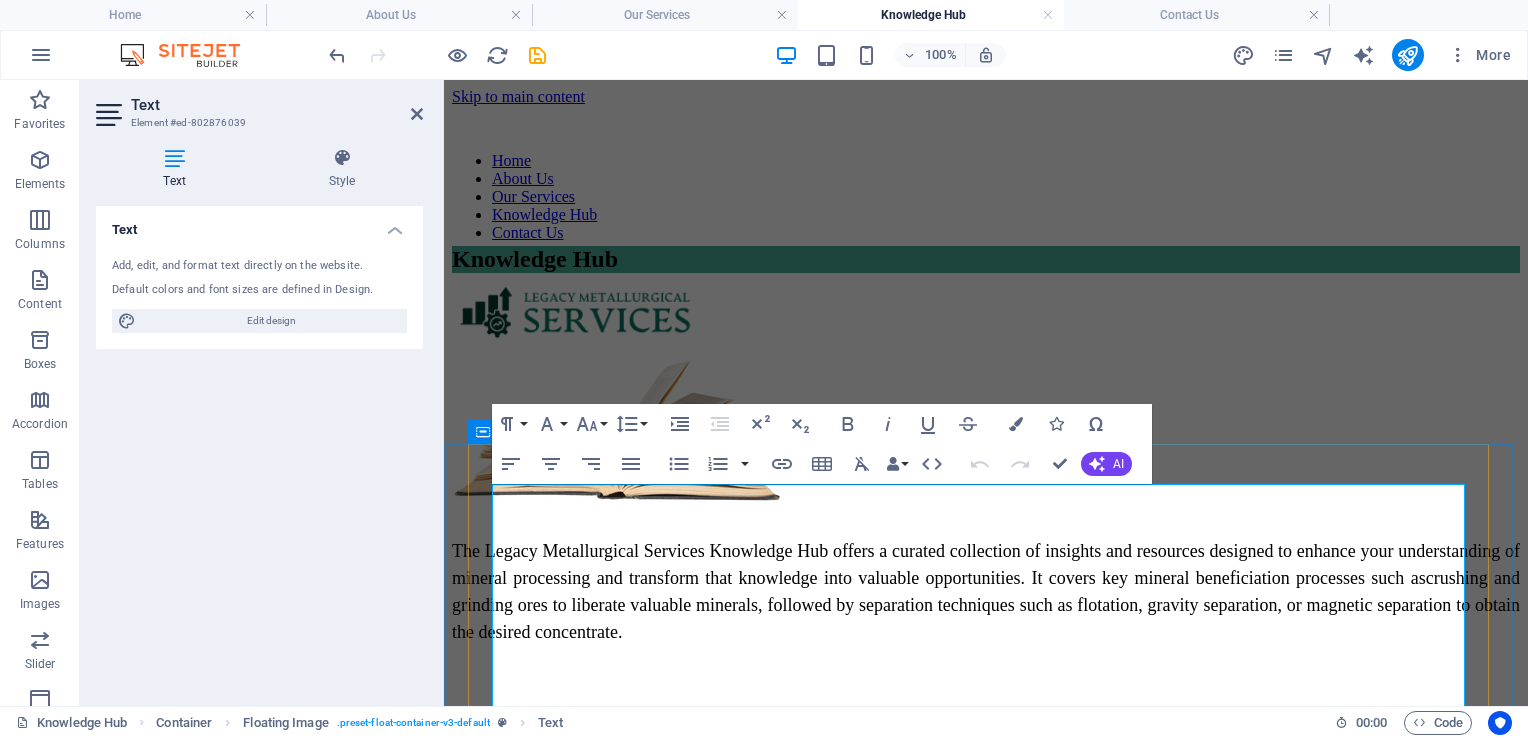 scroll, scrollTop: 56, scrollLeft: 0, axis: vertical 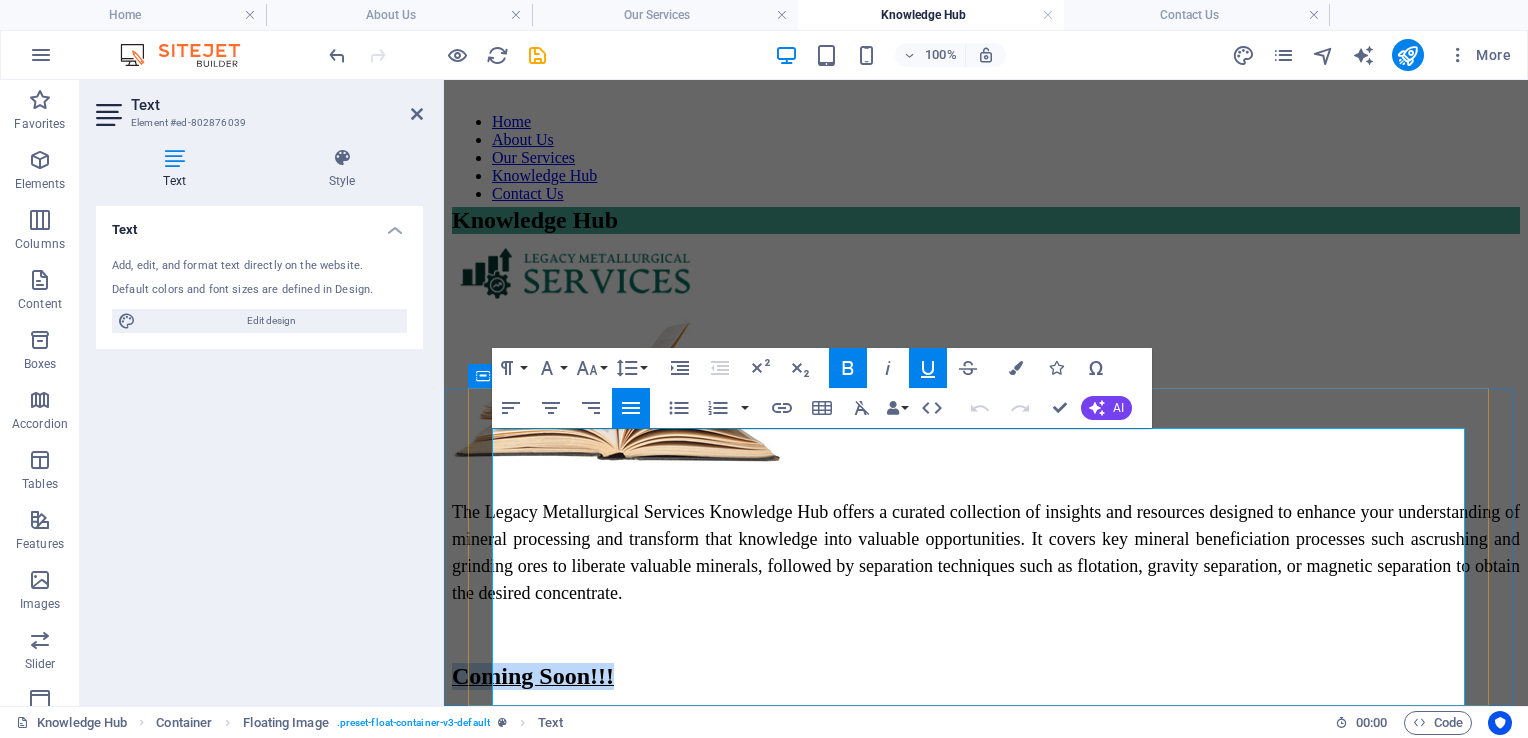 drag, startPoint x: 677, startPoint y: 682, endPoint x: 488, endPoint y: 685, distance: 189.0238 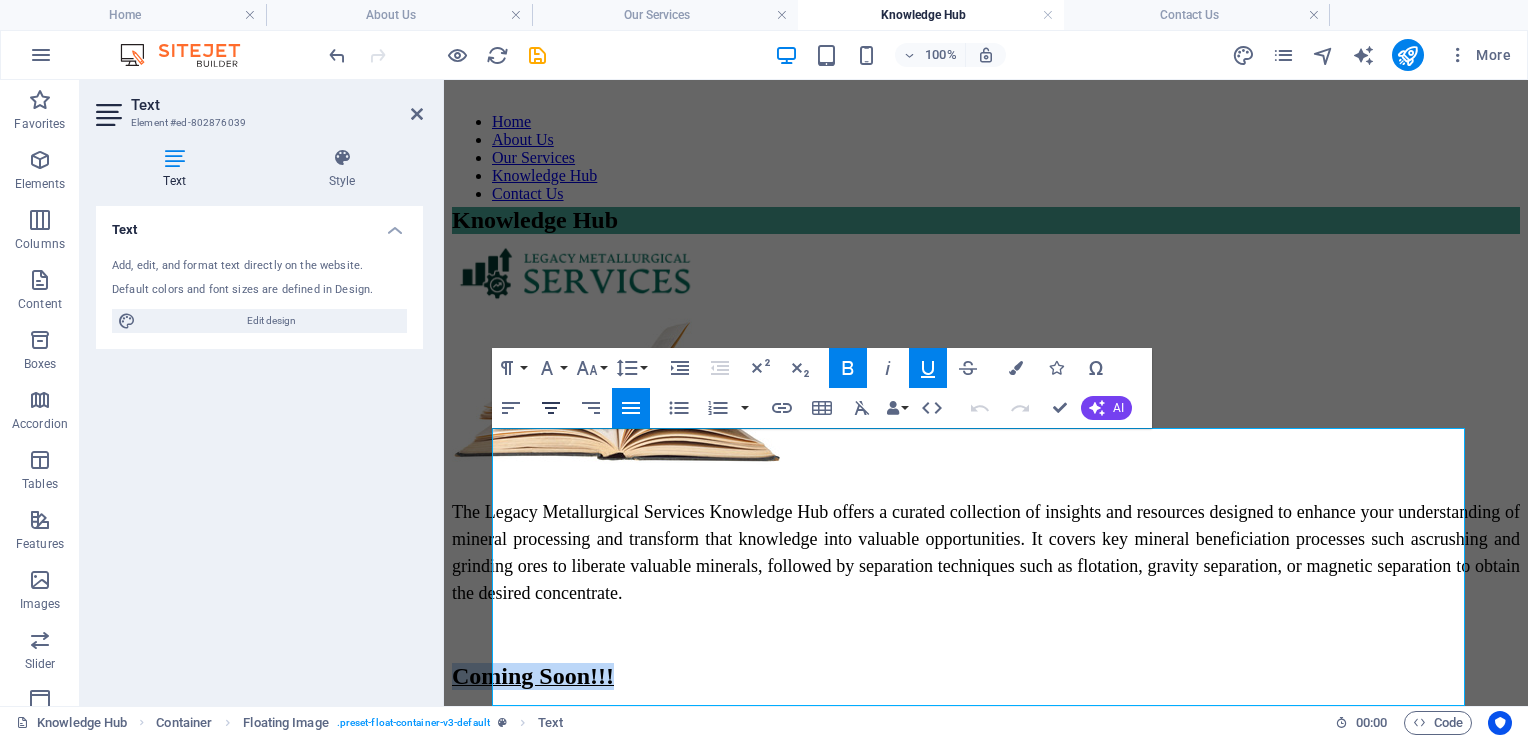 click 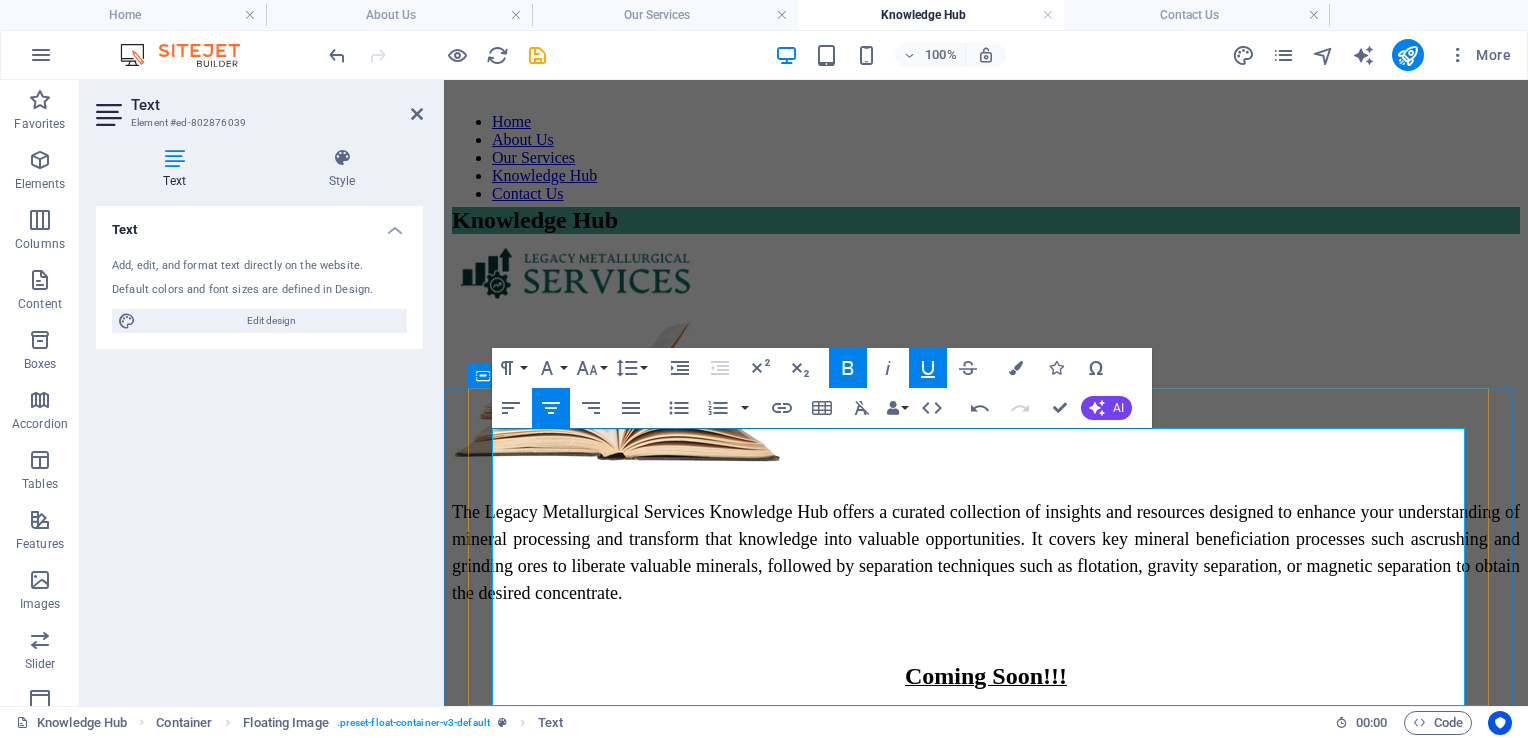 click on "Coming Soon!!!" at bounding box center (986, 676) 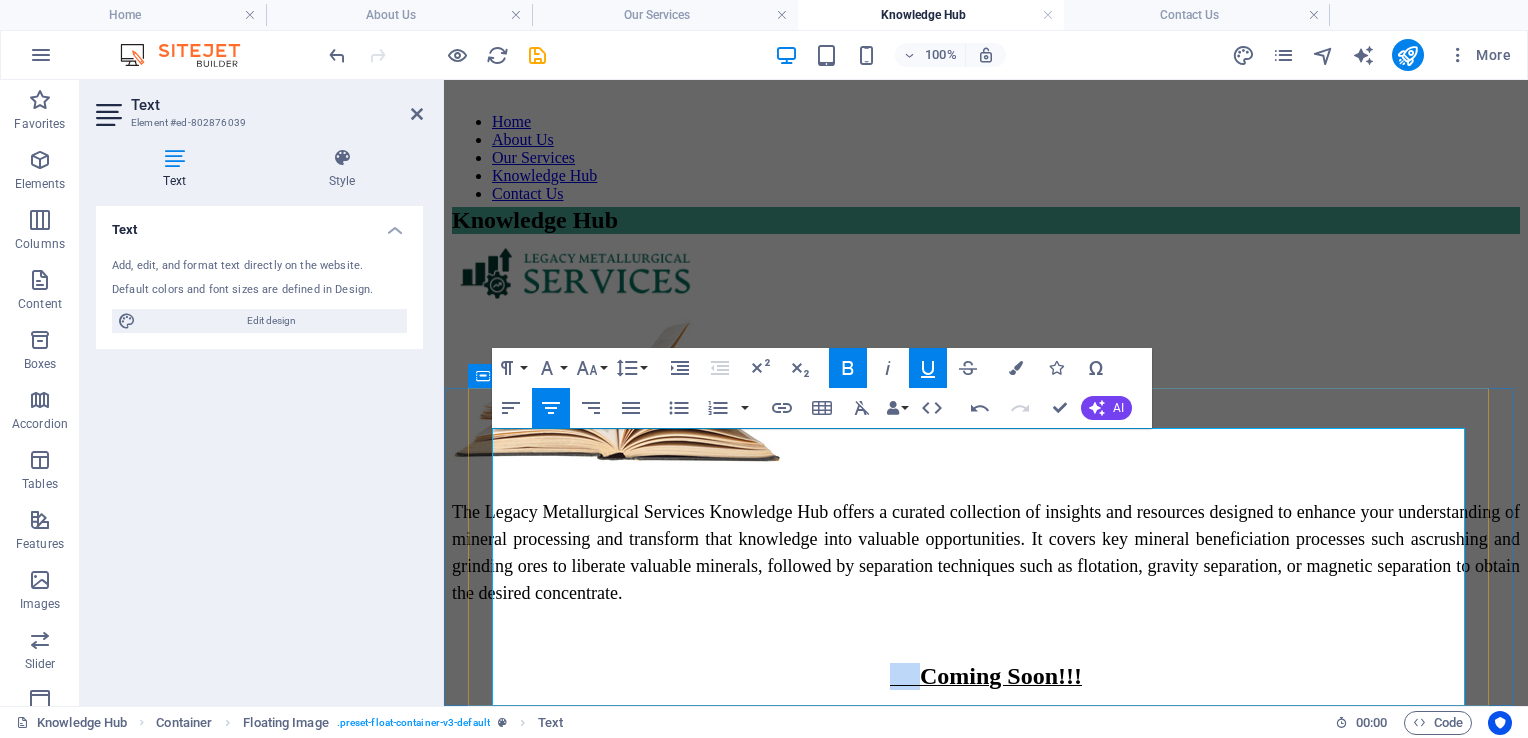 drag, startPoint x: 899, startPoint y: 690, endPoint x: 867, endPoint y: 692, distance: 32.06244 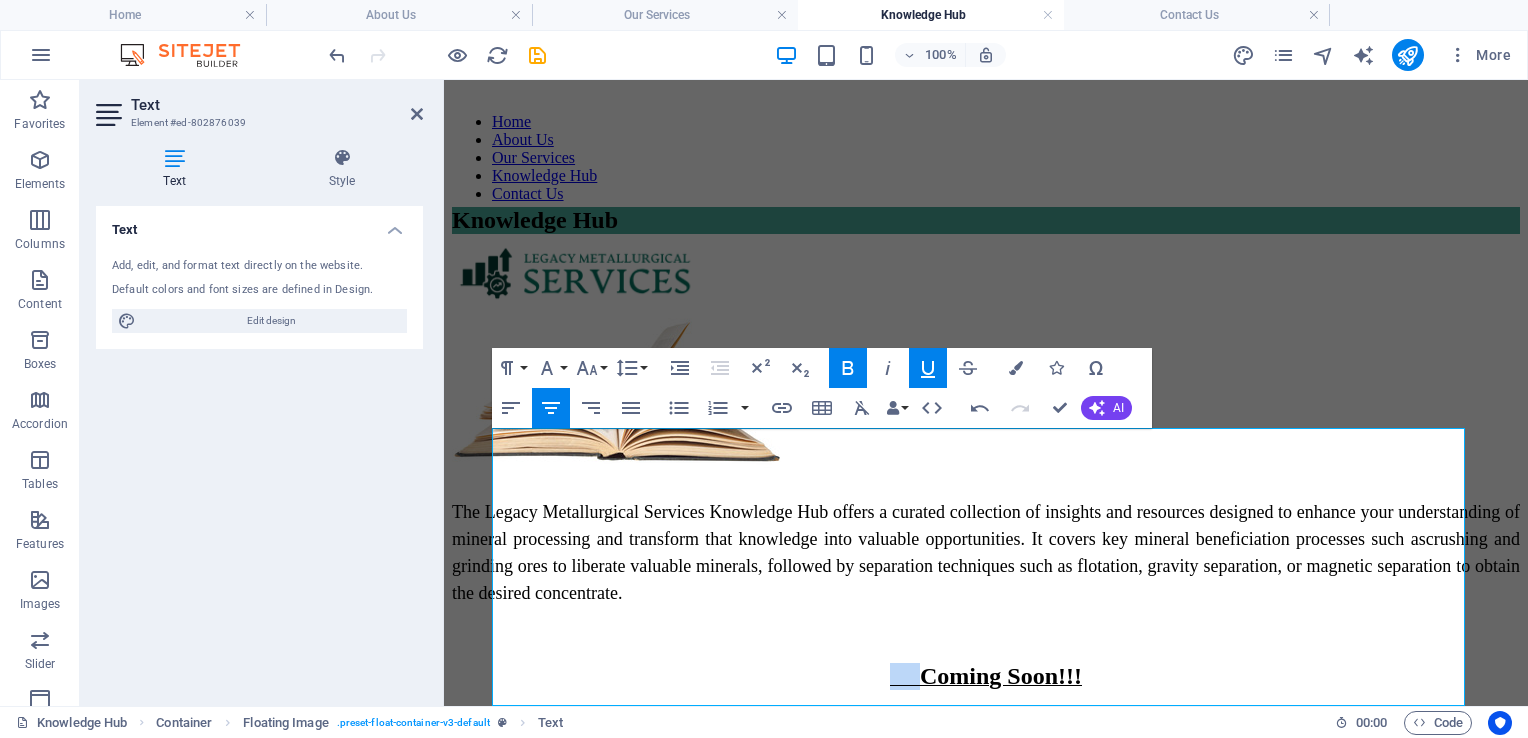 click 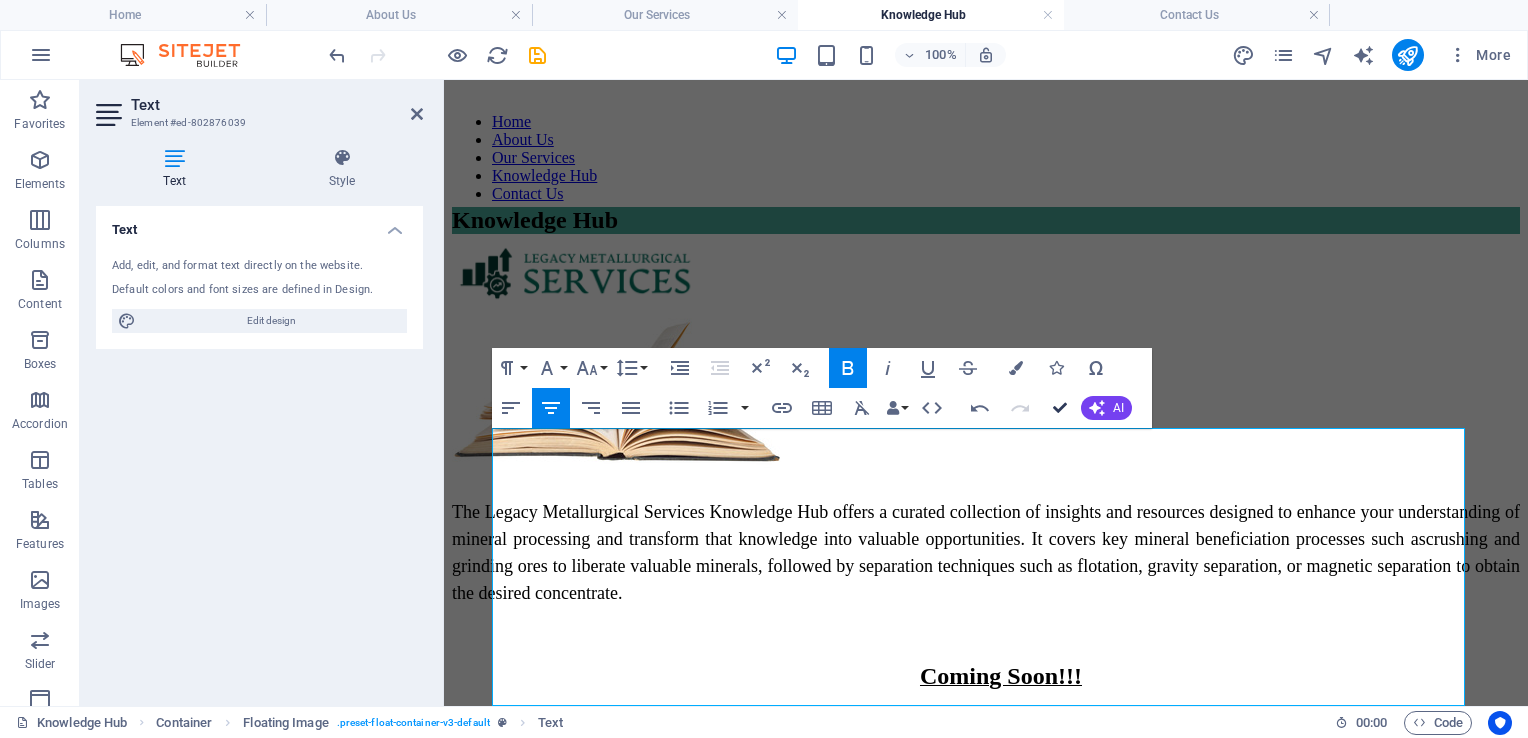 scroll, scrollTop: 28, scrollLeft: 0, axis: vertical 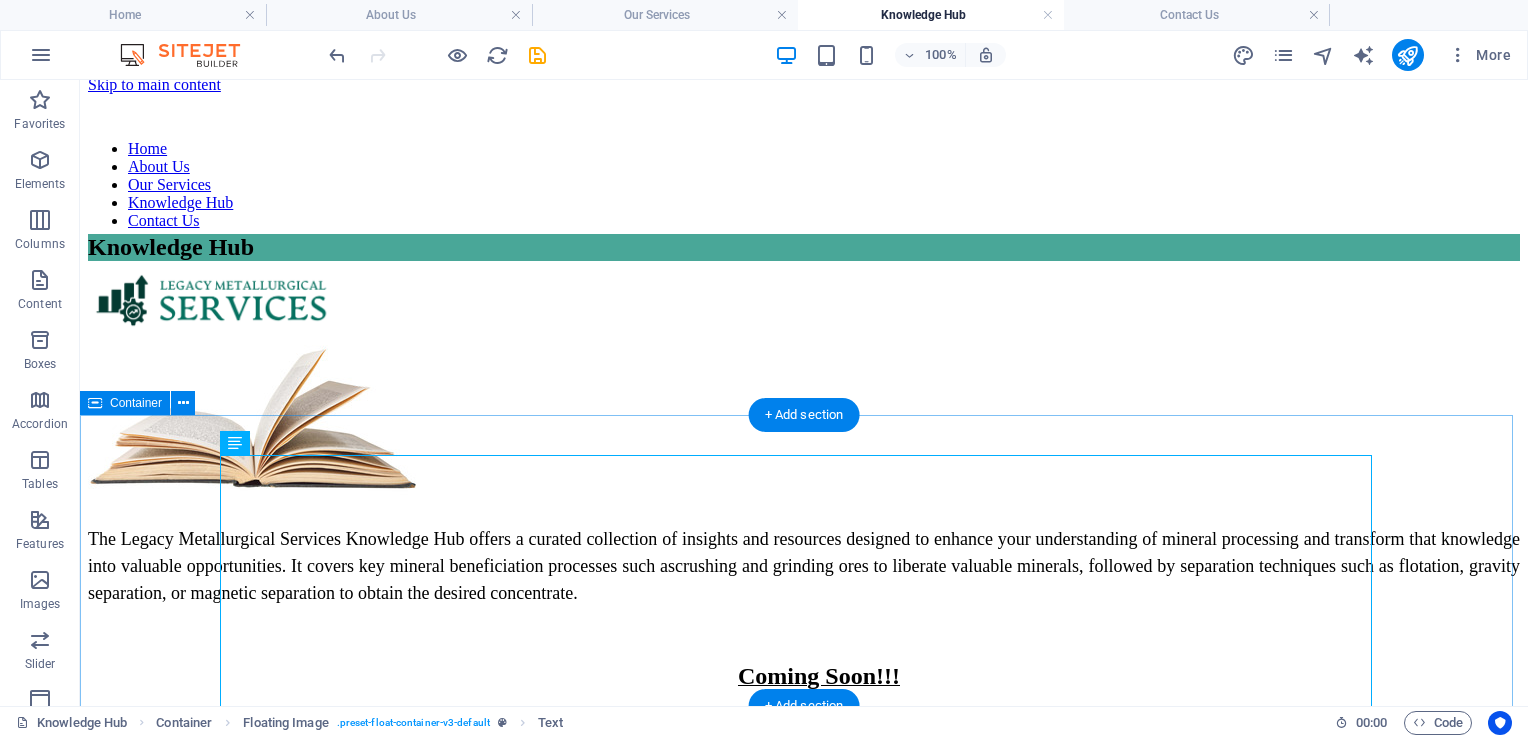 click on "The Legacy Metallurgical Services Knowledge Hub offers a curated collection of insights and resources designed to enhance your understanding of mineral processing and transform that knowledge into valuable opportunities. It covers key mineral beneficiation processes such as crushing and grinding ores to liberate valuable minerals, followed by separation techniques such as flotation, gravity separation, or magnetic separation to obtain the desired concentrate. Coming Soon!!!" at bounding box center (804, 485) 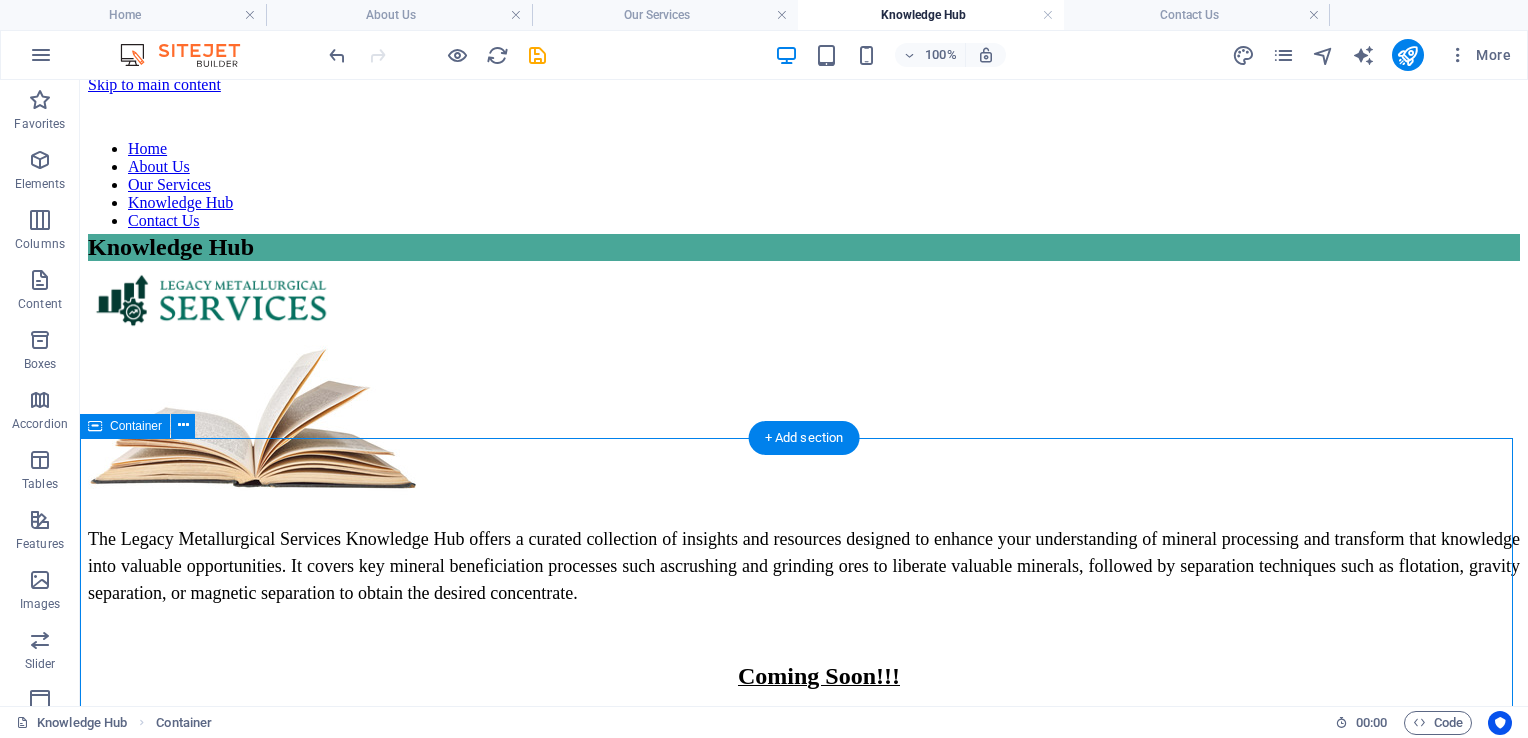 scroll, scrollTop: 28, scrollLeft: 0, axis: vertical 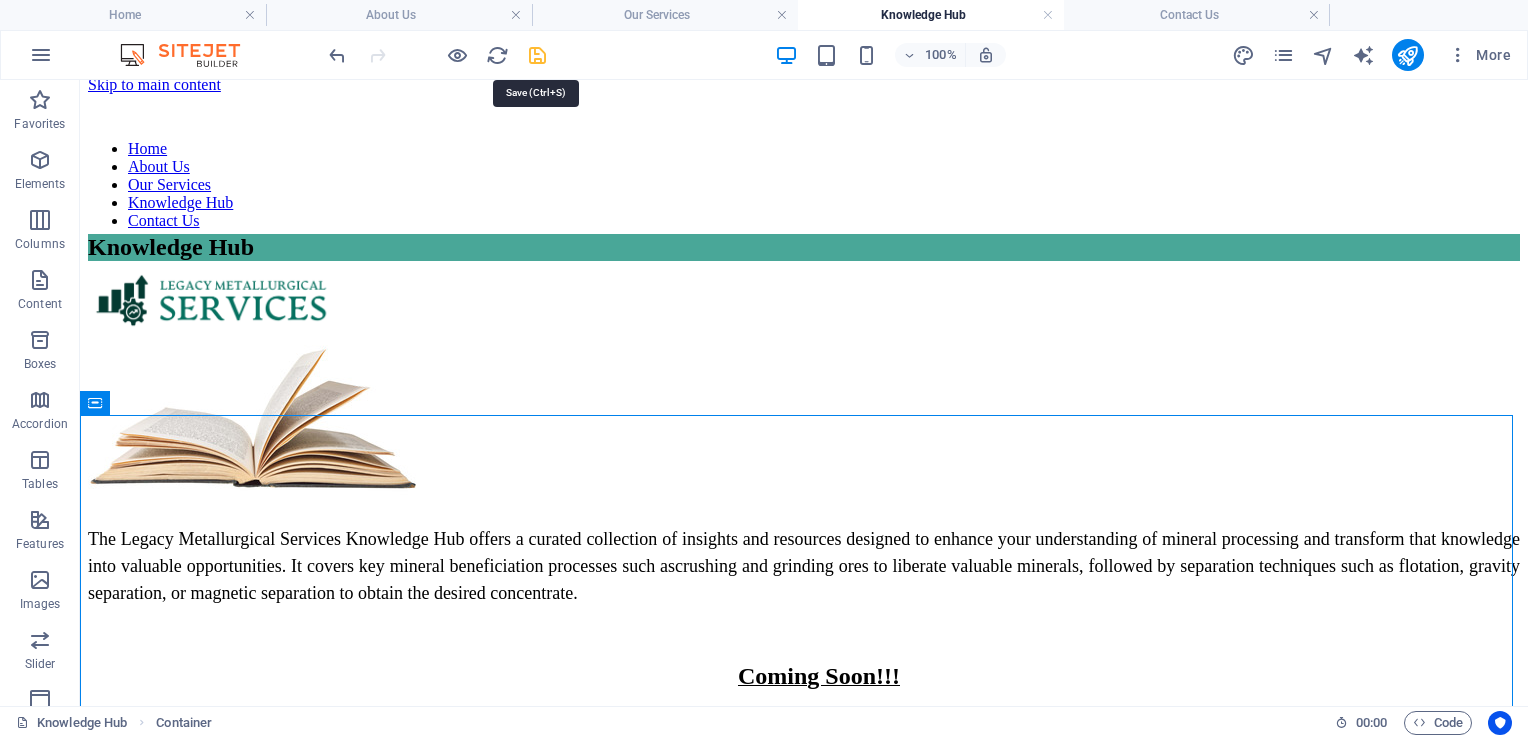 click at bounding box center (537, 55) 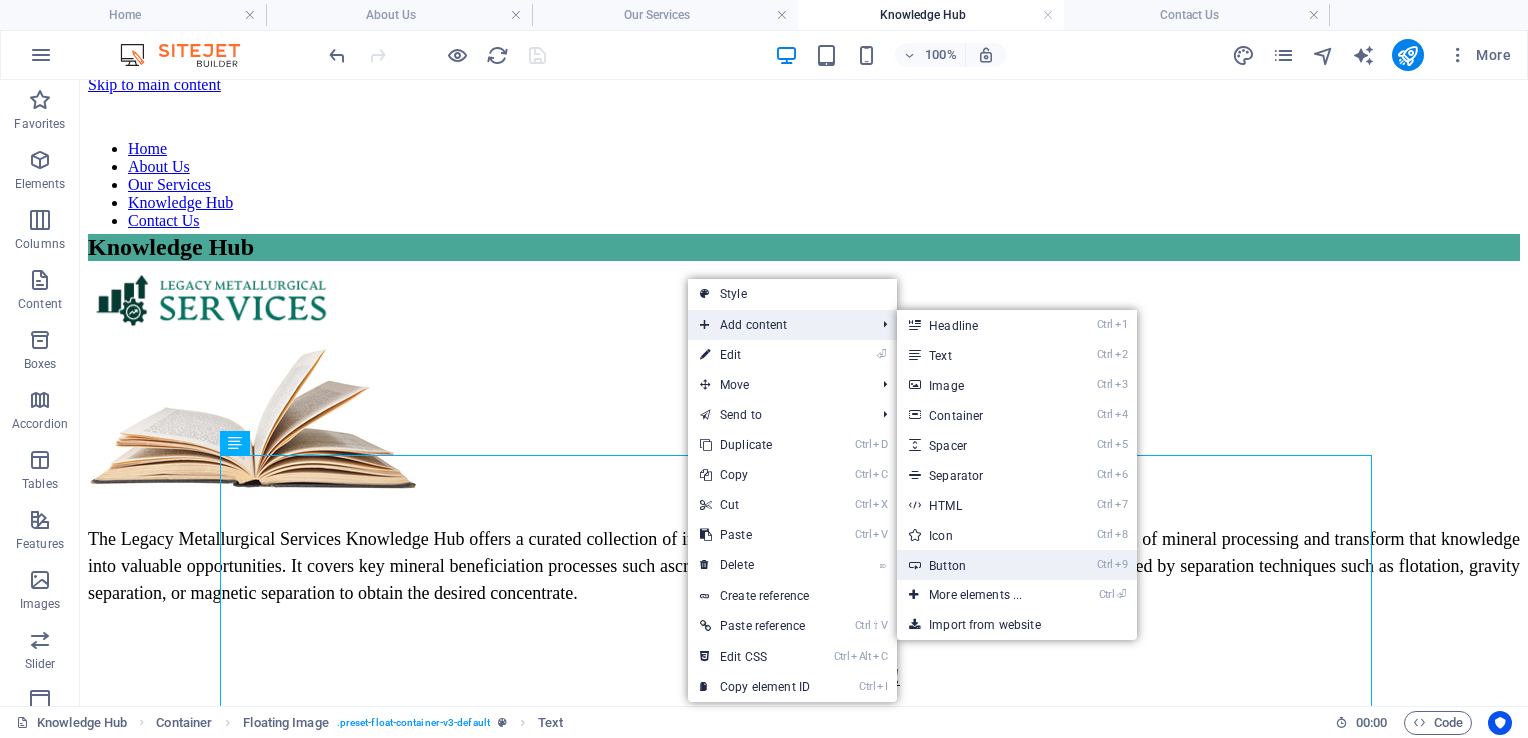 click on "Ctrl 9  Button" at bounding box center (979, 565) 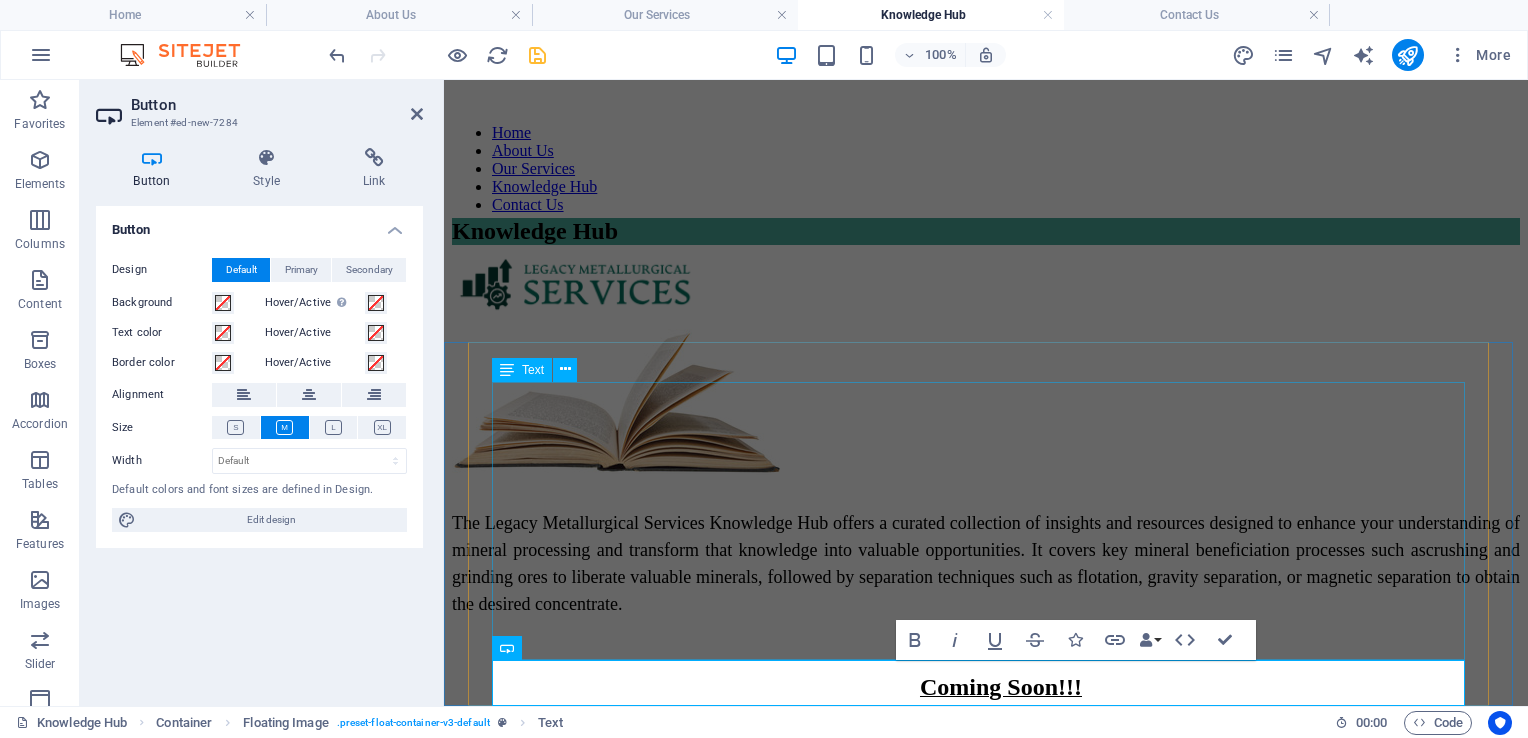 scroll, scrollTop: 102, scrollLeft: 0, axis: vertical 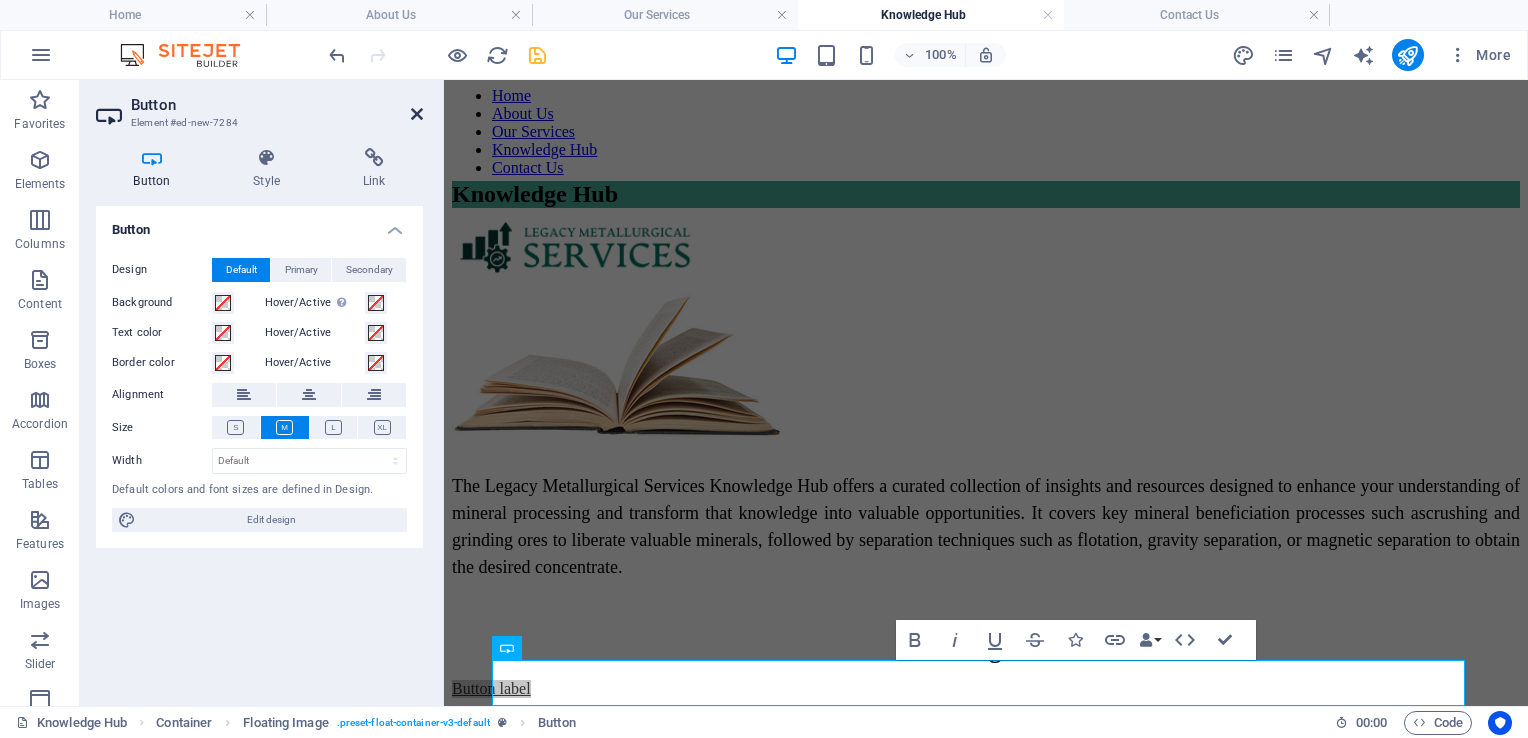 drag, startPoint x: 414, startPoint y: 110, endPoint x: 336, endPoint y: 31, distance: 111.01801 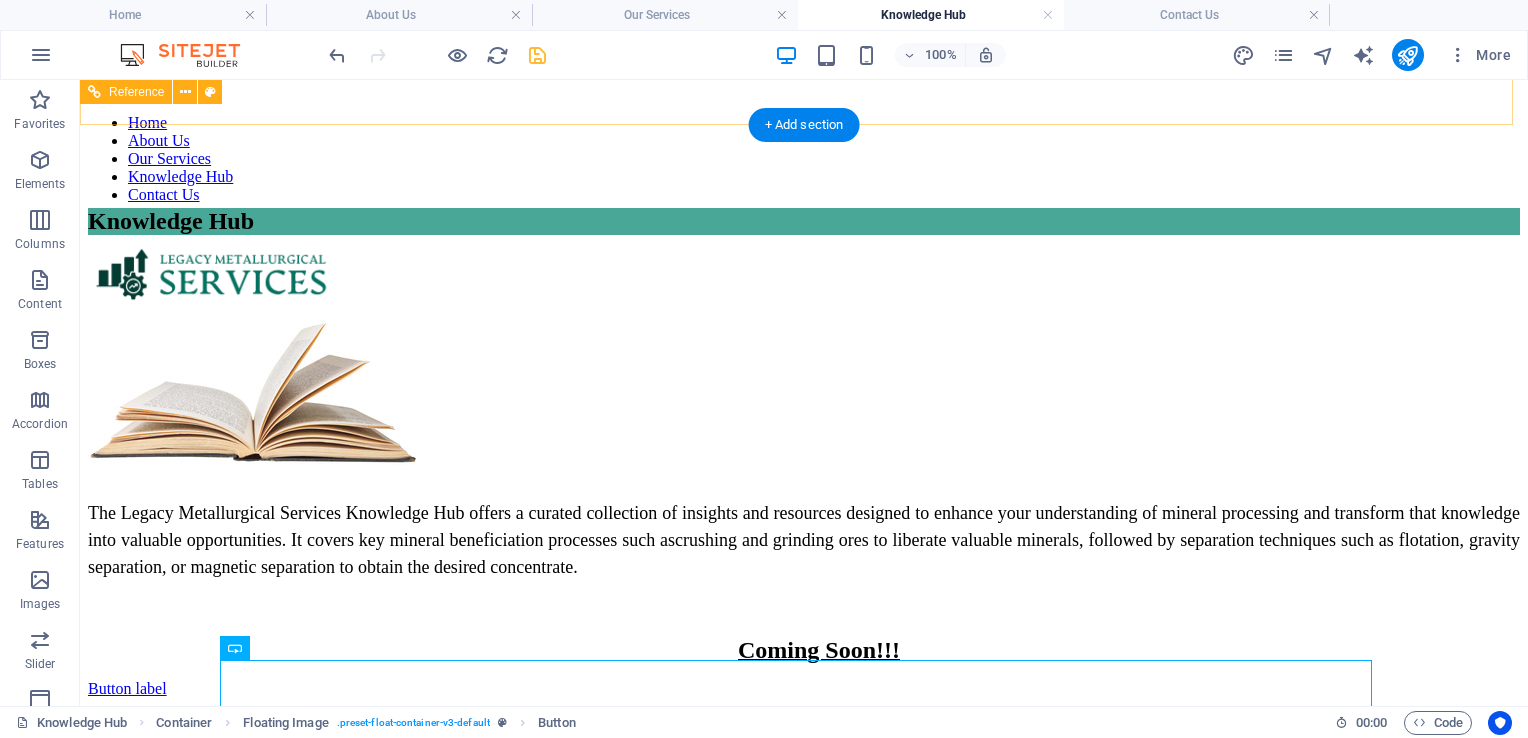 scroll, scrollTop: 75, scrollLeft: 0, axis: vertical 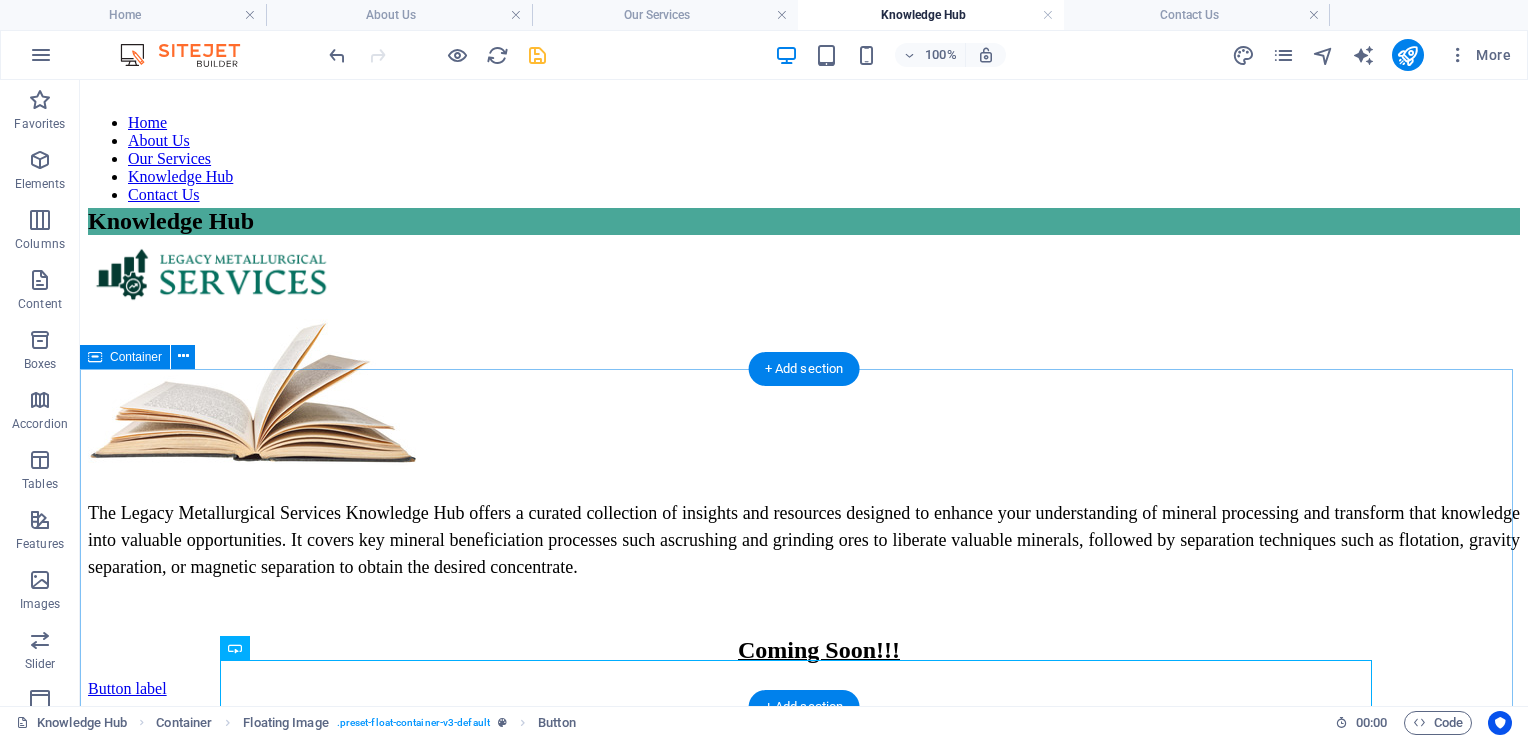 click on "The Legacy Metallurgical Services Knowledge Hub offers a curated collection of insights and resources designed to enhance your understanding of mineral processing and transform that knowledge into valuable opportunities. It covers key mineral beneficiation processes such as  crushing and grinding ores to liberate valuable minerals, followed by separation techniques such as flotation, gravity separation, or magnetic separation to obtain the desired concentrate.          Coming Soon!!! Button label" at bounding box center (804, 476) 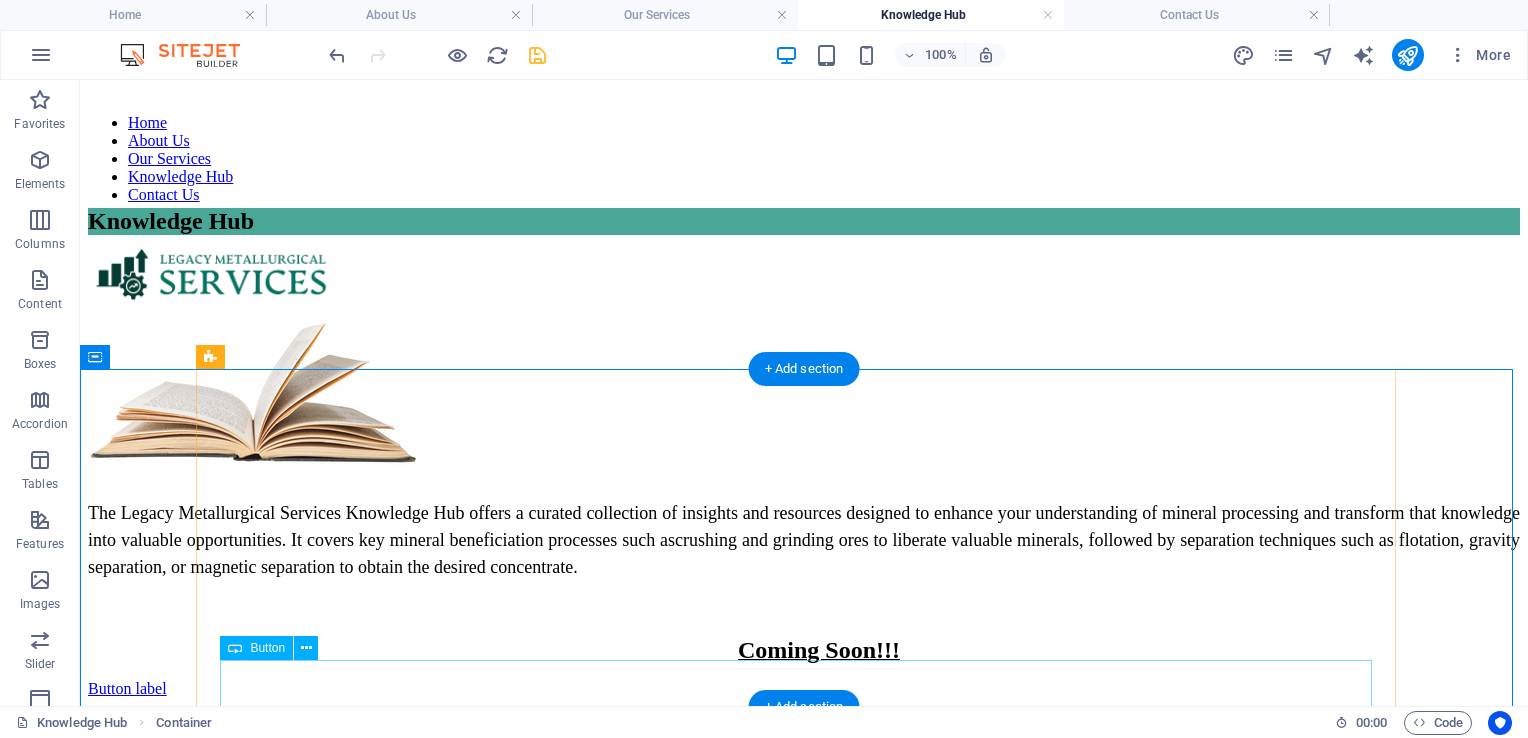 click on "Button label" at bounding box center (804, 689) 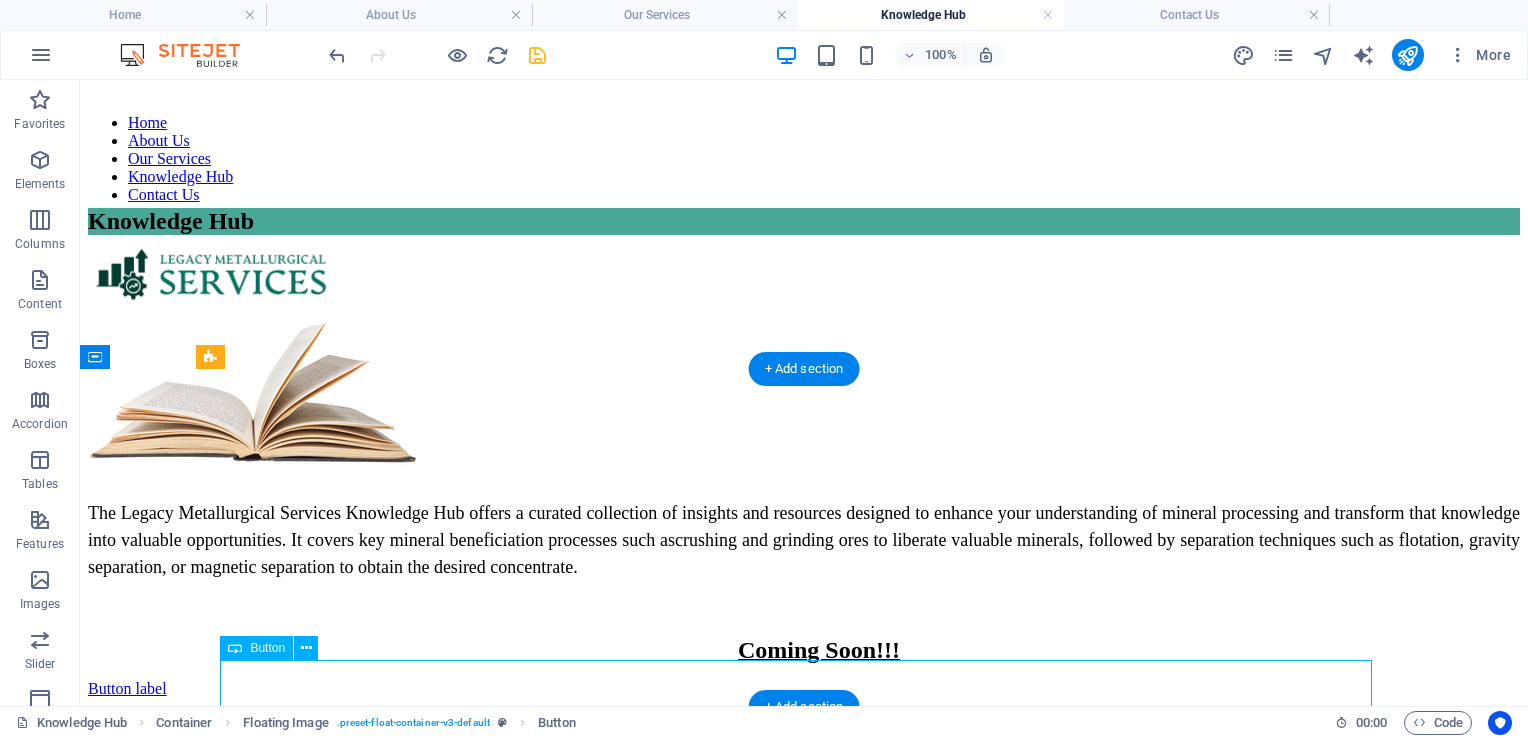 click on "Button label" at bounding box center (804, 689) 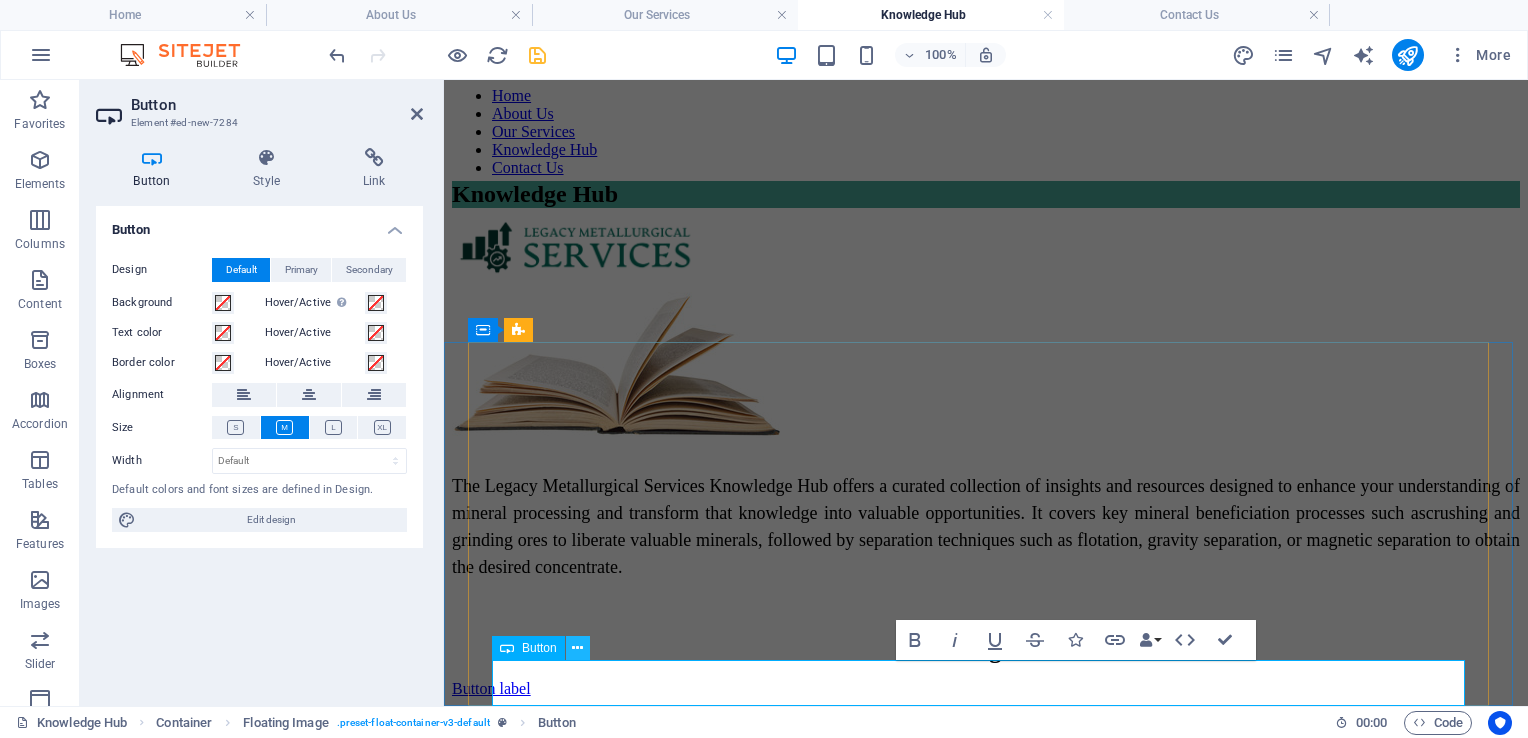 click at bounding box center (577, 648) 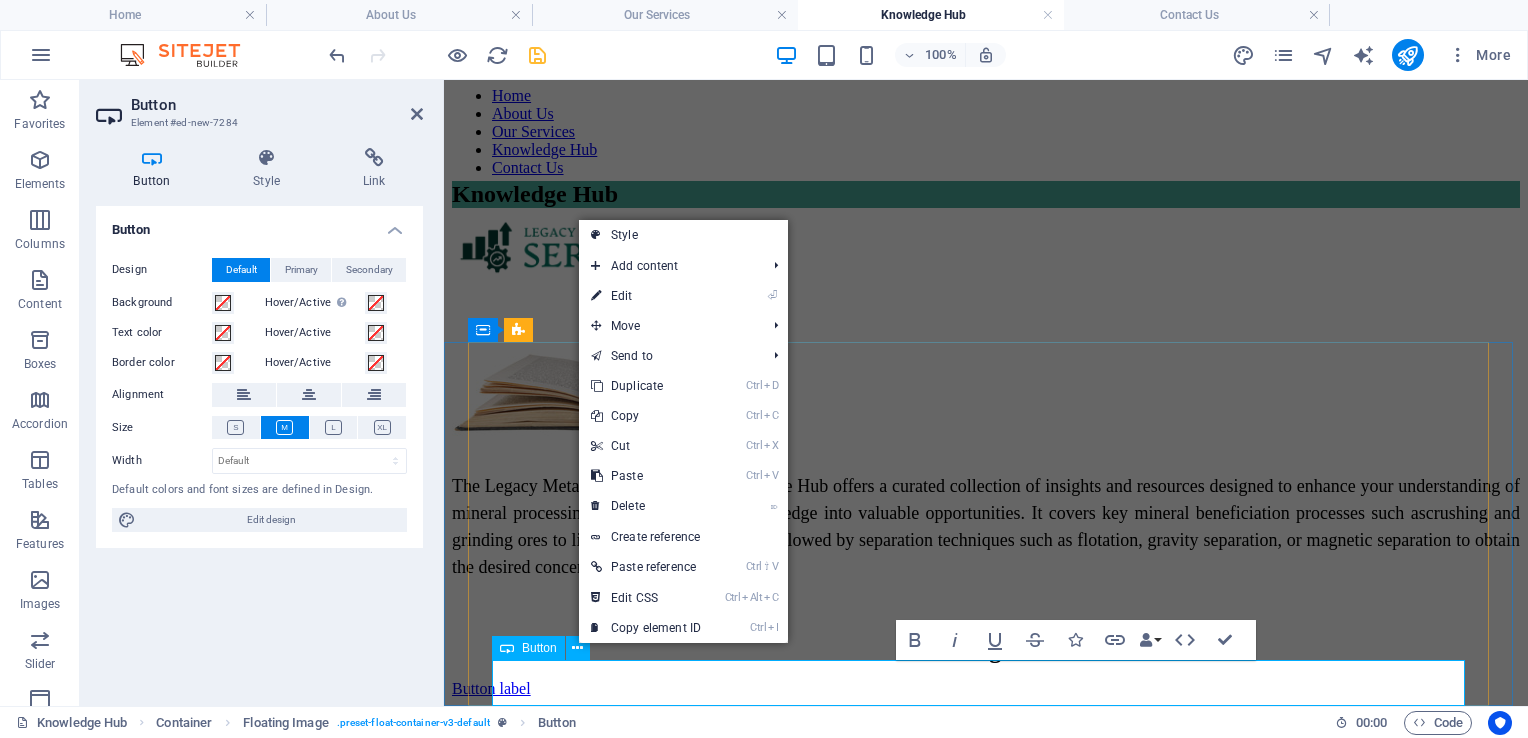 click on "Button label" at bounding box center (491, 688) 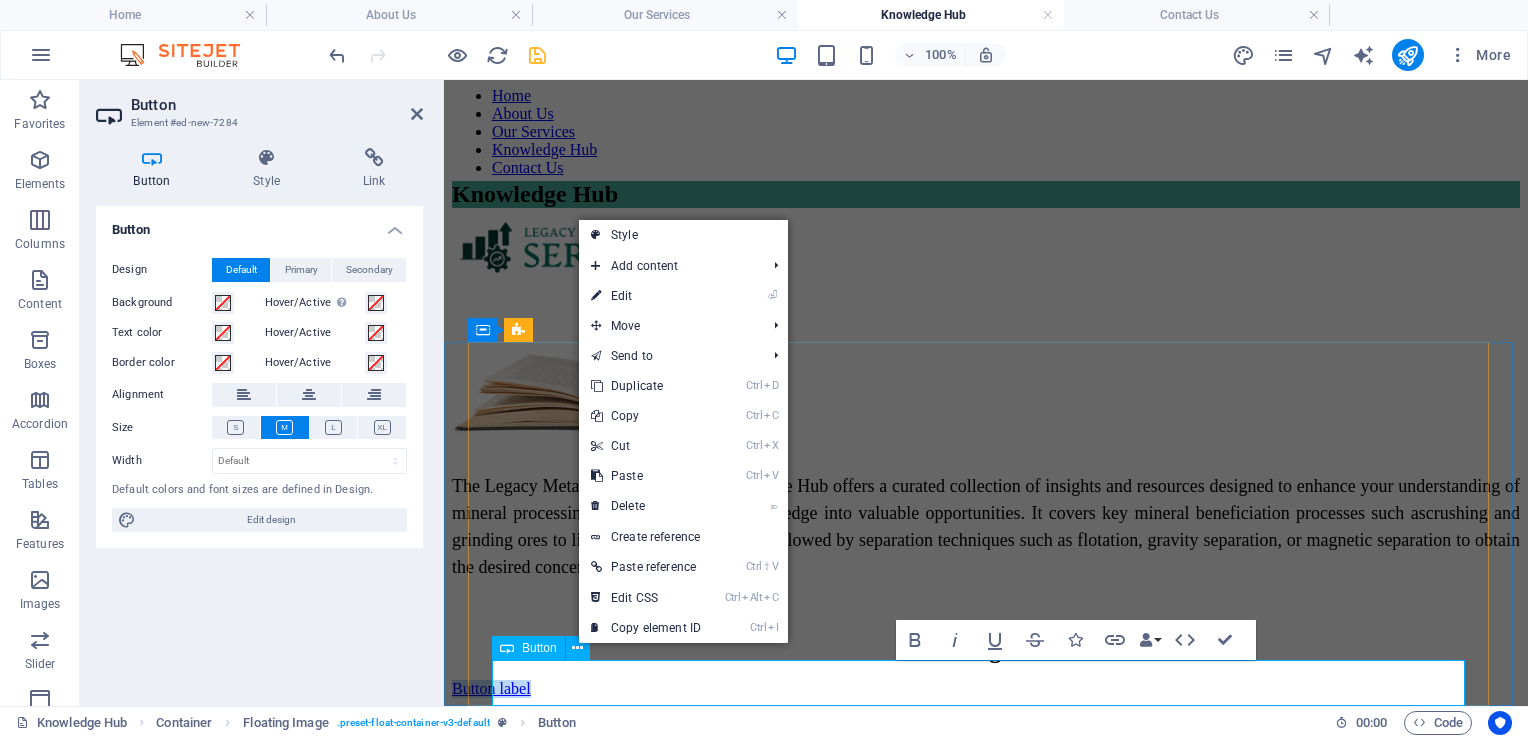 drag, startPoint x: 1036, startPoint y: 678, endPoint x: 928, endPoint y: 680, distance: 108.01852 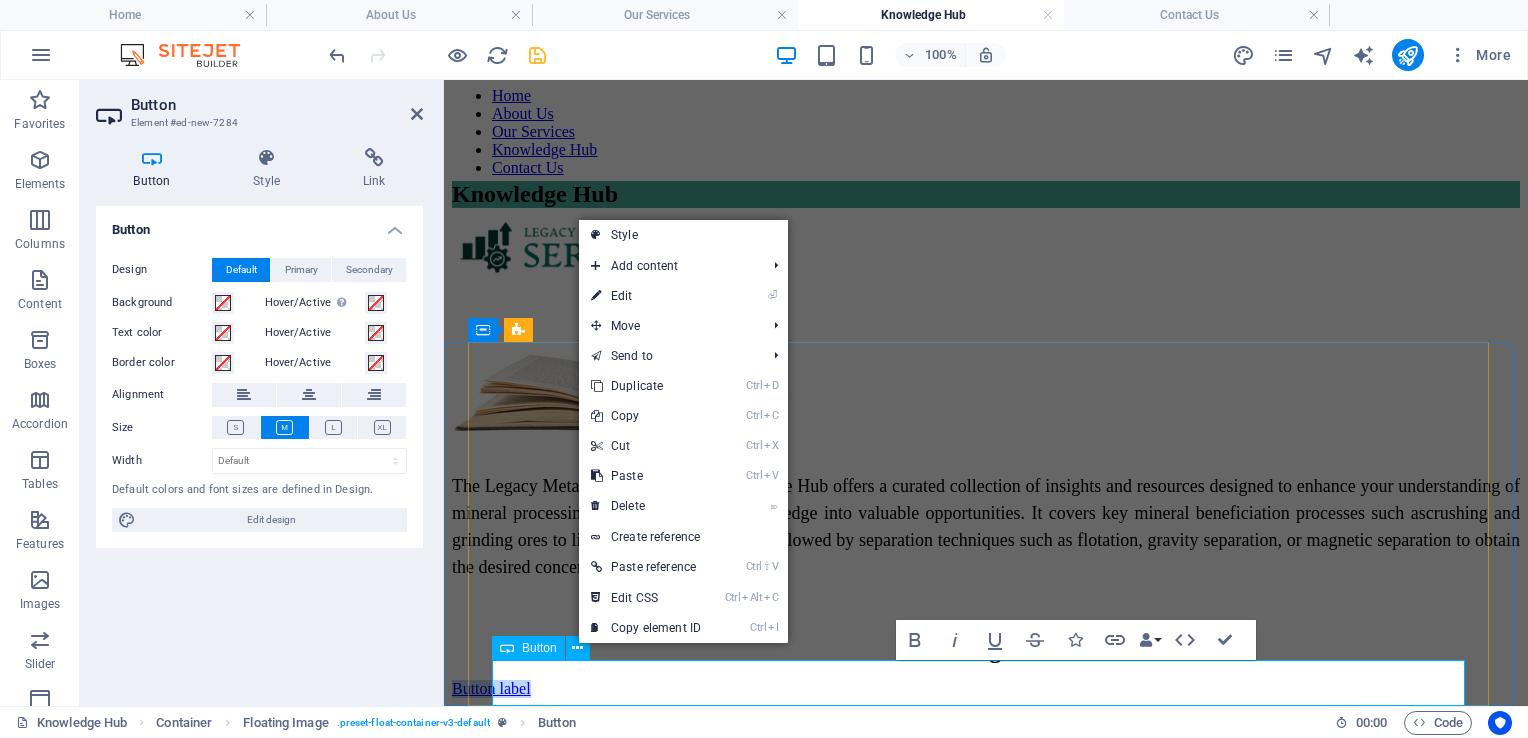 click on "Button label" at bounding box center (491, 688) 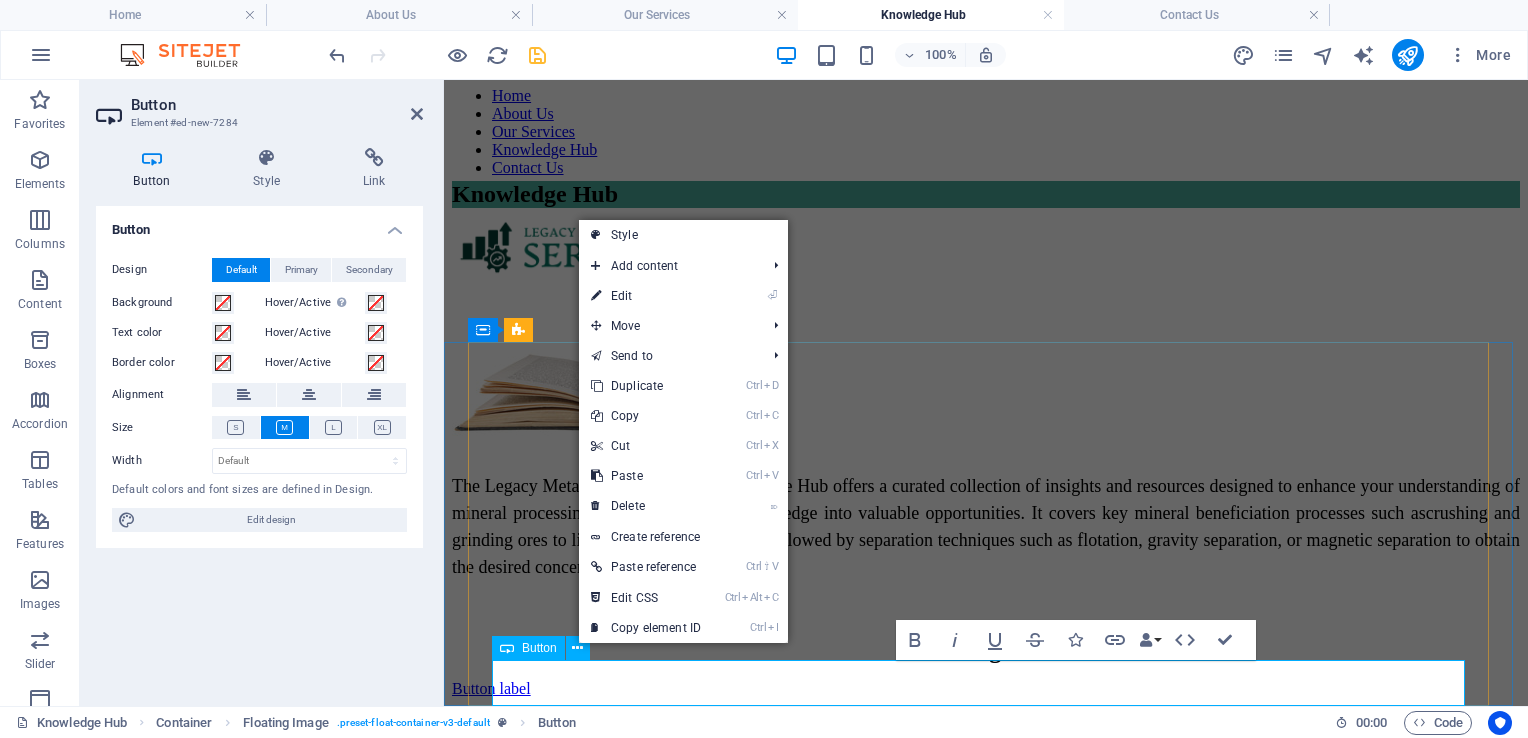 type 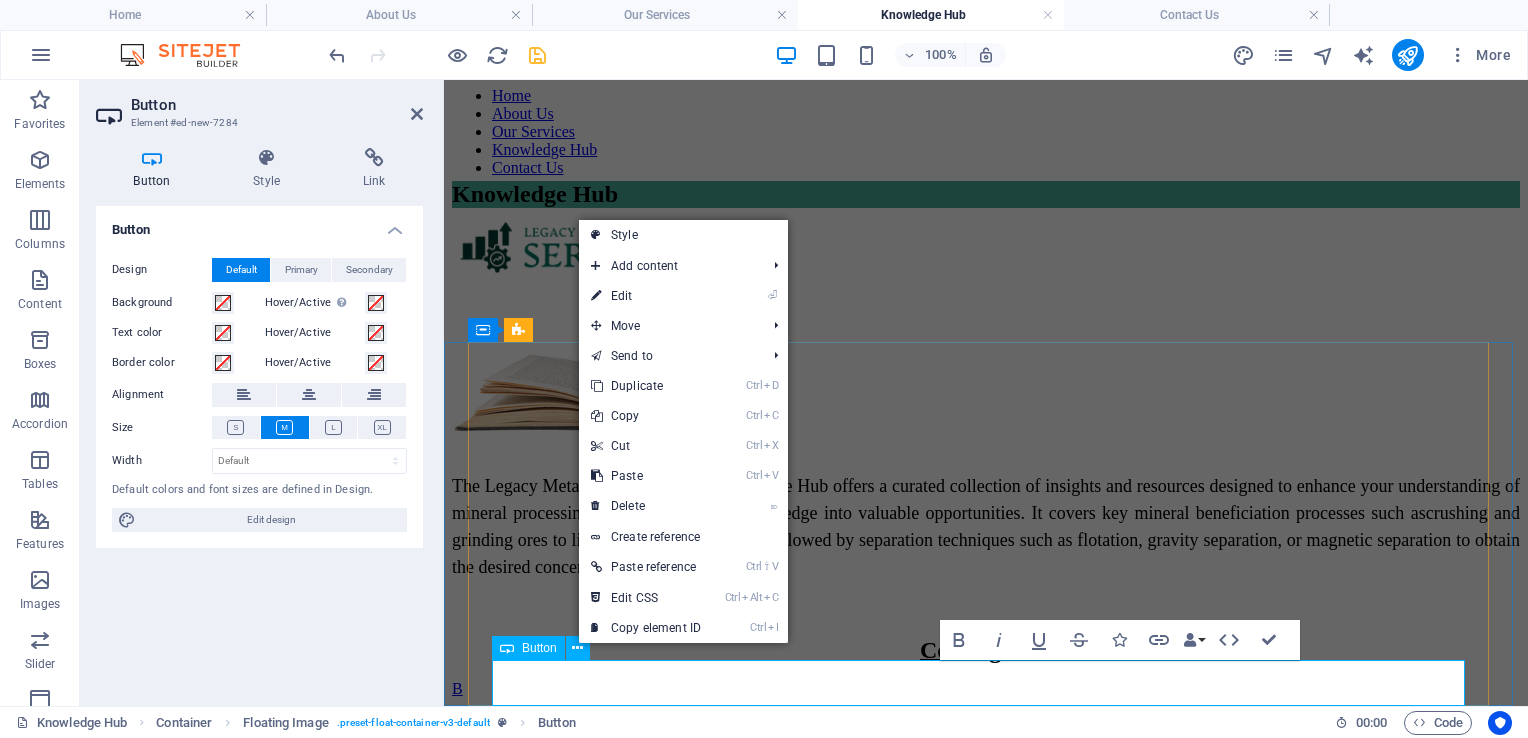 click on "B" at bounding box center (986, 689) 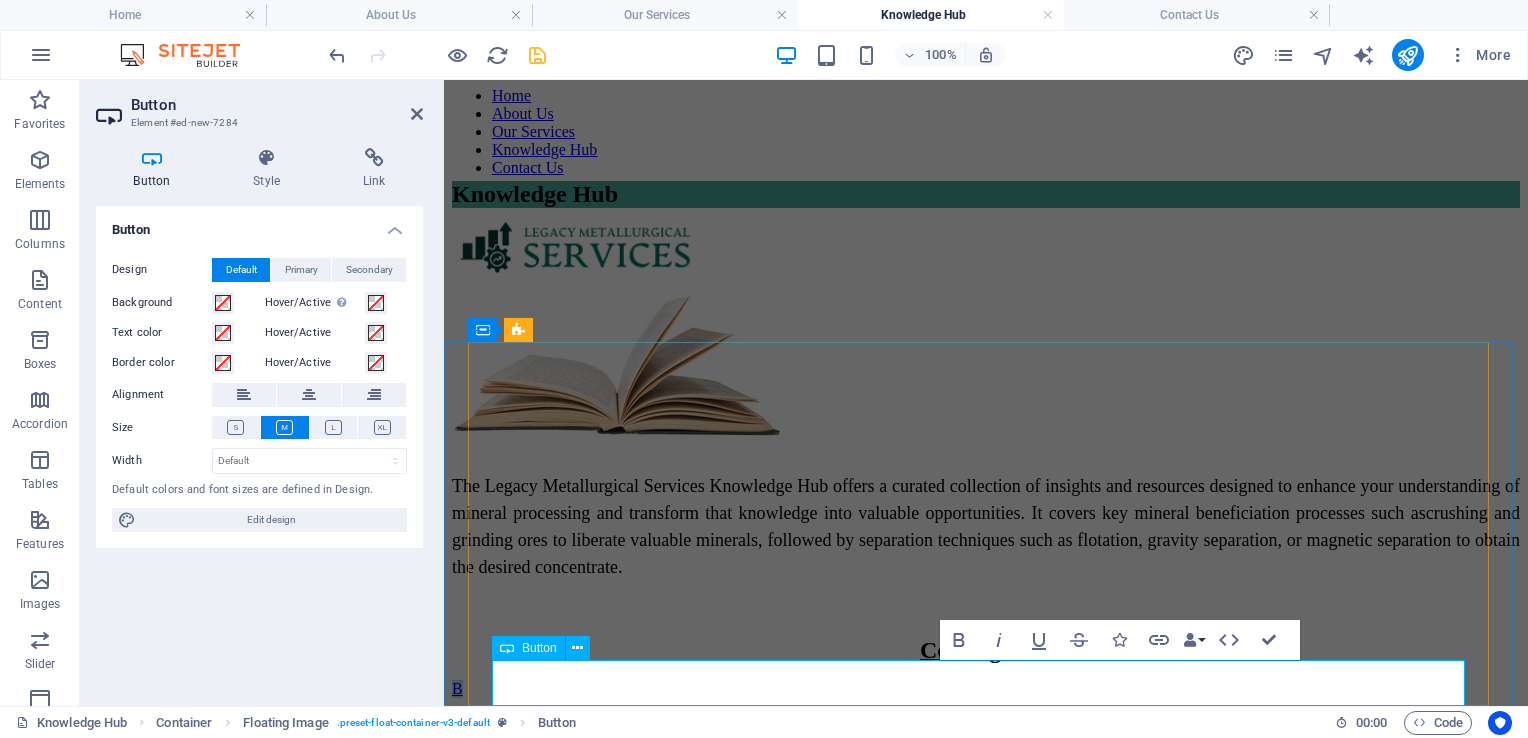 click on "B" at bounding box center [986, 689] 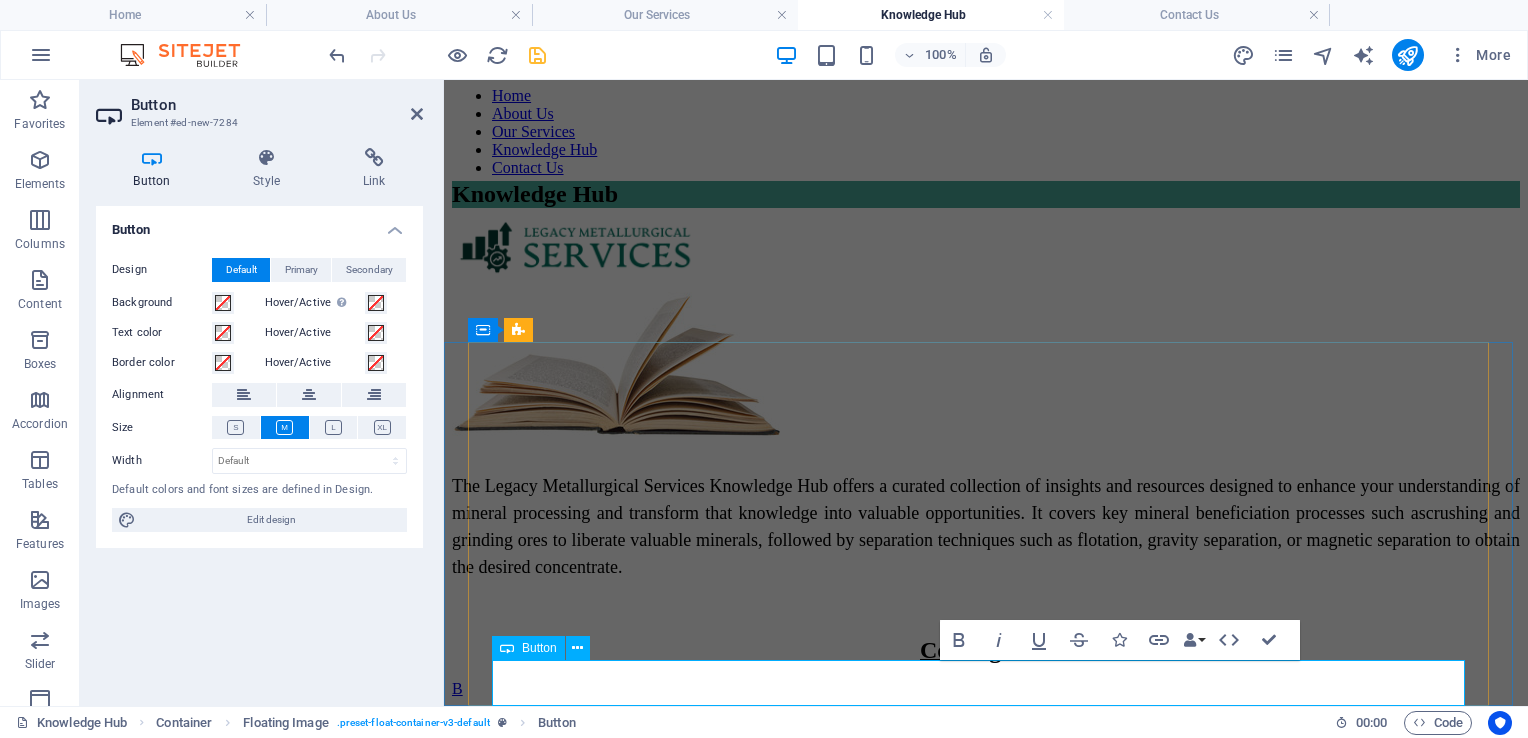 scroll, scrollTop: 28, scrollLeft: 0, axis: vertical 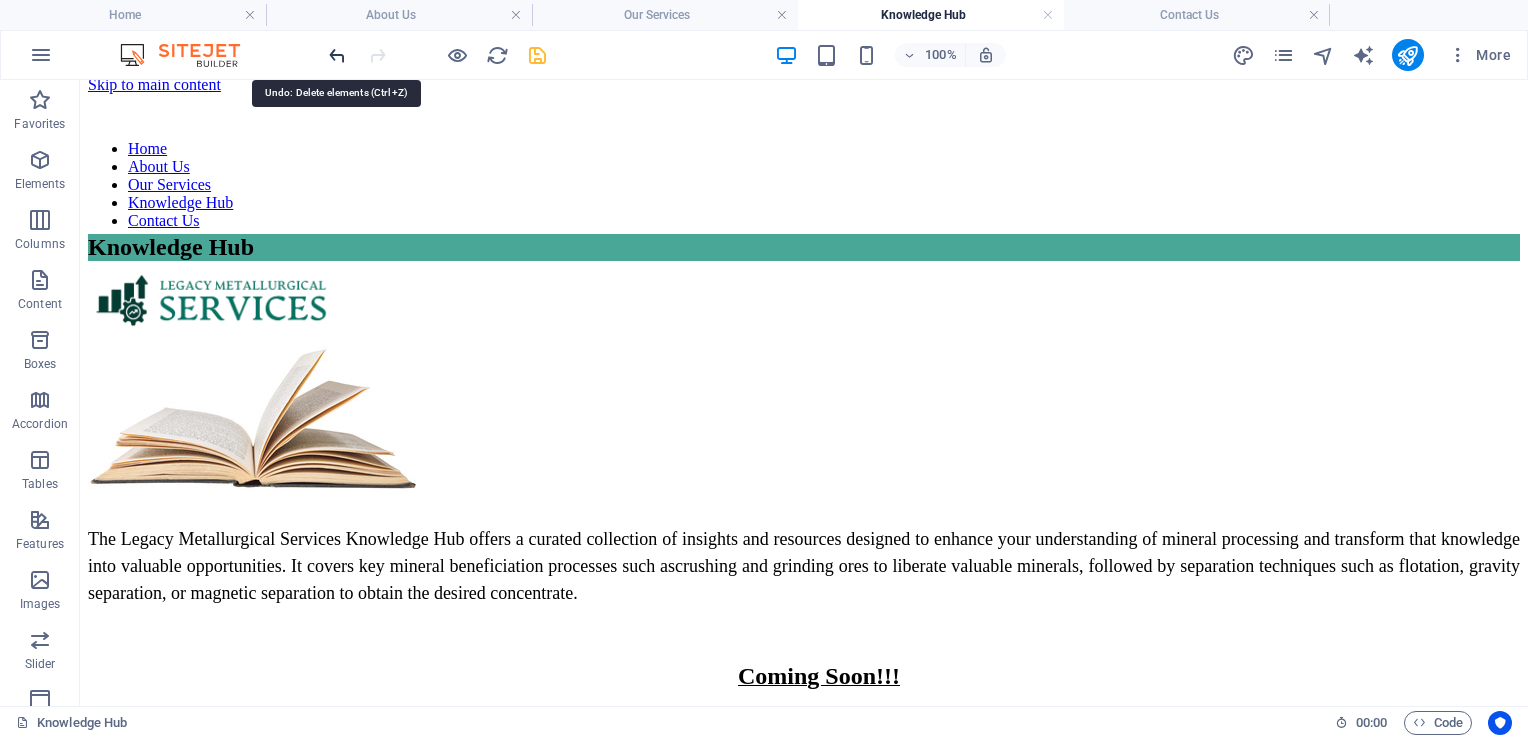 click at bounding box center (337, 55) 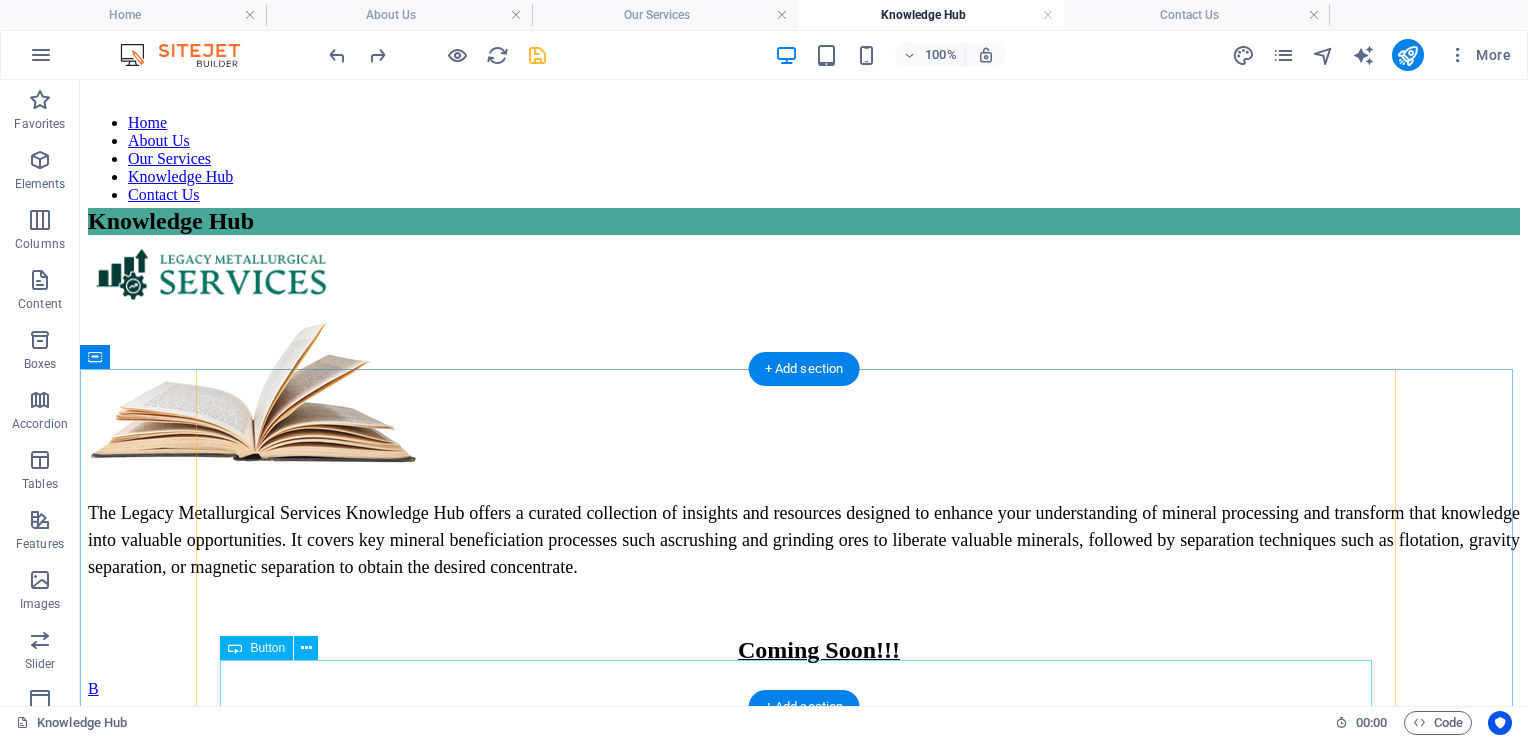click on "B" at bounding box center [804, 689] 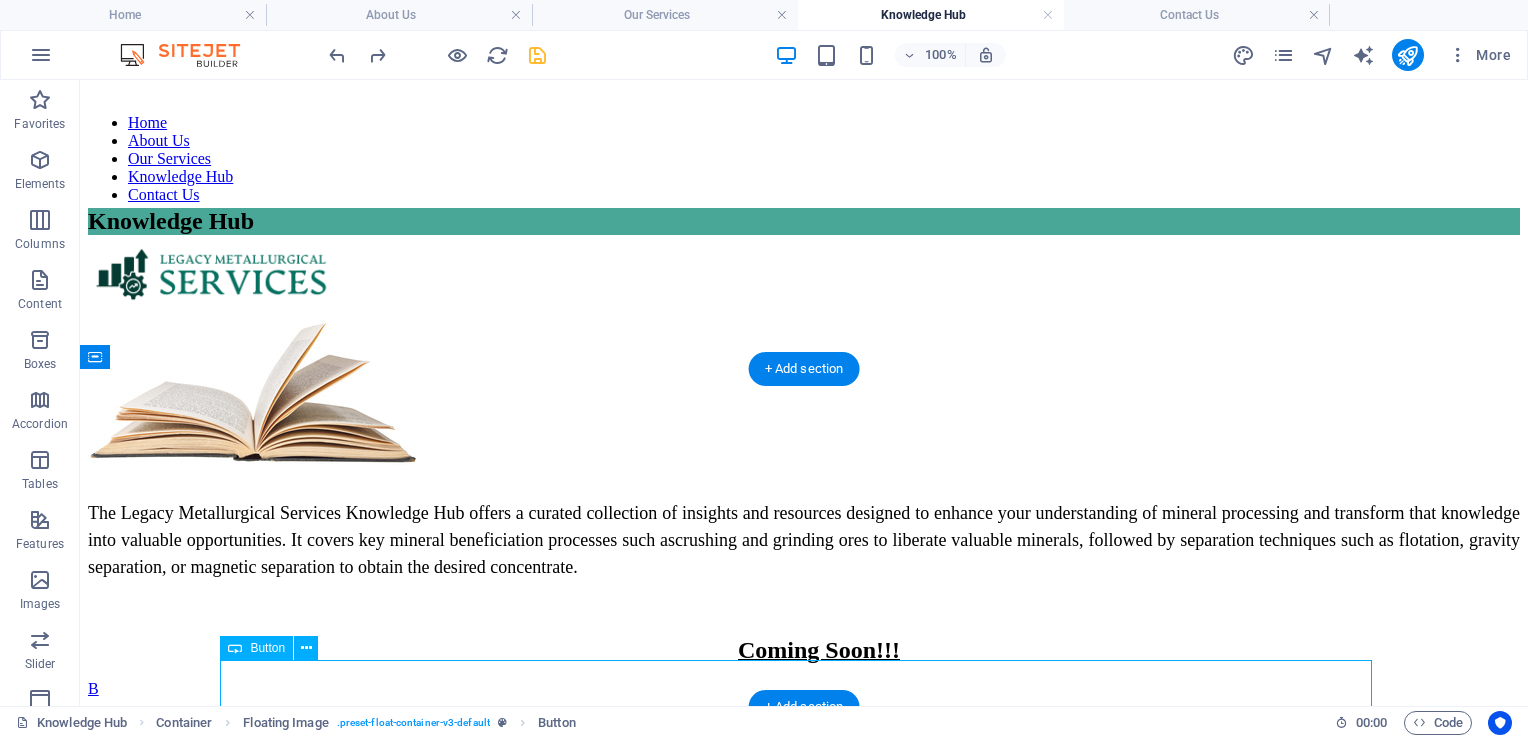 click on "B" at bounding box center (804, 689) 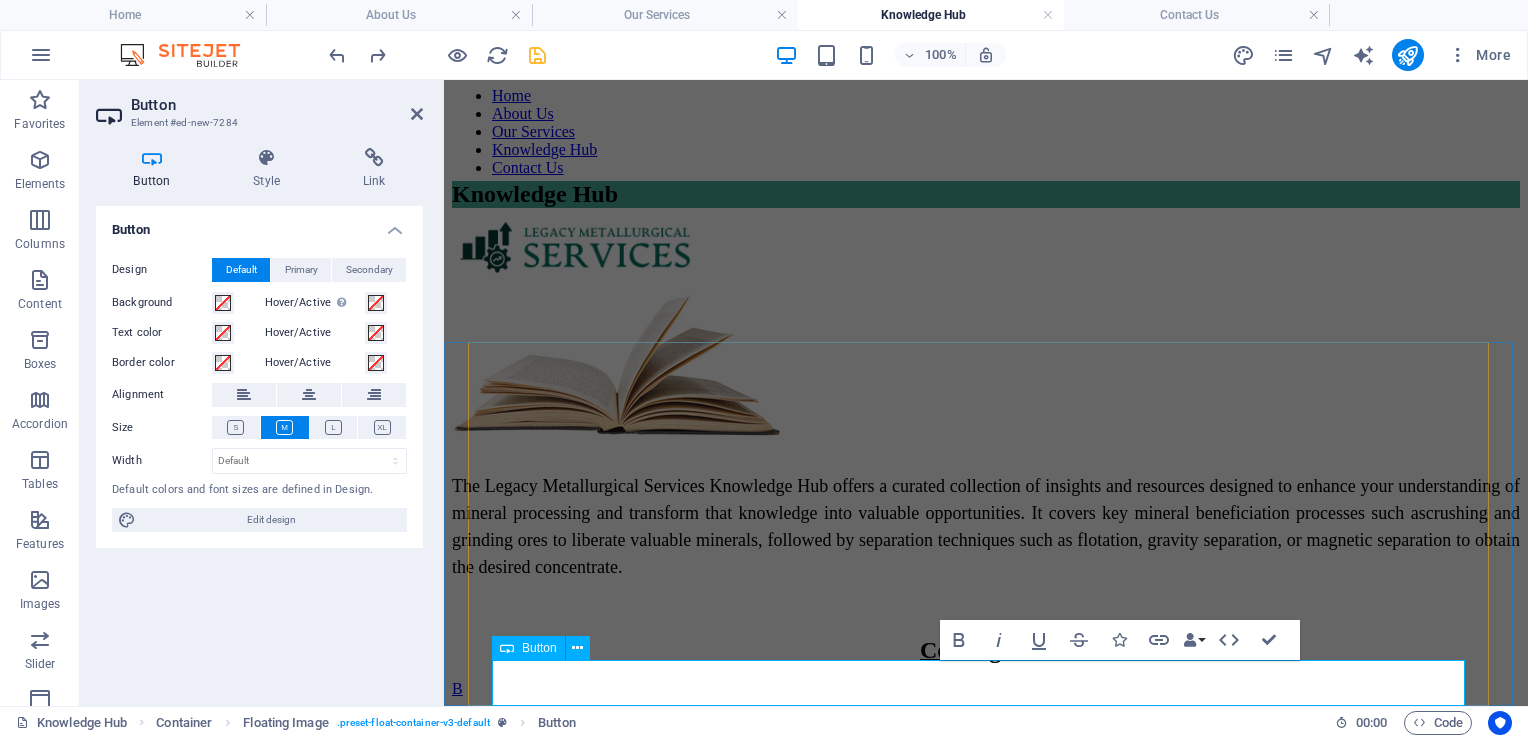 click on "B" at bounding box center (457, 688) 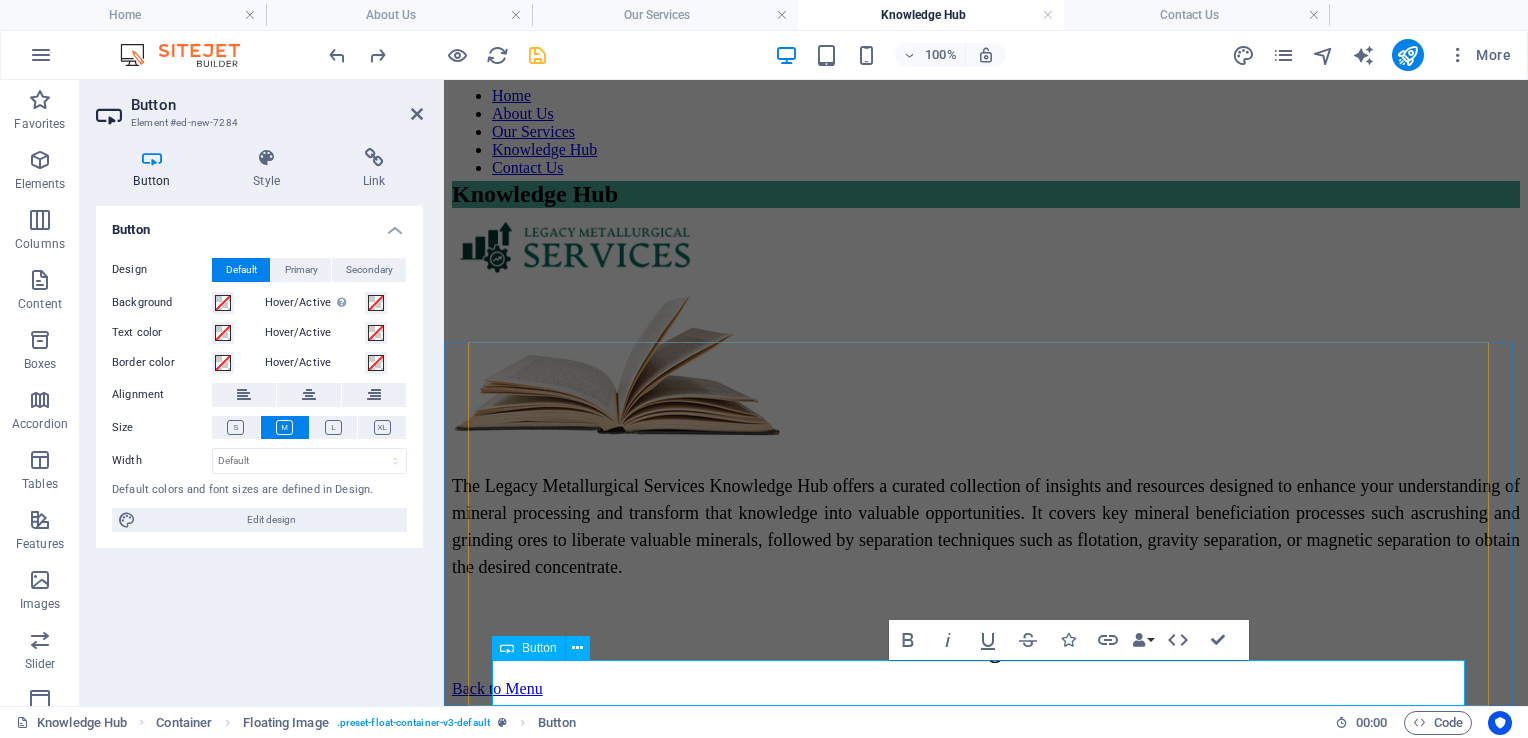 click on "Back to Menu" at bounding box center (497, 688) 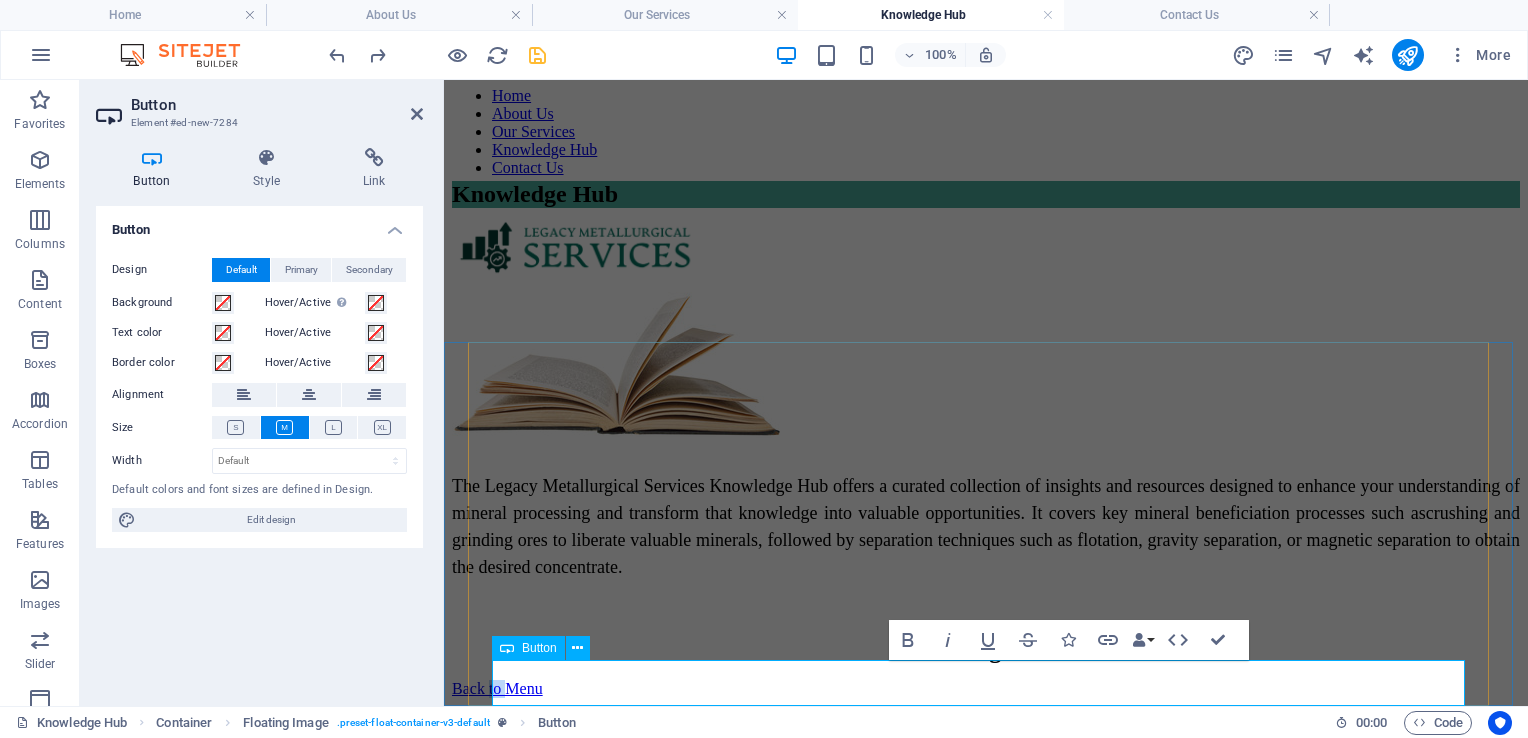 click on "Back to Menu" at bounding box center (497, 688) 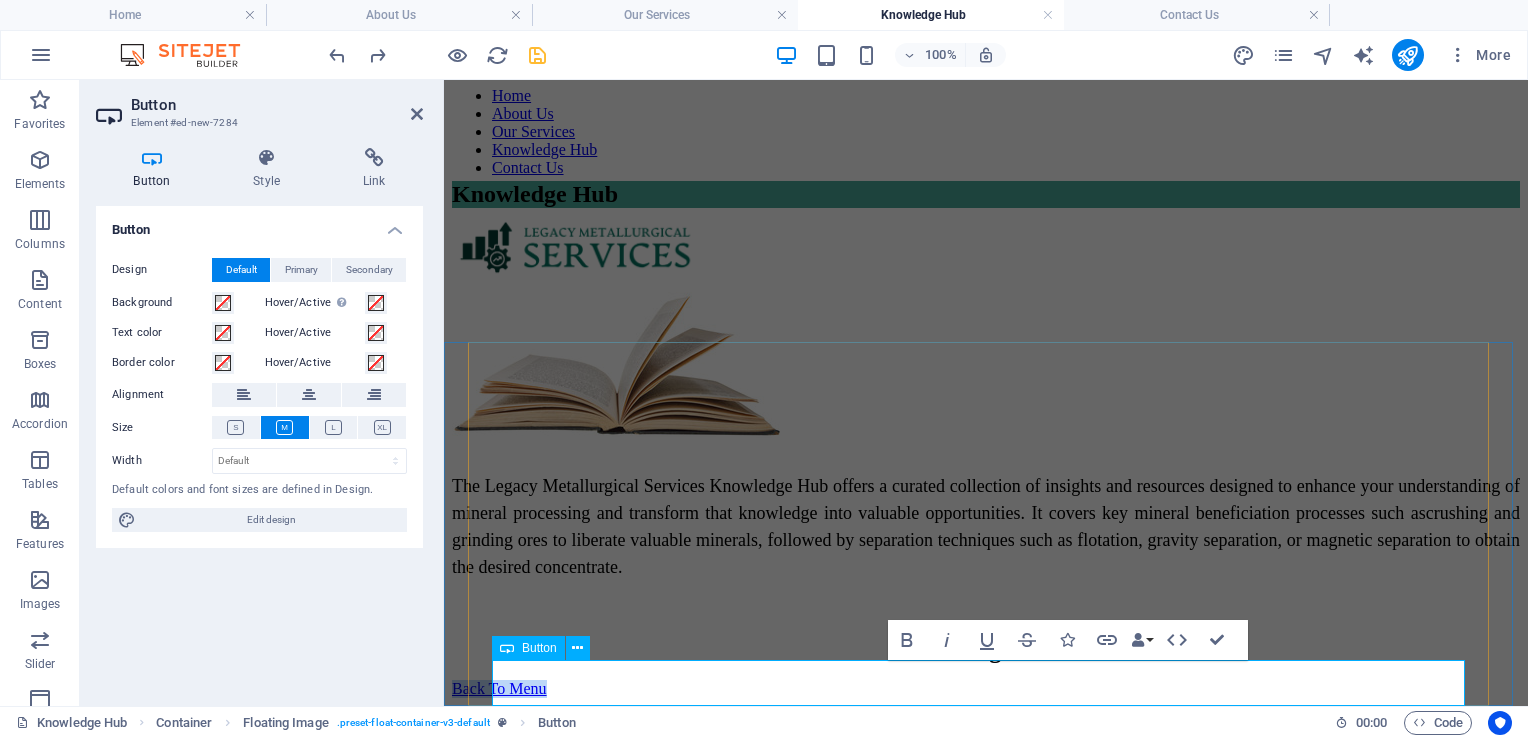 drag, startPoint x: 1049, startPoint y: 678, endPoint x: 912, endPoint y: 698, distance: 138.45216 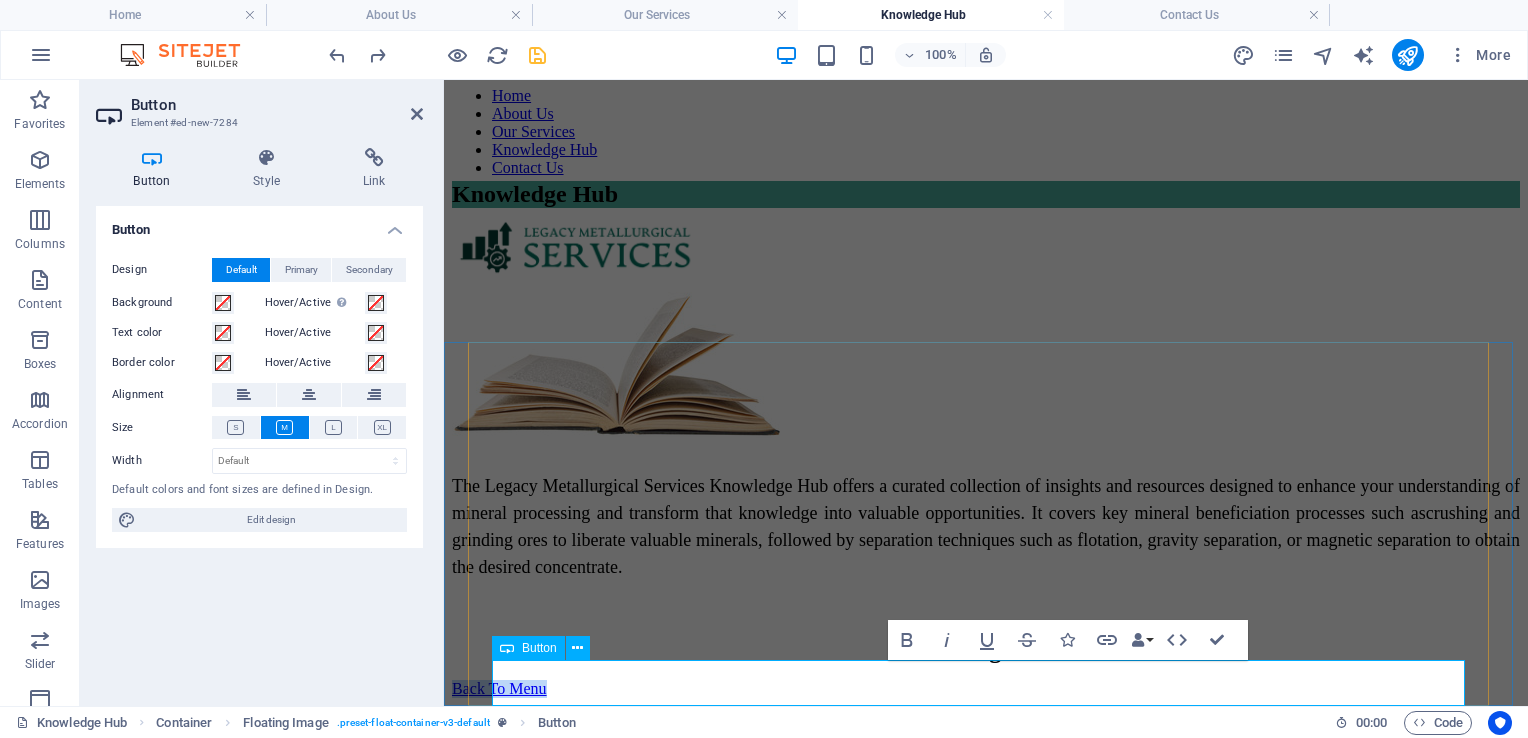 click on "Back To Menu" at bounding box center [499, 688] 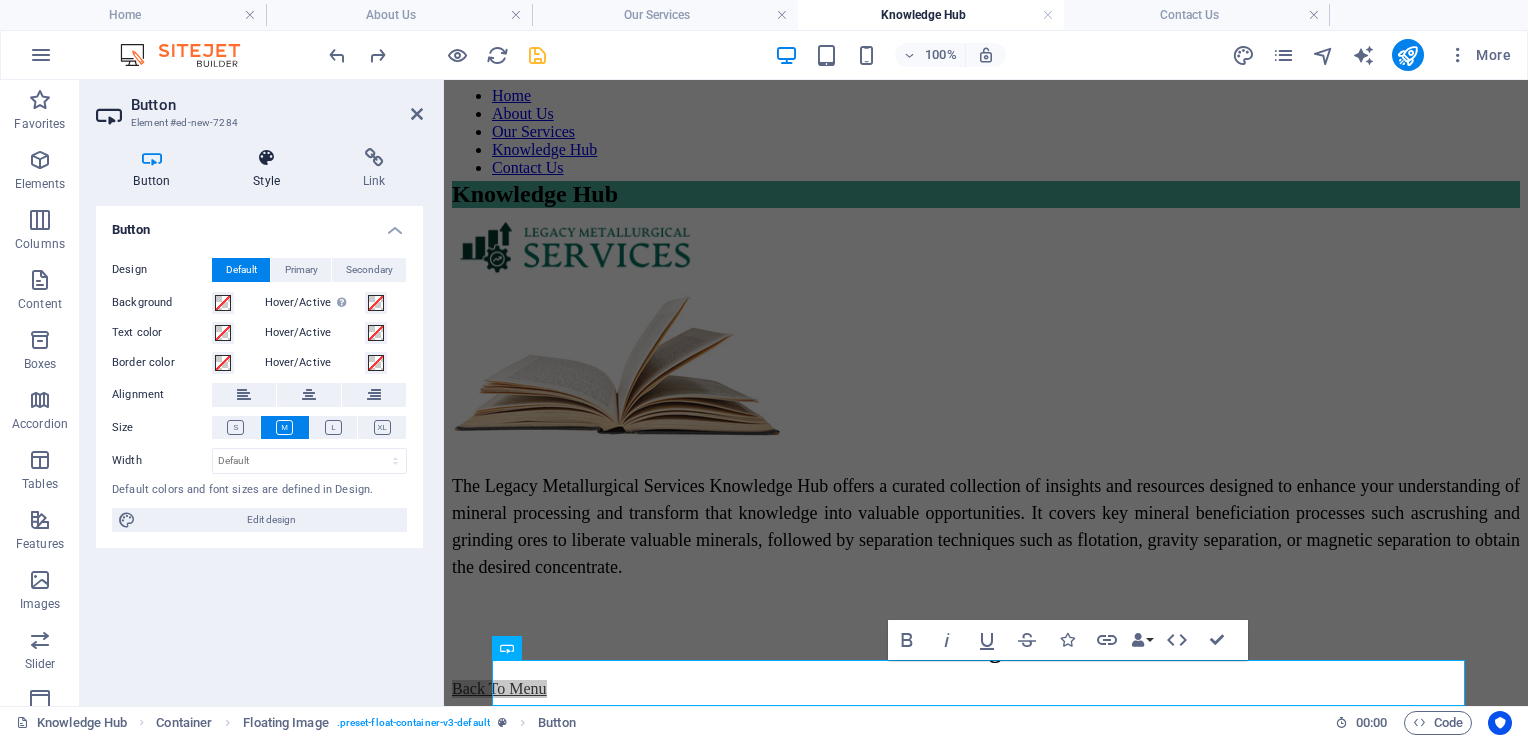 click at bounding box center (267, 158) 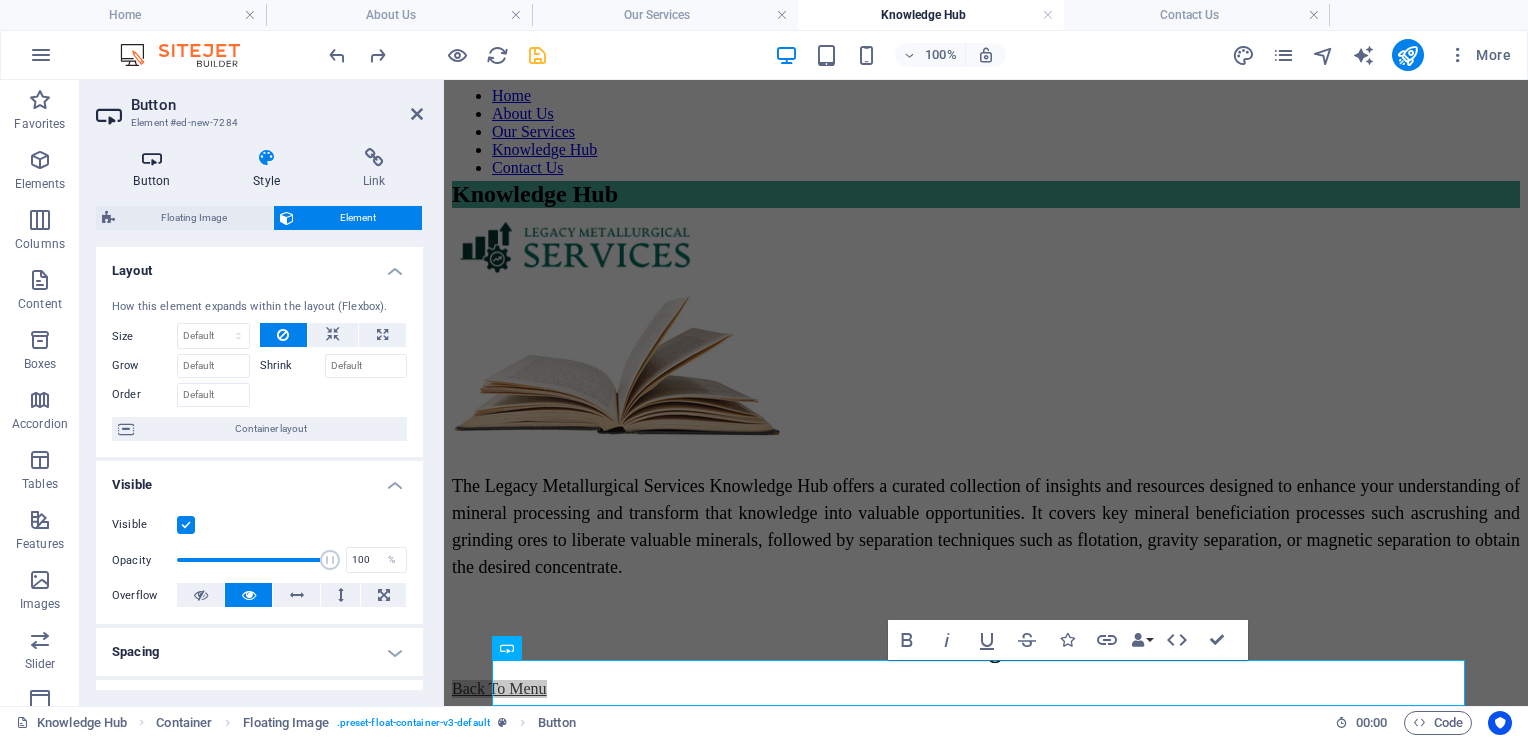 click on "Button" at bounding box center [156, 169] 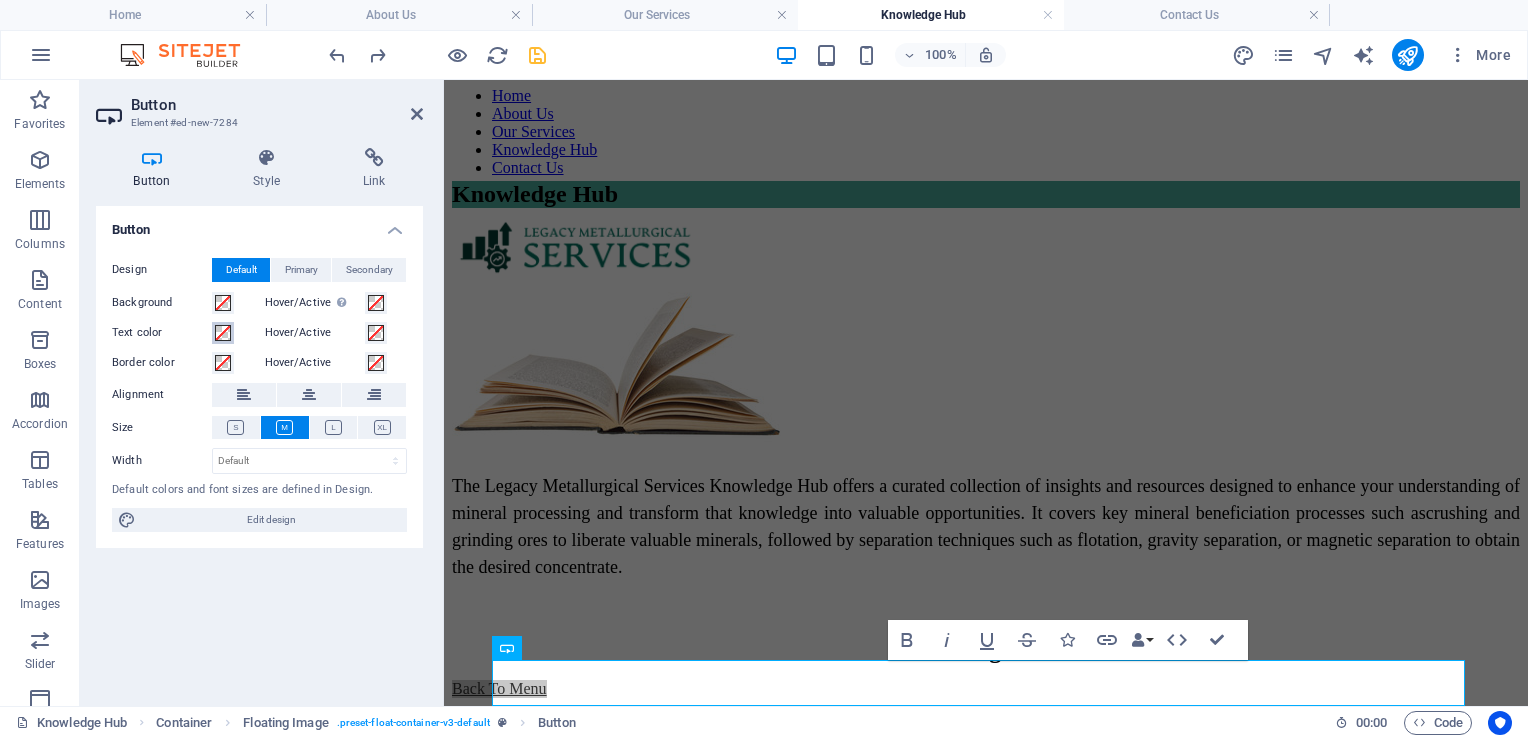 click at bounding box center (223, 333) 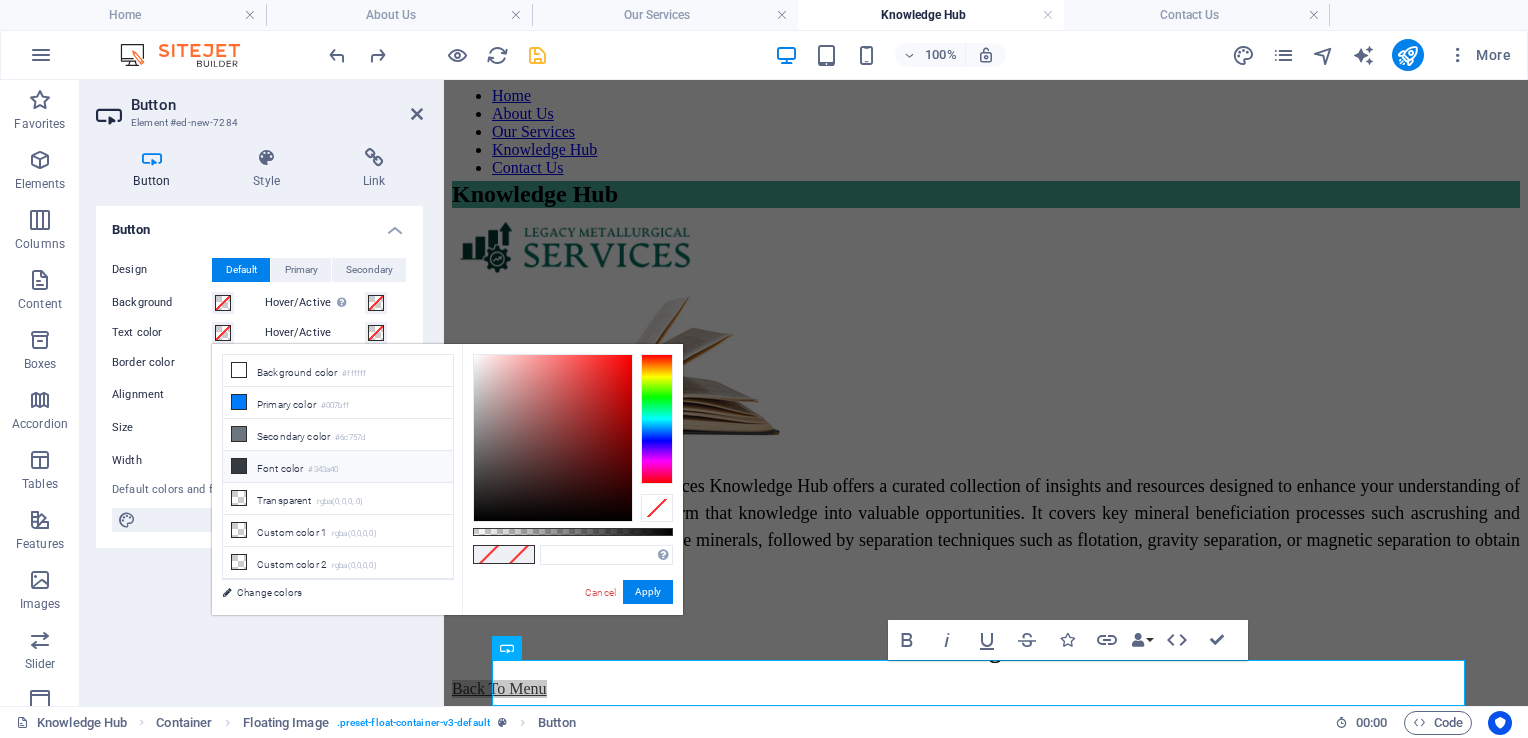 click at bounding box center [239, 466] 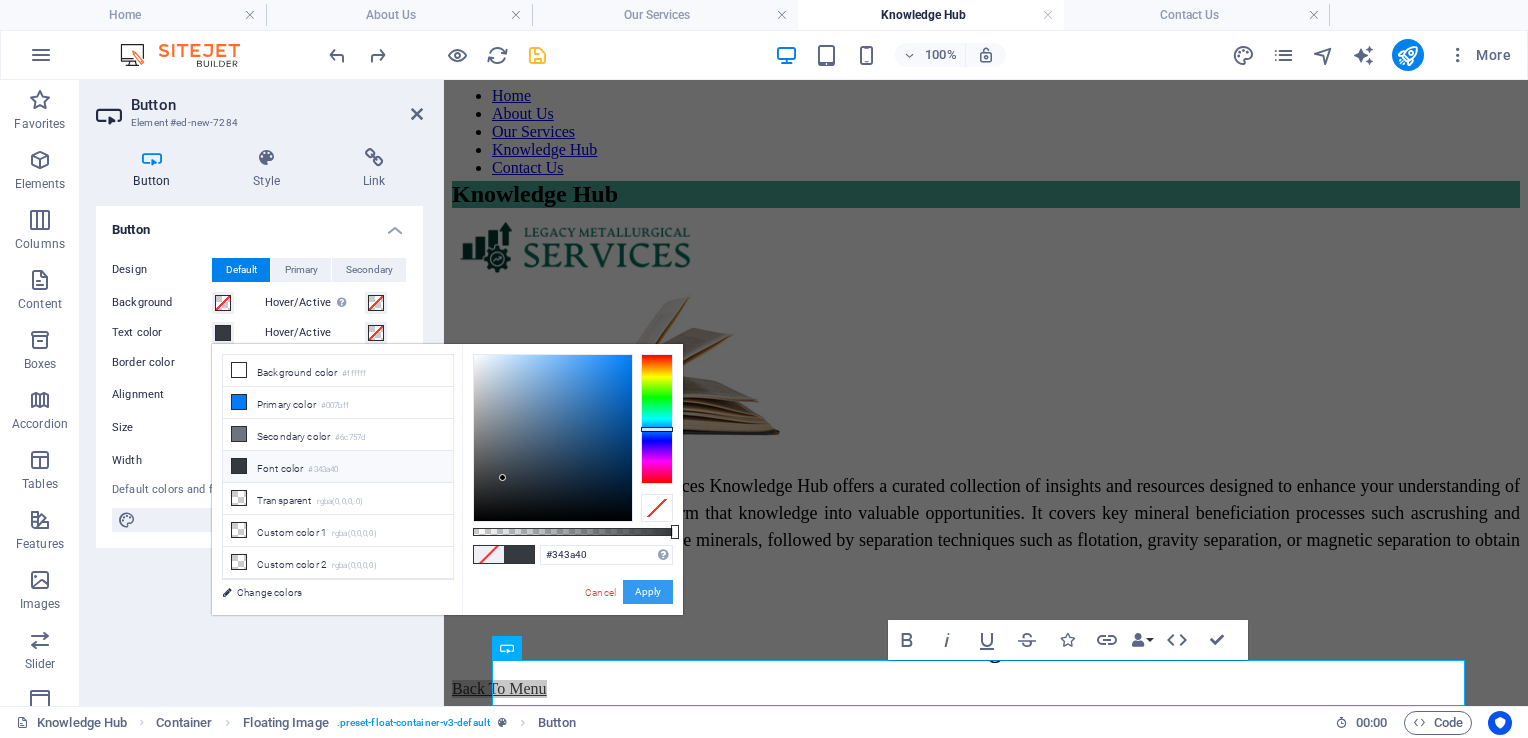 click on "Apply" at bounding box center [648, 592] 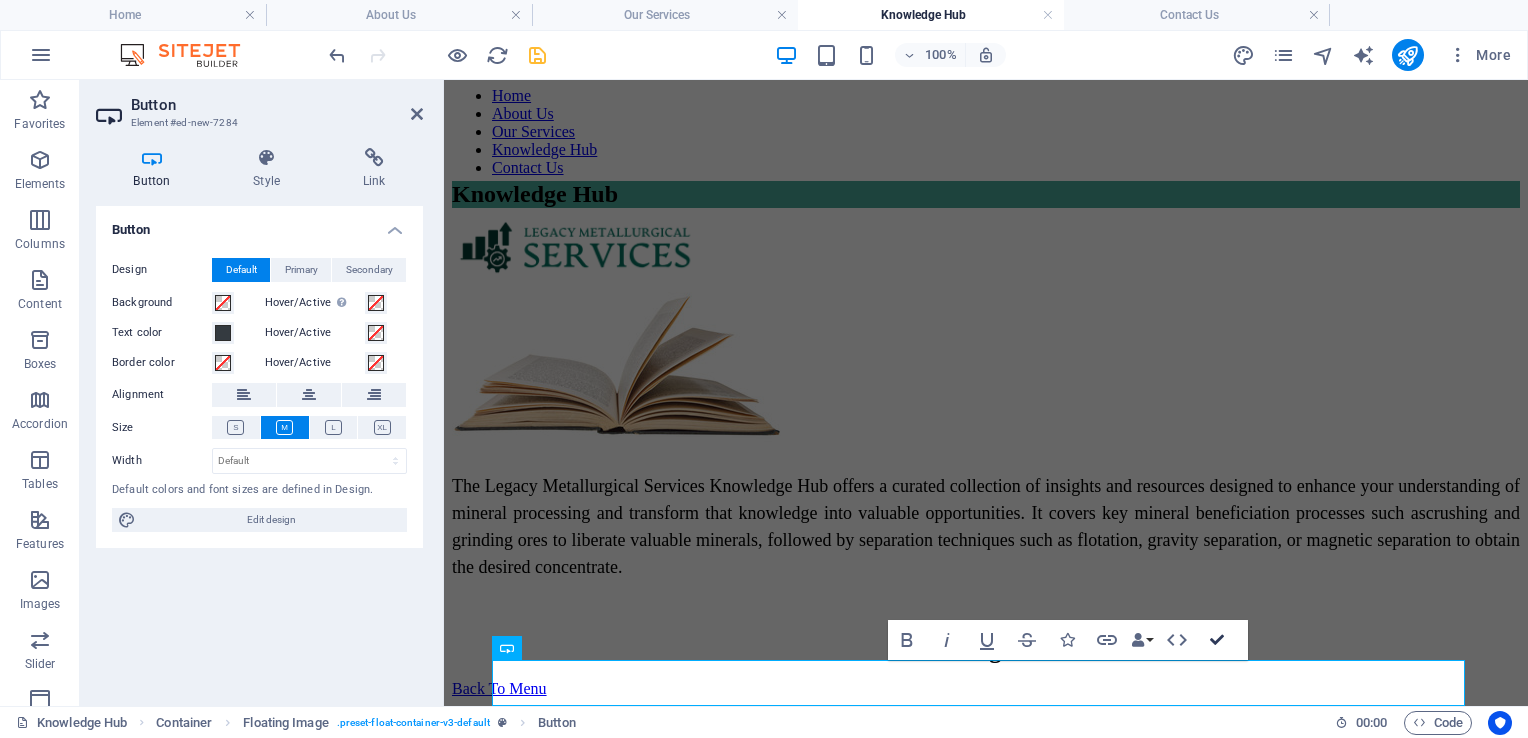 scroll, scrollTop: 75, scrollLeft: 0, axis: vertical 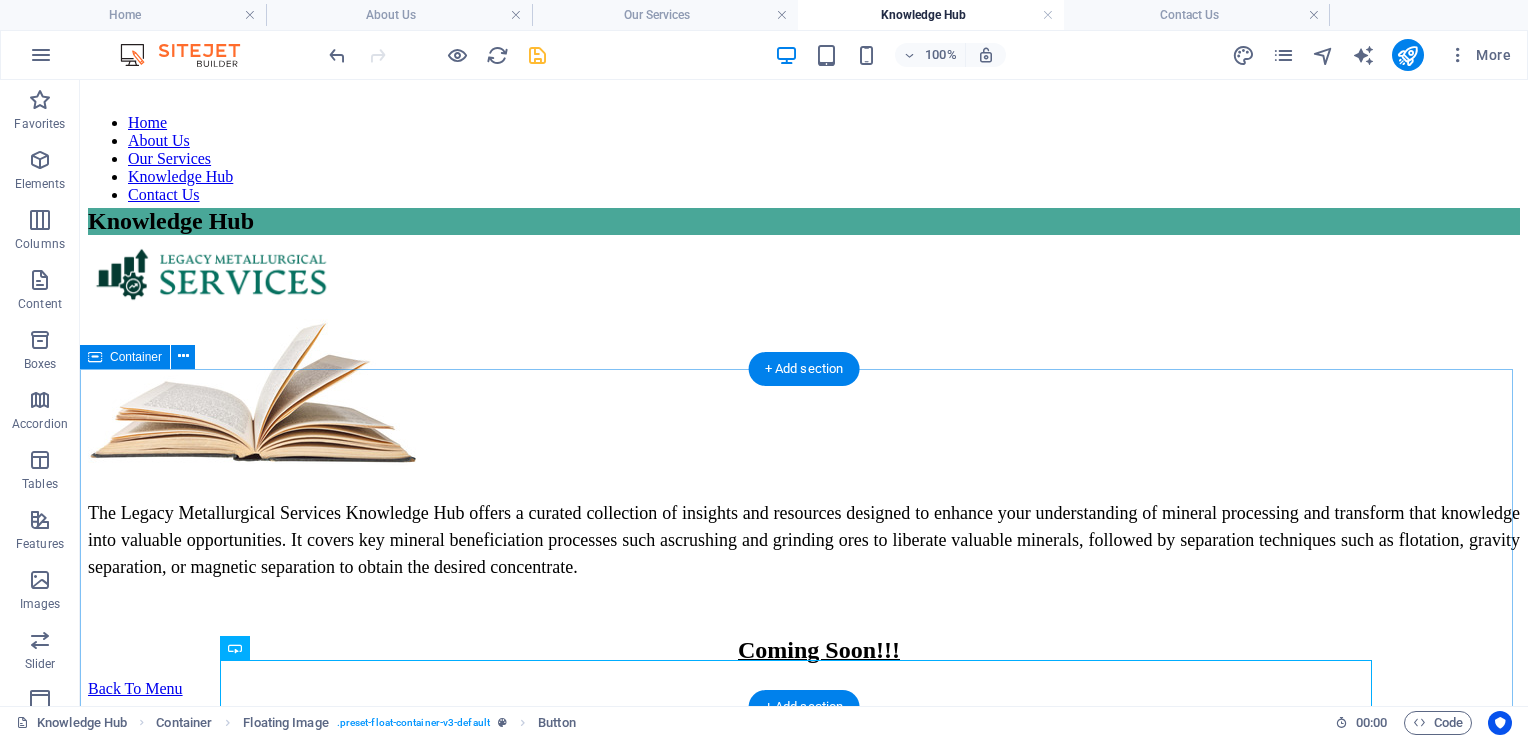 click on "The Legacy Metallurgical Services Knowledge Hub offers a curated collection of insights and resources designed to enhance your understanding of mineral processing and transform that knowledge into valuable opportunities. It covers key mineral beneficiation processes such as crushing and grinding ores to liberate valuable minerals, followed by separation techniques such as flotation, gravity separation, or magnetic separation to obtain the desired concentrate. Coming Soon!!! Back To Menu" at bounding box center (804, 476) 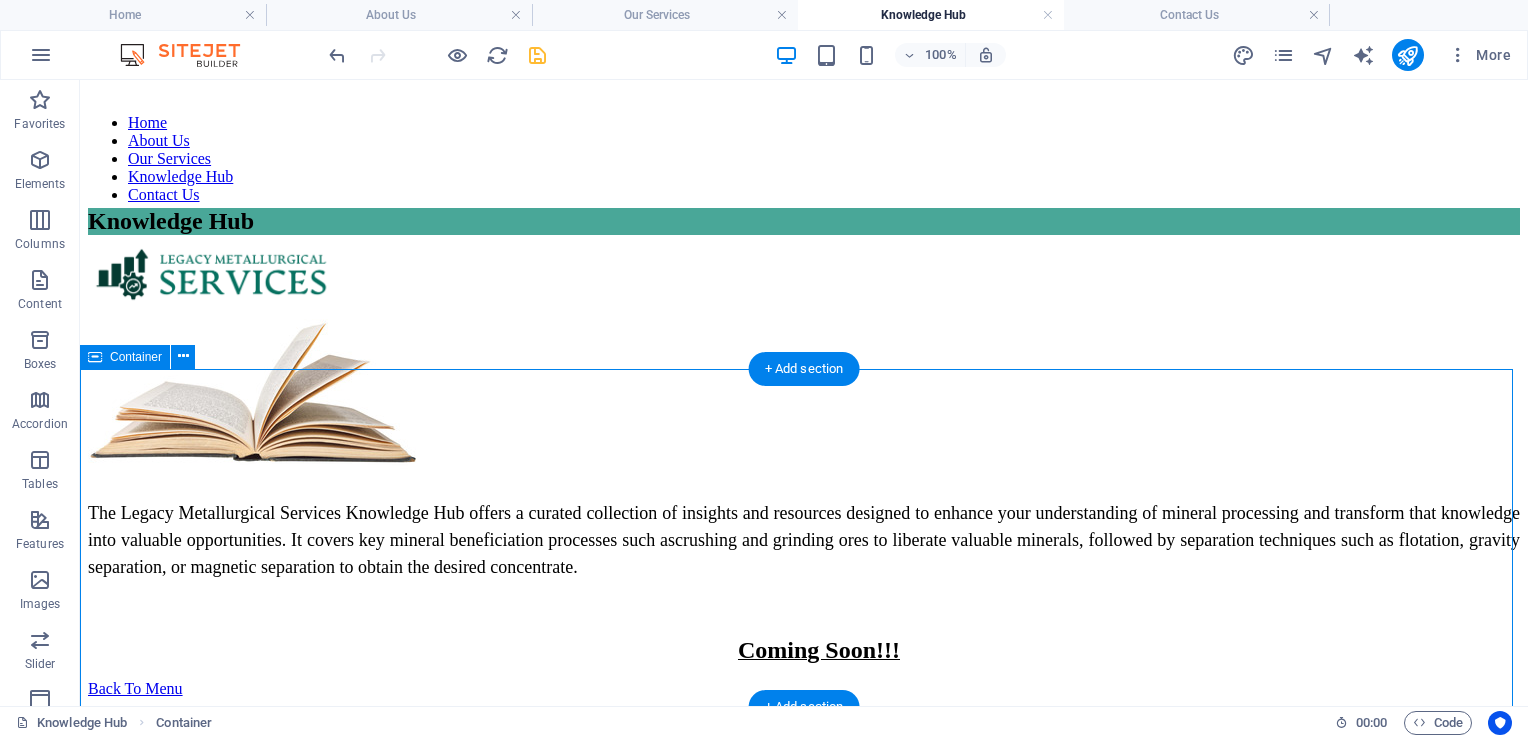 click on "The Legacy Metallurgical Services Knowledge Hub offers a curated collection of insights and resources designed to enhance your understanding of mineral processing and transform that knowledge into valuable opportunities. It covers key mineral beneficiation processes such as crushing and grinding ores to liberate valuable minerals, followed by separation techniques such as flotation, gravity separation, or magnetic separation to obtain the desired concentrate. Coming Soon!!! Back To Menu" at bounding box center (804, 476) 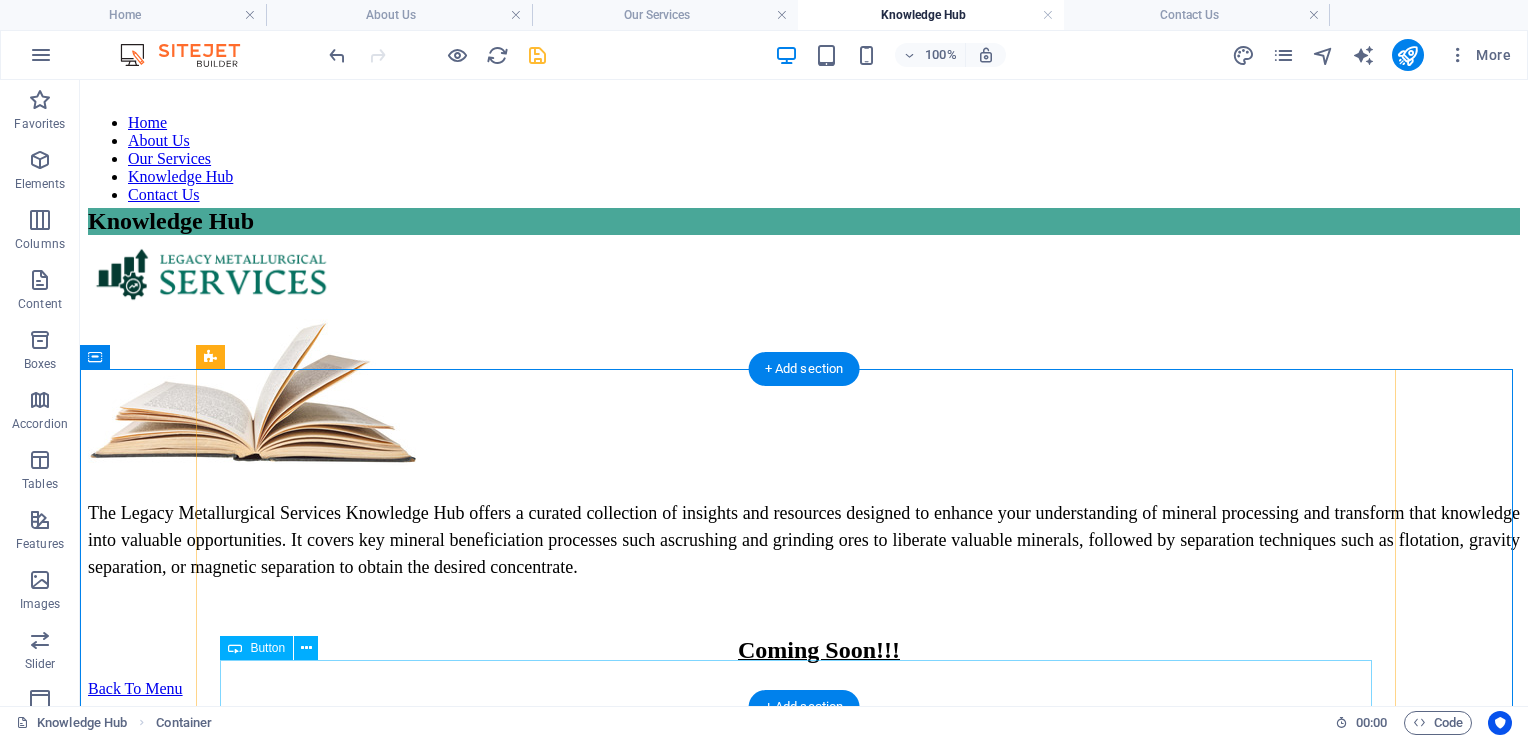 click on "Back To Menu" at bounding box center (804, 689) 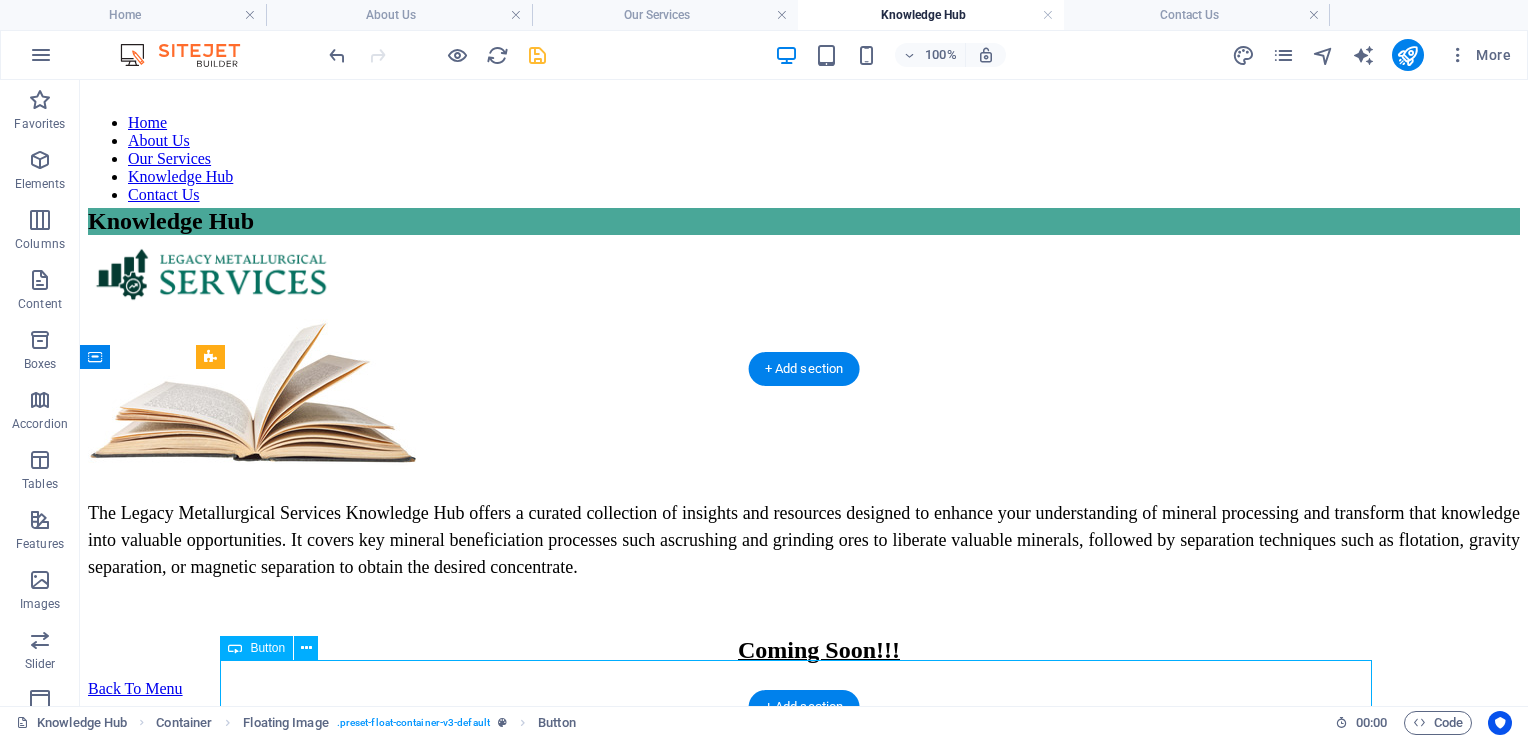 click on "Back To Menu" at bounding box center [804, 689] 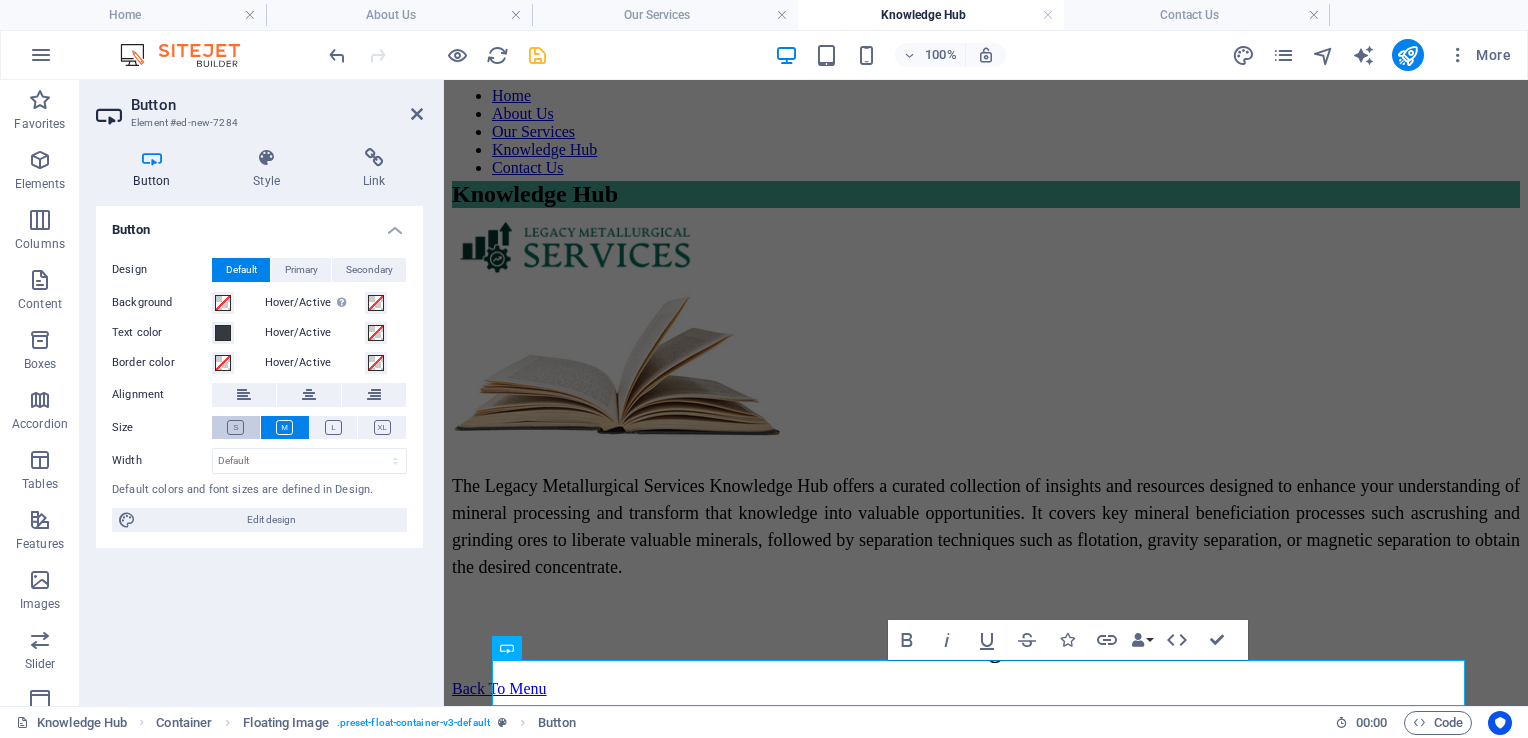 click at bounding box center (235, 427) 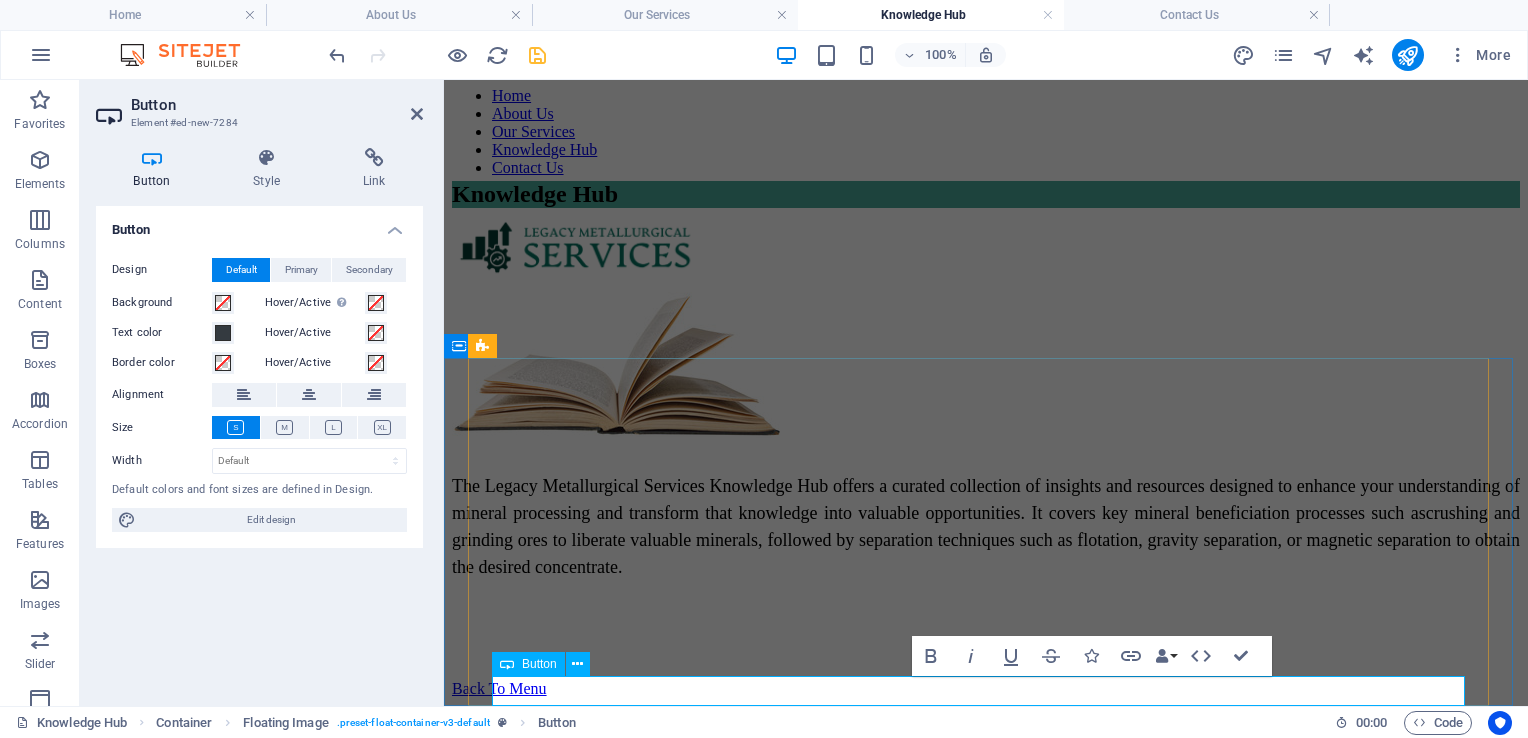 click on "Back To Menu" at bounding box center (499, 688) 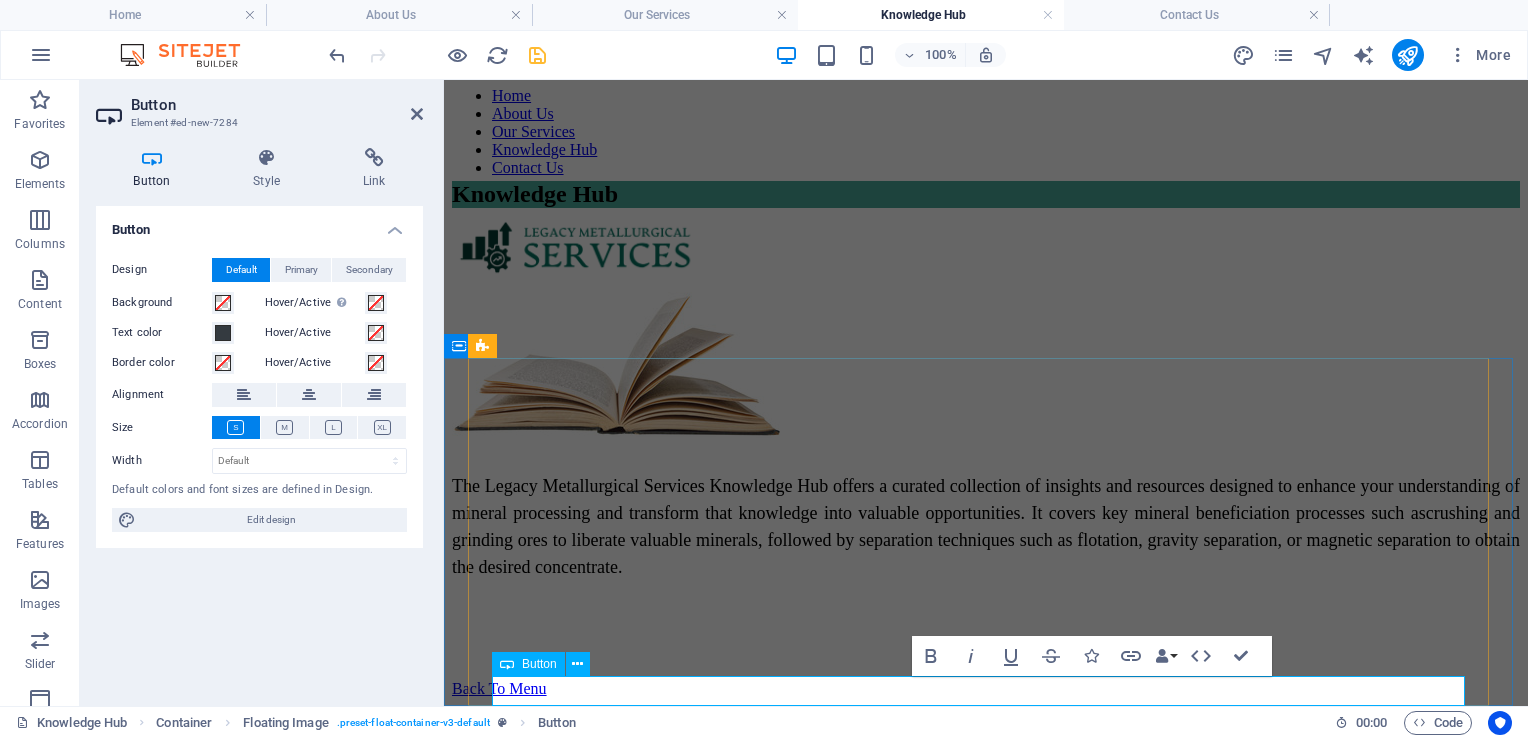 click on "Back To Menu" at bounding box center (986, 689) 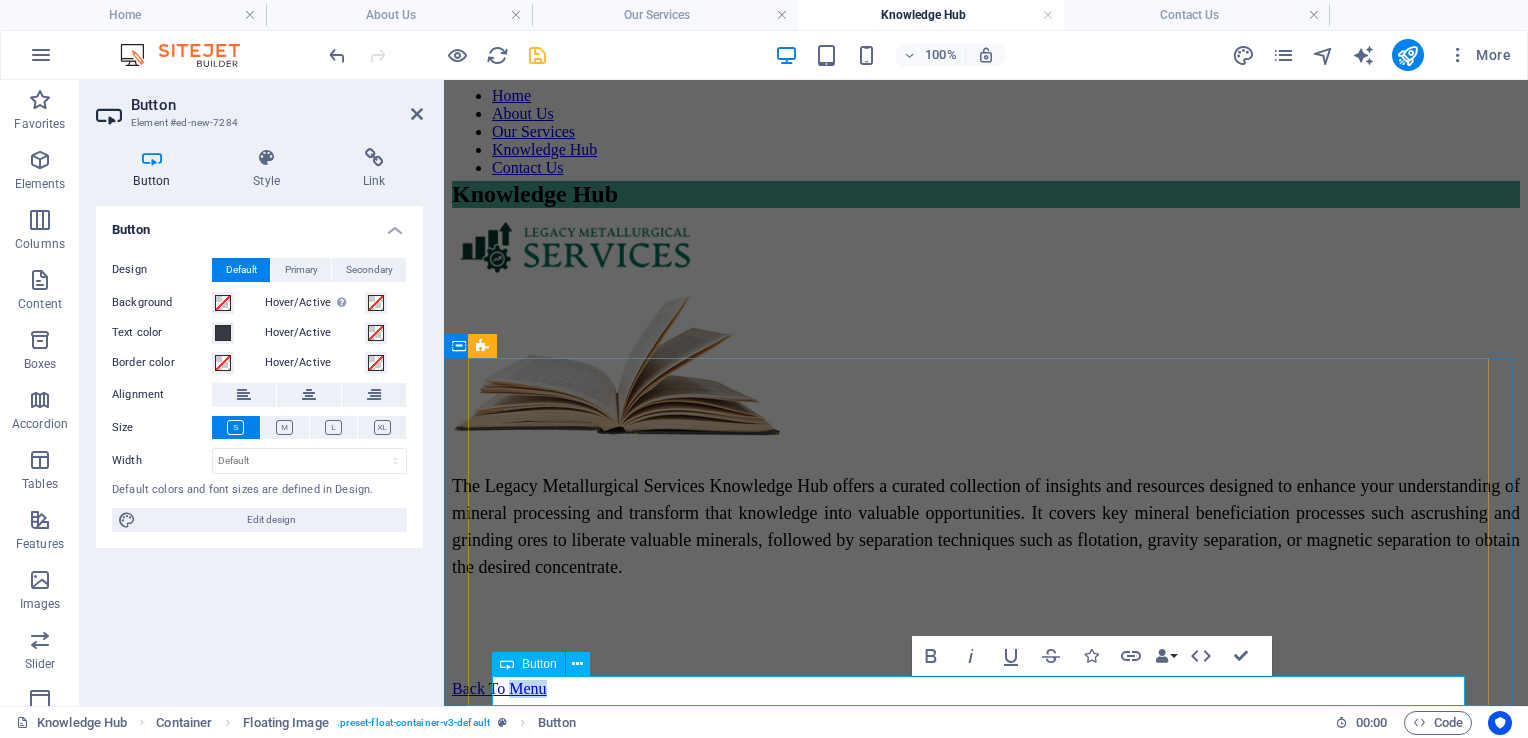 click on "Back To Menu" at bounding box center (986, 689) 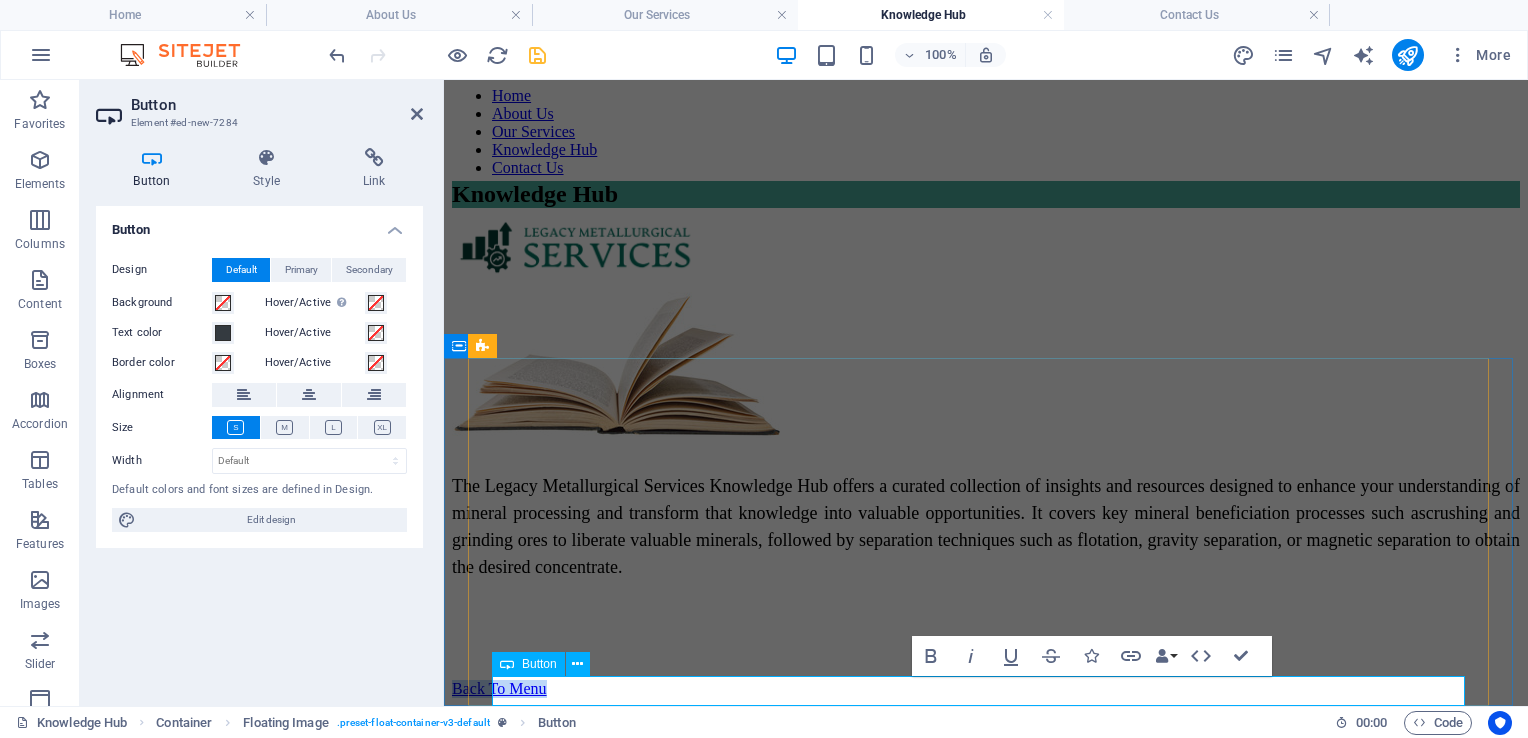 drag, startPoint x: 916, startPoint y: 694, endPoint x: 1044, endPoint y: 692, distance: 128.01562 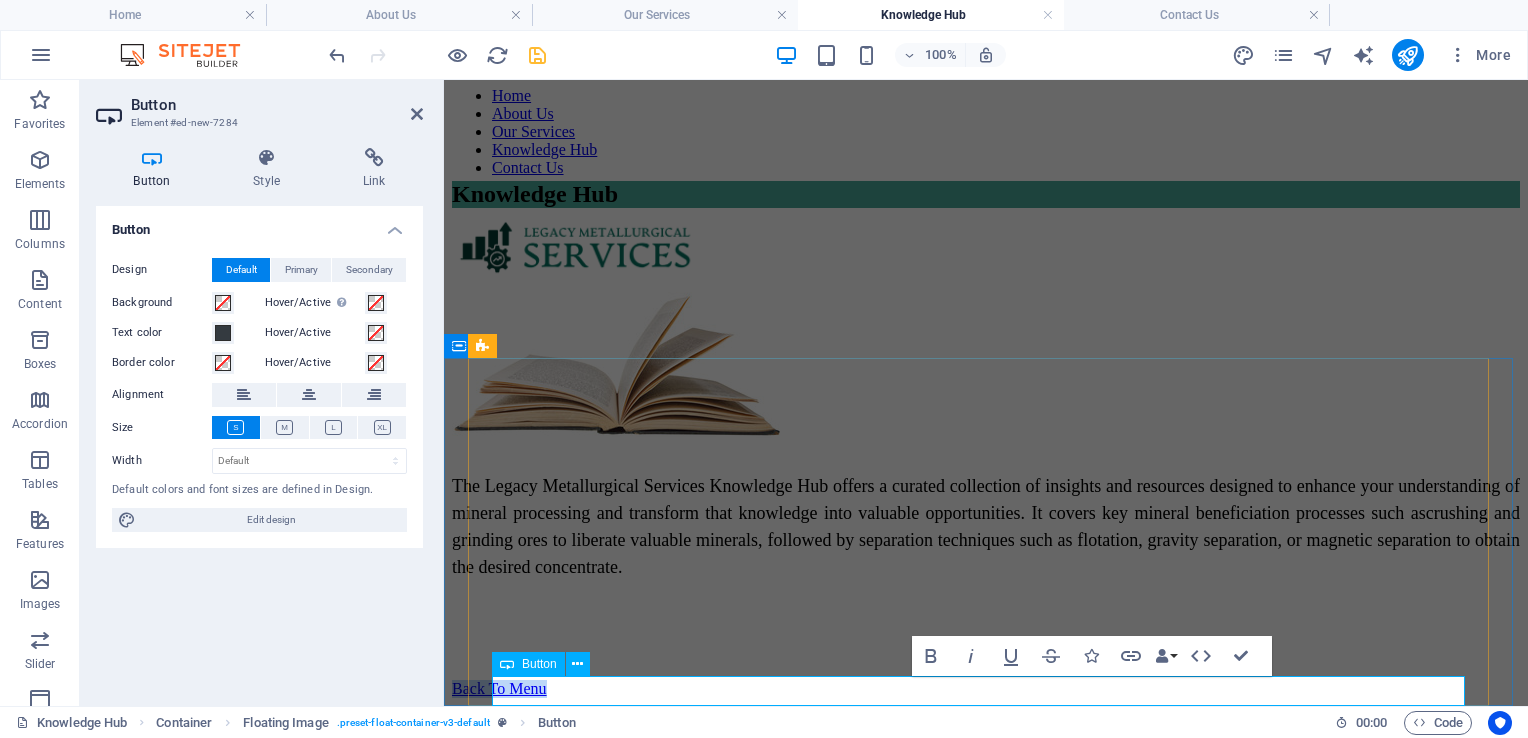 click on "Back To Menu" at bounding box center (986, 689) 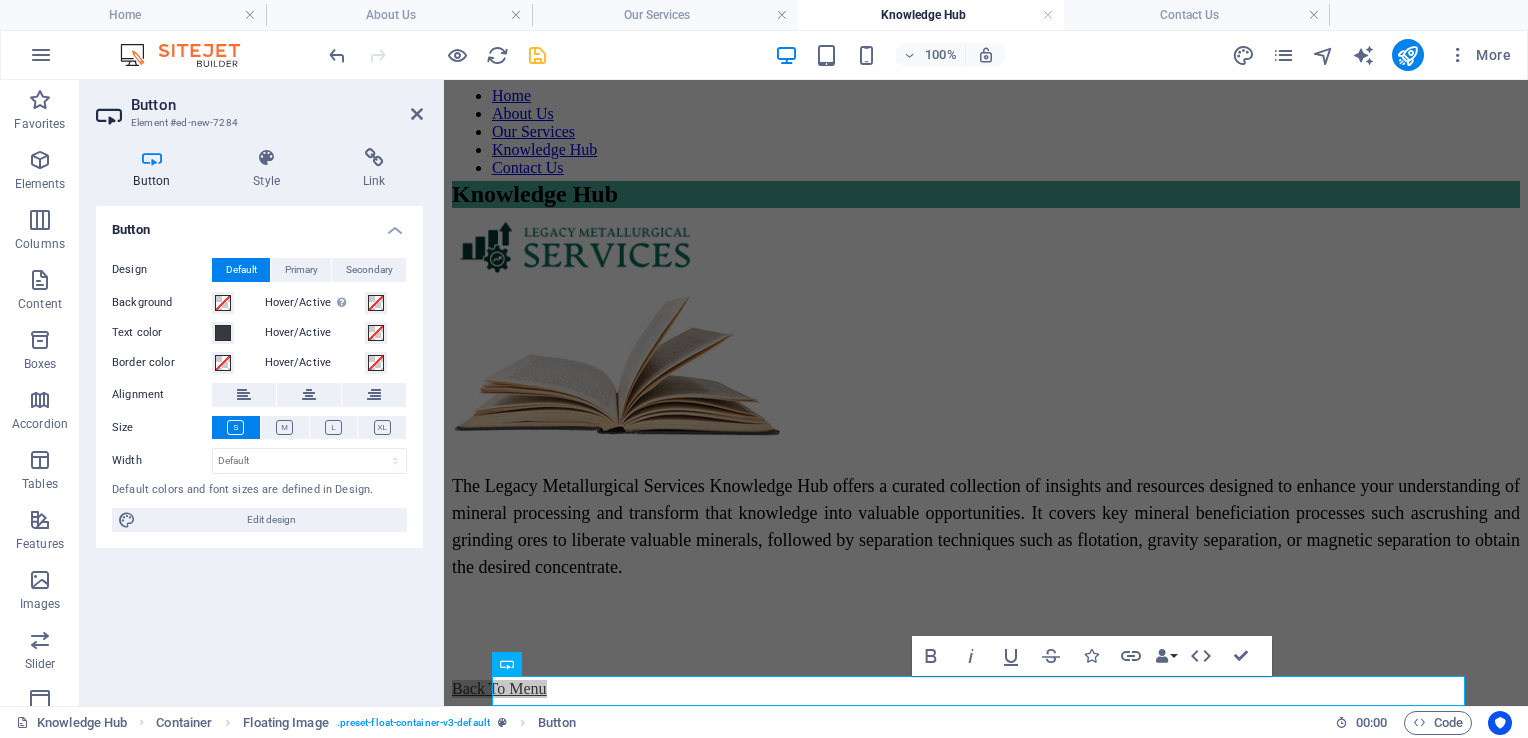 click on "Button" at bounding box center (156, 169) 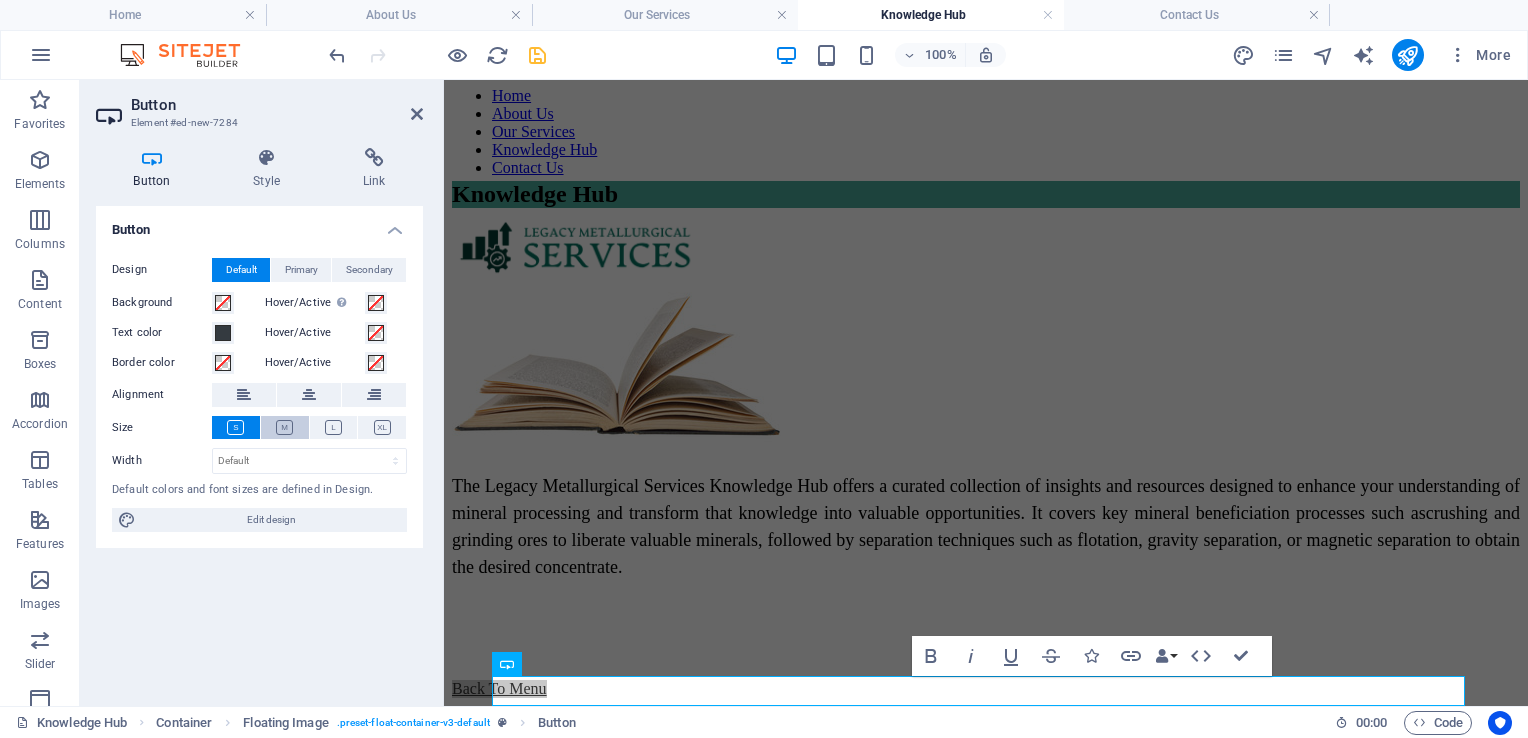 click at bounding box center [284, 427] 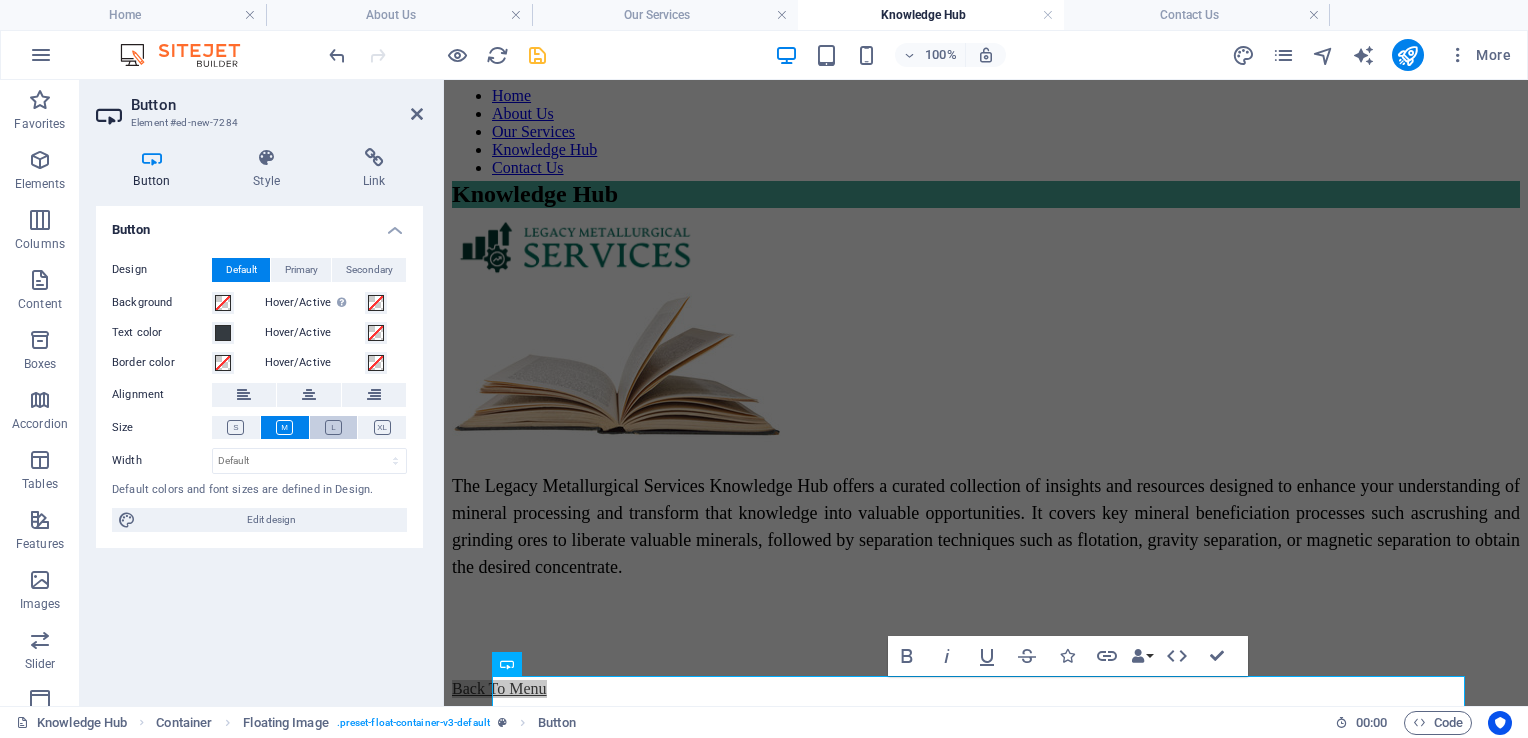 click at bounding box center [333, 427] 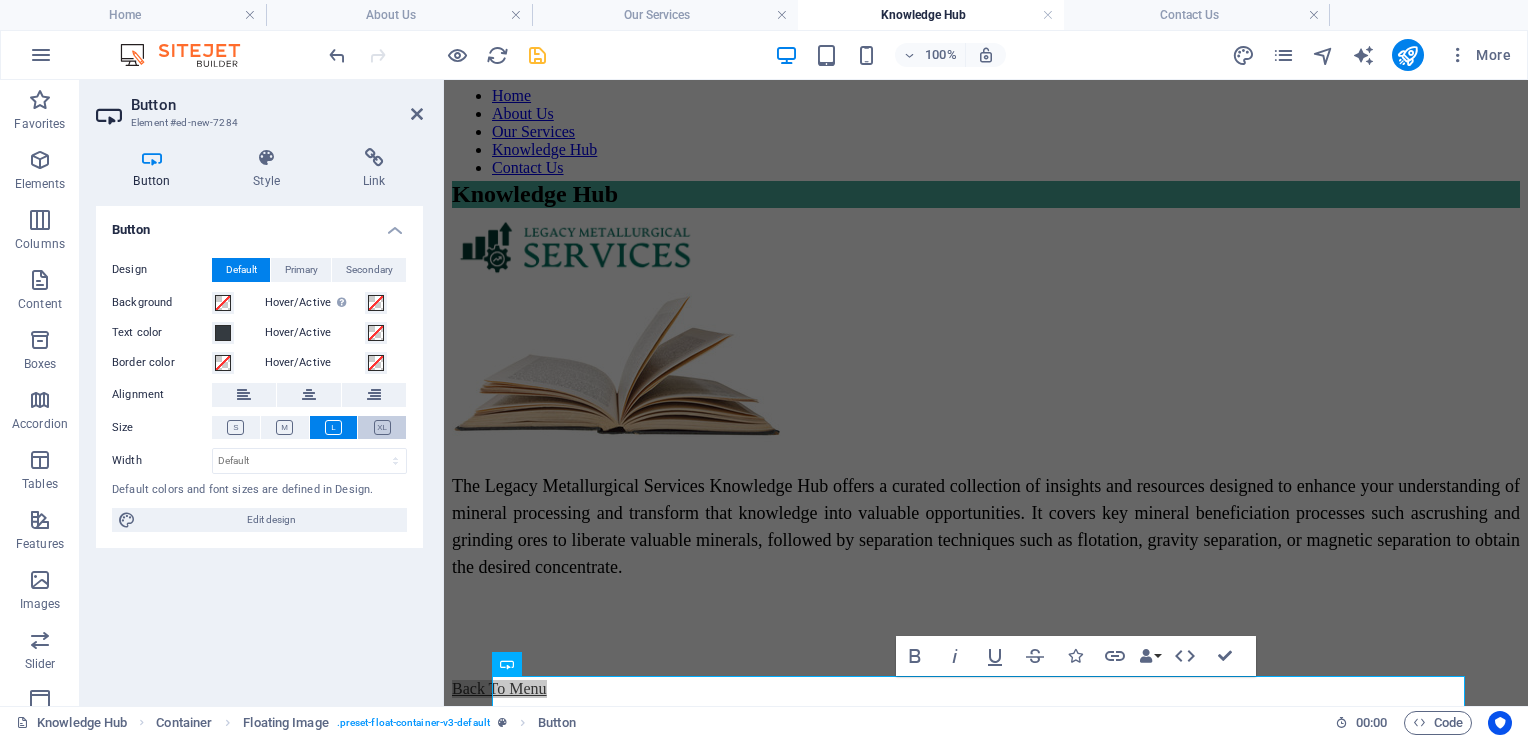 click at bounding box center (382, 427) 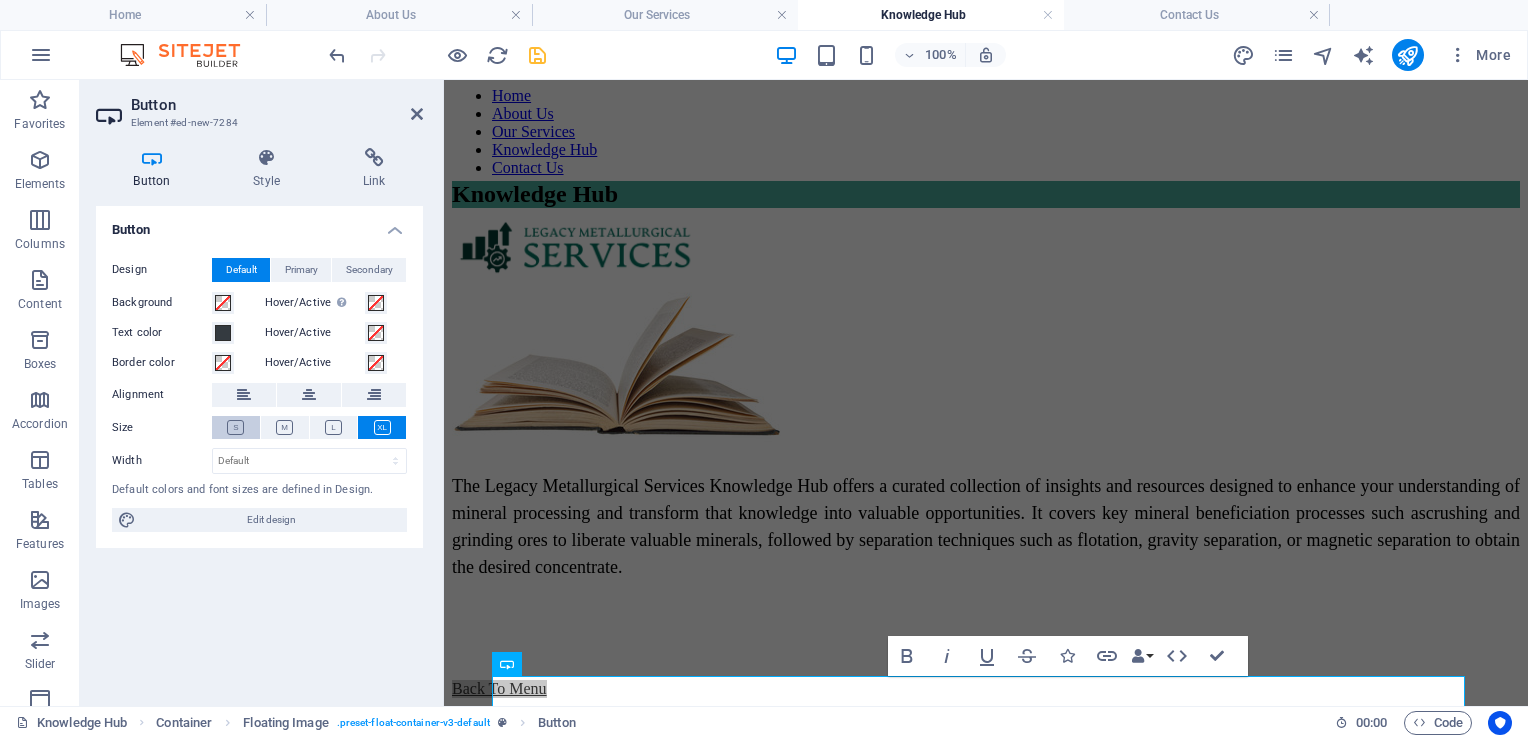 click at bounding box center (235, 427) 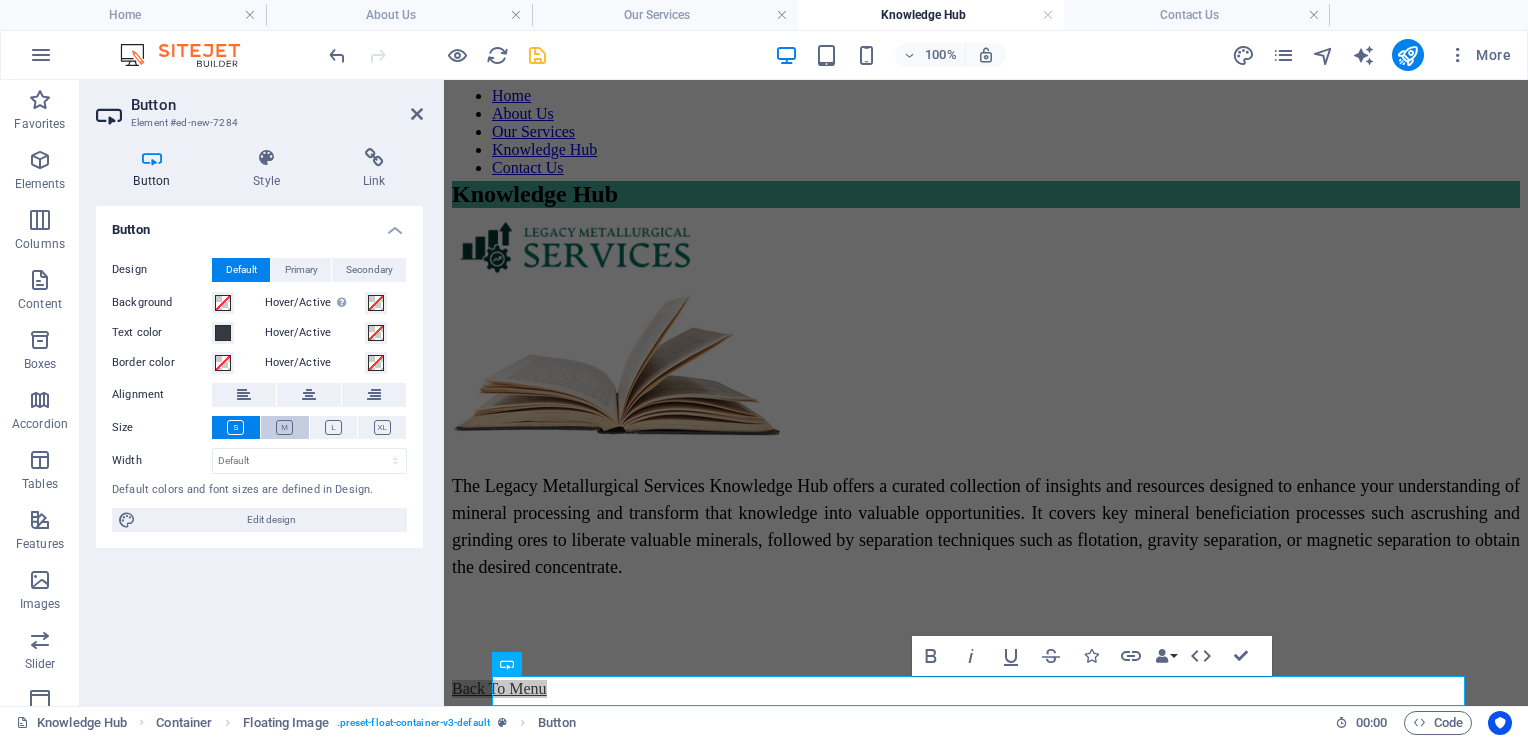 click at bounding box center (284, 427) 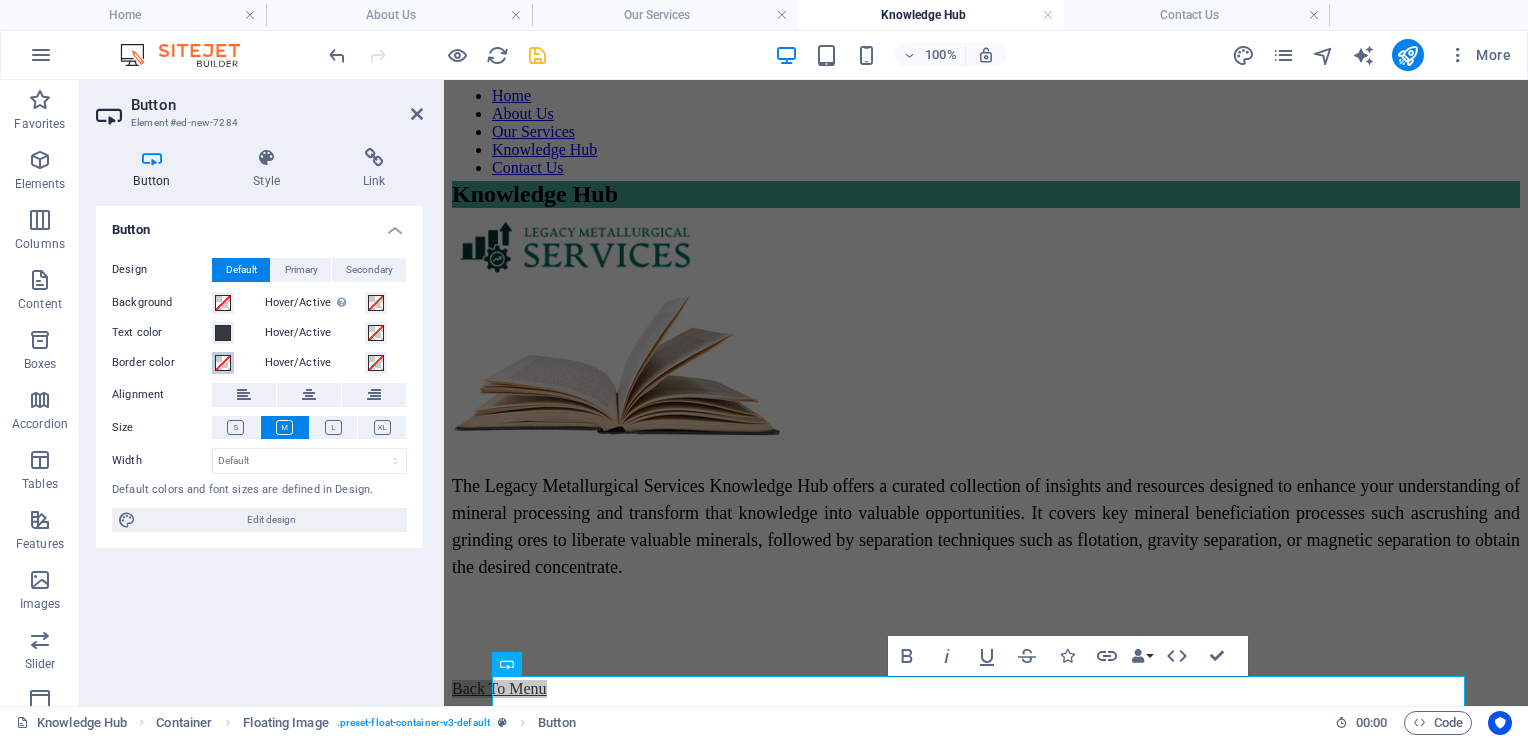 click at bounding box center [223, 363] 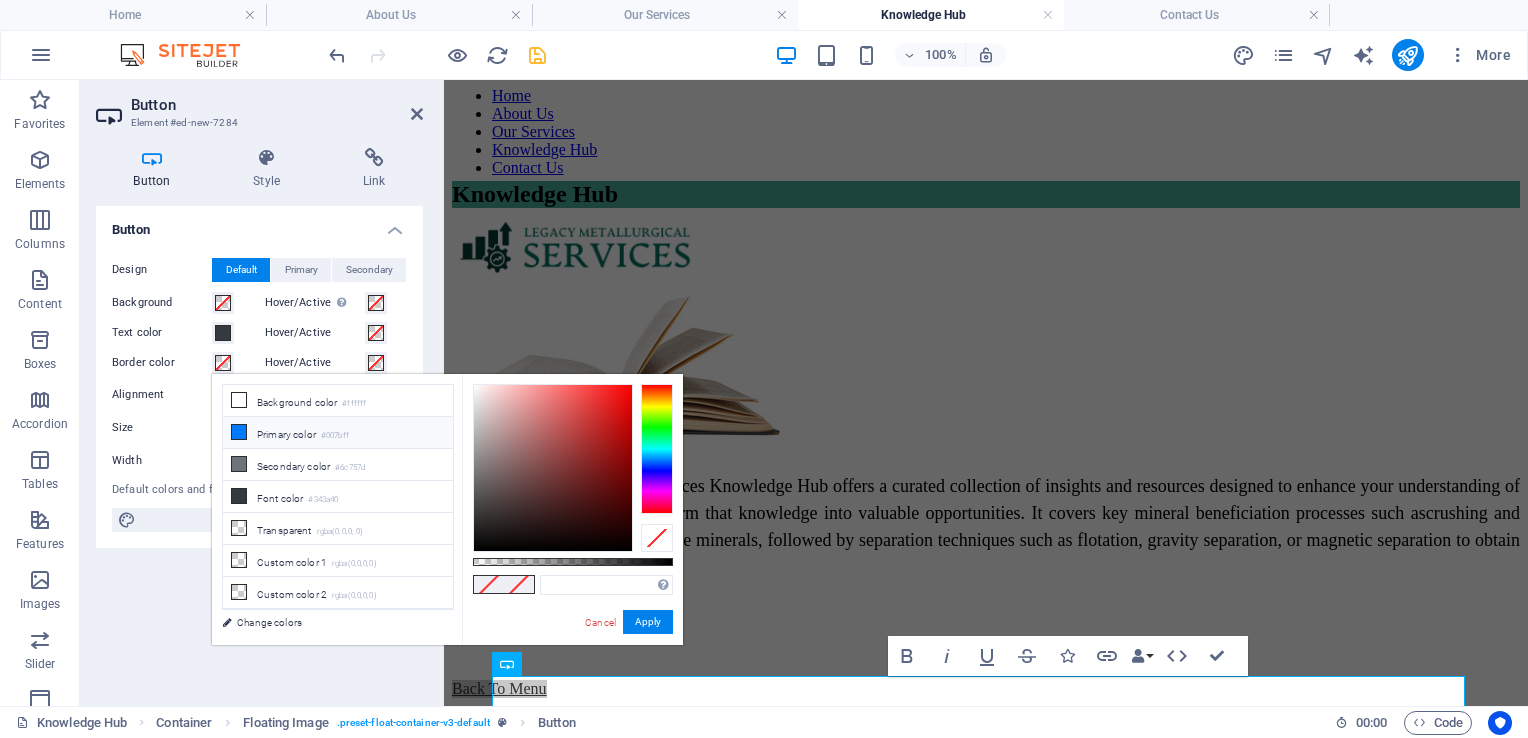 click at bounding box center [239, 432] 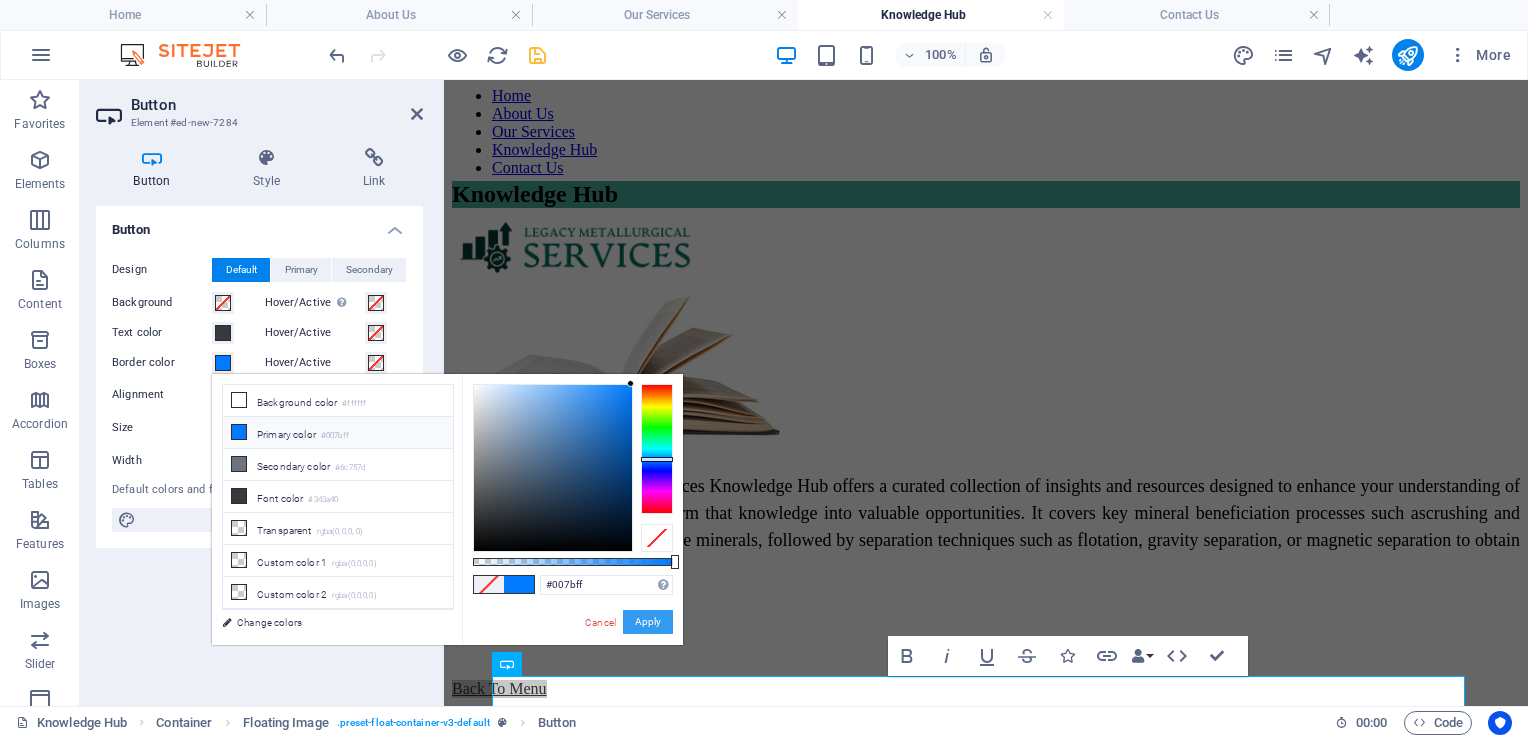 click on "Apply" at bounding box center (648, 622) 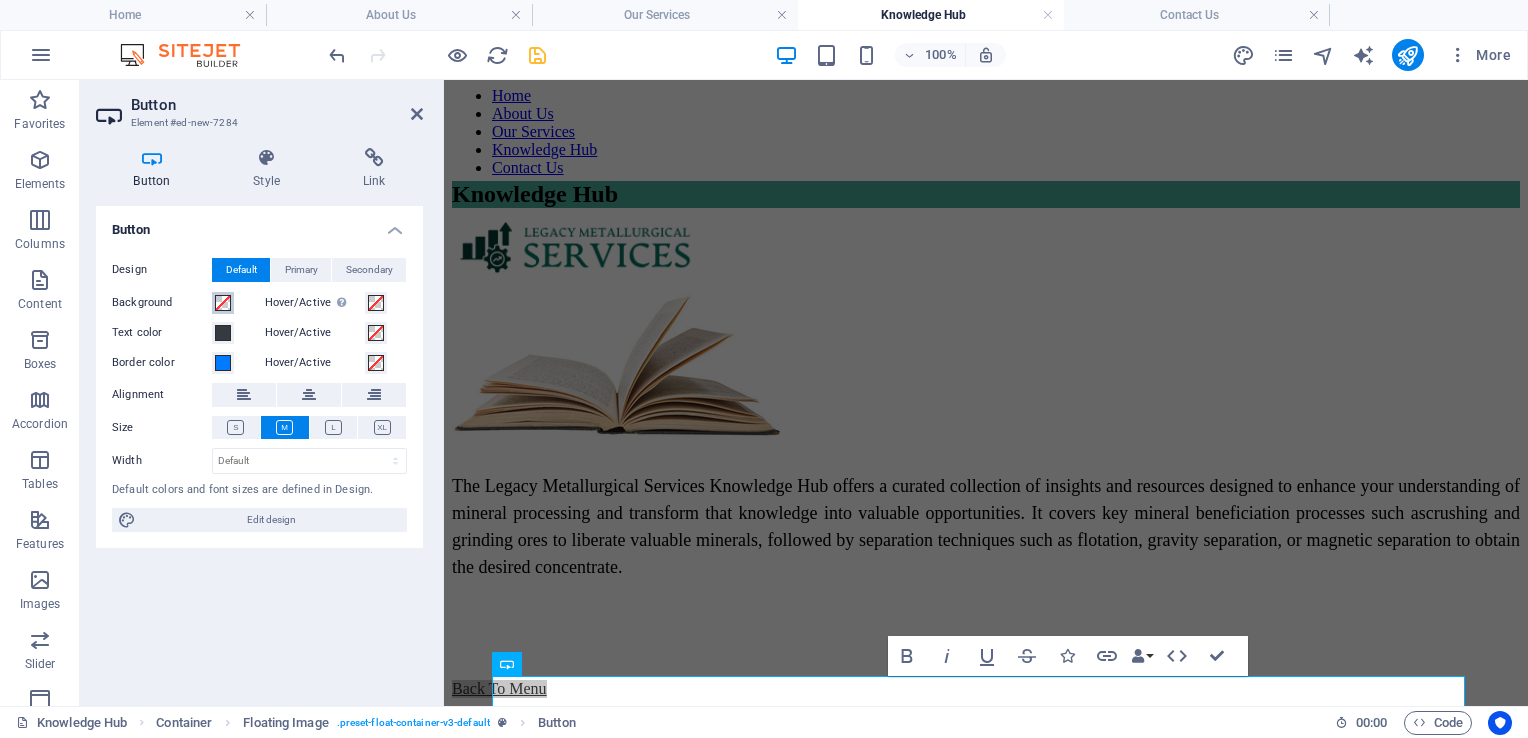 click at bounding box center [223, 303] 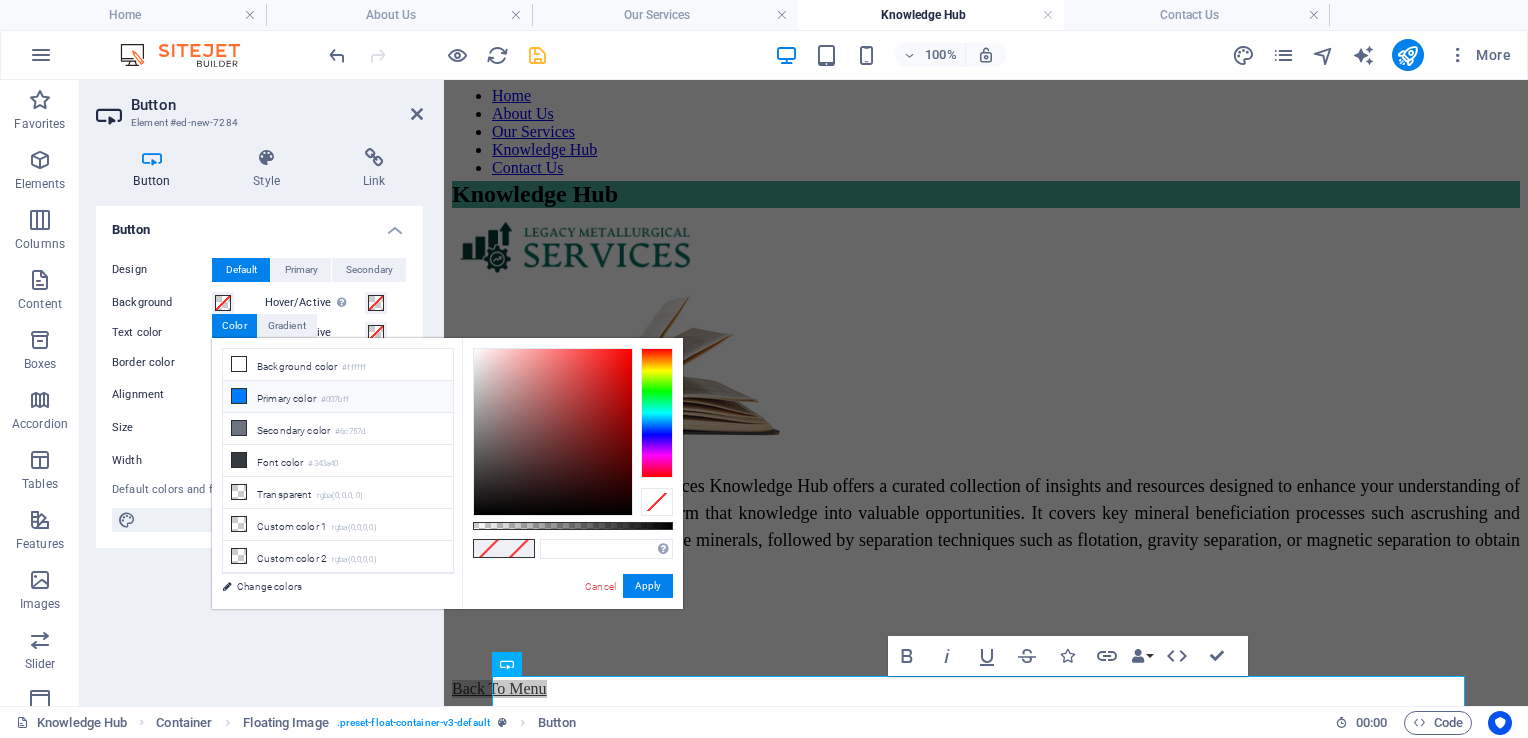click on "Primary color
#007bff" at bounding box center (338, 397) 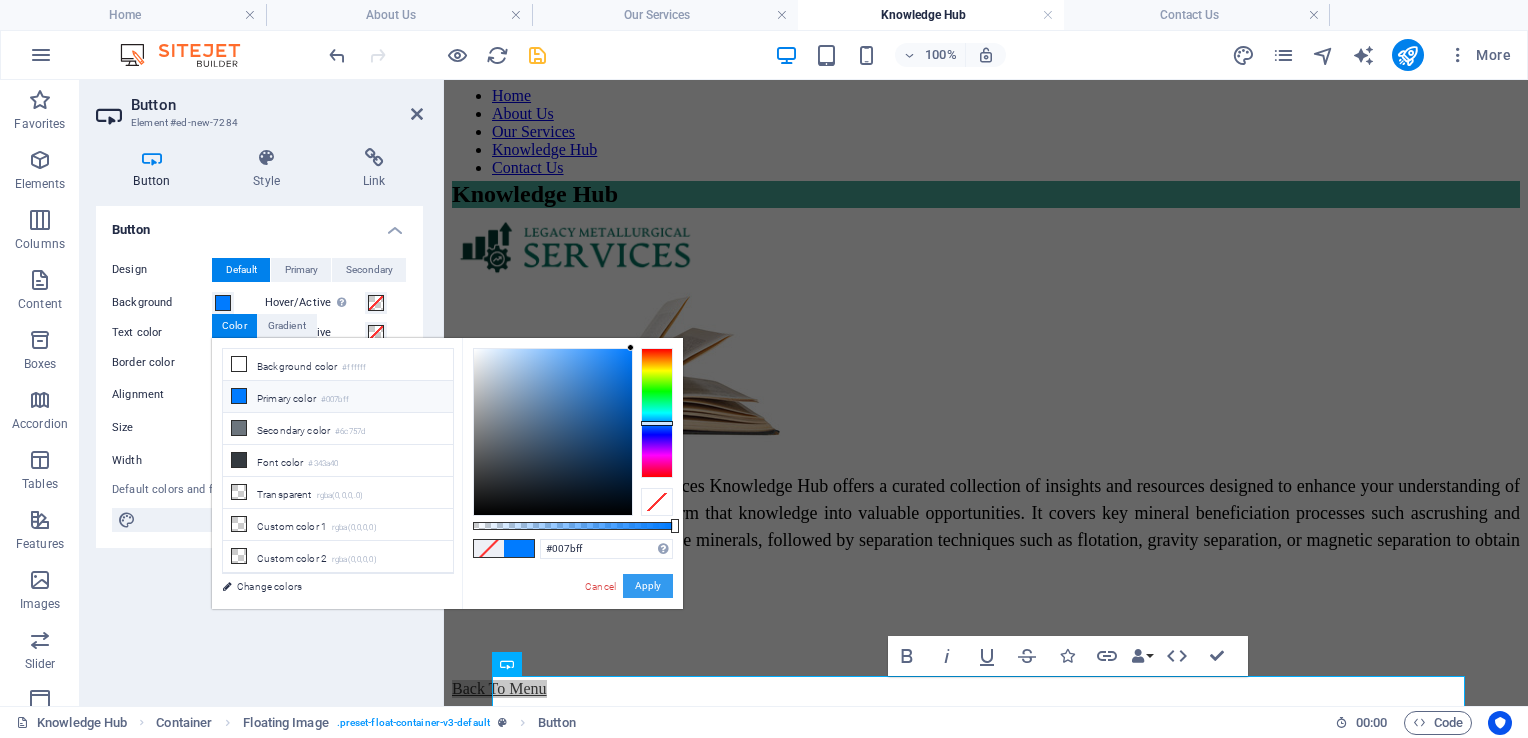click on "Apply" at bounding box center [648, 586] 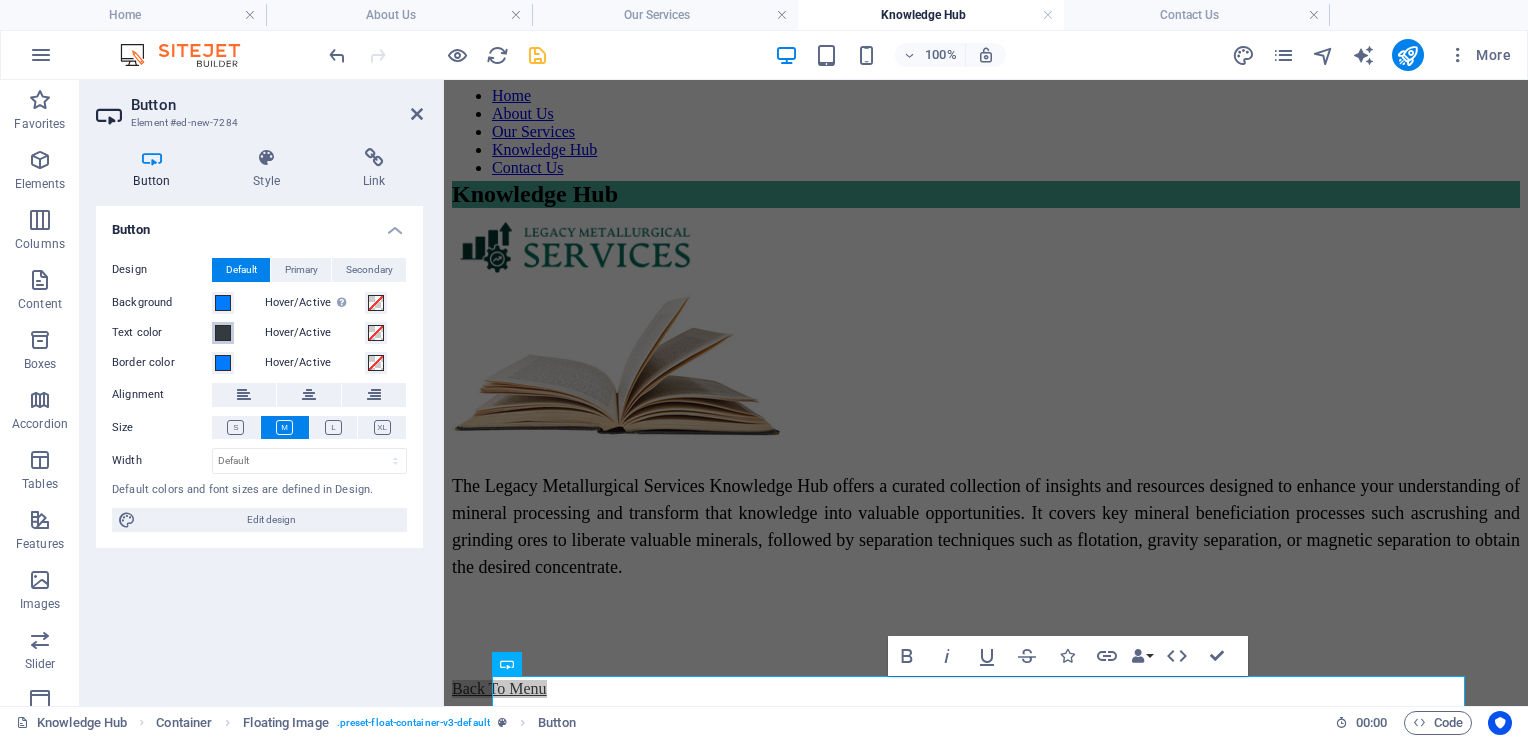 click at bounding box center [223, 333] 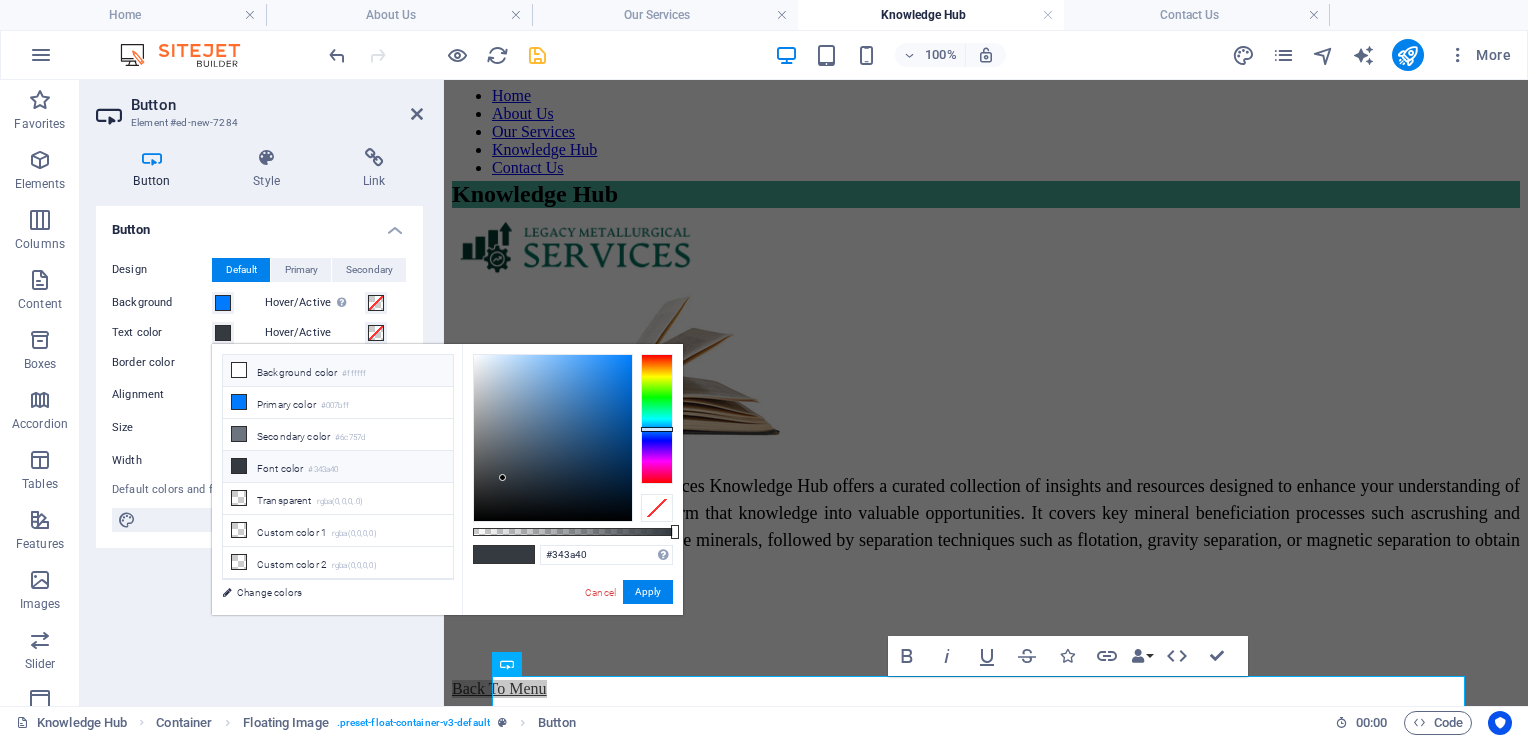click at bounding box center (239, 370) 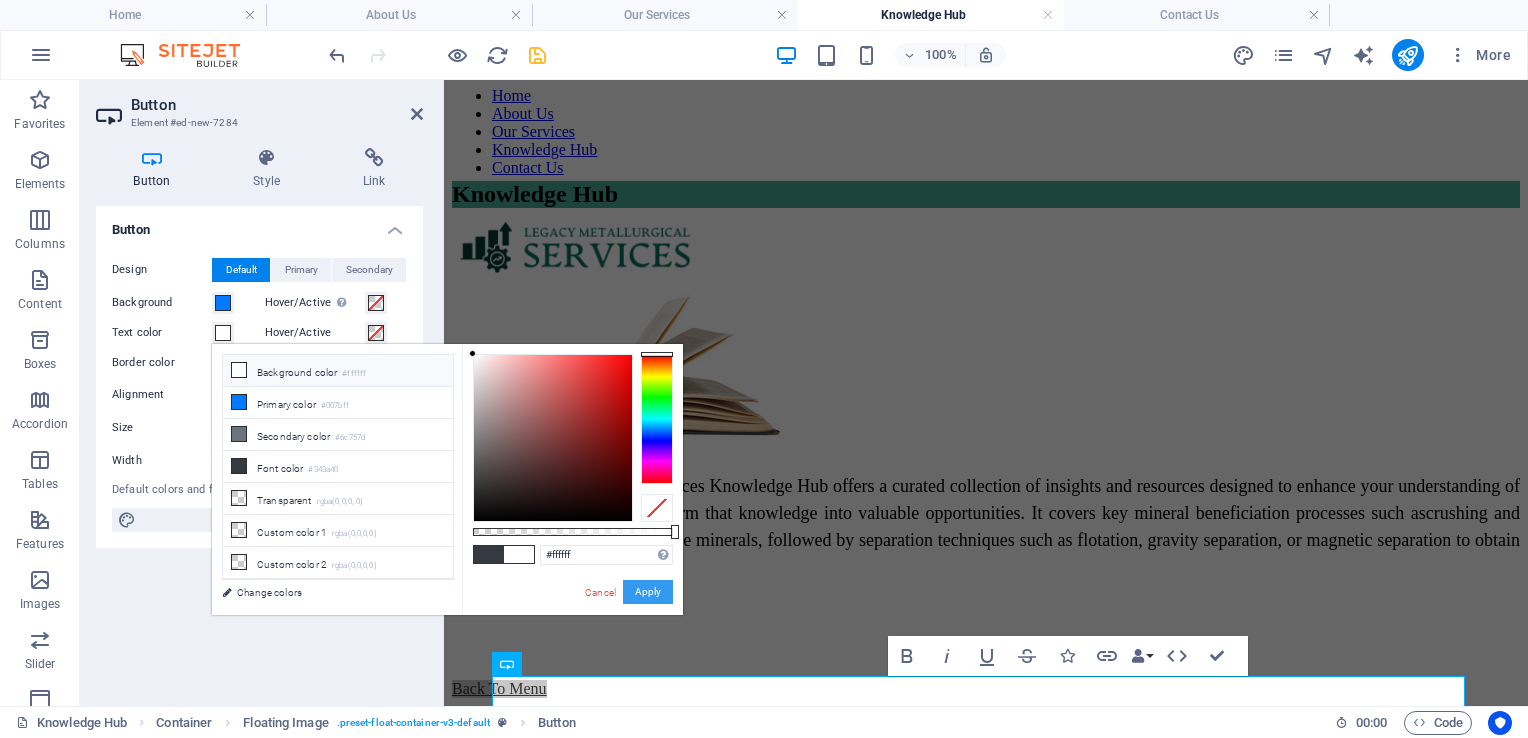 click on "Apply" at bounding box center [648, 592] 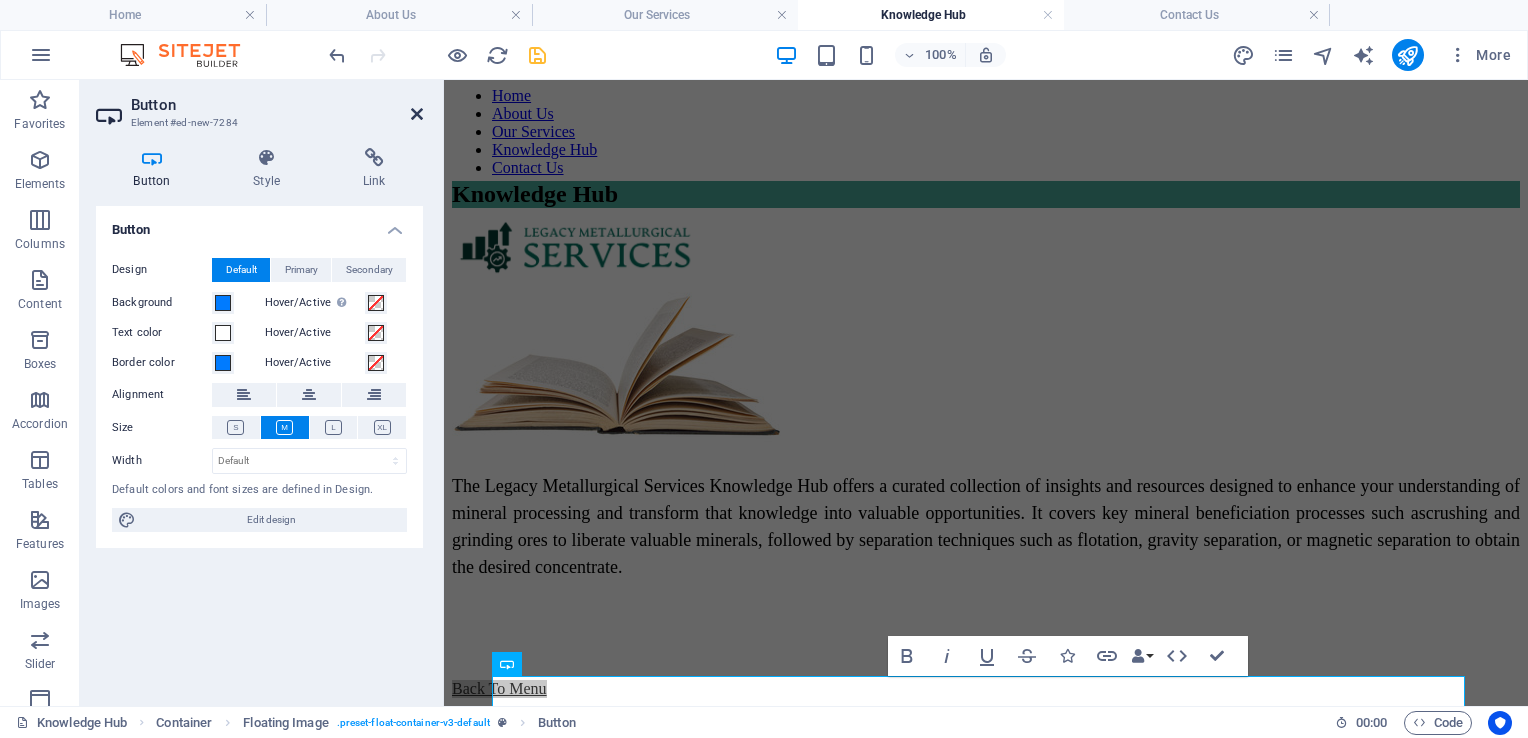 drag, startPoint x: 420, startPoint y: 114, endPoint x: 343, endPoint y: 34, distance: 111.03603 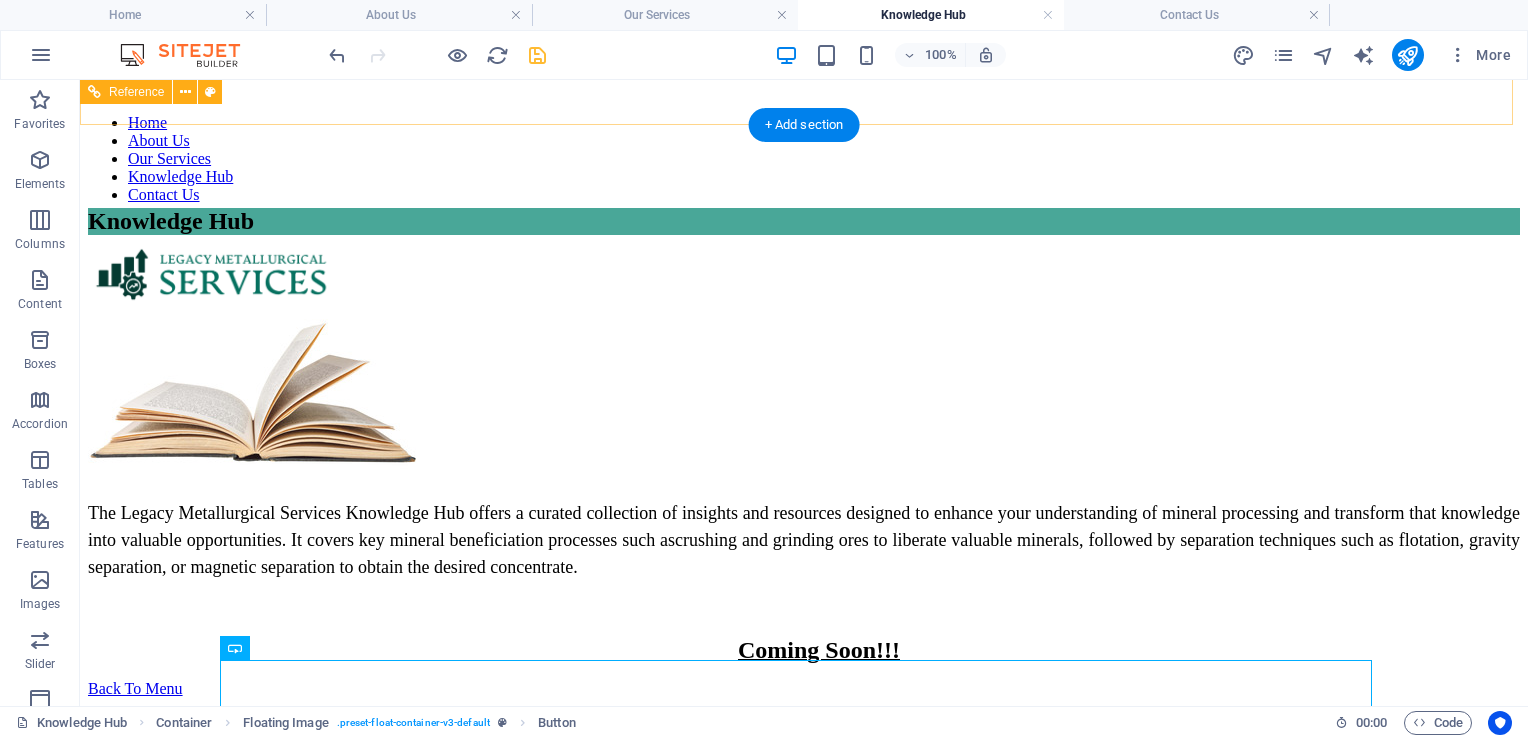 scroll, scrollTop: 75, scrollLeft: 0, axis: vertical 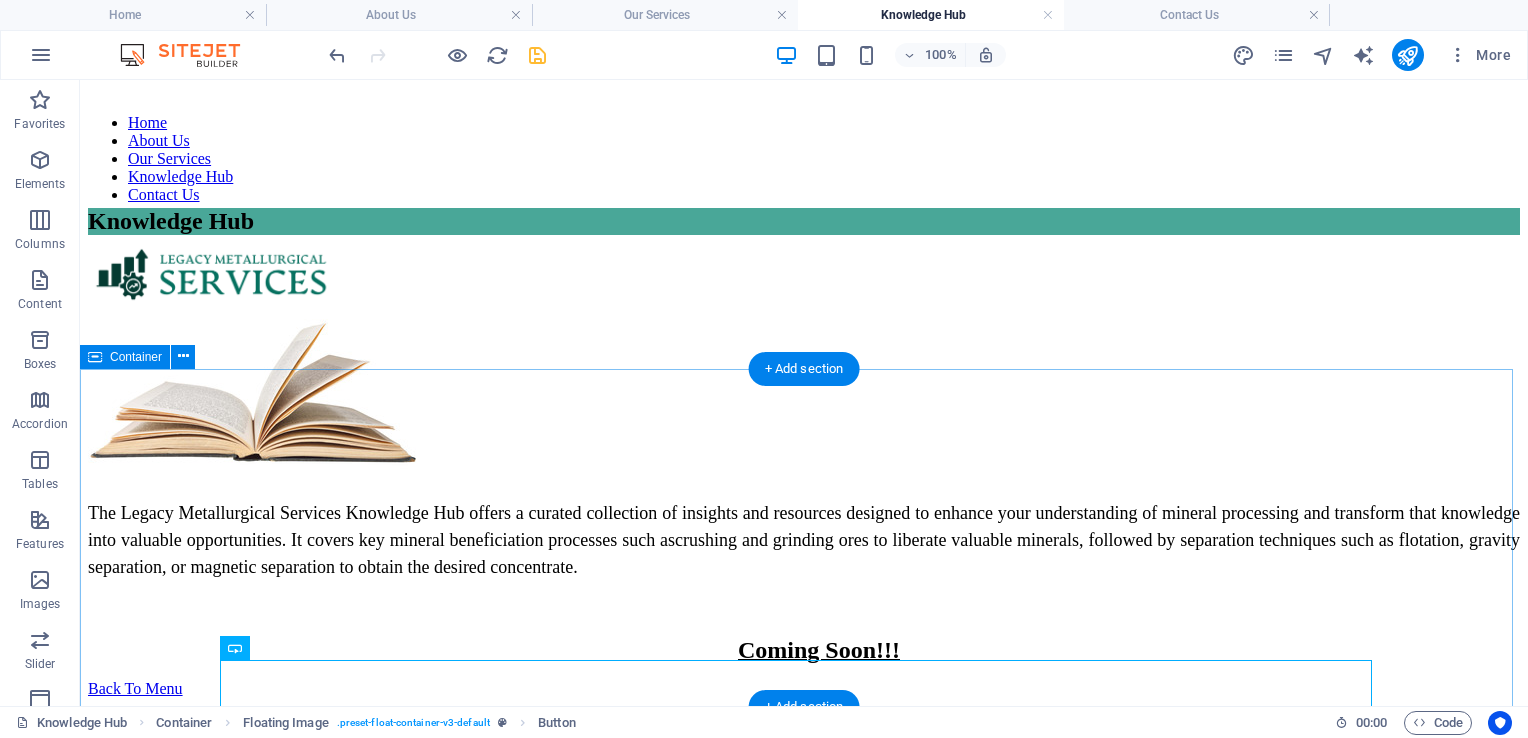 click on "The Legacy Metallurgical Services Knowledge Hub offers a curated collection of insights and resources designed to enhance your understanding of mineral processing and transform that knowledge into valuable opportunities. It covers key mineral beneficiation processes such as crushing and grinding ores to liberate valuable minerals, followed by separation techniques such as flotation, gravity separation, or magnetic separation to obtain the desired concentrate. Coming Soon!!! Back To Menu" at bounding box center (804, 476) 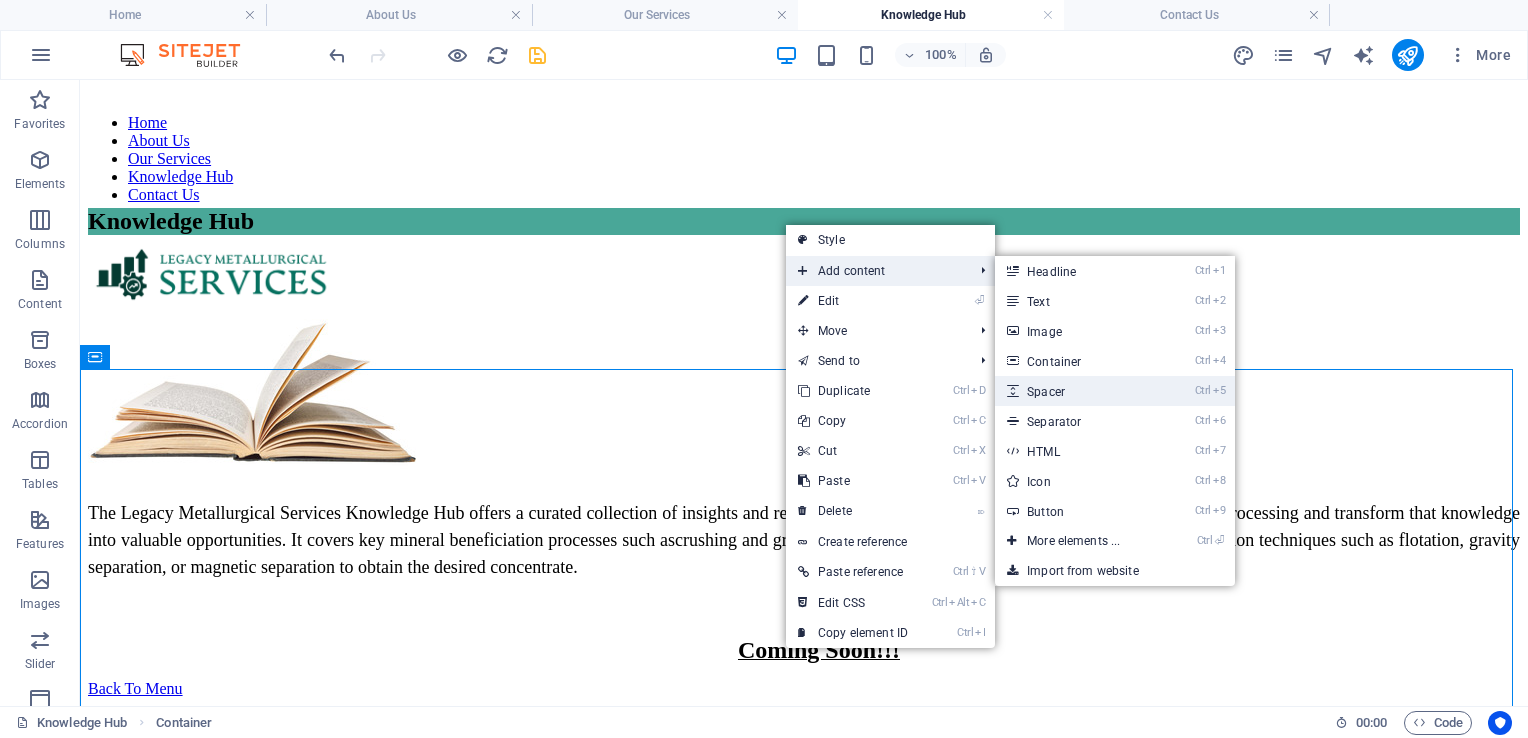click on "Ctrl 5  Spacer" at bounding box center [1077, 391] 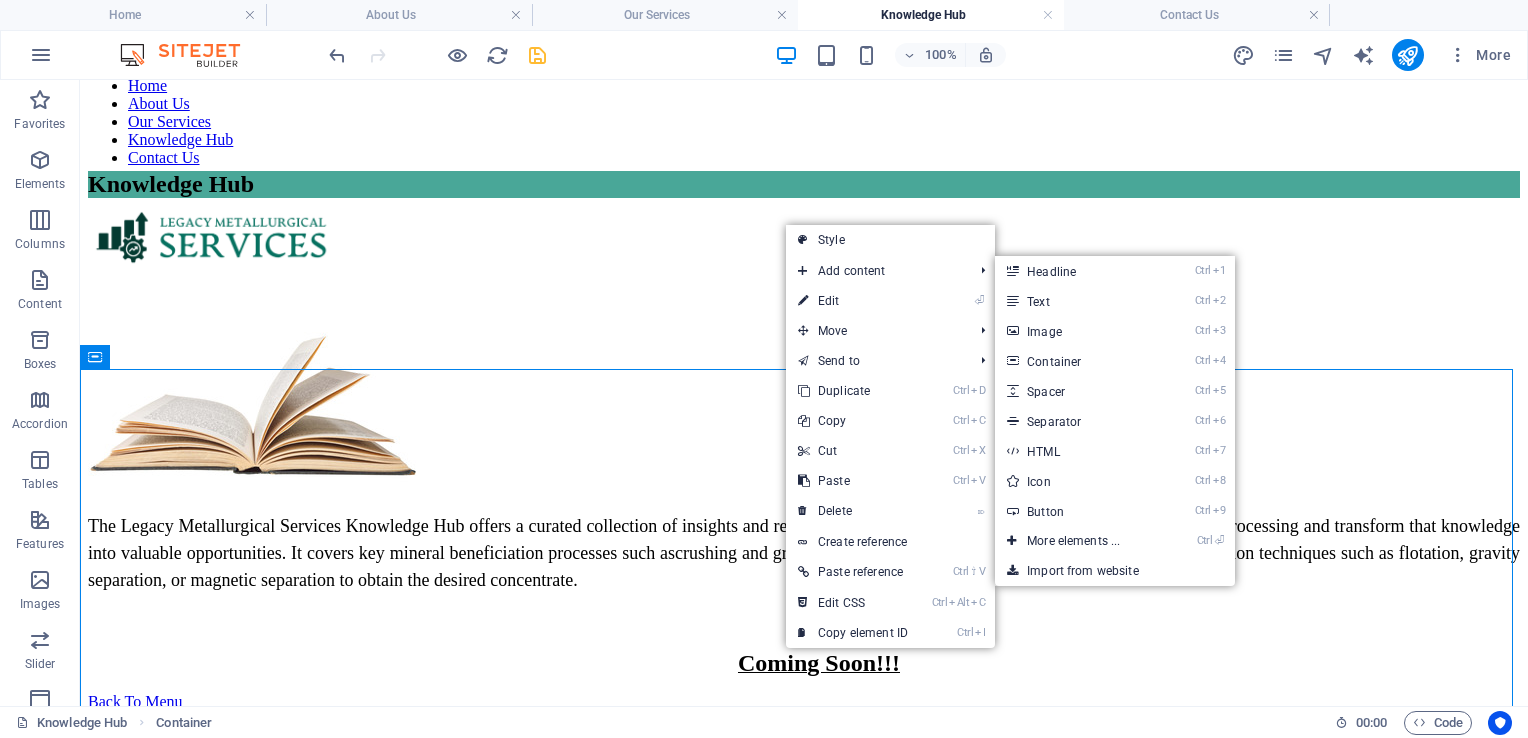 select on "px" 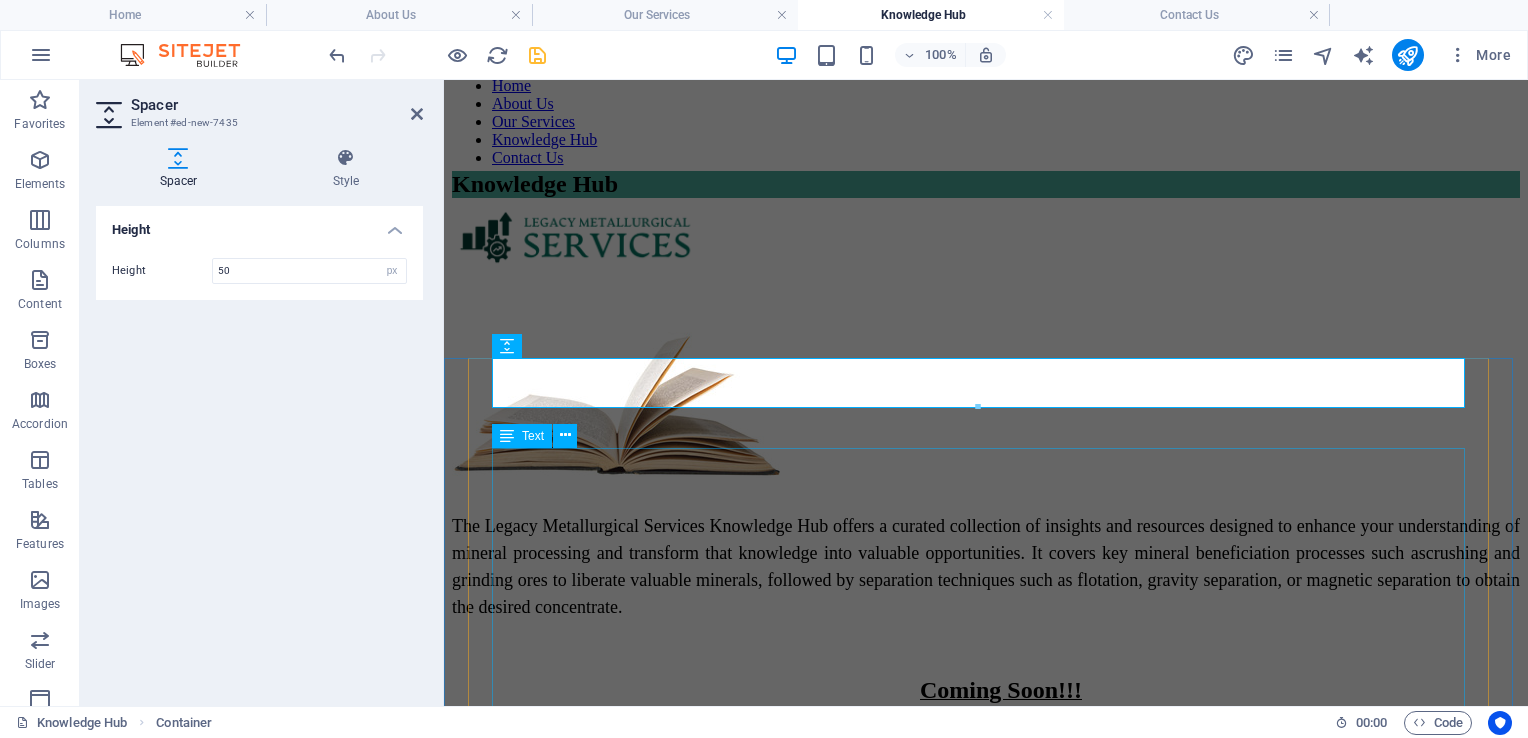 scroll, scrollTop: 86, scrollLeft: 0, axis: vertical 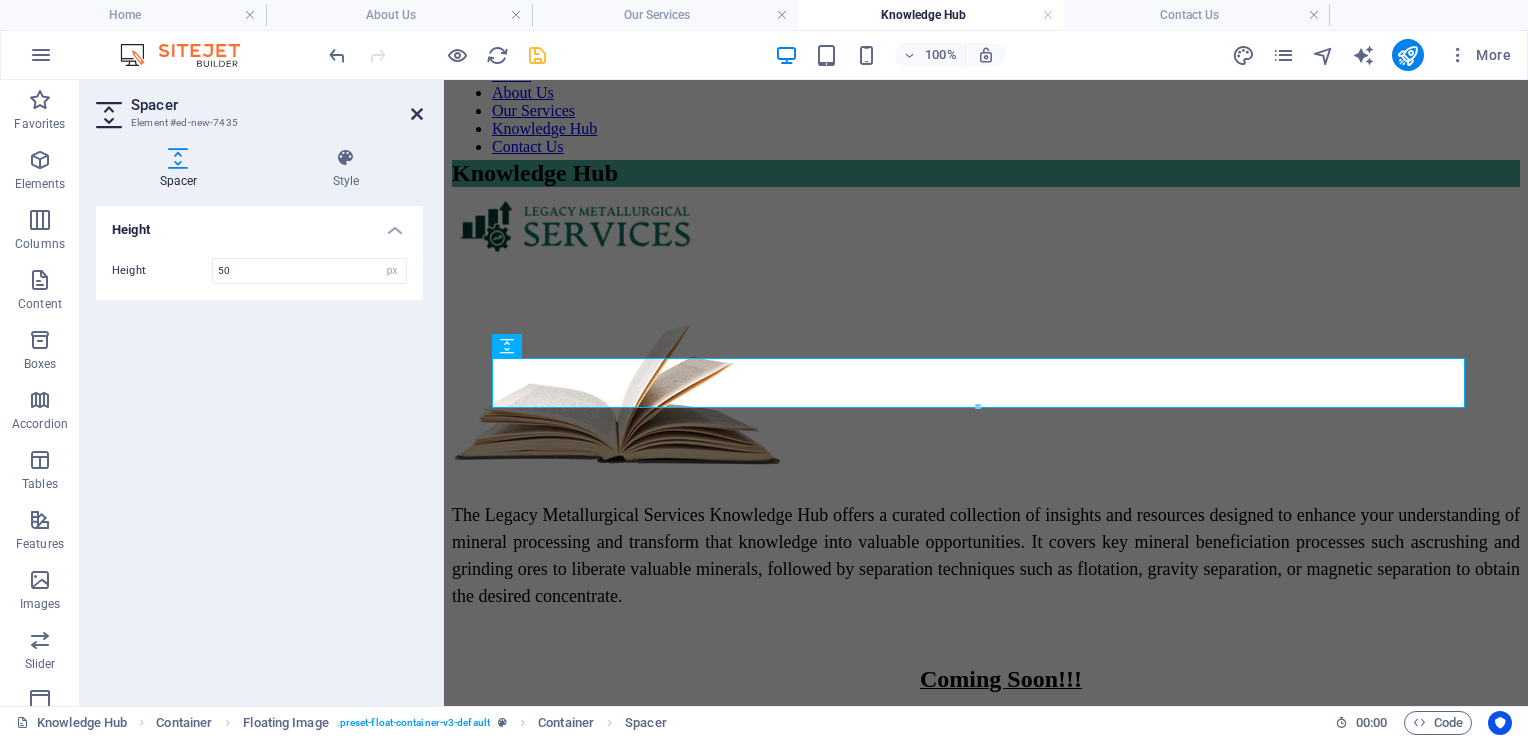 drag, startPoint x: 420, startPoint y: 109, endPoint x: 459, endPoint y: 91, distance: 42.953465 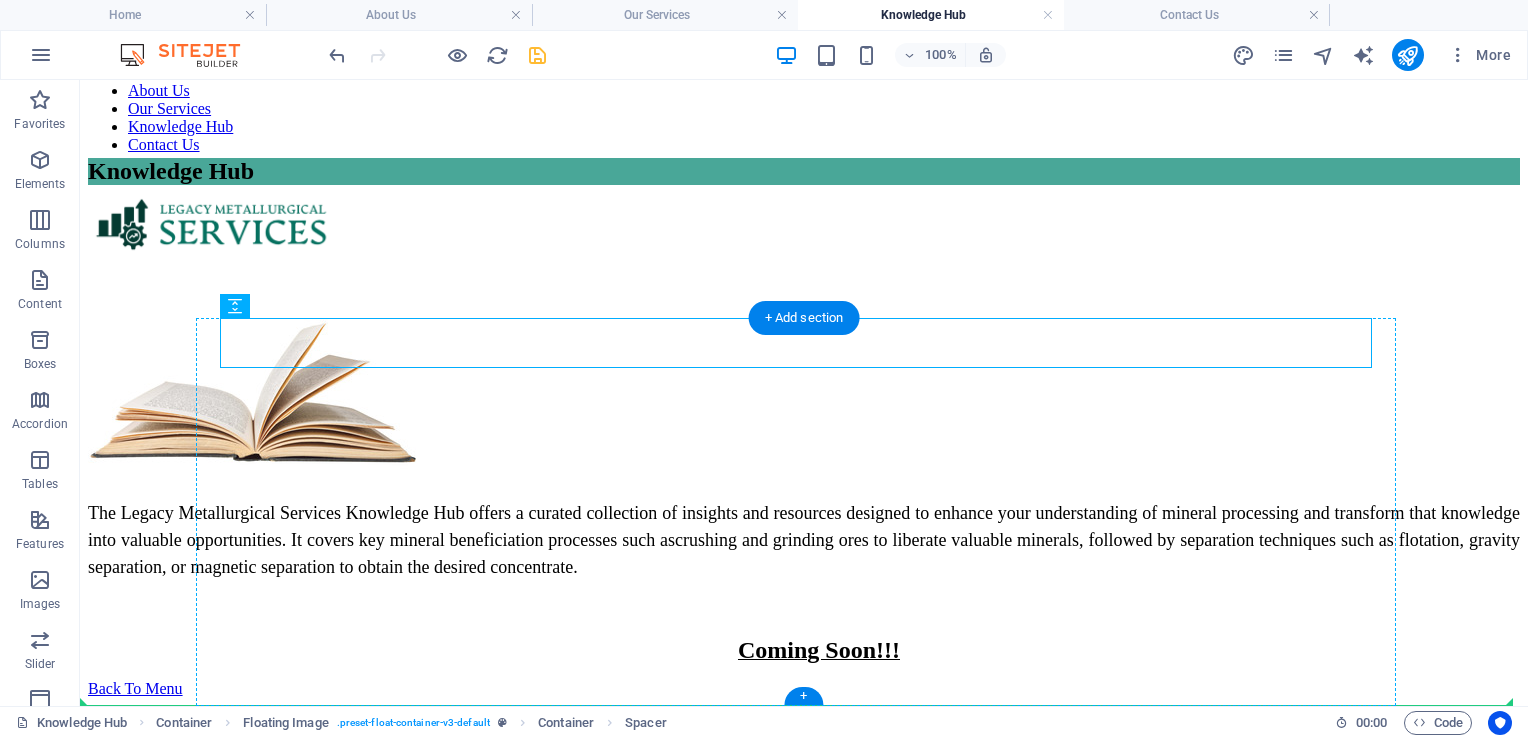 scroll, scrollTop: 125, scrollLeft: 0, axis: vertical 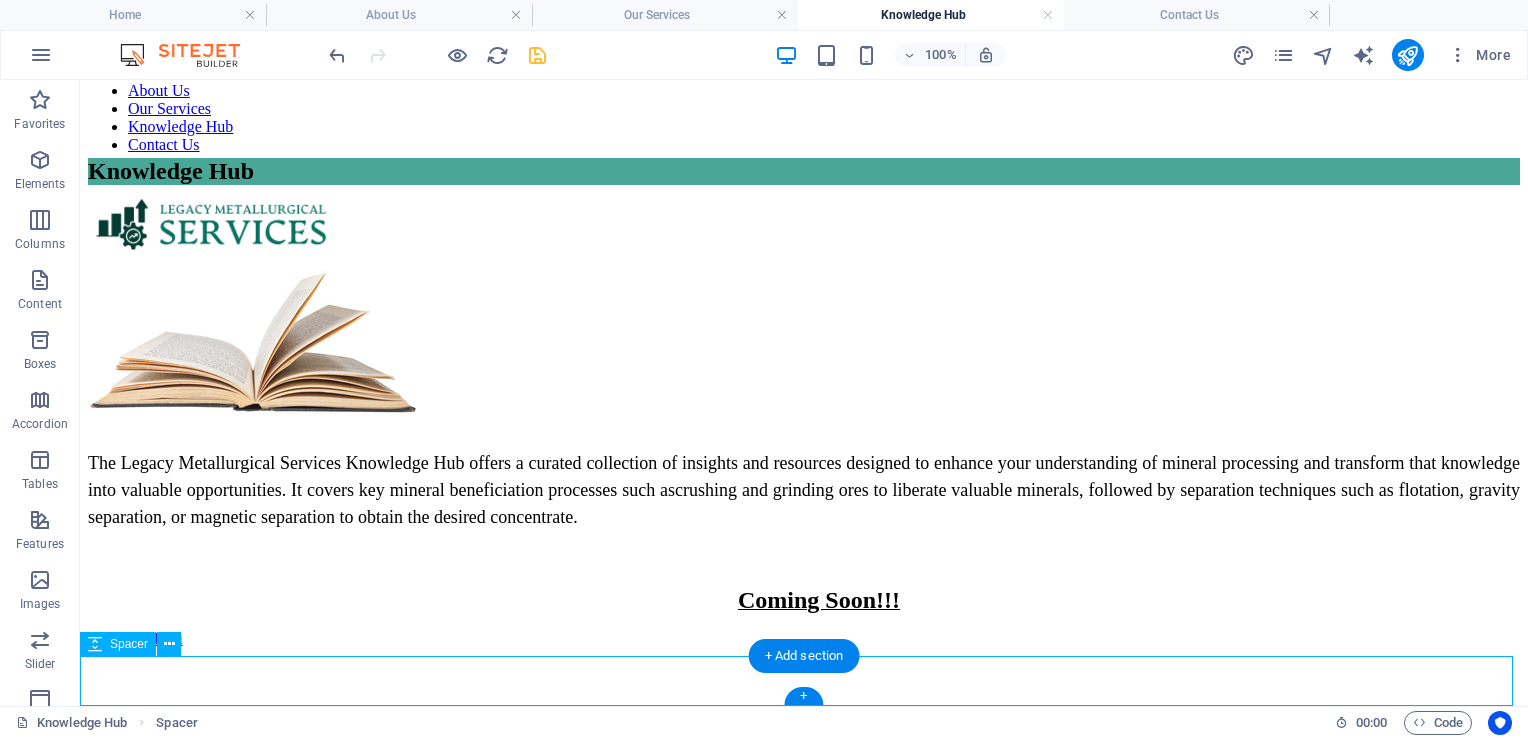 click at bounding box center (804, 673) 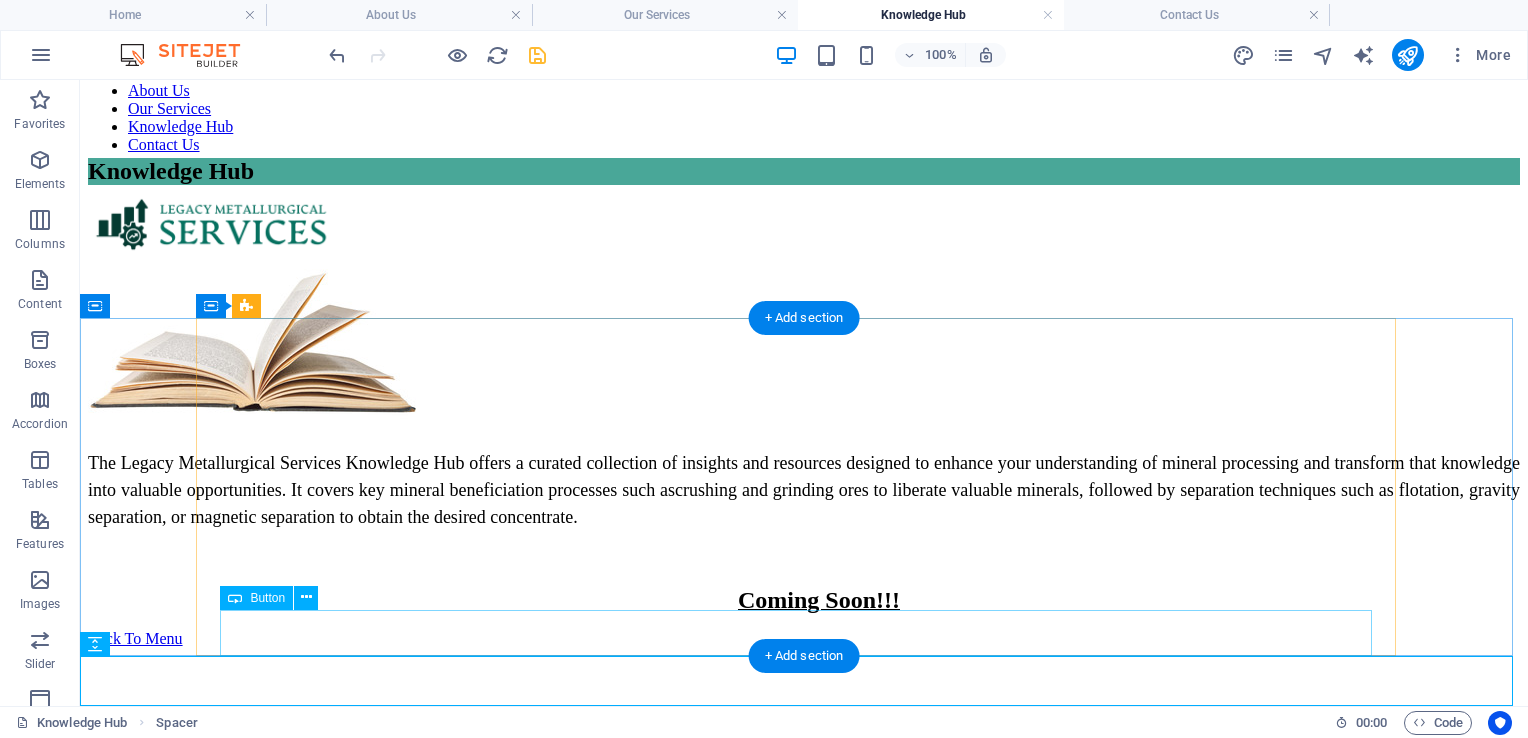 click on "Back To Menu" at bounding box center [804, 639] 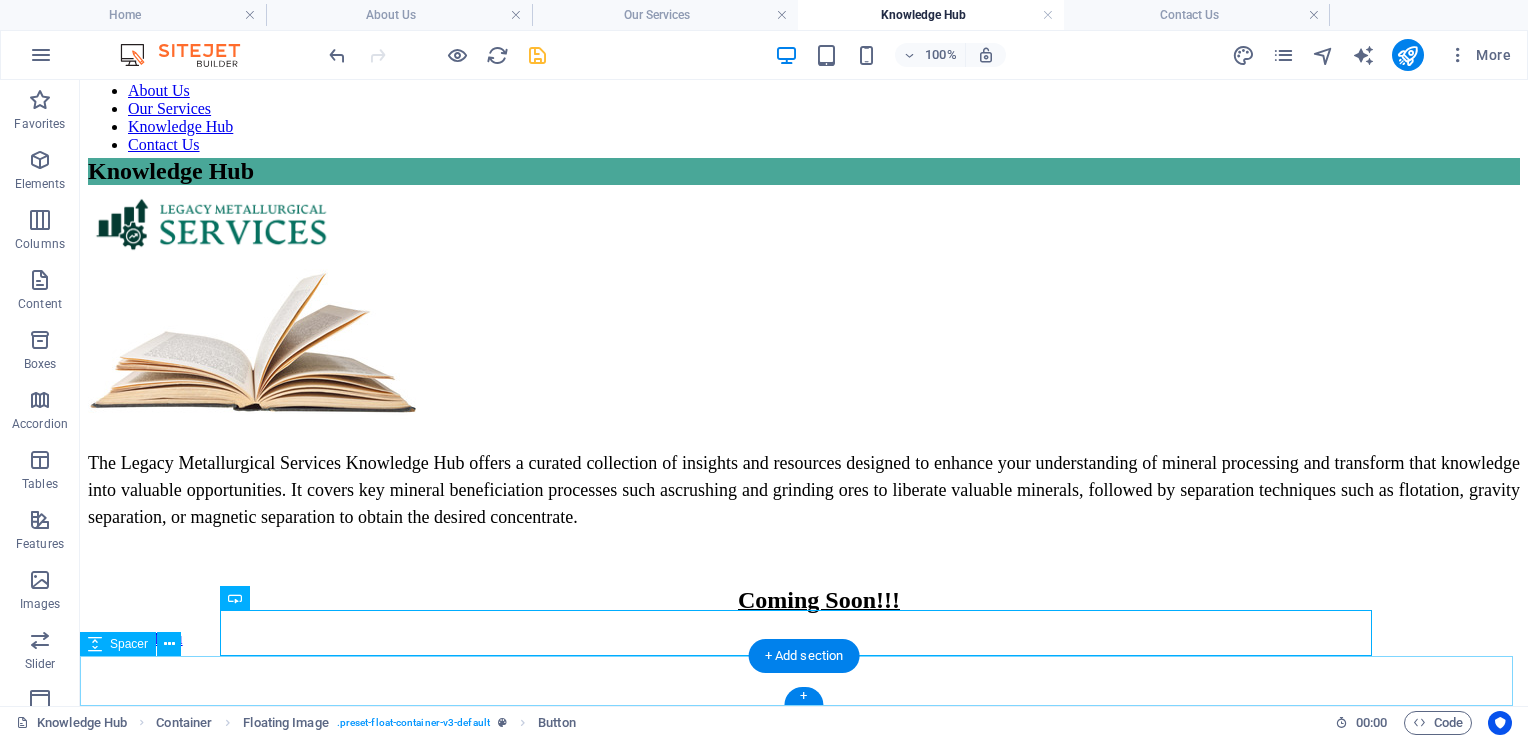 click at bounding box center [804, 673] 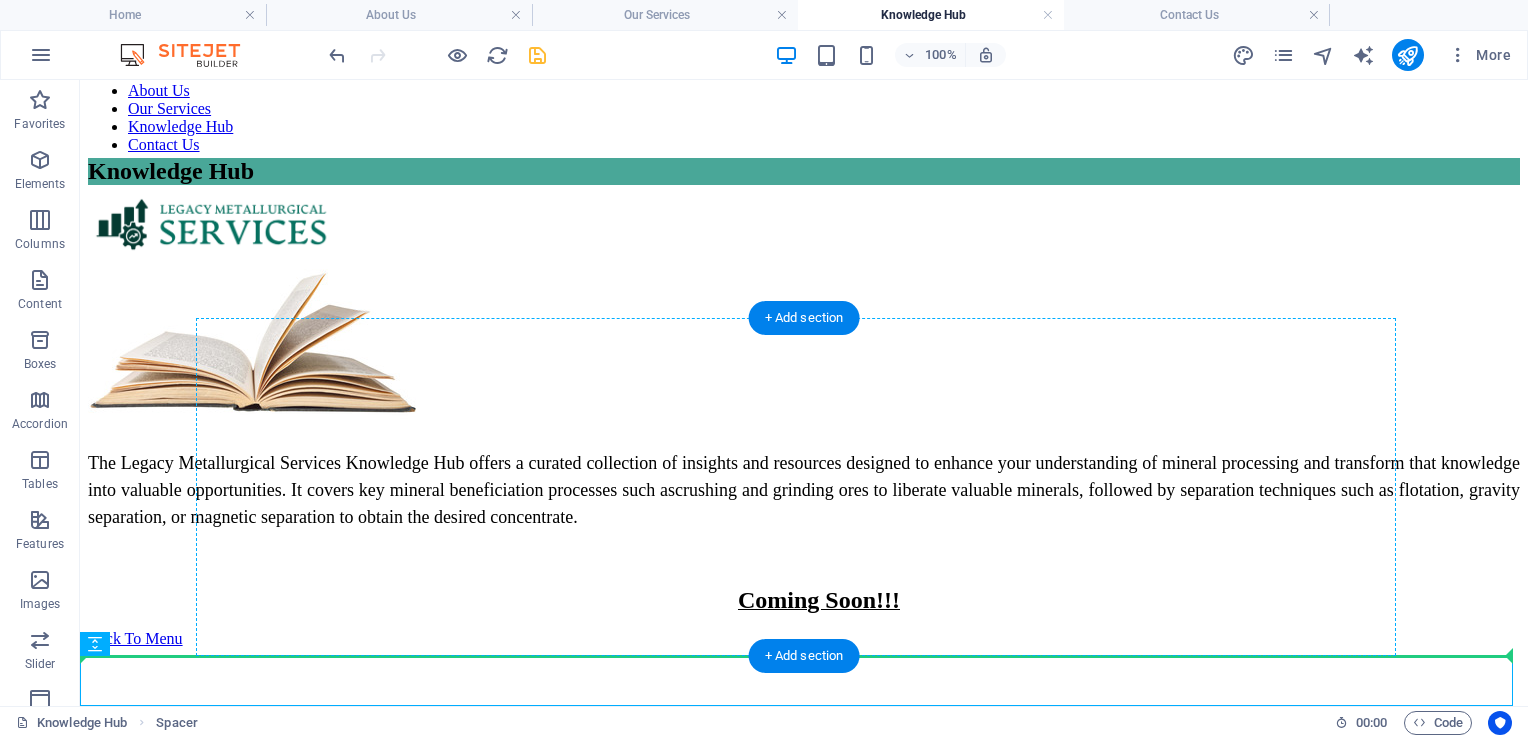 drag, startPoint x: 420, startPoint y: 686, endPoint x: 805, endPoint y: 614, distance: 391.67462 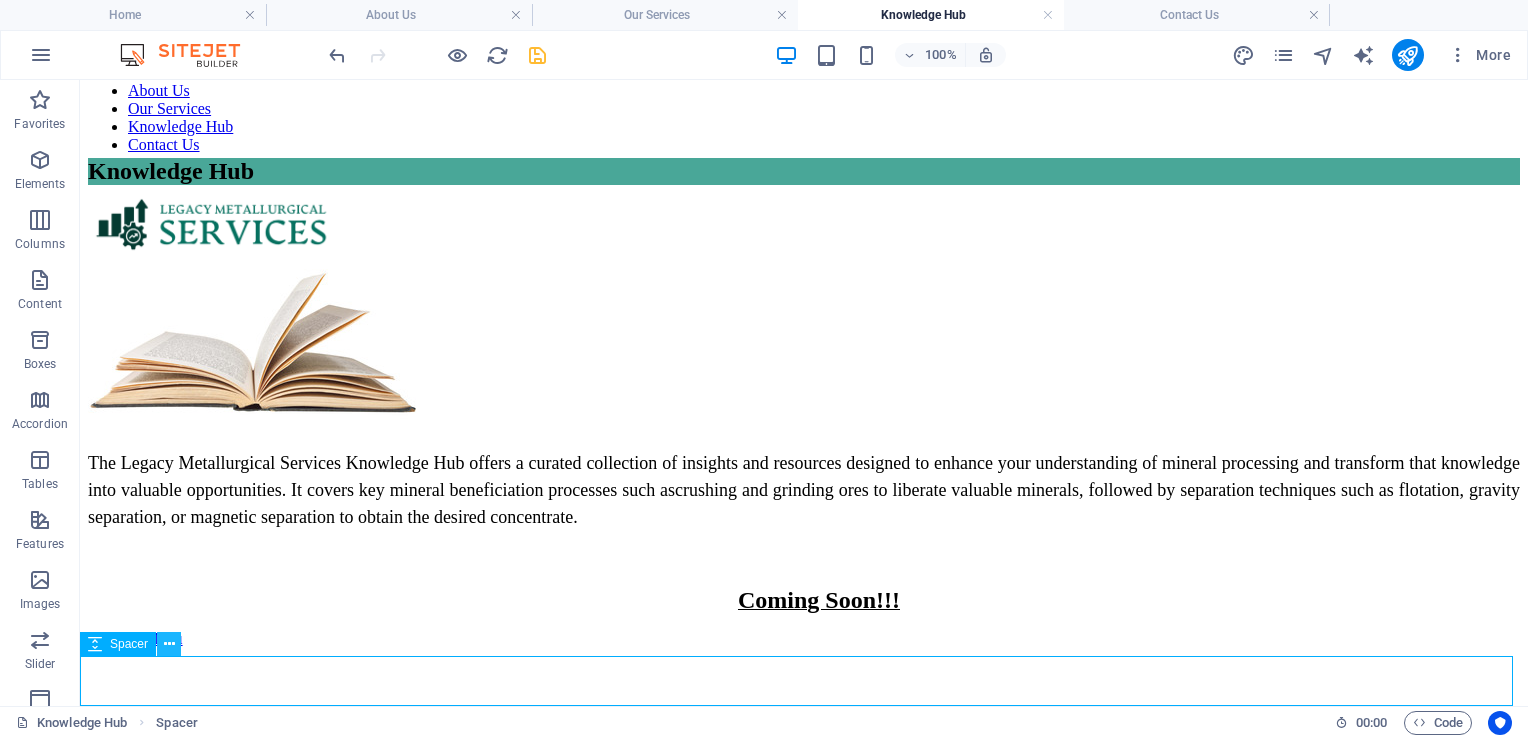 click at bounding box center [169, 644] 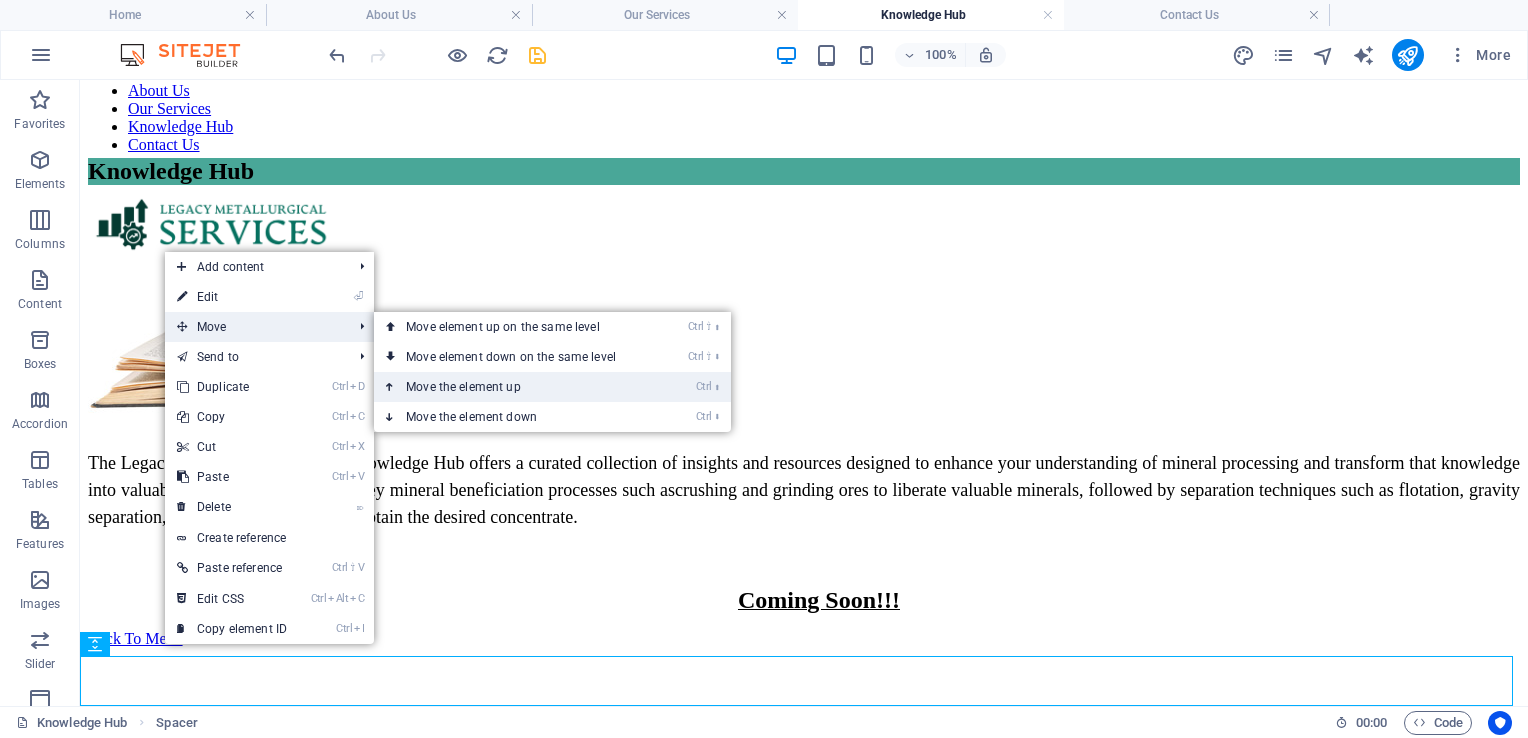click on "Ctrl ⬆  Move the element up" at bounding box center (515, 387) 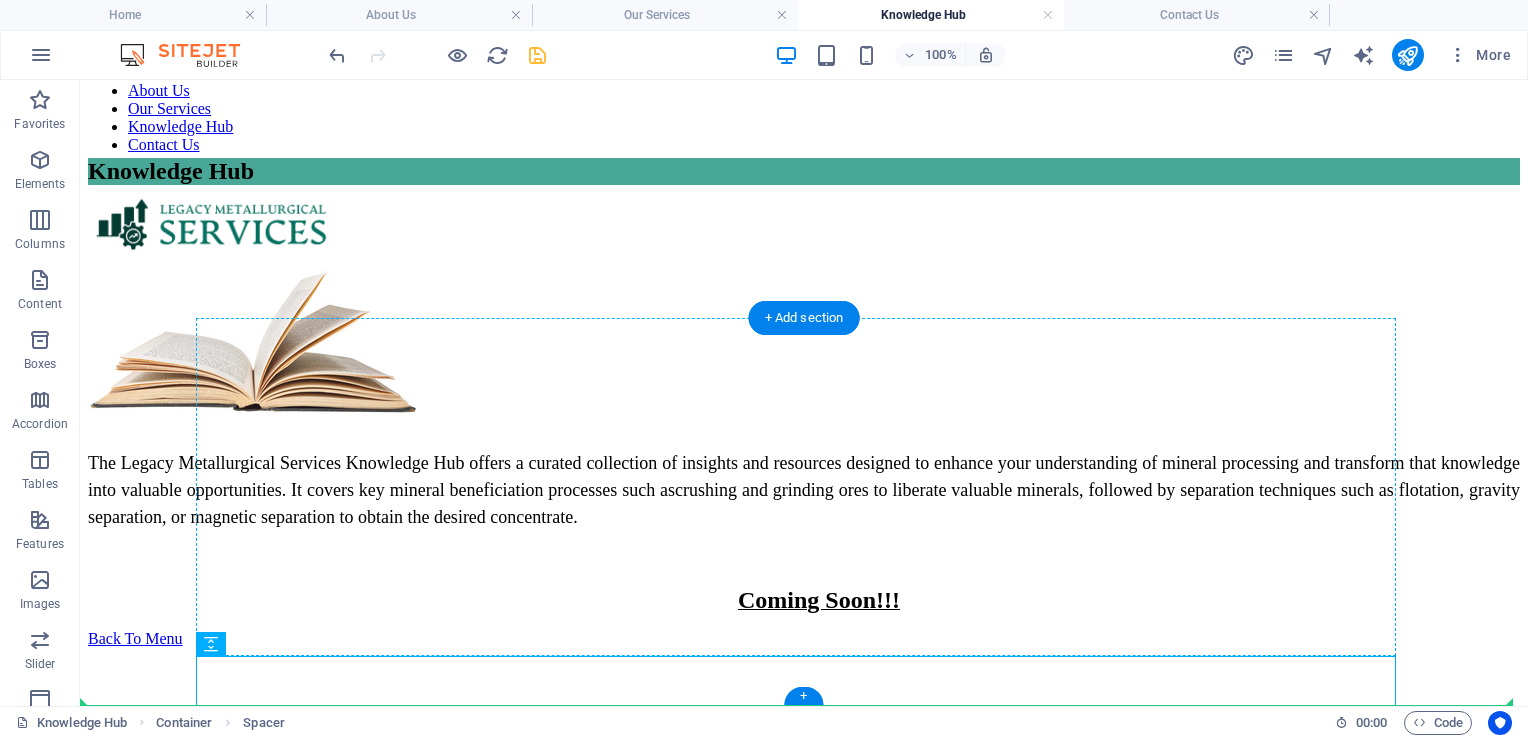 drag, startPoint x: 513, startPoint y: 675, endPoint x: 733, endPoint y: 615, distance: 228.03508 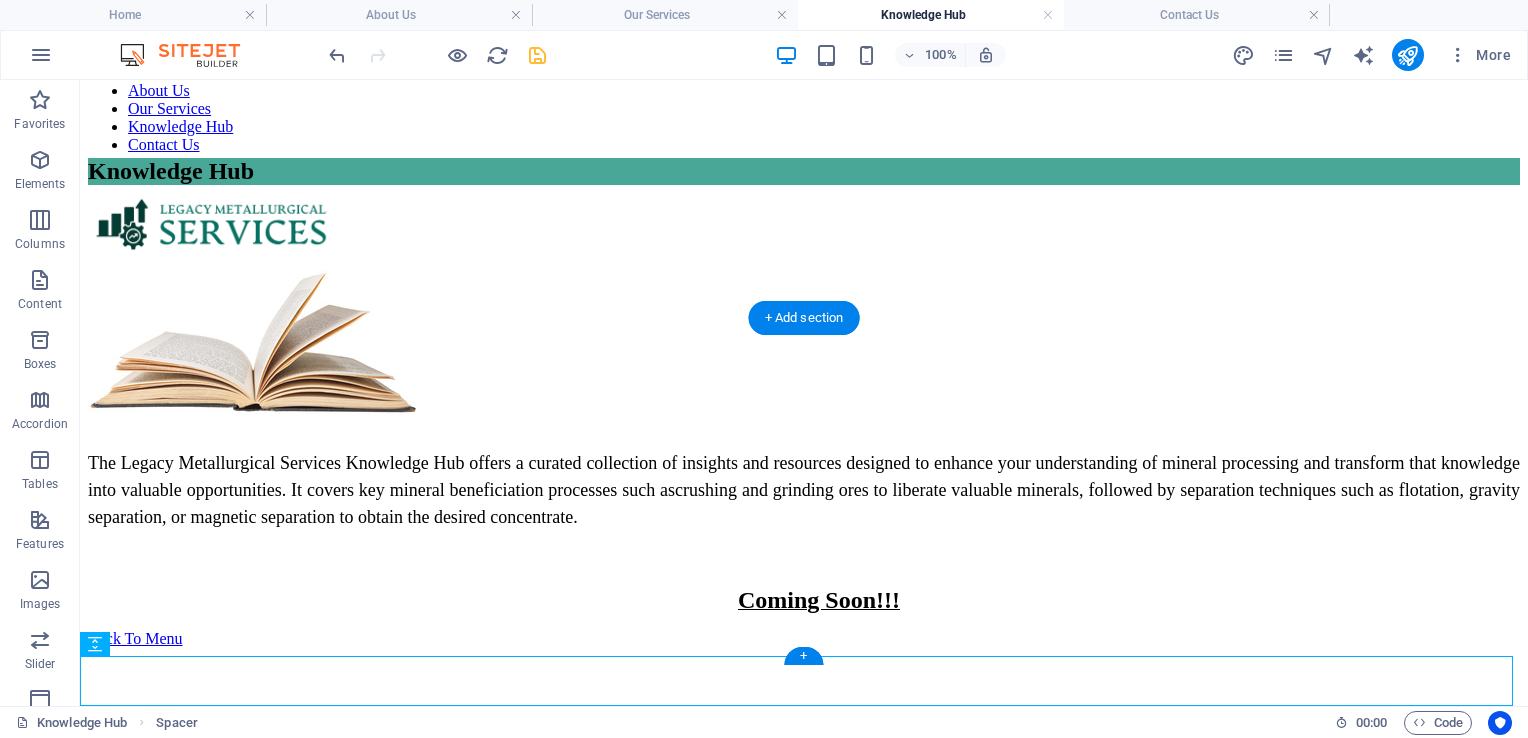 click on "Back To Menu" at bounding box center [804, 639] 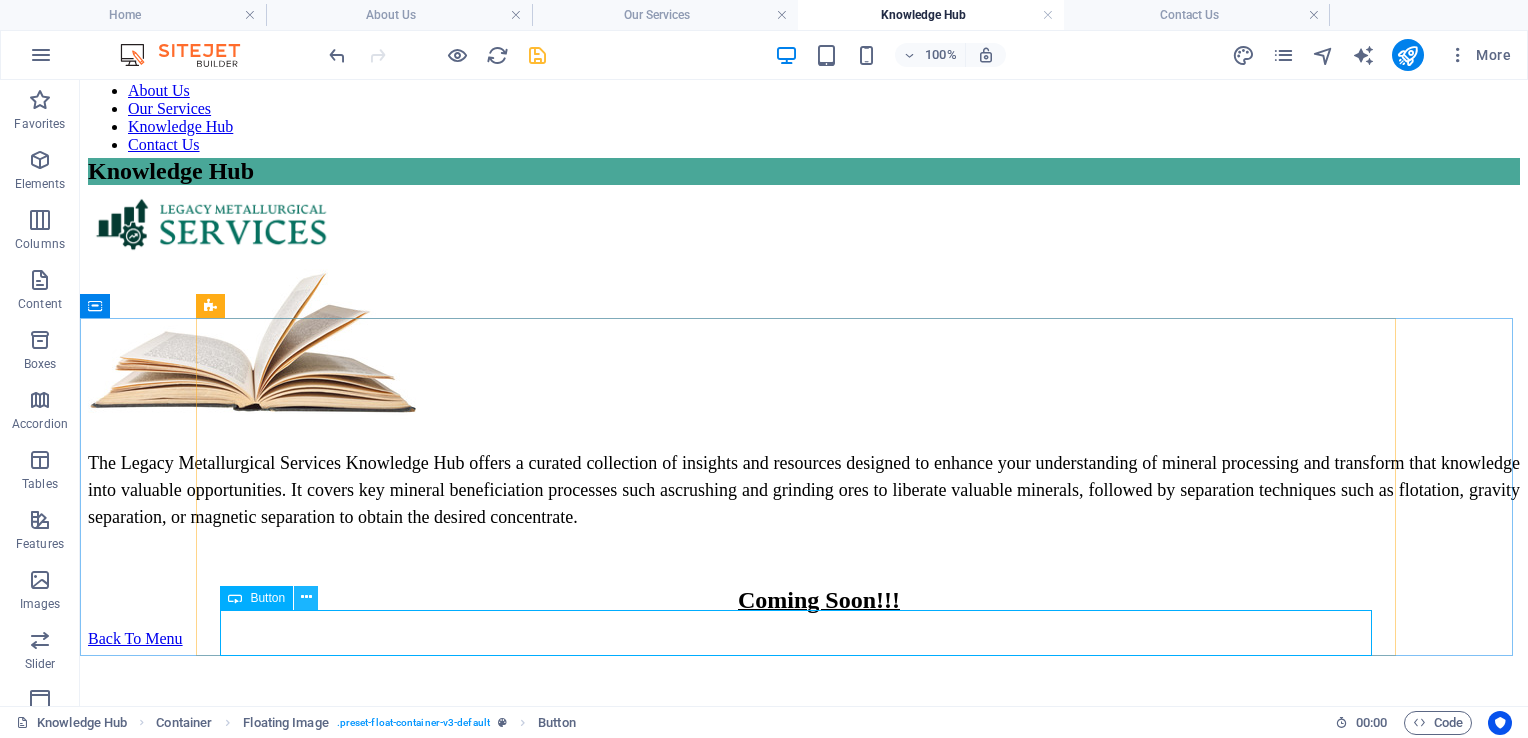 click at bounding box center (306, 597) 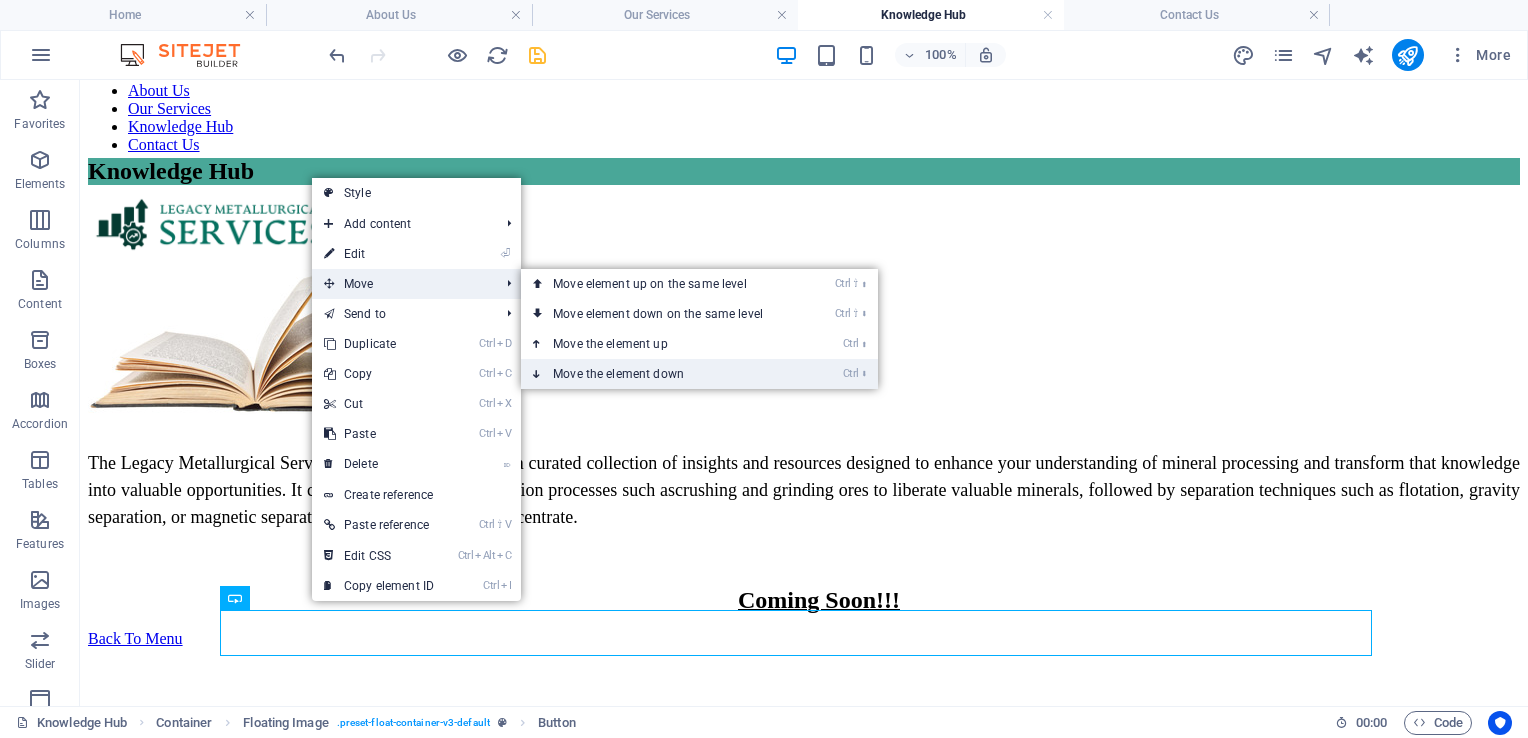 click on "Ctrl ⬇  Move the element down" at bounding box center (662, 374) 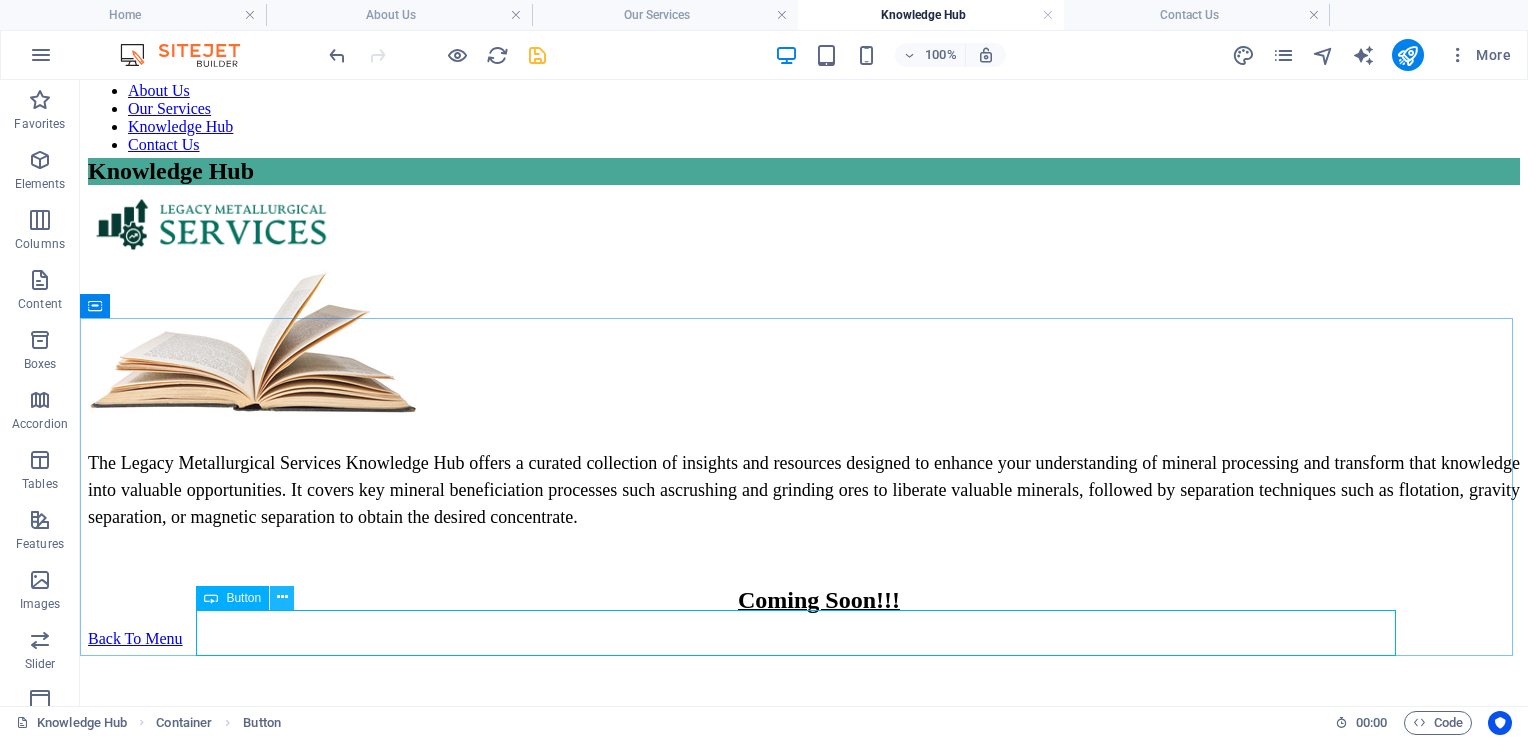 click at bounding box center (282, 597) 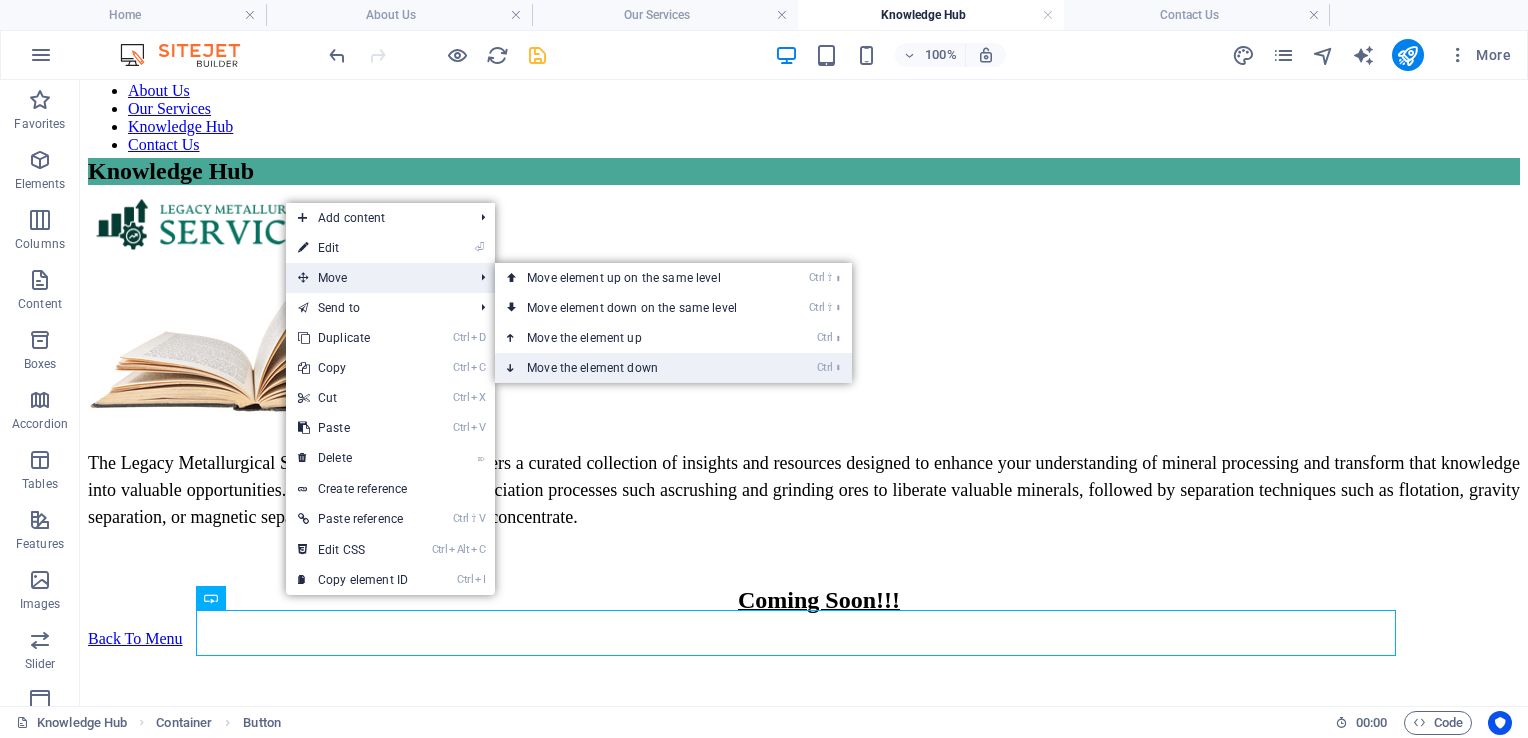 click on "Ctrl ⬇  Move the element down" at bounding box center (636, 368) 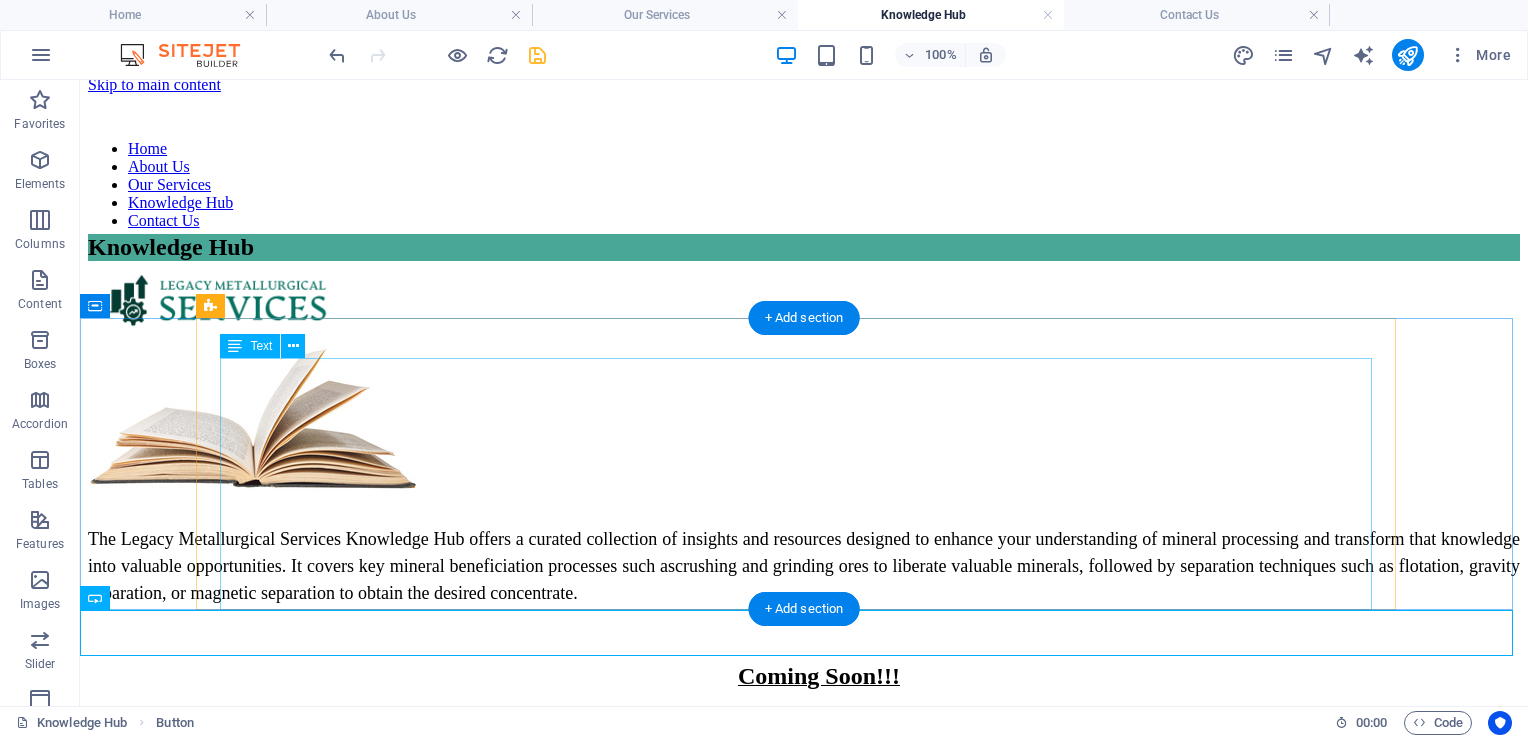 scroll, scrollTop: 0, scrollLeft: 0, axis: both 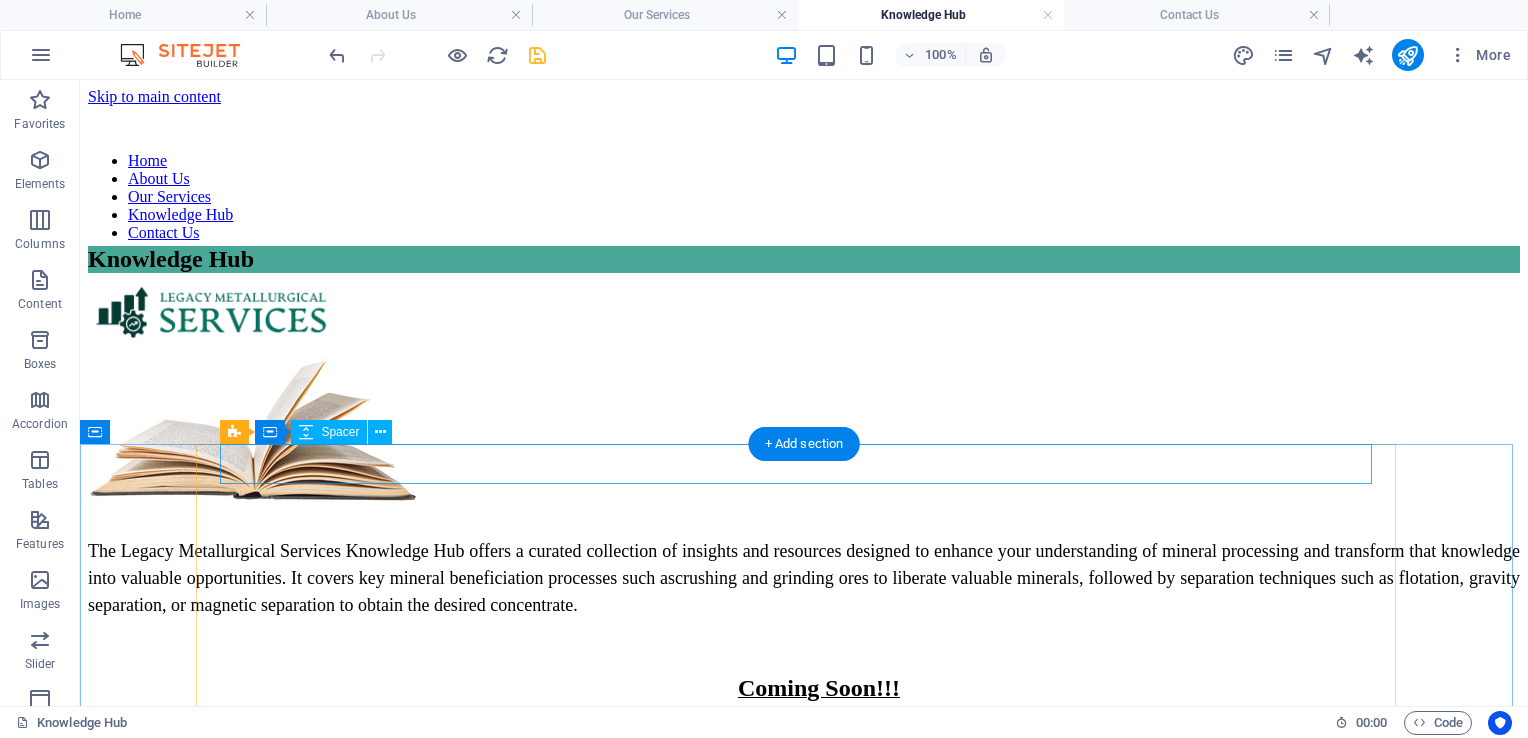 click at bounding box center (804, 313) 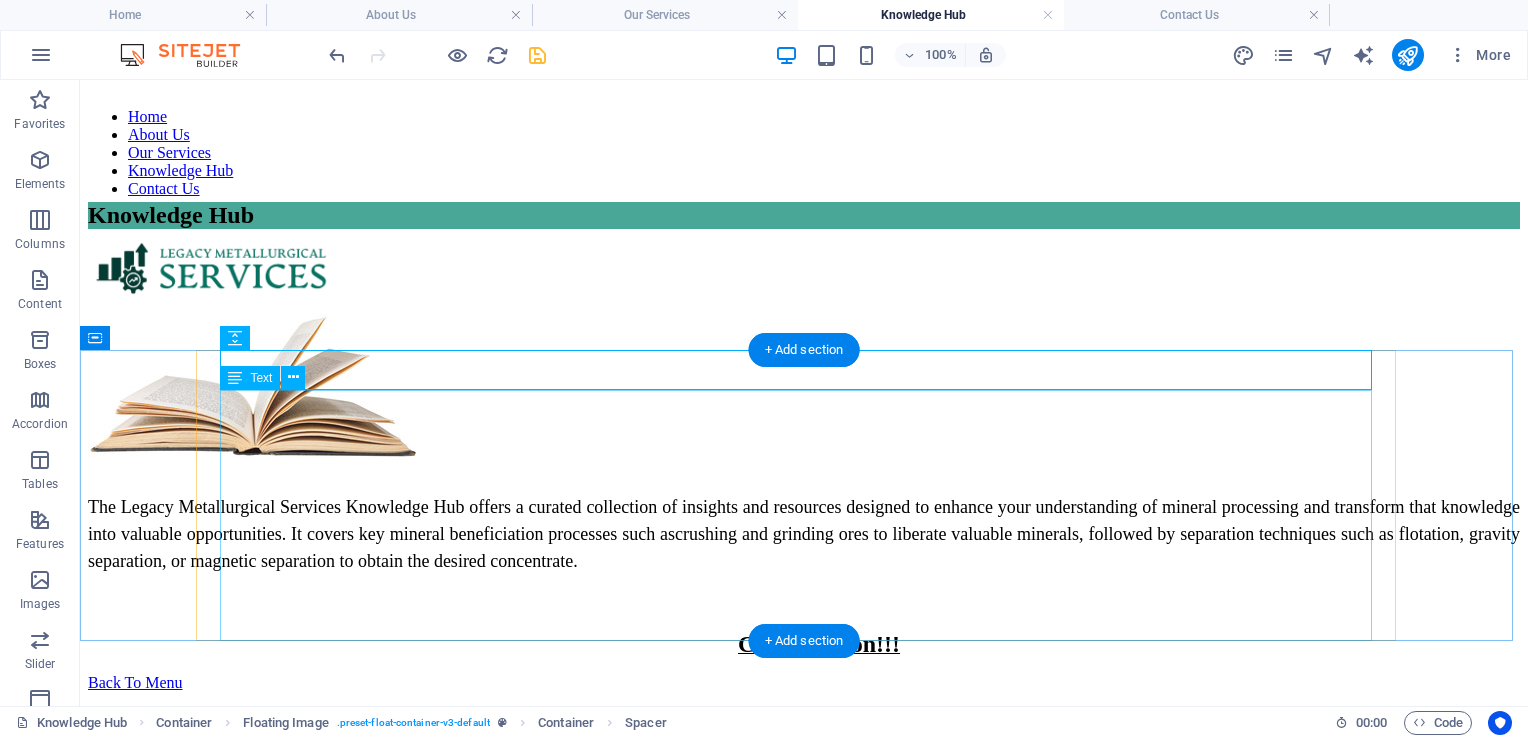 scroll, scrollTop: 125, scrollLeft: 0, axis: vertical 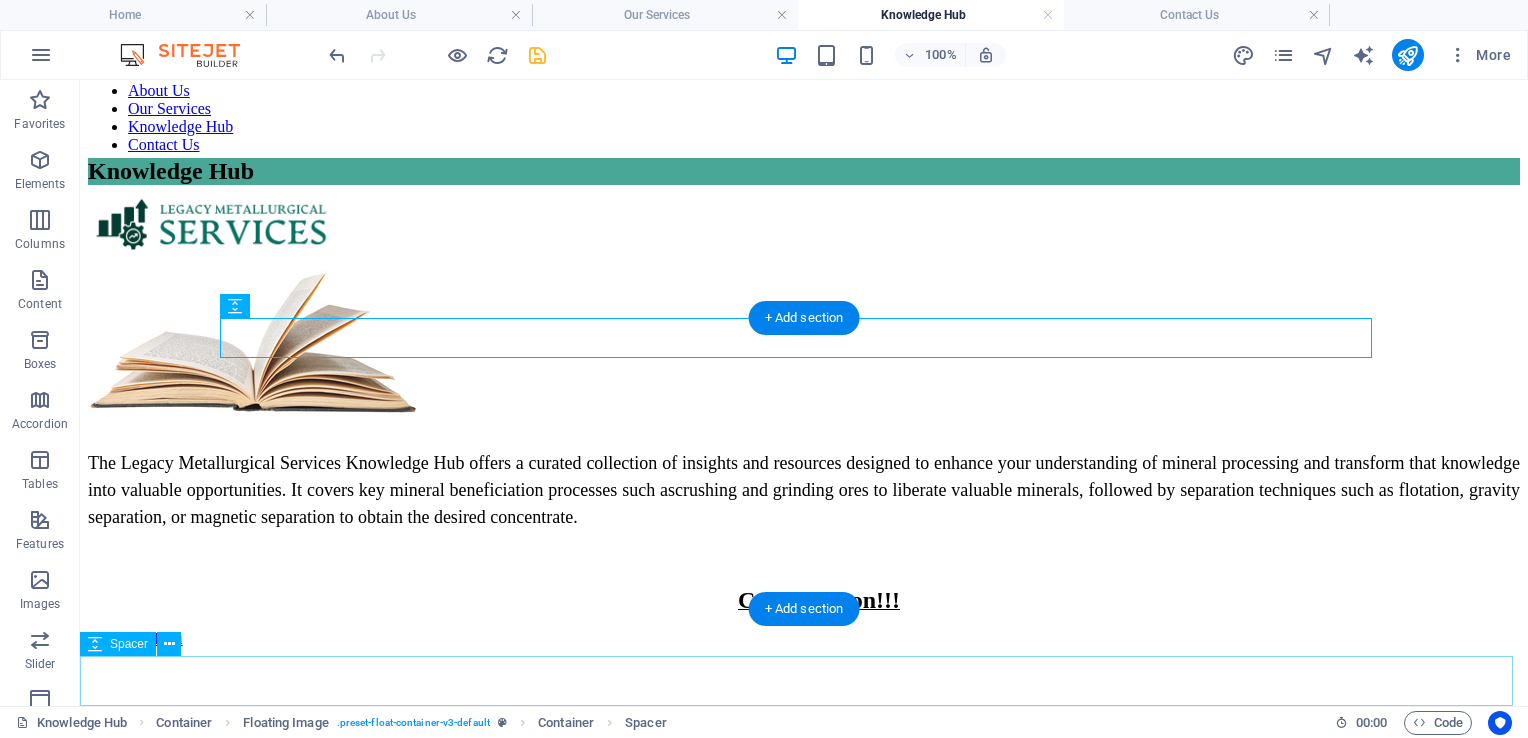 click at bounding box center [804, 673] 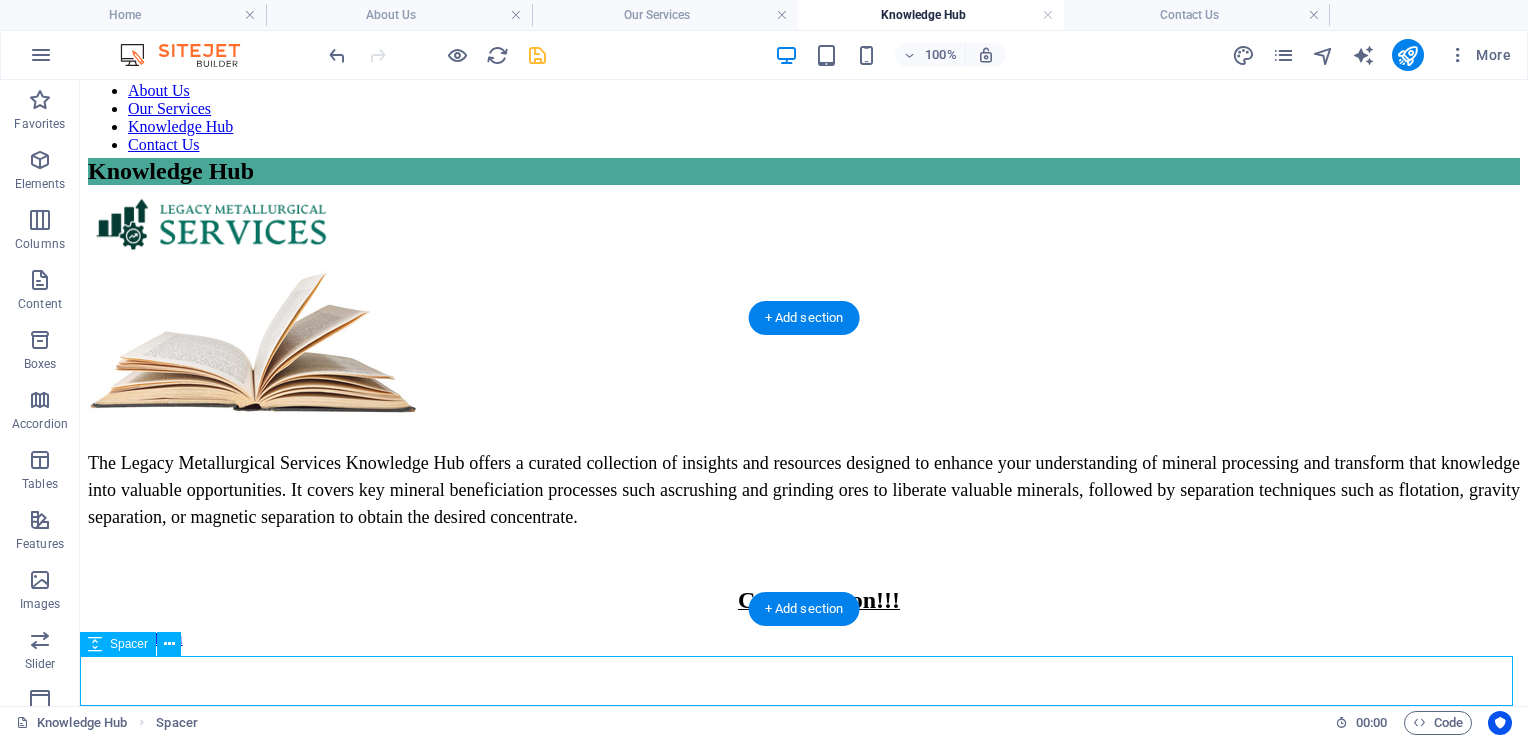 scroll, scrollTop: 75, scrollLeft: 0, axis: vertical 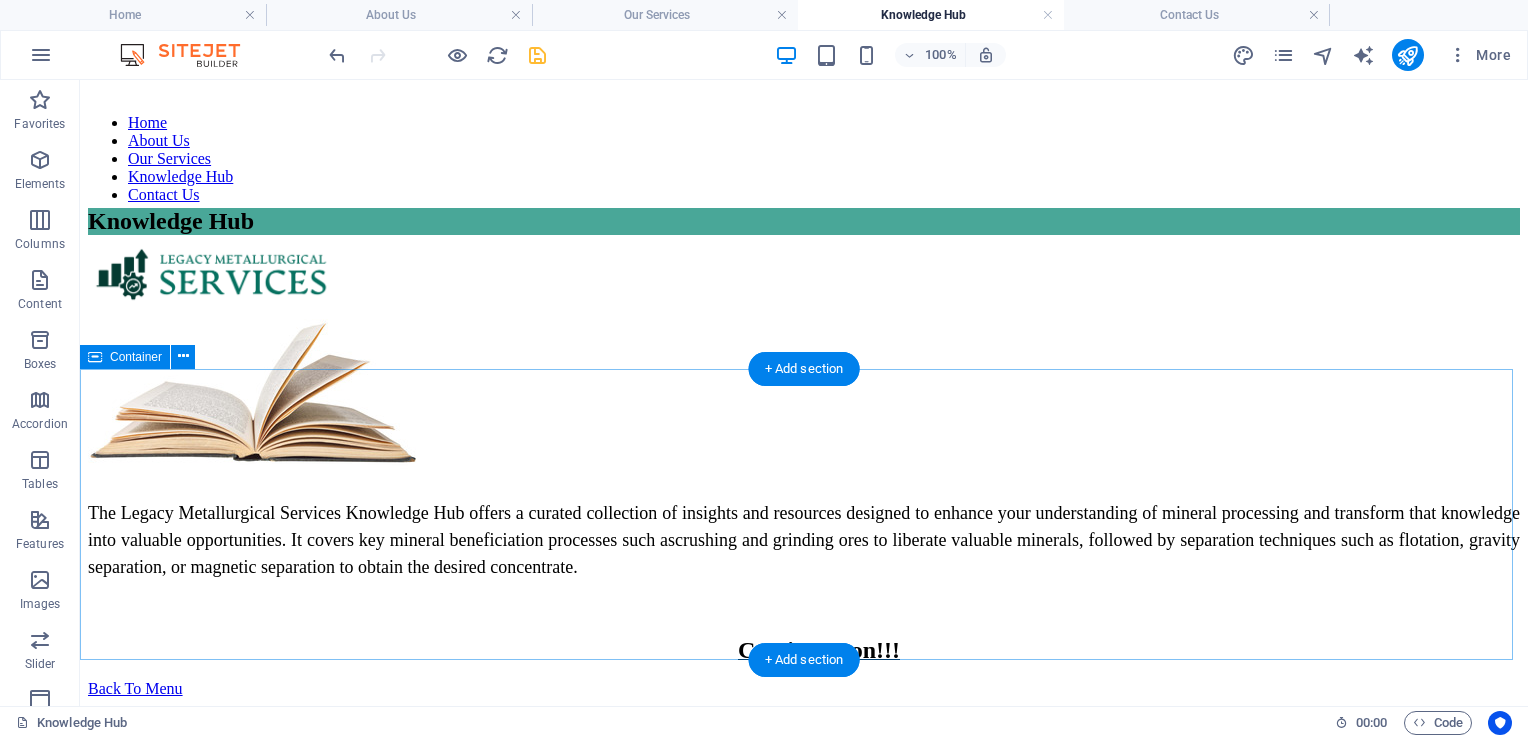 click on "The Legacy Metallurgical Services Knowledge Hub offers a curated collection of insights and resources designed to enhance your understanding of mineral processing and transform that knowledge into valuable opportunities. It covers key mineral beneficiation processes such as crushing and grinding ores to liberate valuable minerals, followed by separation techniques such as flotation, gravity separation, or magnetic separation to obtain the desired concentrate. Coming Soon!!!" at bounding box center [804, 459] 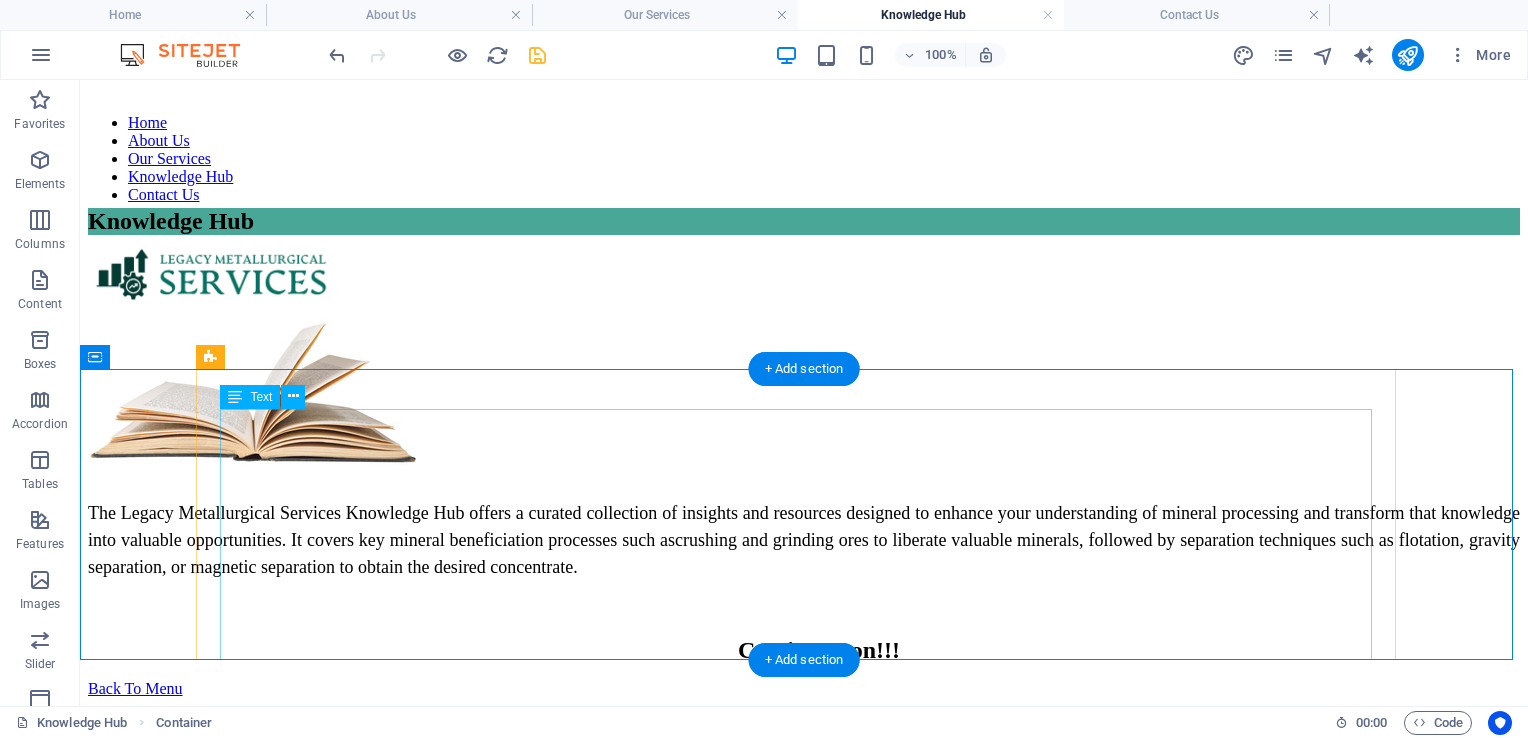 click on "The Legacy Metallurgical Services Knowledge Hub offers a curated collection of insights and resources designed to enhance your understanding of mineral processing and transform that knowledge into valuable opportunities. It covers key mineral beneficiation processes such as crushing and grinding ores to liberate valuable minerals, followed by separation techniques such as flotation, gravity separation, or magnetic separation to obtain the desired concentrate. Coming Soon!!!" at bounding box center (804, 582) 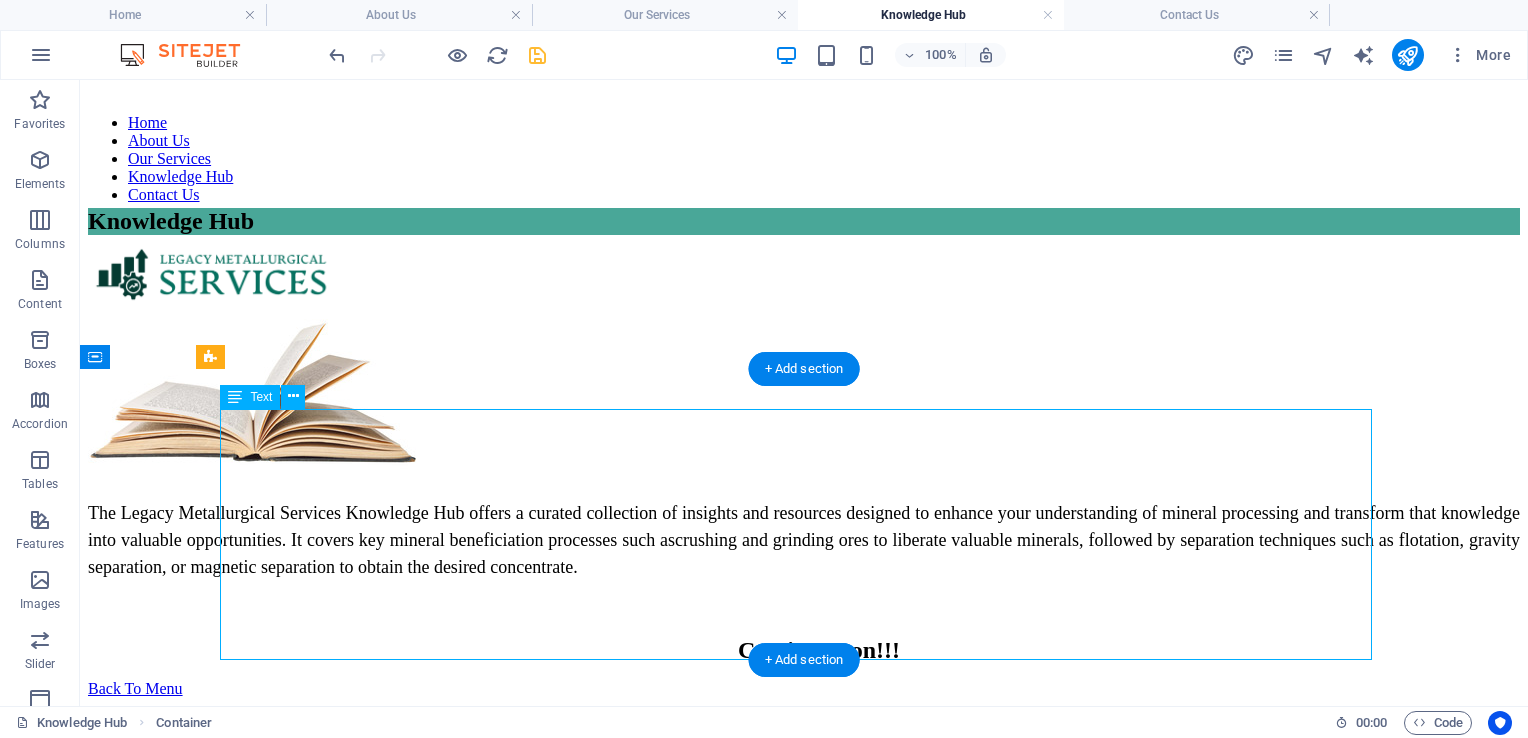 click on "The Legacy Metallurgical Services Knowledge Hub offers a curated collection of insights and resources designed to enhance your understanding of mineral processing and transform that knowledge into valuable opportunities. It covers key mineral beneficiation processes such as crushing and grinding ores to liberate valuable minerals, followed by separation techniques such as flotation, gravity separation, or magnetic separation to obtain the desired concentrate. Coming Soon!!!" at bounding box center (804, 582) 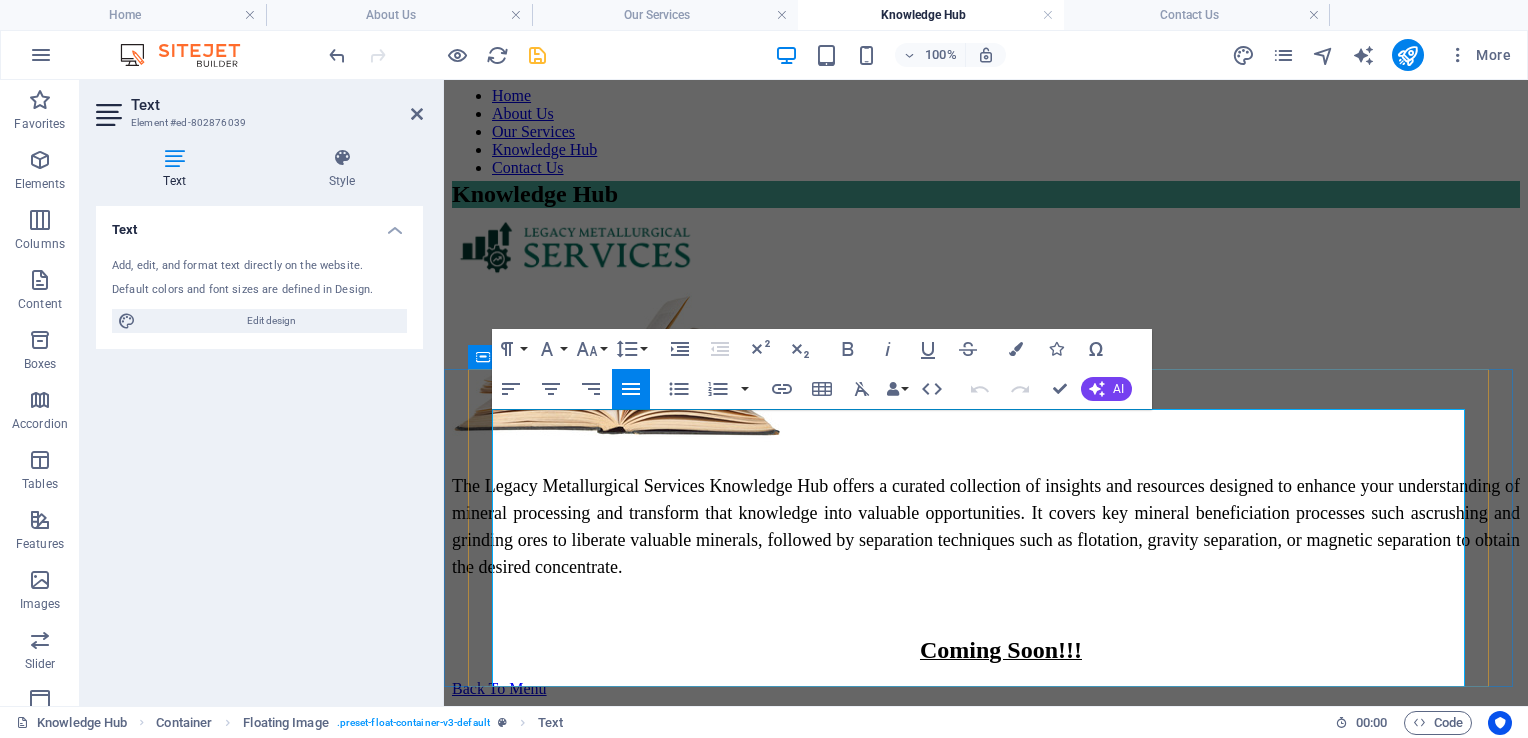 click on "Coming Soon!!!" at bounding box center [986, 650] 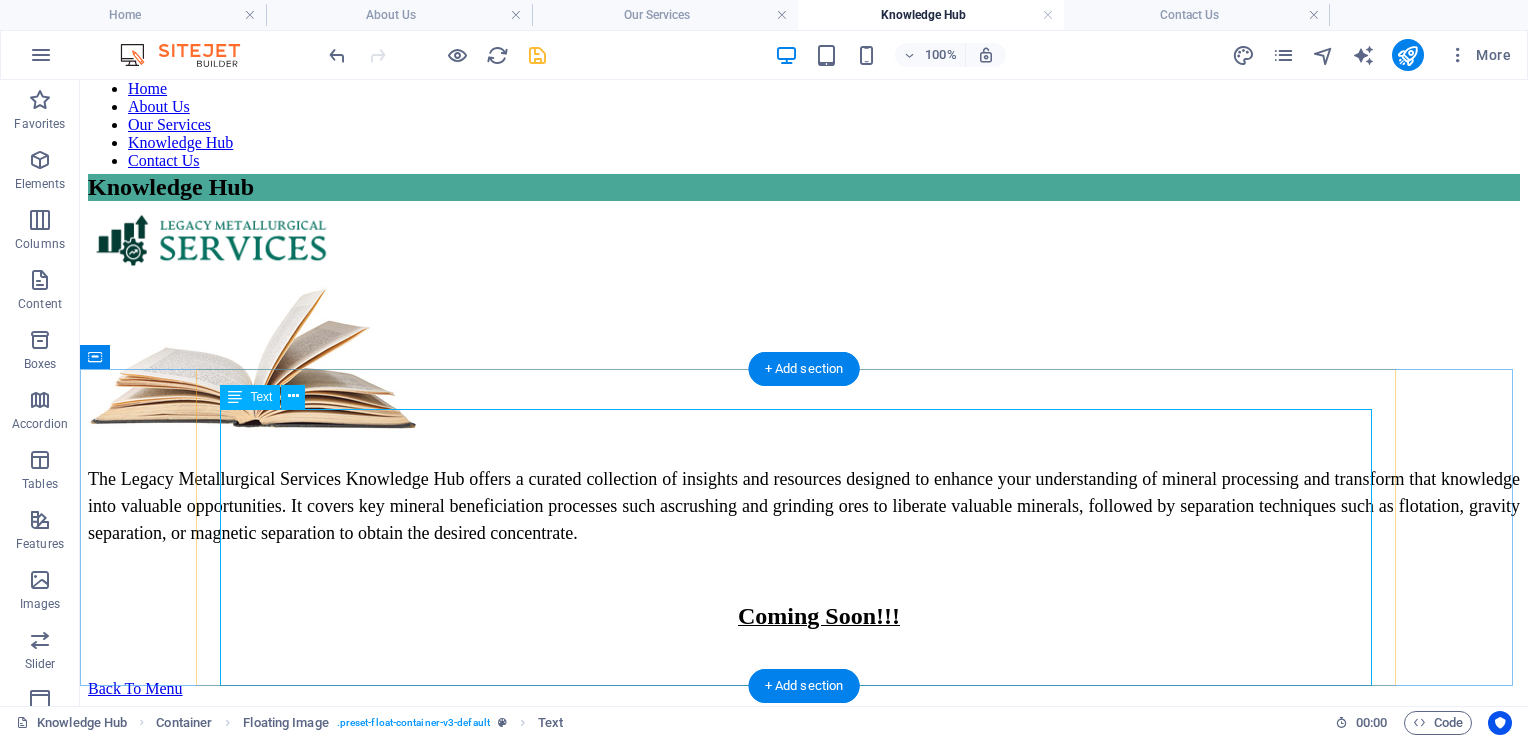 scroll, scrollTop: 100, scrollLeft: 0, axis: vertical 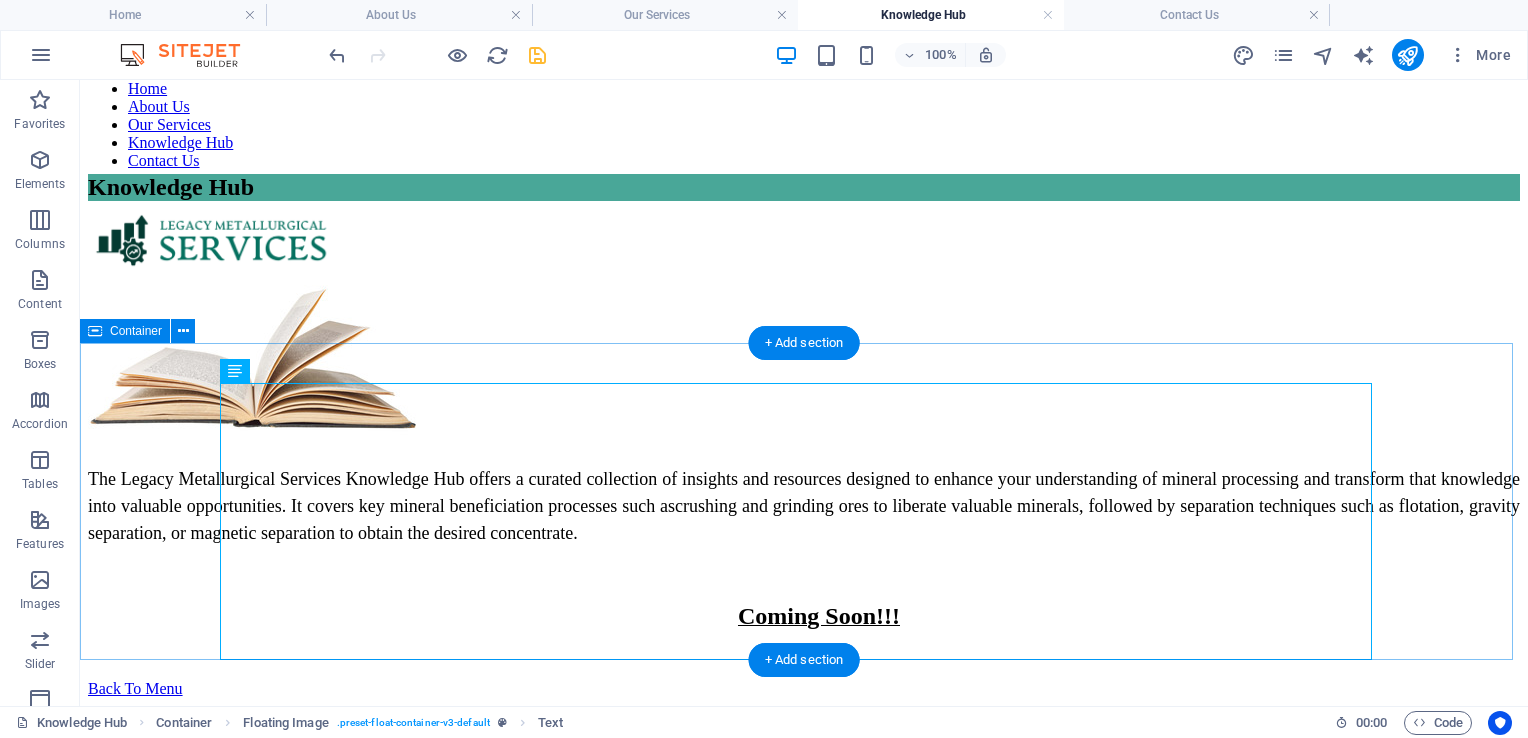 click on "The Legacy Metallurgical Services Knowledge Hub offers a curated collection of insights and resources designed to enhance your understanding of mineral processing and transform that knowledge into valuable opportunities. It covers key mineral beneficiation processes such as crushing and grinding ores to liberate valuable minerals, followed by separation techniques such as flotation, gravity separation, or magnetic separation to obtain the desired concentrate. Coming Soon!!!" at bounding box center (804, 442) 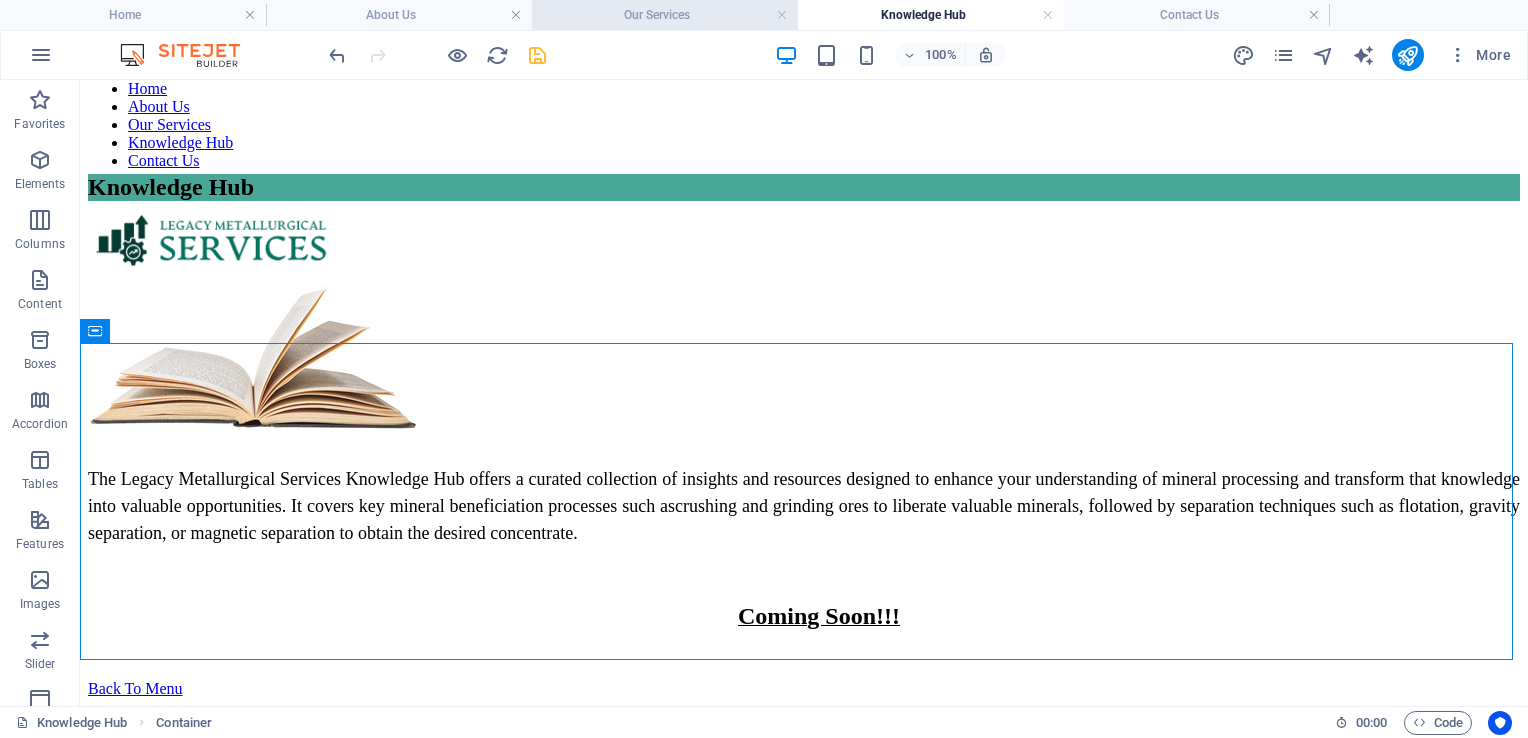 click on "Our Services" at bounding box center [665, 15] 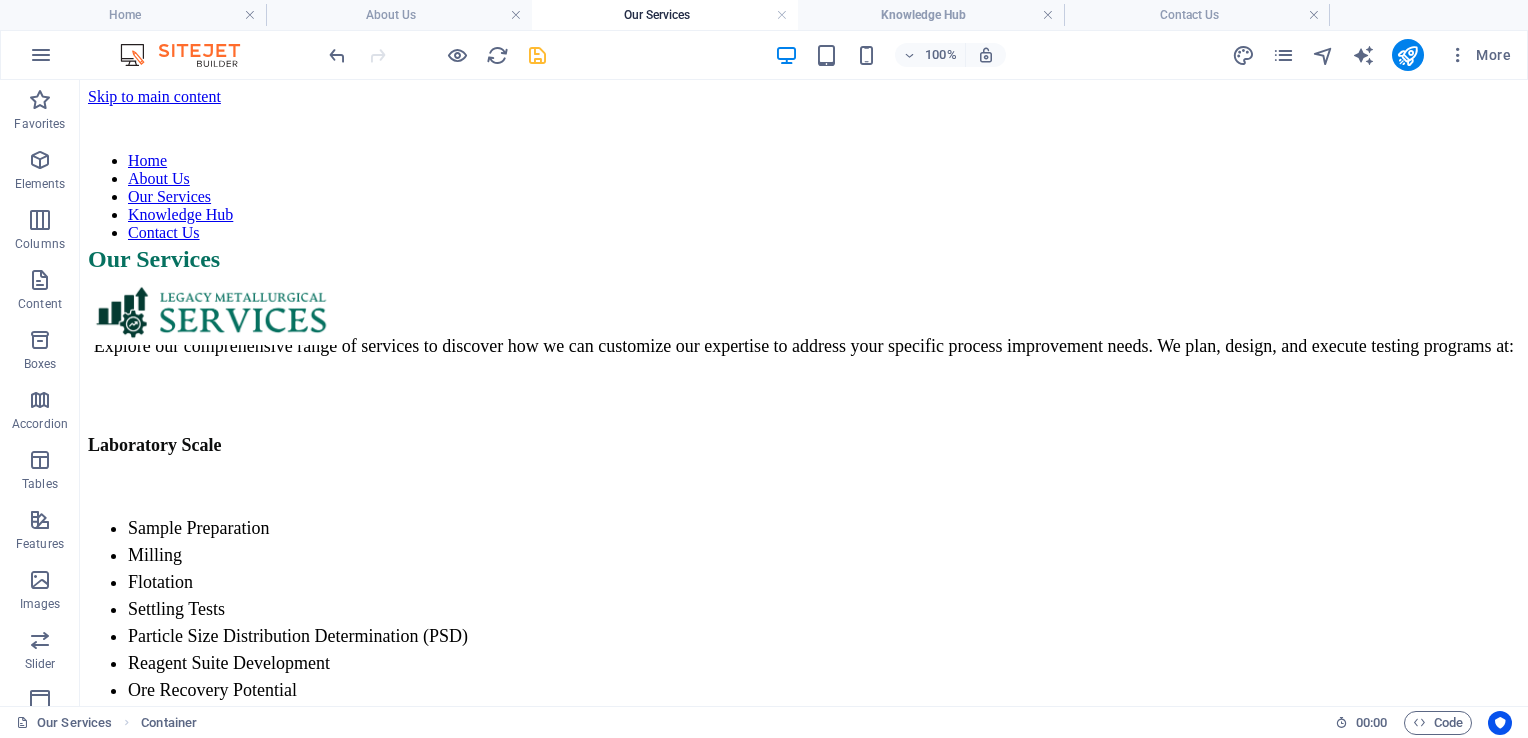 scroll, scrollTop: 0, scrollLeft: 0, axis: both 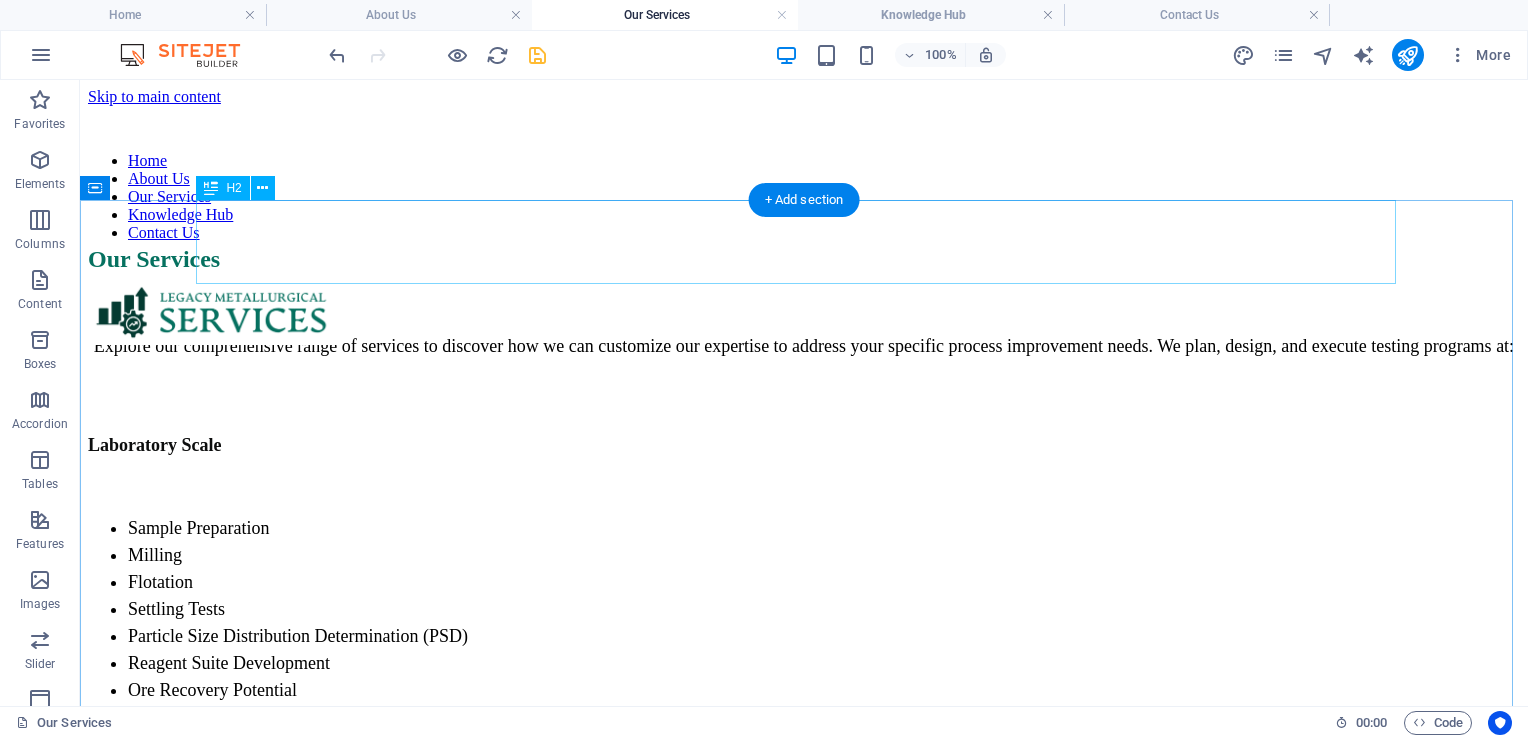 click on "Our Services" at bounding box center (804, 259) 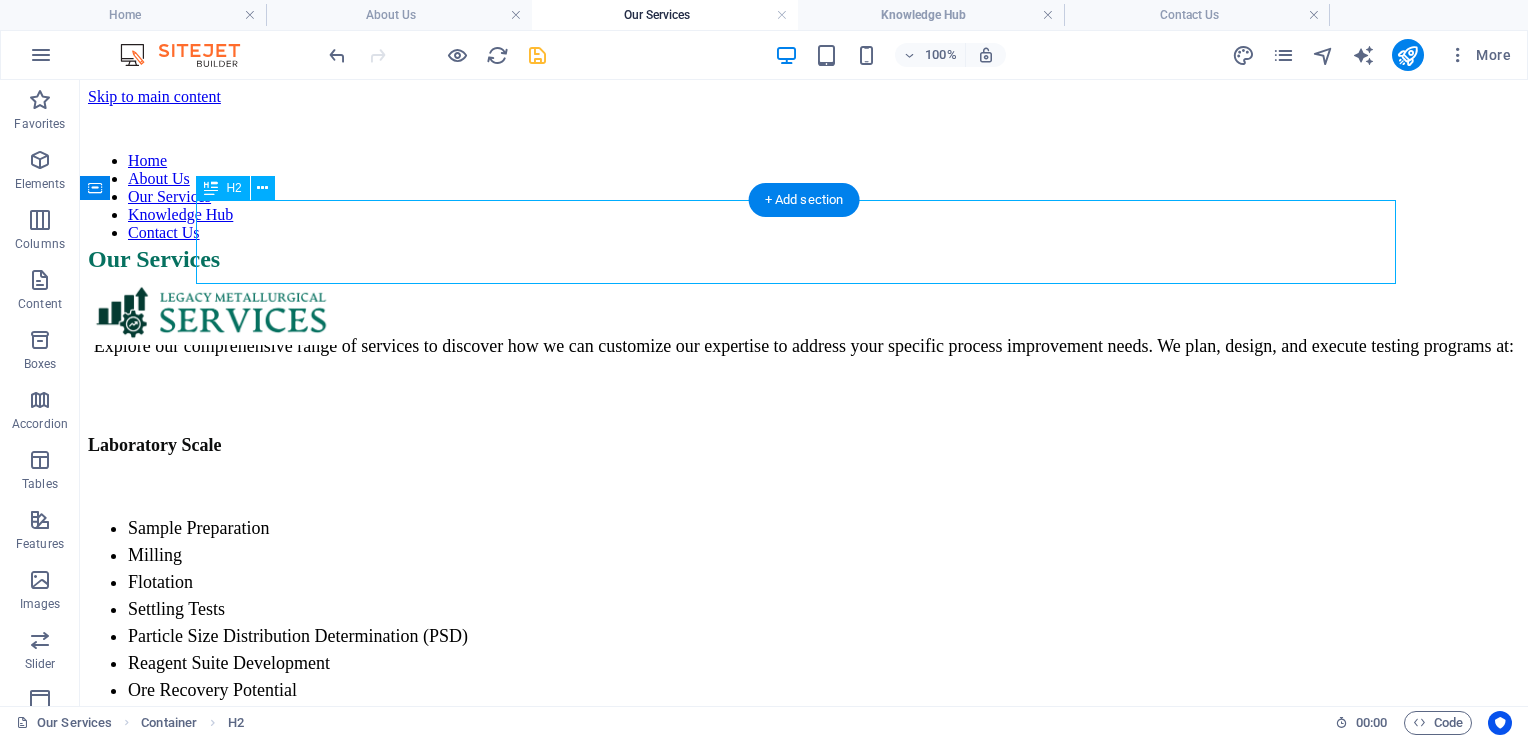 click on "Our Services" at bounding box center [804, 259] 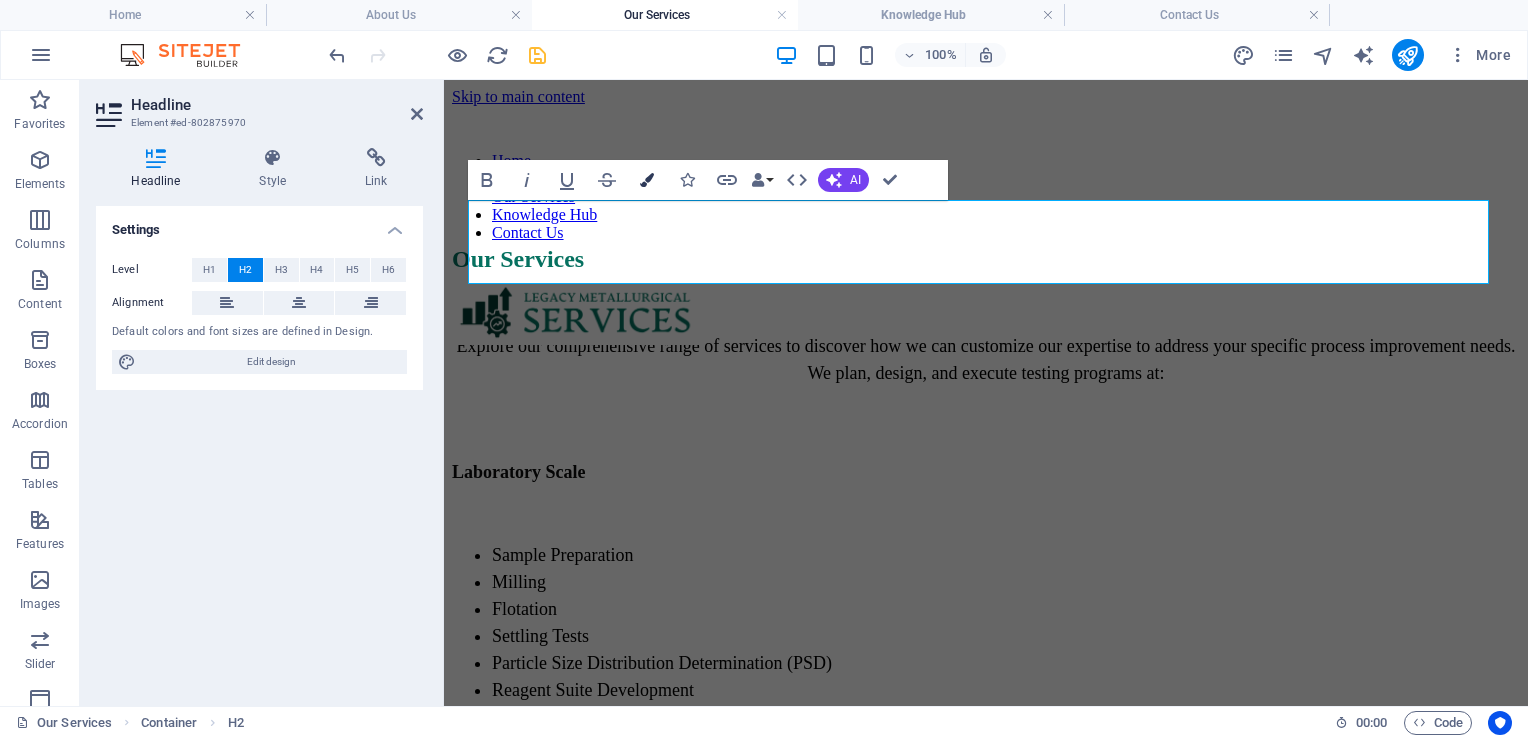 click at bounding box center (647, 180) 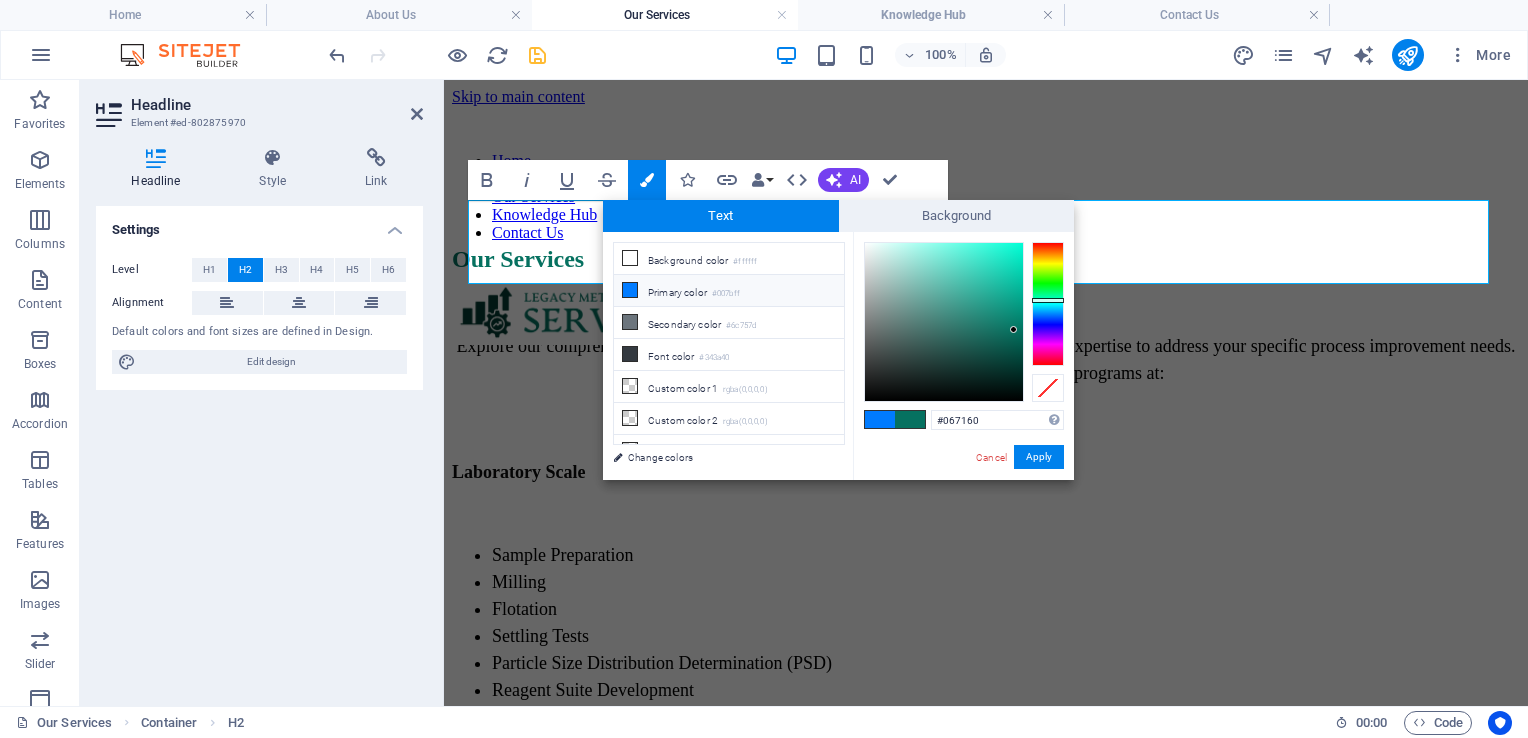 drag, startPoint x: 993, startPoint y: 427, endPoint x: 904, endPoint y: 427, distance: 89 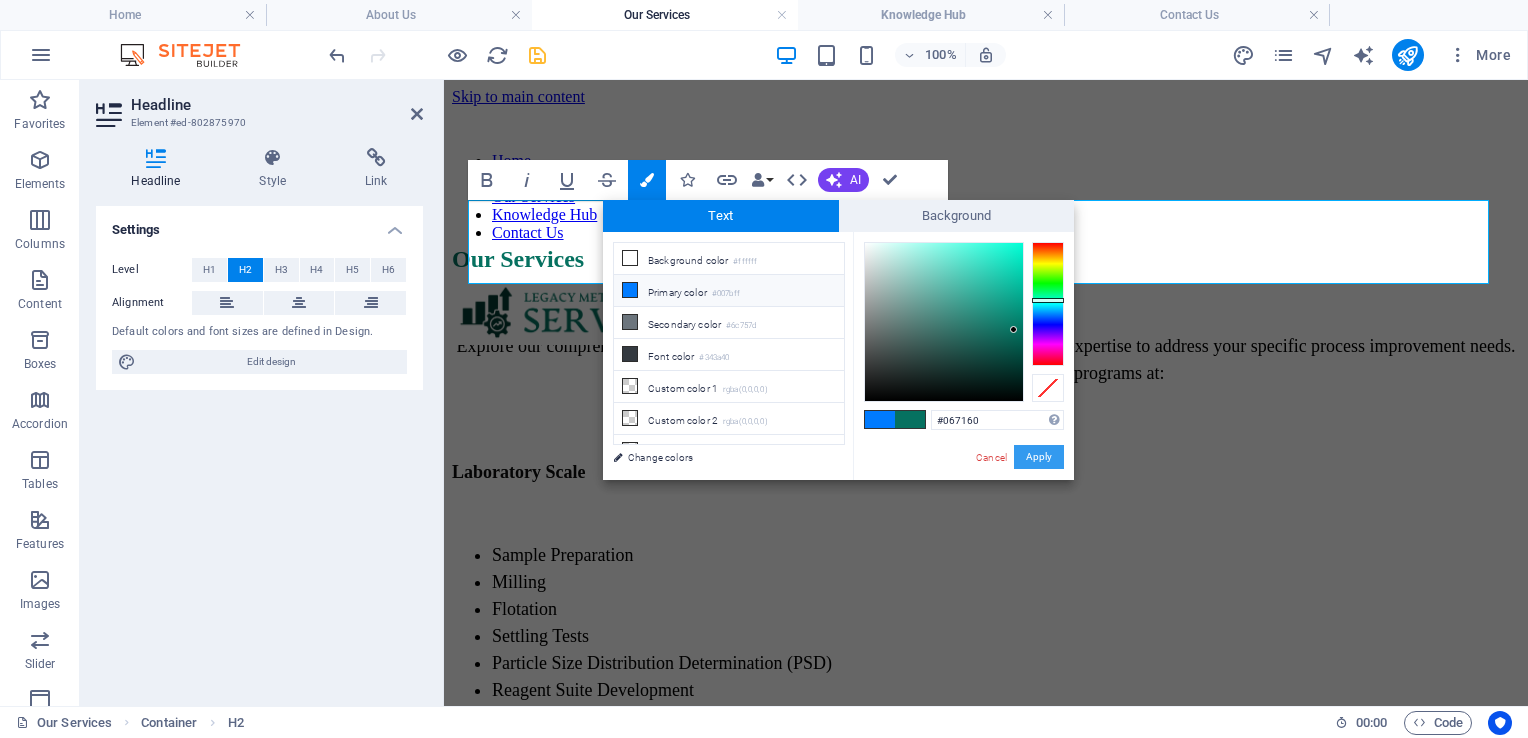 click on "Apply" at bounding box center [1039, 457] 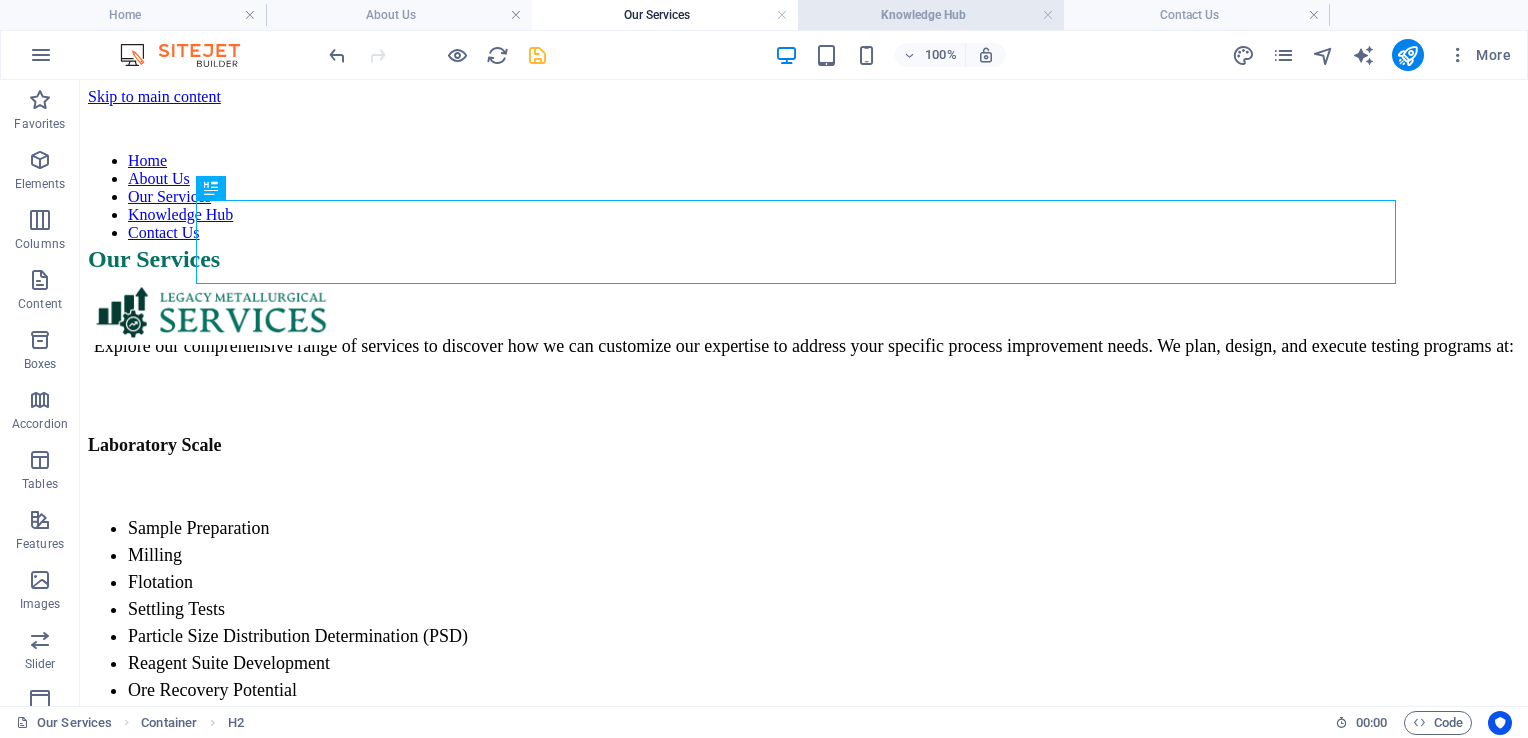 drag, startPoint x: 920, startPoint y: 18, endPoint x: 868, endPoint y: 29, distance: 53.15073 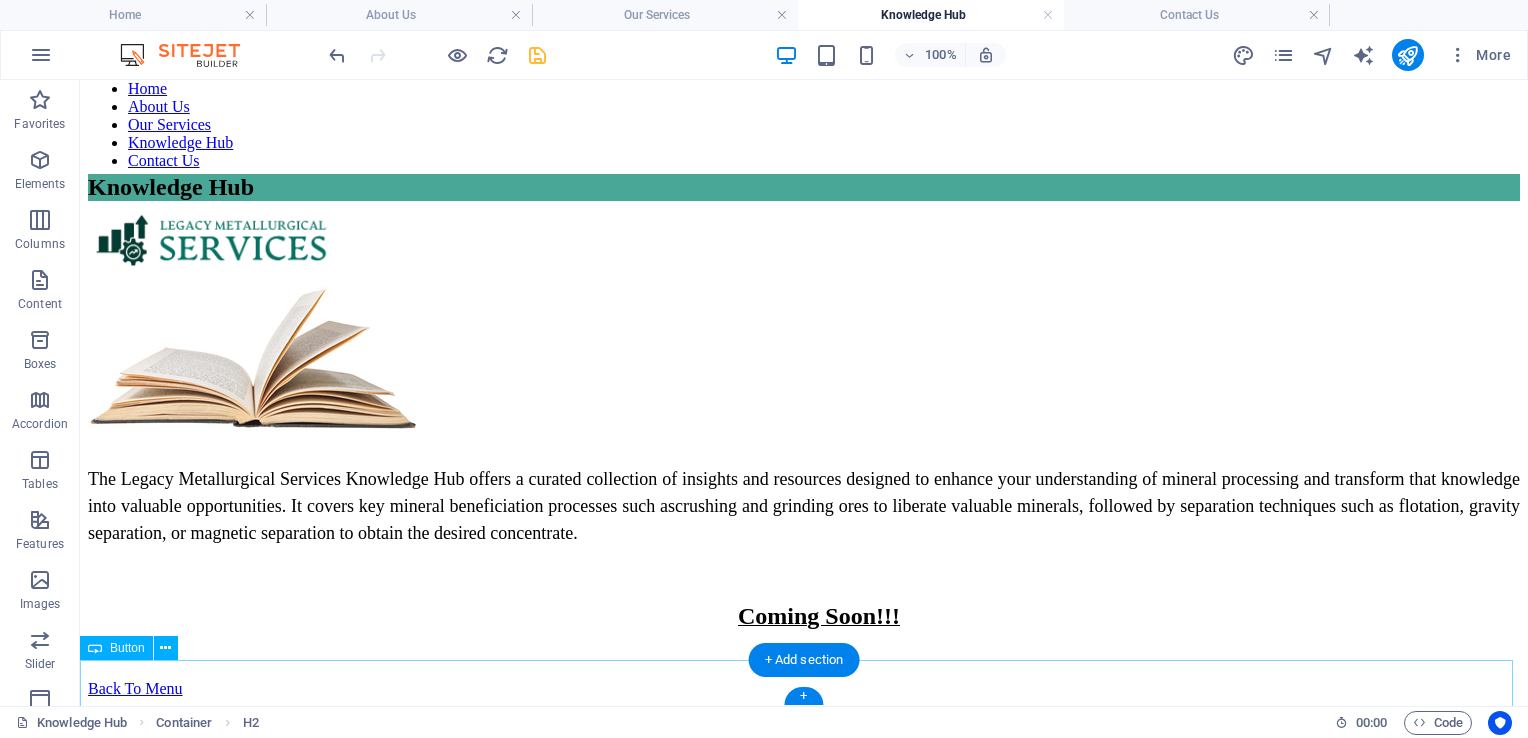click on "Back To Menu" at bounding box center (804, 689) 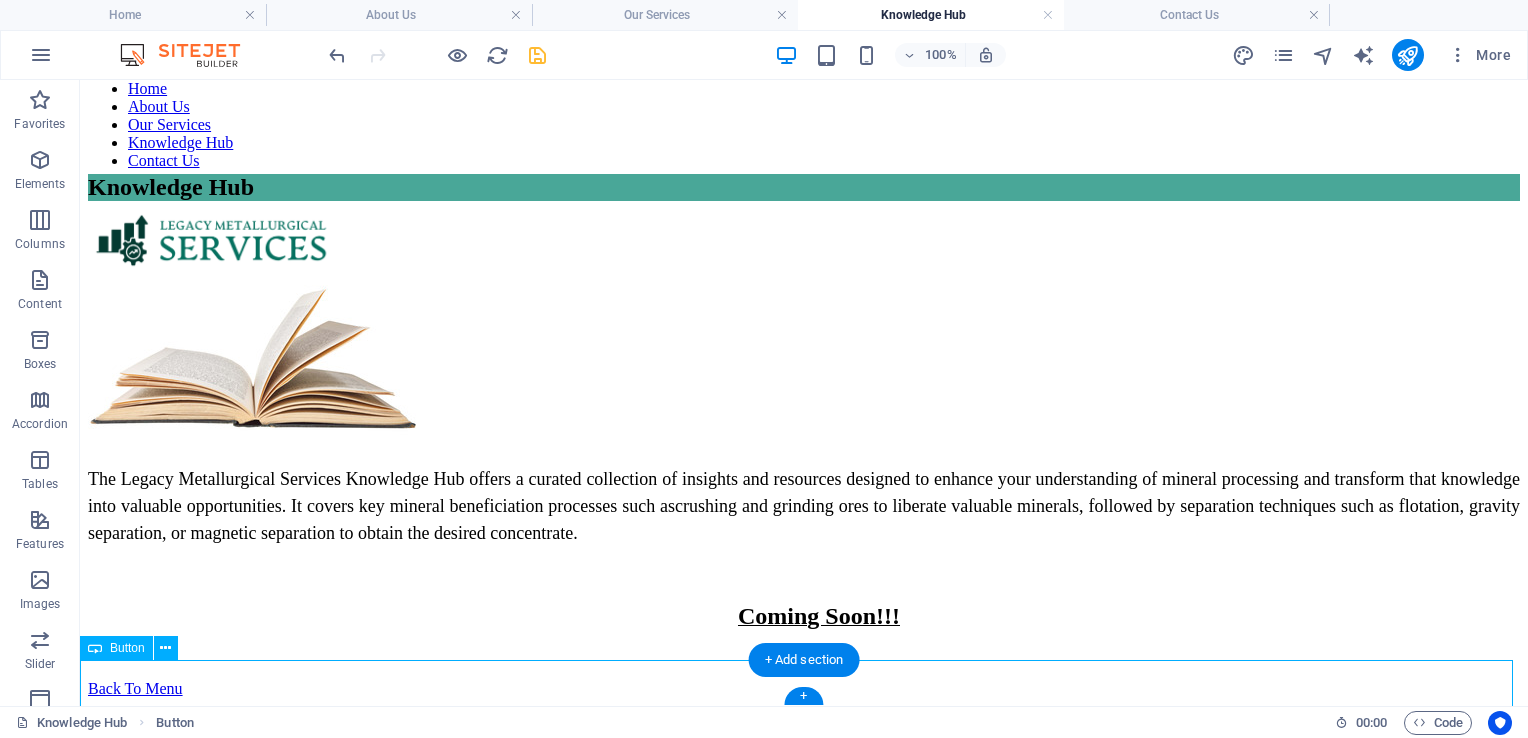 click on "Back To Menu" at bounding box center [804, 689] 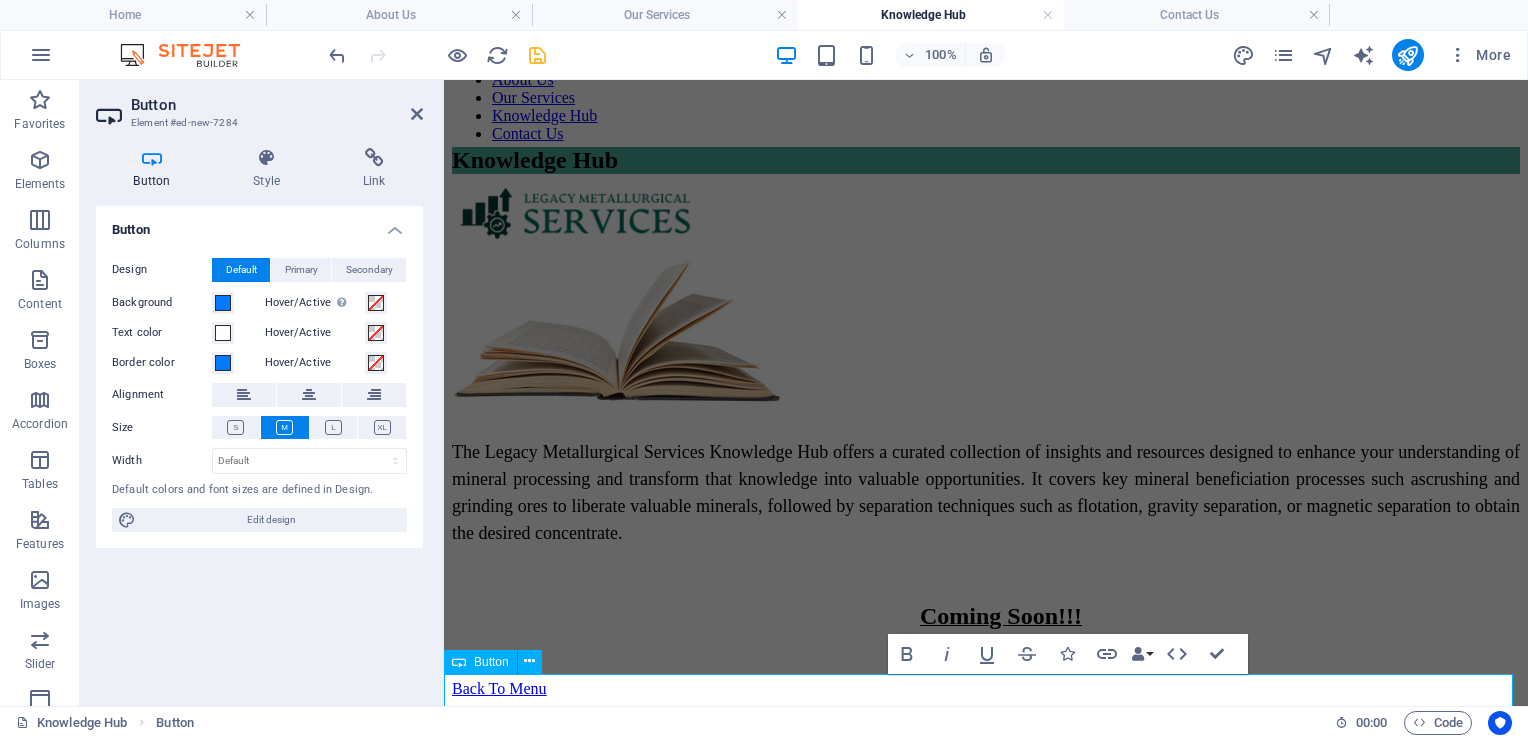 click on "Back To Menu" at bounding box center (499, 688) 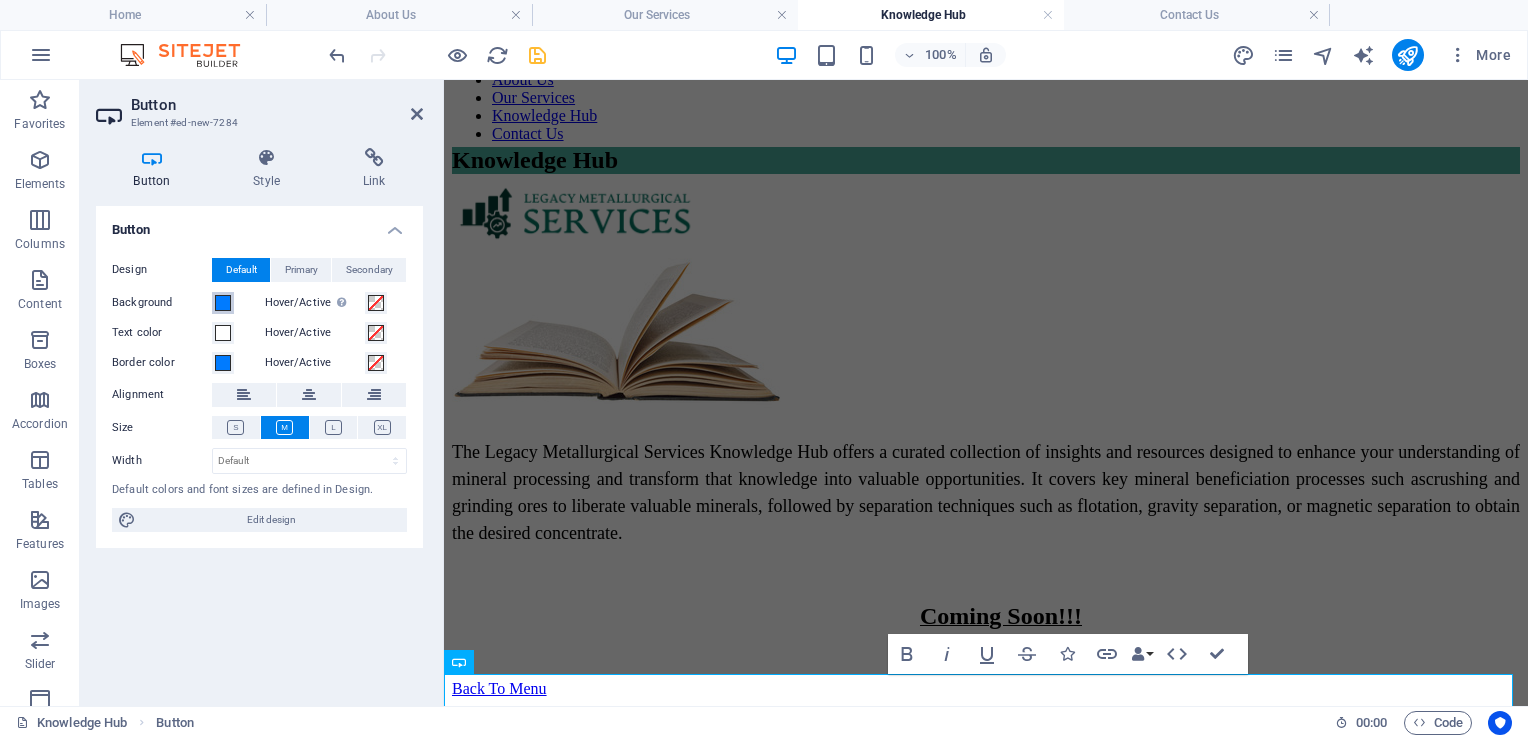 click at bounding box center [223, 303] 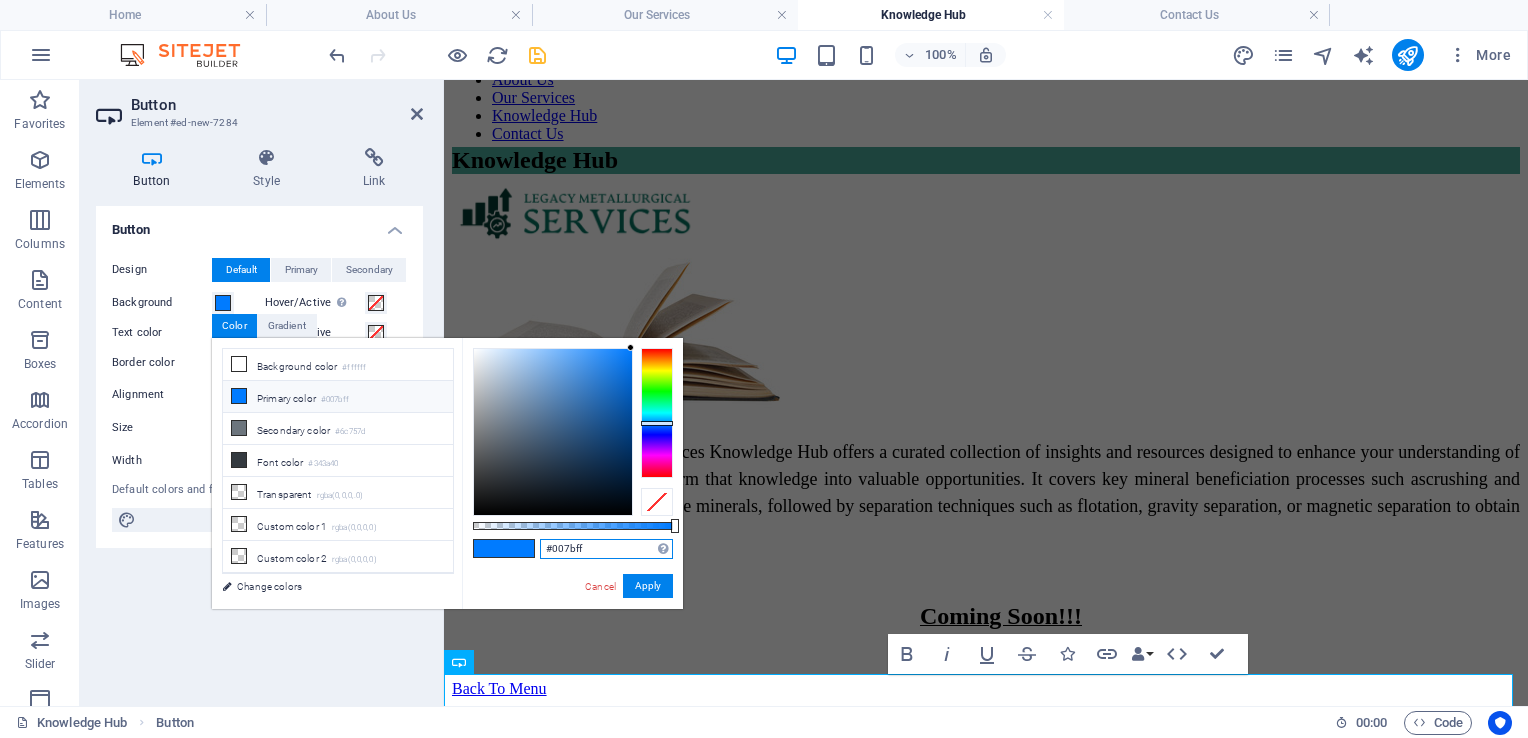 drag, startPoint x: 577, startPoint y: 547, endPoint x: 495, endPoint y: 547, distance: 82 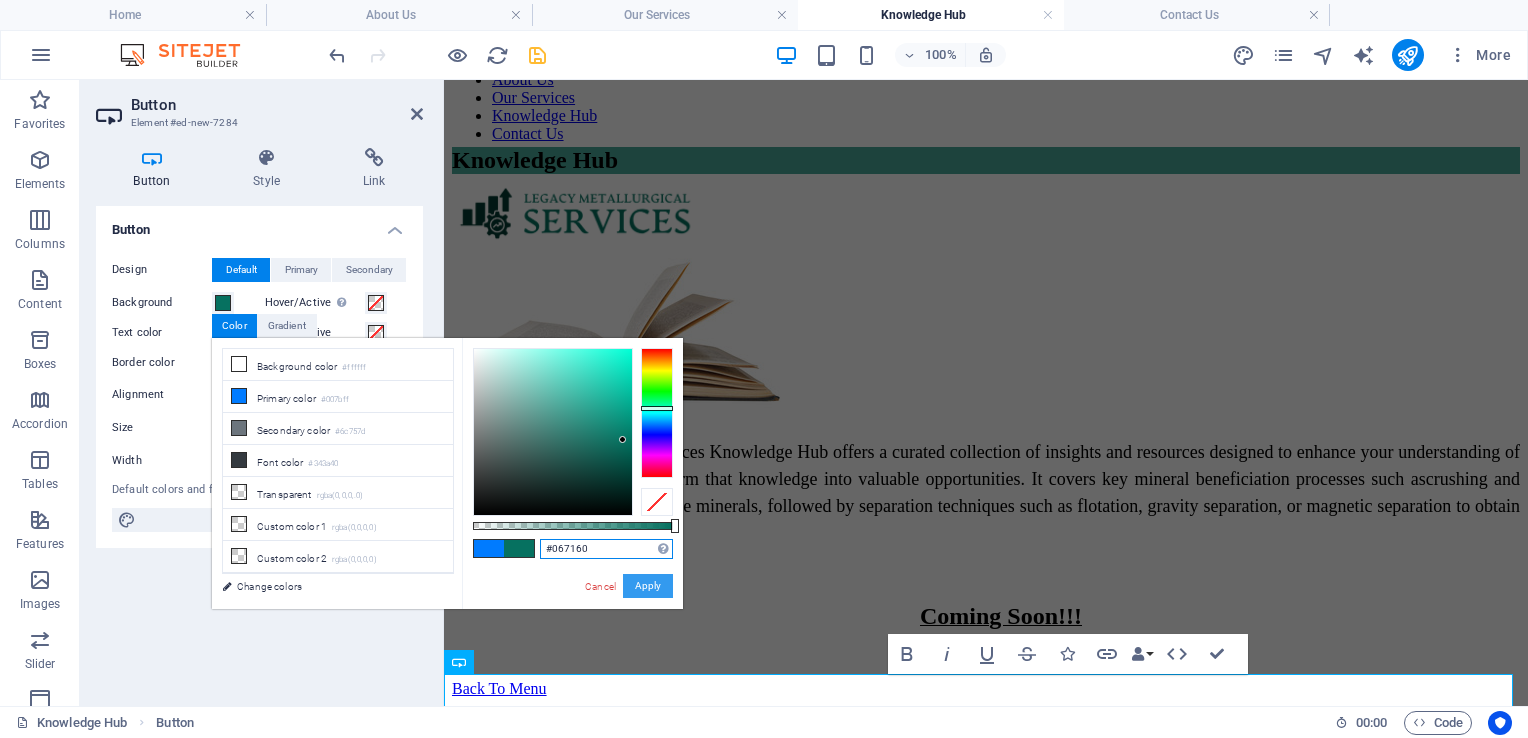 type on "#067160" 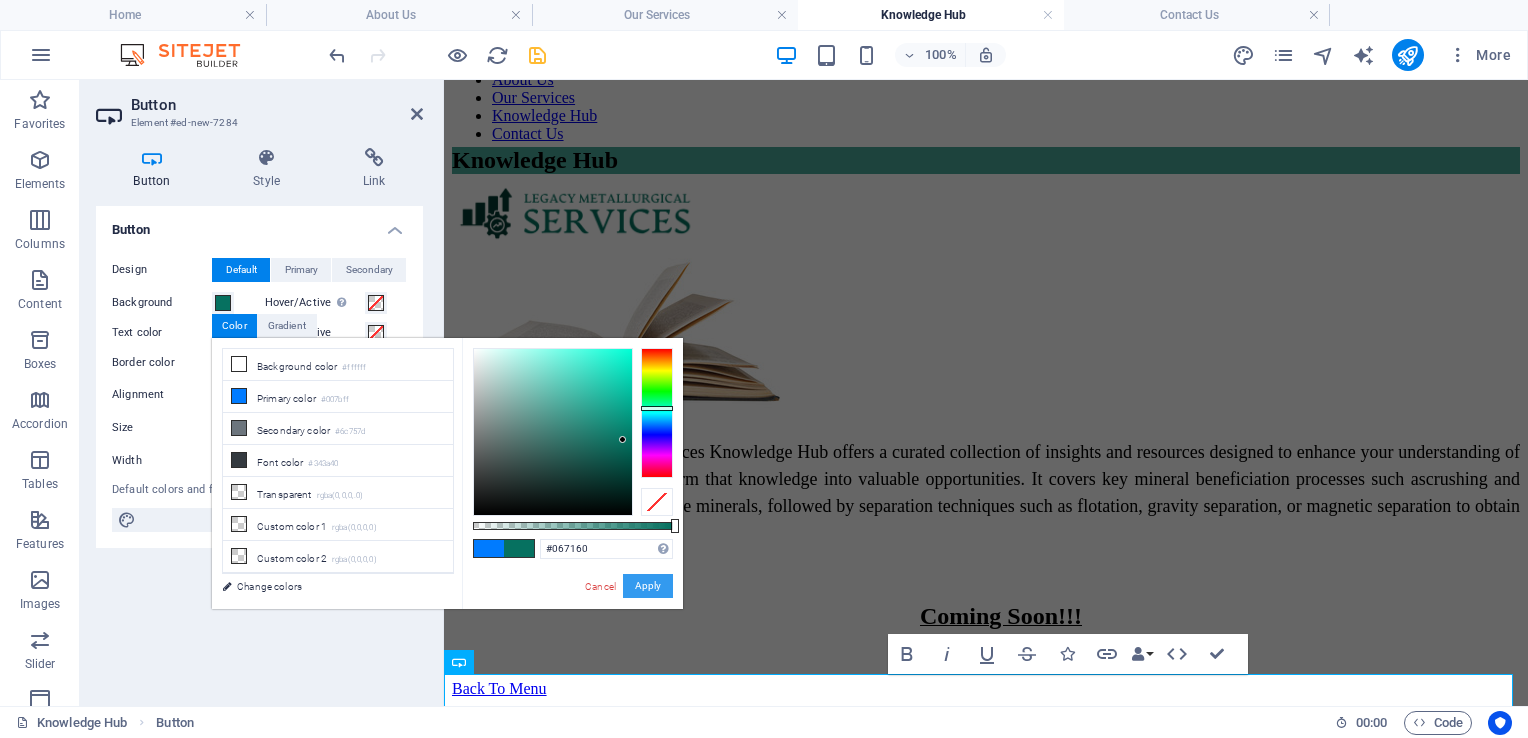 click on "Apply" at bounding box center (648, 586) 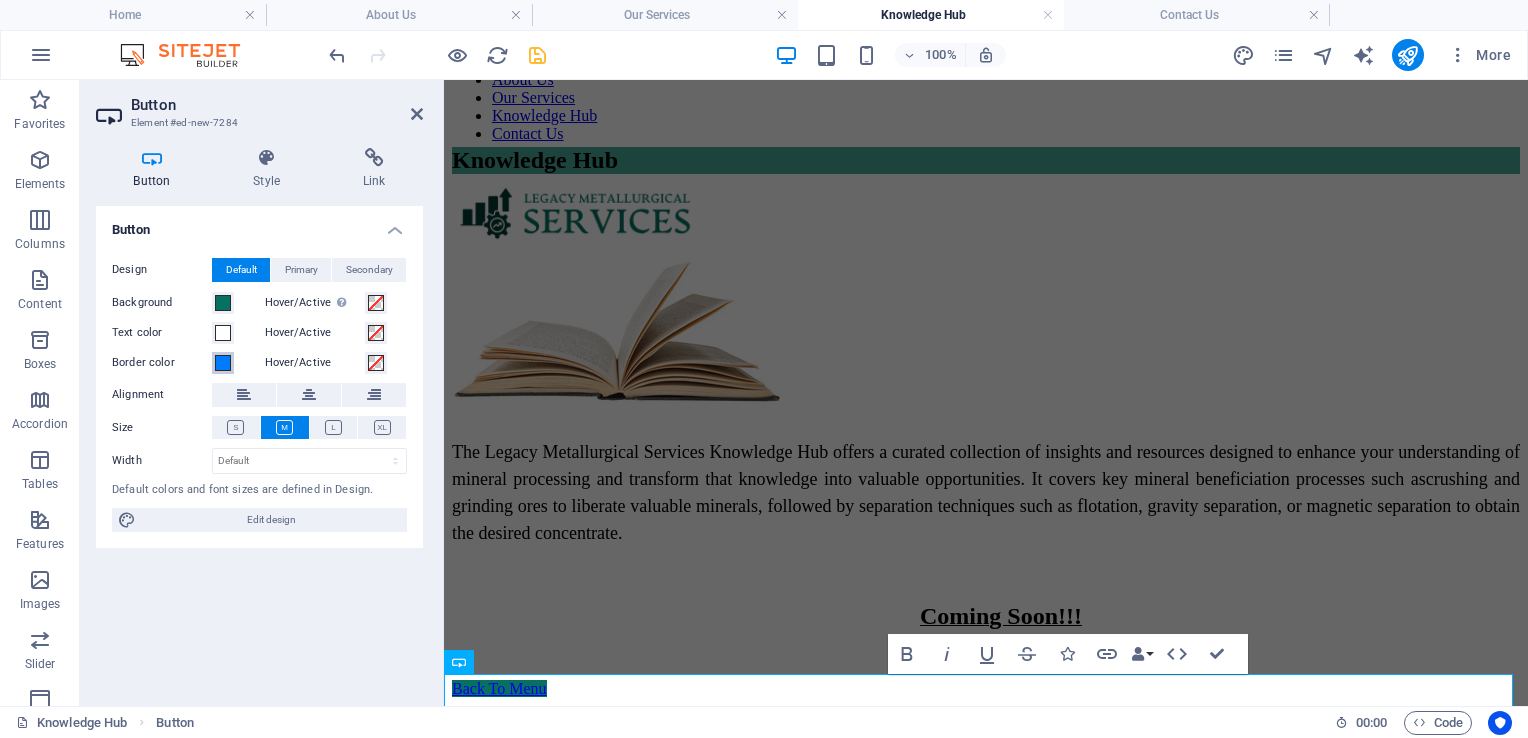 click at bounding box center [223, 363] 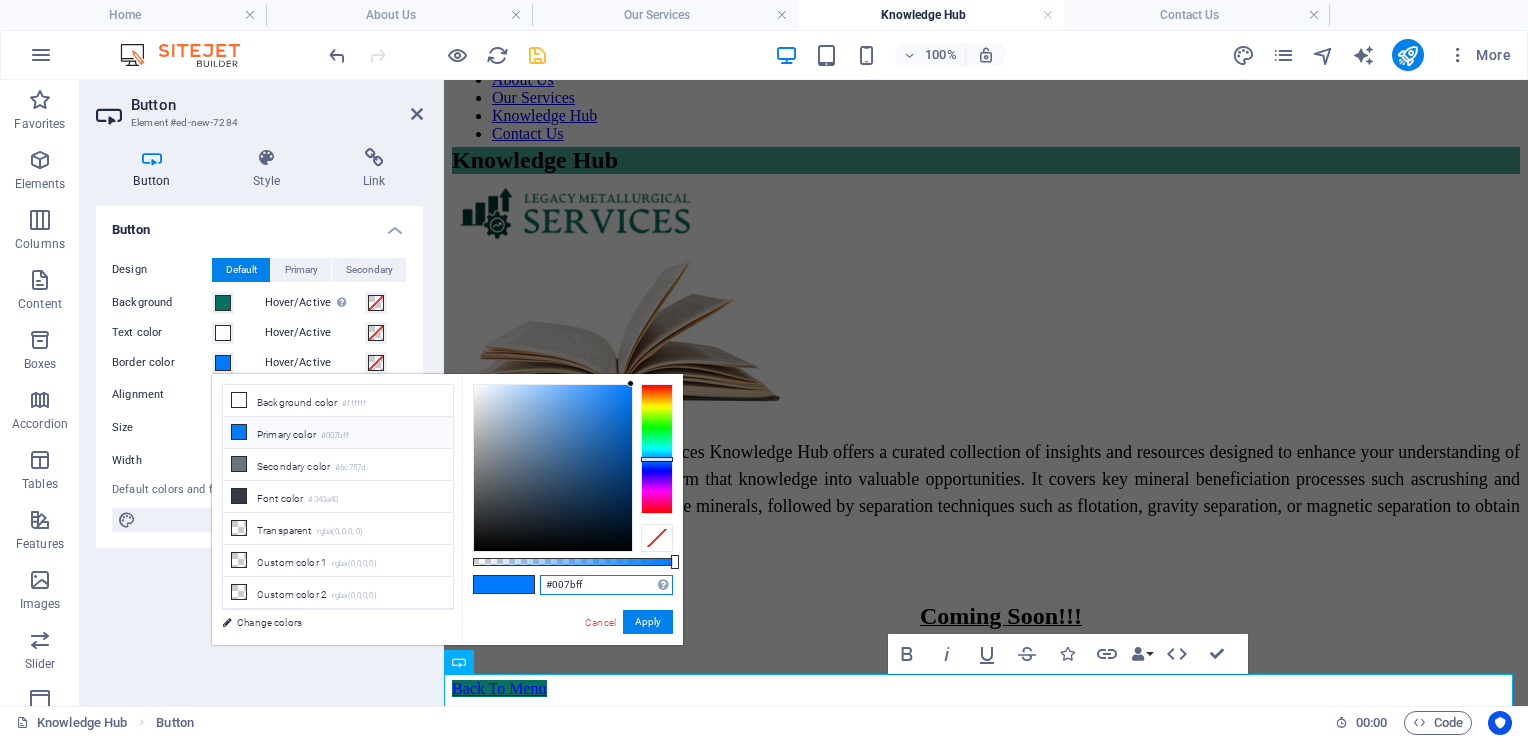 drag, startPoint x: 599, startPoint y: 586, endPoint x: 520, endPoint y: 580, distance: 79.22752 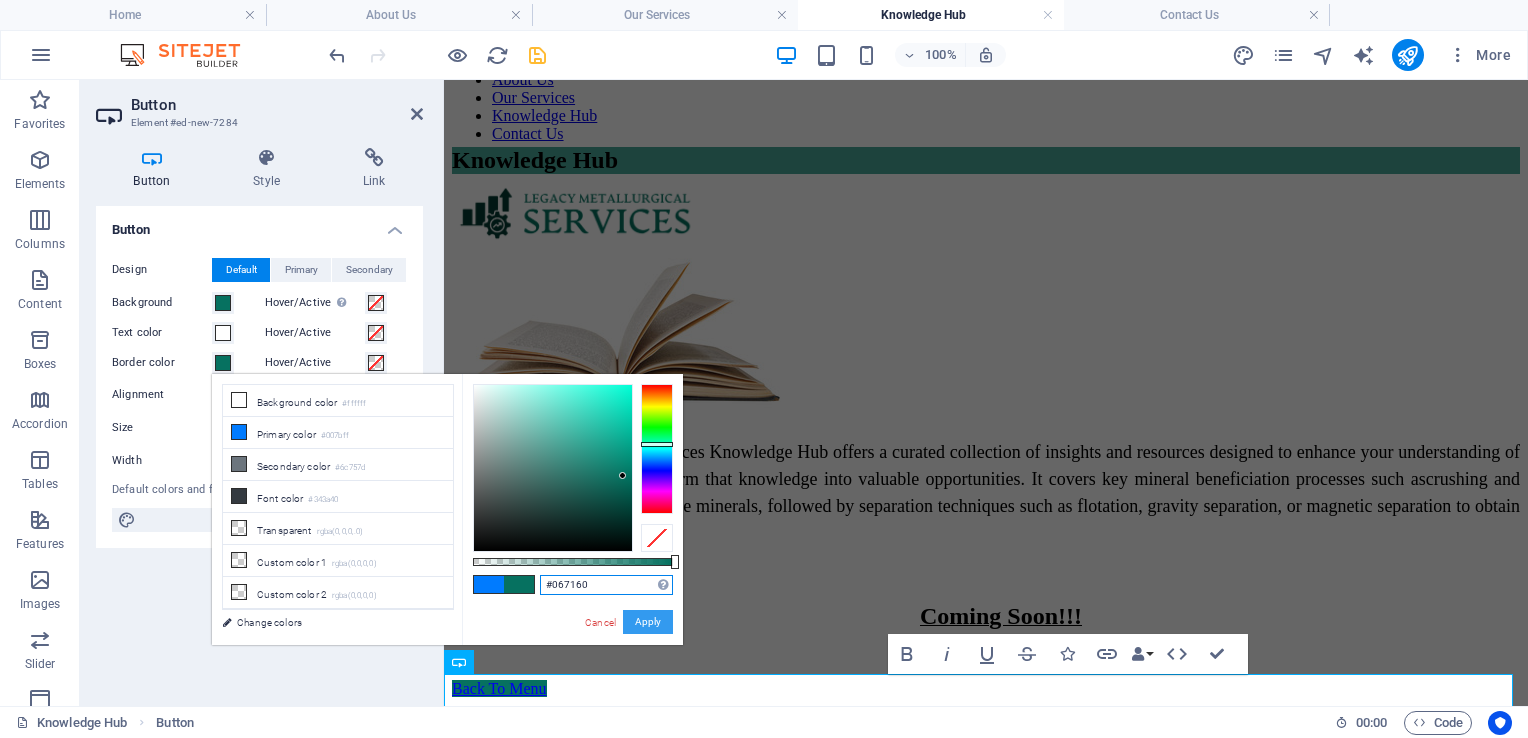 type on "#067160" 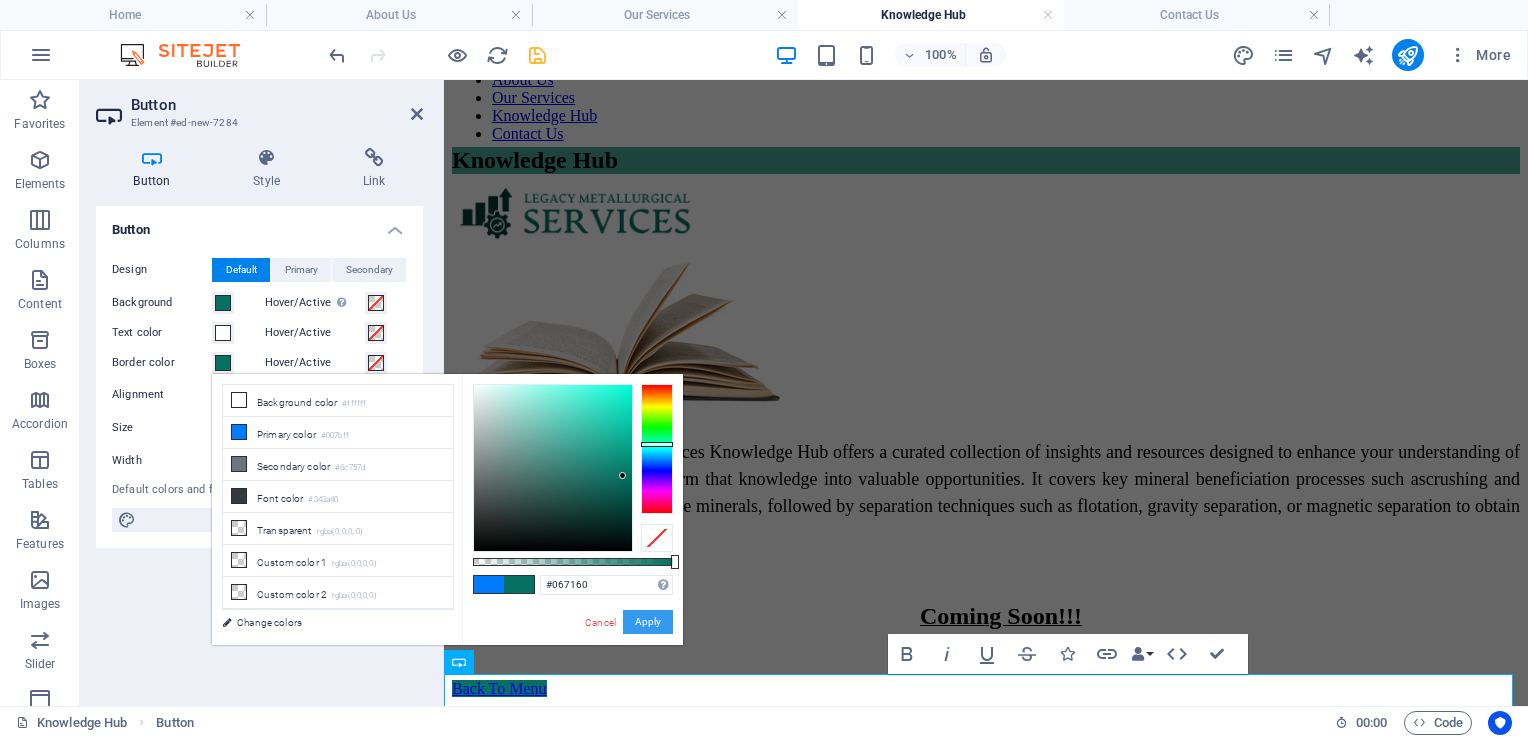 click on "Apply" at bounding box center [648, 622] 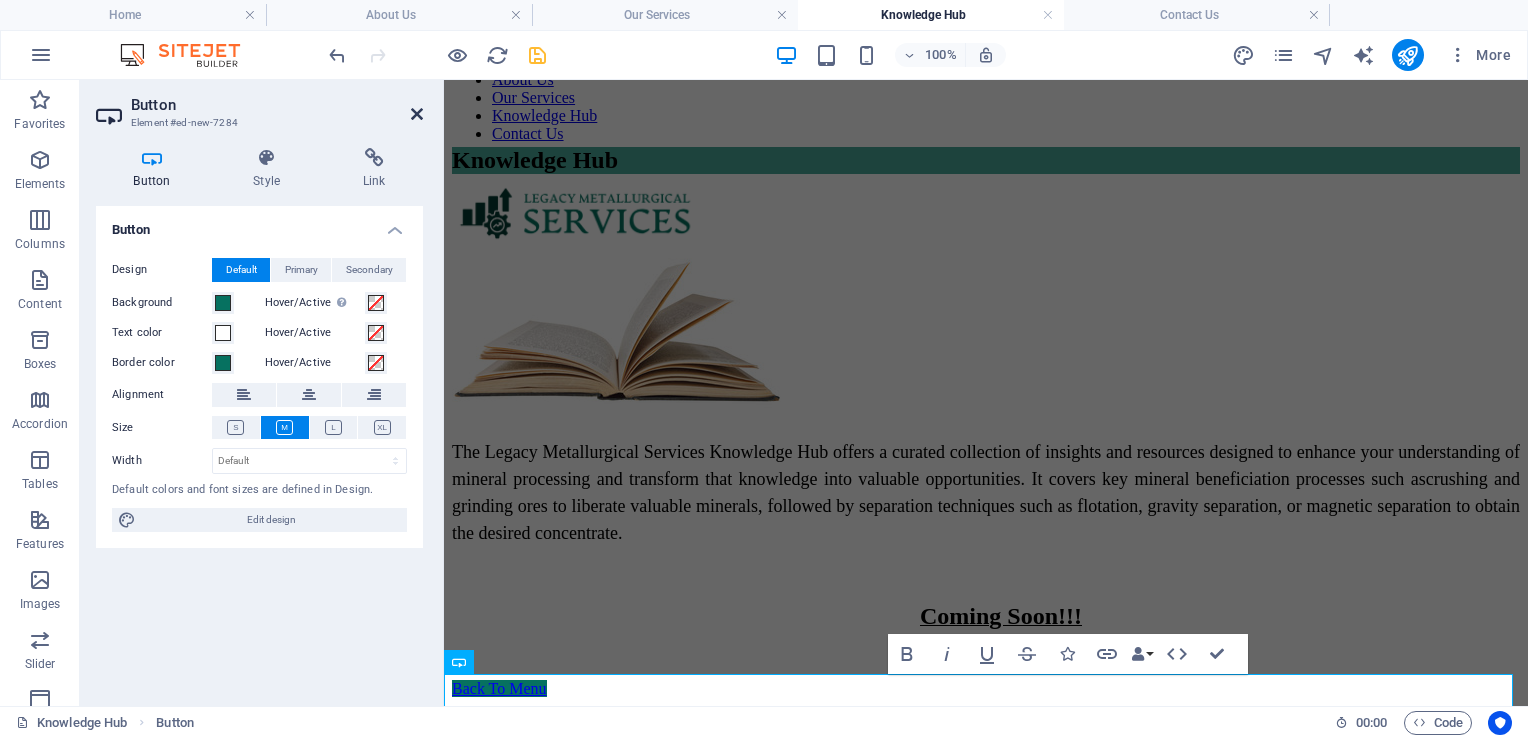 click at bounding box center [417, 114] 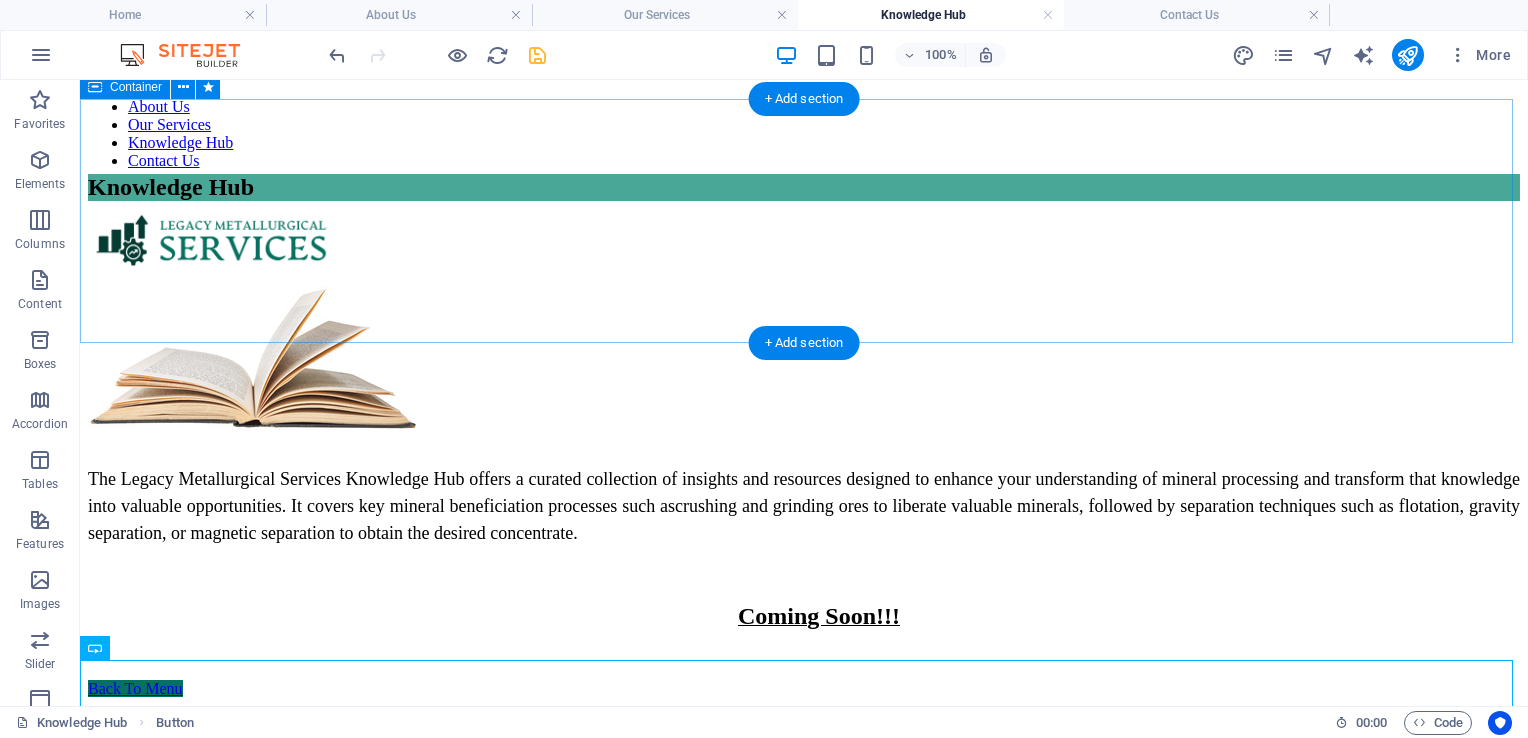 scroll, scrollTop: 100, scrollLeft: 0, axis: vertical 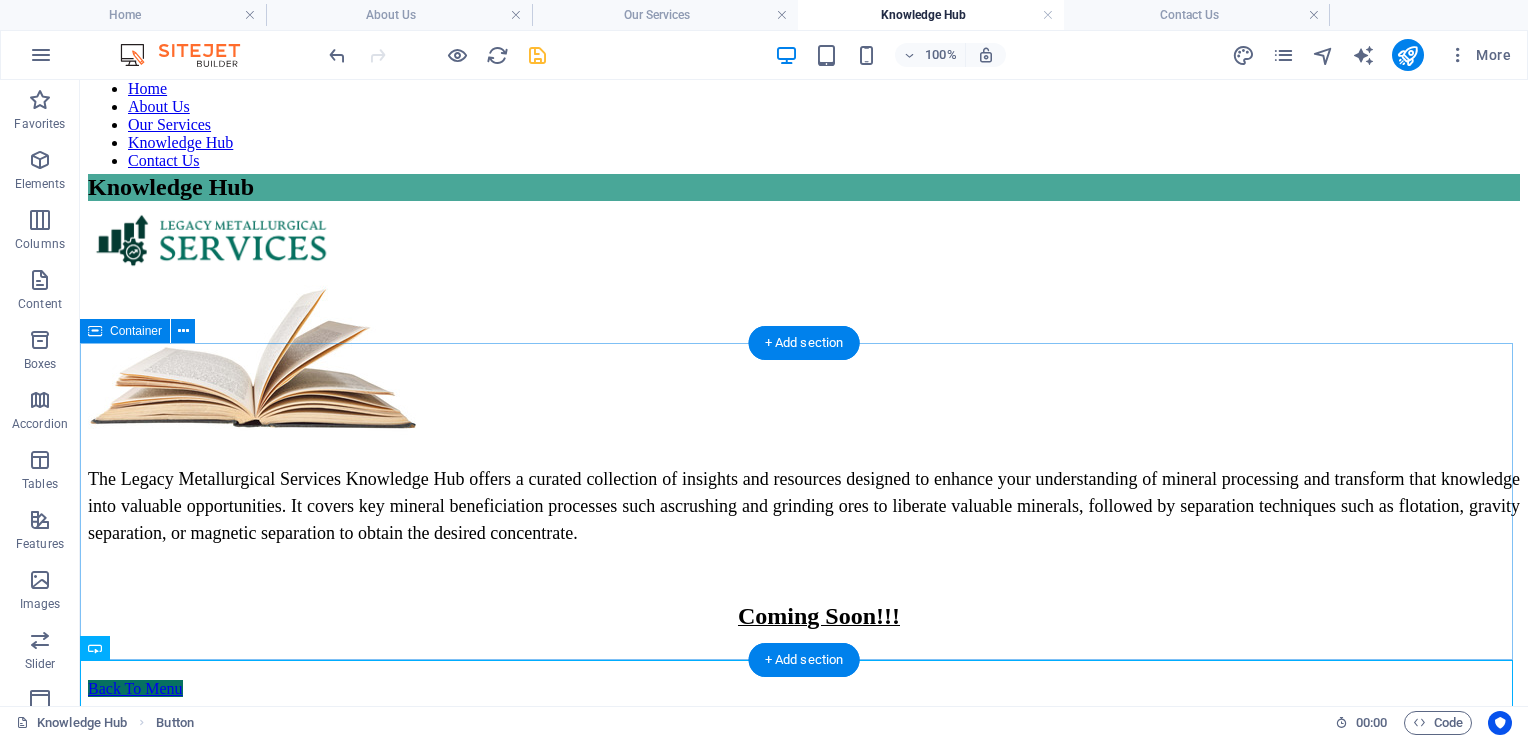 click on "The Legacy Metallurgical Services Knowledge Hub offers a curated collection of insights and resources designed to enhance your understanding of mineral processing and transform that knowledge into valuable opportunities. It covers key mineral beneficiation processes such as crushing and grinding ores to liberate valuable minerals, followed by separation techniques such as flotation, gravity separation, or magnetic separation to obtain the desired concentrate. Coming Soon!!!" at bounding box center [804, 442] 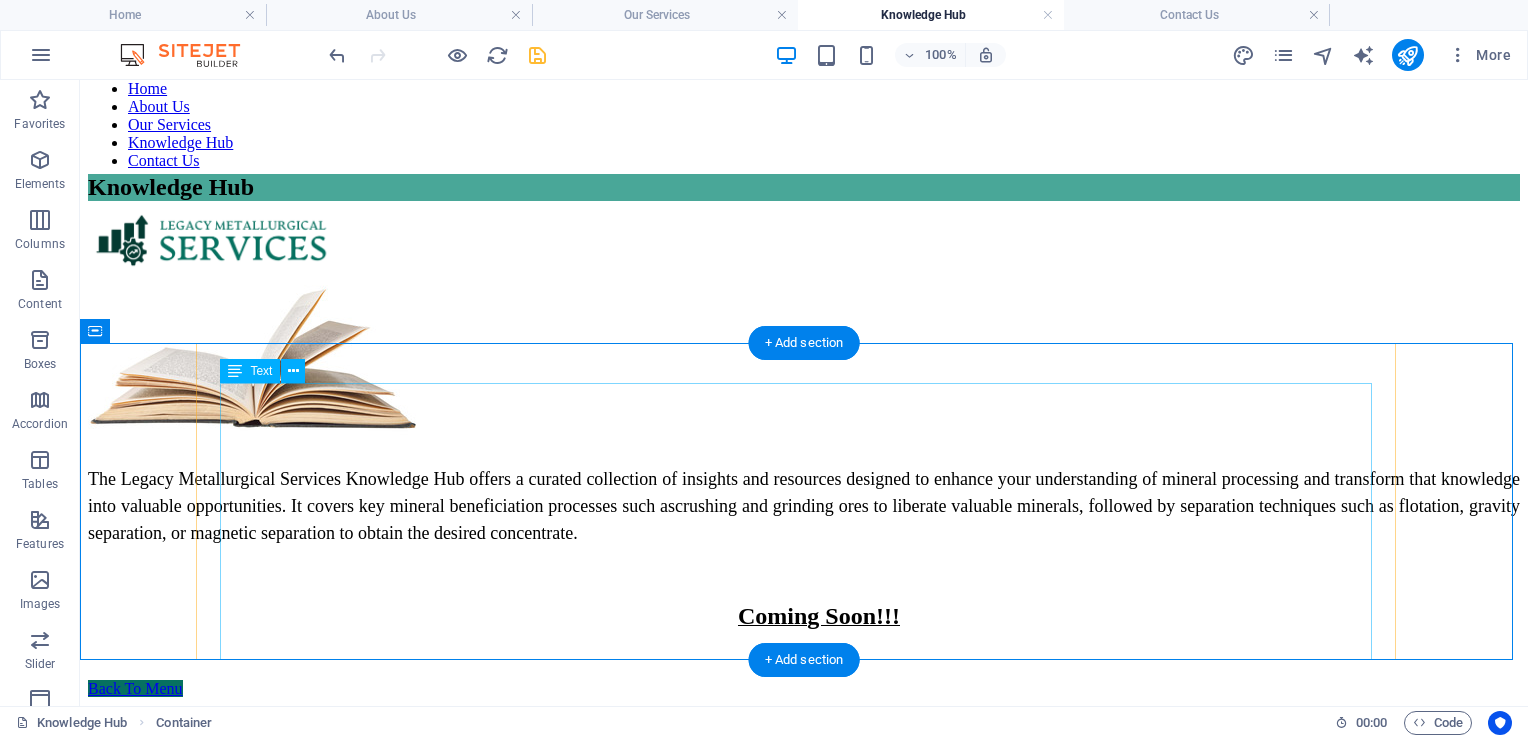 scroll, scrollTop: 100, scrollLeft: 0, axis: vertical 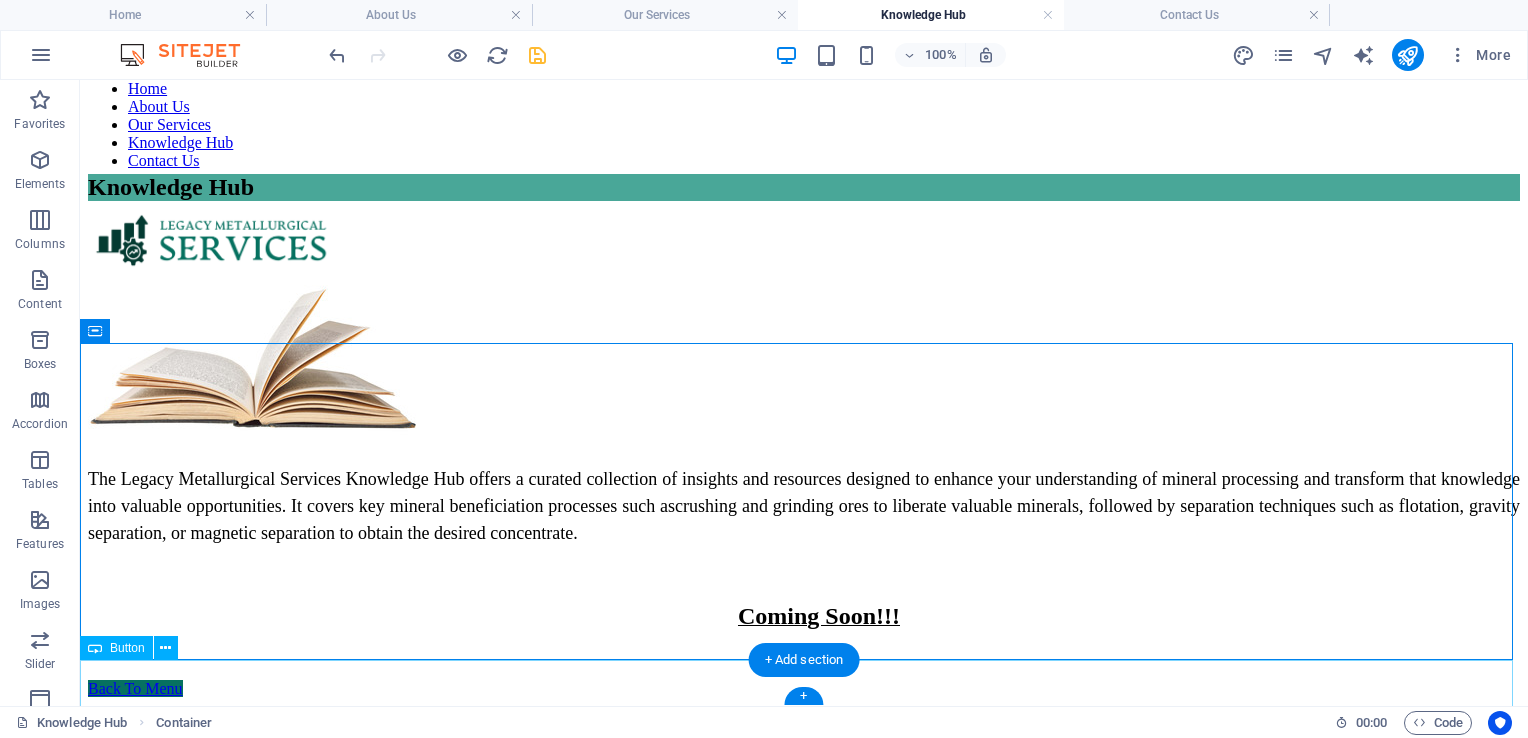 click on "Back To Menu" at bounding box center (804, 689) 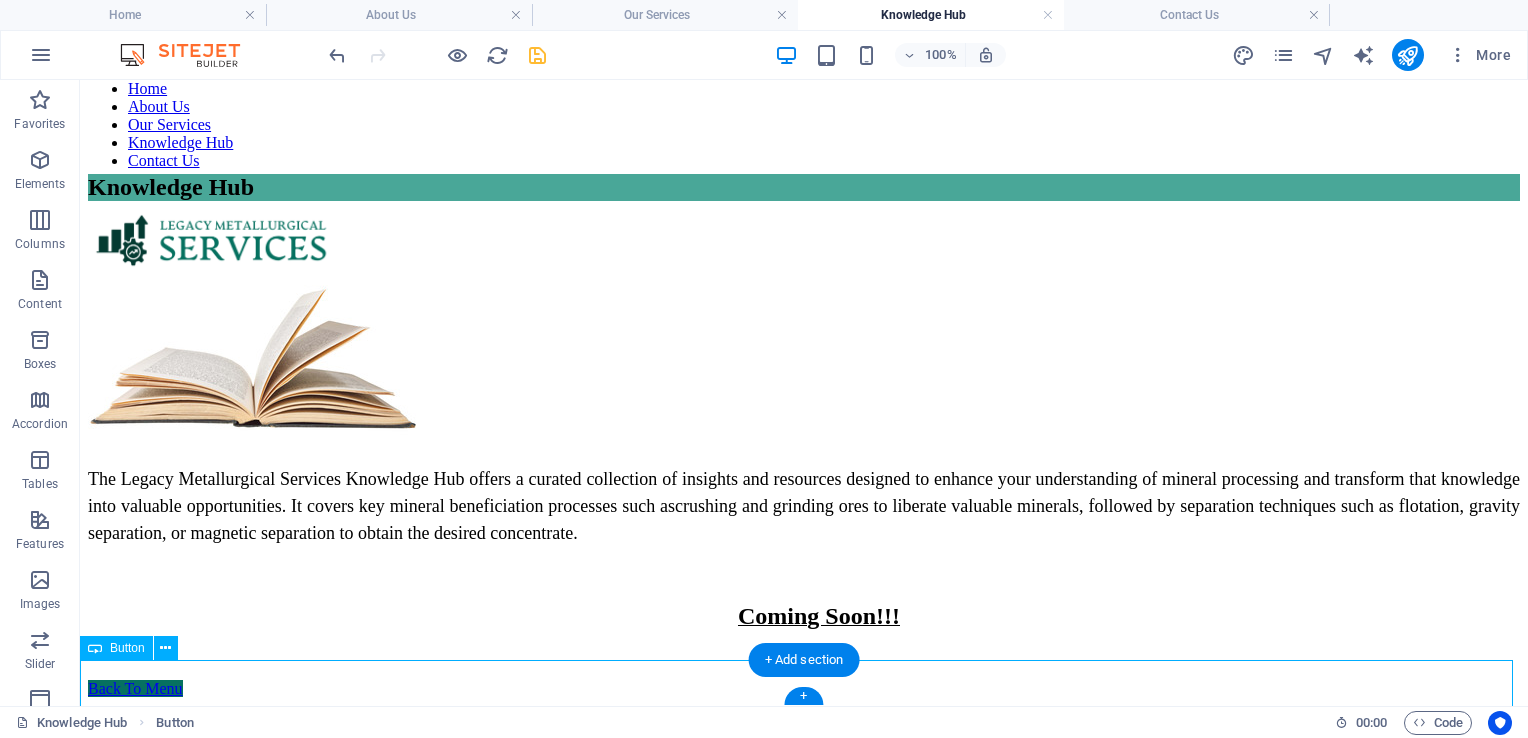 click on "Back To Menu" at bounding box center [804, 689] 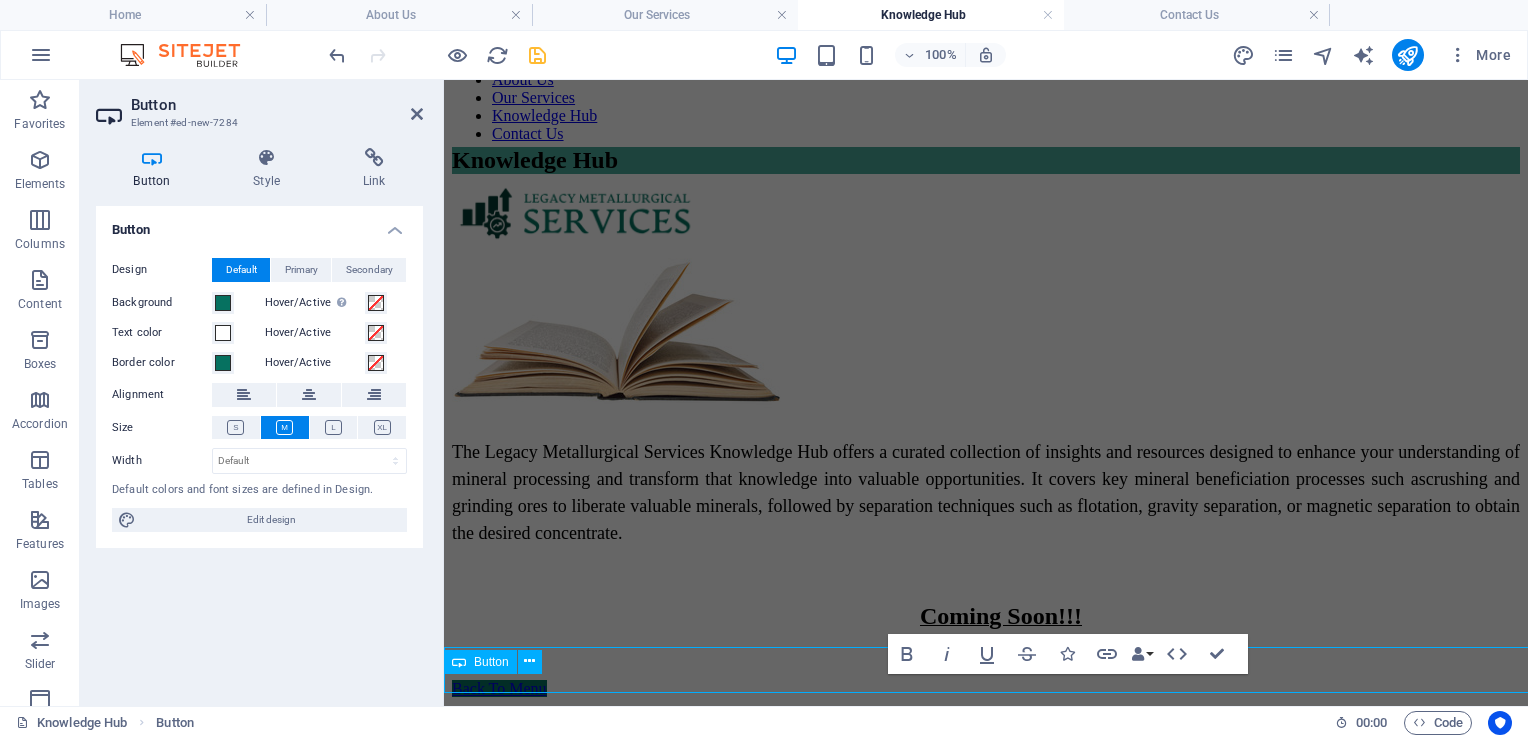 scroll, scrollTop: 114, scrollLeft: 0, axis: vertical 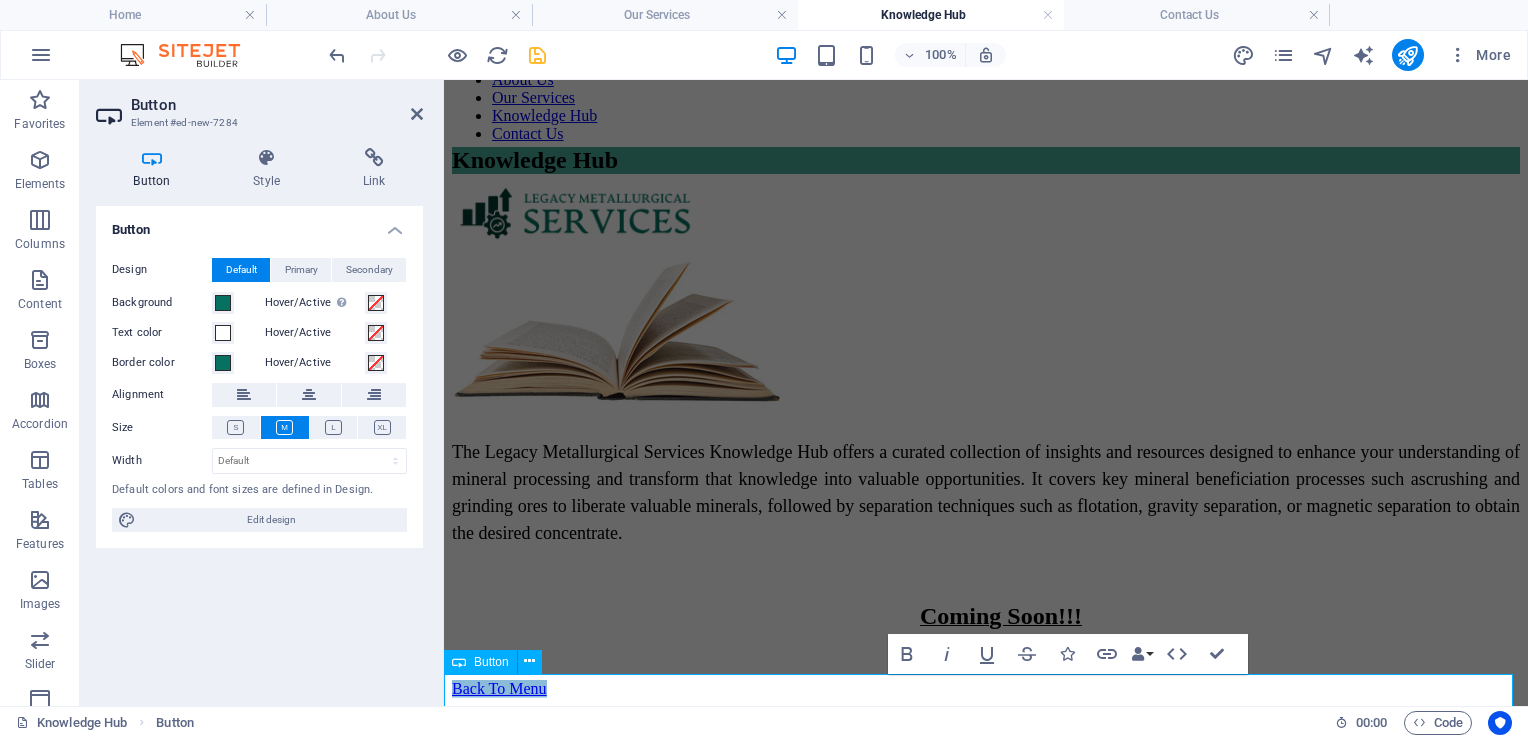 click on "Back To Menu" at bounding box center (499, 688) 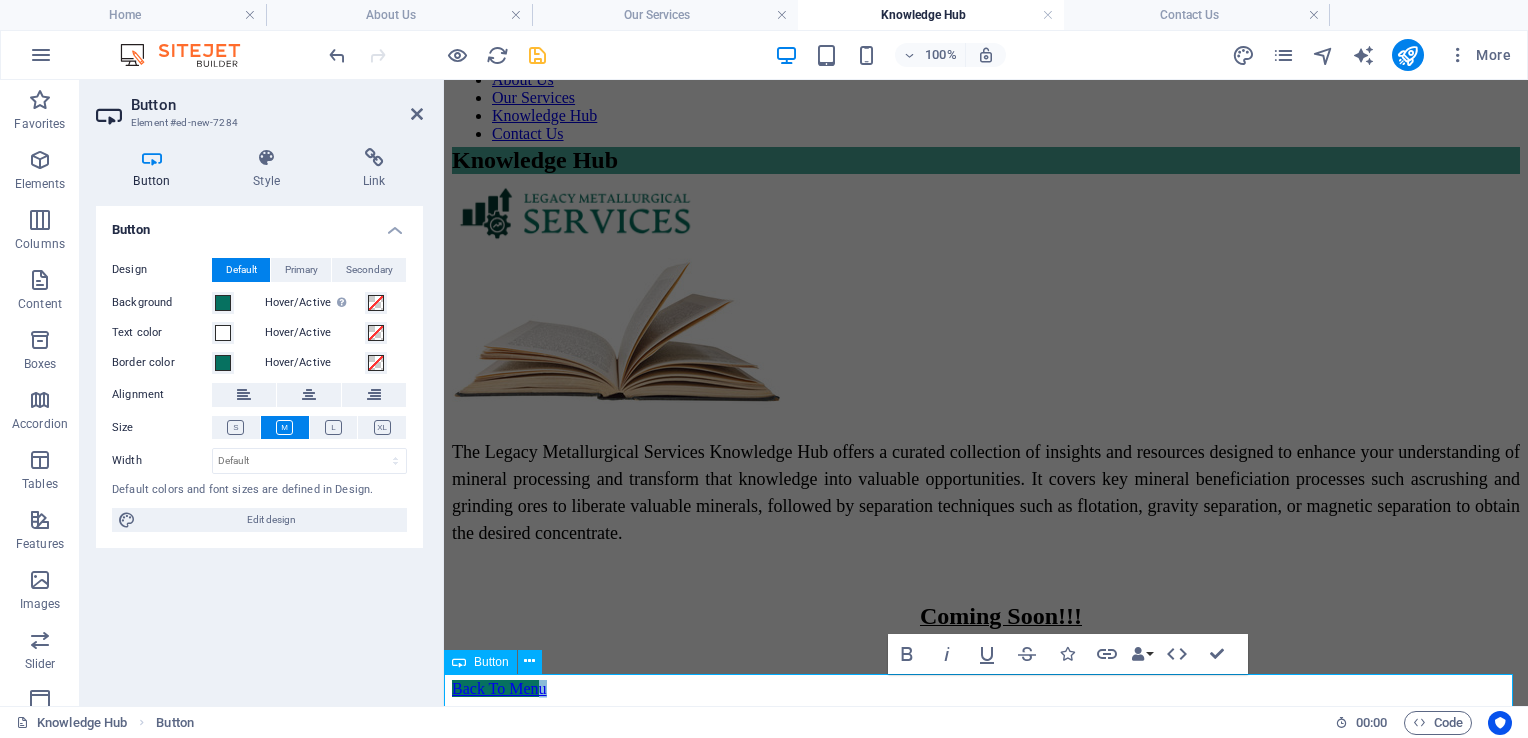 scroll, scrollTop: 128, scrollLeft: 0, axis: vertical 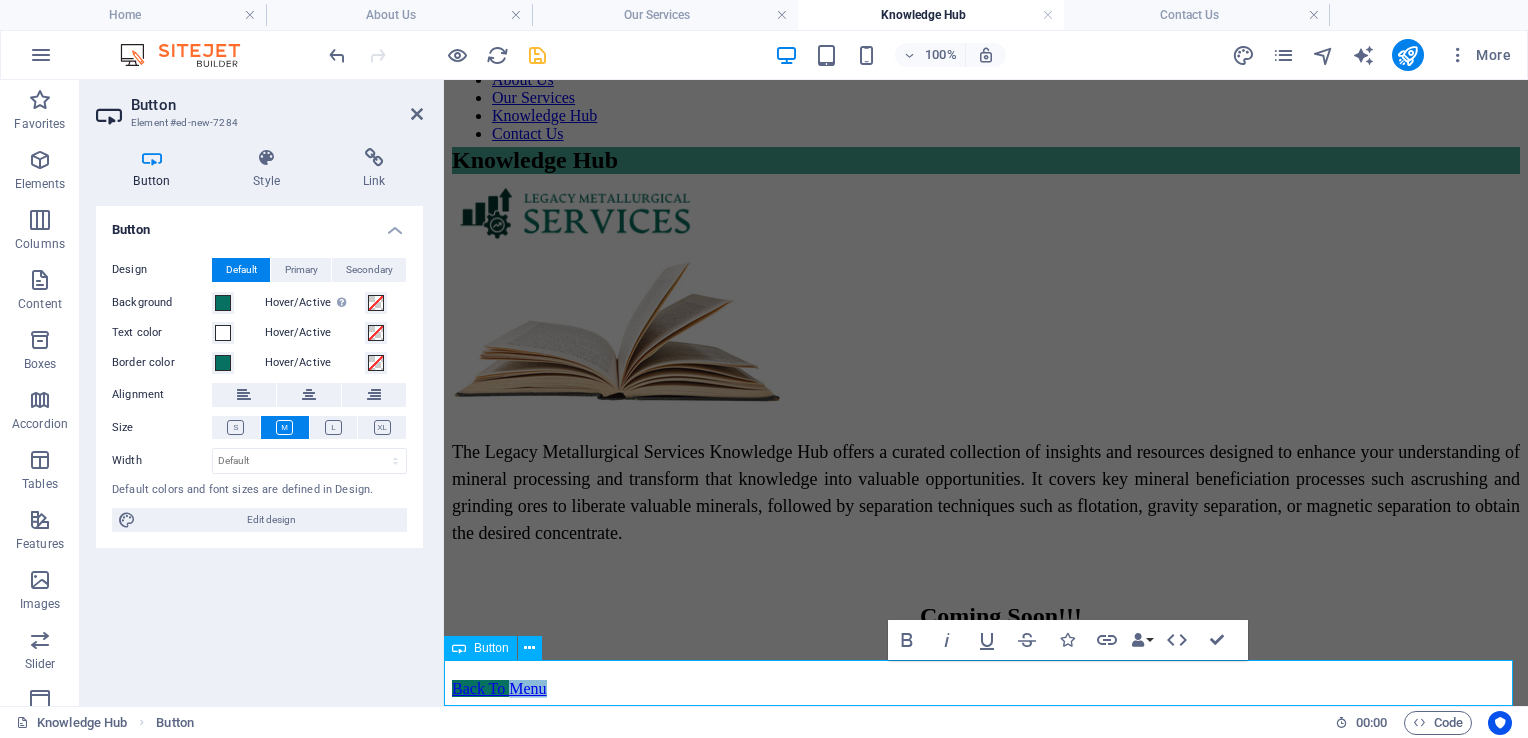 drag, startPoint x: 1038, startPoint y: 694, endPoint x: 992, endPoint y: 690, distance: 46.173584 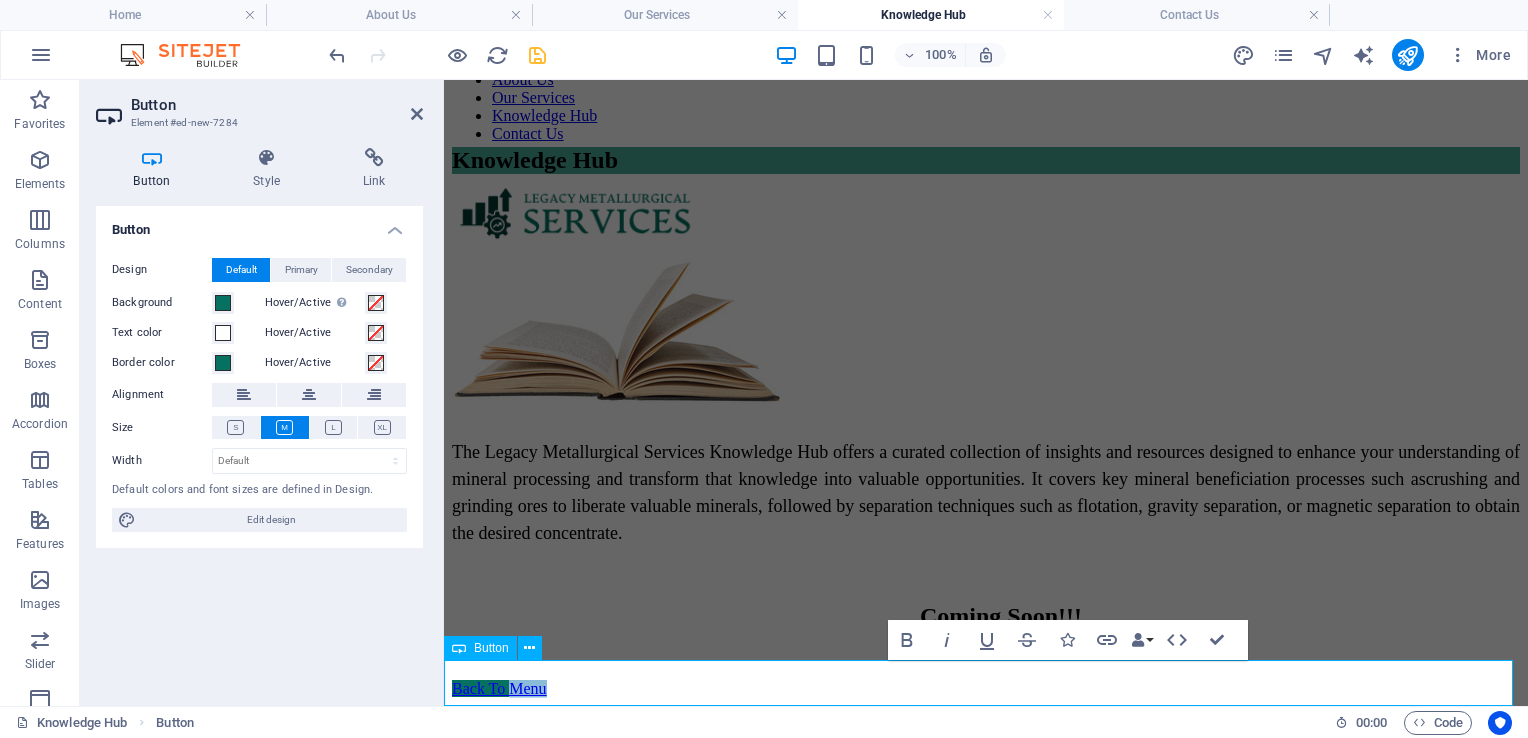 click on "Back To Menu" at bounding box center [499, 688] 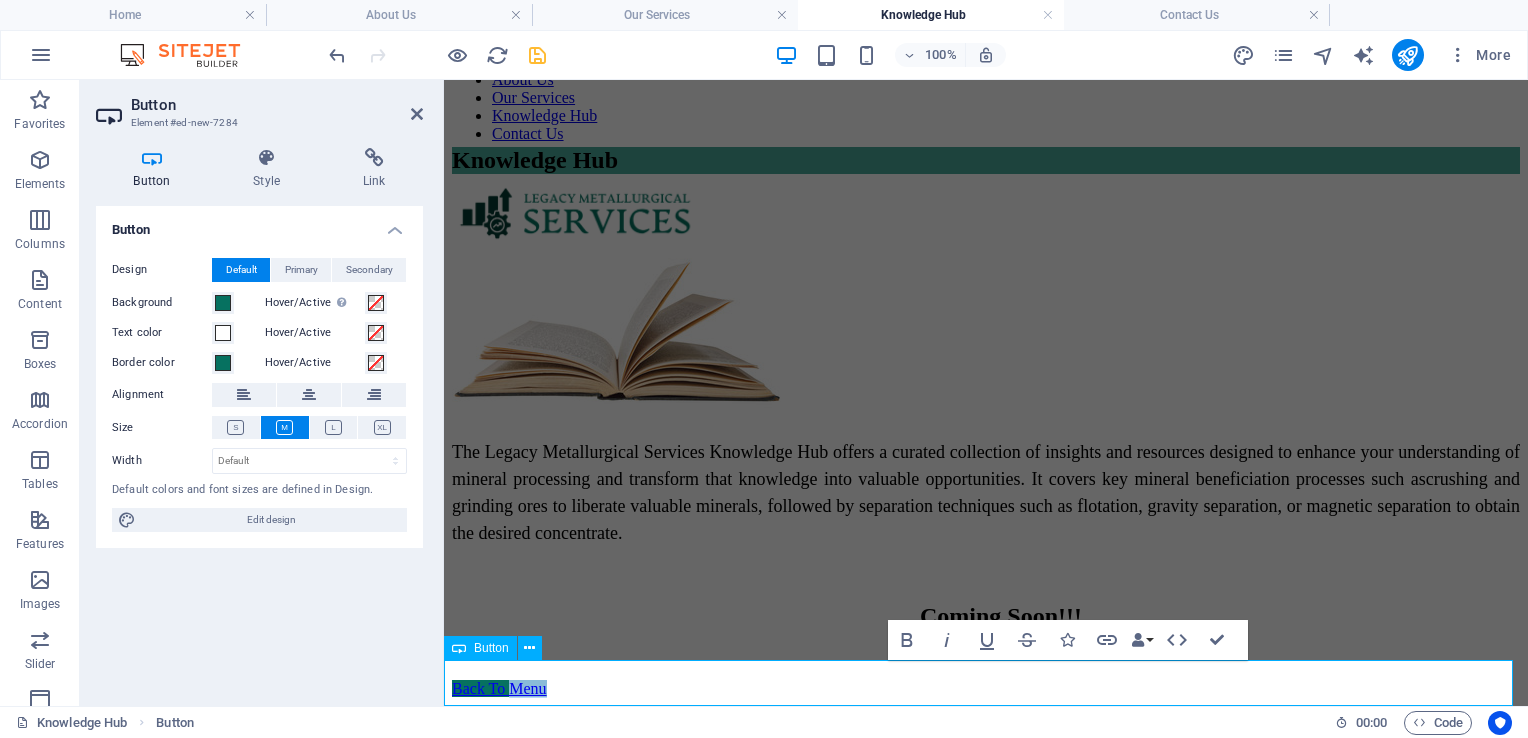 type 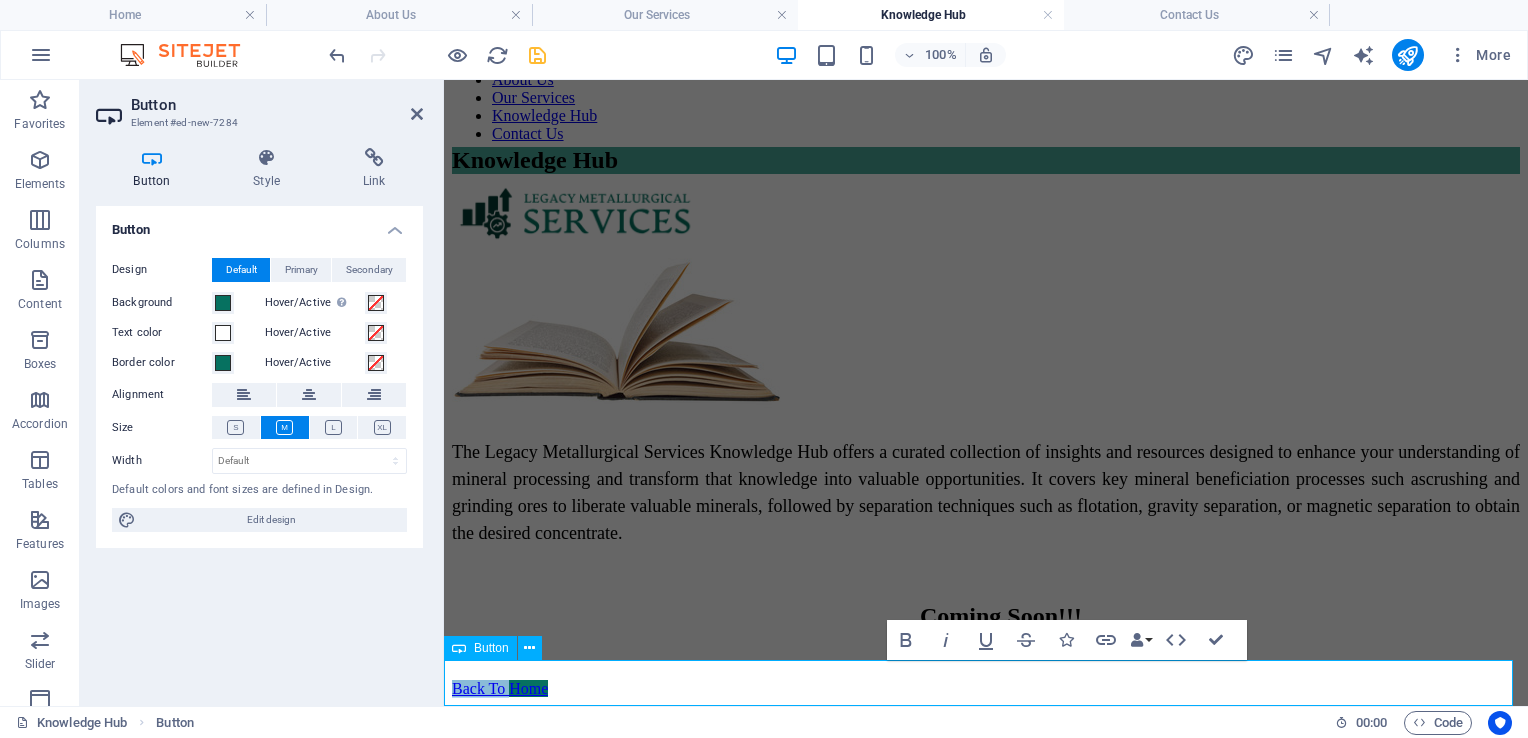 drag, startPoint x: 990, startPoint y: 682, endPoint x: 914, endPoint y: 684, distance: 76.02631 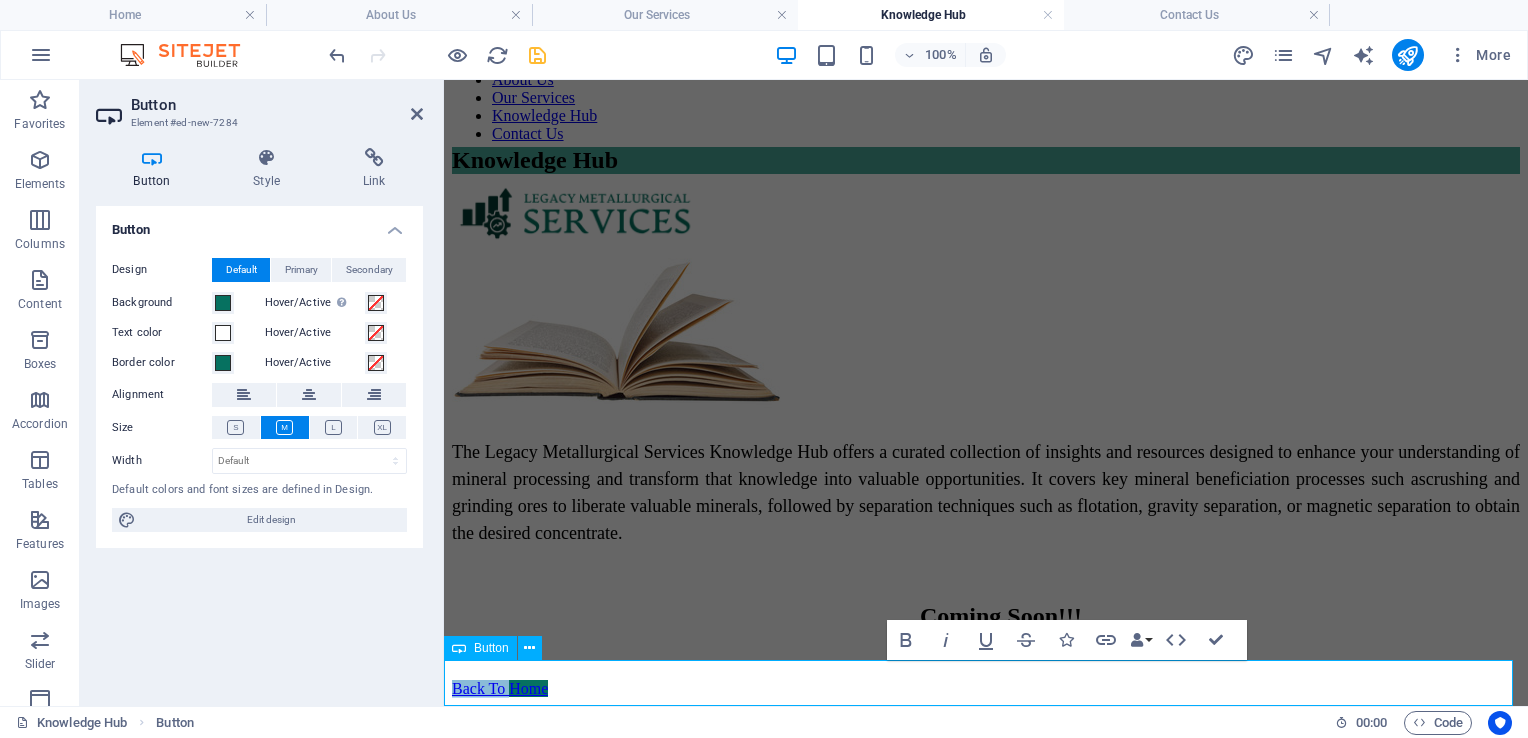click on "Back To Home" at bounding box center (500, 688) 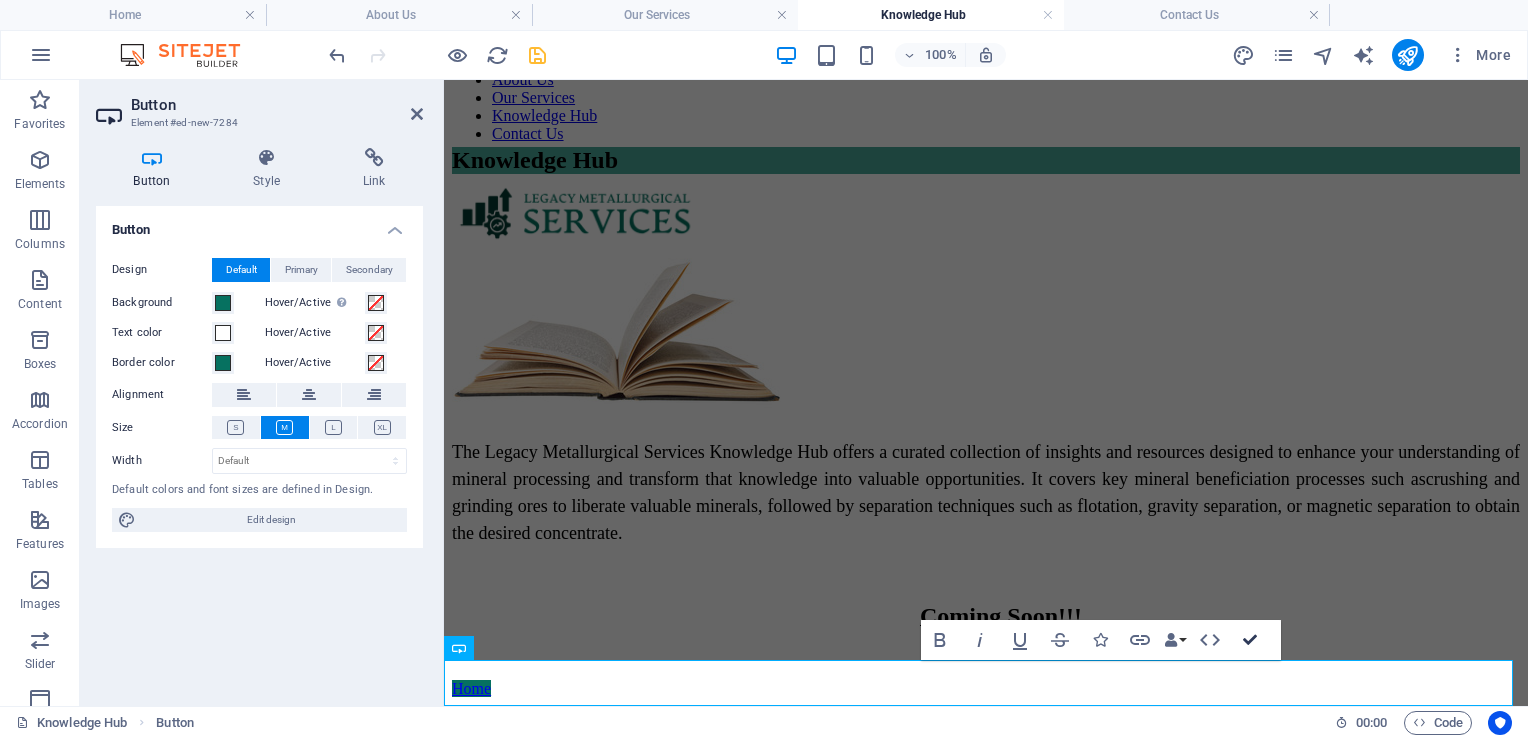 drag, startPoint x: 1248, startPoint y: 644, endPoint x: 1172, endPoint y: 575, distance: 102.64989 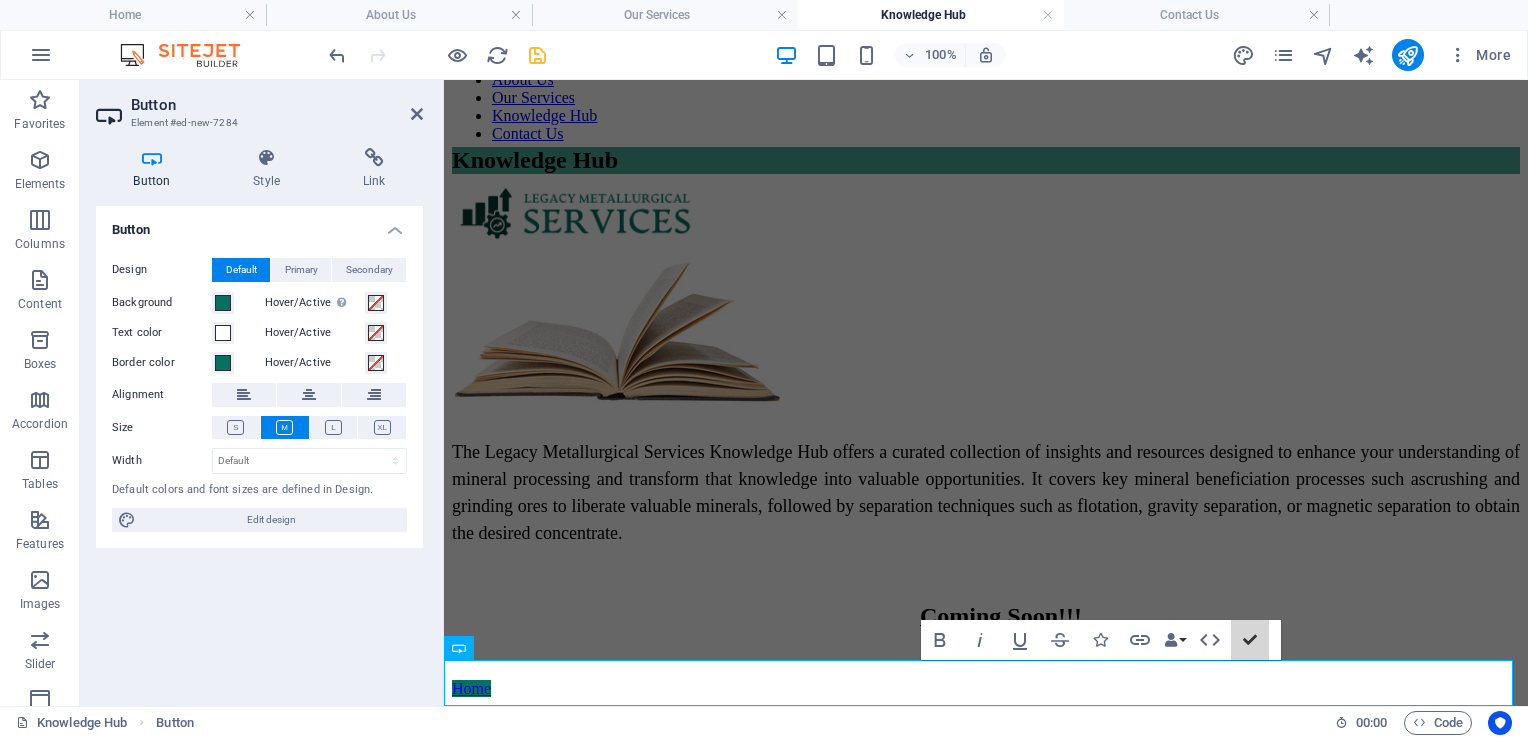 scroll, scrollTop: 100, scrollLeft: 0, axis: vertical 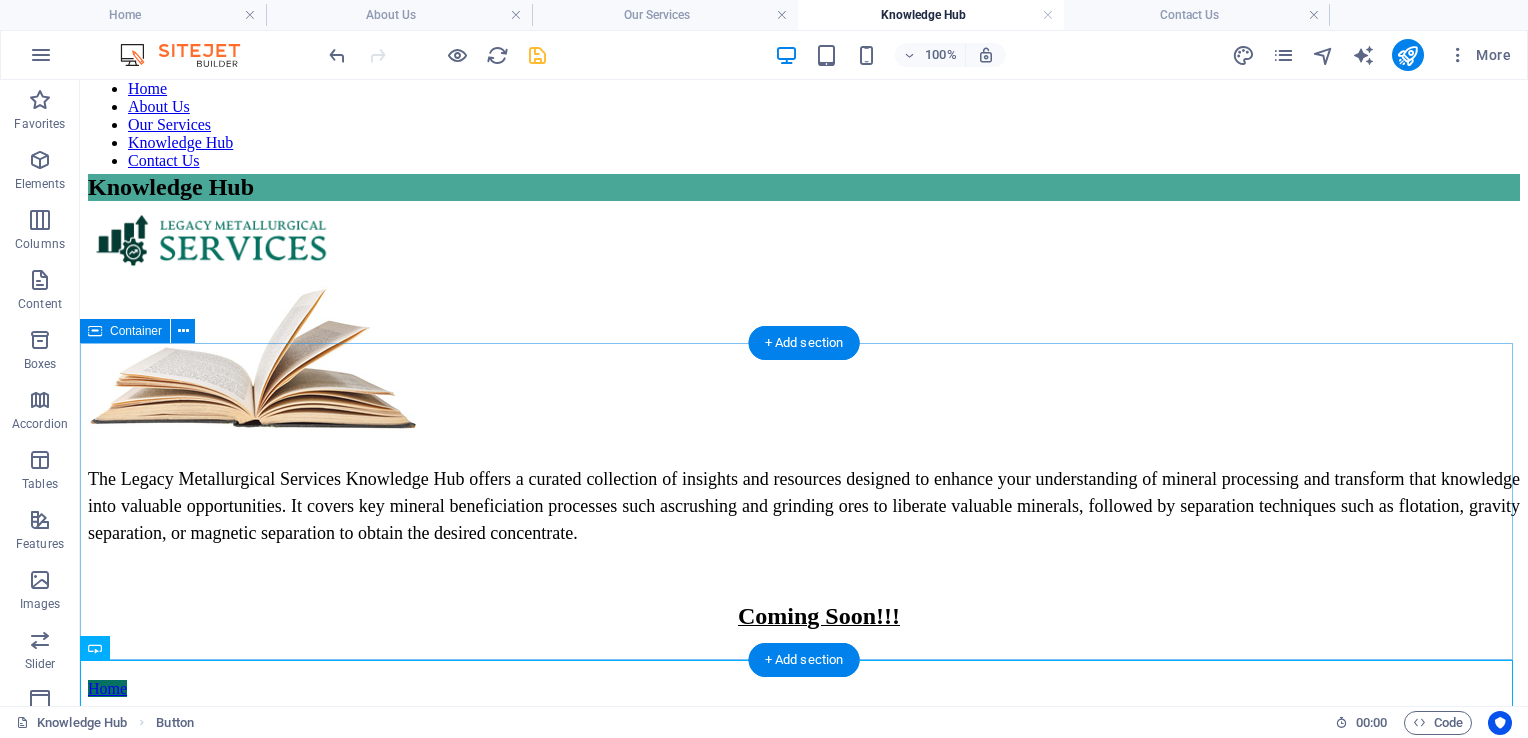 click on "The Legacy Metallurgical Services Knowledge Hub offers a curated collection of insights and resources designed to enhance your understanding of mineral processing and transform that knowledge into valuable opportunities. It covers key mineral beneficiation processes such as crushing and grinding ores to liberate valuable minerals, followed by separation techniques such as flotation, gravity separation, or magnetic separation to obtain the desired concentrate. Coming Soon!!!" at bounding box center [804, 442] 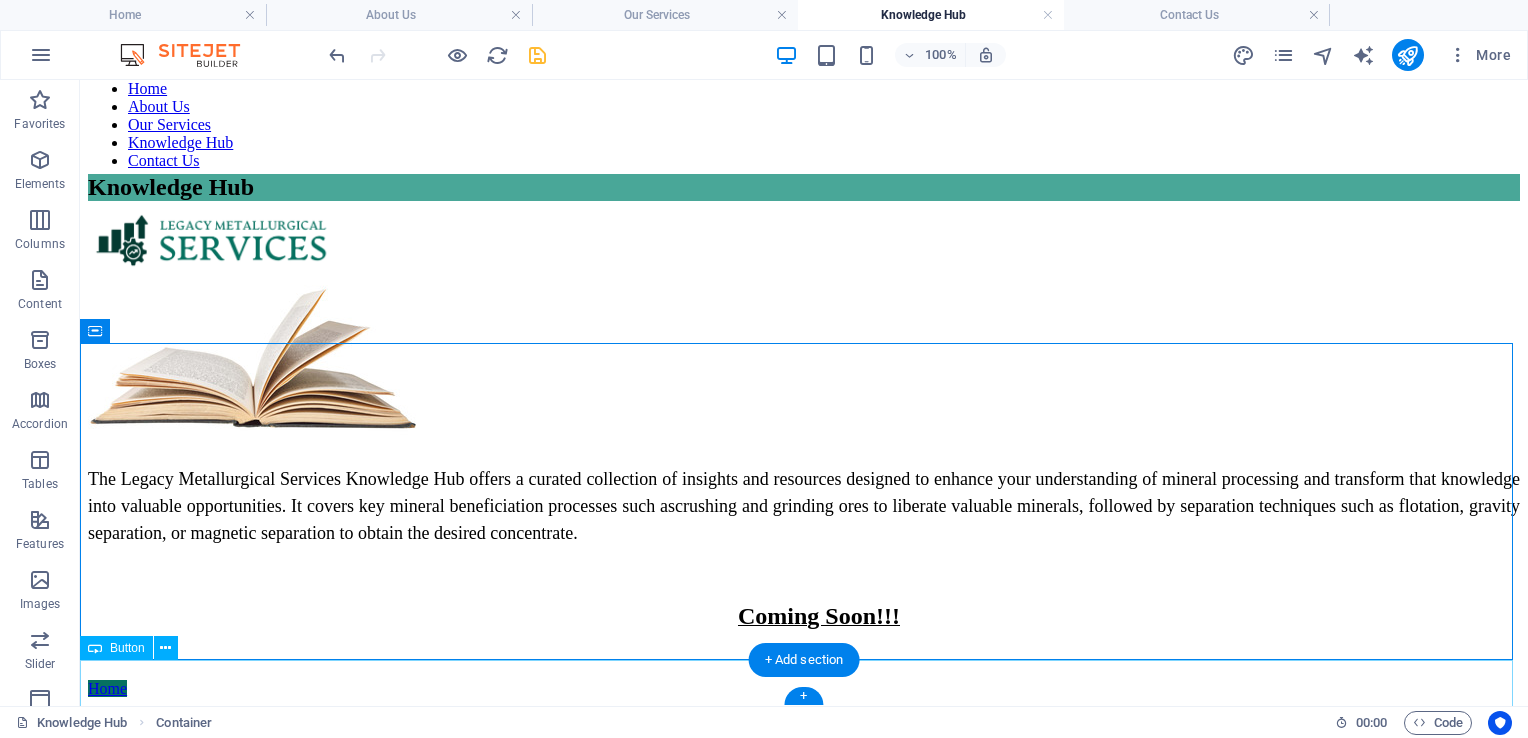 click on "Home" at bounding box center [804, 689] 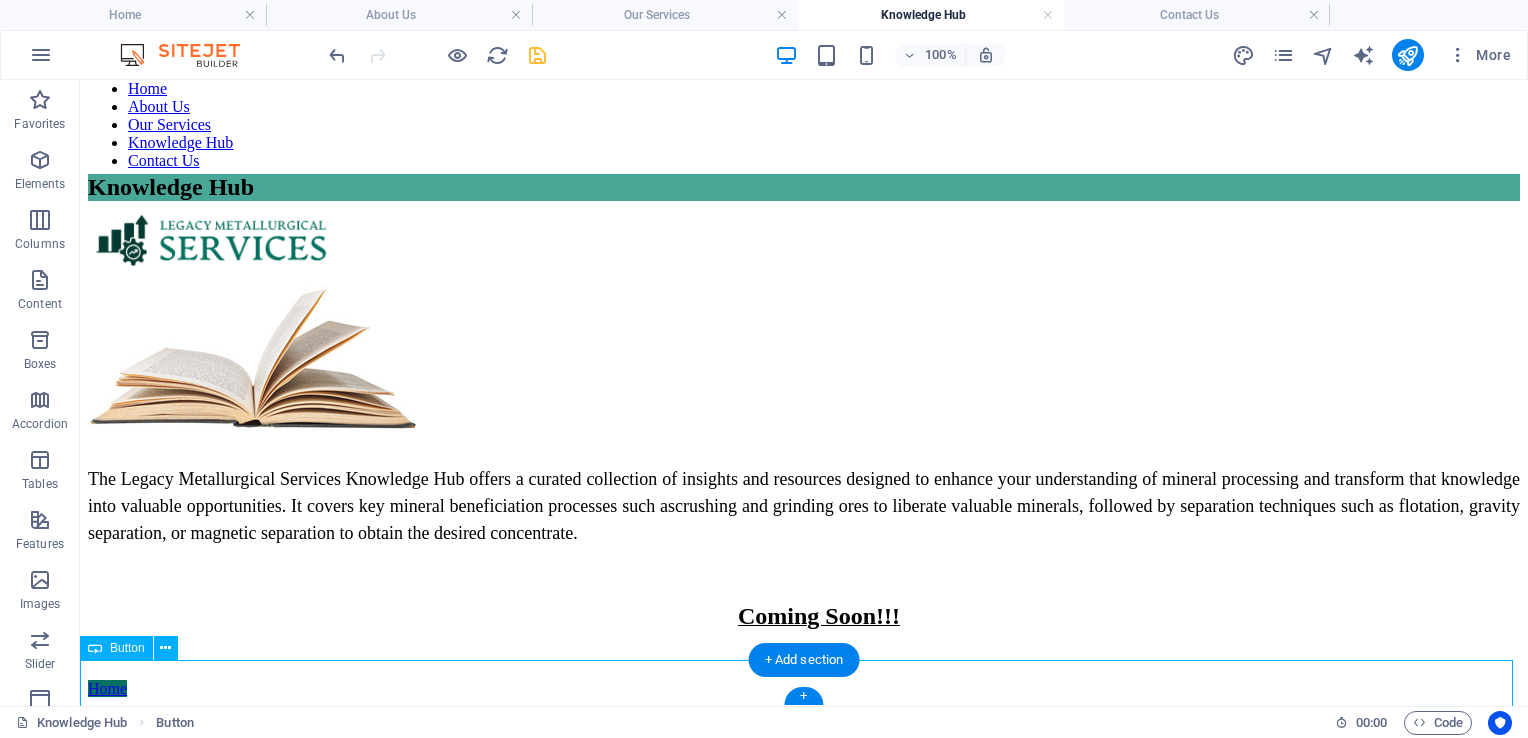 click on "Home" at bounding box center [804, 689] 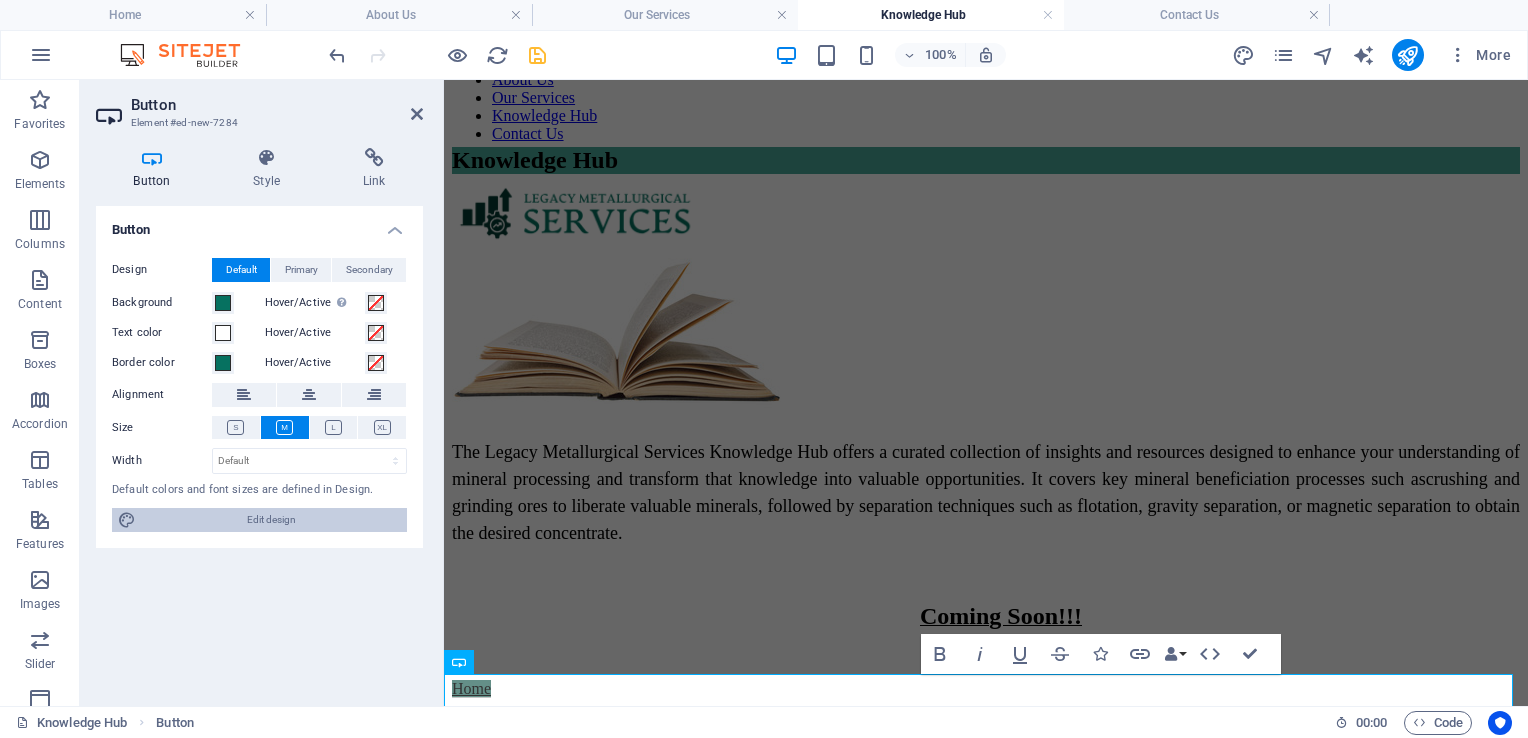 click on "Edit design" at bounding box center (271, 520) 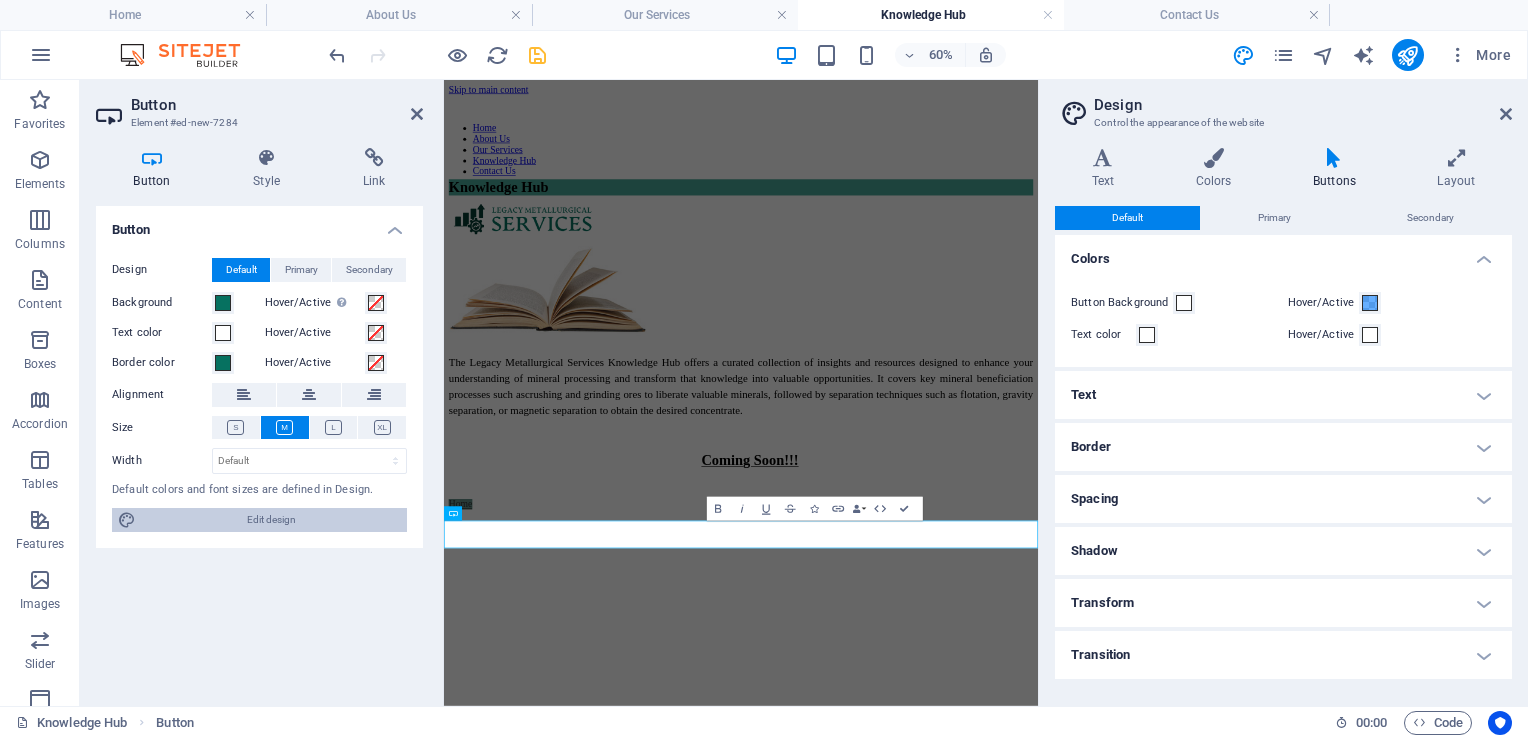 scroll, scrollTop: 0, scrollLeft: 0, axis: both 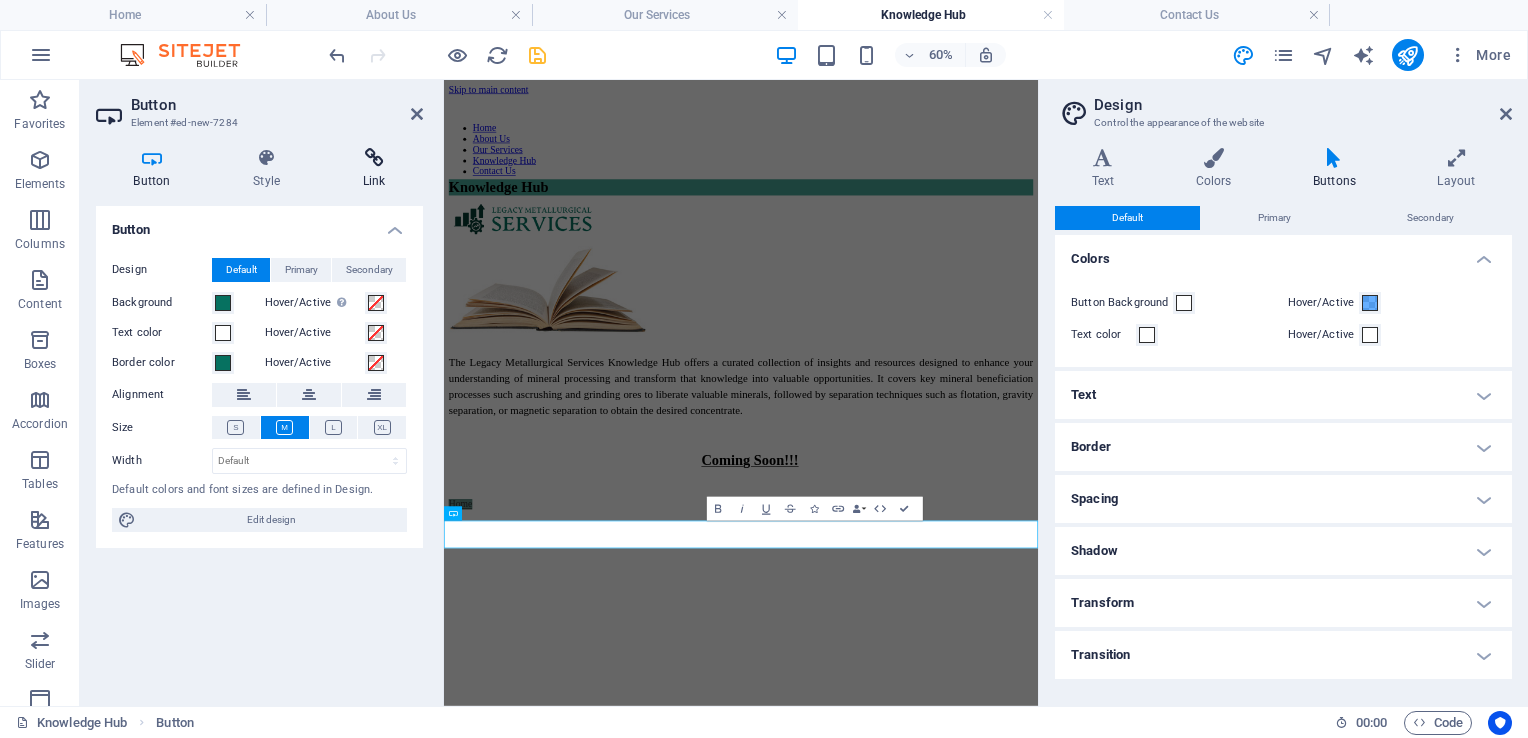 click at bounding box center [374, 158] 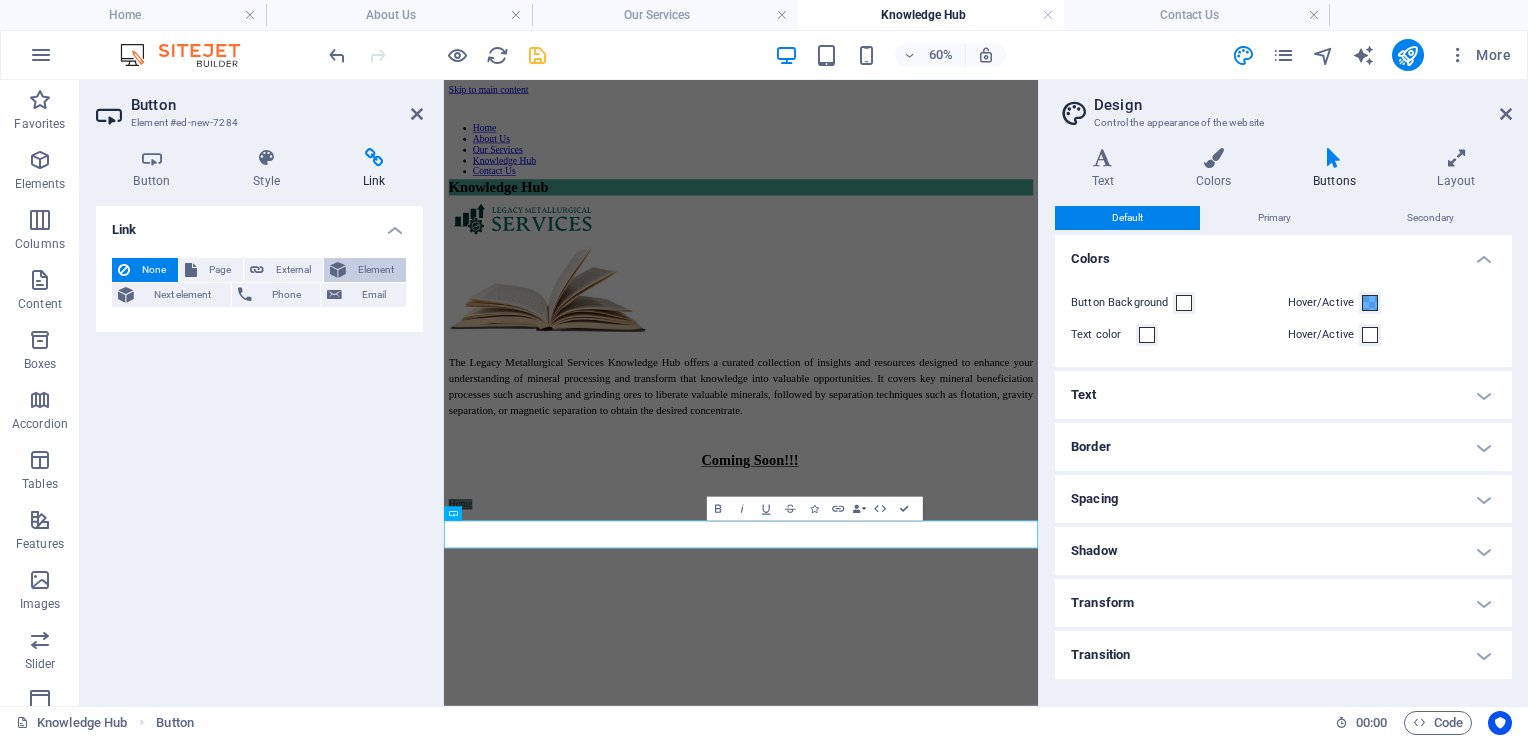 click on "Element" at bounding box center [376, 270] 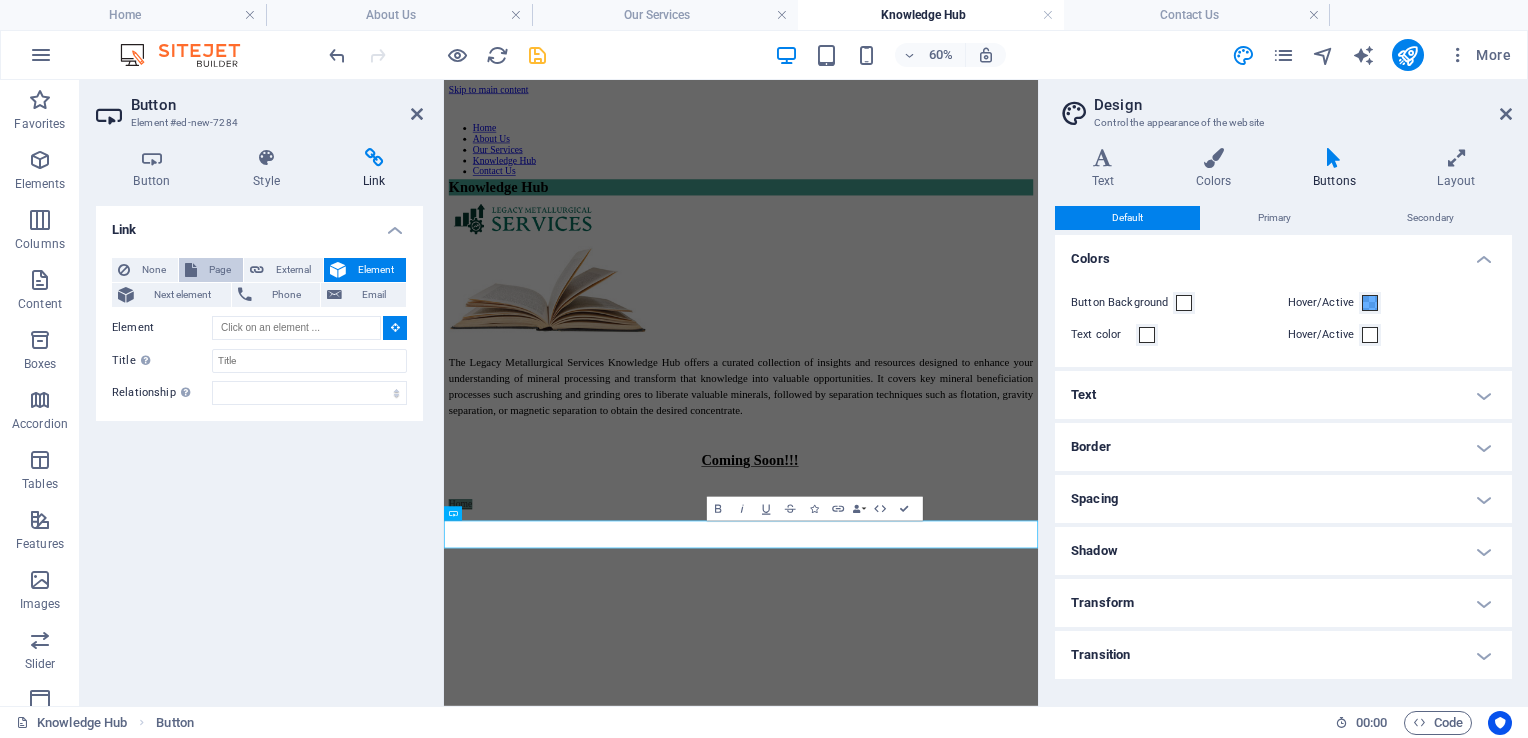 click on "Page" at bounding box center [220, 270] 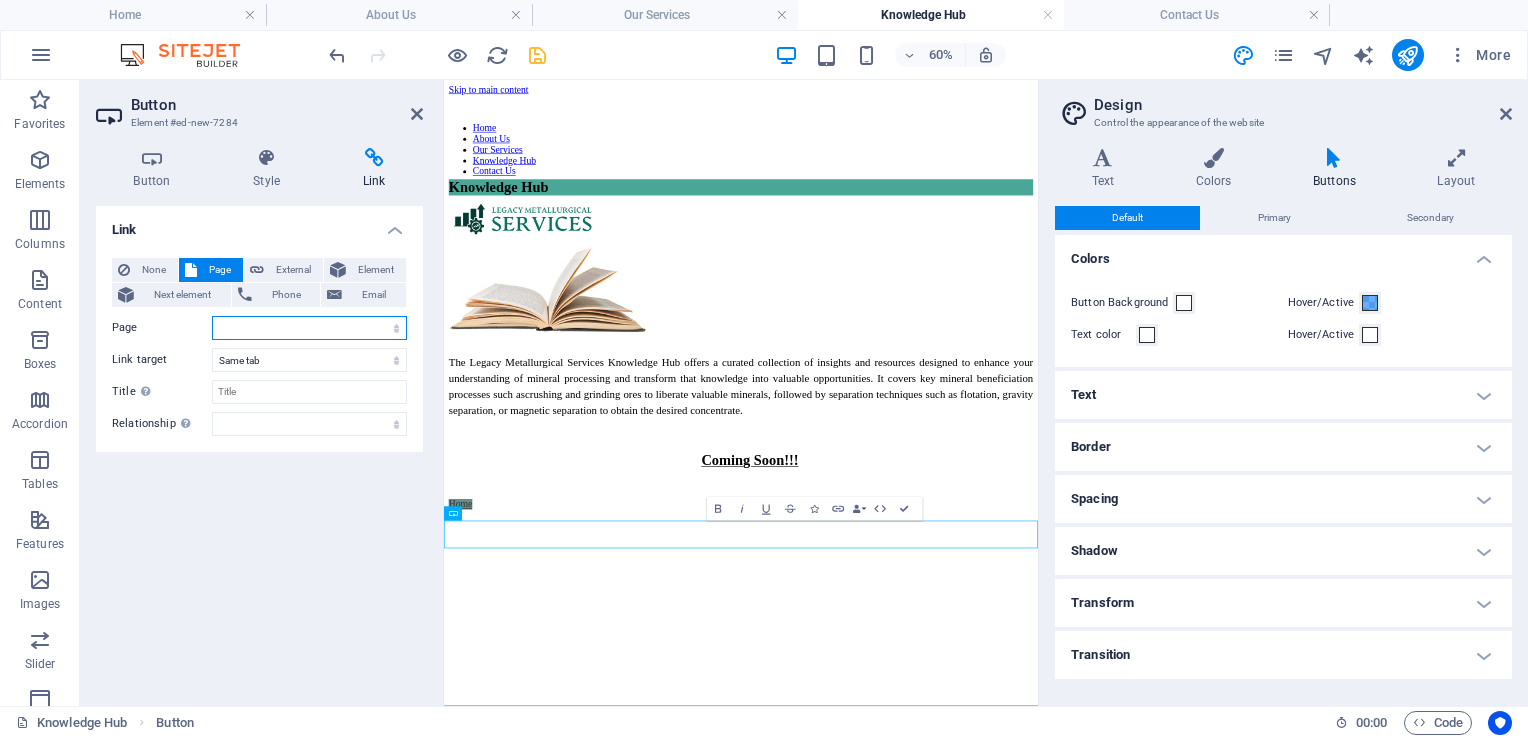 click on "Home About Us Our Services Knowledge Hub Contact Us" at bounding box center [309, 328] 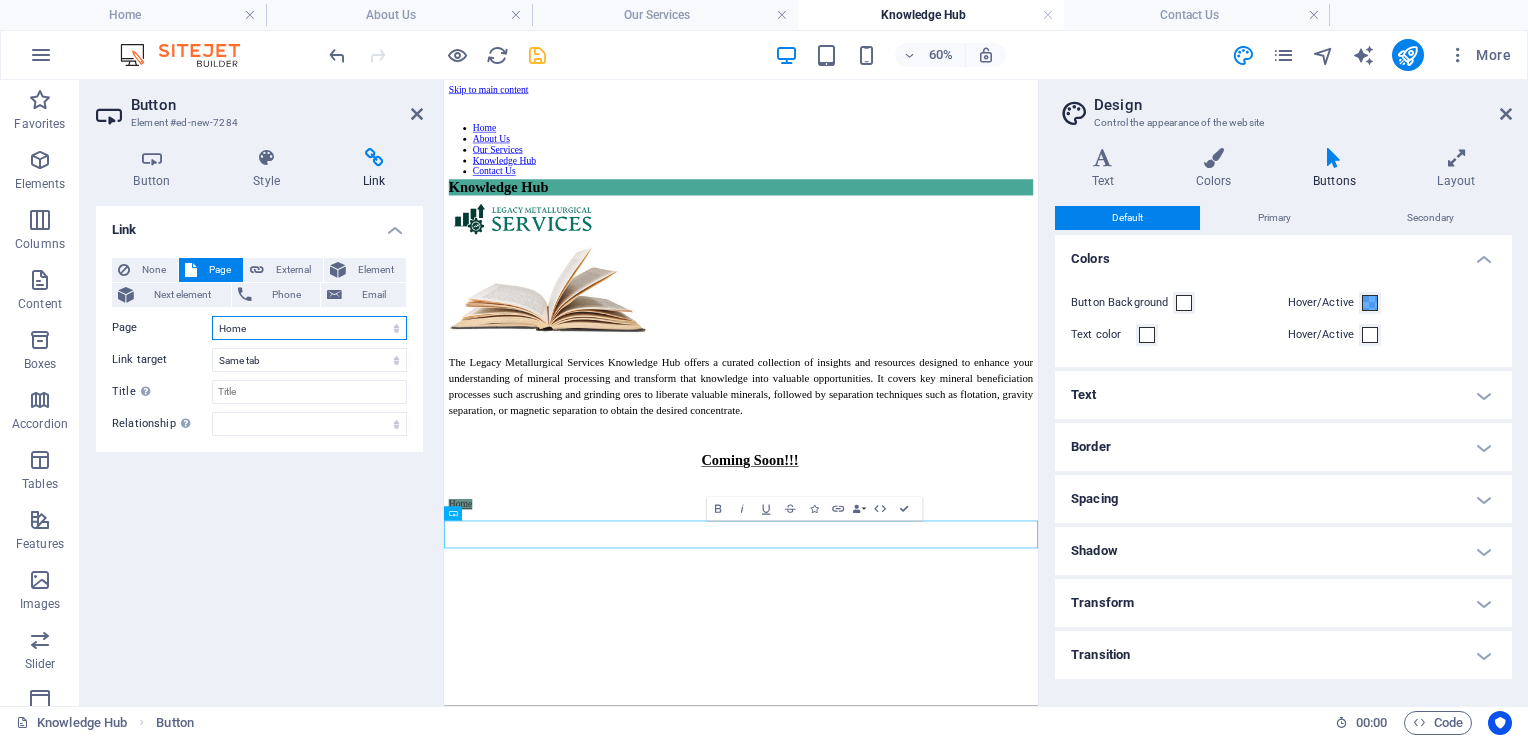 click on "Home About Us Our Services Knowledge Hub Contact Us" at bounding box center (309, 328) 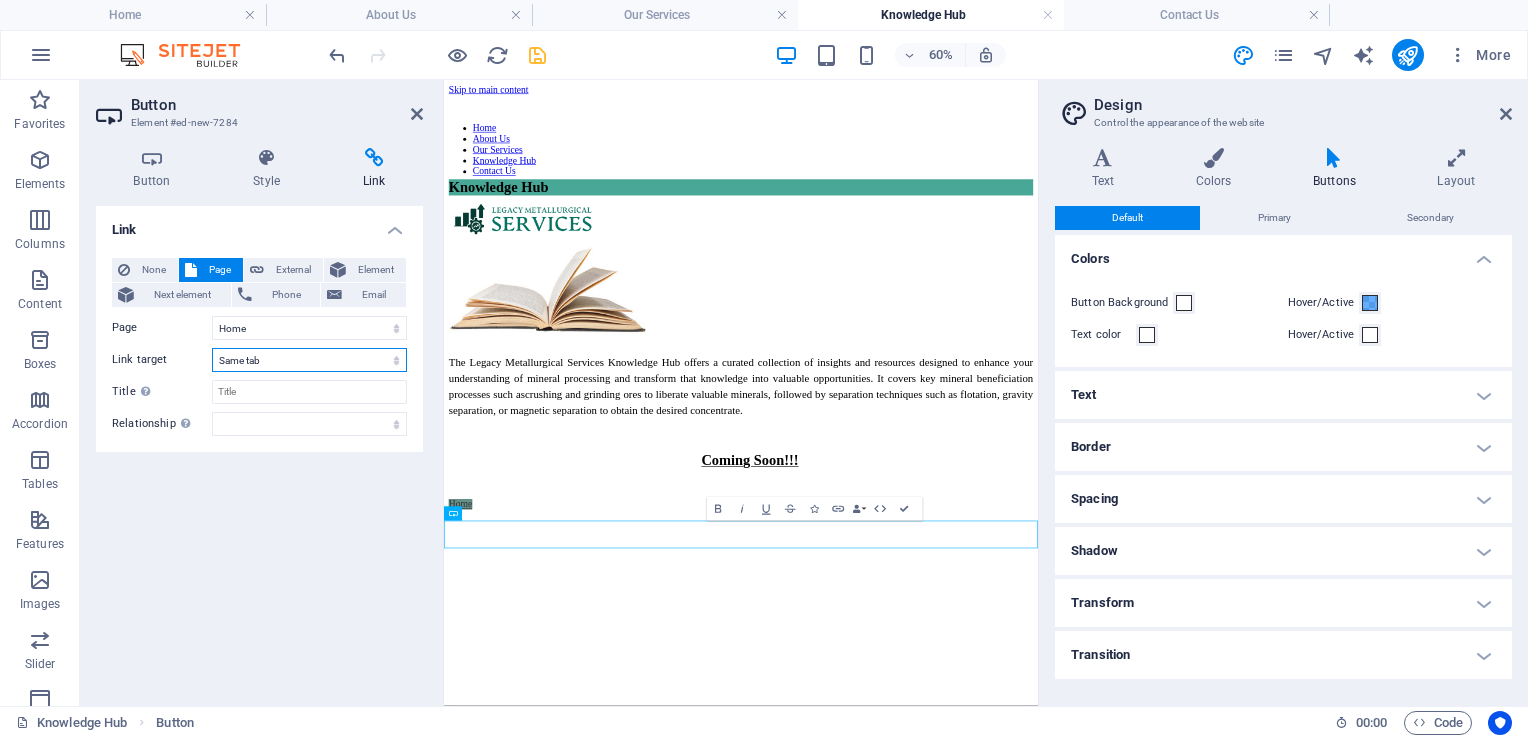 click on "New tab Same tab Overlay" at bounding box center (309, 360) 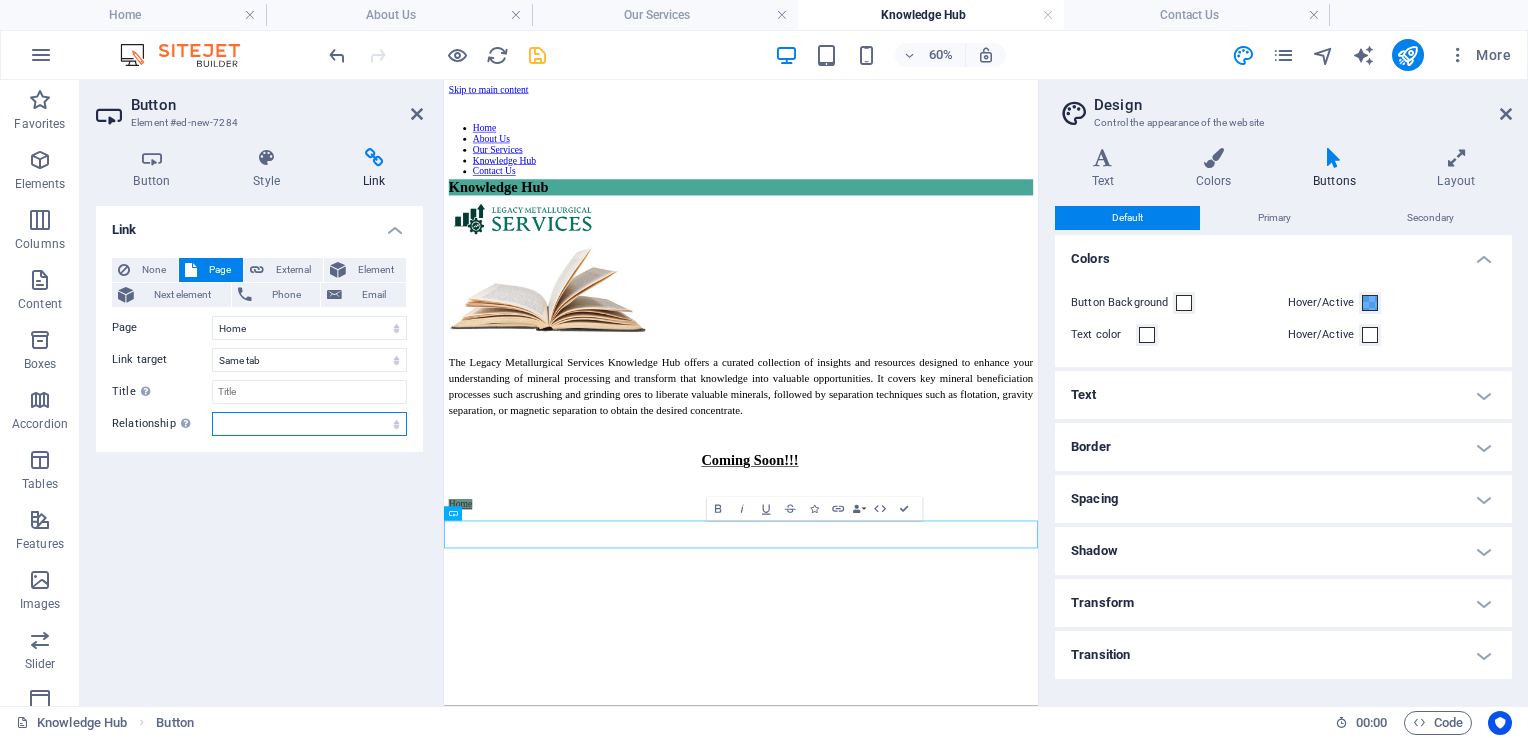 click on "alternate author bookmark external help license next nofollow noreferrer noopener prev search tag" at bounding box center [309, 424] 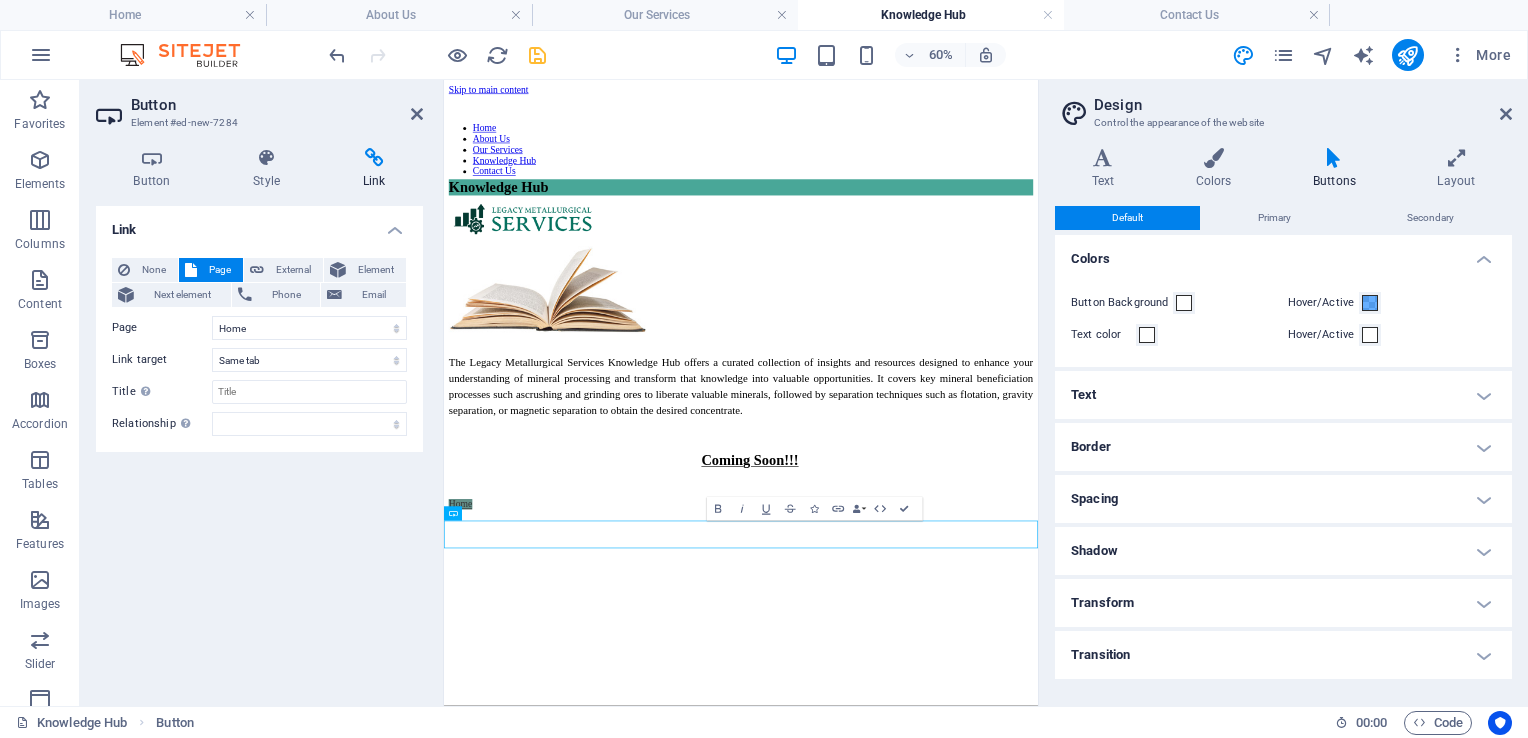 click on "Link None Page External Element Next element Phone Email Page Home About Us Our Services Knowledge Hub Contact Us Element
URL Phone Email Link target New tab Same tab Overlay Title Additional link description, should not be the same as the link text. The title is most often shown as a tooltip text when the mouse moves over the element. Leave empty if uncertain. Relationship Sets the  relationship of this link to the link target . For example, the value "nofollow" instructs search engines not to follow the link. Can be left empty. alternate author bookmark external help license next nofollow noreferrer noopener prev search tag" at bounding box center (259, 448) 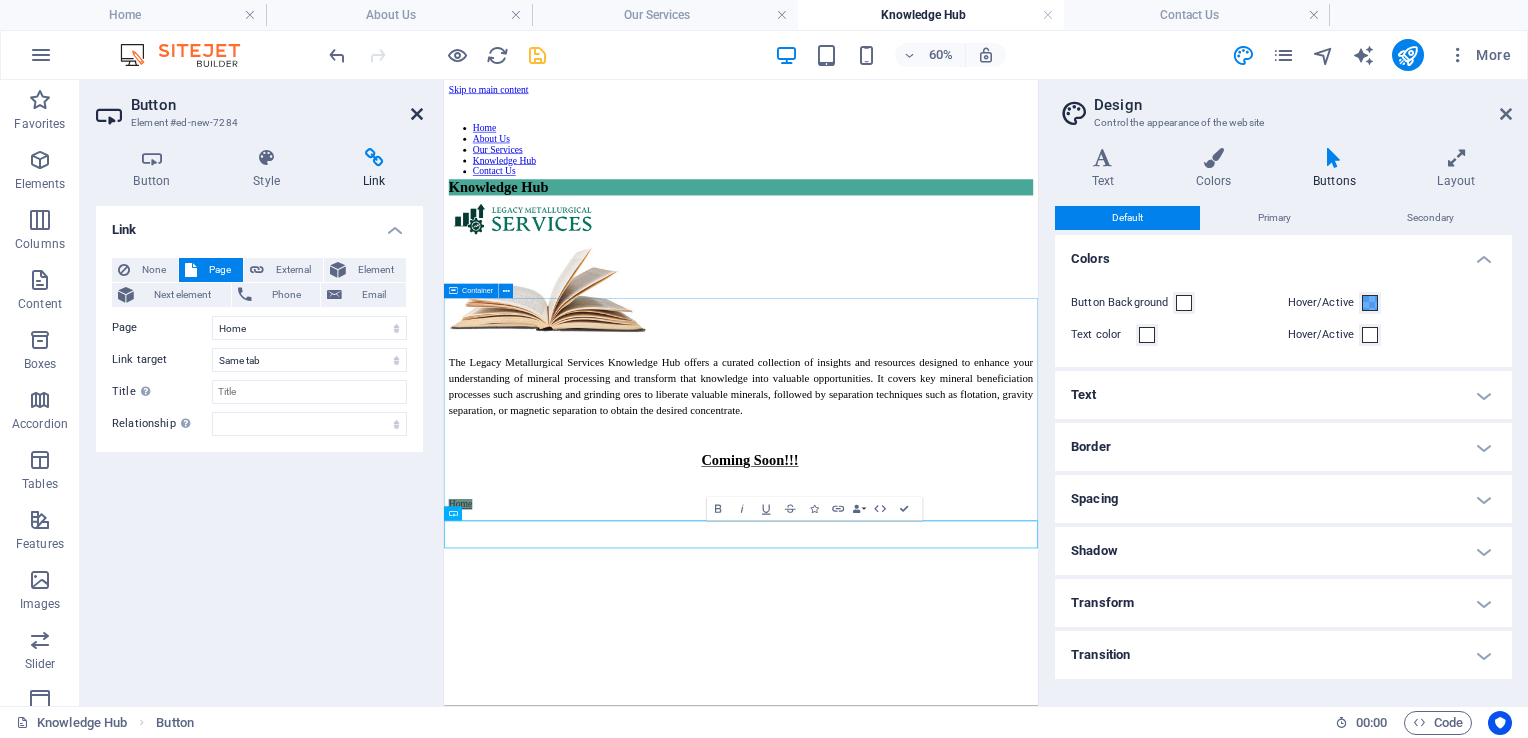 click at bounding box center [417, 114] 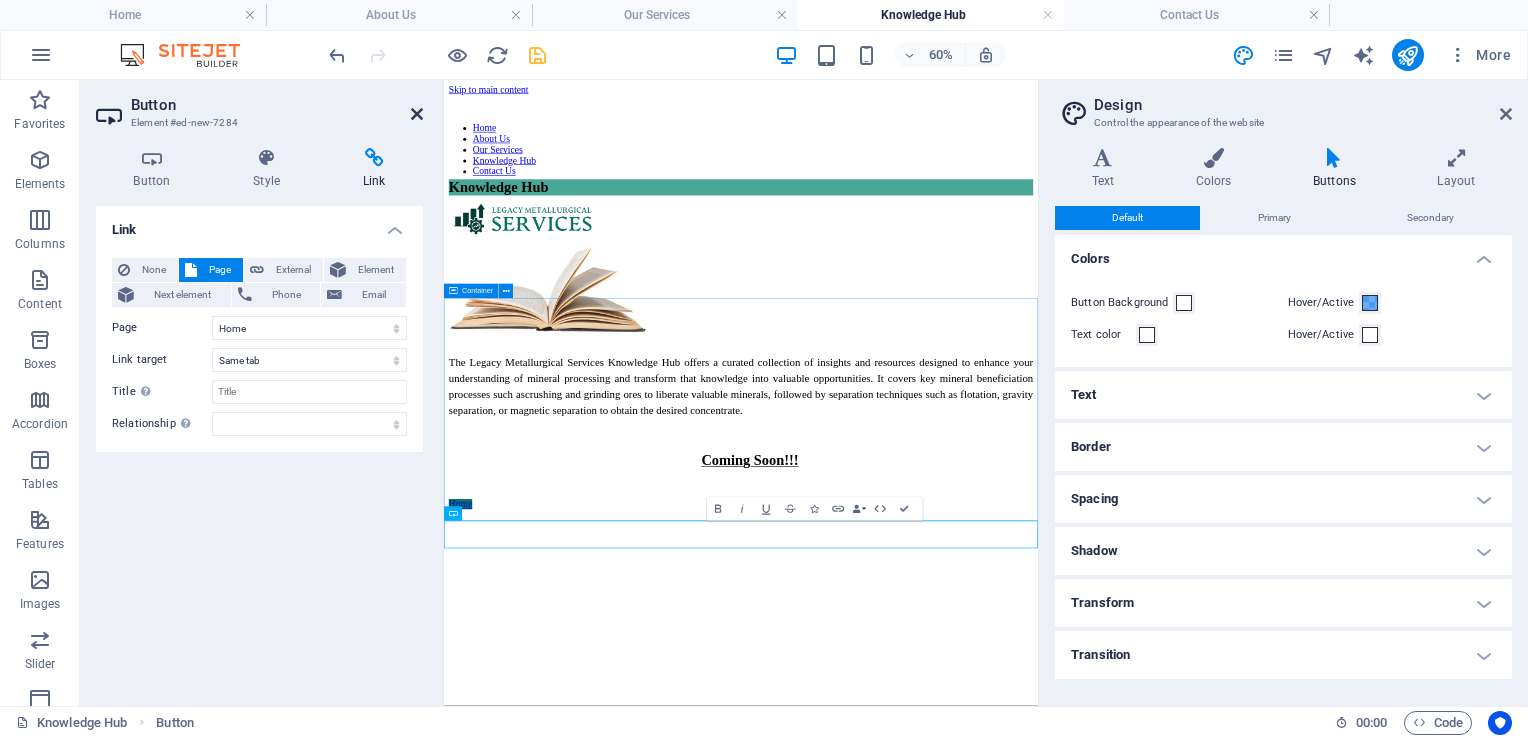 scroll, scrollTop: 122, scrollLeft: 0, axis: vertical 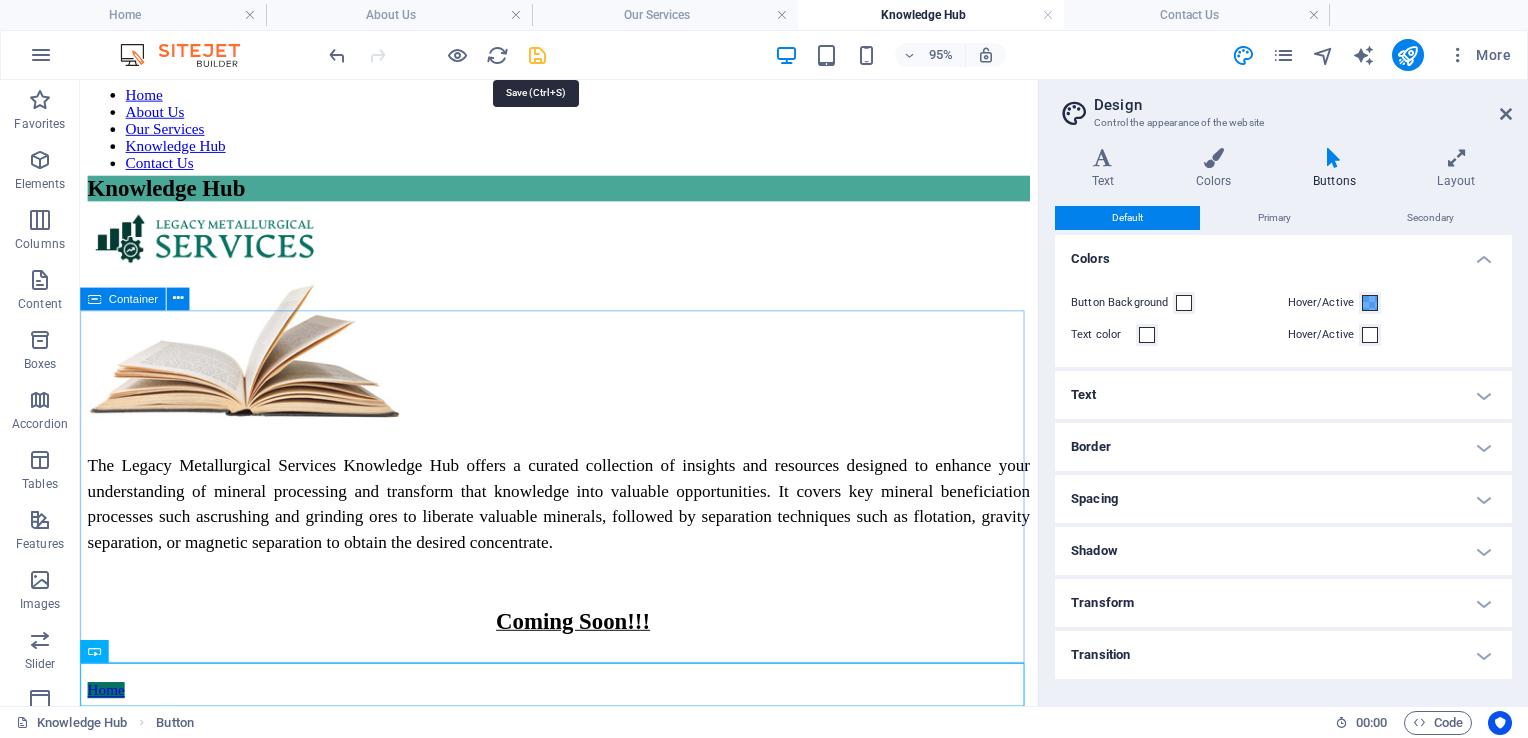 click at bounding box center (537, 55) 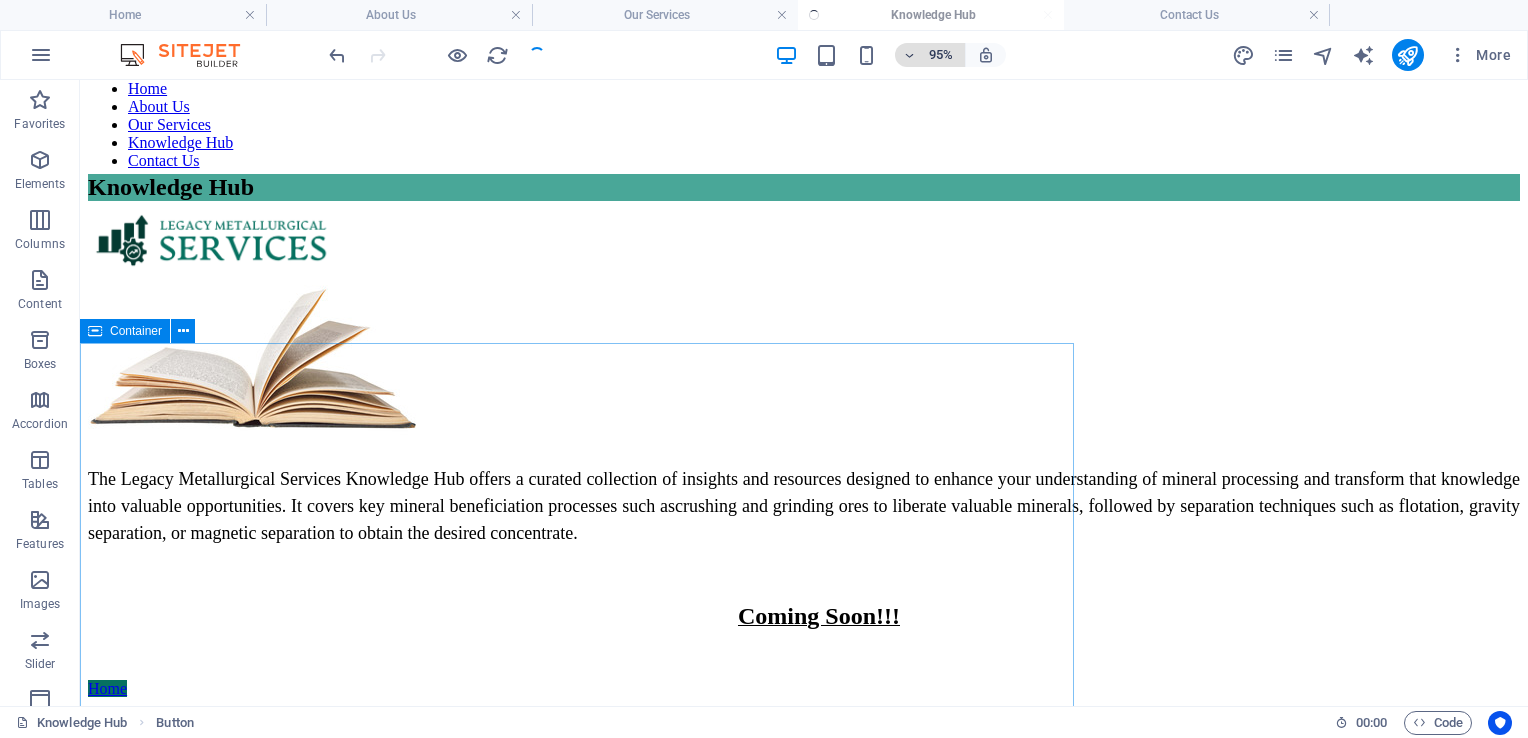 scroll, scrollTop: 100, scrollLeft: 0, axis: vertical 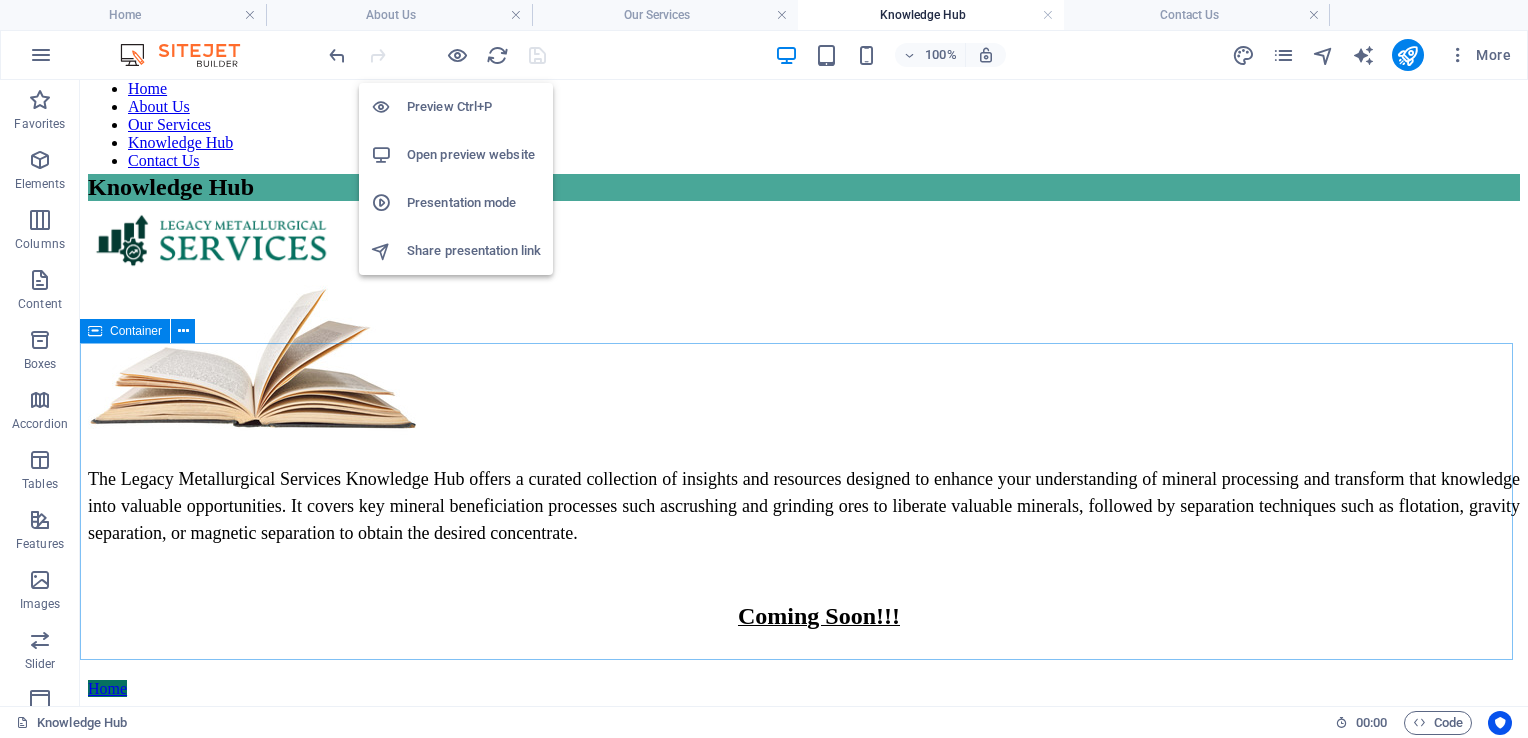 click on "Open preview website" at bounding box center [474, 155] 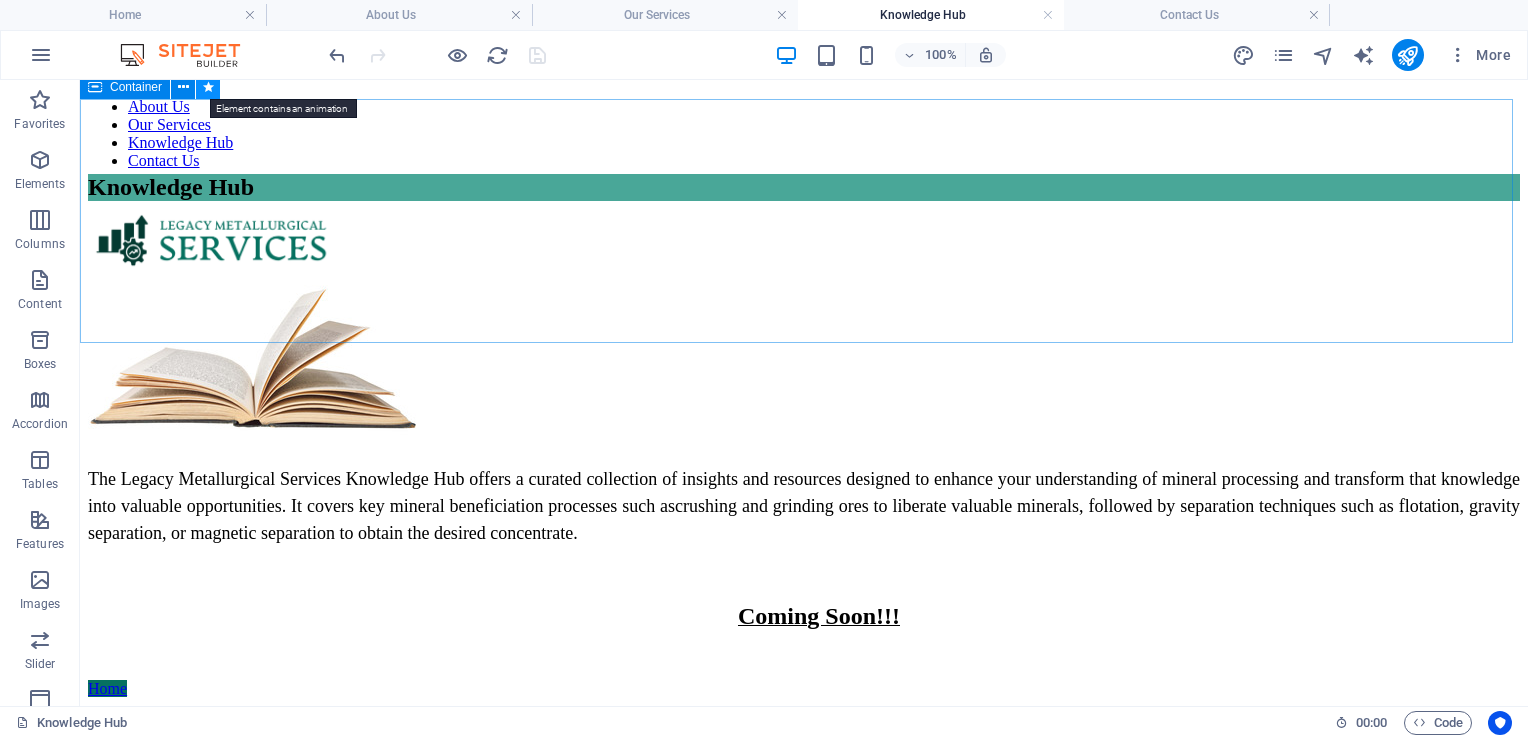 click at bounding box center (208, 87) 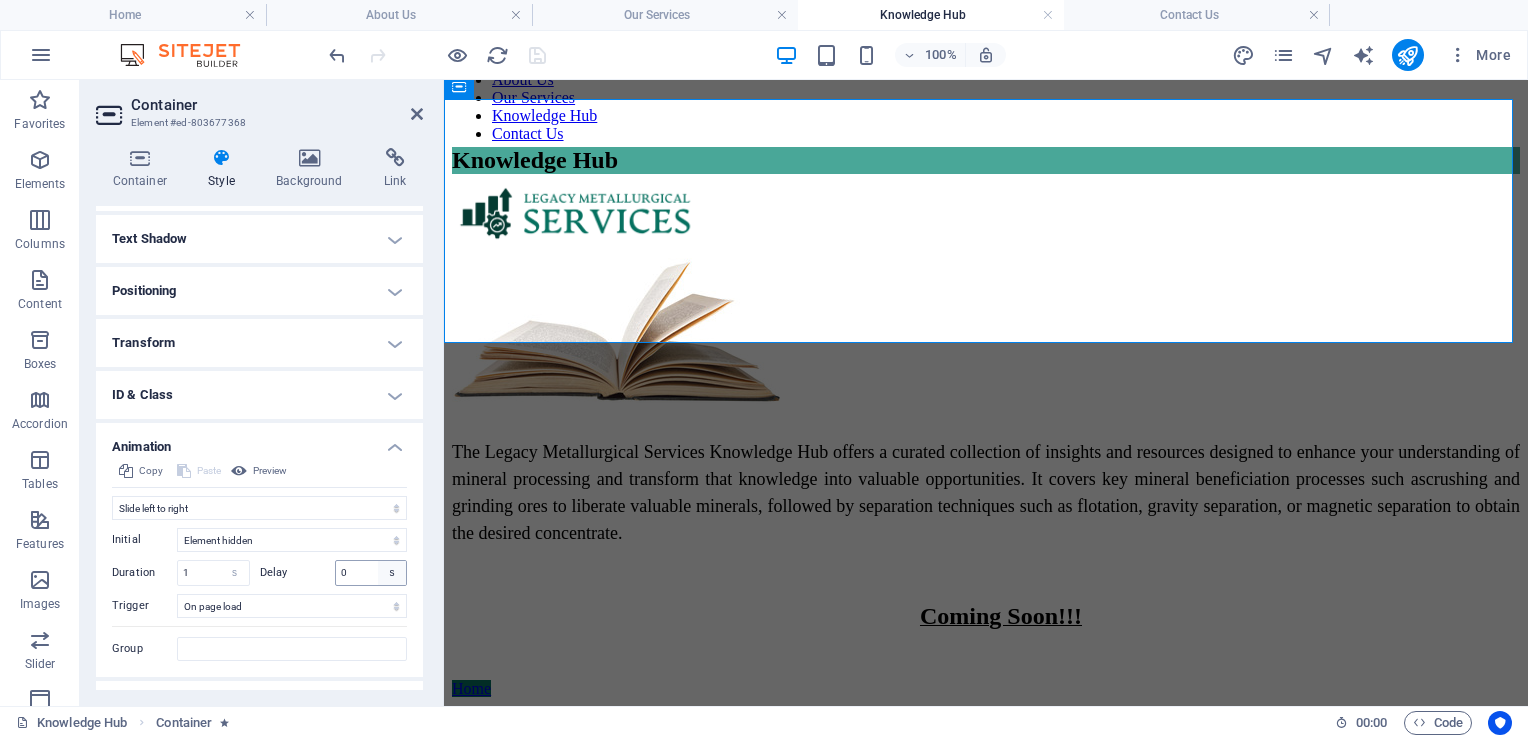 scroll, scrollTop: 236, scrollLeft: 0, axis: vertical 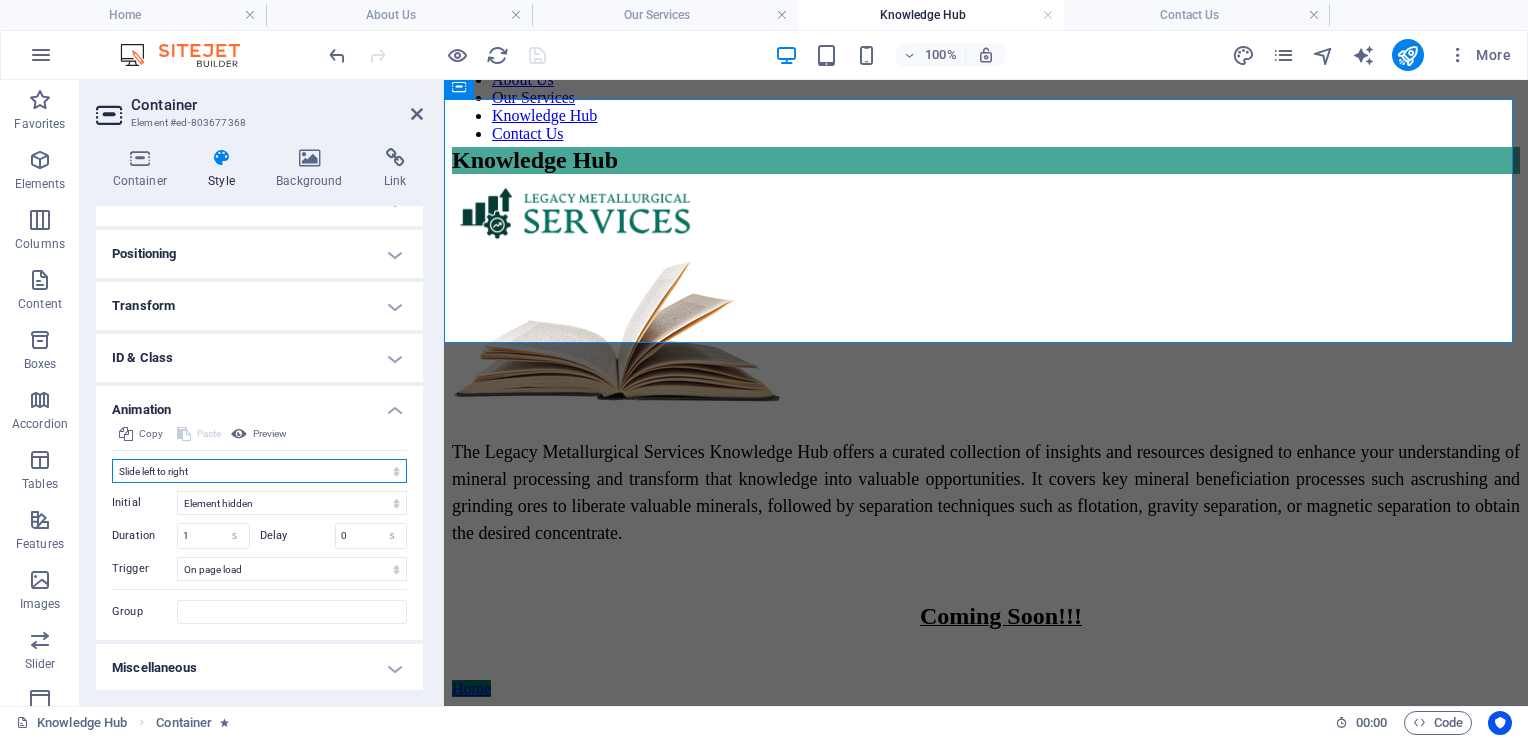 click on "Don't animate Show / Hide Slide up/down Zoom in/out Slide left to right Slide right to left Slide top to bottom Slide bottom to top Pulse Blink Open as overlay" at bounding box center [259, 471] 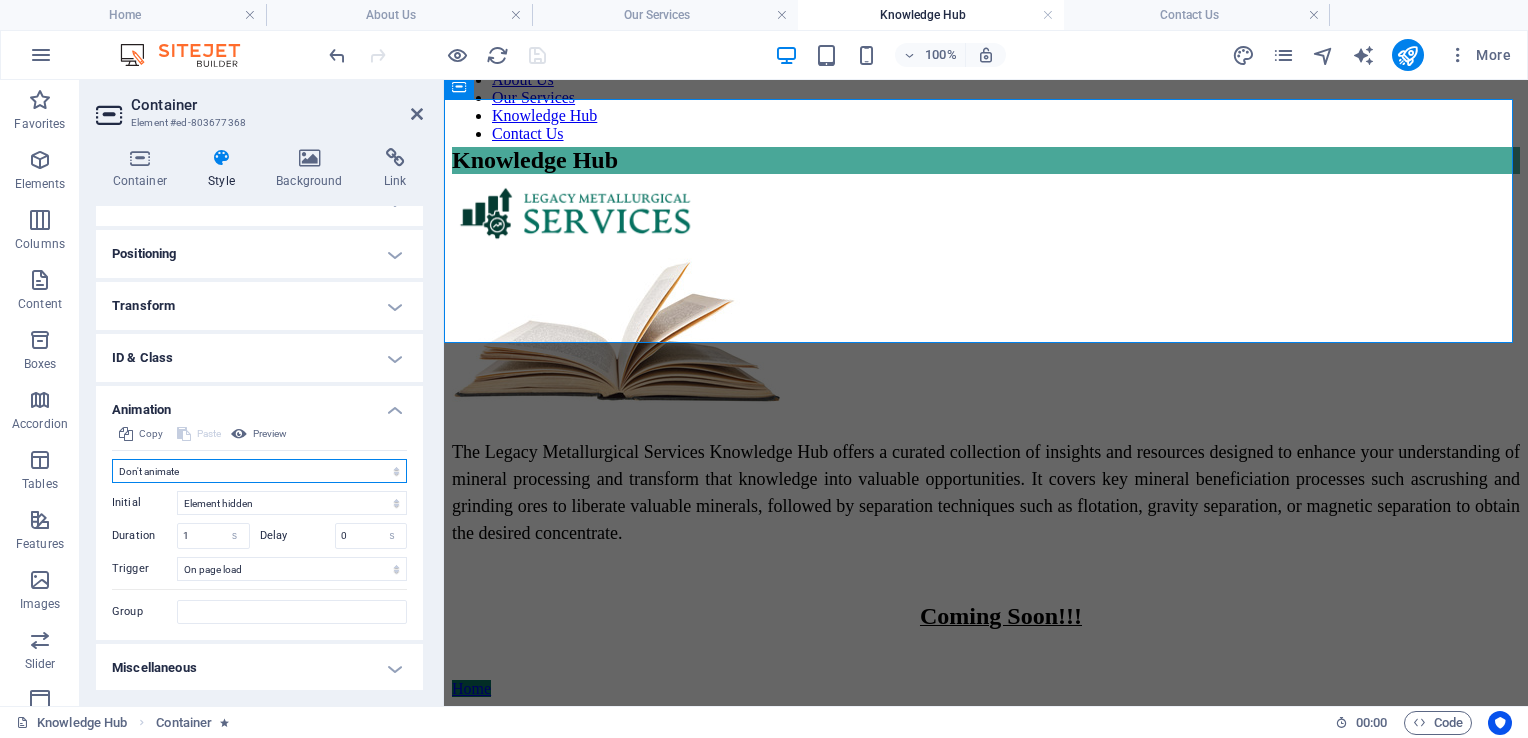 click on "Don't animate Show / Hide Slide up/down Zoom in/out Slide left to right Slide right to left Slide top to bottom Slide bottom to top Pulse Blink Open as overlay" at bounding box center (259, 471) 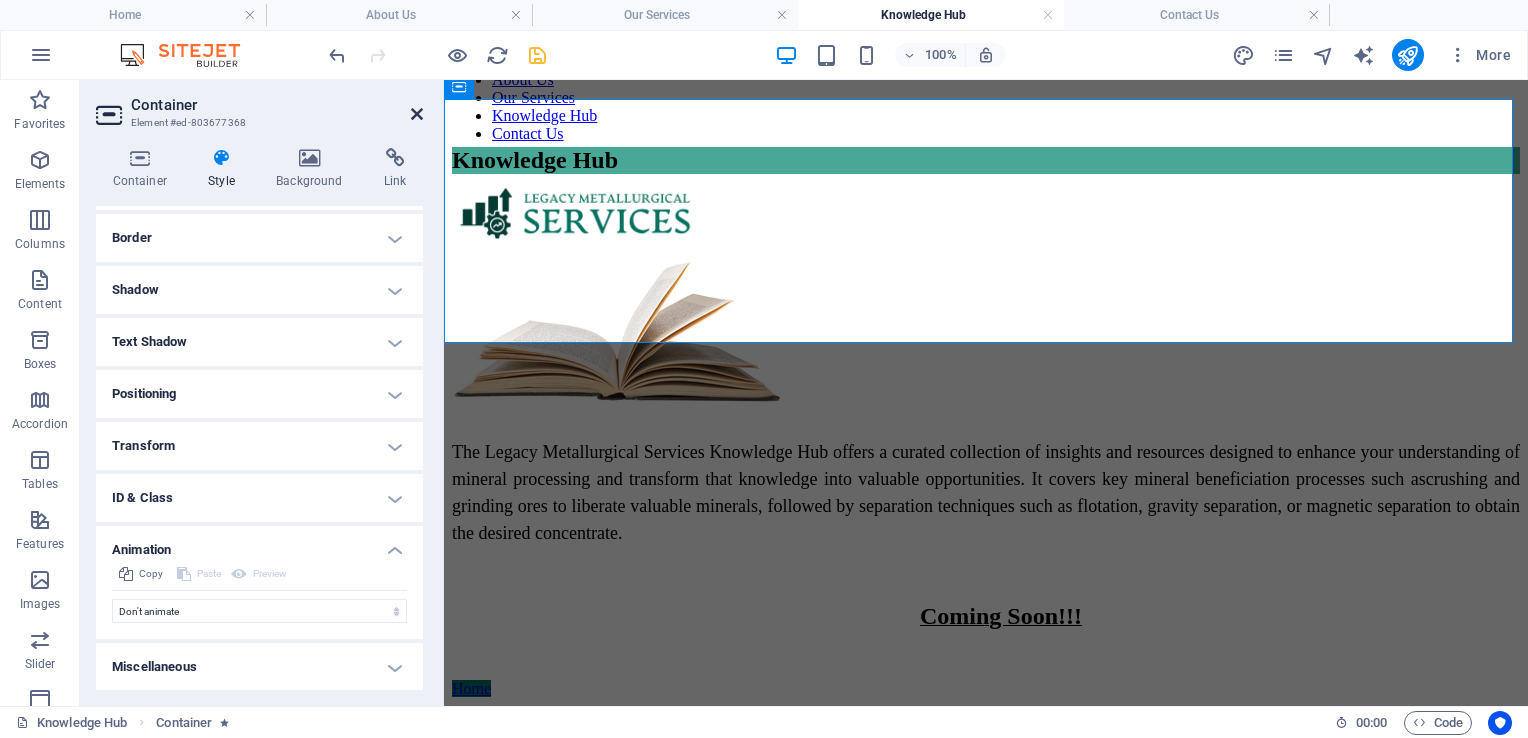 click at bounding box center (417, 114) 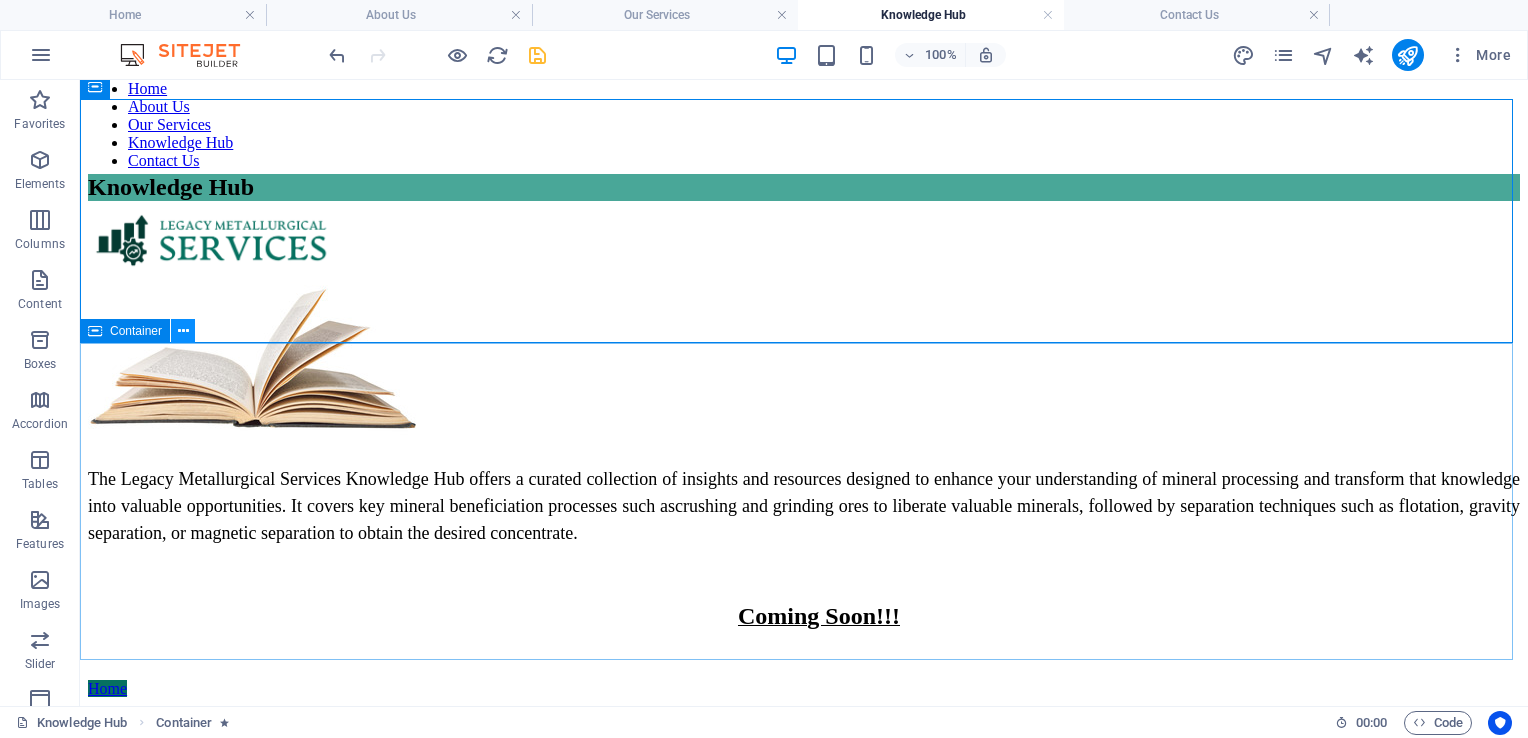 click at bounding box center (183, 331) 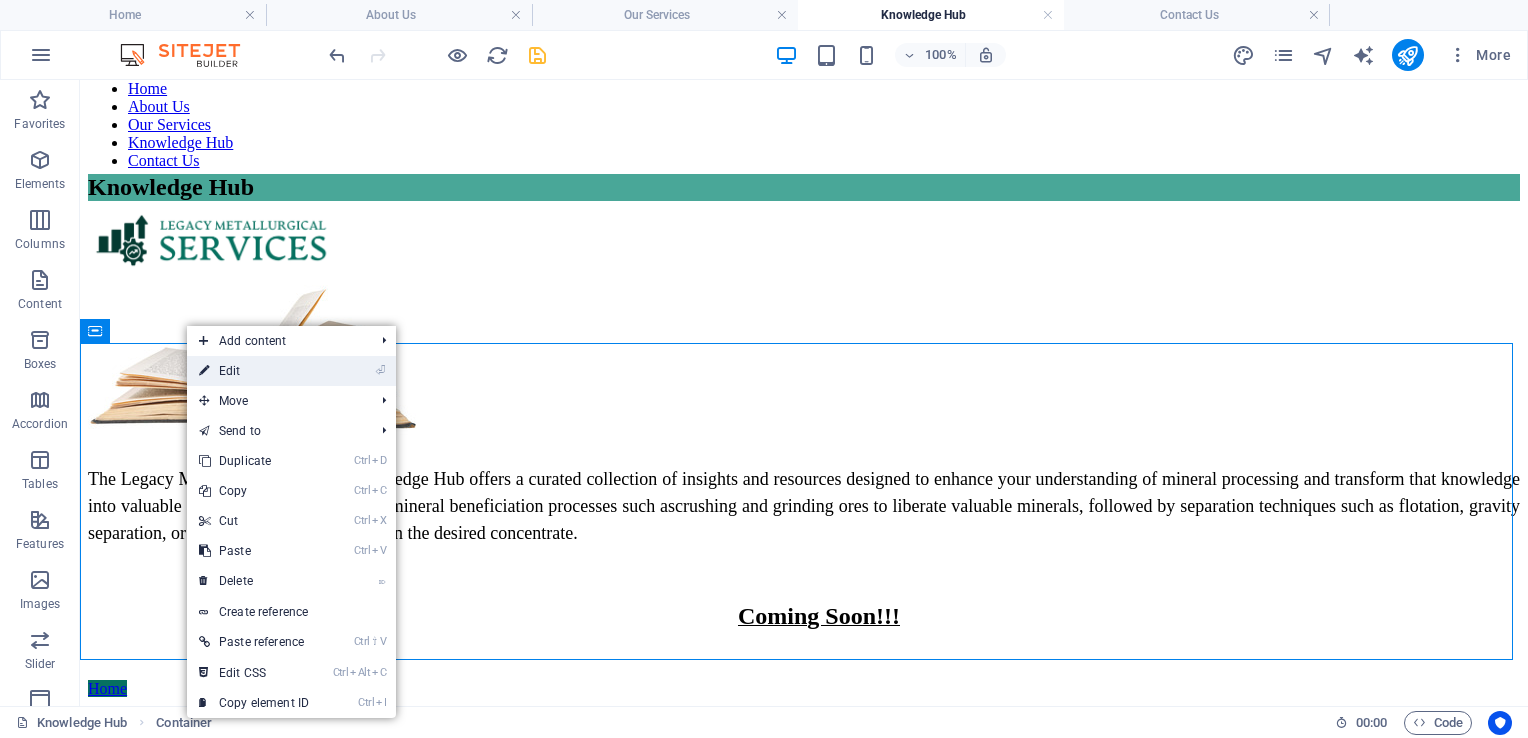 click on "⏎  Edit" at bounding box center (254, 371) 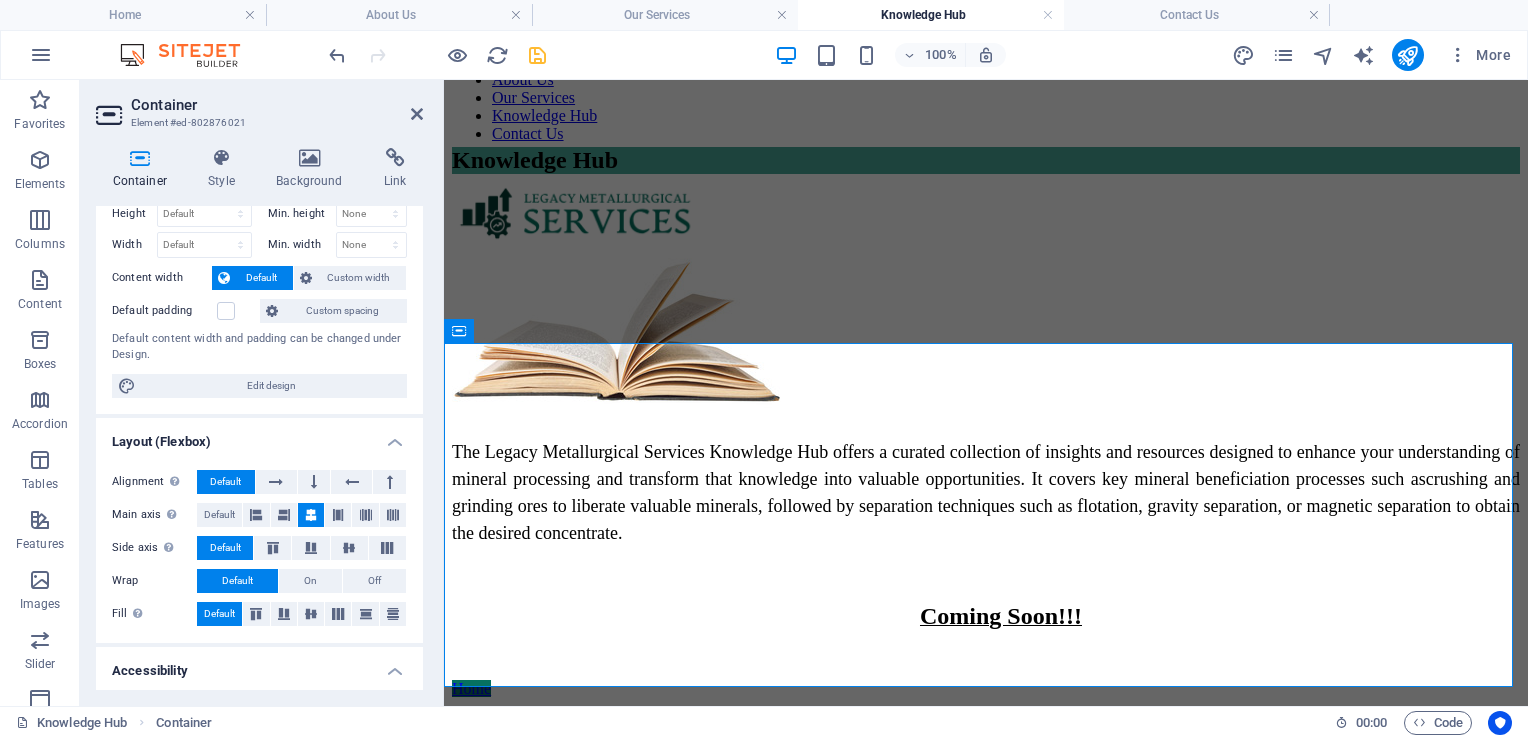 scroll, scrollTop: 0, scrollLeft: 0, axis: both 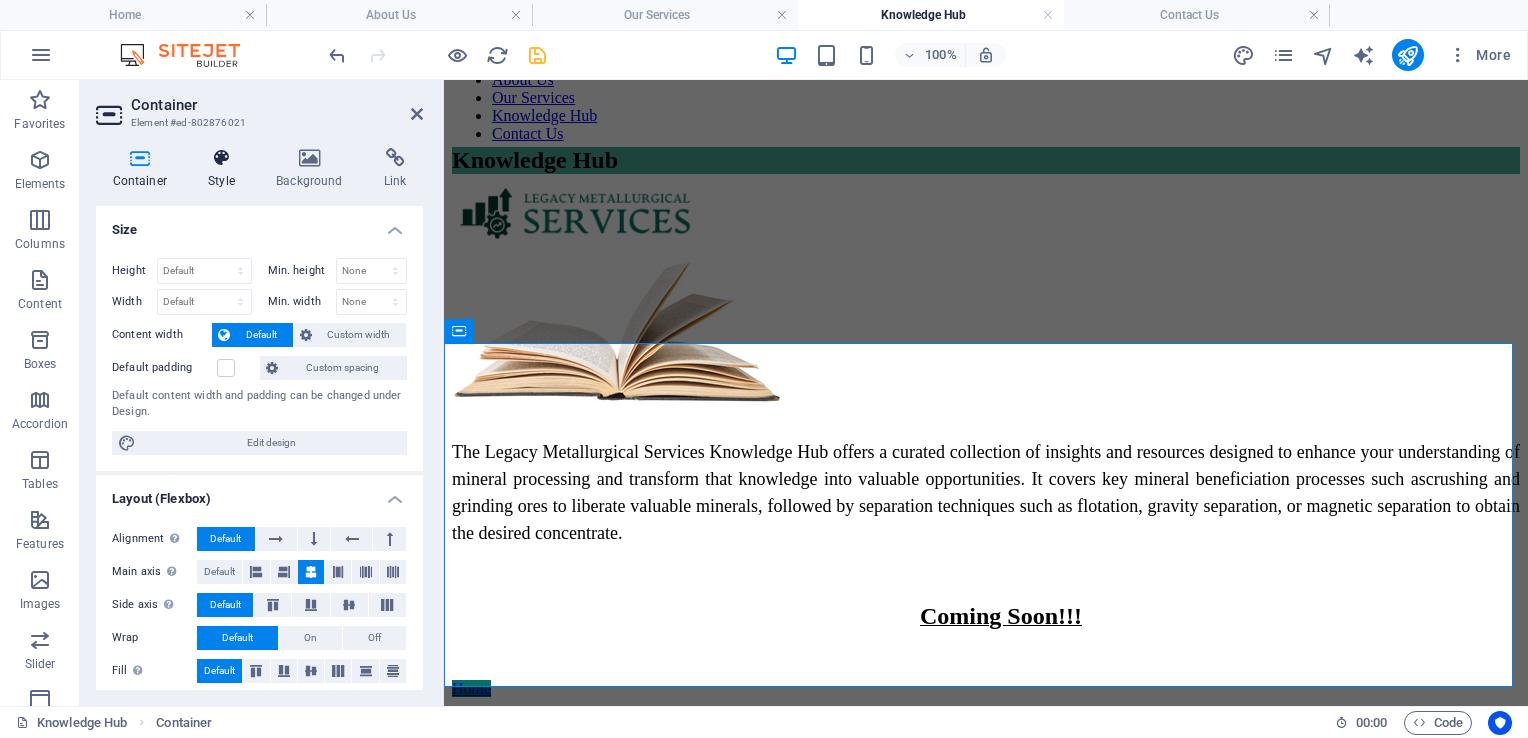 click on "Style" at bounding box center (226, 169) 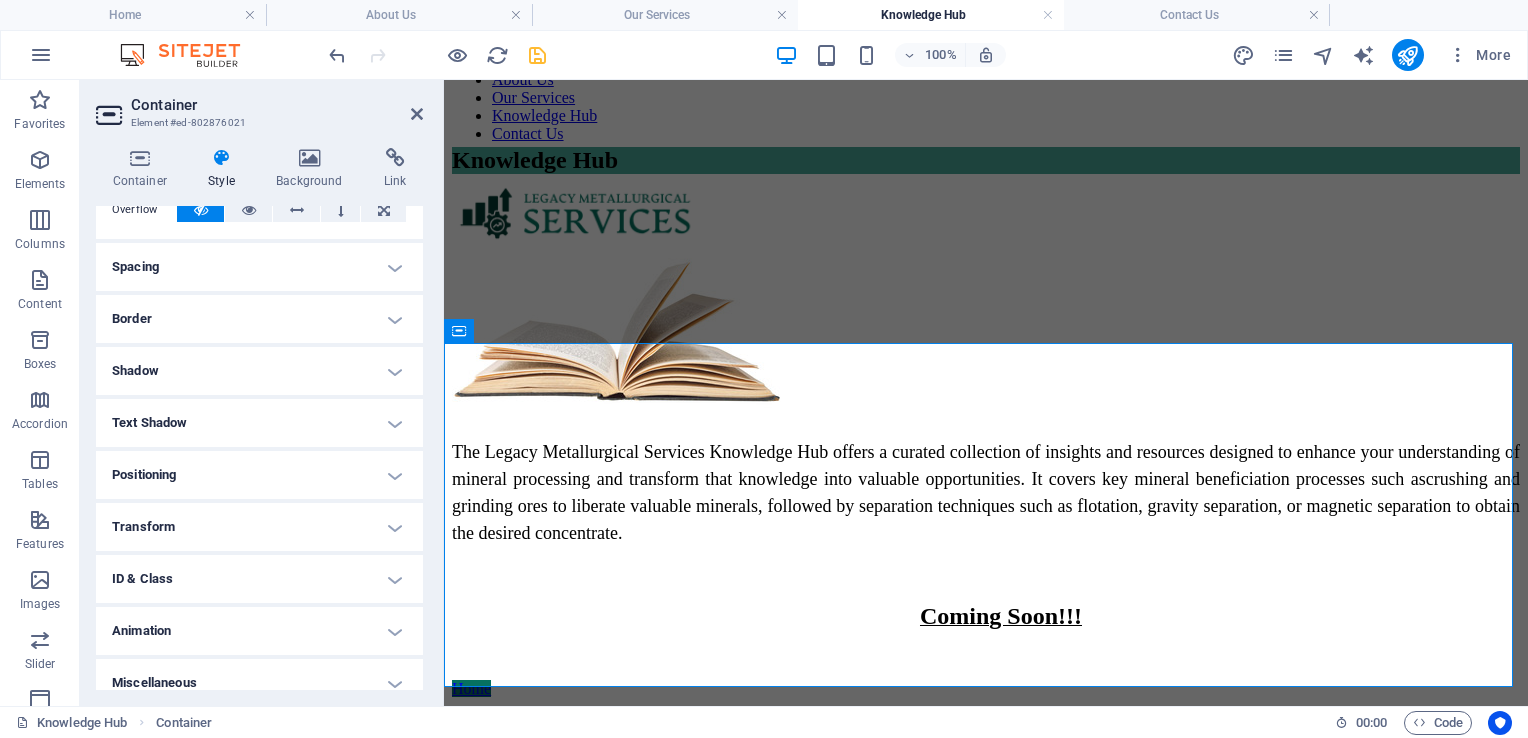 scroll, scrollTop: 146, scrollLeft: 0, axis: vertical 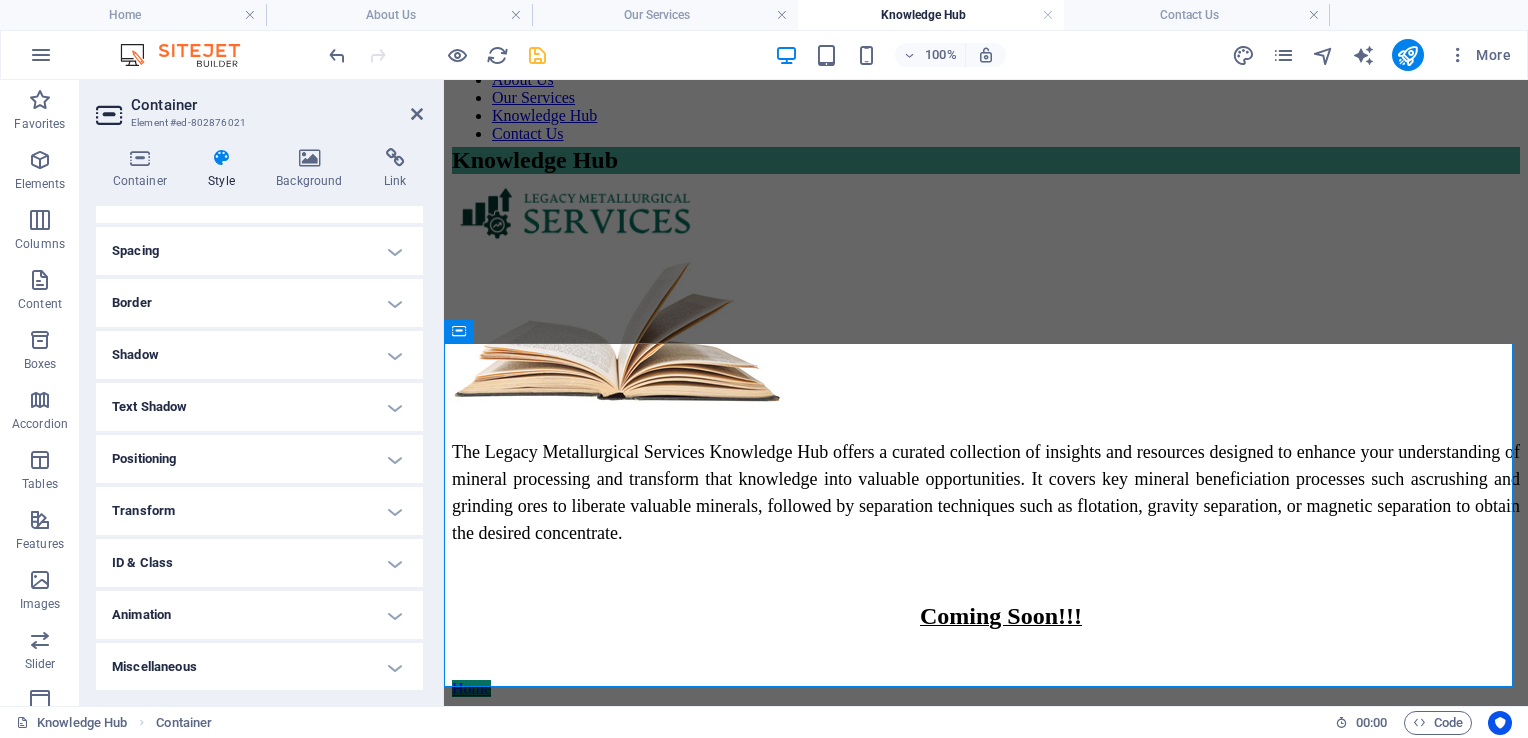 click on "Animation" at bounding box center (259, 615) 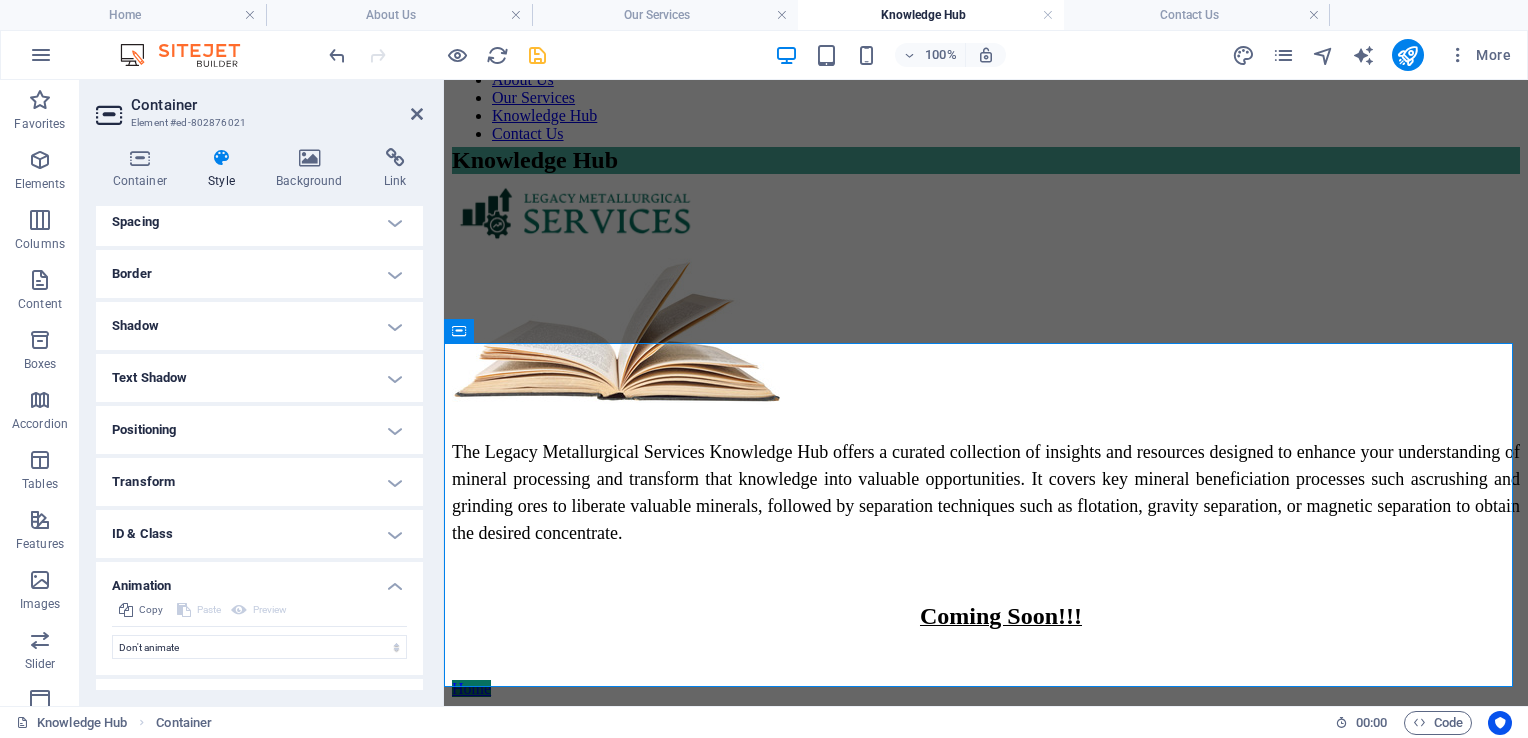 scroll, scrollTop: 211, scrollLeft: 0, axis: vertical 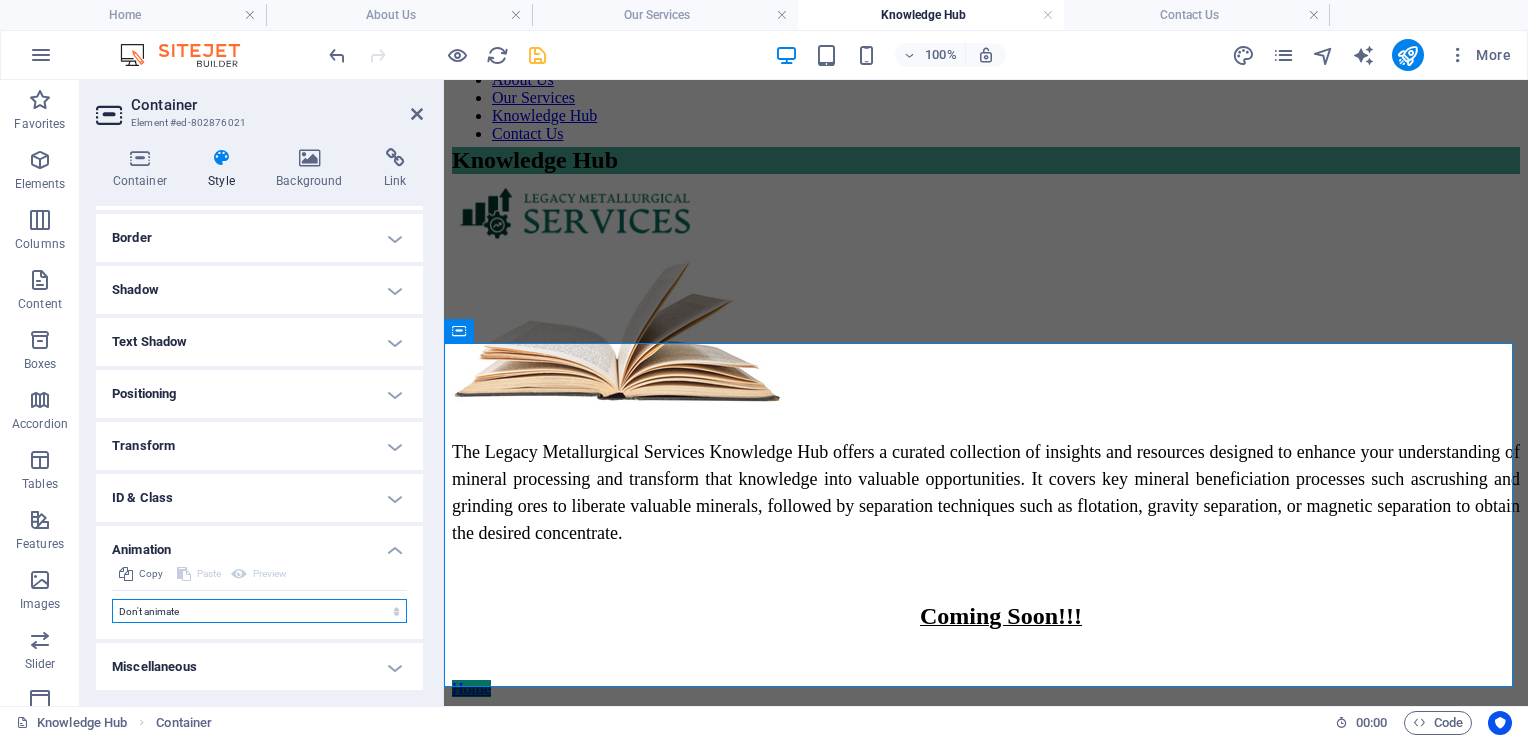 click on "Don't animate Show / Hide Slide up/down Zoom in/out Slide left to right Slide right to left Slide top to bottom Slide bottom to top Pulse Blink Open as overlay" at bounding box center (259, 611) 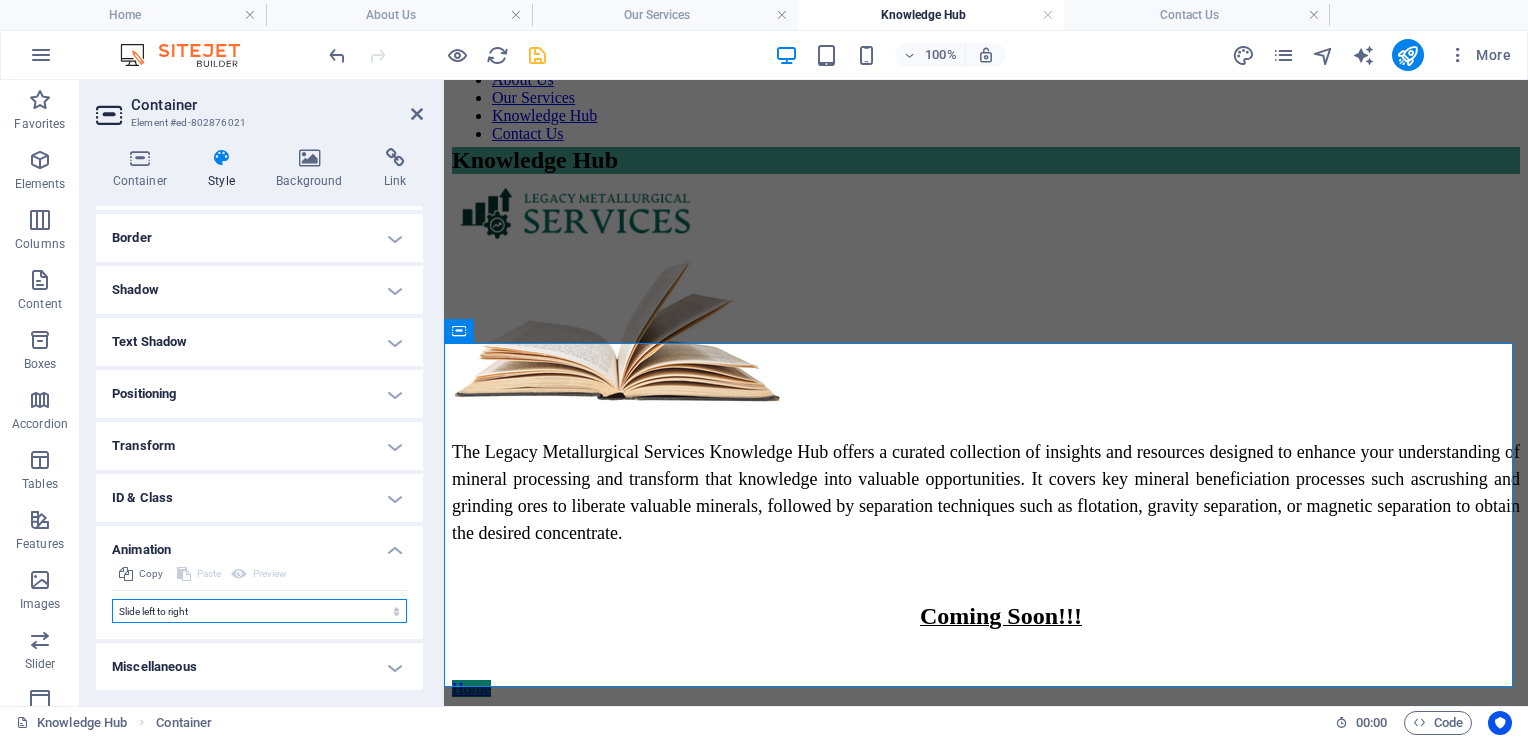 click on "Don't animate Show / Hide Slide up/down Zoom in/out Slide left to right Slide right to left Slide top to bottom Slide bottom to top Pulse Blink Open as overlay" at bounding box center [259, 611] 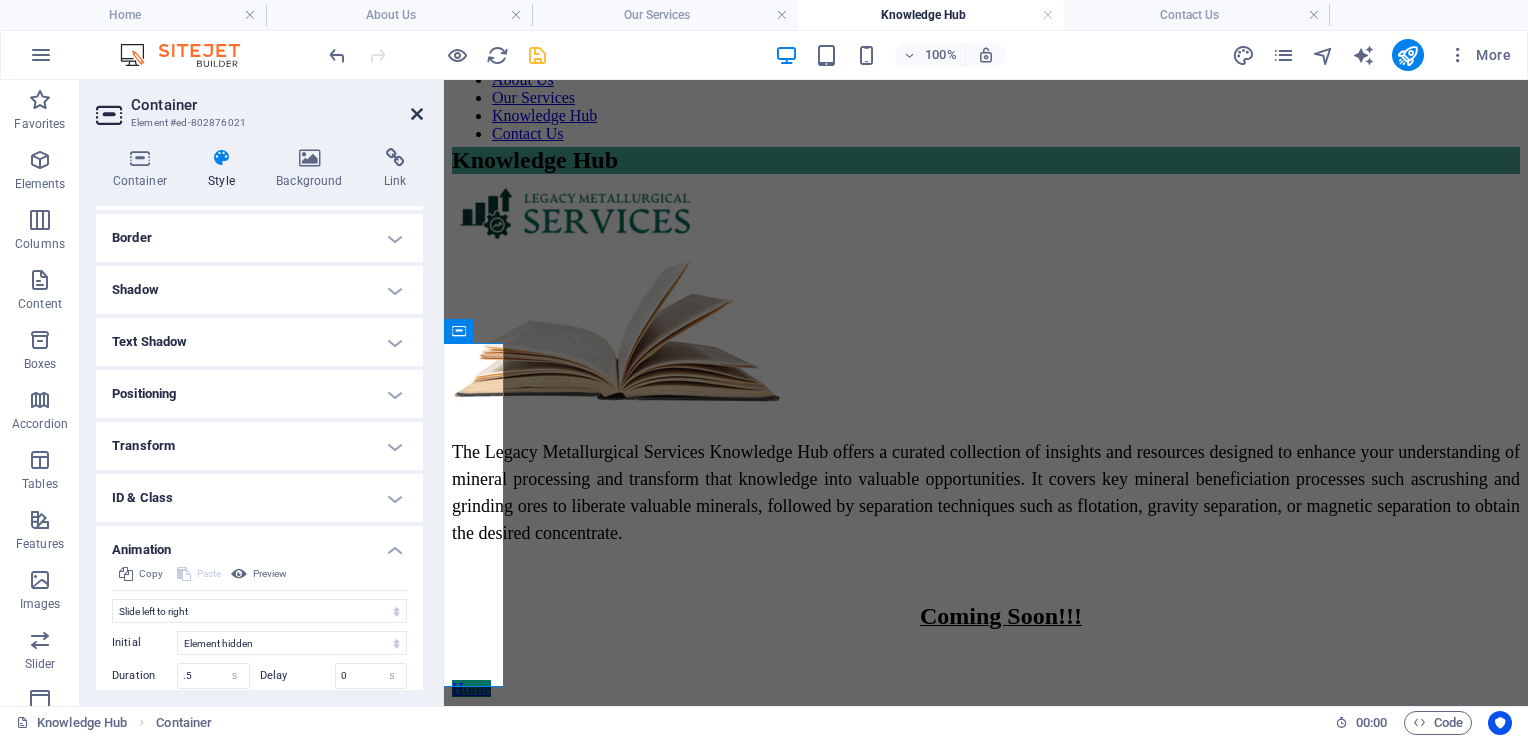 click at bounding box center (417, 114) 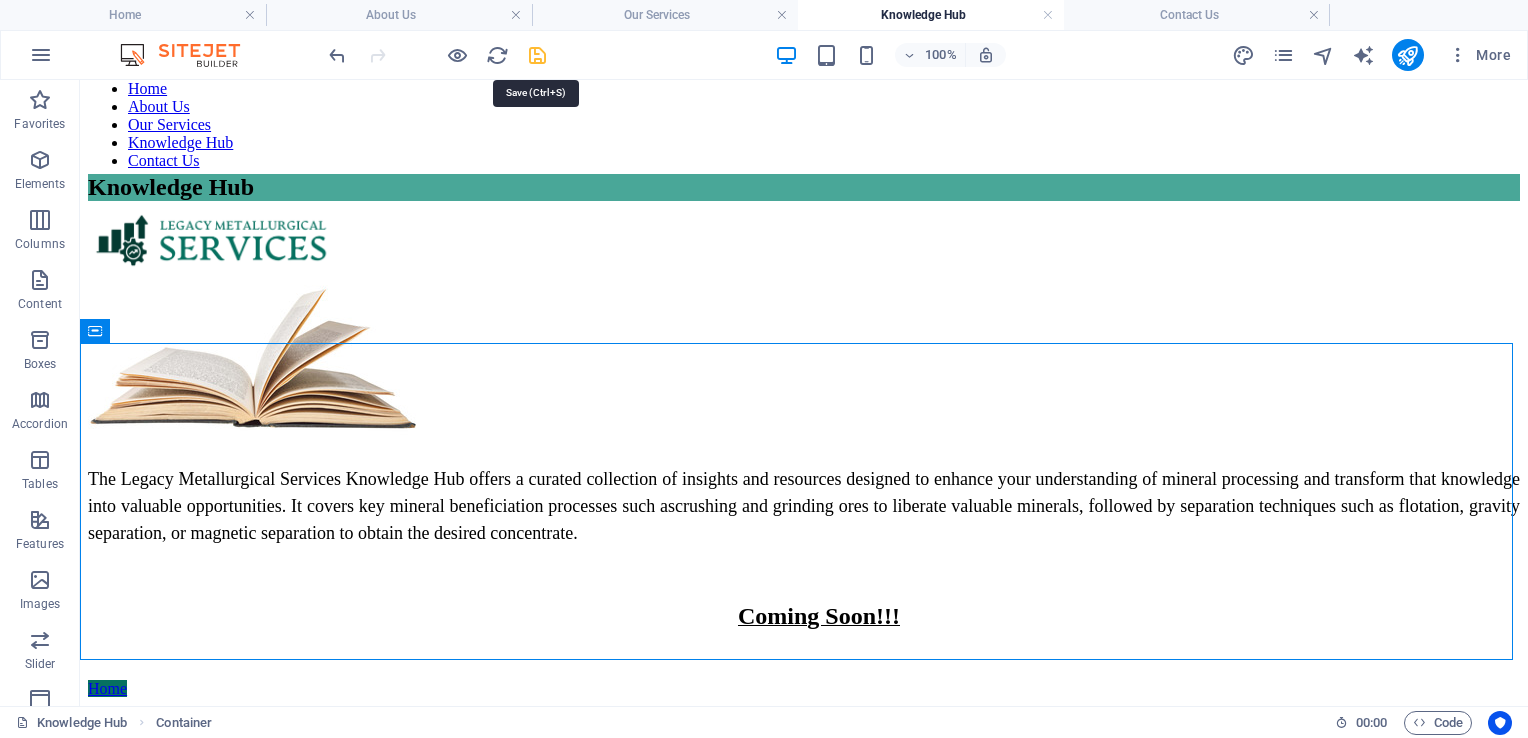 click at bounding box center [537, 55] 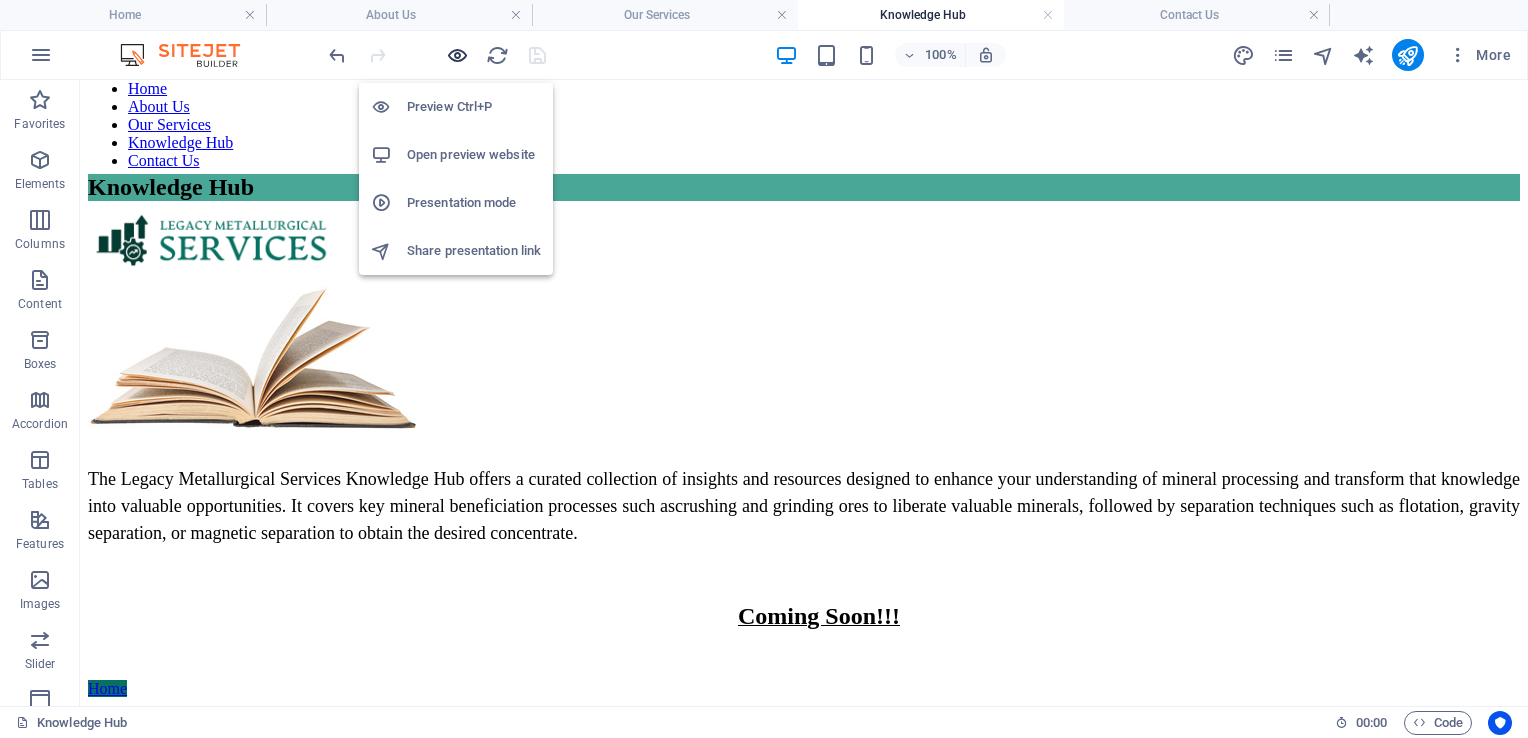 click at bounding box center (457, 55) 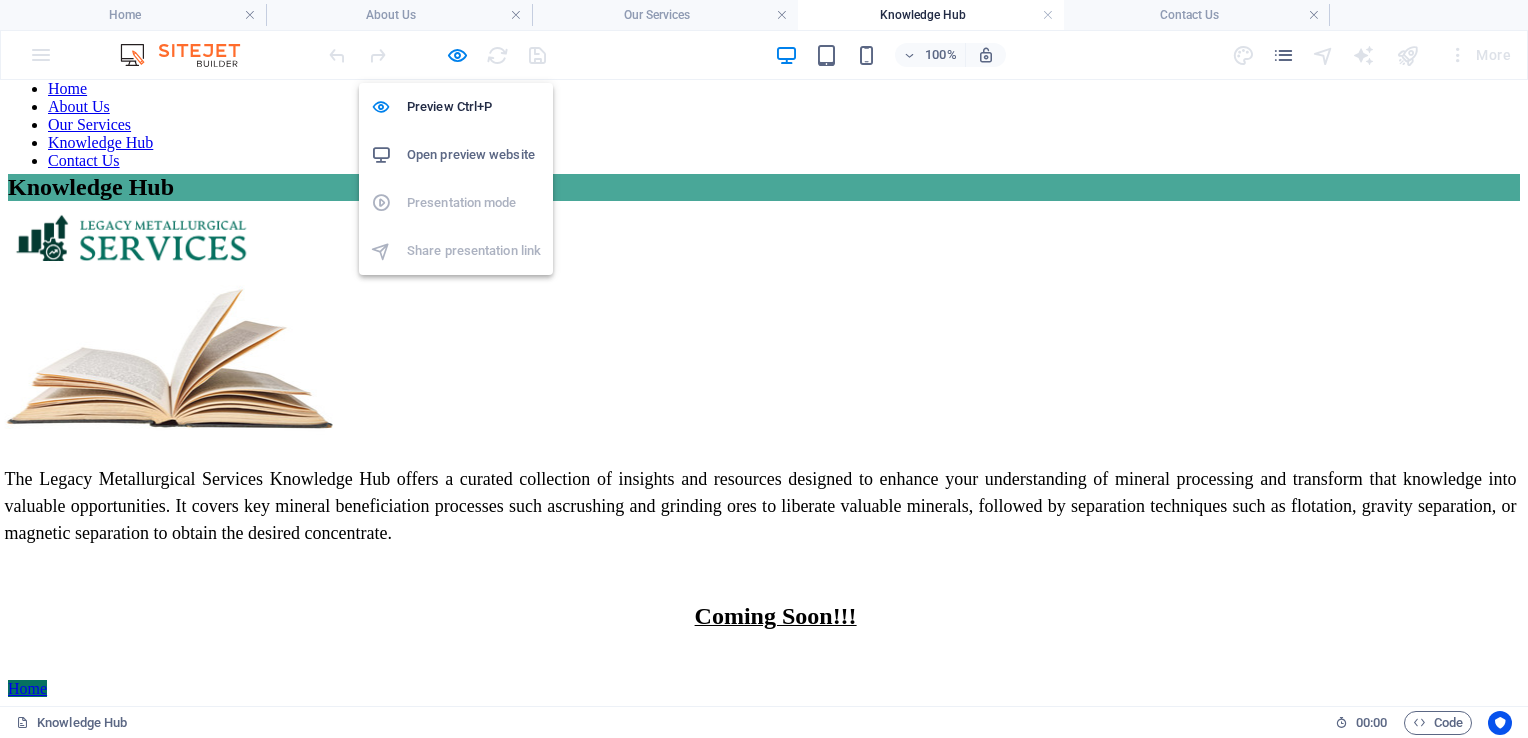 click on "Open preview website" at bounding box center [474, 155] 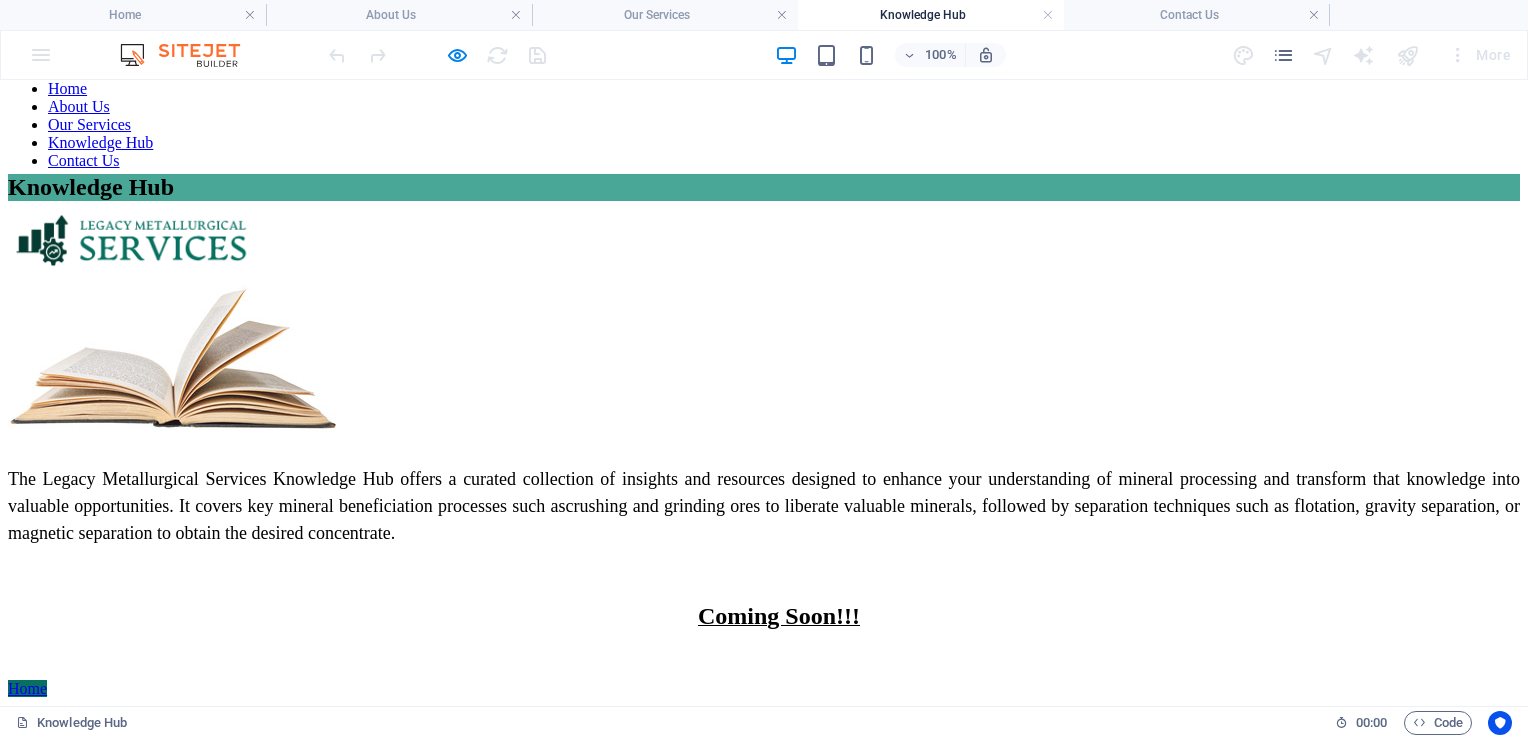 click on "The Legacy Metallurgical Services Knowledge Hub offers a curated collection of insights and resources designed to enhance your understanding of mineral processing and transform that knowledge into valuable opportunities. It covers key mineral beneficiation processes such as" at bounding box center (764, 492) 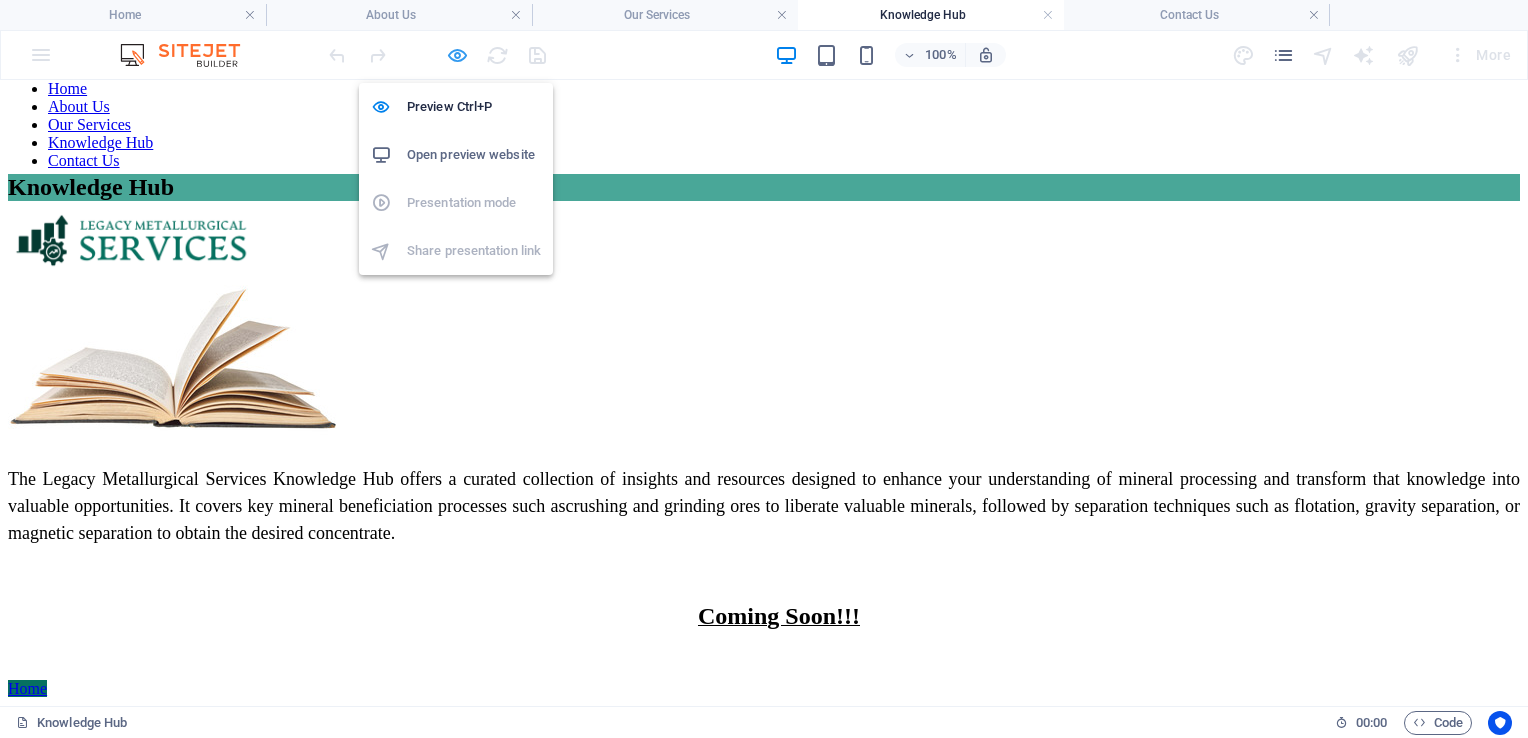 click at bounding box center (457, 55) 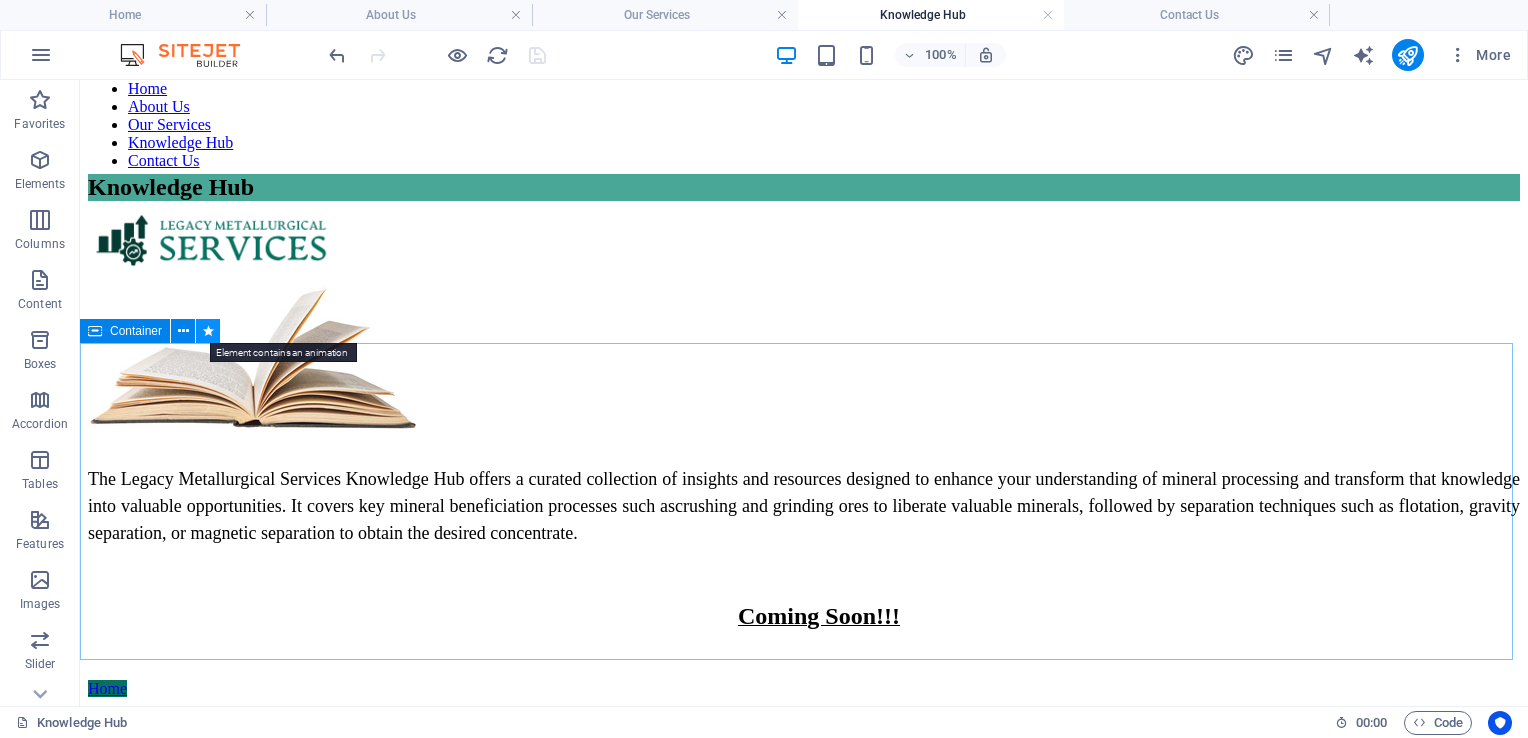 click at bounding box center [208, 331] 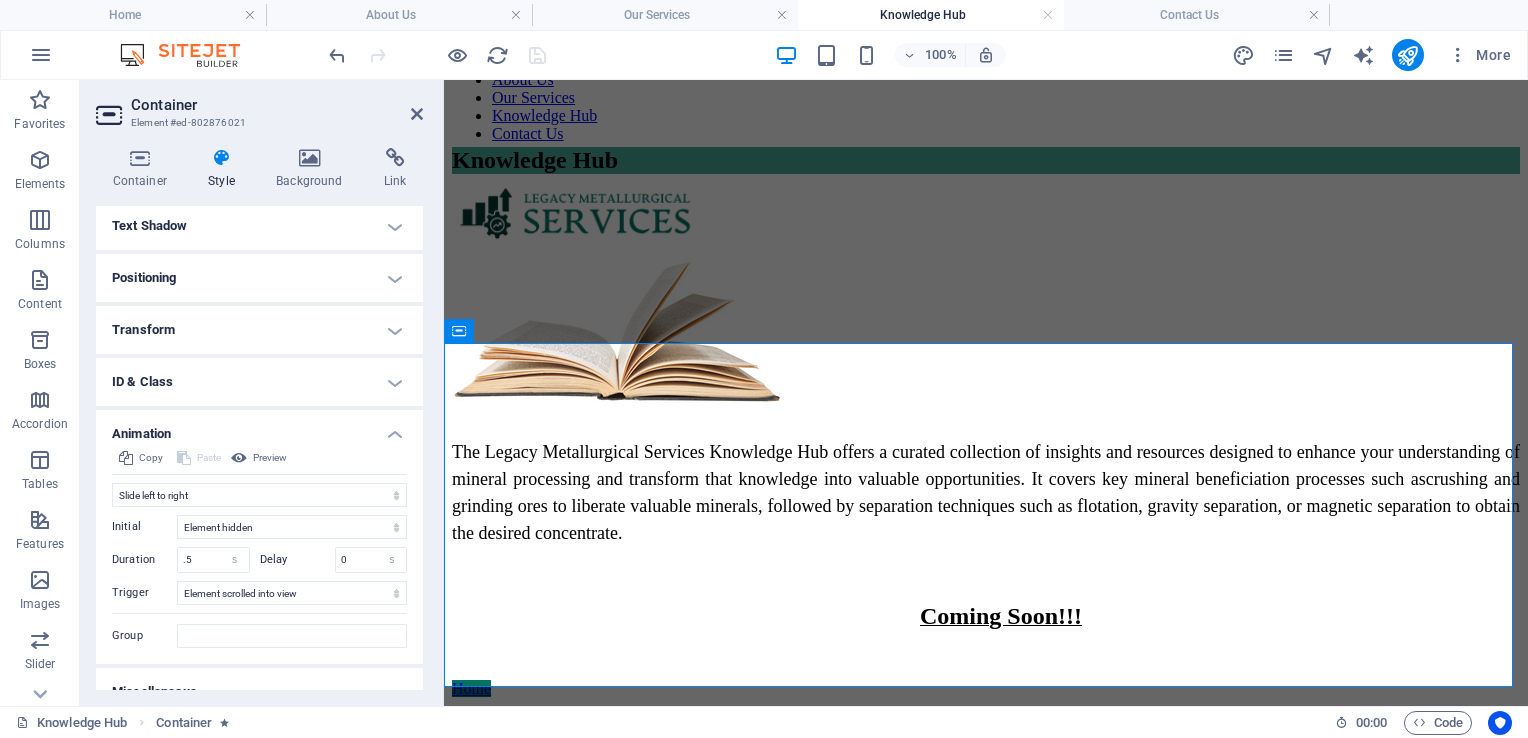 scroll, scrollTop: 236, scrollLeft: 0, axis: vertical 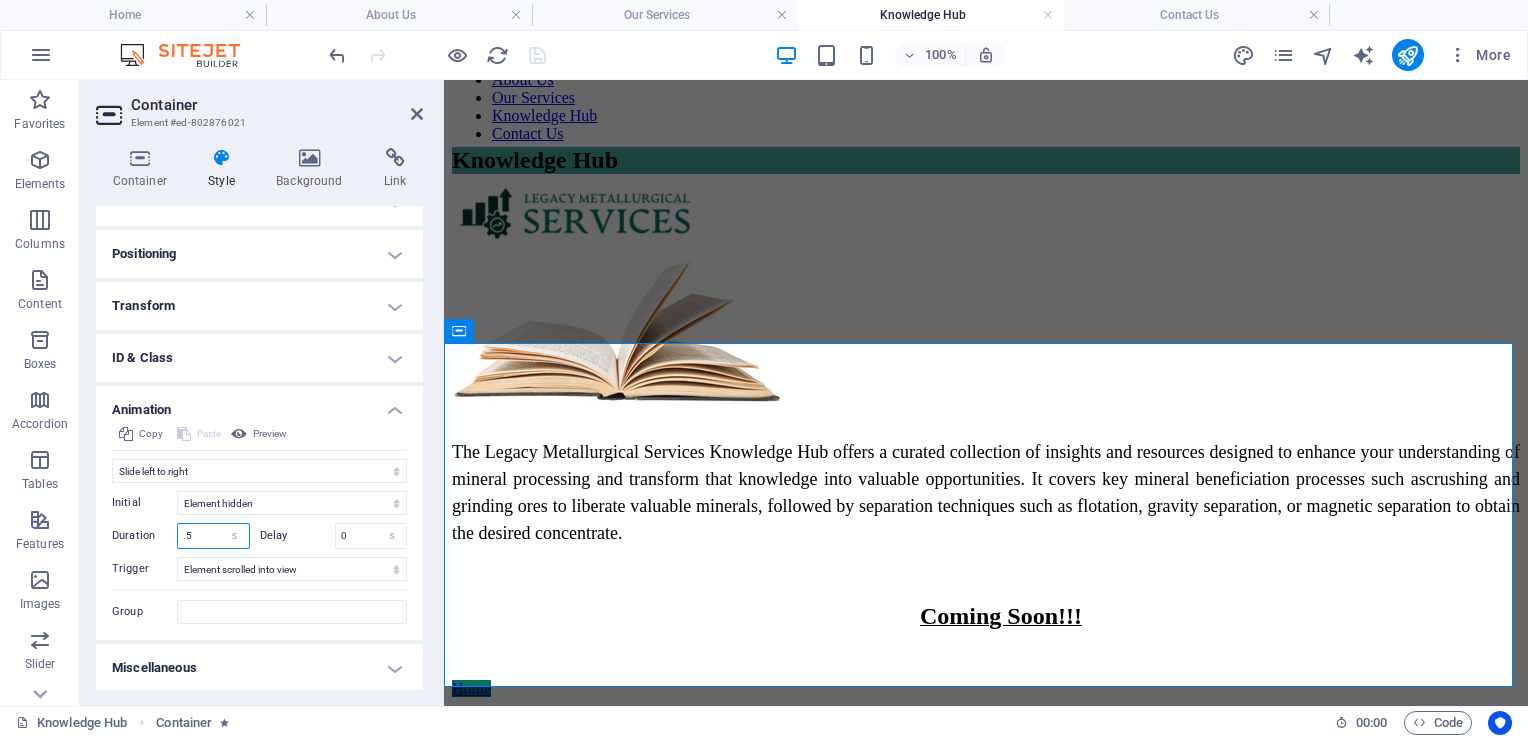 click on ".5" at bounding box center (213, 536) 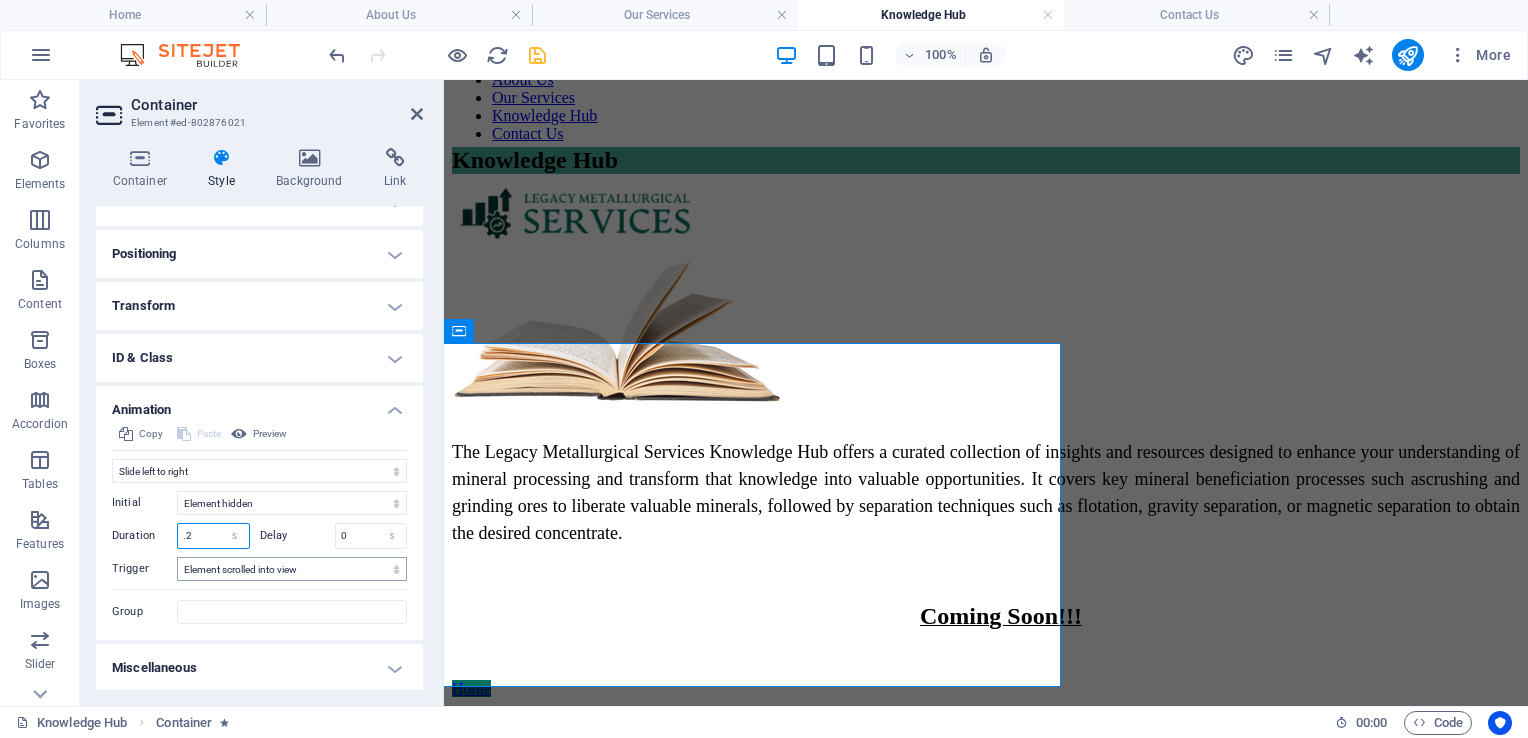 type on ".2" 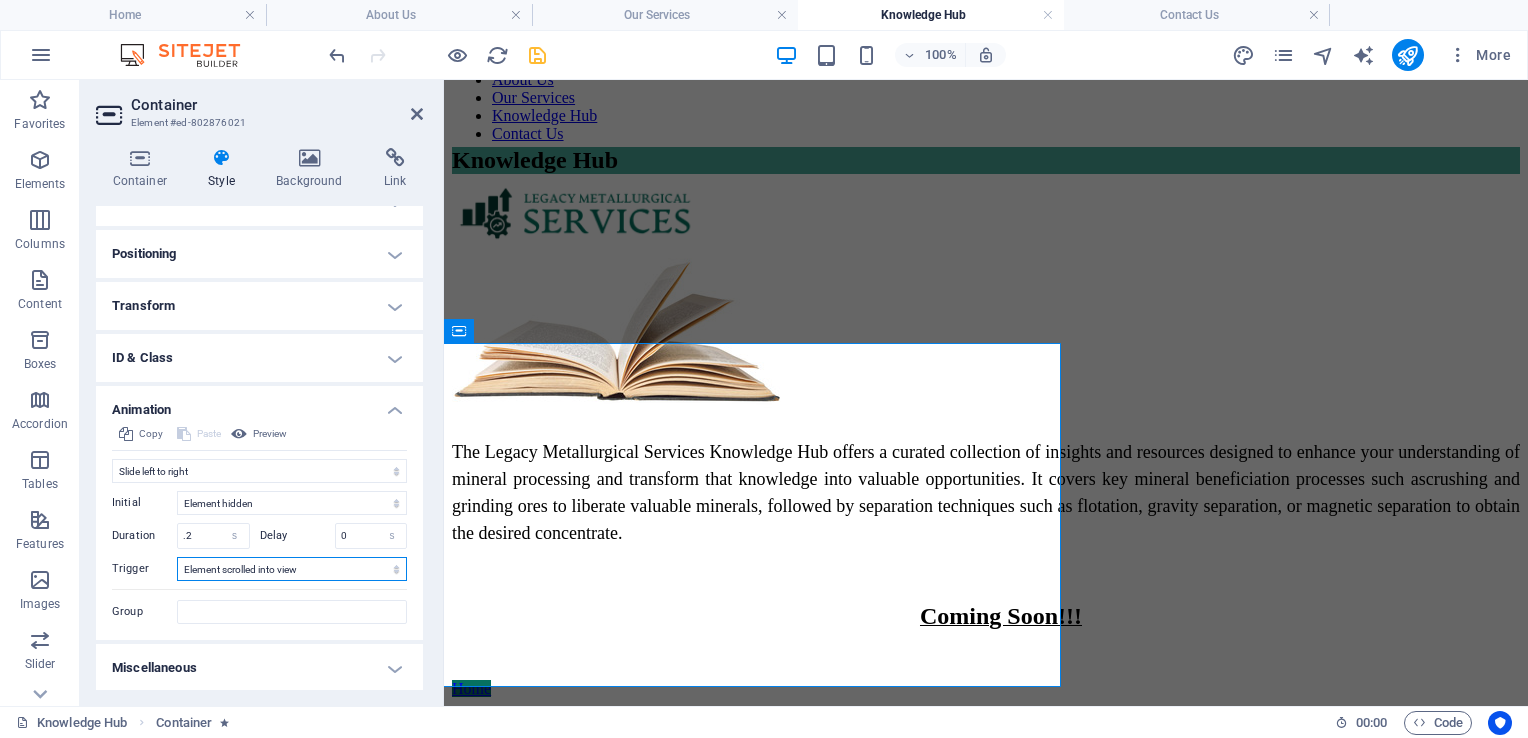 click on "No automatic trigger On page load Element scrolled into view" at bounding box center (292, 569) 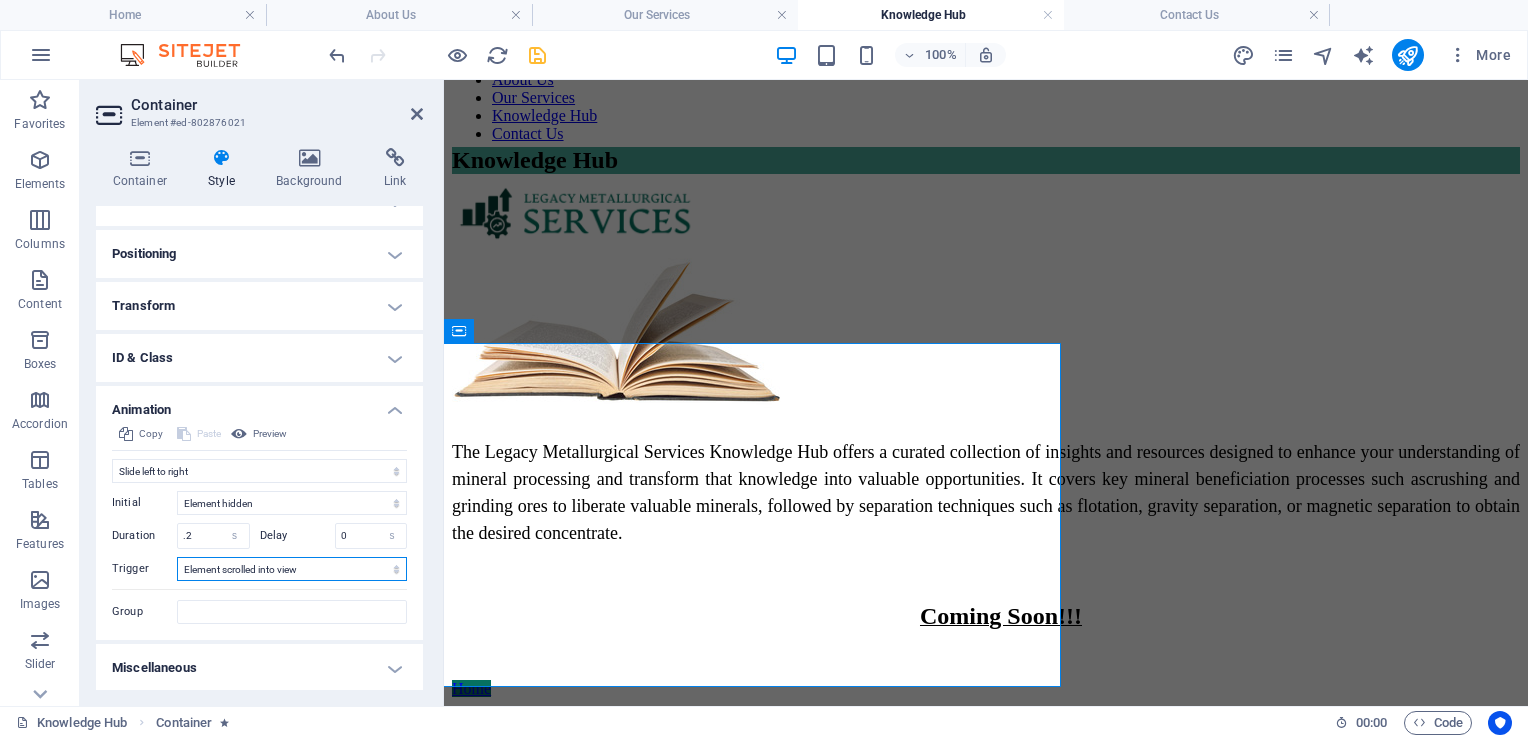 select on "onload" 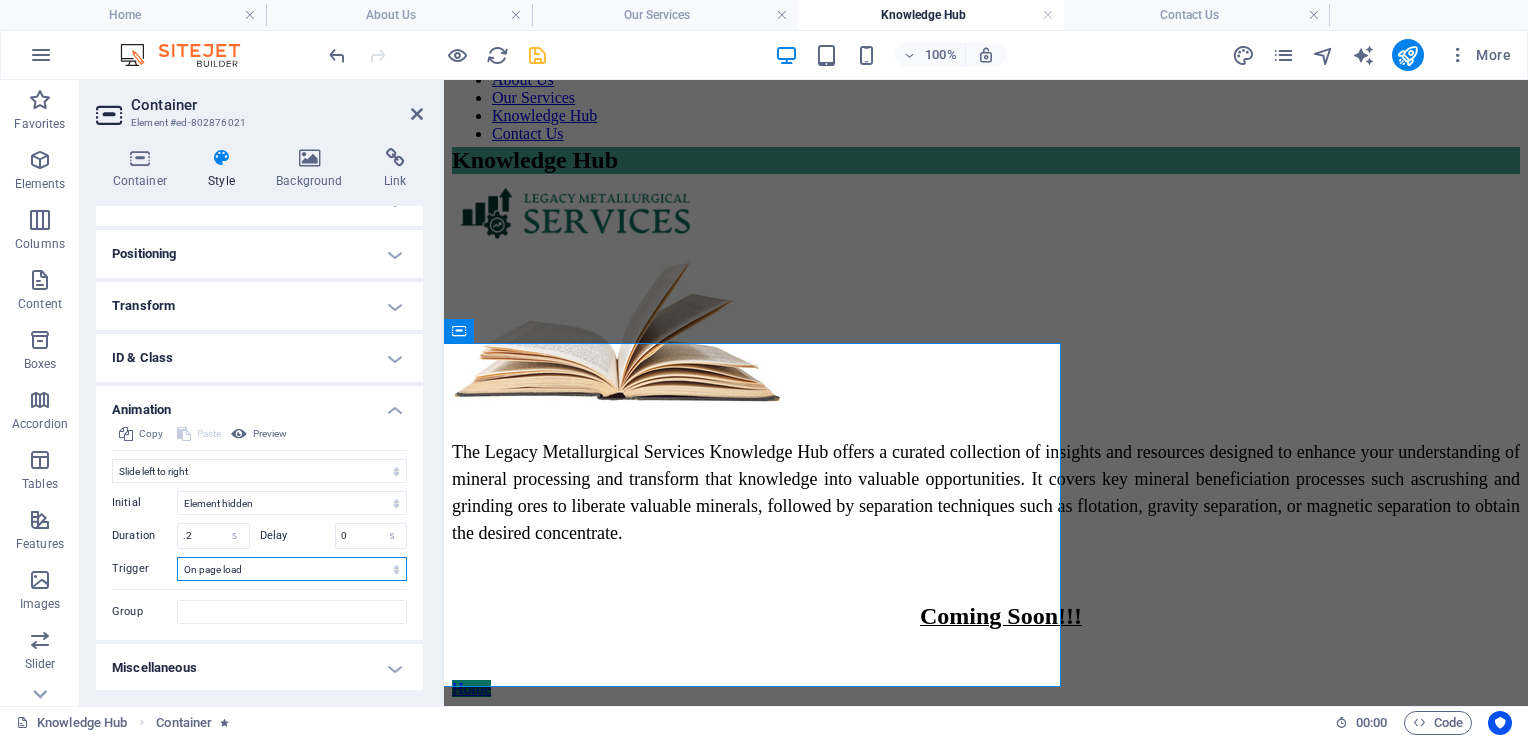 click on "No automatic trigger On page load Element scrolled into view" at bounding box center [292, 569] 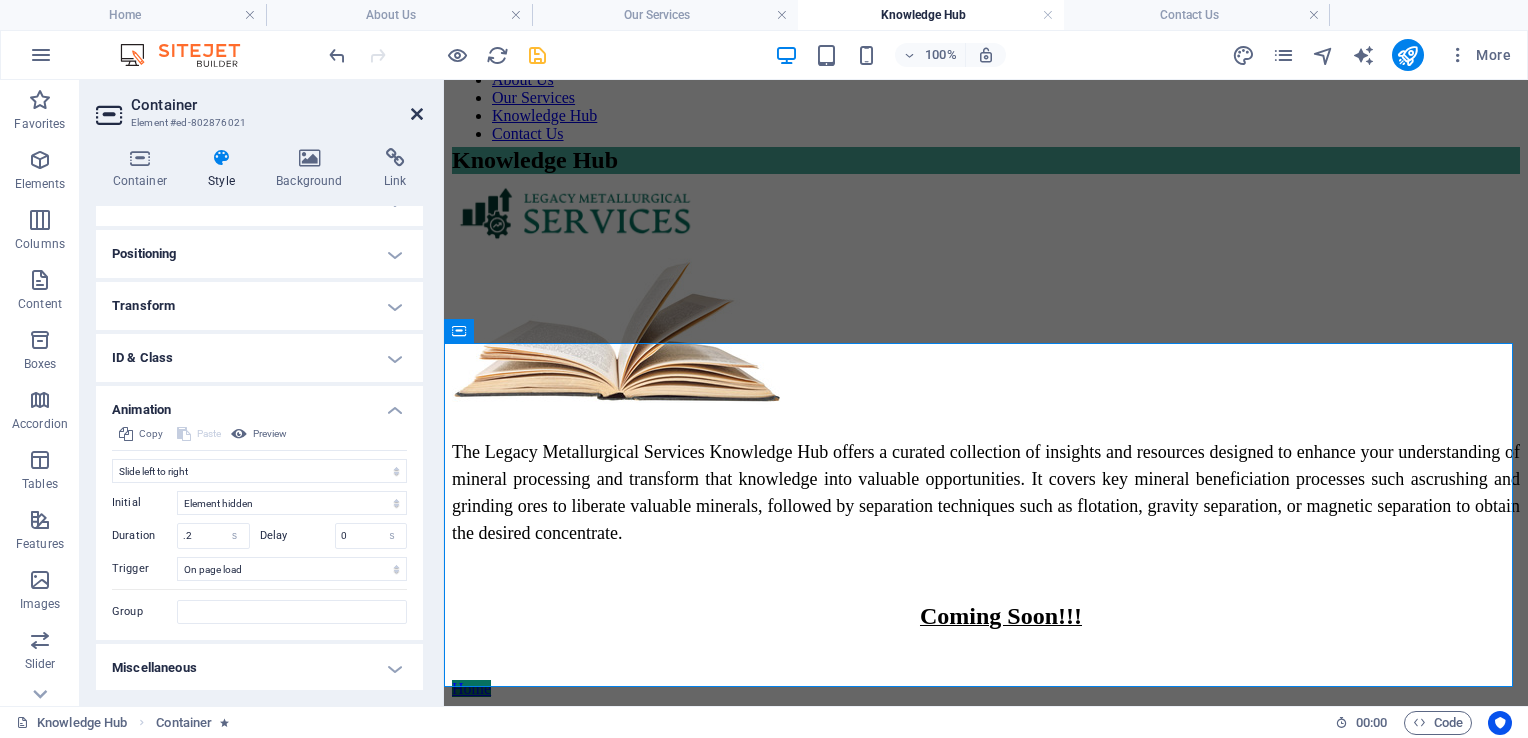 click at bounding box center (417, 114) 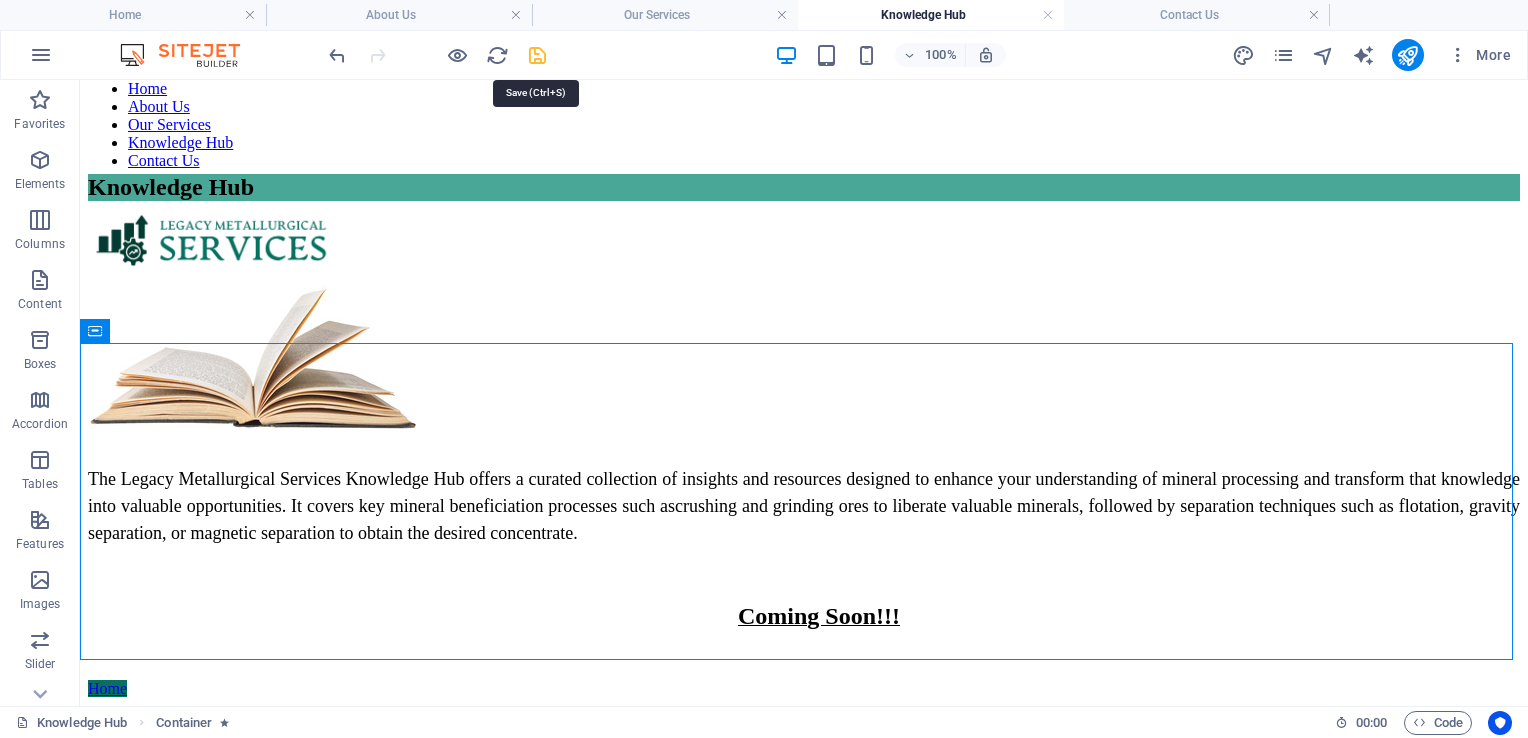 click at bounding box center (537, 55) 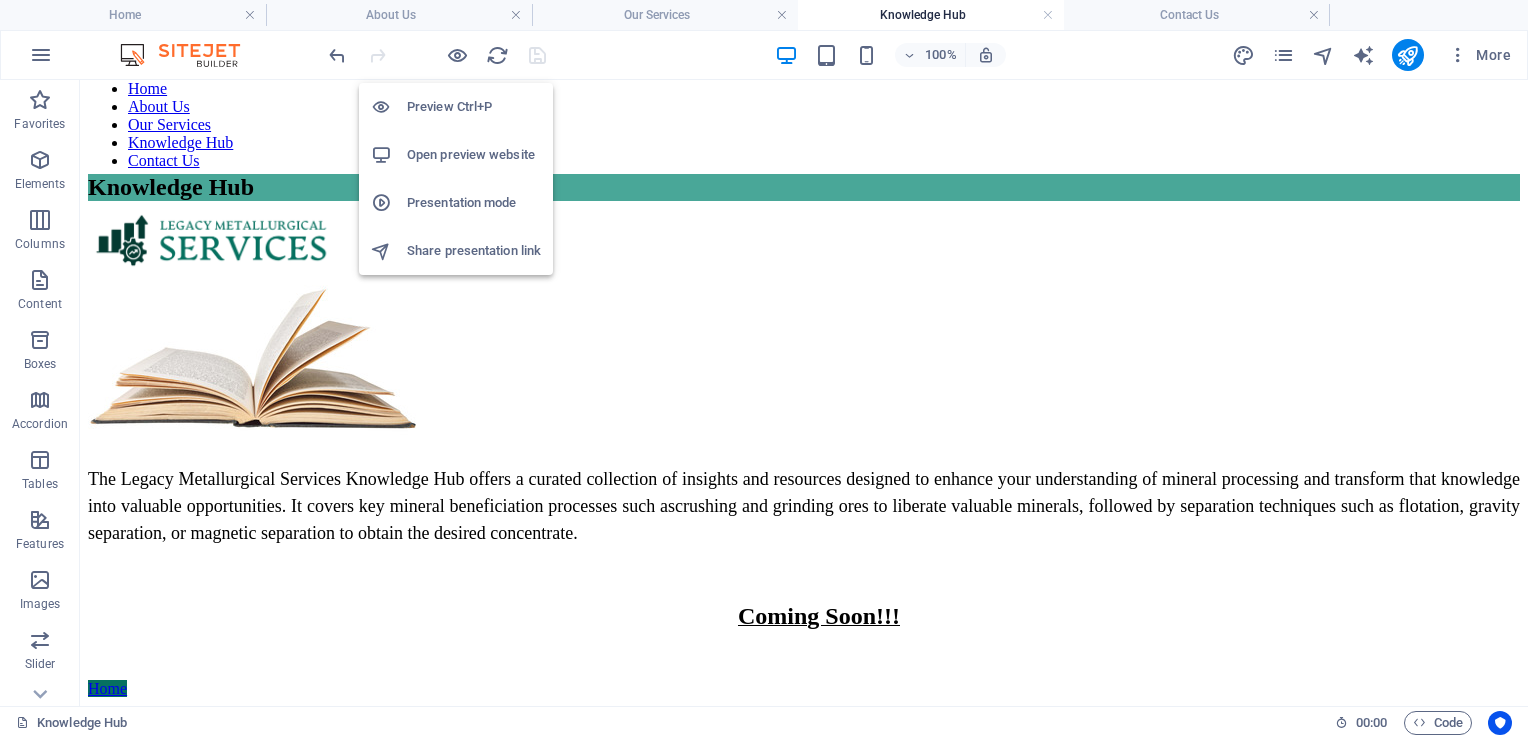 click on "Open preview website" at bounding box center (474, 155) 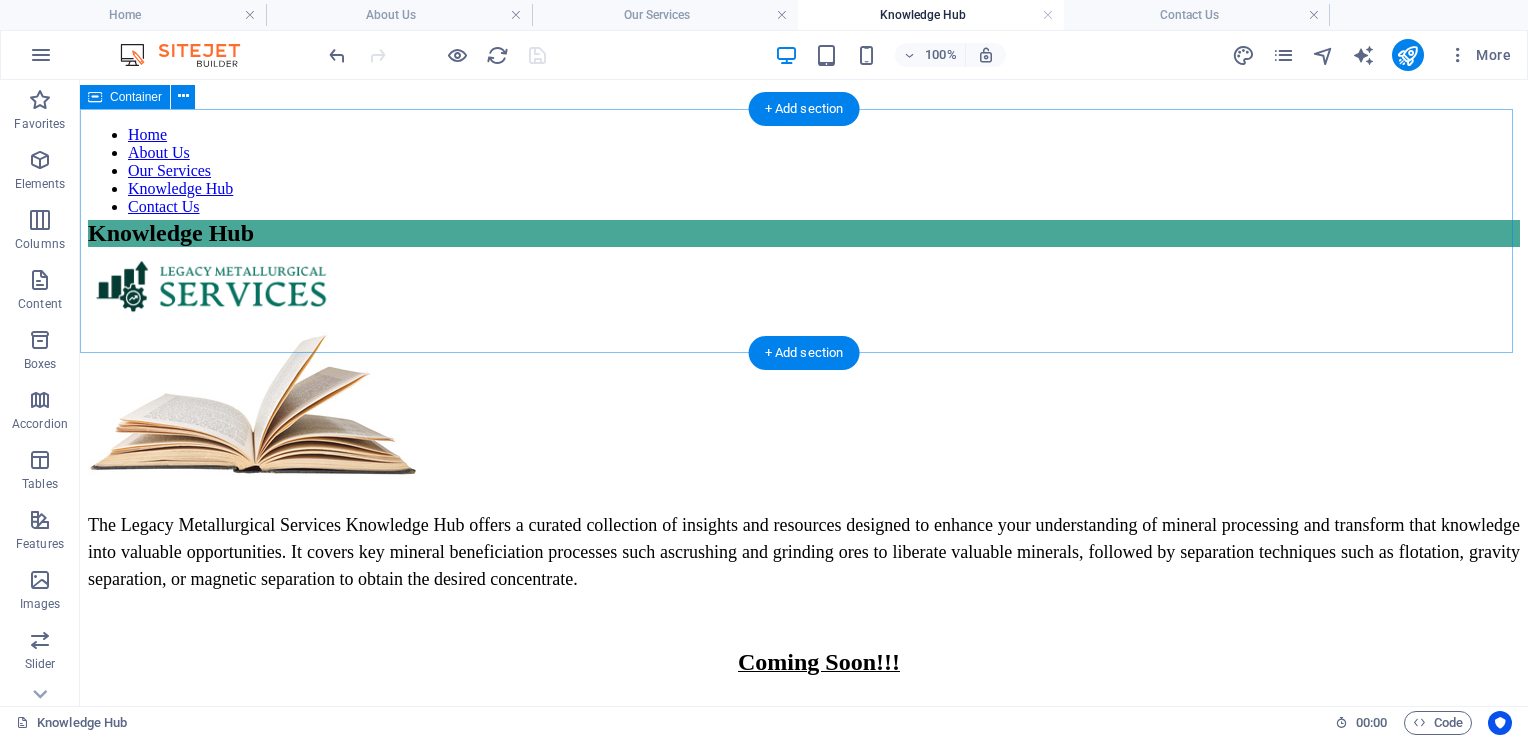 scroll, scrollTop: 0, scrollLeft: 0, axis: both 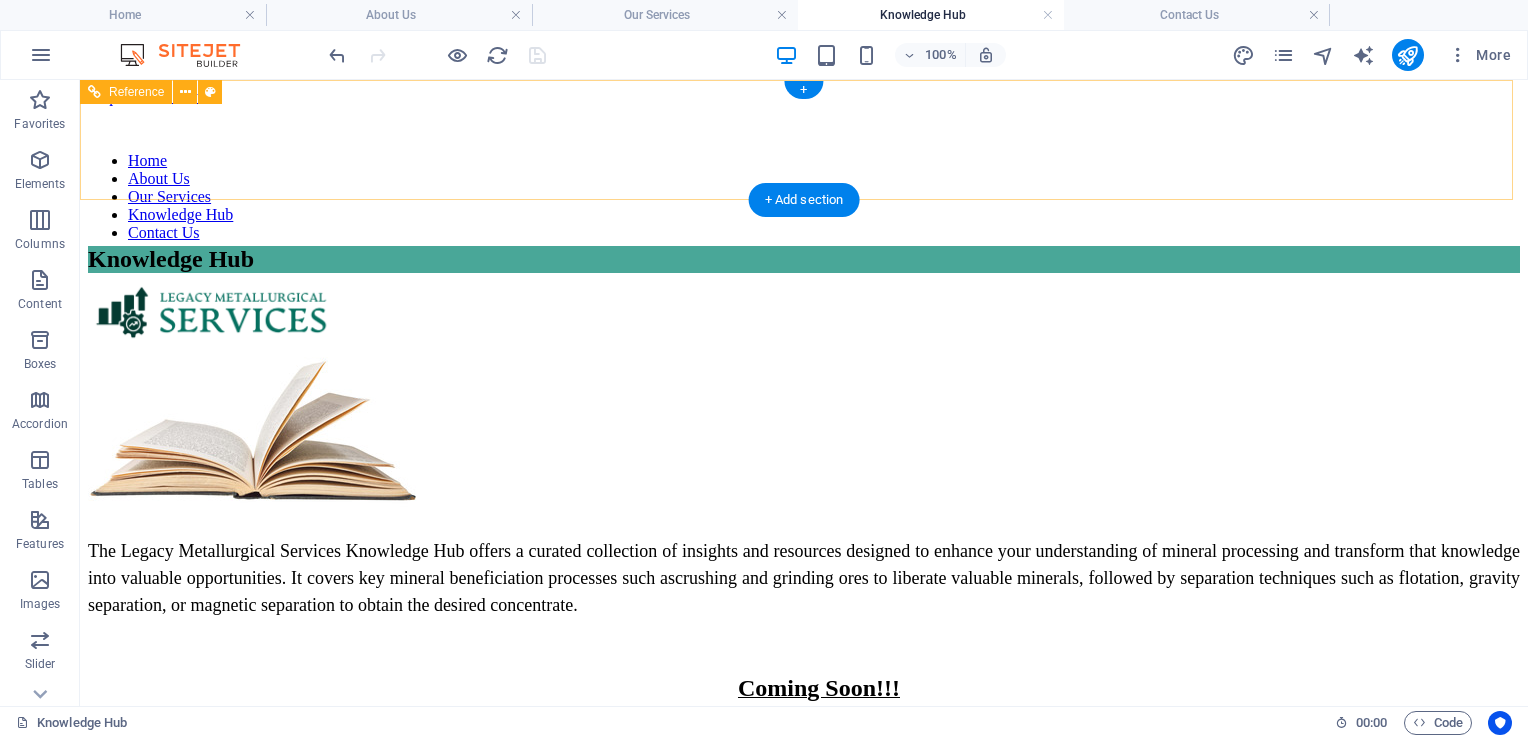 click at bounding box center [213, 316] 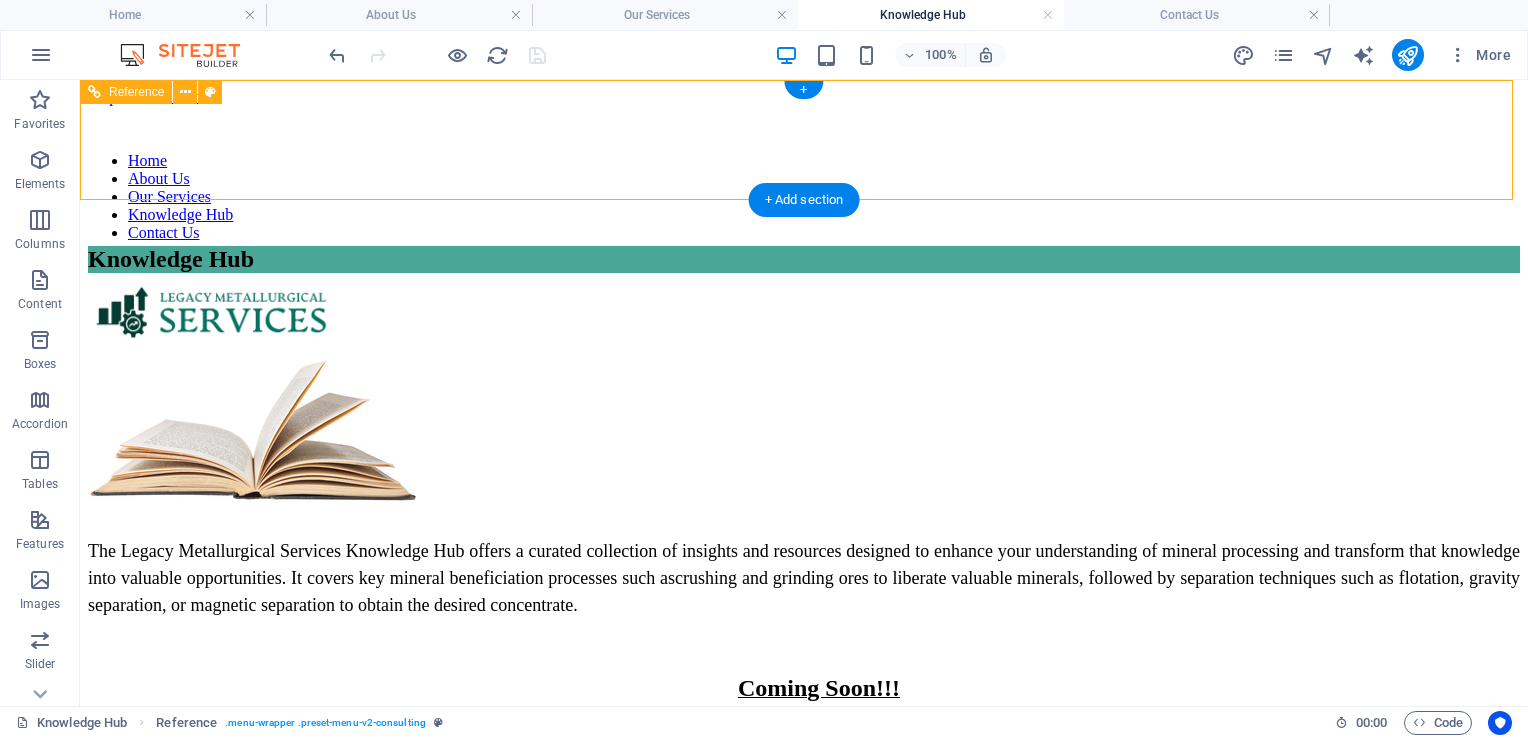 click at bounding box center [213, 316] 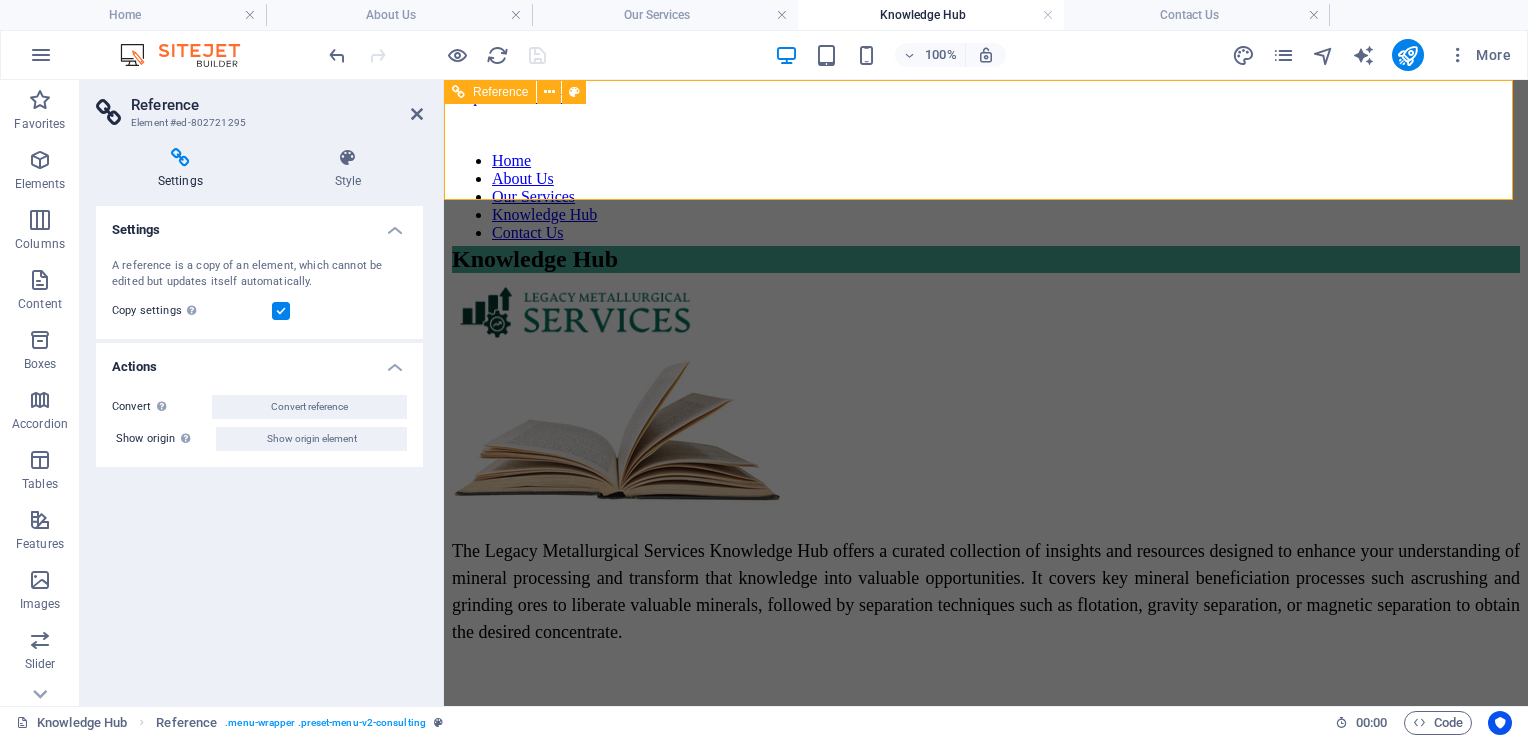 click at bounding box center (577, 316) 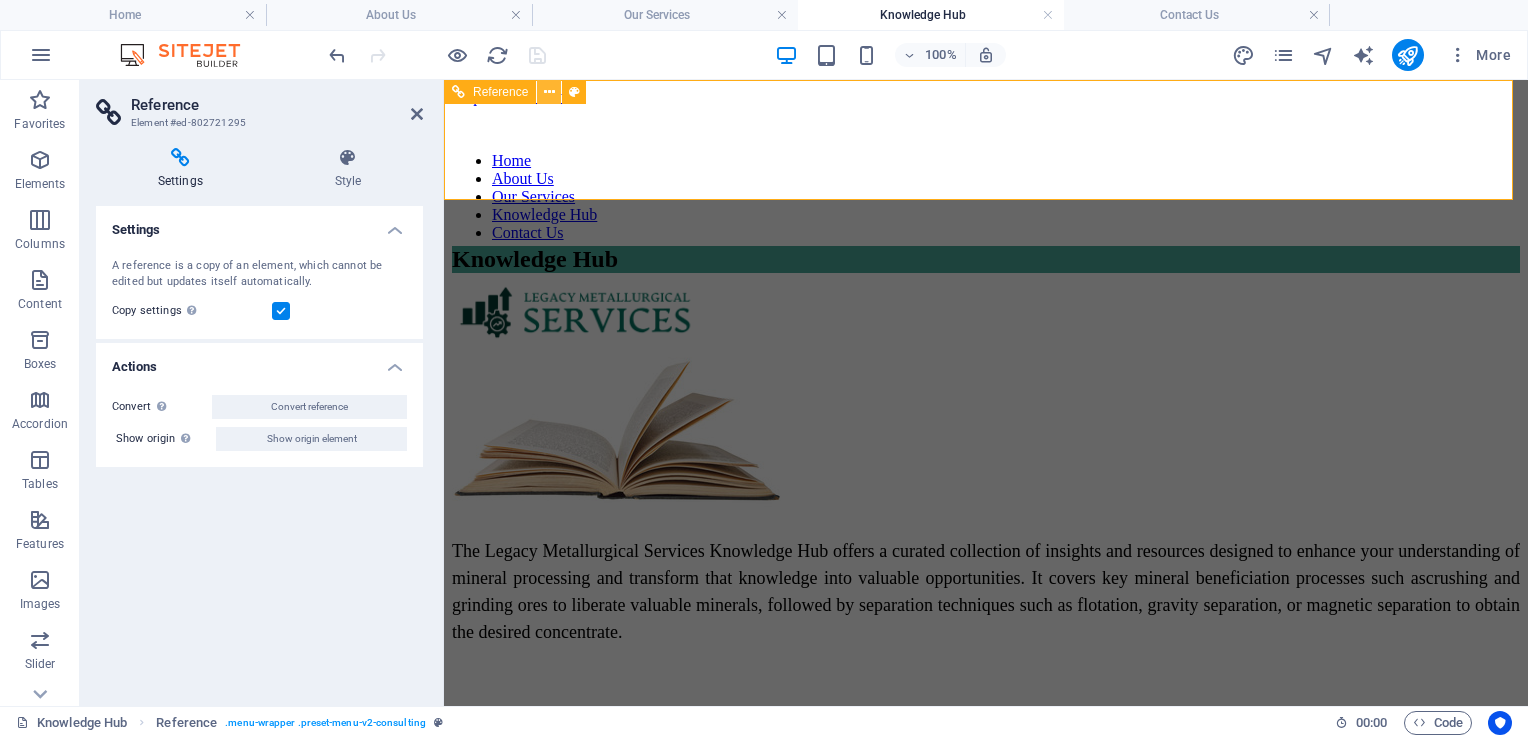 click at bounding box center (549, 92) 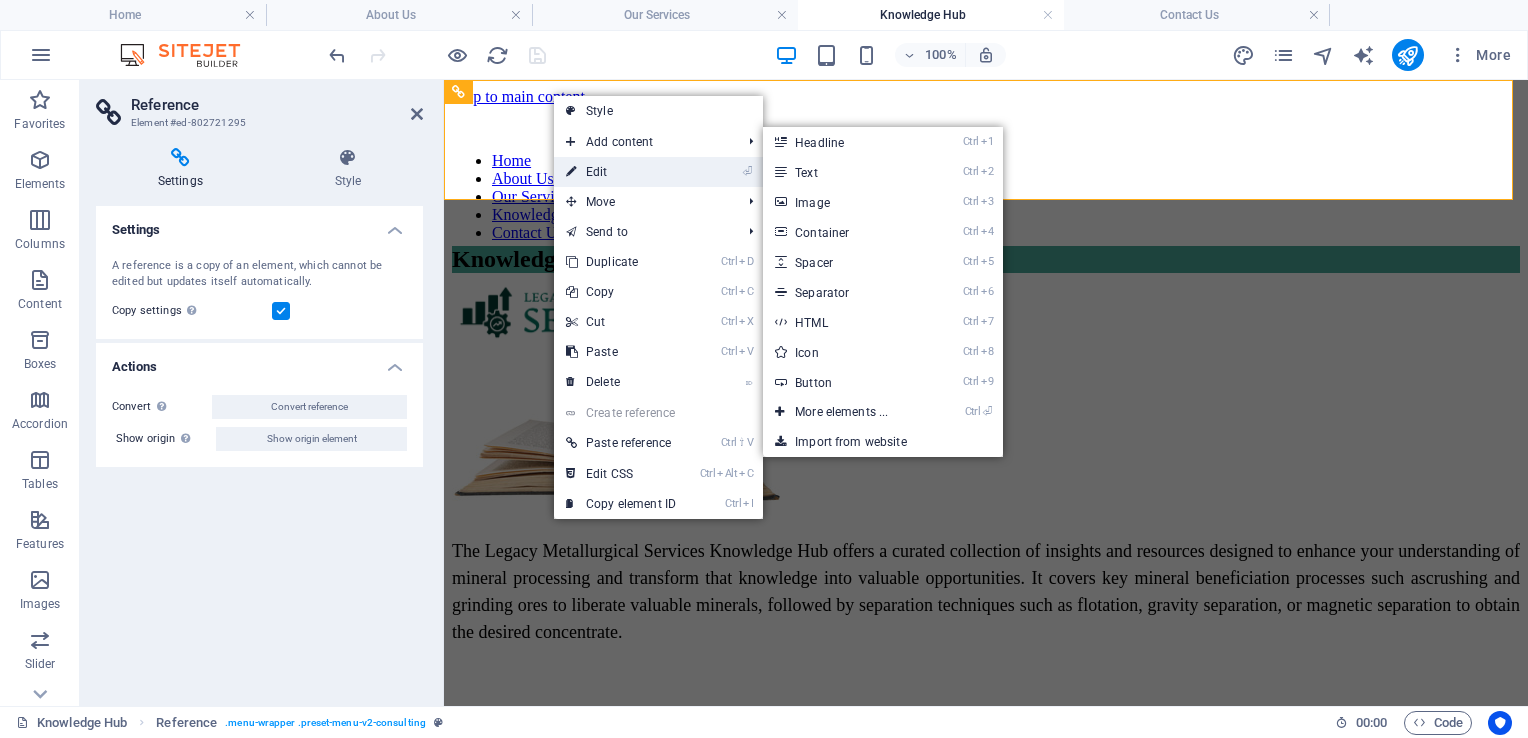 click on "⏎  Edit" at bounding box center [621, 172] 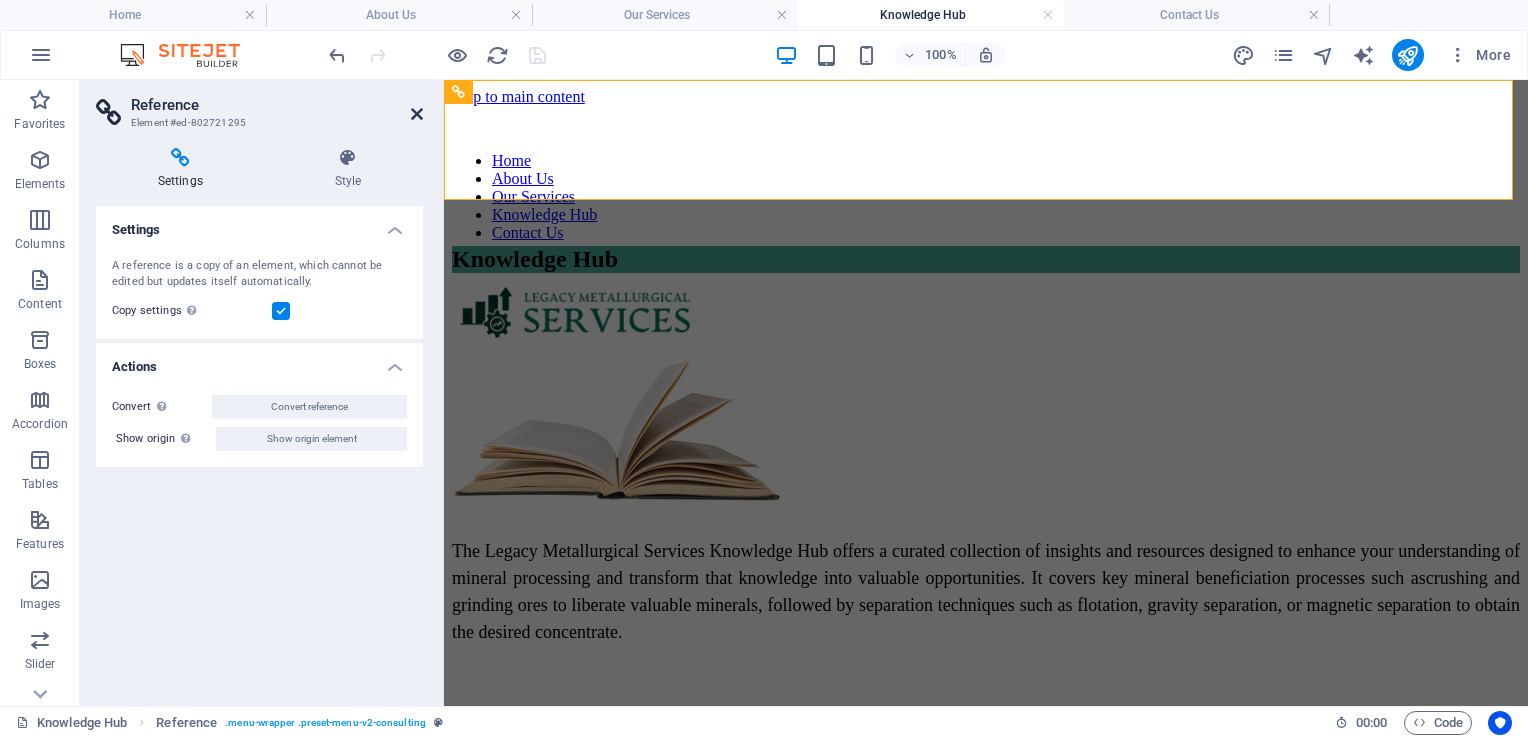 click at bounding box center (417, 114) 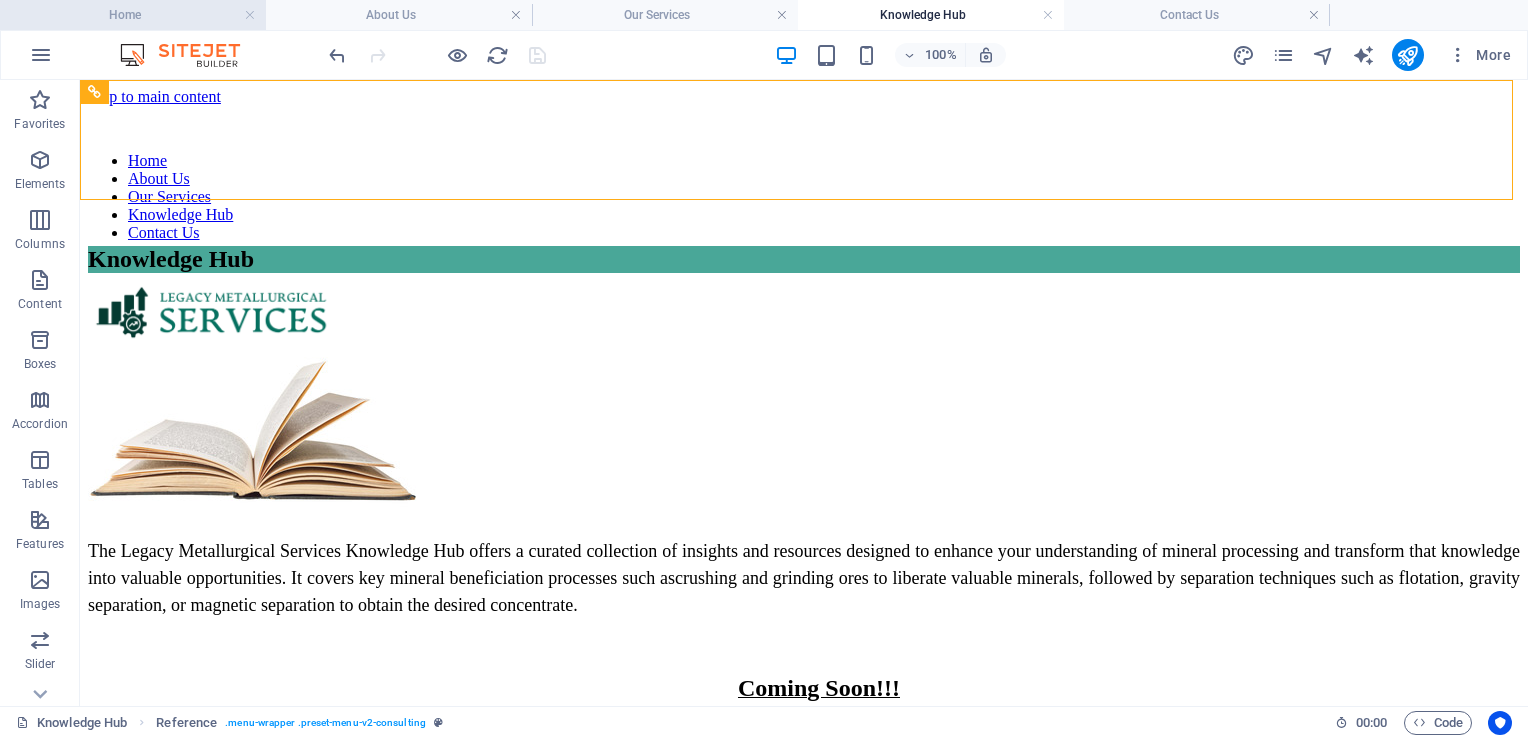 click on "Home" at bounding box center (133, 15) 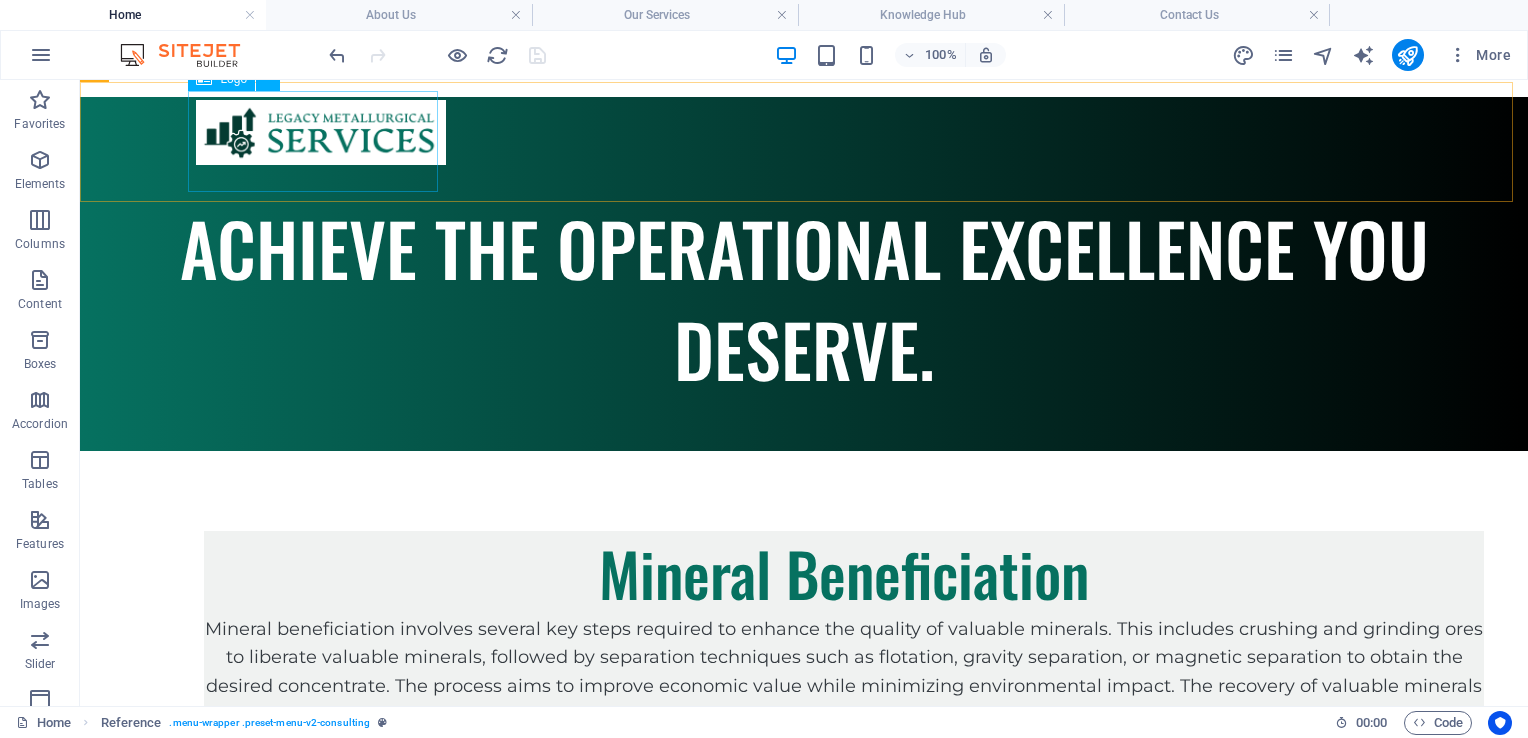scroll, scrollTop: 0, scrollLeft: 0, axis: both 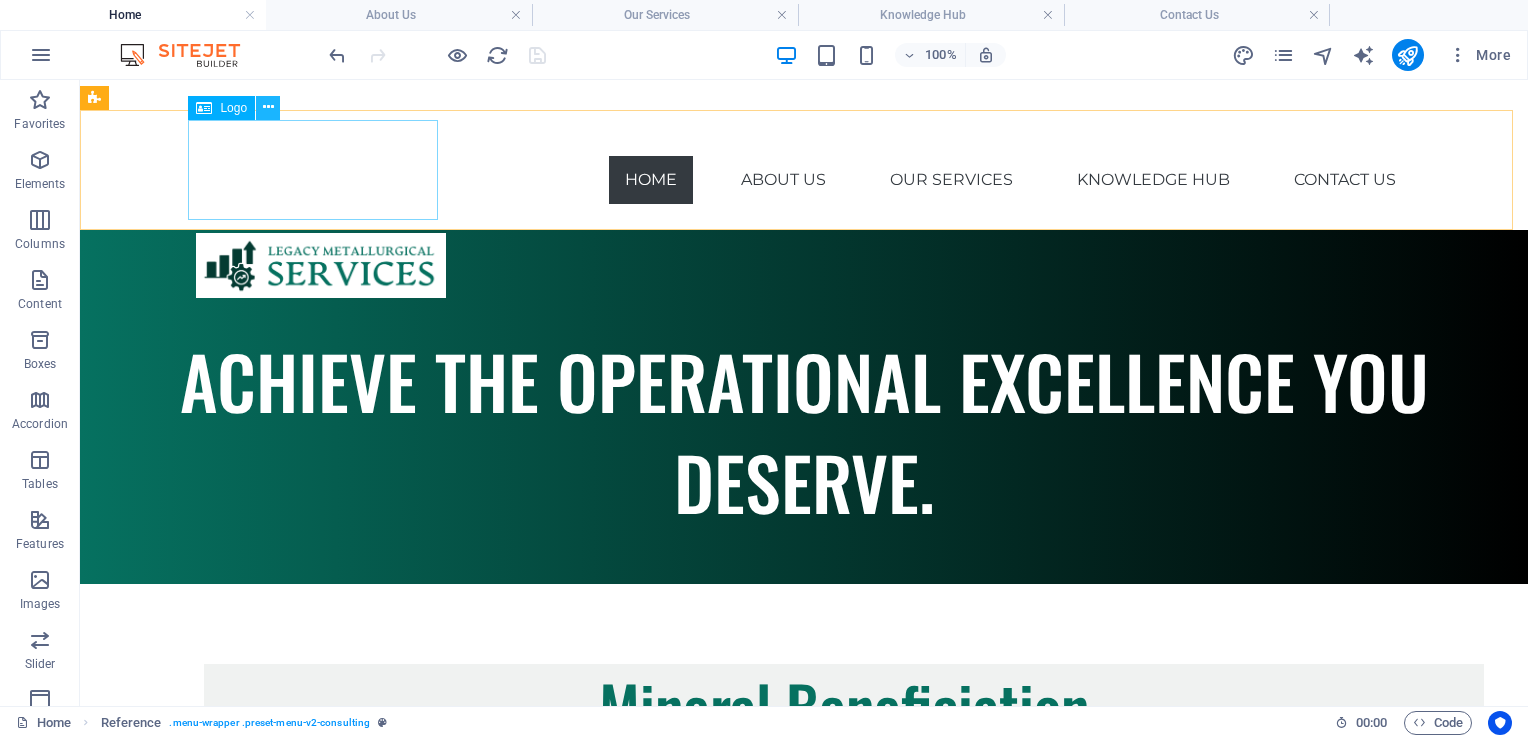 click at bounding box center (268, 107) 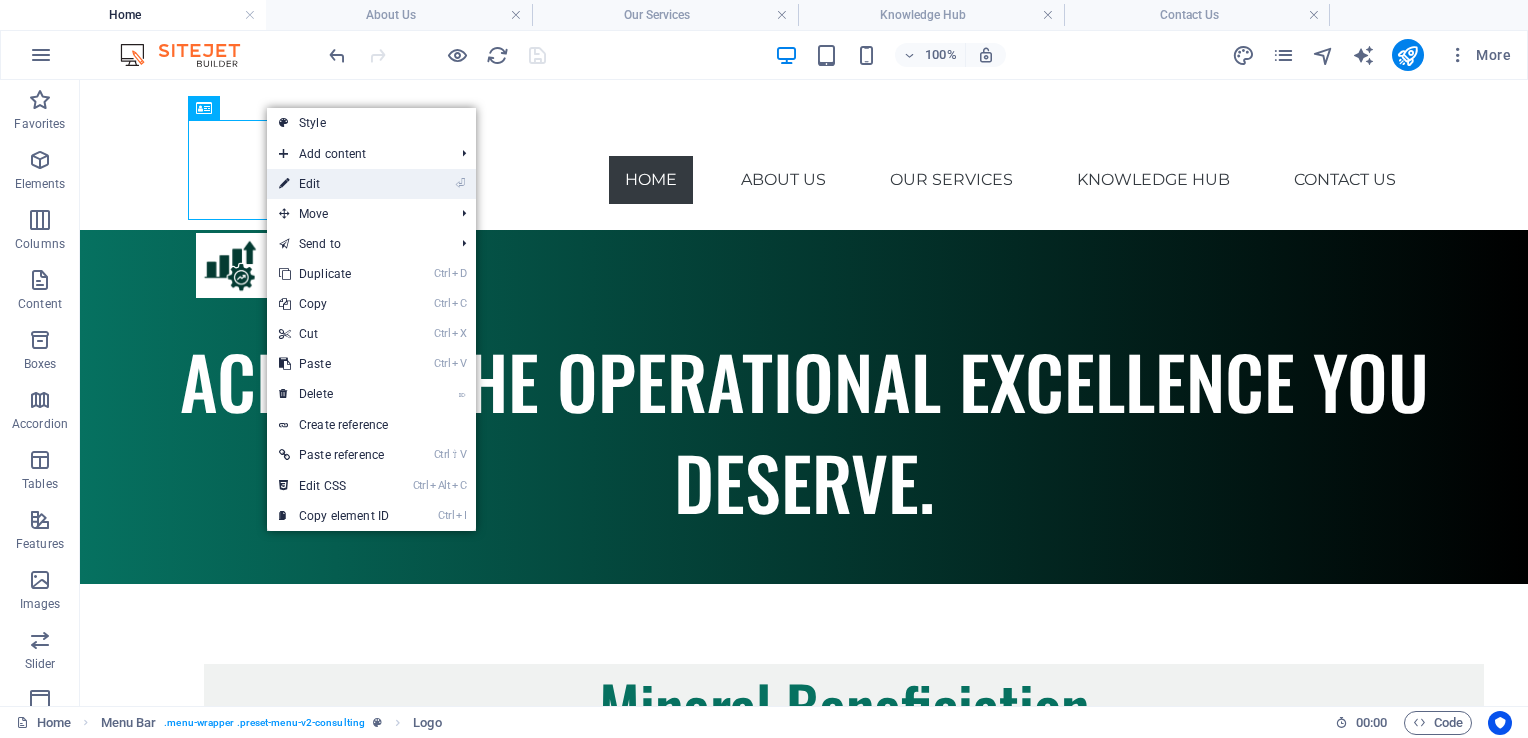 click on "⏎  Edit" at bounding box center (334, 184) 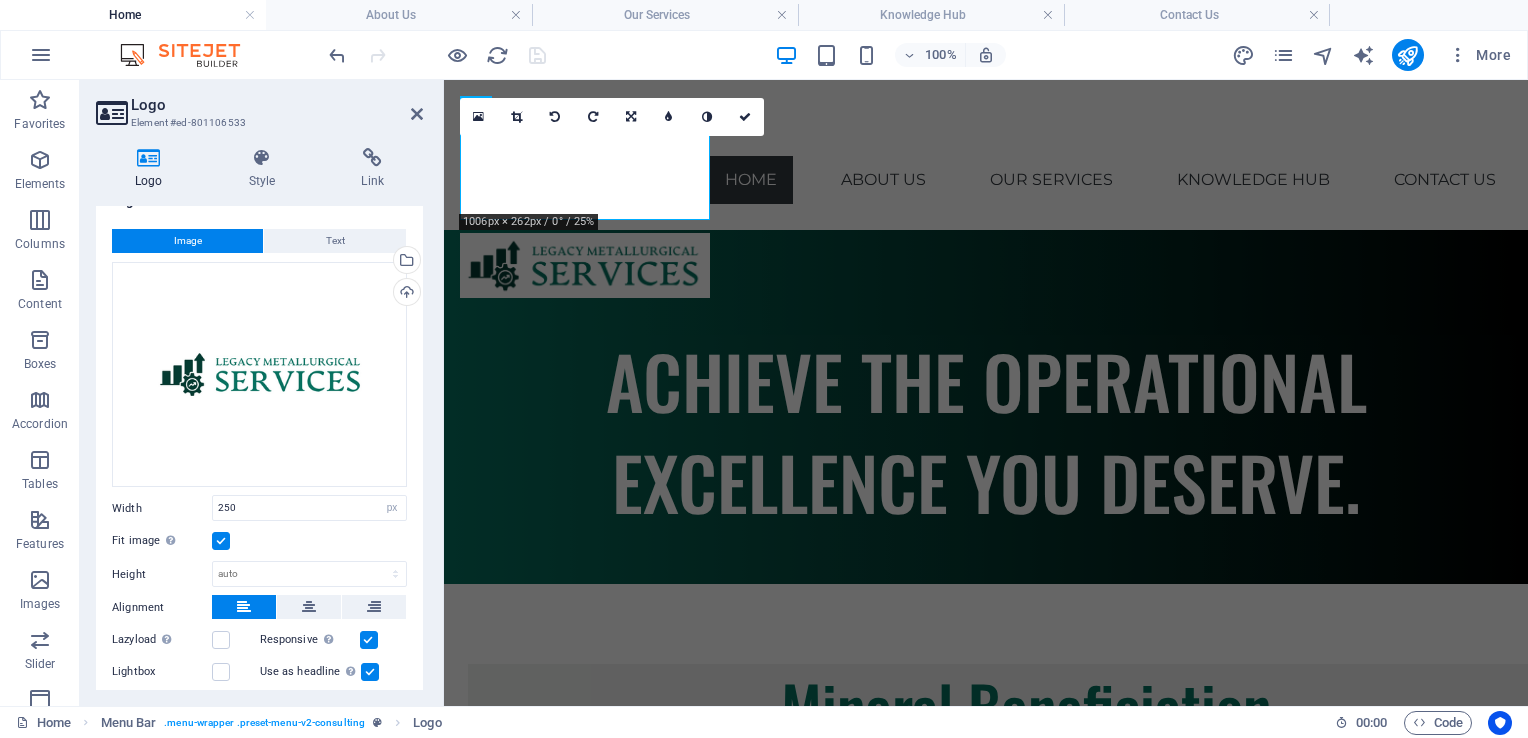 scroll, scrollTop: 0, scrollLeft: 0, axis: both 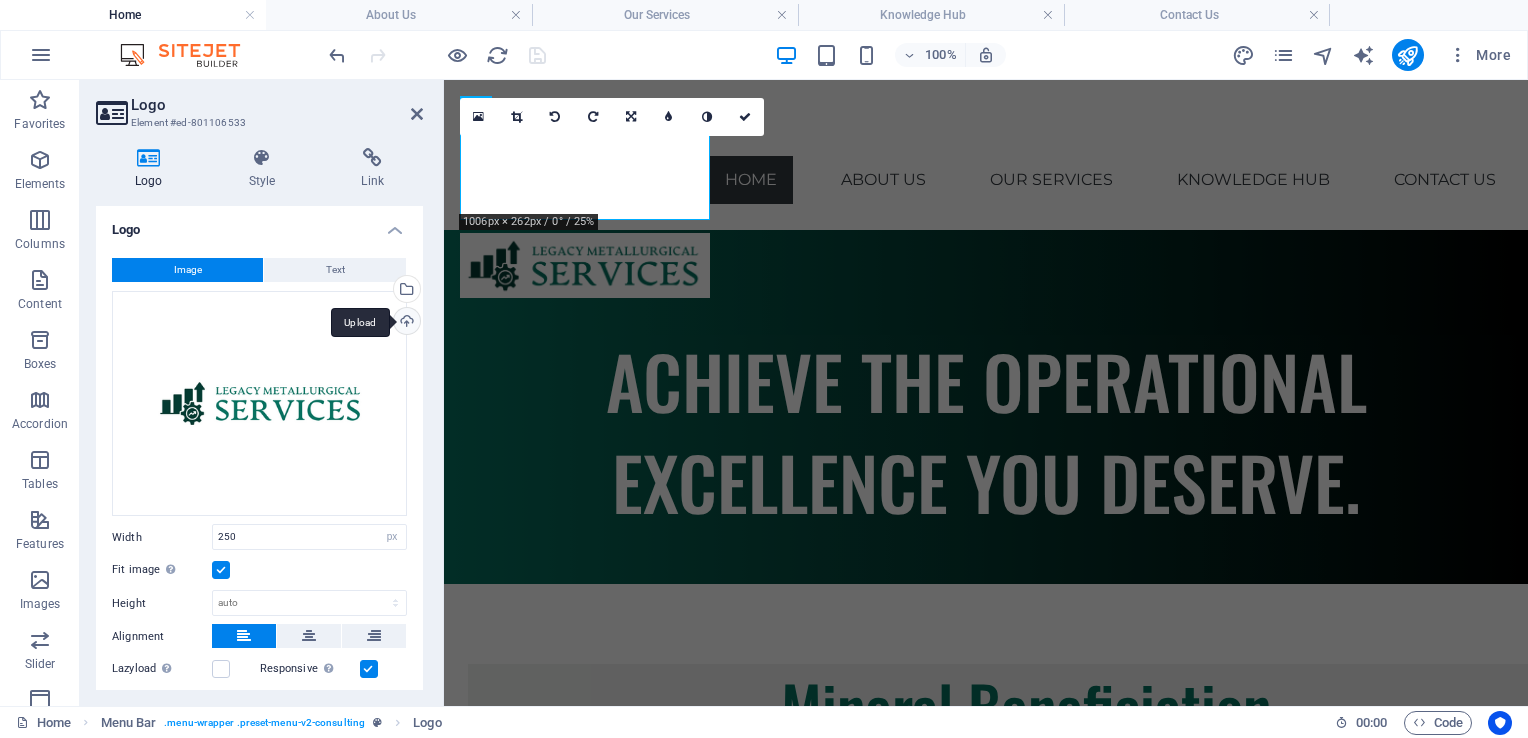 click on "Upload" at bounding box center [405, 323] 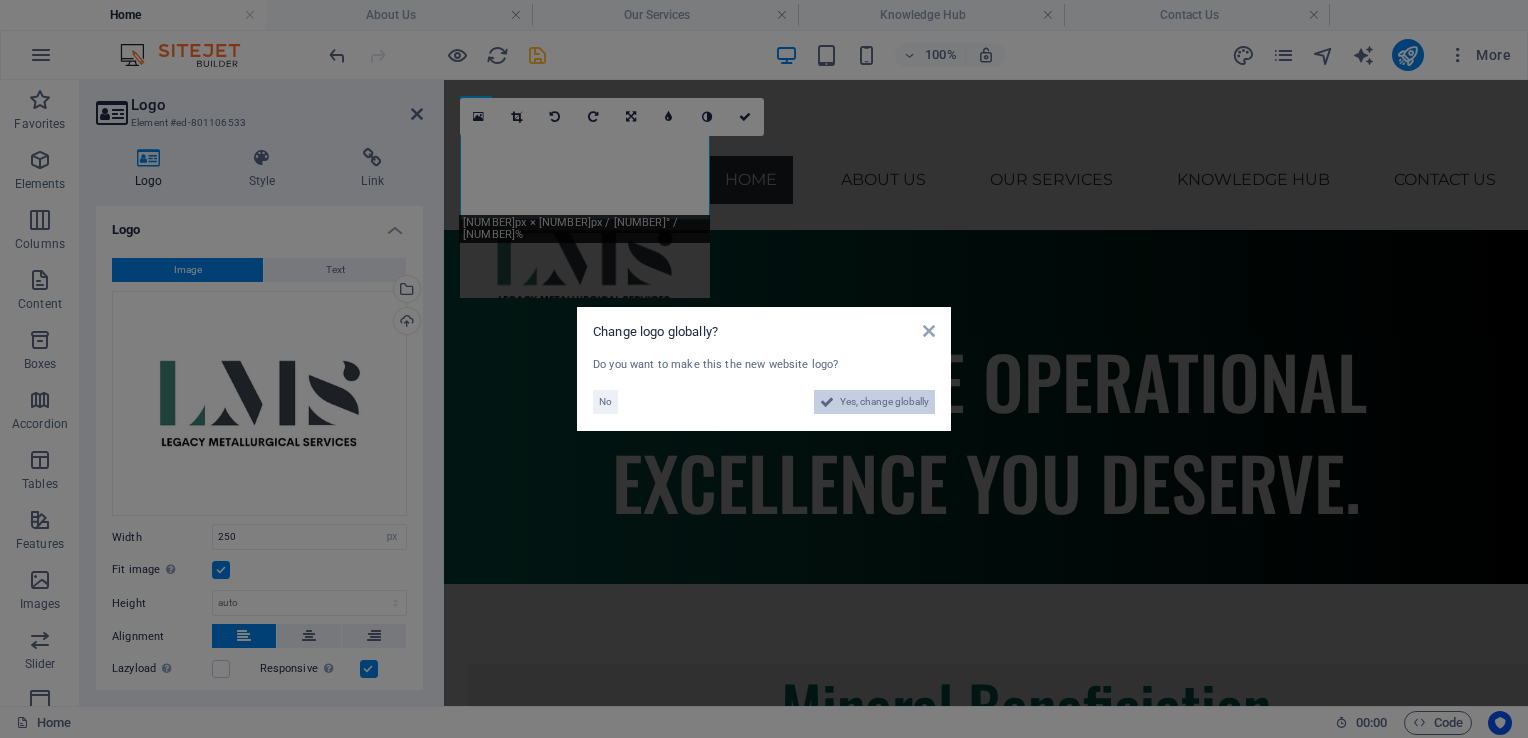 click on "Yes, change globally" at bounding box center [884, 402] 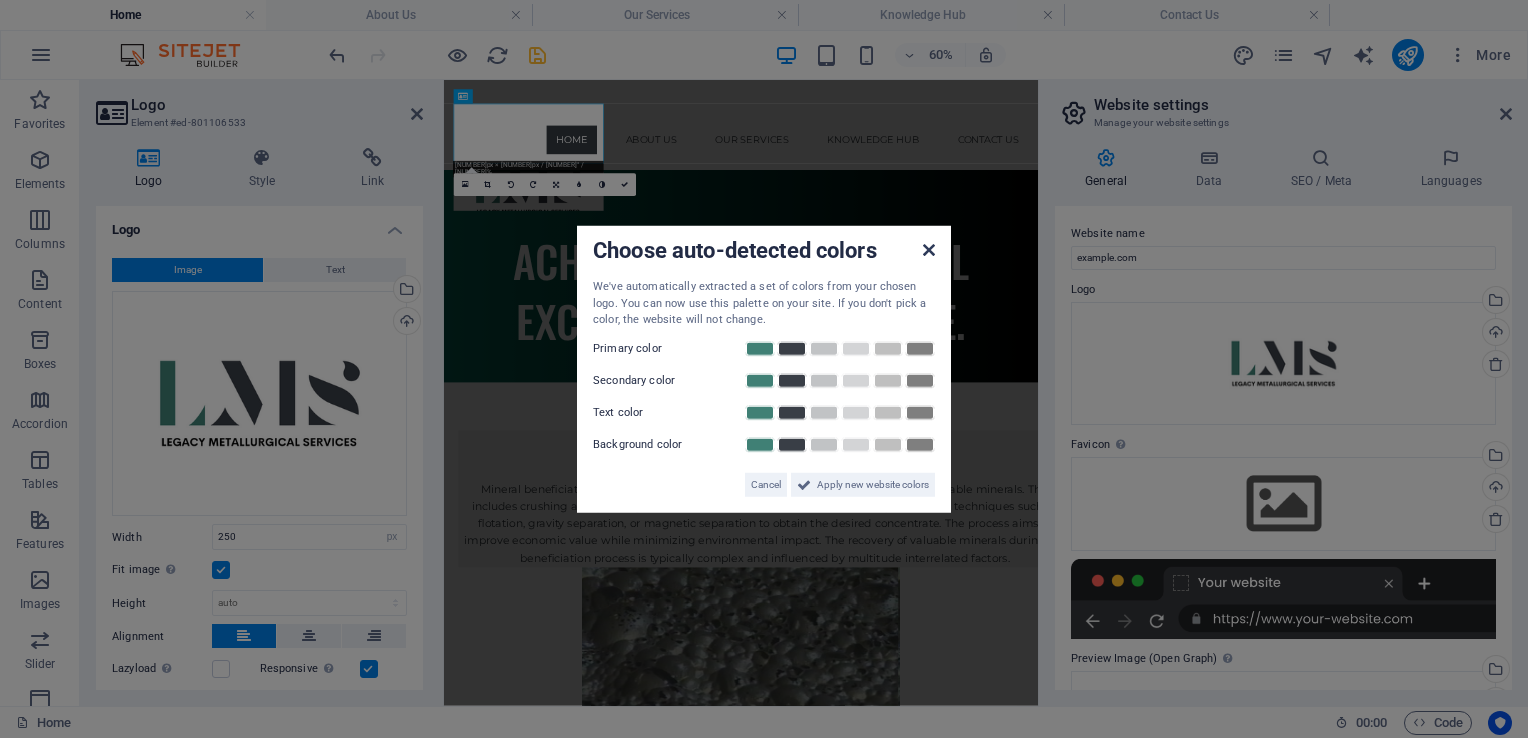 click at bounding box center [929, 250] 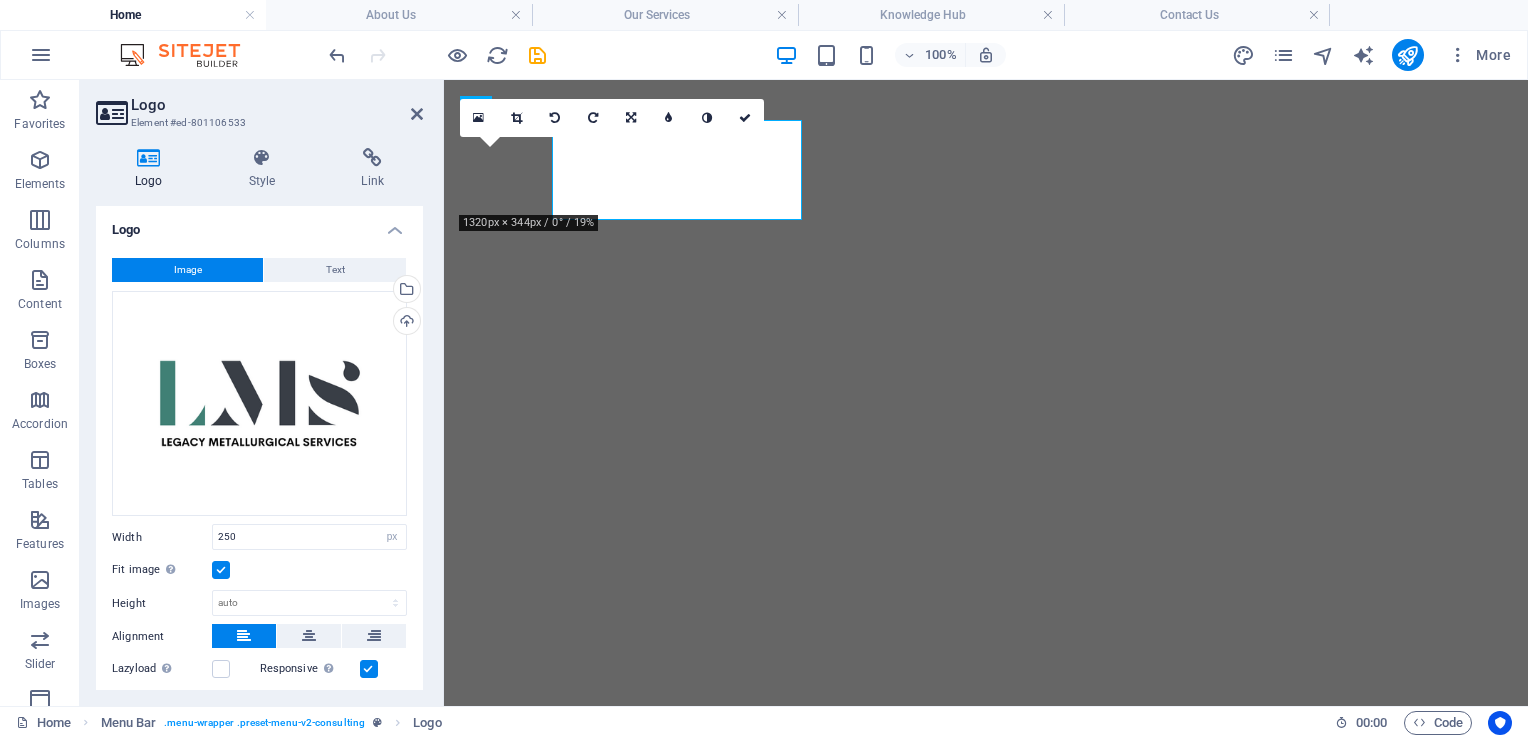 select on "px" 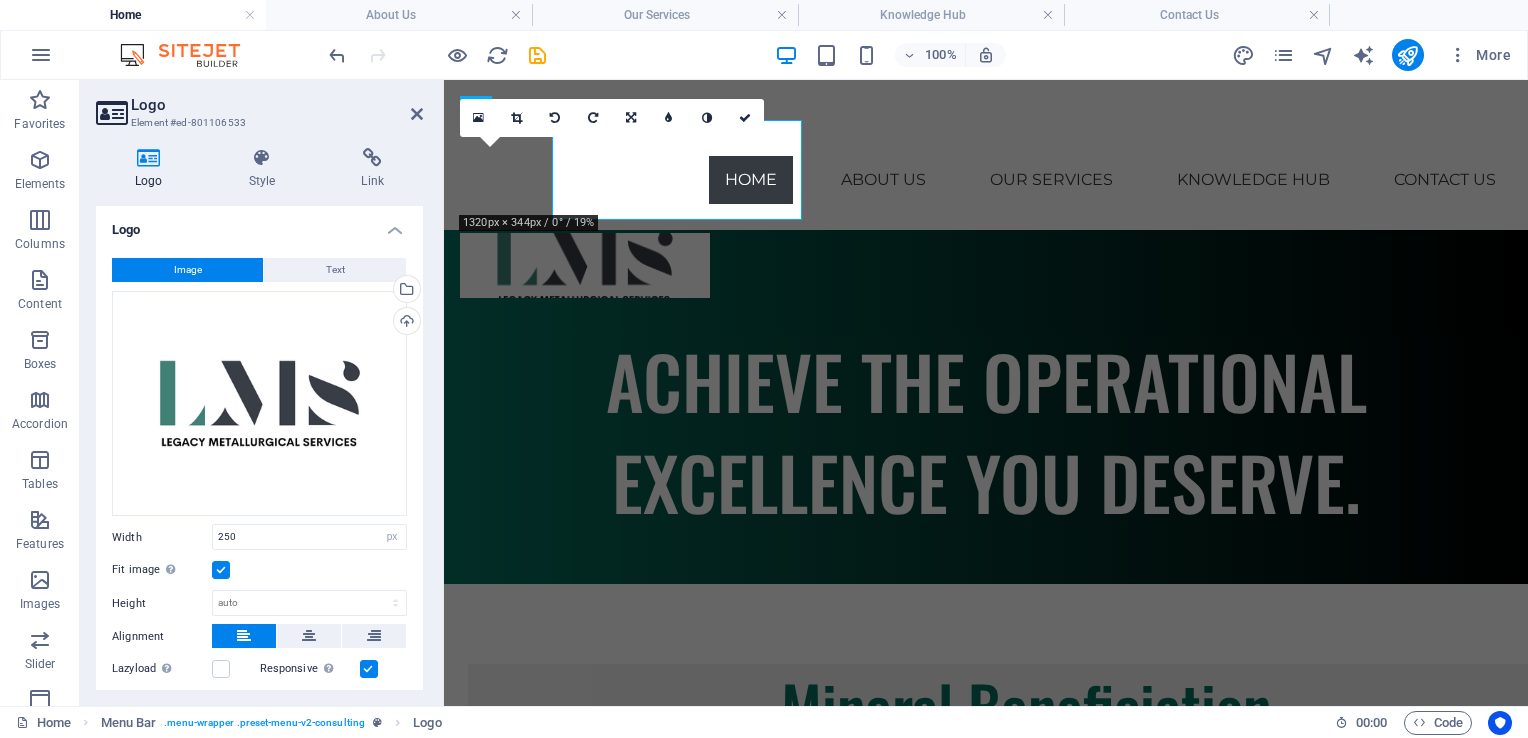 scroll, scrollTop: 0, scrollLeft: 0, axis: both 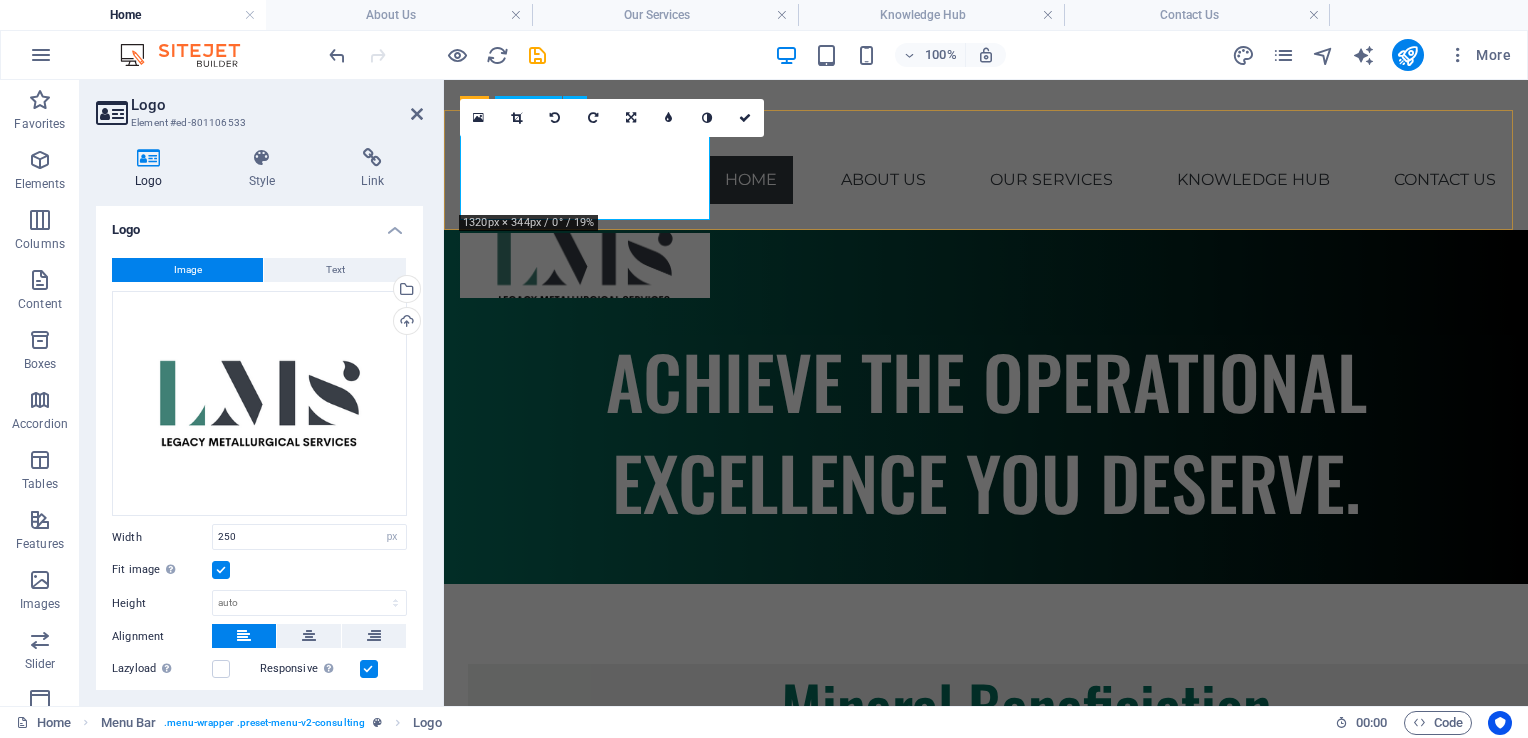 click at bounding box center [585, 254] 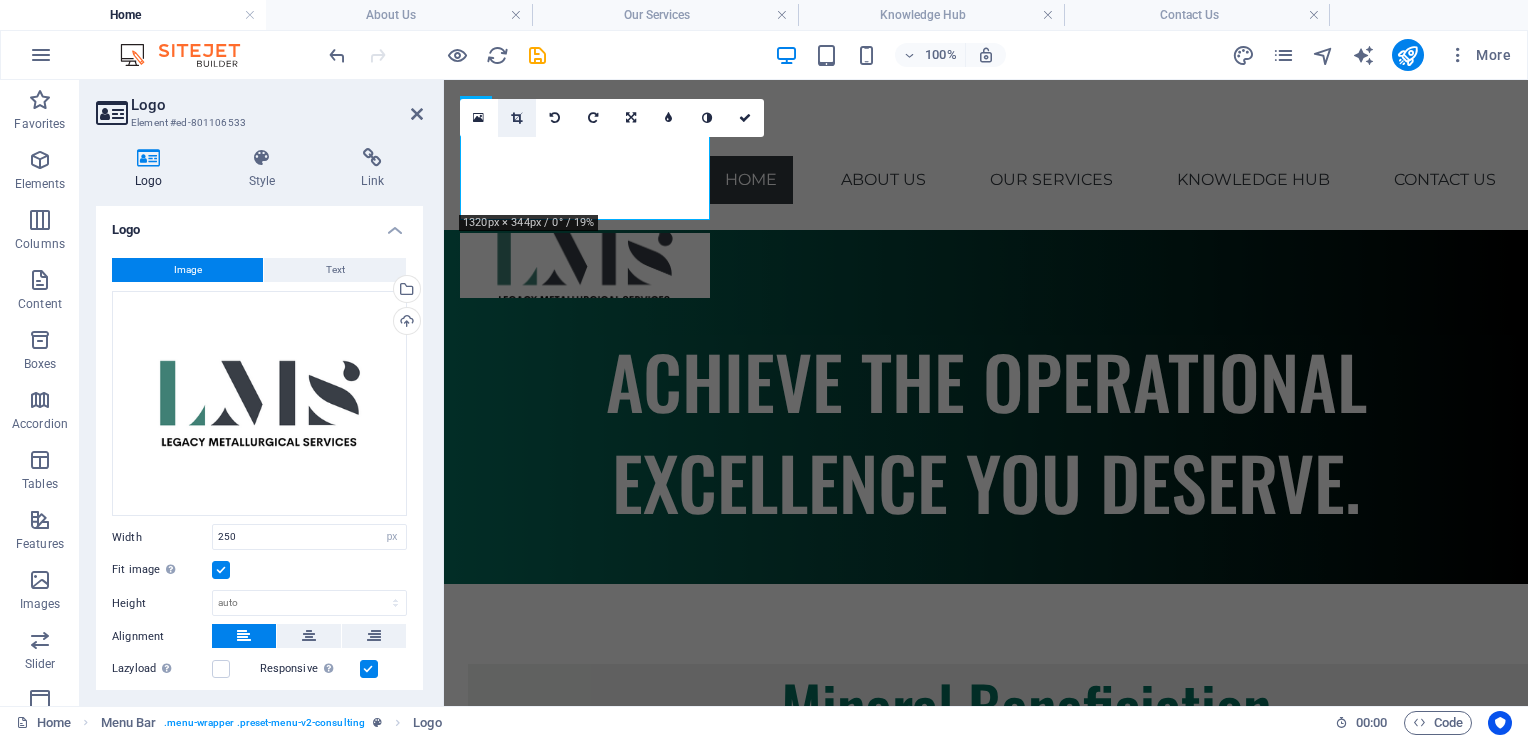 click at bounding box center (516, 118) 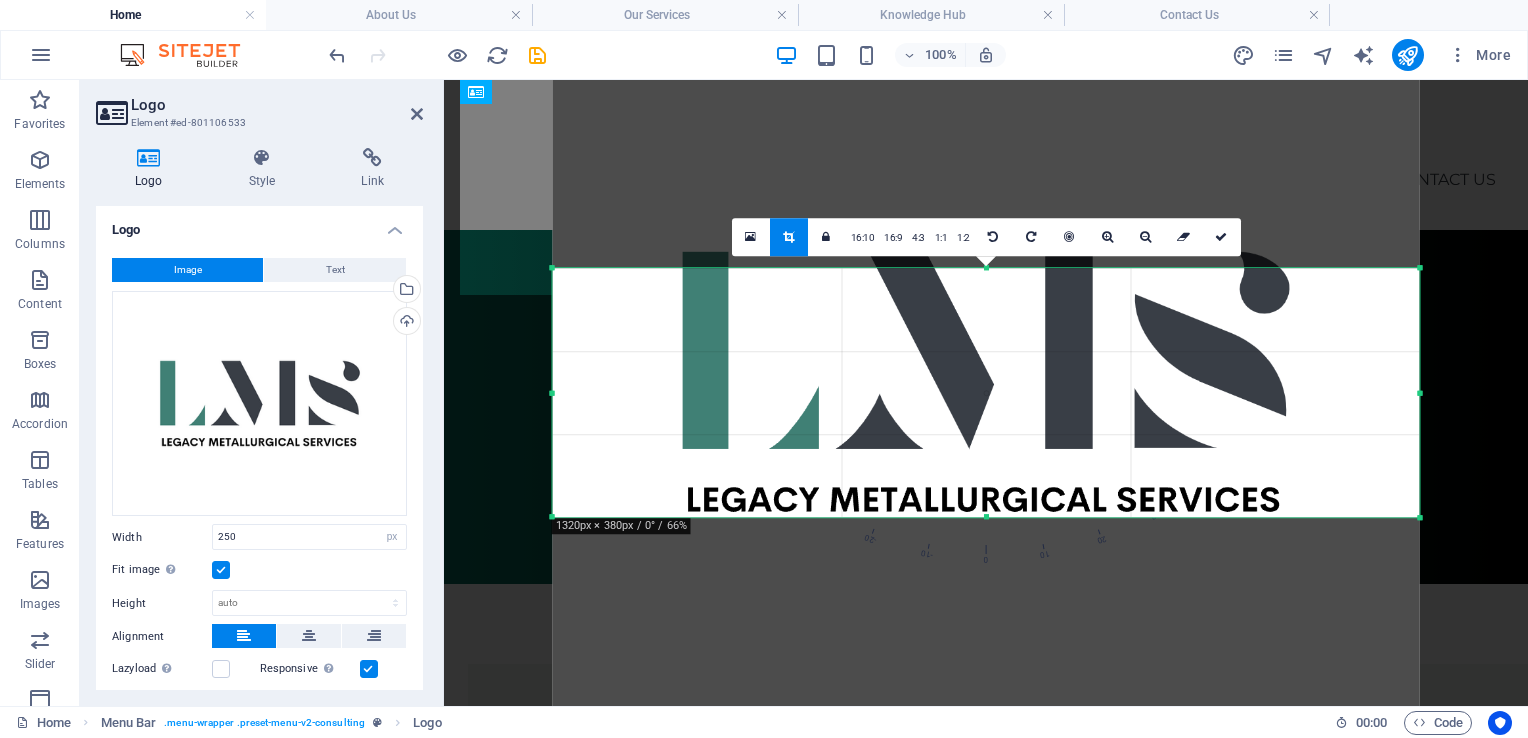 drag, startPoint x: 984, startPoint y: 508, endPoint x: 988, endPoint y: 531, distance: 23.345236 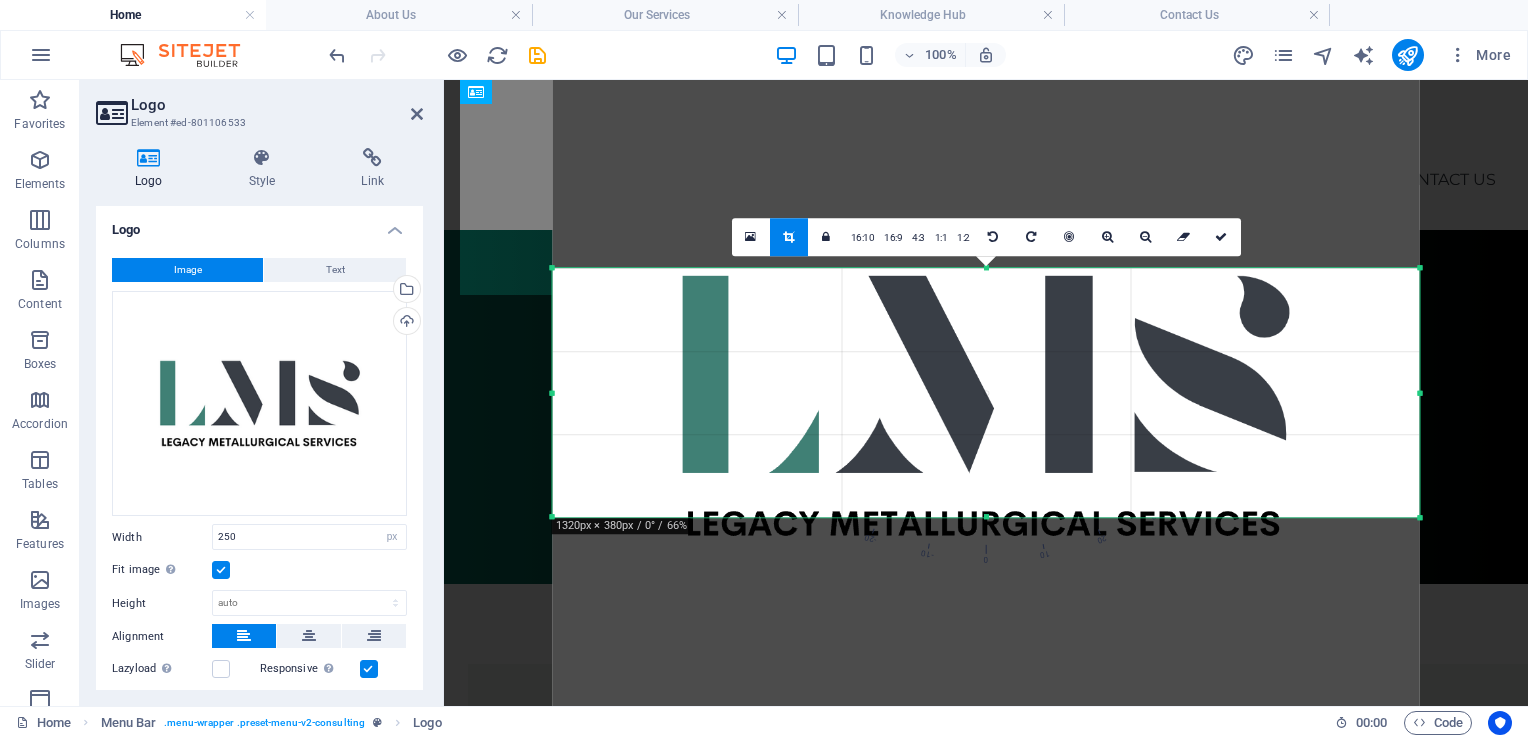 drag, startPoint x: 1036, startPoint y: 400, endPoint x: 1038, endPoint y: 424, distance: 24.083189 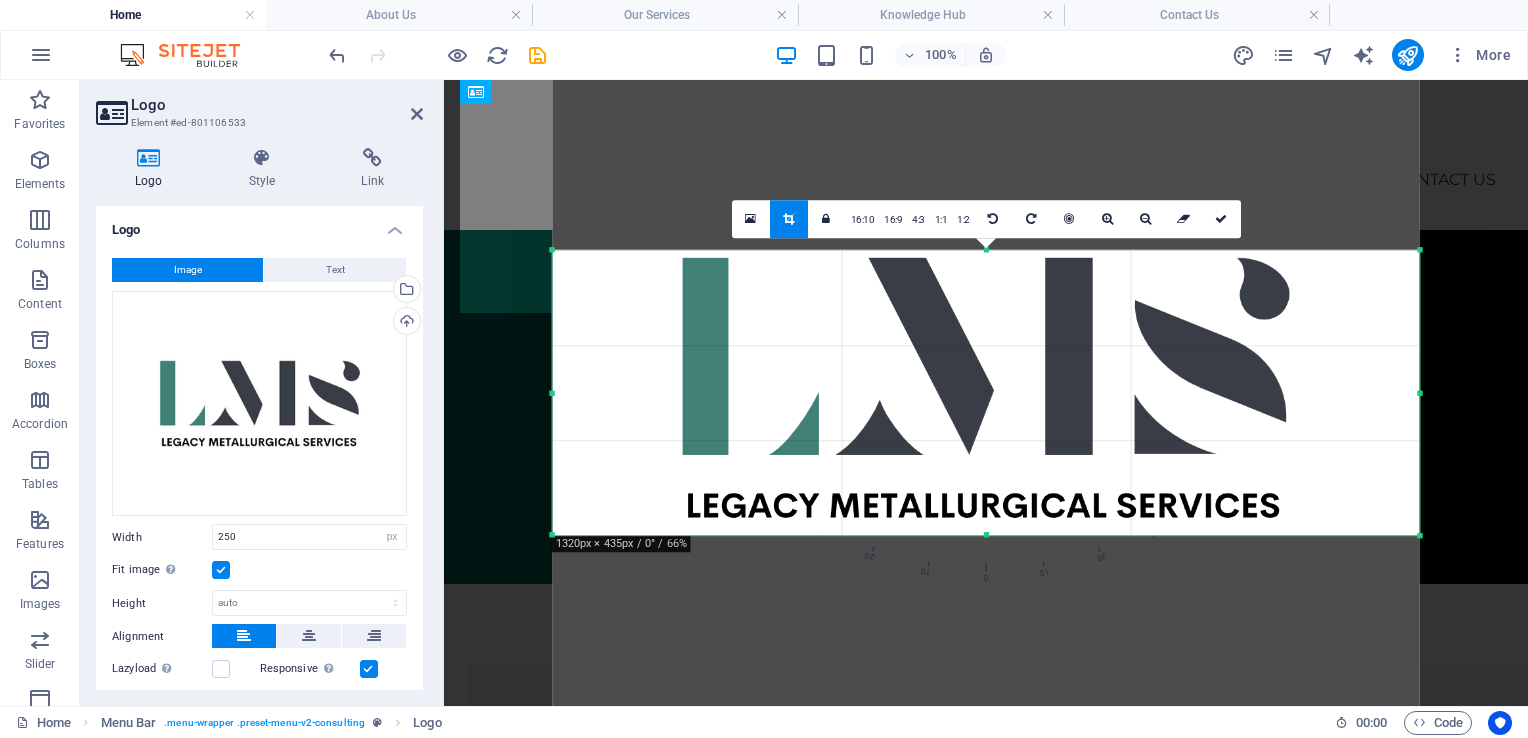 drag, startPoint x: 988, startPoint y: 517, endPoint x: 992, endPoint y: 553, distance: 36.221542 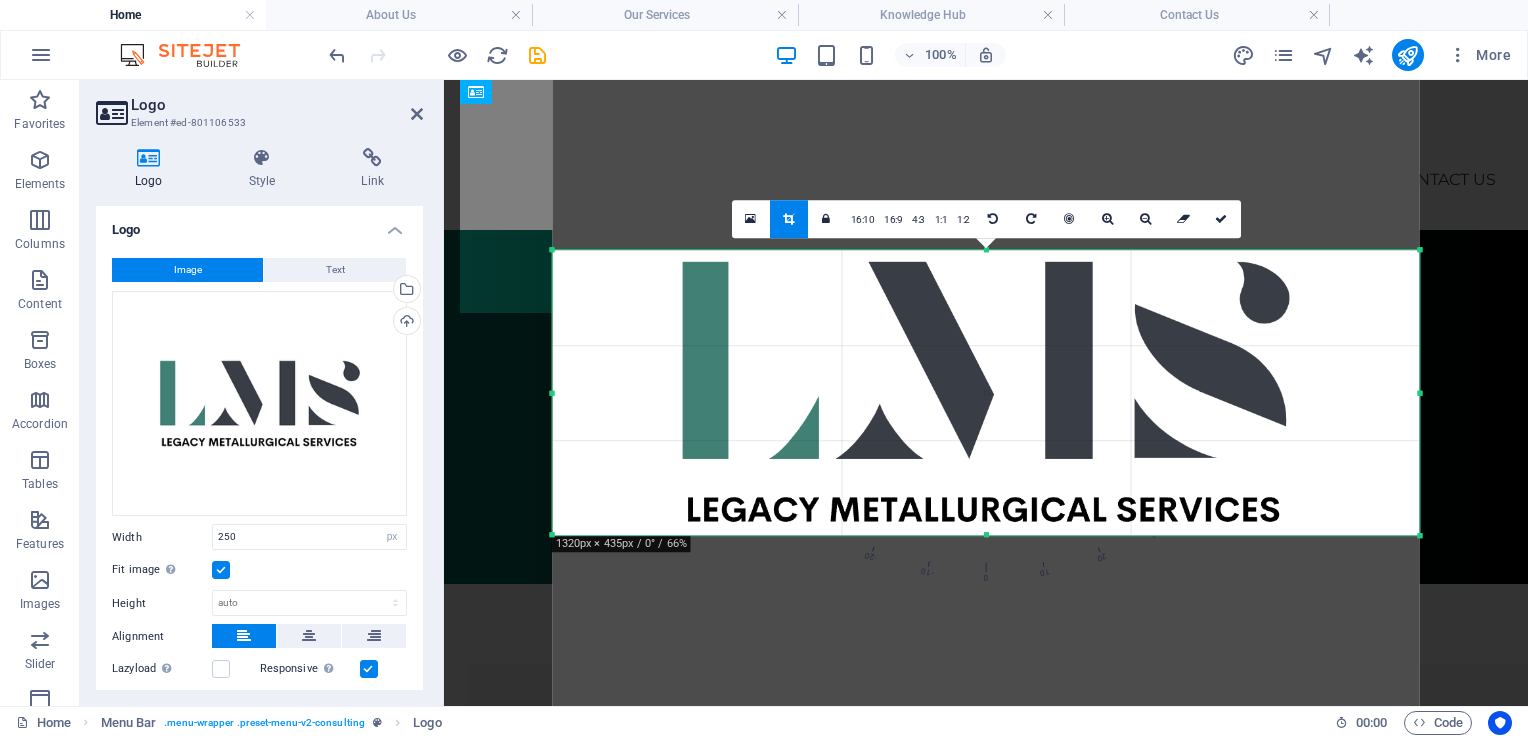 click at bounding box center (986, 391) 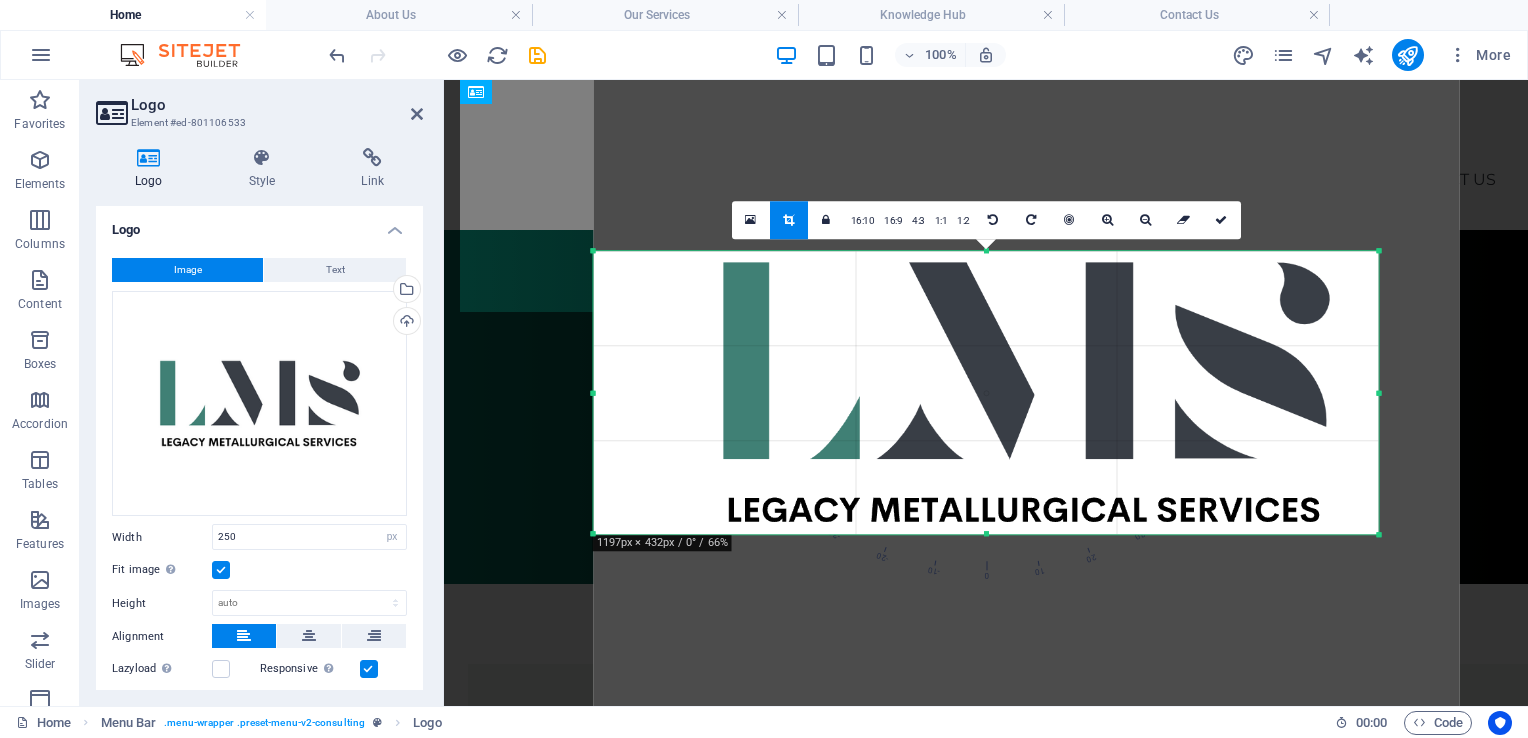 drag, startPoint x: 1416, startPoint y: 532, endPoint x: 1334, endPoint y: 530, distance: 82.02438 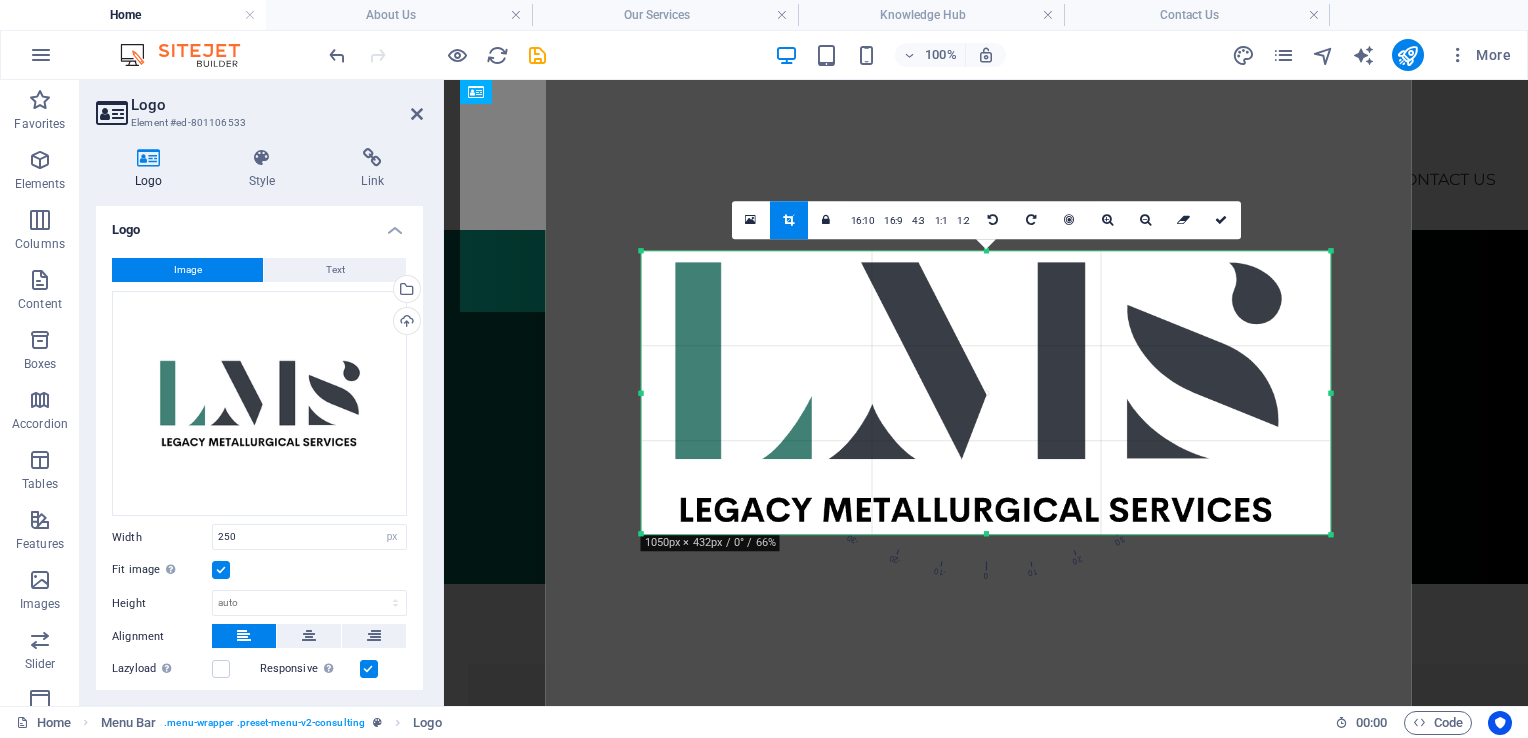 drag, startPoint x: 594, startPoint y: 394, endPoint x: 690, endPoint y: 398, distance: 96.0833 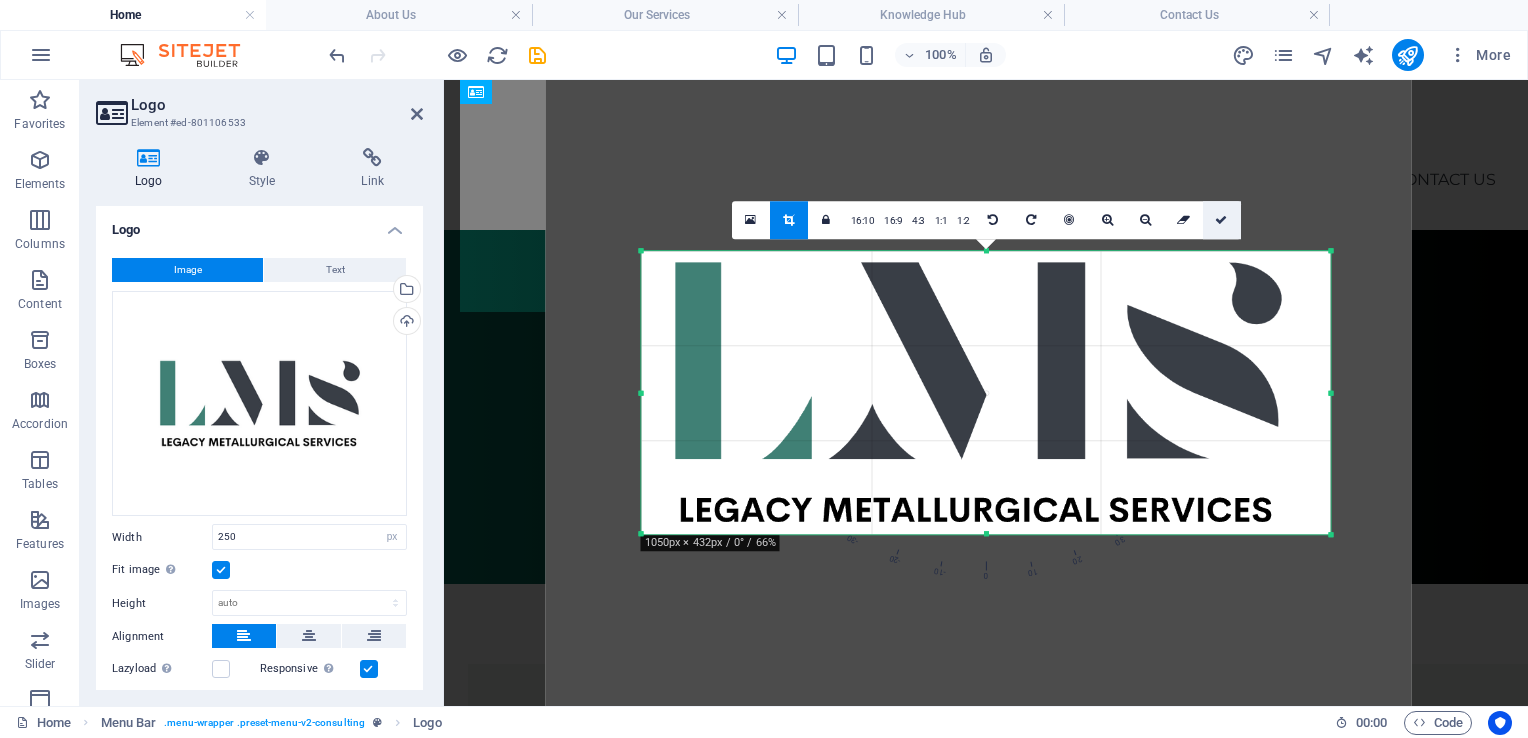click at bounding box center [1221, 220] 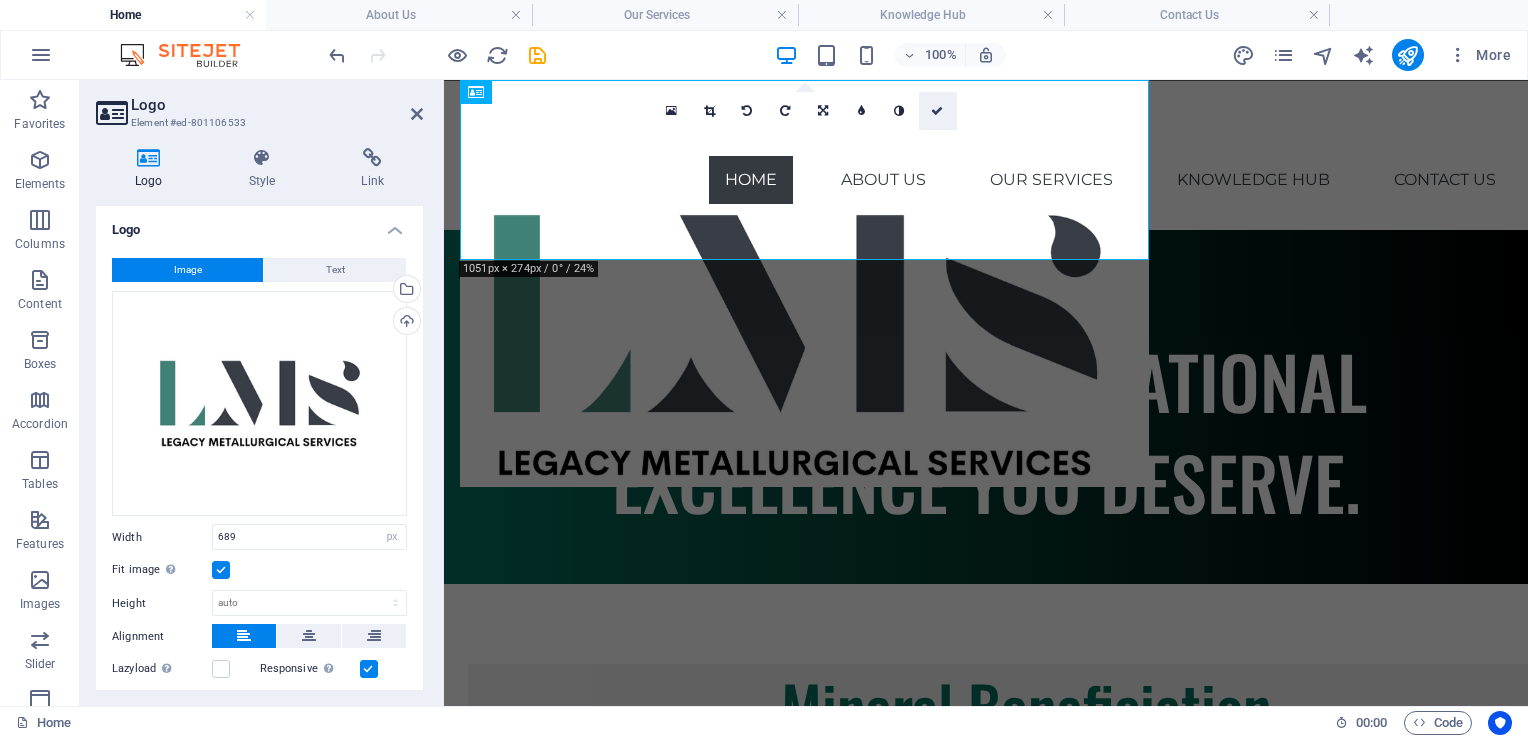 click at bounding box center (937, 111) 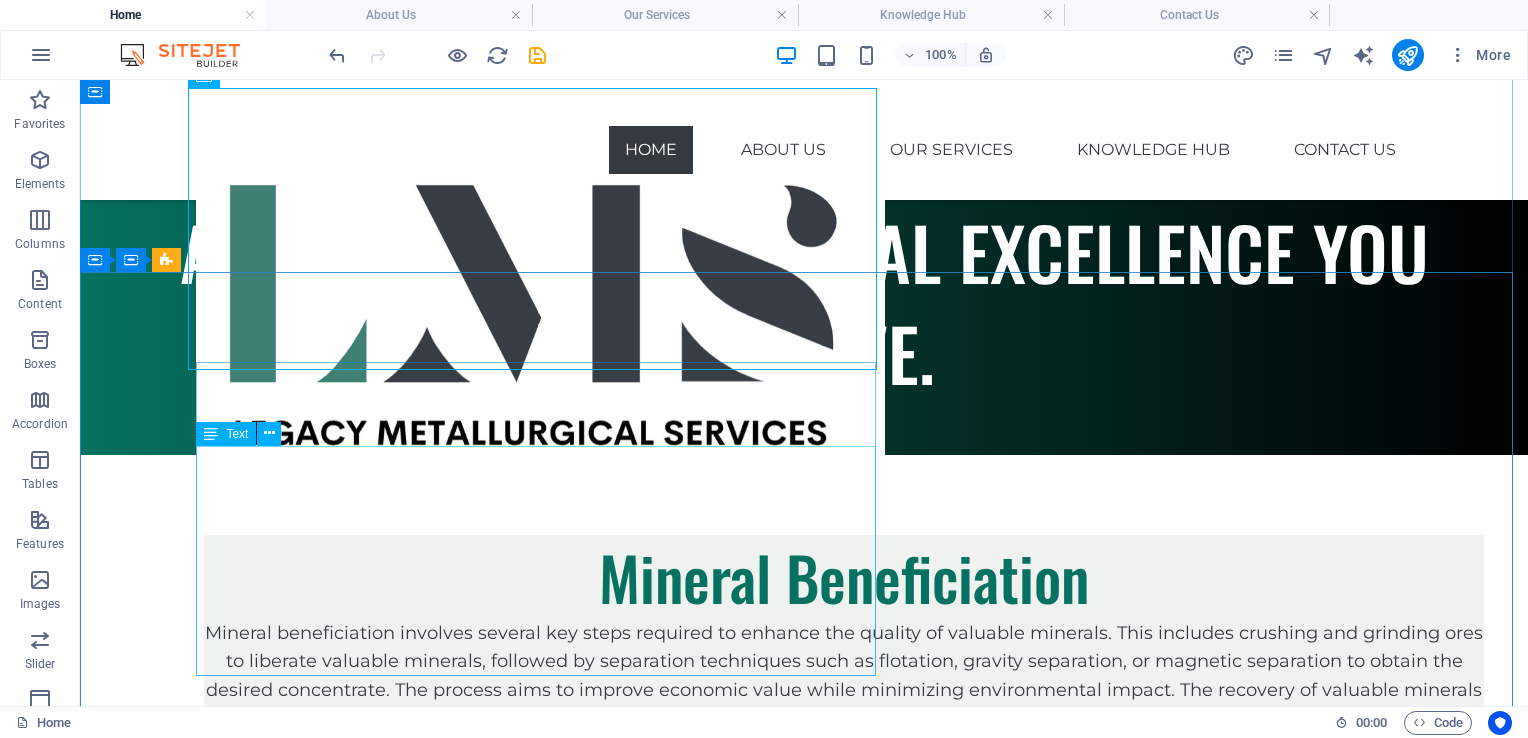 scroll, scrollTop: 0, scrollLeft: 0, axis: both 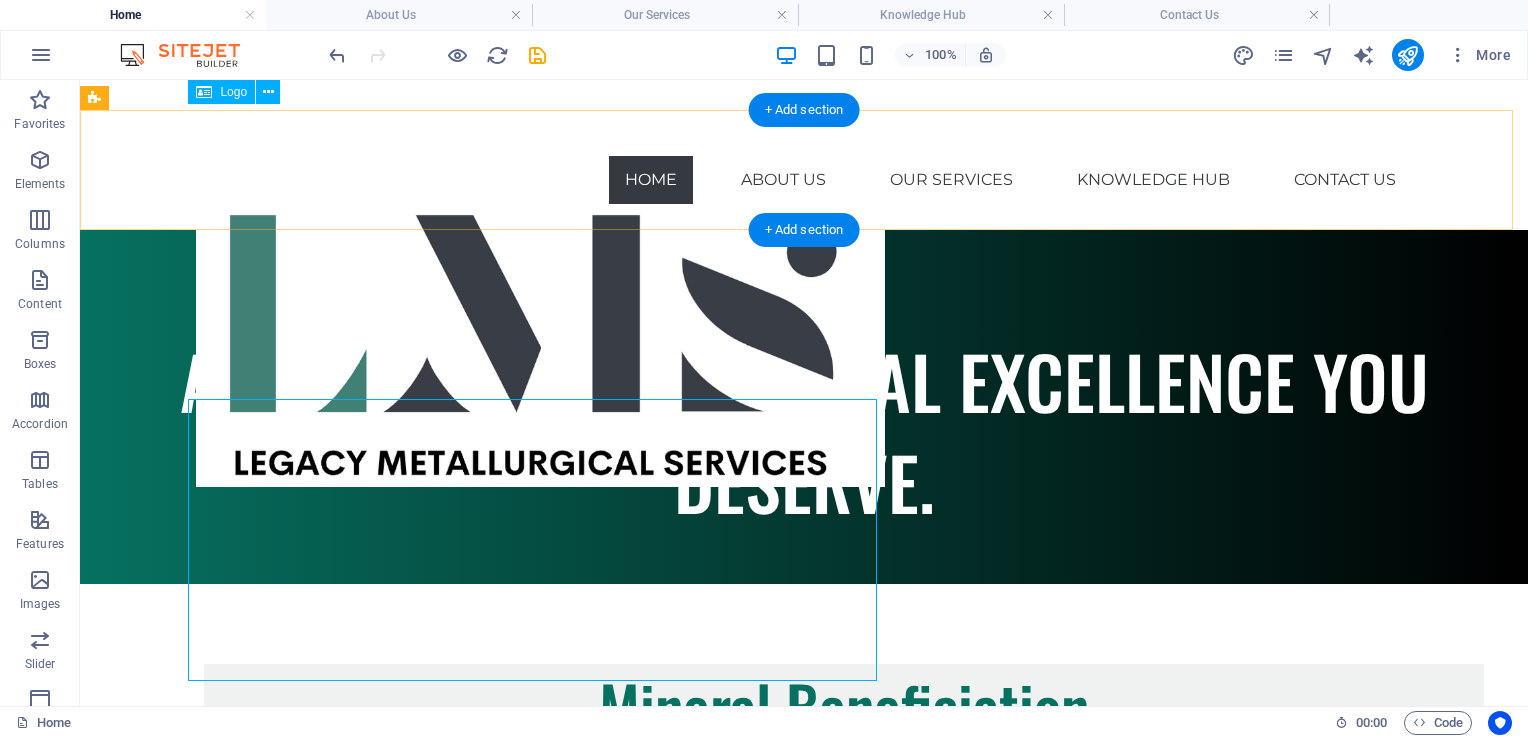 click at bounding box center [540, 345] 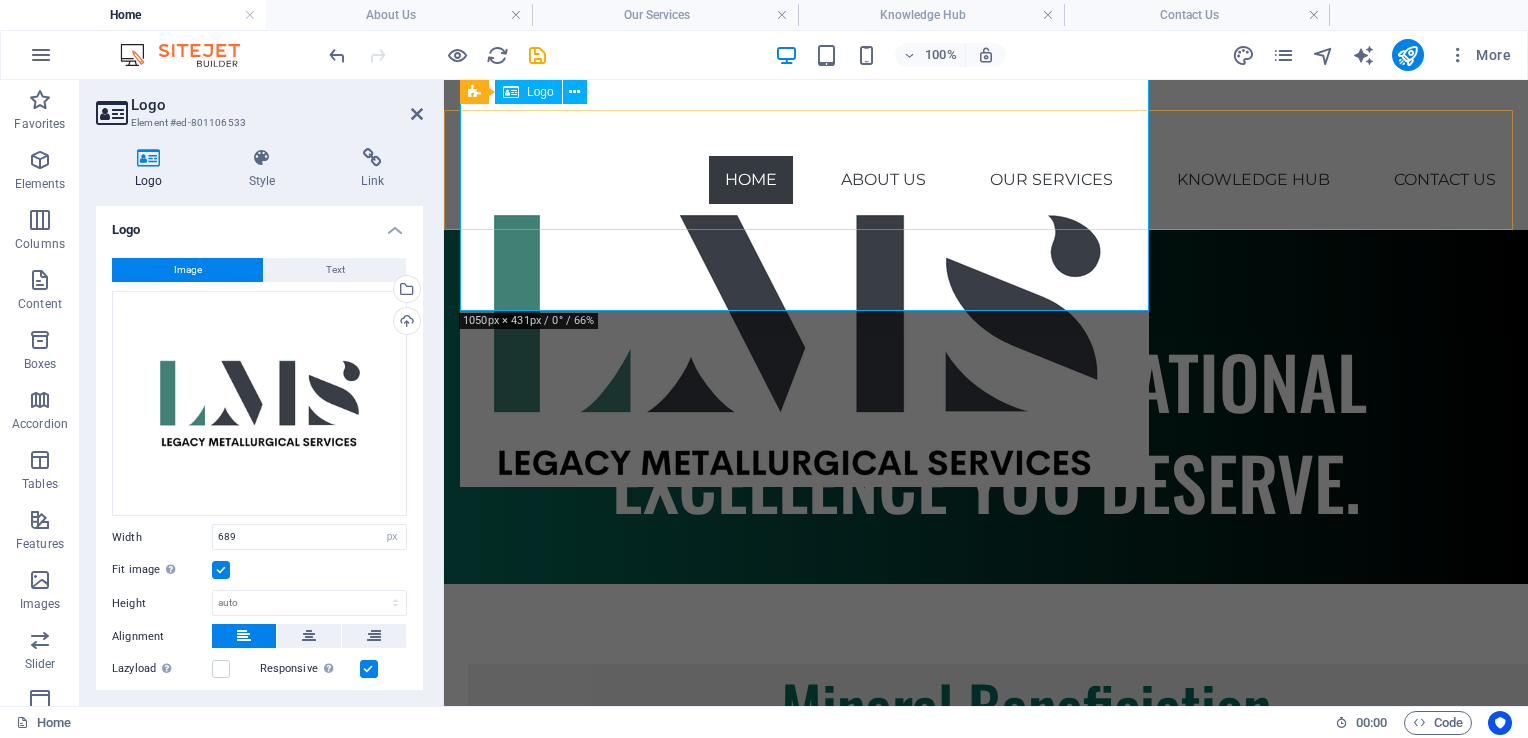 click at bounding box center [804, 345] 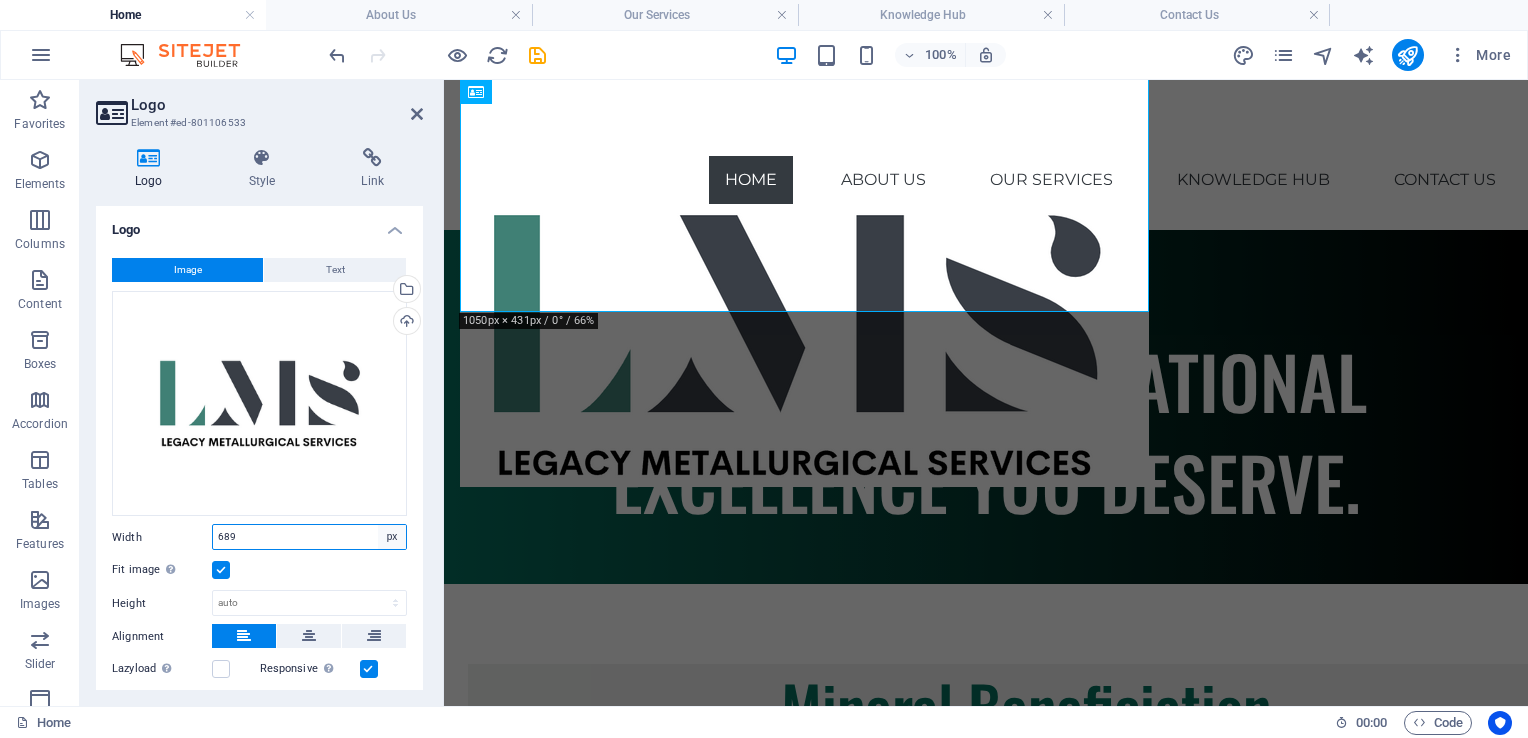 click on "Default auto px rem % em vh vw" at bounding box center [392, 537] 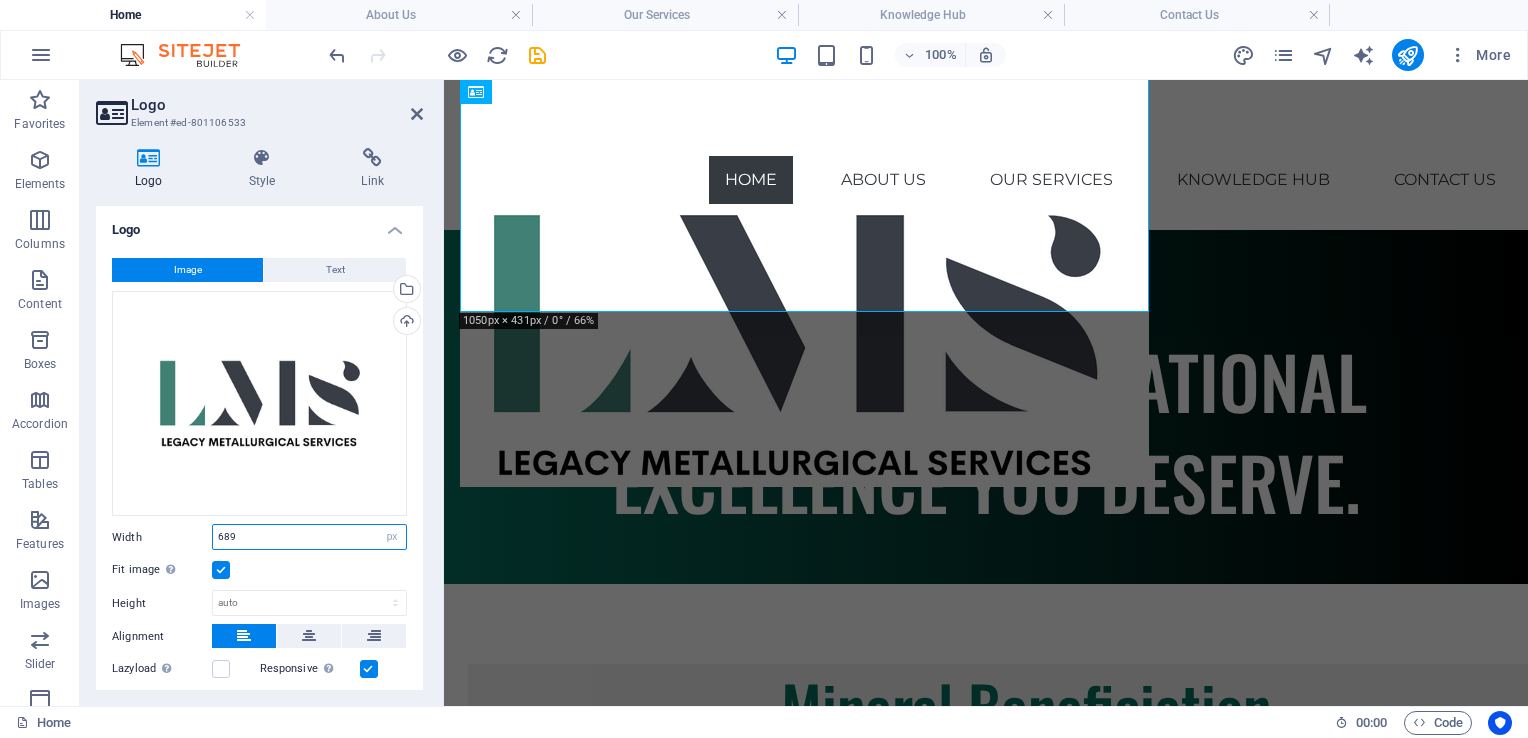 select on "auto" 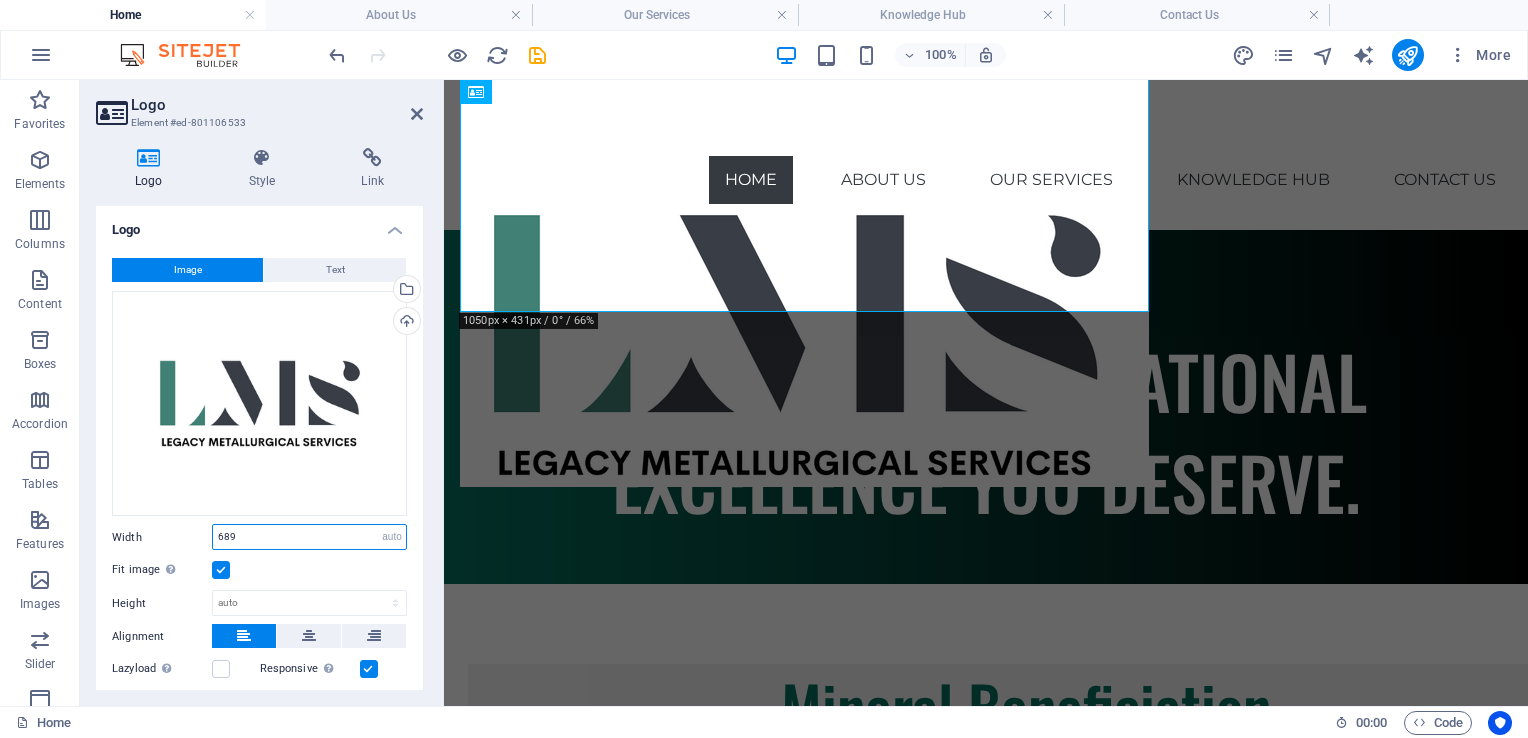 click on "Default auto px rem % em vh vw" at bounding box center (392, 537) 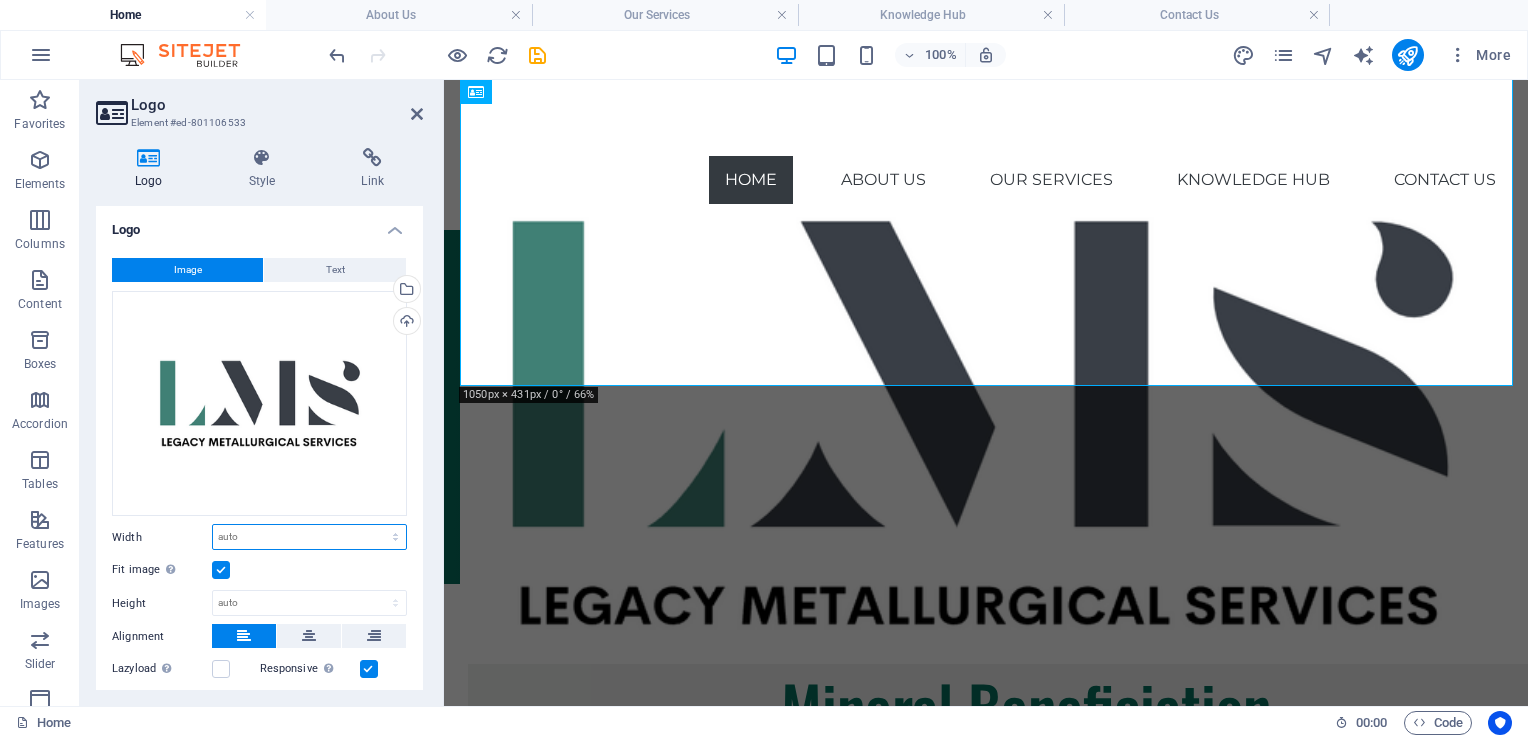 click on "Default auto px rem % em vh vw" at bounding box center [309, 537] 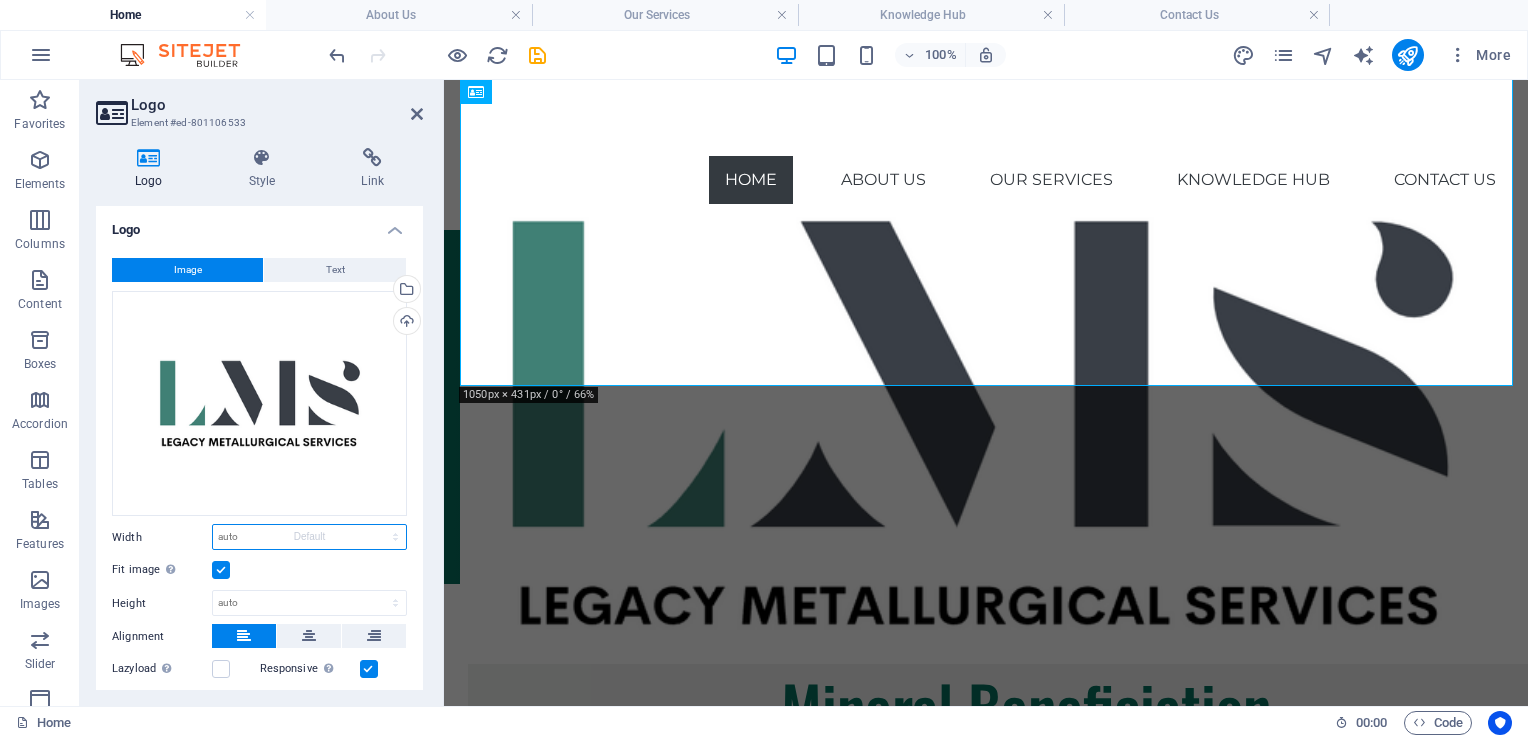click on "Default auto px rem % em vh vw" at bounding box center (309, 537) 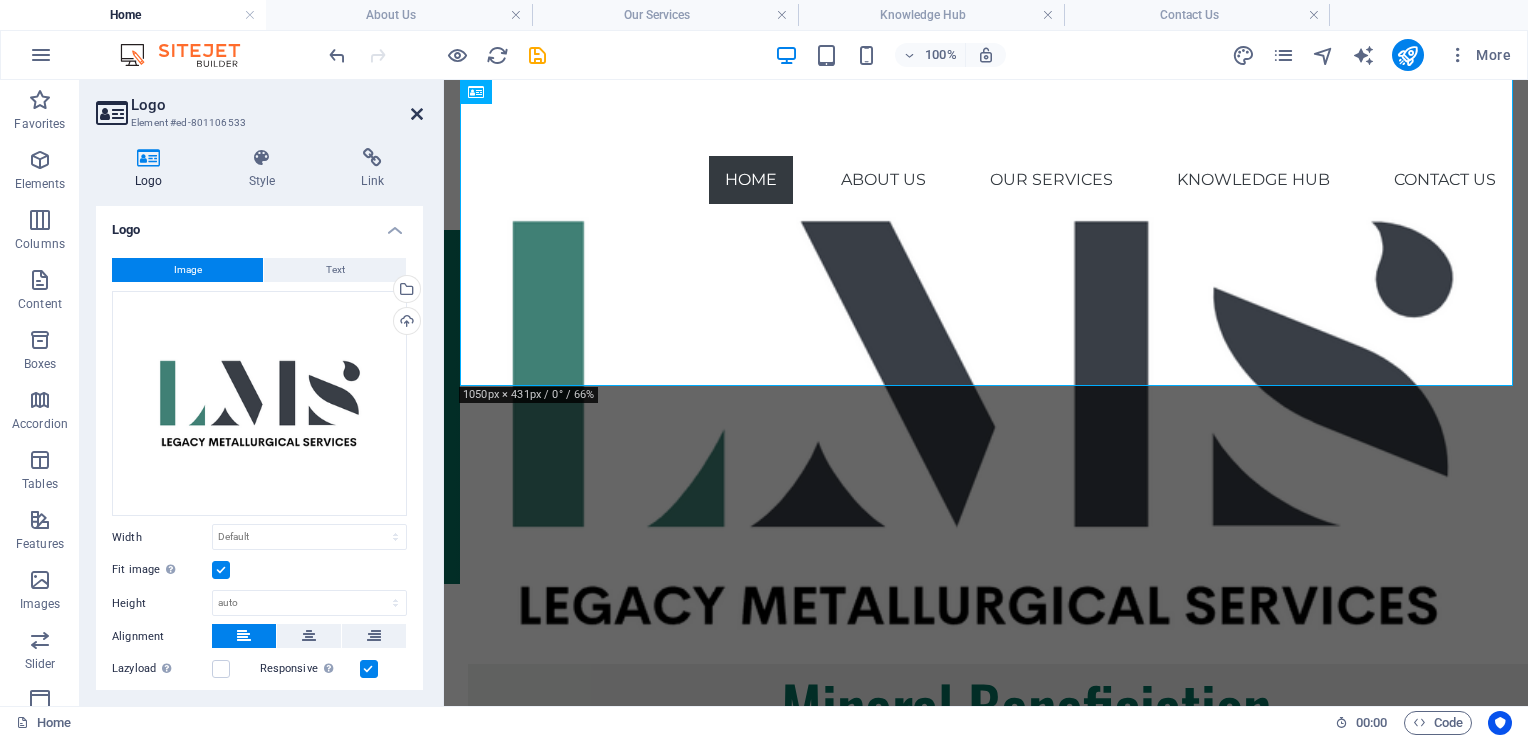 click at bounding box center [417, 114] 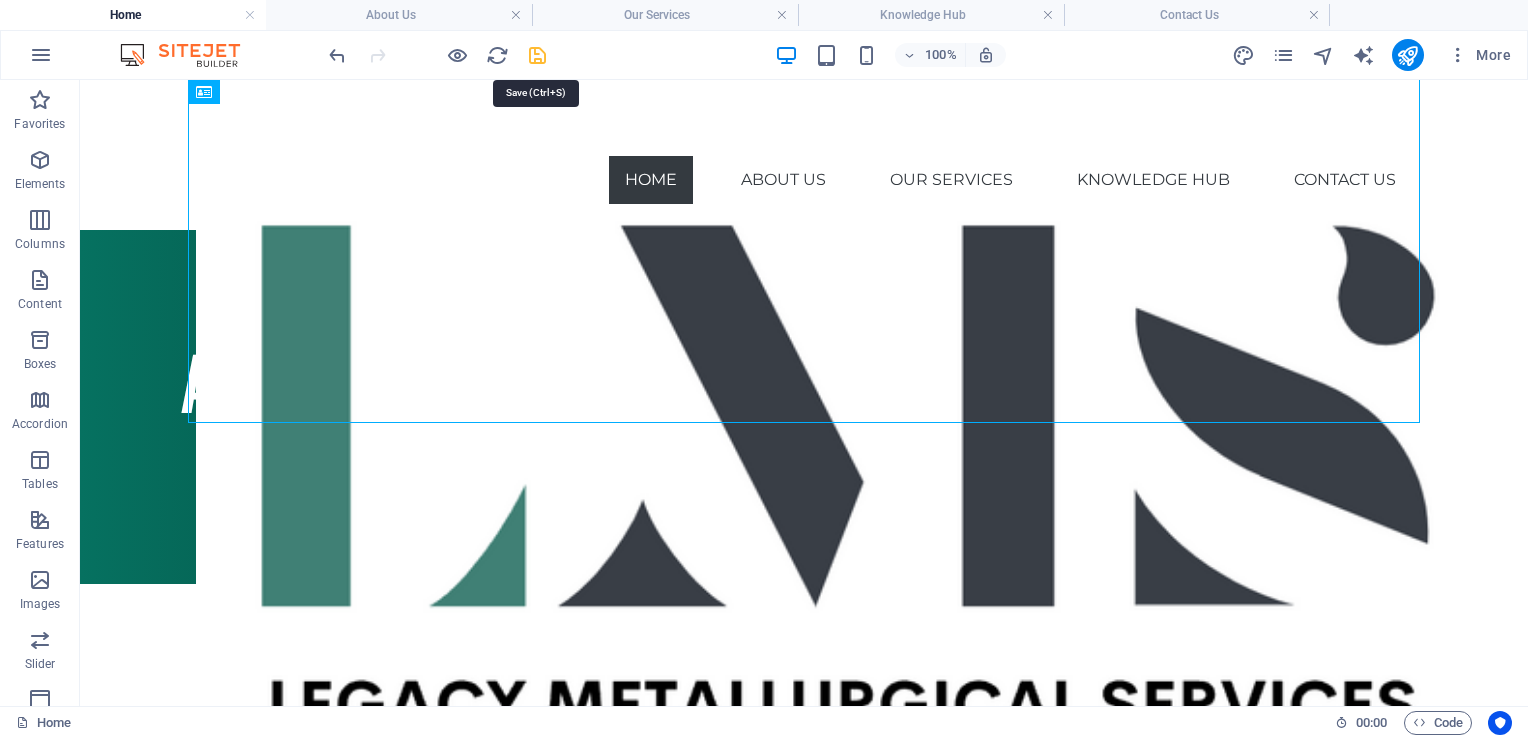 click at bounding box center (537, 55) 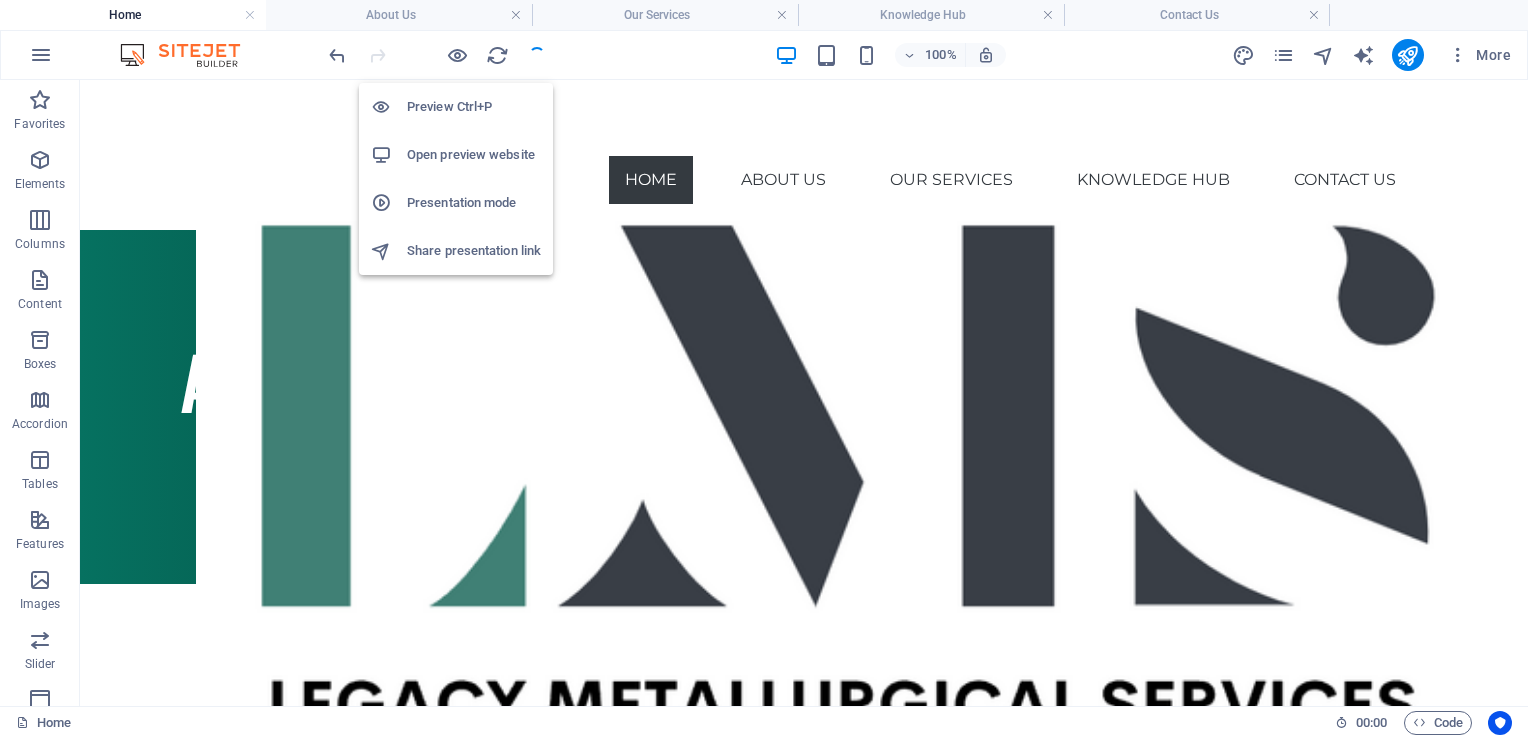 click on "Open preview website" at bounding box center [474, 155] 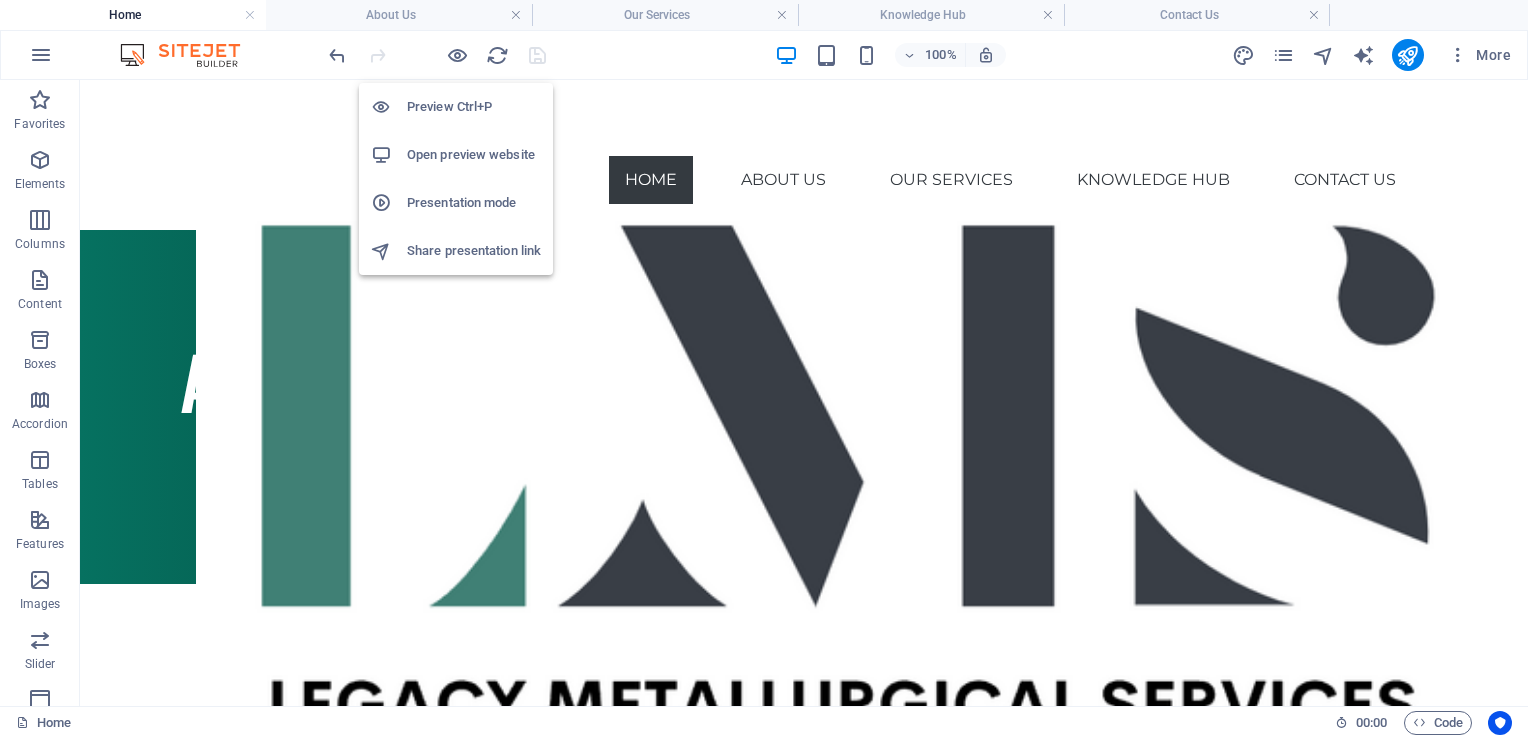 click on "Open preview website" at bounding box center [474, 155] 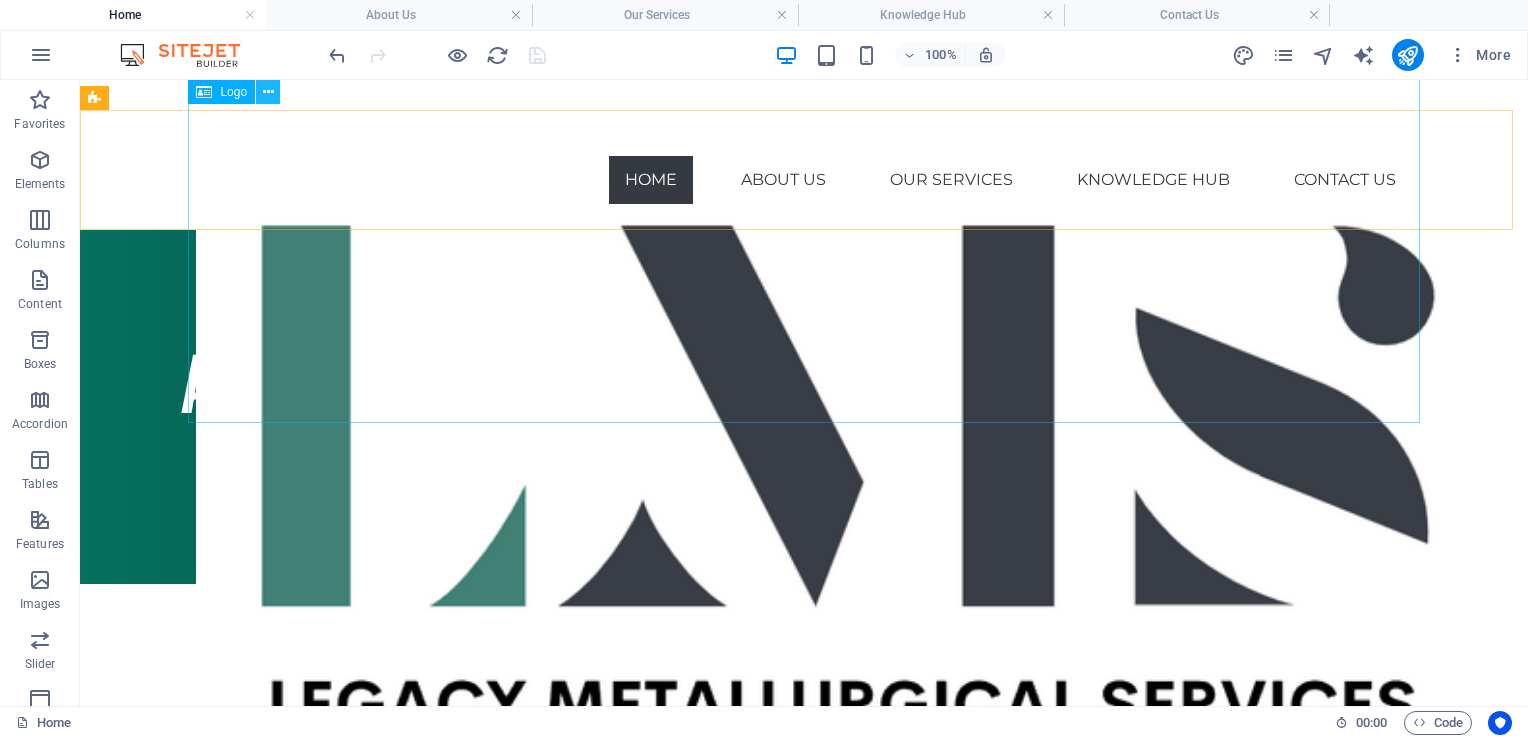 click at bounding box center (268, 92) 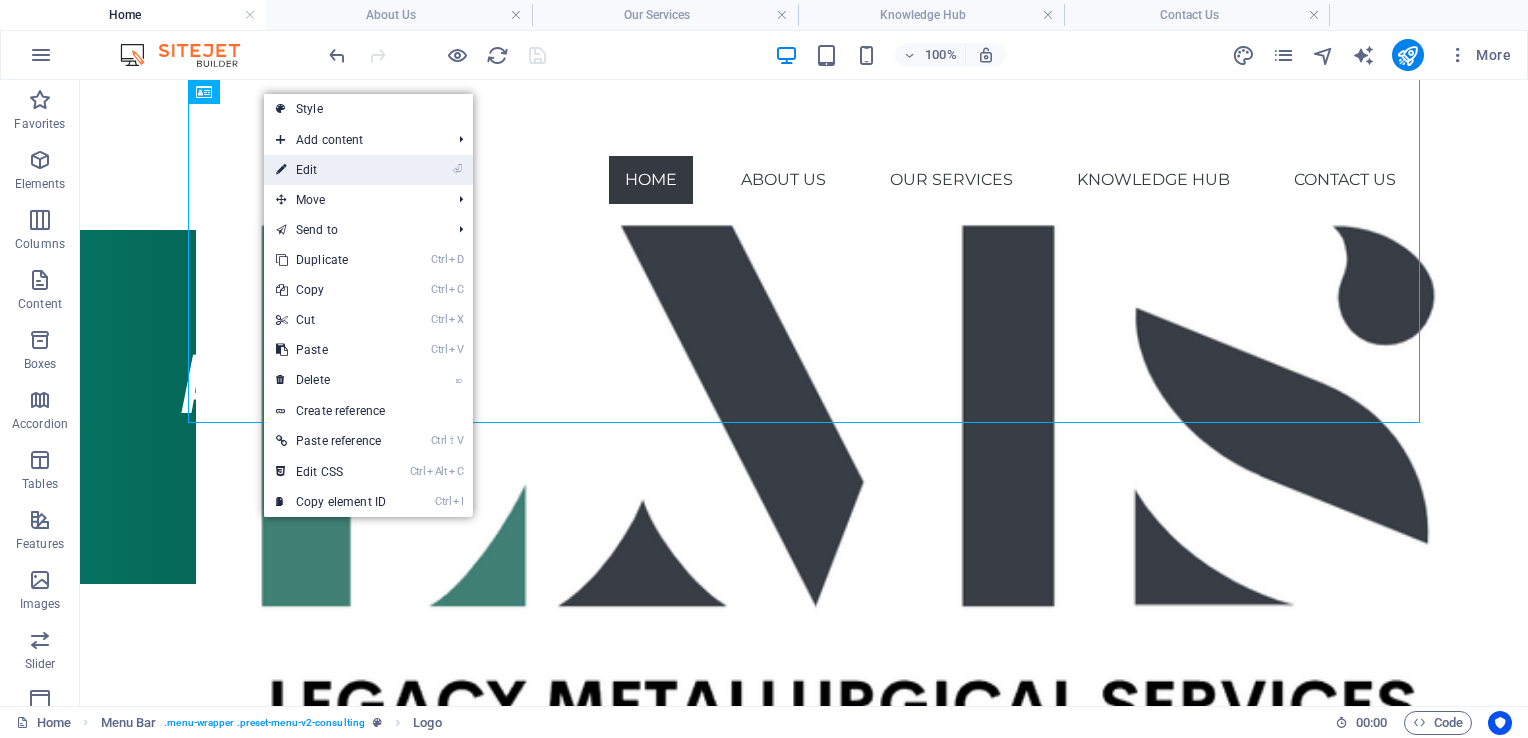 click on "⏎  Edit" at bounding box center (331, 170) 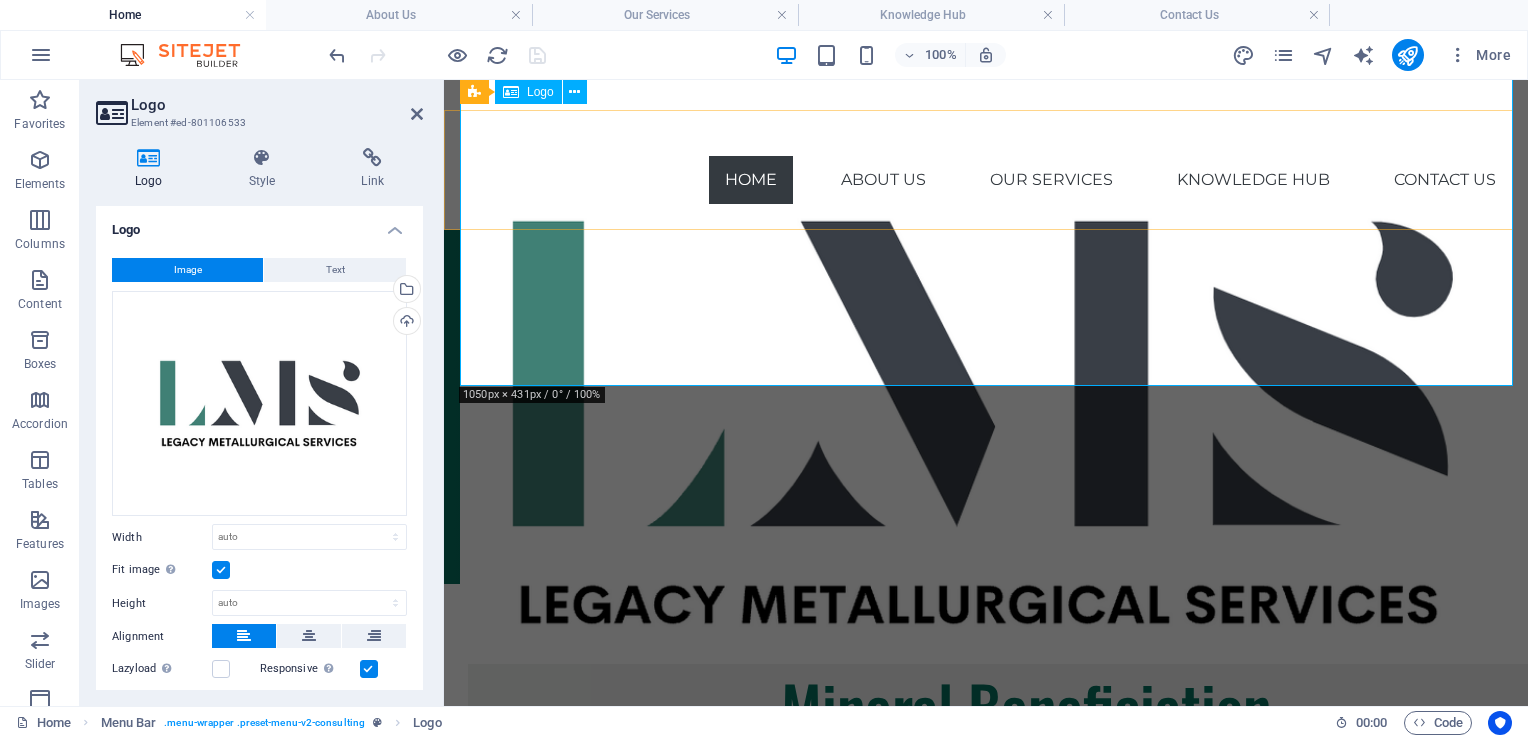 click at bounding box center [994, 423] 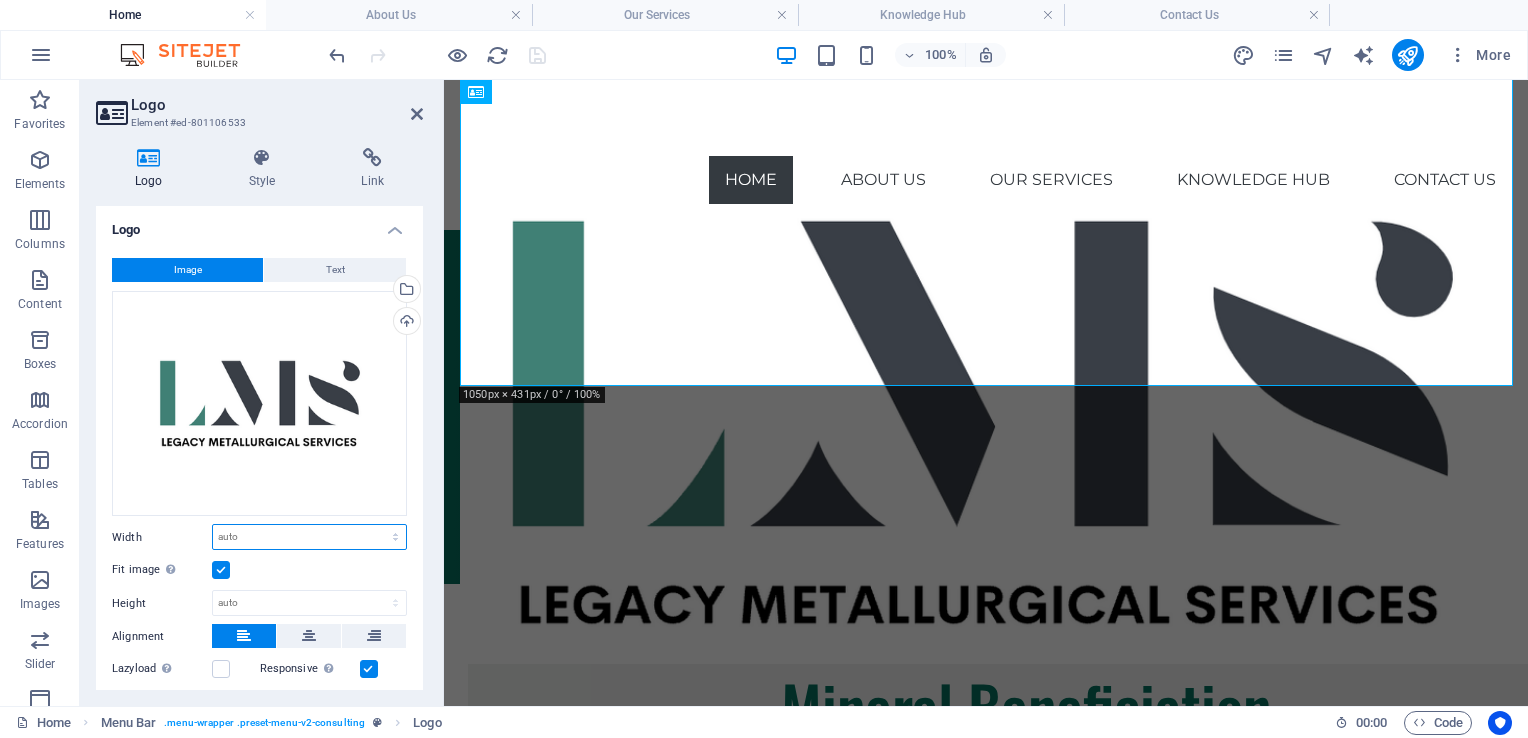 click on "Default auto px rem % em vh vw" at bounding box center (309, 537) 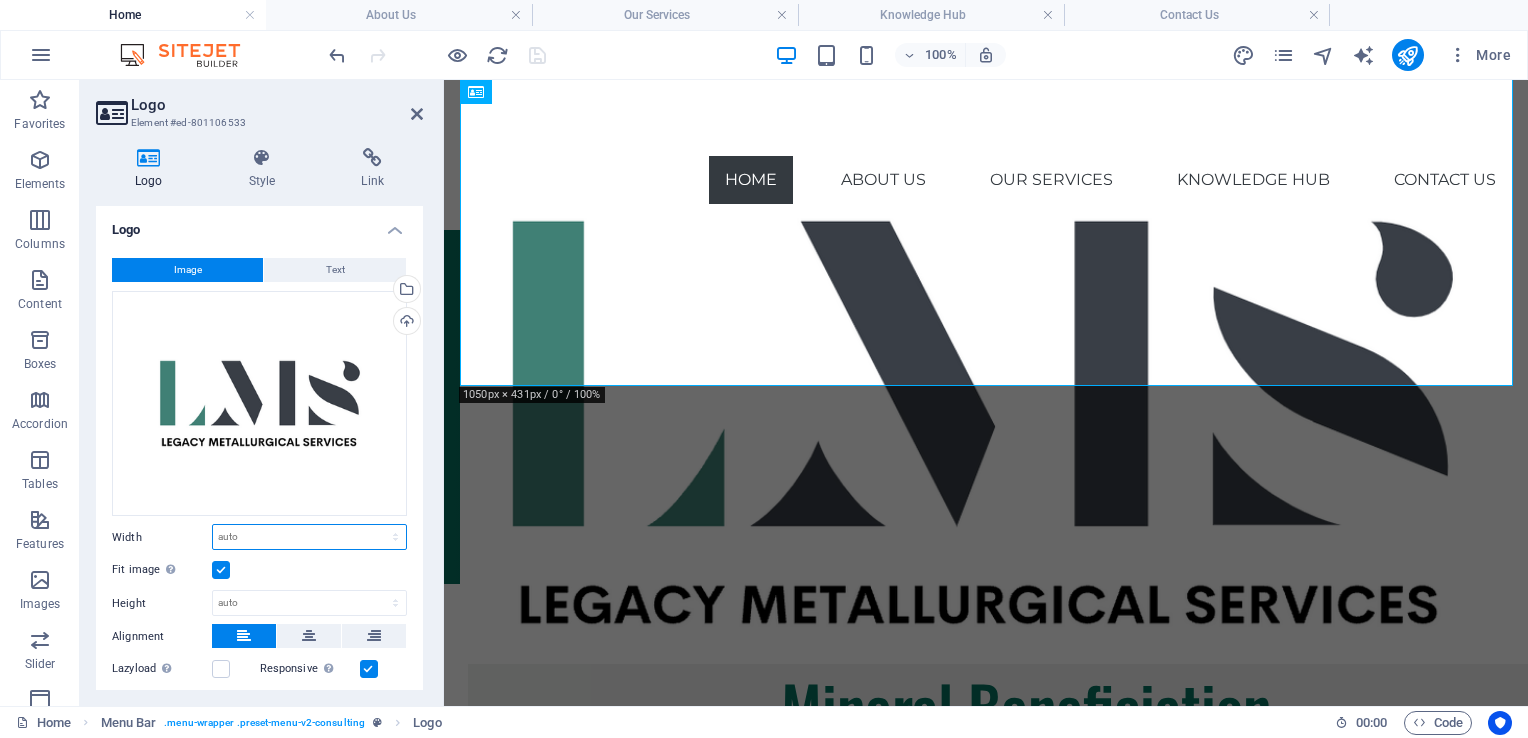 select on "px" 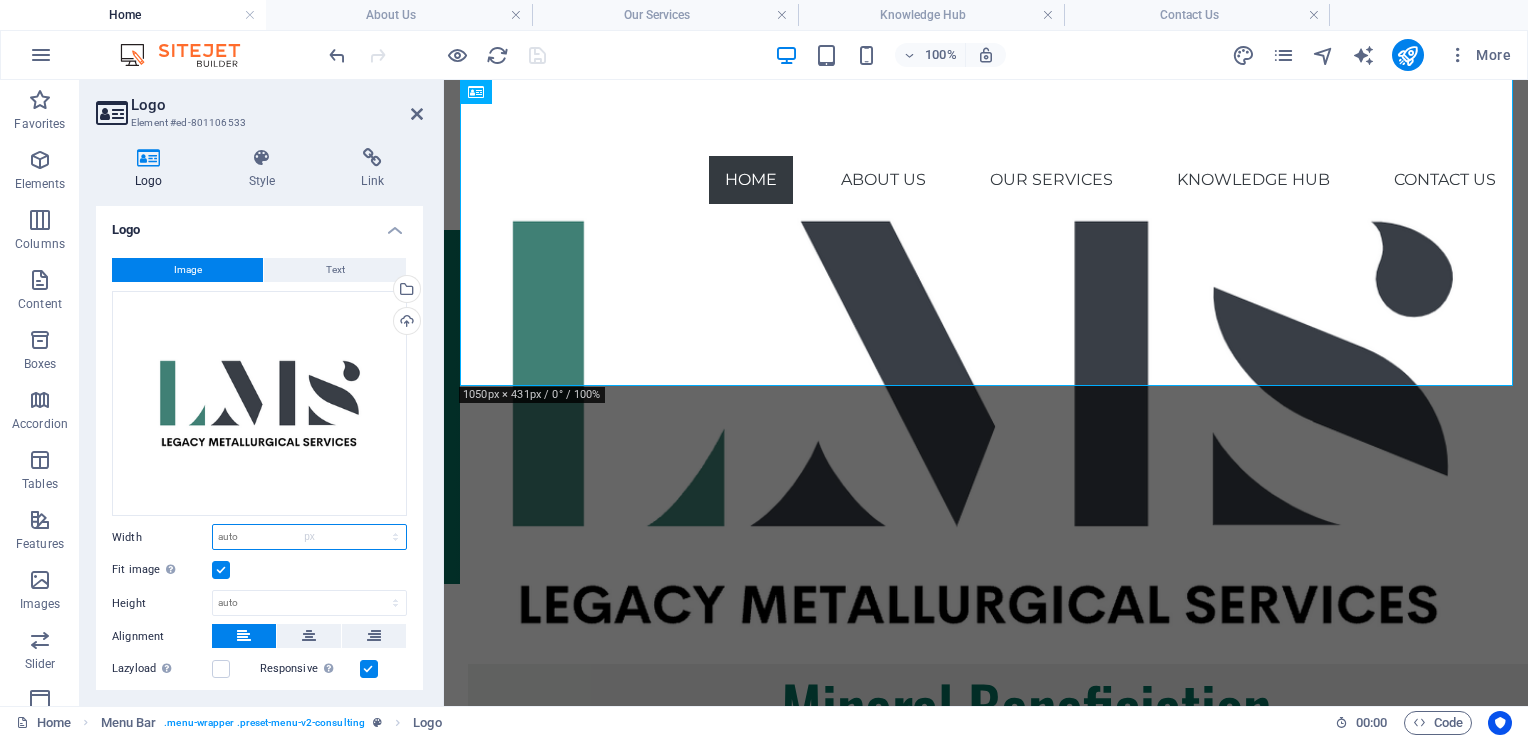 click on "Default auto px rem % em vh vw" at bounding box center (309, 537) 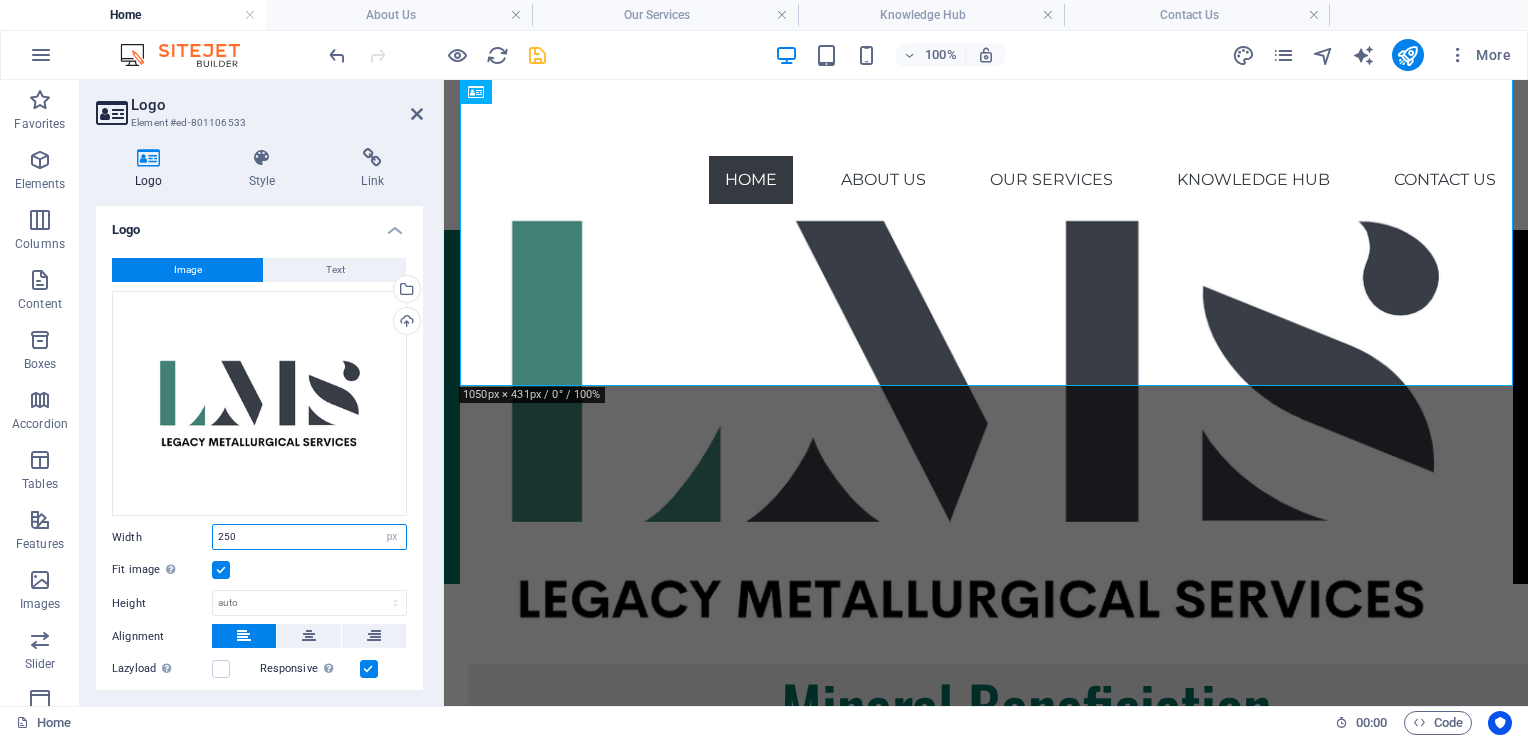 type on "250" 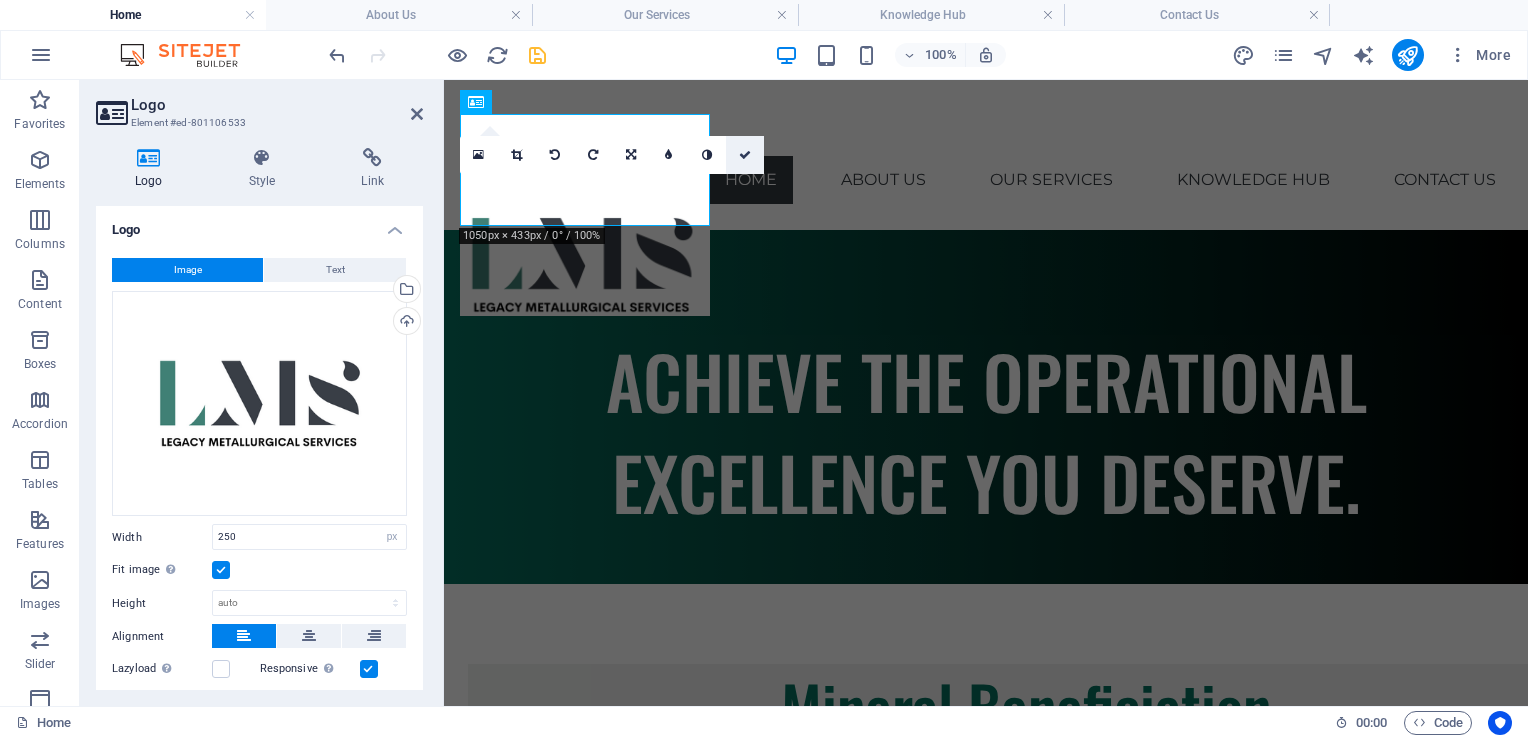 click at bounding box center (745, 155) 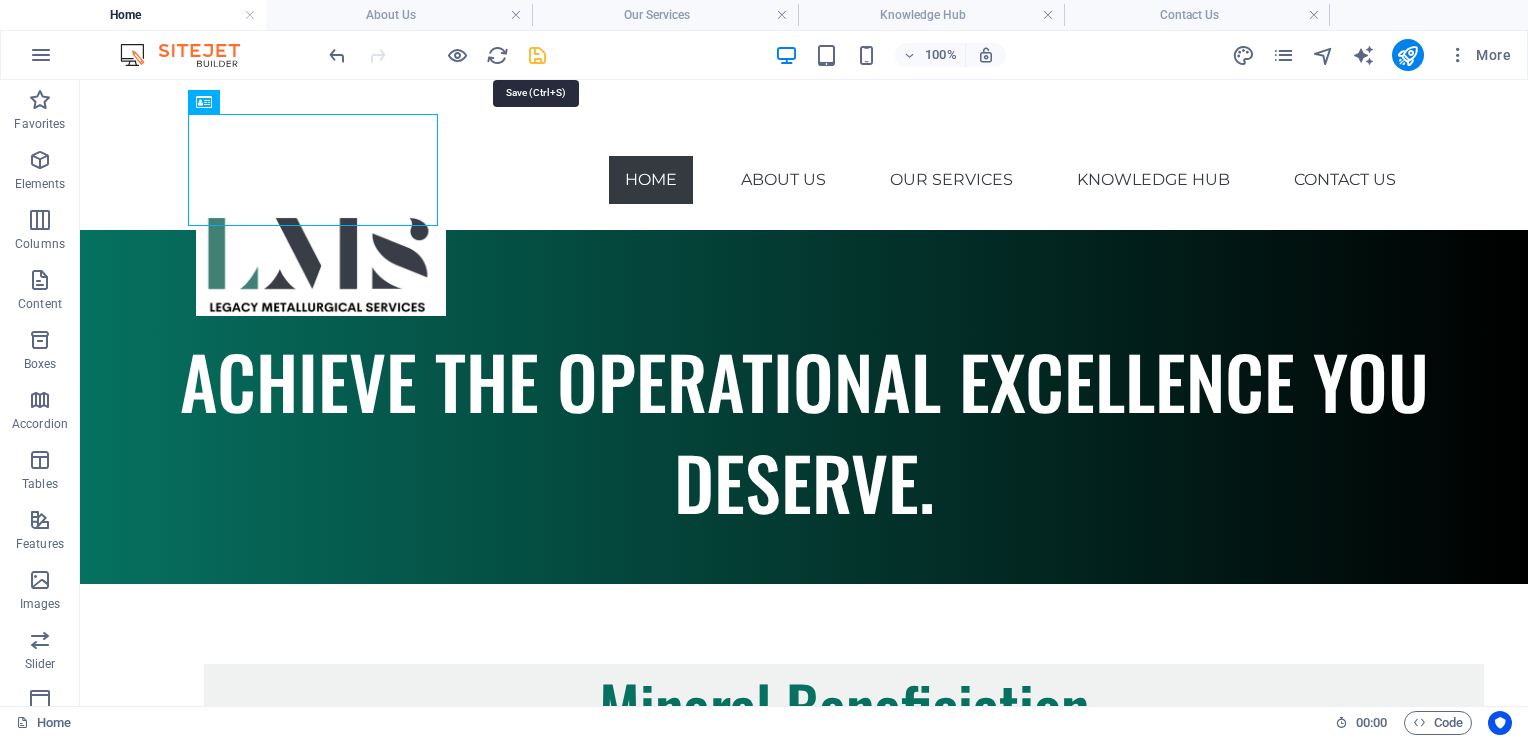 click at bounding box center (537, 55) 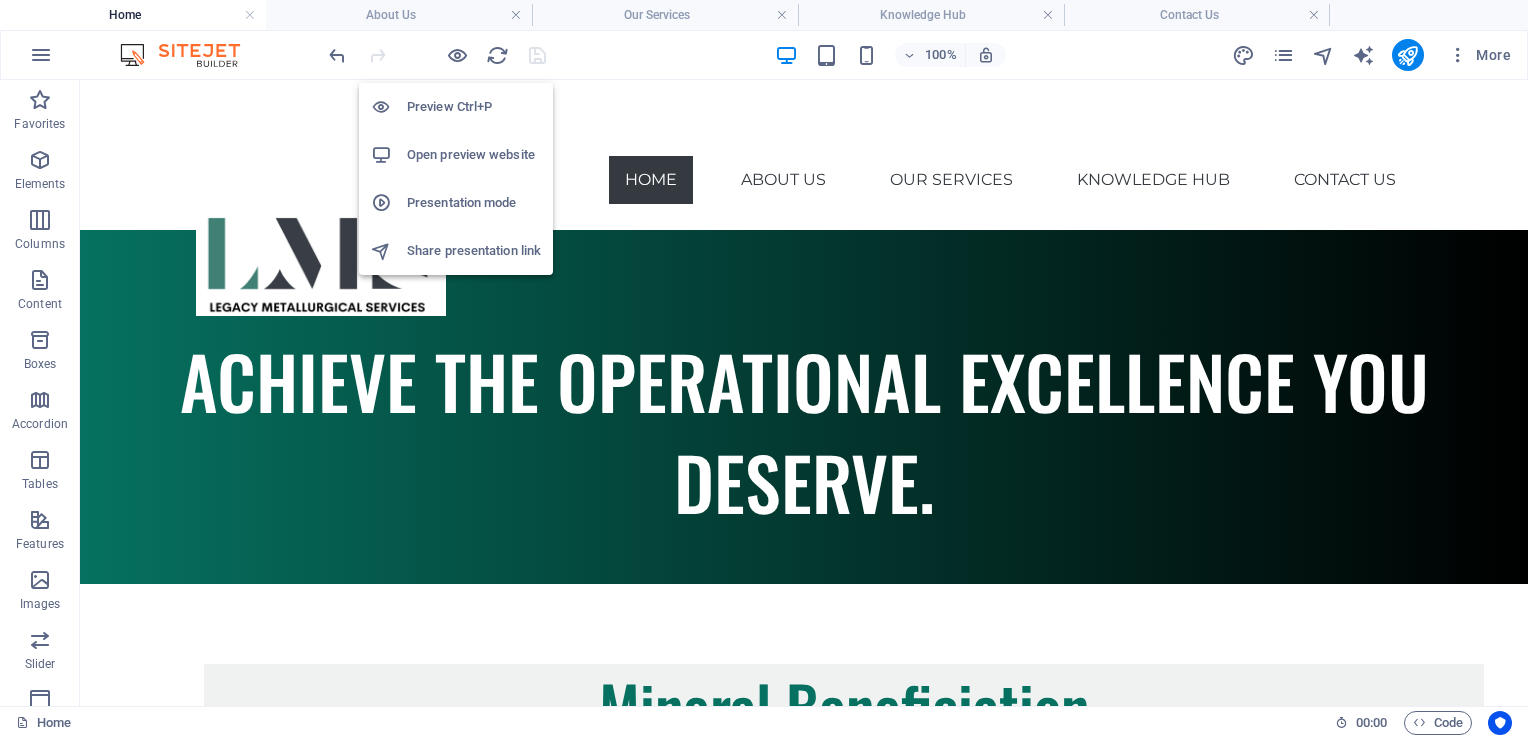 click on "Open preview website" at bounding box center (474, 155) 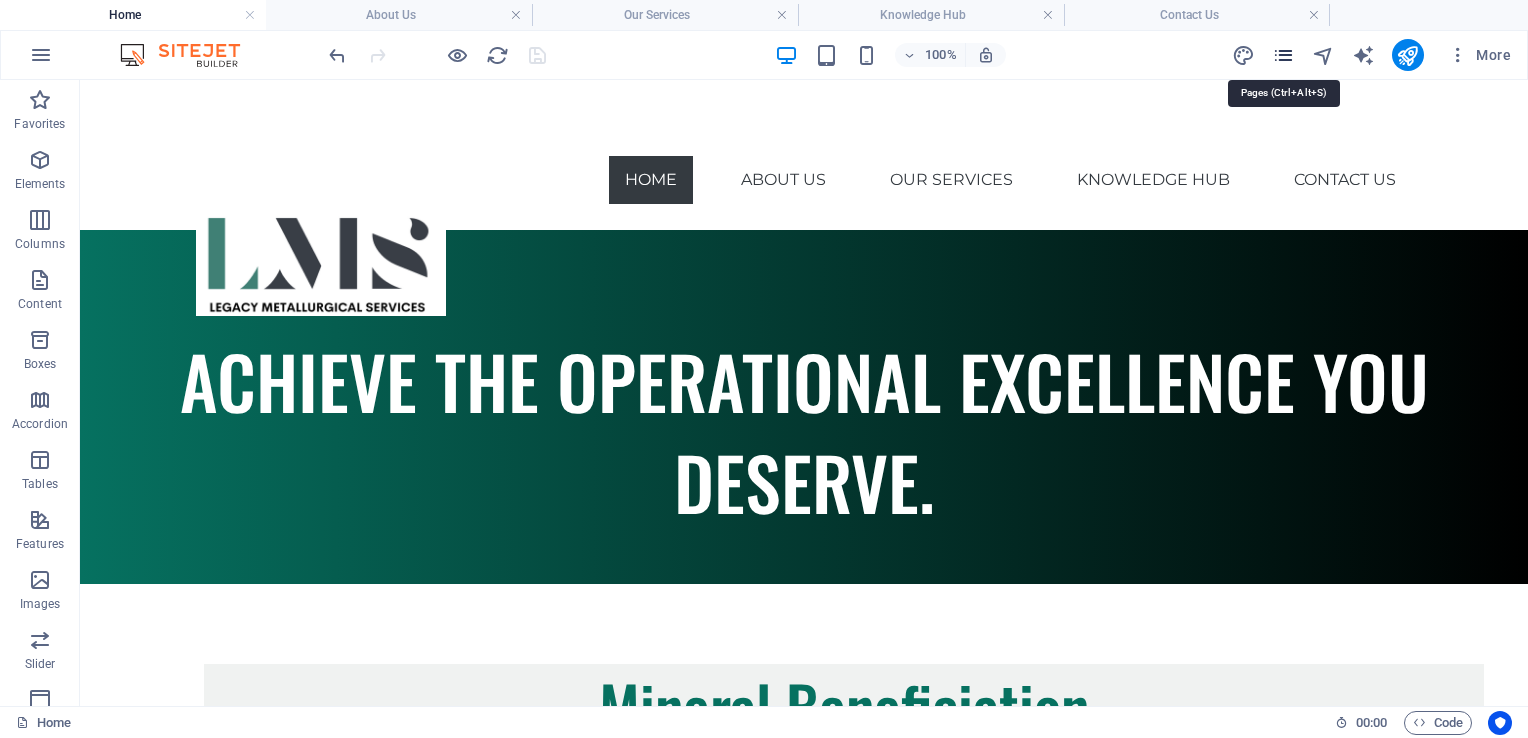 click at bounding box center (1283, 55) 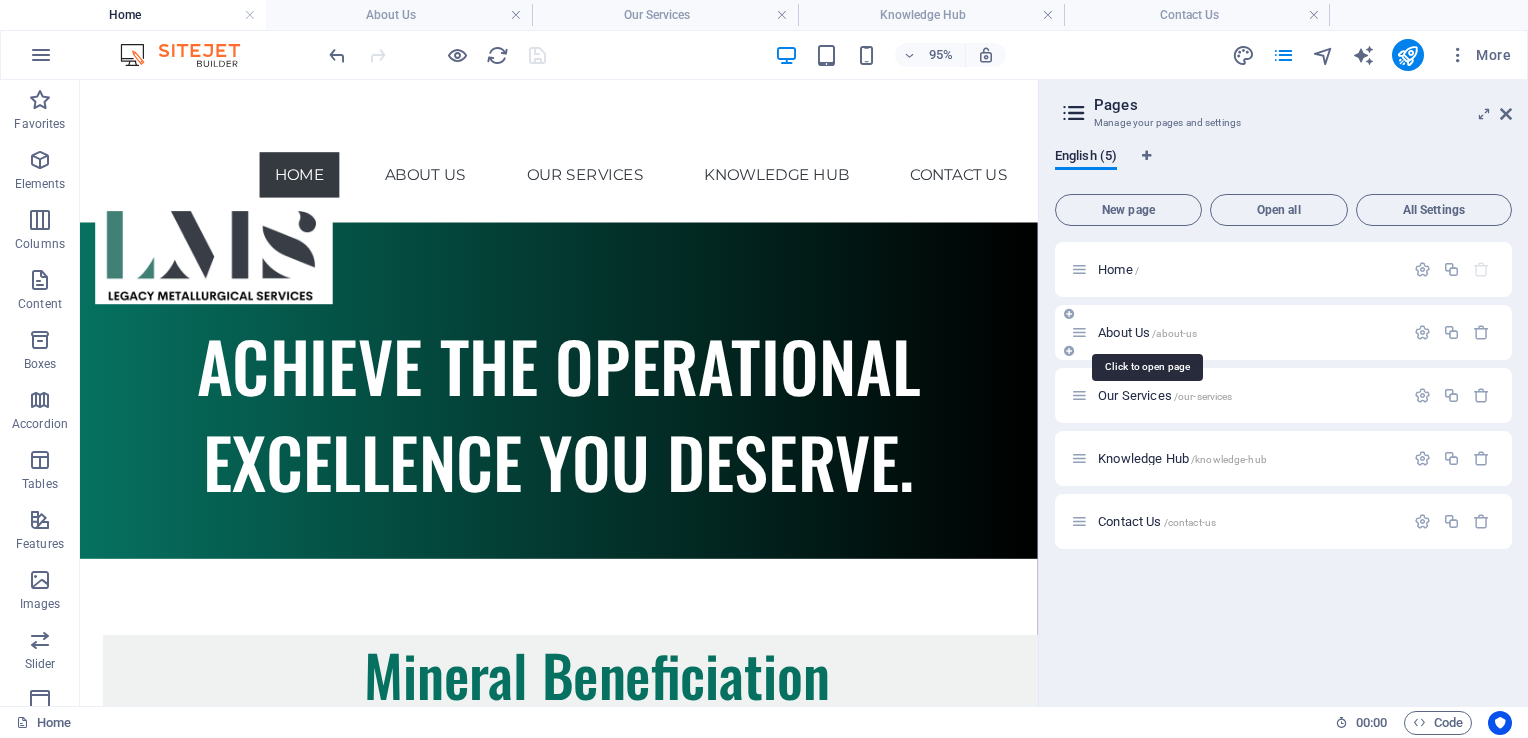click on "About Us /about-us" at bounding box center [1147, 332] 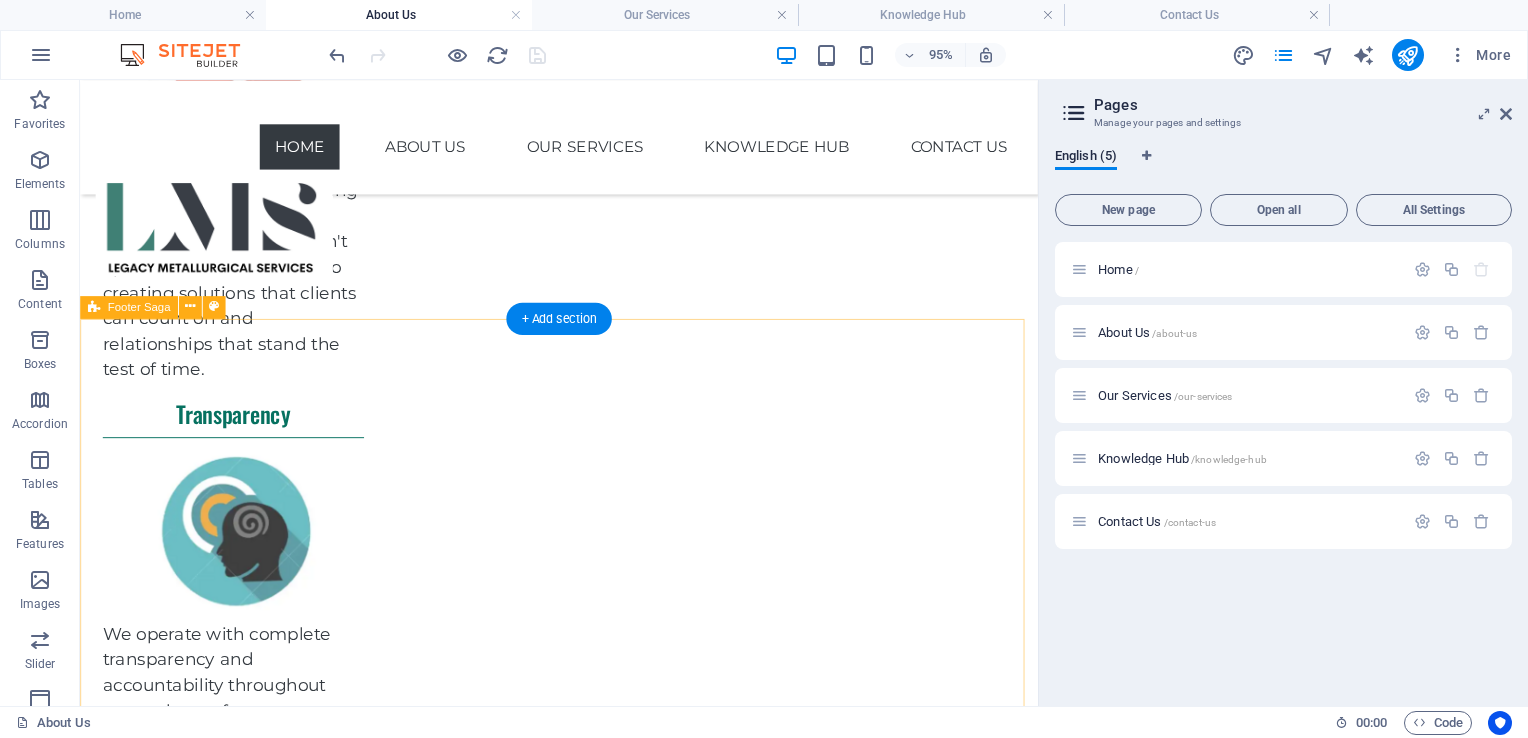 scroll, scrollTop: 2518, scrollLeft: 0, axis: vertical 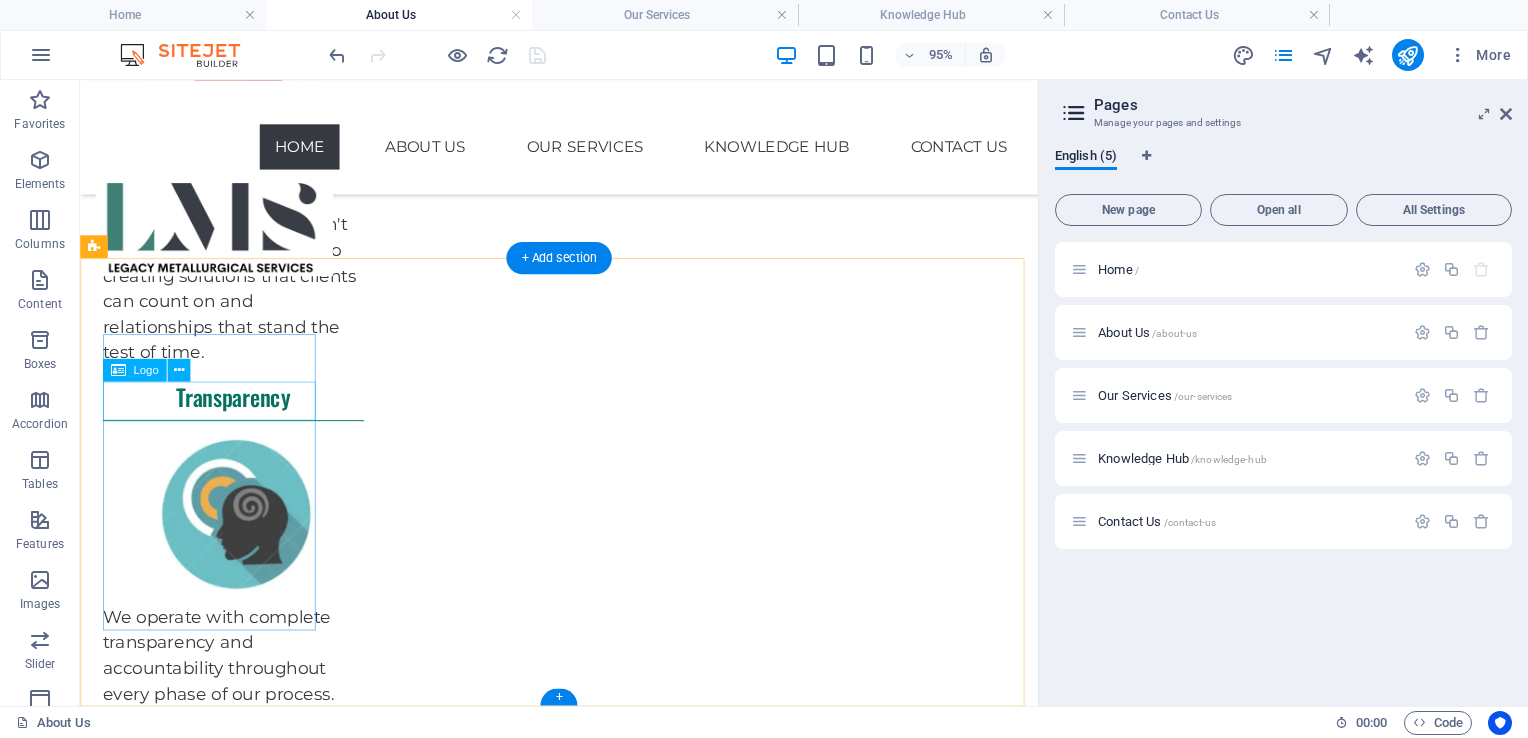 click at bounding box center [218, 1817] 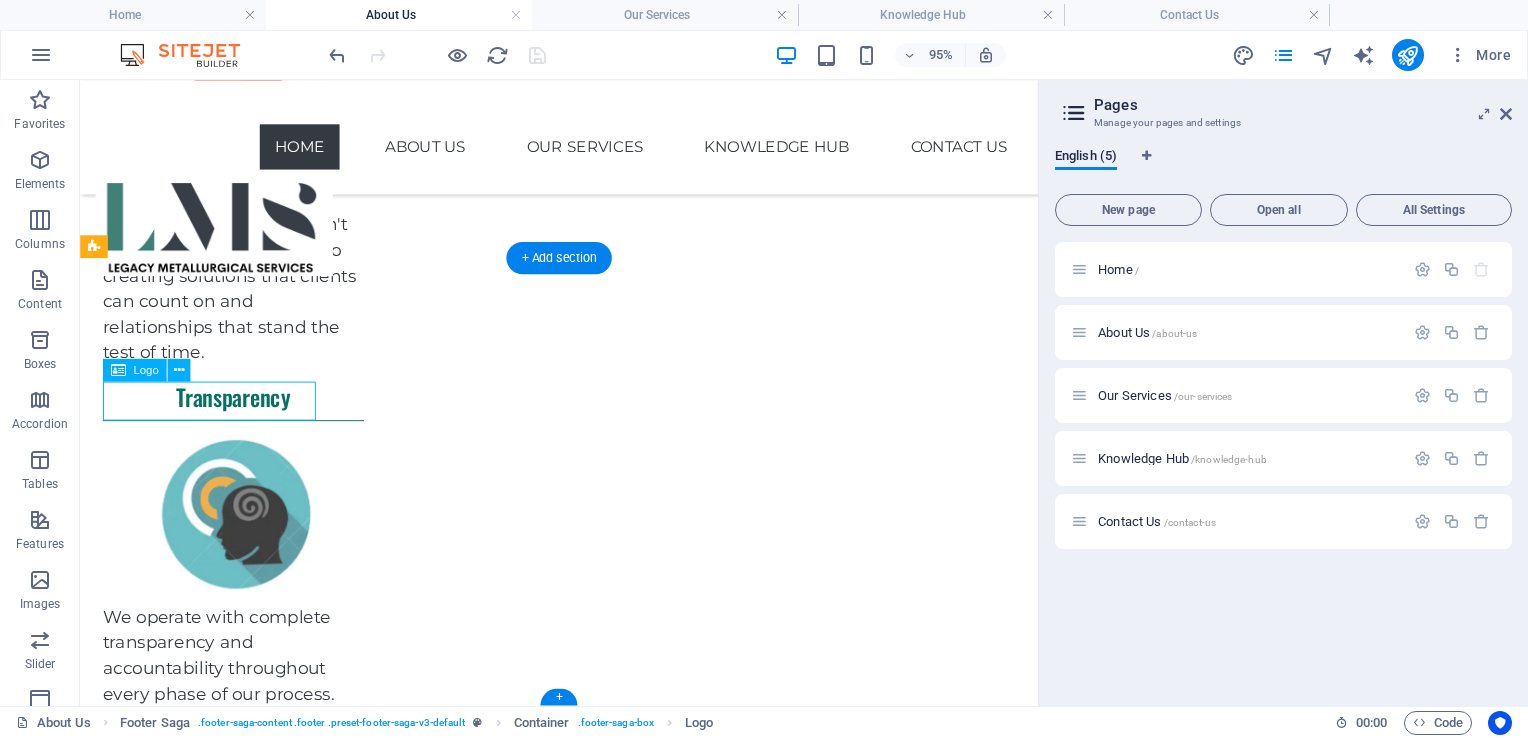 click at bounding box center [218, 1817] 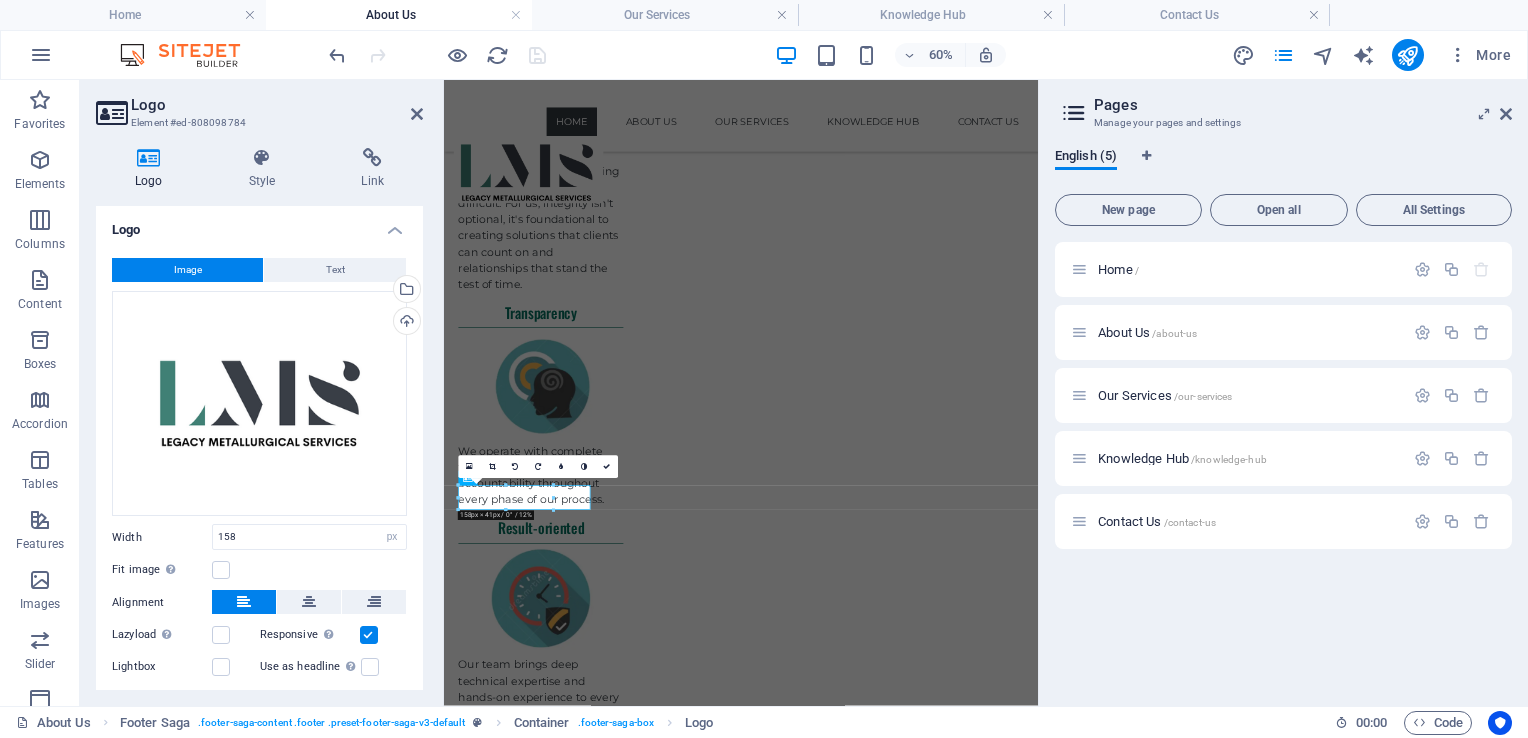 scroll, scrollTop: 2186, scrollLeft: 0, axis: vertical 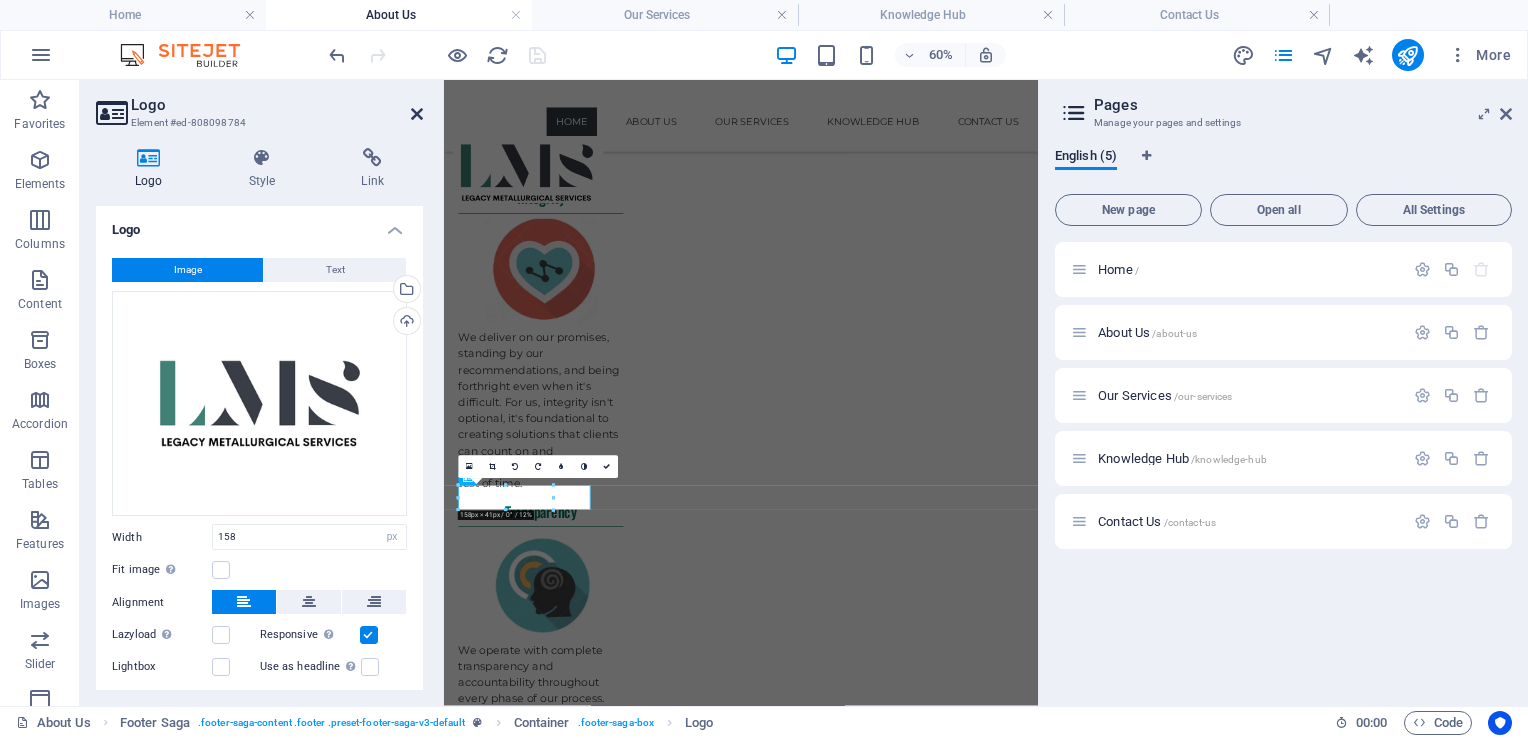 click at bounding box center (417, 114) 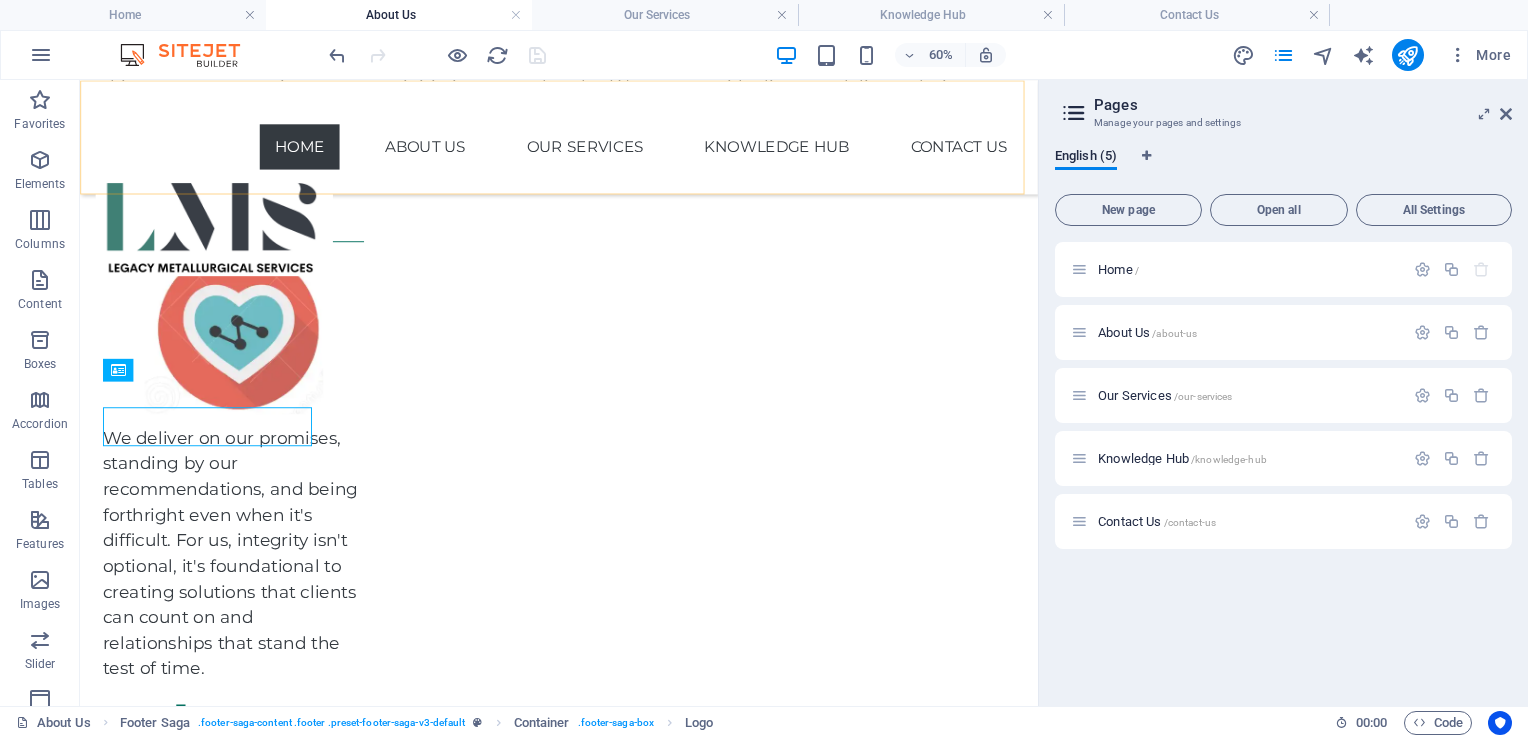 scroll, scrollTop: 2518, scrollLeft: 0, axis: vertical 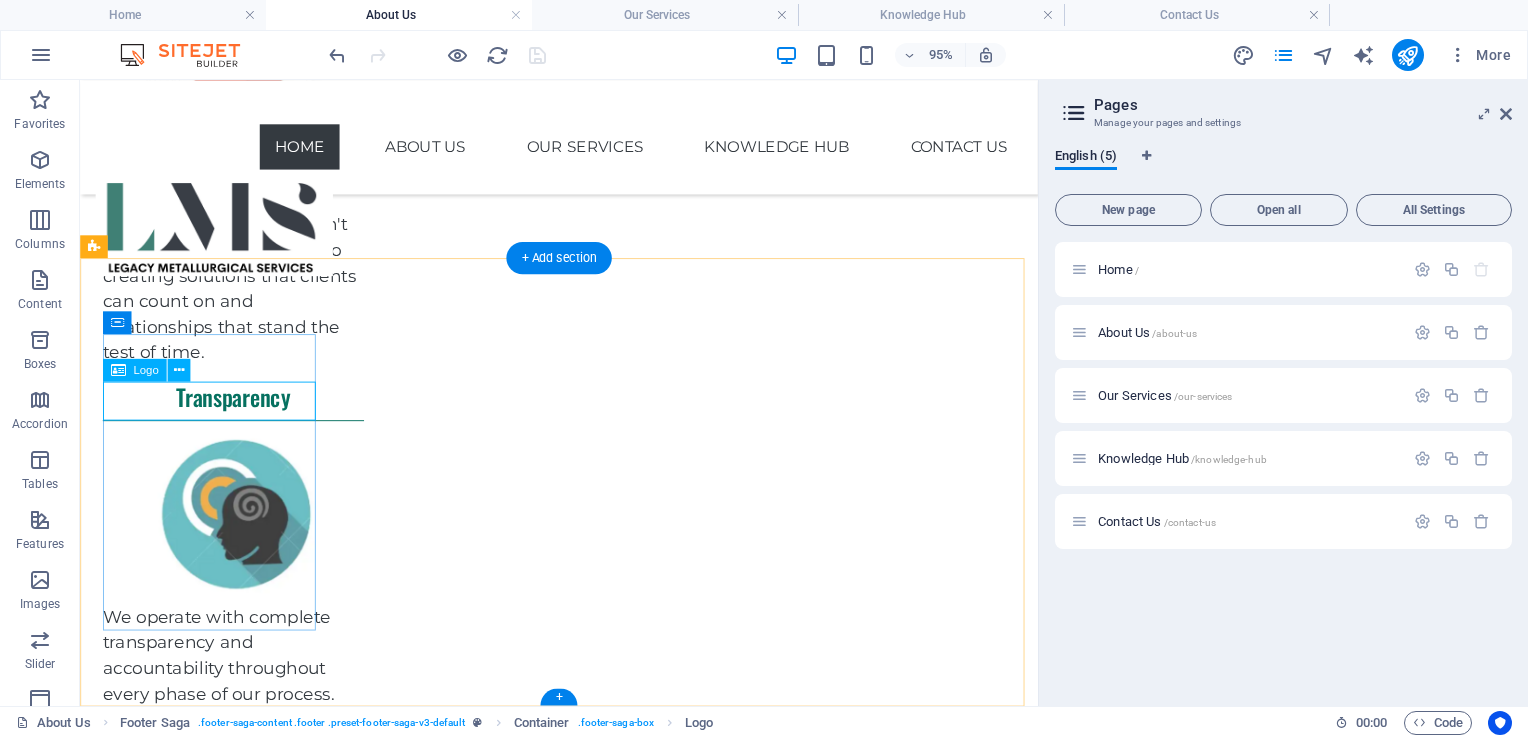 click at bounding box center [218, 1817] 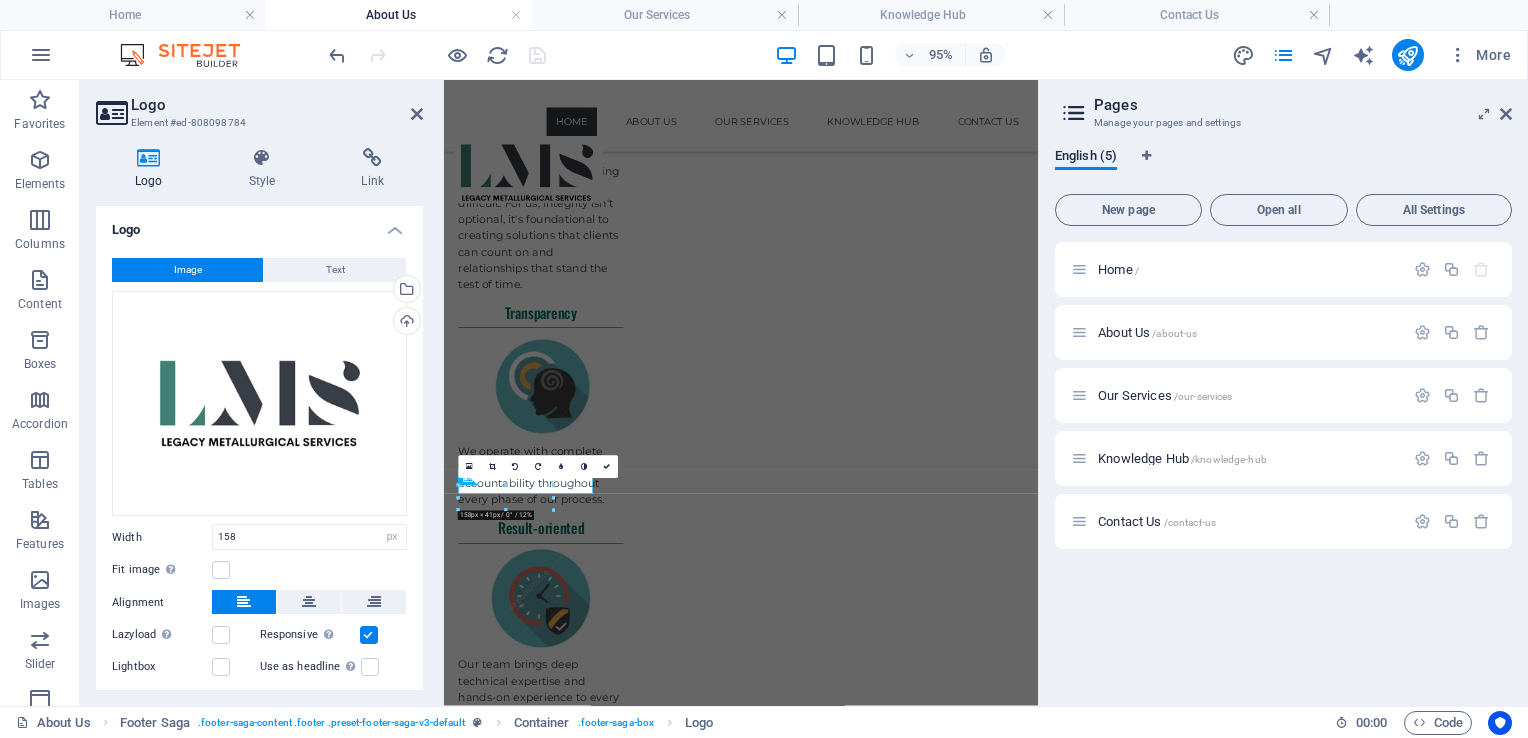 scroll, scrollTop: 2186, scrollLeft: 0, axis: vertical 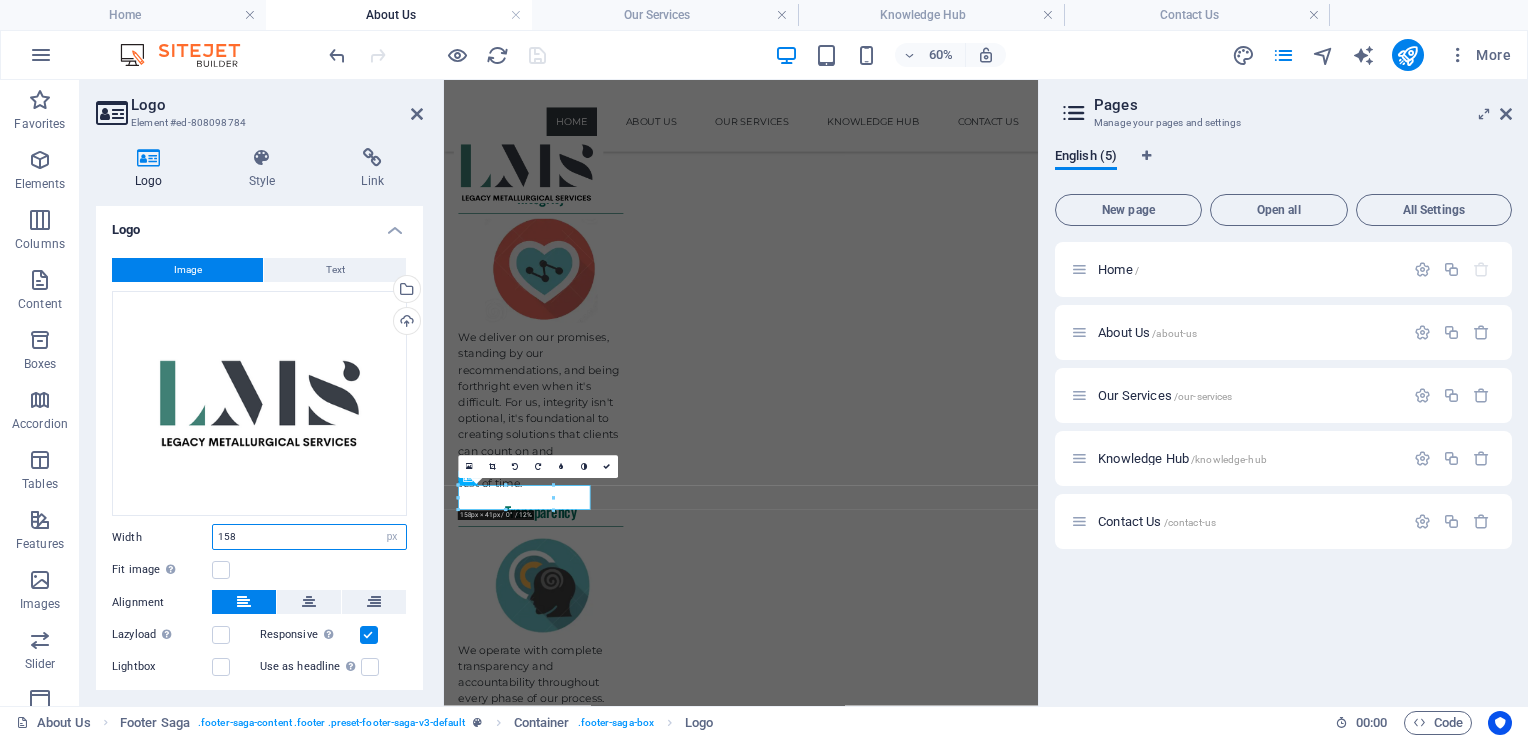 drag, startPoint x: 237, startPoint y: 533, endPoint x: 273, endPoint y: 538, distance: 36.345562 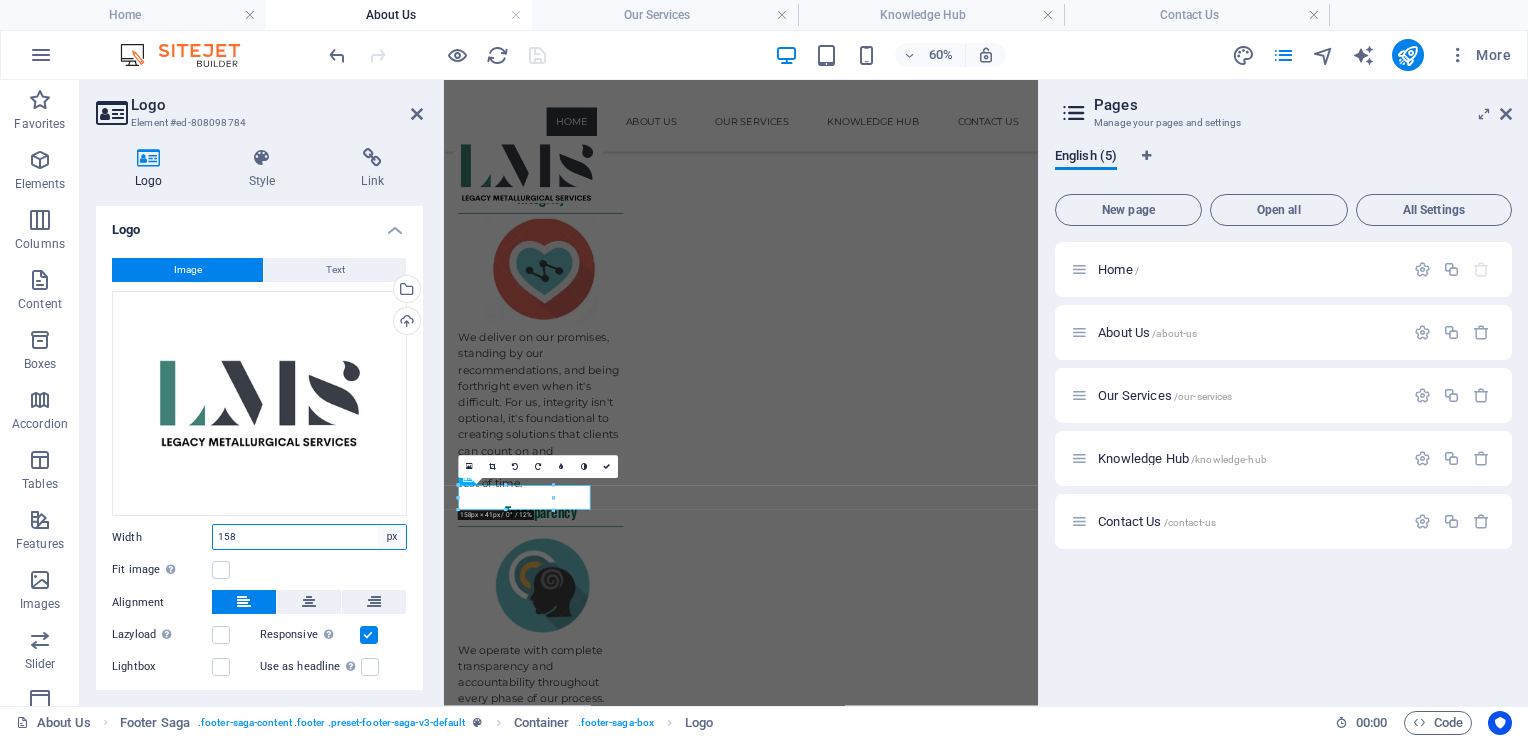 click on "Default auto px rem % em vh vw" at bounding box center [392, 537] 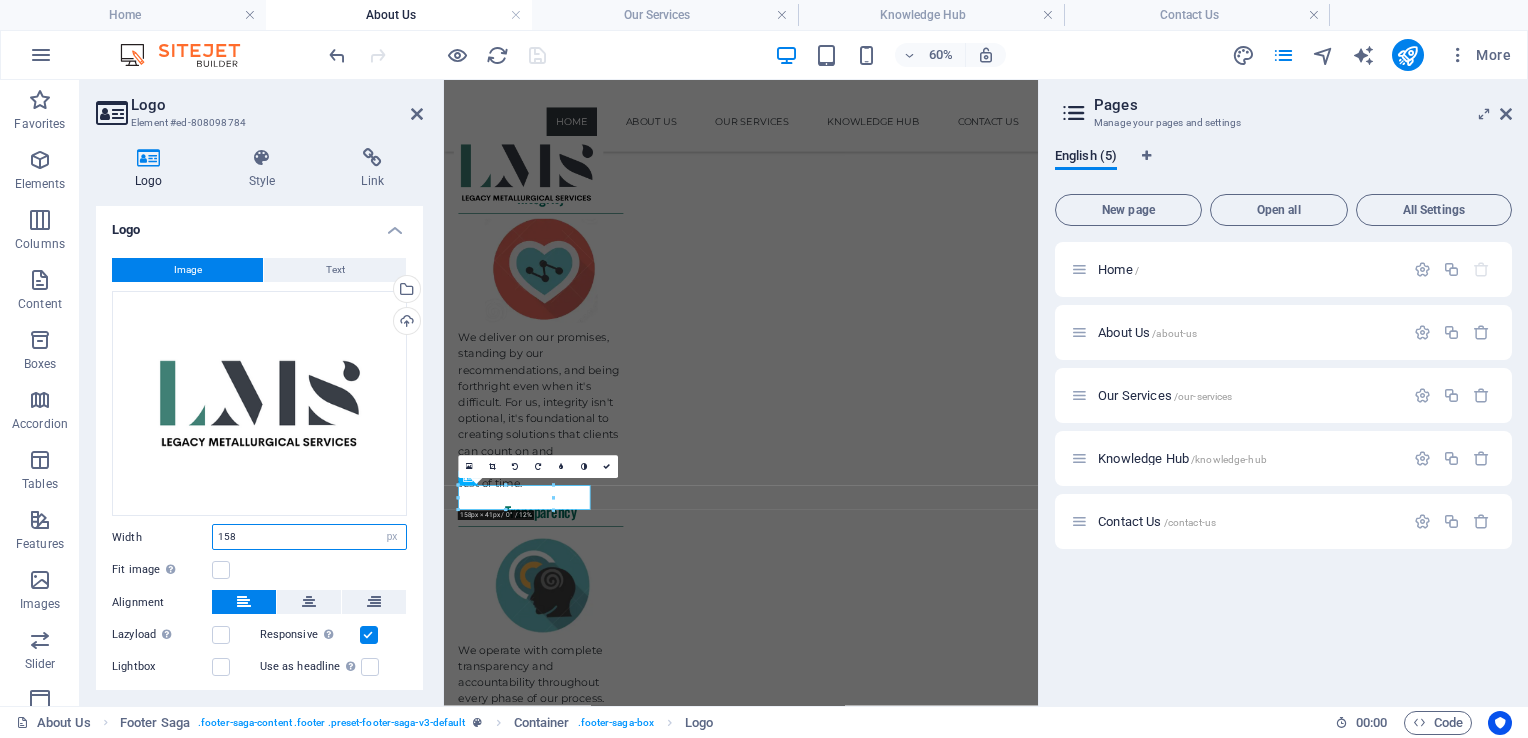 select on "auto" 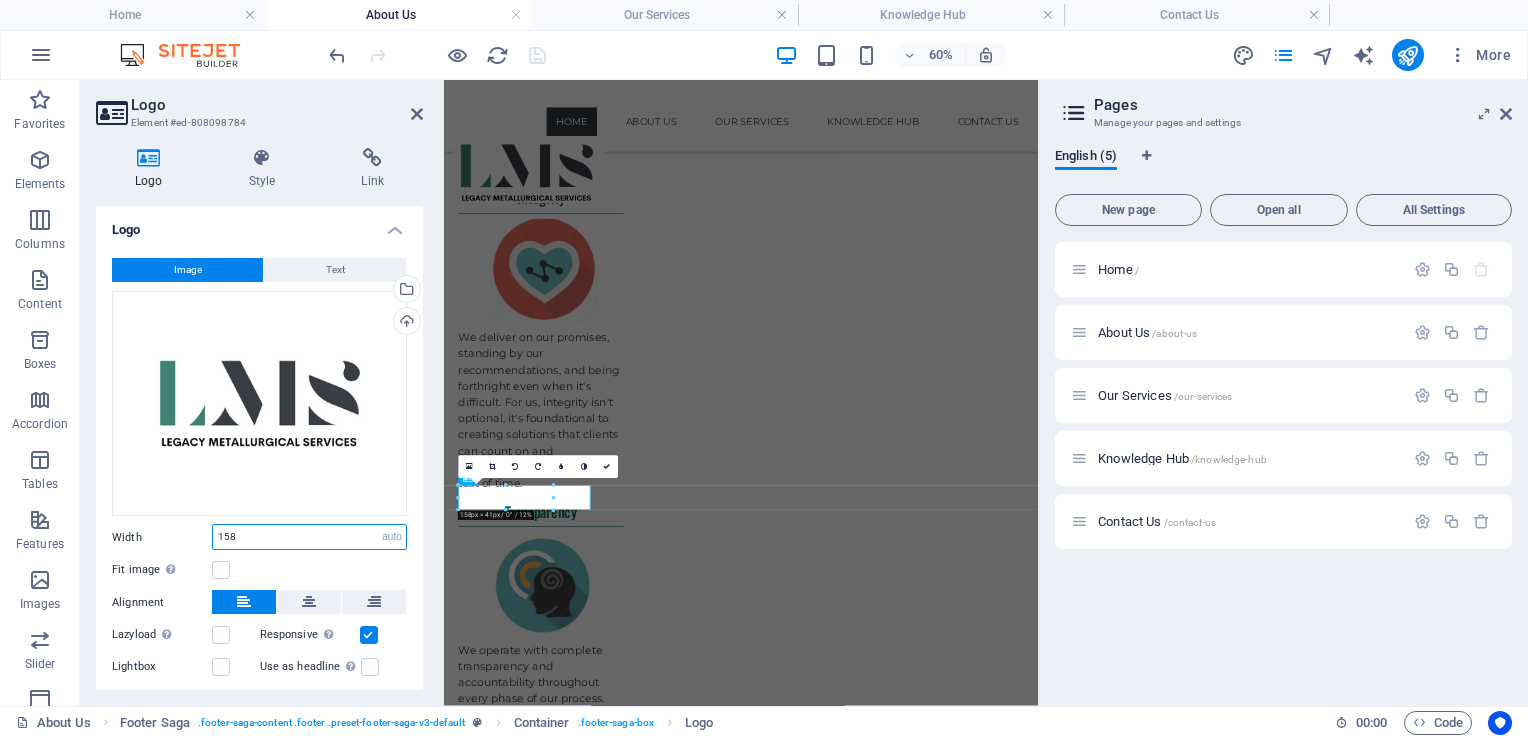 click on "Default auto px rem % em vh vw" at bounding box center [392, 537] 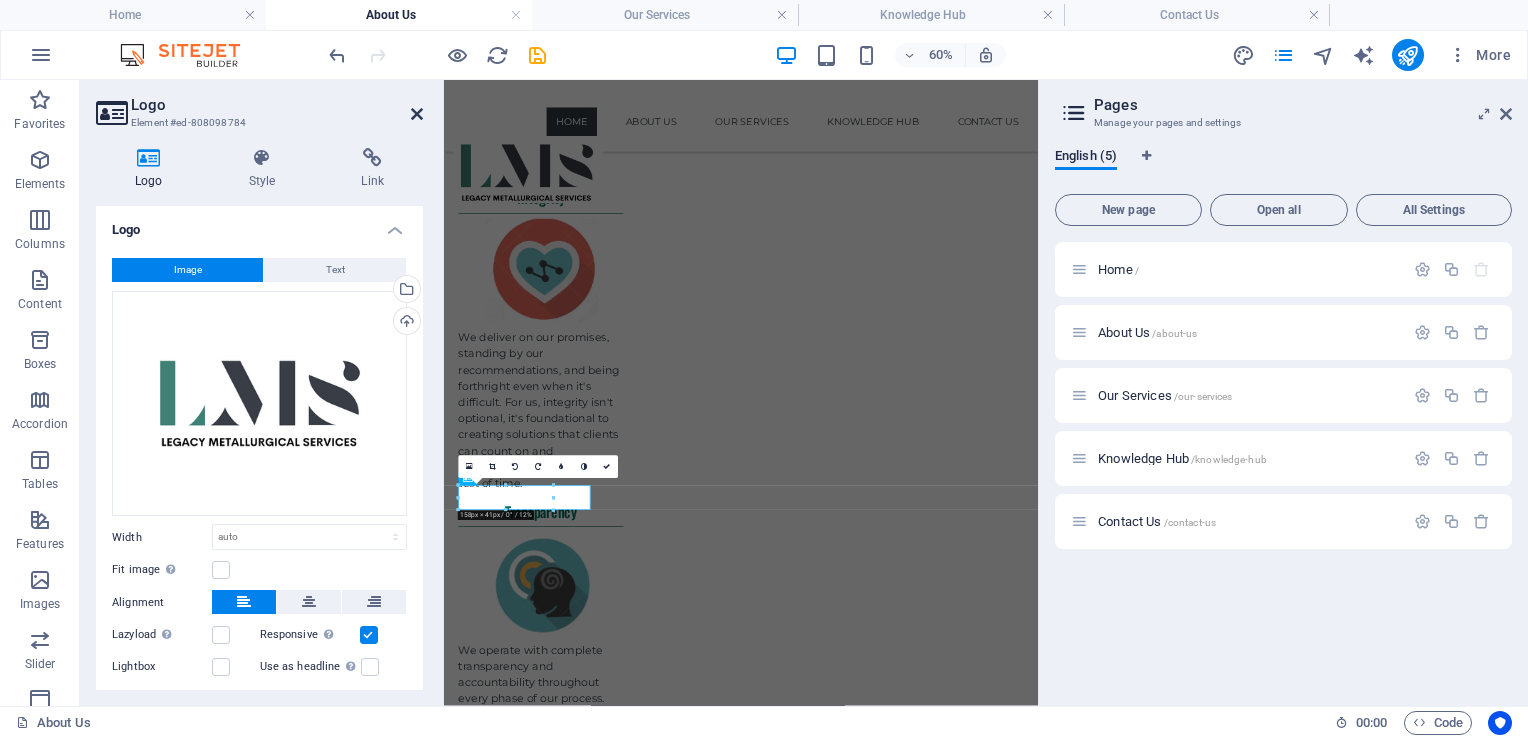 click at bounding box center (417, 114) 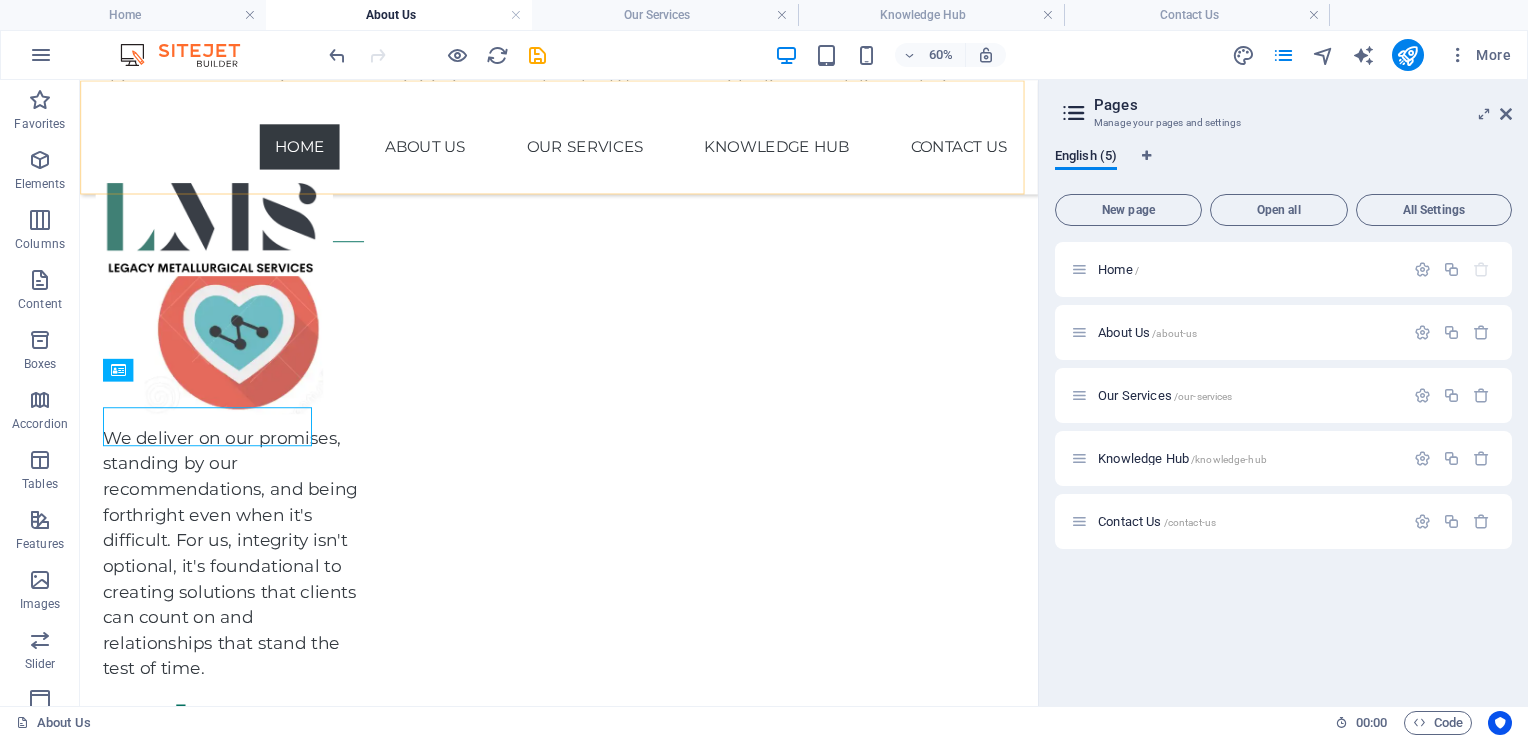 scroll, scrollTop: 2518, scrollLeft: 0, axis: vertical 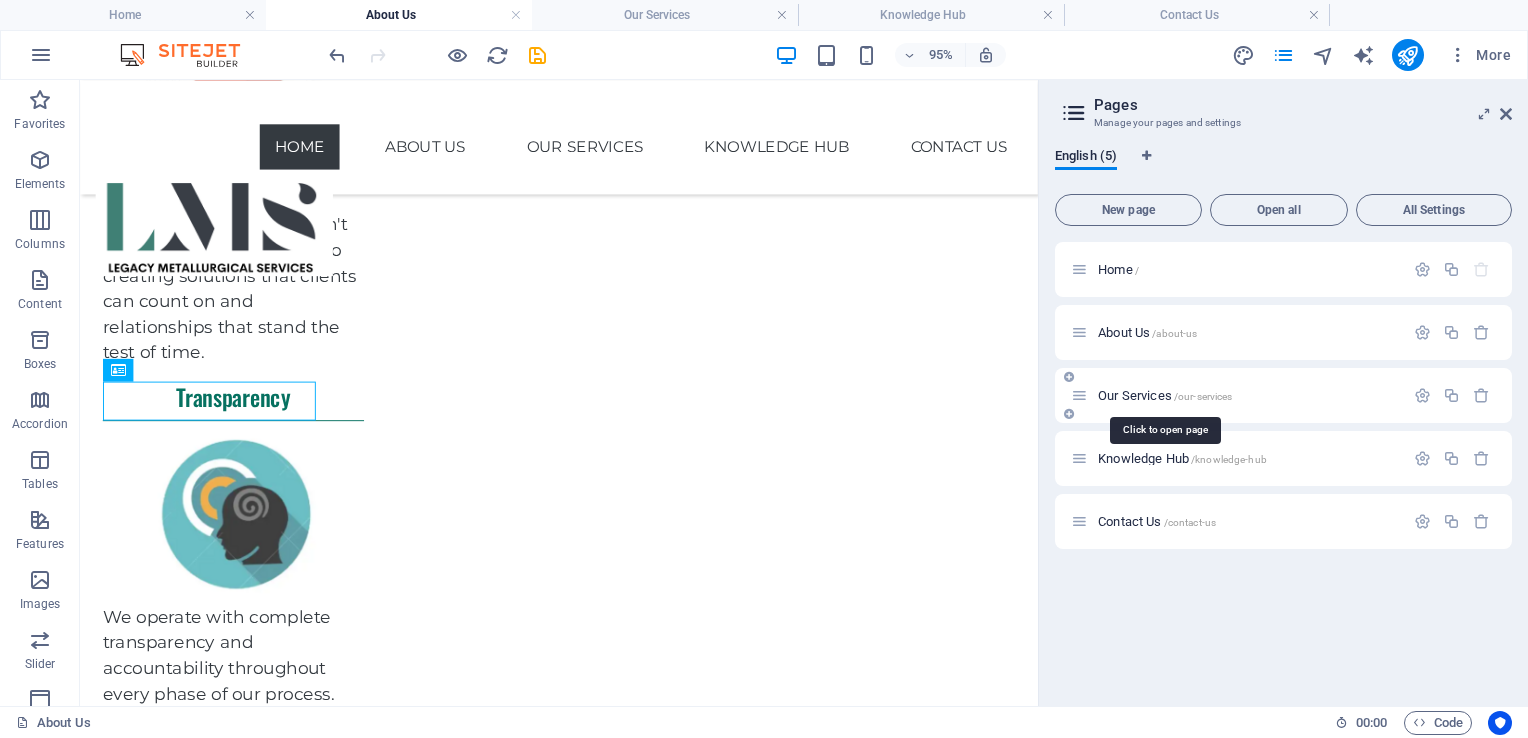 click on "Our Services /our-services" at bounding box center [1165, 395] 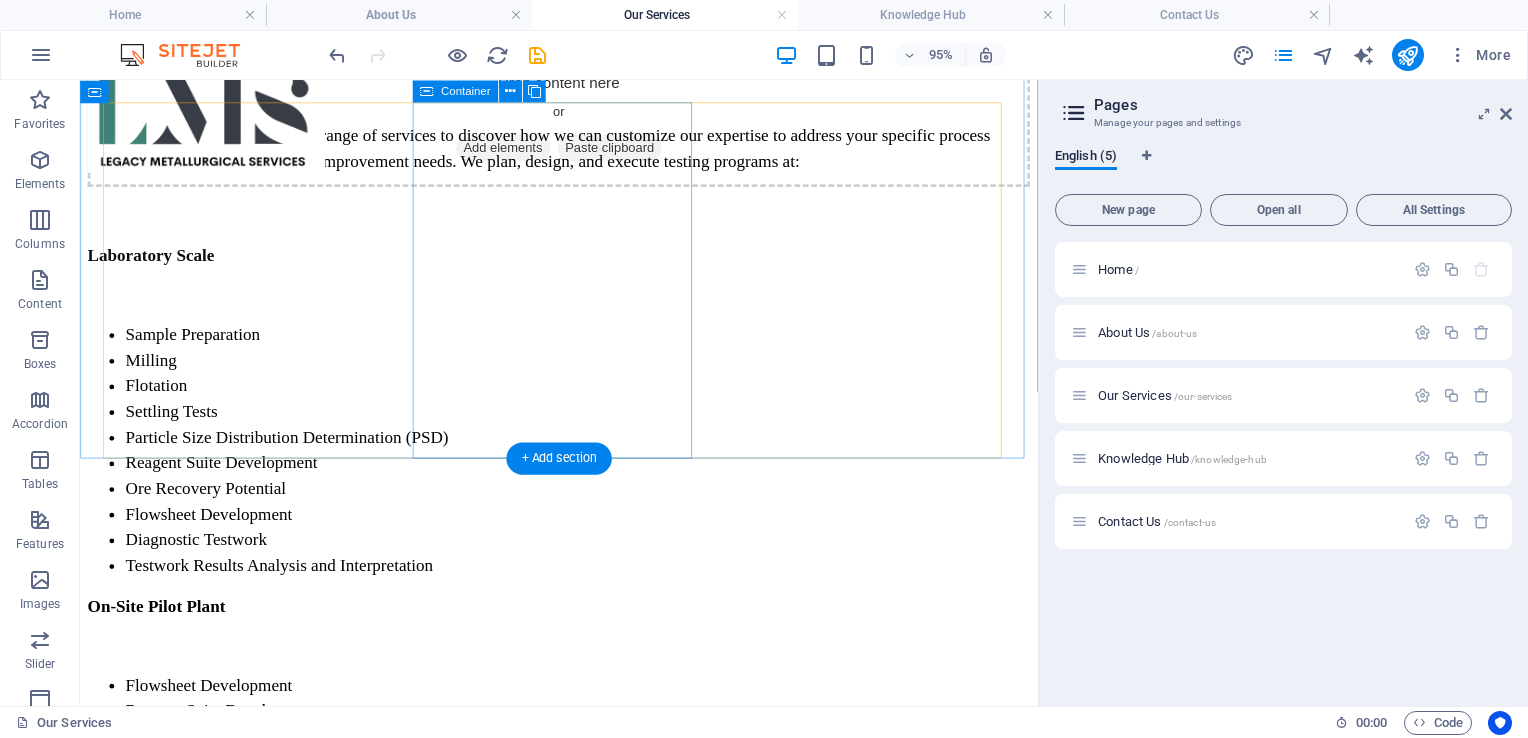 scroll, scrollTop: 588, scrollLeft: 0, axis: vertical 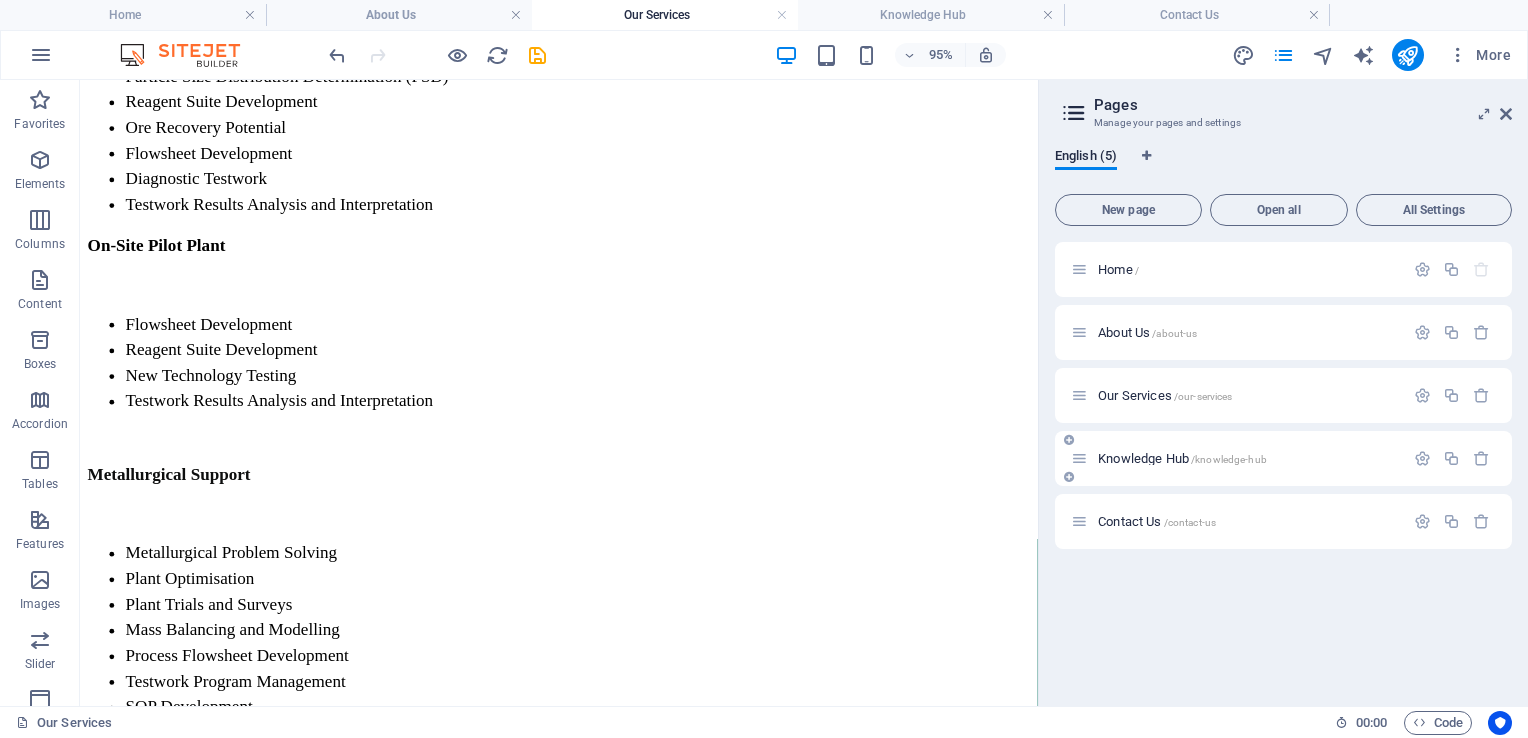 click on "Knowledge Hub /knowledge-hub" at bounding box center (1182, 458) 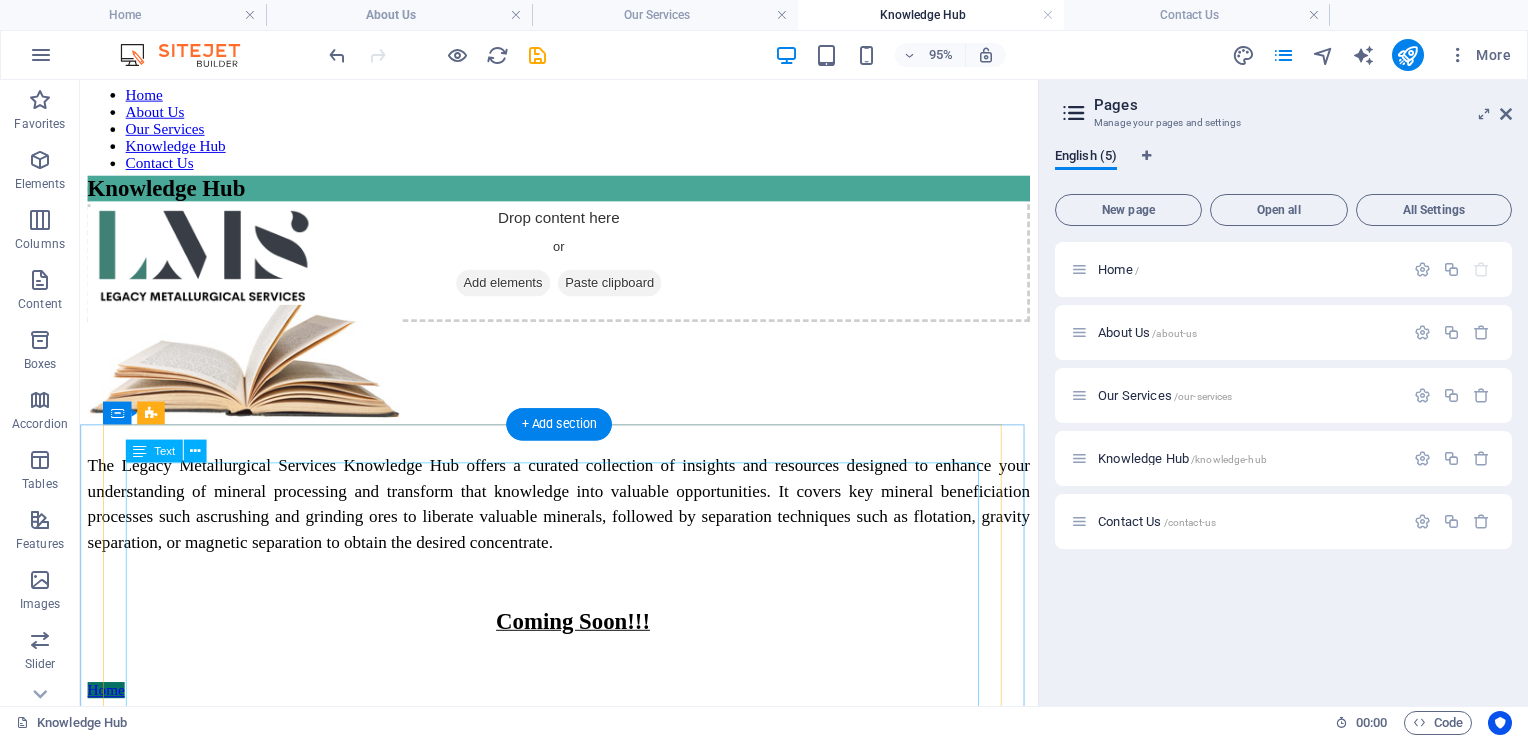 scroll, scrollTop: 122, scrollLeft: 0, axis: vertical 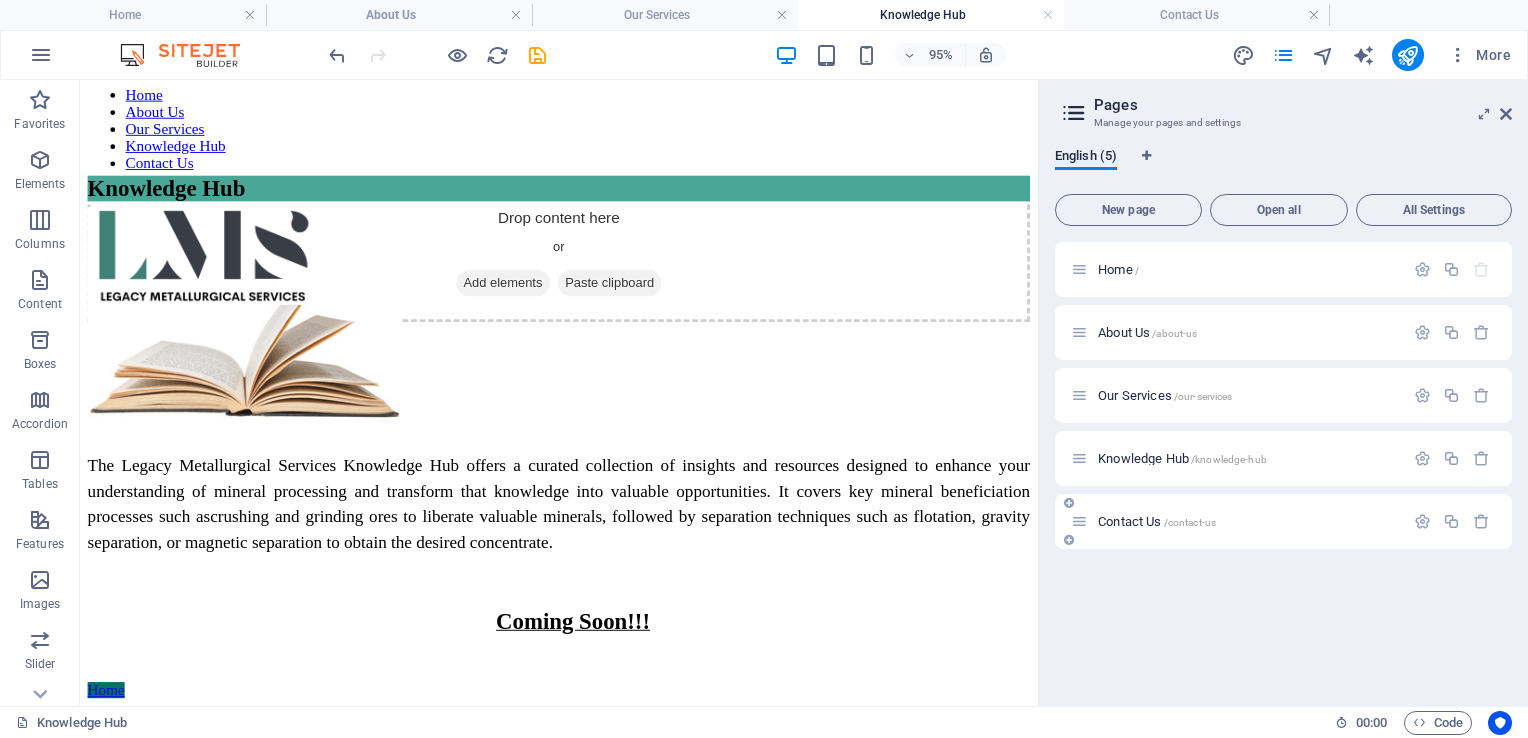 click on "Contact Us /contact-us" at bounding box center [1157, 521] 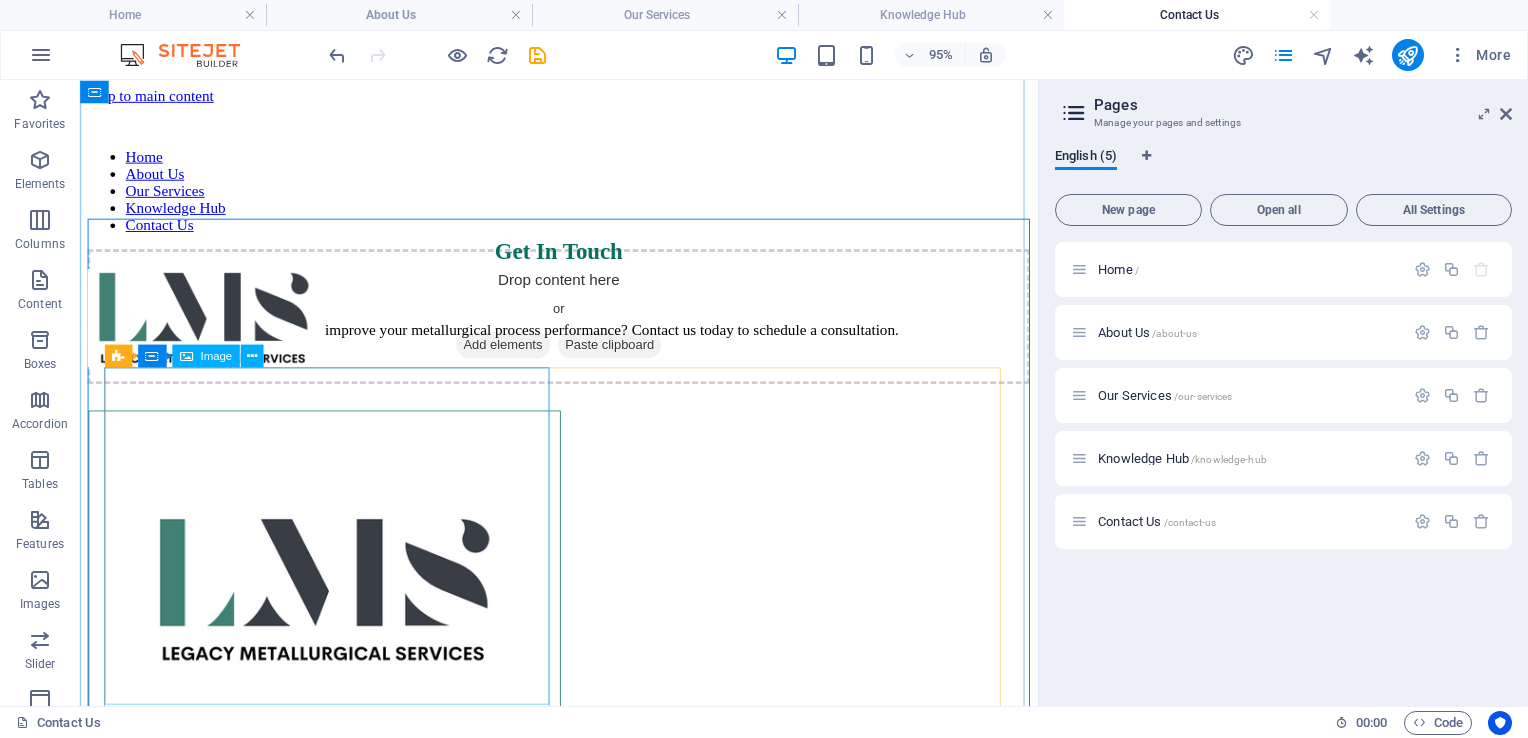 scroll, scrollTop: 0, scrollLeft: 0, axis: both 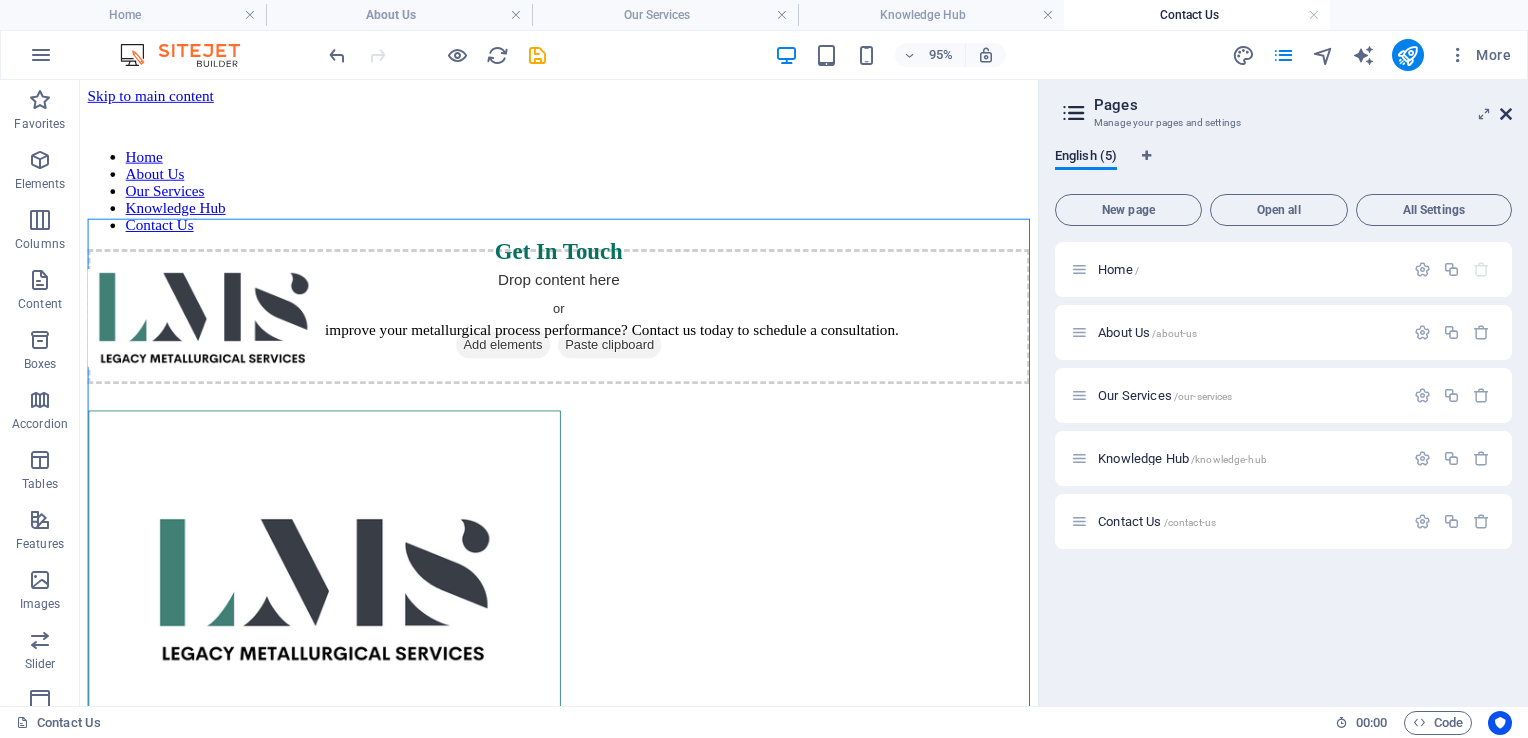 click at bounding box center [1506, 114] 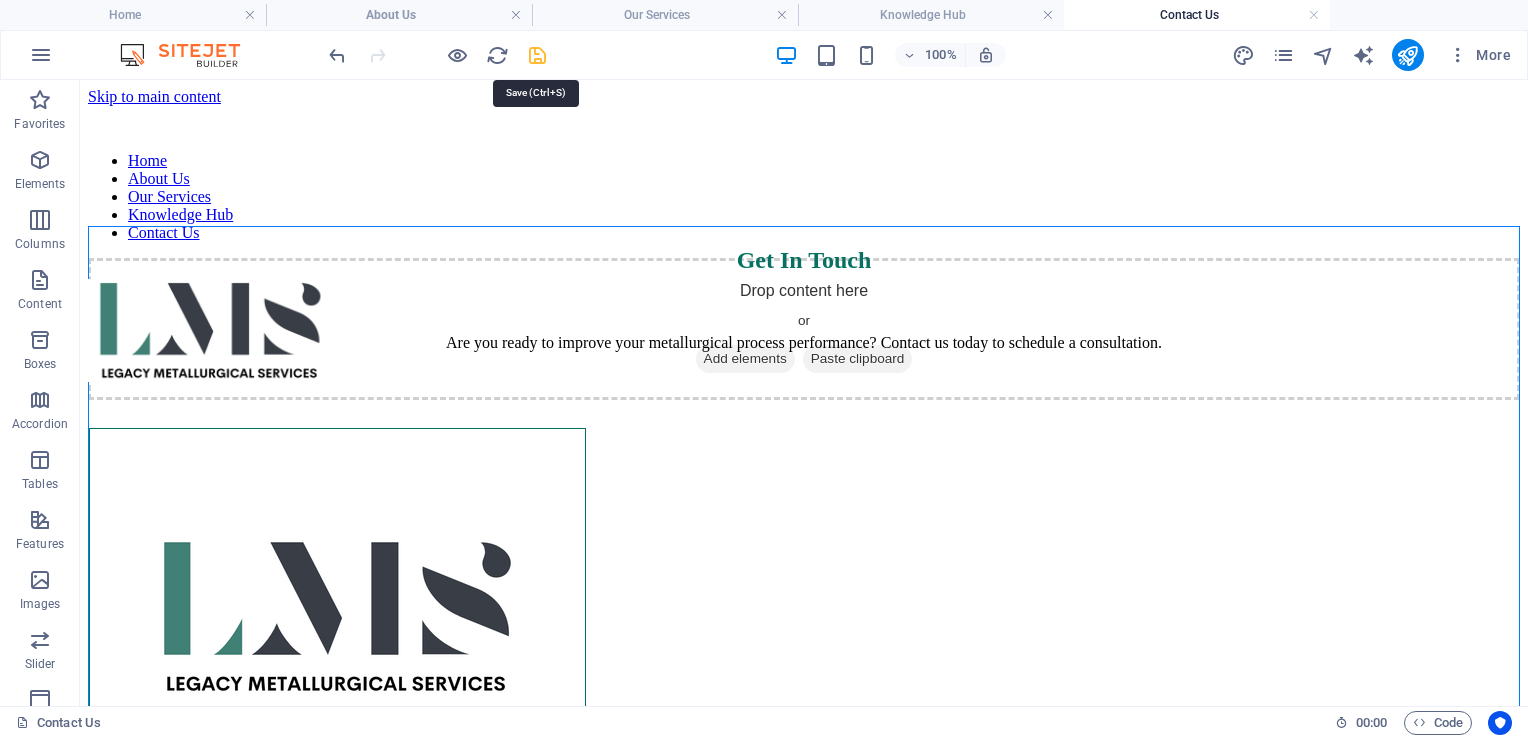 click at bounding box center (537, 55) 